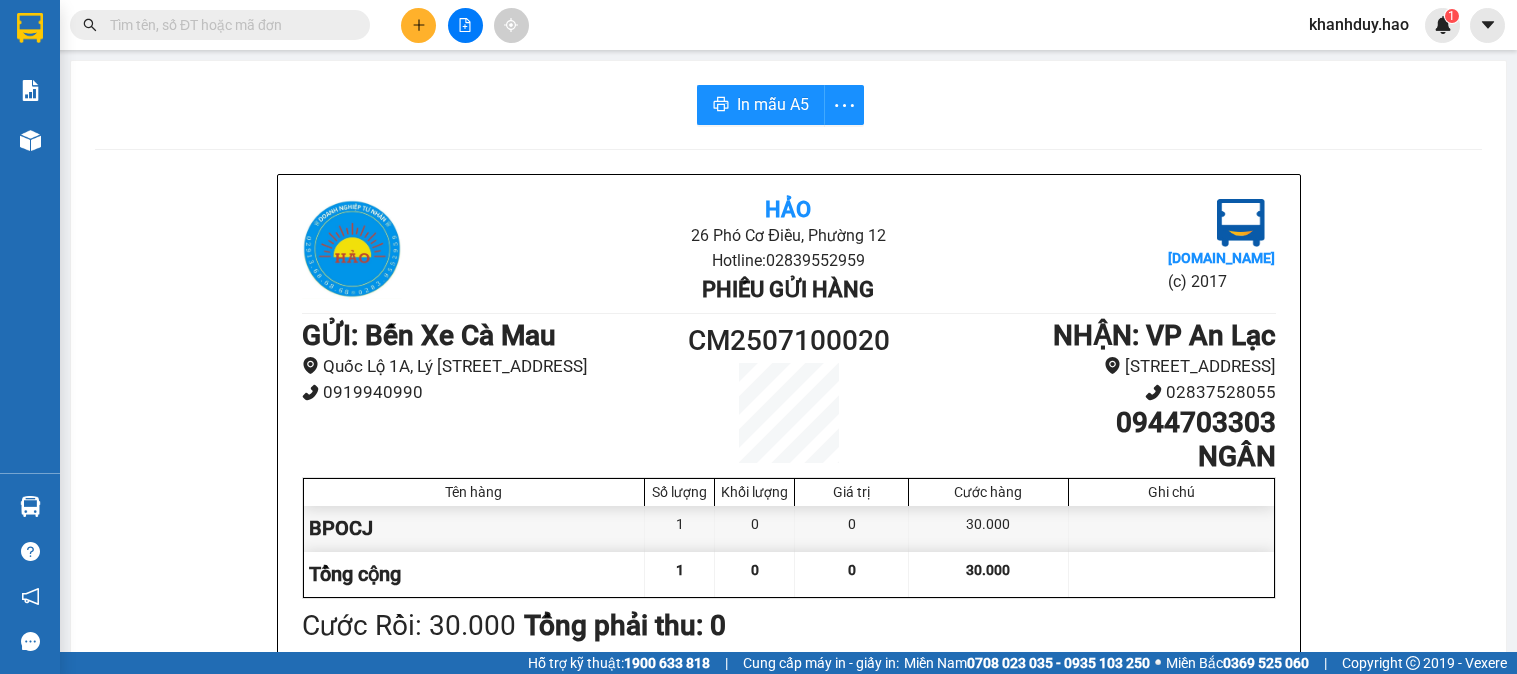 scroll, scrollTop: 0, scrollLeft: 0, axis: both 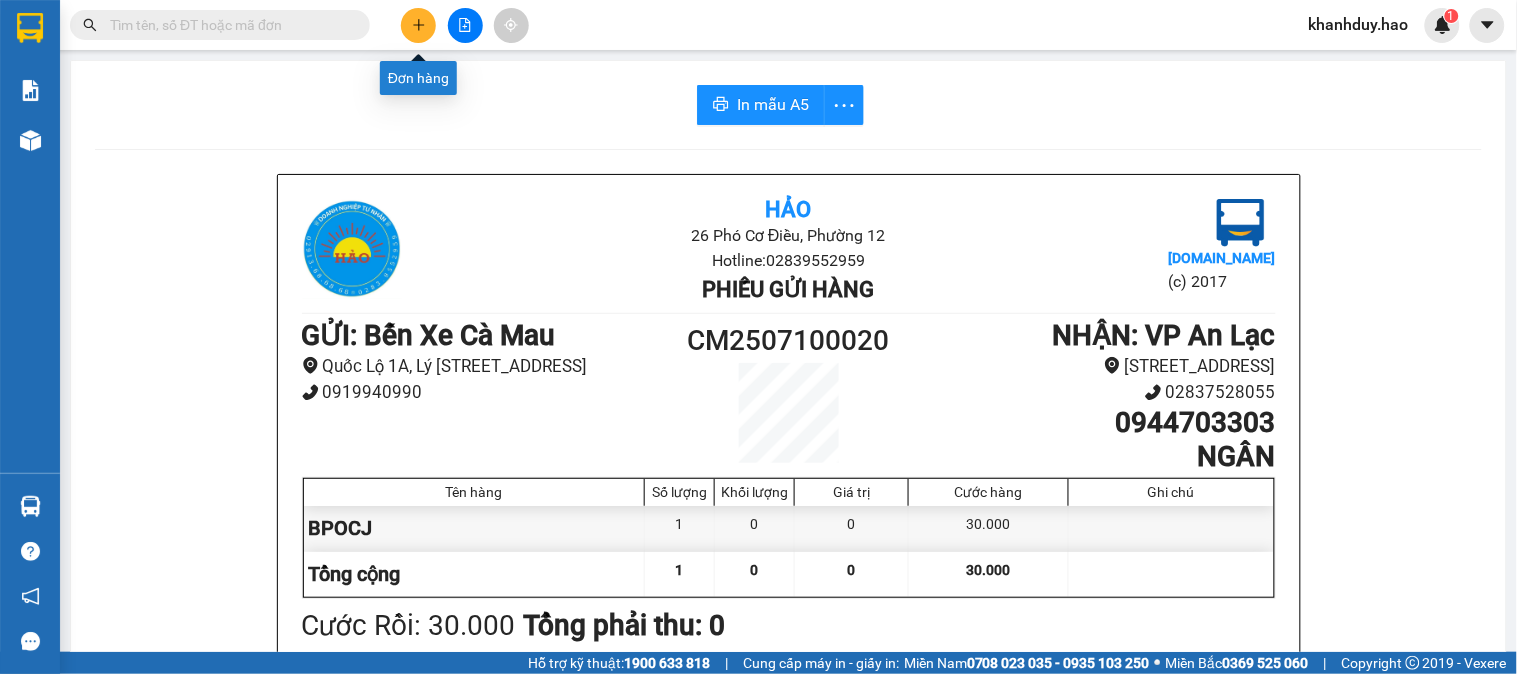 click at bounding box center [418, 25] 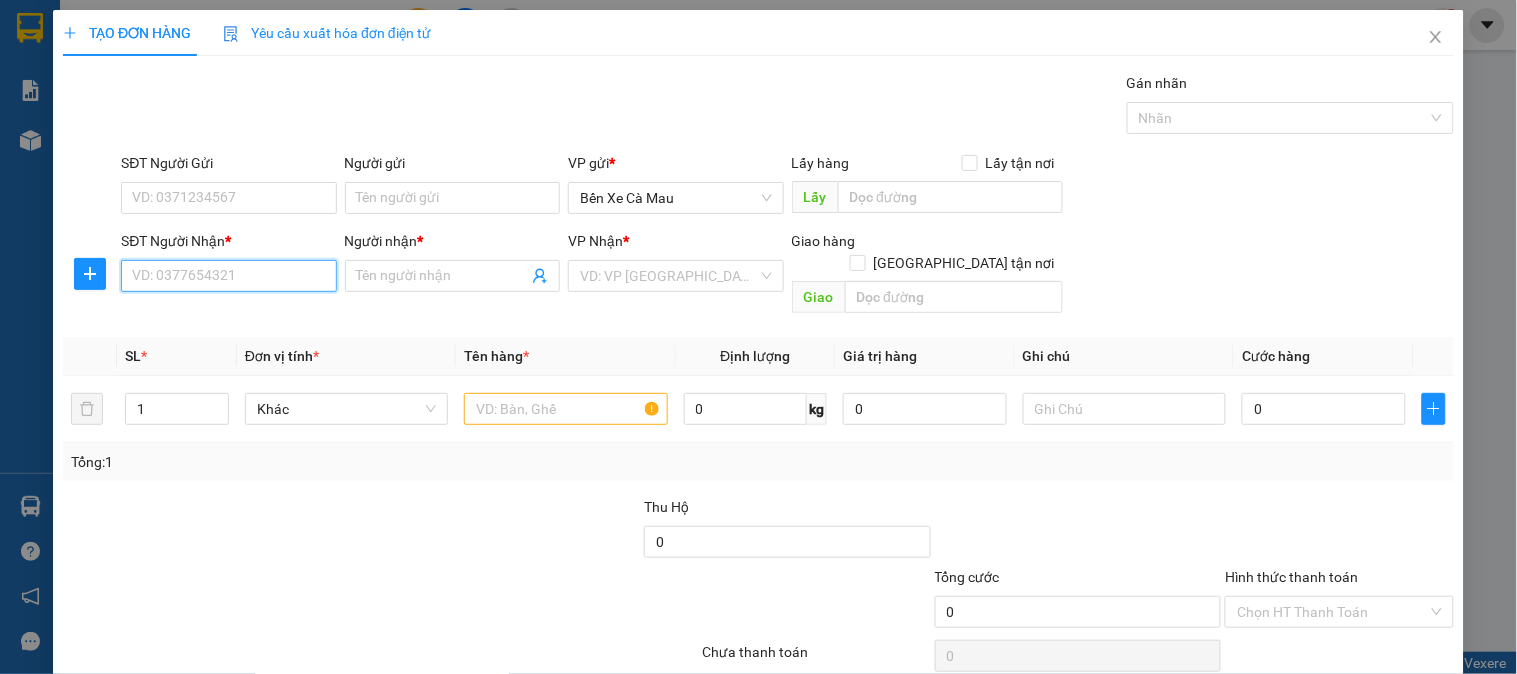 click on "SĐT Người Nhận  *" at bounding box center (228, 276) 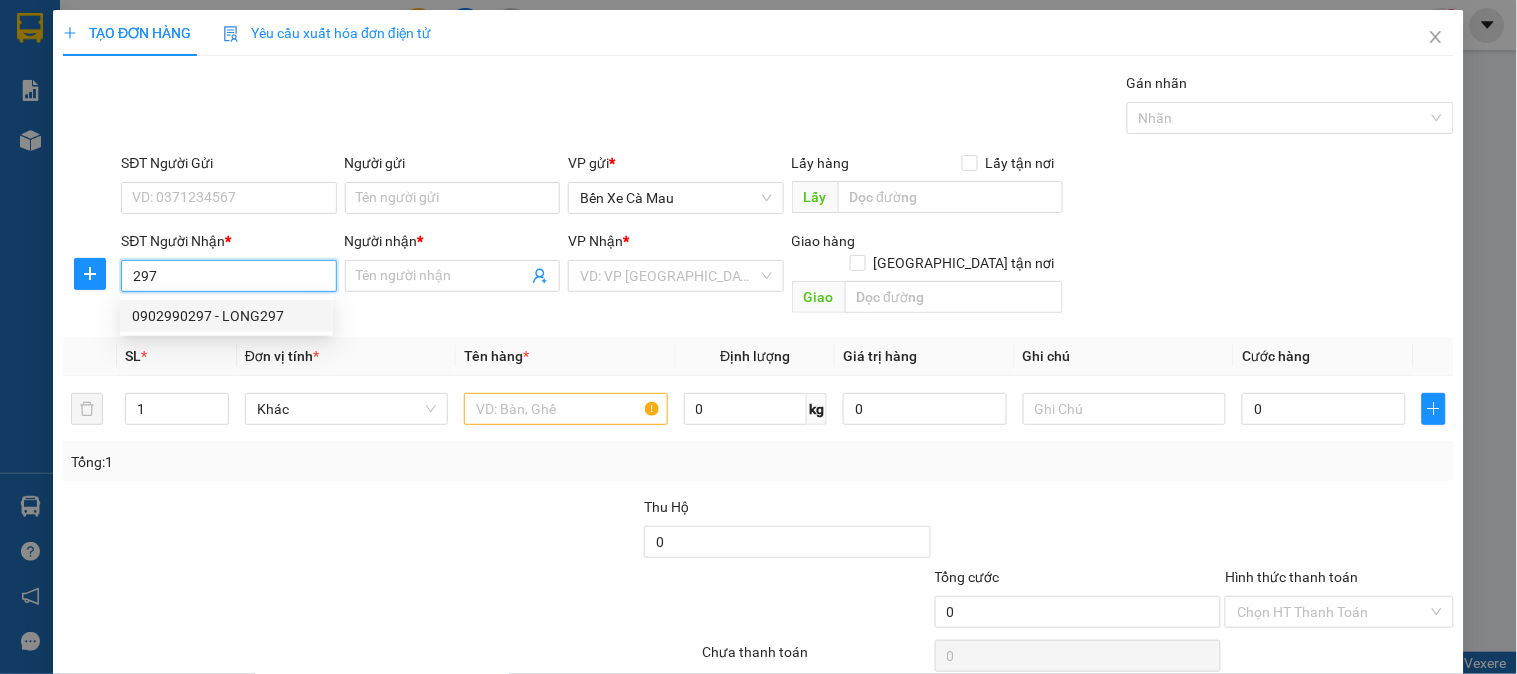 click on "0902990297 - LONG297" at bounding box center (226, 316) 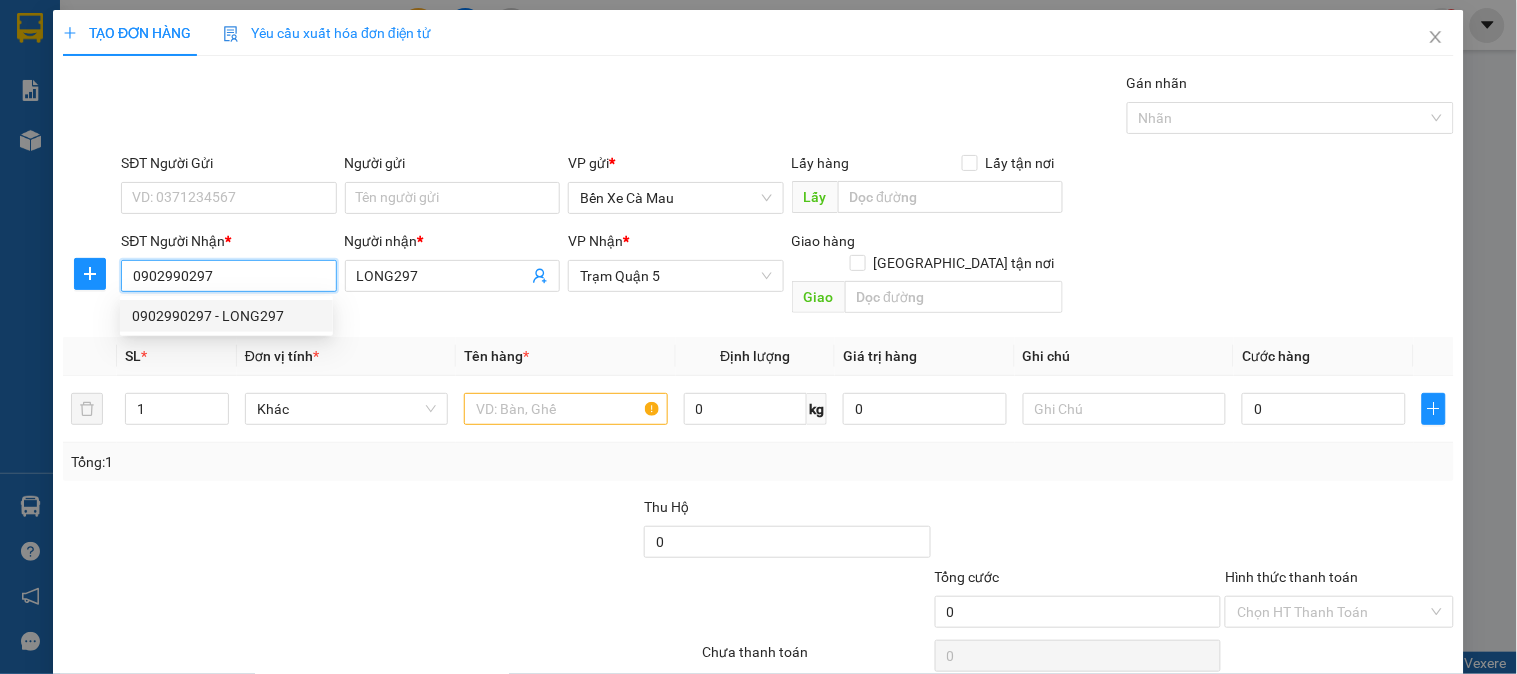 type on "60.000" 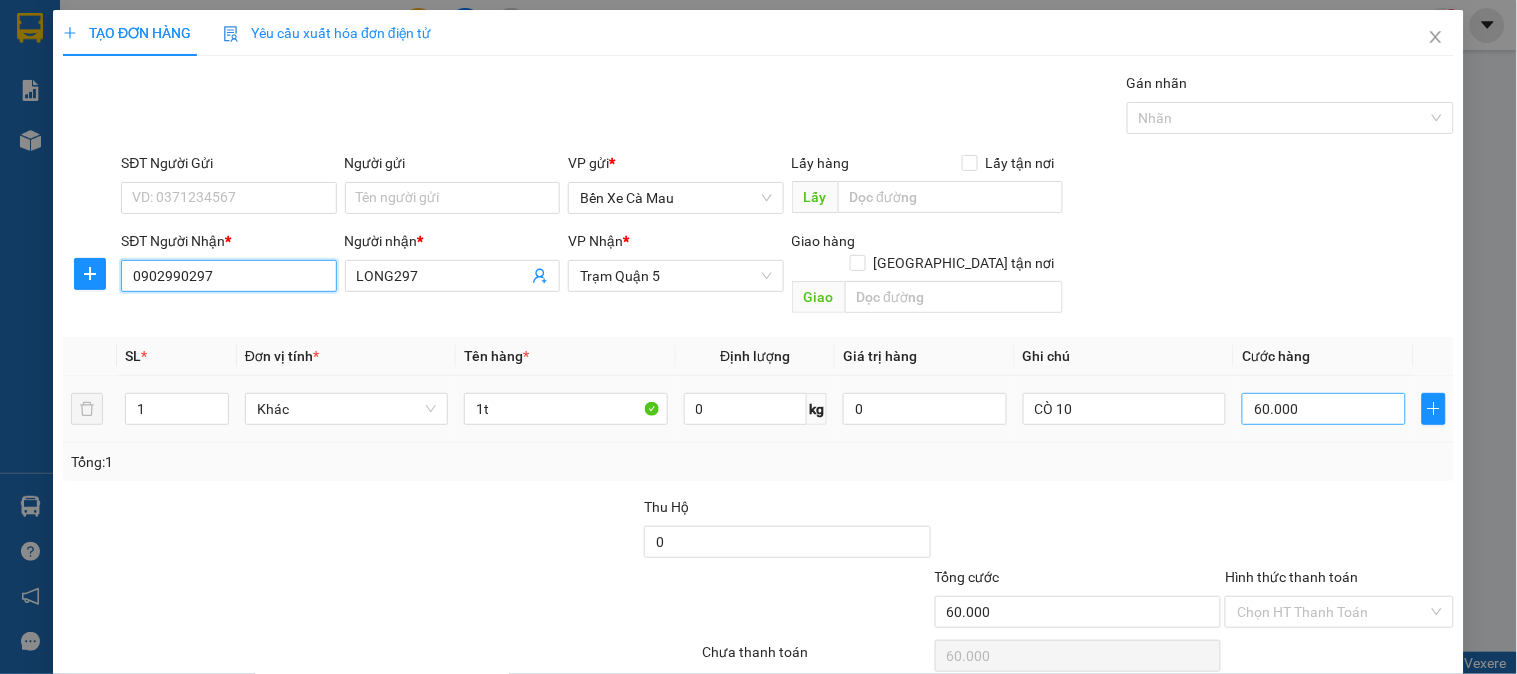 type on "0902990297" 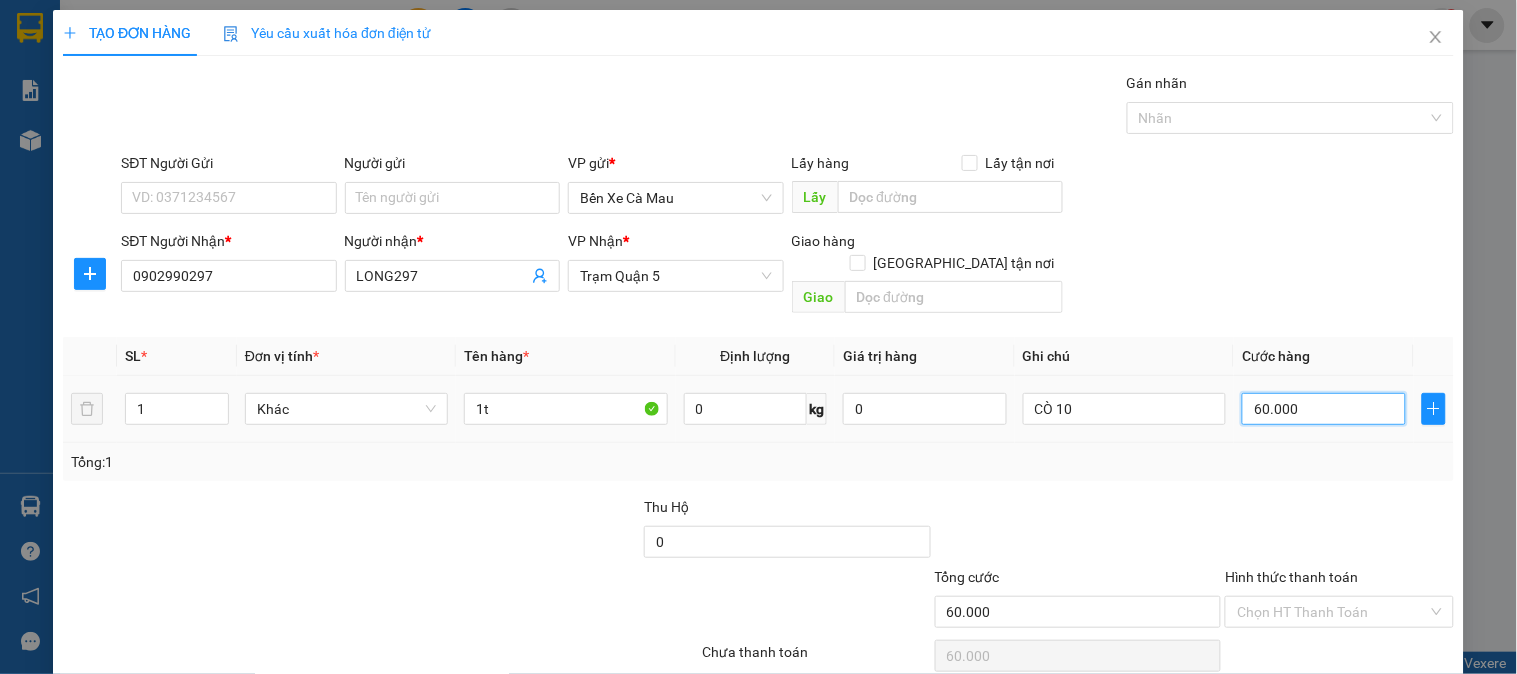 click on "60.000" at bounding box center (1324, 409) 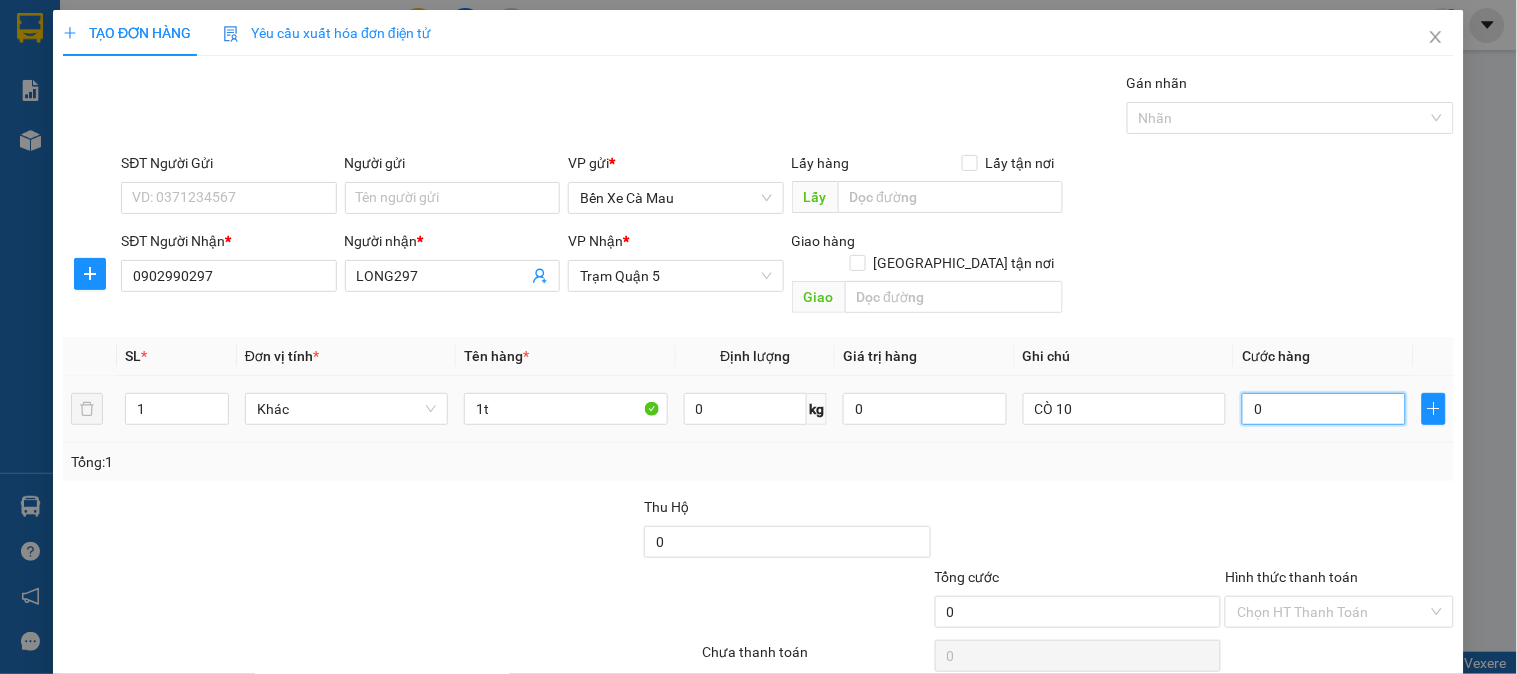 type on "05" 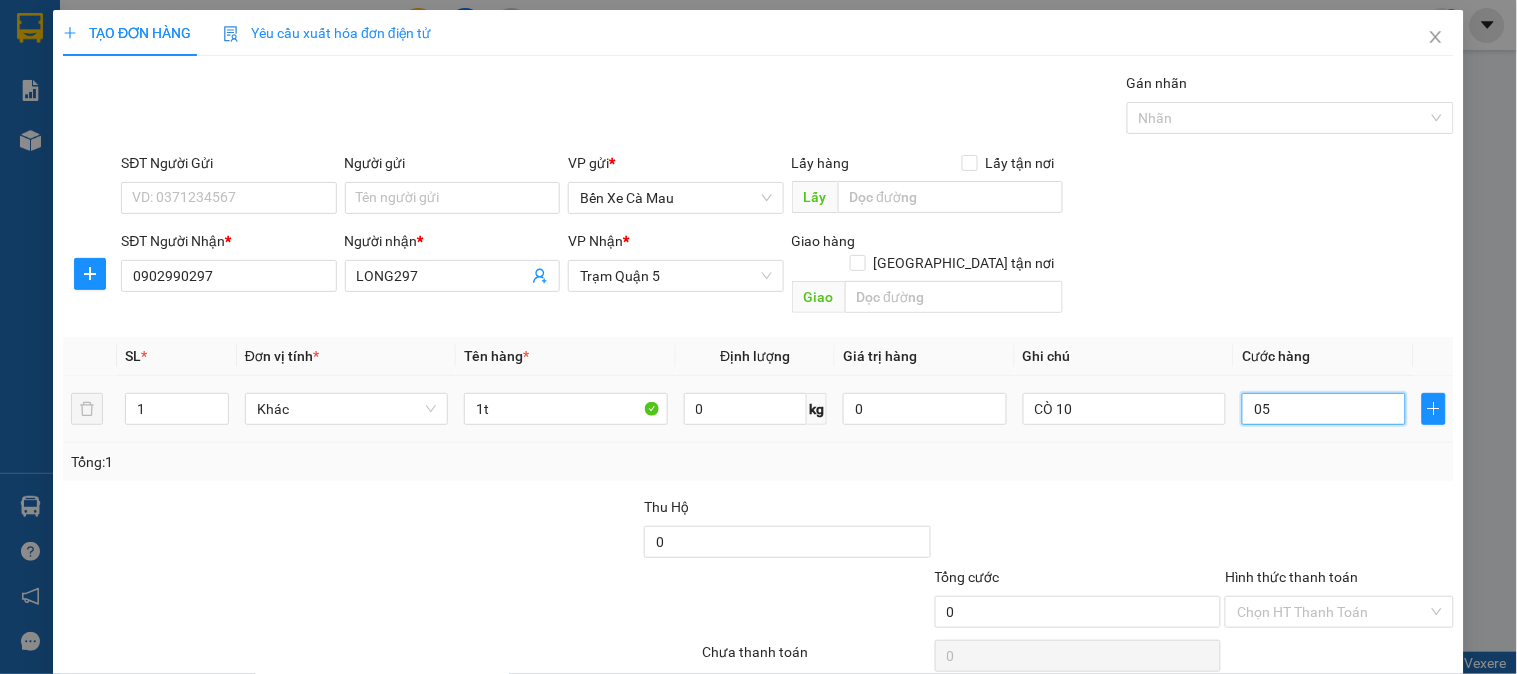 type on "5" 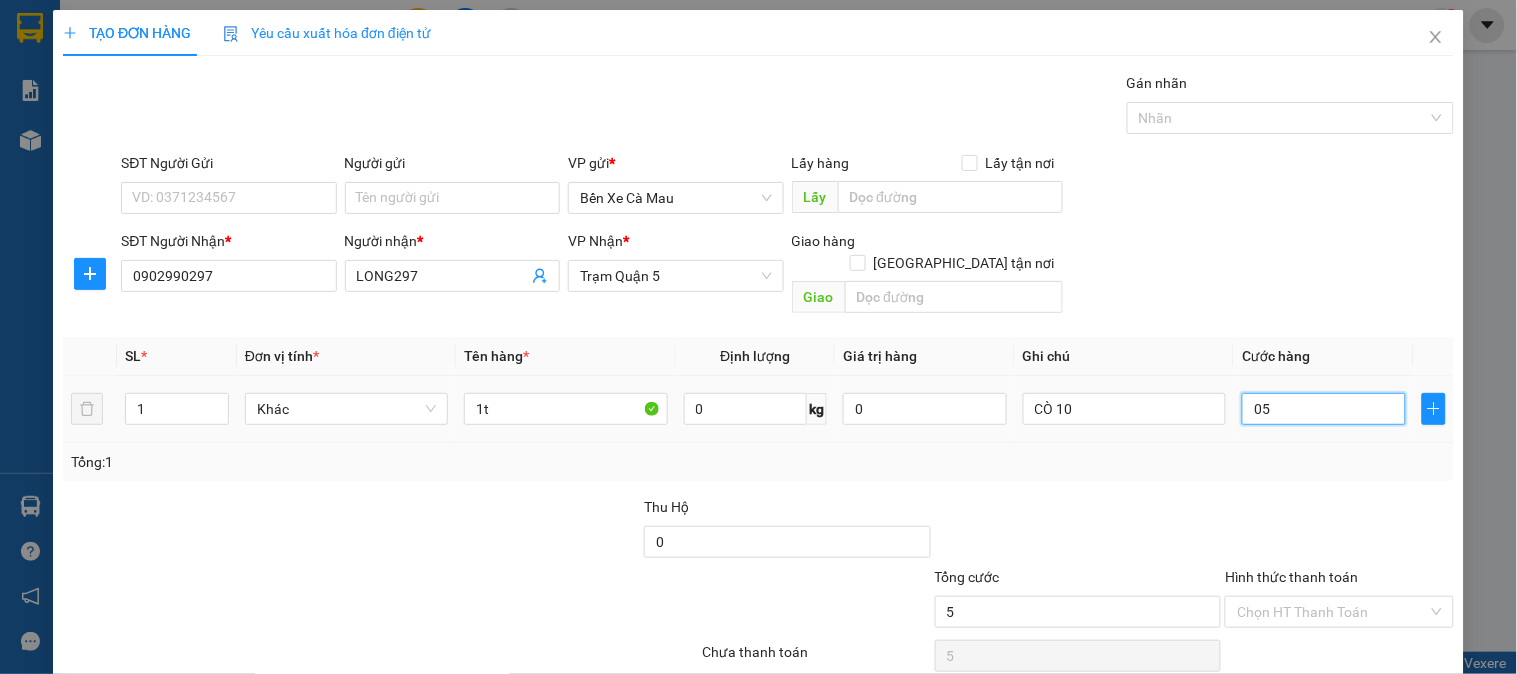 type on "50" 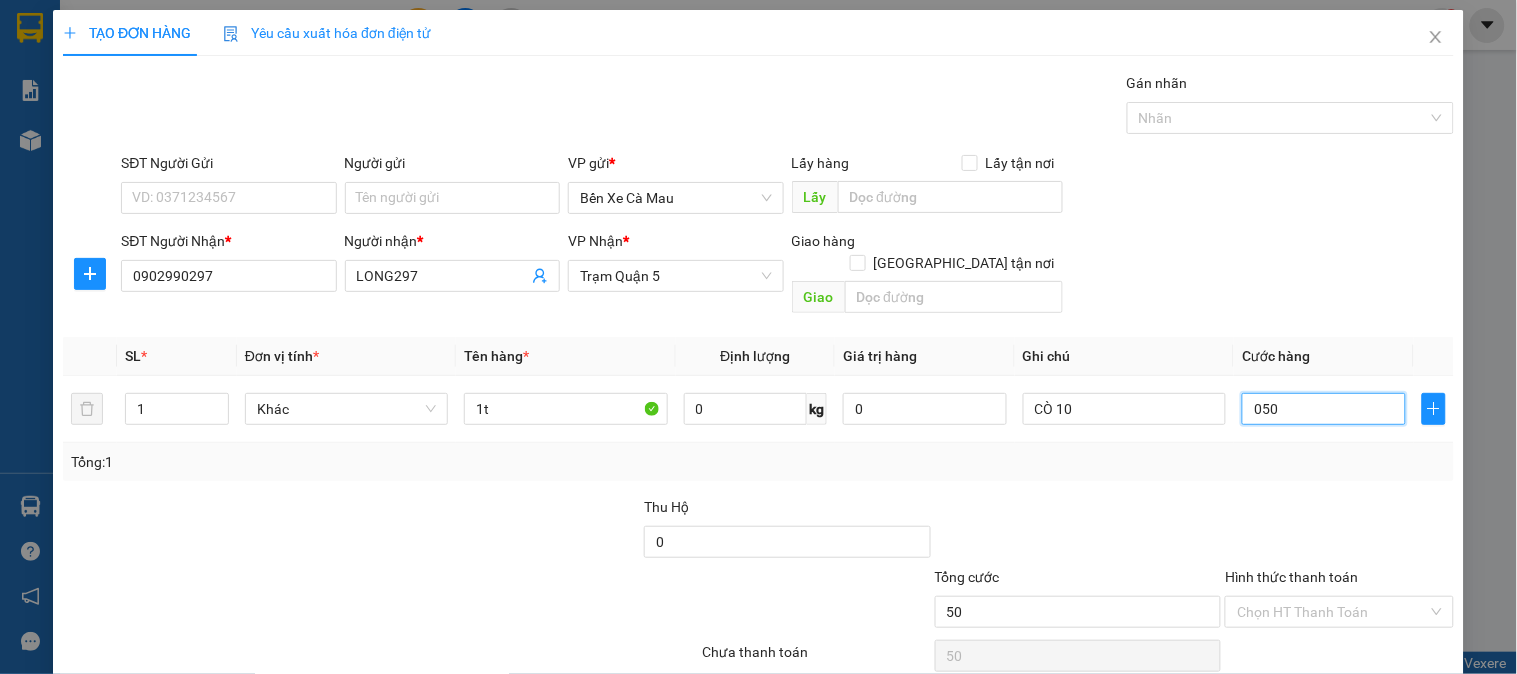 type on "050" 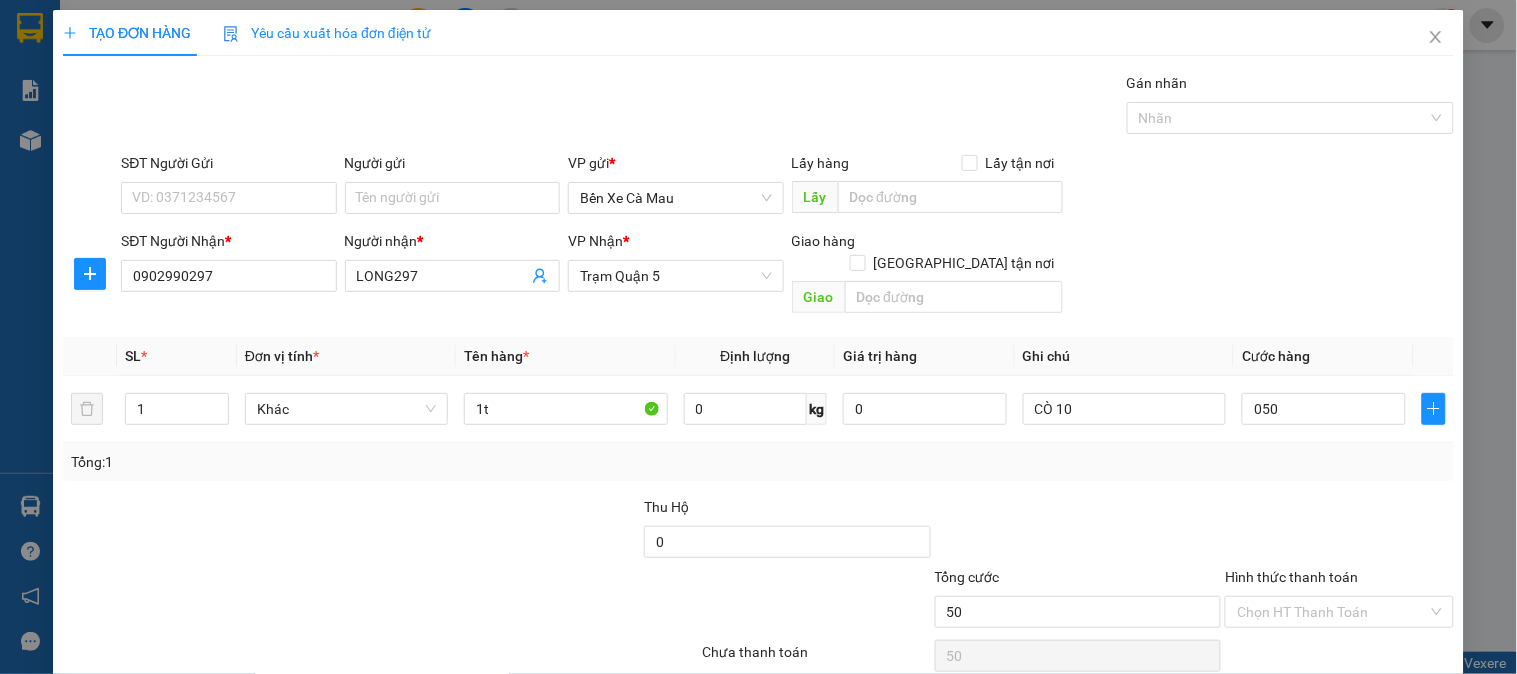 type on "50.000" 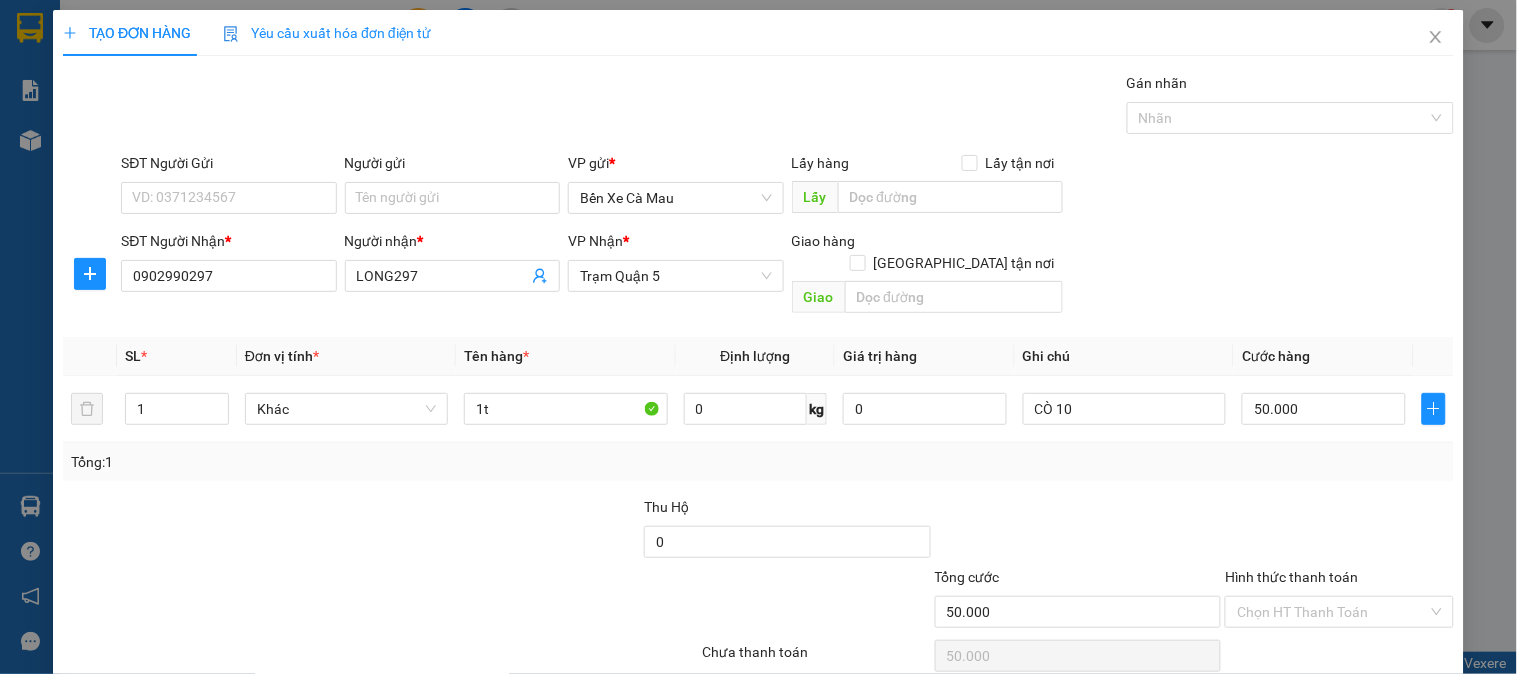 click on "SĐT Người Nhận  * 0902990297 Người nhận  * LONG297 VP Nhận  * Trạm Quận 5 Giao hàng Giao tận nơi Giao" at bounding box center (787, 276) 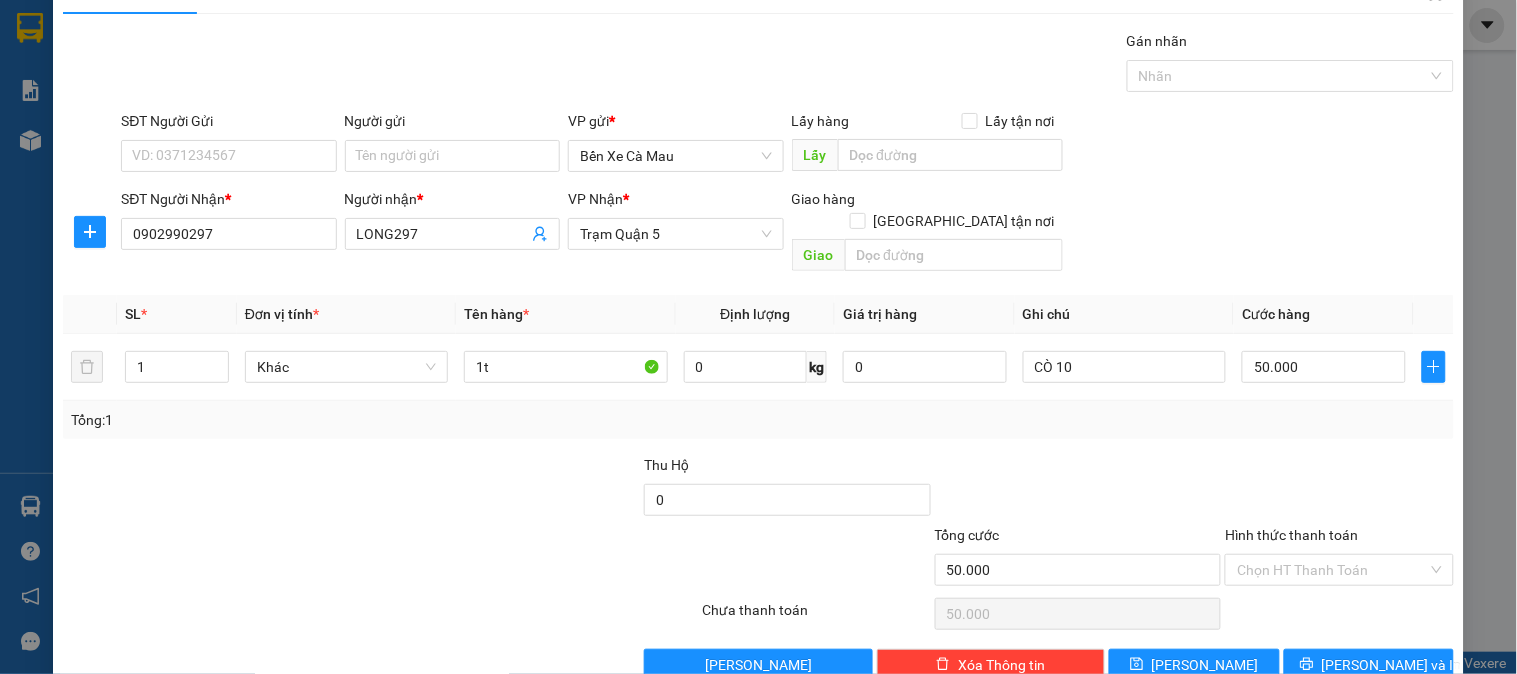 scroll, scrollTop: 65, scrollLeft: 0, axis: vertical 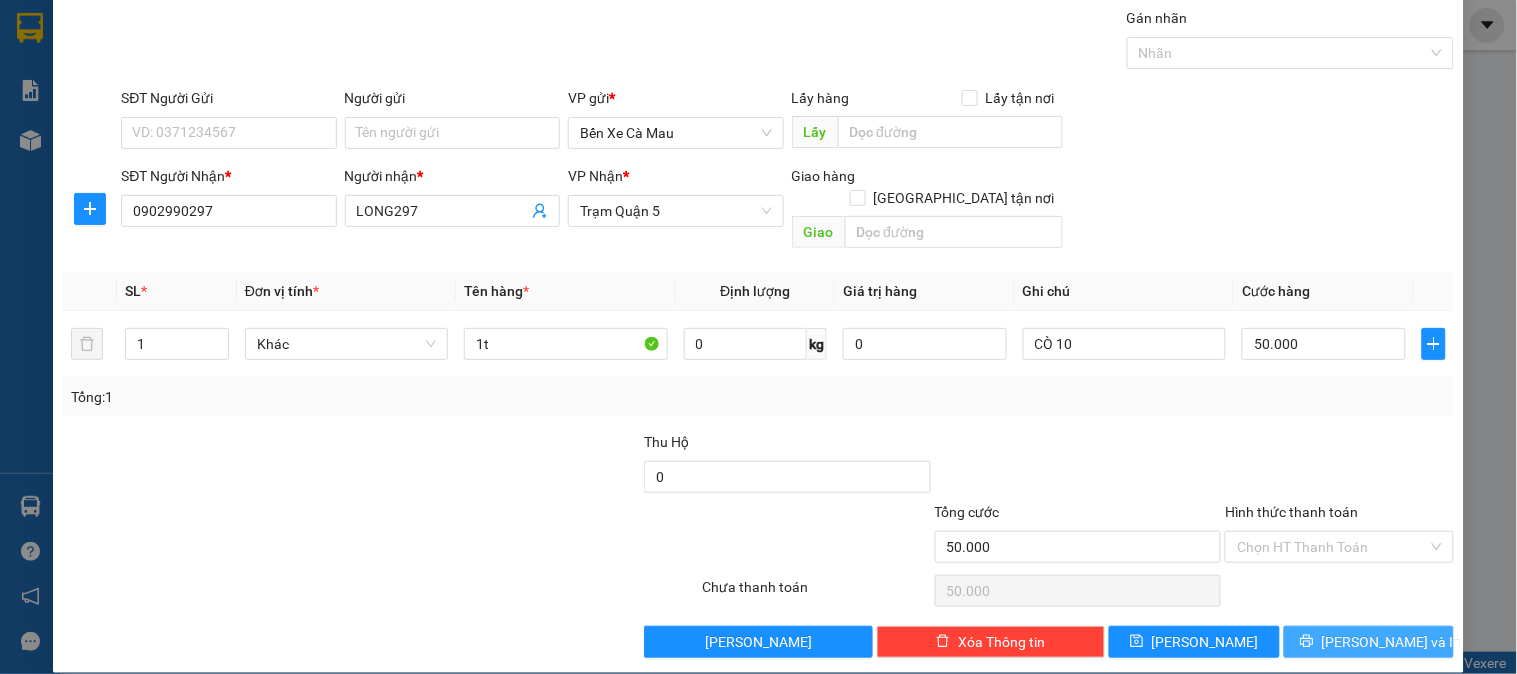 click on "[PERSON_NAME] và In" at bounding box center [1392, 642] 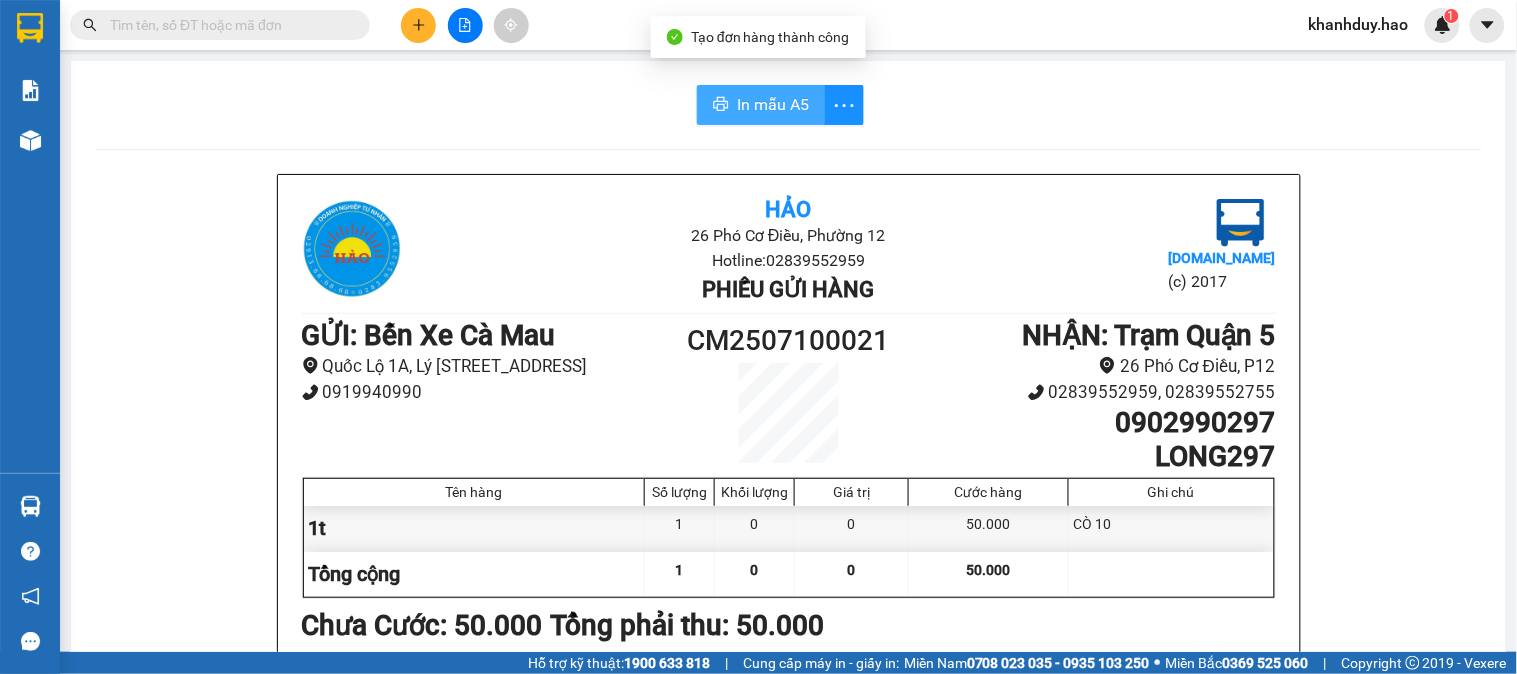 click on "In mẫu A5" at bounding box center (761, 105) 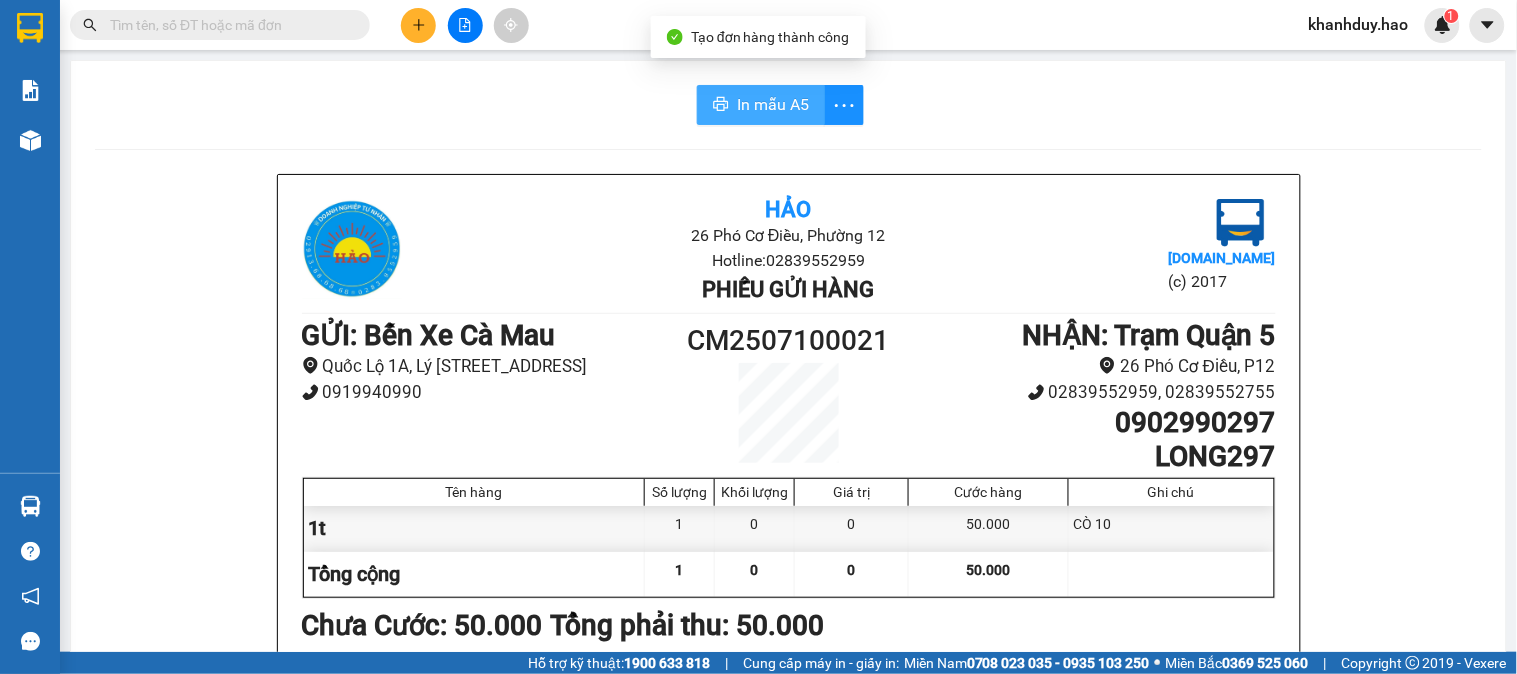 scroll, scrollTop: 0, scrollLeft: 0, axis: both 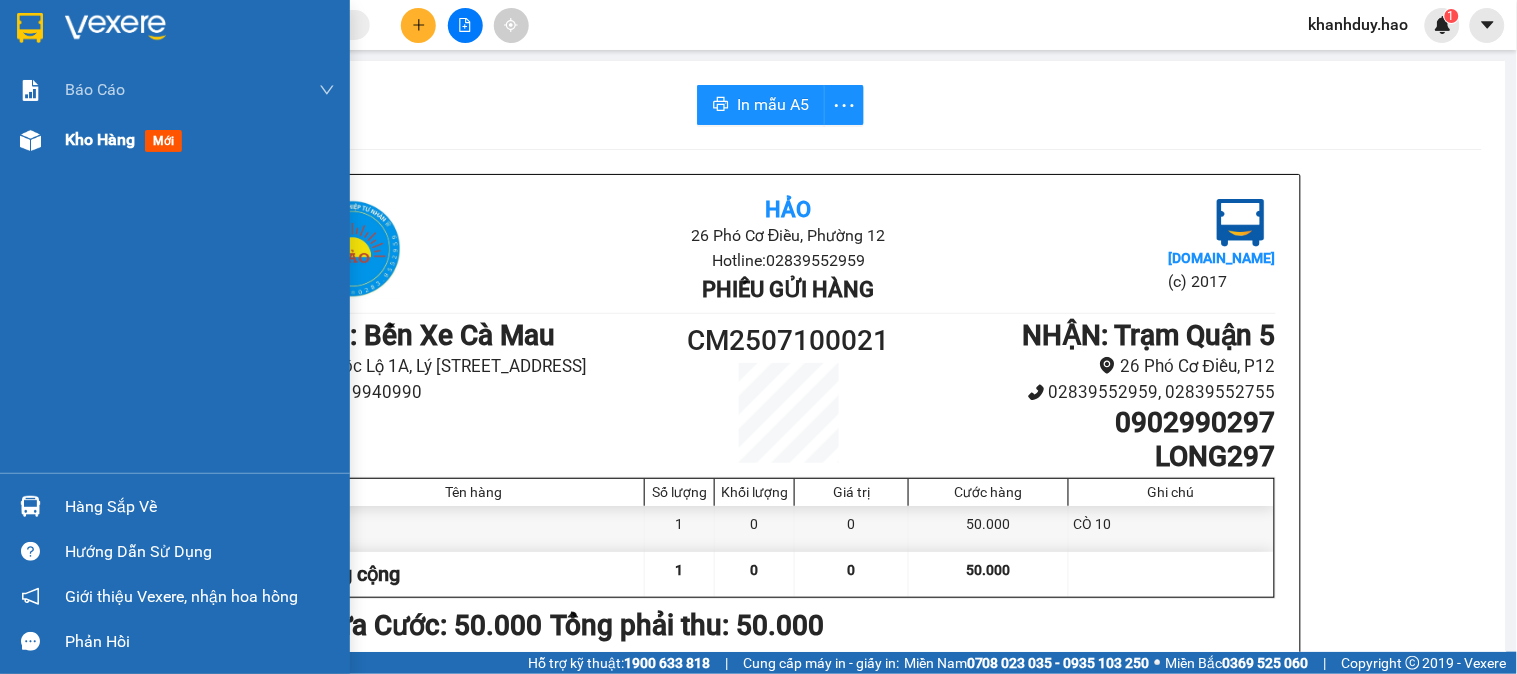 click at bounding box center [30, 140] 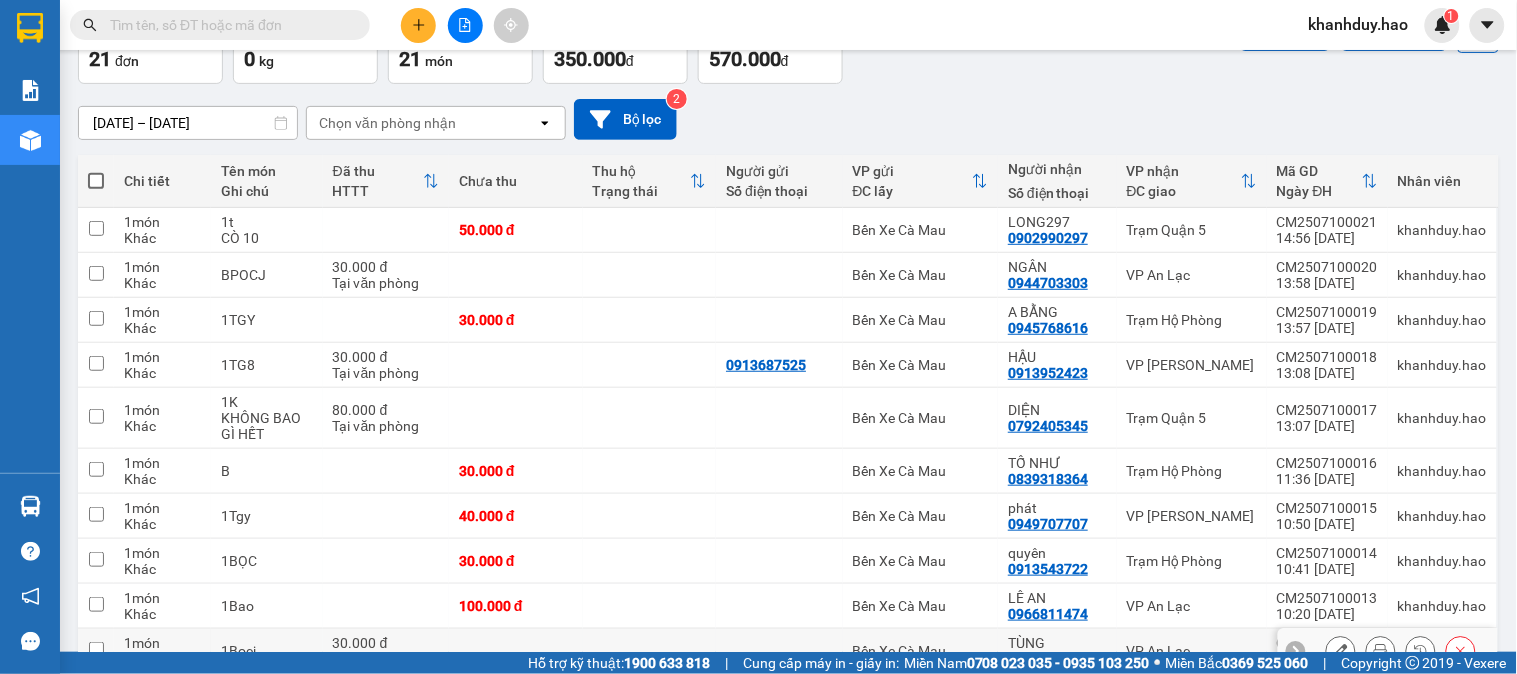 scroll, scrollTop: 232, scrollLeft: 0, axis: vertical 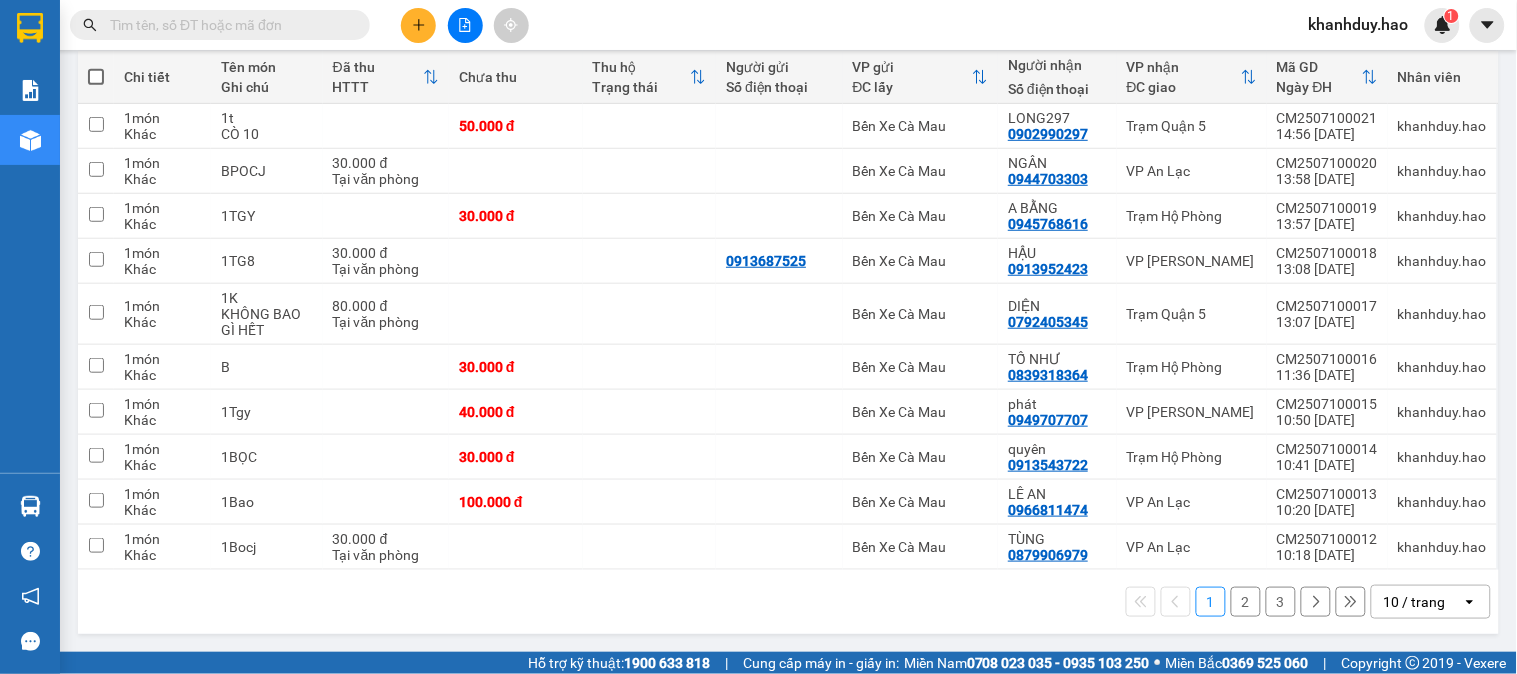 click on "10 / trang" at bounding box center (1417, 602) 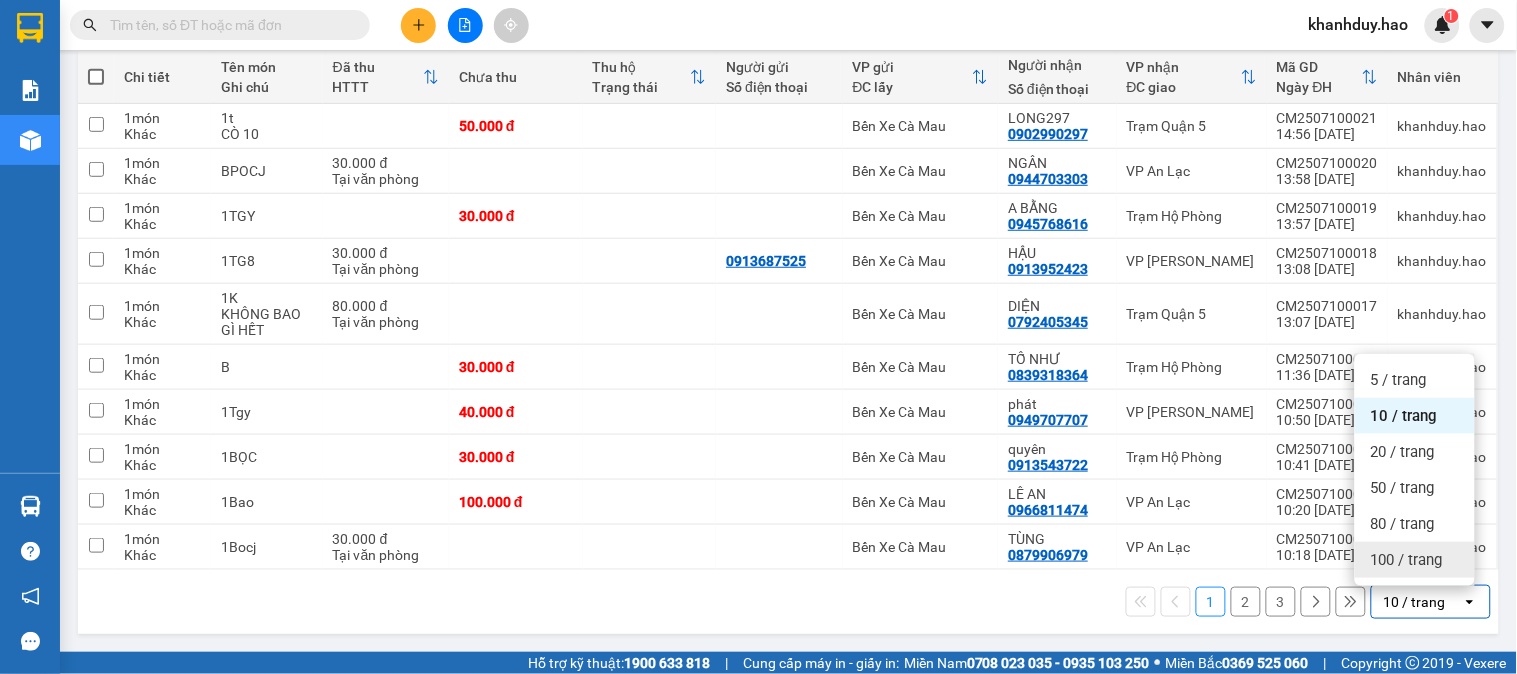 click on "100 / trang" at bounding box center (1407, 560) 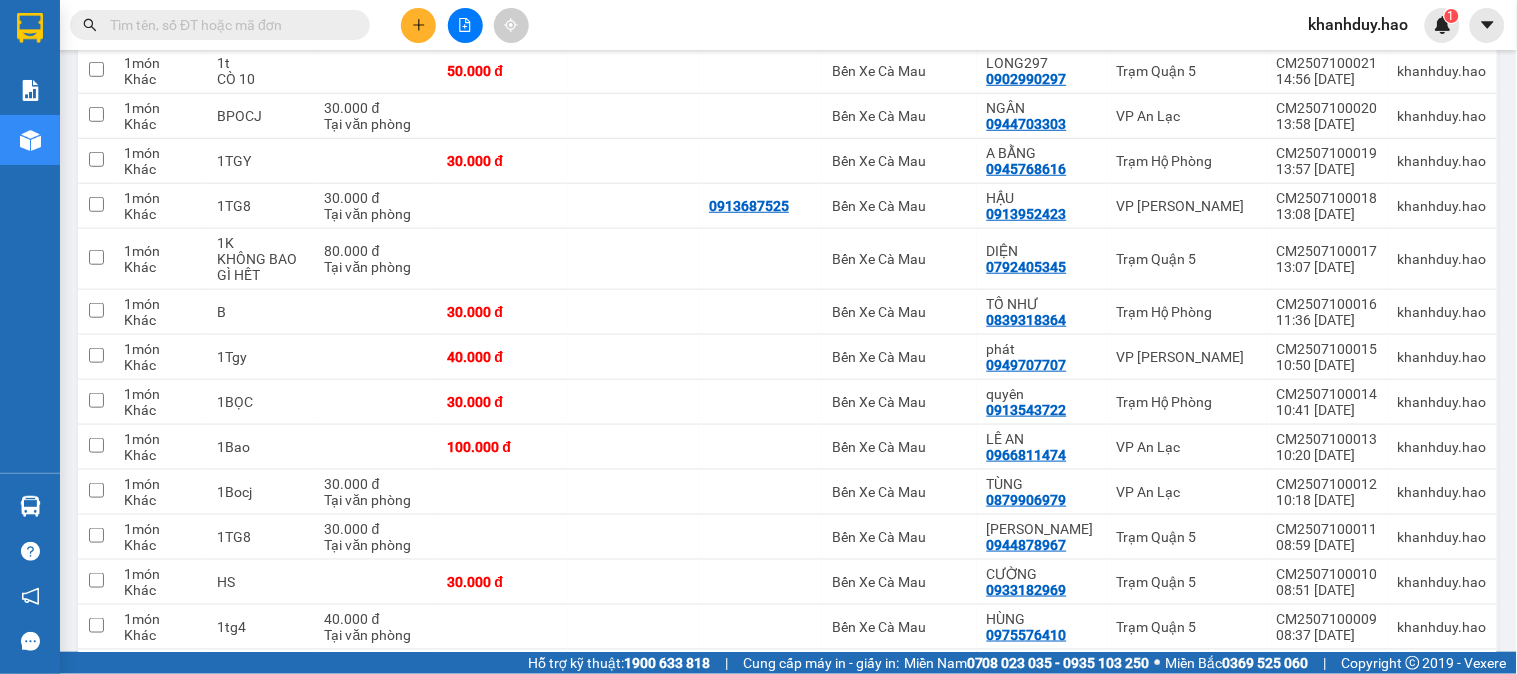 scroll, scrollTop: 0, scrollLeft: 0, axis: both 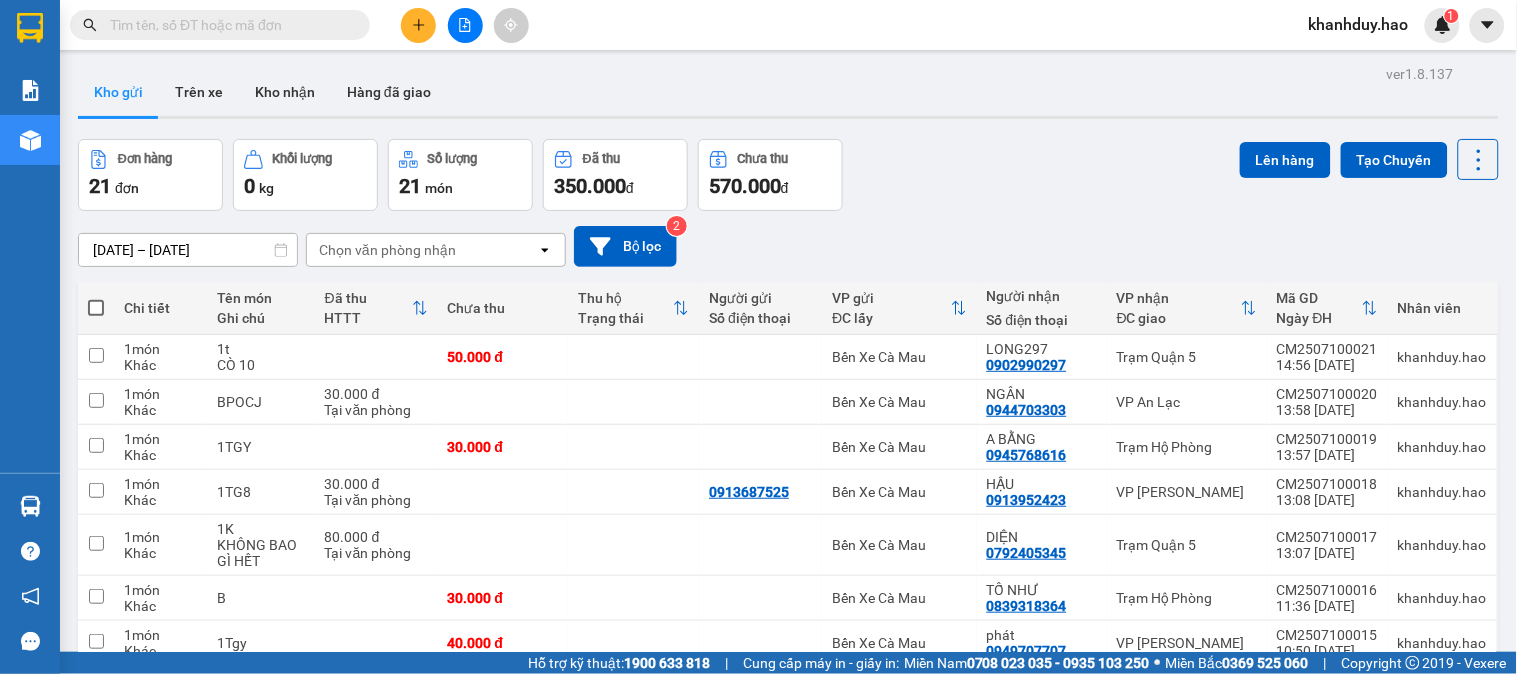 click at bounding box center (96, 308) 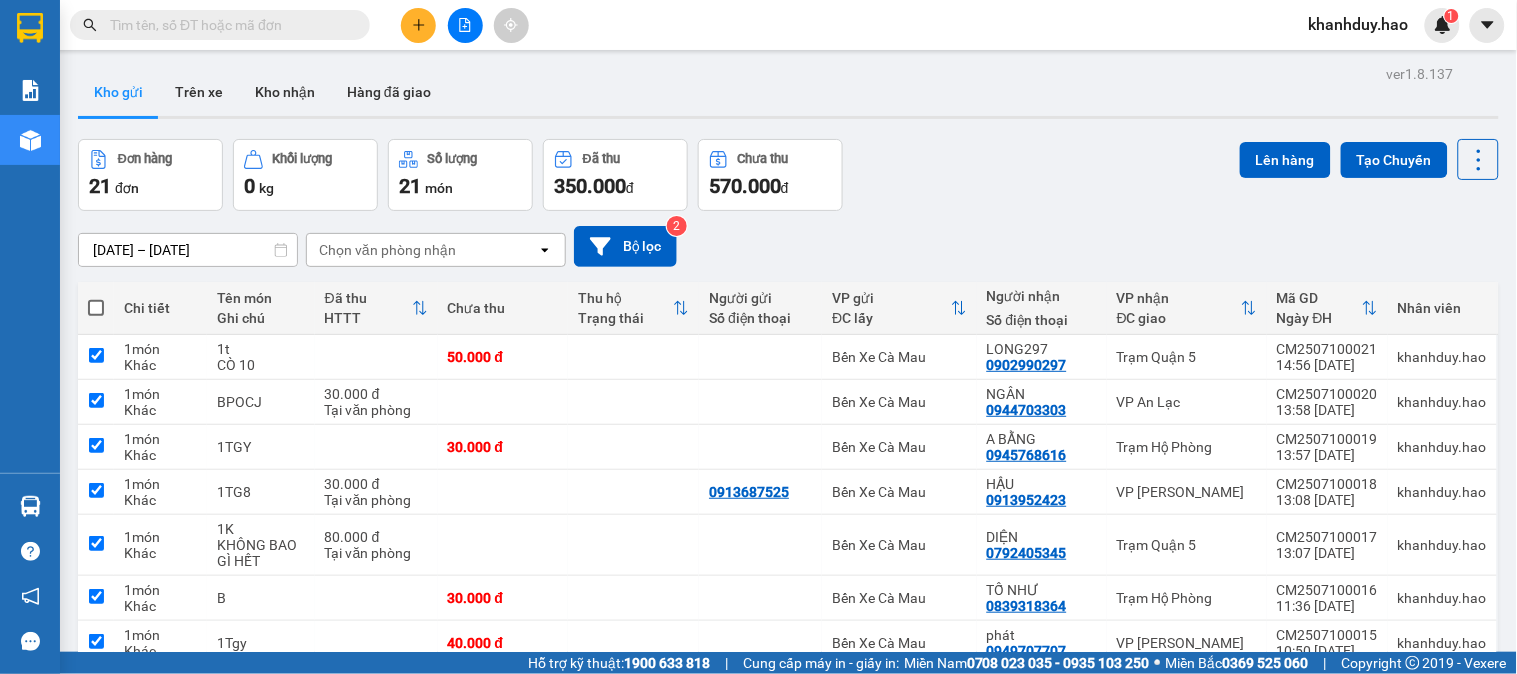 checkbox on "true" 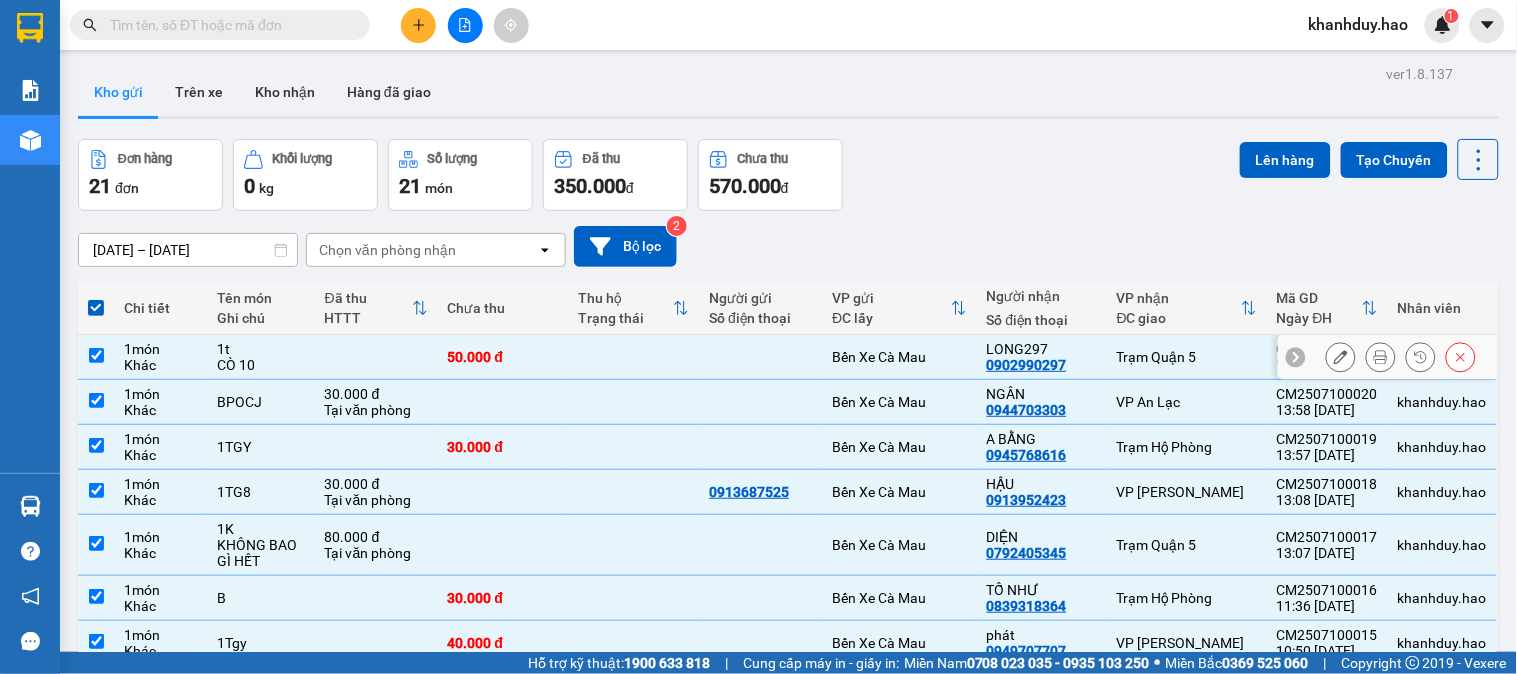 click on "1t" at bounding box center [260, 349] 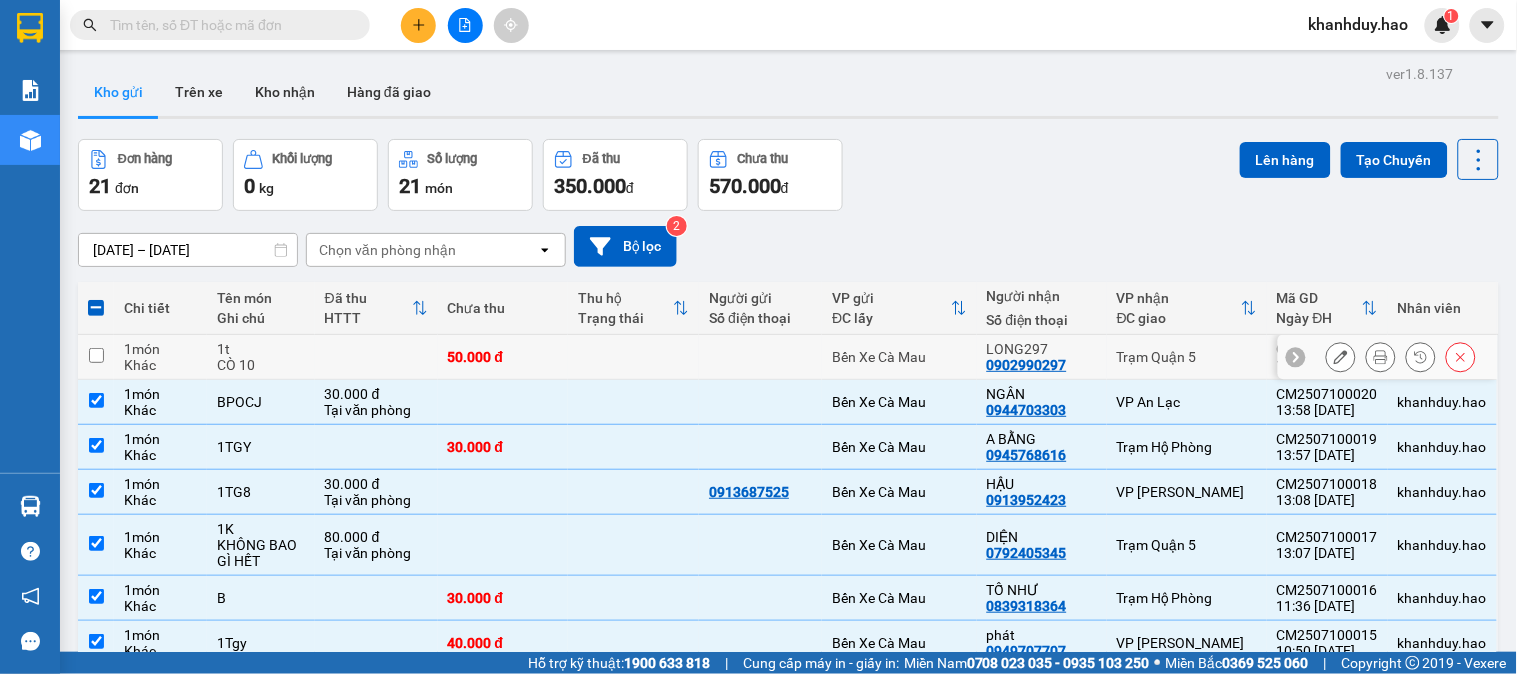 click at bounding box center (376, 357) 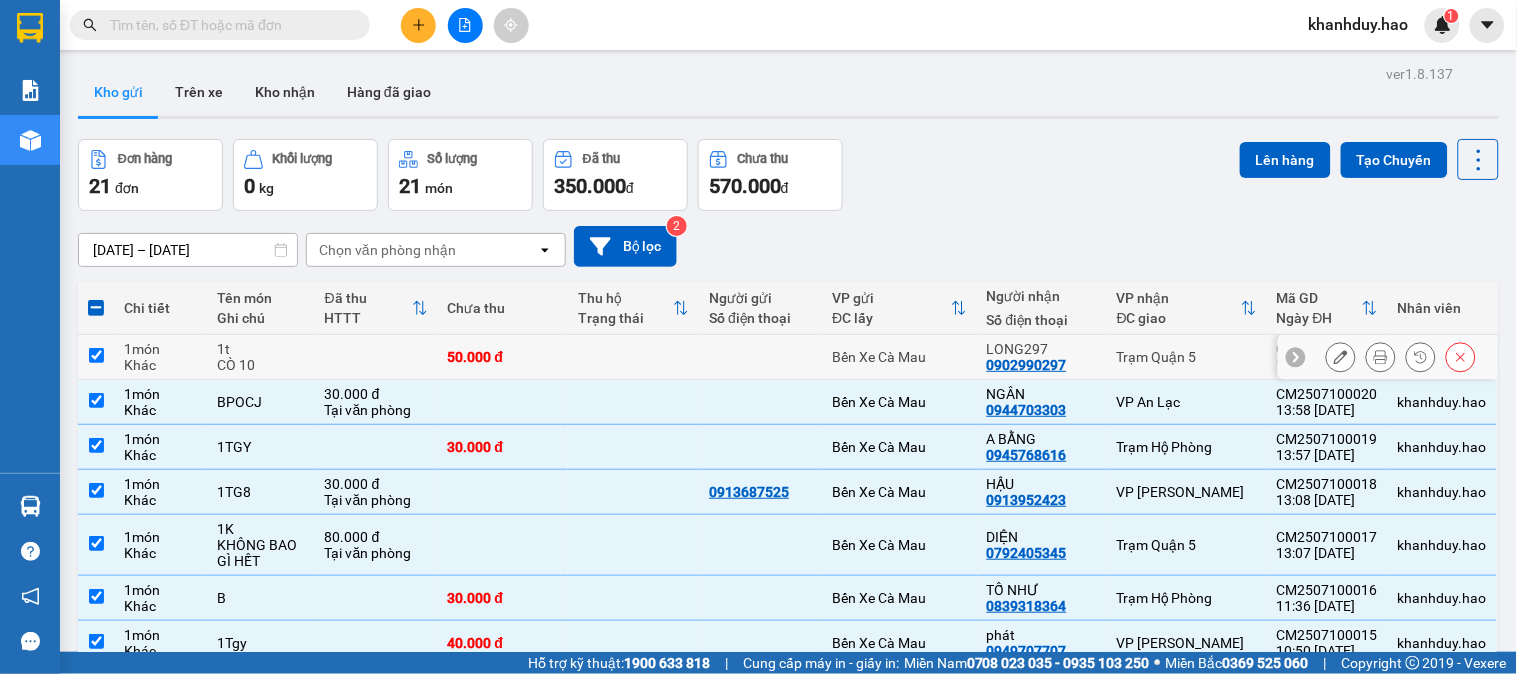 checkbox on "true" 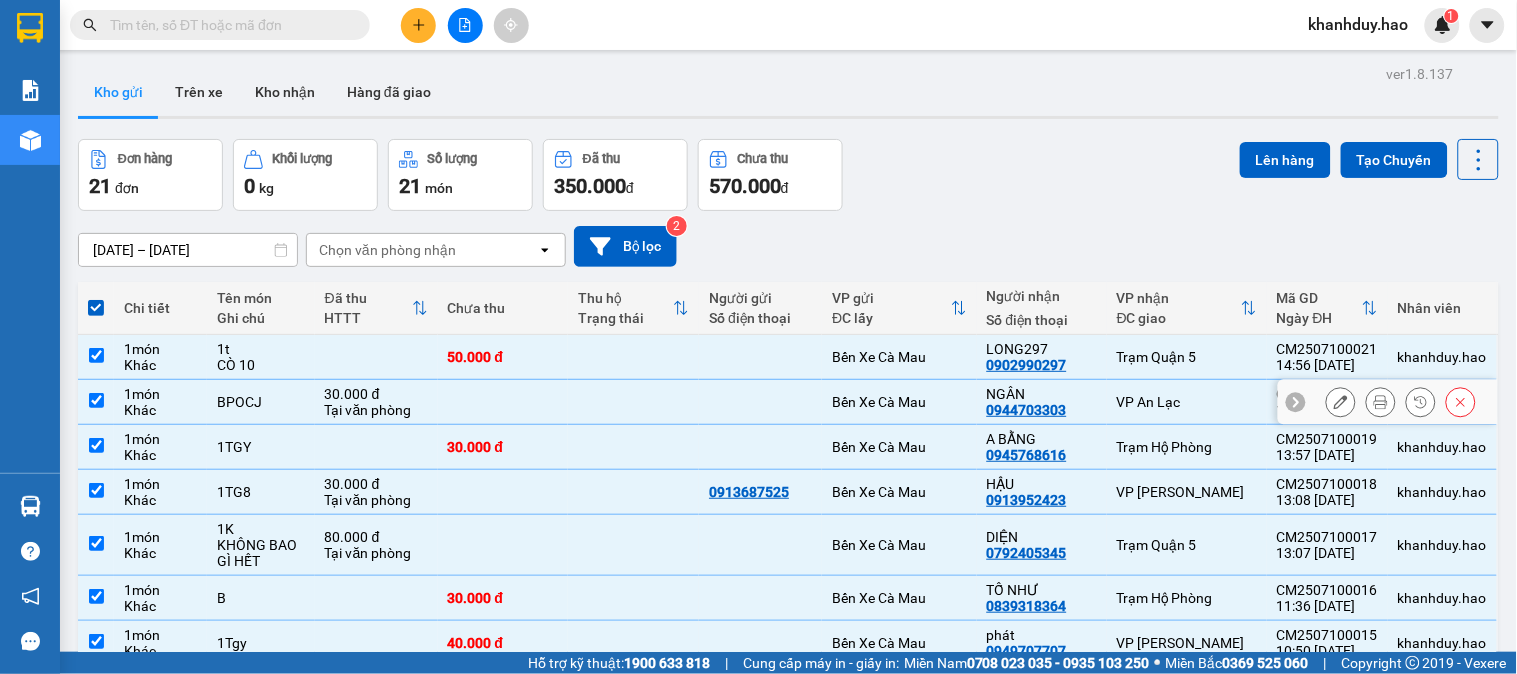 drag, startPoint x: 348, startPoint y: 418, endPoint x: 362, endPoint y: 401, distance: 22.022715 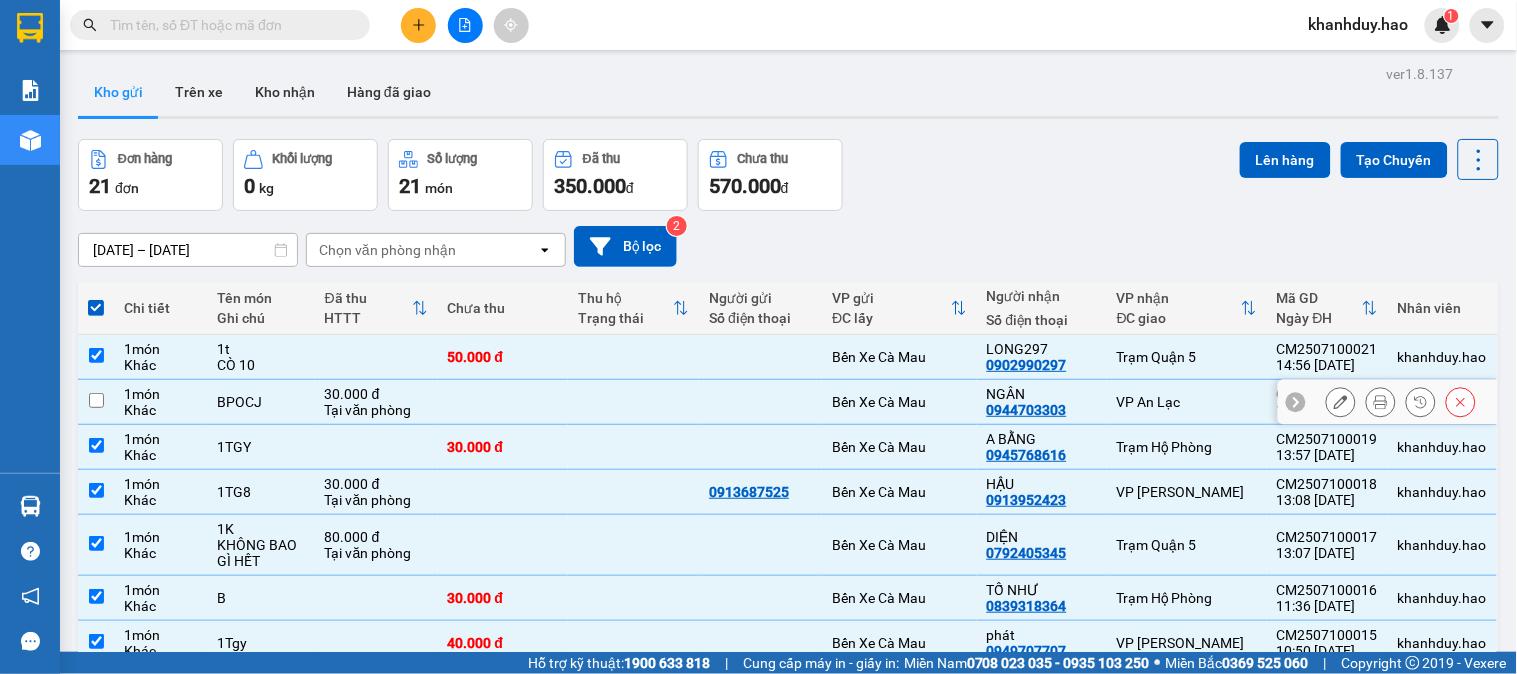 checkbox on "false" 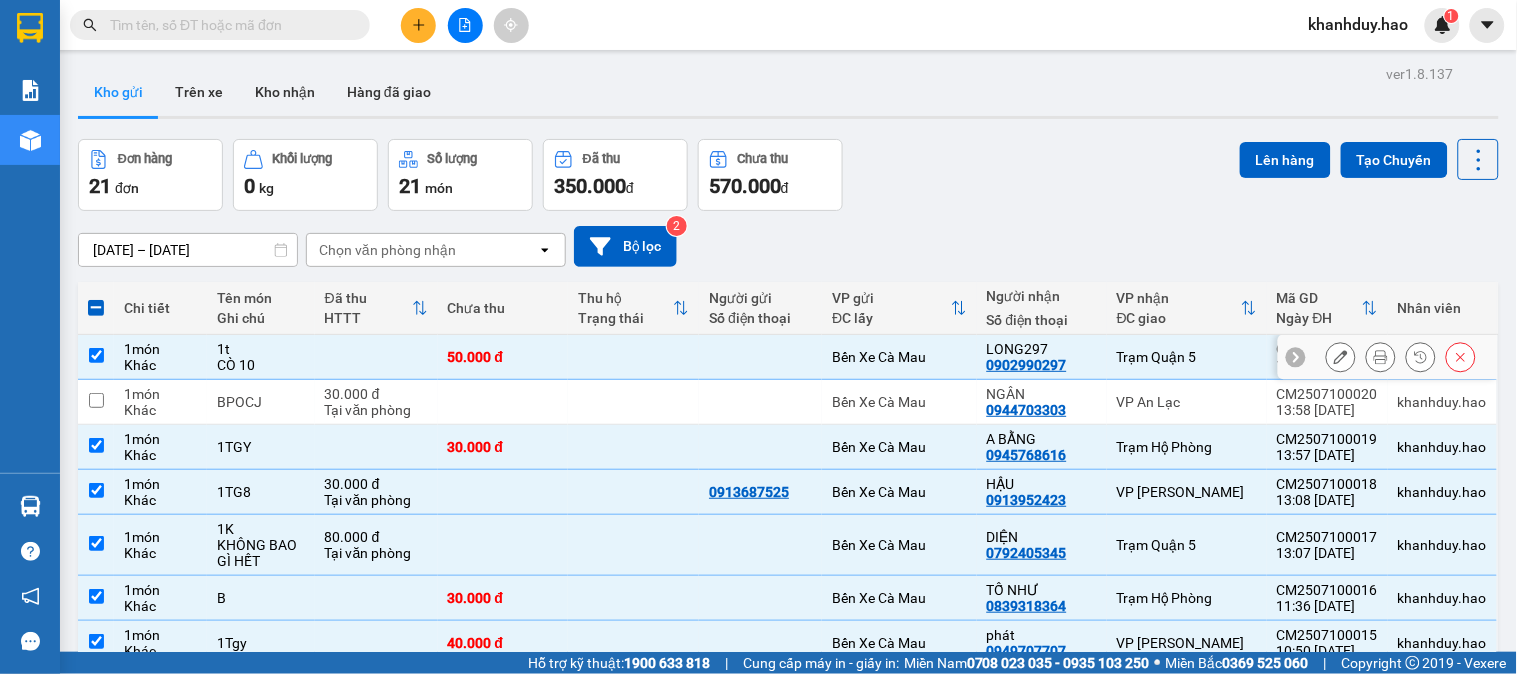 click at bounding box center [376, 357] 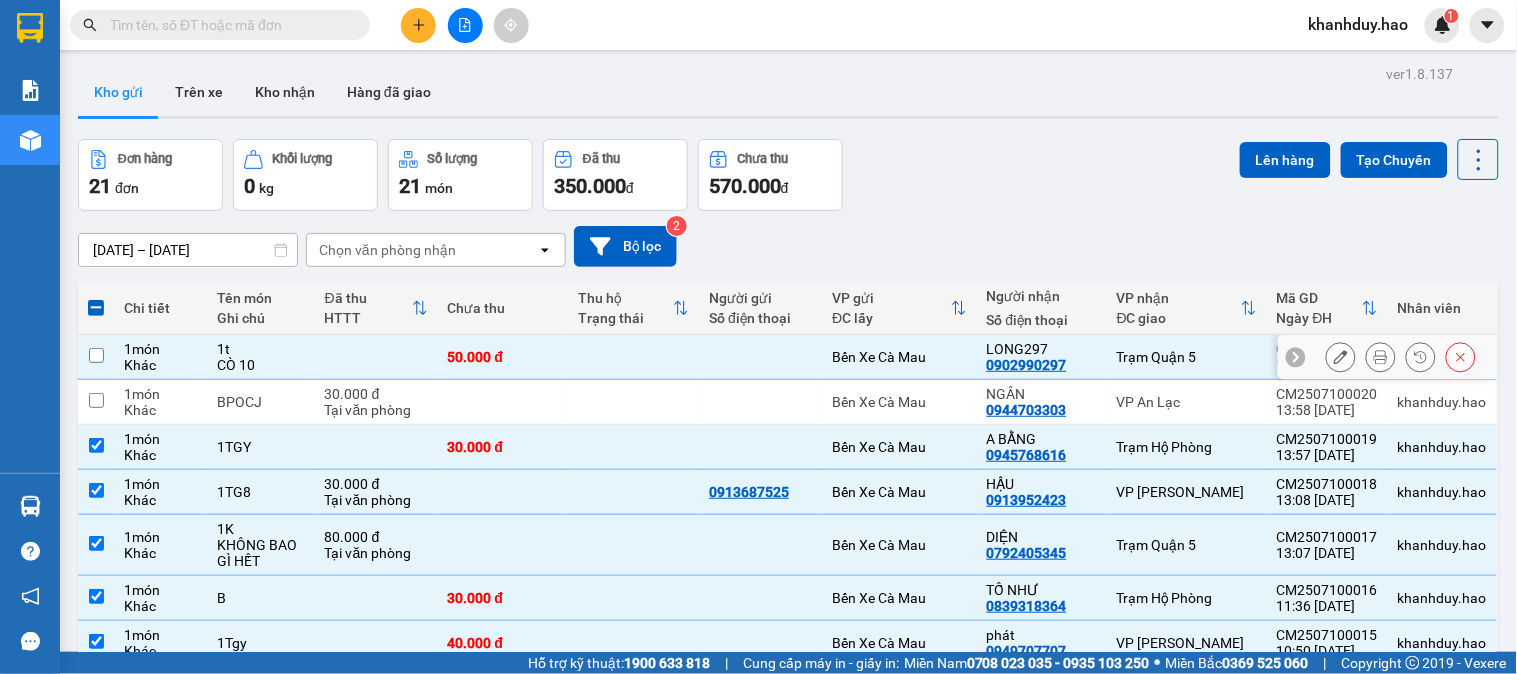 checkbox on "false" 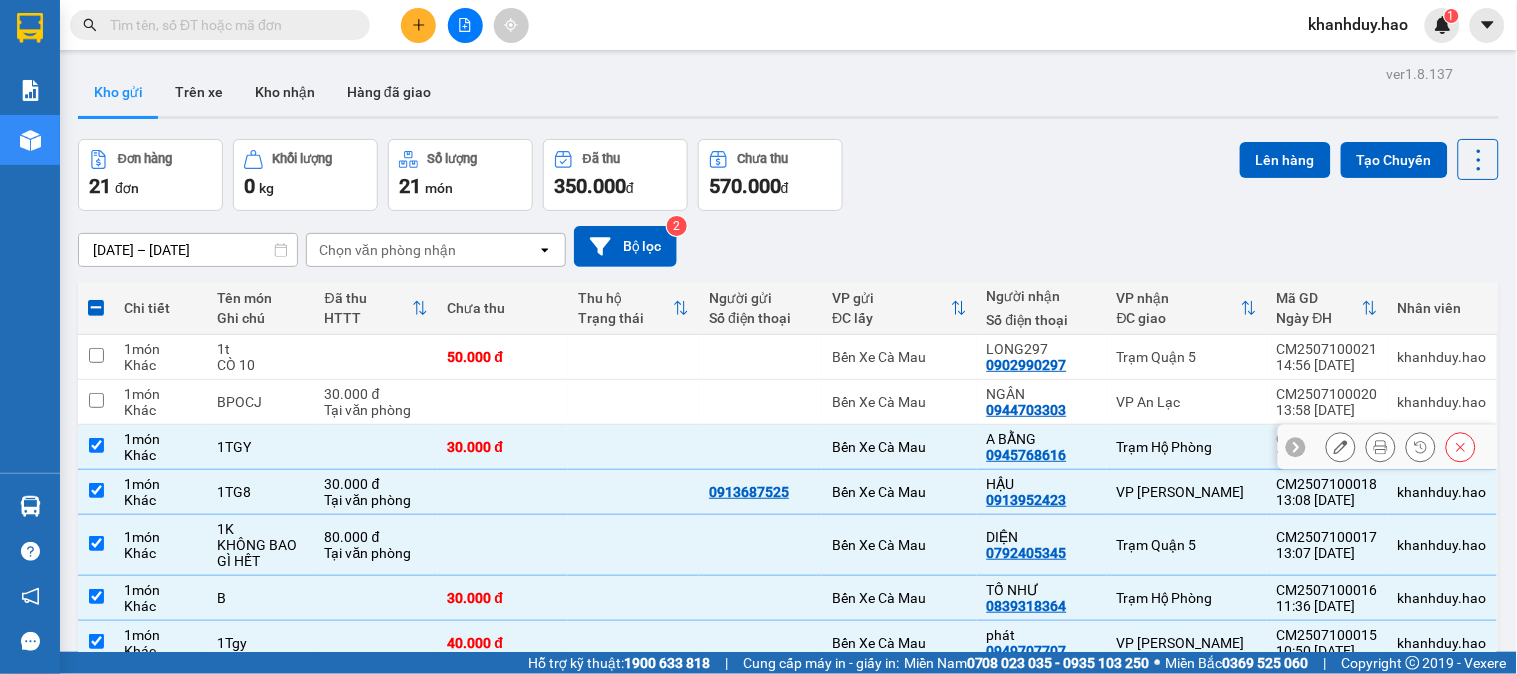 click at bounding box center (376, 447) 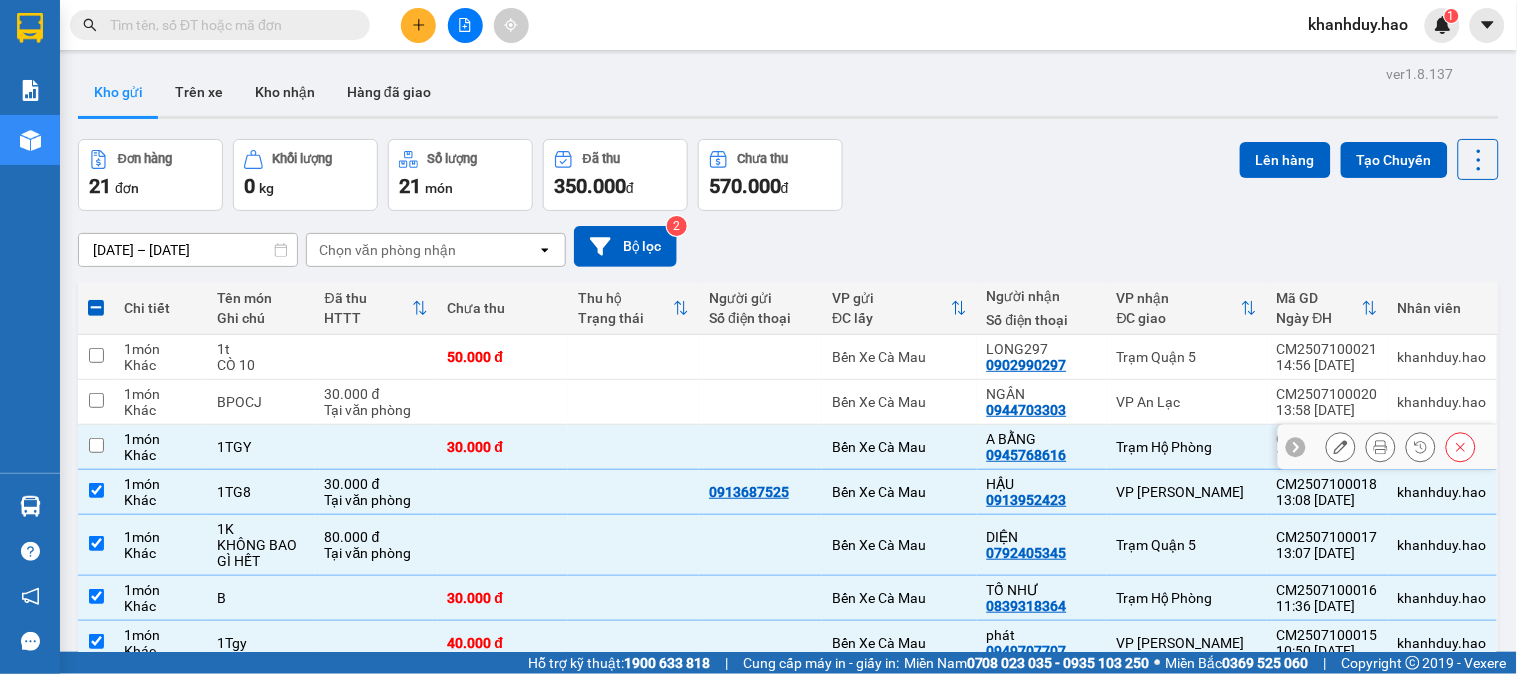checkbox on "false" 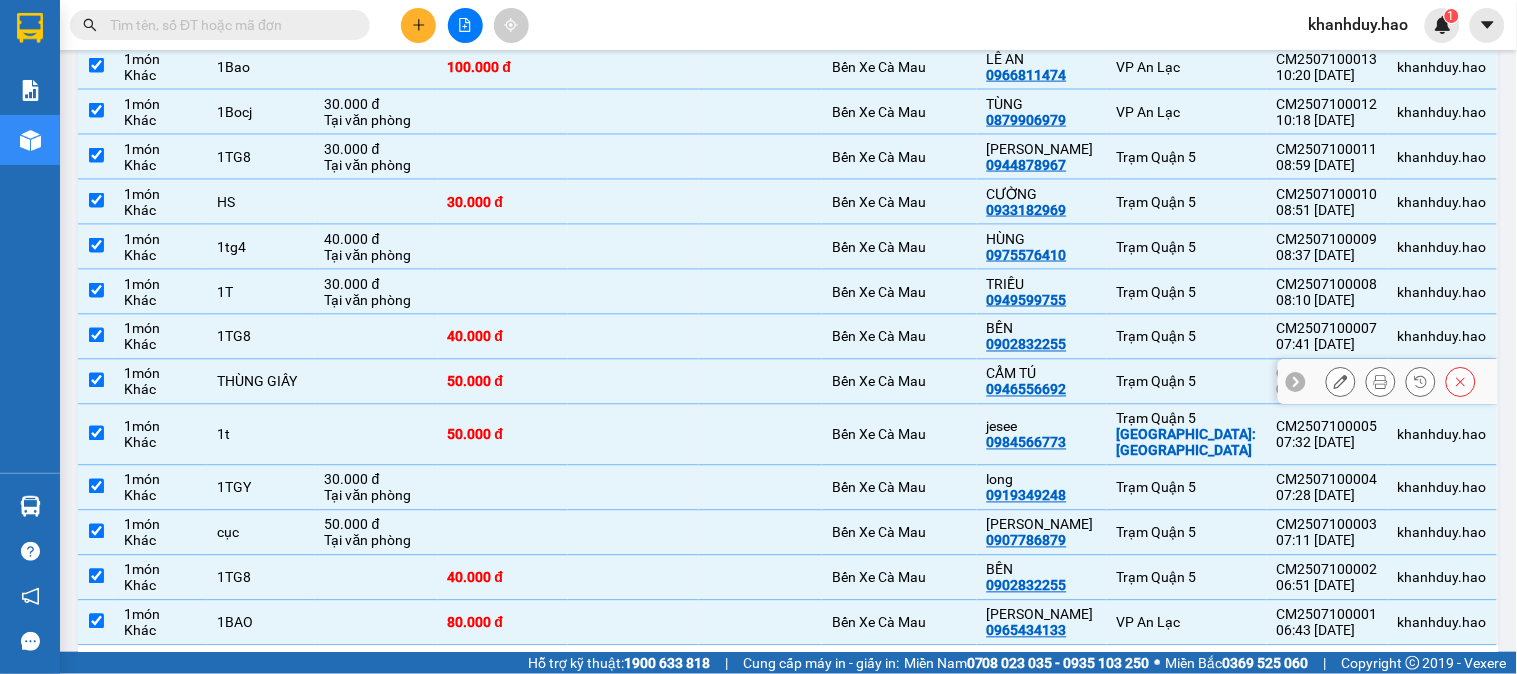 scroll, scrollTop: 222, scrollLeft: 0, axis: vertical 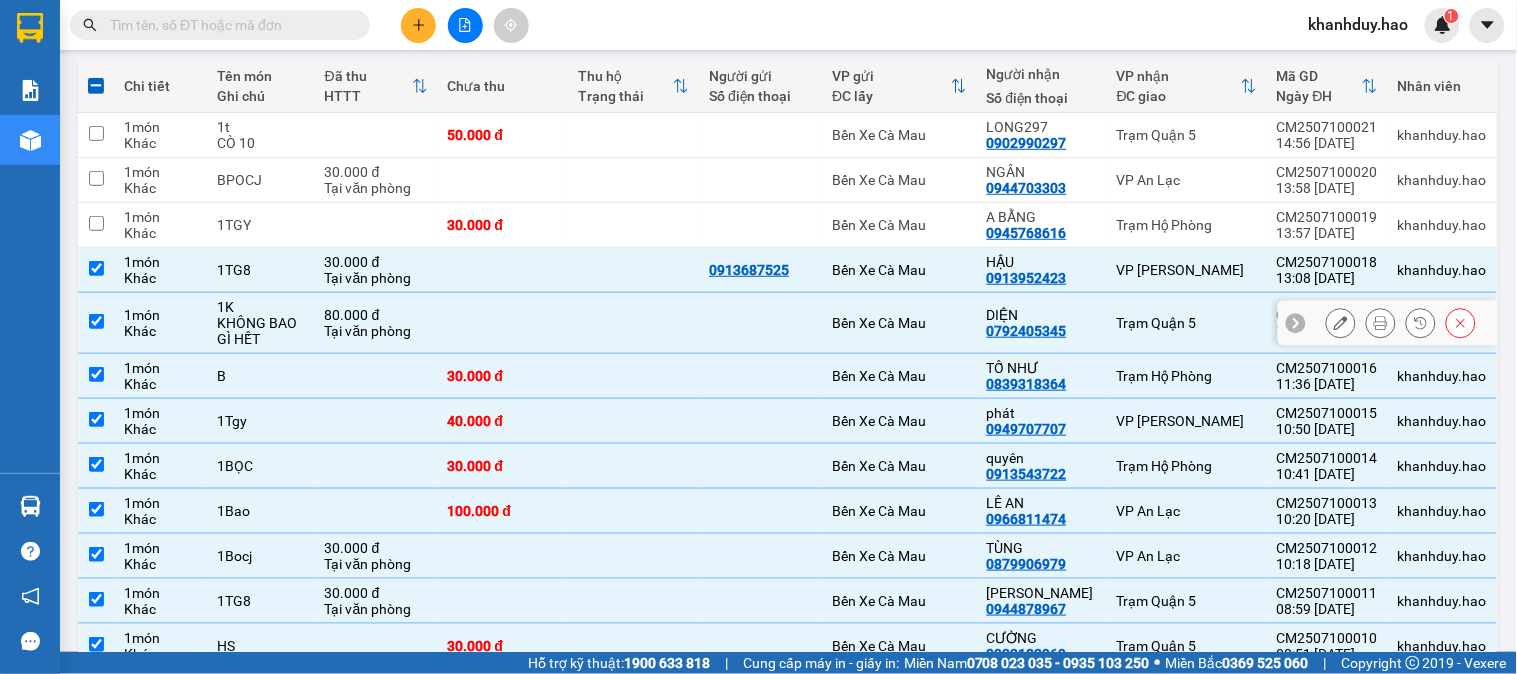 click on "Tại văn phòng" at bounding box center [376, 331] 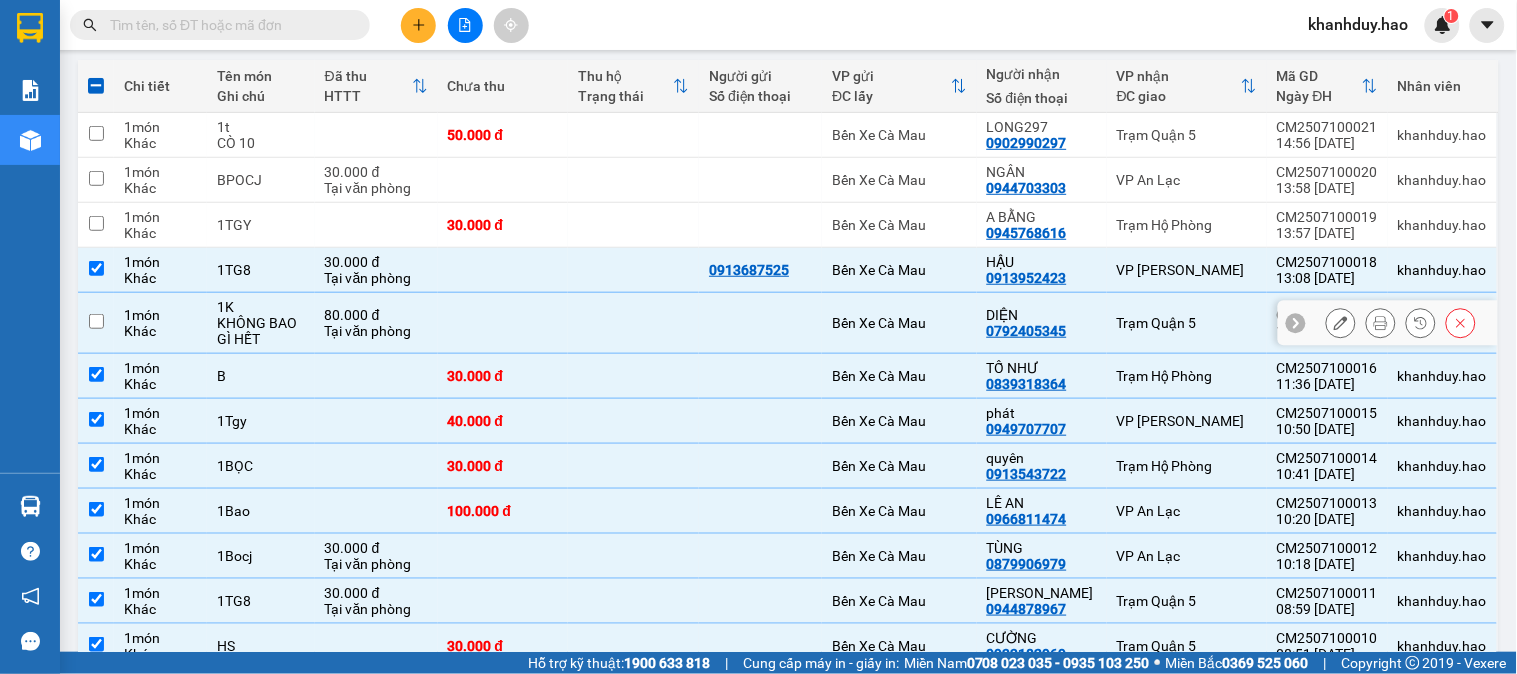 checkbox on "false" 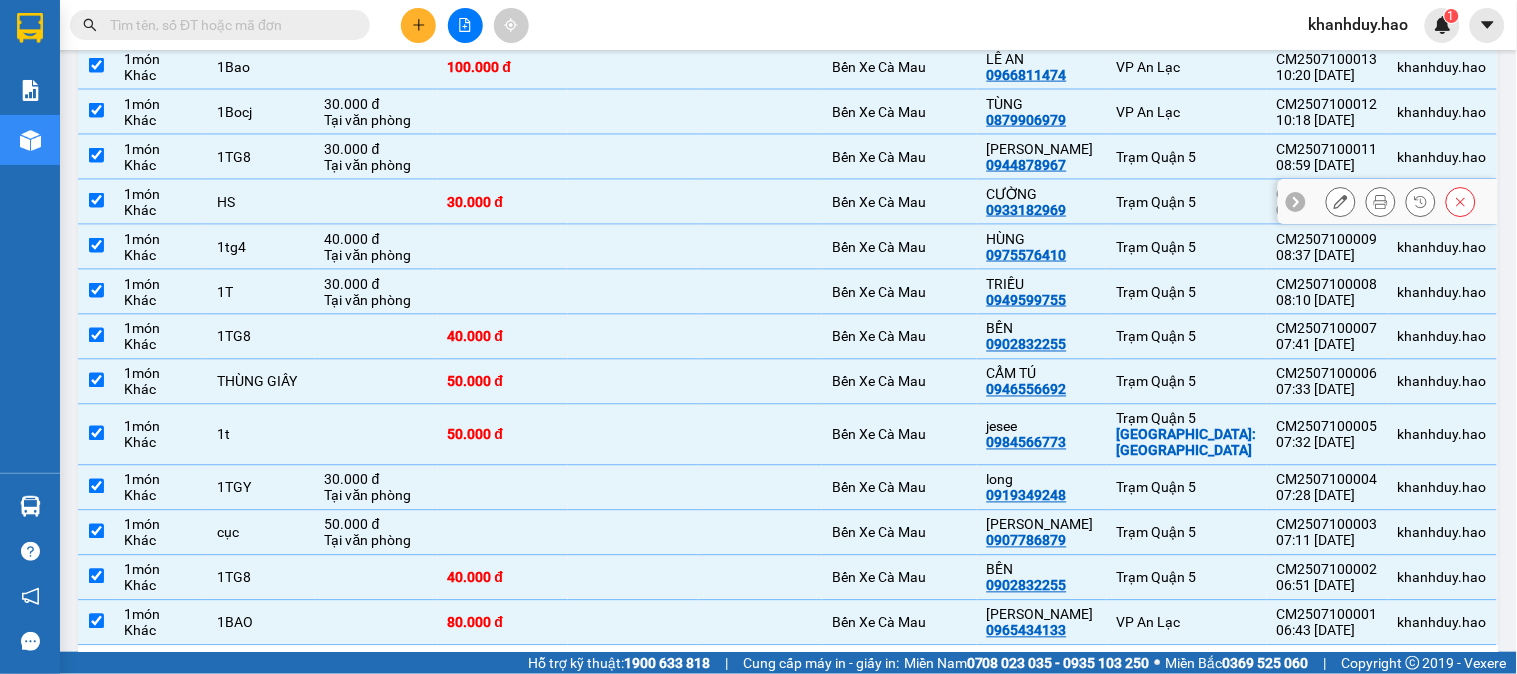 click at bounding box center [376, 202] 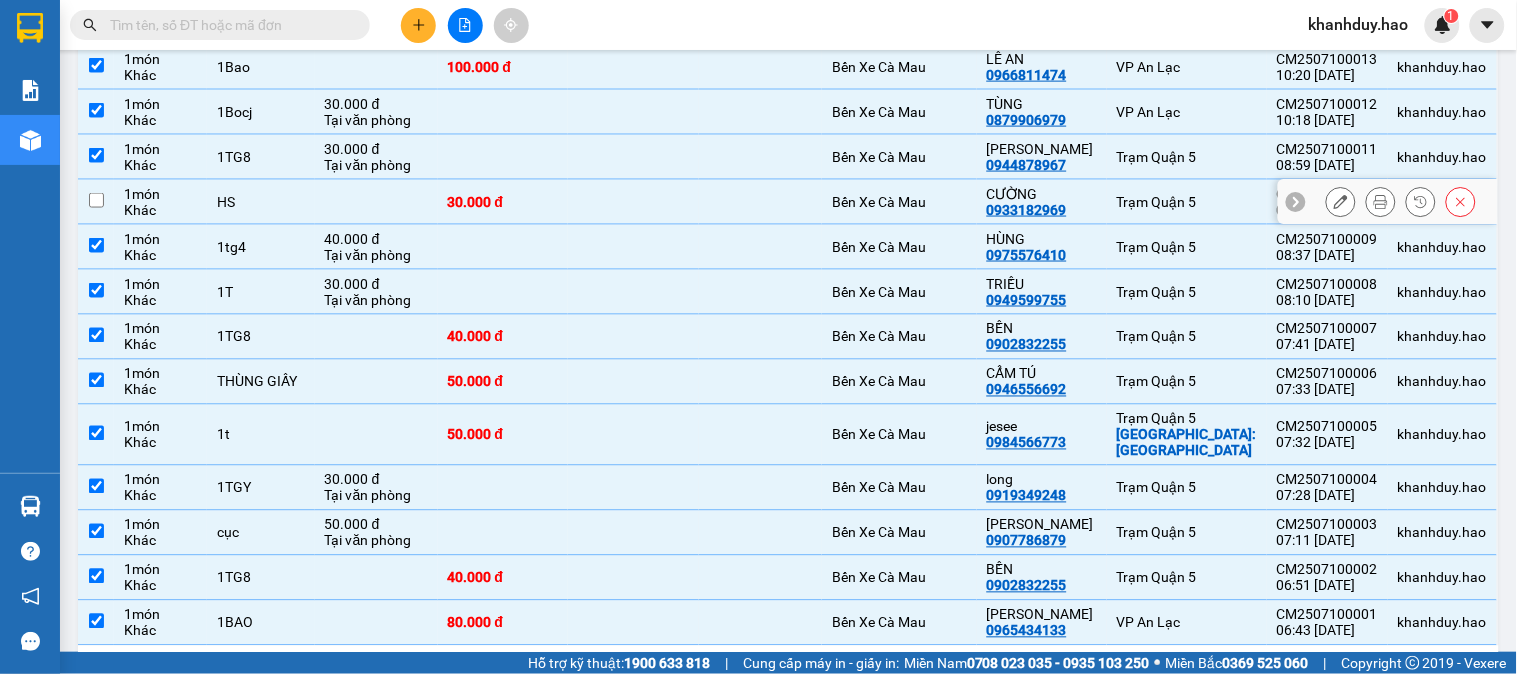 checkbox on "false" 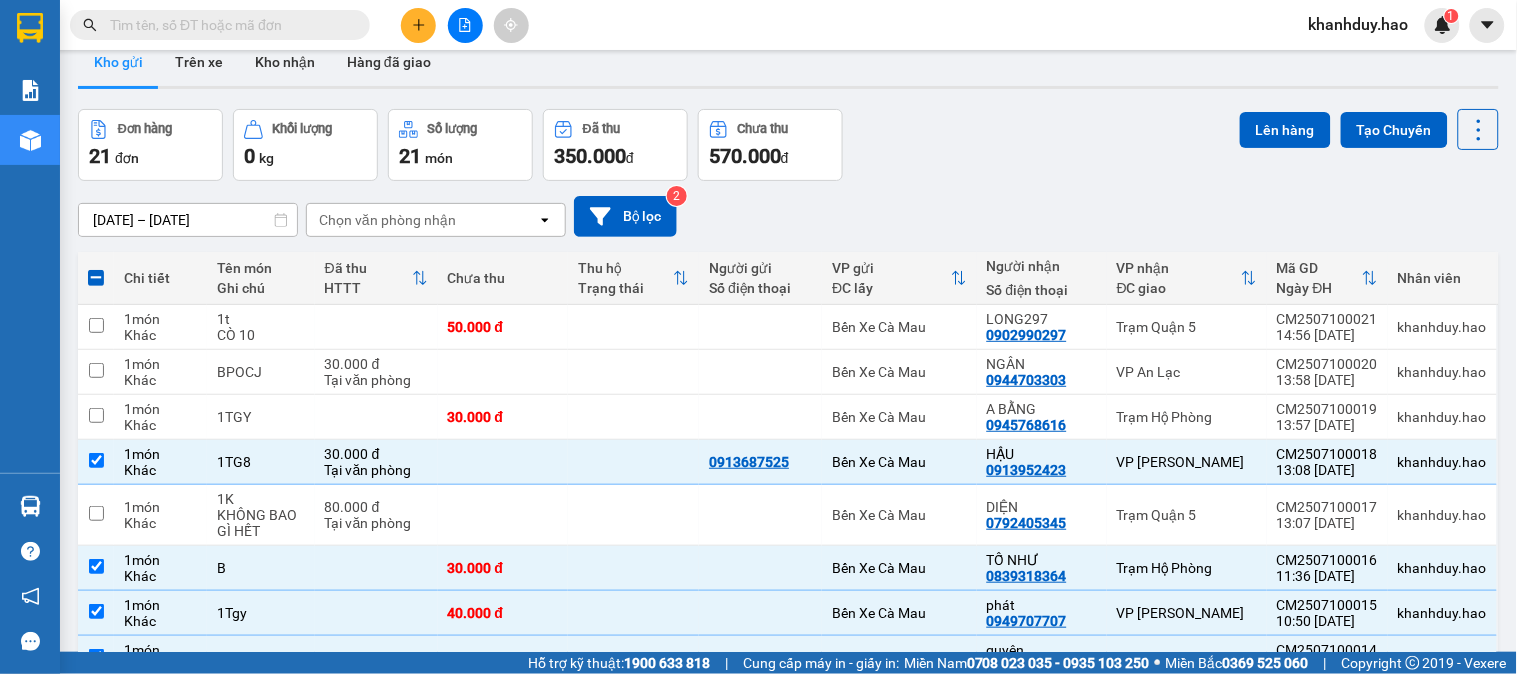 scroll, scrollTop: 0, scrollLeft: 0, axis: both 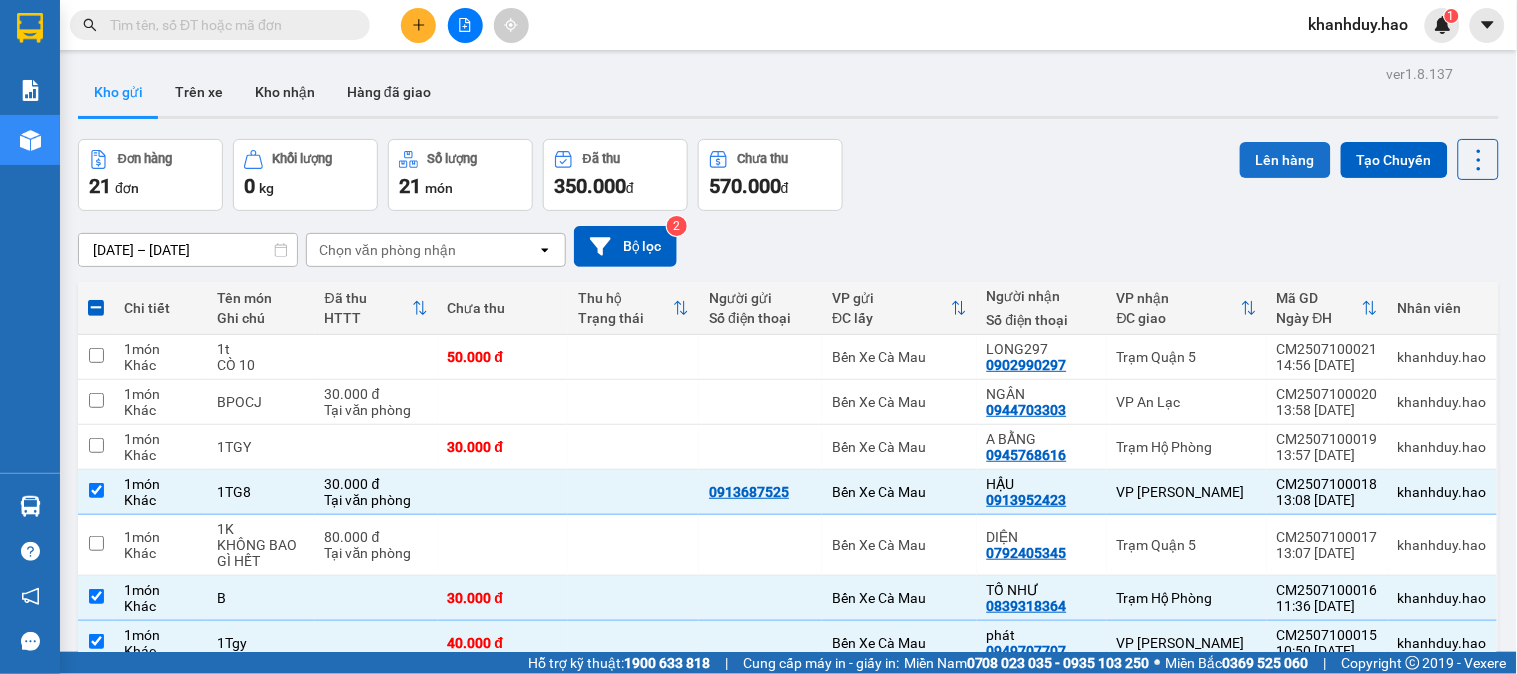 click on "Lên hàng" at bounding box center [1285, 160] 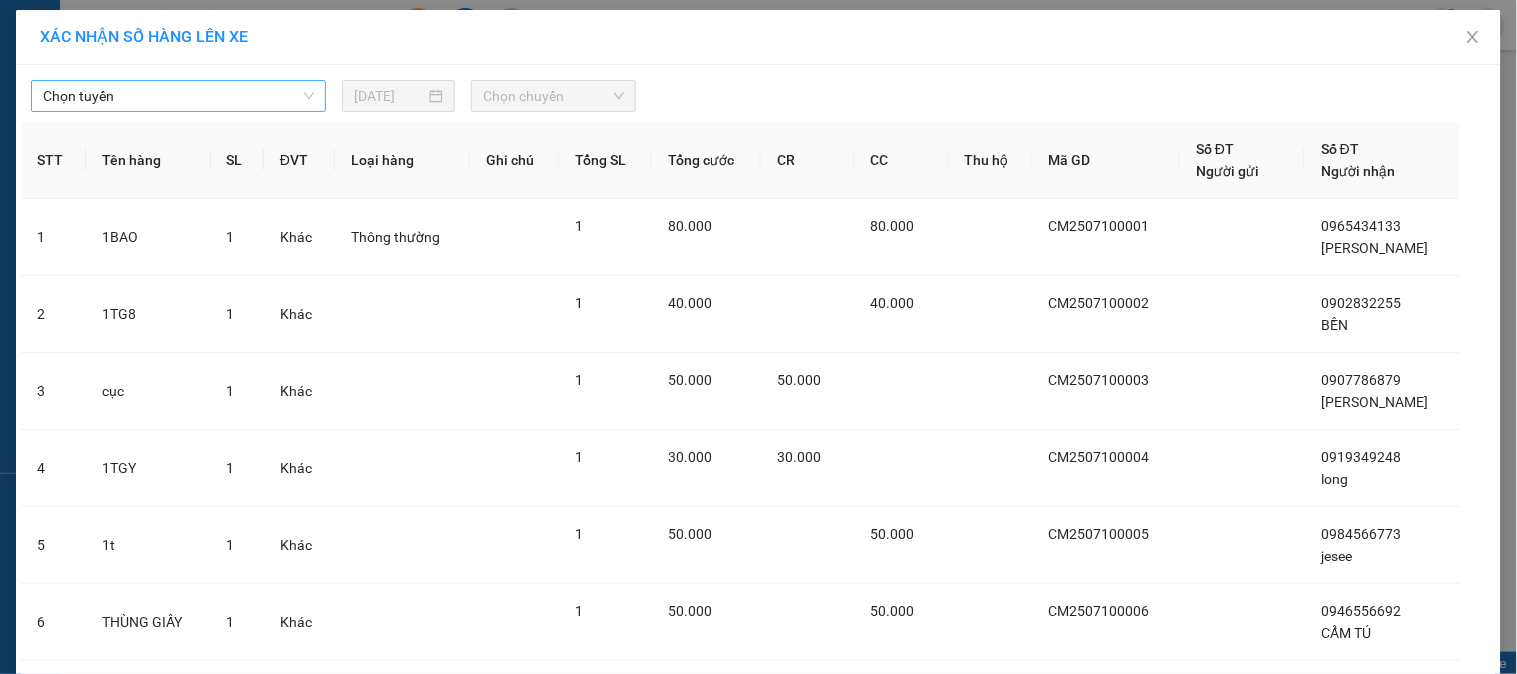 drag, startPoint x: 63, startPoint y: 106, endPoint x: 88, endPoint y: 96, distance: 26.925823 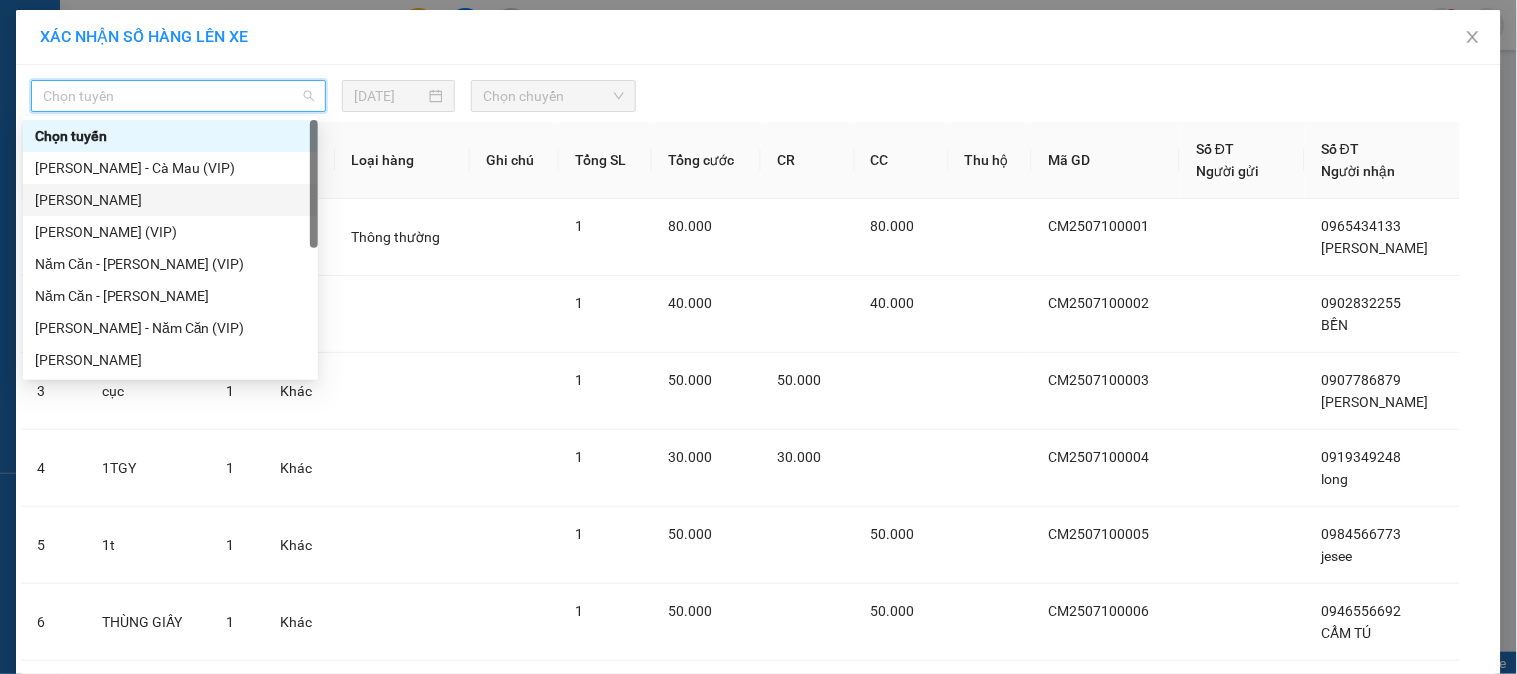 drag, startPoint x: 115, startPoint y: 190, endPoint x: 482, endPoint y: 143, distance: 369.99728 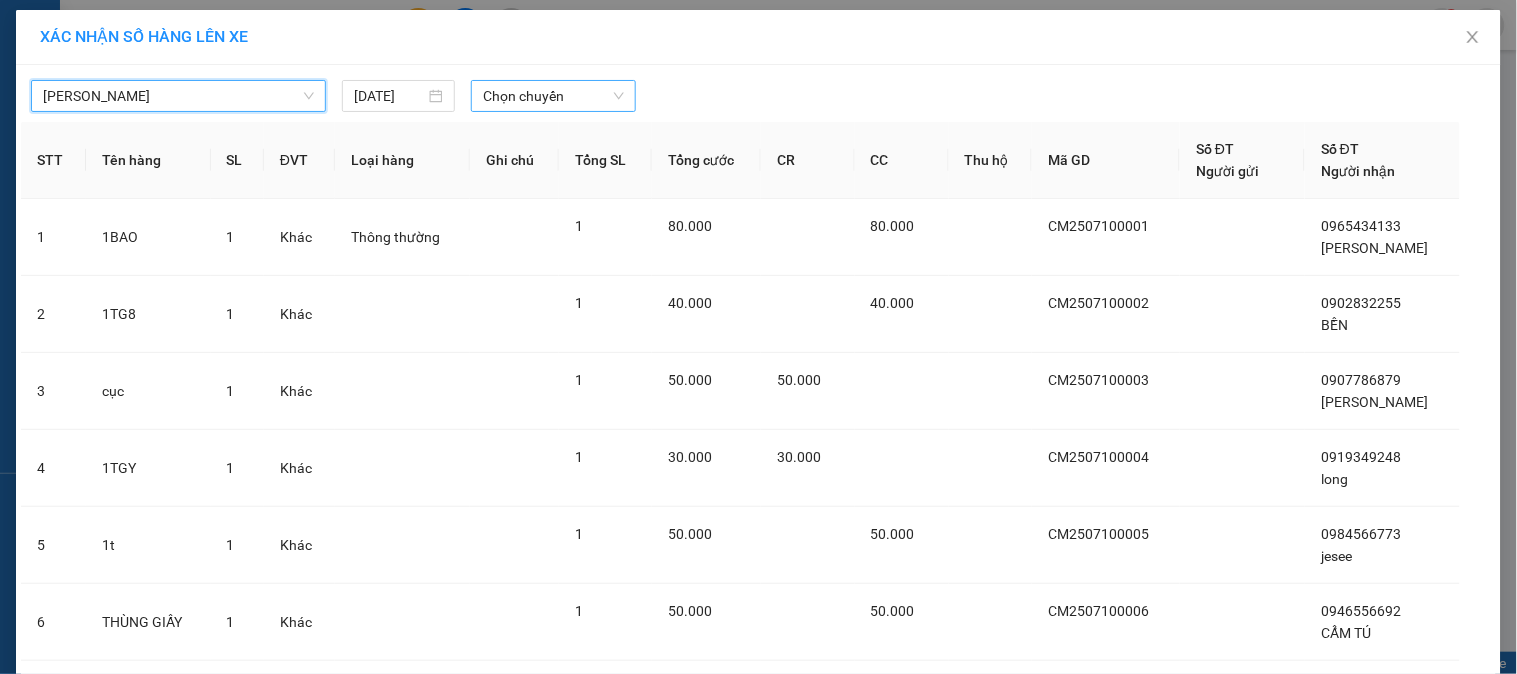 click on "Chọn chuyến" at bounding box center [553, 96] 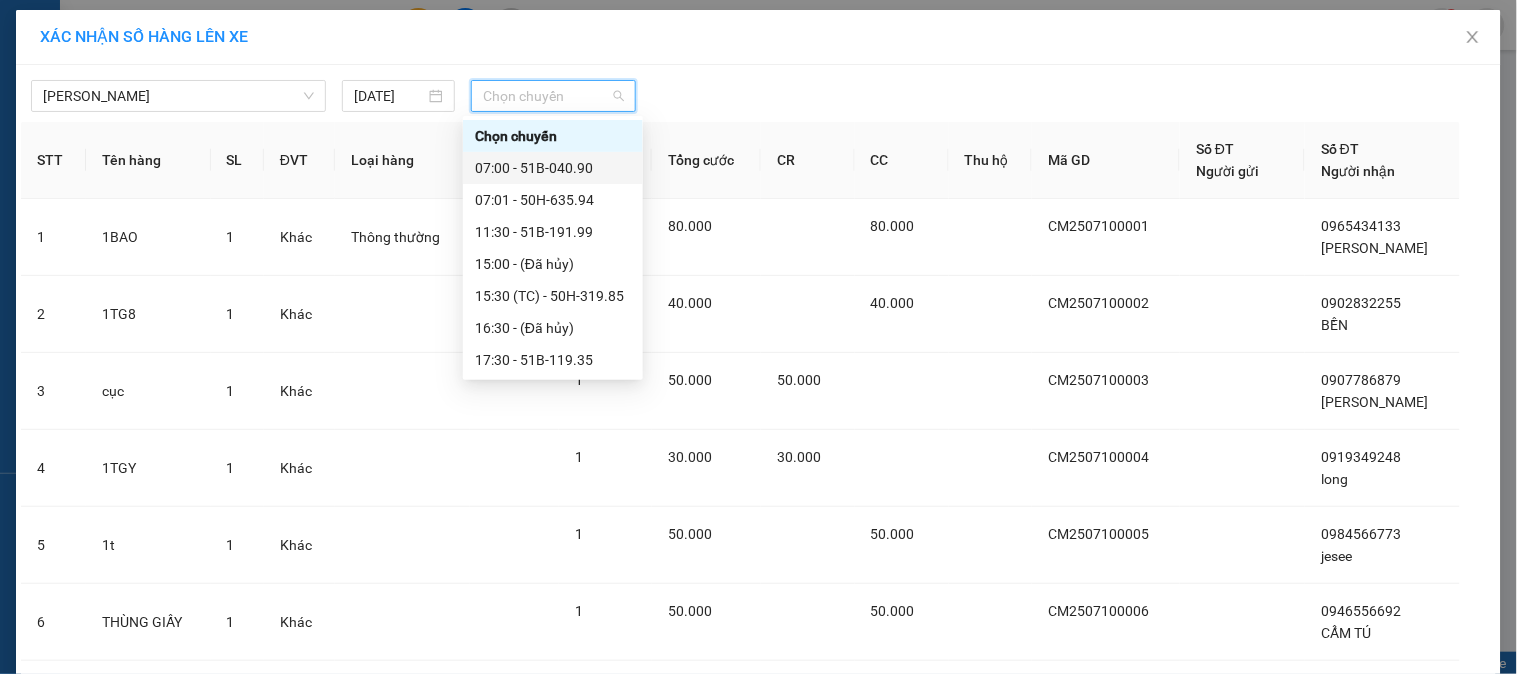 click on "07:00     - 51B-040.90" at bounding box center [553, 168] 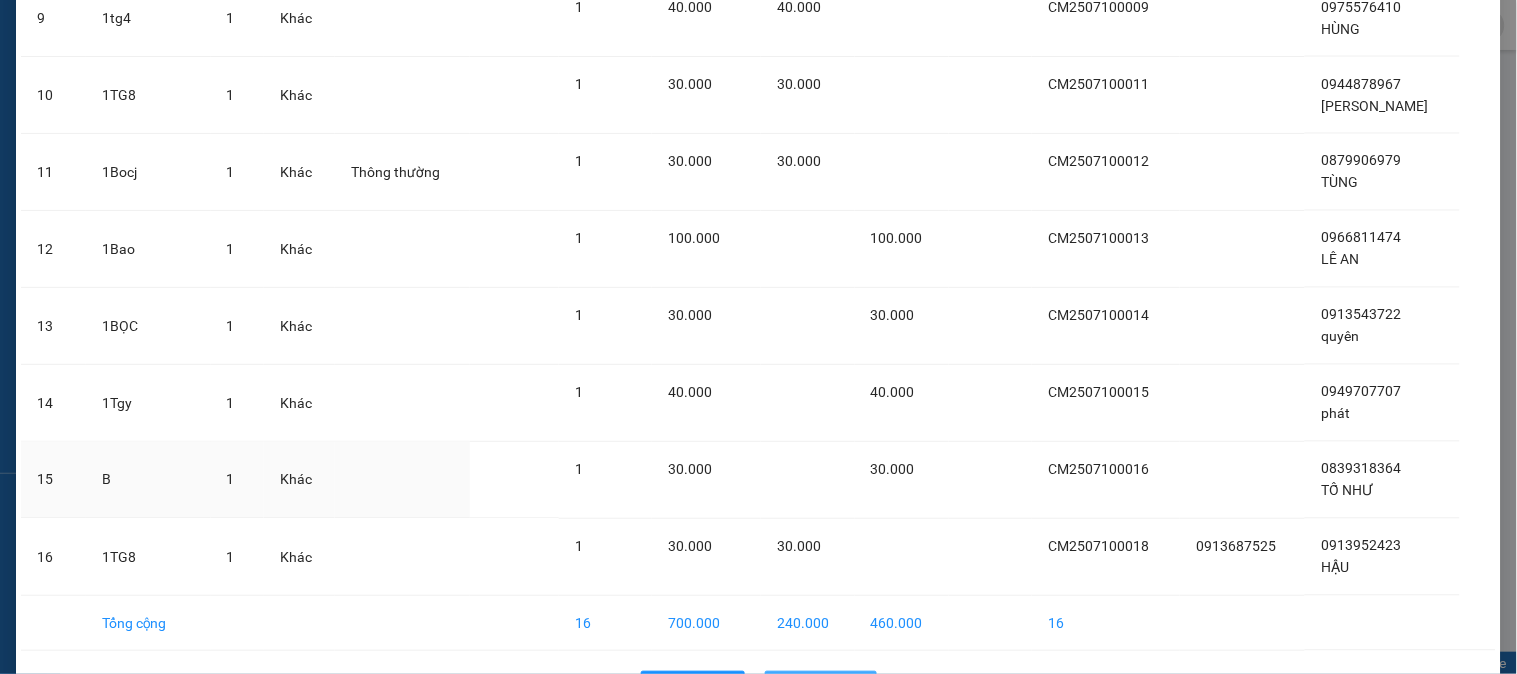 scroll, scrollTop: 915, scrollLeft: 0, axis: vertical 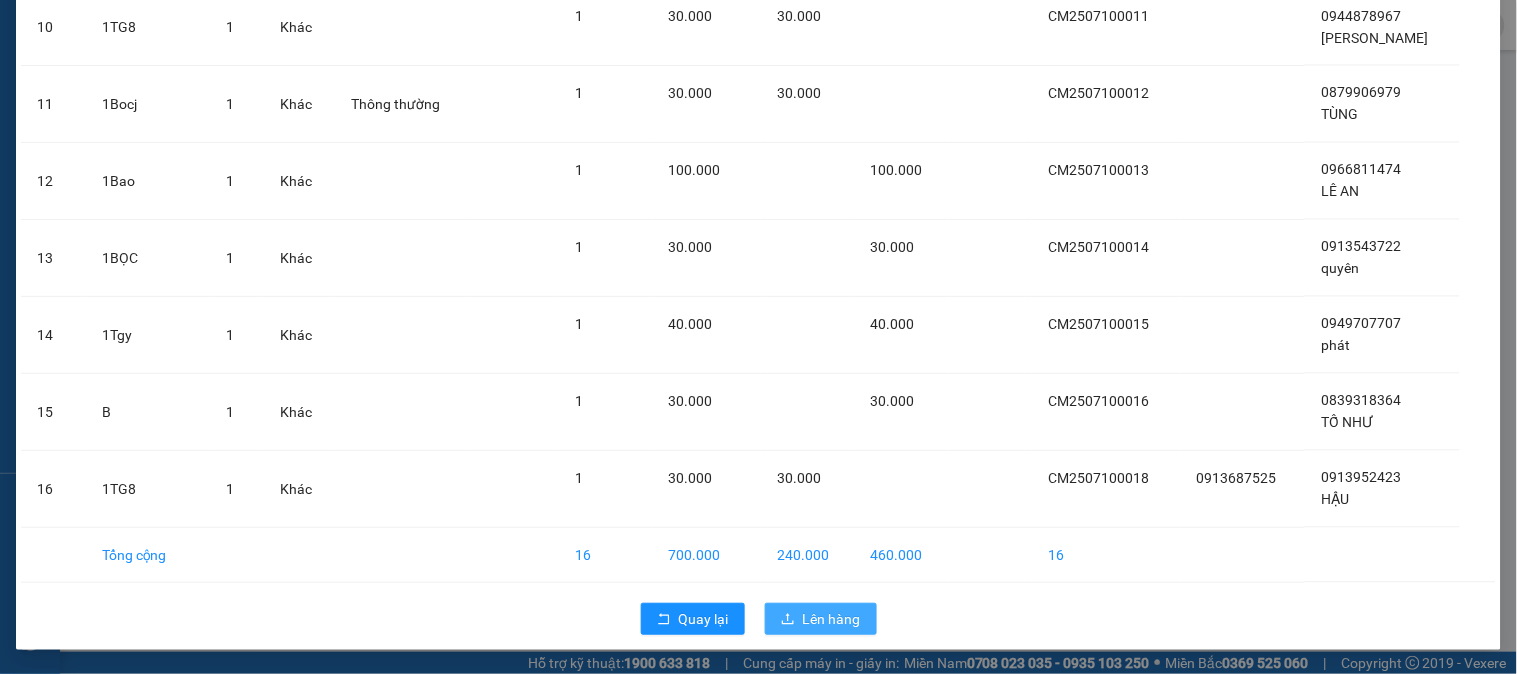click on "Lên hàng" at bounding box center (832, 619) 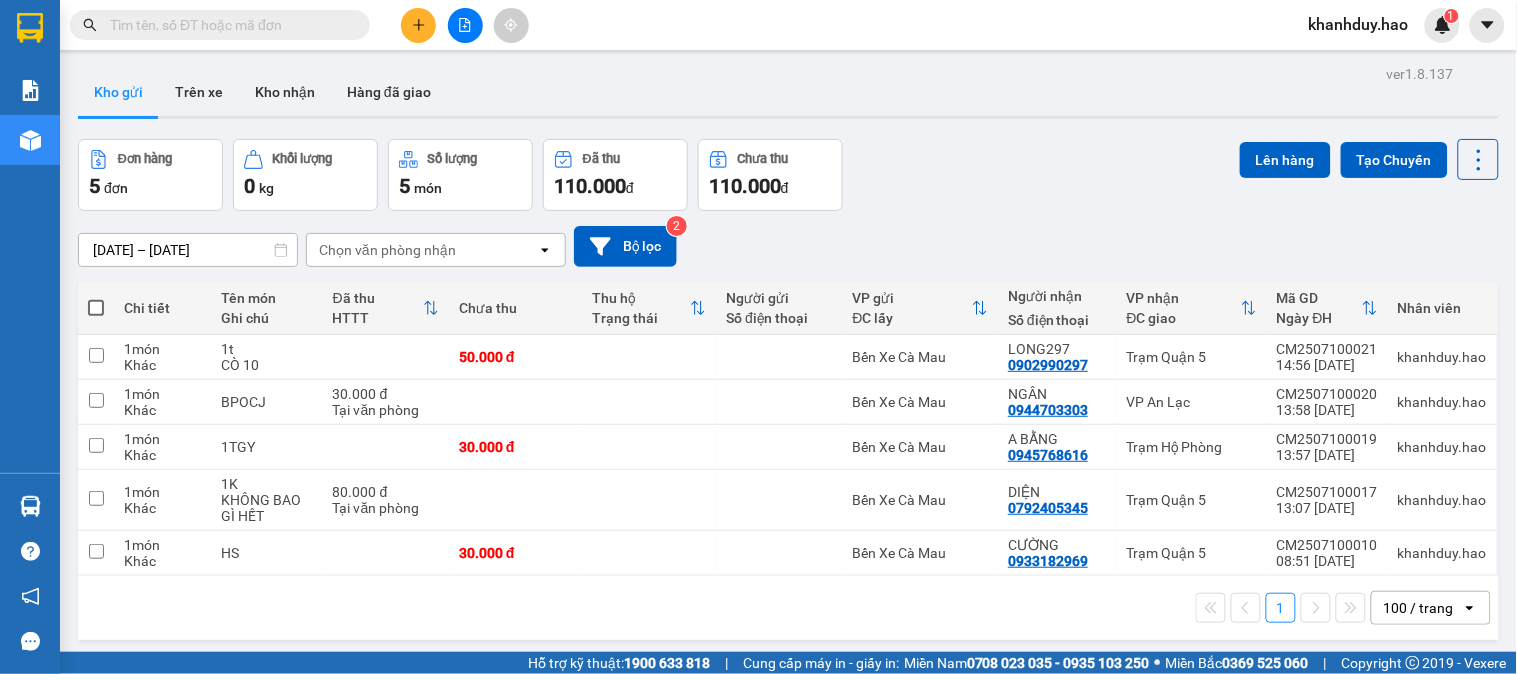 click at bounding box center [228, 25] 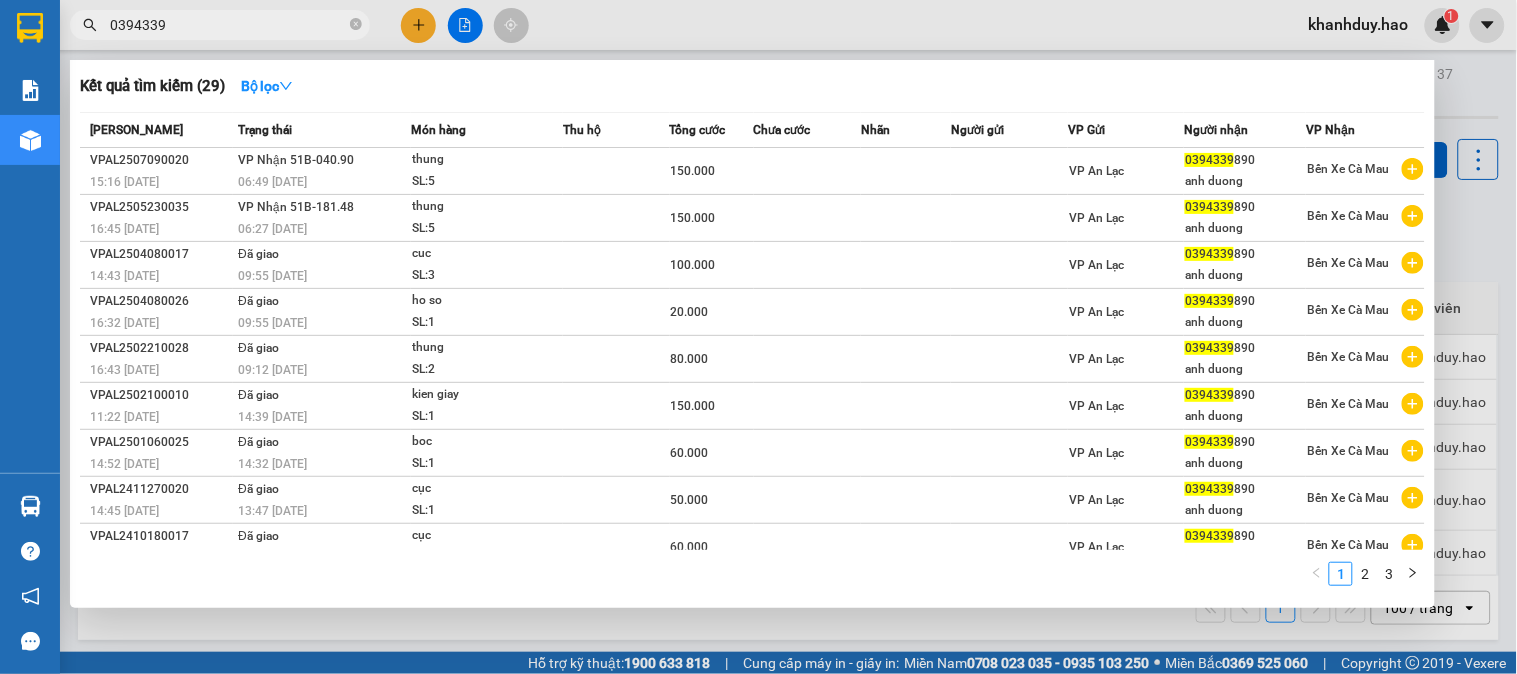 type on "0394339" 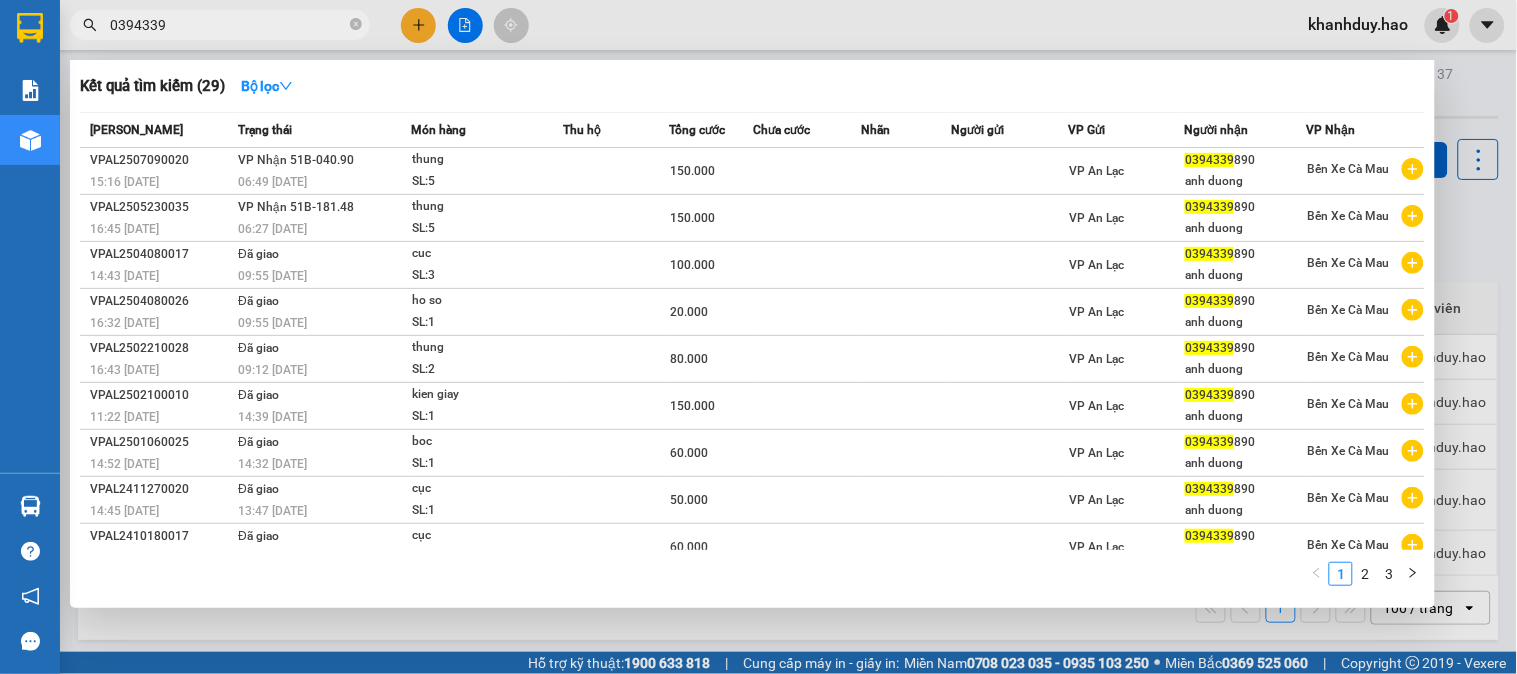 click at bounding box center [758, 337] 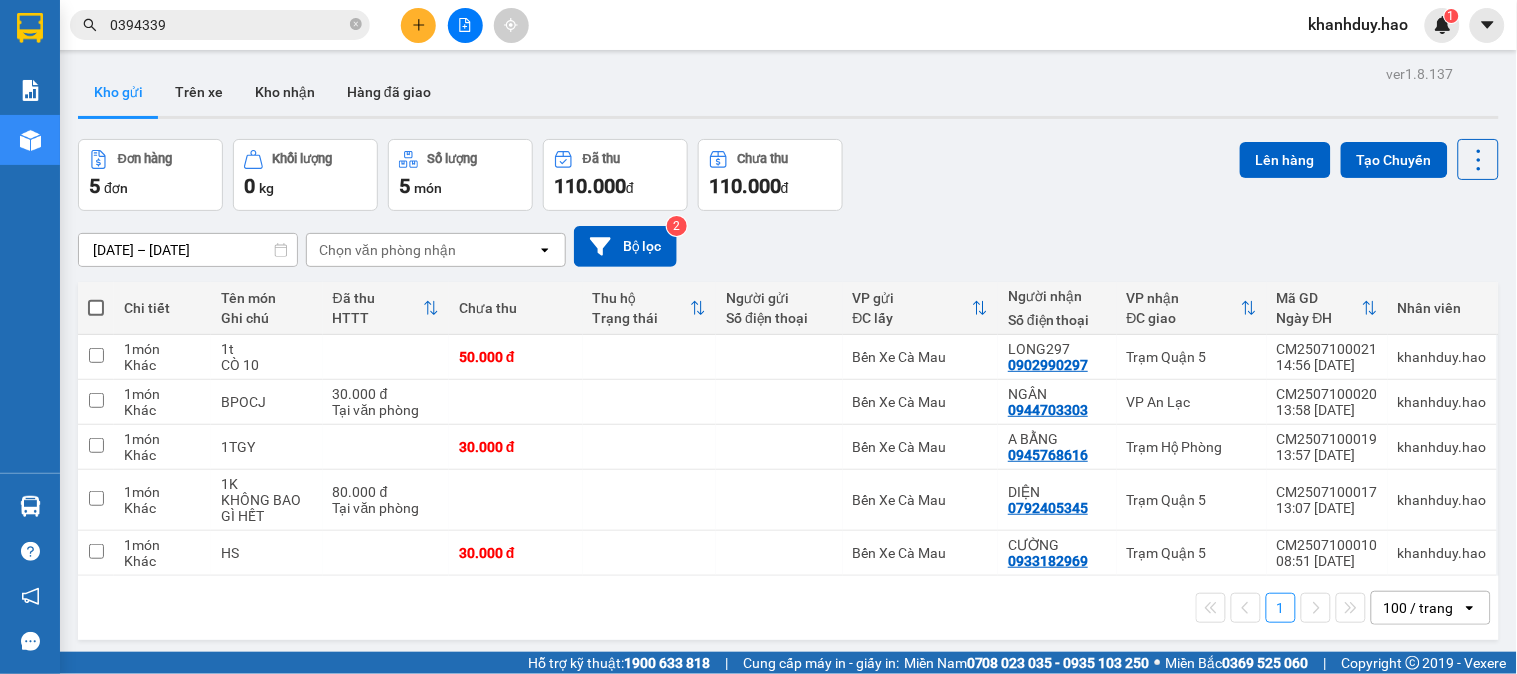 click at bounding box center (418, 25) 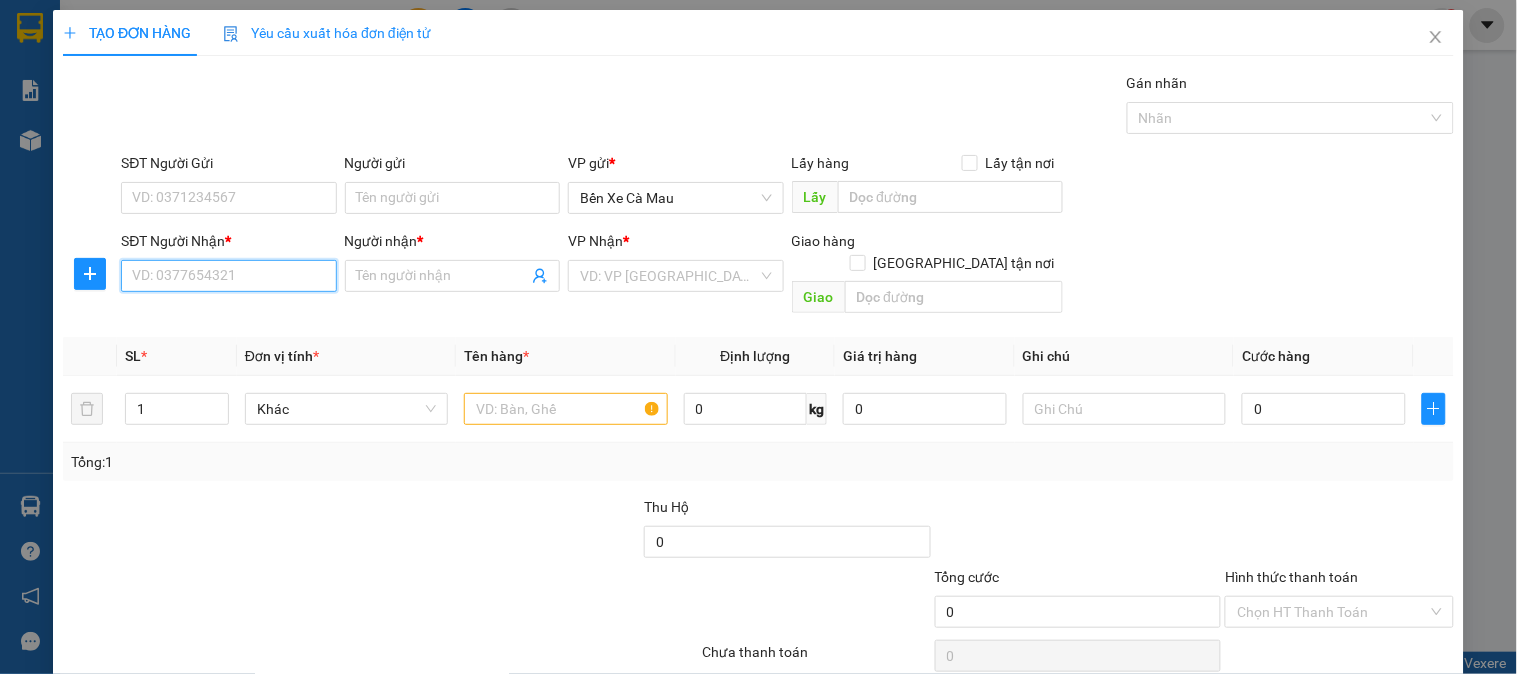 click on "SĐT Người Nhận  *" at bounding box center [228, 276] 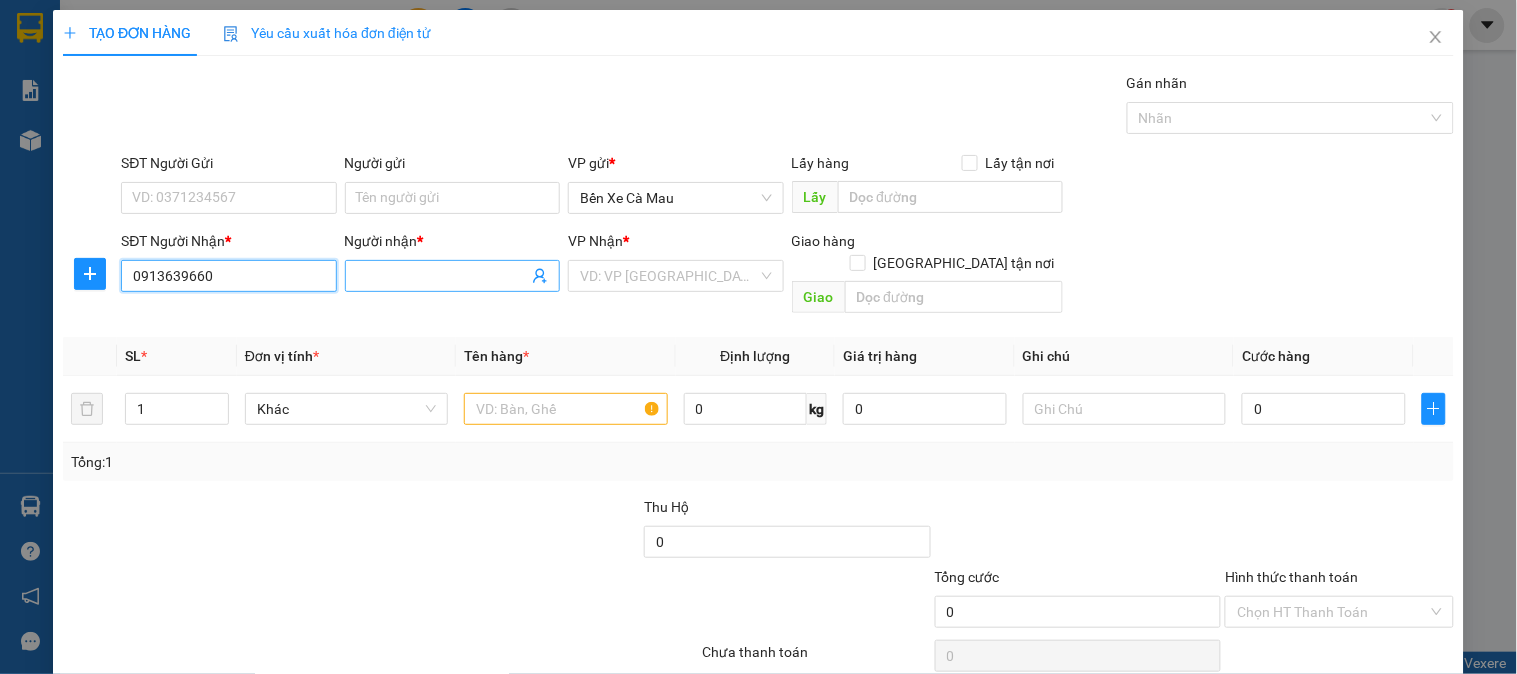 type on "0913639660" 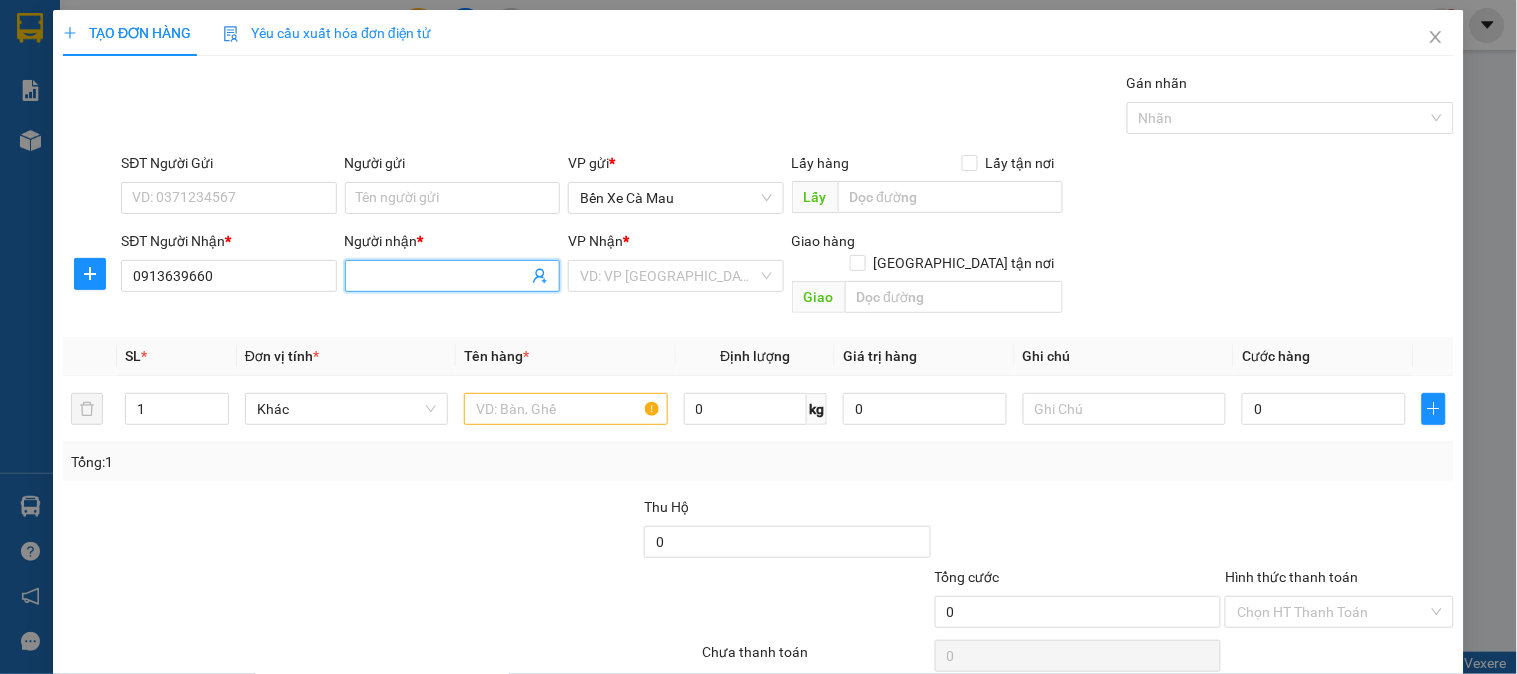 click on "Người nhận  *" at bounding box center (442, 276) 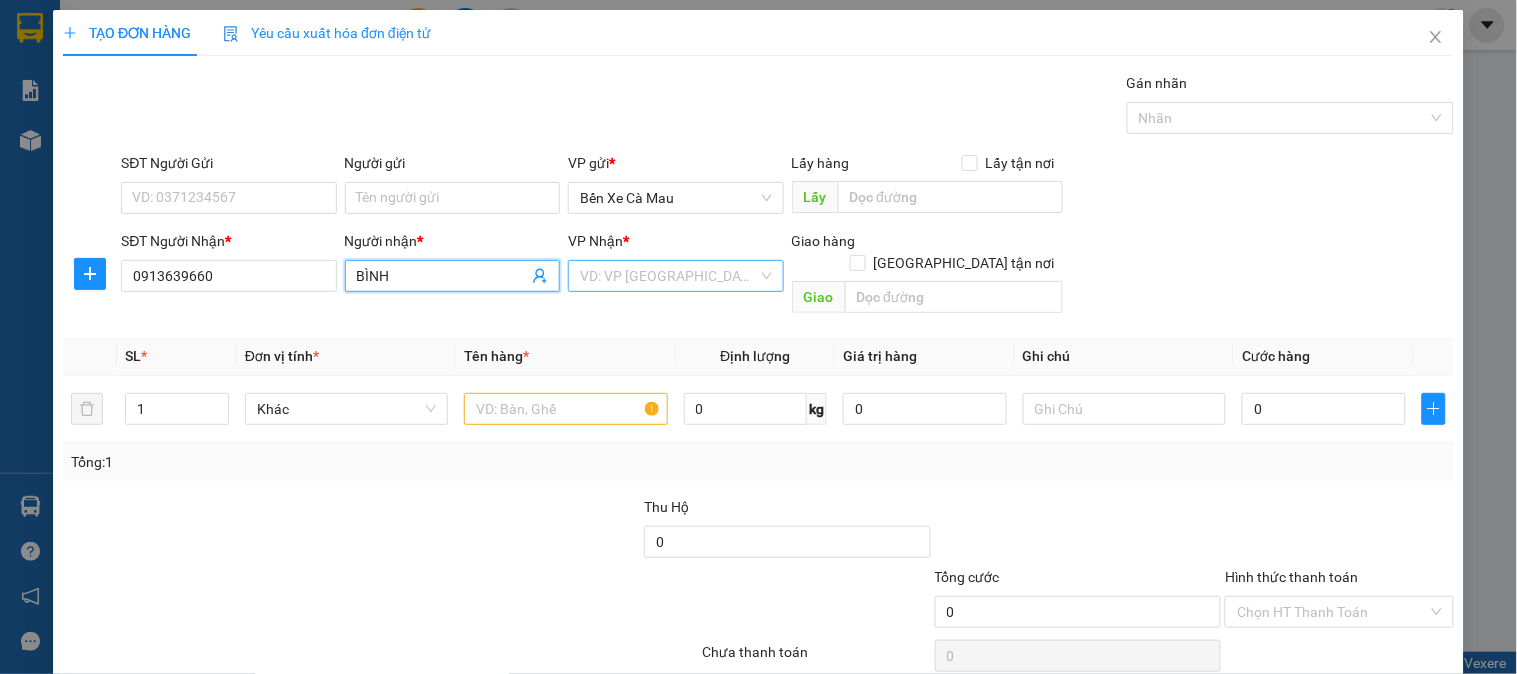 type on "BÌNH" 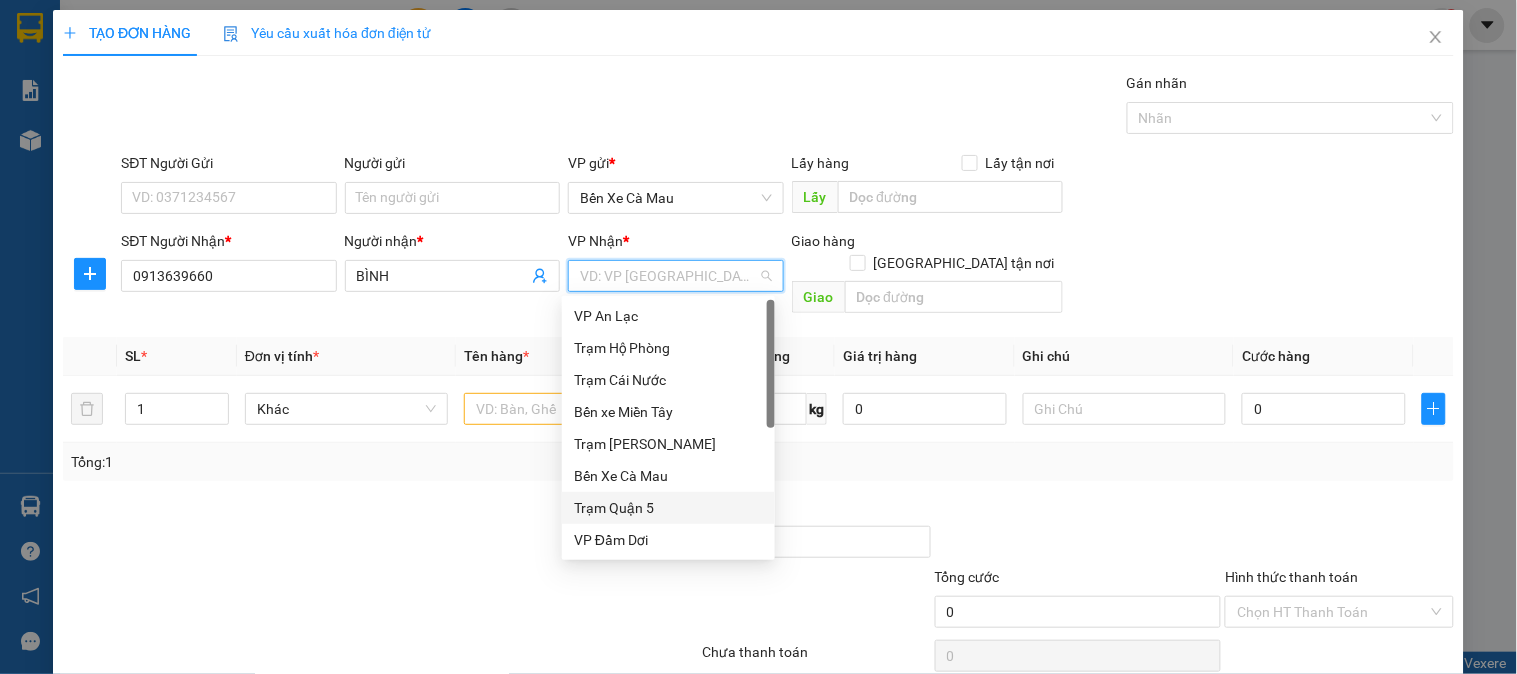 drag, startPoint x: 696, startPoint y: 508, endPoint x: 644, endPoint y: 475, distance: 61.587337 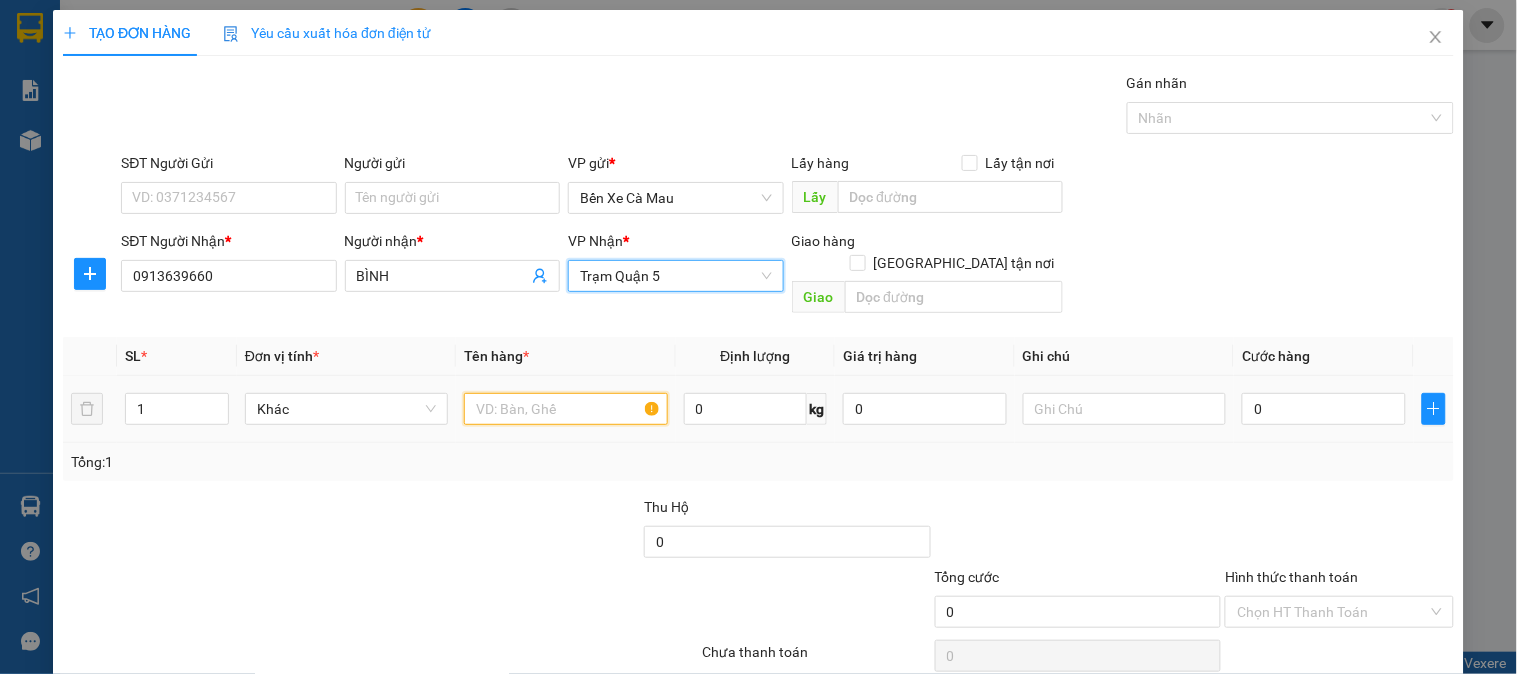 click at bounding box center (565, 409) 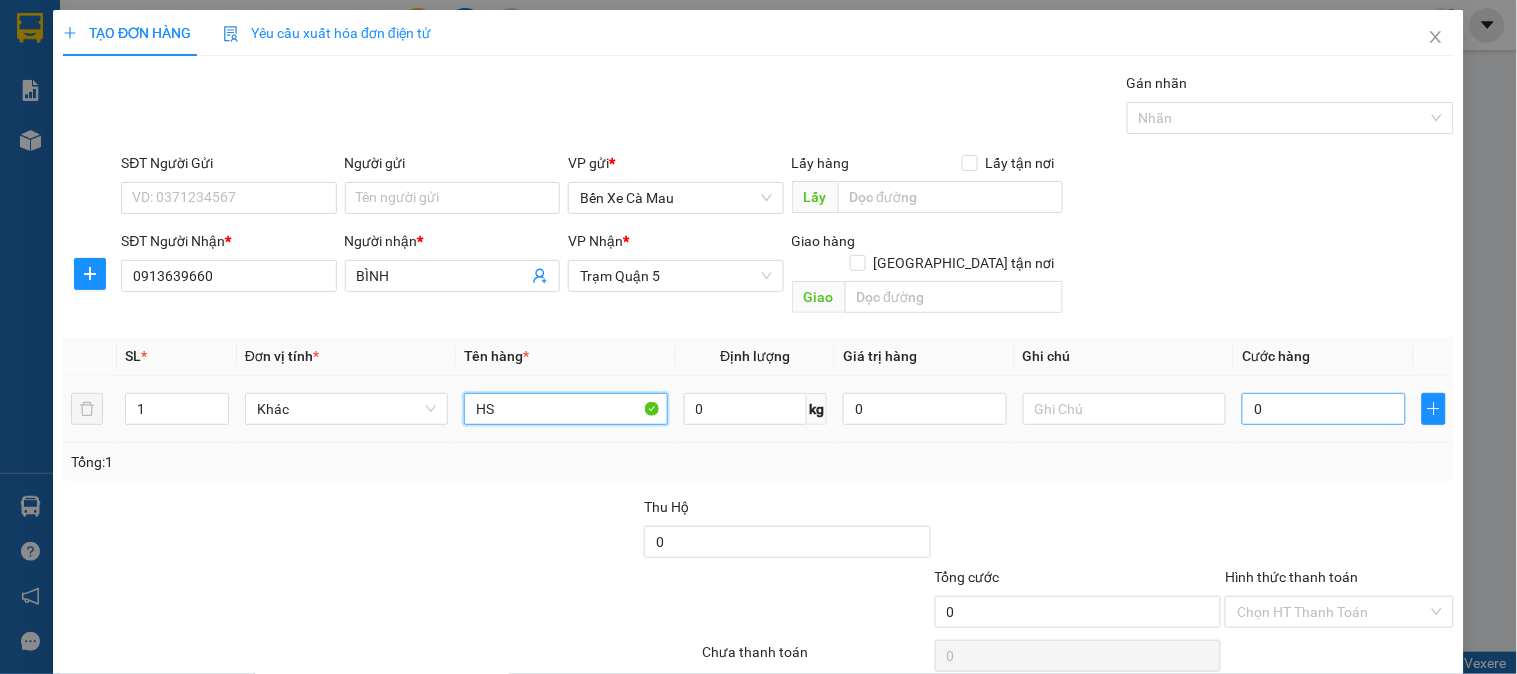 type on "HS" 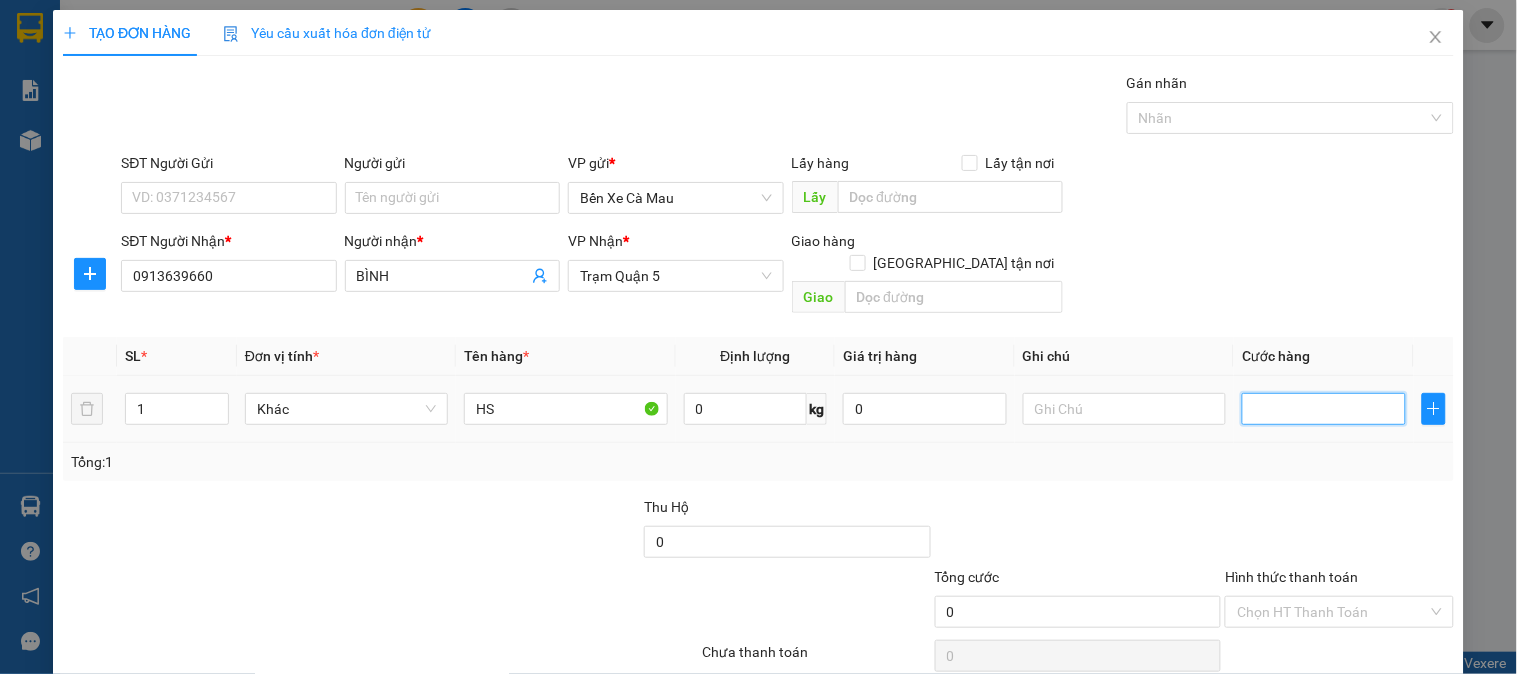 type on "3" 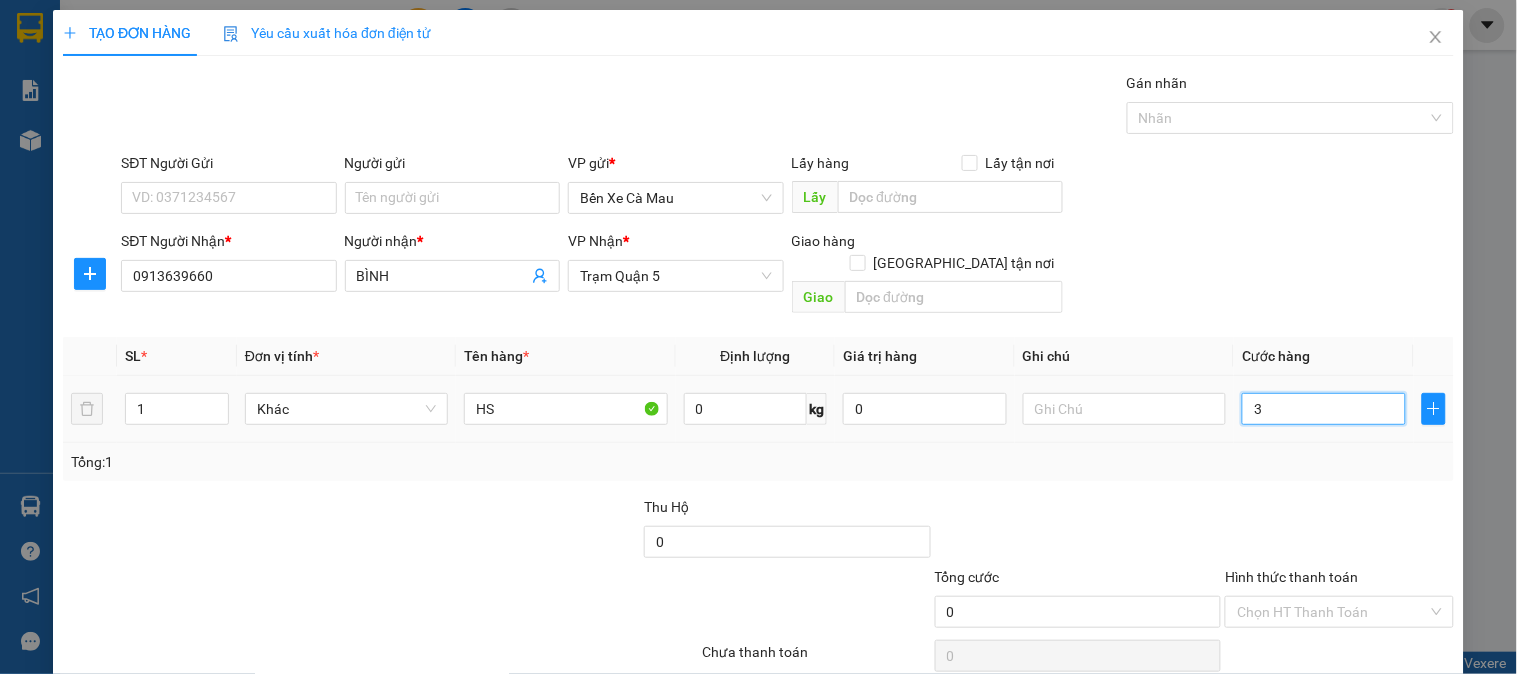 type on "3" 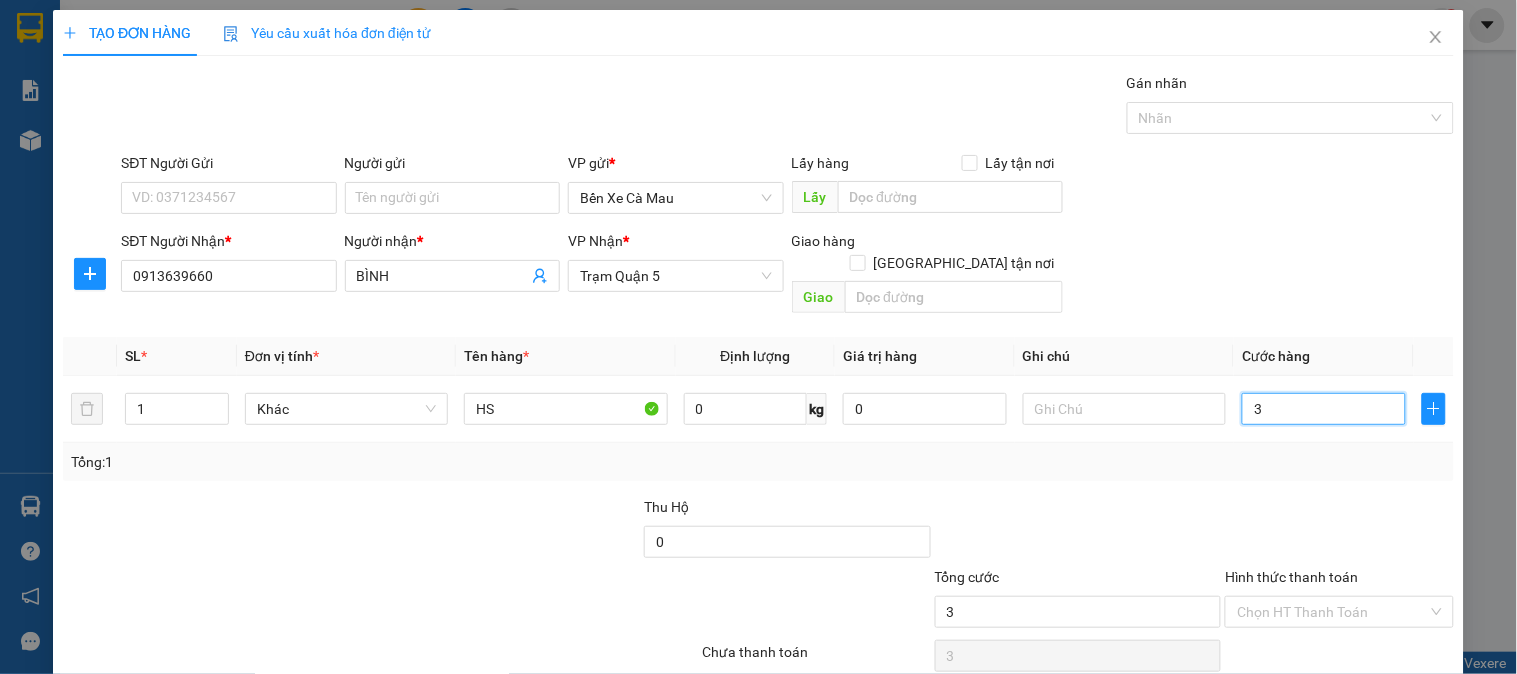 type on "30" 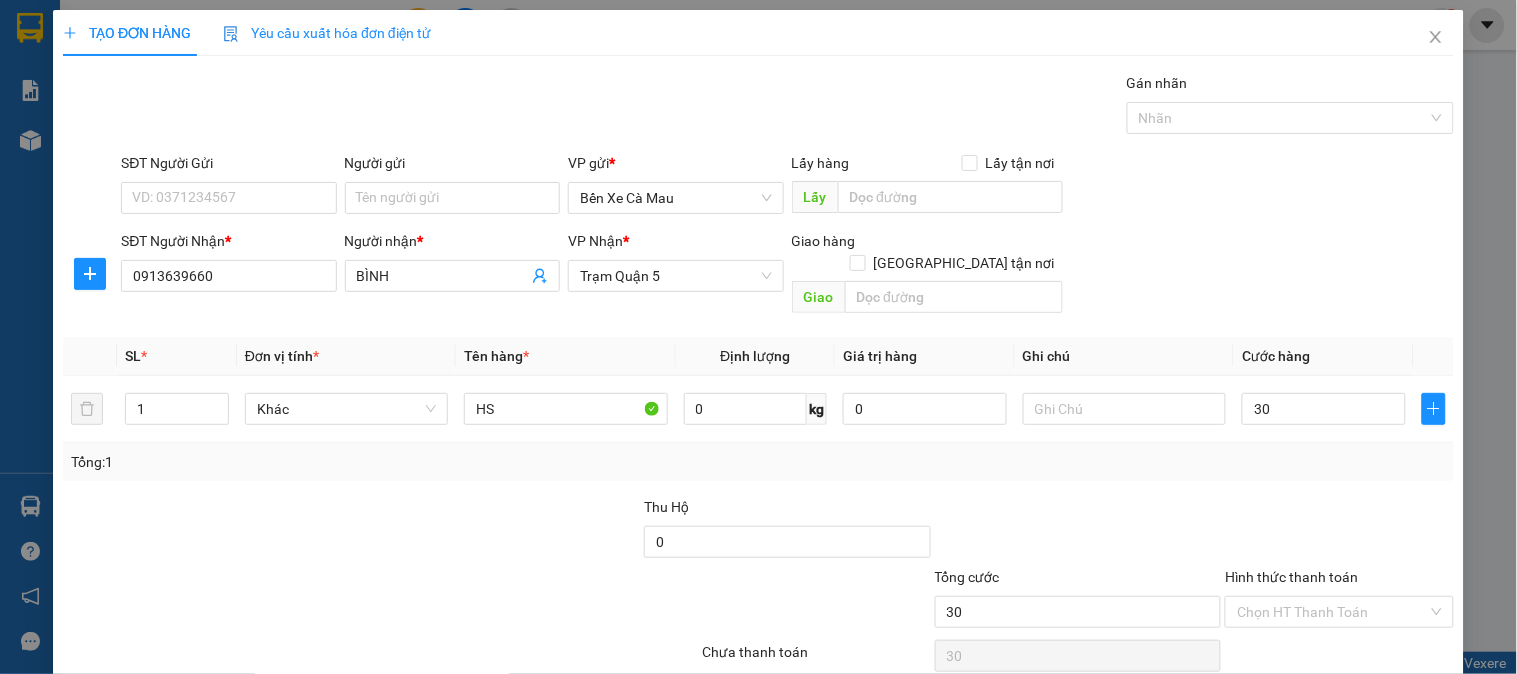 type on "30.000" 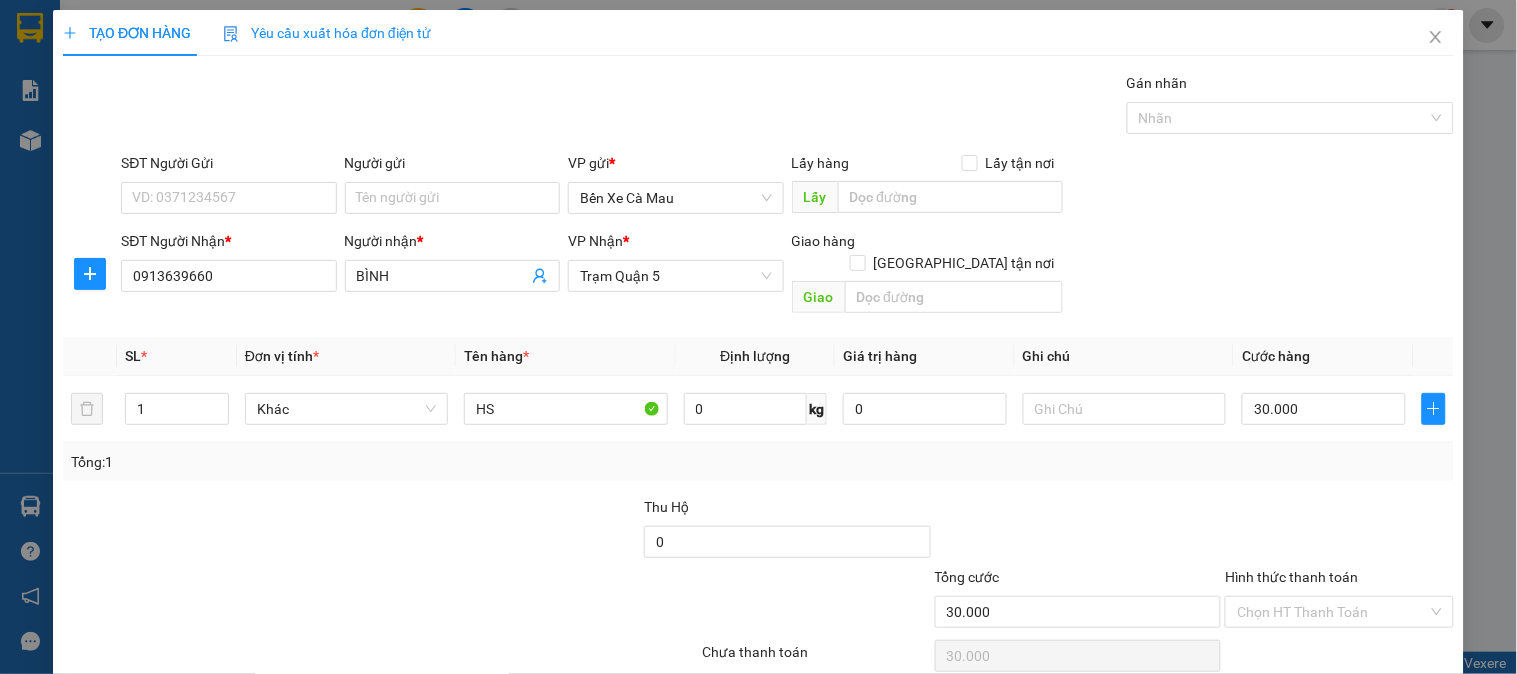 click on "SĐT Người Gửi VD: 0371234567 Người gửi Tên người gửi VP gửi  * Bến Xe Cà Mau Lấy hàng Lấy tận nơi Lấy SĐT Người Nhận  * 0913639660 Người nhận  * BÌNH VP Nhận  * Trạm Quận 5 Giao hàng Giao tận nơi Giao" at bounding box center (758, 237) 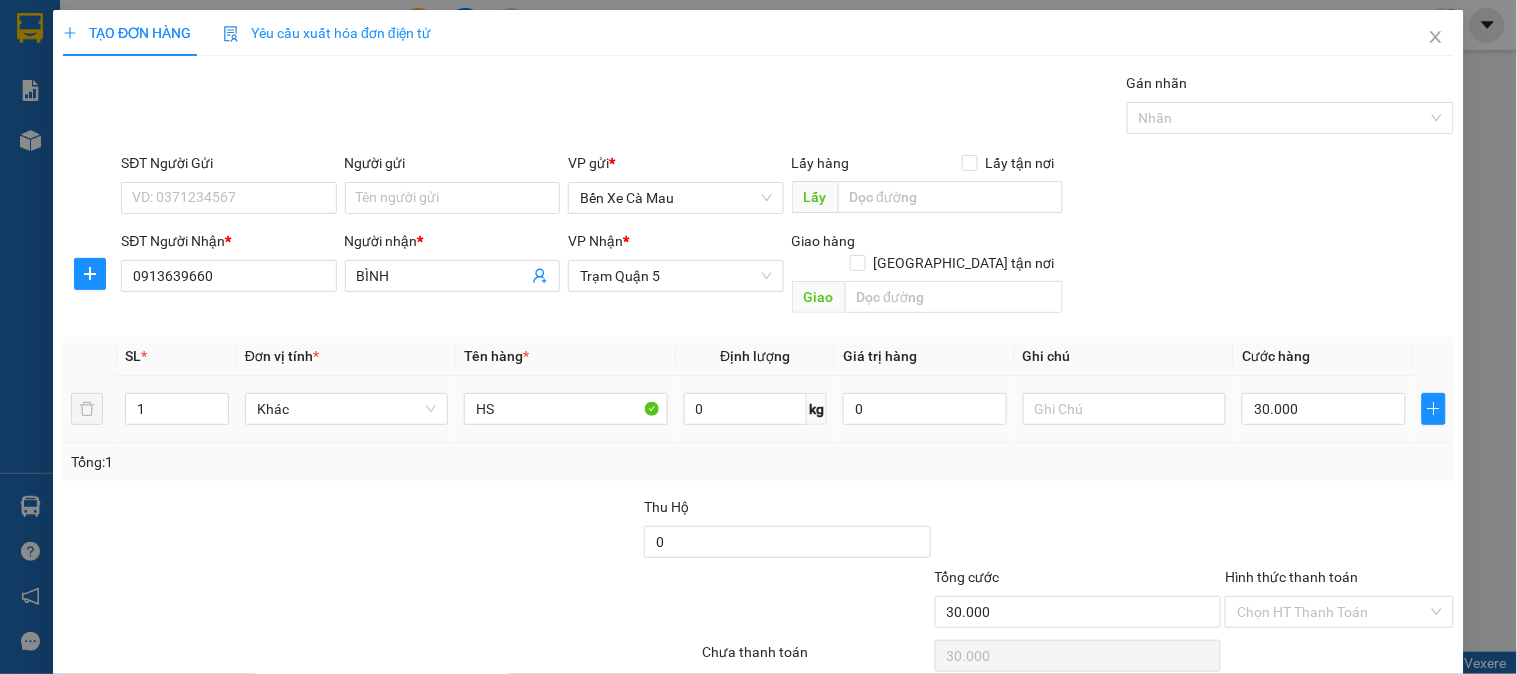 scroll, scrollTop: 65, scrollLeft: 0, axis: vertical 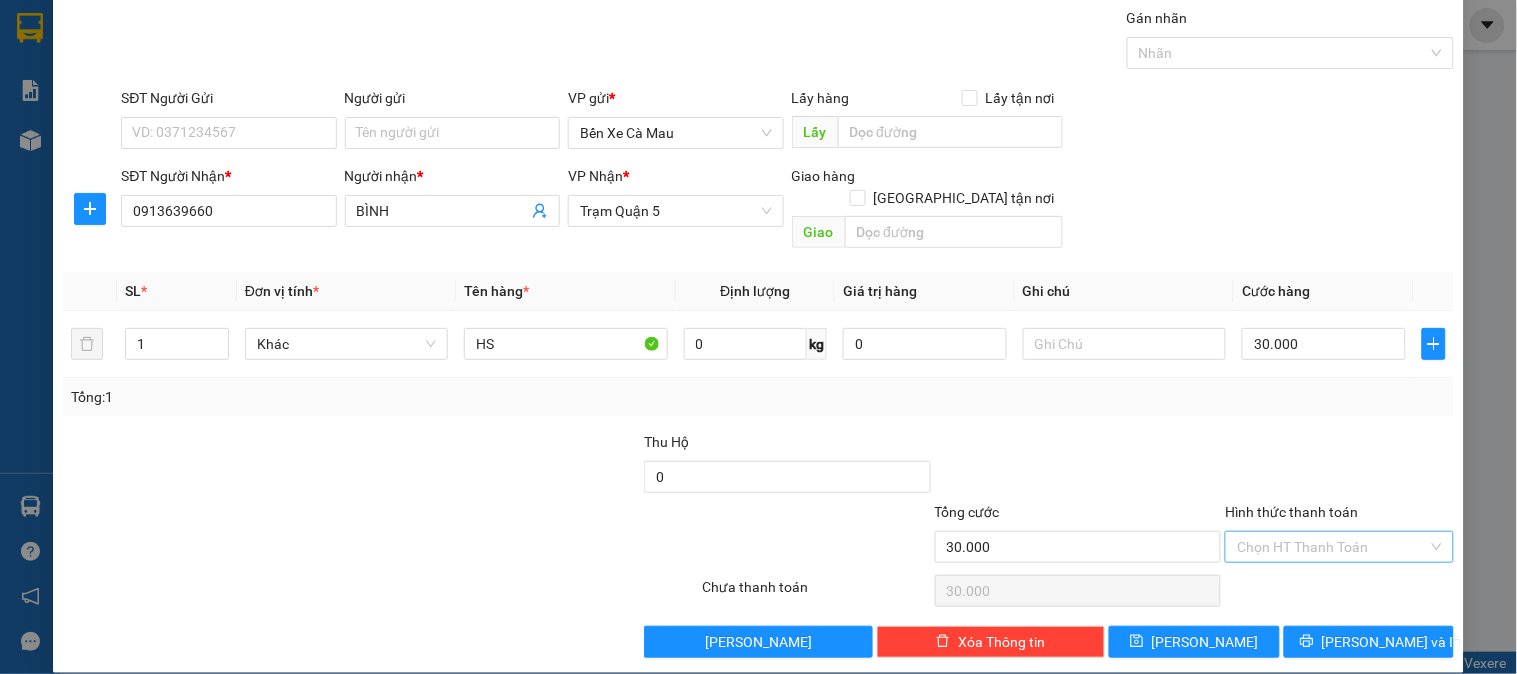 click on "Hình thức thanh toán" at bounding box center (1332, 547) 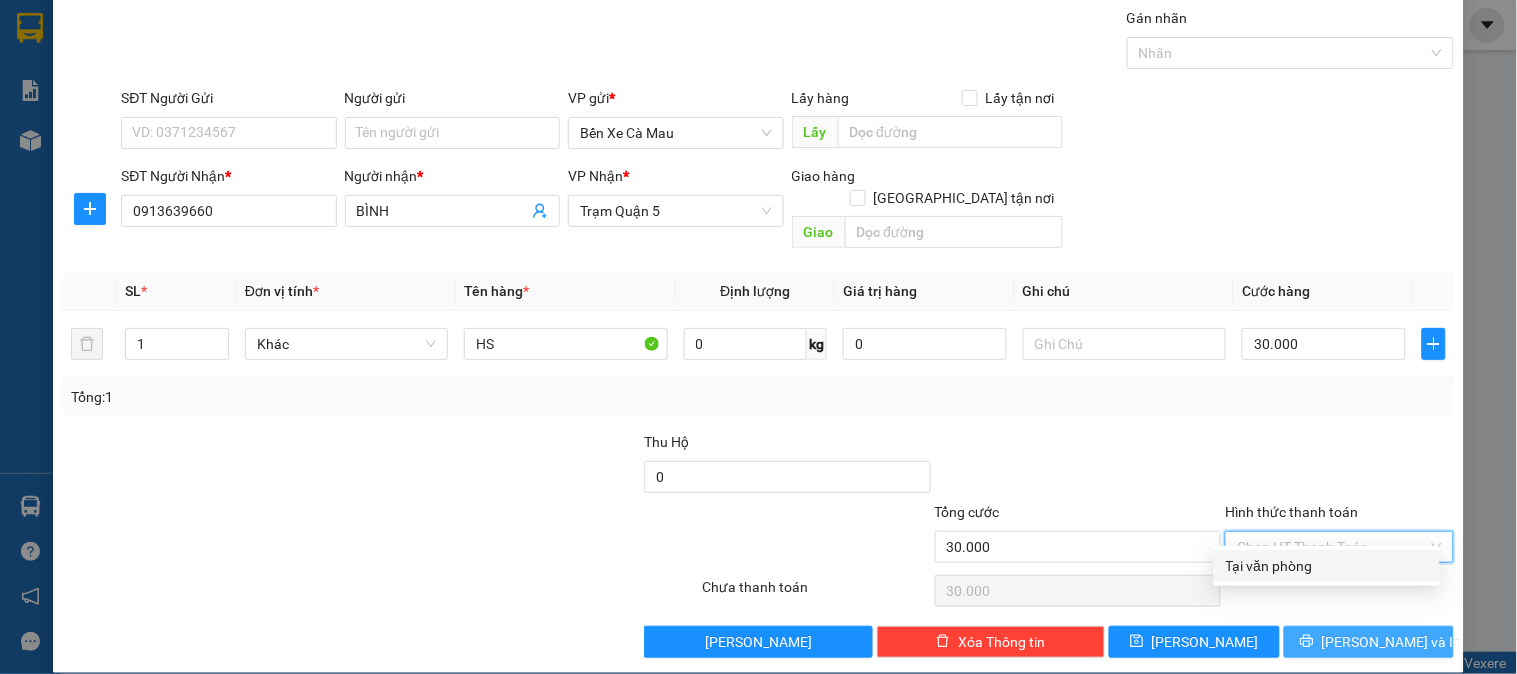 drag, startPoint x: 1293, startPoint y: 571, endPoint x: 1327, endPoint y: 614, distance: 54.81788 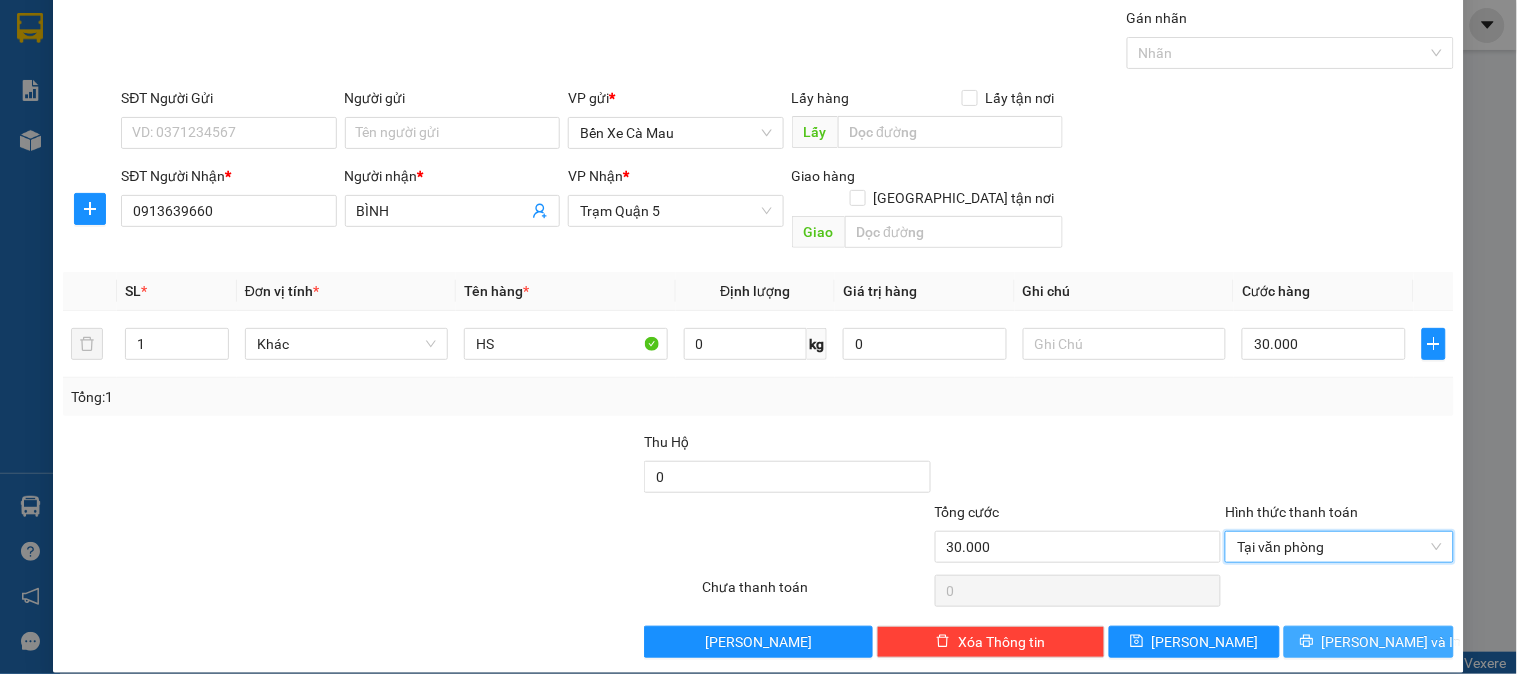 click on "[PERSON_NAME] và In" at bounding box center [1369, 642] 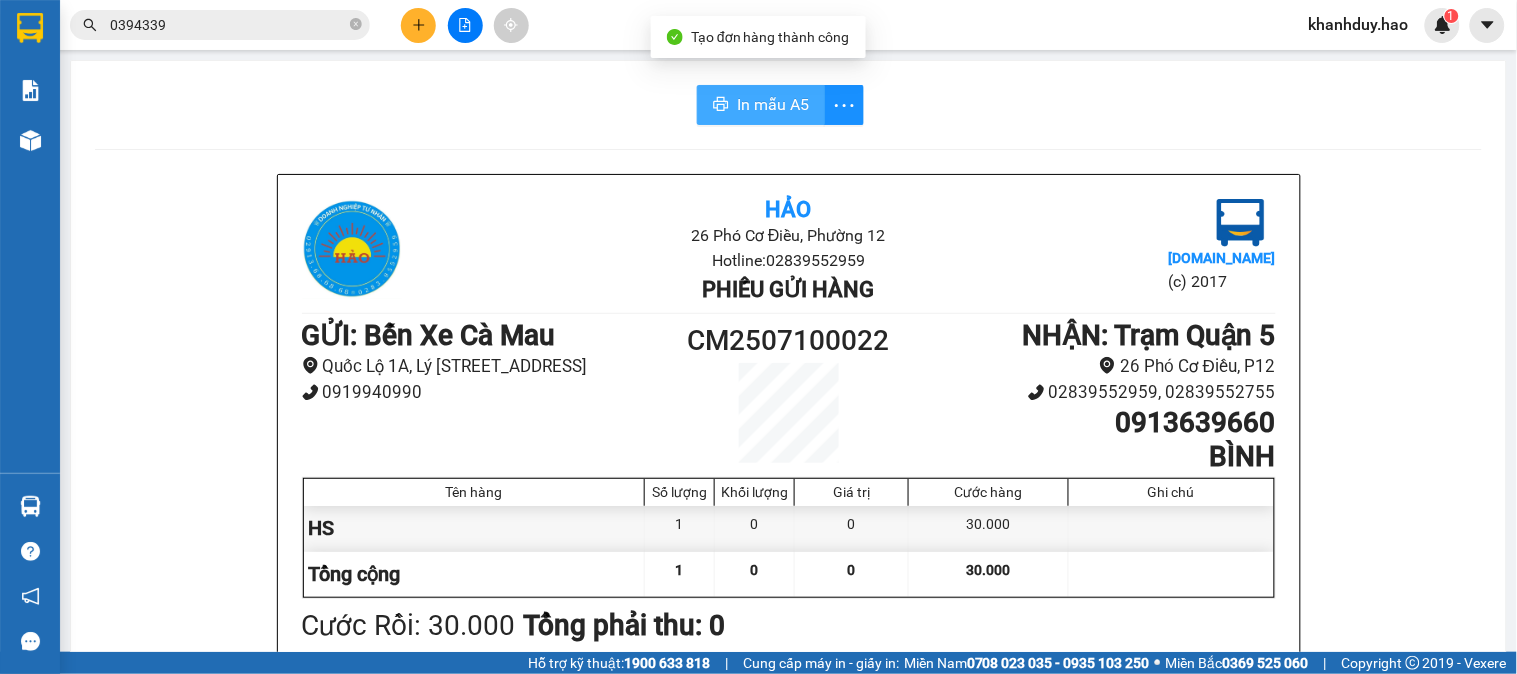 click on "In mẫu A5" at bounding box center [773, 104] 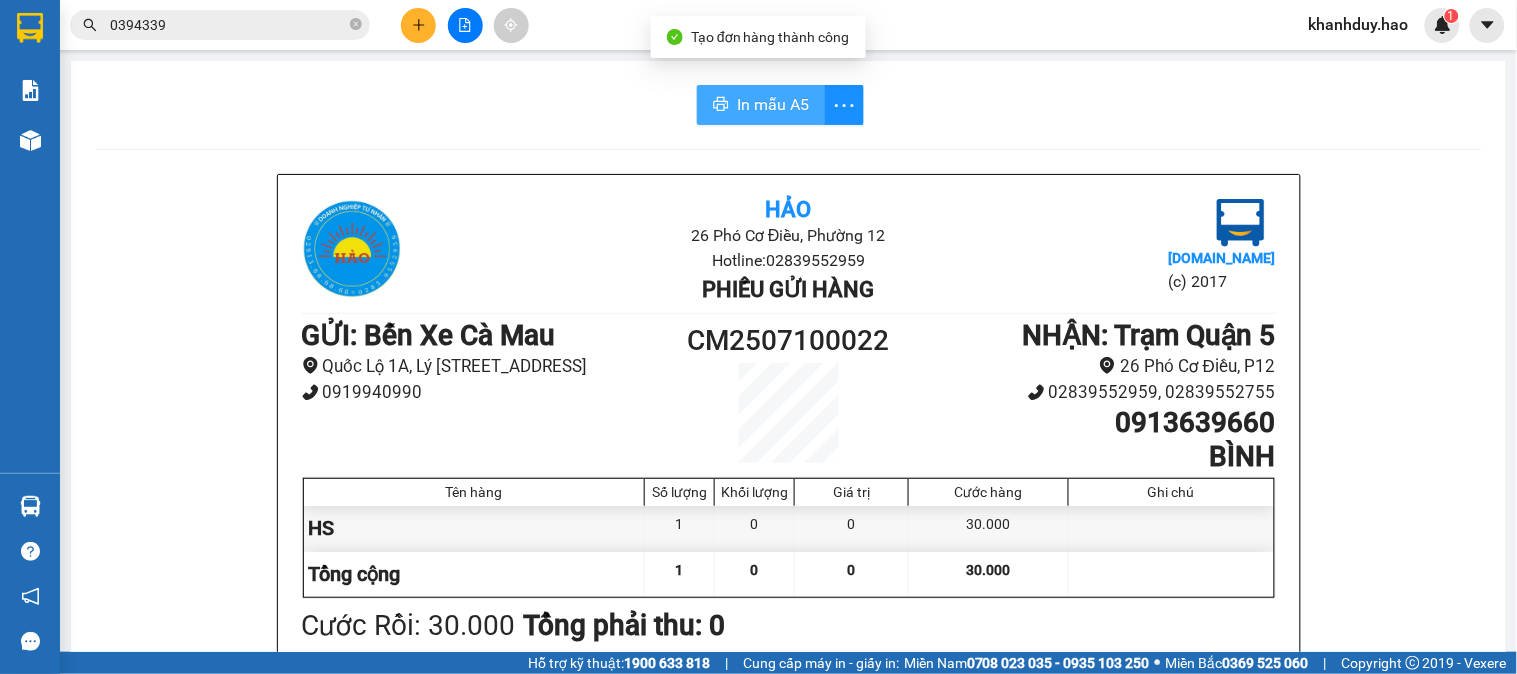 scroll, scrollTop: 0, scrollLeft: 0, axis: both 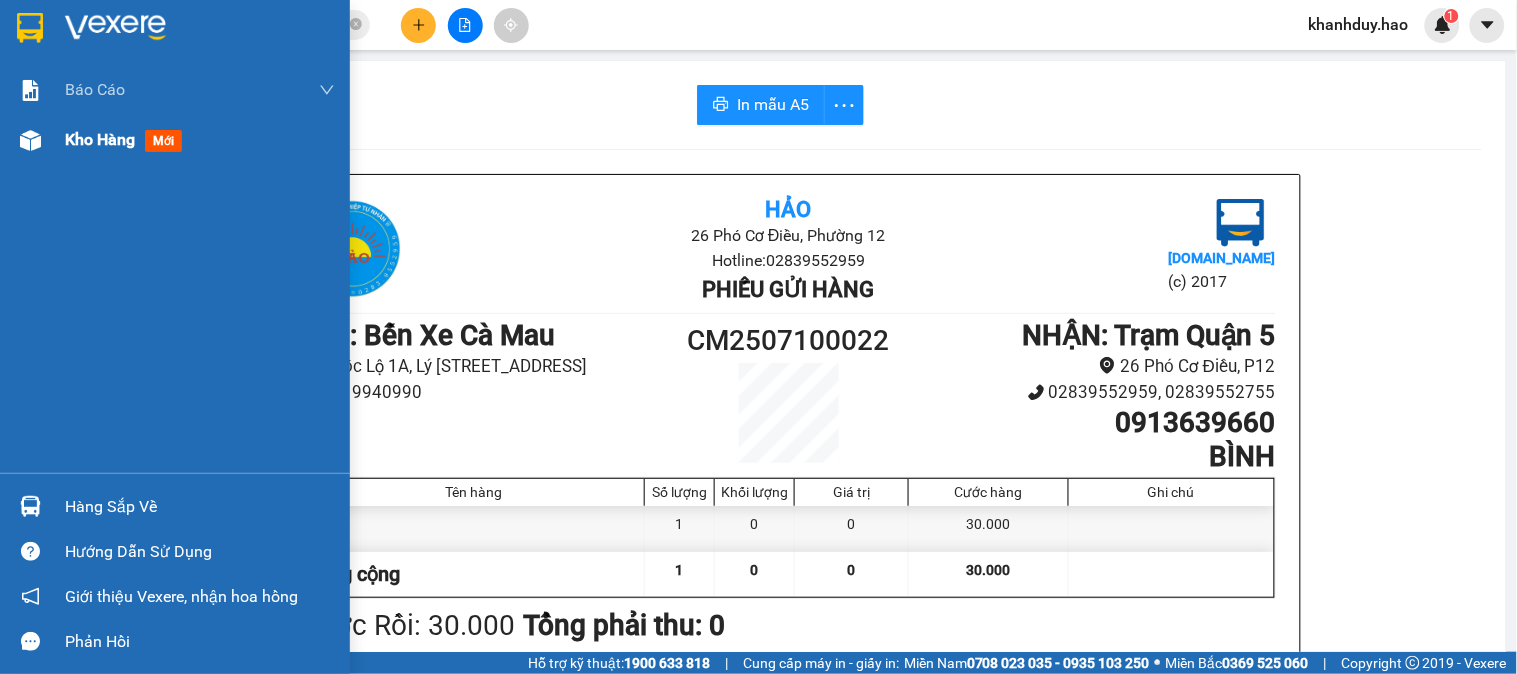 click on "Kho hàng mới" at bounding box center [127, 139] 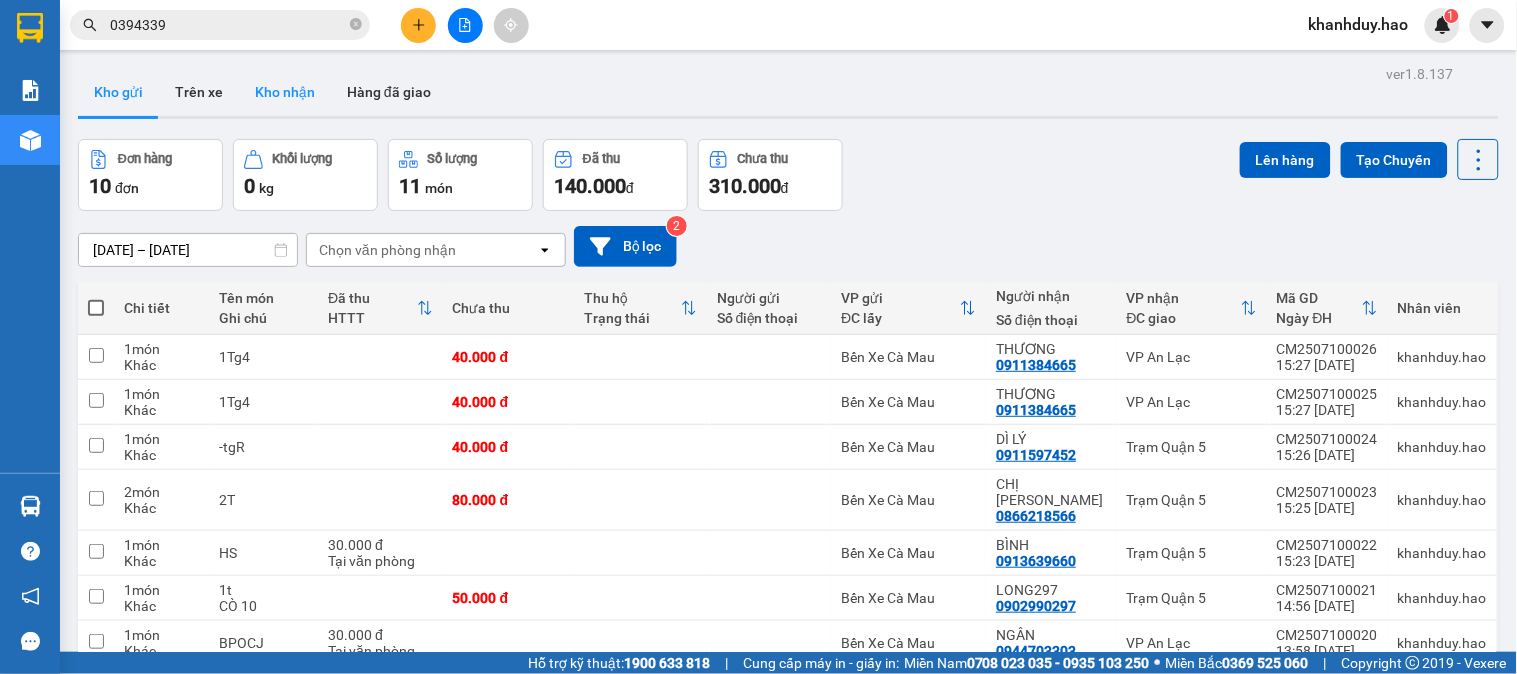 click on "Kho nhận" at bounding box center [285, 92] 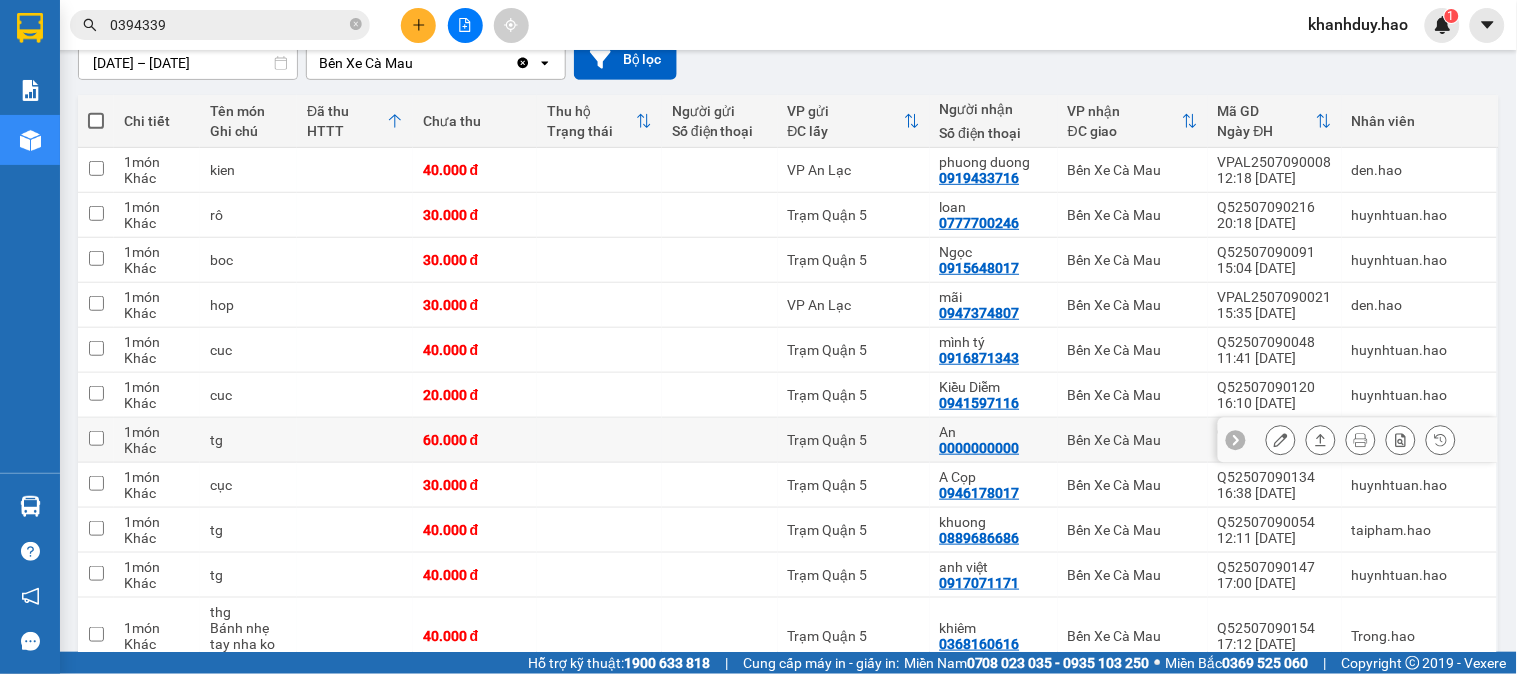 scroll, scrollTop: 222, scrollLeft: 0, axis: vertical 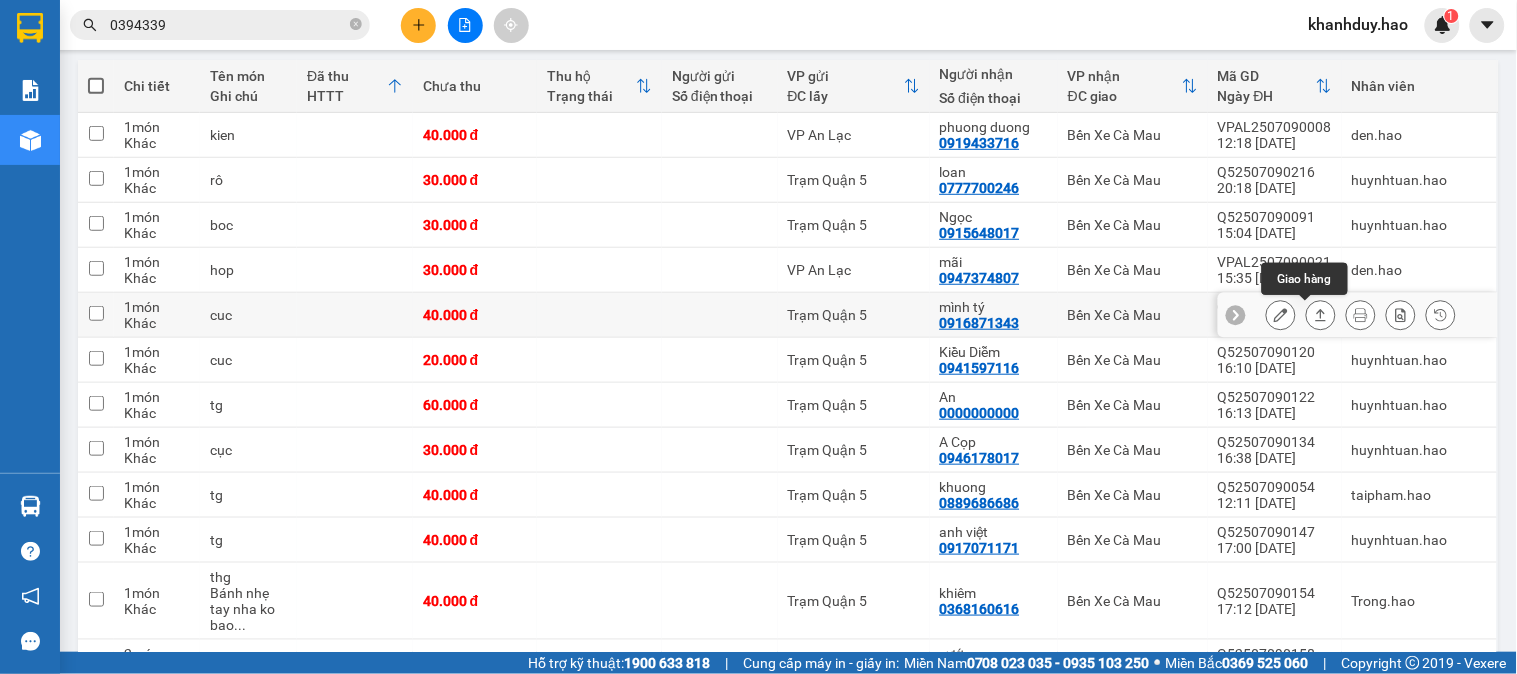 click at bounding box center [1321, 315] 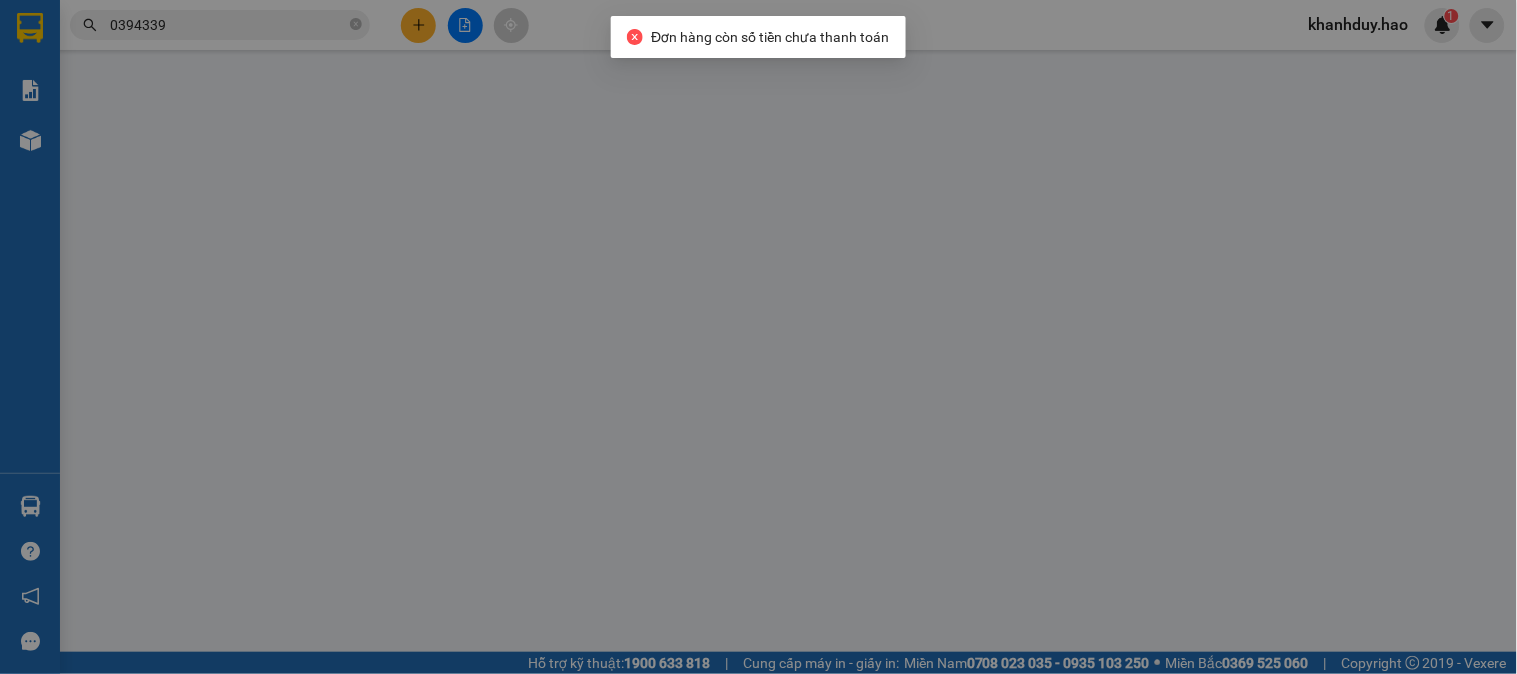 type on "0916871343" 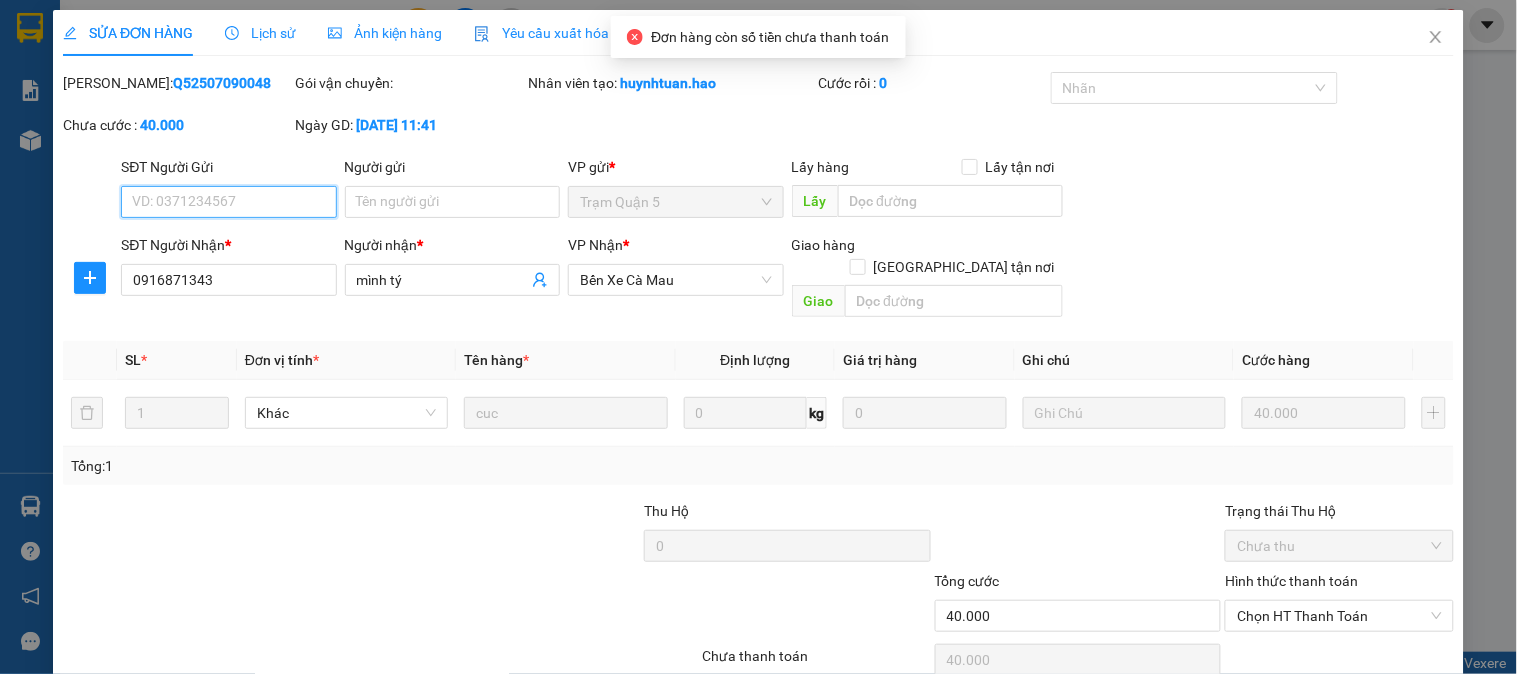 scroll, scrollTop: 0, scrollLeft: 0, axis: both 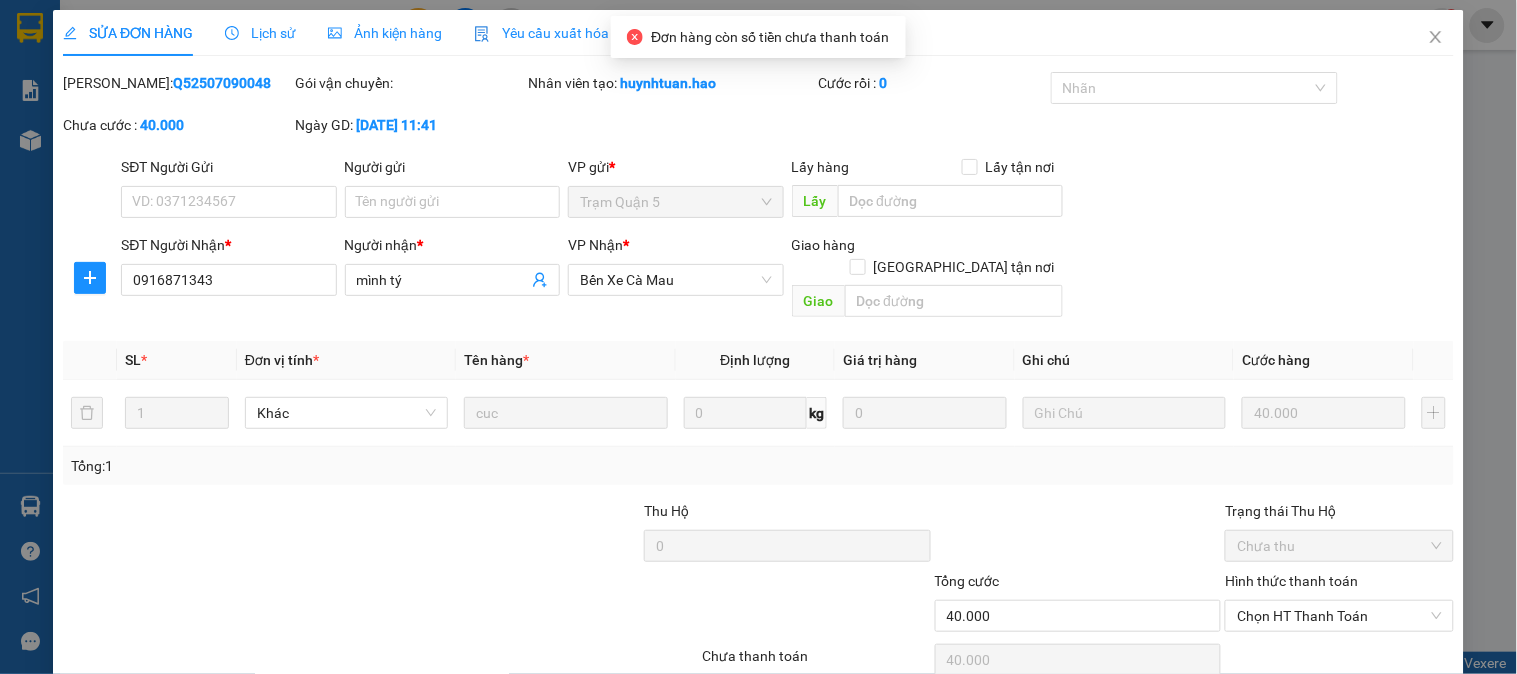 click on "Ảnh kiện hàng" at bounding box center (385, 33) 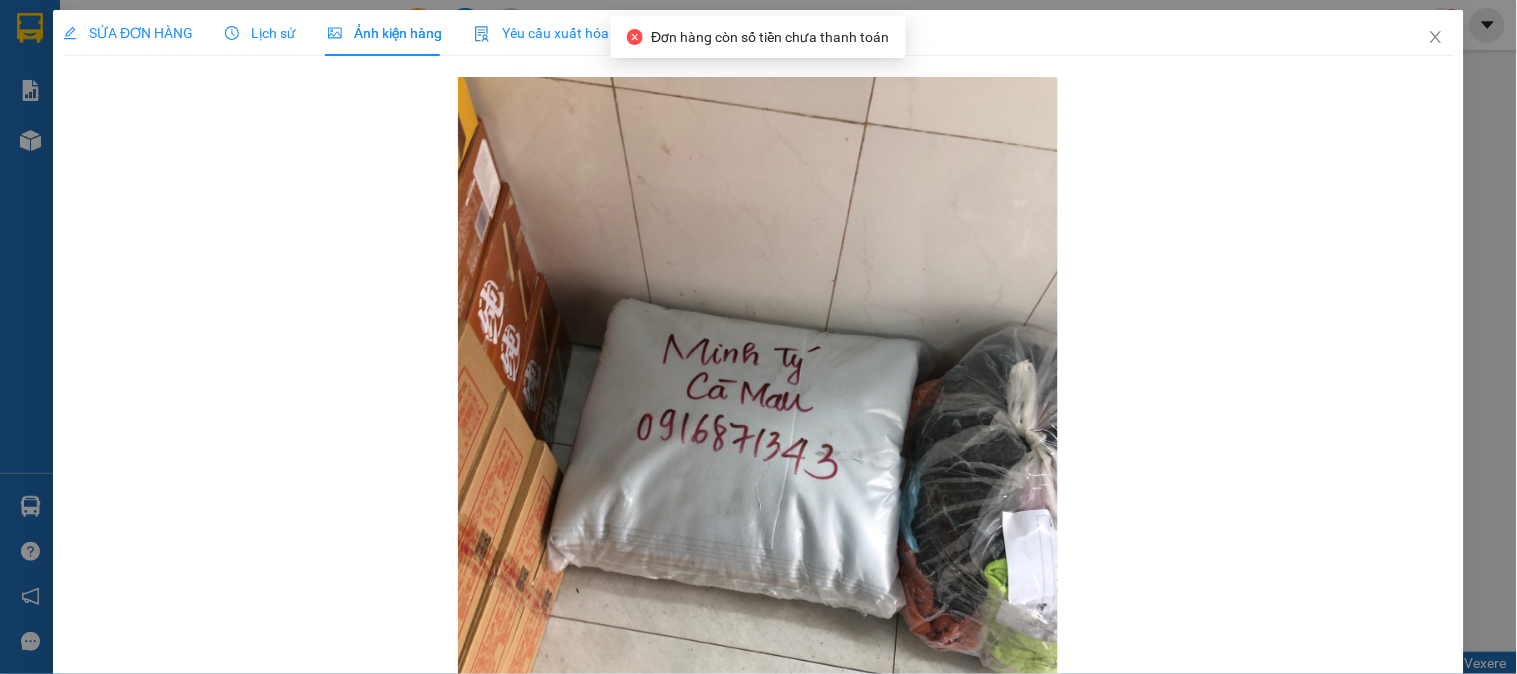 click on "SỬA ĐƠN HÀNG" at bounding box center [128, 33] 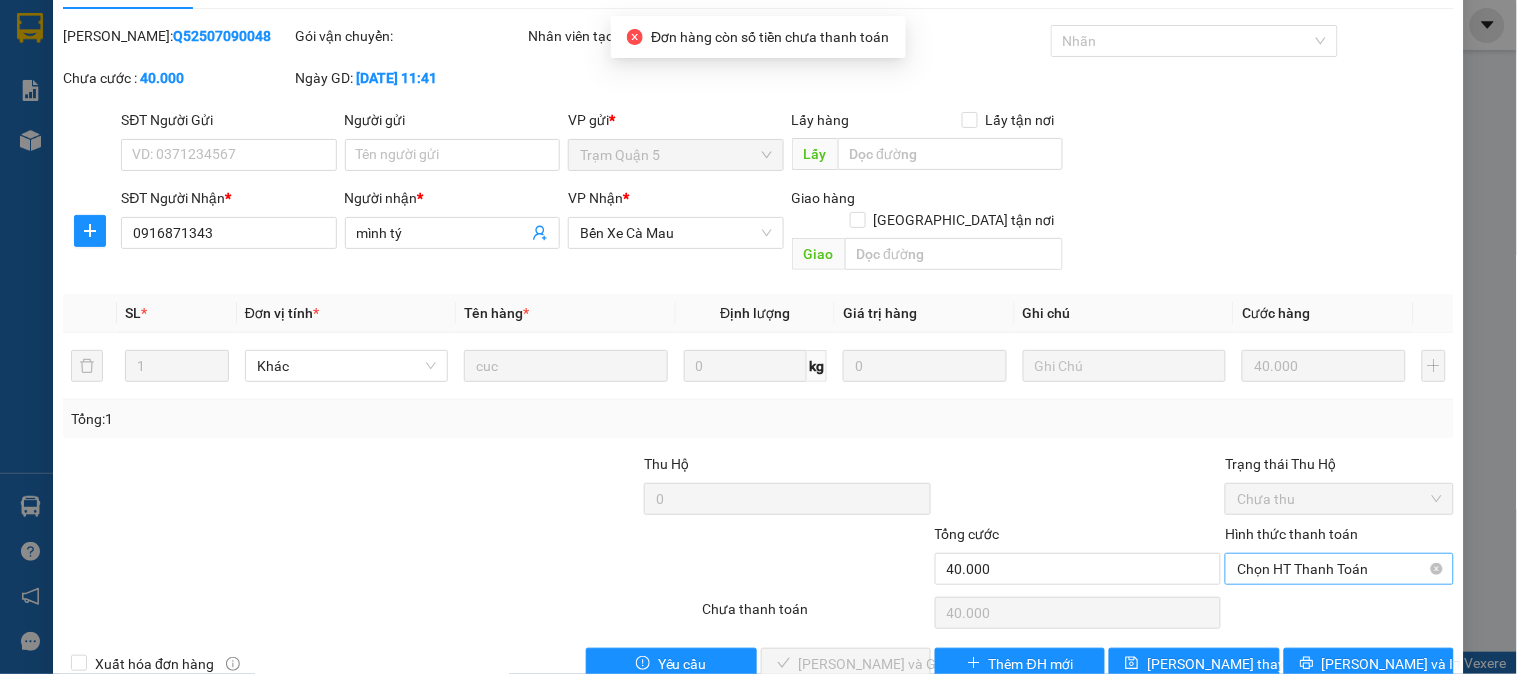 scroll, scrollTop: 70, scrollLeft: 0, axis: vertical 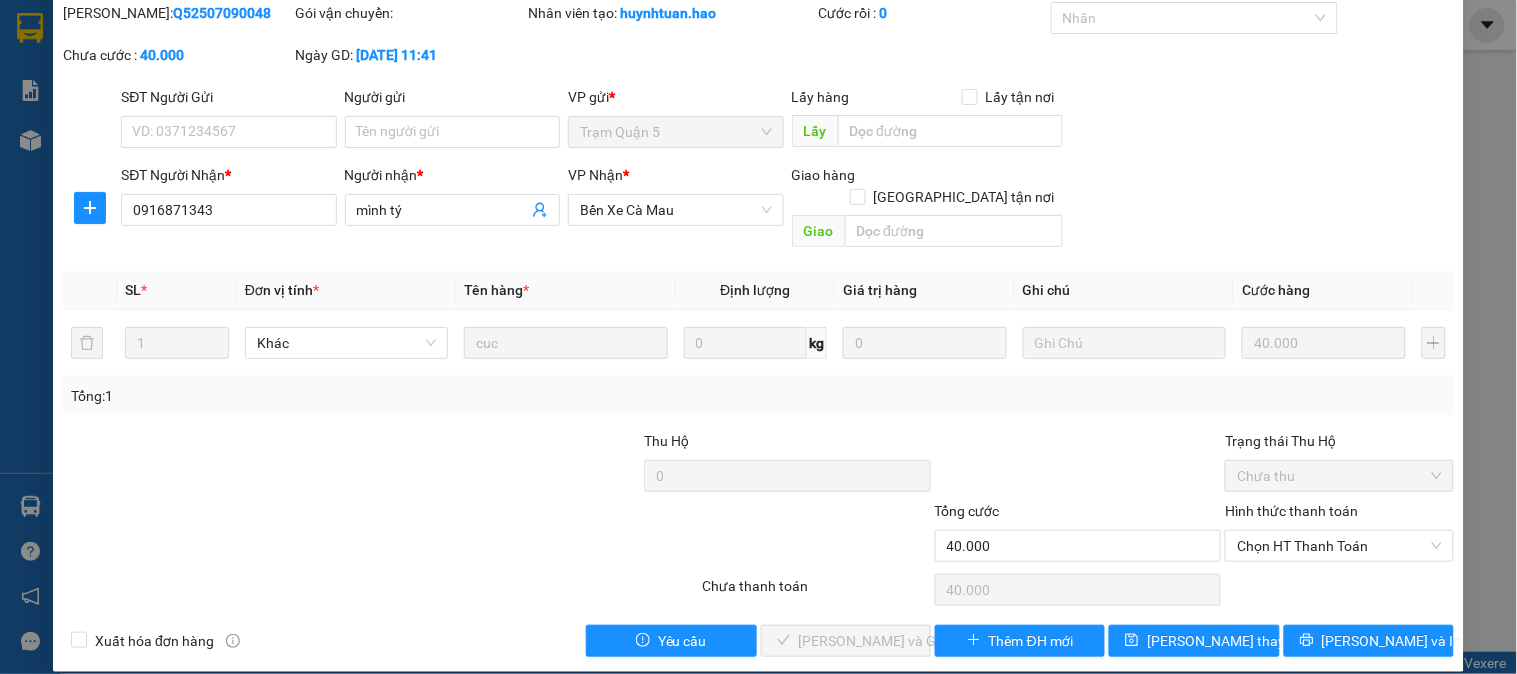 drag, startPoint x: 1280, startPoint y: 522, endPoint x: 1282, endPoint y: 541, distance: 19.104973 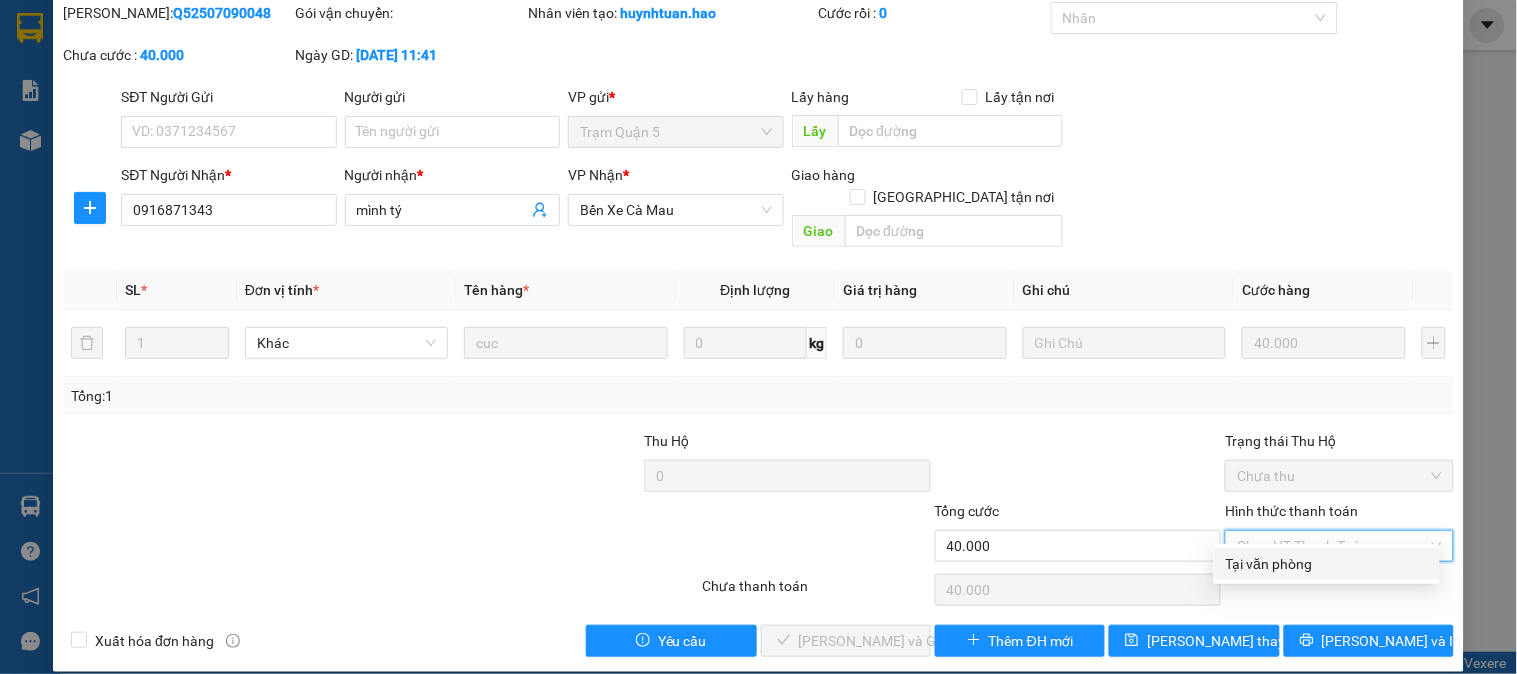 click on "Tại văn phòng" at bounding box center [1327, 564] 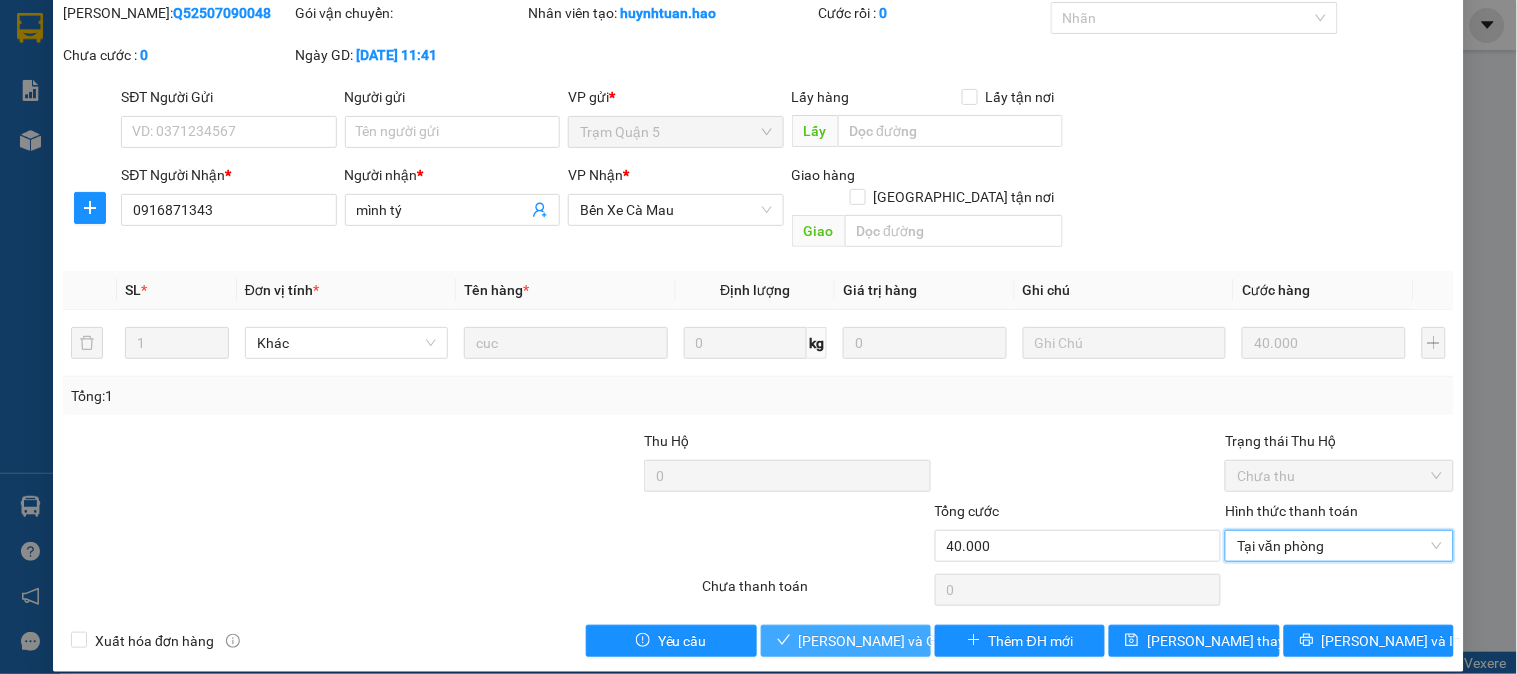 click 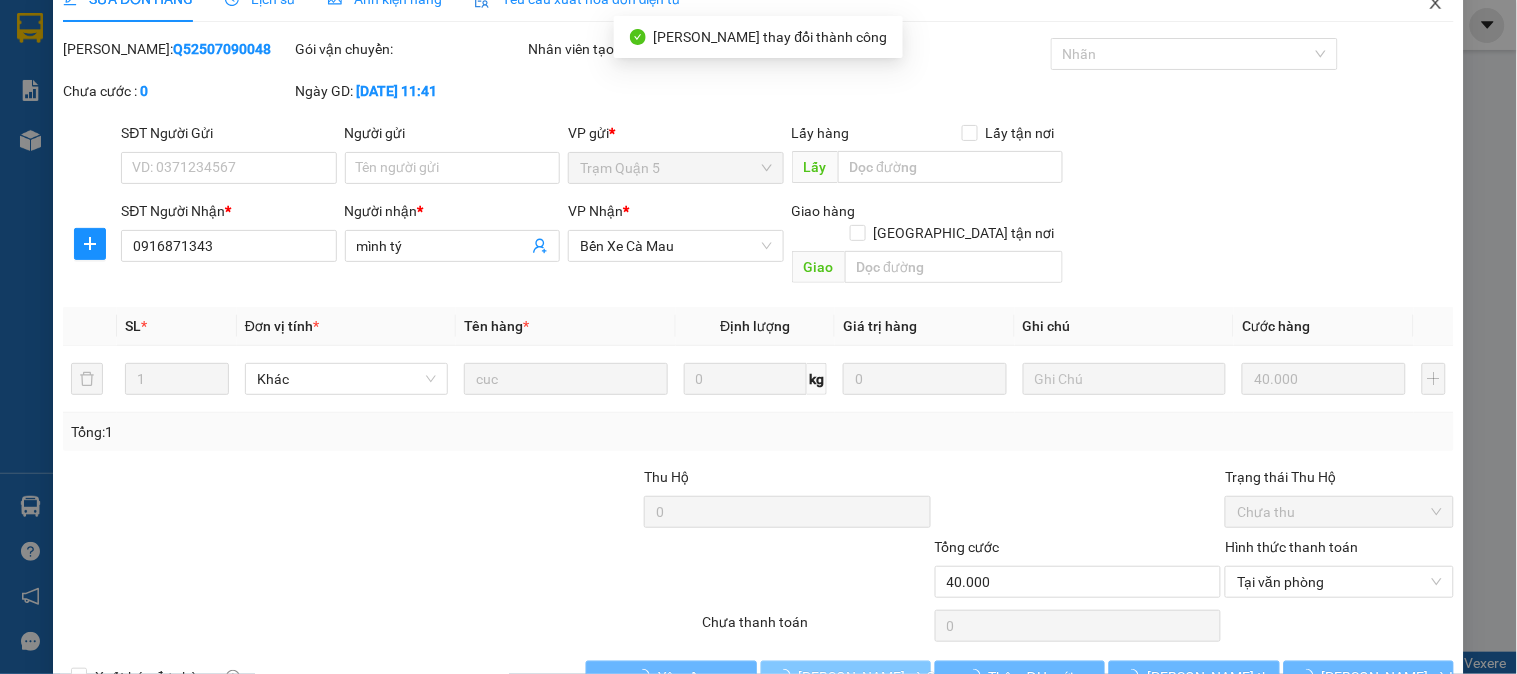 scroll, scrollTop: 0, scrollLeft: 0, axis: both 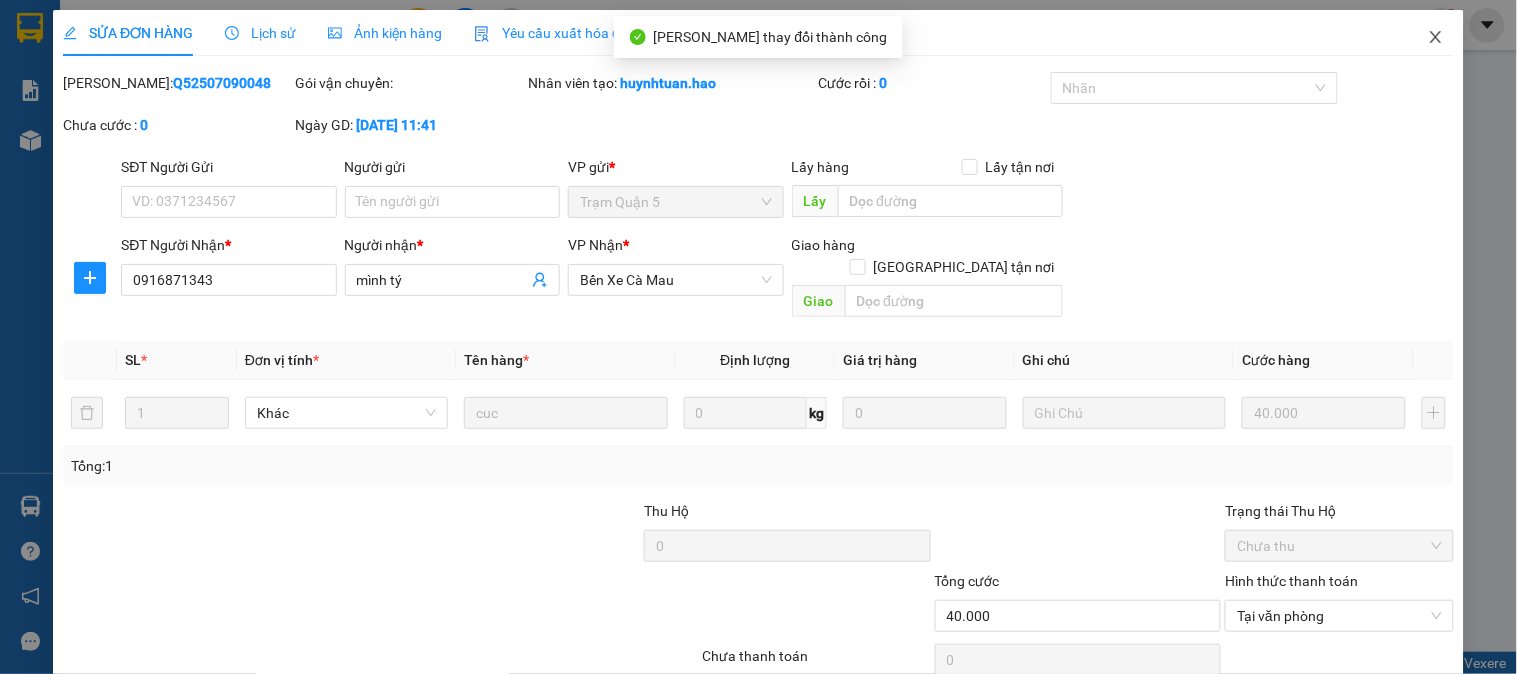 click 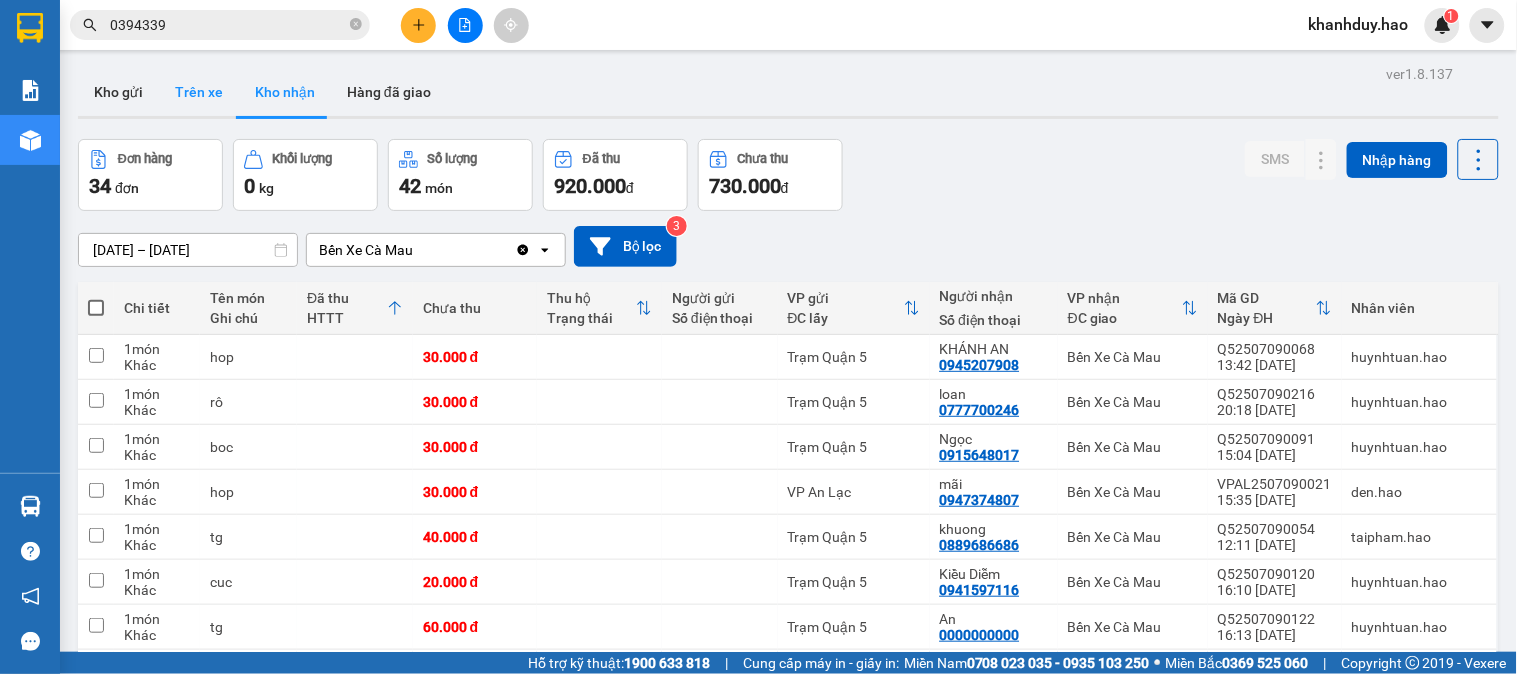 click on "Trên xe" at bounding box center [199, 92] 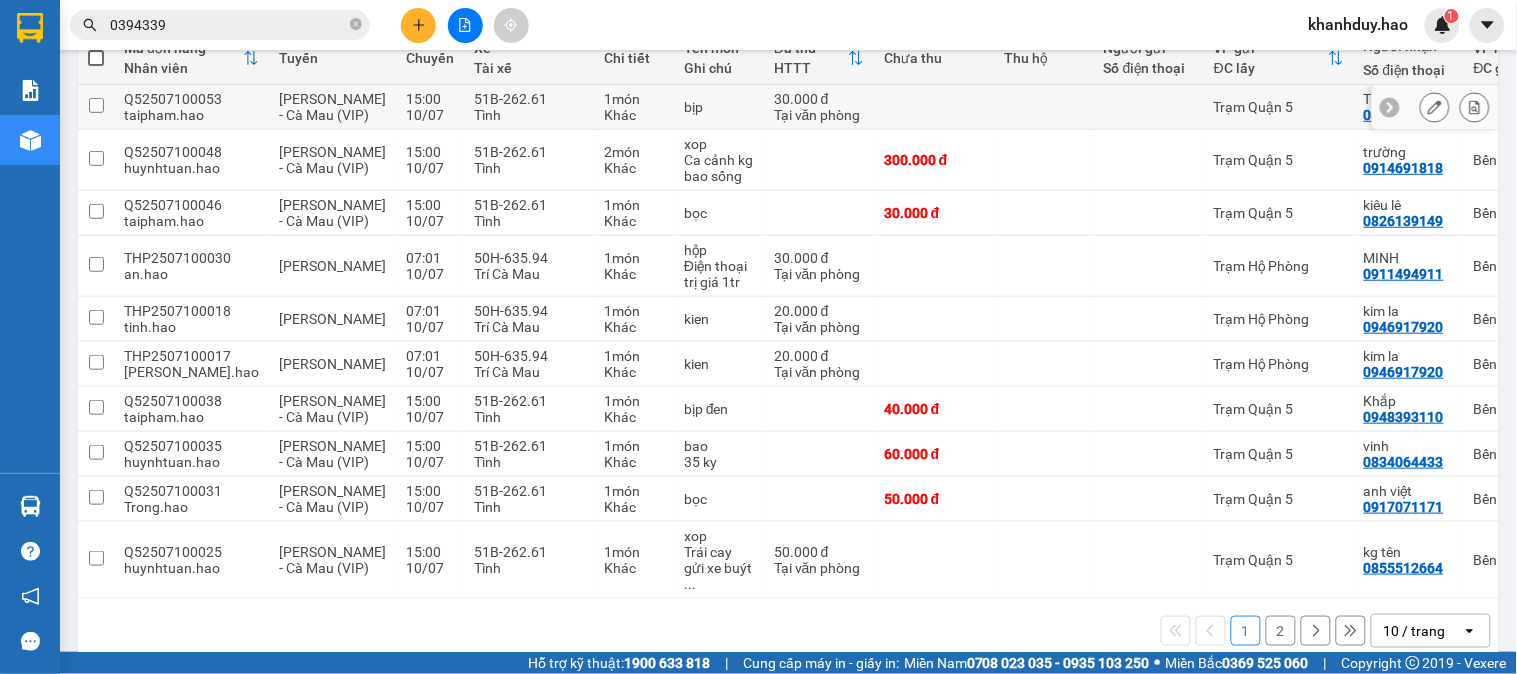scroll, scrollTop: 352, scrollLeft: 0, axis: vertical 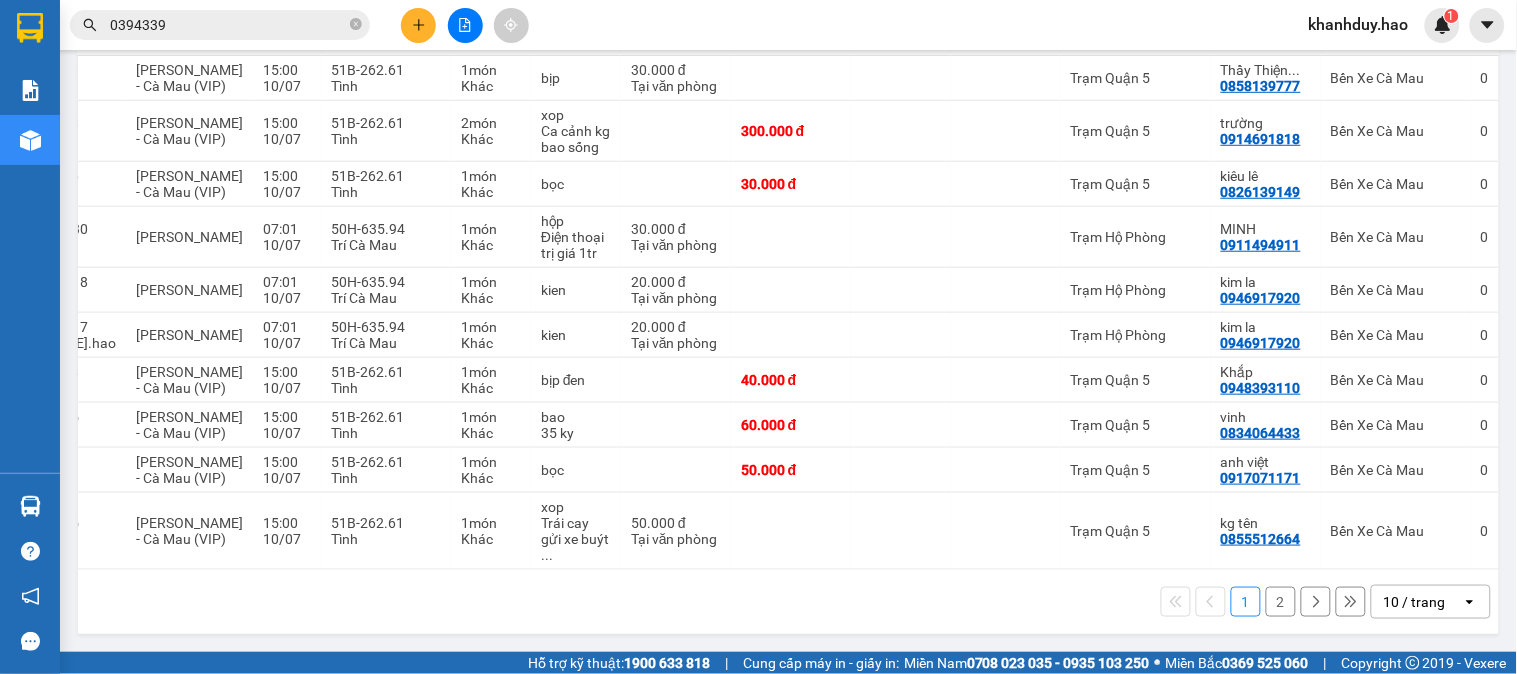 click on "10 / trang" at bounding box center [1417, 602] 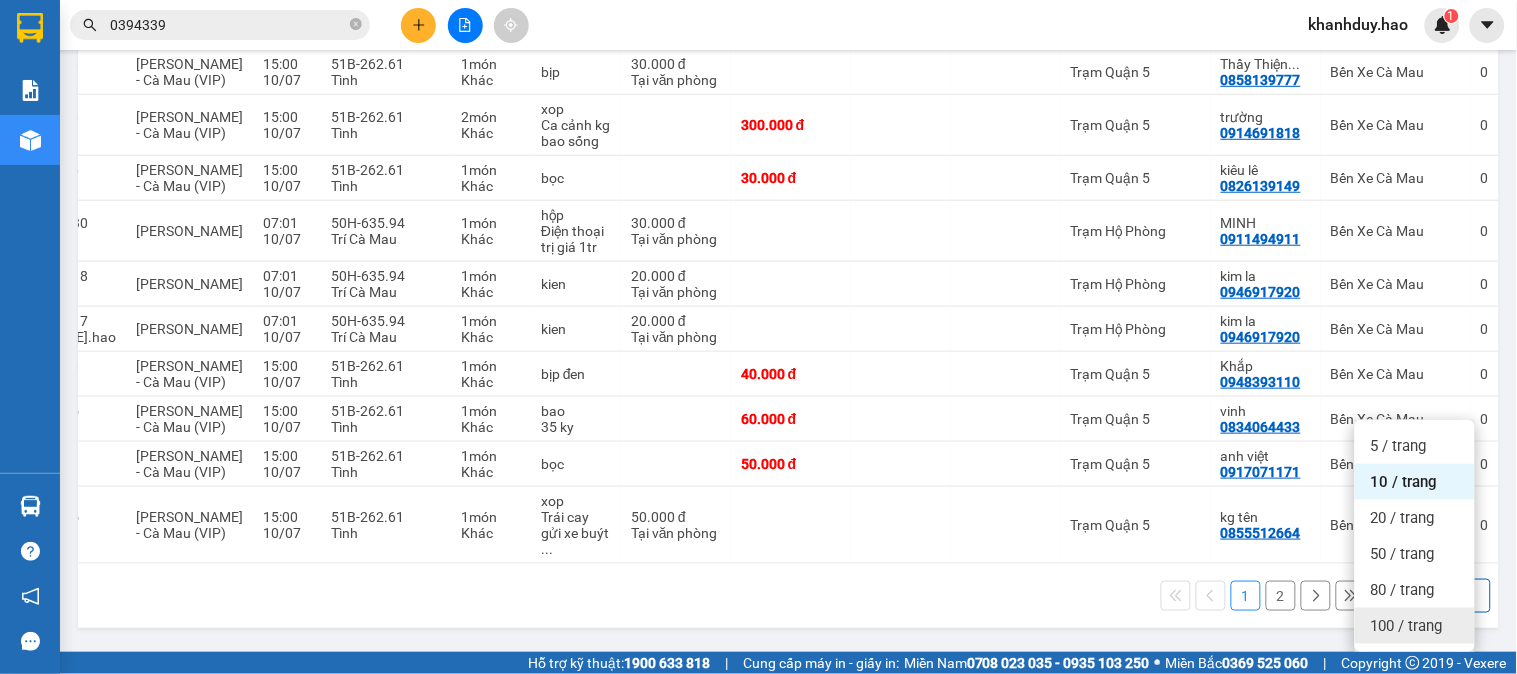 click on "100 / trang" at bounding box center (1407, 626) 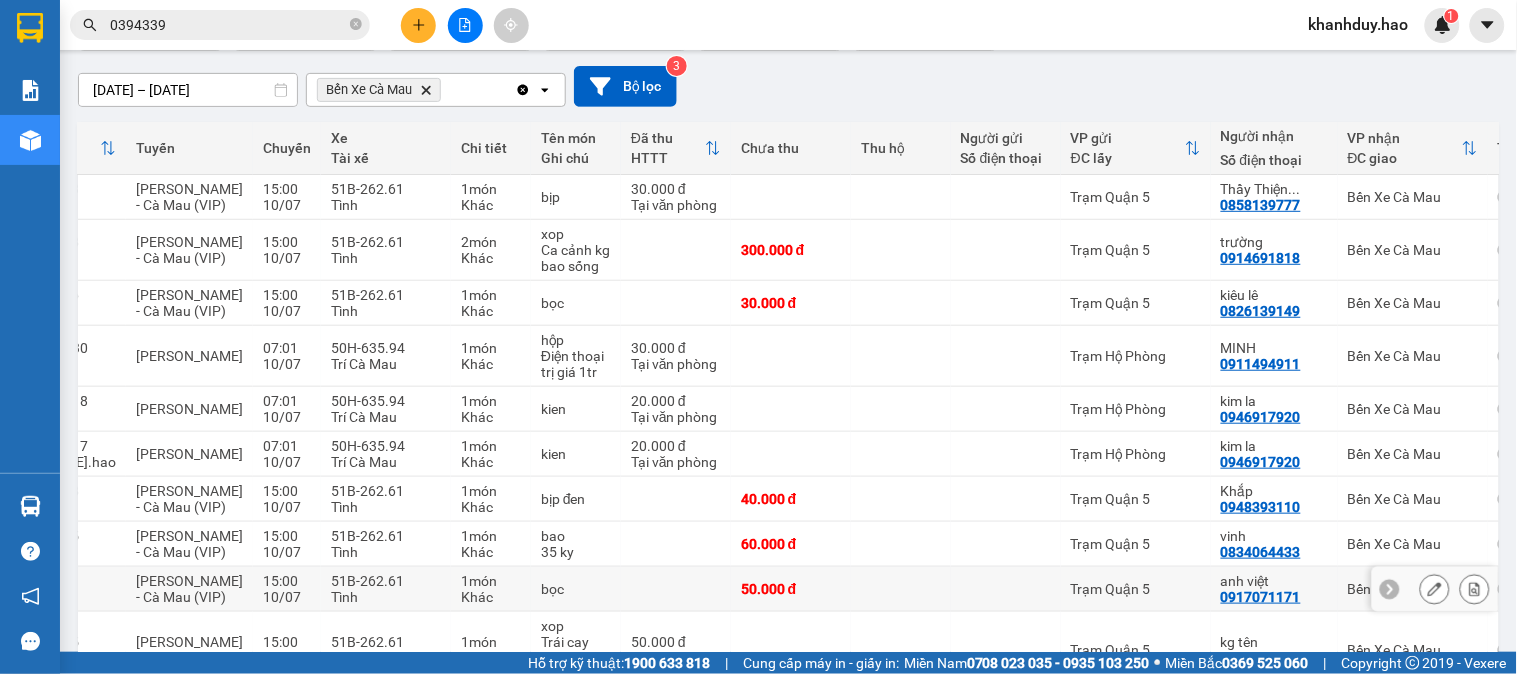 scroll, scrollTop: 113, scrollLeft: 0, axis: vertical 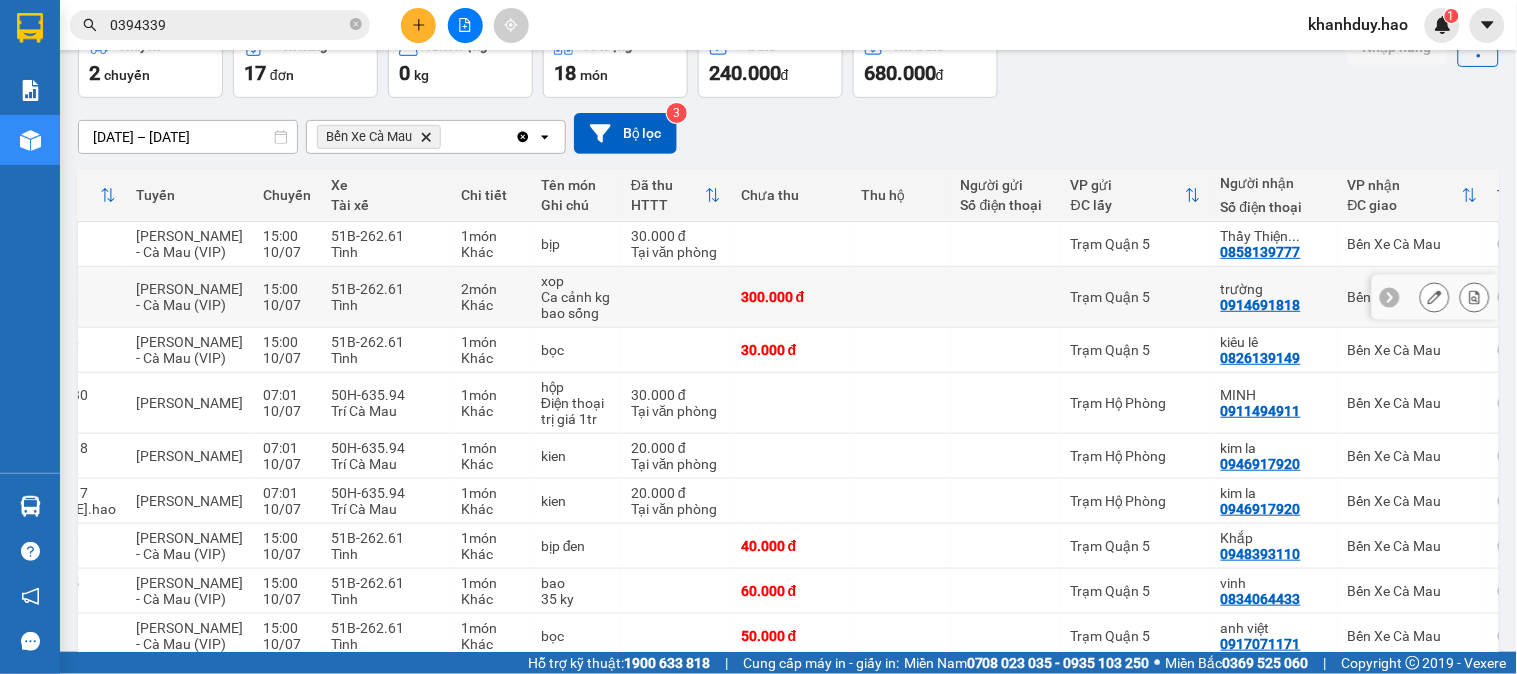click at bounding box center (1435, 297) 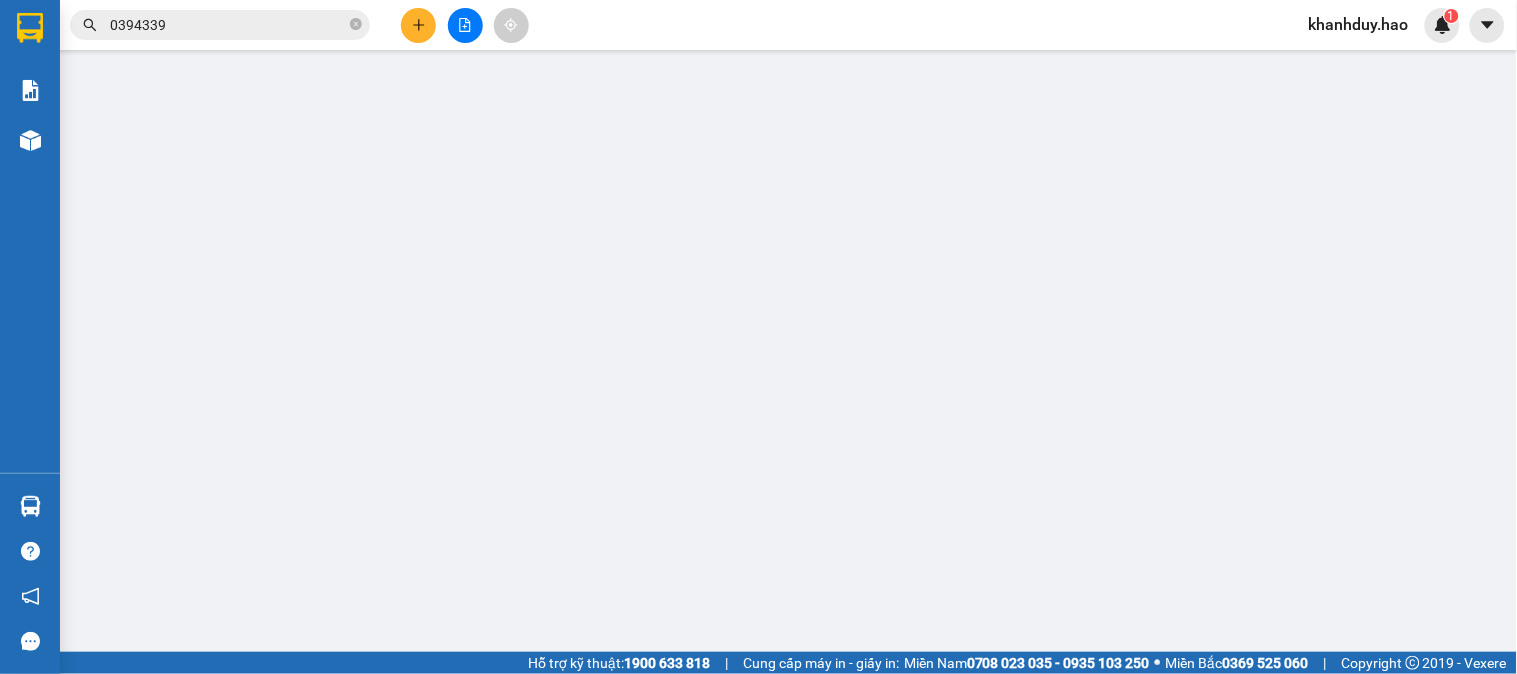 type on "0914691818" 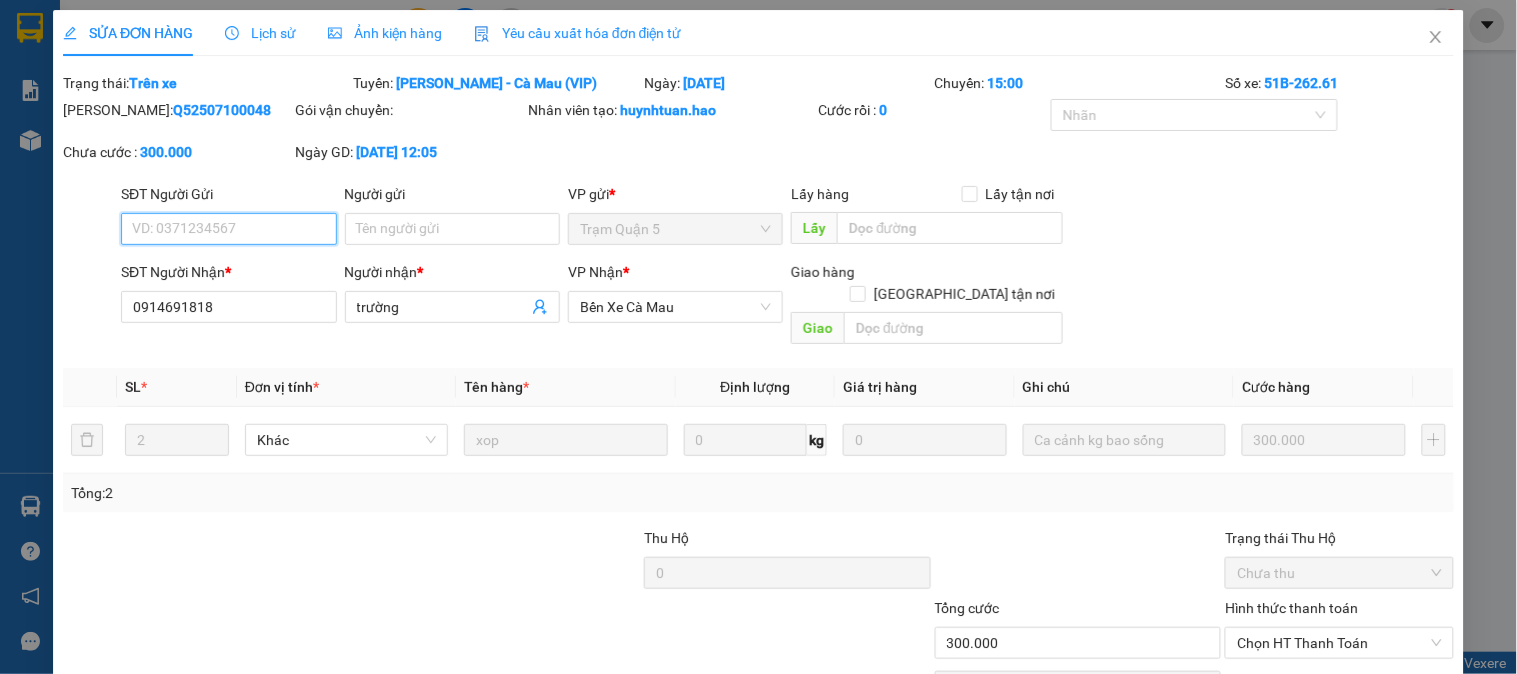 scroll, scrollTop: 0, scrollLeft: 0, axis: both 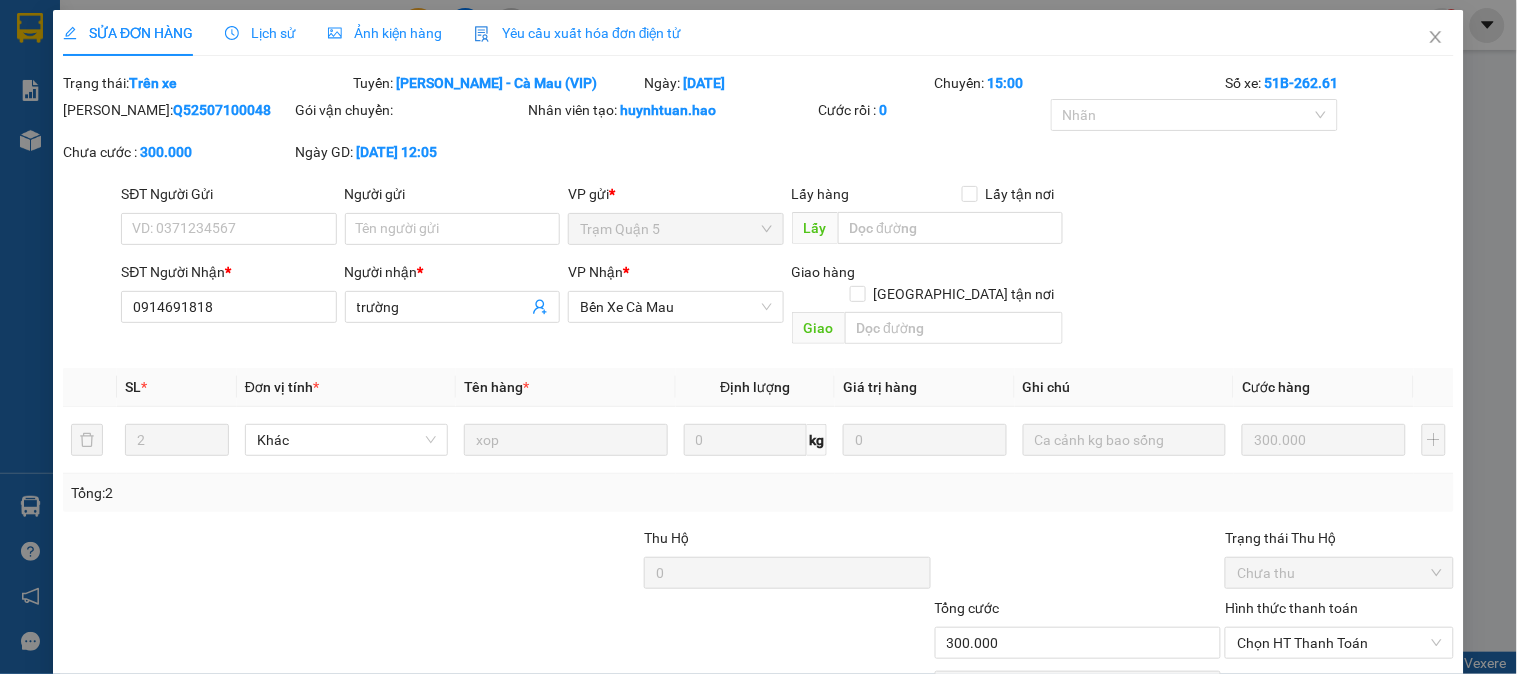 click on "Ảnh kiện hàng" at bounding box center [385, 33] 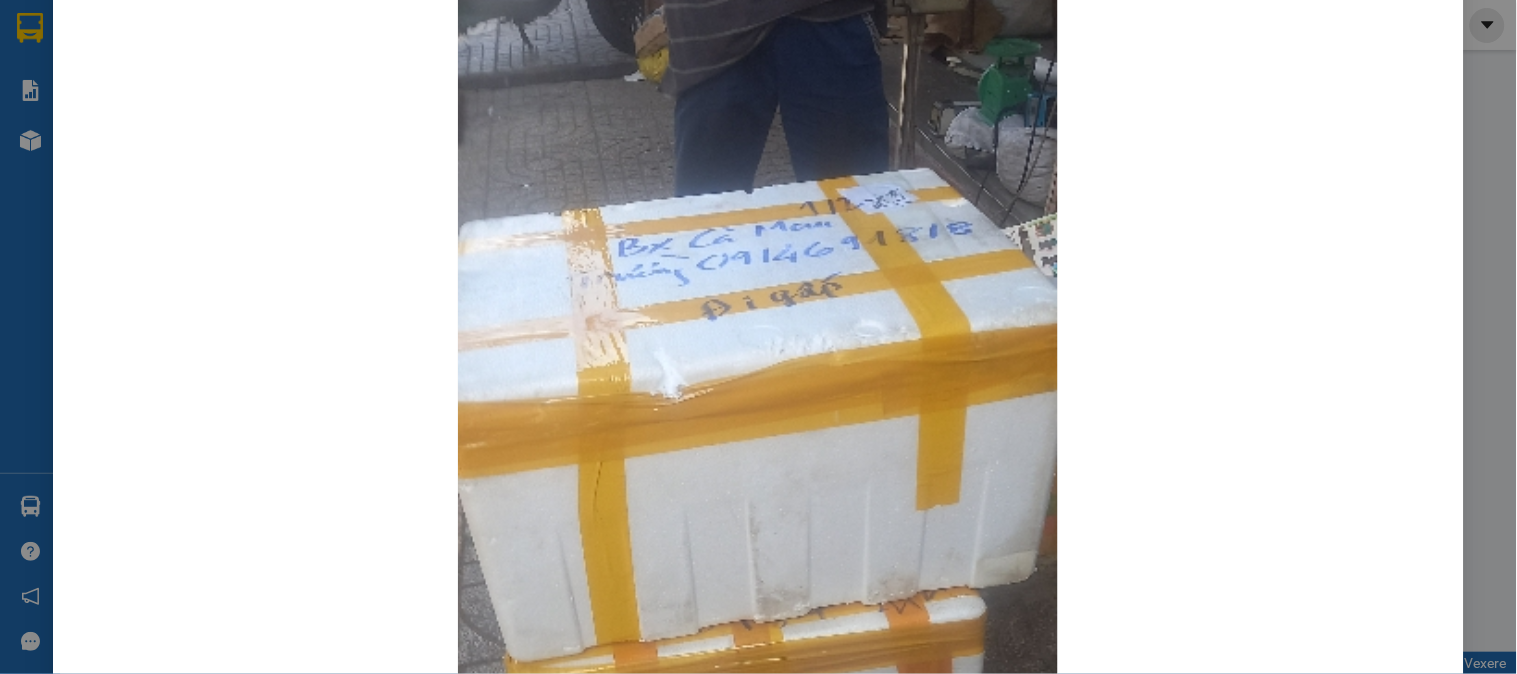 scroll, scrollTop: 2, scrollLeft: 0, axis: vertical 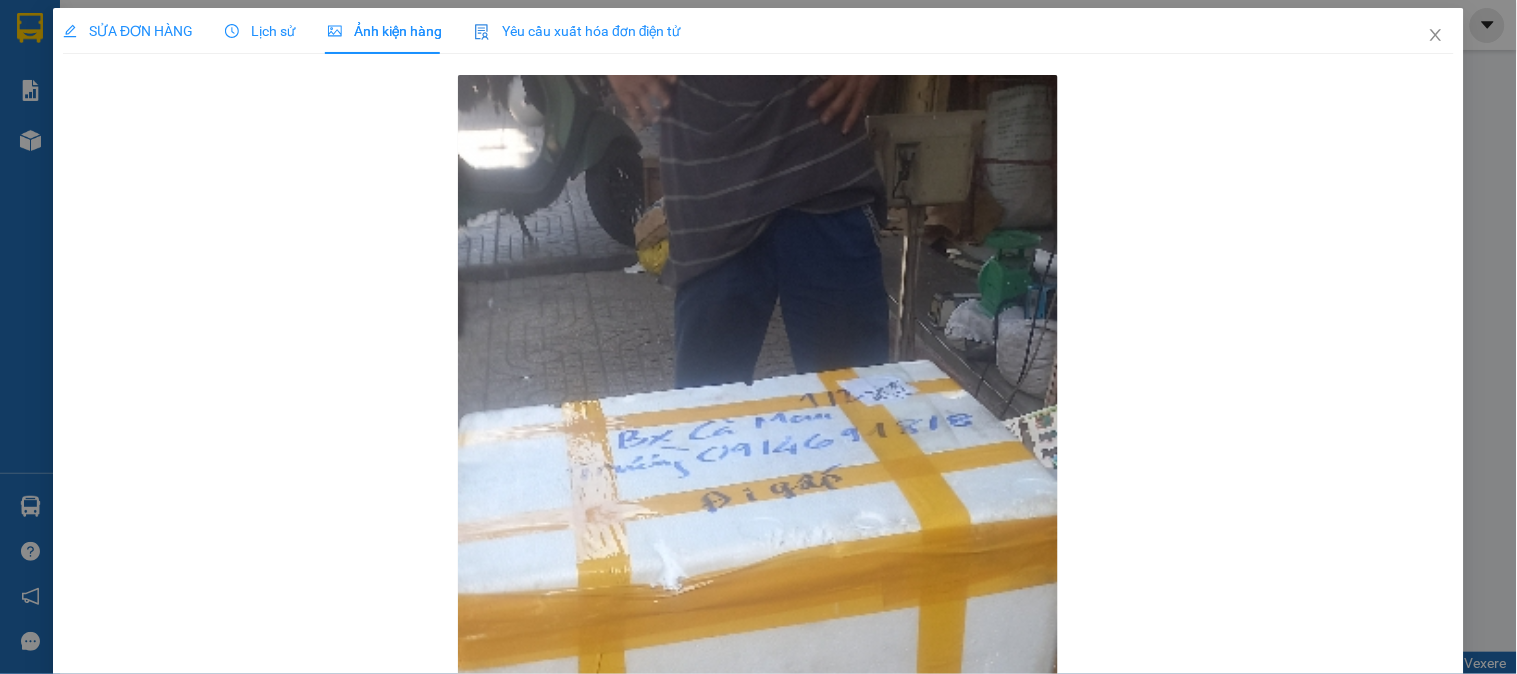 click on "SỬA ĐƠN HÀNG" at bounding box center [128, 31] 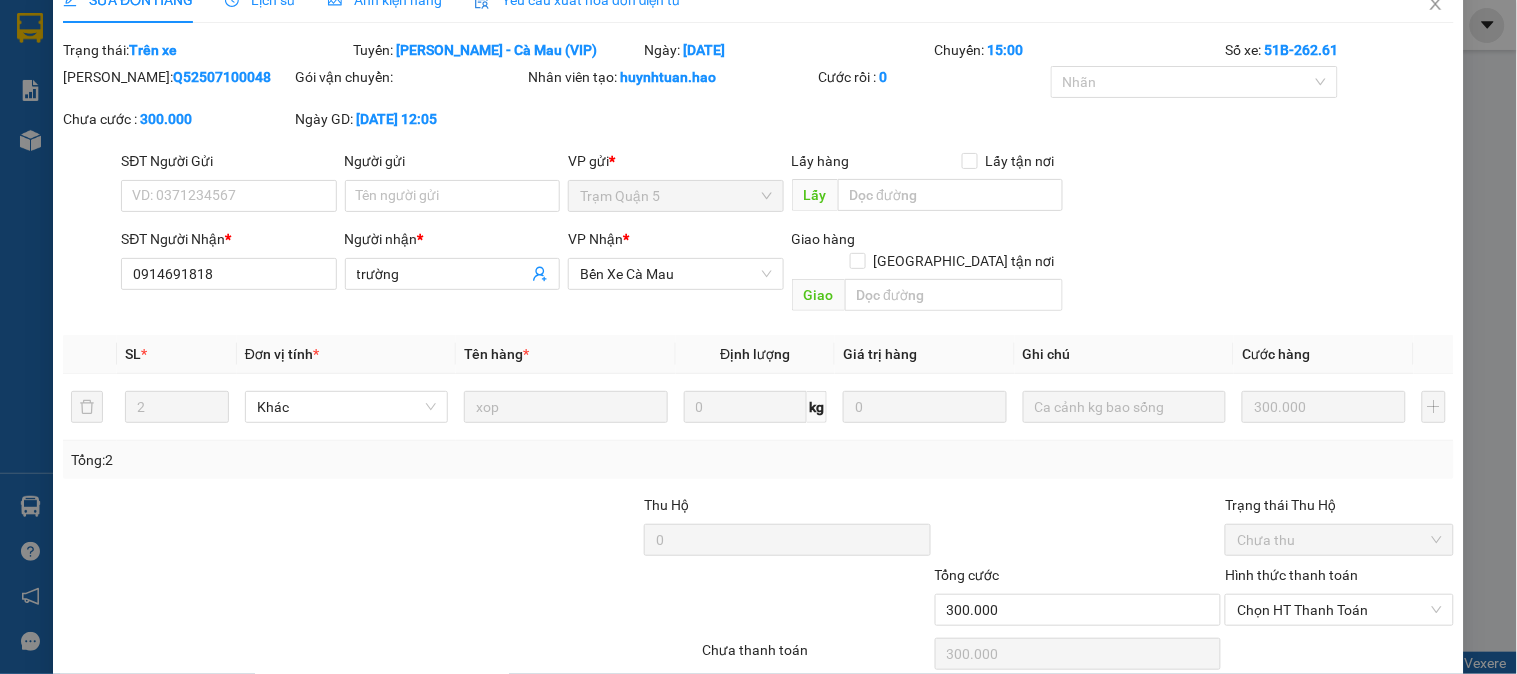 scroll, scrollTop: 0, scrollLeft: 0, axis: both 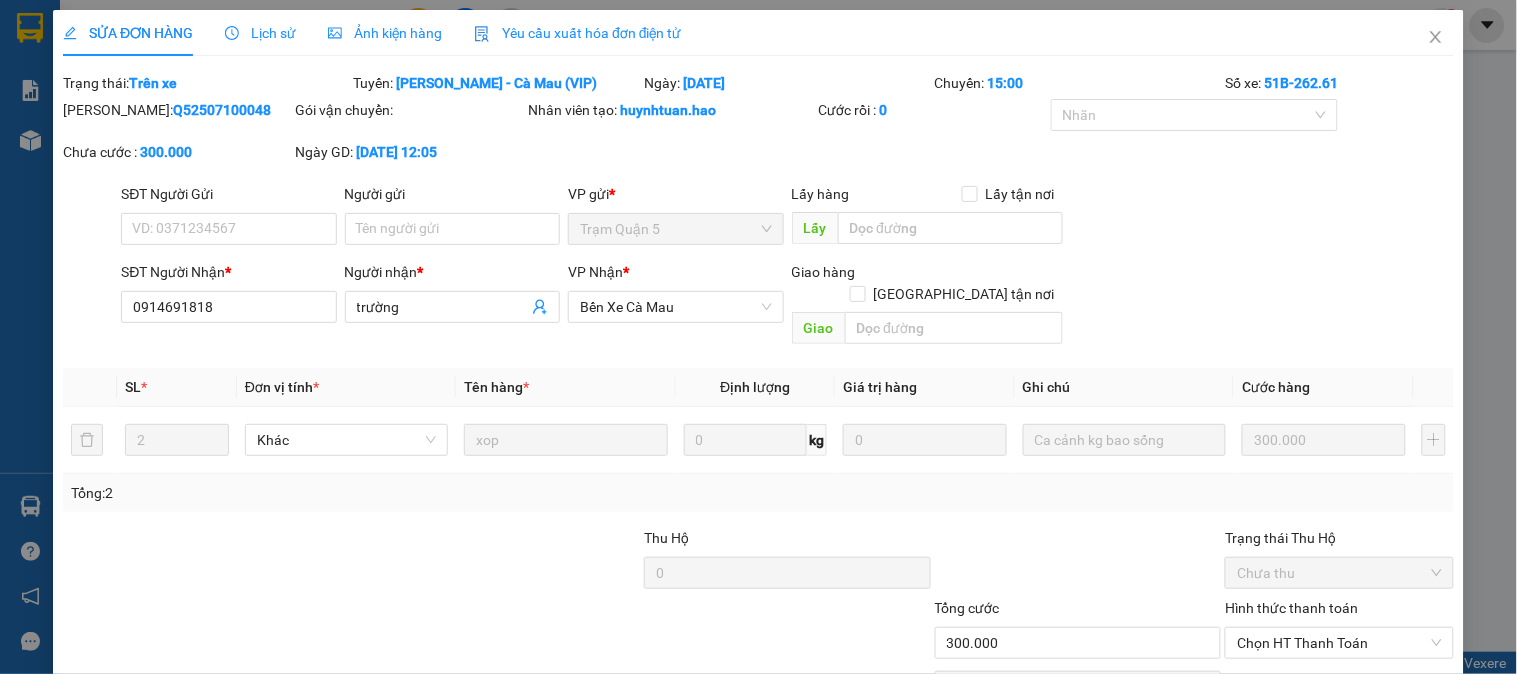 click on "Lịch sử" at bounding box center (260, 33) 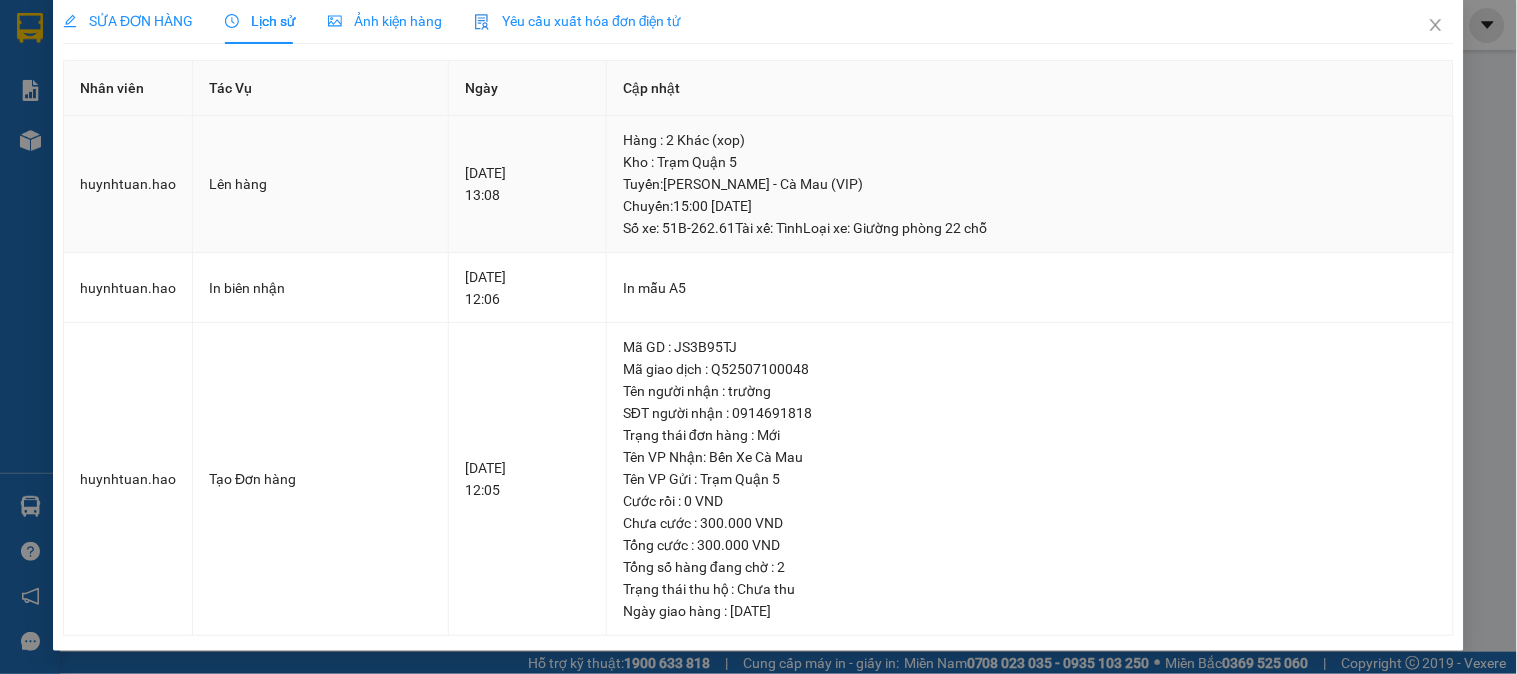 scroll, scrollTop: 0, scrollLeft: 0, axis: both 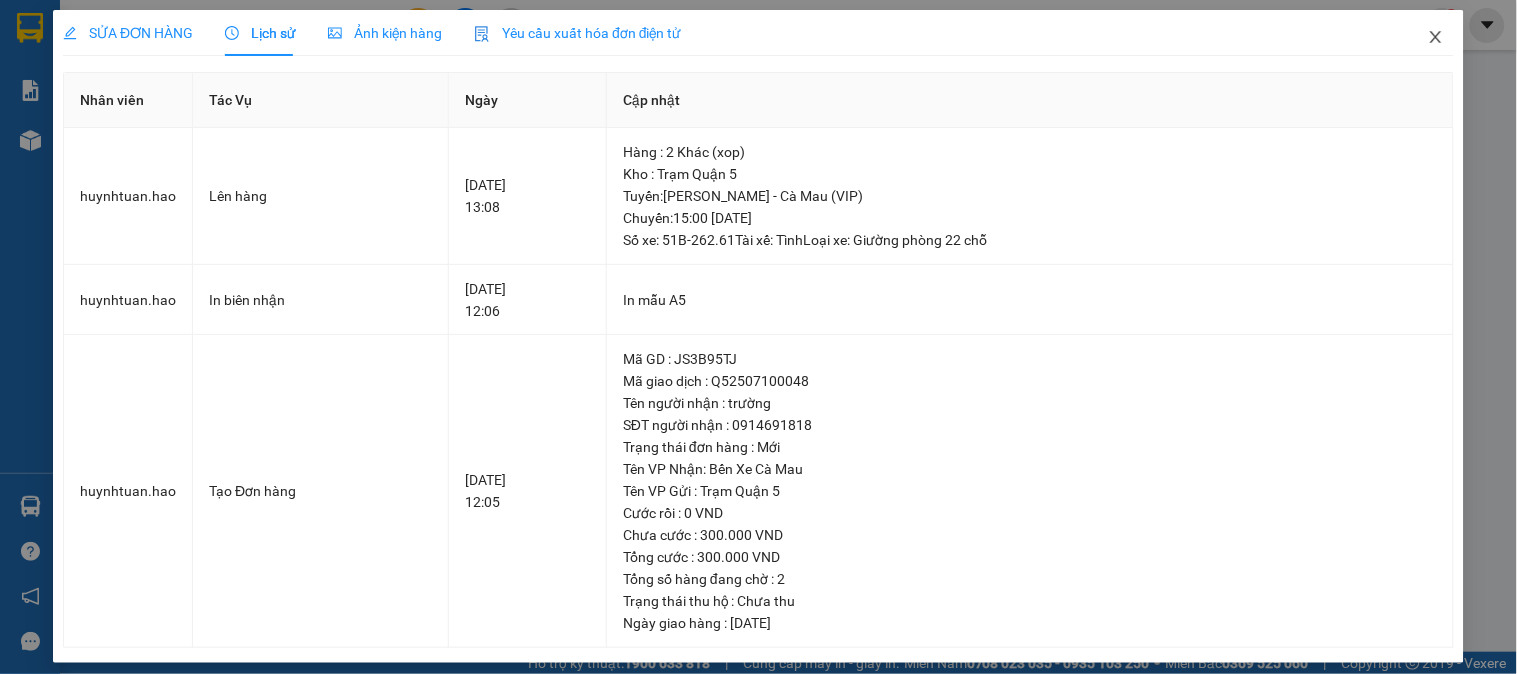 click at bounding box center [1436, 38] 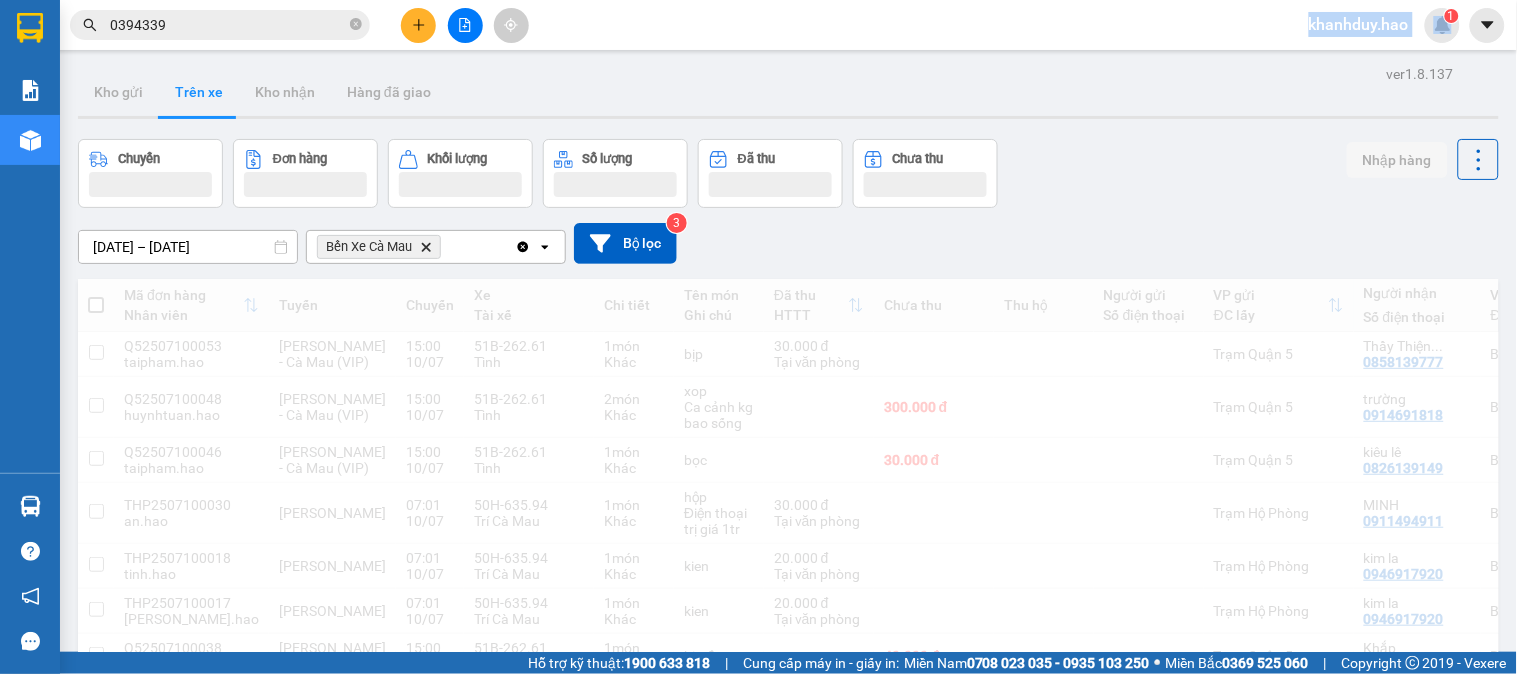 click on "khanhduy.hao" at bounding box center (1359, 24) 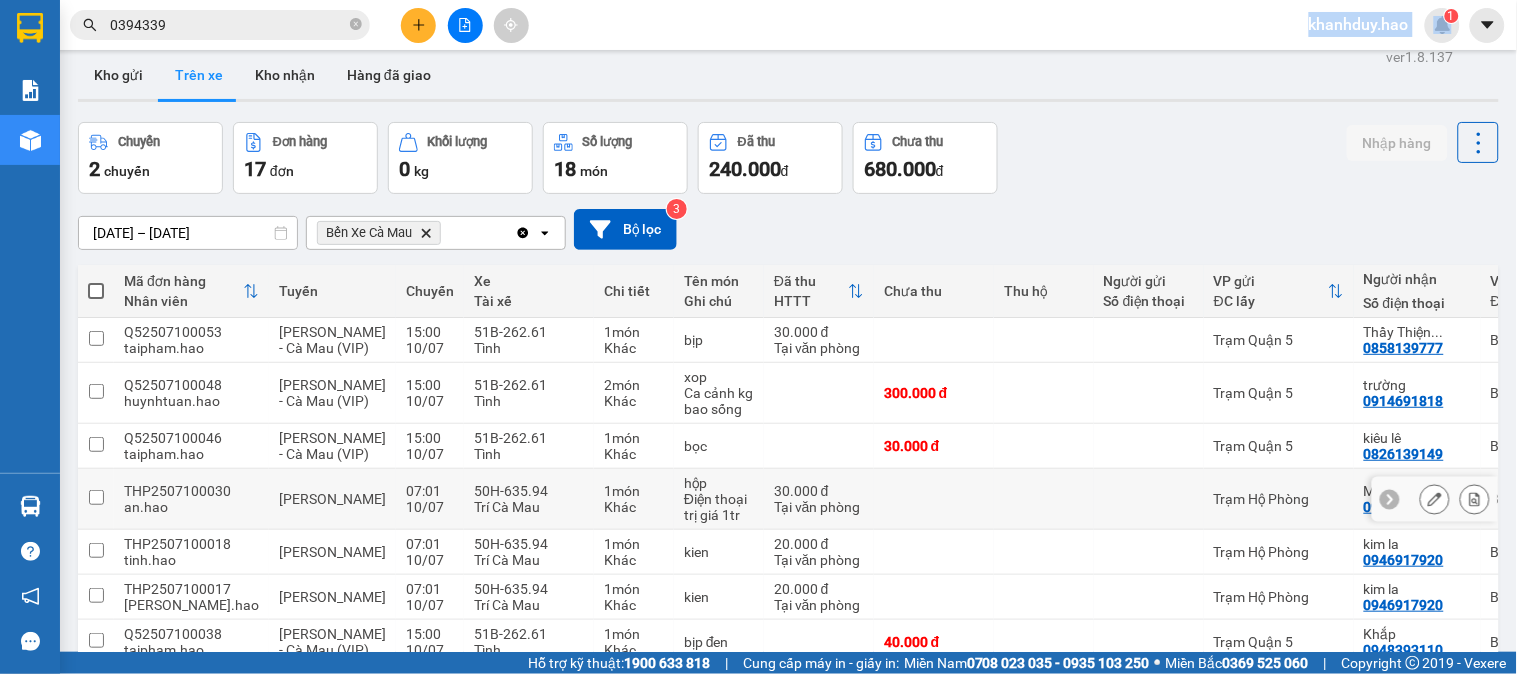 scroll, scrollTop: 0, scrollLeft: 0, axis: both 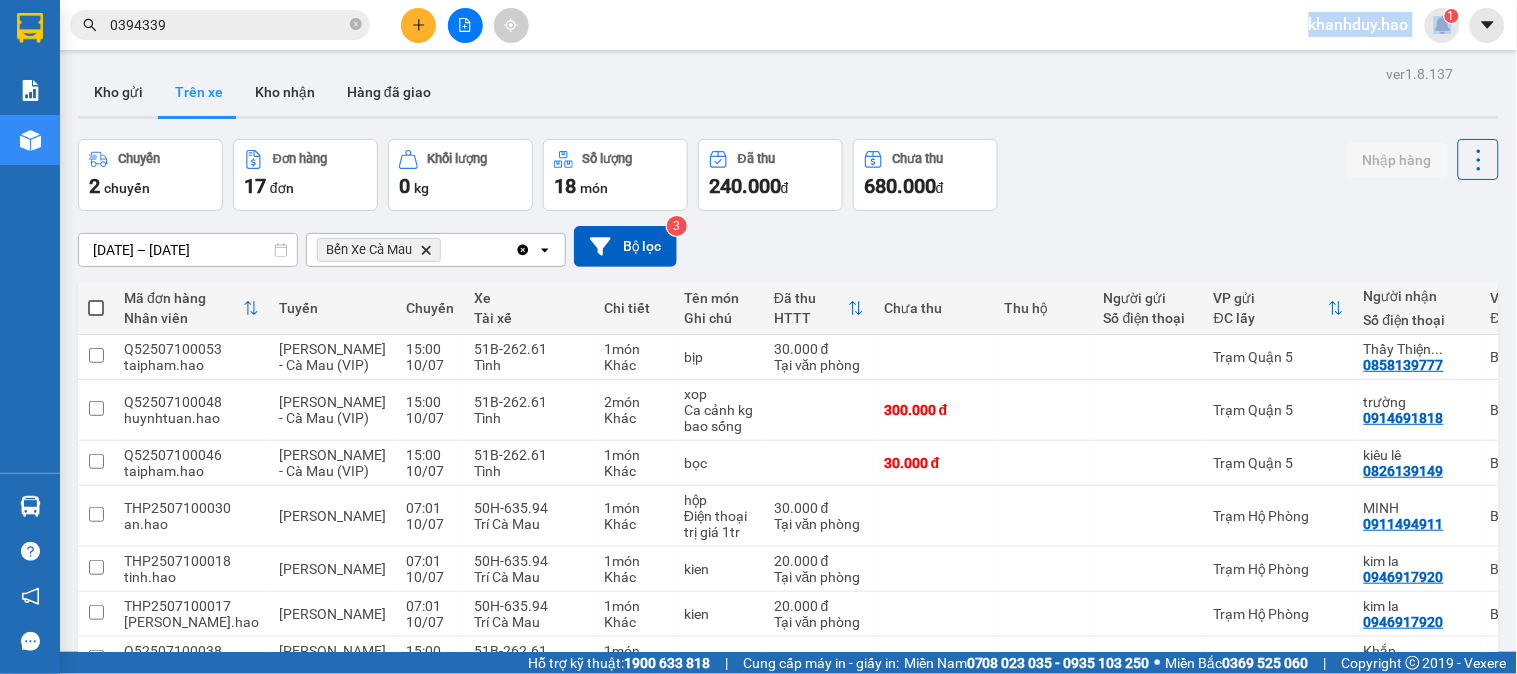 click at bounding box center [418, 25] 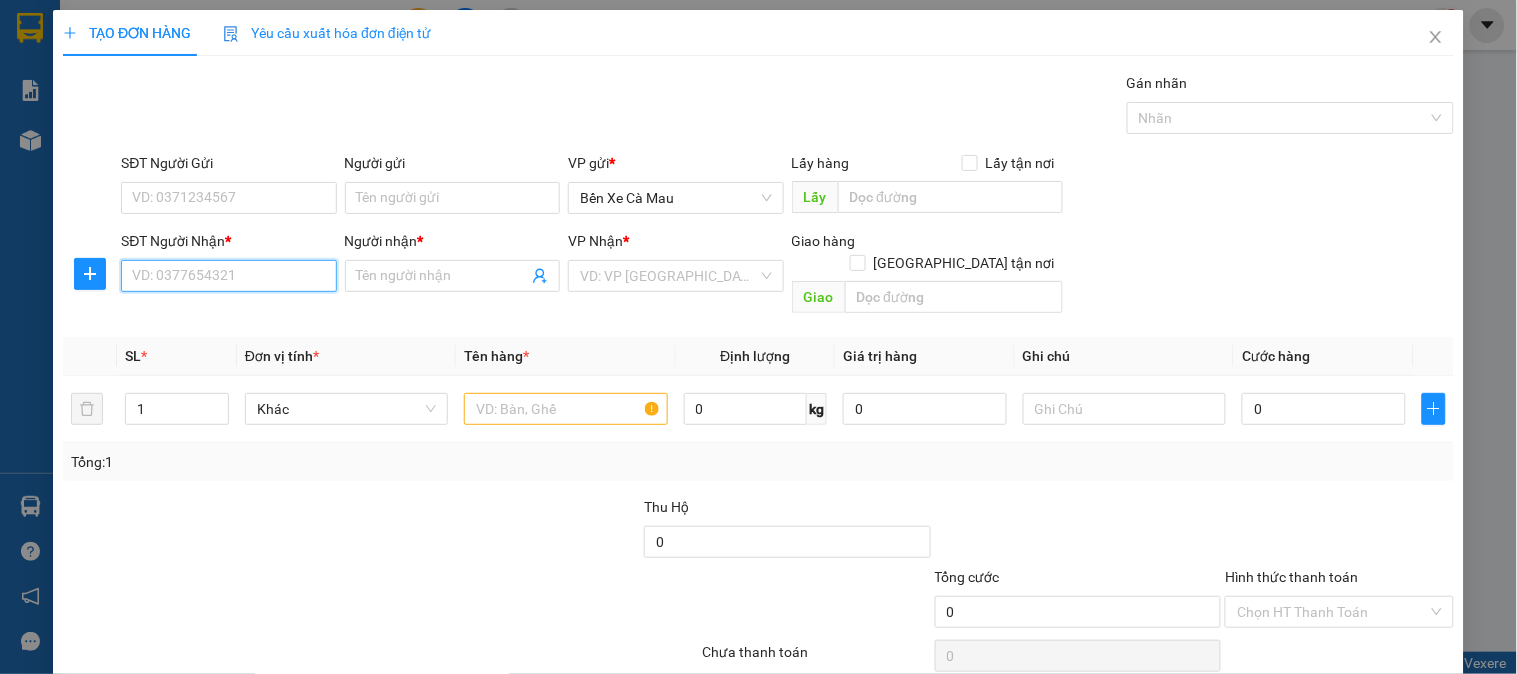 click on "SĐT Người Nhận  *" at bounding box center [228, 276] 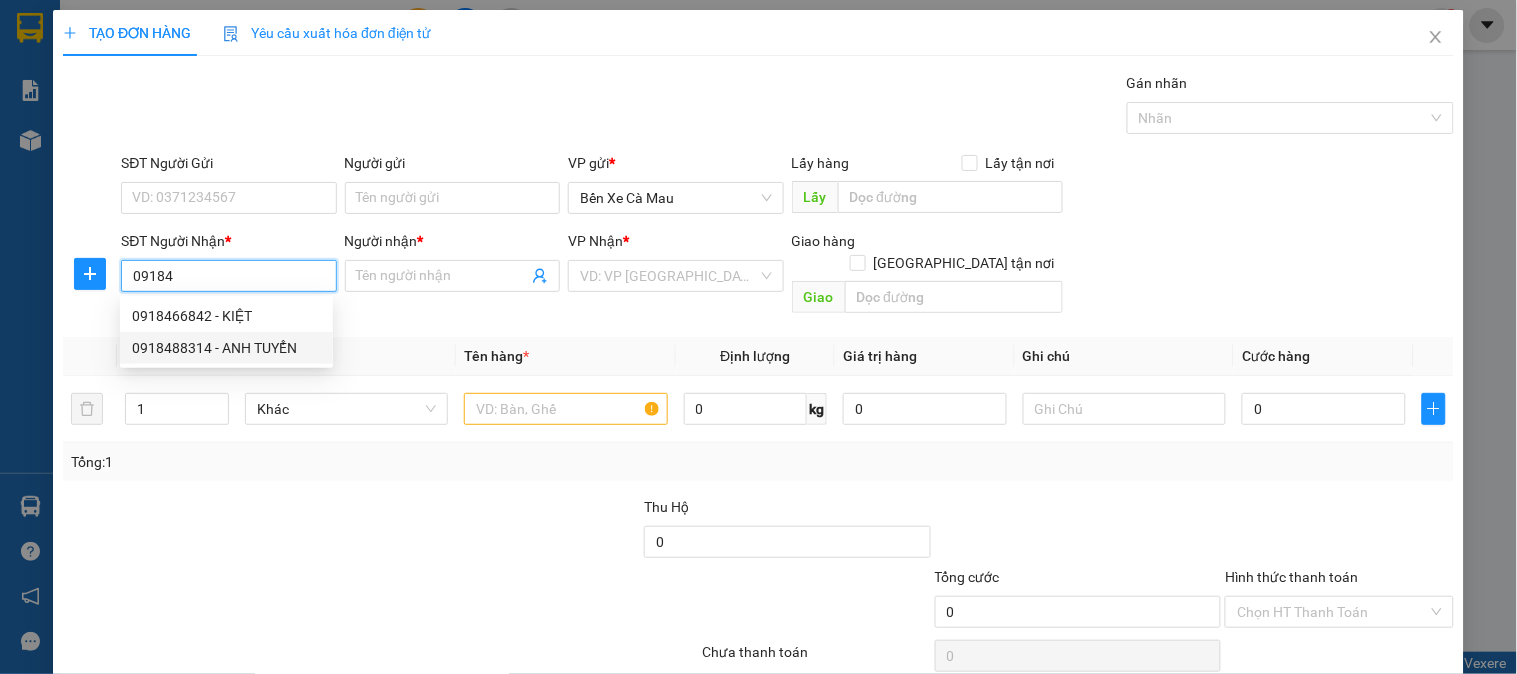 click on "0918488314 - ANH TUYỂN" at bounding box center [226, 348] 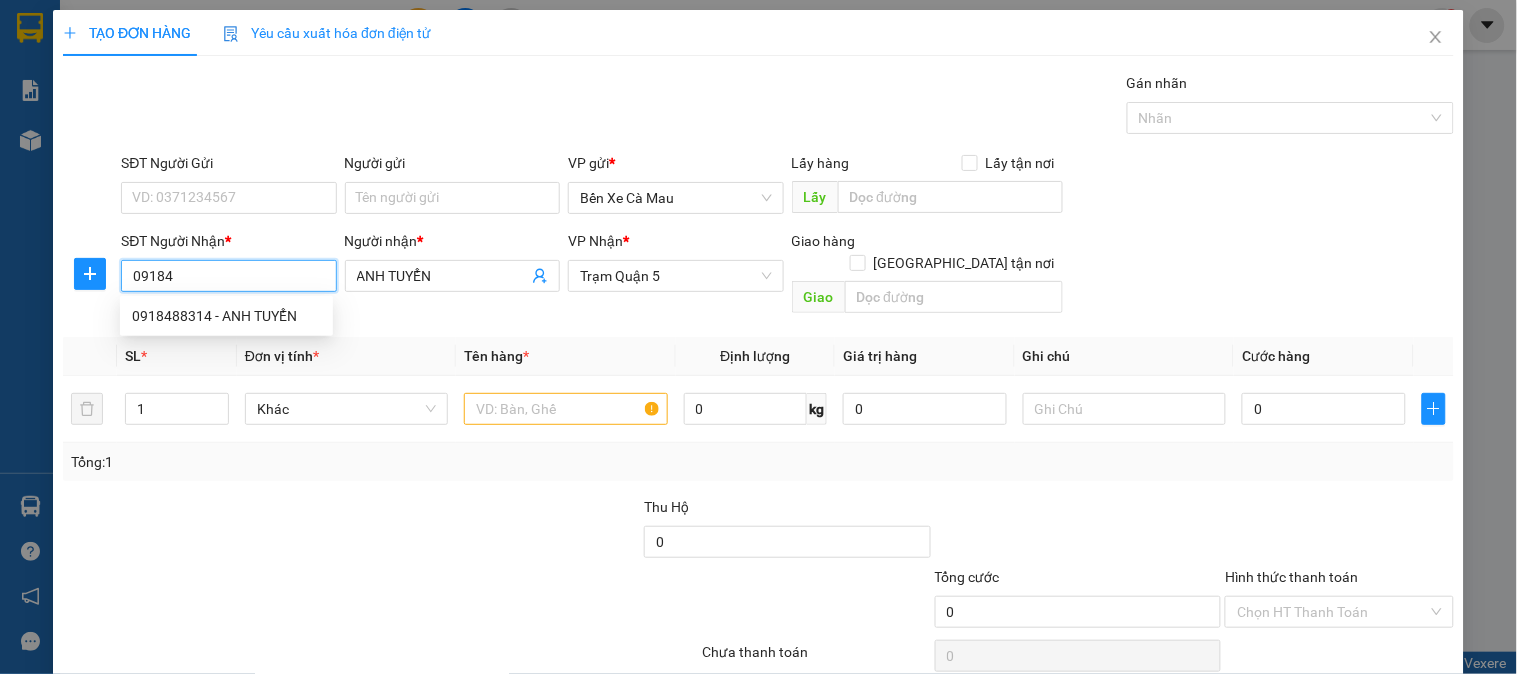 type on "0918488314" 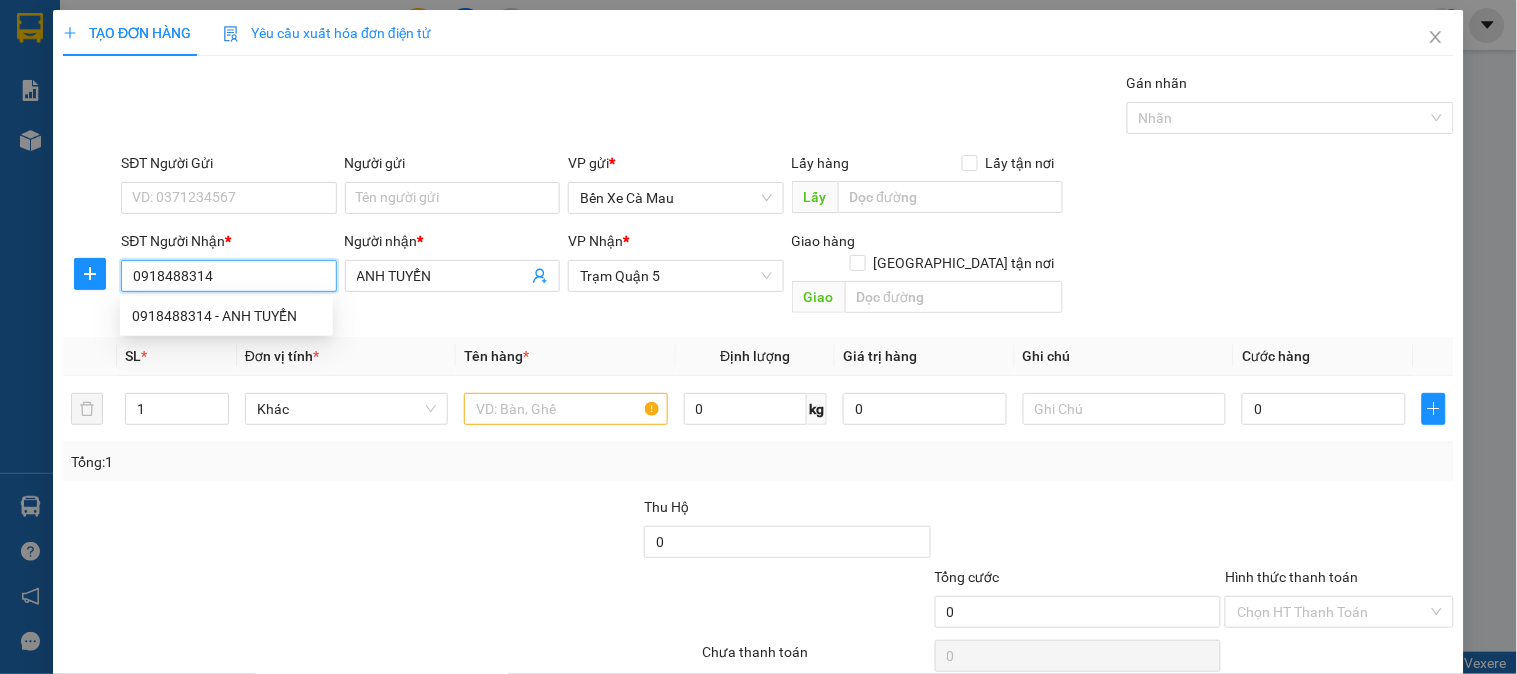 type on "850.000" 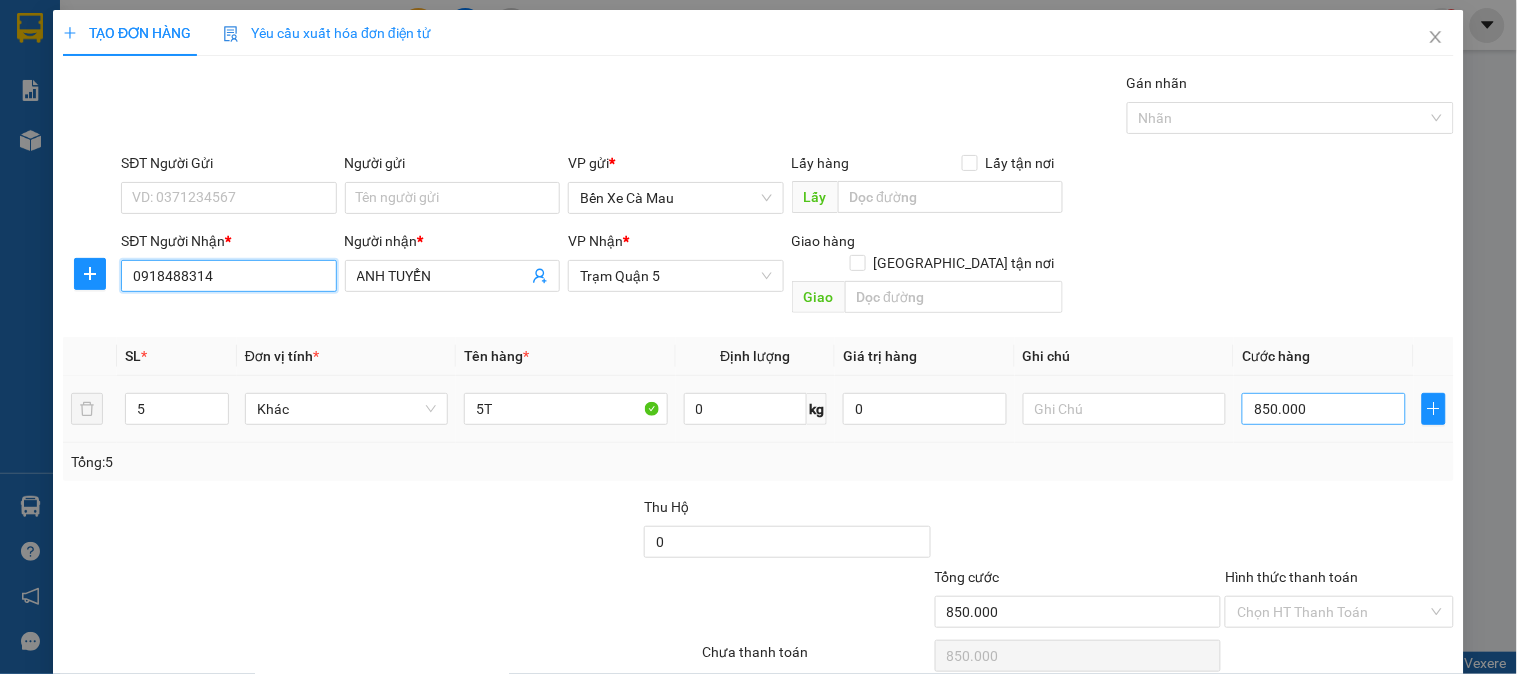 type on "0918488314" 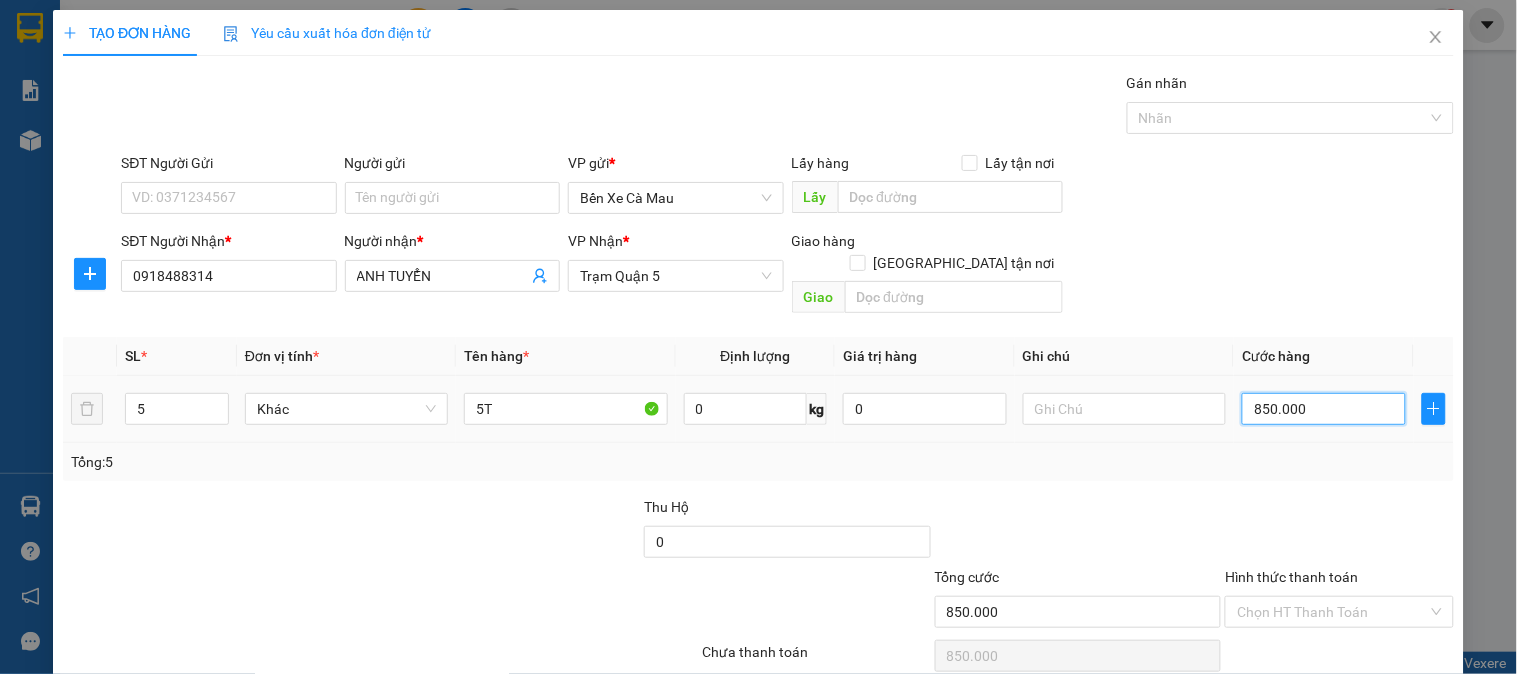 type on "0" 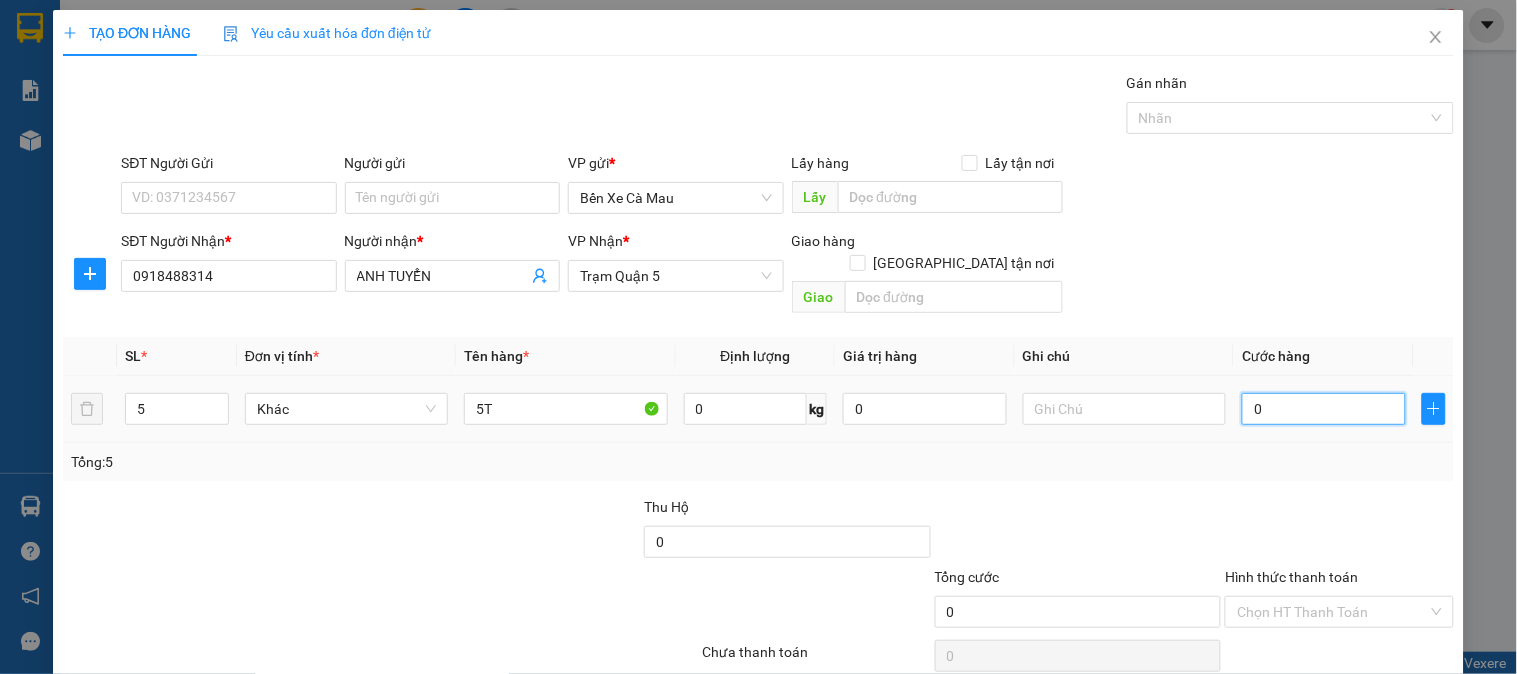 click on "0" at bounding box center (1324, 409) 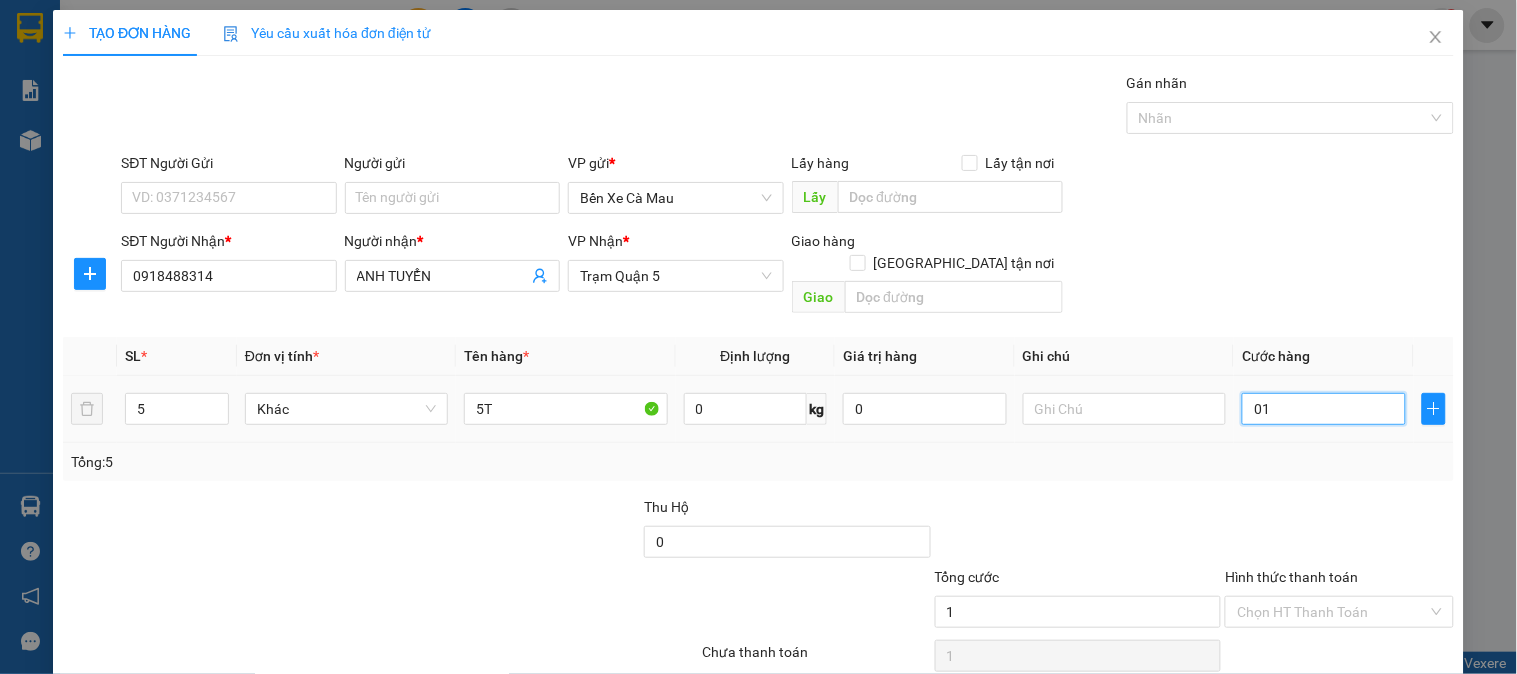 type on "010" 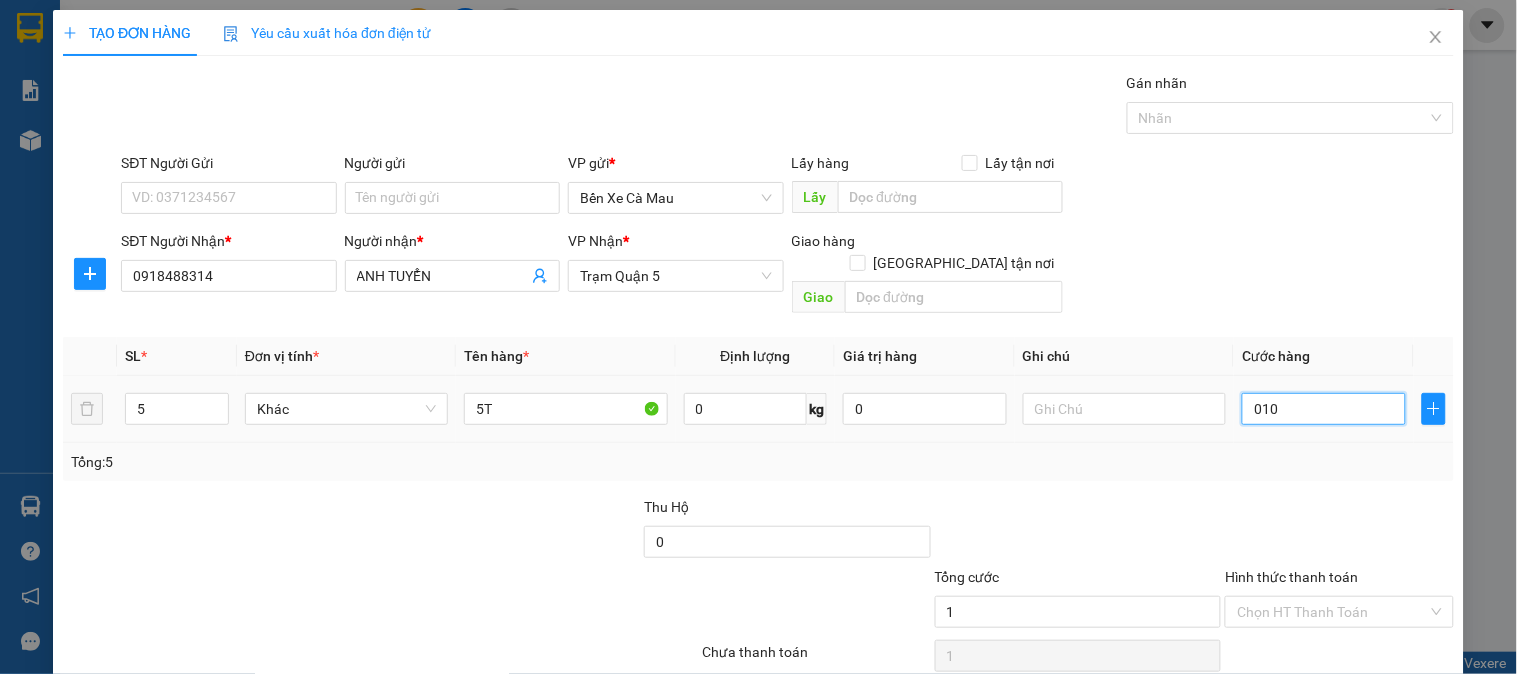 type on "10" 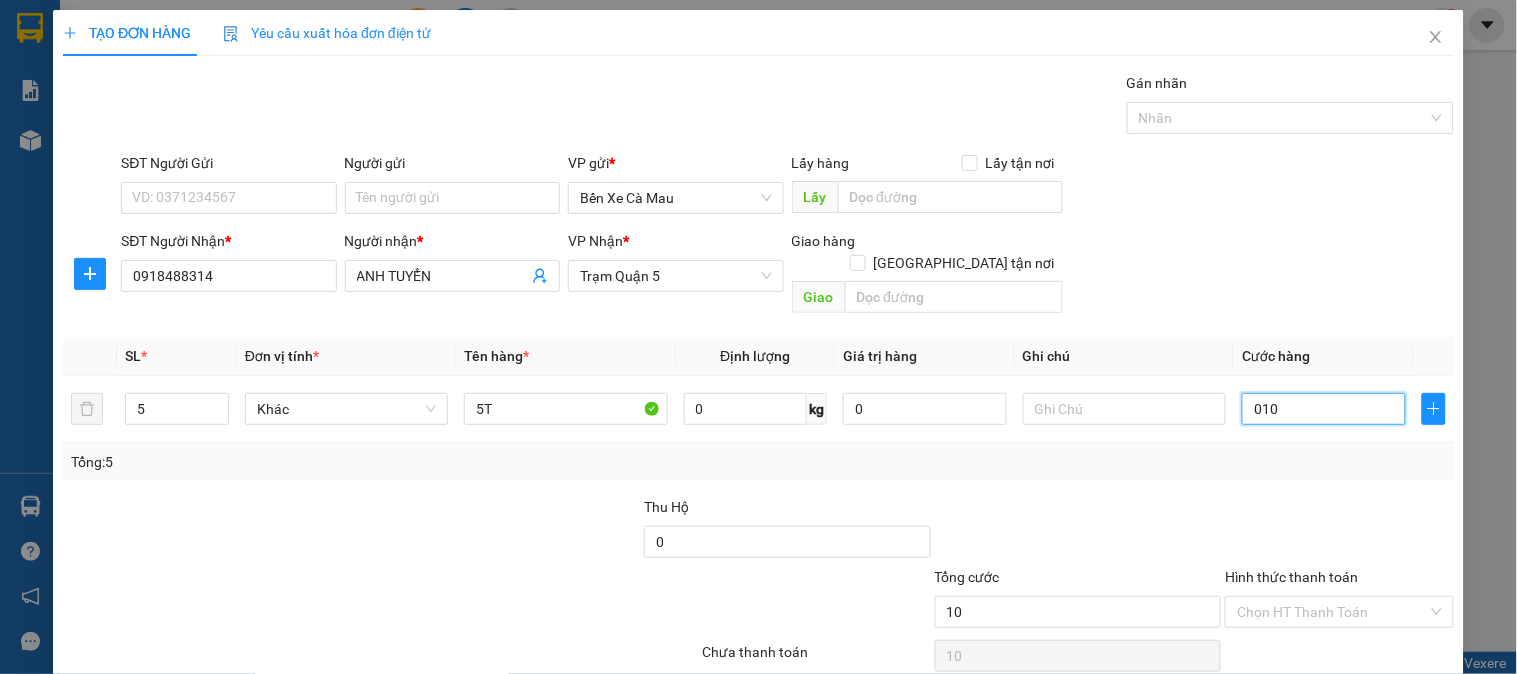 type on "100" 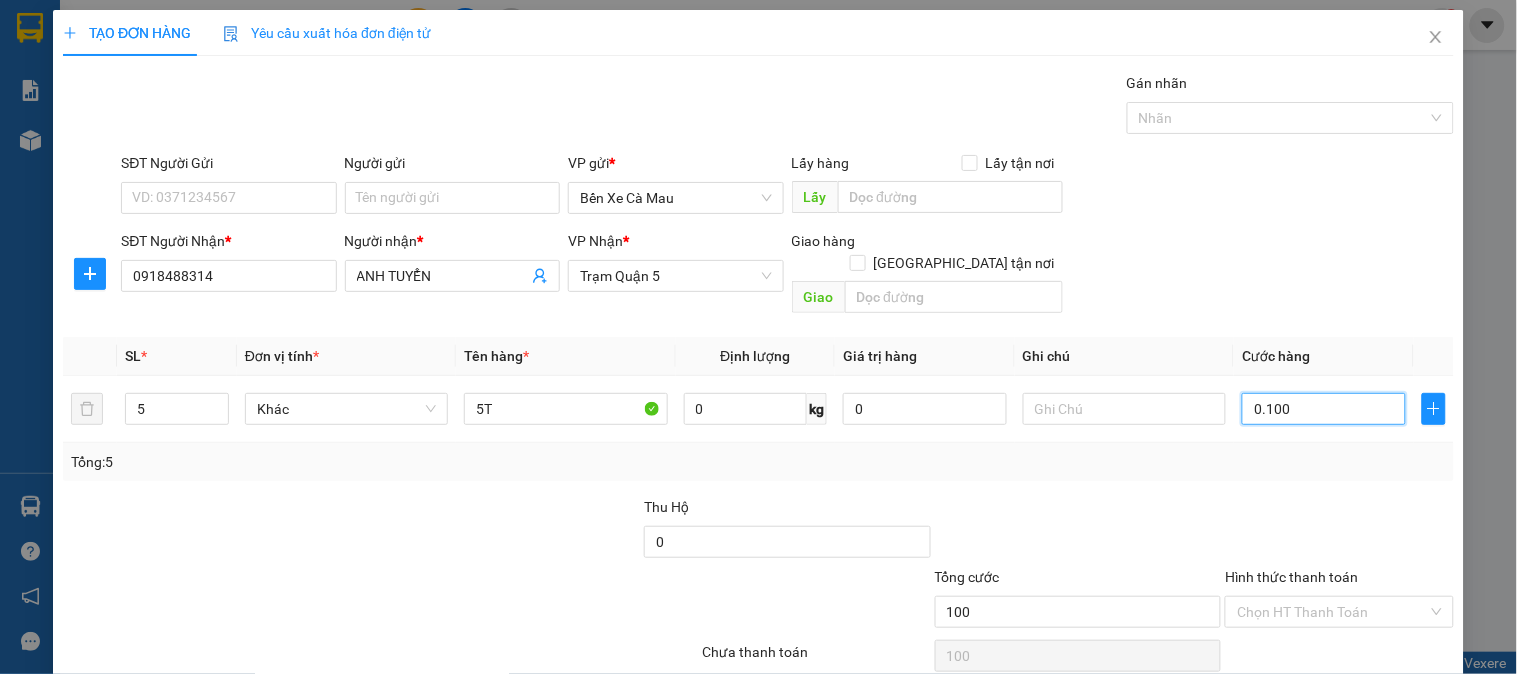 type on "0.100" 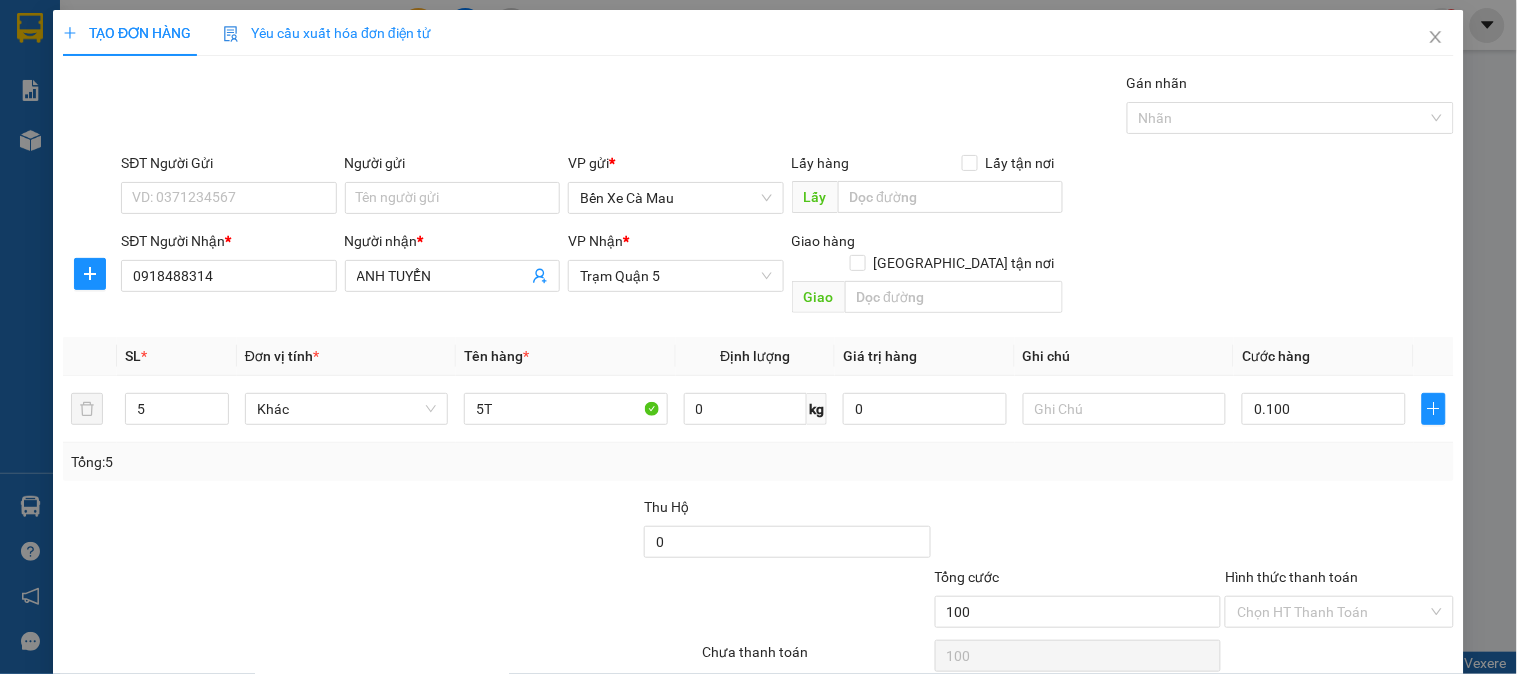type on "100.000" 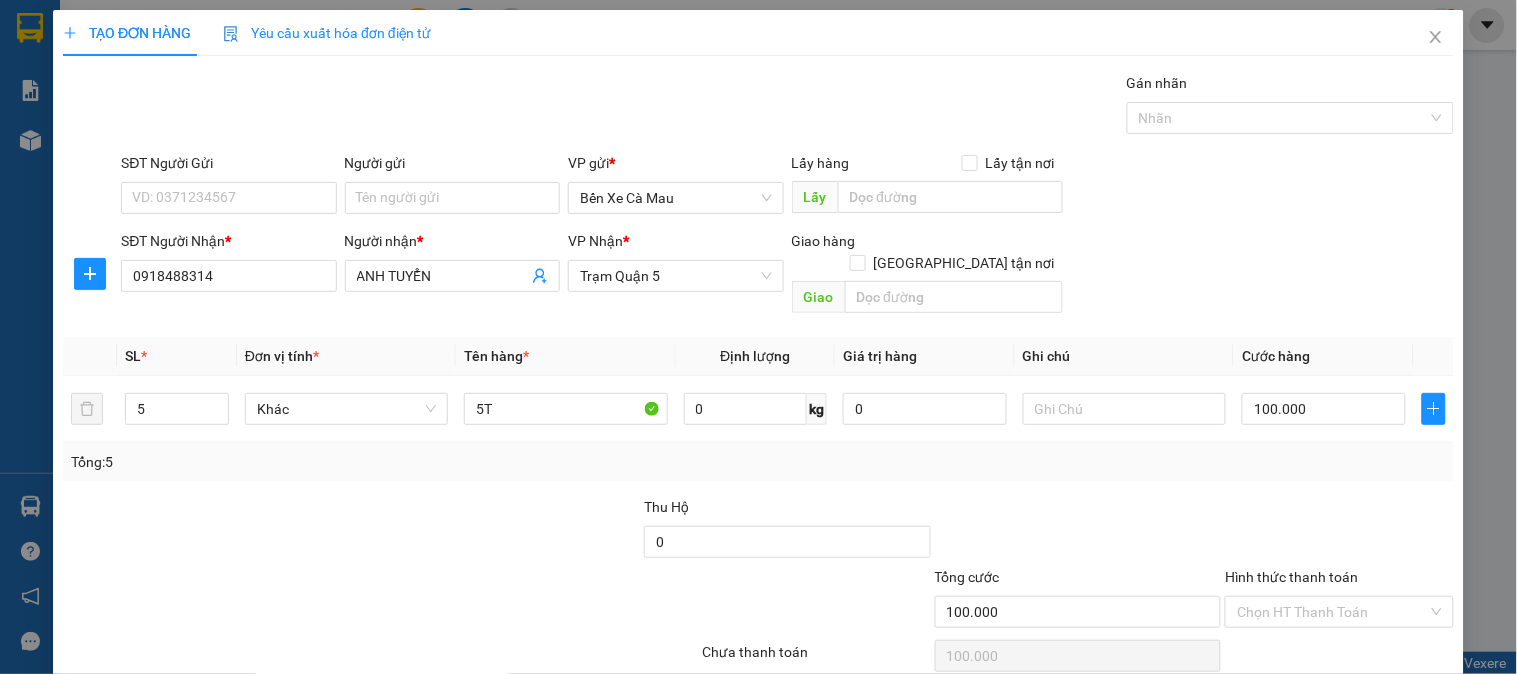 click on "SĐT Người Nhận  * 0918488314 Người nhận  * ANH TUYỂN VP Nhận  * Trạm Quận 5 Giao hàng Giao tận nơi Giao" at bounding box center (787, 276) 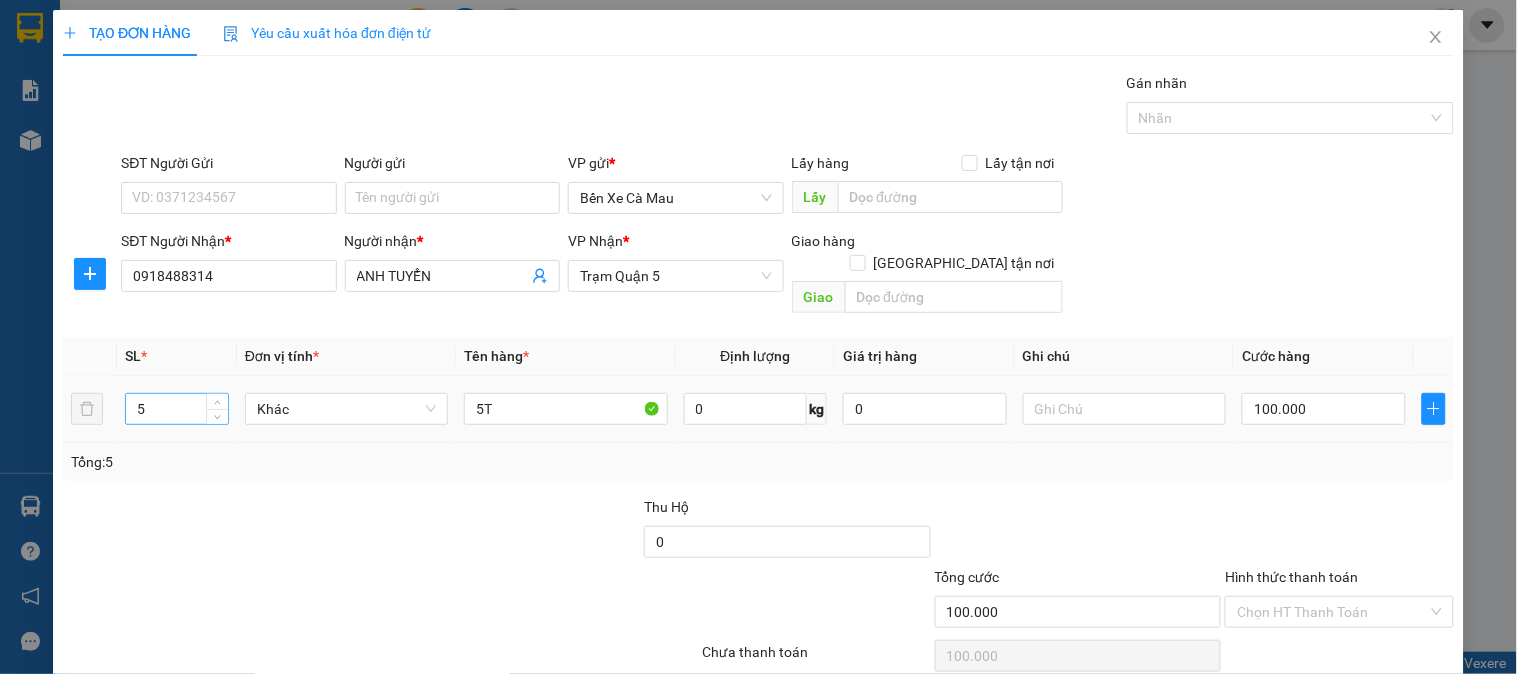 drag, startPoint x: 183, startPoint y: 367, endPoint x: 178, endPoint y: 392, distance: 25.495098 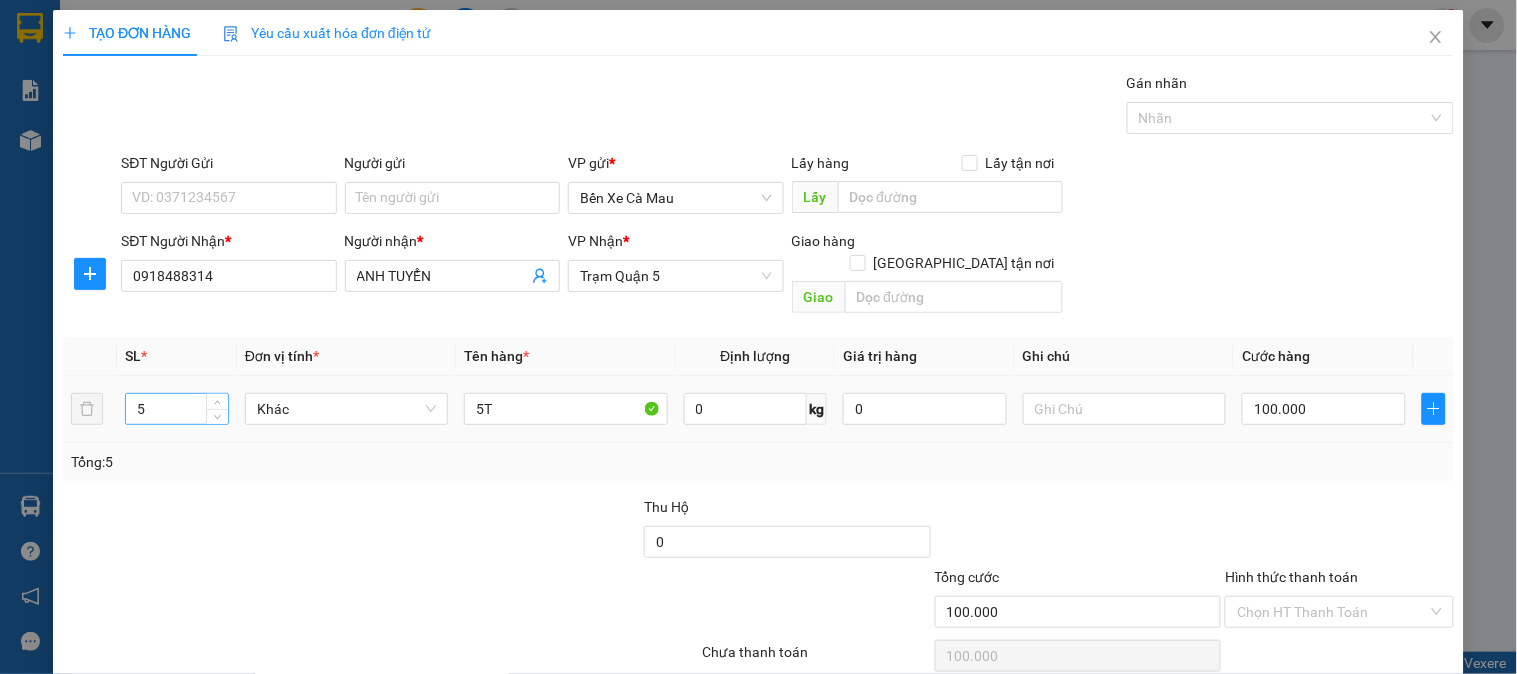 click on "5" at bounding box center [177, 409] 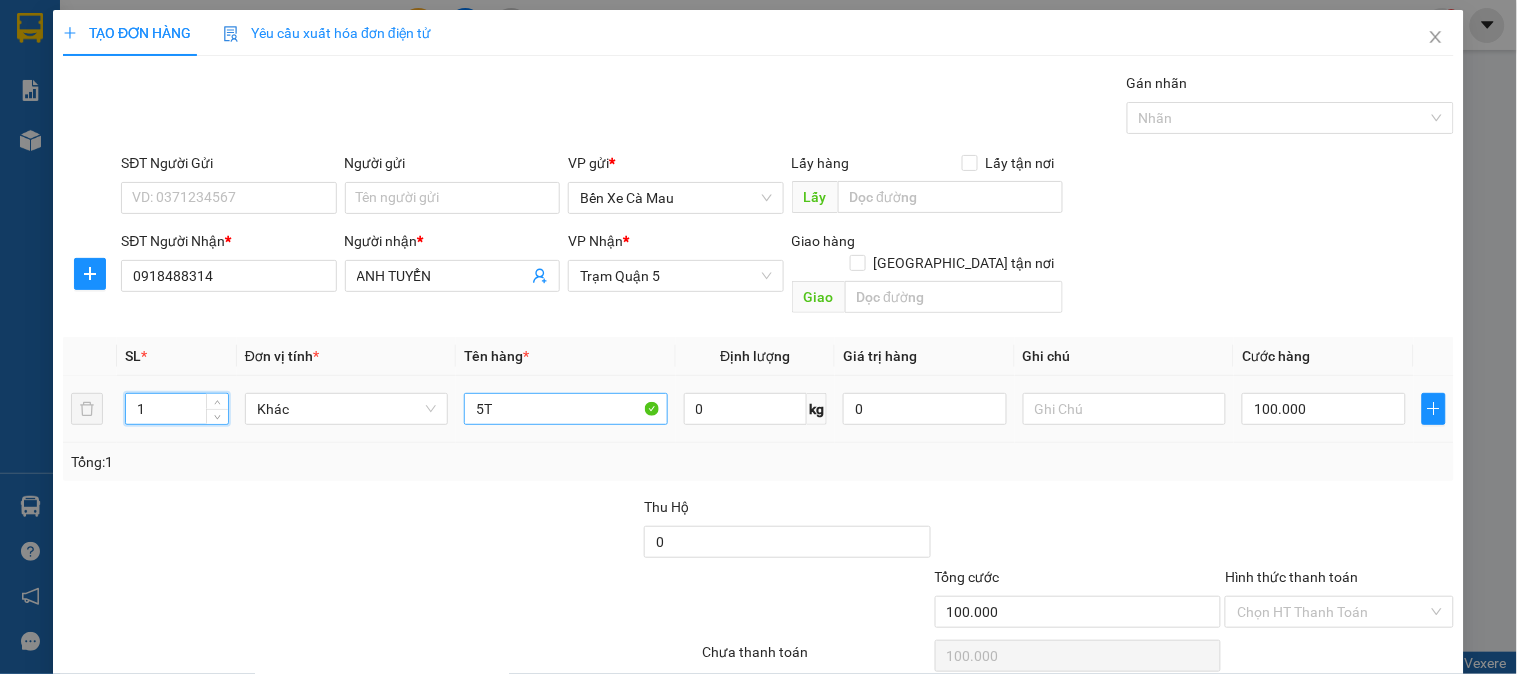 type on "1" 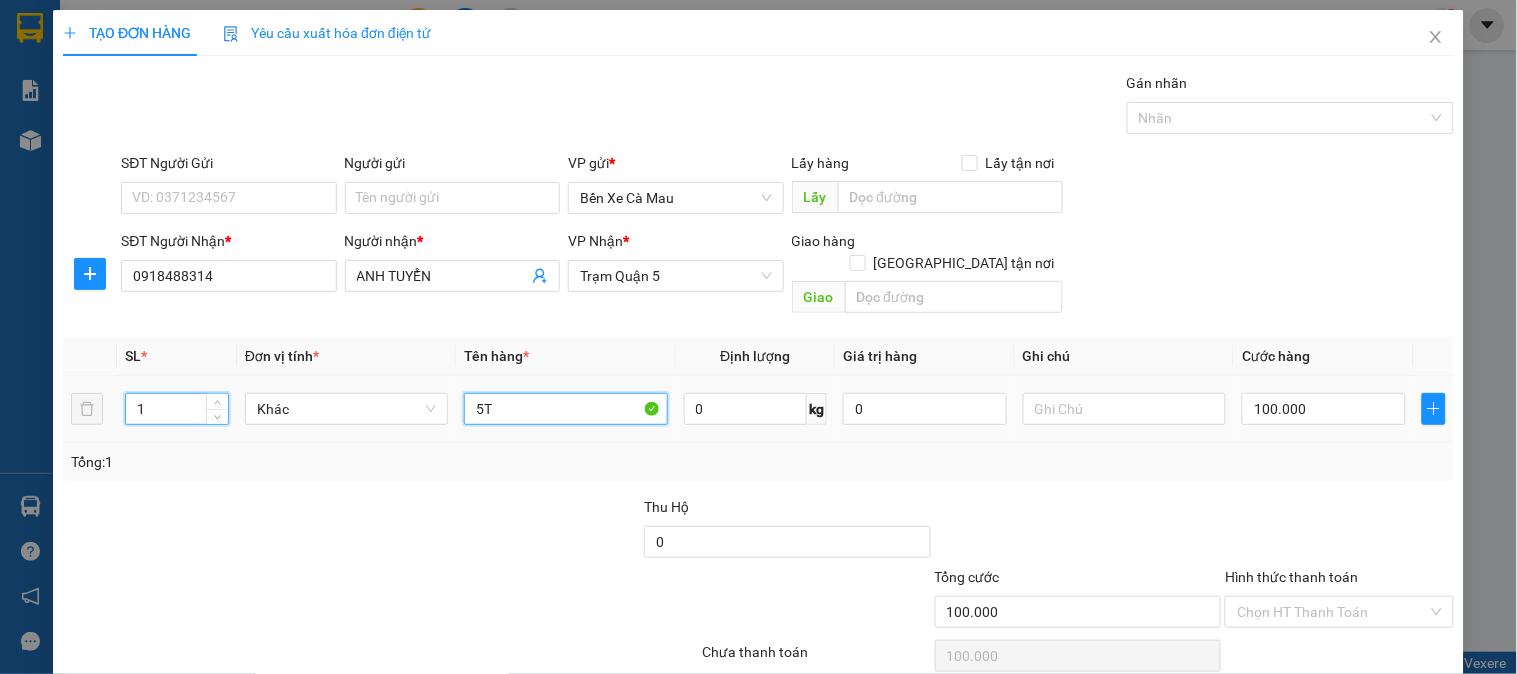 type on "5" 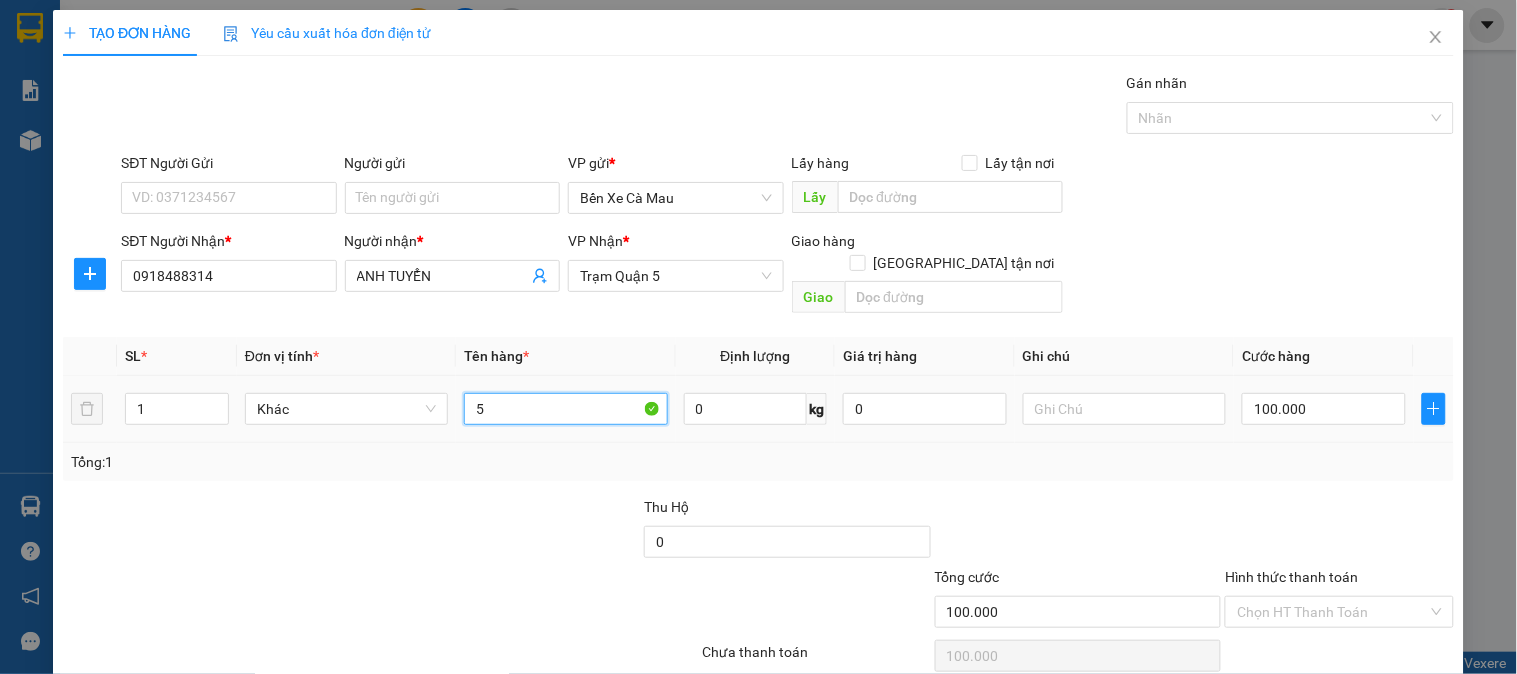 click on "5" at bounding box center [565, 409] 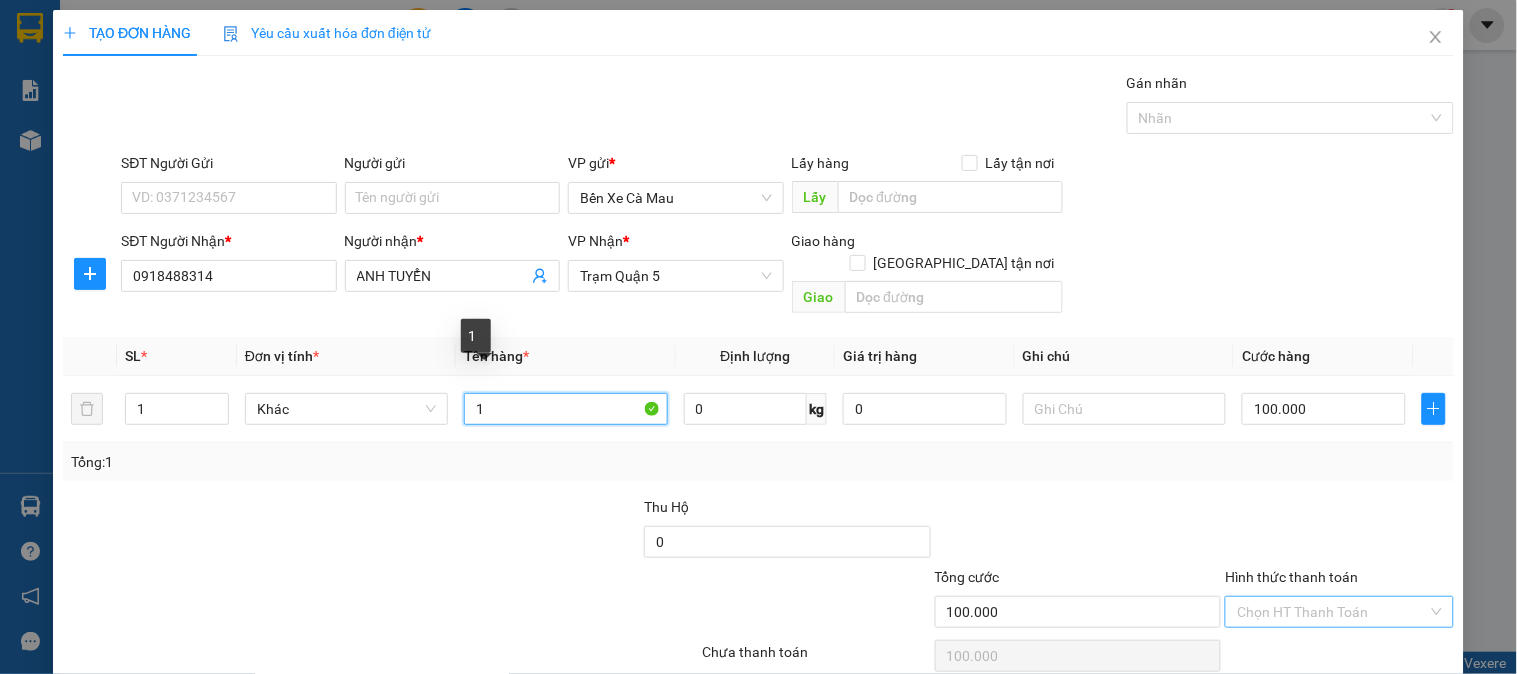 type on "1" 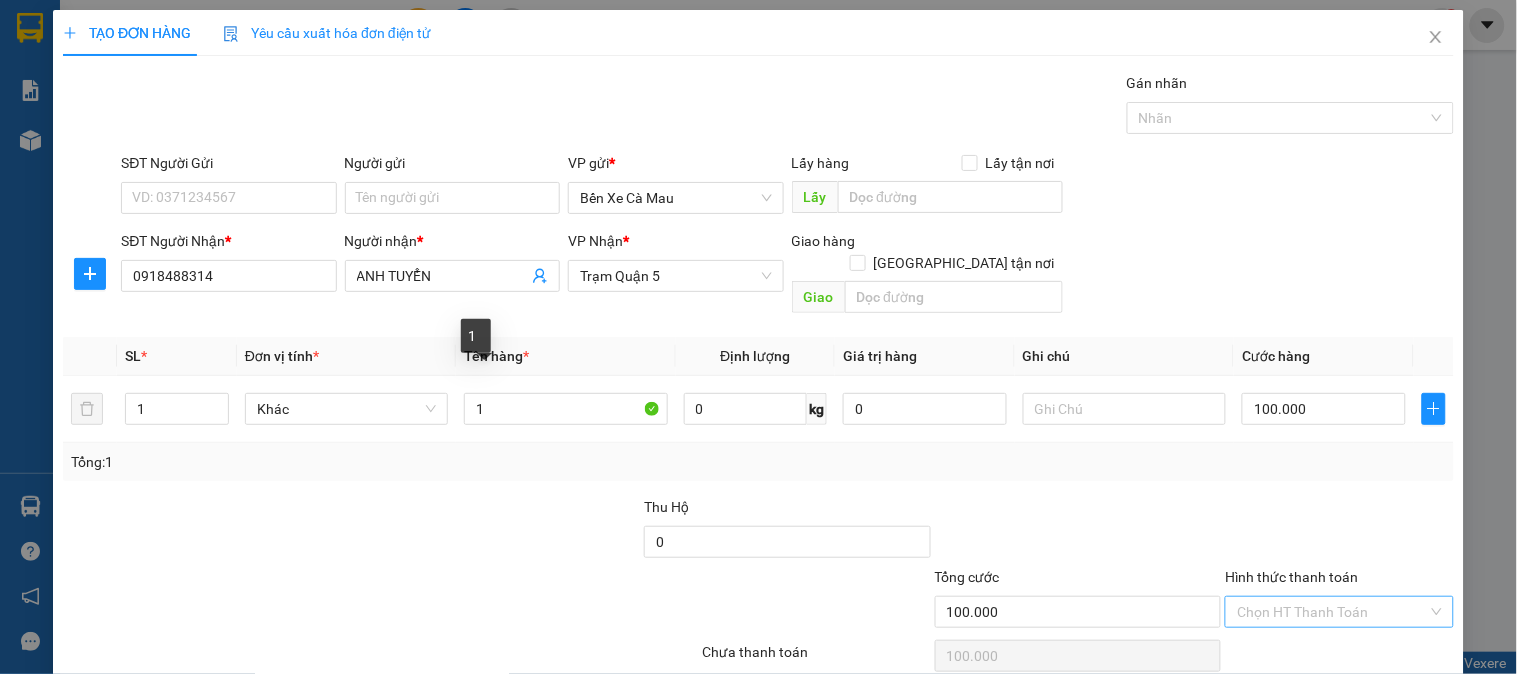 click on "Hình thức thanh toán" at bounding box center (1332, 612) 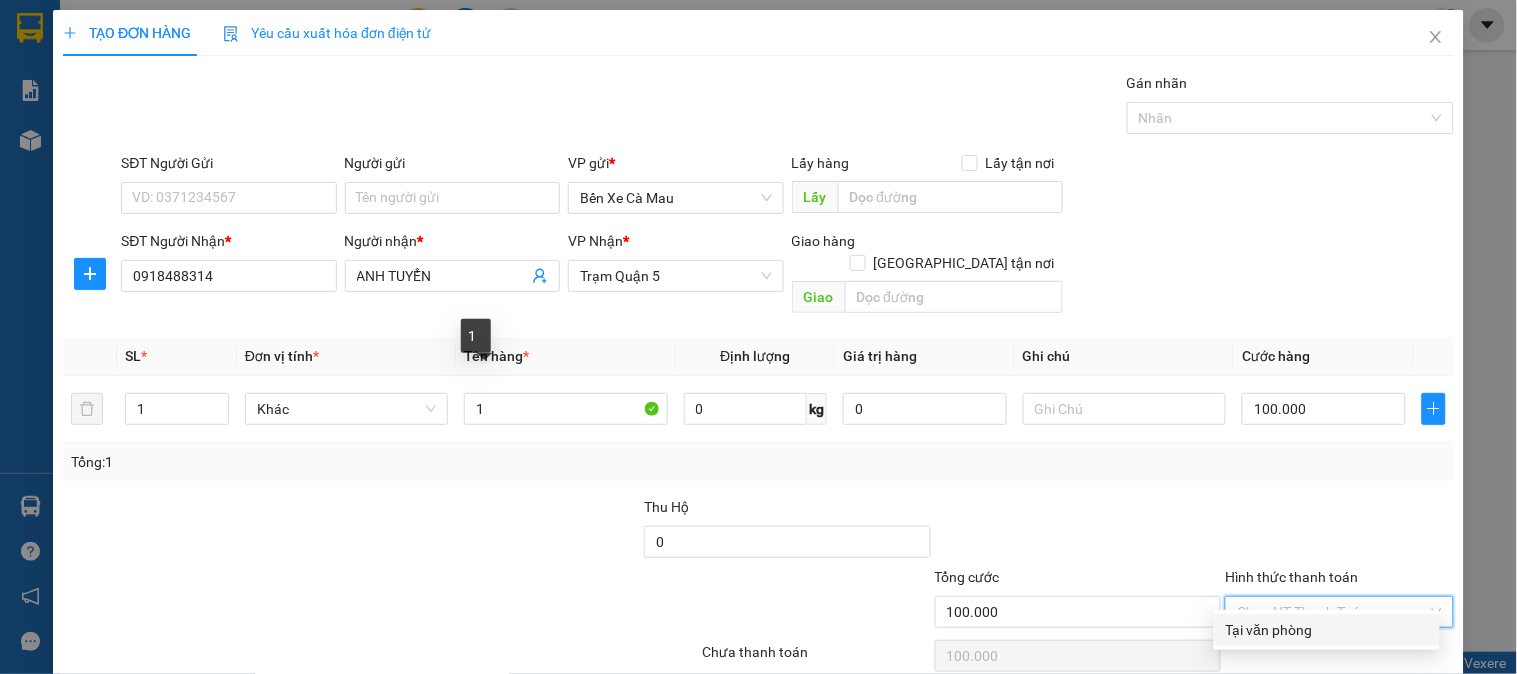 click on "Tại văn phòng" at bounding box center [1327, 630] 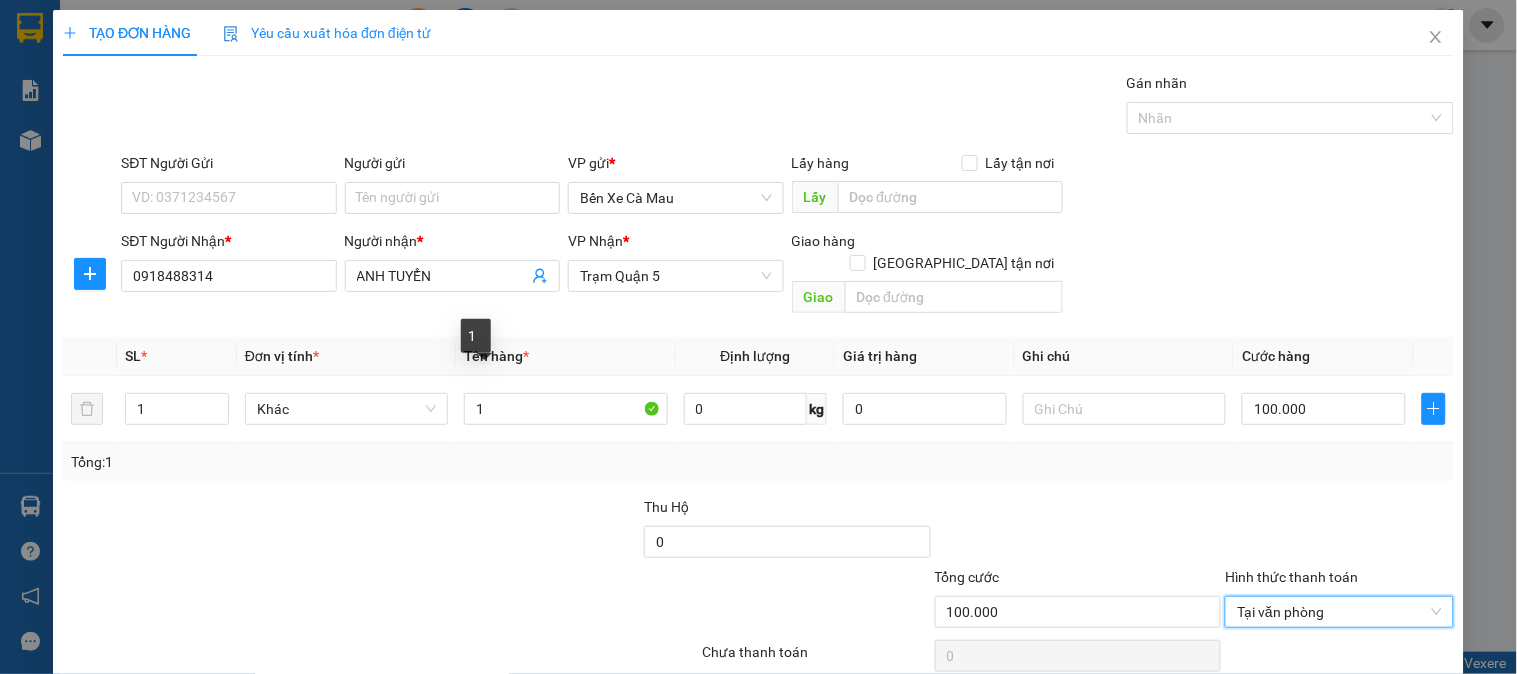 scroll, scrollTop: 65, scrollLeft: 0, axis: vertical 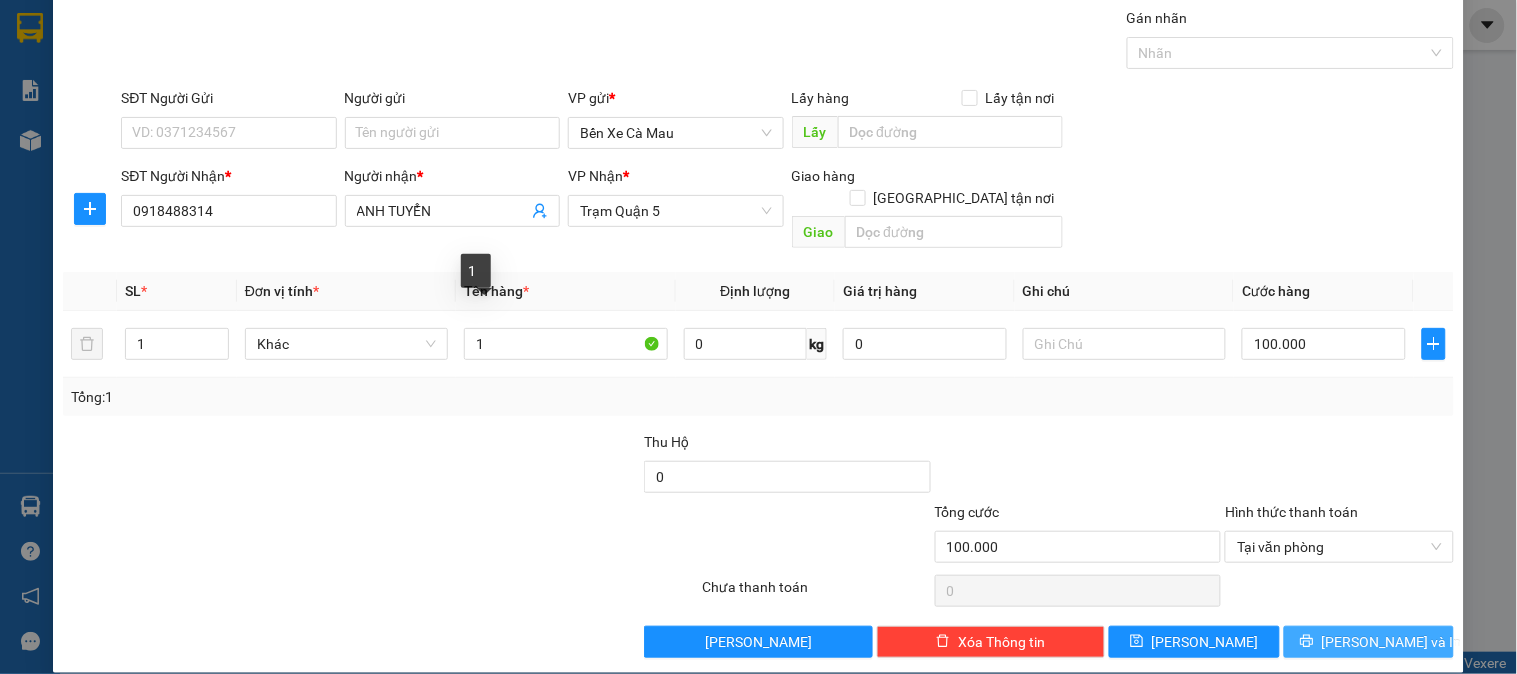 click on "[PERSON_NAME] và In" at bounding box center (1369, 642) 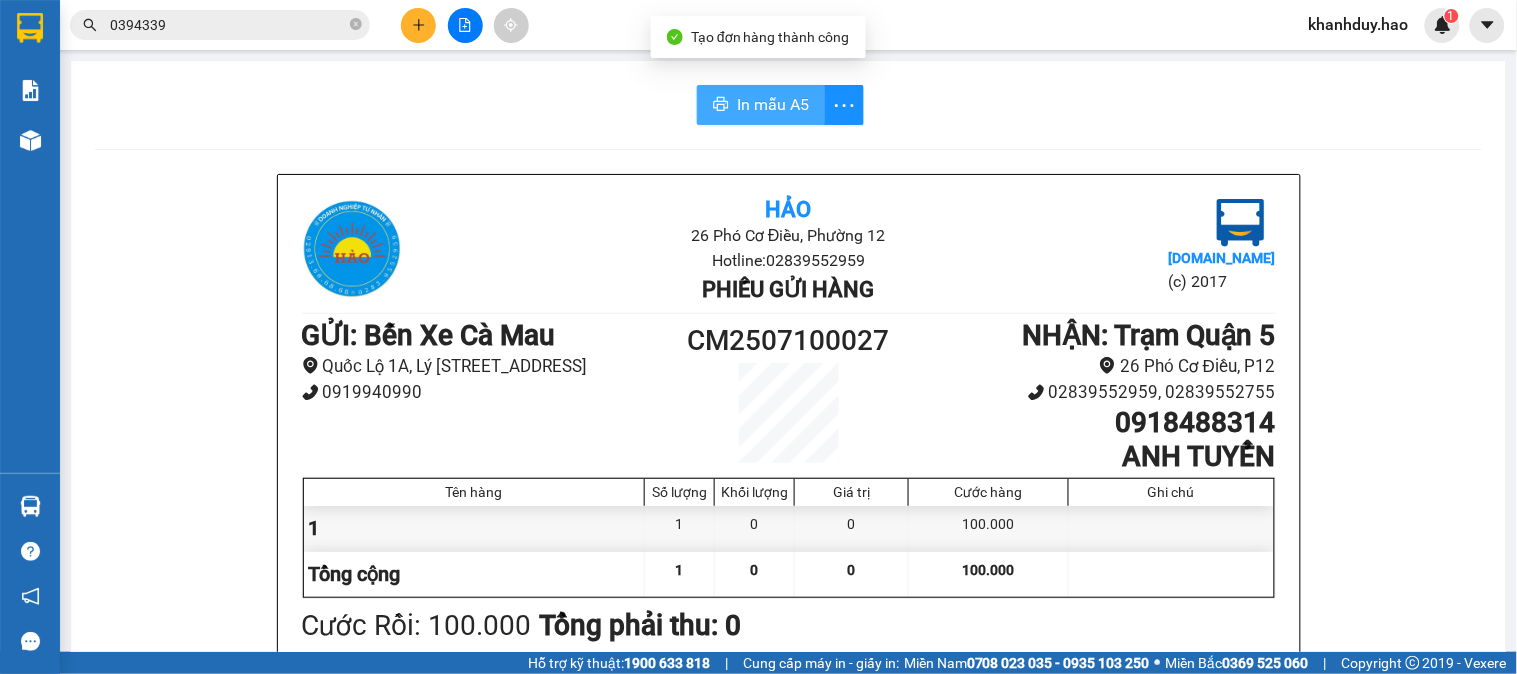 click on "In mẫu A5" at bounding box center [773, 104] 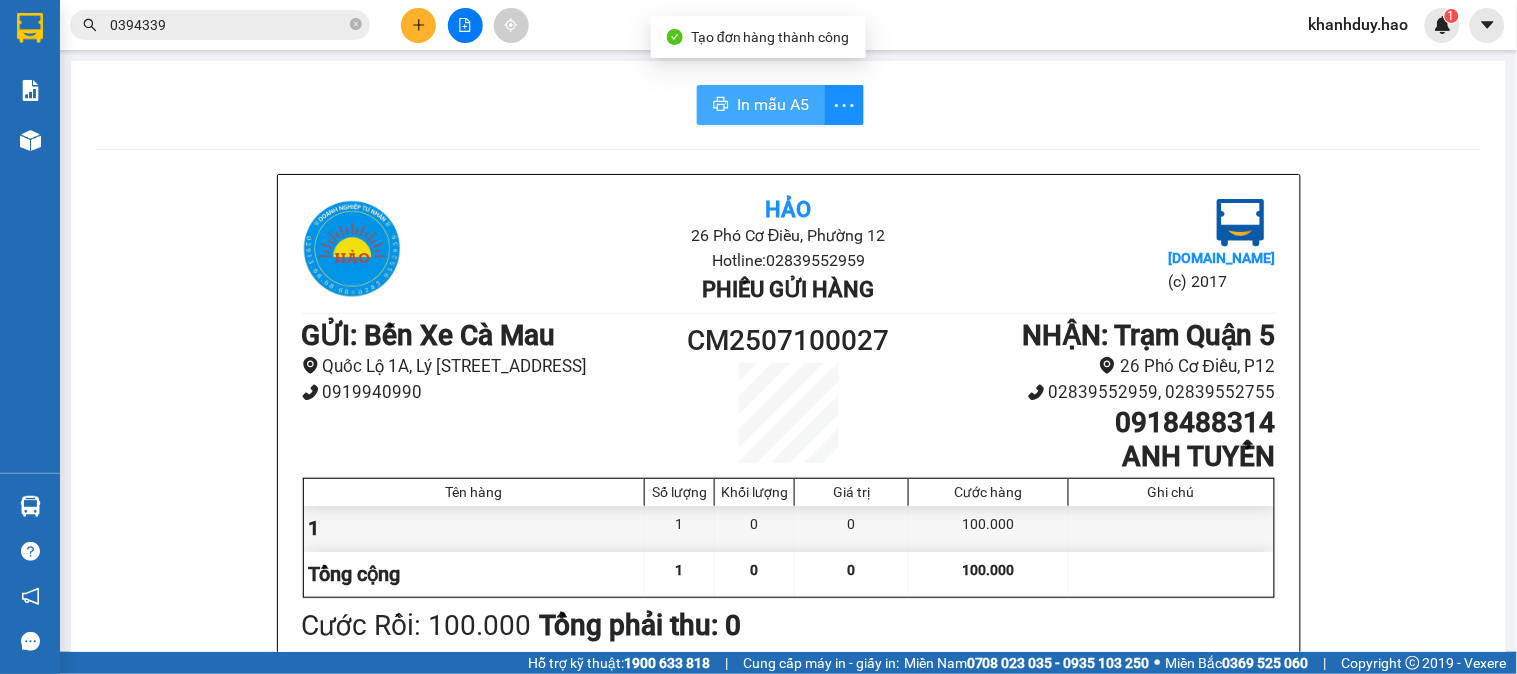 scroll, scrollTop: 0, scrollLeft: 0, axis: both 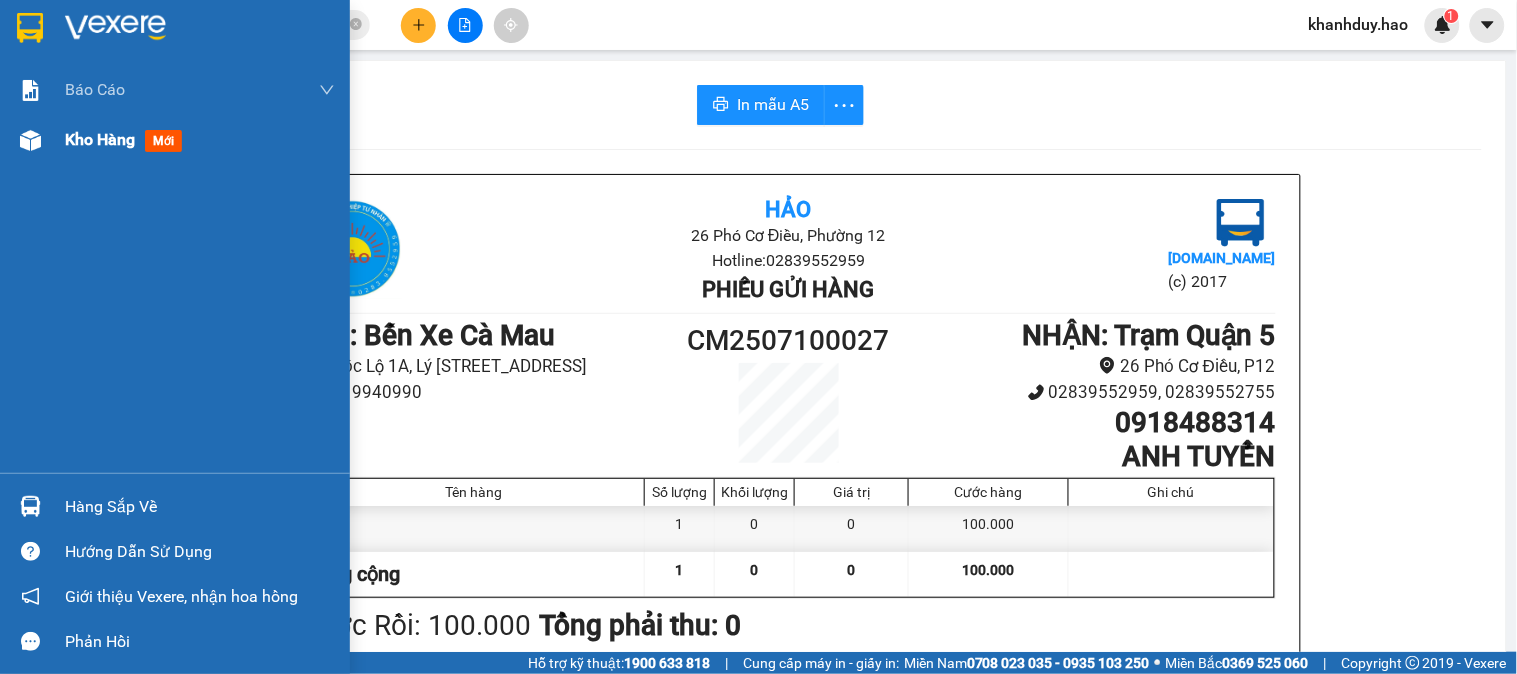 click on "Kho hàng mới" at bounding box center (200, 140) 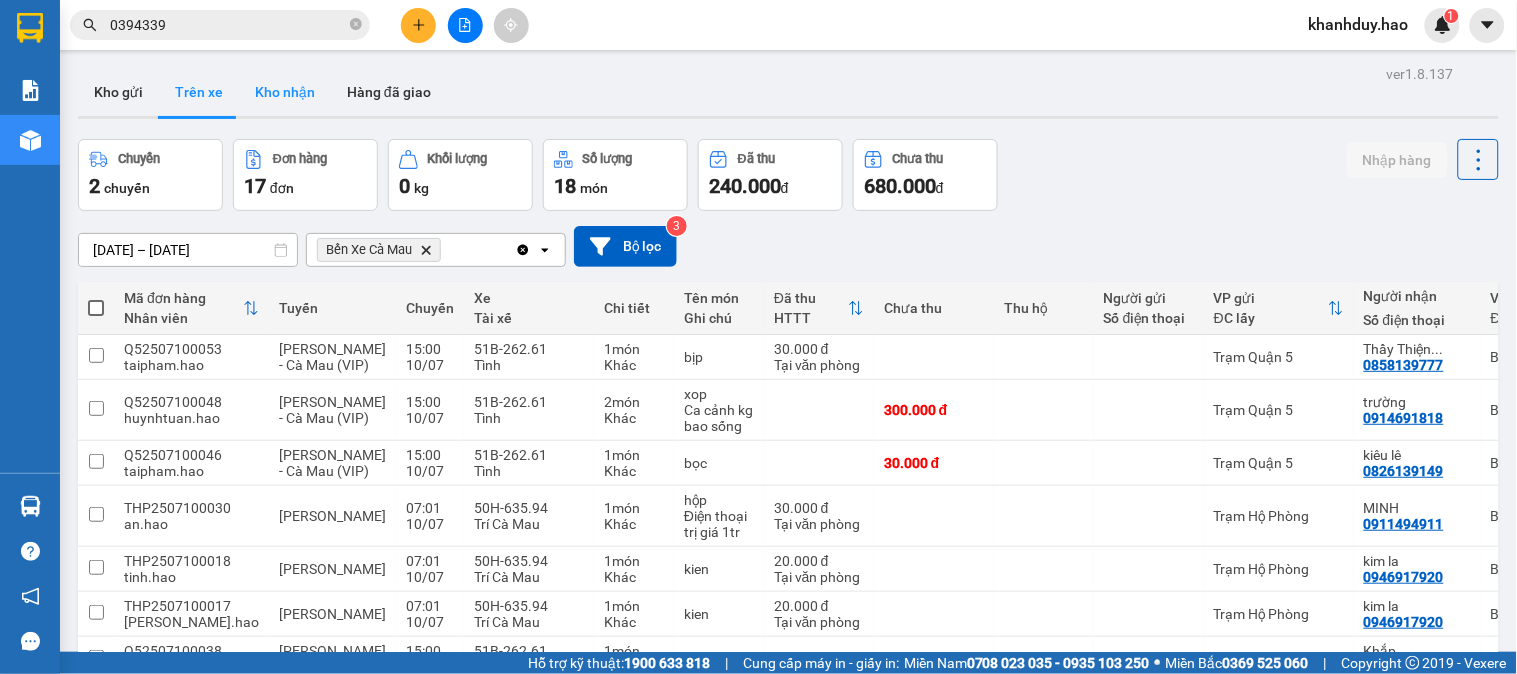 click on "Kho nhận" at bounding box center [285, 92] 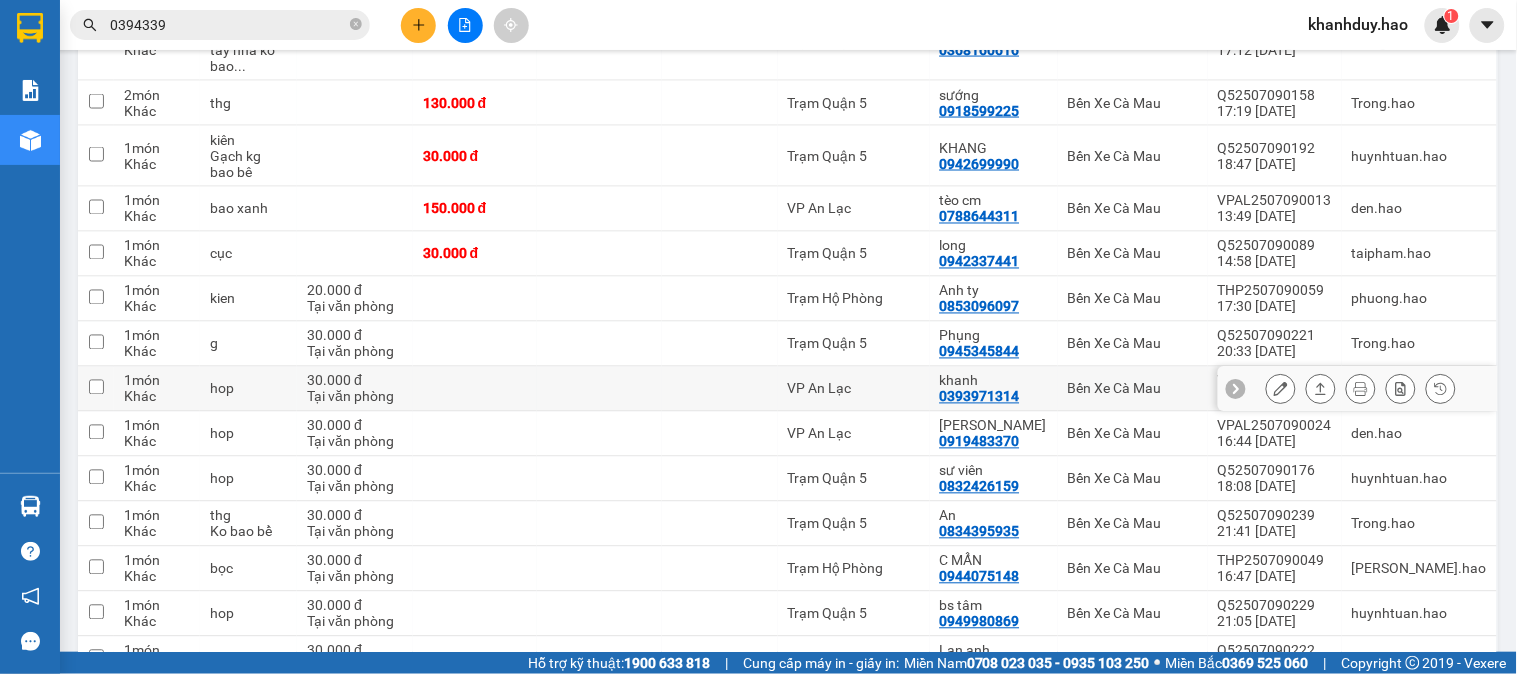 scroll, scrollTop: 775, scrollLeft: 0, axis: vertical 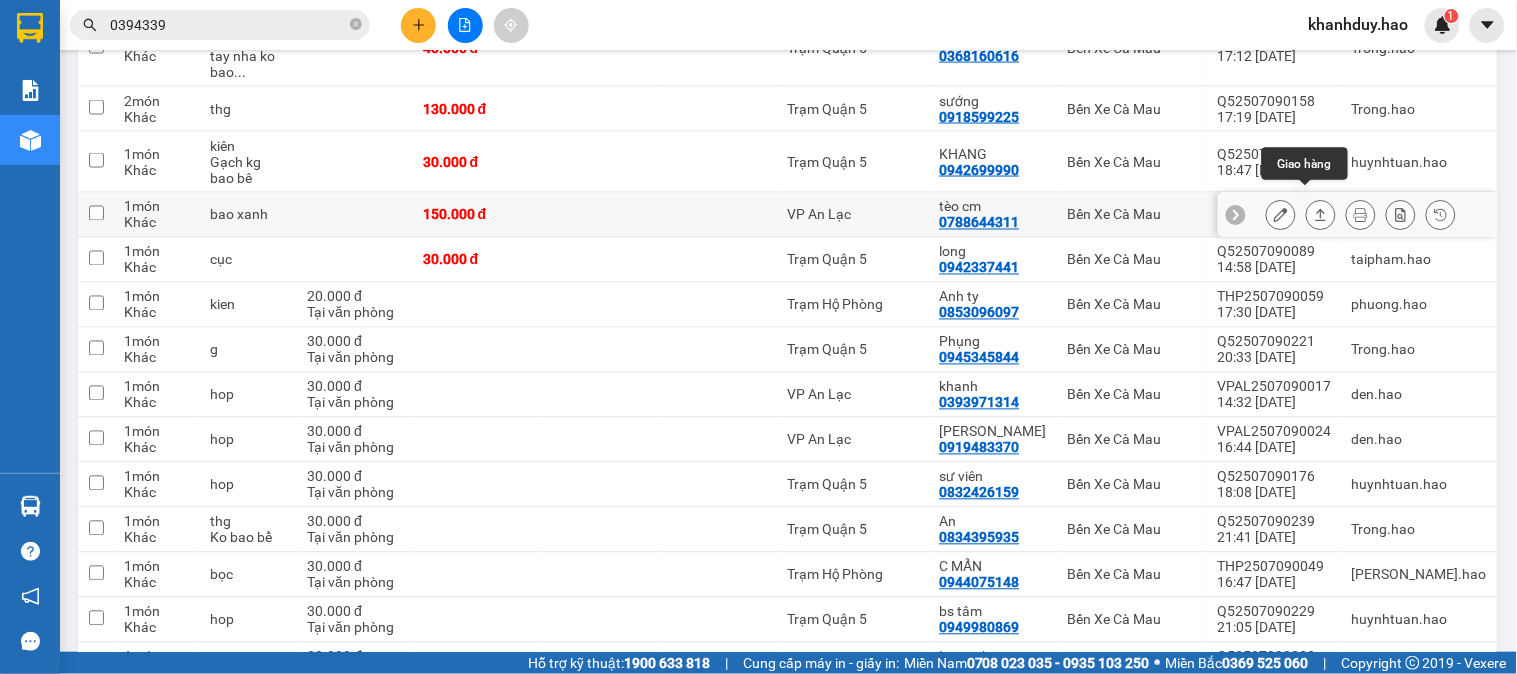 click 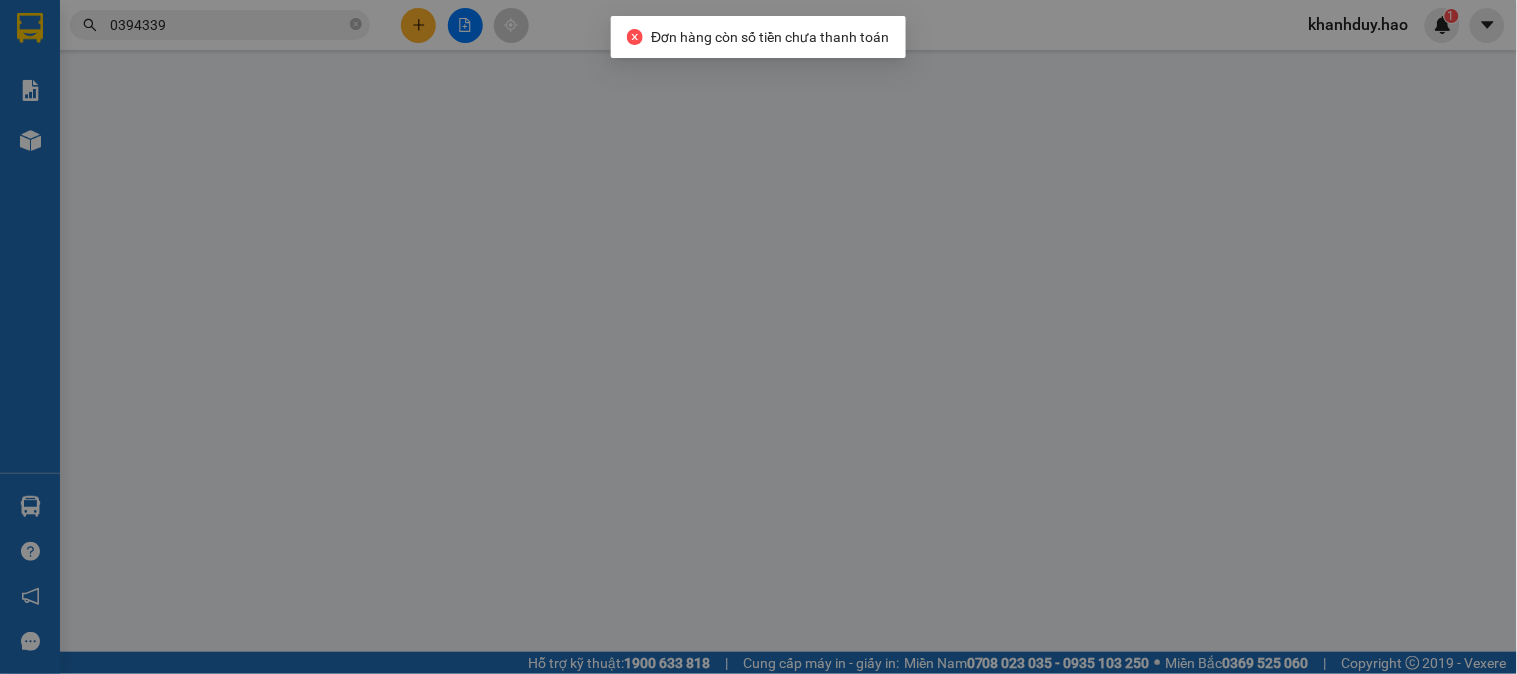 scroll, scrollTop: 0, scrollLeft: 0, axis: both 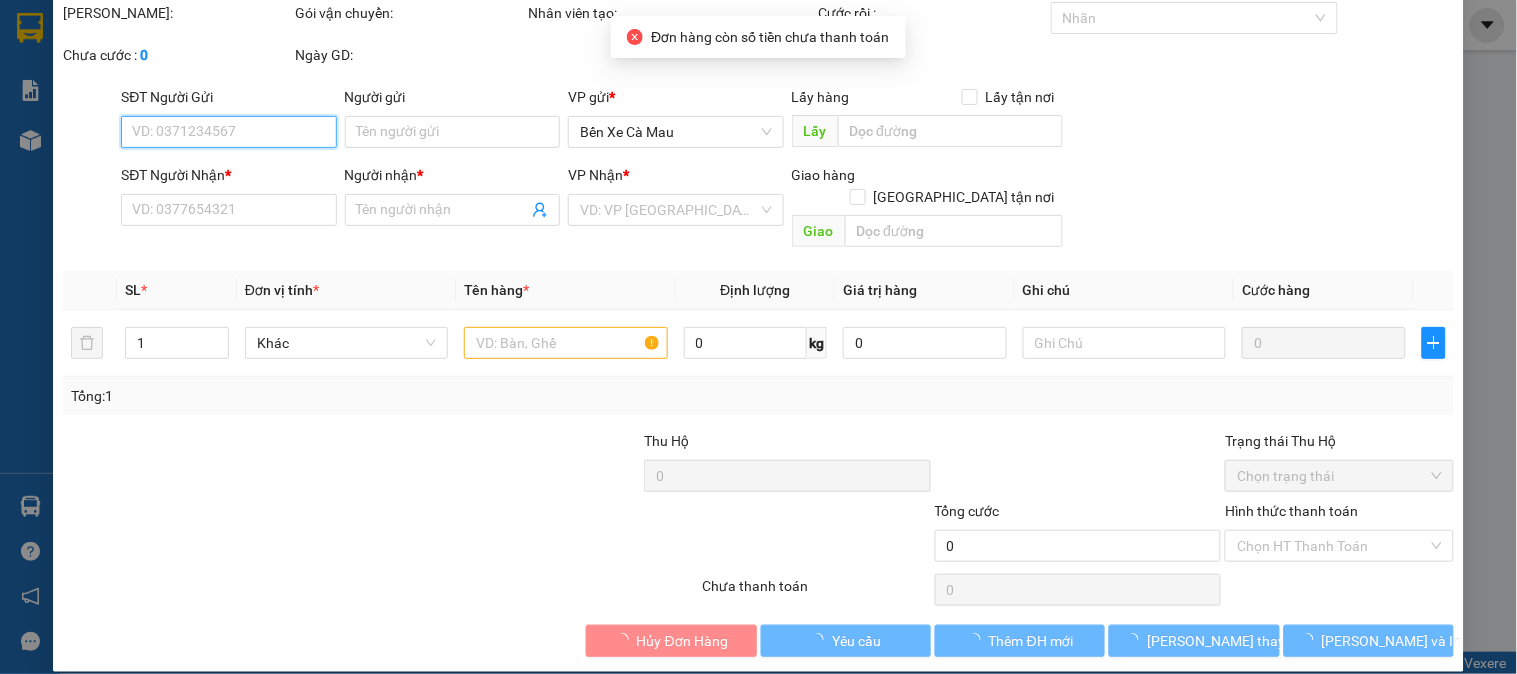 type on "0788644311" 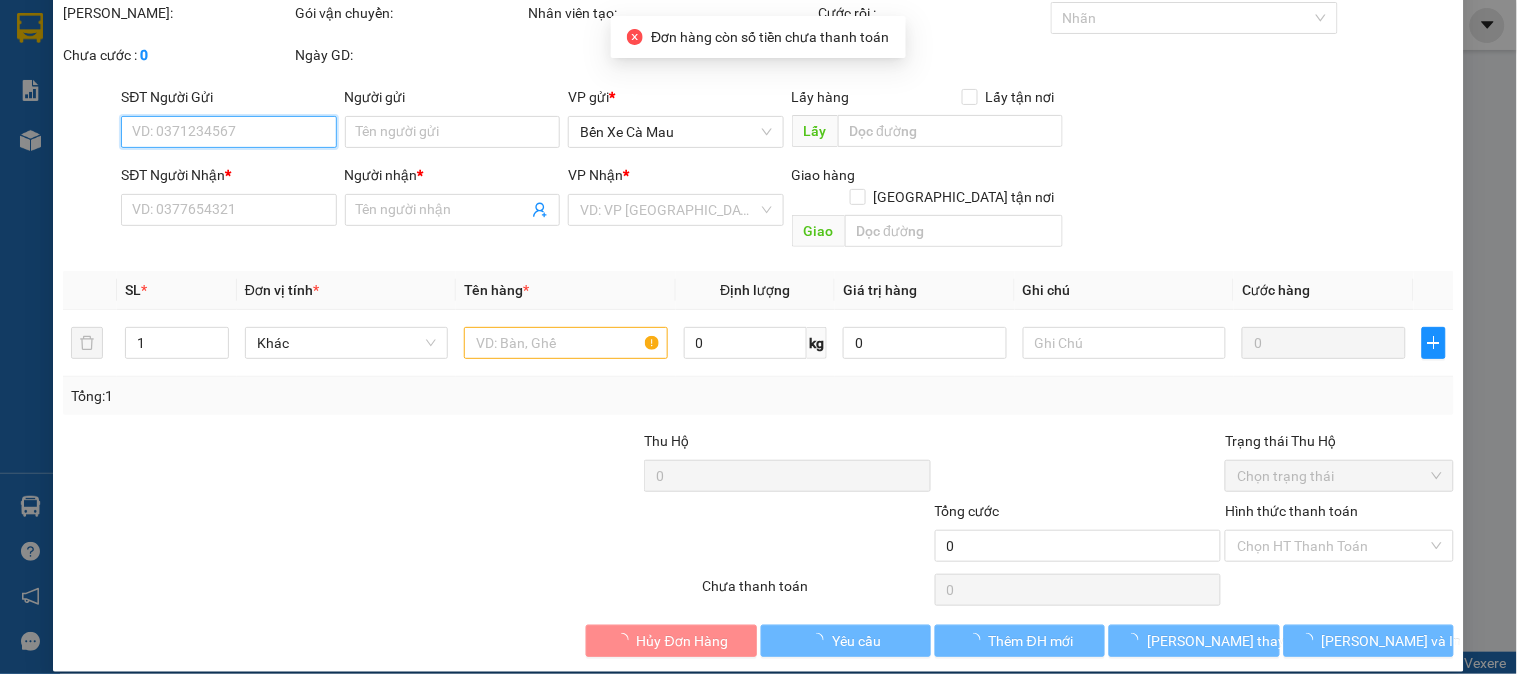 type on "tèo cm" 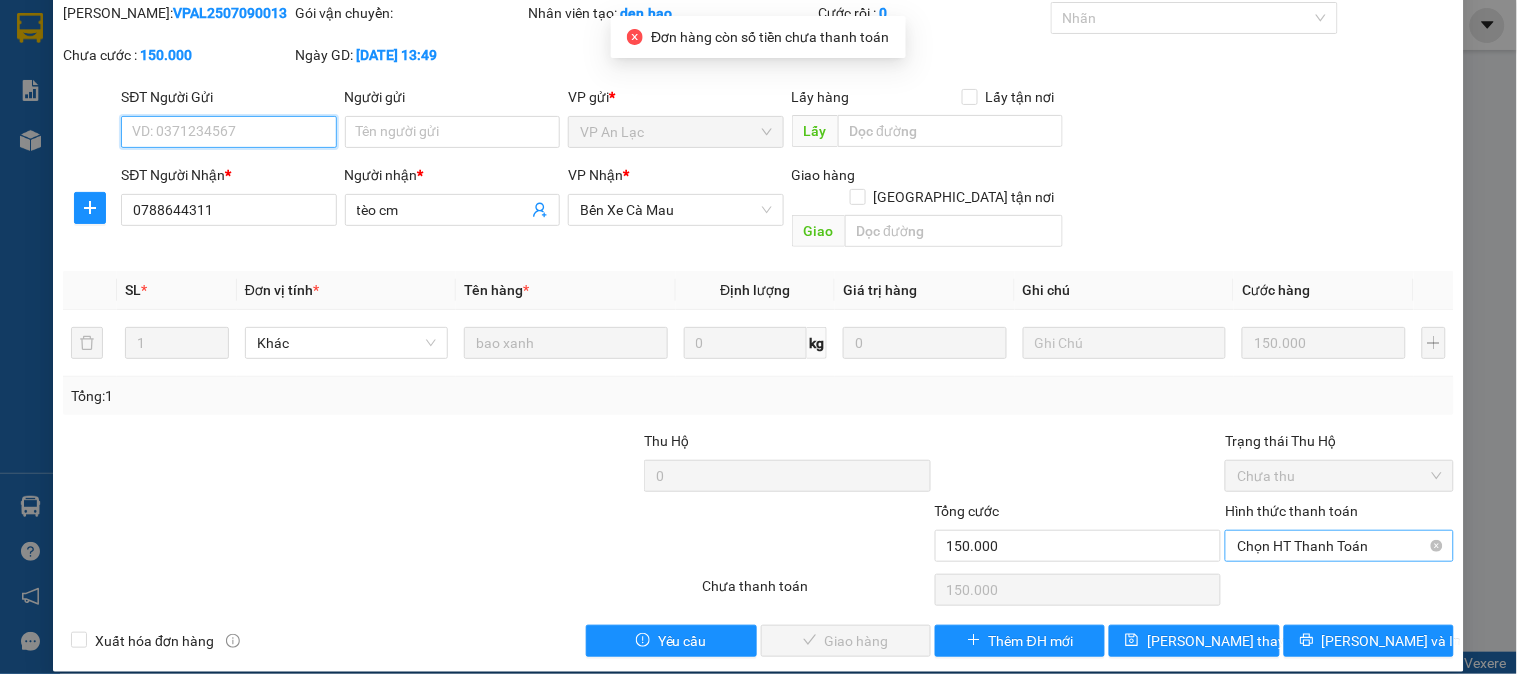 click on "Chọn HT Thanh Toán" at bounding box center [1339, 546] 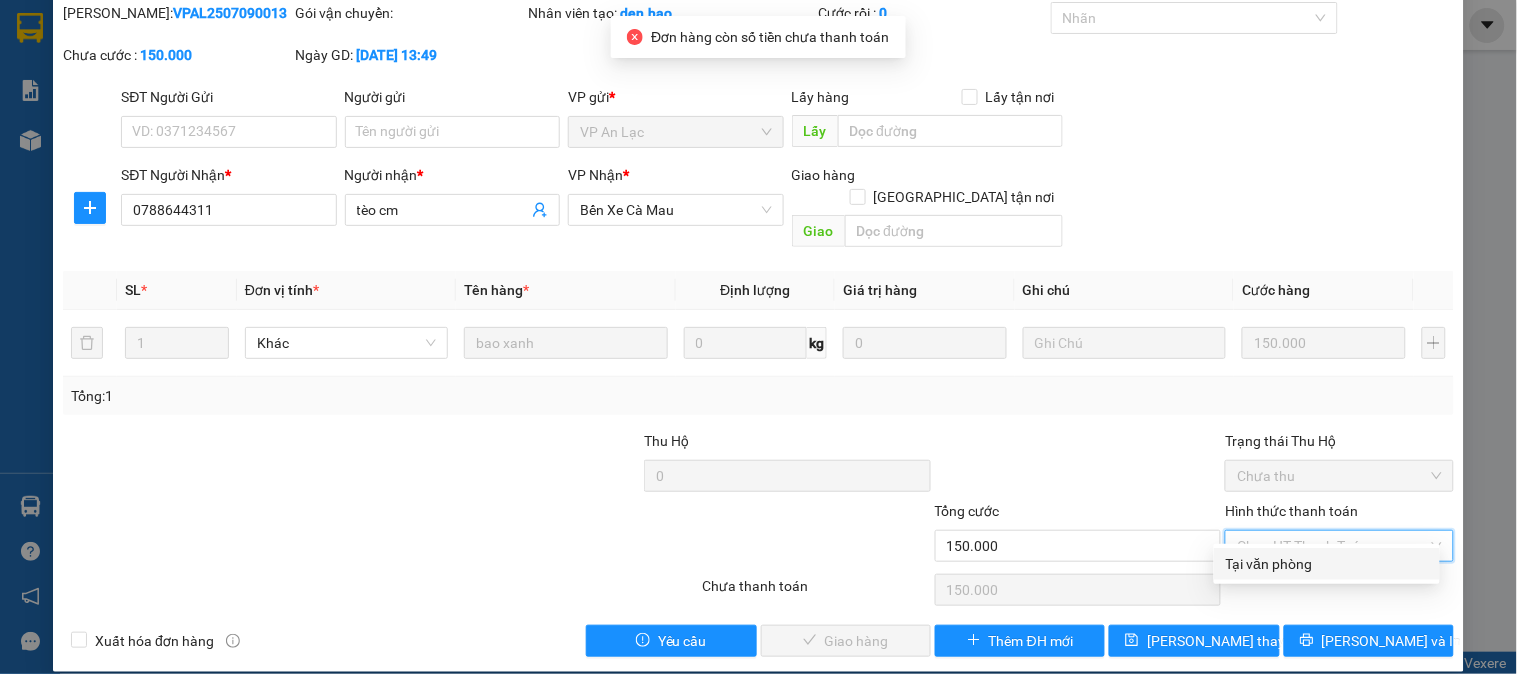 click on "Tại văn phòng" at bounding box center [1327, 564] 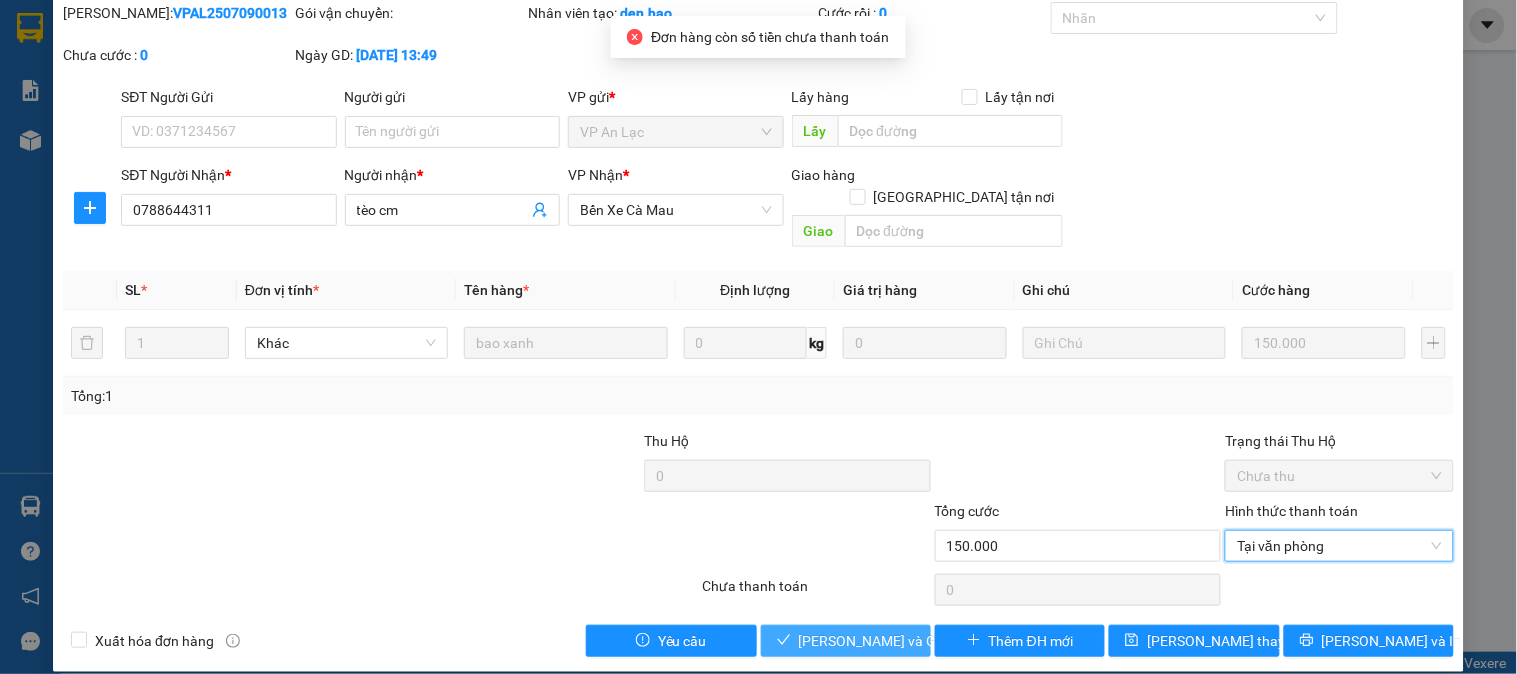 click on "Lưu và Giao hàng" at bounding box center [895, 641] 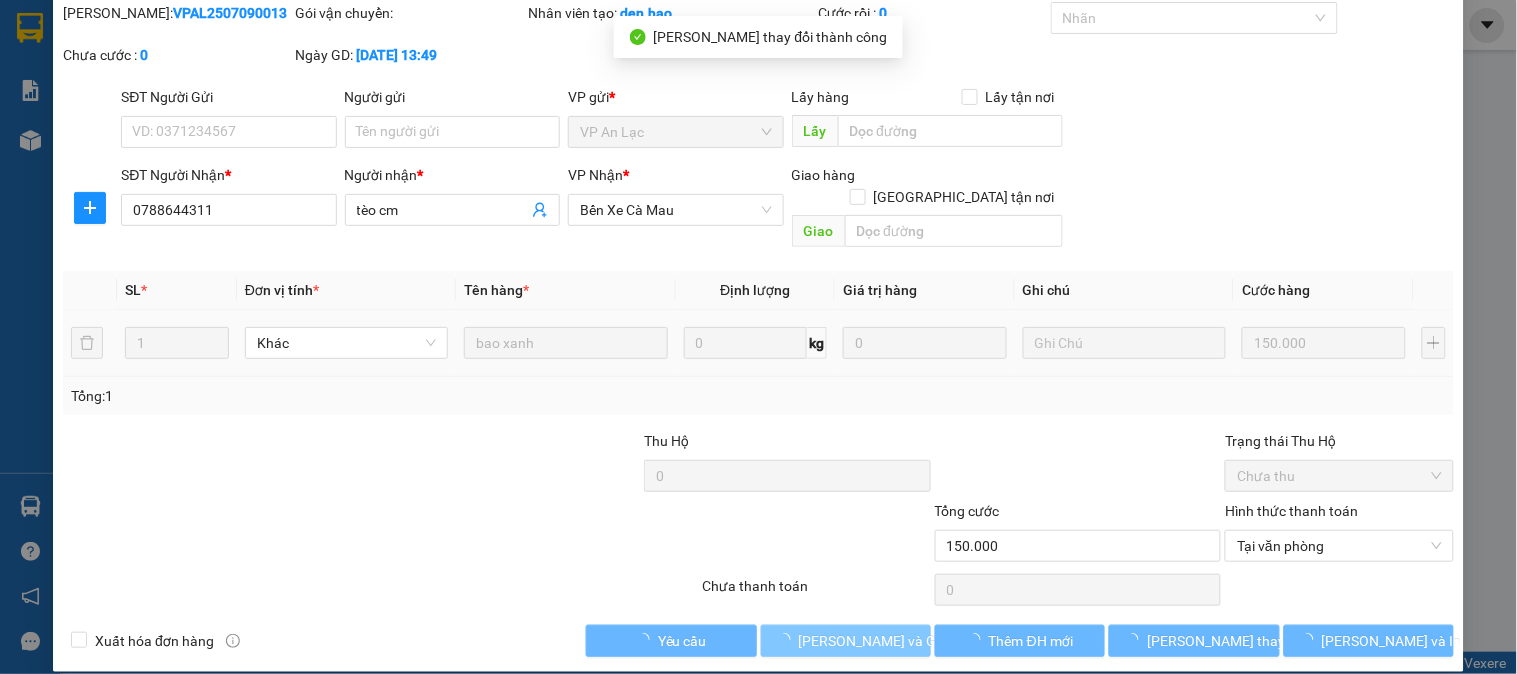 scroll, scrollTop: 31, scrollLeft: 0, axis: vertical 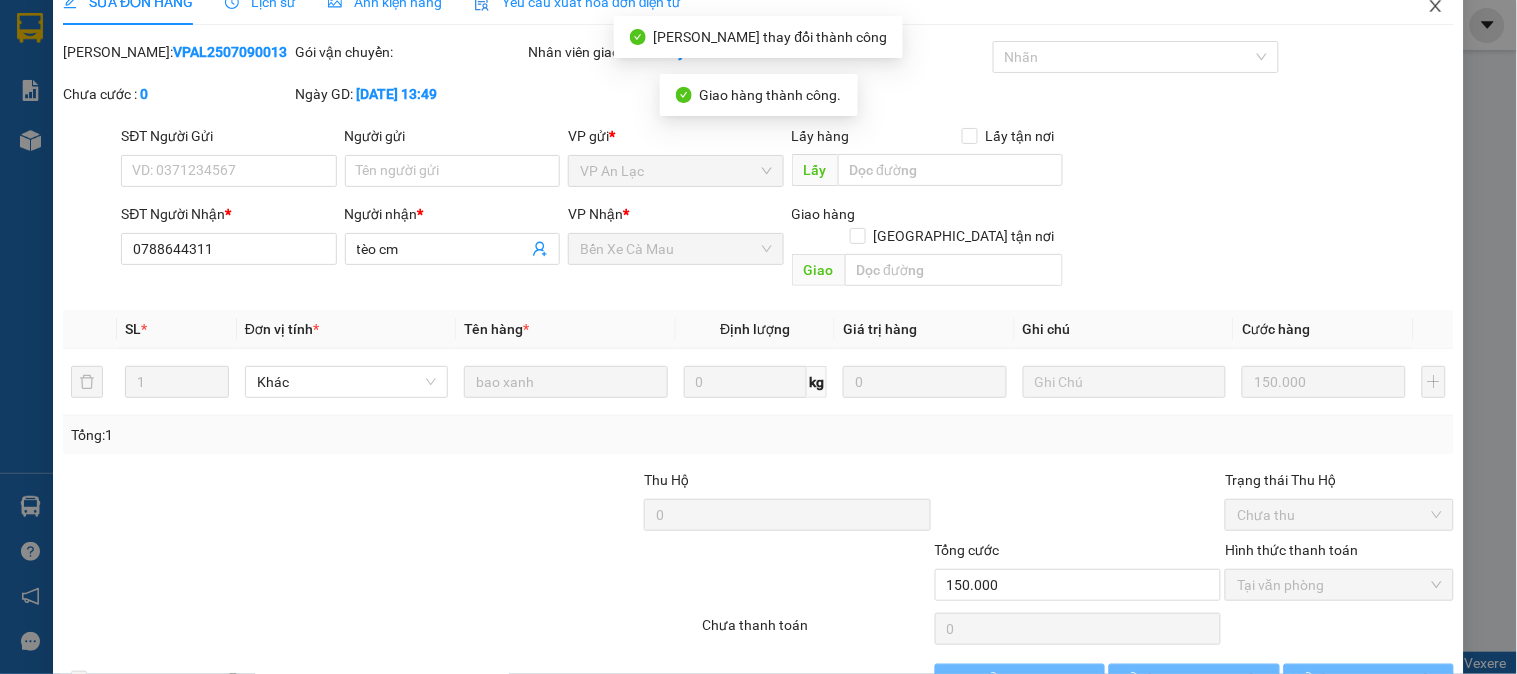 click 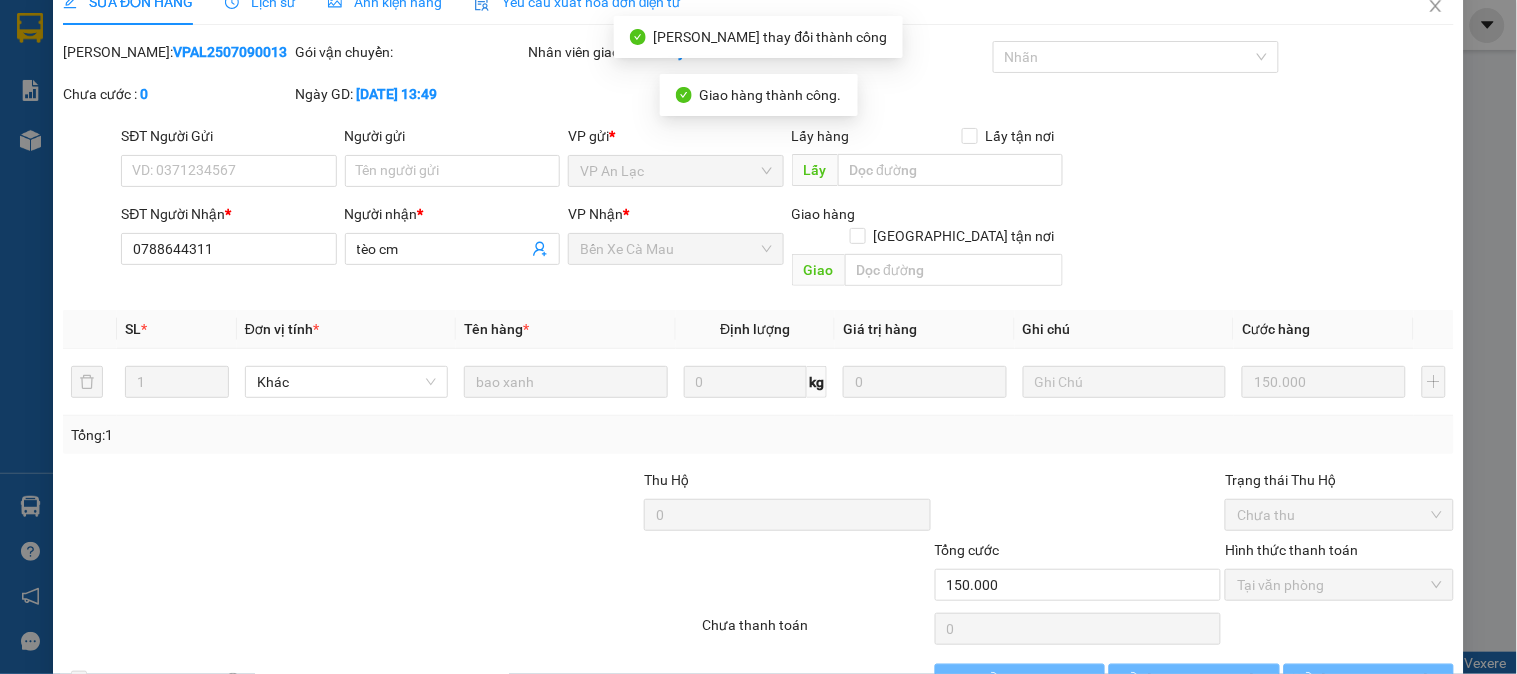 click on "khanhduy.hao 1" at bounding box center [1376, 25] 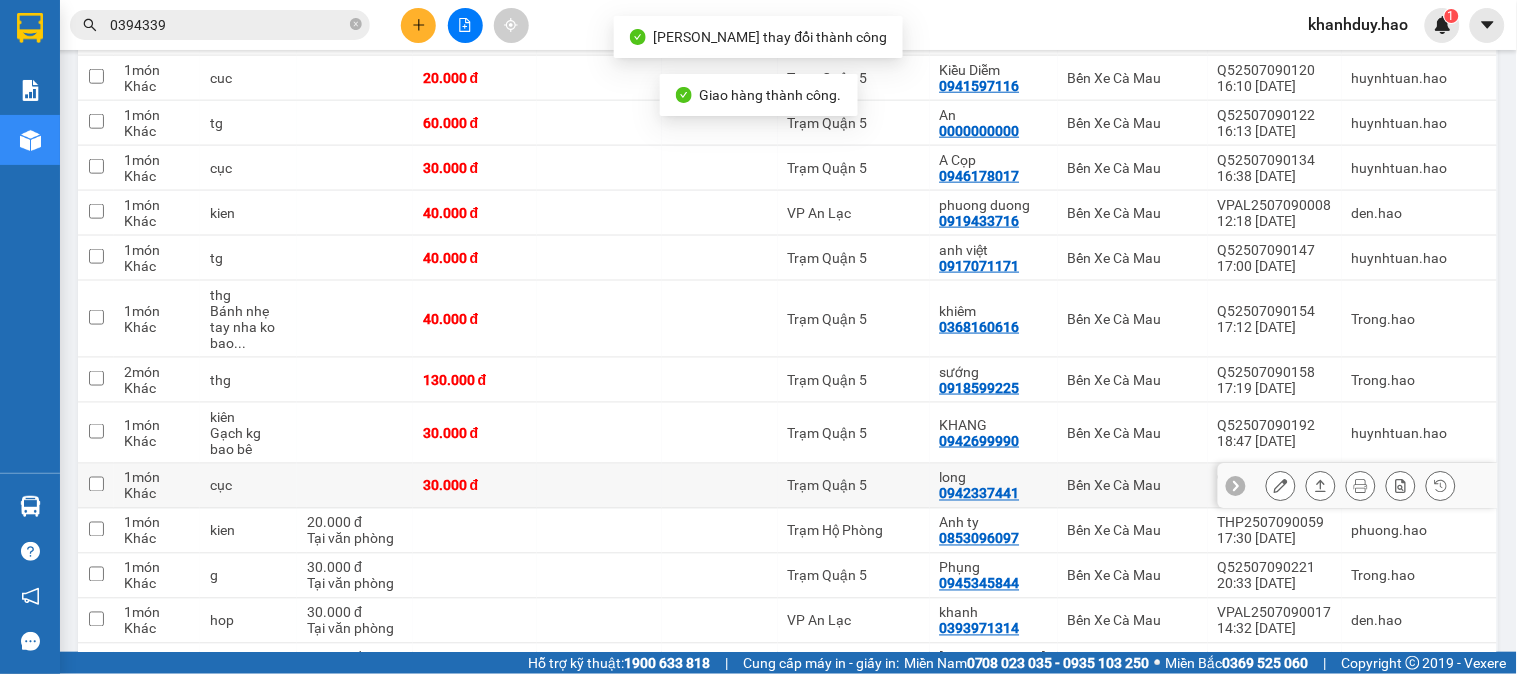scroll, scrollTop: 558, scrollLeft: 0, axis: vertical 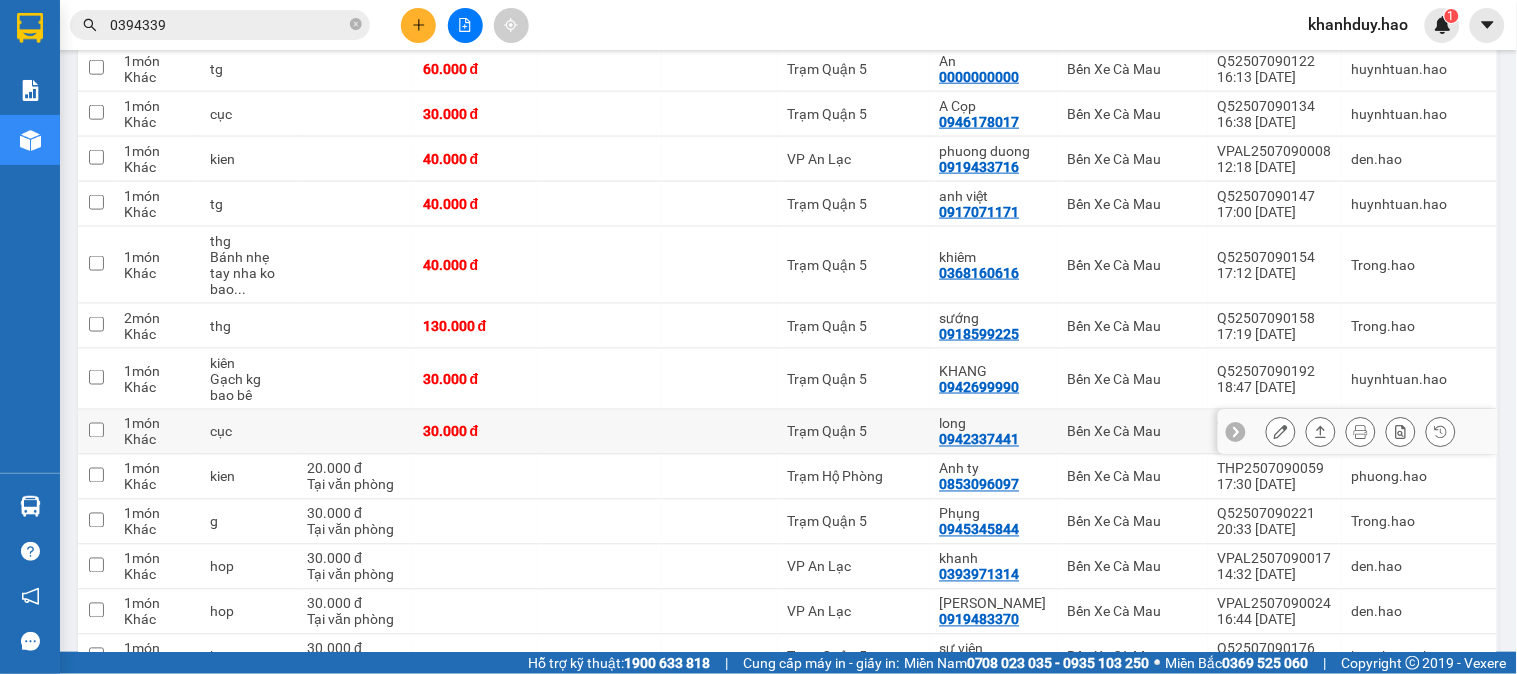 click at bounding box center [1321, 432] 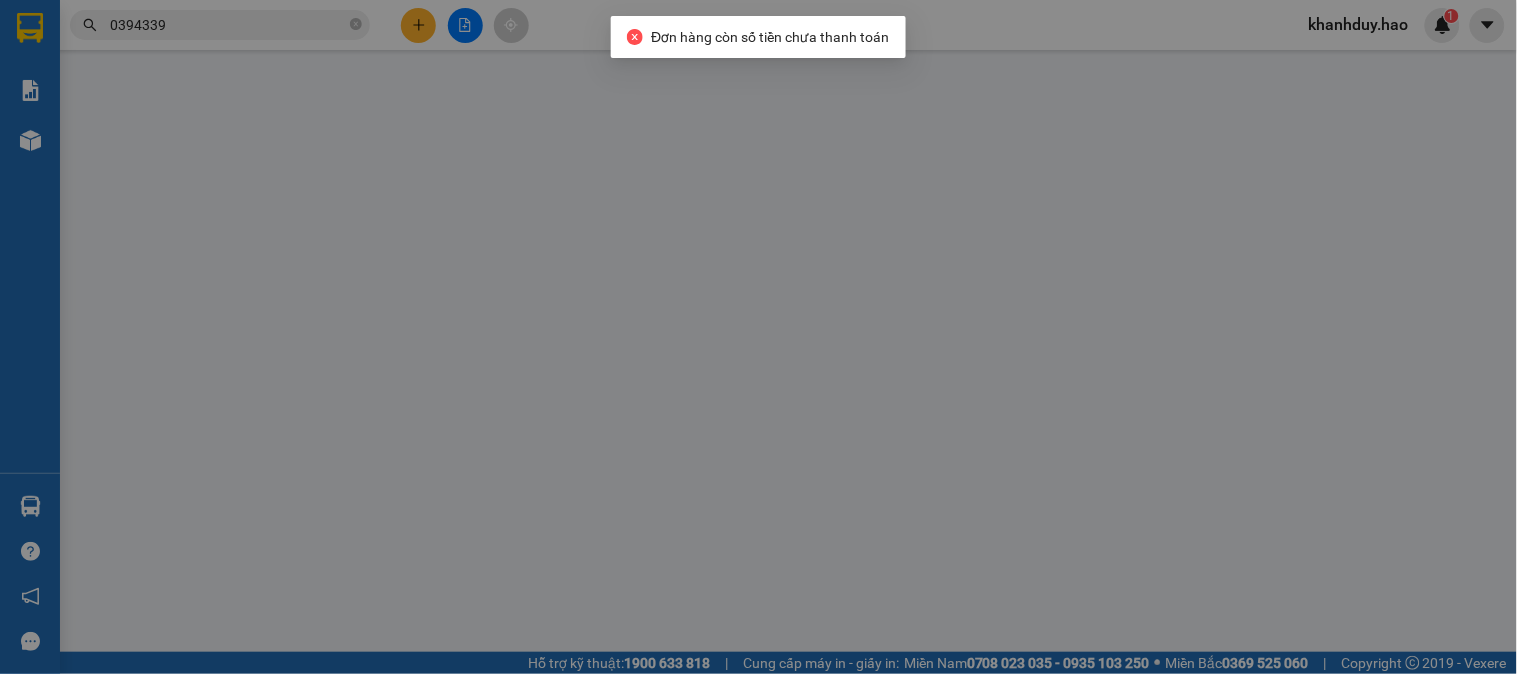 type on "0942337441" 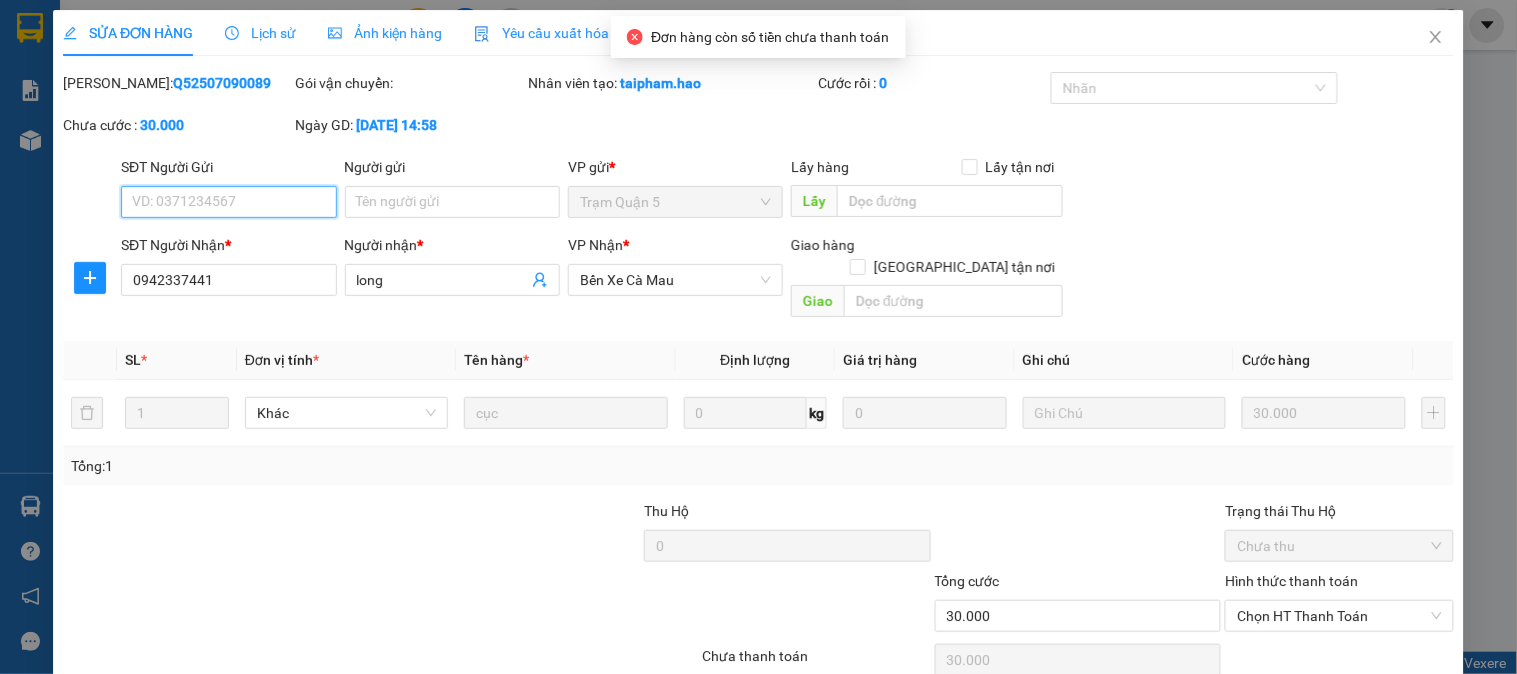 scroll, scrollTop: 0, scrollLeft: 0, axis: both 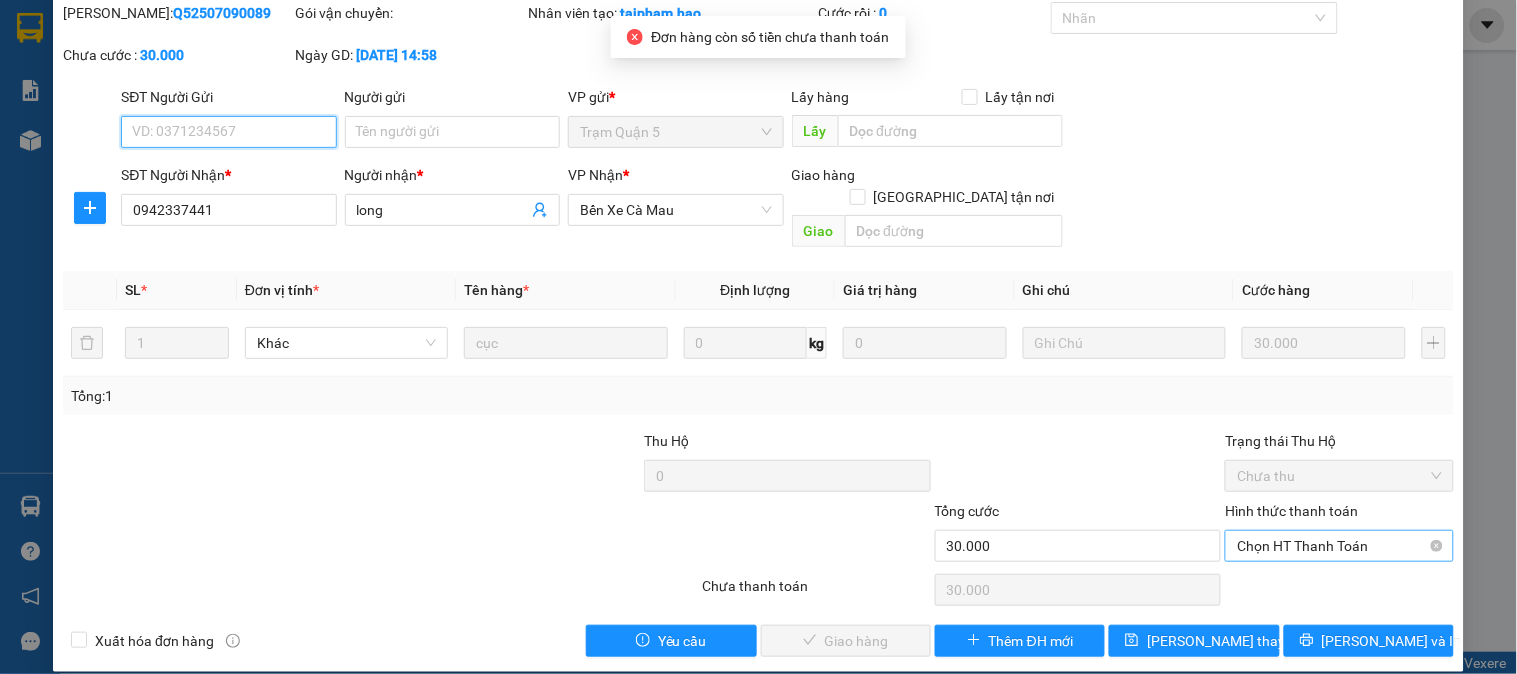 click on "Chọn HT Thanh Toán" at bounding box center (1339, 546) 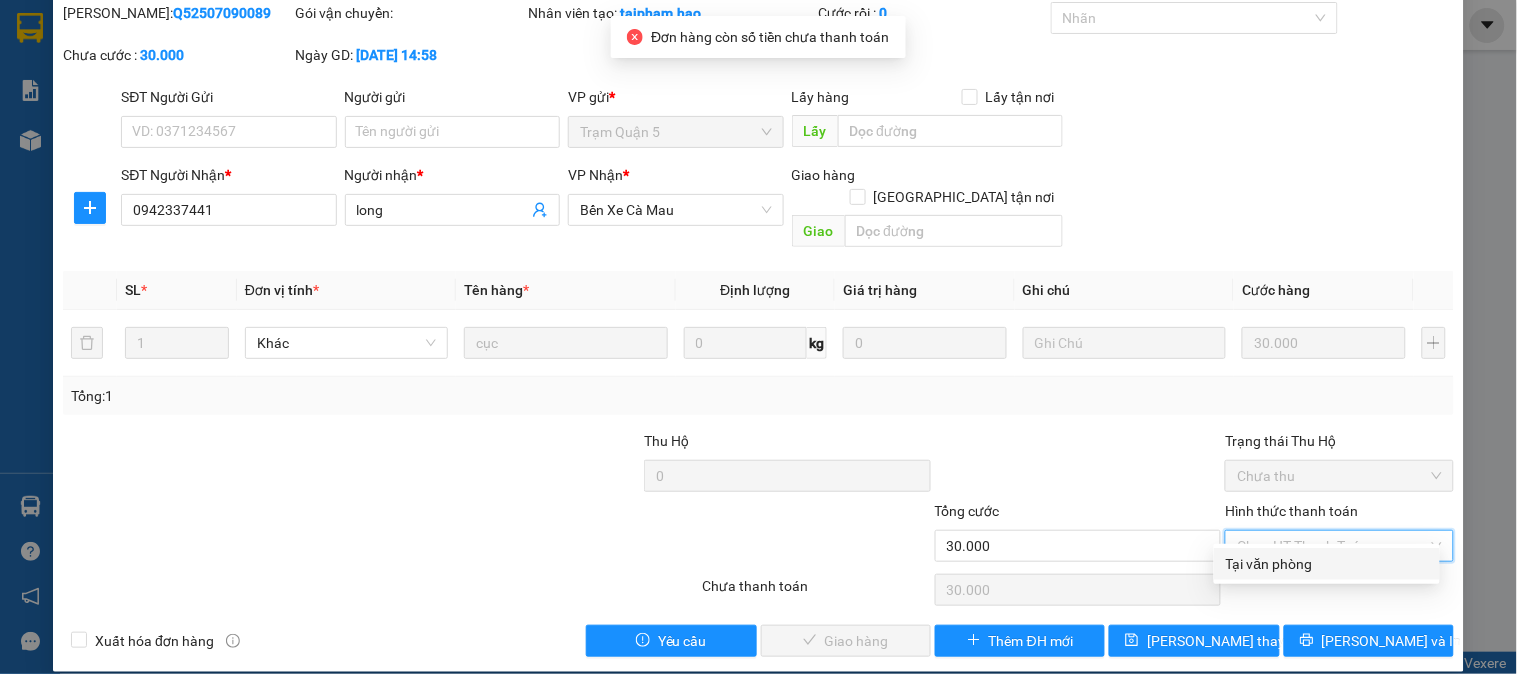 drag, startPoint x: 1298, startPoint y: 541, endPoint x: 1260, endPoint y: 577, distance: 52.34501 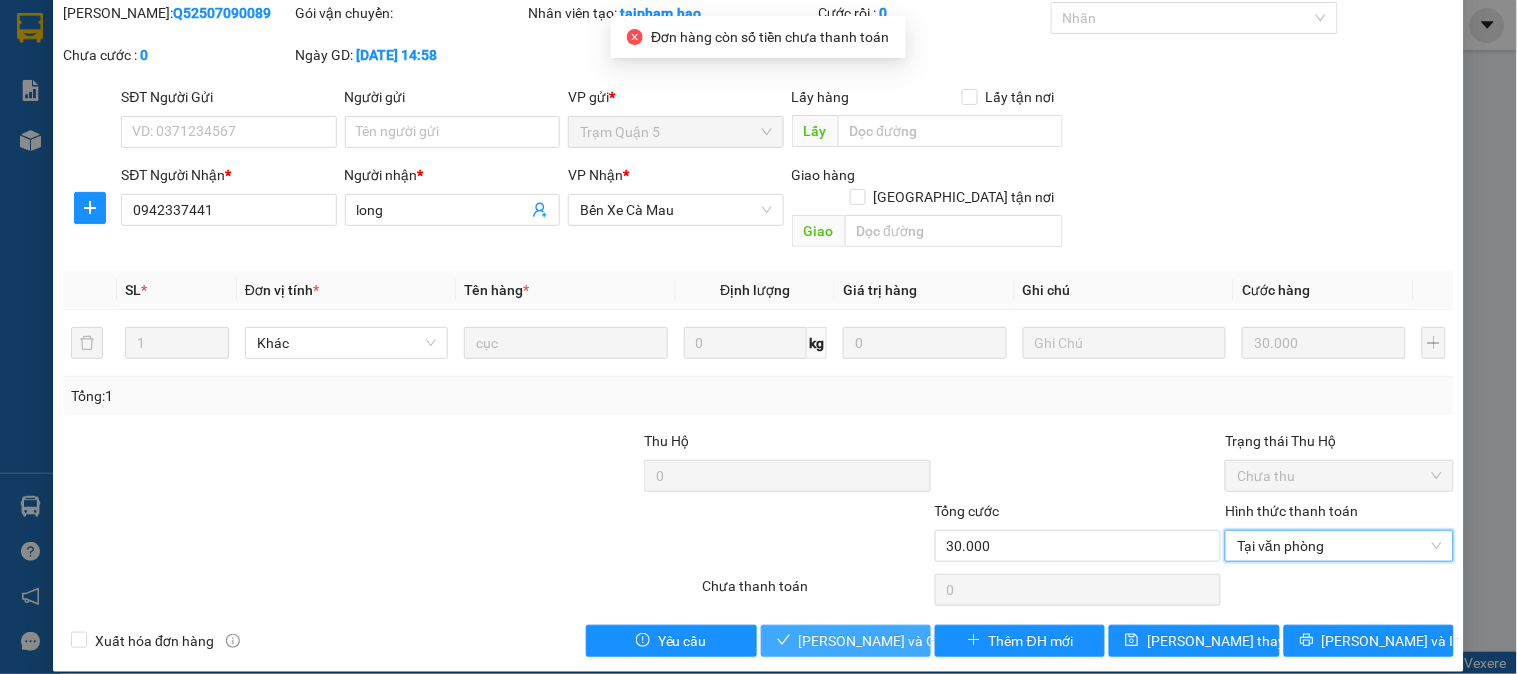 click on "[PERSON_NAME] và Giao hàng" at bounding box center [895, 641] 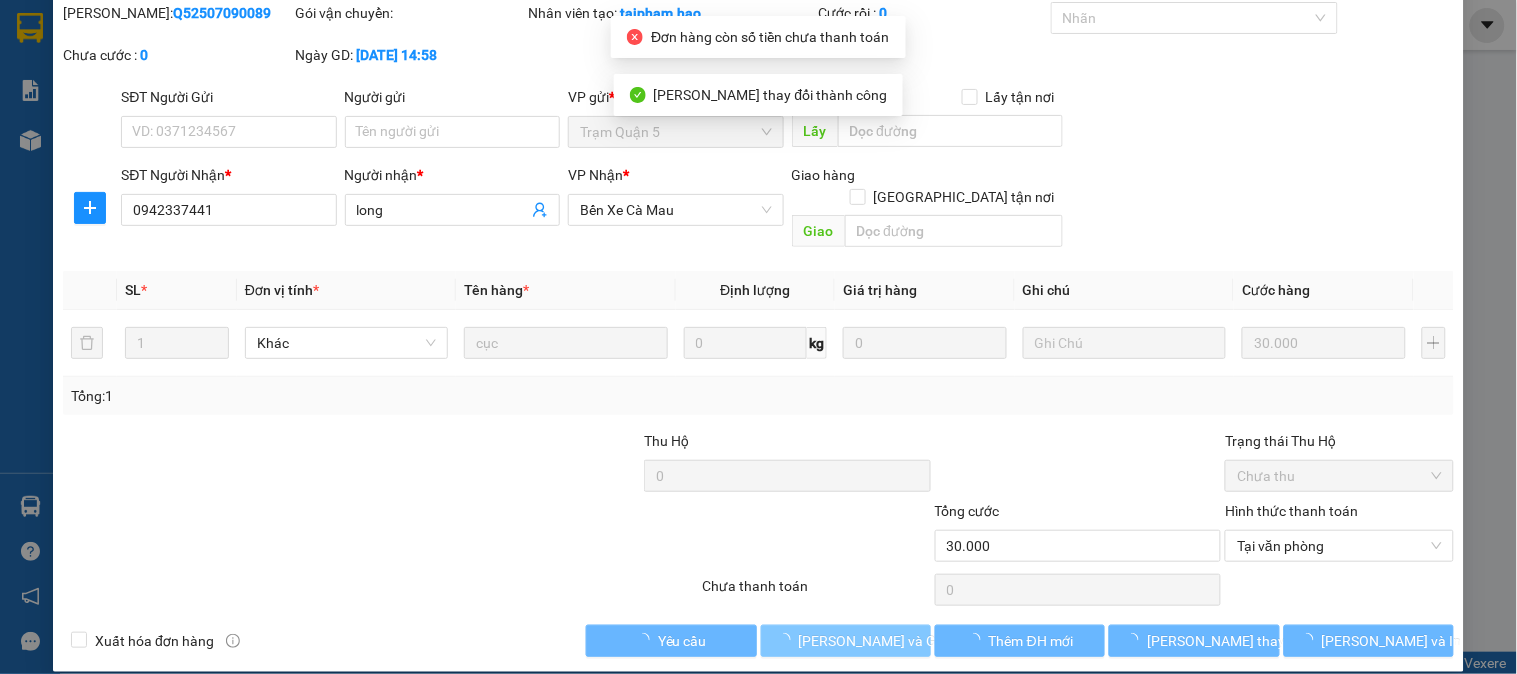 scroll, scrollTop: 0, scrollLeft: 0, axis: both 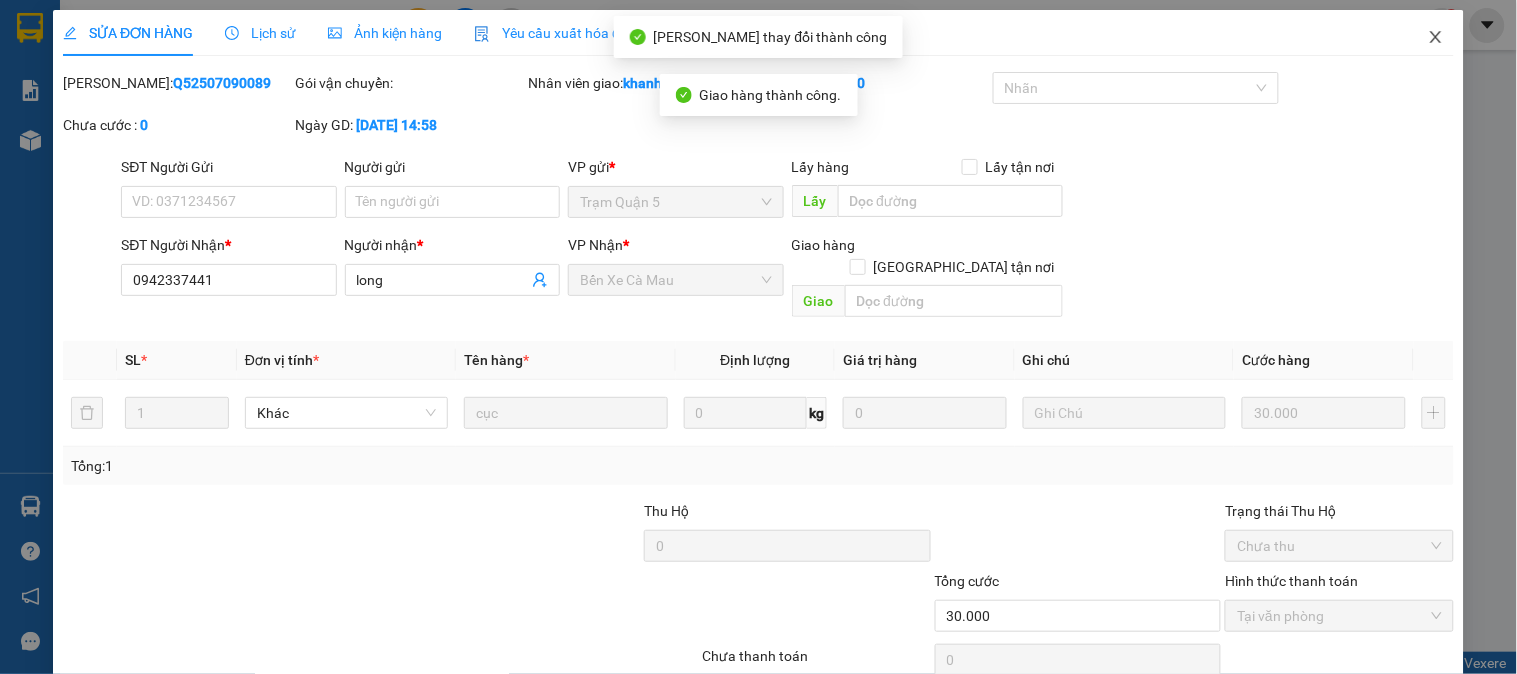 click 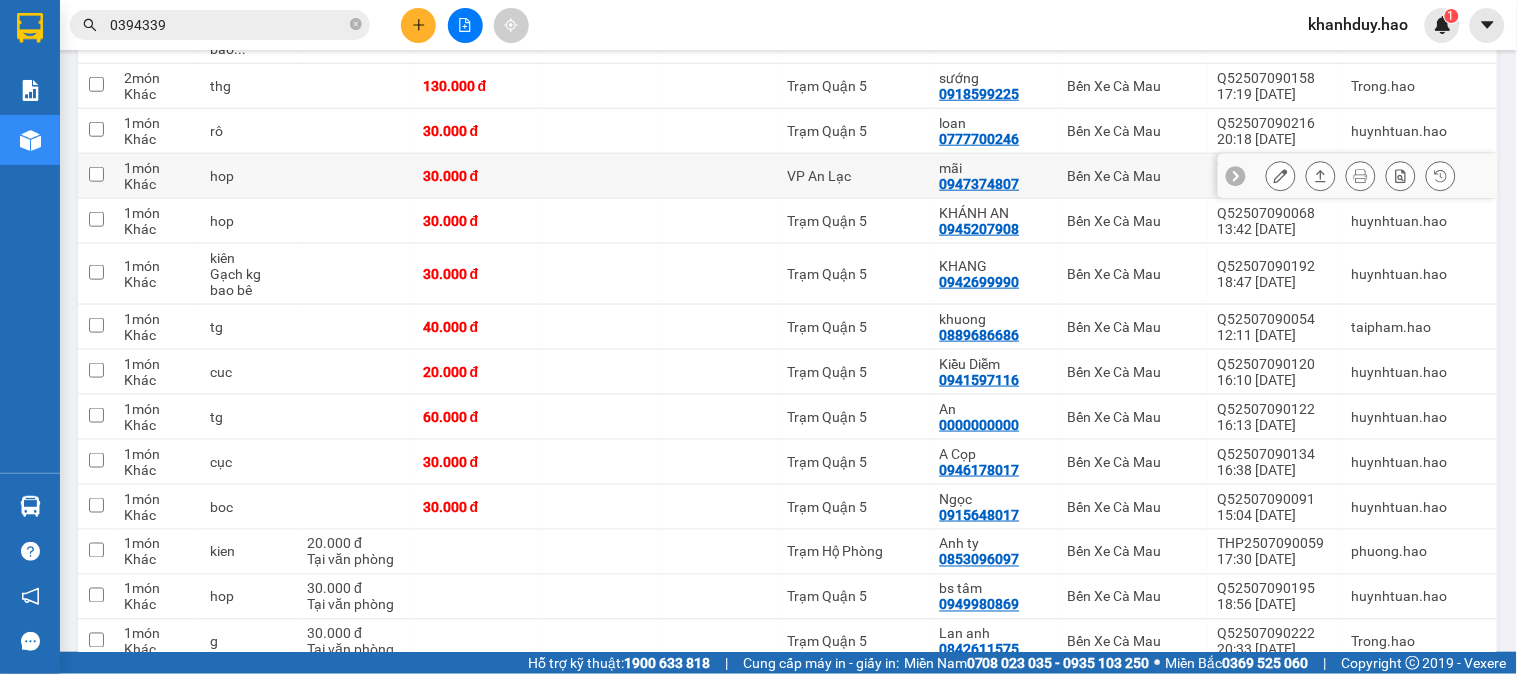 scroll, scrollTop: 447, scrollLeft: 0, axis: vertical 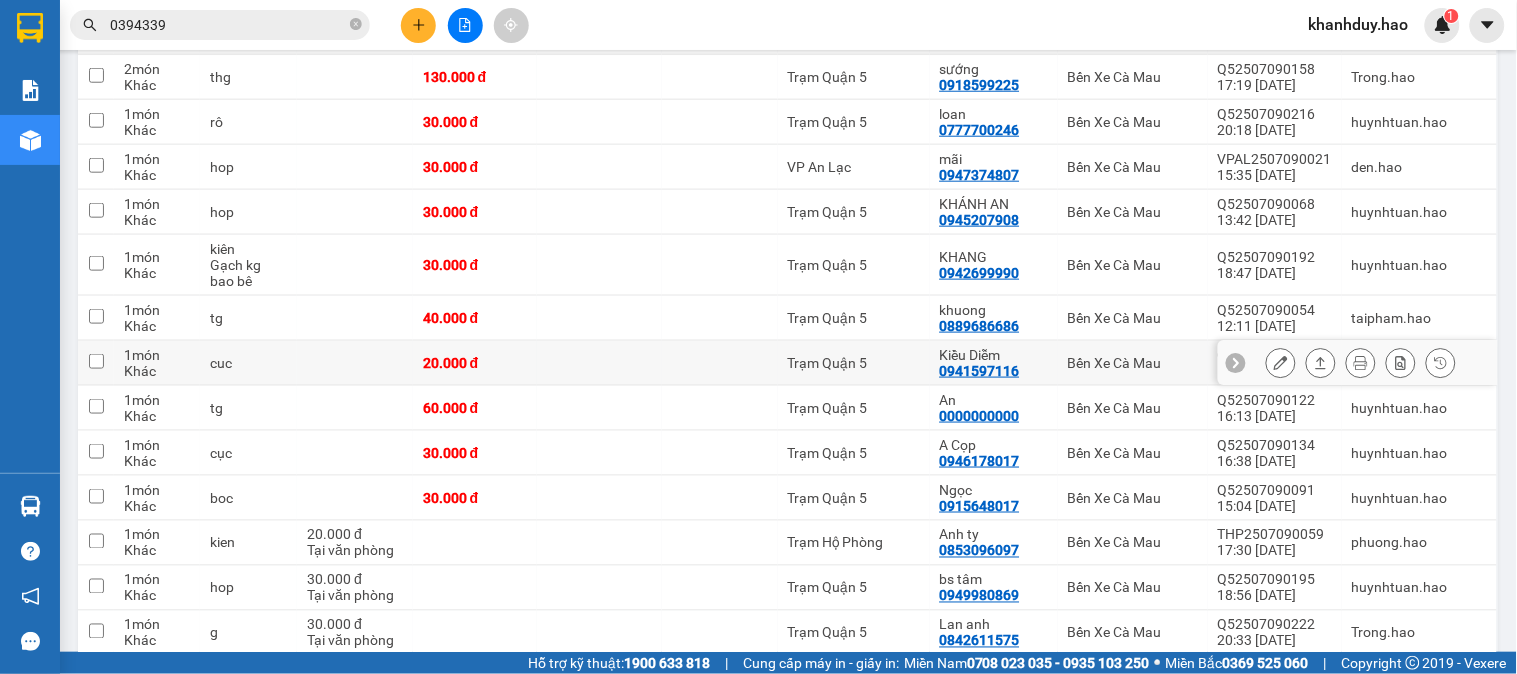 click at bounding box center (1321, 363) 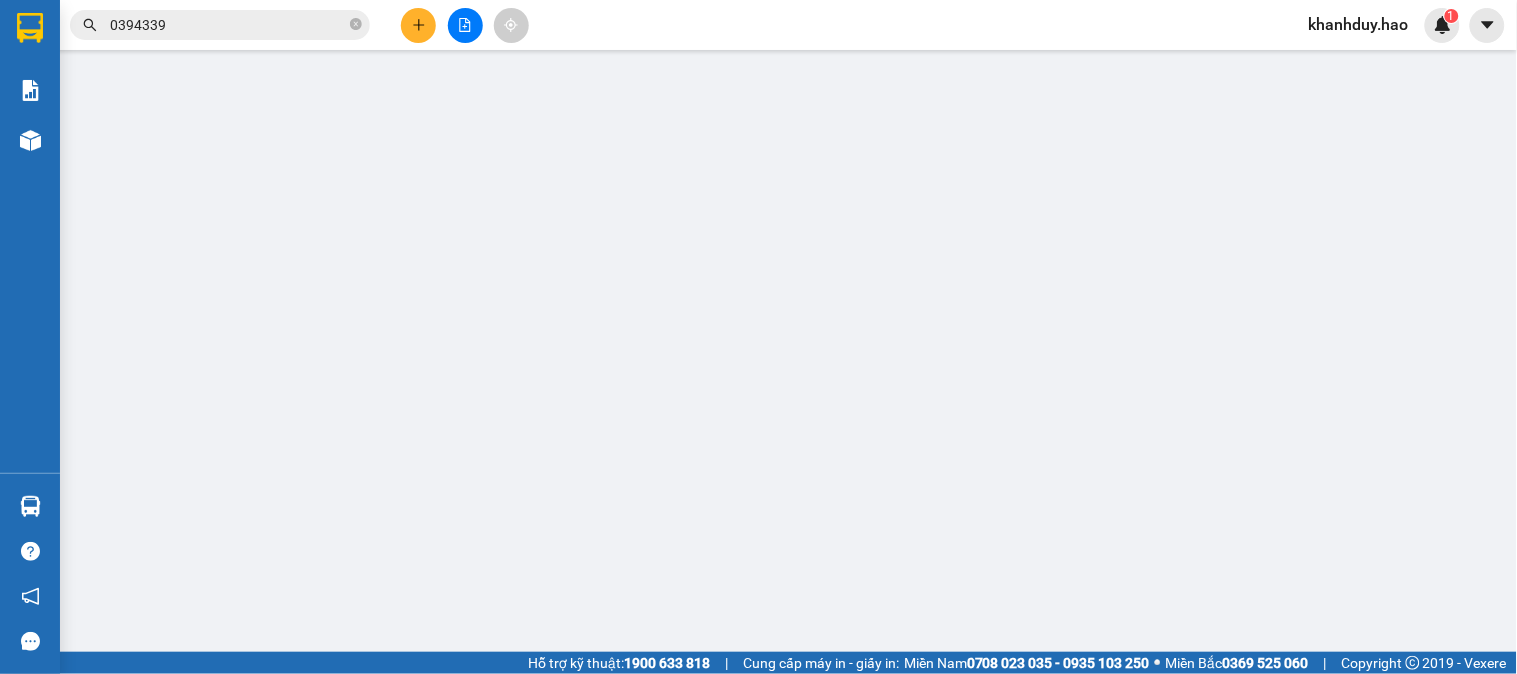 type on "0941597116" 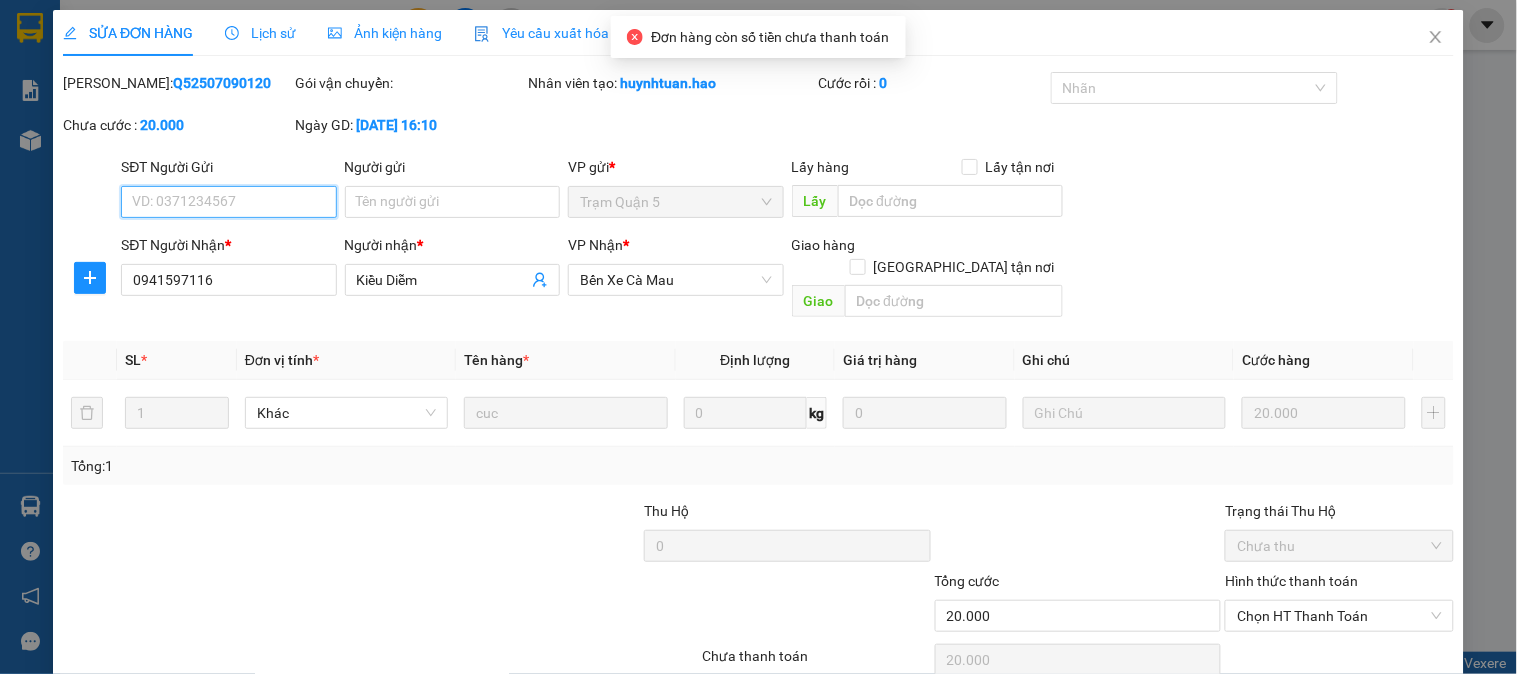 scroll, scrollTop: 0, scrollLeft: 0, axis: both 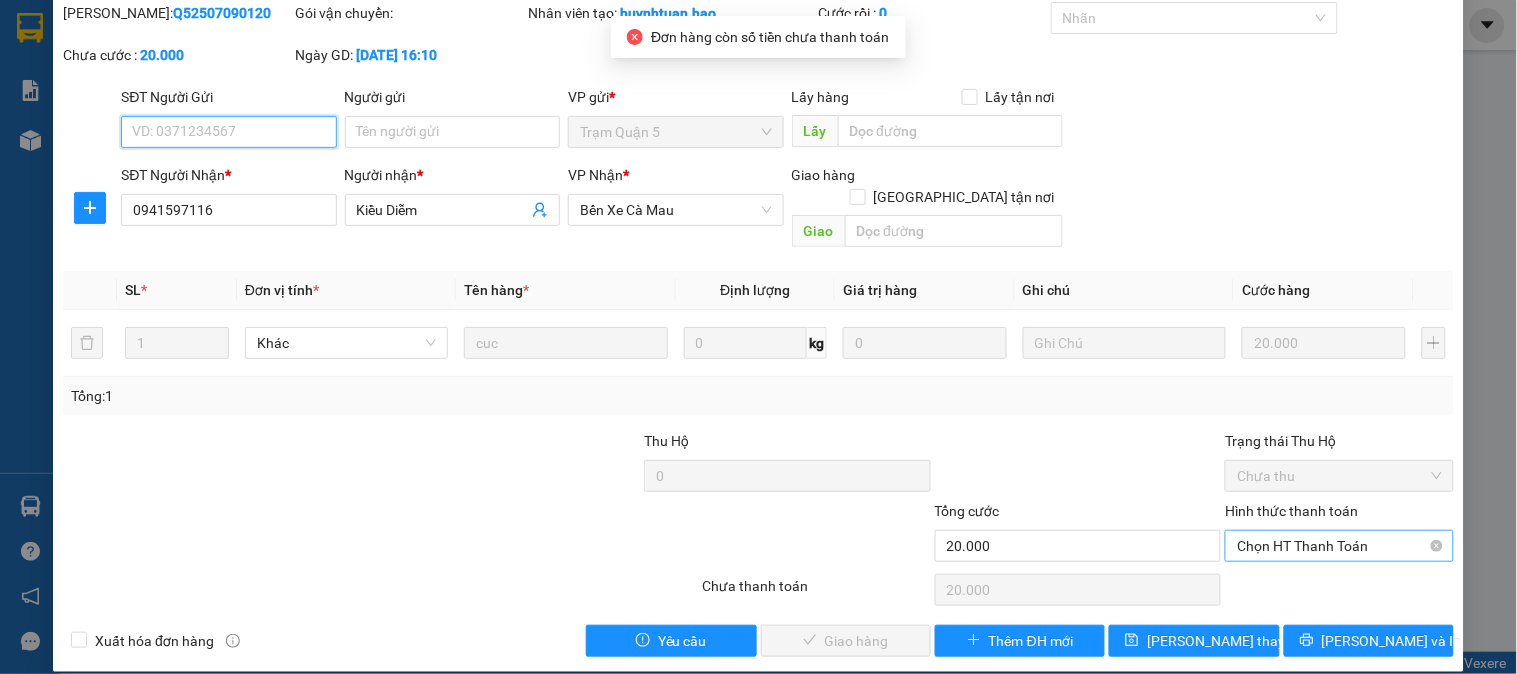 click on "Chọn HT Thanh Toán" at bounding box center (1339, 546) 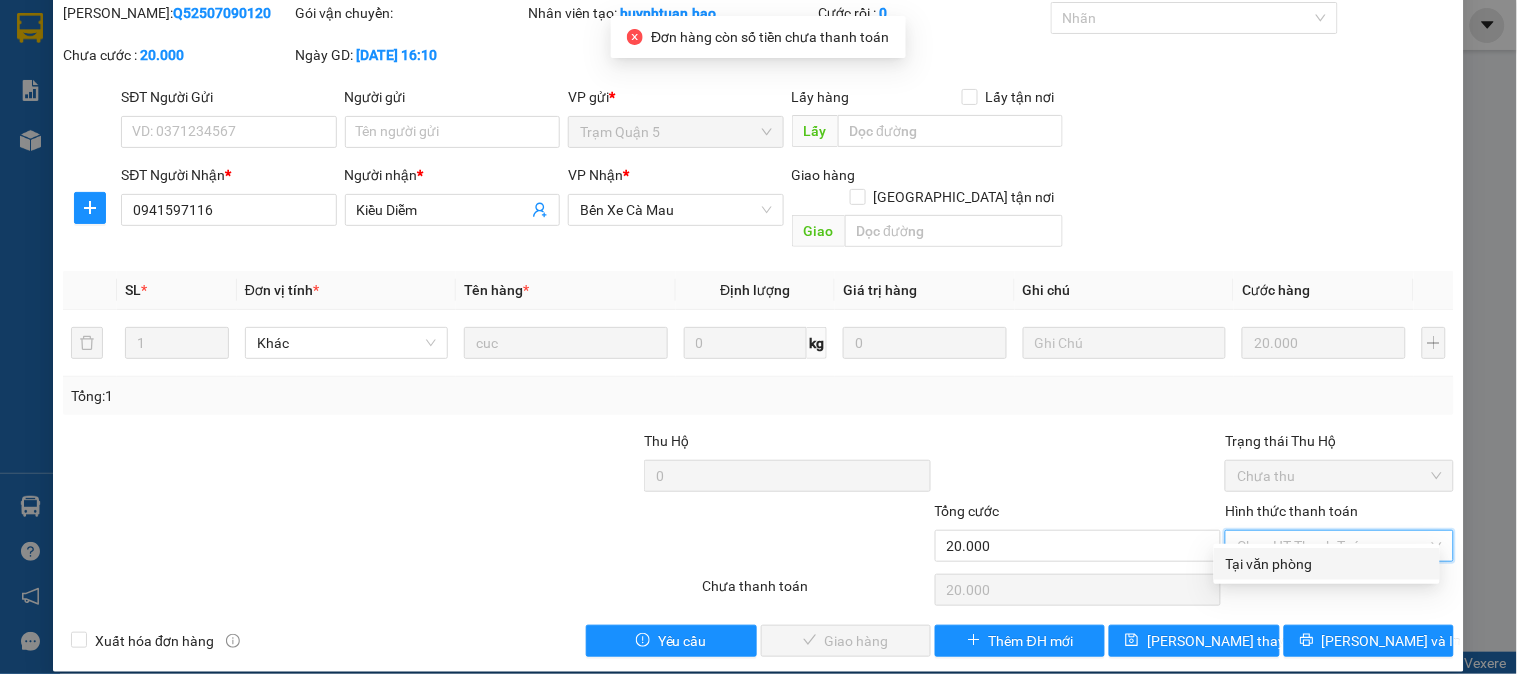 click on "Tại văn phòng" at bounding box center (1327, 564) 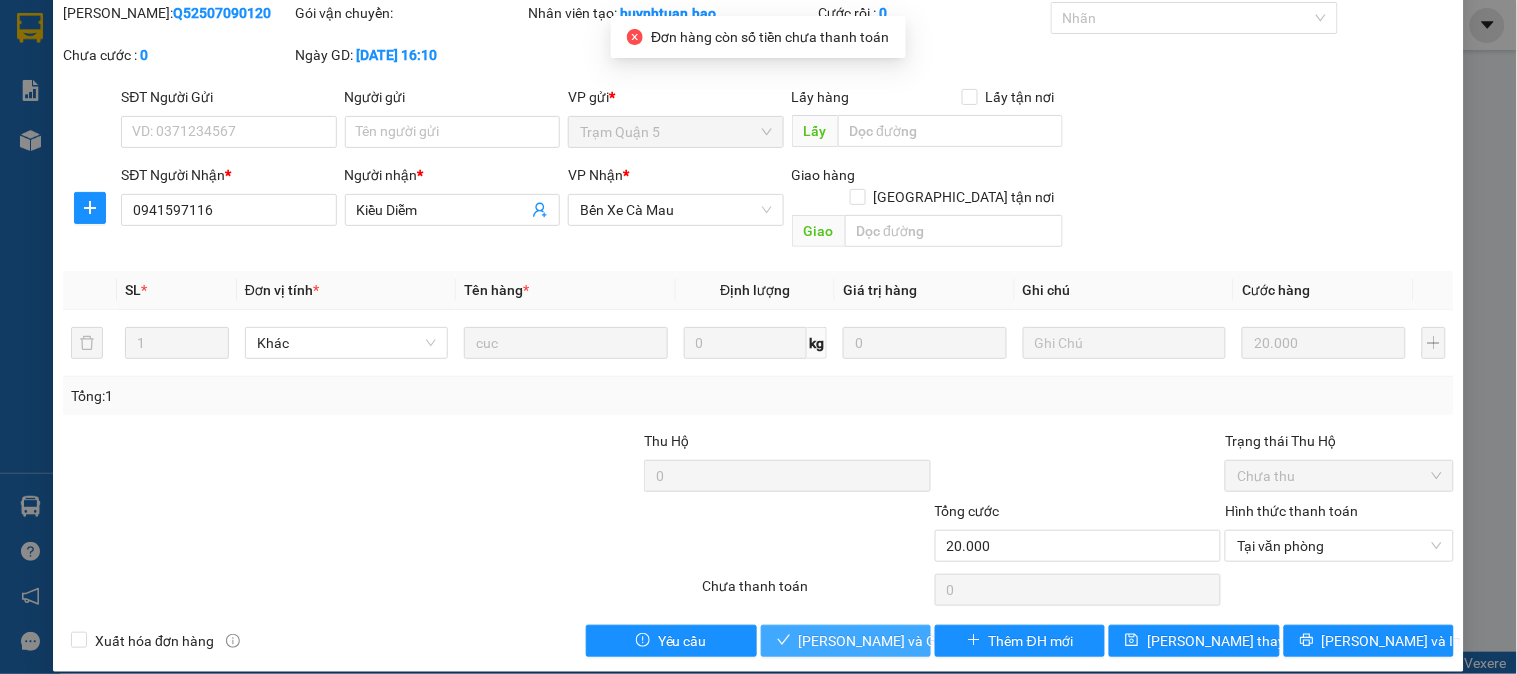 click on "[PERSON_NAME] và Giao hàng" at bounding box center [895, 641] 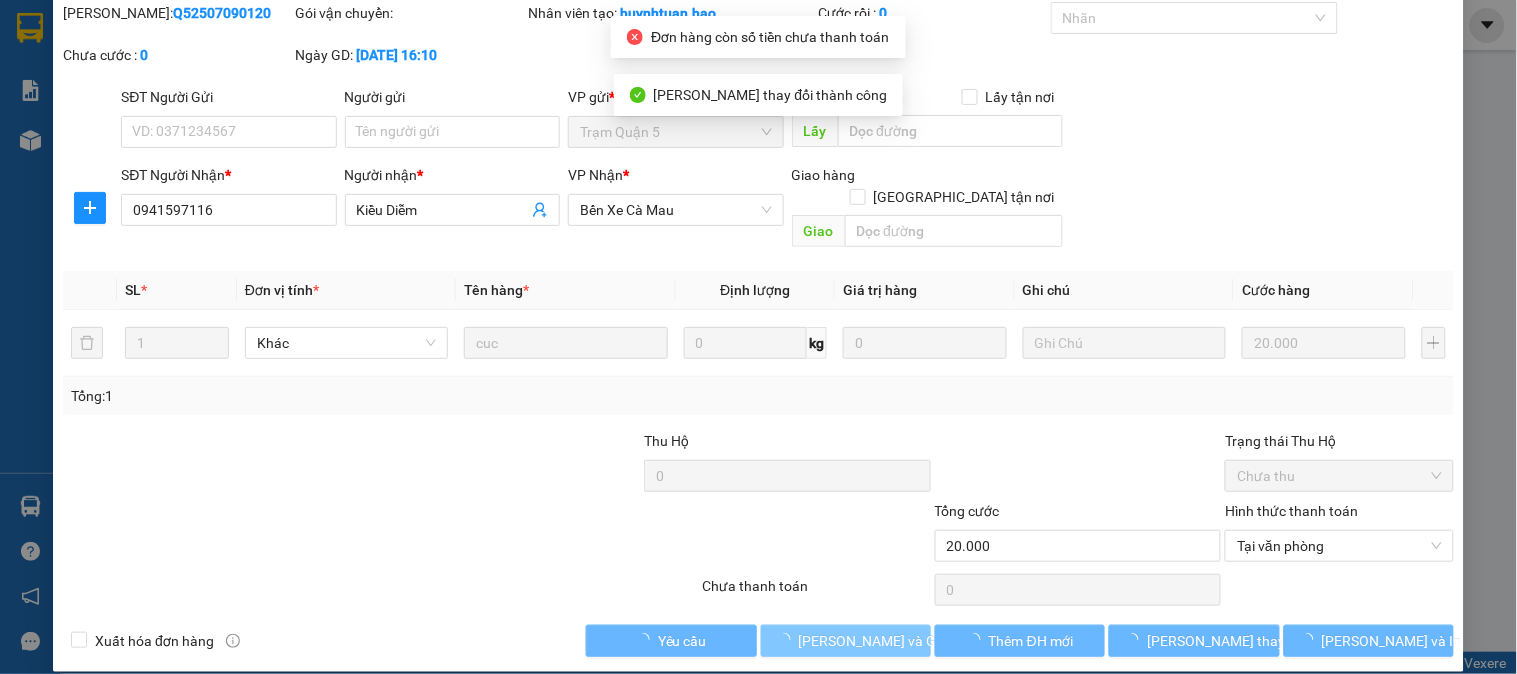 scroll, scrollTop: 0, scrollLeft: 0, axis: both 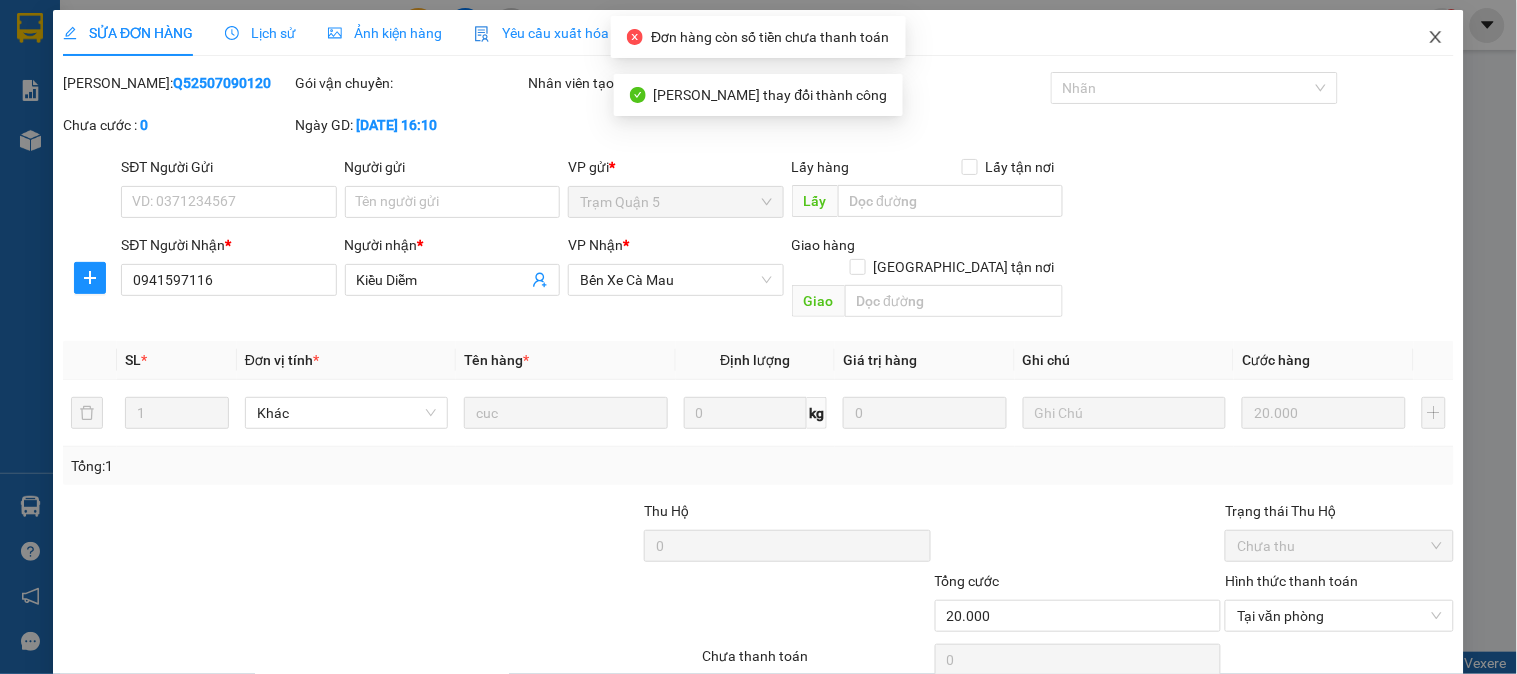 click 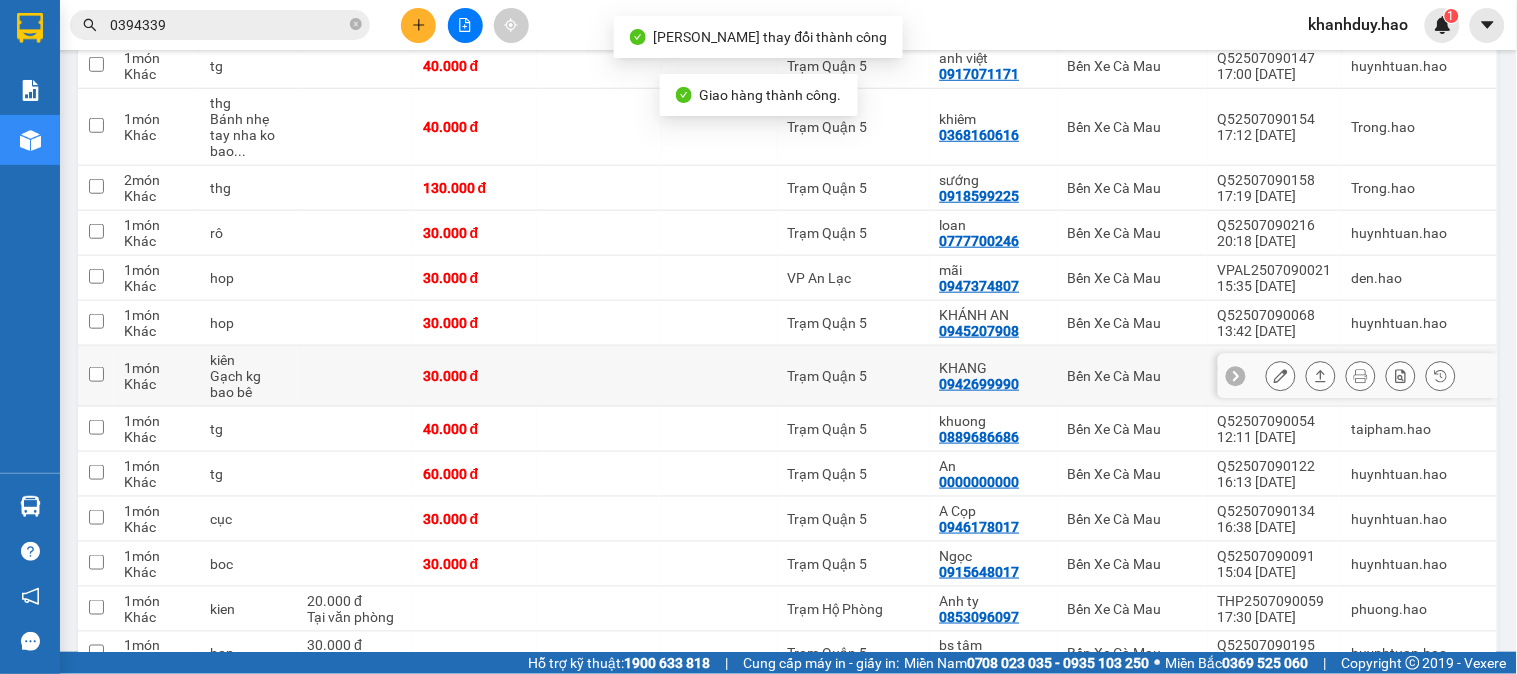scroll, scrollTop: 447, scrollLeft: 0, axis: vertical 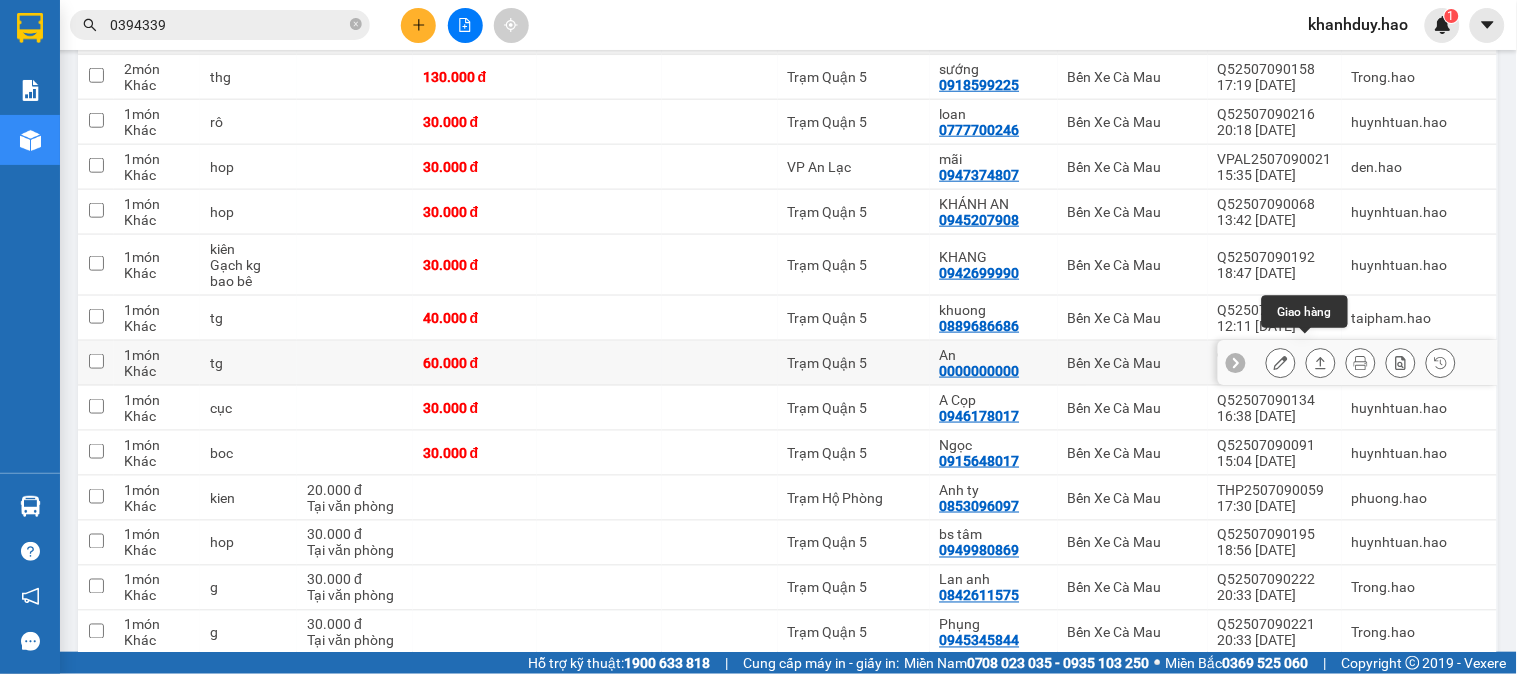 click 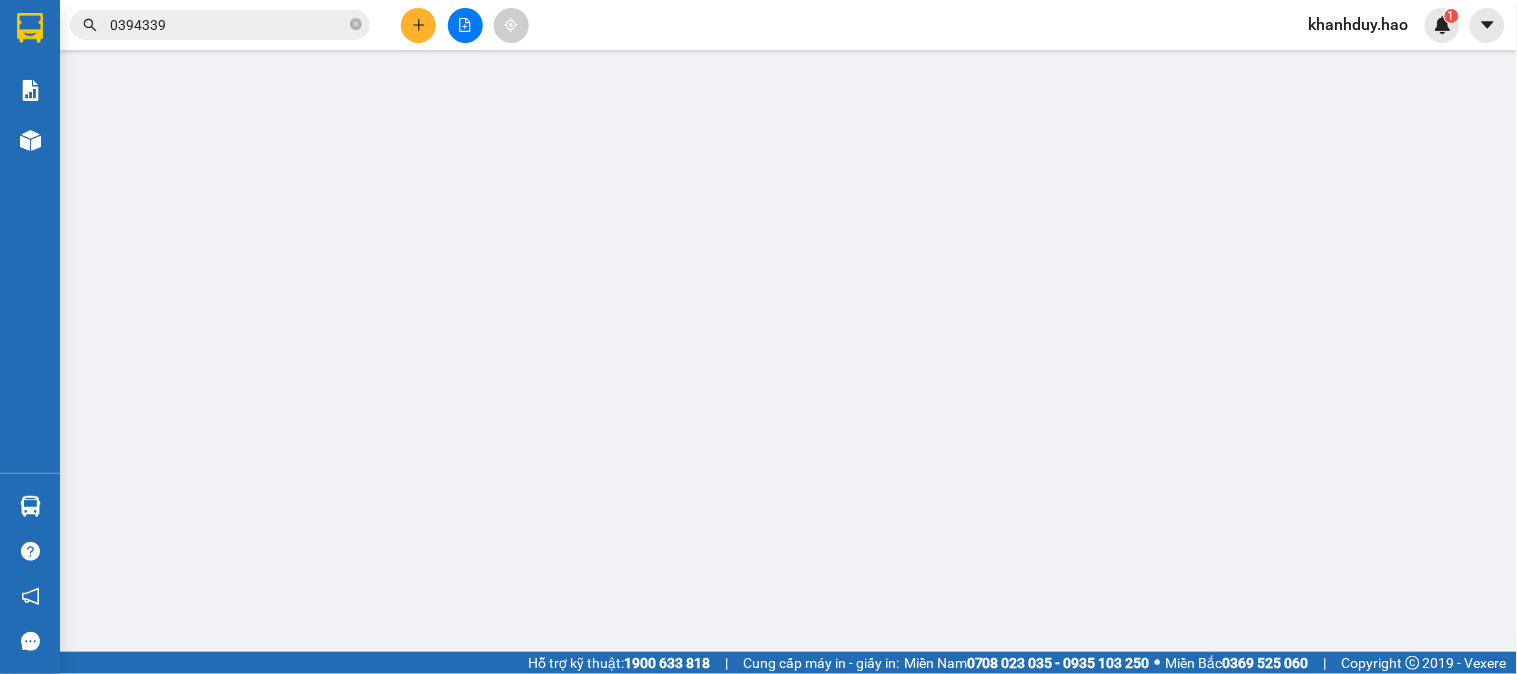 type on "0000000000" 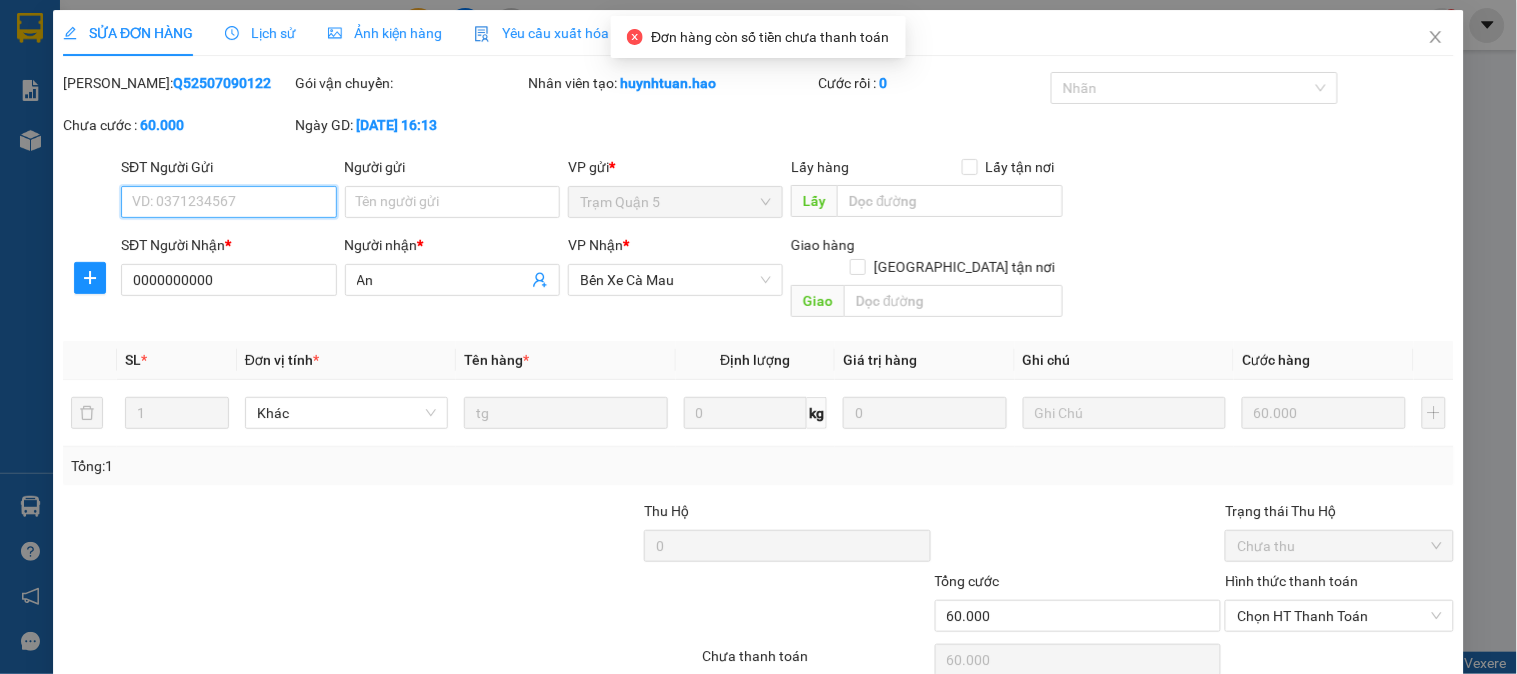 scroll, scrollTop: 0, scrollLeft: 0, axis: both 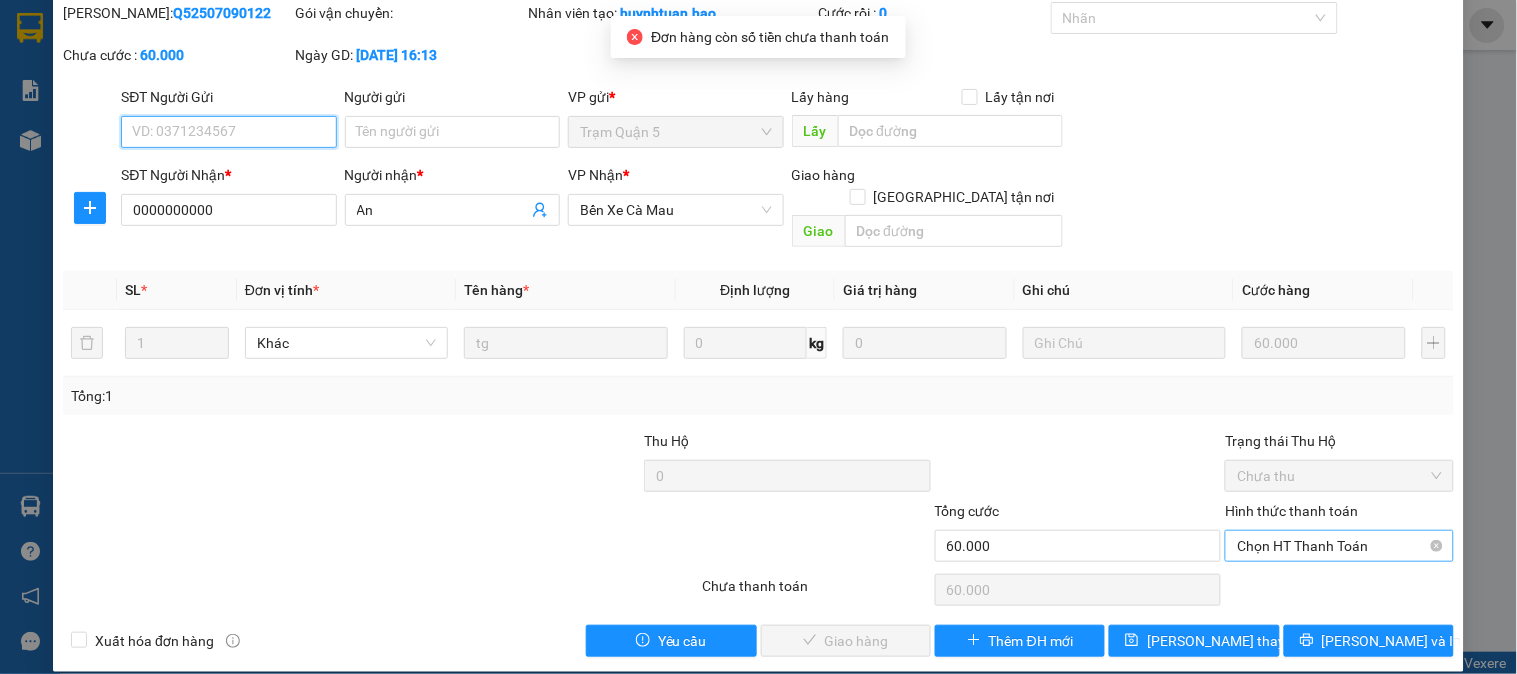 click on "Chọn HT Thanh Toán" at bounding box center [1339, 546] 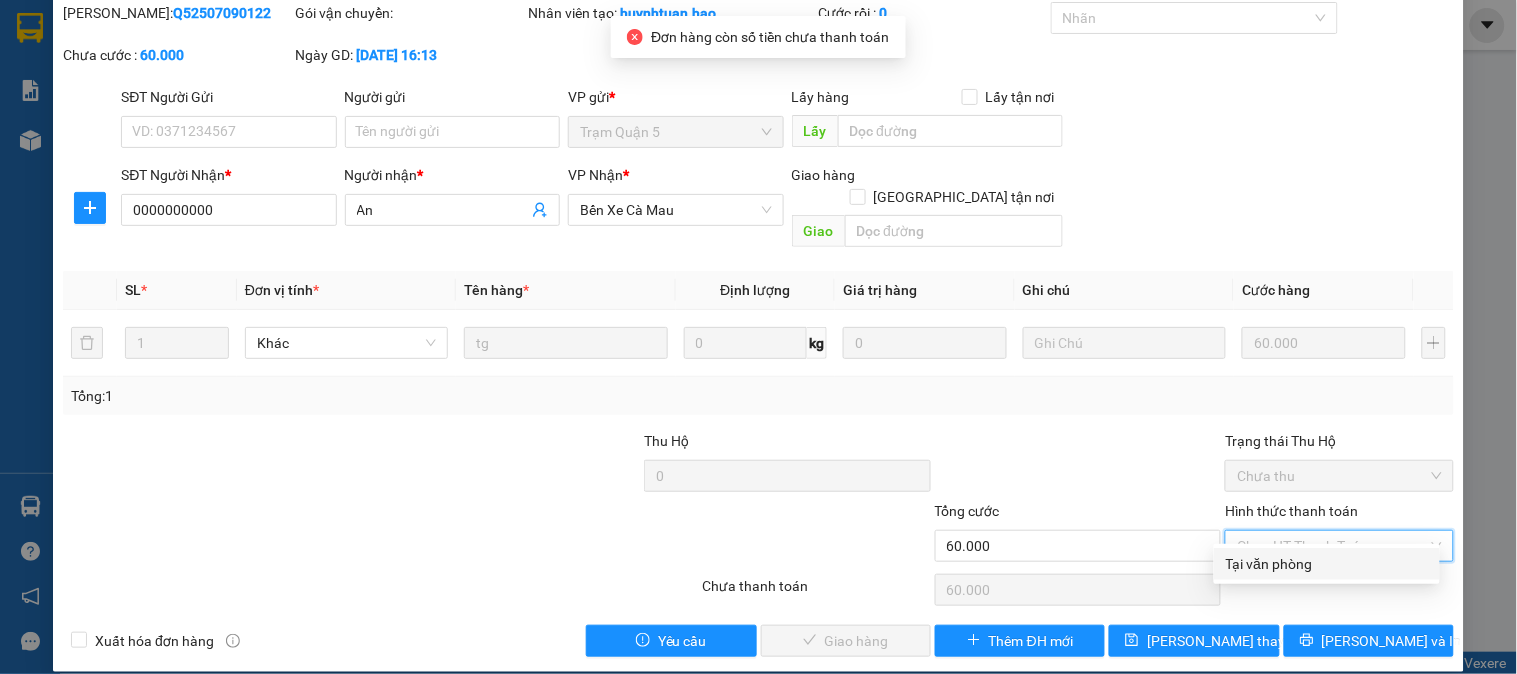 click on "Tại văn phòng" at bounding box center [1327, 564] 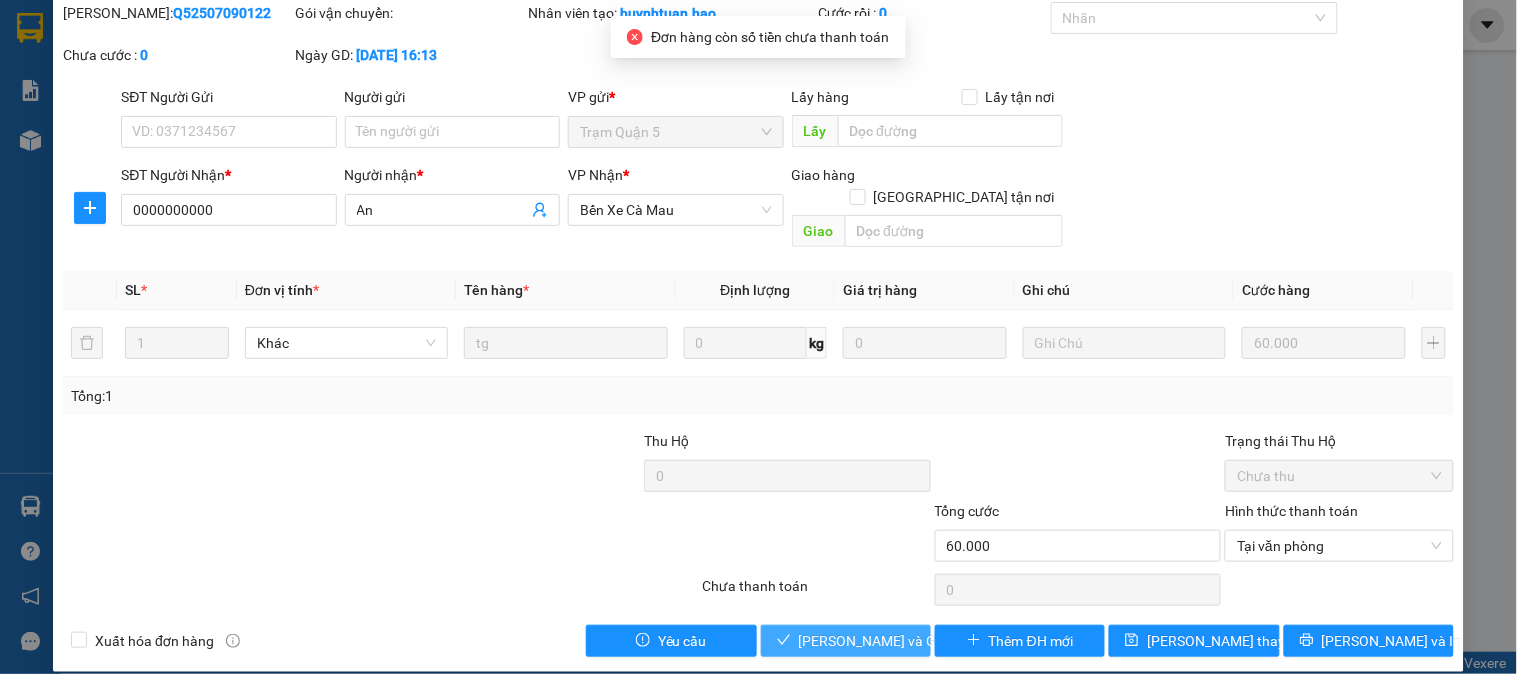drag, startPoint x: 827, startPoint y: 627, endPoint x: 944, endPoint y: 542, distance: 144.61673 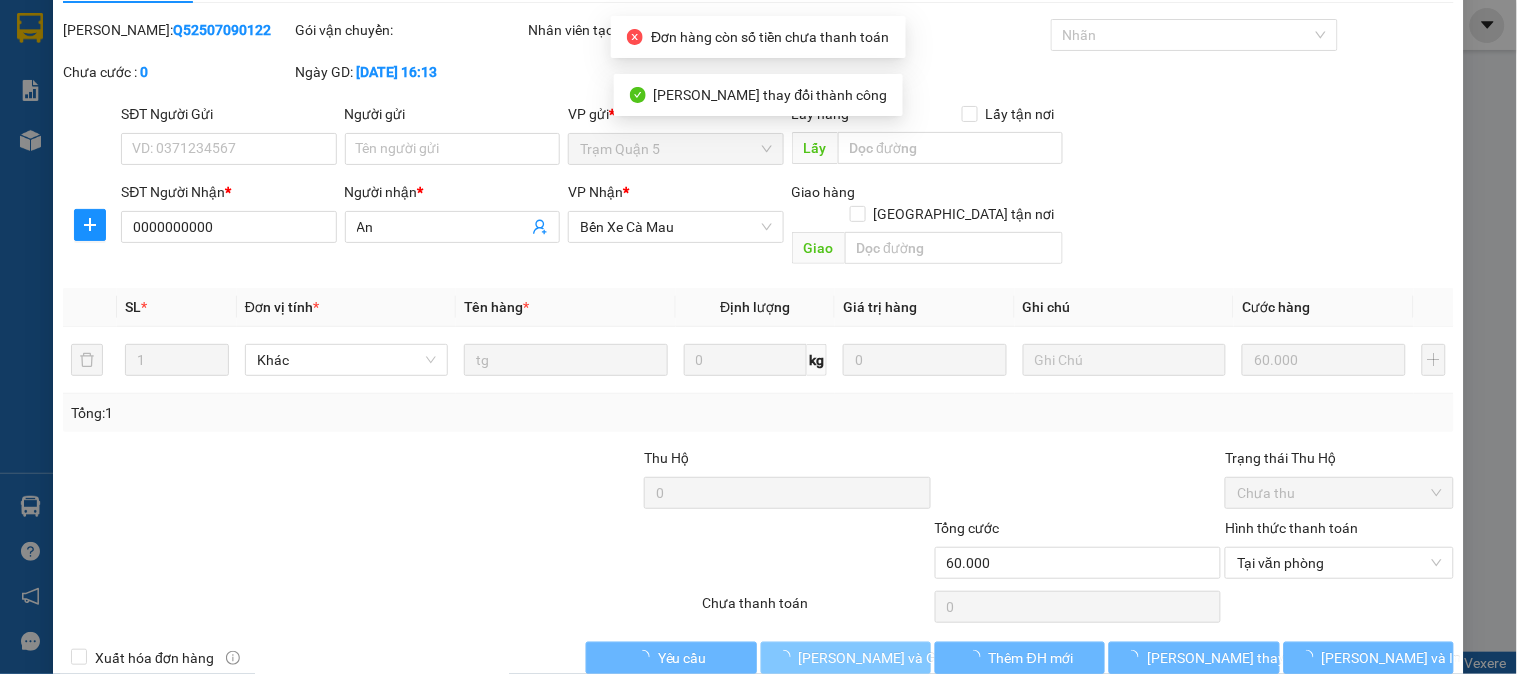 scroll, scrollTop: 0, scrollLeft: 0, axis: both 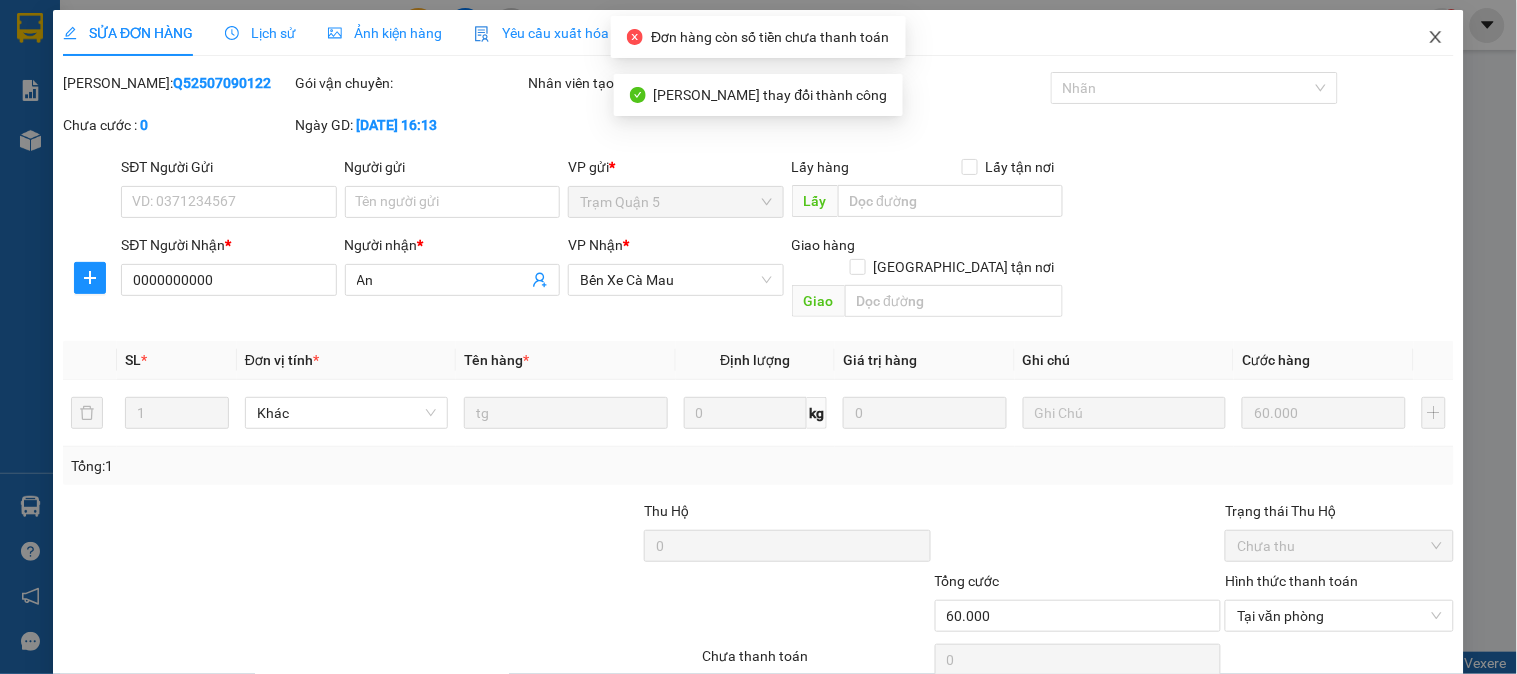 click 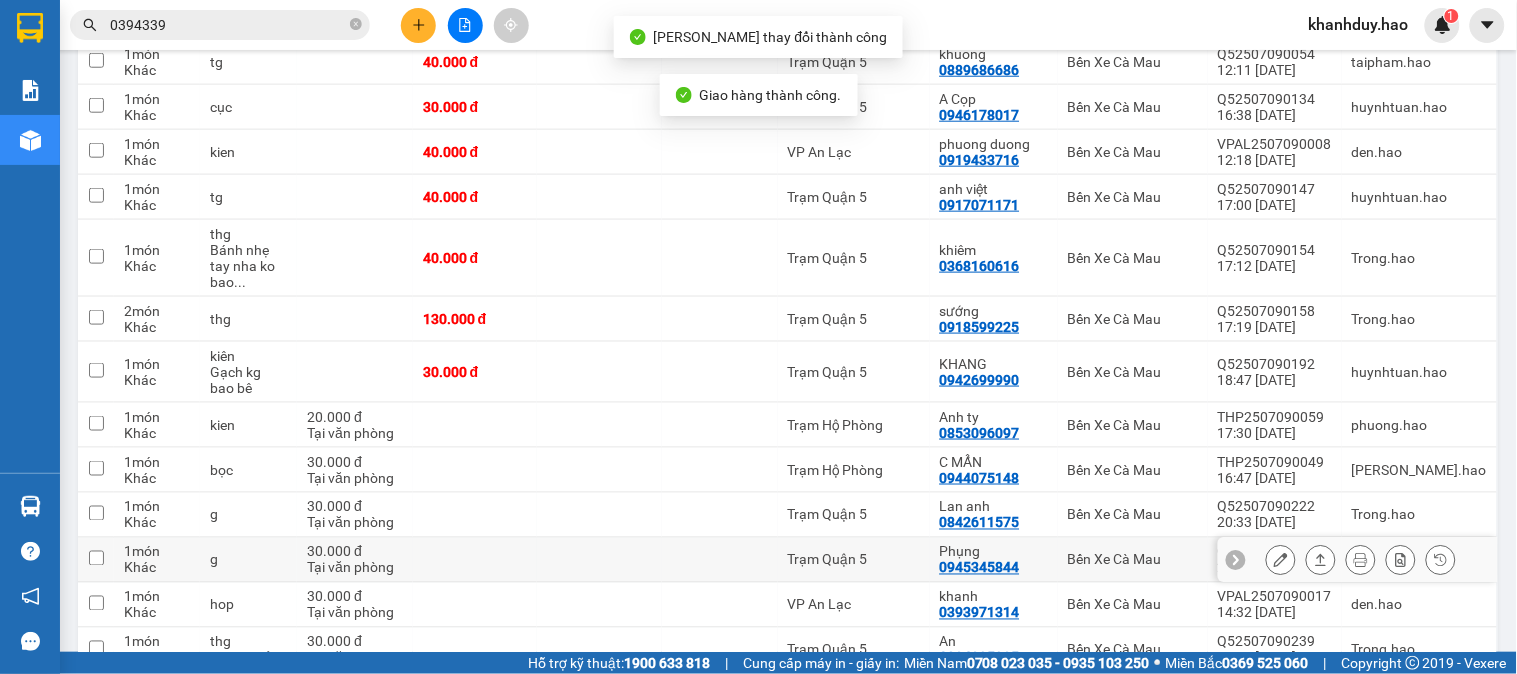scroll, scrollTop: 447, scrollLeft: 0, axis: vertical 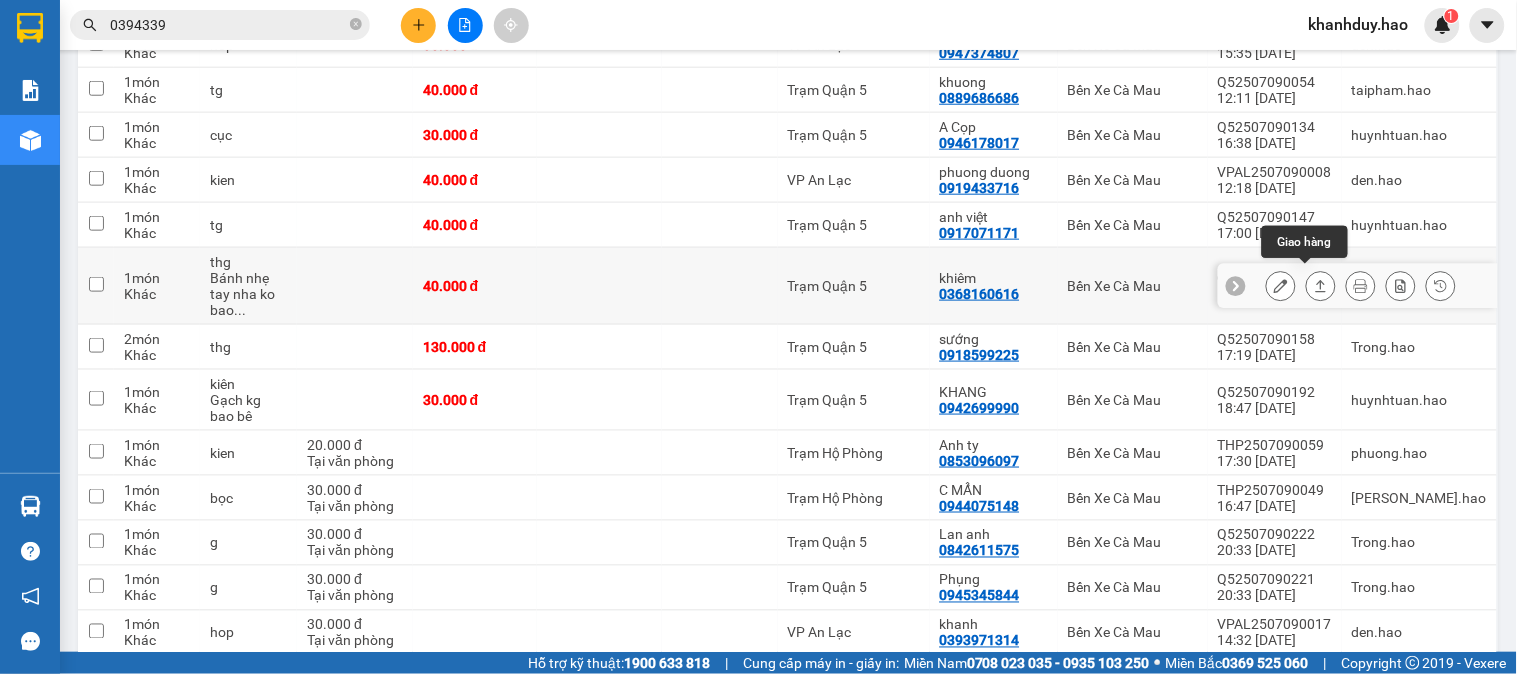 click 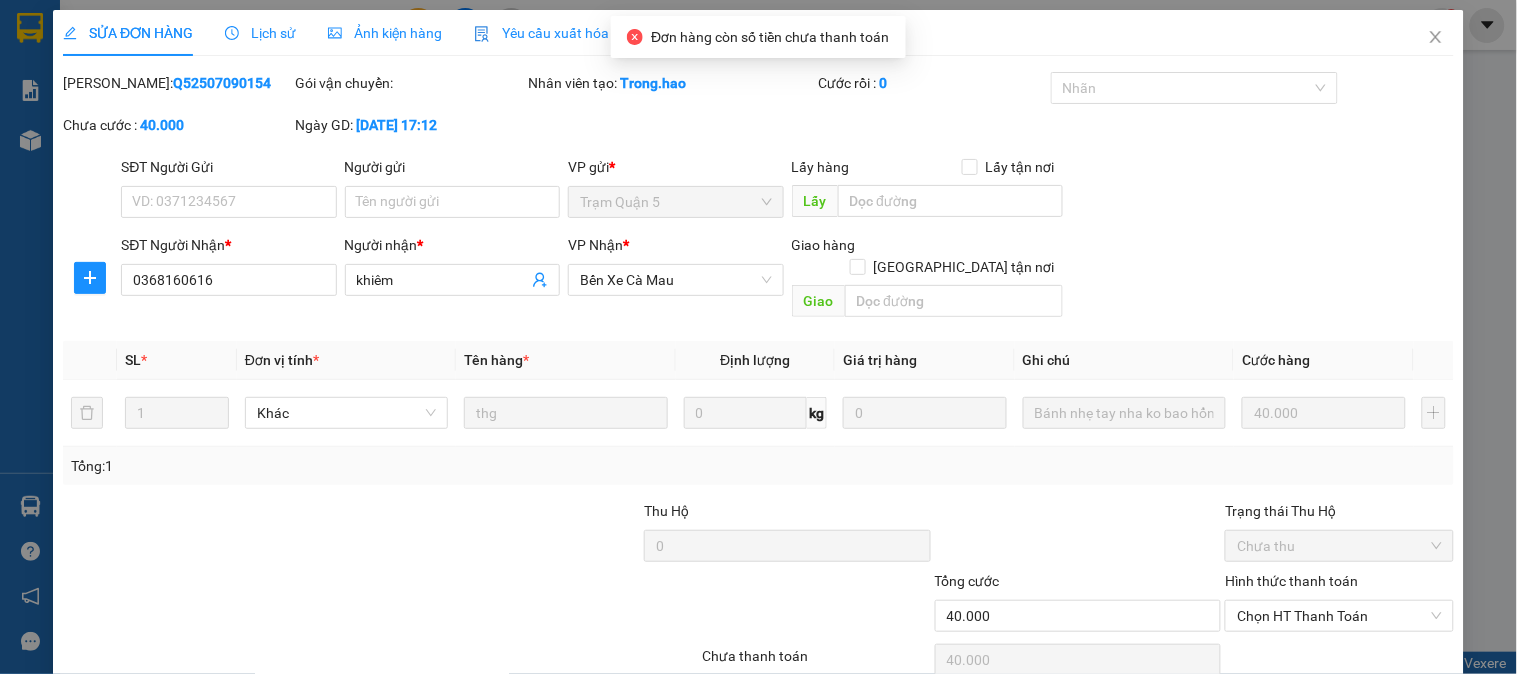 type on "0368160616" 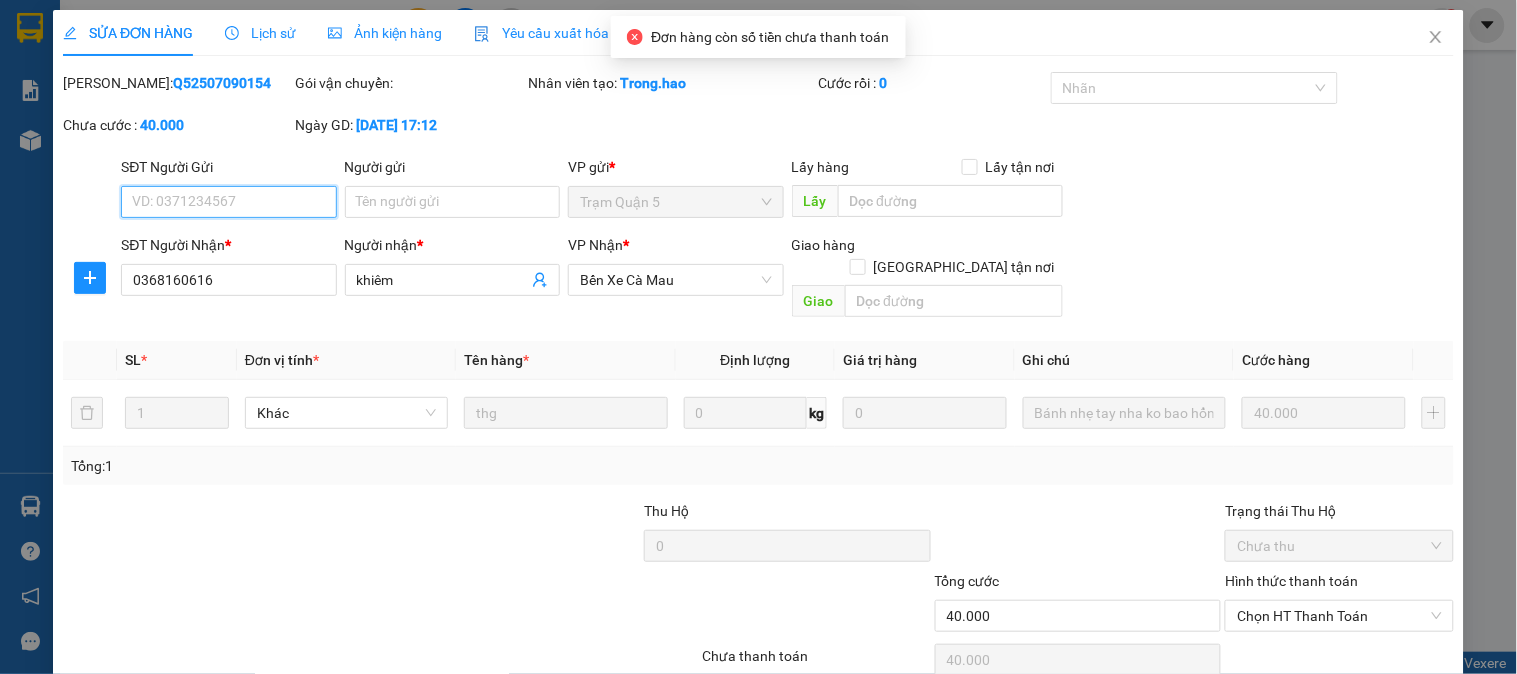 scroll, scrollTop: 0, scrollLeft: 0, axis: both 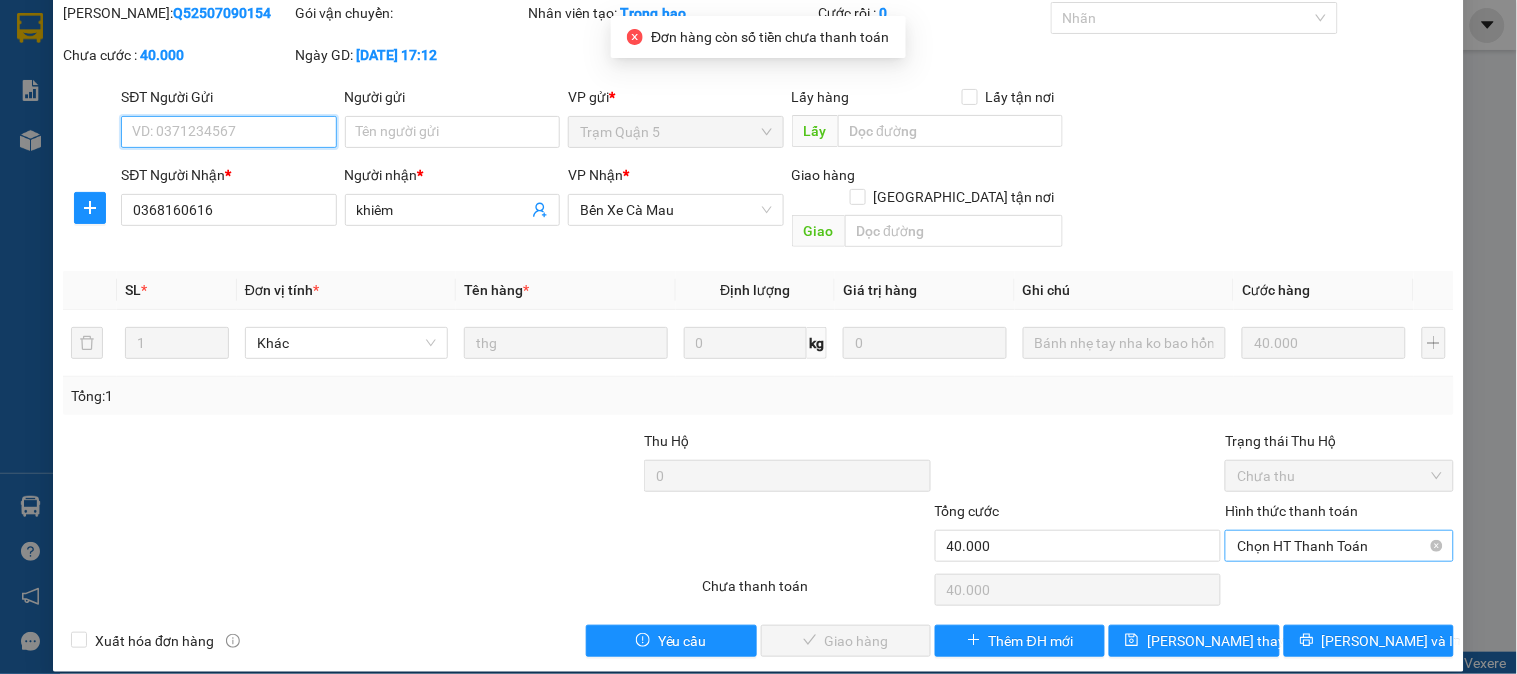 click on "Chọn HT Thanh Toán" at bounding box center (1339, 546) 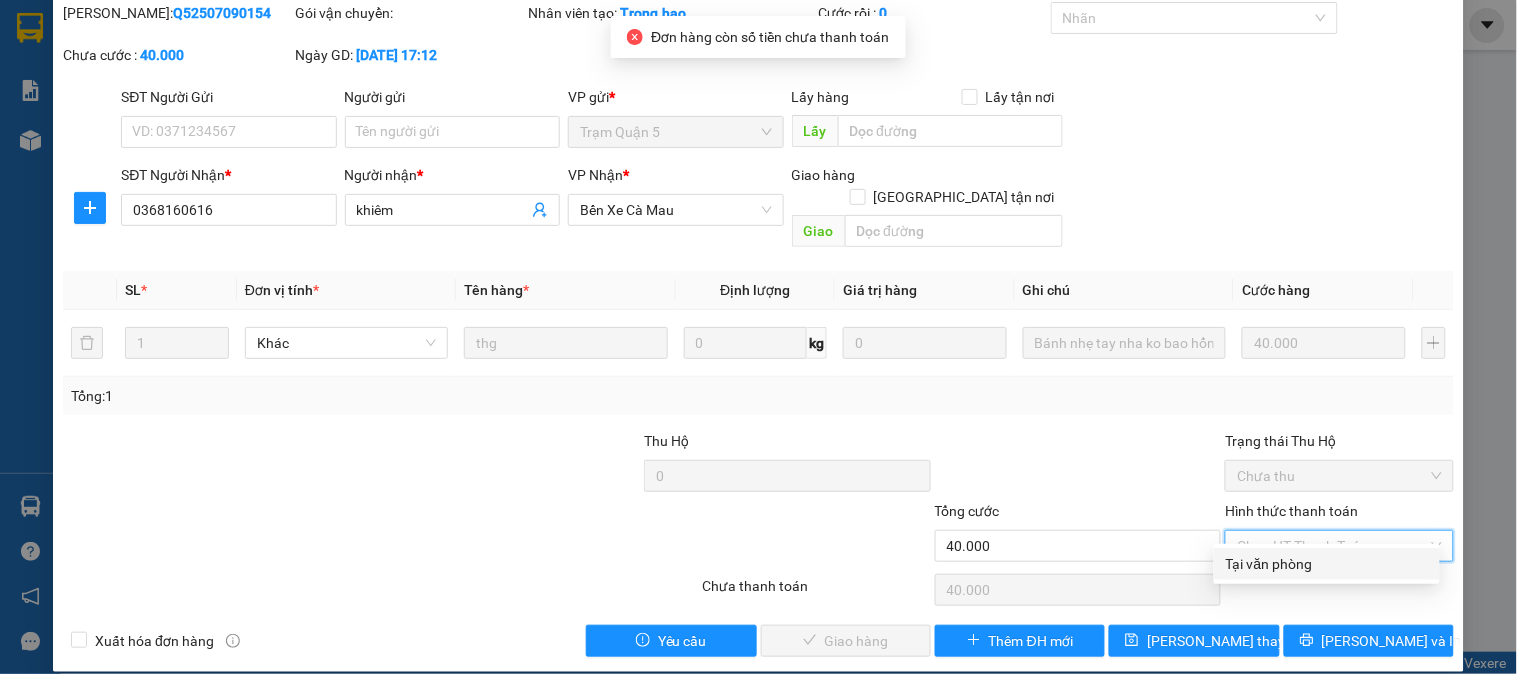 click on "Tại văn phòng" at bounding box center [1327, 564] 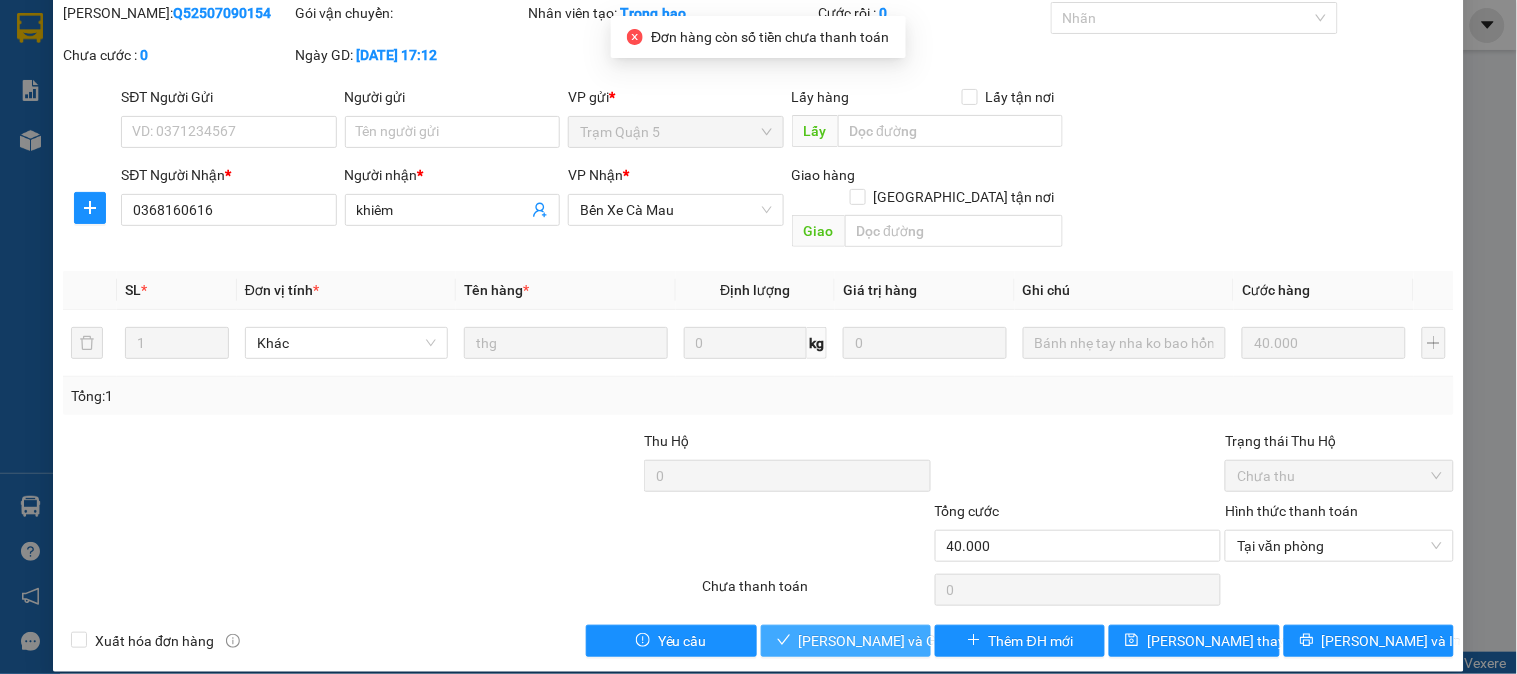 click on "Lưu và Giao hàng" at bounding box center [846, 641] 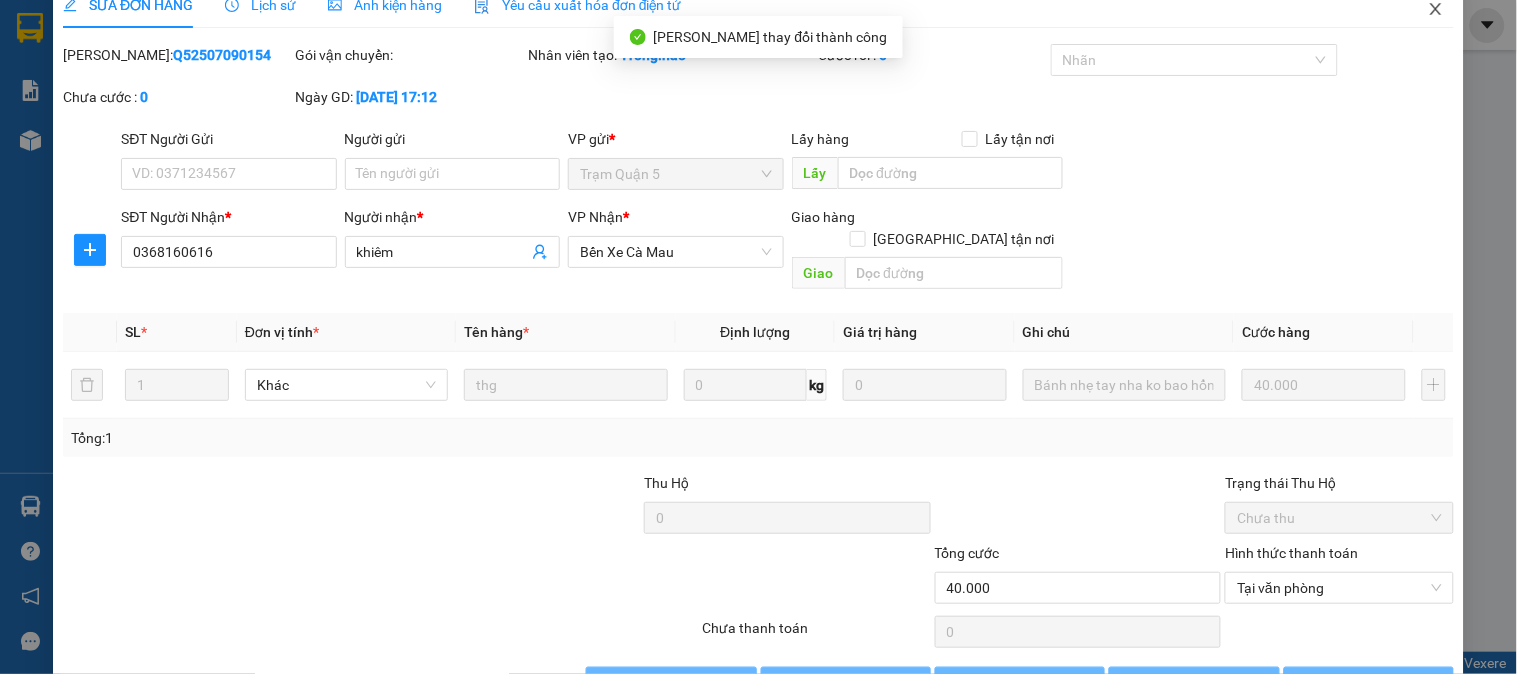 scroll, scrollTop: 0, scrollLeft: 0, axis: both 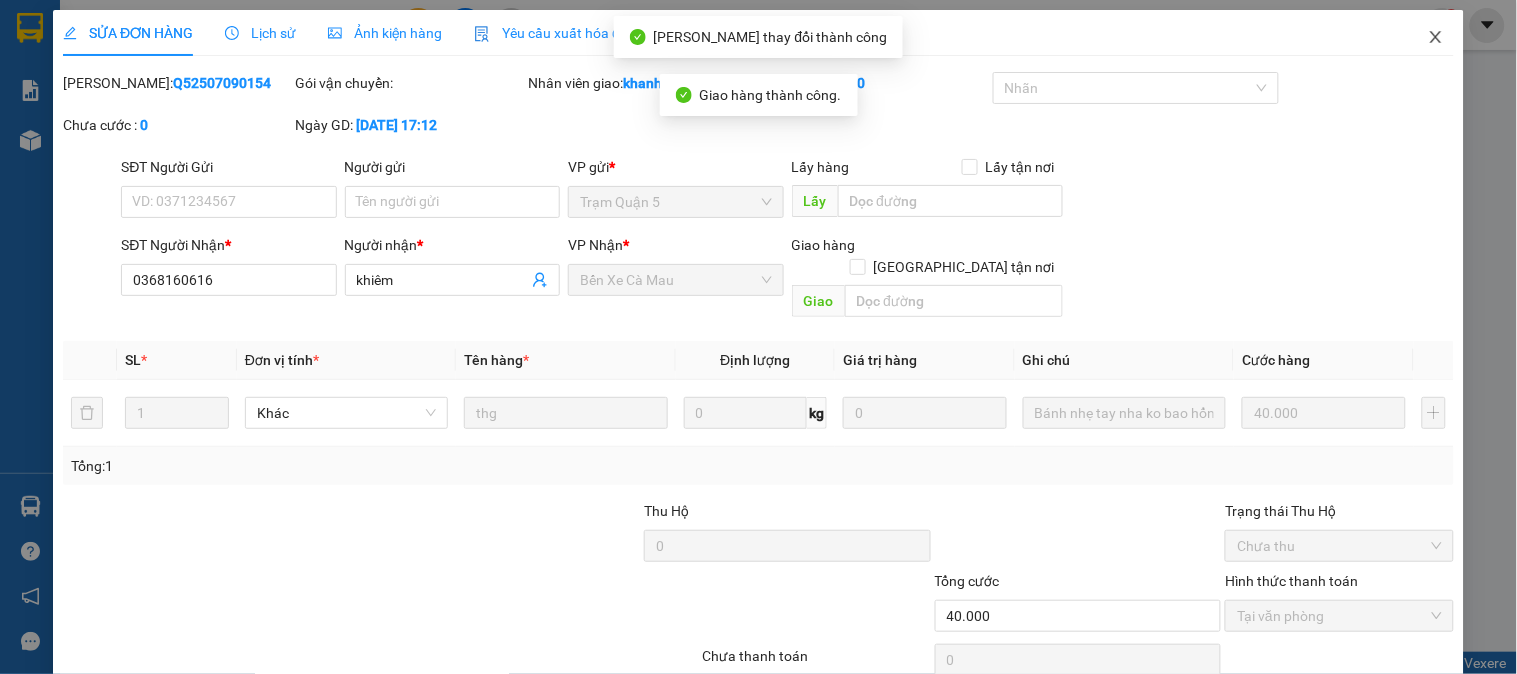 click 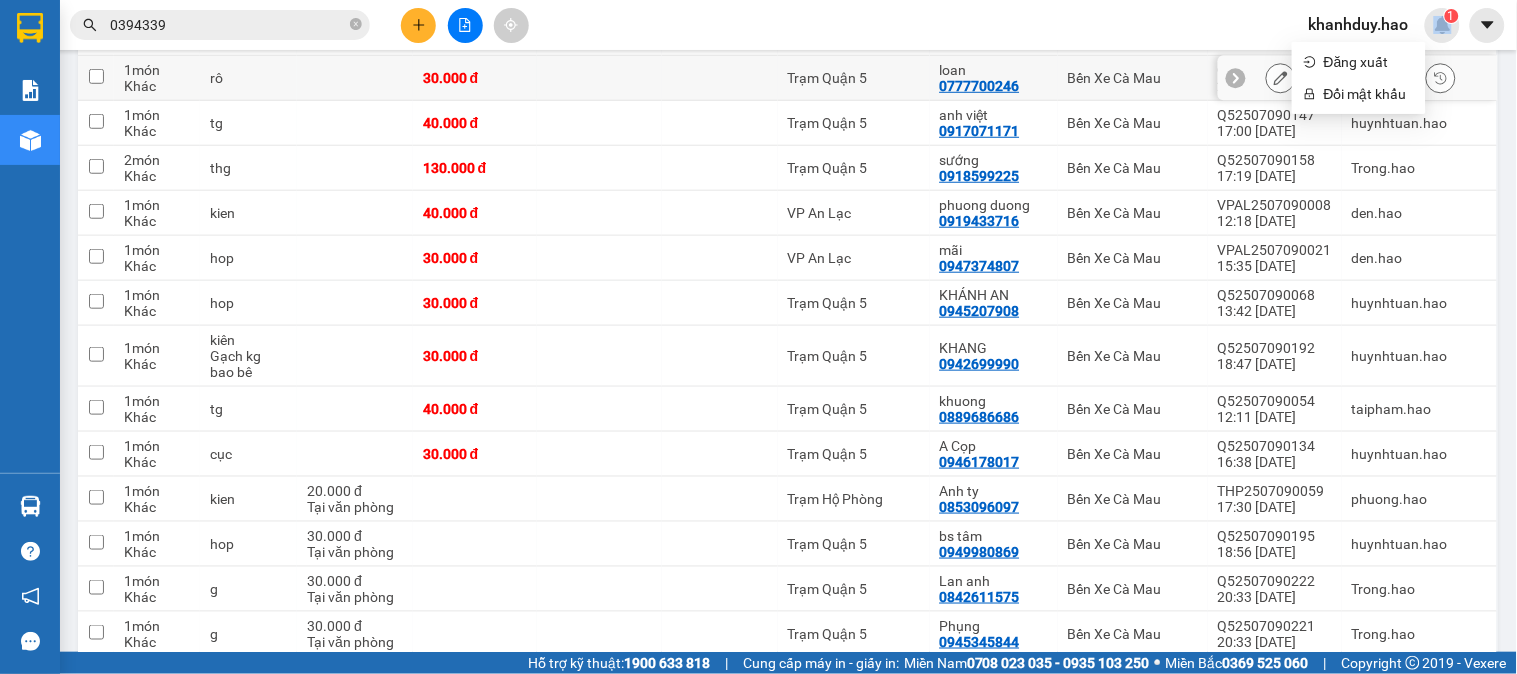 scroll, scrollTop: 333, scrollLeft: 0, axis: vertical 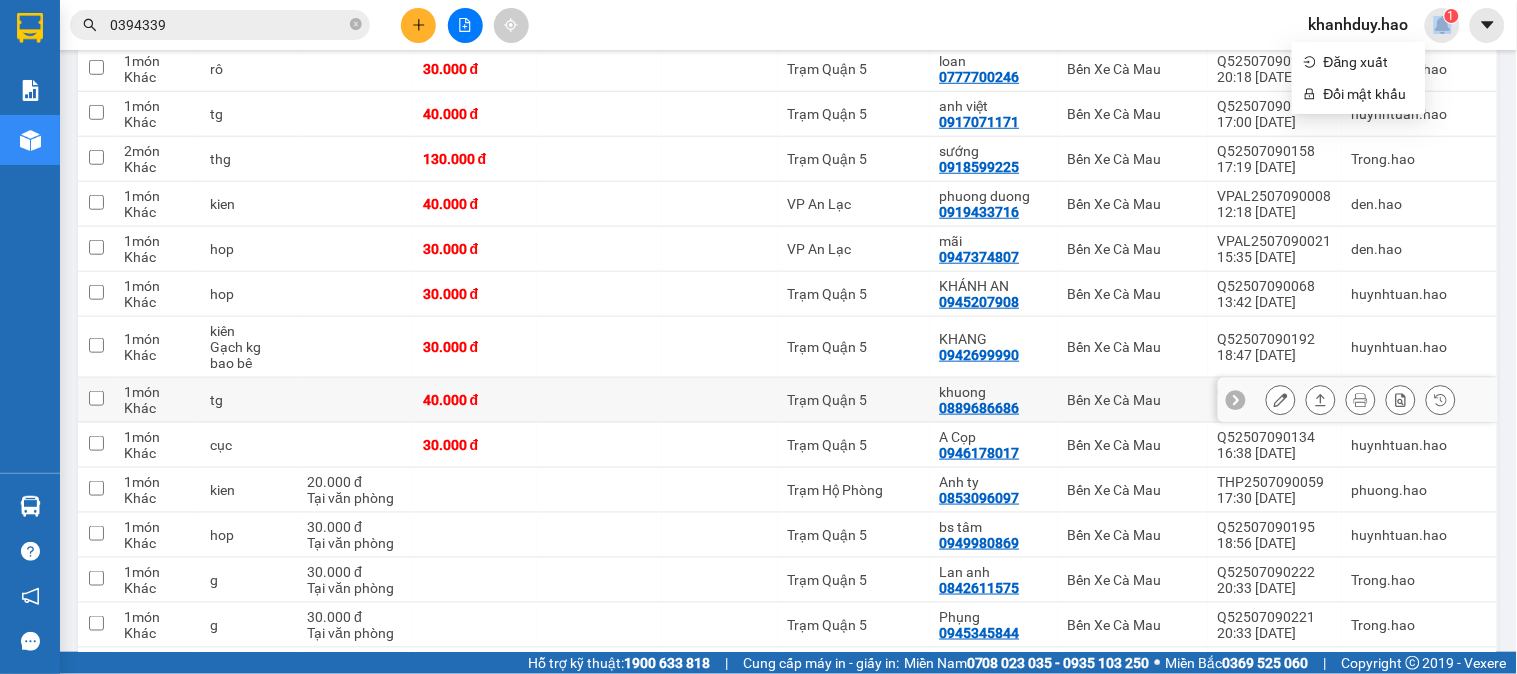 click 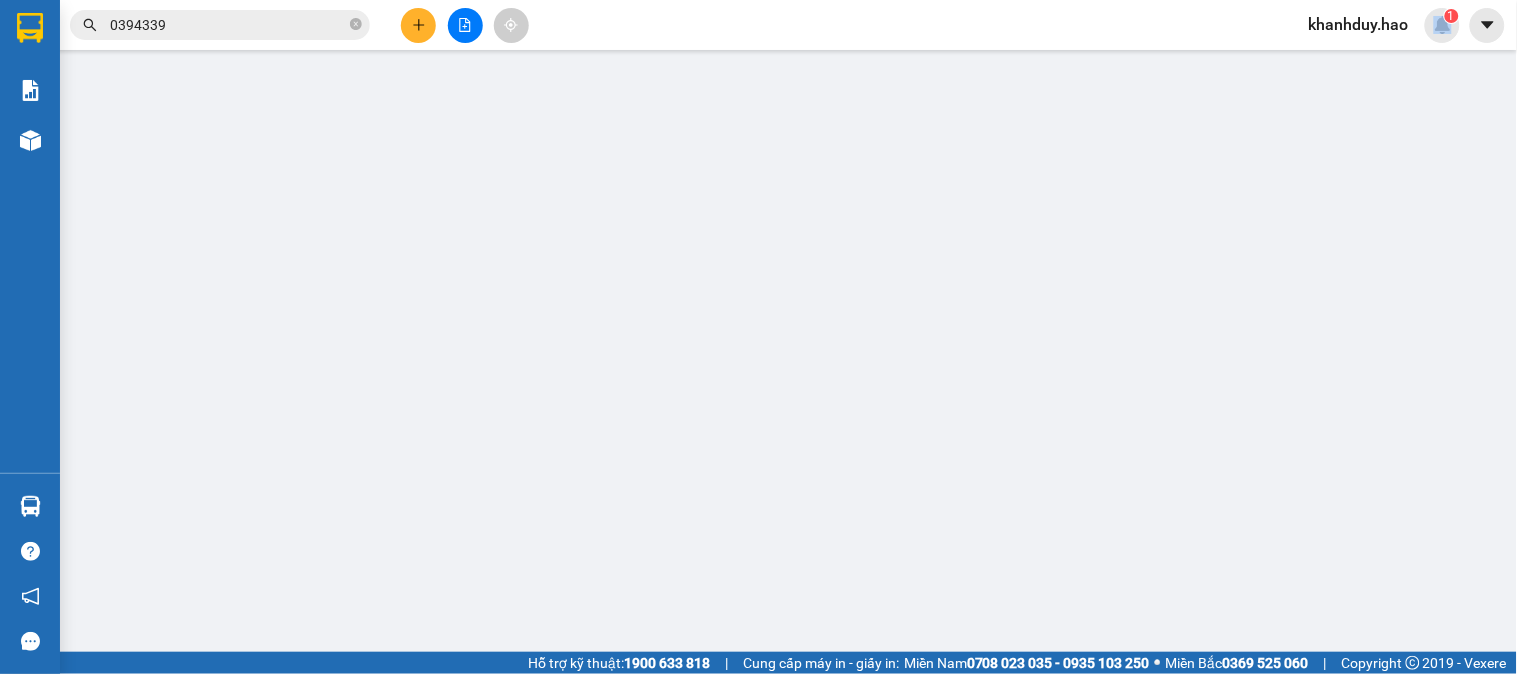 type on "0889686686" 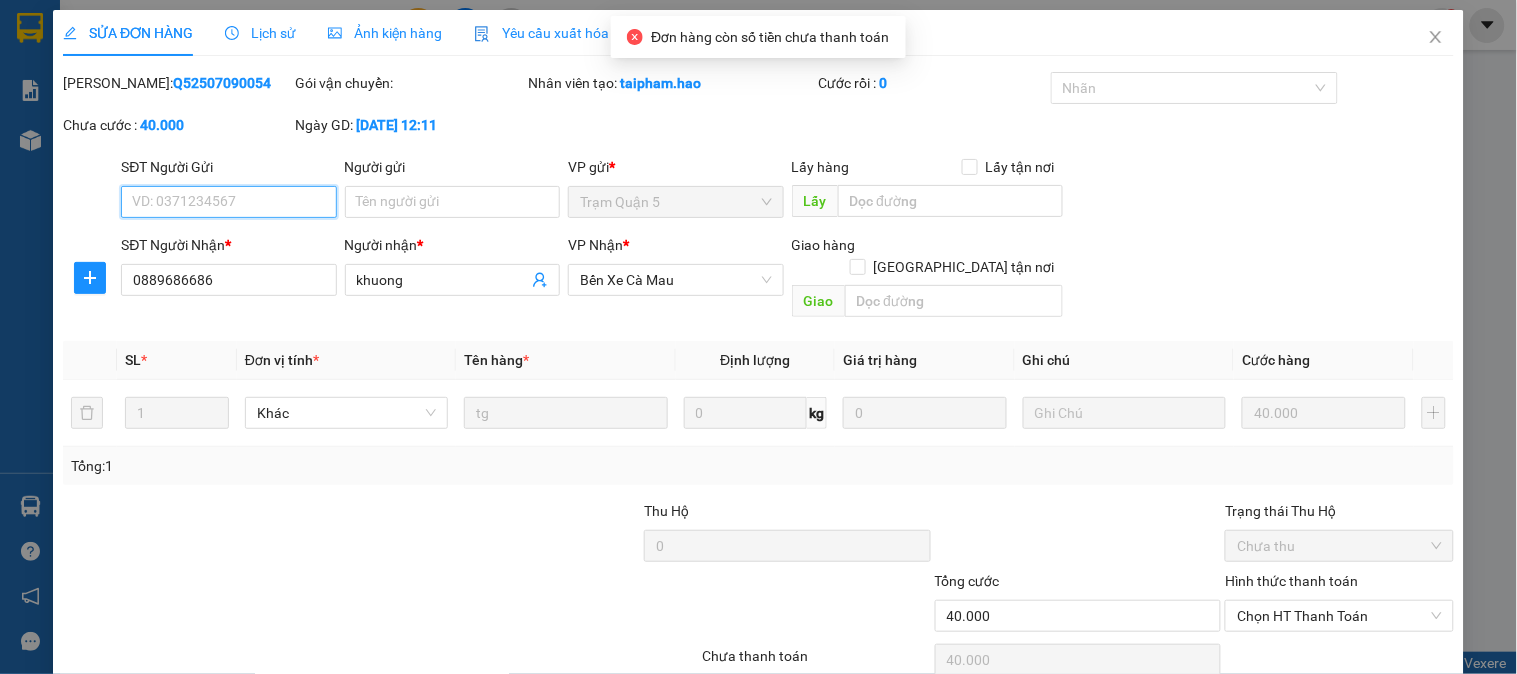 scroll, scrollTop: 0, scrollLeft: 0, axis: both 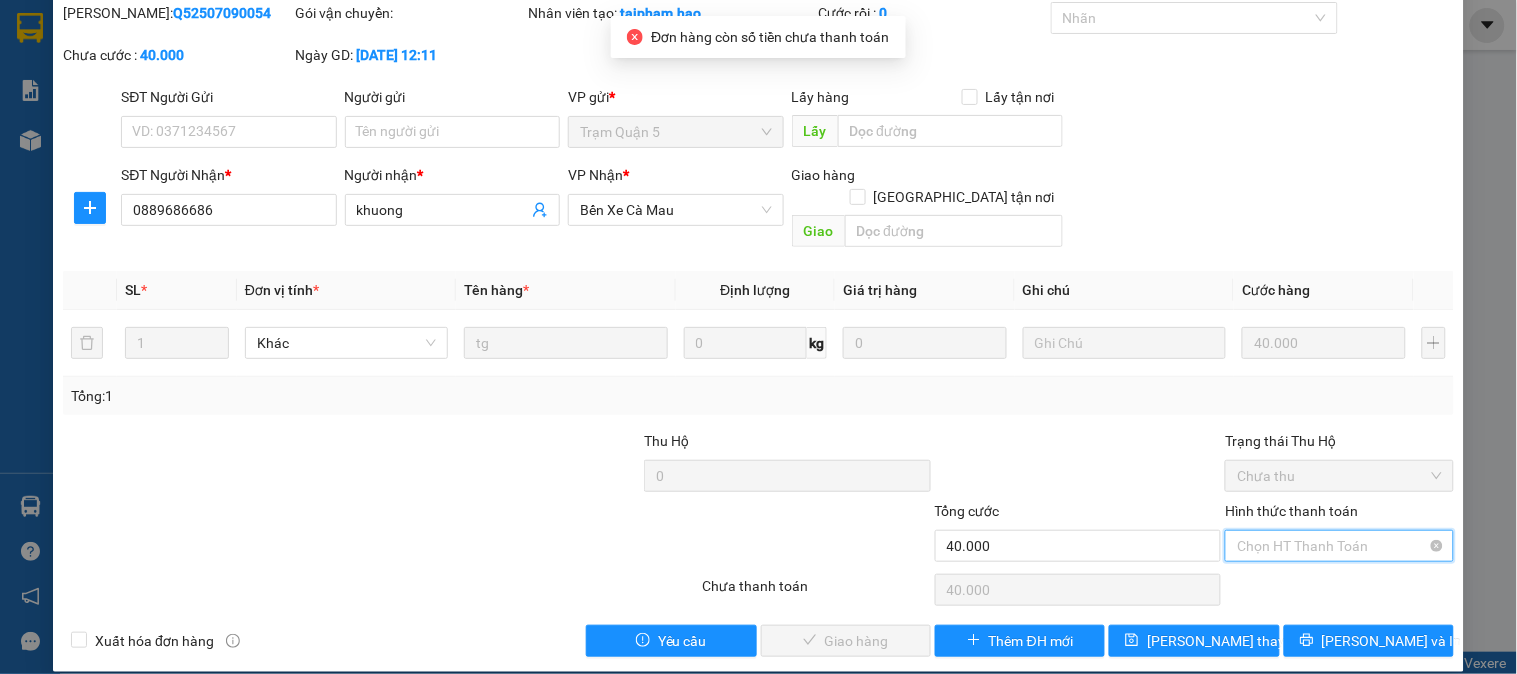 click on "Hình thức thanh toán" at bounding box center (1332, 546) 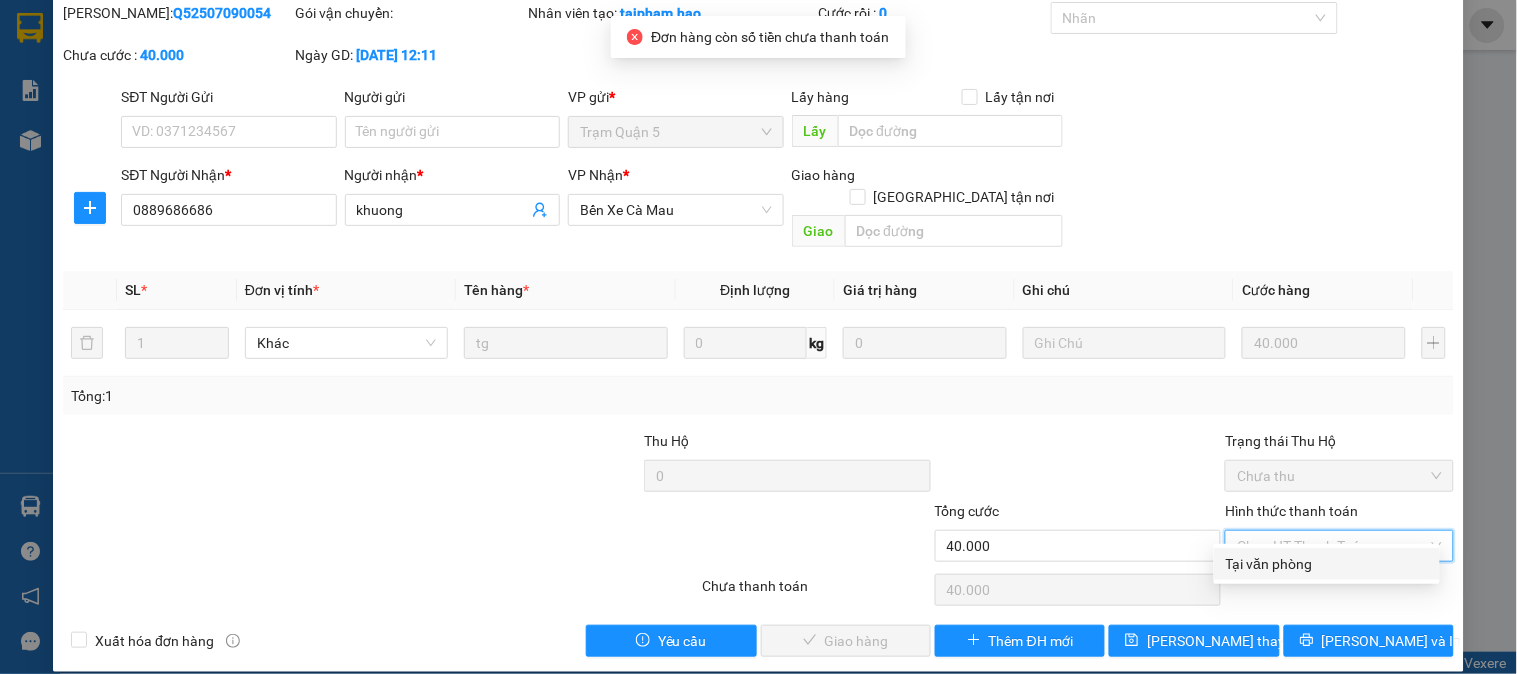drag, startPoint x: 1286, startPoint y: 561, endPoint x: 994, endPoint y: 581, distance: 292.68414 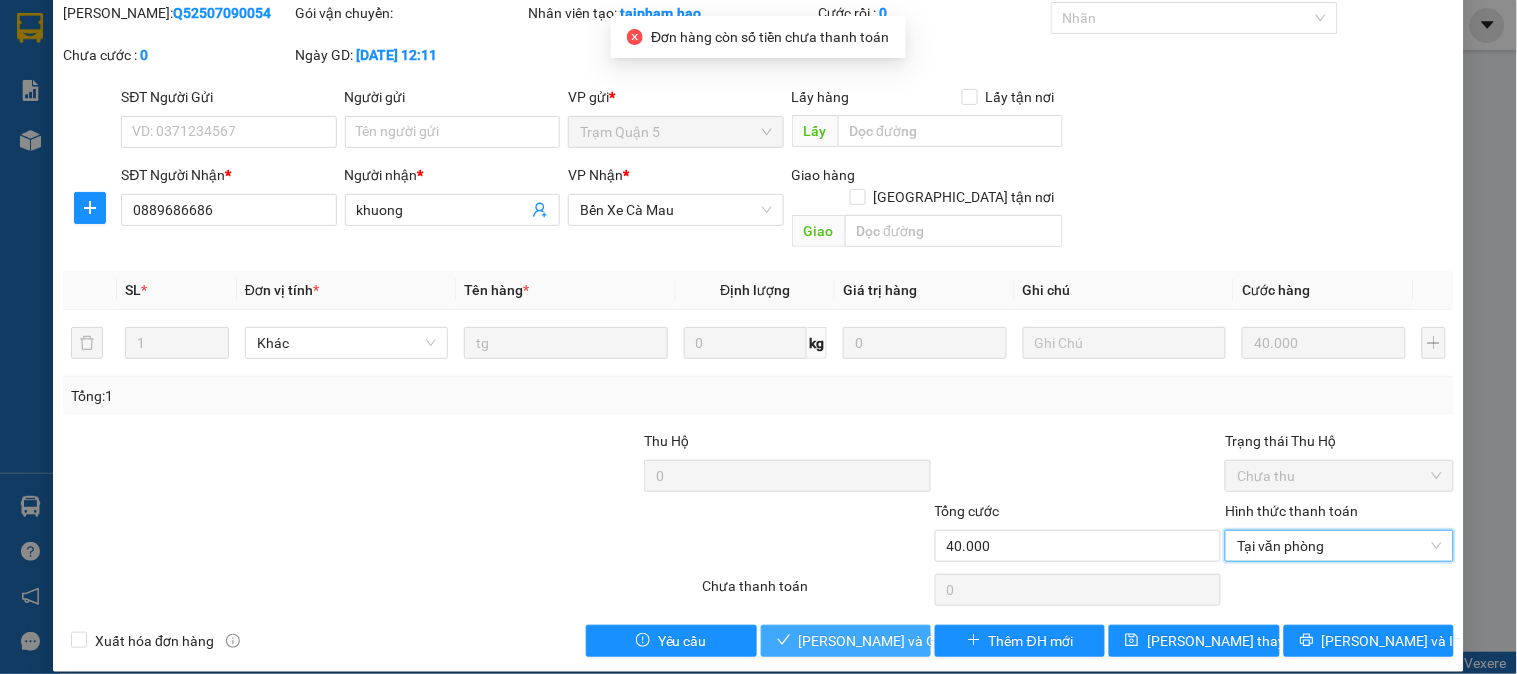 click on "Lưu và Giao hàng" at bounding box center [895, 641] 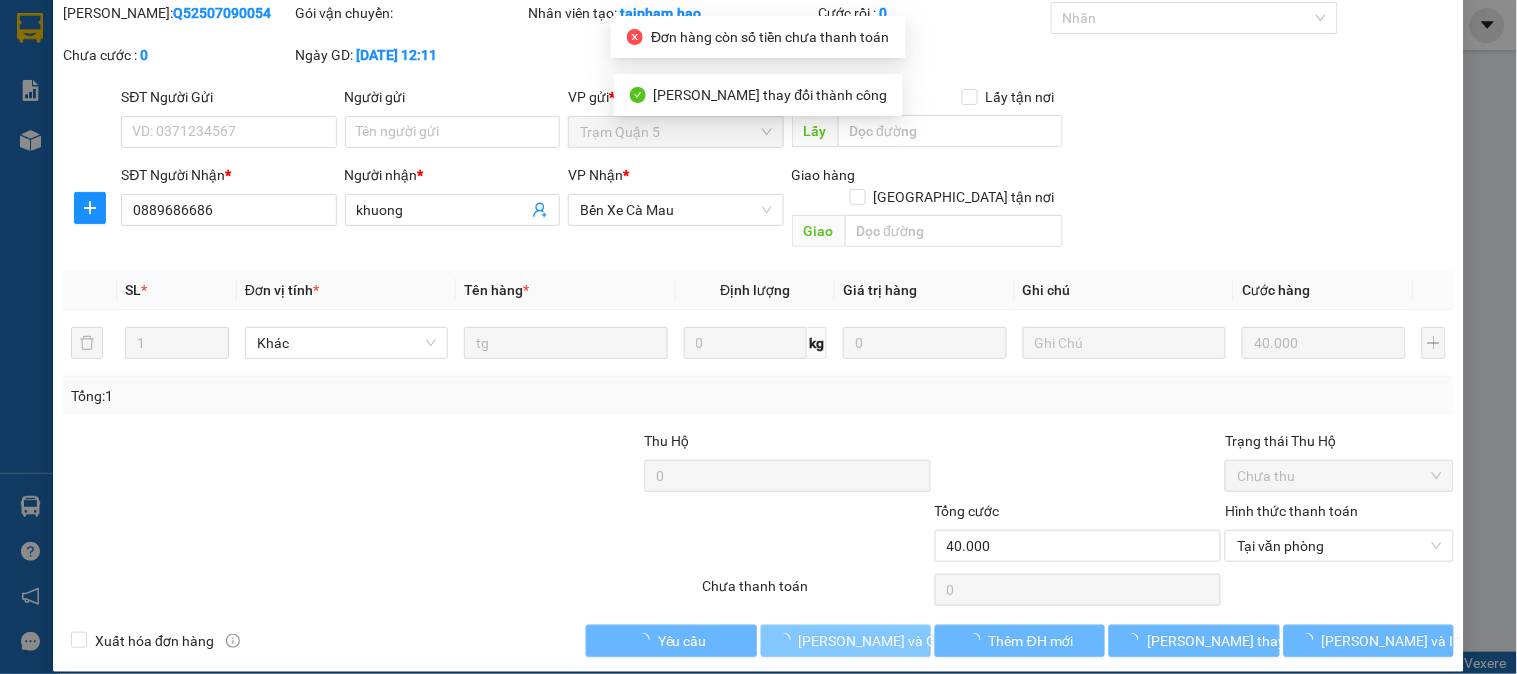 scroll, scrollTop: 0, scrollLeft: 0, axis: both 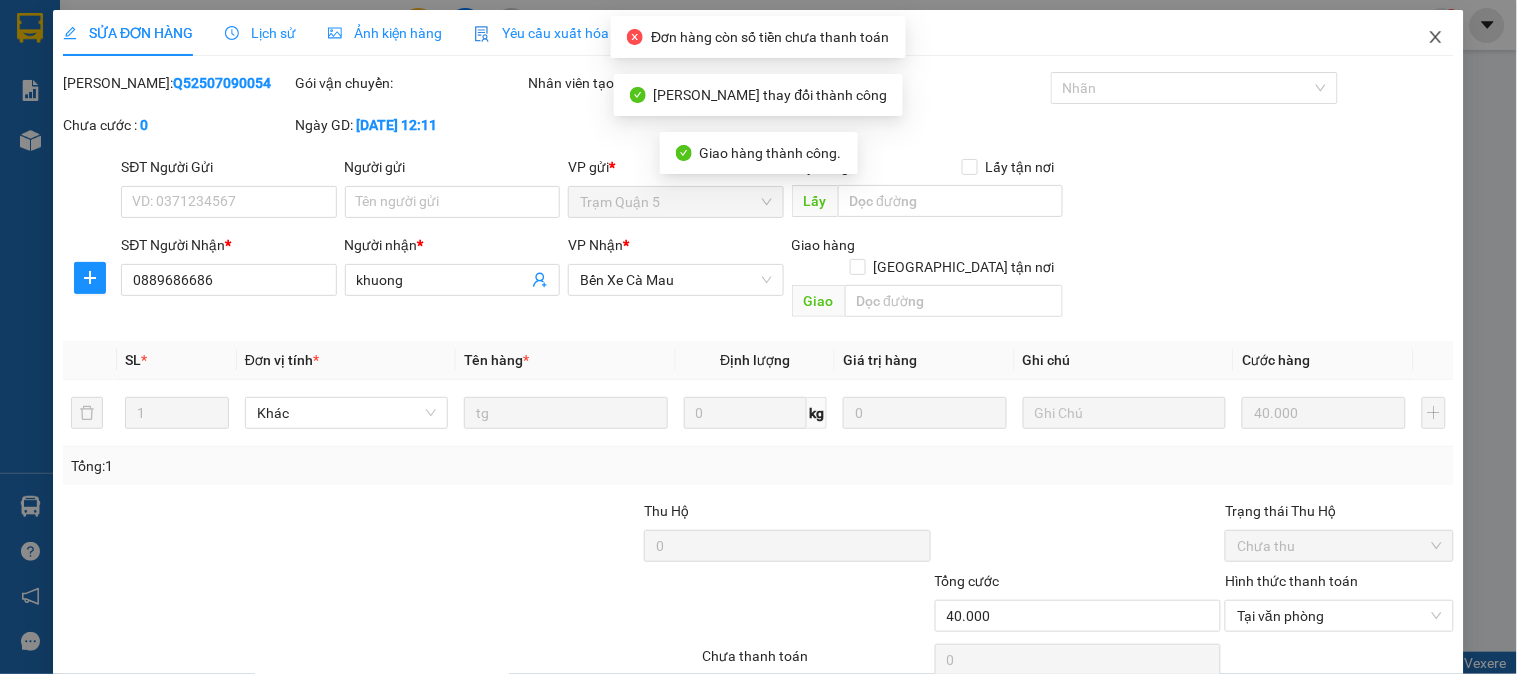 click 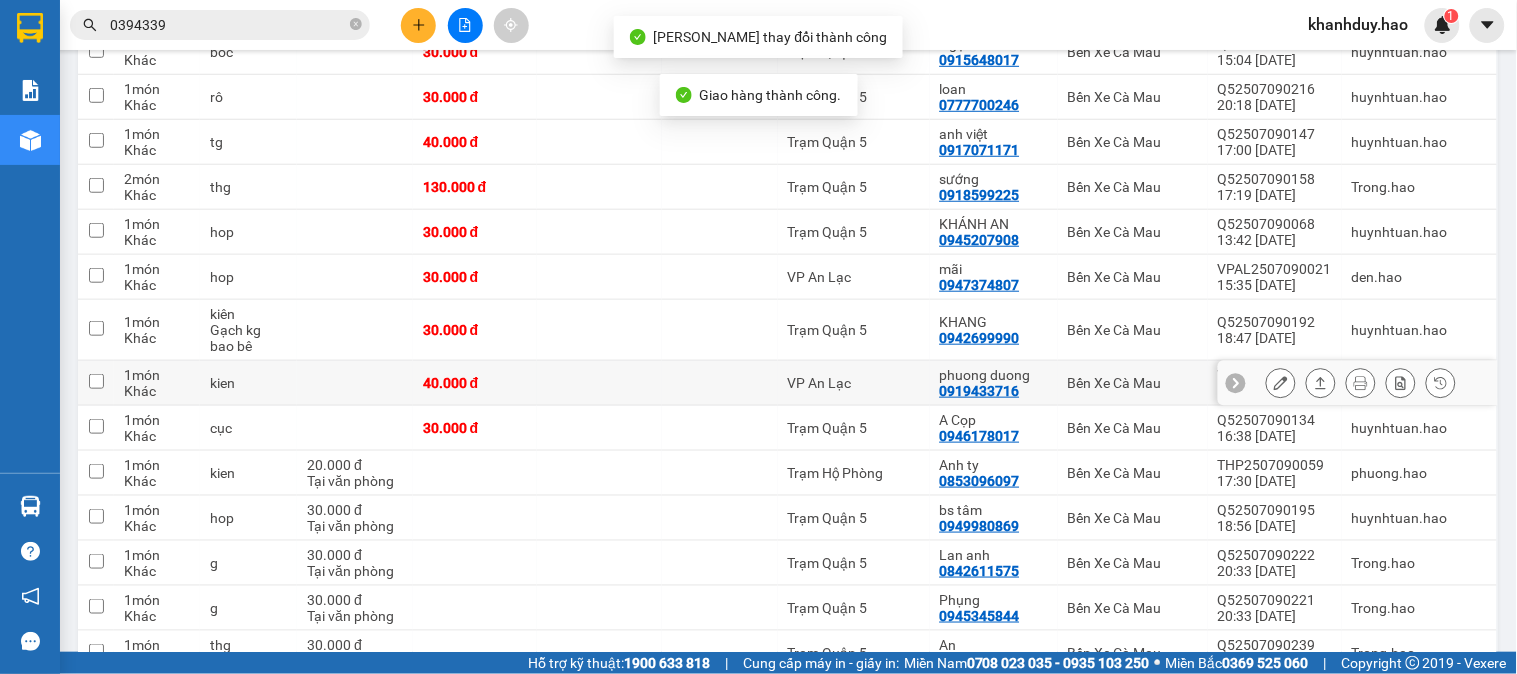 scroll, scrollTop: 336, scrollLeft: 0, axis: vertical 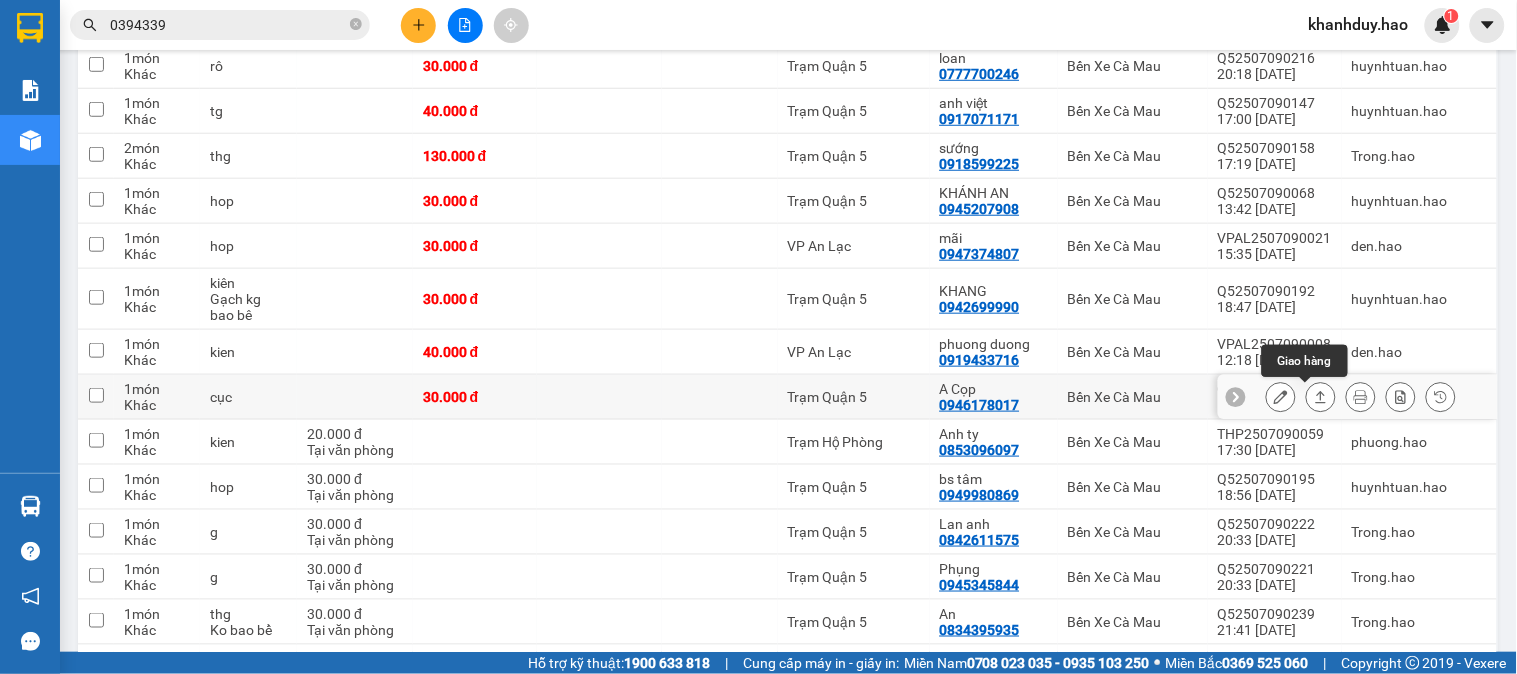 click 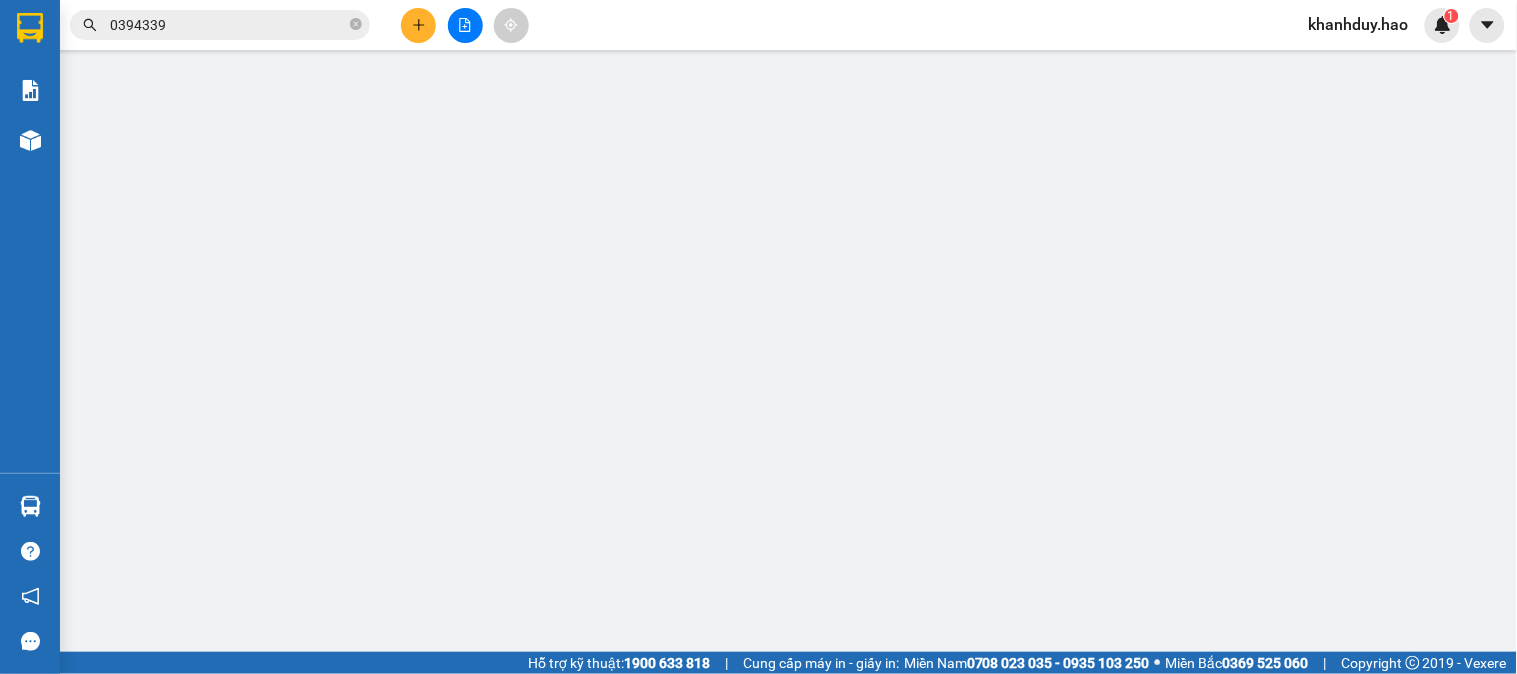scroll, scrollTop: 0, scrollLeft: 0, axis: both 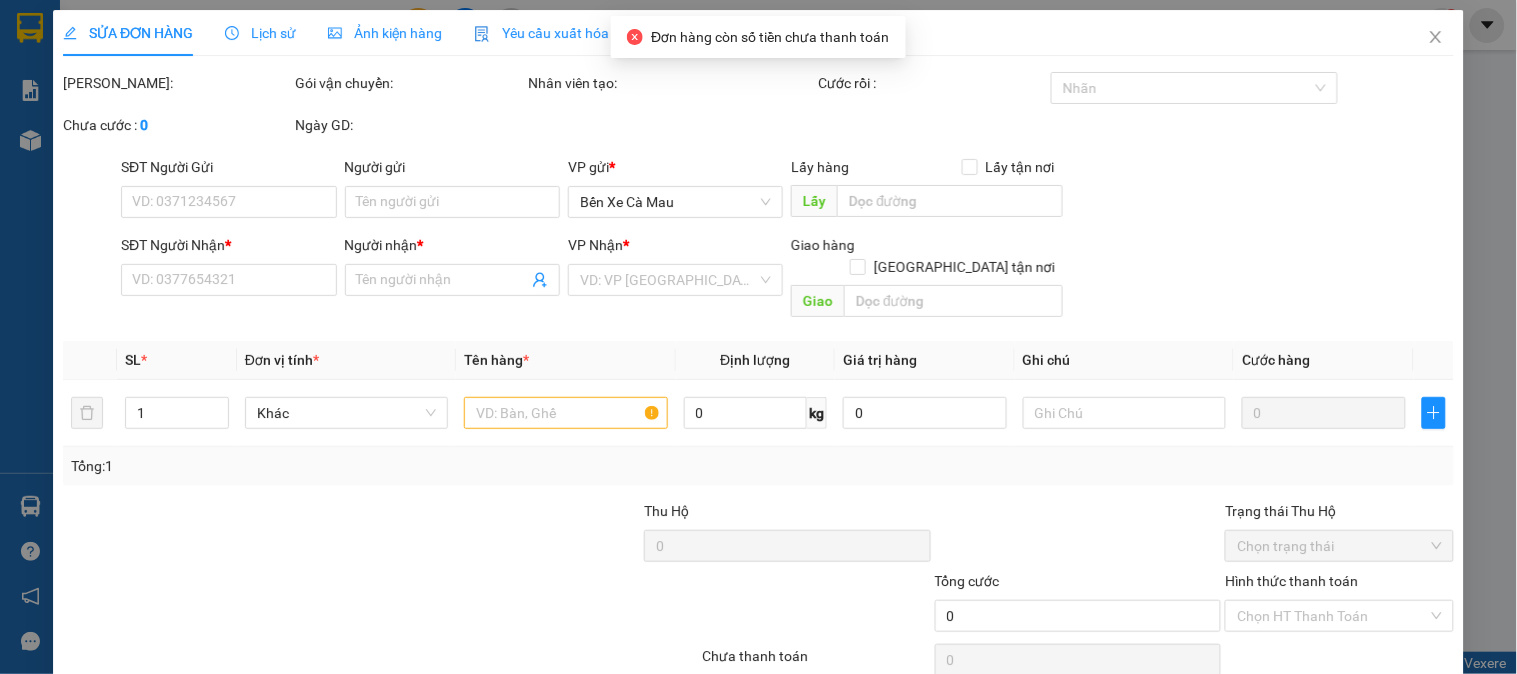 type on "0946178017" 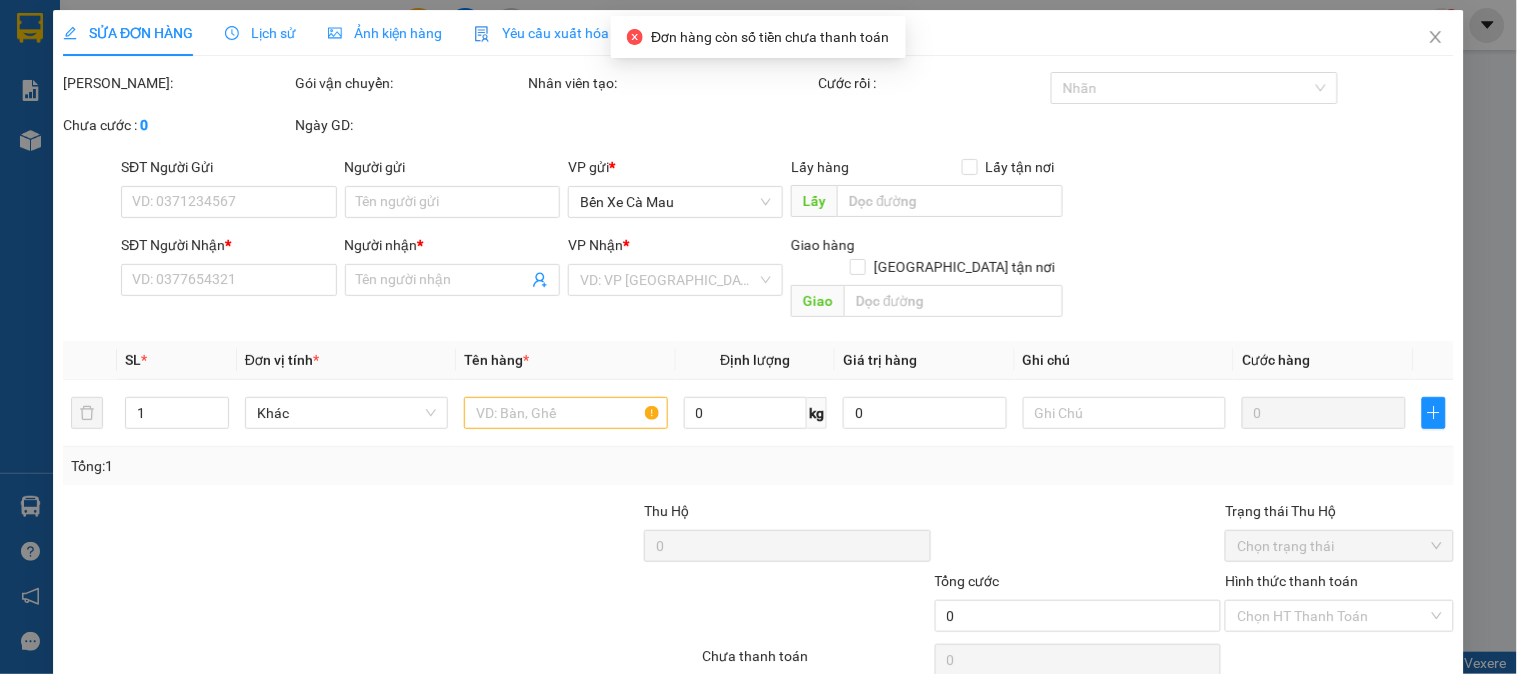 type on "A Cọp" 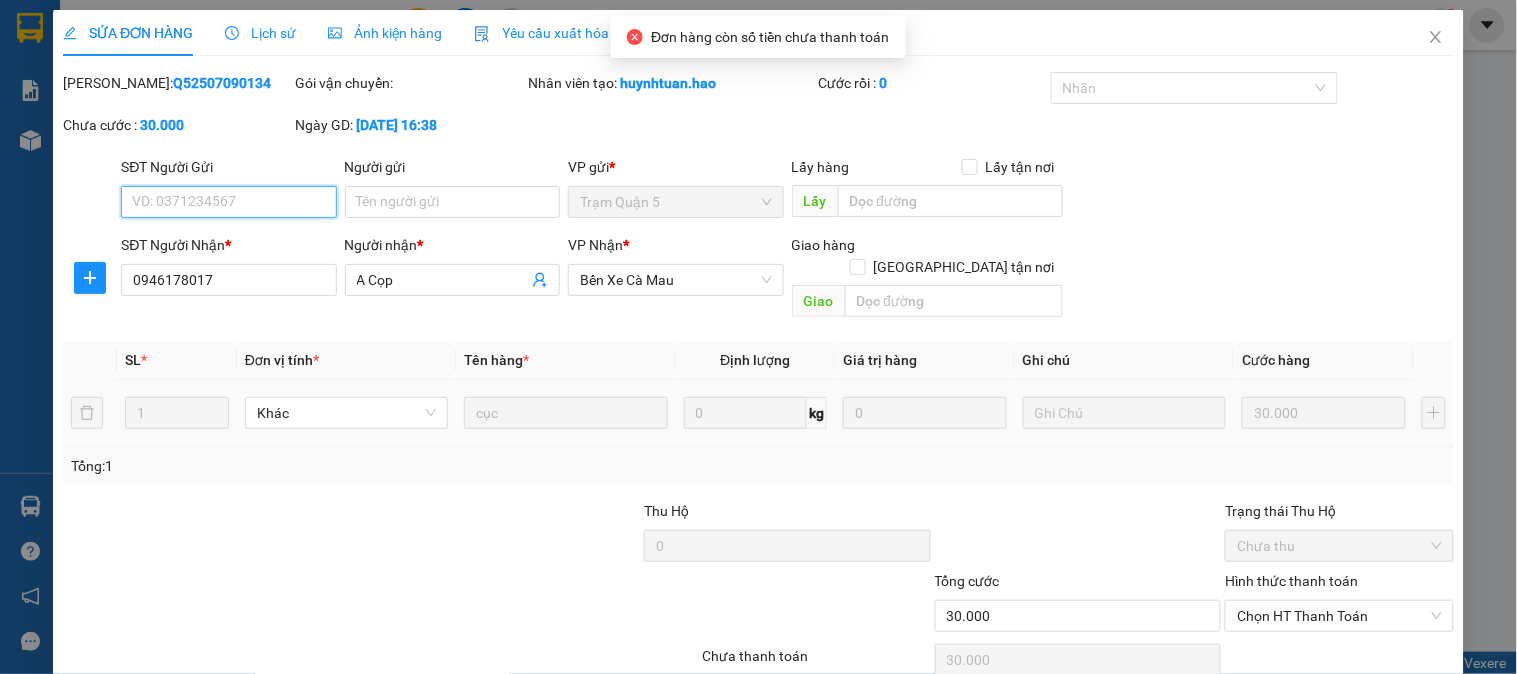 scroll, scrollTop: 0, scrollLeft: 0, axis: both 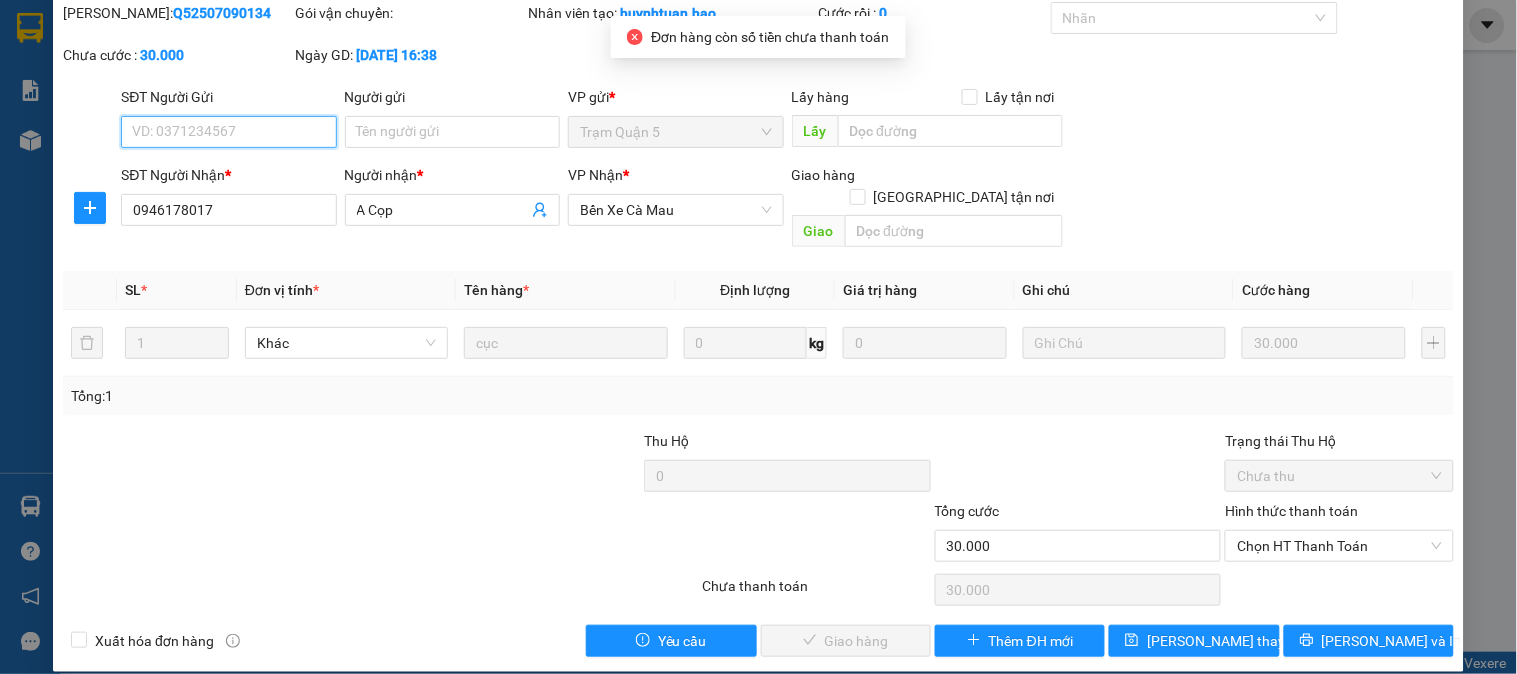click on "Hình thức thanh toán Chọn HT Thanh Toán" at bounding box center [1339, 535] 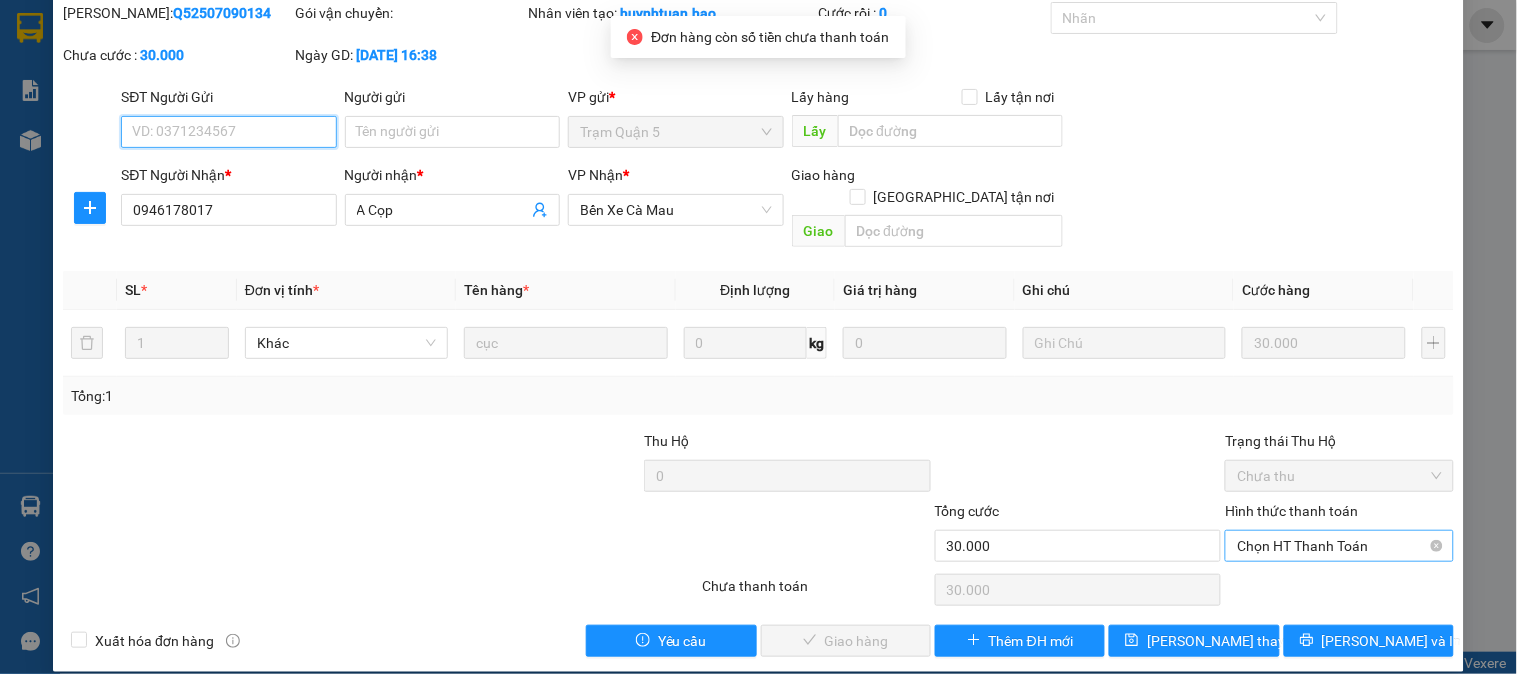 click on "Chọn HT Thanh Toán" at bounding box center (1339, 546) 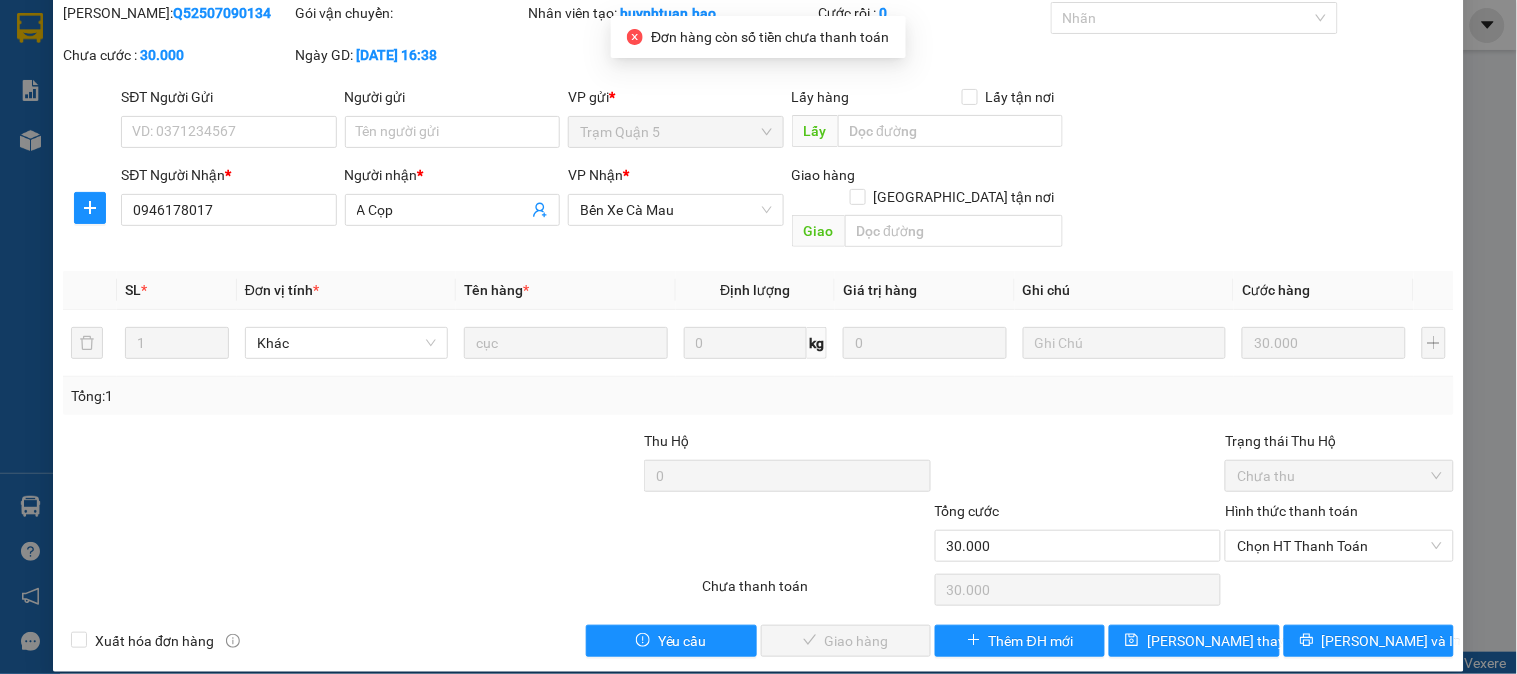 click on "Total Paid Fee 0 Total UnPaid Fee 30.000 Cash Collection Total Fee Mã ĐH:  Q52507090134 Gói vận chuyển:   Nhân viên tạo:   huynhtuan.hao Cước rồi :   0   Nhãn Chưa cước :   30.000 Ngày GD:   09-07-2025 lúc 16:38 SĐT Người Gửi VD: 0371234567 Người gửi Tên người gửi VP gửi  * Trạm Quận 5 Lấy hàng Lấy tận nơi Lấy SĐT Người Nhận  * 0946178017 Người nhận  * A Cọp VP Nhận  * Bến Xe Cà Mau Giao hàng Giao tận nơi Giao SL  * Đơn vị tính  * Tên hàng  * Định lượng Giá trị hàng Ghi chú Cước hàng                   1 Khác cục 0 kg 0 30.000 Tổng:  1 Thu Hộ 0 Trạng thái Thu Hộ   Chưa thu Tổng cước 30.000 Hình thức thanh toán Chọn HT Thanh Toán Số tiền thu trước 0 Chọn HT Thanh Toán Chưa thanh toán 30.000 Chọn HT Thanh Toán Xuất hóa đơn hàng Yêu cầu Giao hàng Thêm ĐH mới Lưu thay đổi Lưu và In Tại văn phòng Tại văn phòng" at bounding box center [758, 329] 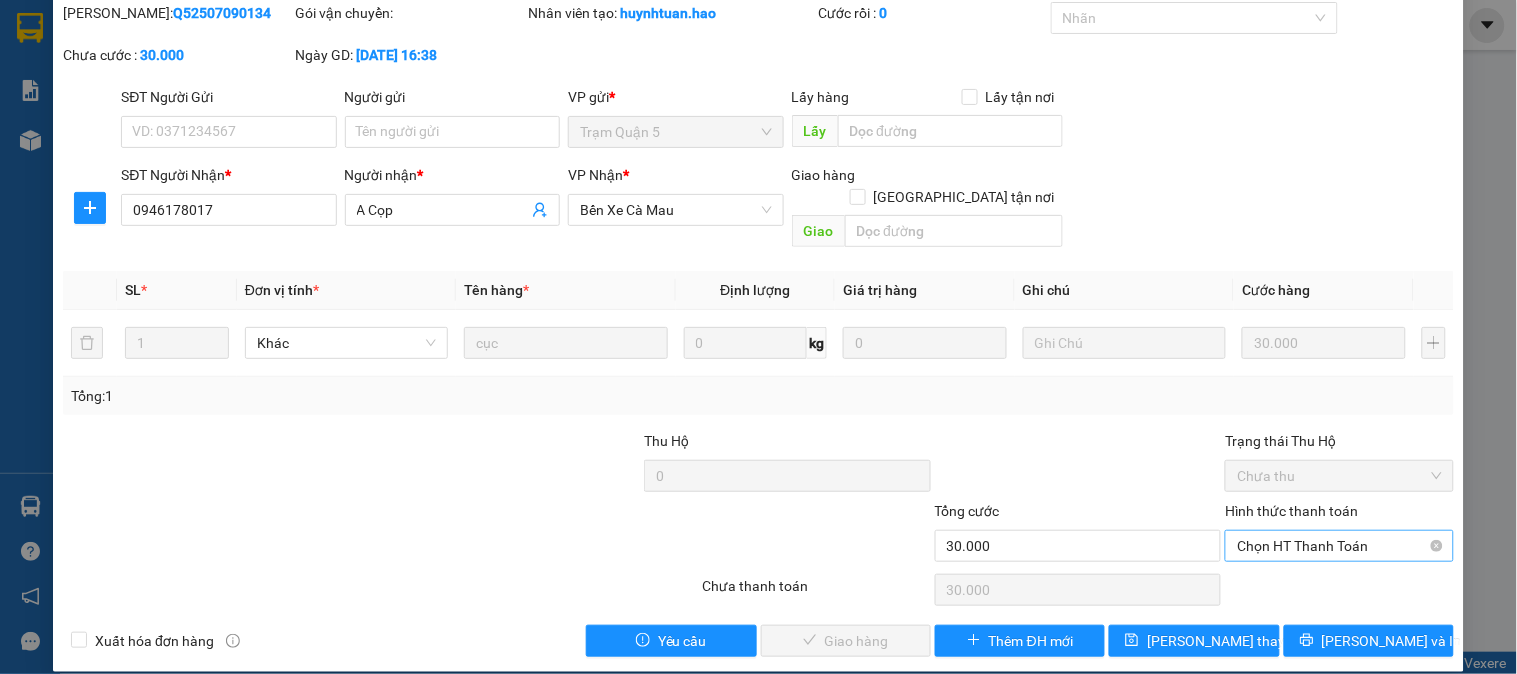 click on "Chọn HT Thanh Toán" at bounding box center [1339, 546] 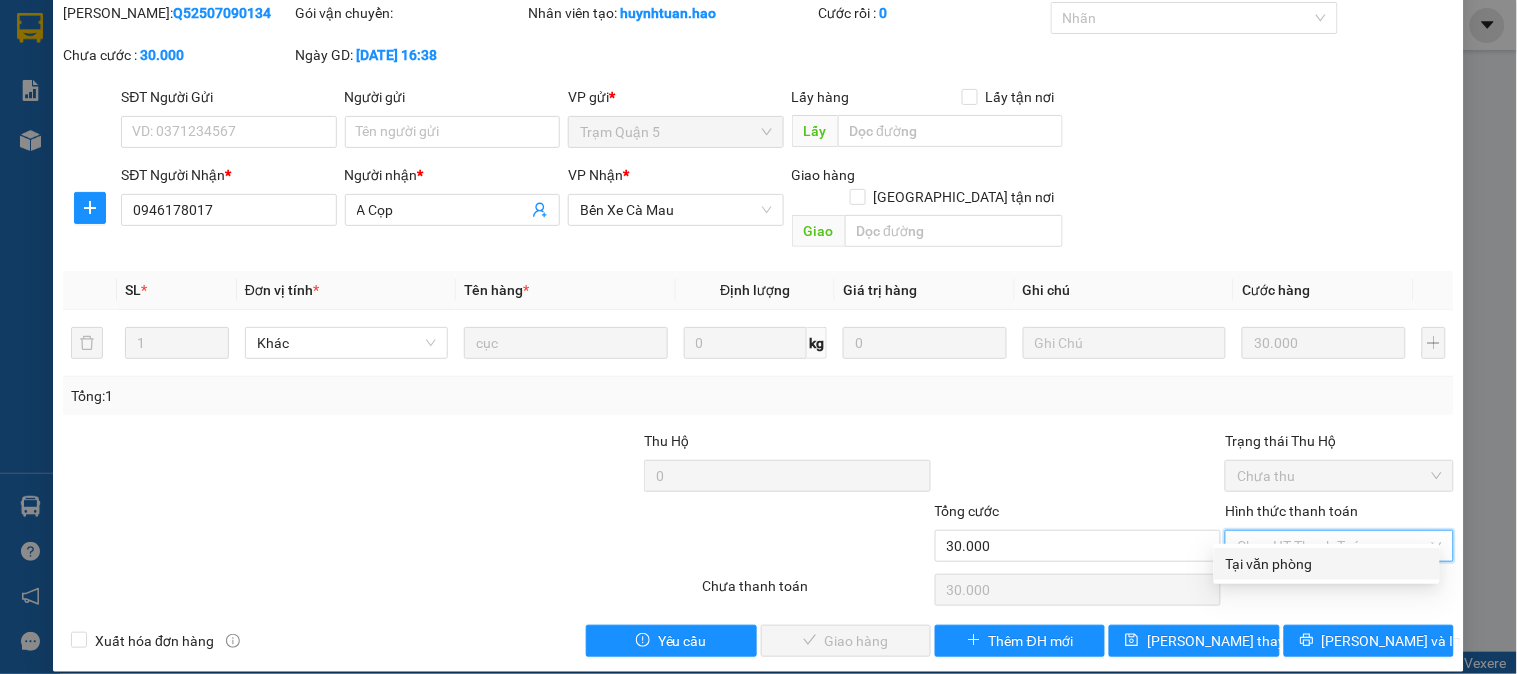 click on "Tại văn phòng" at bounding box center [1327, 564] 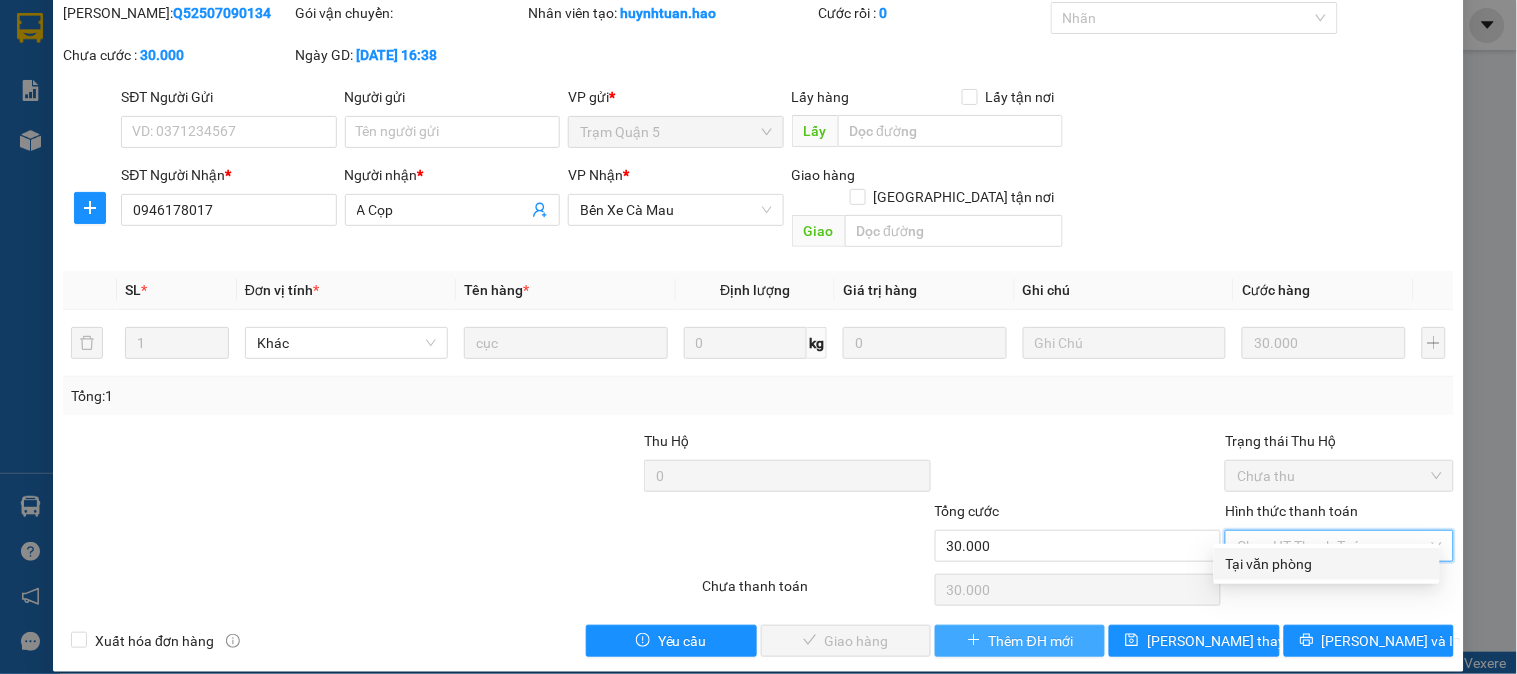 type on "0" 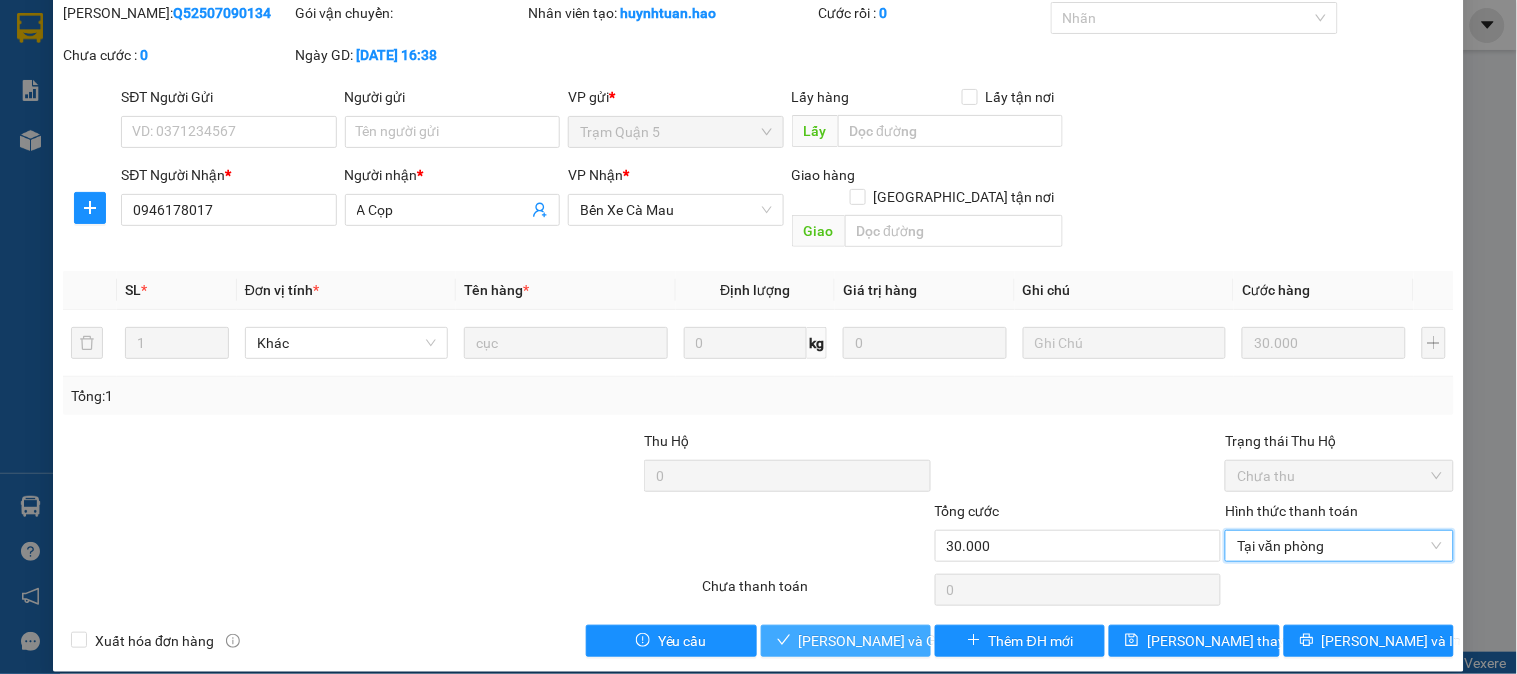 click on "Lưu và Giao hàng" at bounding box center (895, 641) 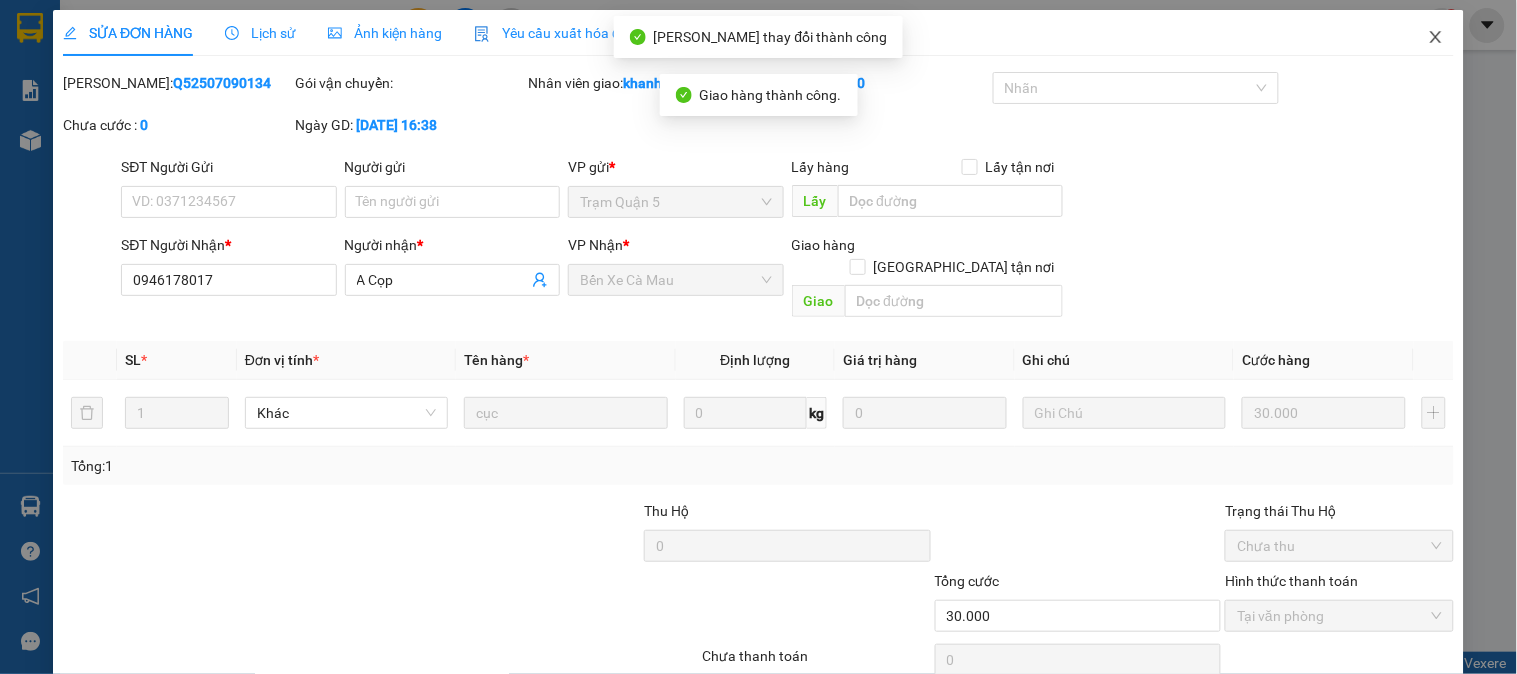 click at bounding box center (1436, 38) 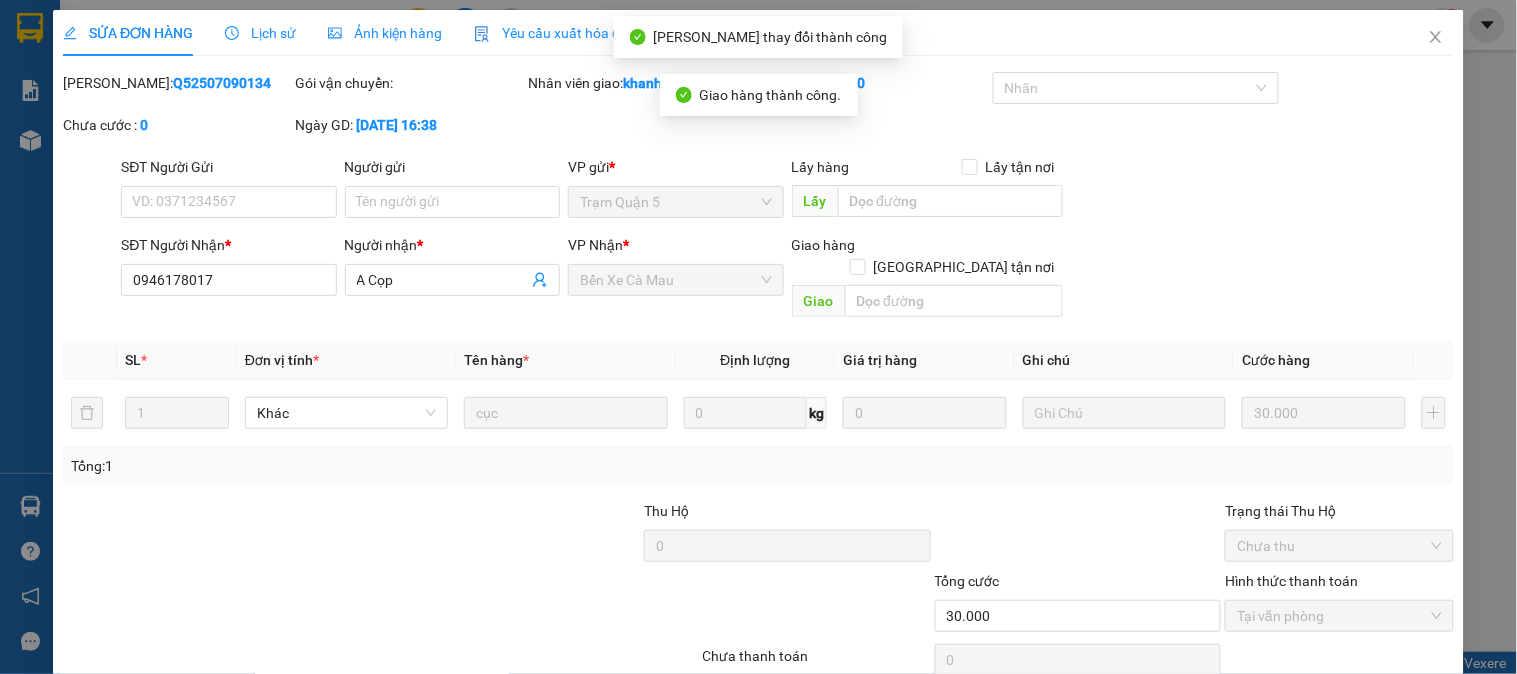 click on "1" at bounding box center (1442, 25) 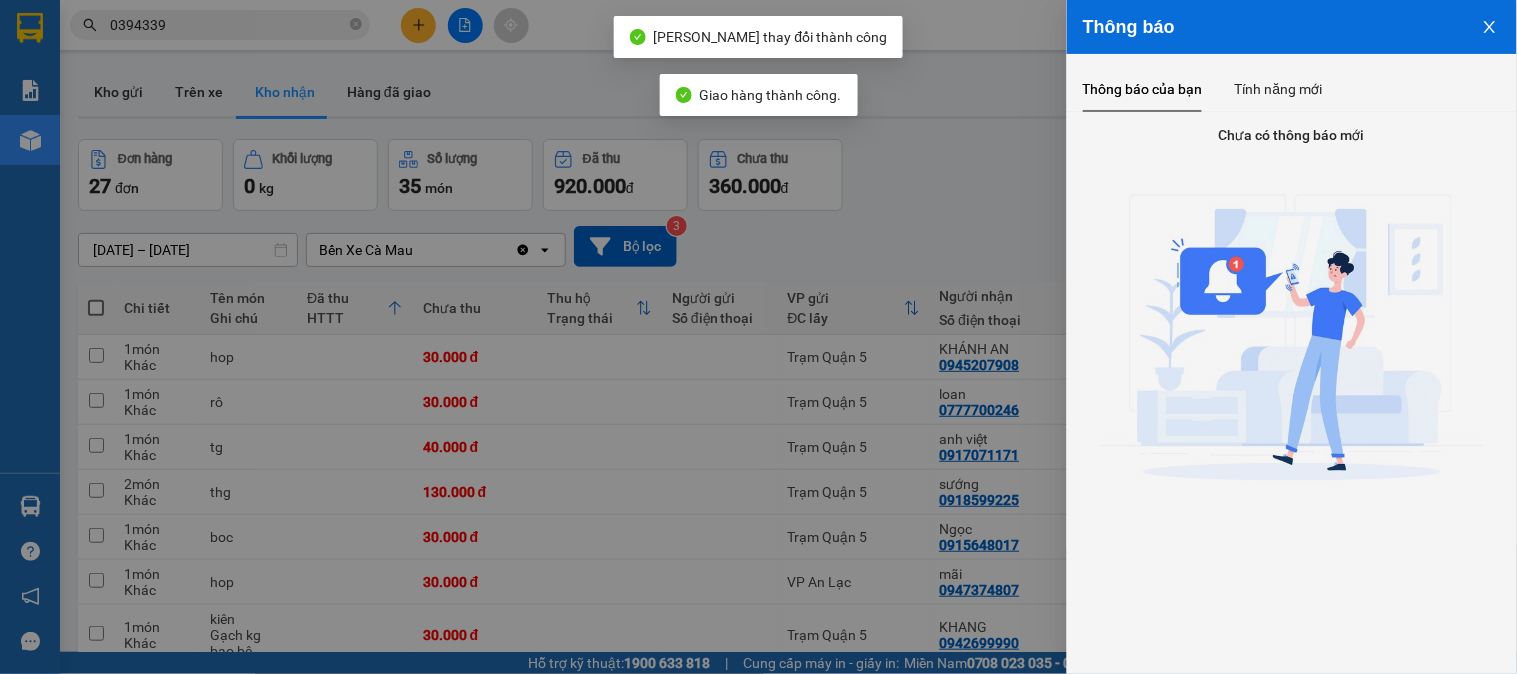 click at bounding box center (758, 337) 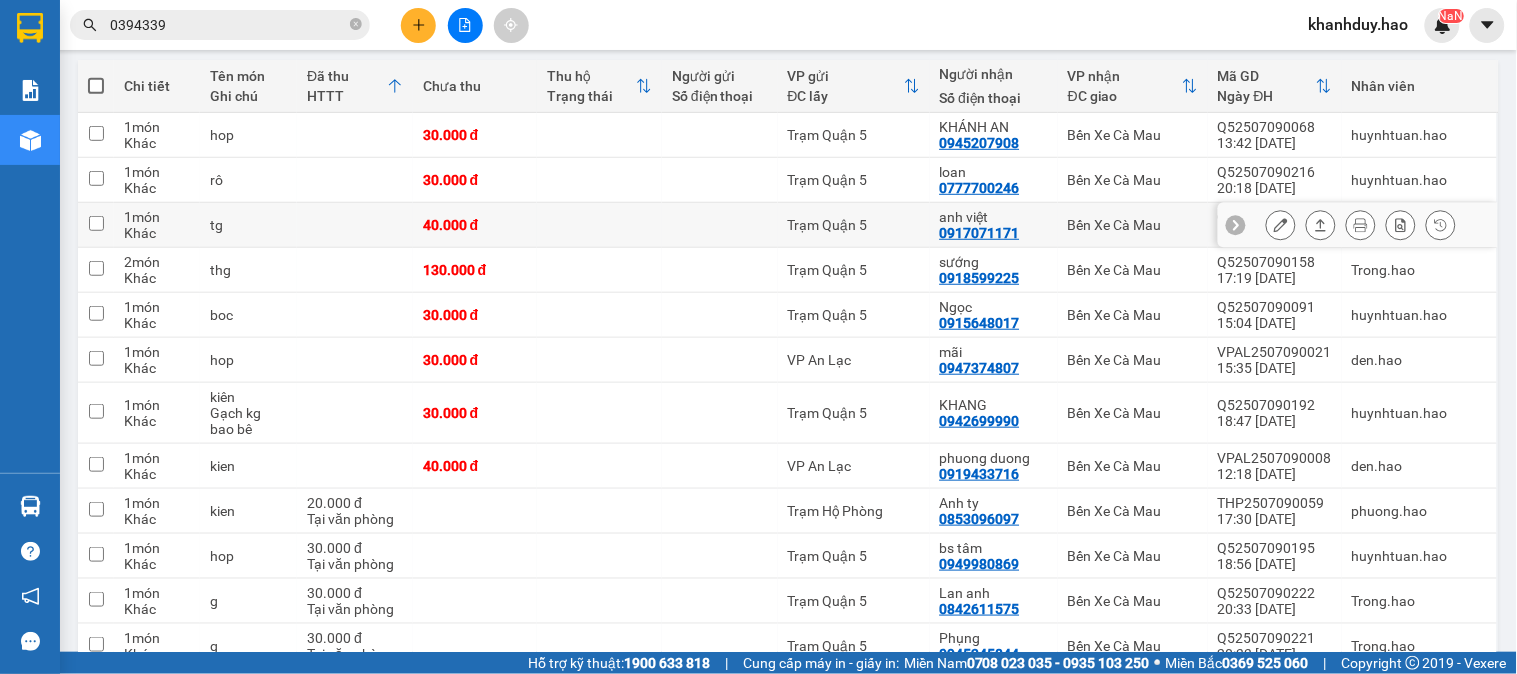 click 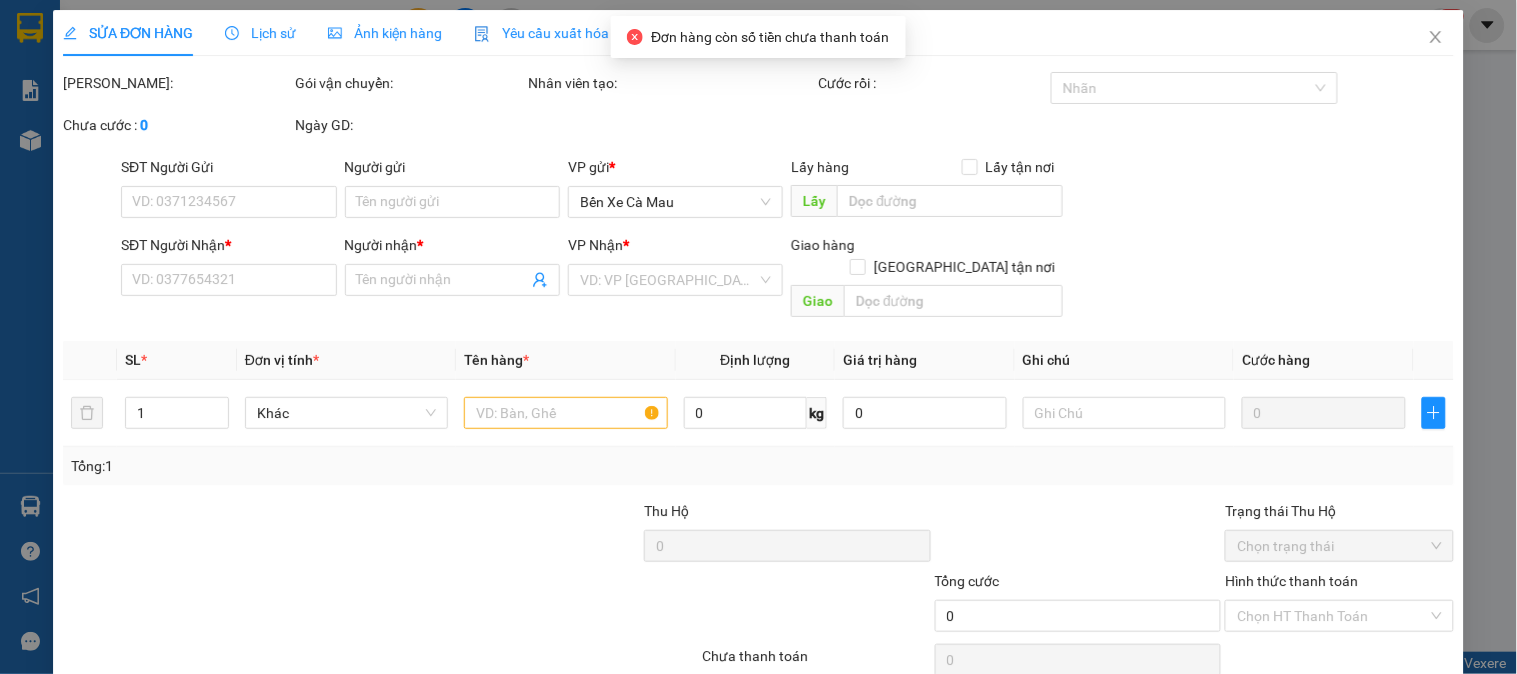type on "0917071171" 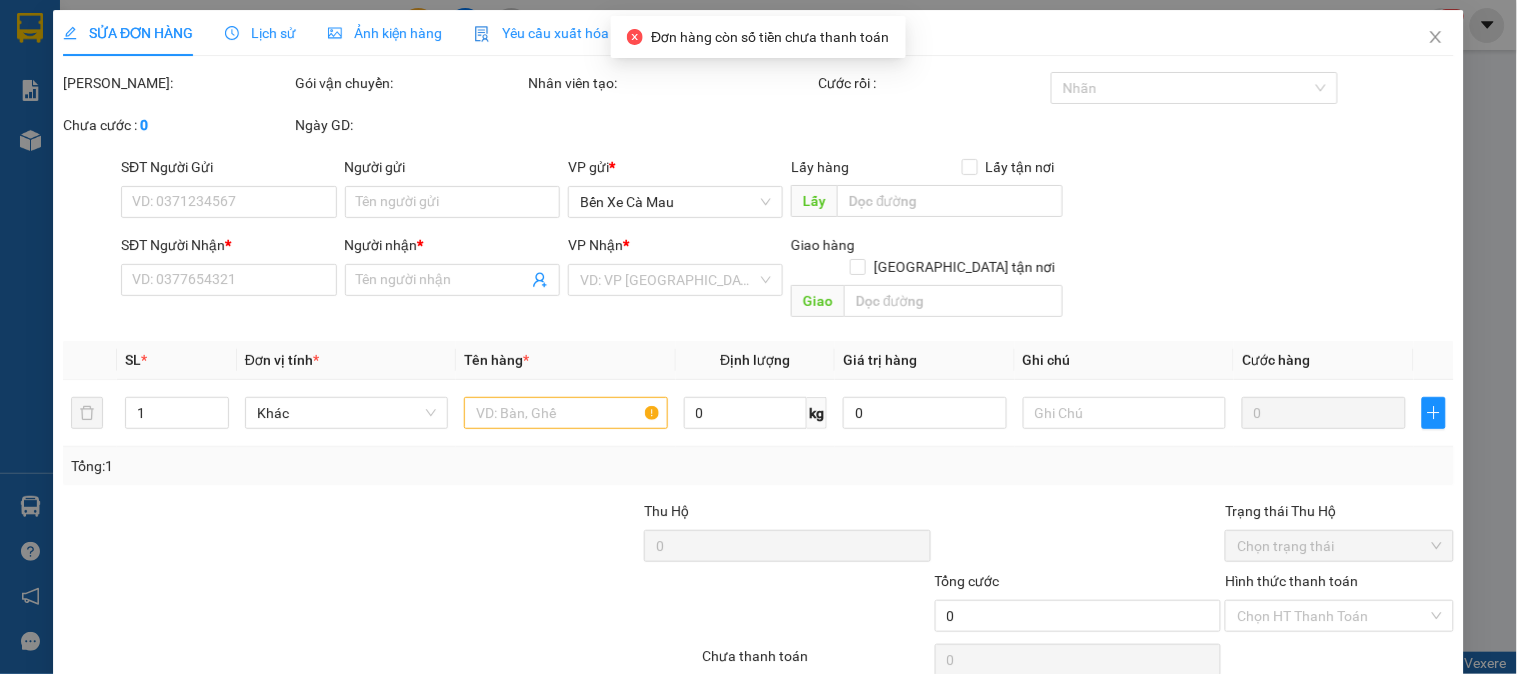 type on "anh việt" 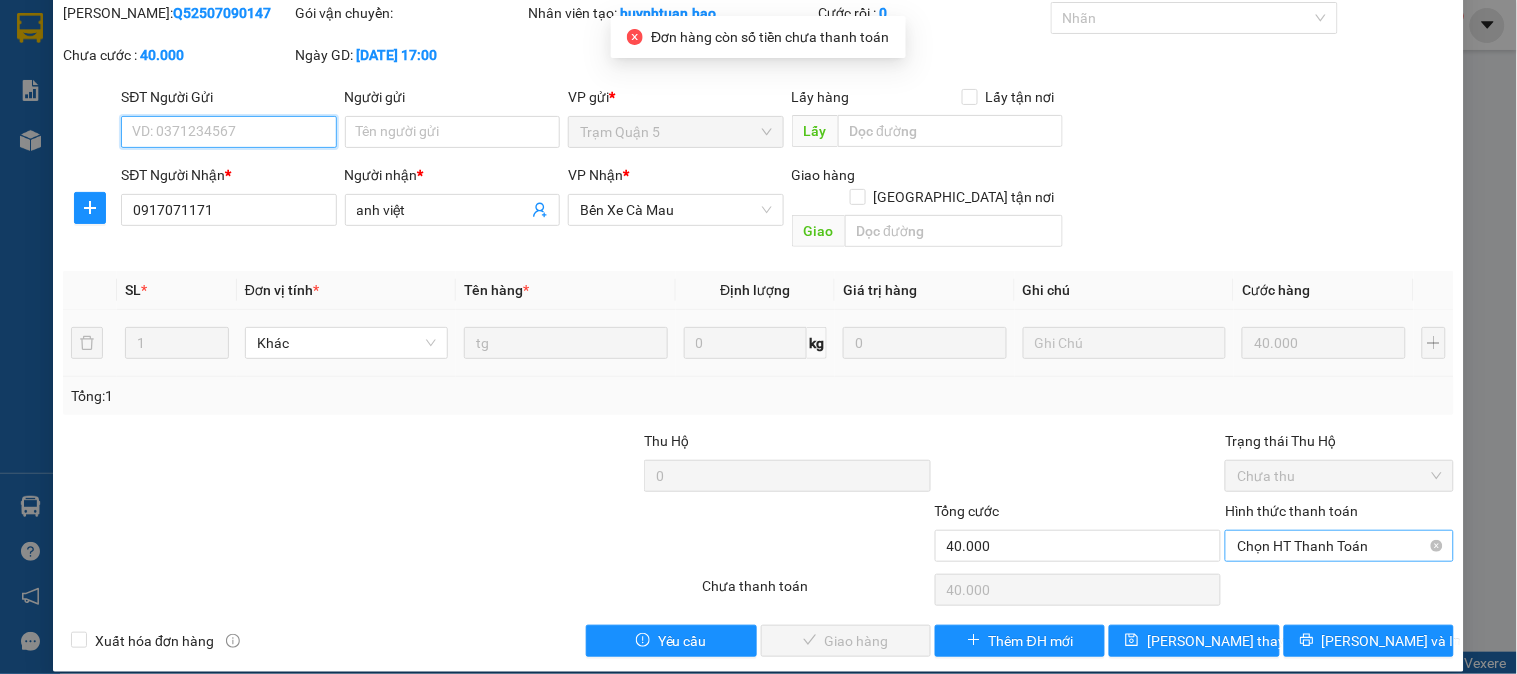 click on "Chọn HT Thanh Toán" at bounding box center [1339, 546] 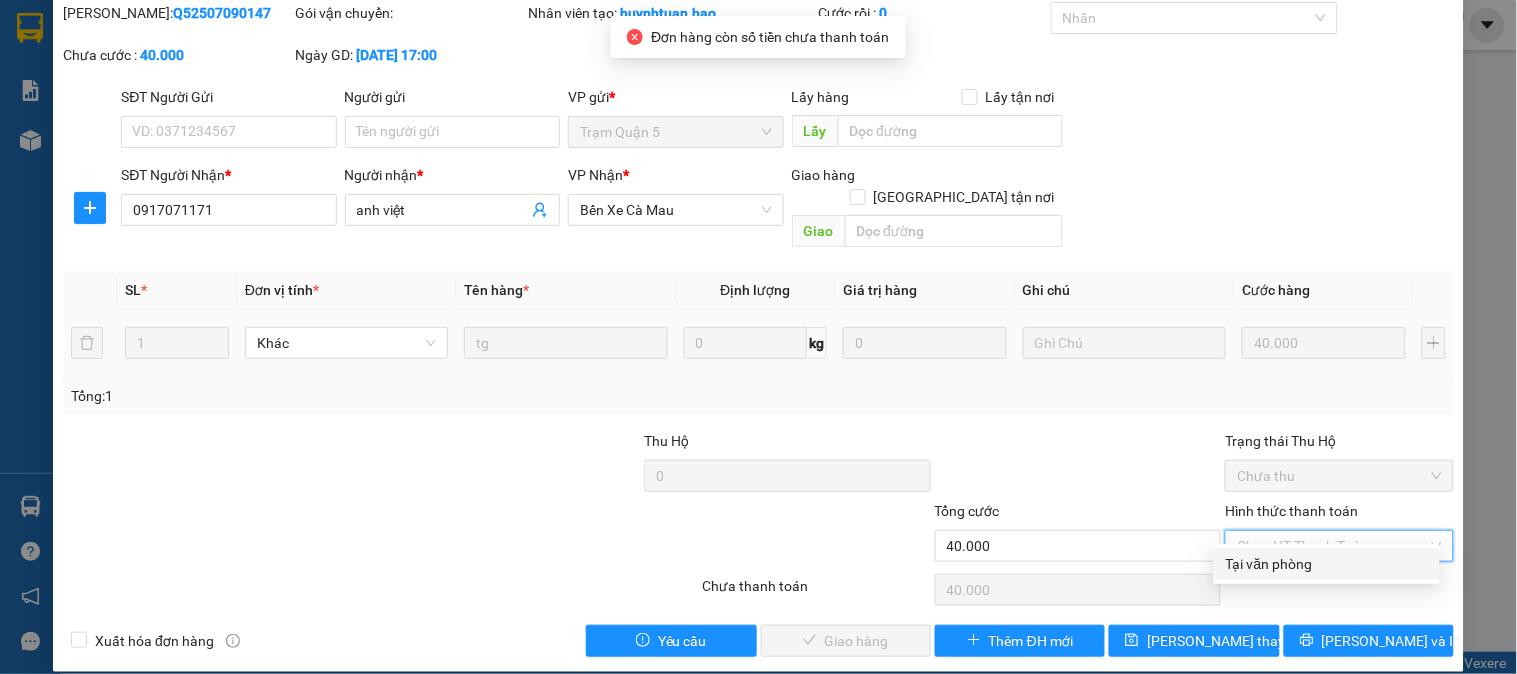 click on "Total Paid Fee 0 Total UnPaid Fee 40.000 Cash Collection Total Fee Mã ĐH:  Q52507090147 Gói vận chuyển:   Nhân viên tạo:   huynhtuan.hao Cước rồi :   0   Nhãn Chưa cước :   40.000 Ngày GD:   09-07-2025 lúc 17:00 SĐT Người Gửi VD: 0371234567 Người gửi Tên người gửi VP gửi  * Trạm Quận 5 Lấy hàng Lấy tận nơi Lấy SĐT Người Nhận  * 0917071171 Người nhận  * anh việt VP Nhận  * Bến Xe Cà Mau Giao hàng Giao tận nơi Giao SL  * Đơn vị tính  * Tên hàng  * Định lượng Giá trị hàng Ghi chú Cước hàng                   1 Khác tg 0 kg 0 40.000 Tổng:  1 Thu Hộ 0 Trạng thái Thu Hộ   Chưa thu Tổng cước 40.000 Hình thức thanh toán Chọn HT Thanh Toán Số tiền thu trước 0 Chọn HT Thanh Toán Chưa thanh toán 40.000 Chọn HT Thanh Toán Xuất hóa đơn hàng Yêu cầu Giao hàng Thêm ĐH mới Lưu thay đổi Lưu và In Tại văn phòng Tại văn phòng" at bounding box center (758, 329) 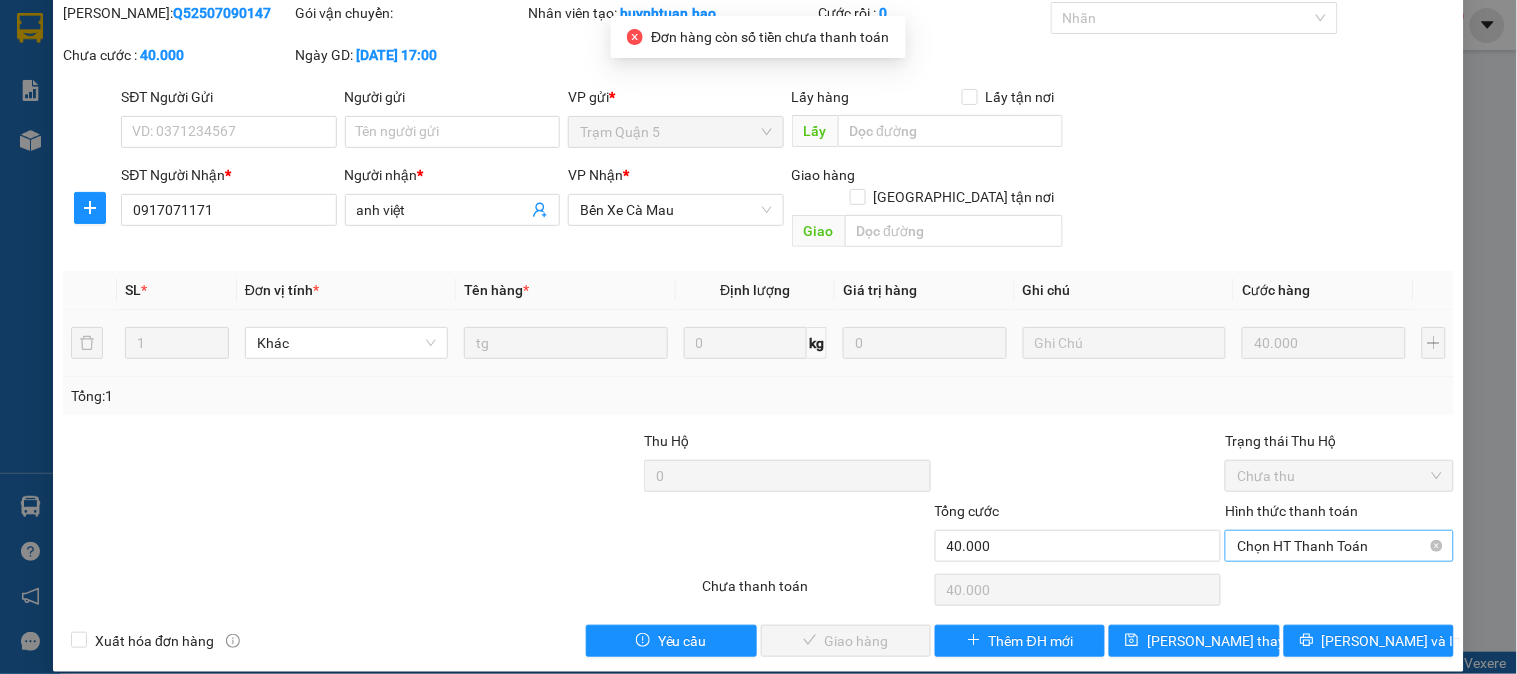 click on "Chọn HT Thanh Toán" at bounding box center (1339, 546) 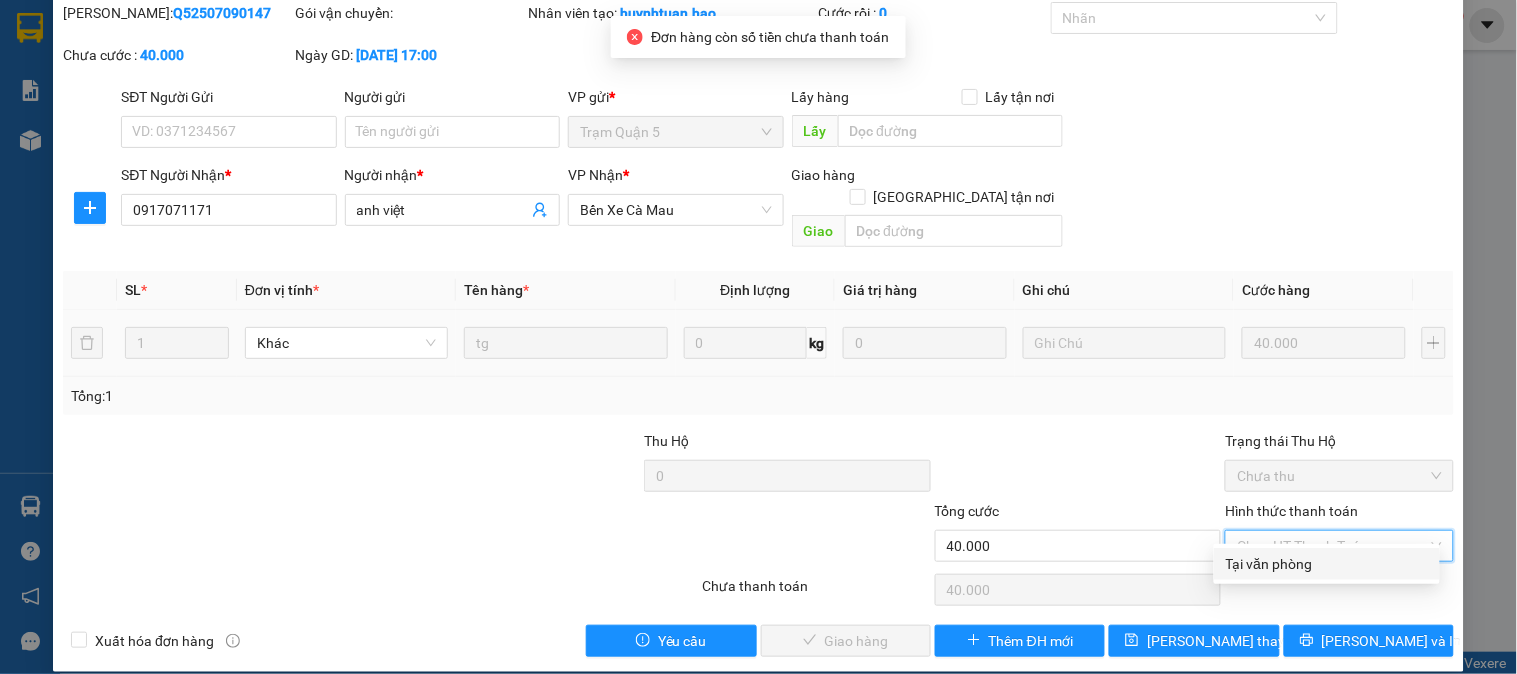 click on "Tại văn phòng" at bounding box center (1327, 564) 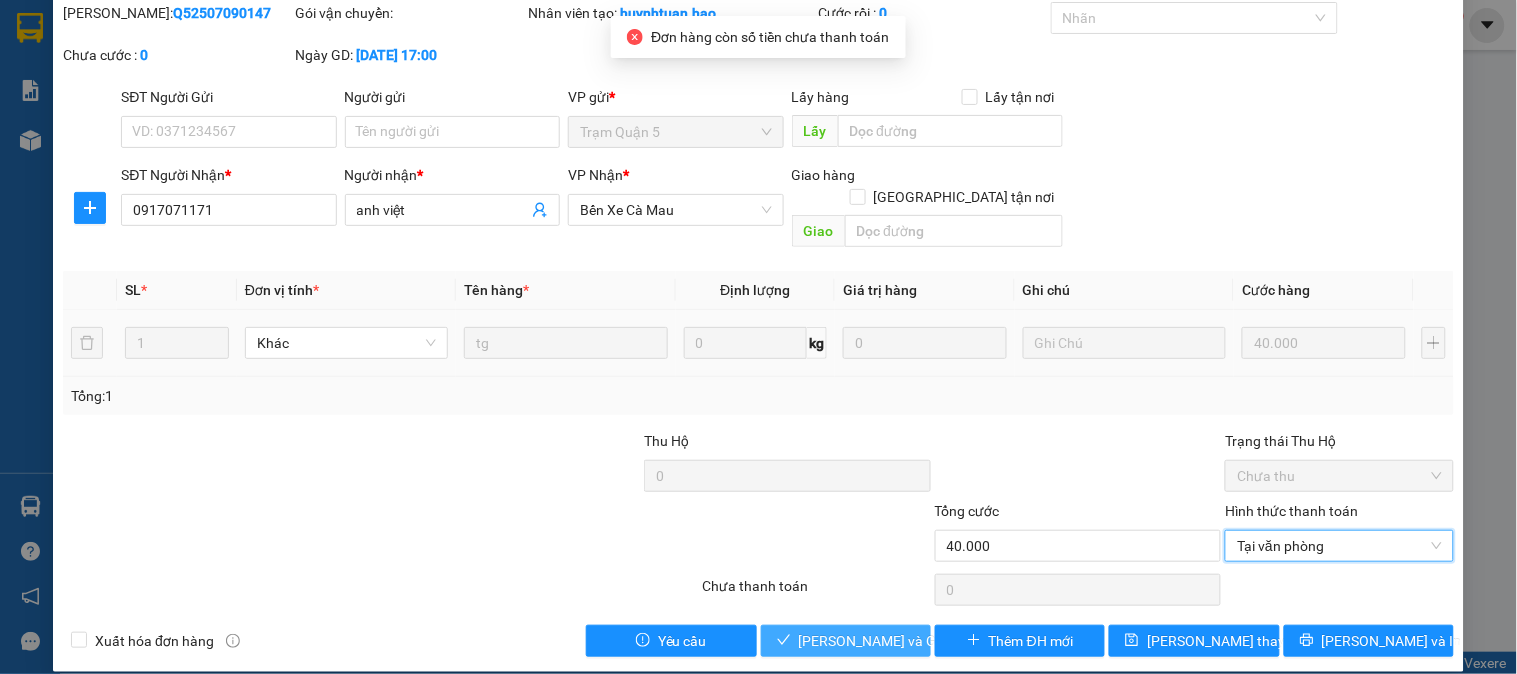 click on "Lưu và Giao hàng" at bounding box center (846, 641) 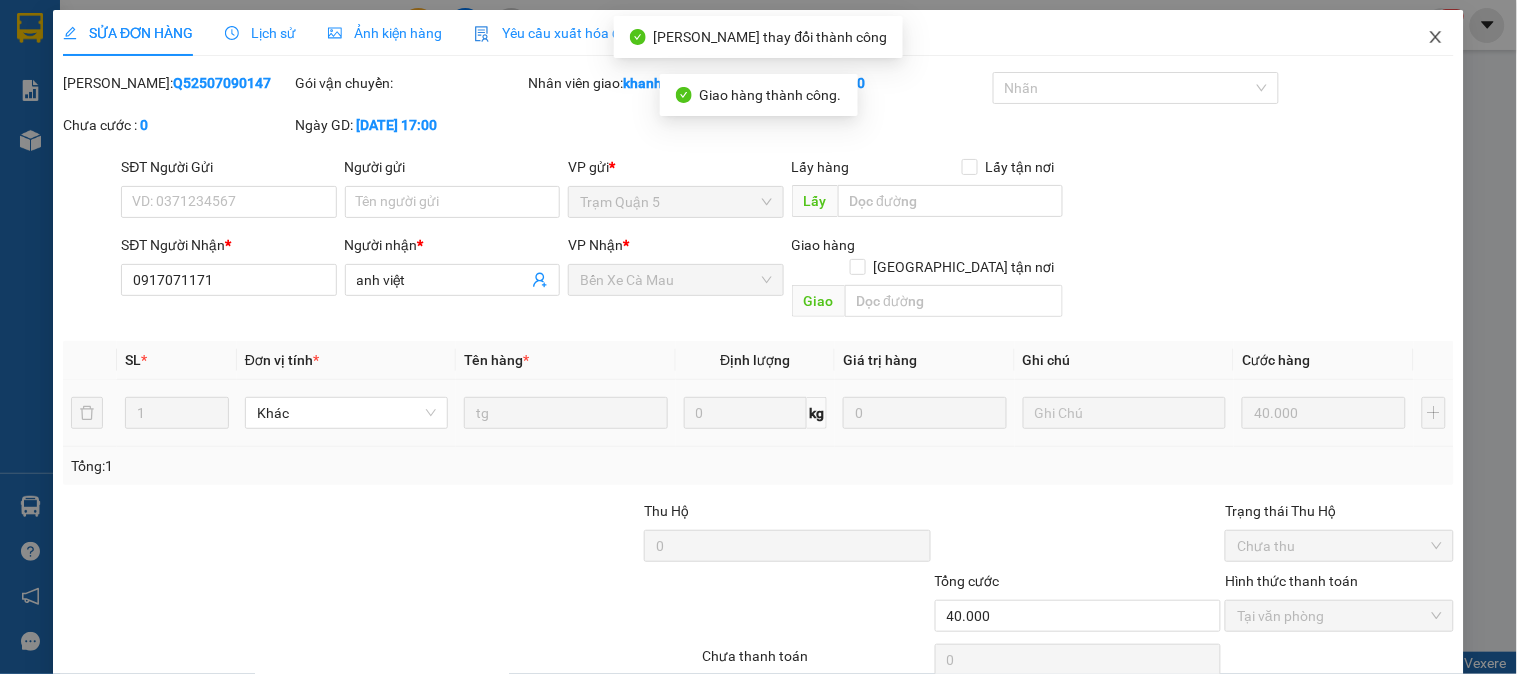 click at bounding box center (1436, 38) 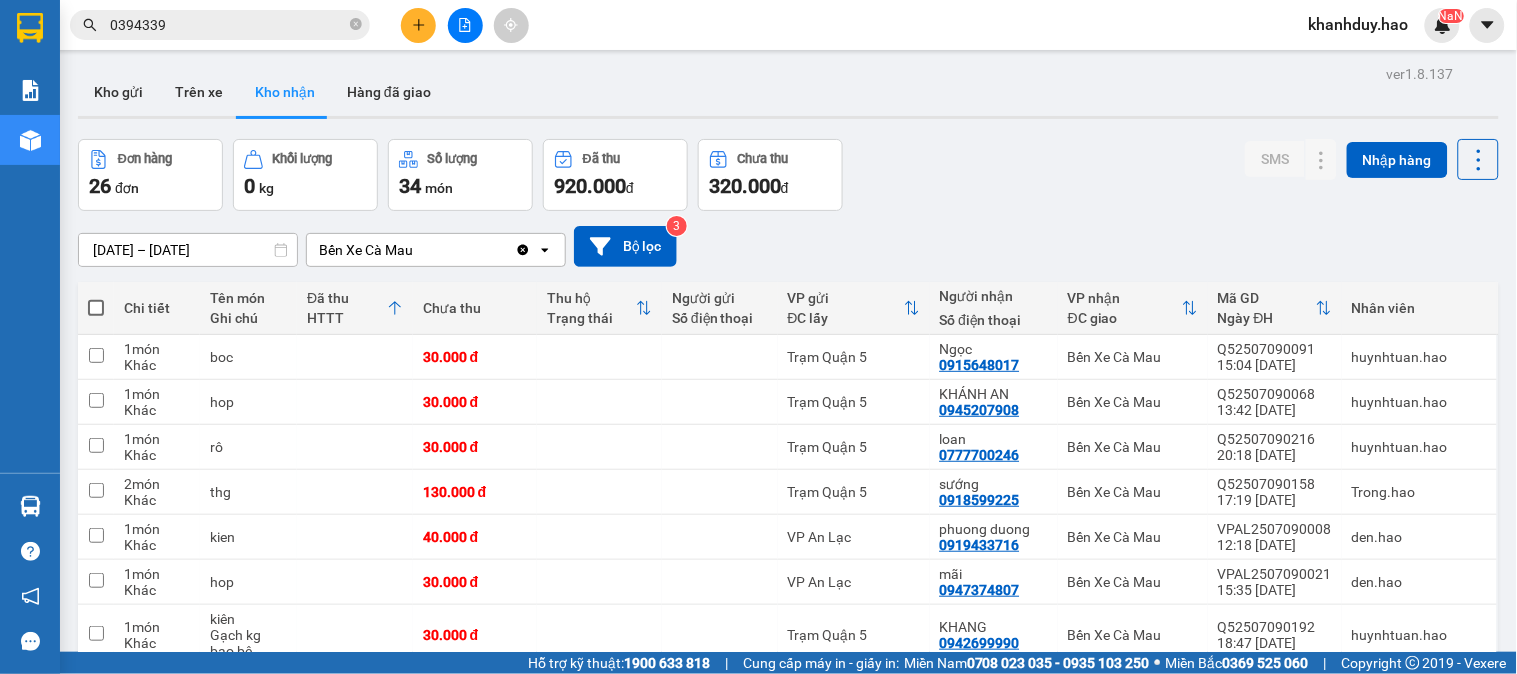 click on "ver  1.8.137 Kho gửi Trên xe Kho nhận Hàng đã giao Đơn hàng 26 đơn Khối lượng 0 kg Số lượng 34 món Đã thu 920.000  đ Chưa thu 320.000  đ SMS Nhập hàng 10/07/2025 – 10/07/2025 Press the down arrow key to interact with the calendar and select a date. Press the escape button to close the calendar. Selected date range is from 10/07/2025 to 10/07/2025. Bến Xe Cà Mau Clear value open Bộ lọc 3 Chi tiết Tên món Ghi chú Đã thu HTTT Chưa thu Thu hộ Trạng thái Người gửi Số điện thoại VP gửi ĐC lấy Người nhận Số điện thoại VP nhận ĐC giao Mã GD Ngày ĐH Nhân viên 1  món Khác boc 30.000 đ Trạm Quận 5 Ngọc  0915648017 Bến Xe Cà Mau Q52507090091 15:04 09/07 huynhtuan.hao 1  món Khác hop 30.000 đ Trạm Quận 5 KHÁNH AN 0945207908 Bến Xe Cà Mau Q52507090068 13:42 09/07 huynhtuan.hao 1  món Khác rô 30.000 đ Trạm Quận 5 loan 0777700246 Bến Xe Cà Mau Q52507090216 20:18 09/07 huynhtuan.hao 2  món Khác thg 1" at bounding box center (788, 826) 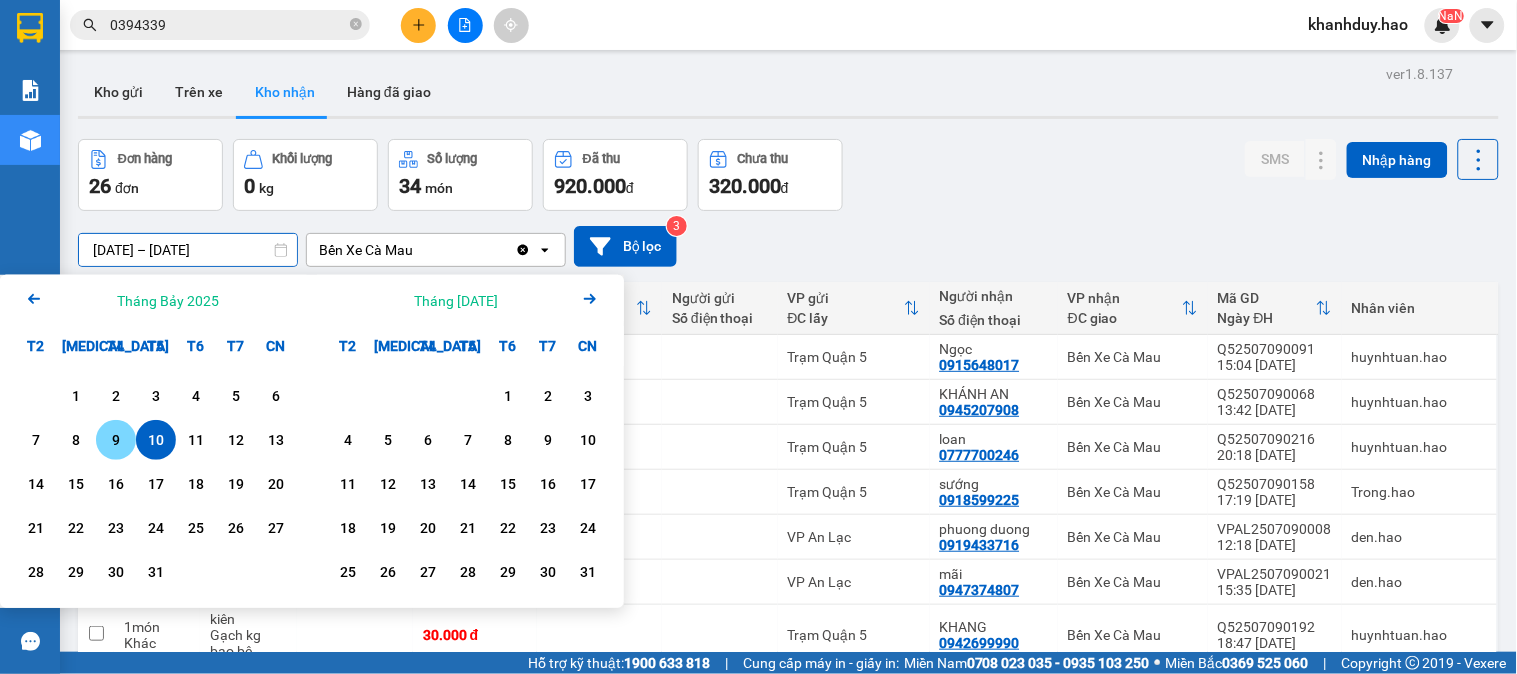 click on "9" at bounding box center (116, 440) 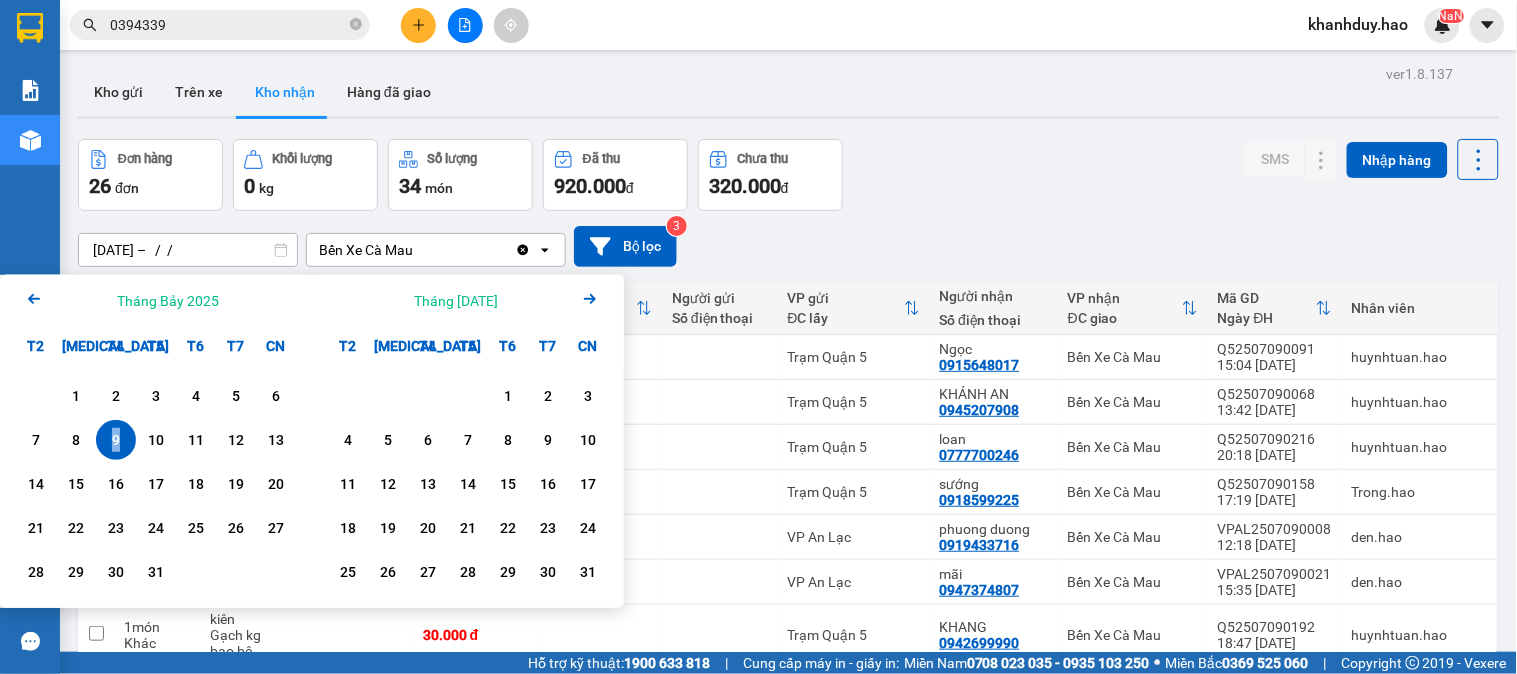click on "9" at bounding box center (116, 440) 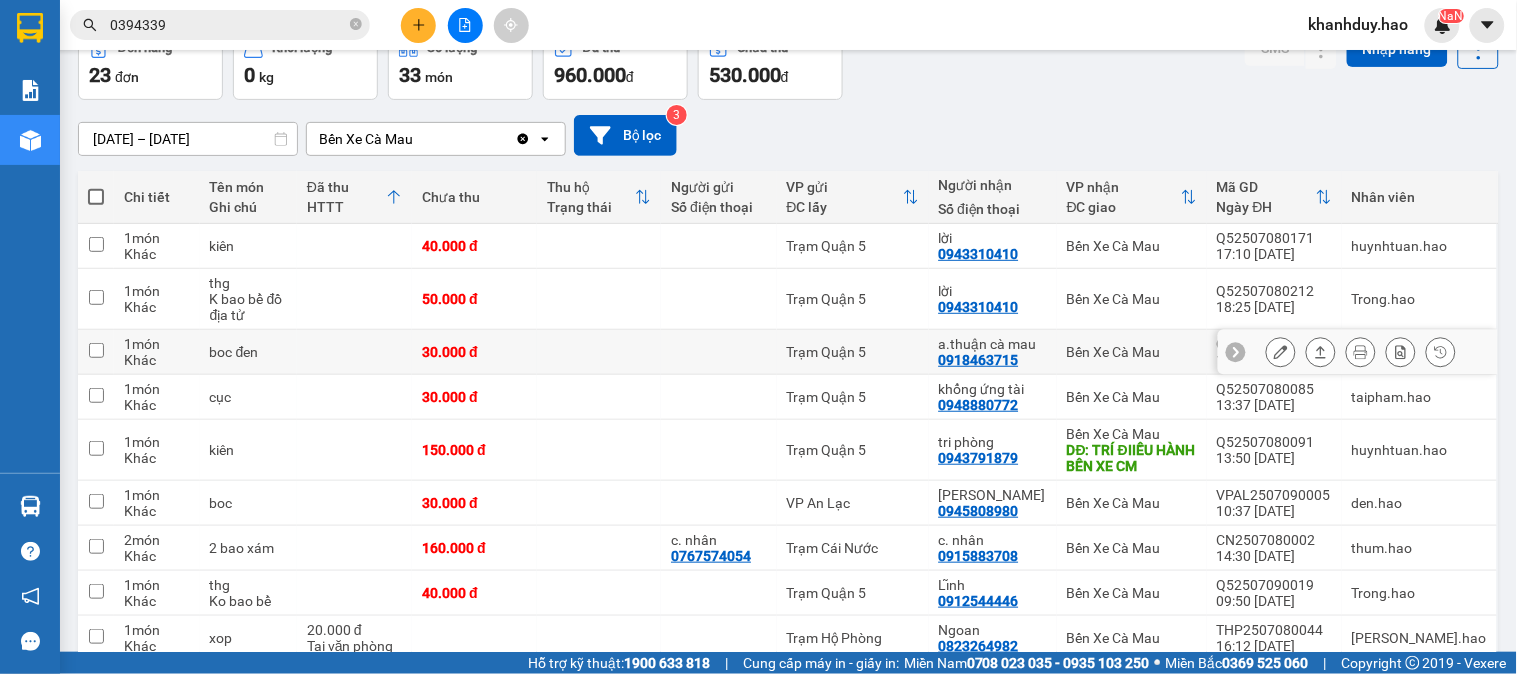 click 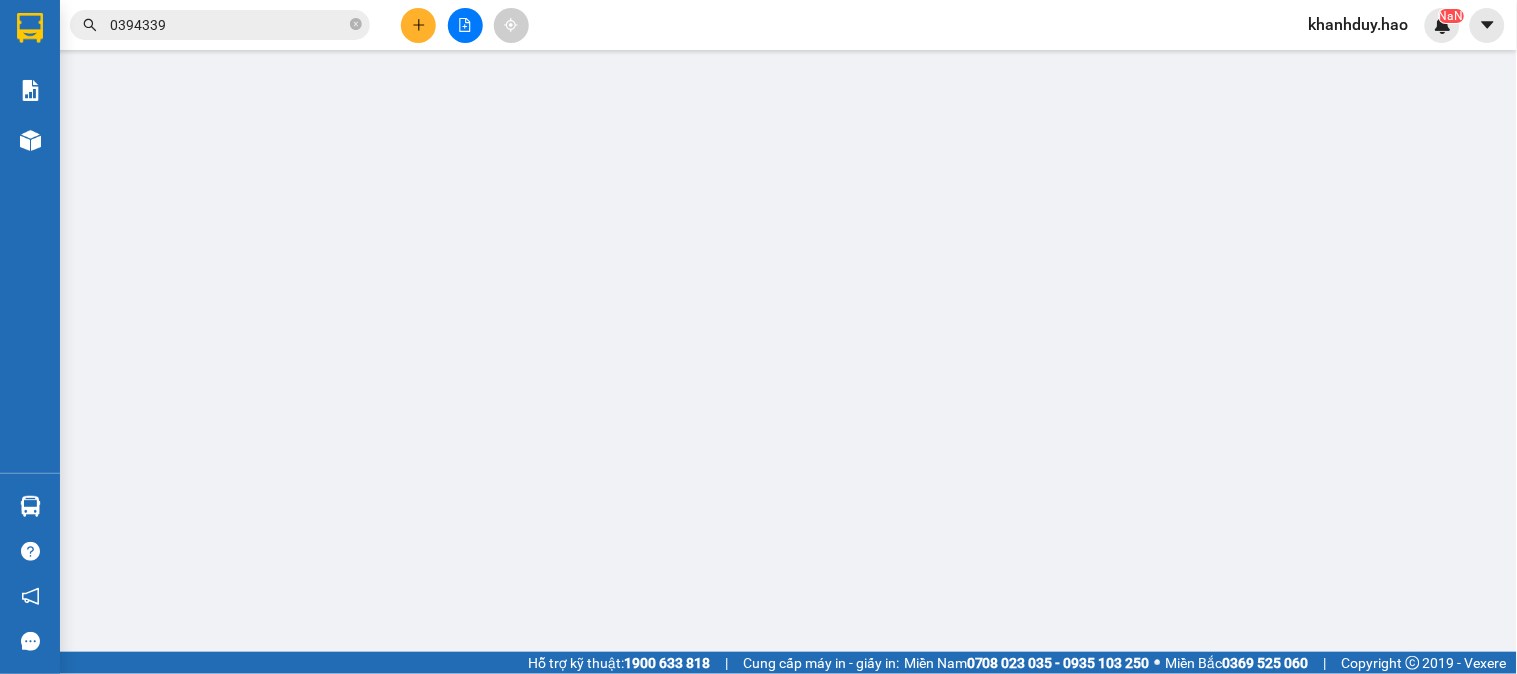 type on "0918463715" 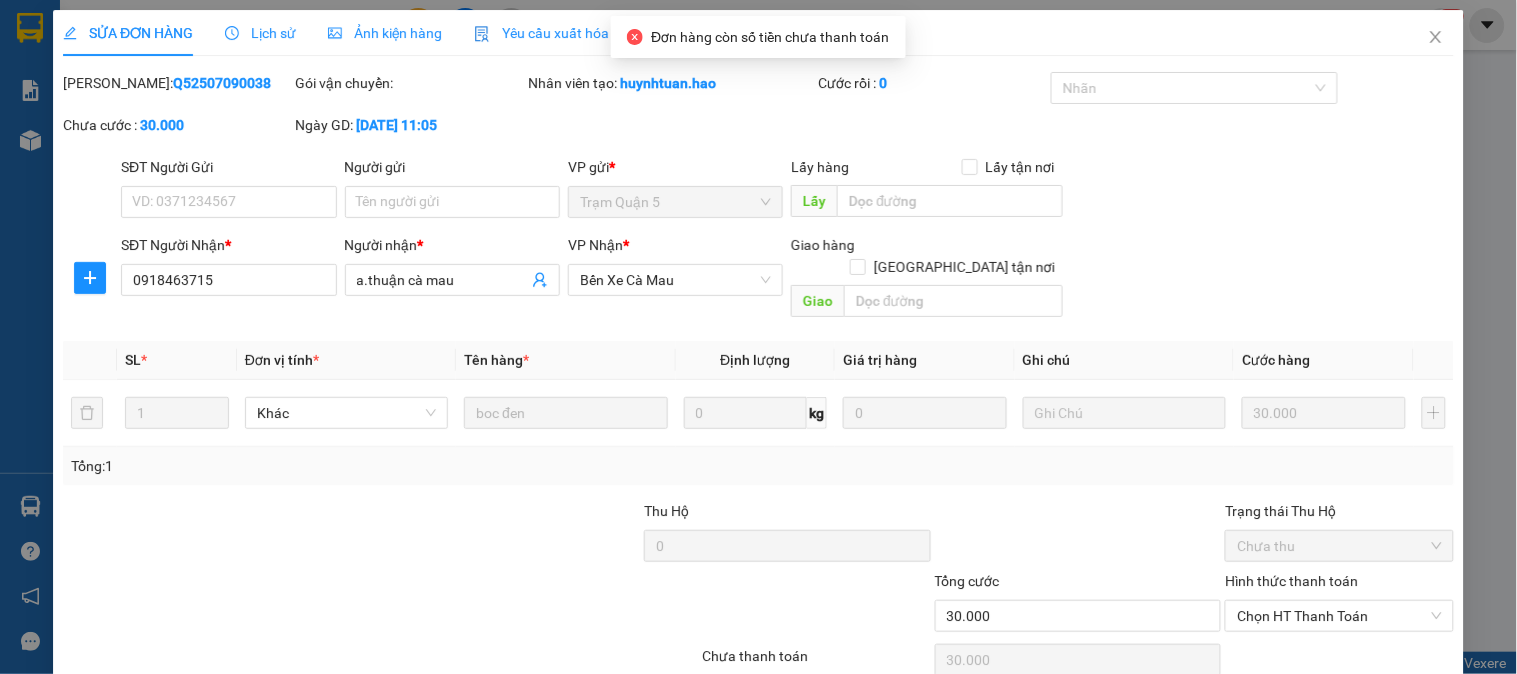 click on "Ảnh kiện hàng" at bounding box center (385, 33) 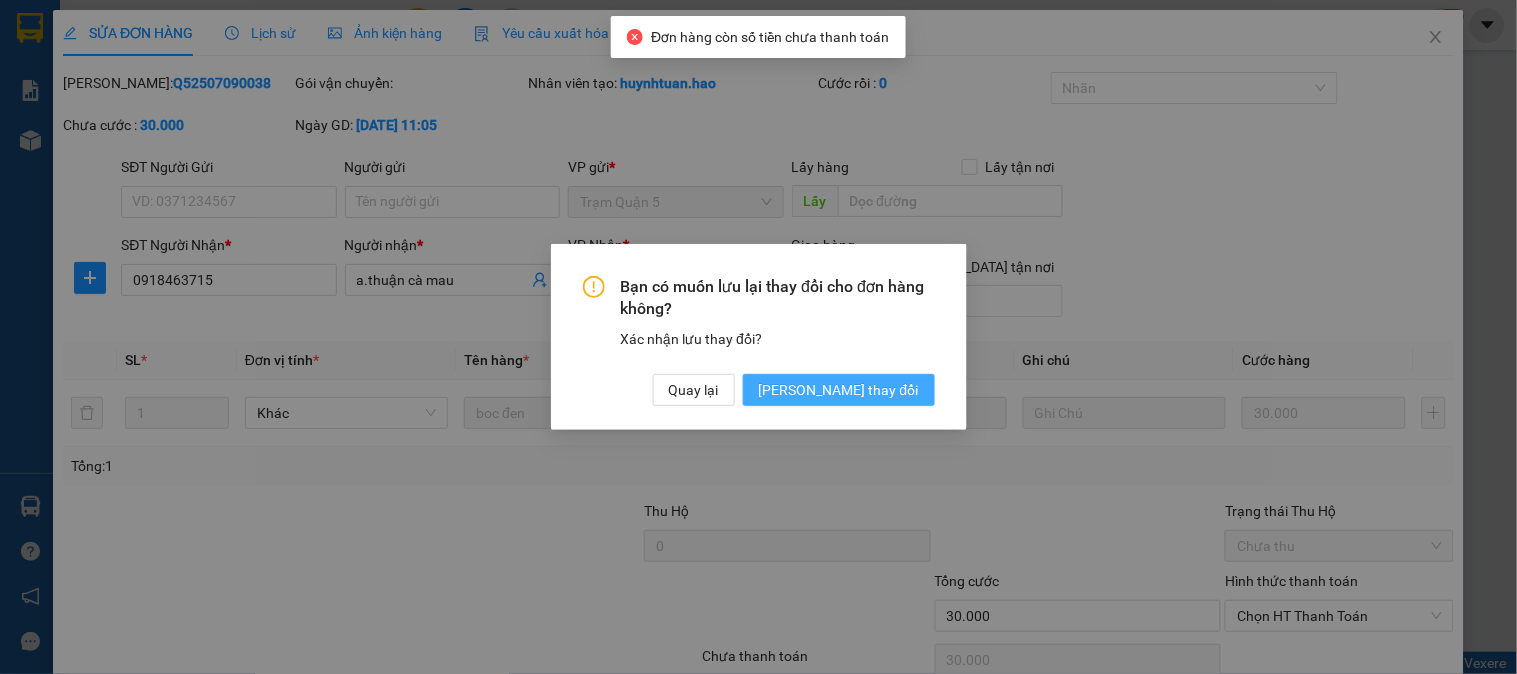 click on "Lưu thay đổi" at bounding box center (839, 390) 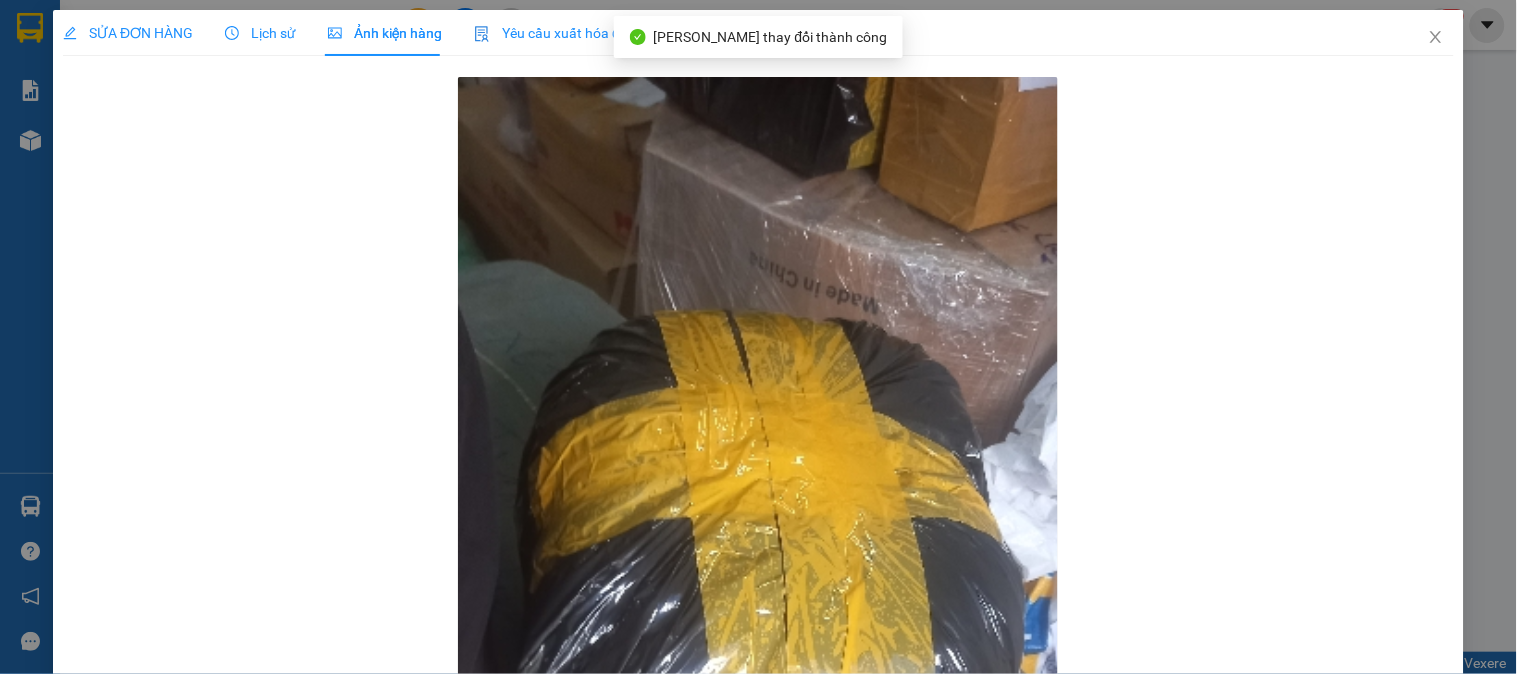 drag, startPoint x: 137, startPoint y: 17, endPoint x: 855, endPoint y: 251, distance: 755.1689 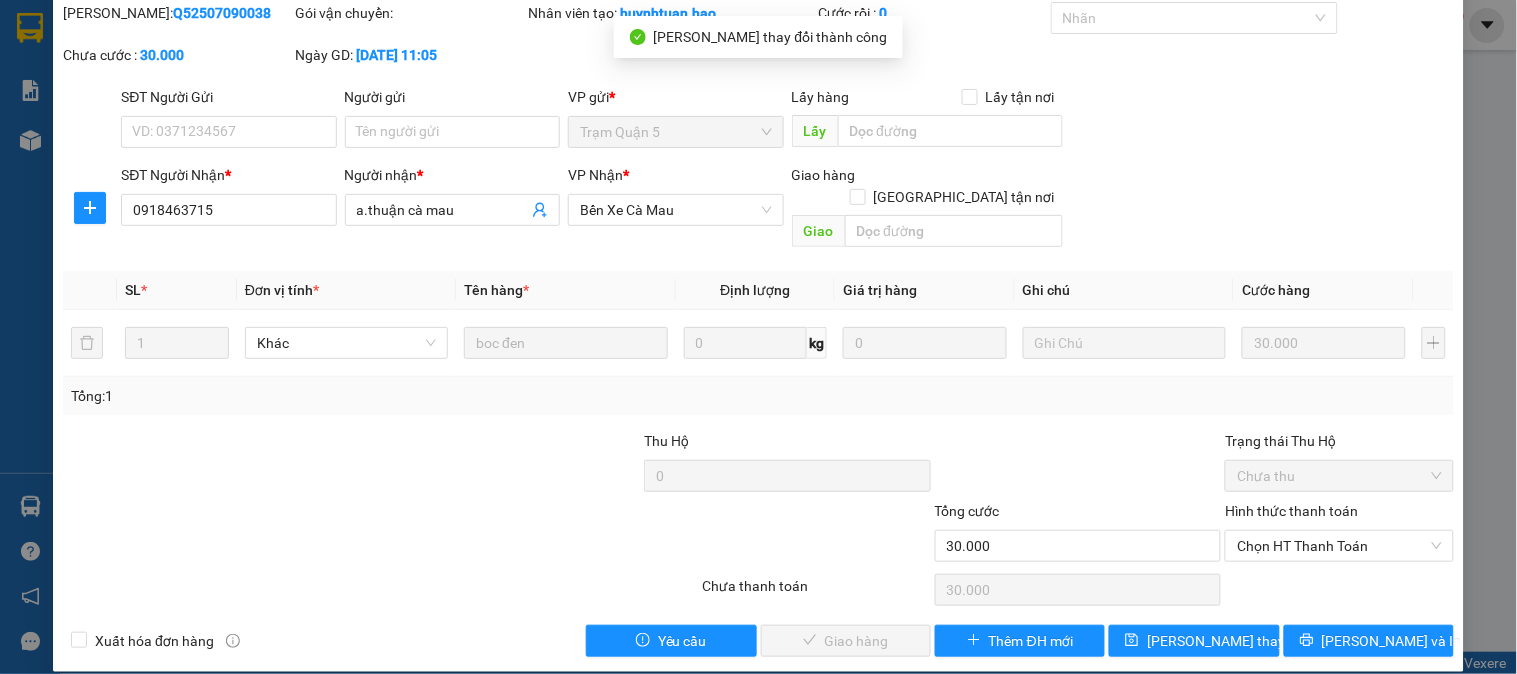 click on "Hình thức thanh toán" at bounding box center [1339, 515] 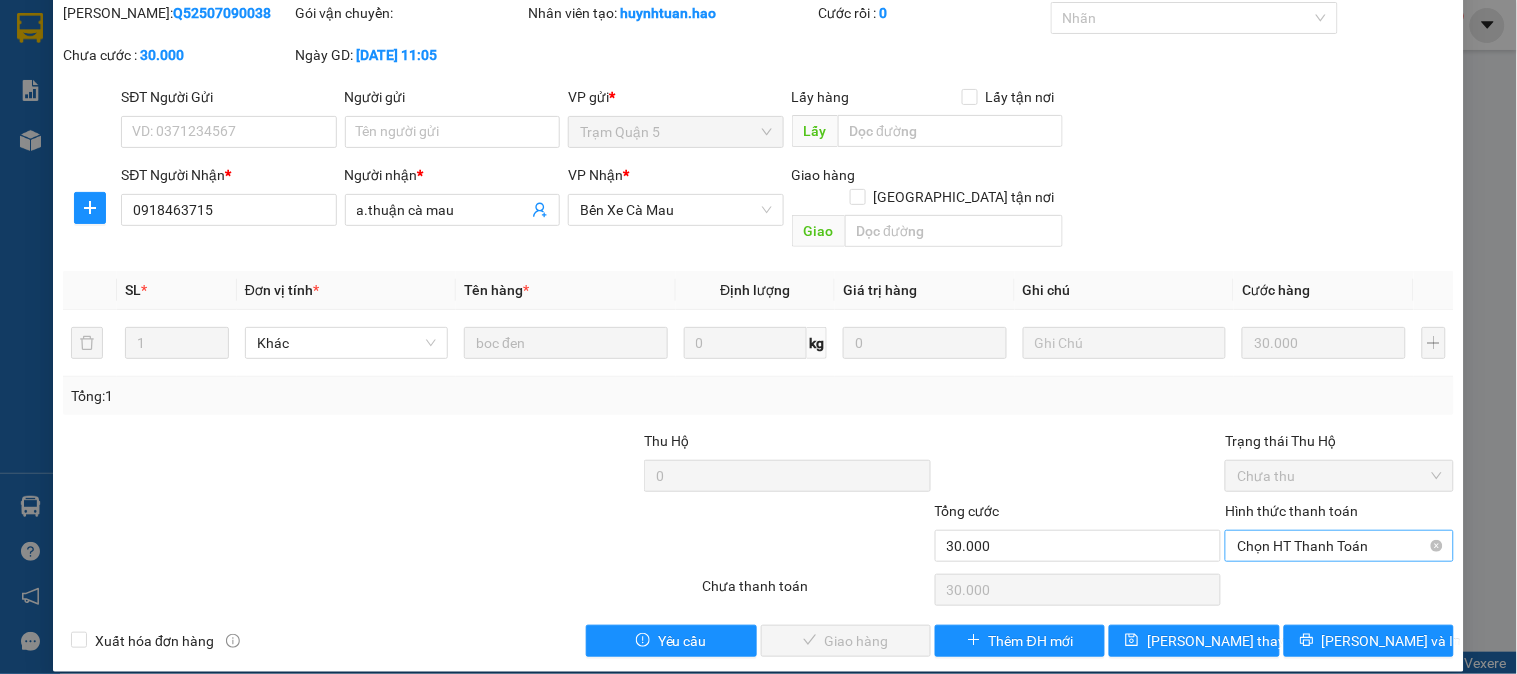click on "Chọn HT Thanh Toán" at bounding box center [1339, 546] 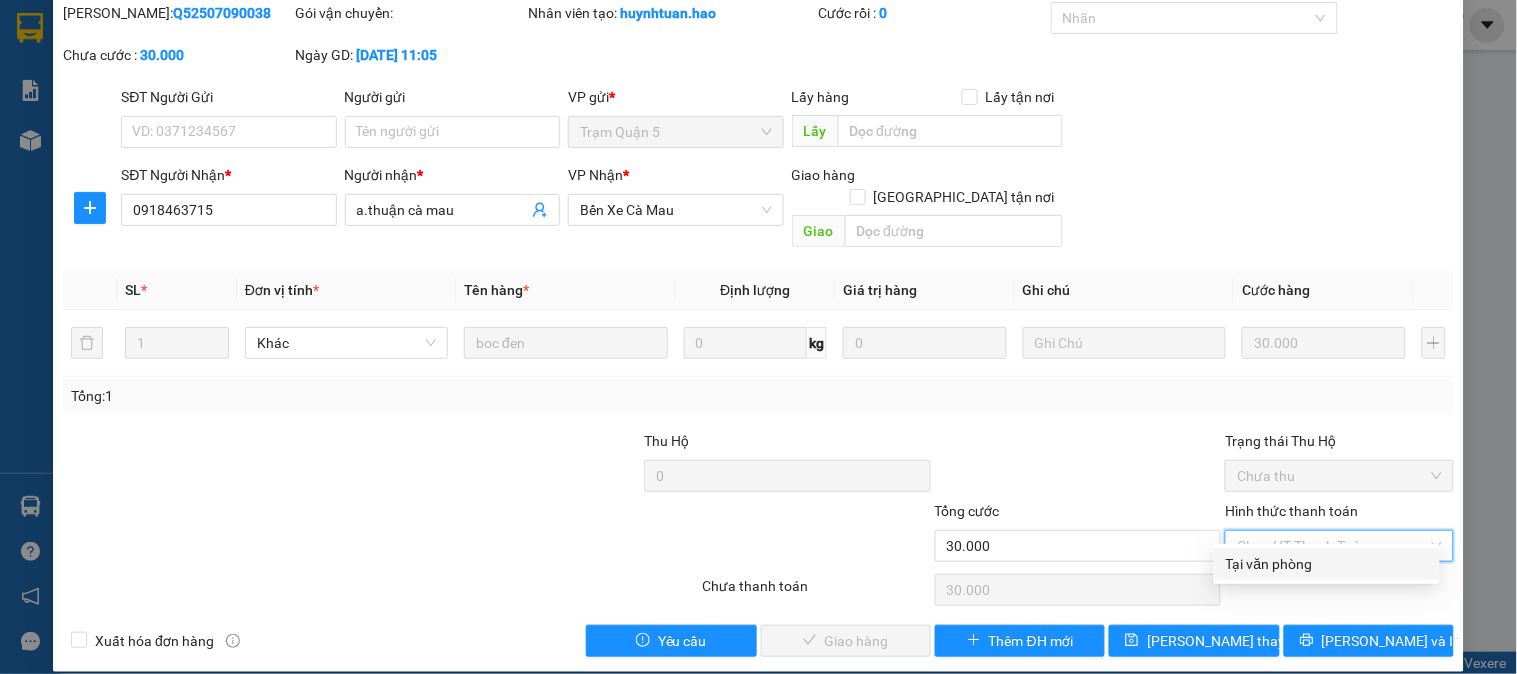 drag, startPoint x: 1274, startPoint y: 563, endPoint x: 1245, endPoint y: 577, distance: 32.202484 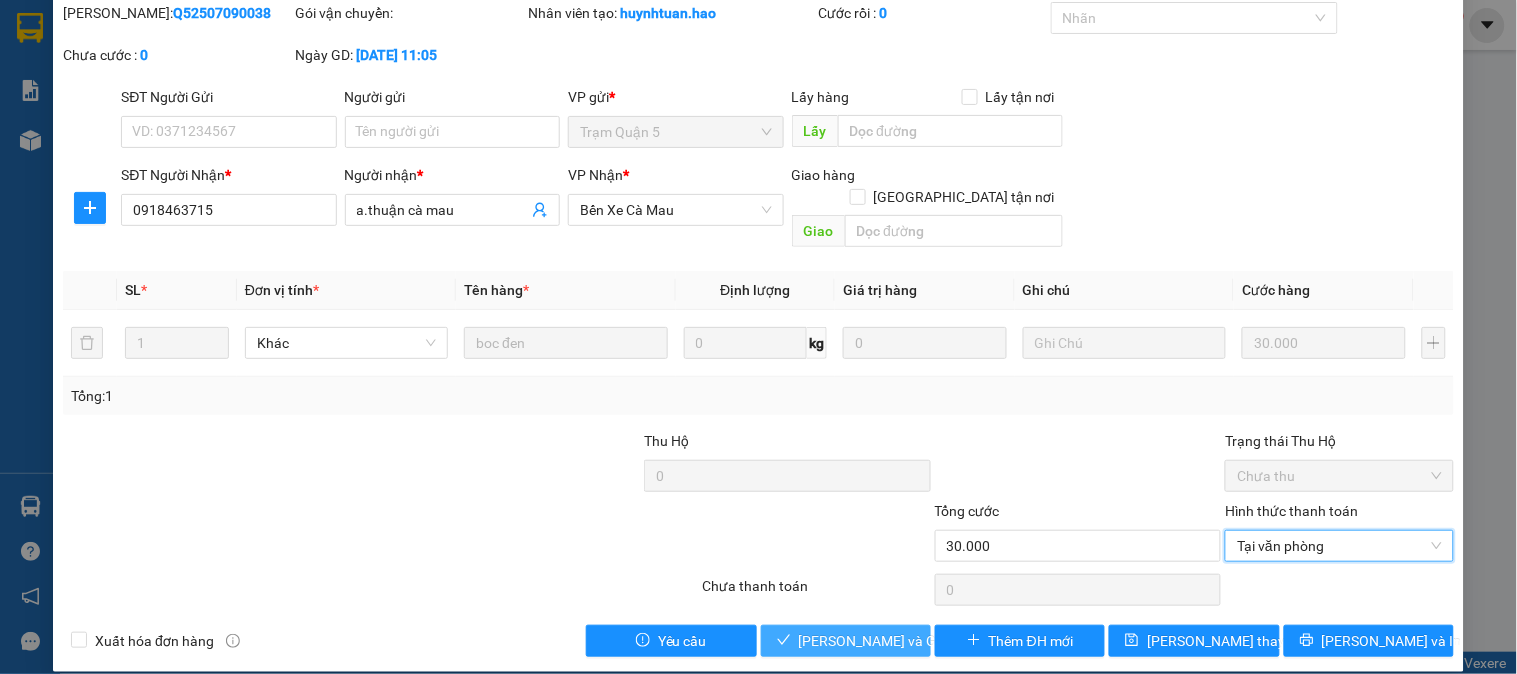 click 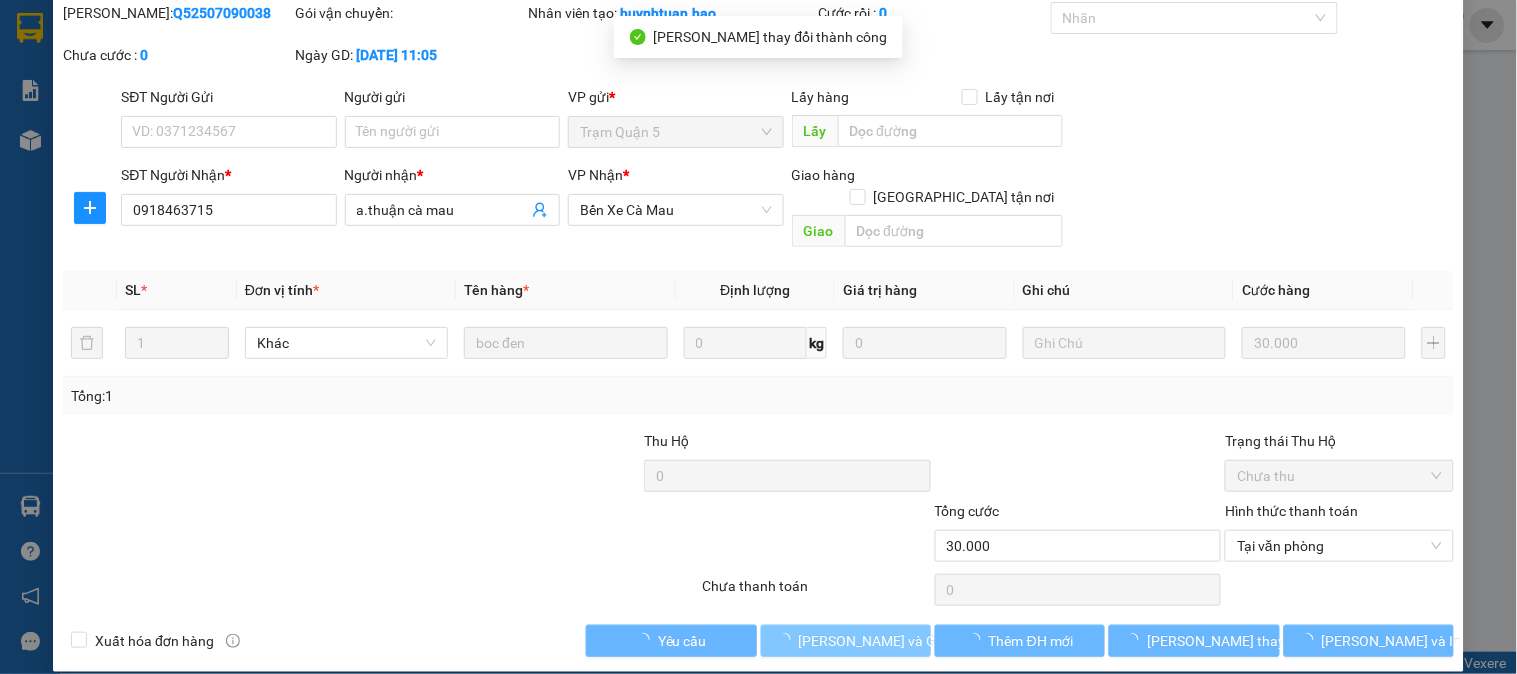 scroll, scrollTop: 7, scrollLeft: 0, axis: vertical 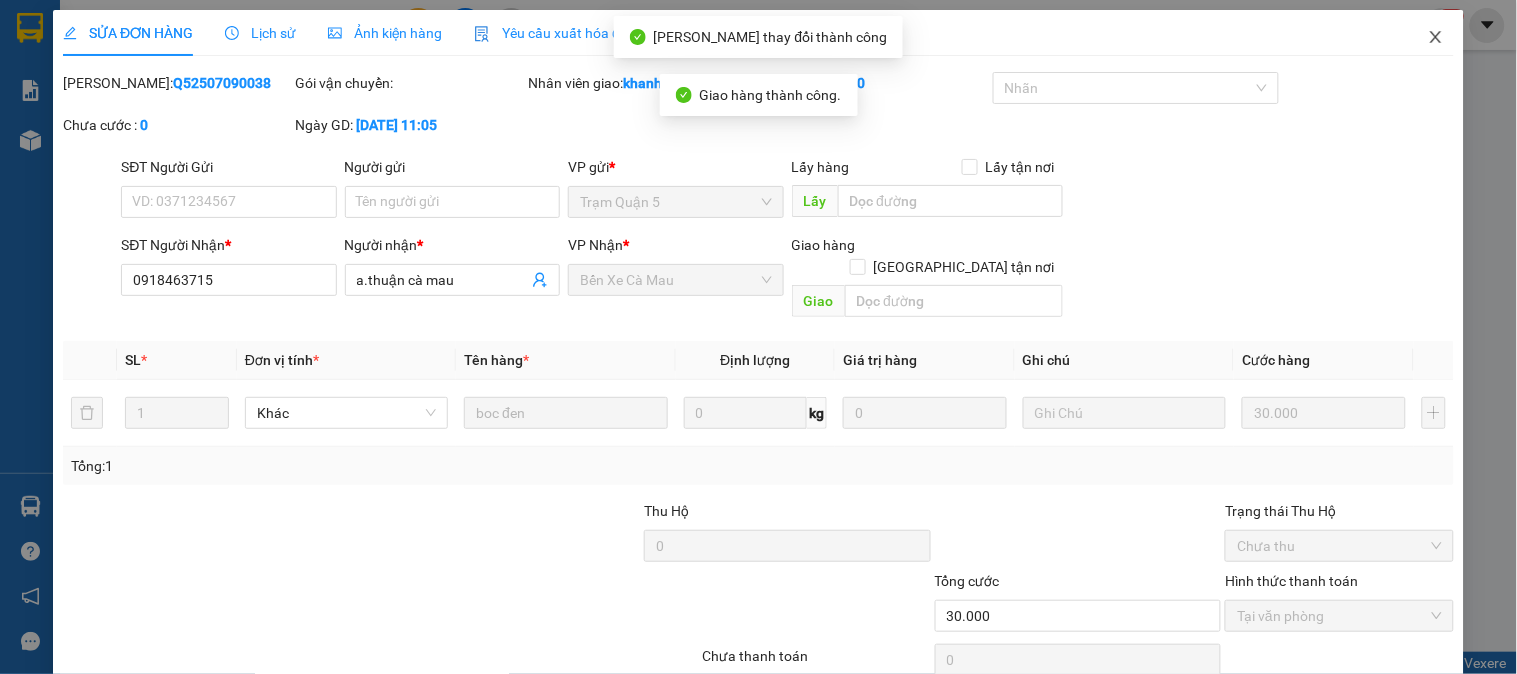 click at bounding box center [1436, 38] 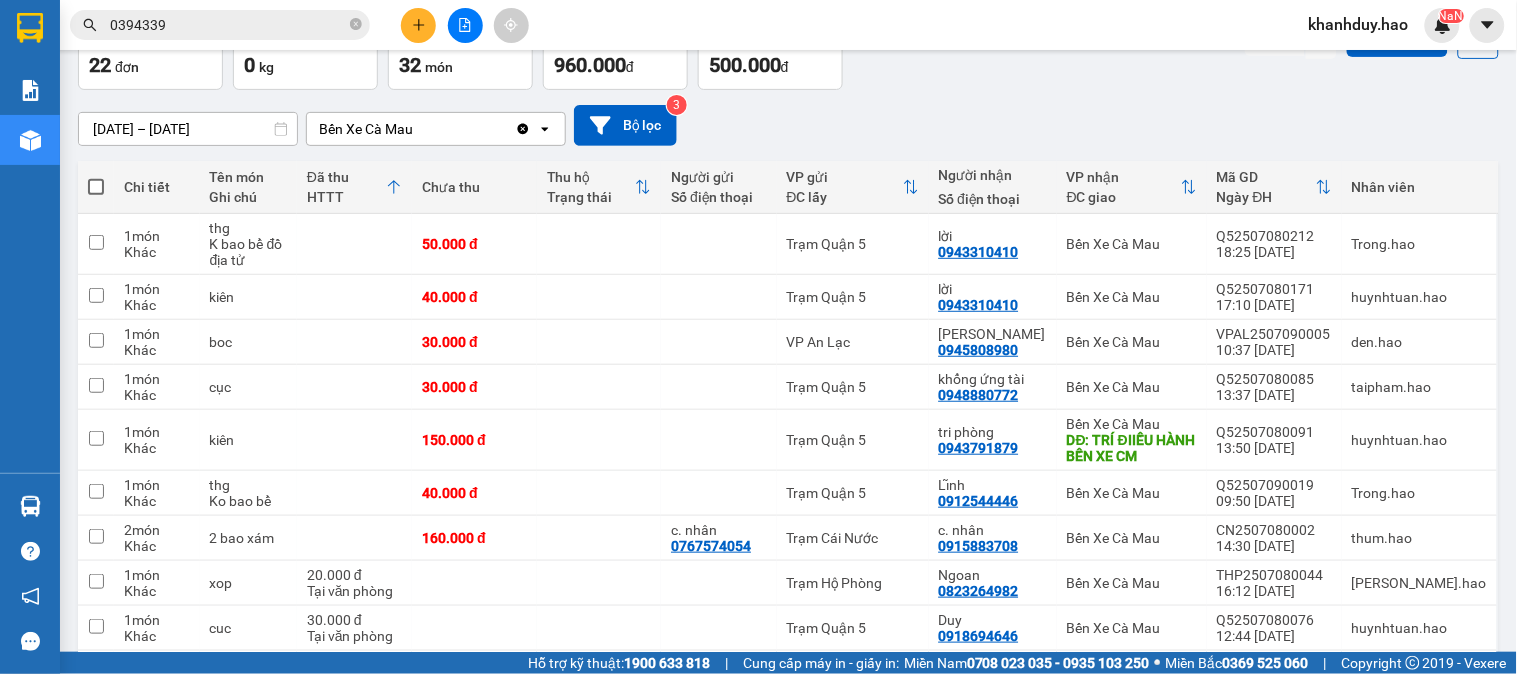 scroll, scrollTop: 0, scrollLeft: 0, axis: both 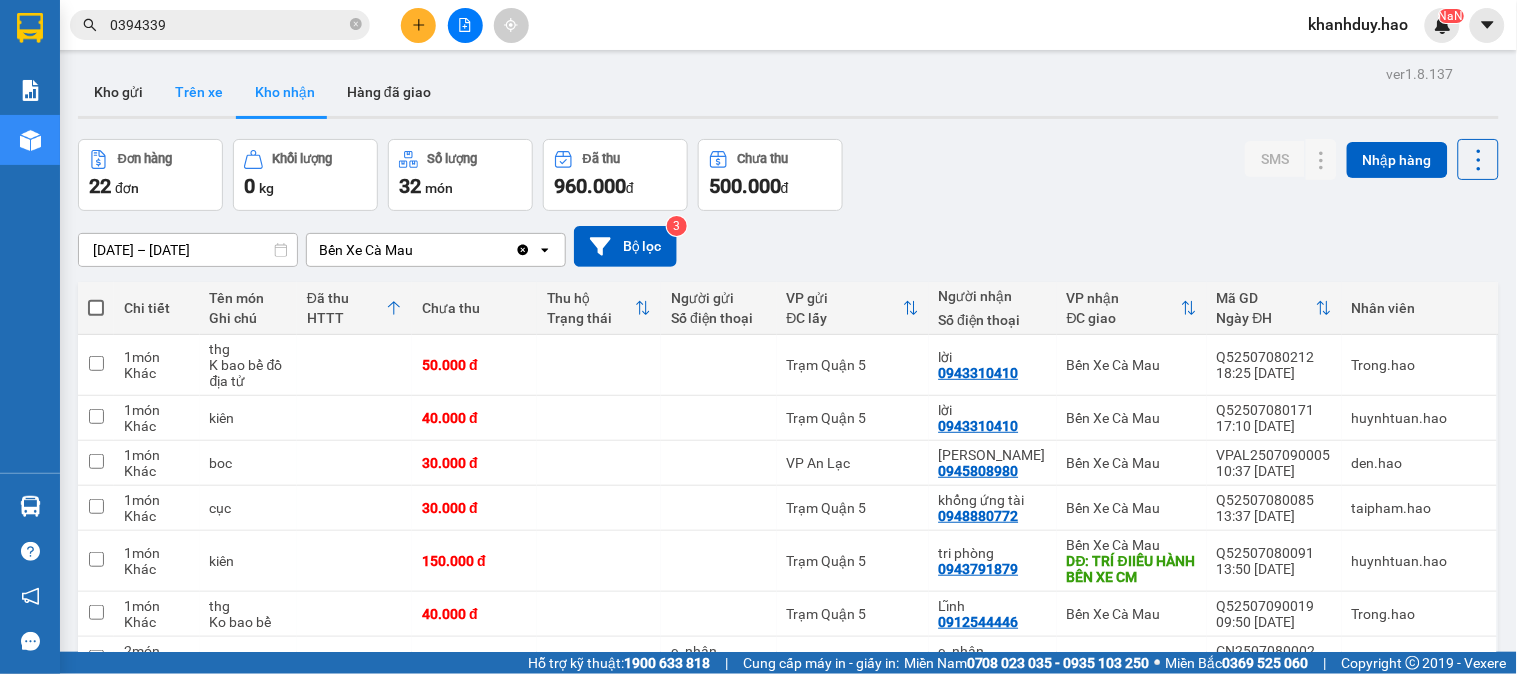 click on "Trên xe" at bounding box center (199, 92) 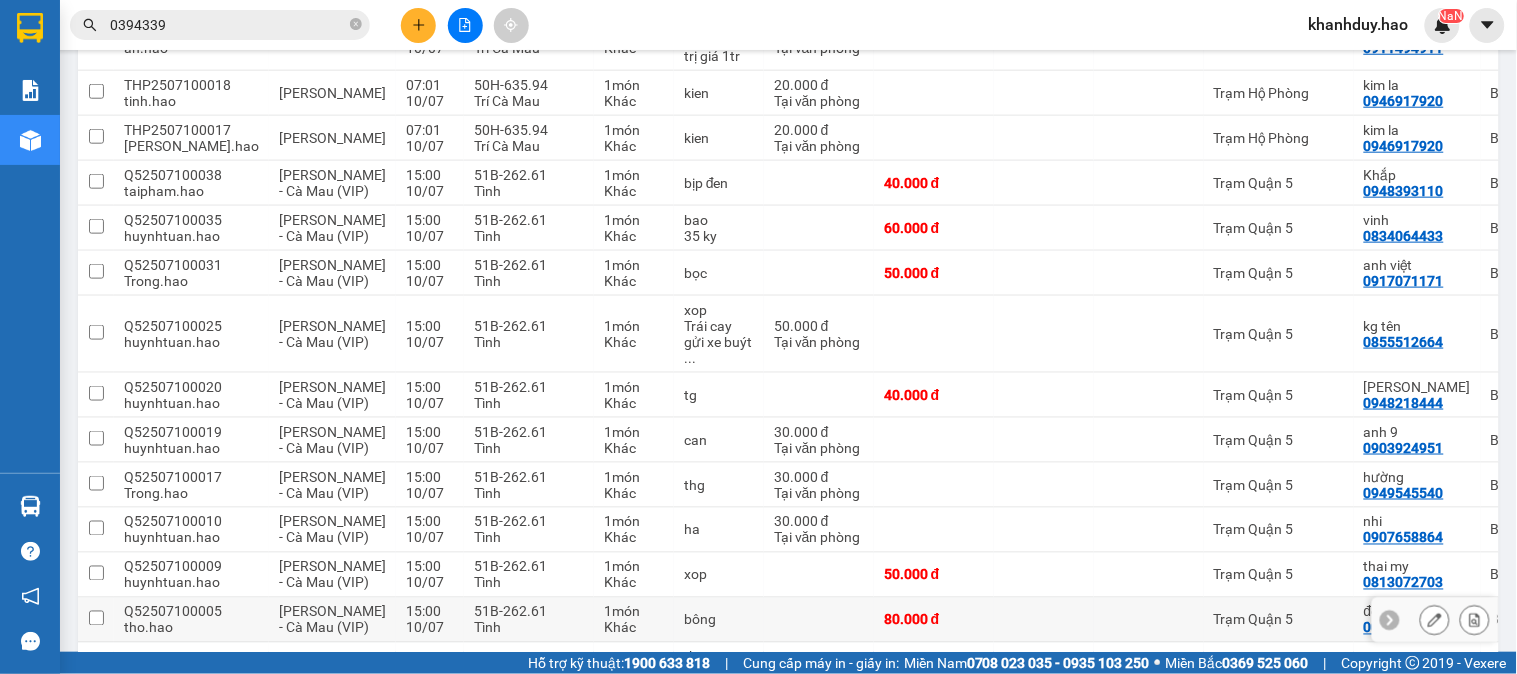 scroll, scrollTop: 446, scrollLeft: 0, axis: vertical 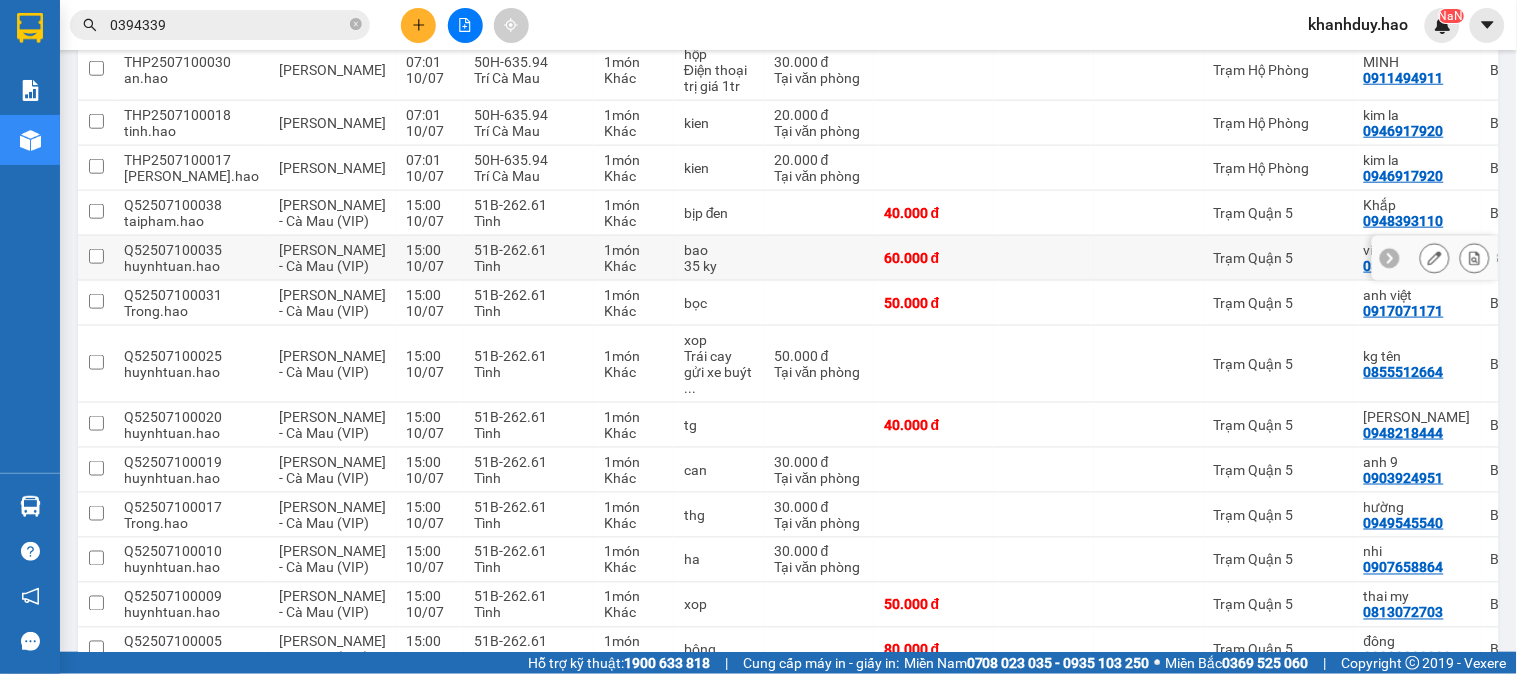 click on "Trạm Quận 5" at bounding box center [1279, 258] 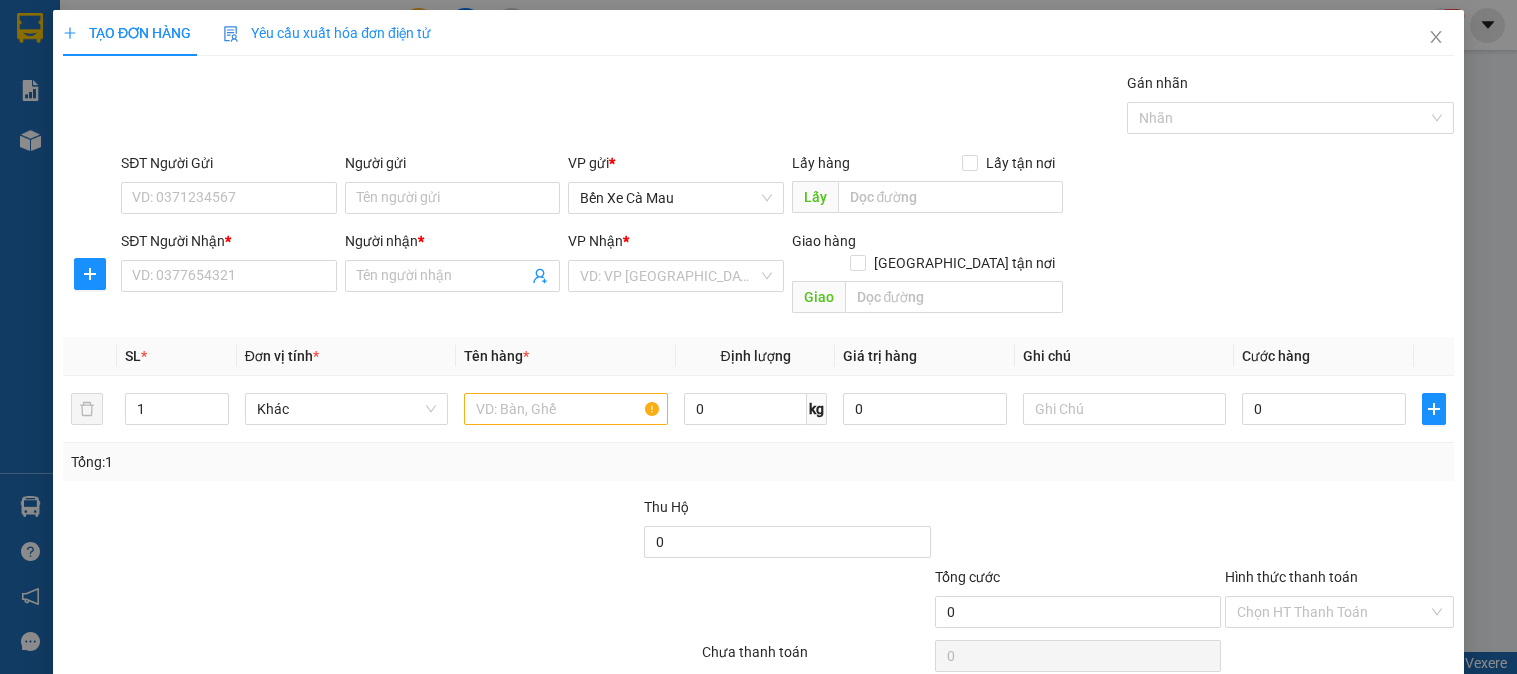 scroll, scrollTop: 0, scrollLeft: 0, axis: both 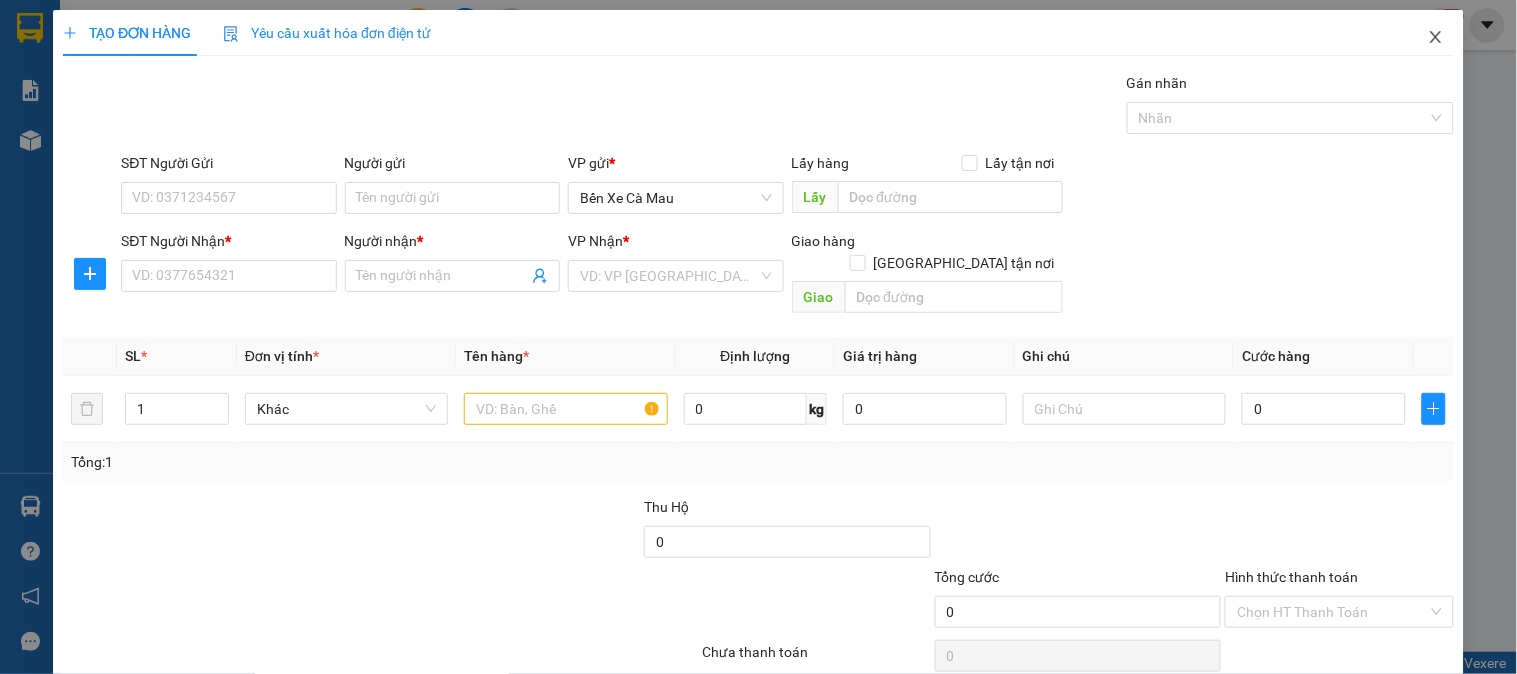 click at bounding box center [1436, 38] 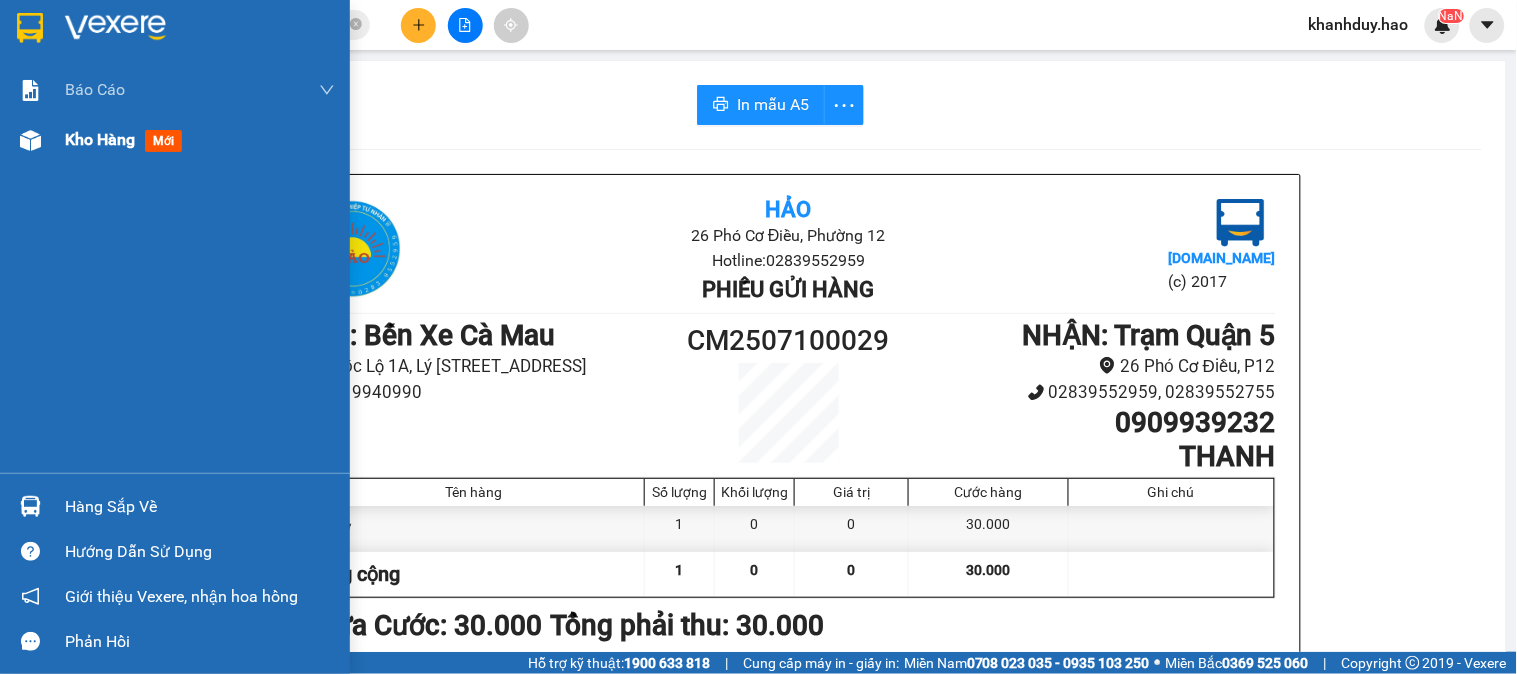 click on "Kho hàng mới" at bounding box center [175, 140] 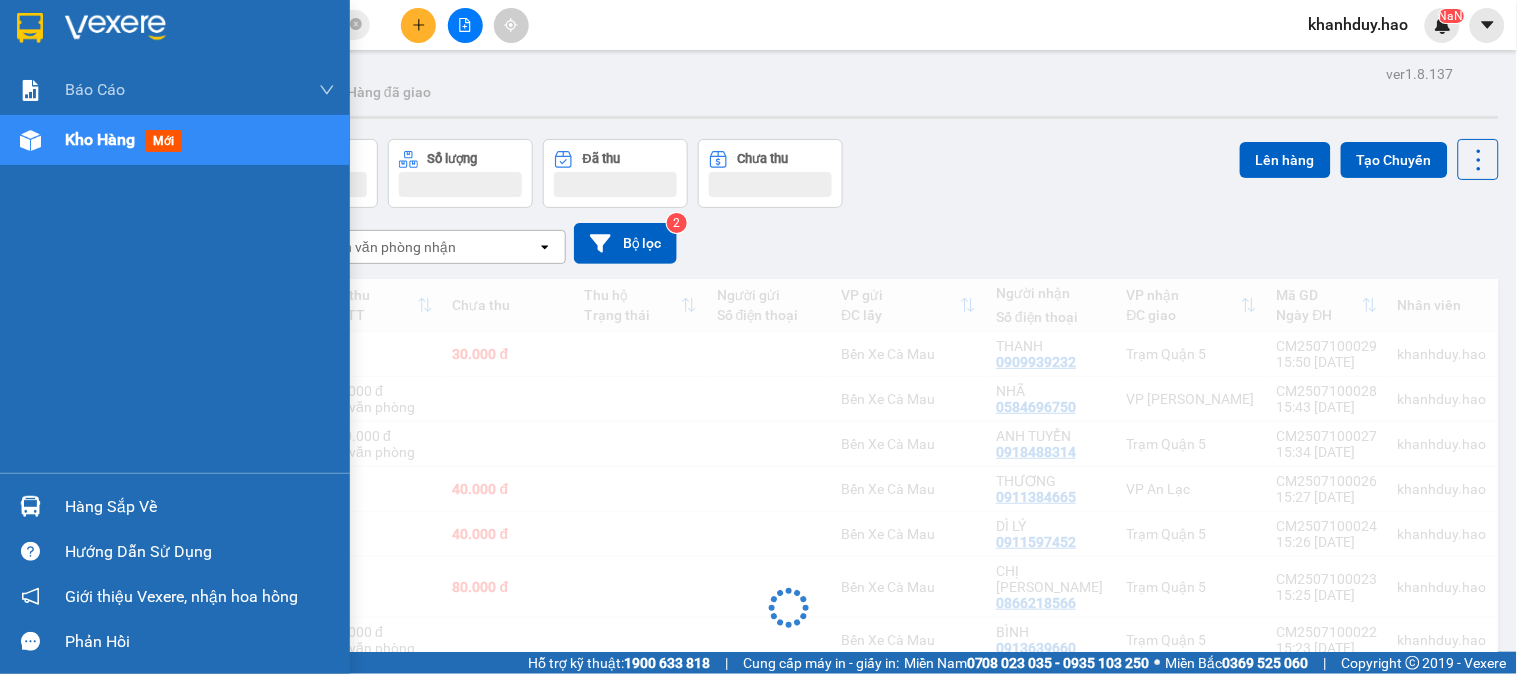 click on "Kho hàng mới" at bounding box center (175, 140) 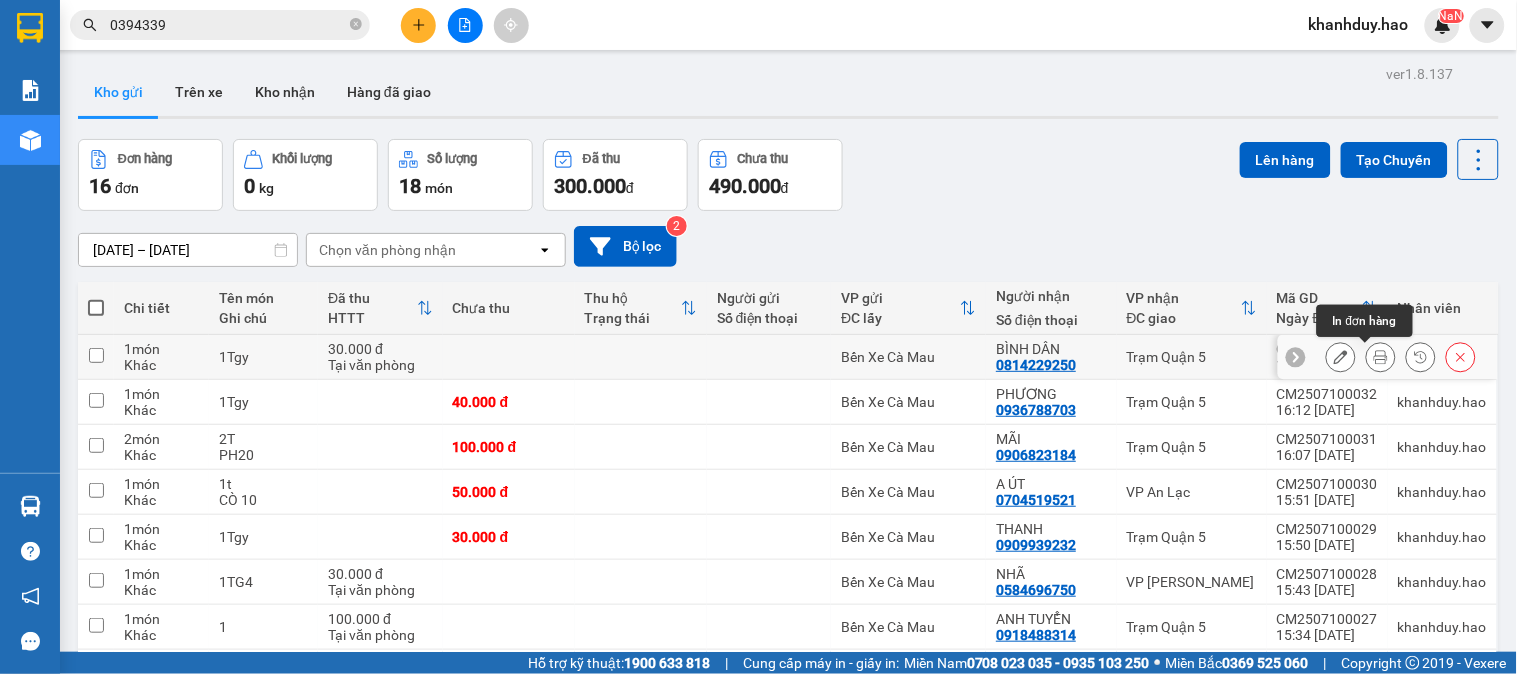 click at bounding box center [1381, 357] 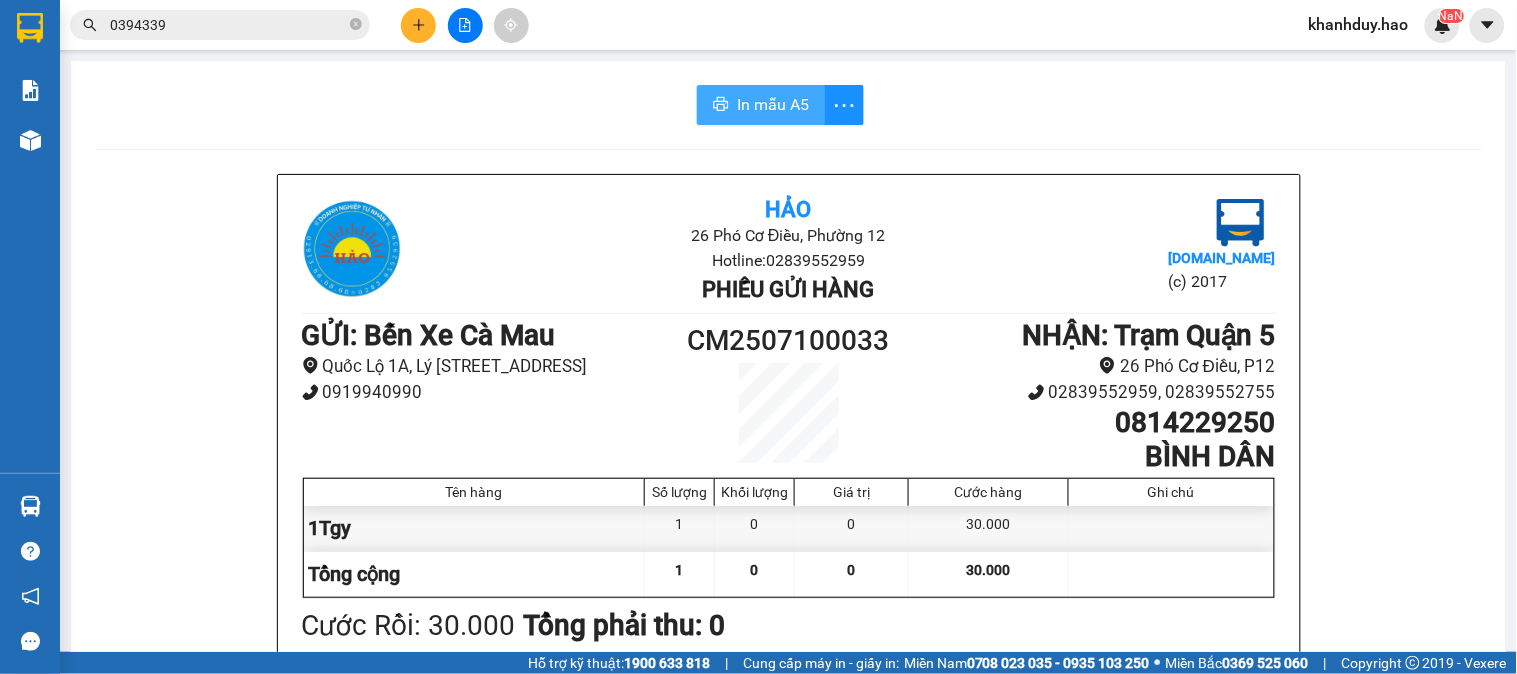 click on "In mẫu A5" at bounding box center (773, 104) 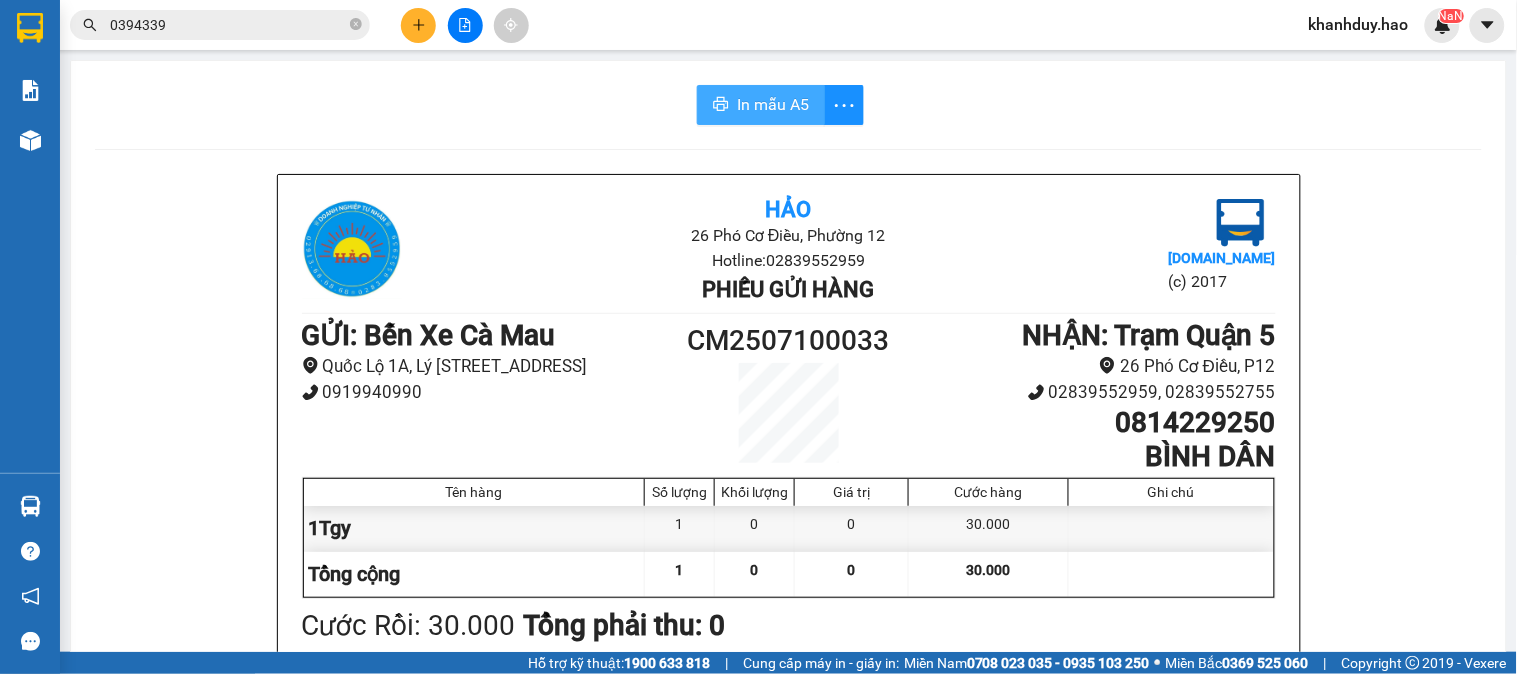 scroll, scrollTop: 0, scrollLeft: 0, axis: both 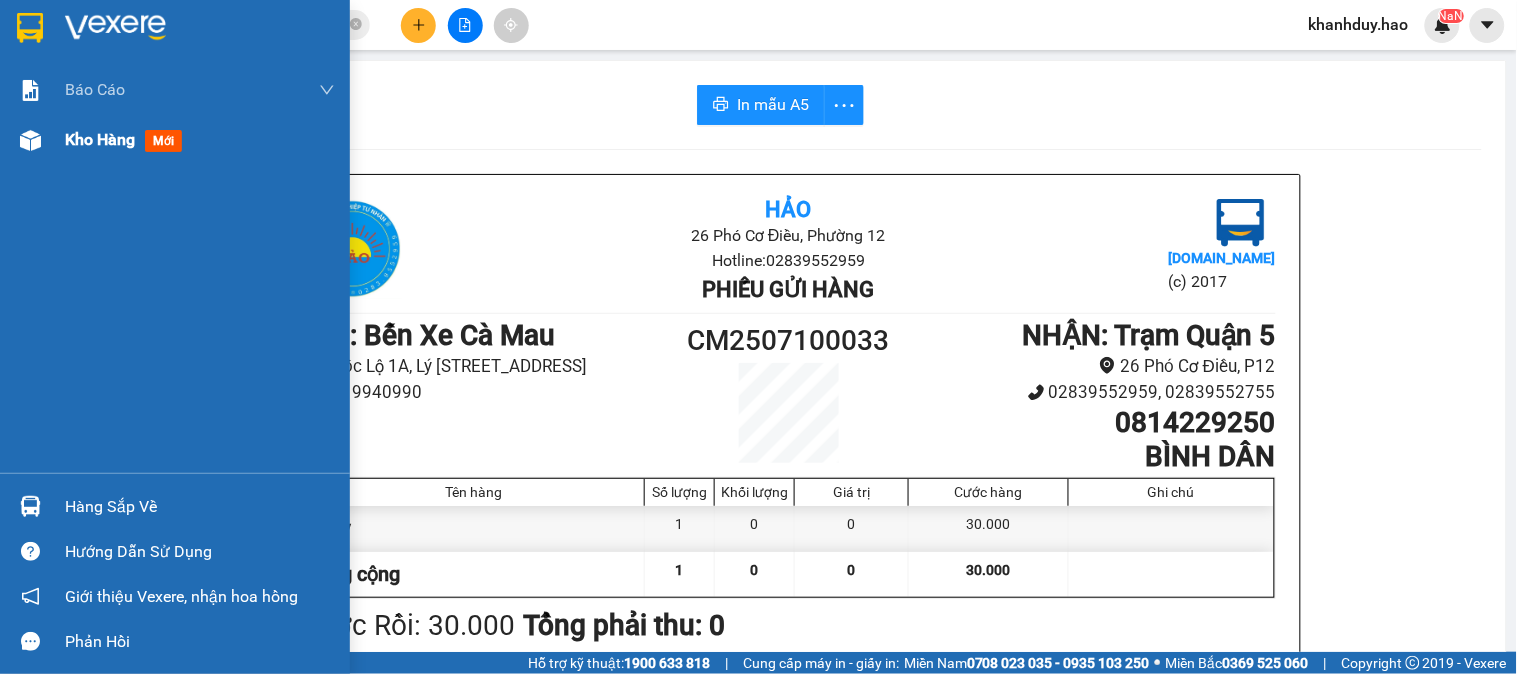 click at bounding box center (30, 140) 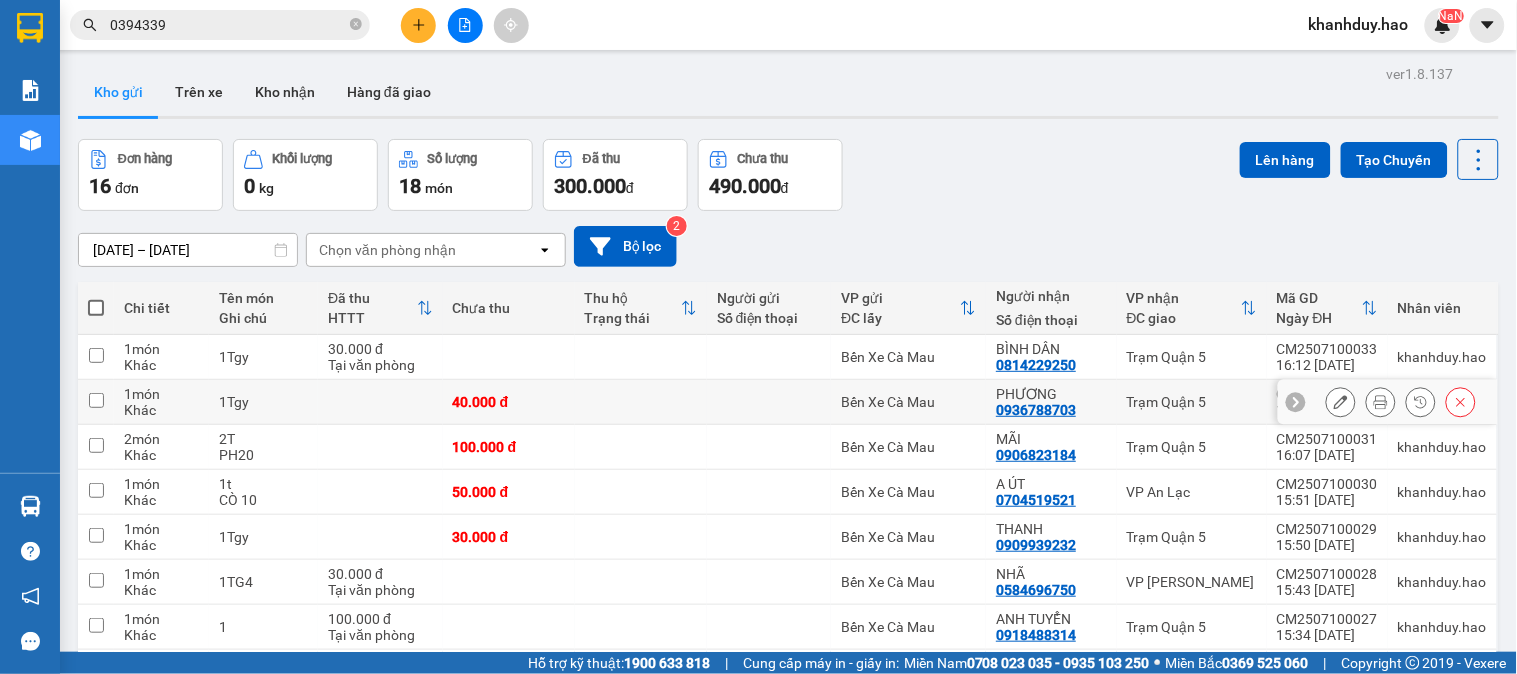 click 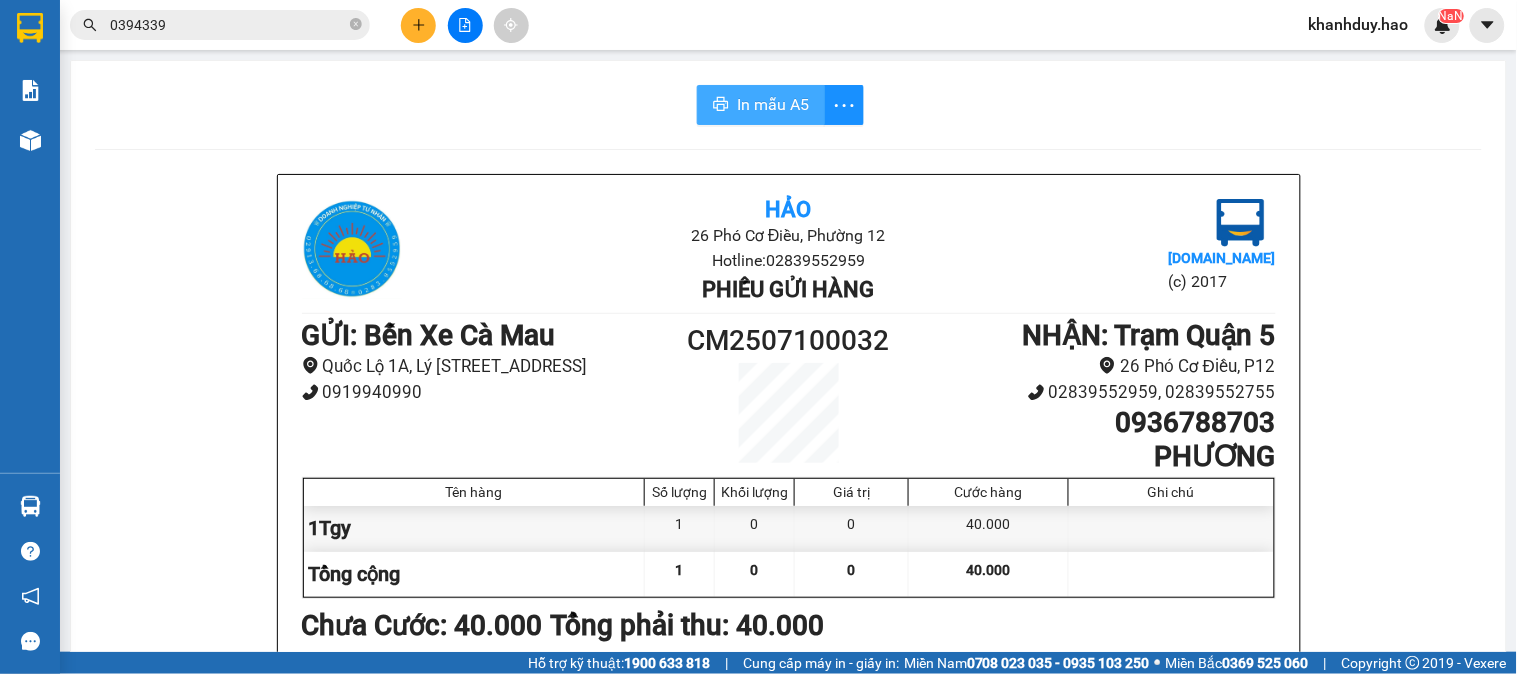 click on "In mẫu A5" at bounding box center [773, 104] 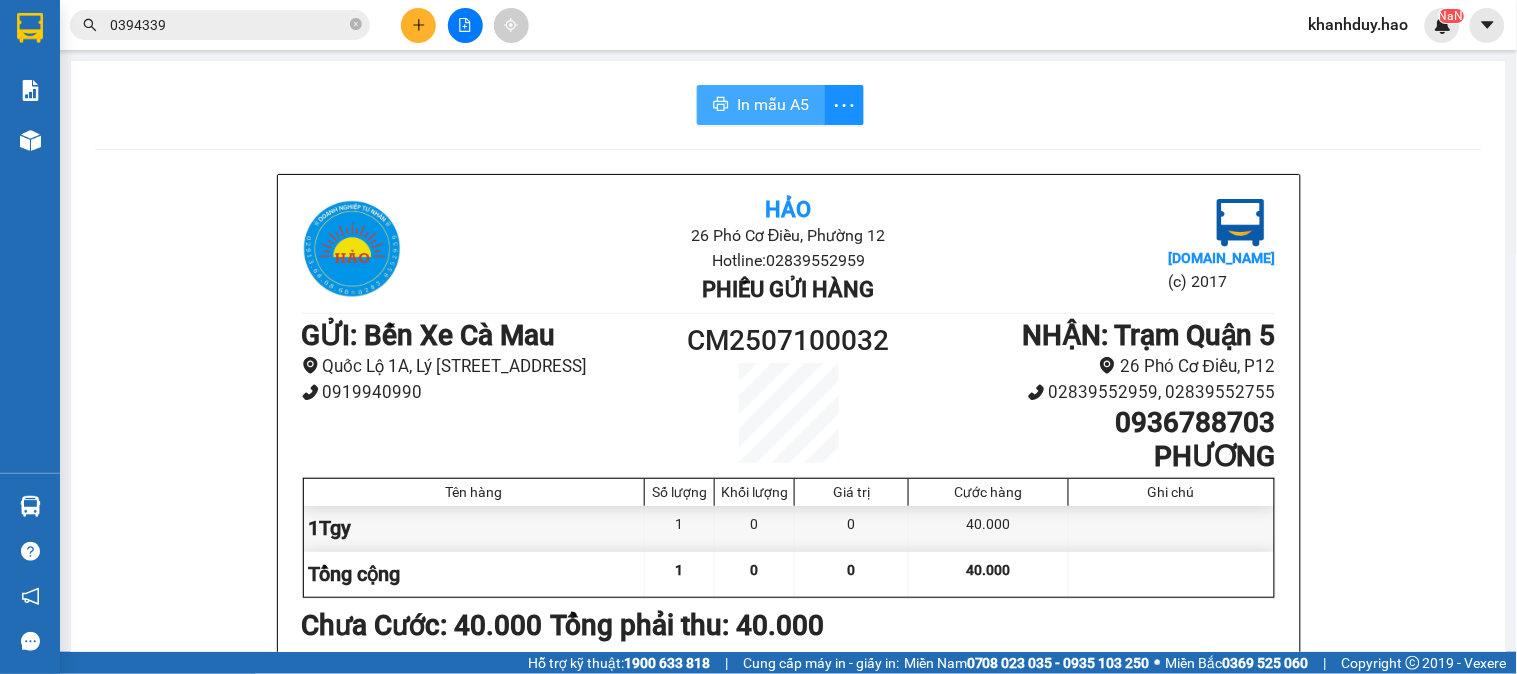 scroll, scrollTop: 0, scrollLeft: 0, axis: both 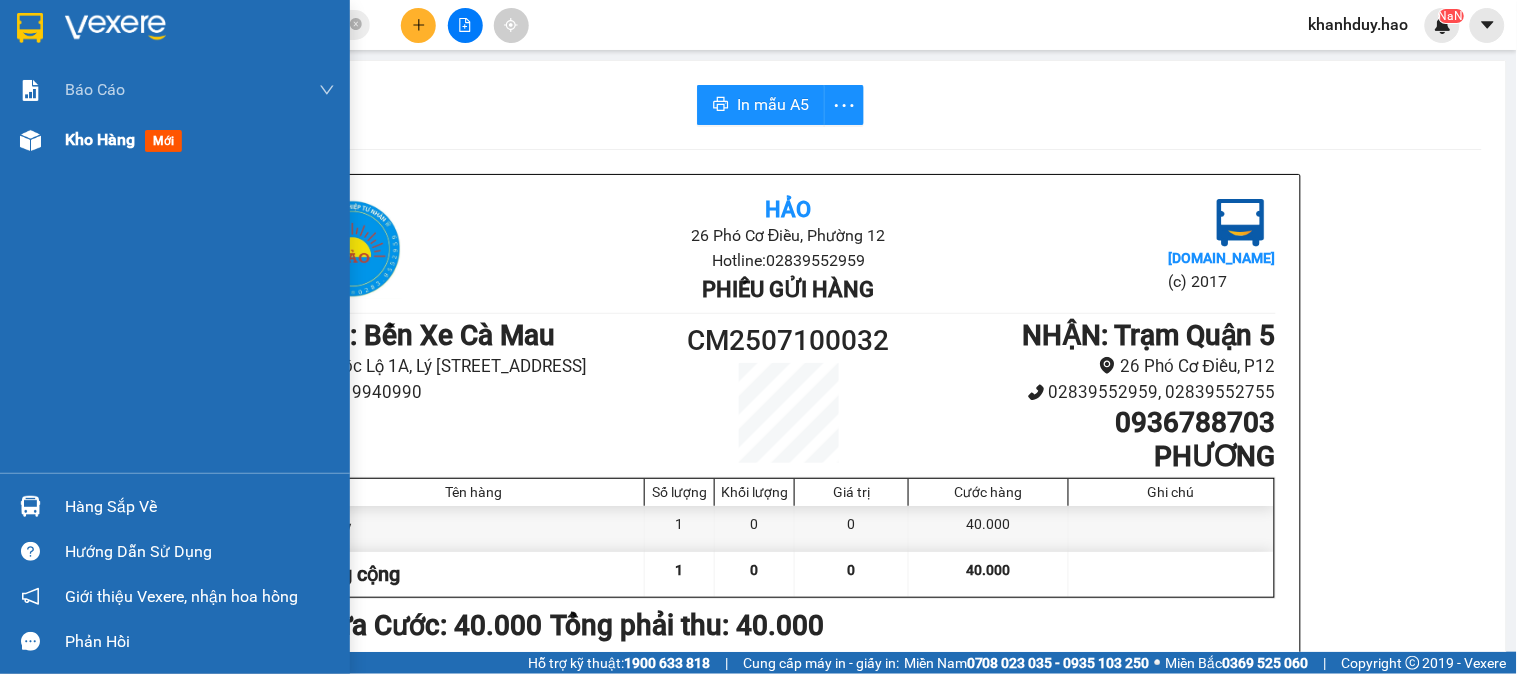 click on "Kho hàng mới" at bounding box center [127, 139] 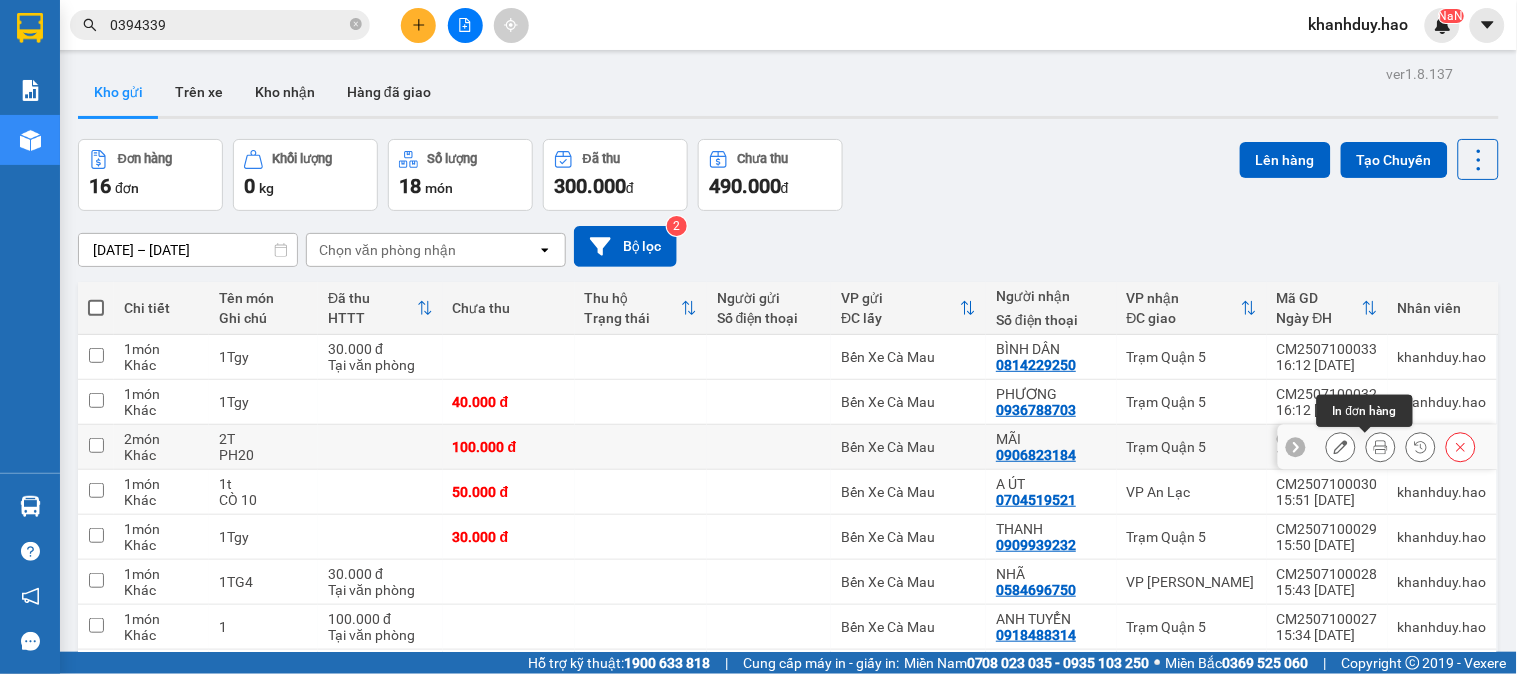 click 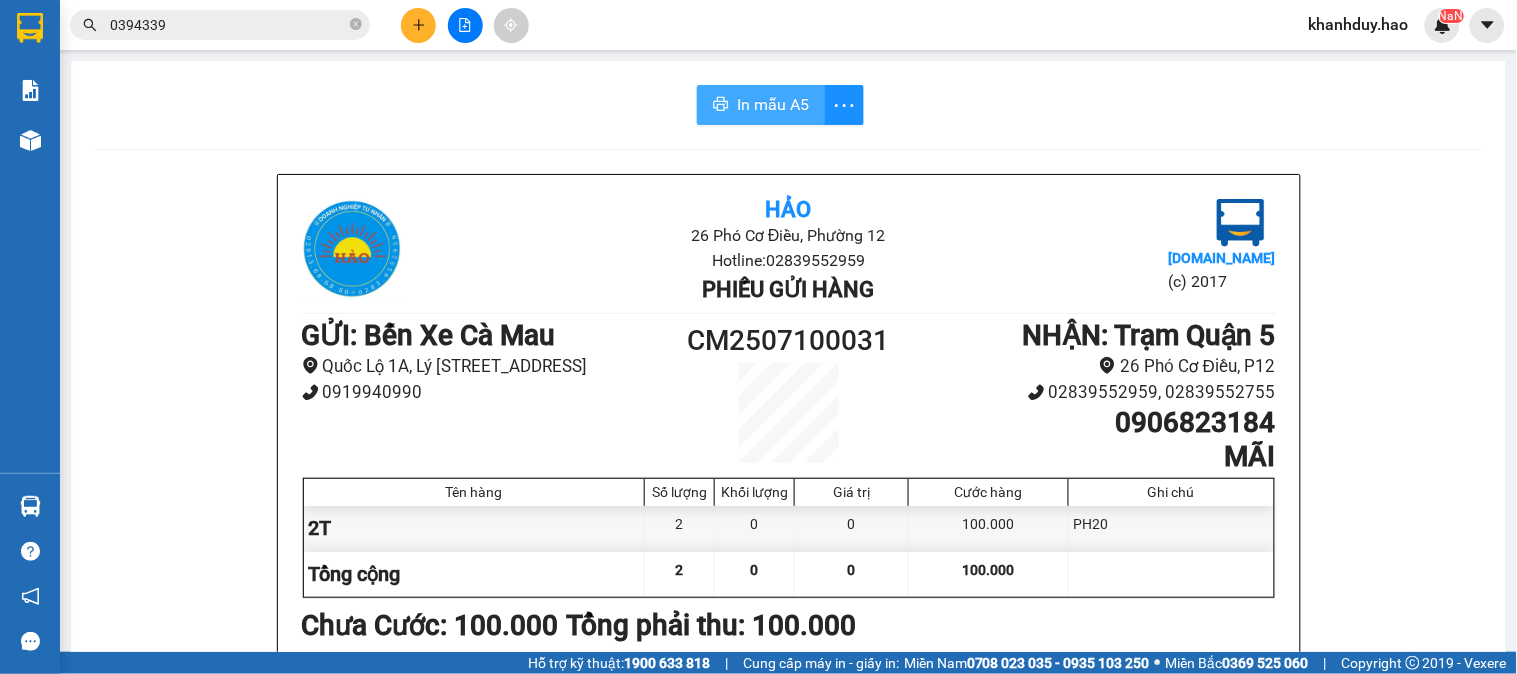 click on "In mẫu A5" at bounding box center [773, 104] 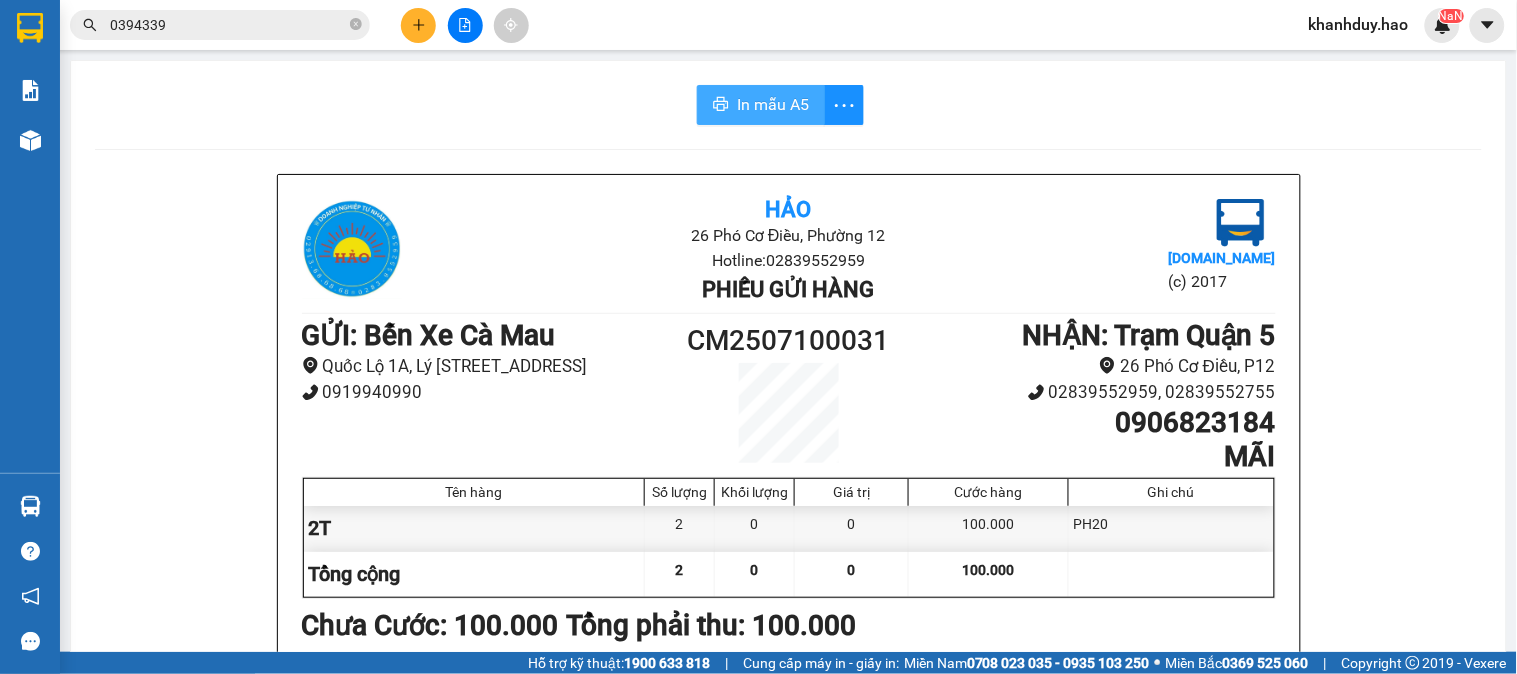 scroll, scrollTop: 0, scrollLeft: 0, axis: both 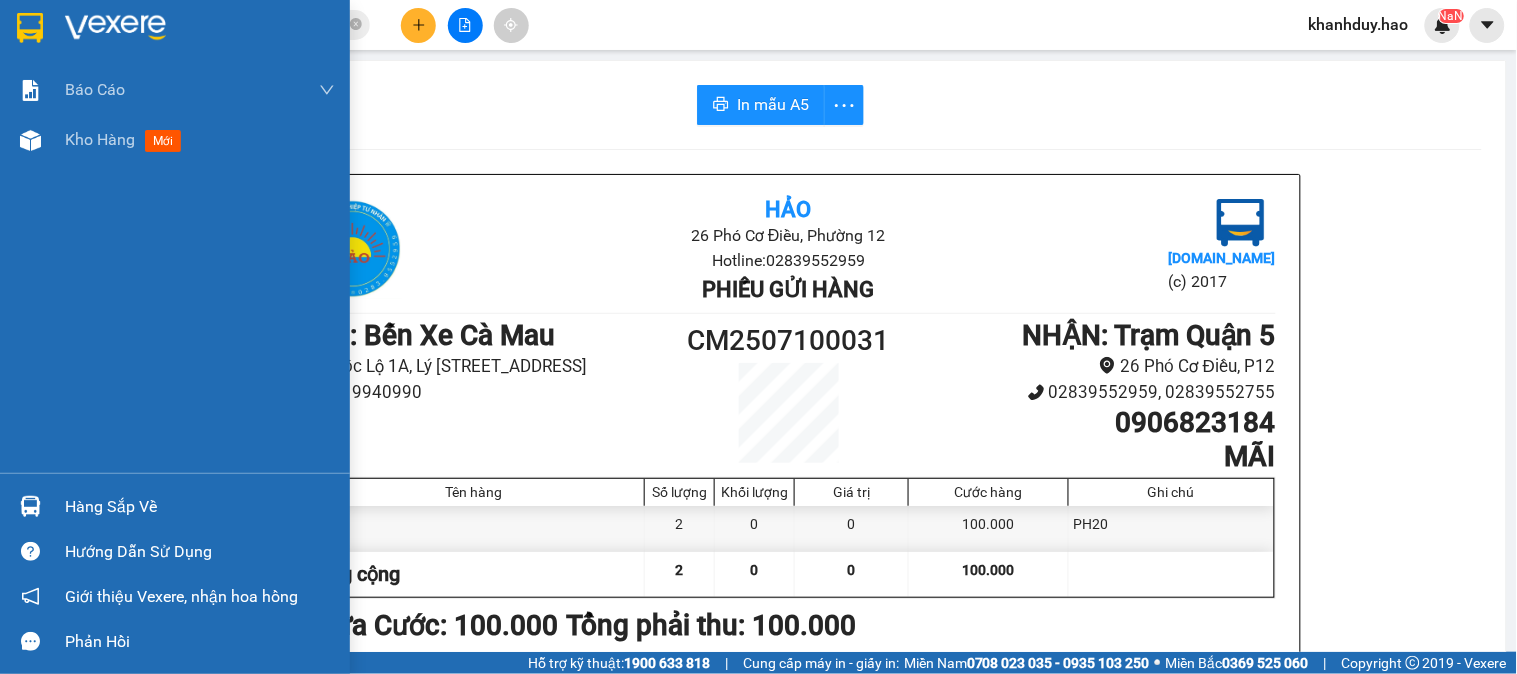 drag, startPoint x: 87, startPoint y: 146, endPoint x: 95, endPoint y: 347, distance: 201.15913 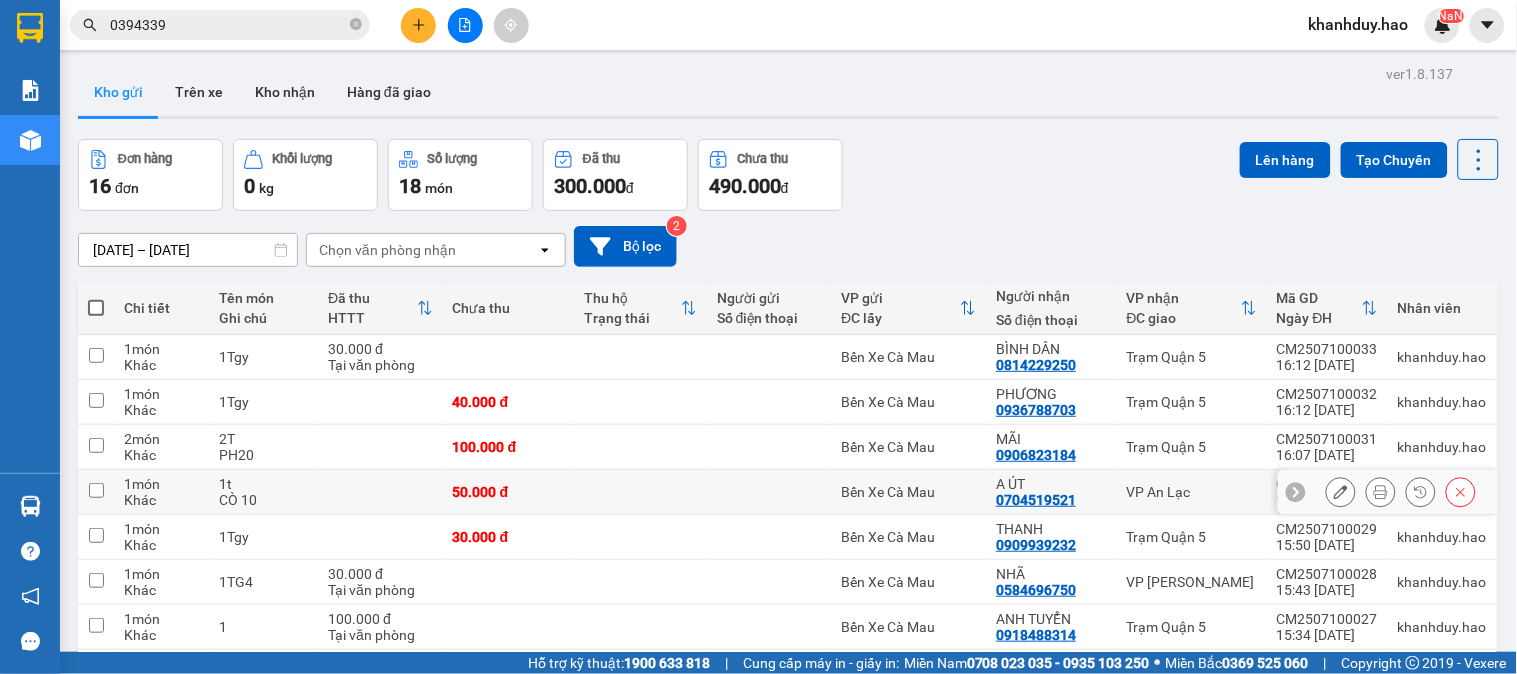 click at bounding box center (1381, 492) 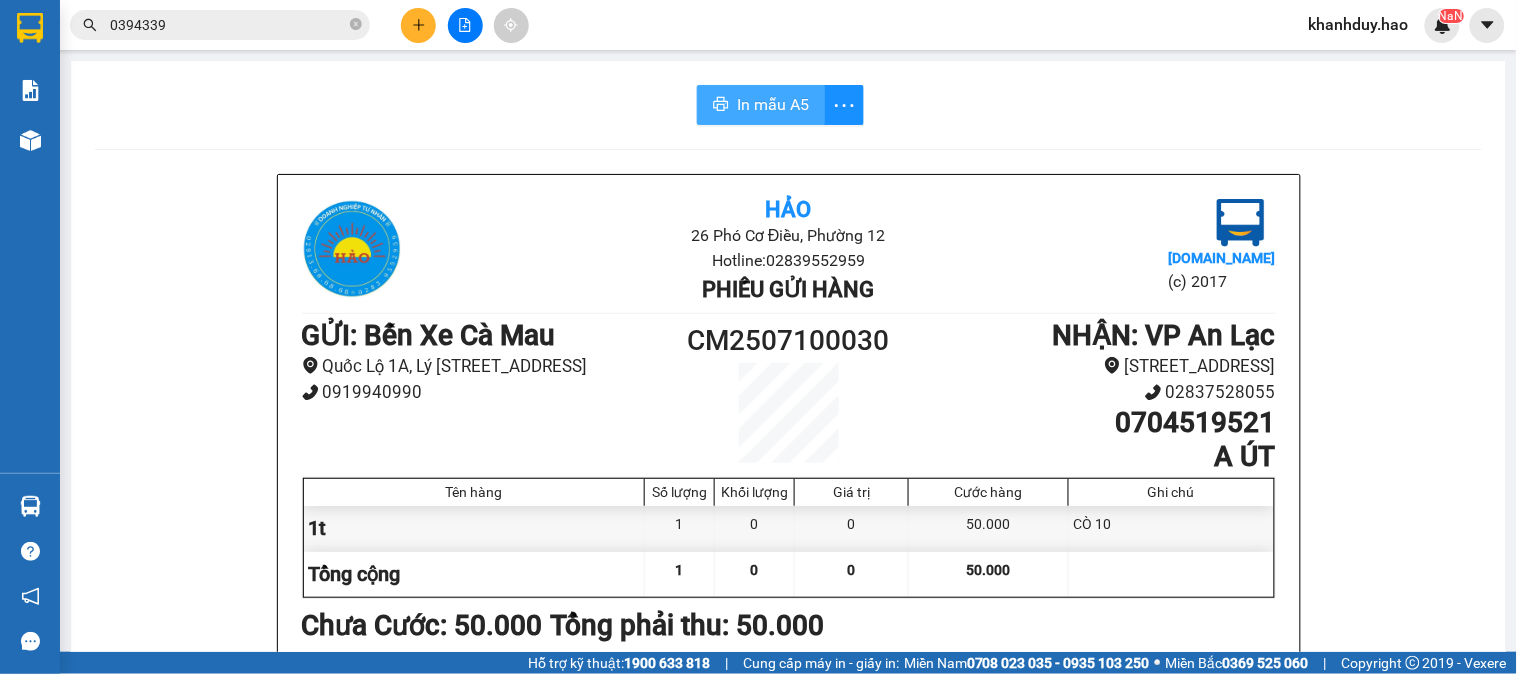 click on "In mẫu A5" at bounding box center [773, 104] 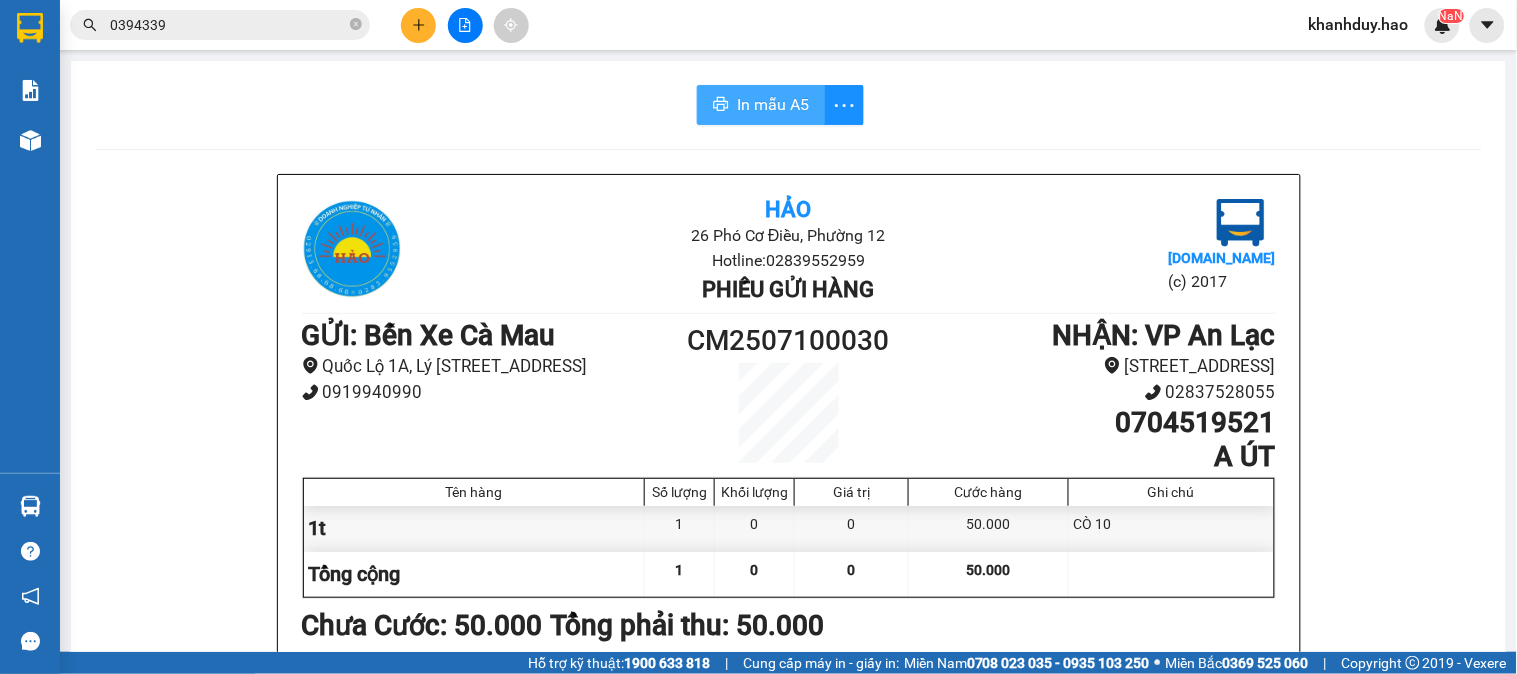 scroll, scrollTop: 0, scrollLeft: 0, axis: both 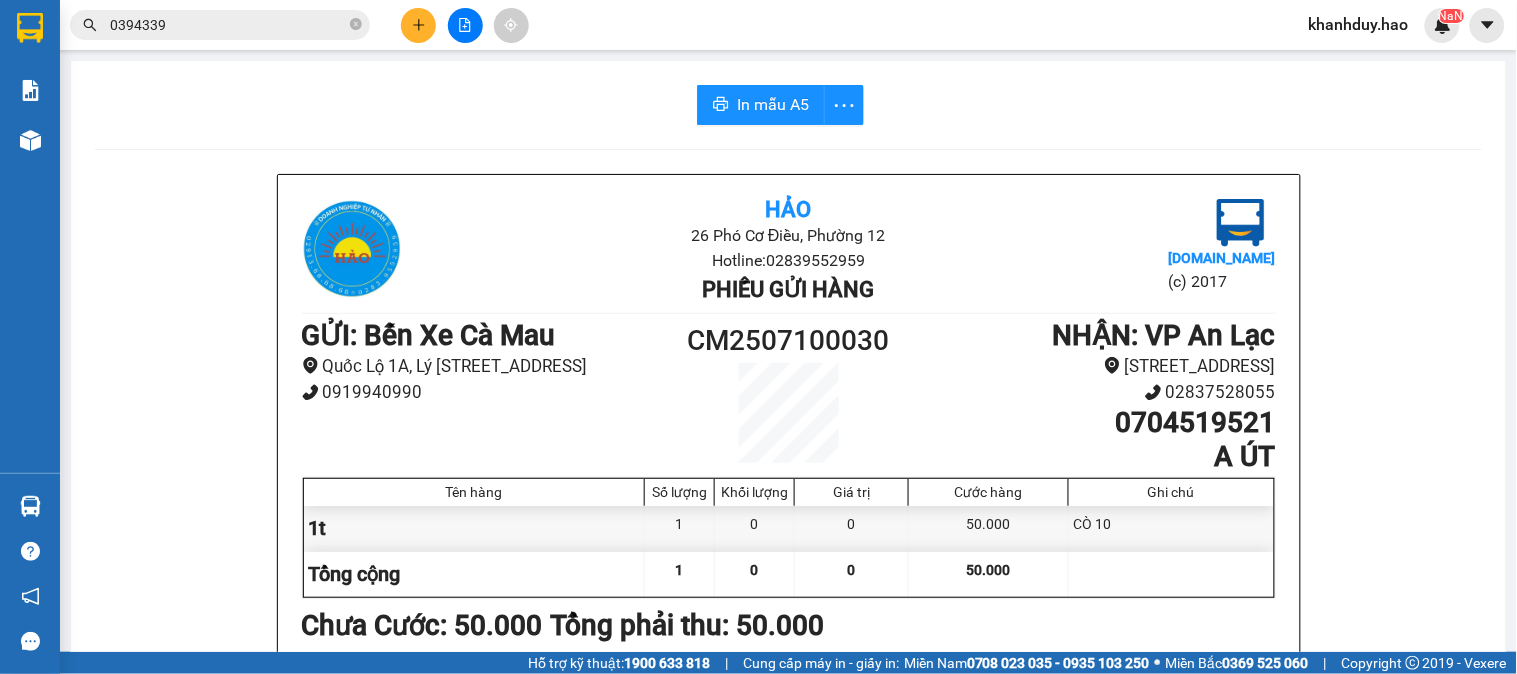 click at bounding box center [465, 25] 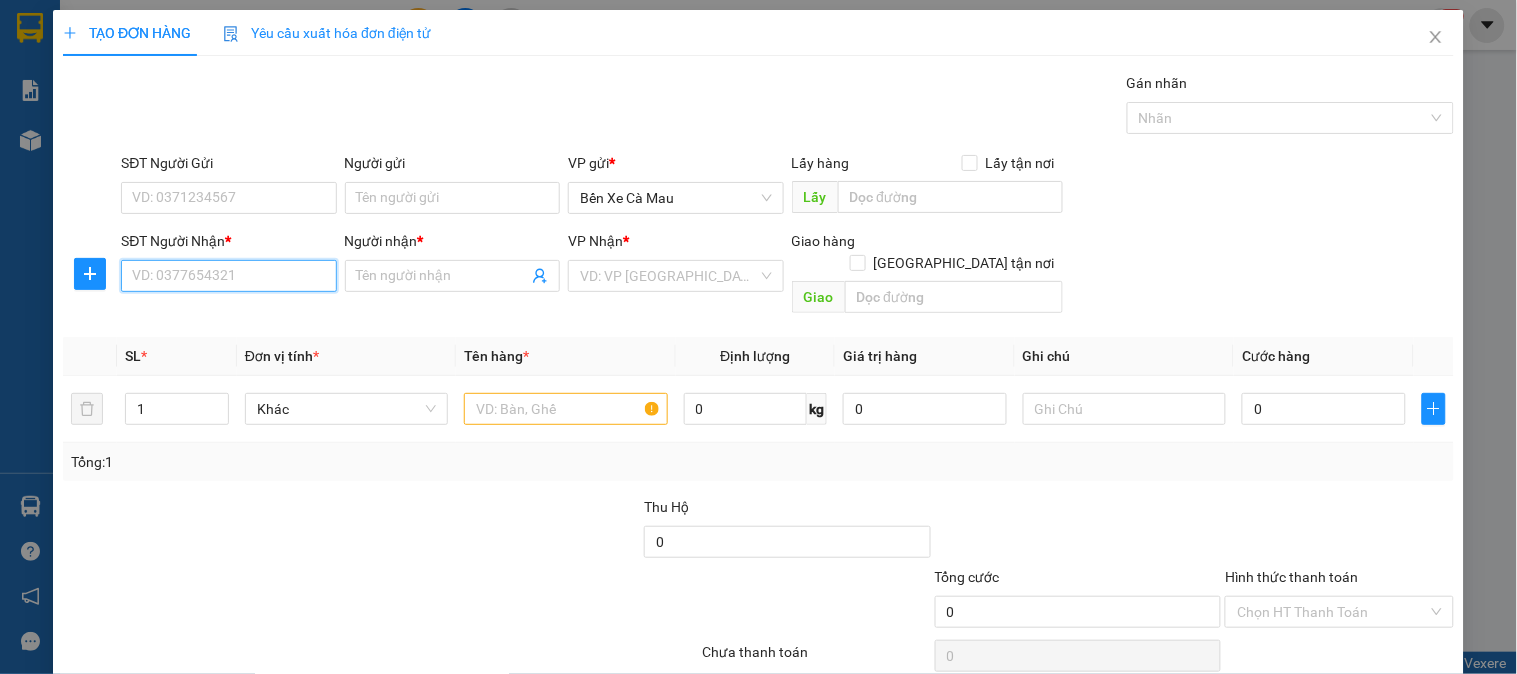 click on "SĐT Người Nhận  *" at bounding box center [228, 276] 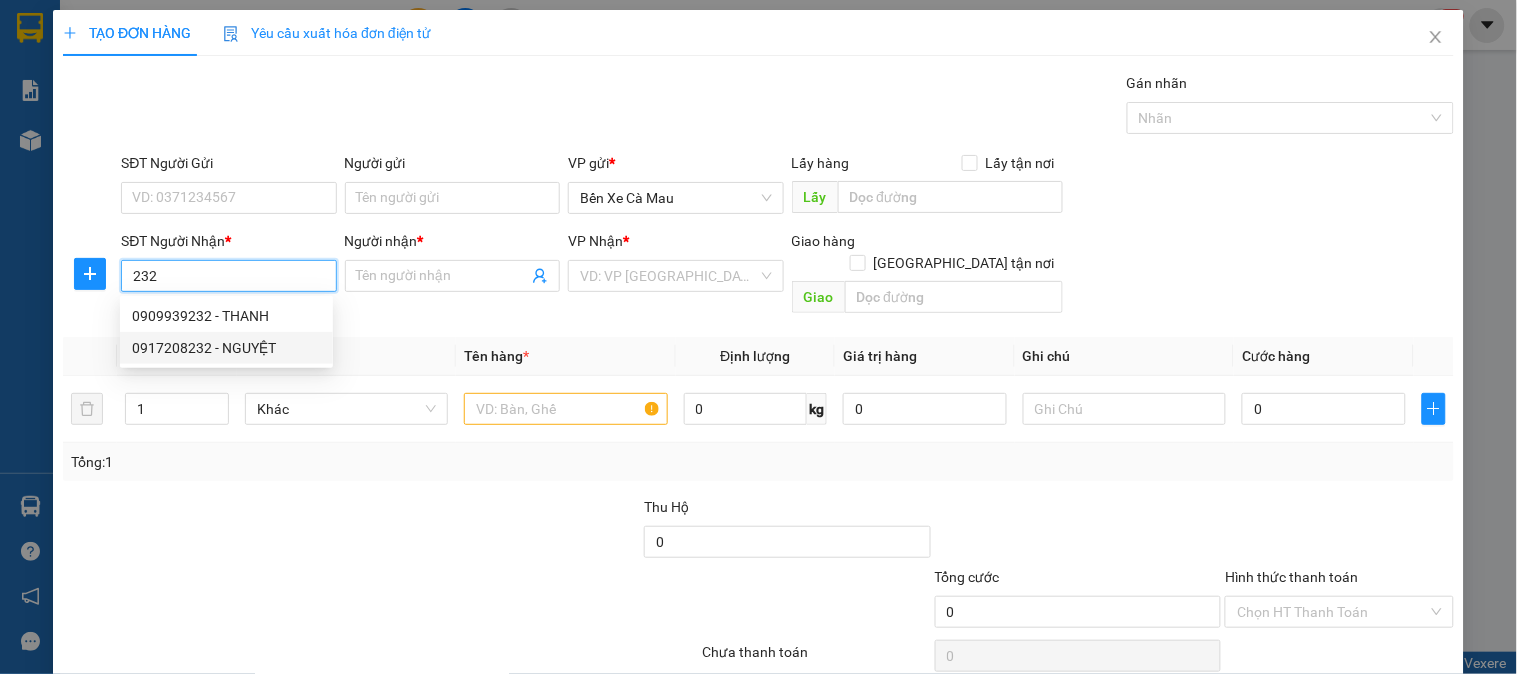 click on "0917208232 - NGUYỆT" at bounding box center (226, 348) 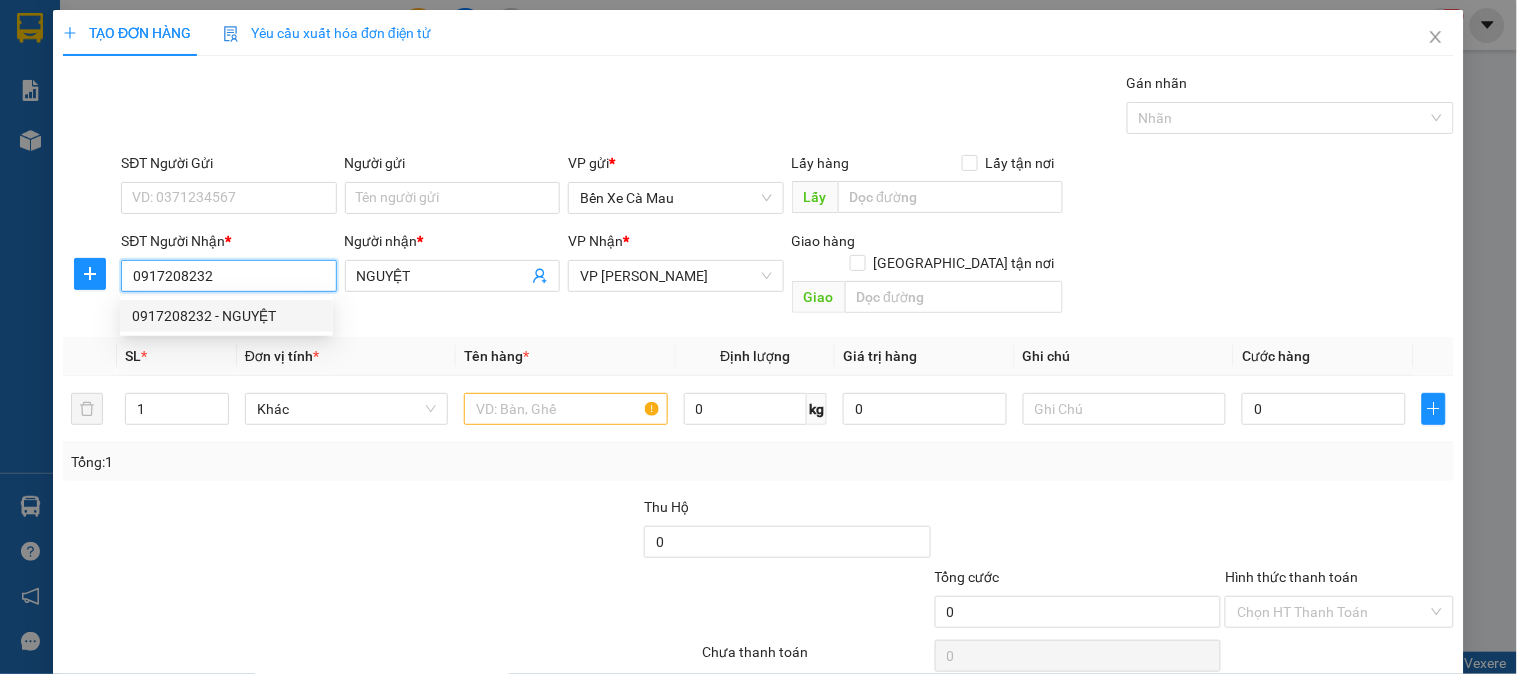 type on "30.000" 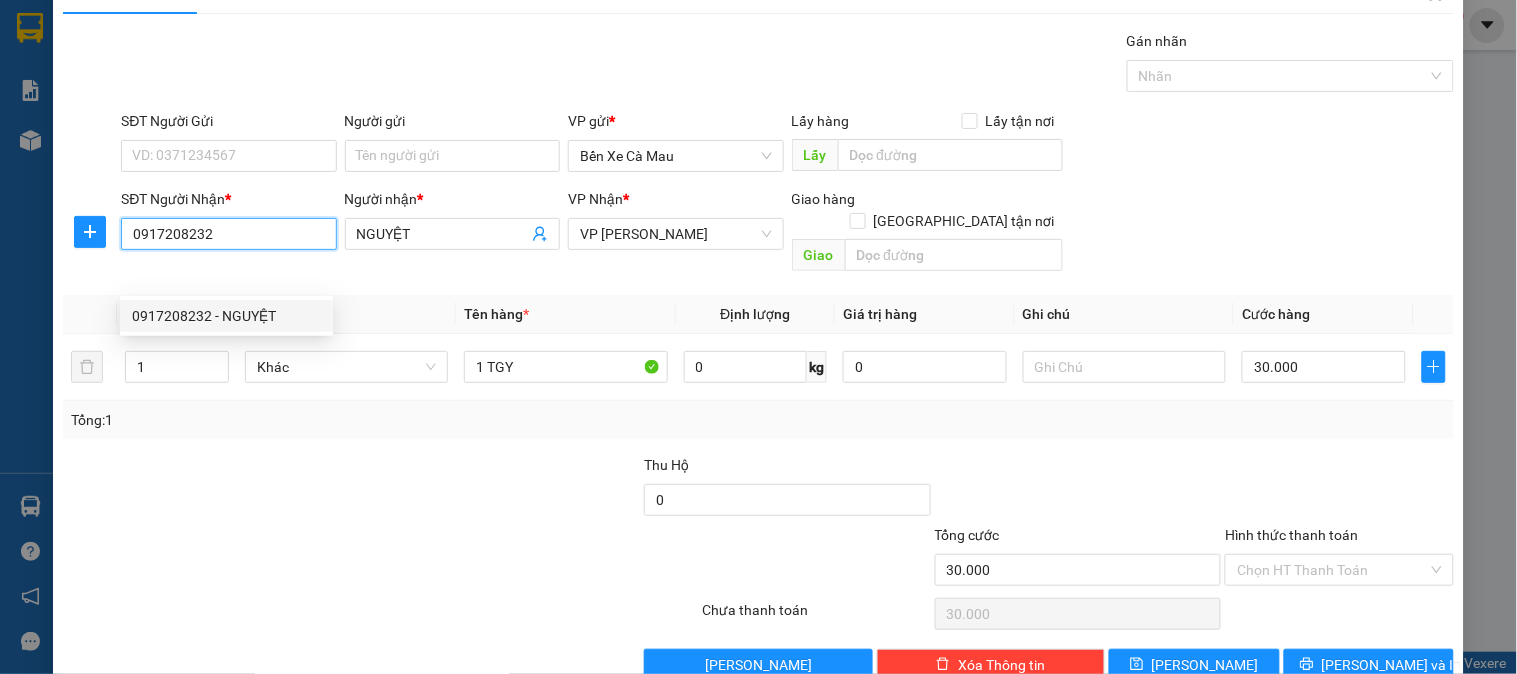 scroll, scrollTop: 65, scrollLeft: 0, axis: vertical 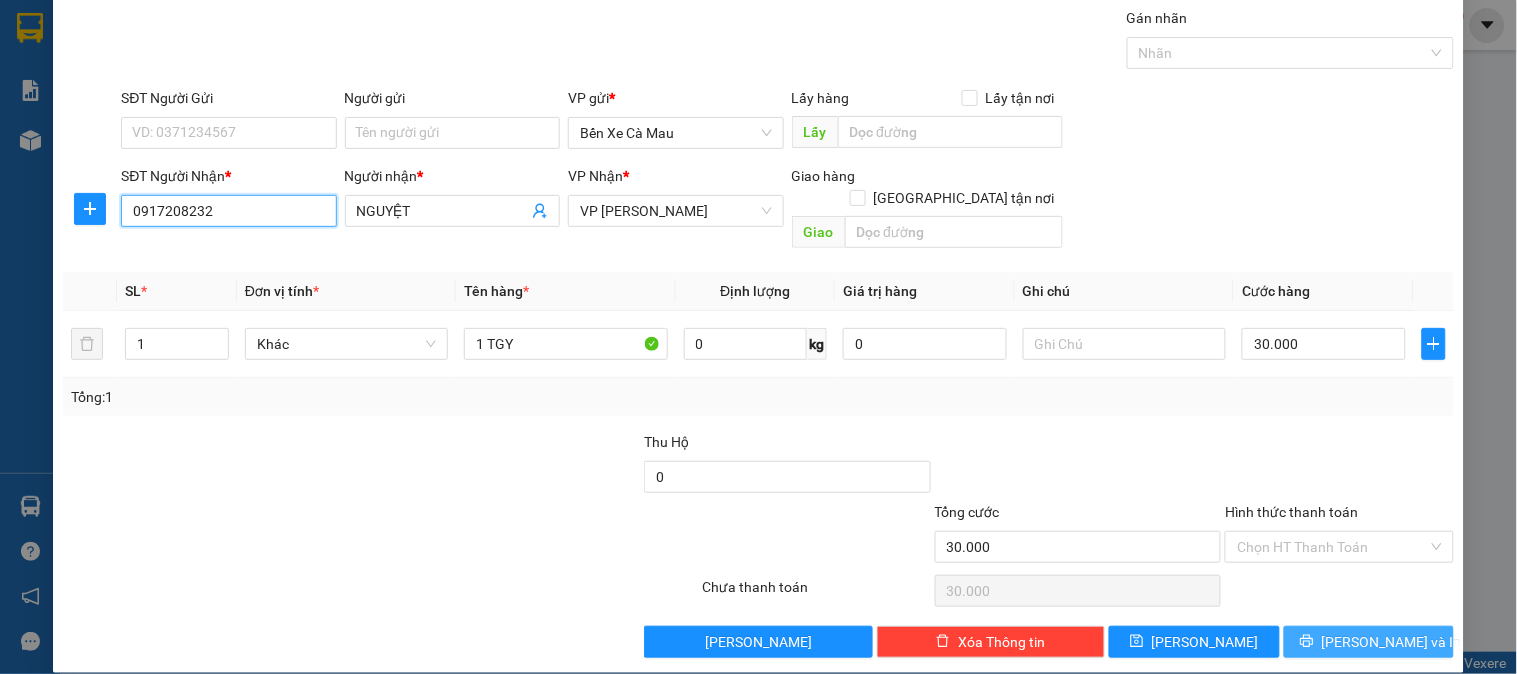 type on "0917208232" 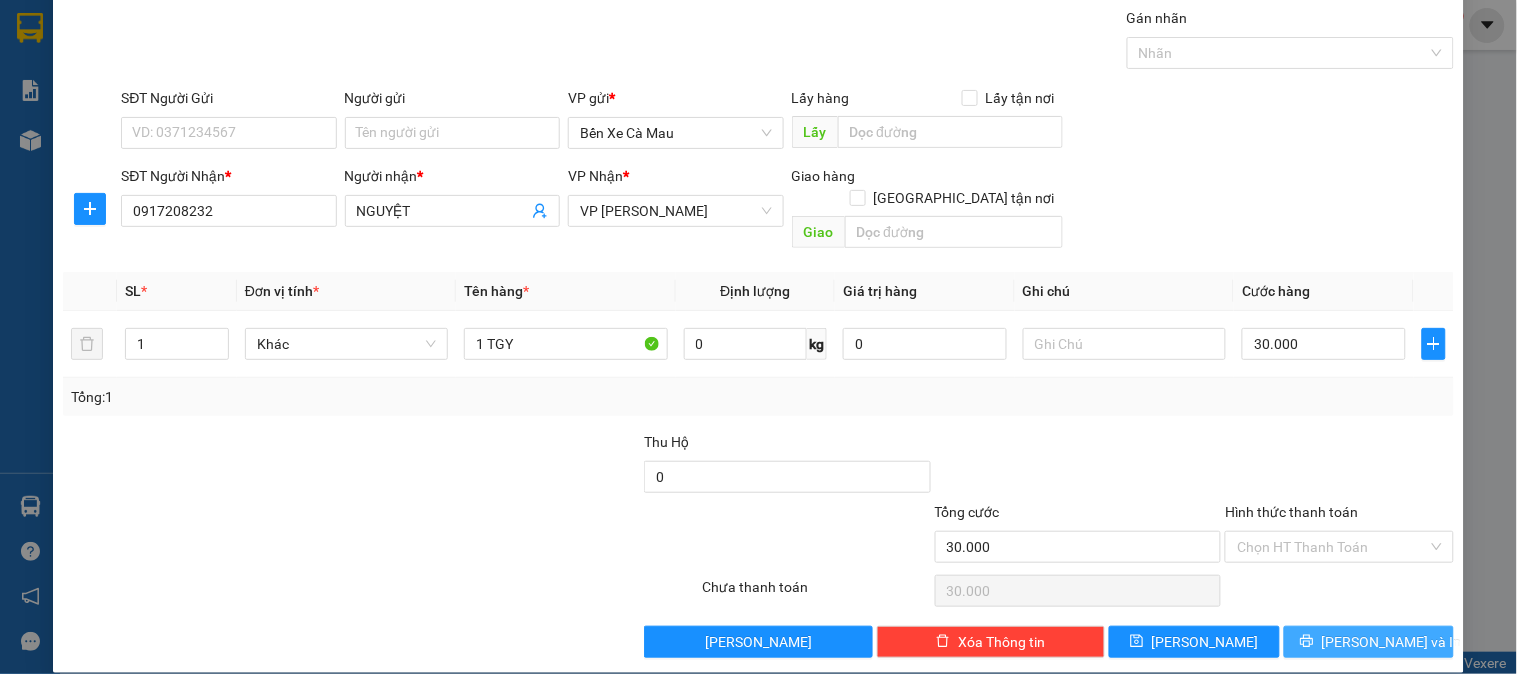 click on "[PERSON_NAME] và In" at bounding box center [1392, 642] 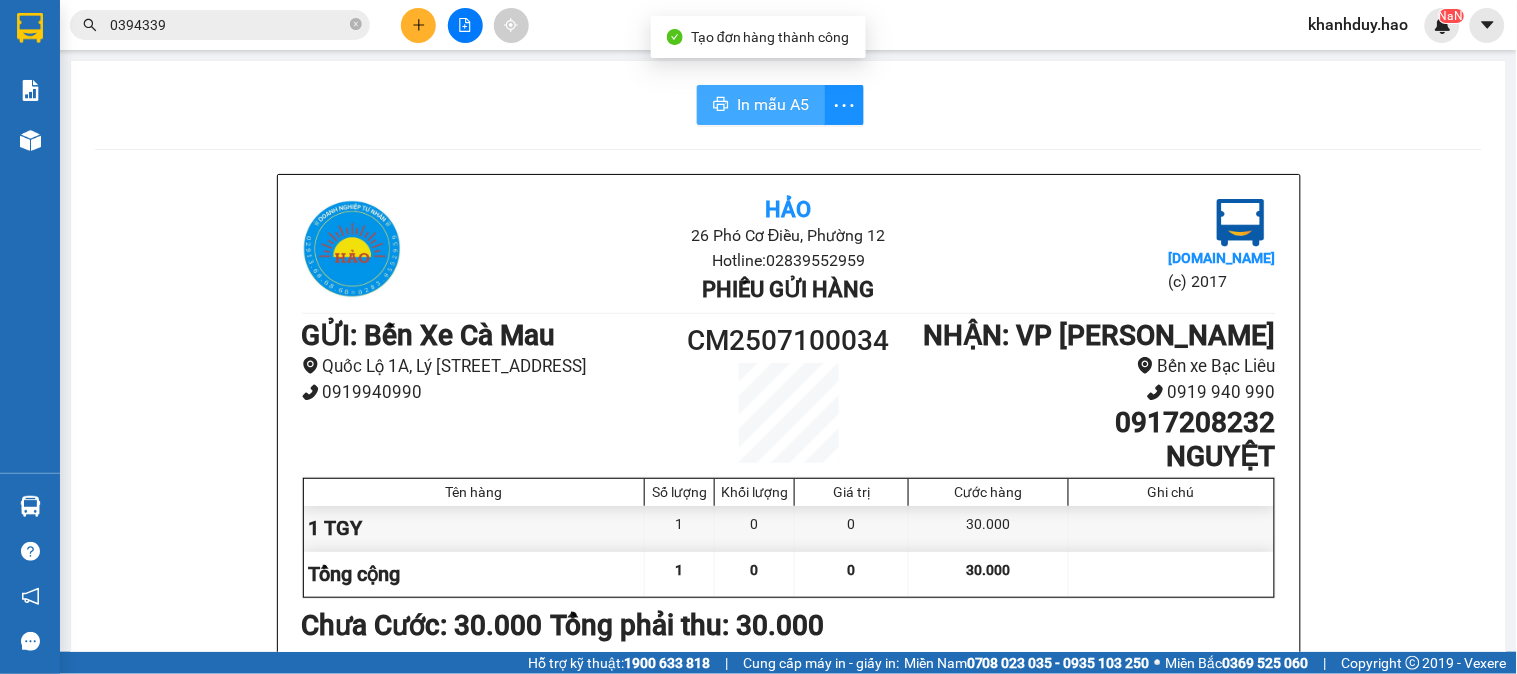 click on "In mẫu A5" at bounding box center [773, 104] 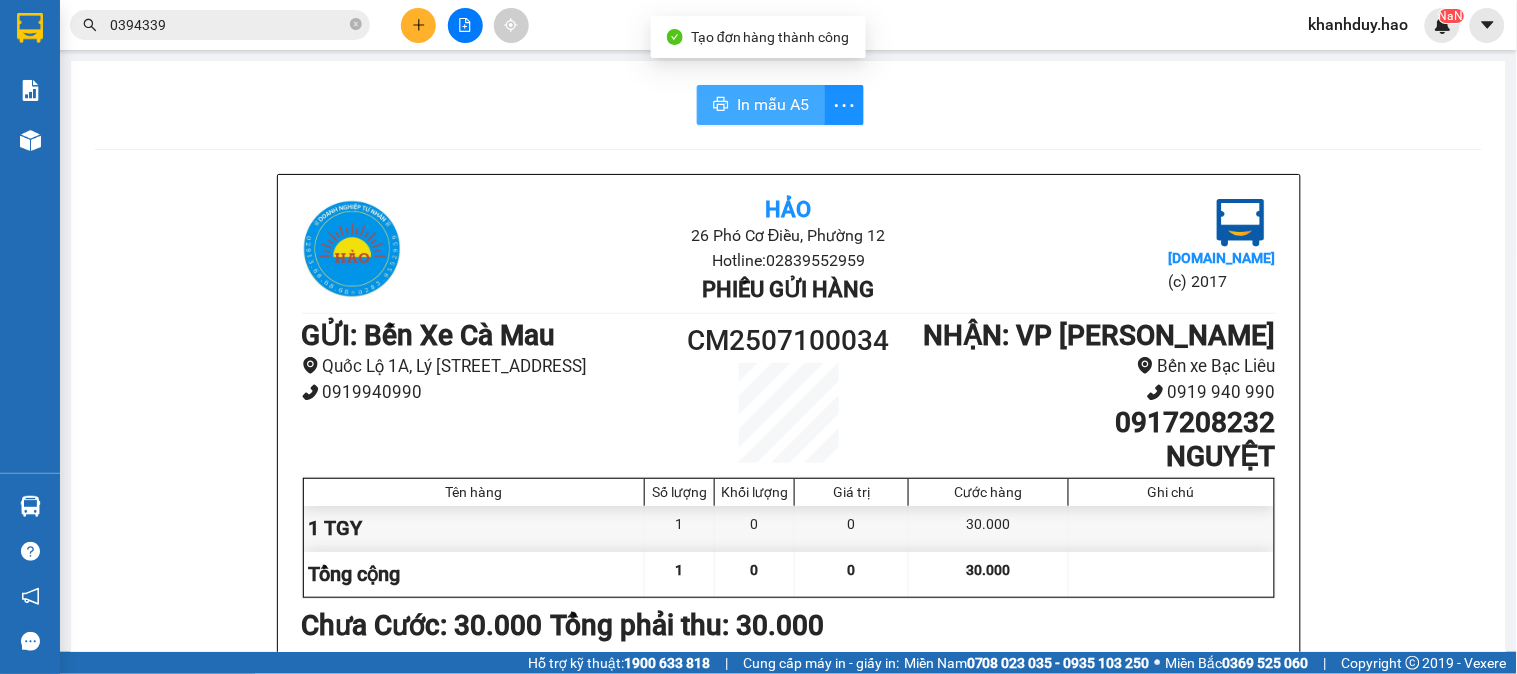 scroll, scrollTop: 0, scrollLeft: 0, axis: both 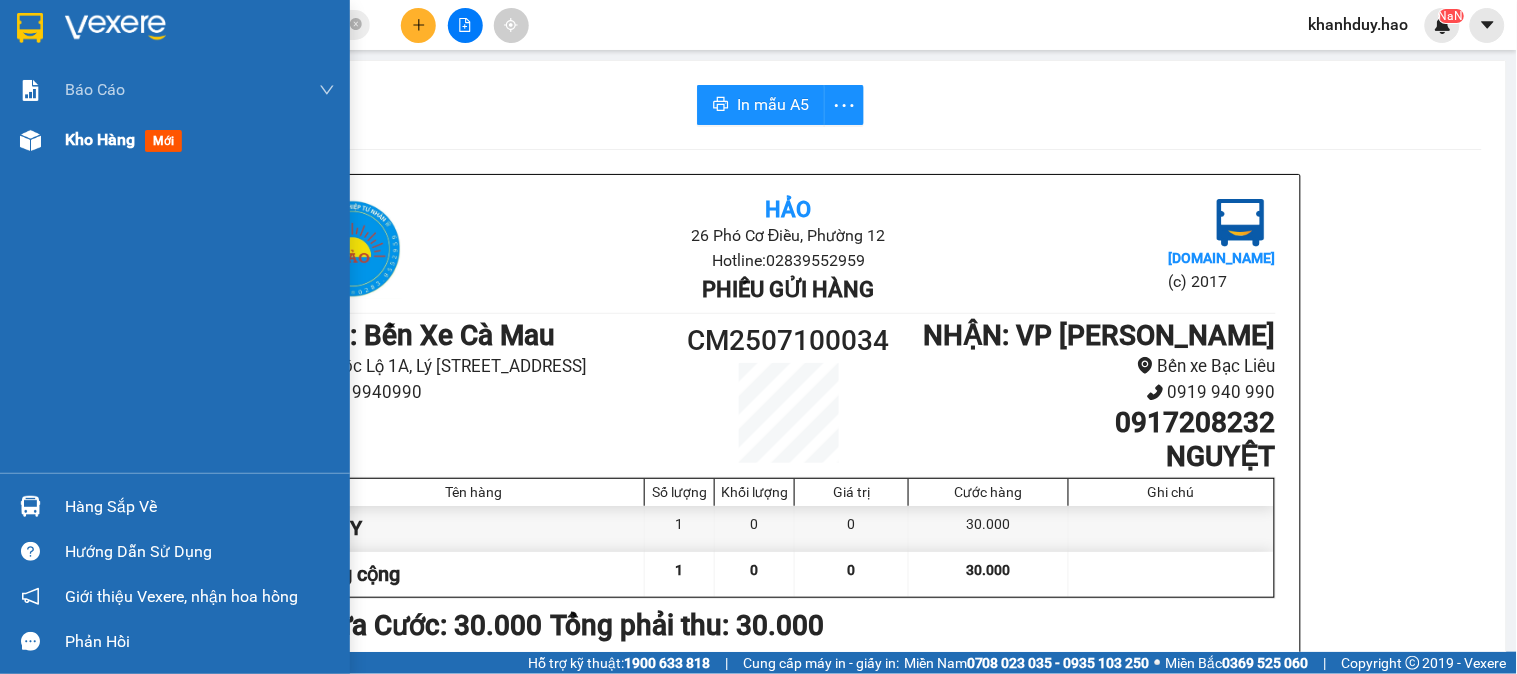 click on "Kho hàng mới" at bounding box center (175, 140) 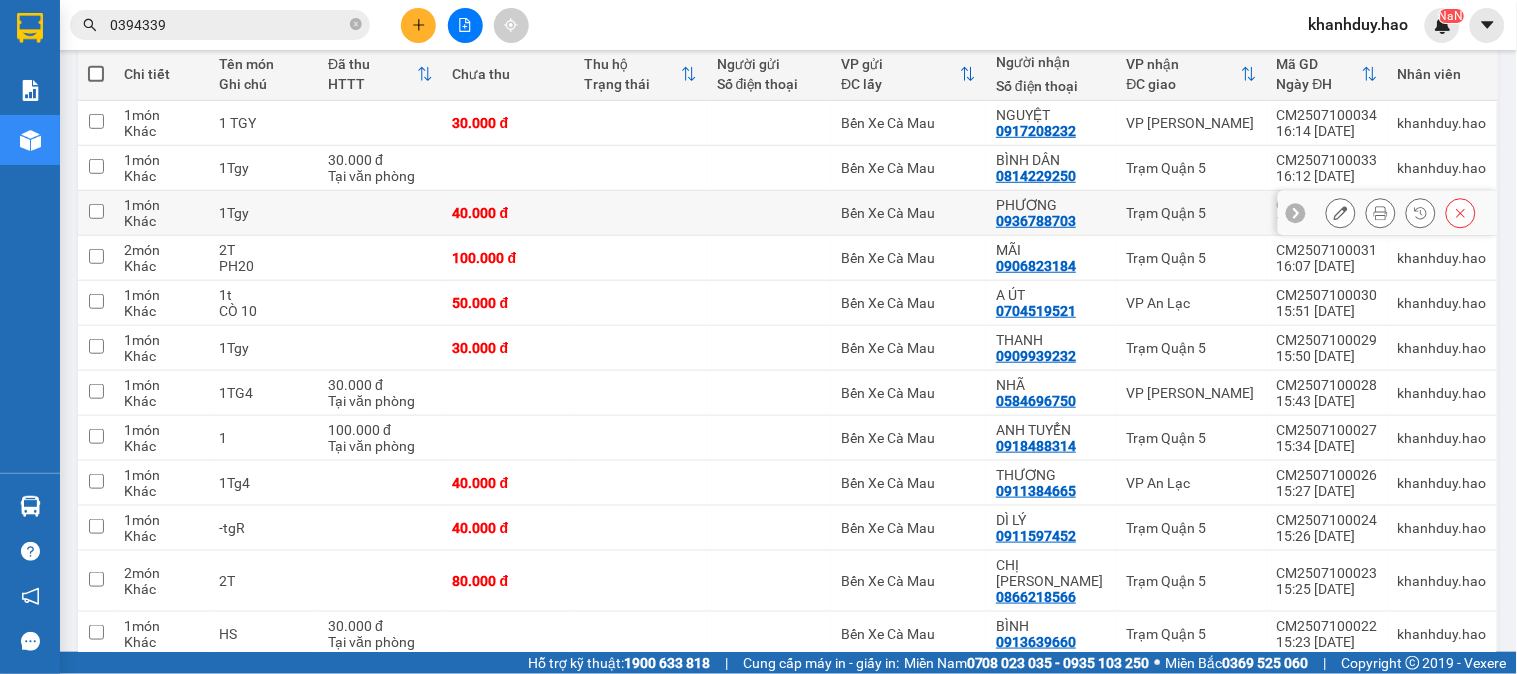 scroll, scrollTop: 0, scrollLeft: 0, axis: both 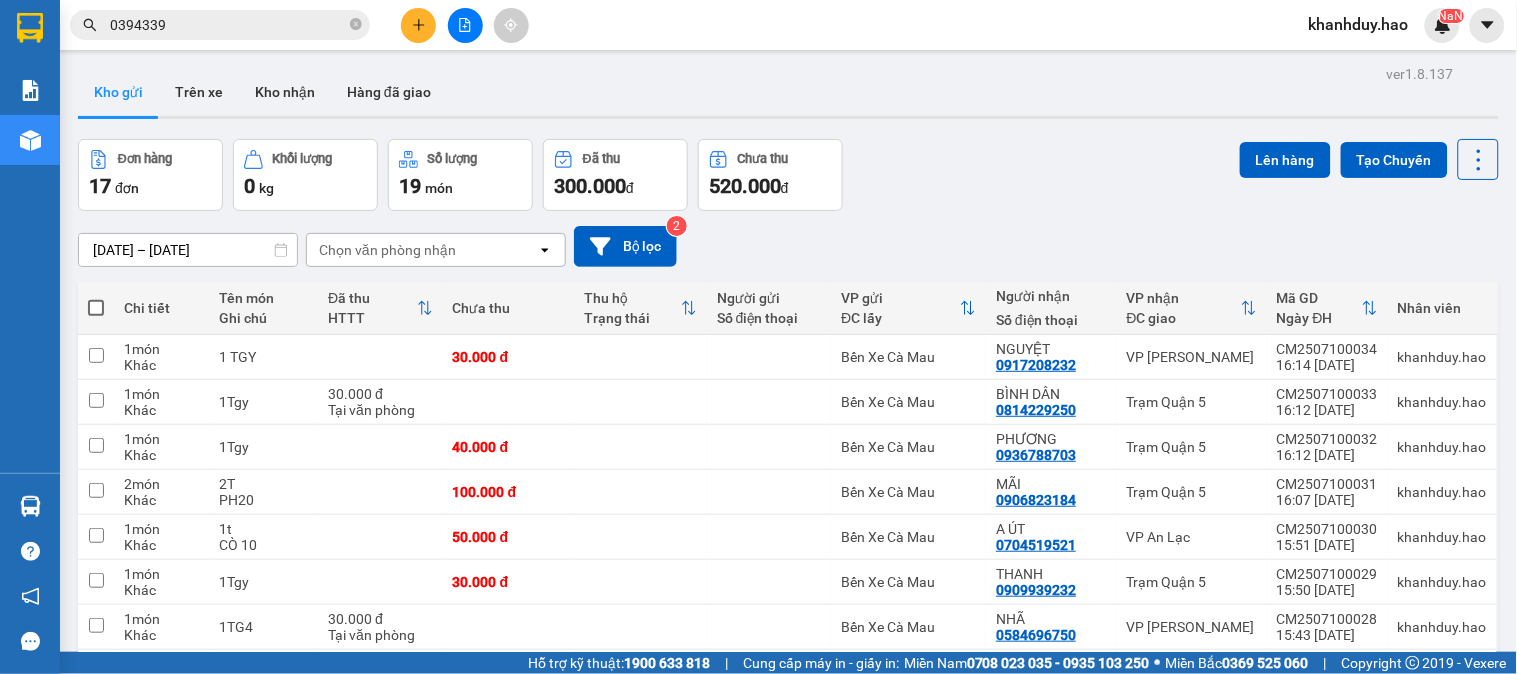 click at bounding box center [418, 25] 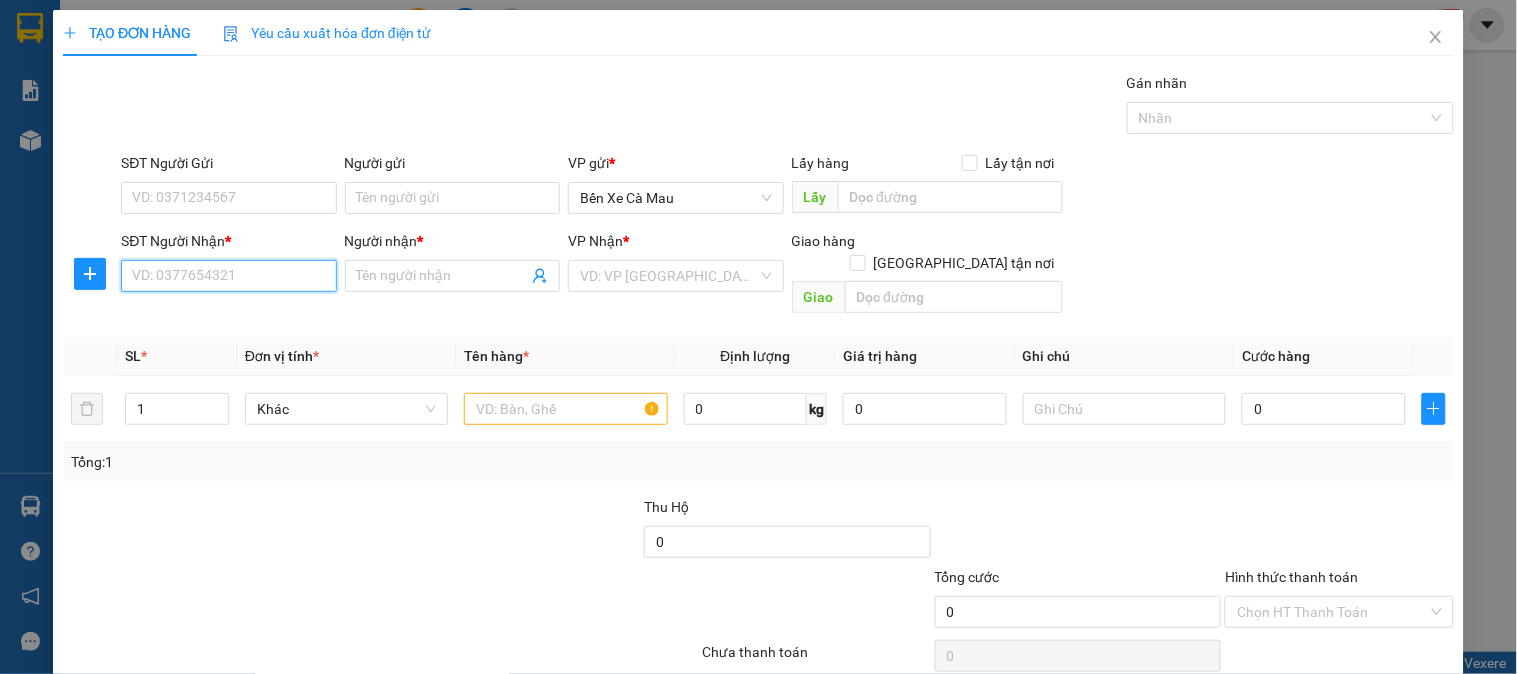 click on "SĐT Người Nhận  *" at bounding box center [228, 276] 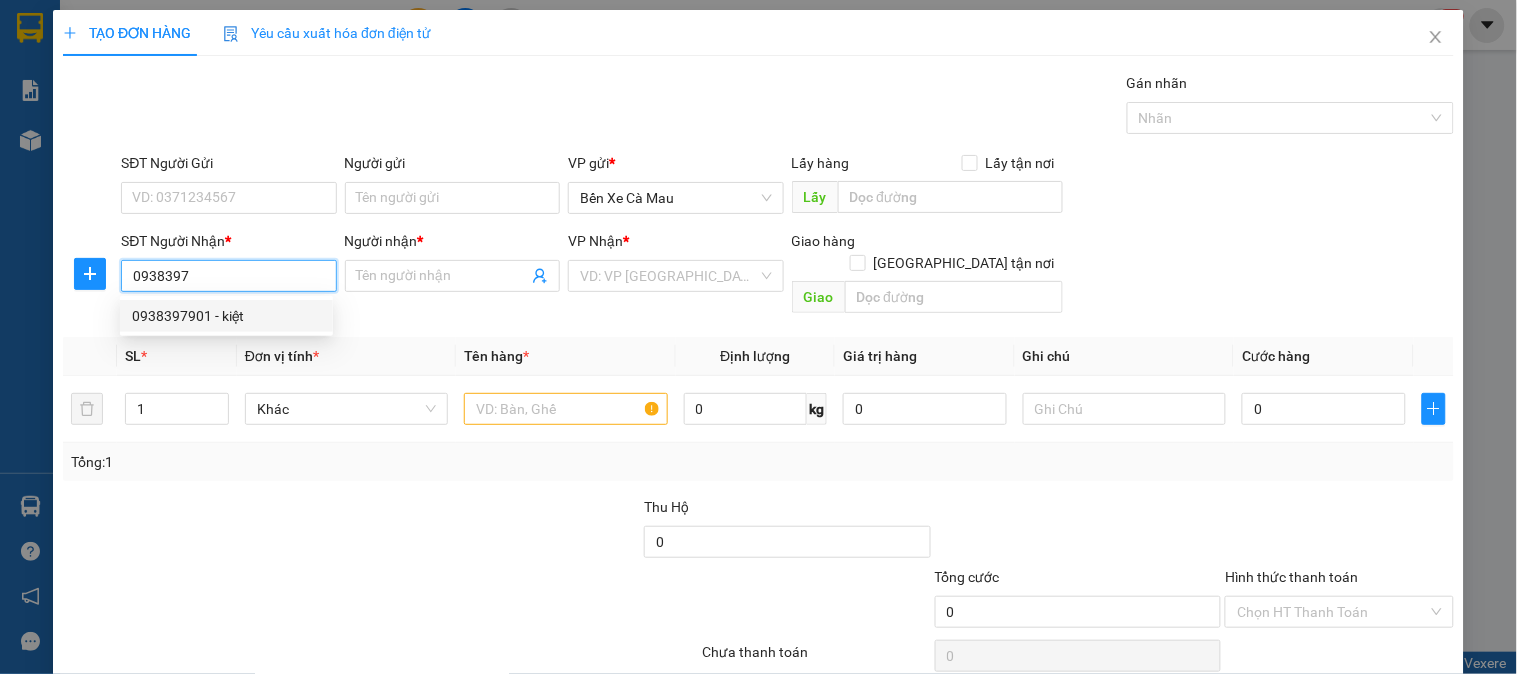 click on "0938397901 - kiệt" at bounding box center [226, 316] 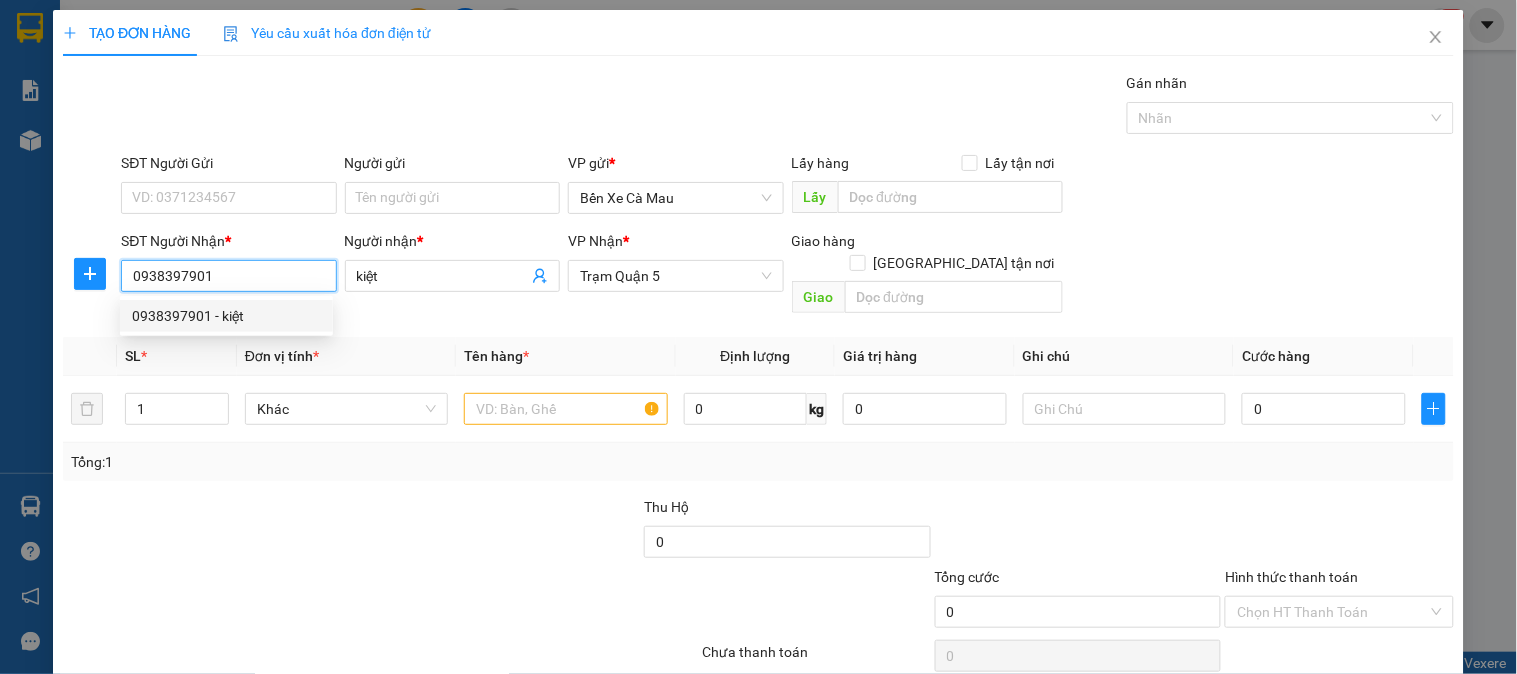 type on "100.000" 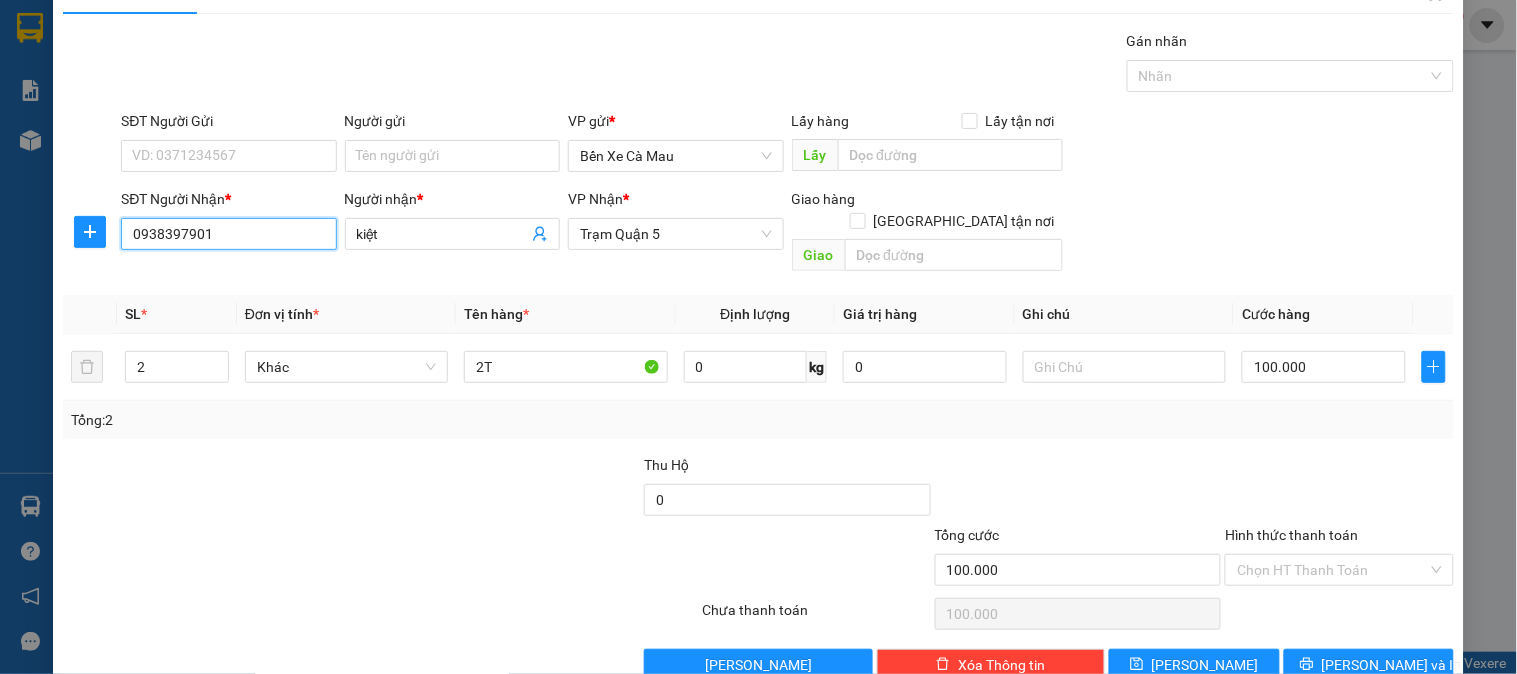 scroll, scrollTop: 65, scrollLeft: 0, axis: vertical 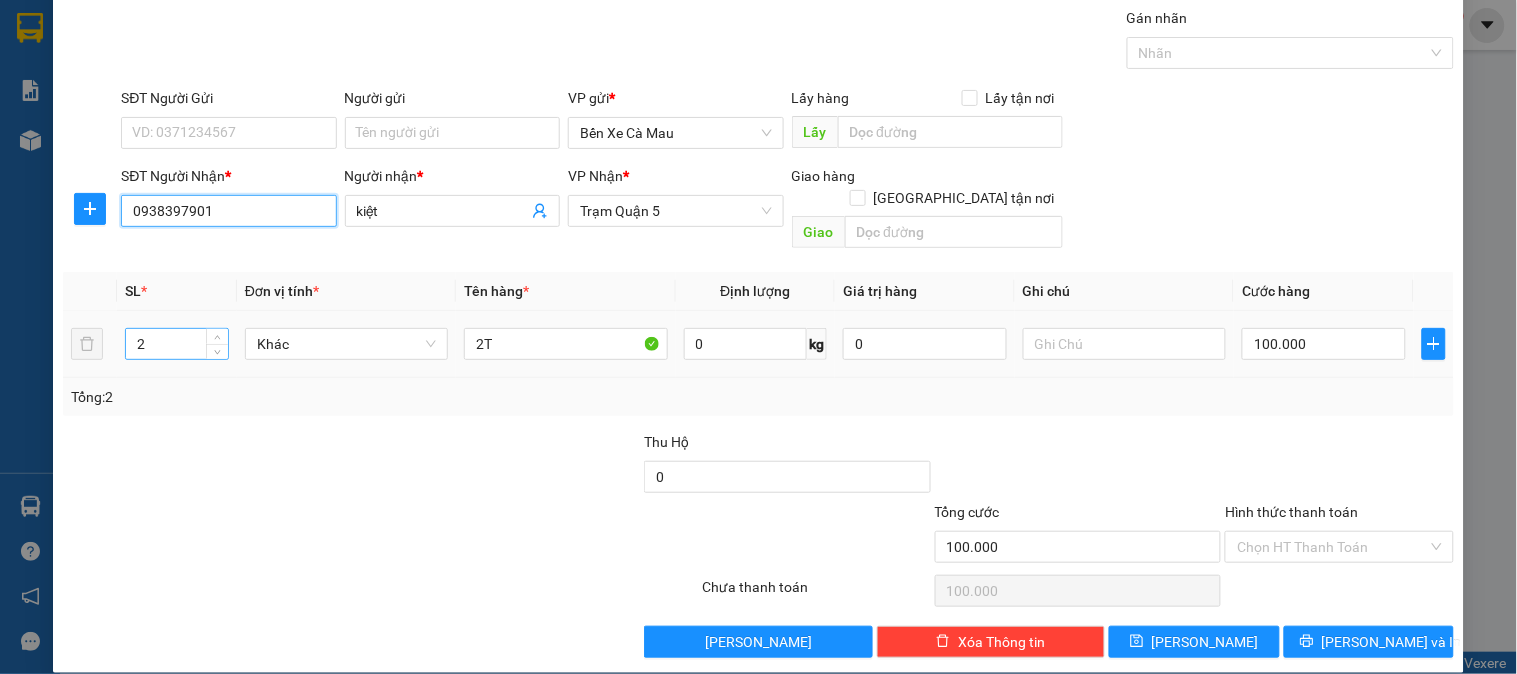 type on "0938397901" 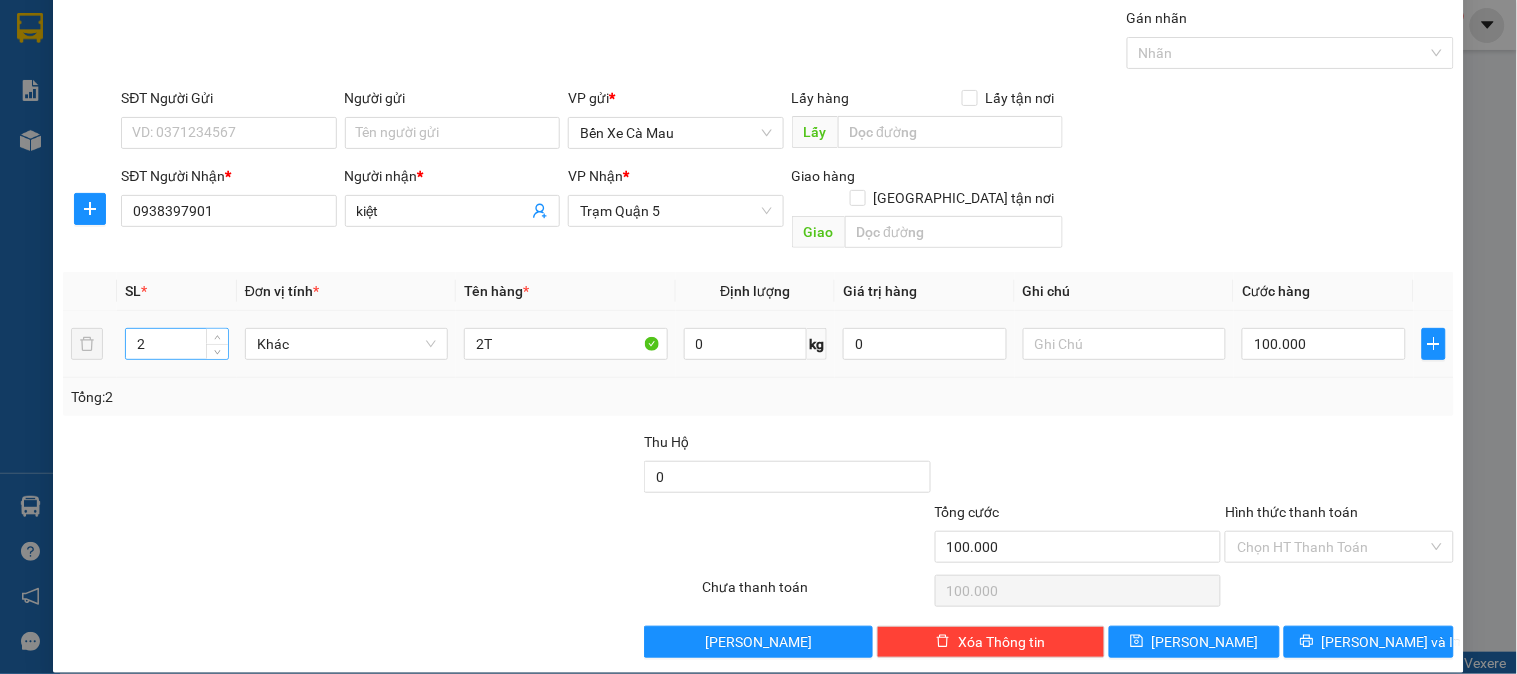 click on "2" at bounding box center (177, 344) 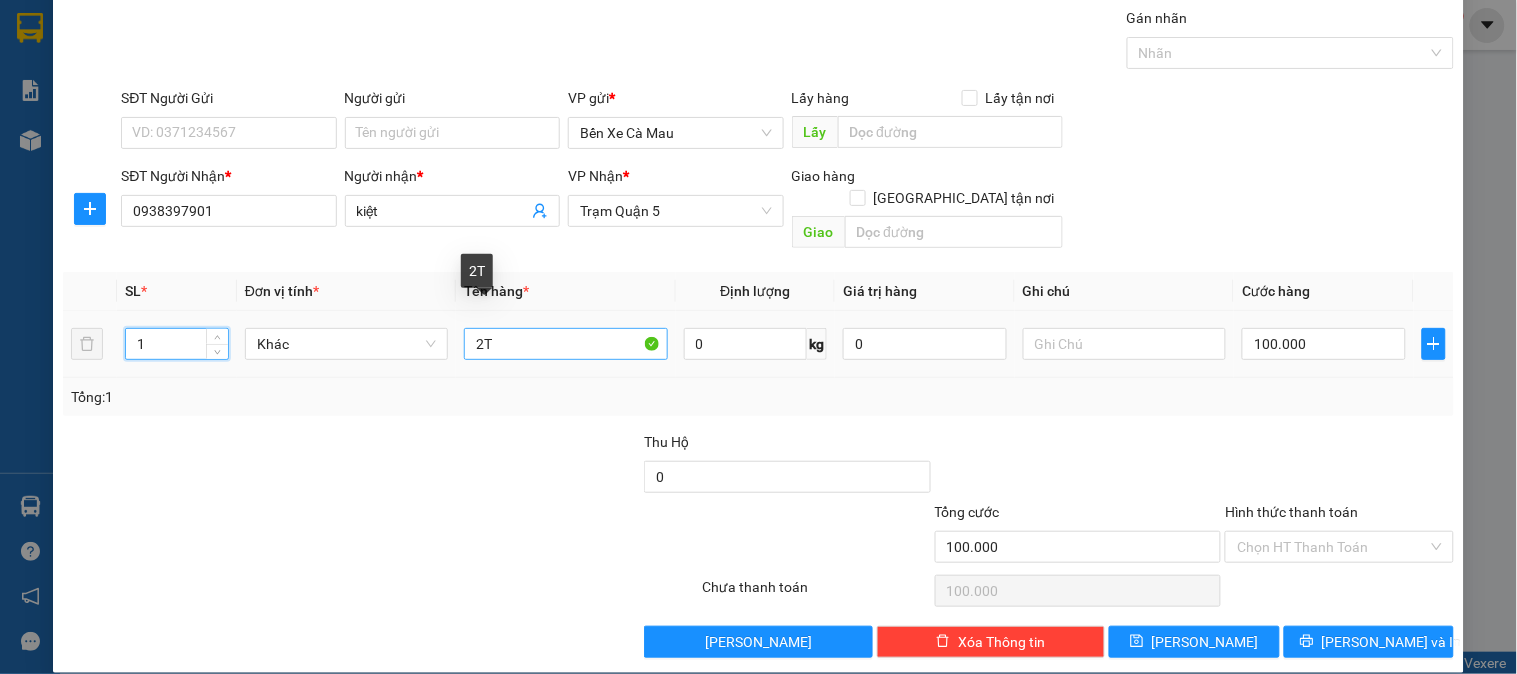 type on "1" 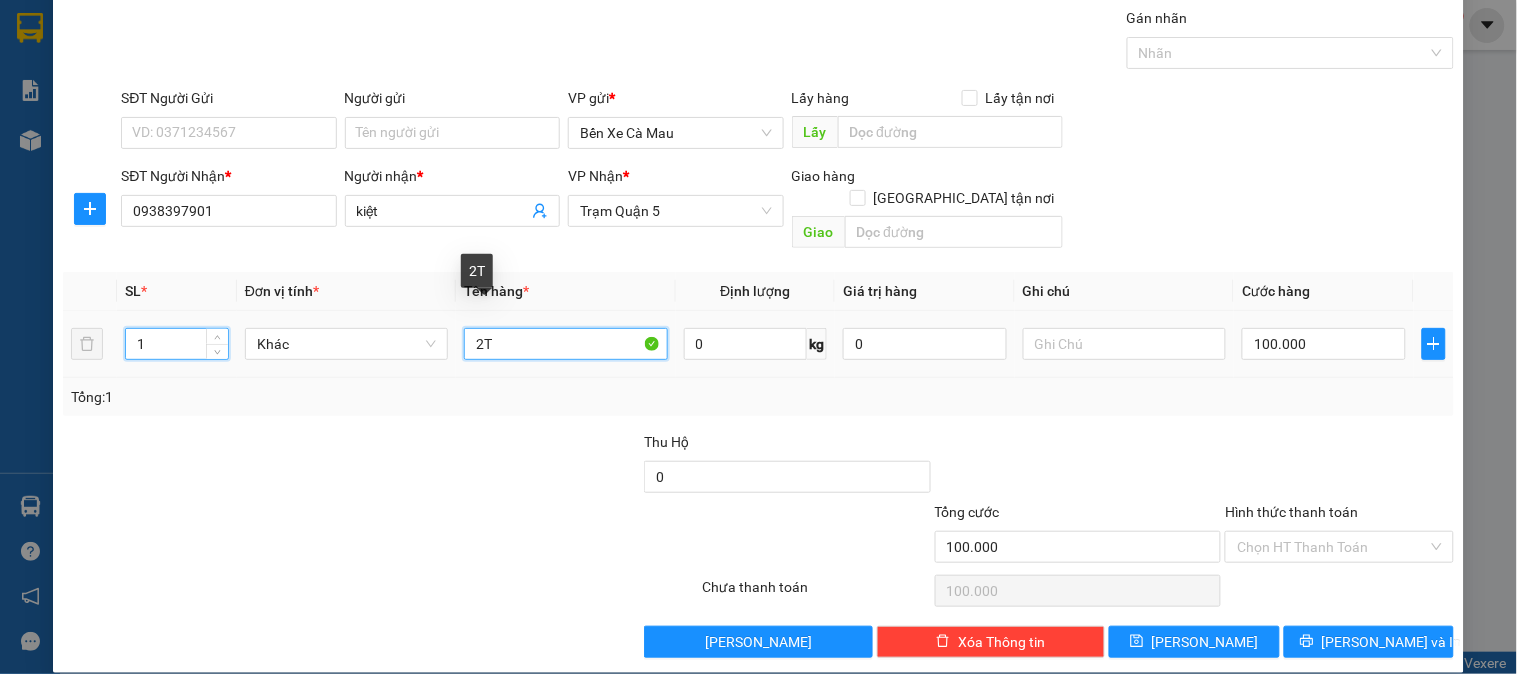 type on "2" 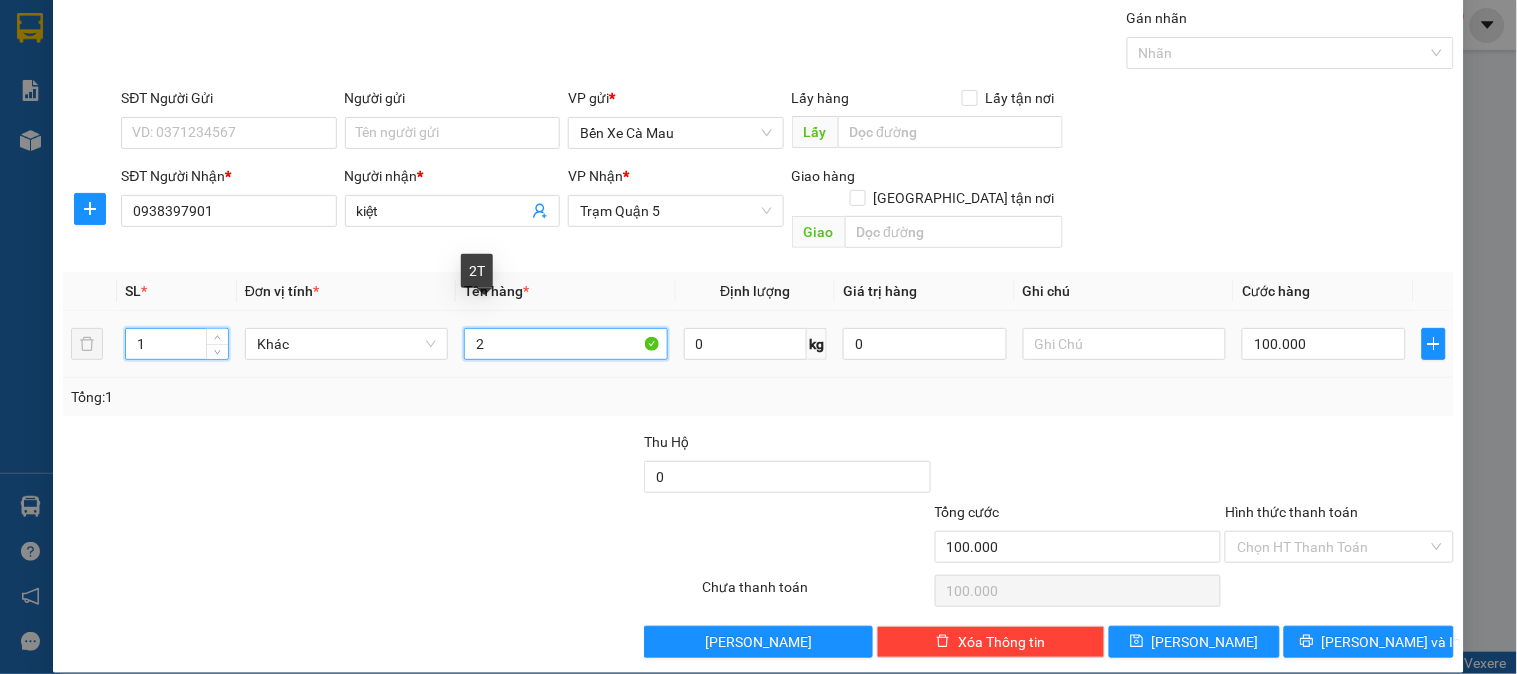 click on "2" at bounding box center [565, 344] 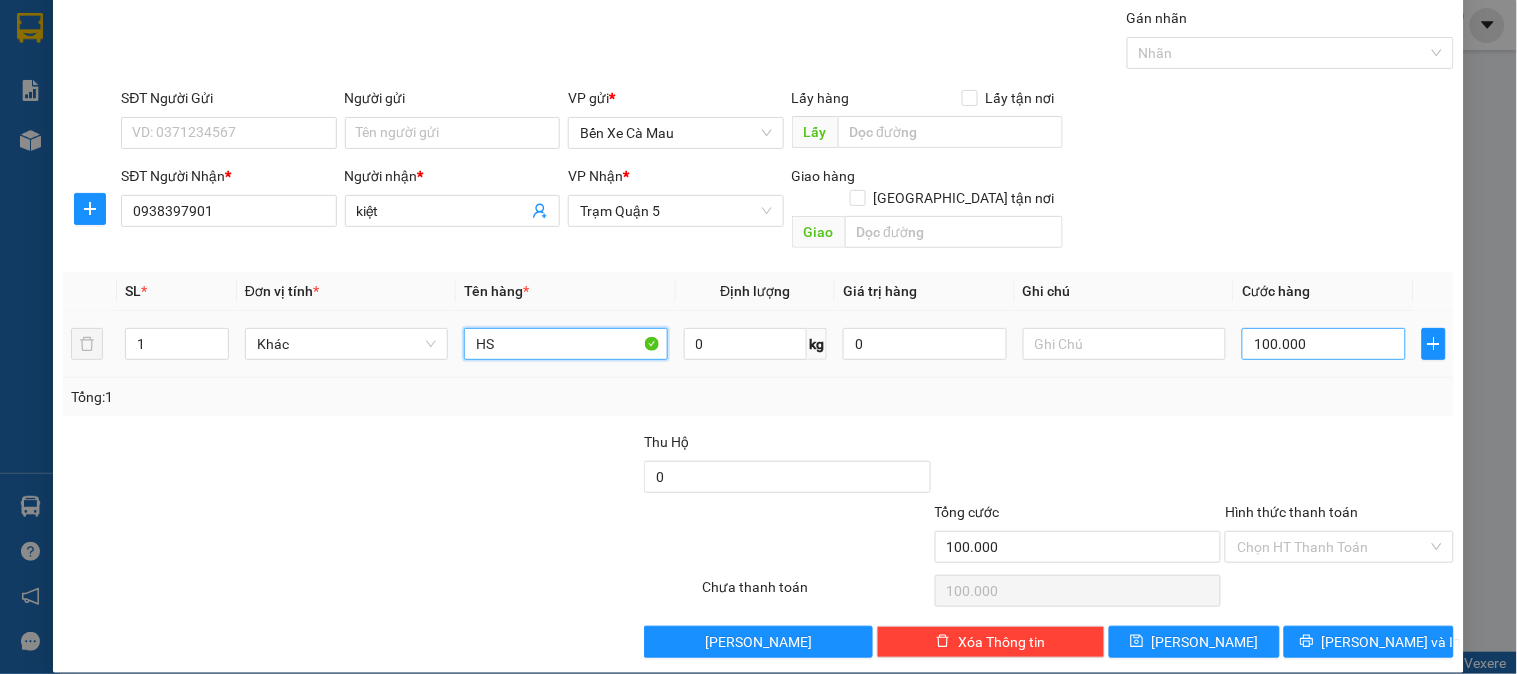 type on "HS" 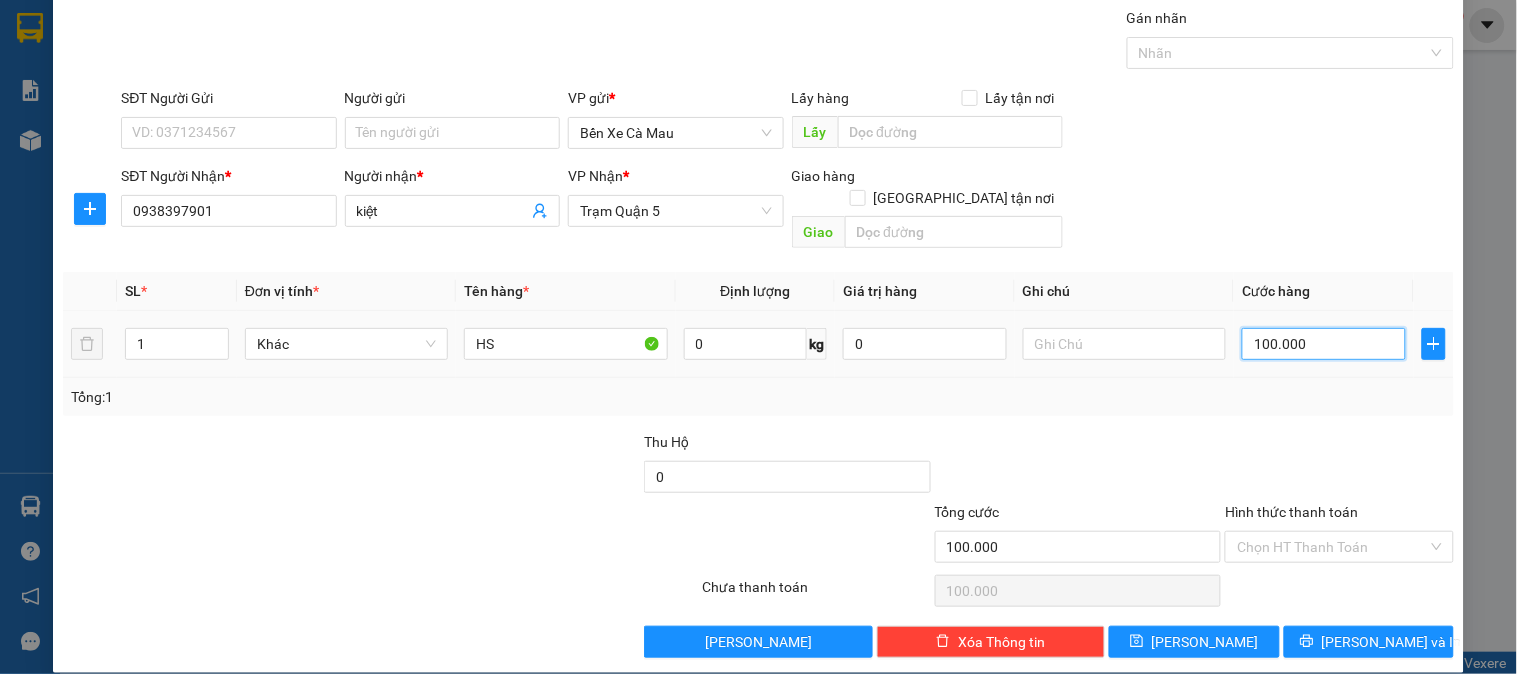 type on "0" 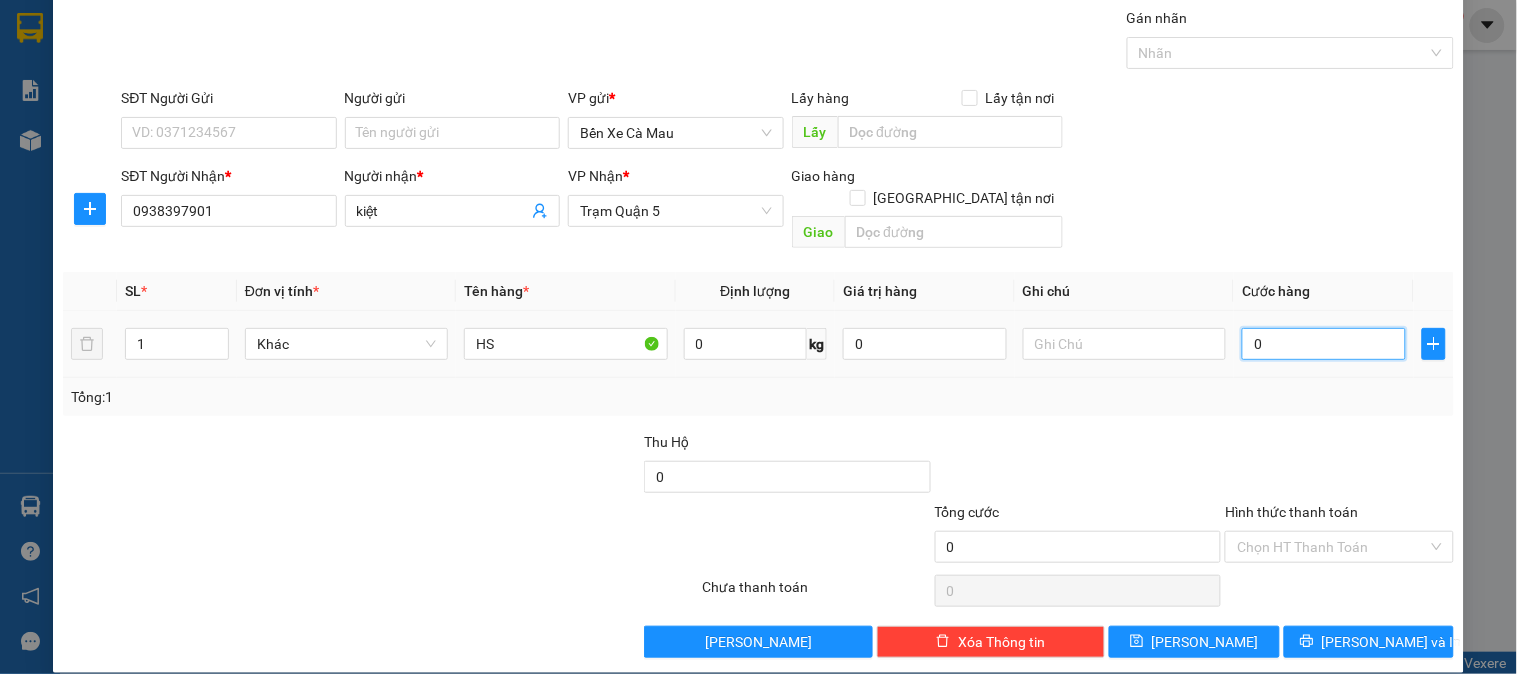 click on "0" at bounding box center (1324, 344) 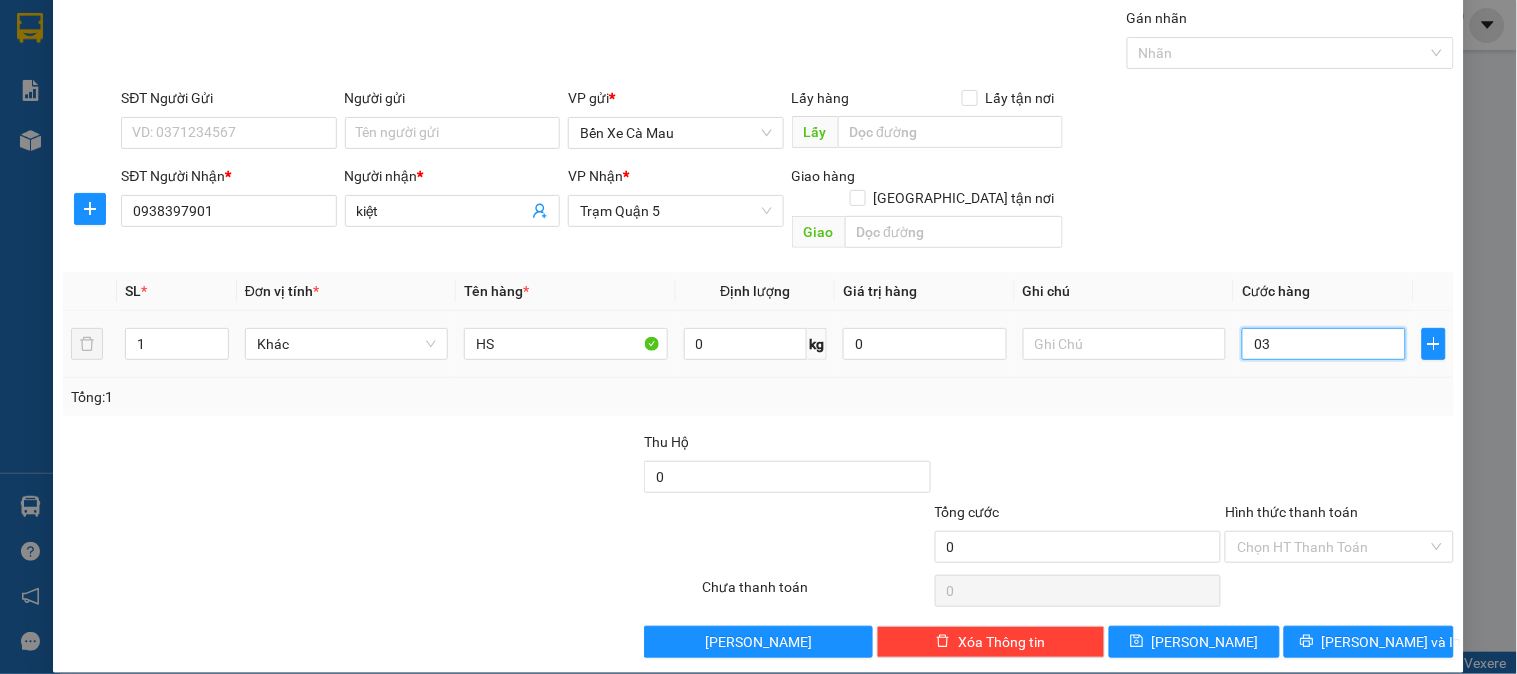 type on "3" 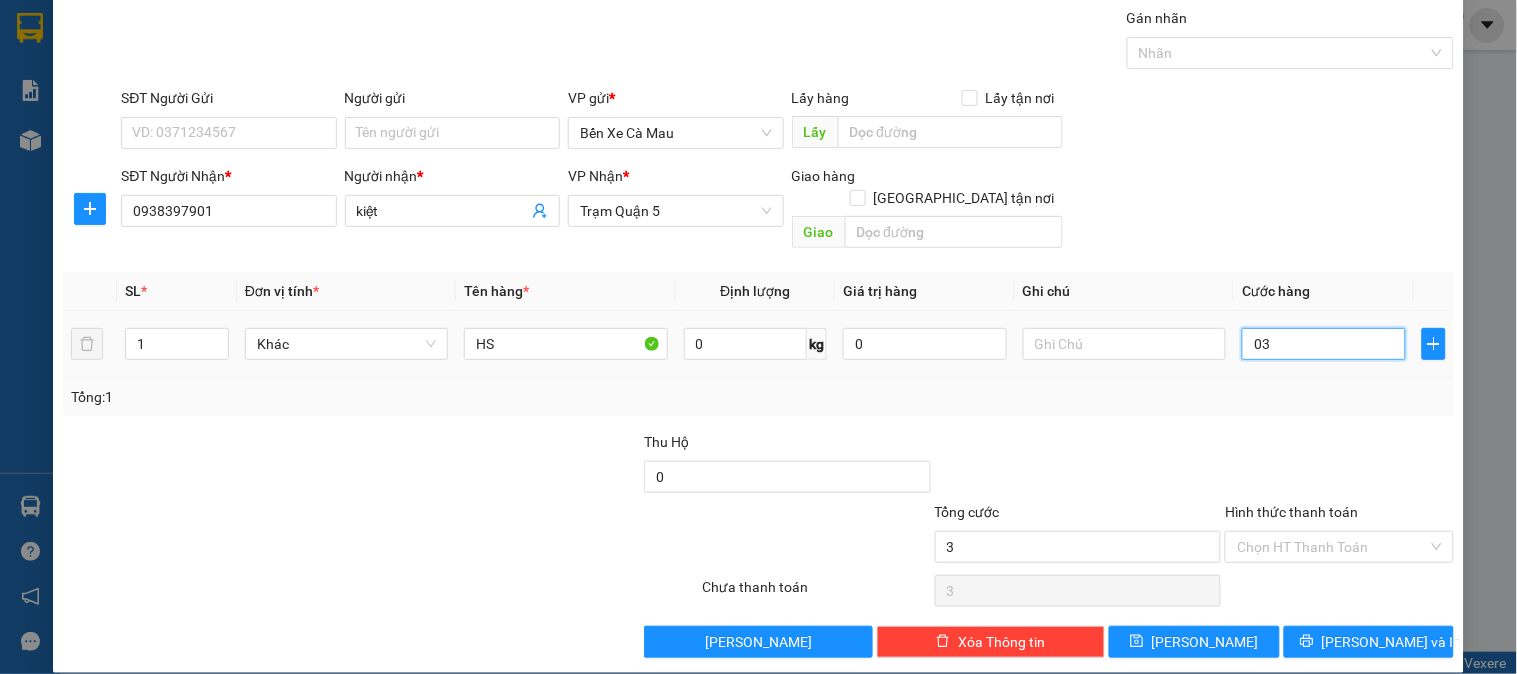 type on "30" 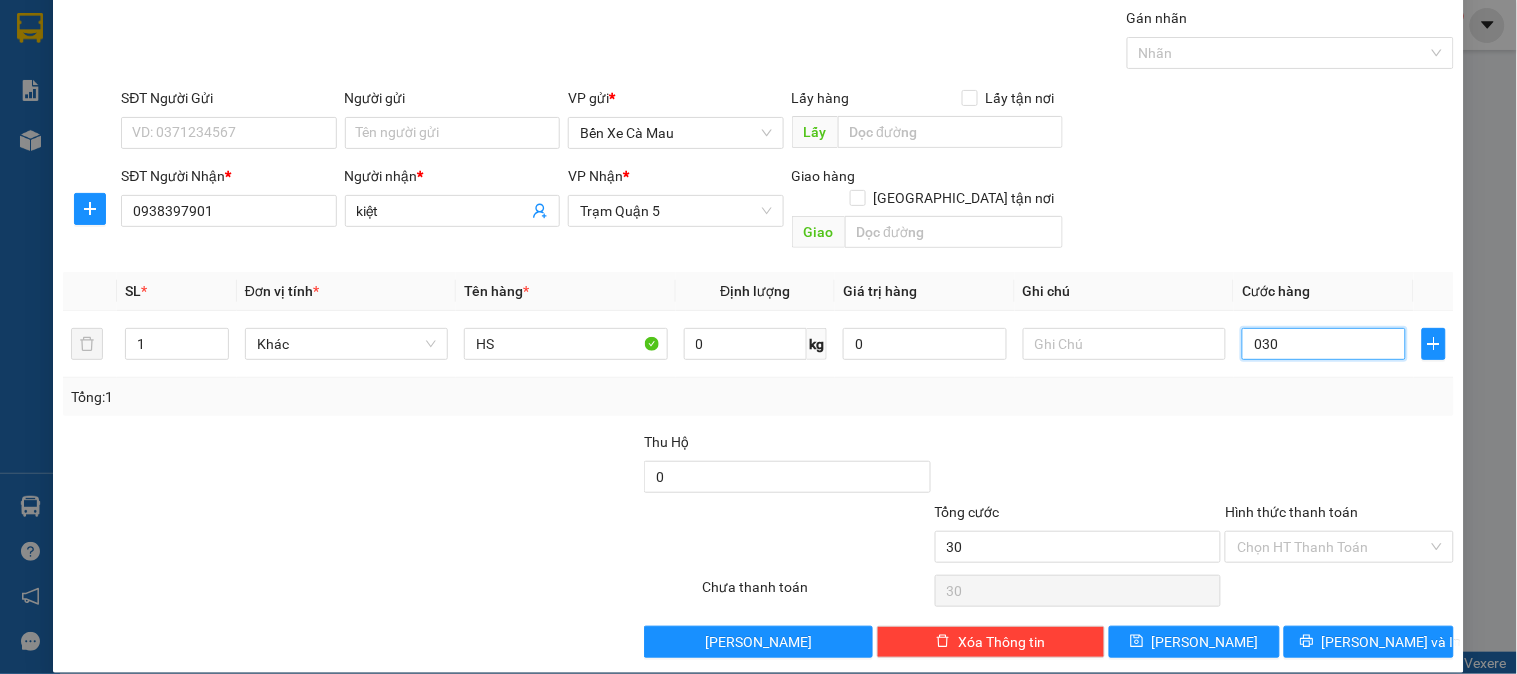 type on "030" 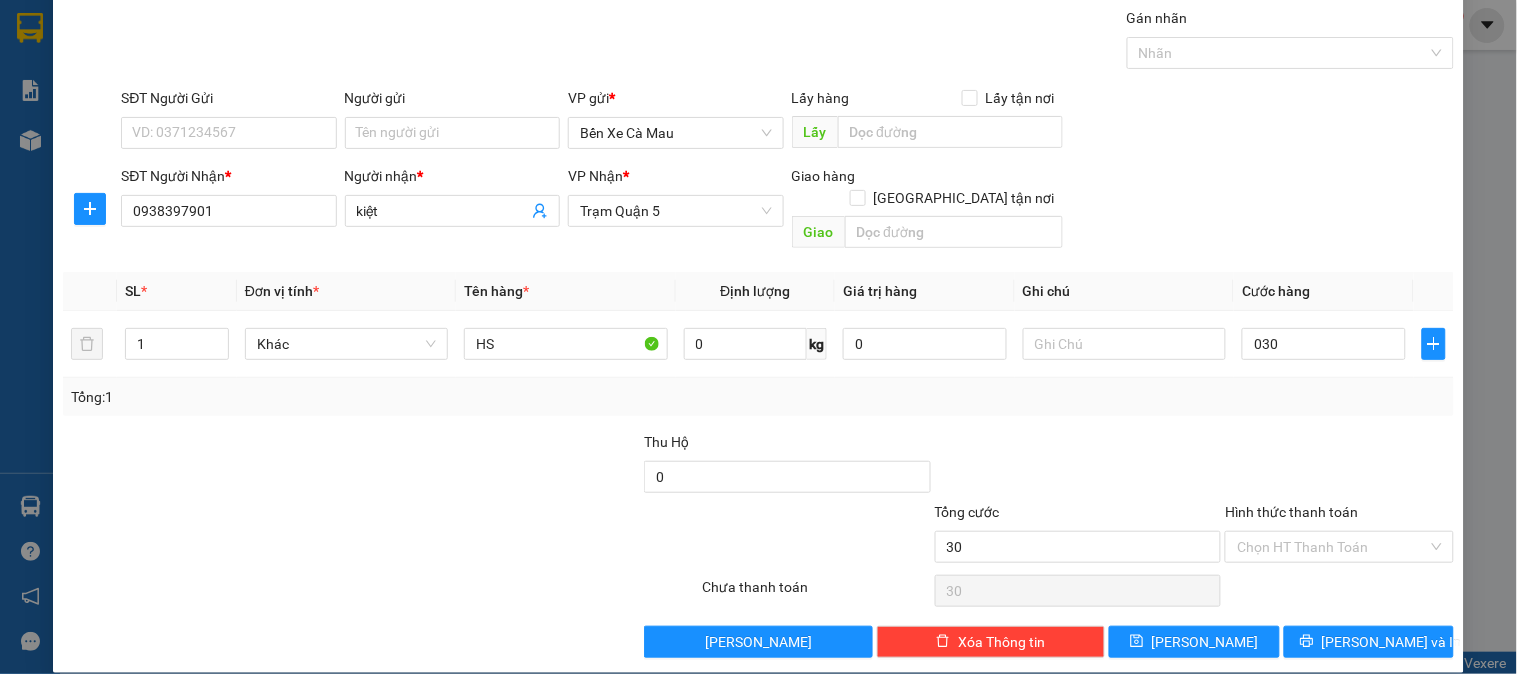 type on "30.000" 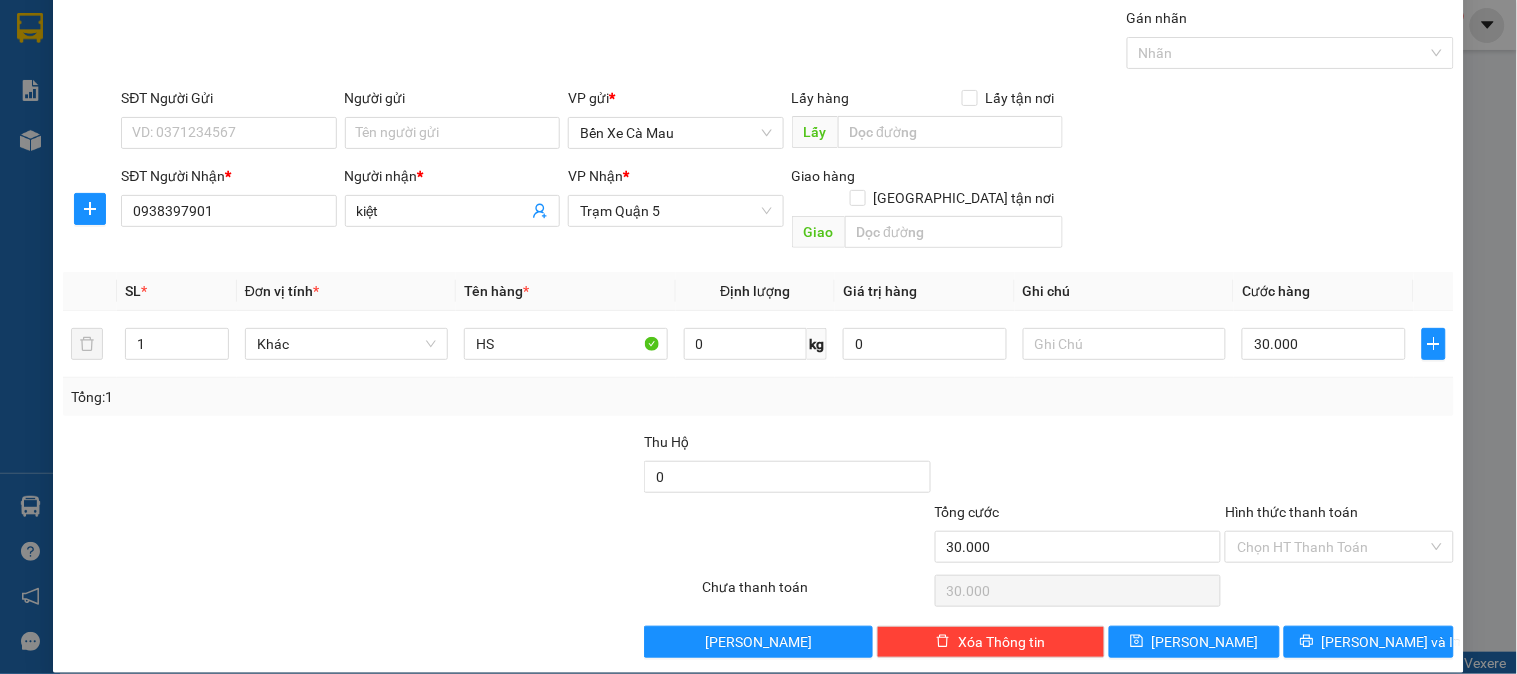 click on "SĐT Người Nhận  * 0938397901 Người nhận  * kiệt VP Nhận  * Trạm Quận 5 Giao hàng Giao tận nơi Giao" at bounding box center [787, 211] 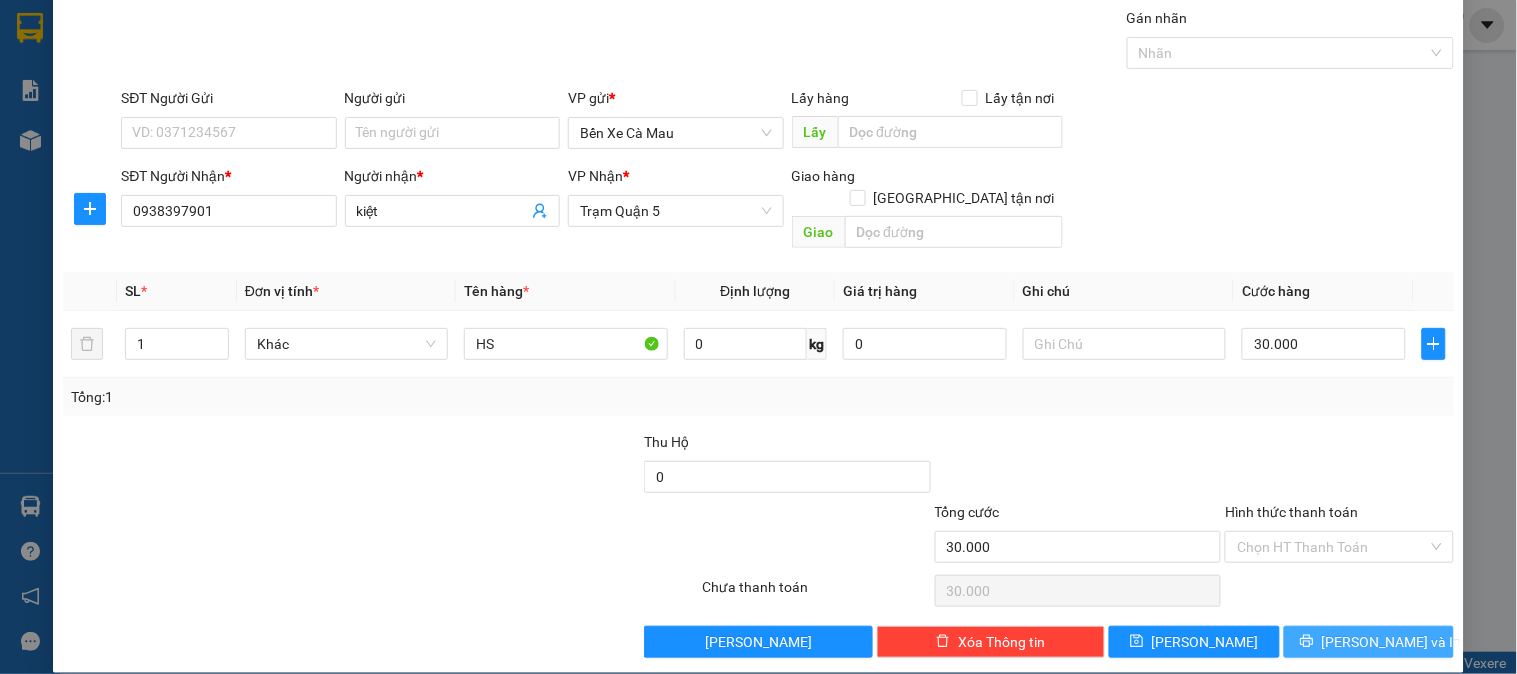 click on "[PERSON_NAME] và In" at bounding box center (1369, 642) 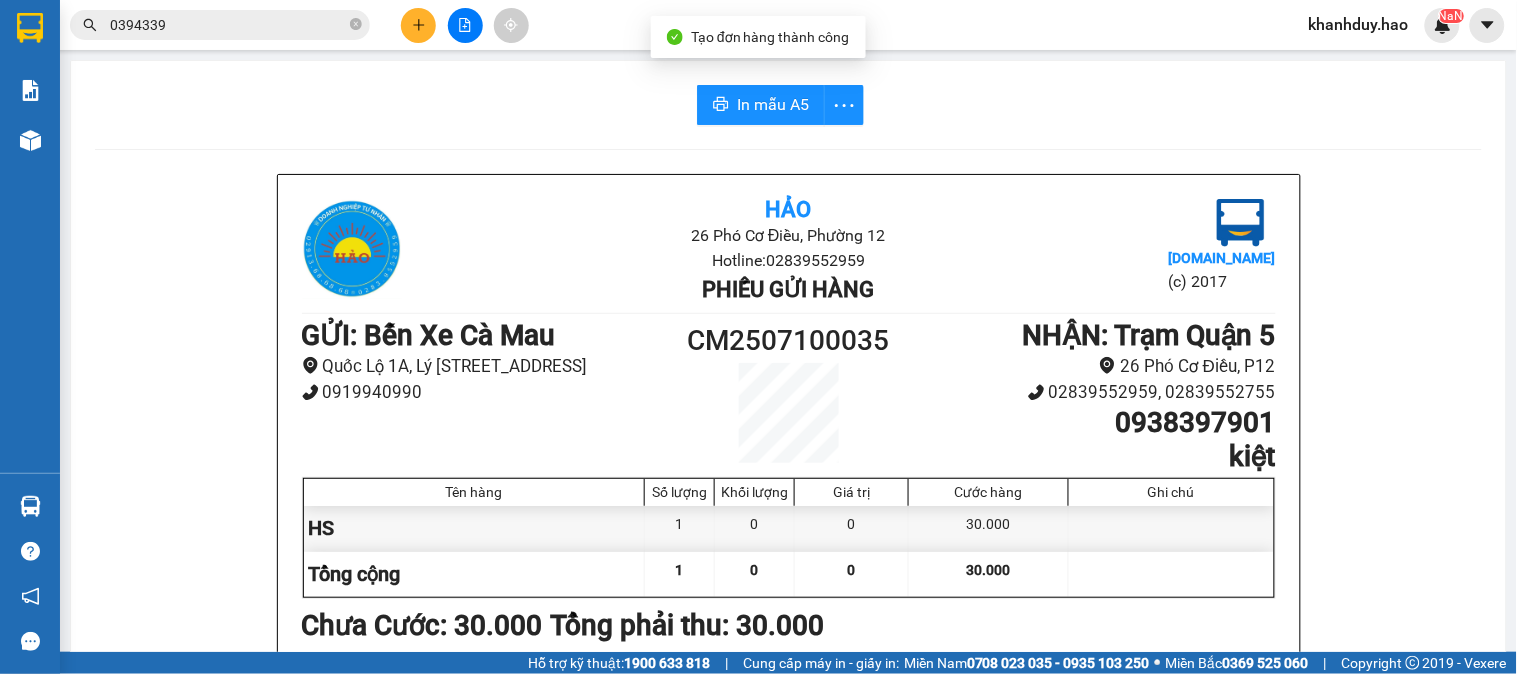click on "In mẫu A5
Hảo 26 Phó Cơ Điều, Phường 12 Hotline:  02839552959 Phiếu gửi hàng Vexere.com (c) 2017 GỬI :   Bến Xe Cà Mau   Quốc Lộ 1A, Lý Thường Kiệt, Khóm 5, Phường 6   0919940990 CM2507100035 NHẬN :   Trạm Quận 5   26 Phó Cơ Điều, P12   02839552959, 02839552755 0938397901 kiệt Tên hàng Số lượng Khối lượng Giá trị Cước hàng Ghi chú HS 1 0 0 30.000 Tổng cộng 1 0 0 30.000 Loading... Chưa Cước : 30.000 Tổng phải thu: 30.000 Người gửi hàng xác nhận (Tôi đã đọc và đồng ý nộp dung phiếu gửi hàng) NV kiểm tra hàng (Kí và ghi rõ họ tên) 16:20, ngày 10 tháng 07 năm 2025 NV nhận hàng (Kí và ghi rõ họ tên) Khánh Duy NV nhận hàng (Kí và ghi rõ họ tên) Quy định nhận/gửi hàng : Không vận chuyển hàng cấm. Vui lòng nhận hàng kể từ ngày gửi-nhận trong vòng 7 ngày. Nếu qua 7 ngày, mất mát công ty sẽ không chịu trách nhiệm.  Hảo   SL:" at bounding box center [788, 834] 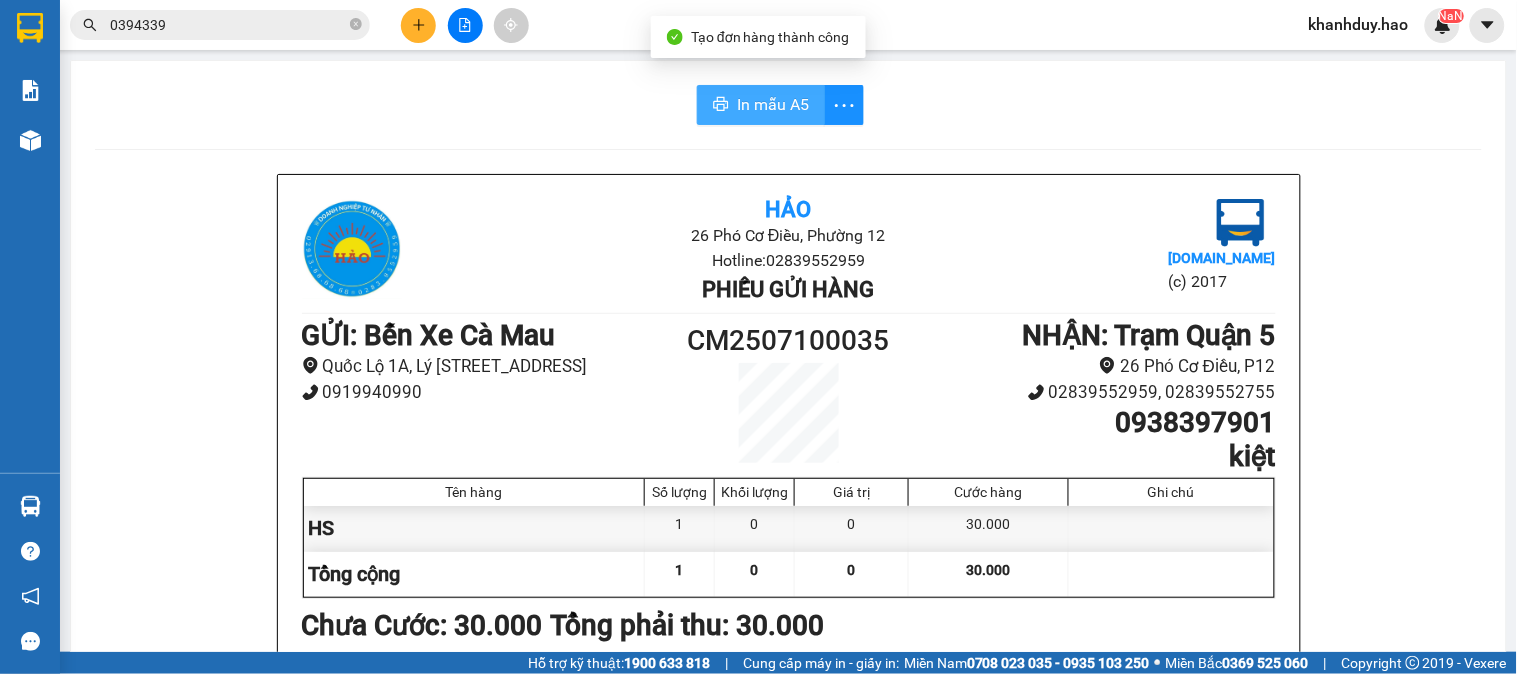 click on "In mẫu A5" at bounding box center [761, 105] 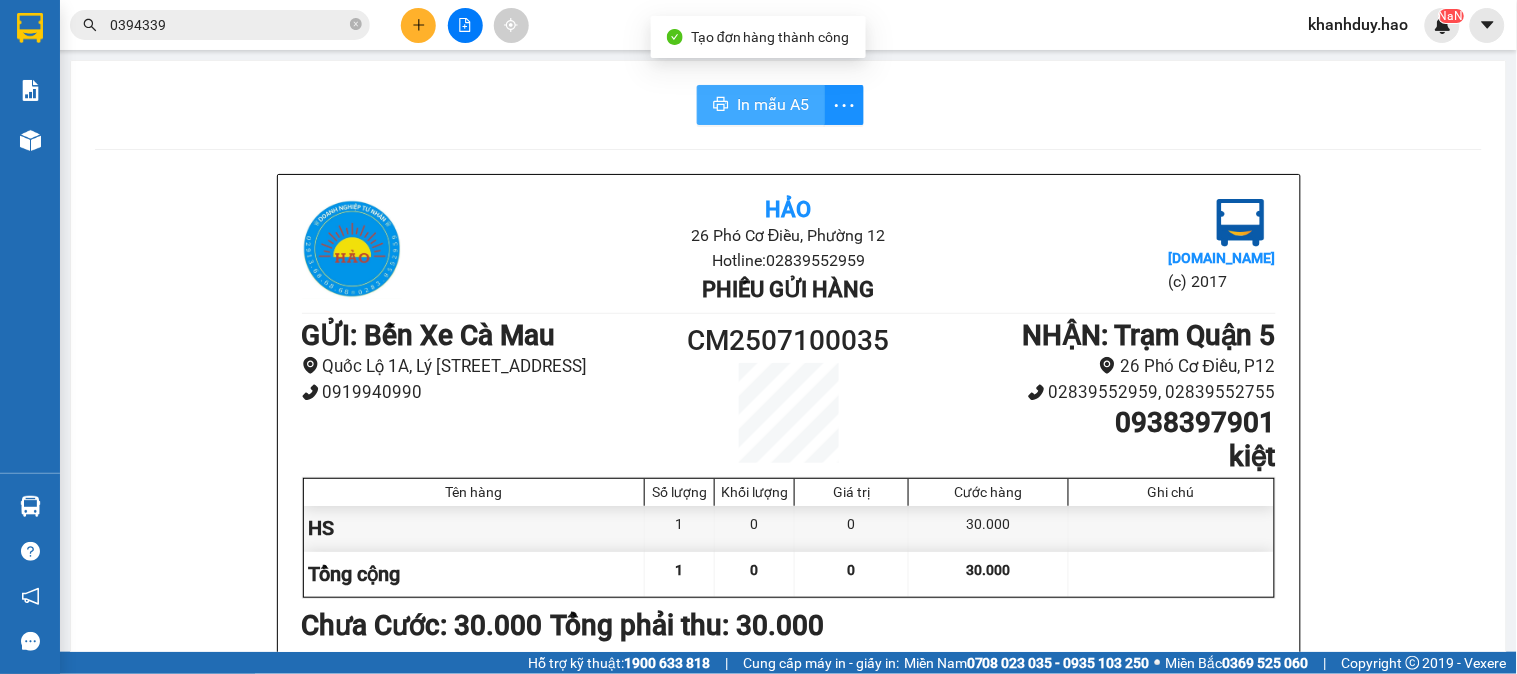 scroll, scrollTop: 0, scrollLeft: 0, axis: both 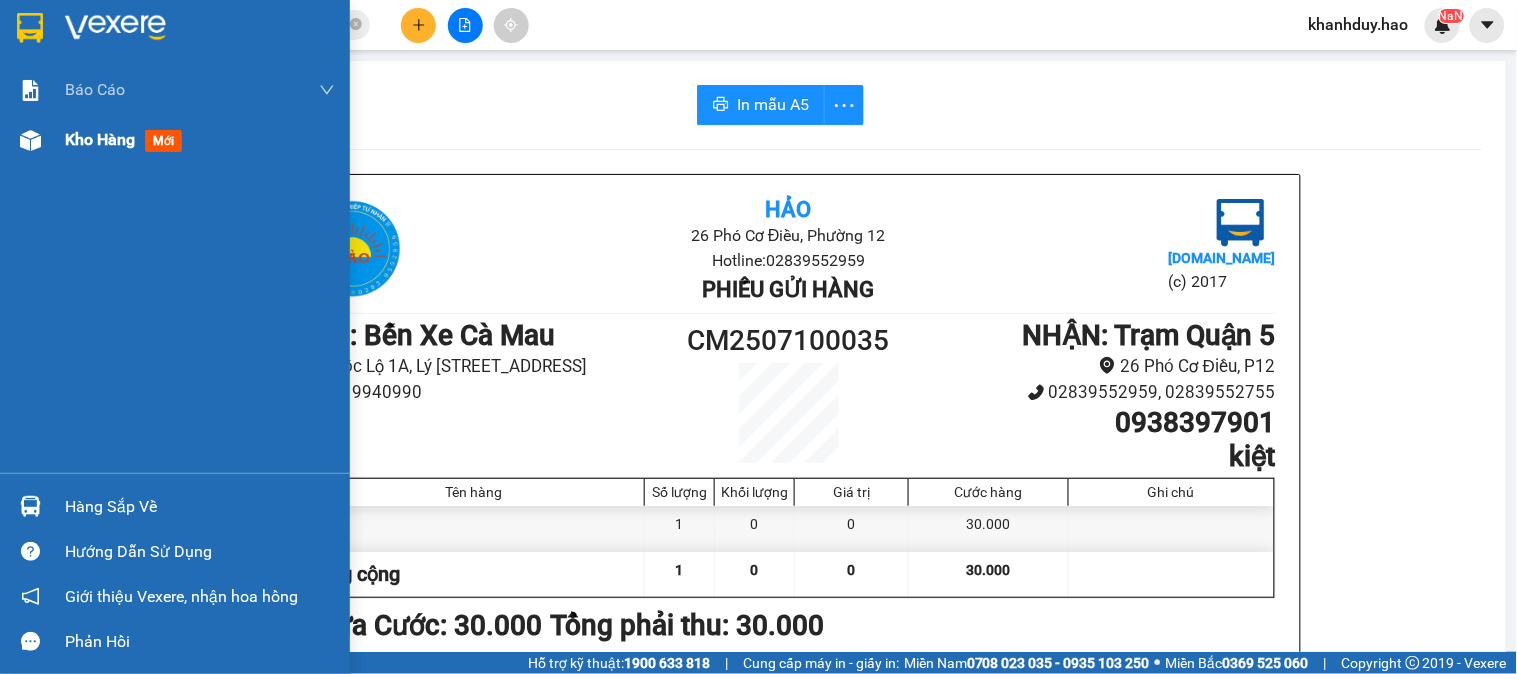 click on "Kho hàng mới" at bounding box center (175, 140) 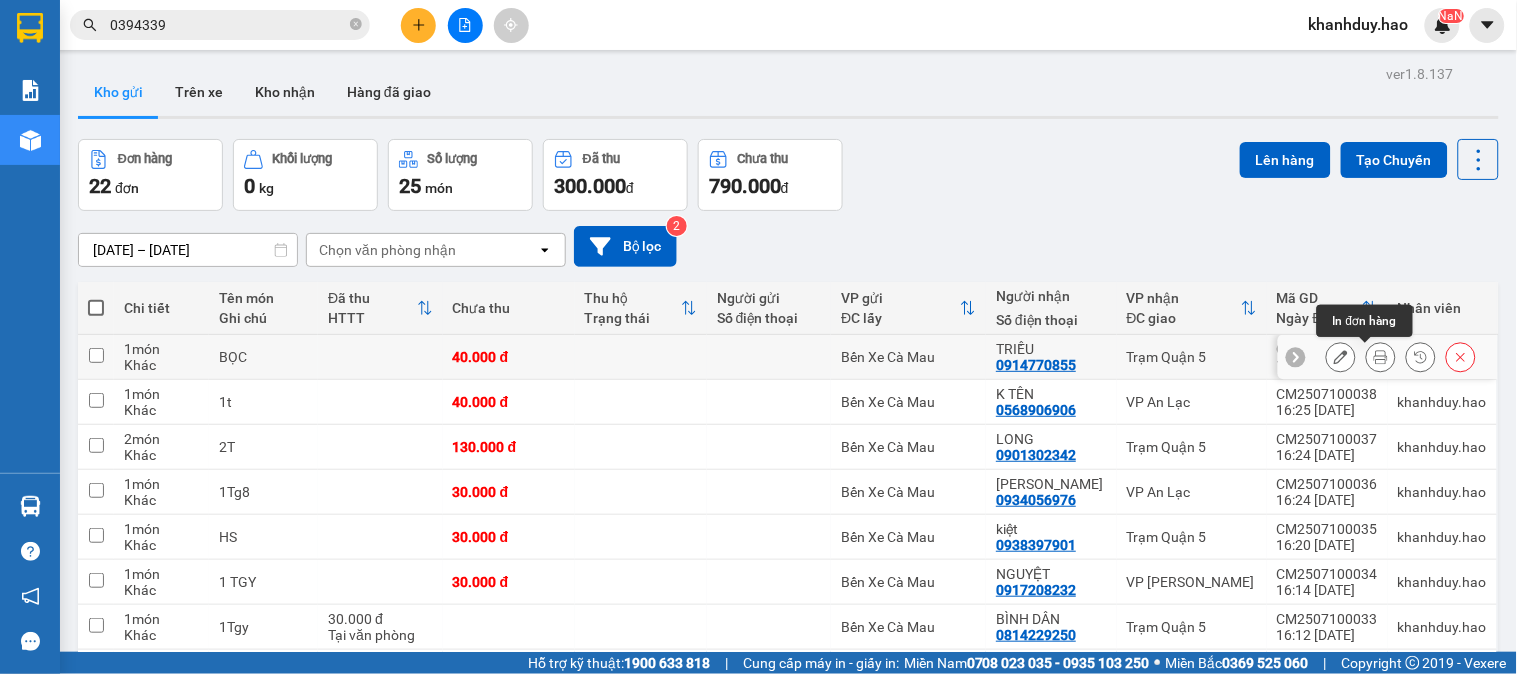 click 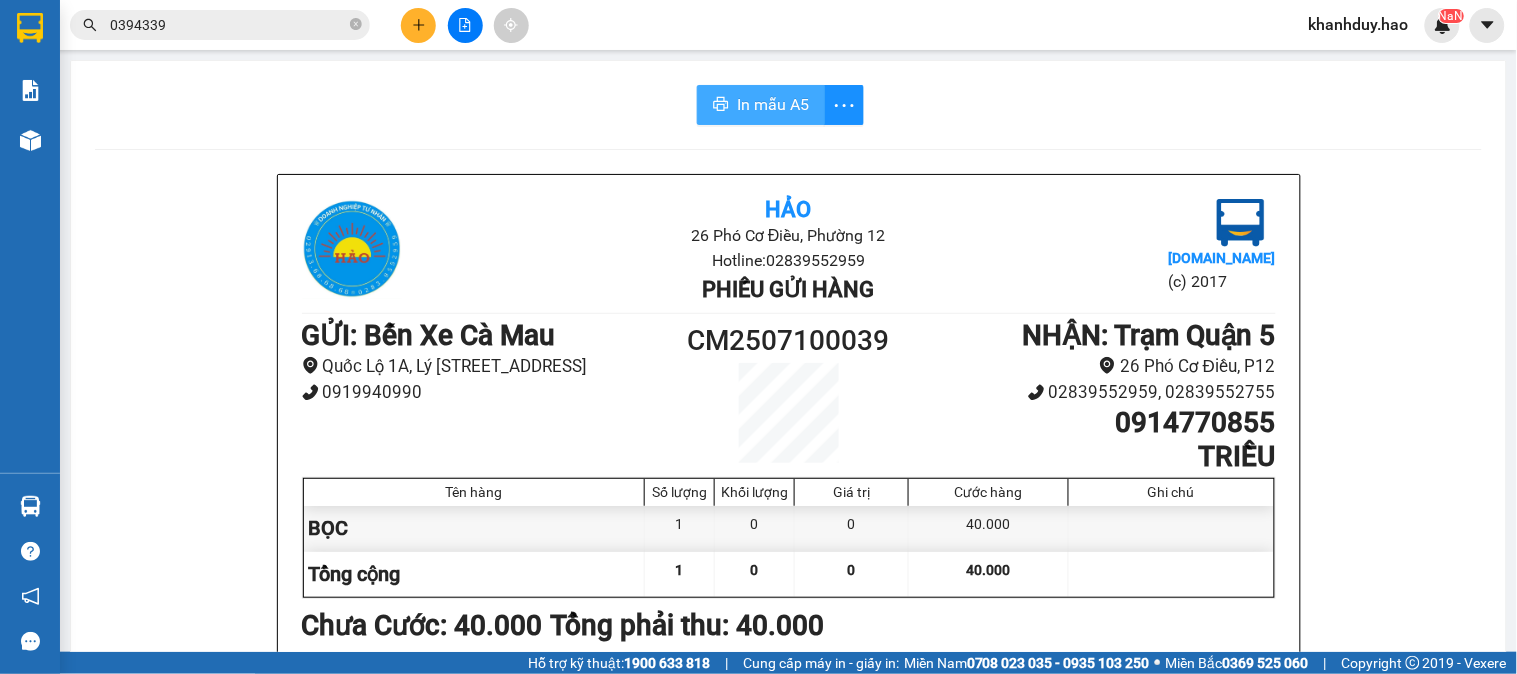 click on "In mẫu A5" at bounding box center [761, 105] 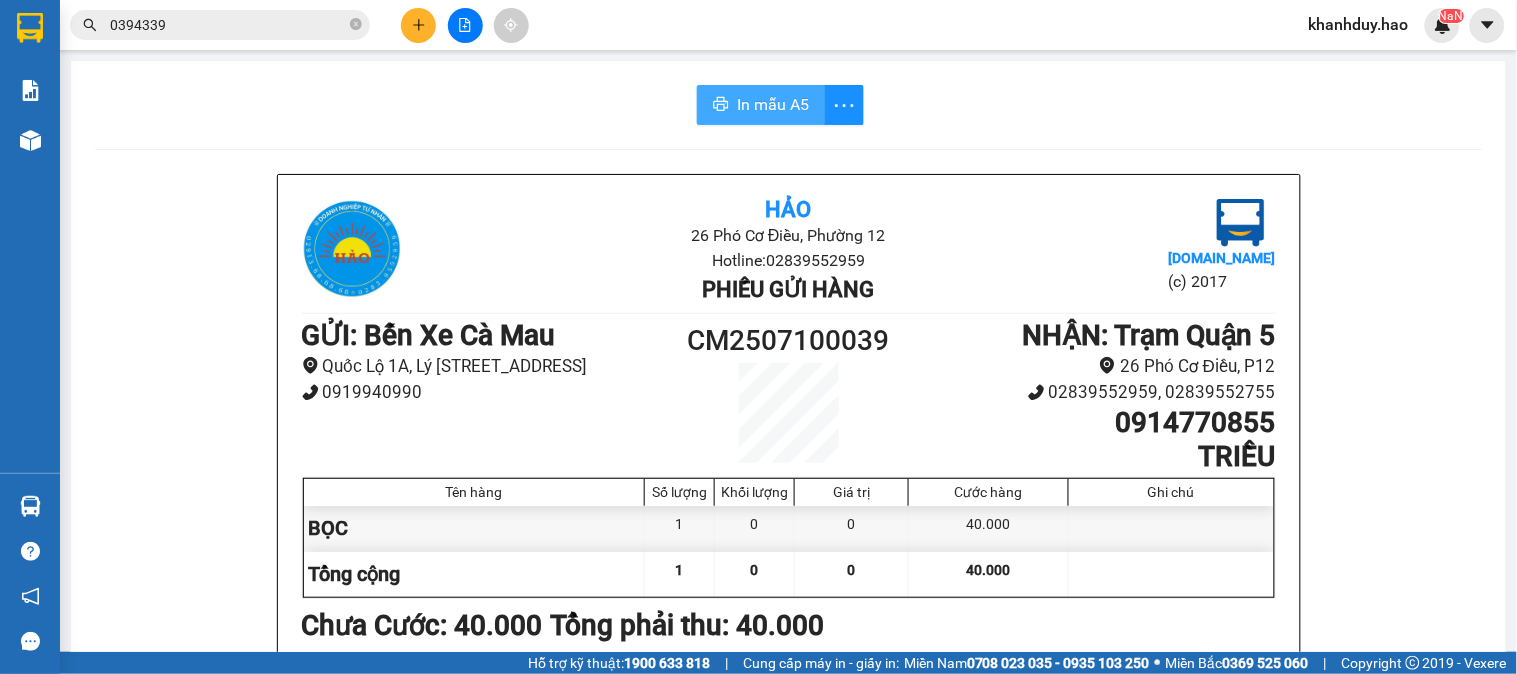scroll, scrollTop: 0, scrollLeft: 0, axis: both 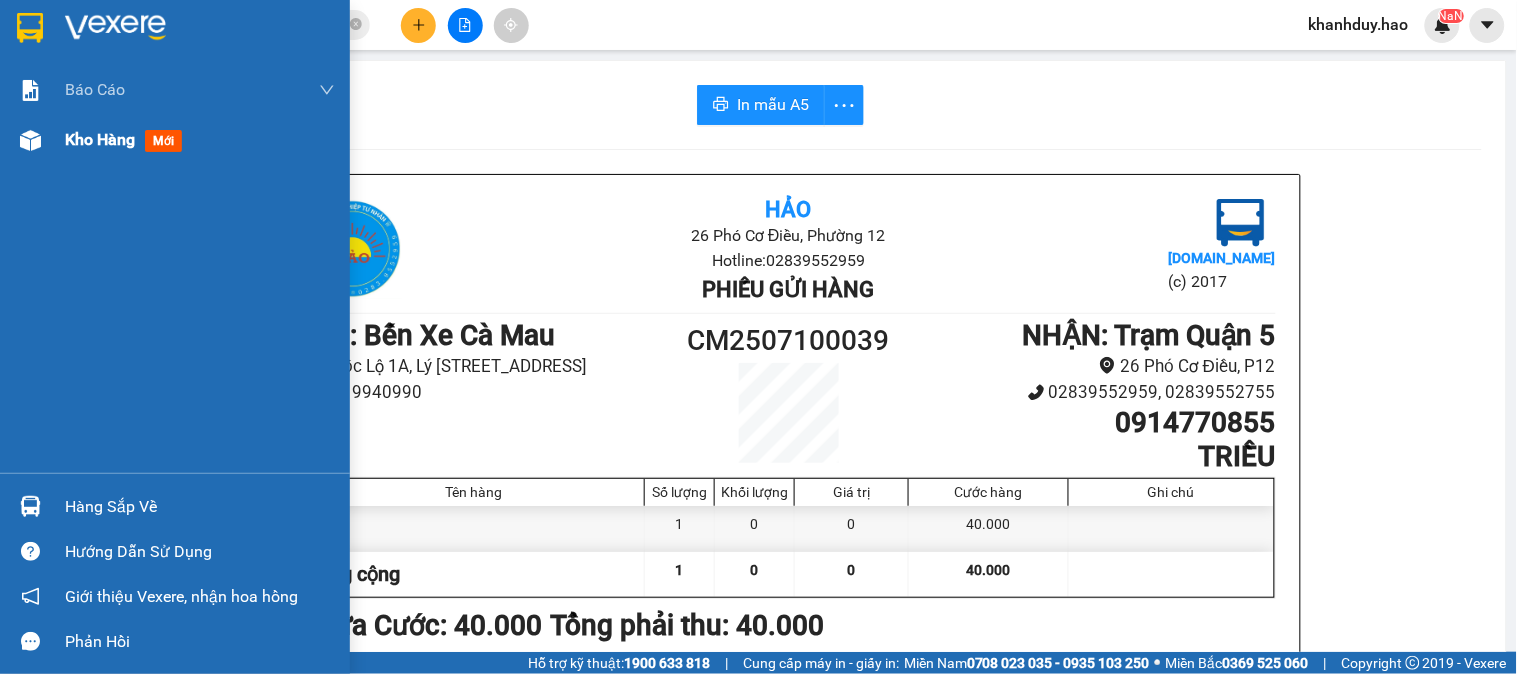 click on "Kho hàng" at bounding box center [100, 139] 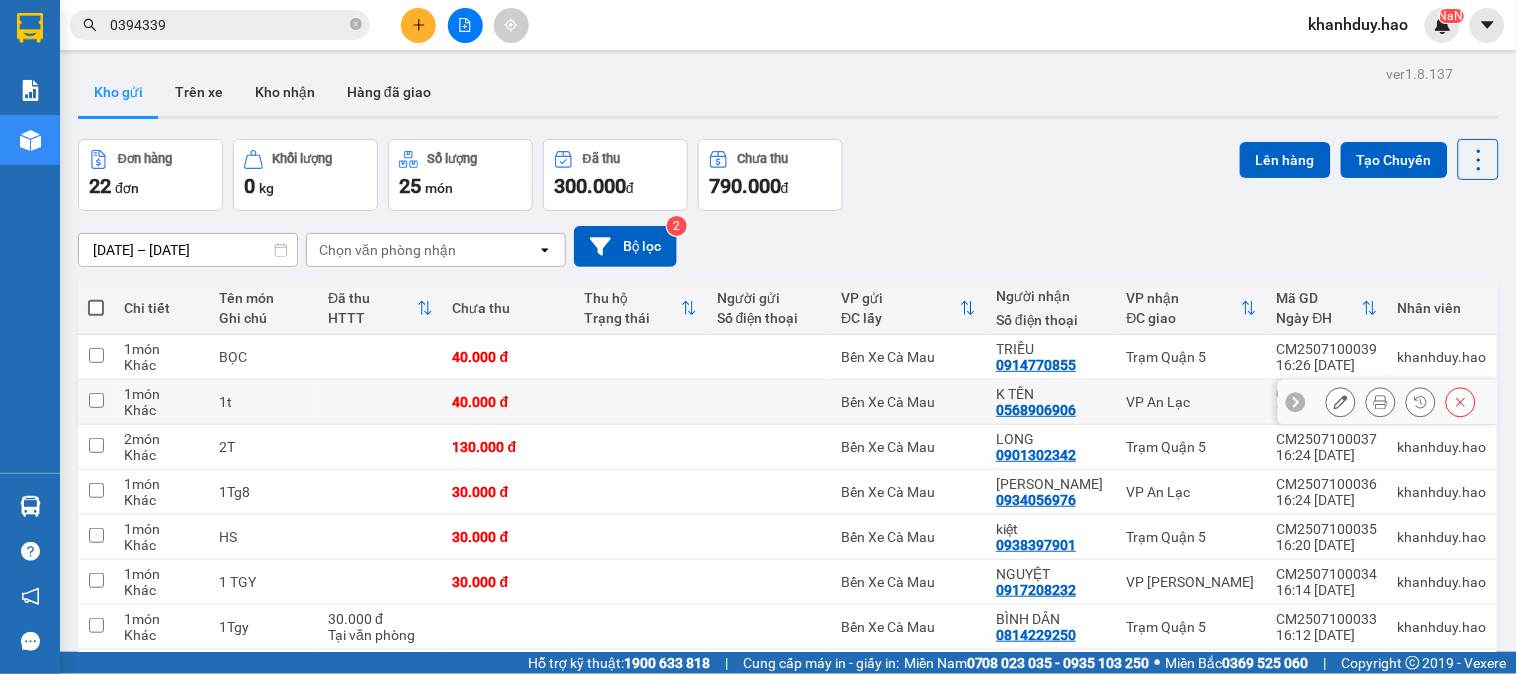 click at bounding box center [1381, 402] 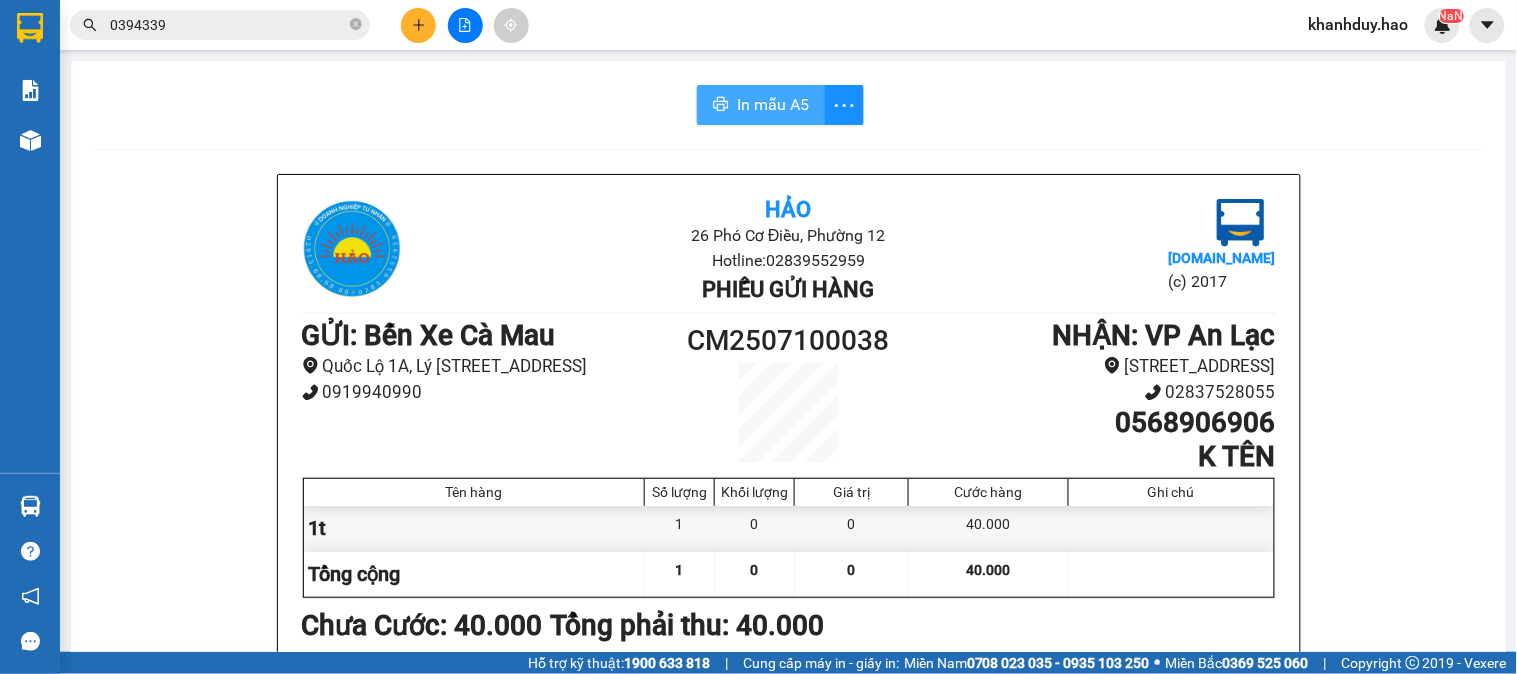 click on "In mẫu A5" at bounding box center (773, 104) 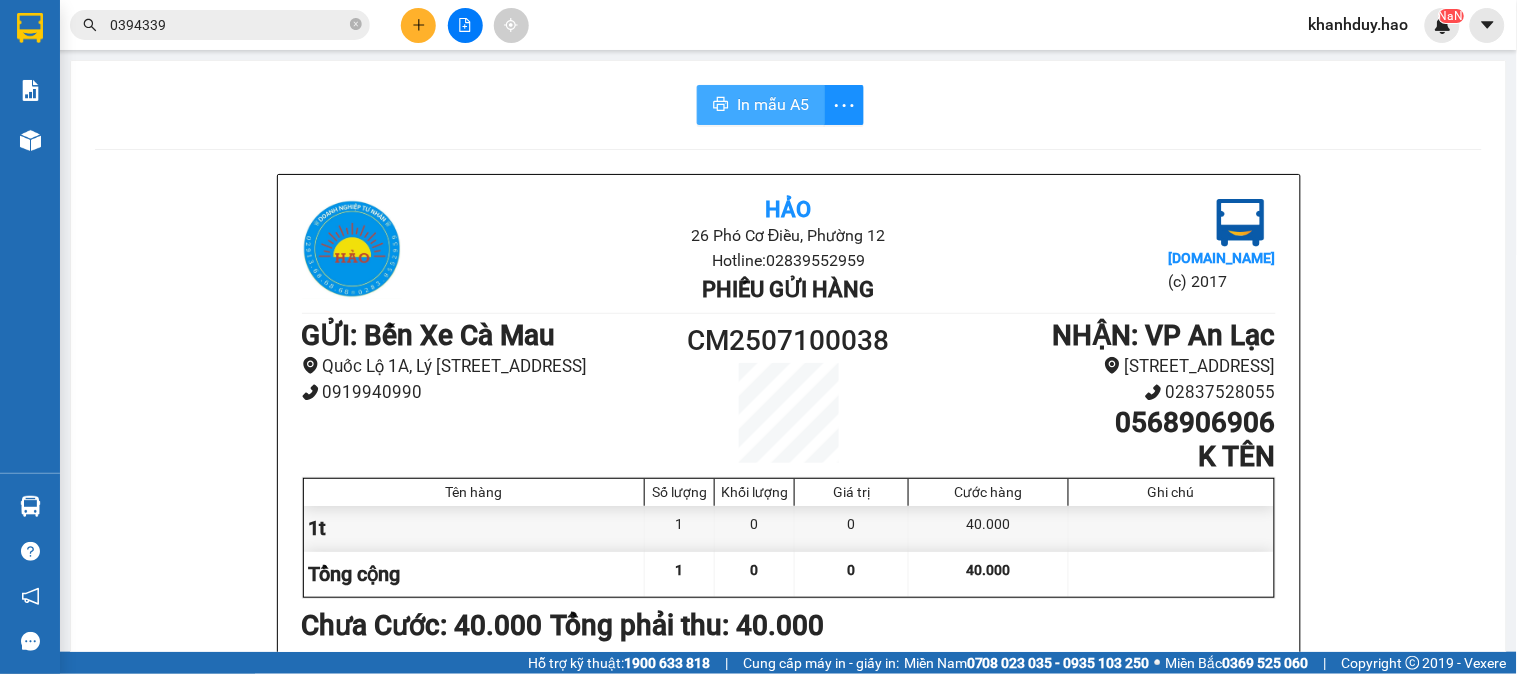 scroll, scrollTop: 0, scrollLeft: 0, axis: both 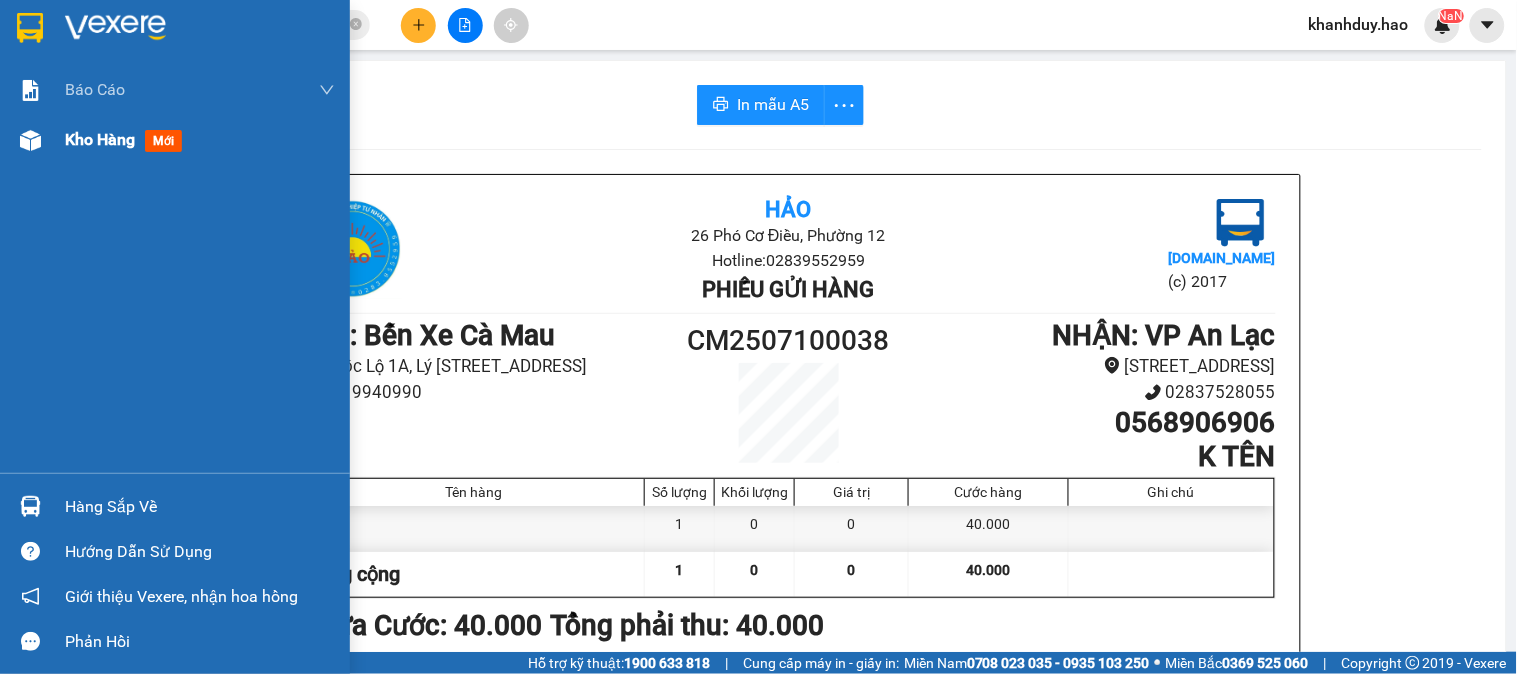 click at bounding box center (30, 140) 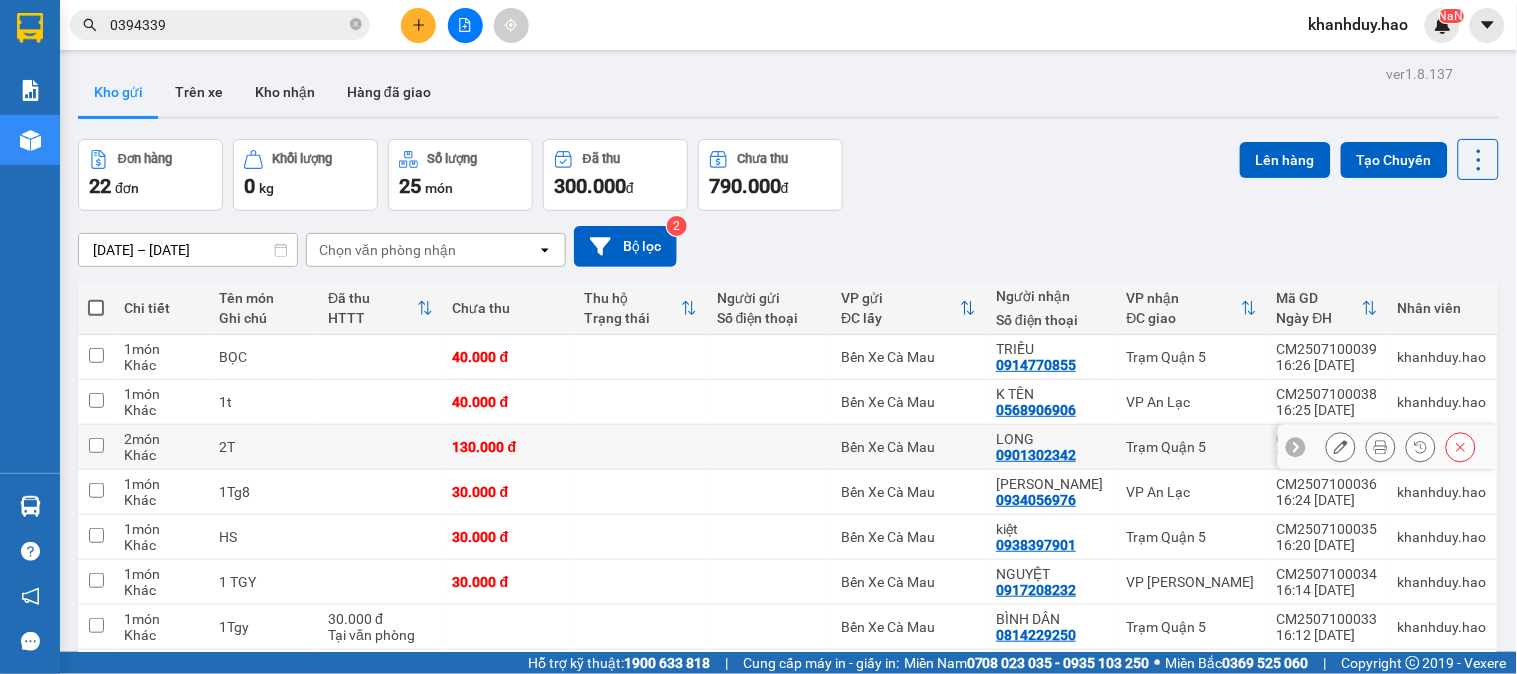 click 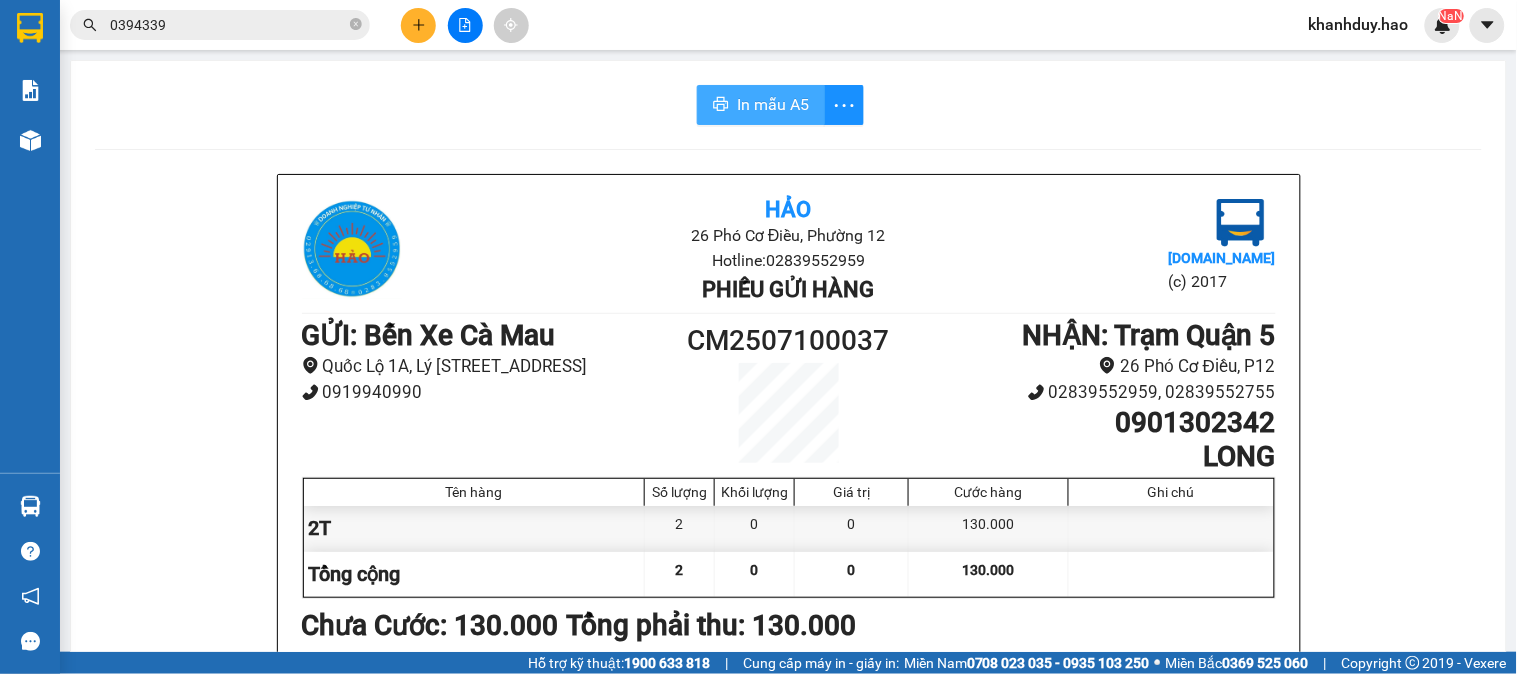 click on "In mẫu A5" at bounding box center [773, 104] 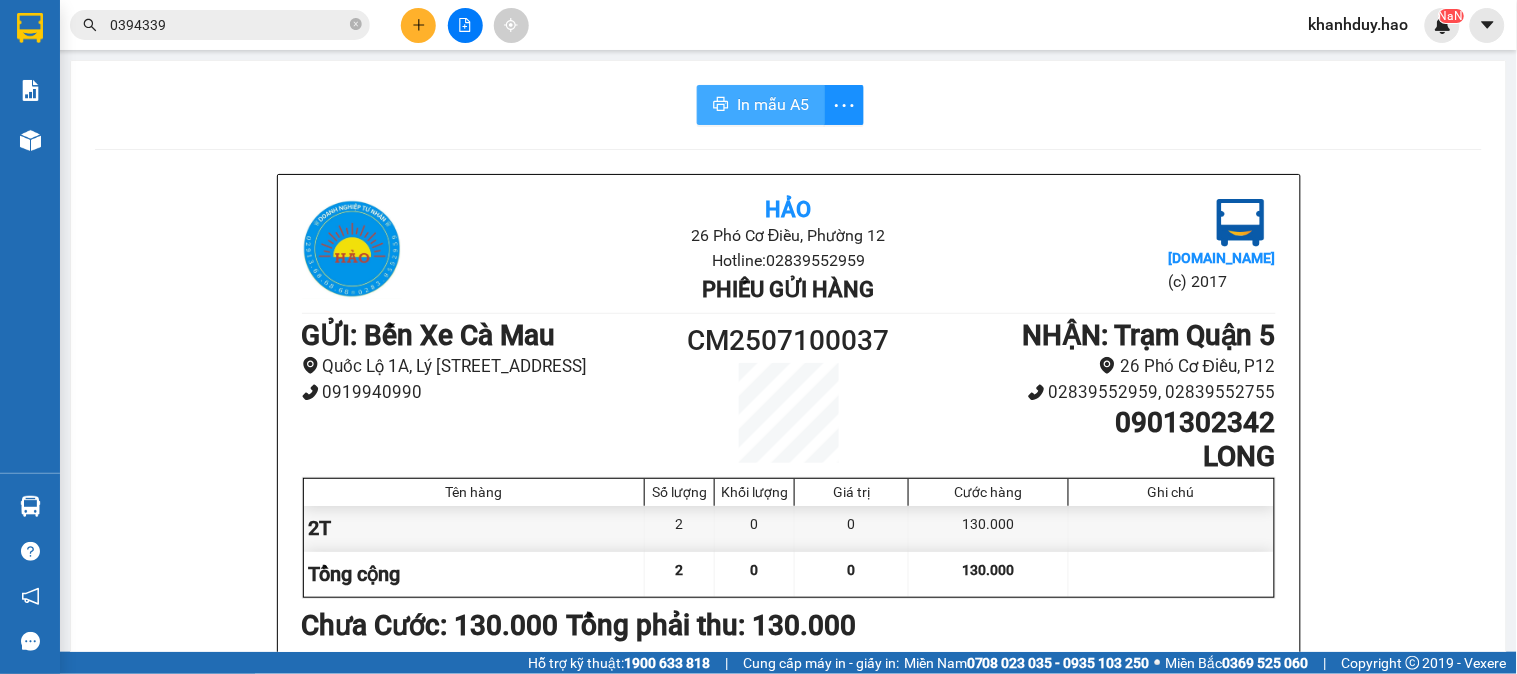 scroll, scrollTop: 0, scrollLeft: 0, axis: both 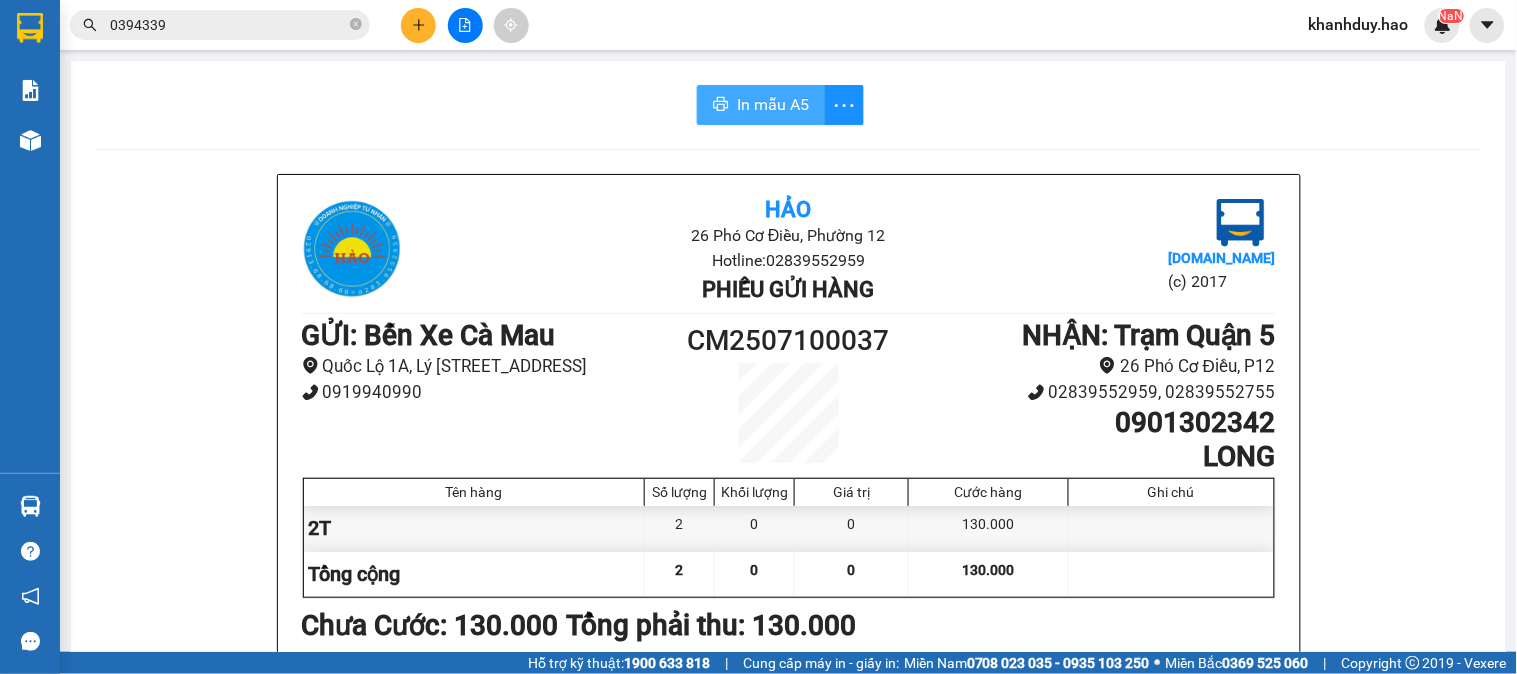 click on "In mẫu A5" at bounding box center (773, 104) 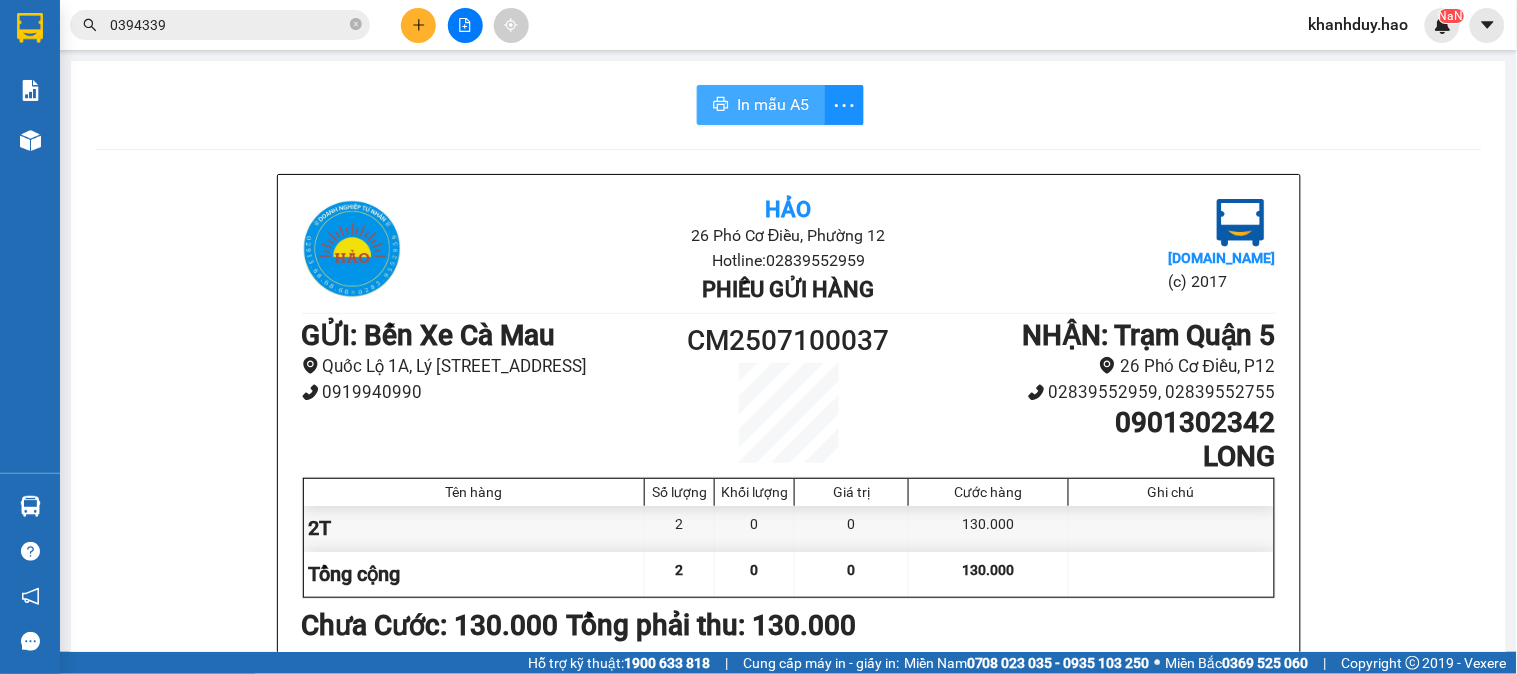 scroll, scrollTop: 0, scrollLeft: 0, axis: both 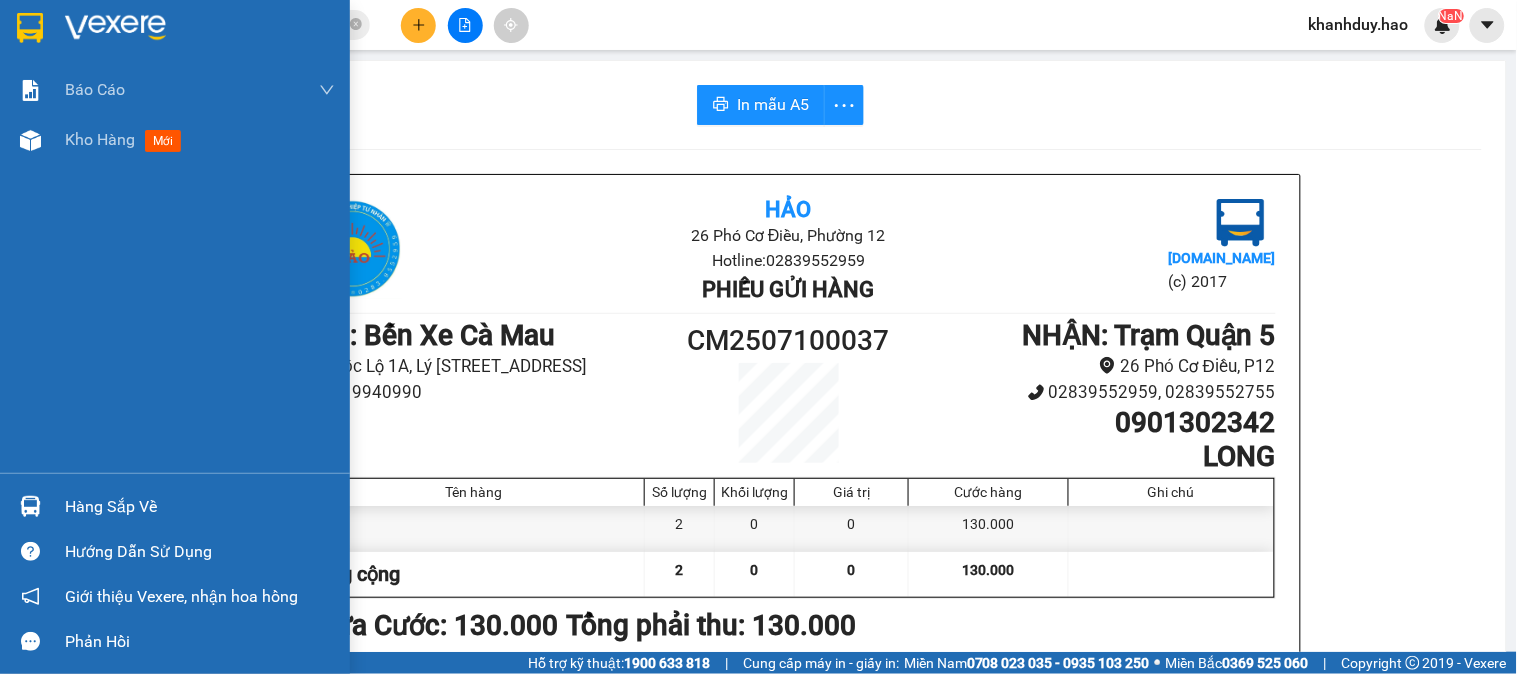 drag, startPoint x: 70, startPoint y: 144, endPoint x: 762, endPoint y: 53, distance: 697.95776 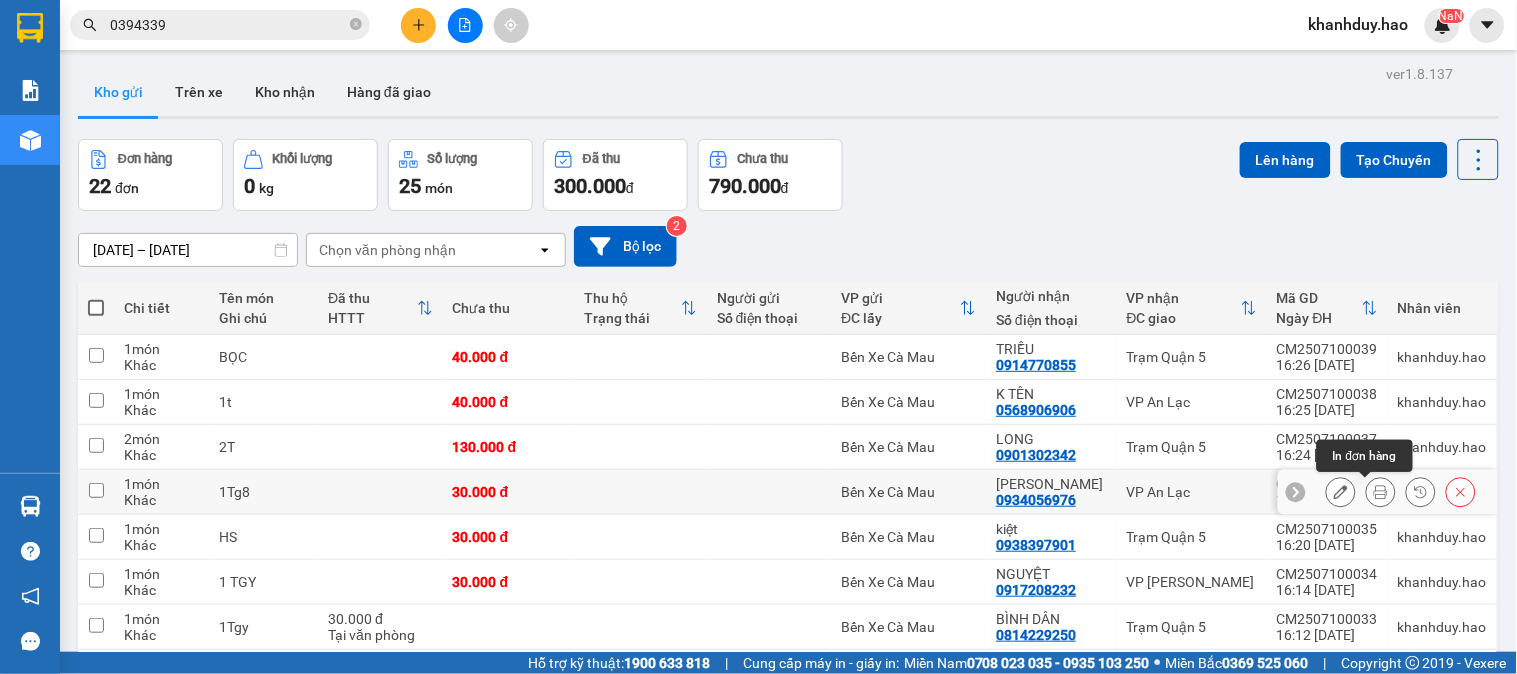 click 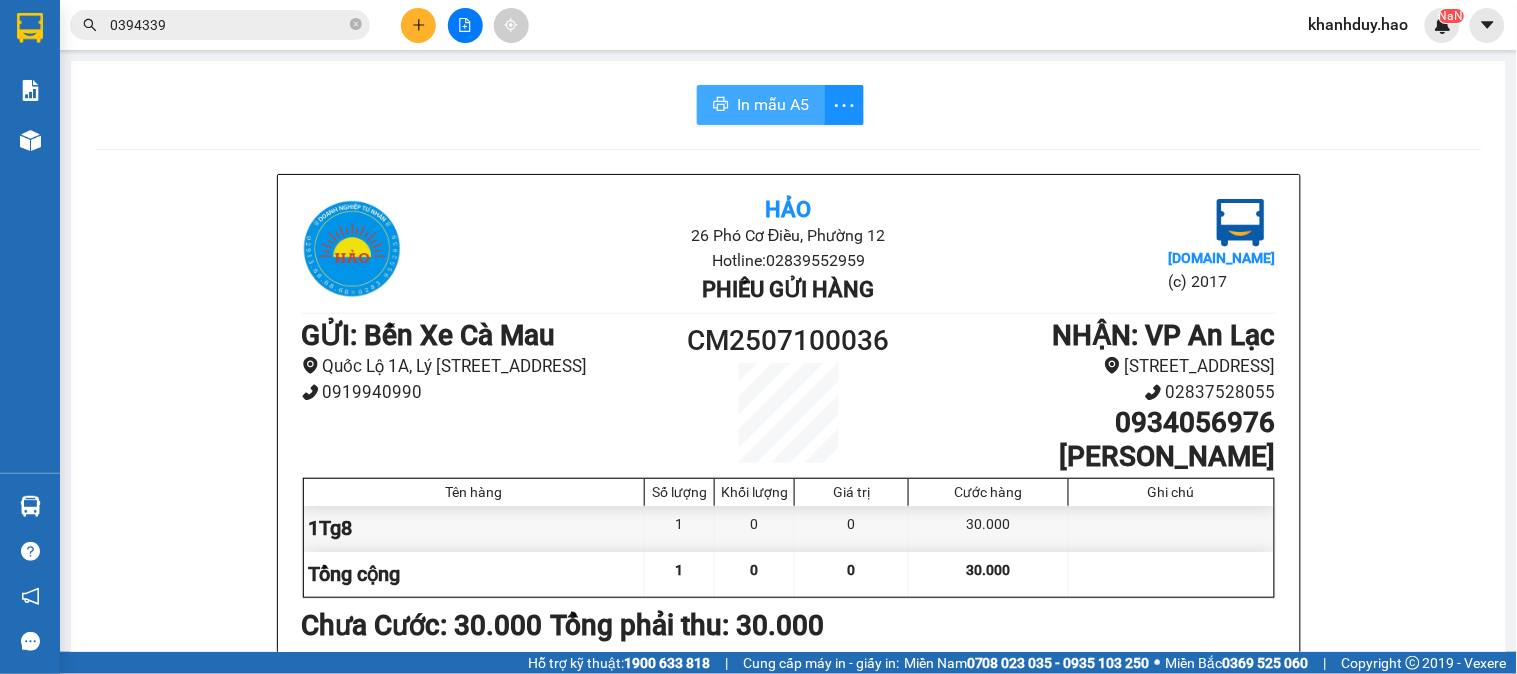 click on "In mẫu A5" at bounding box center (761, 105) 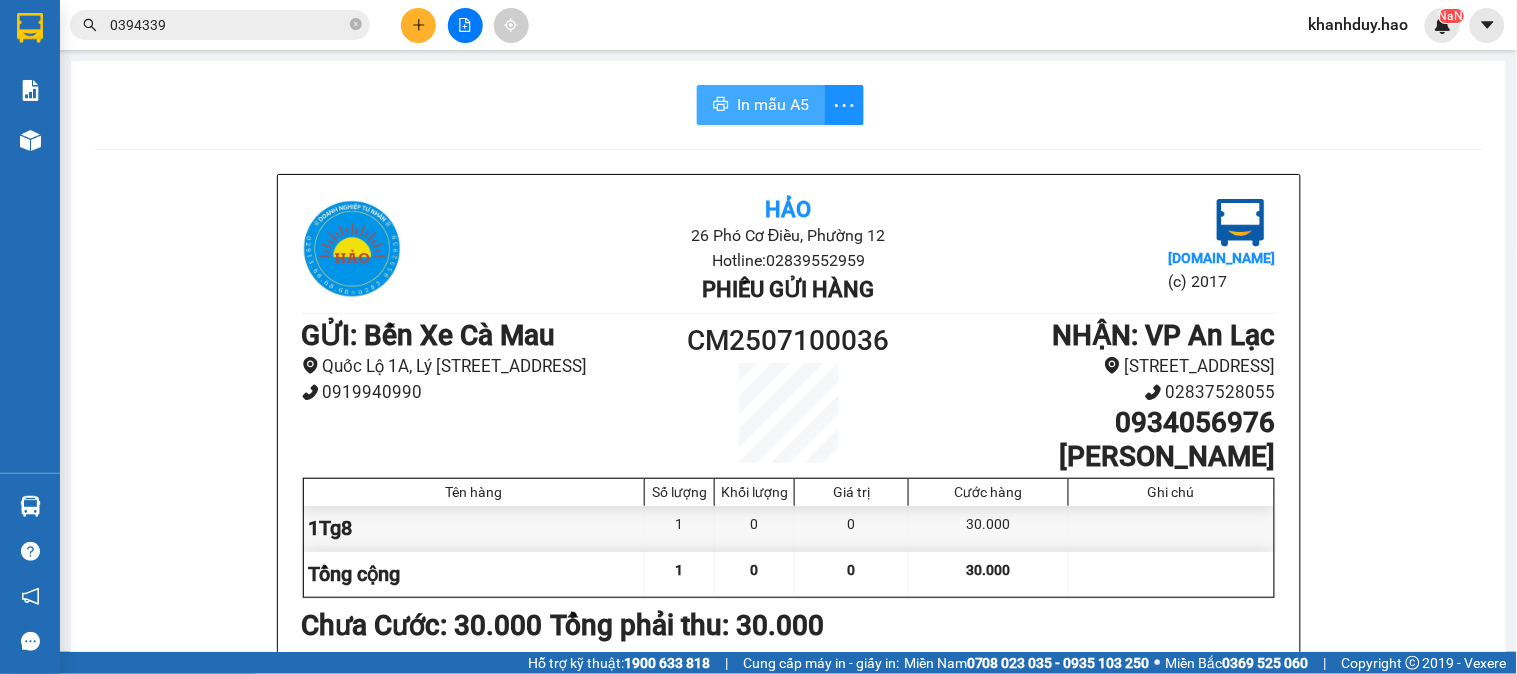 scroll, scrollTop: 0, scrollLeft: 0, axis: both 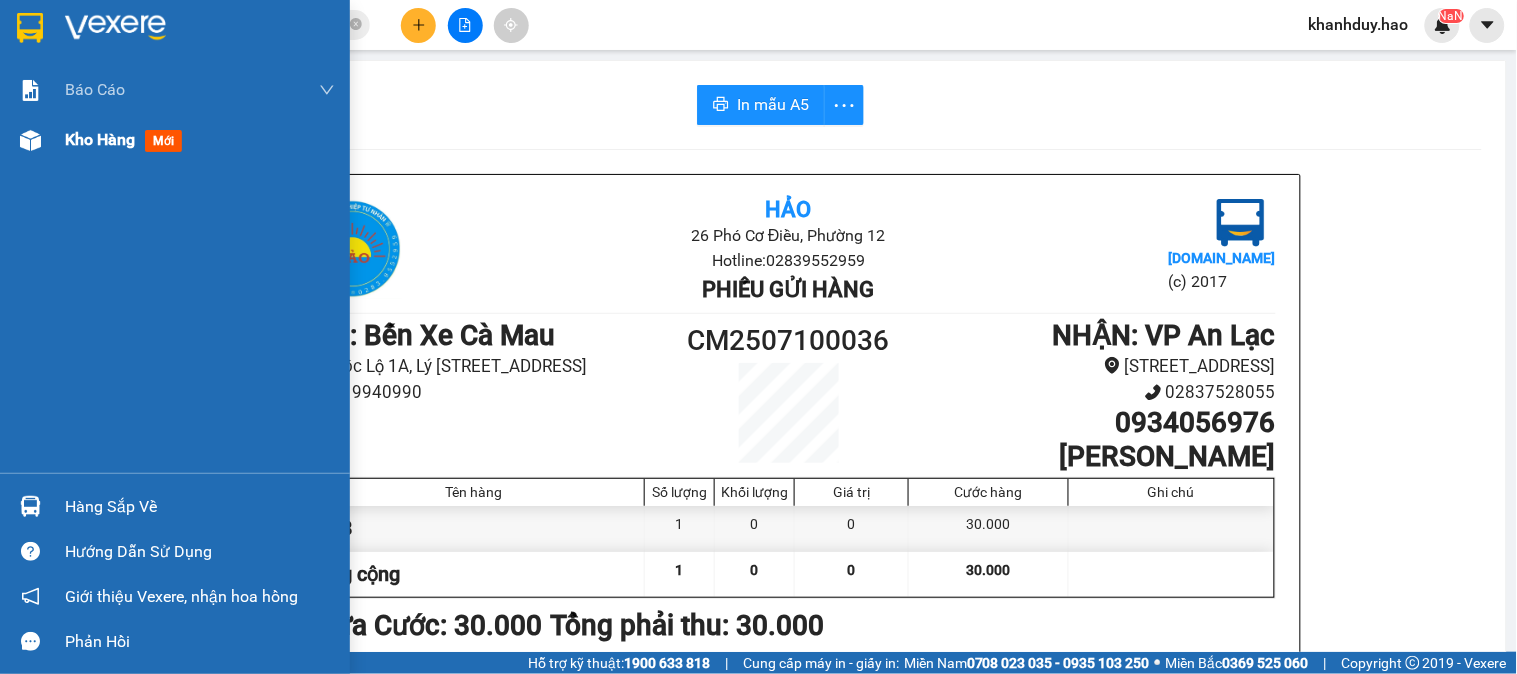 click on "Kho hàng mới" at bounding box center [175, 140] 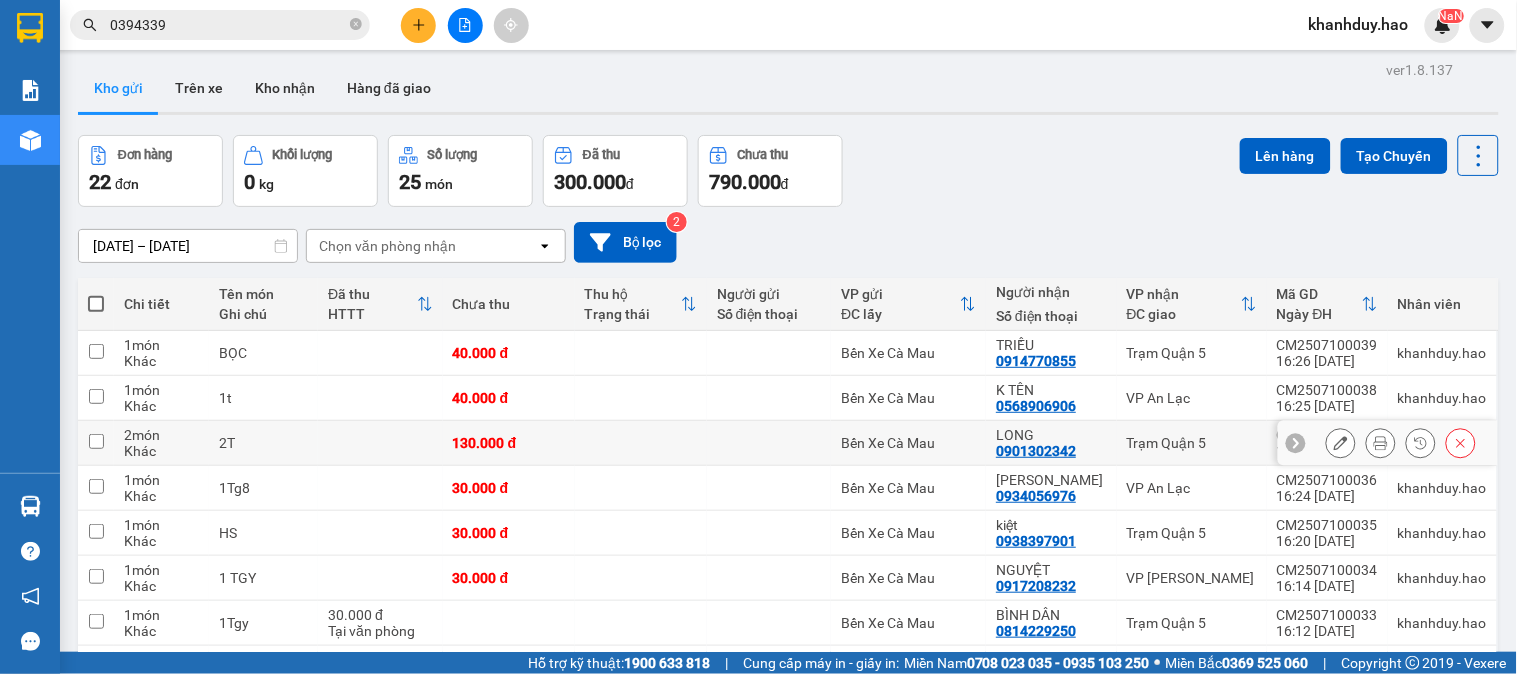 scroll, scrollTop: 0, scrollLeft: 0, axis: both 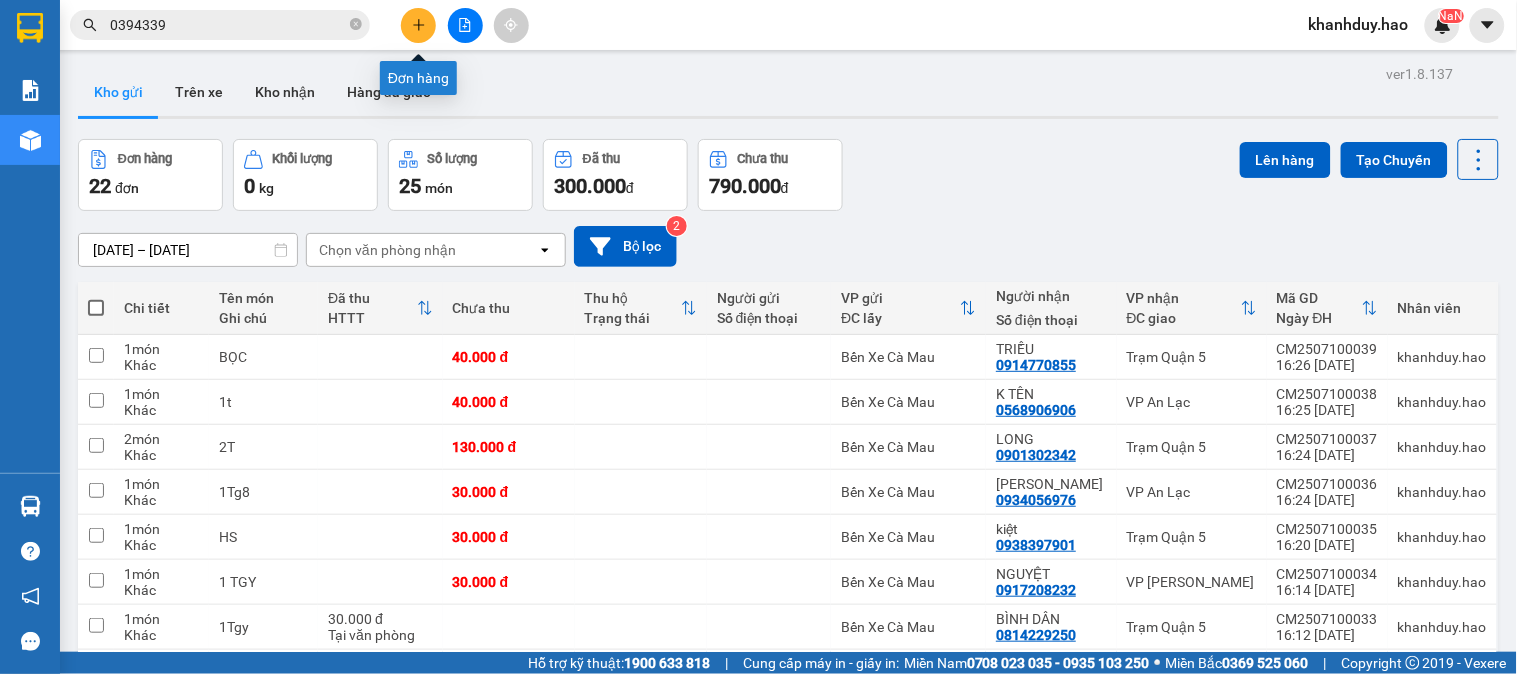 click at bounding box center (418, 25) 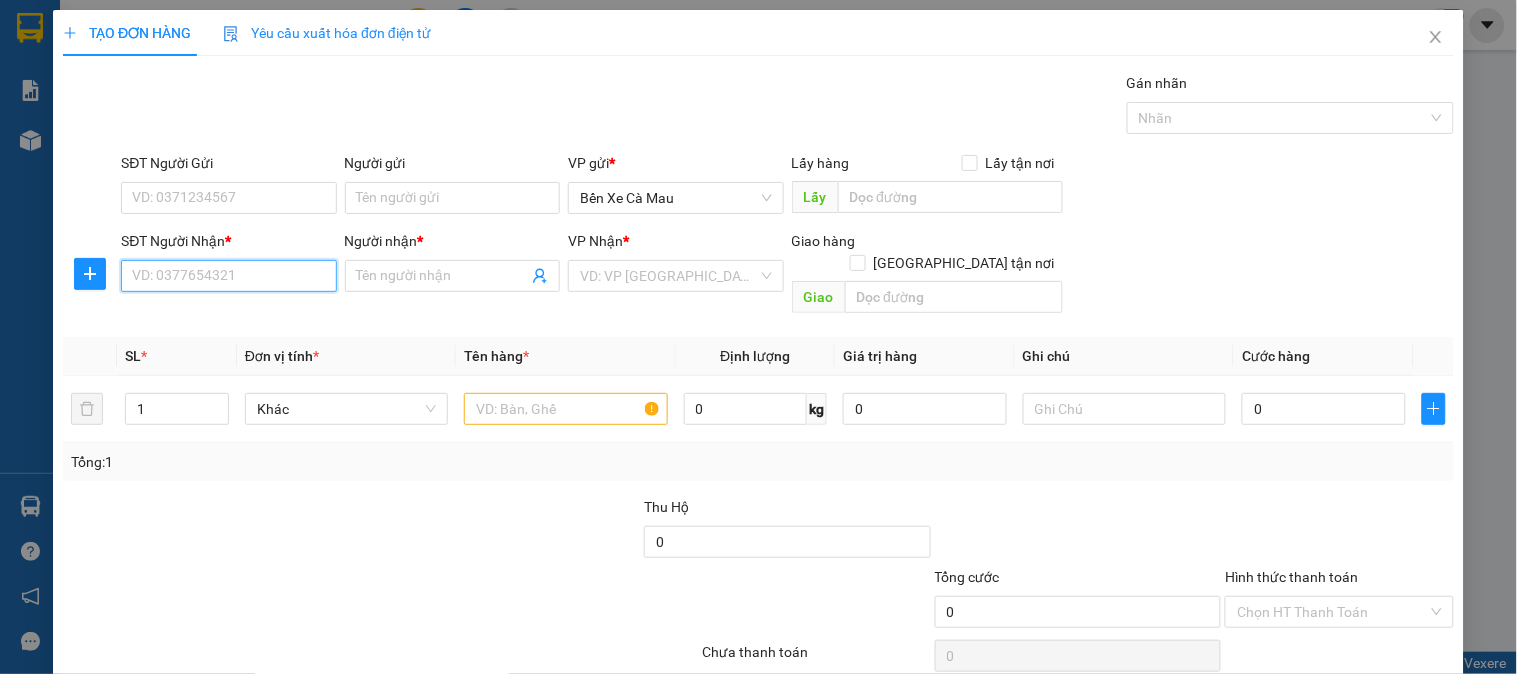 click on "SĐT Người Nhận  *" at bounding box center (228, 276) 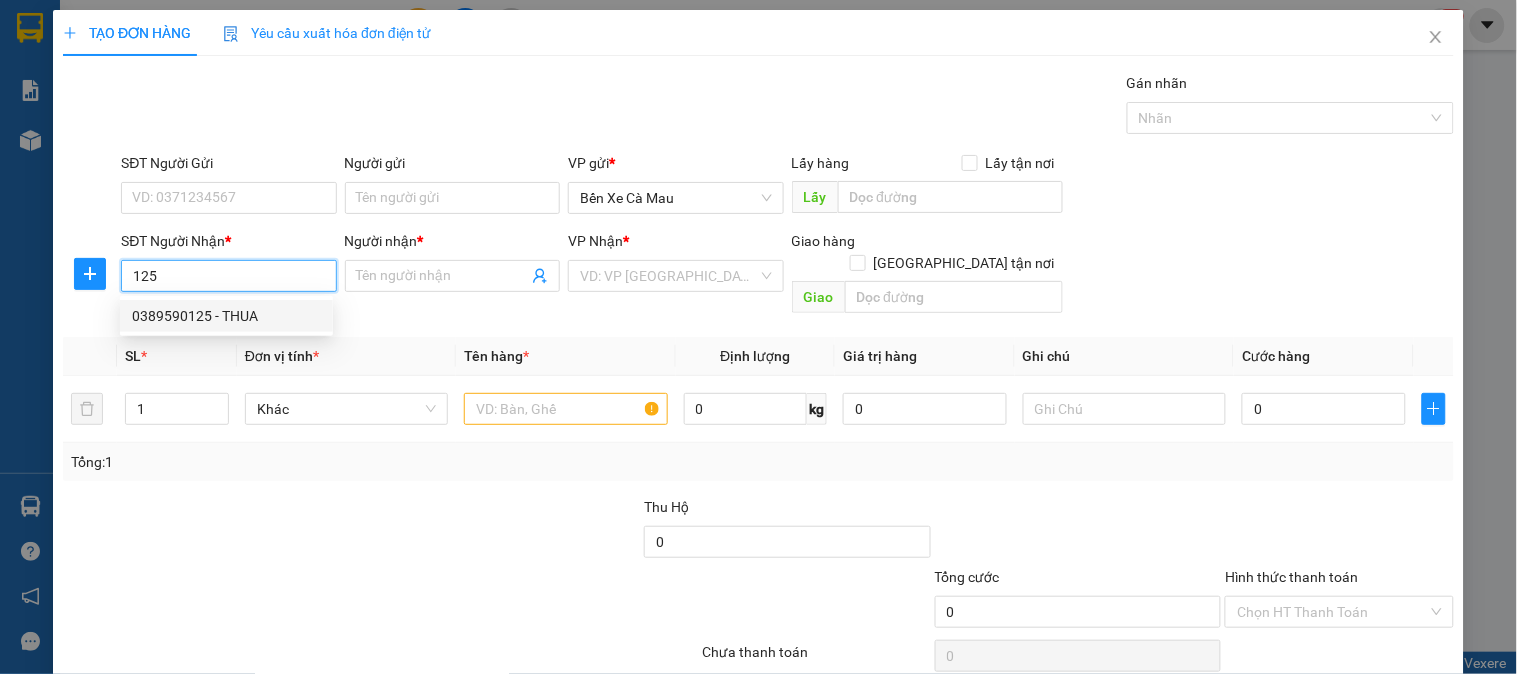 click on "0389590125 - THUA" at bounding box center [226, 316] 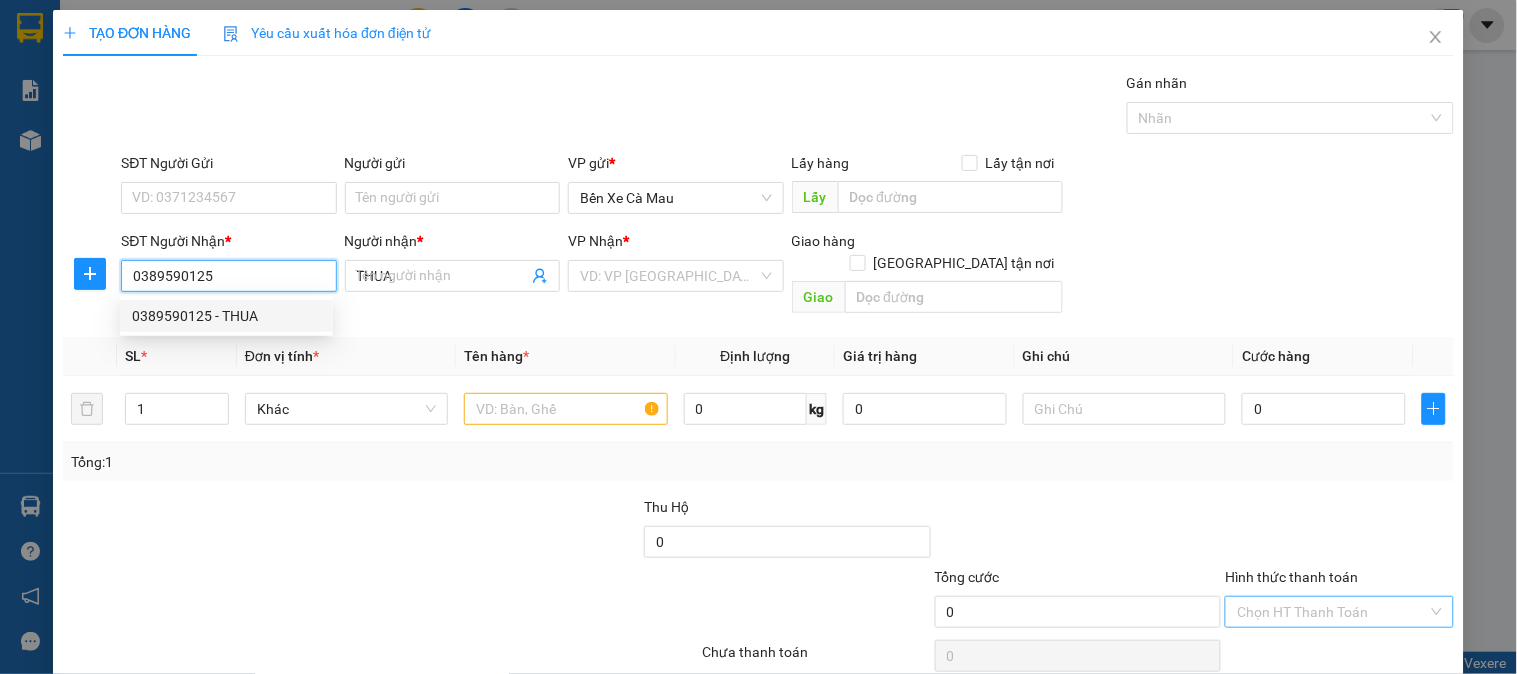 type on "50.000" 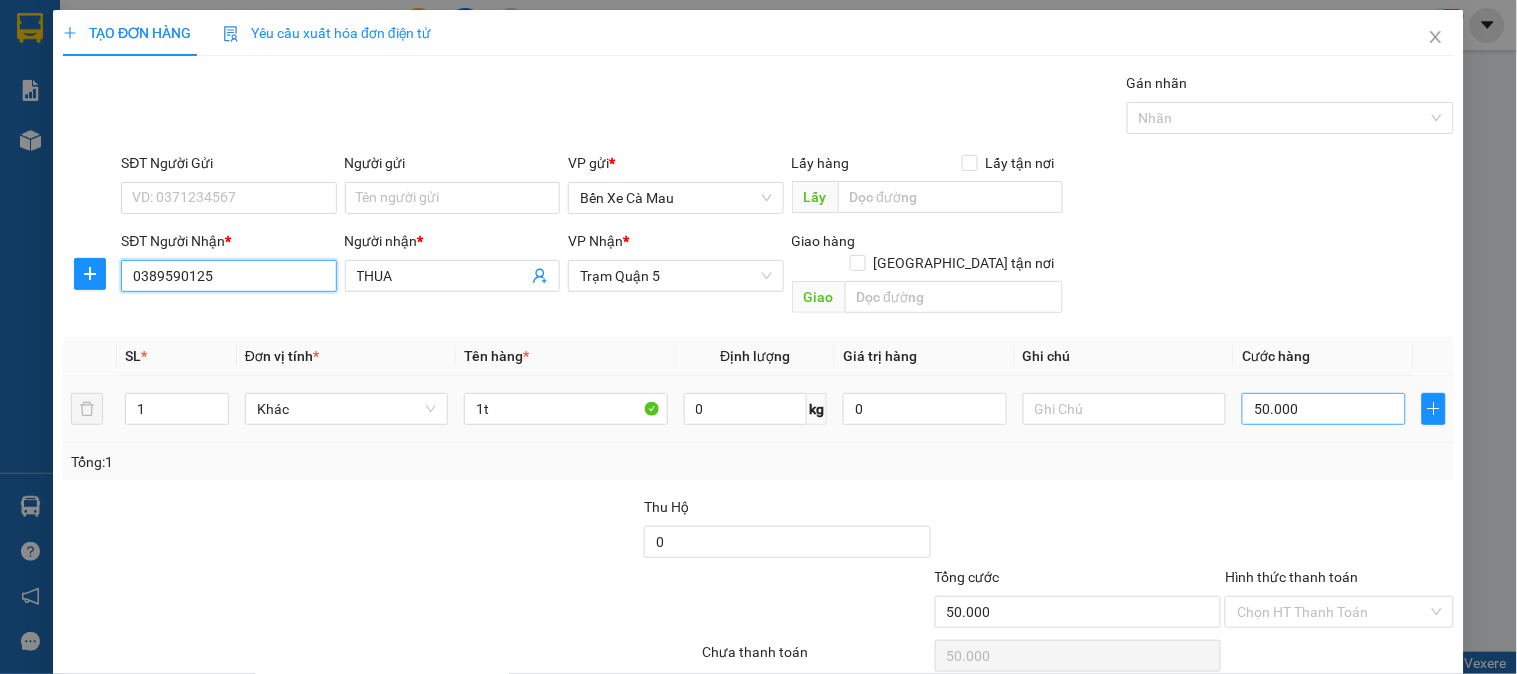 type on "0389590125" 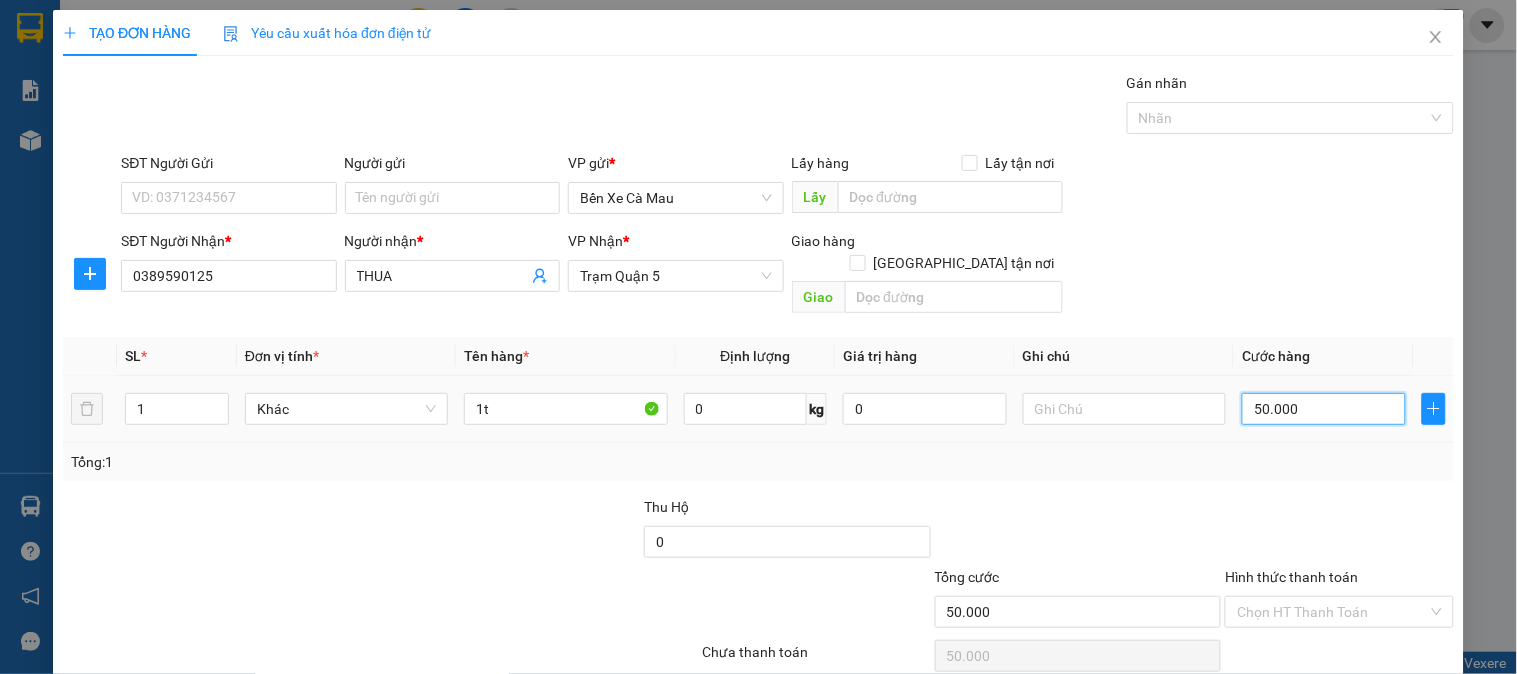 click on "50.000" at bounding box center [1324, 409] 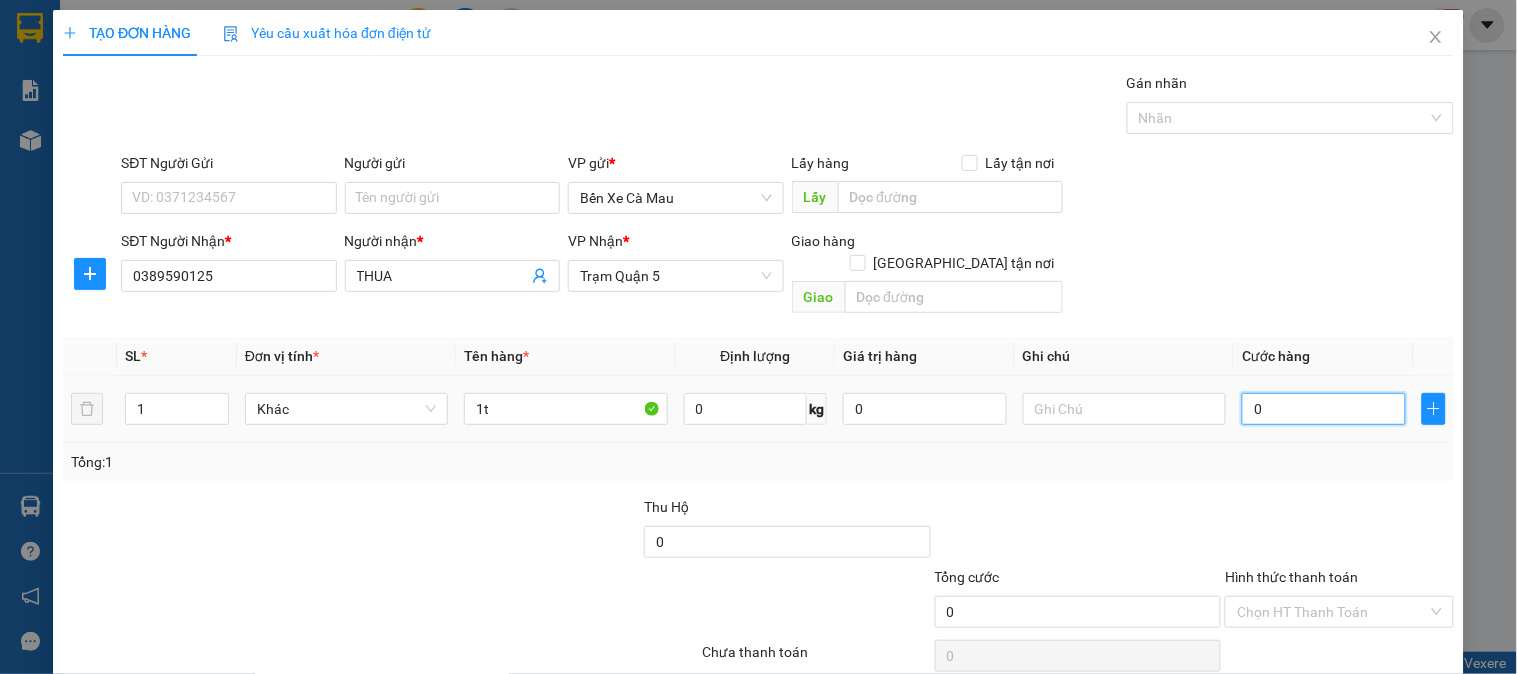 type on "4" 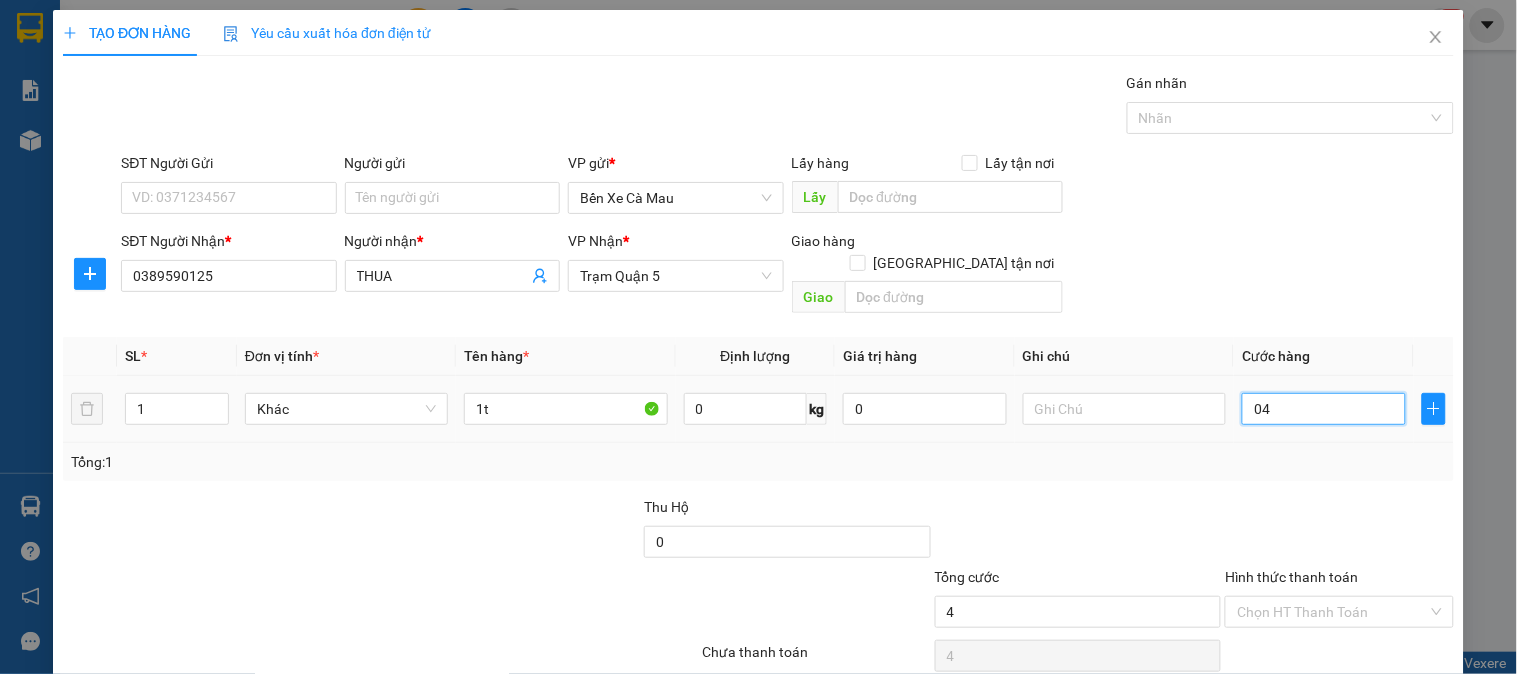 type on "40" 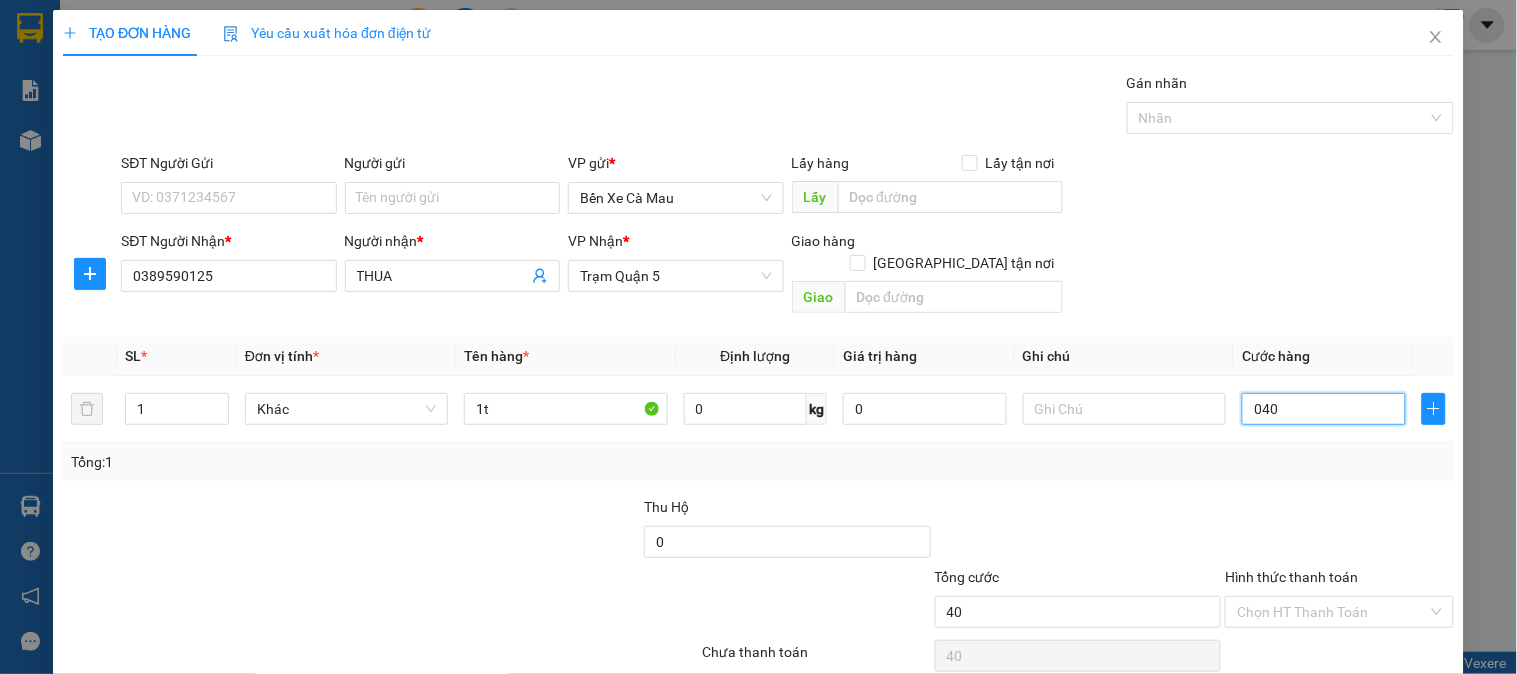 type on "040" 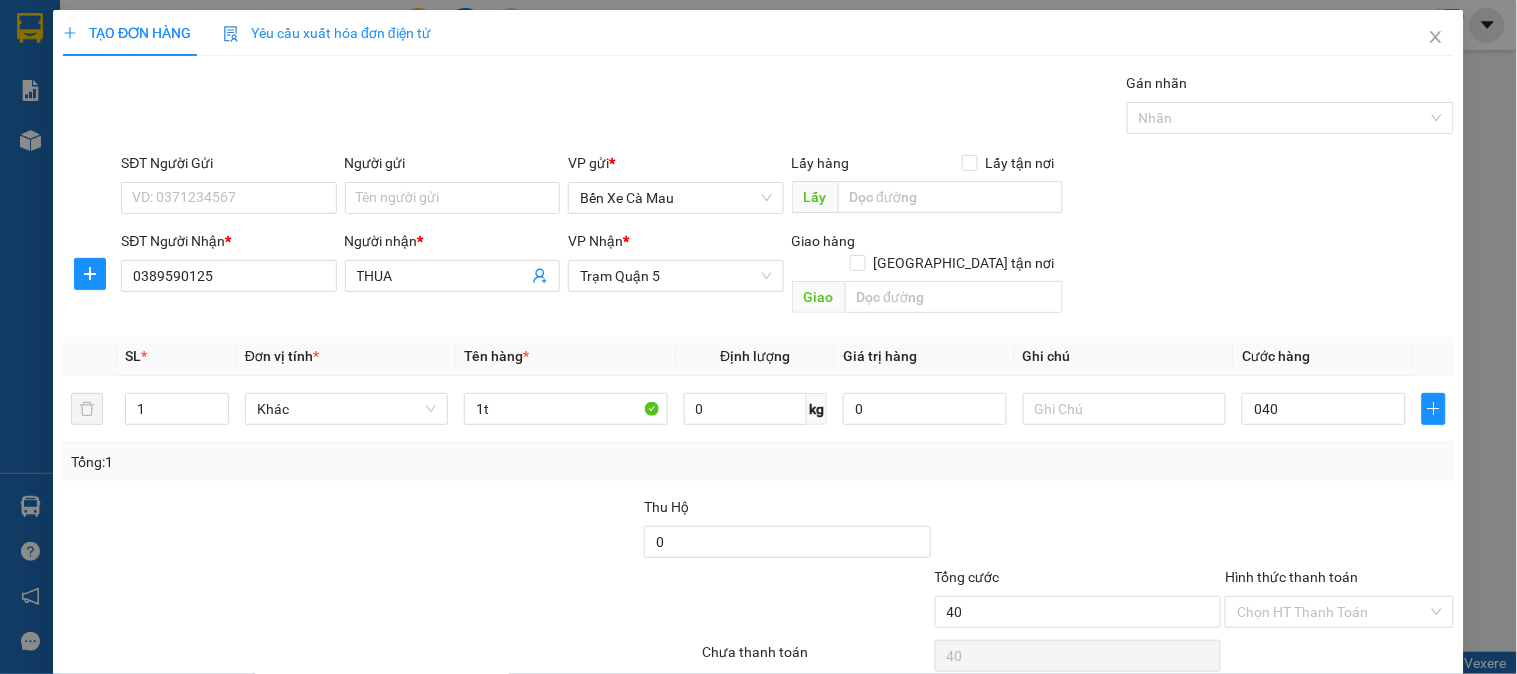 type on "40.000" 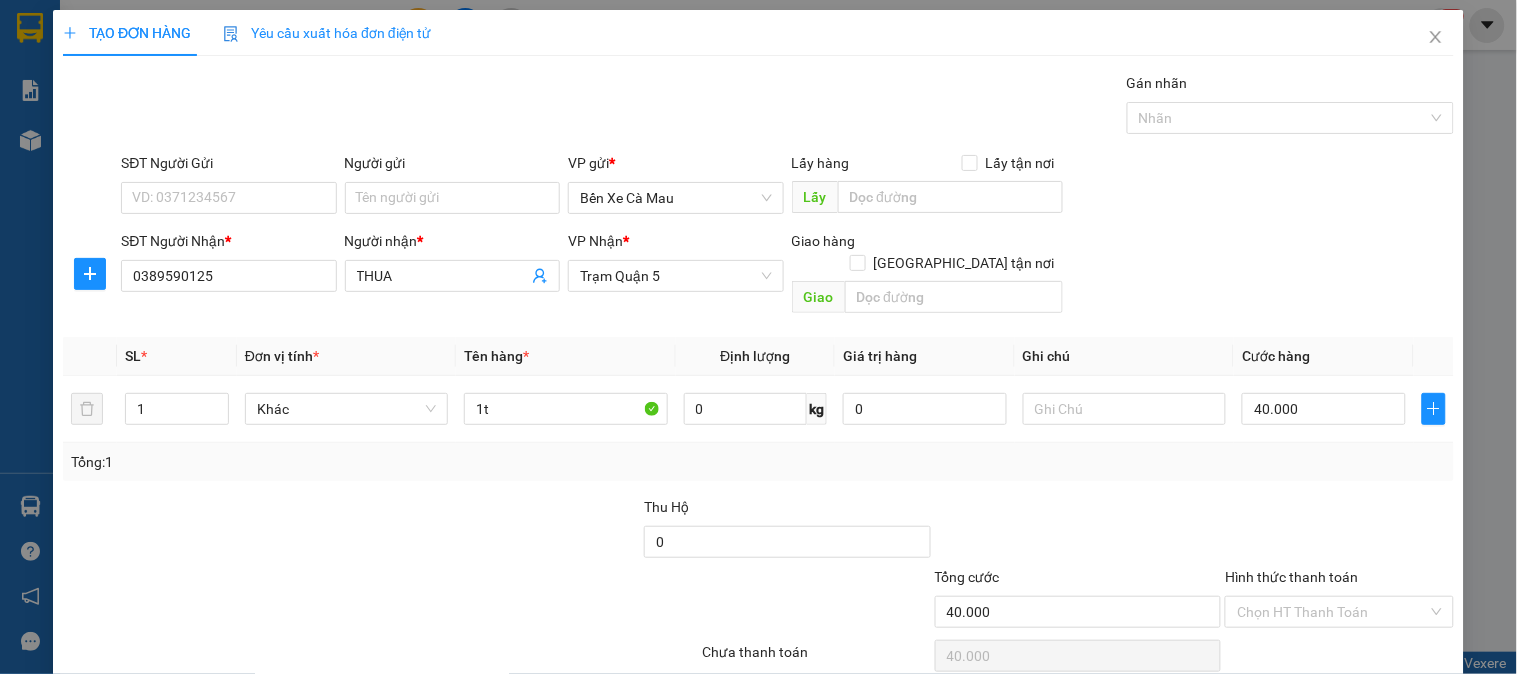 click on "Cước hàng" at bounding box center [1324, 356] 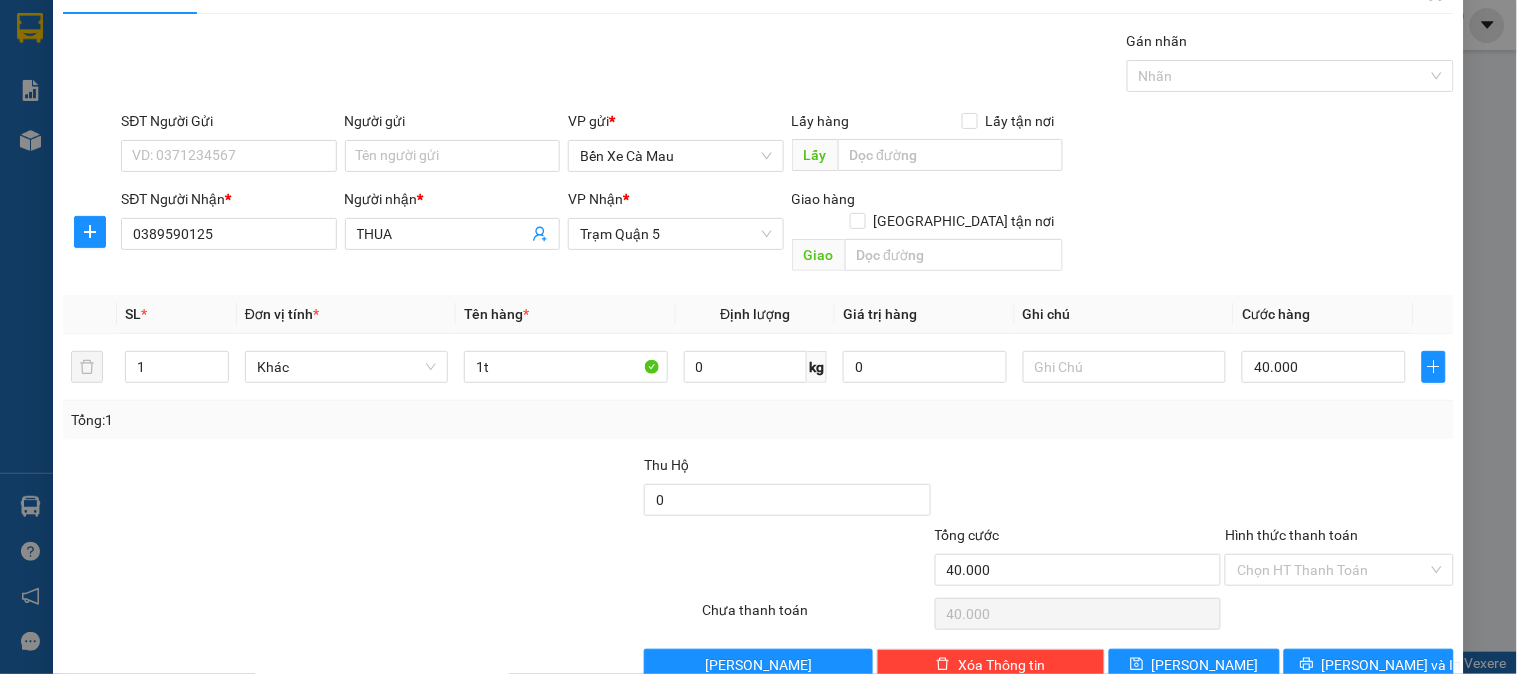 scroll, scrollTop: 65, scrollLeft: 0, axis: vertical 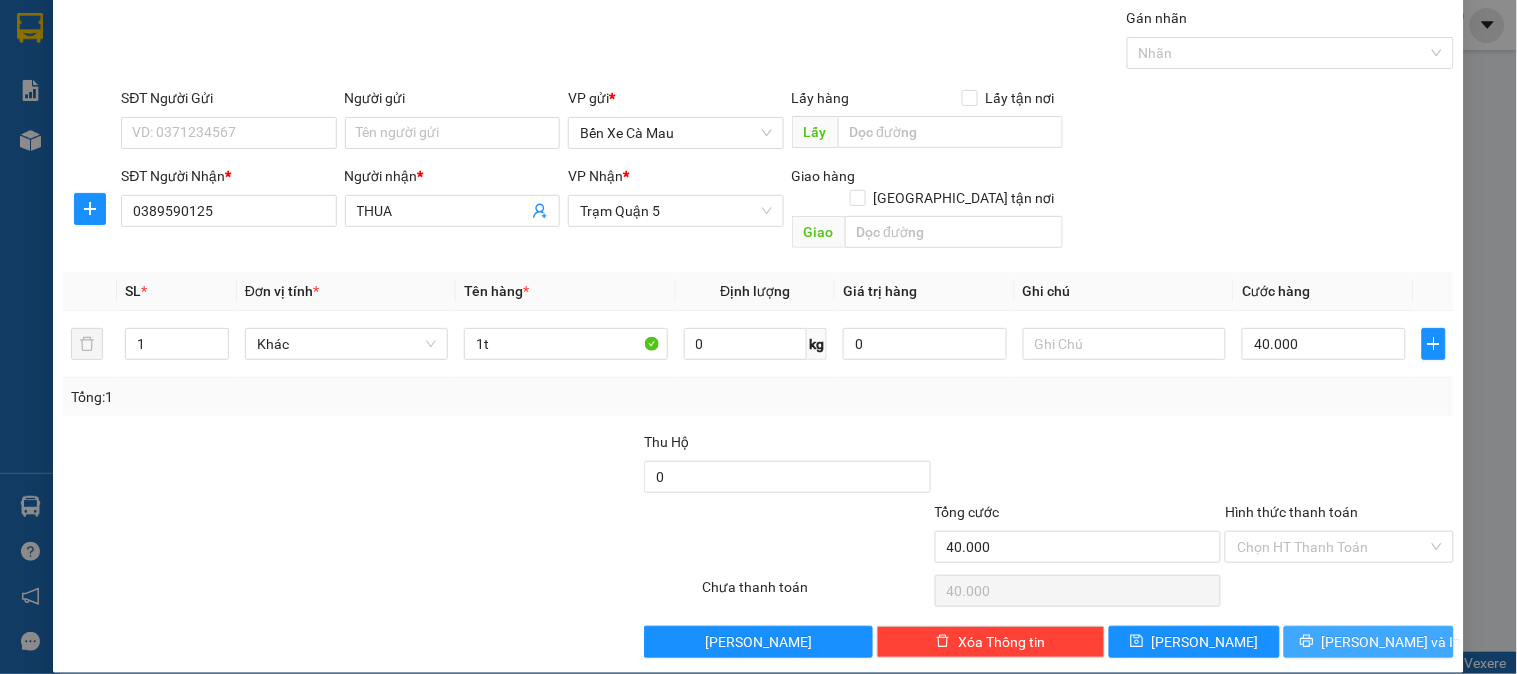 click on "[PERSON_NAME] và In" at bounding box center [1392, 642] 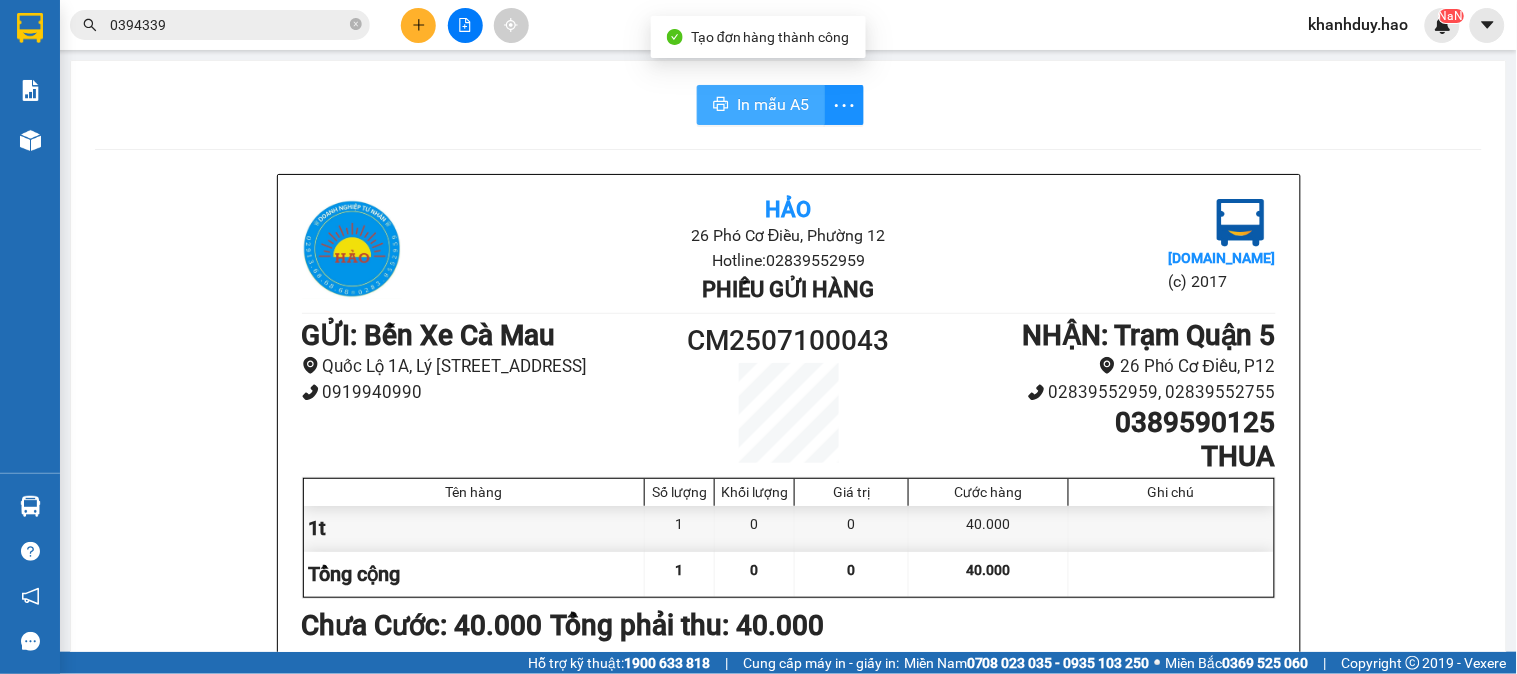 click on "In mẫu A5" at bounding box center [773, 104] 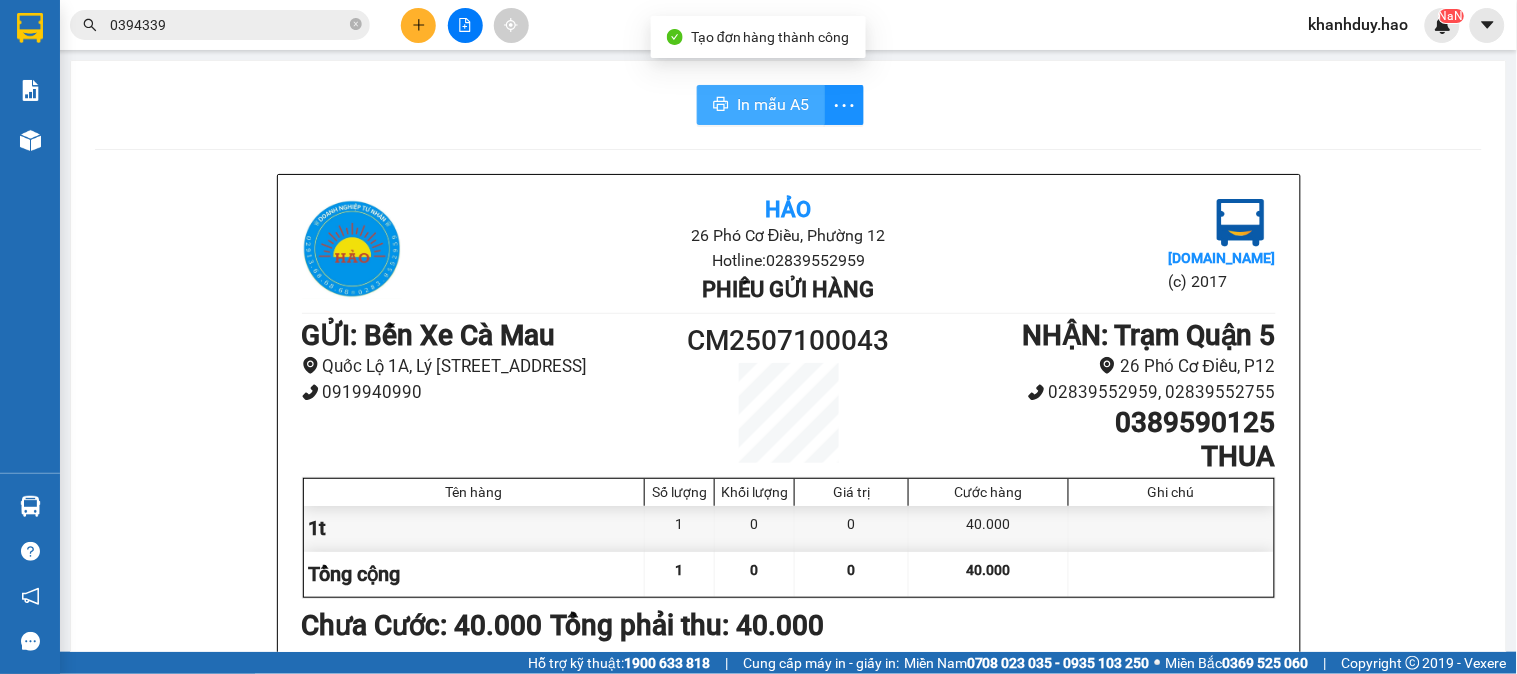scroll, scrollTop: 0, scrollLeft: 0, axis: both 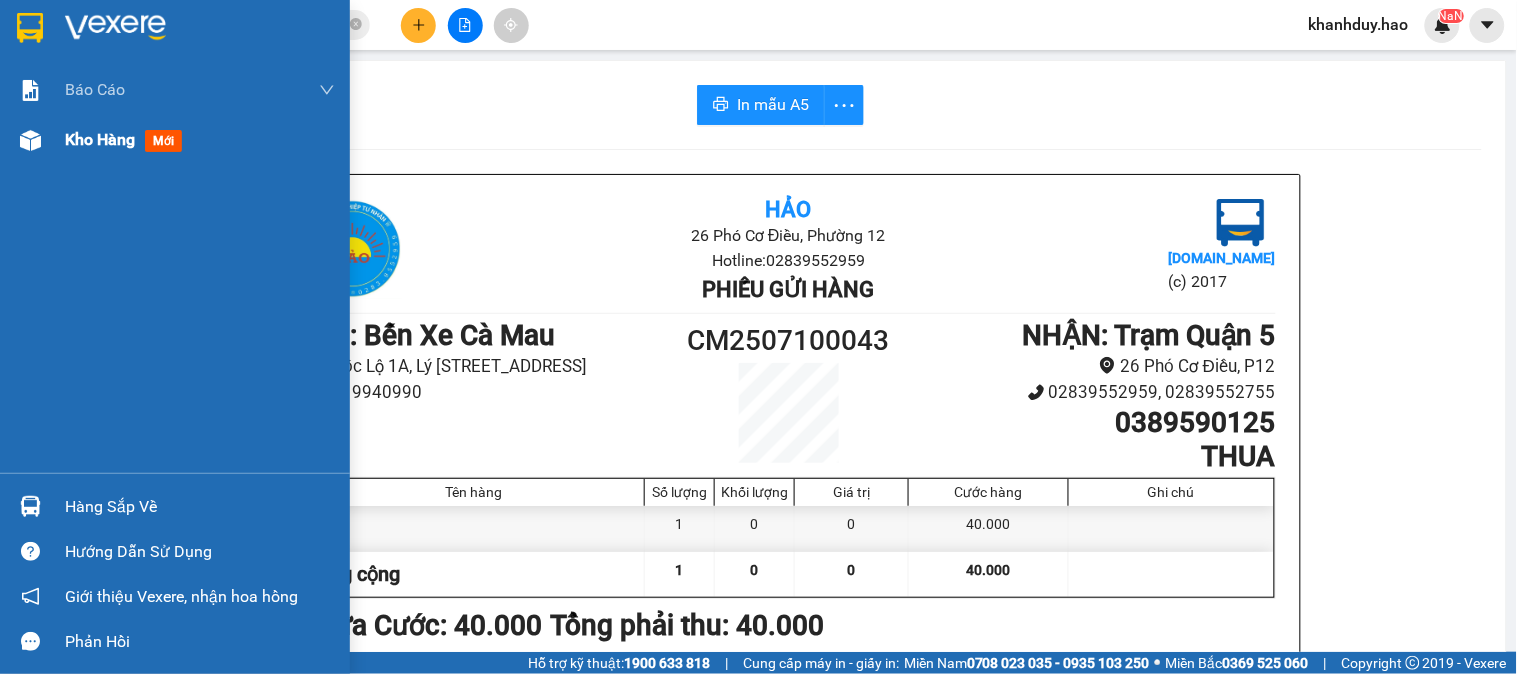 click on "Kho hàng mới" at bounding box center [200, 140] 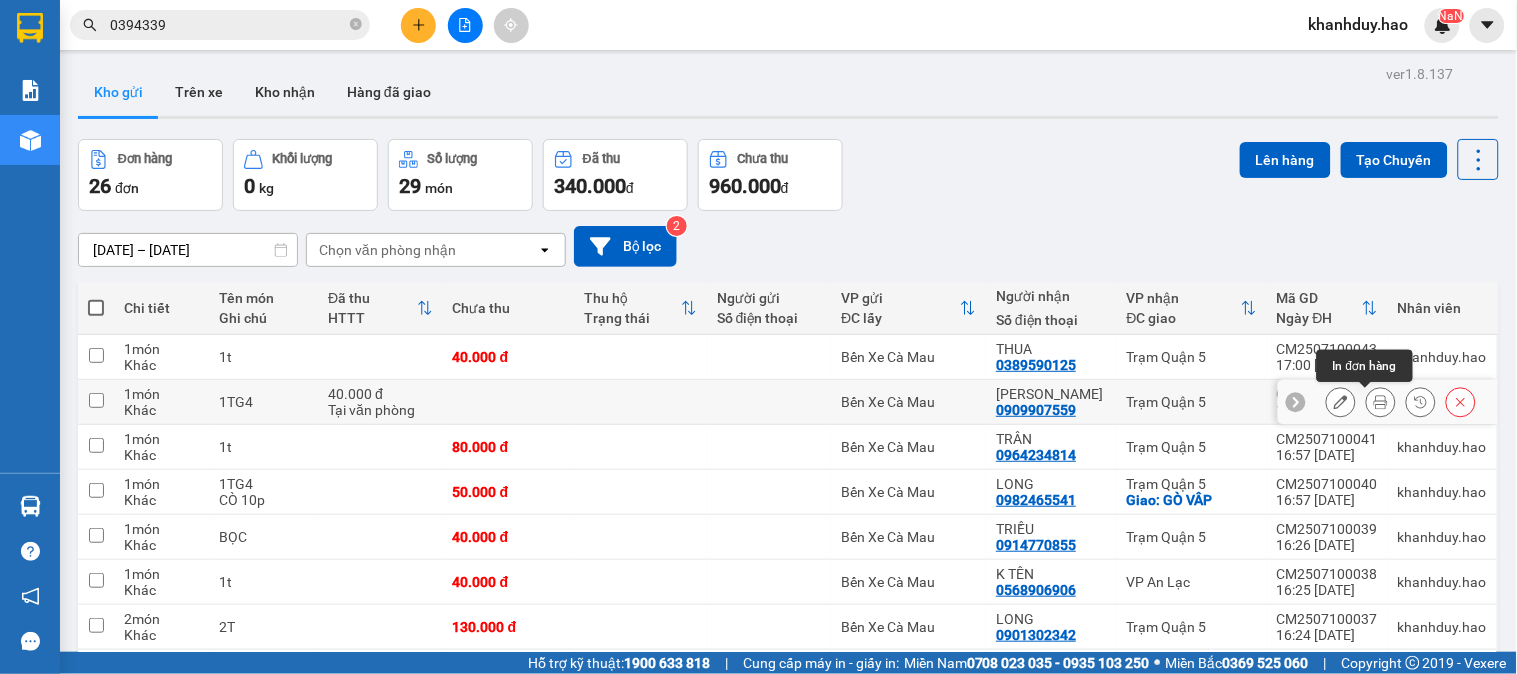 click at bounding box center [1381, 402] 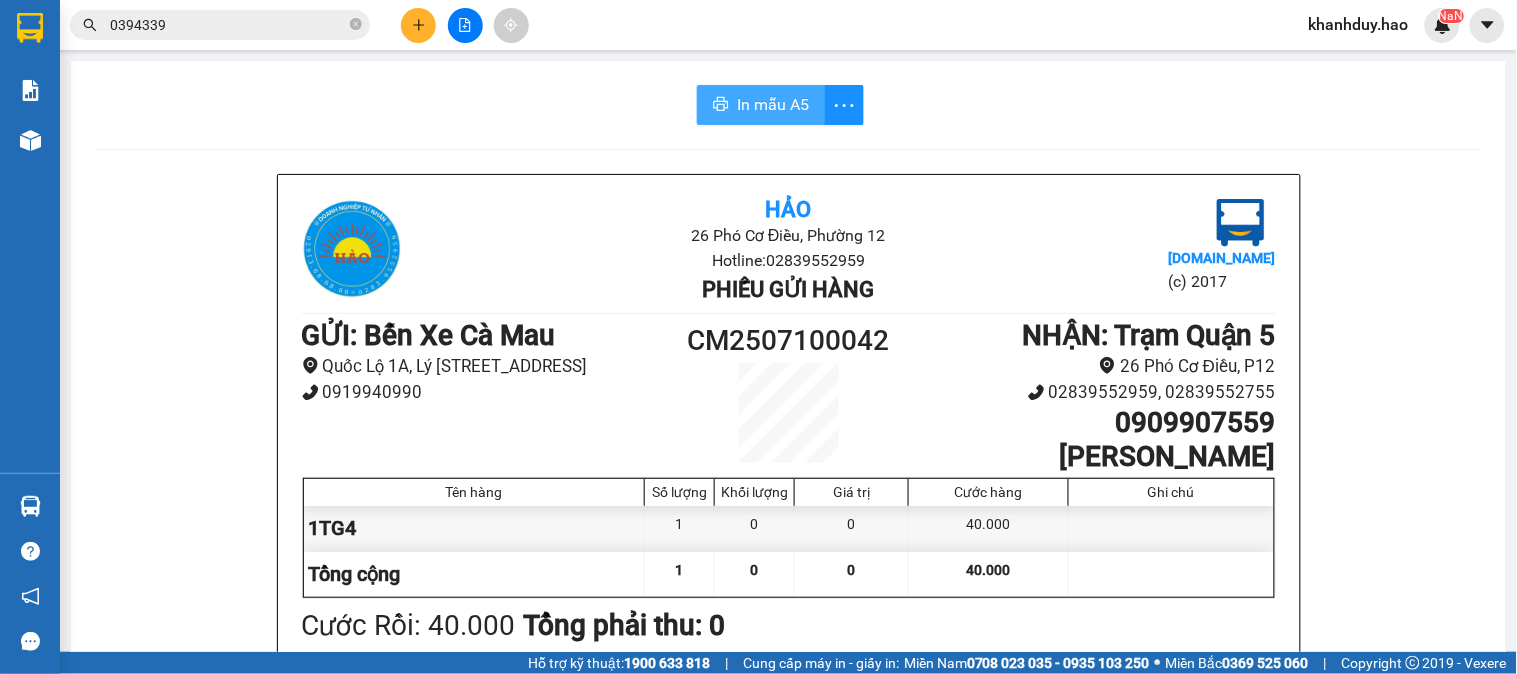 click on "In mẫu A5" at bounding box center (773, 104) 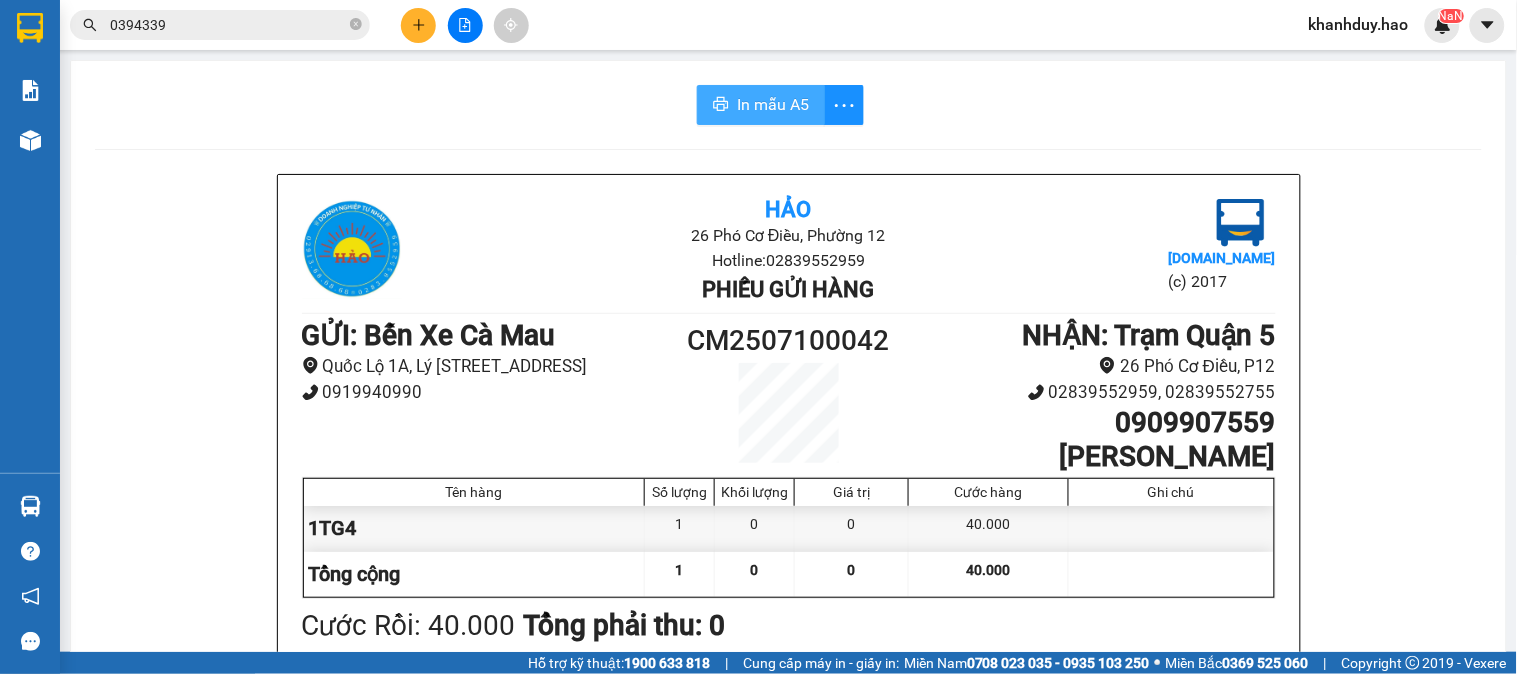 scroll, scrollTop: 0, scrollLeft: 0, axis: both 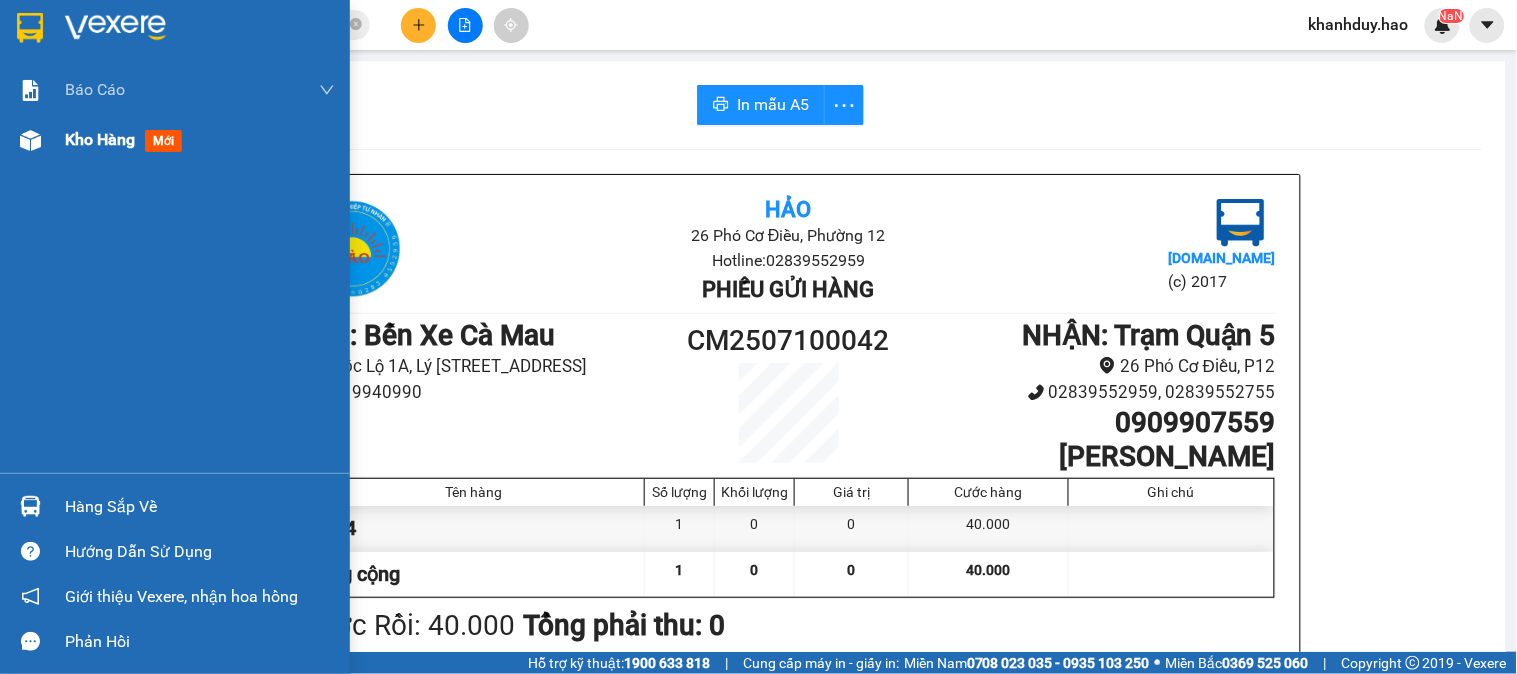 click on "Kho hàng" at bounding box center (100, 139) 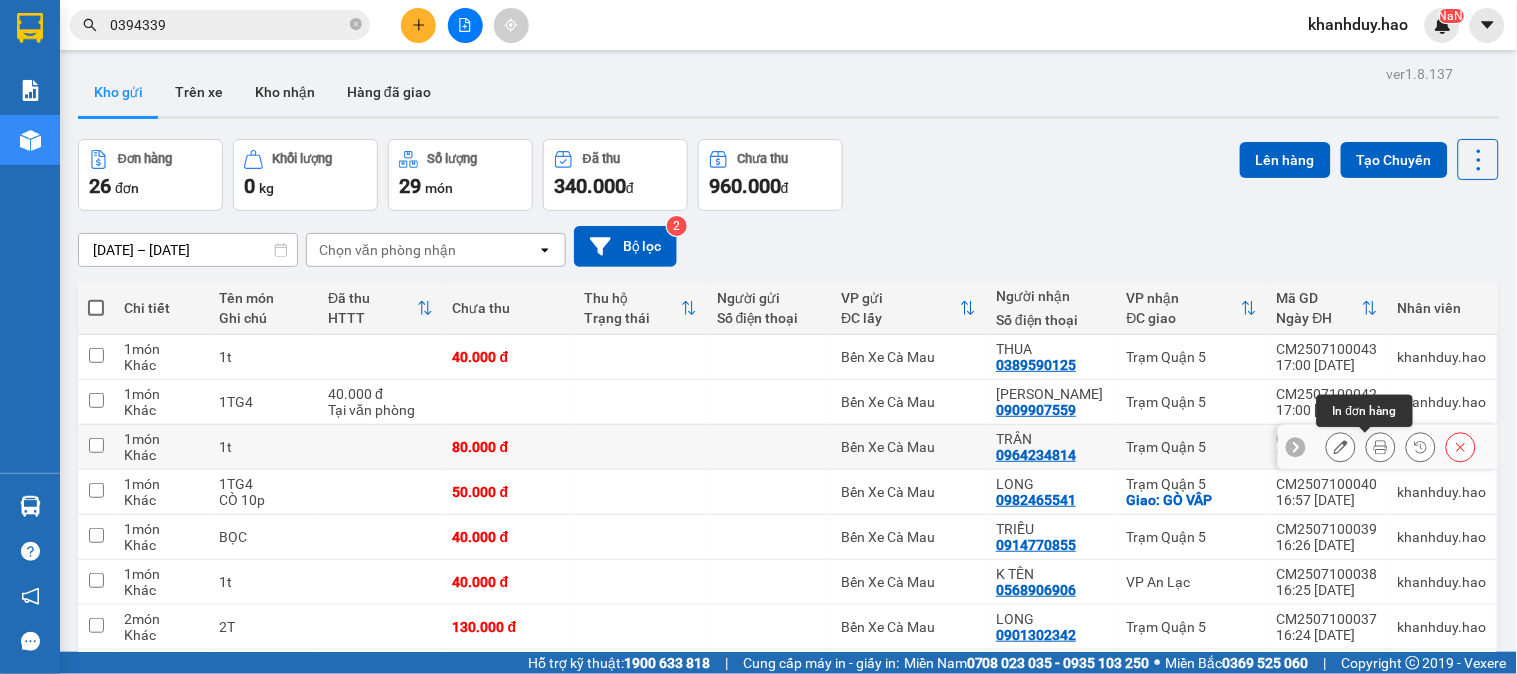 click 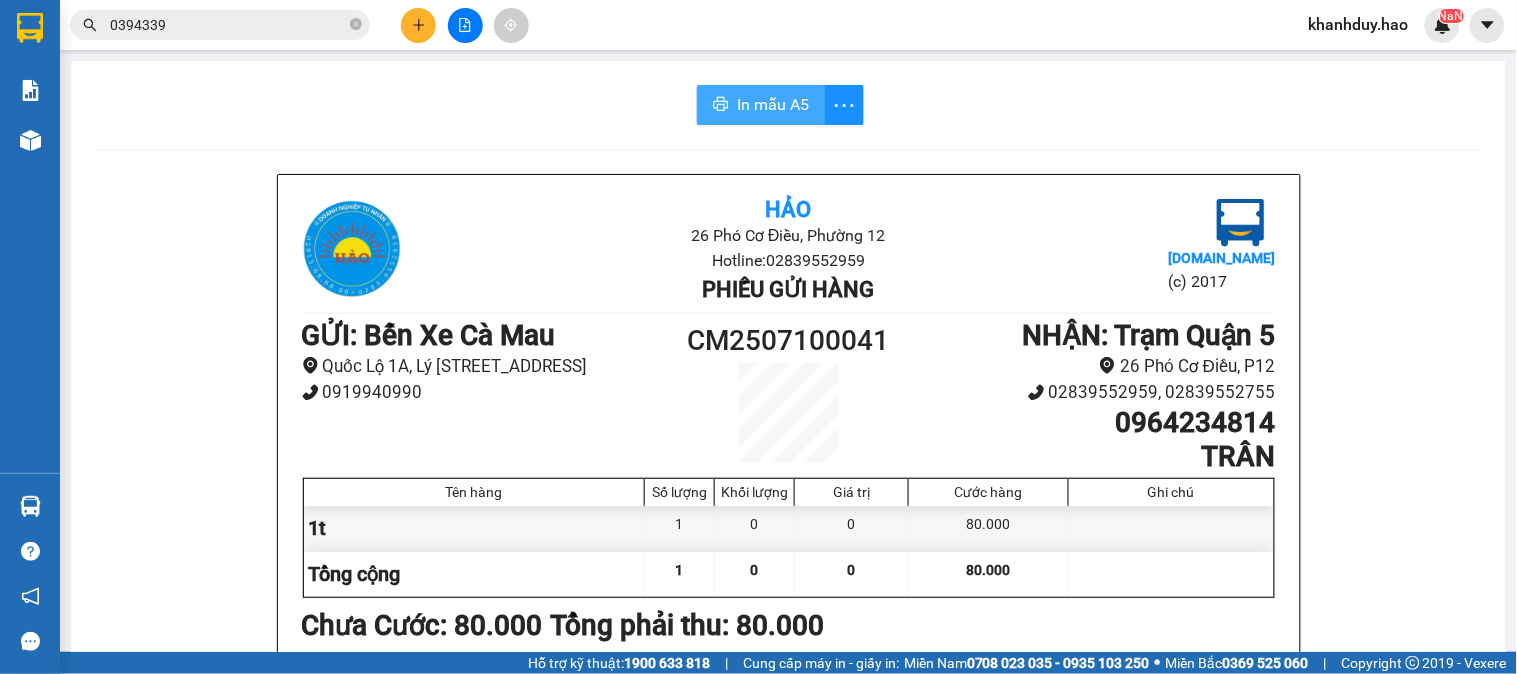 click on "In mẫu A5" at bounding box center (773, 104) 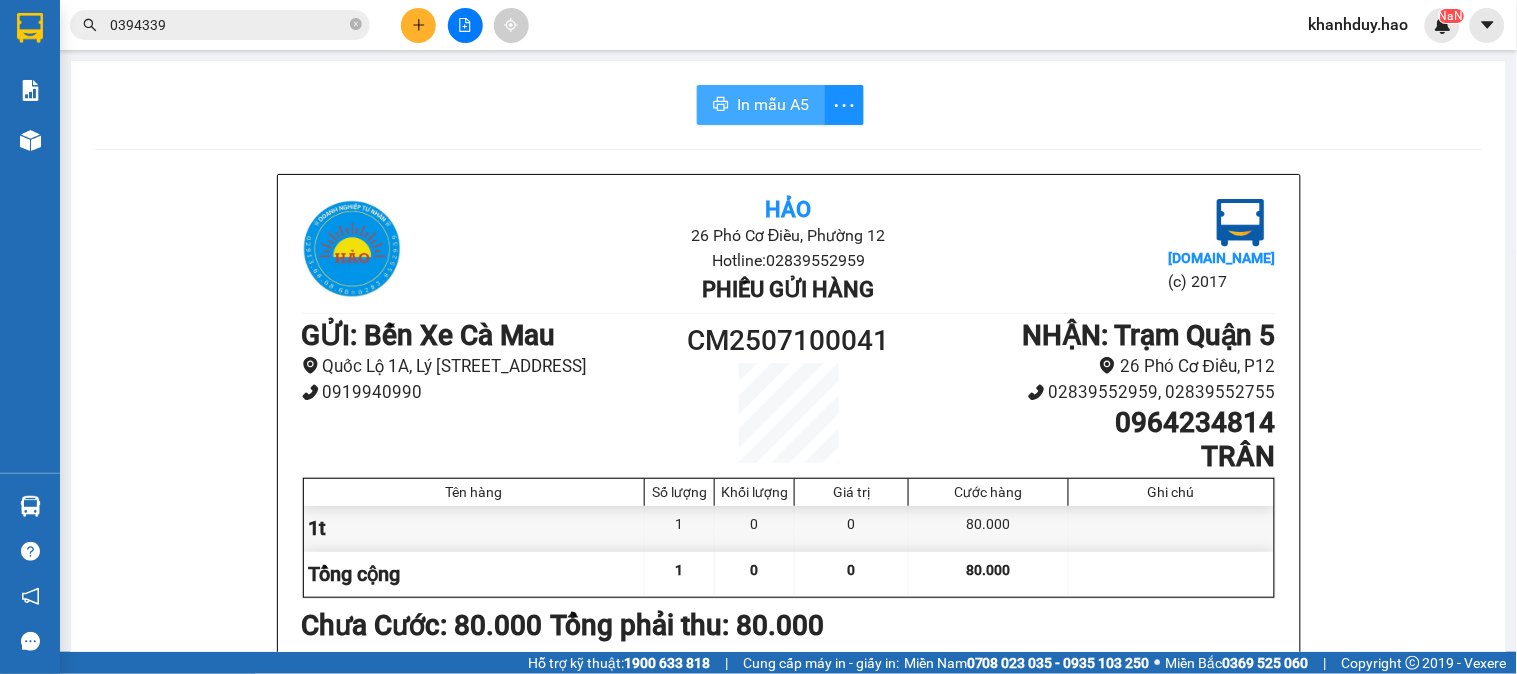 scroll, scrollTop: 0, scrollLeft: 0, axis: both 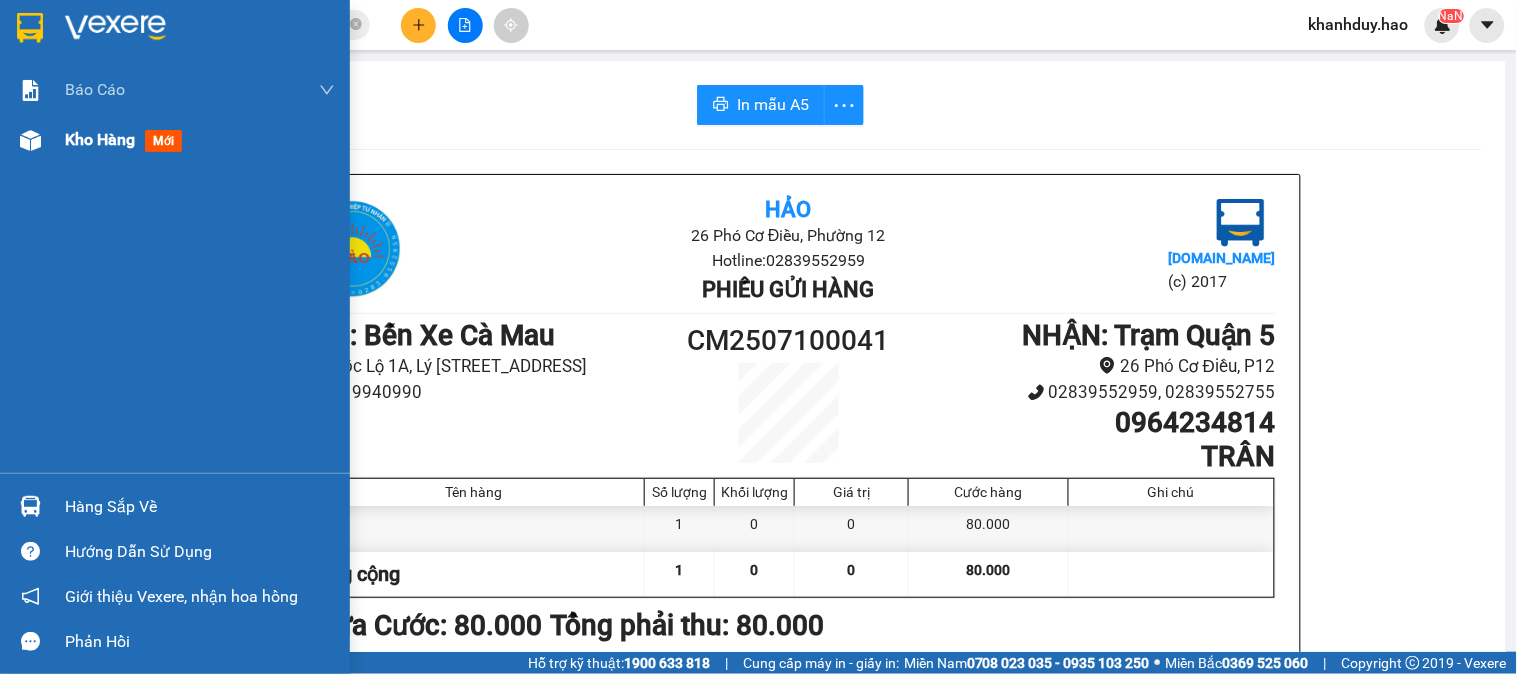 click at bounding box center [30, 140] 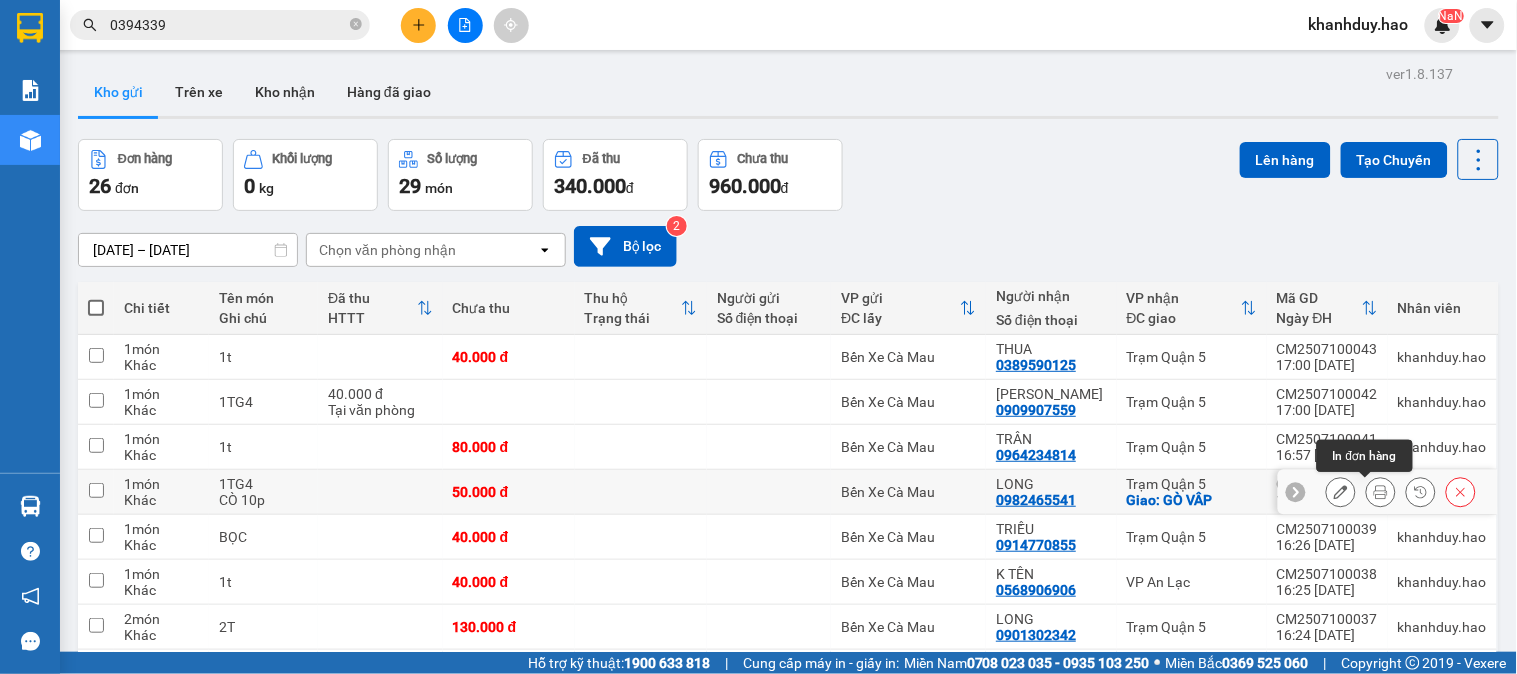 click 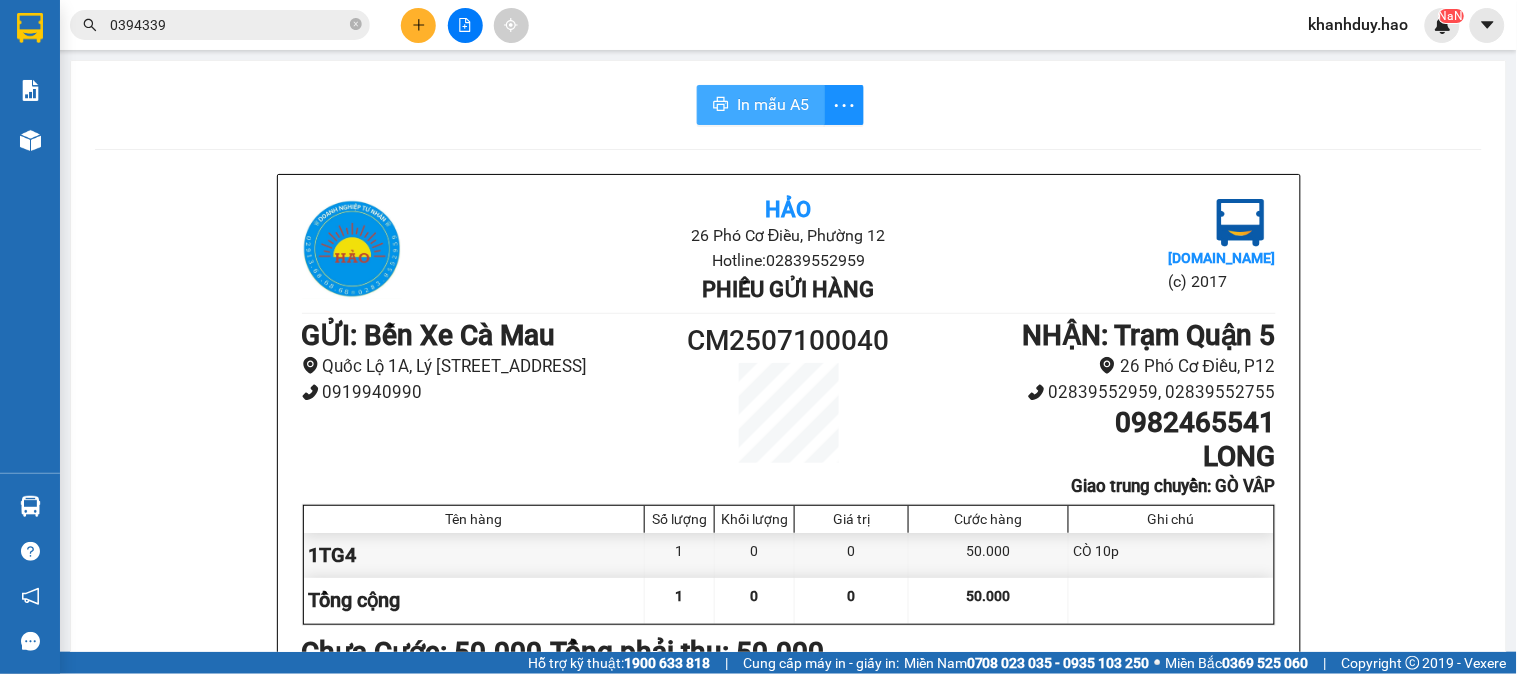 click on "In mẫu A5" at bounding box center [761, 105] 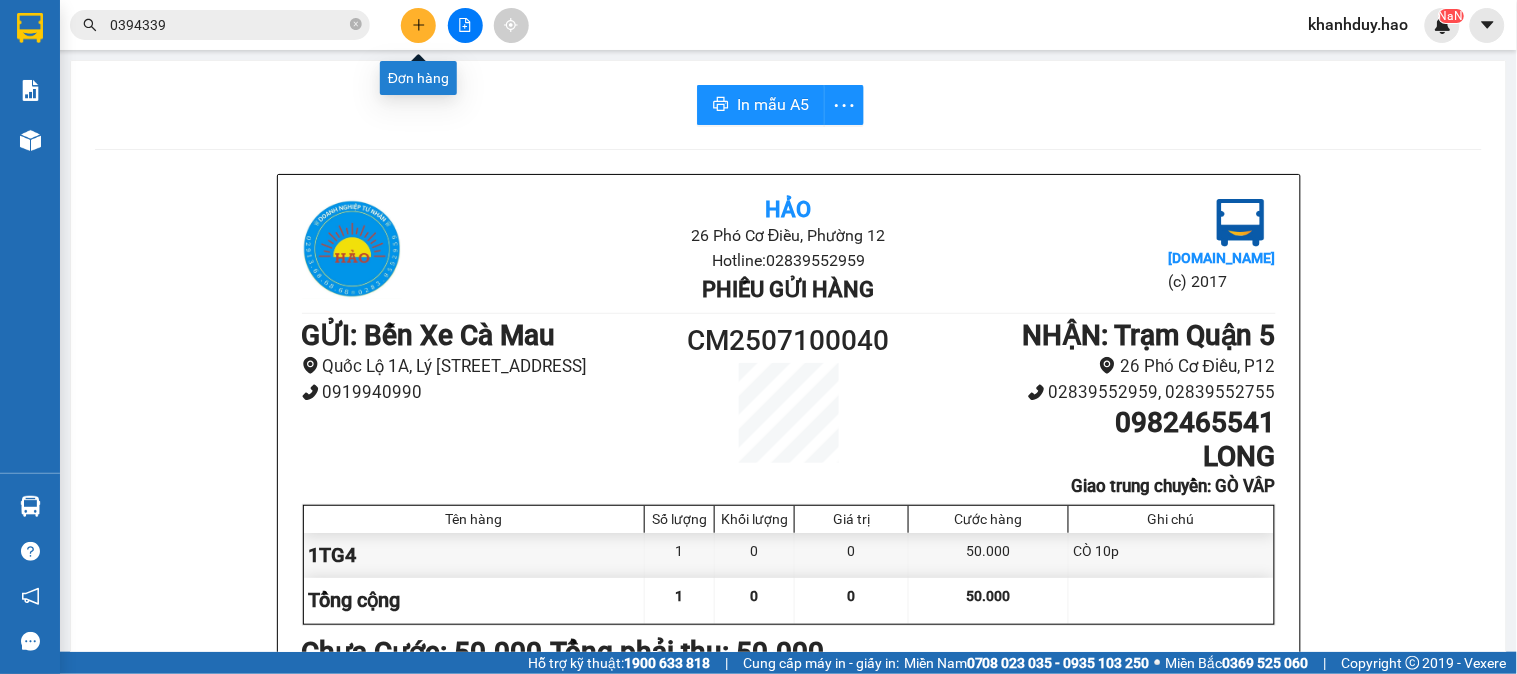 click 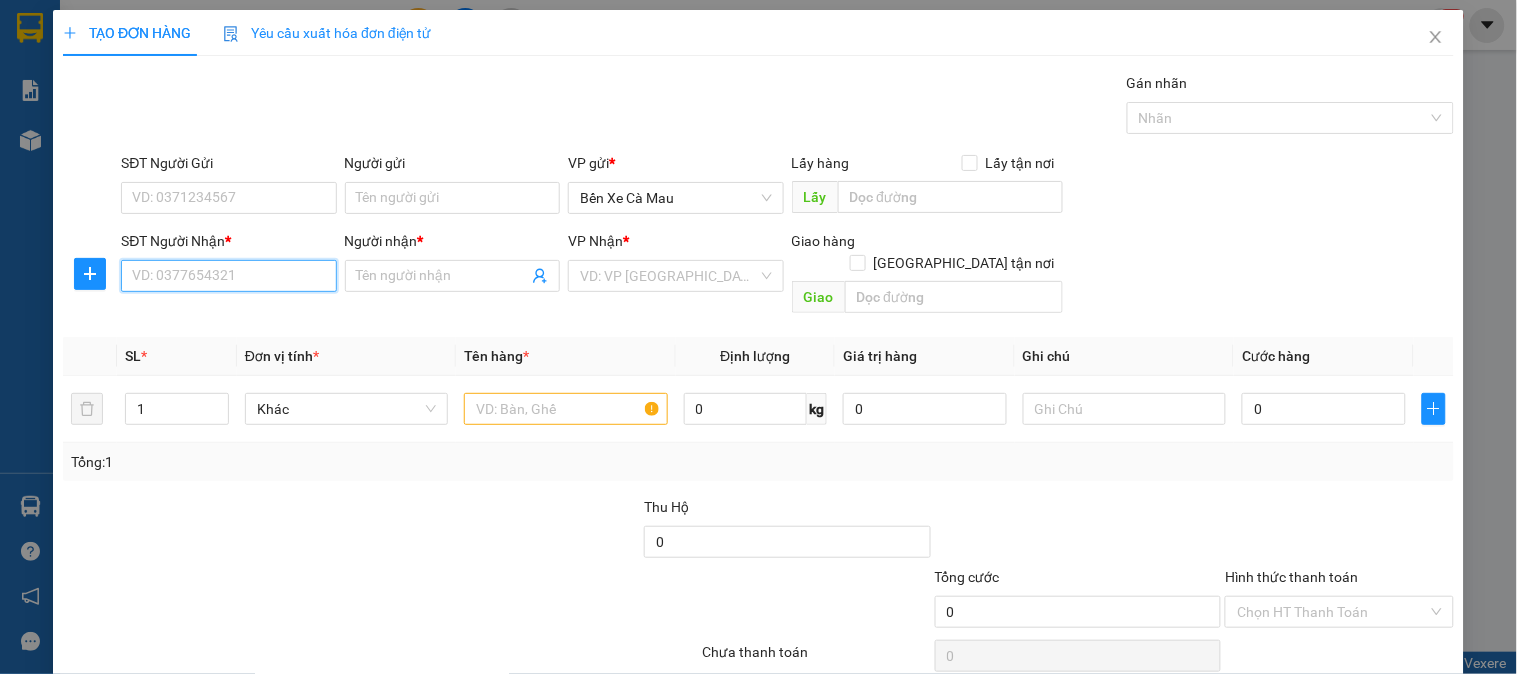 click on "SĐT Người Nhận  *" at bounding box center (228, 276) 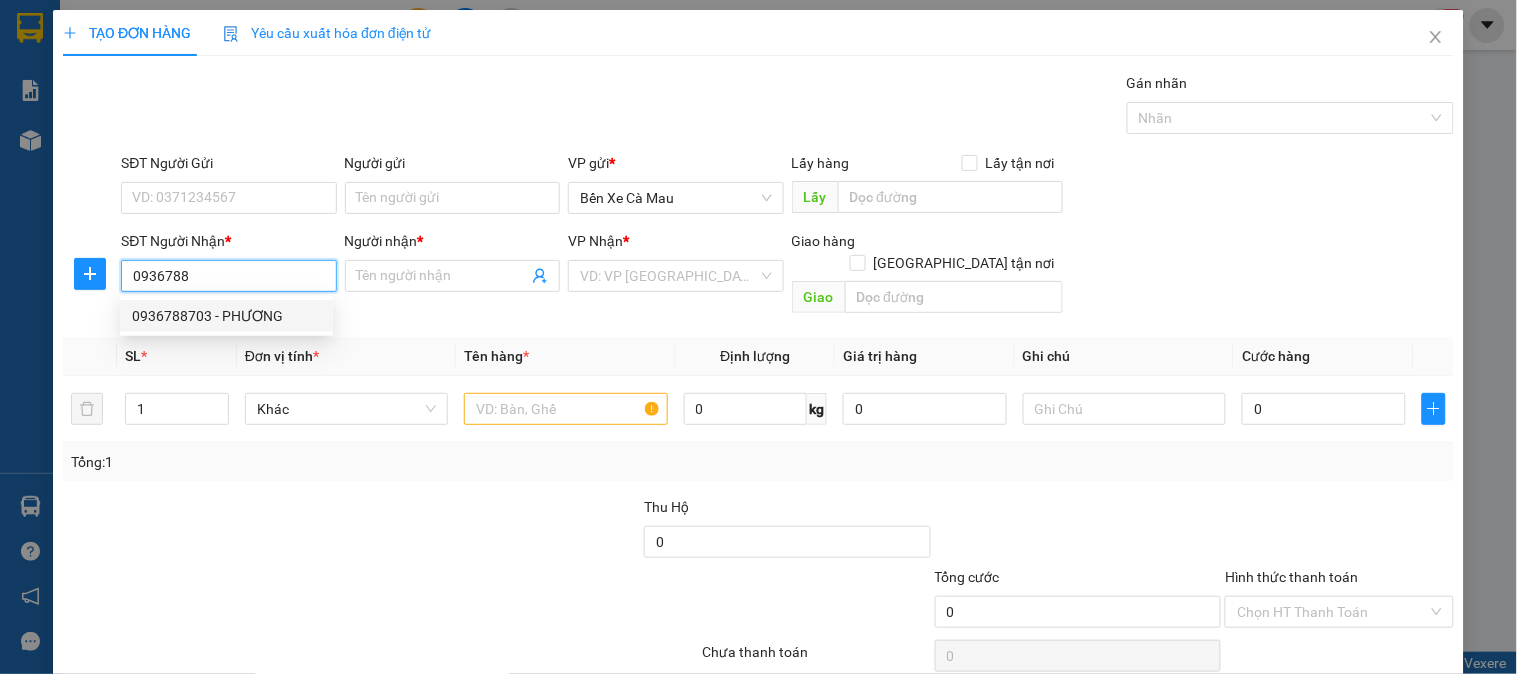 click on "0936788703 - PHƯƠNG" at bounding box center [226, 316] 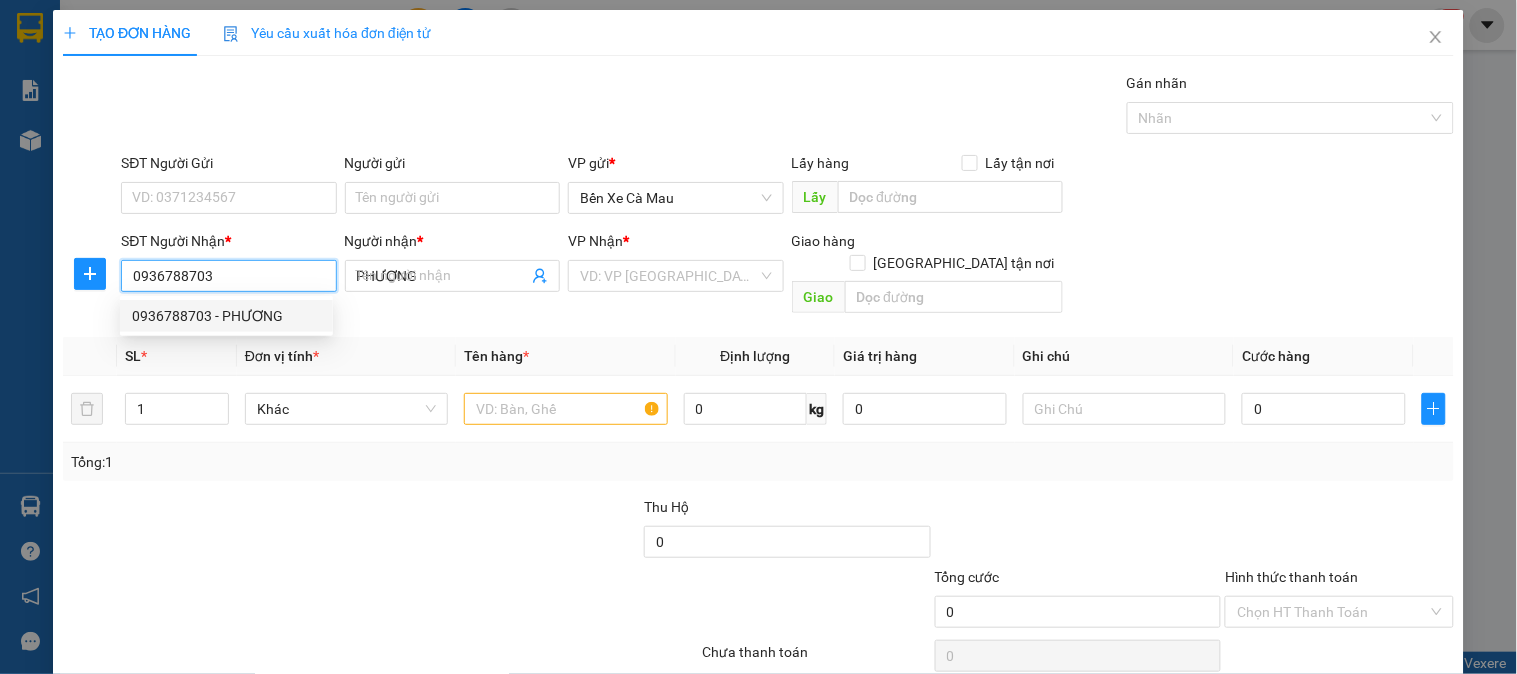 type on "40.000" 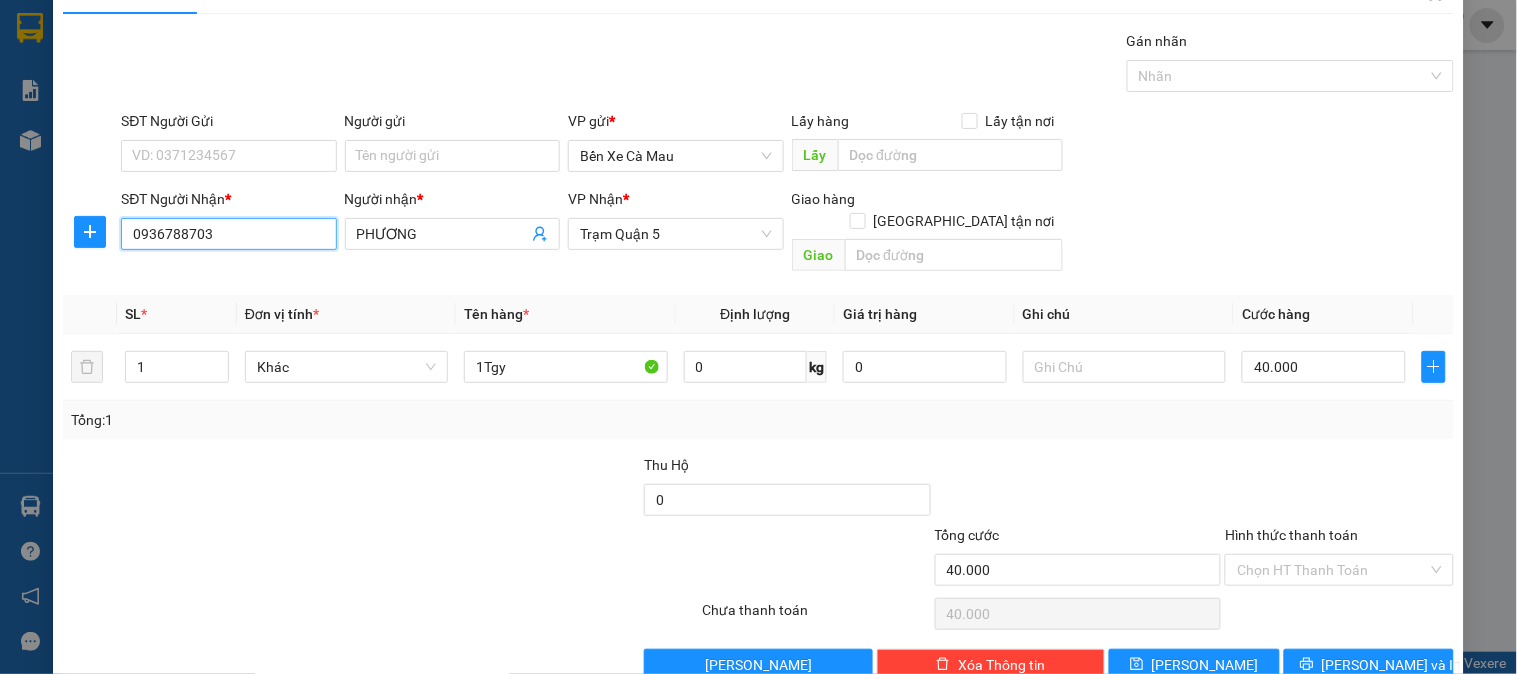 scroll, scrollTop: 65, scrollLeft: 0, axis: vertical 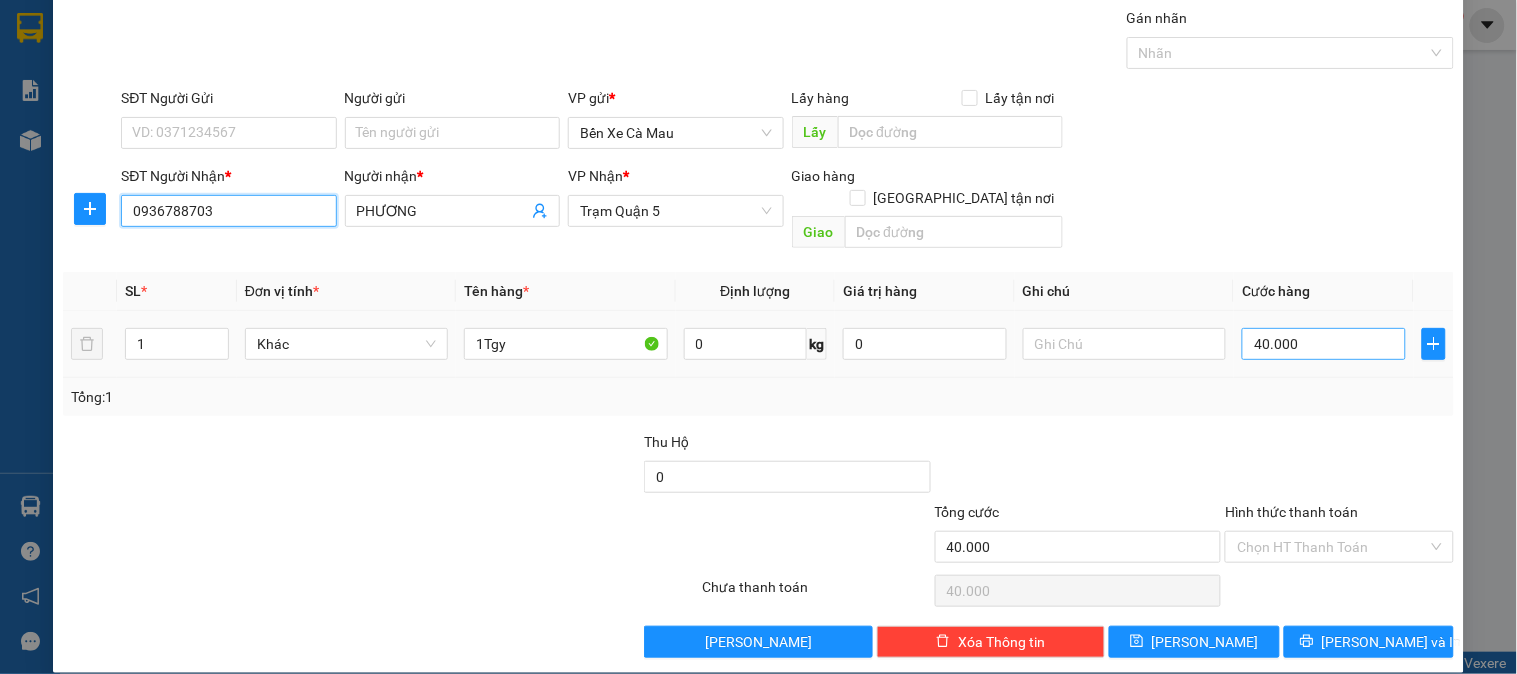 type on "0936788703" 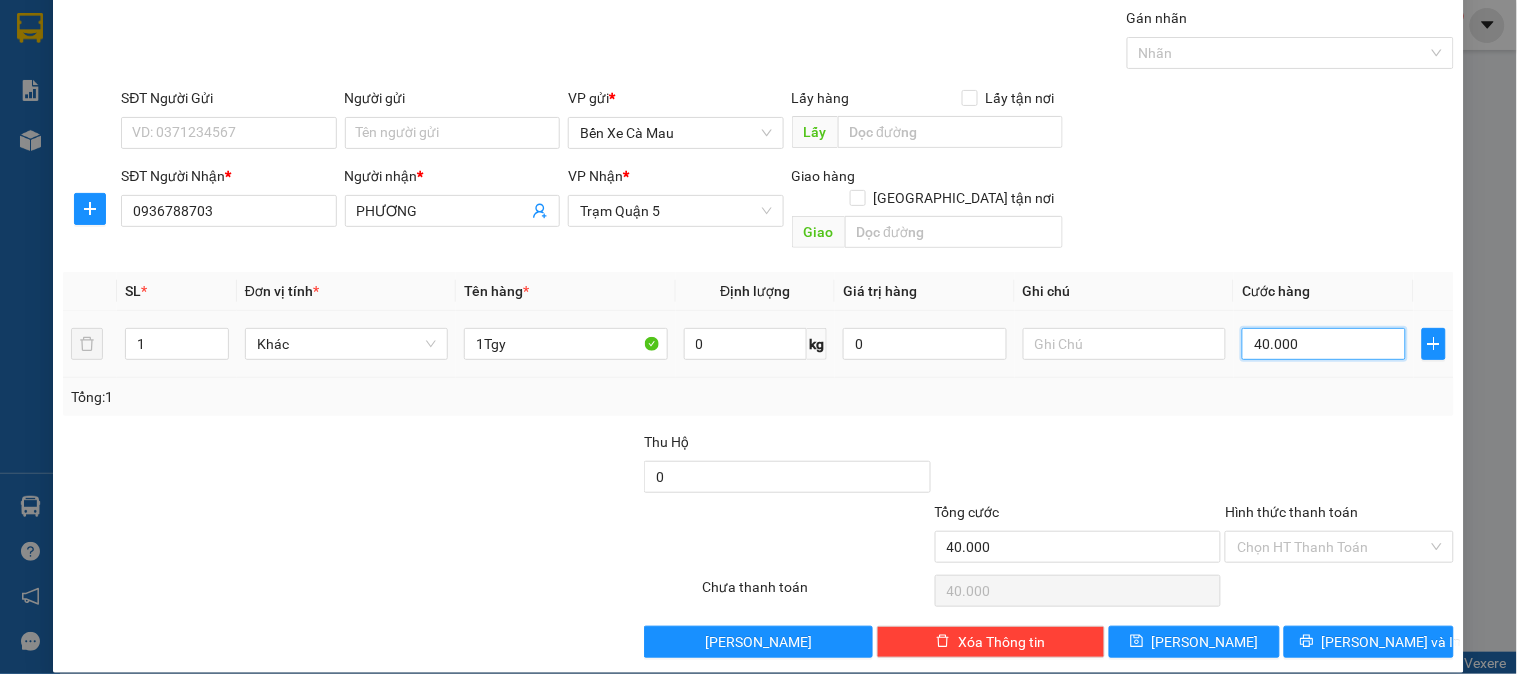 click on "40.000" at bounding box center [1324, 344] 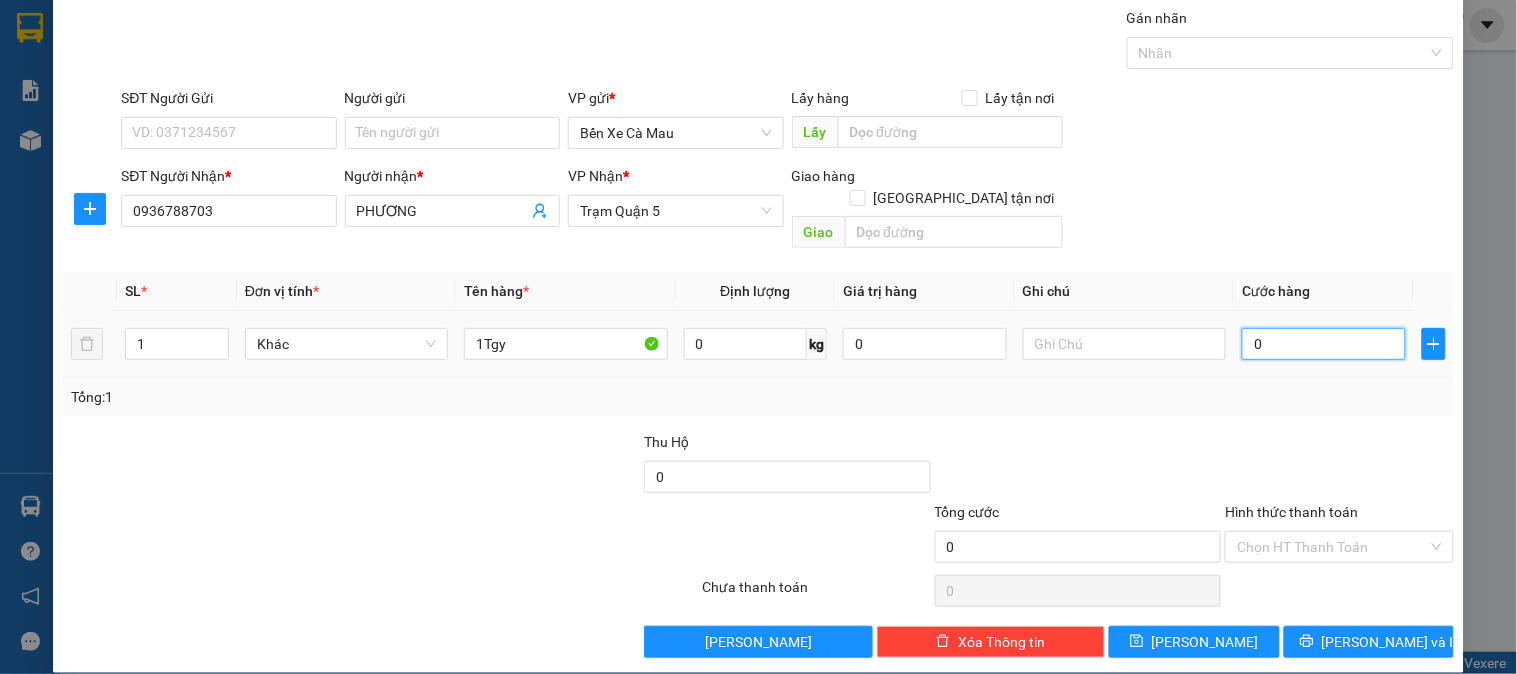 type on "3" 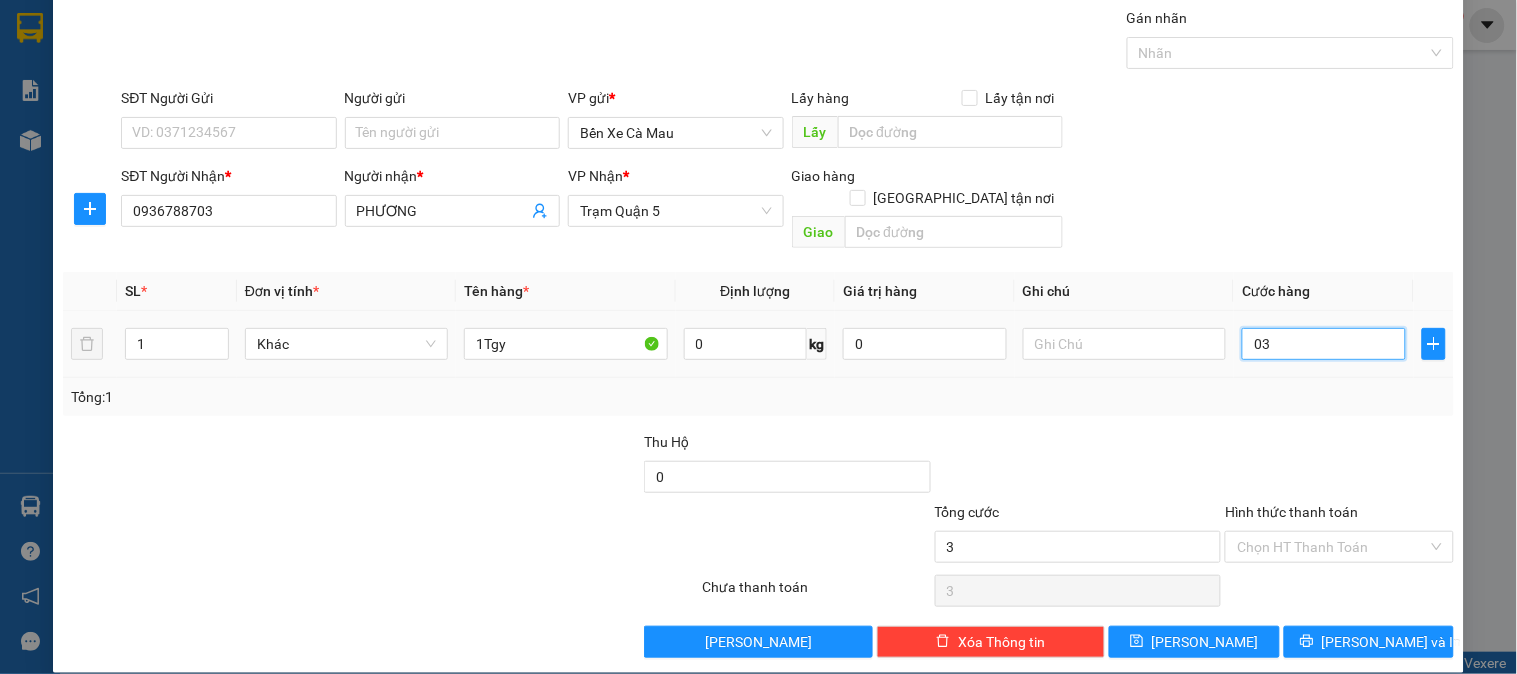 type on "30" 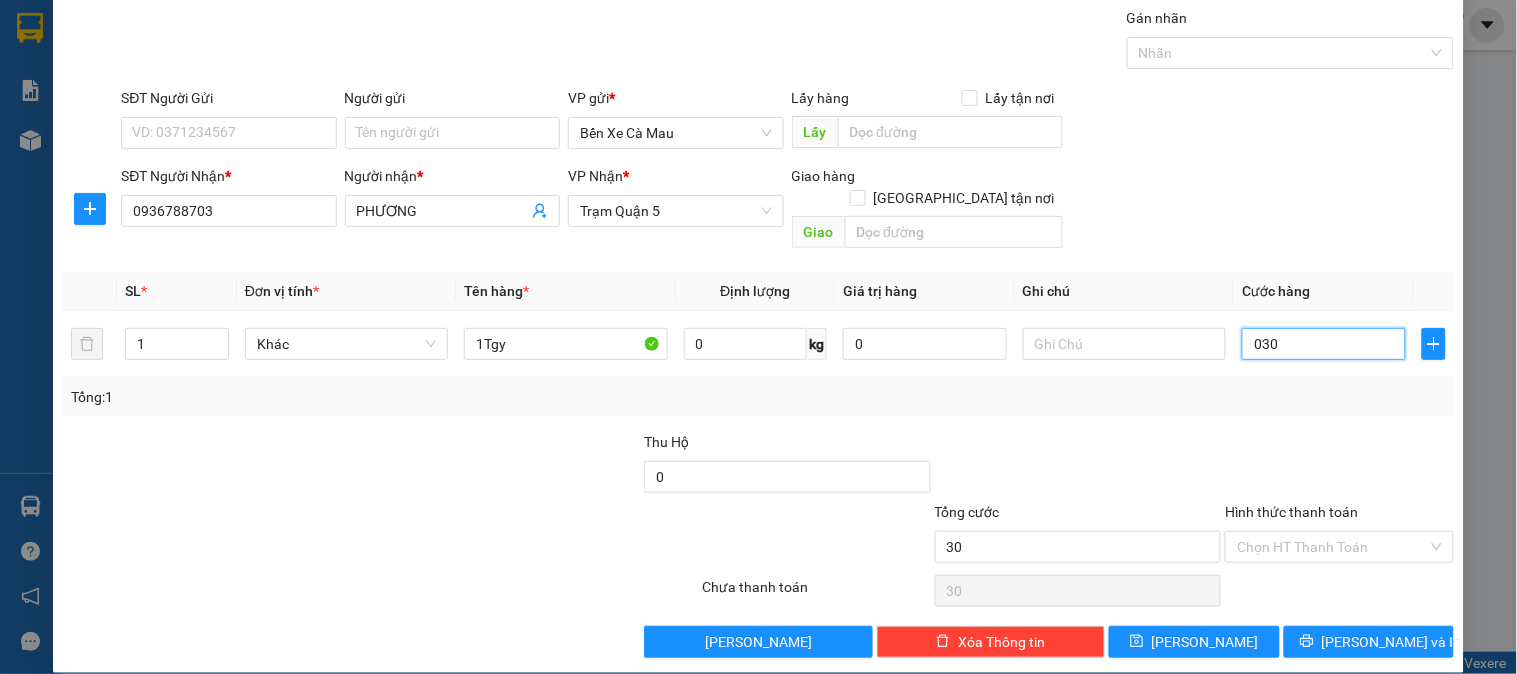 type on "030" 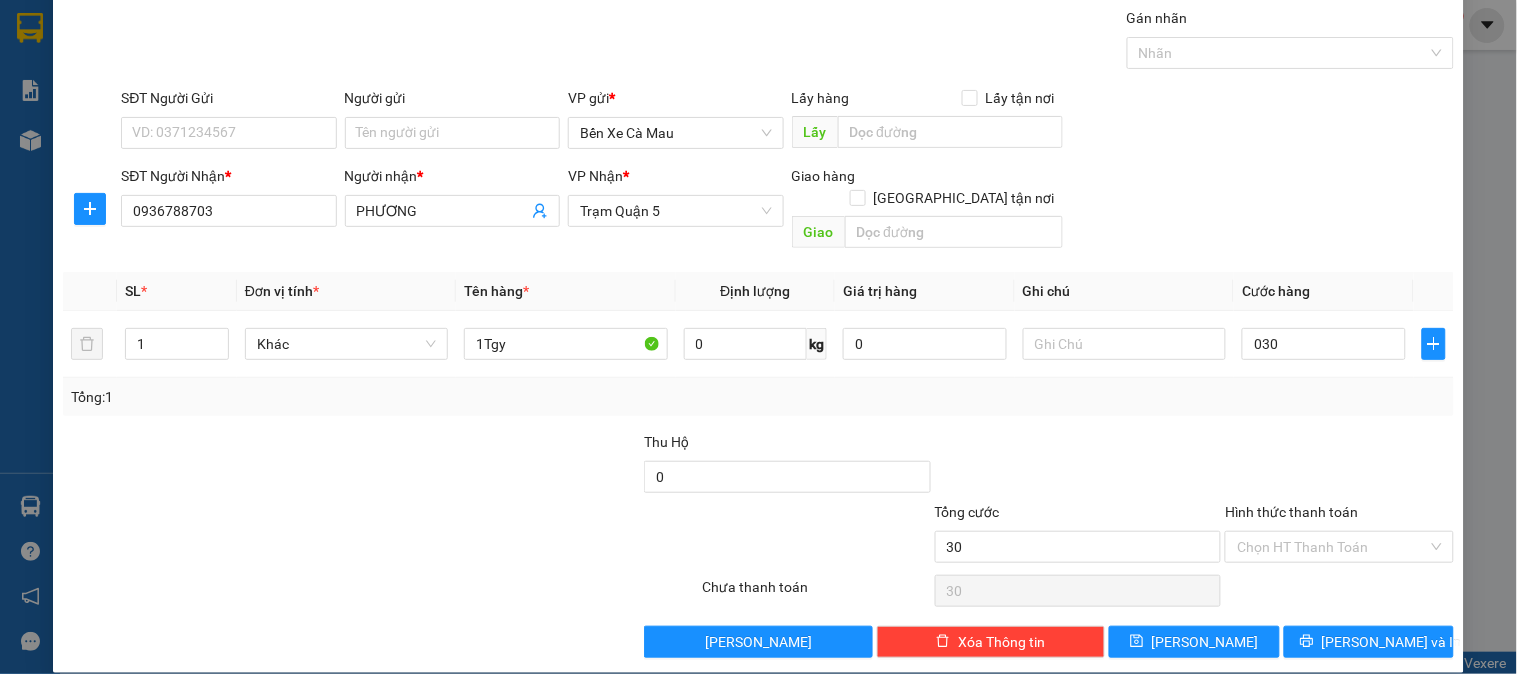 type on "30.000" 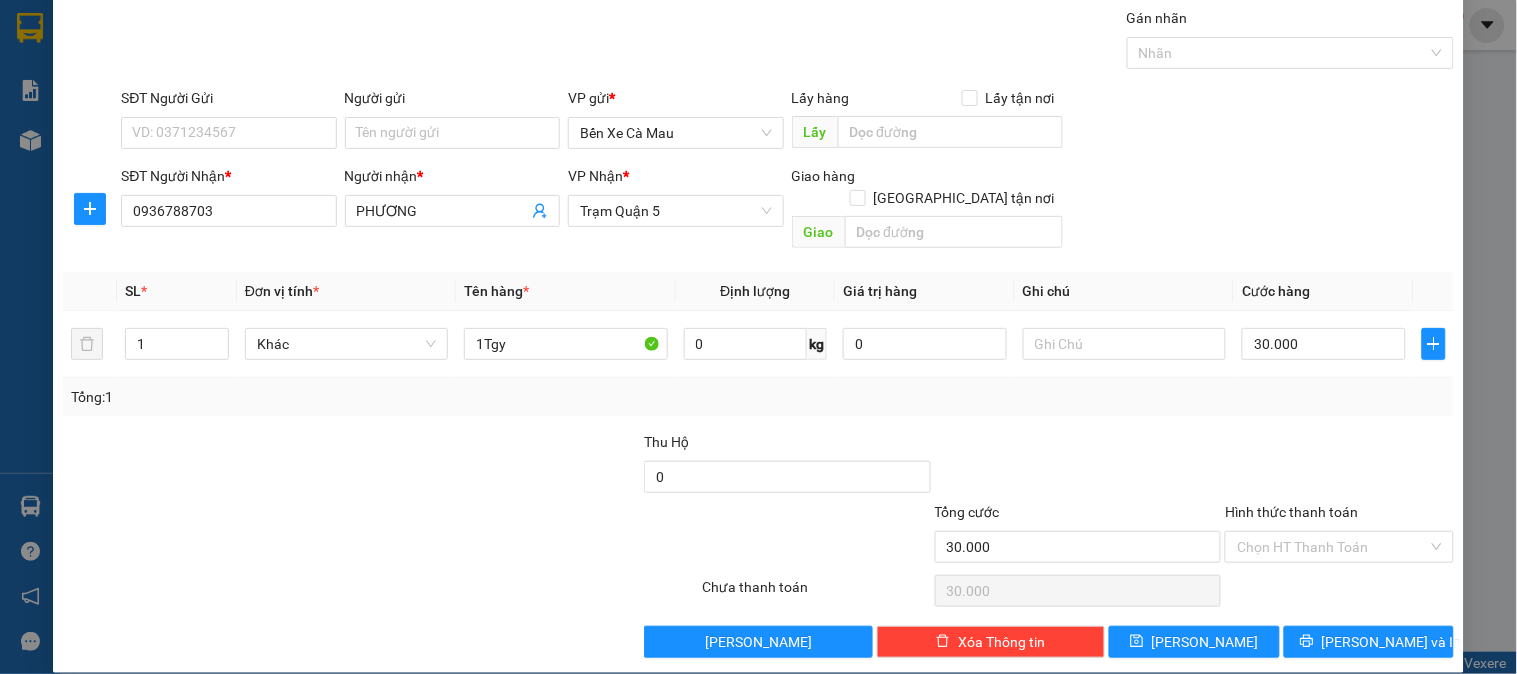 click on "SĐT Người Nhận  * 0936788703 Người nhận  * PHƯƠNG VP Nhận  * Trạm Quận 5 Giao hàng Giao tận nơi Giao" at bounding box center [787, 211] 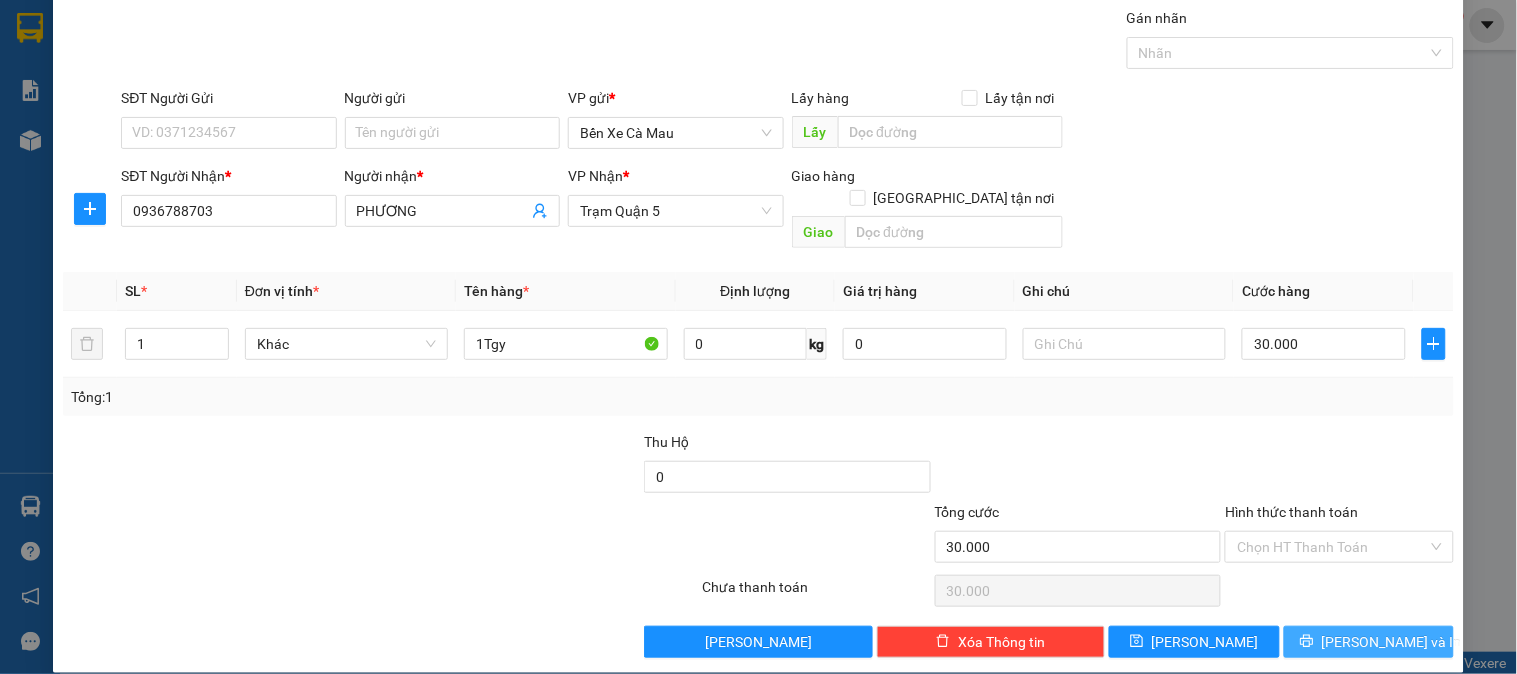 click on "[PERSON_NAME] và In" at bounding box center [1392, 642] 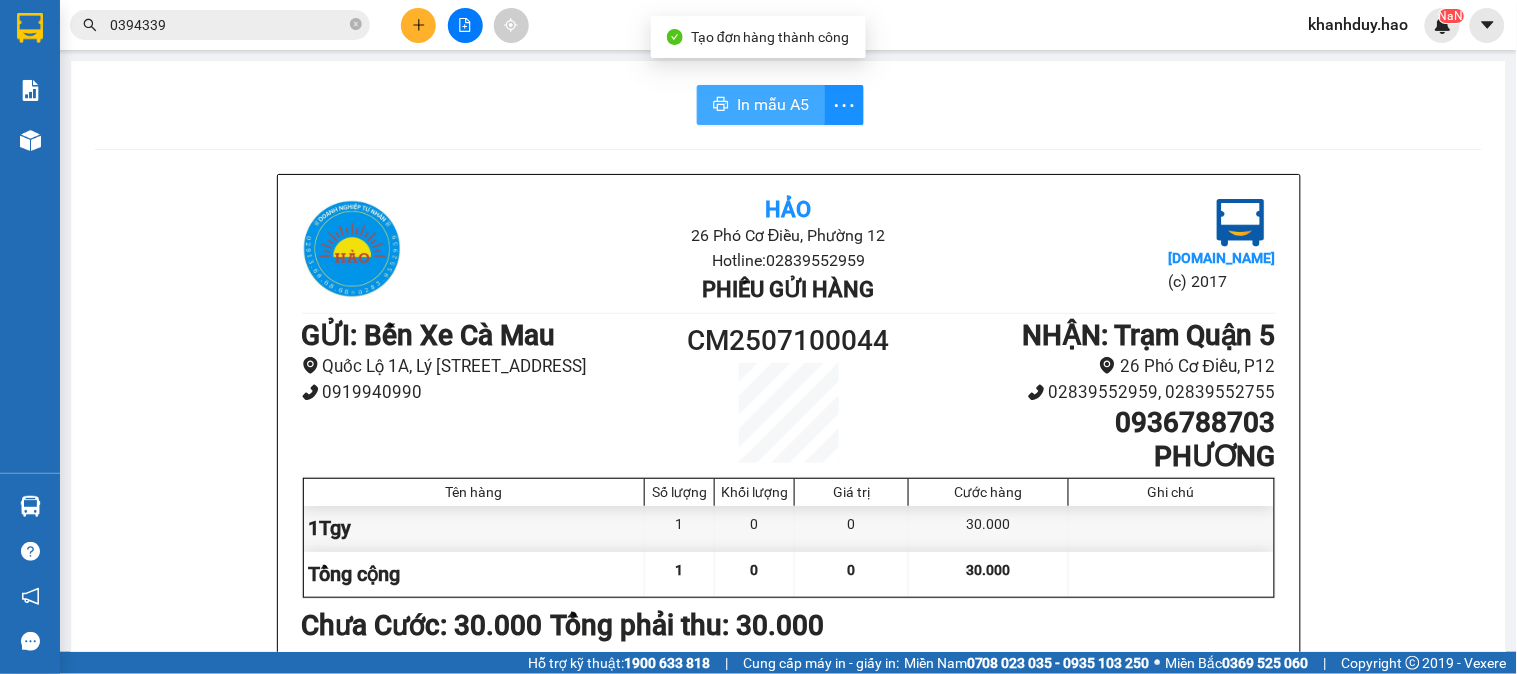 click on "In mẫu A5" at bounding box center [761, 105] 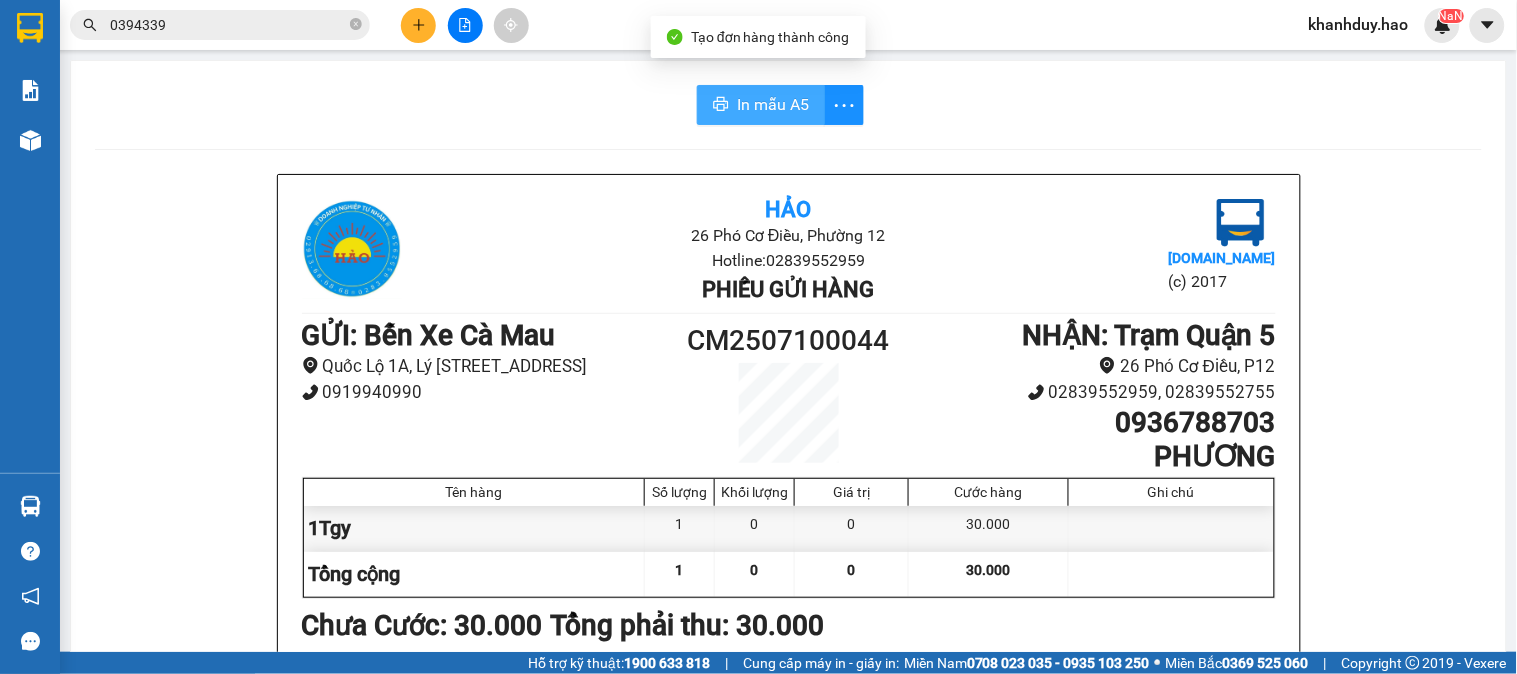 scroll, scrollTop: 0, scrollLeft: 0, axis: both 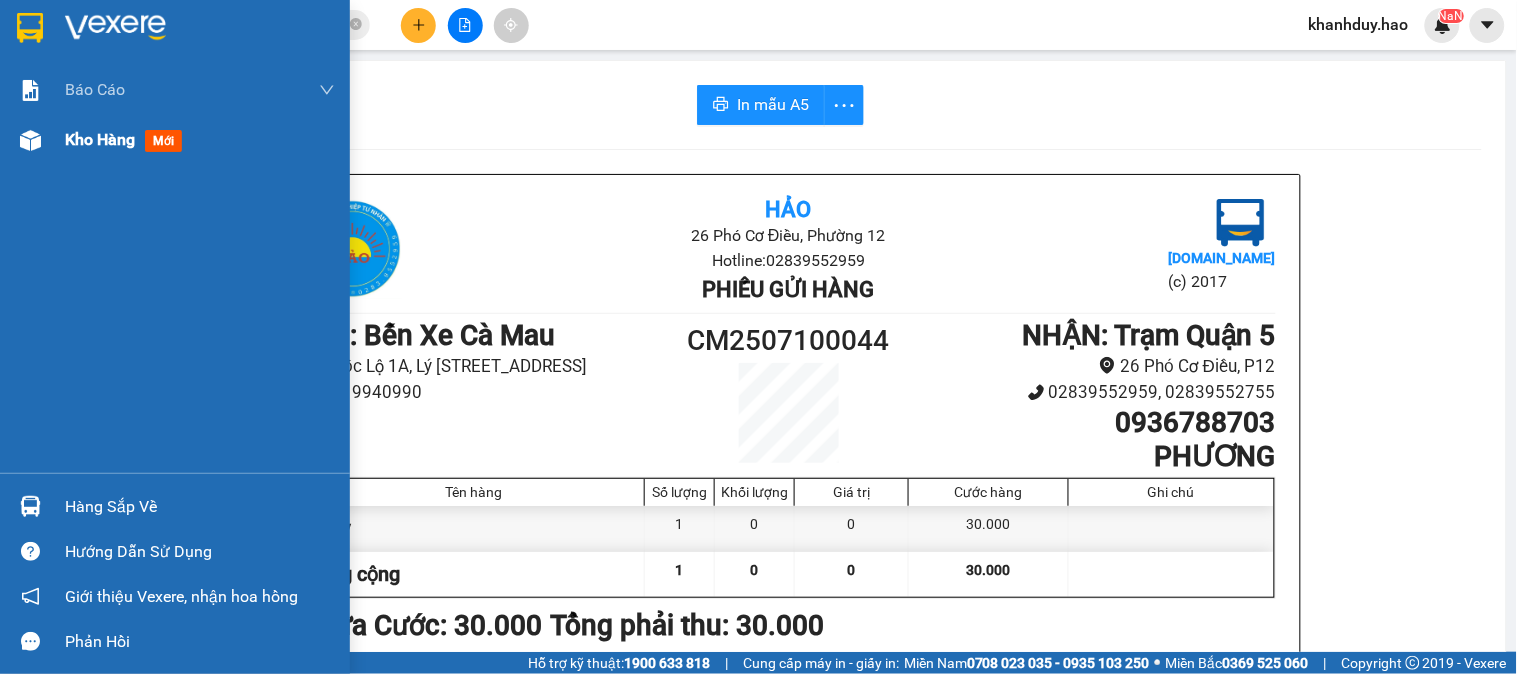 click on "Kho hàng mới" at bounding box center [200, 140] 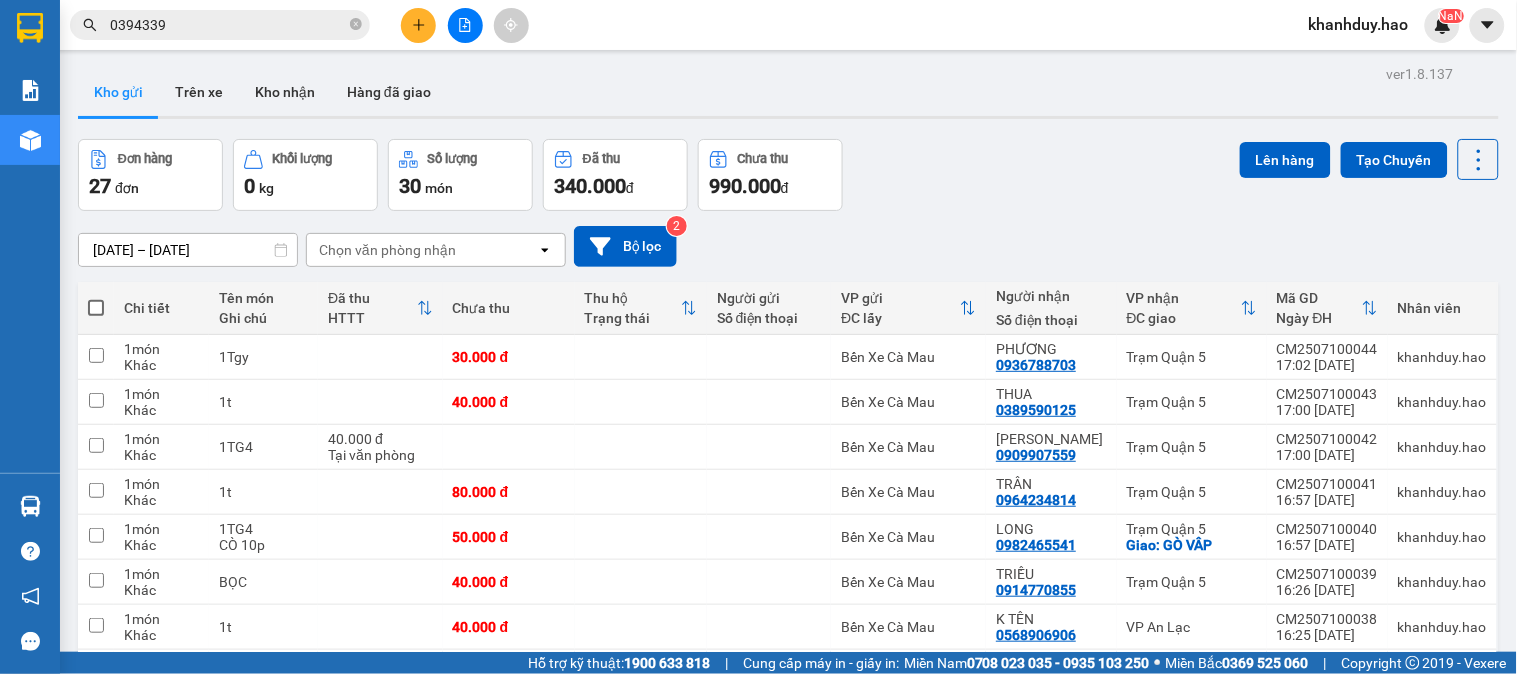 click 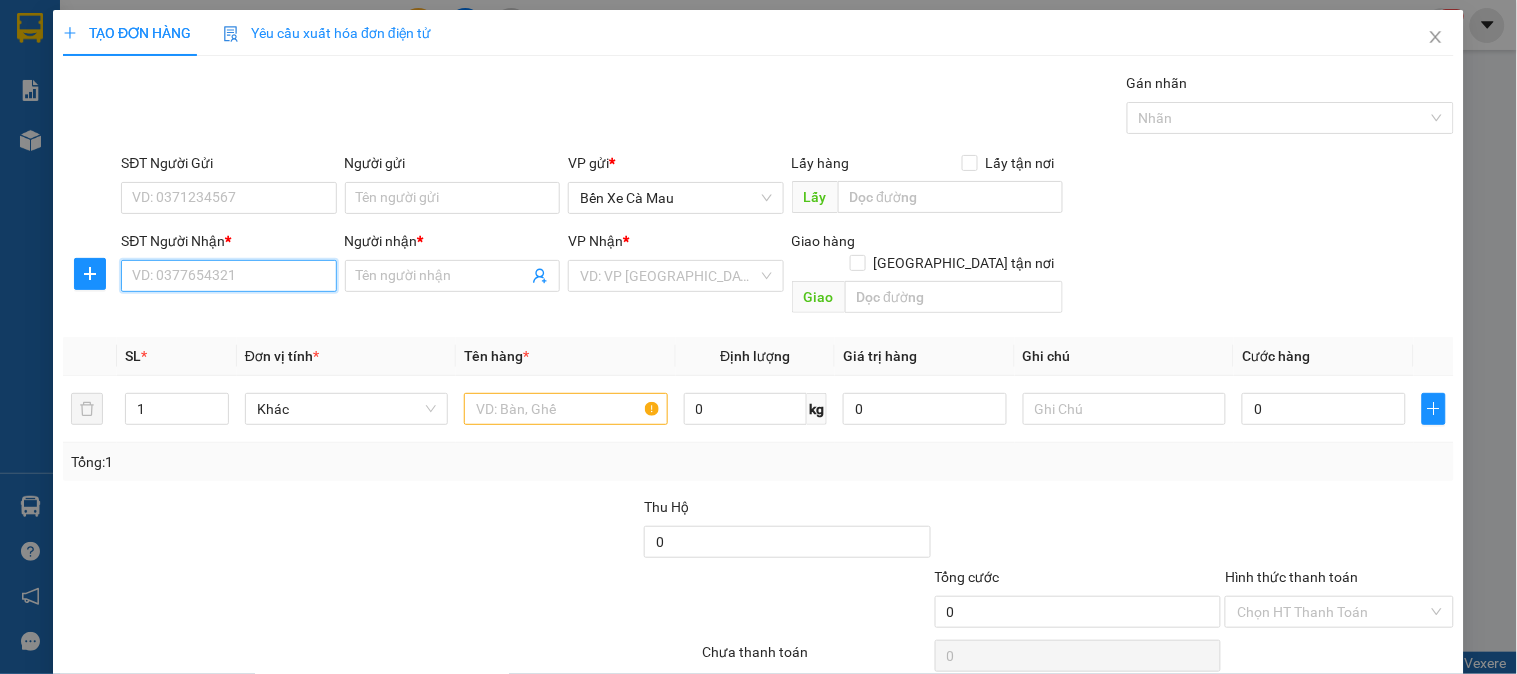 click on "SĐT Người Nhận  *" at bounding box center (228, 276) 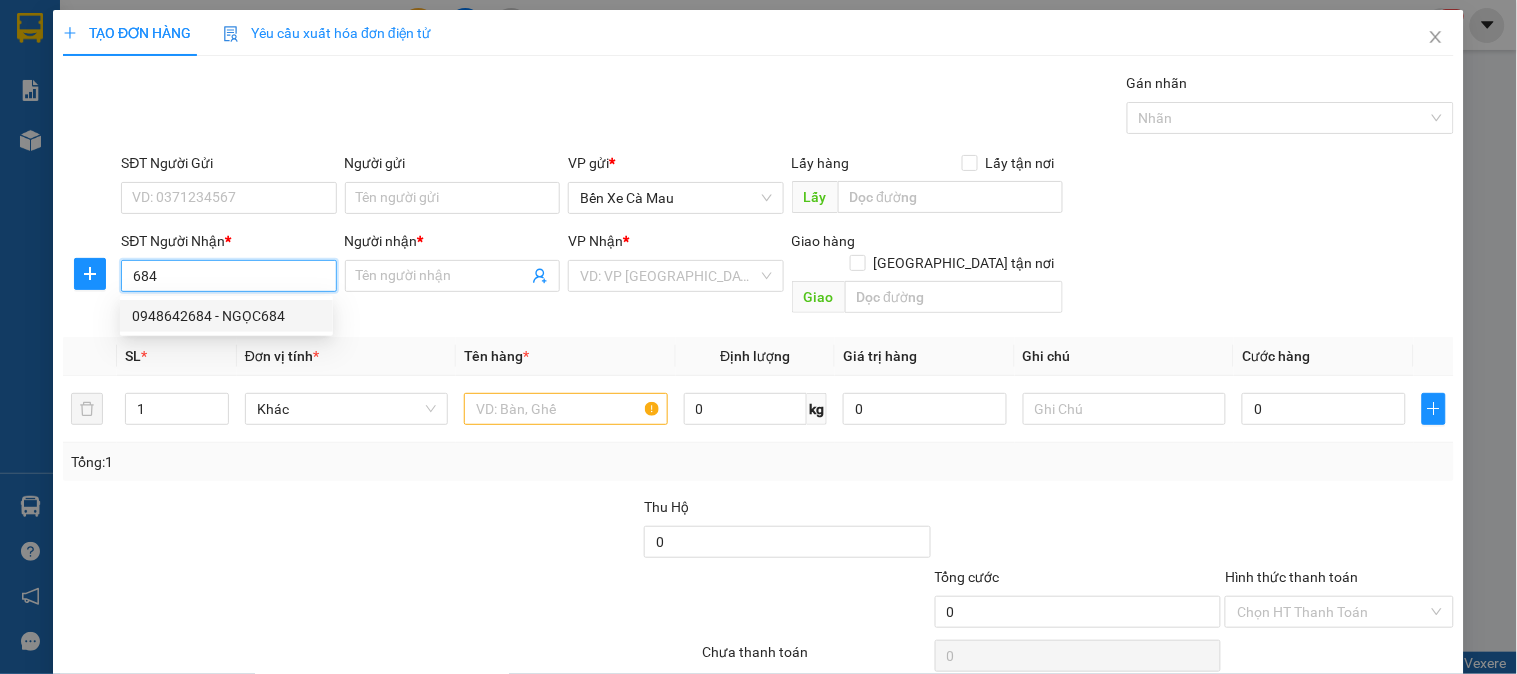 click on "0948642684 - NGỌC684" at bounding box center (226, 316) 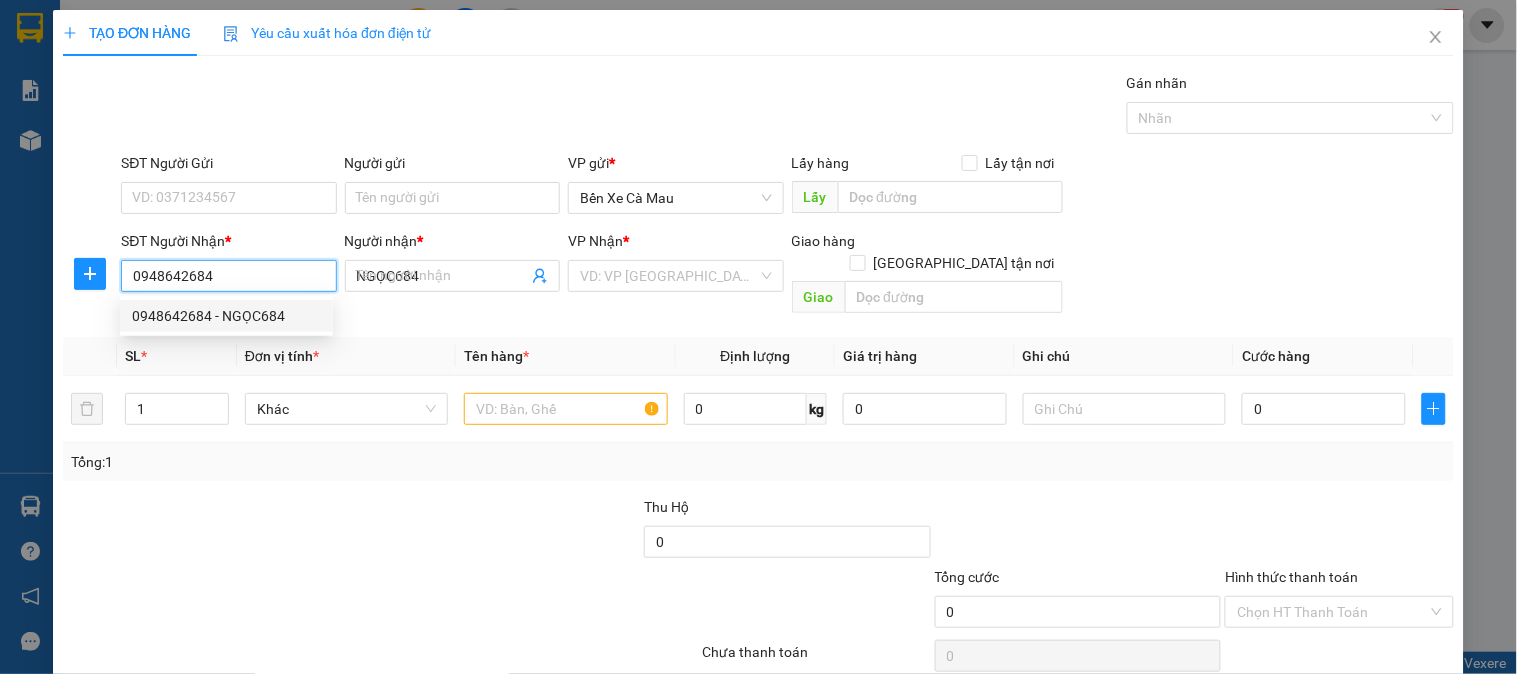type on "90.000" 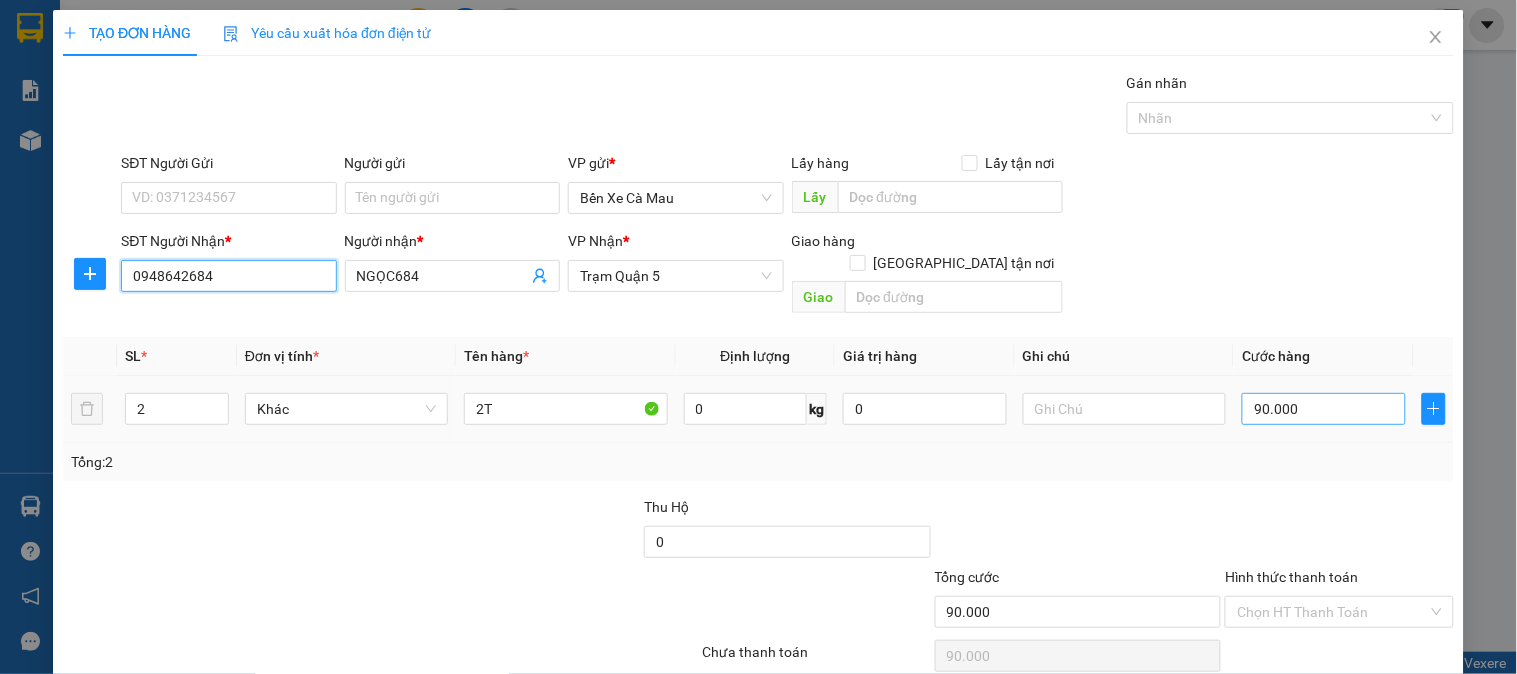 type on "0948642684" 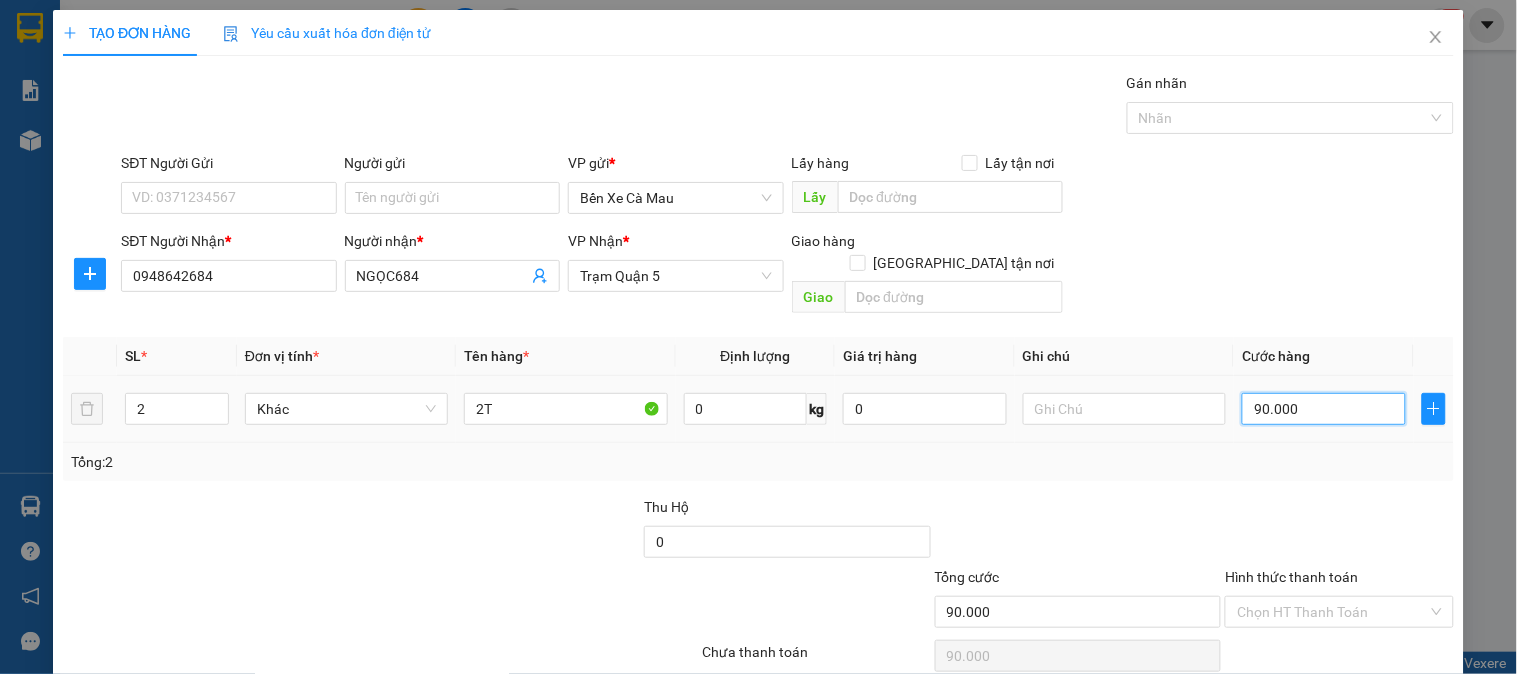 click on "90.000" at bounding box center [1324, 409] 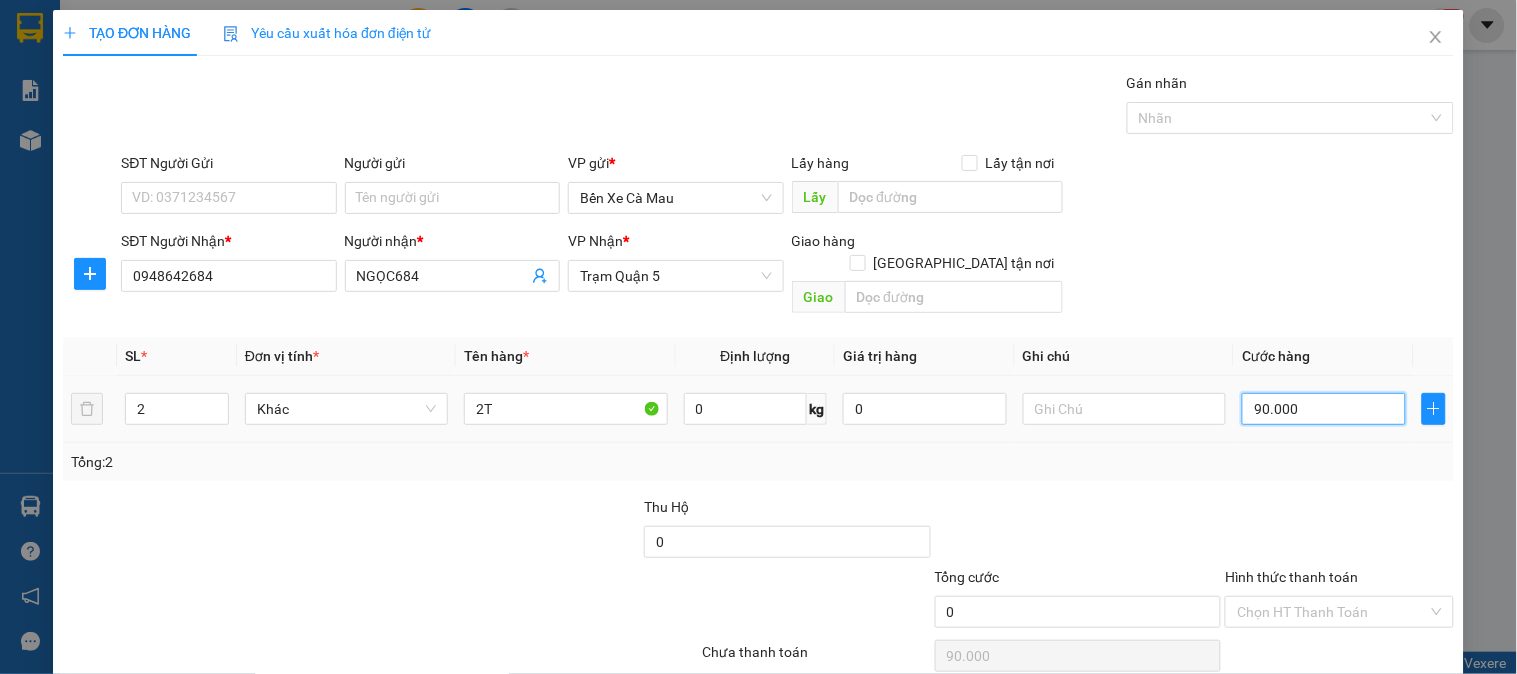 type on "0" 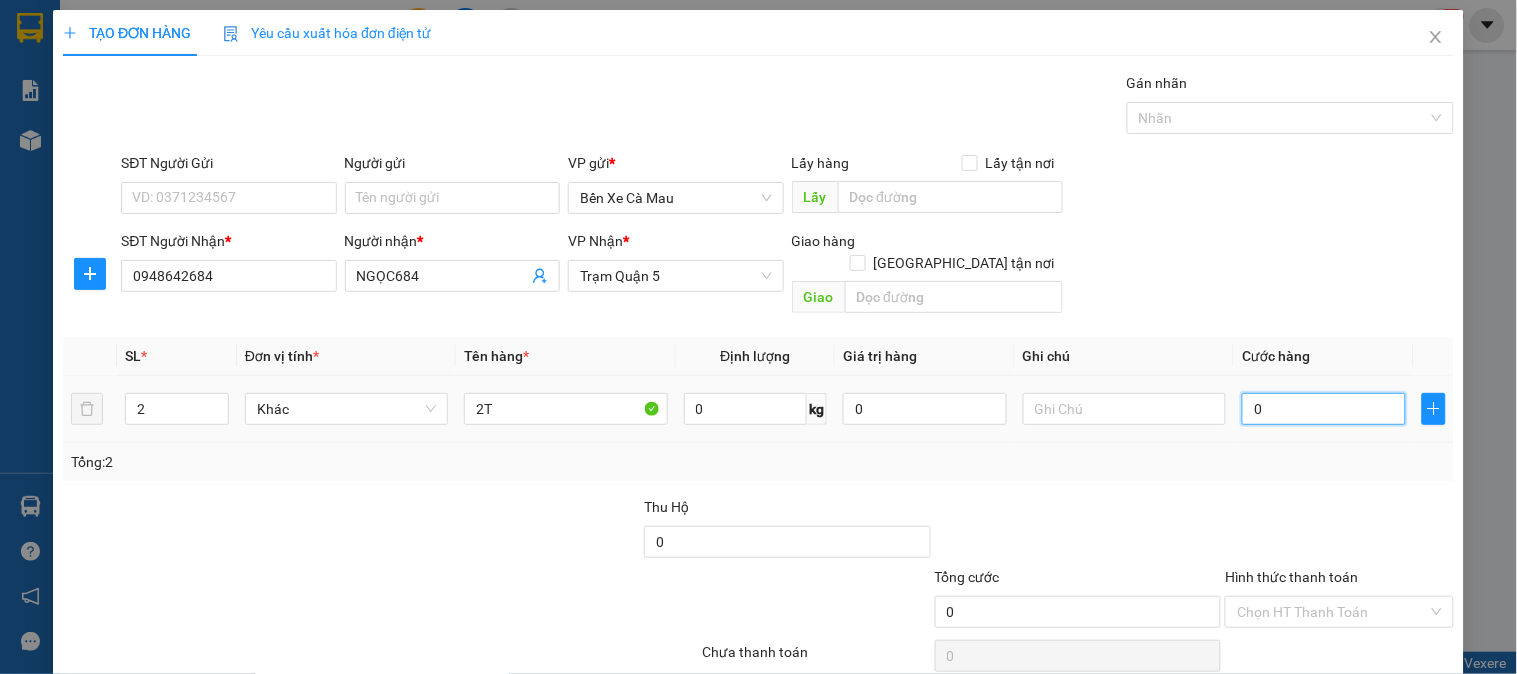 type on "8" 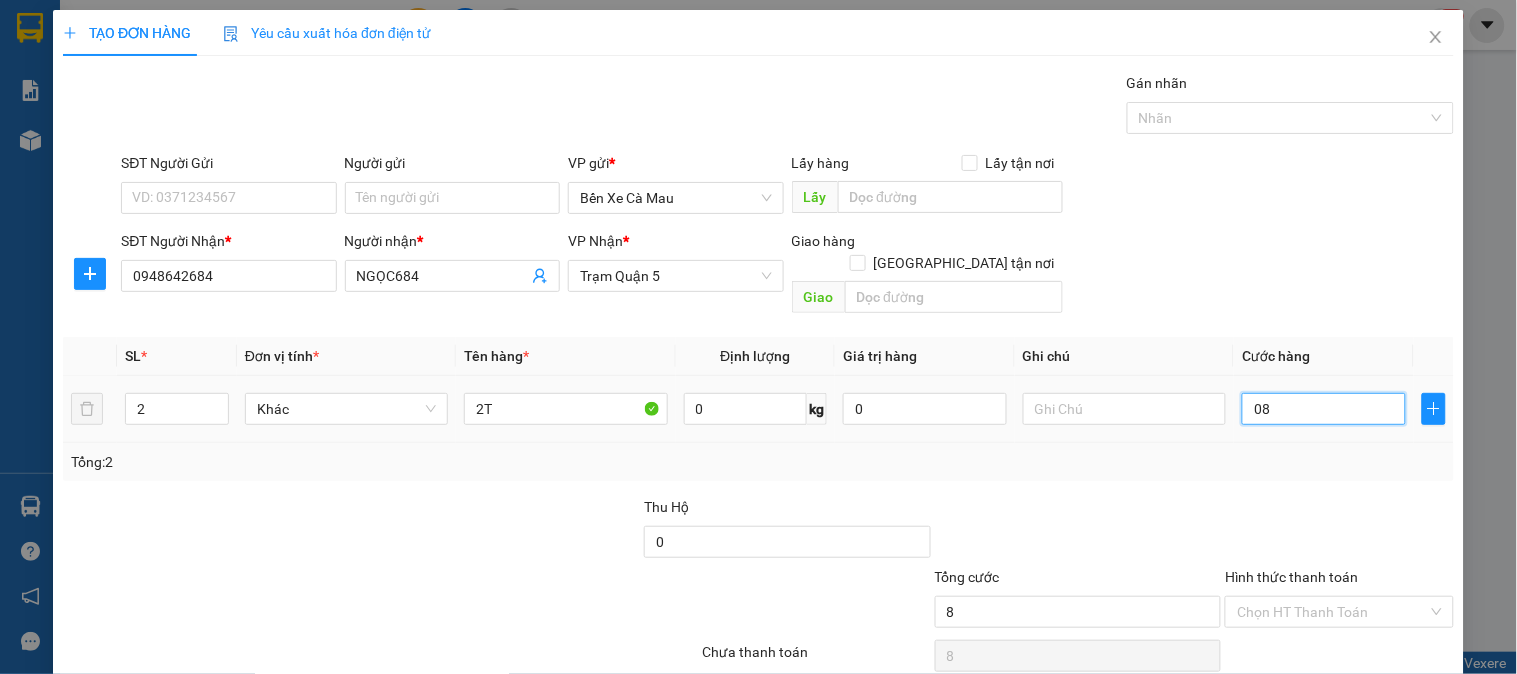 type on "80" 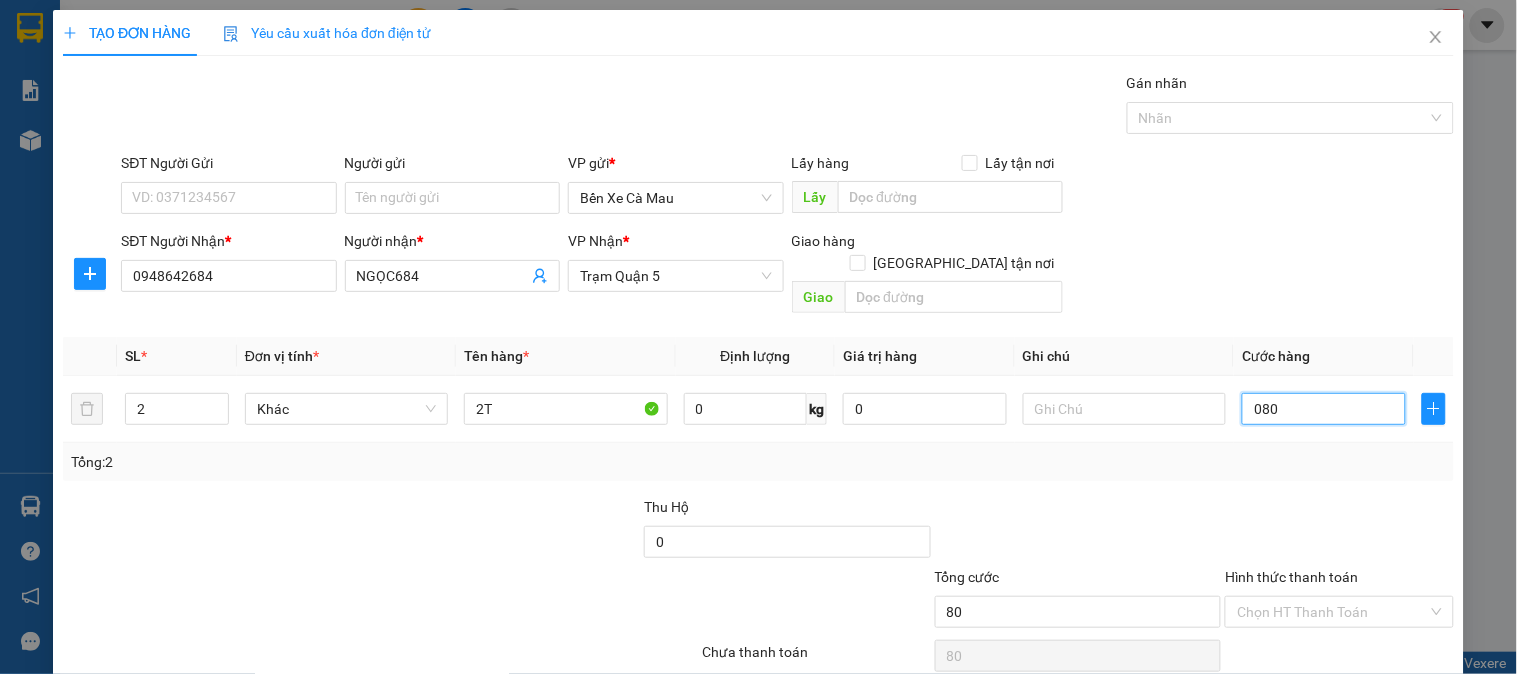 type on "080" 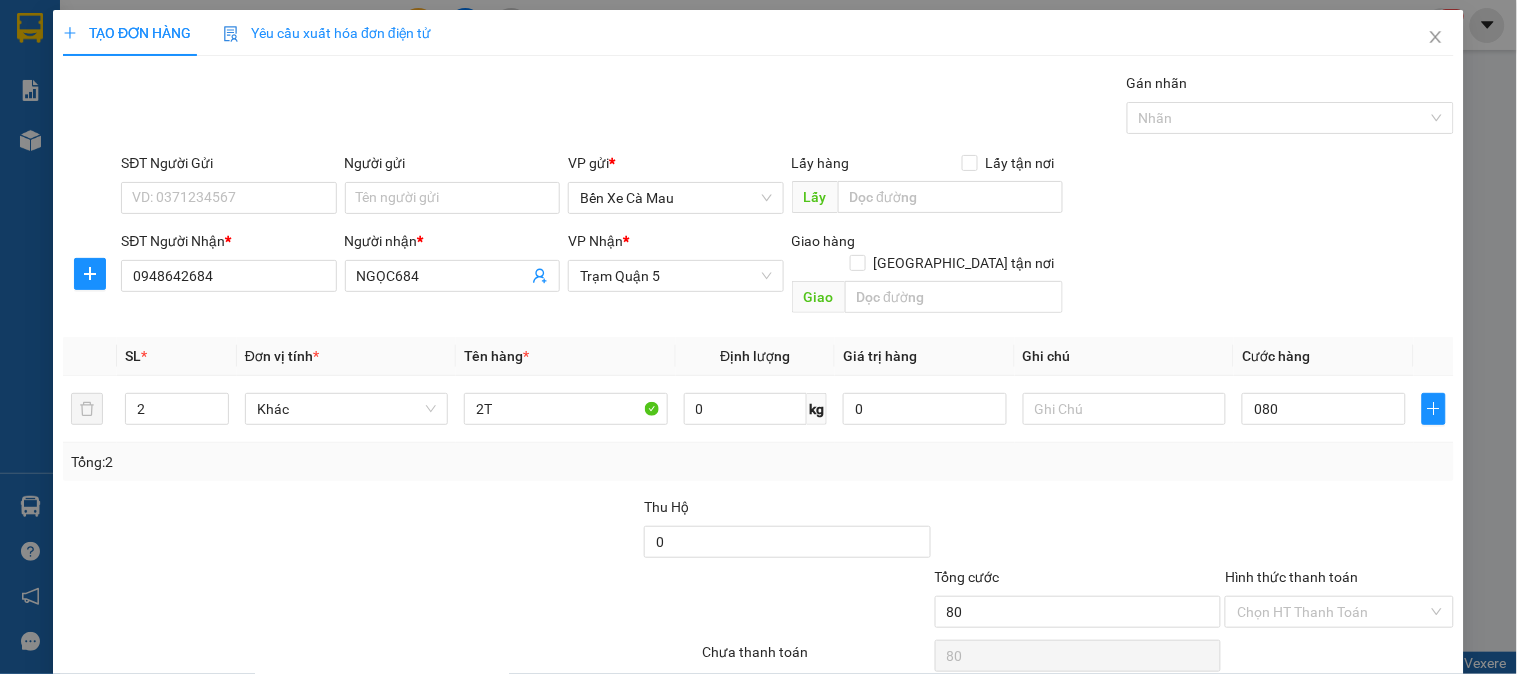 type on "80.000" 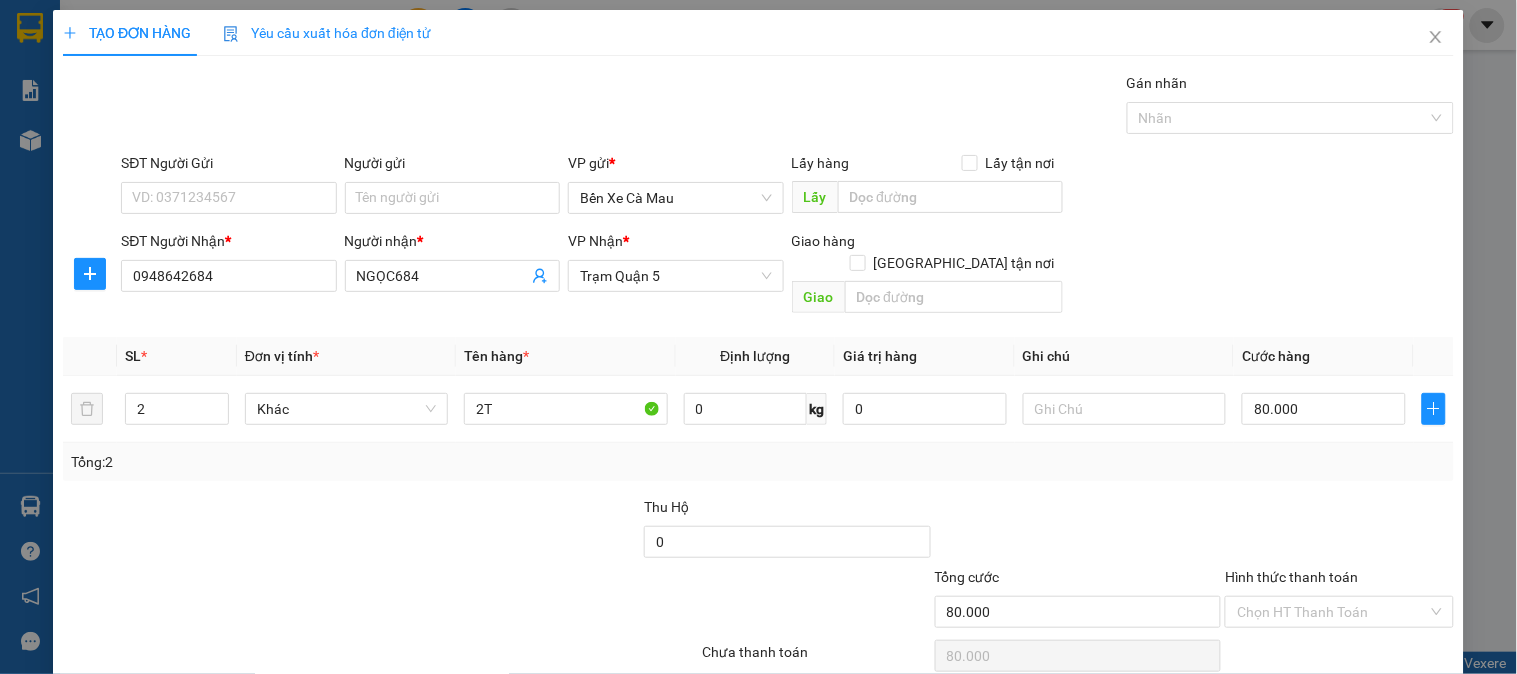 click on "SĐT Người Gửi VD: 0371234567 Người gửi Tên người gửi VP gửi  * Bến Xe Cà Mau Lấy hàng Lấy tận nơi Lấy" at bounding box center (787, 187) 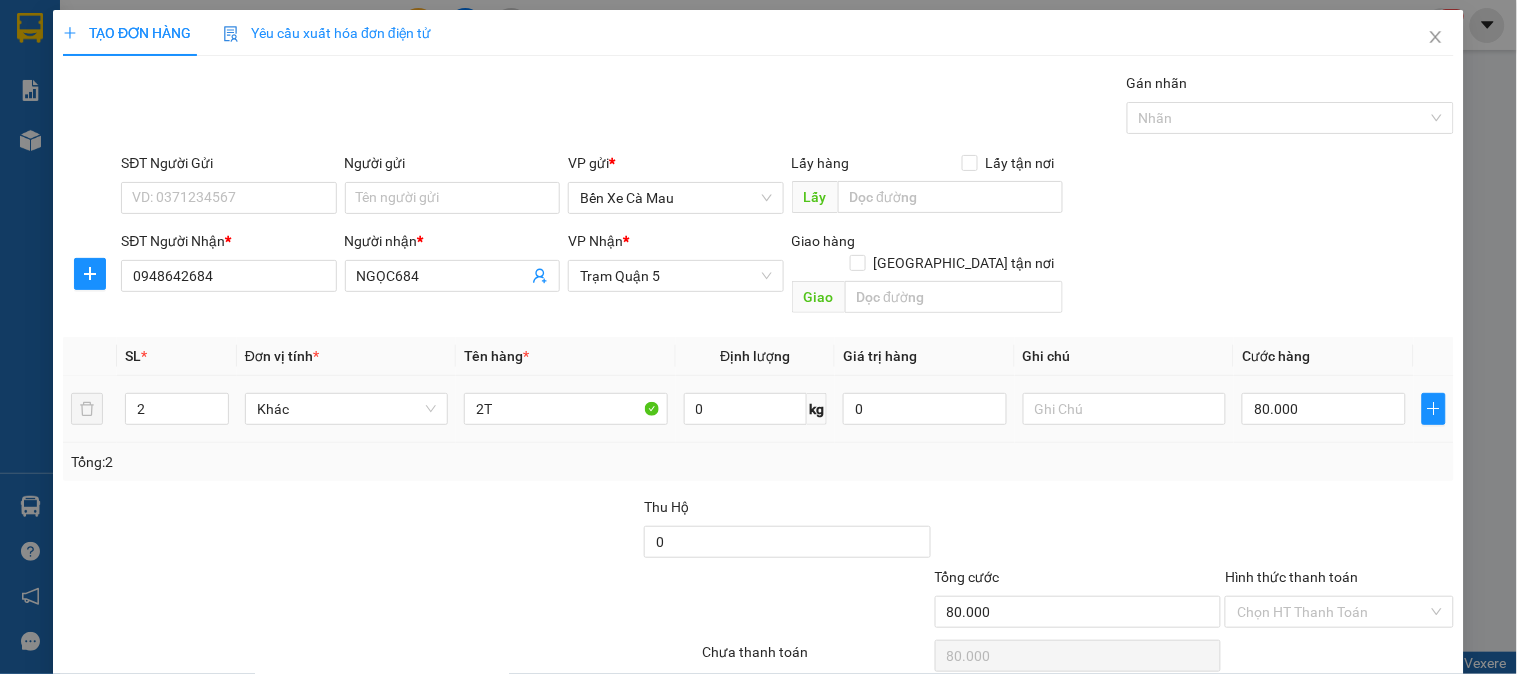 click on "2" at bounding box center [177, 409] 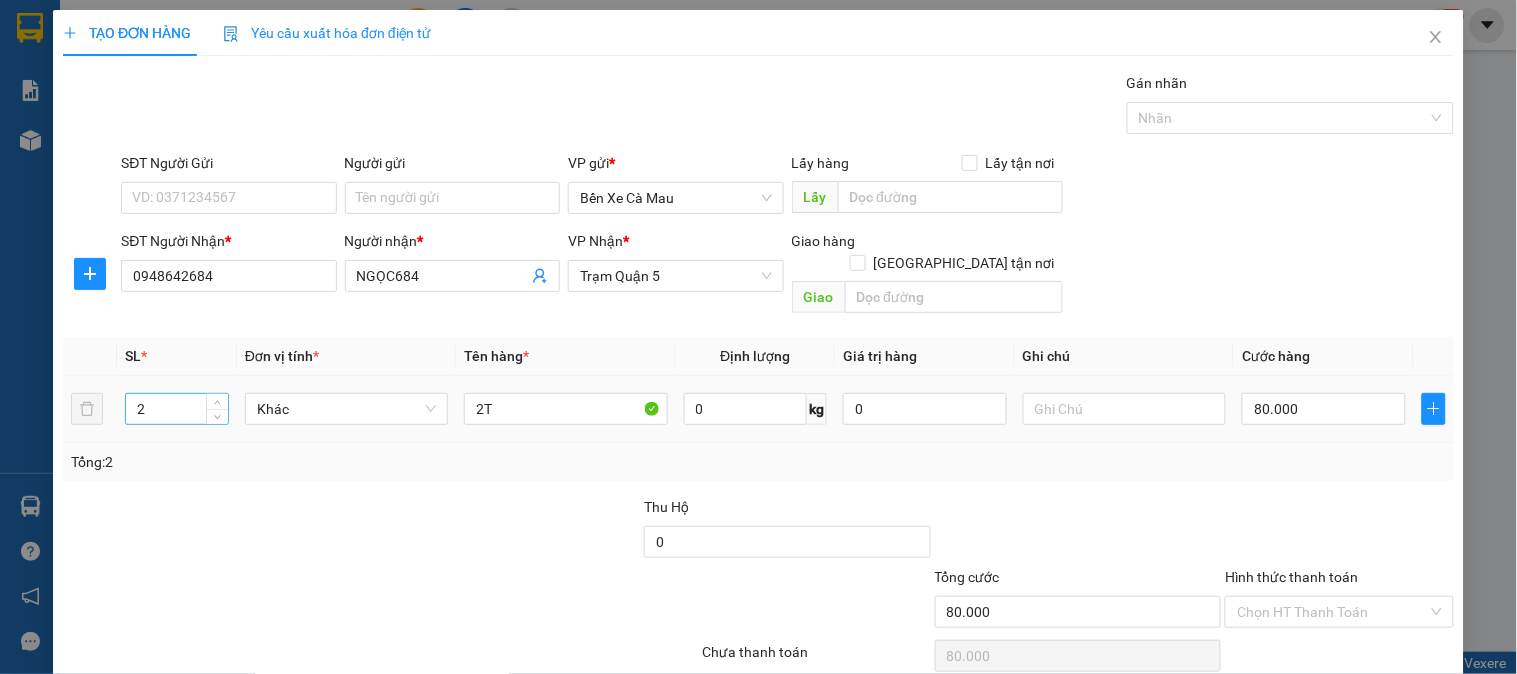 click on "2" at bounding box center (177, 409) 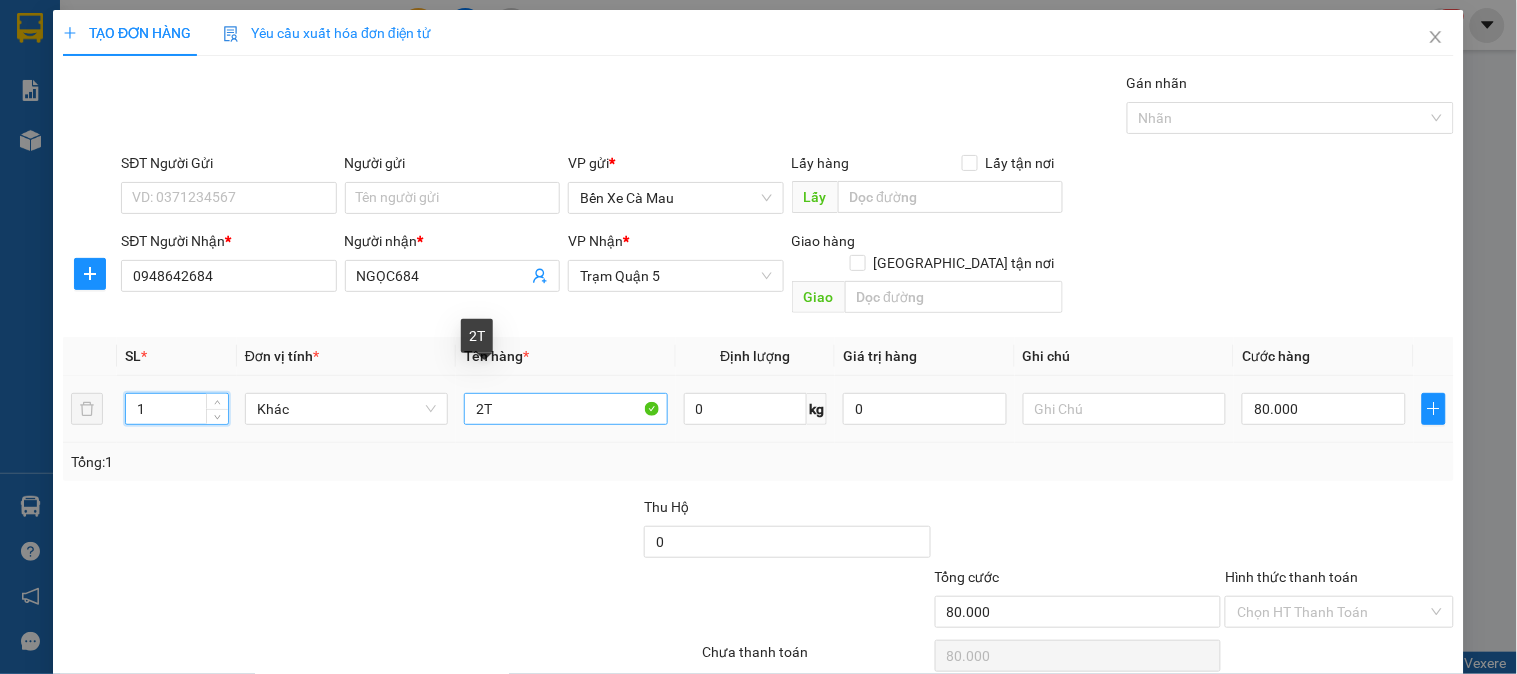 type on "1" 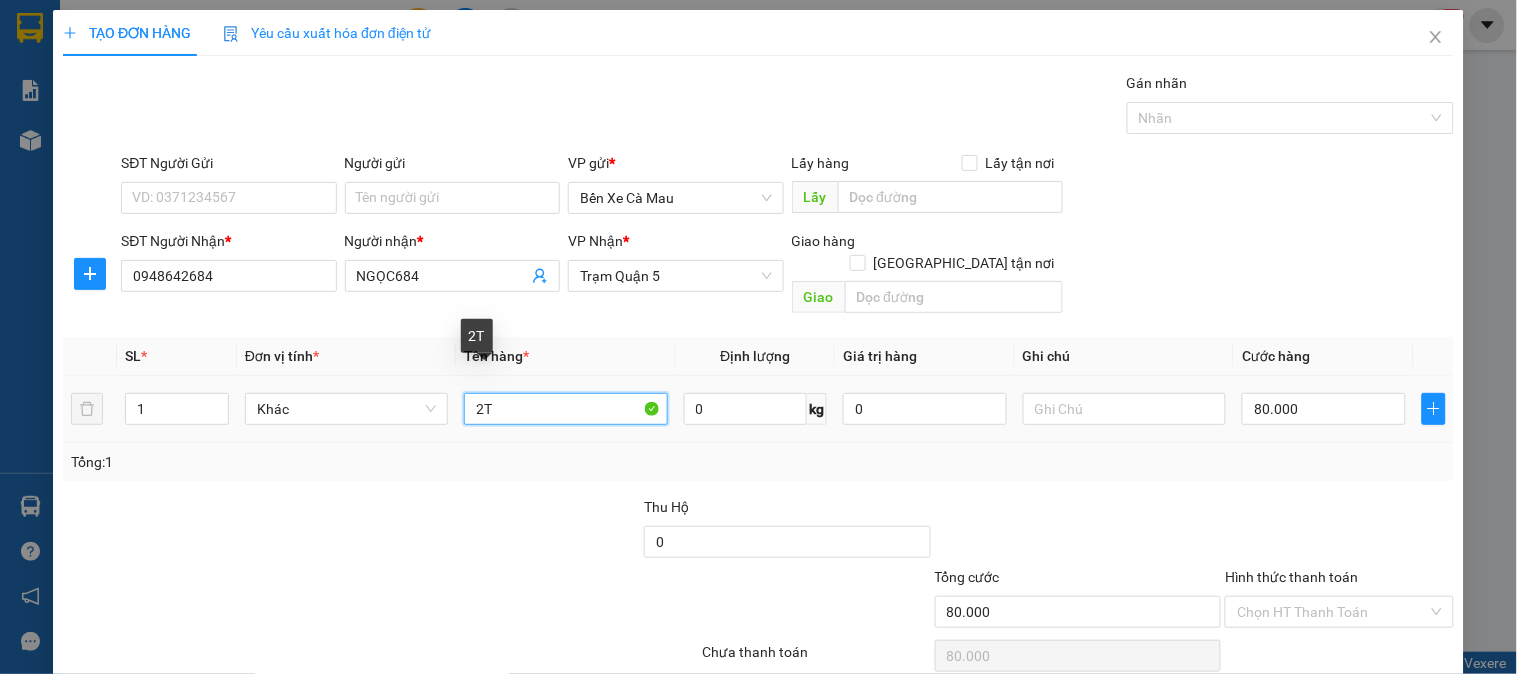click on "2T" at bounding box center (565, 409) 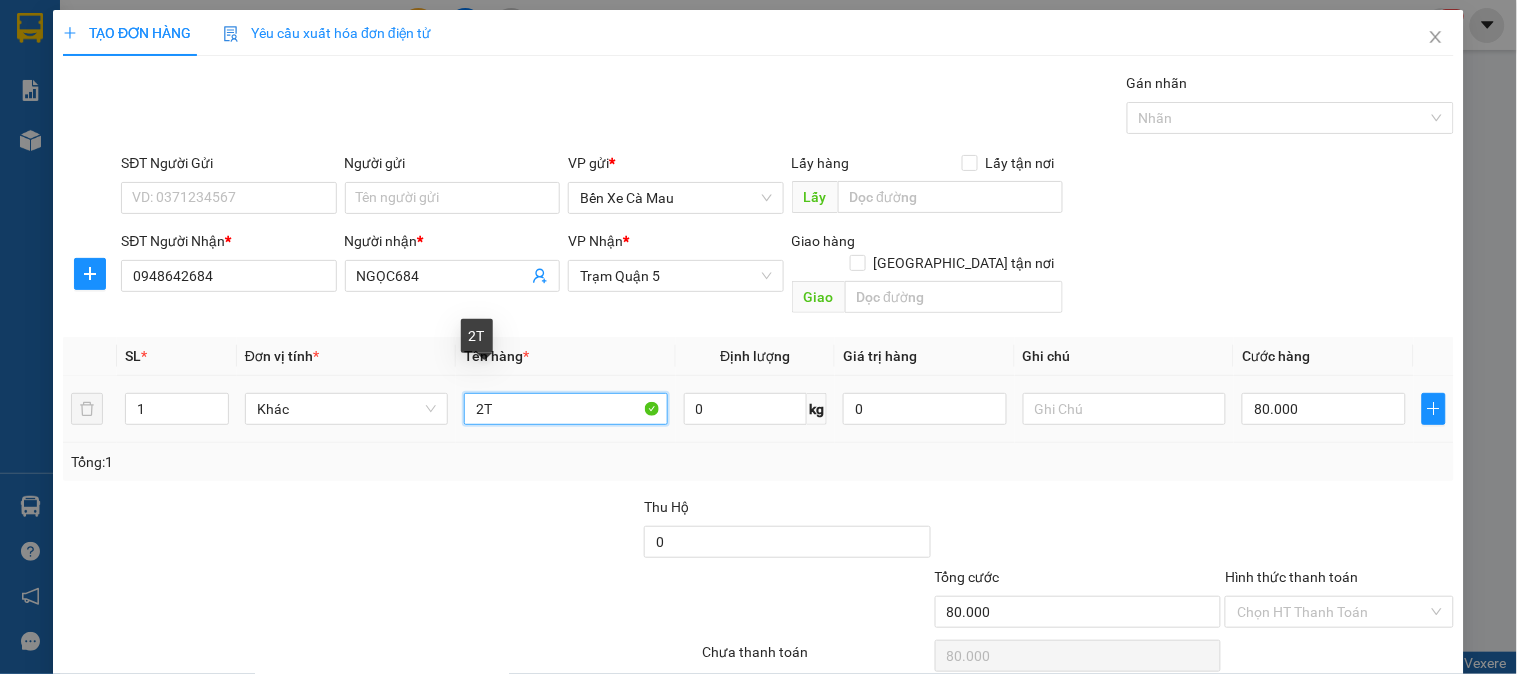 click on "2T" at bounding box center [565, 409] 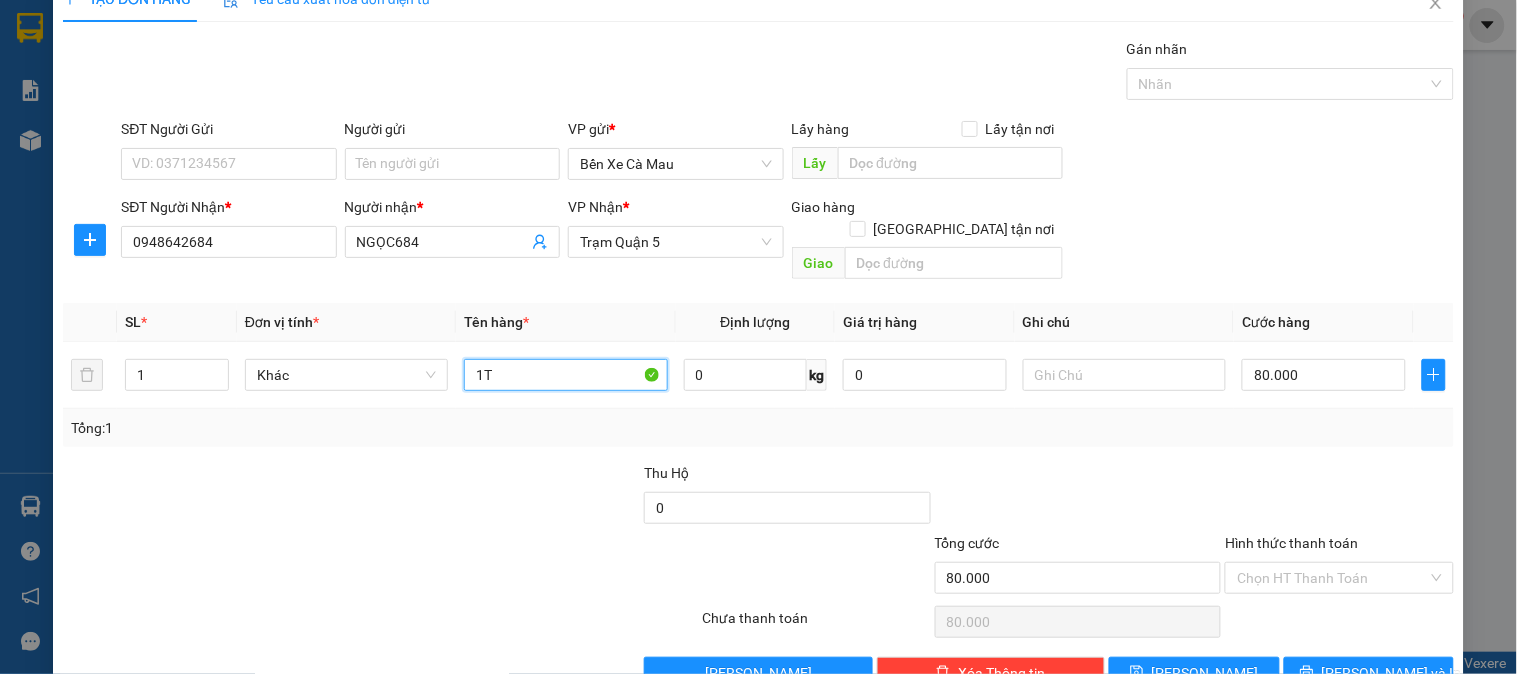 scroll, scrollTop: 65, scrollLeft: 0, axis: vertical 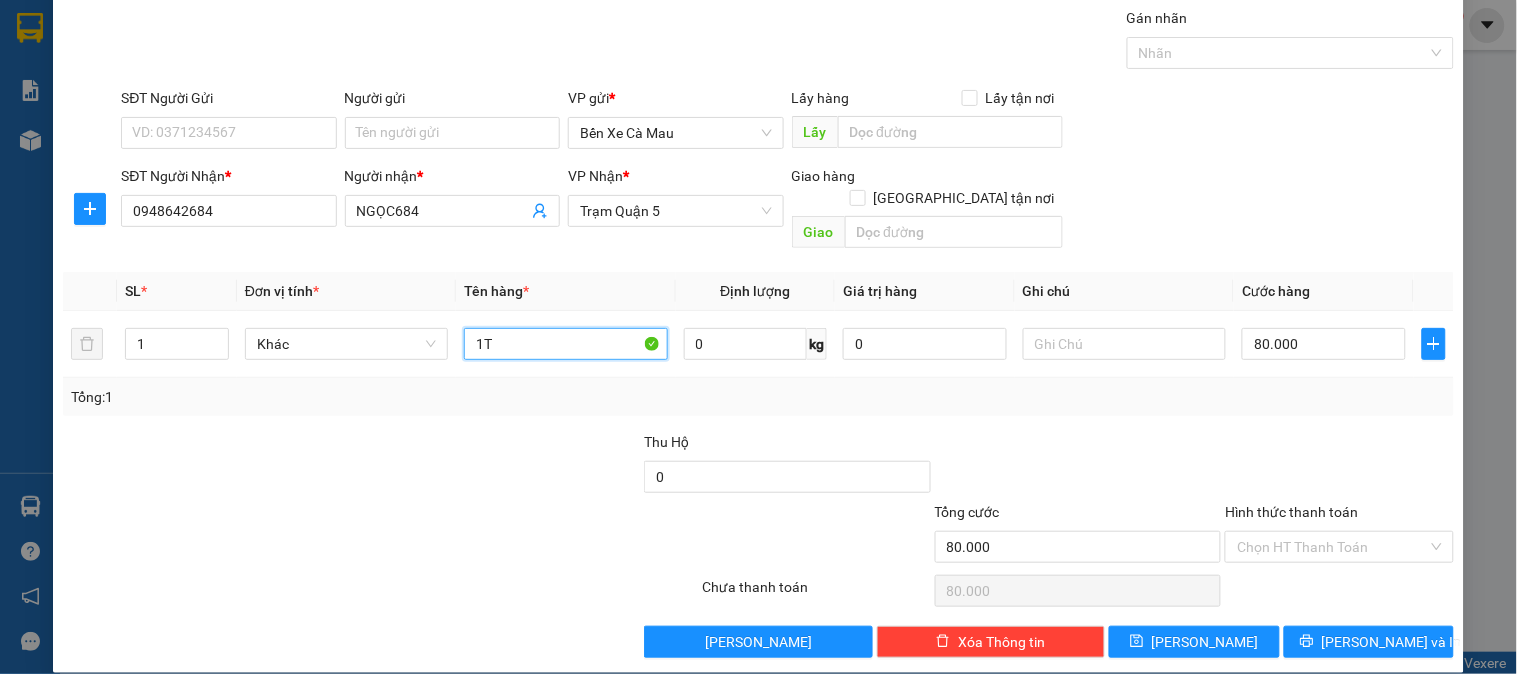 type on "1T" 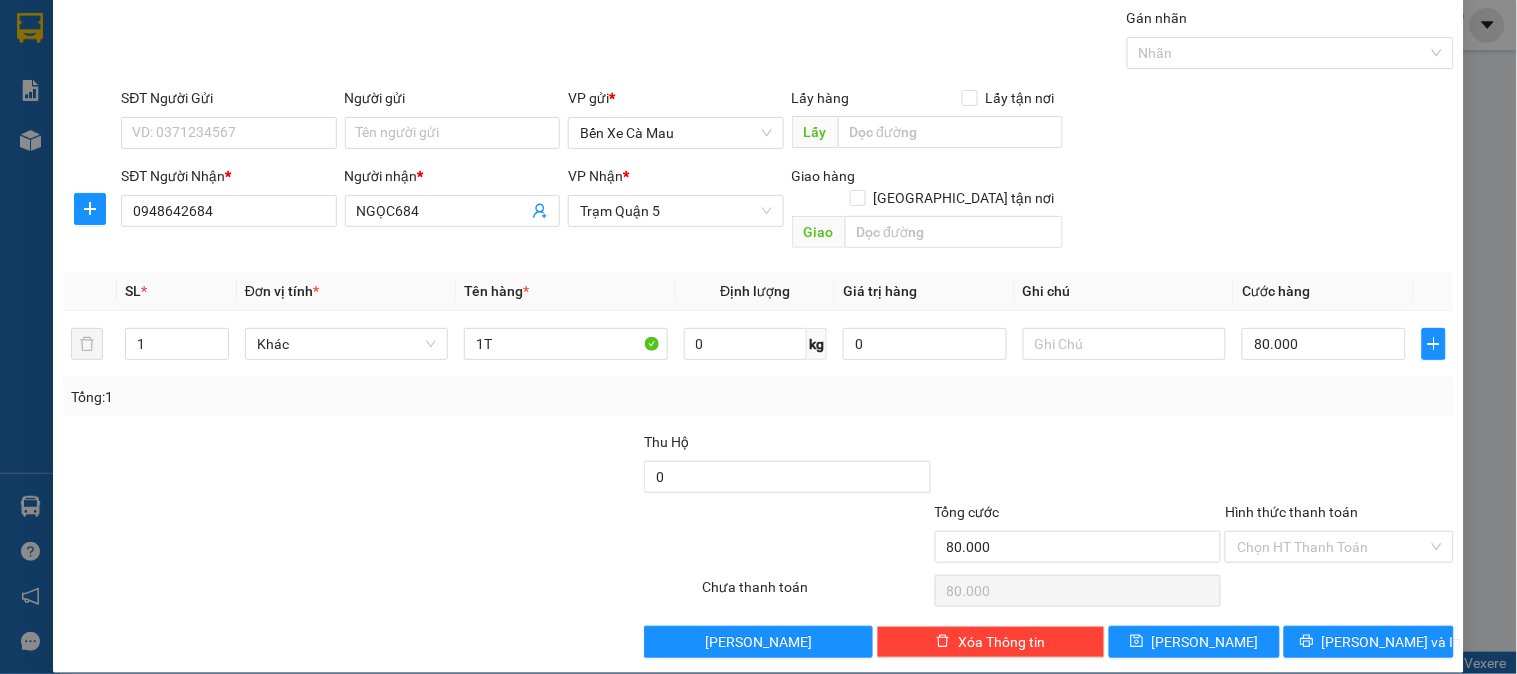click on "Transit Pickup Surcharge Ids Transit Deliver Surcharge Ids Transit Deliver Surcharge Transit Deliver Surcharge Gán nhãn   Nhãn SĐT Người Gửi VD: 0371234567 Người gửi Tên người gửi VP gửi  * Bến Xe Cà Mau Lấy hàng Lấy tận nơi Lấy SĐT Người Nhận  * 0948642684 Người nhận  * NGỌC684 VP Nhận  * Trạm Quận 5 Giao hàng Giao tận nơi Giao SL  * Đơn vị tính  * Tên hàng  * Định lượng Giá trị hàng Ghi chú Cước hàng                   1 Khác 1T 0 kg 0 80.000 Tổng:  1 Thu Hộ 0 Tổng cước 80.000 Hình thức thanh toán Chọn HT Thanh Toán Số tiền thu trước 0 Chưa thanh toán 80.000 Chọn HT Thanh Toán Lưu nháp Xóa Thông tin Lưu Lưu và In 1T" at bounding box center (758, 332) 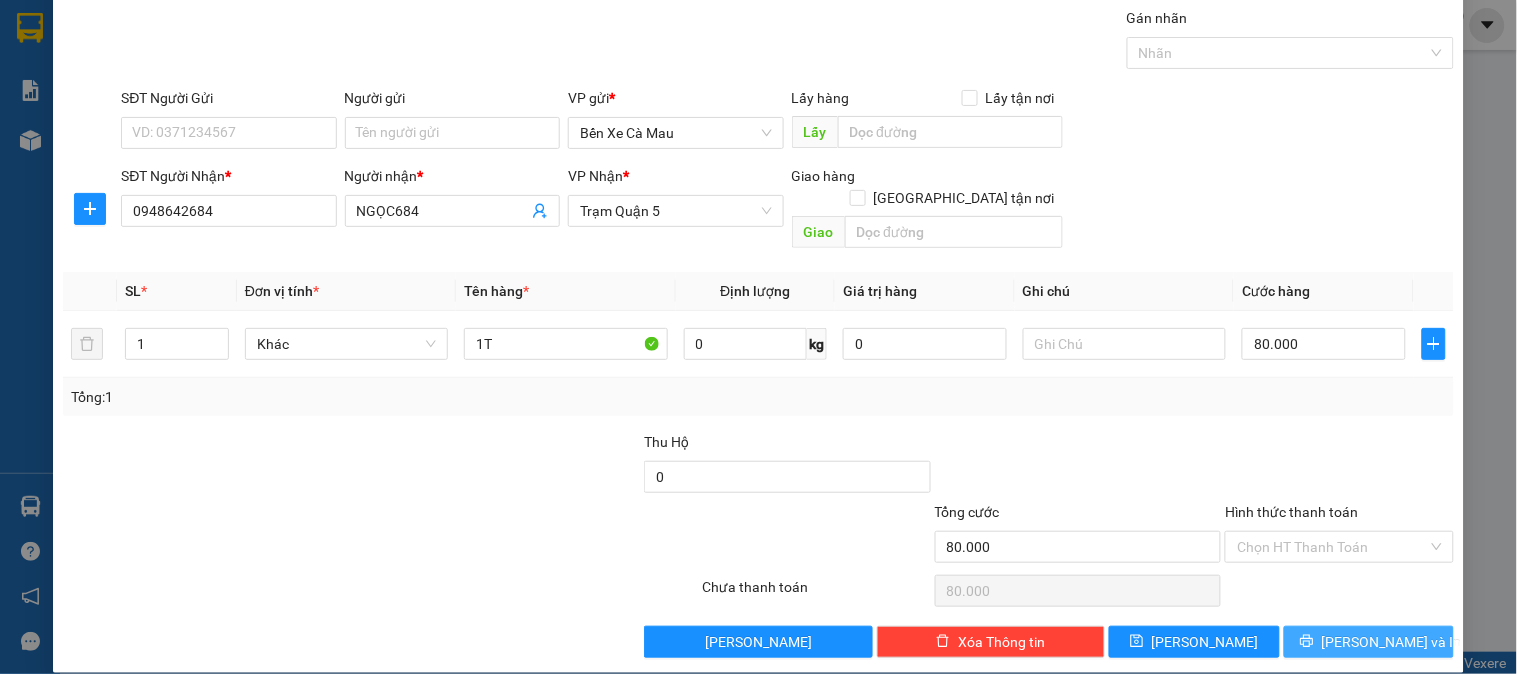 click on "[PERSON_NAME] và In" at bounding box center [1392, 642] 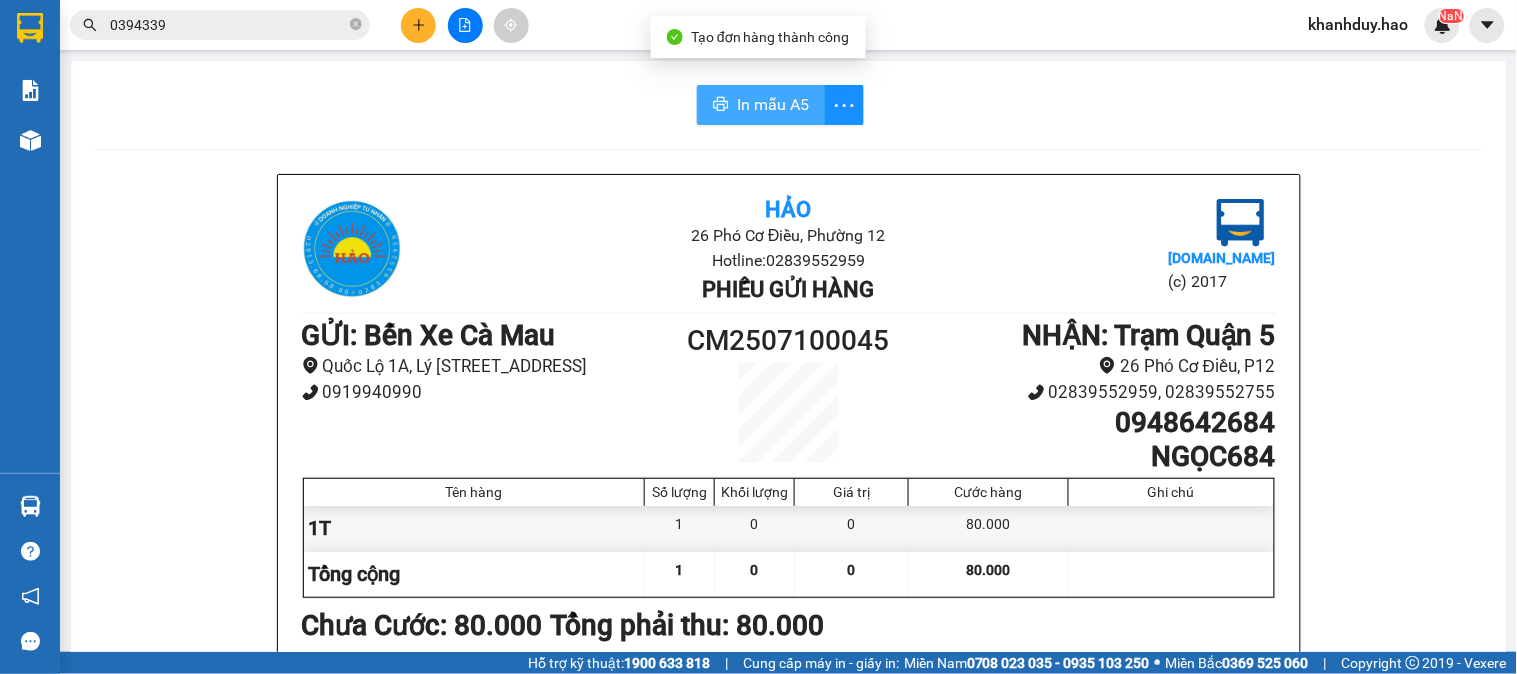 click on "In mẫu A5" at bounding box center (761, 105) 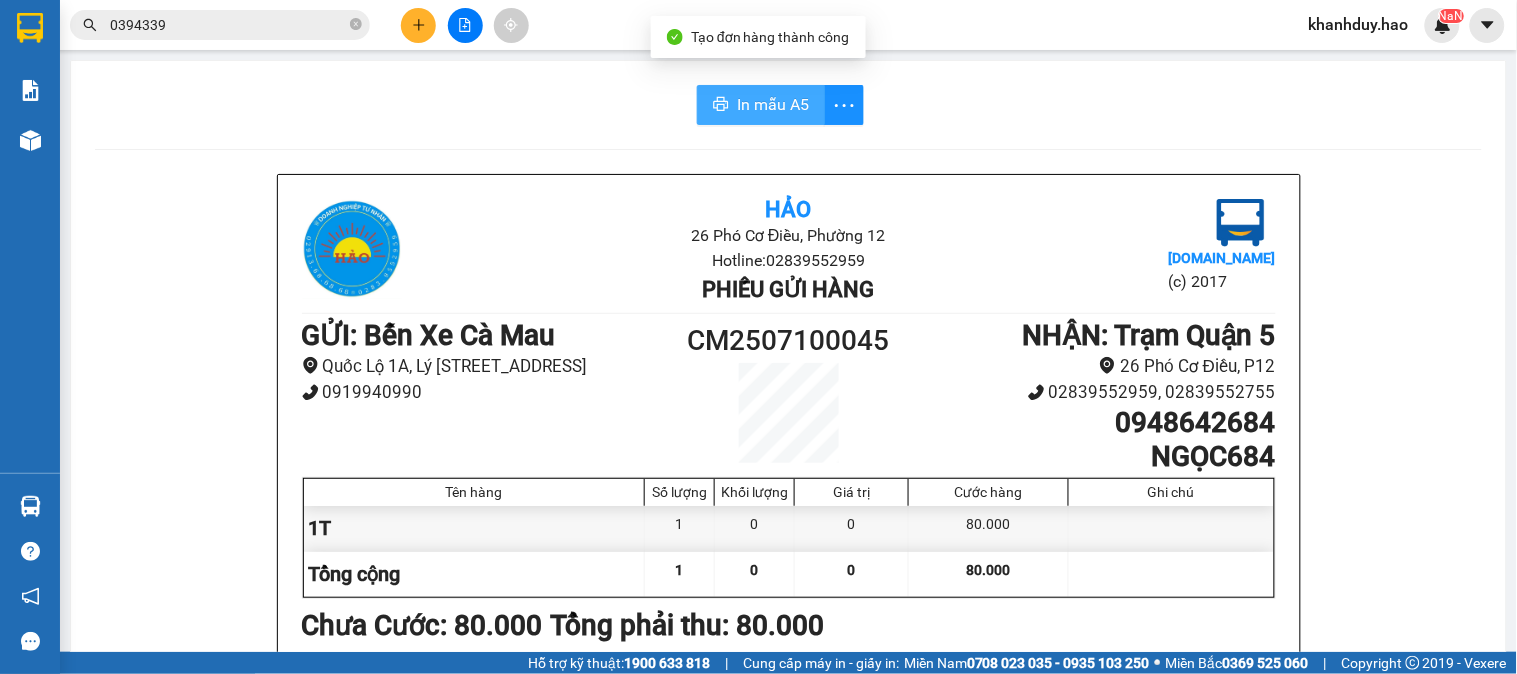 scroll, scrollTop: 0, scrollLeft: 0, axis: both 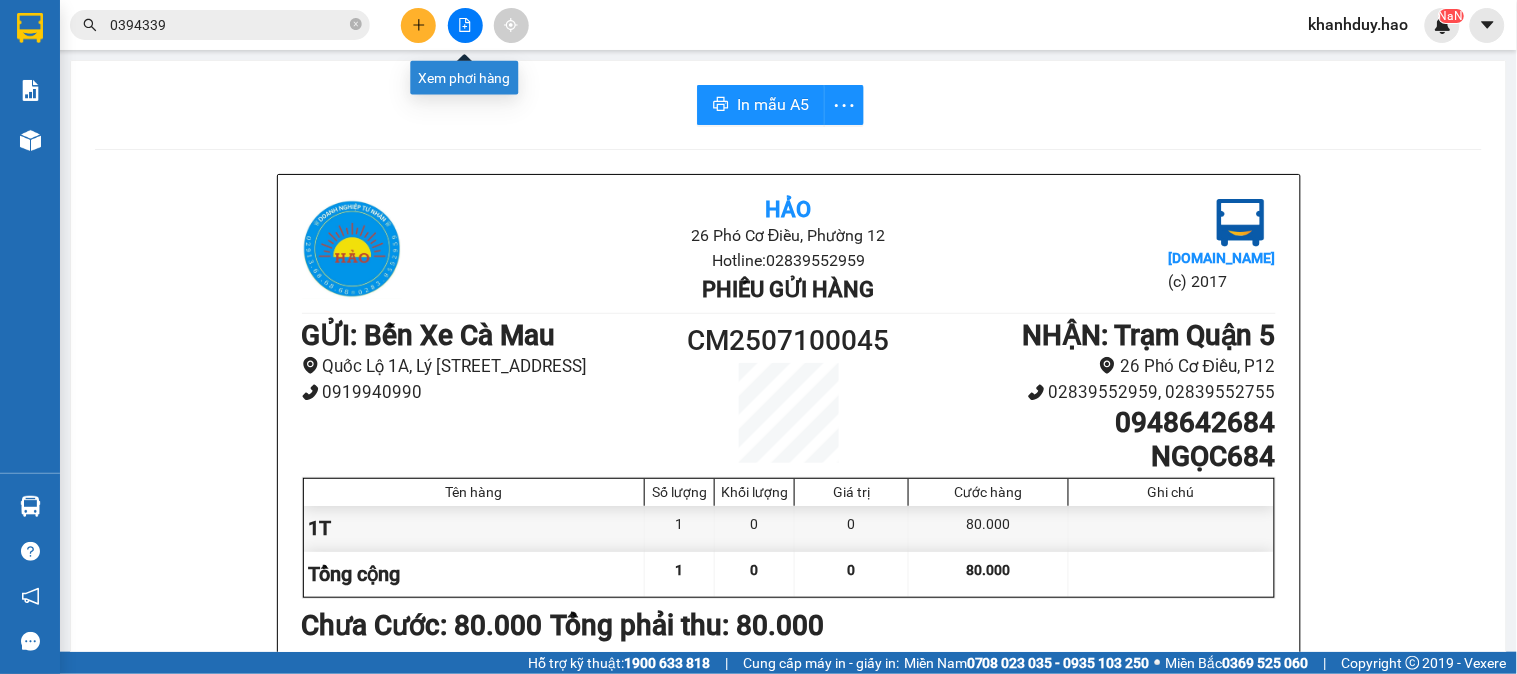 click at bounding box center (418, 25) 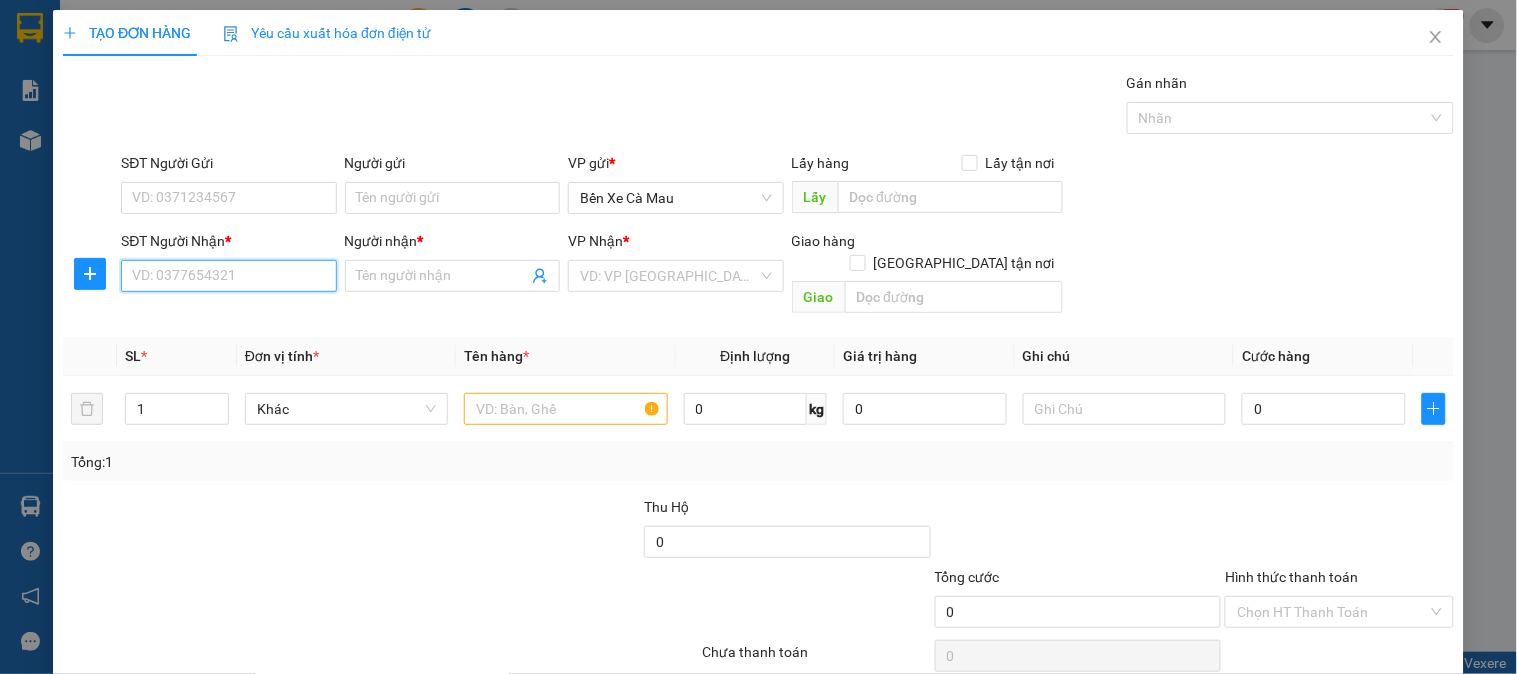 click on "SĐT Người Nhận  *" at bounding box center (228, 276) 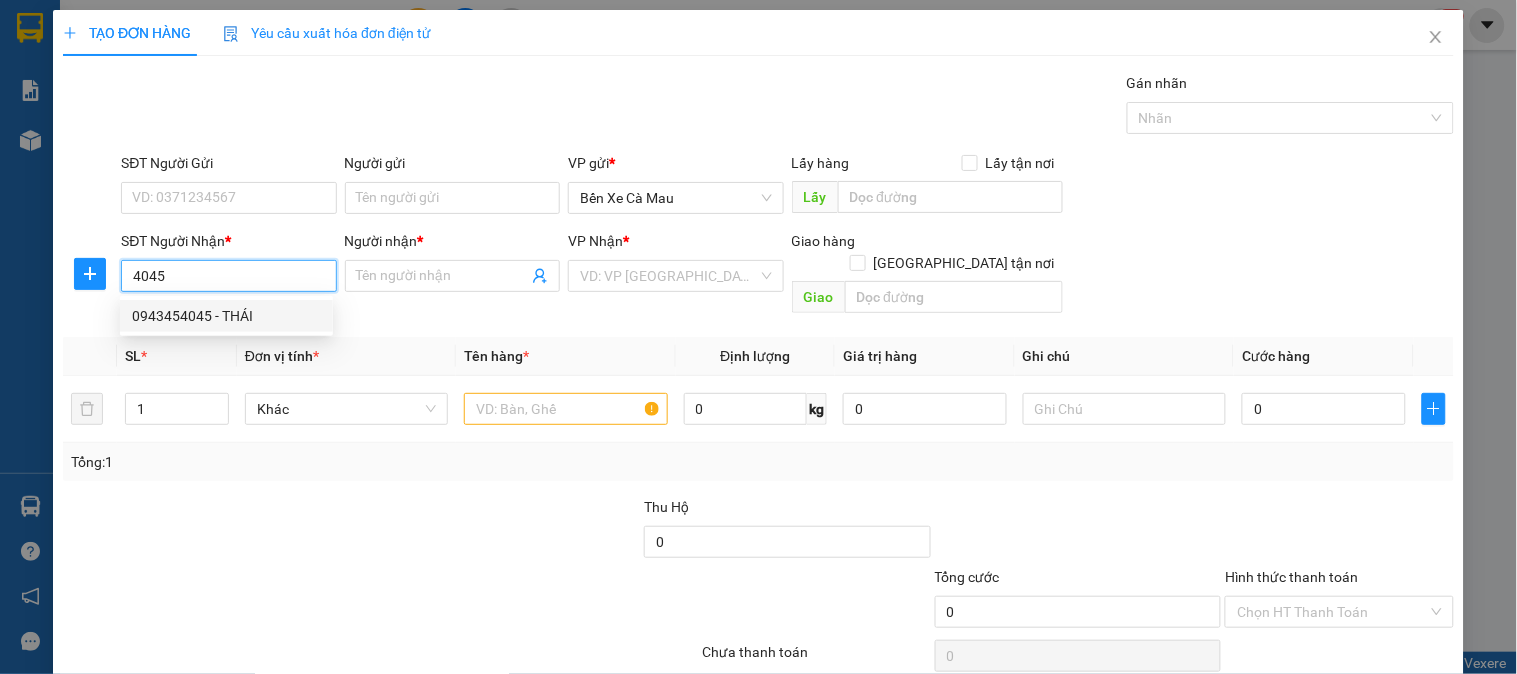 click on "0943454045 - THÁI" at bounding box center [226, 316] 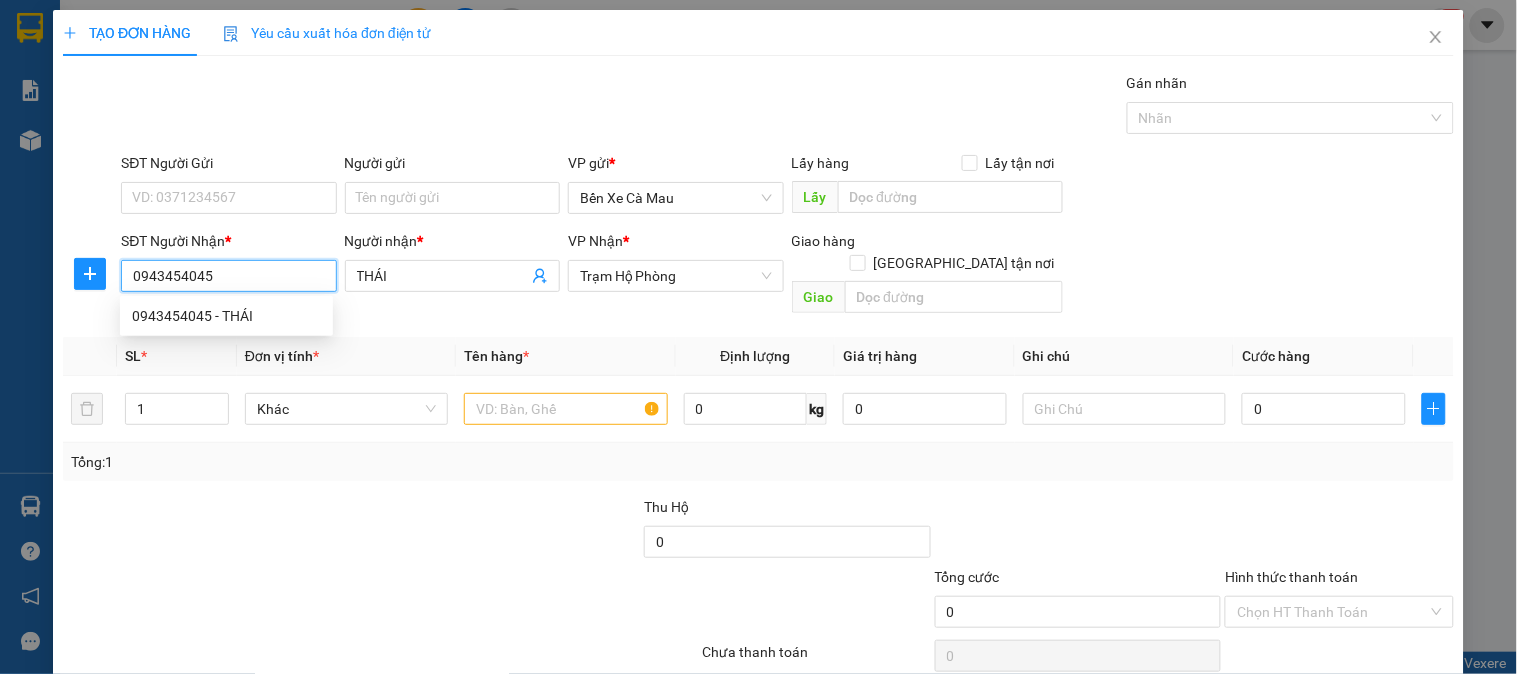 type on "30.000" 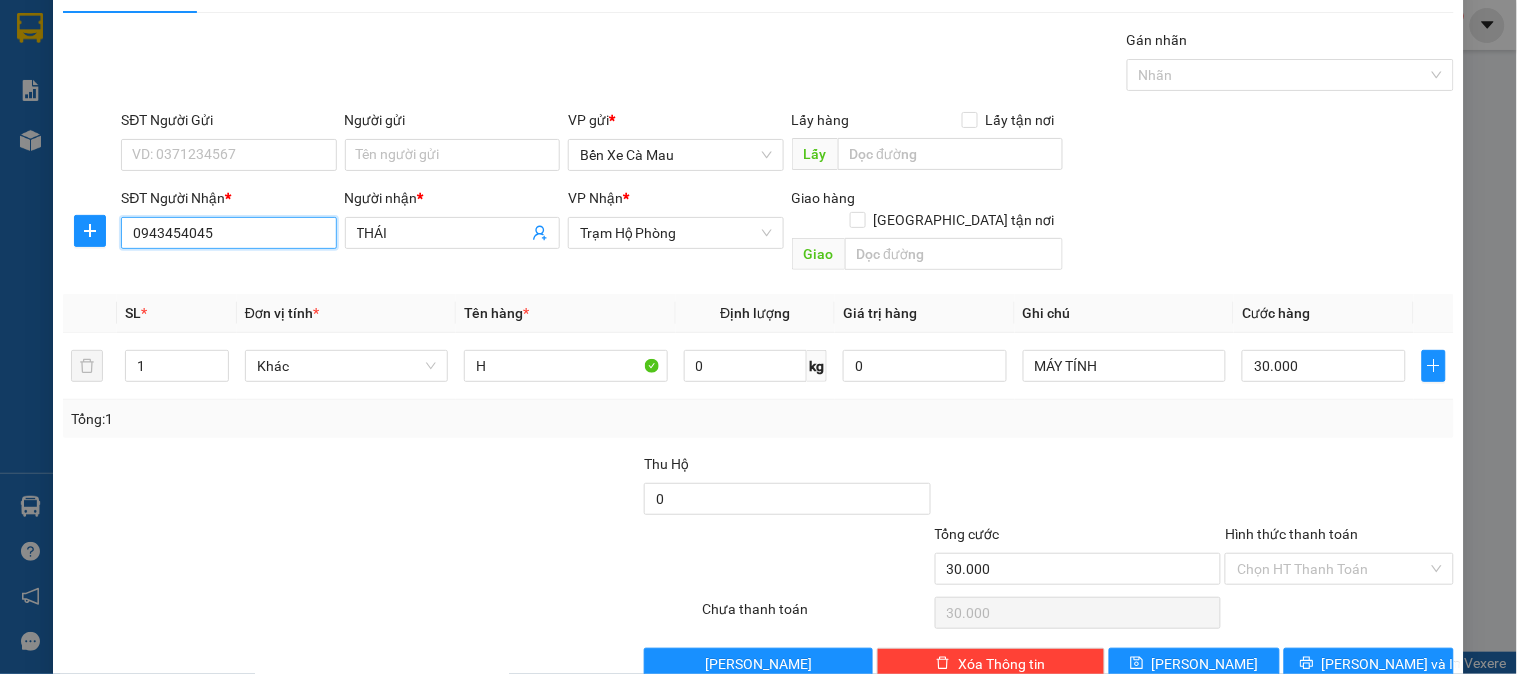 scroll, scrollTop: 65, scrollLeft: 0, axis: vertical 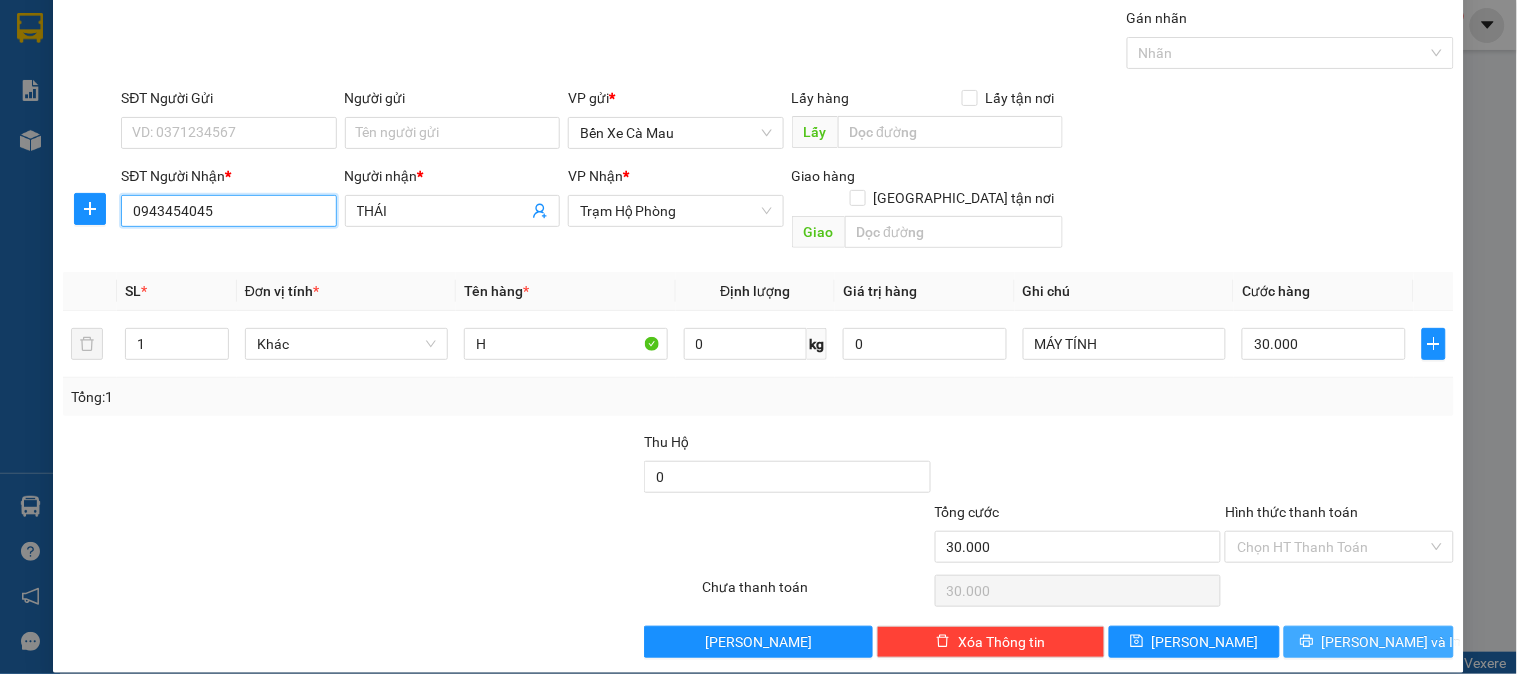 type on "0943454045" 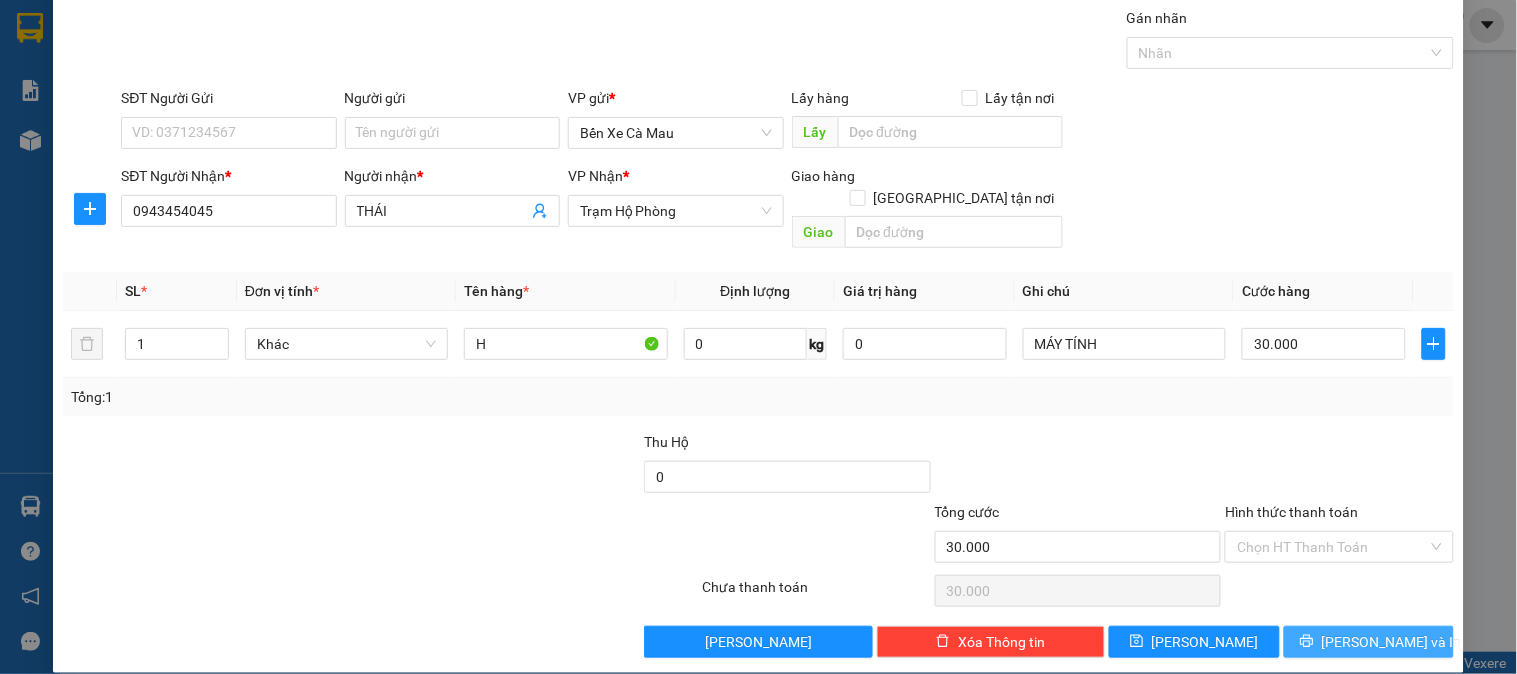 click on "[PERSON_NAME] và In" at bounding box center (1392, 642) 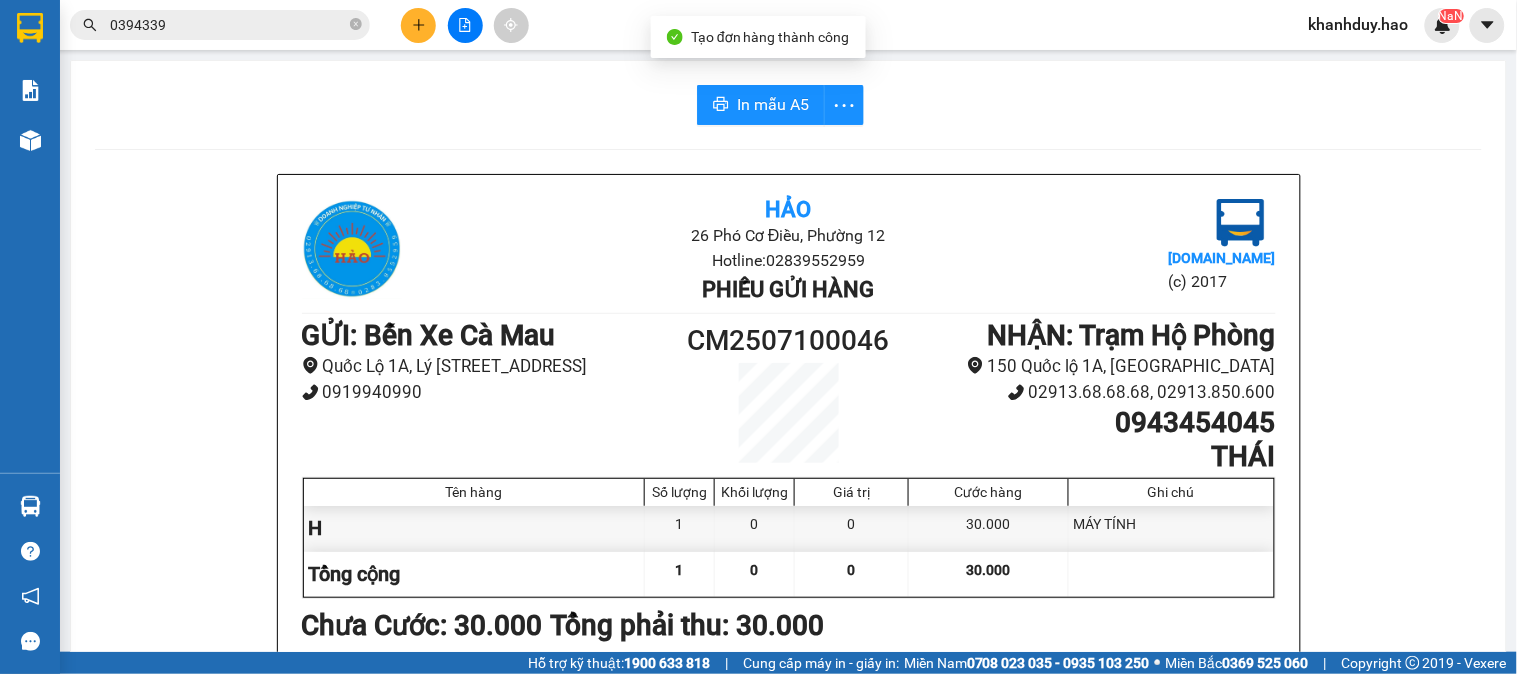 click on "In mẫu A5
Hảo 26 Phó Cơ Điều, Phường 12 Hotline:  02839552959 Phiếu gửi hàng Vexere.com (c) 2017 GỬI :   Bến Xe Cà Mau   Quốc Lộ 1A, Lý Thường Kiệt, Khóm 5, Phường 6   0919940990 CM2507100046 NHẬN :   Trạm Hộ Phòng    150 Quốc lộ 1A, Phường Hộ Phòng   02913.68.68.68, 02913.850.600 0943454045 THÁI Tên hàng Số lượng Khối lượng Giá trị Cước hàng Ghi chú H 1 0 0 30.000 MÁY TÍNH Tổng cộng 1 0 0 30.000 Loading... Chưa Cước : 30.000 Tổng phải thu: 30.000 Người gửi hàng xác nhận (Tôi đã đọc và đồng ý nộp dung phiếu gửi hàng) NV kiểm tra hàng (Kí và ghi rõ họ tên) 17:03, ngày 10 tháng 07 năm 2025 NV nhận hàng (Kí và ghi rõ họ tên) Khánh Duy NV nhận hàng (Kí và ghi rõ họ tên) Quy định nhận/gửi hàng : Không vận chuyển hàng cấm. Trong quá trình vận chuyển hàng, nếu hàng bị thất lạc , công ty đền 30% giá trị hàng. Hảo vexere.com" at bounding box center (788, 862) 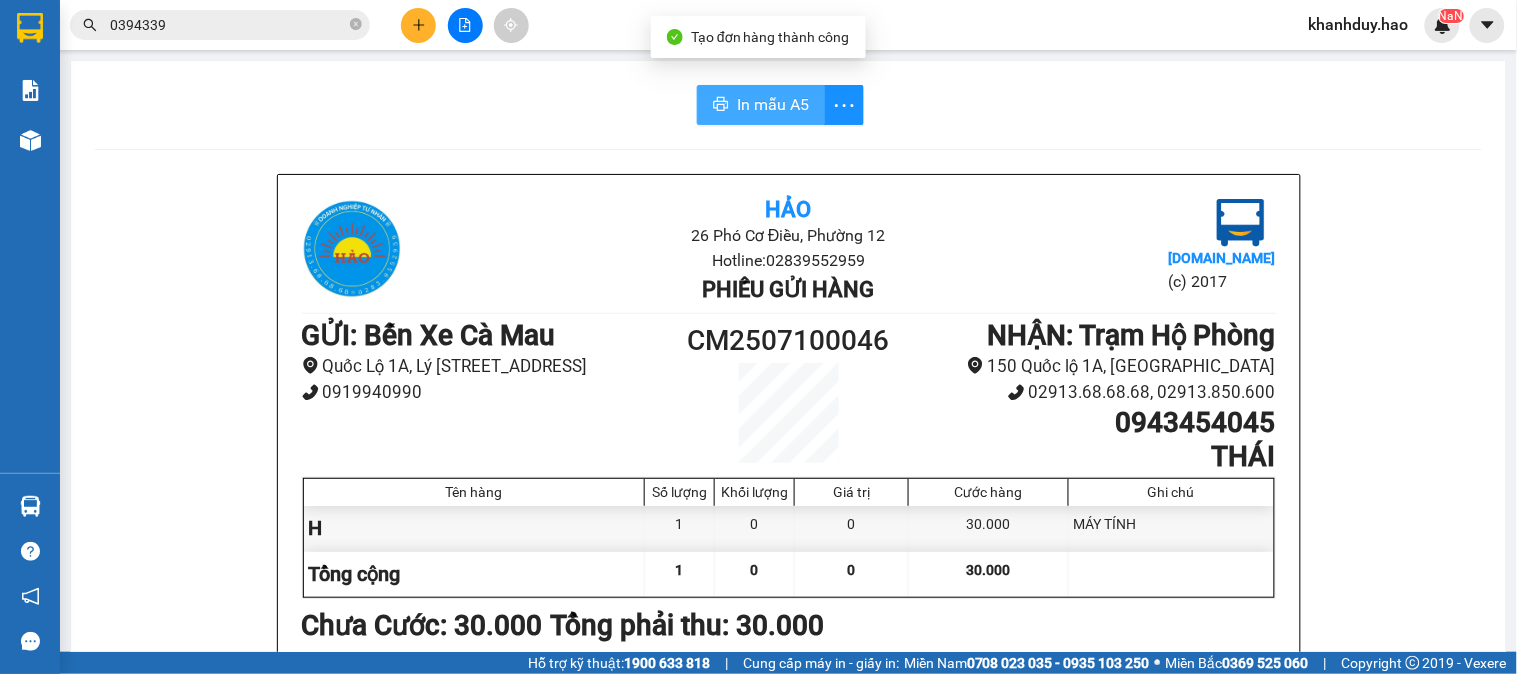 click on "In mẫu A5" at bounding box center (773, 104) 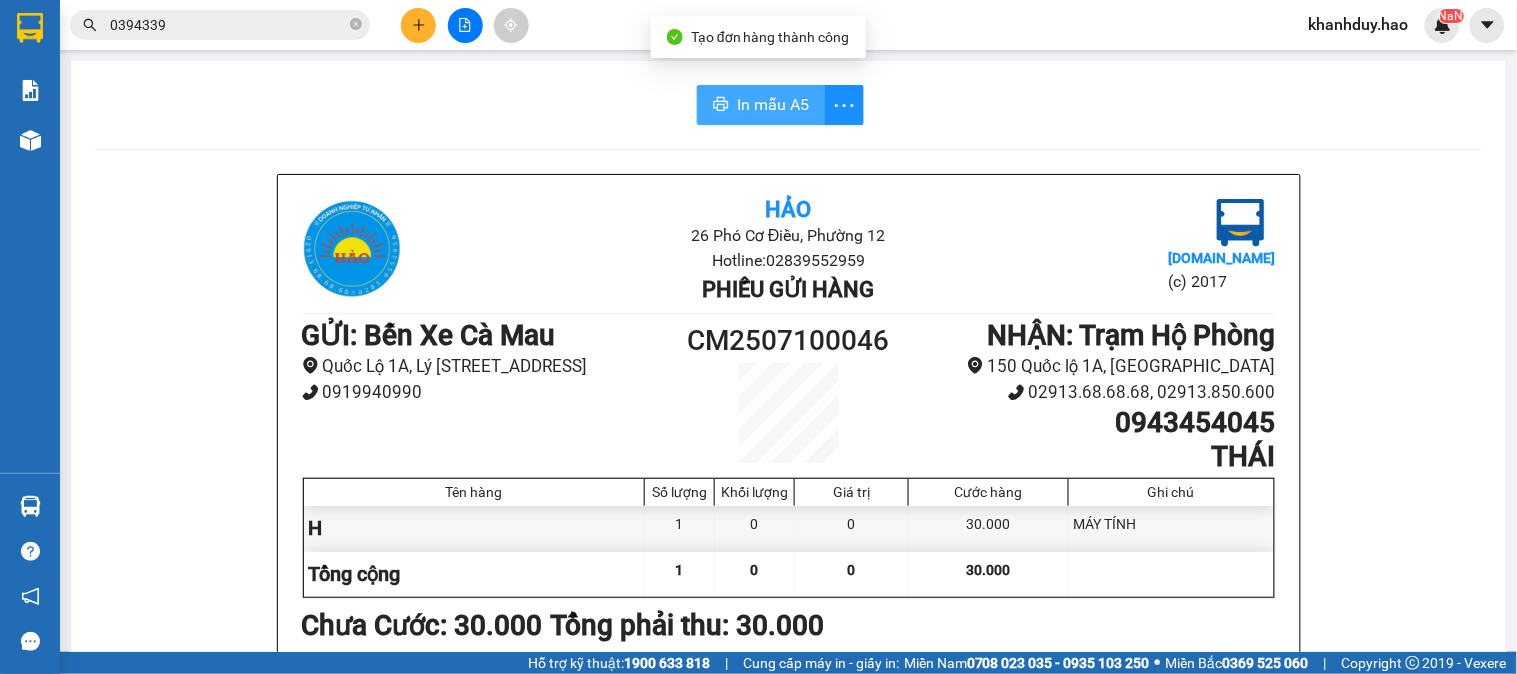 scroll, scrollTop: 0, scrollLeft: 0, axis: both 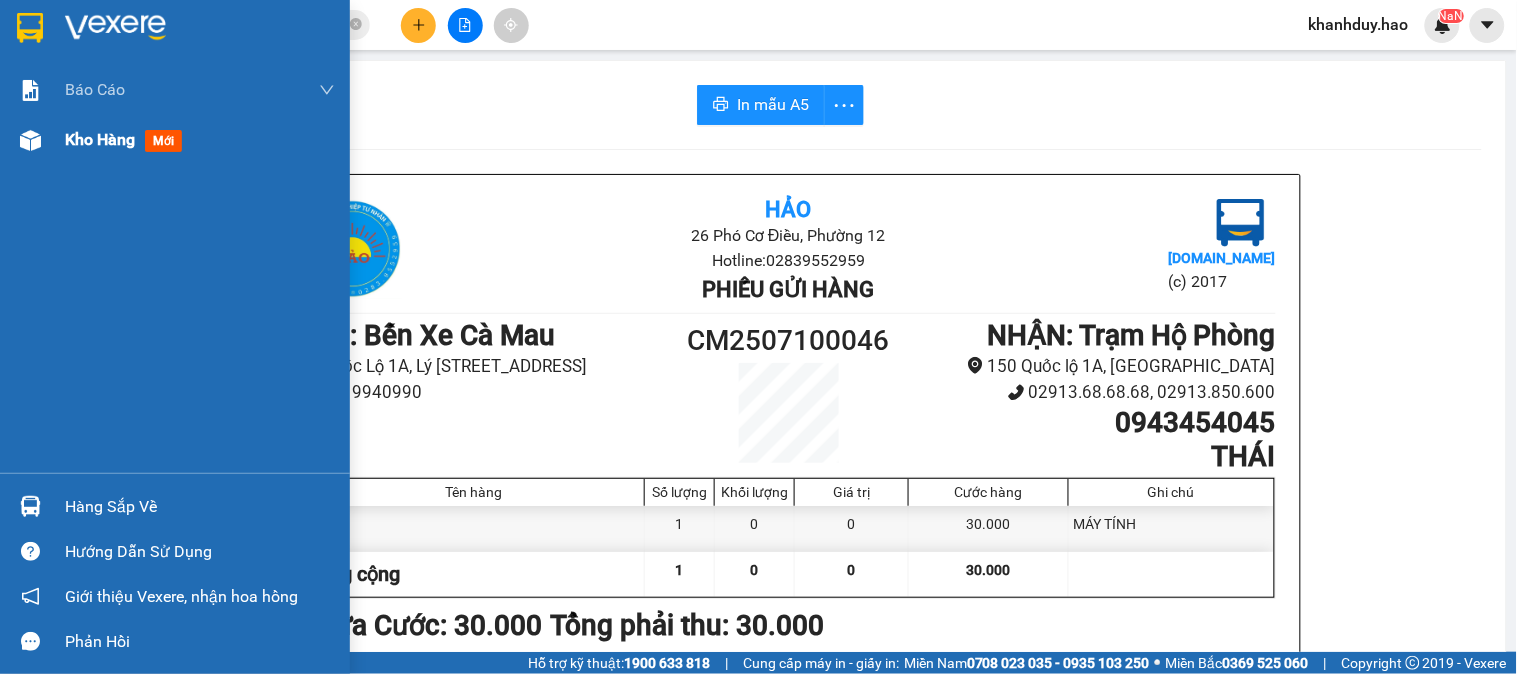 click on "Kho hàng mới" at bounding box center (200, 140) 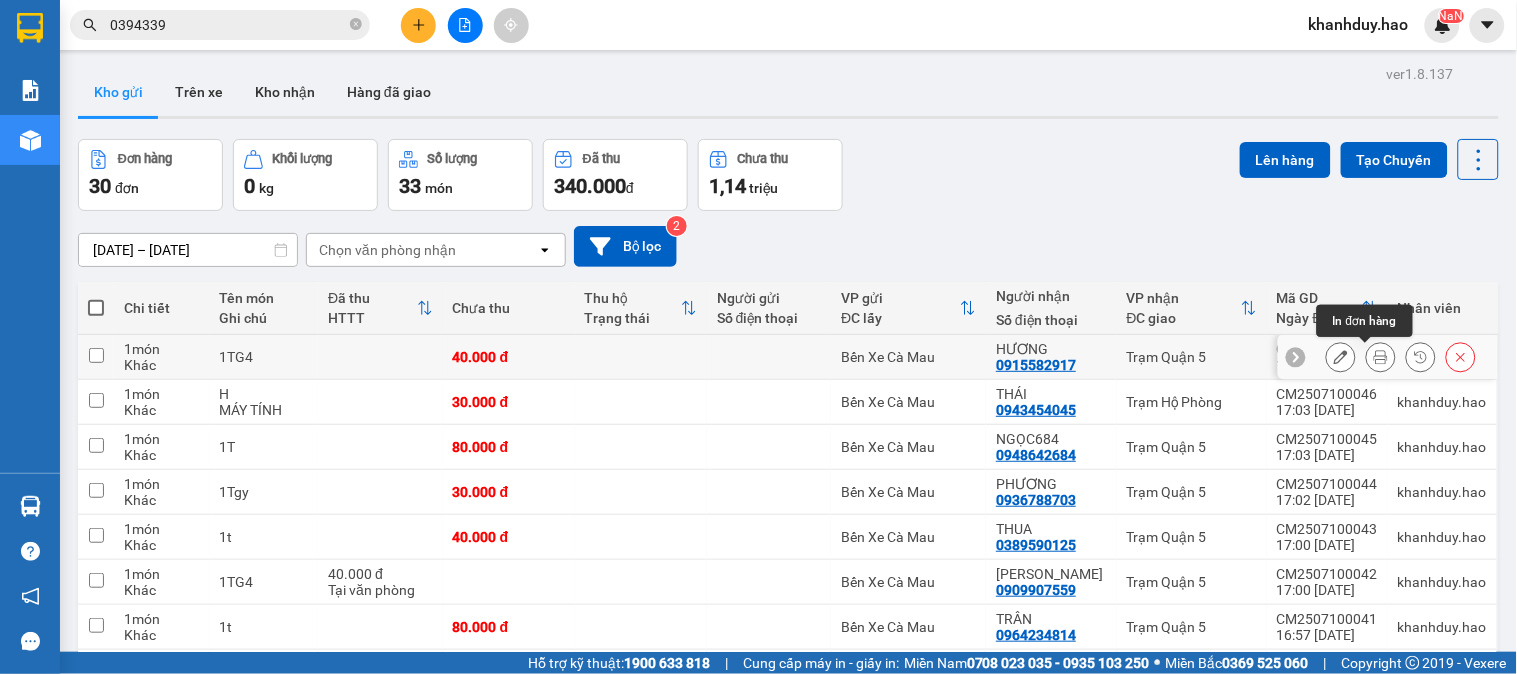 click 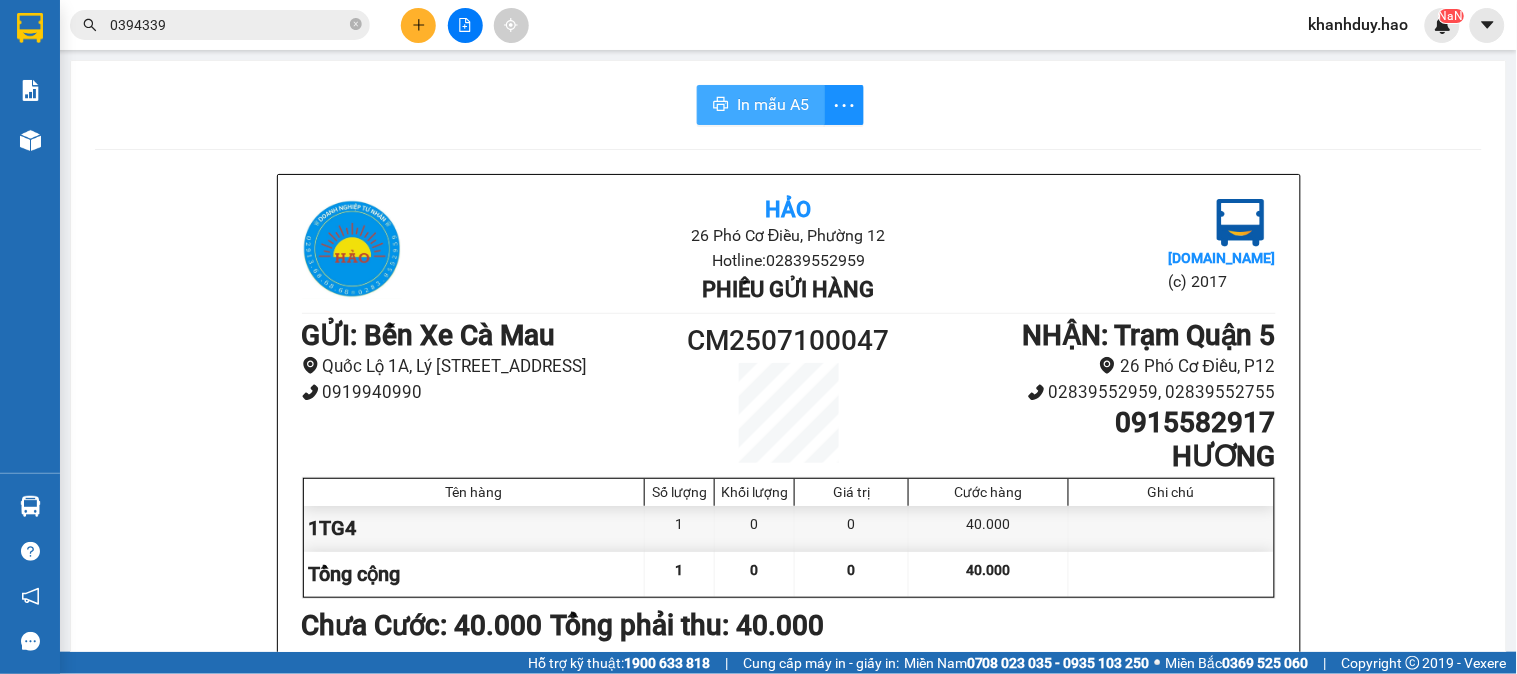 click on "In mẫu A5" at bounding box center [761, 105] 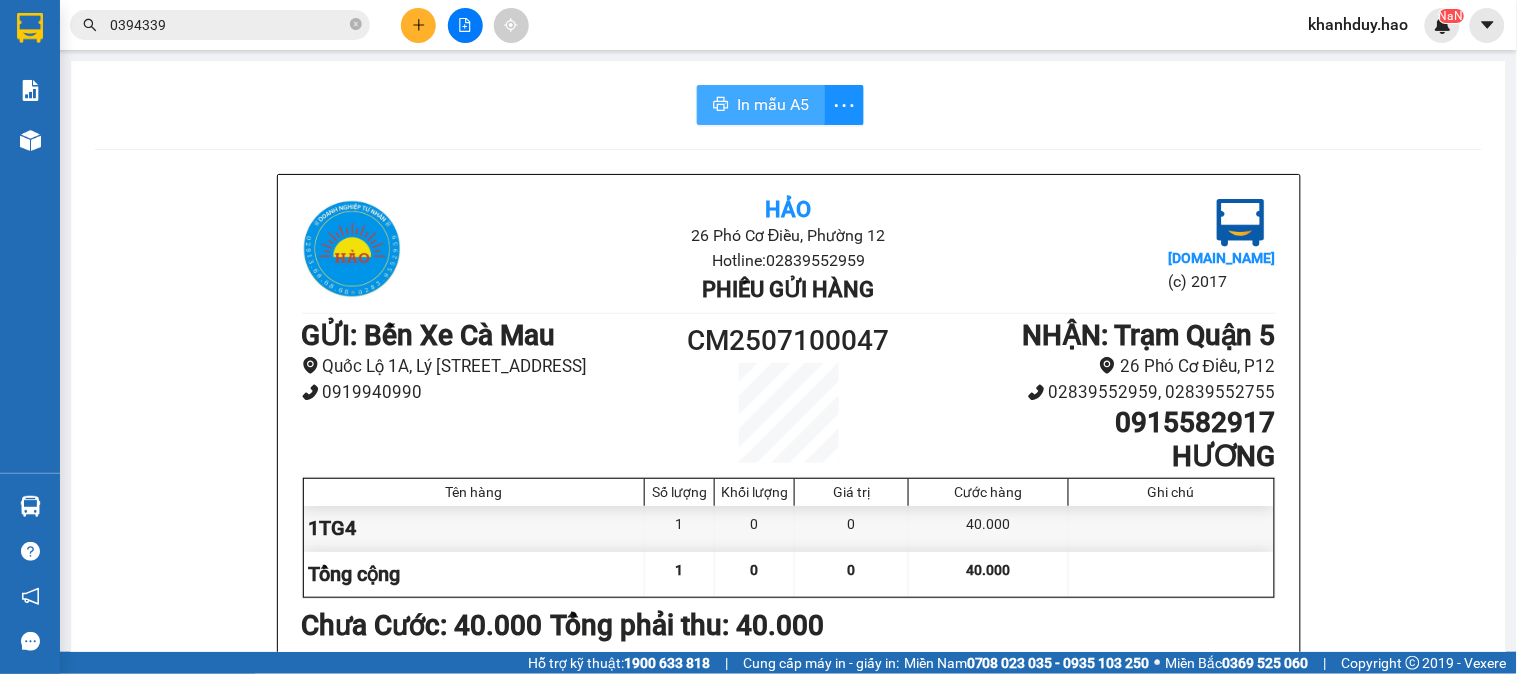 scroll, scrollTop: 0, scrollLeft: 0, axis: both 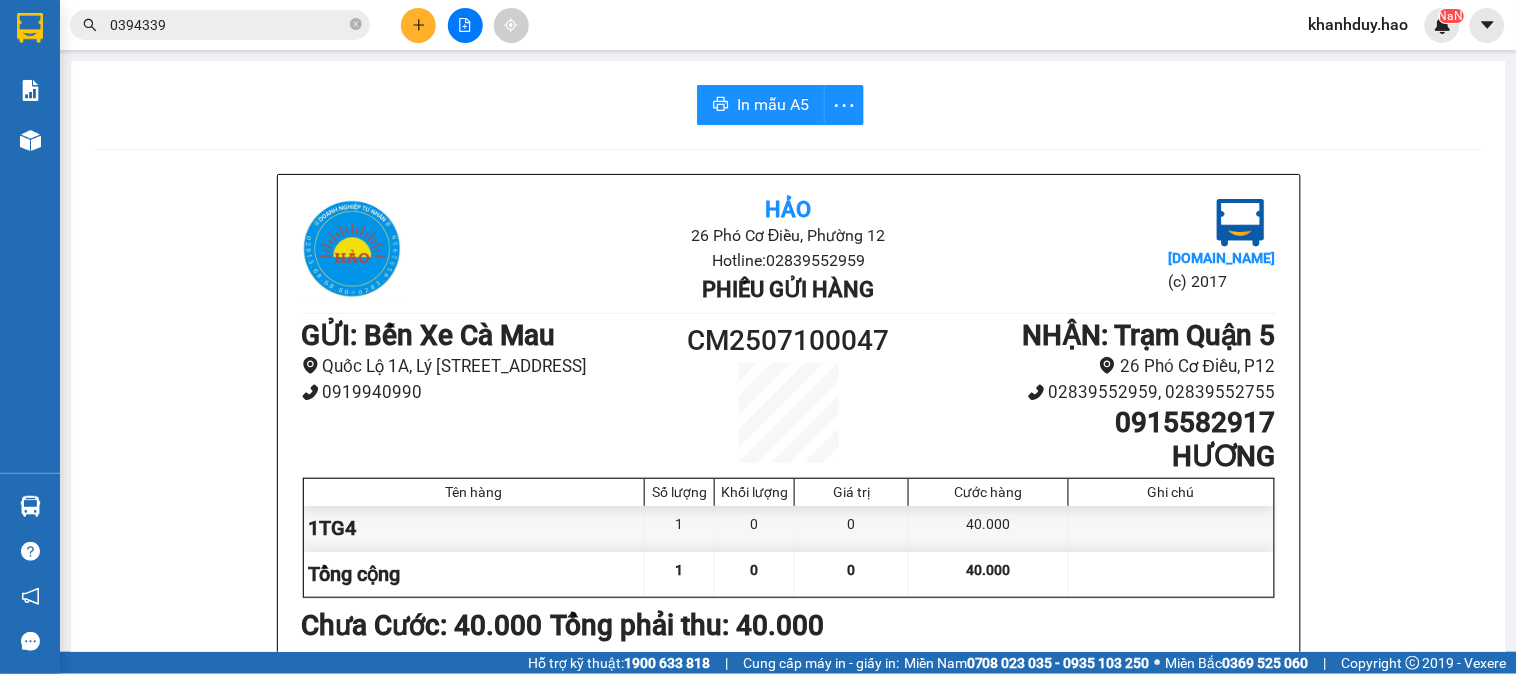 drag, startPoint x: 1180, startPoint y: 613, endPoint x: 978, endPoint y: 598, distance: 202.55617 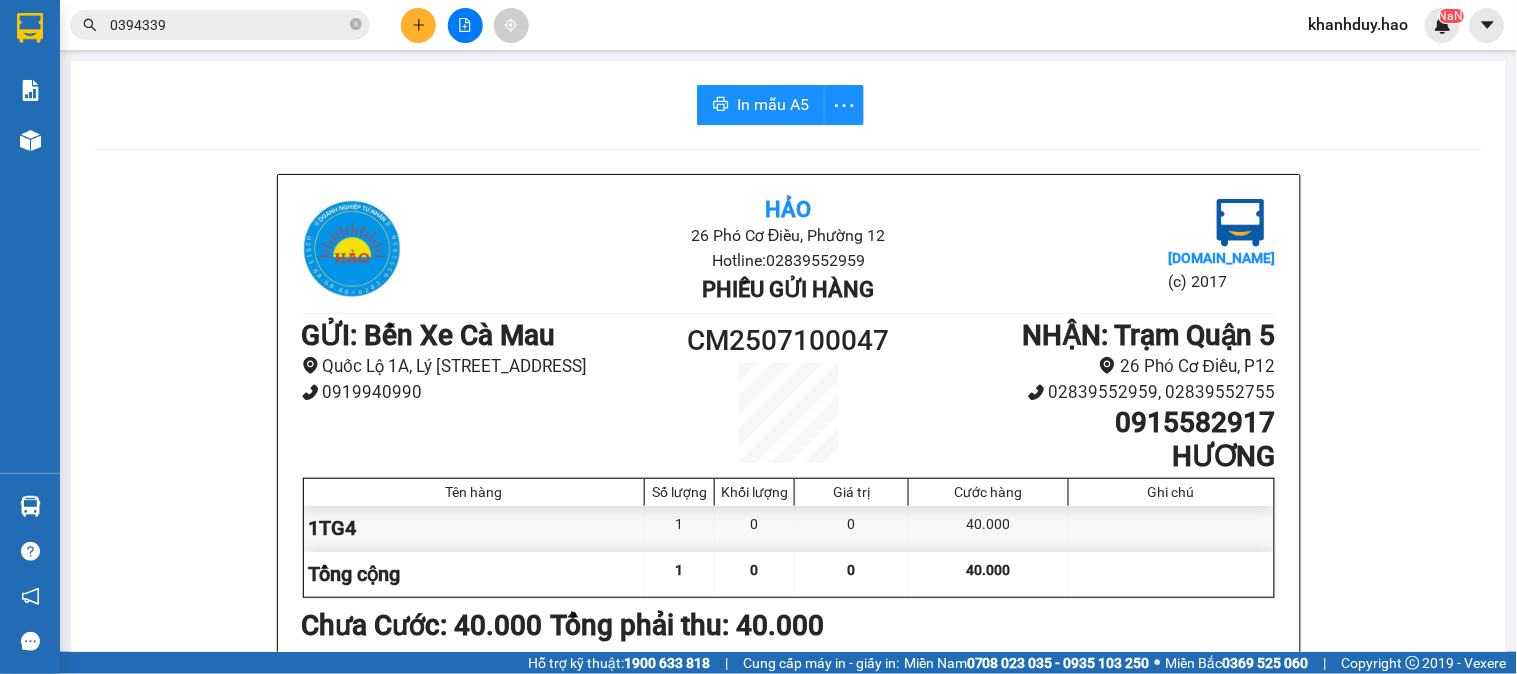 click at bounding box center [465, 25] 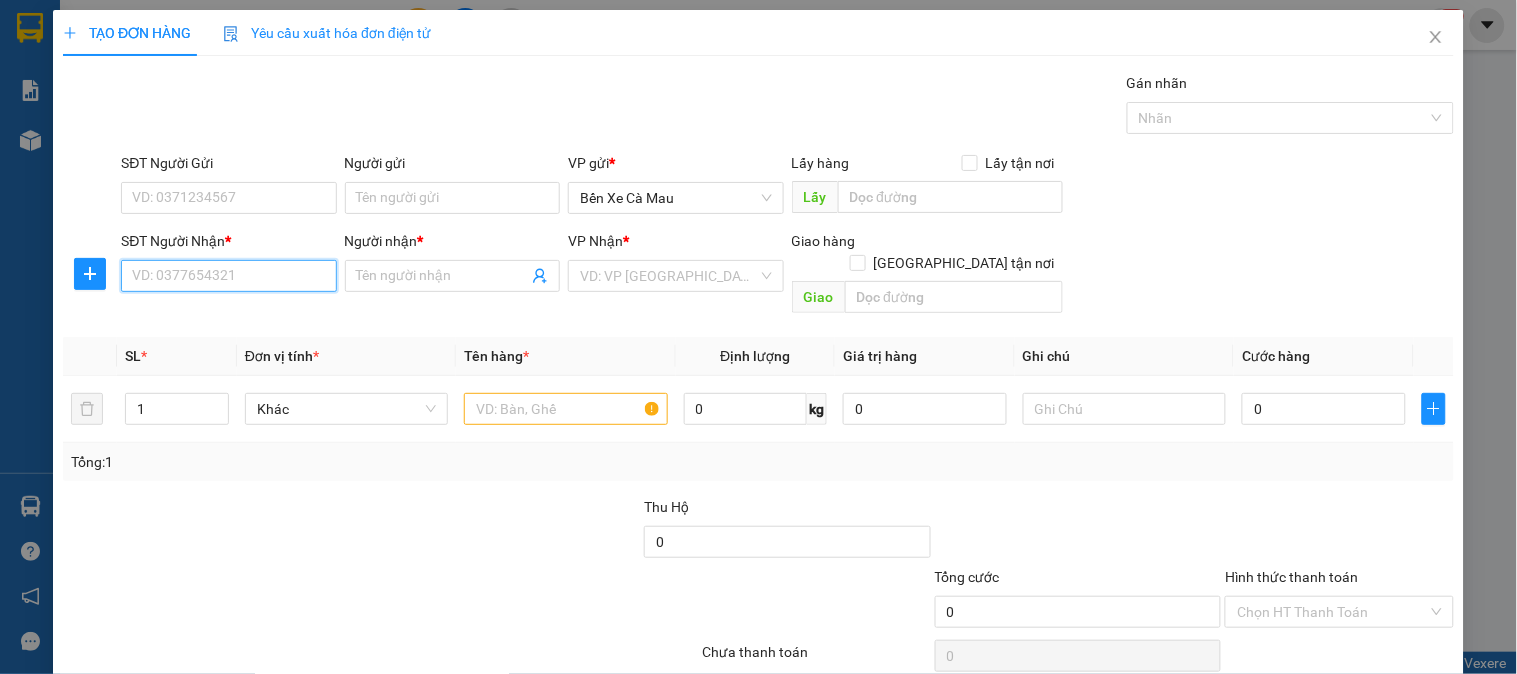 click on "SĐT Người Nhận  *" at bounding box center (228, 276) 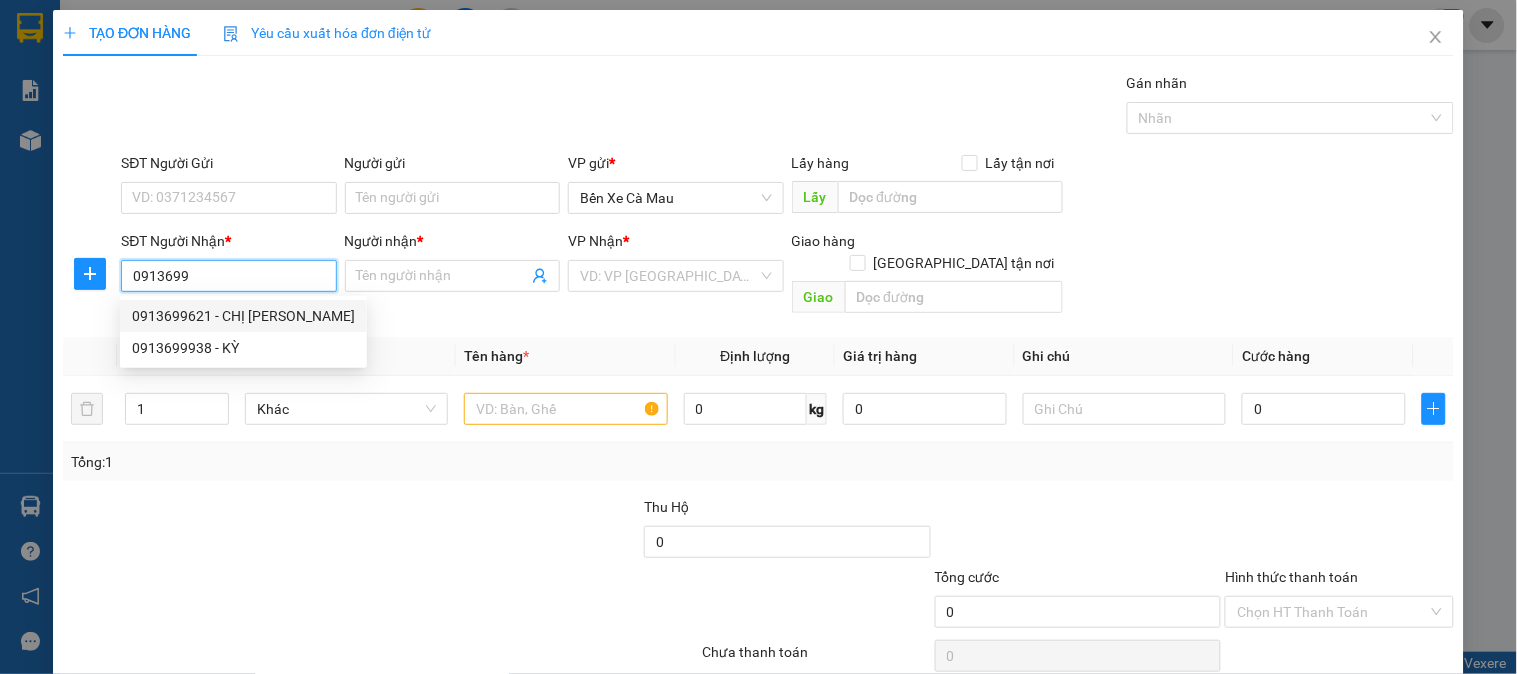 click on "0913699621 - CHỊ ĐÀO" at bounding box center (243, 316) 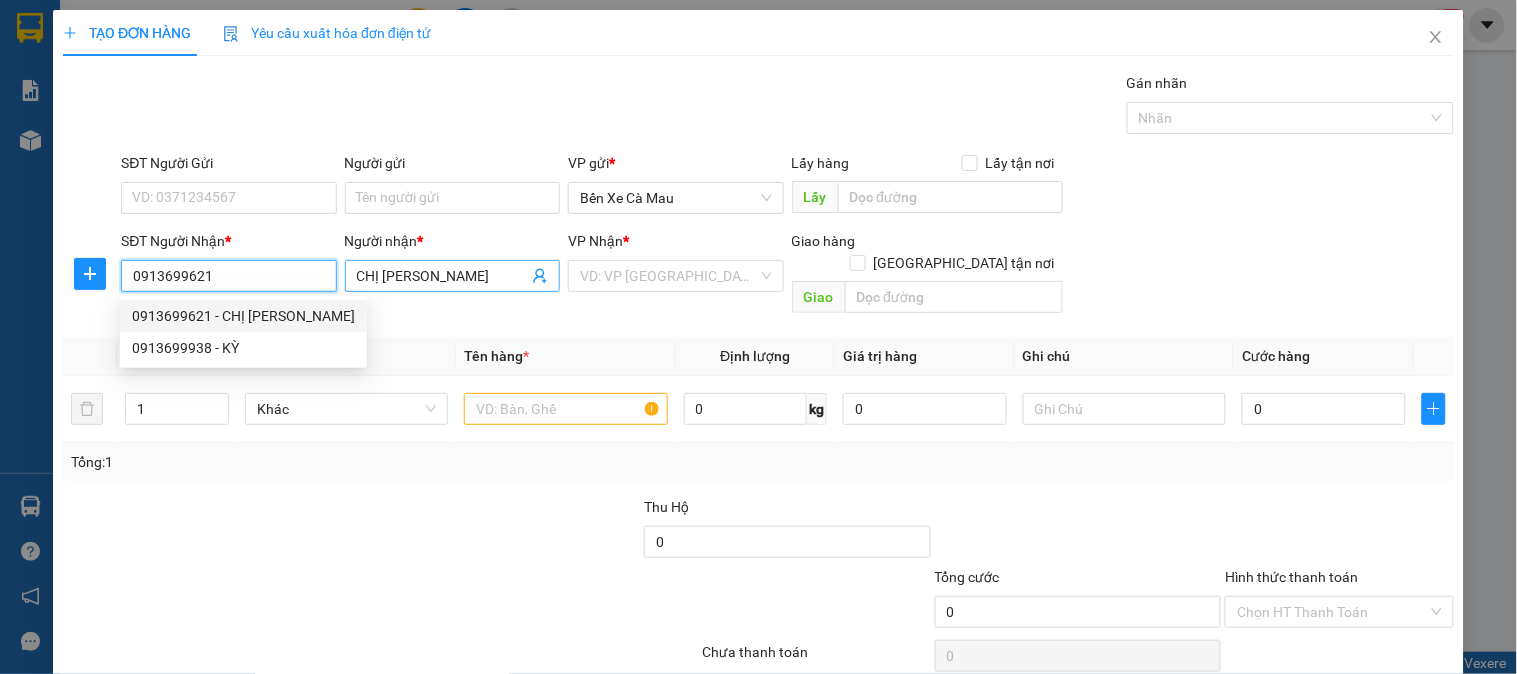 type on "30.000" 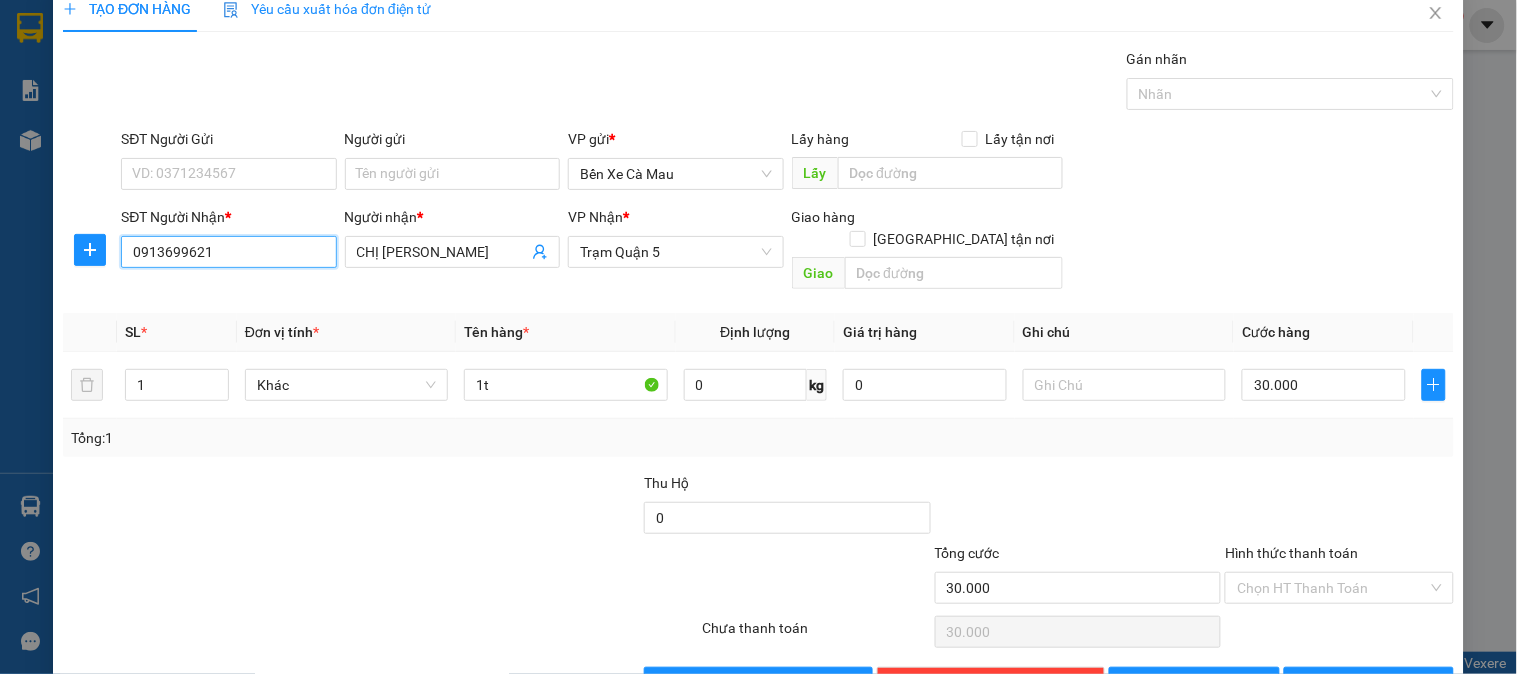 scroll, scrollTop: 65, scrollLeft: 0, axis: vertical 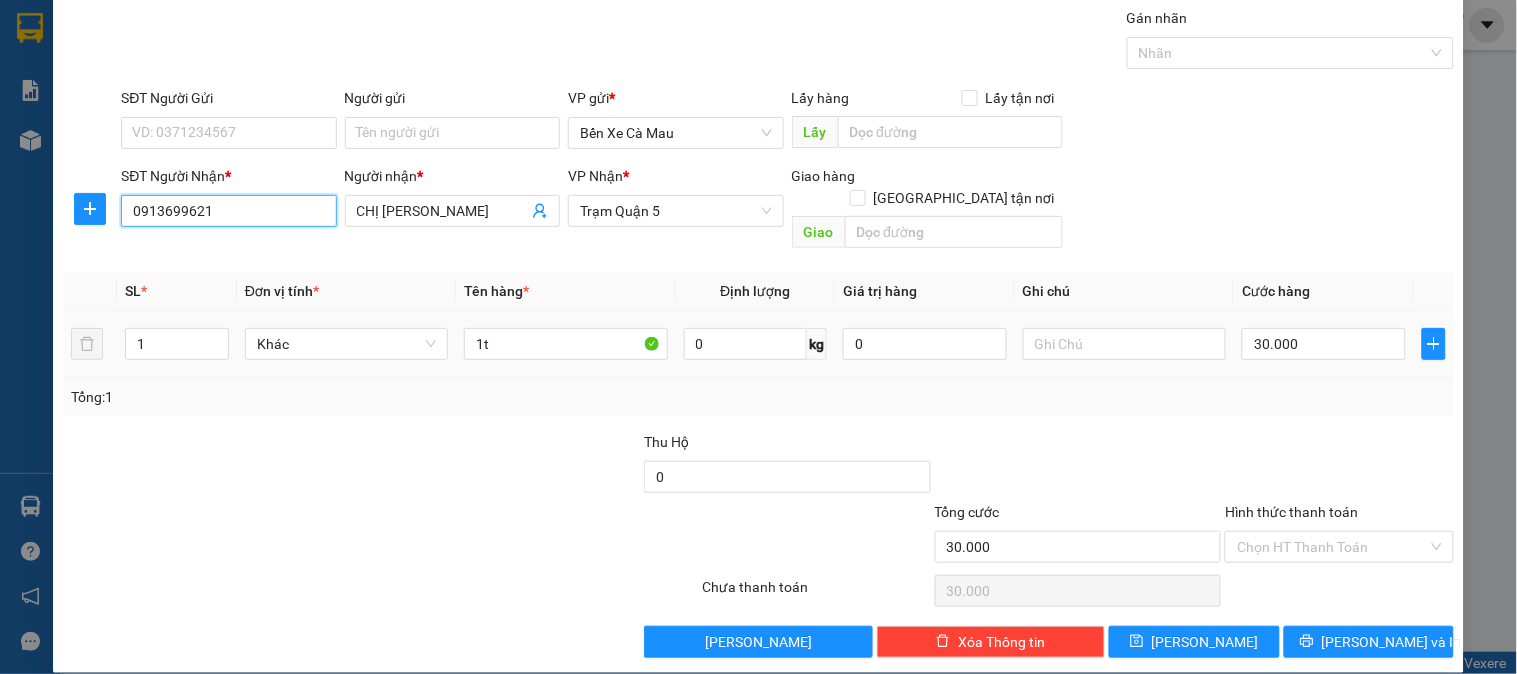 type on "0913699621" 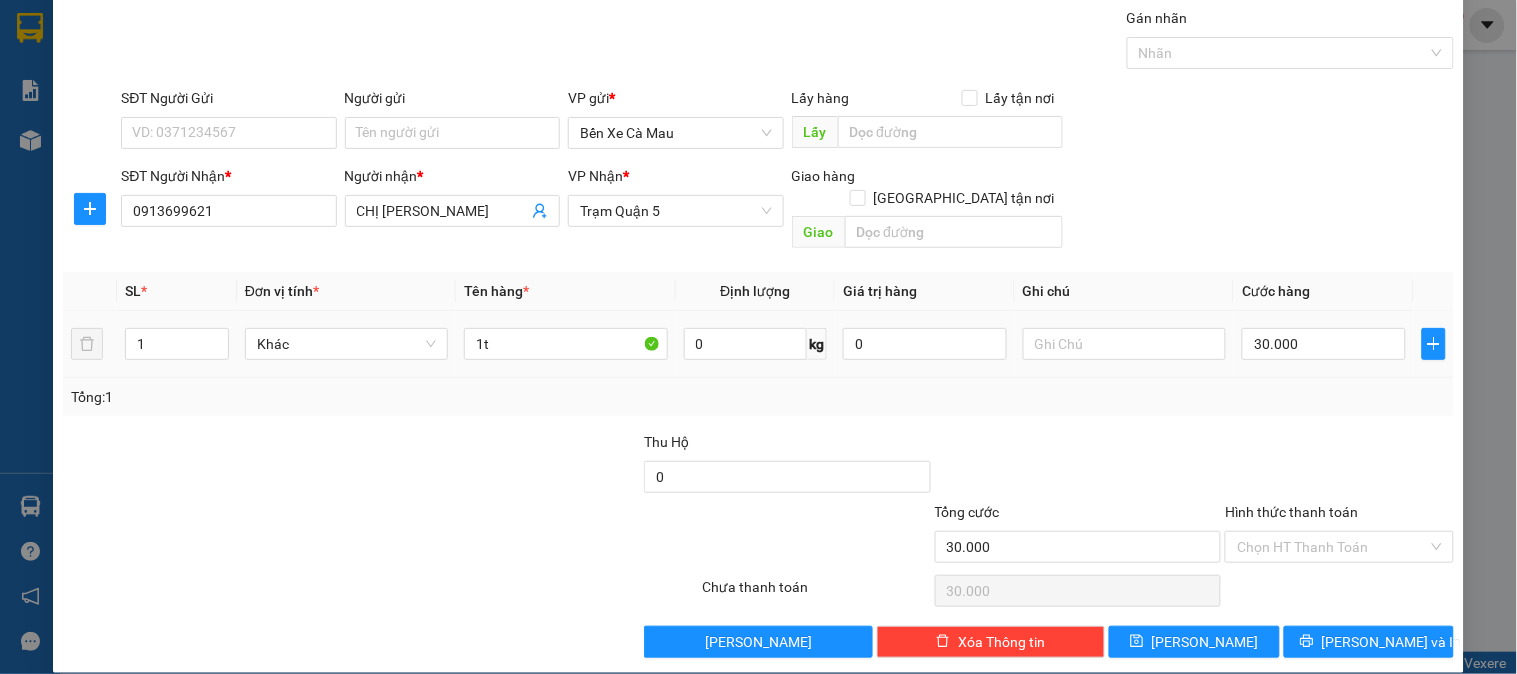 click on "1t" at bounding box center [565, 344] 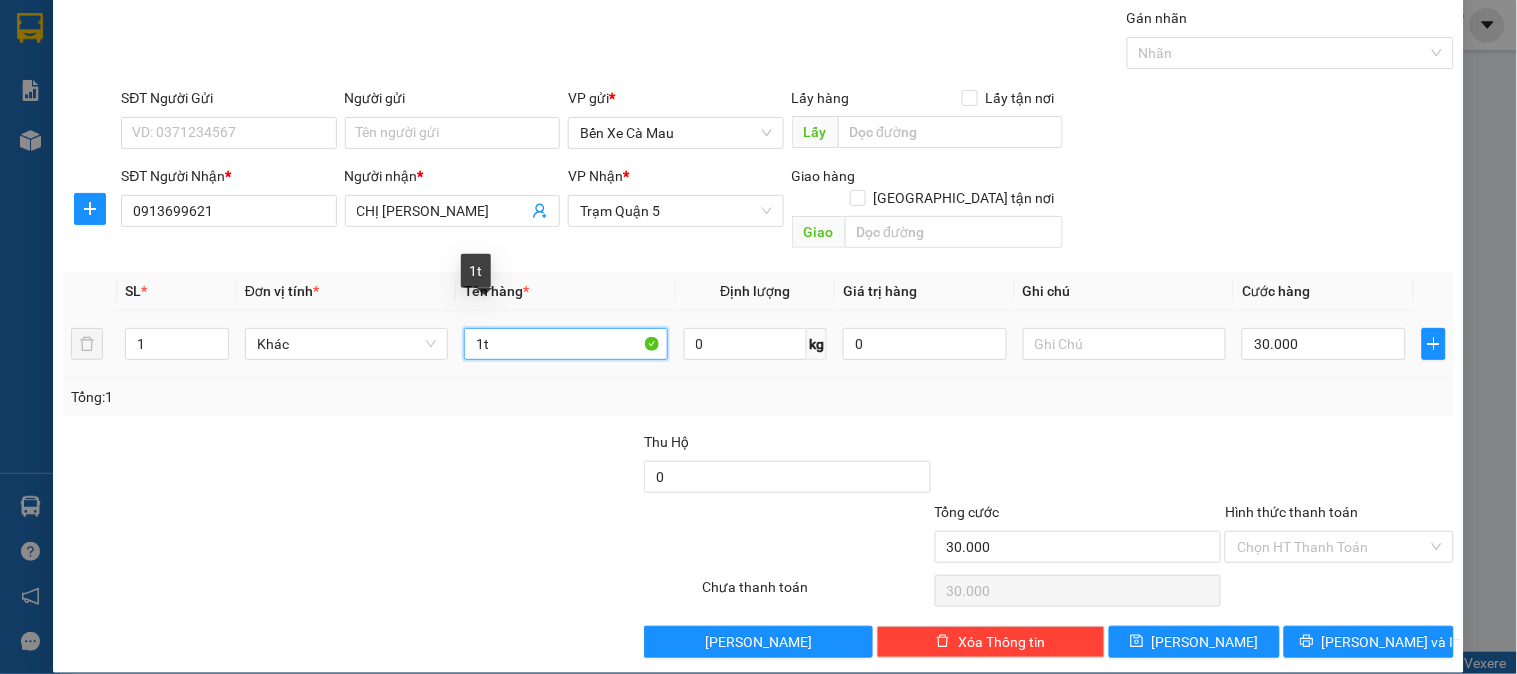 click on "1t" at bounding box center (565, 344) 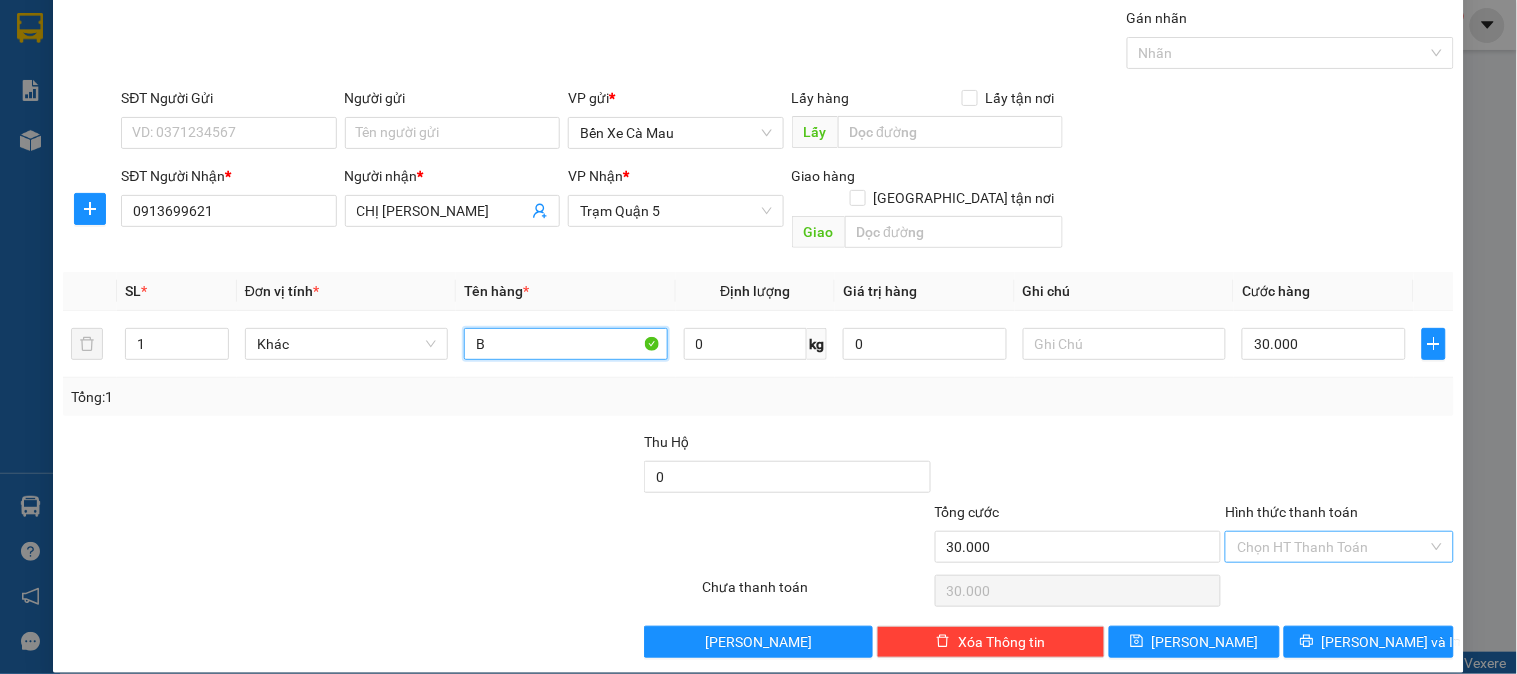 type on "B" 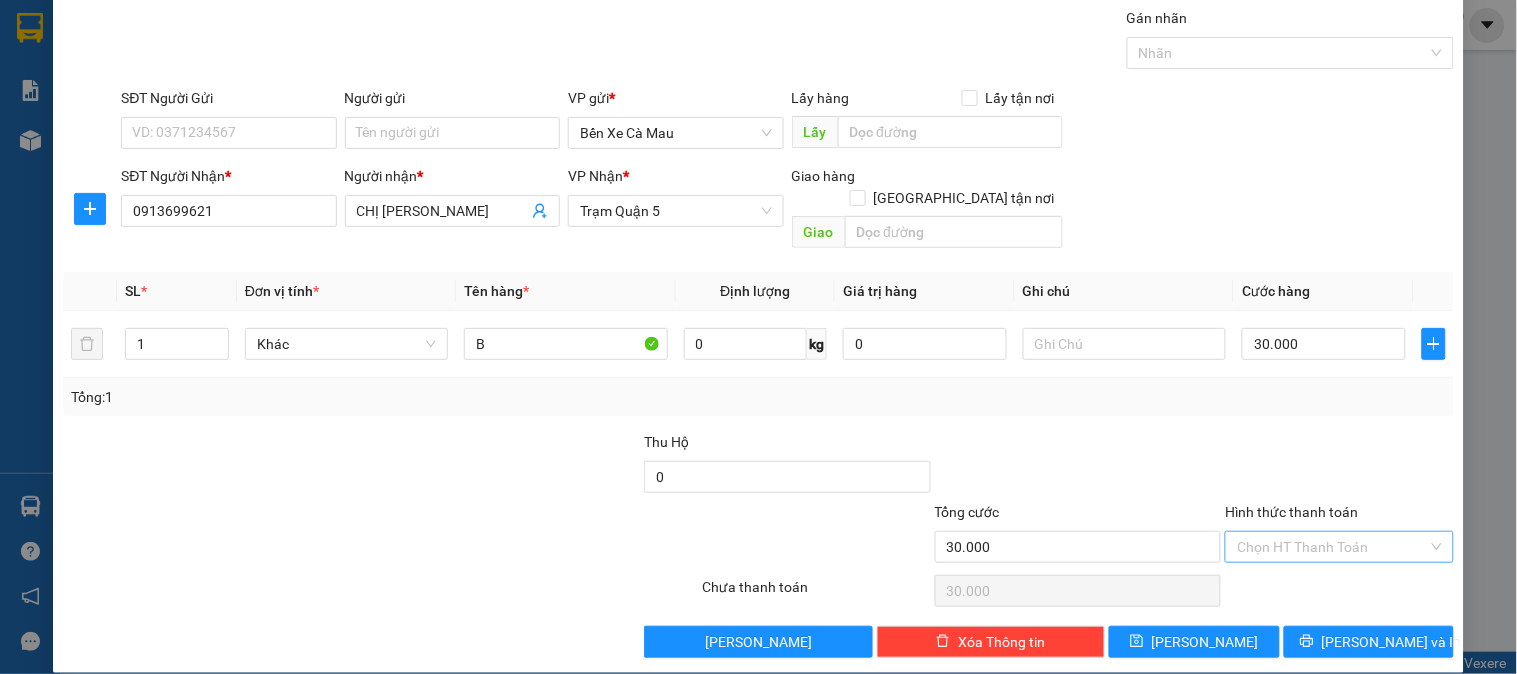 click on "Hình thức thanh toán" at bounding box center (1332, 547) 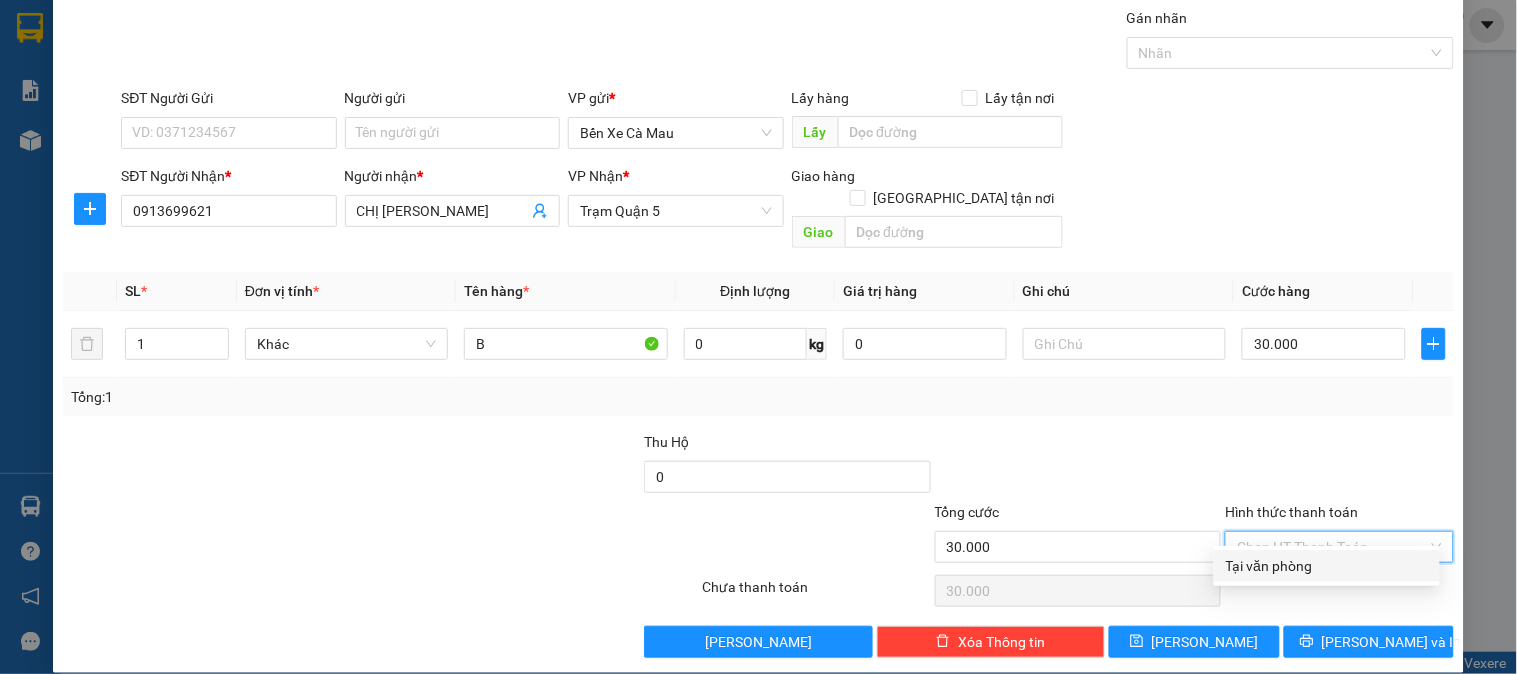 click on "Tại văn phòng" at bounding box center [1327, 566] 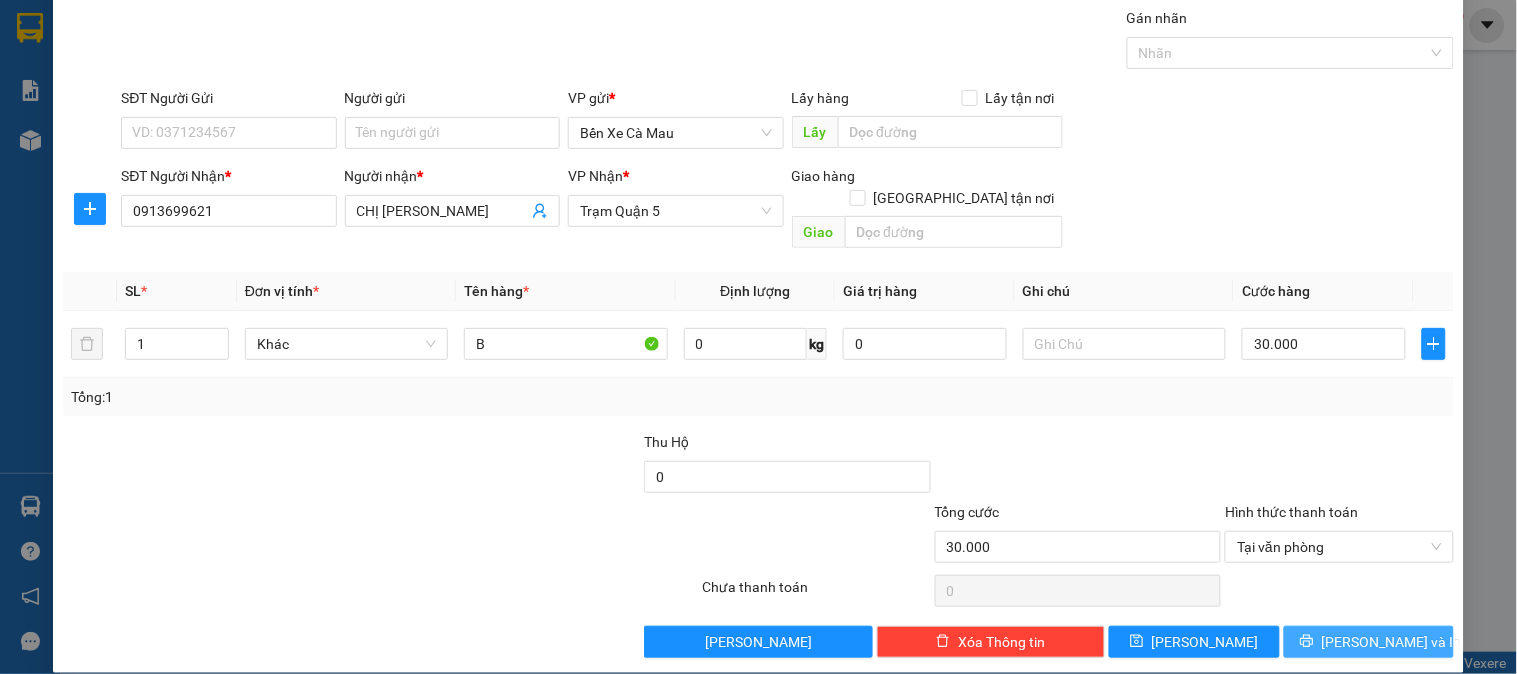 click 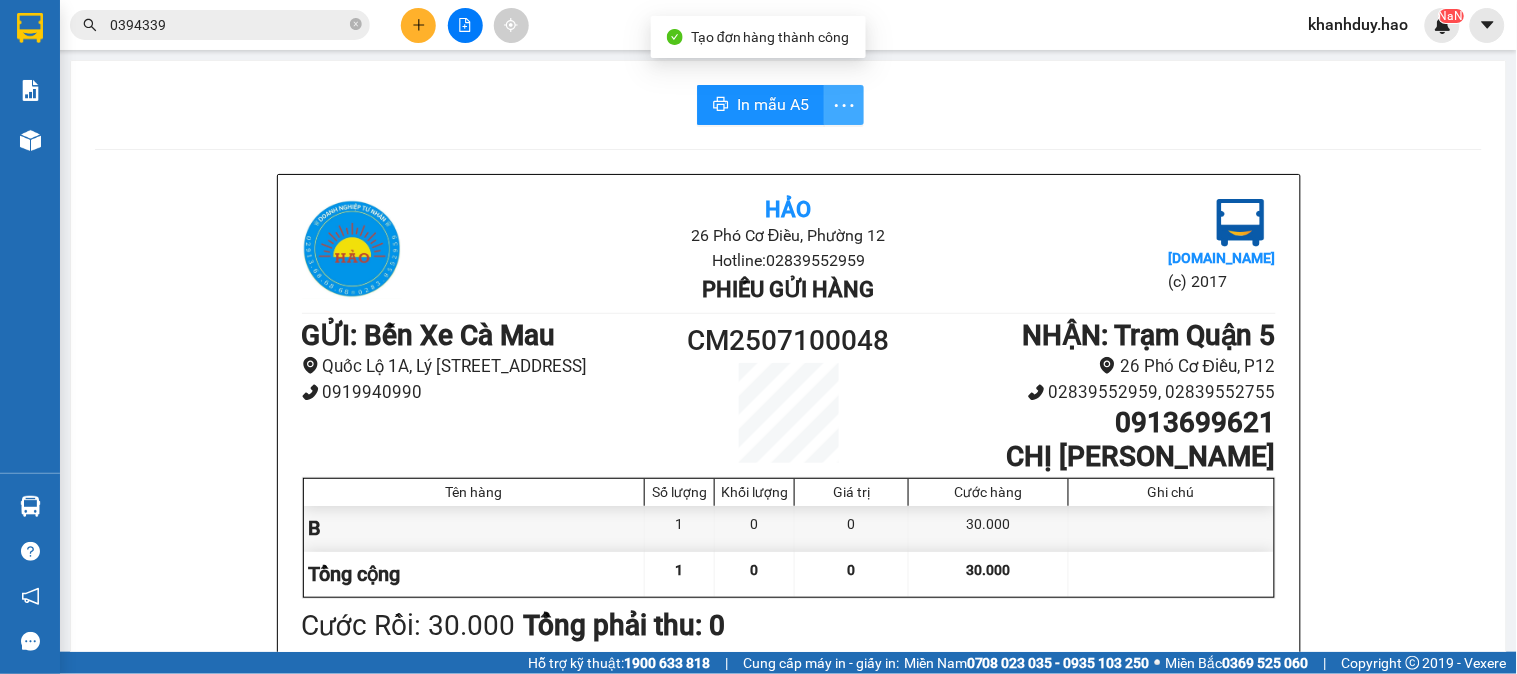 click 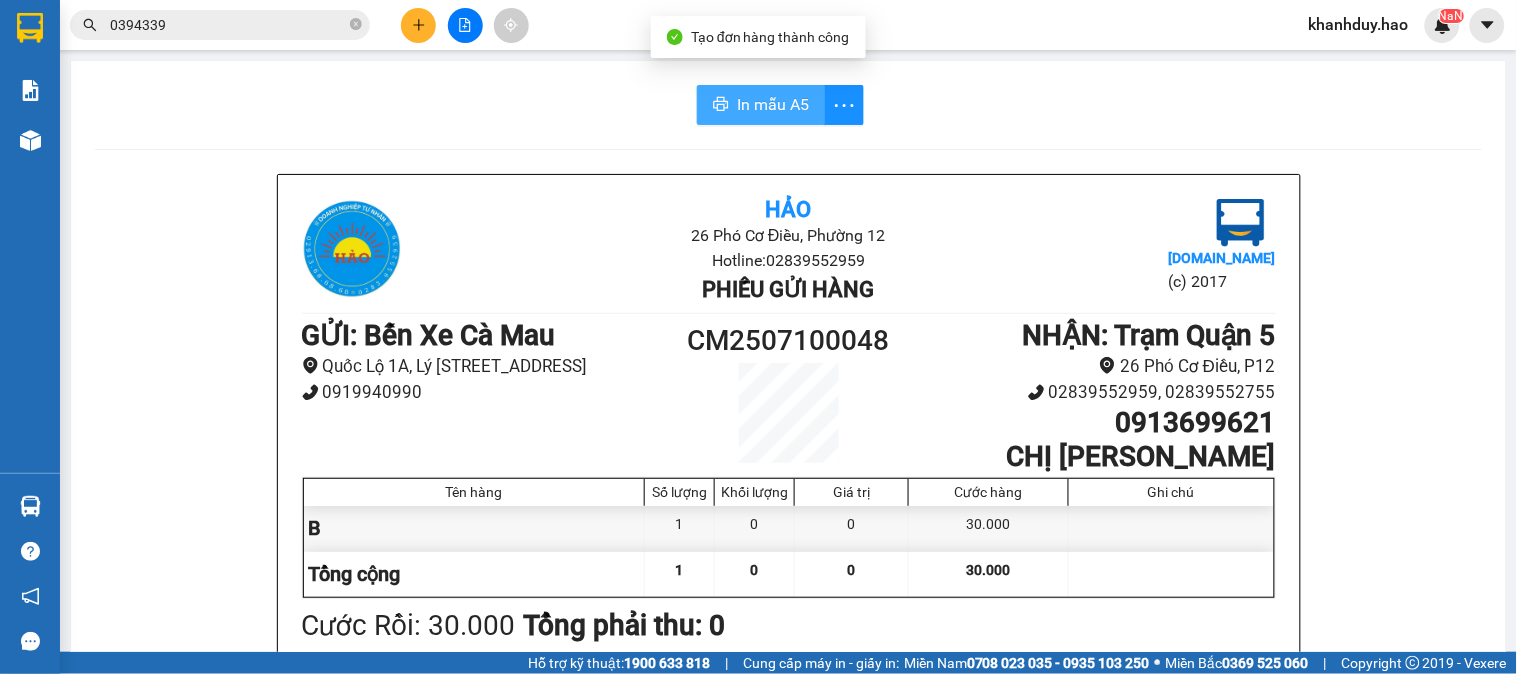click on "In mẫu A5" at bounding box center [773, 104] 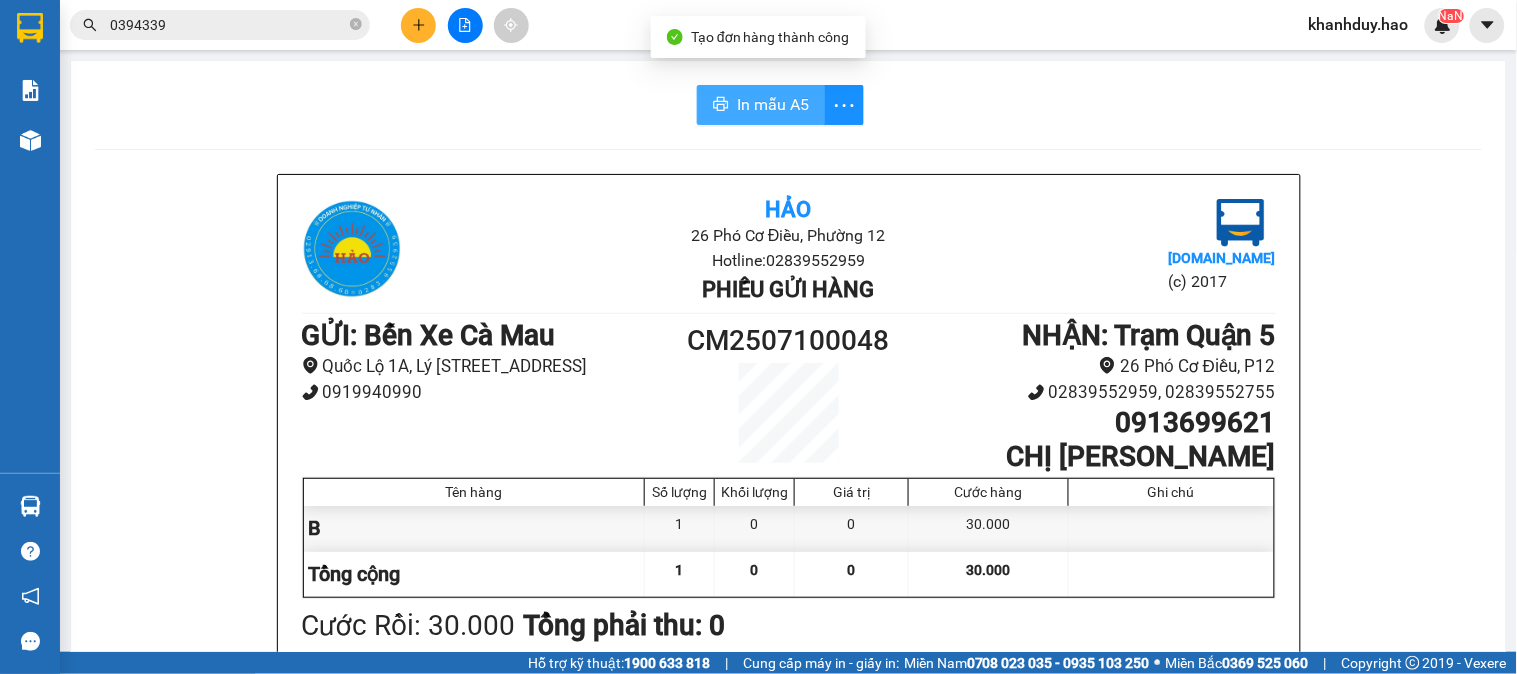 scroll, scrollTop: 0, scrollLeft: 0, axis: both 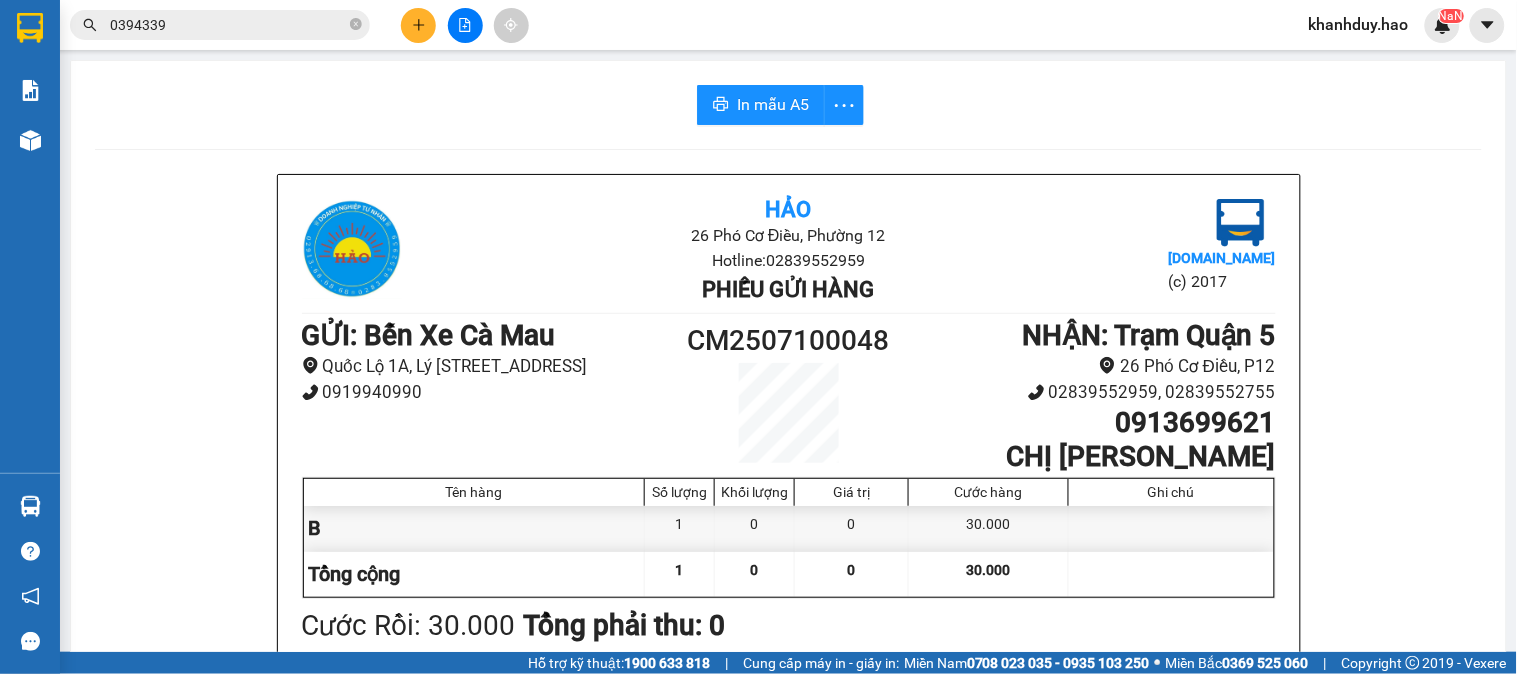 click on "0394339" at bounding box center (220, 25) 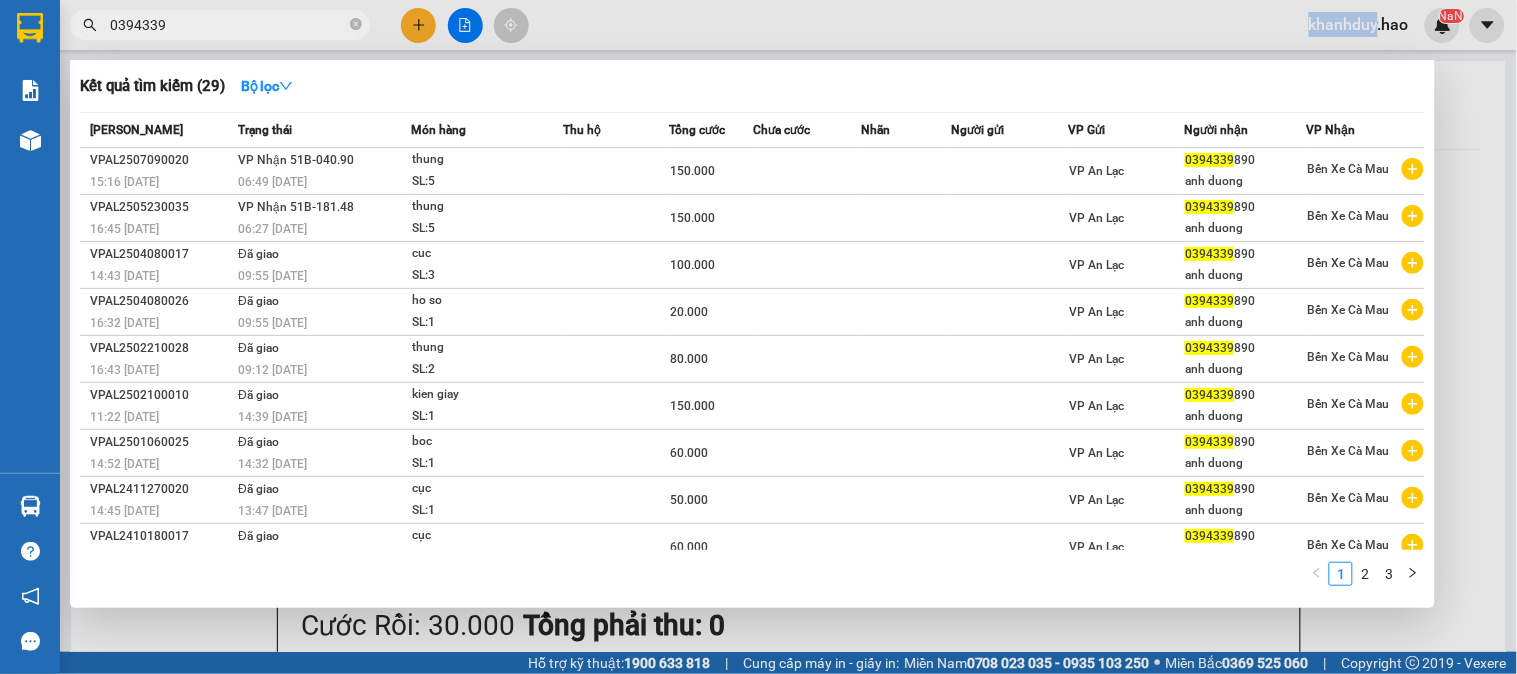 click on "0394339" at bounding box center [220, 25] 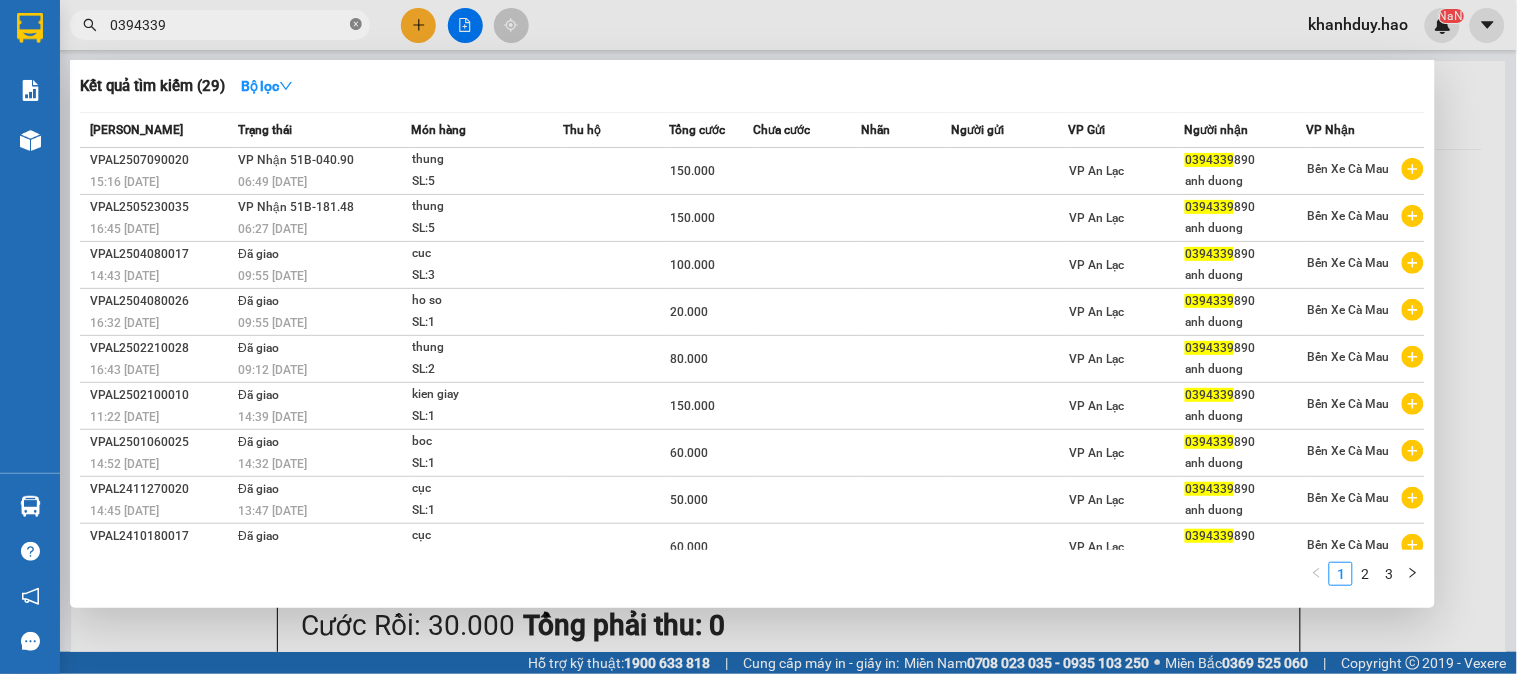 click 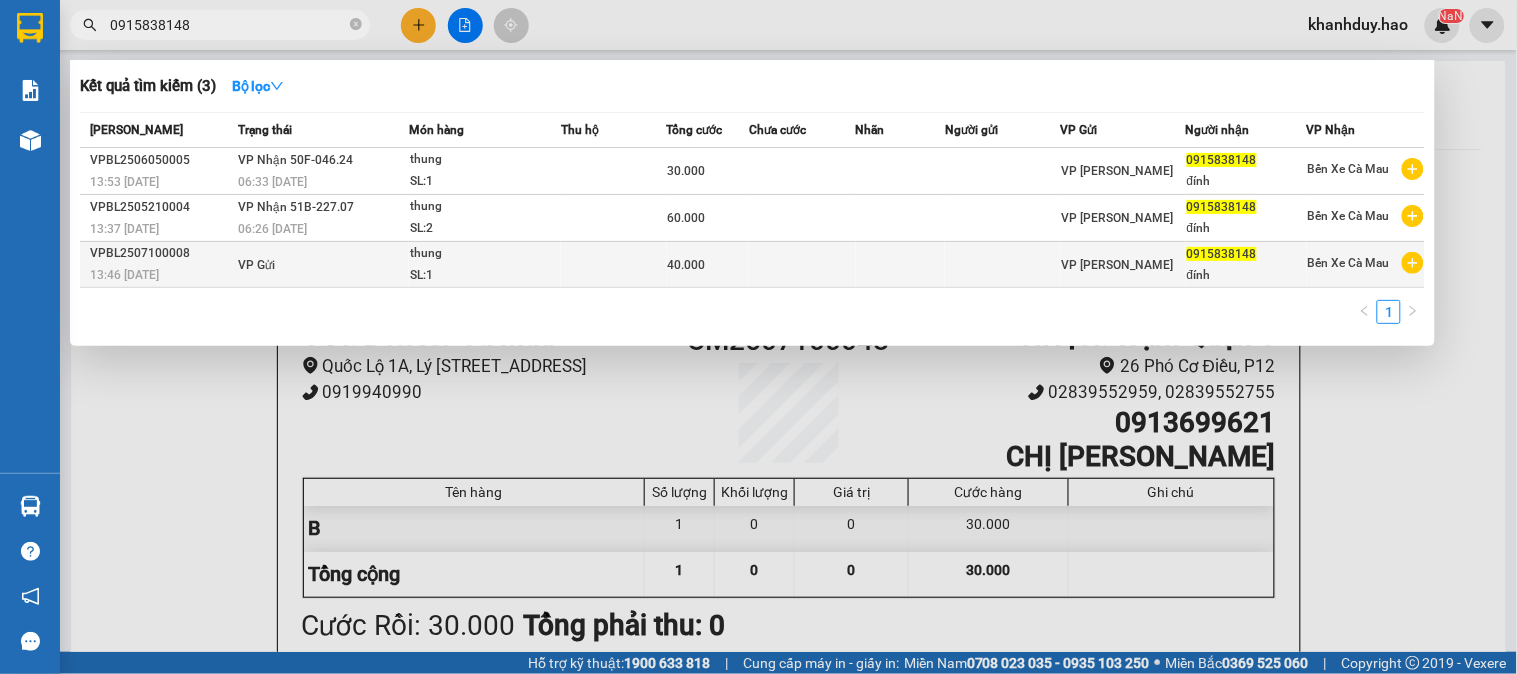 type on "0915838148" 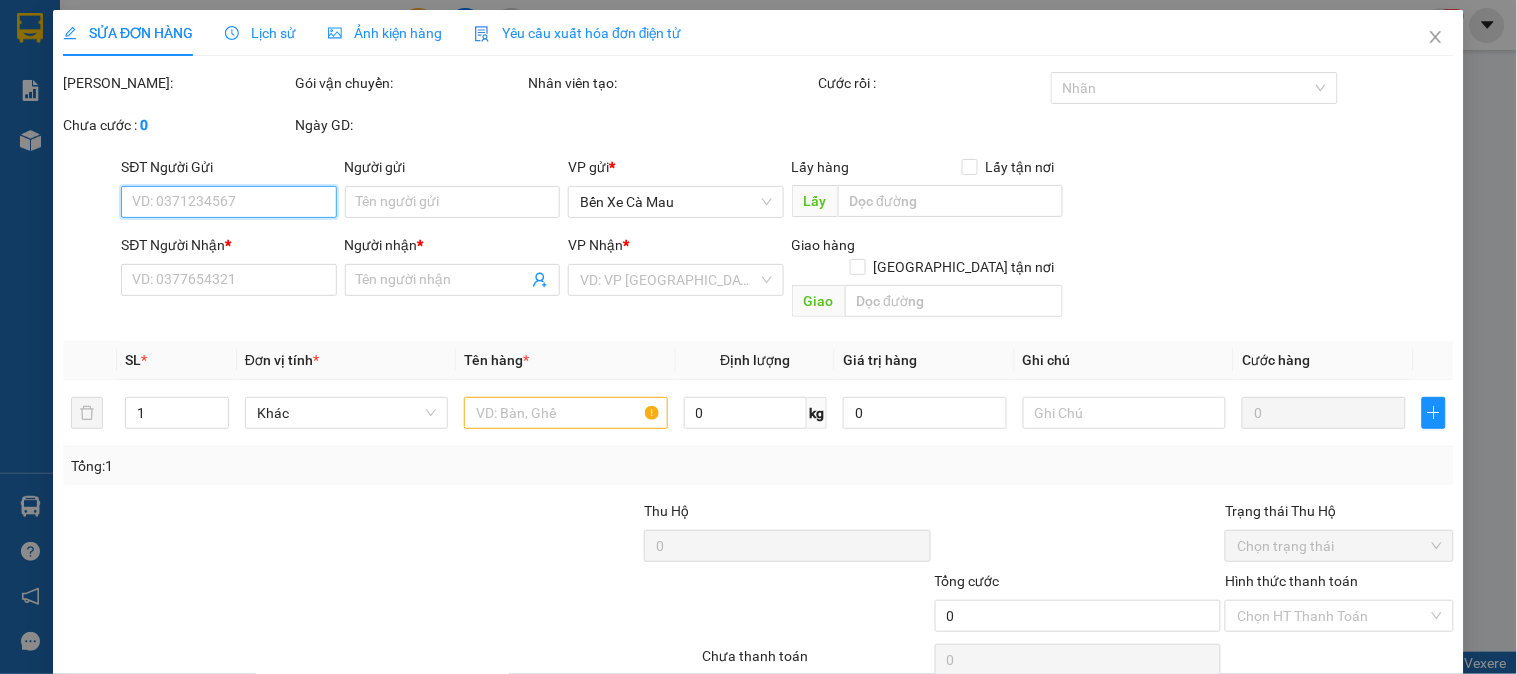 type on "0915838148" 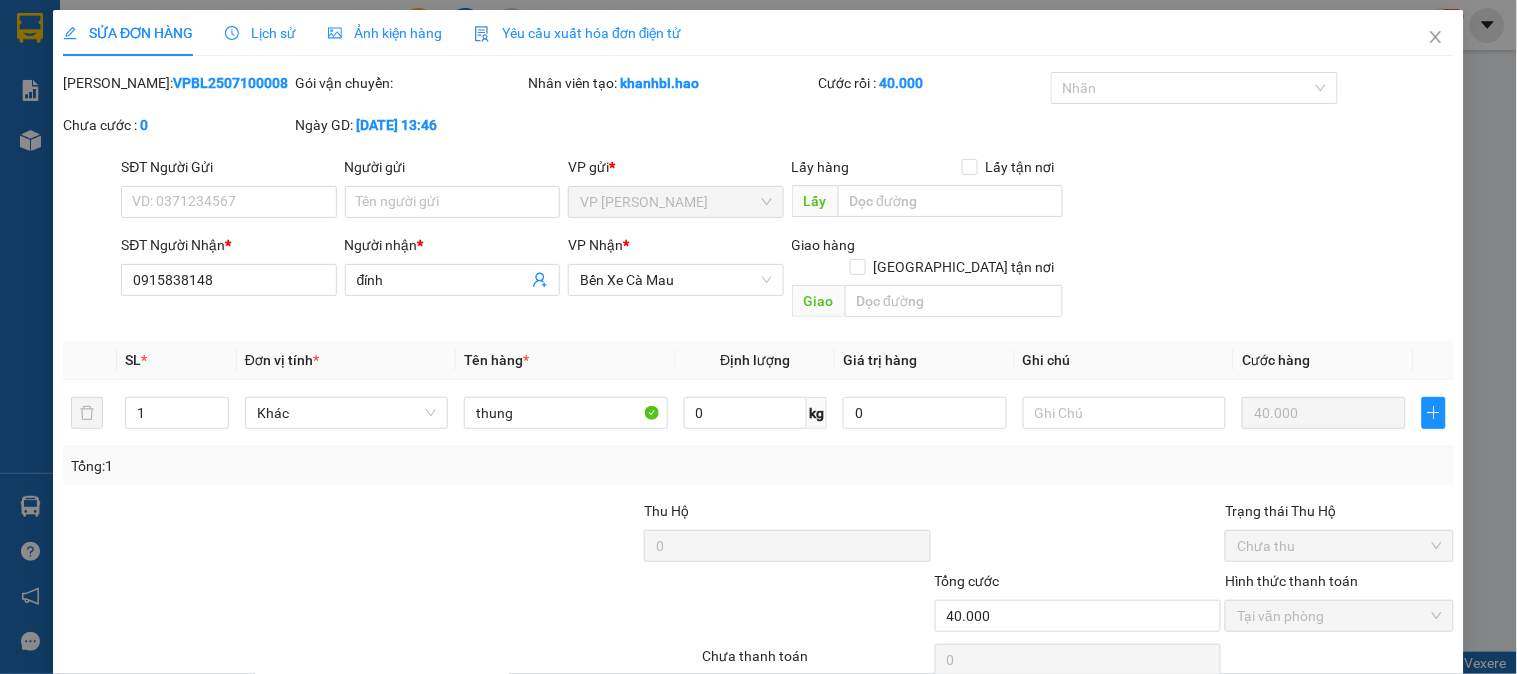 click on "Ảnh kiện hàng" at bounding box center [385, 33] 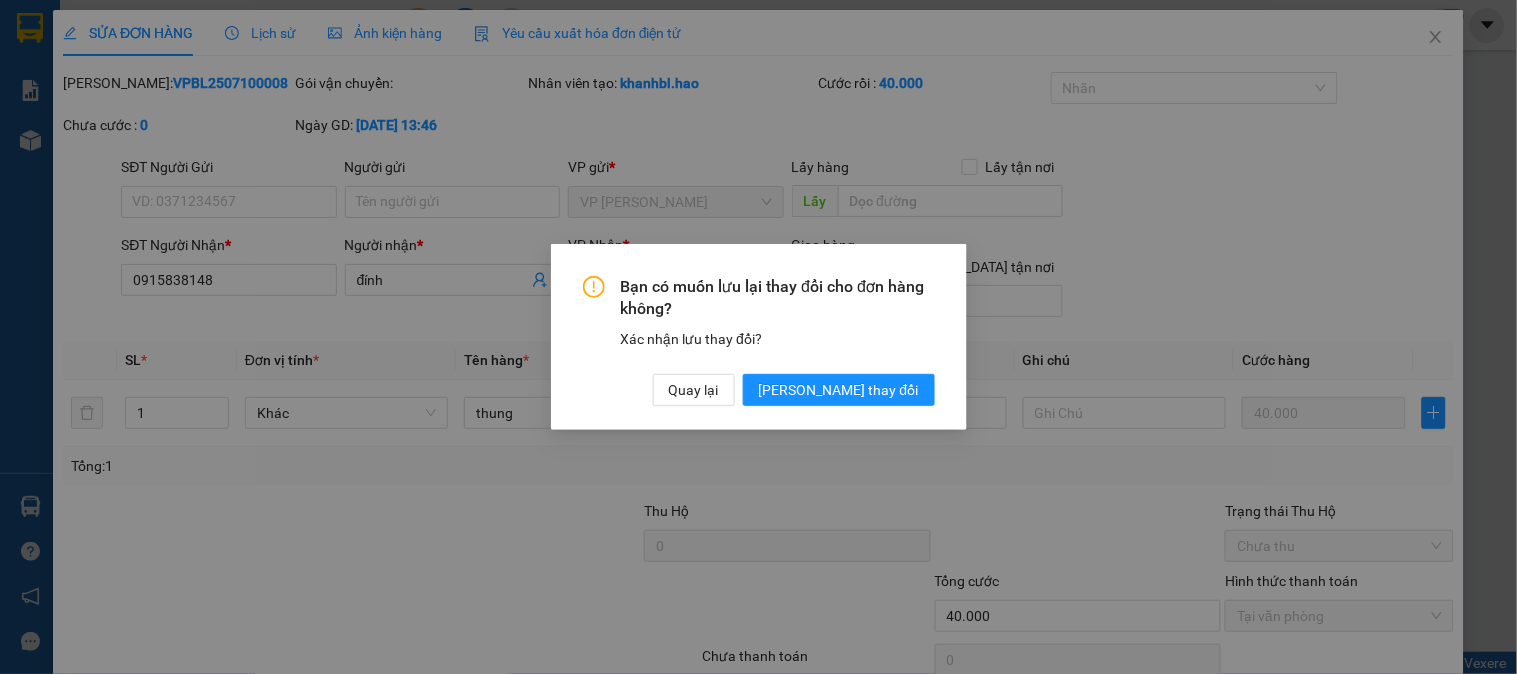 click on "Bạn có muốn lưu lại thay đổi cho đơn hàng không? Xác nhận lưu thay đổi? Quay lại Lưu thay đổi" at bounding box center (758, 337) 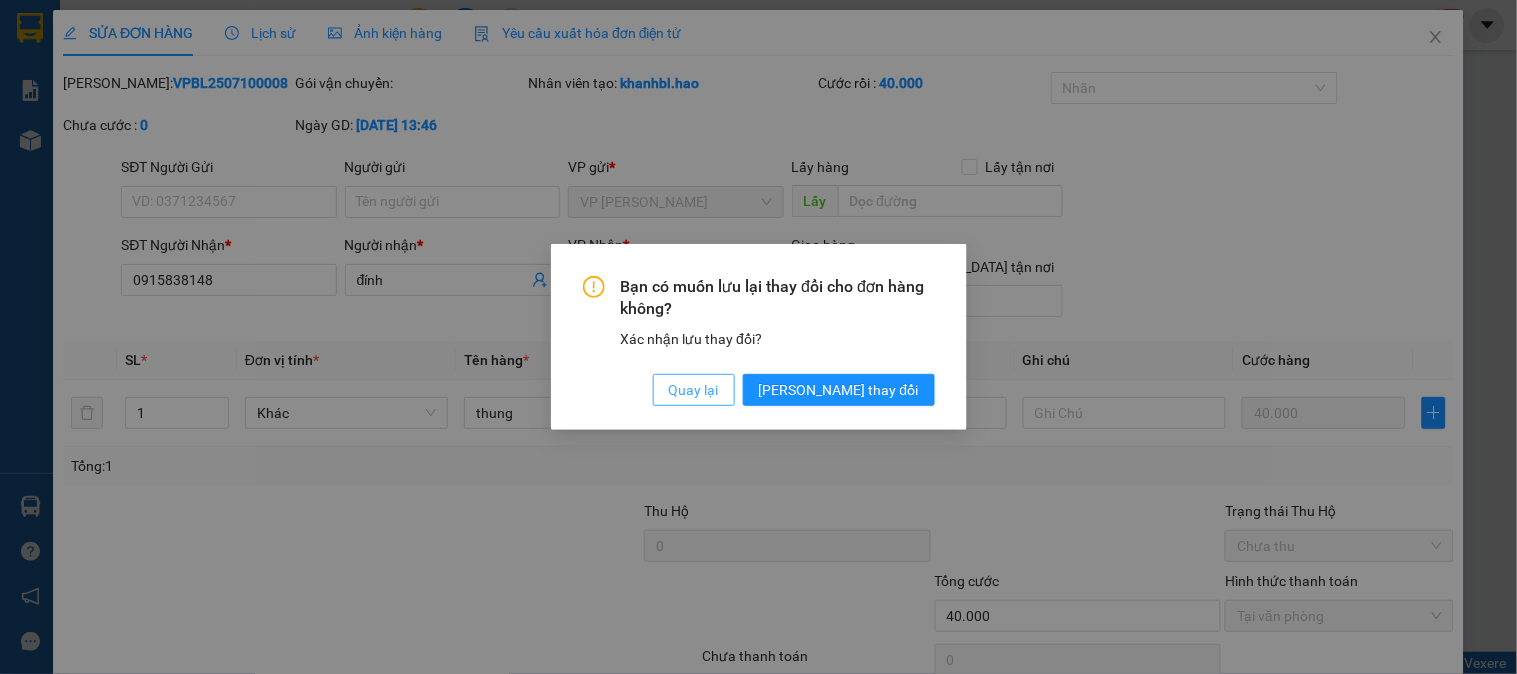 drag, startPoint x: 781, startPoint y: 385, endPoint x: 771, endPoint y: 387, distance: 10.198039 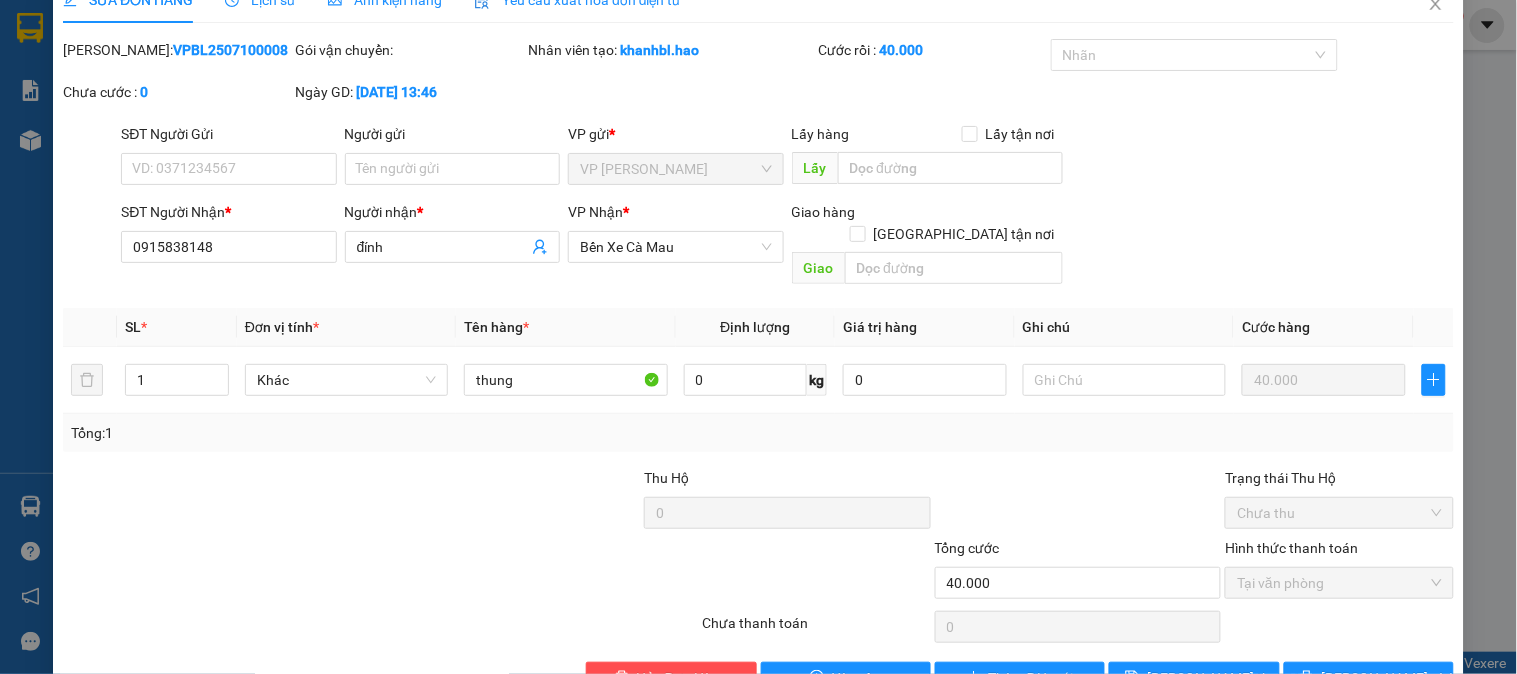scroll, scrollTop: 0, scrollLeft: 0, axis: both 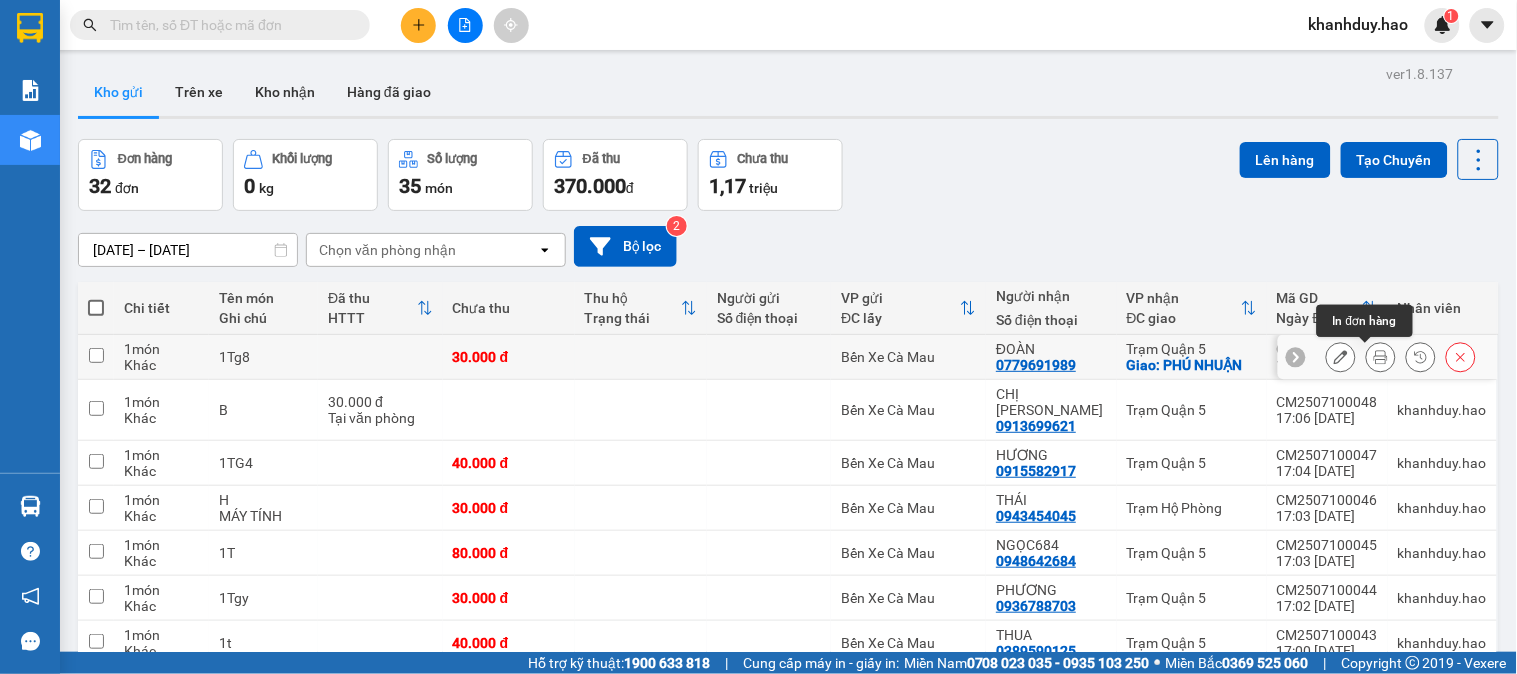 click at bounding box center (1381, 357) 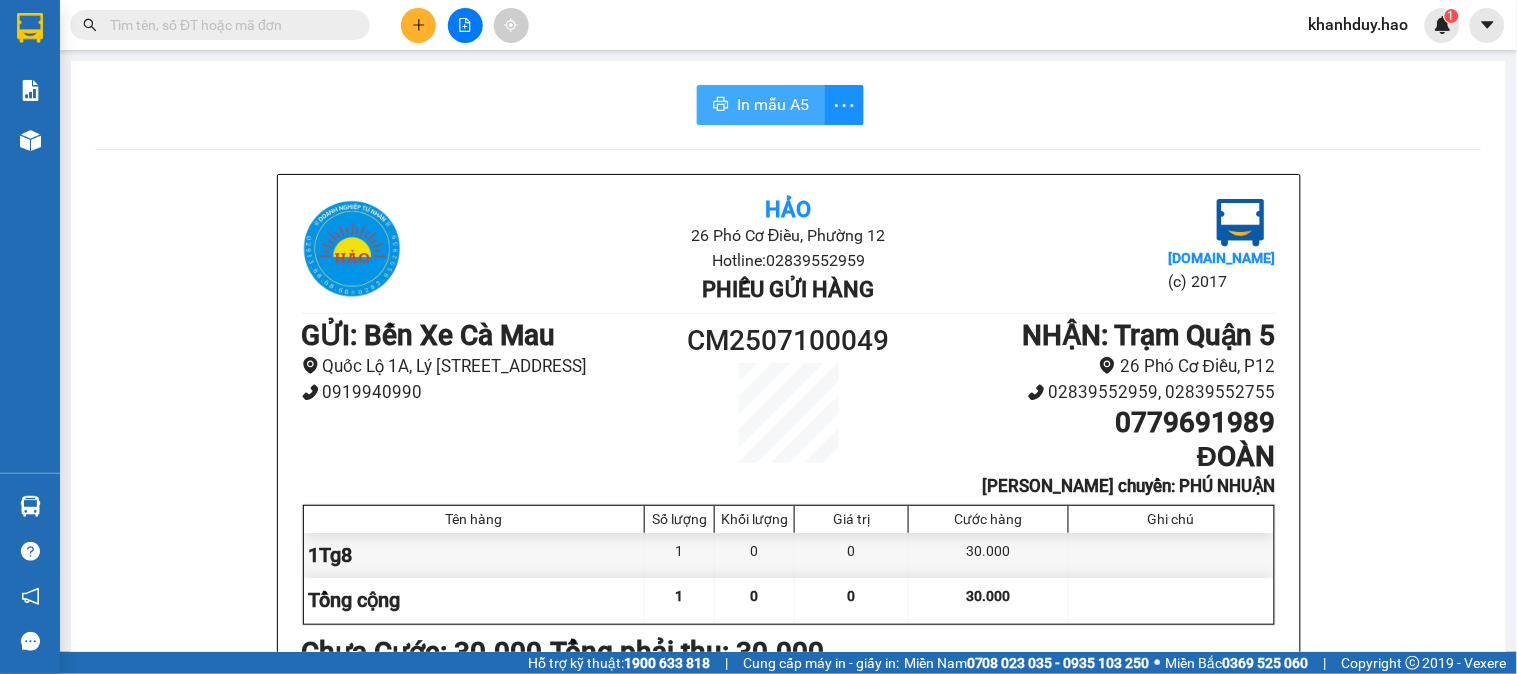 click on "In mẫu A5" at bounding box center (773, 104) 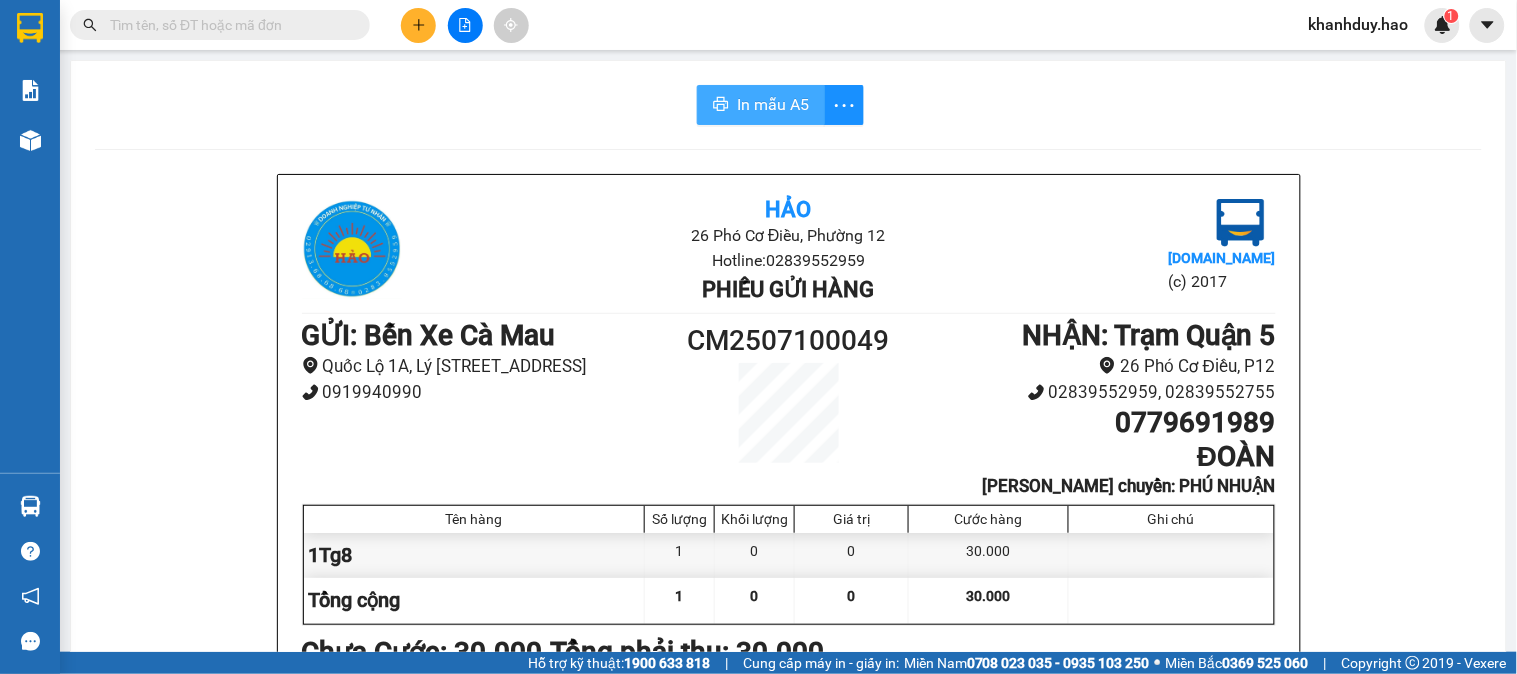 scroll, scrollTop: 0, scrollLeft: 0, axis: both 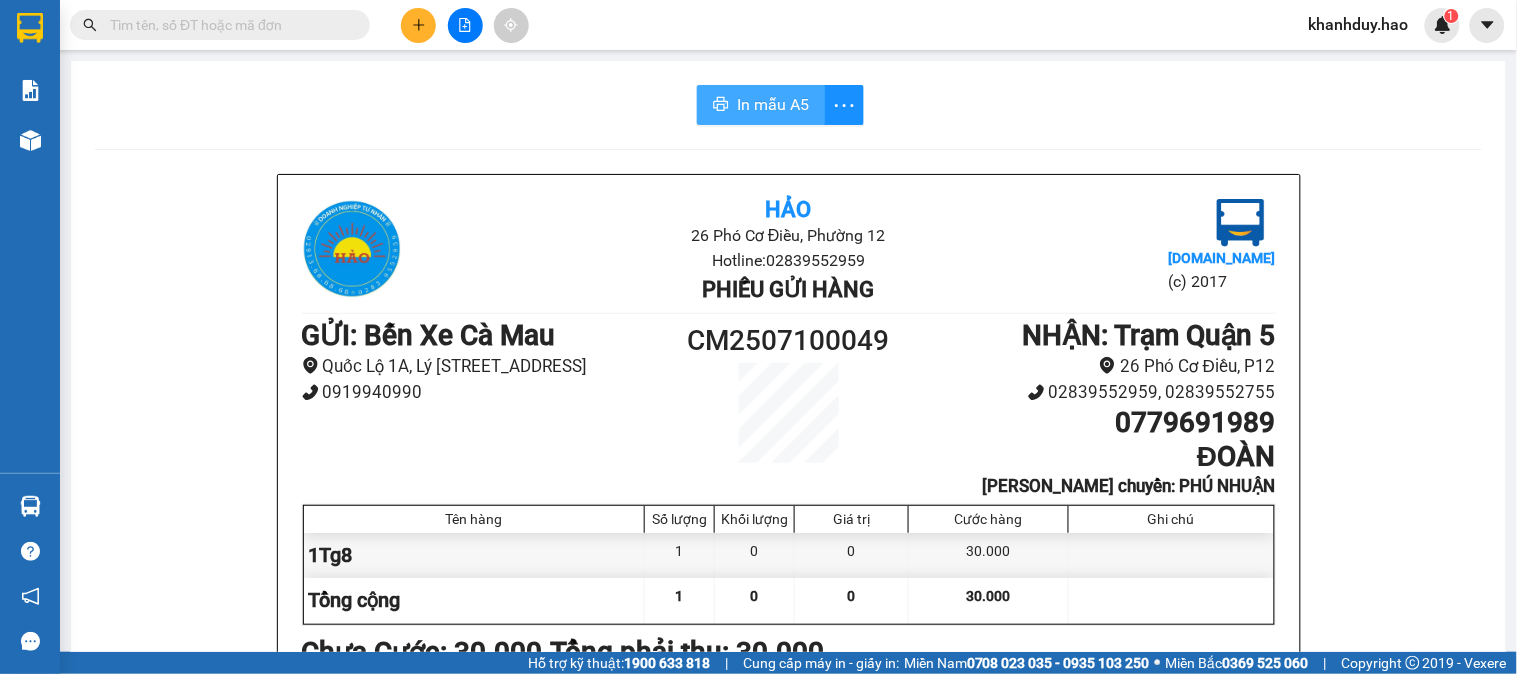 click on "In mẫu A5" at bounding box center [773, 104] 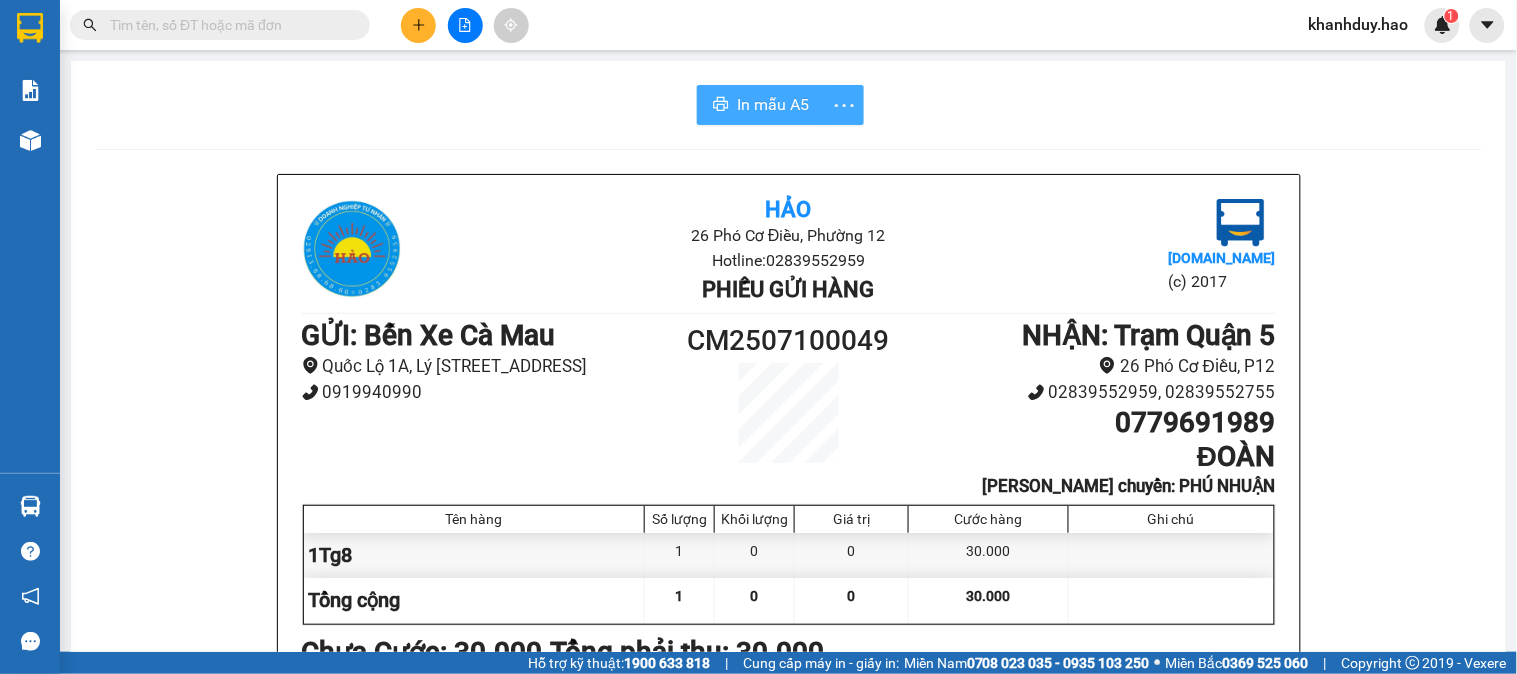 scroll, scrollTop: 0, scrollLeft: 0, axis: both 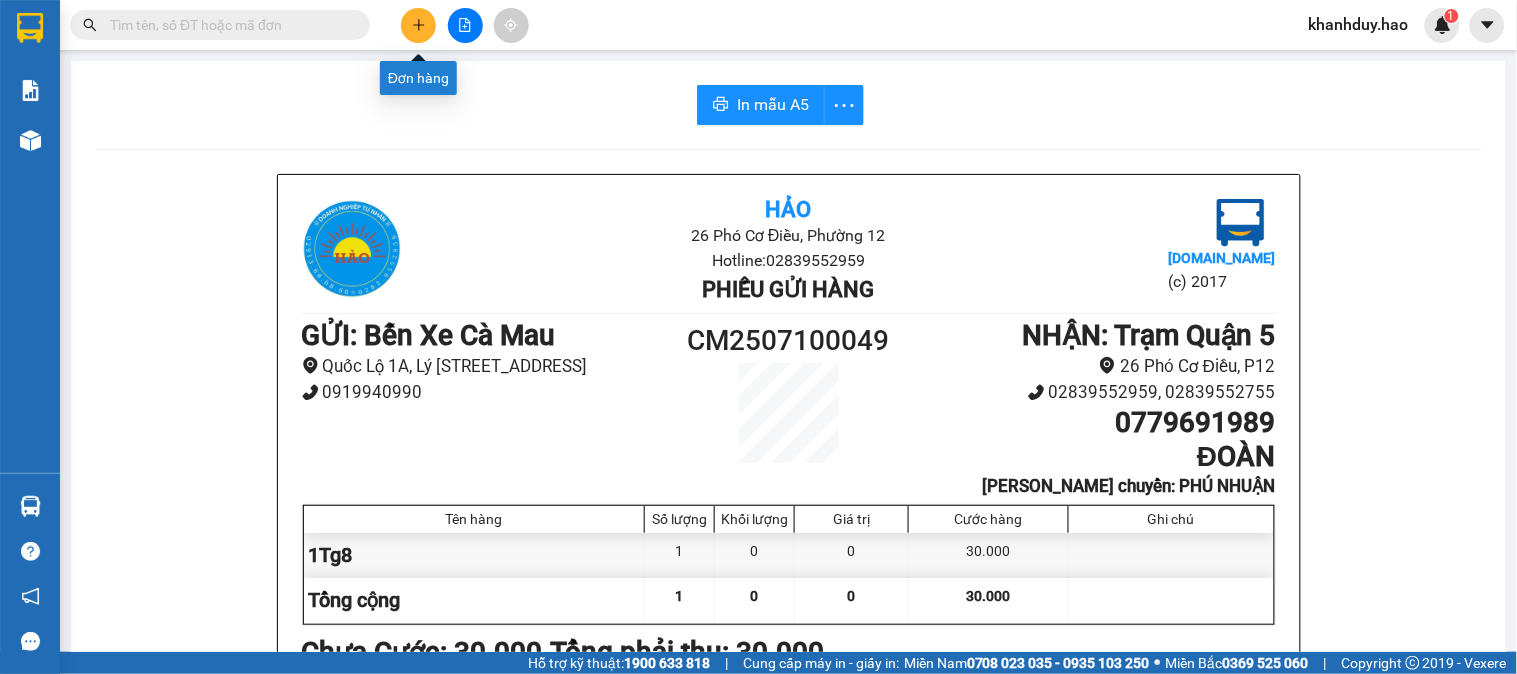 click at bounding box center [418, 25] 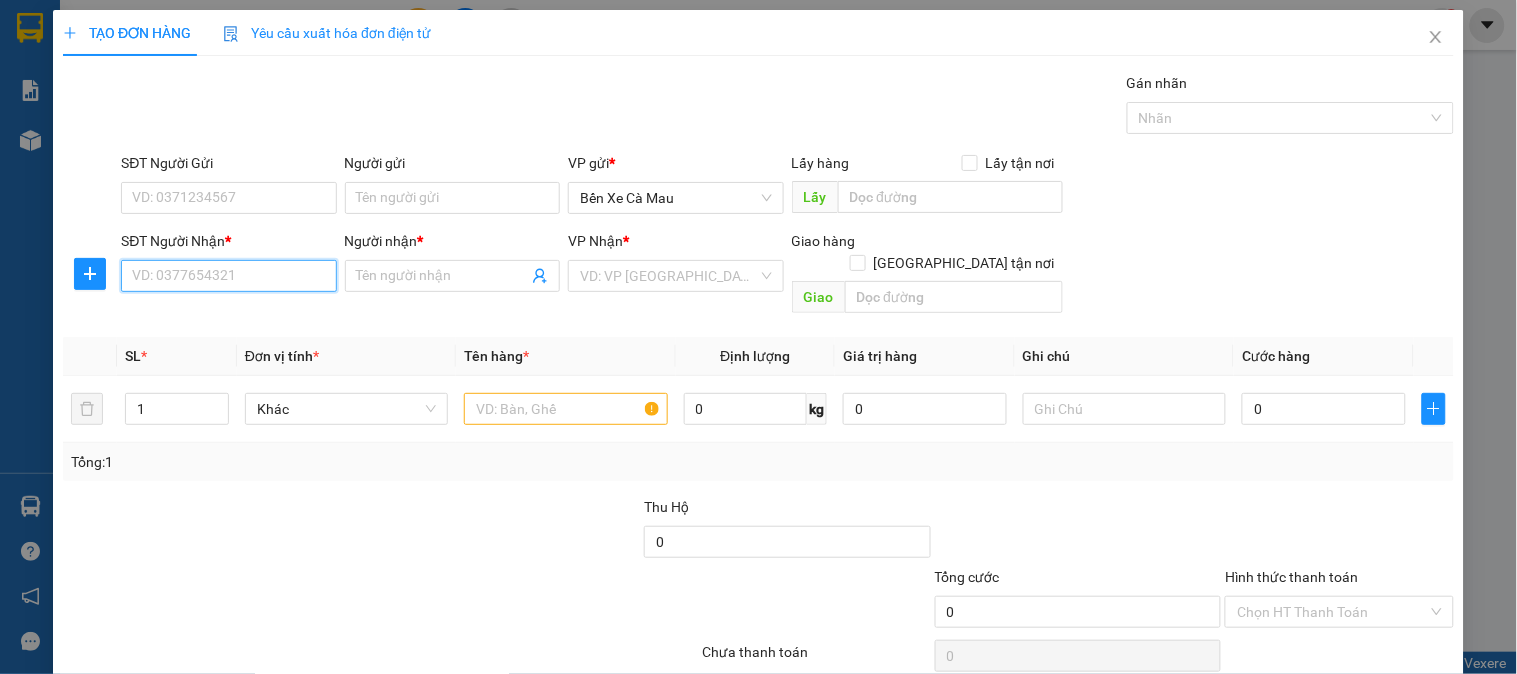 click on "SĐT Người Nhận  *" at bounding box center [228, 276] 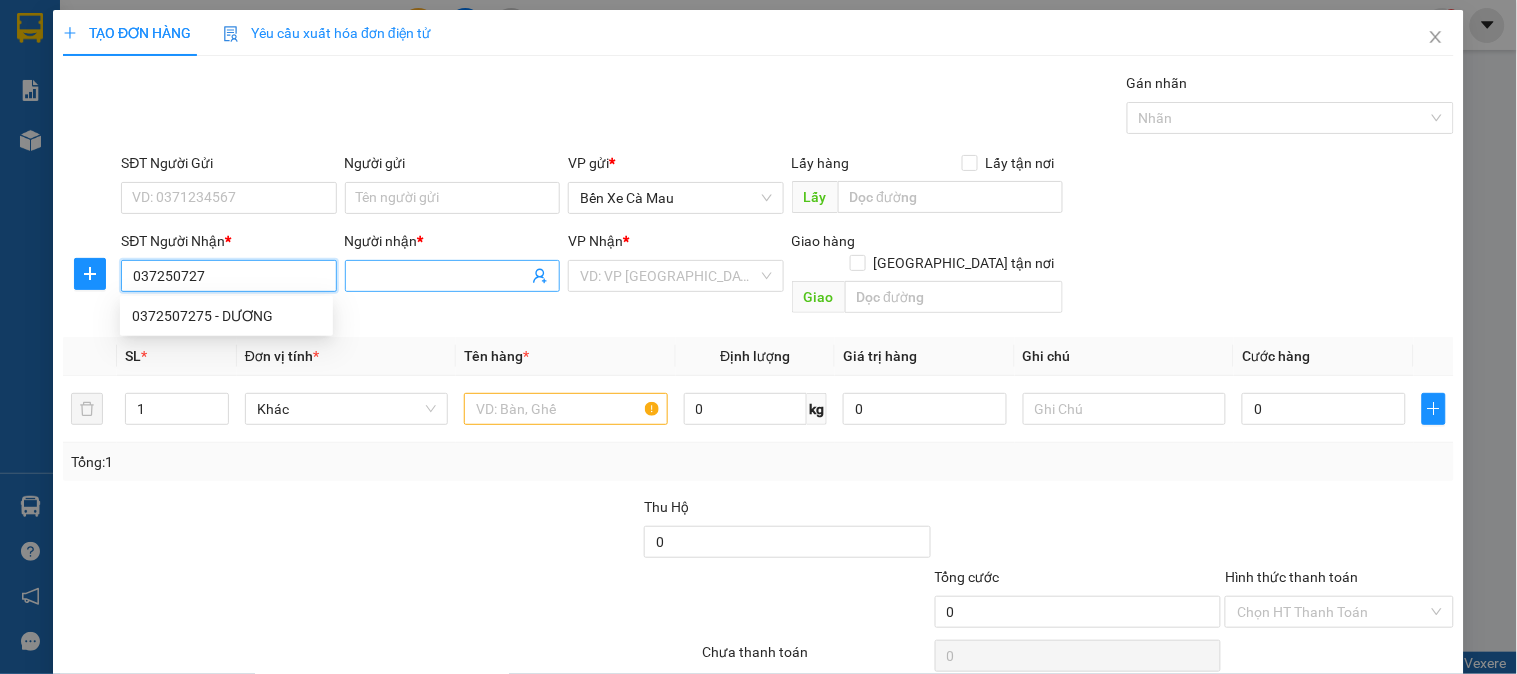 type on "0372507275" 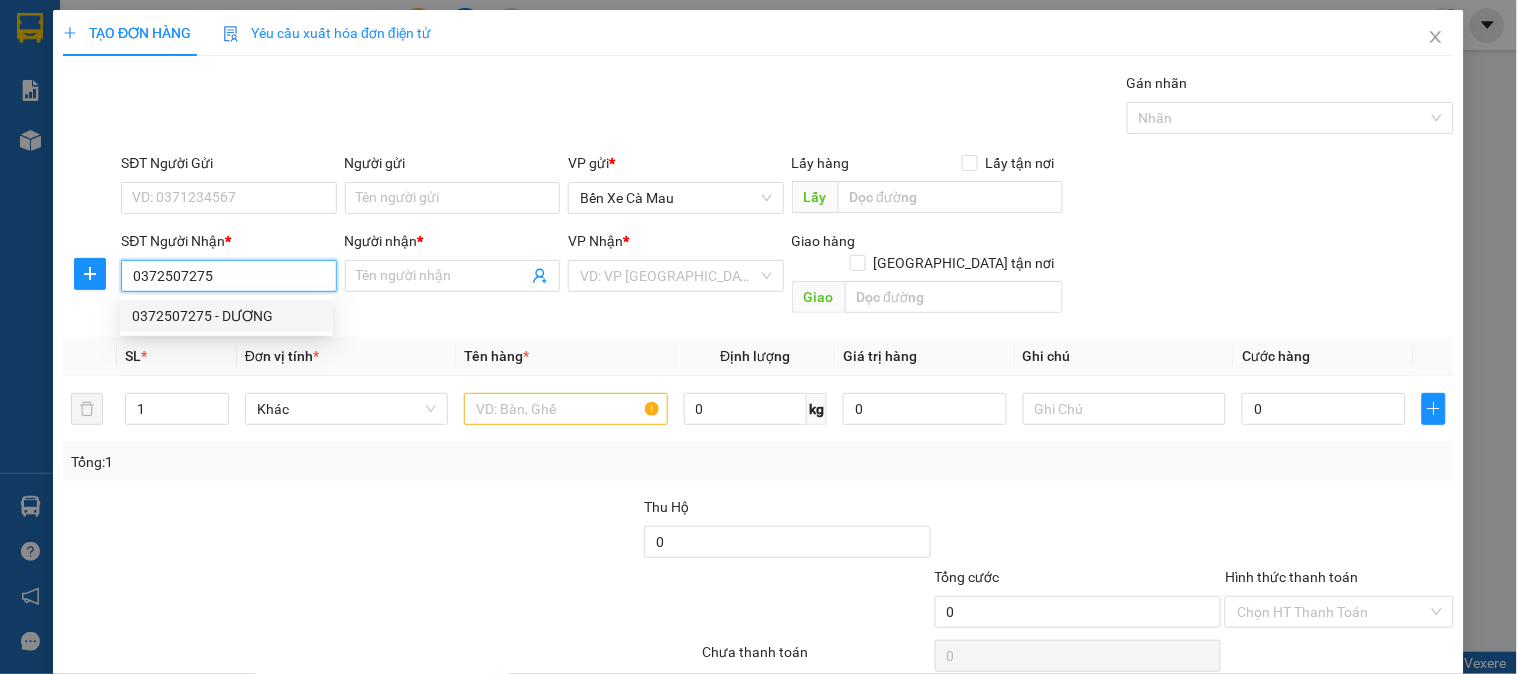 click on "0372507275 - DƯƠNG" at bounding box center (226, 316) 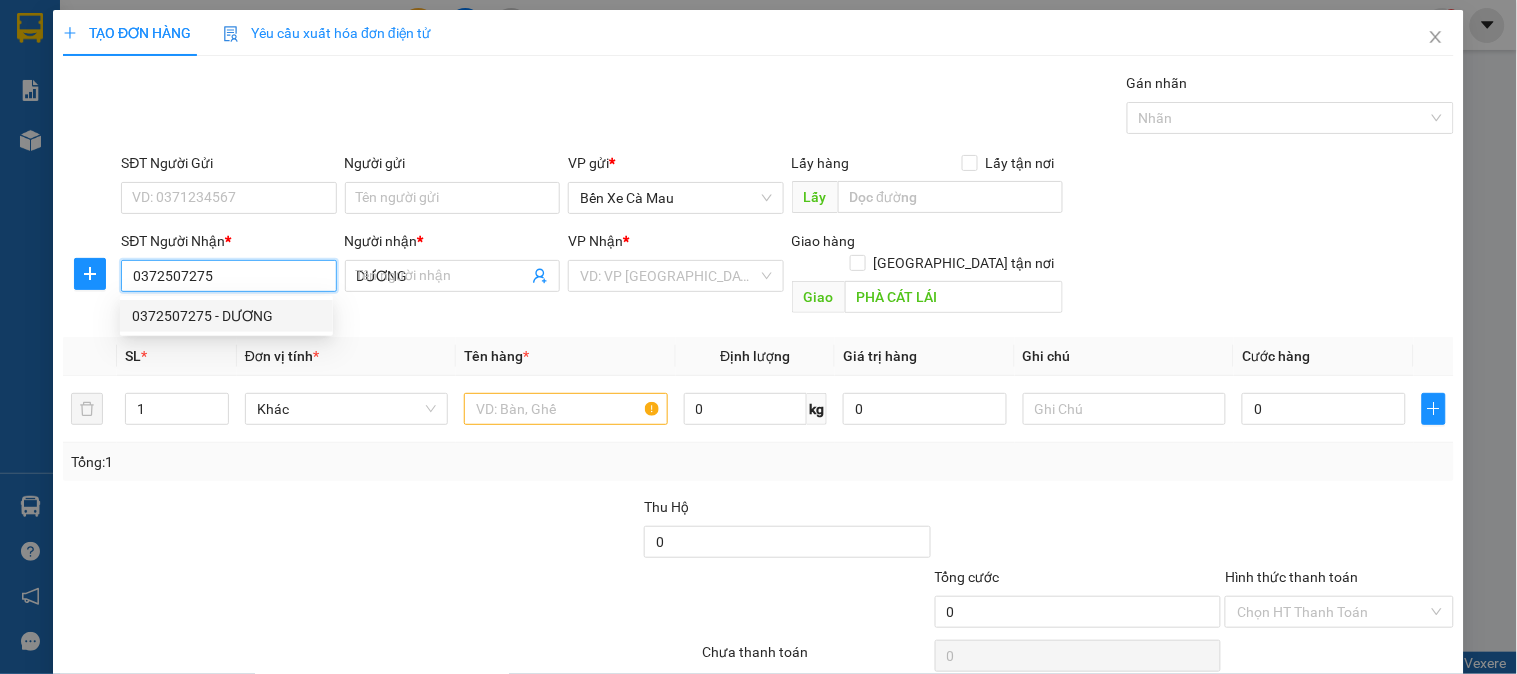 type on "40.000" 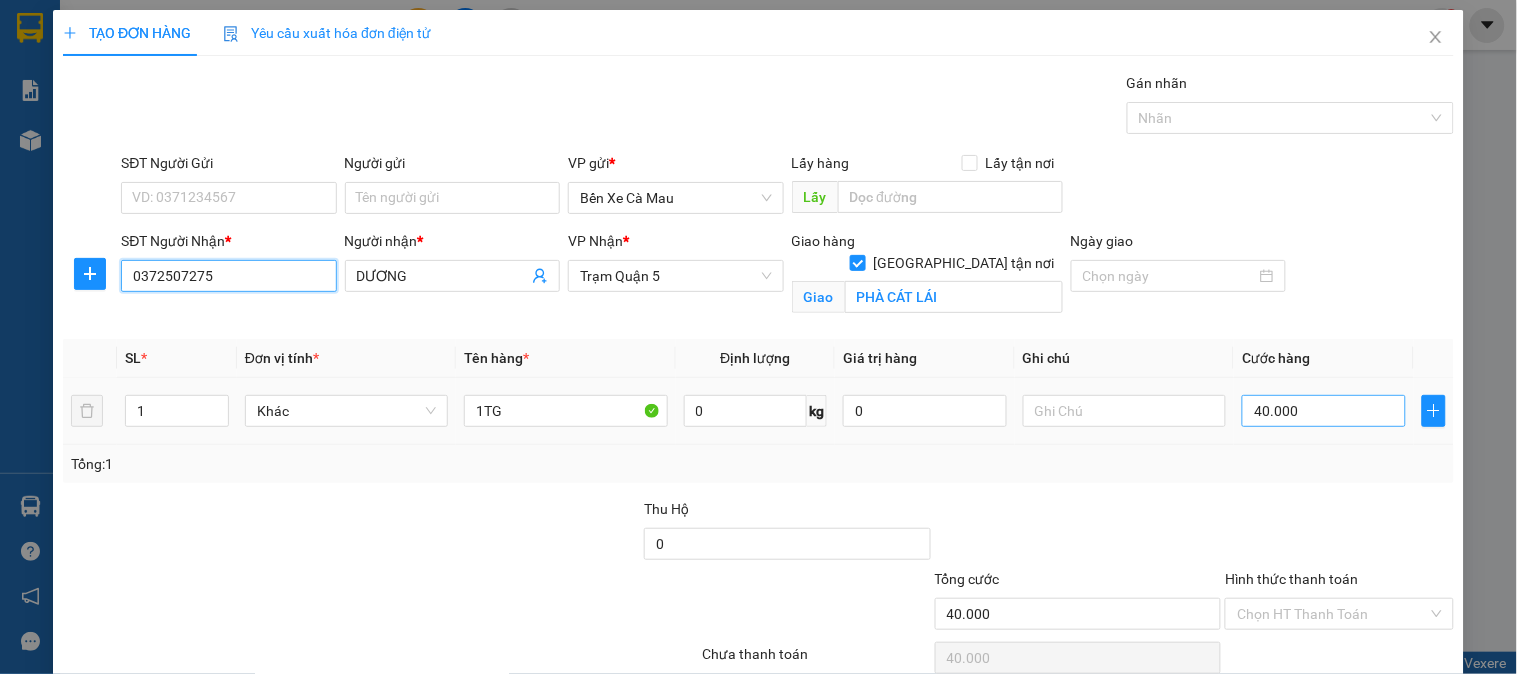 scroll, scrollTop: 90, scrollLeft: 0, axis: vertical 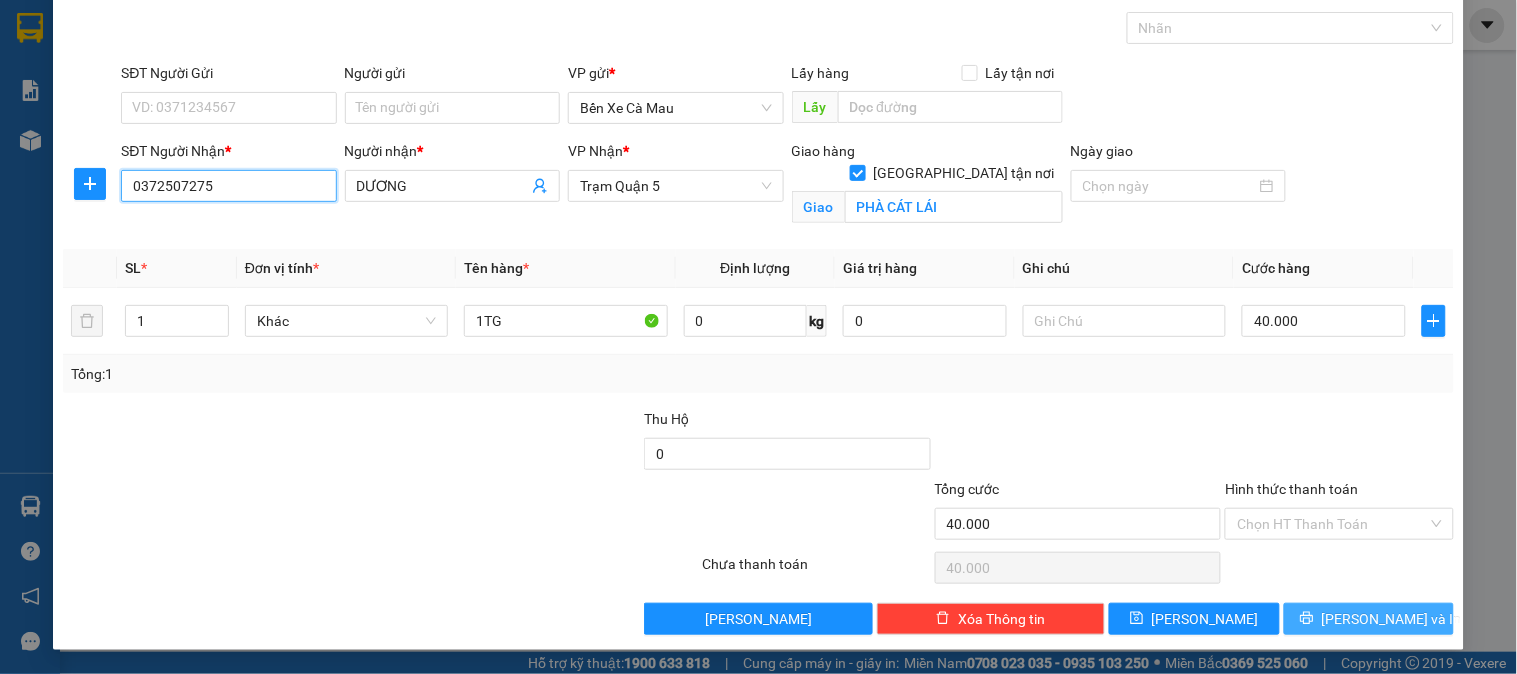 type on "0372507275" 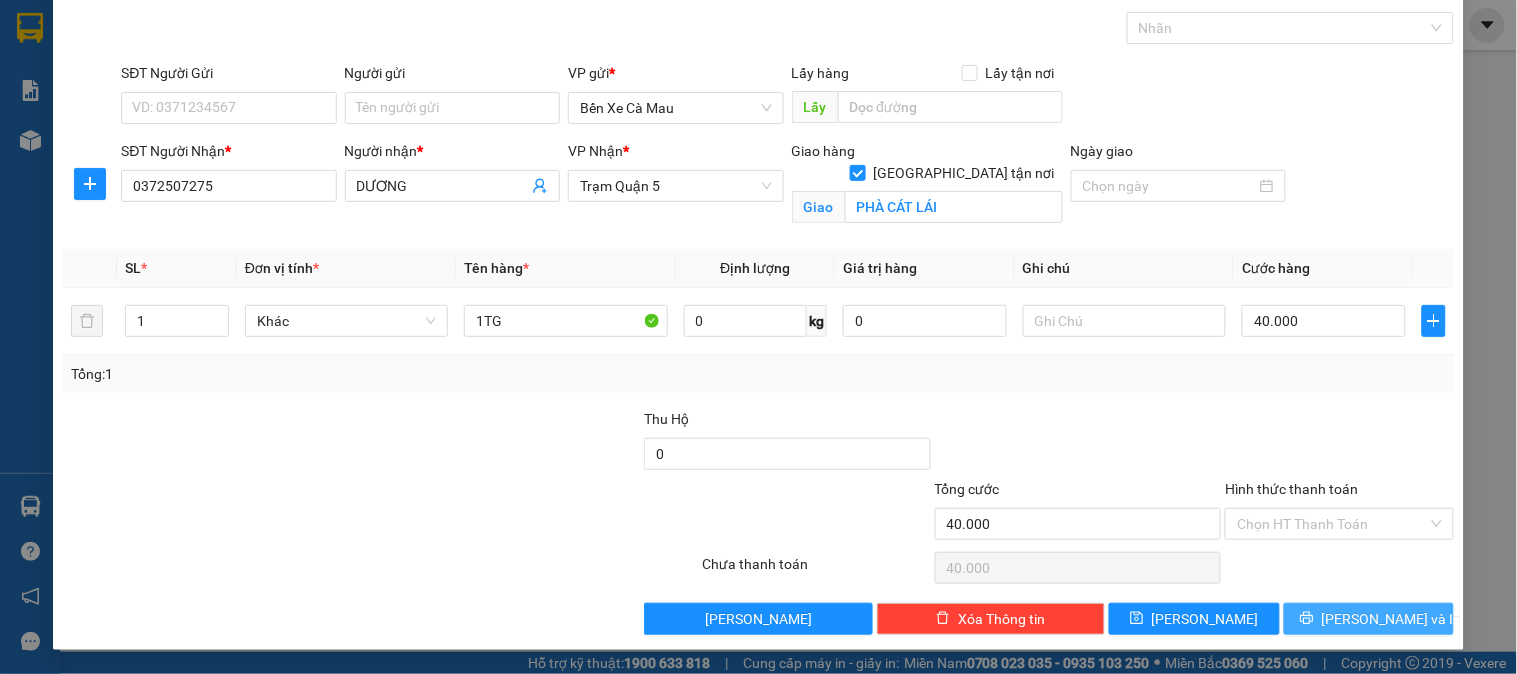 click on "[PERSON_NAME] và In" at bounding box center [1392, 619] 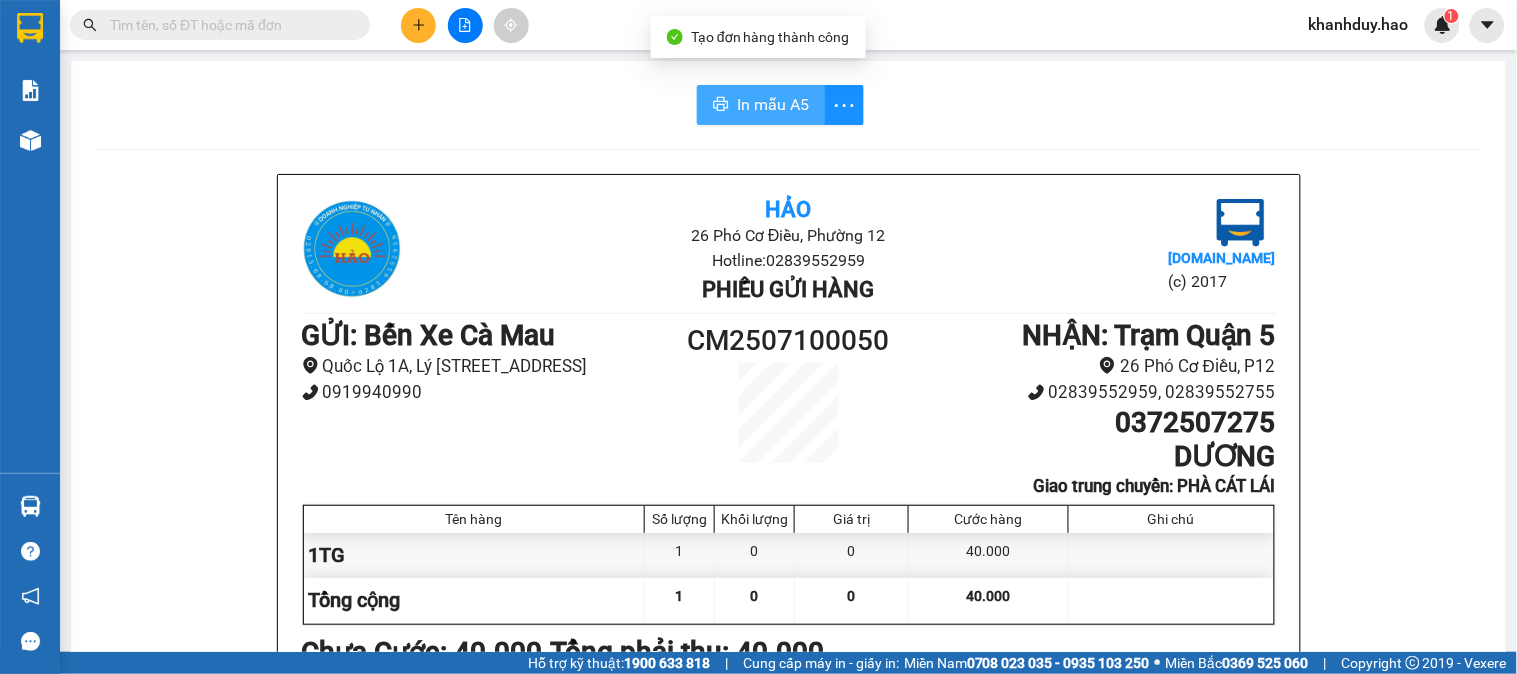 click on "In mẫu A5" at bounding box center (773, 104) 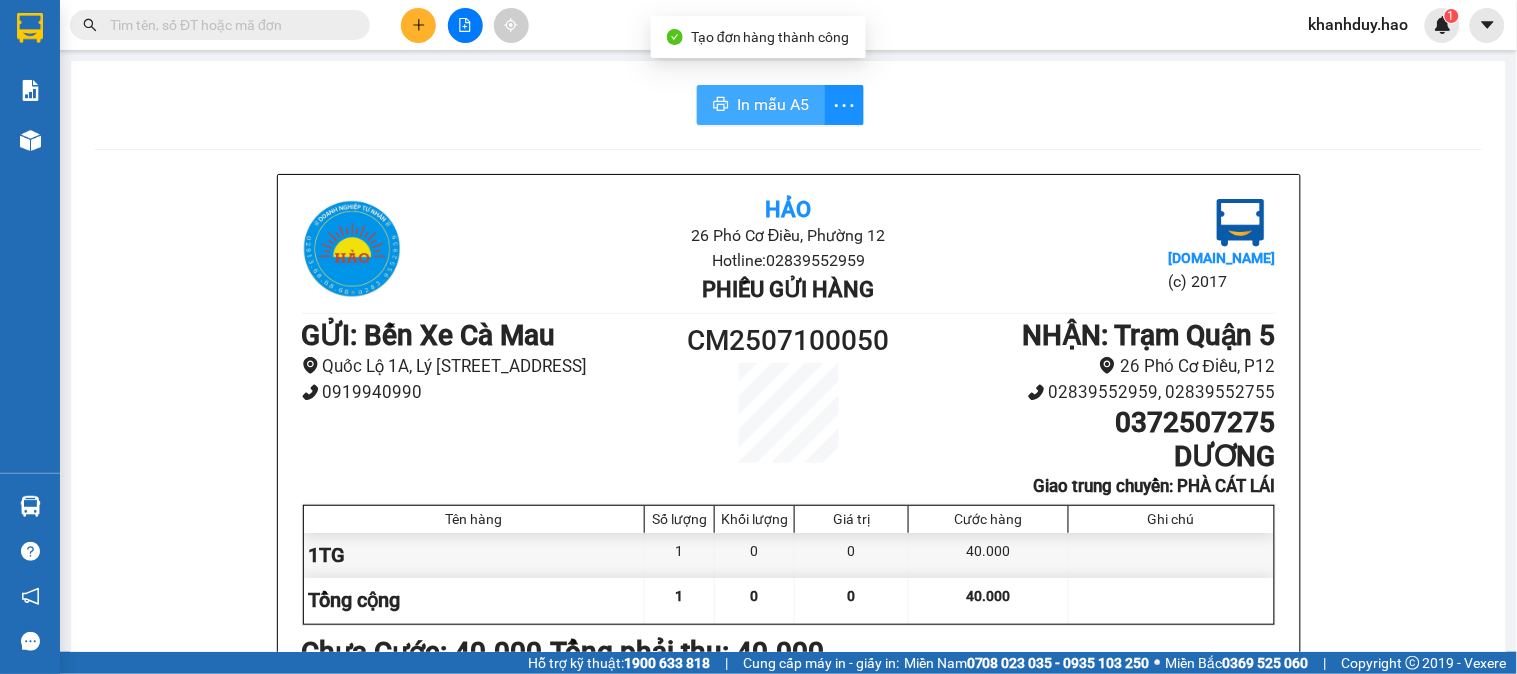 scroll, scrollTop: 0, scrollLeft: 0, axis: both 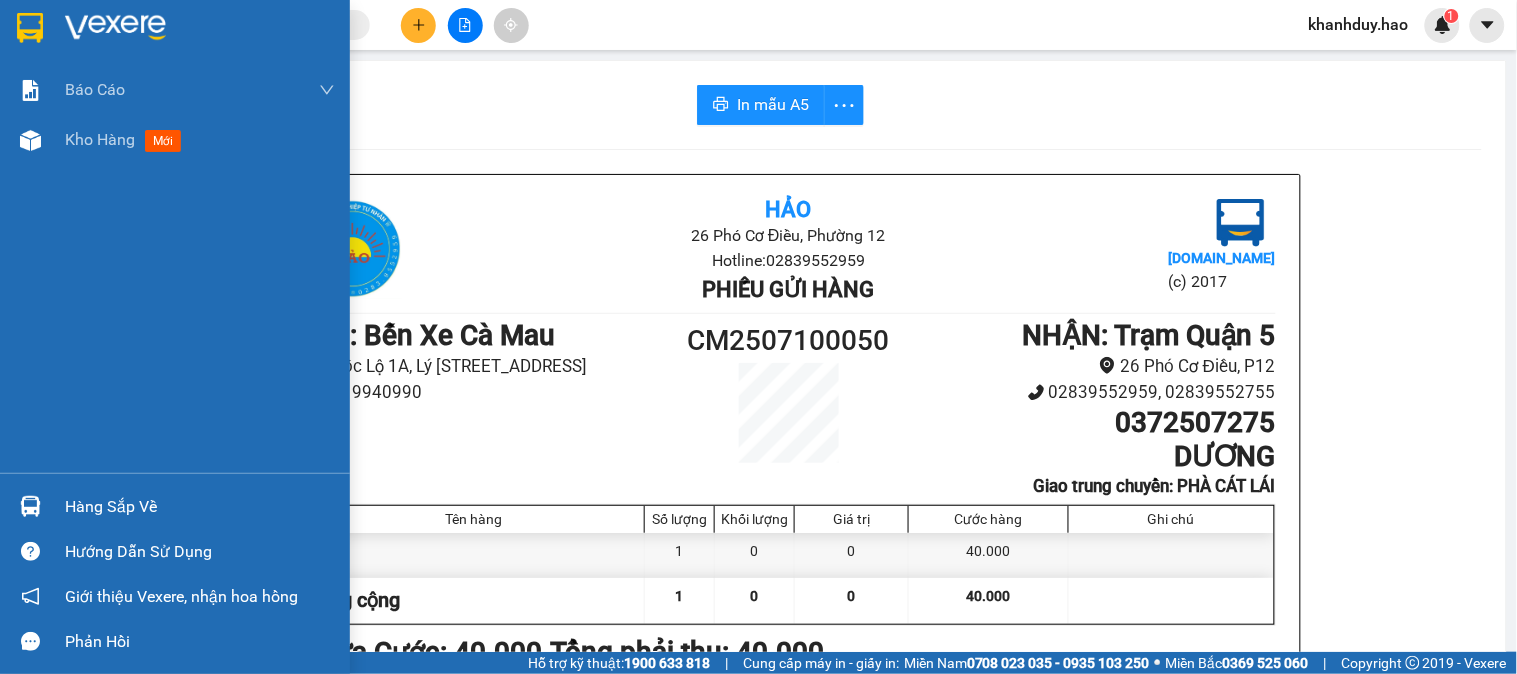 click on "Kho hàng mới" at bounding box center [175, 140] 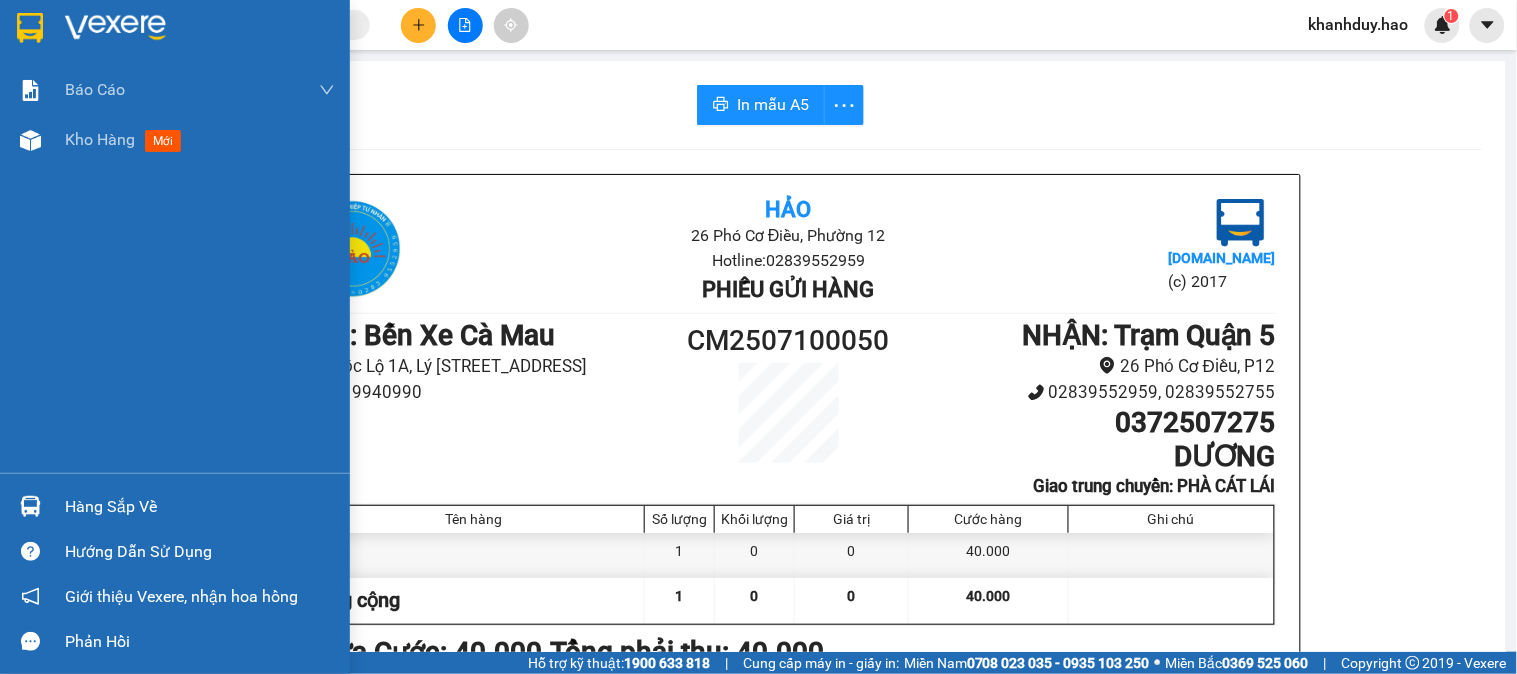 click on "Kho hàng mới" at bounding box center (175, 140) 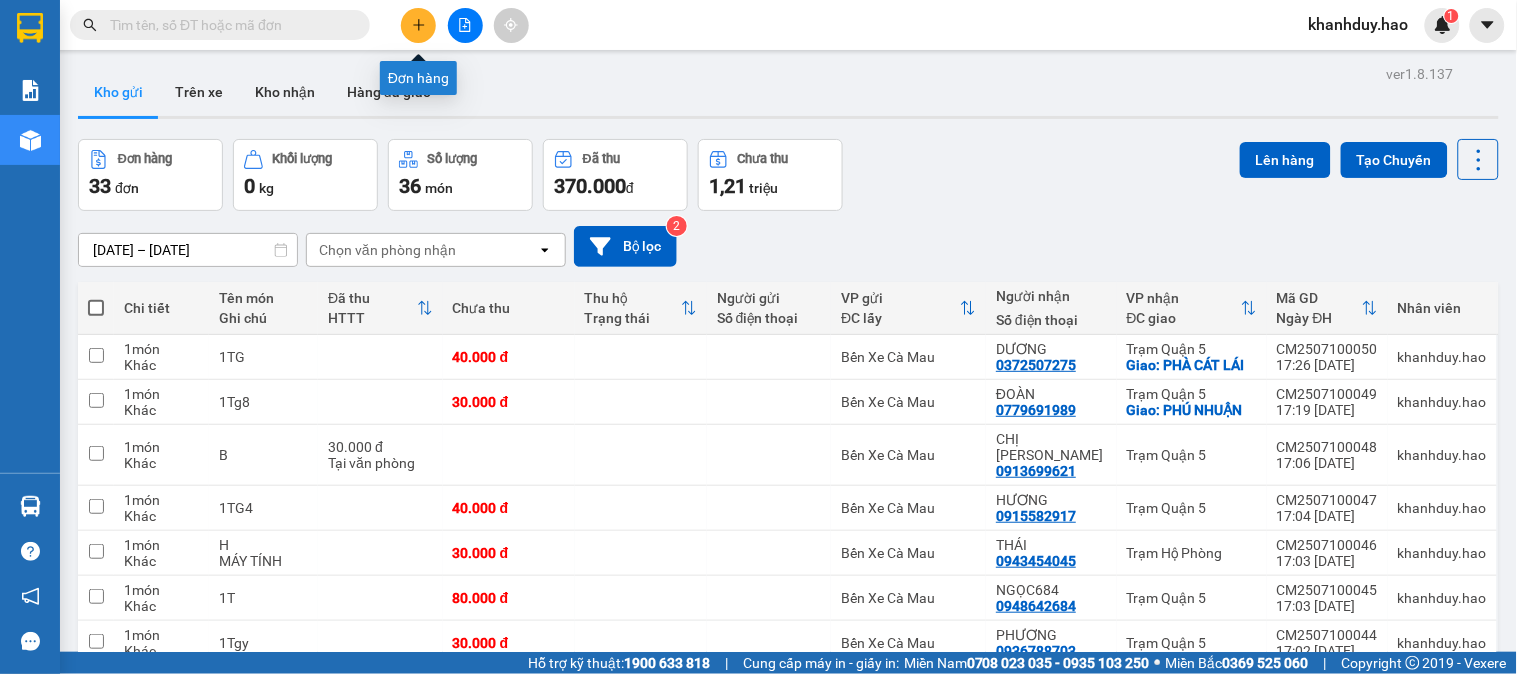 click at bounding box center [418, 25] 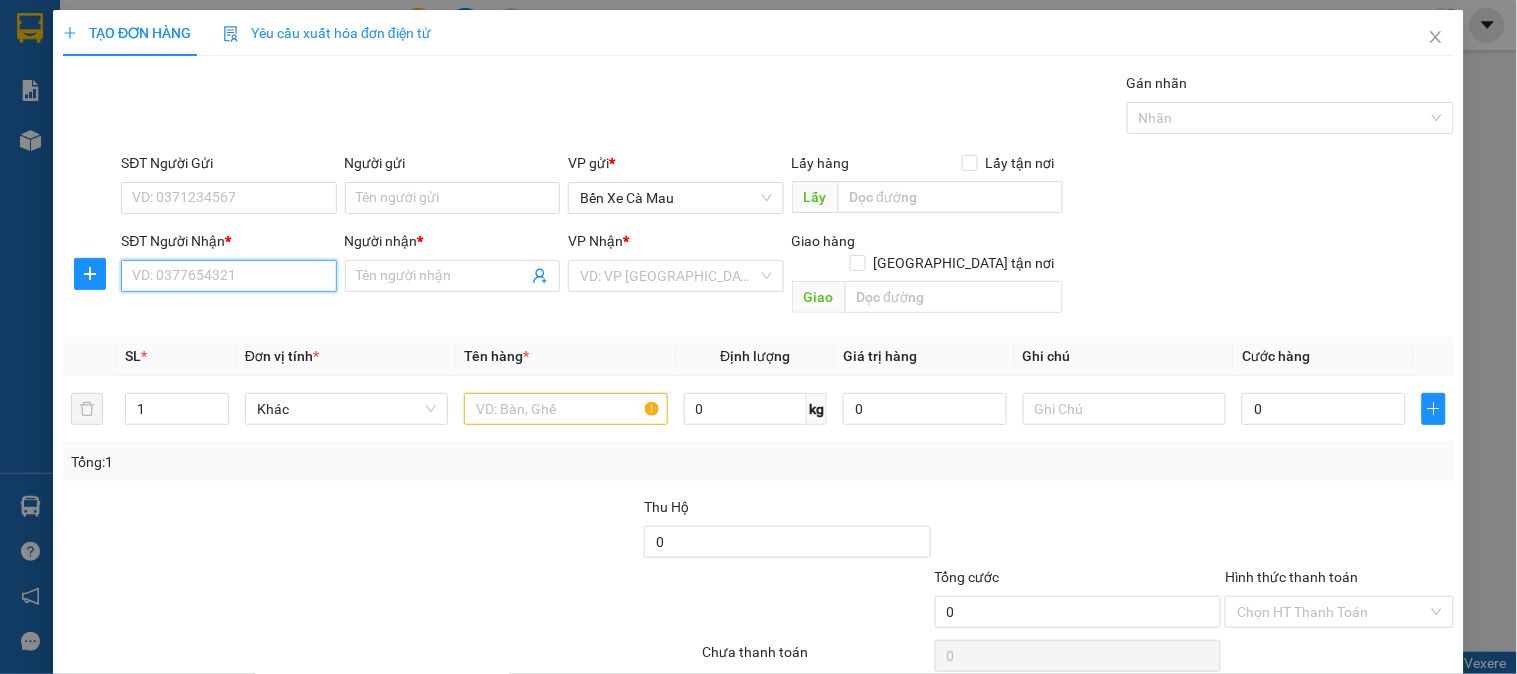 click on "SĐT Người Nhận  *" at bounding box center [228, 276] 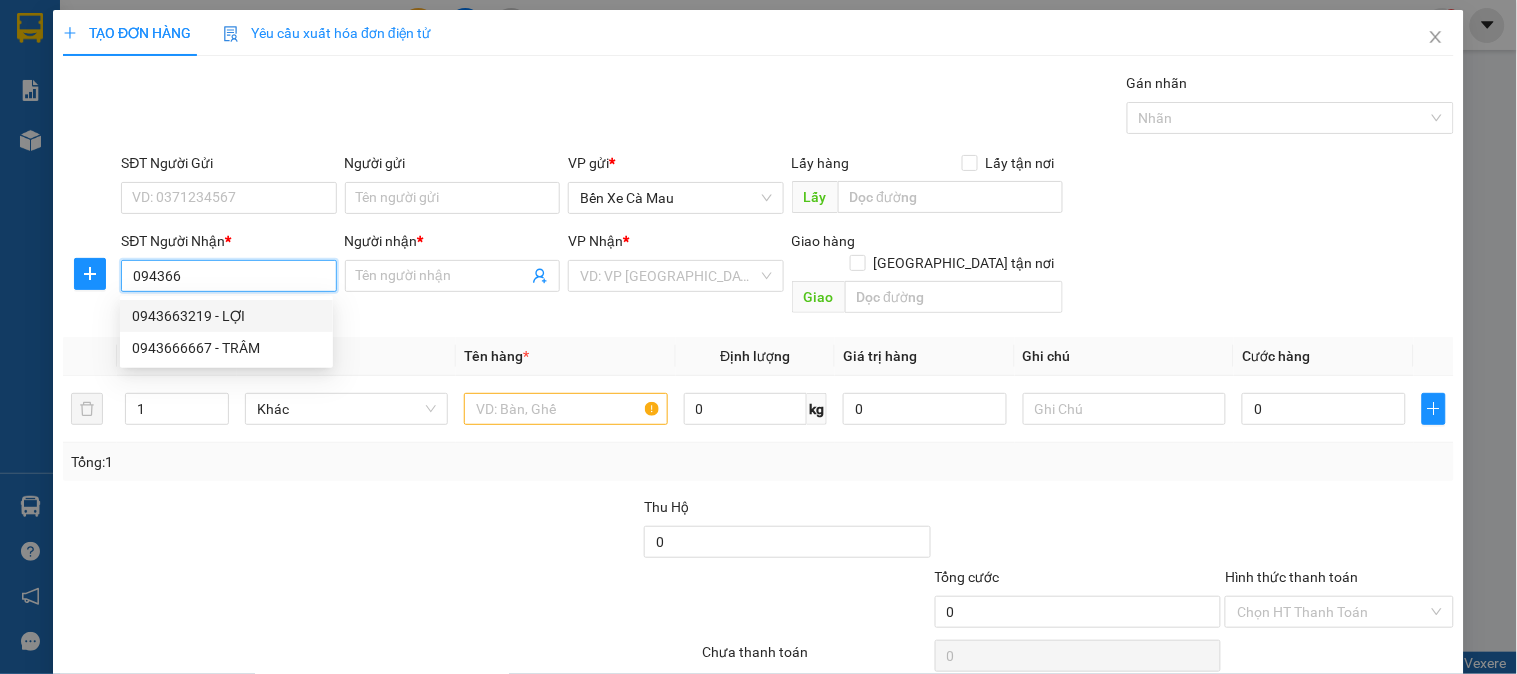 click on "0943663219 - LỢI" at bounding box center (226, 316) 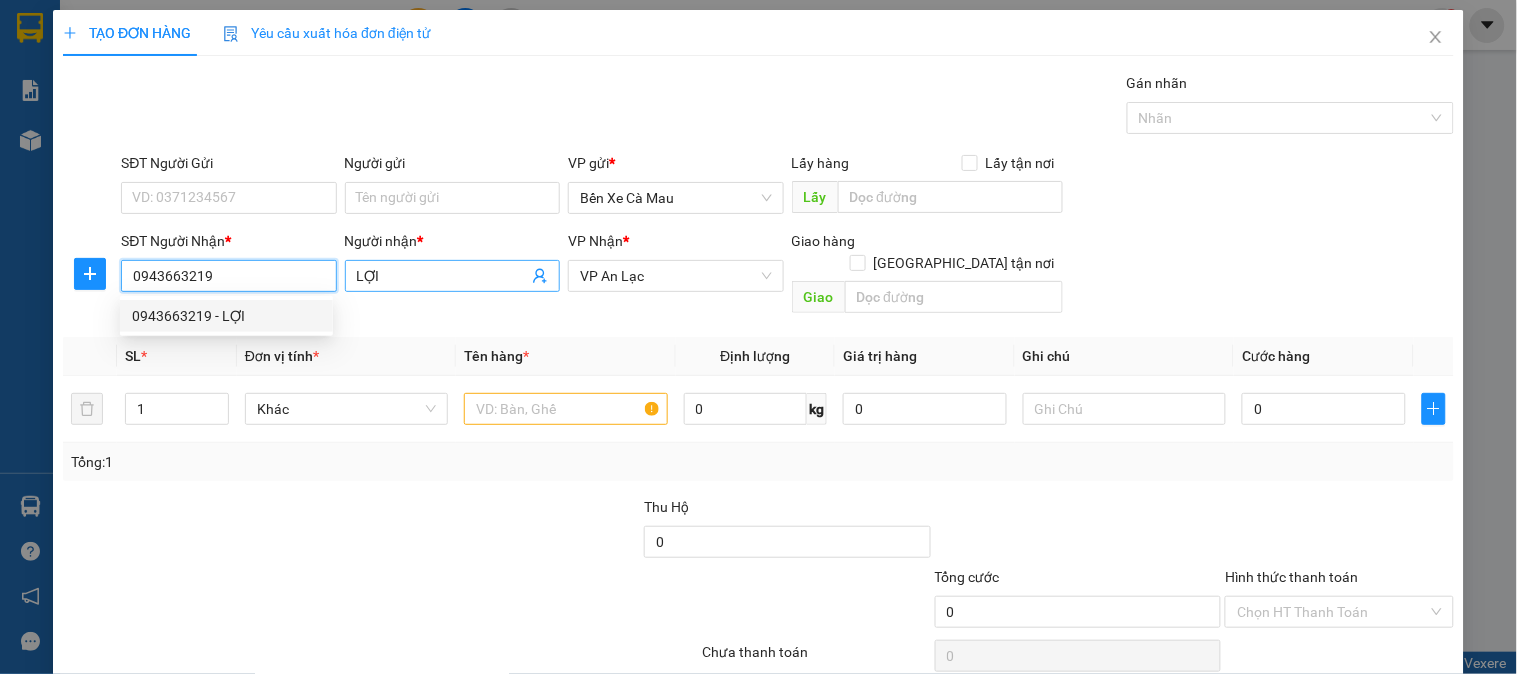 type on "30.000" 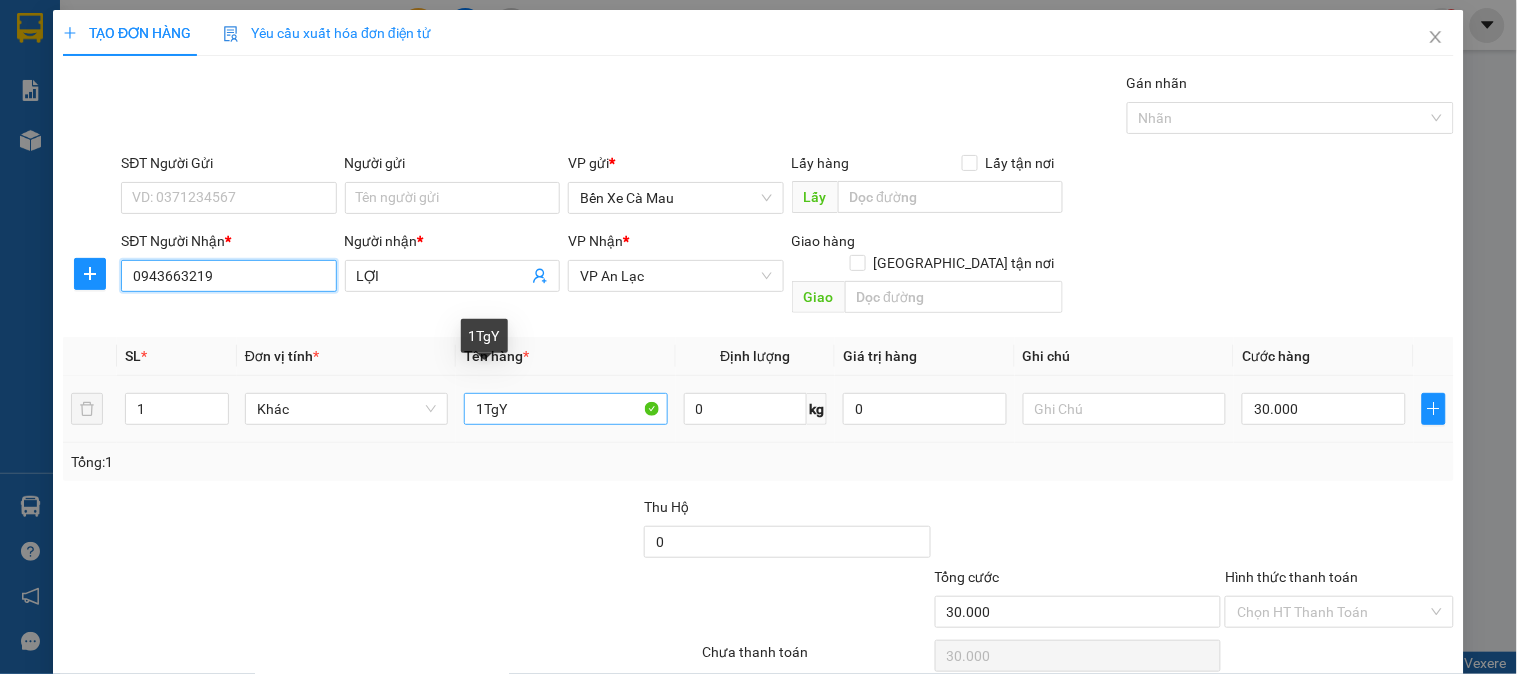 type on "0943663219" 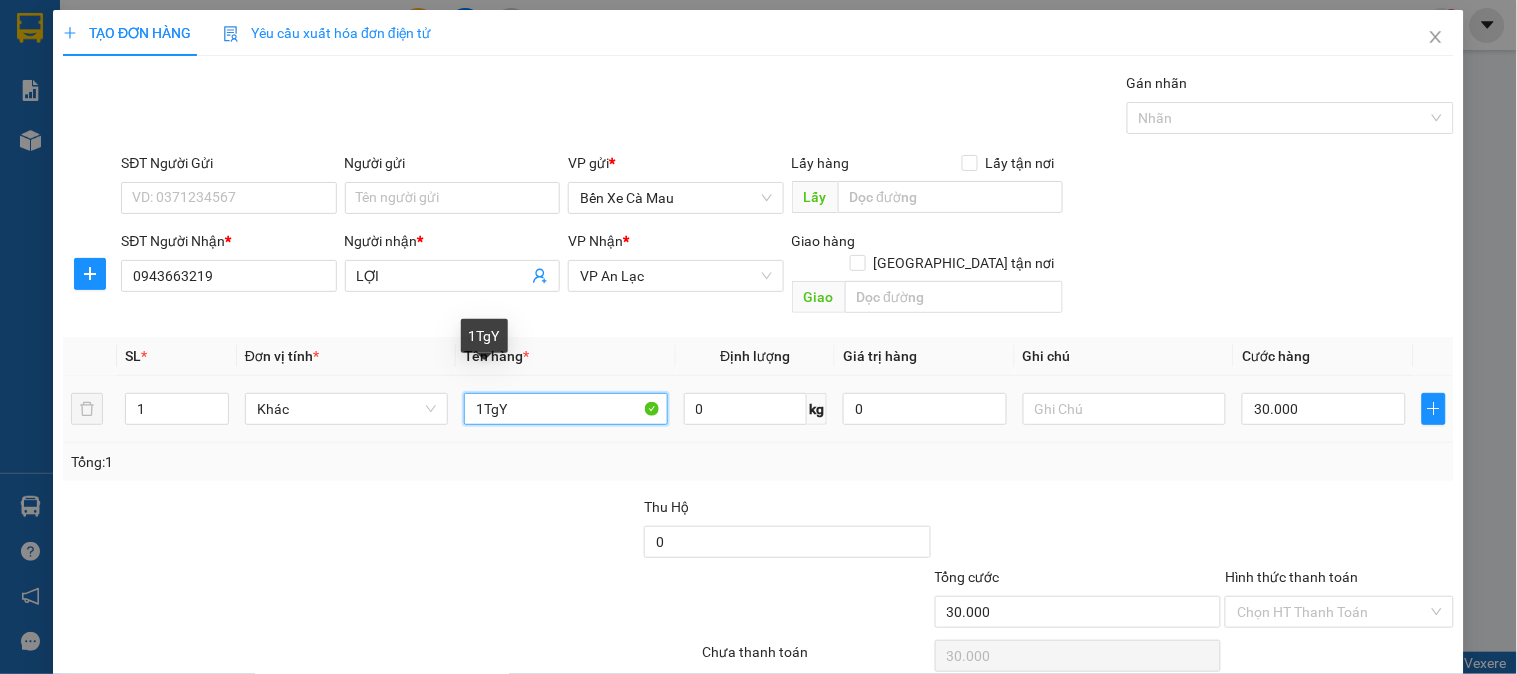 click on "1TgY" at bounding box center [565, 409] 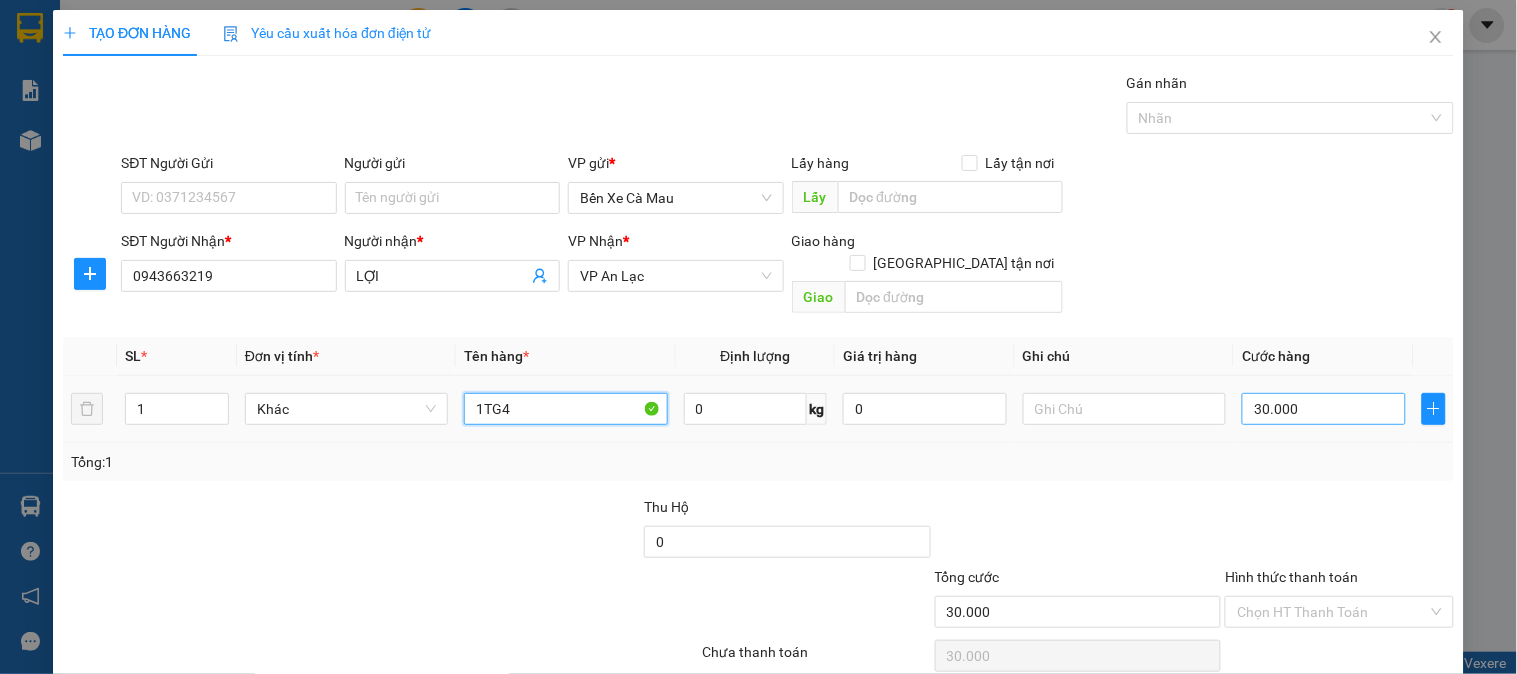 type on "1TG4" 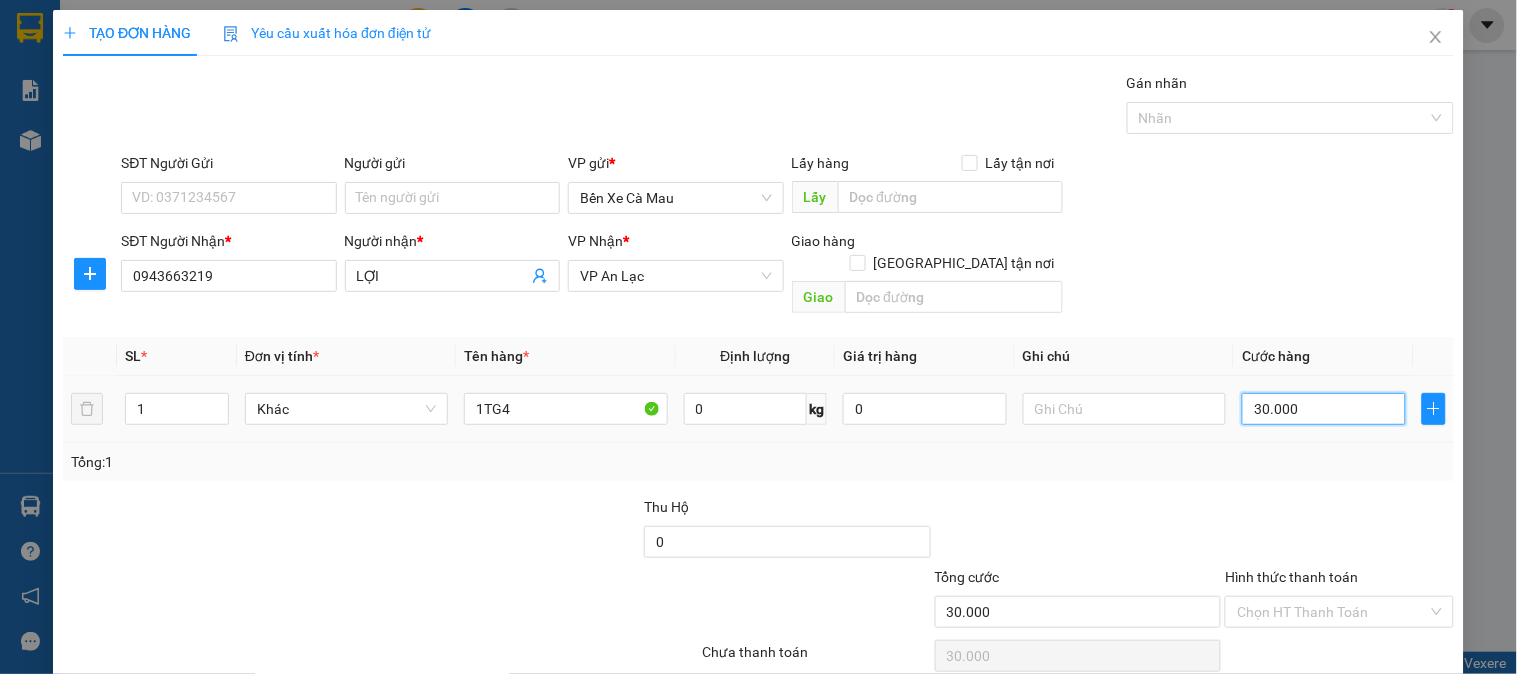 click on "30.000" at bounding box center [1324, 409] 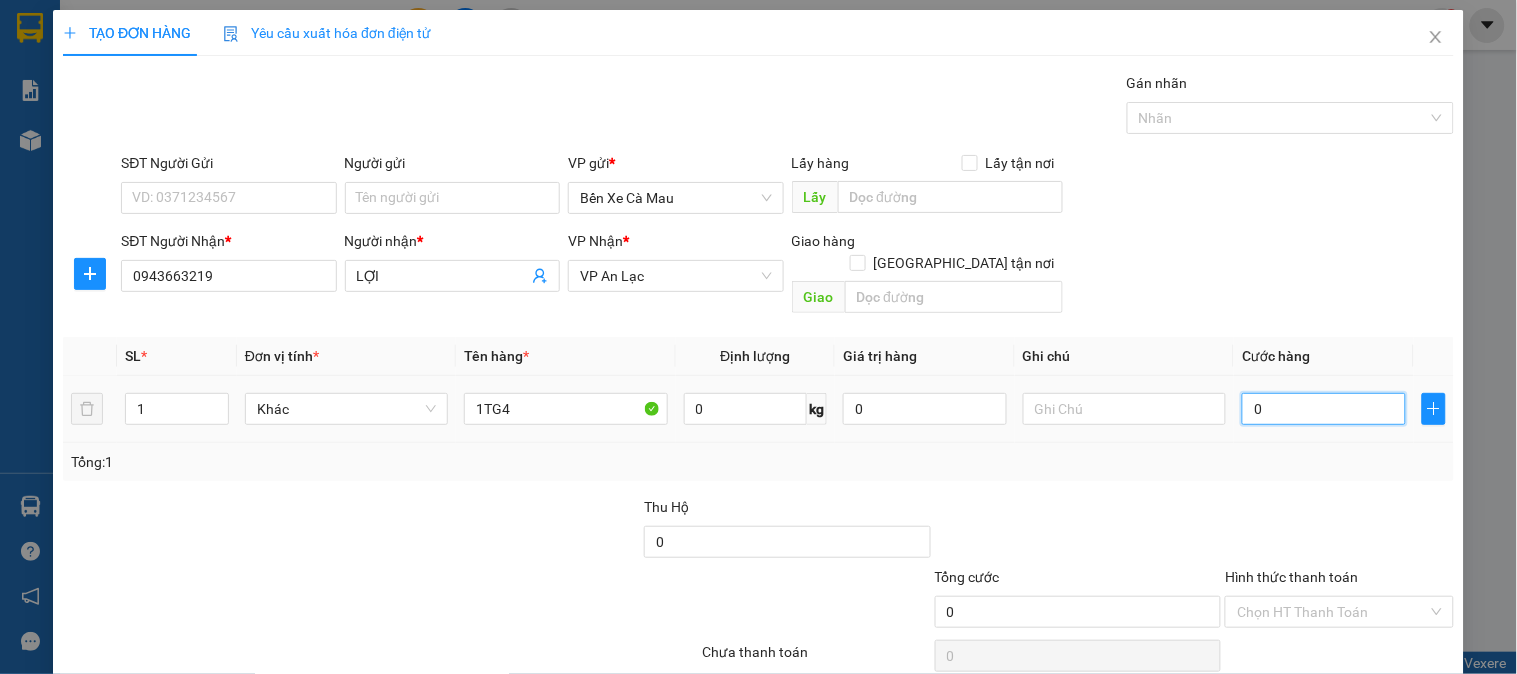 type on "4" 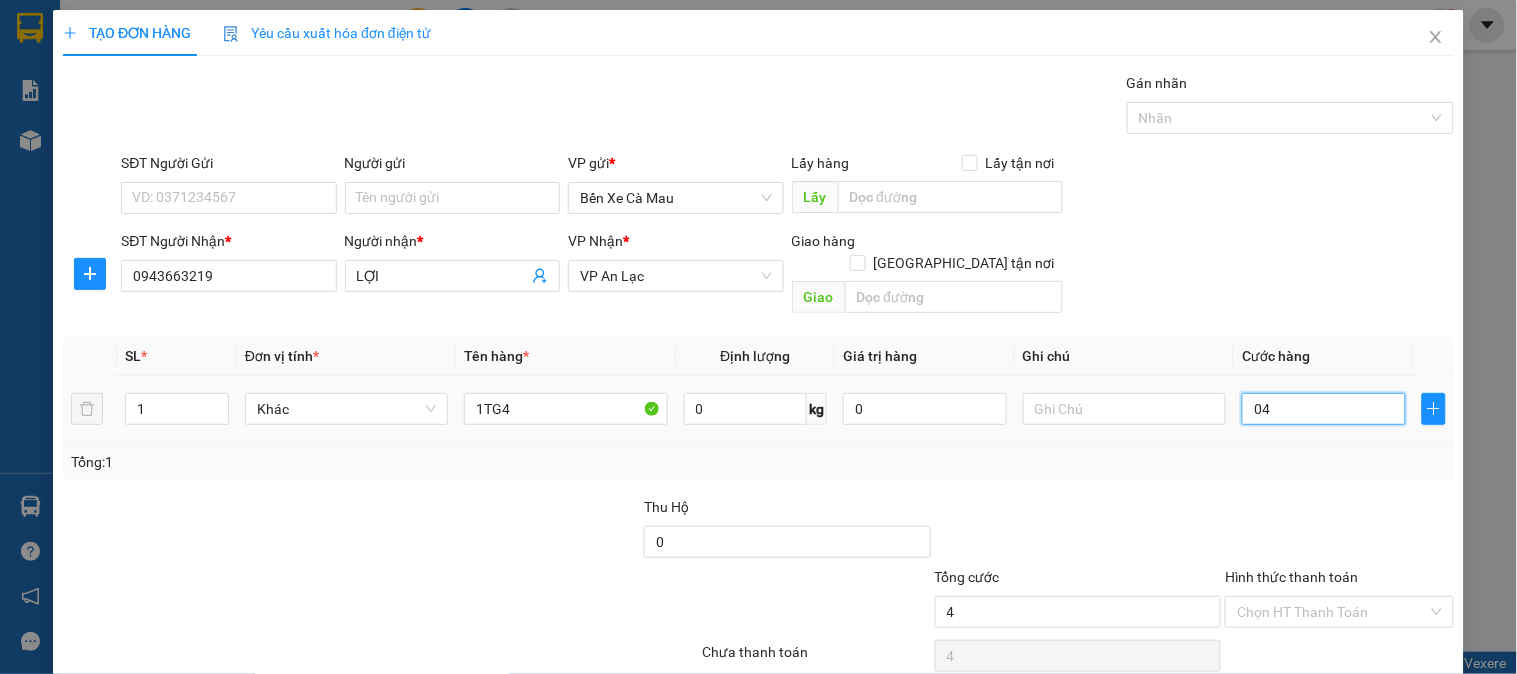 type on "40" 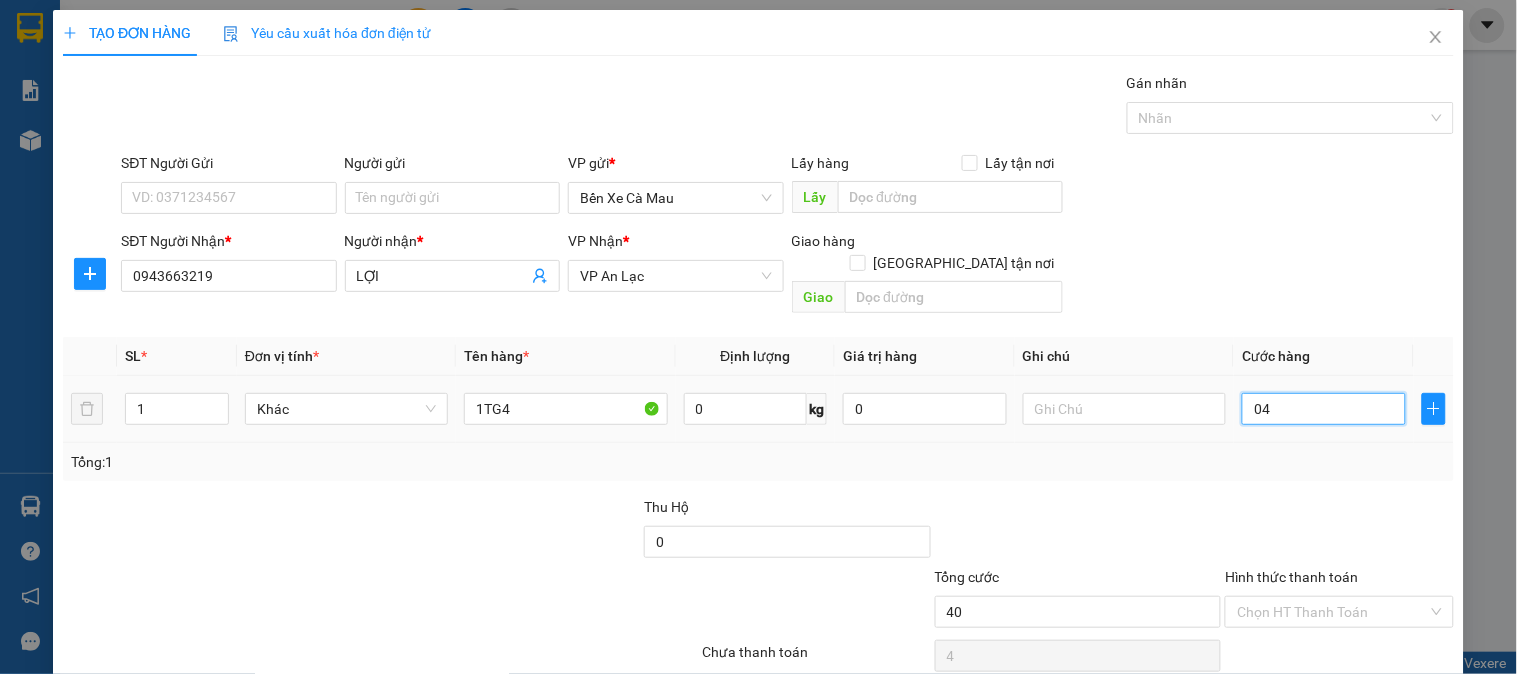type on "40" 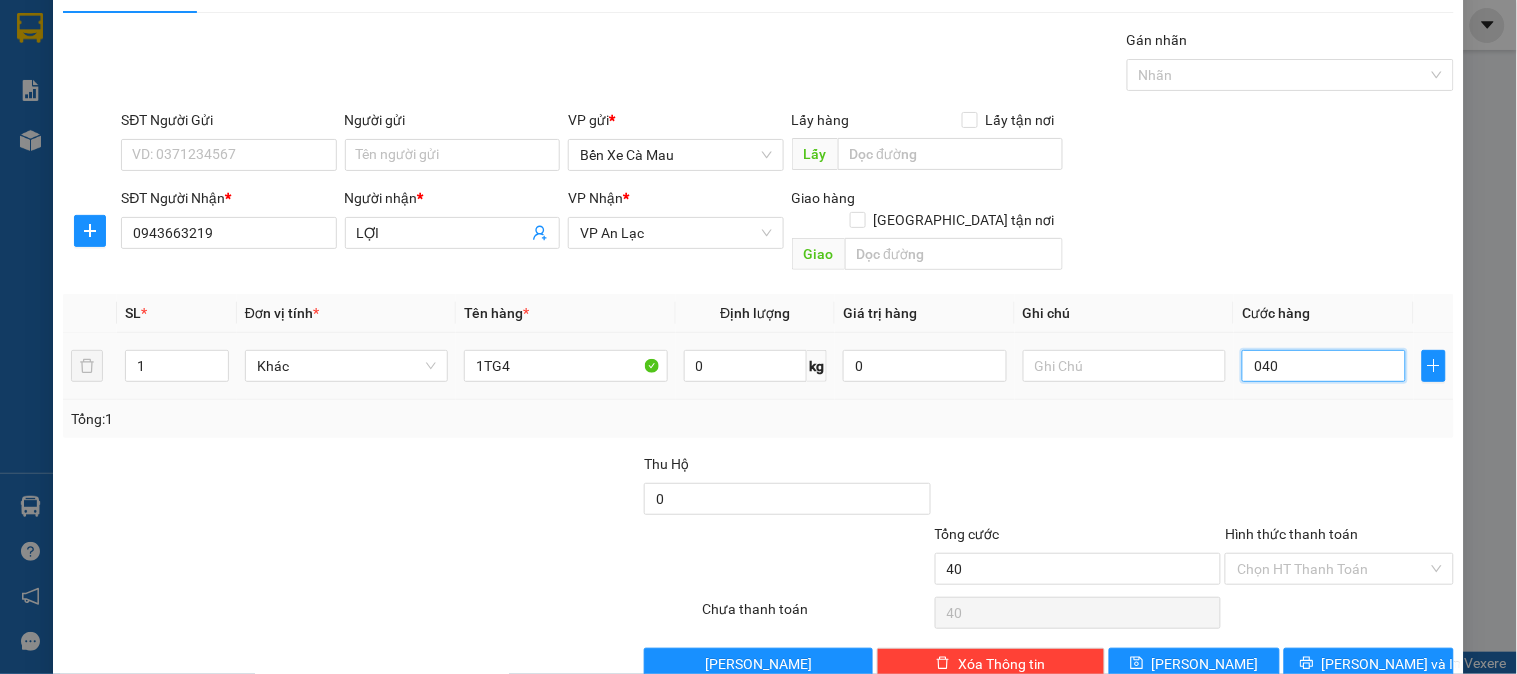 scroll, scrollTop: 65, scrollLeft: 0, axis: vertical 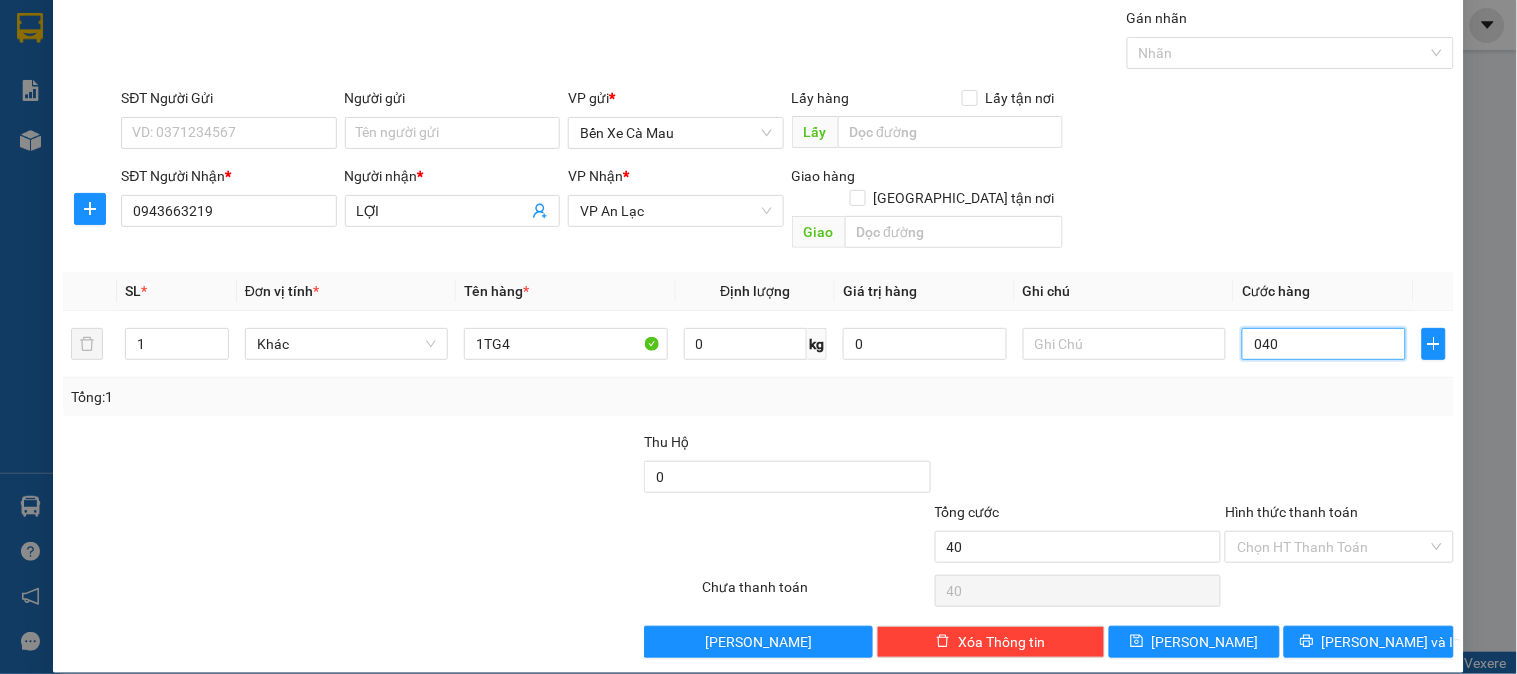 type on "040" 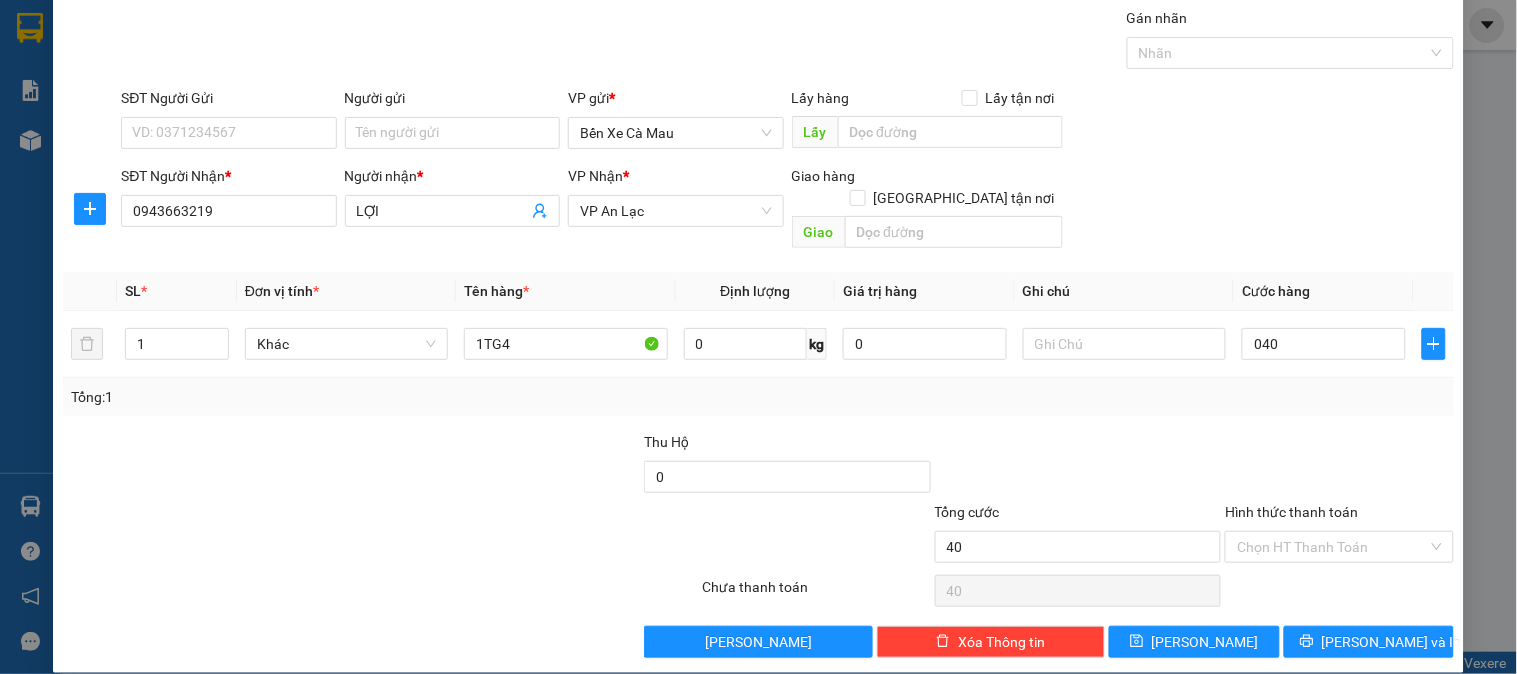 type on "40.000" 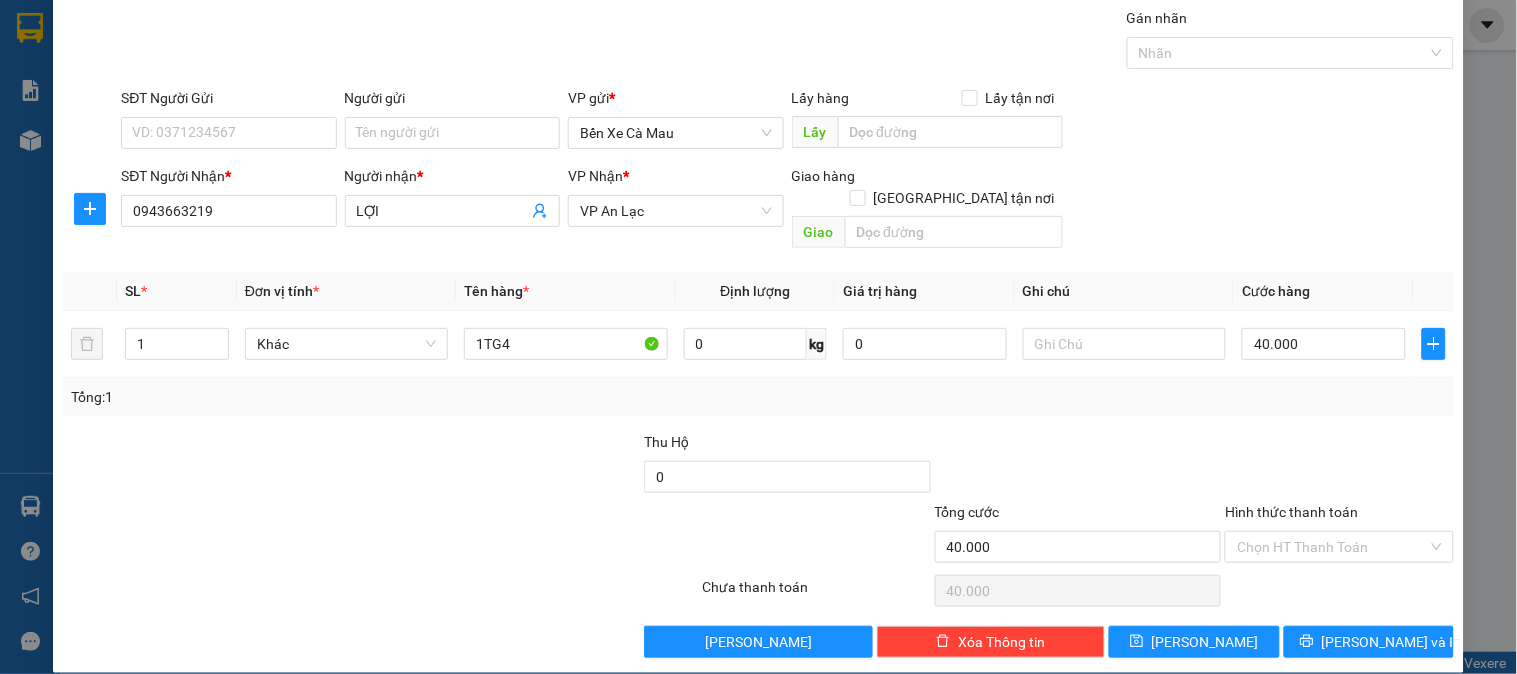 click on "Hình thức thanh toán" at bounding box center [1291, 512] 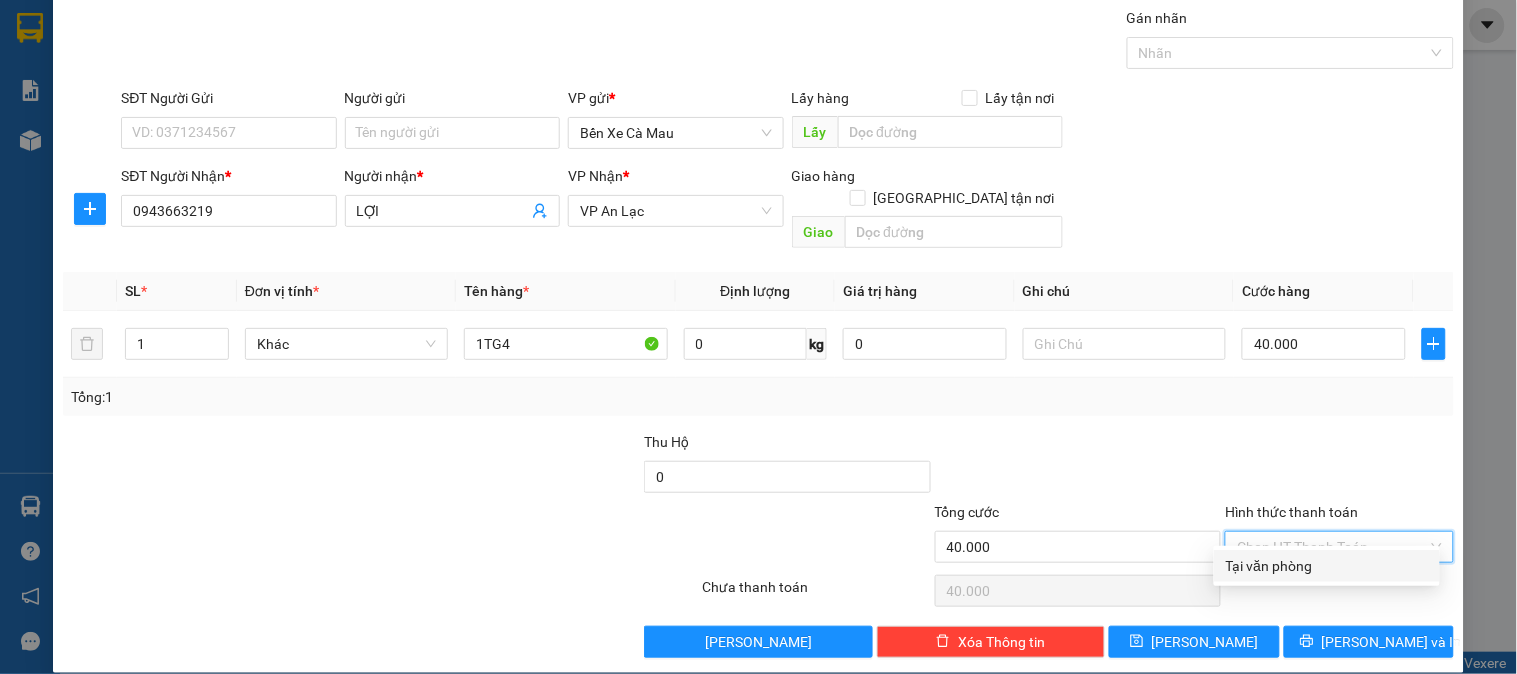 click on "Tại văn phòng" at bounding box center [1327, 566] 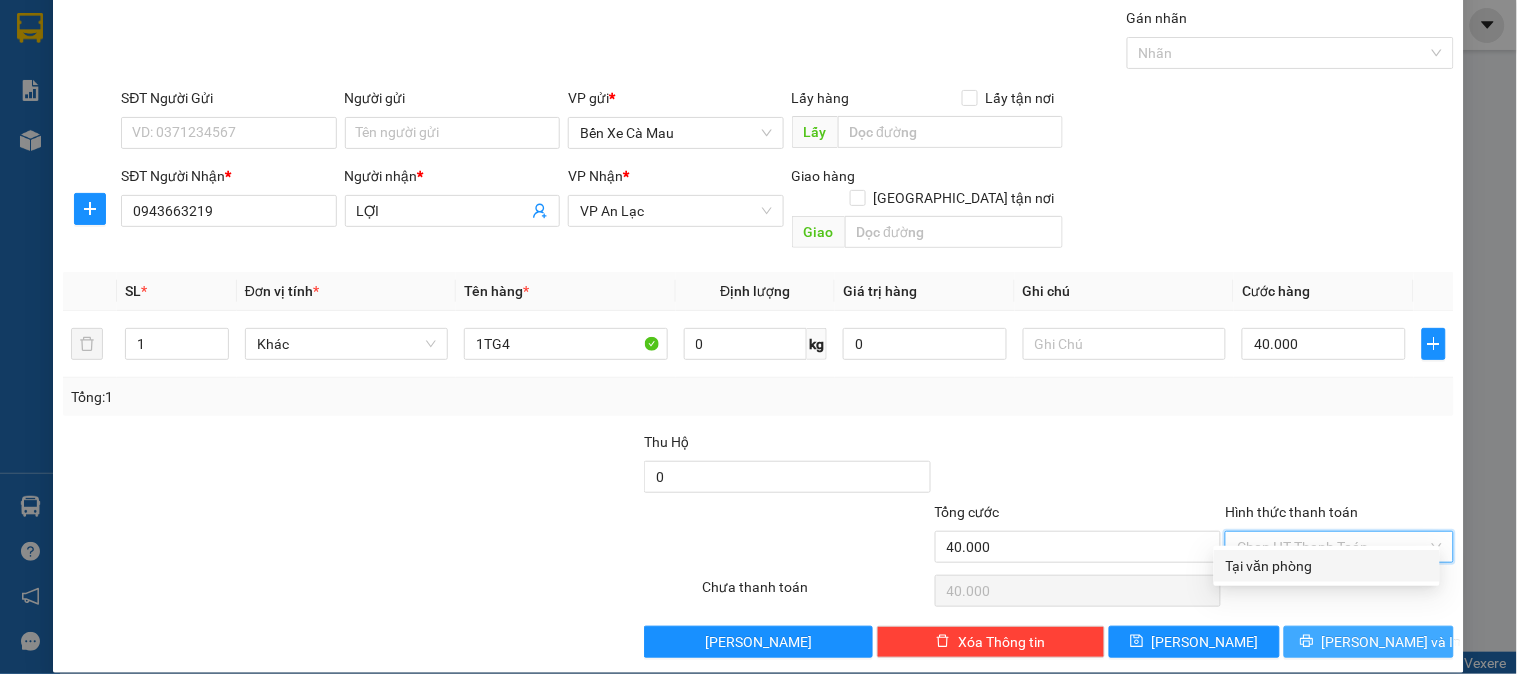 type on "0" 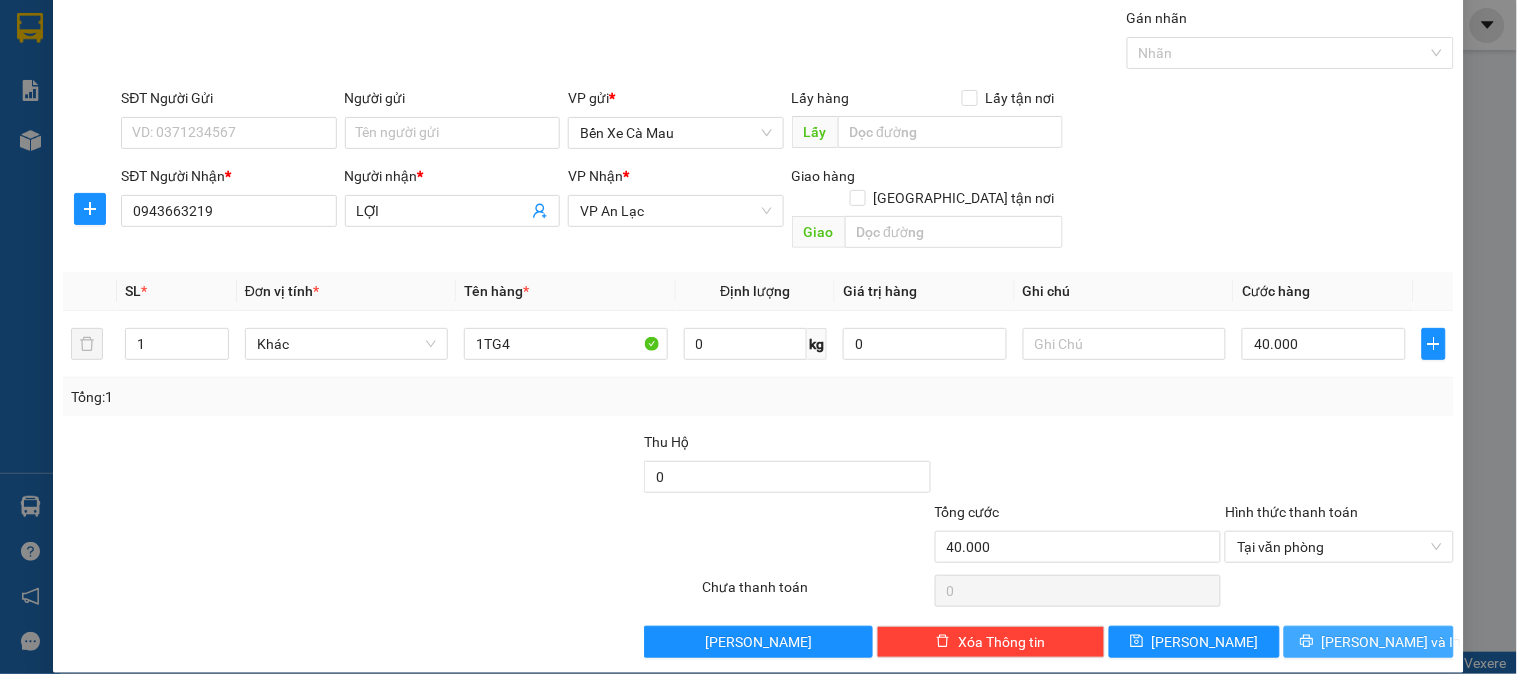 click on "[PERSON_NAME] và In" at bounding box center [1369, 642] 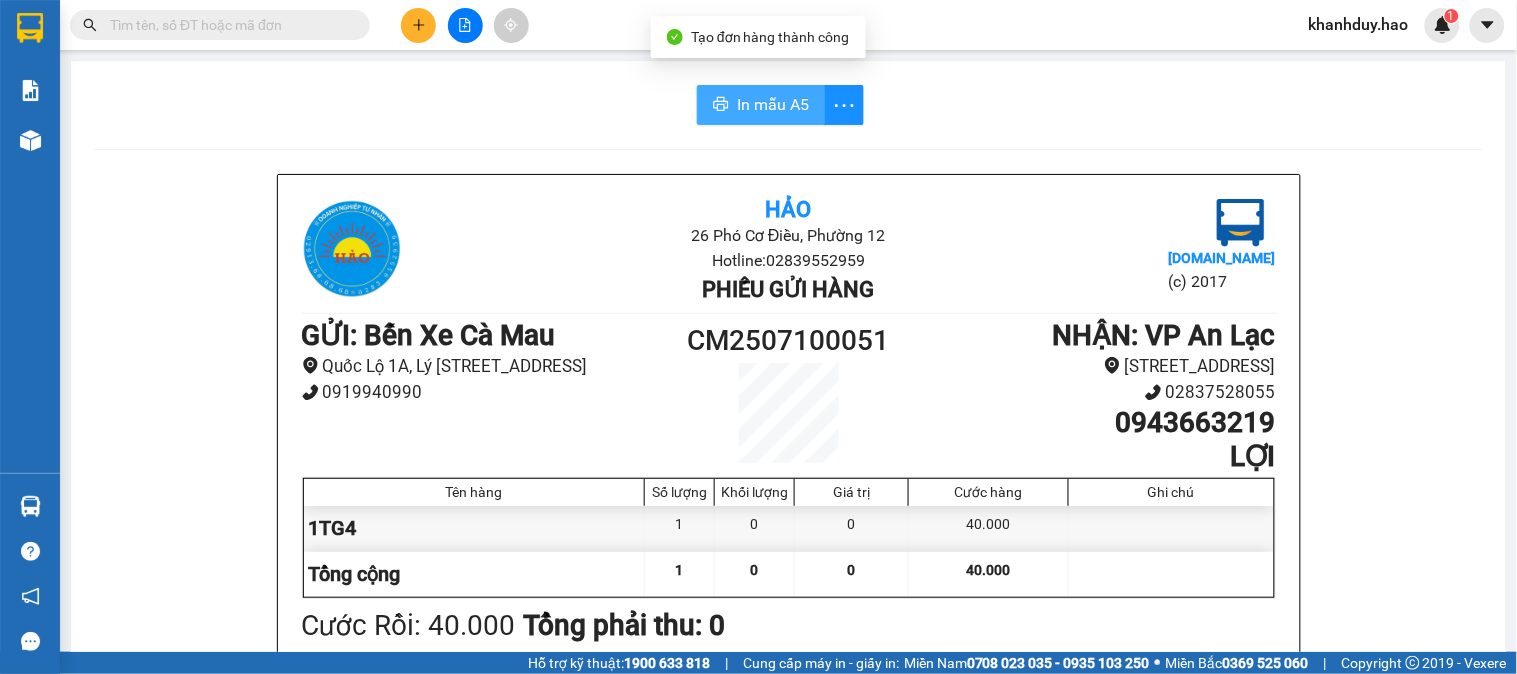 click on "In mẫu A5" at bounding box center [773, 104] 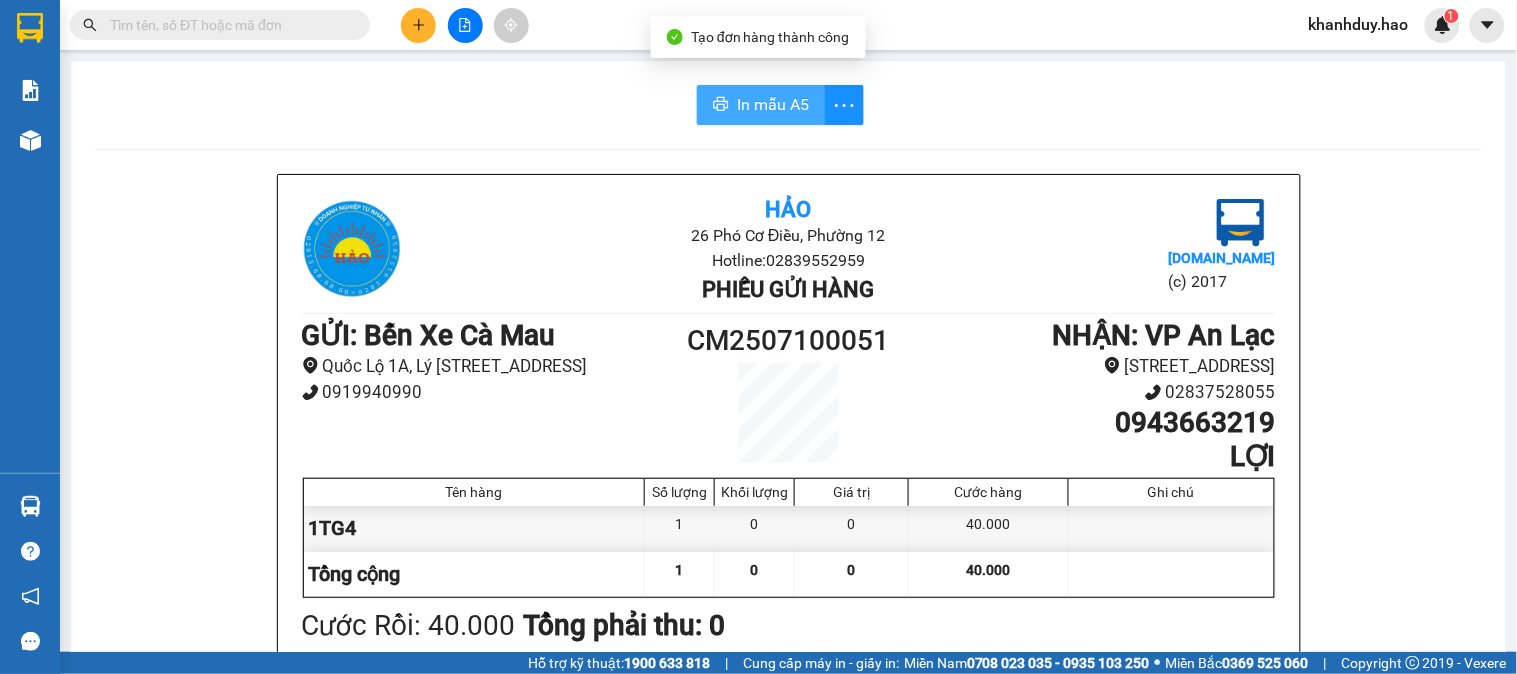 scroll, scrollTop: 0, scrollLeft: 0, axis: both 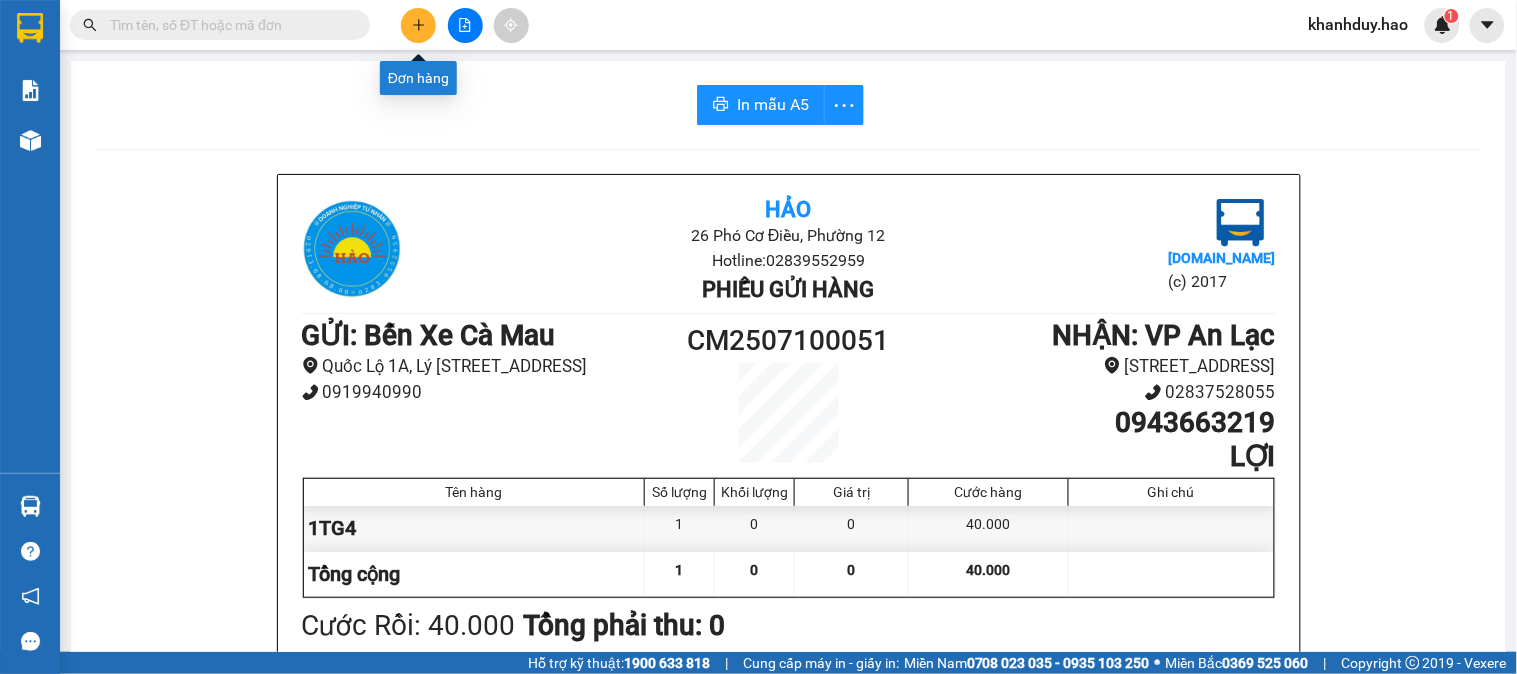 click at bounding box center [465, 25] 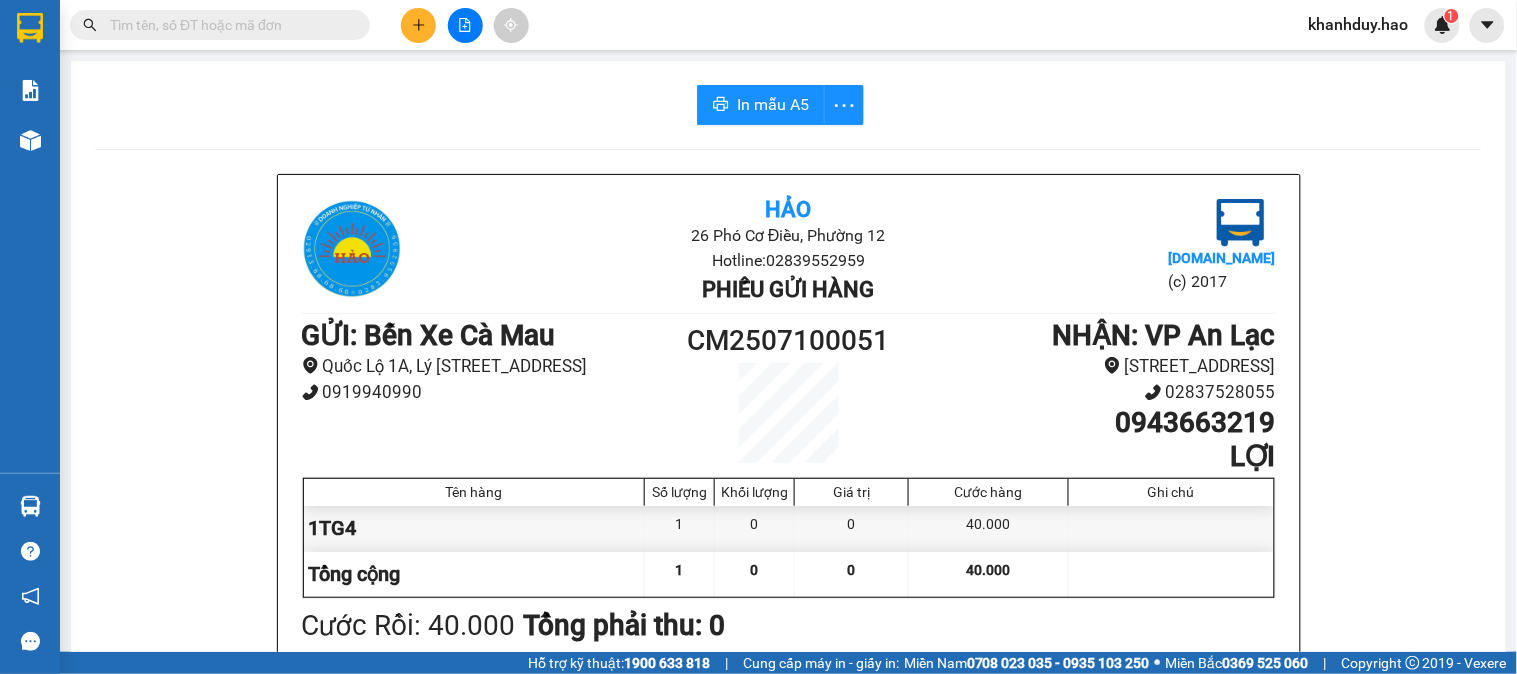 click 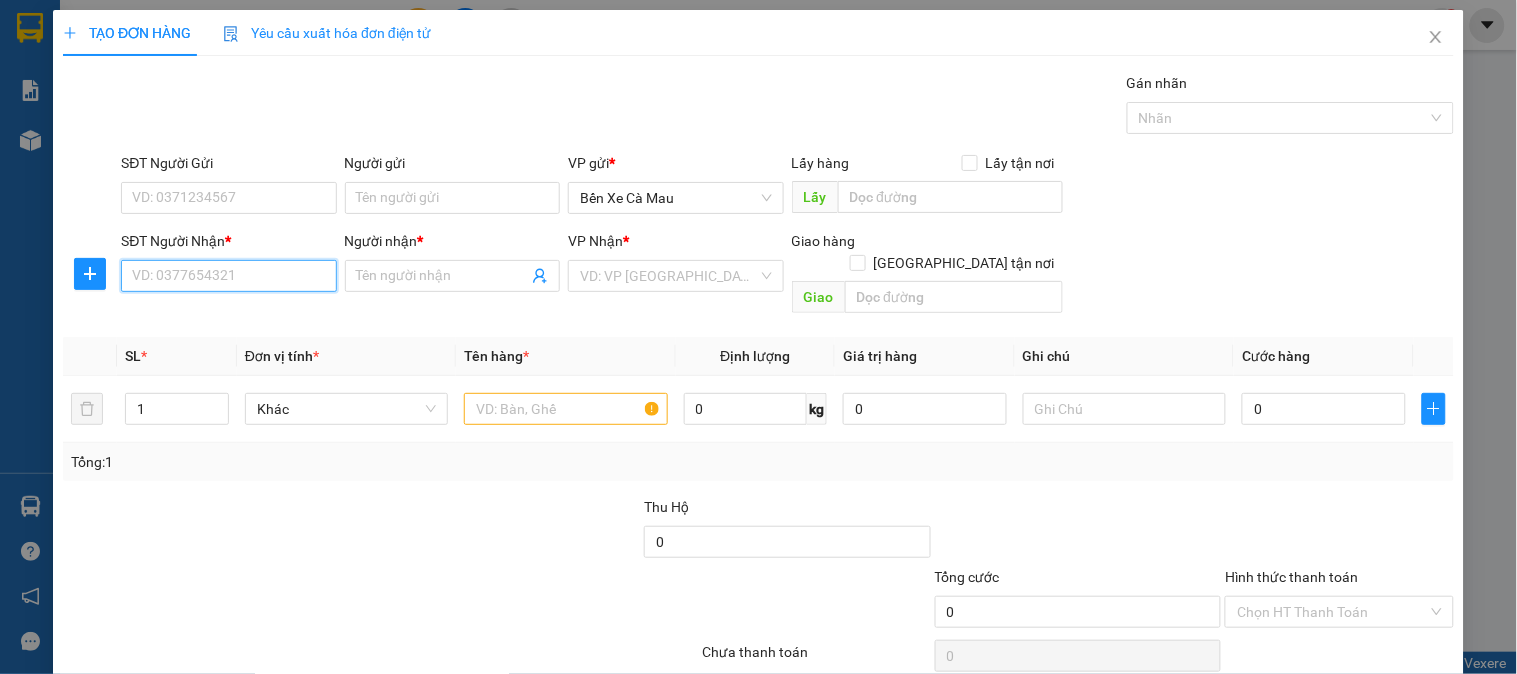 click on "SĐT Người Nhận  *" at bounding box center [228, 276] 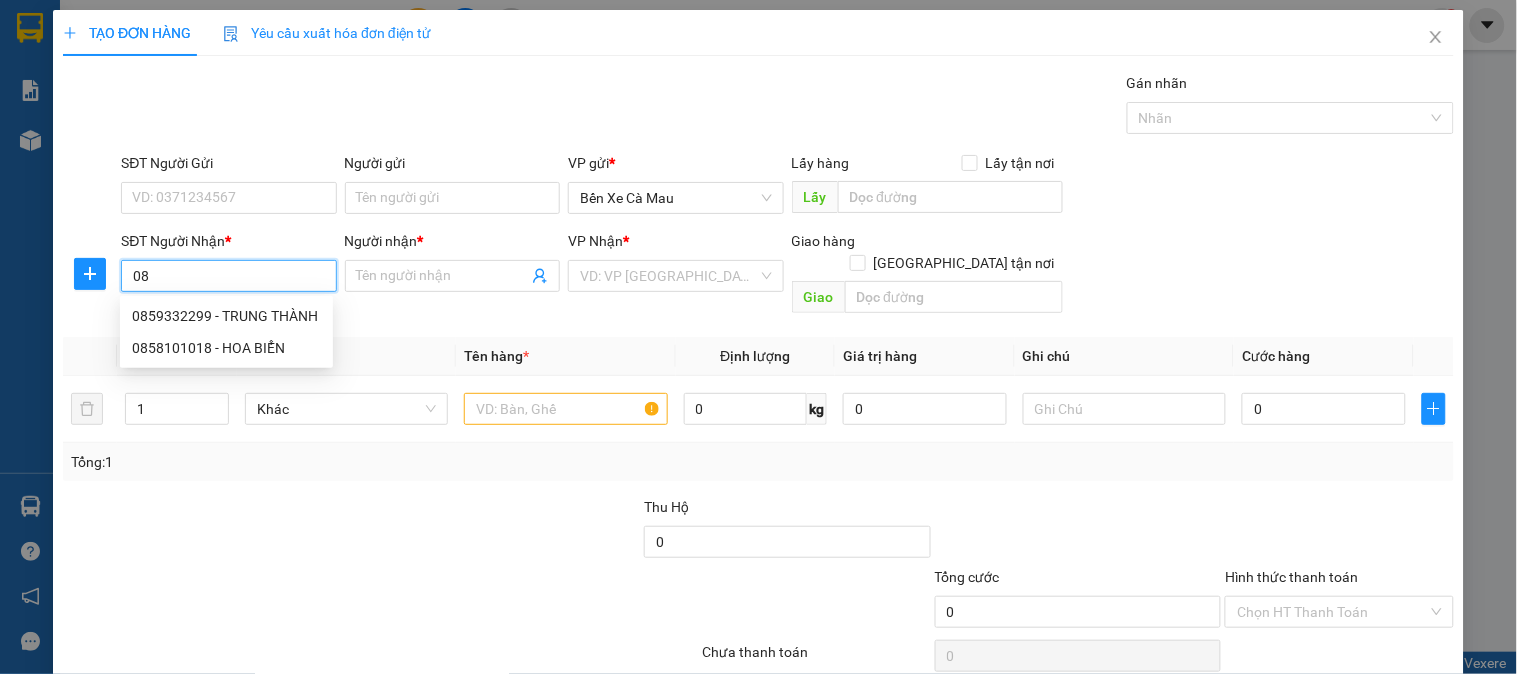 type on "0" 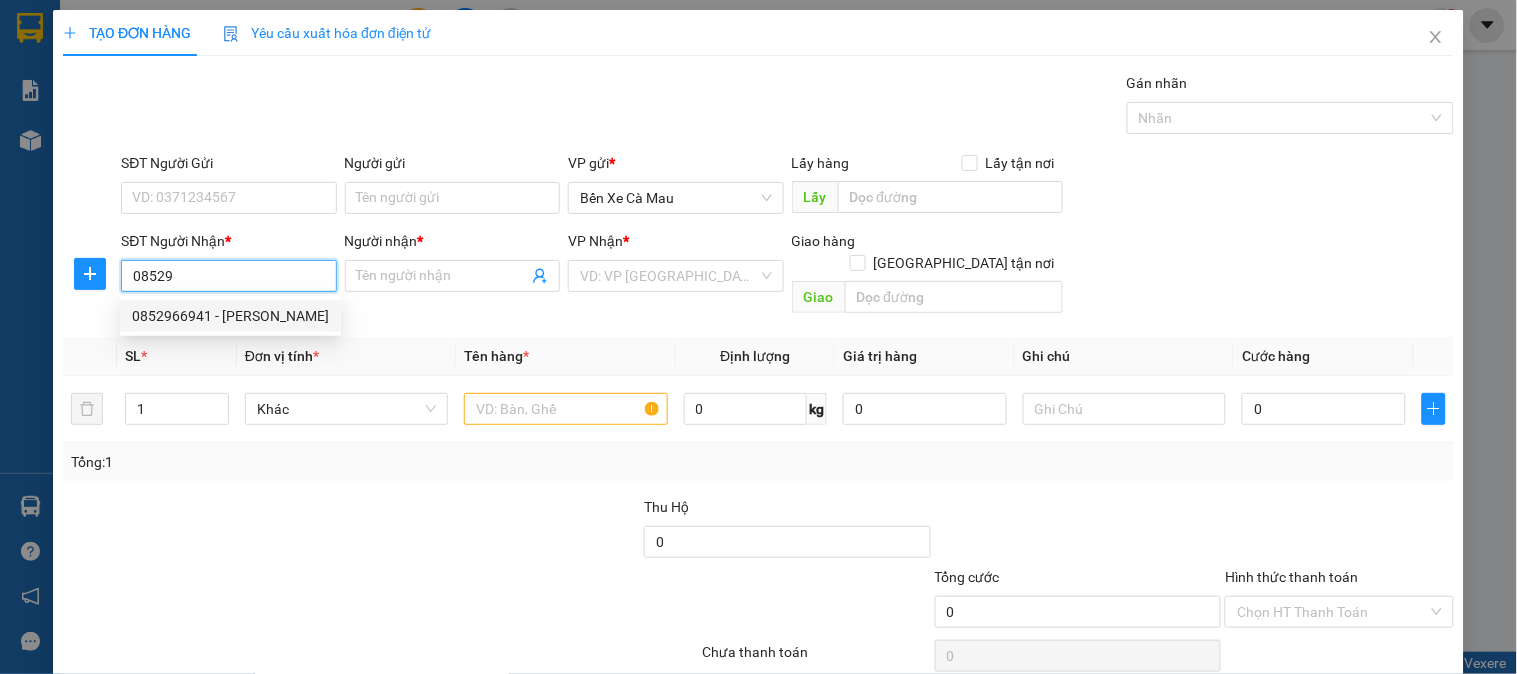 click on "0852966941 - TUẤN PHƯƠNG" at bounding box center [230, 316] 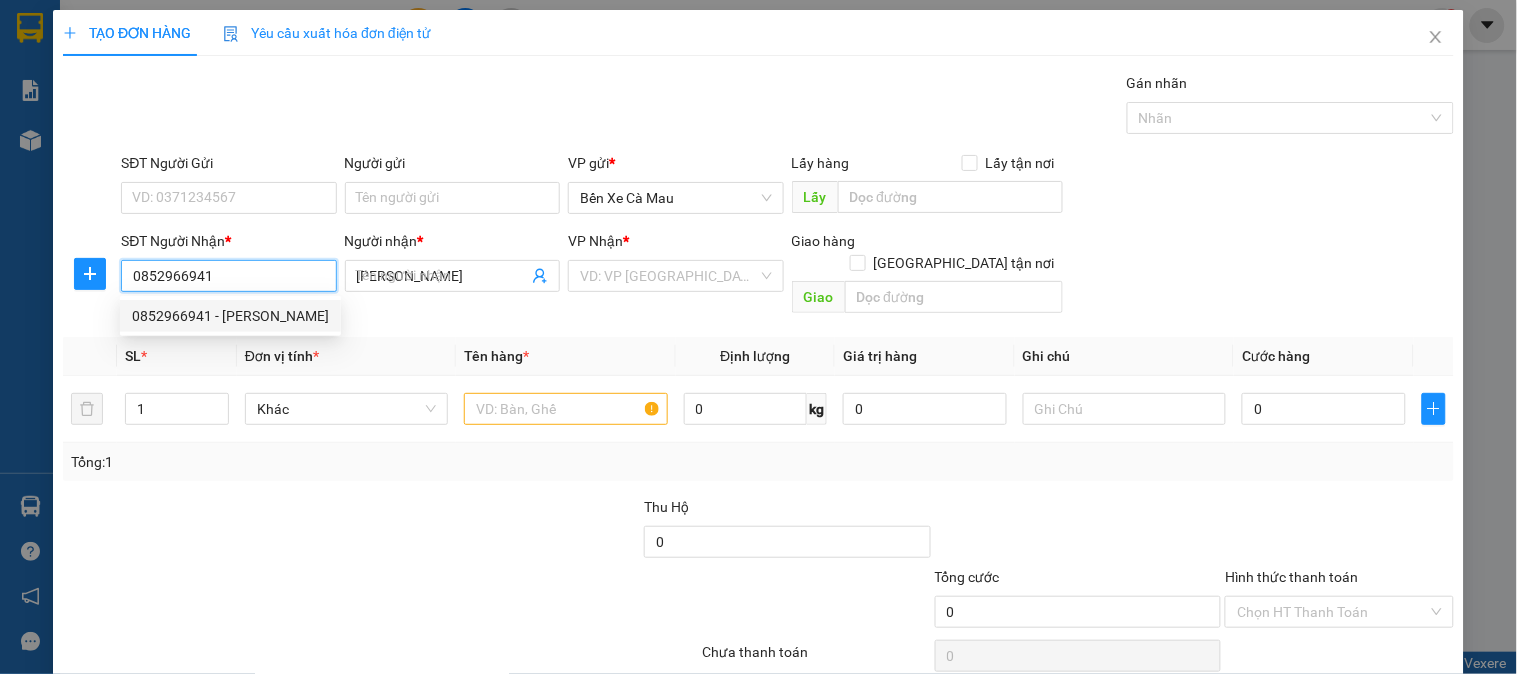 type on "50.000" 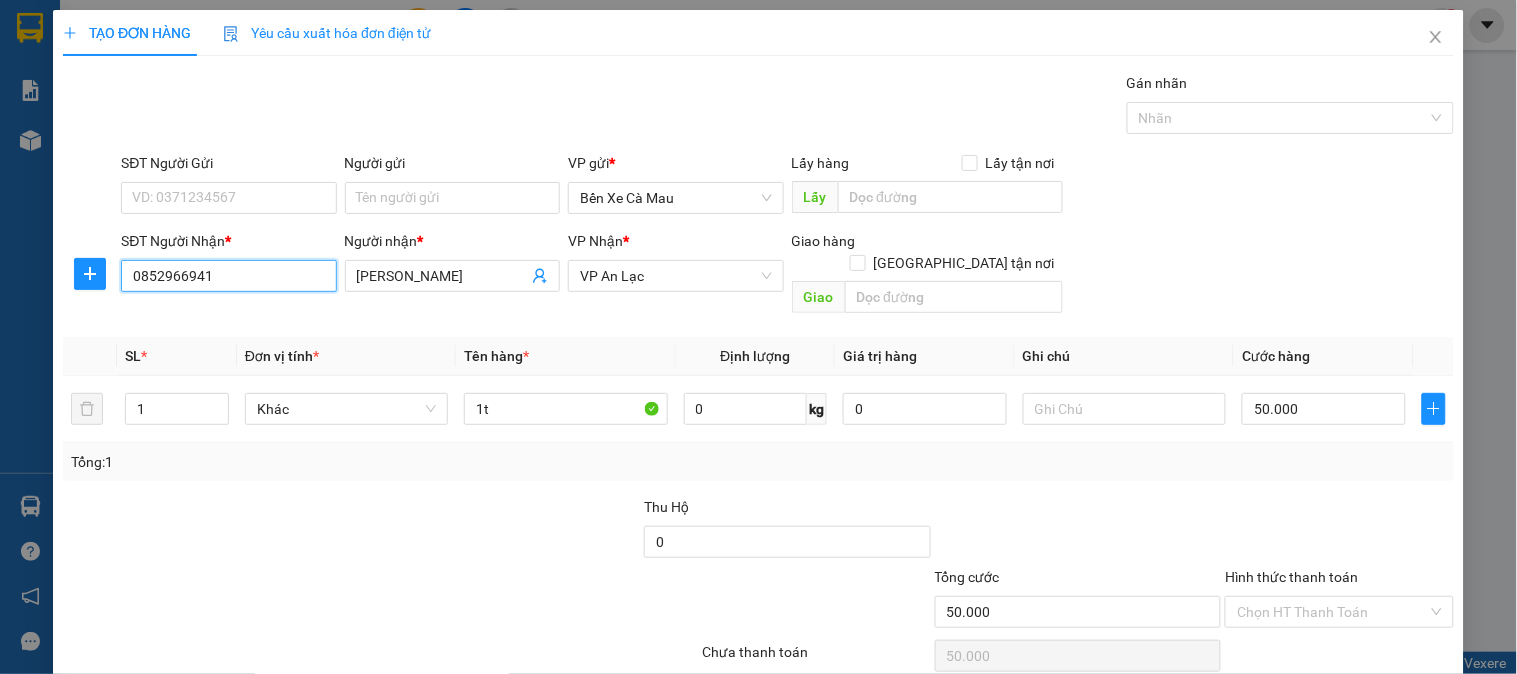 type on "0852966941" 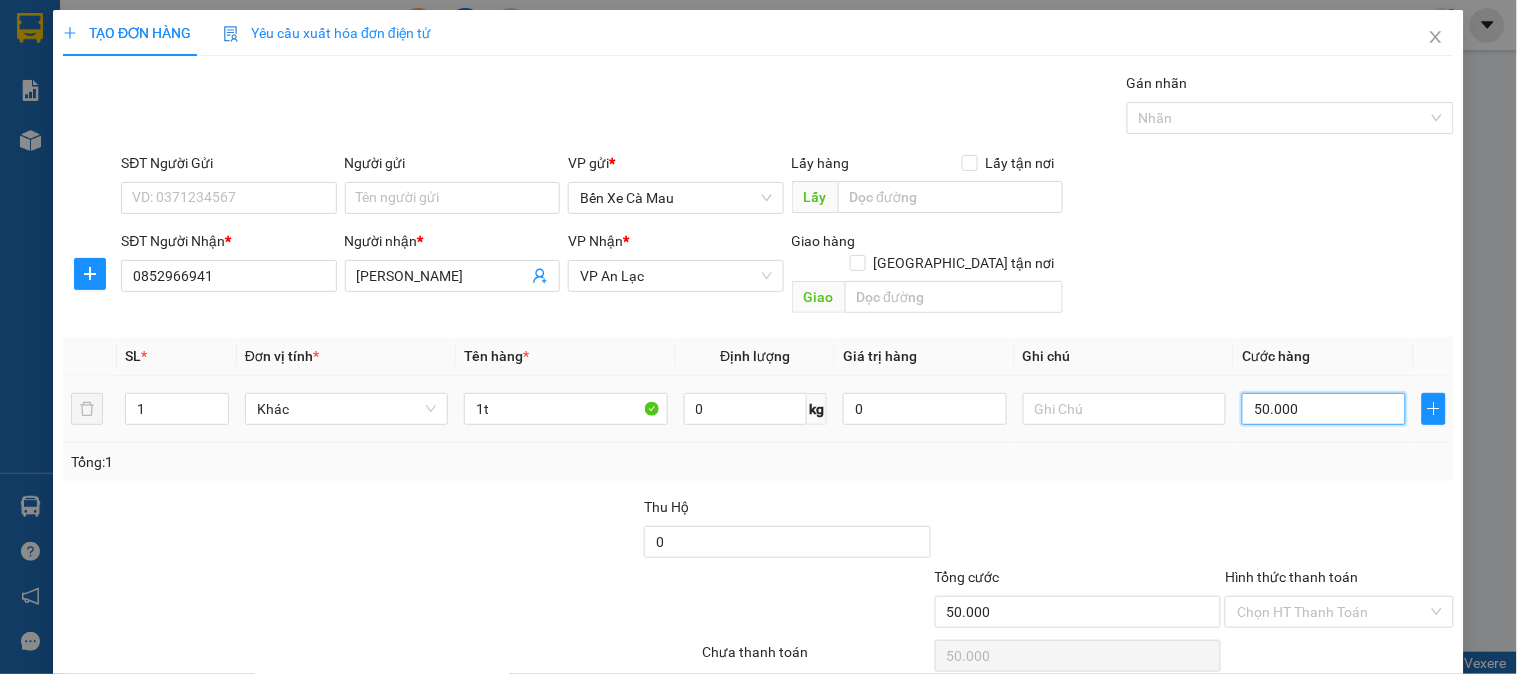 click on "50.000" at bounding box center [1324, 409] 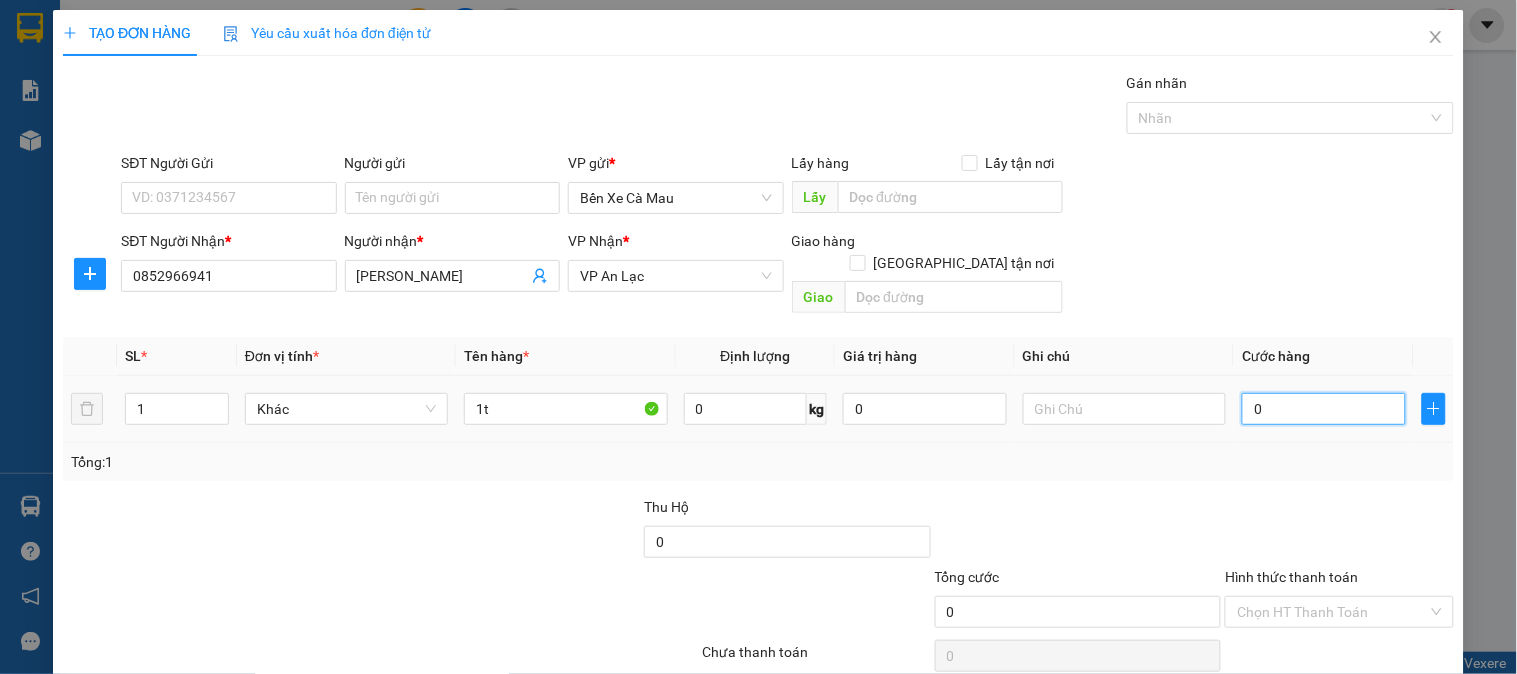 type on "1" 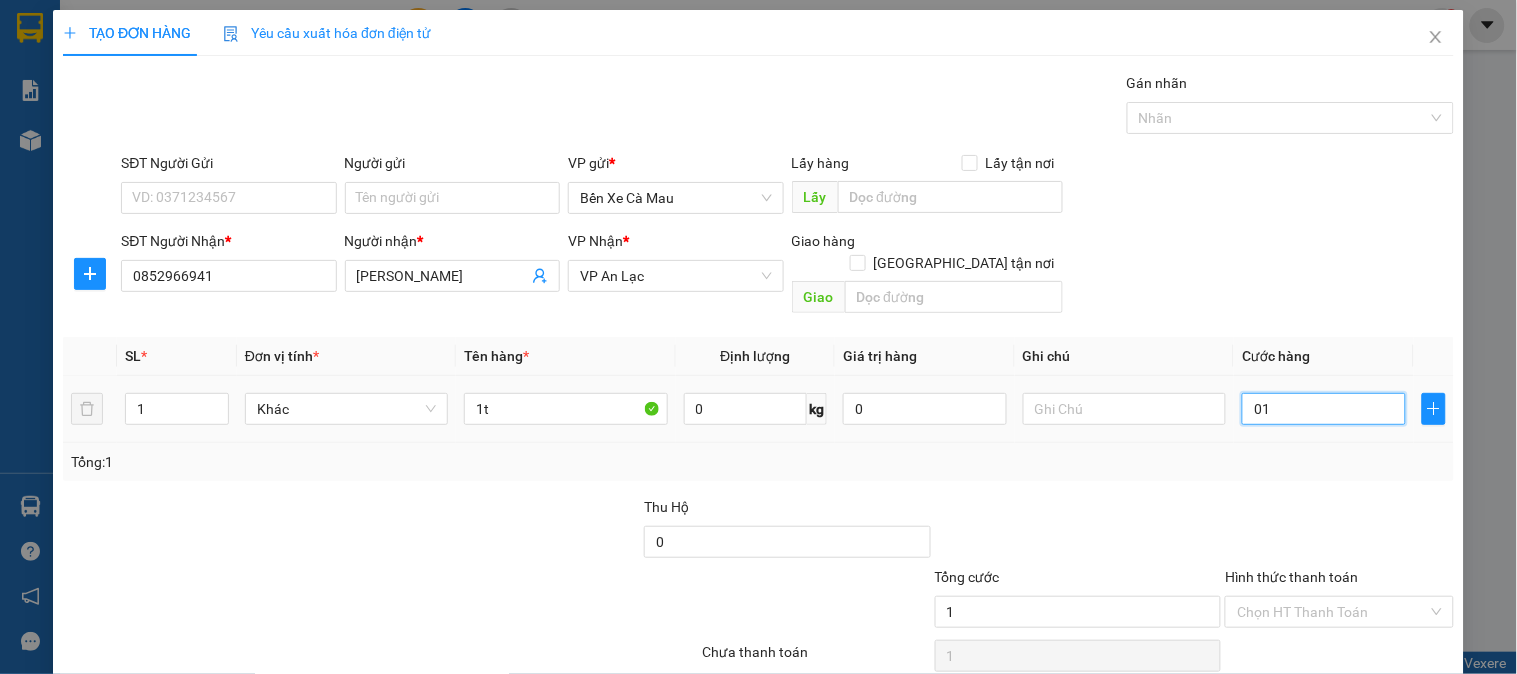 type on "012" 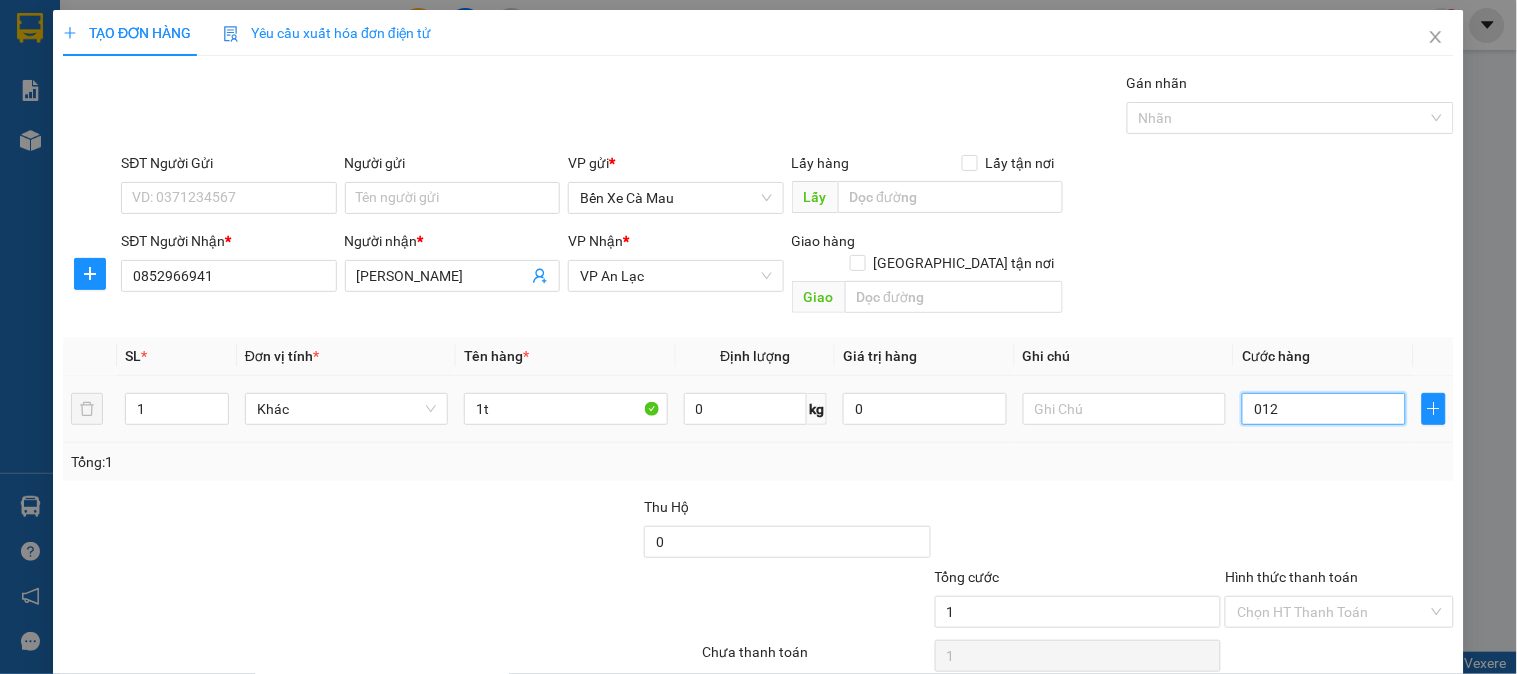 type on "12" 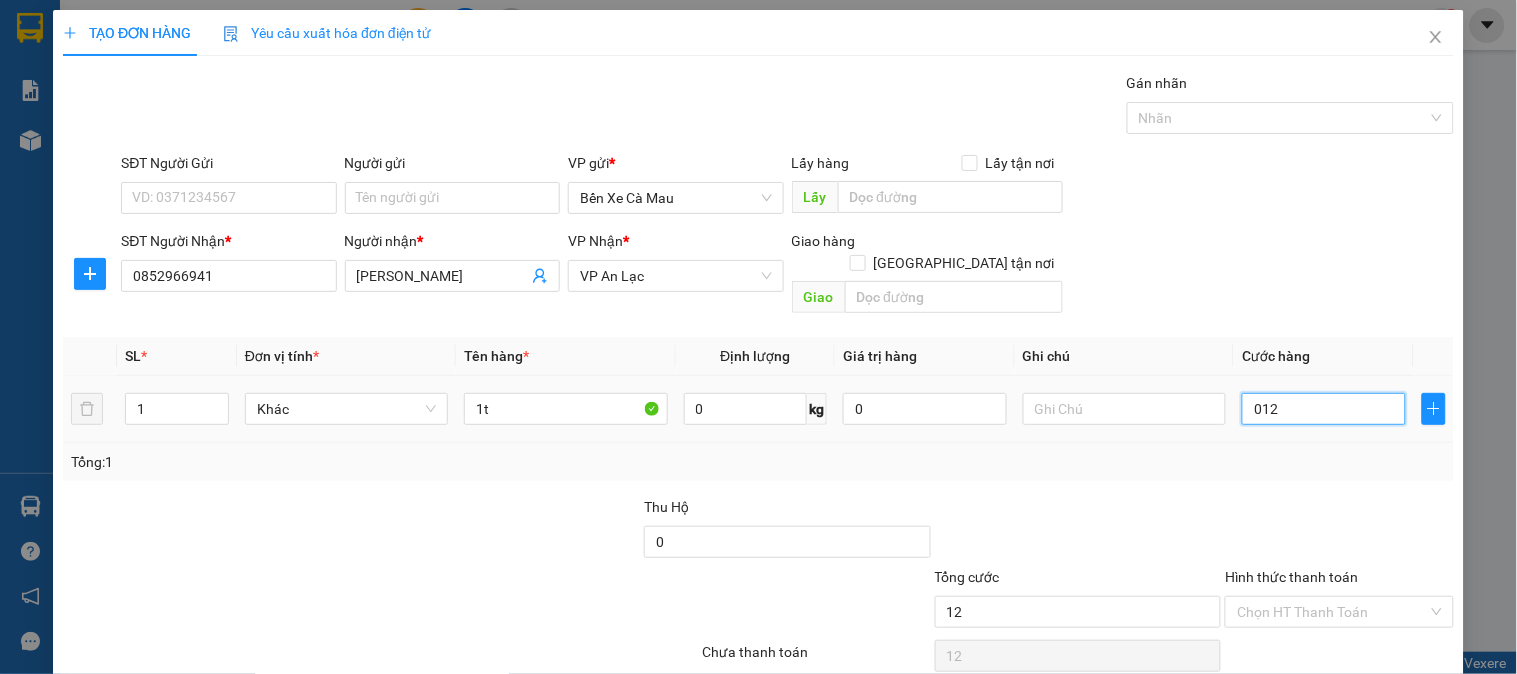 type on "120" 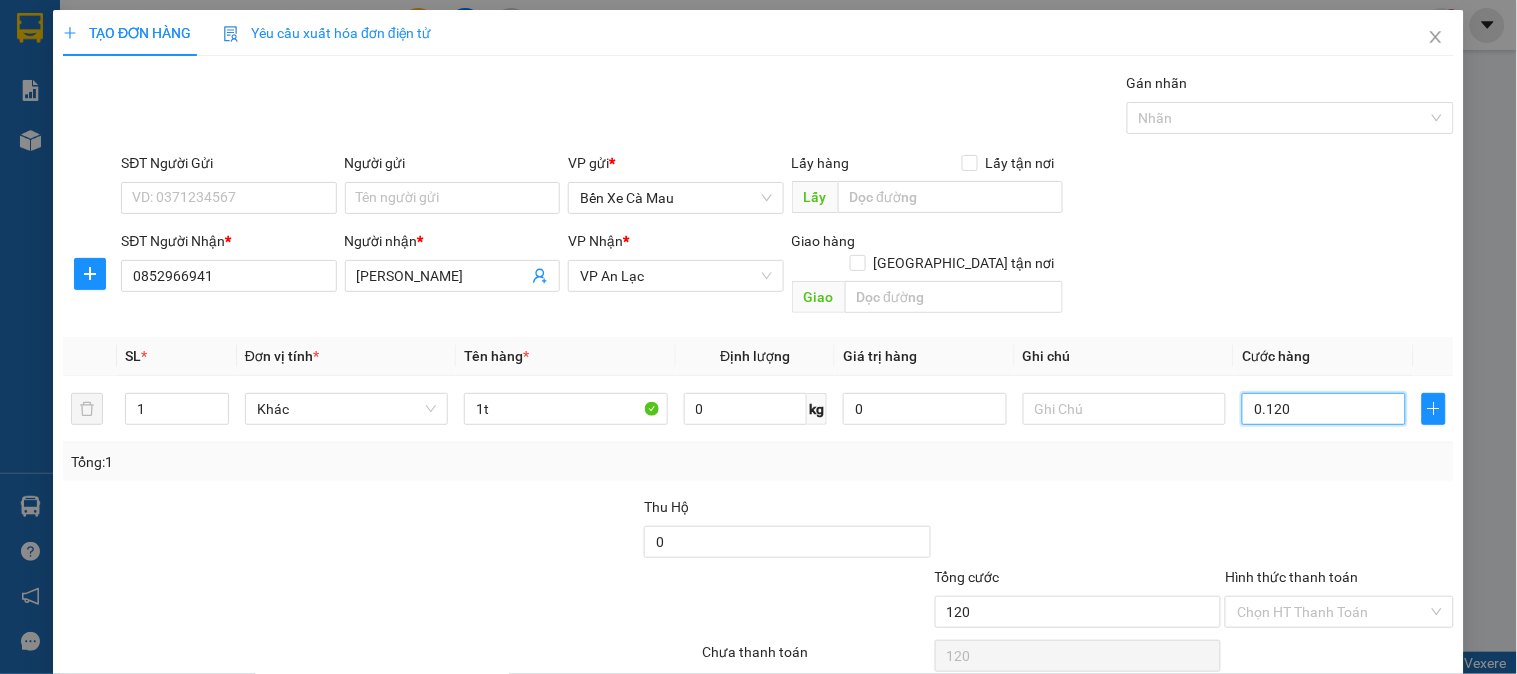 type on "0.120" 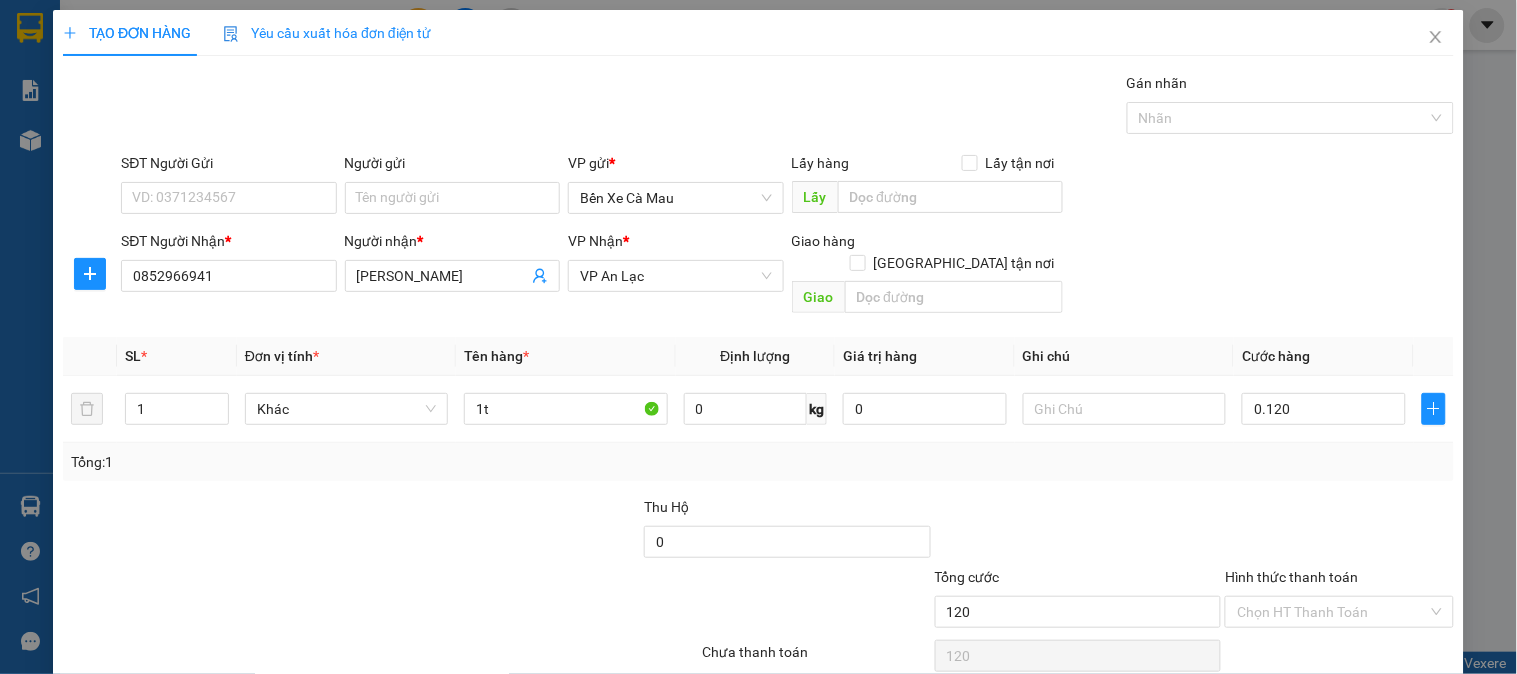 click on "SĐT Người Gửi VD: 0371234567 Người gửi Tên người gửi VP gửi  * Bến Xe Cà Mau Lấy hàng Lấy tận nơi Lấy" at bounding box center [787, 187] 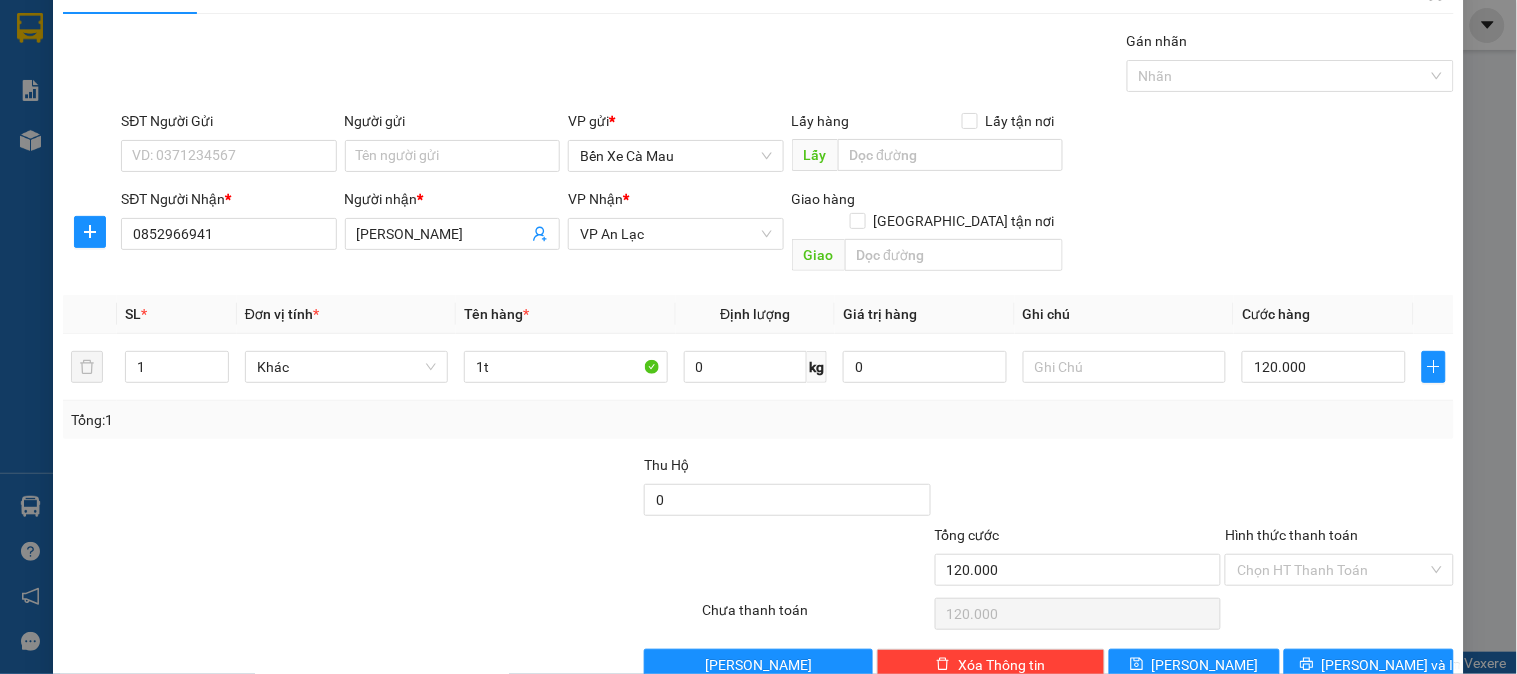 scroll, scrollTop: 65, scrollLeft: 0, axis: vertical 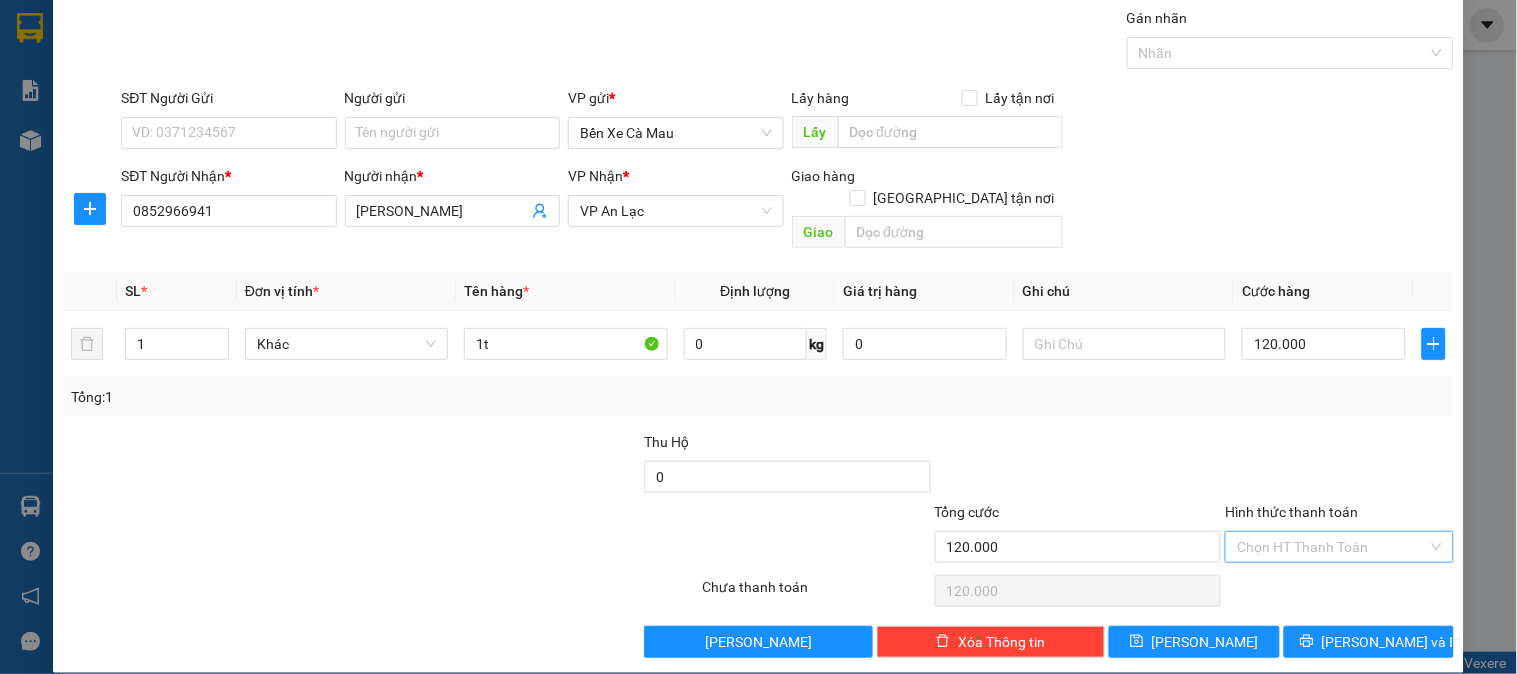 click on "Hình thức thanh toán" at bounding box center (1332, 547) 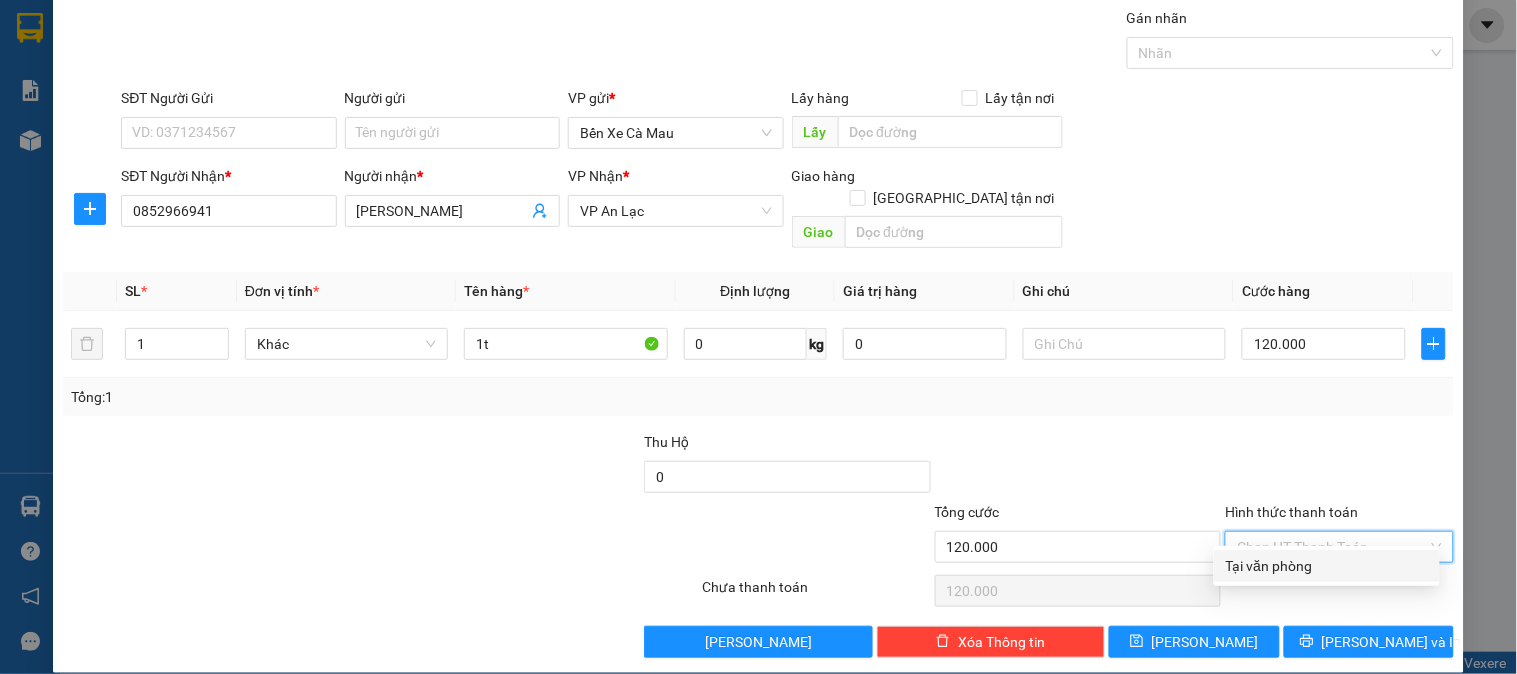 click on "Tại văn phòng" at bounding box center (1327, 566) 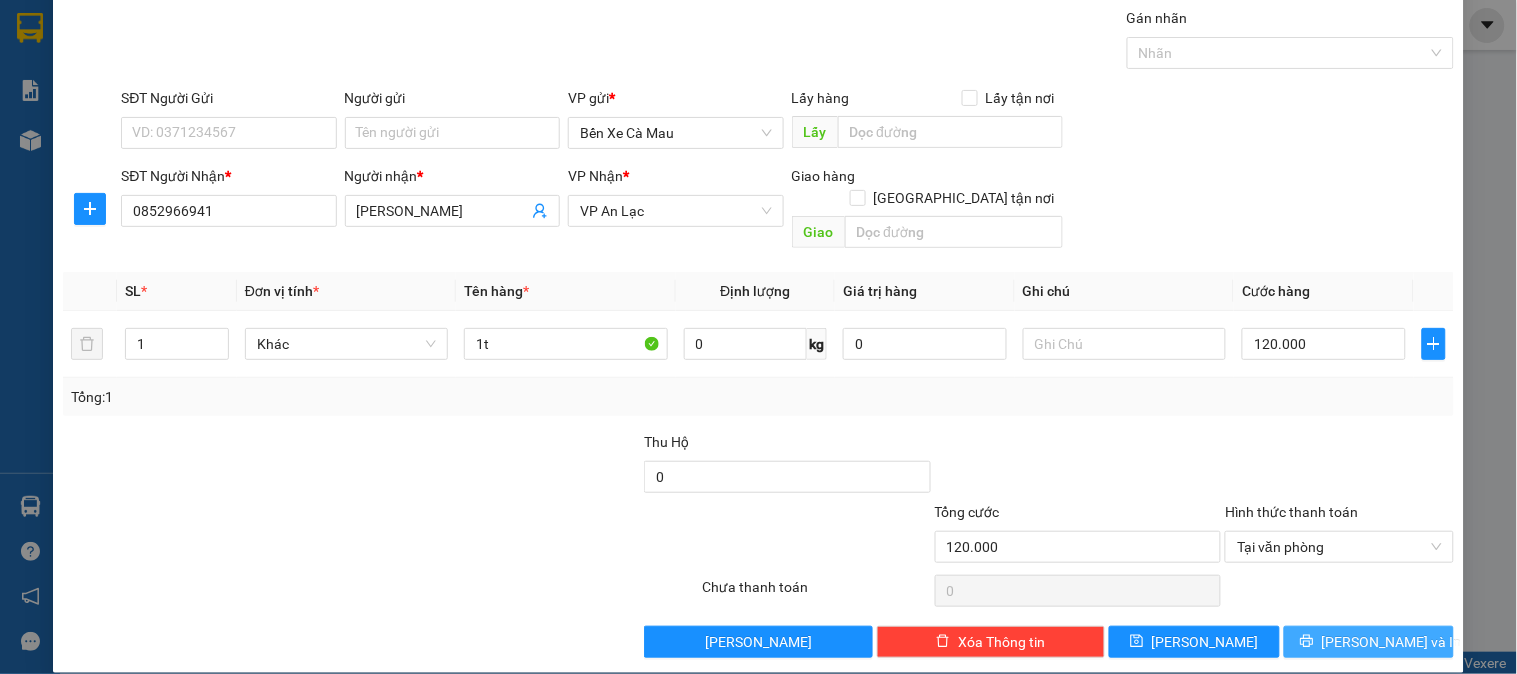 drag, startPoint x: 1383, startPoint y: 612, endPoint x: 1424, endPoint y: 598, distance: 43.32436 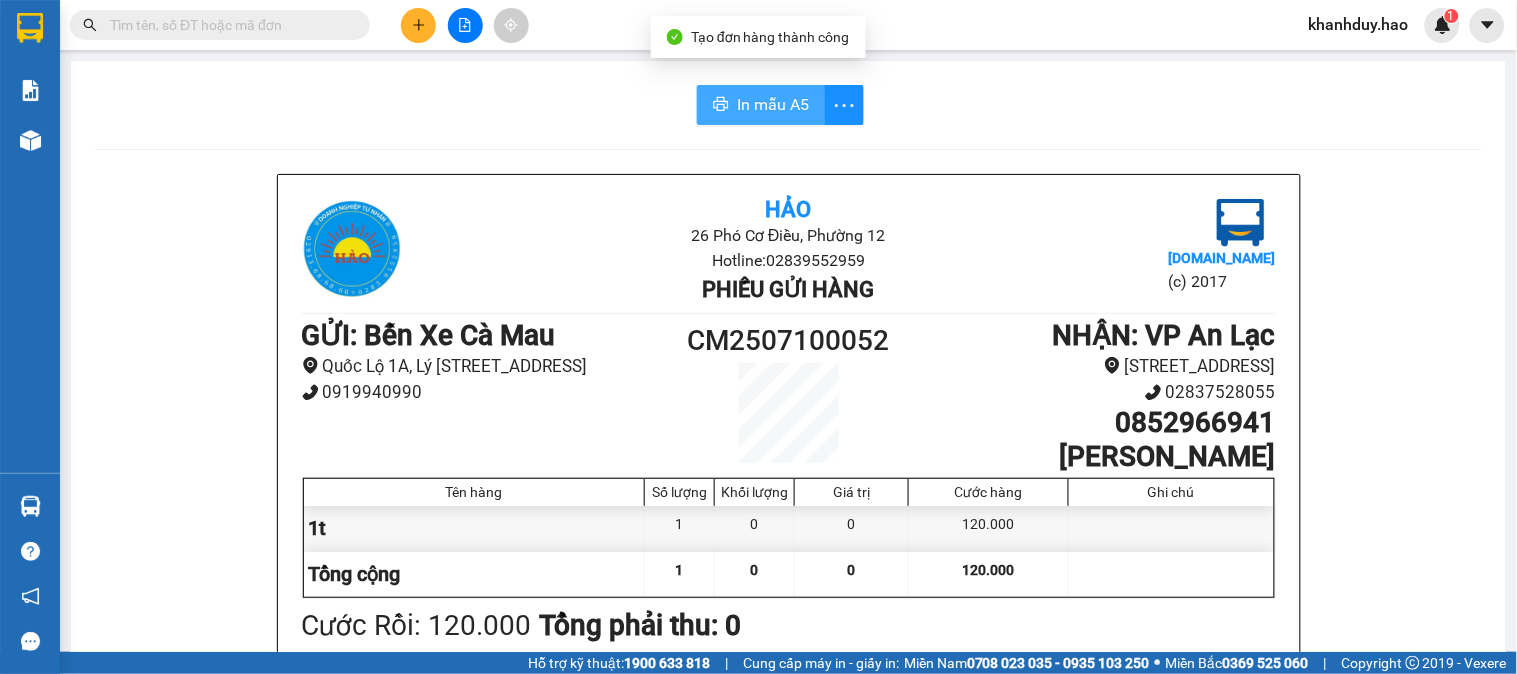 click on "In mẫu A5" at bounding box center (773, 104) 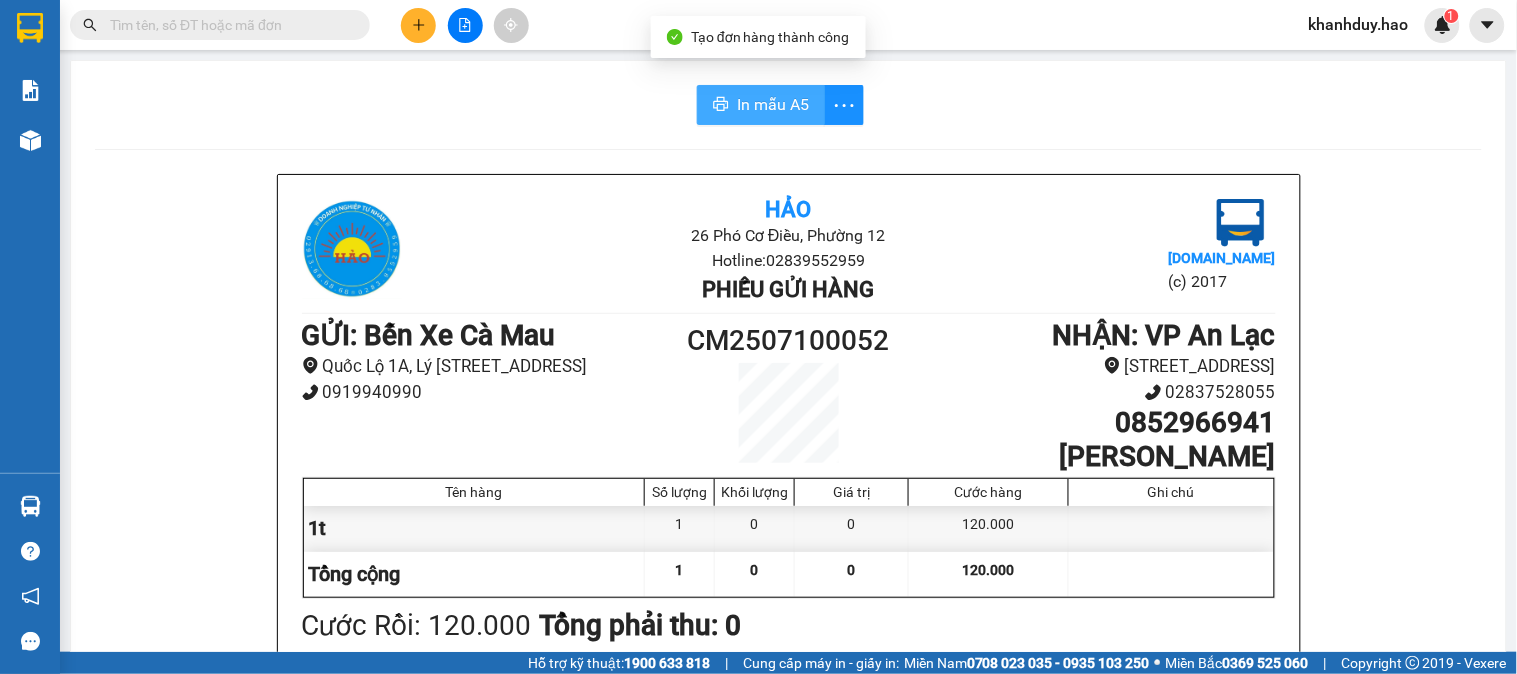 scroll, scrollTop: 0, scrollLeft: 0, axis: both 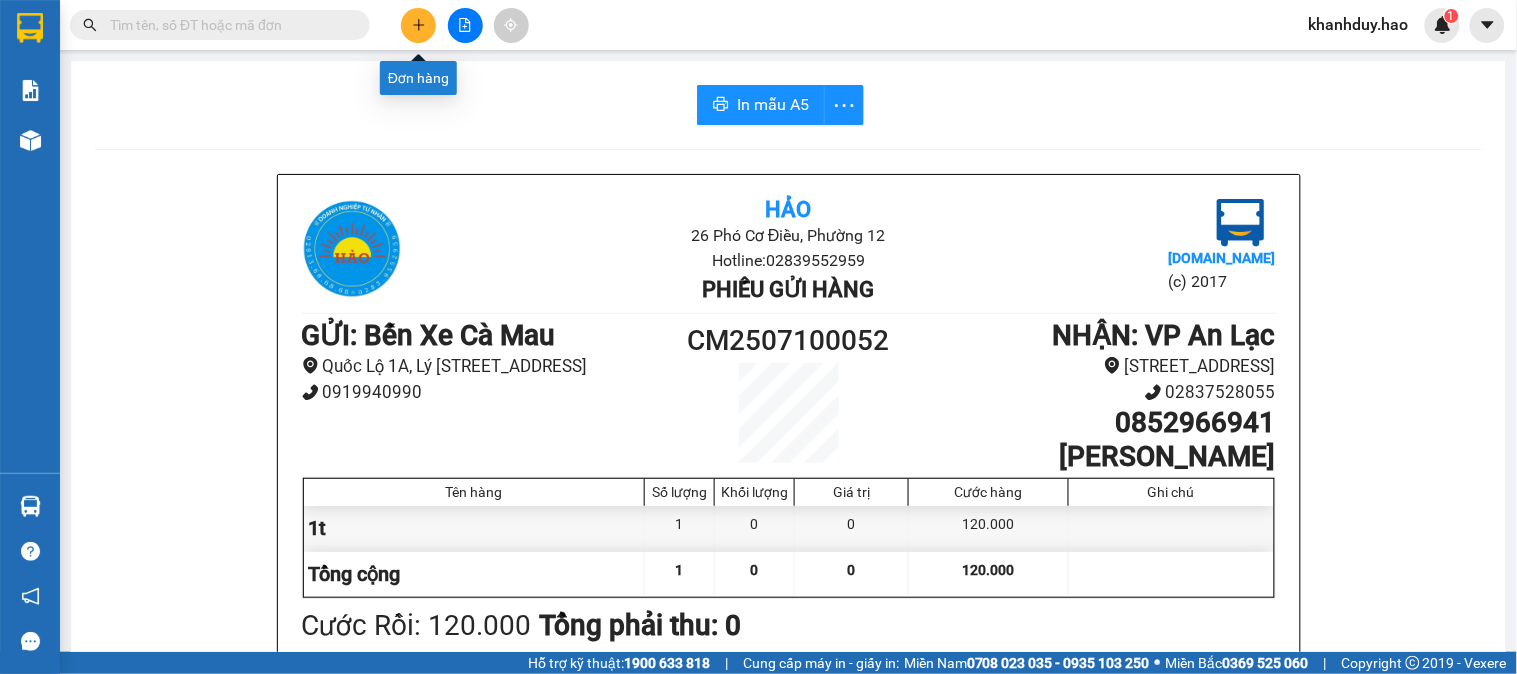 click at bounding box center [465, 25] 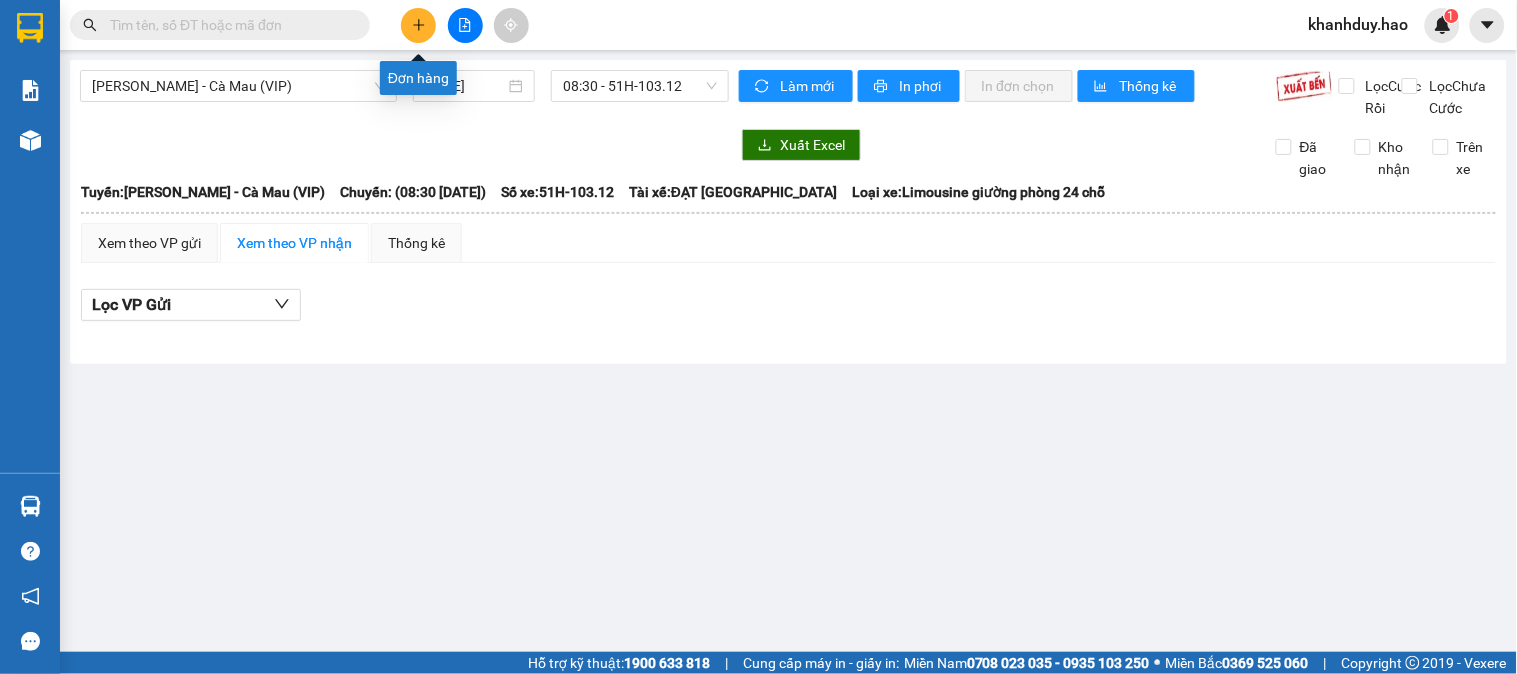 click at bounding box center (418, 25) 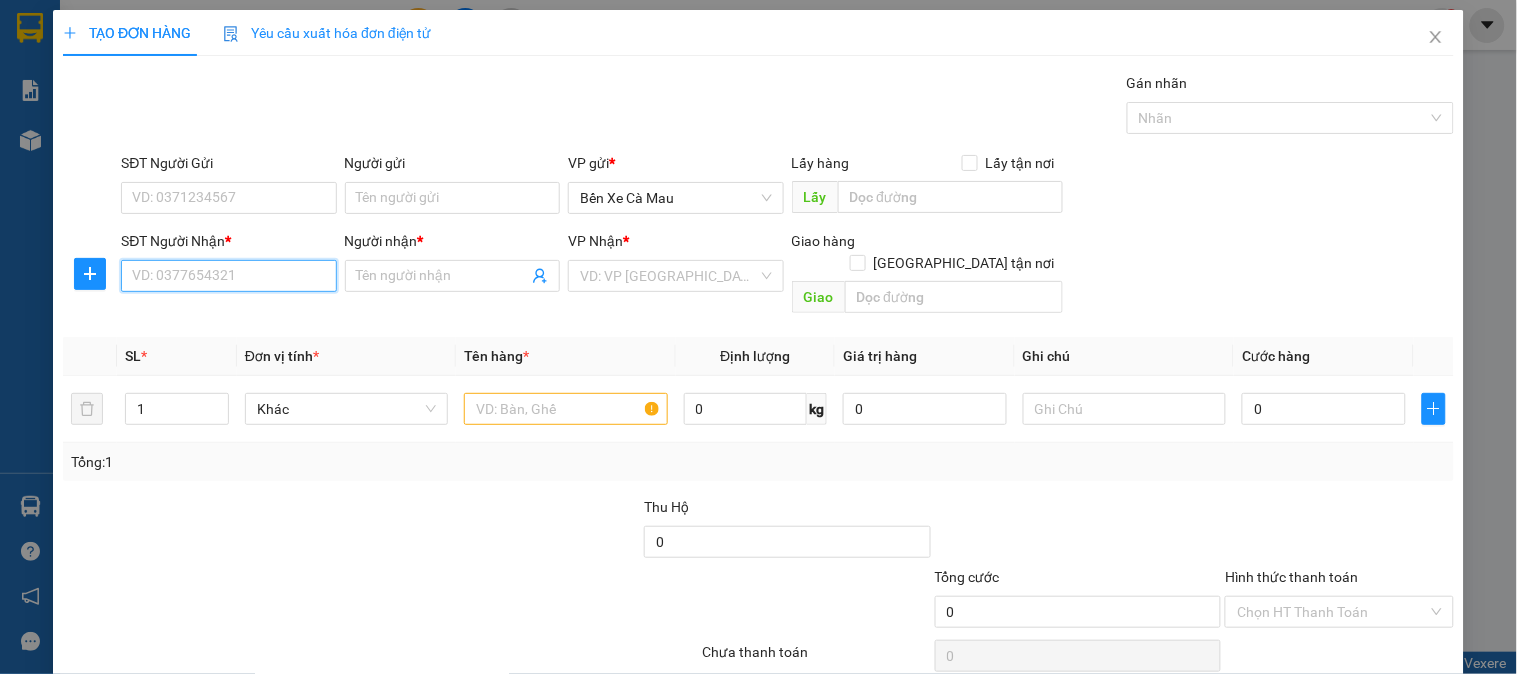 click on "SĐT Người Nhận  *" at bounding box center (228, 276) 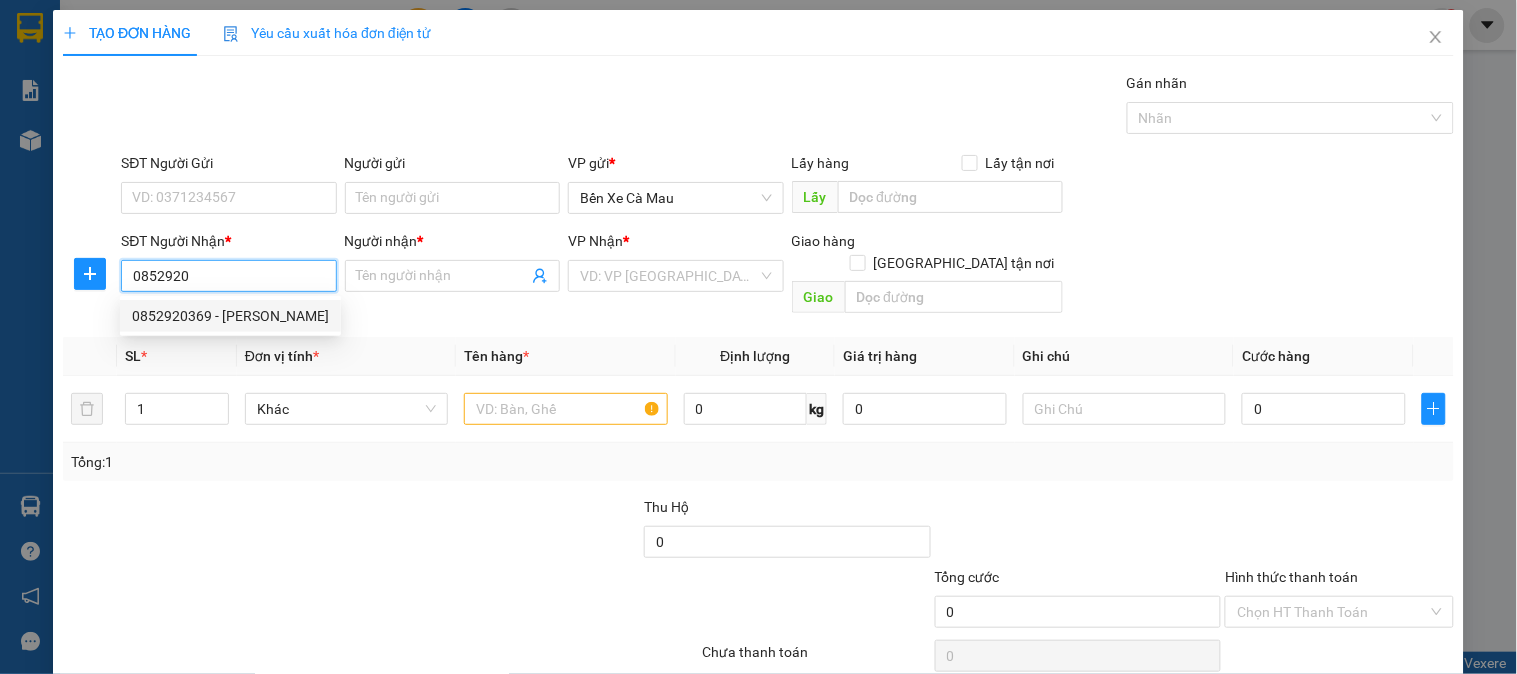 click on "0852920369 - XUÂN LÊ" at bounding box center [230, 316] 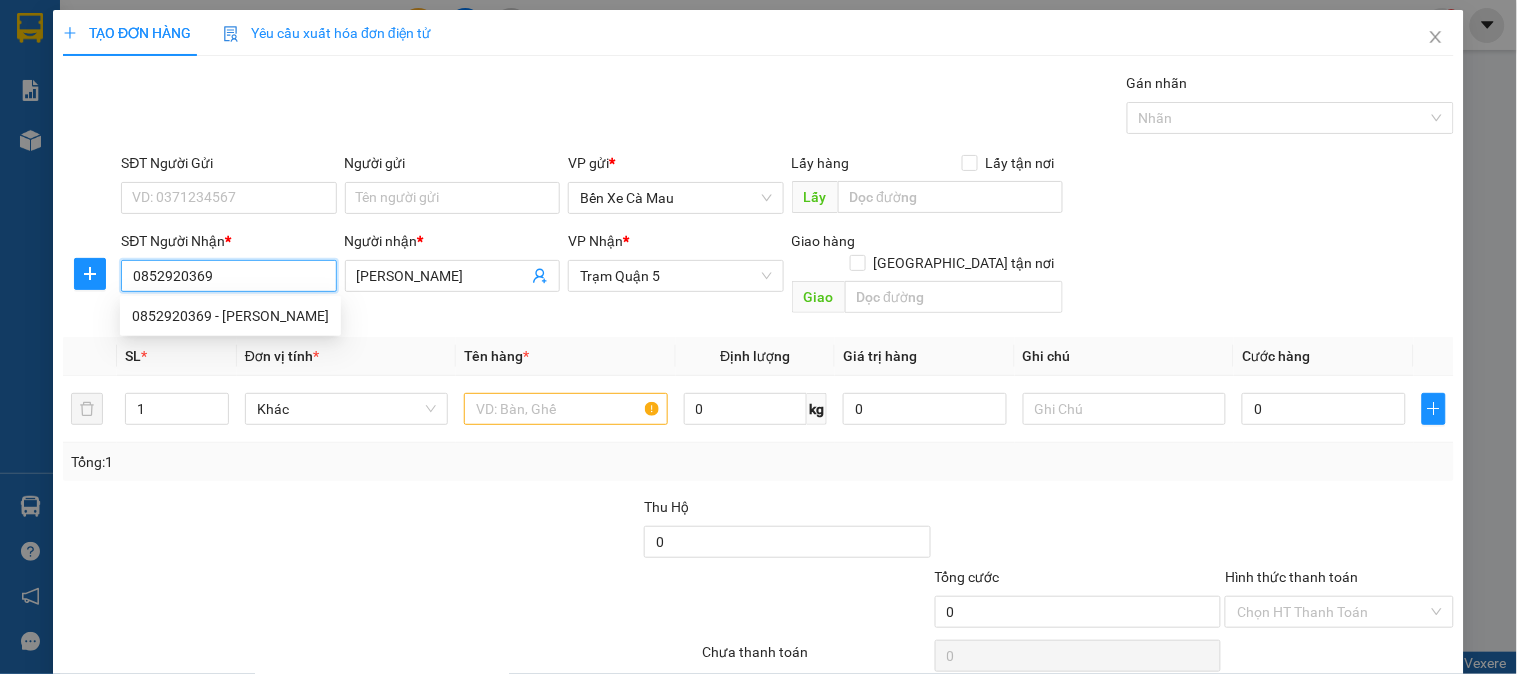 type on "120.000" 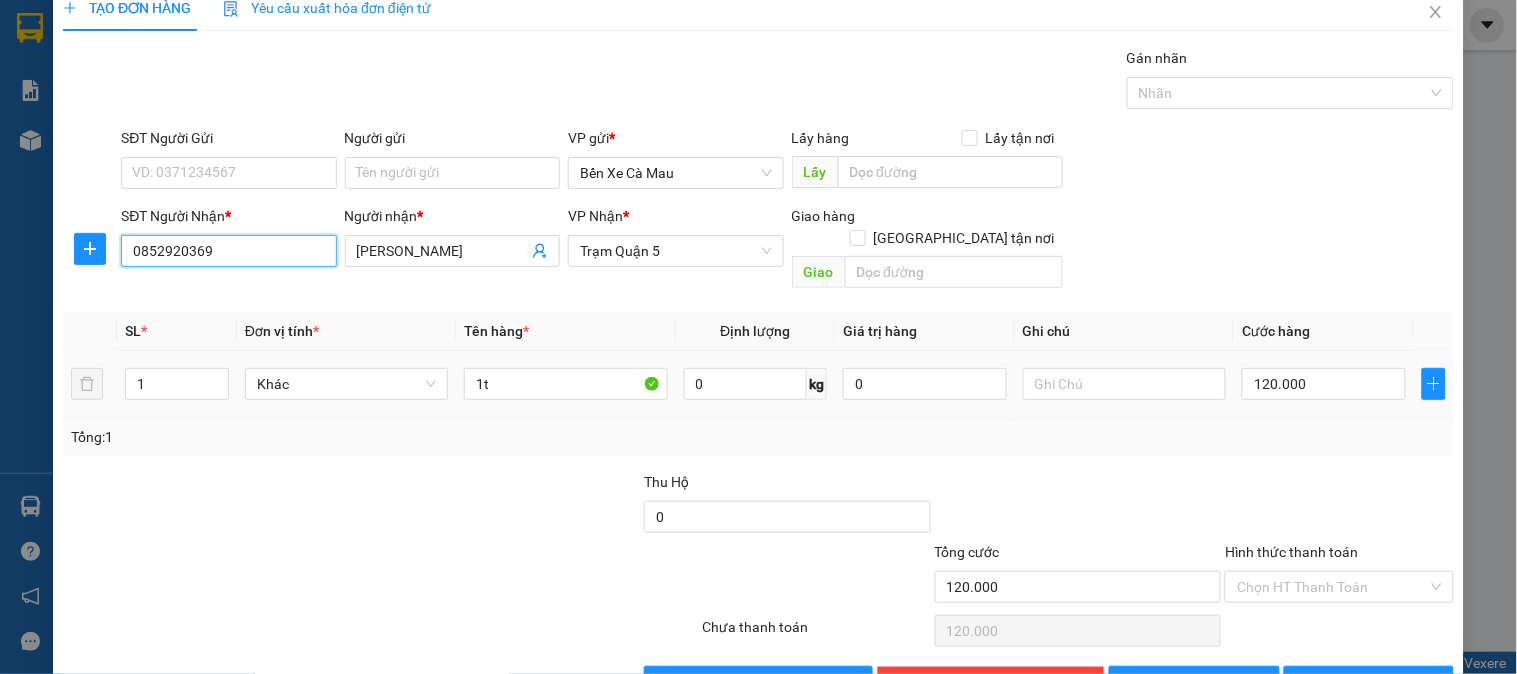 scroll, scrollTop: 65, scrollLeft: 0, axis: vertical 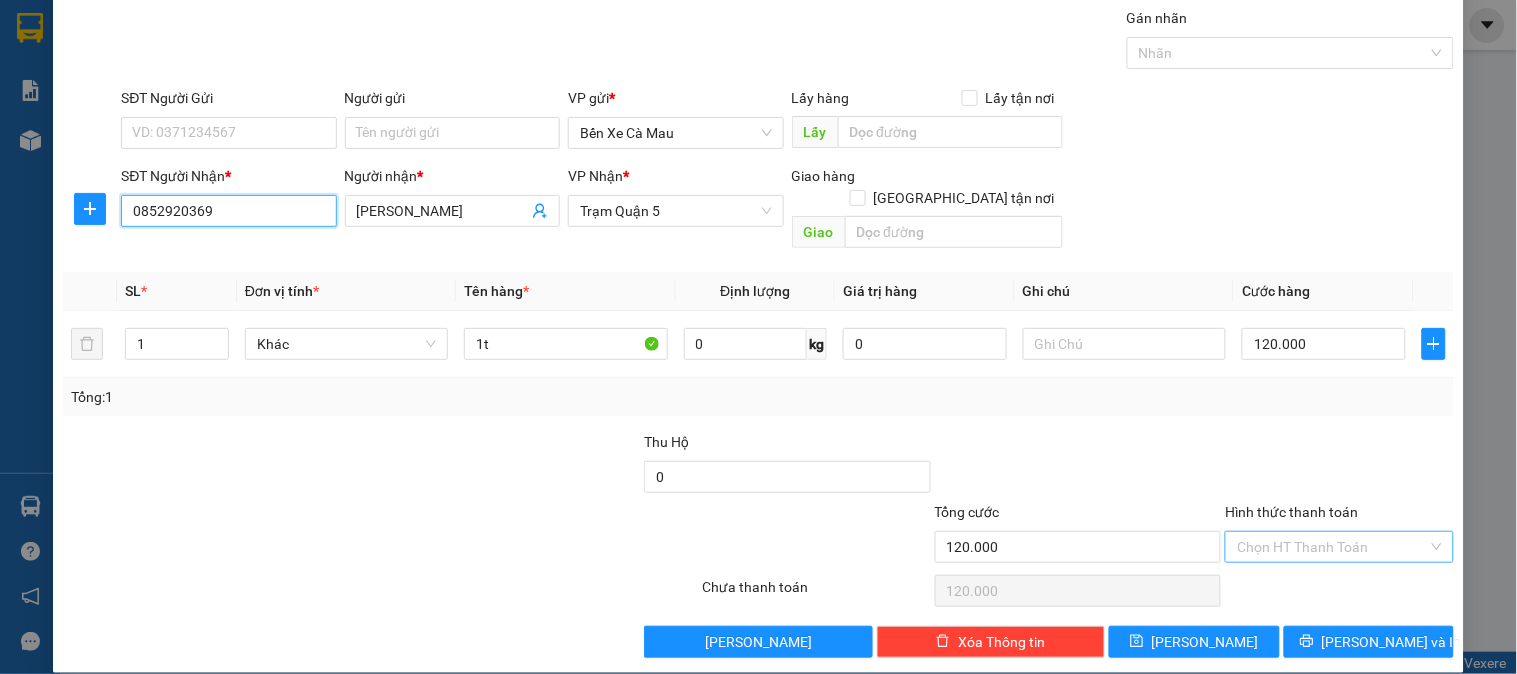 type on "0852920369" 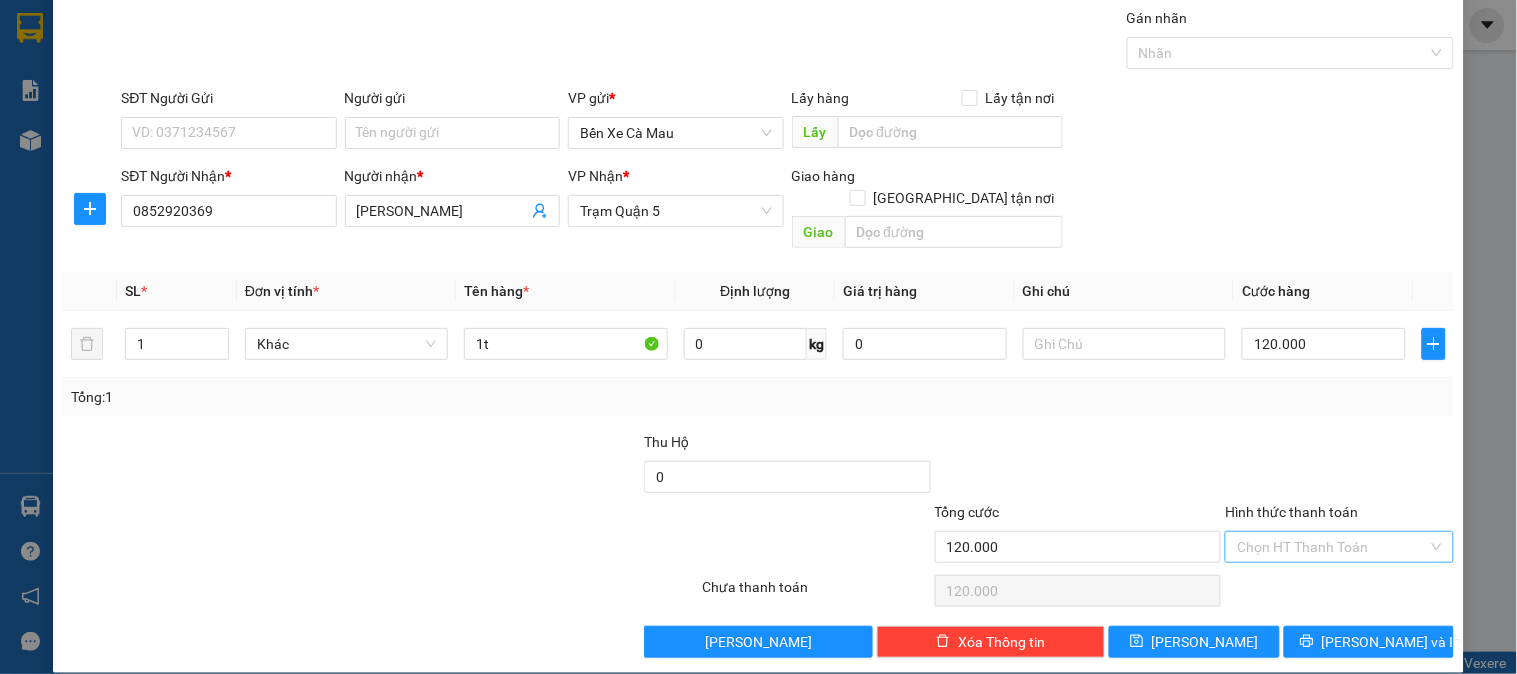 click on "Hình thức thanh toán" at bounding box center (1332, 547) 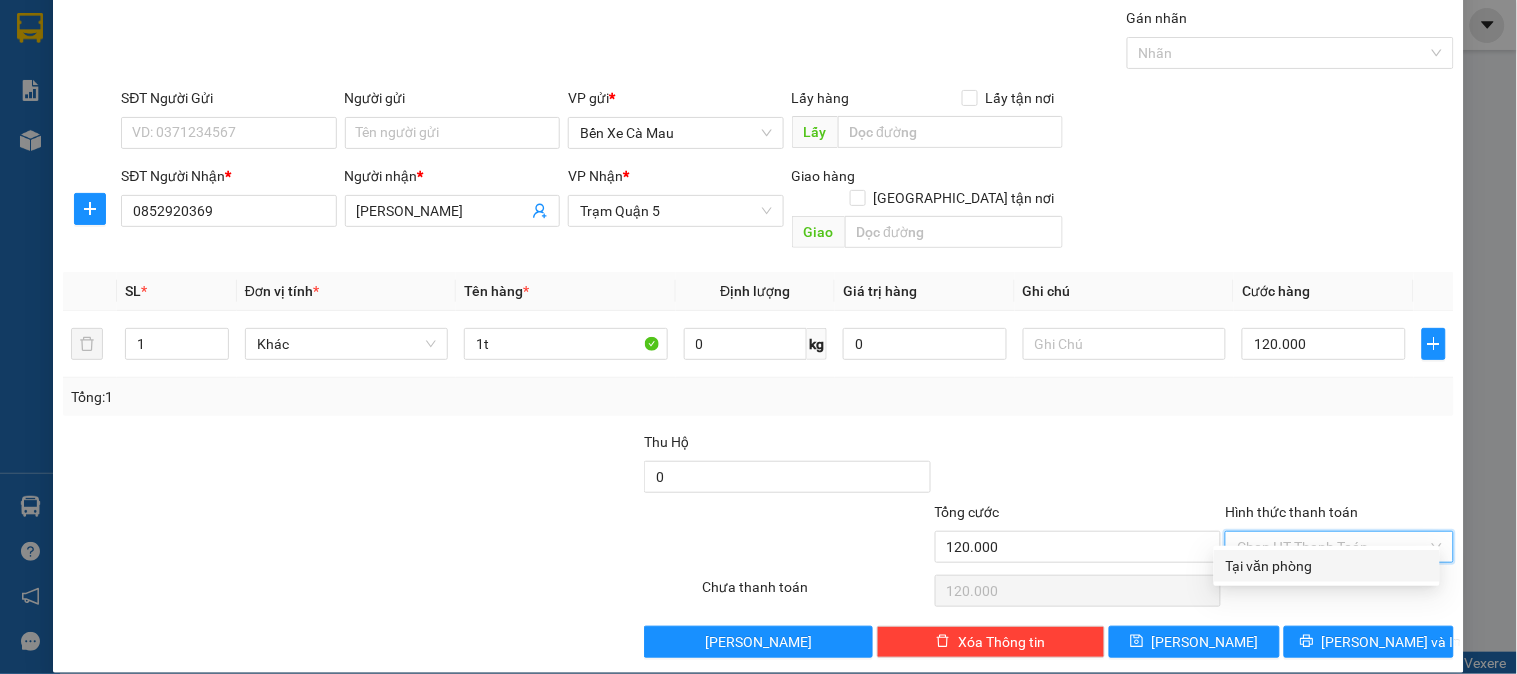 click on "Tại văn phòng" at bounding box center [1327, 566] 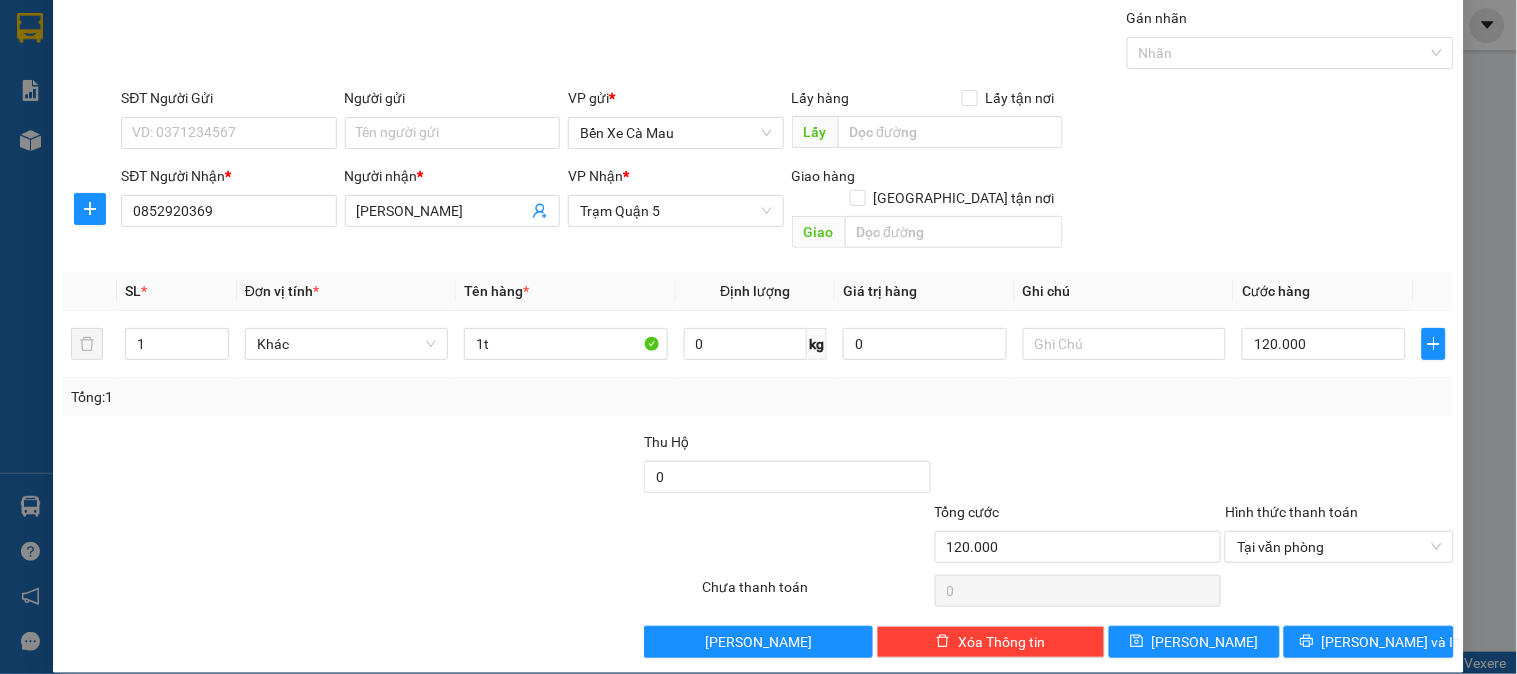 click on "TẠO ĐƠN HÀNG Yêu cầu xuất hóa đơn điện tử Transit Pickup Surcharge Ids Transit Deliver Surcharge Ids Transit Deliver Surcharge Transit Deliver Surcharge Gán nhãn   Nhãn SĐT Người Gửi VD: 0371234567 Người gửi Tên người gửi VP gửi  * Bến Xe Cà Mau Lấy hàng Lấy tận nơi Lấy SĐT Người Nhận  * 0852920369 Người nhận  * XUÂN LÊ VP Nhận  * Trạm Quận 5 Giao hàng Giao tận nơi Giao SL  * Đơn vị tính  * Tên hàng  * Định lượng Giá trị hàng Ghi chú Cước hàng                   1 Khác 1t 0 kg 0 120.000 Tổng:  1 Thu Hộ 0 Tổng cước 120.000 Hình thức thanh toán Tại văn phòng Số tiền thu trước 0 Tại văn phòng Chưa thanh toán 0 Lưu nháp Xóa Thông tin Lưu Lưu và In Tại văn phòng Tại văn phòng" at bounding box center (758, 309) 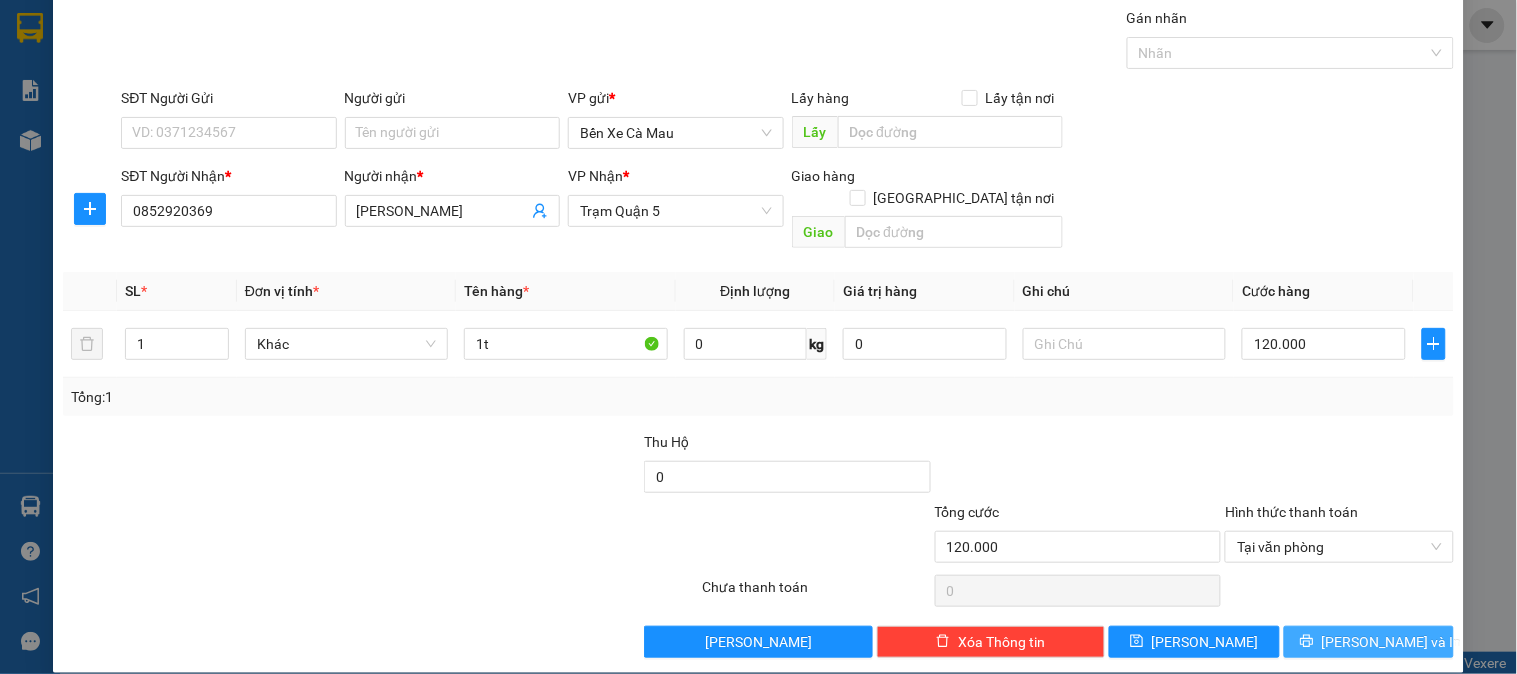 click on "[PERSON_NAME] và In" at bounding box center [1392, 642] 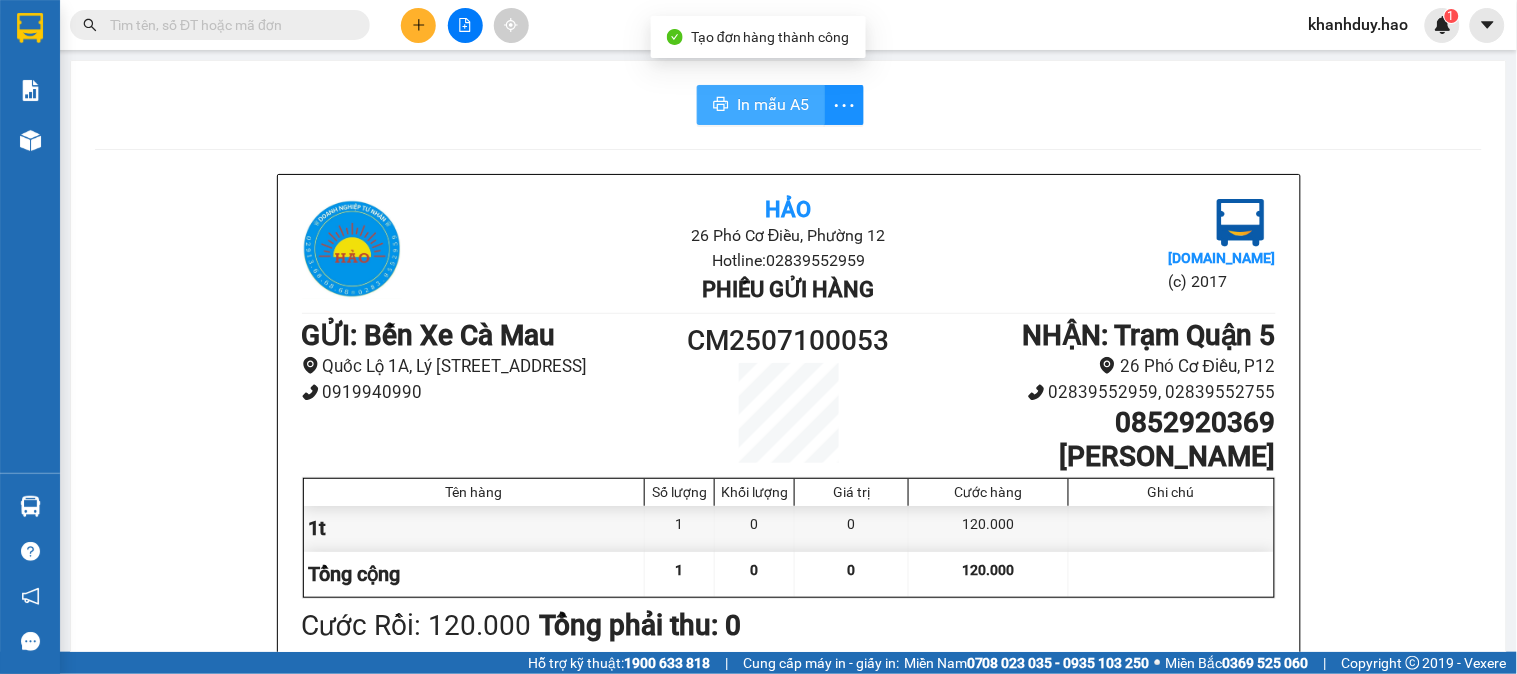click on "In mẫu A5" at bounding box center (761, 105) 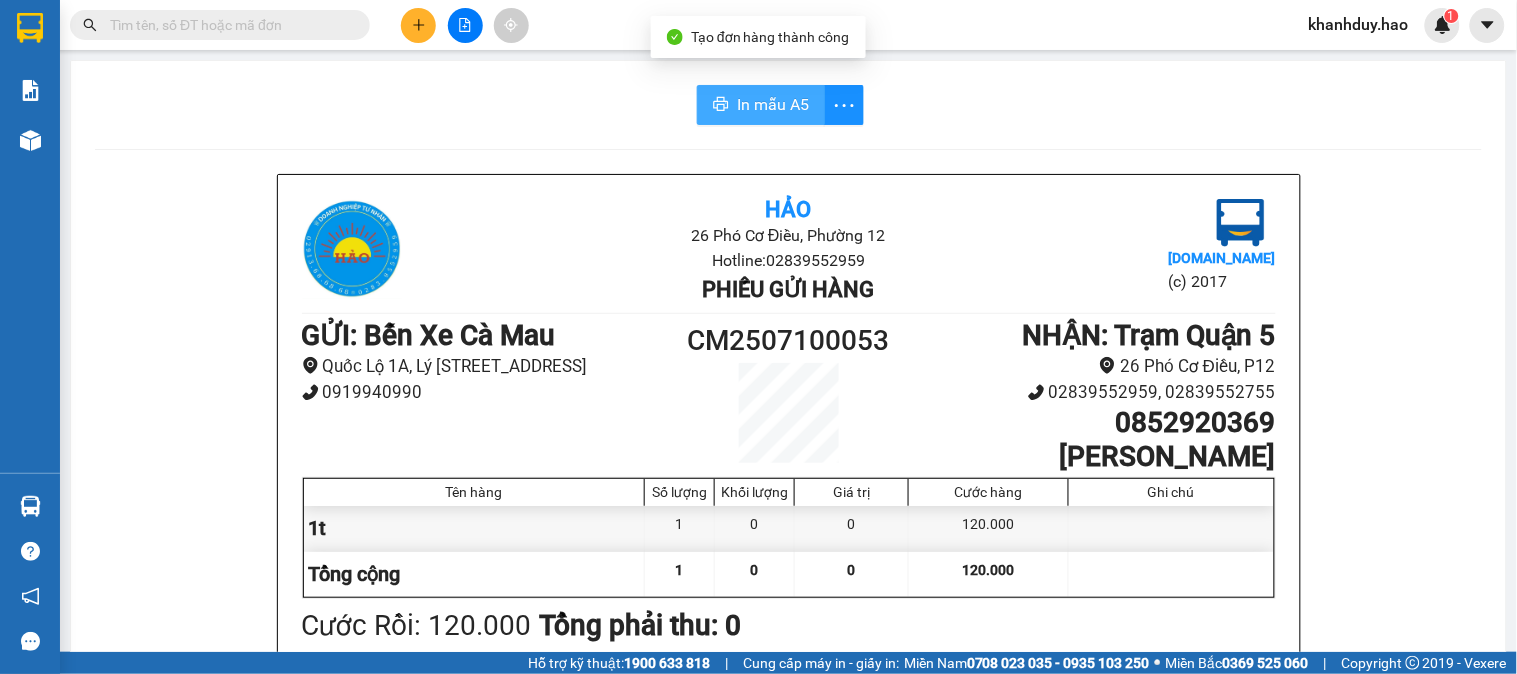 scroll, scrollTop: 0, scrollLeft: 0, axis: both 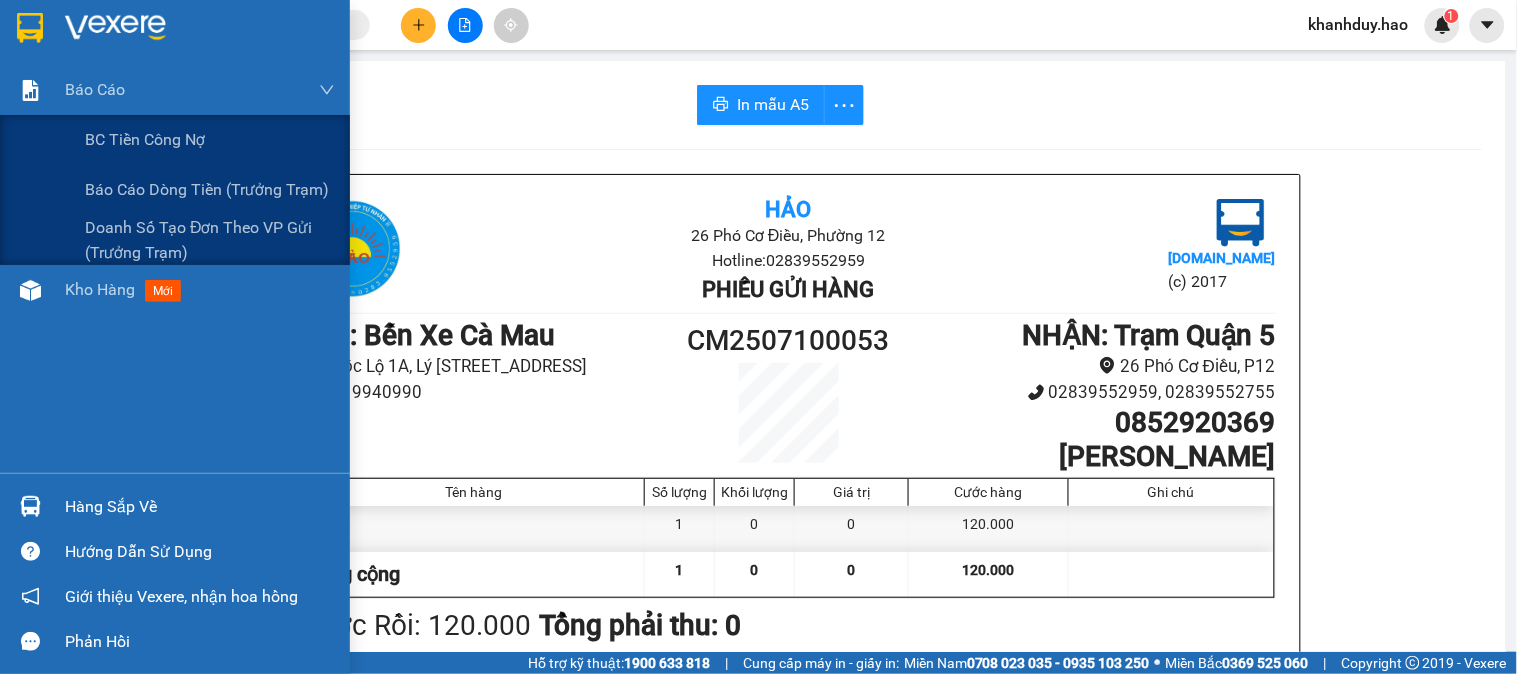 drag, startPoint x: 43, startPoint y: 100, endPoint x: 115, endPoint y: 356, distance: 265.9323 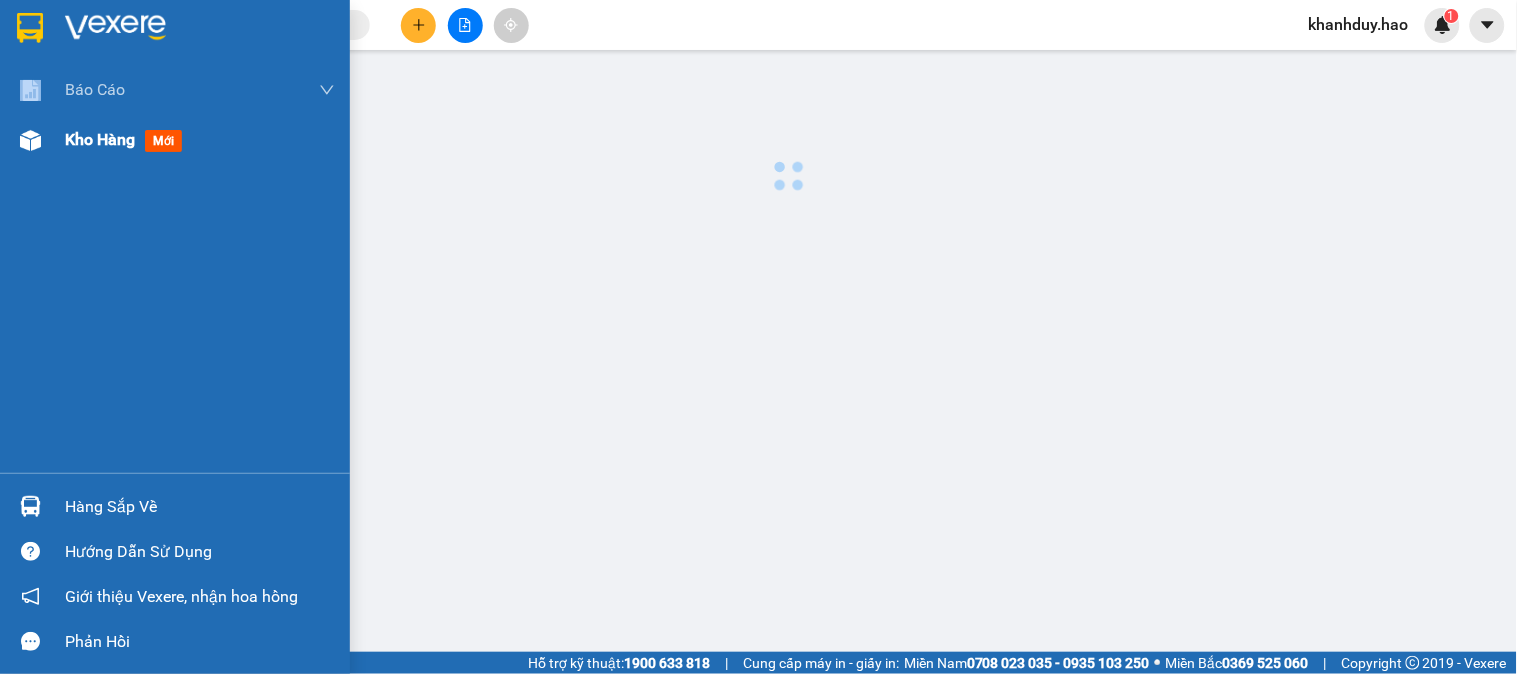 click on "Kho hàng" at bounding box center [100, 139] 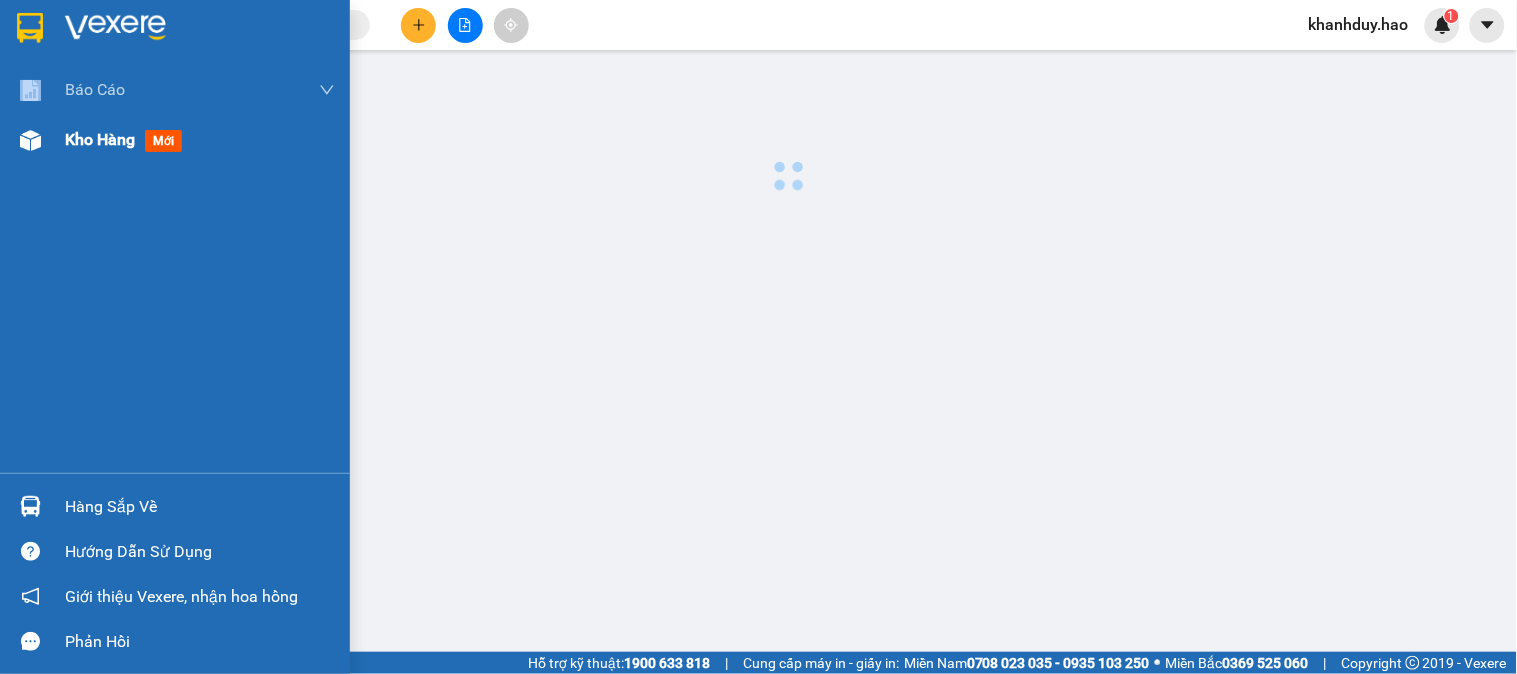 click on "Kho hàng" at bounding box center (100, 139) 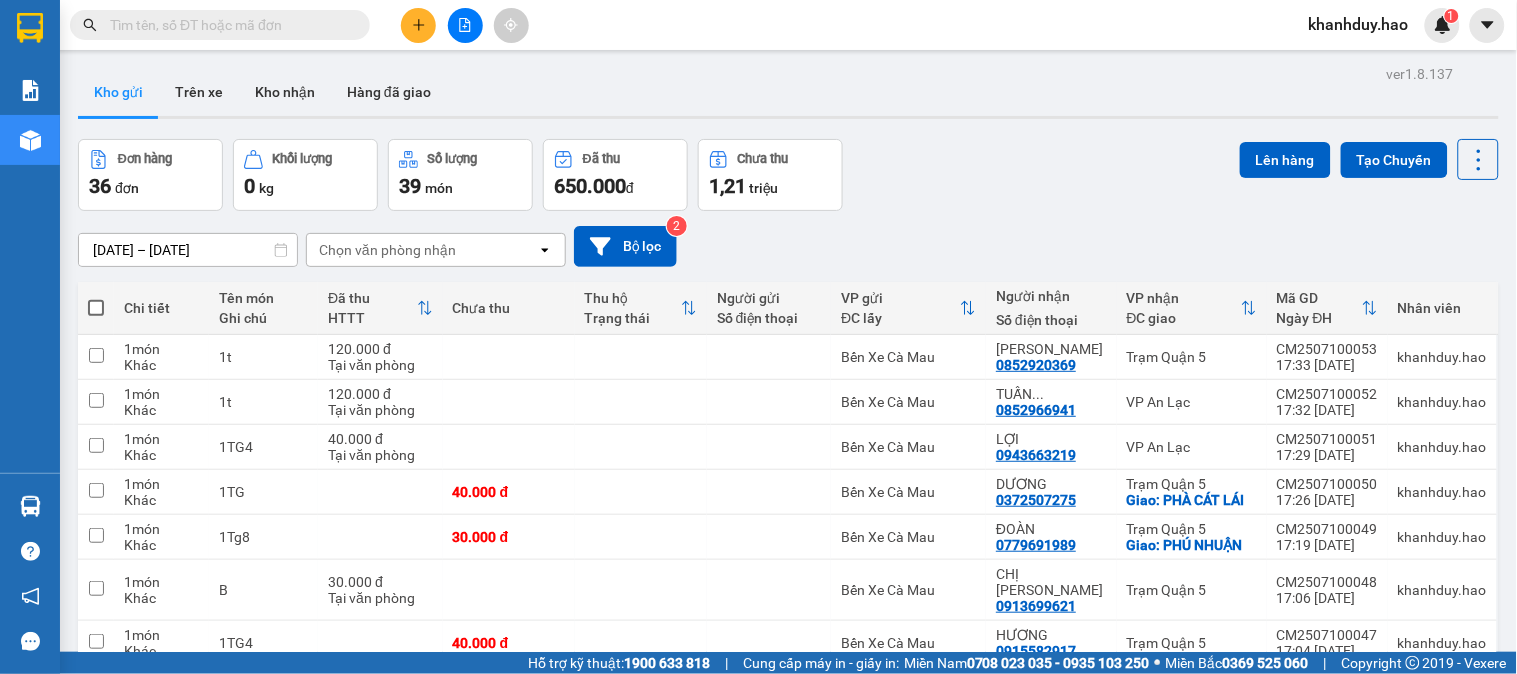 click 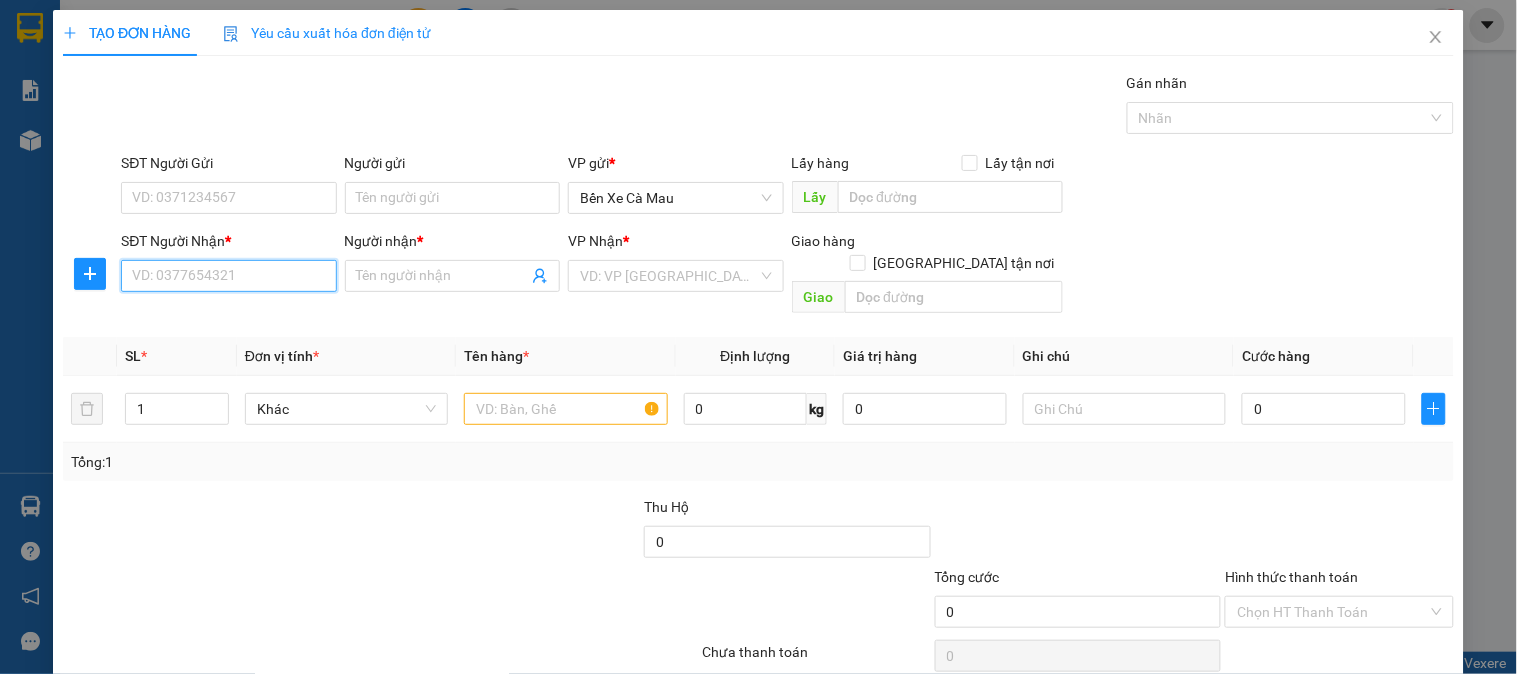 click on "SĐT Người Nhận  *" at bounding box center [228, 276] 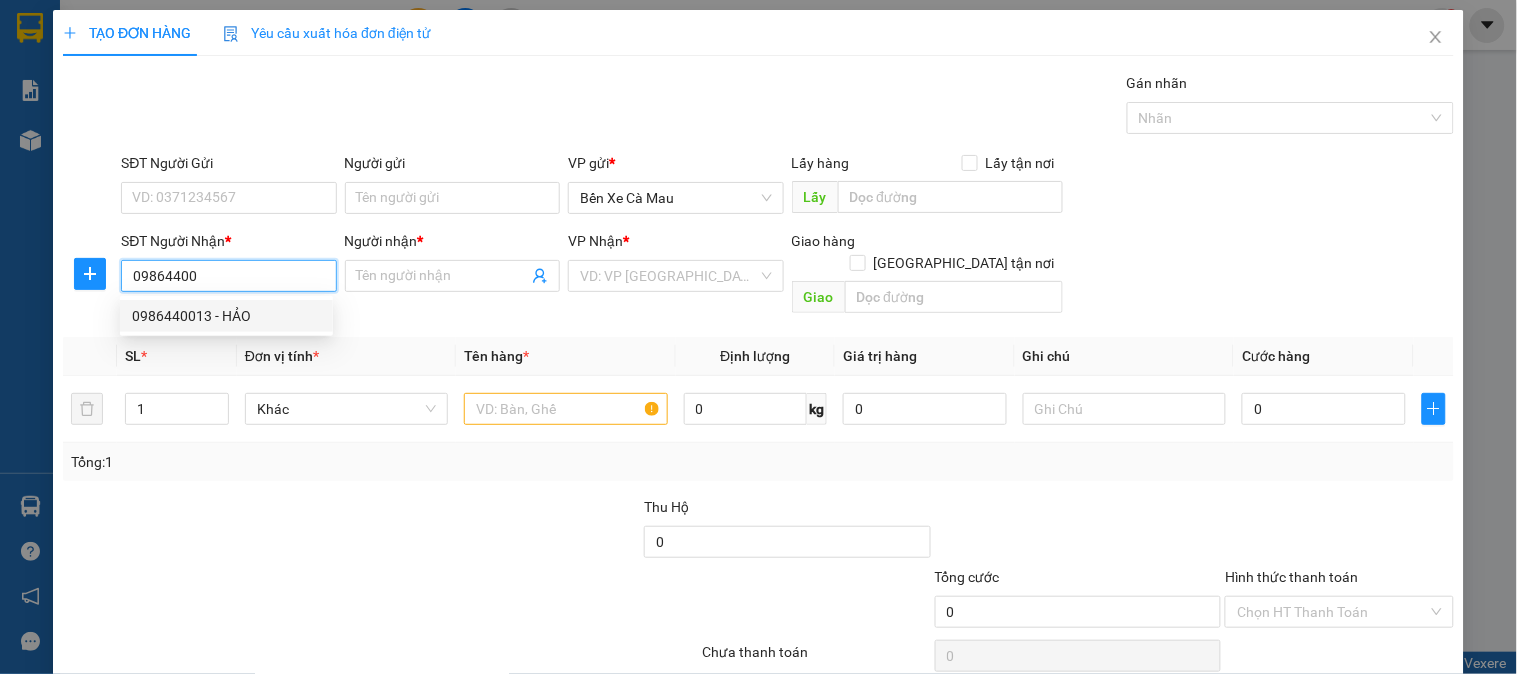 click on "0986440013 - HẢO" at bounding box center [226, 316] 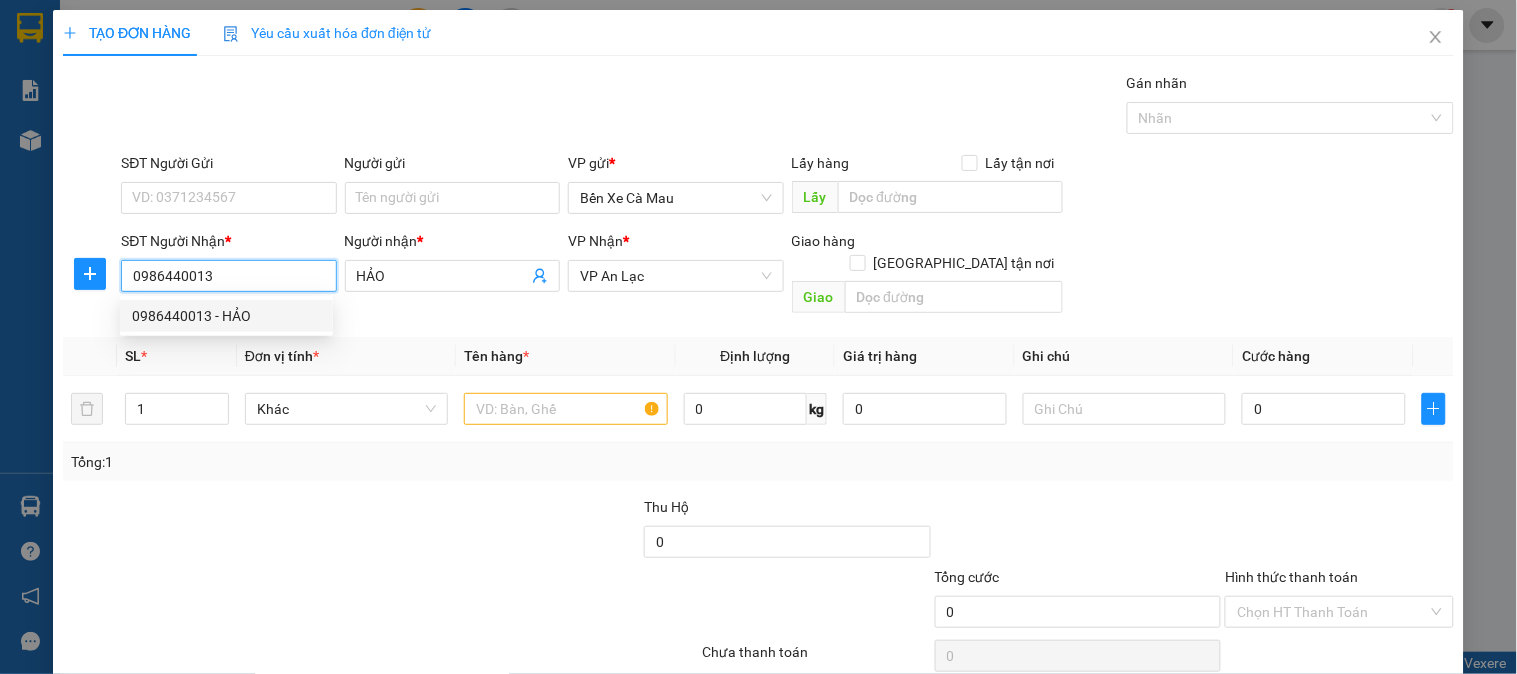 type on "40.000" 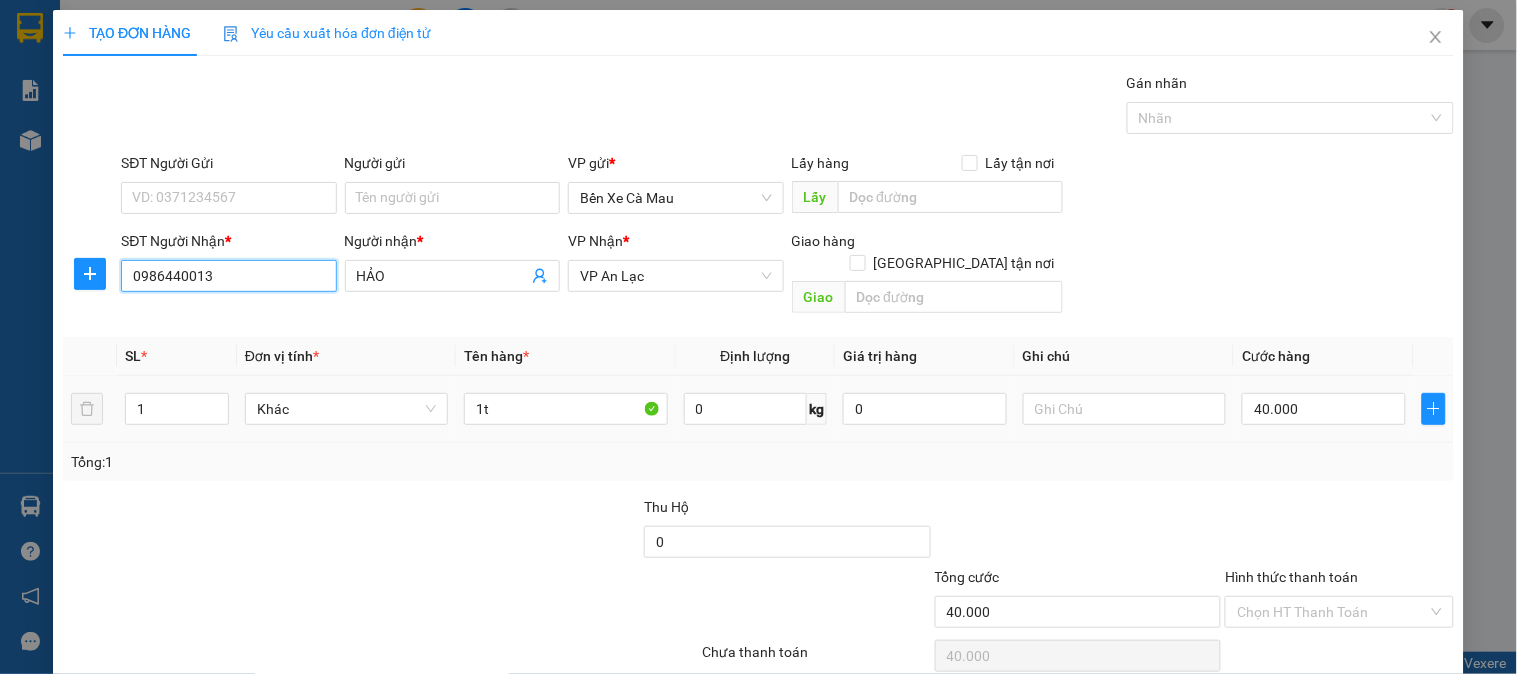 type on "0986440013" 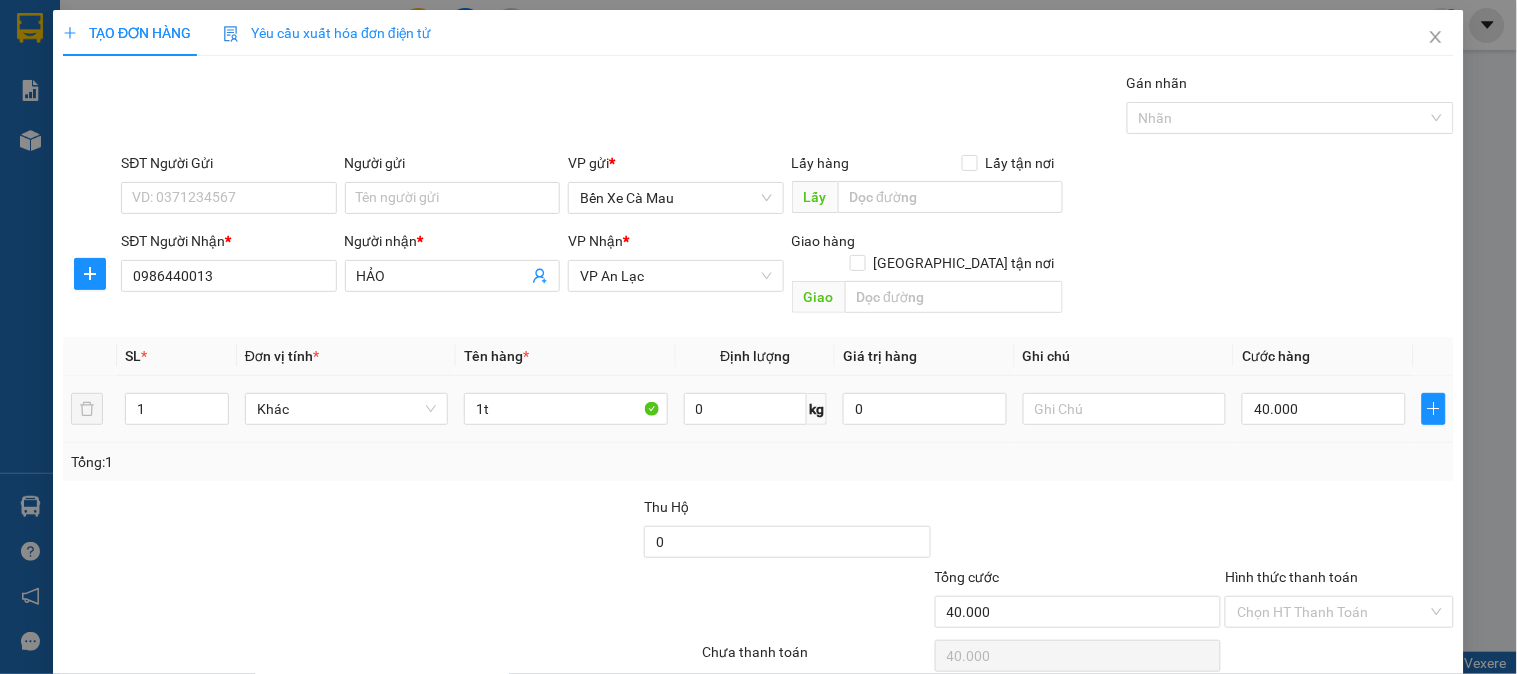 click at bounding box center (1124, 409) 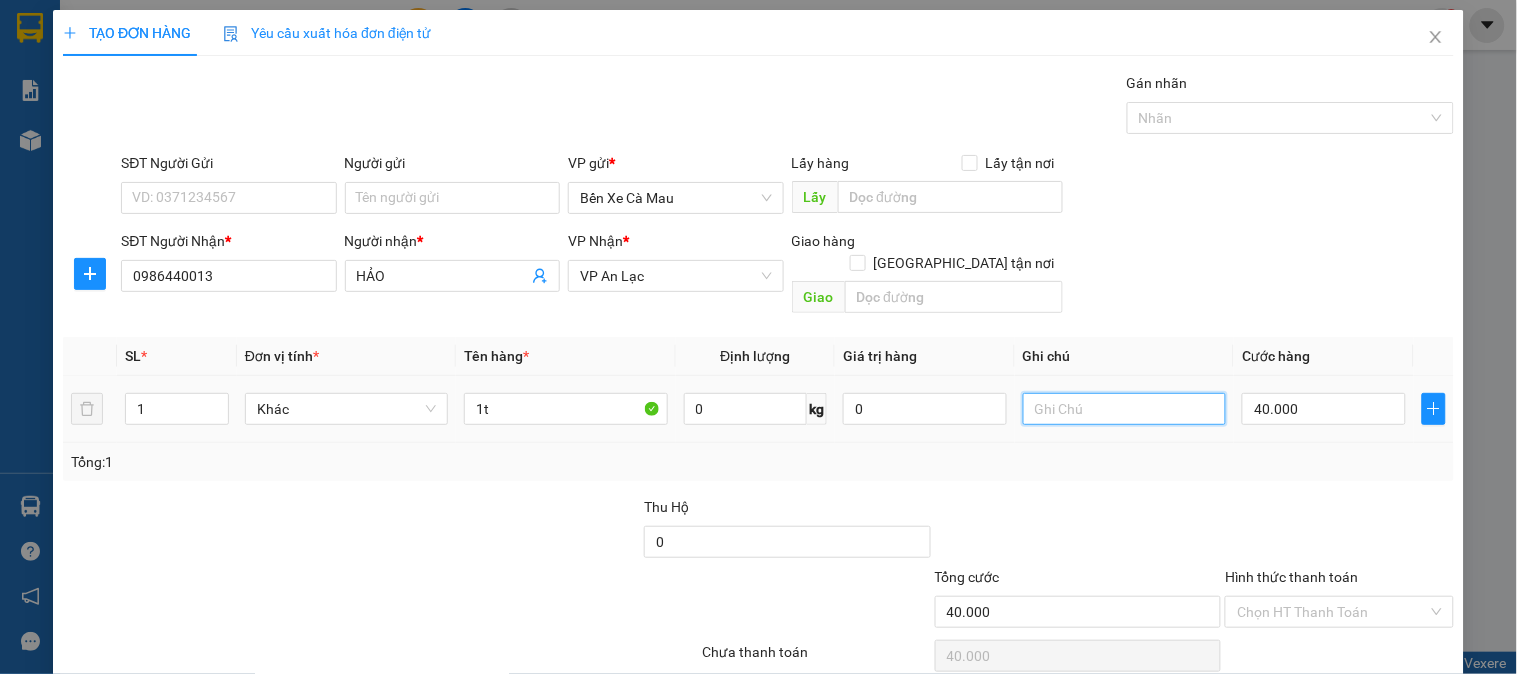 click at bounding box center (1124, 409) 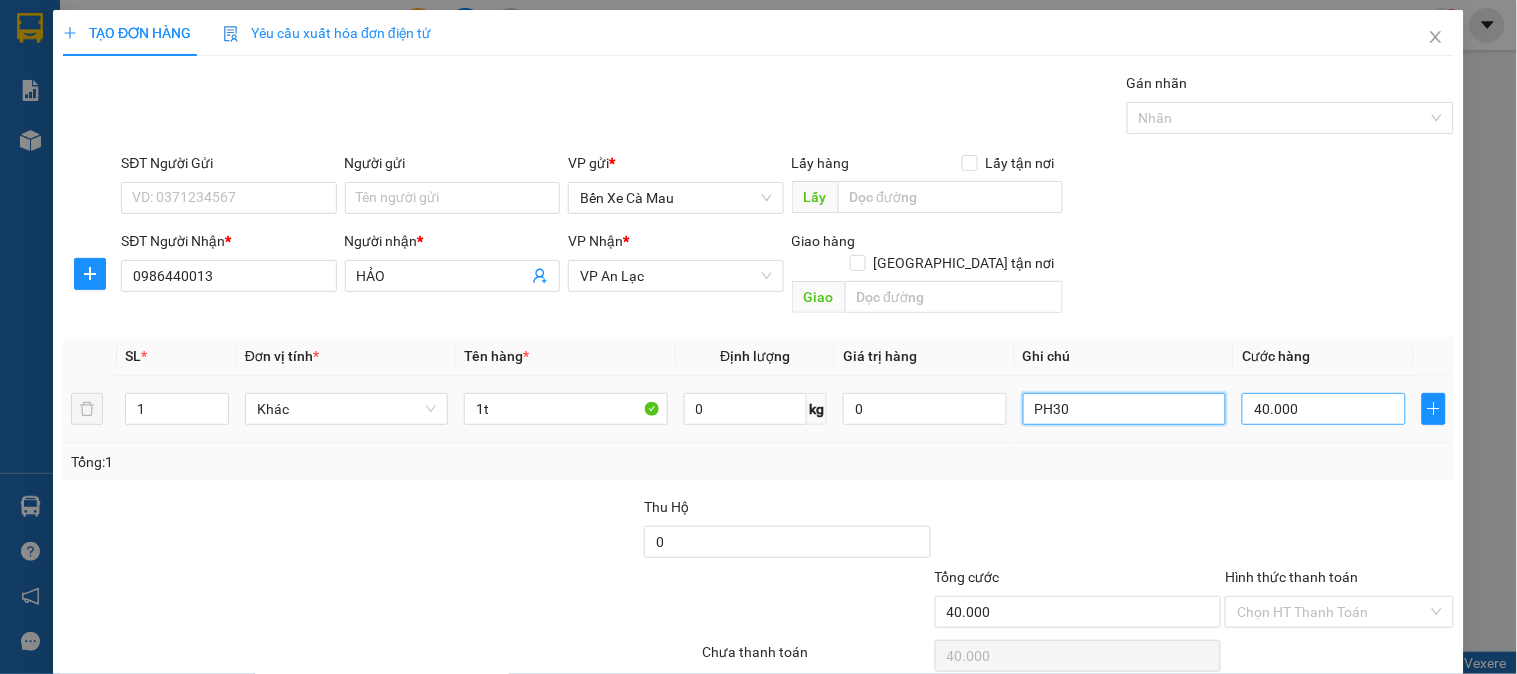 type on "PH30" 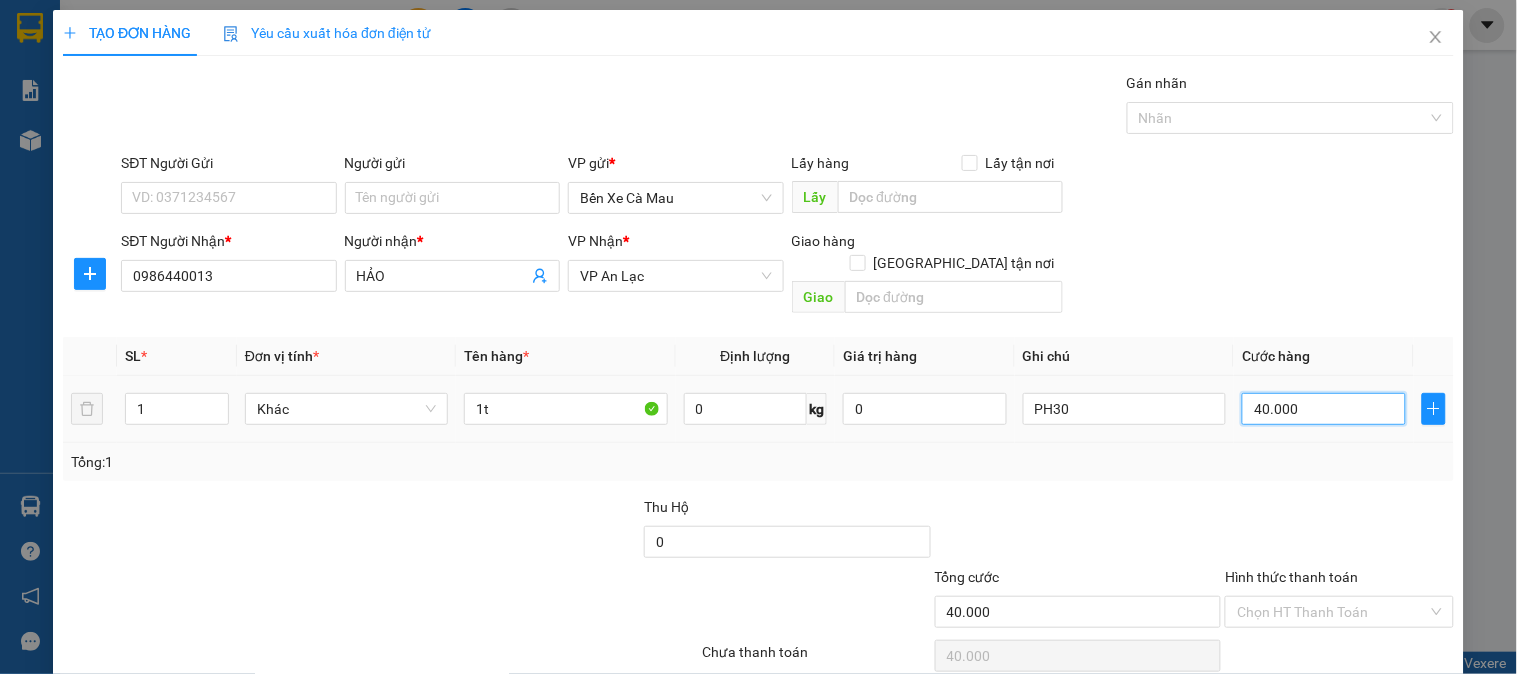 click on "40.000" at bounding box center (1324, 409) 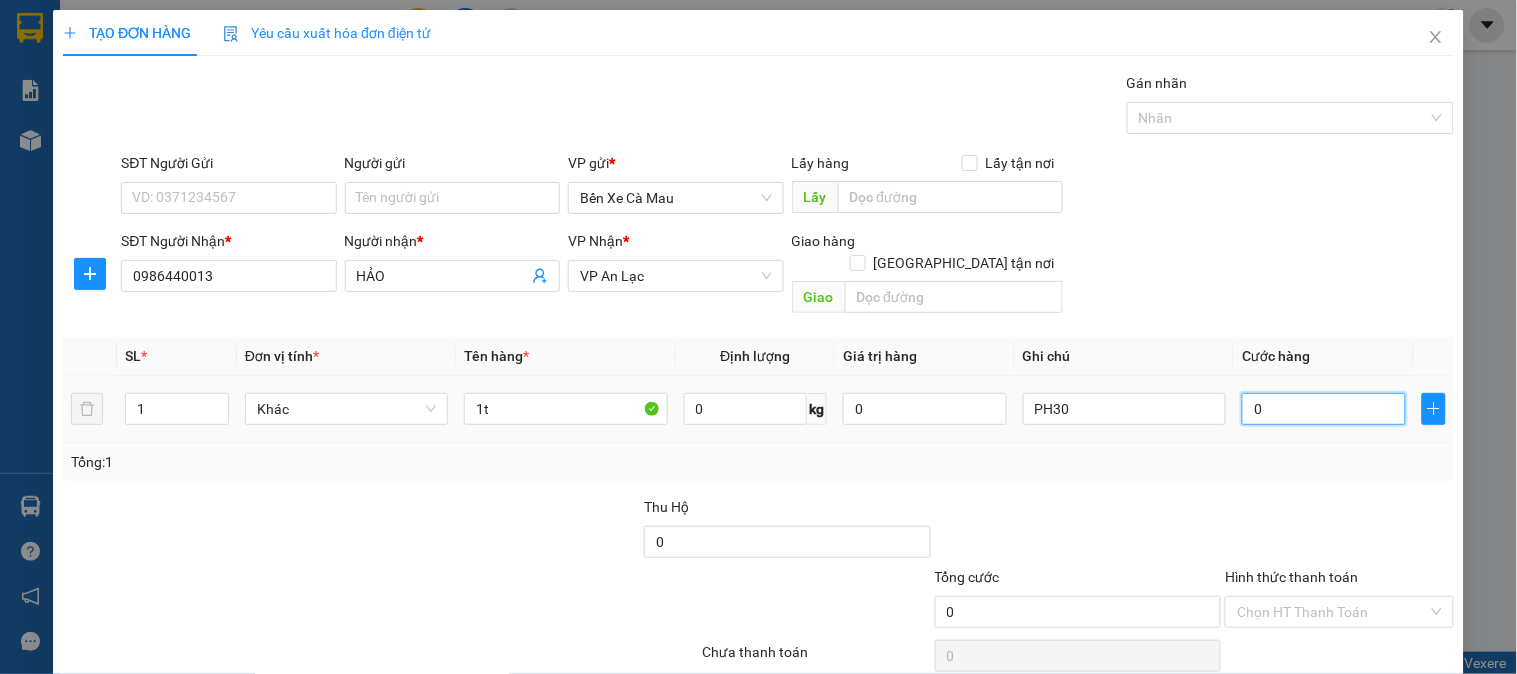 type on "7" 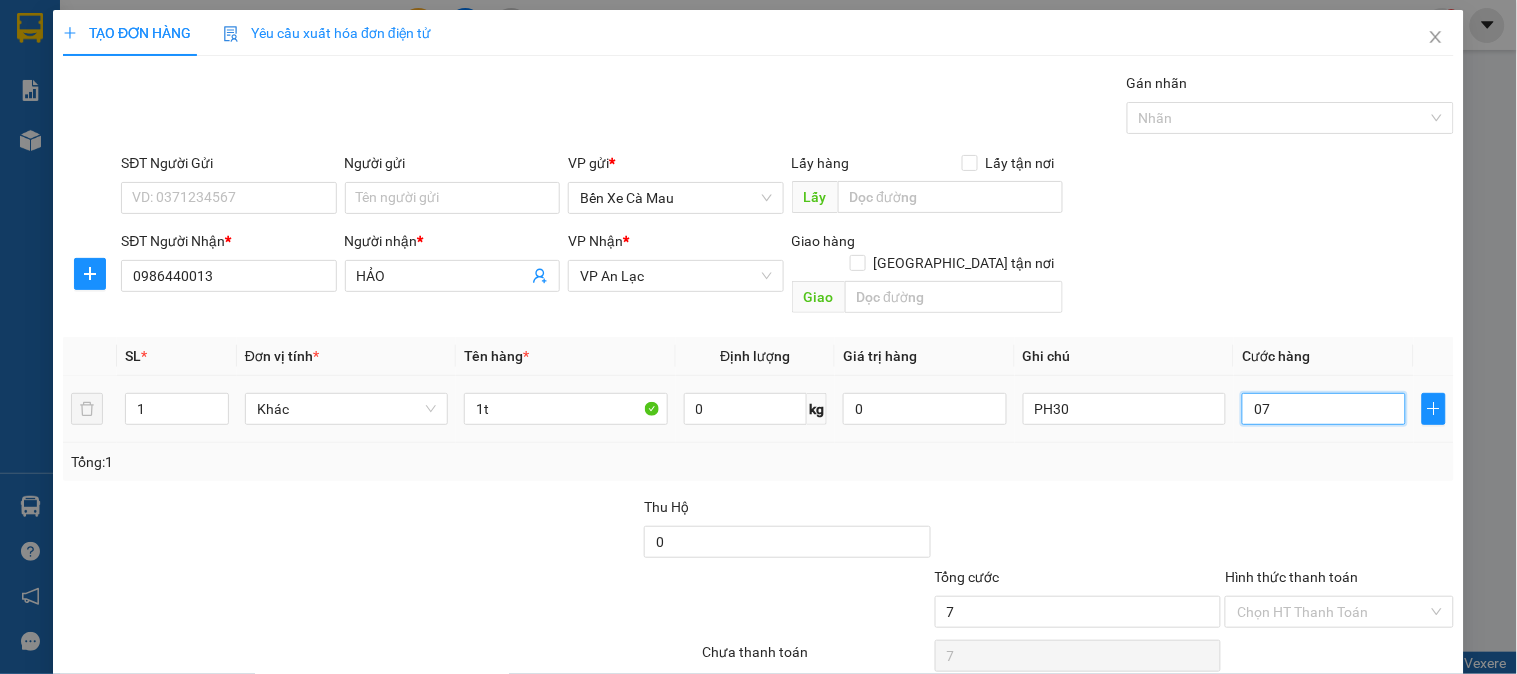 type on "70" 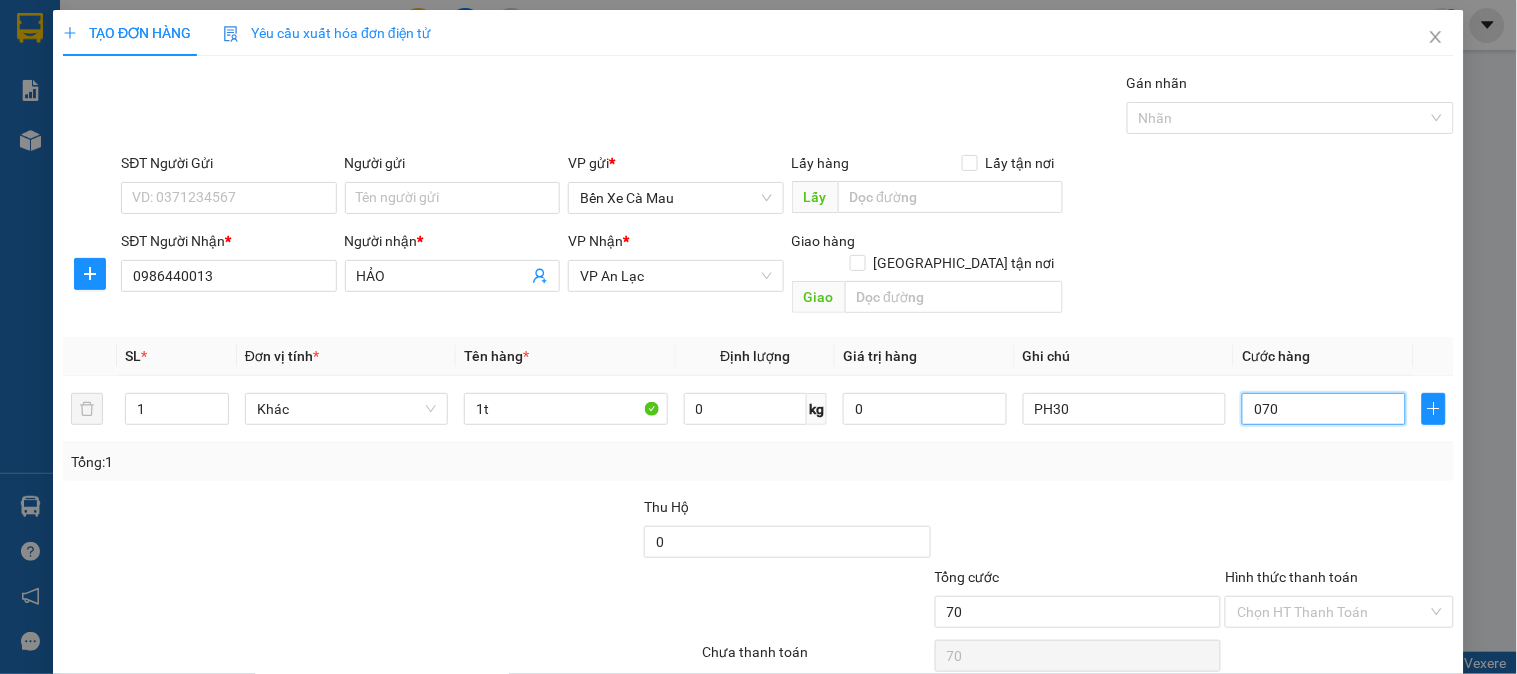 type on "070" 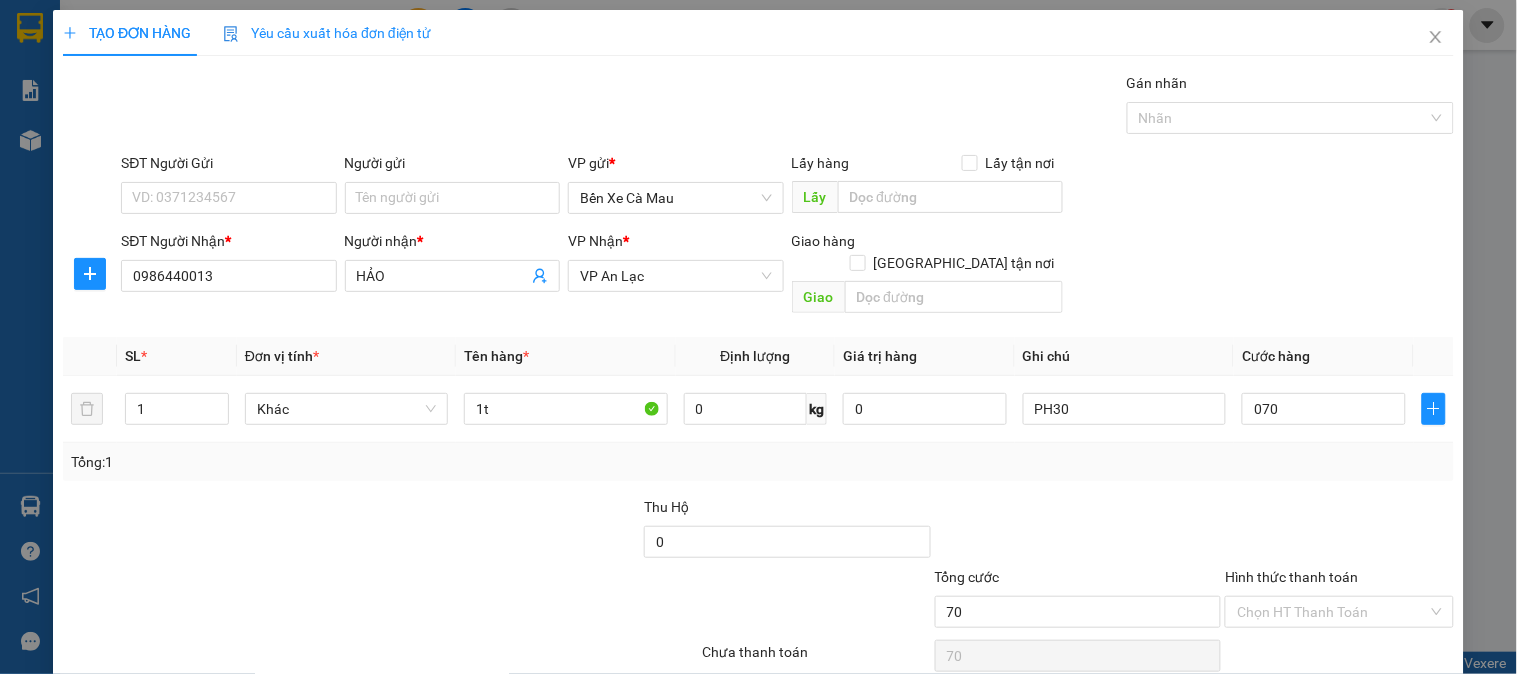 type on "70.000" 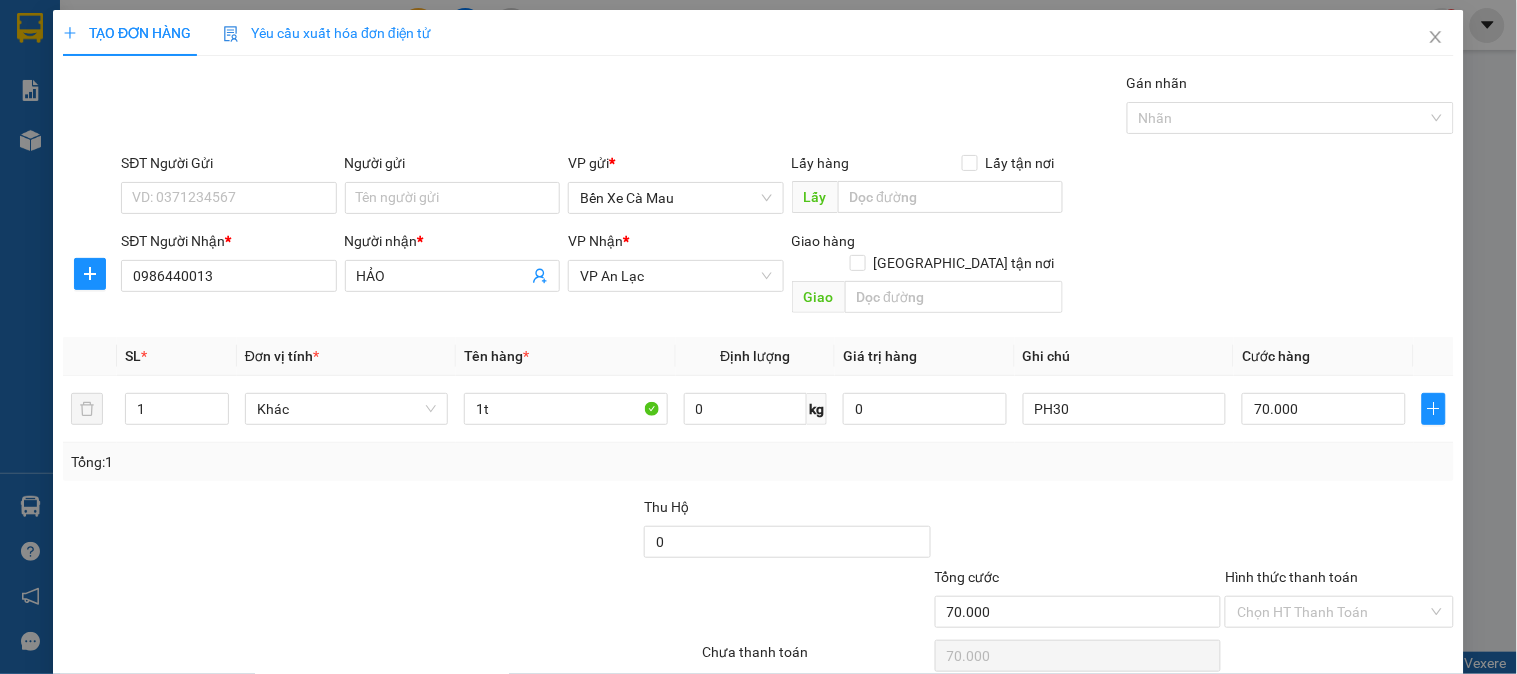 click on "SĐT Người Nhận  * 0986440013 Người nhận  * HẢO VP Nhận  * VP An Lạc Giao hàng Giao tận nơi Giao" at bounding box center [787, 276] 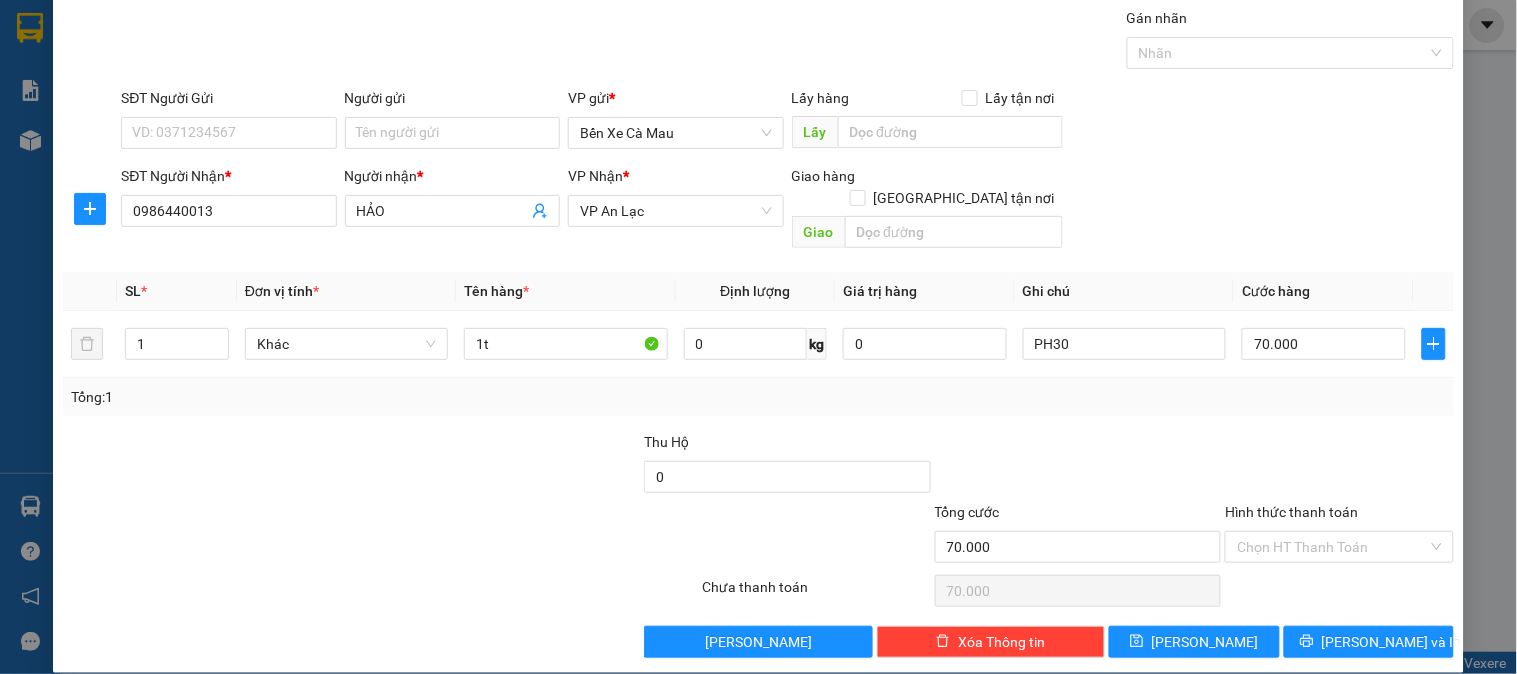 click on "TẠO ĐƠN HÀNG Yêu cầu xuất hóa đơn điện tử Transit Pickup Surcharge Ids Transit Deliver Surcharge Ids Transit Deliver Surcharge Transit Deliver Surcharge Gán nhãn   Nhãn SĐT Người Gửi VD: 0371234567 Người gửi Tên người gửi VP gửi  * Bến Xe Cà Mau Lấy hàng Lấy tận nơi Lấy SĐT Người Nhận  * 0986440013 Người nhận  * HẢO VP Nhận  * VP An Lạc Giao hàng Giao tận nơi Giao SL  * Đơn vị tính  * Tên hàng  * Định lượng Giá trị hàng Ghi chú Cước hàng                   1 Khác 1t 0 kg 0 PH30 70.000 Tổng:  1 Thu Hộ 0 Tổng cước 70.000 Hình thức thanh toán Chọn HT Thanh Toán Số tiền thu trước 0 Chưa thanh toán 70.000 Chọn HT Thanh Toán Lưu nháp Xóa Thông tin Lưu Lưu và In" at bounding box center [758, 309] 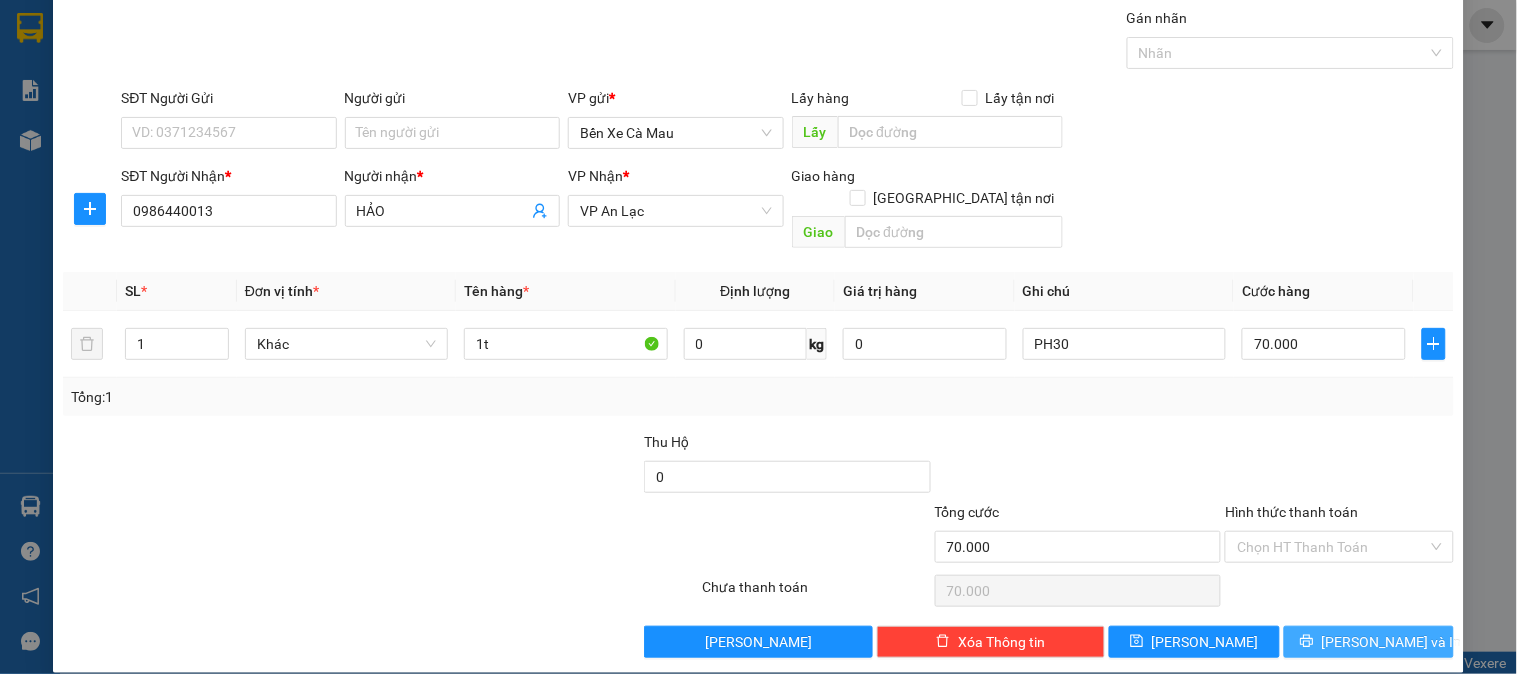 click on "[PERSON_NAME] và In" at bounding box center [1392, 642] 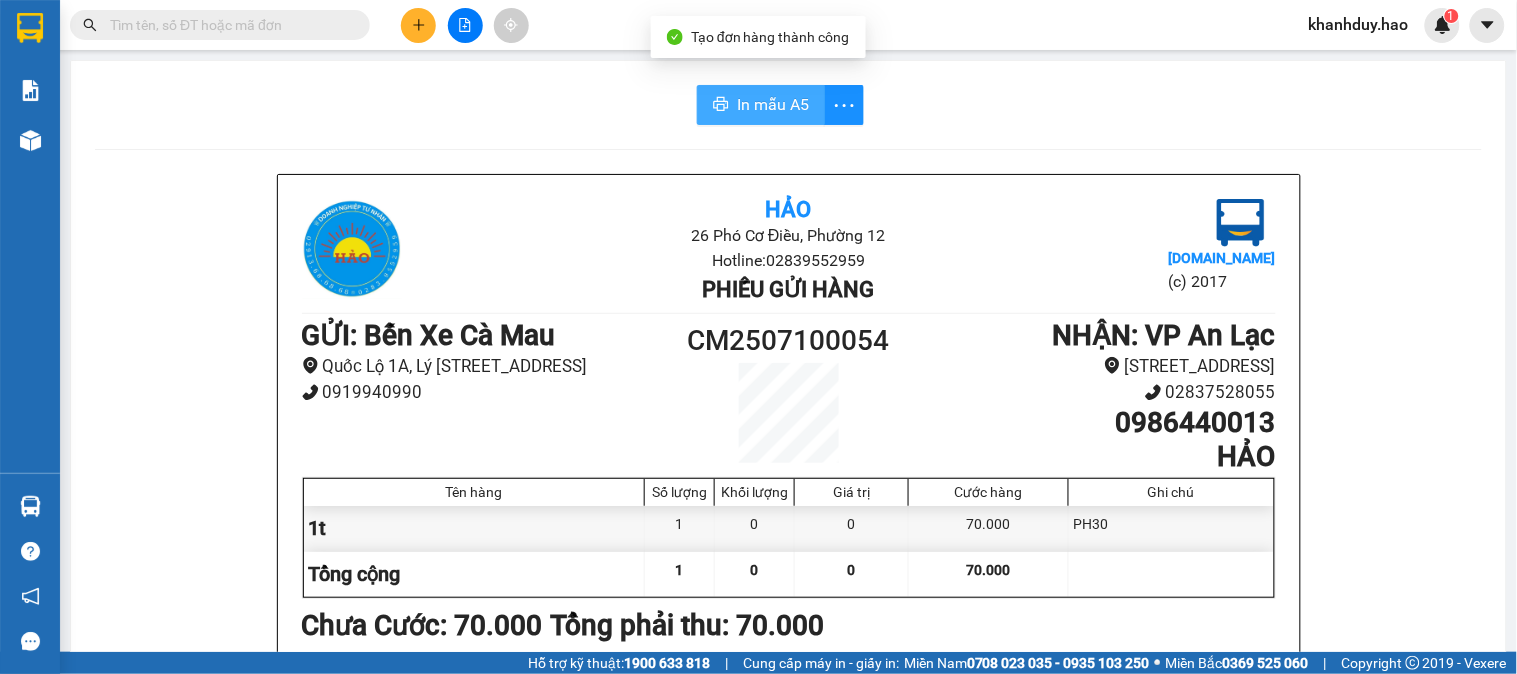 click on "In mẫu A5" at bounding box center (761, 105) 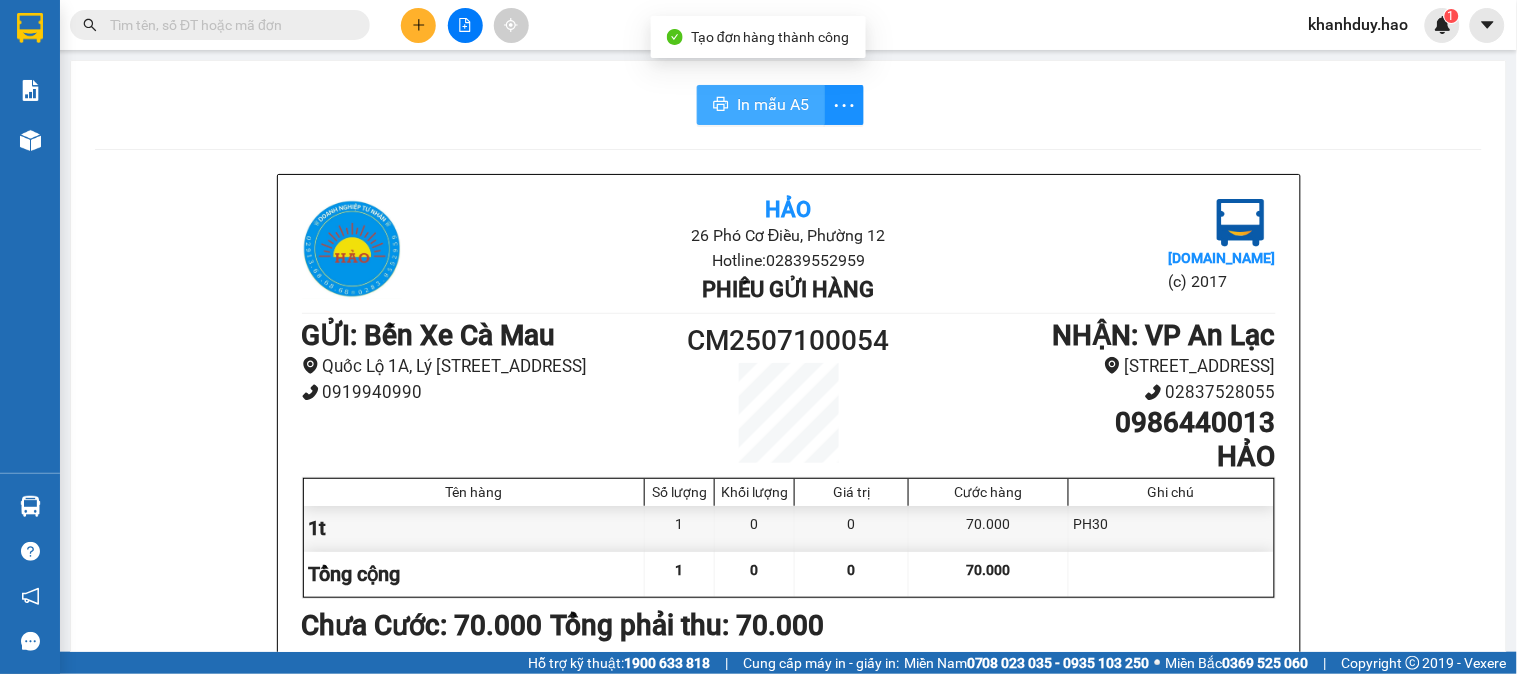 scroll, scrollTop: 0, scrollLeft: 0, axis: both 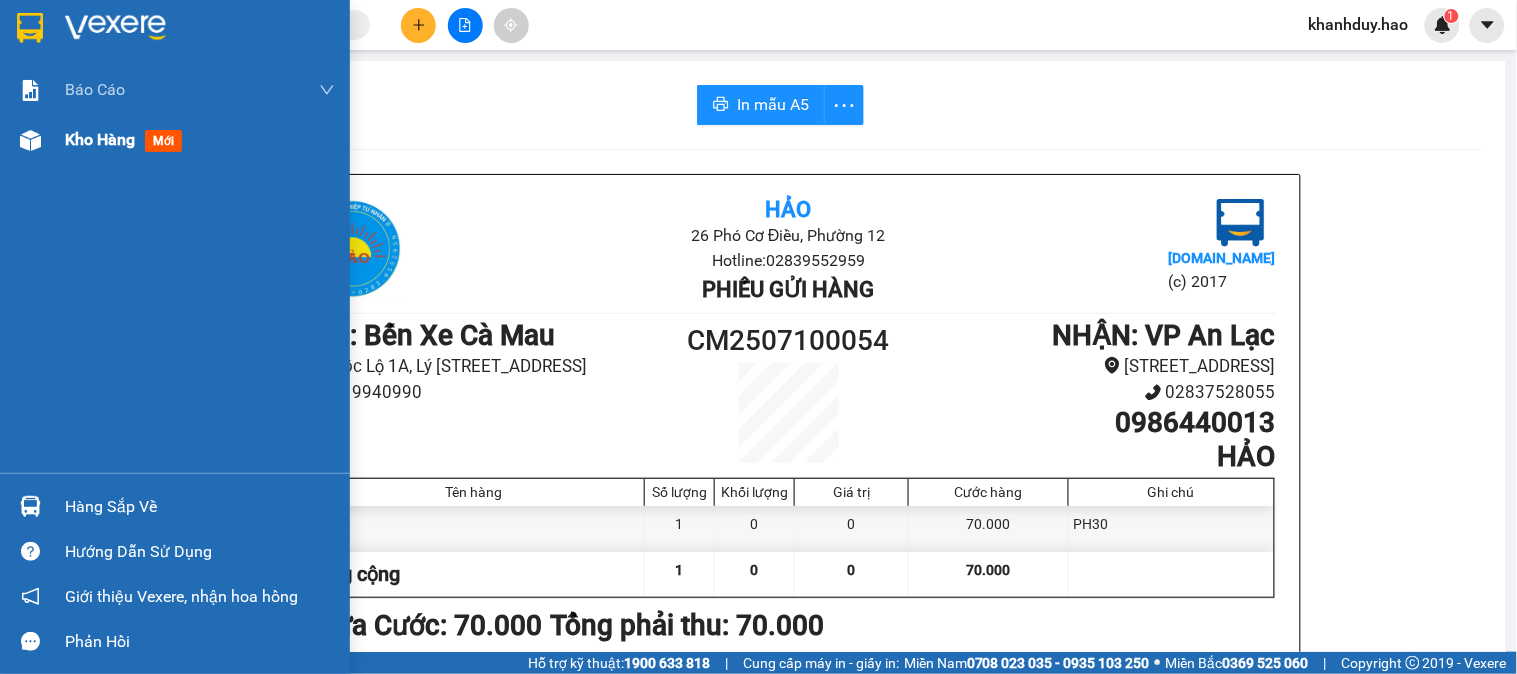 click on "Kho hàng mới" at bounding box center (175, 140) 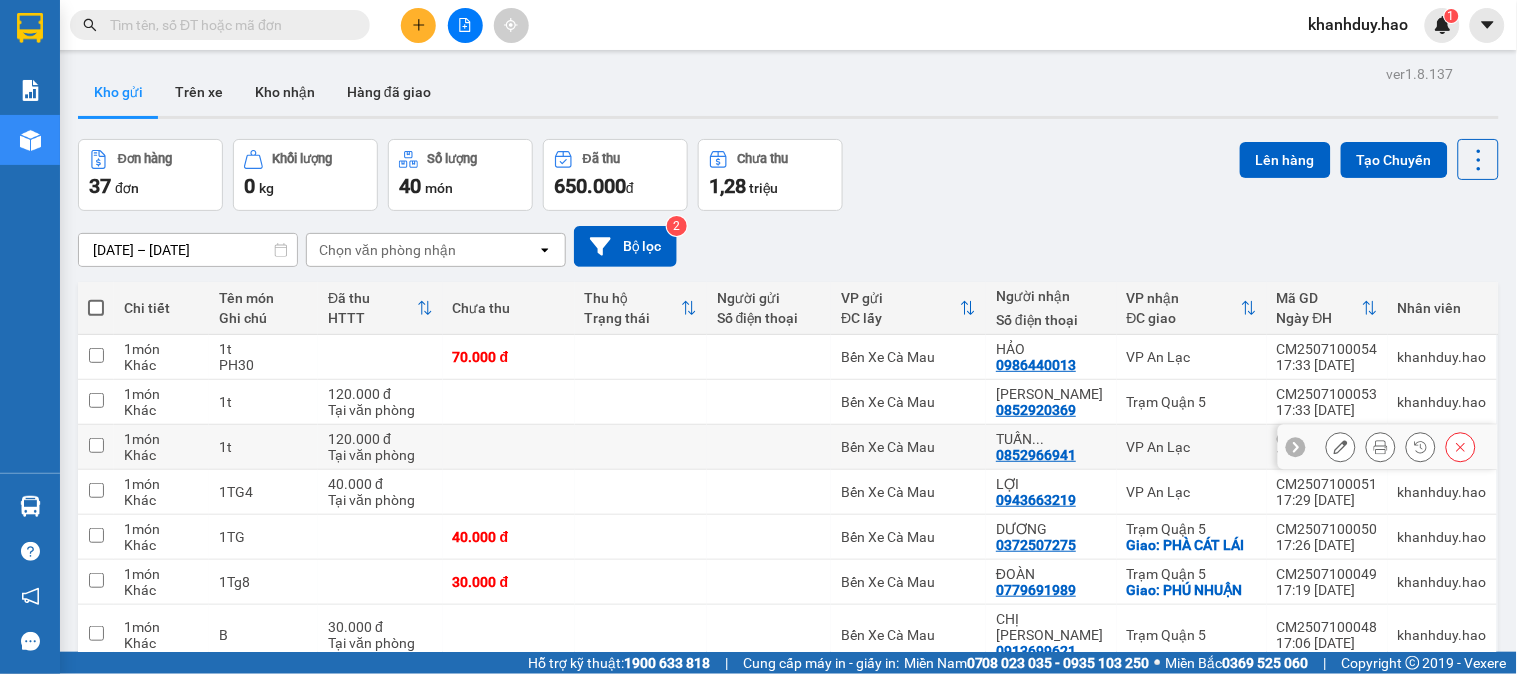 click 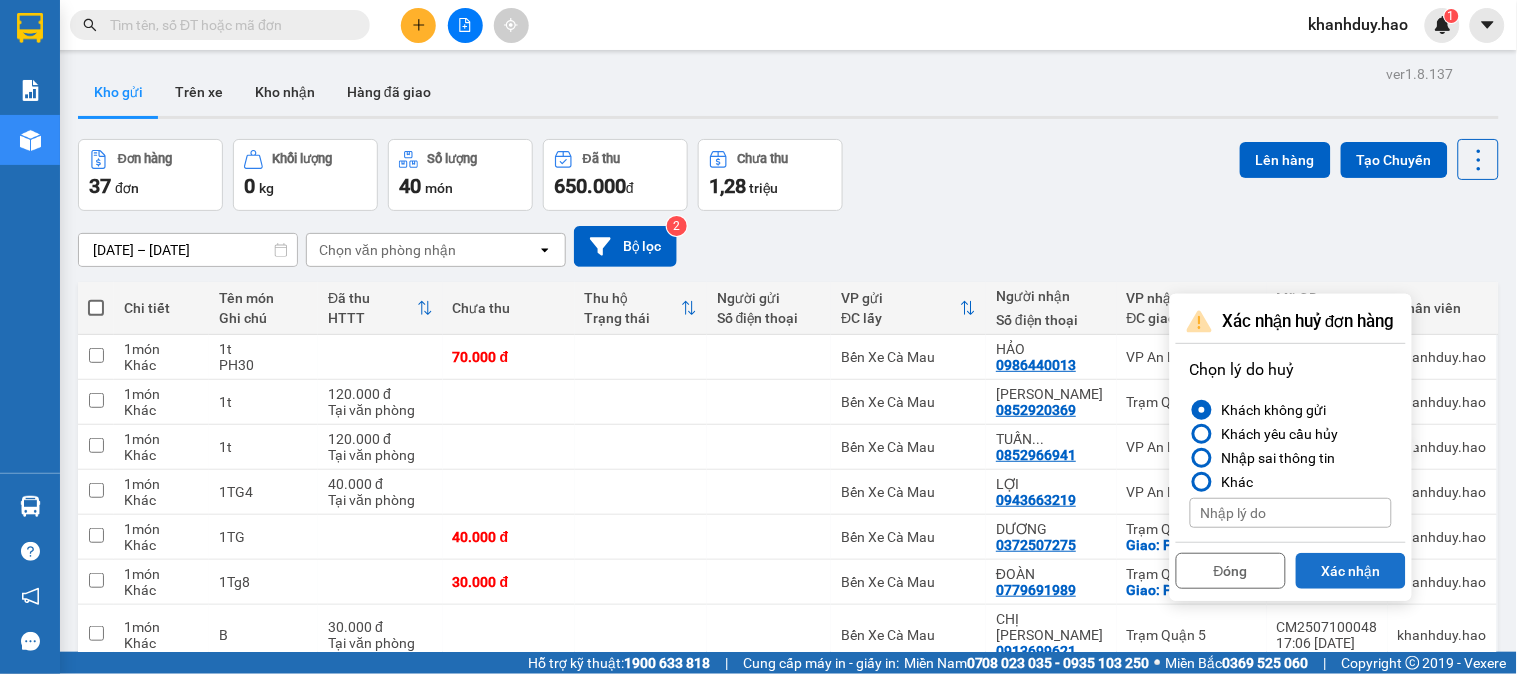 click on "Xác nhận" at bounding box center (1351, 571) 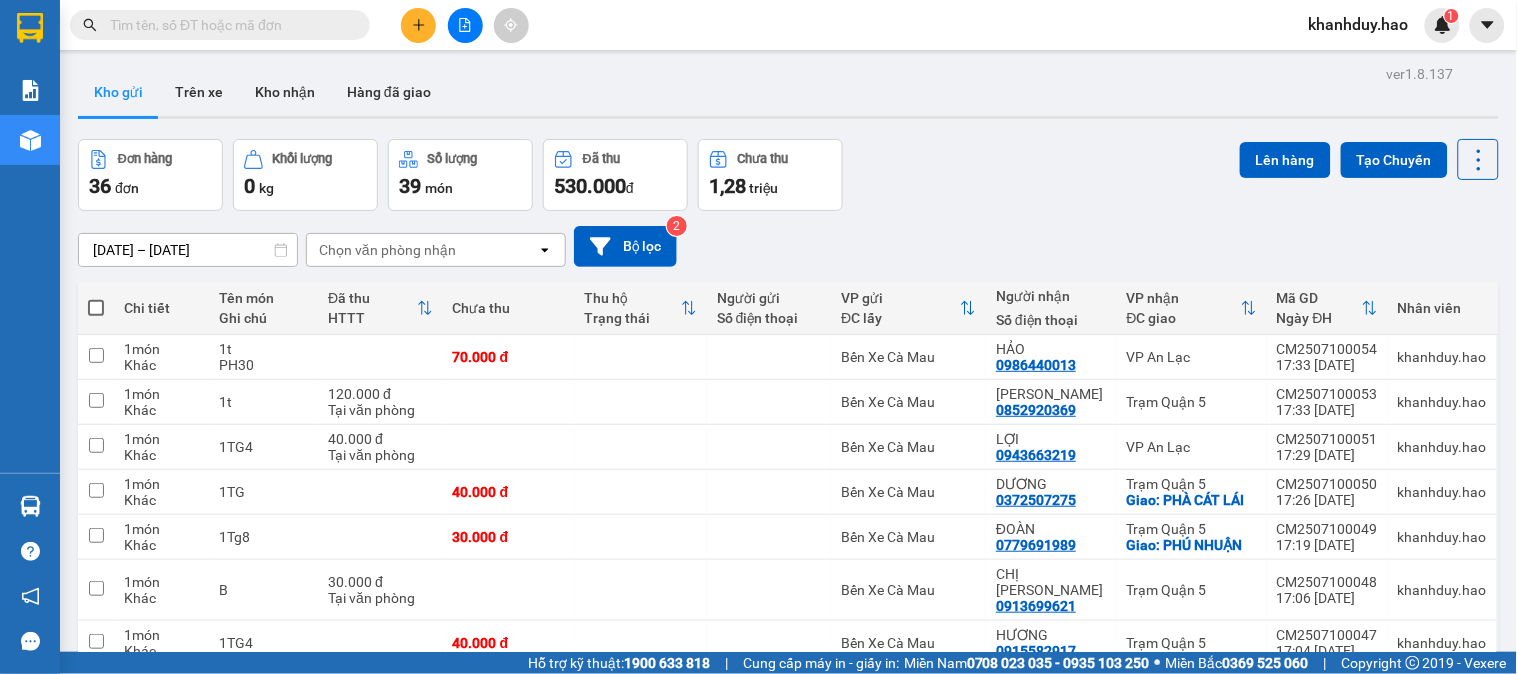 click at bounding box center [418, 25] 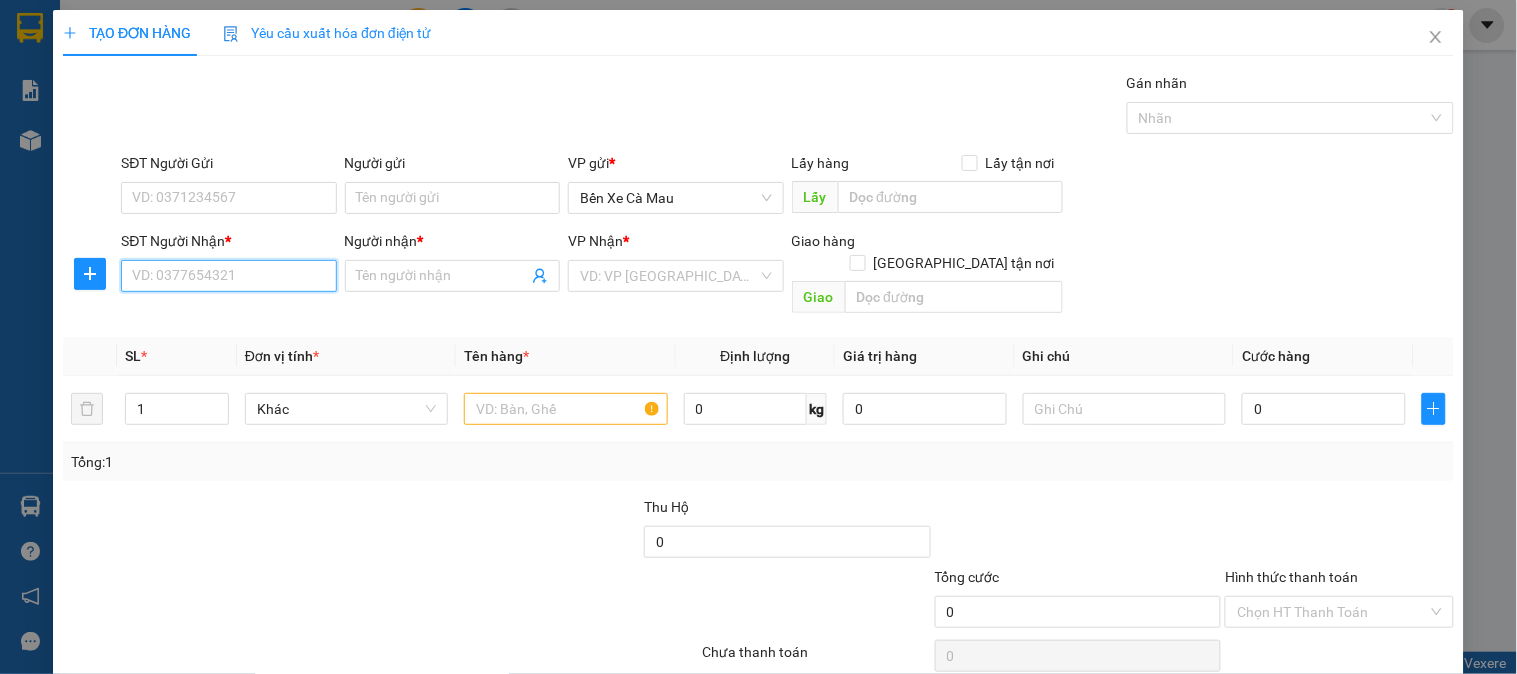 click on "SĐT Người Nhận  *" at bounding box center (228, 276) 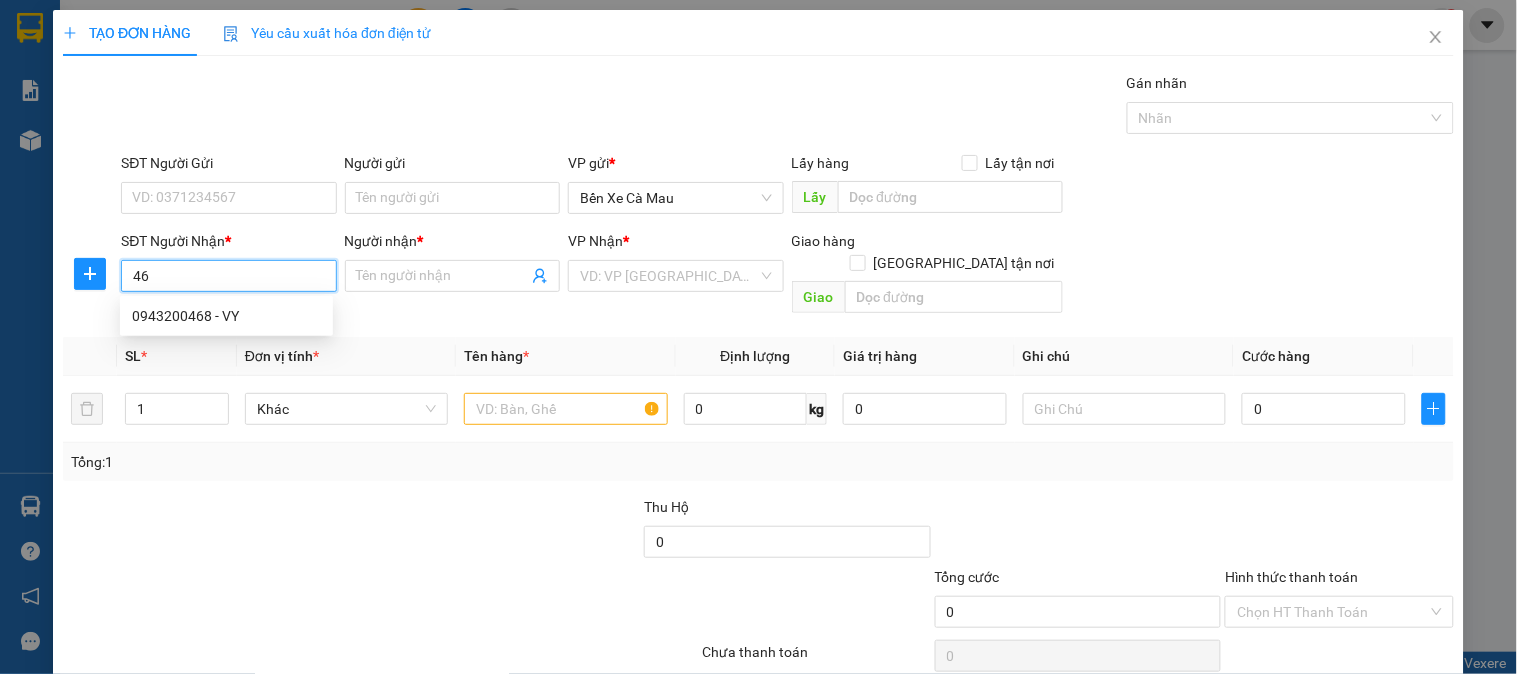 type on "4" 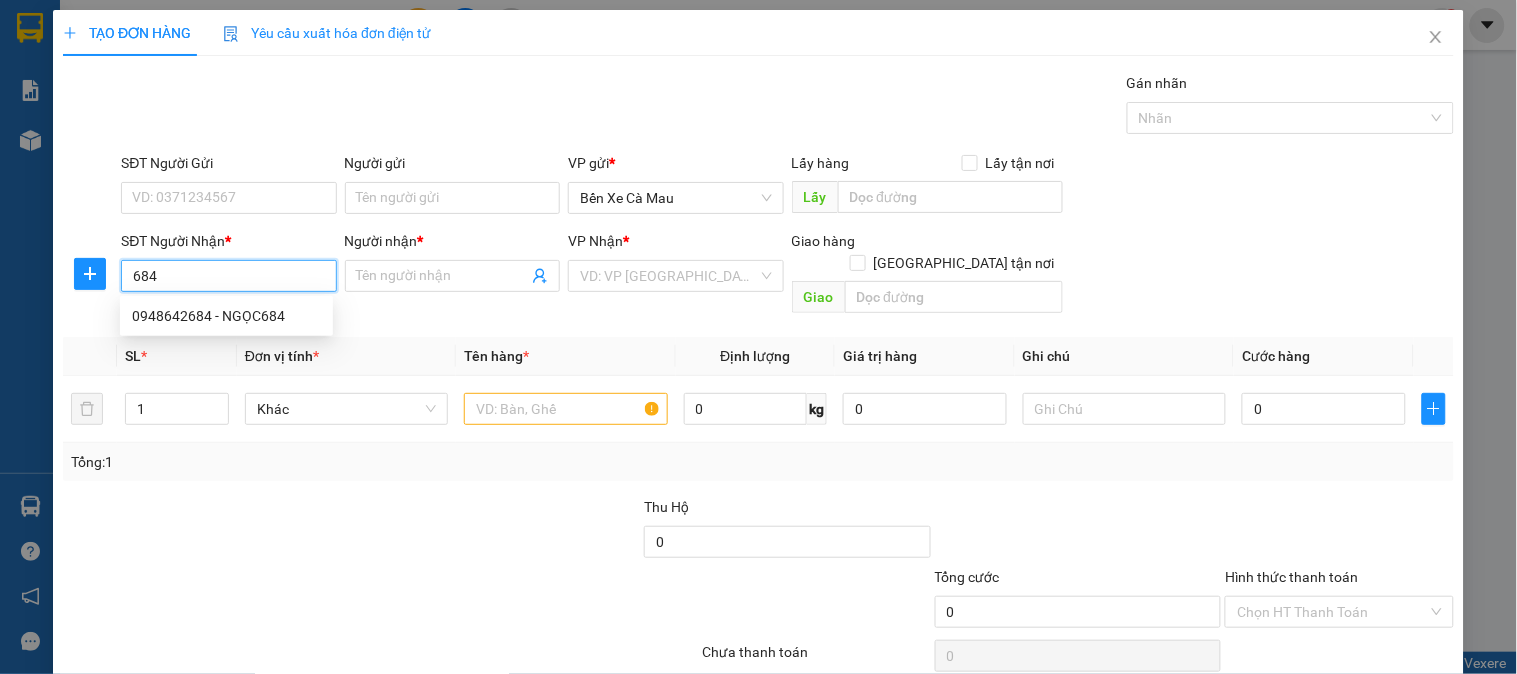 click on "0948642684 - NGỌC684" at bounding box center [226, 316] 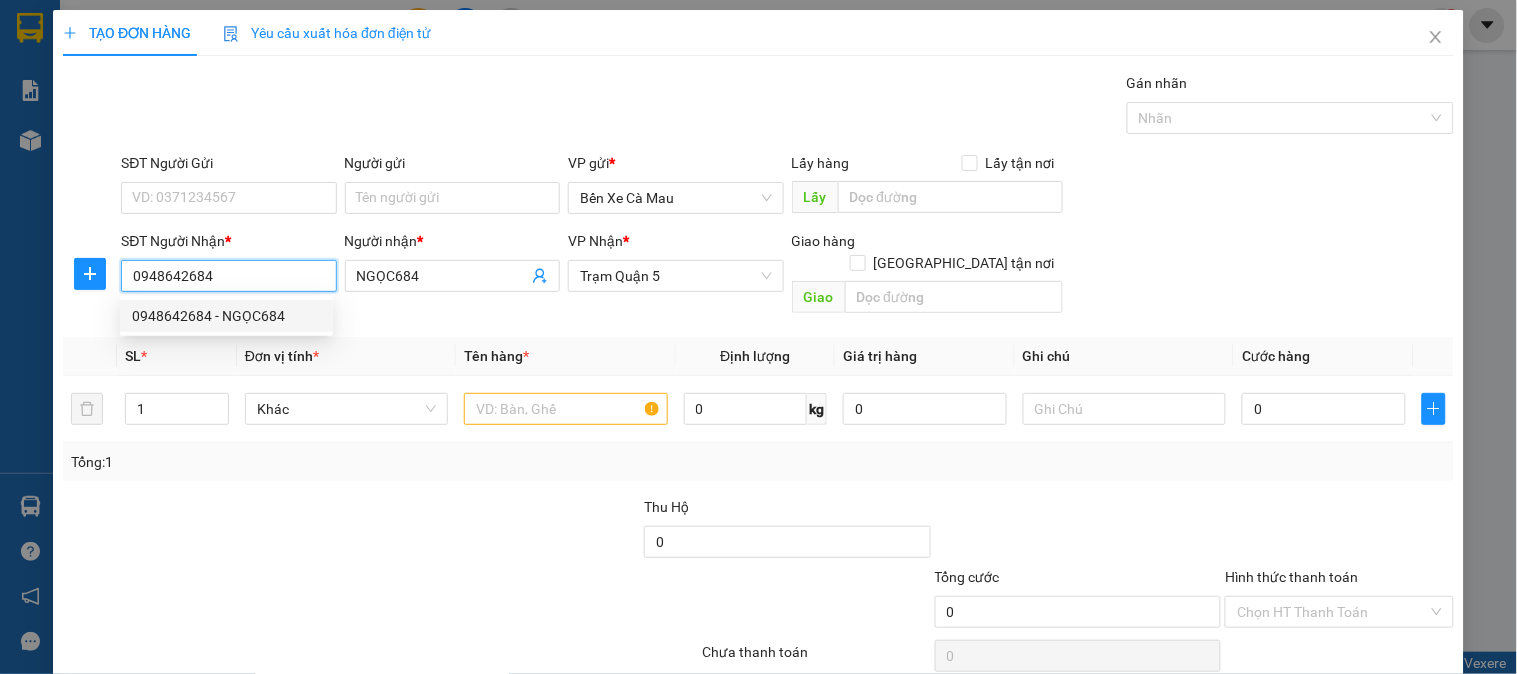 type on "80.000" 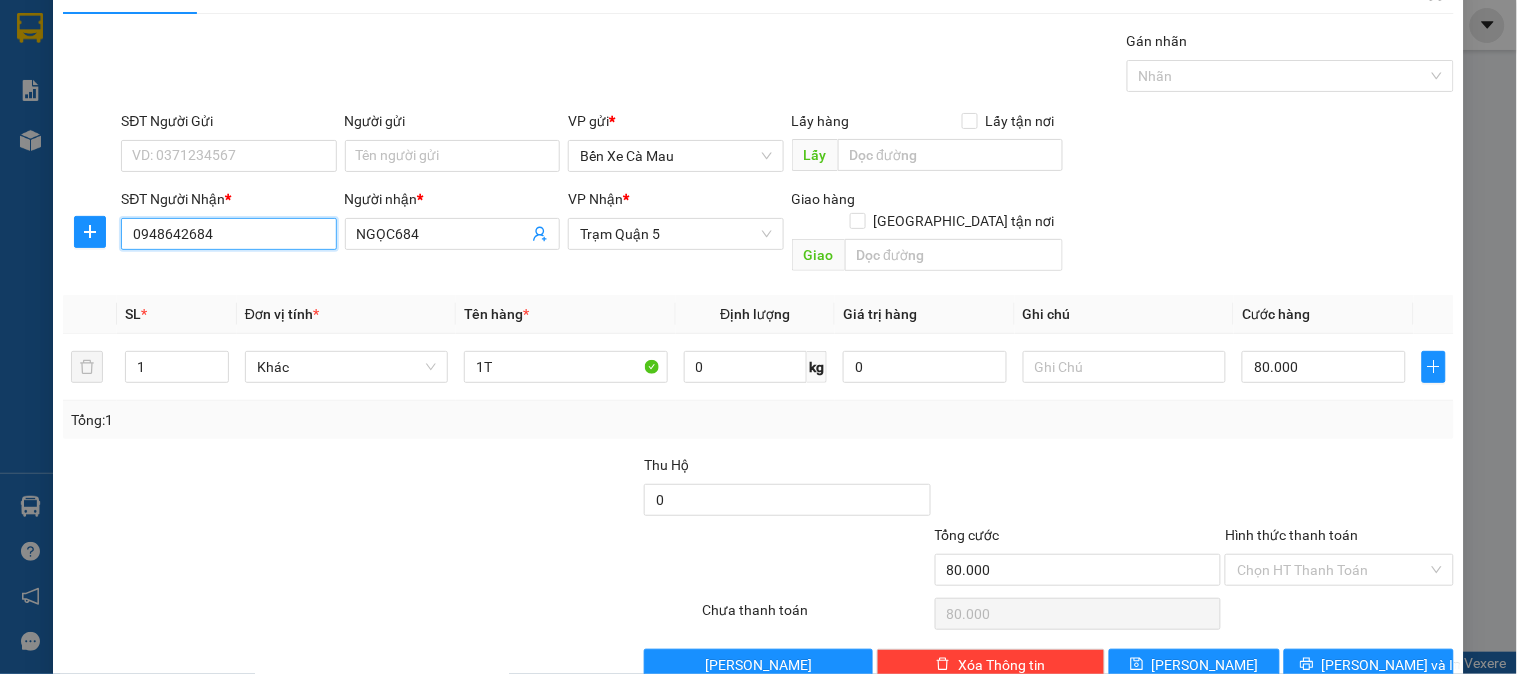 scroll, scrollTop: 65, scrollLeft: 0, axis: vertical 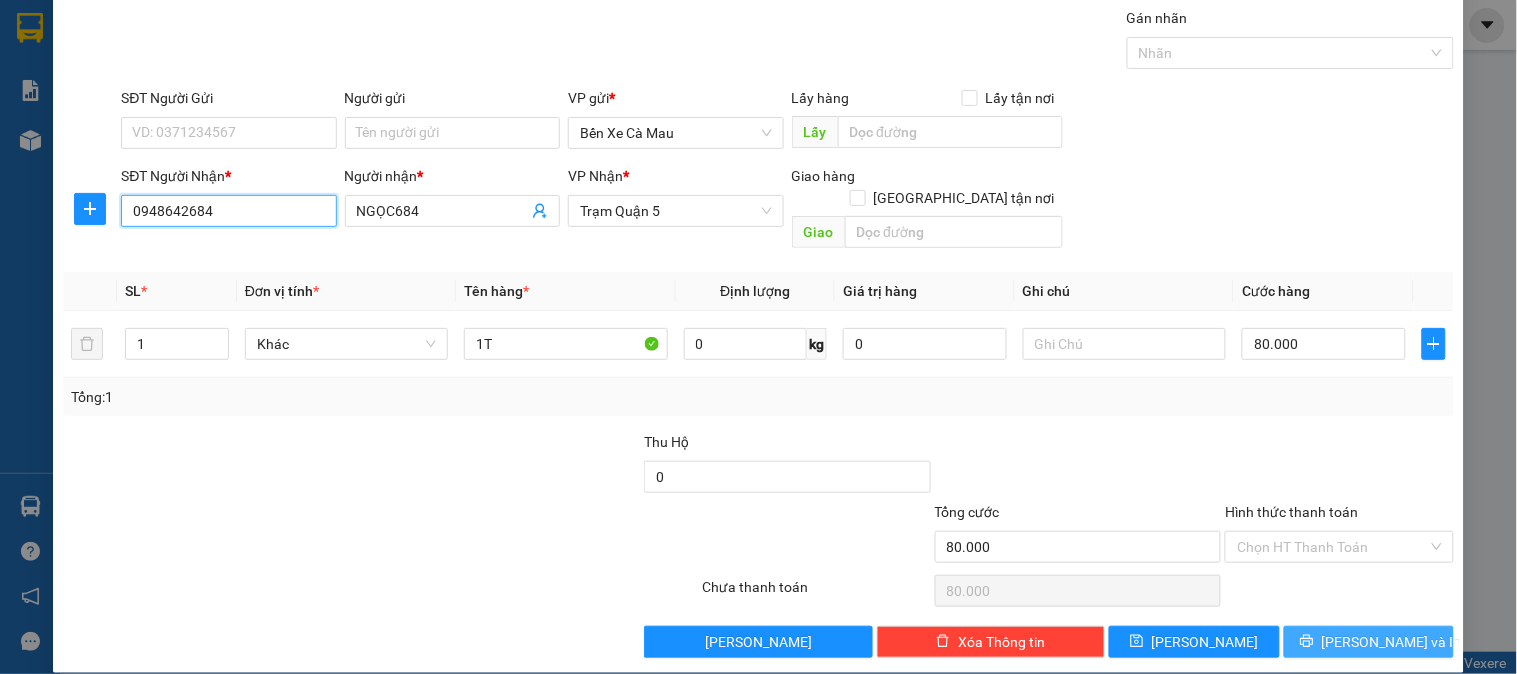 type on "0948642684" 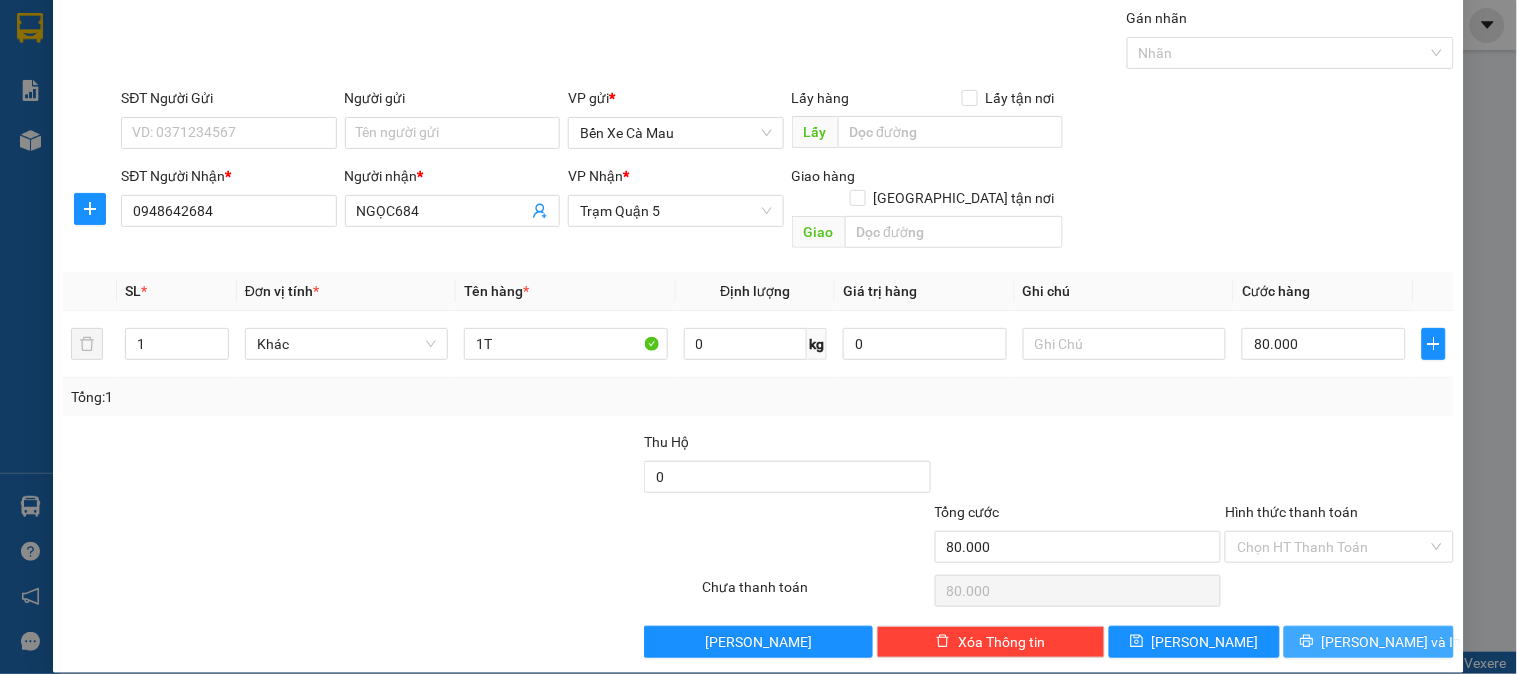click on "[PERSON_NAME] và In" at bounding box center (1369, 642) 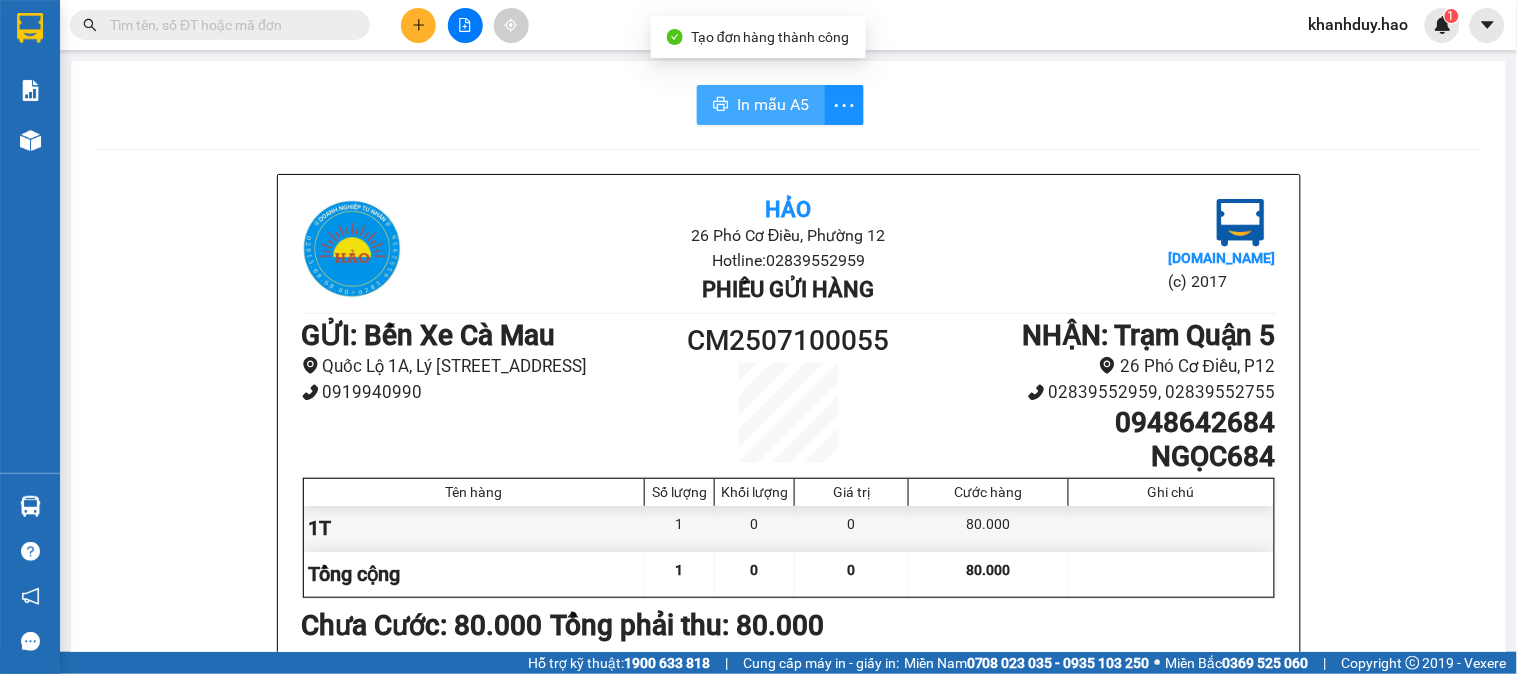 click on "In mẫu A5" at bounding box center (761, 105) 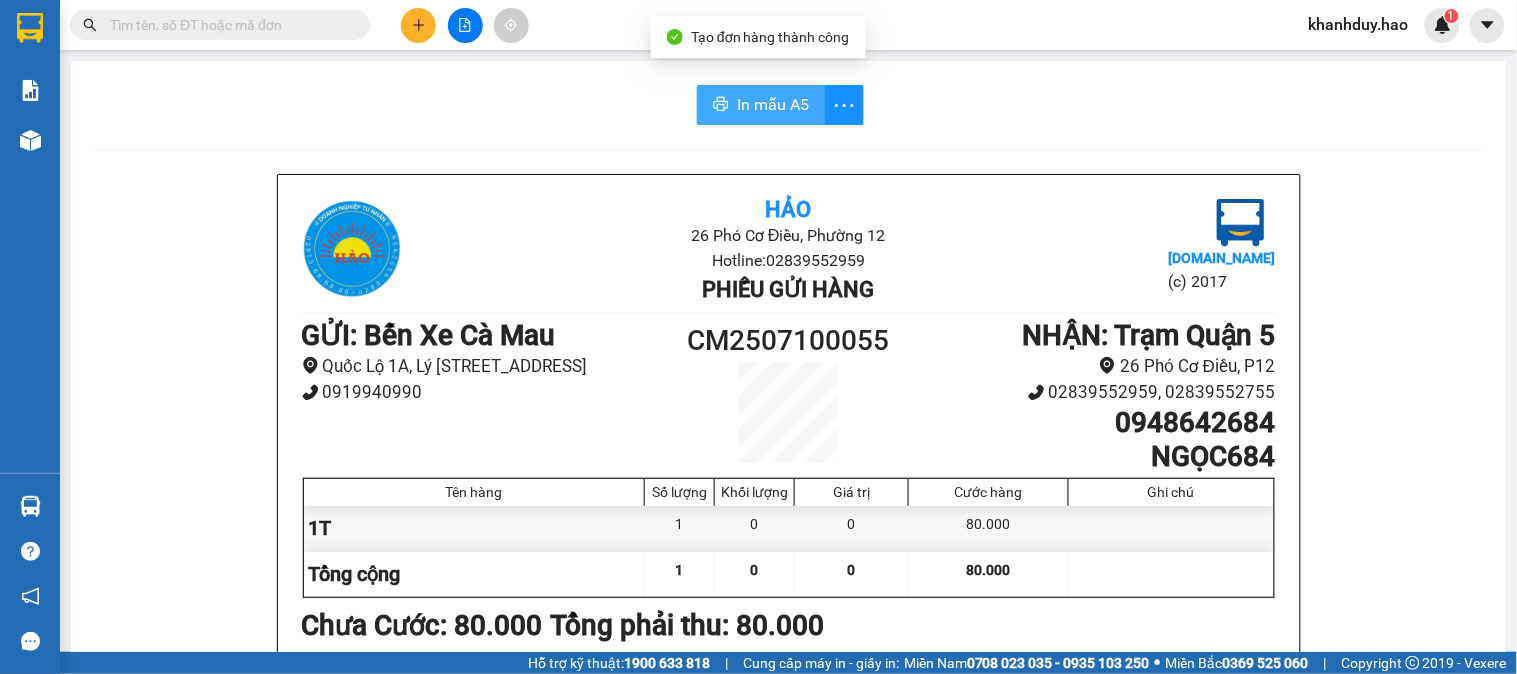 scroll, scrollTop: 0, scrollLeft: 0, axis: both 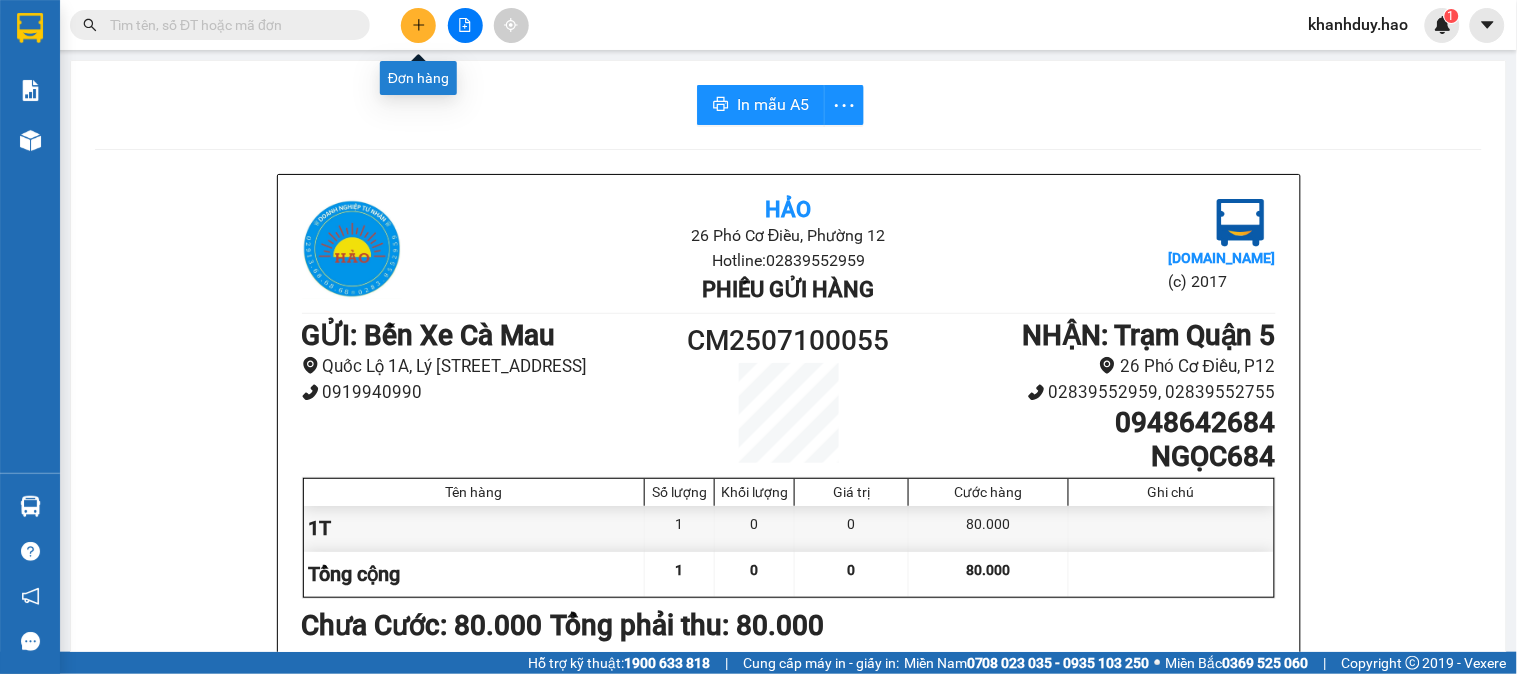 click at bounding box center [418, 25] 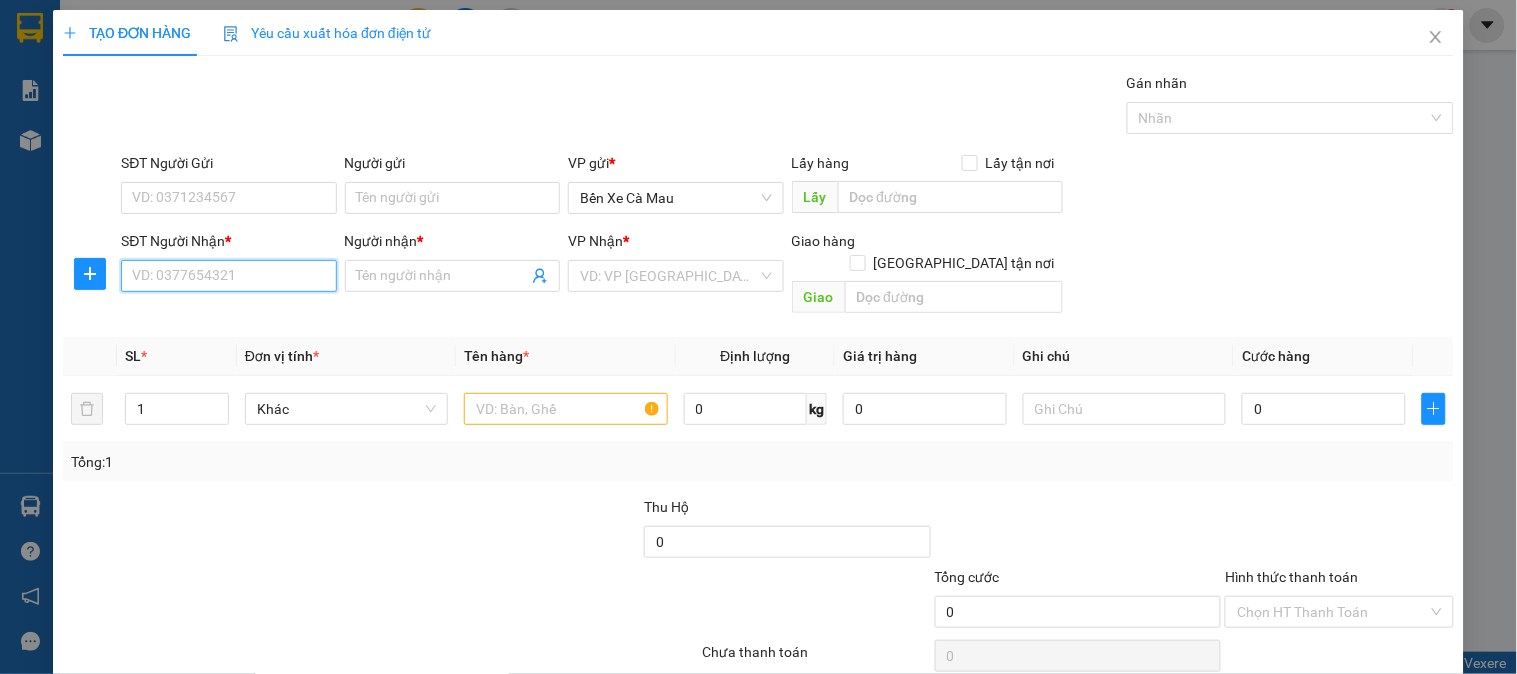 click on "SĐT Người Nhận  *" at bounding box center [228, 276] 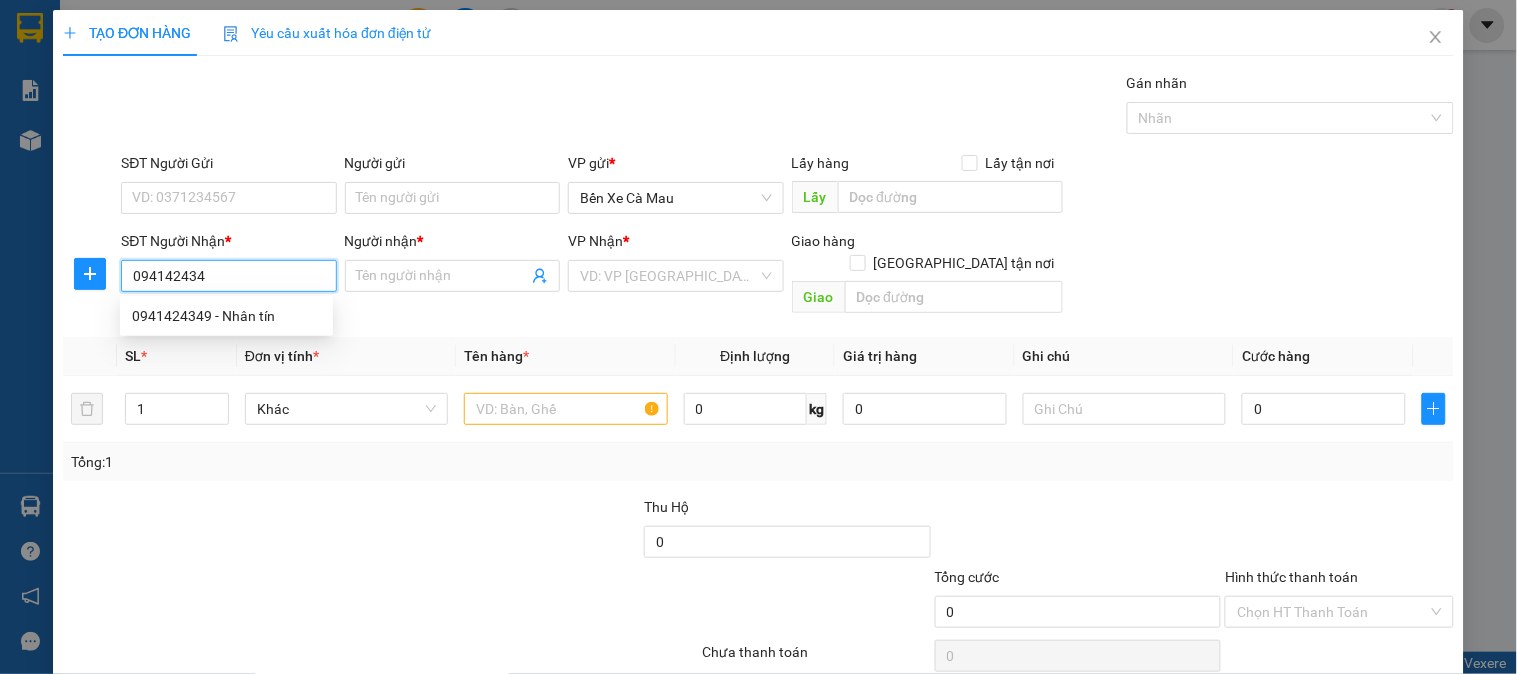type on "0941424349" 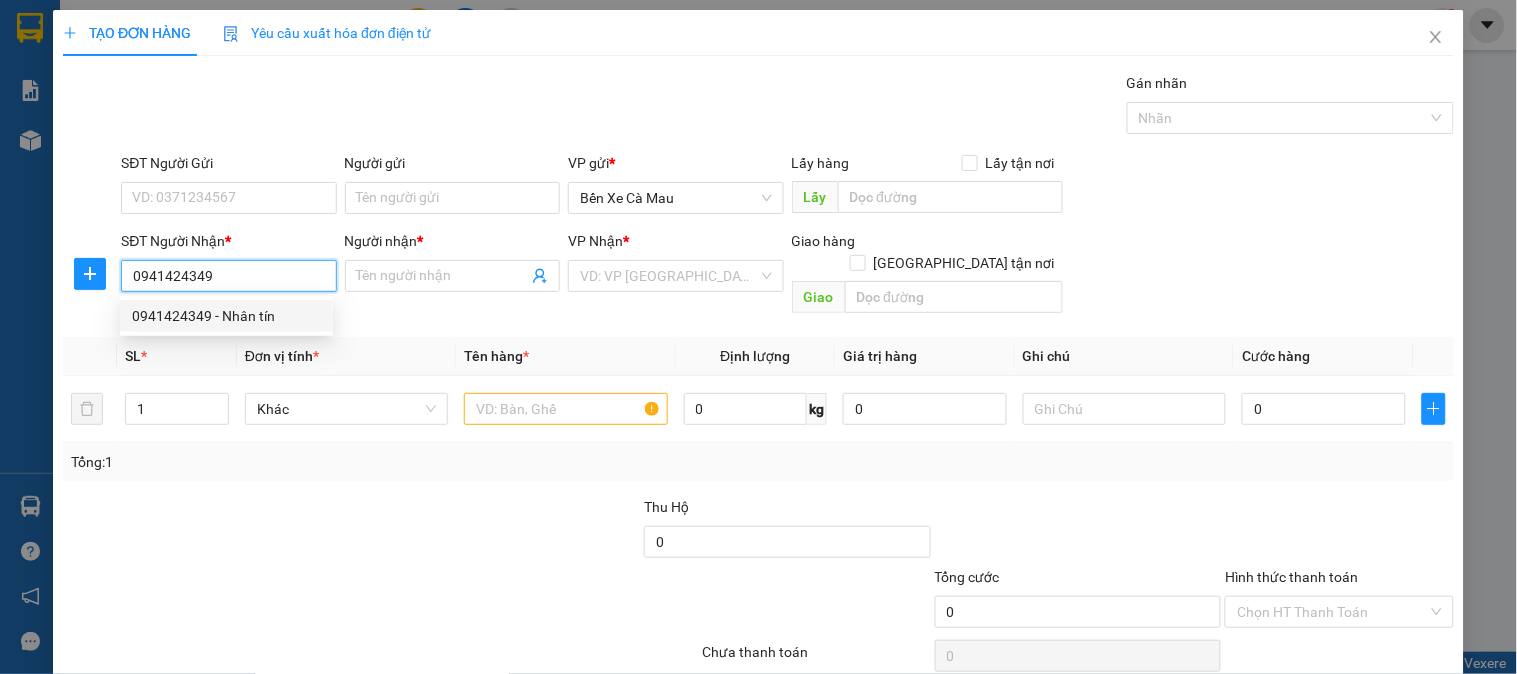 click on "0941424349 - Nhân tín" at bounding box center (226, 316) 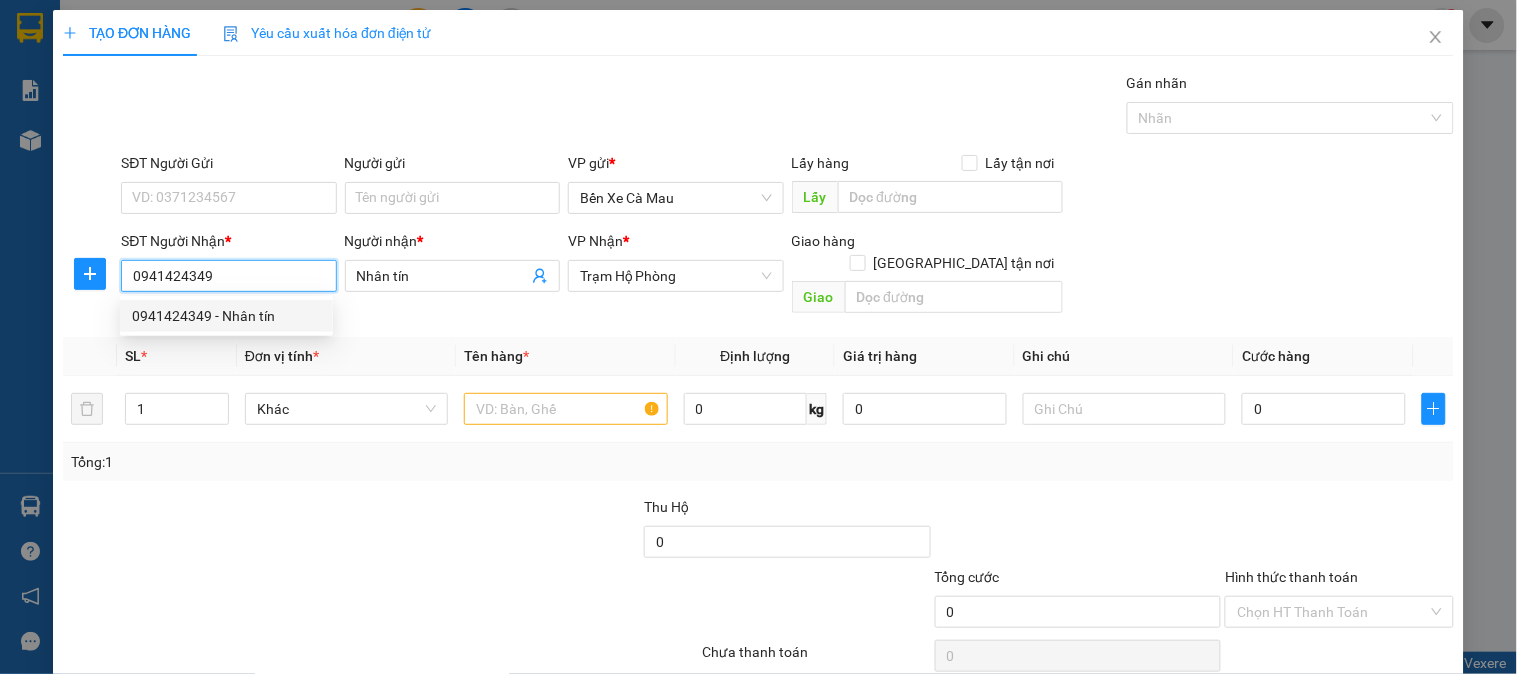 type on "20.000" 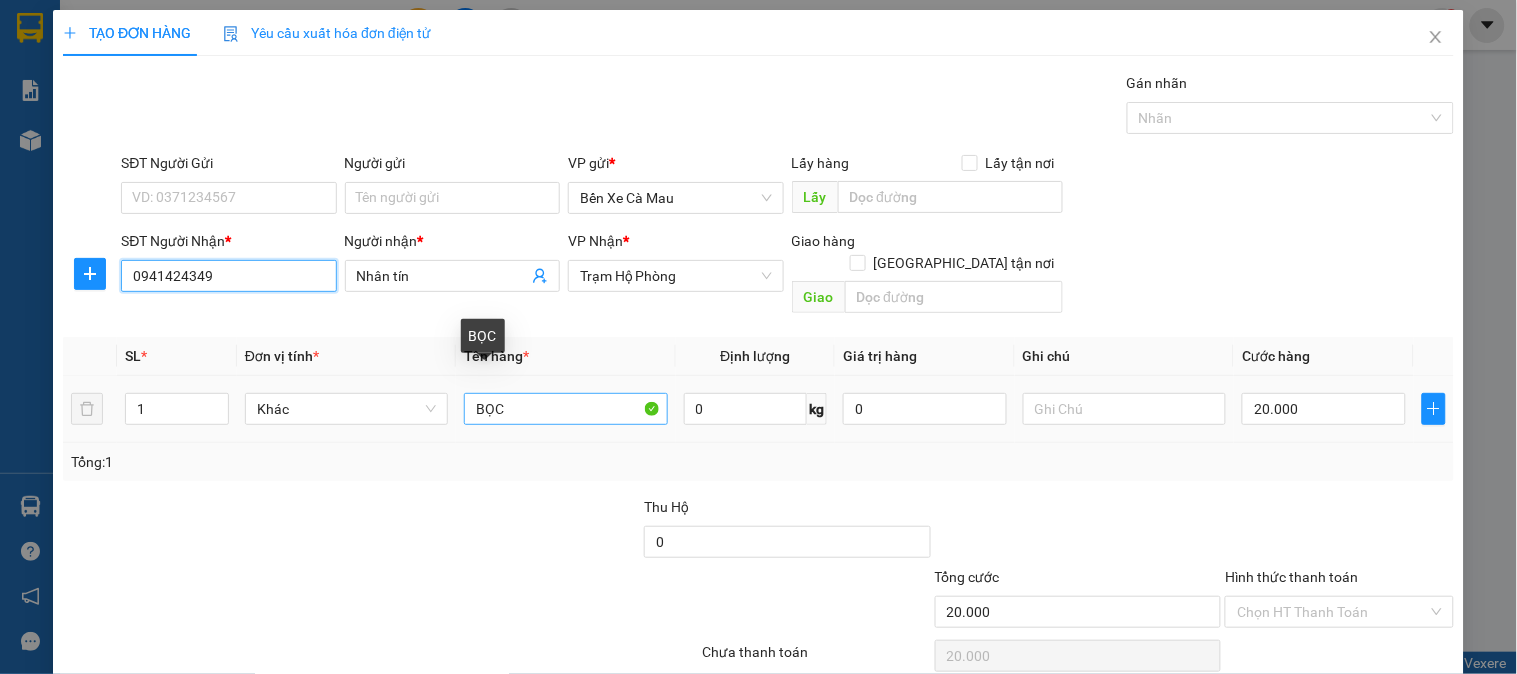 type on "0941424349" 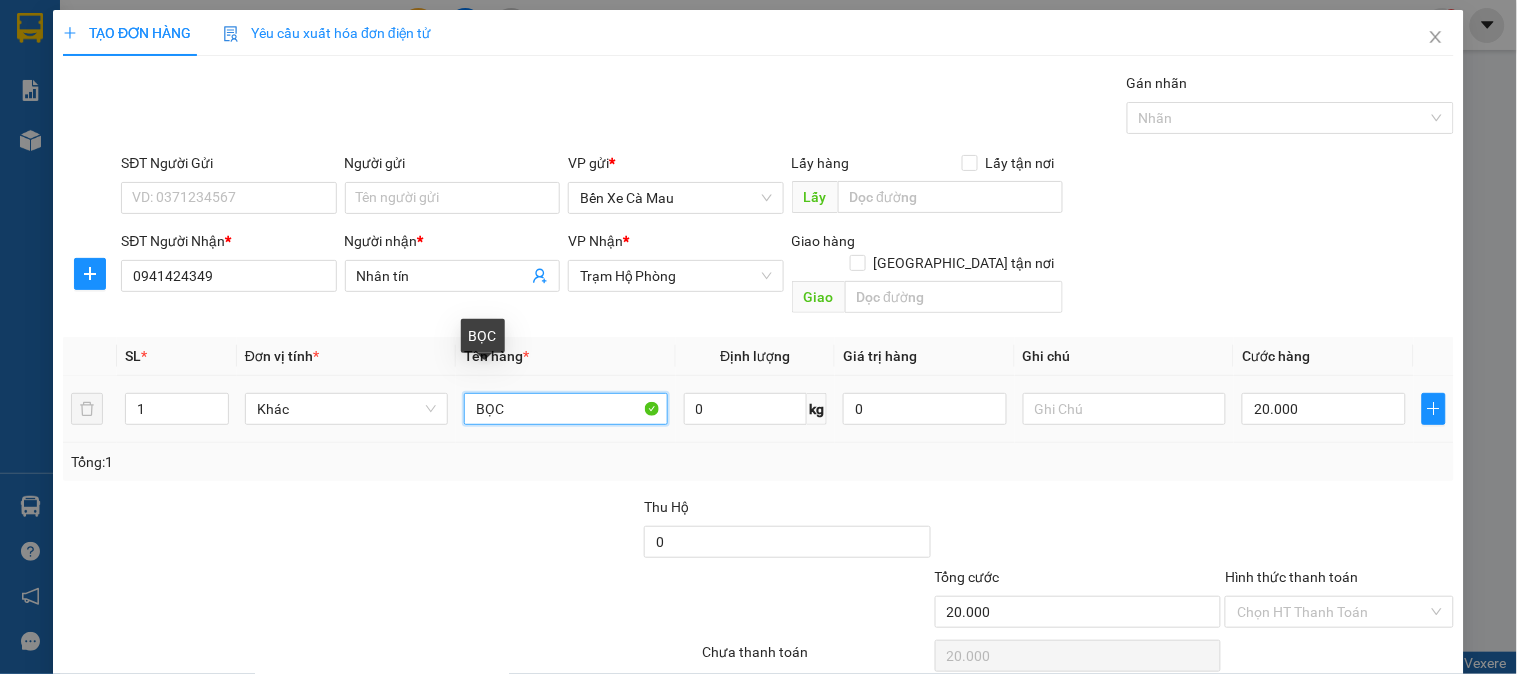 click on "BỌC" at bounding box center (565, 409) 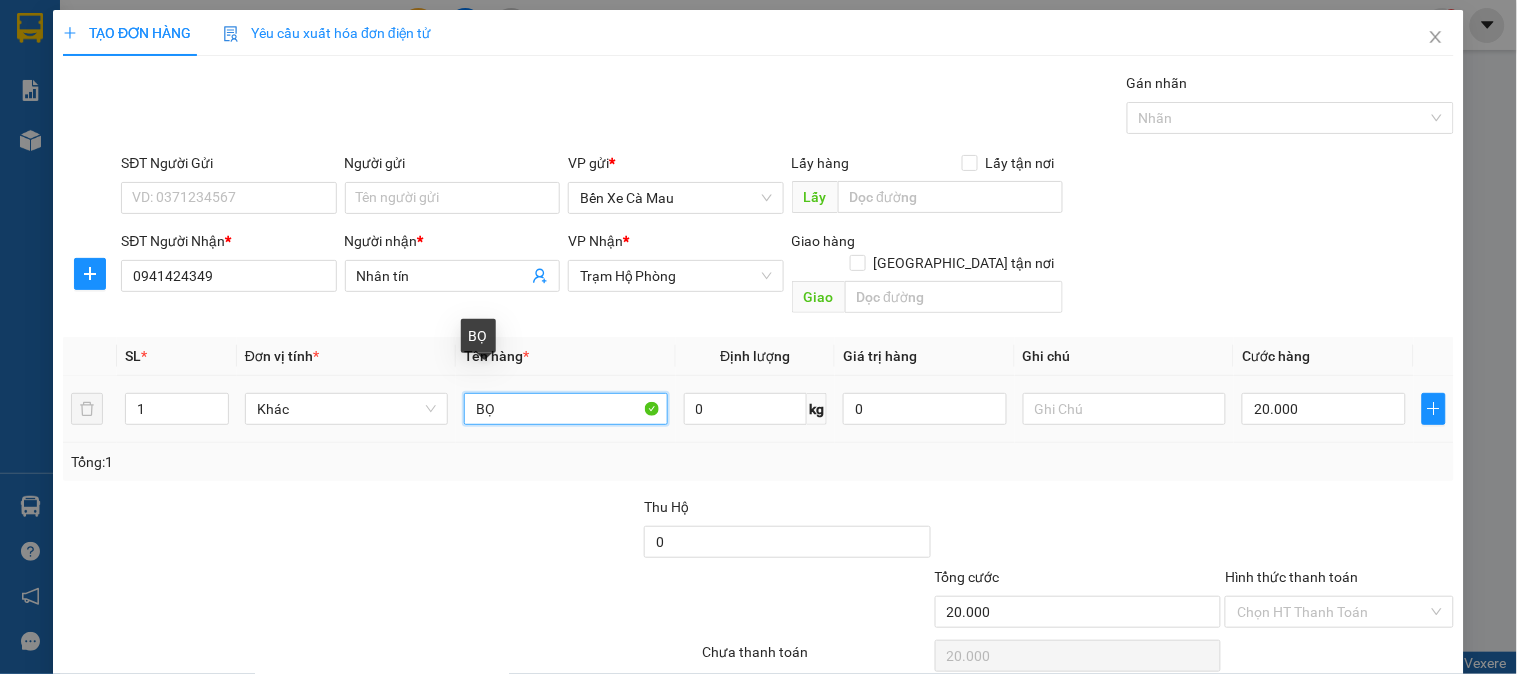 type on "B" 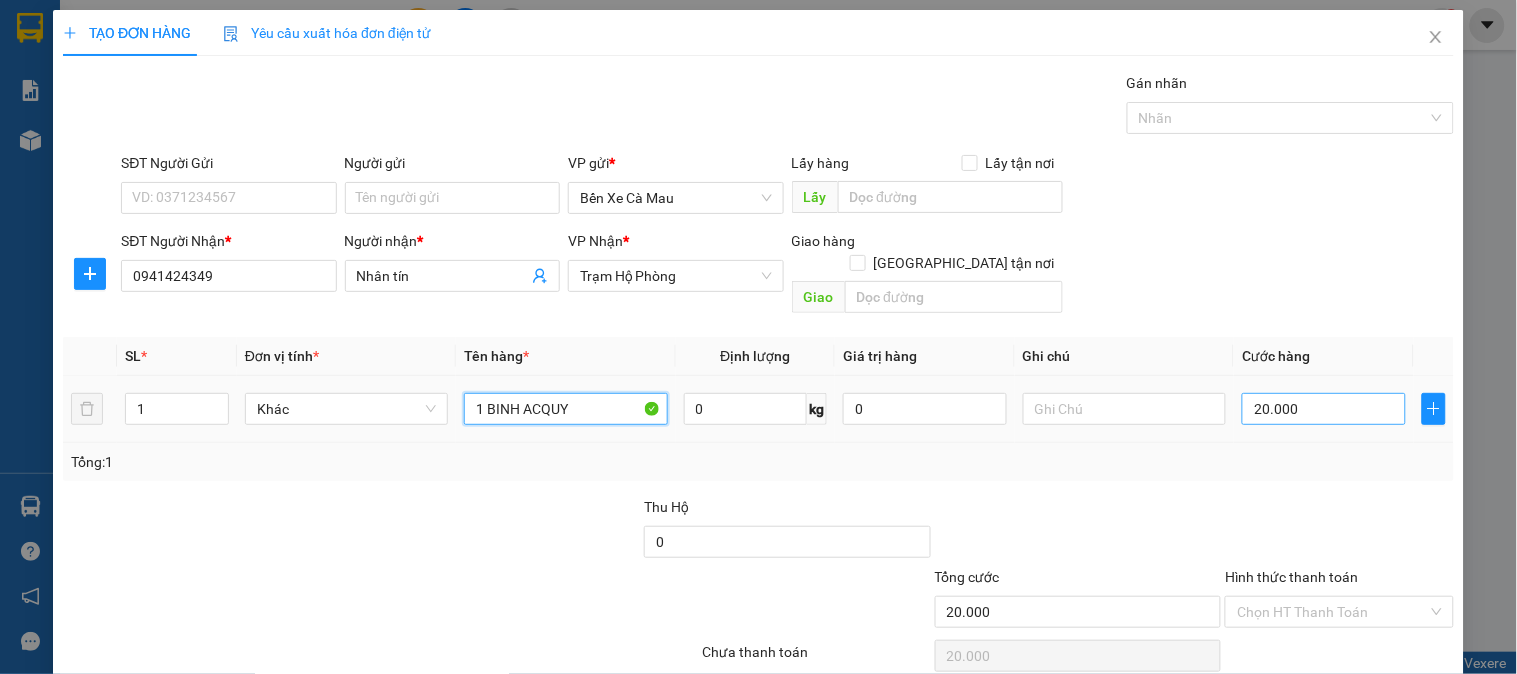 type on "1 BINH ACQUY" 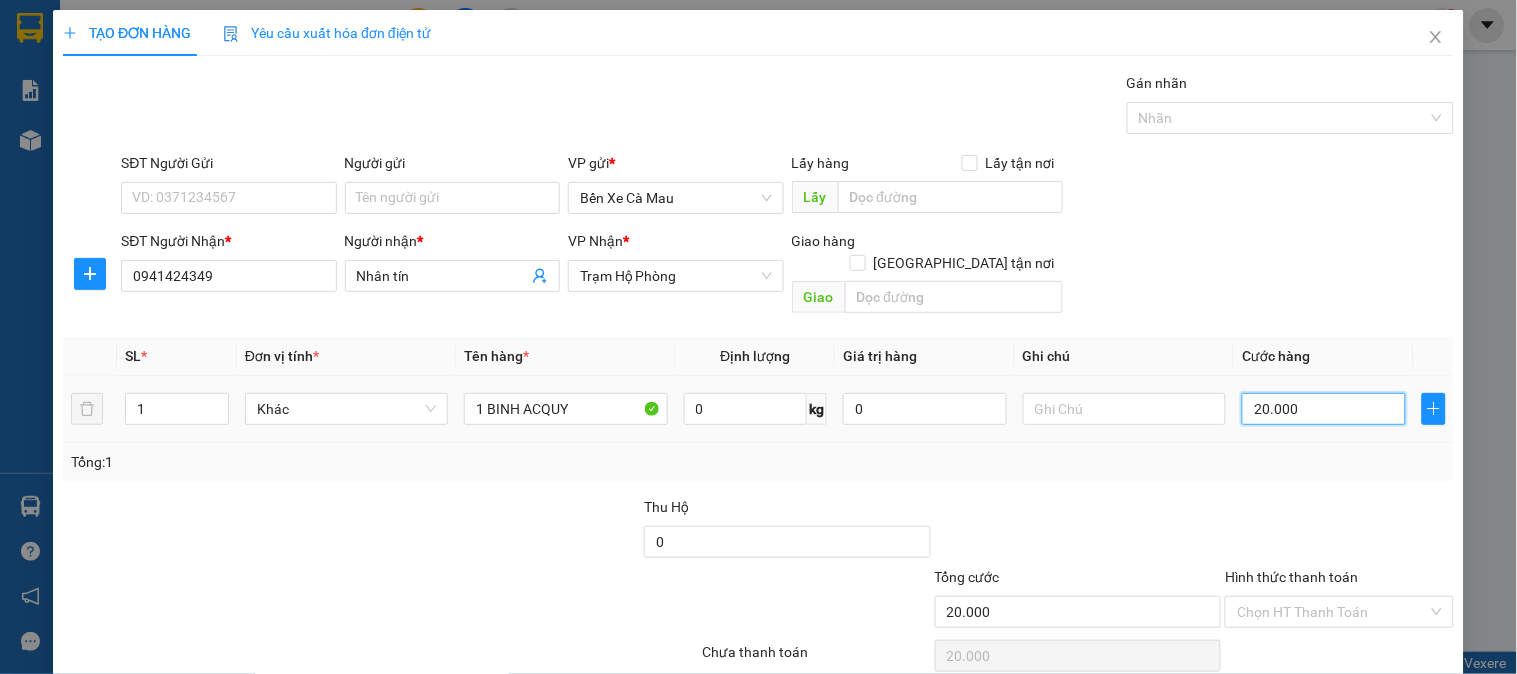 click on "20.000" at bounding box center [1324, 409] 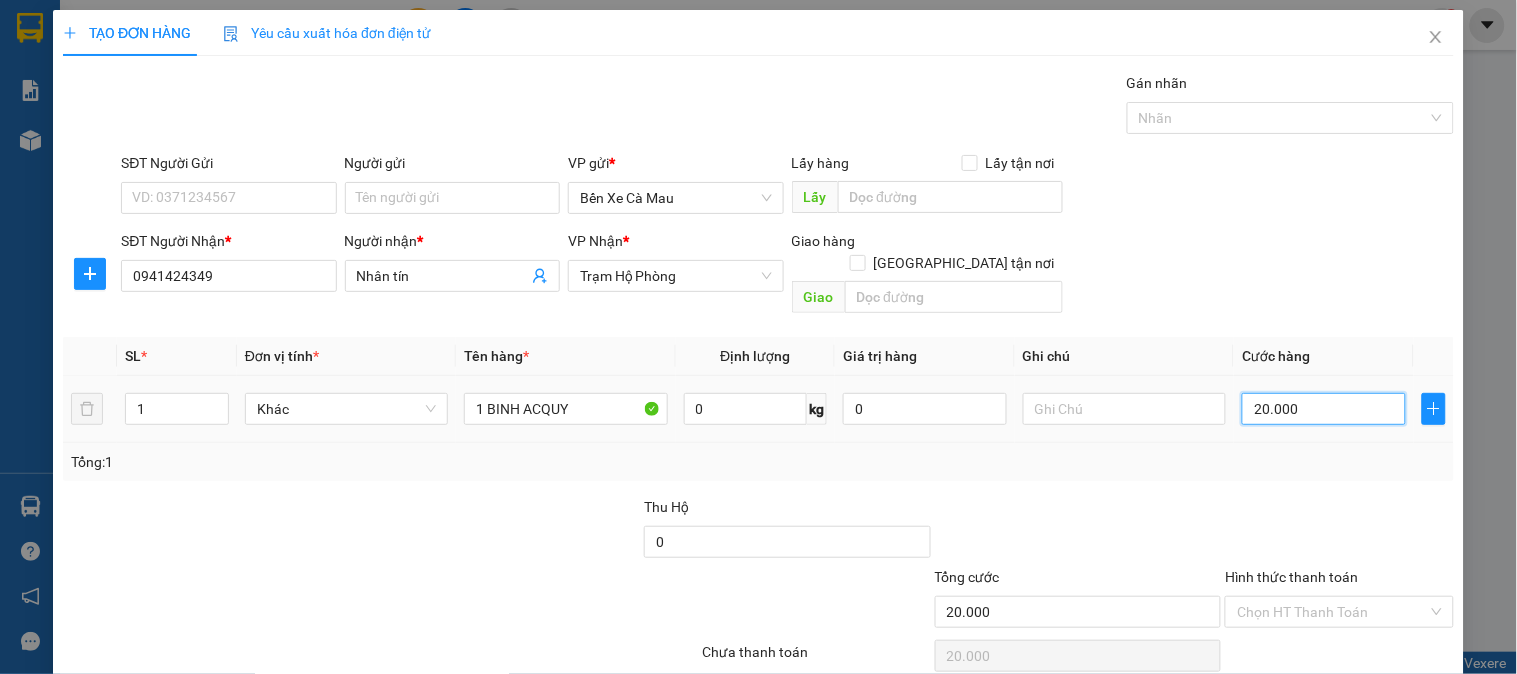 type on "0" 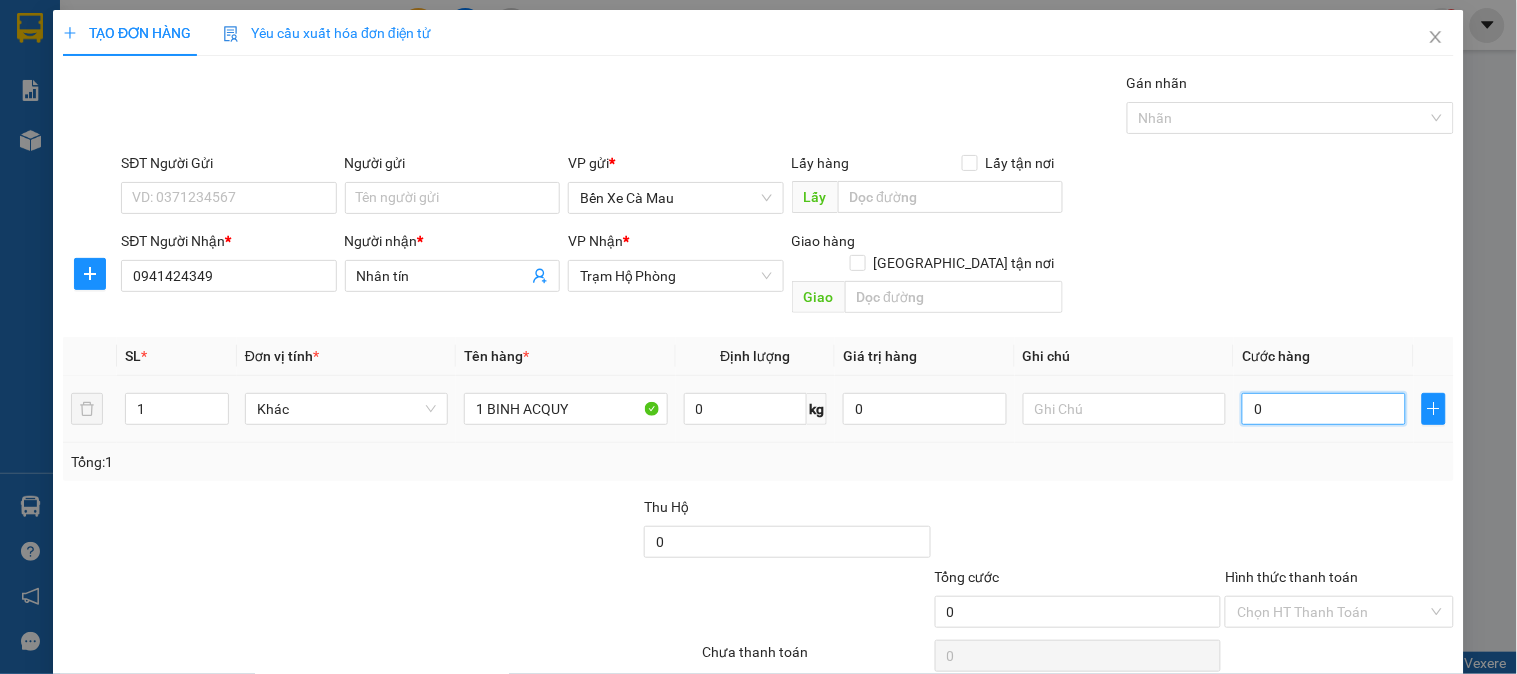 type on "5" 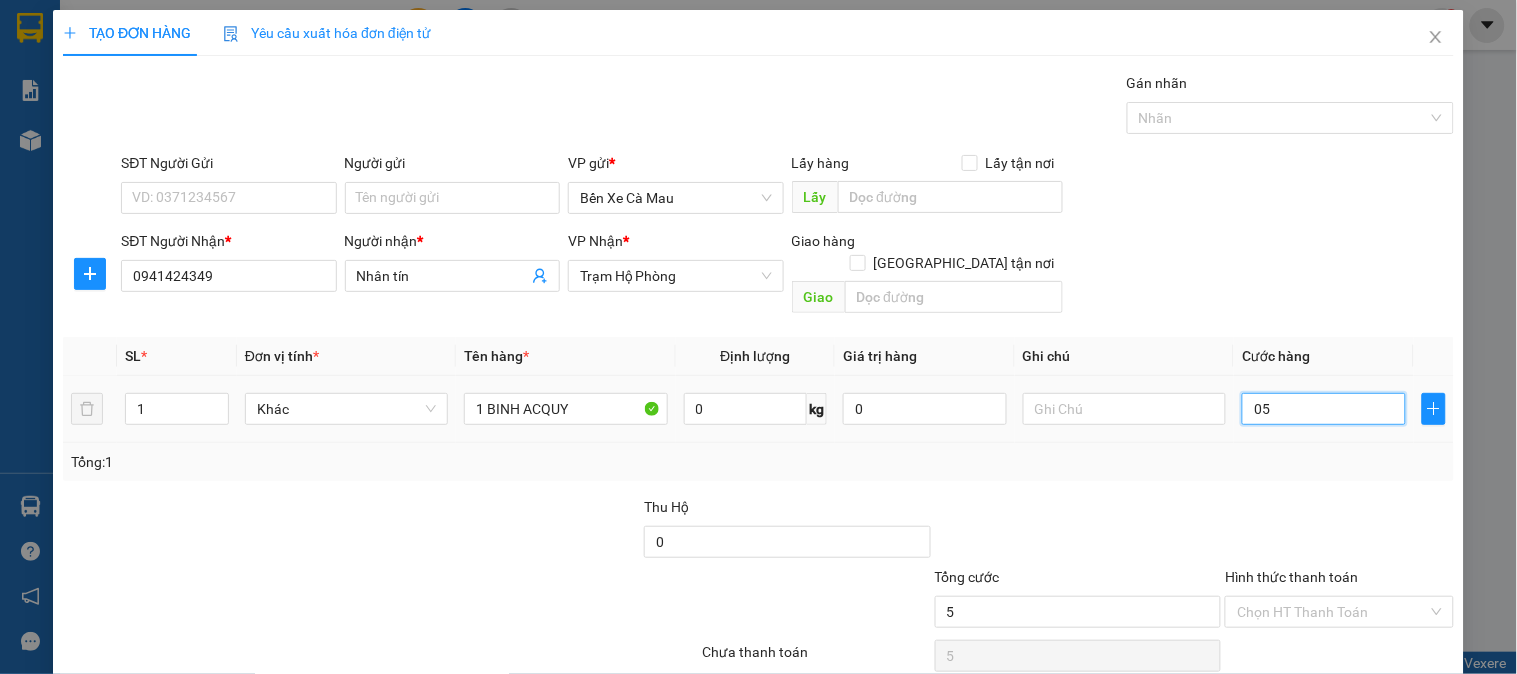 type on "50" 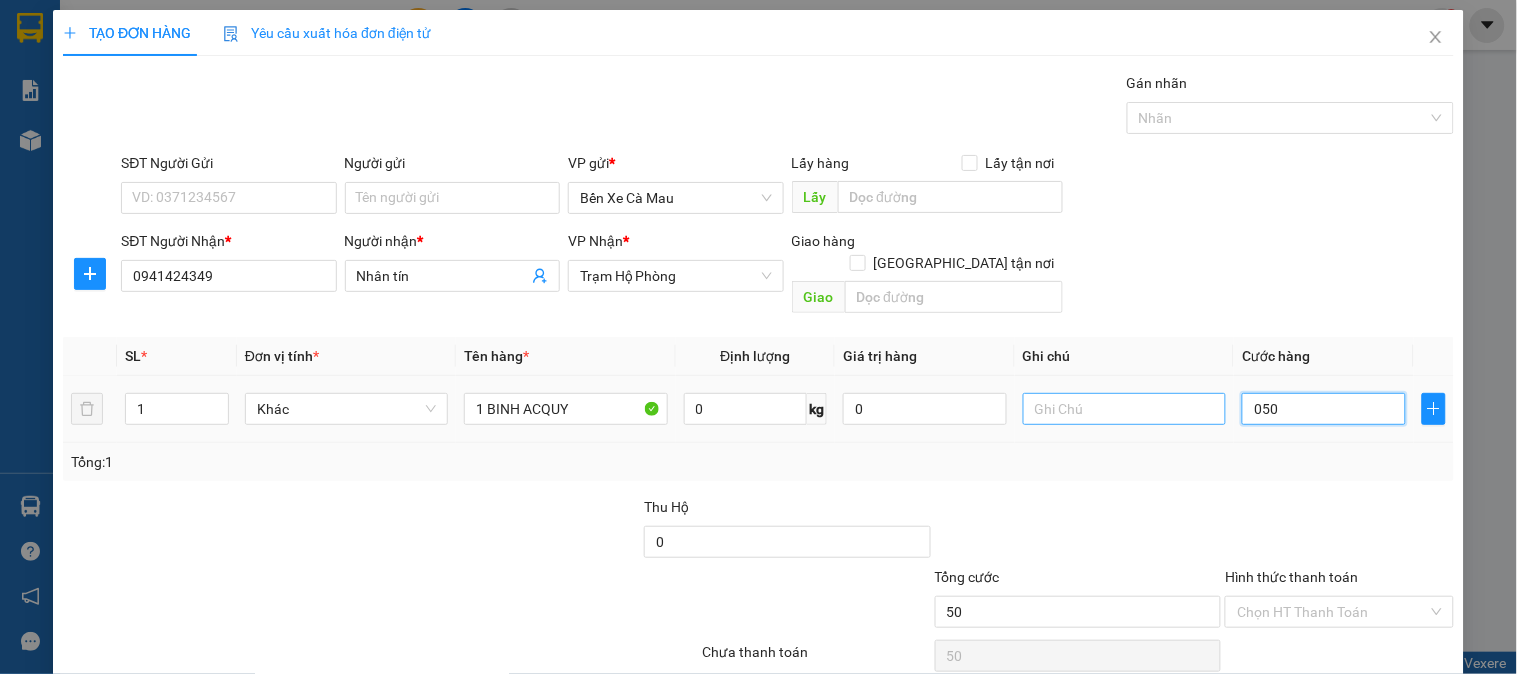 type on "050" 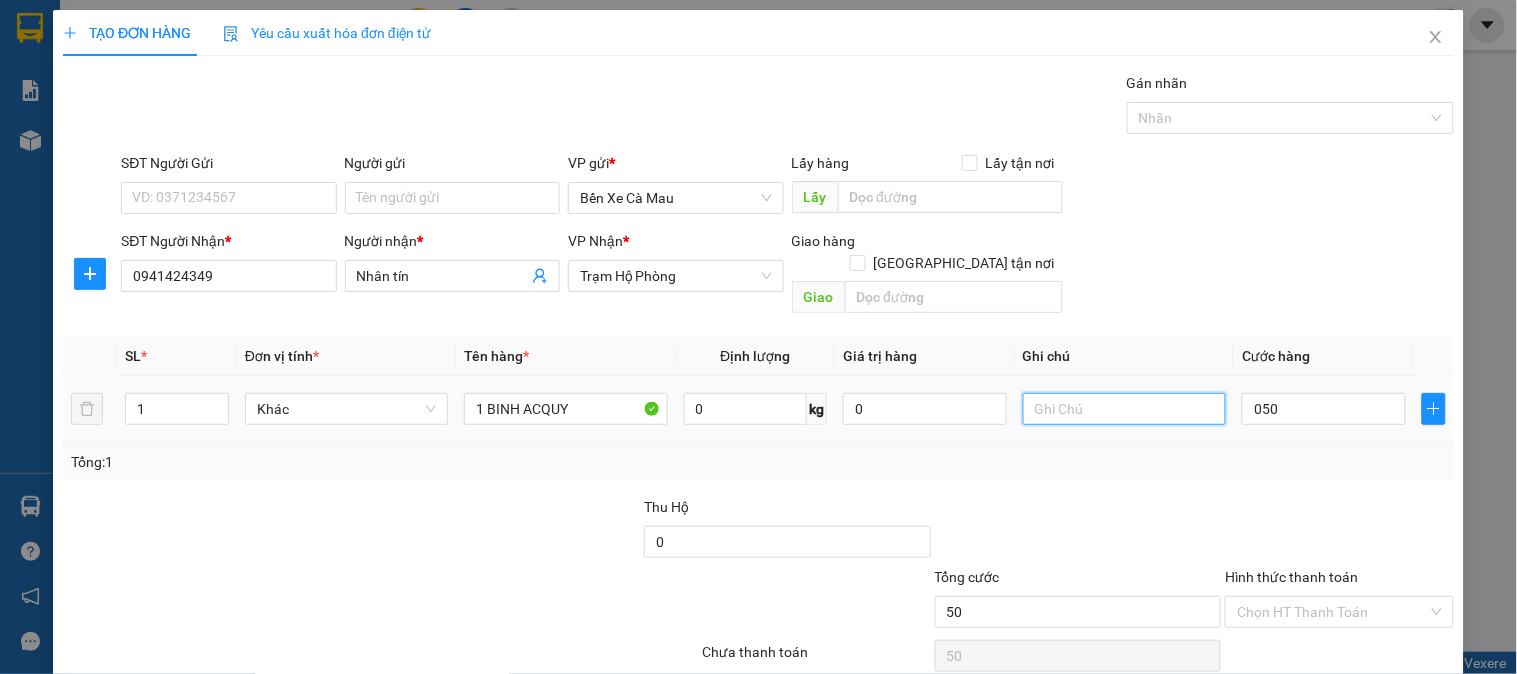 type on "50.000" 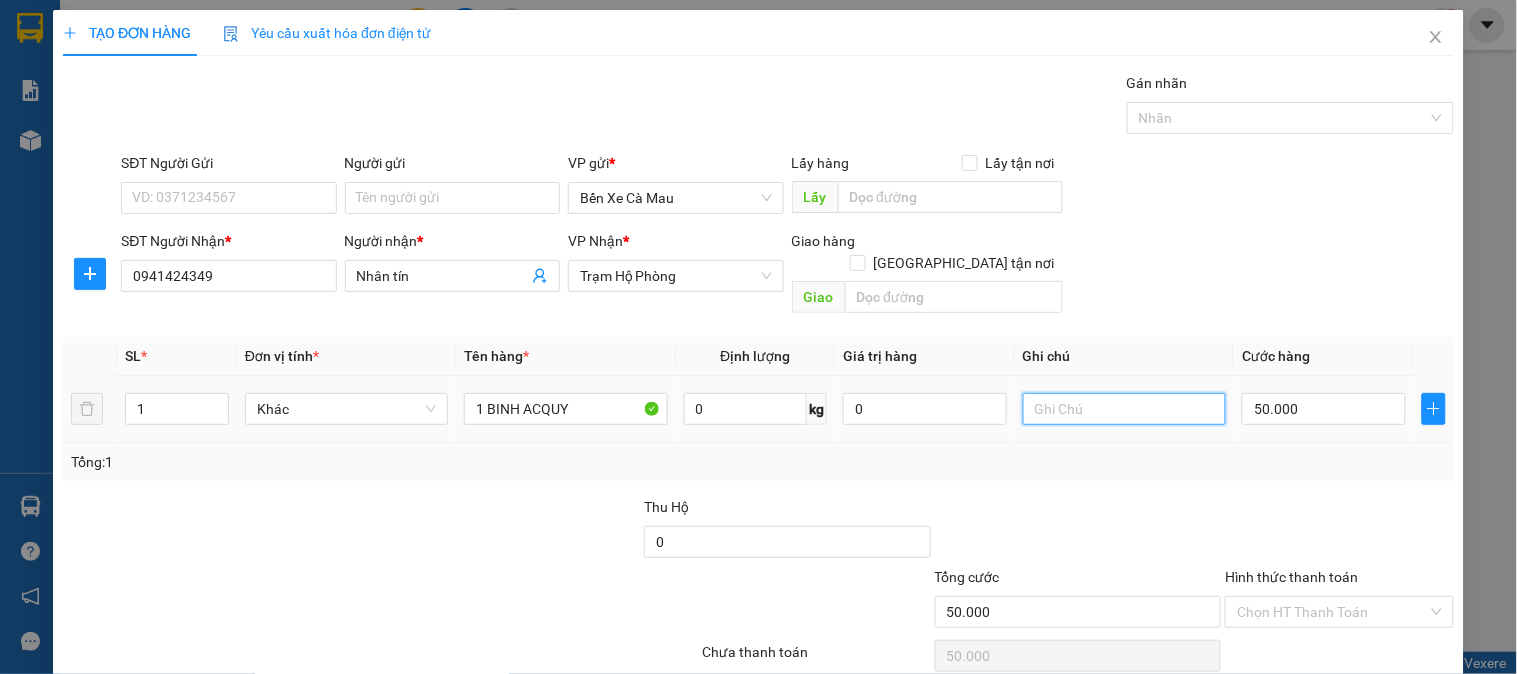 click at bounding box center [1124, 409] 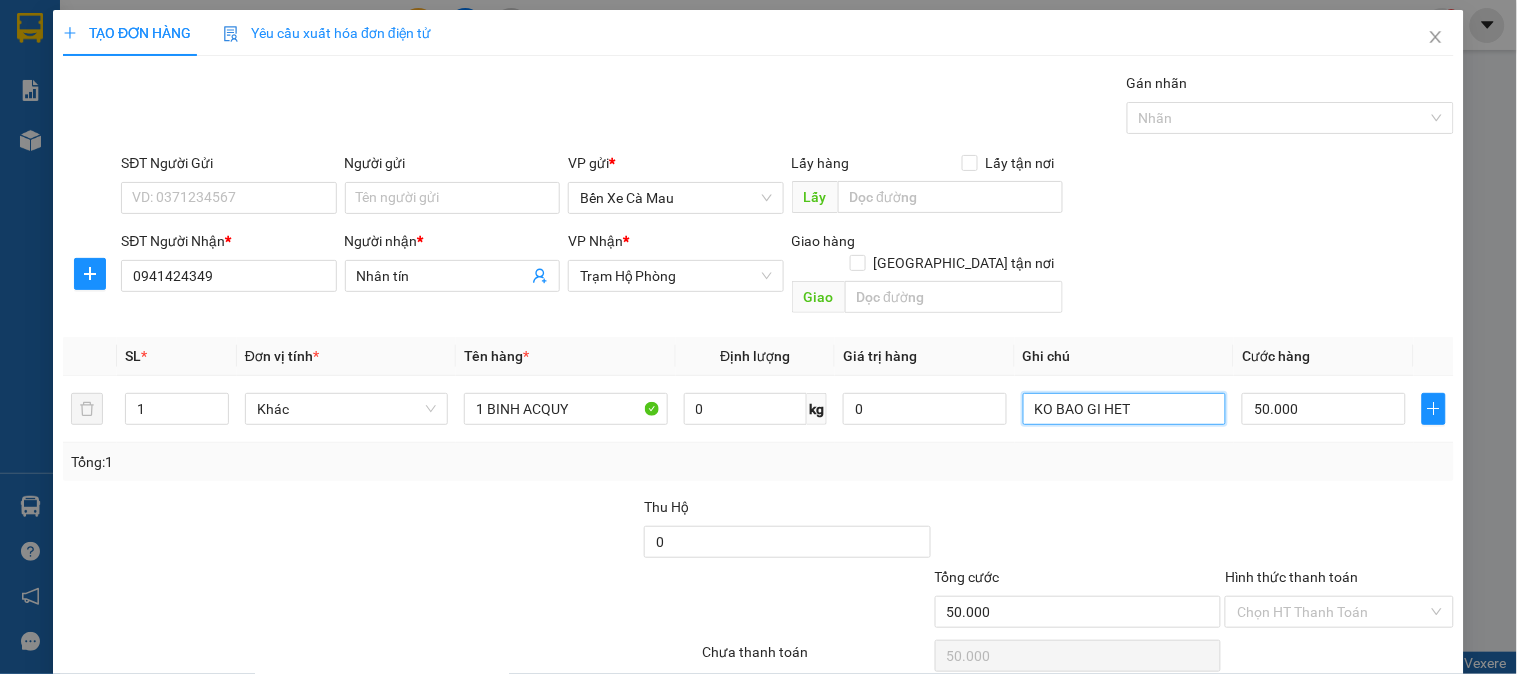 scroll, scrollTop: 65, scrollLeft: 0, axis: vertical 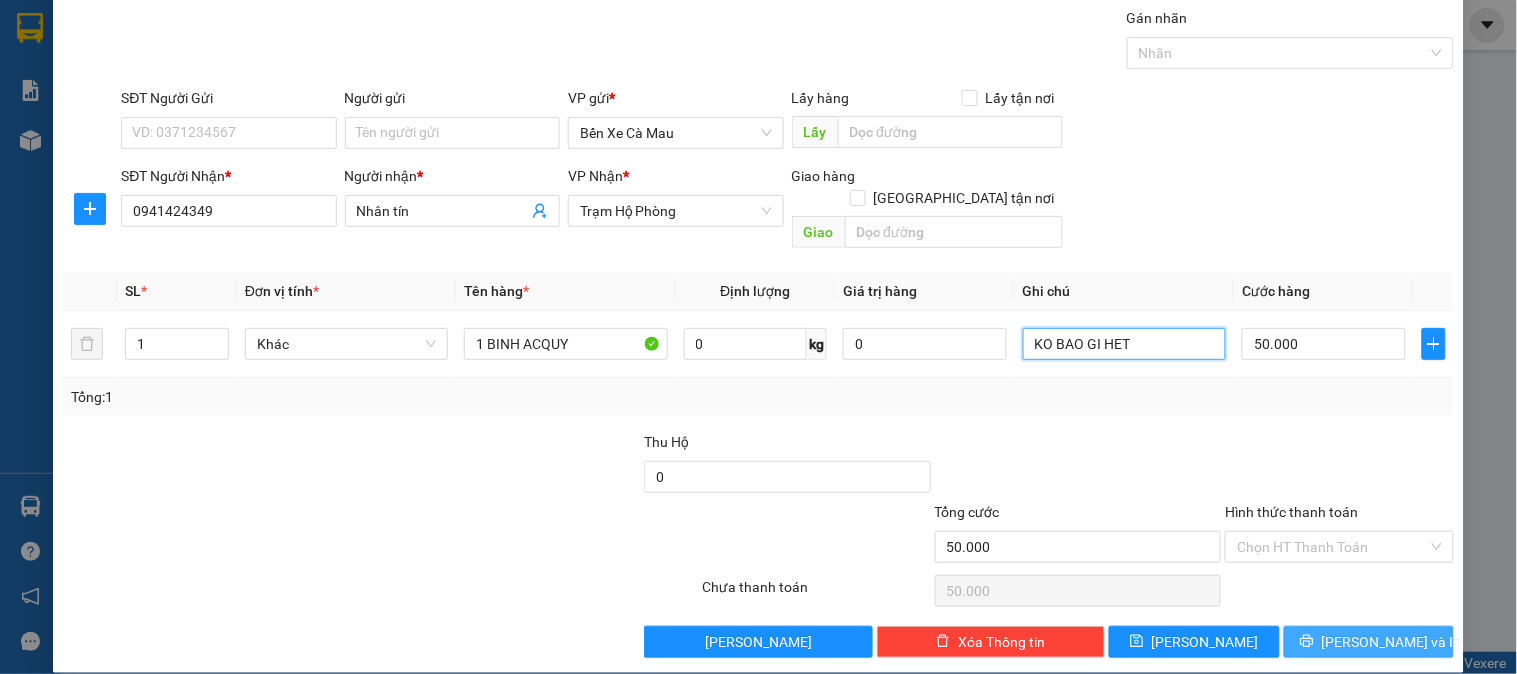type on "KO BAO GI HET" 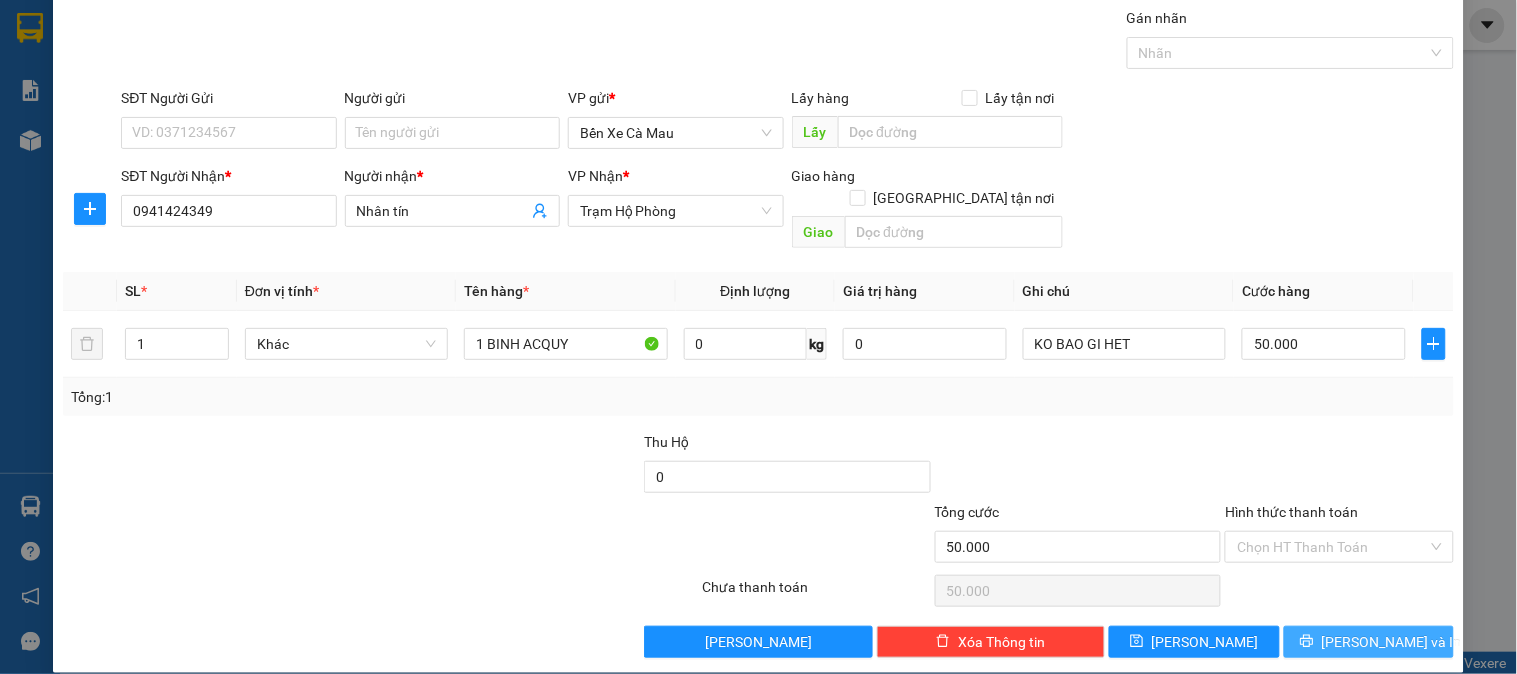 click on "[PERSON_NAME] và In" at bounding box center (1369, 642) 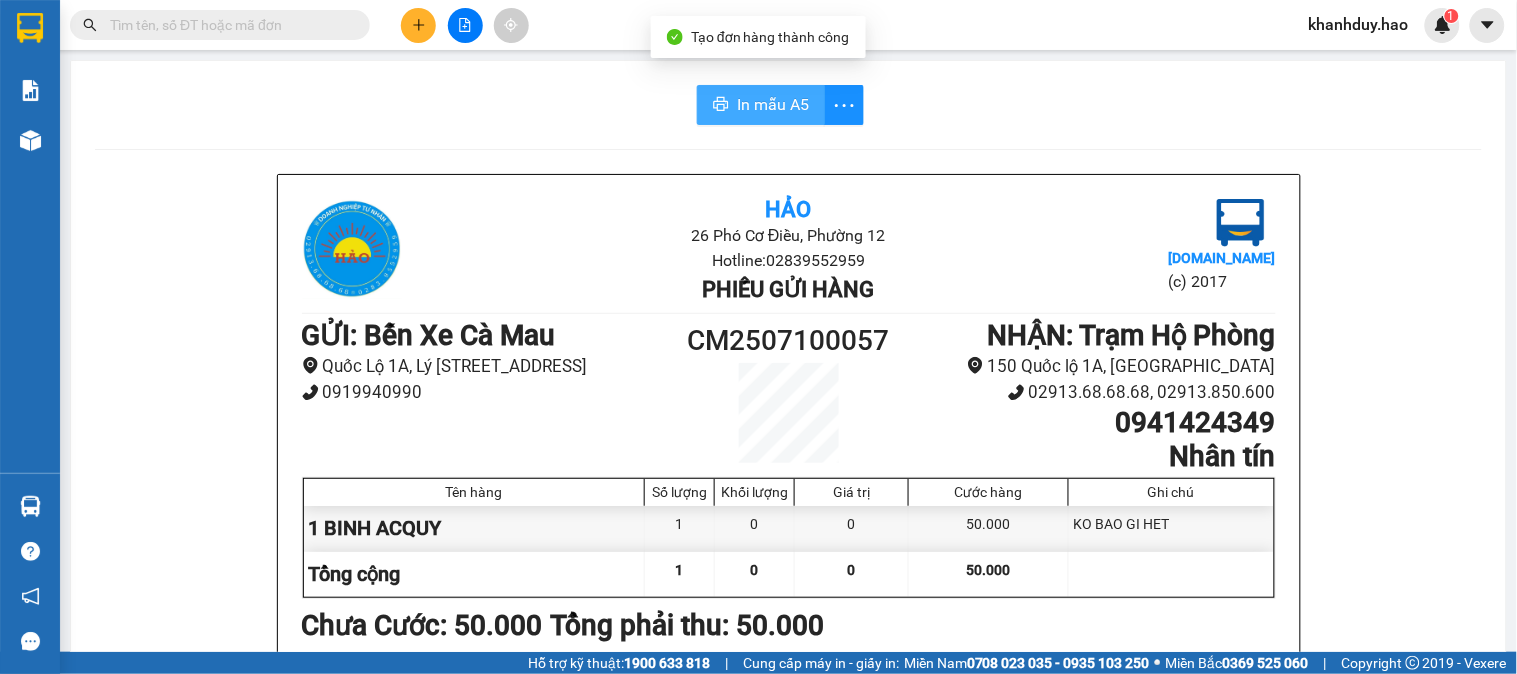 click on "In mẫu A5" at bounding box center (773, 104) 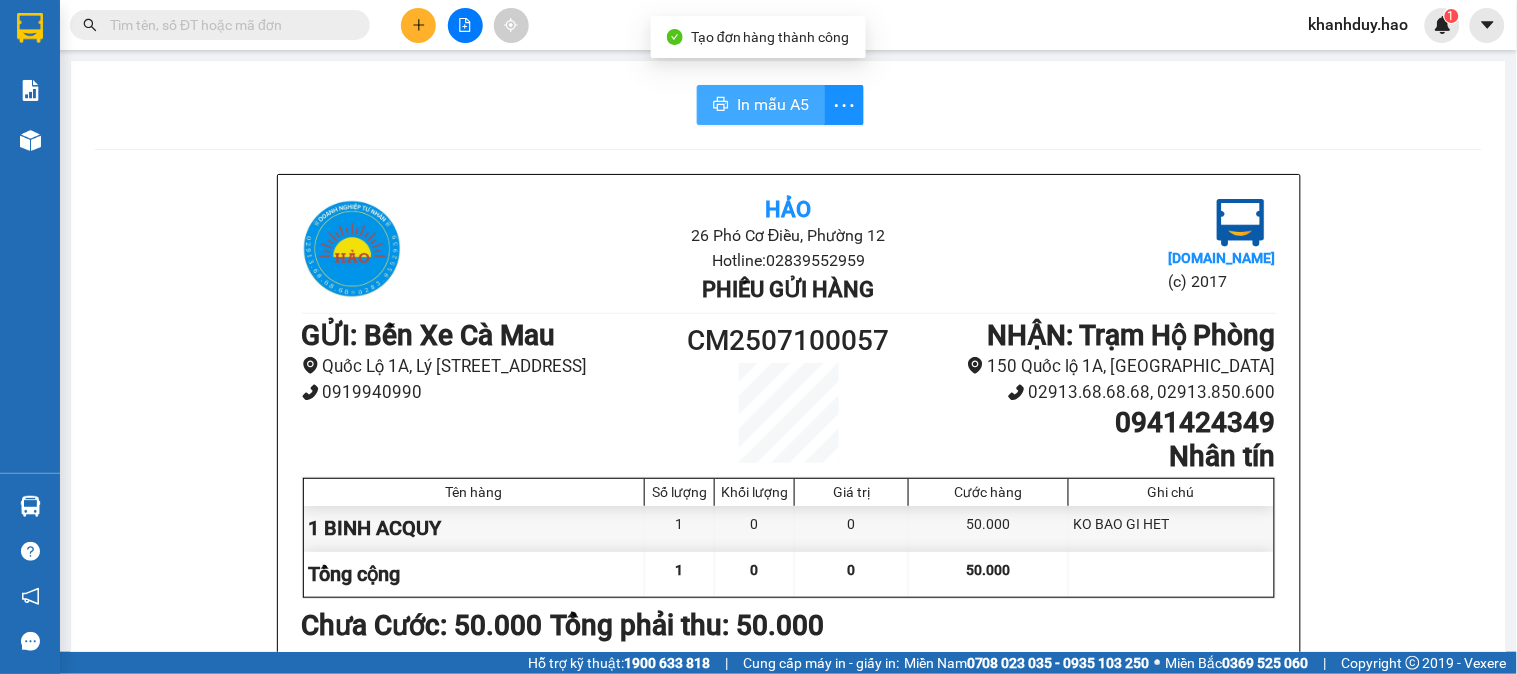 scroll, scrollTop: 0, scrollLeft: 0, axis: both 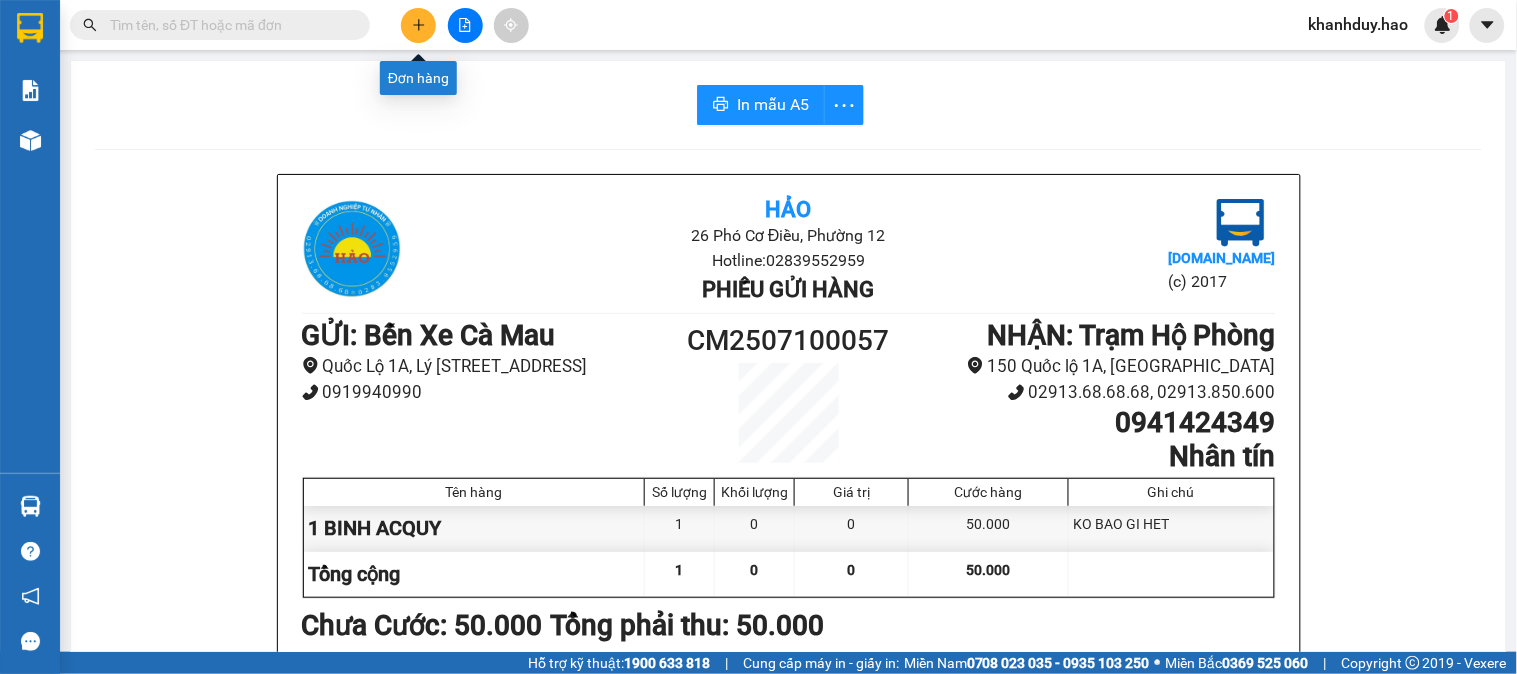 click at bounding box center (418, 25) 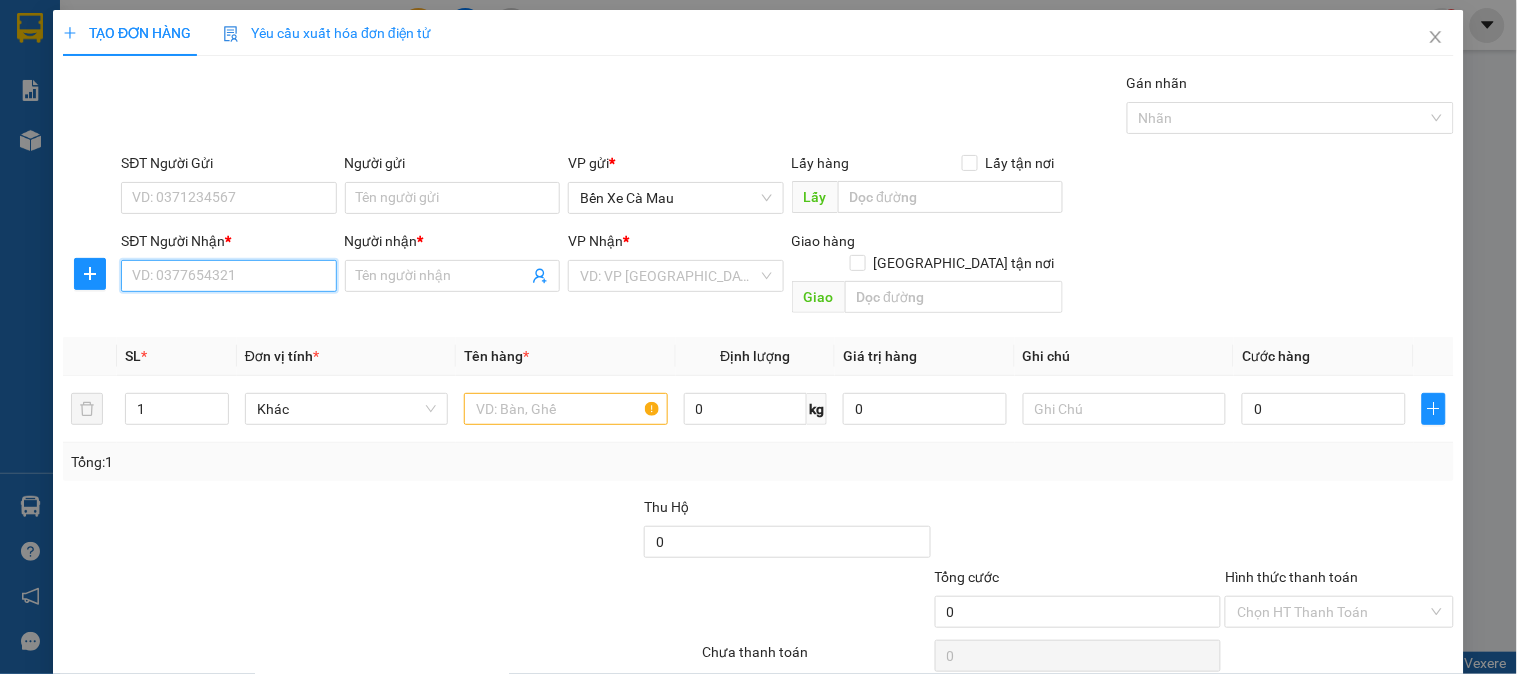 click on "SĐT Người Nhận  *" at bounding box center (228, 276) 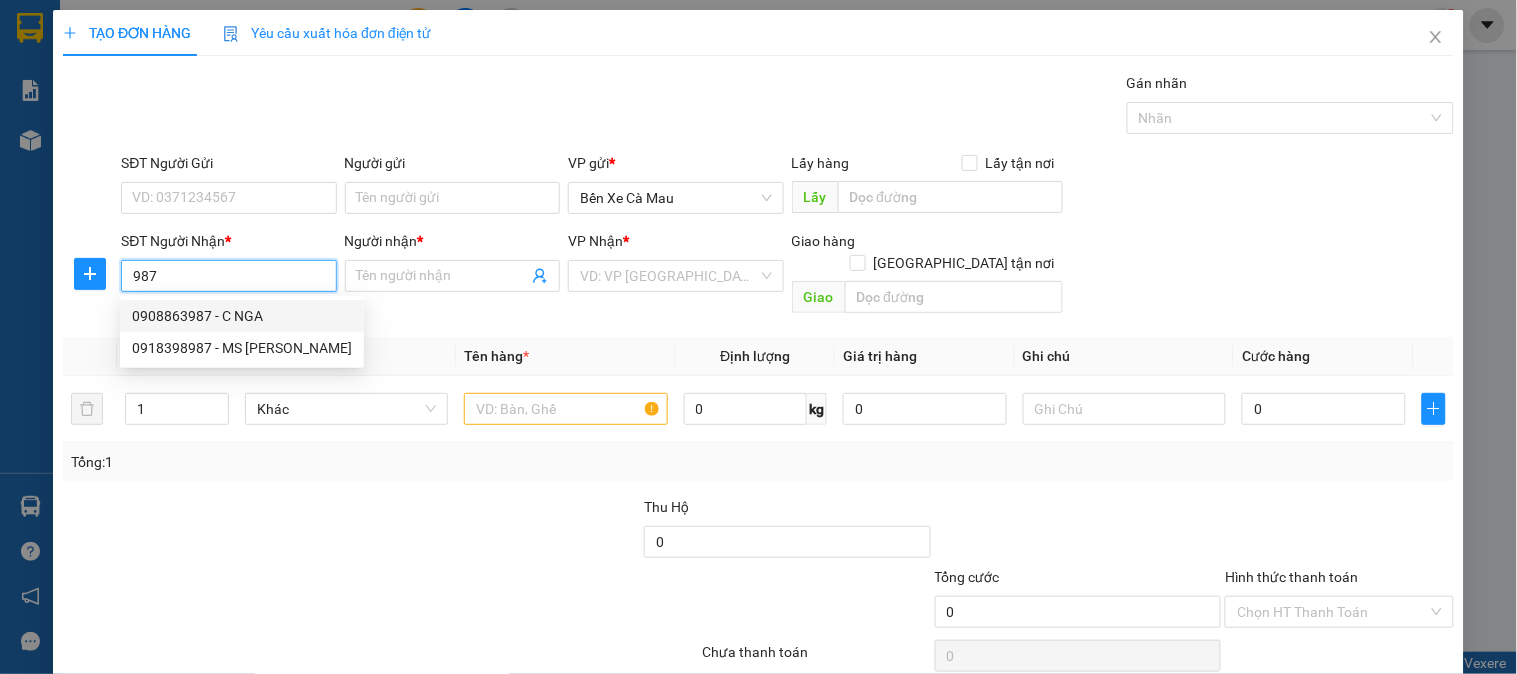click on "0908863987 - C NGA" at bounding box center (242, 316) 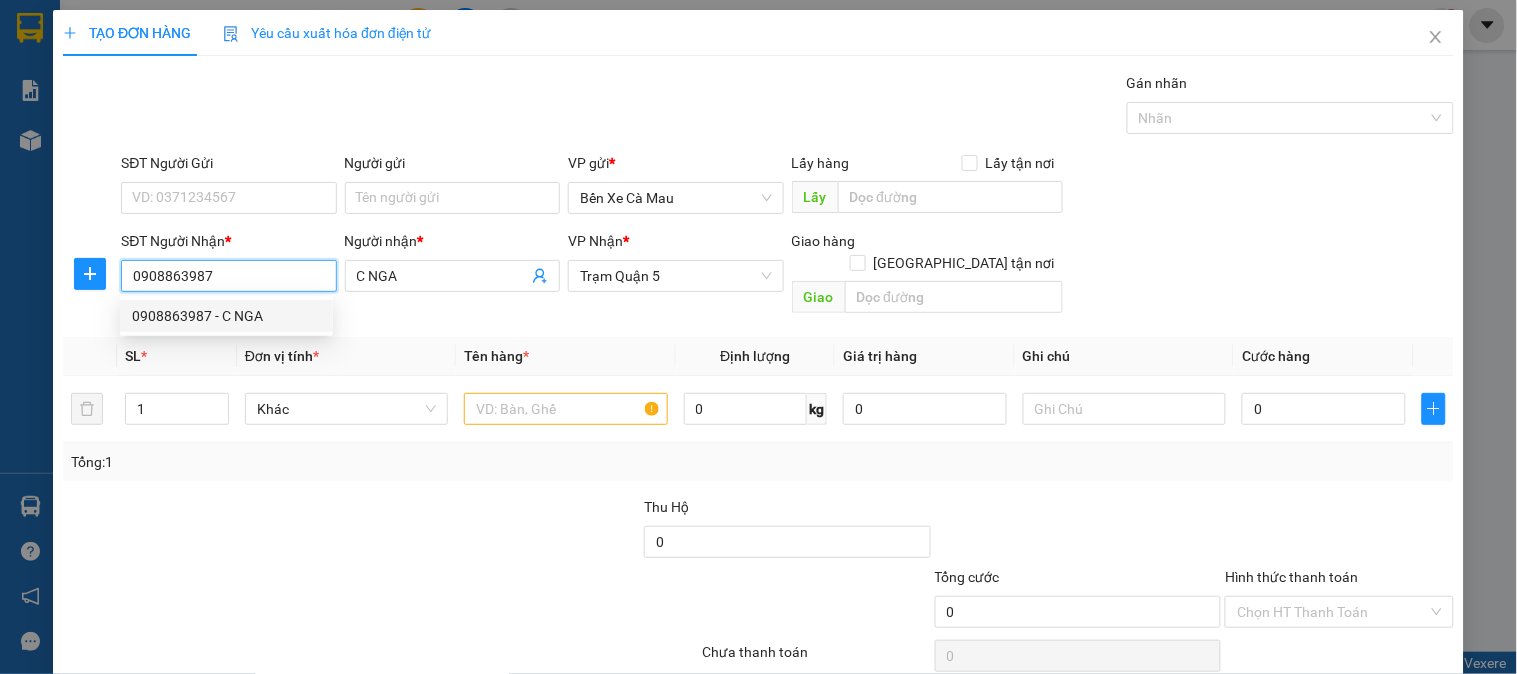 type on "60.000" 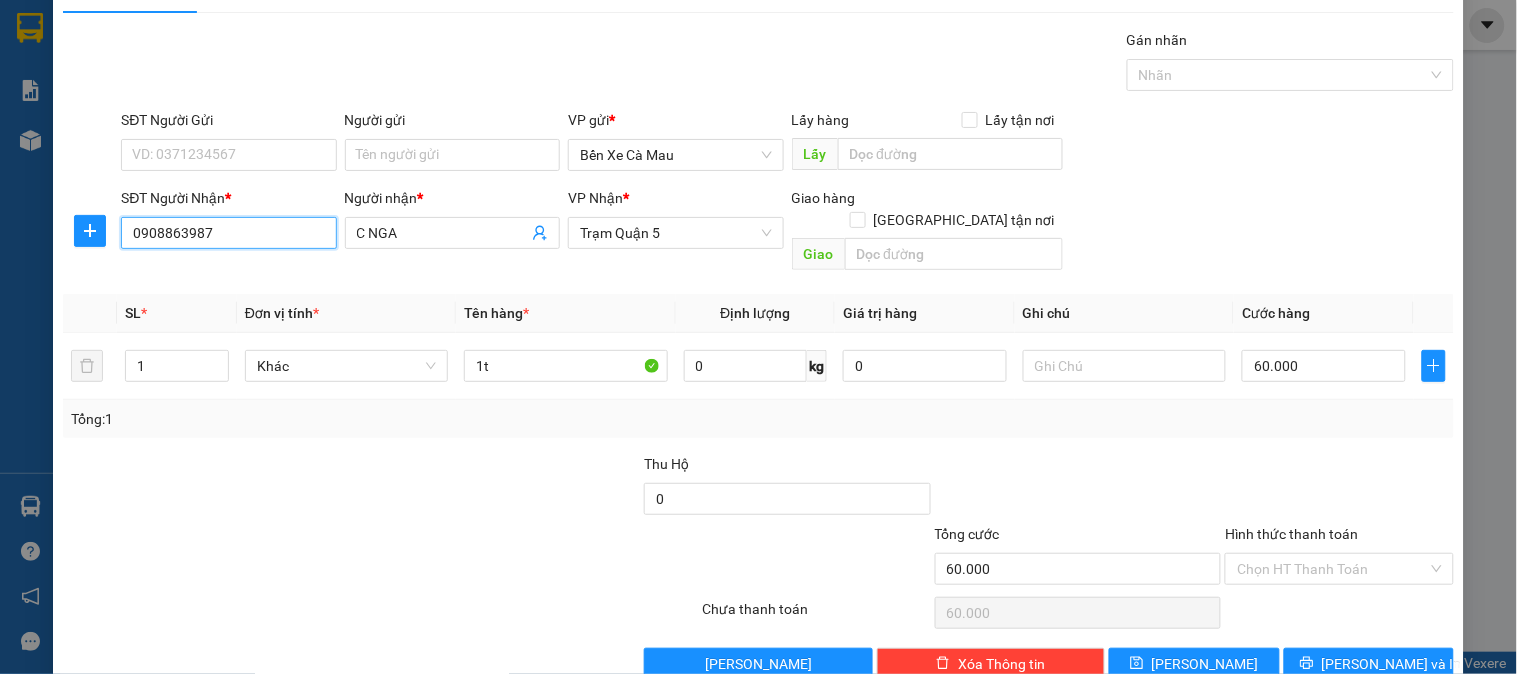scroll, scrollTop: 65, scrollLeft: 0, axis: vertical 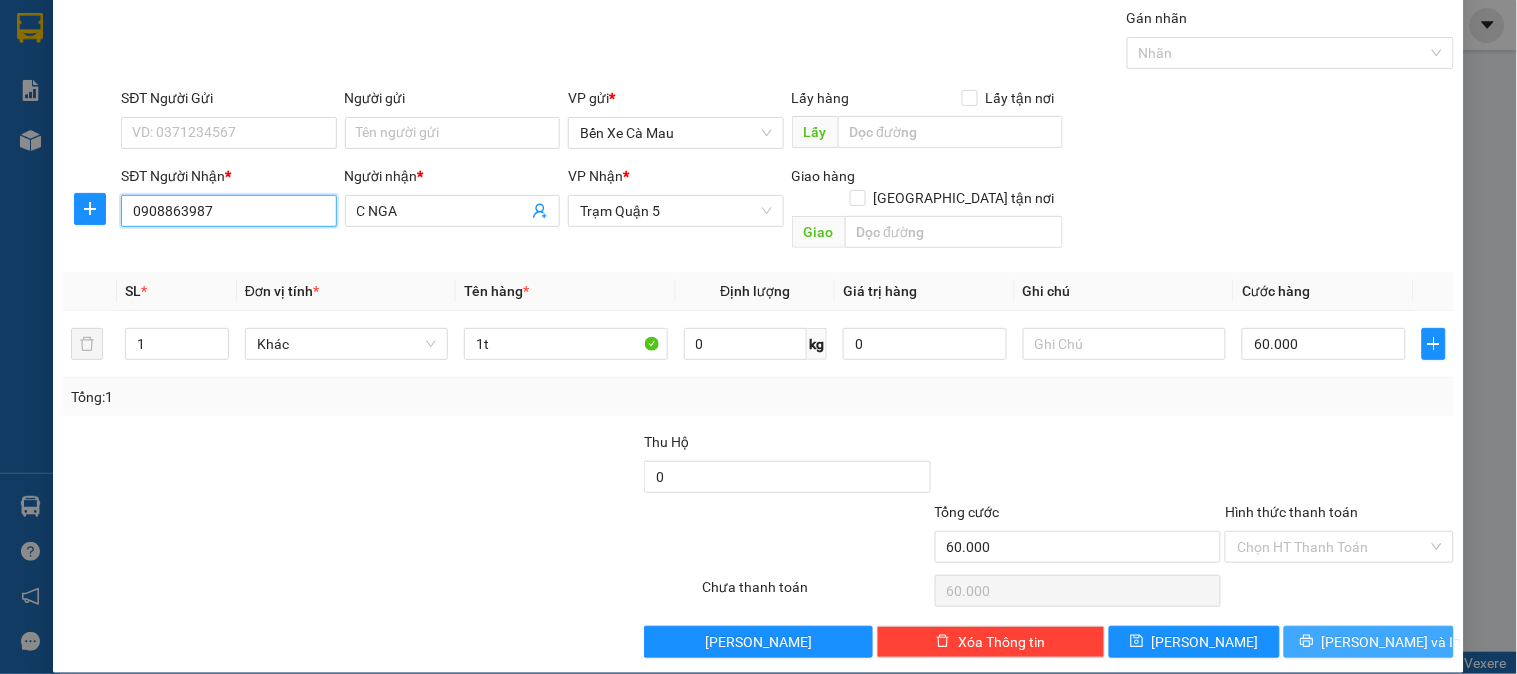 type on "0908863987" 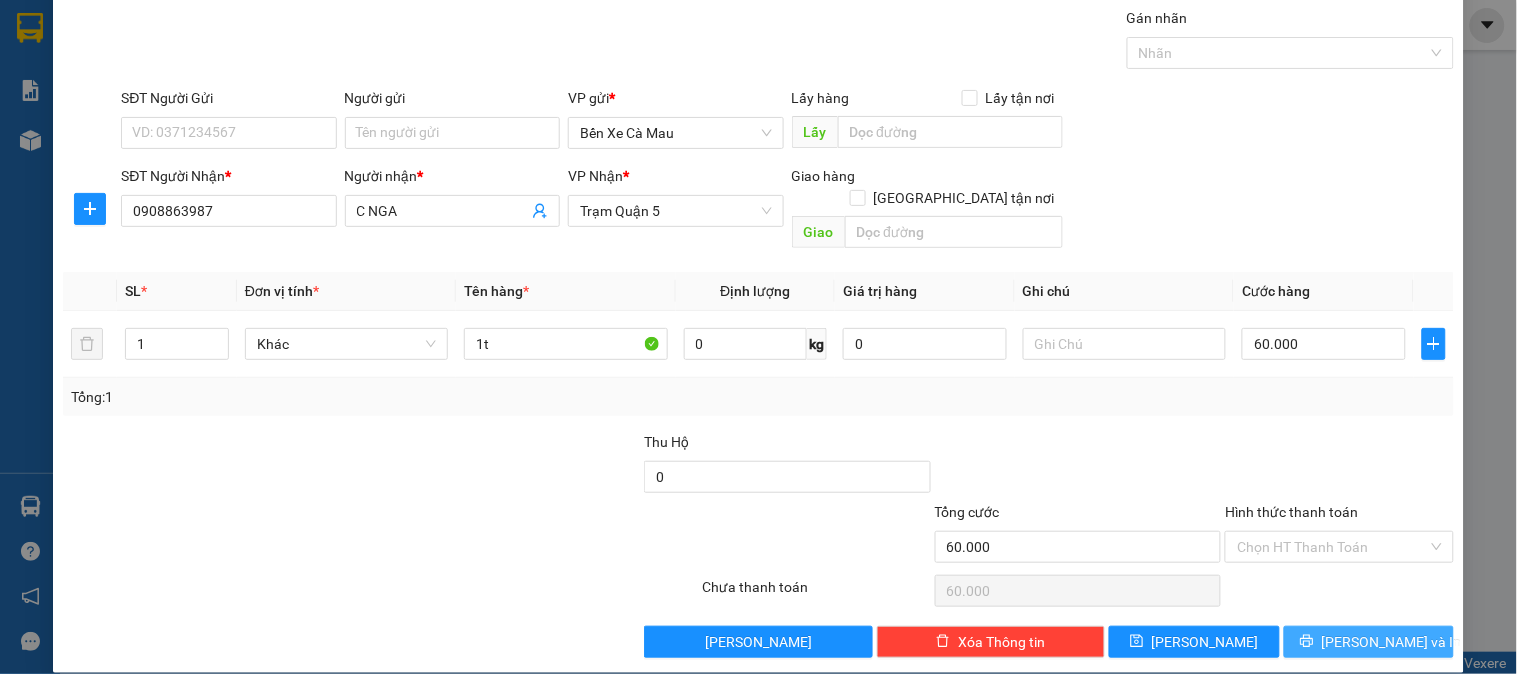 click on "[PERSON_NAME] và In" at bounding box center (1369, 642) 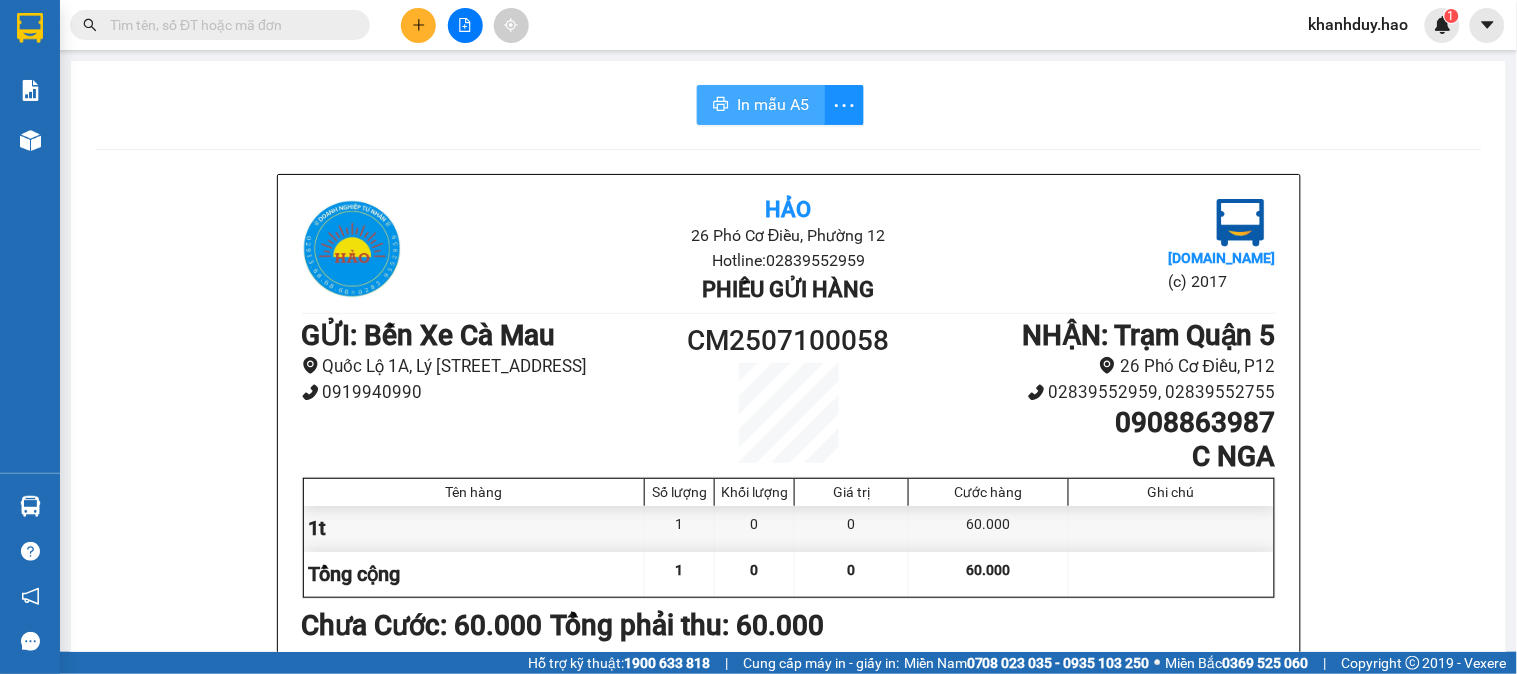 click on "In mẫu A5" at bounding box center [773, 104] 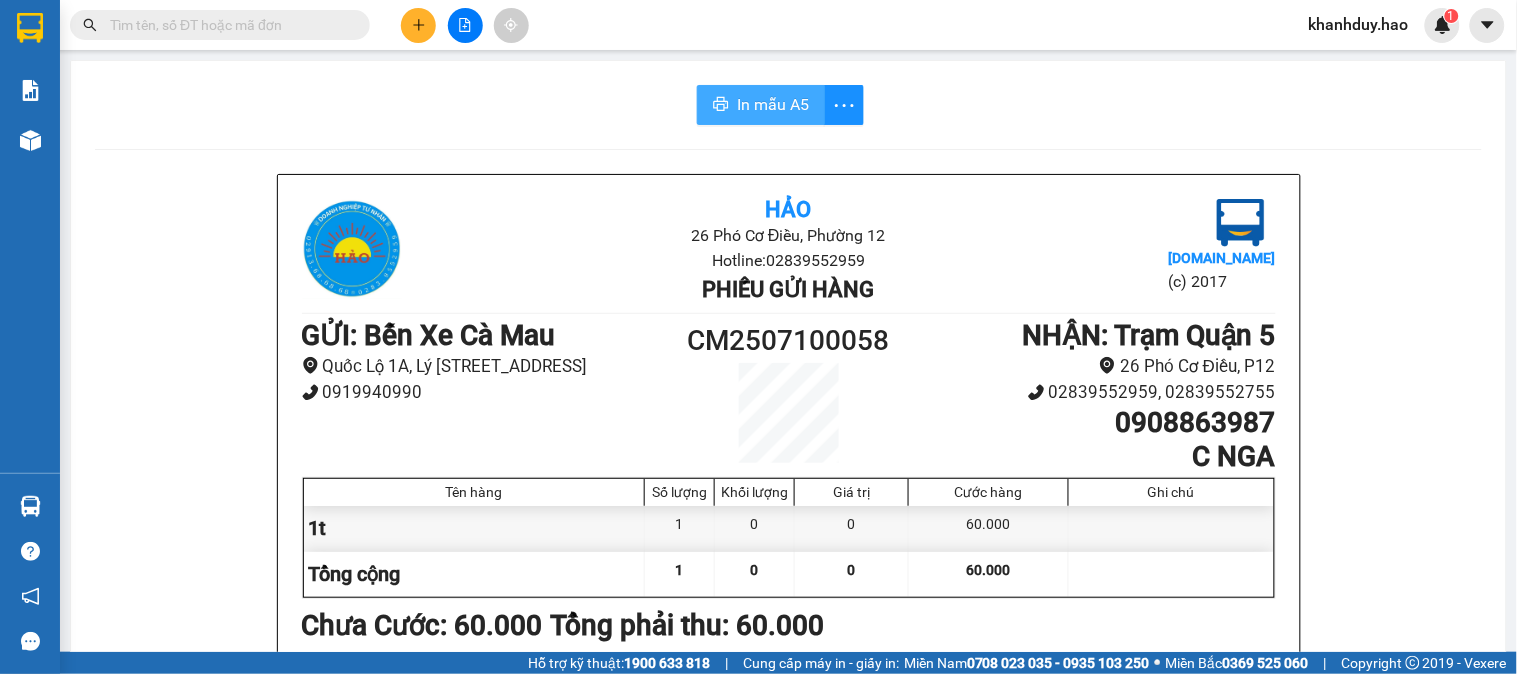 scroll, scrollTop: 0, scrollLeft: 0, axis: both 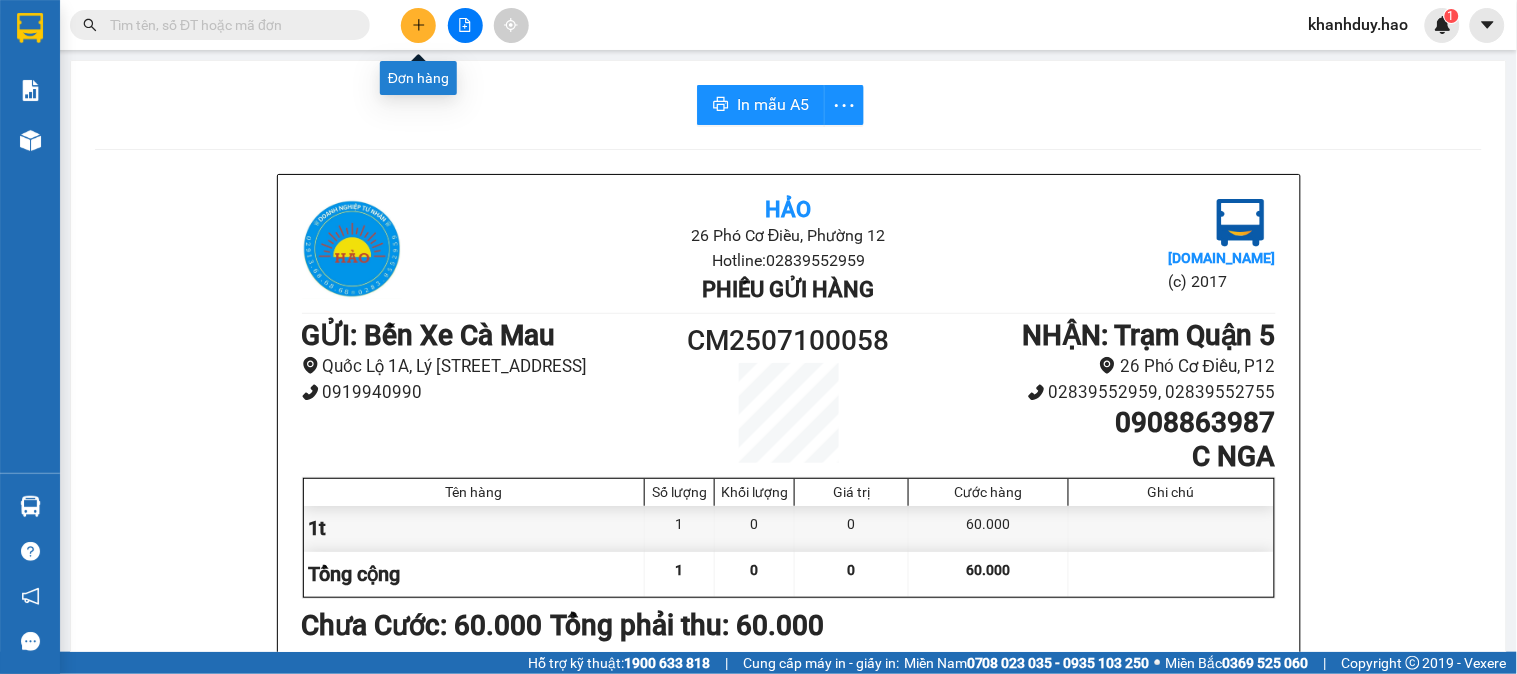 click at bounding box center (418, 25) 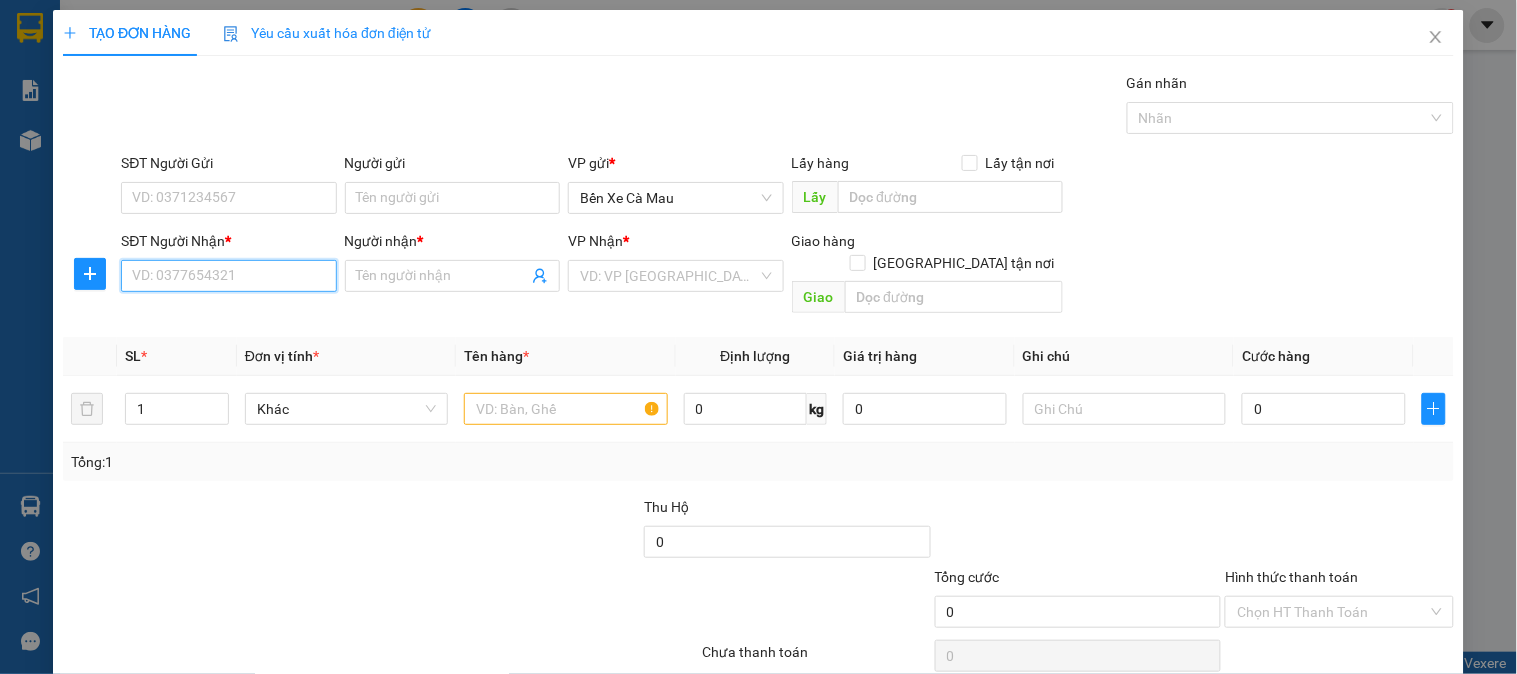 click on "SĐT Người Nhận  *" at bounding box center (228, 276) 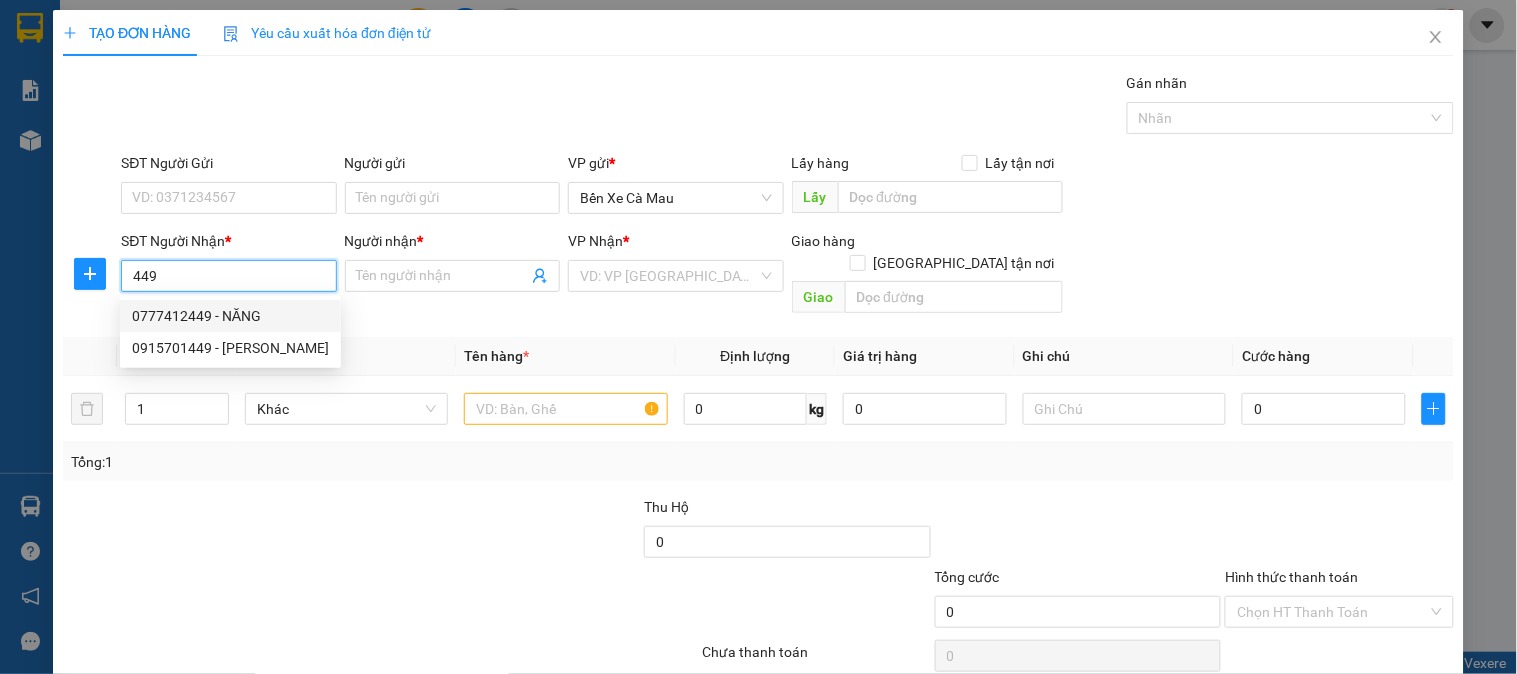 click on "0777412449 - NĂNG" at bounding box center [230, 316] 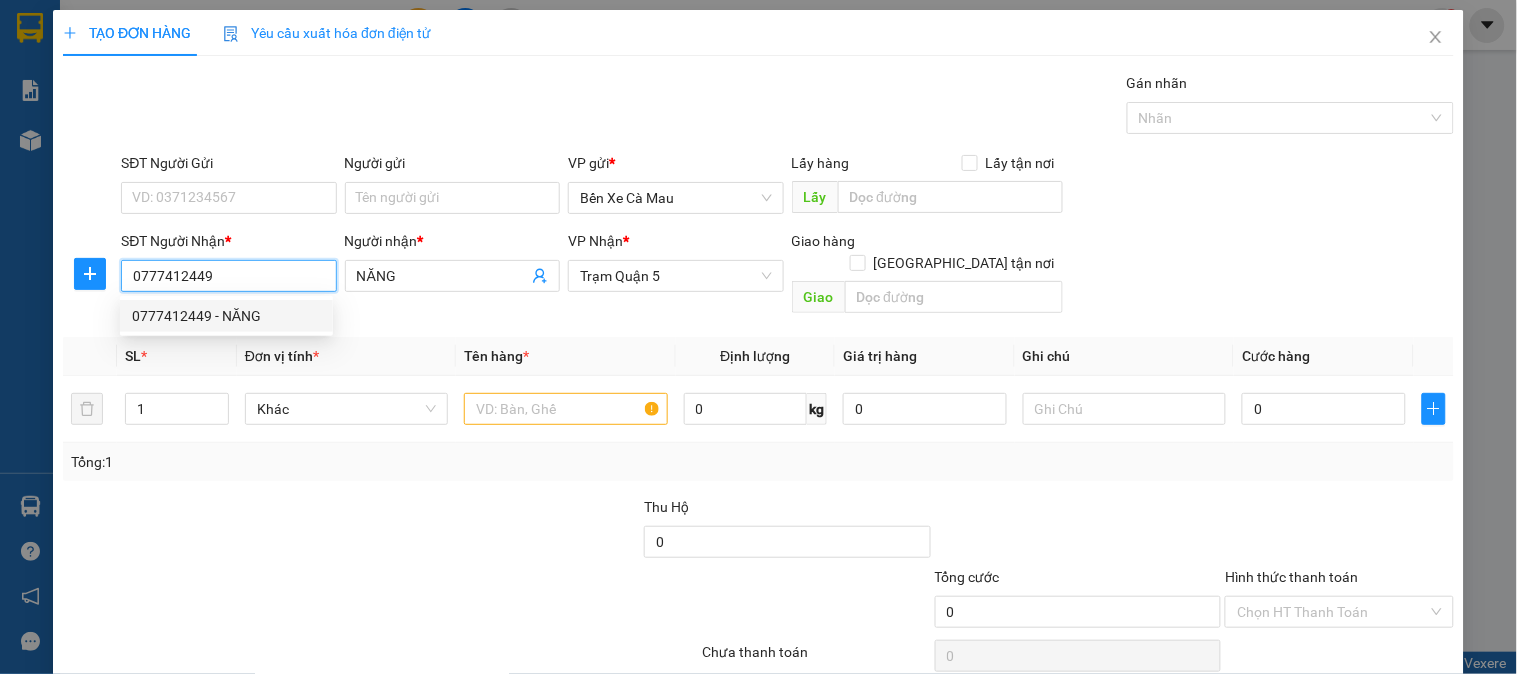 type on "50.000" 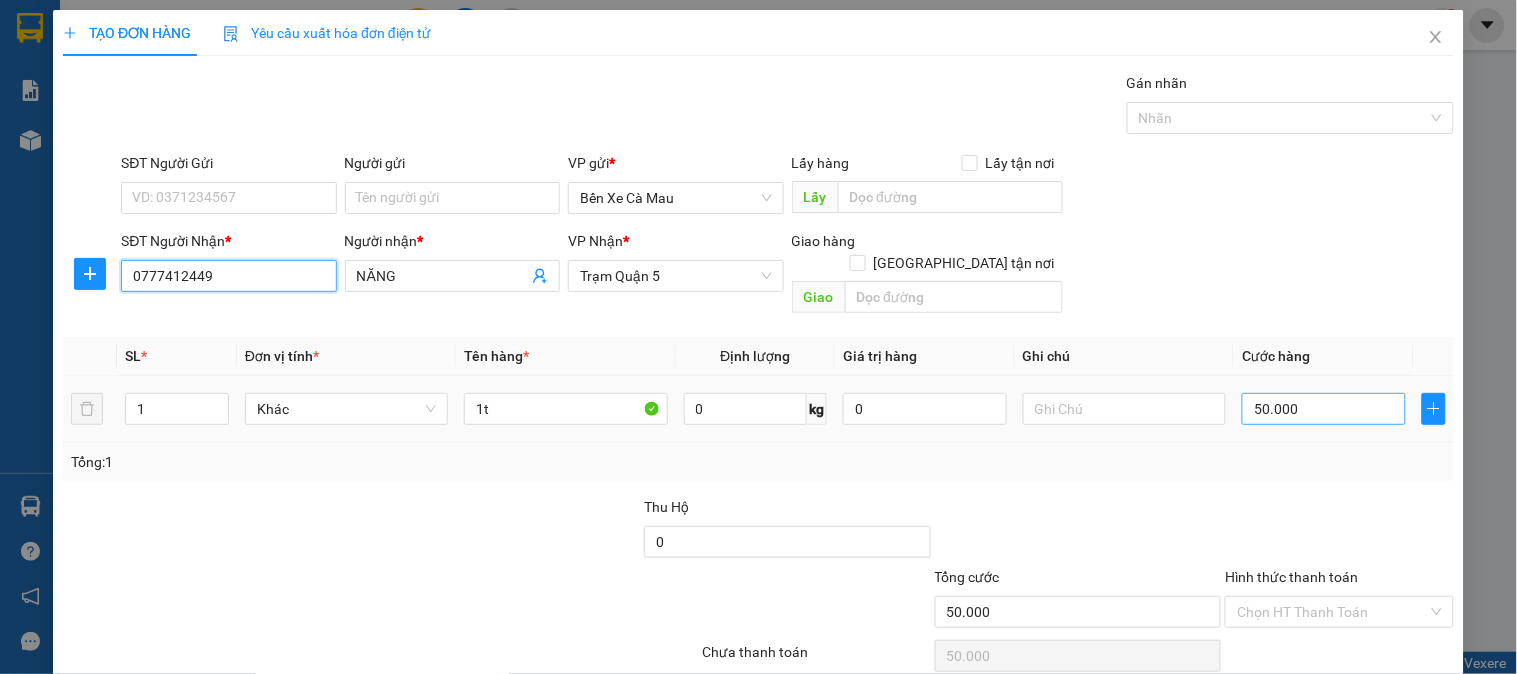 type on "0777412449" 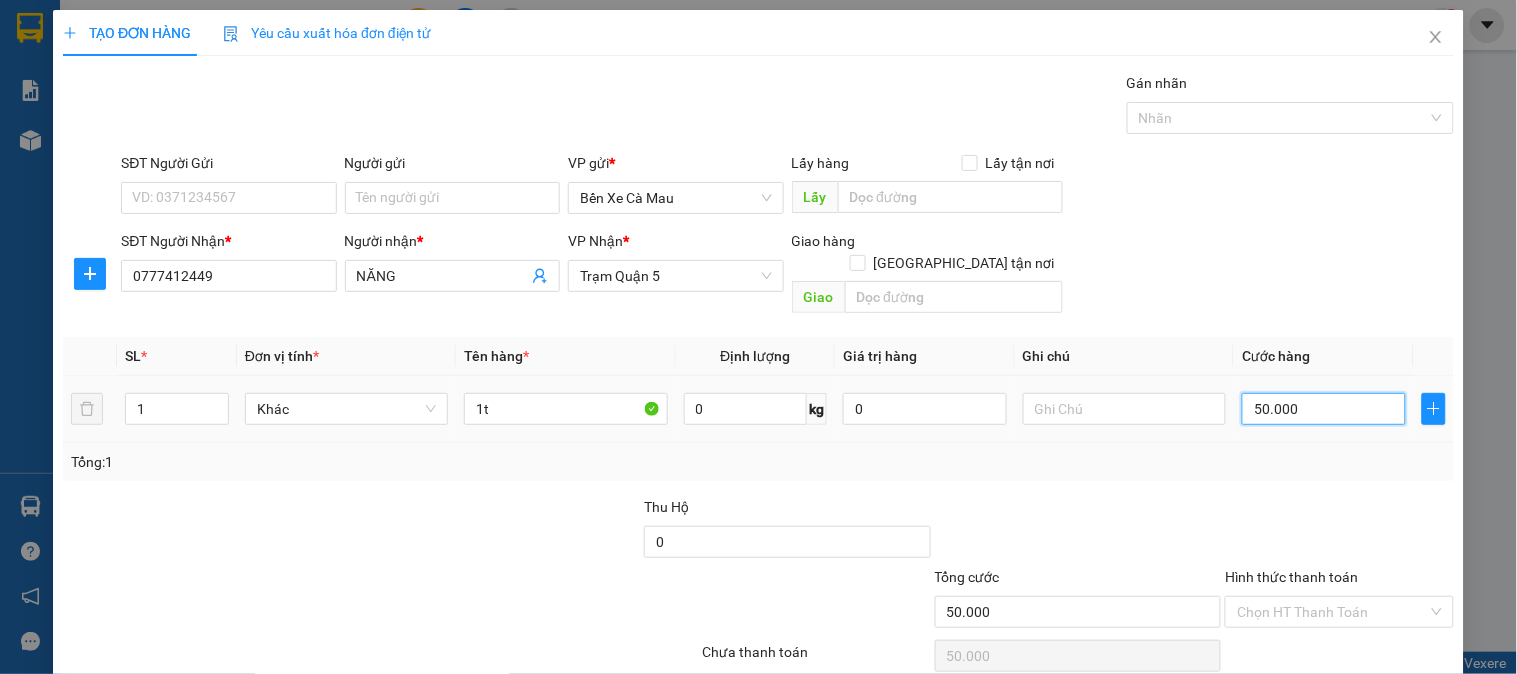 click on "50.000" at bounding box center [1324, 409] 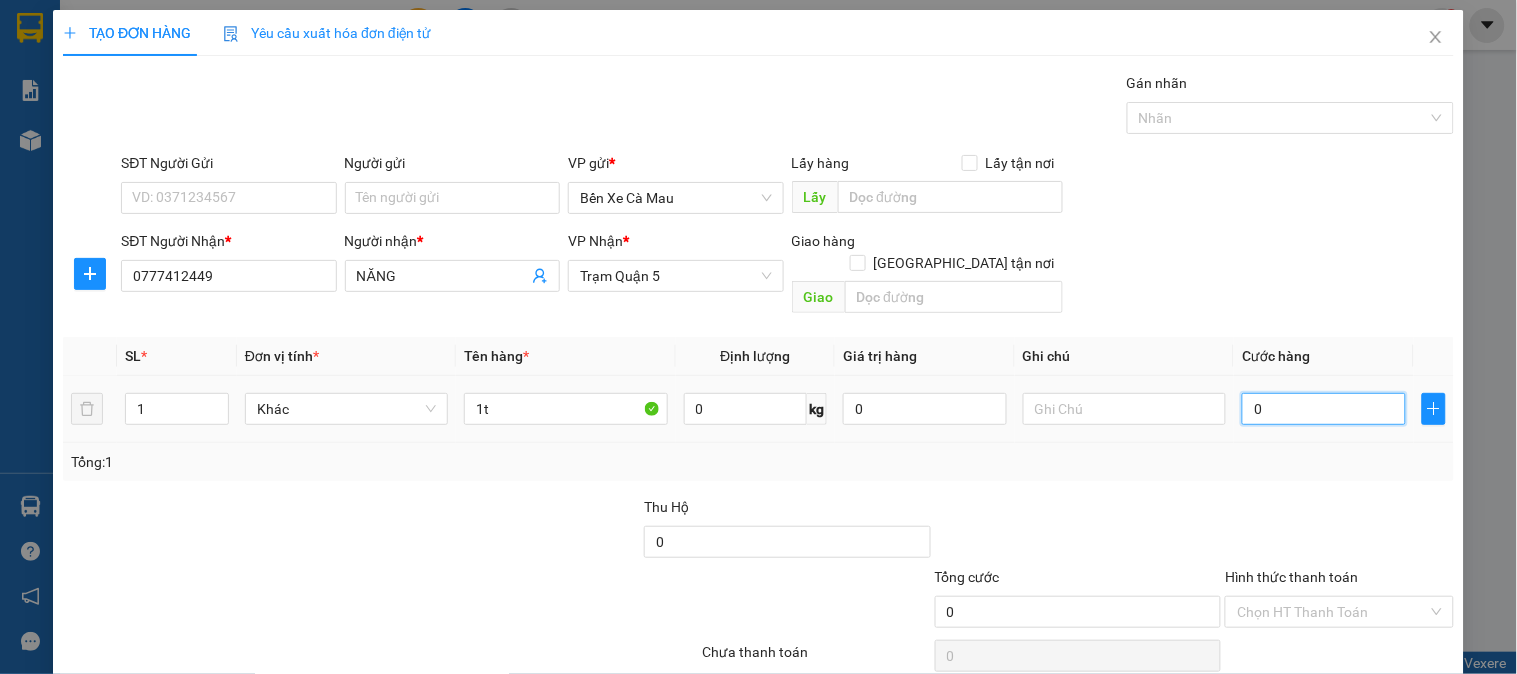 type on "6" 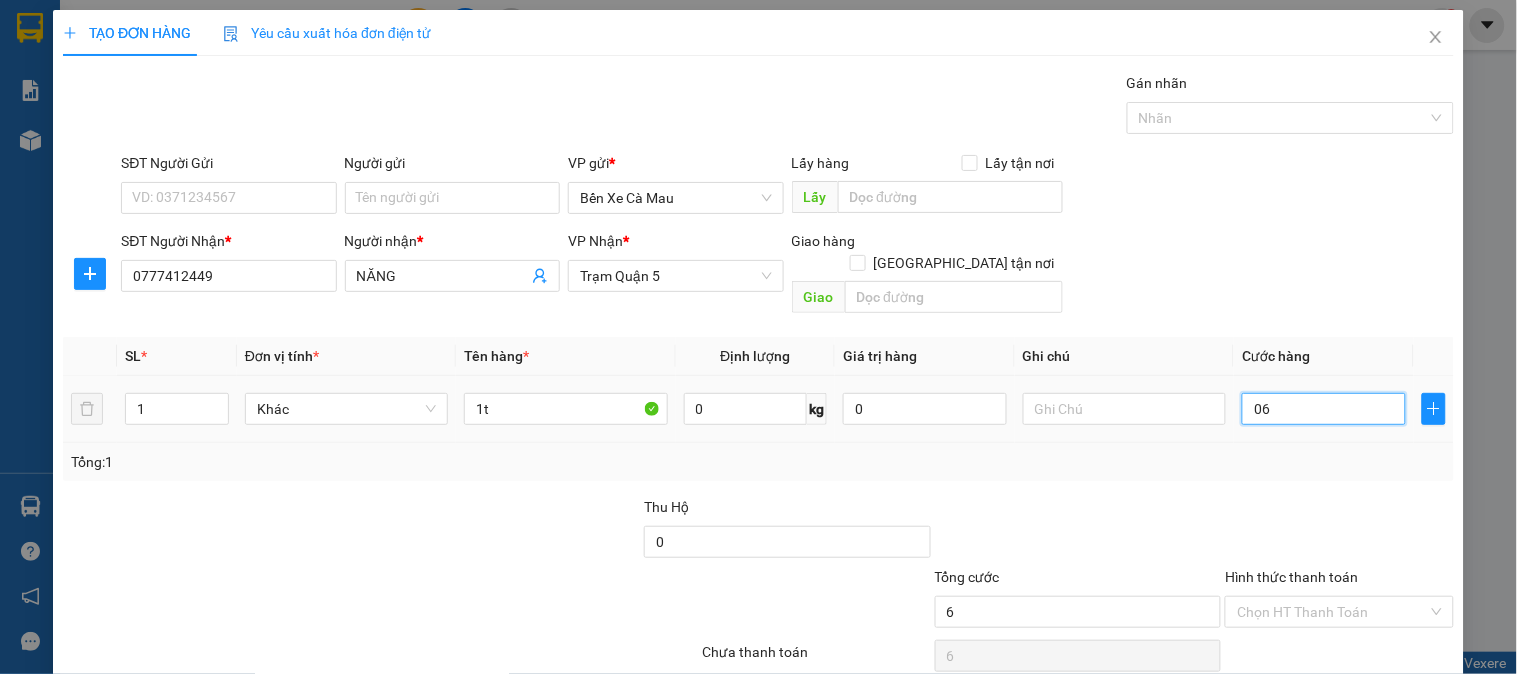 type on "60" 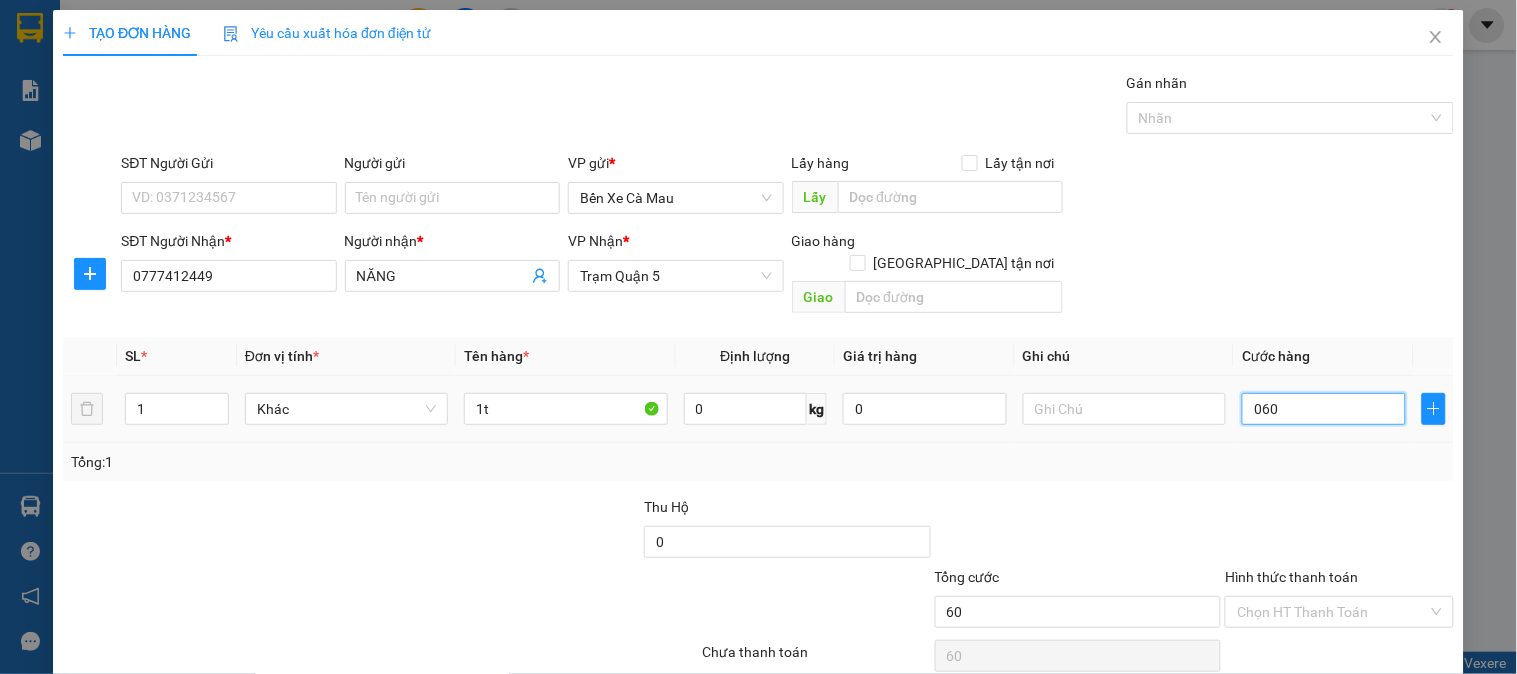 scroll, scrollTop: 65, scrollLeft: 0, axis: vertical 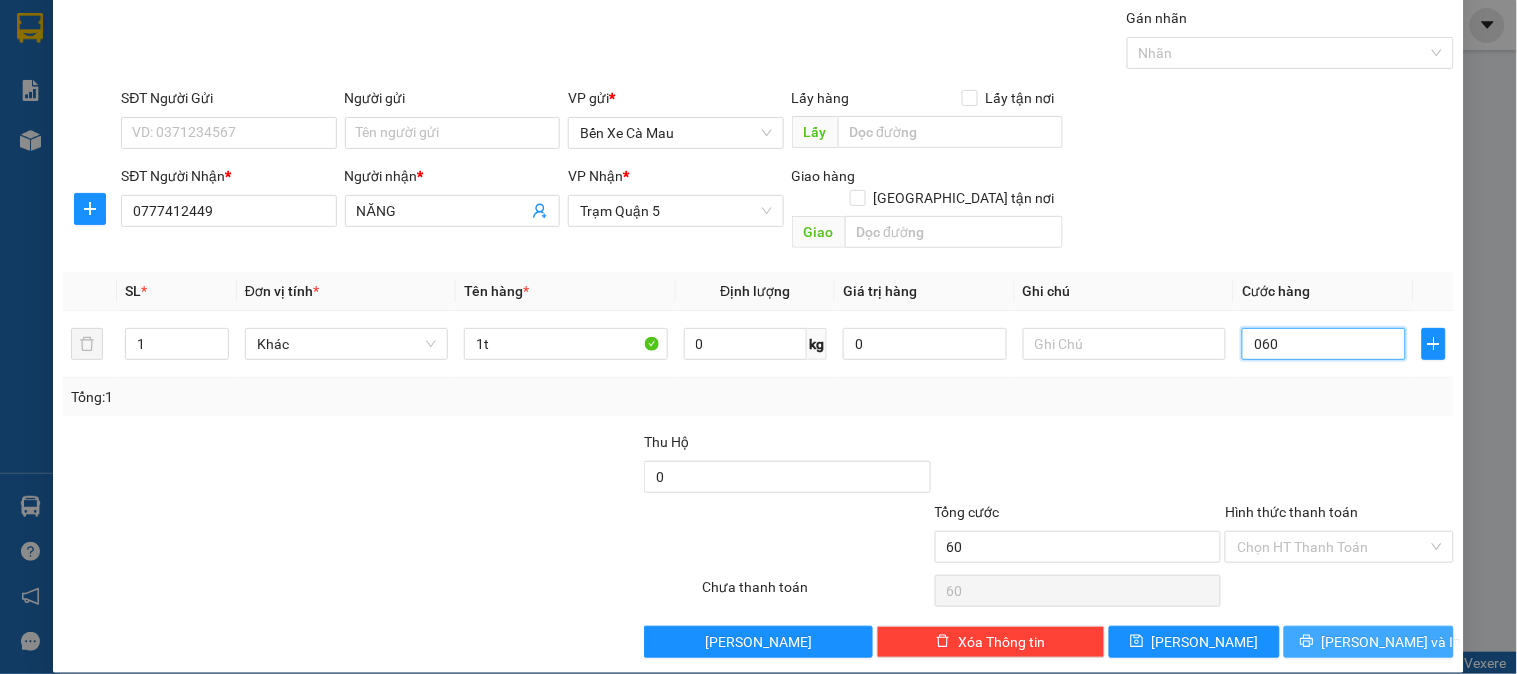 type on "060" 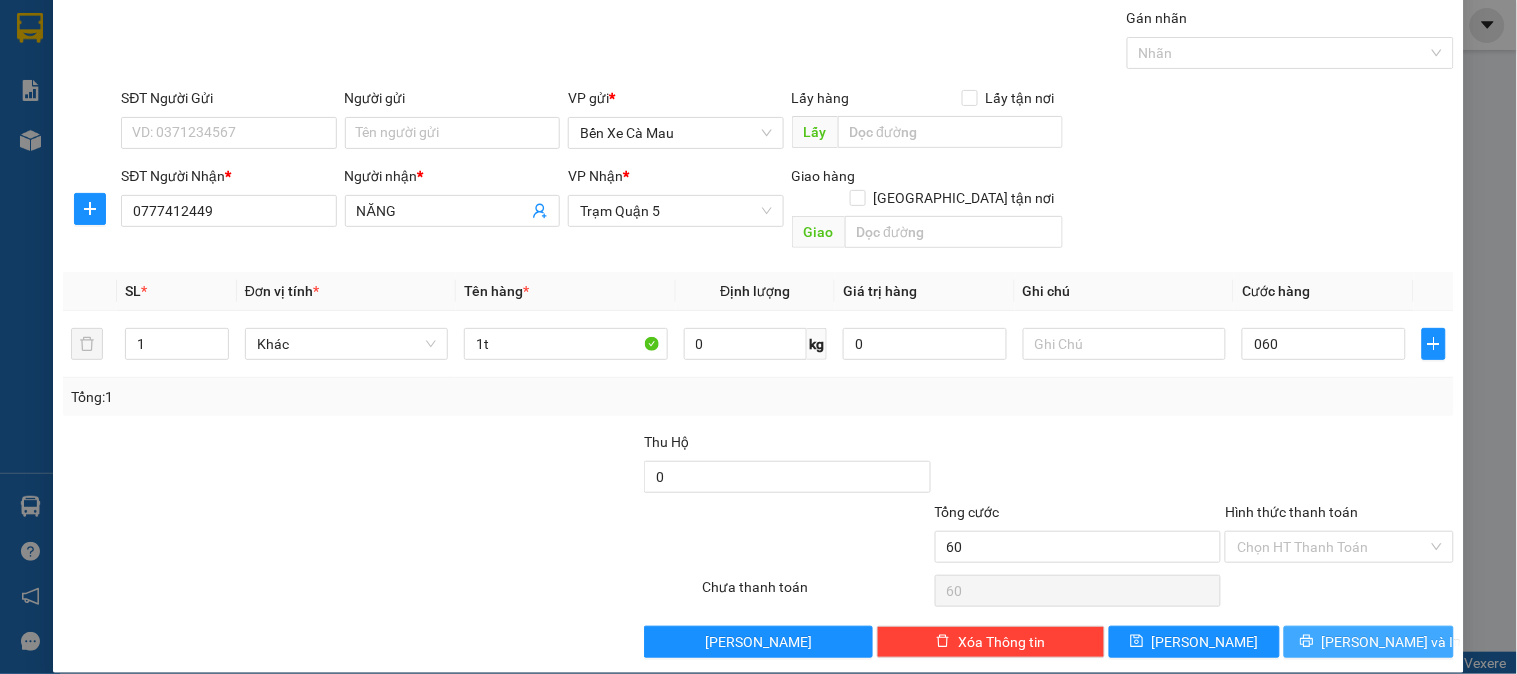 type on "60.000" 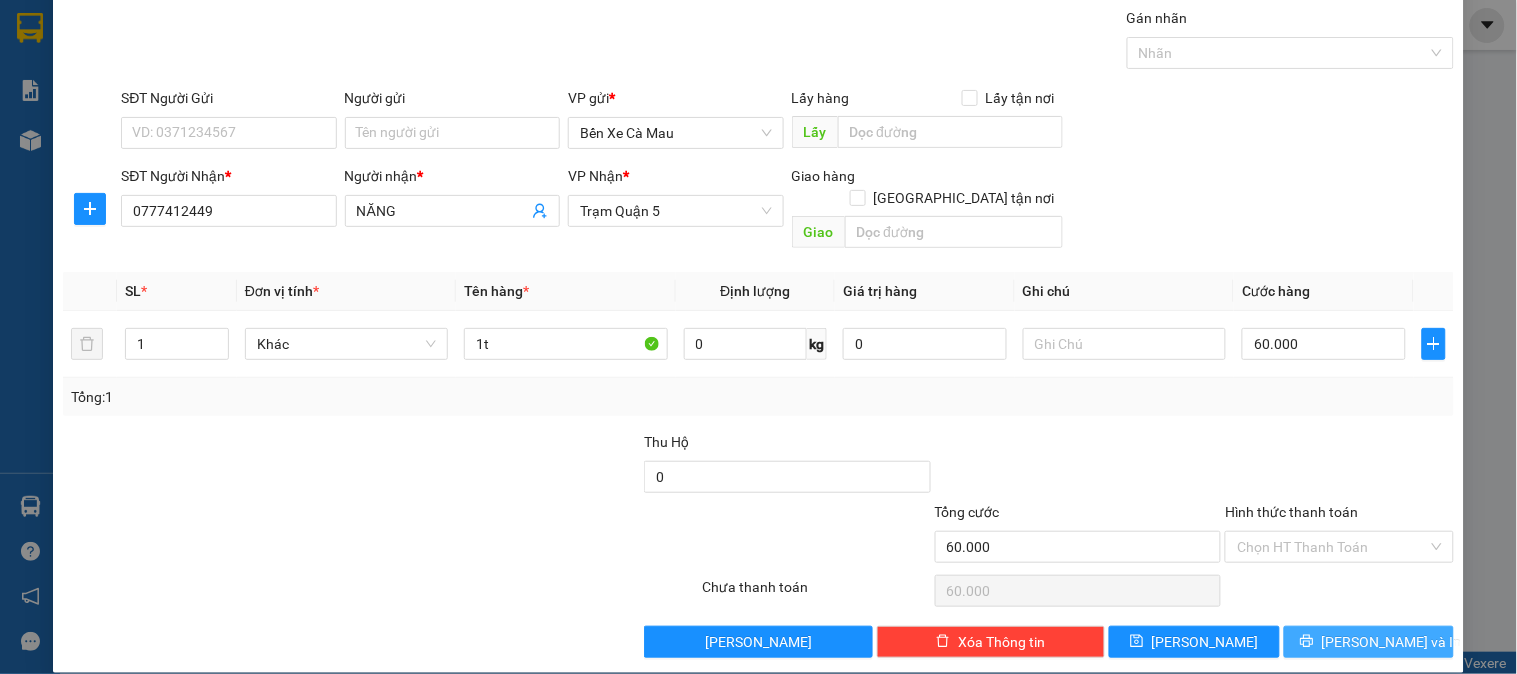 click on "[PERSON_NAME] và In" at bounding box center (1369, 642) 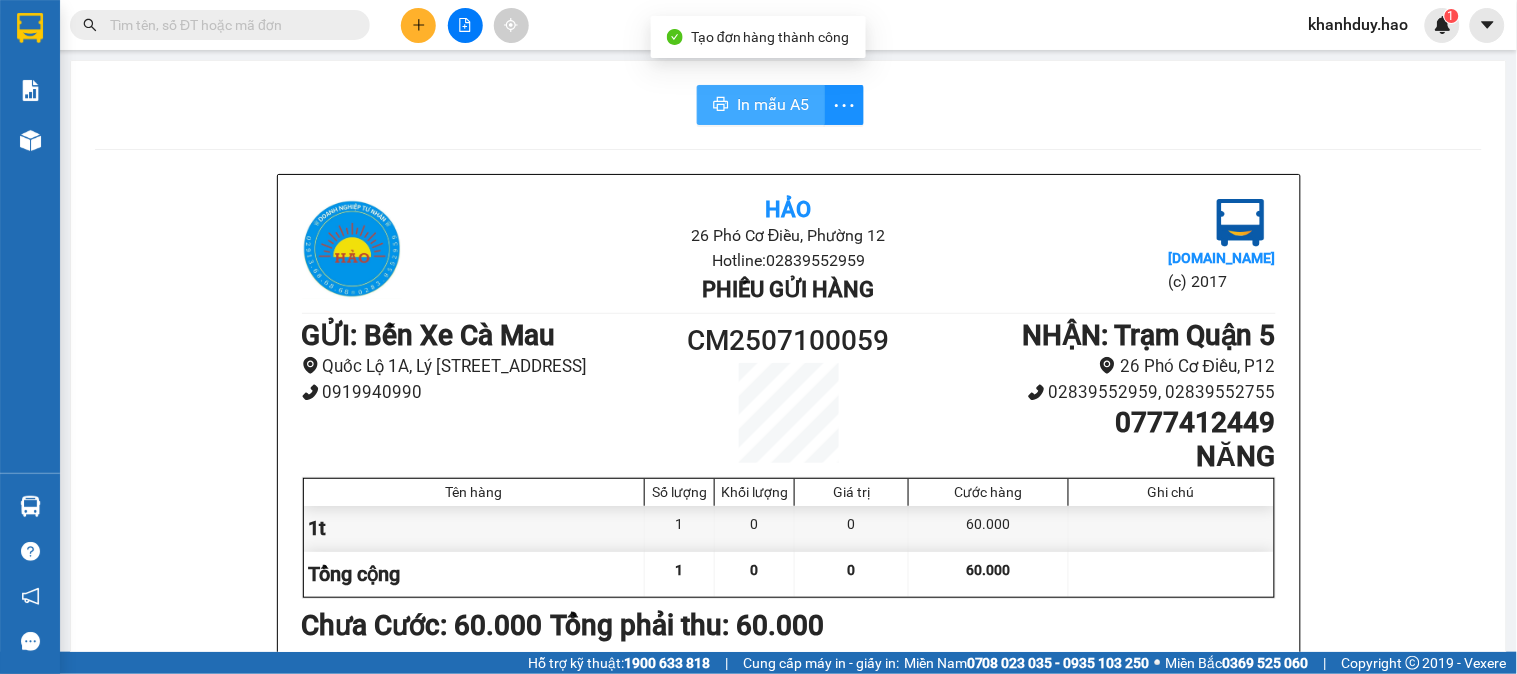 click on "In mẫu A5" at bounding box center [773, 104] 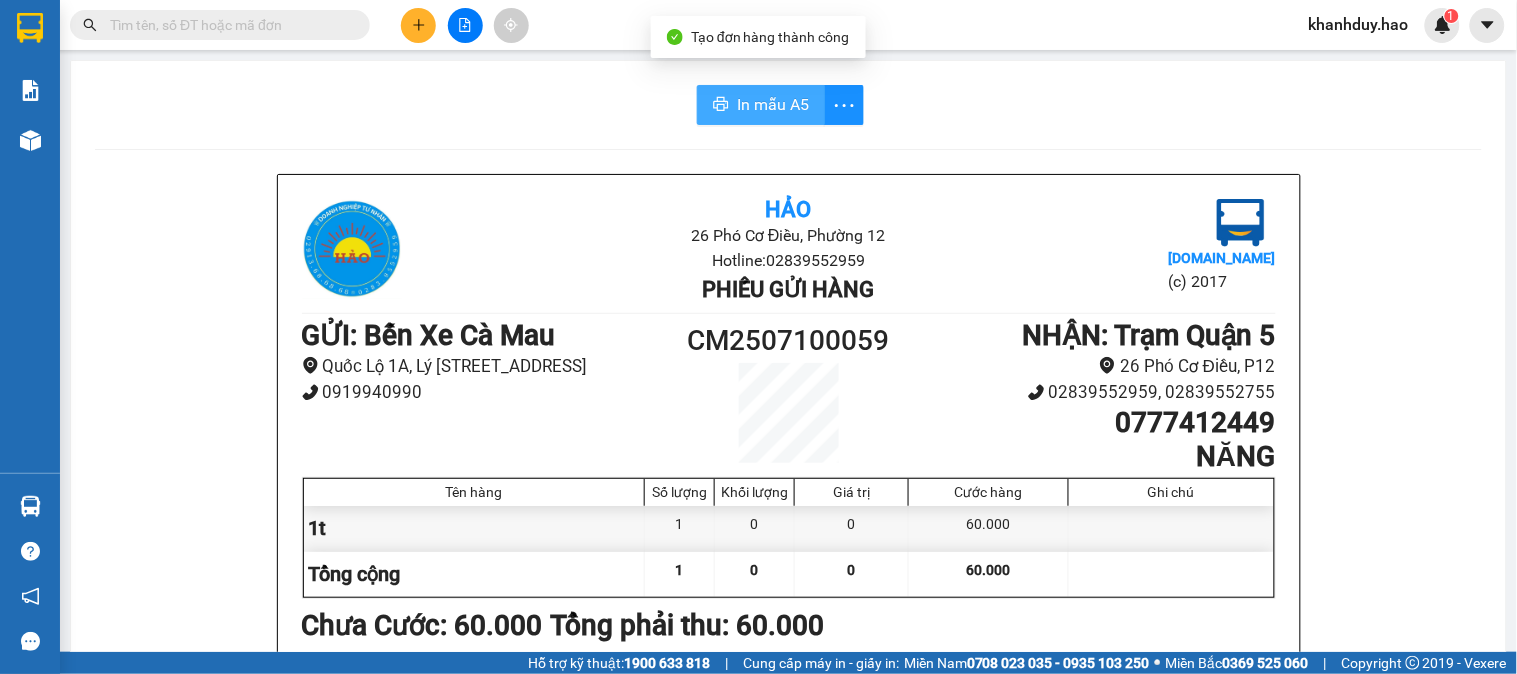 scroll, scrollTop: 0, scrollLeft: 0, axis: both 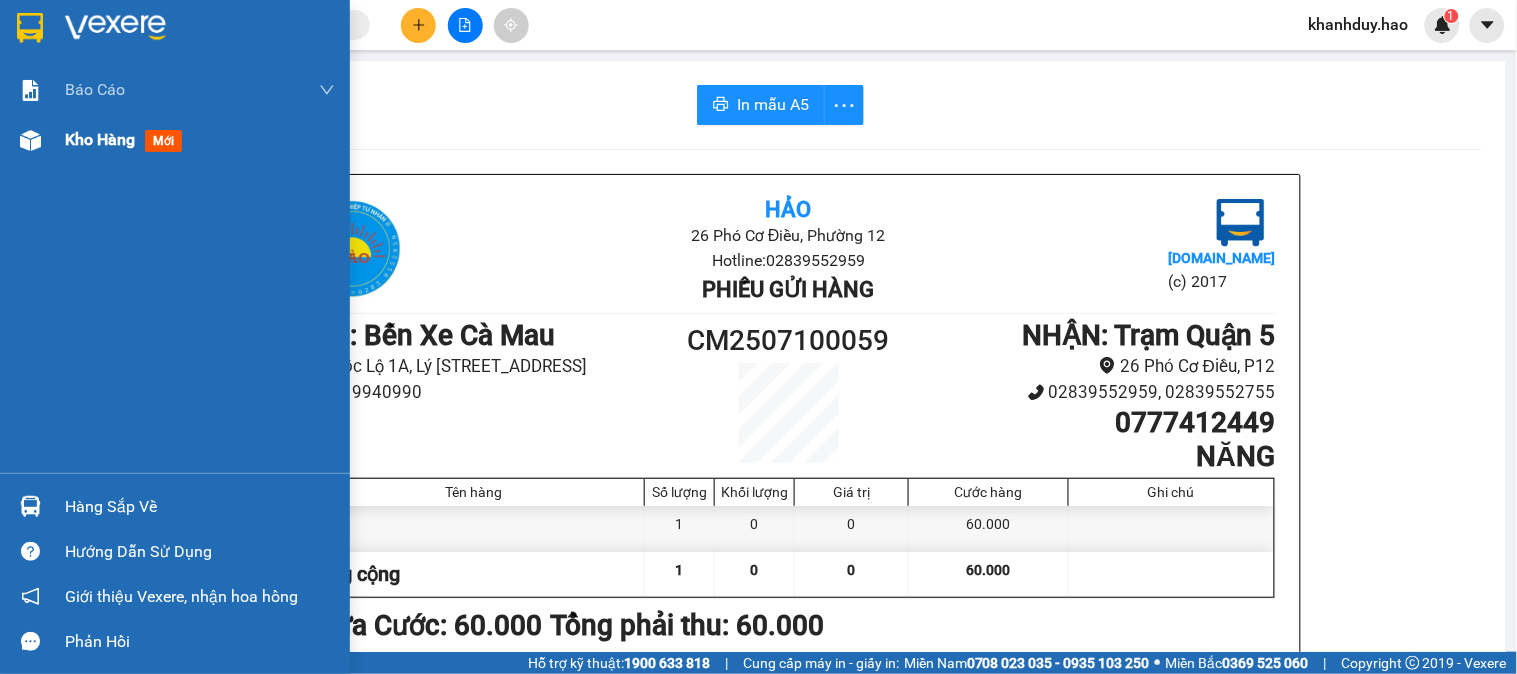 click on "mới" at bounding box center [163, 141] 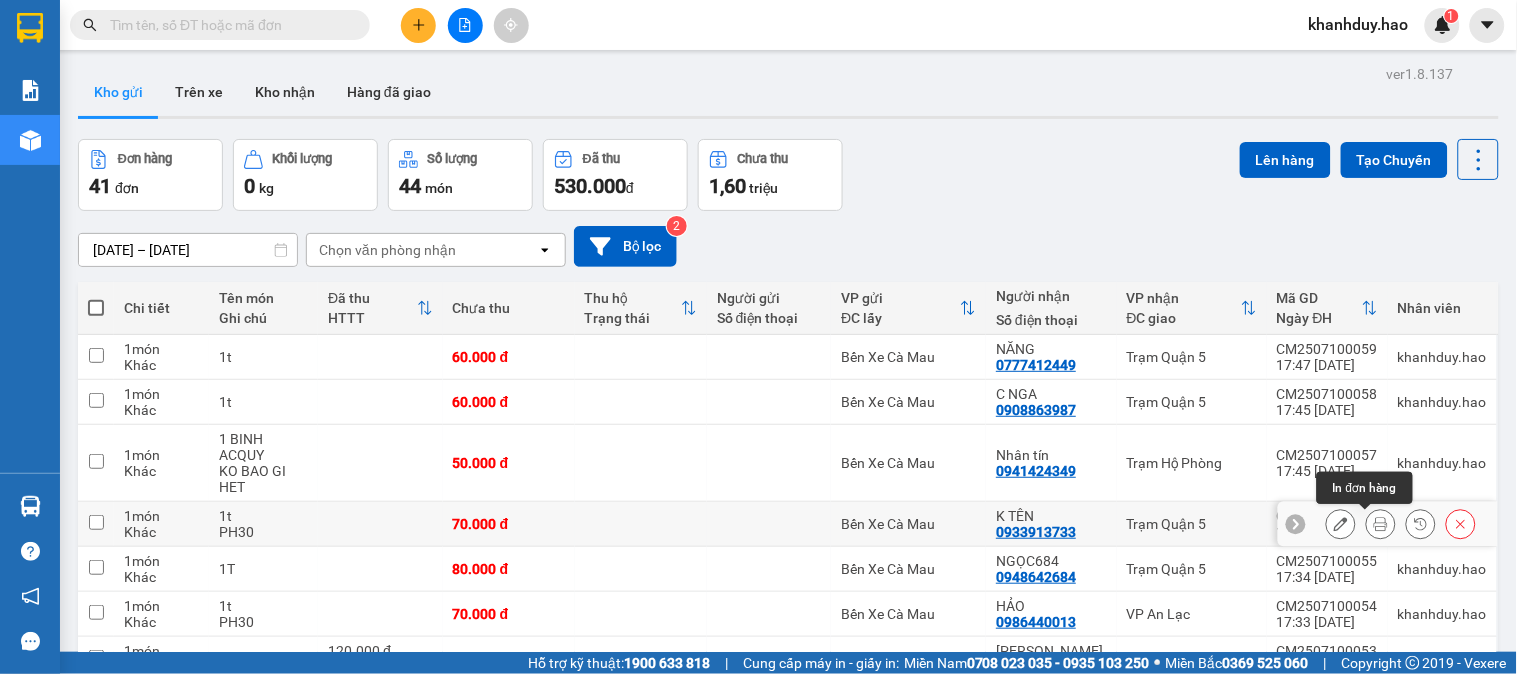 click 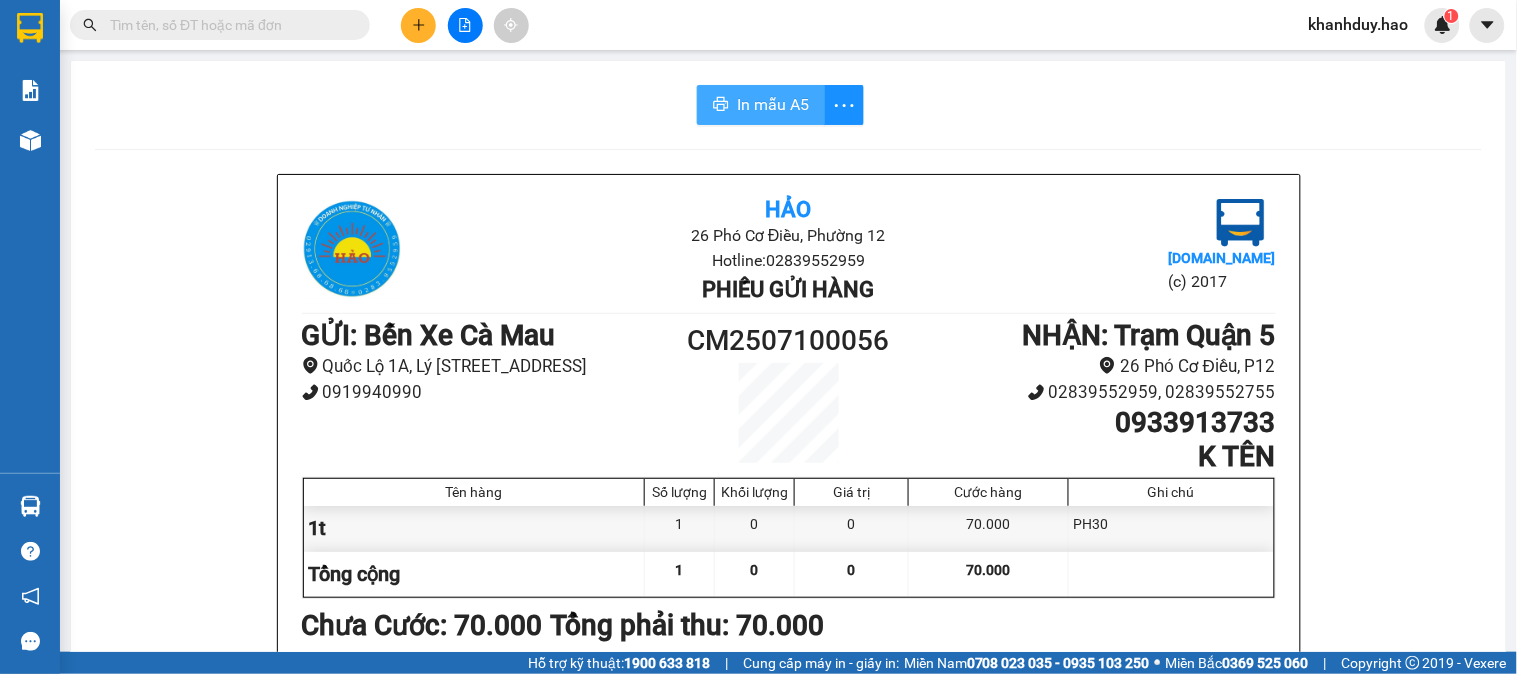 click on "In mẫu A5" at bounding box center [773, 104] 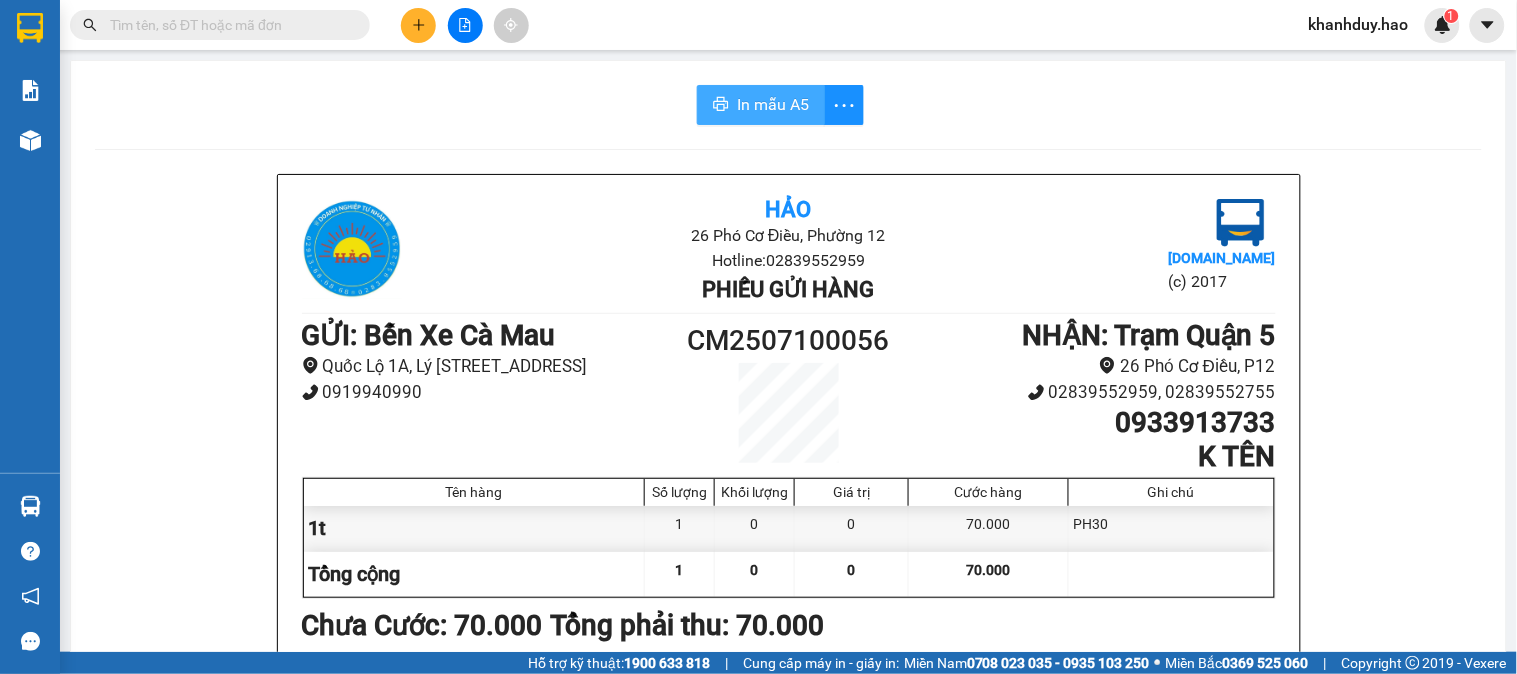 scroll, scrollTop: 0, scrollLeft: 0, axis: both 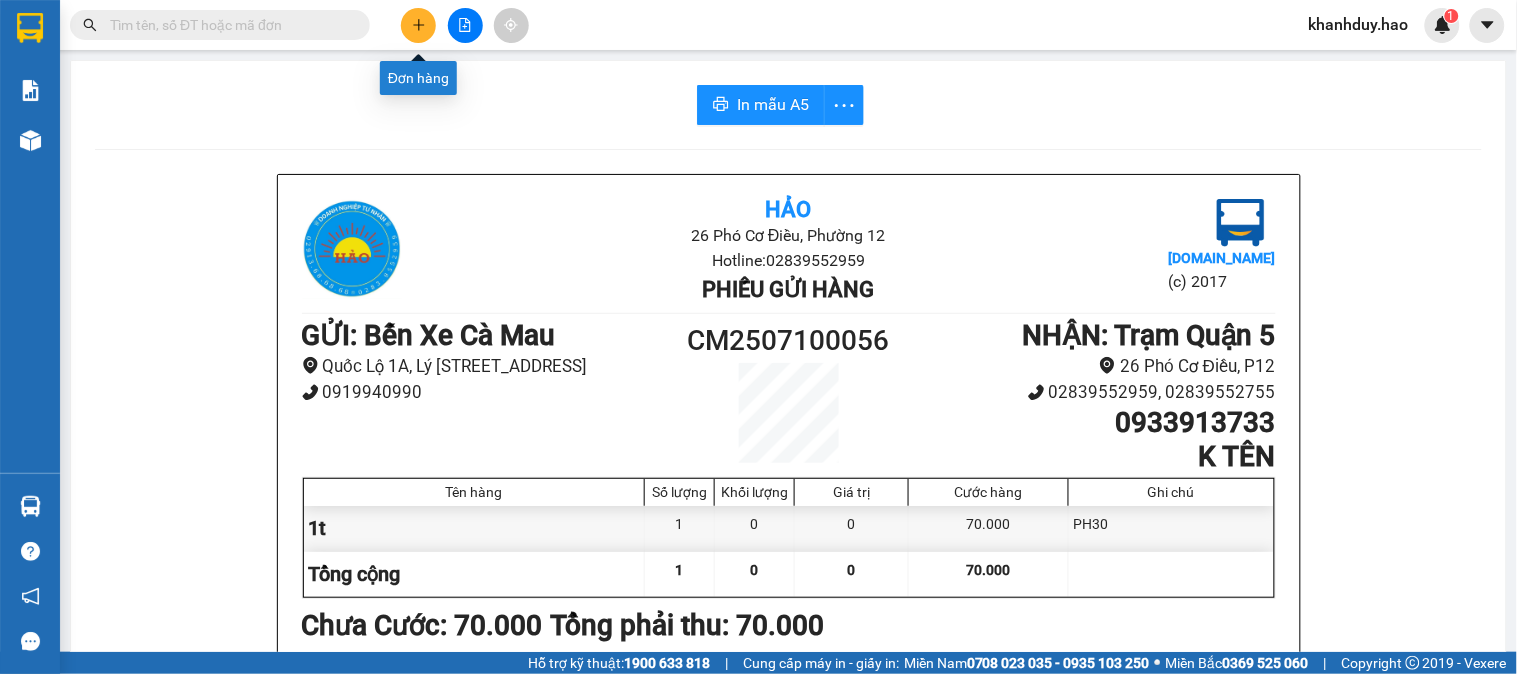 click at bounding box center [418, 25] 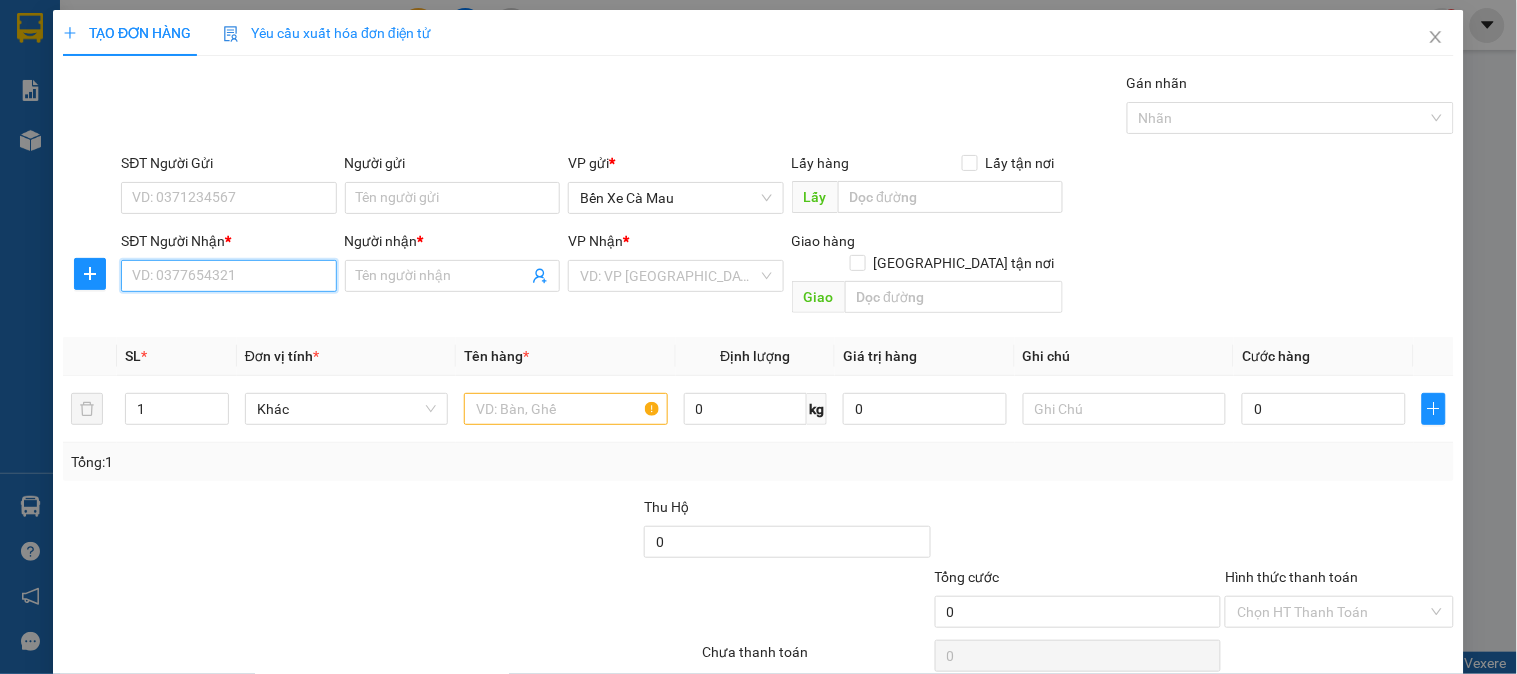 click on "SĐT Người Nhận  *" at bounding box center [228, 276] 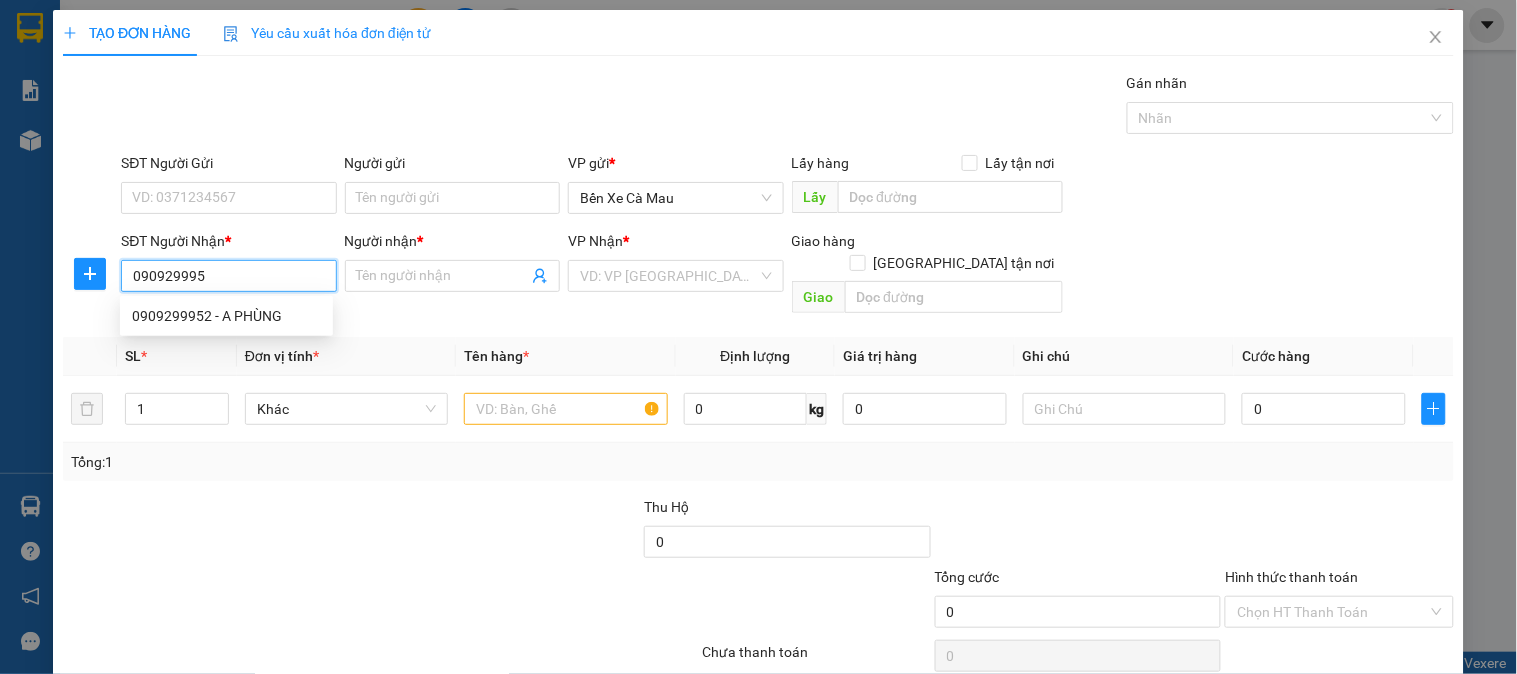 type on "0909299952" 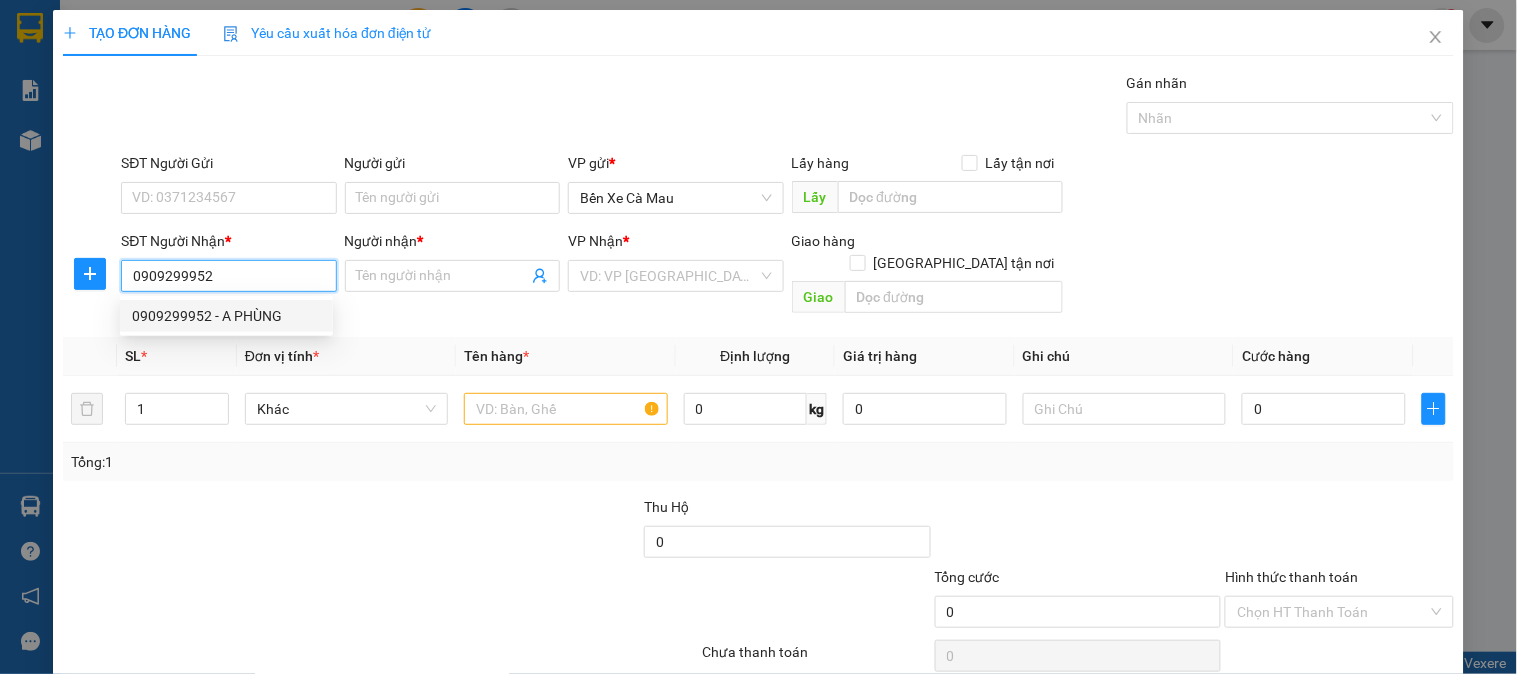 click on "0909299952 - A PHÙNG" at bounding box center [226, 316] 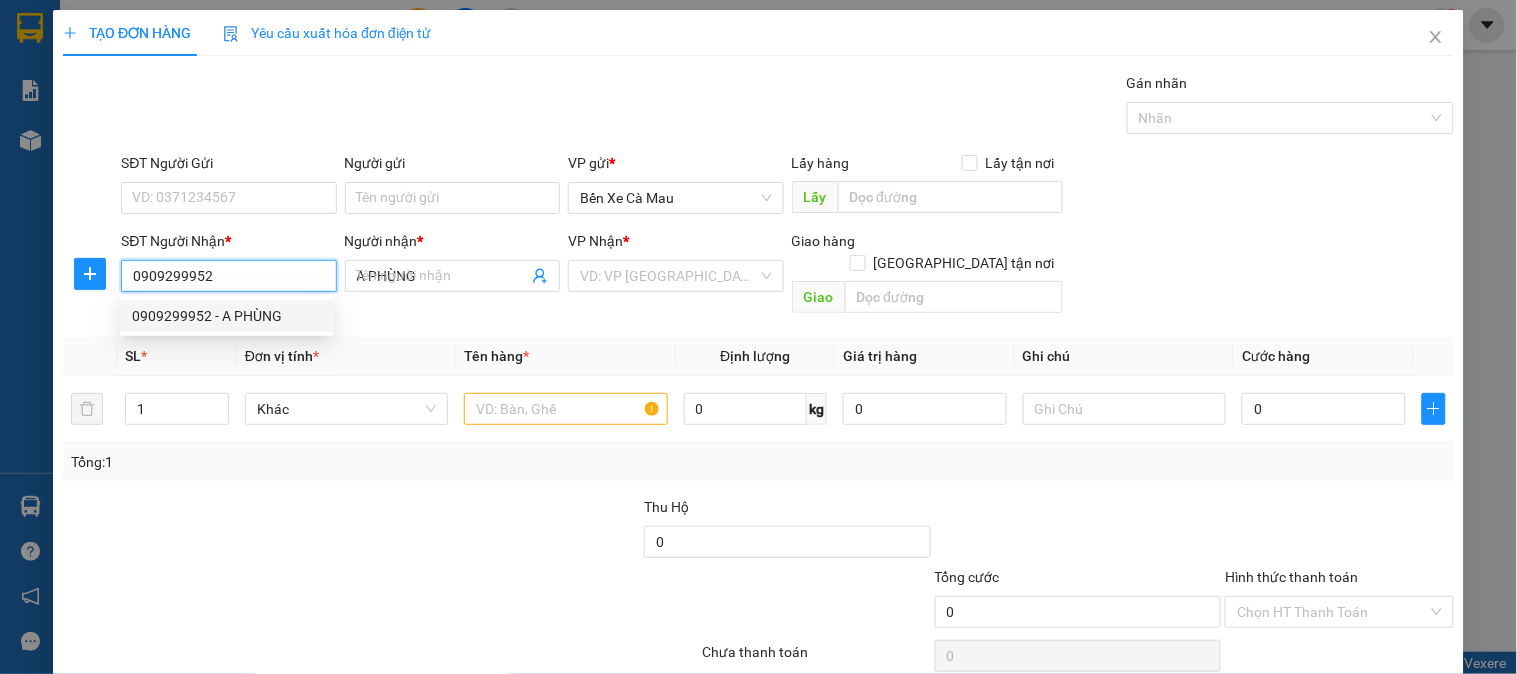 type on "140.000" 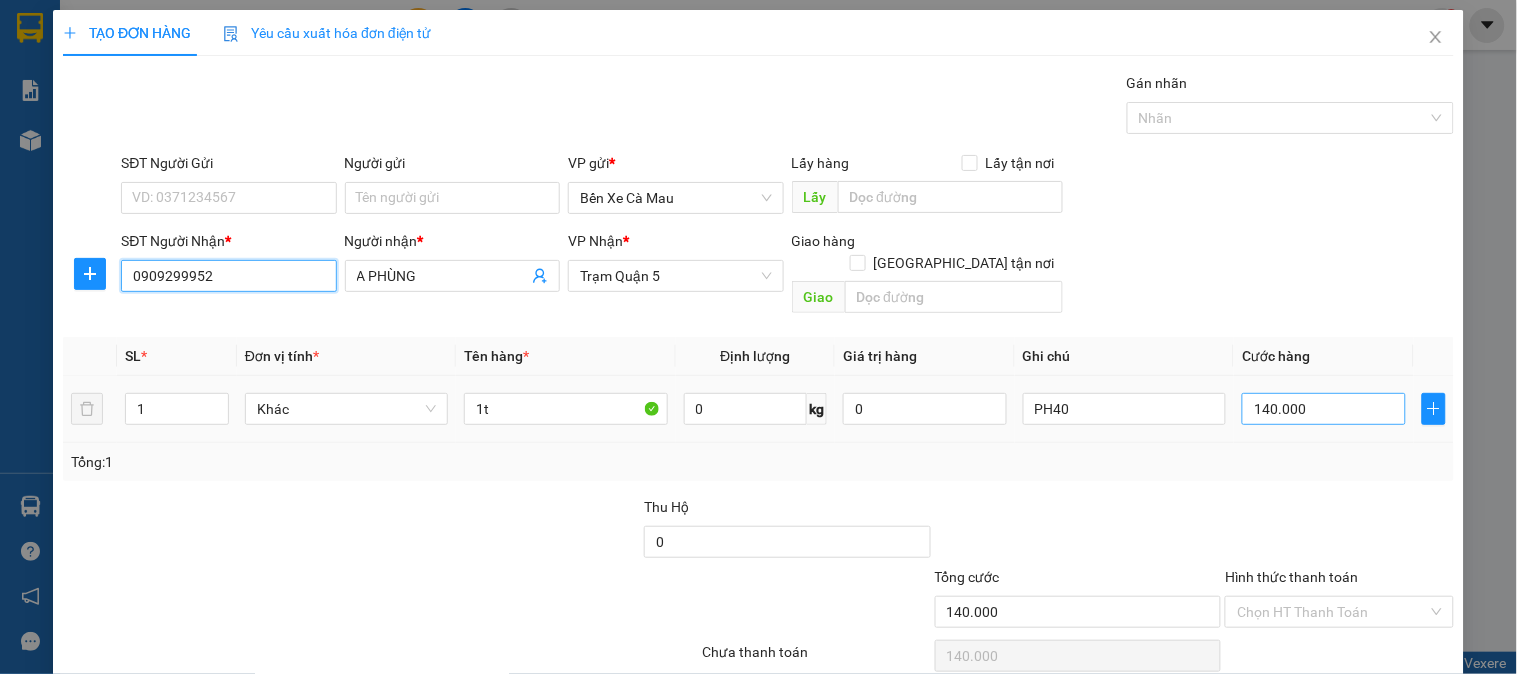 type on "0909299952" 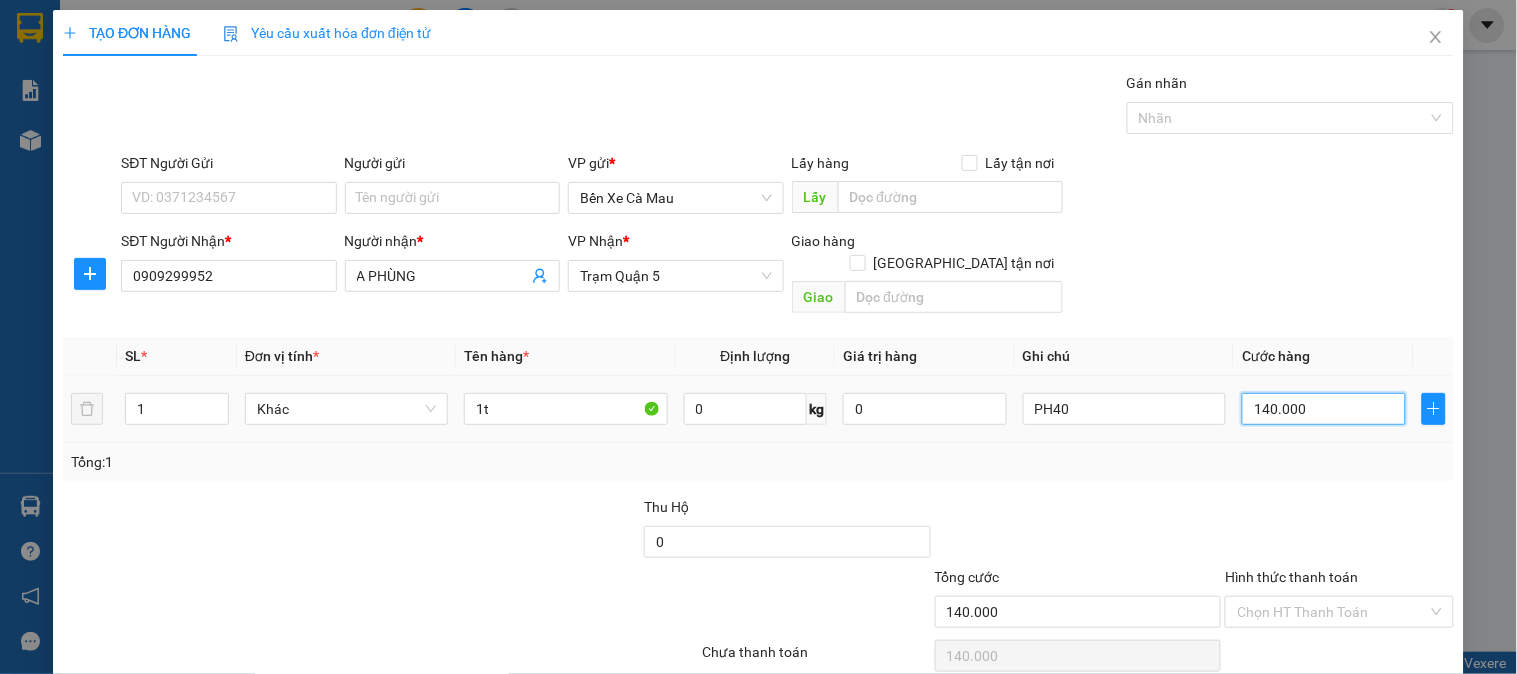 click on "140.000" at bounding box center [1324, 409] 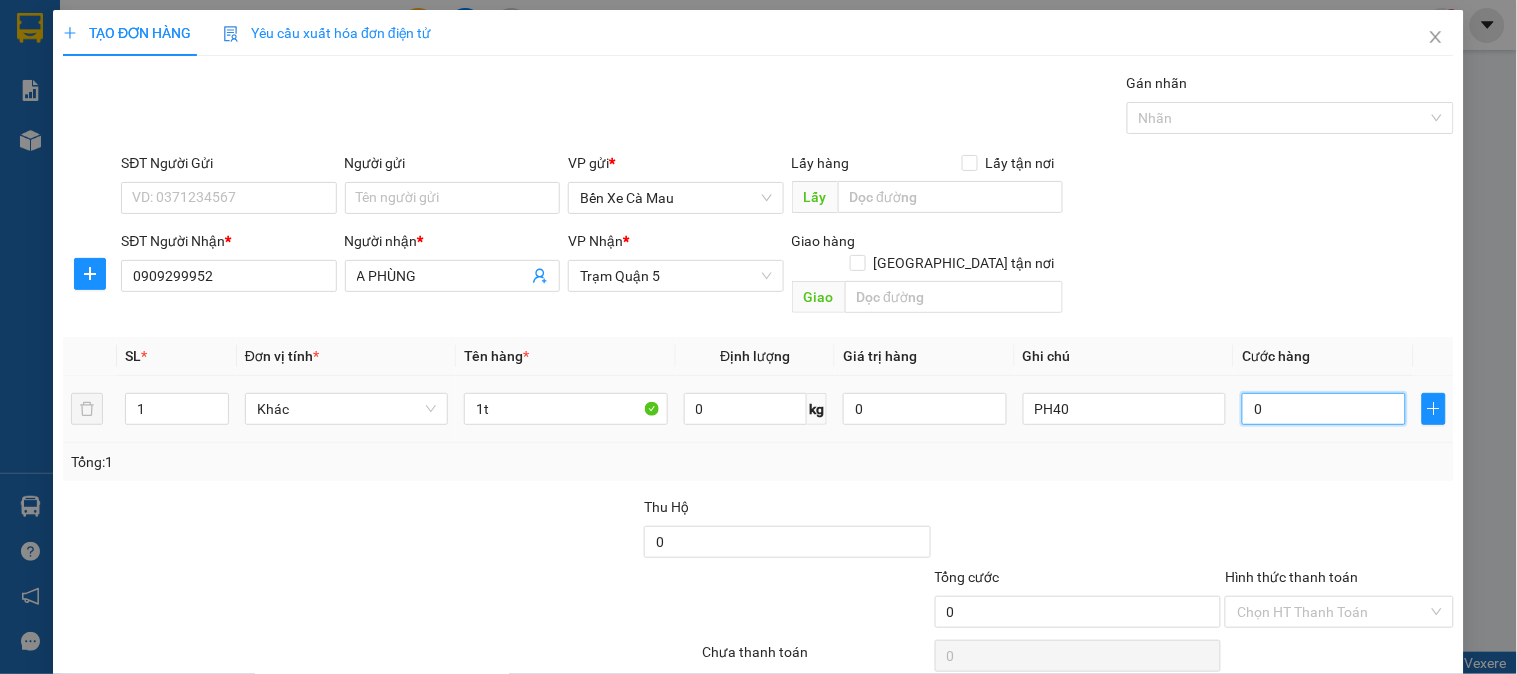 type on "1" 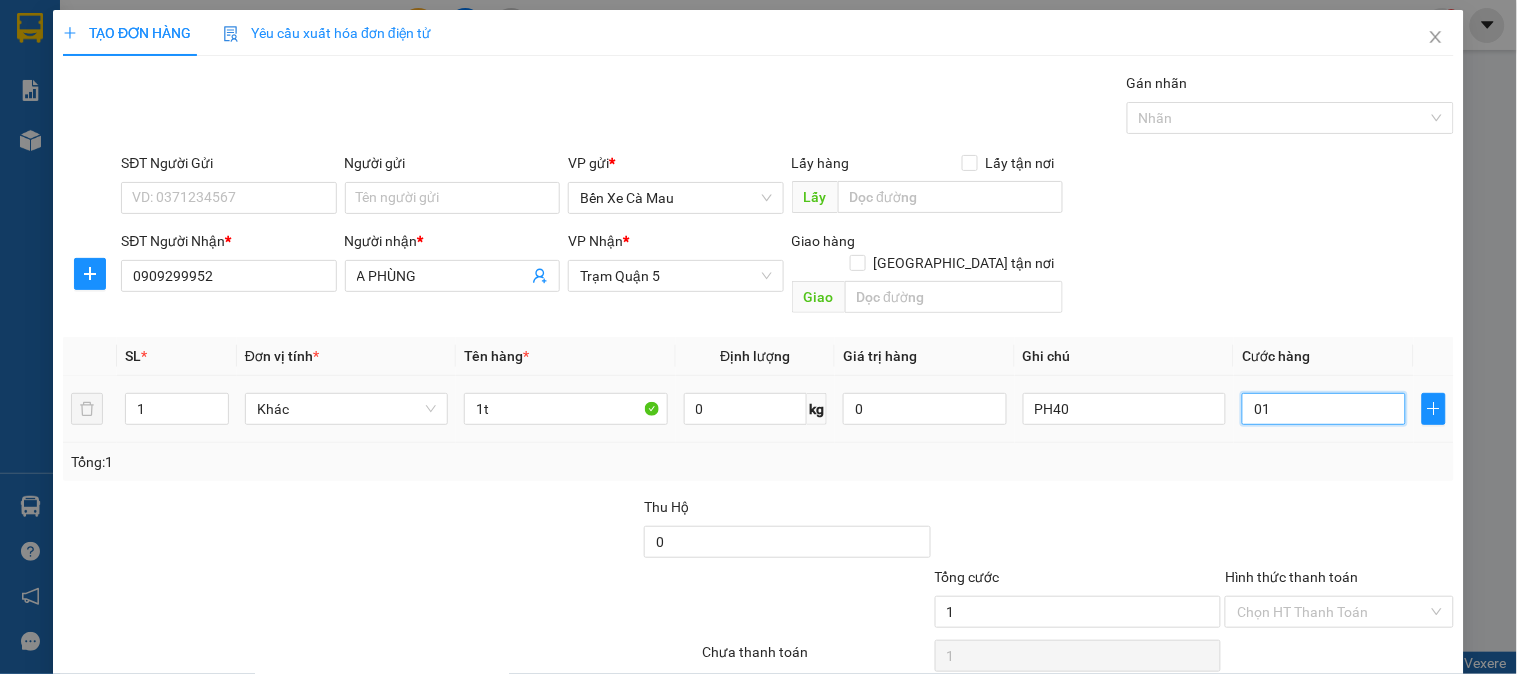 type on "15" 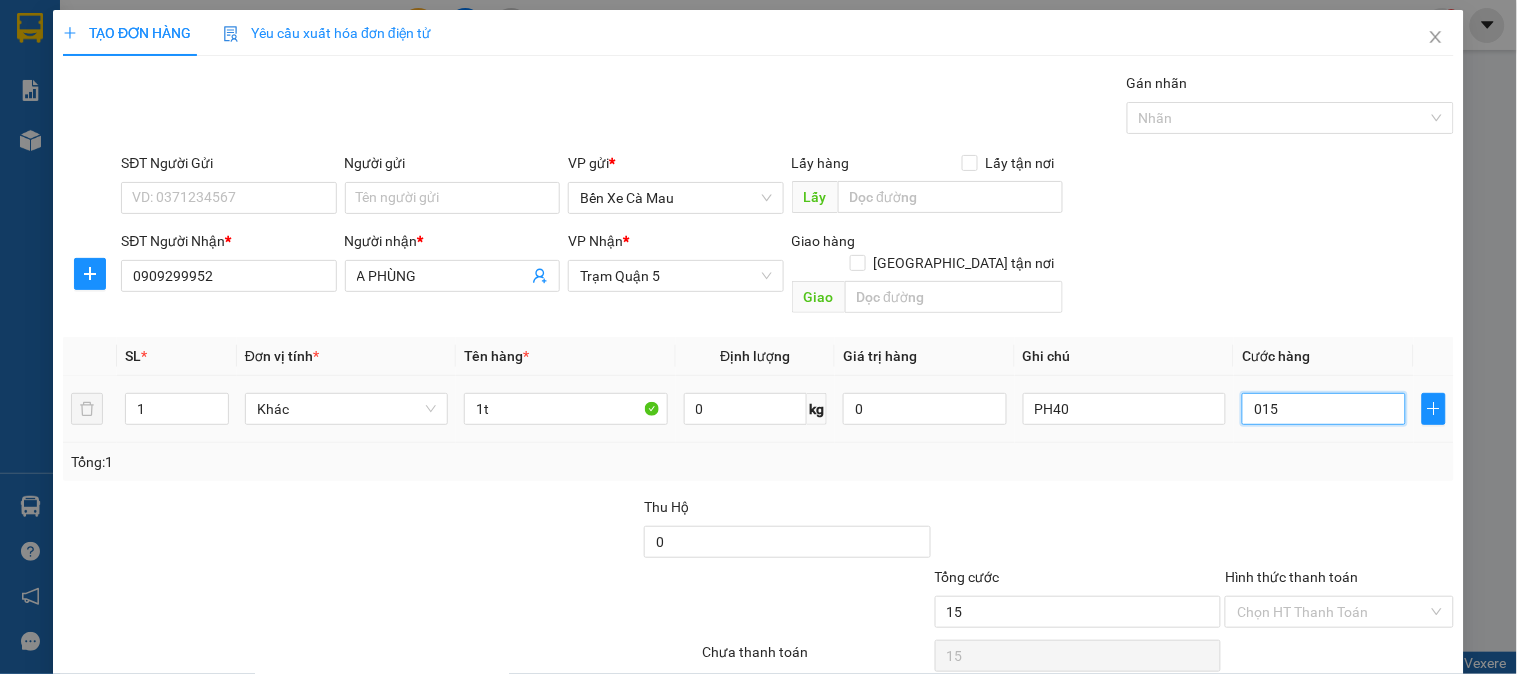 type on "150" 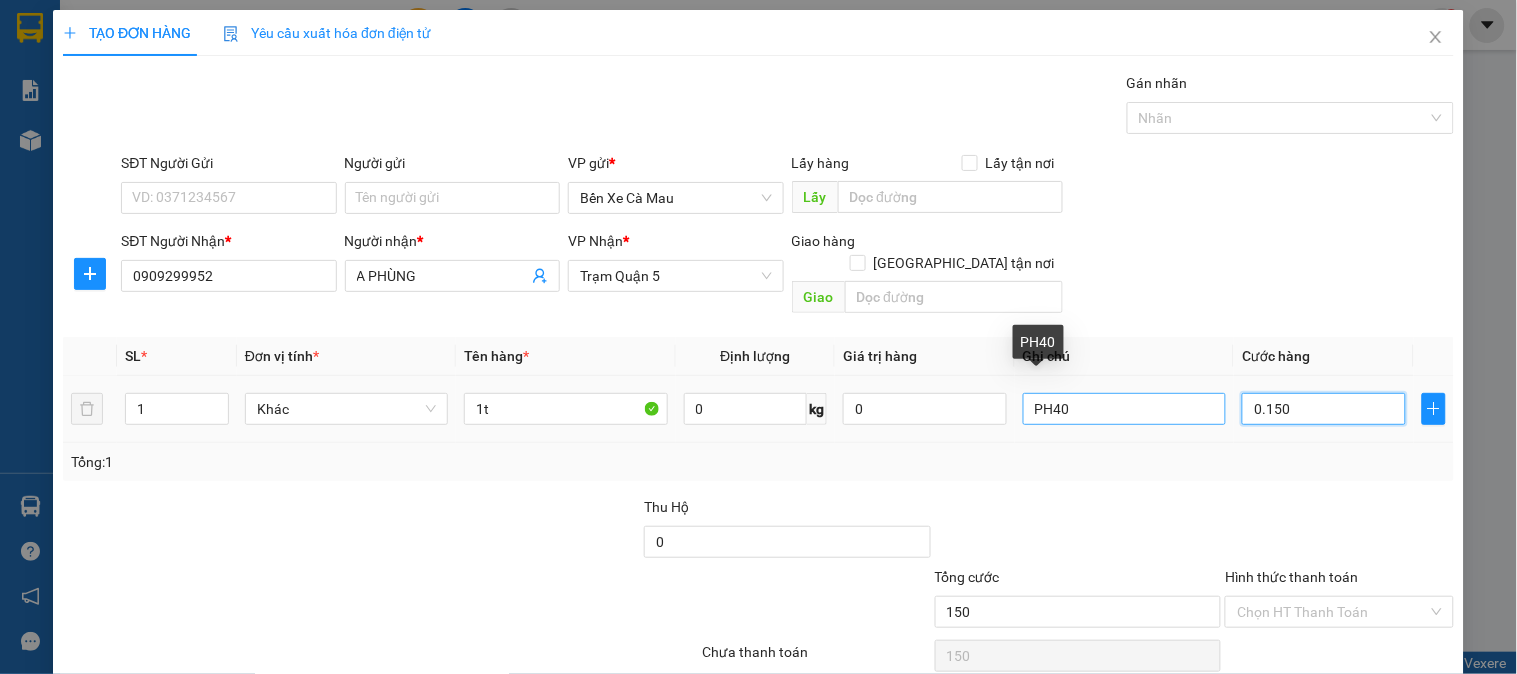 type on "0.150" 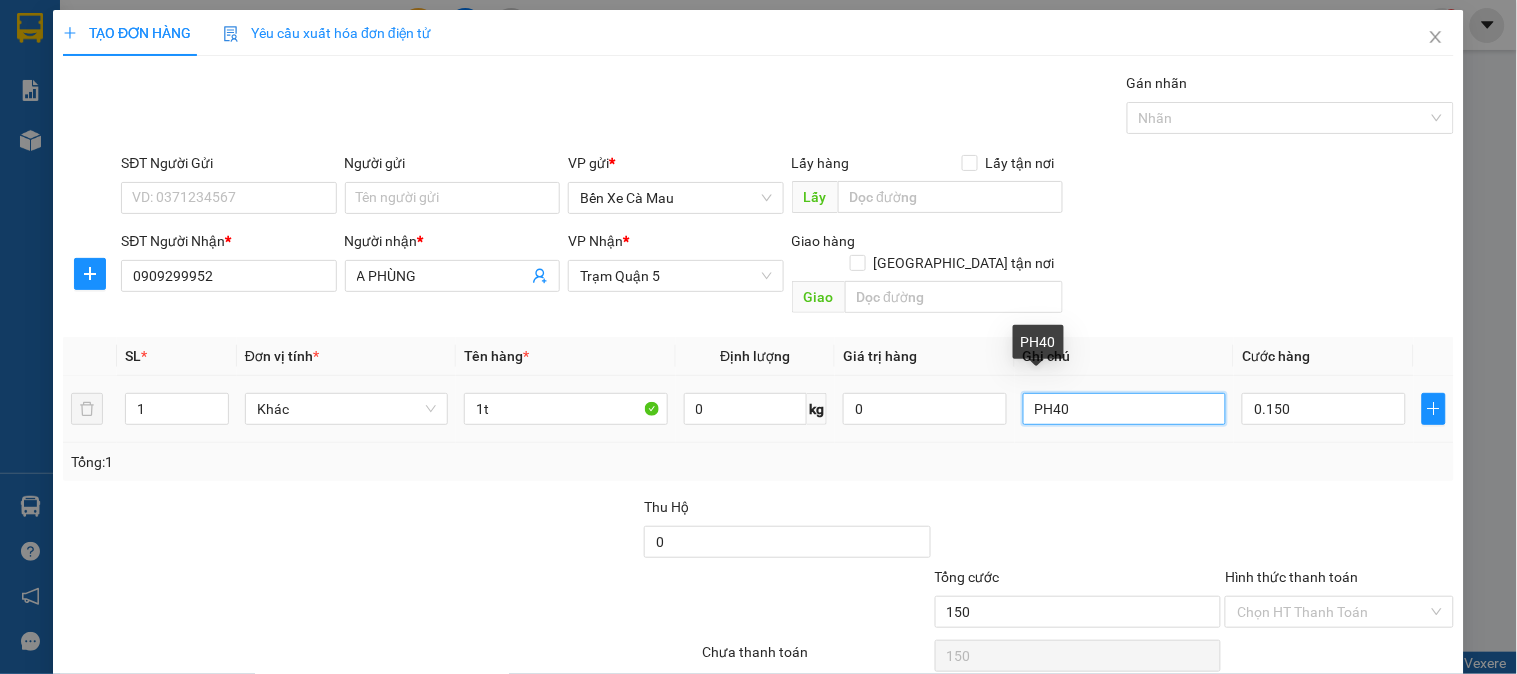 type on "150.000" 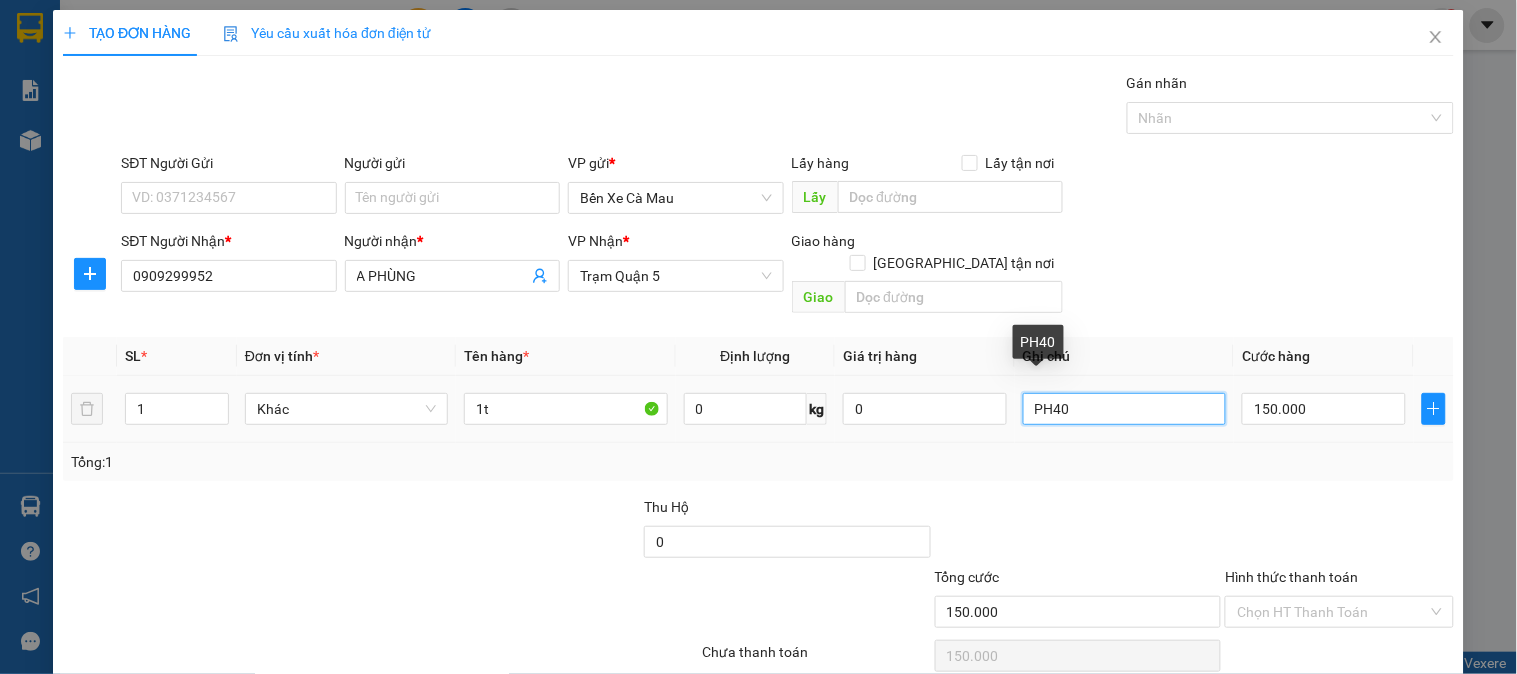 click on "PH40" at bounding box center [1124, 409] 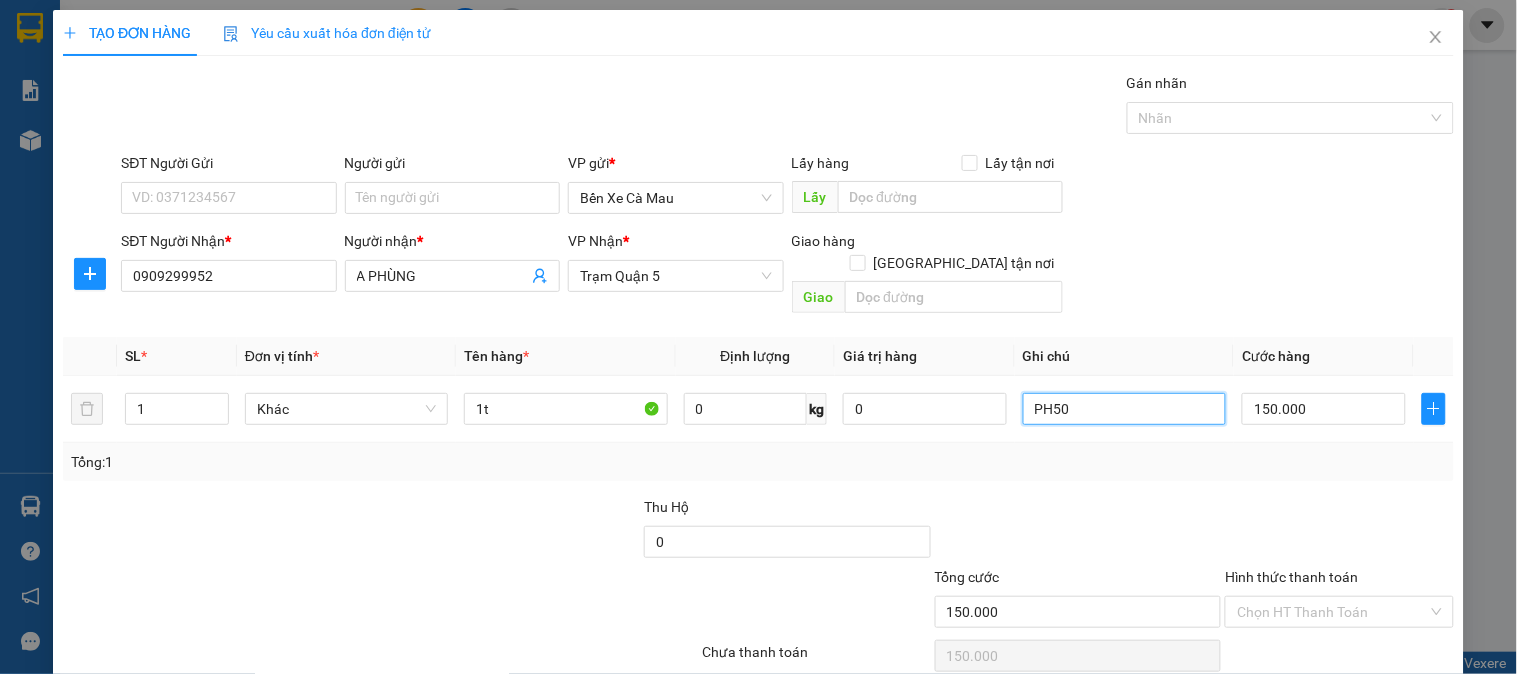 scroll, scrollTop: 65, scrollLeft: 0, axis: vertical 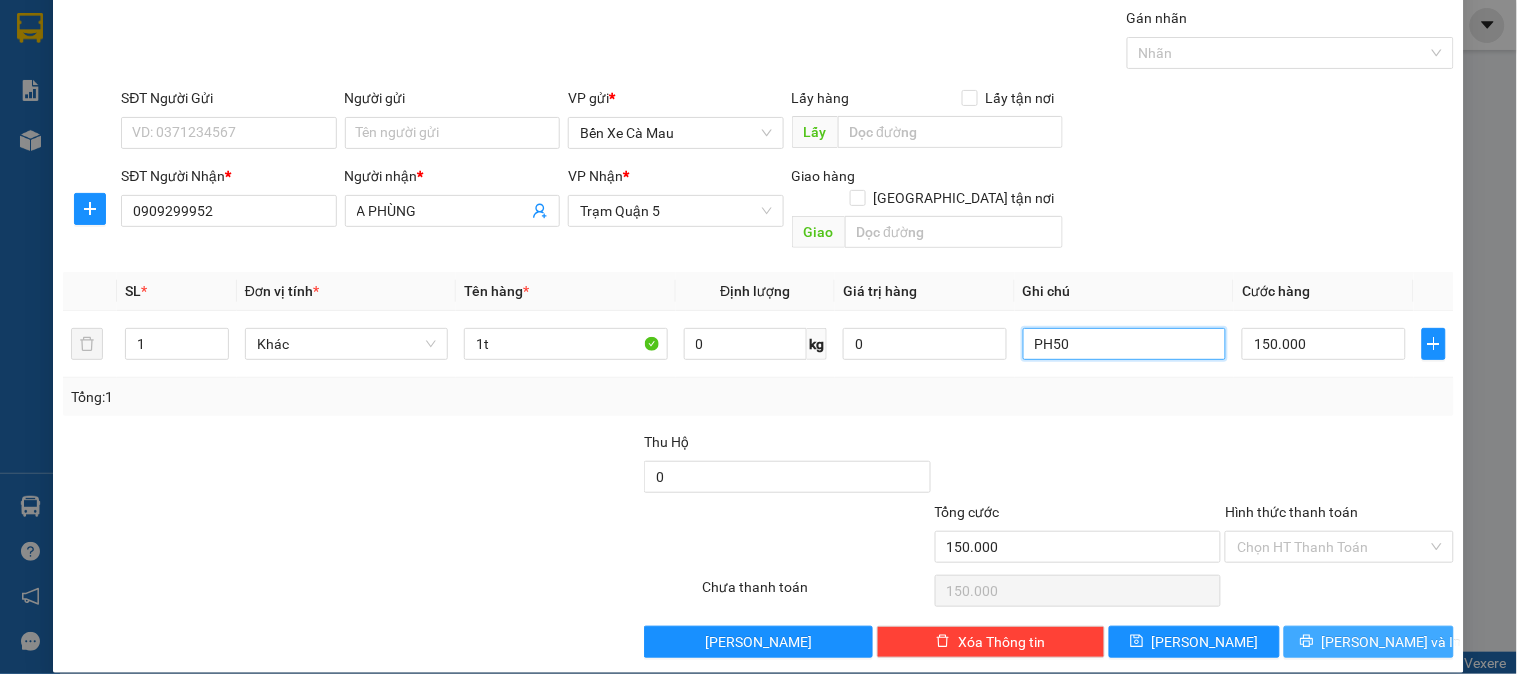 type on "PH50" 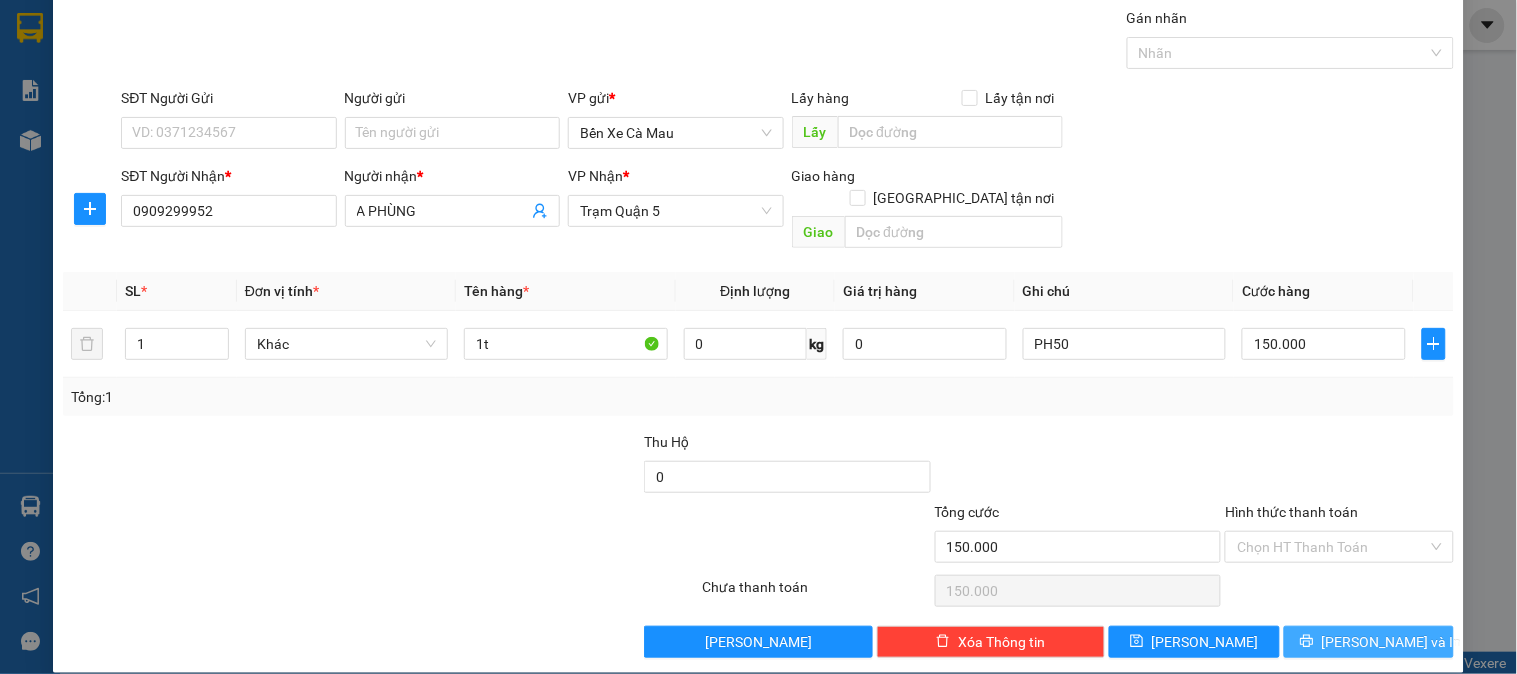 click on "[PERSON_NAME] và In" at bounding box center [1369, 642] 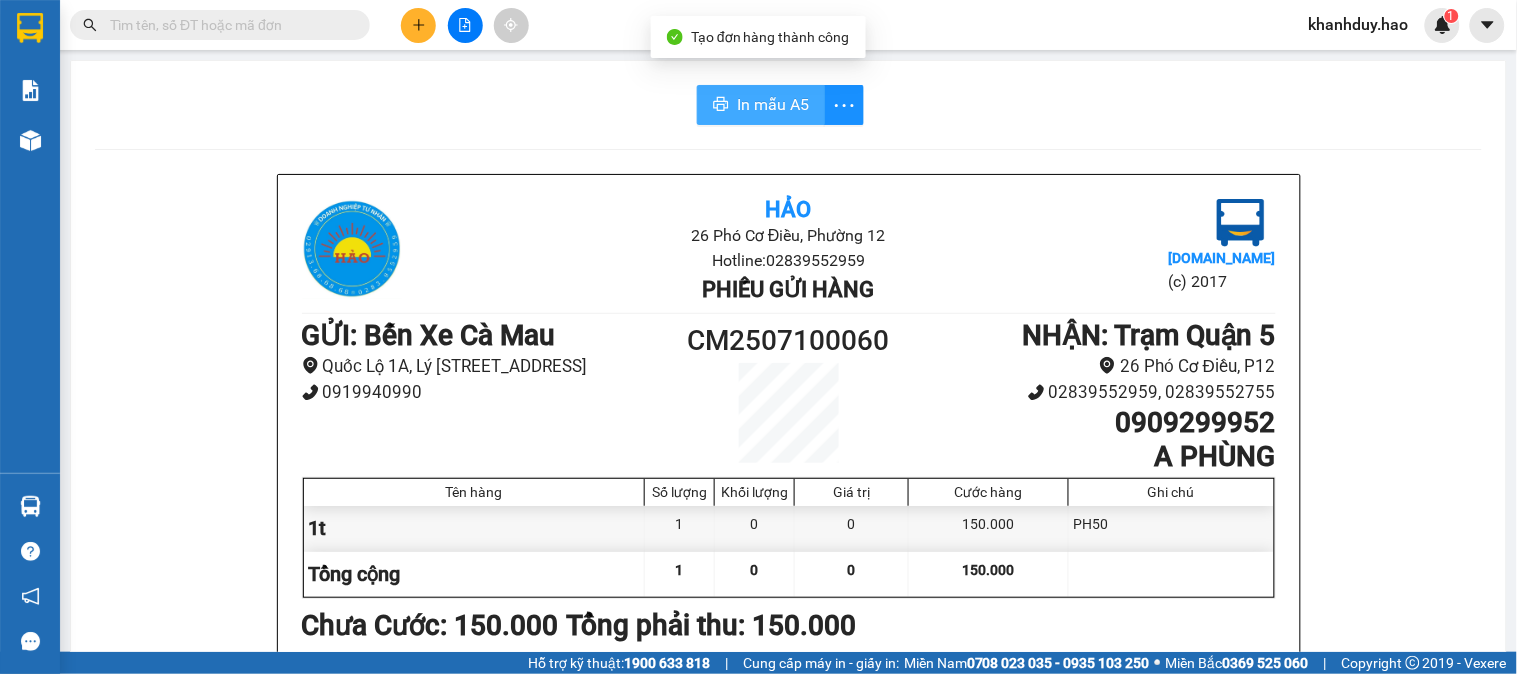 click on "In mẫu A5" at bounding box center (773, 104) 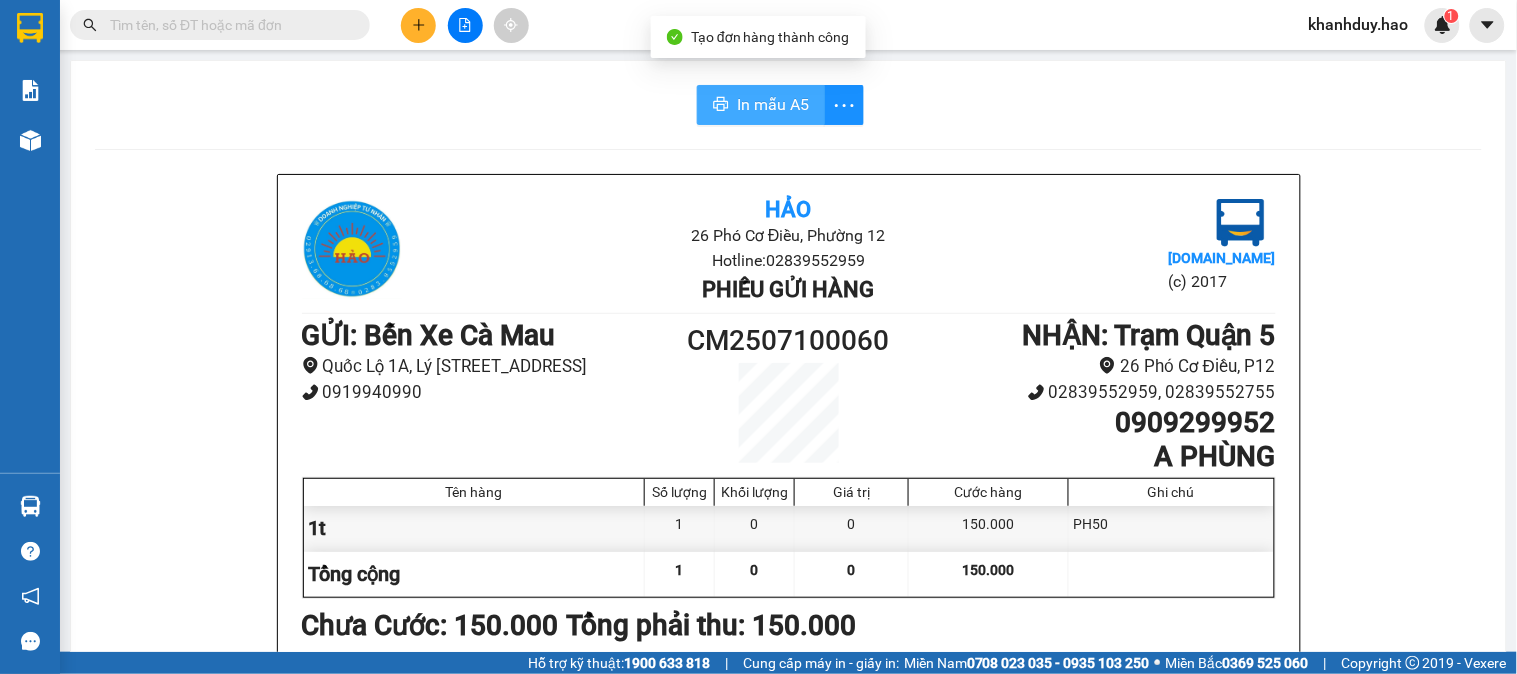 scroll, scrollTop: 0, scrollLeft: 0, axis: both 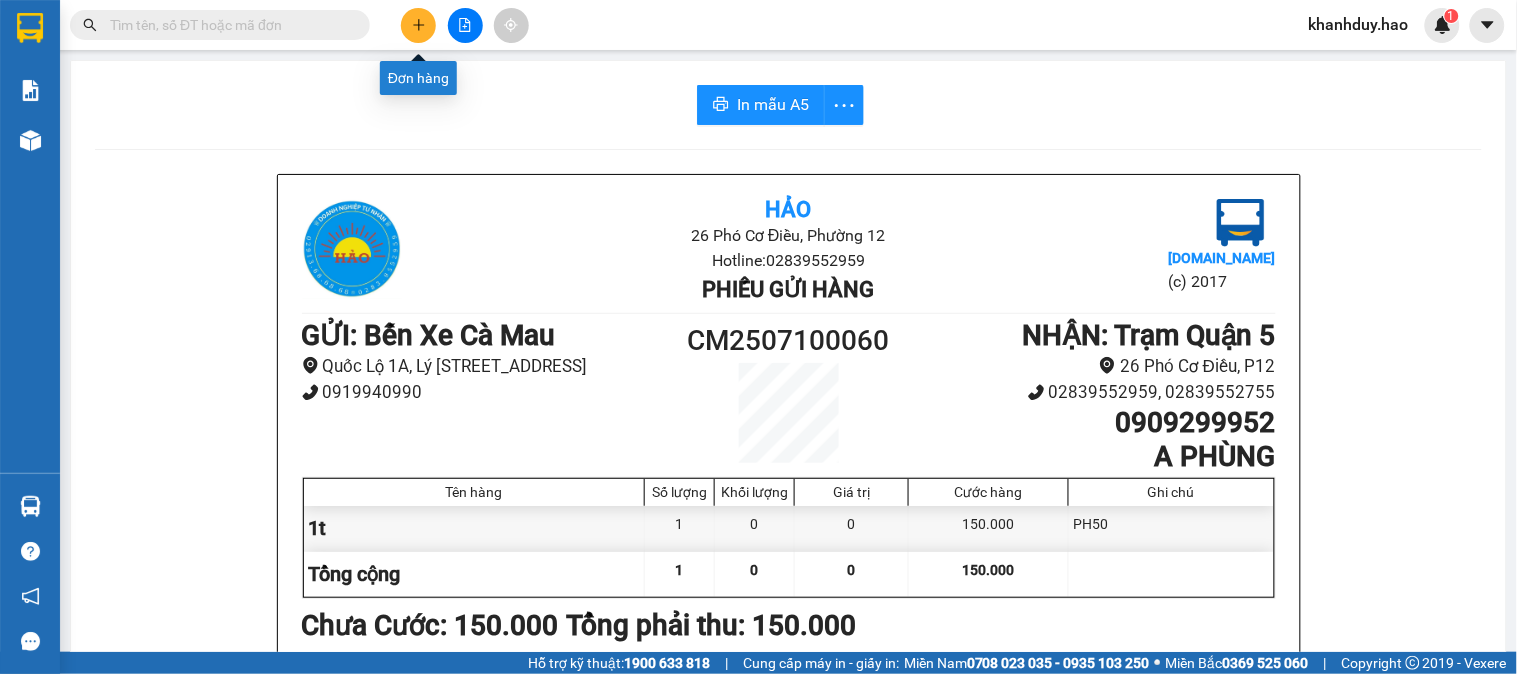 click at bounding box center (418, 25) 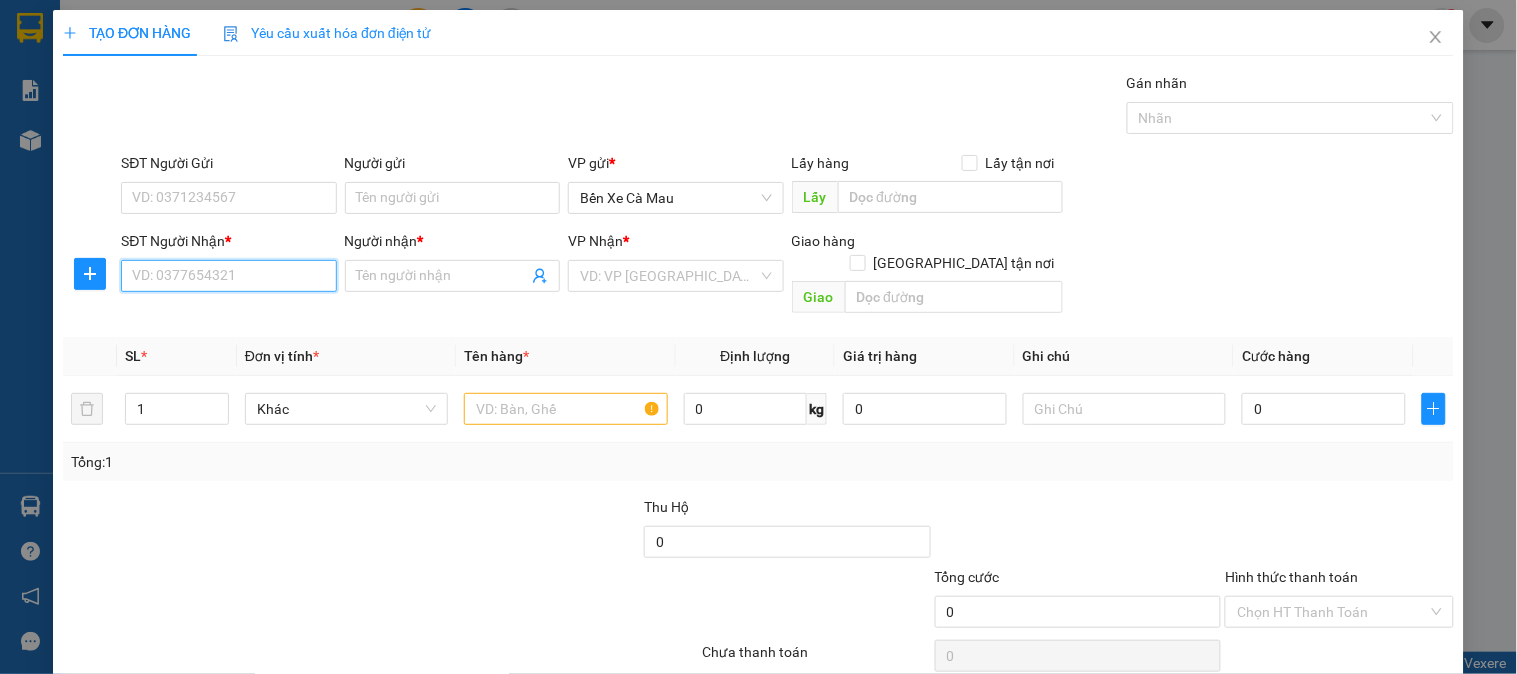 click on "SĐT Người Nhận  *" at bounding box center [228, 276] 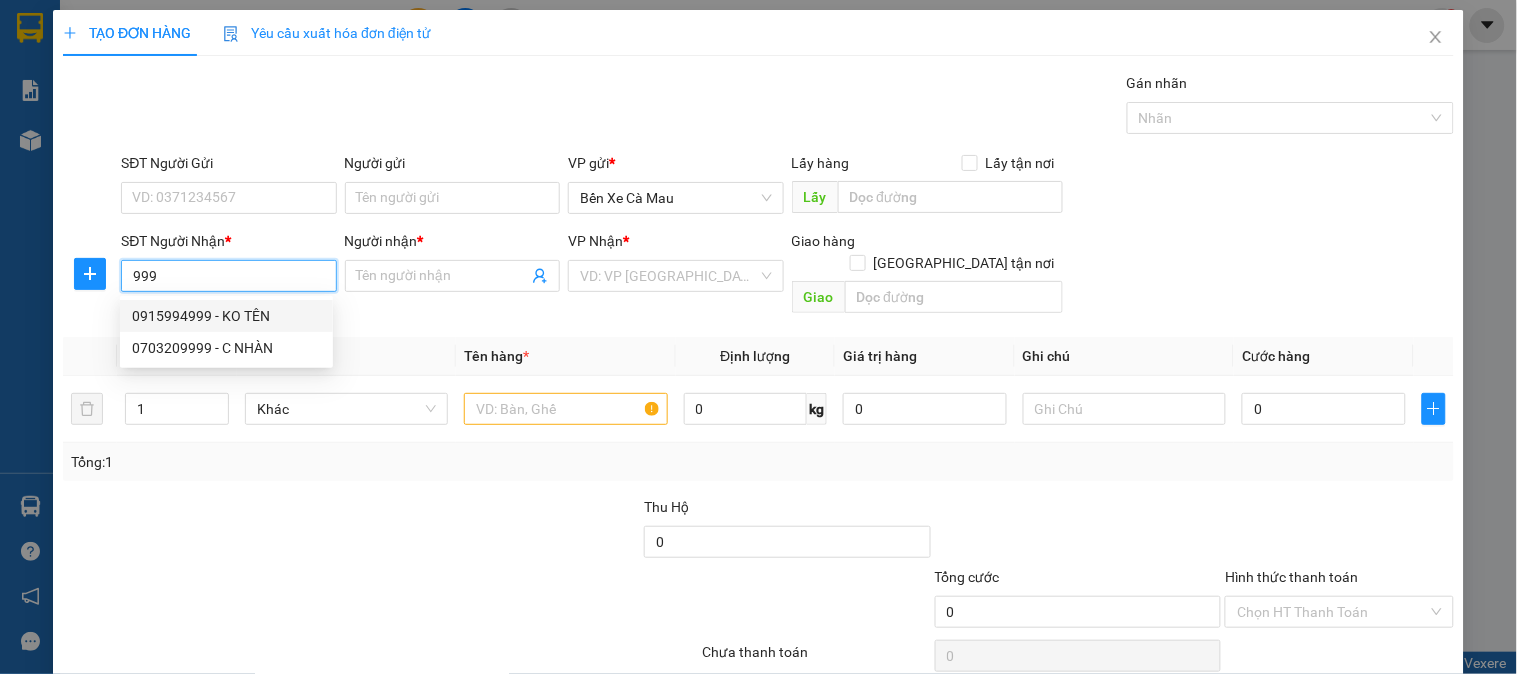 click on "0915994999 - KO TÊN" at bounding box center (226, 316) 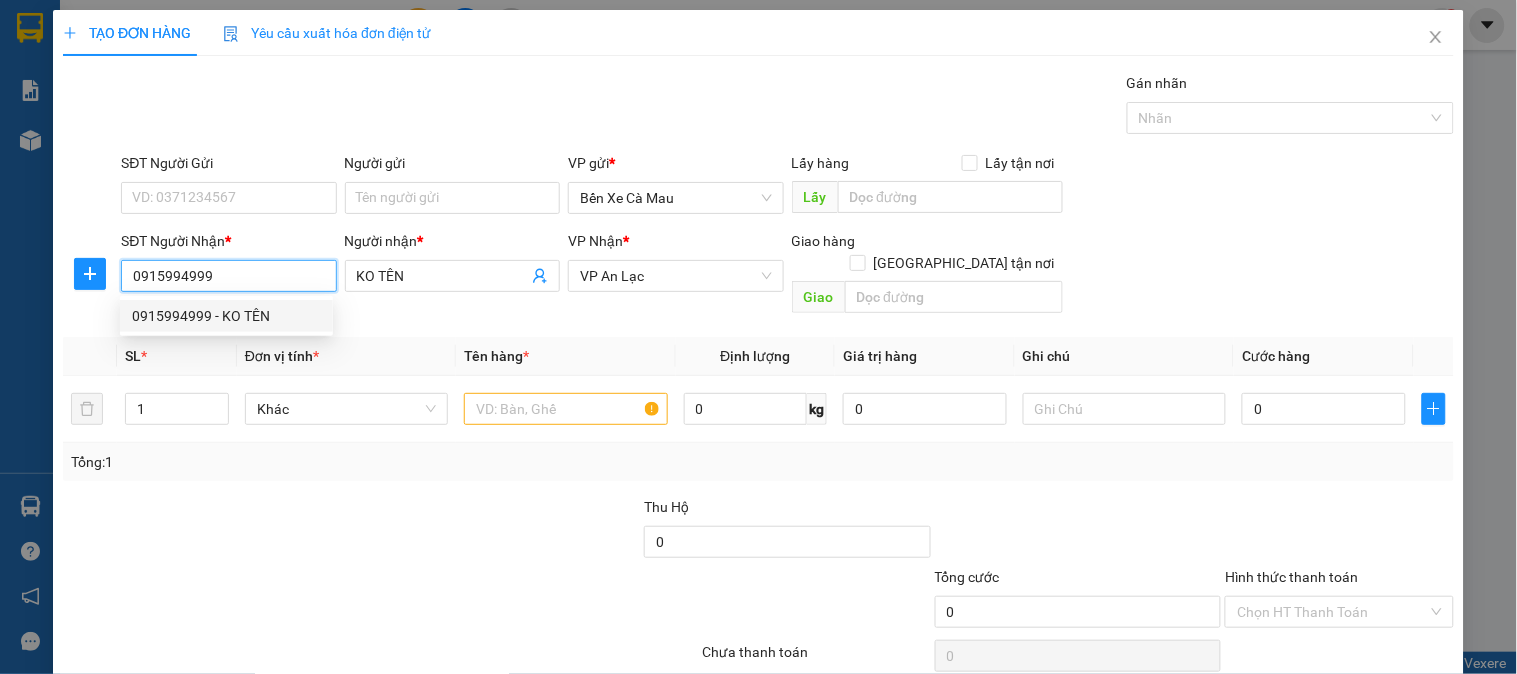 type on "80.000" 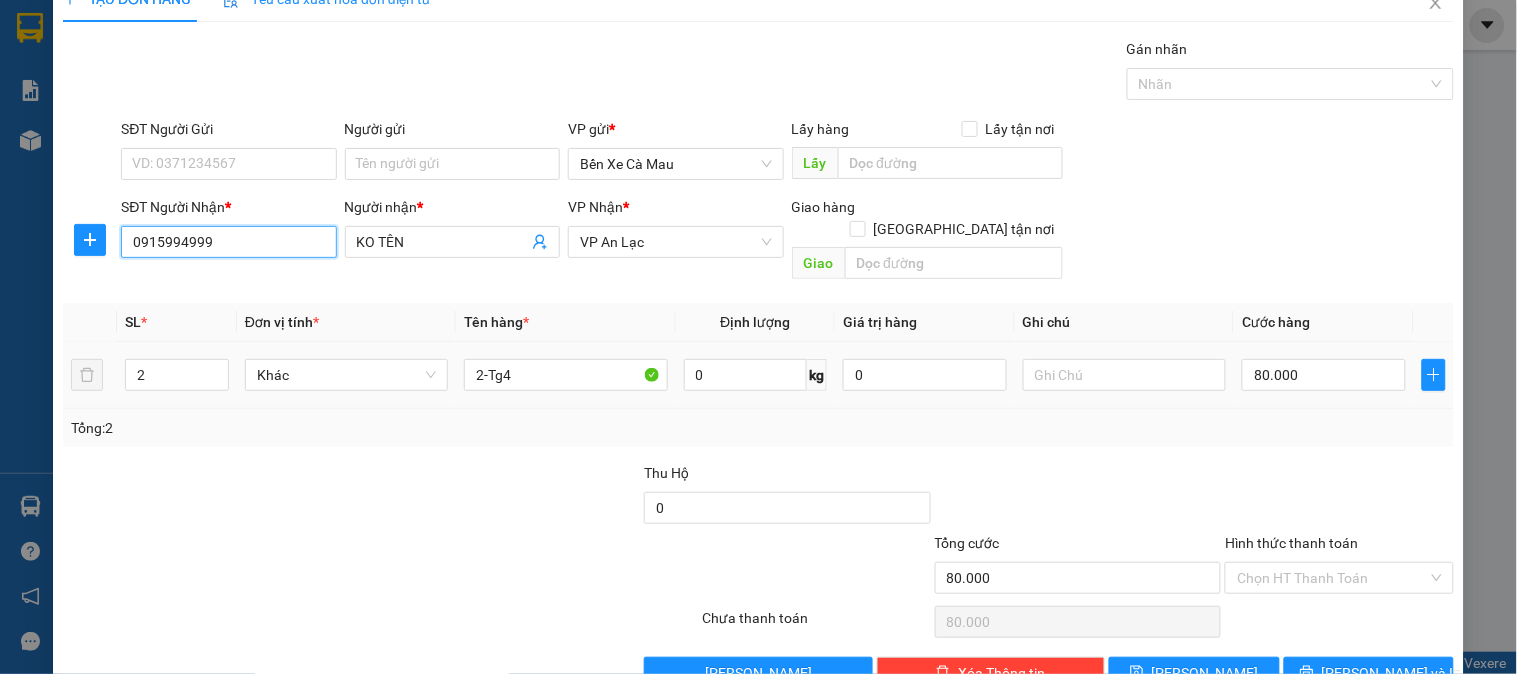 scroll, scrollTop: 65, scrollLeft: 0, axis: vertical 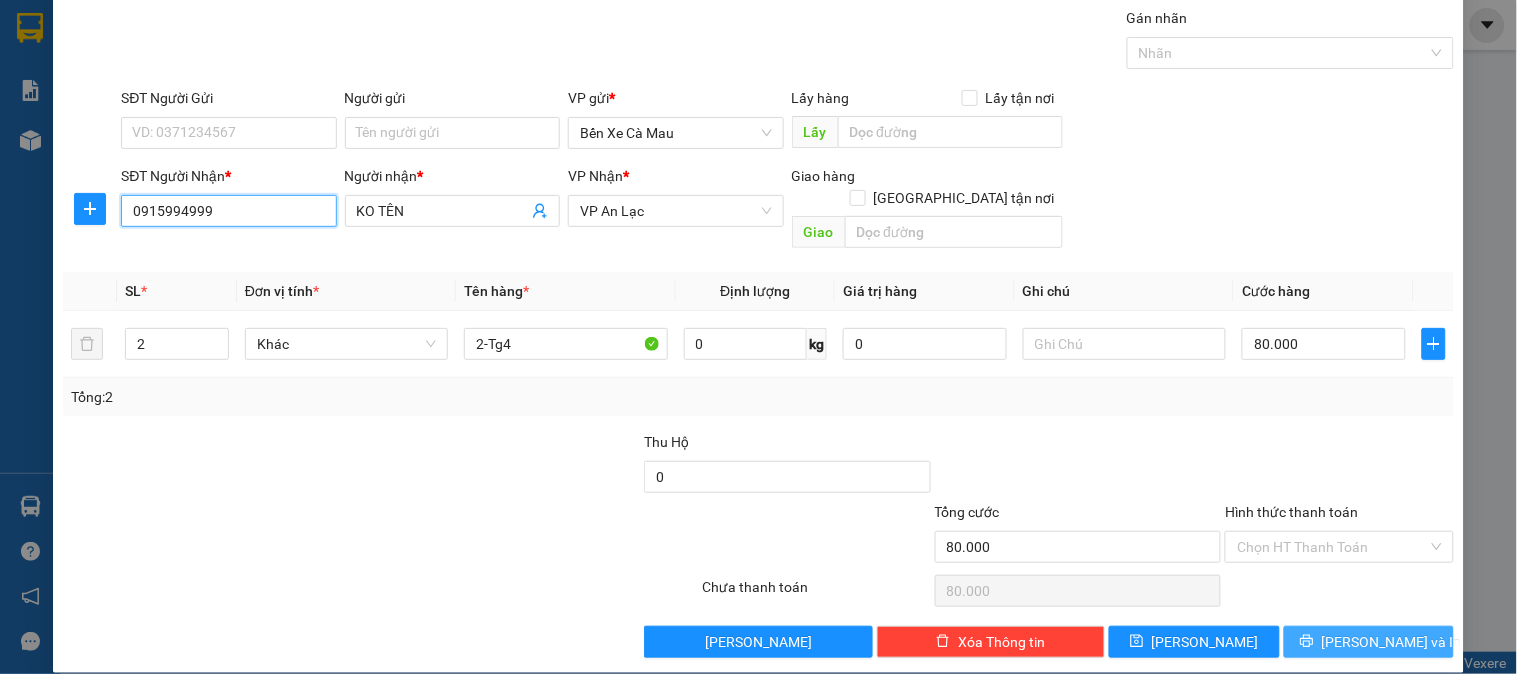 type on "0915994999" 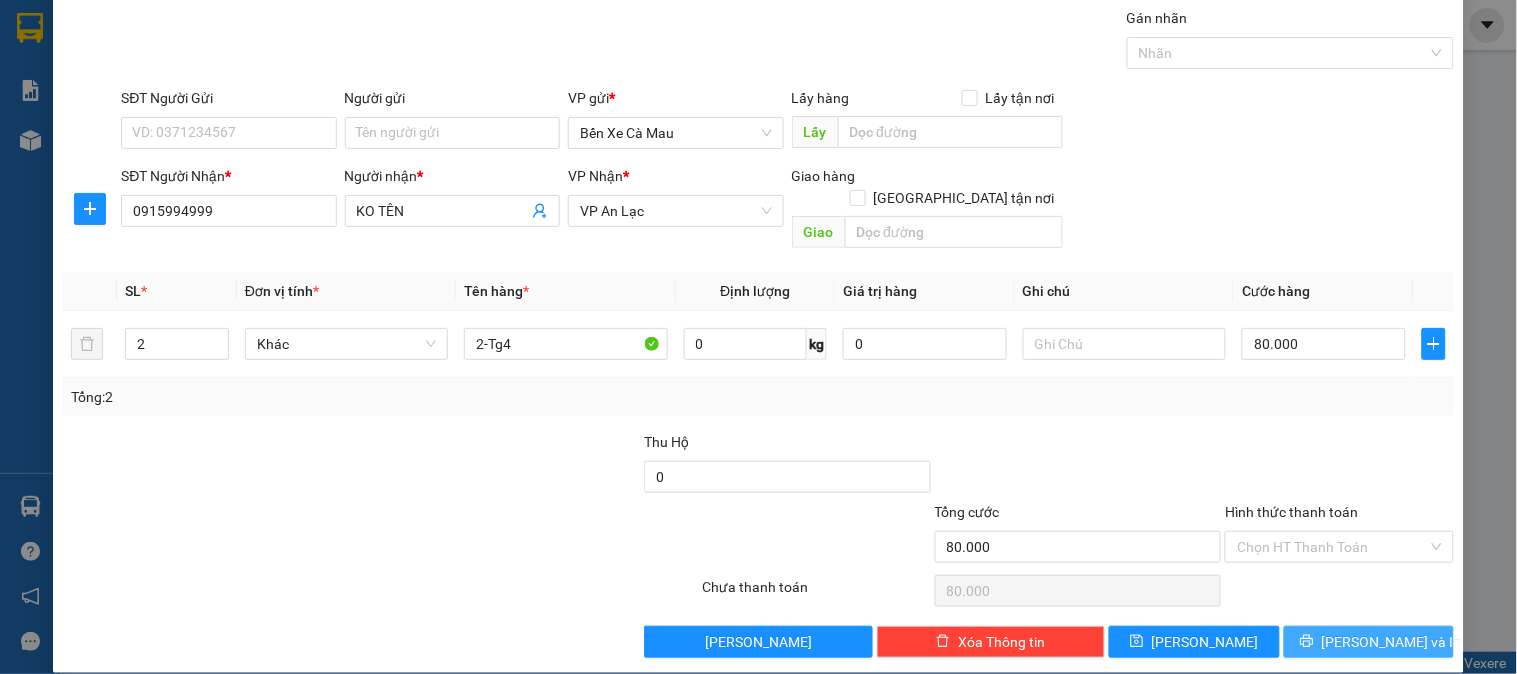 click on "[PERSON_NAME] và In" at bounding box center [1369, 642] 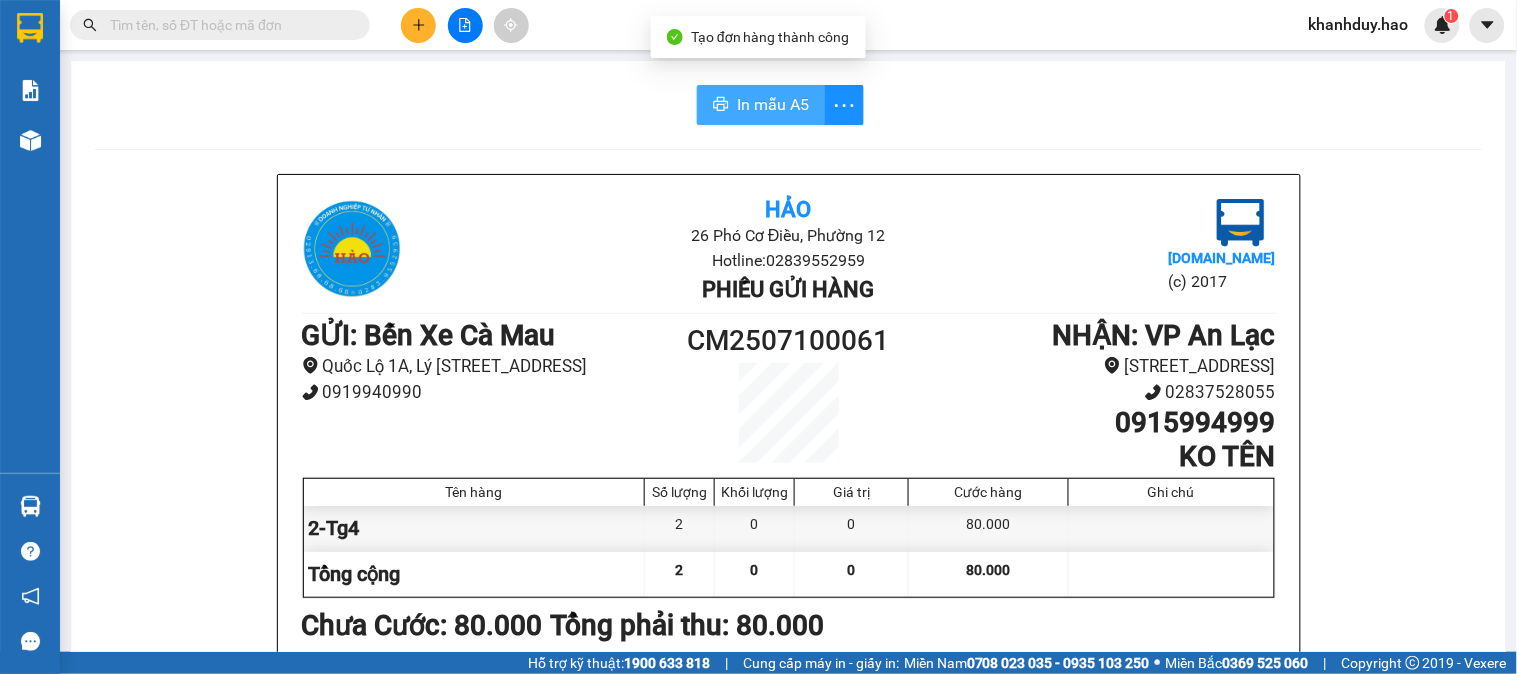 click 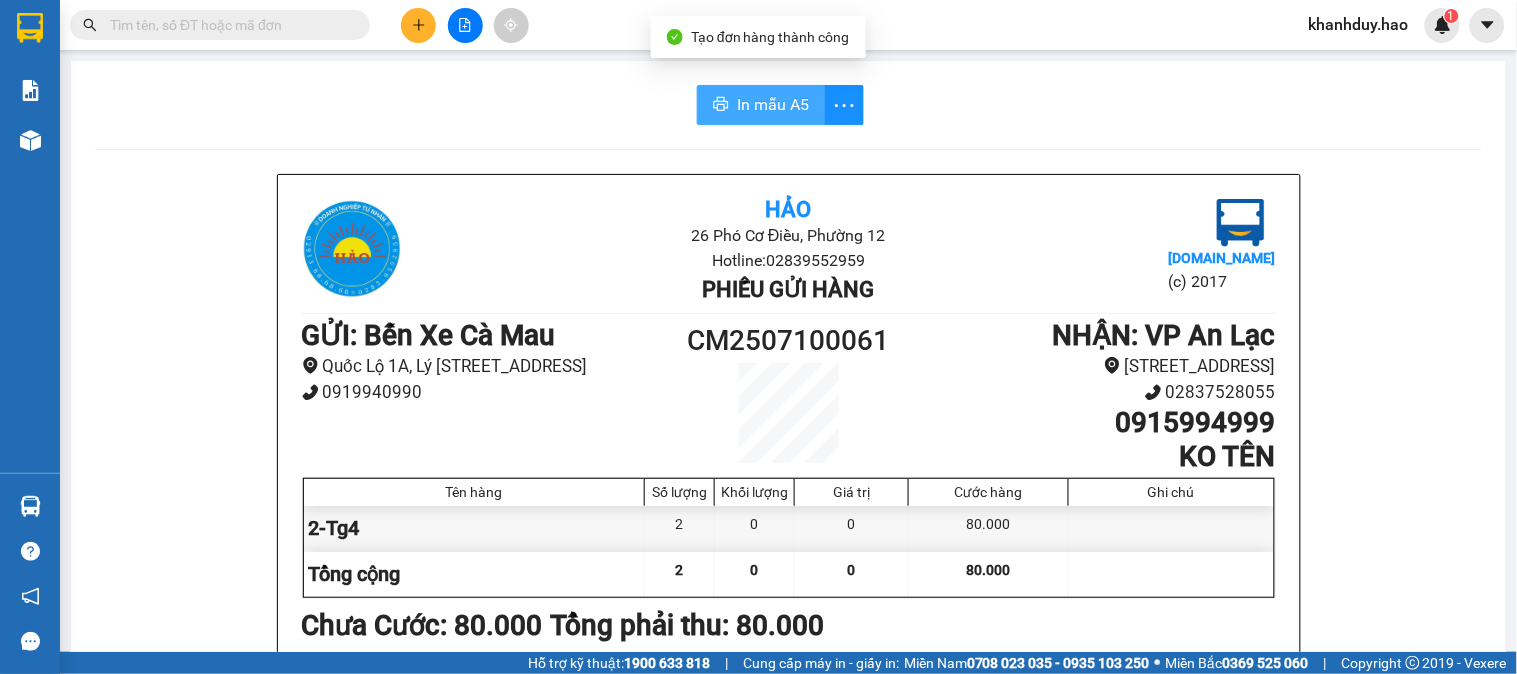 scroll, scrollTop: 0, scrollLeft: 0, axis: both 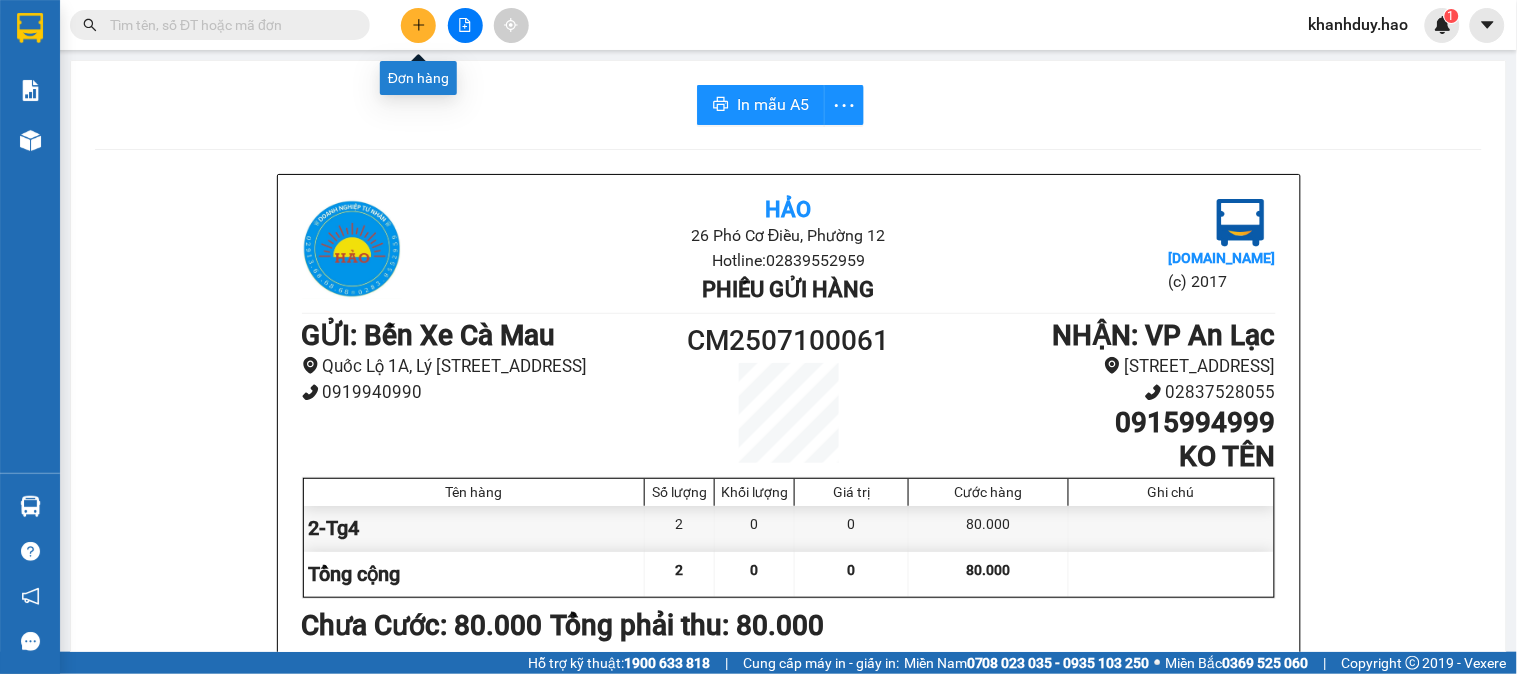 click at bounding box center [418, 25] 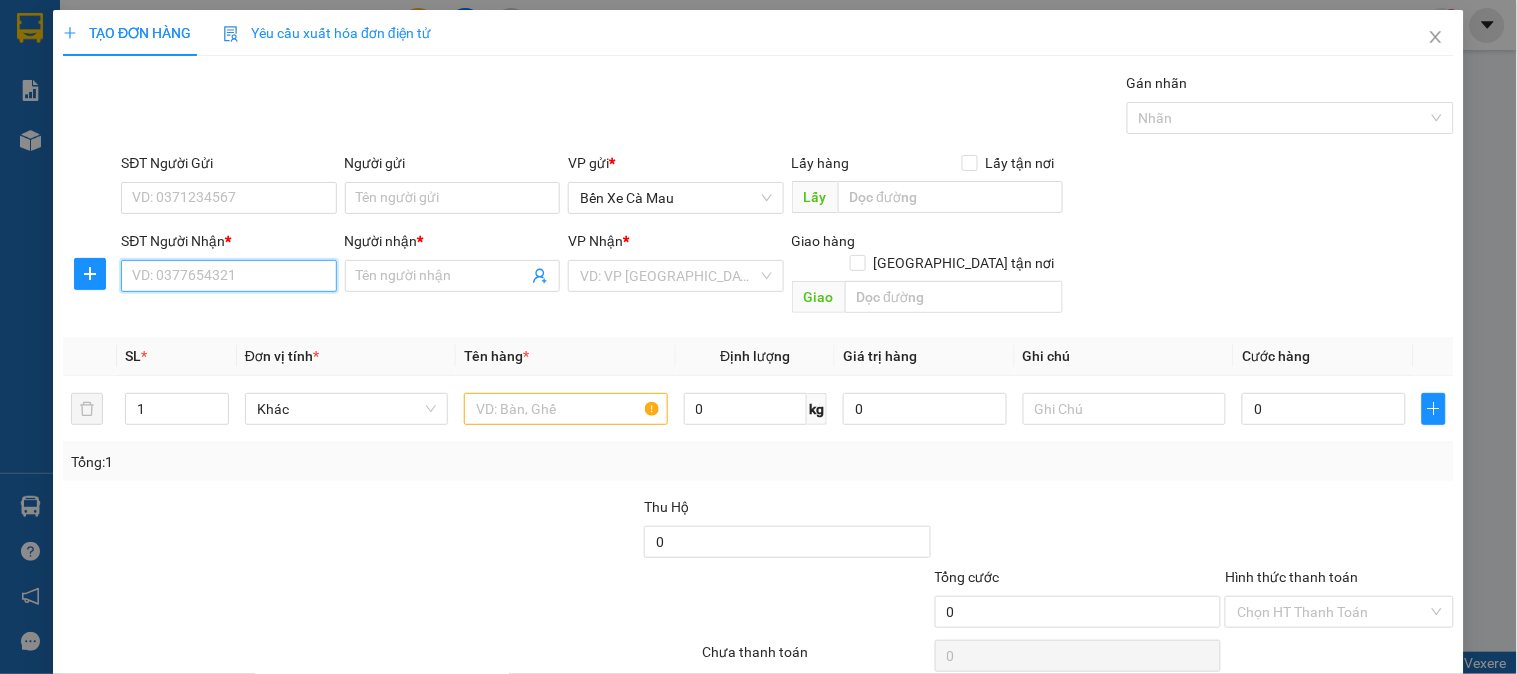 click on "SĐT Người Nhận  *" at bounding box center [228, 276] 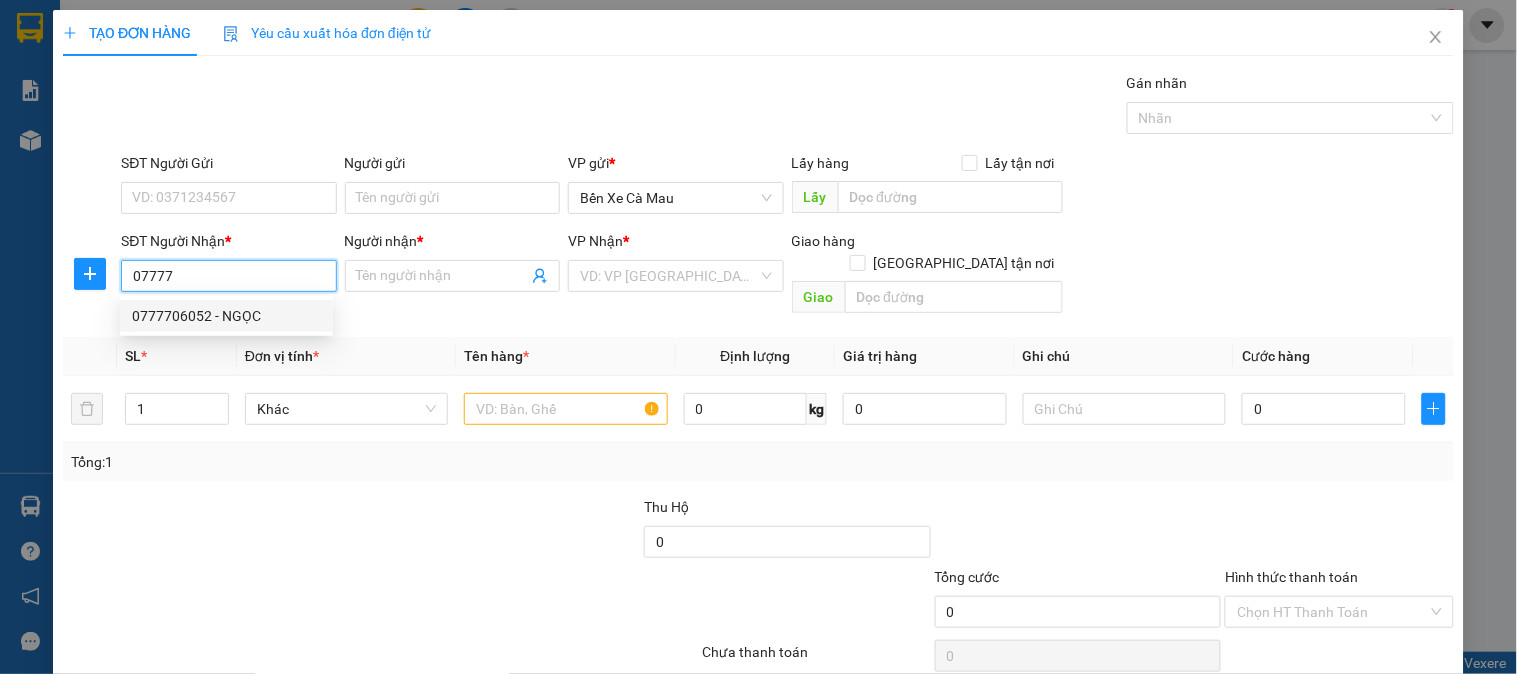 click on "0777706052 - NGỌC" at bounding box center [226, 316] 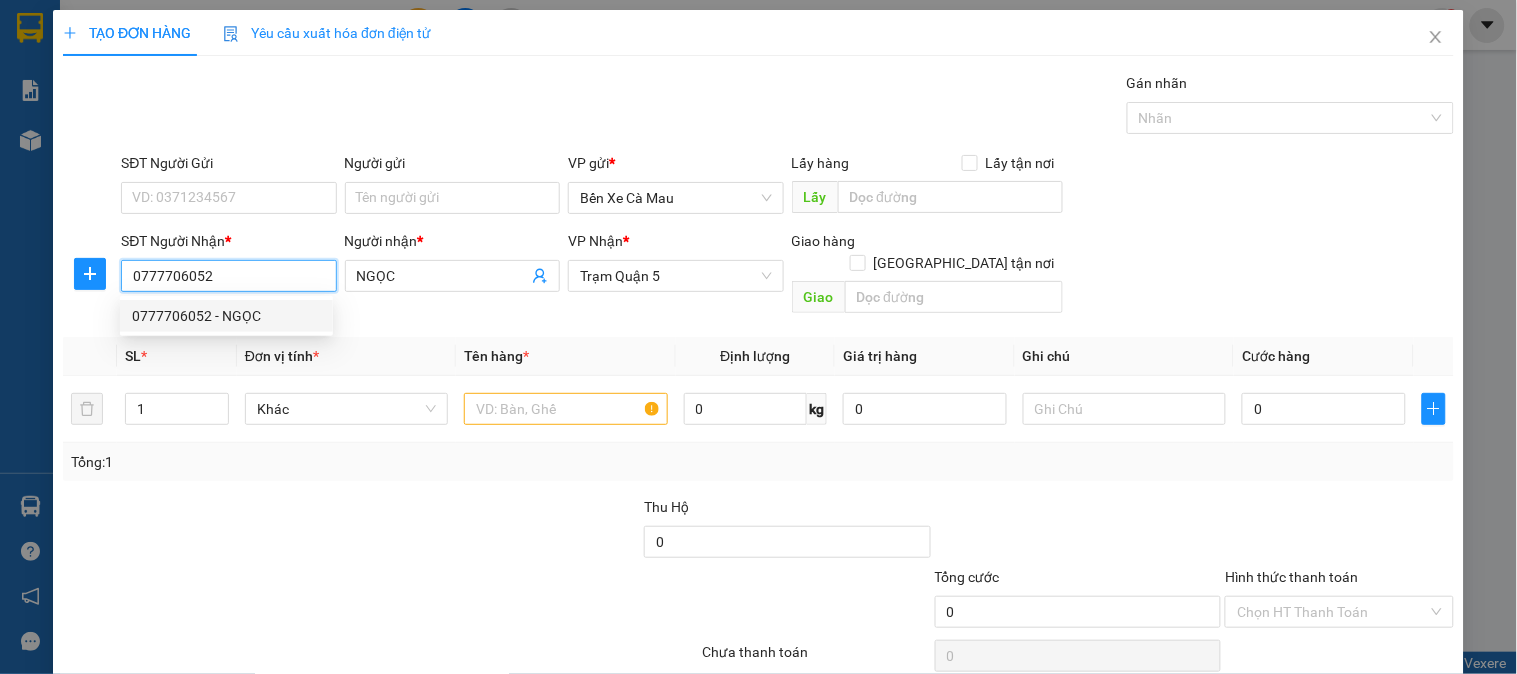 type on "40.000" 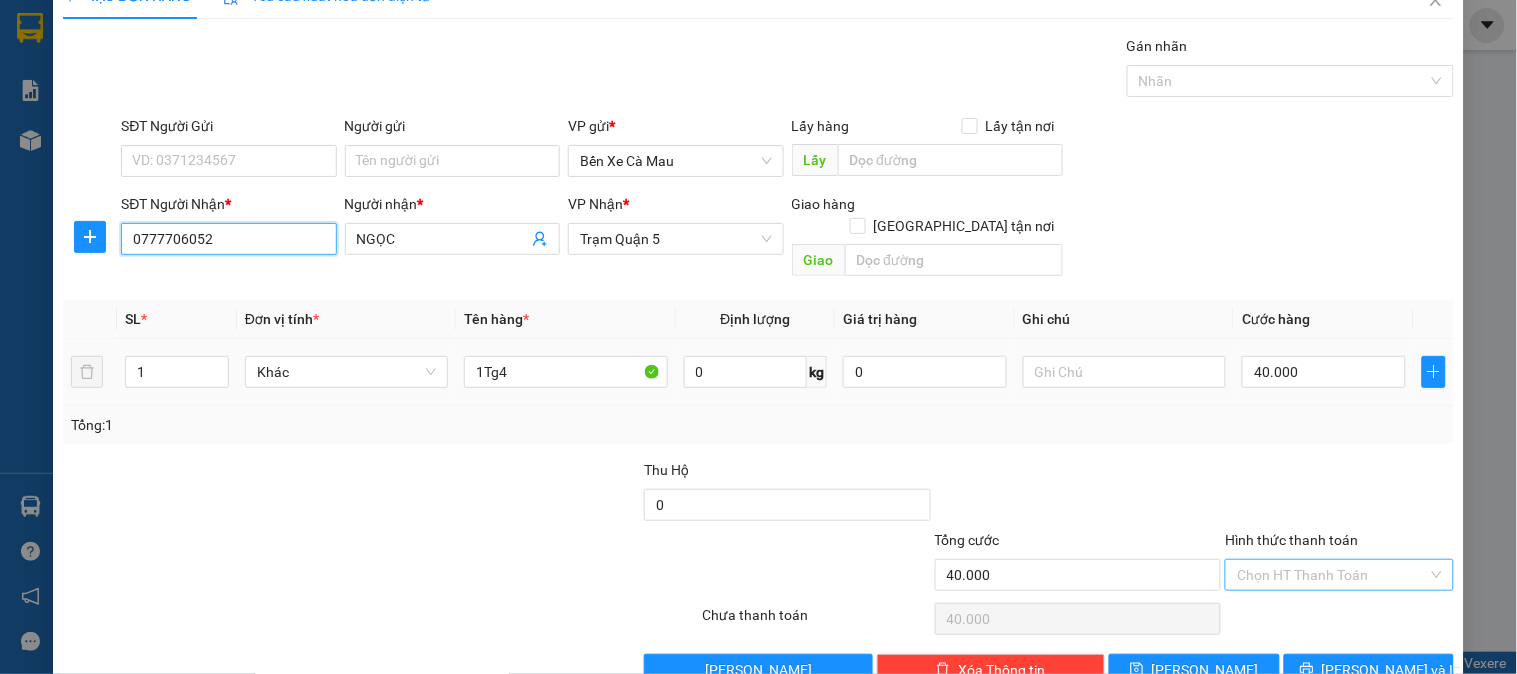 scroll, scrollTop: 65, scrollLeft: 0, axis: vertical 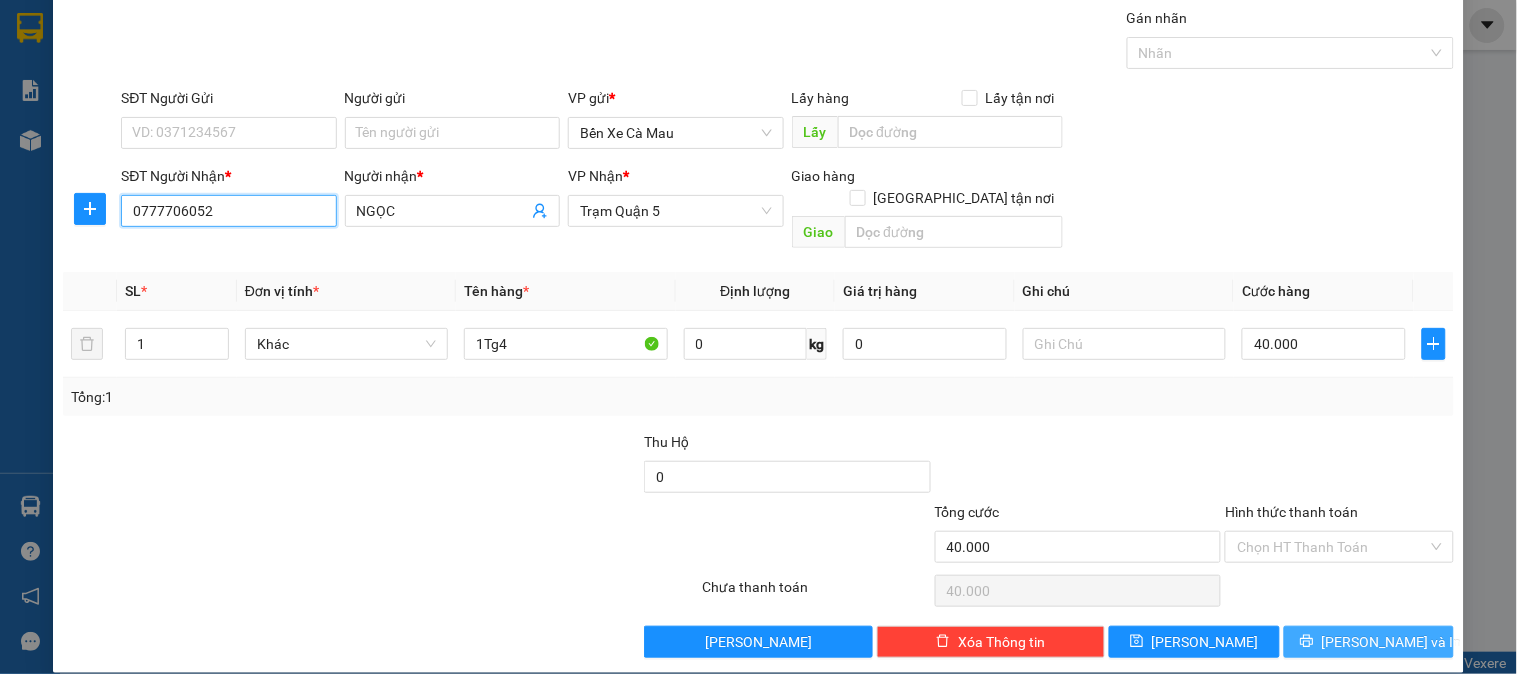 type on "0777706052" 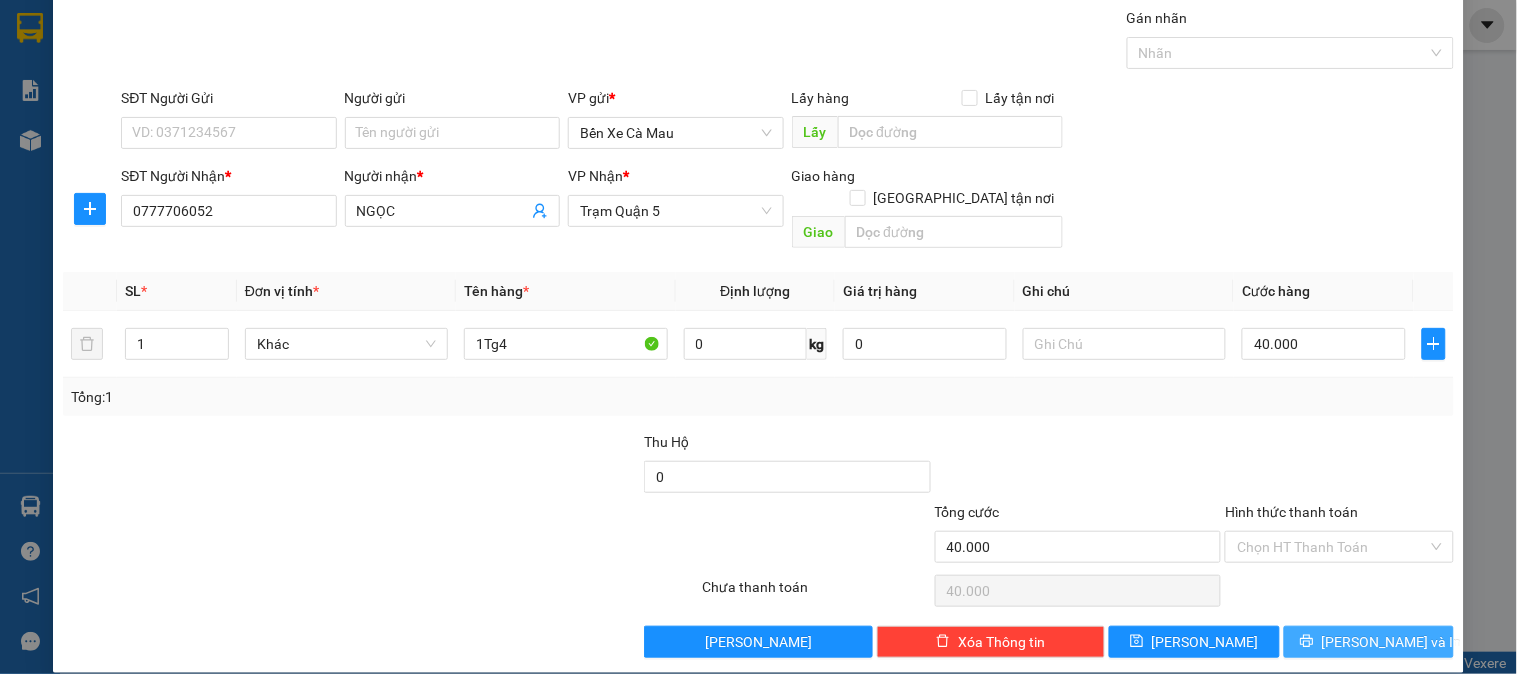 click 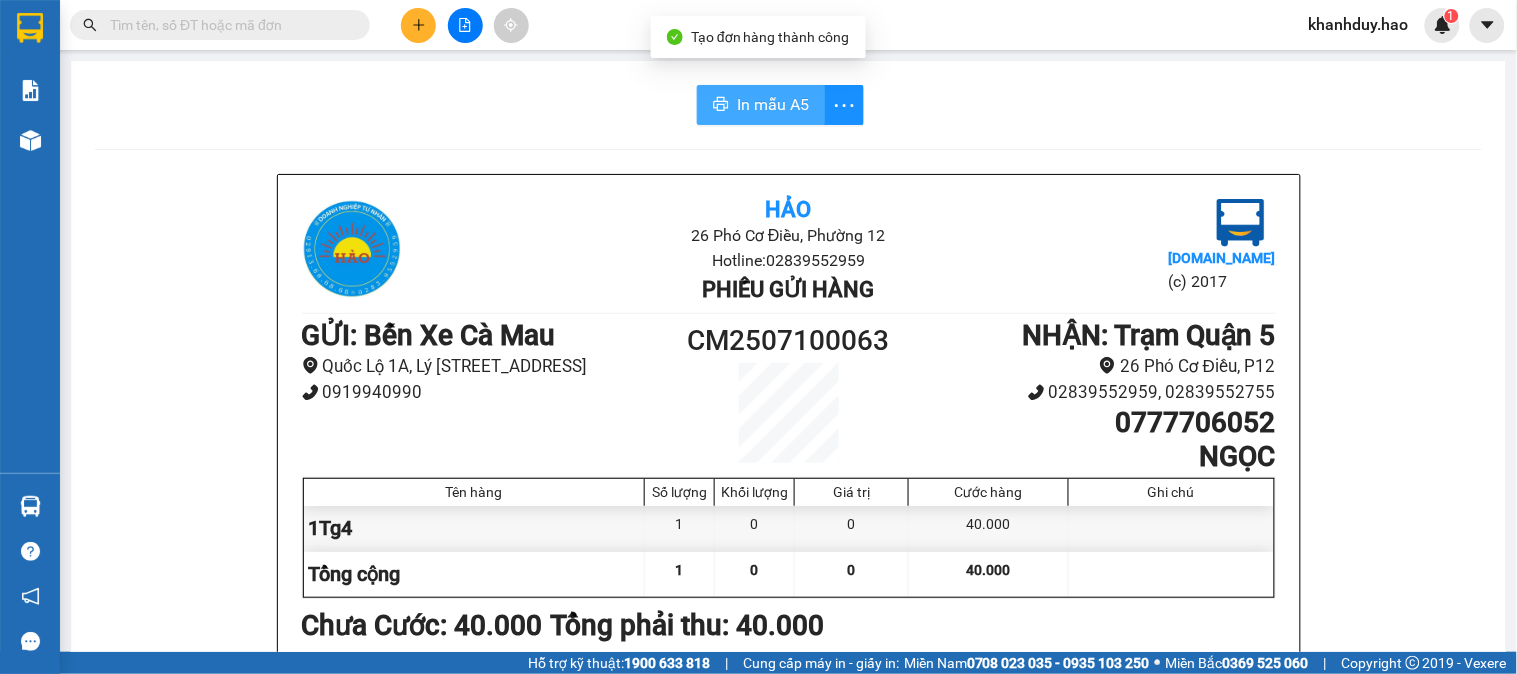 click on "In mẫu A5" at bounding box center [761, 105] 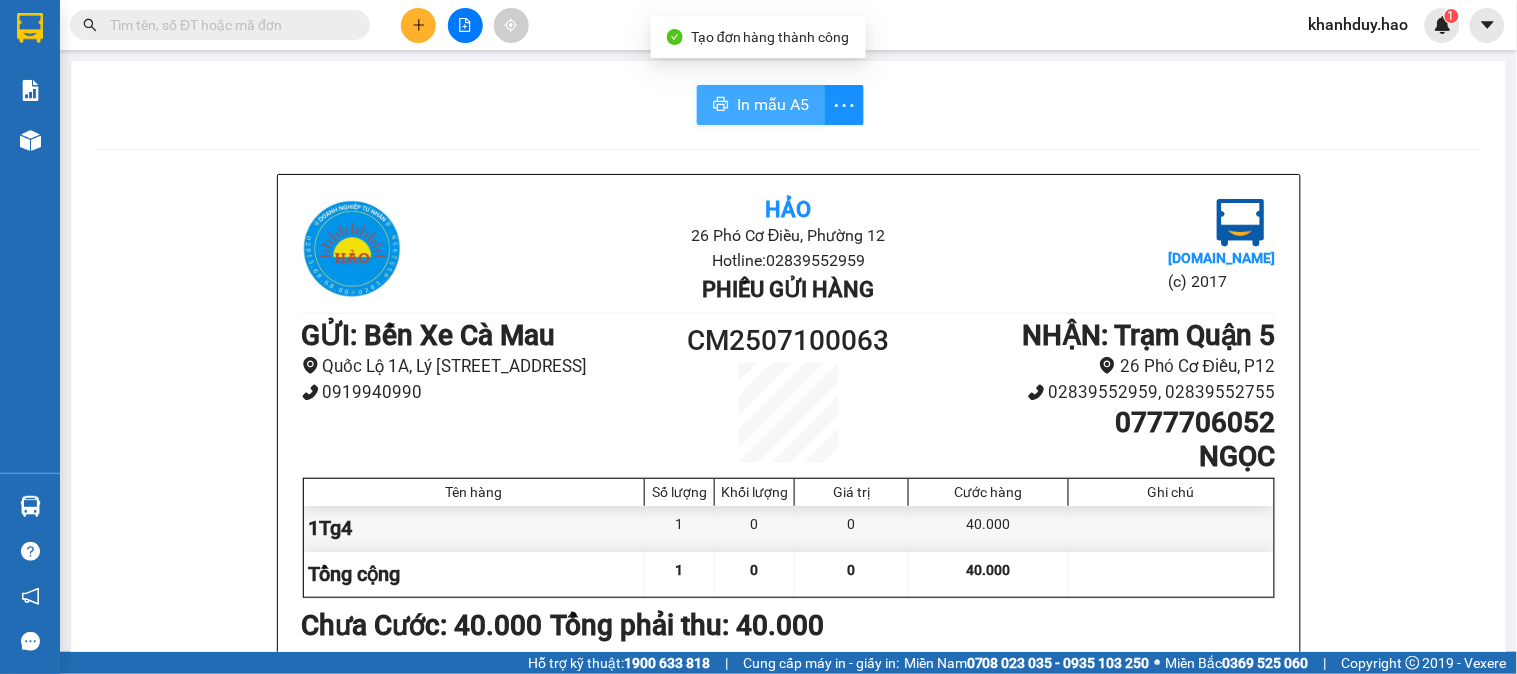scroll, scrollTop: 0, scrollLeft: 0, axis: both 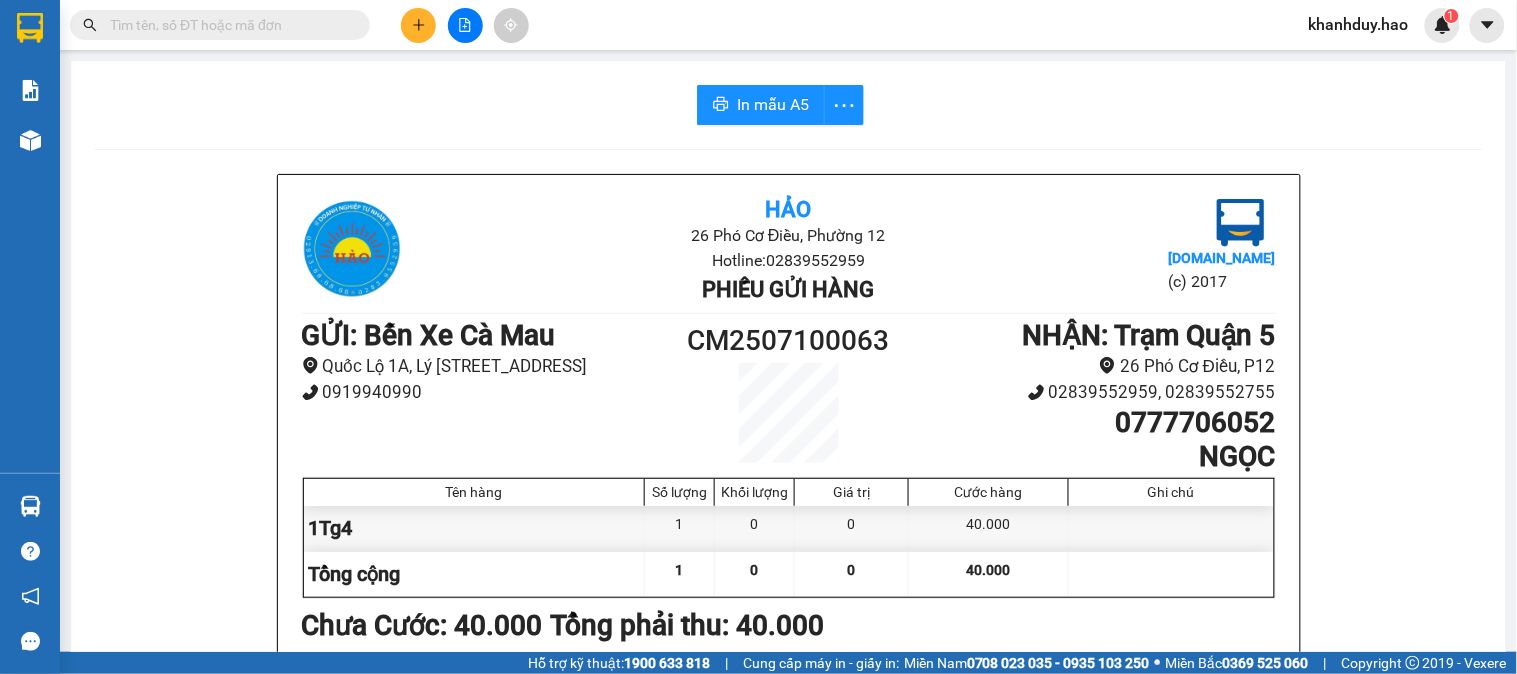 click 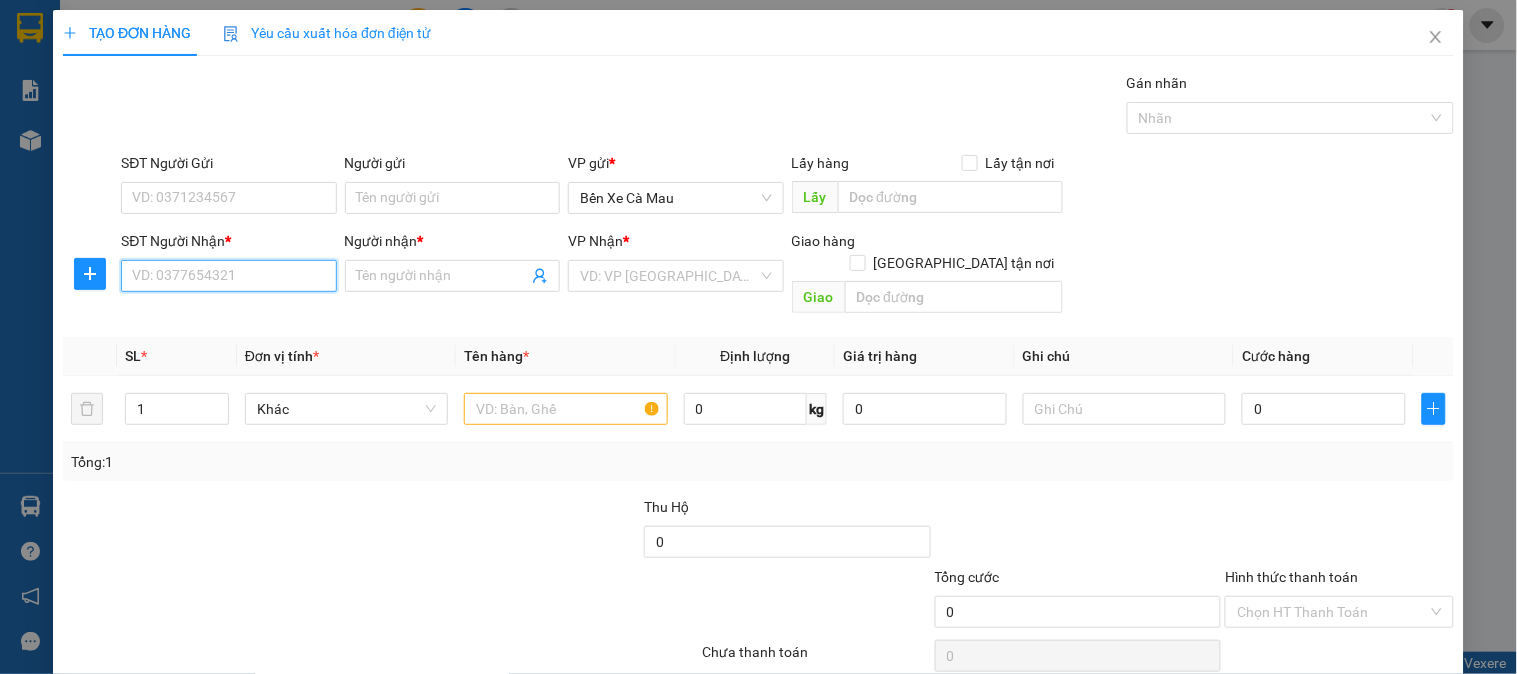 click on "SĐT Người Nhận  *" at bounding box center [228, 276] 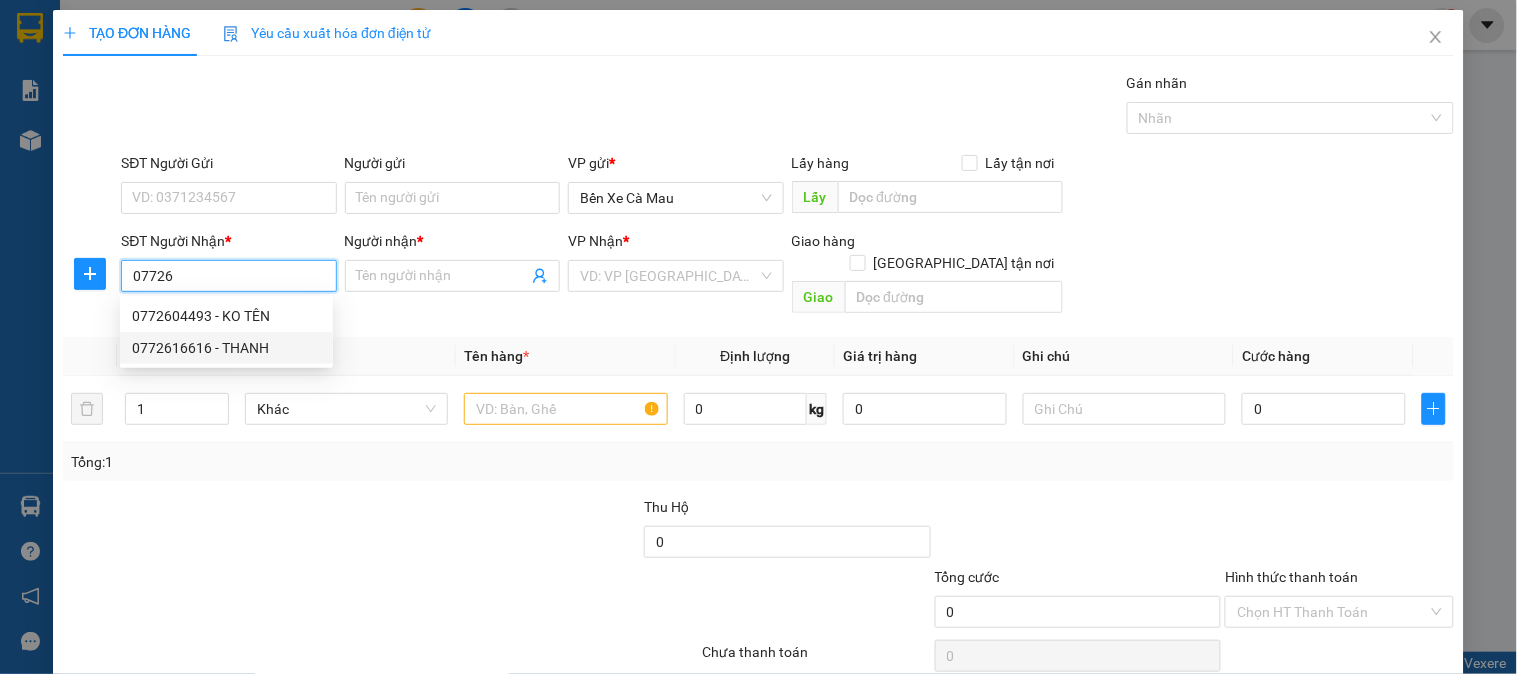 click on "0772616616 - THANH" at bounding box center [226, 348] 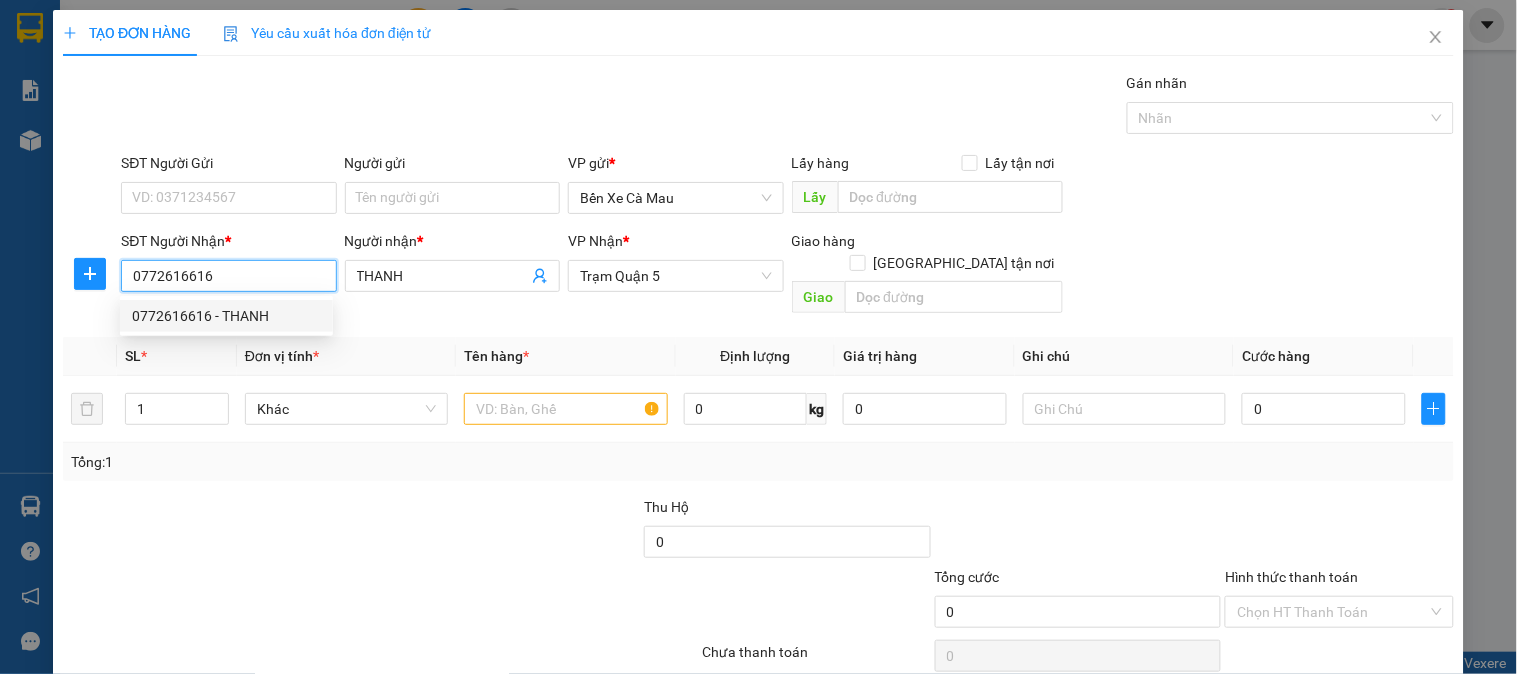 type on "80.000" 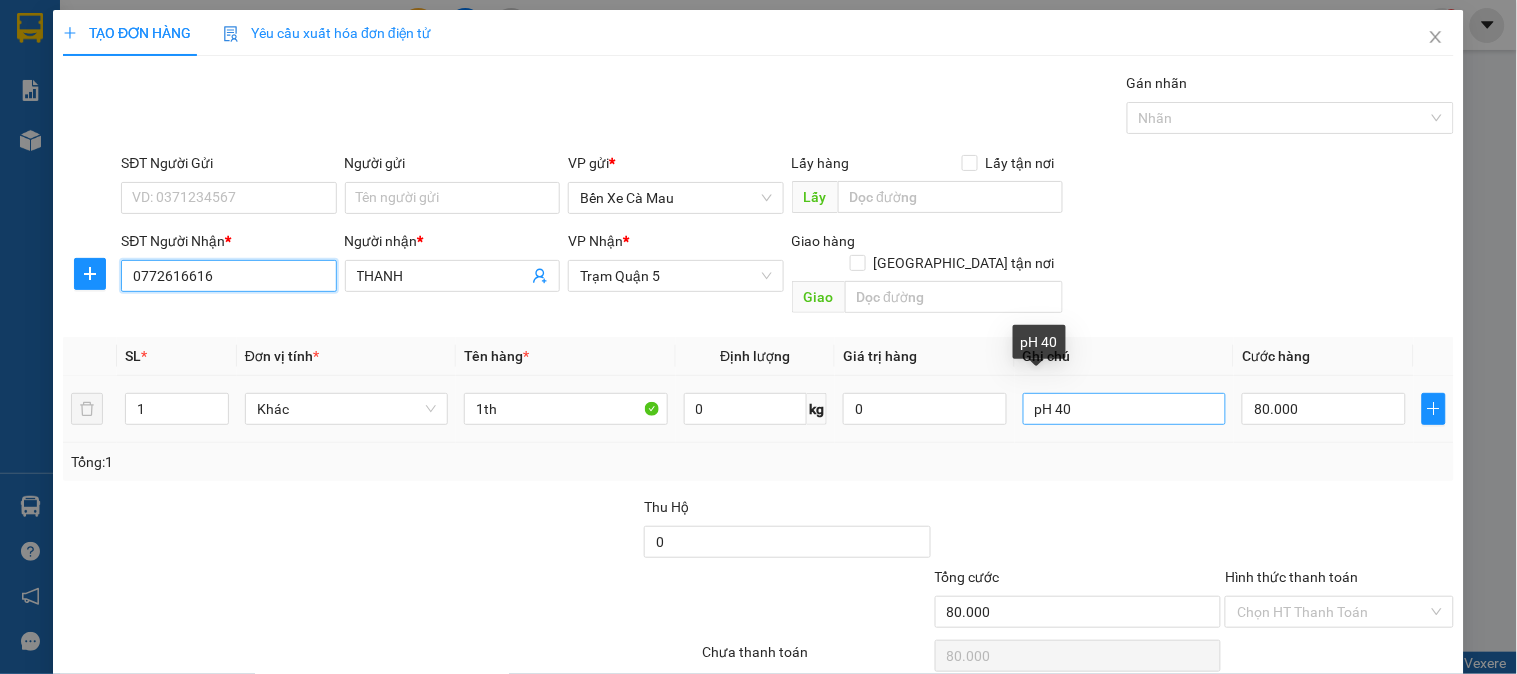 type on "0772616616" 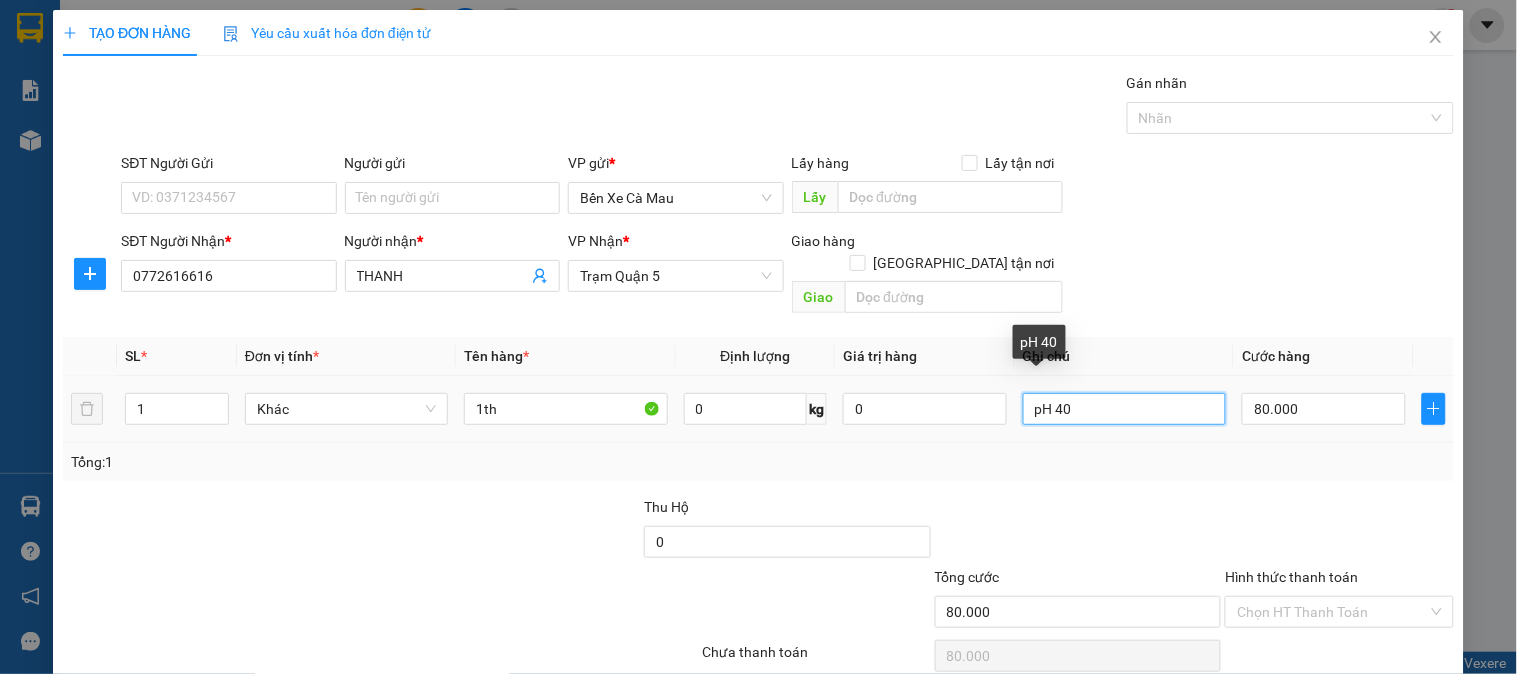 click on "pH 40" at bounding box center [1124, 409] 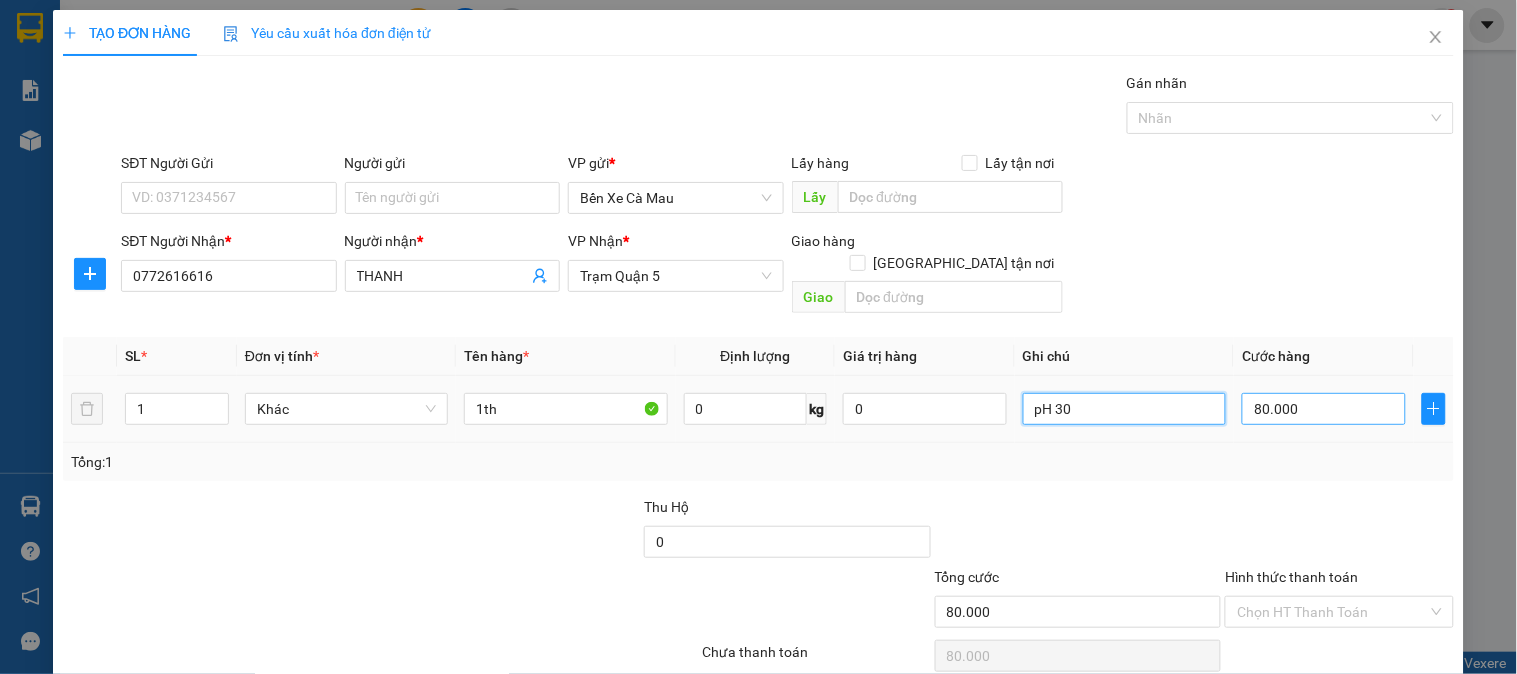 type on "pH 30" 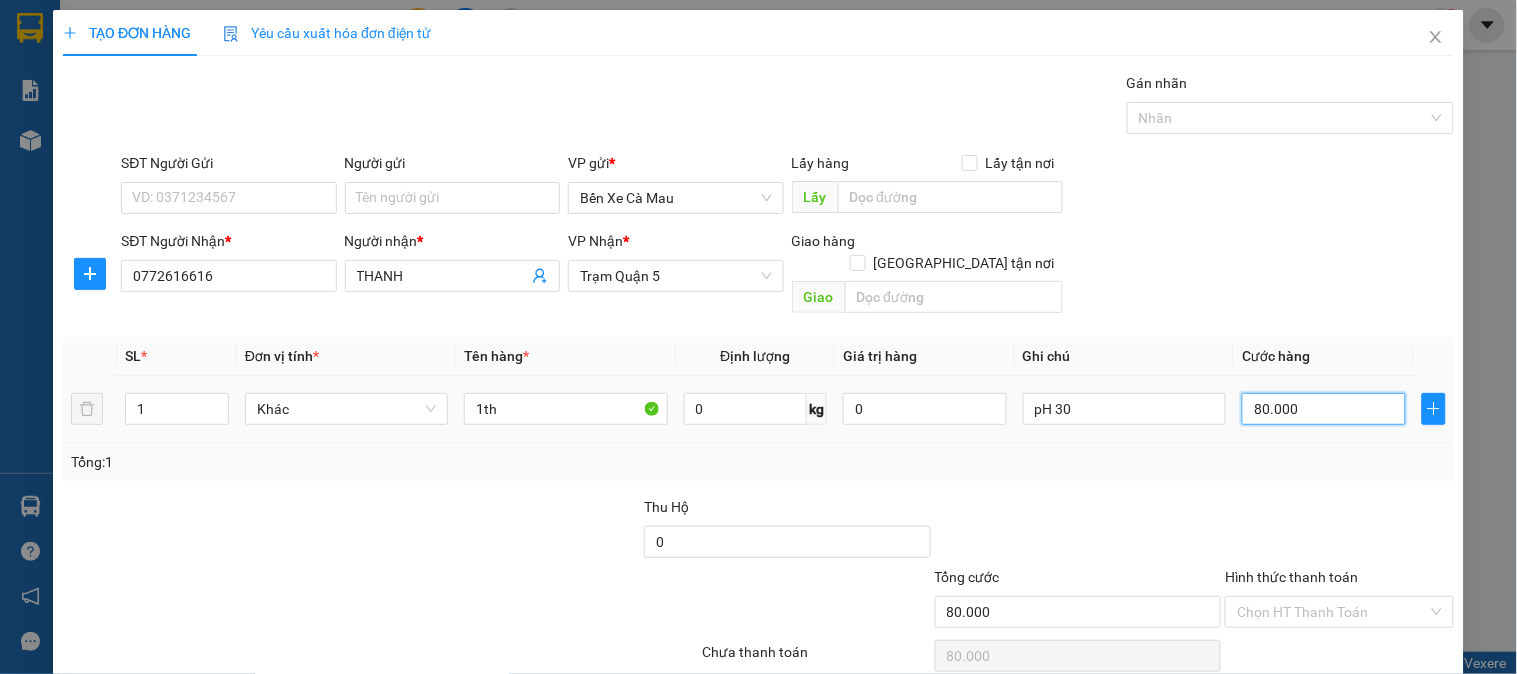 click on "80.000" at bounding box center [1324, 409] 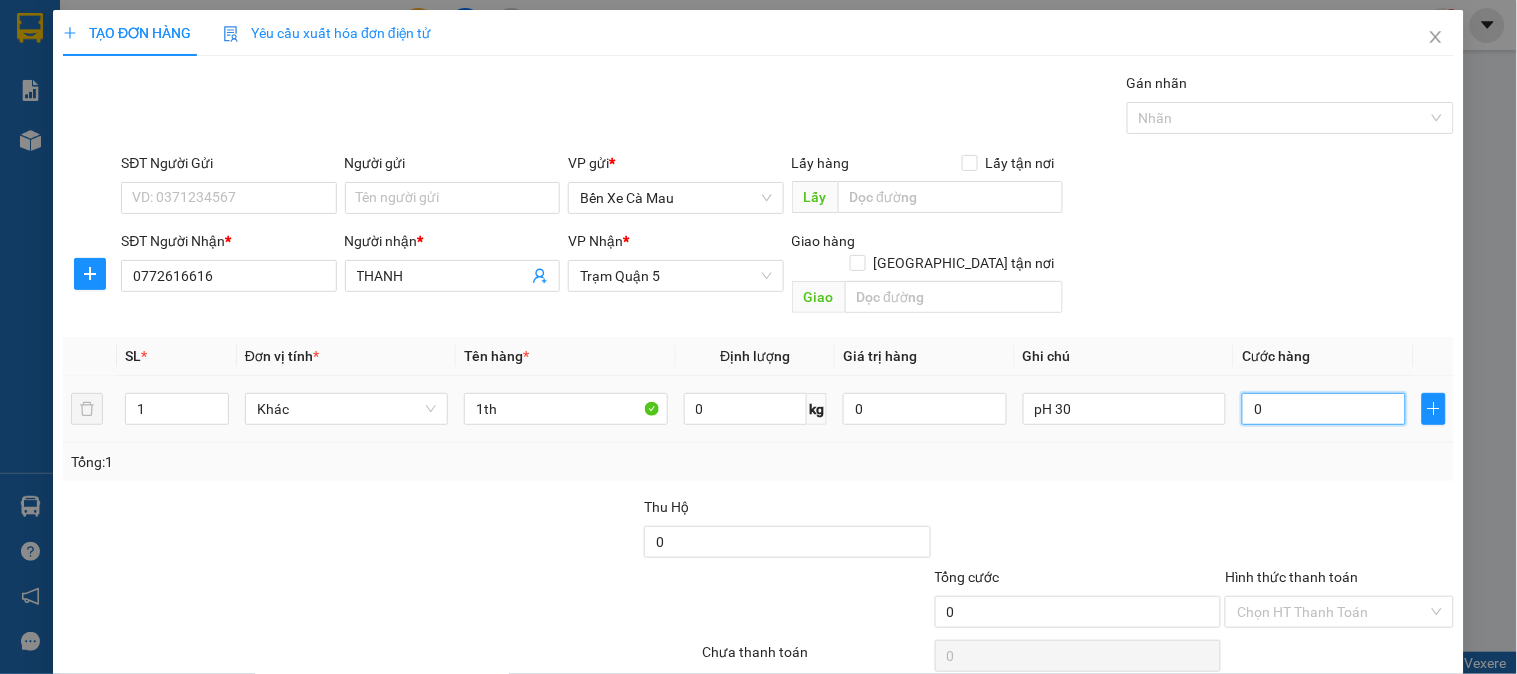 type on "7" 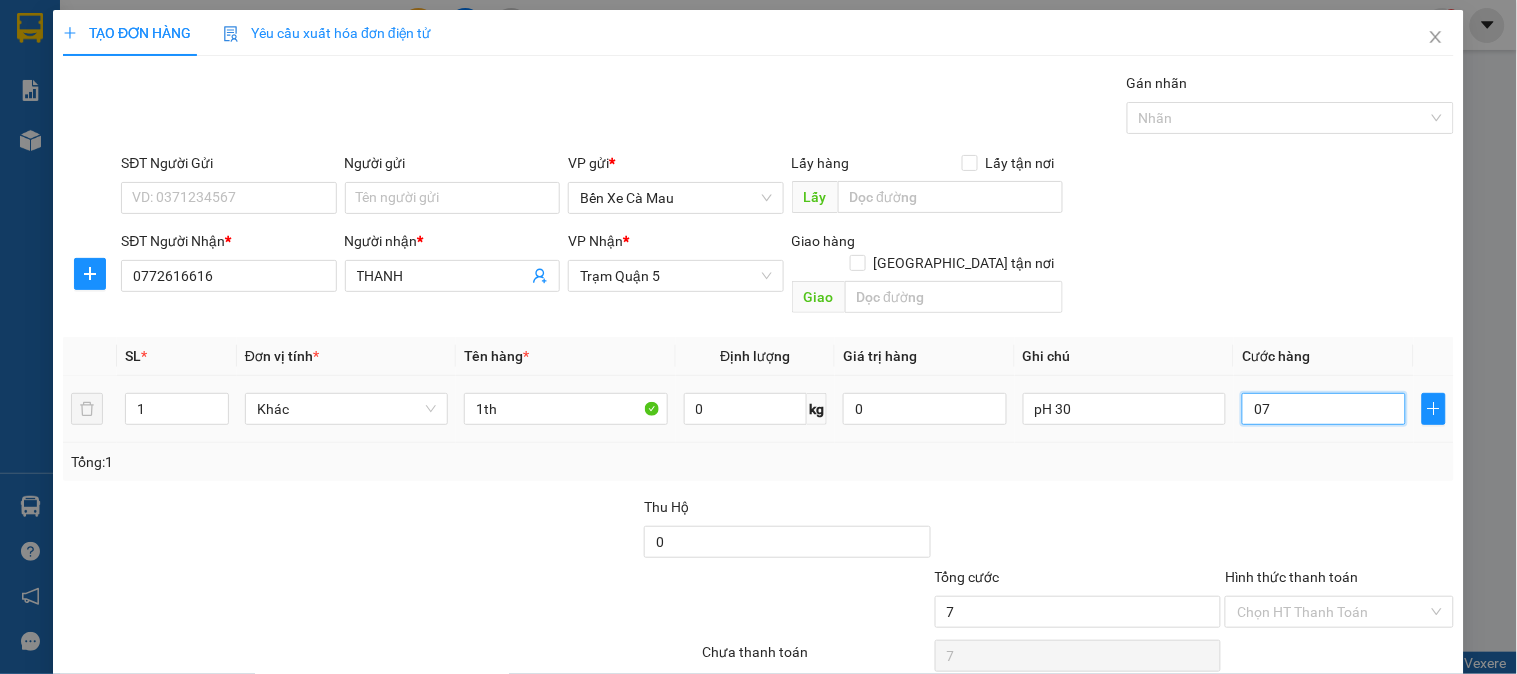 type on "70" 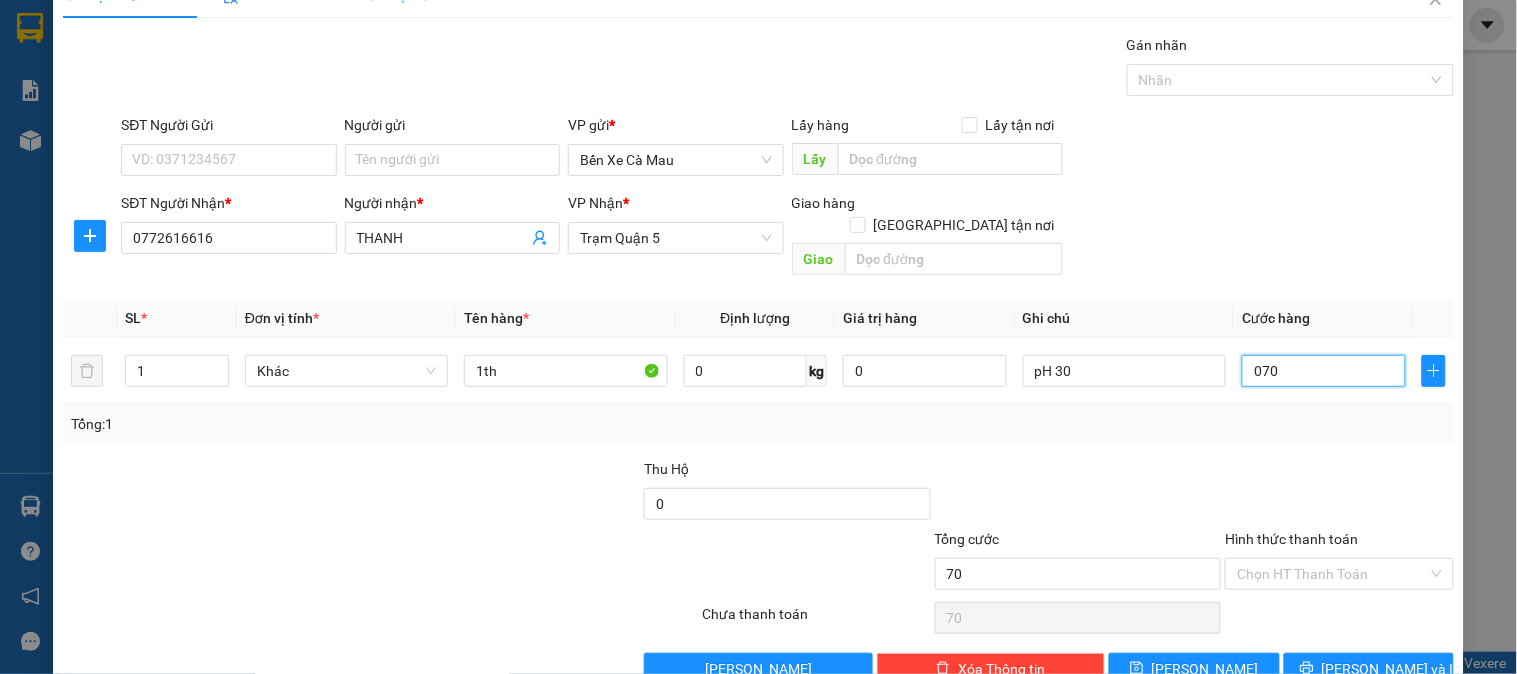 scroll, scrollTop: 65, scrollLeft: 0, axis: vertical 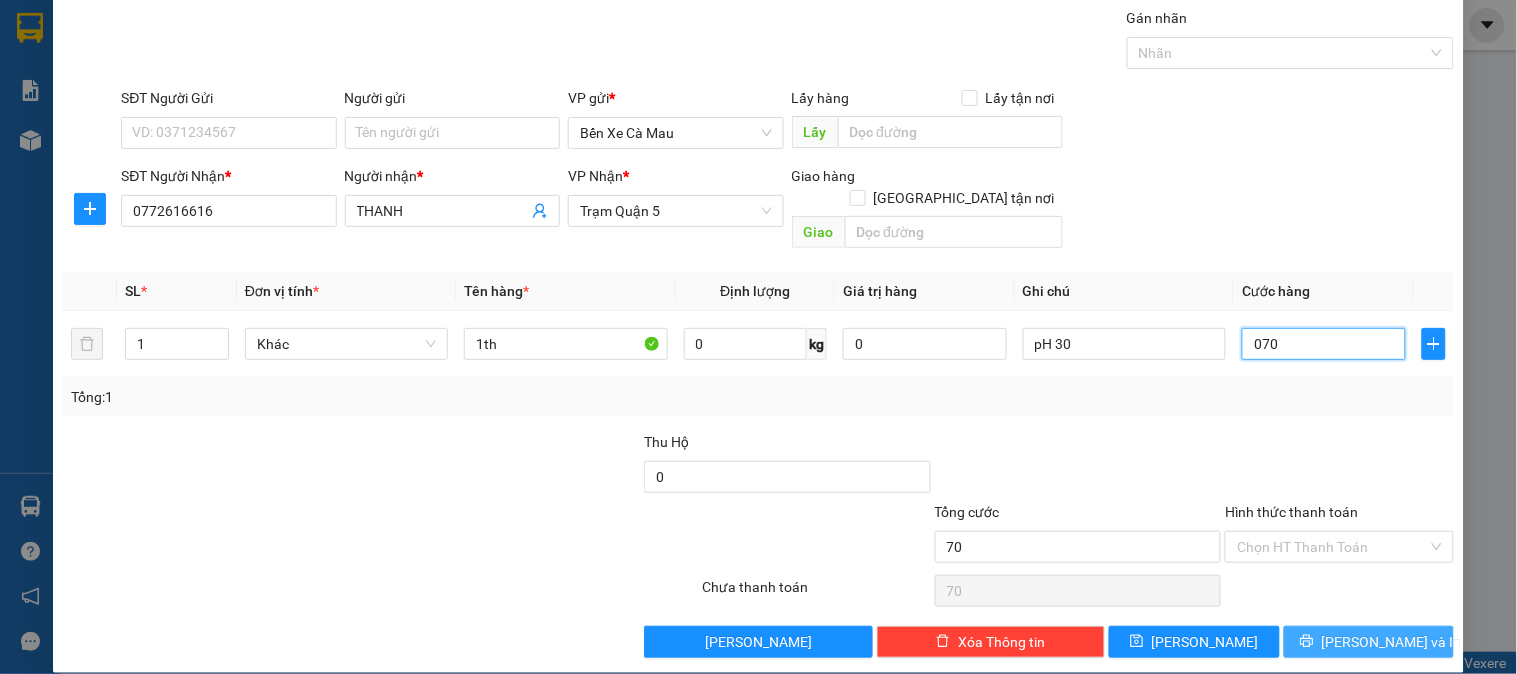 type on "070" 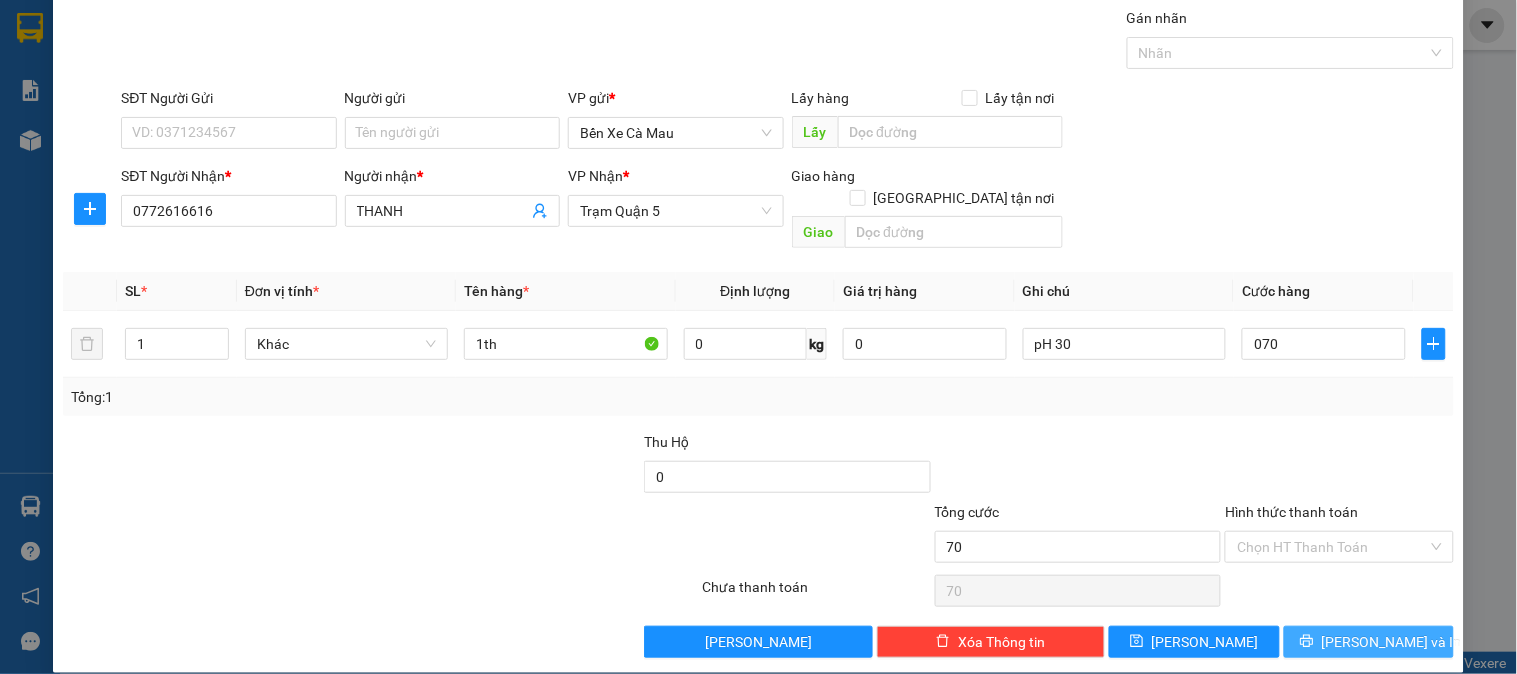 type on "70.000" 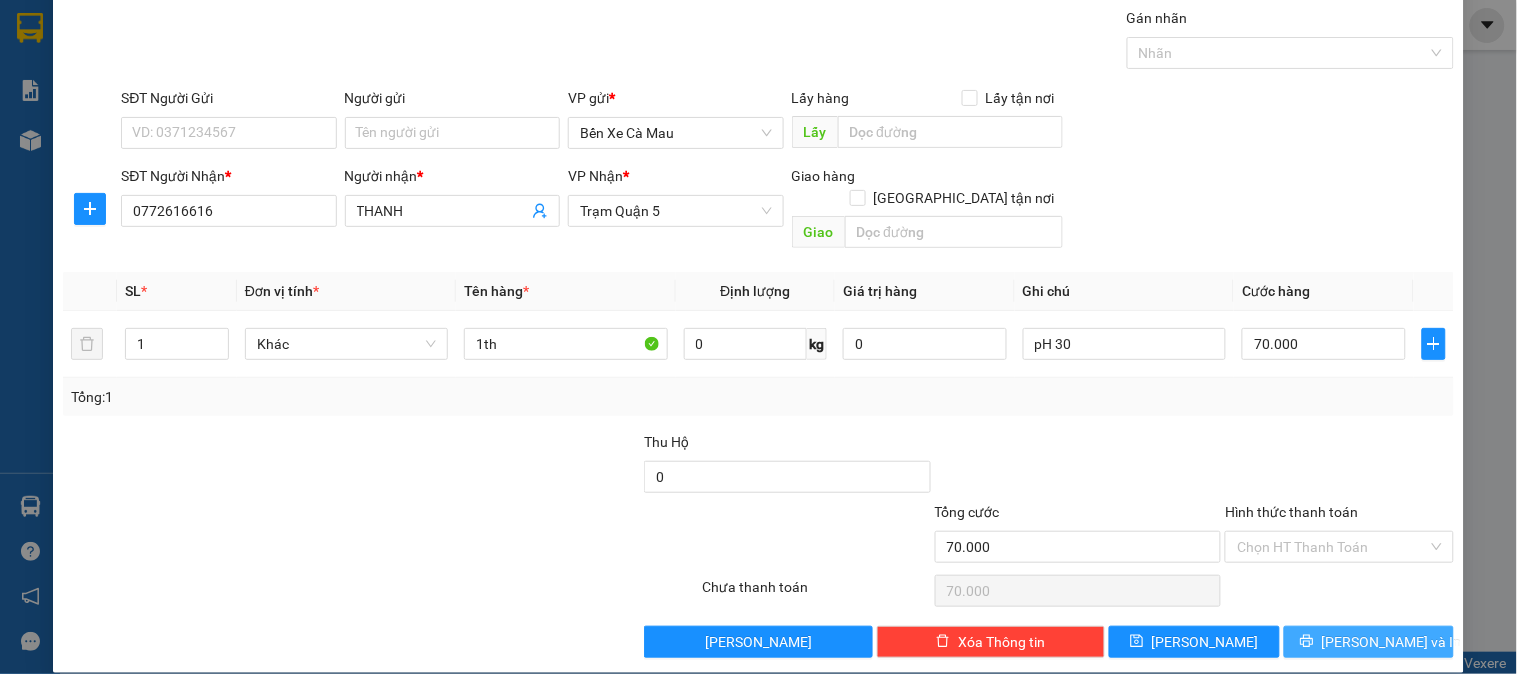click on "[PERSON_NAME] và In" at bounding box center [1369, 642] 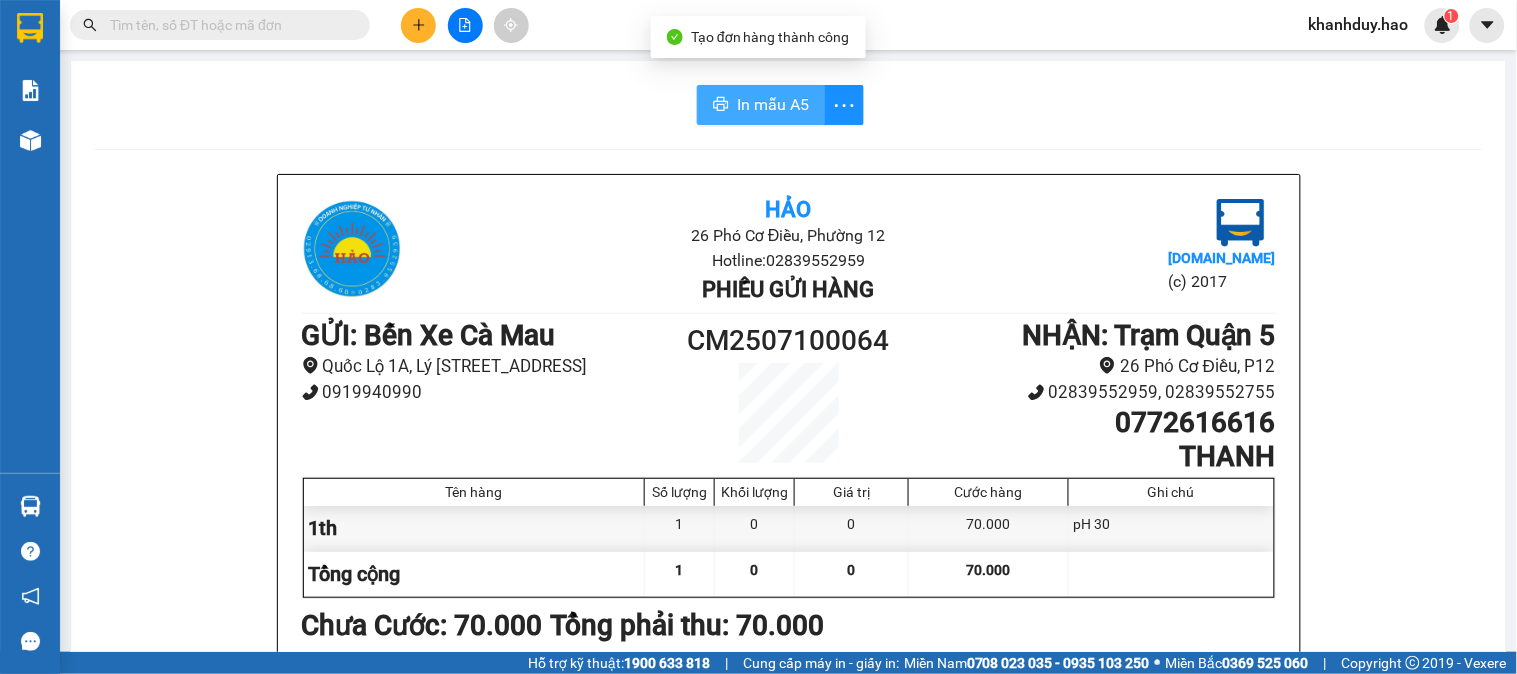 click on "In mẫu A5" at bounding box center (761, 105) 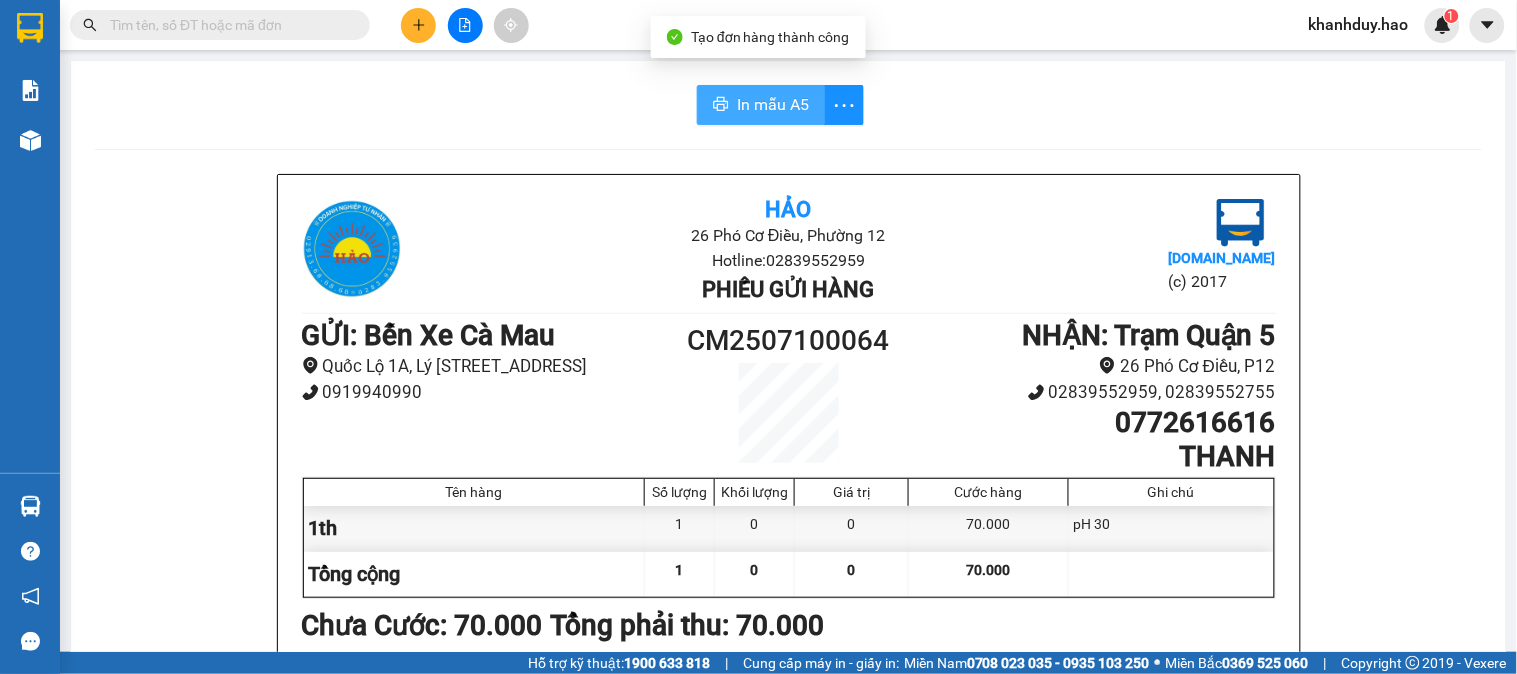 scroll, scrollTop: 0, scrollLeft: 0, axis: both 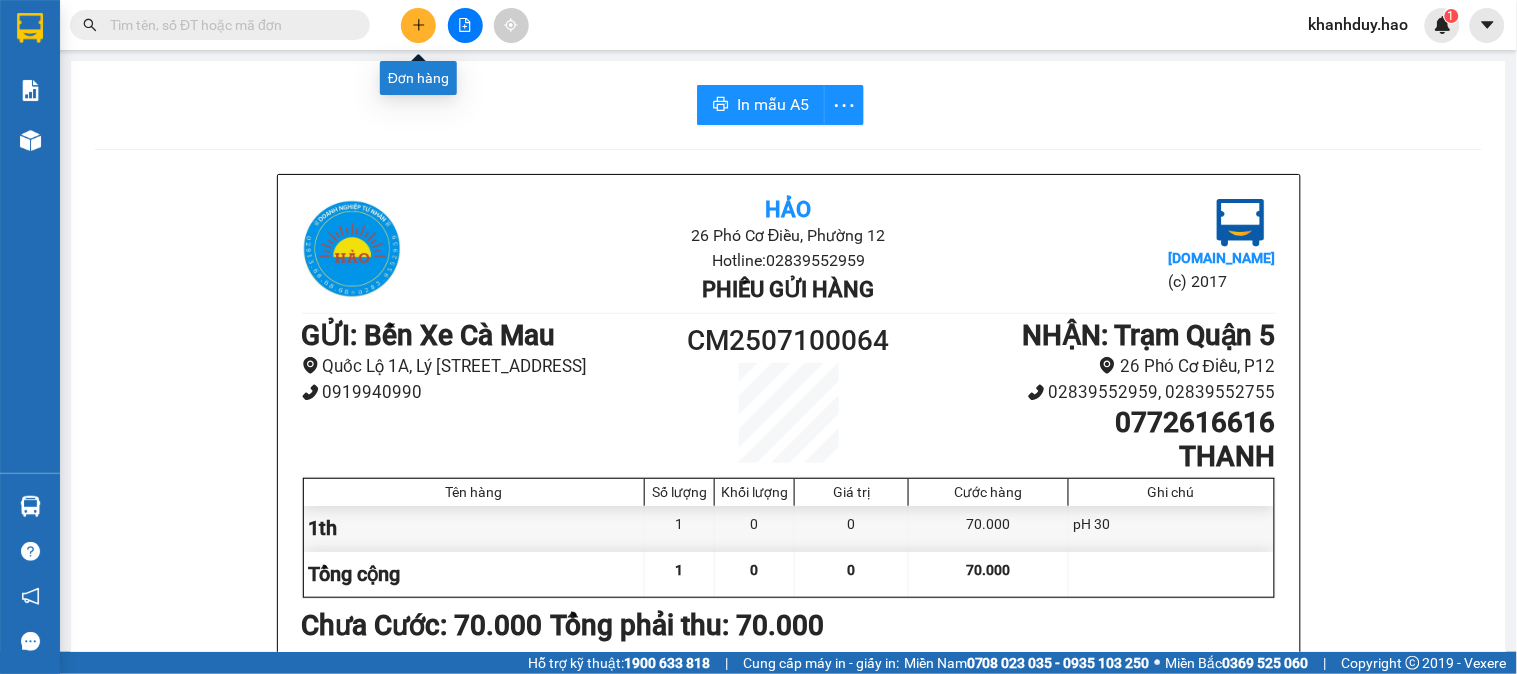 click 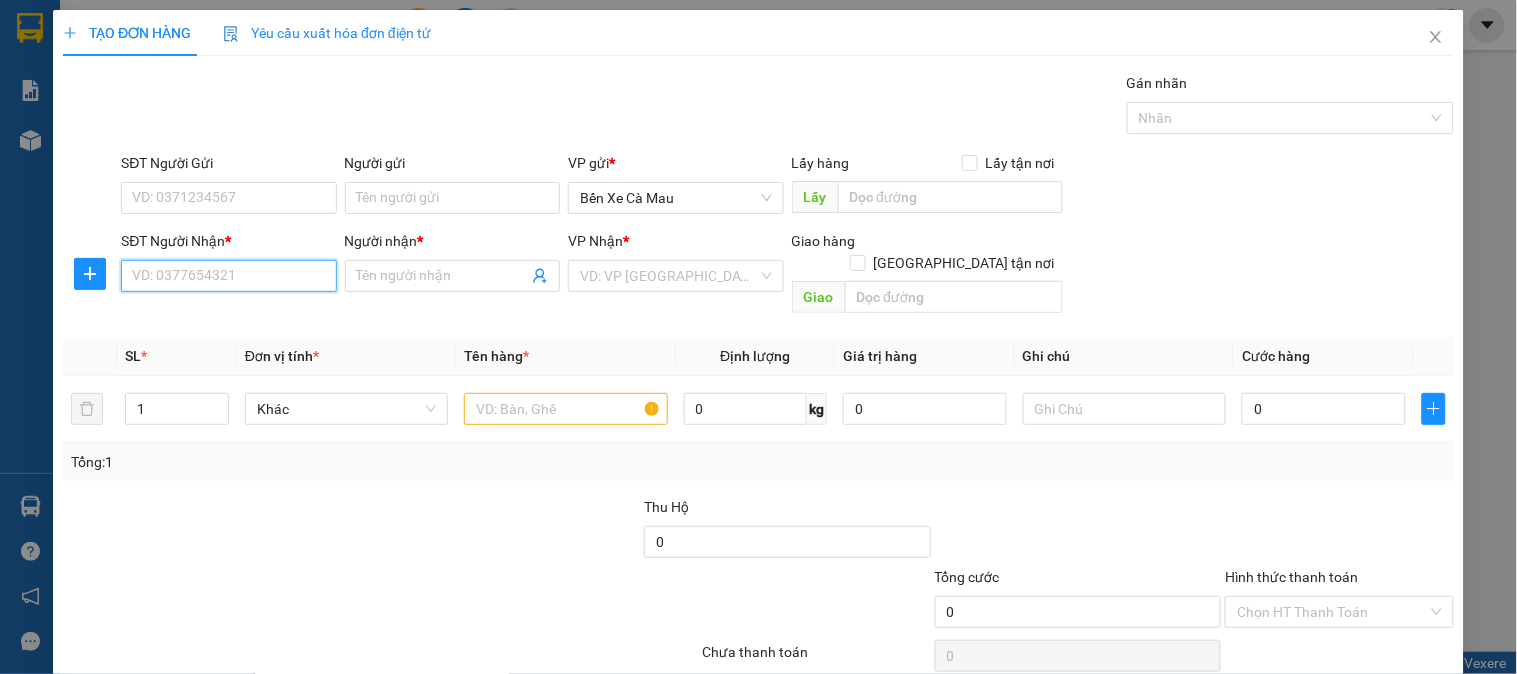 click on "SĐT Người Nhận  *" at bounding box center [228, 276] 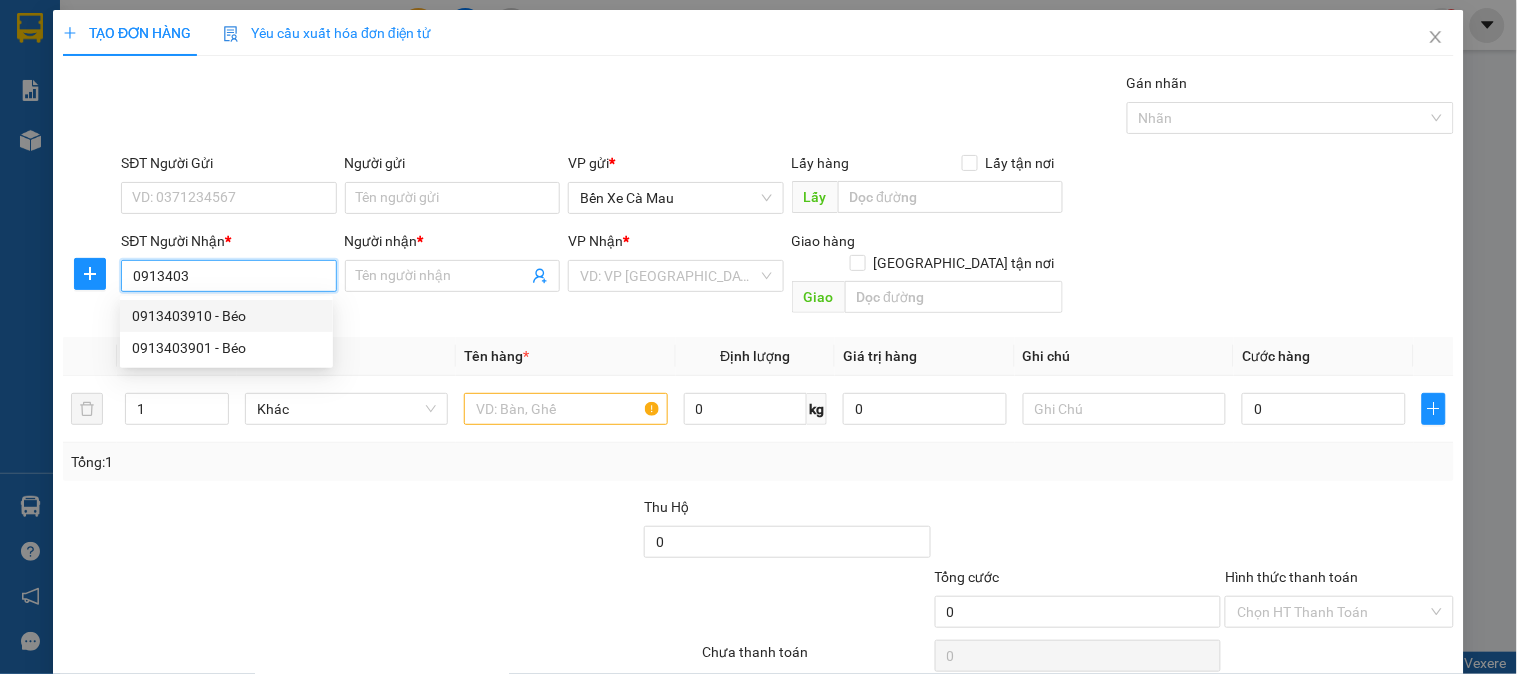 click on "0913403910 - Béo" at bounding box center [226, 316] 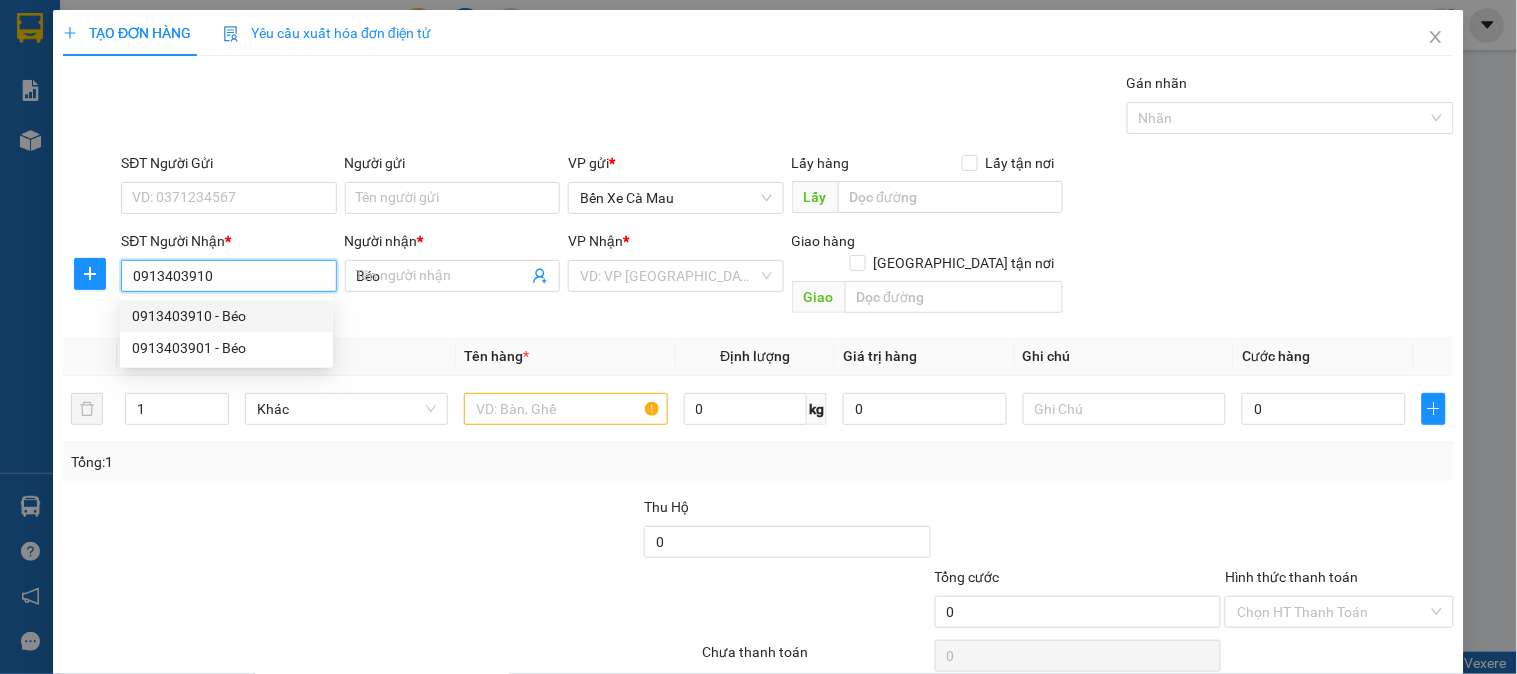 type on "120.000" 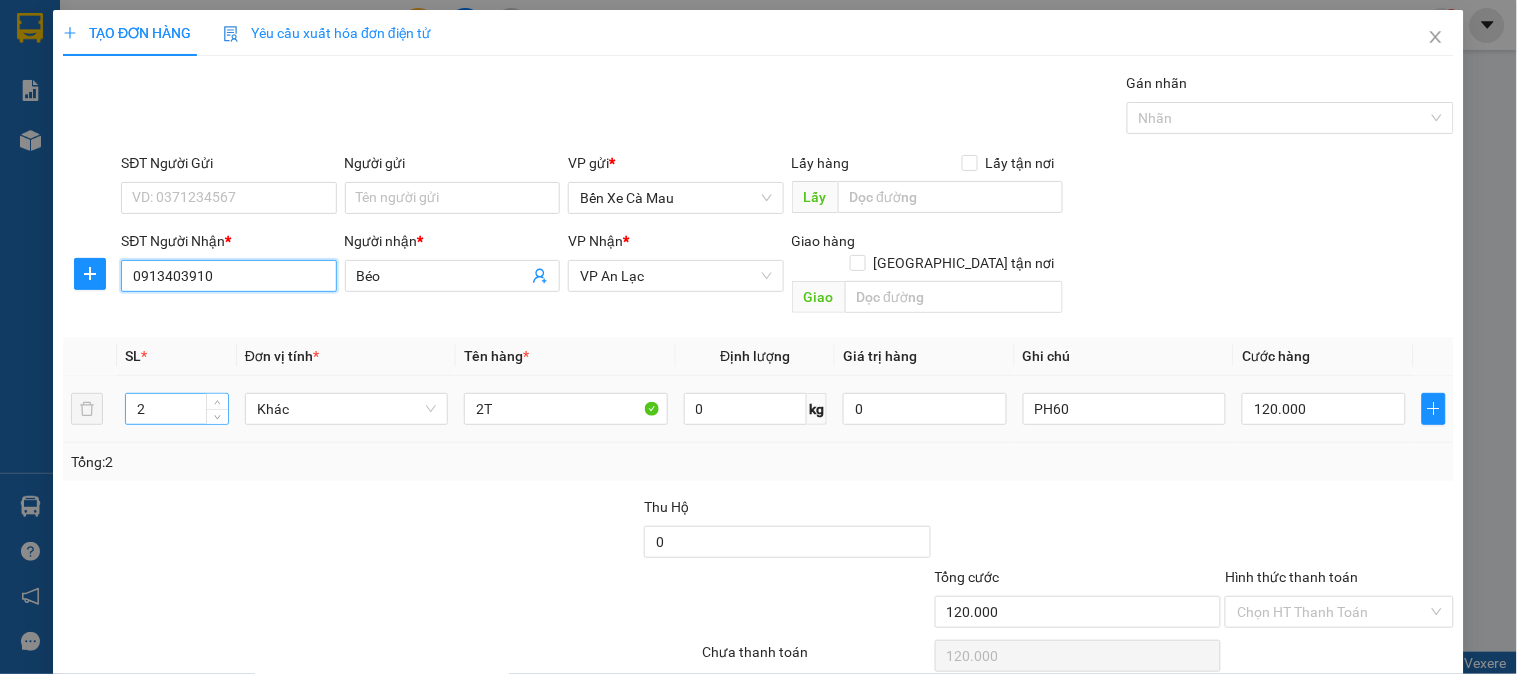 type on "0913403910" 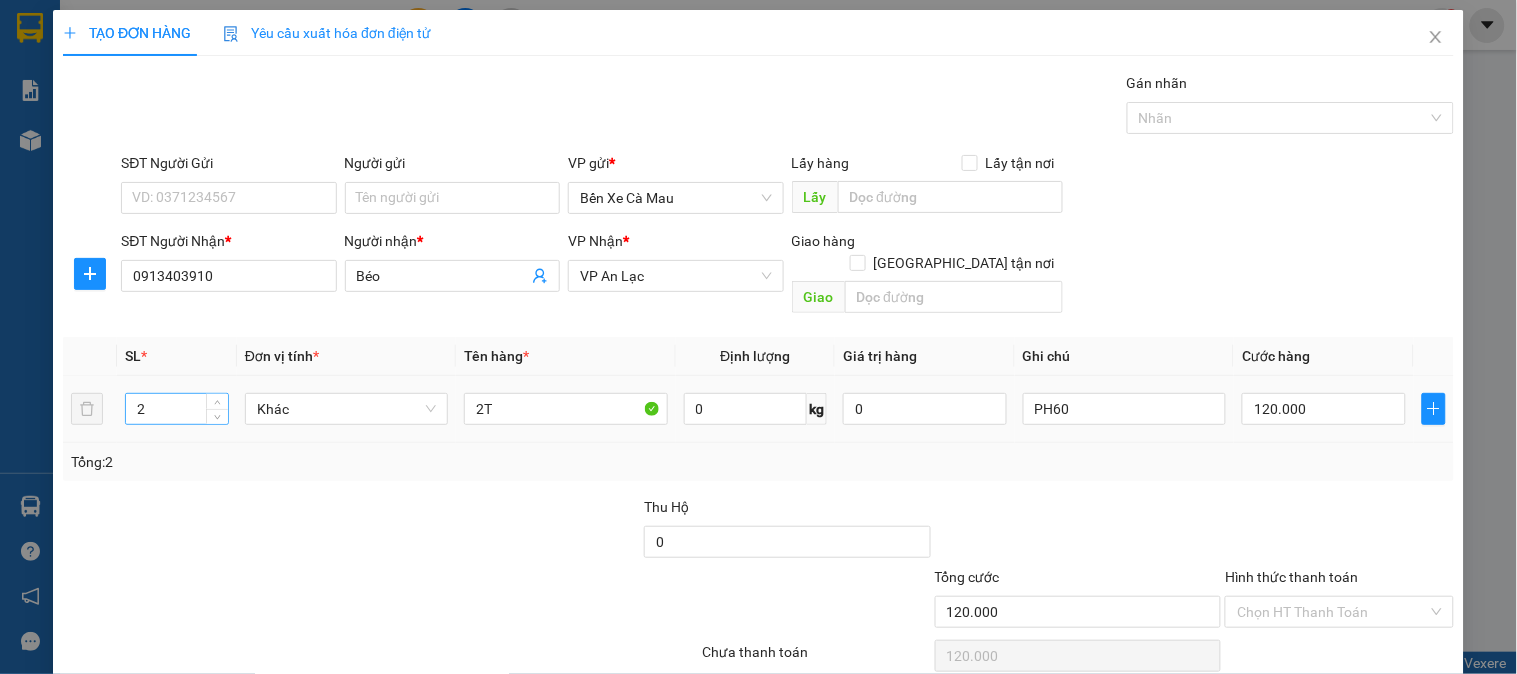 click on "2" at bounding box center (177, 409) 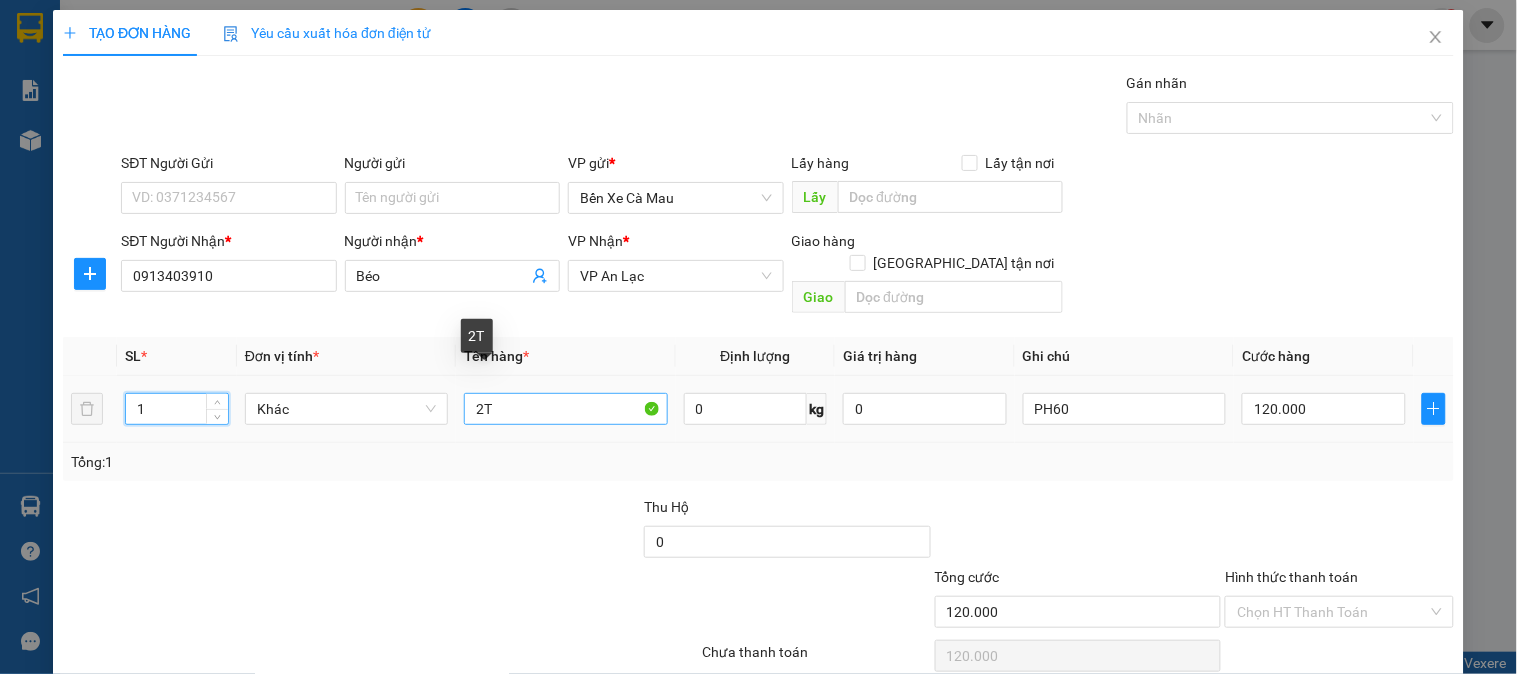 type on "1" 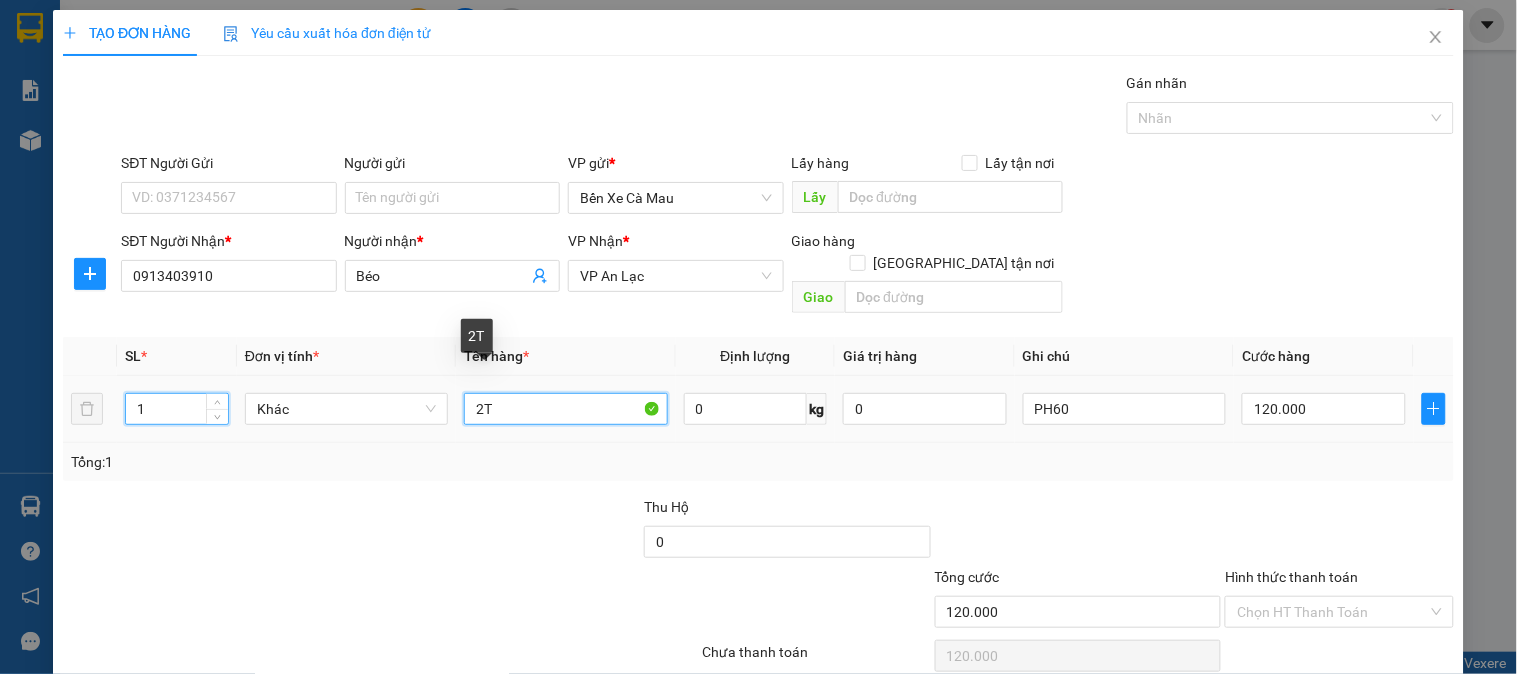 click on "2T" at bounding box center [565, 409] 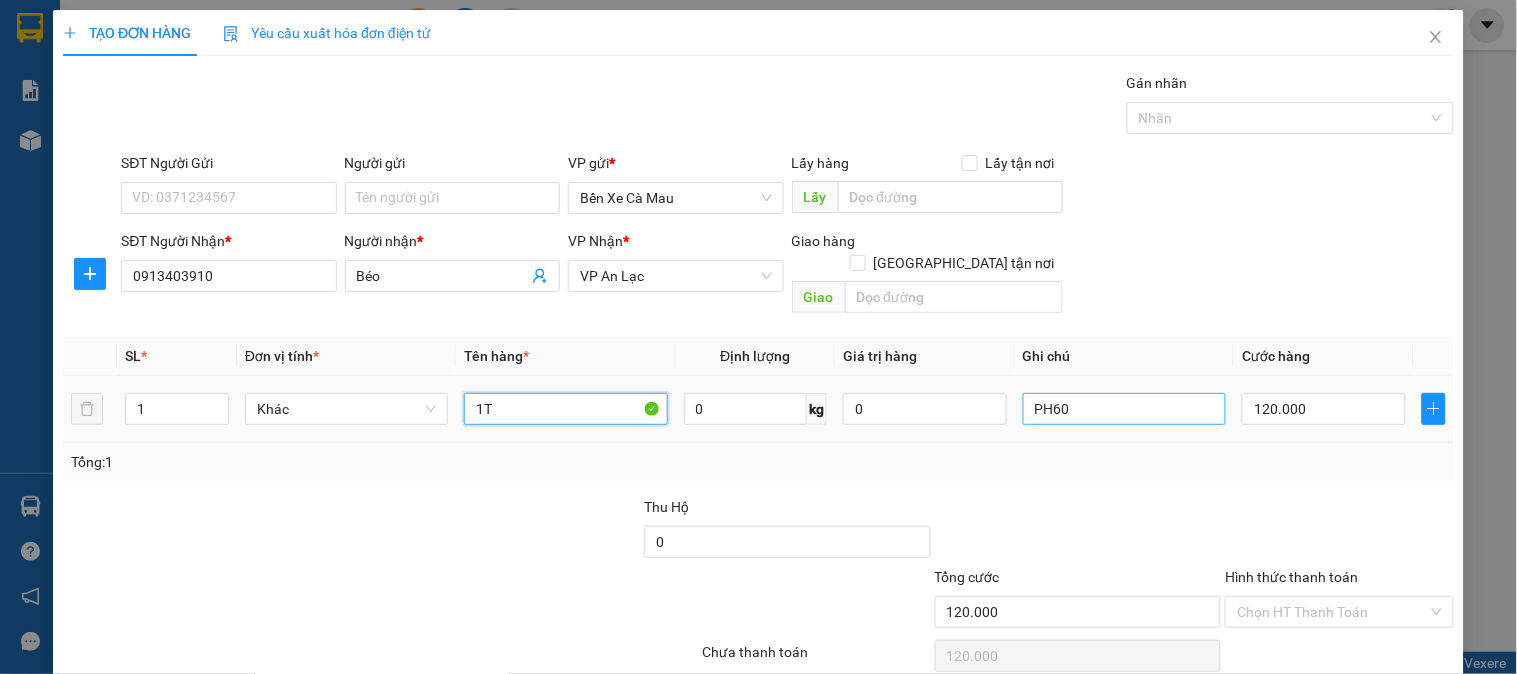 type on "1T" 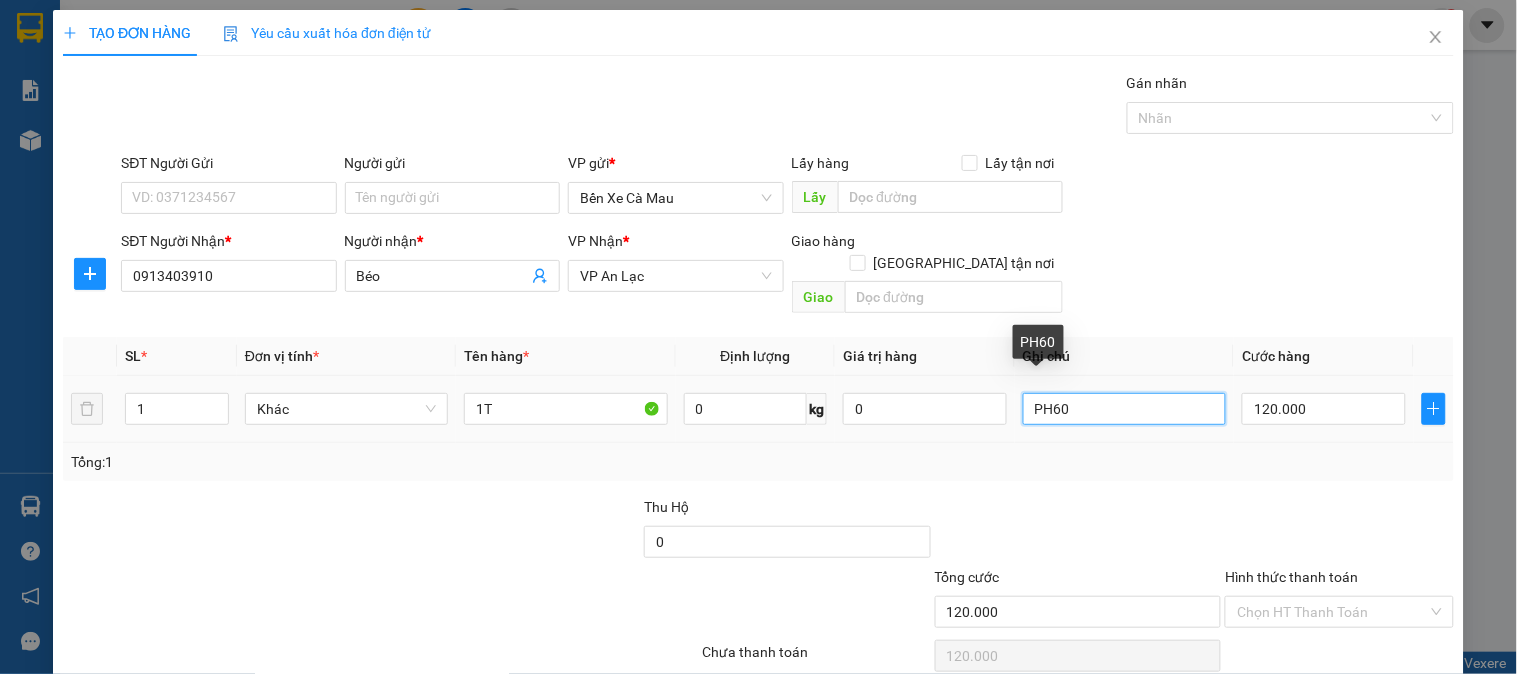 click on "PH60" at bounding box center [1124, 409] 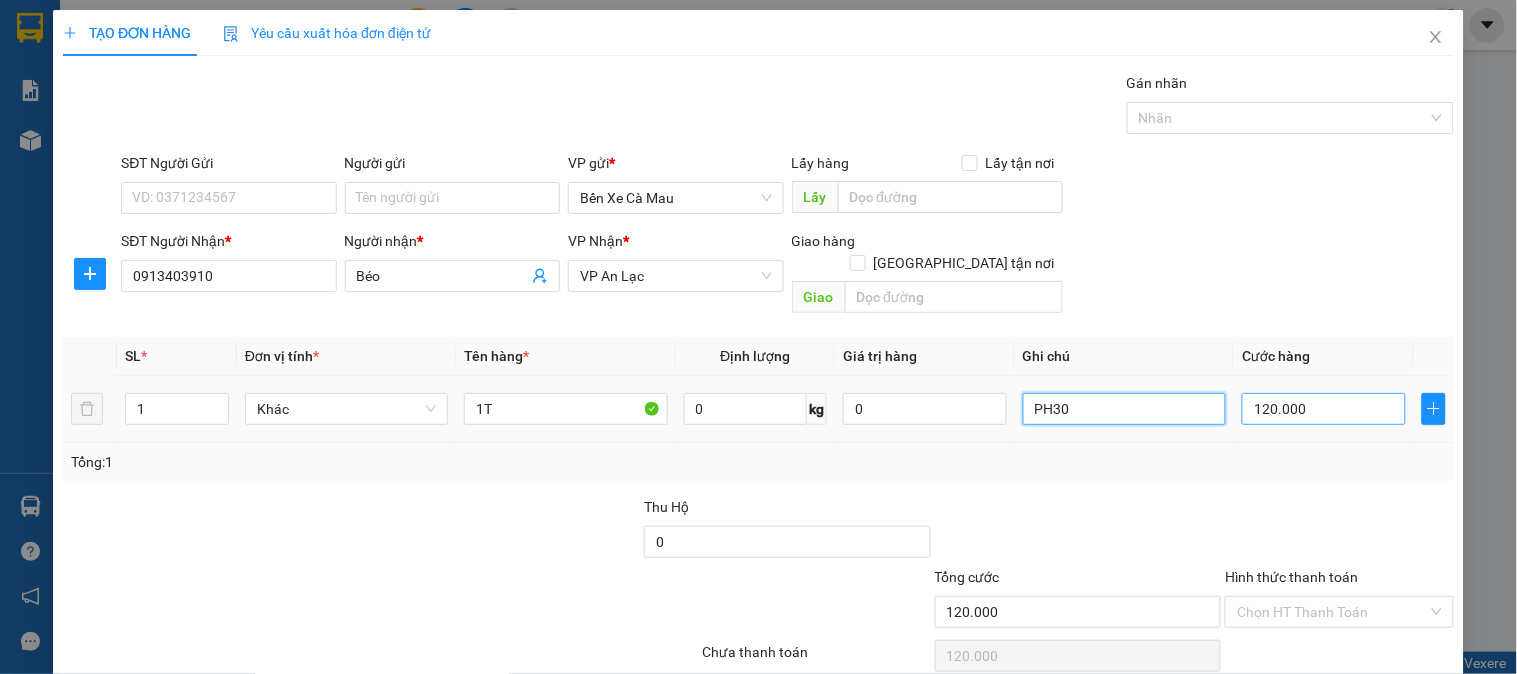 type on "PH30" 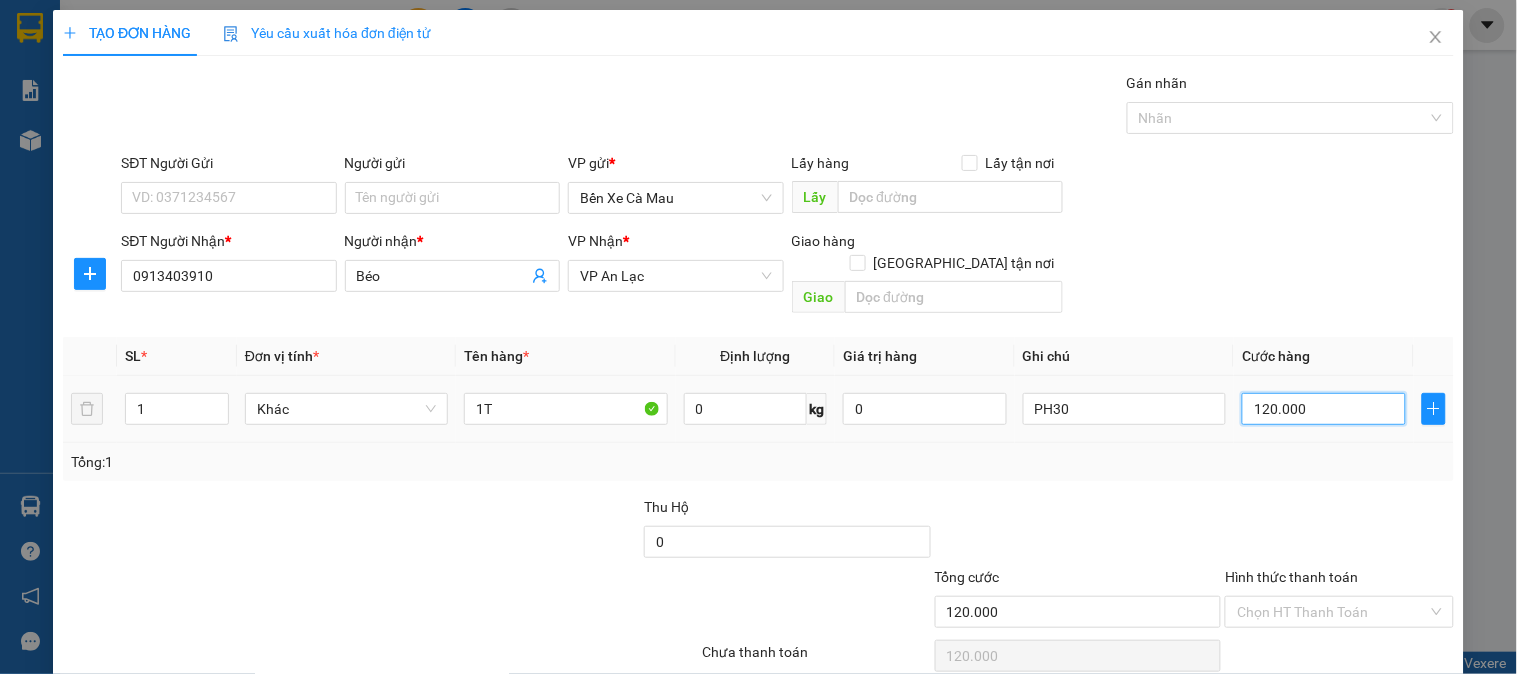 click on "120.000" at bounding box center (1324, 409) 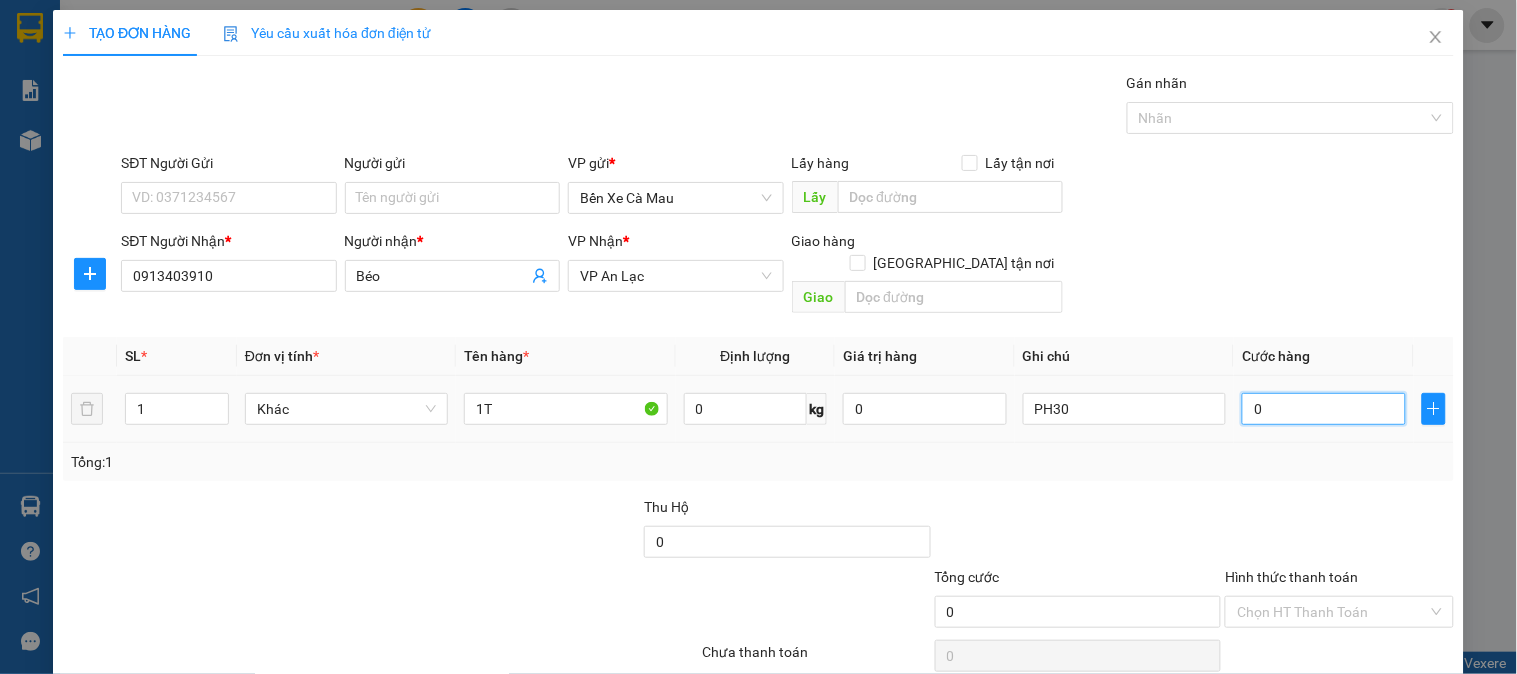 type on "07" 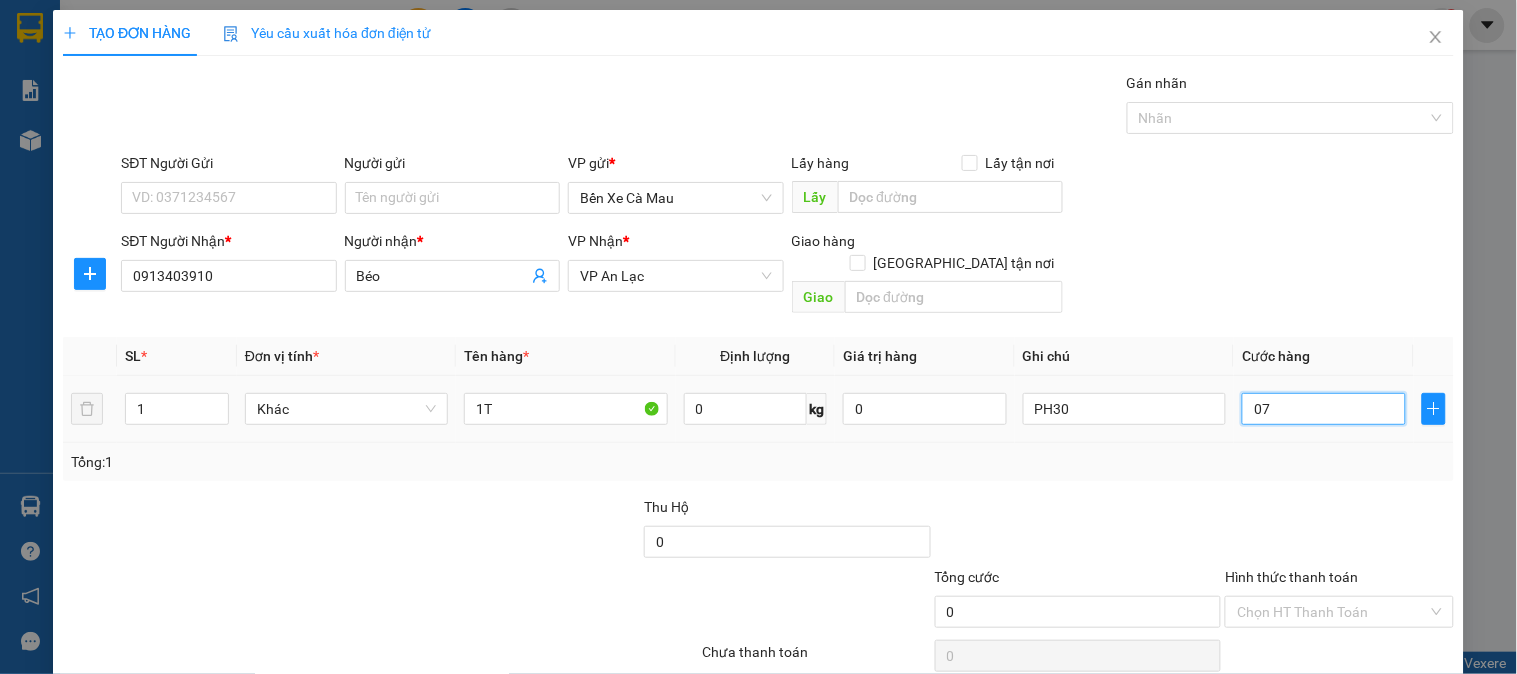 type on "7" 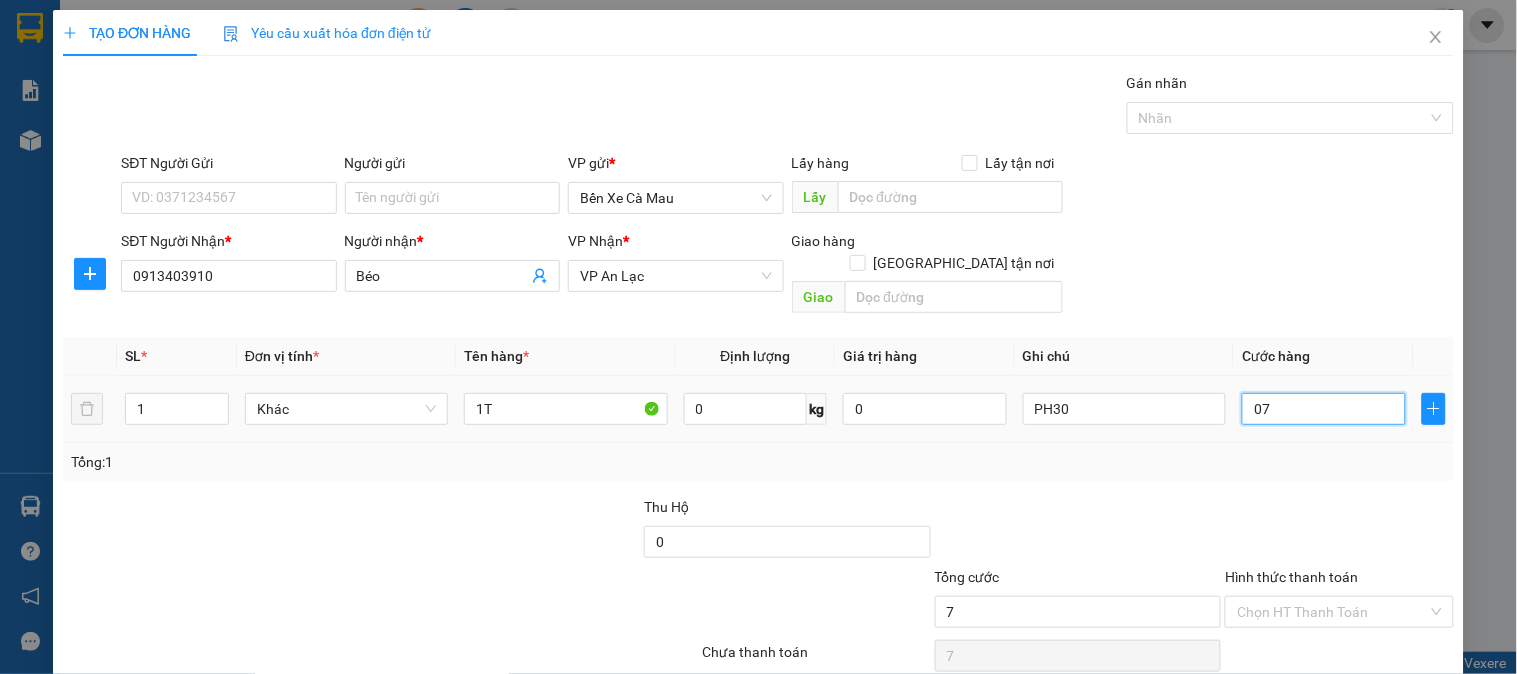 type on "070" 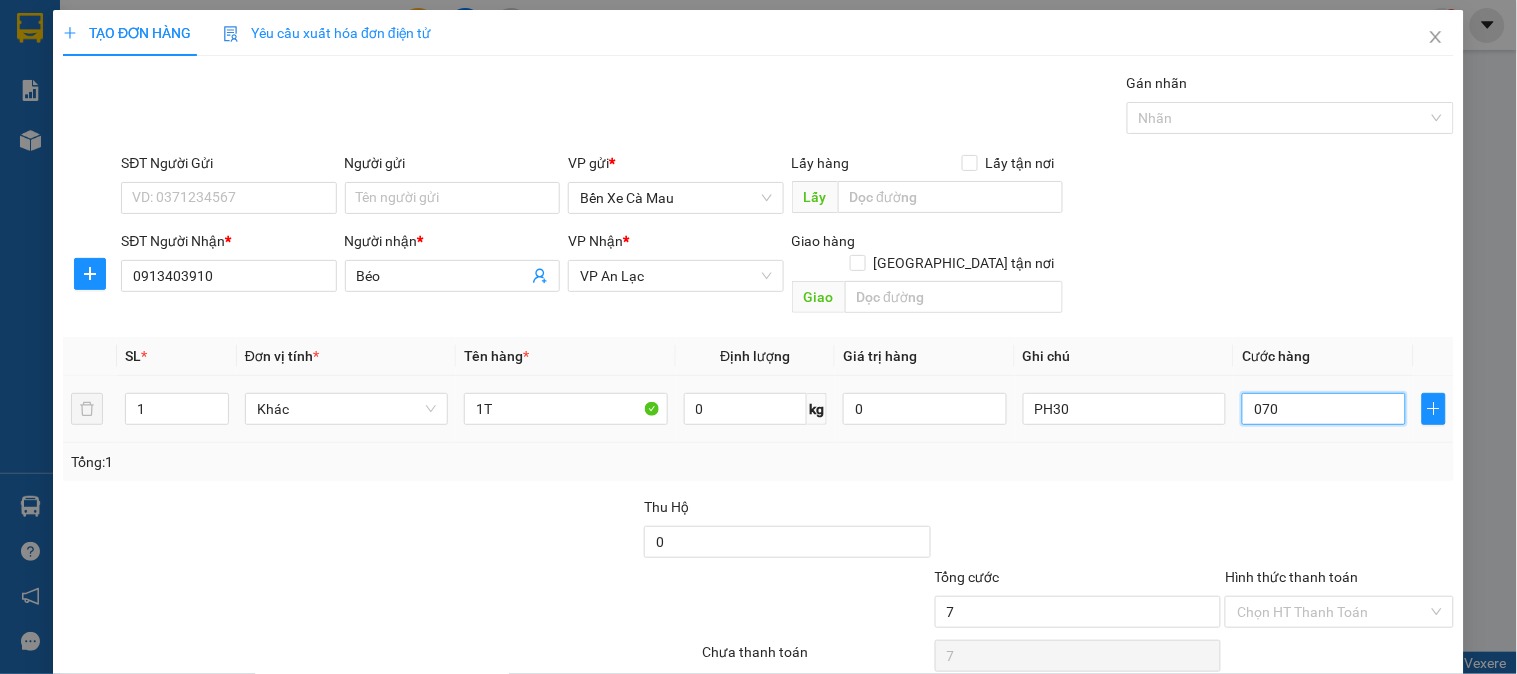 type on "70" 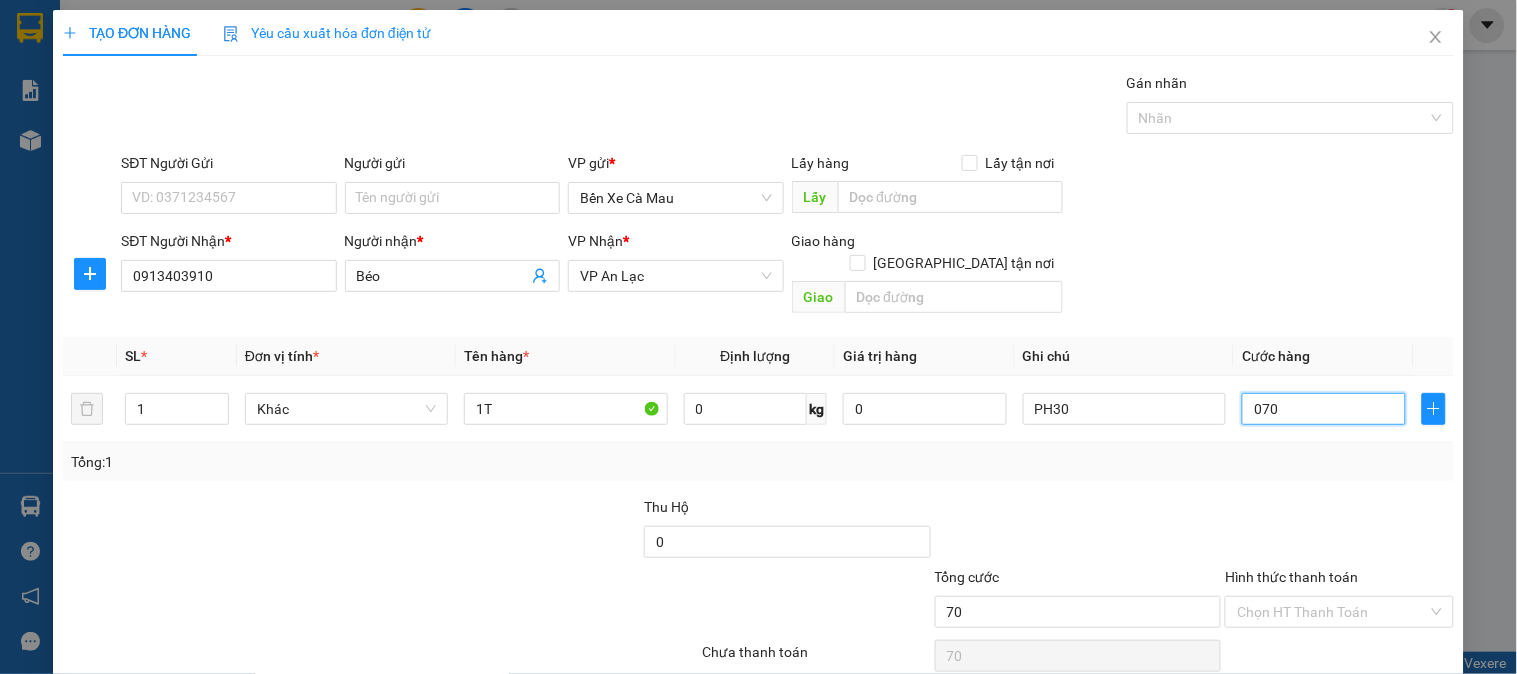 scroll, scrollTop: 65, scrollLeft: 0, axis: vertical 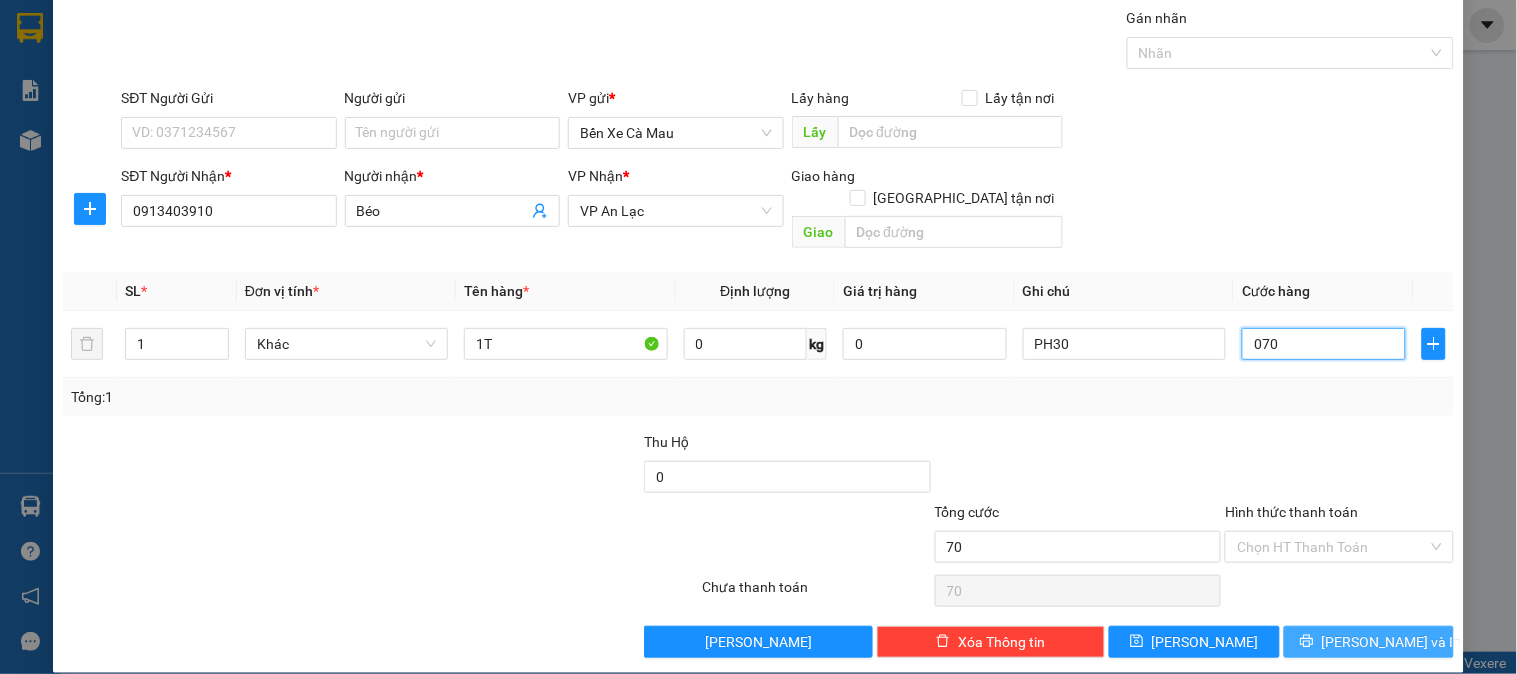type on "070" 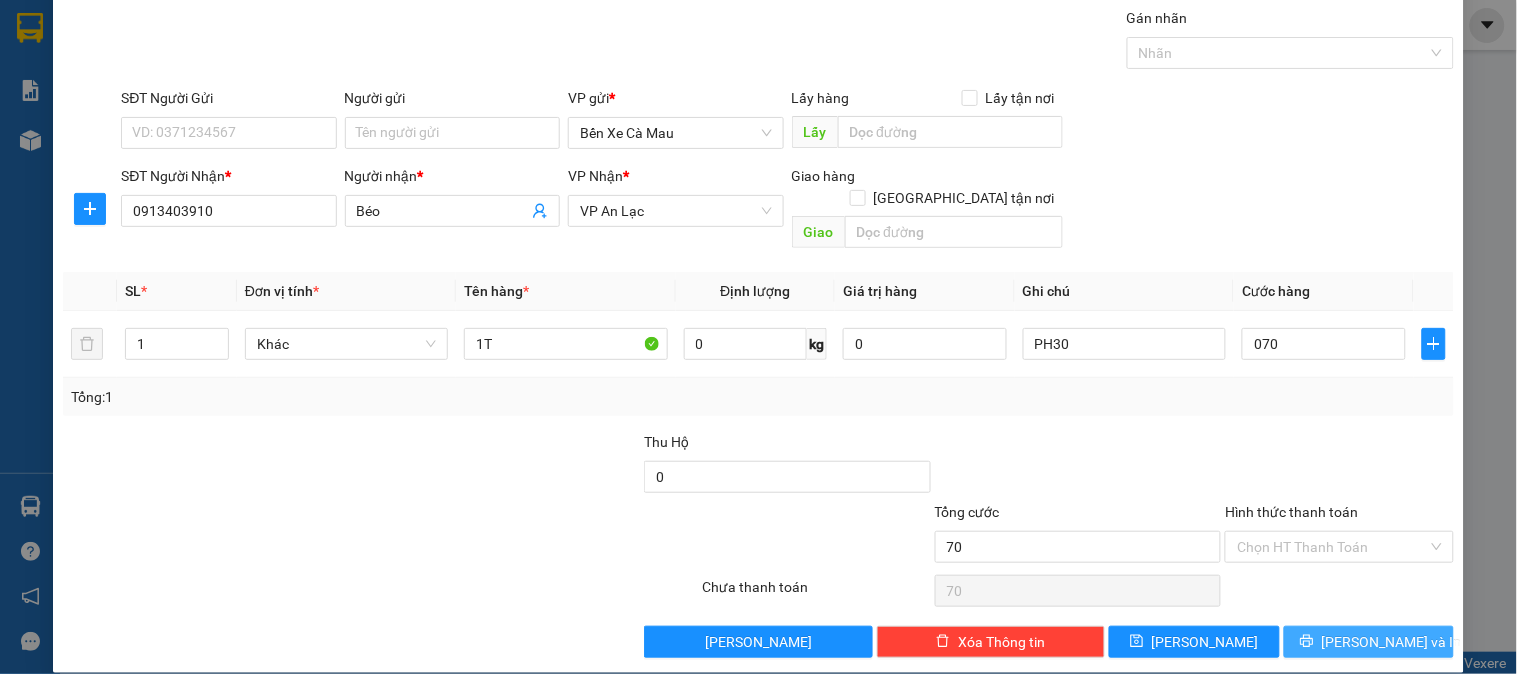 type on "70.000" 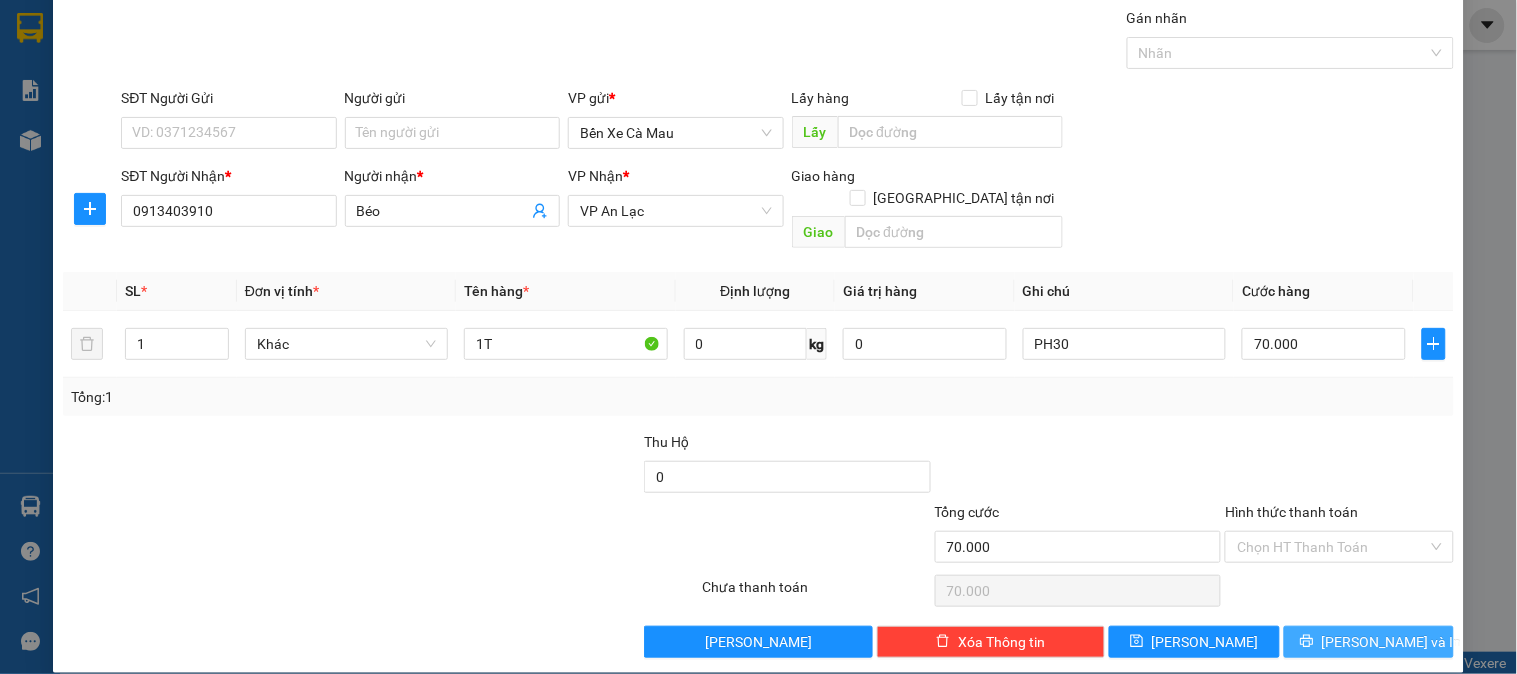 click on "[PERSON_NAME] và In" at bounding box center [1369, 642] 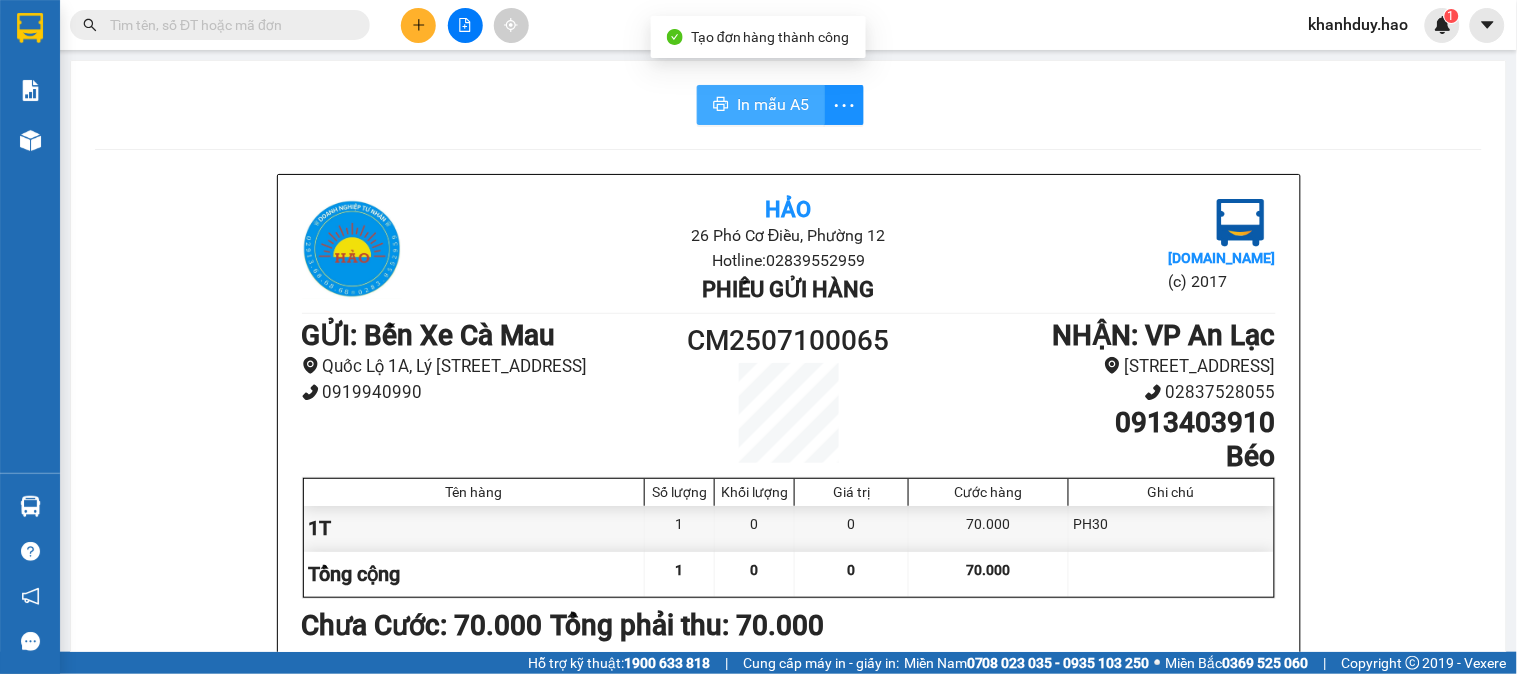 click on "In mẫu A5" at bounding box center (761, 105) 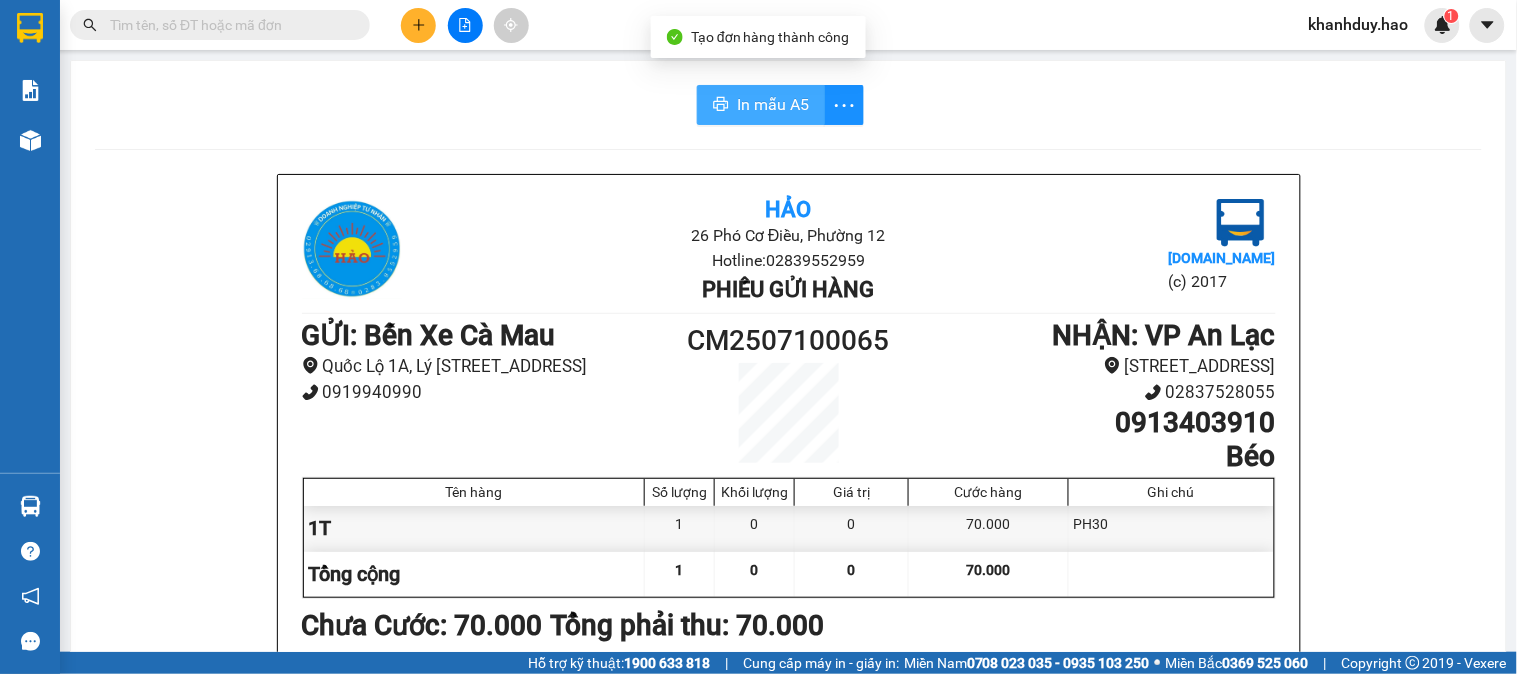 scroll, scrollTop: 0, scrollLeft: 0, axis: both 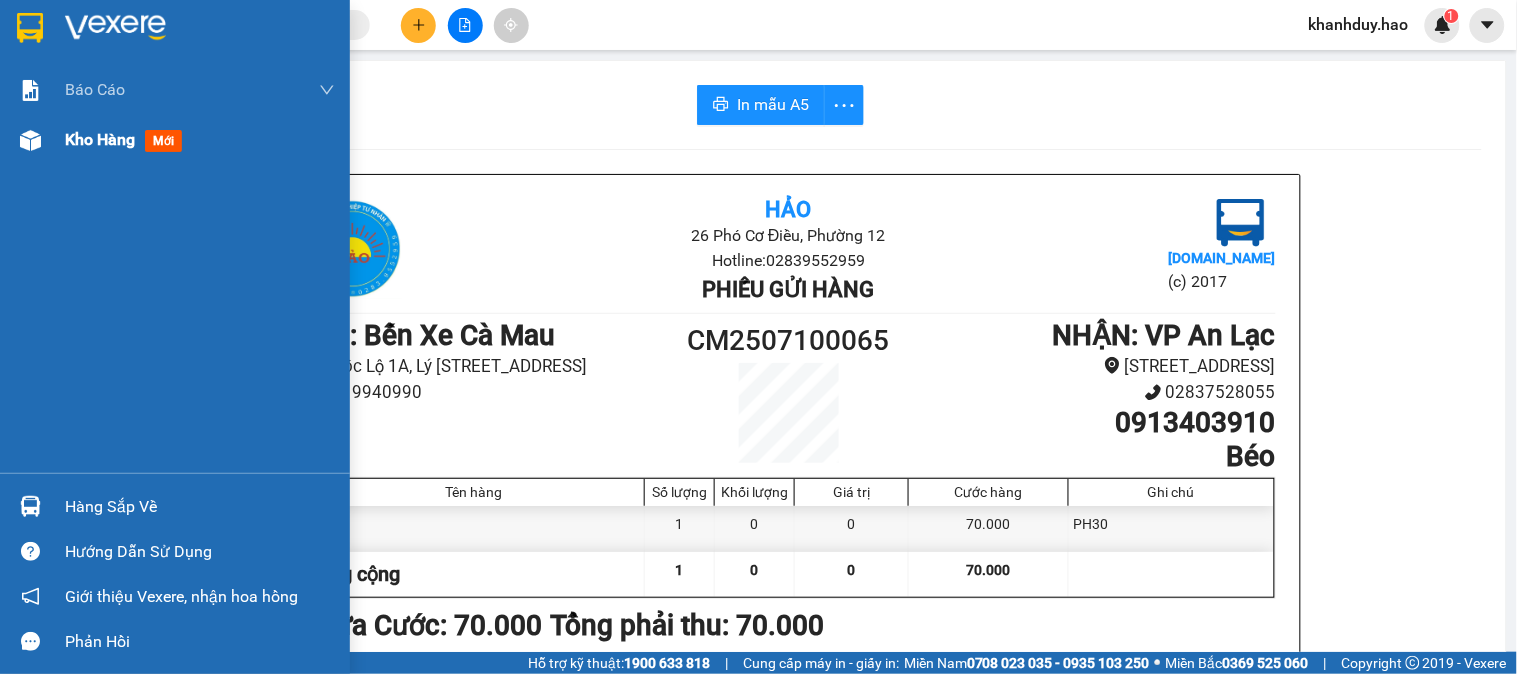 click on "mới" at bounding box center [163, 141] 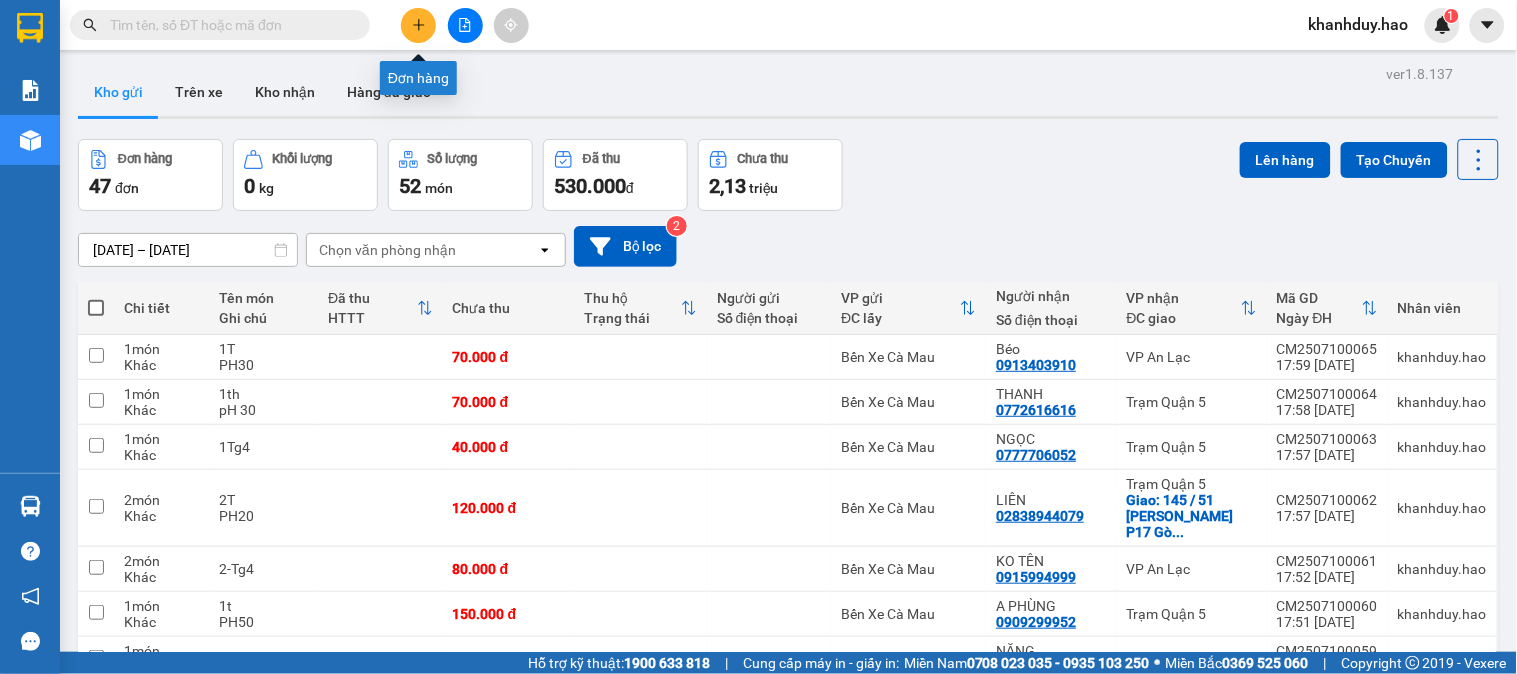 click 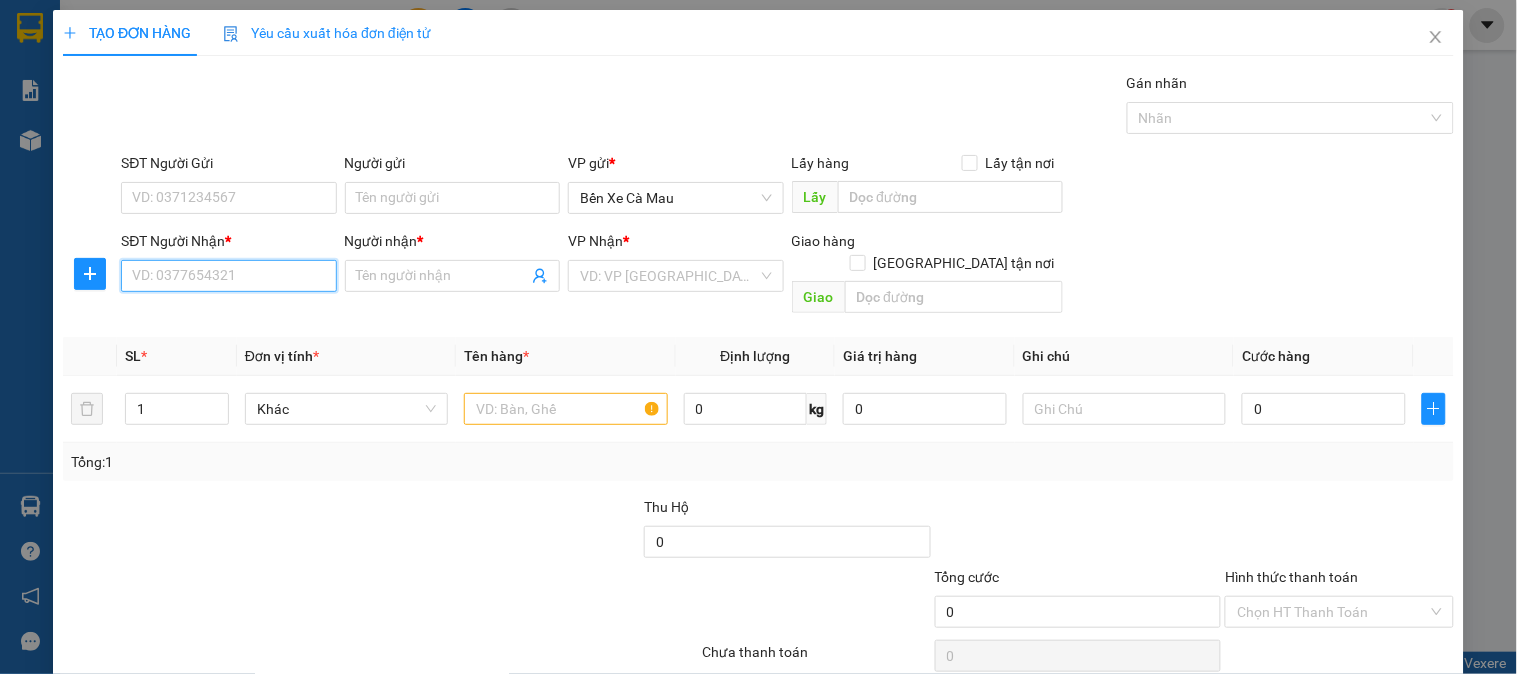 click on "SĐT Người Nhận  *" at bounding box center (228, 276) 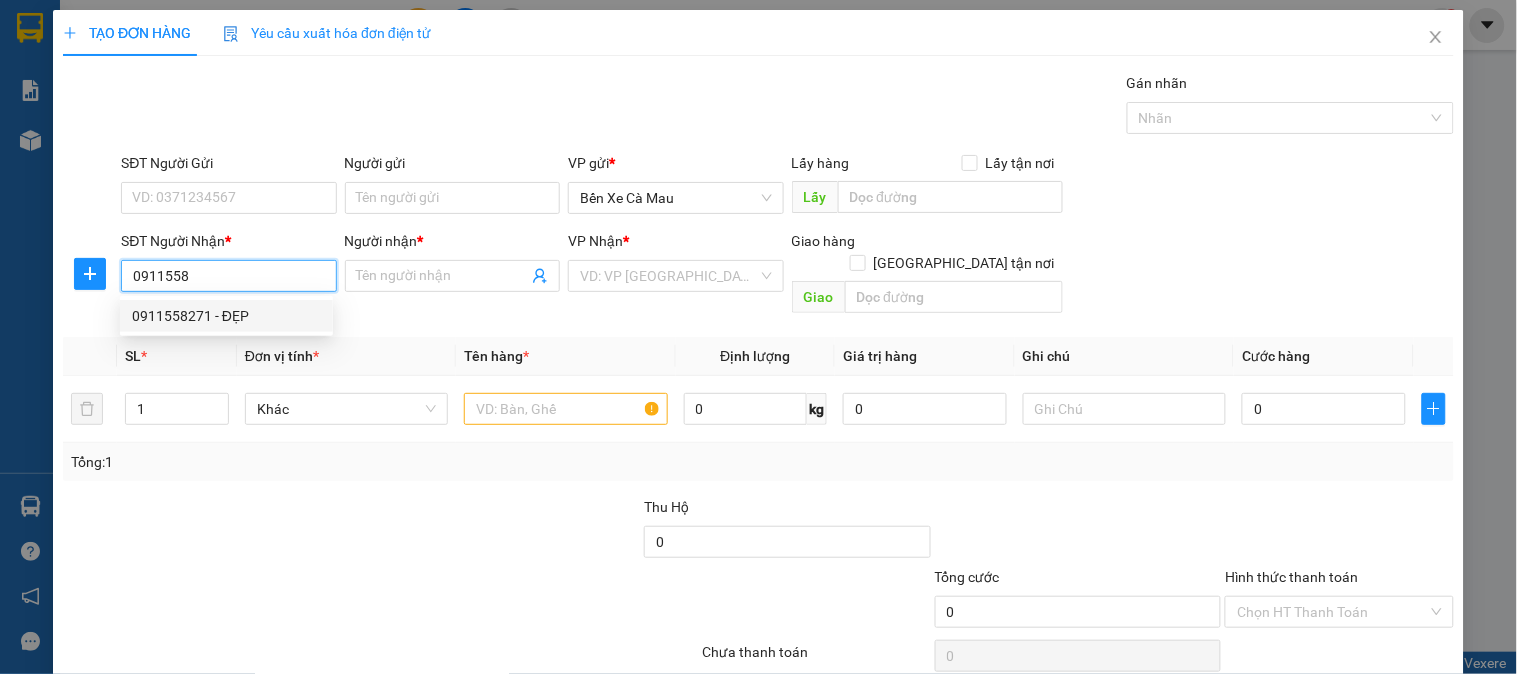 click on "0911558271 - ĐẸP" at bounding box center [226, 316] 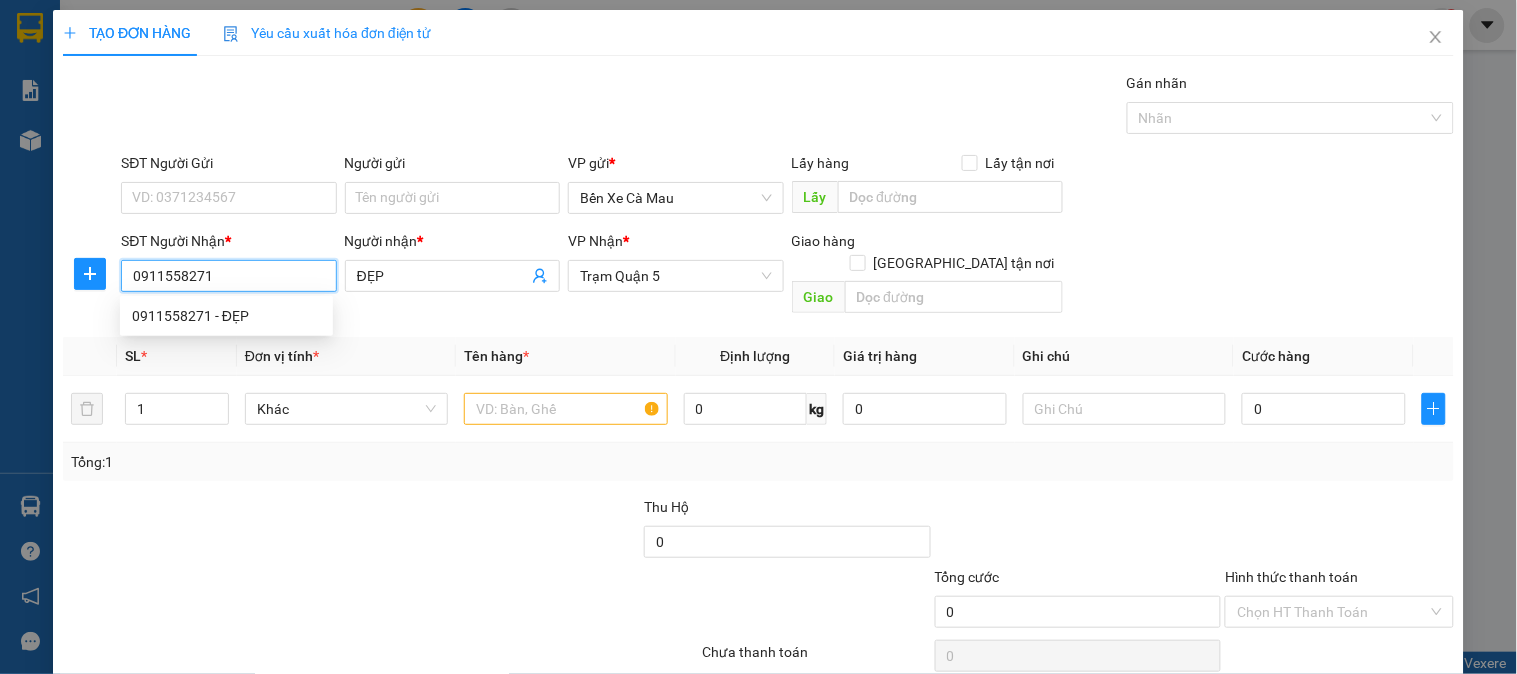 type on "50.000" 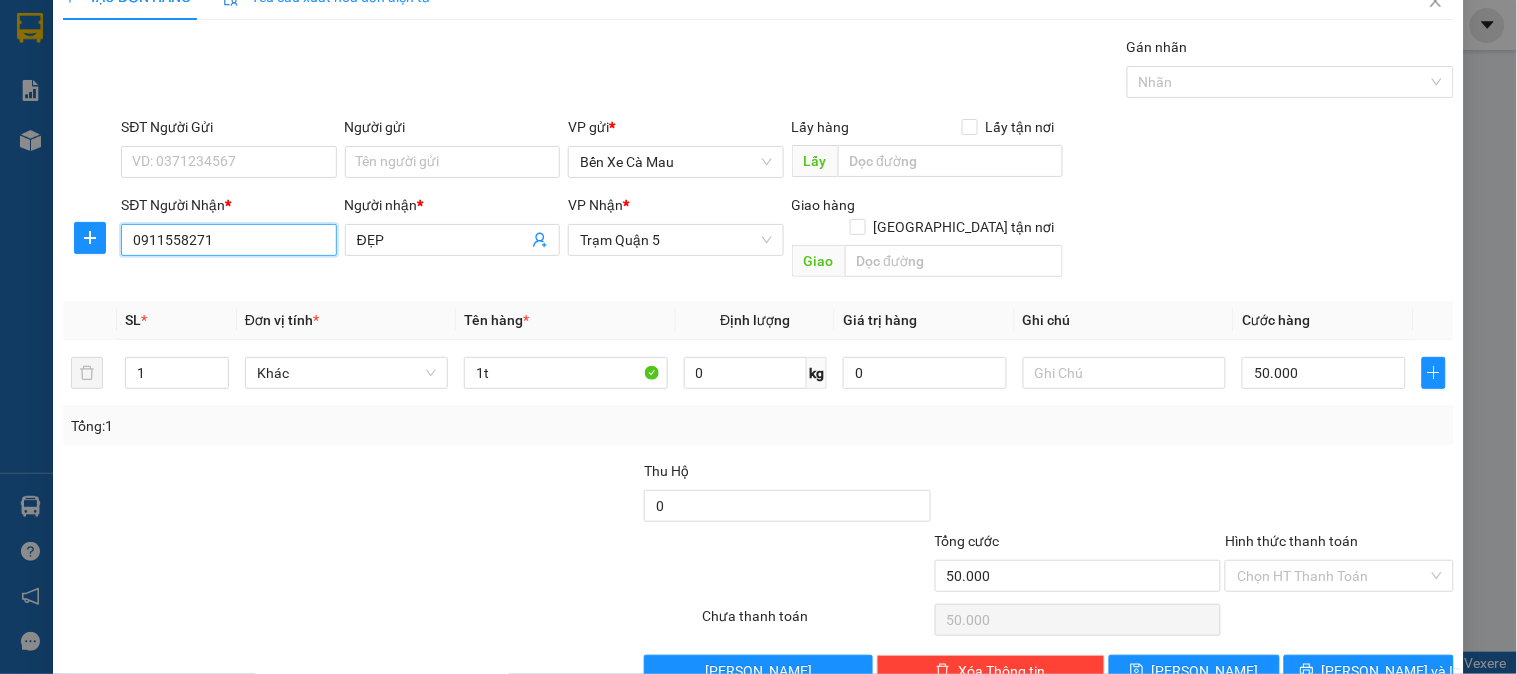 scroll, scrollTop: 65, scrollLeft: 0, axis: vertical 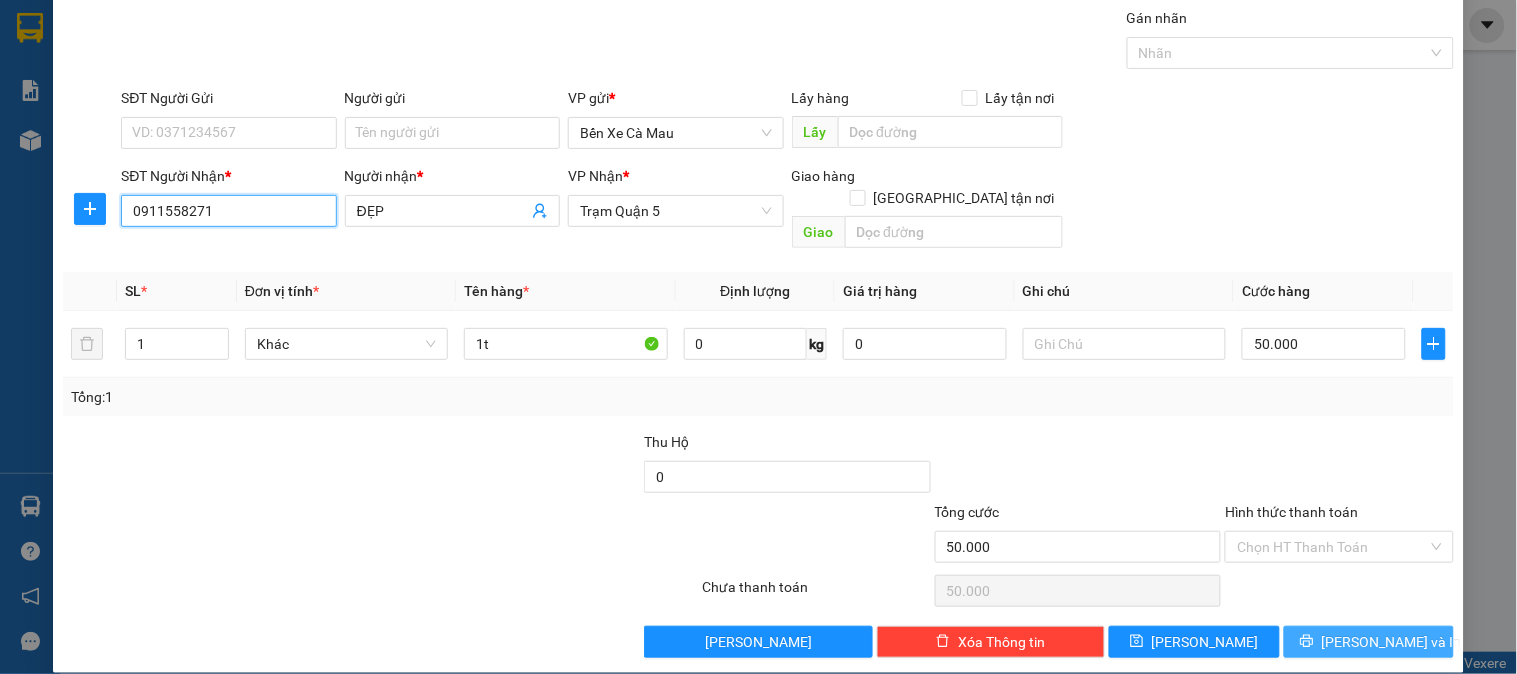 type on "0911558271" 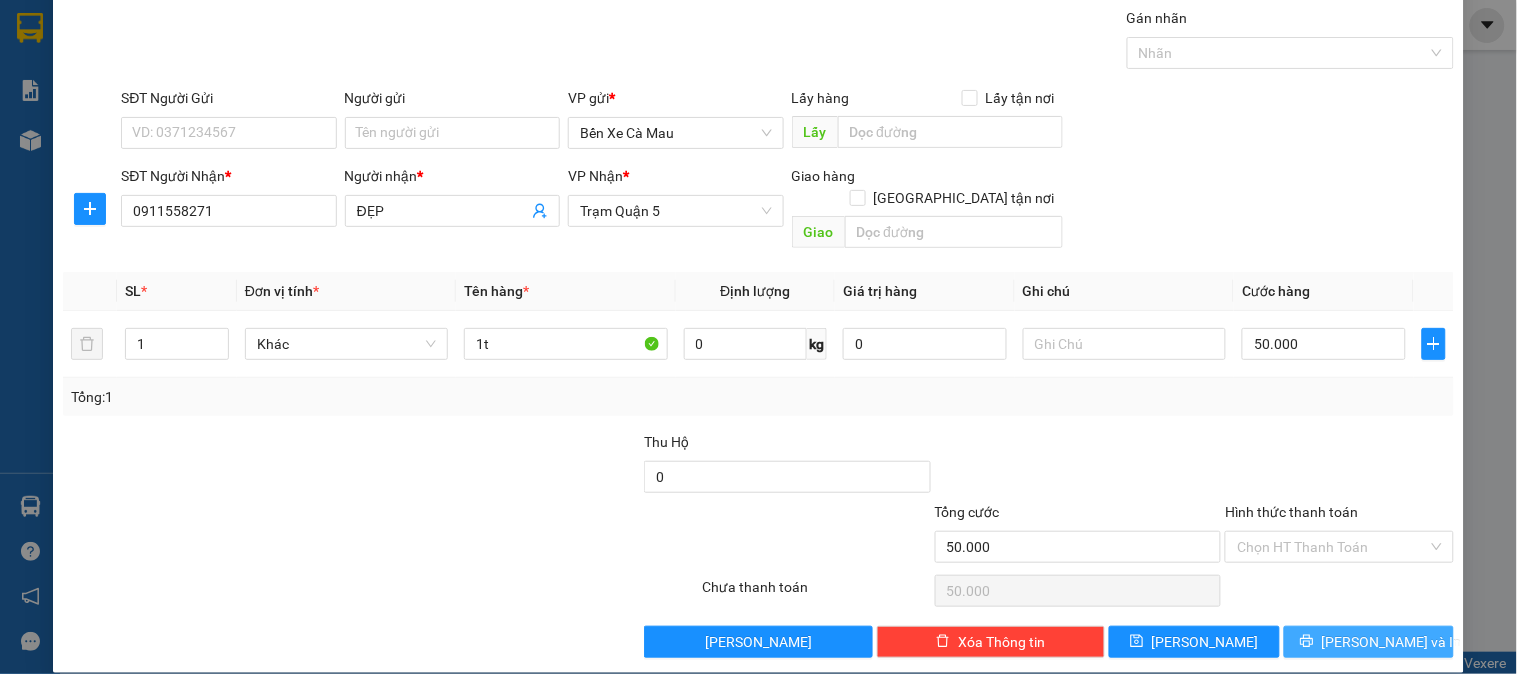 click on "[PERSON_NAME] và In" at bounding box center (1369, 642) 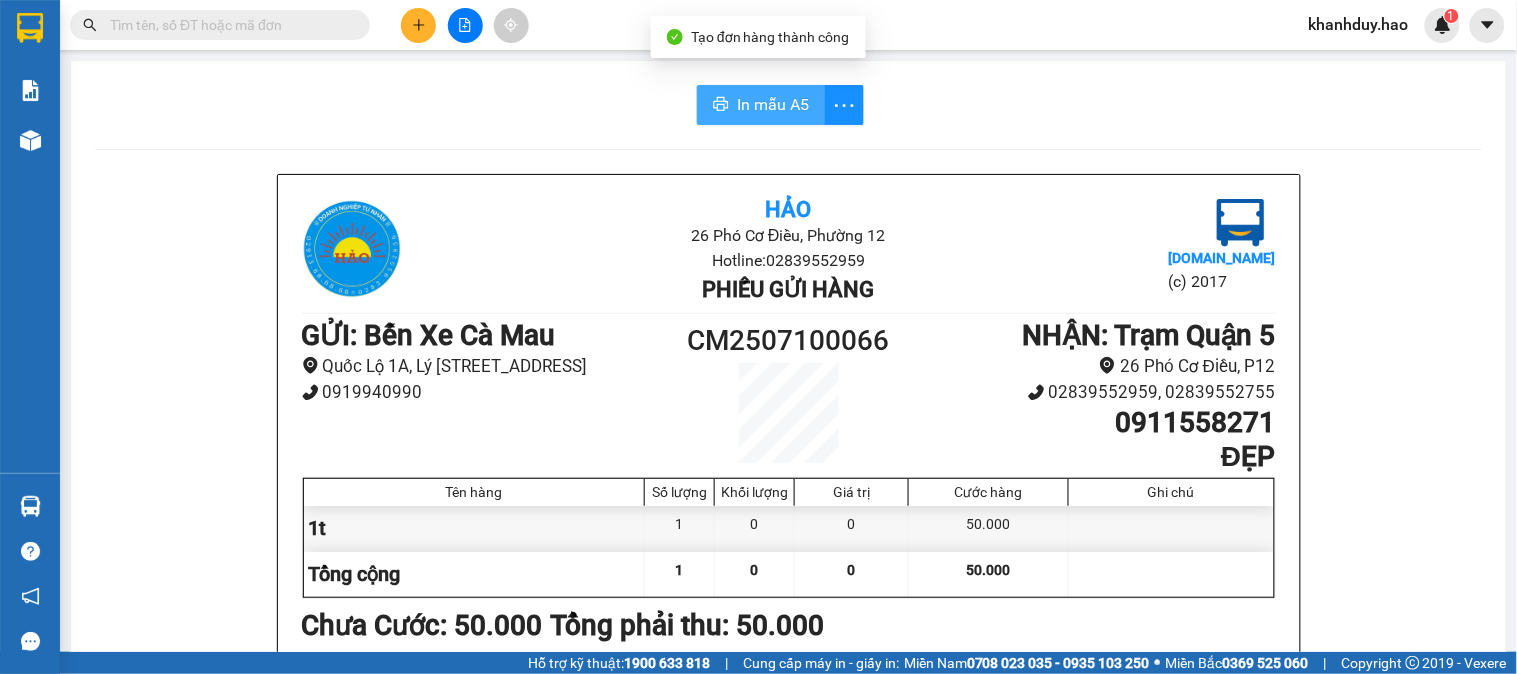 click on "In mẫu A5" at bounding box center (761, 105) 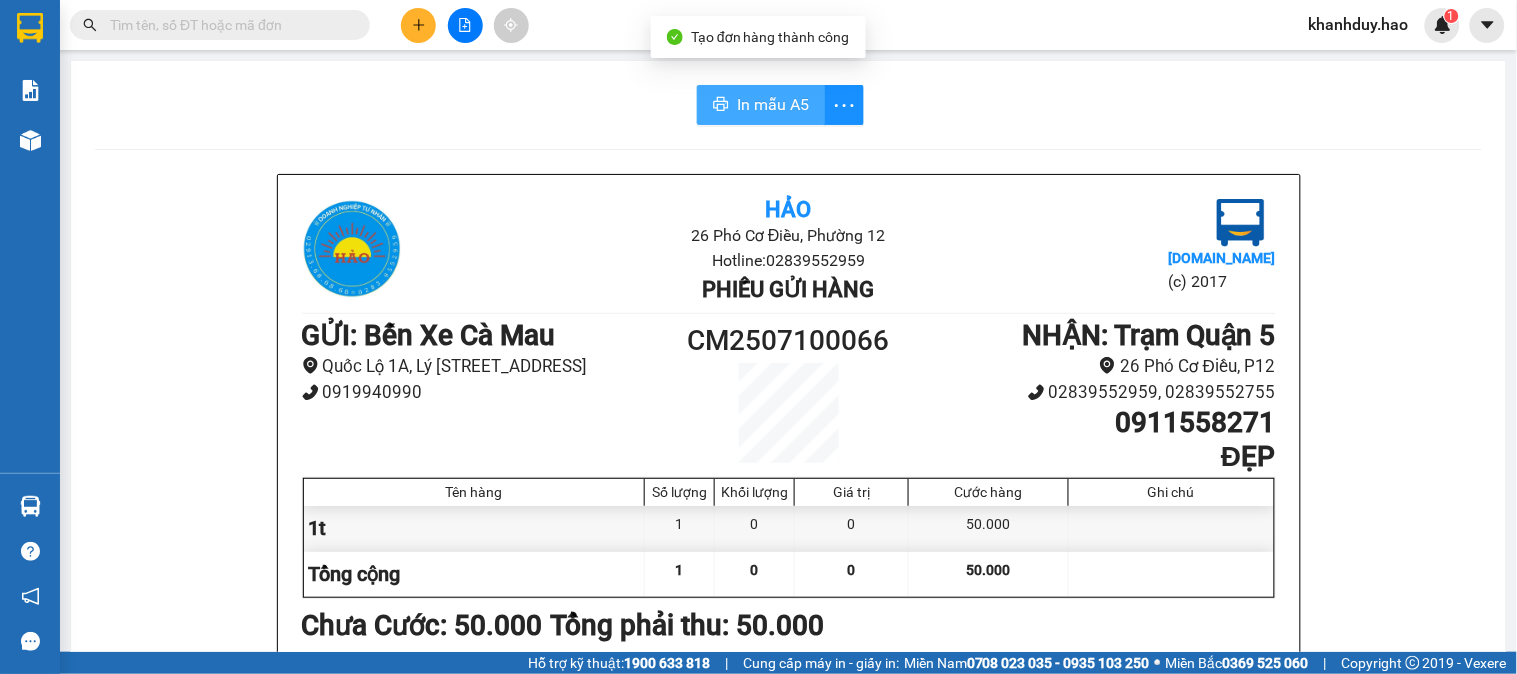 scroll, scrollTop: 0, scrollLeft: 0, axis: both 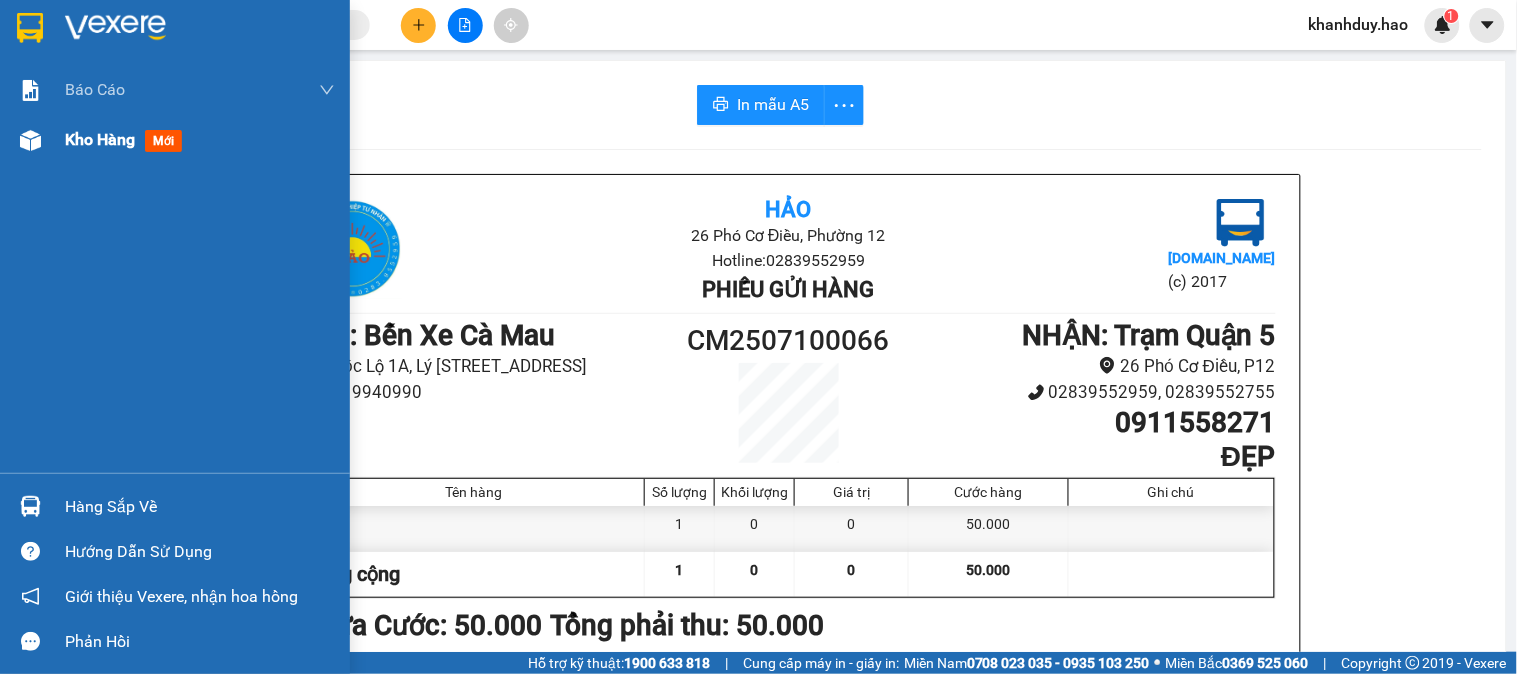 click on "mới" at bounding box center [163, 141] 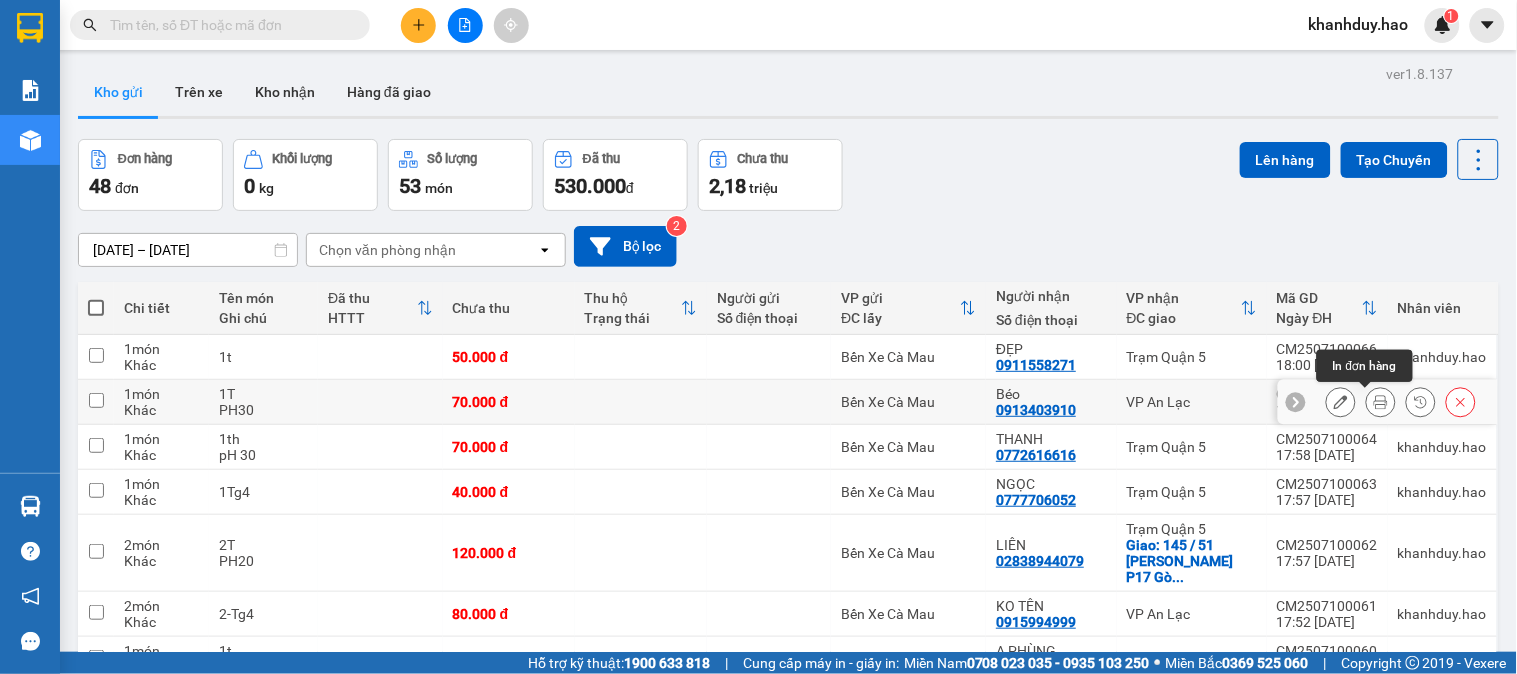 click 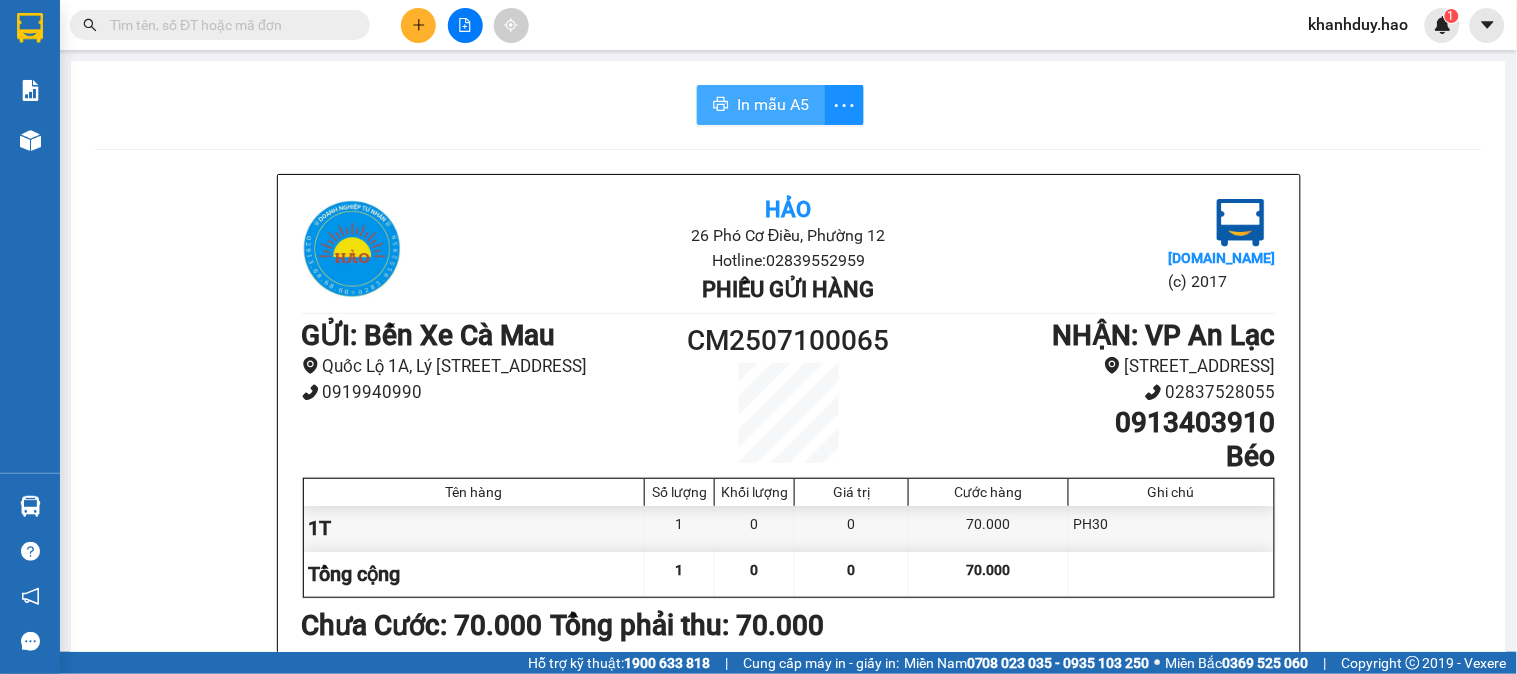 click on "In mẫu A5" at bounding box center [773, 104] 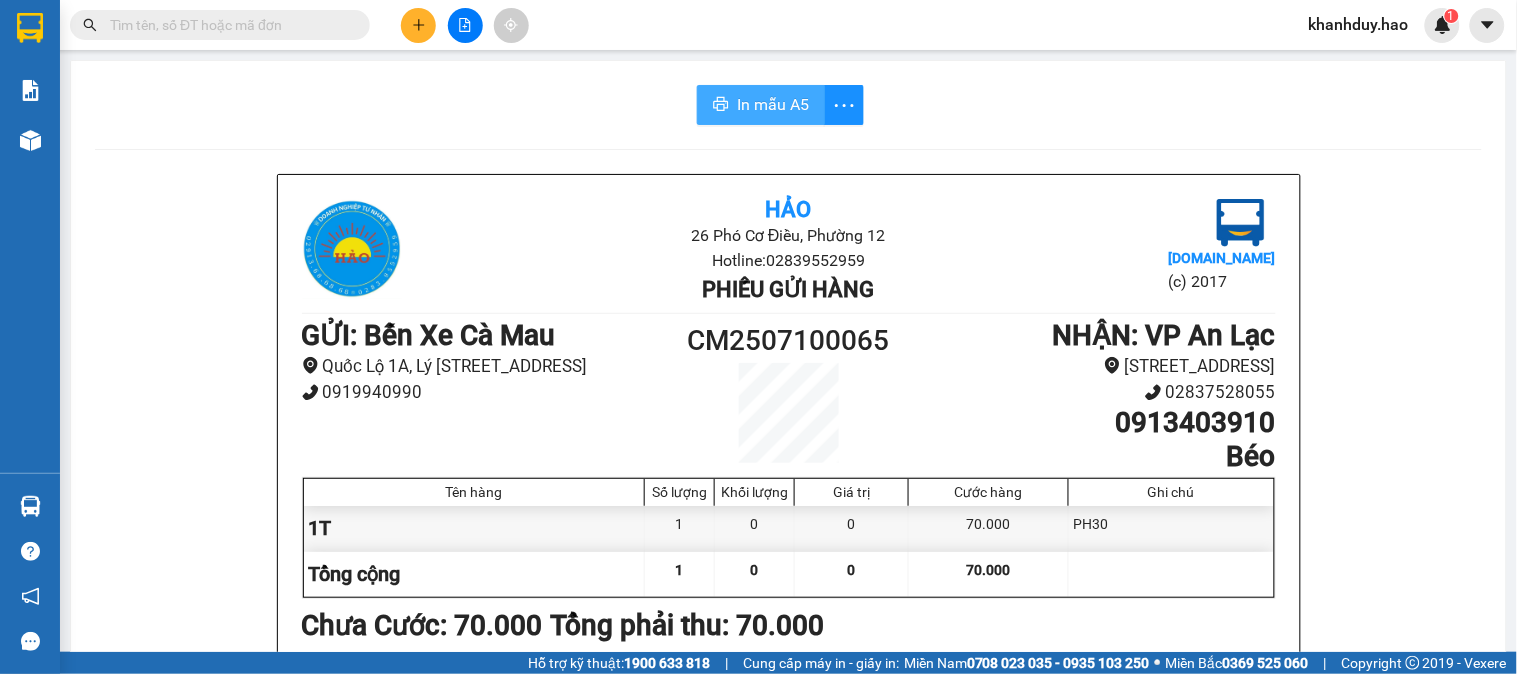 scroll, scrollTop: 0, scrollLeft: 0, axis: both 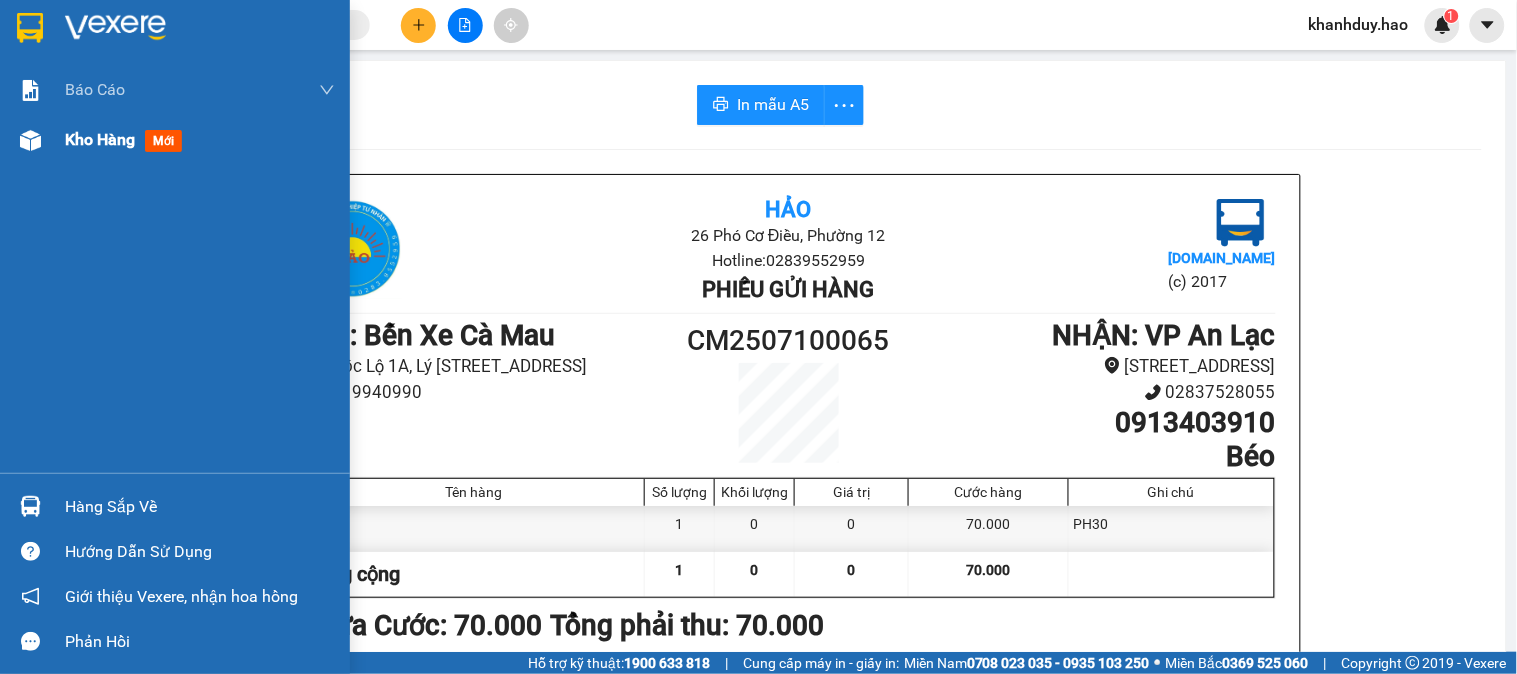 click on "mới" at bounding box center (163, 141) 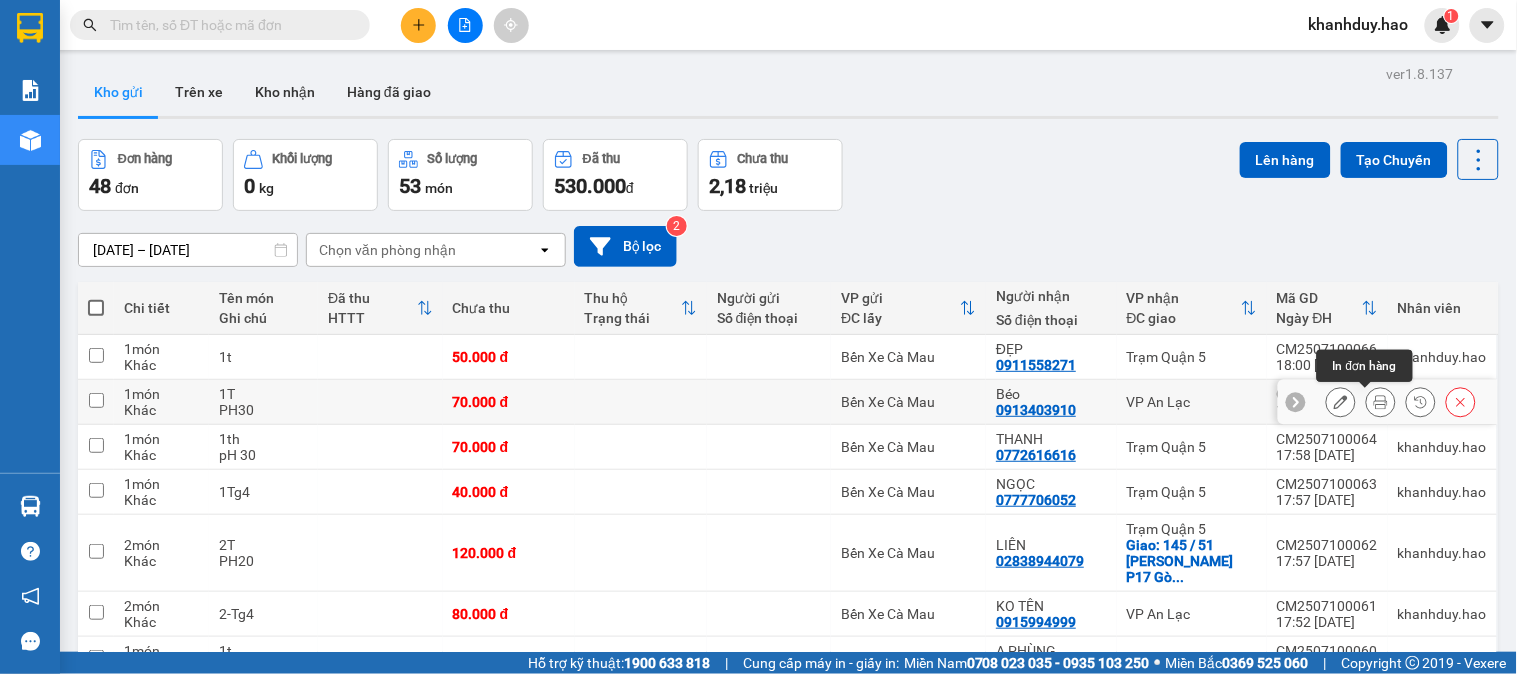 click at bounding box center [1381, 402] 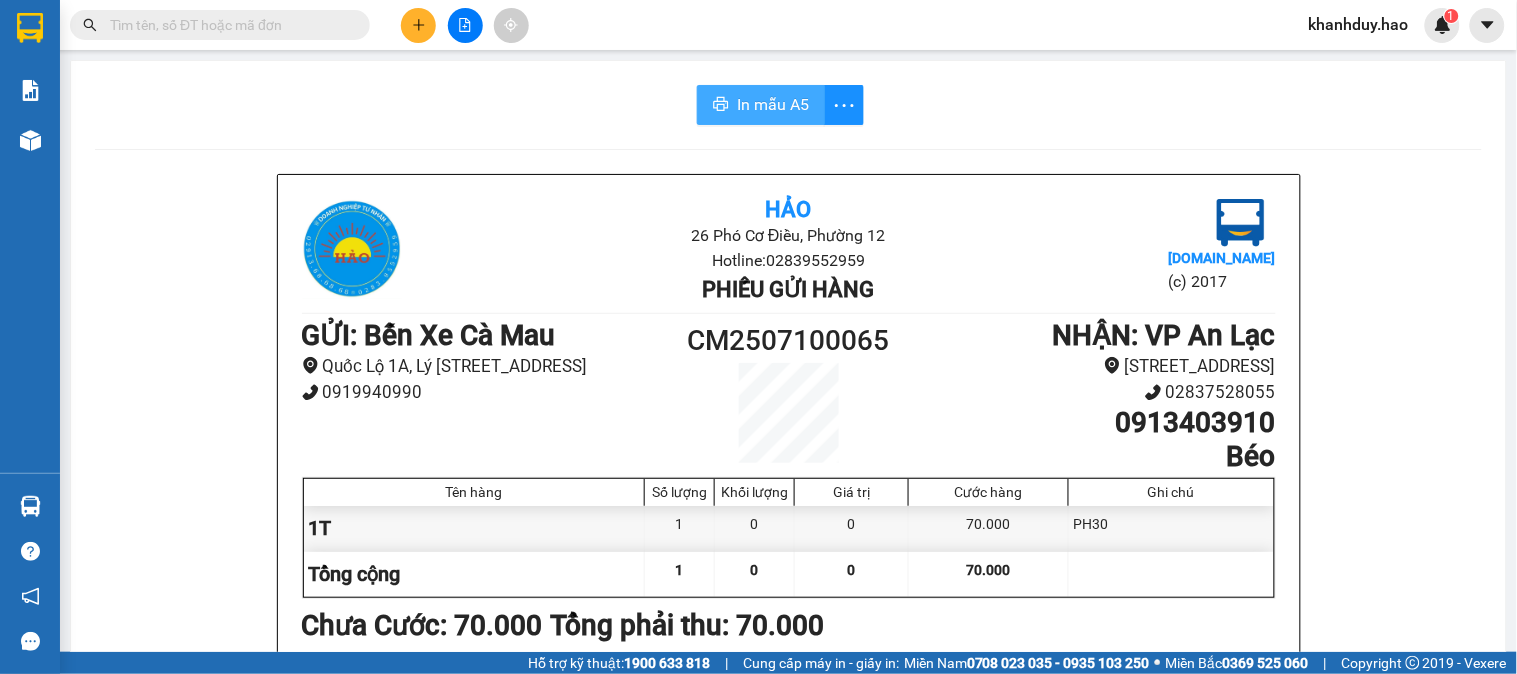click on "In mẫu A5" at bounding box center (761, 105) 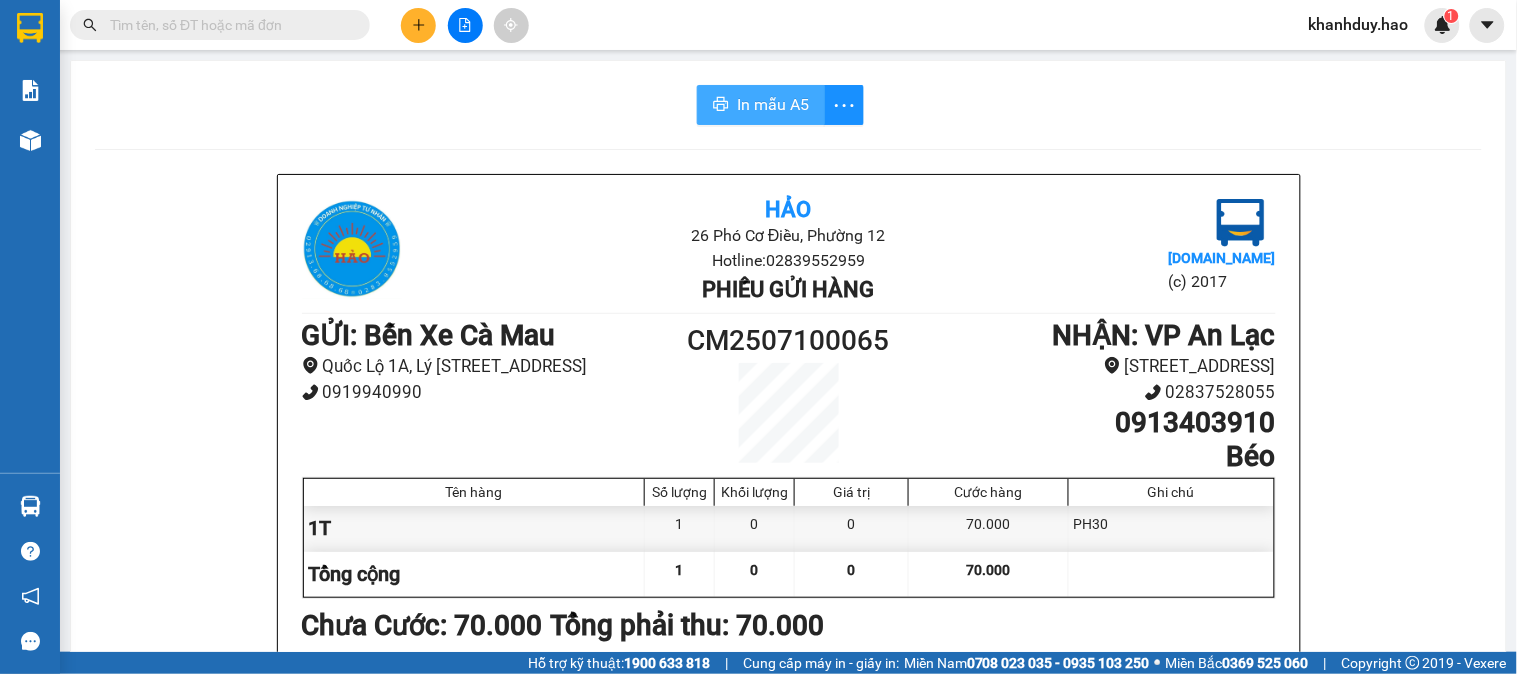 scroll, scrollTop: 0, scrollLeft: 0, axis: both 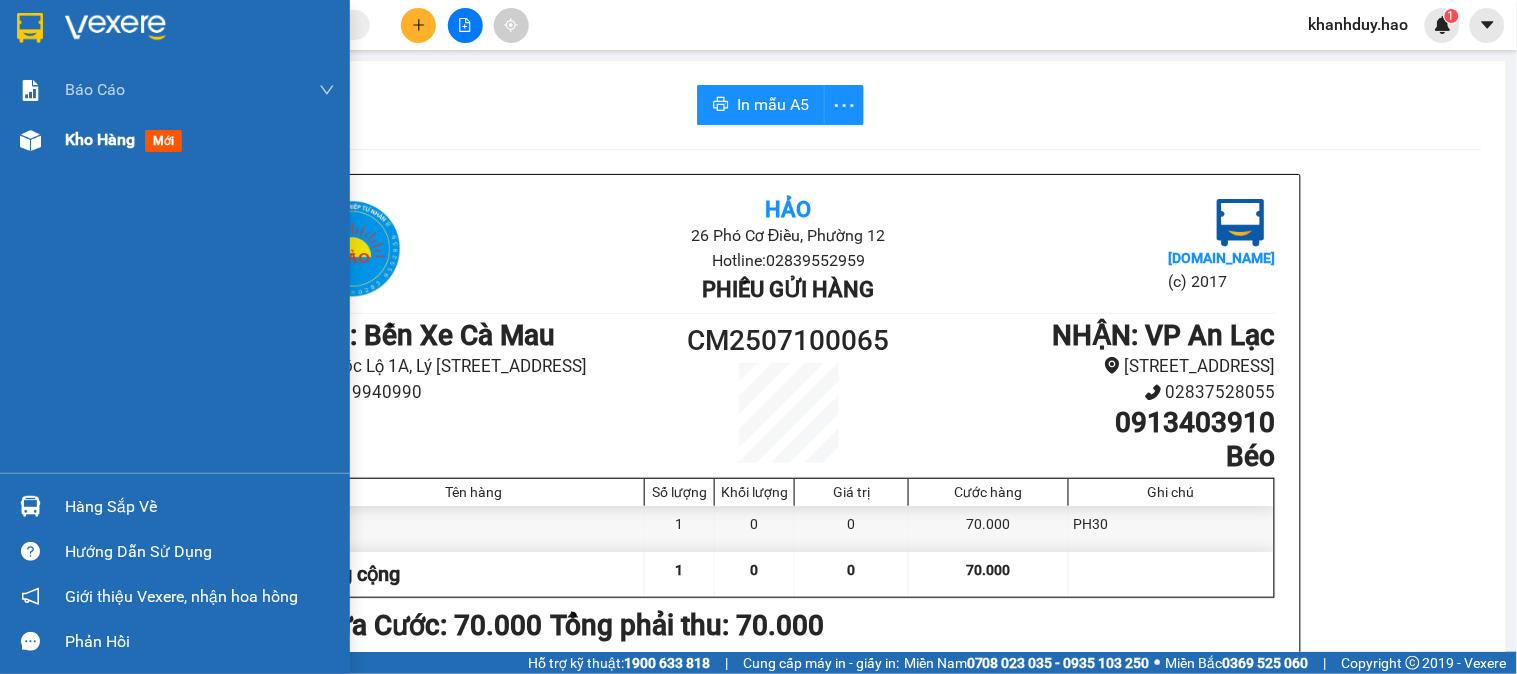 click on "mới" at bounding box center (163, 141) 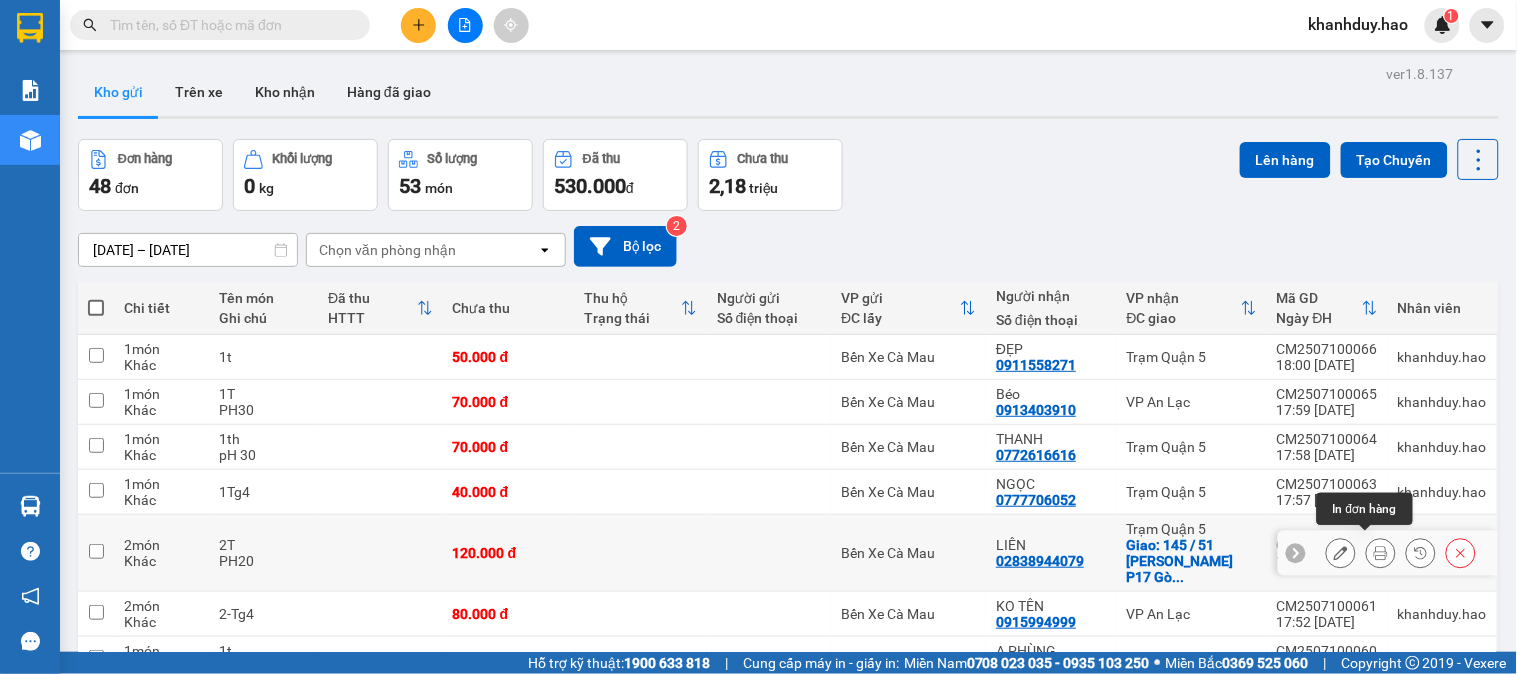 click 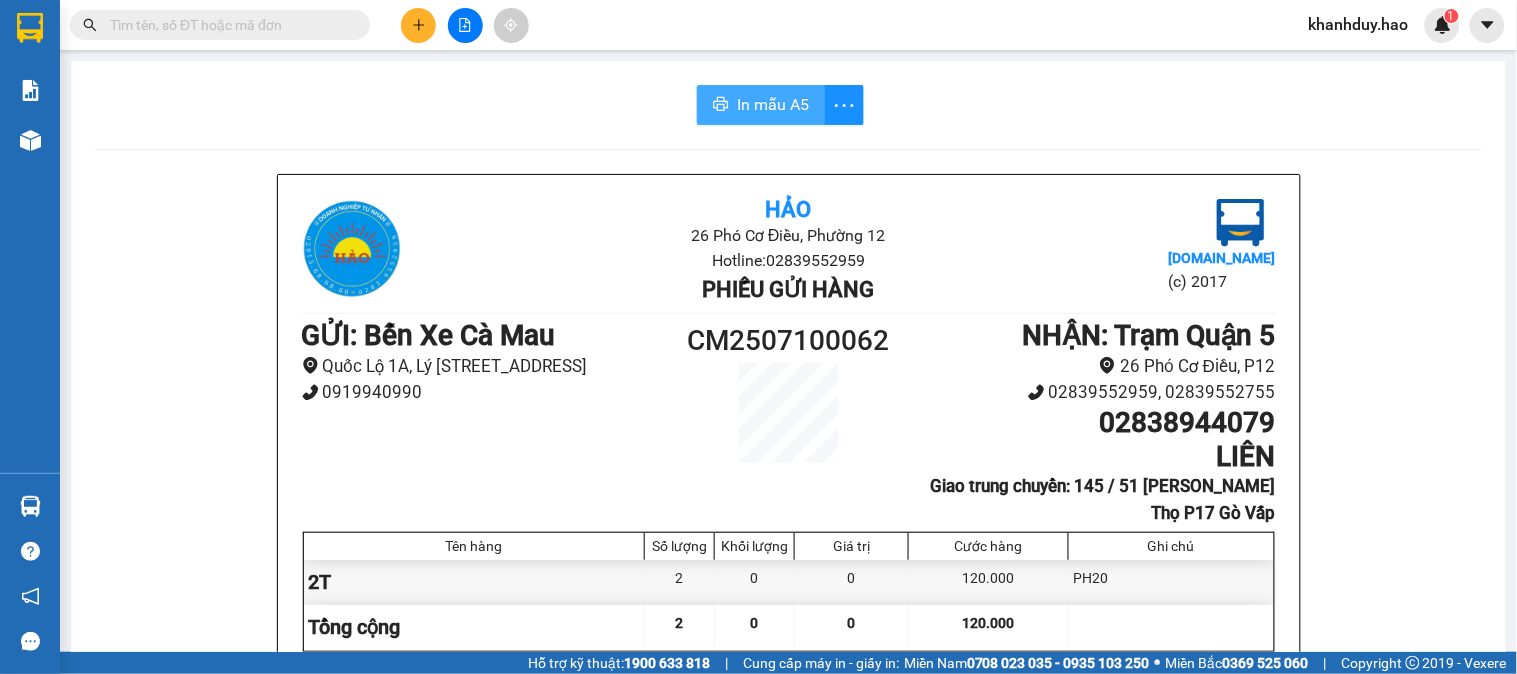 click on "In mẫu A5" at bounding box center (761, 105) 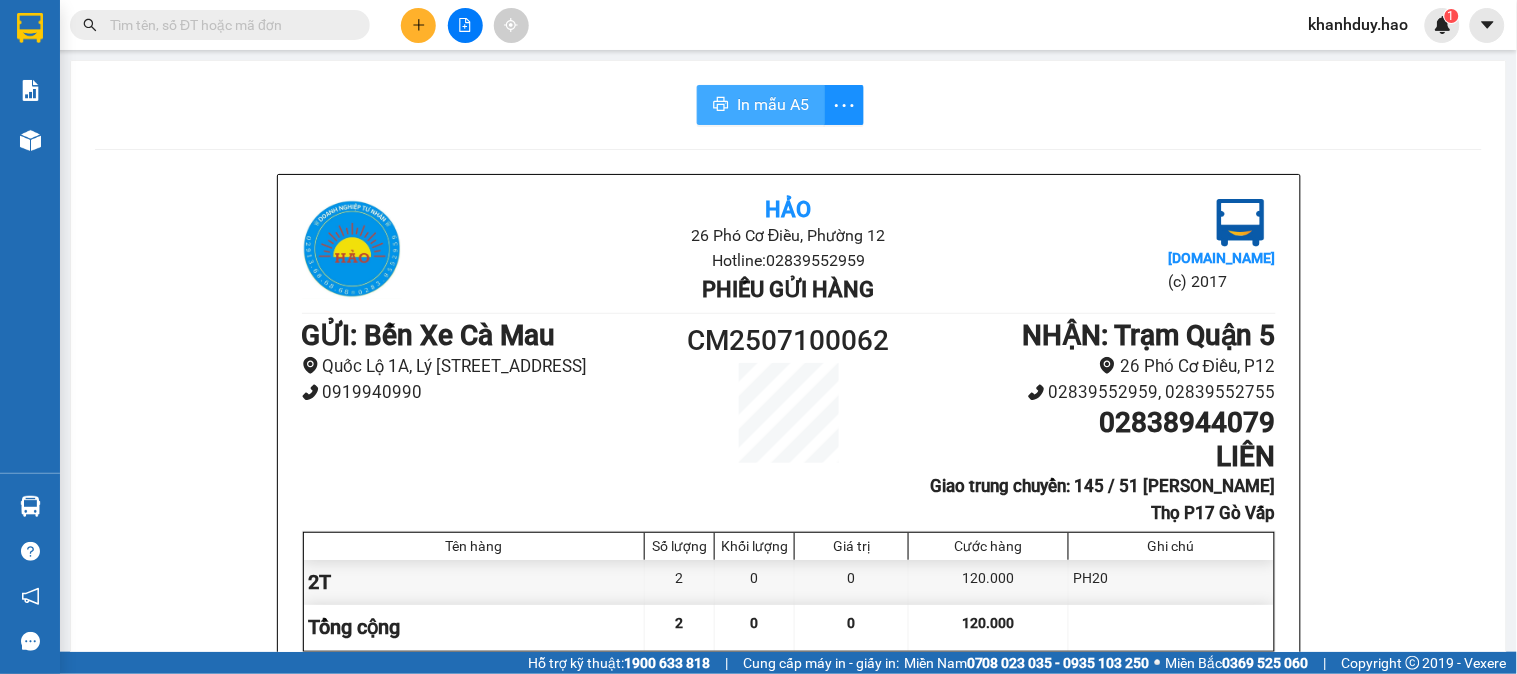 scroll, scrollTop: 0, scrollLeft: 0, axis: both 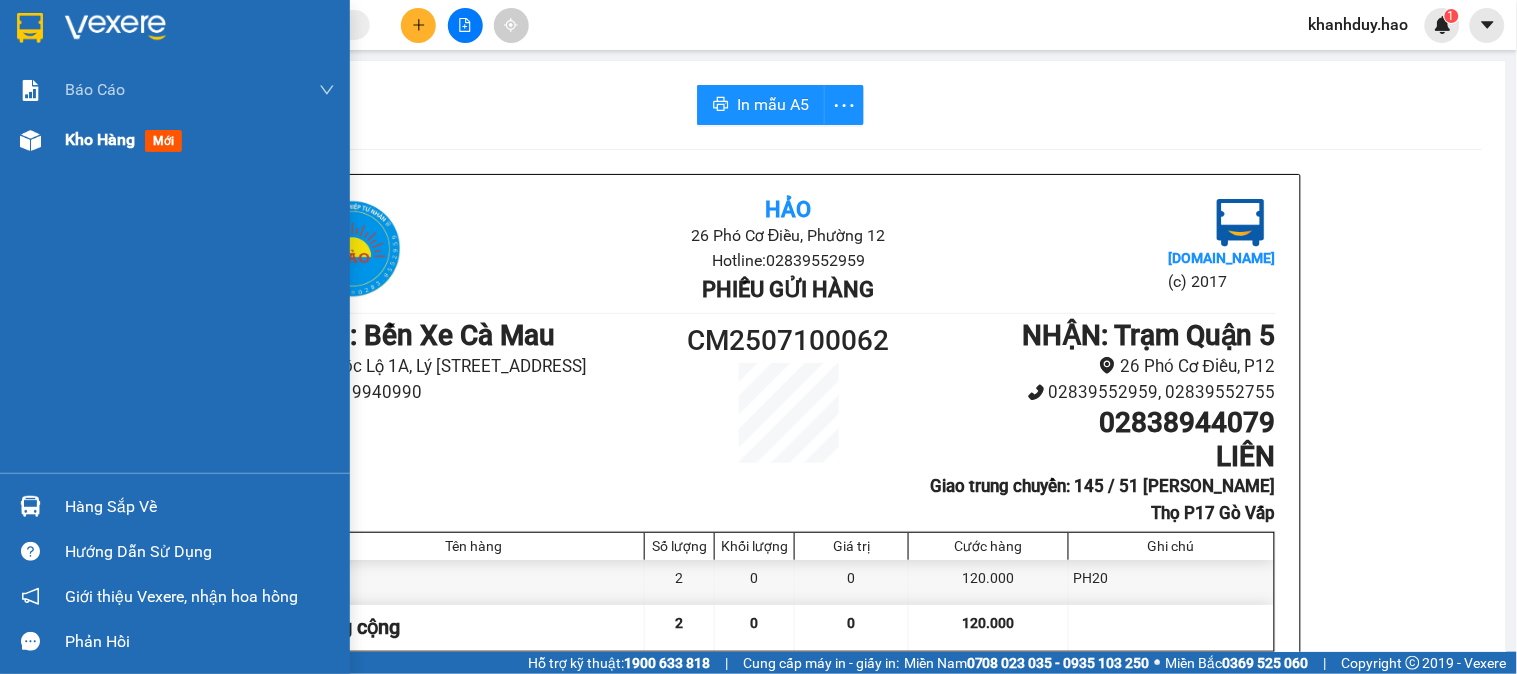 click on "mới" at bounding box center [163, 141] 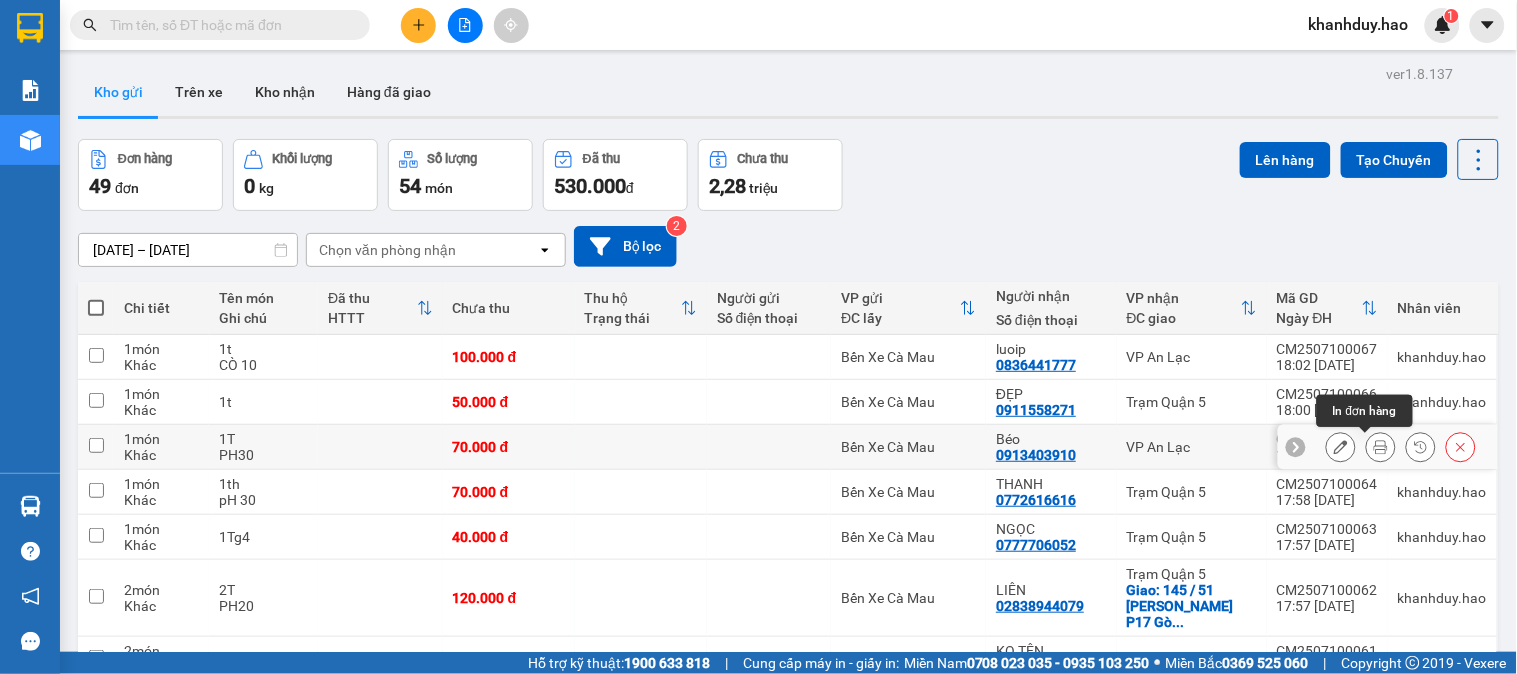 click 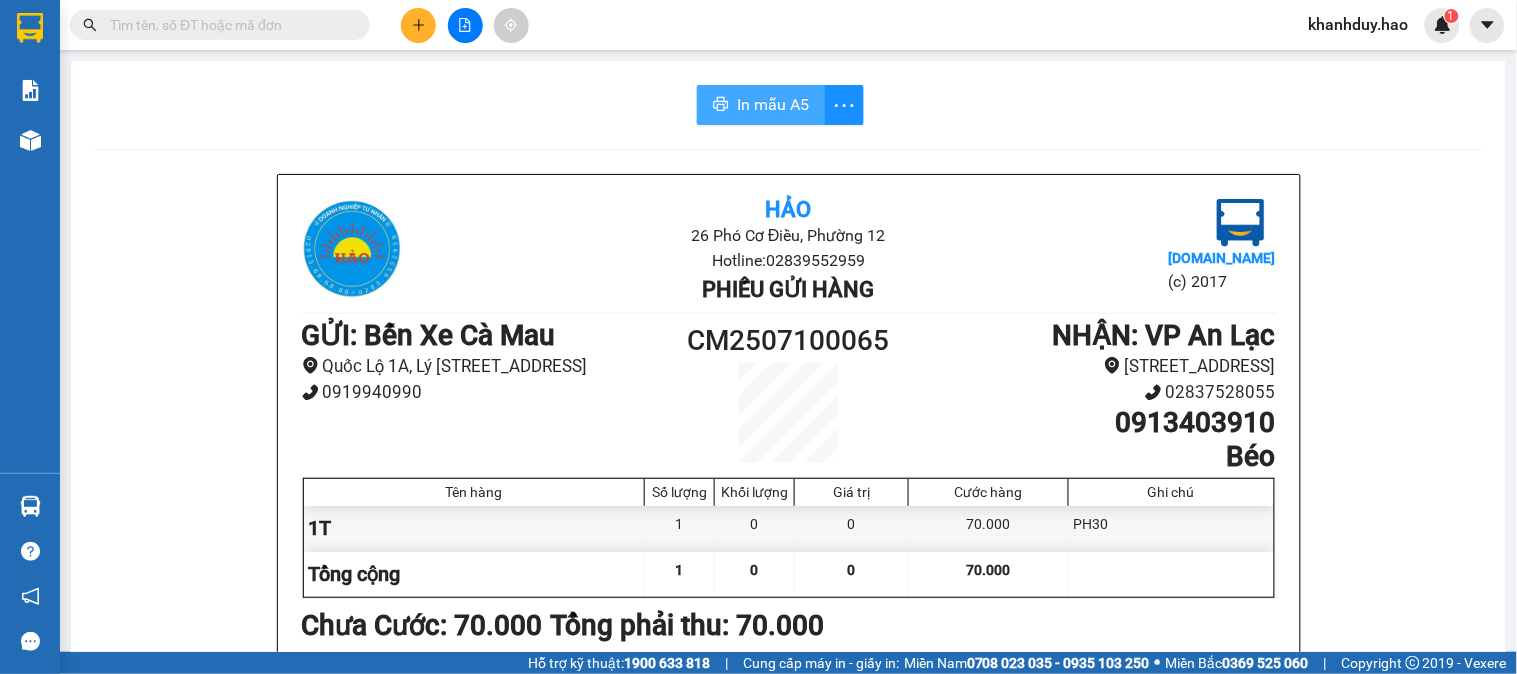 click on "In mẫu A5" at bounding box center [773, 104] 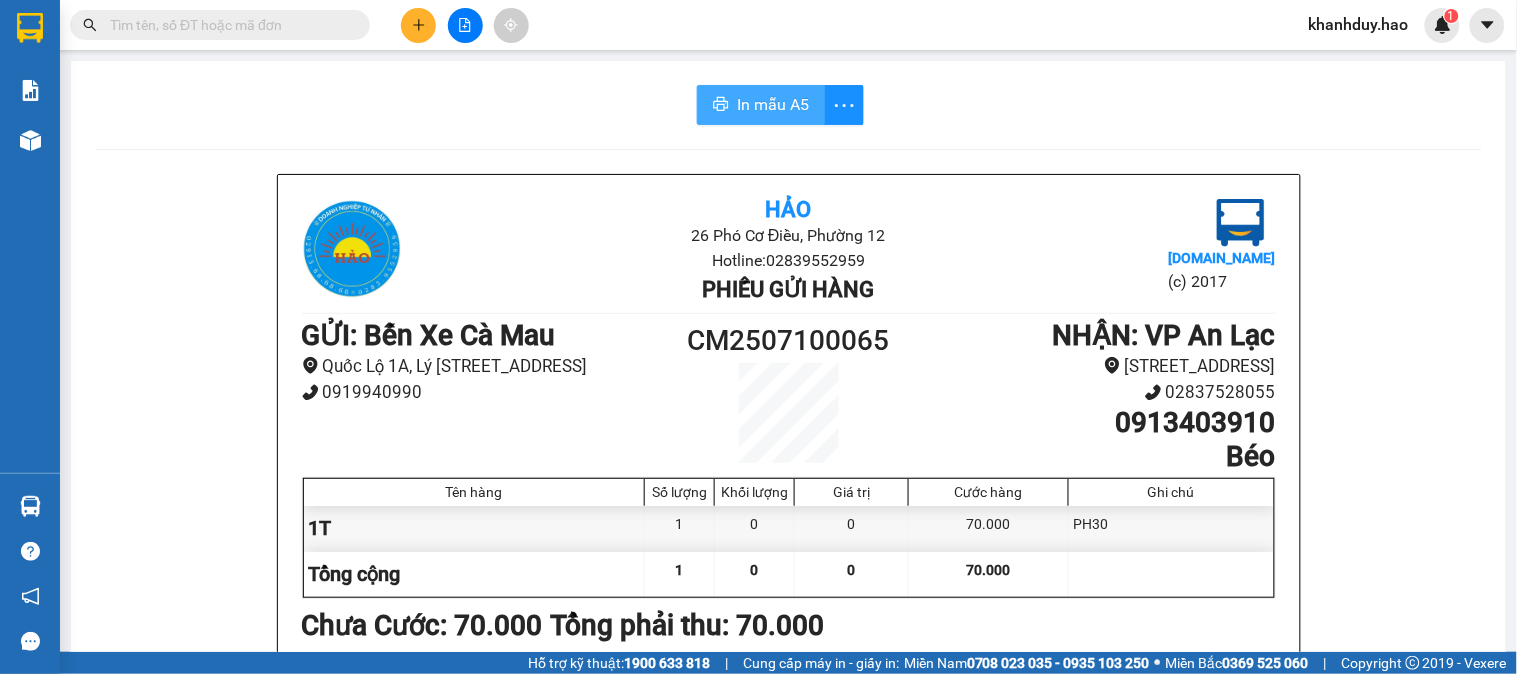 scroll, scrollTop: 0, scrollLeft: 0, axis: both 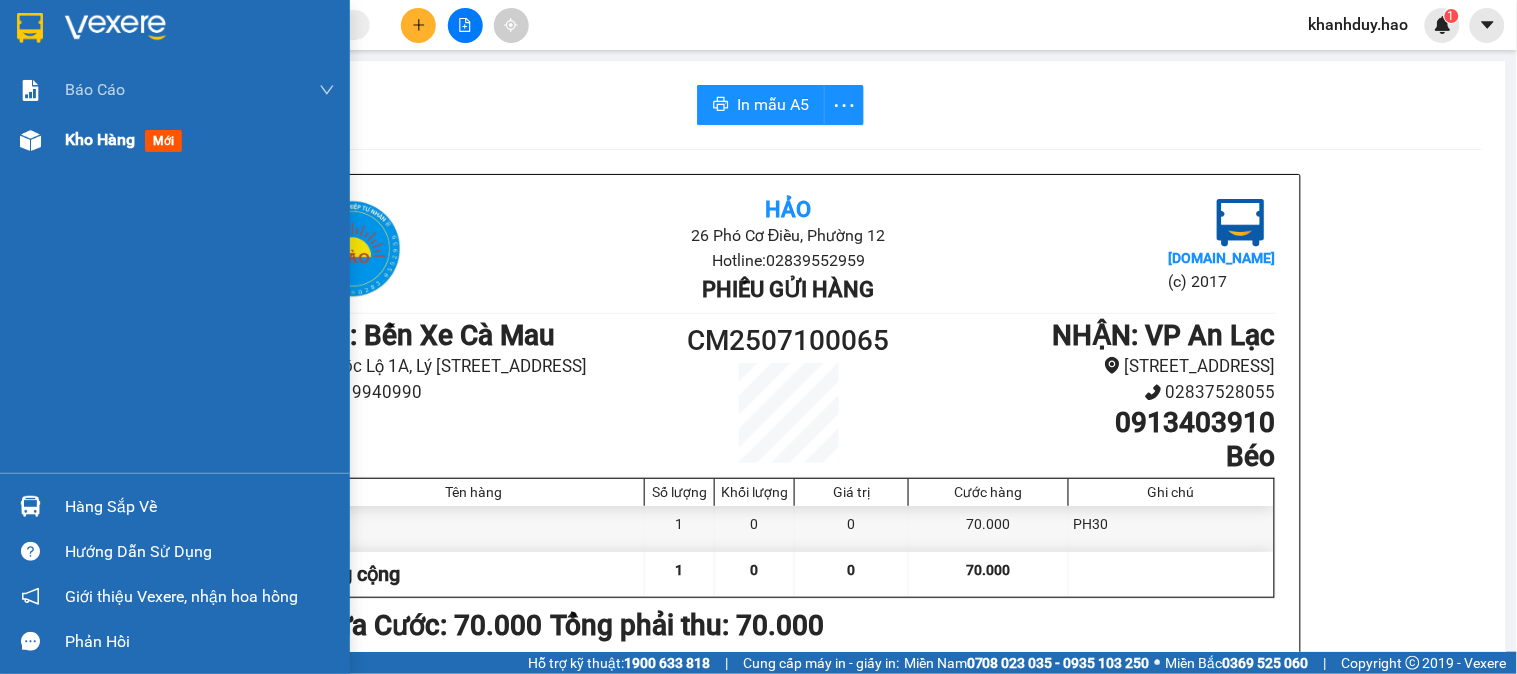 click on "mới" at bounding box center [163, 141] 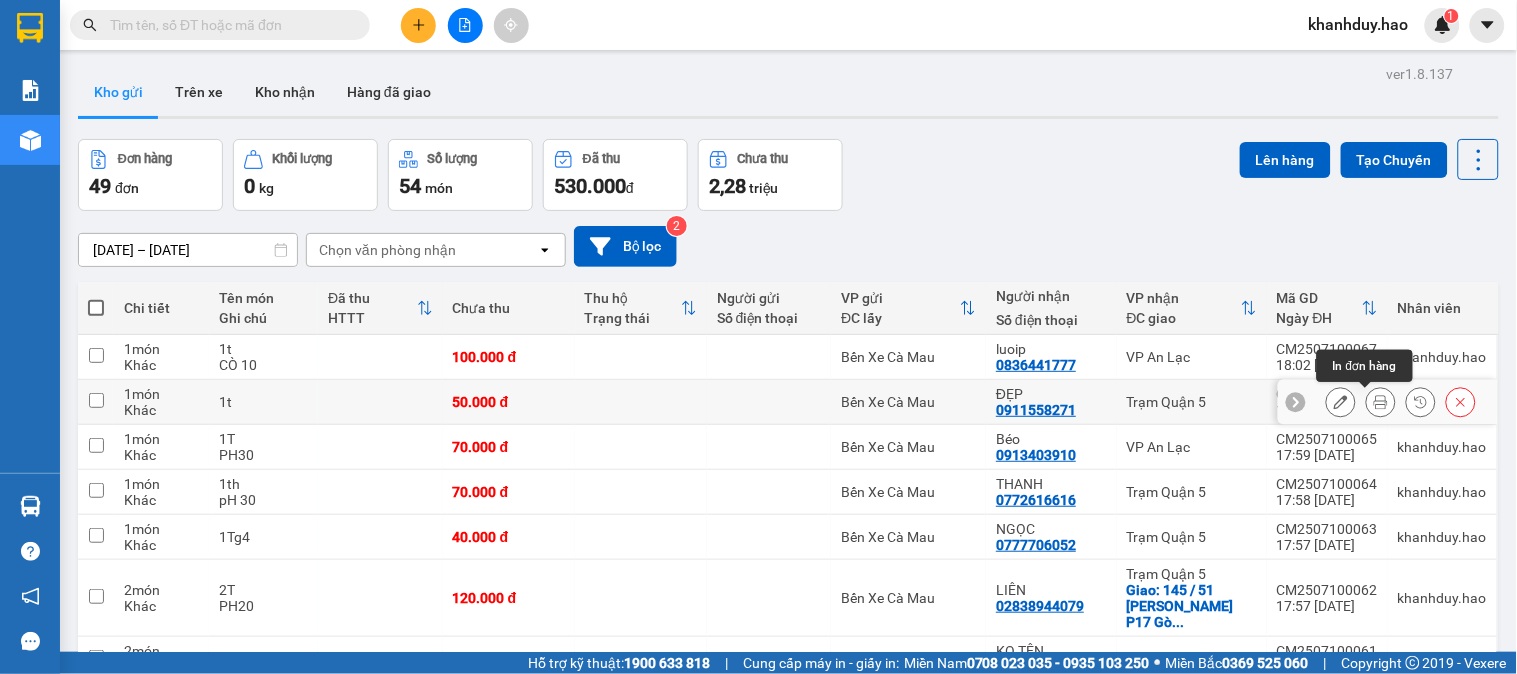 click 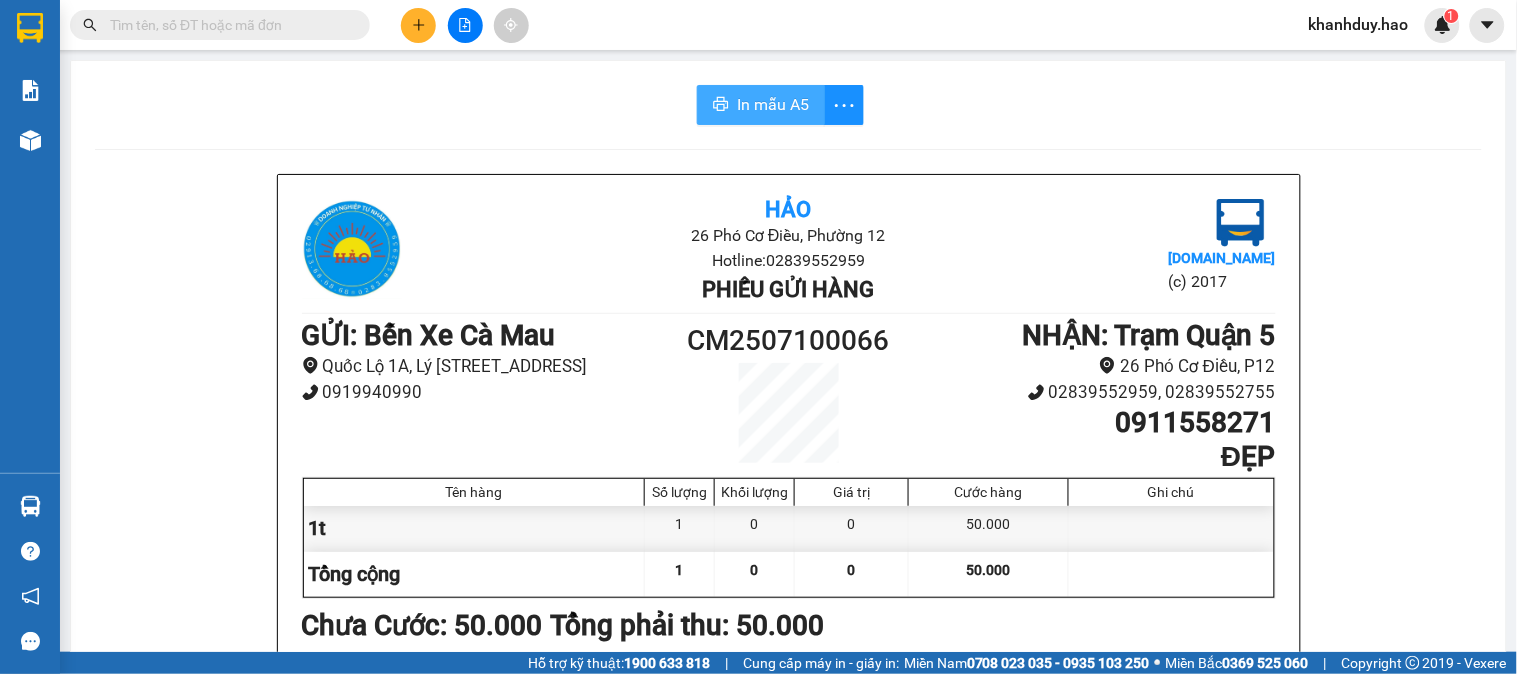 click on "In mẫu A5" at bounding box center (773, 104) 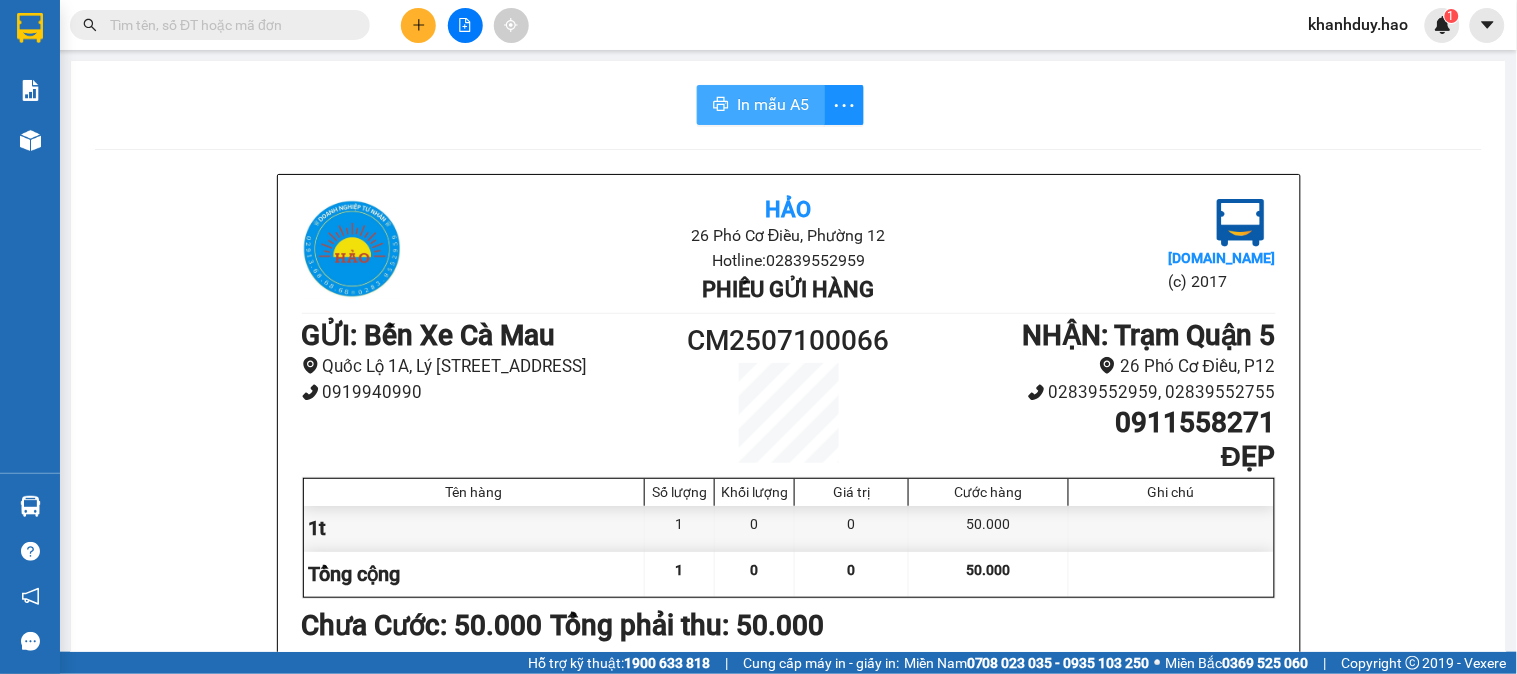 scroll, scrollTop: 0, scrollLeft: 0, axis: both 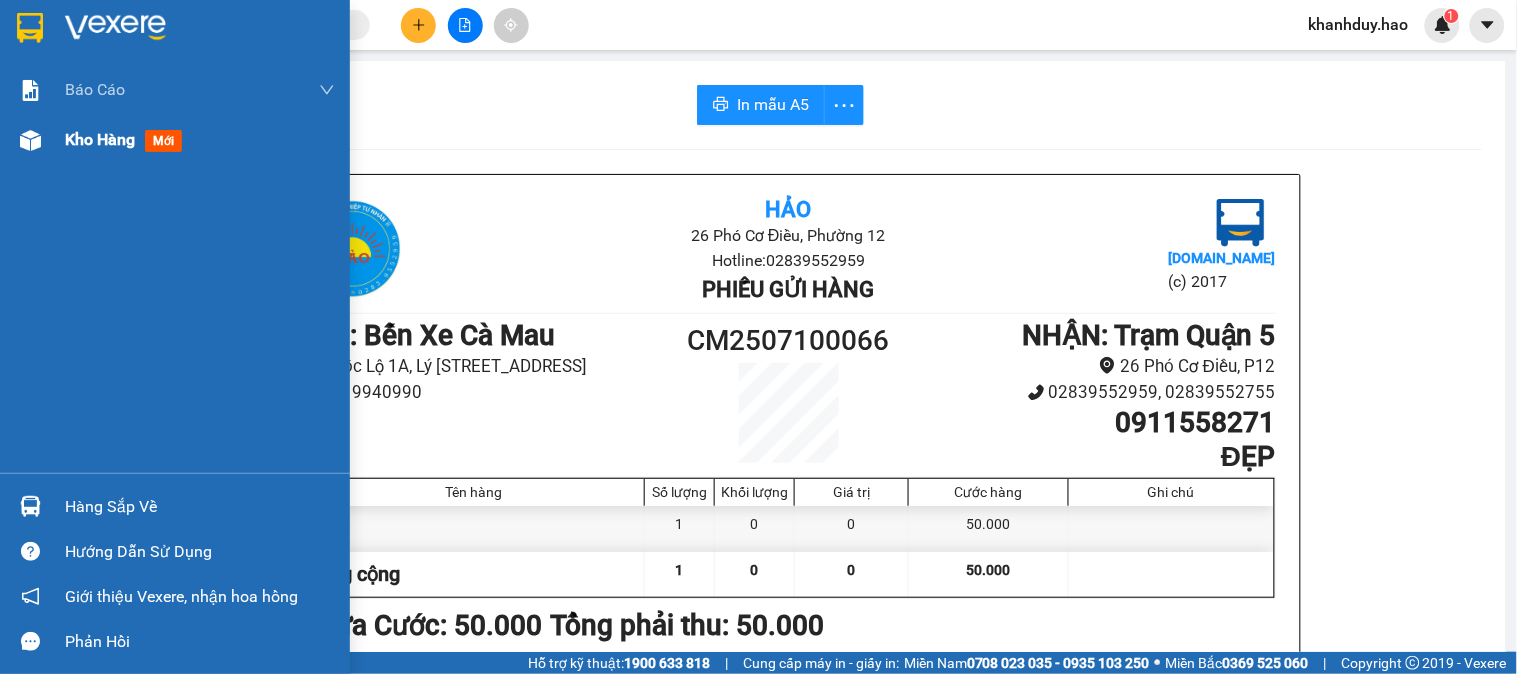 click on "mới" at bounding box center (163, 141) 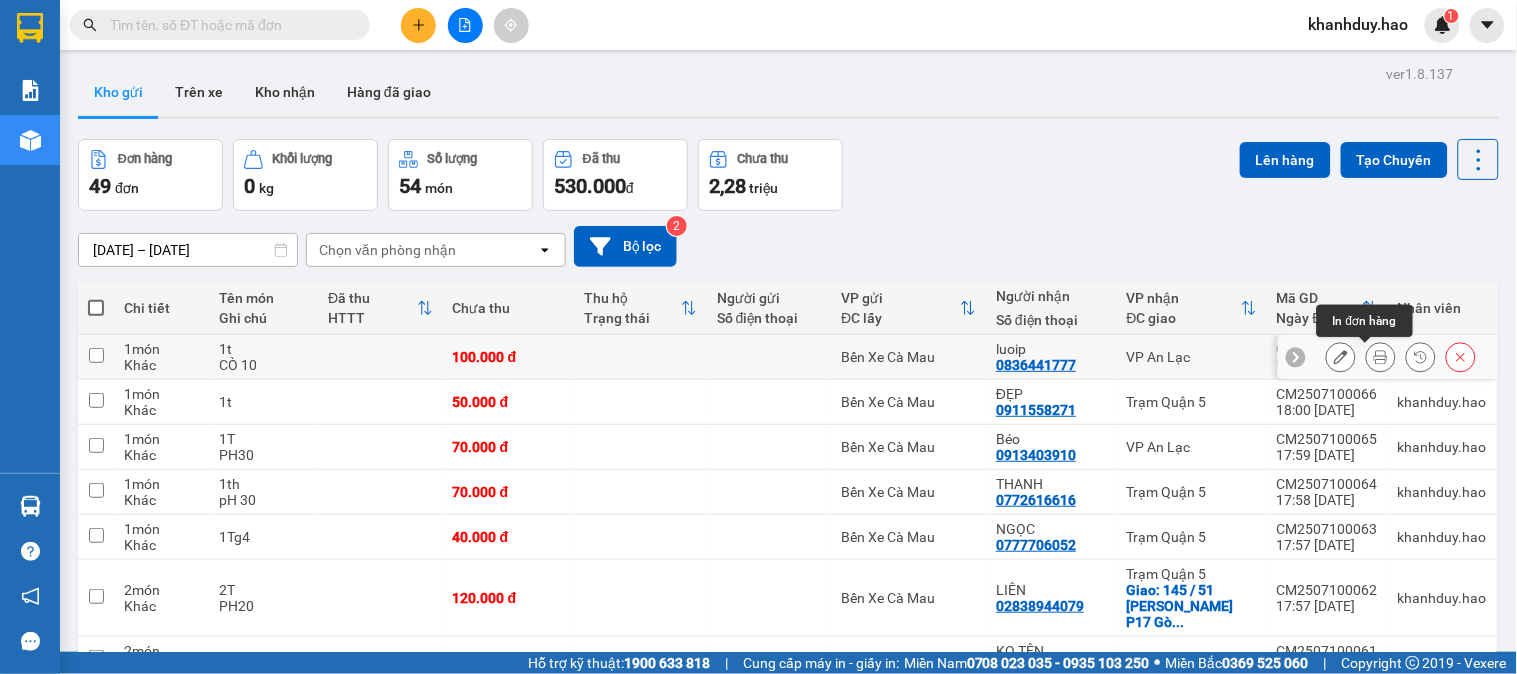 click 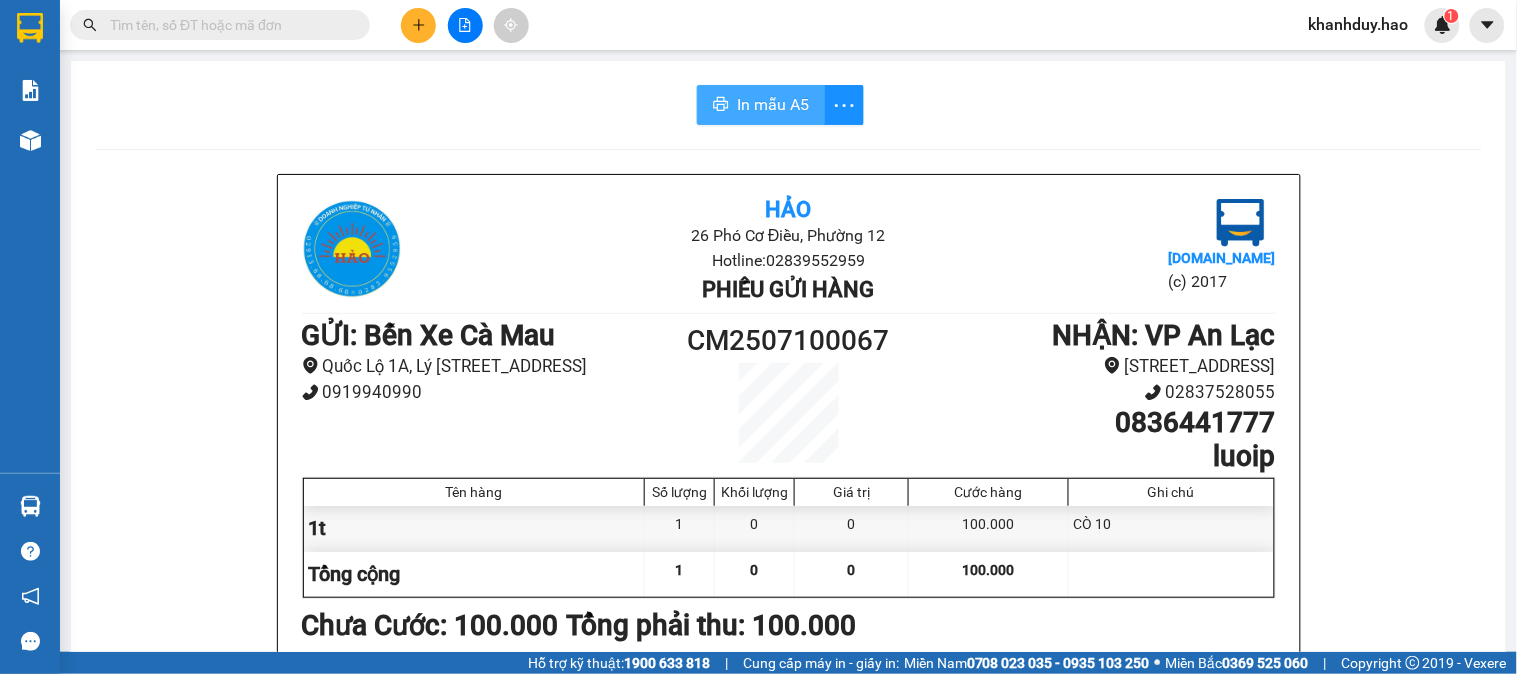 click on "In mẫu A5" at bounding box center [773, 104] 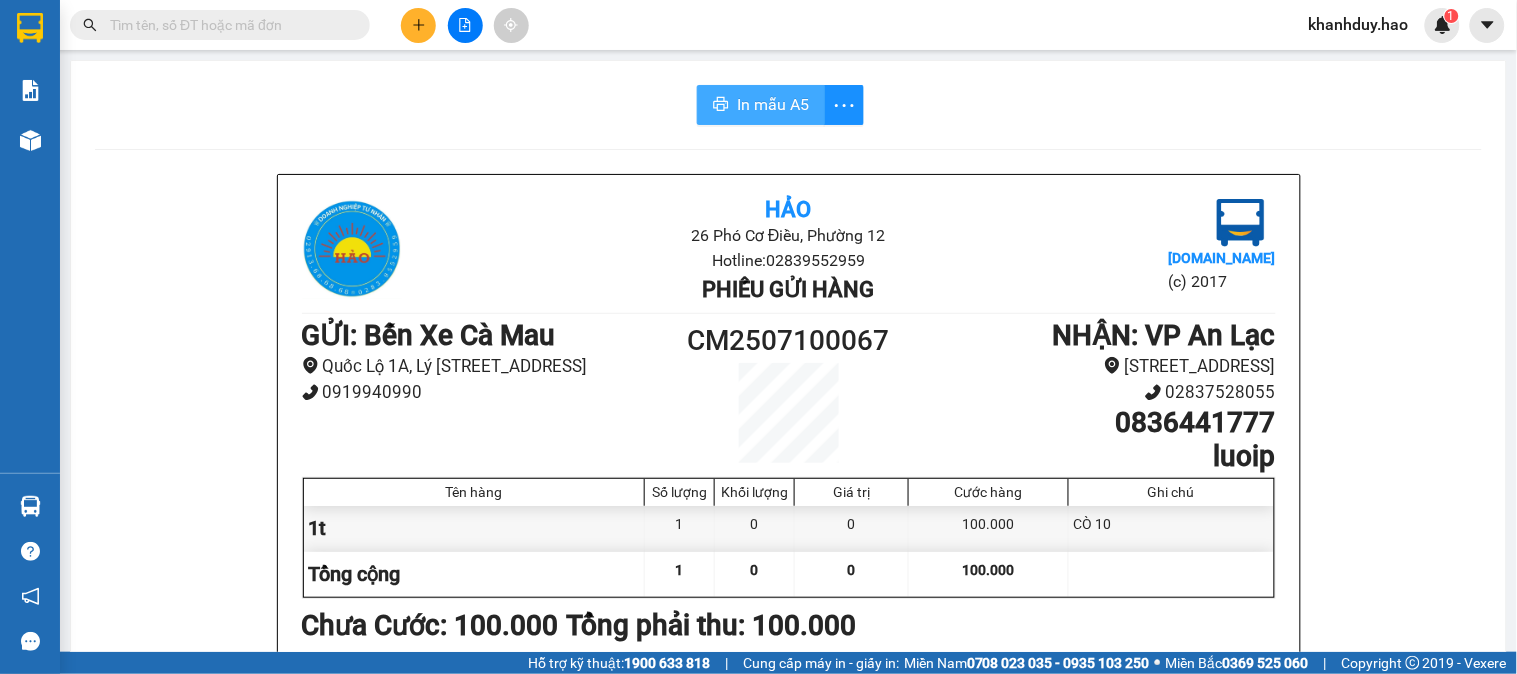 scroll, scrollTop: 0, scrollLeft: 0, axis: both 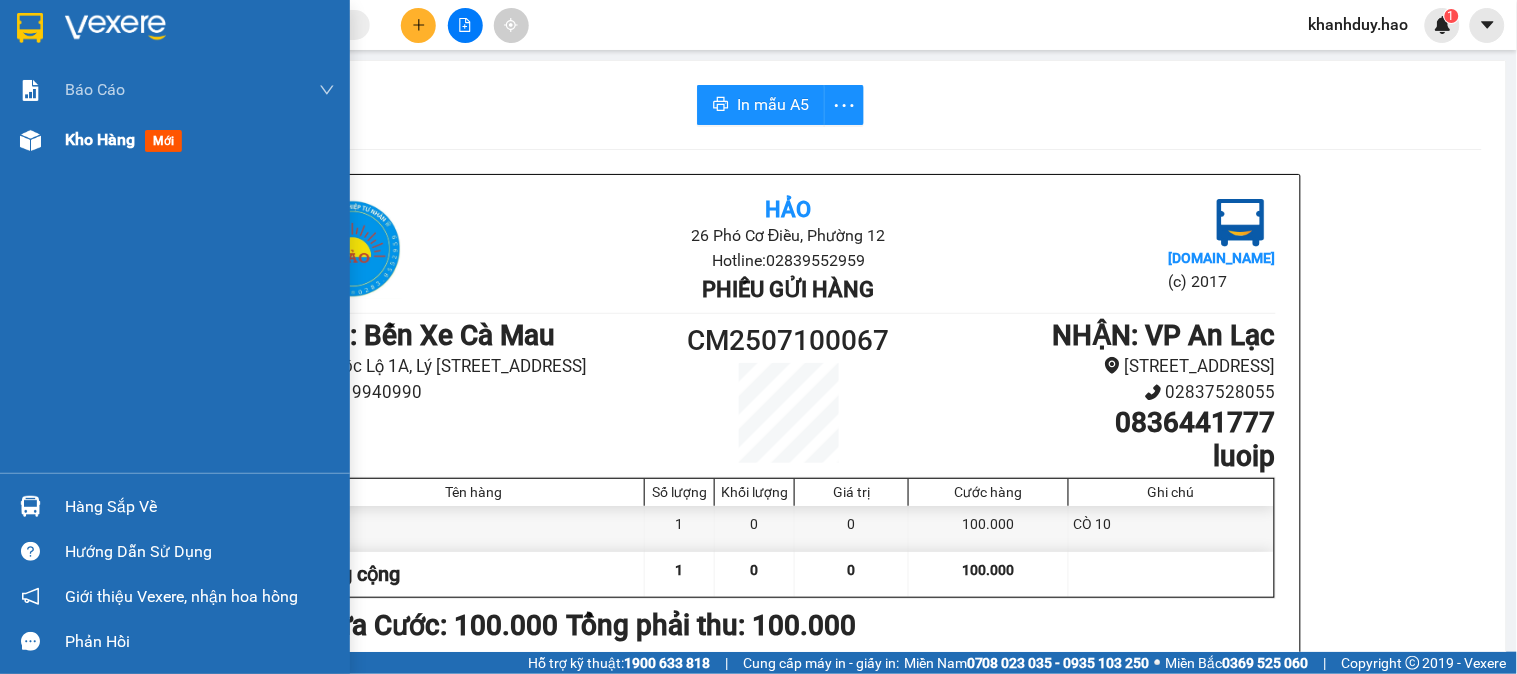 click on "Kho hàng mới" at bounding box center (127, 139) 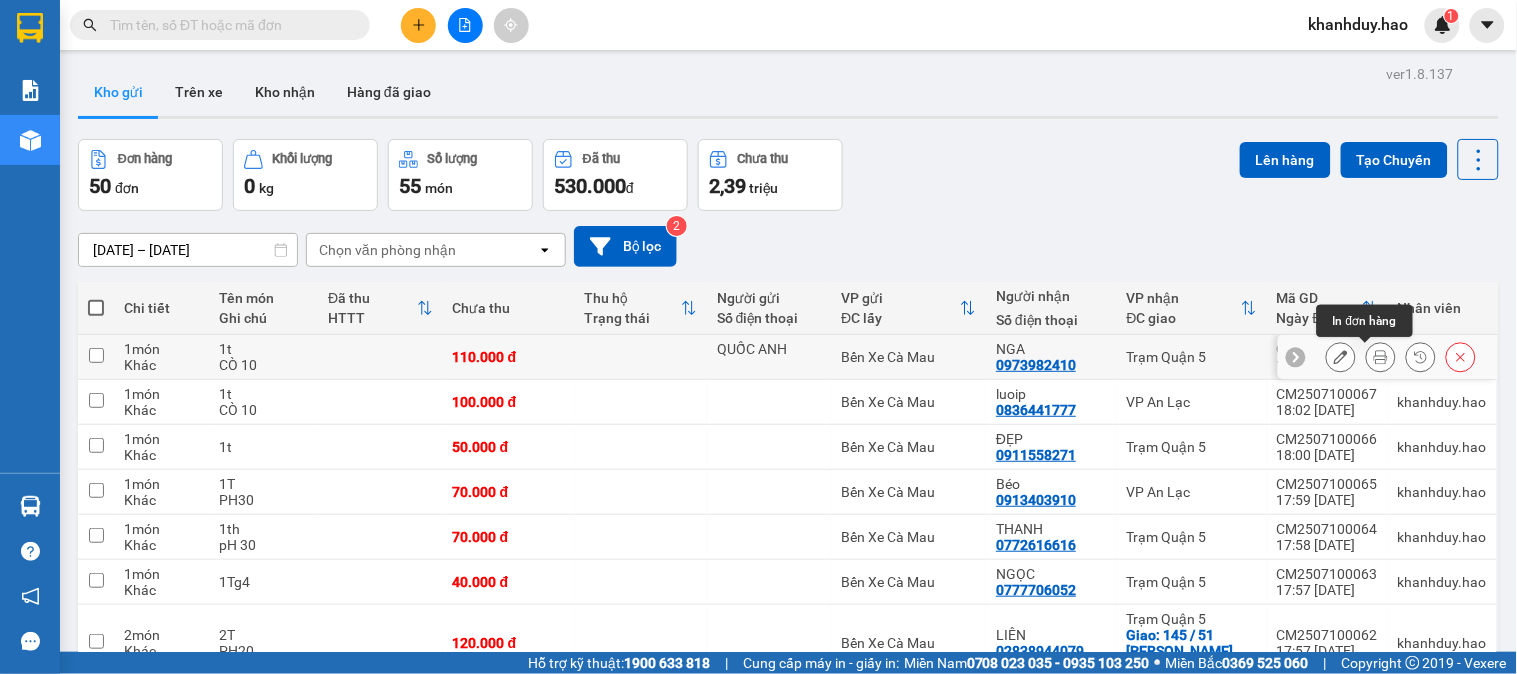 click 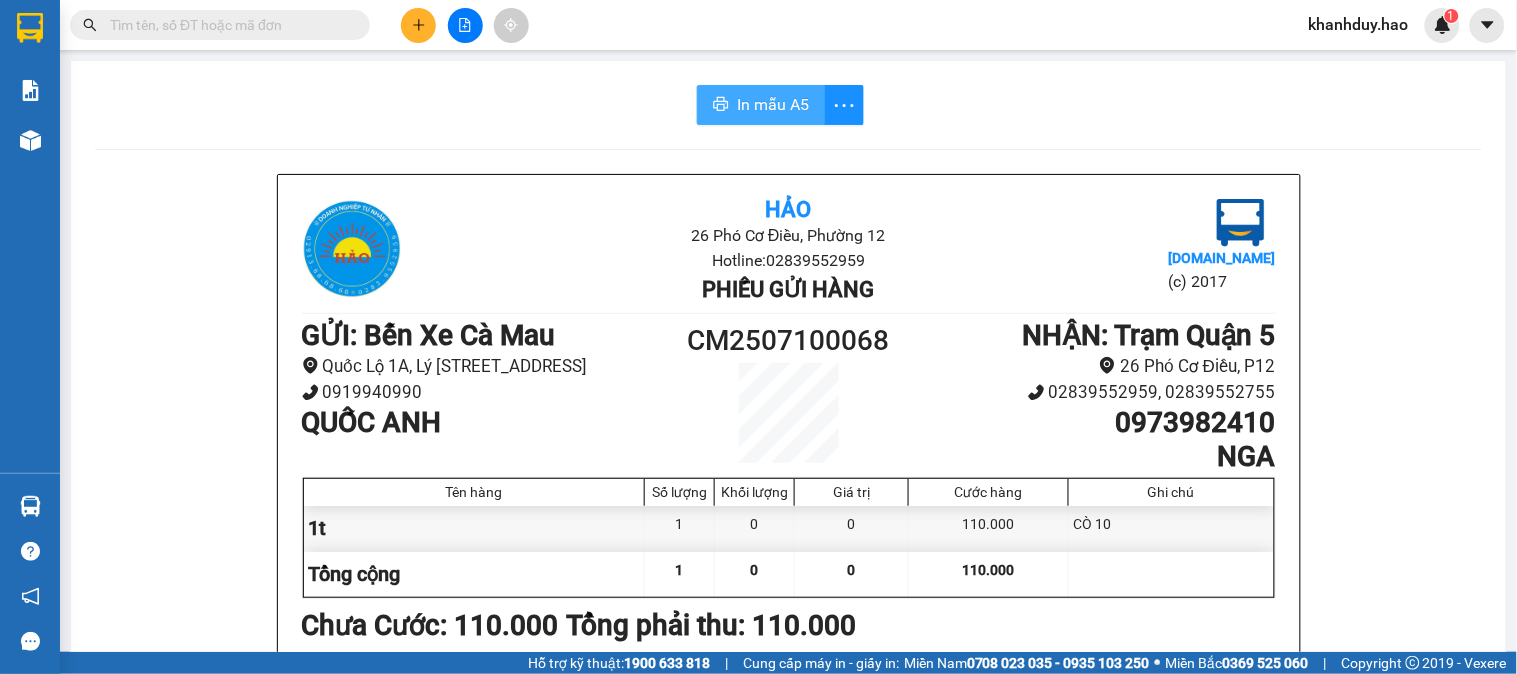 click on "In mẫu A5" at bounding box center (761, 105) 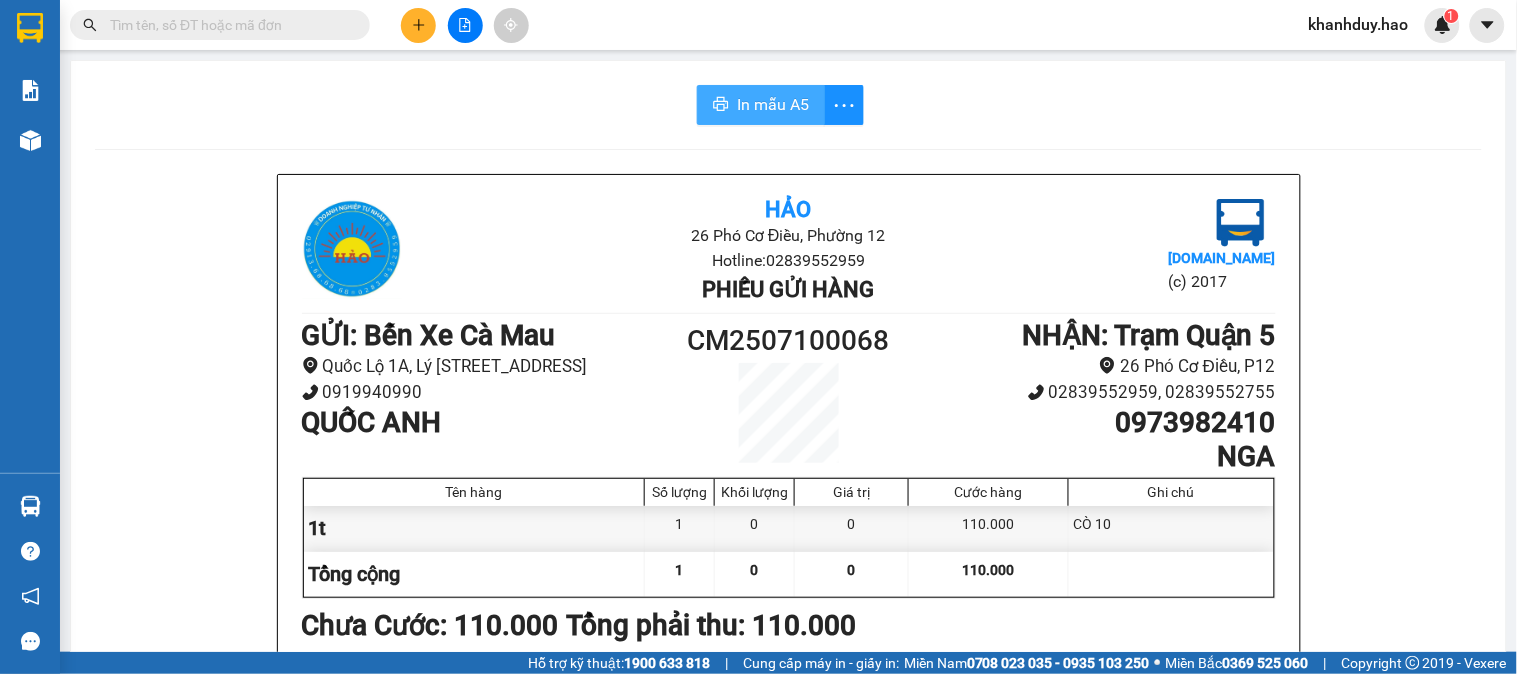 scroll, scrollTop: 0, scrollLeft: 0, axis: both 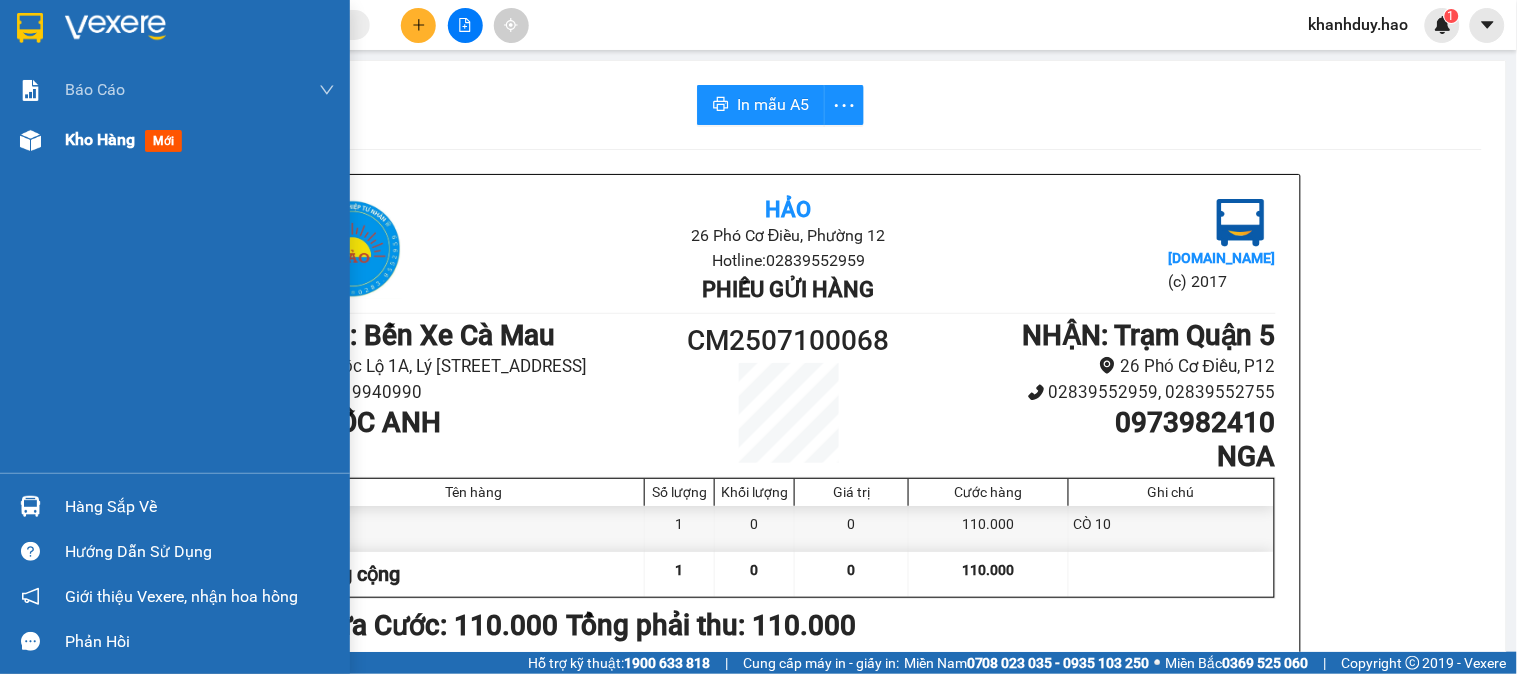click on "mới" at bounding box center [163, 141] 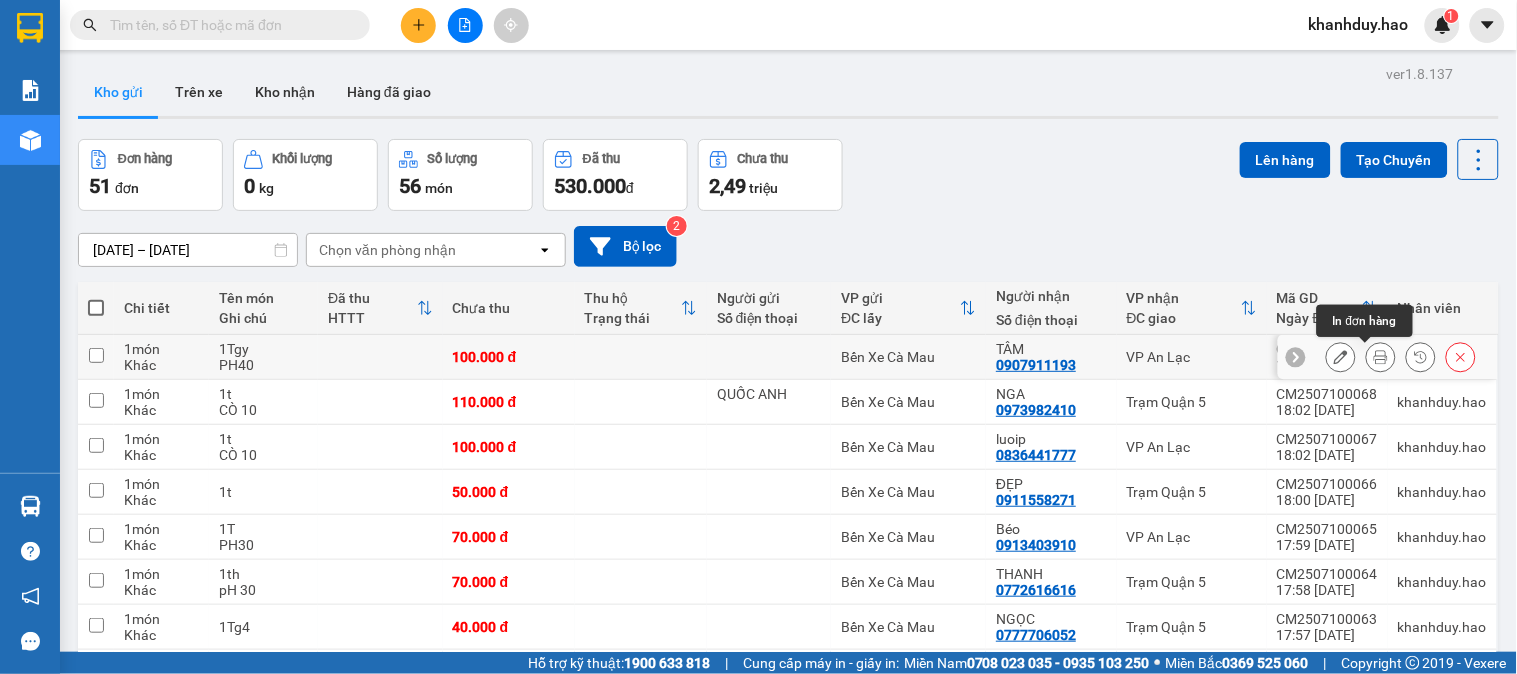 click 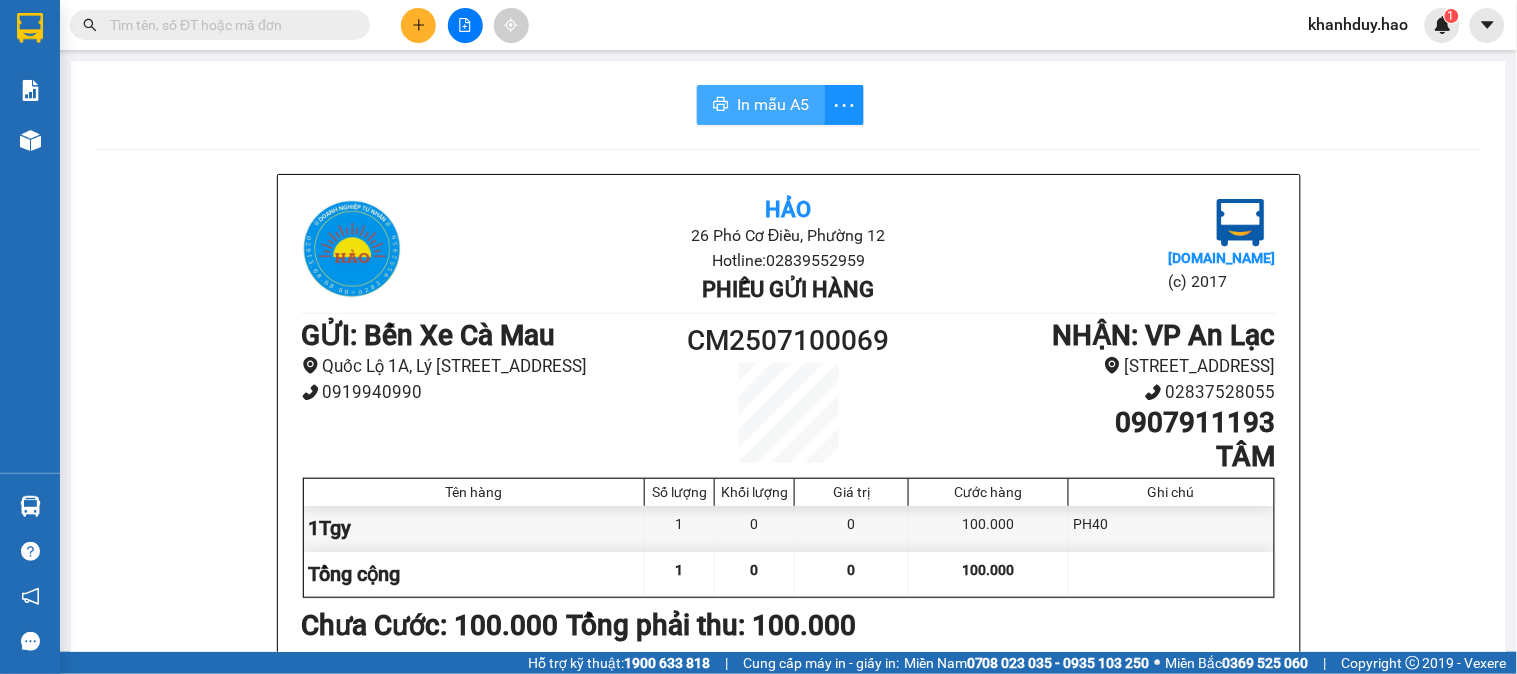 click on "In mẫu A5" at bounding box center [773, 104] 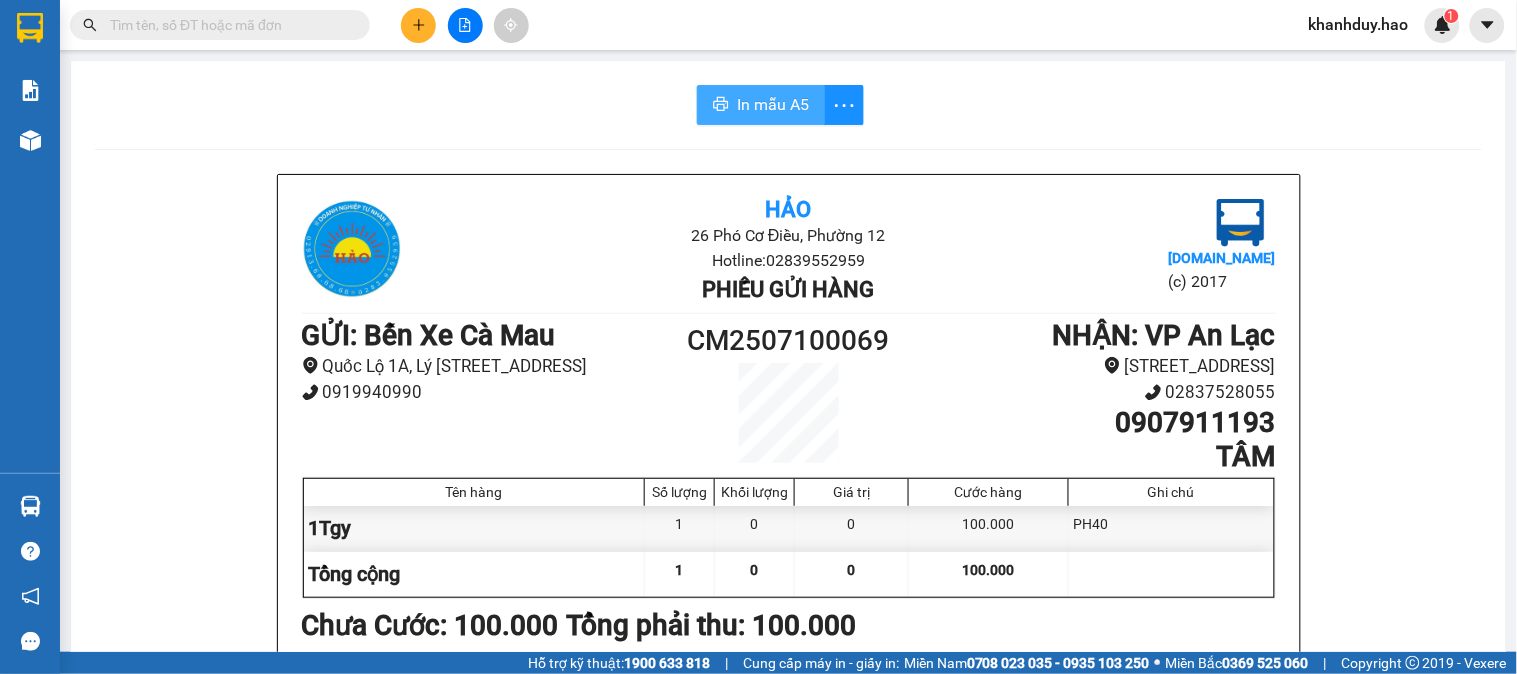 scroll, scrollTop: 0, scrollLeft: 0, axis: both 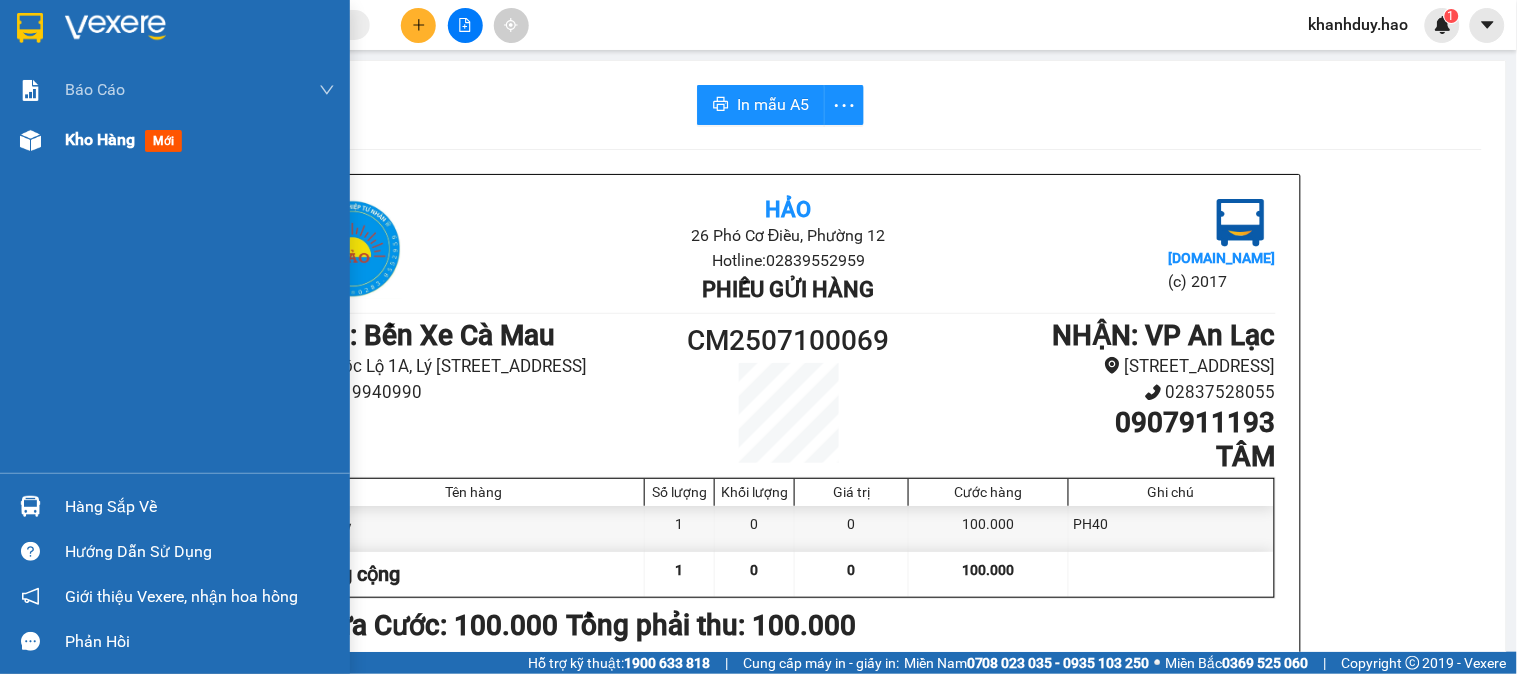 click on "Kho hàng mới" at bounding box center (127, 139) 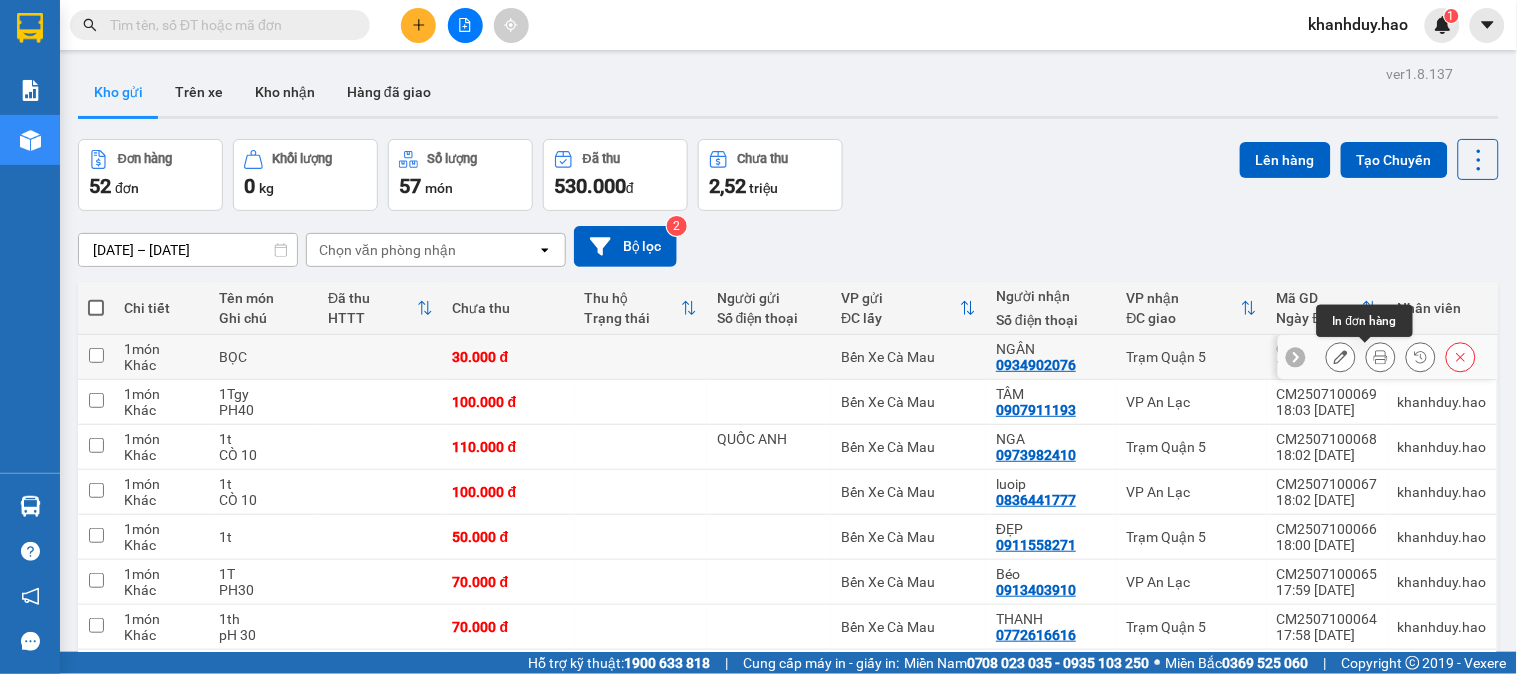 click 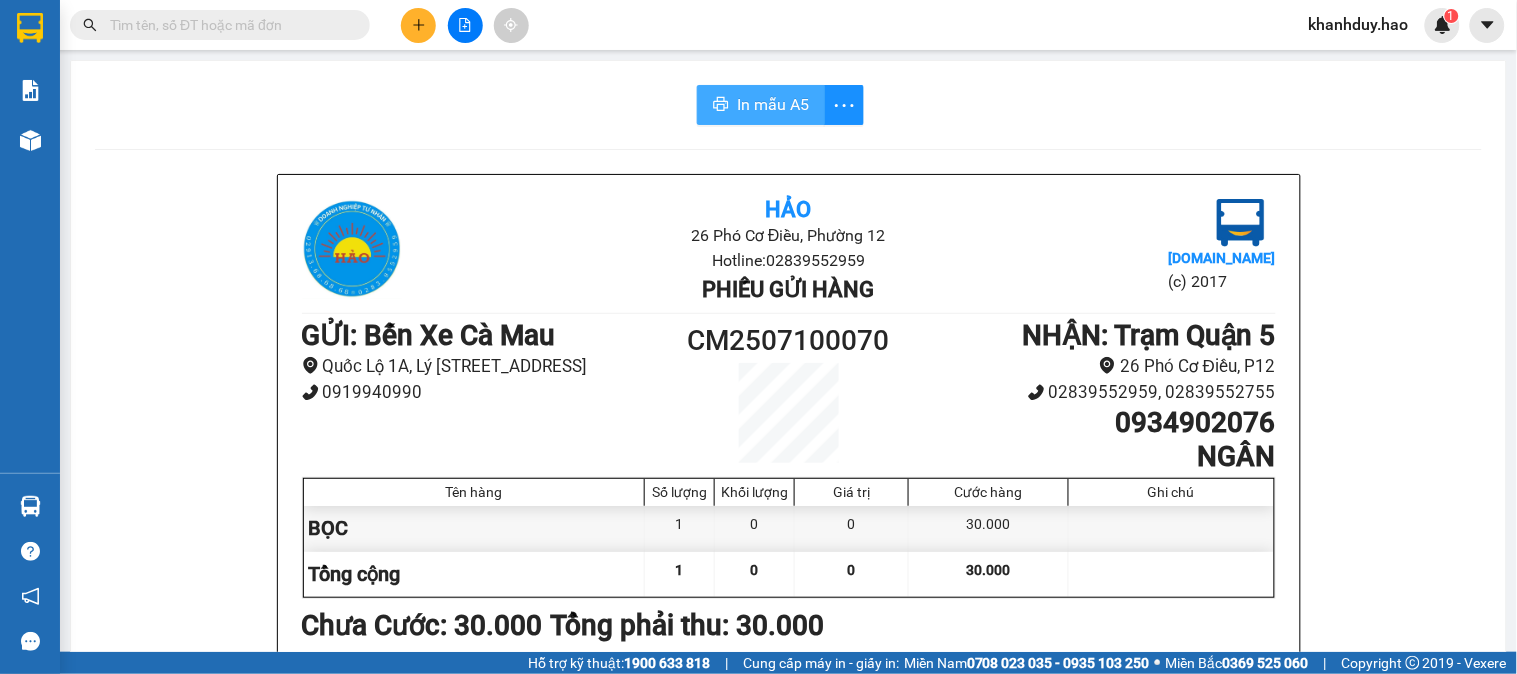 click on "In mẫu A5" at bounding box center (773, 104) 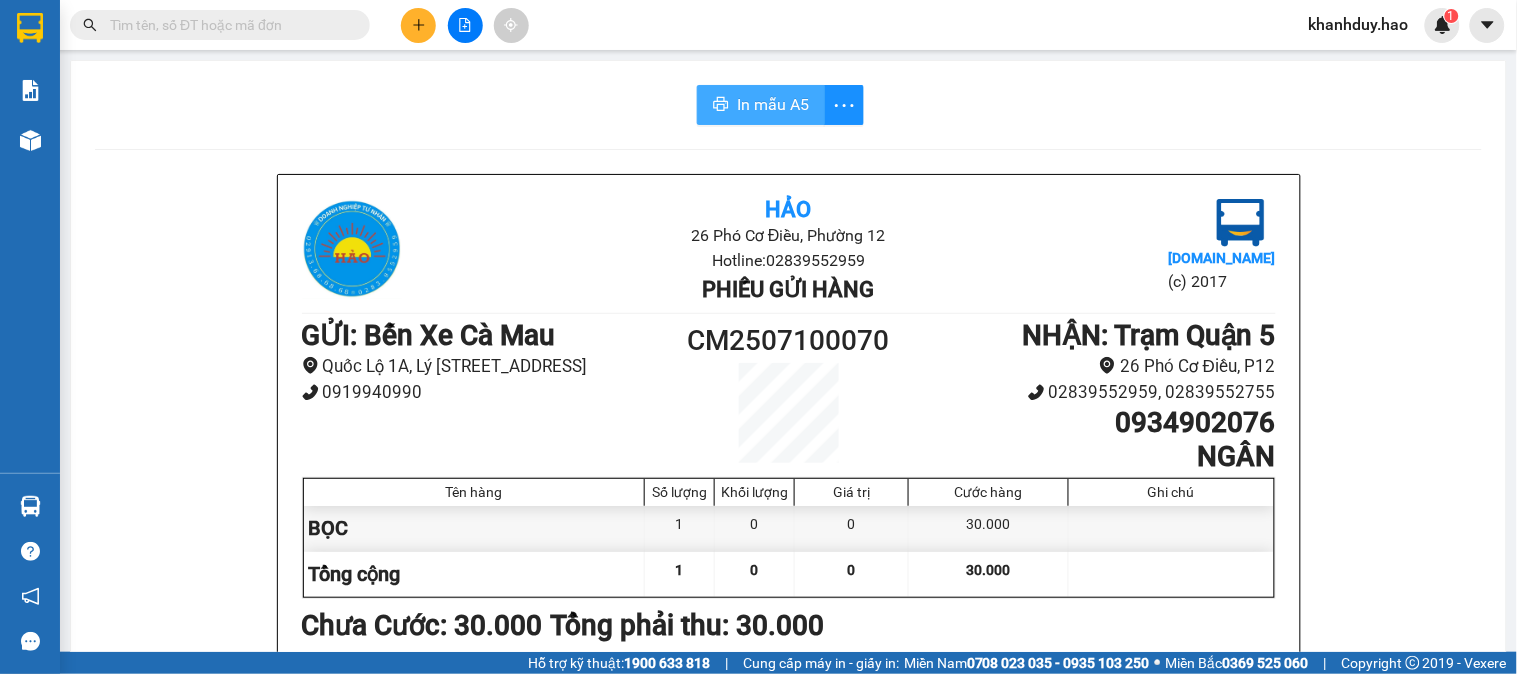 scroll, scrollTop: 0, scrollLeft: 0, axis: both 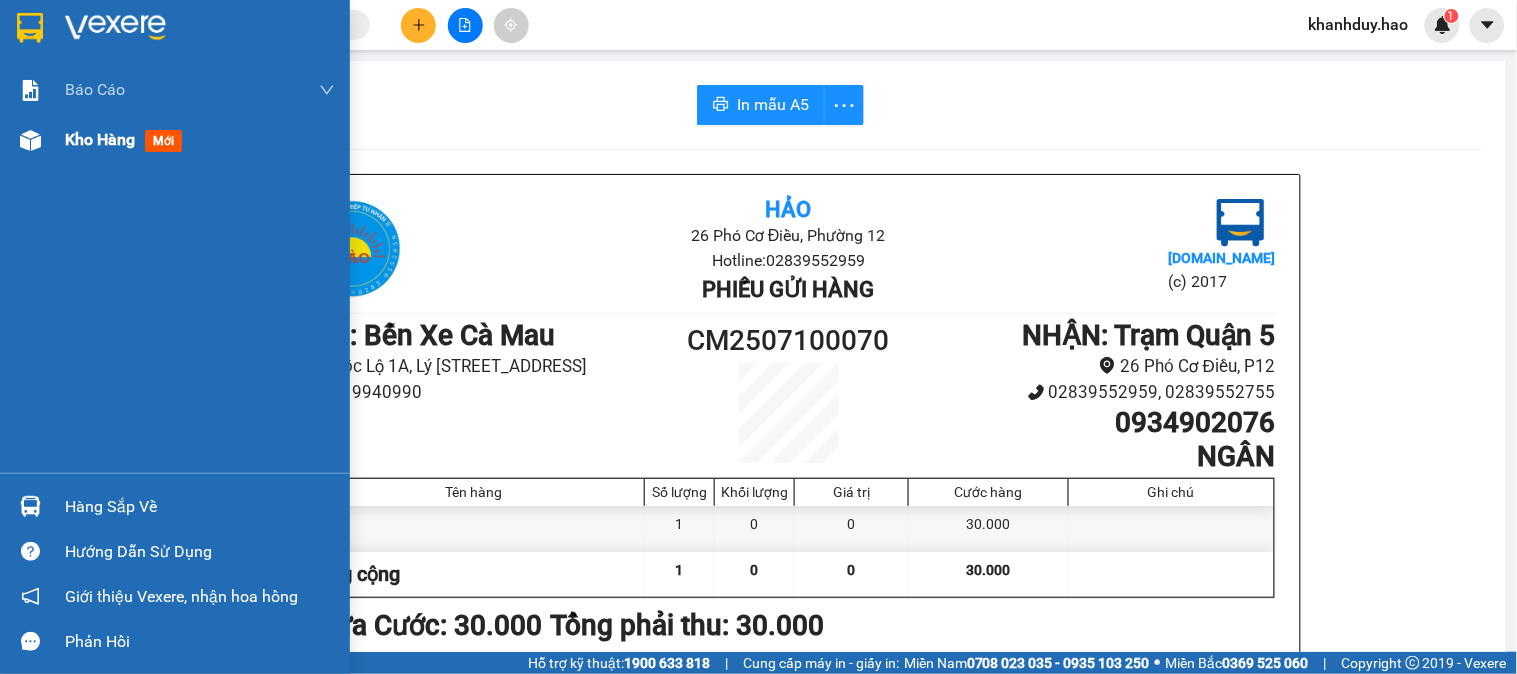click on "mới" at bounding box center [163, 141] 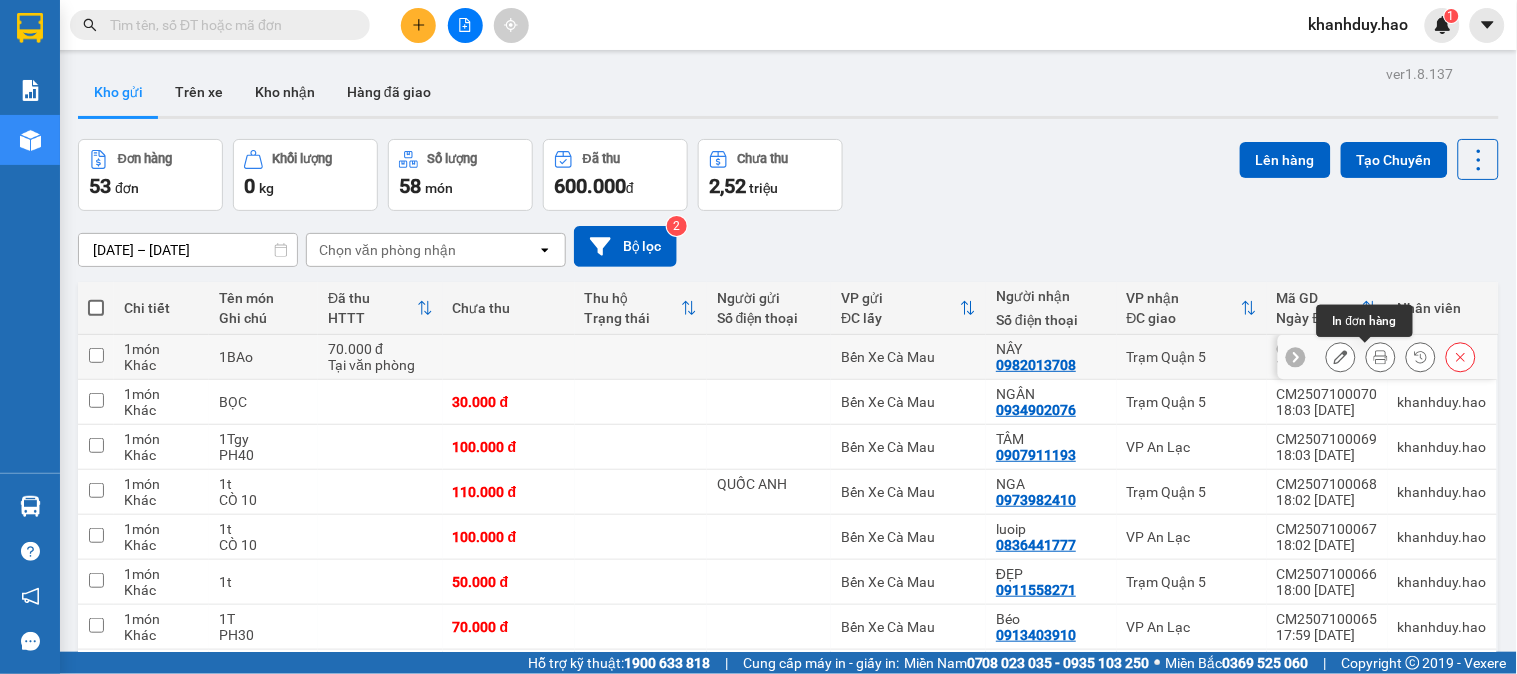 click 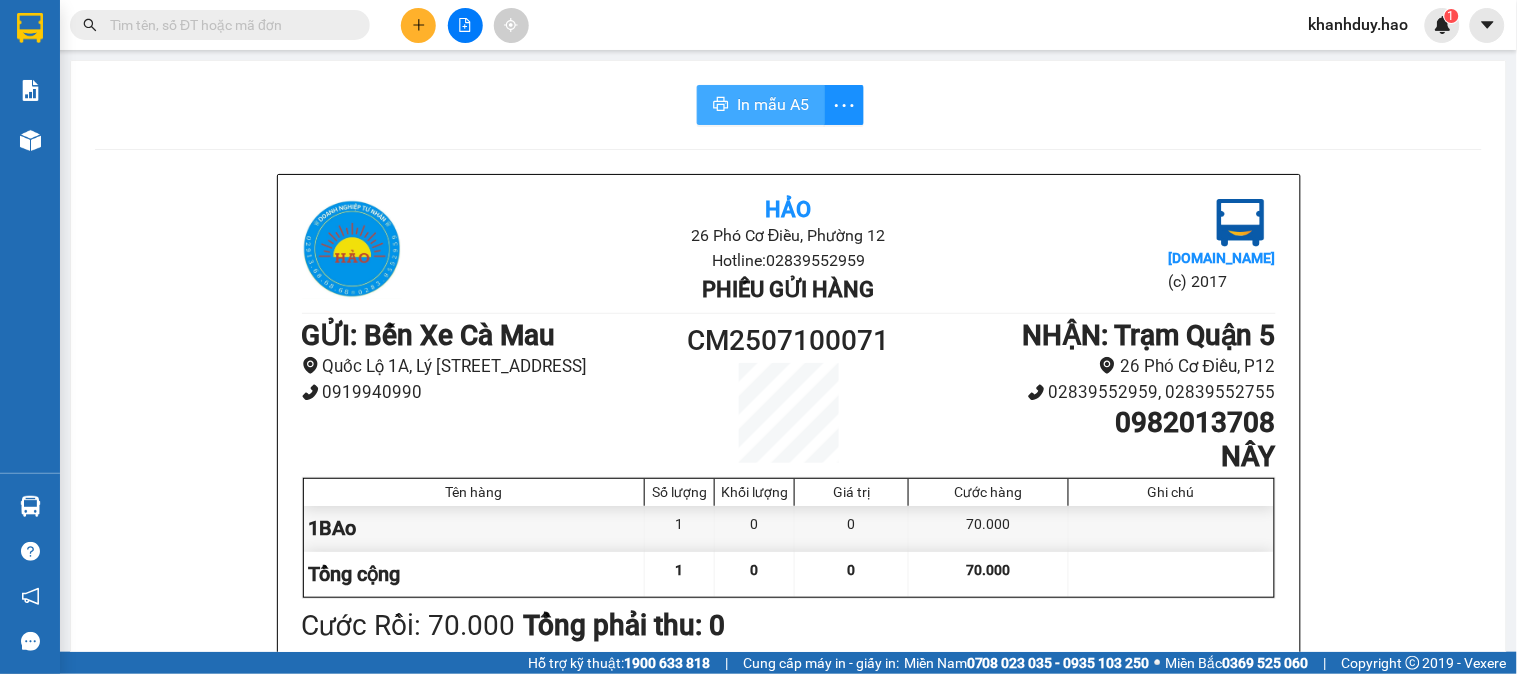 click on "In mẫu A5" at bounding box center [773, 104] 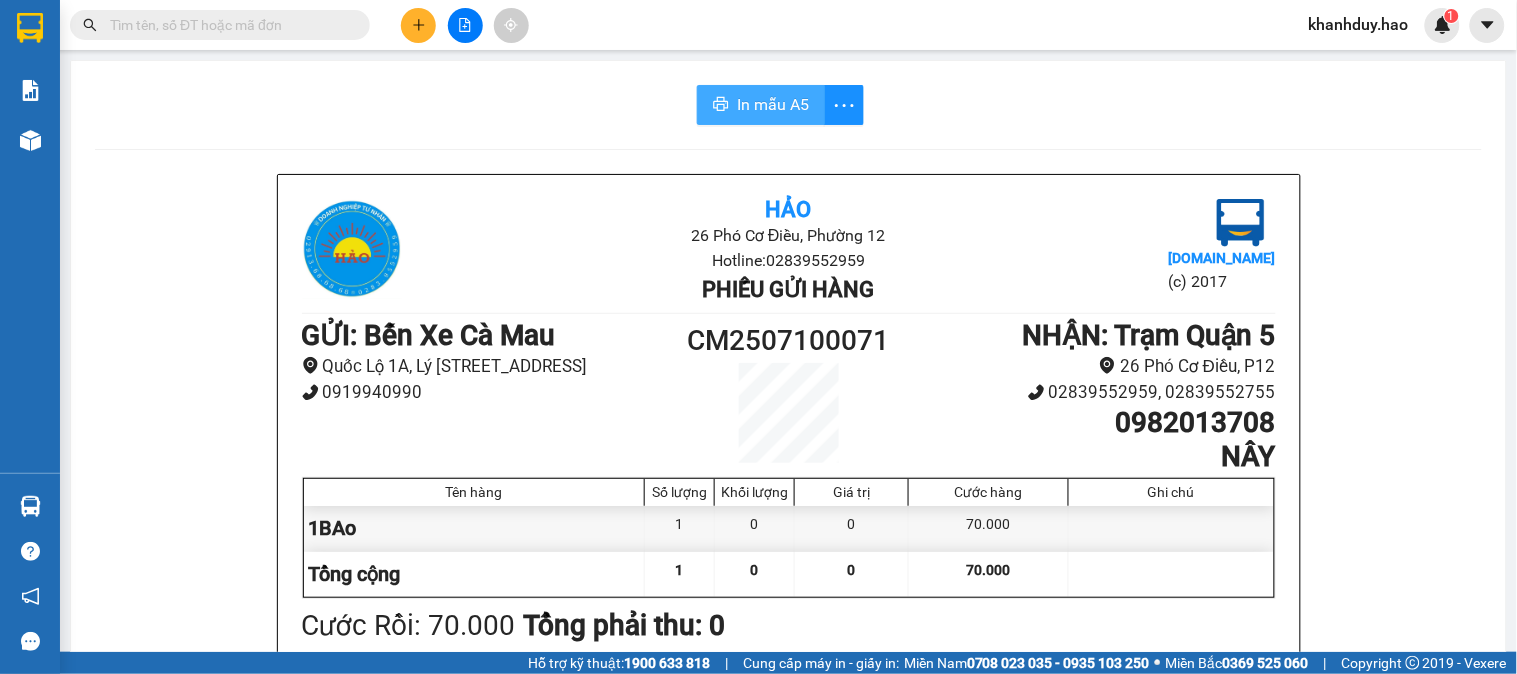 scroll, scrollTop: 0, scrollLeft: 0, axis: both 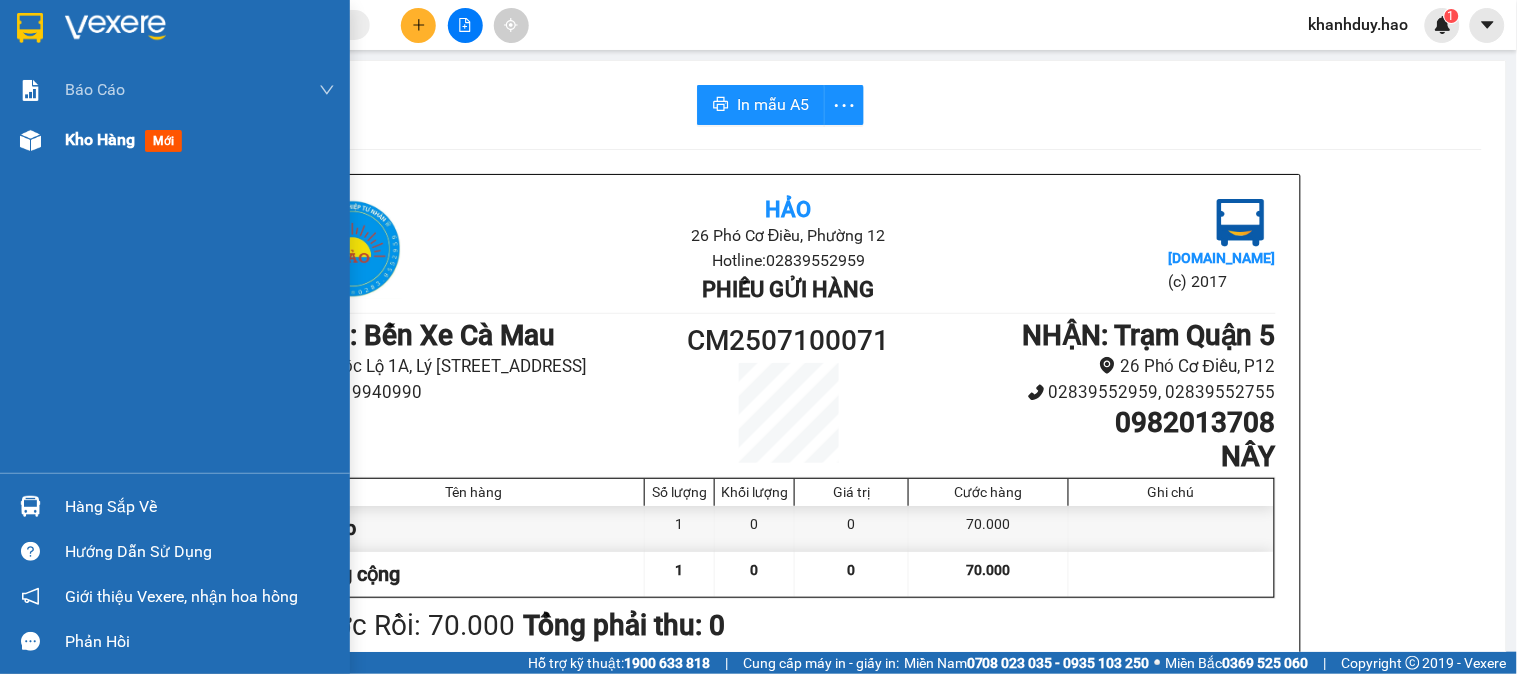 click on "Kho hàng mới" at bounding box center [200, 140] 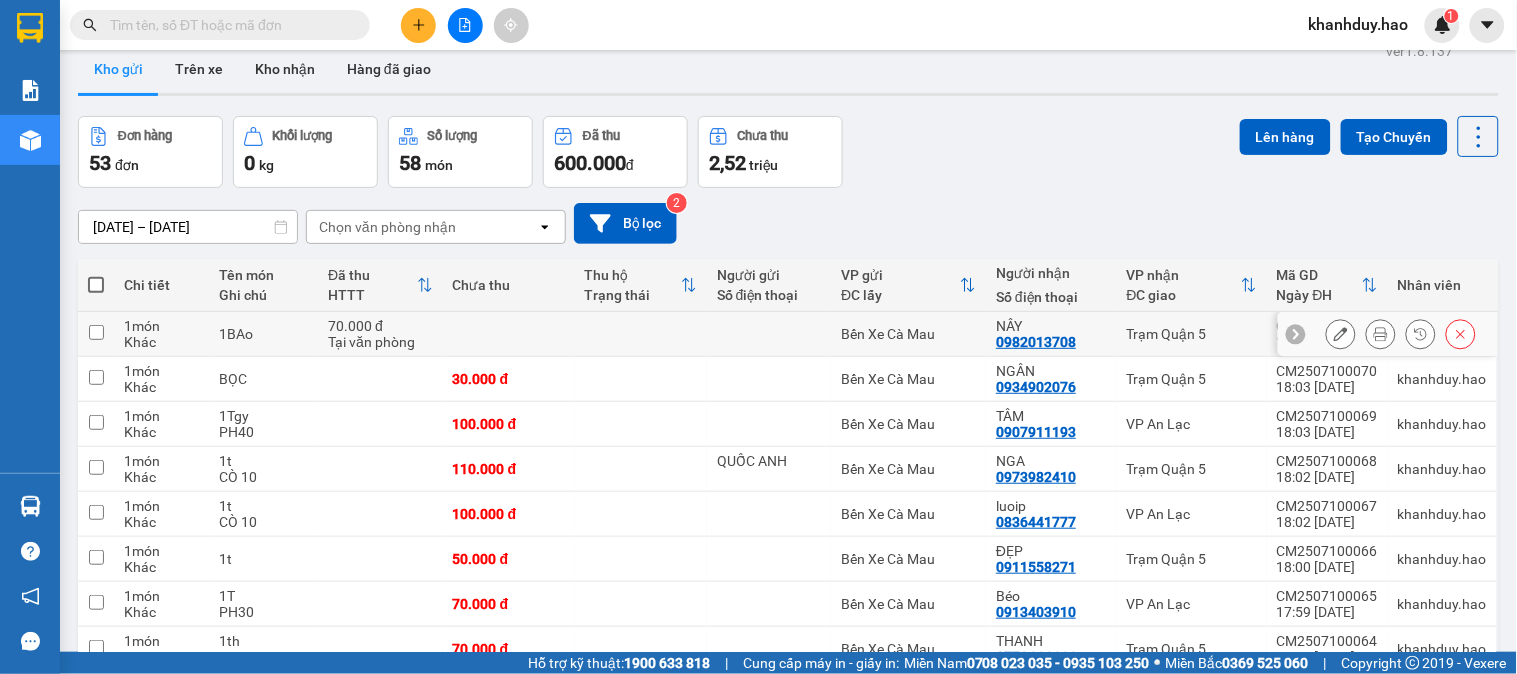 scroll, scrollTop: 0, scrollLeft: 0, axis: both 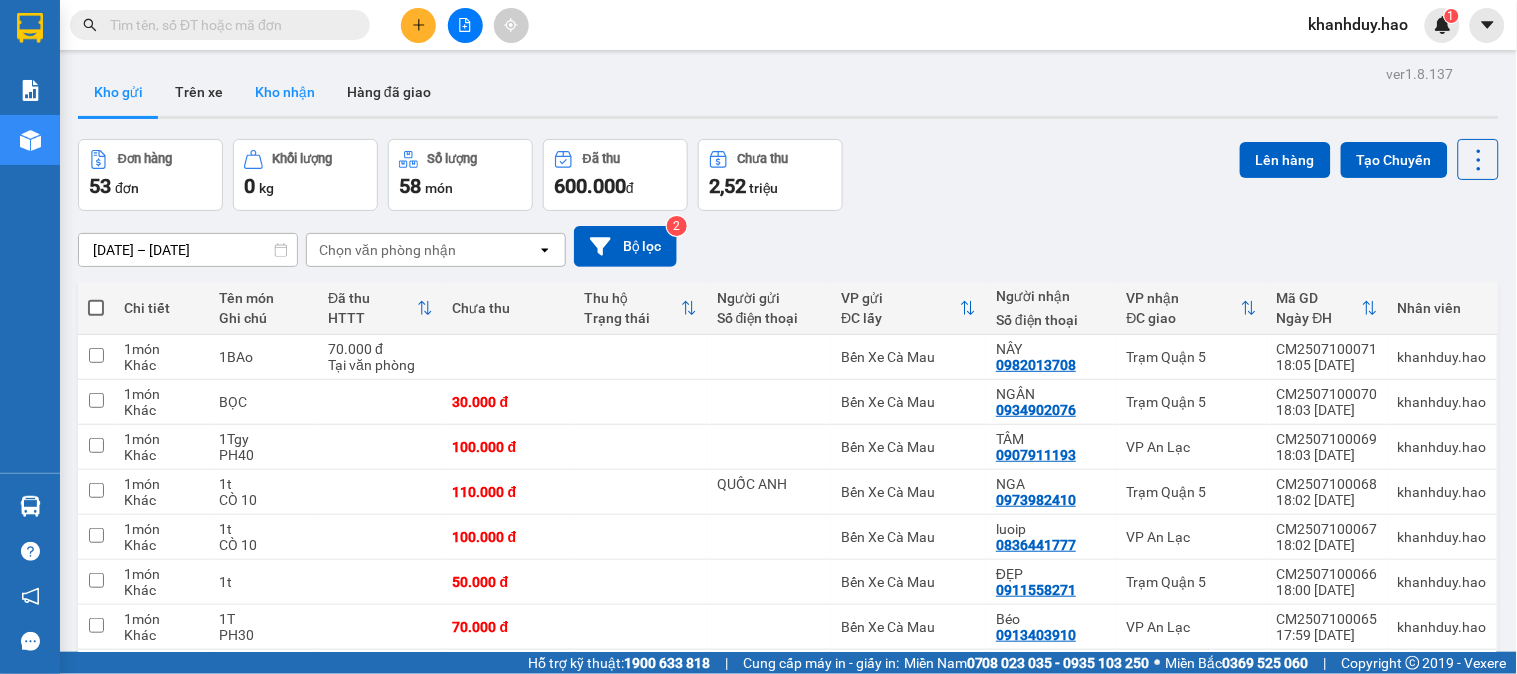 click on "Kho nhận" at bounding box center [285, 92] 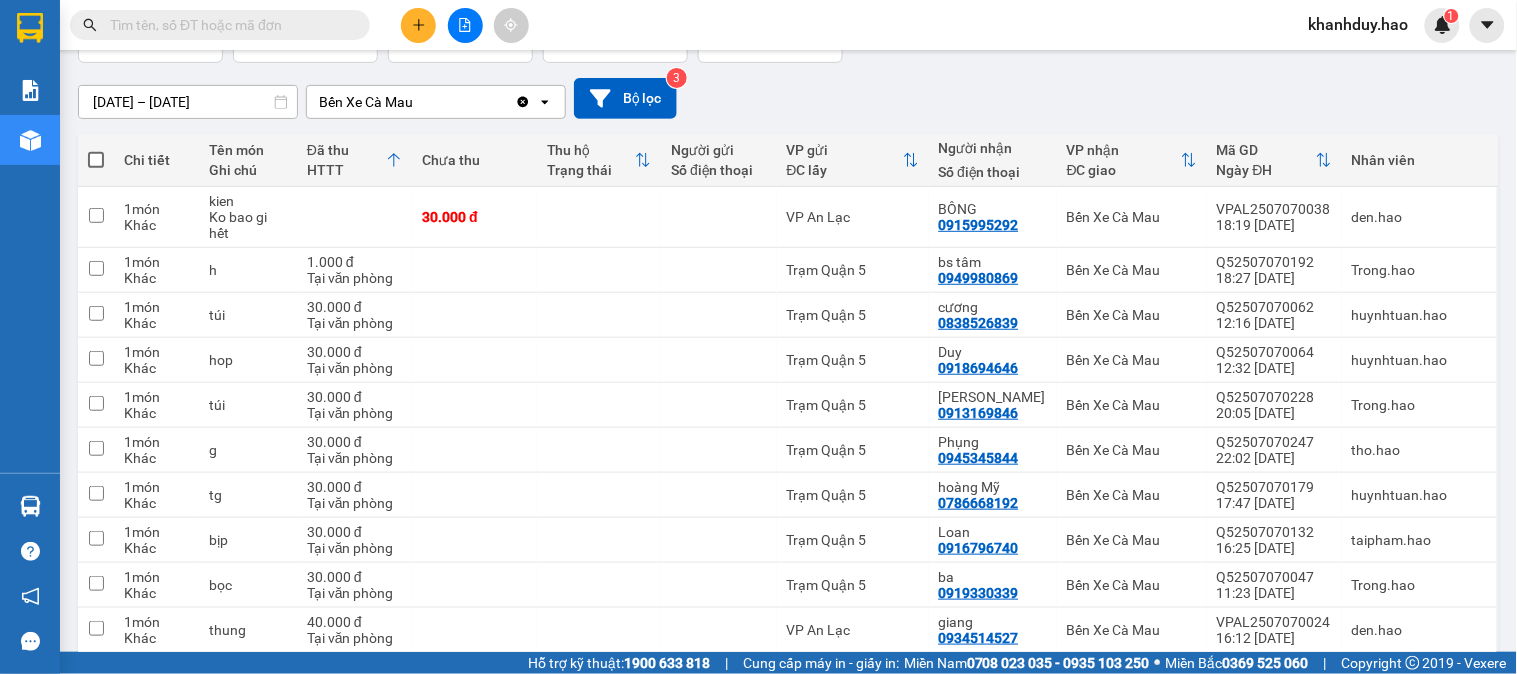scroll, scrollTop: 0, scrollLeft: 0, axis: both 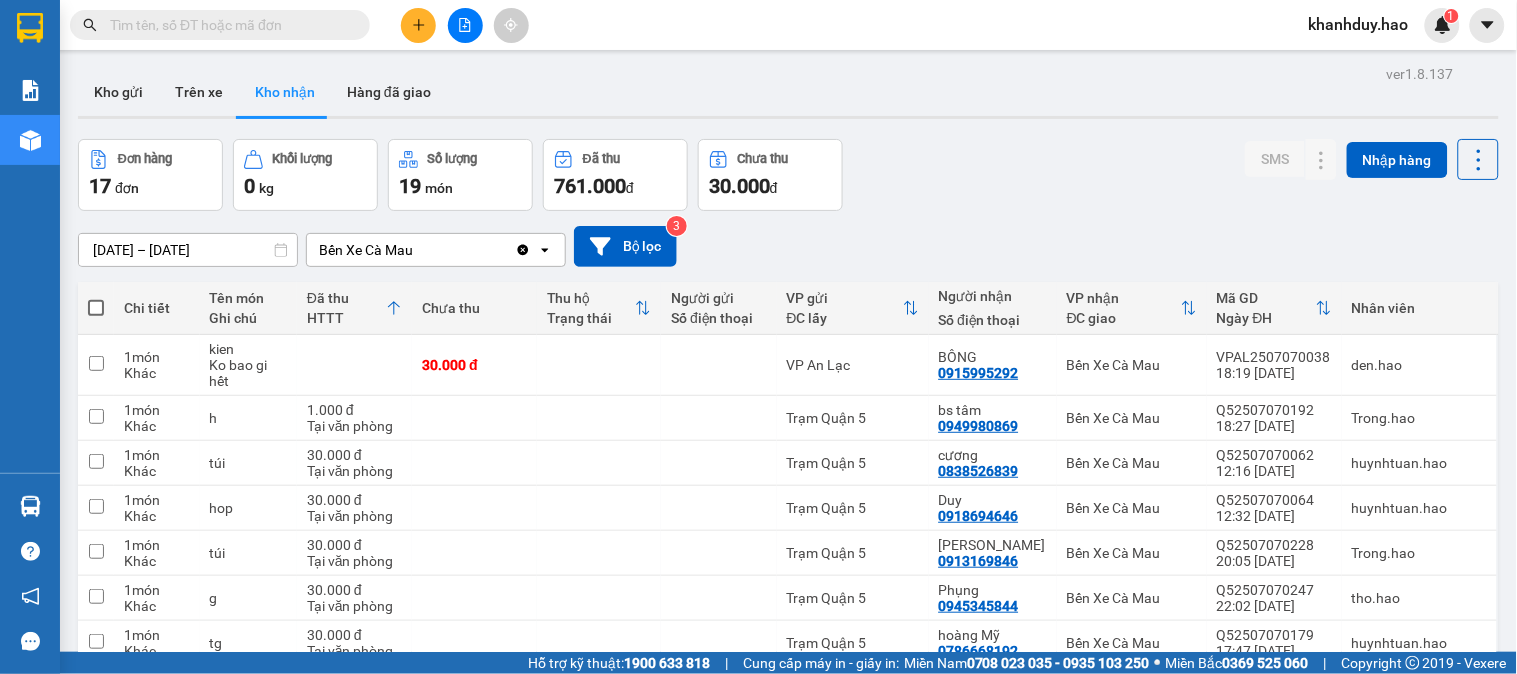 click on "ver  1.8.137 Kho gửi Trên xe Kho nhận Hàng đã giao Đơn hàng 17 đơn Khối lượng 0 kg Số lượng 19 món Đã thu 761.000  đ Chưa thu 30.000  đ SMS Nhập hàng 08/07/2025 – 08/07/2025 Press the down arrow key to interact with the calendar and select a date. Press the escape button to close the calendar. Selected date range is from 08/07/2025 to 08/07/2025. Bến Xe Cà Mau Clear value open Bộ lọc 3 Chi tiết Tên món Ghi chú Đã thu HTTT Chưa thu Thu hộ Trạng thái Người gửi Số điện thoại VP gửi ĐC lấy Người nhận Số điện thoại VP nhận ĐC giao Mã GD Ngày ĐH Nhân viên 1  món Khác kien Ko bao gi hết  30.000 đ VP An Lạc BÔNG 0915995292 Bến Xe Cà Mau VPAL2507070038 18:19 07/07 den.hao 1  món Khác h 1.000 đ Tại văn phòng Trạm Quận 5 bs tâm  0949980869 Bến Xe Cà Mau Q52507070192 18:27 07/07 Trong.hao 1  món Khác túi 30.000 đ Tại văn phòng Trạm Quận 5 cương 0838526839 Bến Xe Cà Mau Q52507070062 1  món" at bounding box center [788, 640] 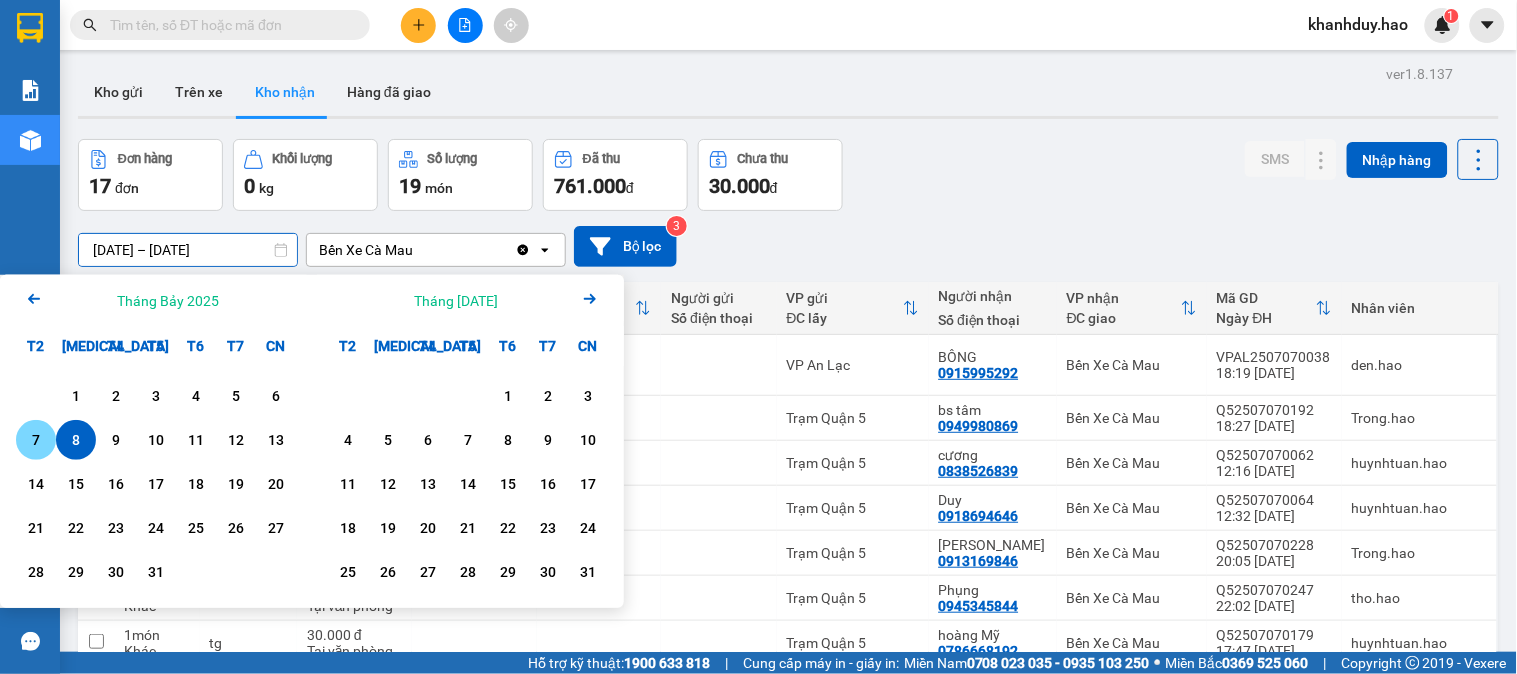 click on "7" at bounding box center (36, 440) 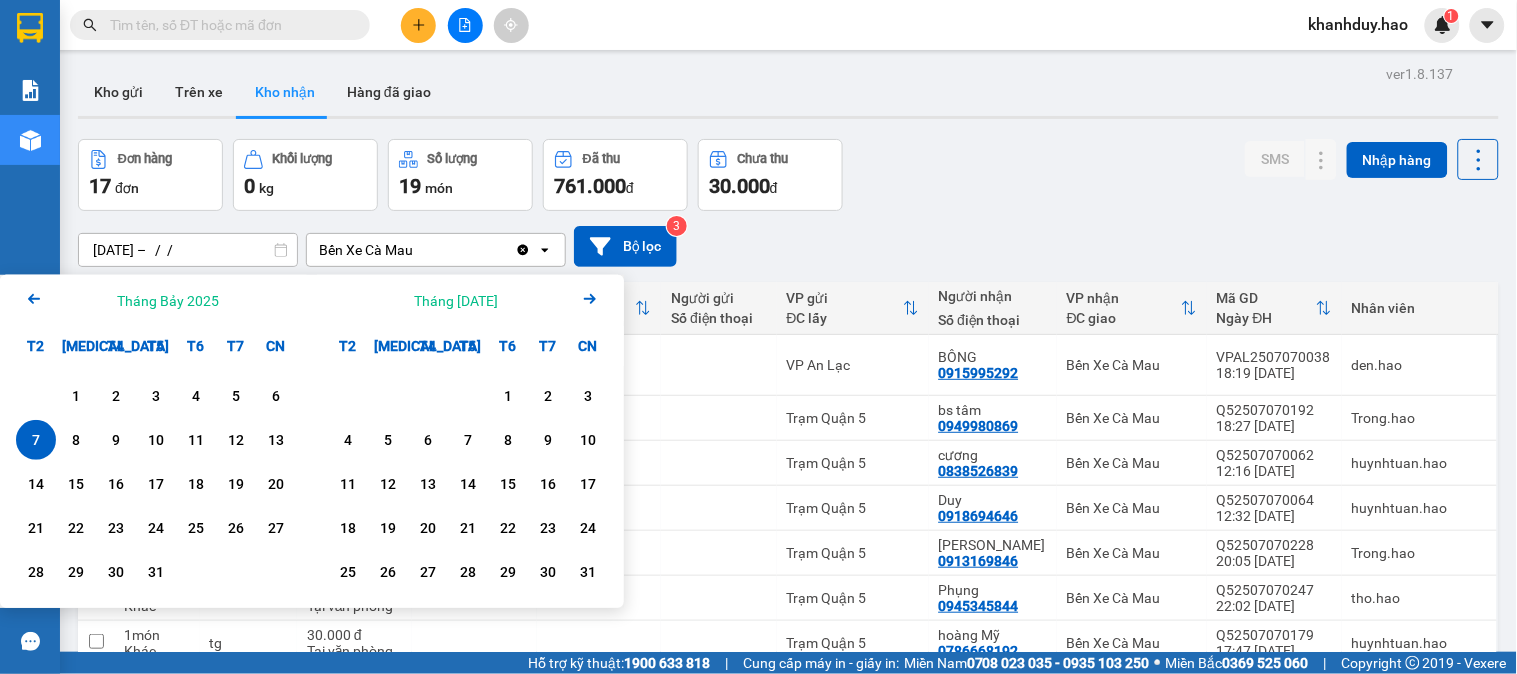 drag, startPoint x: 40, startPoint y: 442, endPoint x: 208, endPoint y: 368, distance: 183.57559 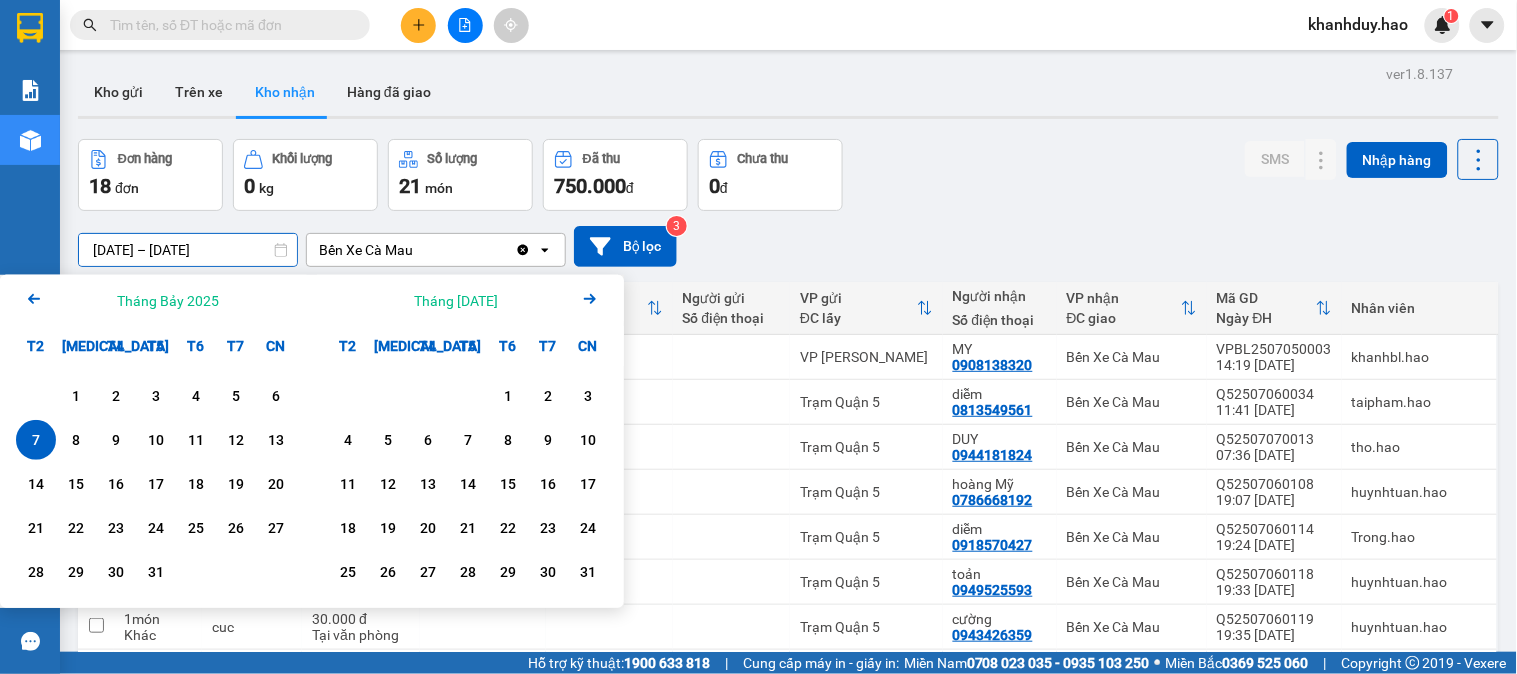 click on "07/07/2025 – 07/07/2025" at bounding box center [188, 250] 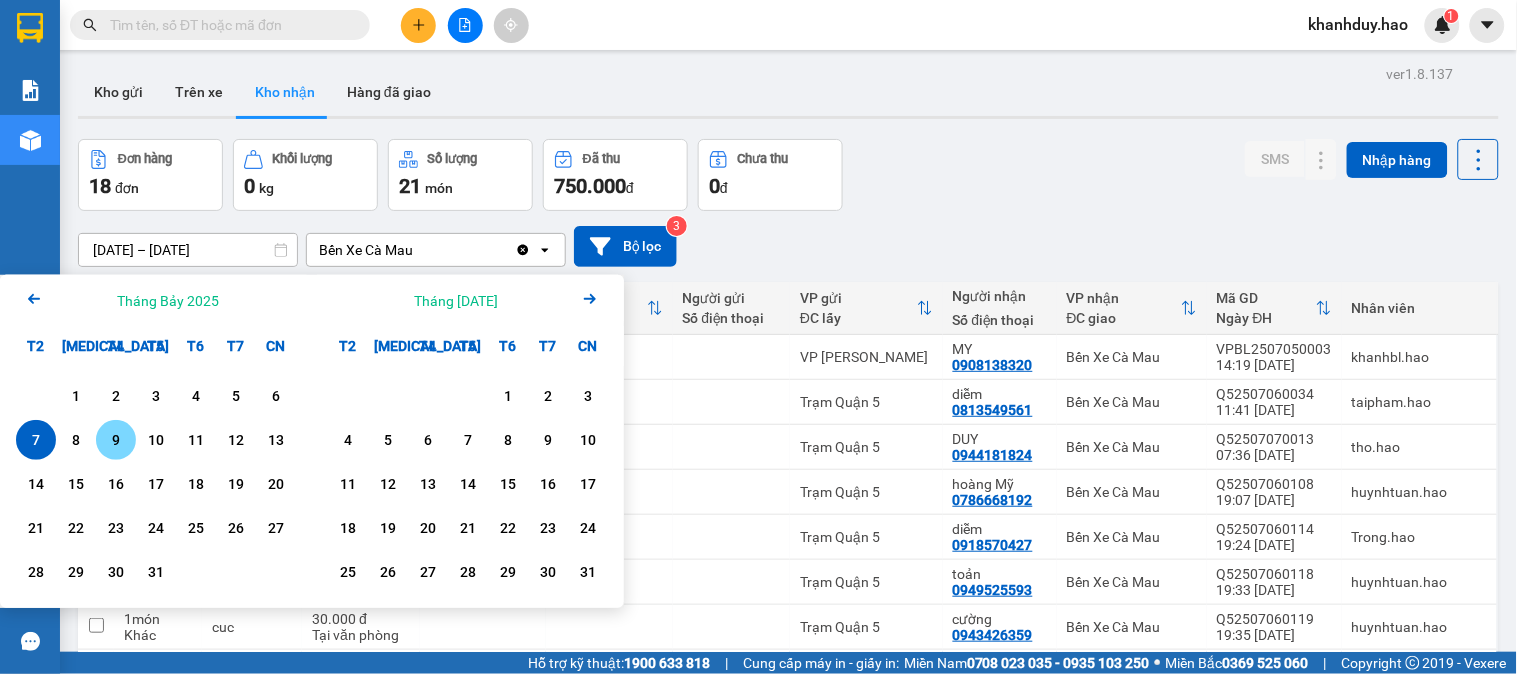 click on "9" at bounding box center [116, 440] 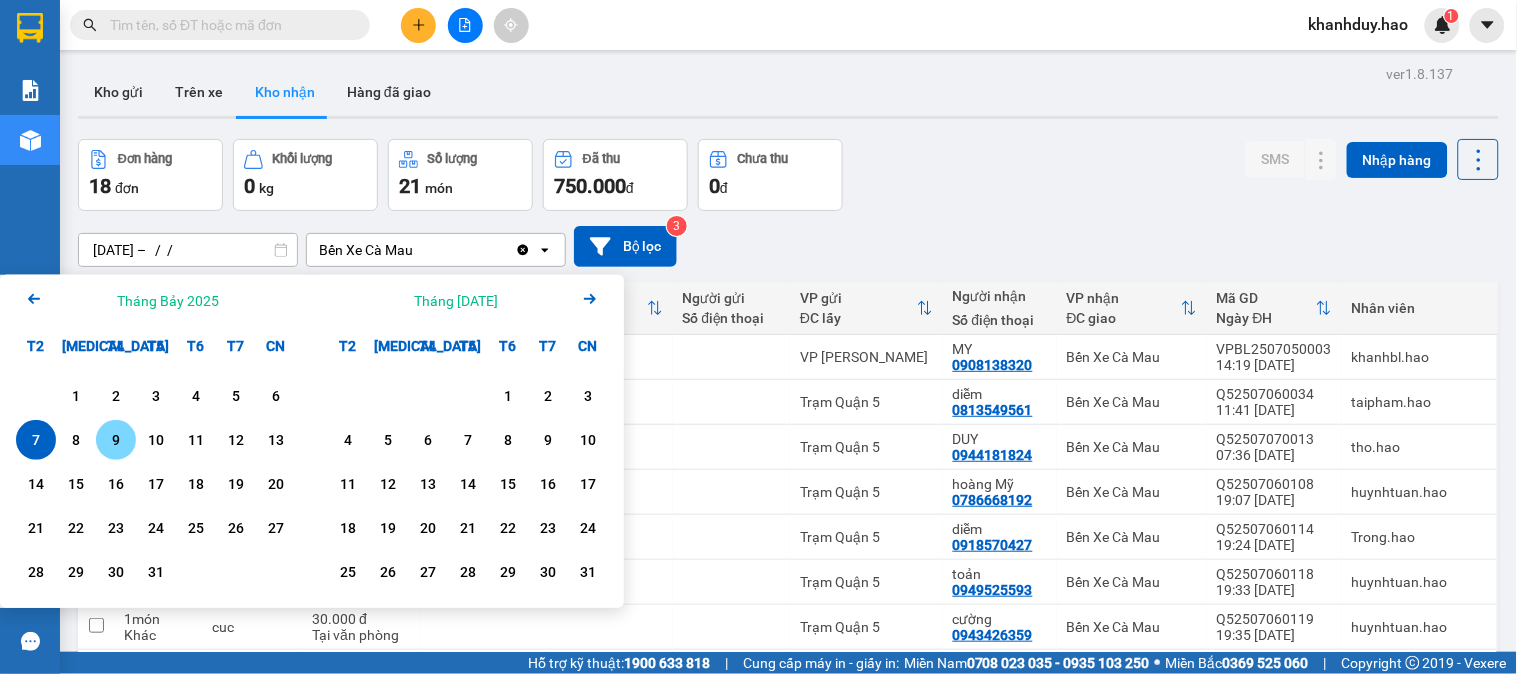click on "9" at bounding box center [116, 440] 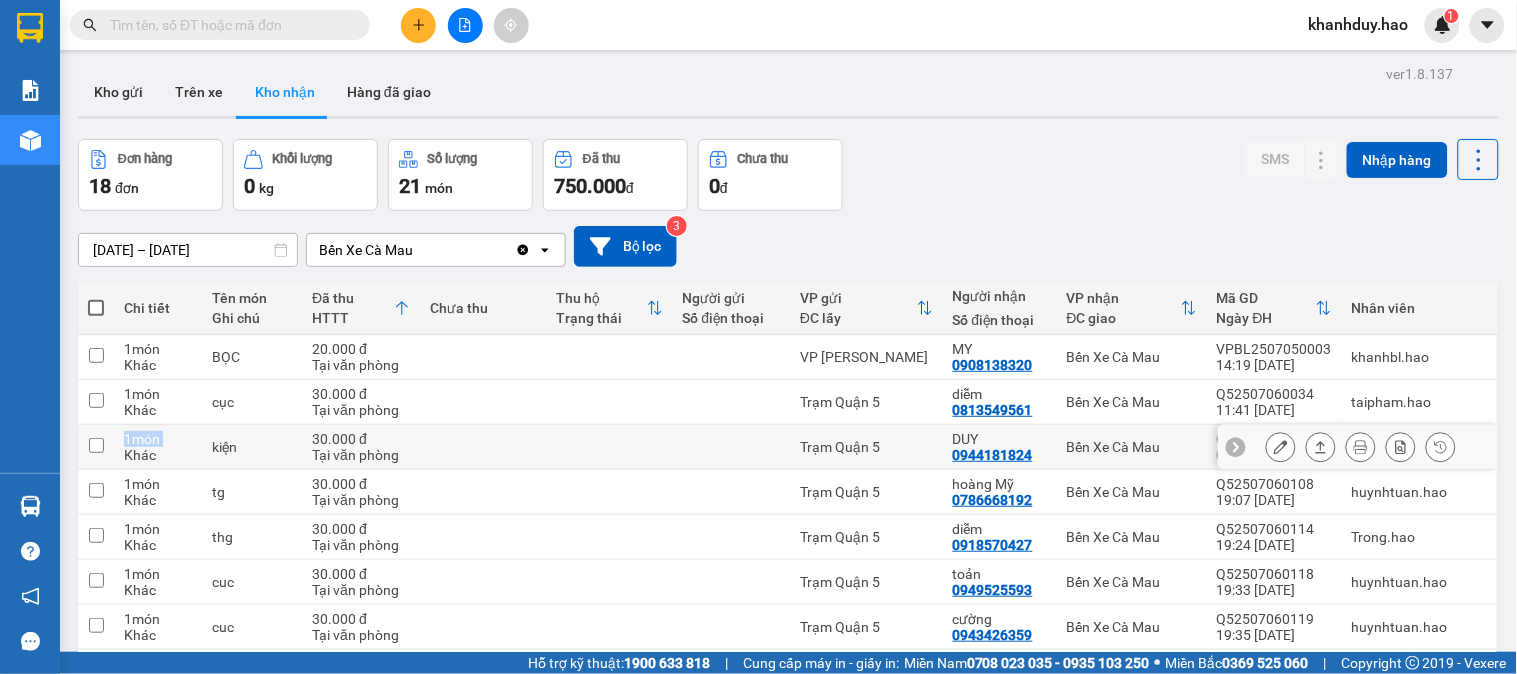 click on "1  món Khác" at bounding box center (158, 447) 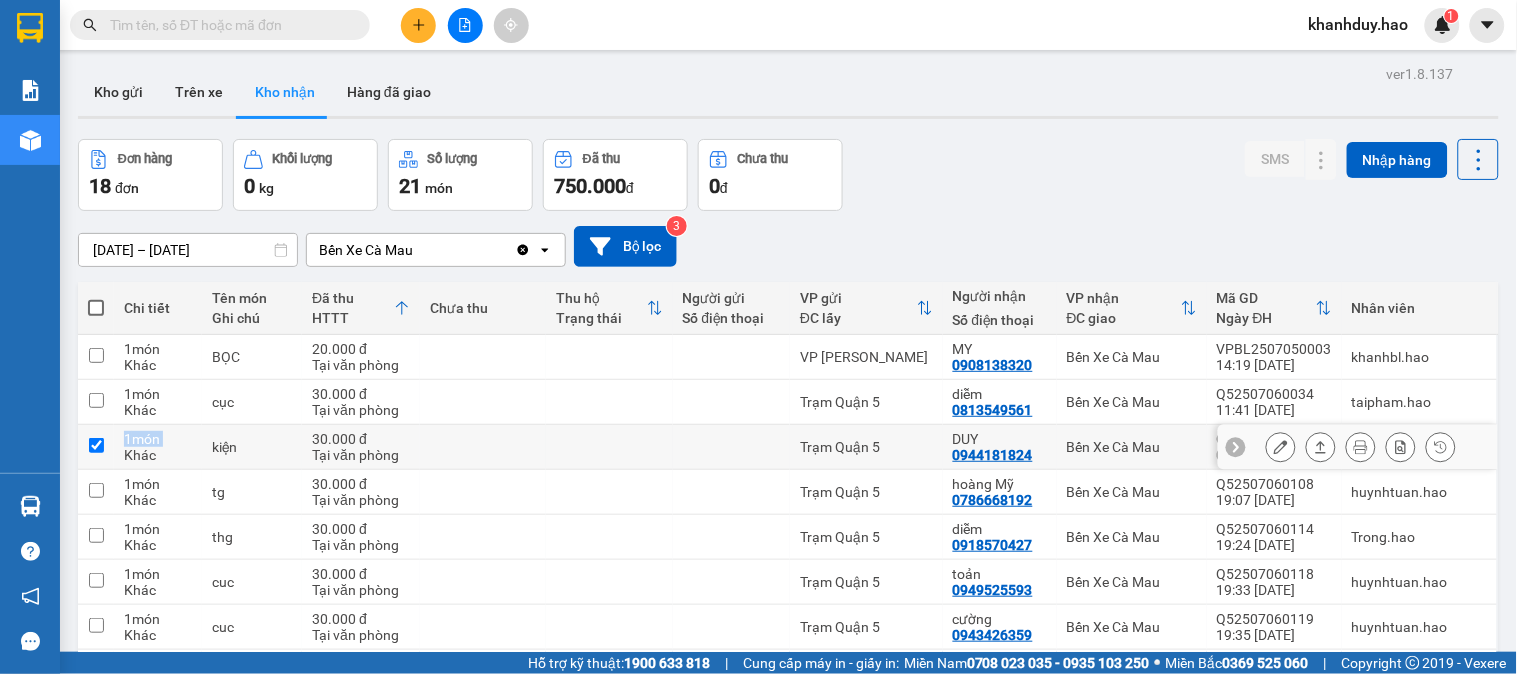 checkbox on "false" 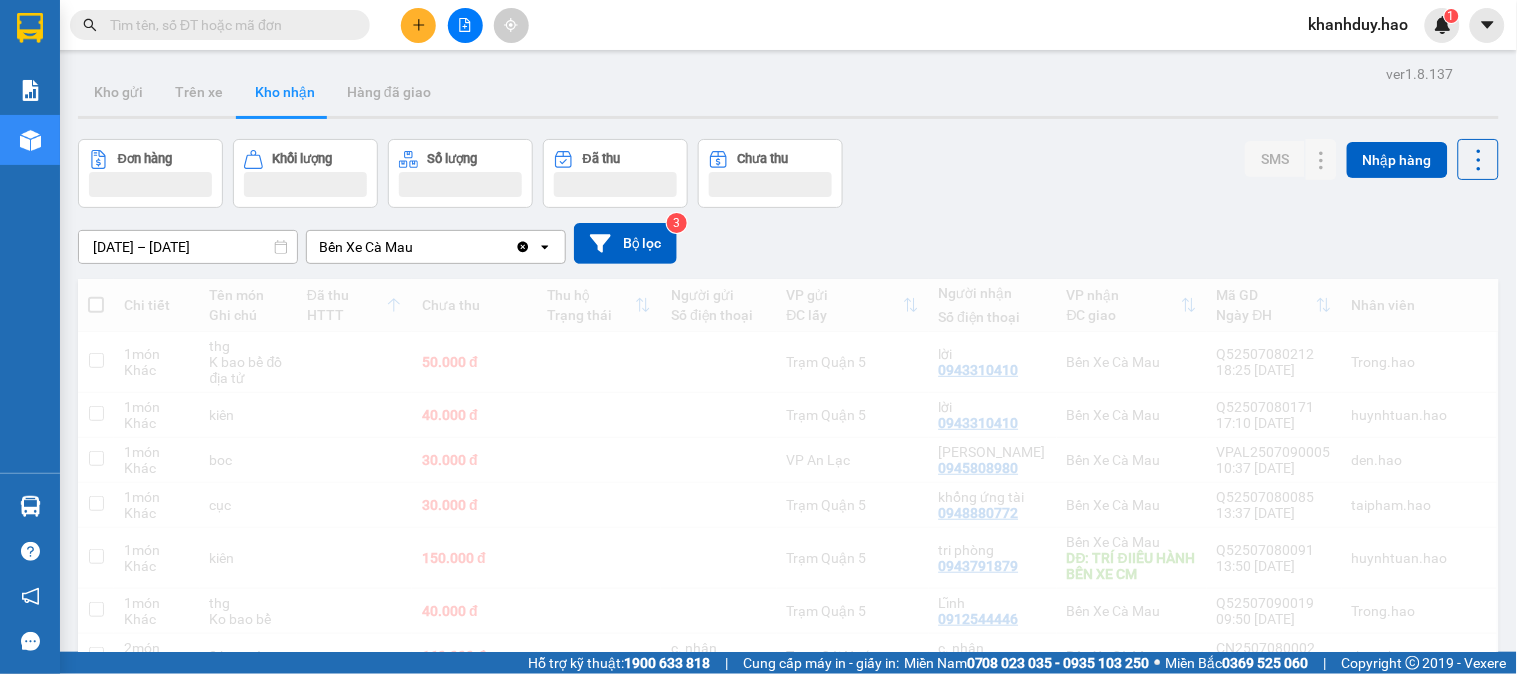 click on "09/07/2025 – 09/07/2025" at bounding box center [188, 247] 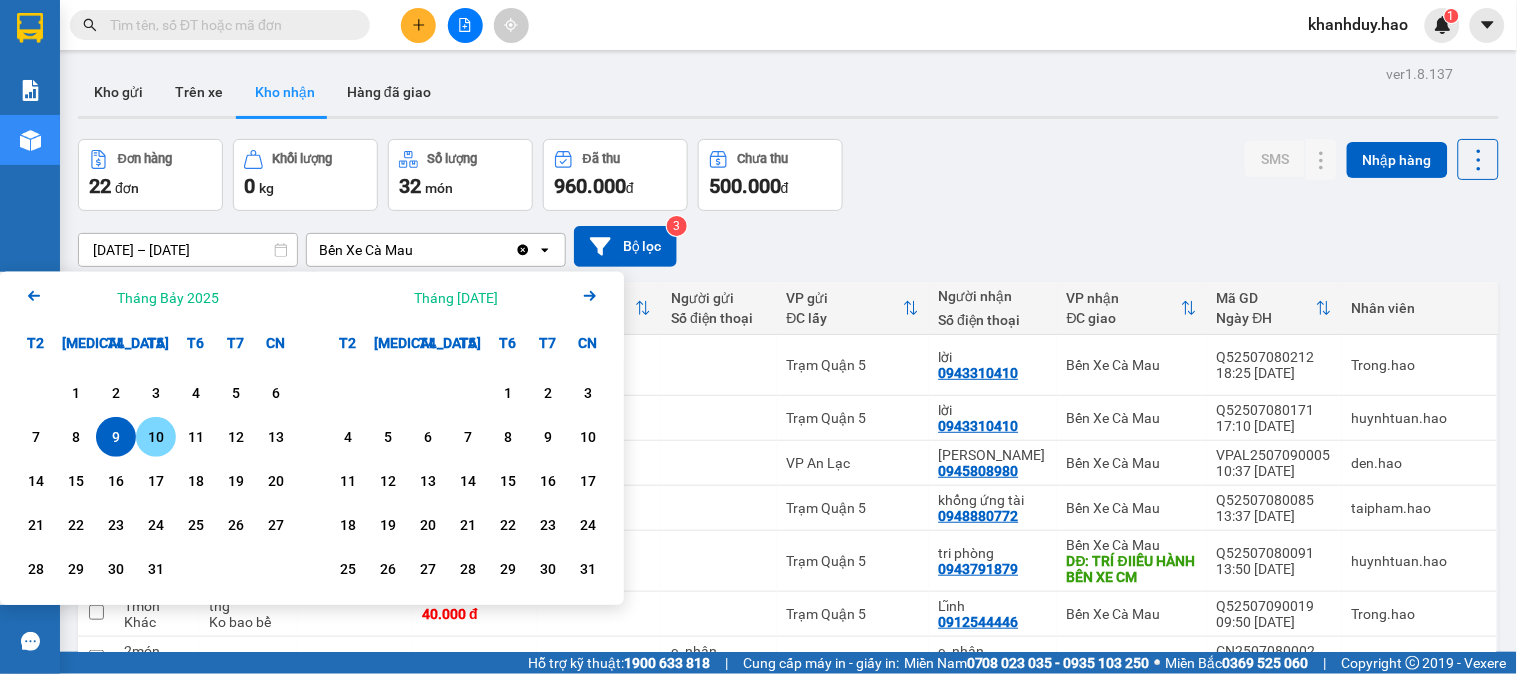 click on "10" at bounding box center [156, 437] 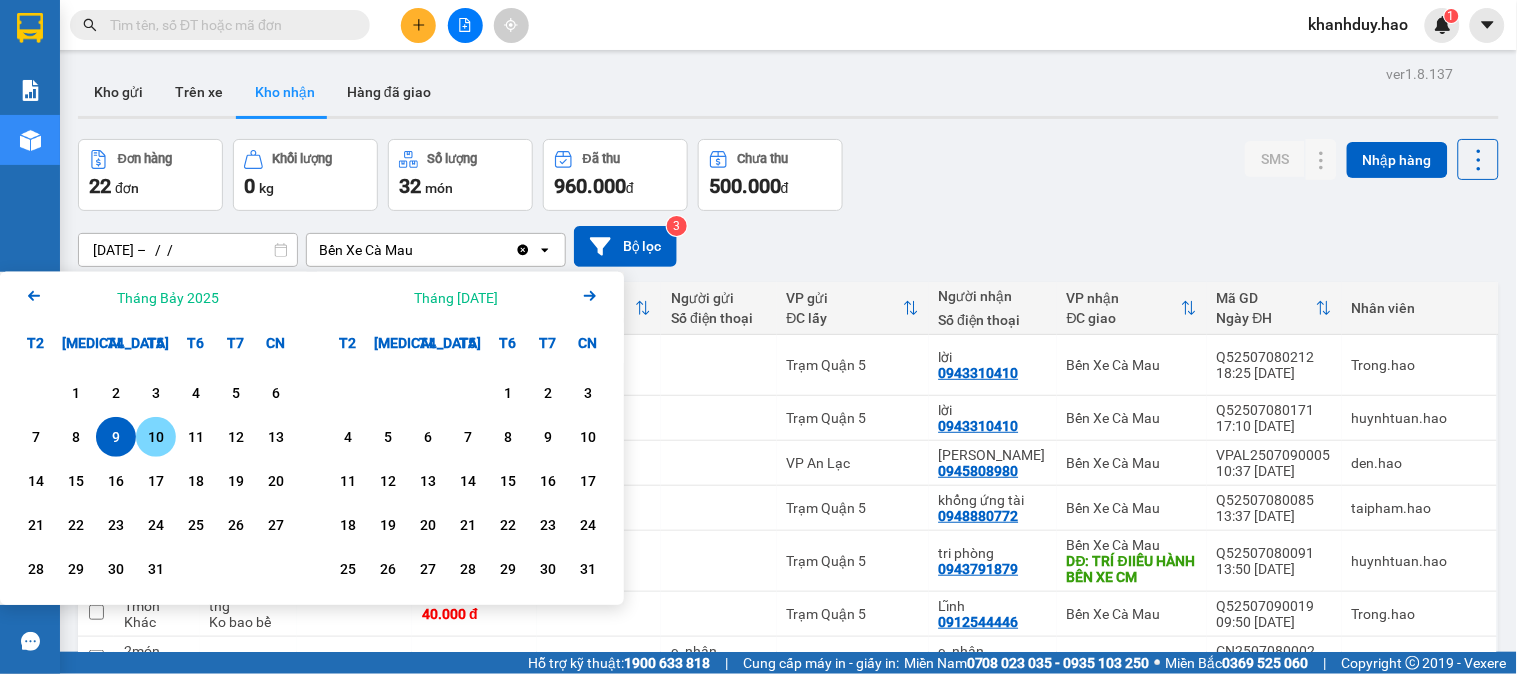 click on "10" at bounding box center (156, 437) 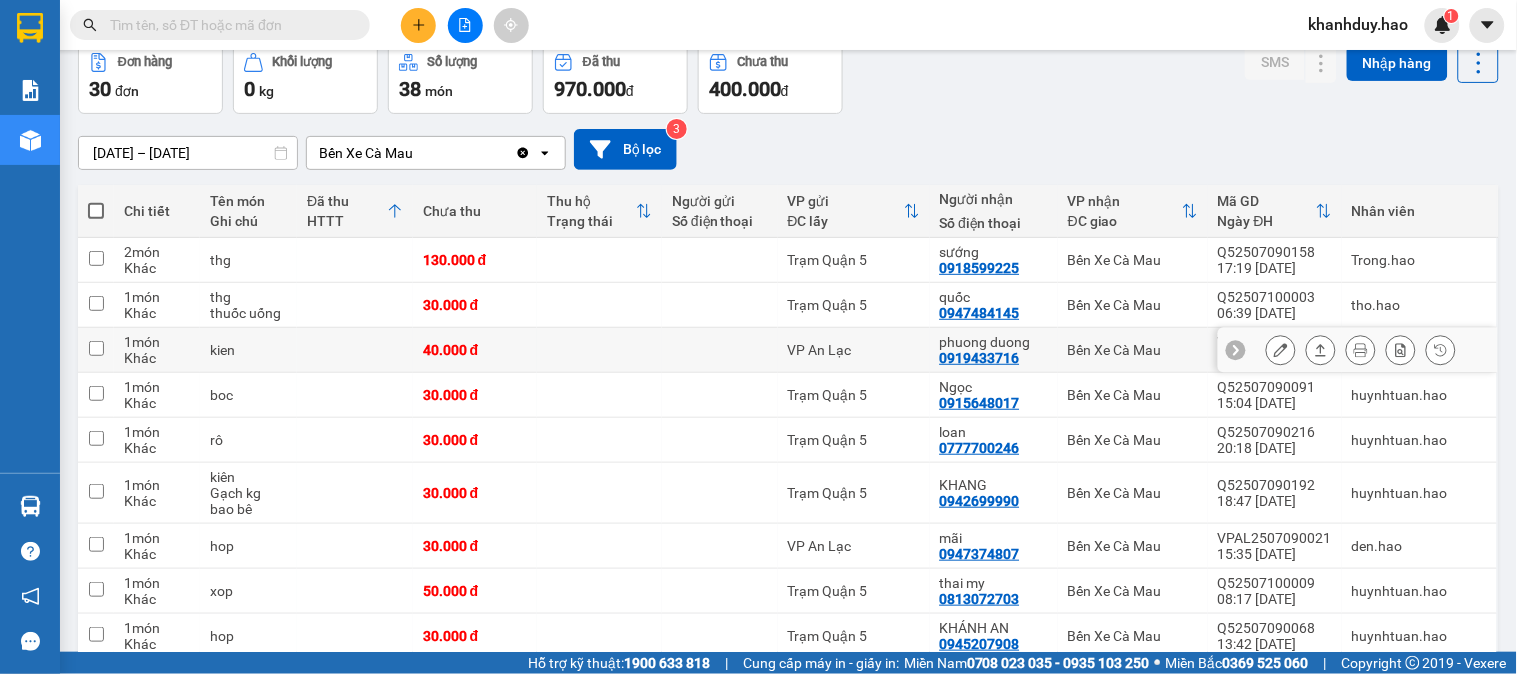 scroll, scrollTop: 111, scrollLeft: 0, axis: vertical 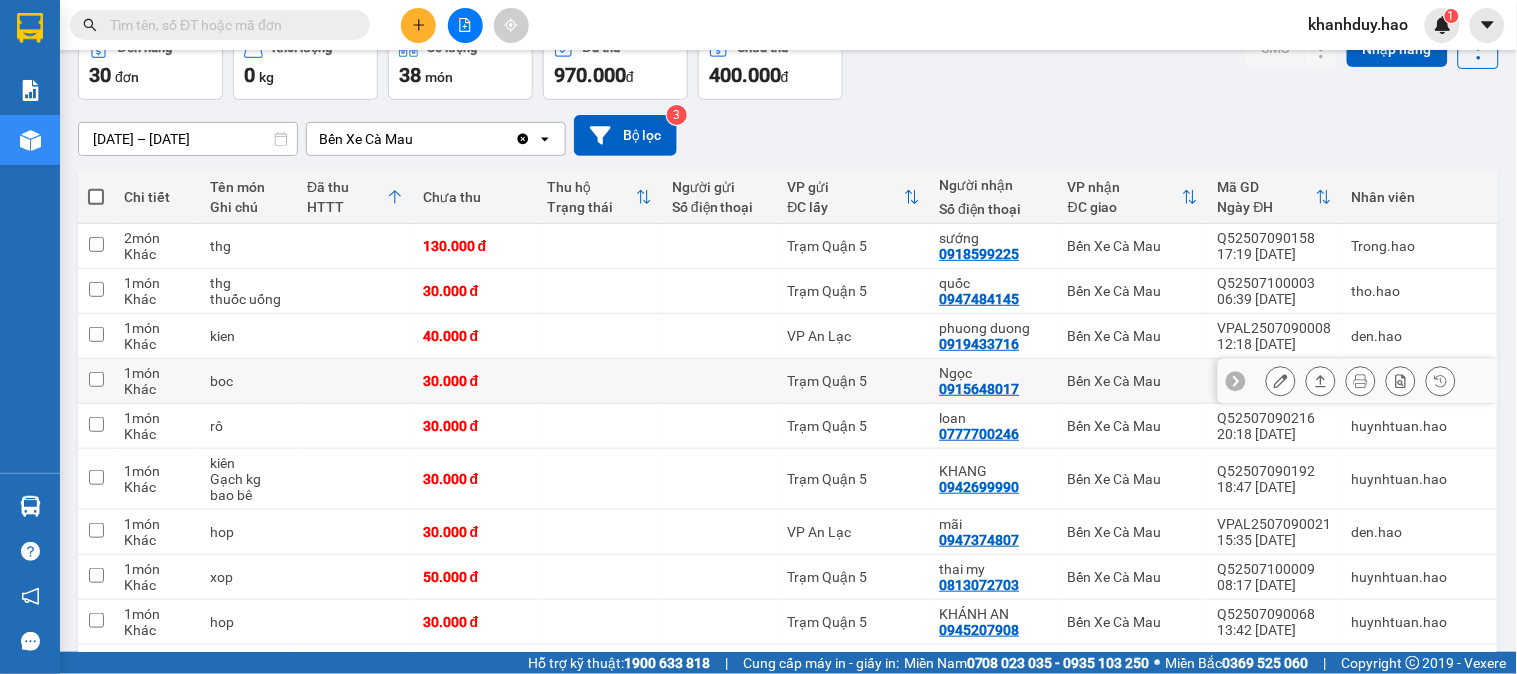 click at bounding box center [720, 381] 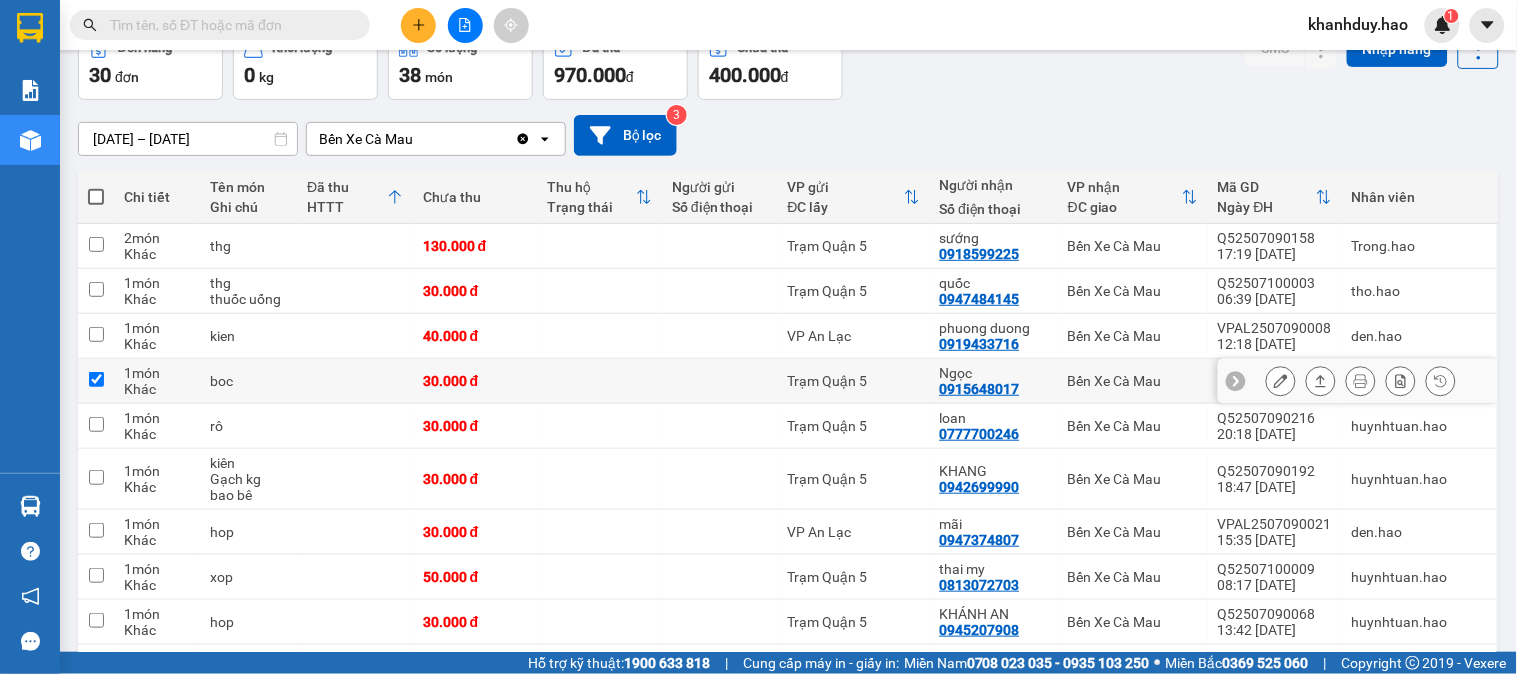 checkbox on "true" 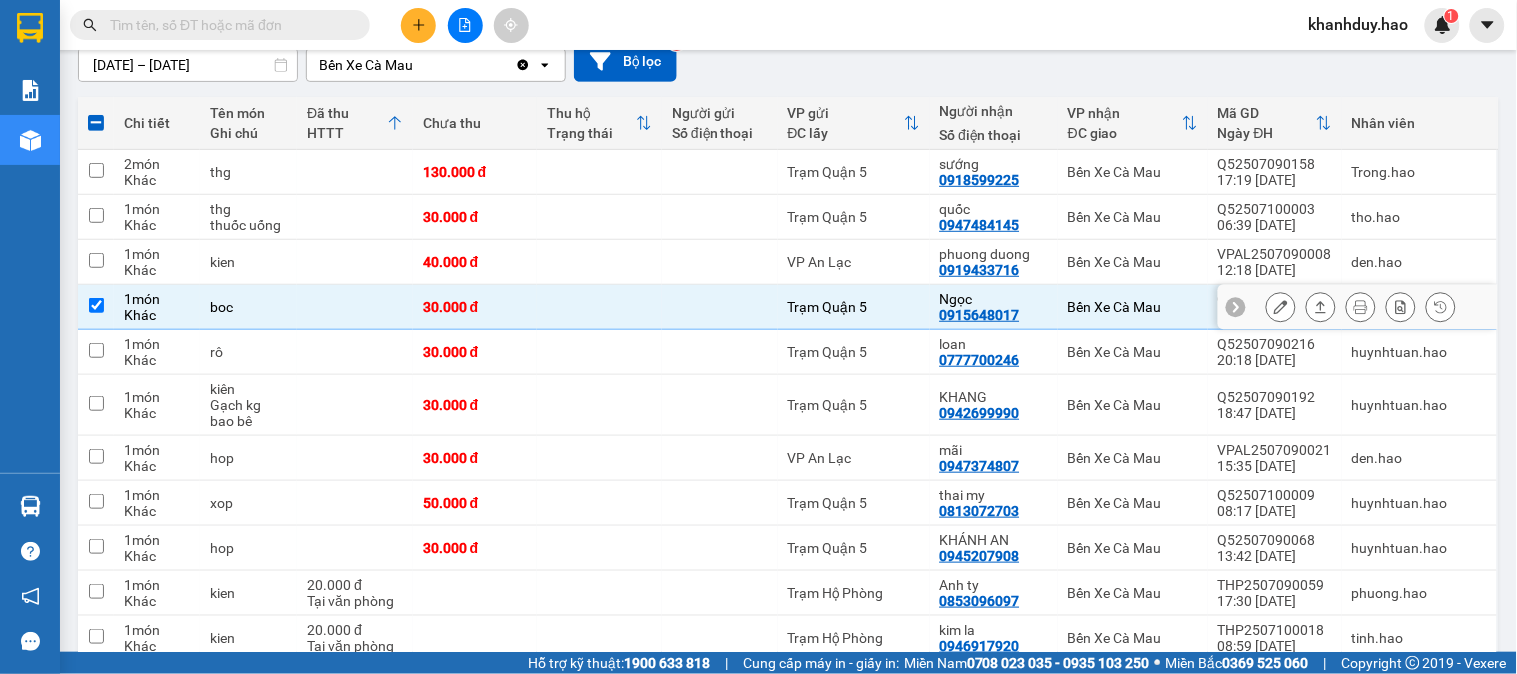 scroll, scrollTop: 222, scrollLeft: 0, axis: vertical 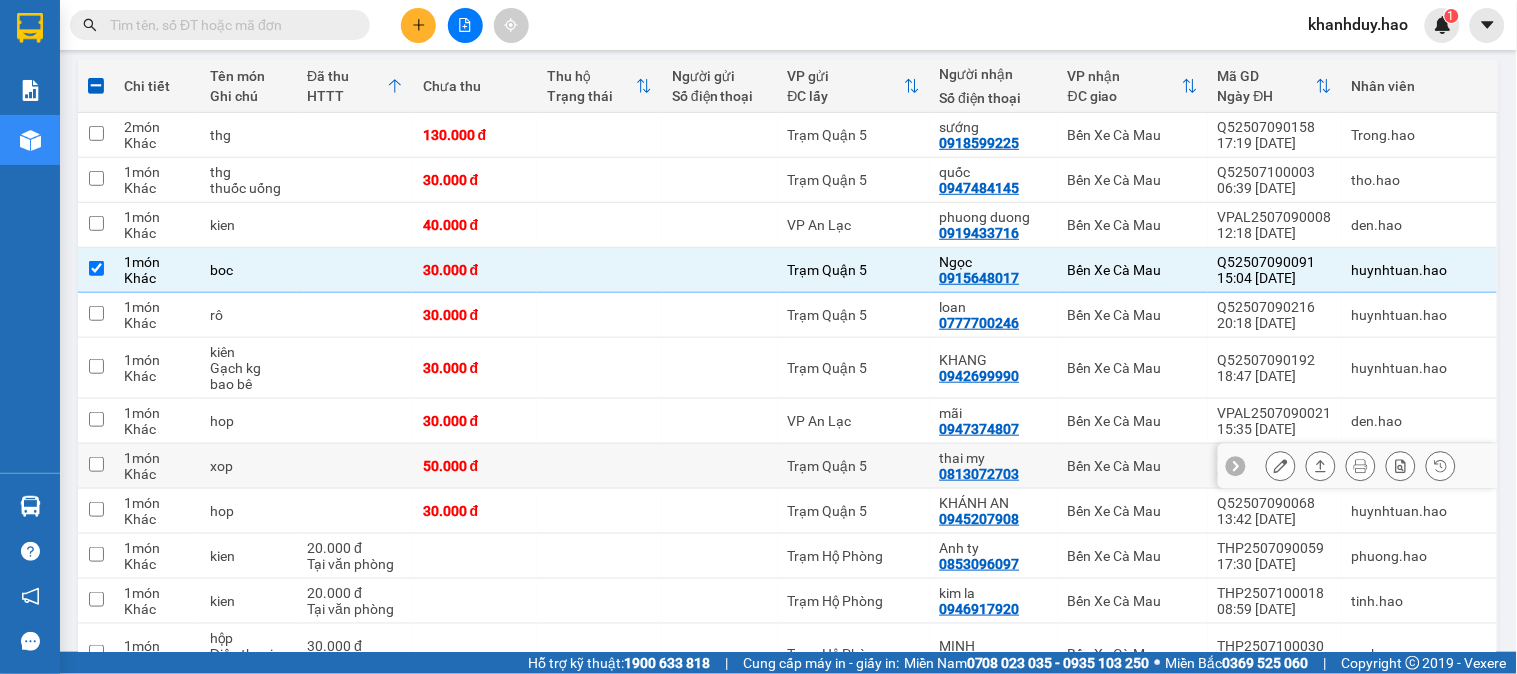 click at bounding box center [720, 466] 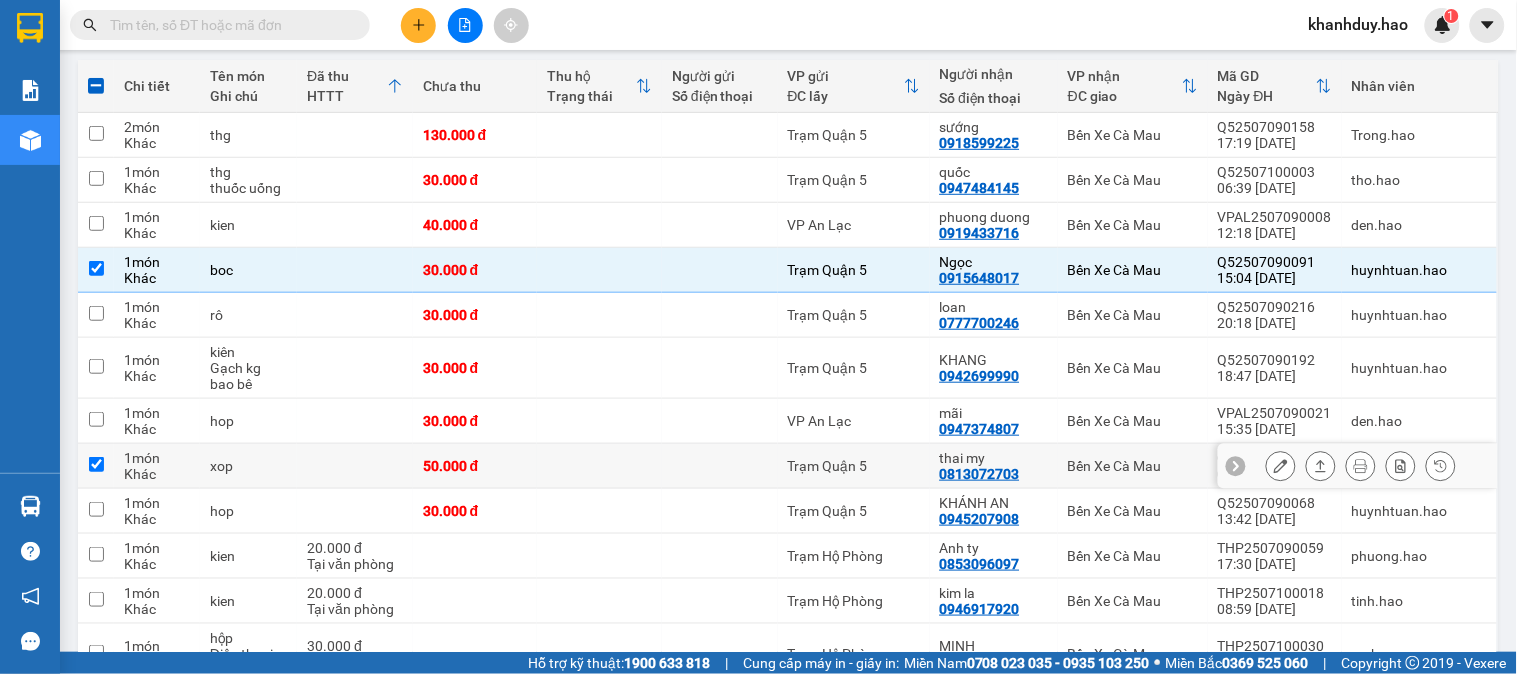 checkbox on "true" 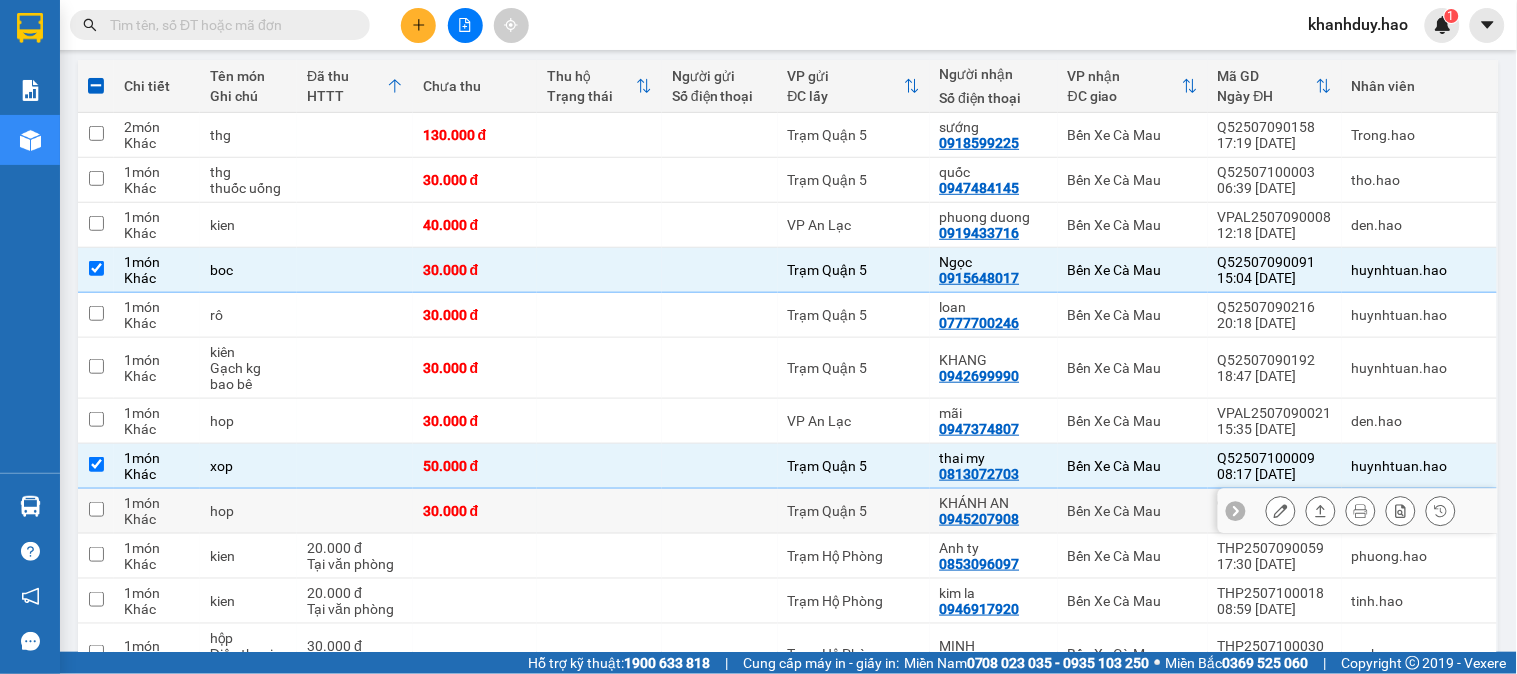 click at bounding box center [720, 511] 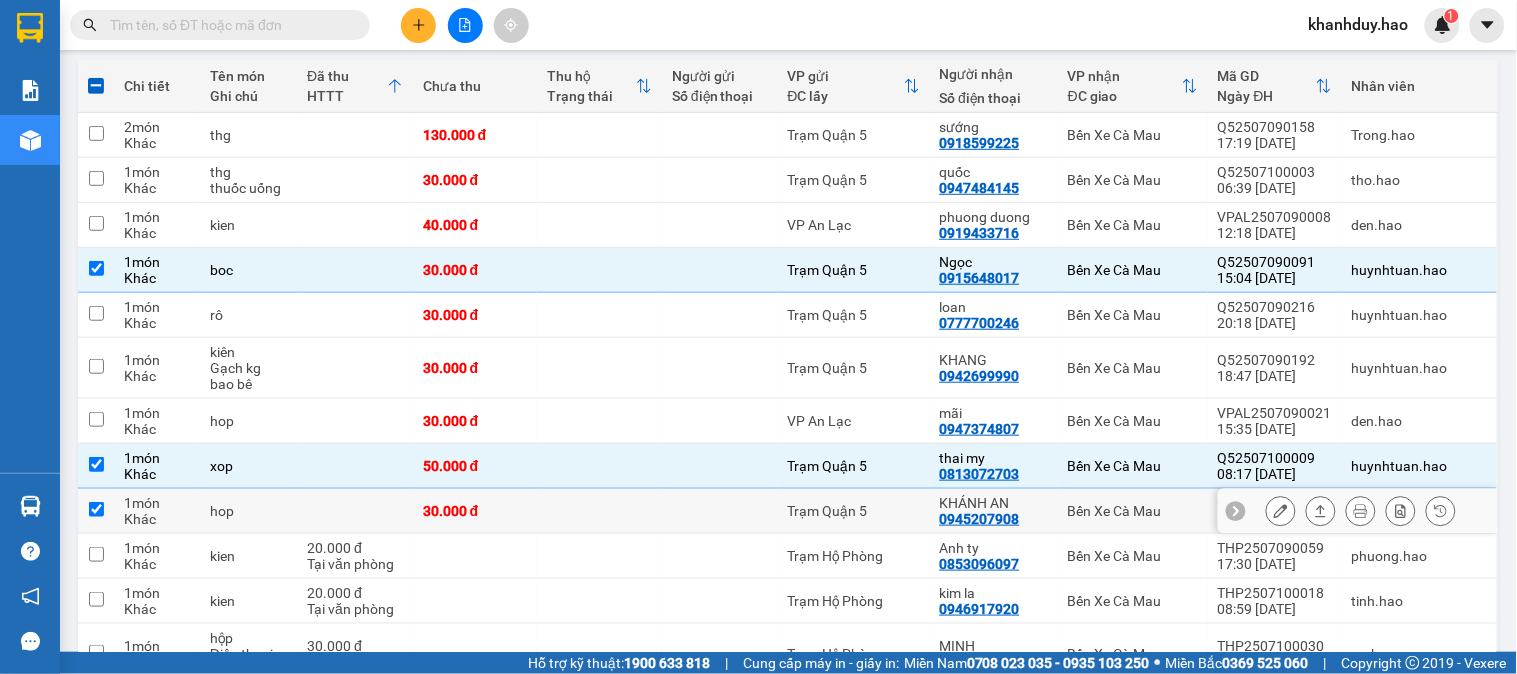 checkbox on "true" 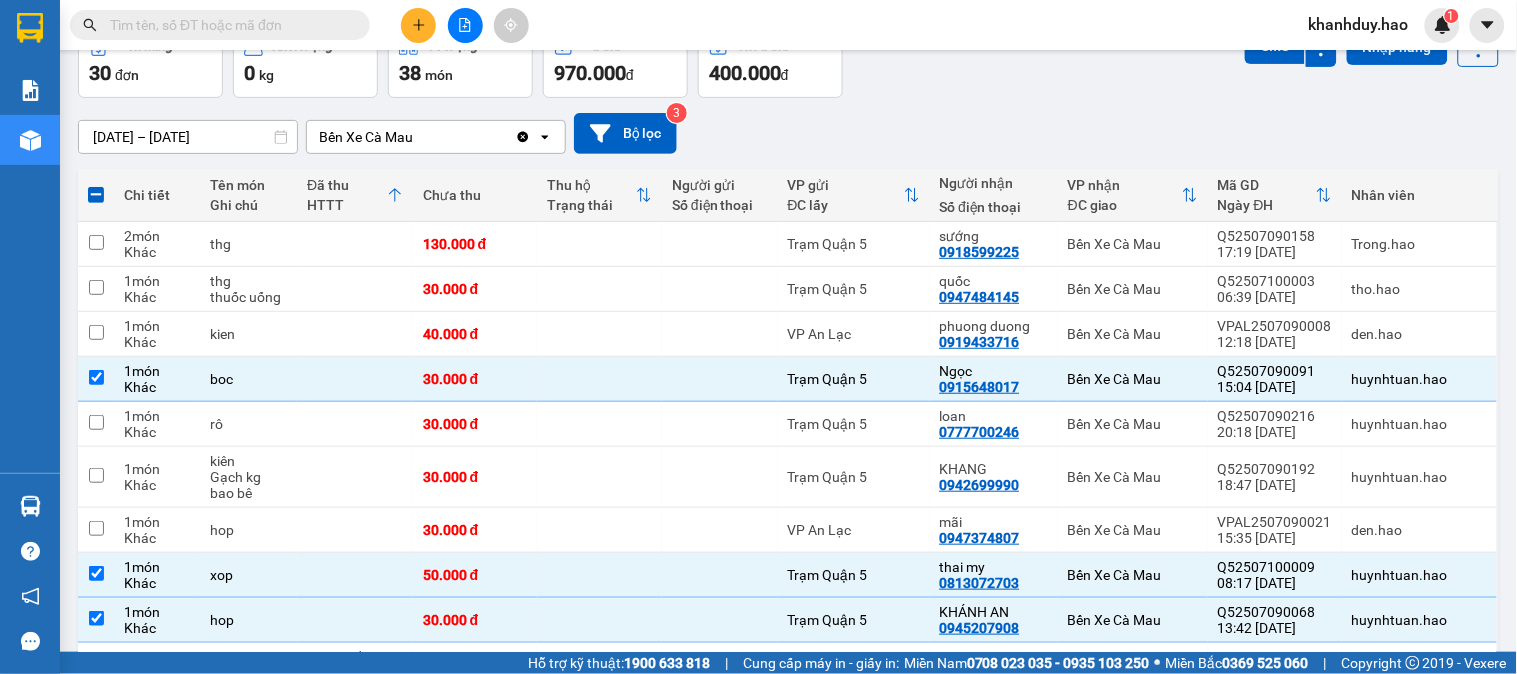 scroll, scrollTop: 0, scrollLeft: 0, axis: both 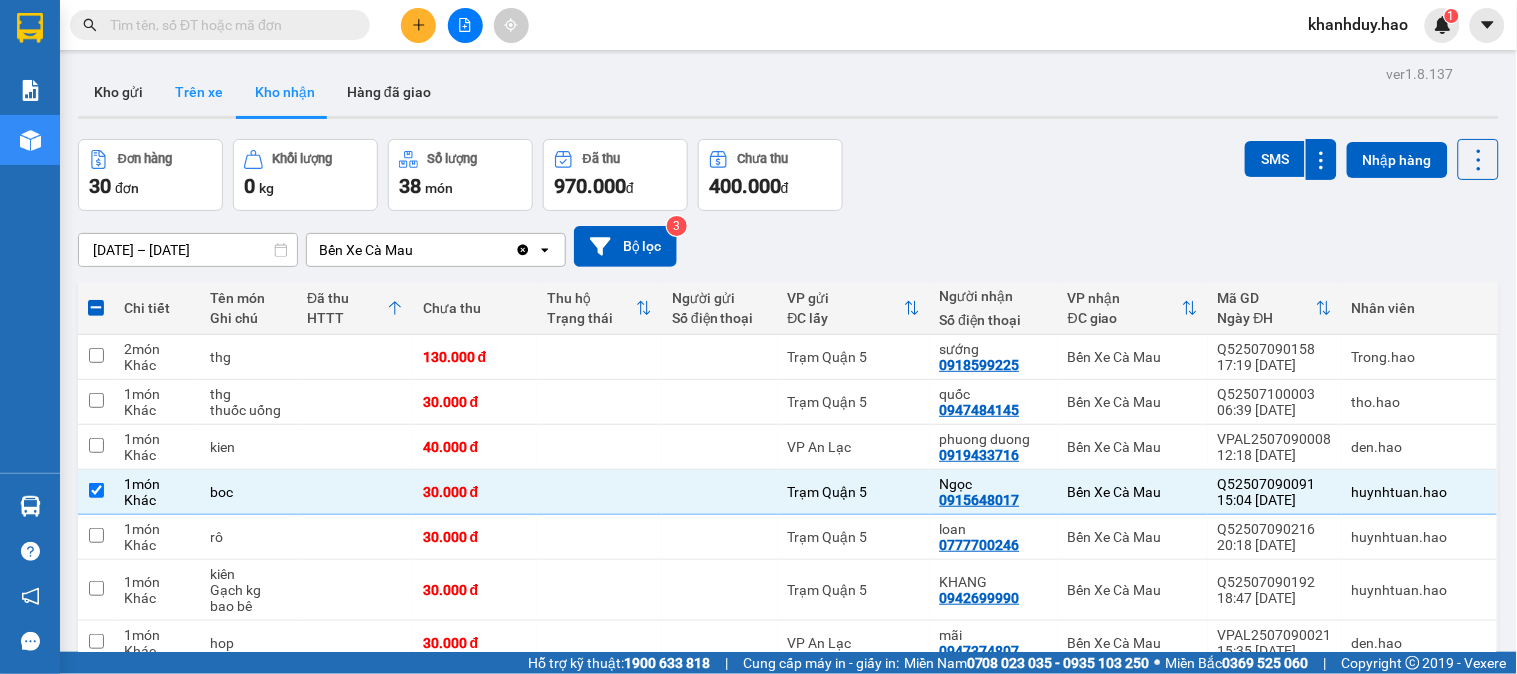 click on "Trên xe" at bounding box center [199, 92] 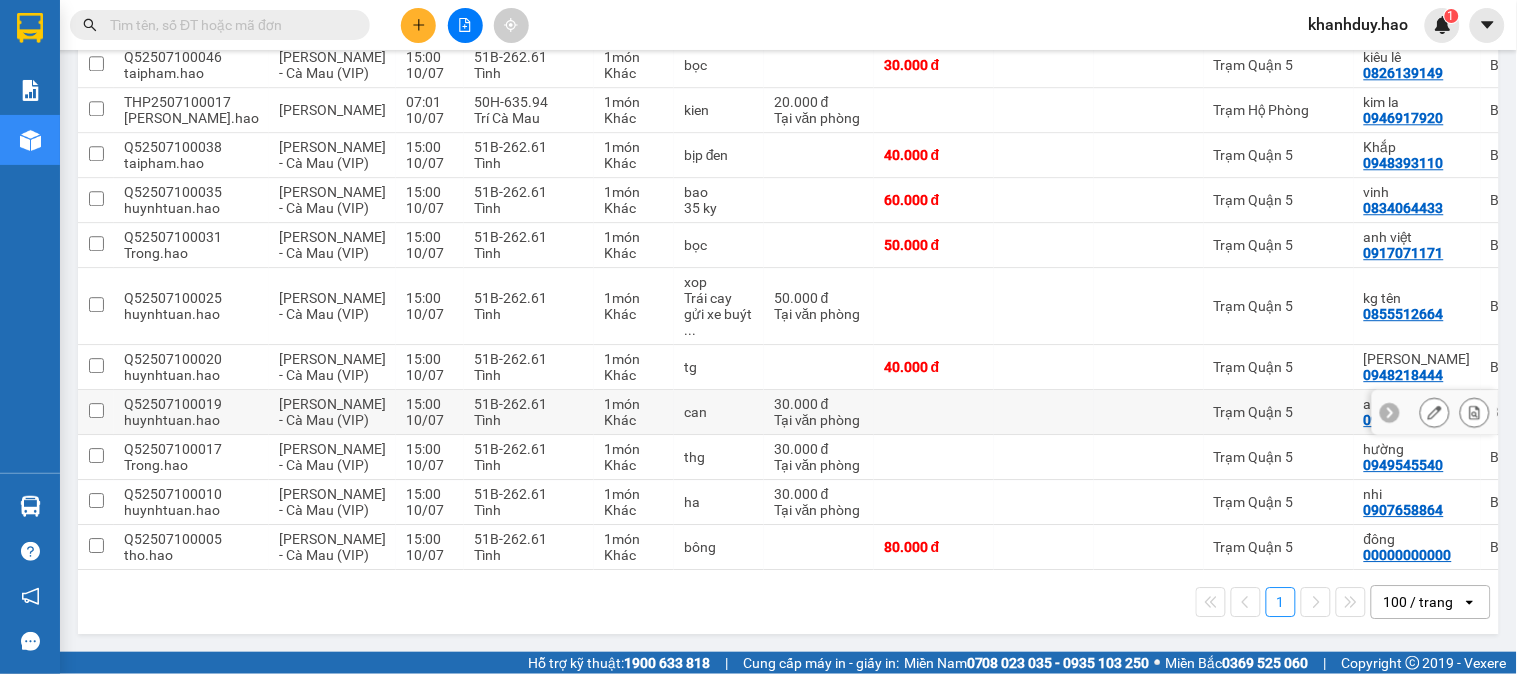 scroll, scrollTop: 1591, scrollLeft: 0, axis: vertical 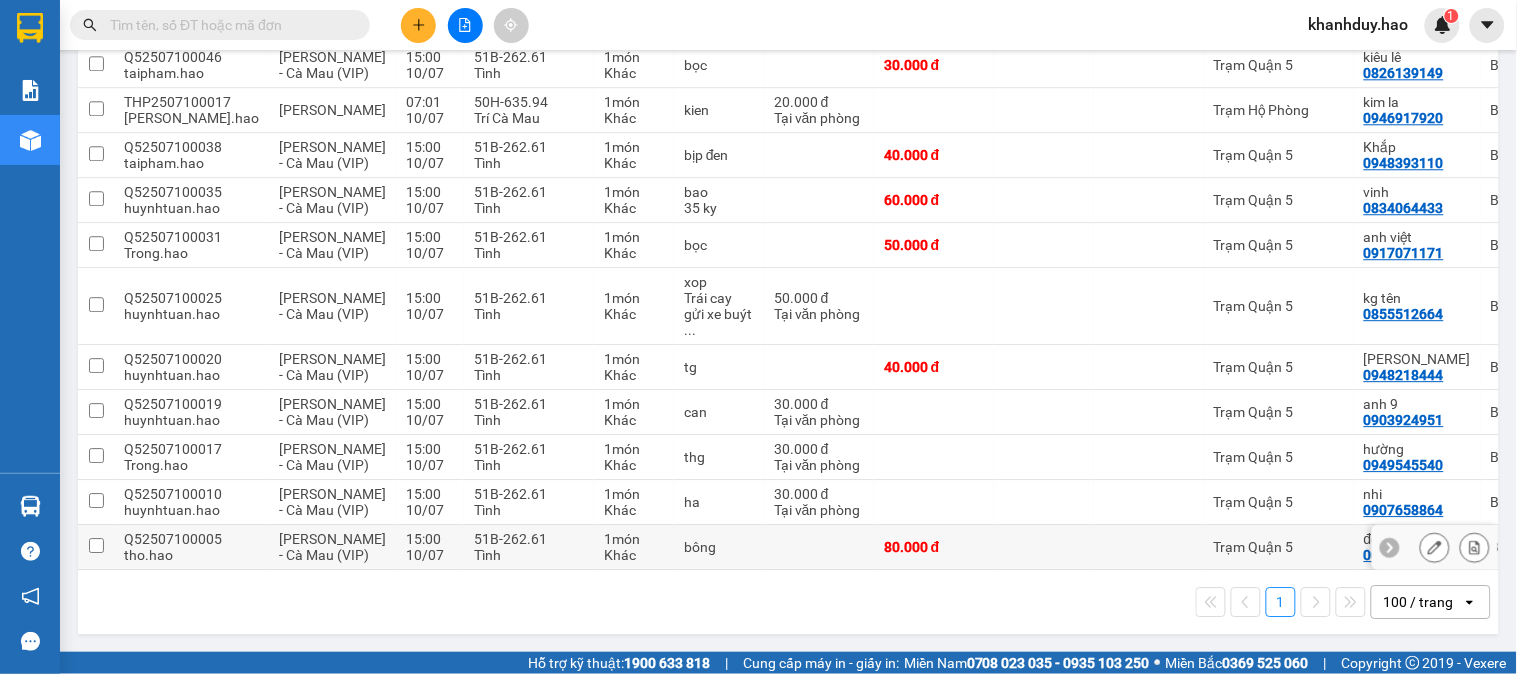 click on "Trạm Quận 5" at bounding box center (1279, 547) 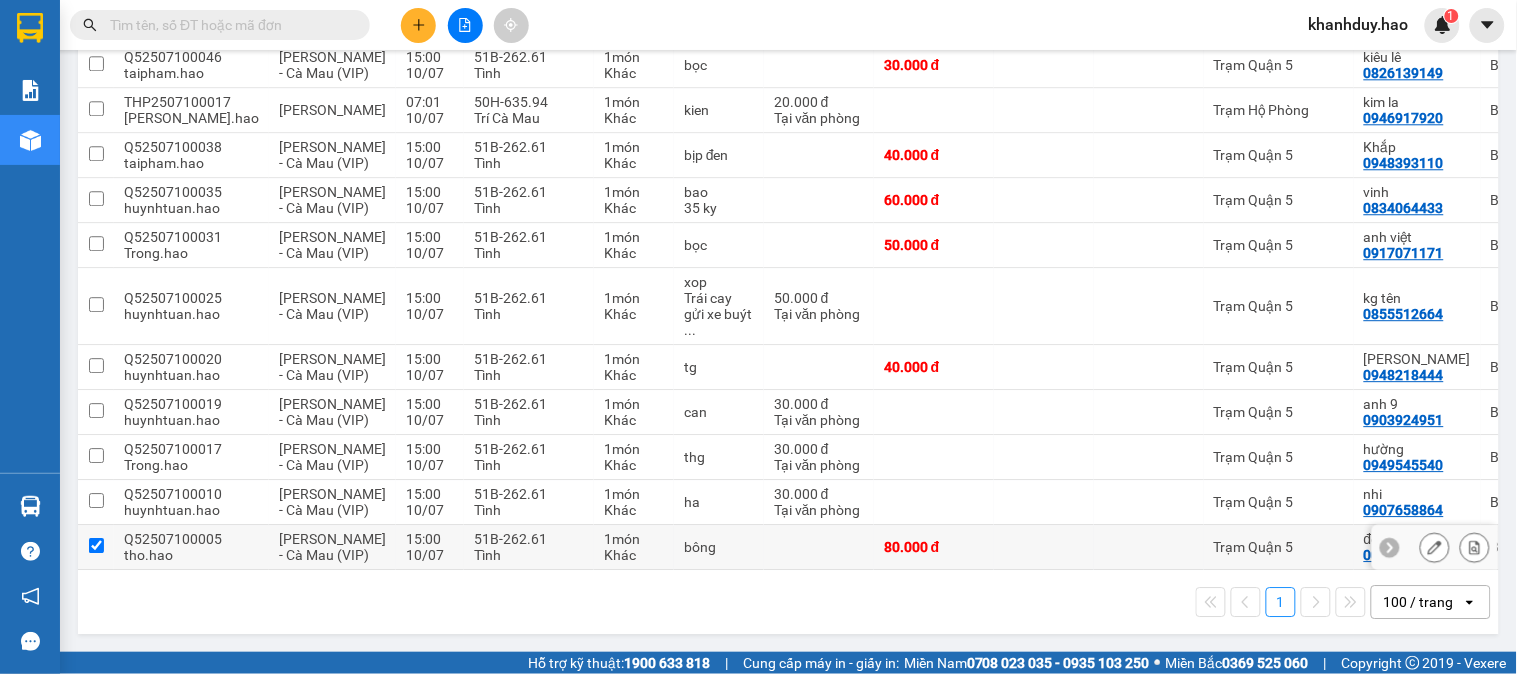 checkbox on "true" 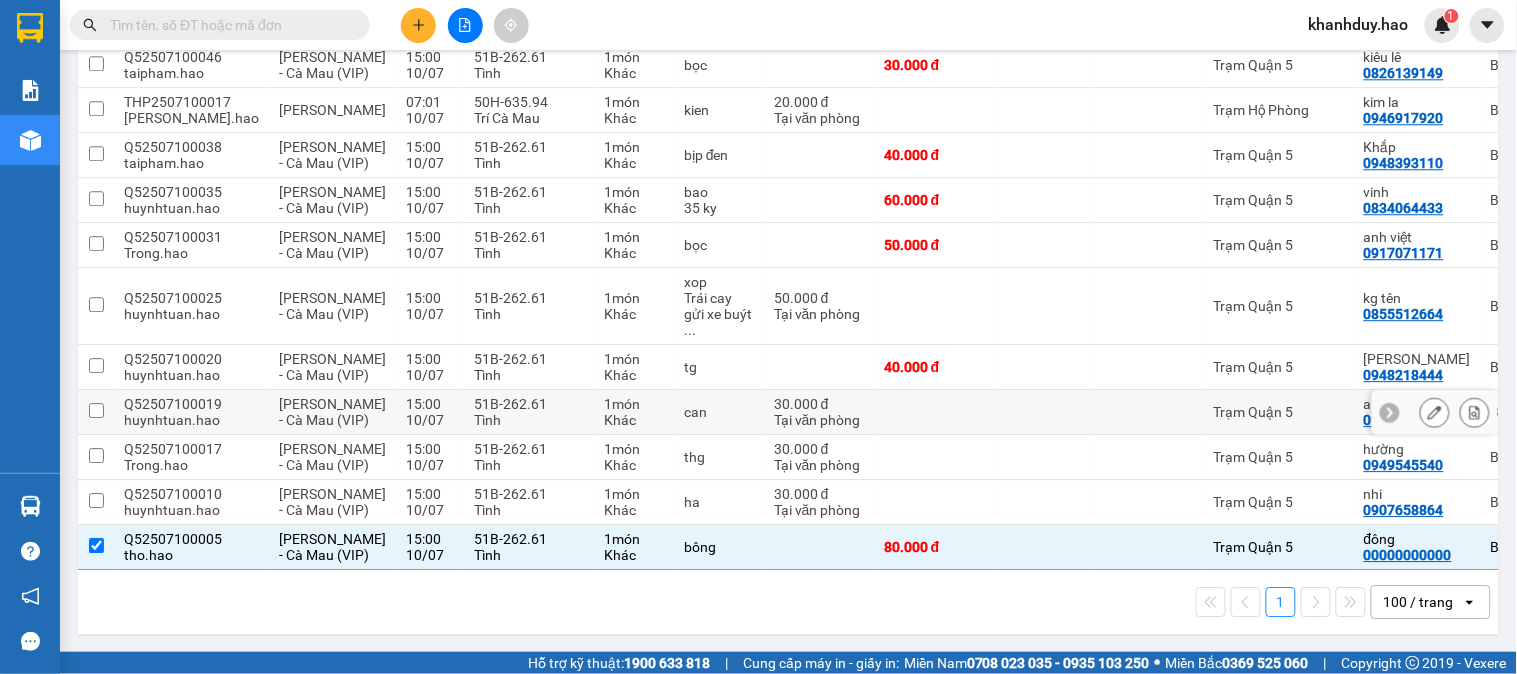 scroll, scrollTop: 1368, scrollLeft: 0, axis: vertical 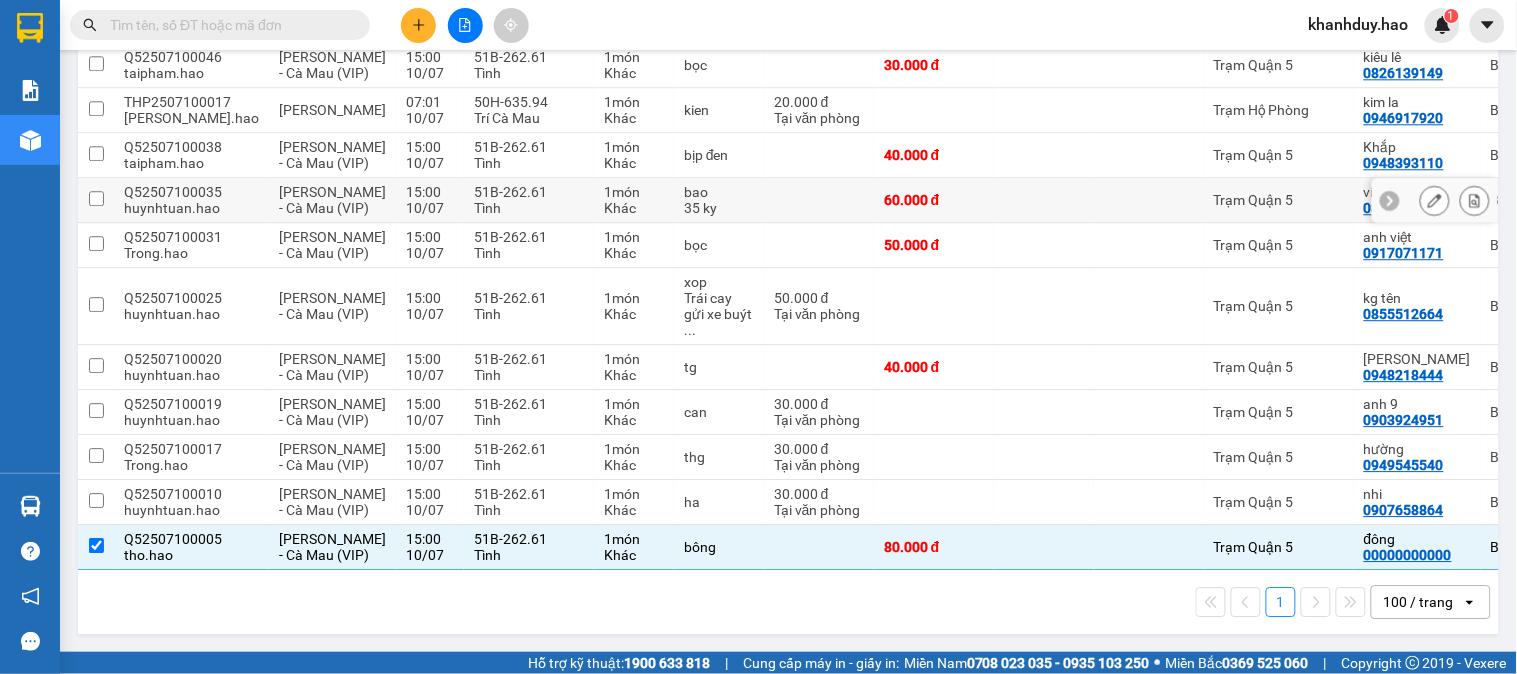 click at bounding box center (1044, 200) 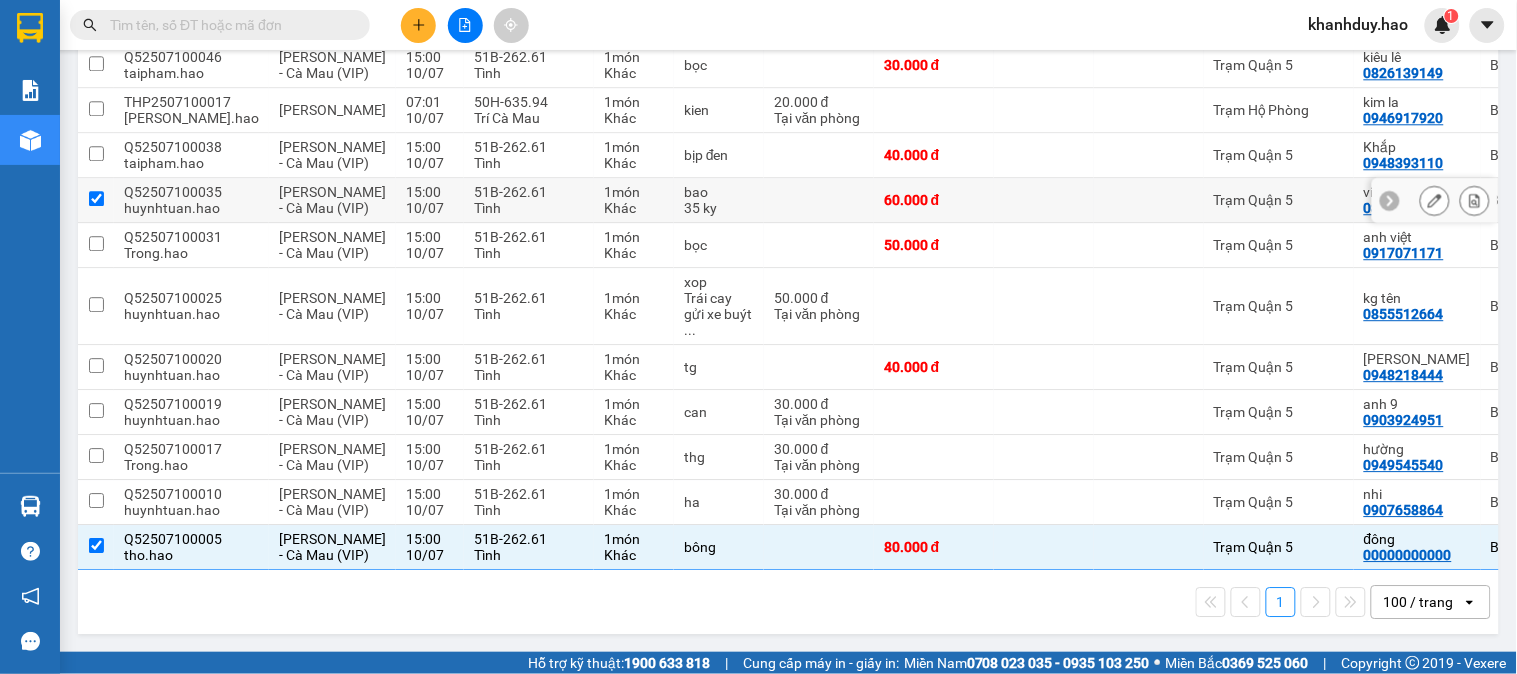 type 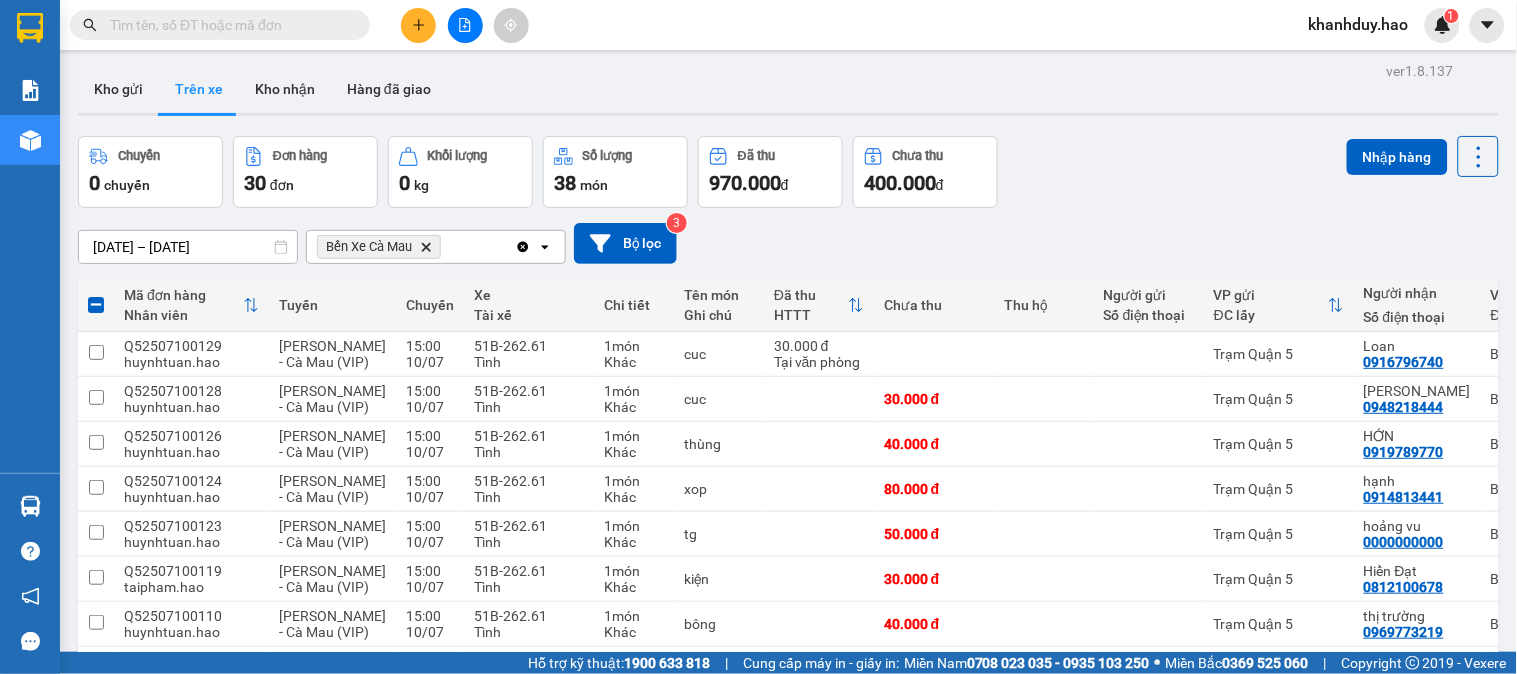 scroll, scrollTop: 0, scrollLeft: 0, axis: both 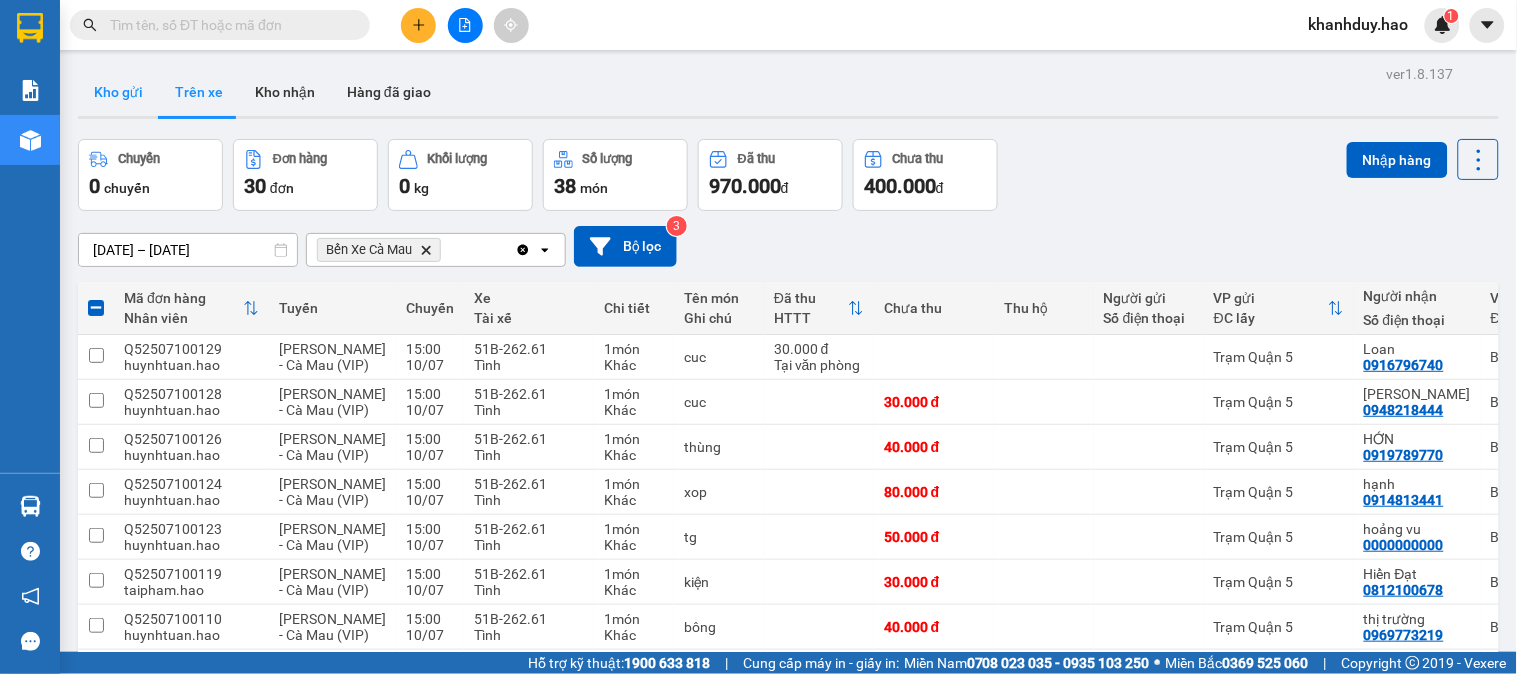 click on "Kho gửi" at bounding box center (118, 92) 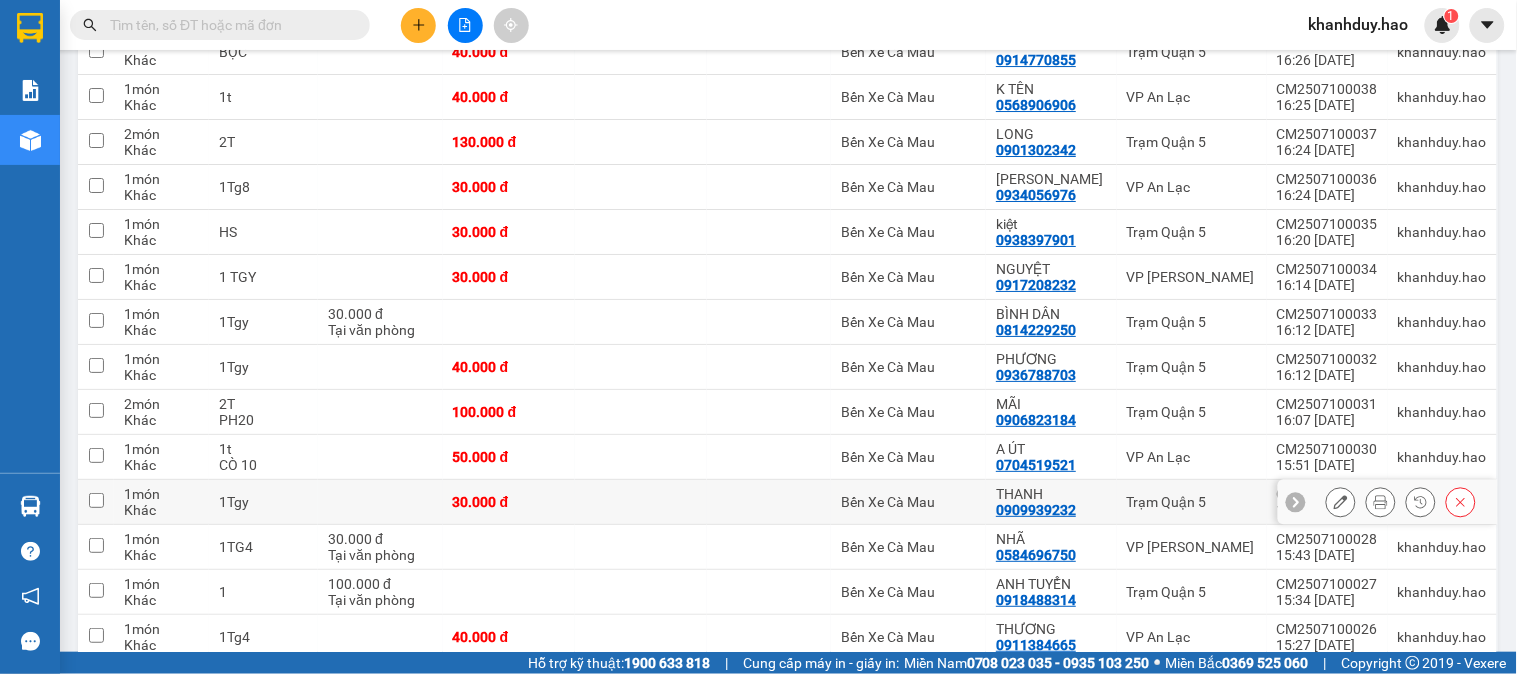 scroll, scrollTop: 1664, scrollLeft: 0, axis: vertical 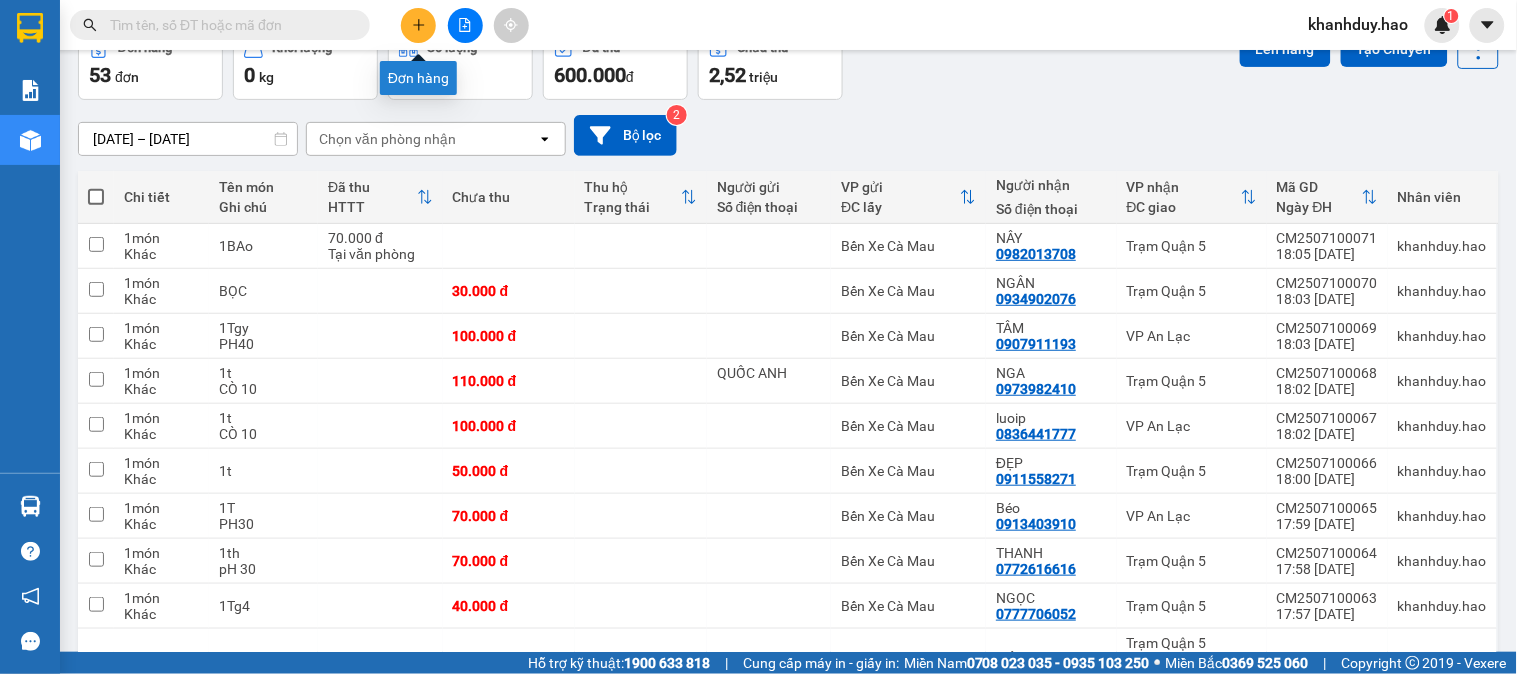 click 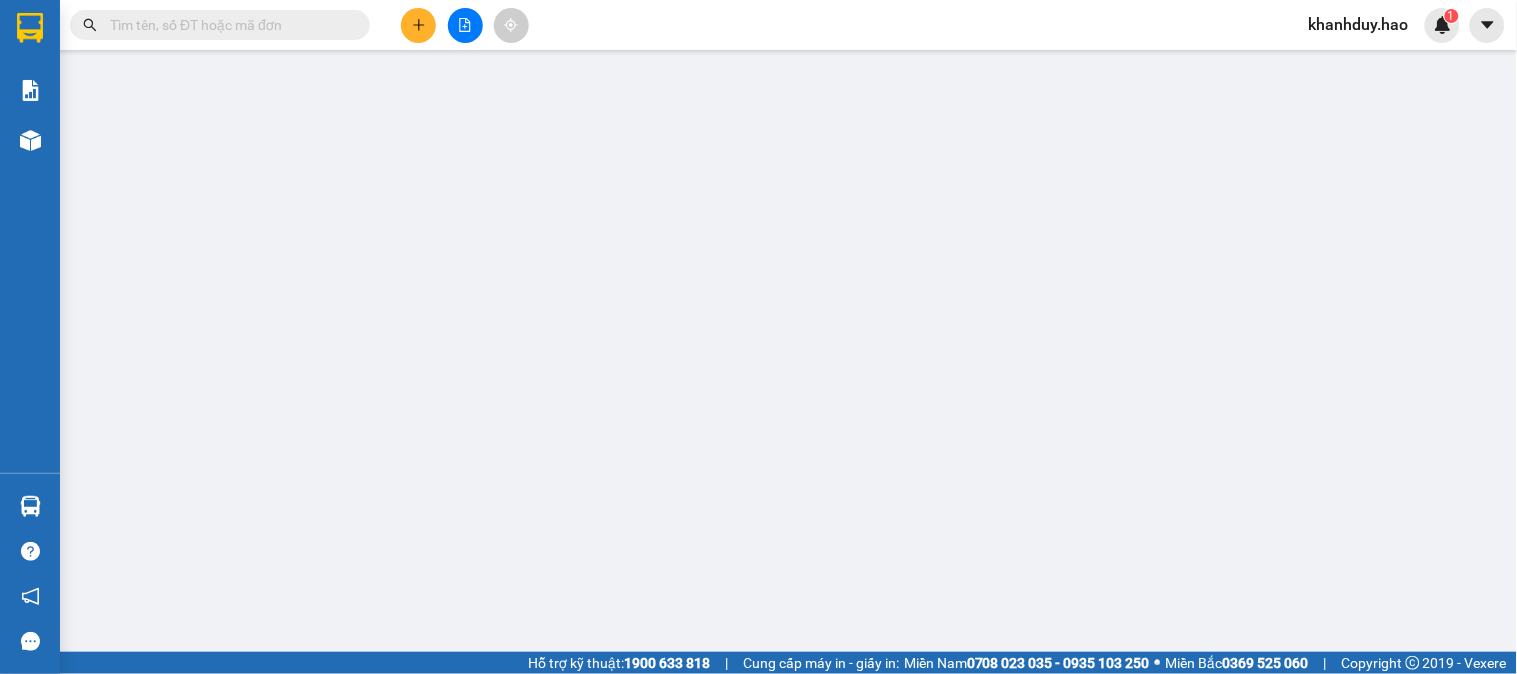 scroll, scrollTop: 0, scrollLeft: 0, axis: both 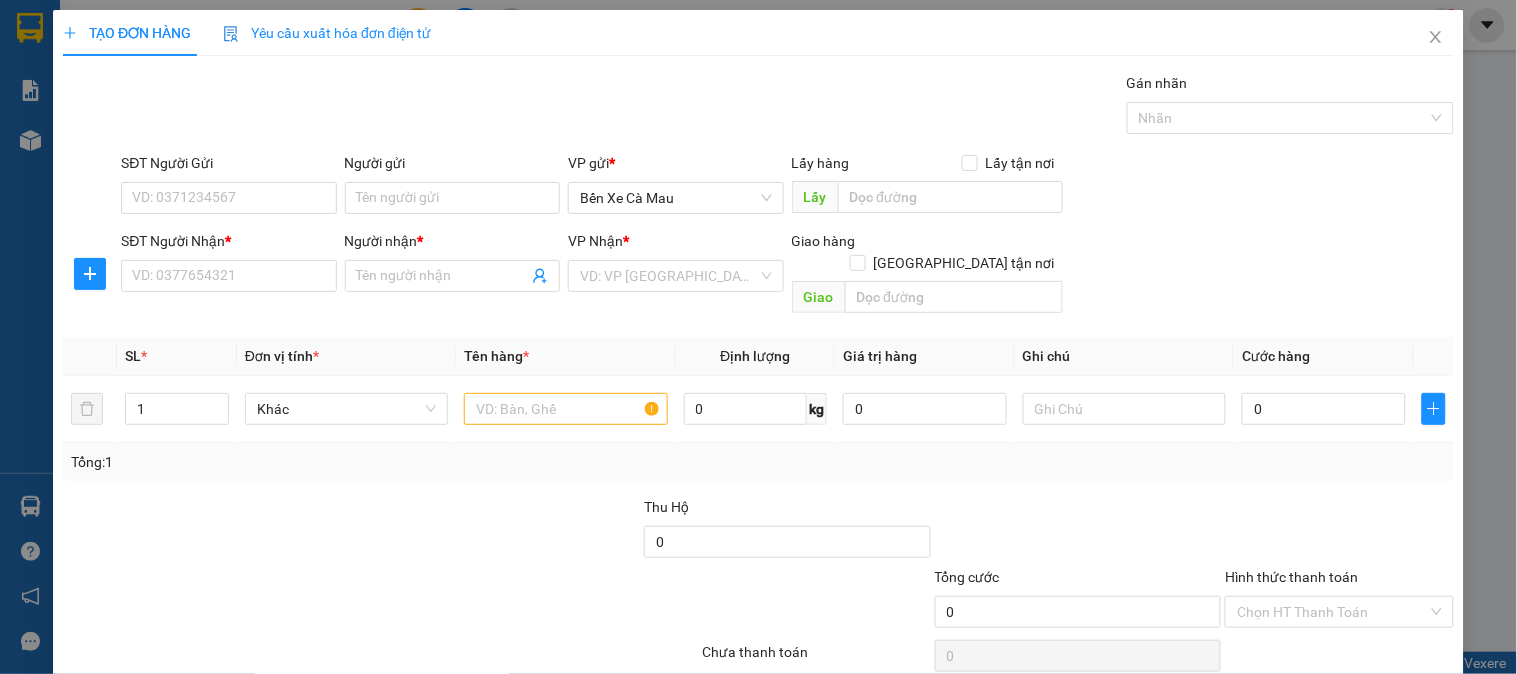 click on "SĐT Người Nhận  * VD: 0377654321" at bounding box center (228, 265) 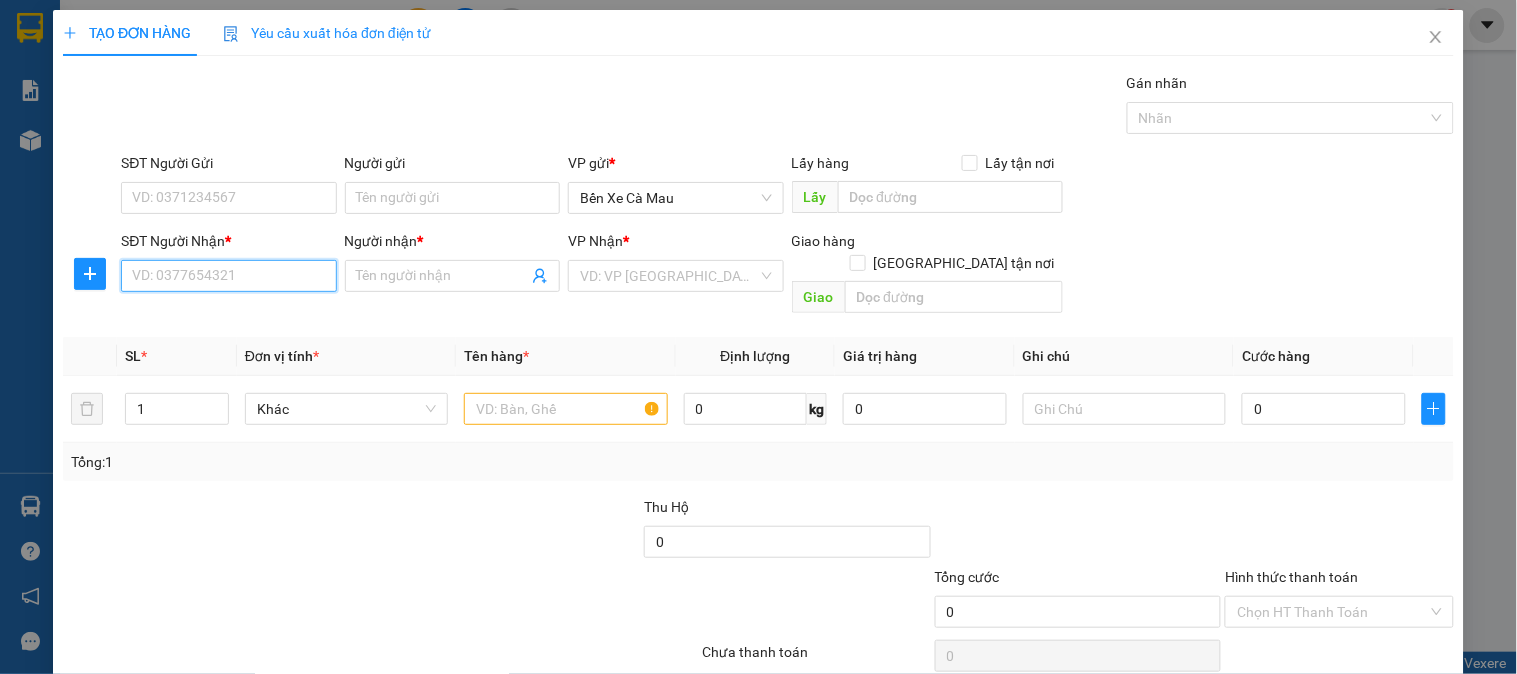 click on "SĐT Người Nhận  *" at bounding box center (228, 276) 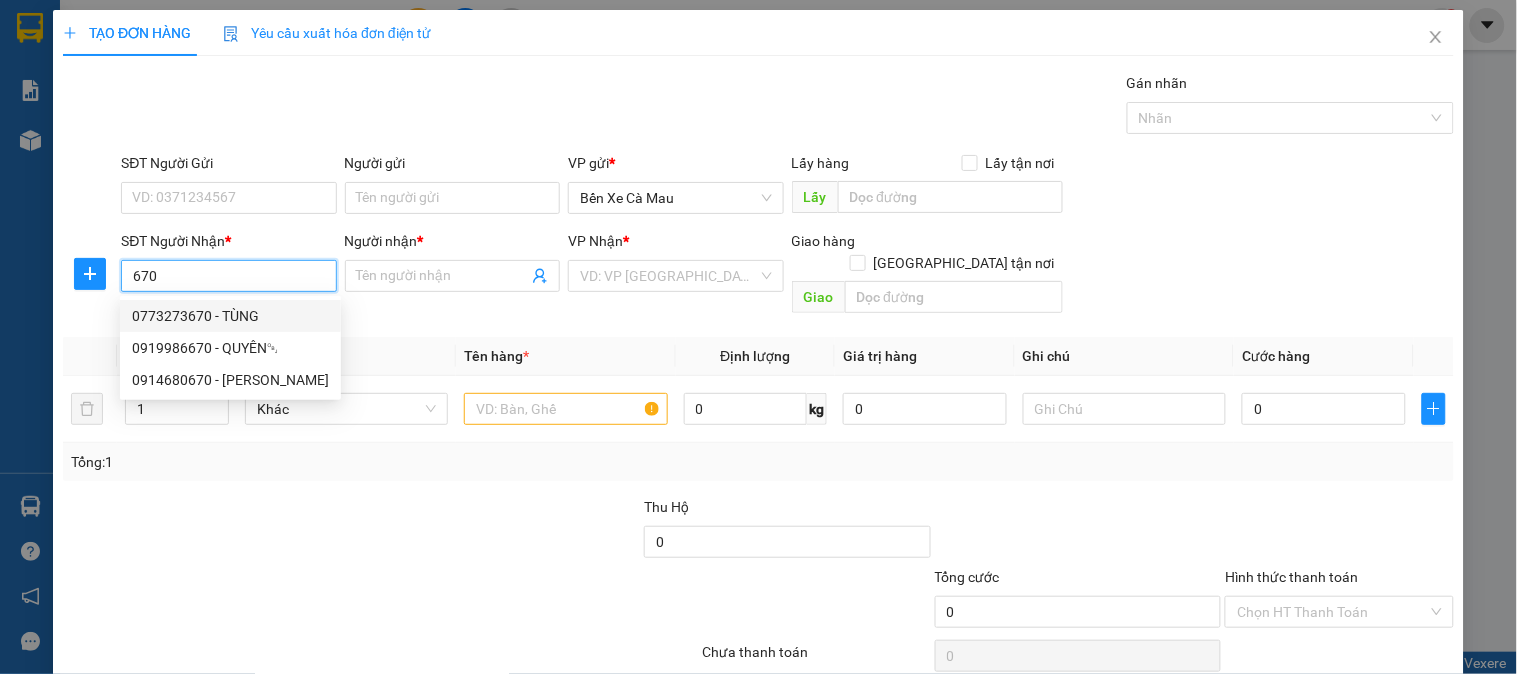 click on "0773273670 - TÙNG" at bounding box center (230, 316) 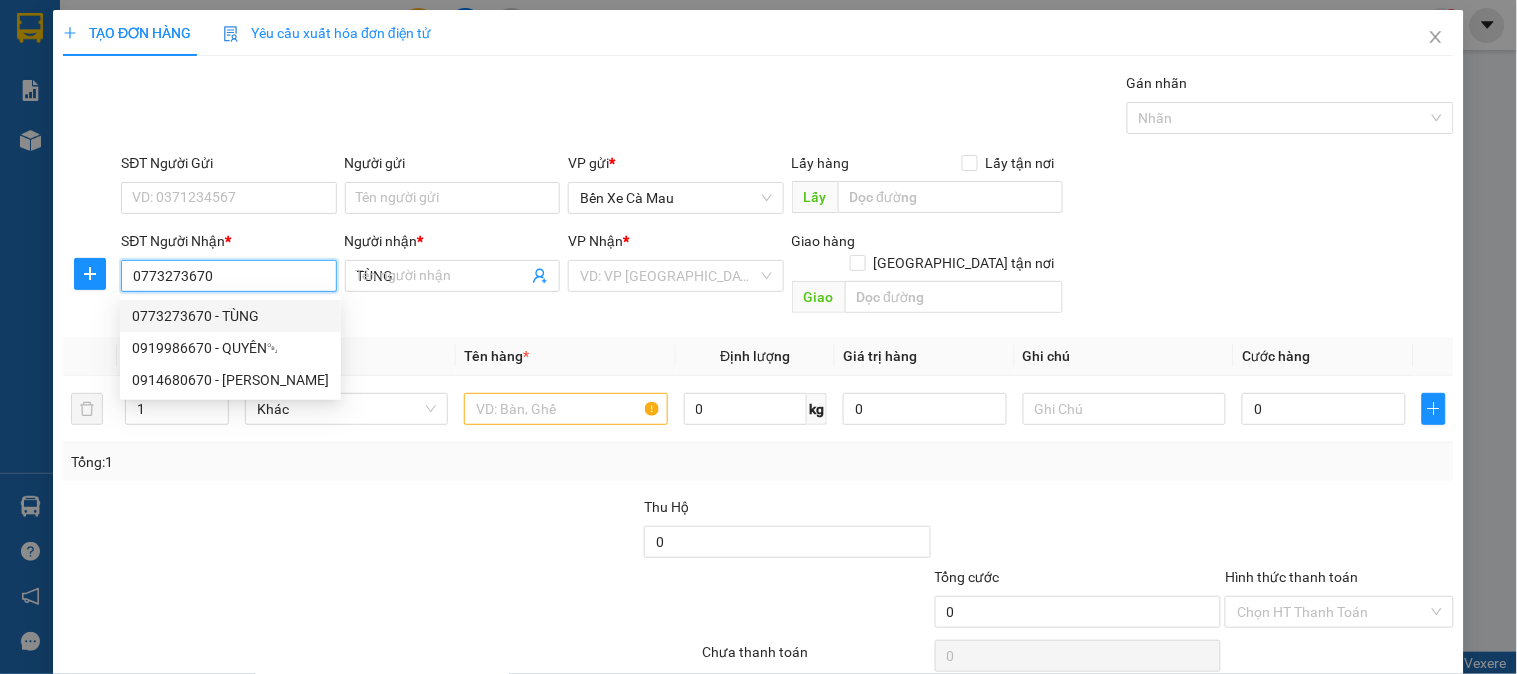 type on "40.000" 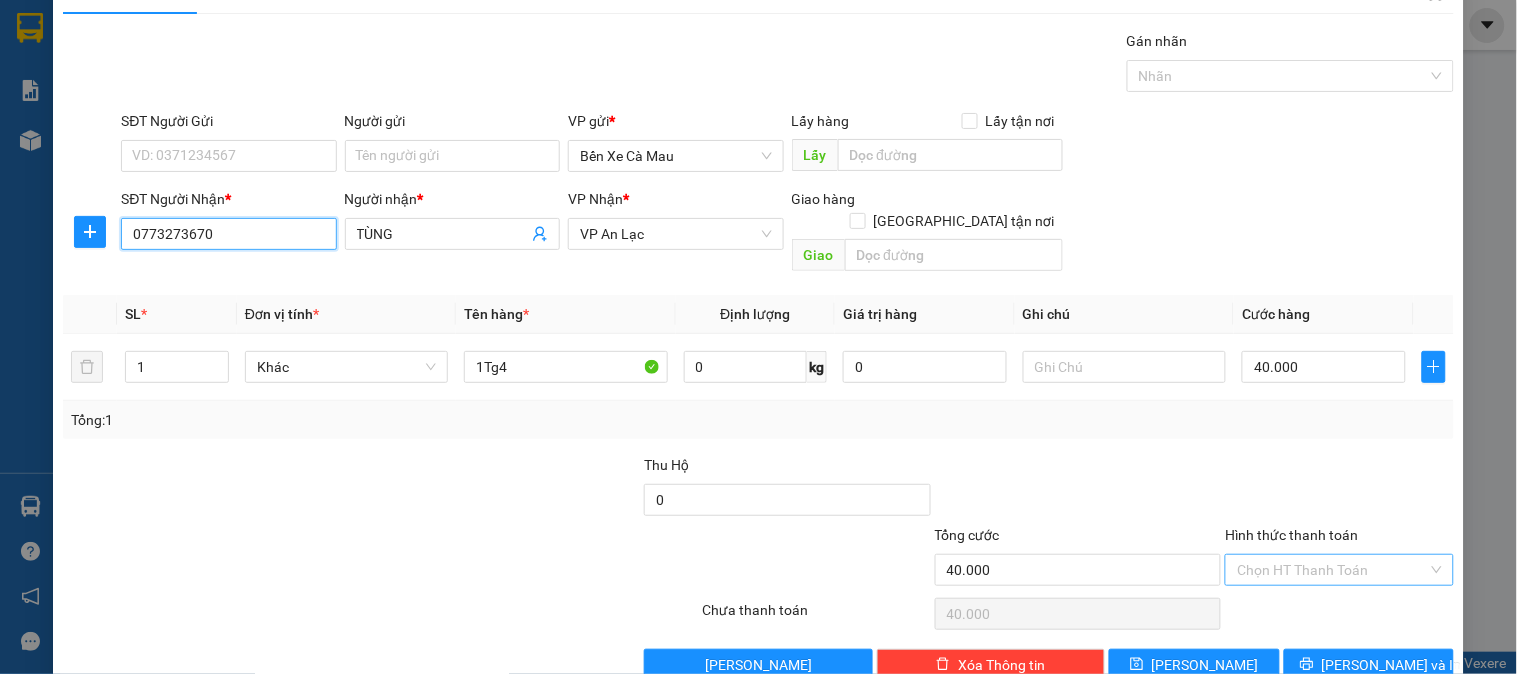 scroll, scrollTop: 65, scrollLeft: 0, axis: vertical 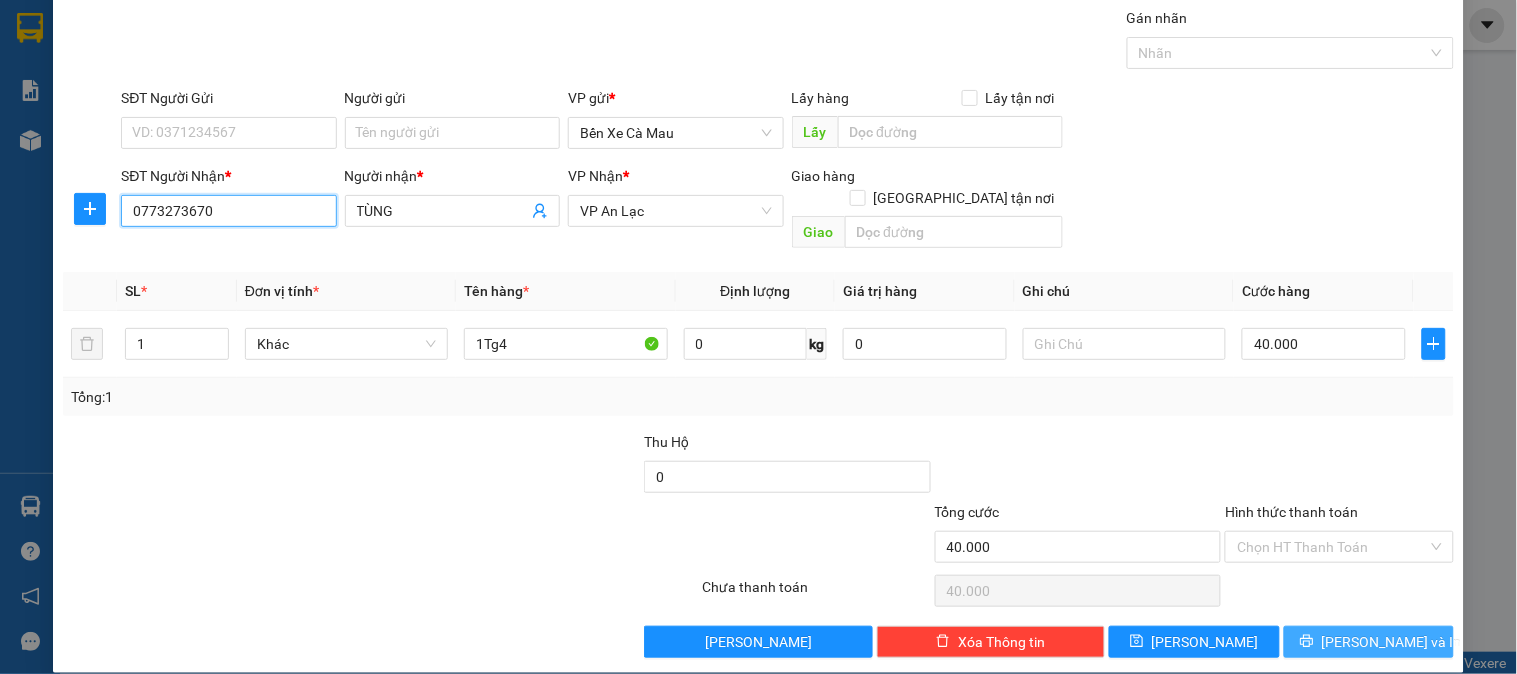 type on "0773273670" 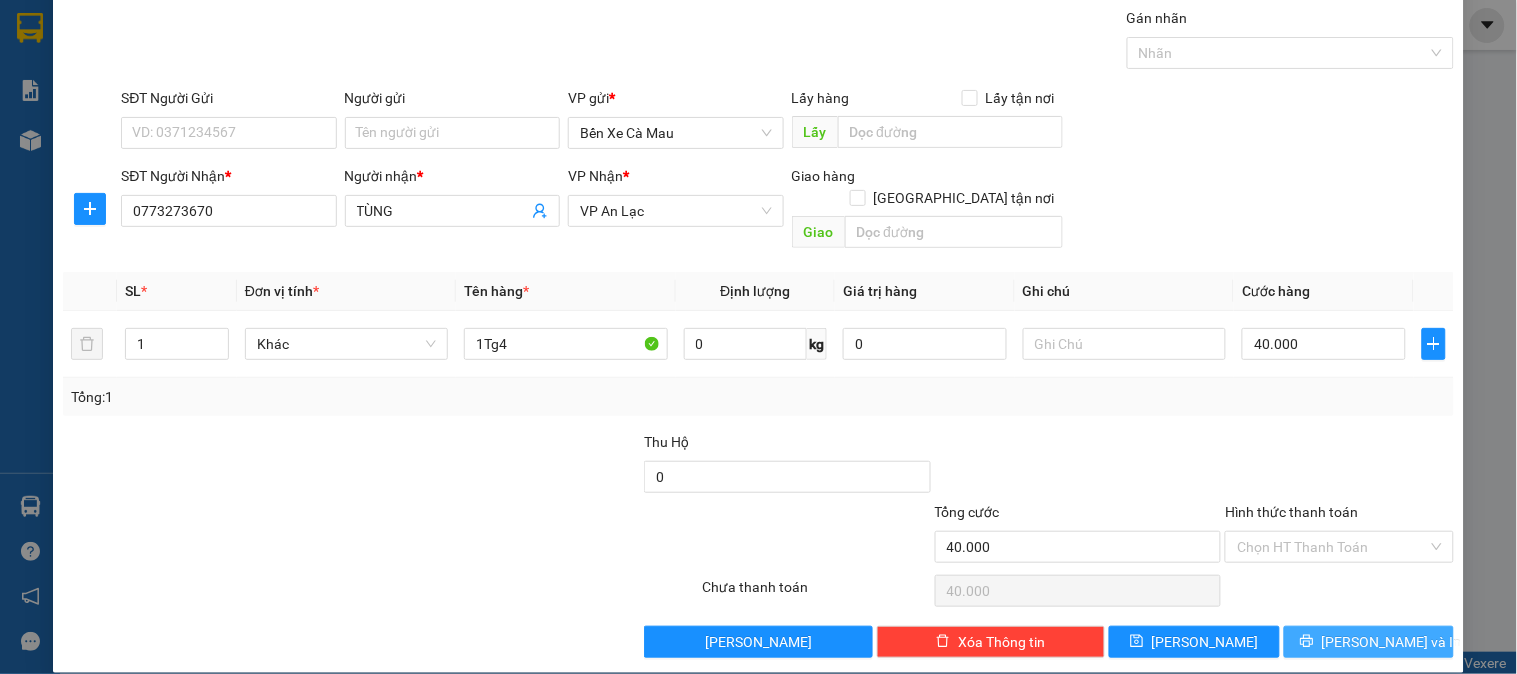click on "[PERSON_NAME] và In" at bounding box center (1369, 642) 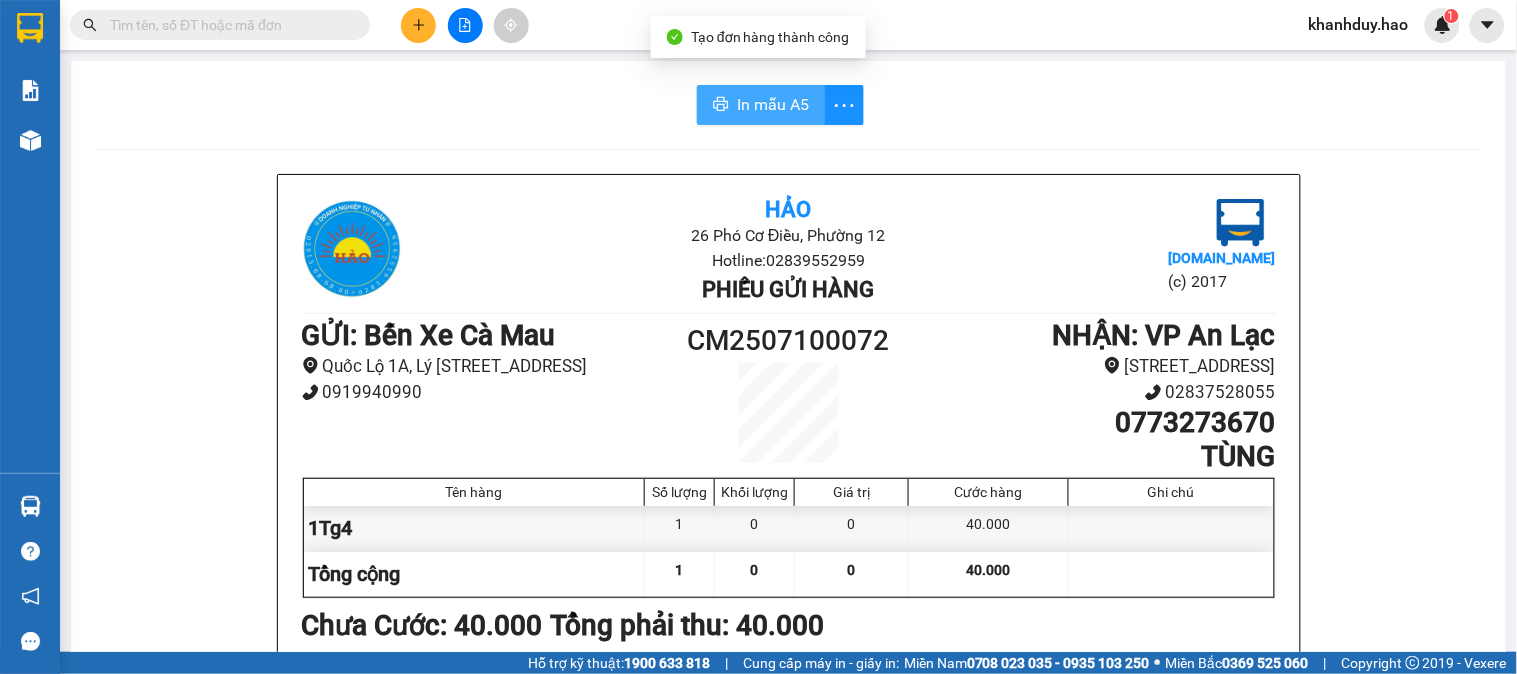 click on "In mẫu A5" at bounding box center [761, 105] 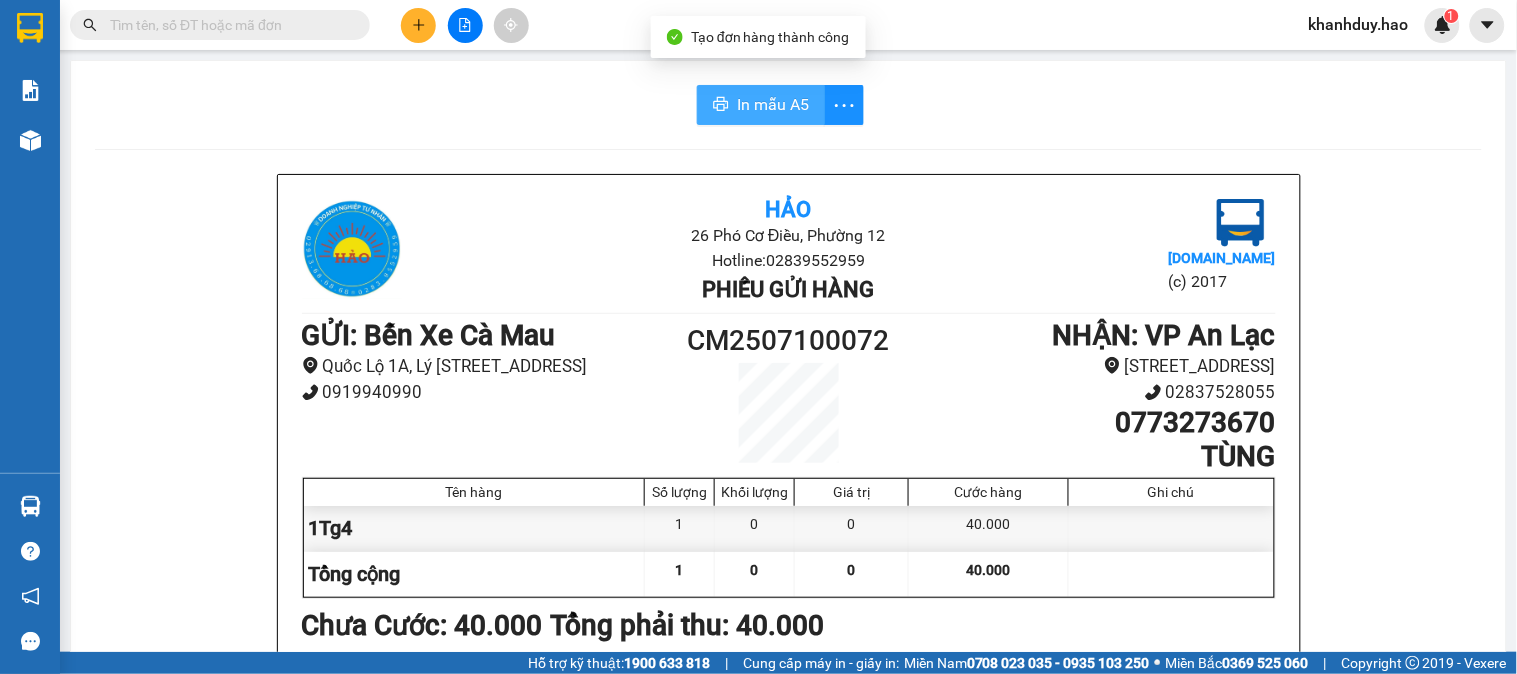 scroll, scrollTop: 0, scrollLeft: 0, axis: both 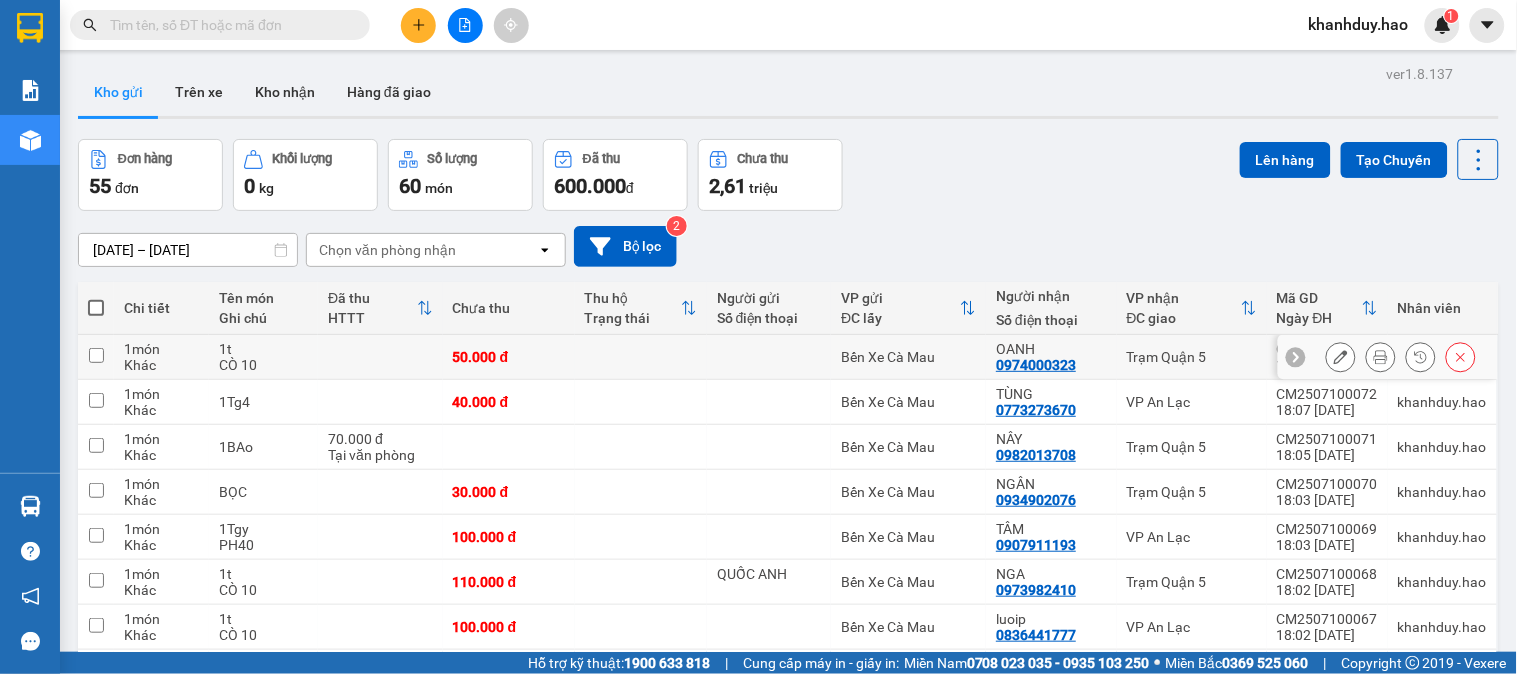 drag, startPoint x: 1361, startPoint y: 362, endPoint x: 1304, endPoint y: 343, distance: 60.083275 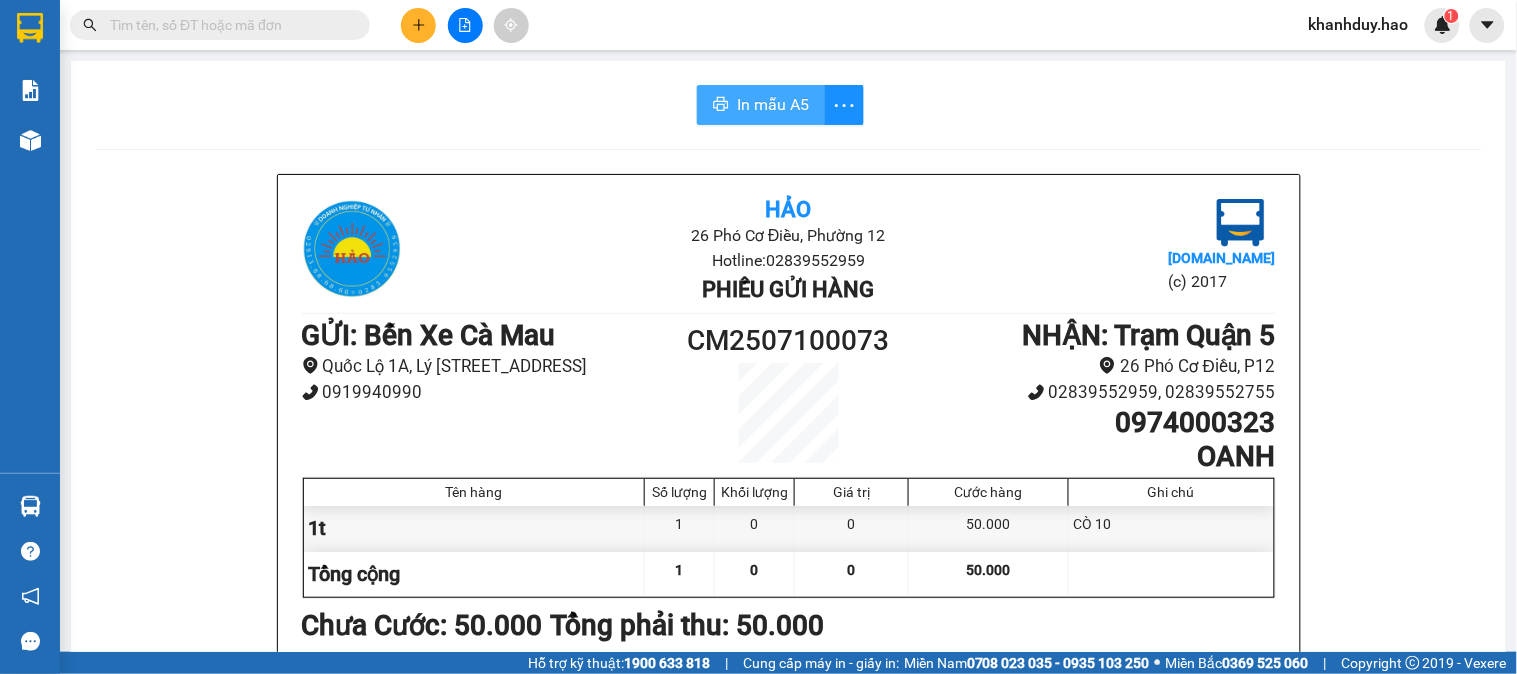 click on "In mẫu A5" at bounding box center (761, 105) 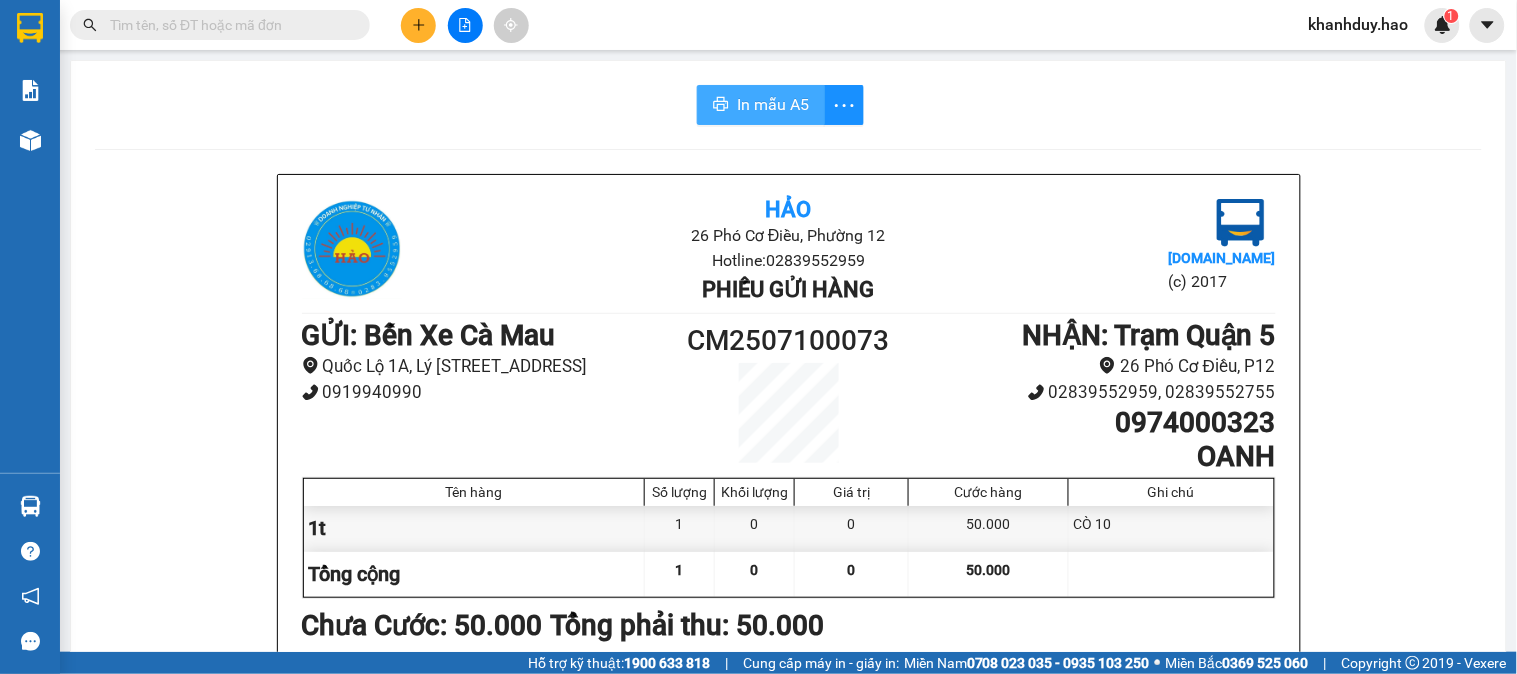 scroll, scrollTop: 0, scrollLeft: 0, axis: both 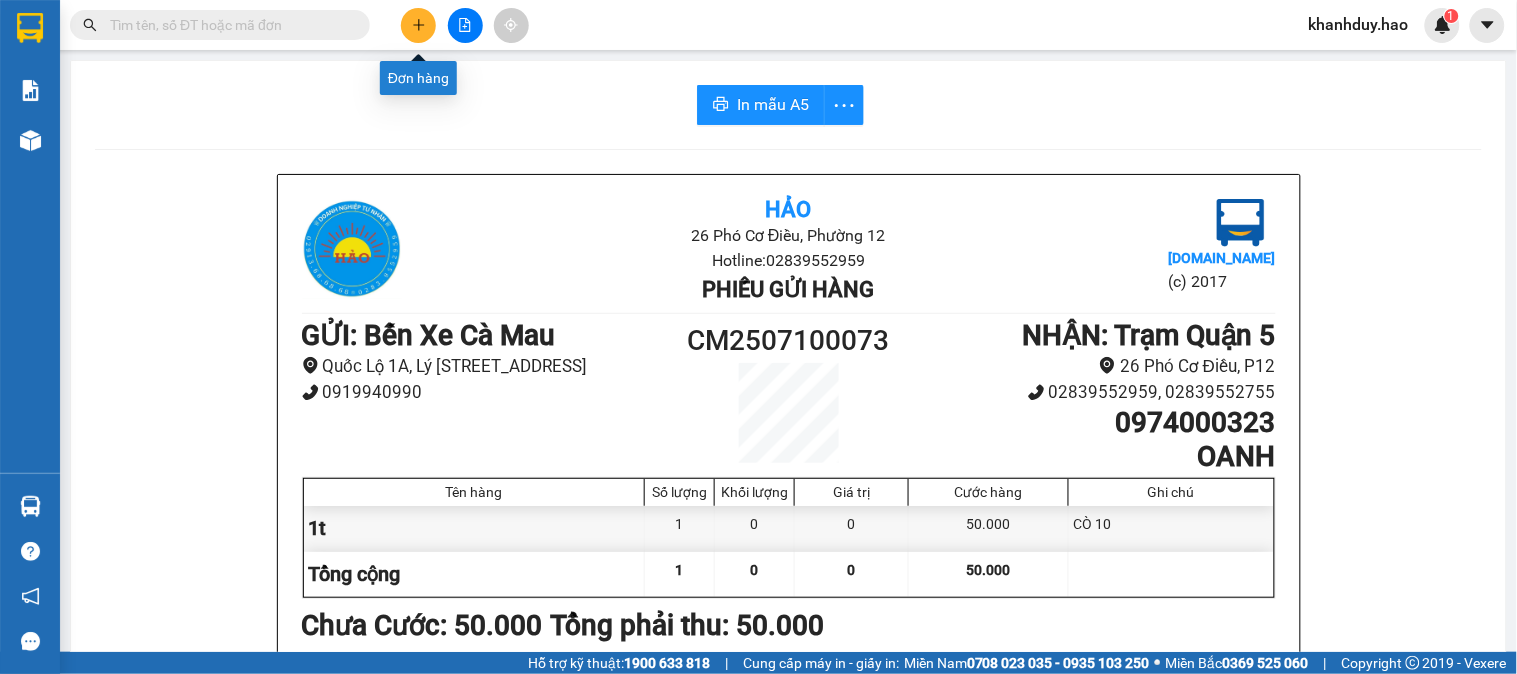 click 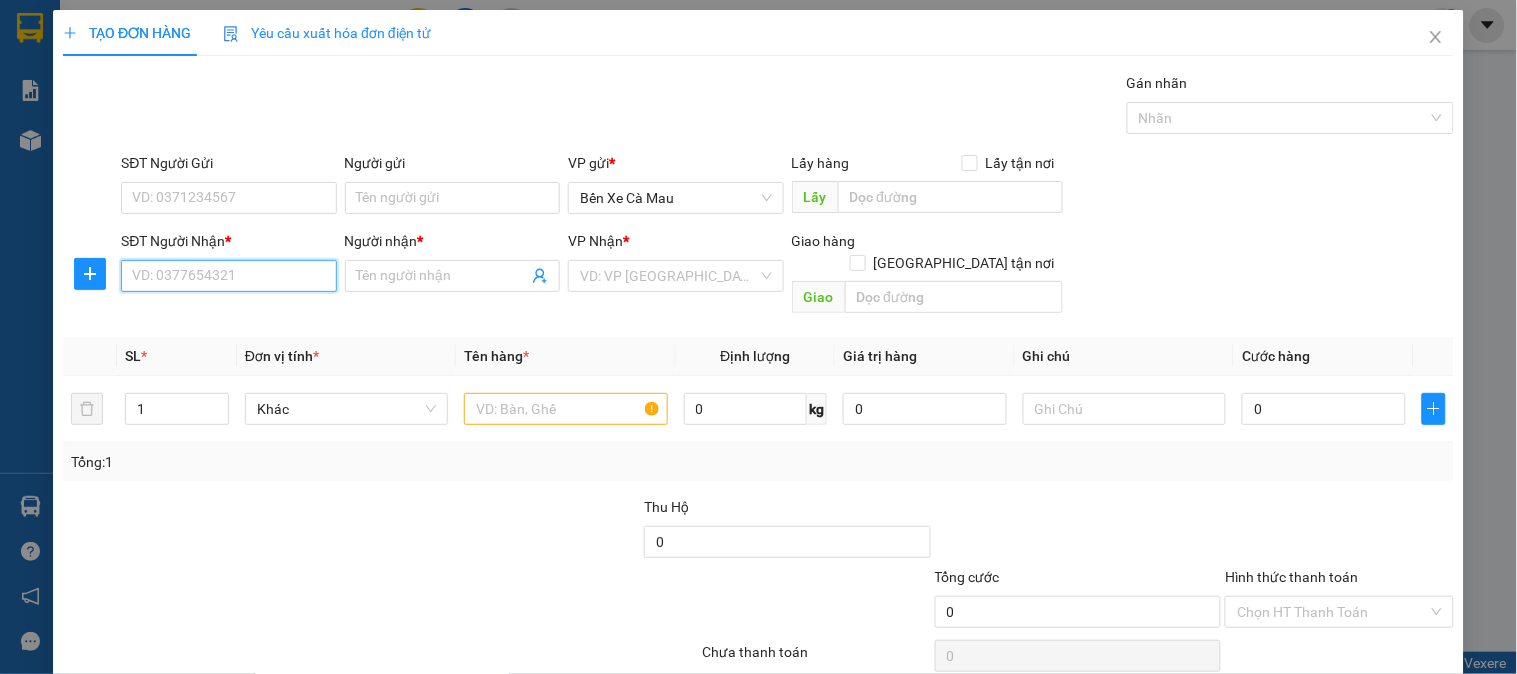 click on "SĐT Người Nhận  *" at bounding box center [228, 276] 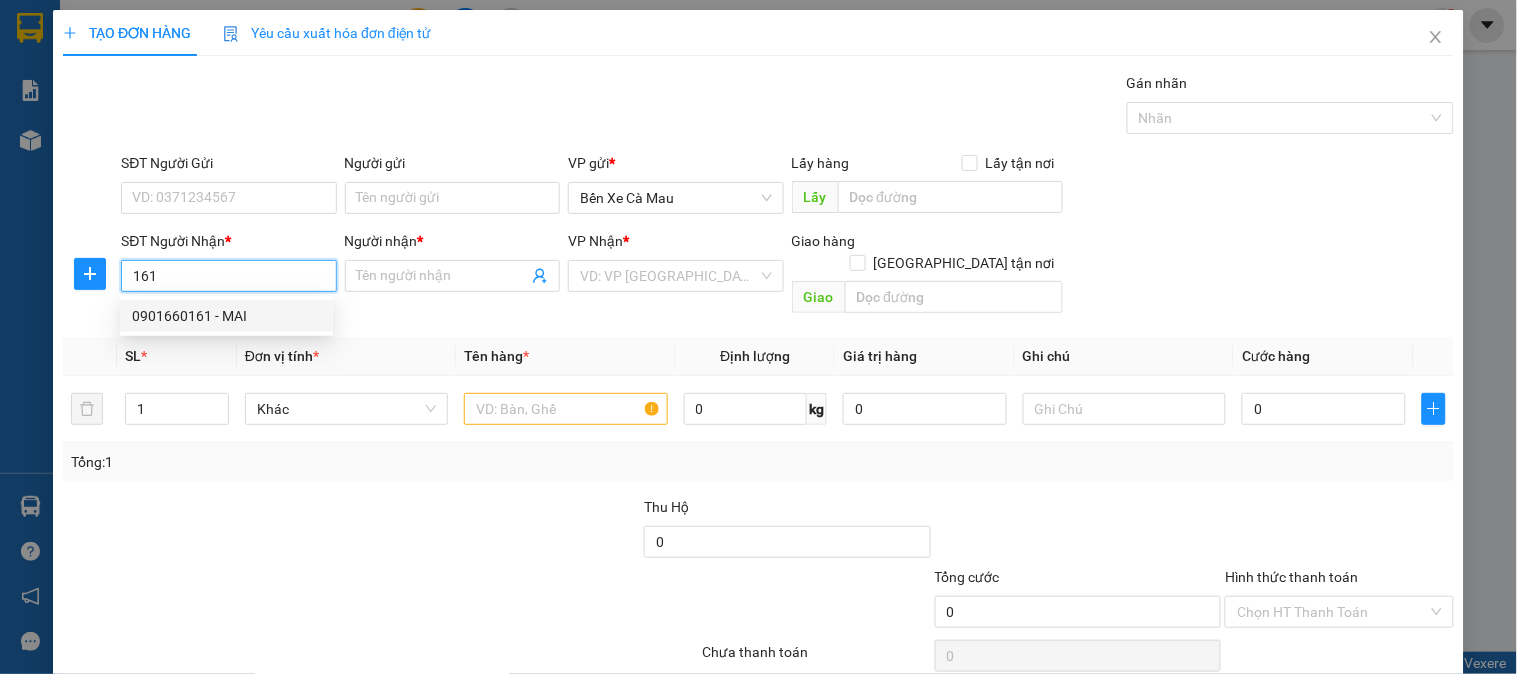 click on "0901660161 - MAI" at bounding box center (226, 316) 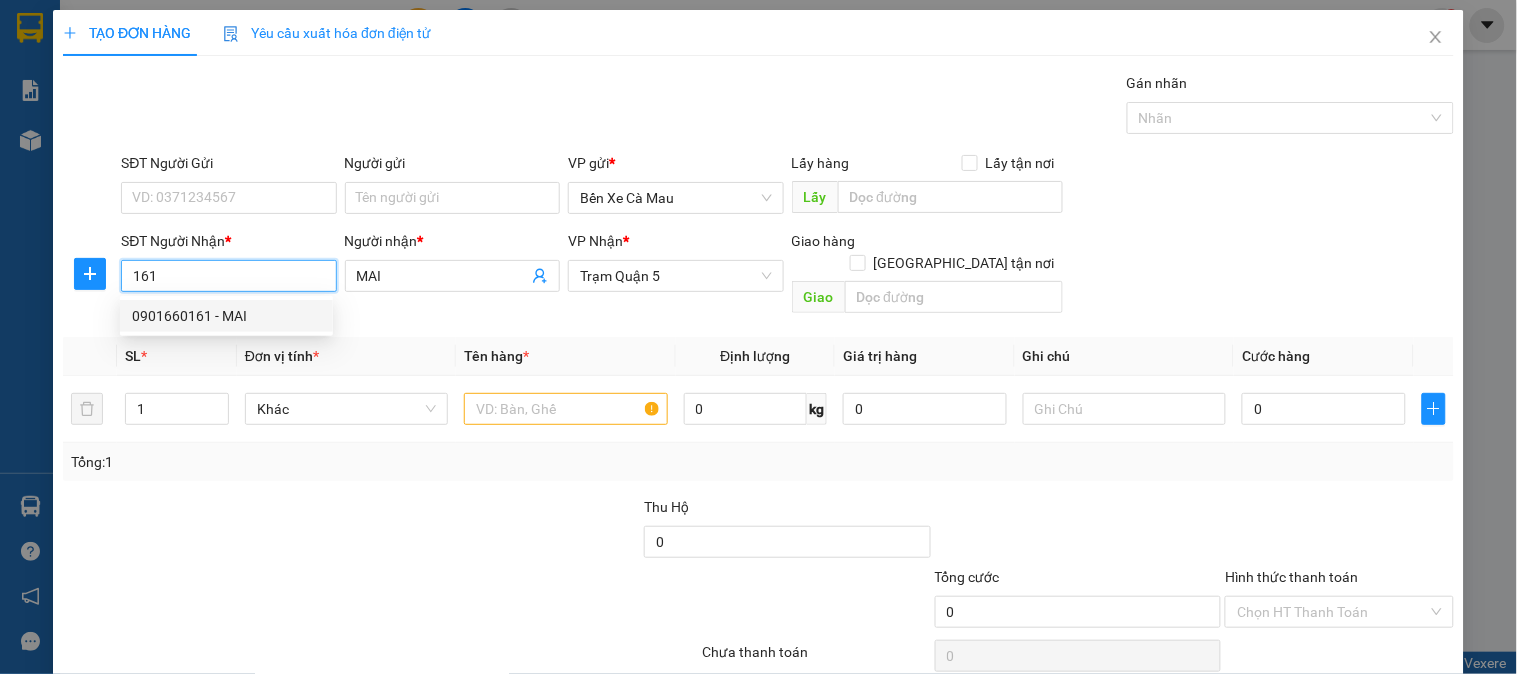 type on "0901660161" 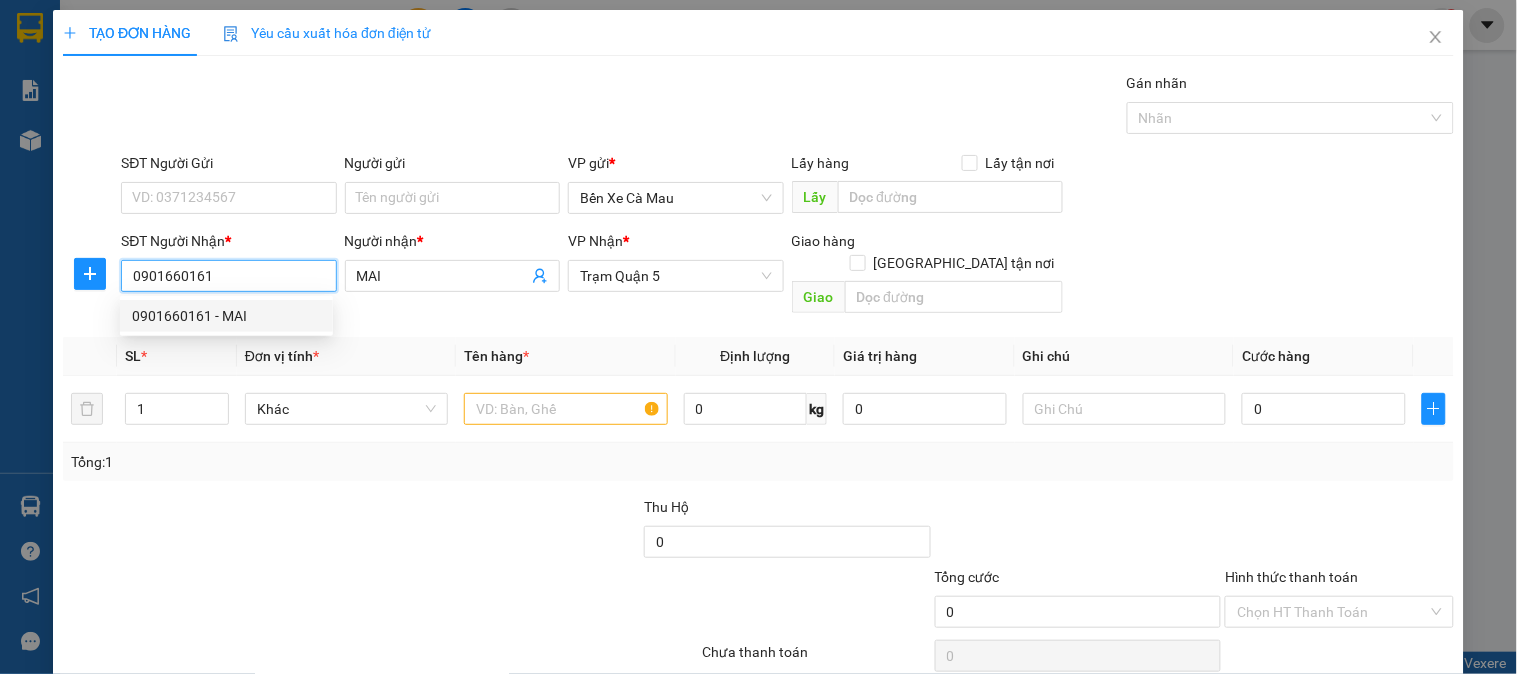type on "50.000" 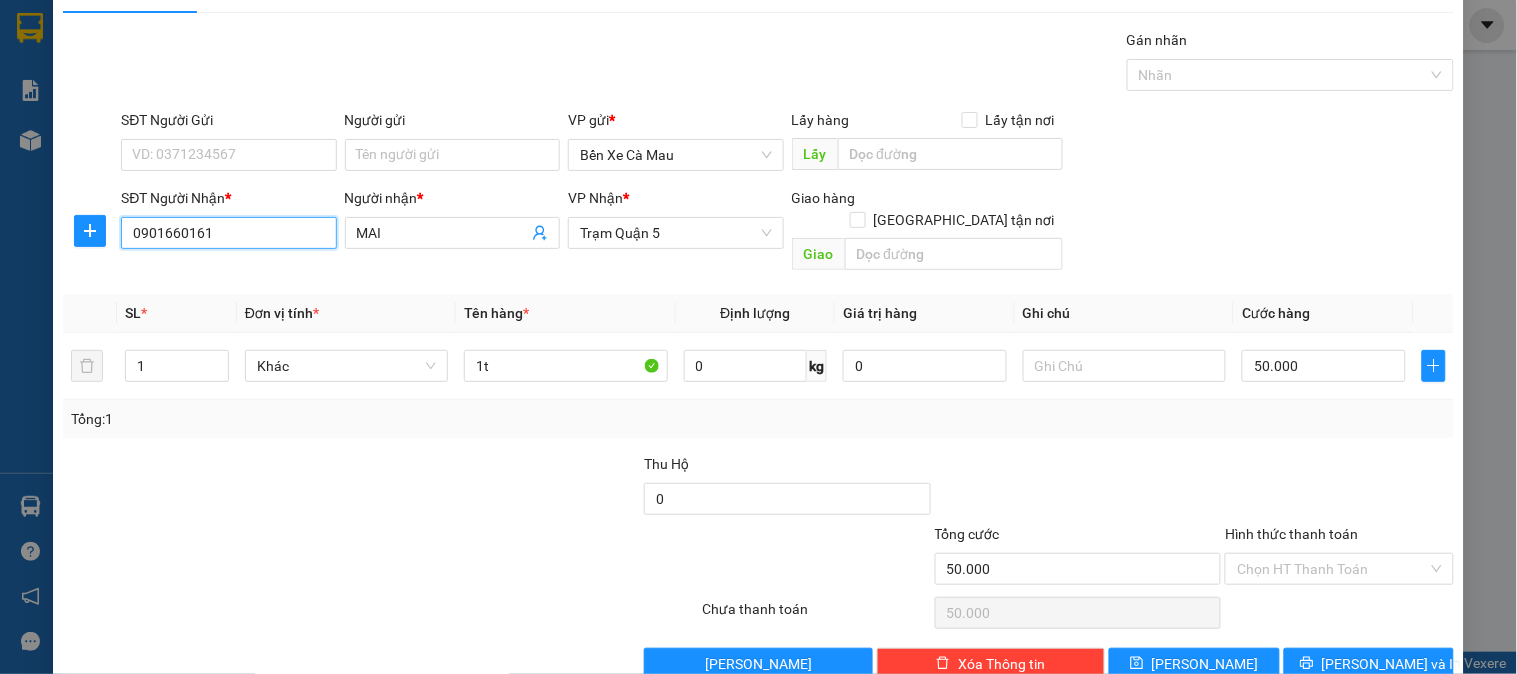 scroll, scrollTop: 65, scrollLeft: 0, axis: vertical 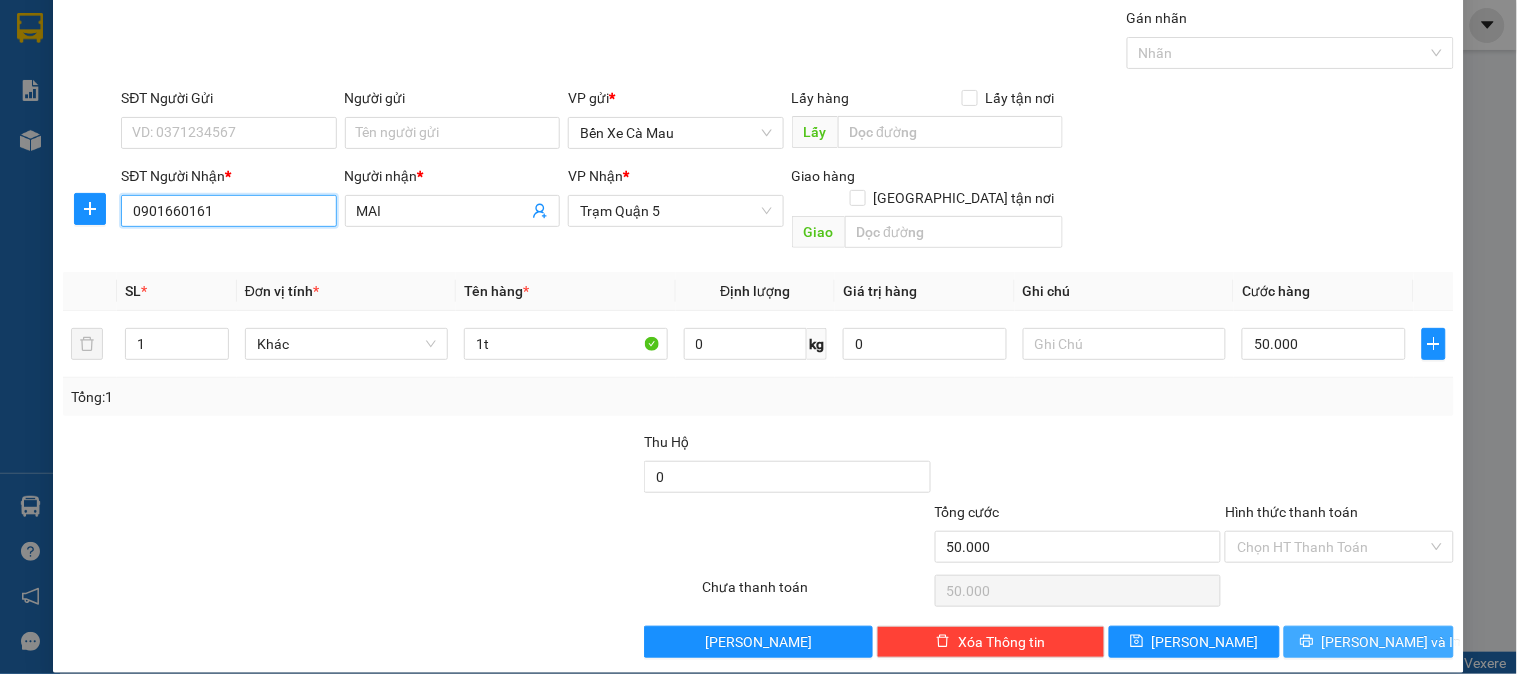 type on "0901660161" 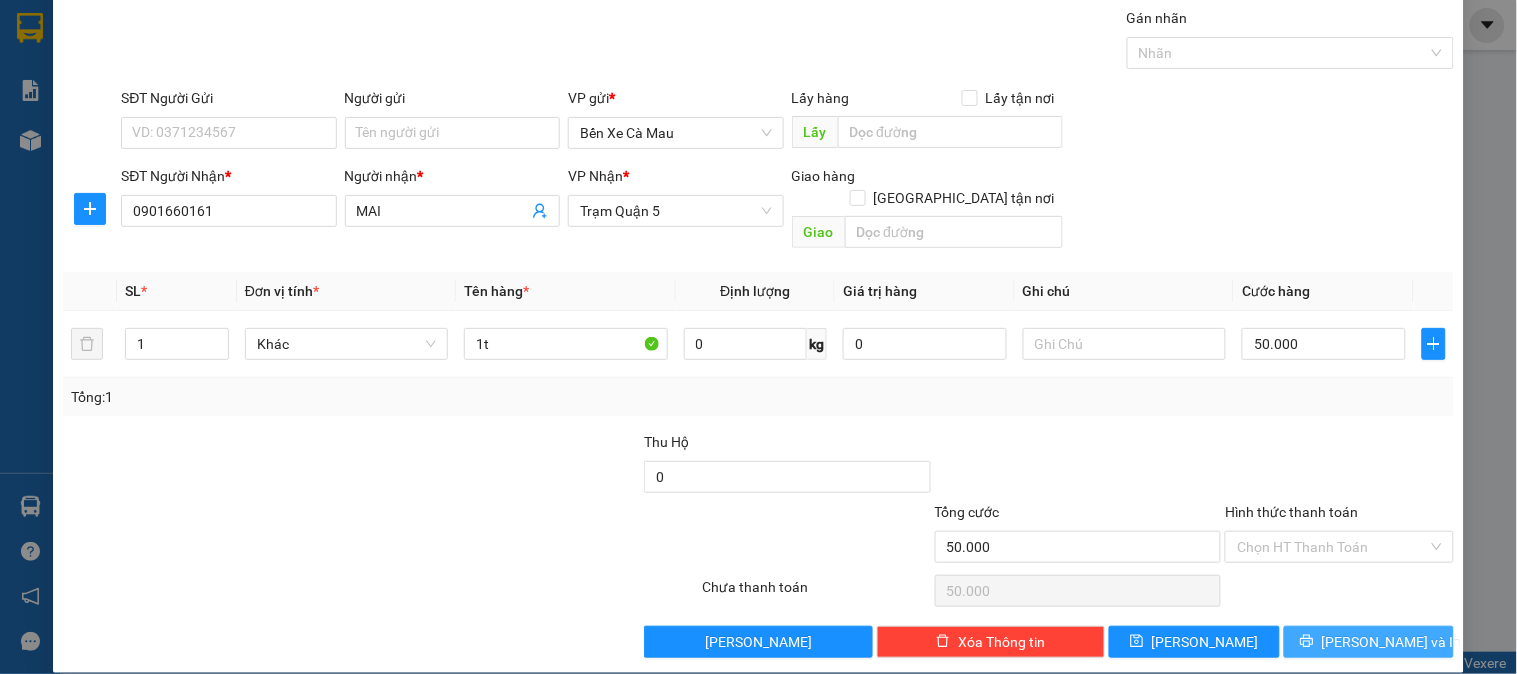 click on "[PERSON_NAME] và In" at bounding box center [1392, 642] 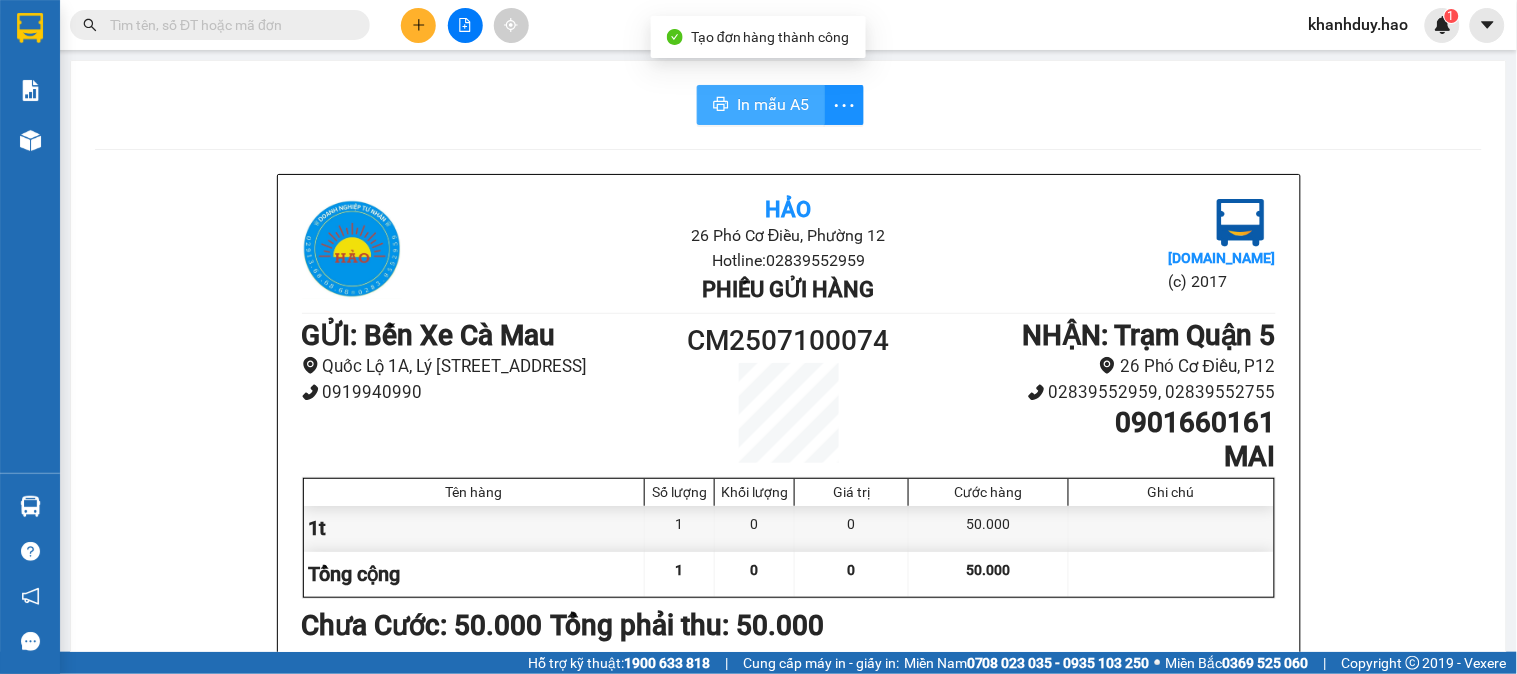 click on "In mẫu A5" at bounding box center [773, 104] 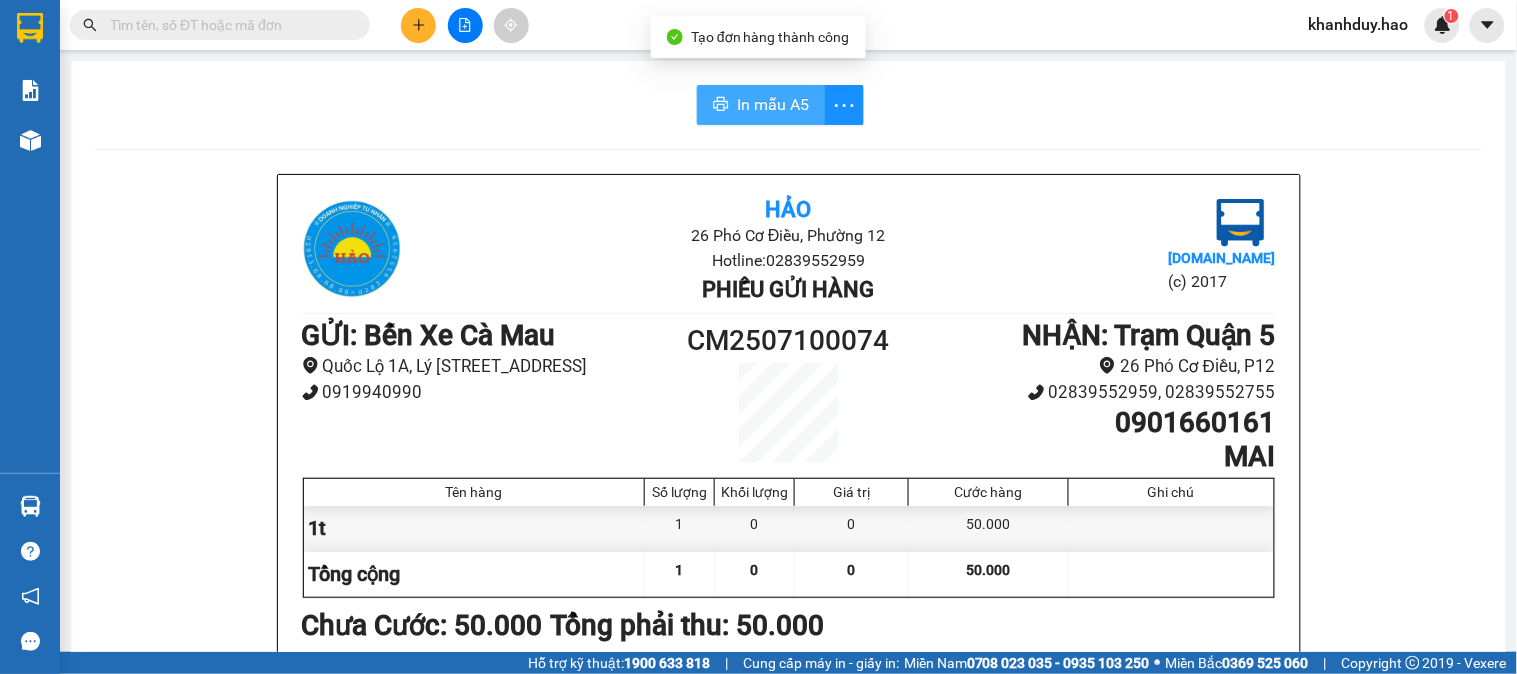 scroll, scrollTop: 0, scrollLeft: 0, axis: both 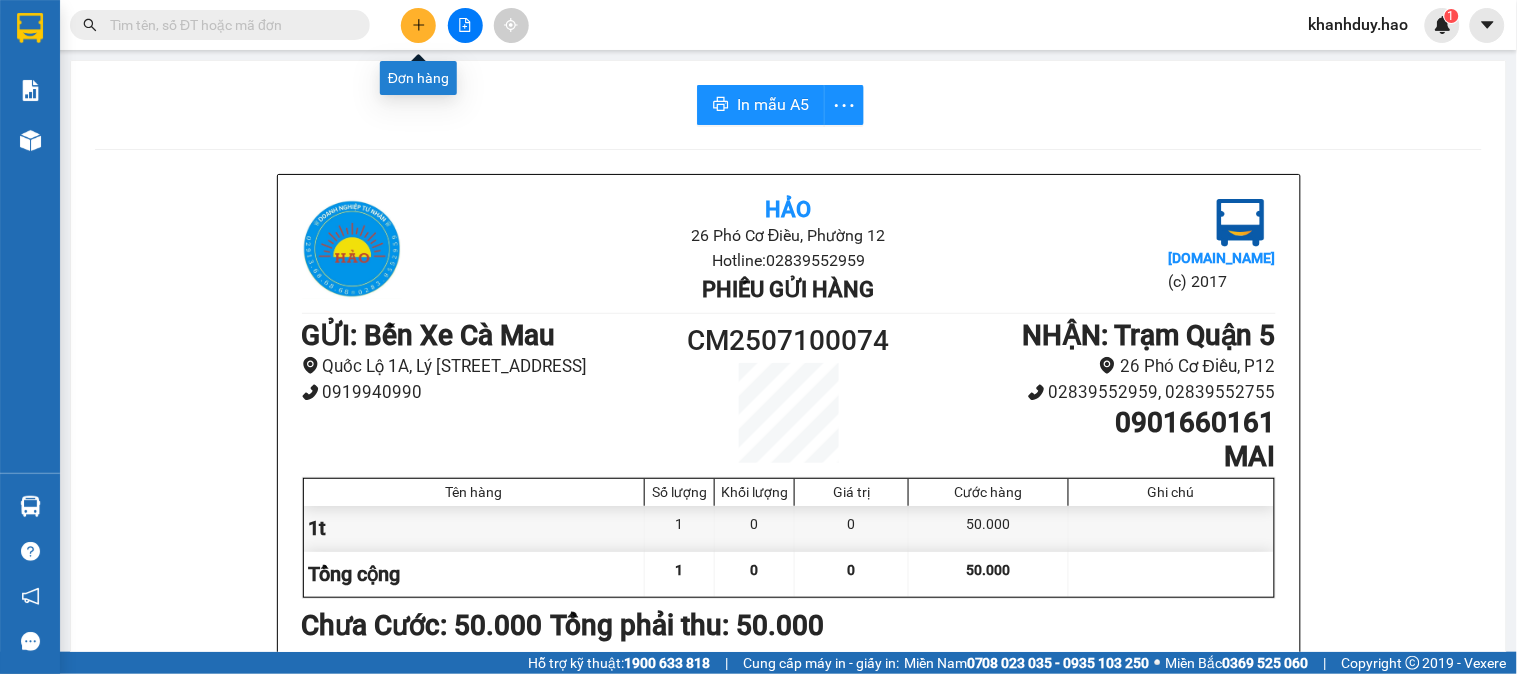 click at bounding box center (418, 25) 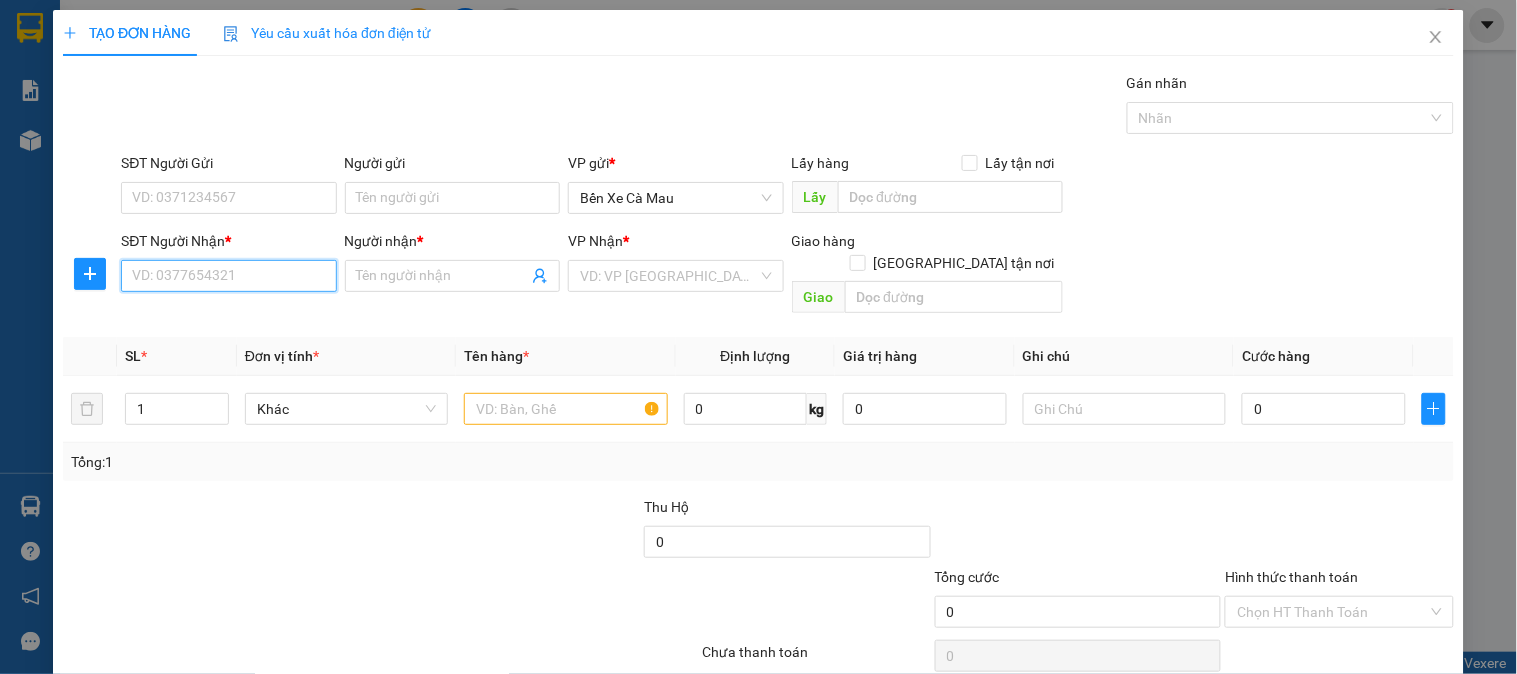 click on "SĐT Người Nhận  *" at bounding box center (228, 276) 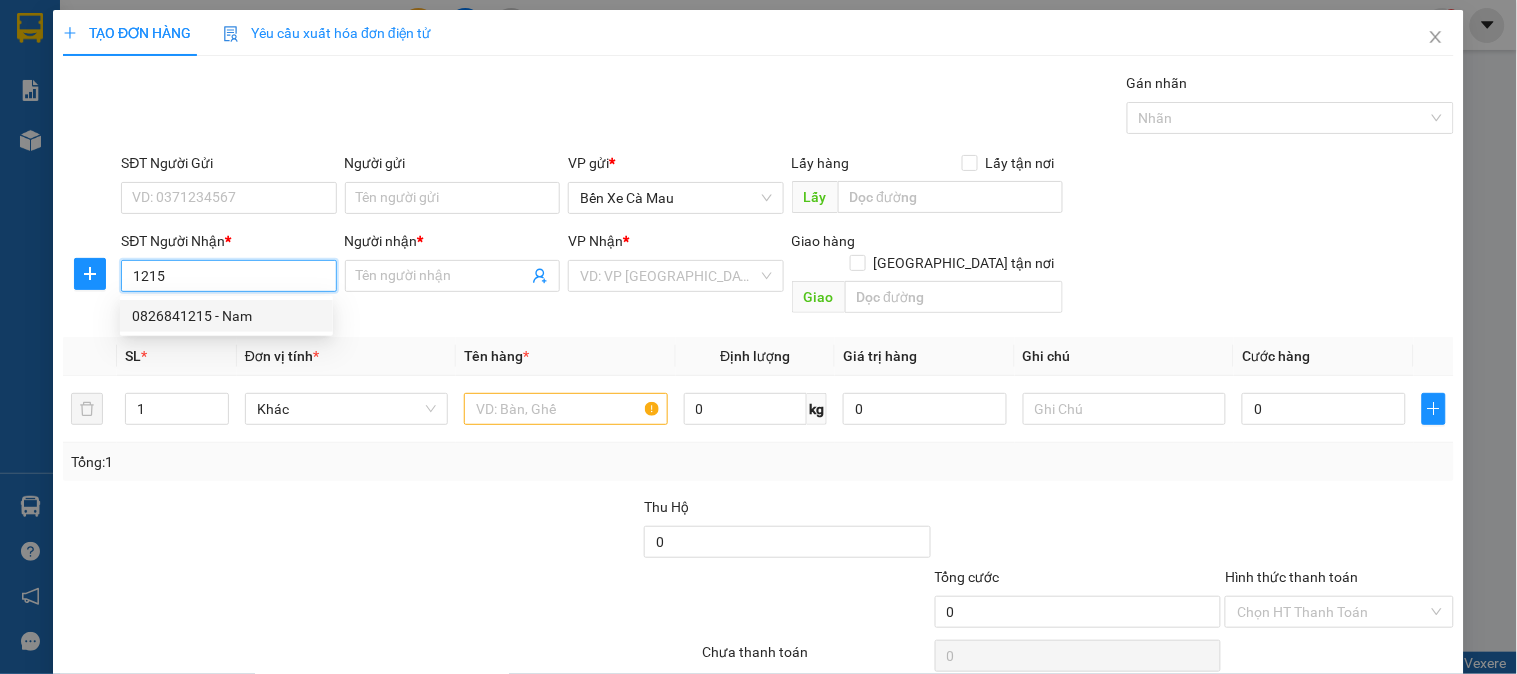 click on "0826841215 - Nam" at bounding box center (226, 316) 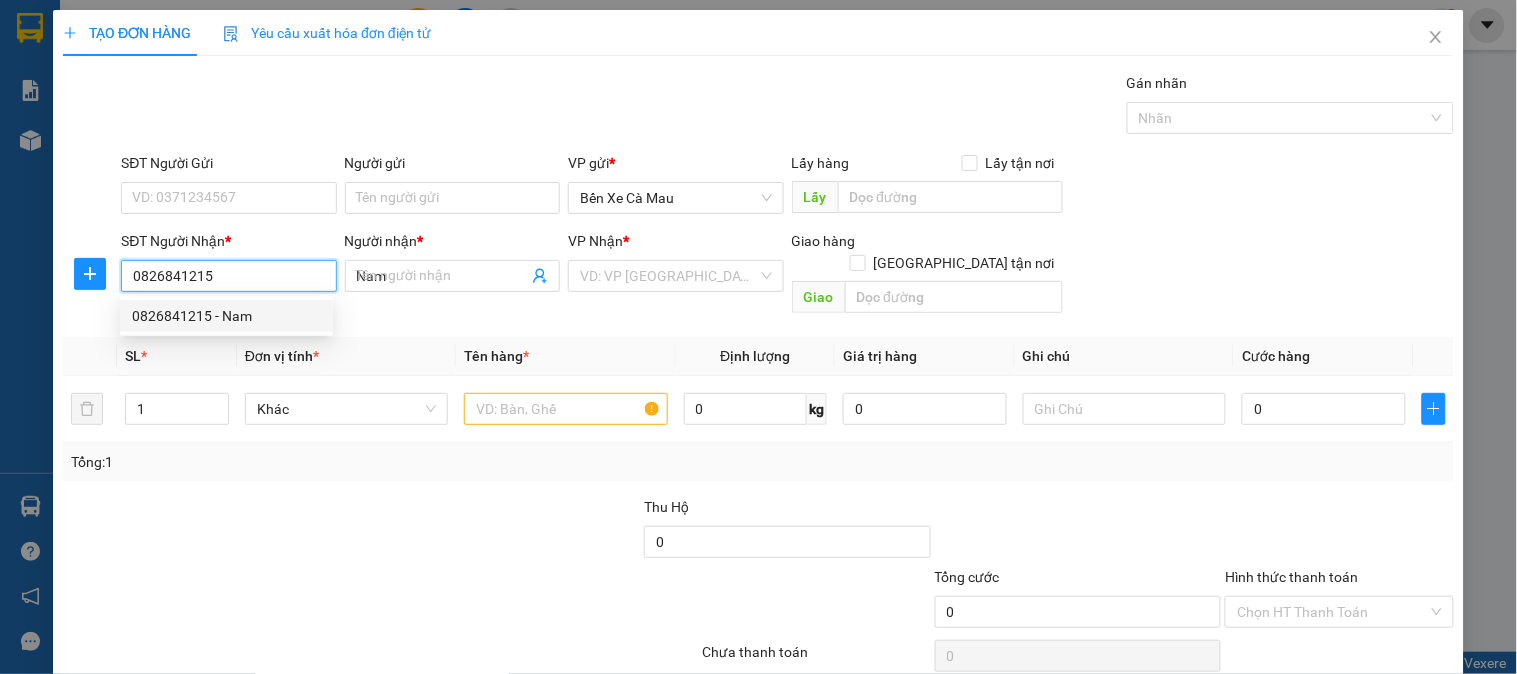 type on "130.000" 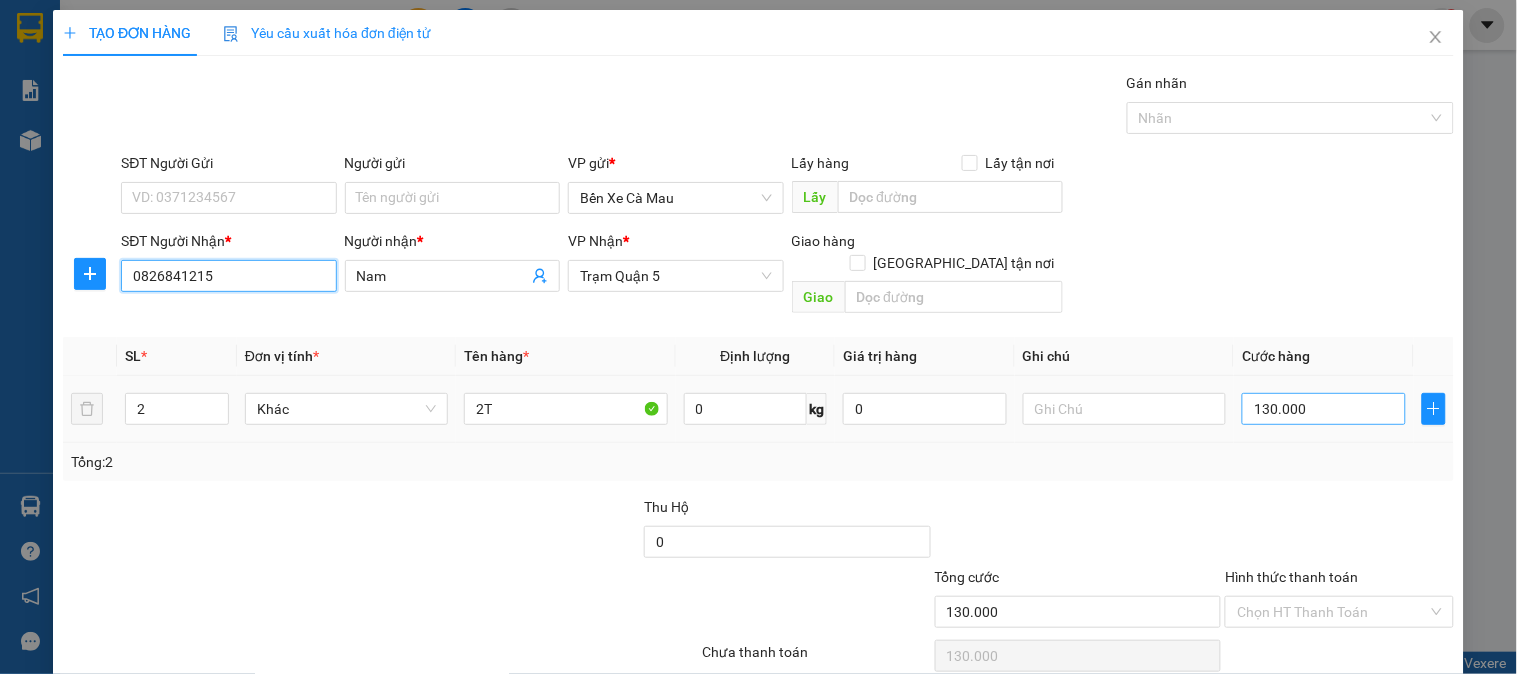 type on "0826841215" 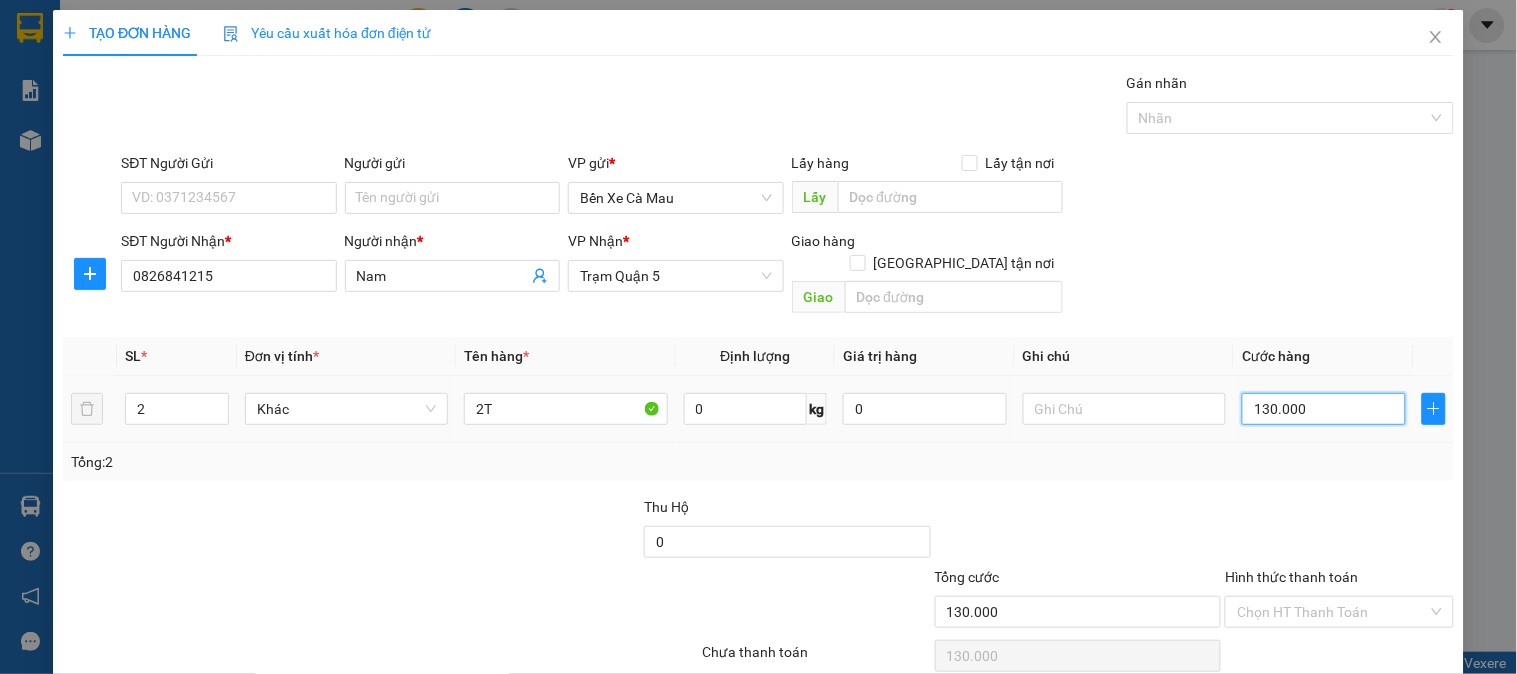 click on "130.000" at bounding box center [1324, 409] 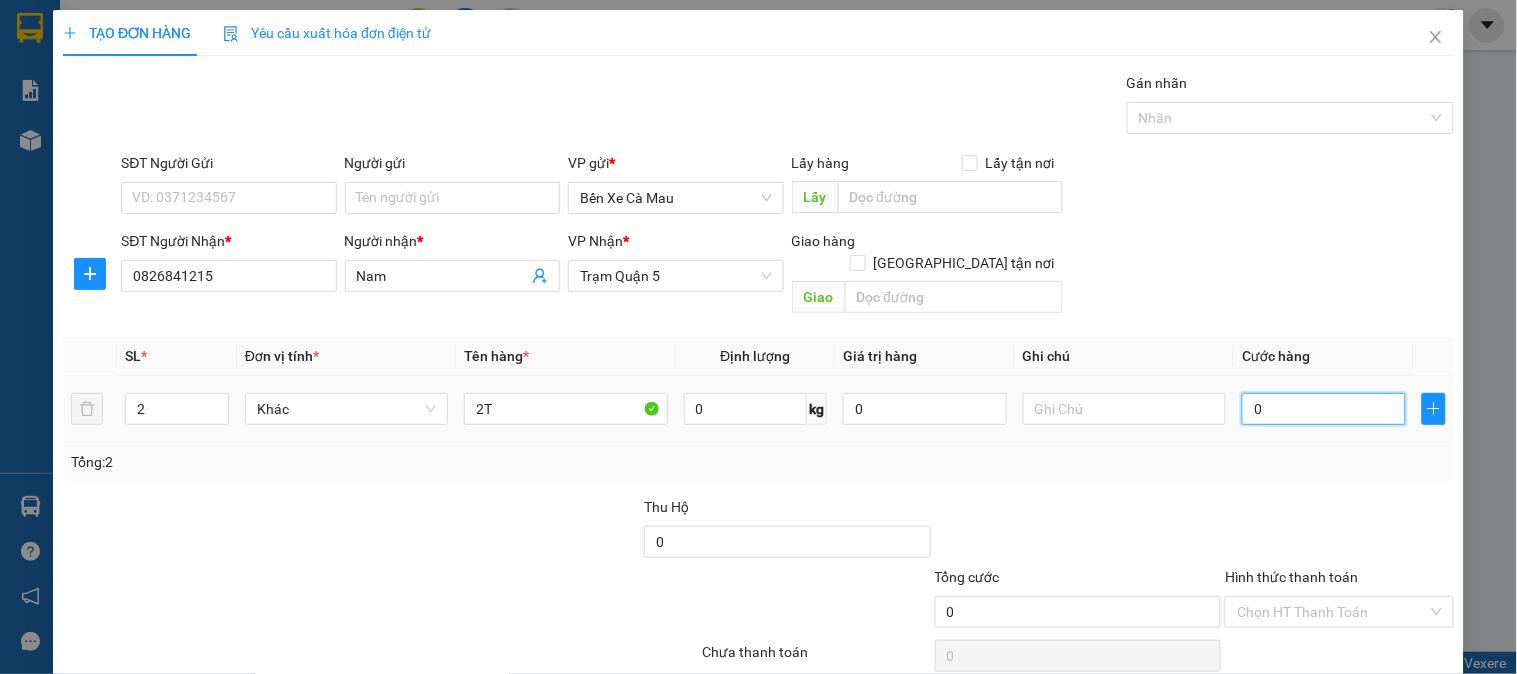 type on "9" 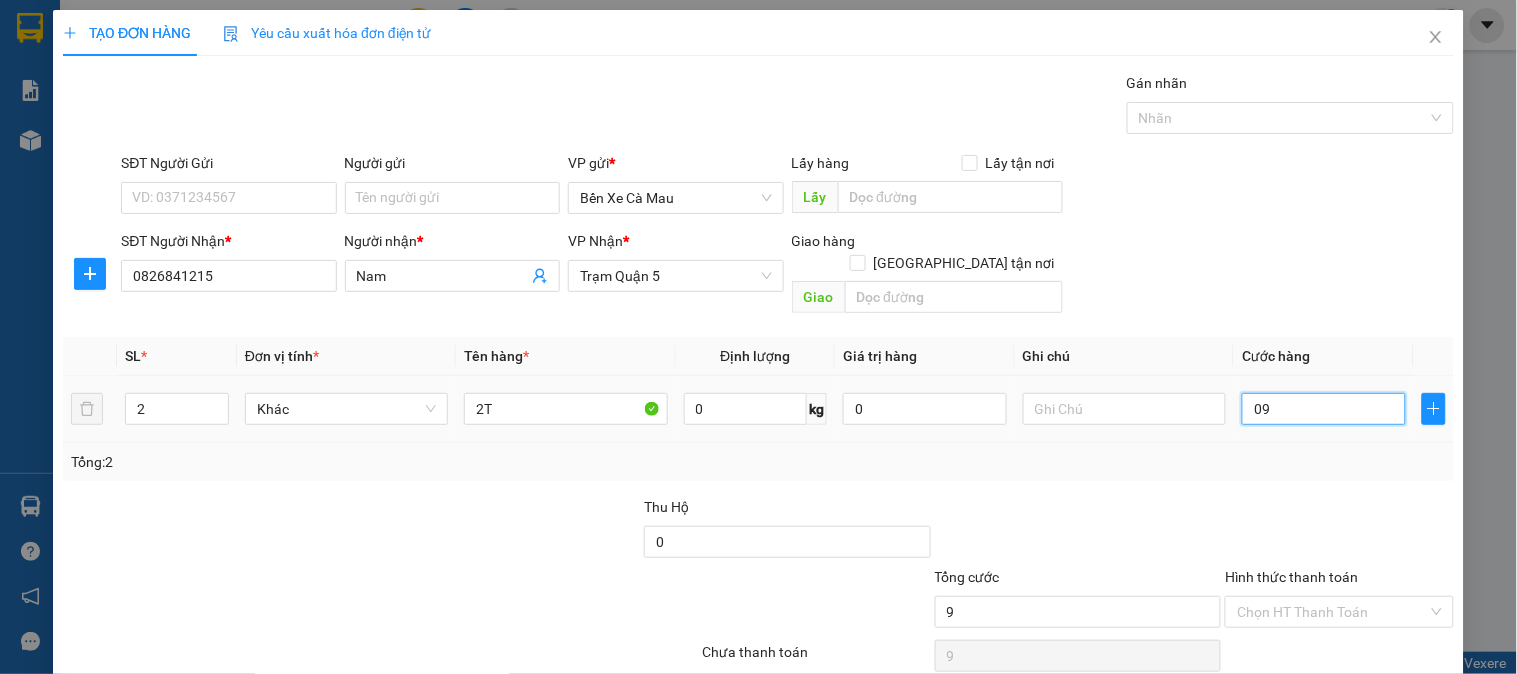 type on "90" 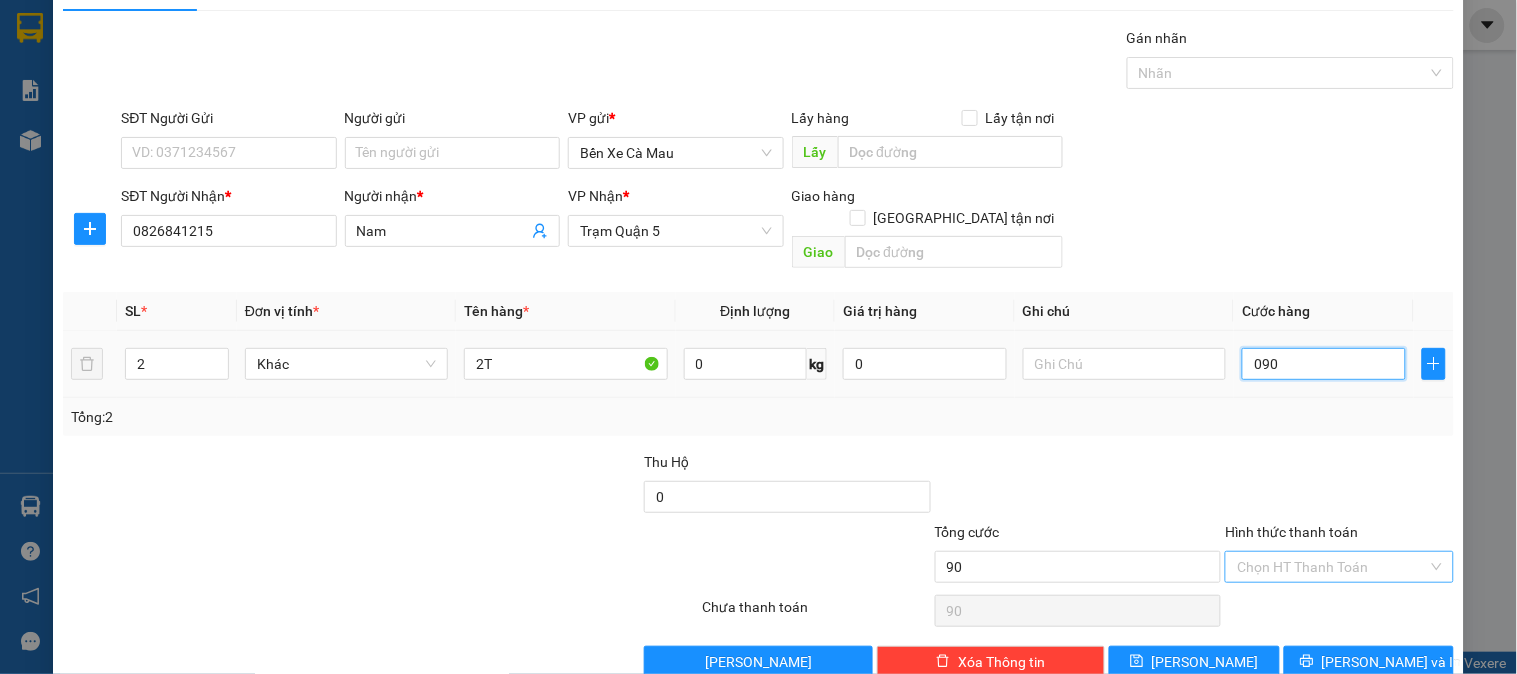 scroll, scrollTop: 65, scrollLeft: 0, axis: vertical 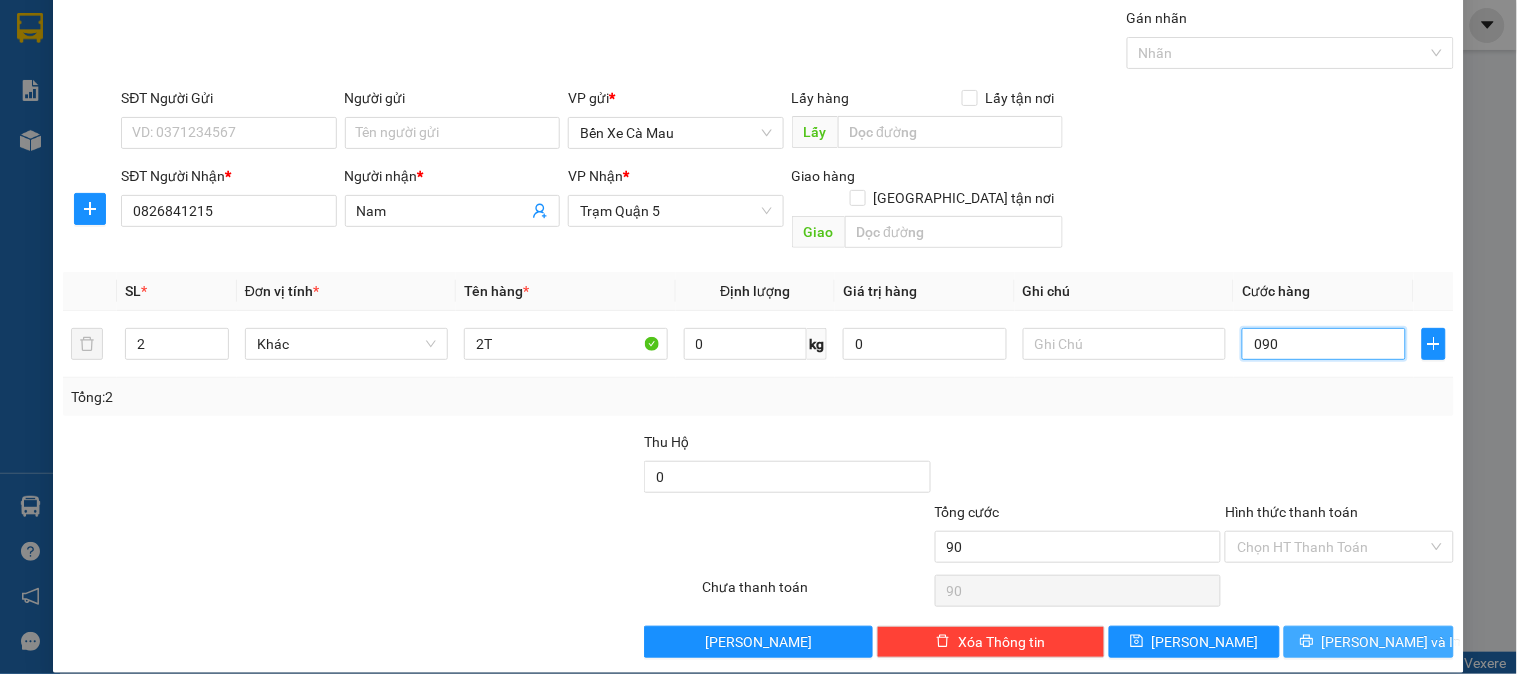 type on "090" 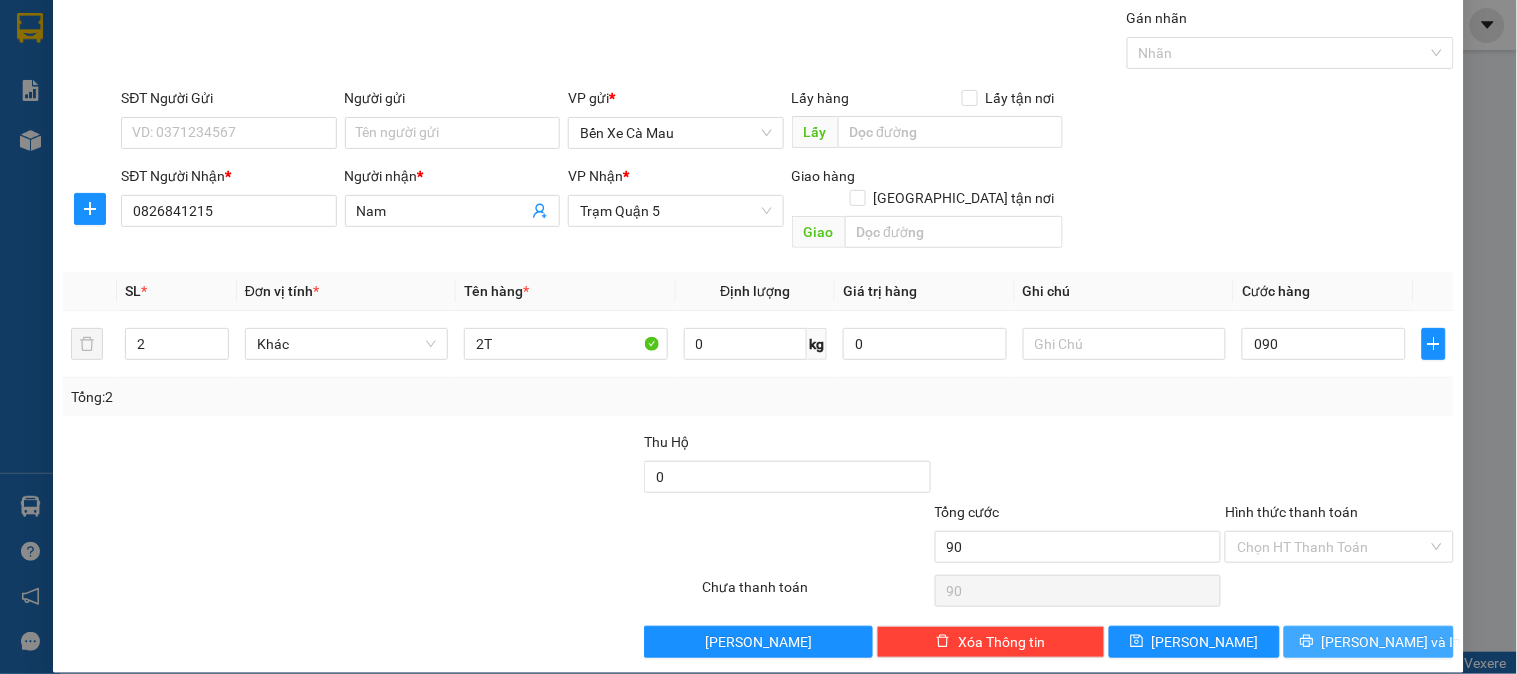 type on "90.000" 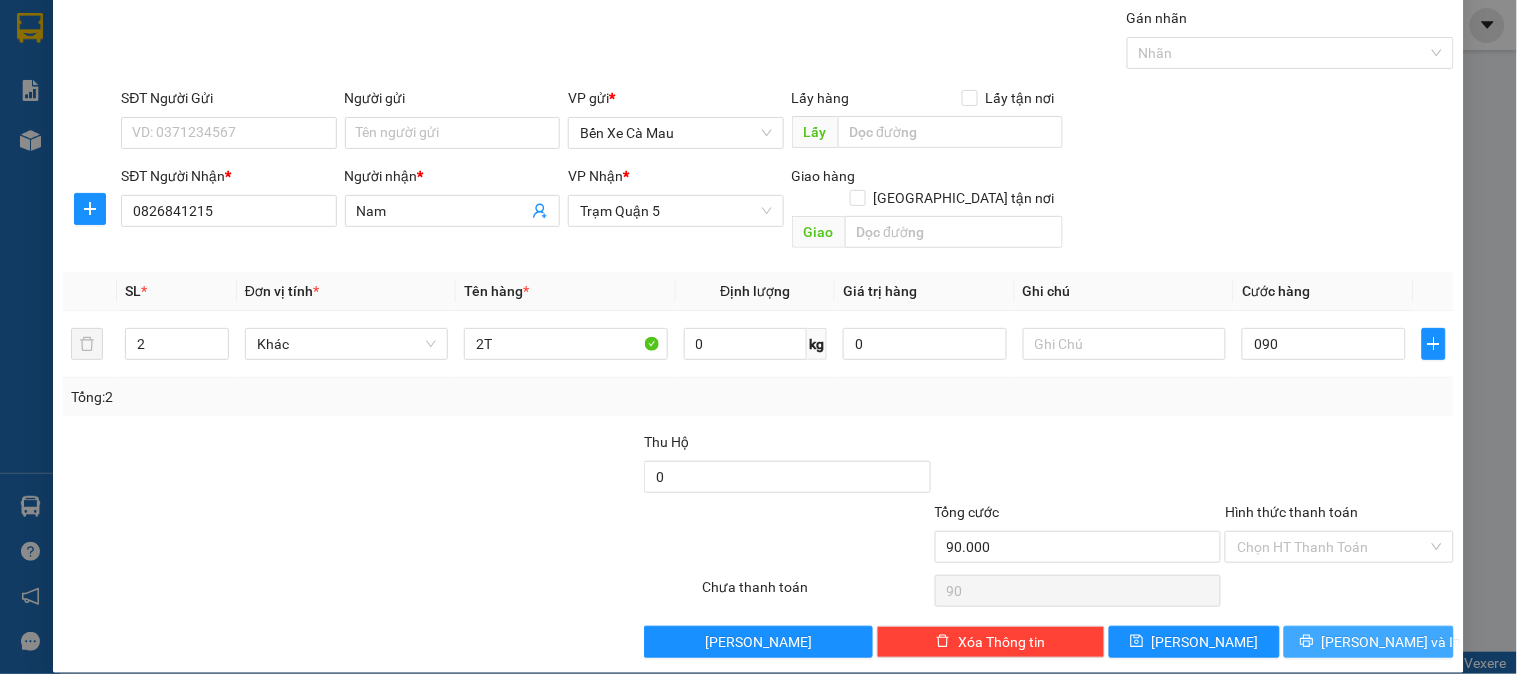 type on "90.000" 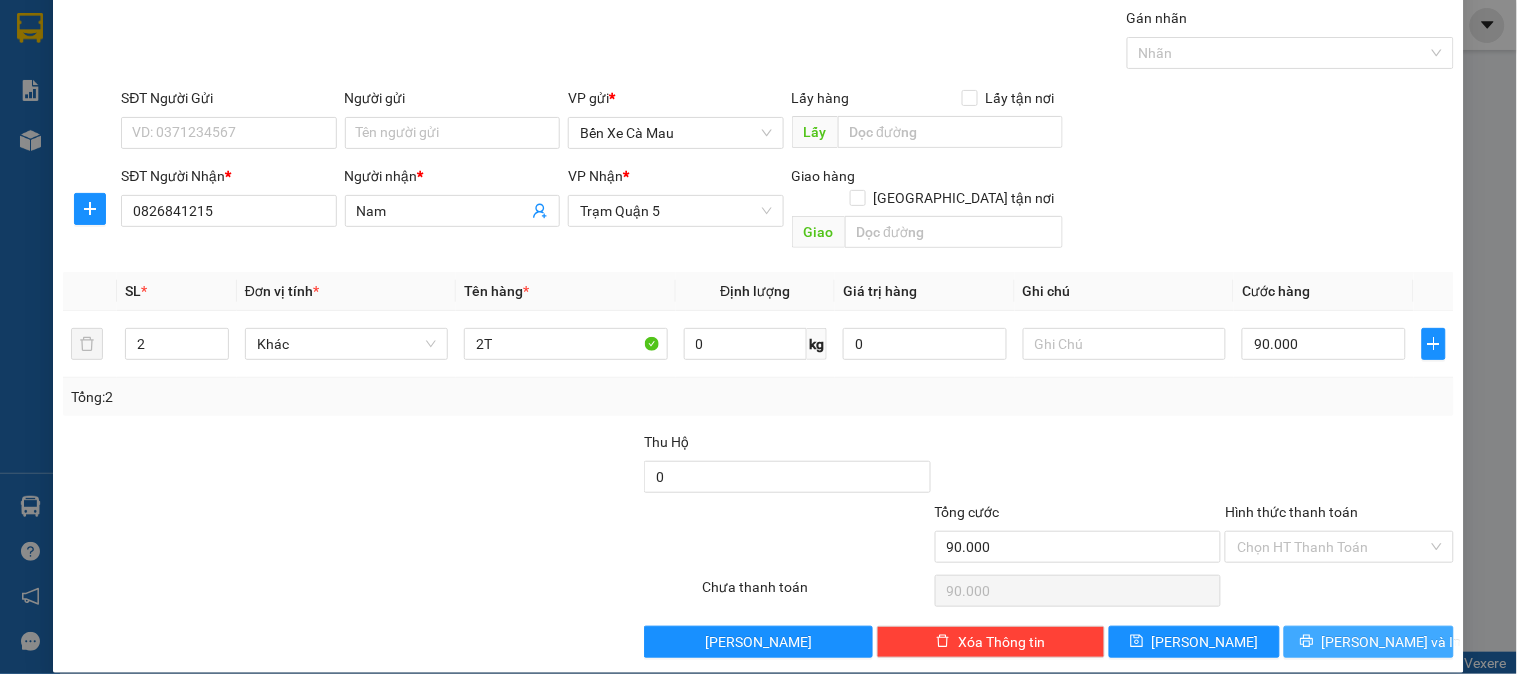 click on "[PERSON_NAME] và In" at bounding box center (1392, 642) 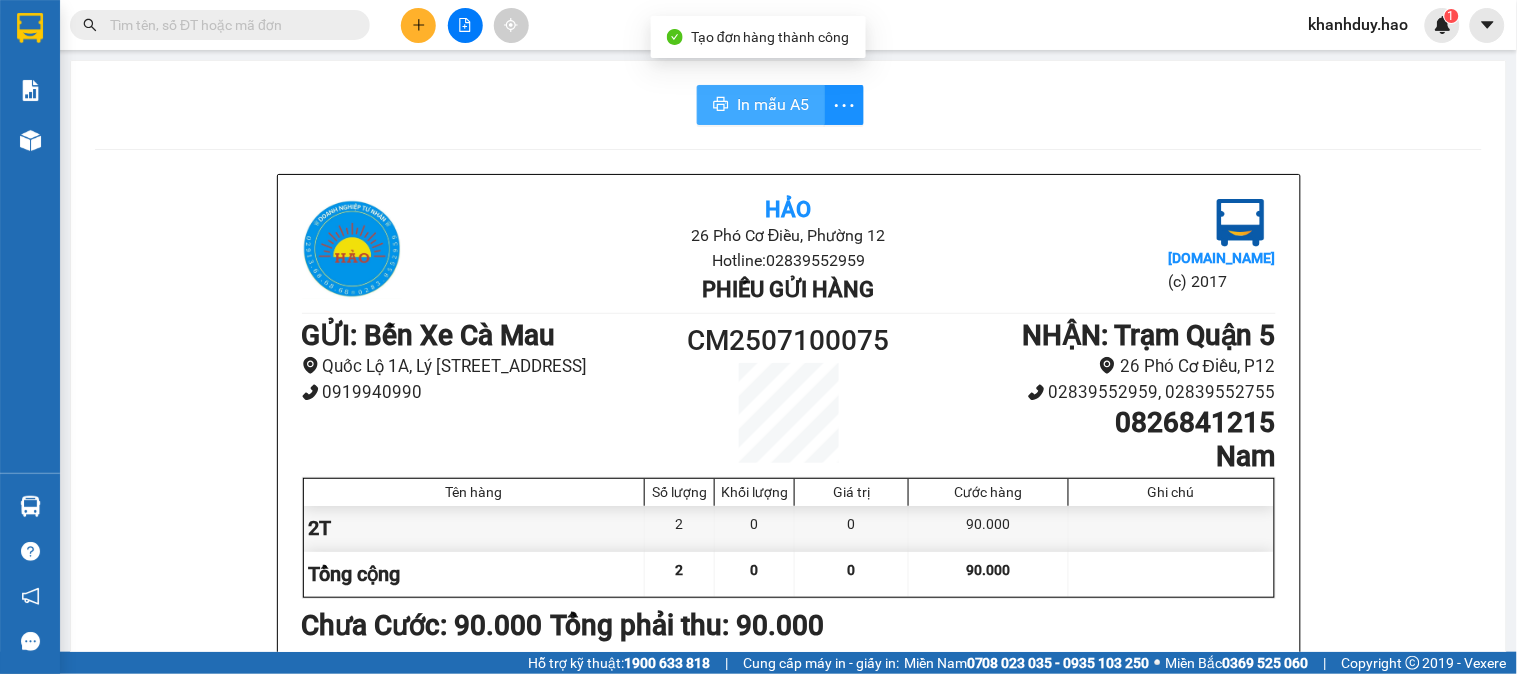 click on "In mẫu A5" at bounding box center (773, 104) 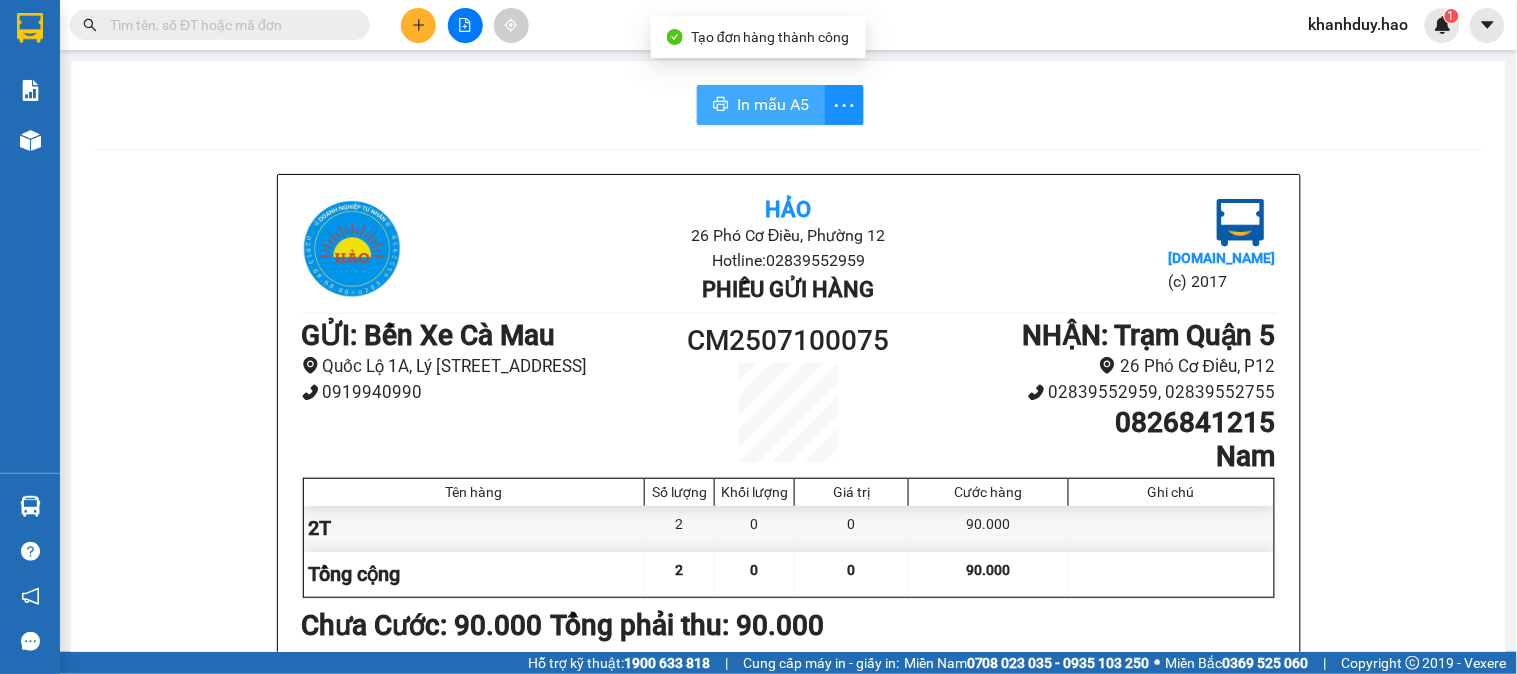 scroll, scrollTop: 0, scrollLeft: 0, axis: both 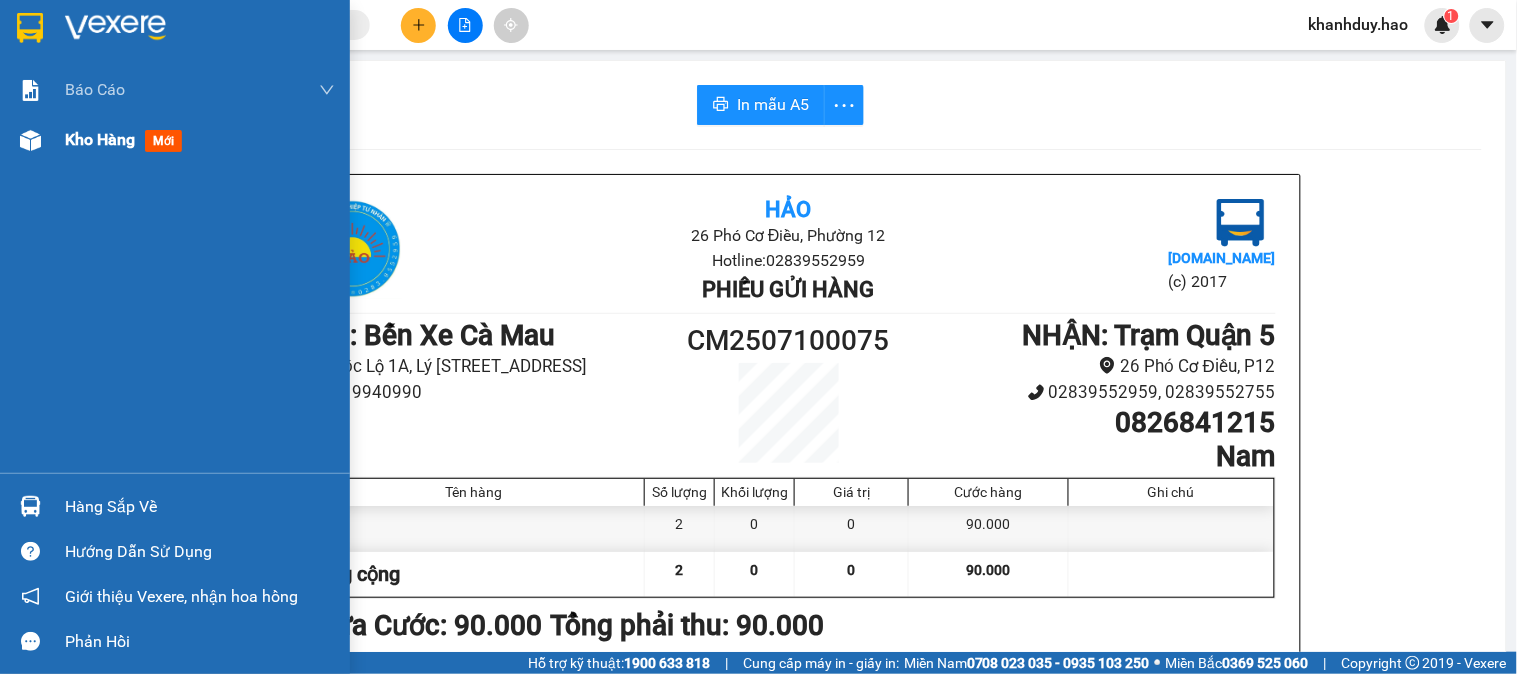 click on "mới" at bounding box center [163, 141] 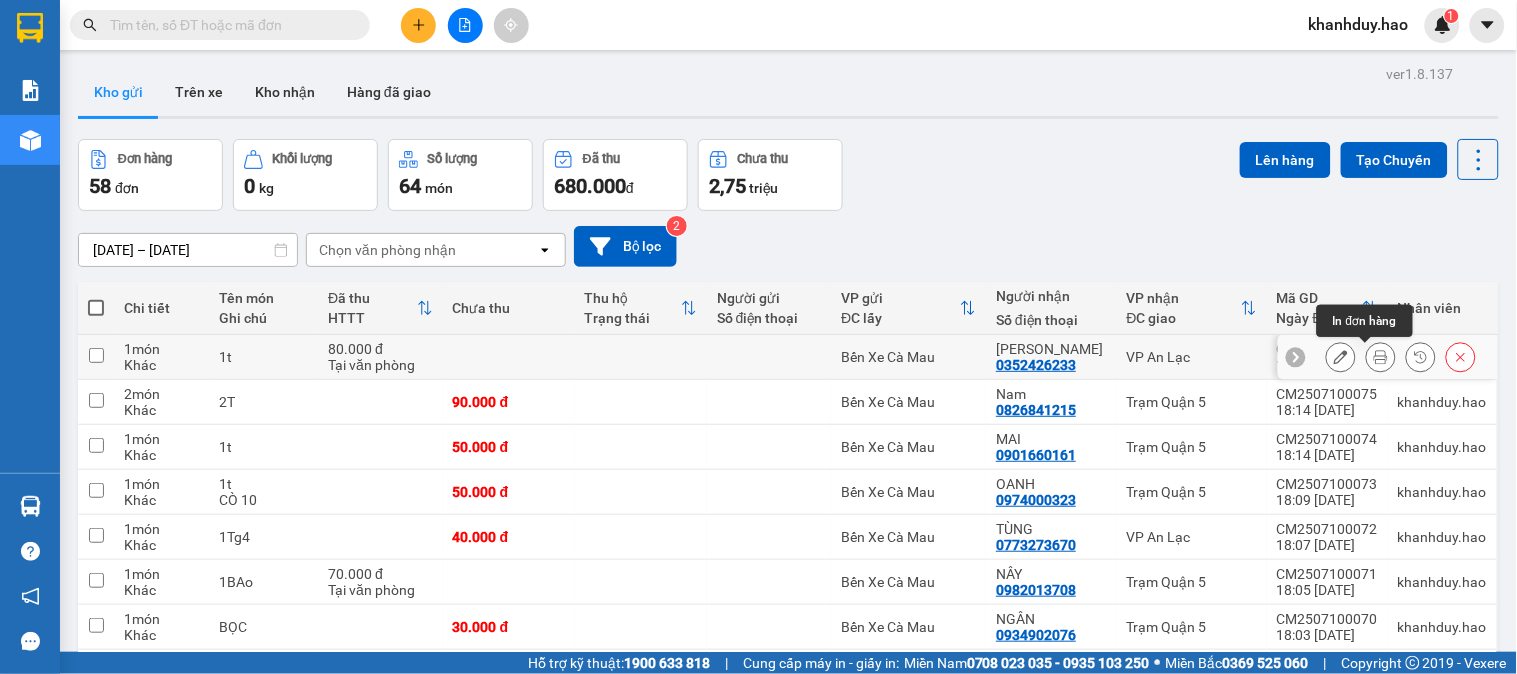 click at bounding box center [1381, 357] 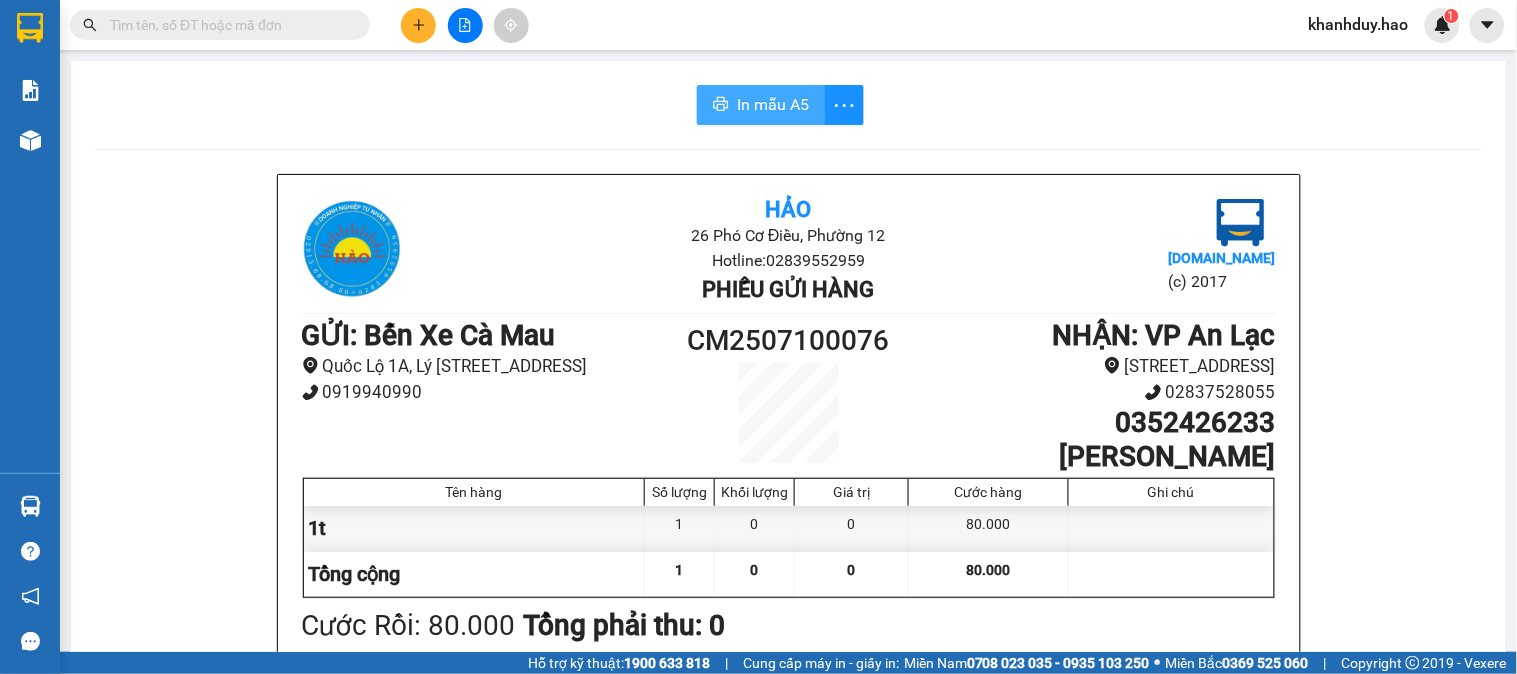 click on "In mẫu A5" at bounding box center [761, 105] 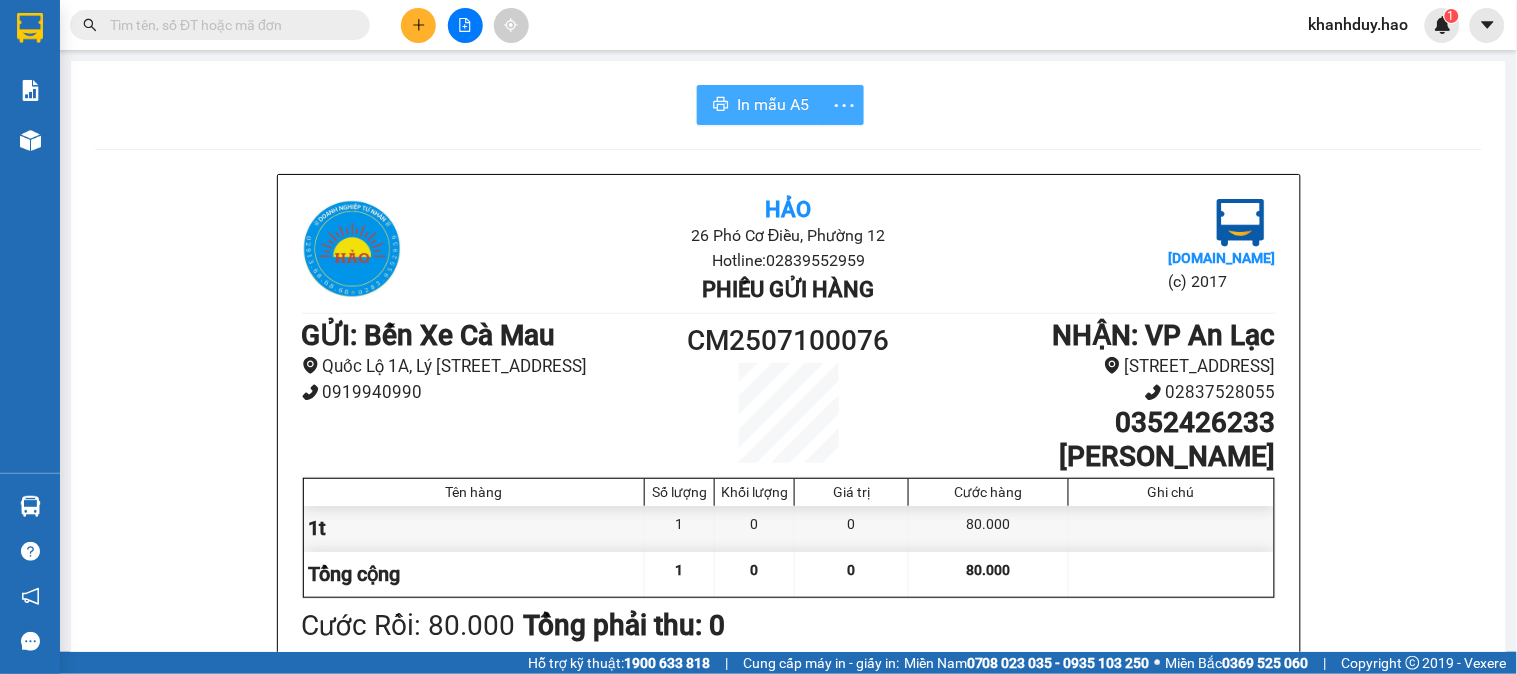 scroll, scrollTop: 0, scrollLeft: 0, axis: both 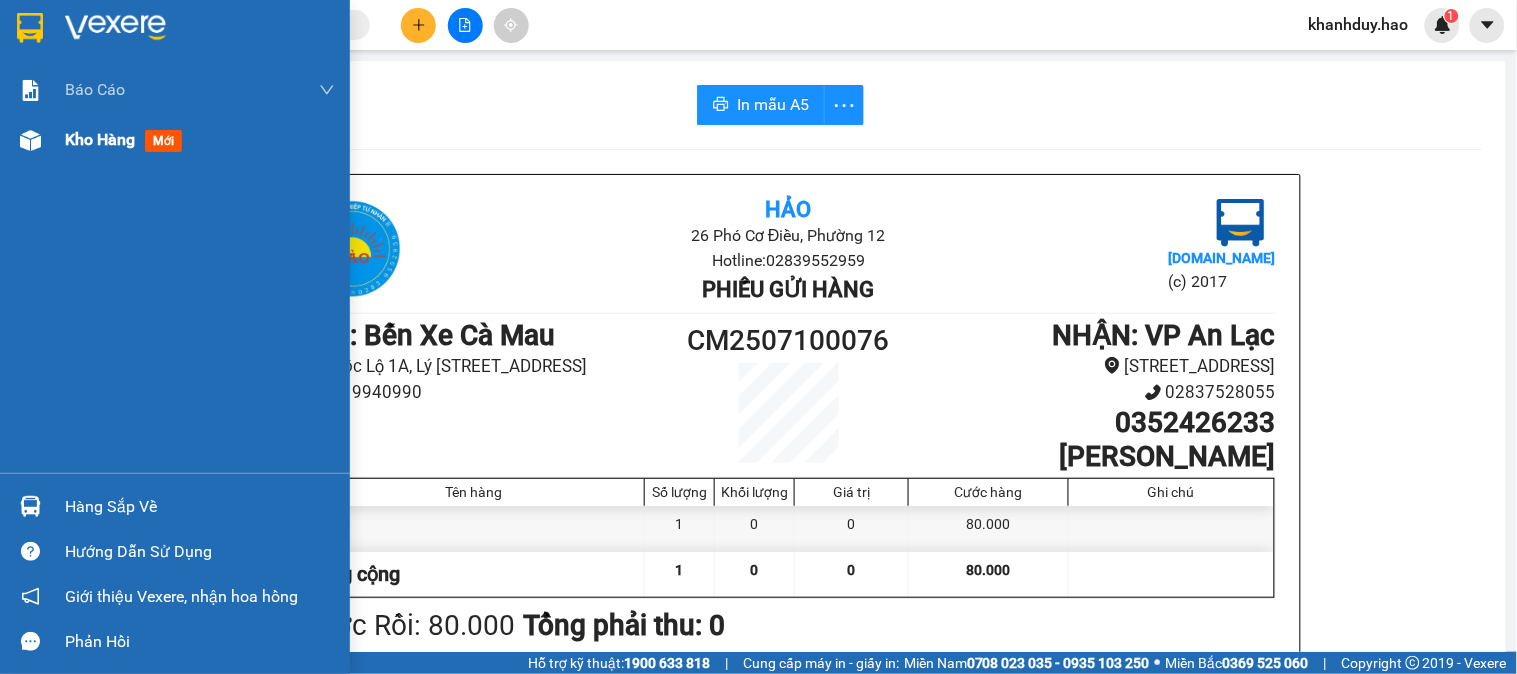 click on "mới" at bounding box center (163, 141) 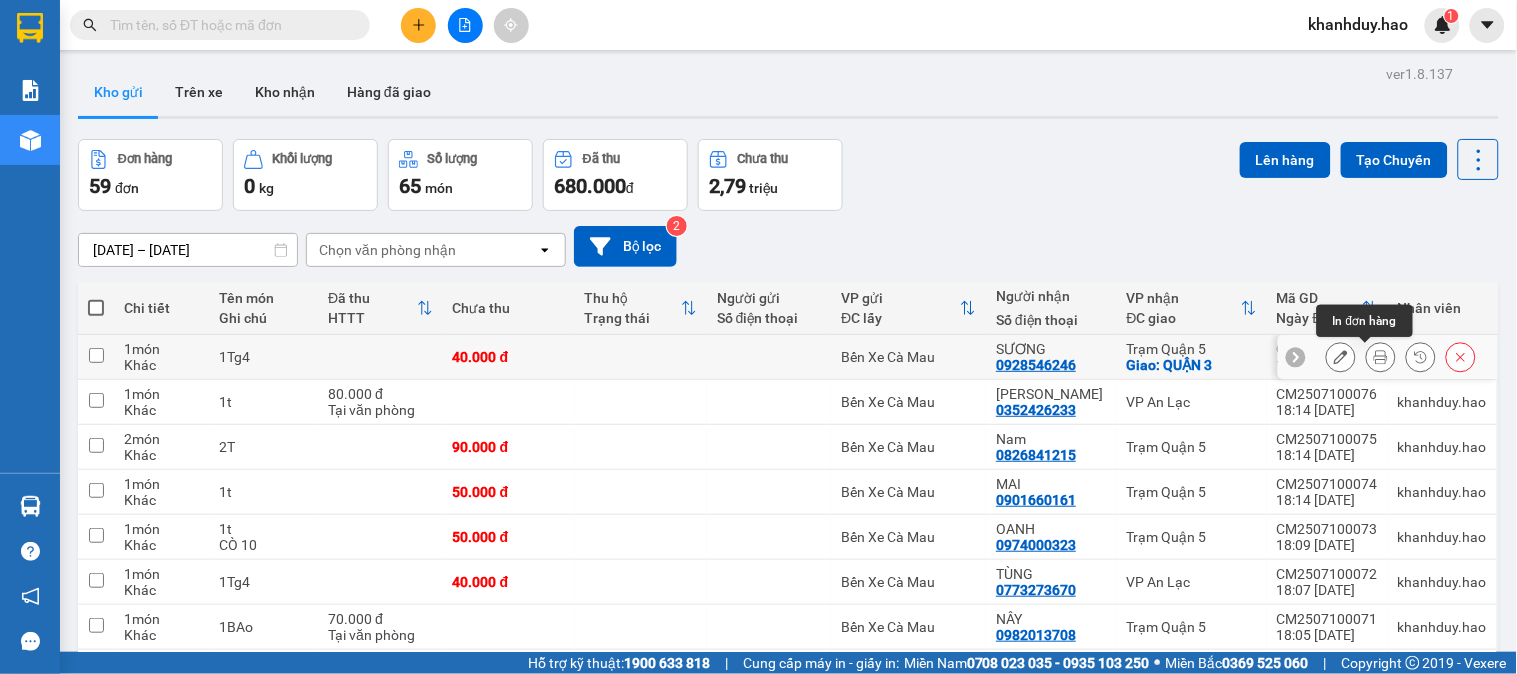 click 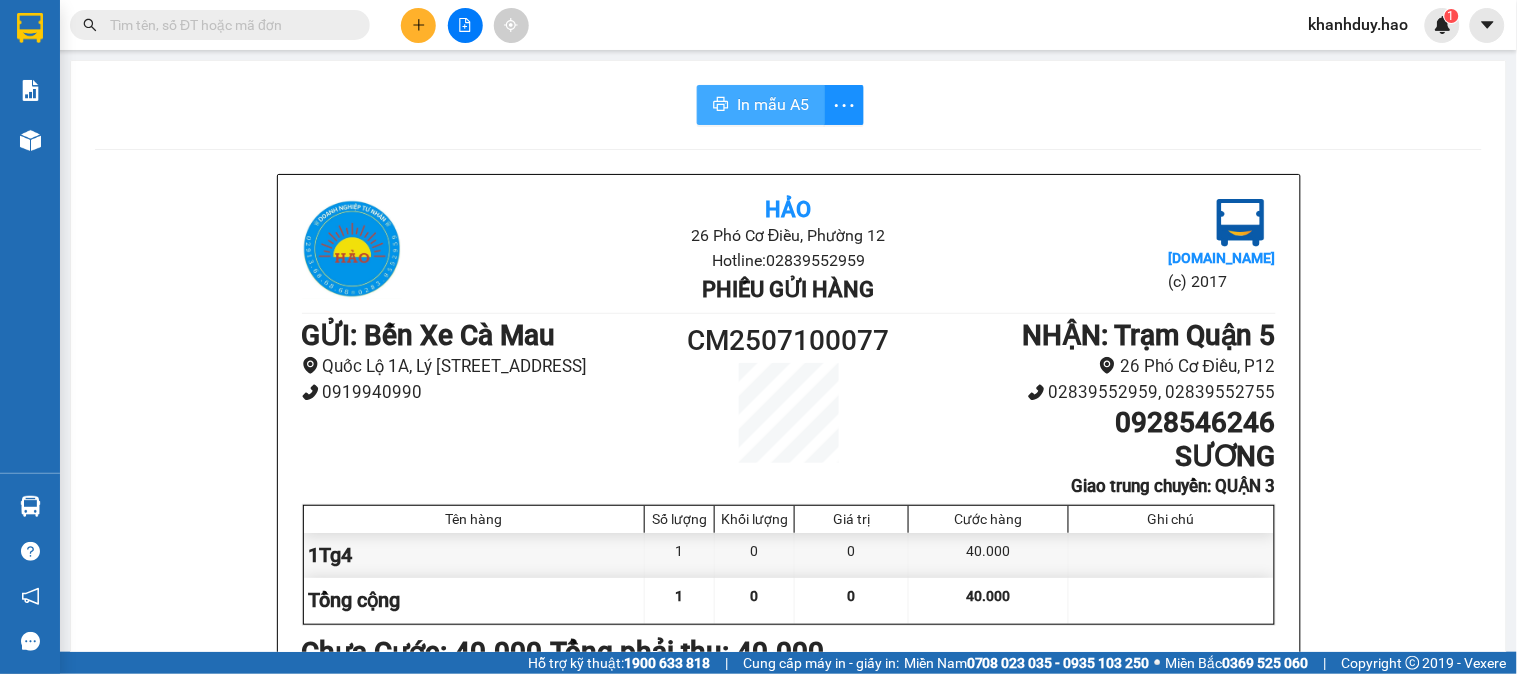 click on "In mẫu A5" at bounding box center (761, 105) 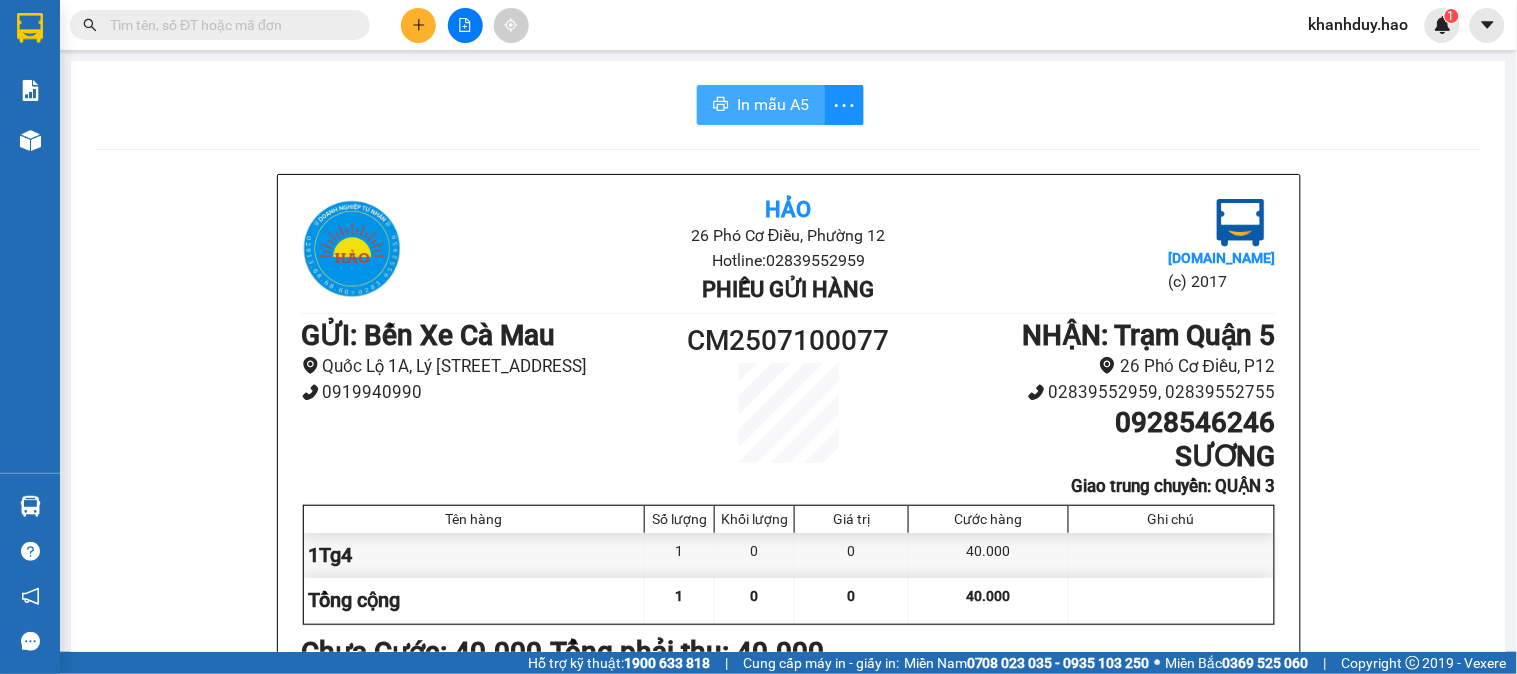 scroll, scrollTop: 0, scrollLeft: 0, axis: both 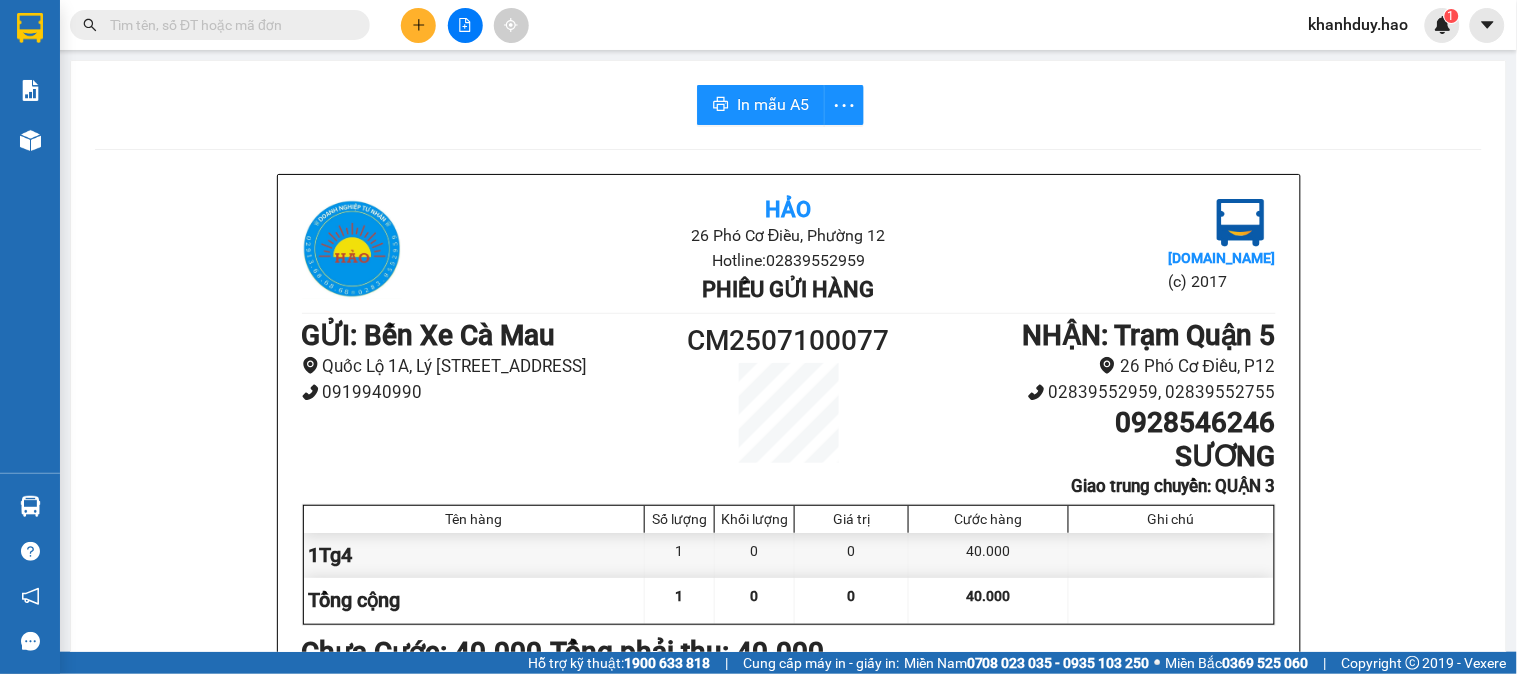 click at bounding box center [418, 25] 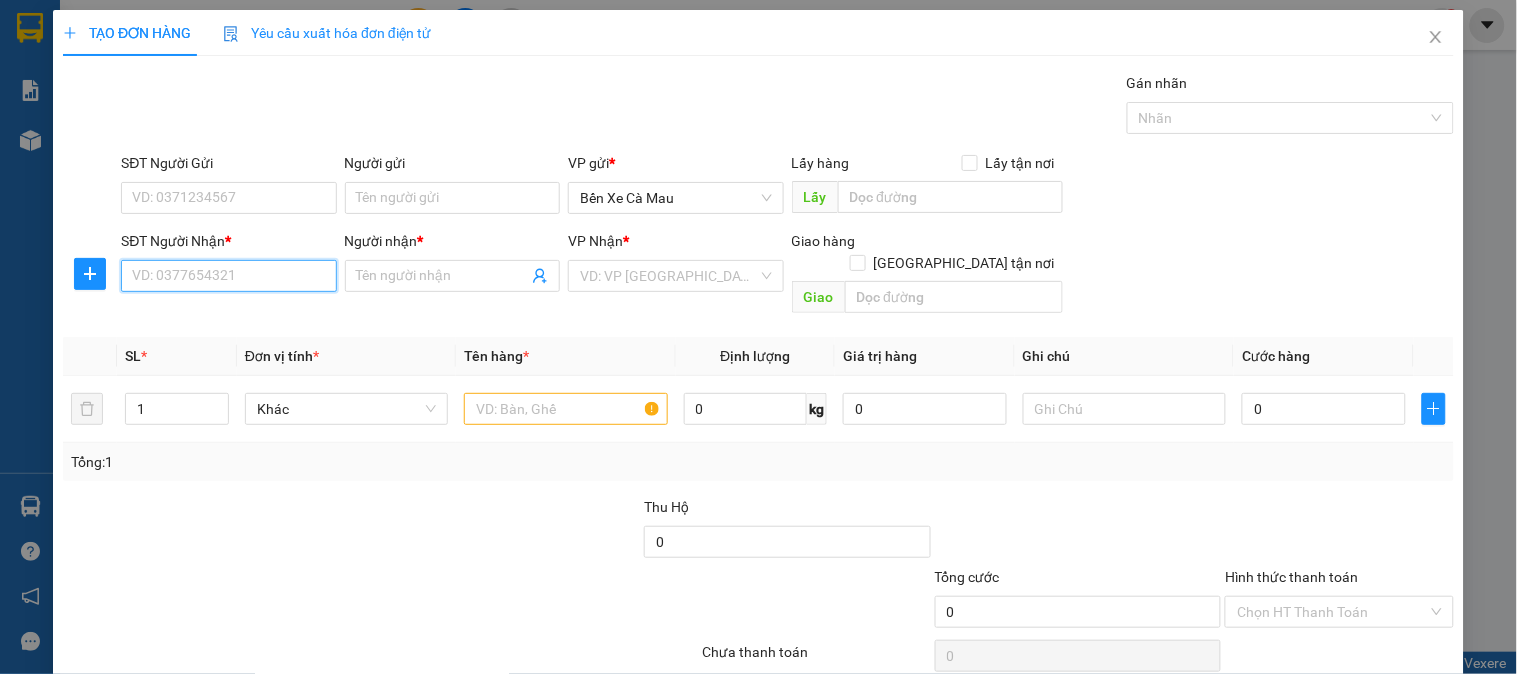 click on "SĐT Người Nhận  *" at bounding box center [228, 276] 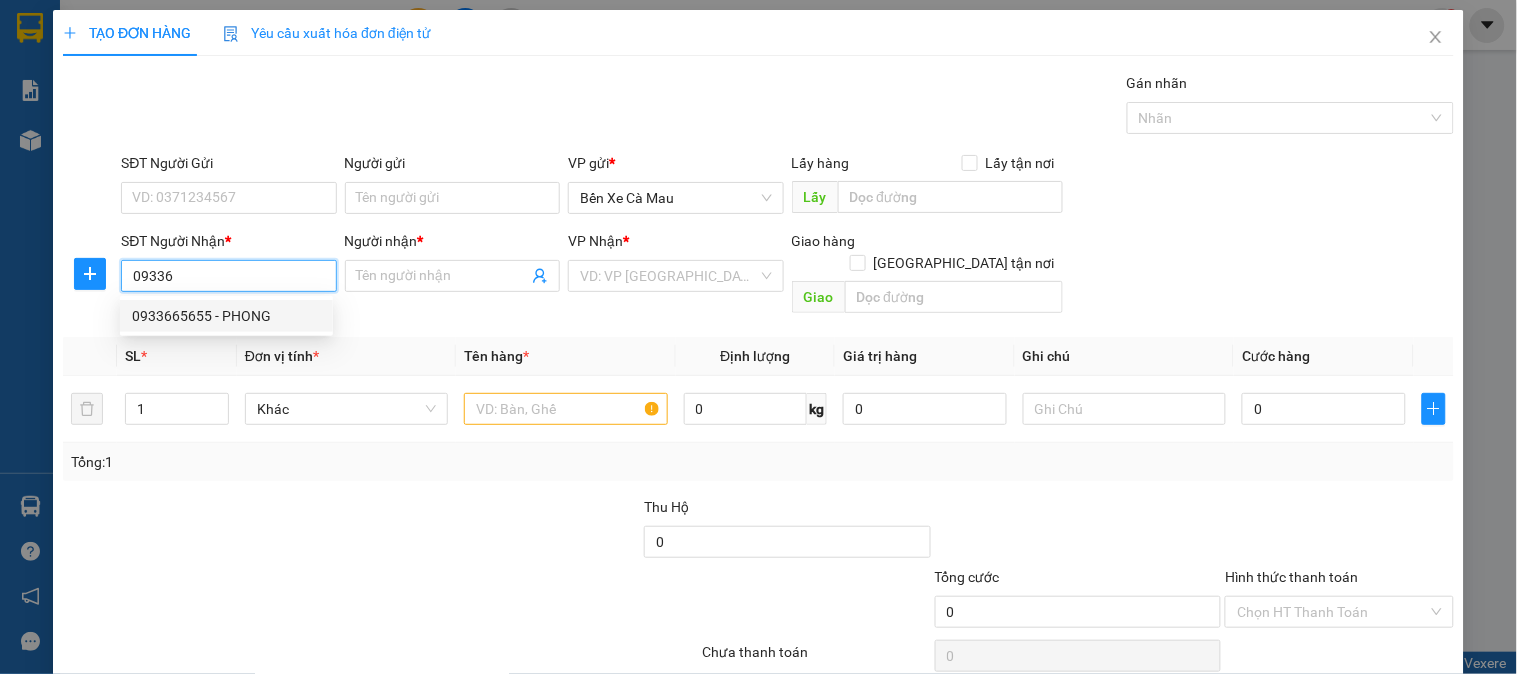 click on "0933665655 - PHONG" at bounding box center [226, 316] 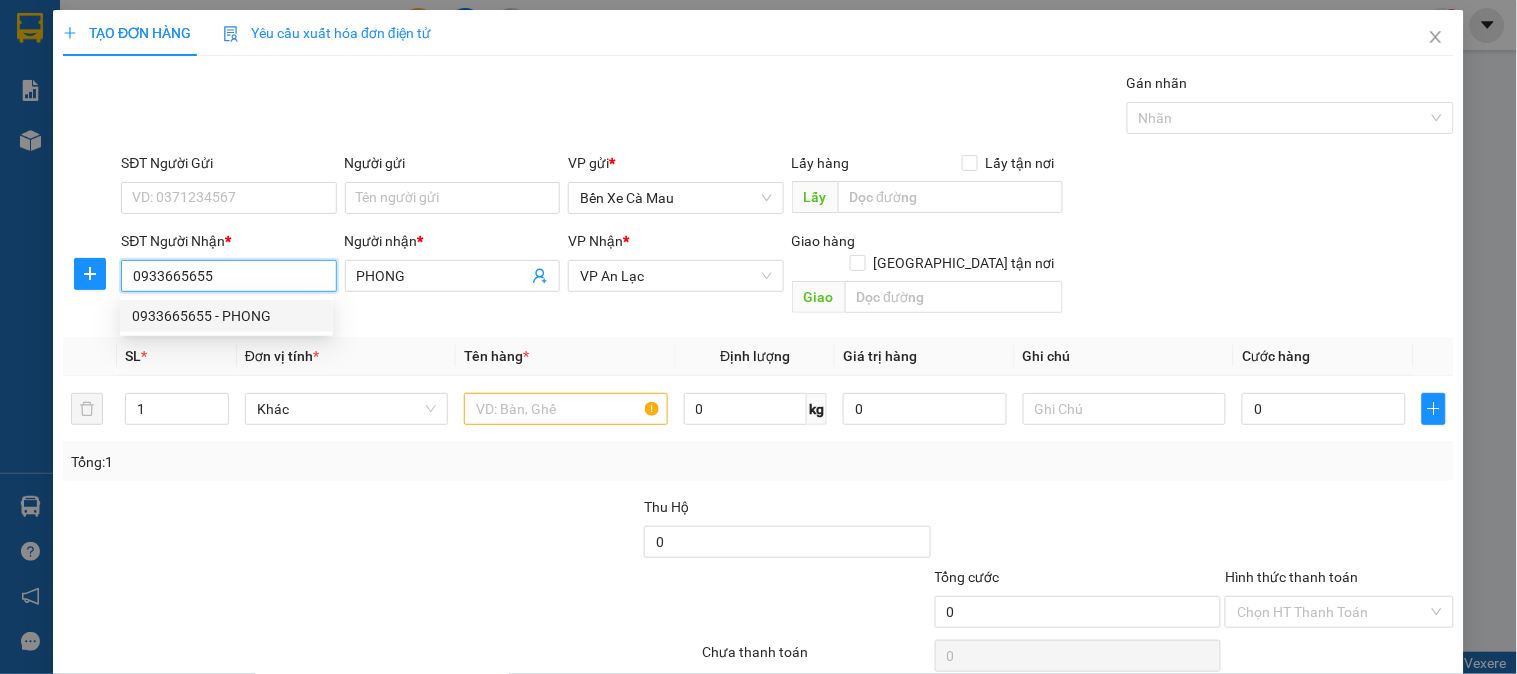 type on "30.000" 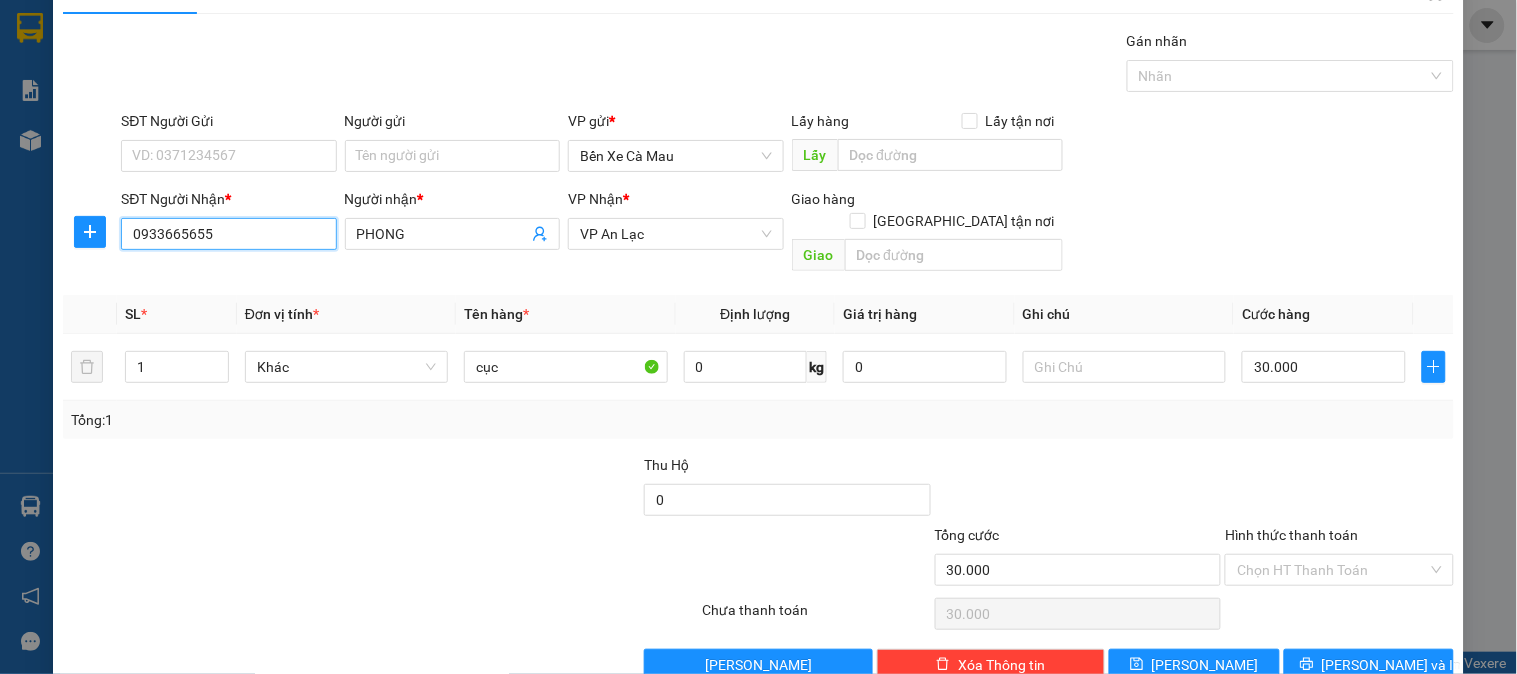 scroll, scrollTop: 65, scrollLeft: 0, axis: vertical 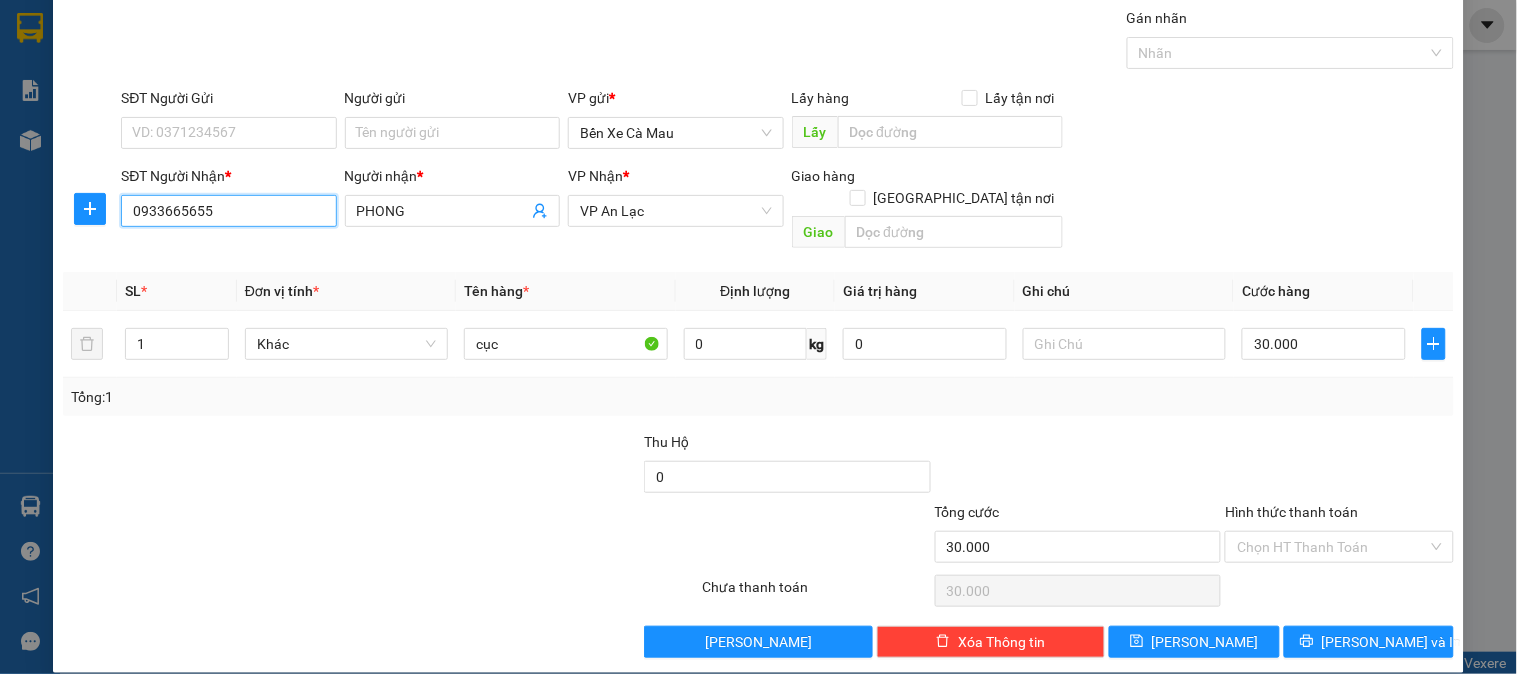 type on "0933665655" 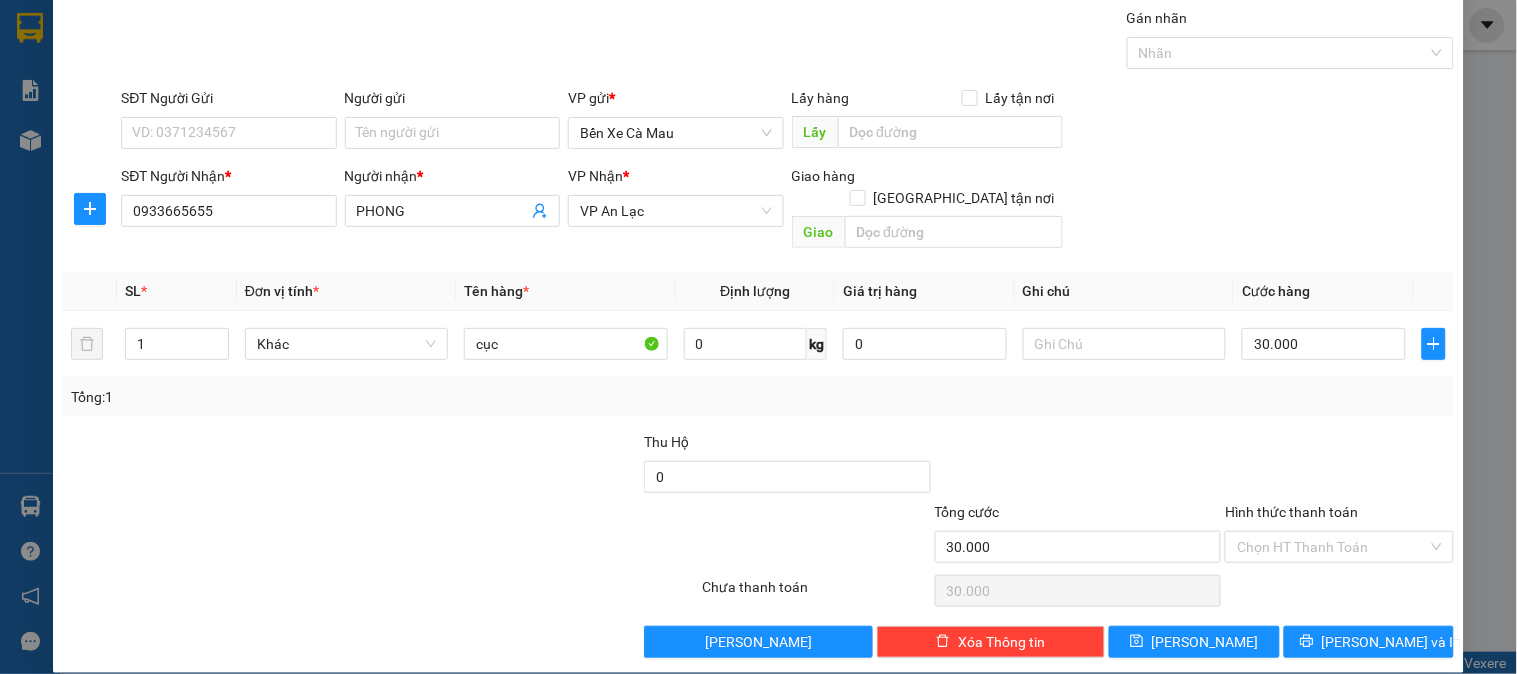 click on "Chọn HT Thanh Toán" at bounding box center (1339, 591) 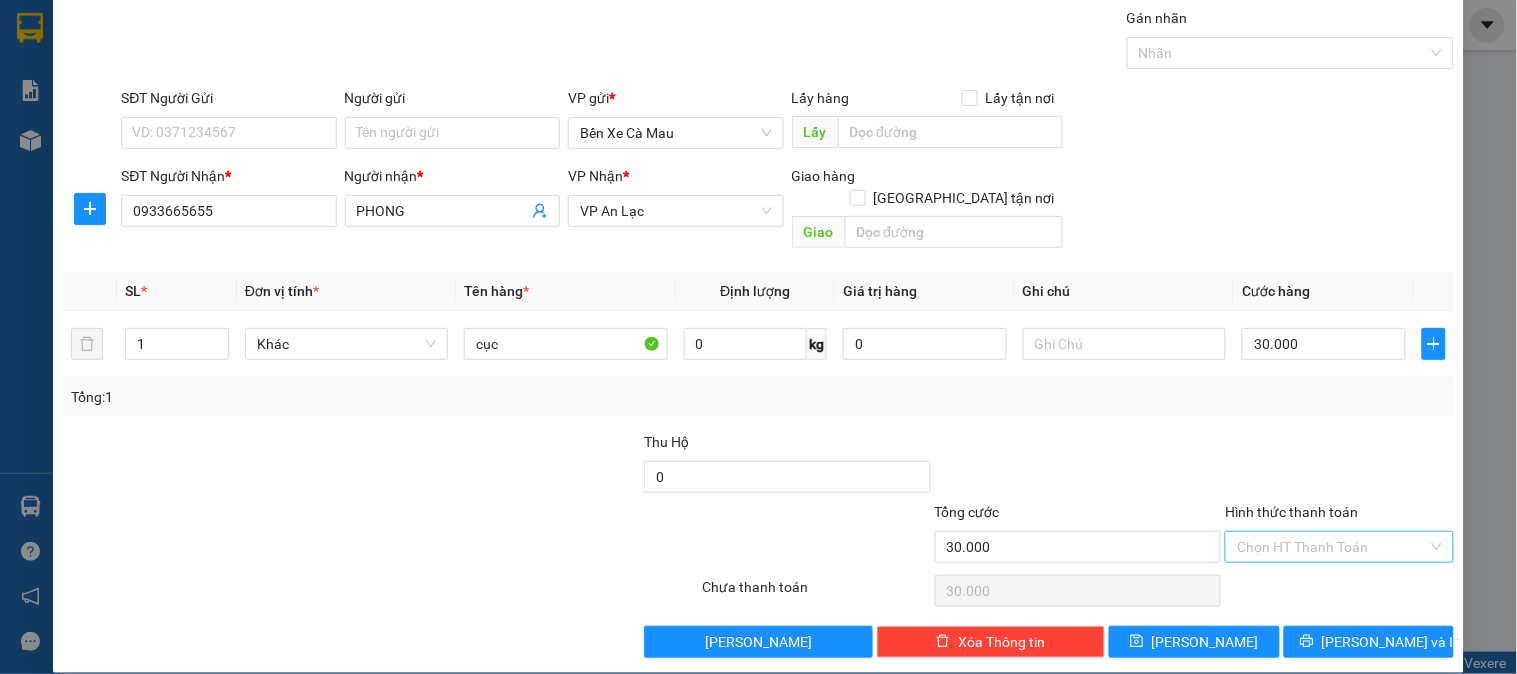 click on "Hình thức thanh toán" at bounding box center [1332, 547] 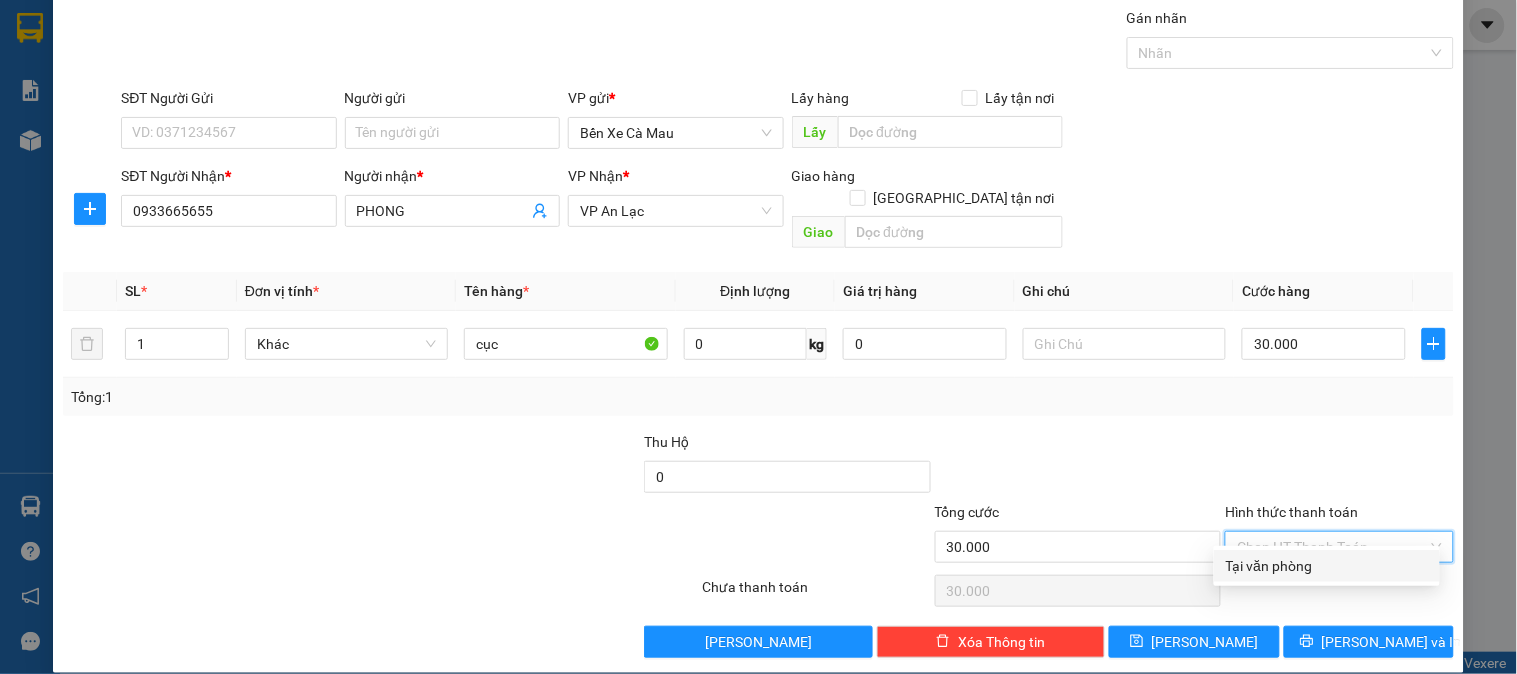 click on "Tại văn phòng" at bounding box center [1327, 566] 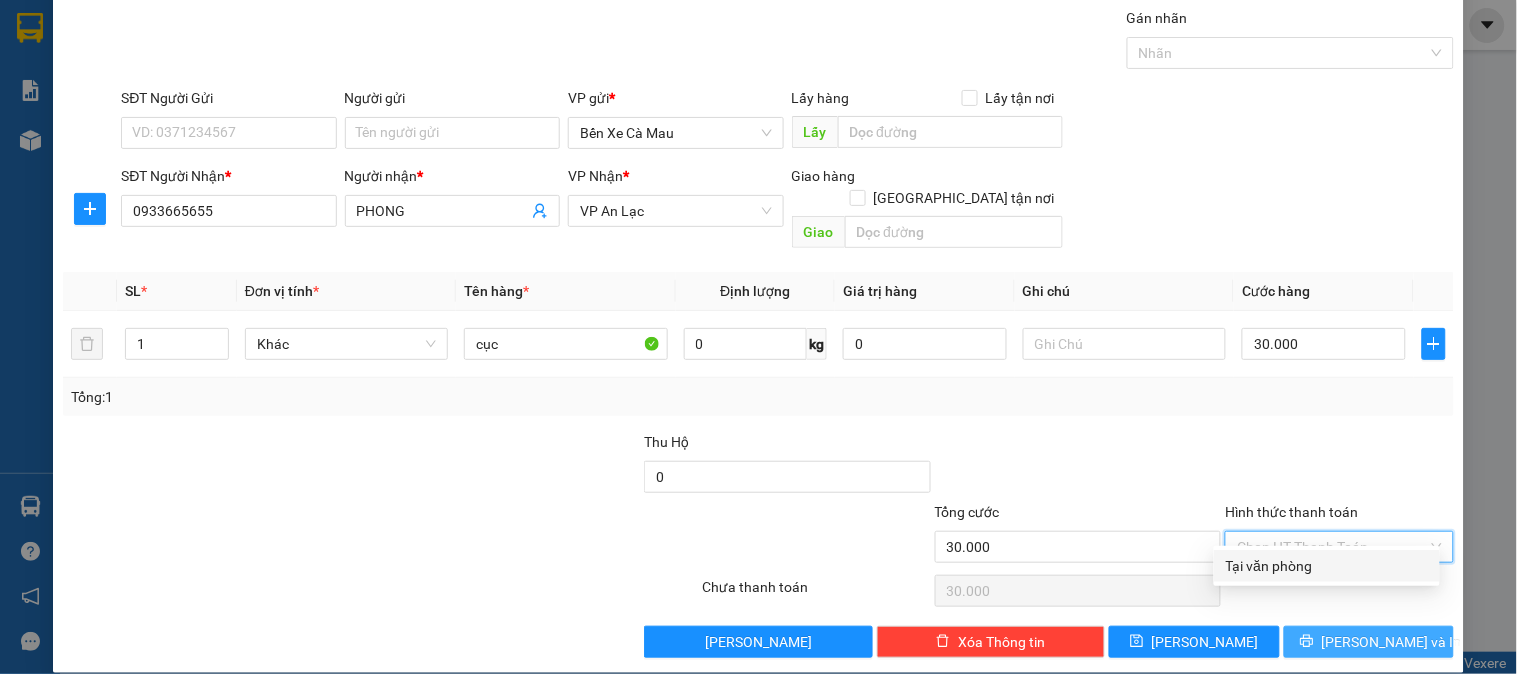 type on "0" 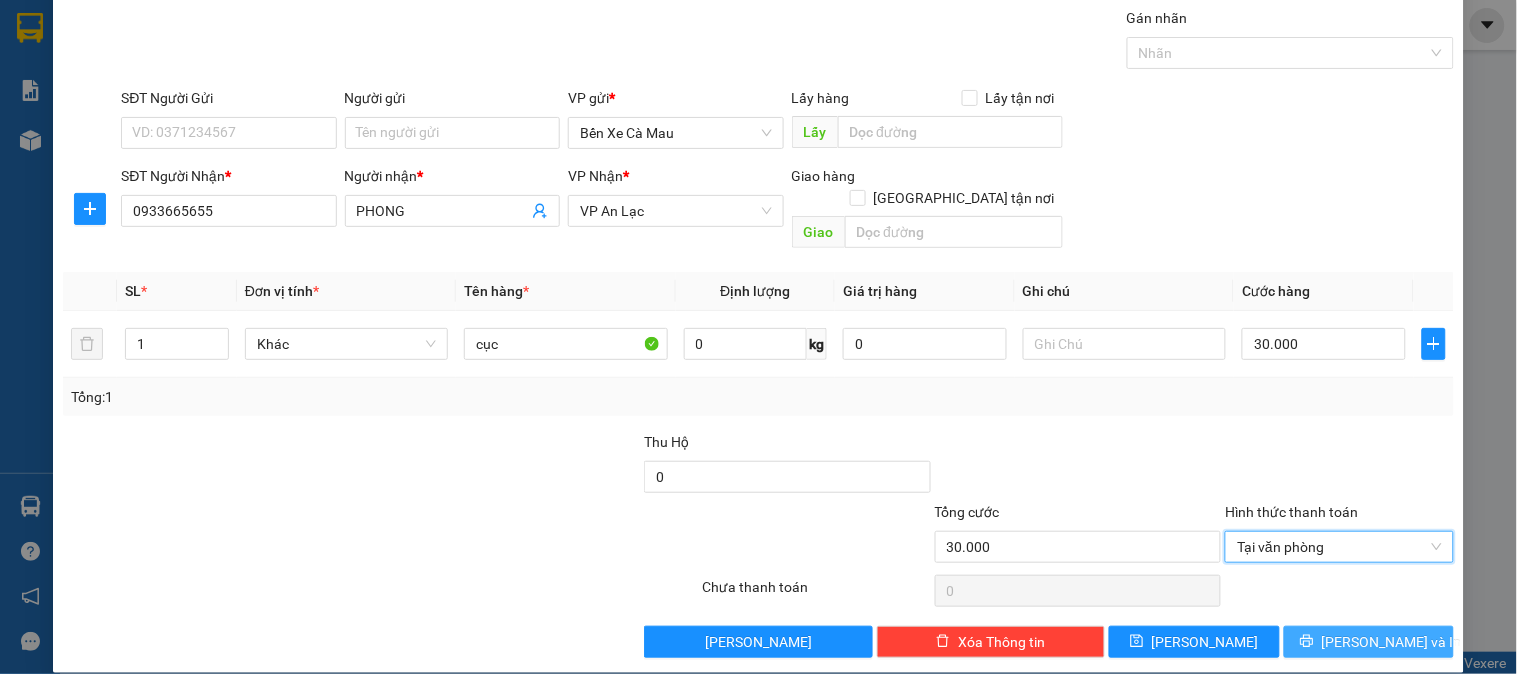 click on "[PERSON_NAME] và In" at bounding box center [1369, 642] 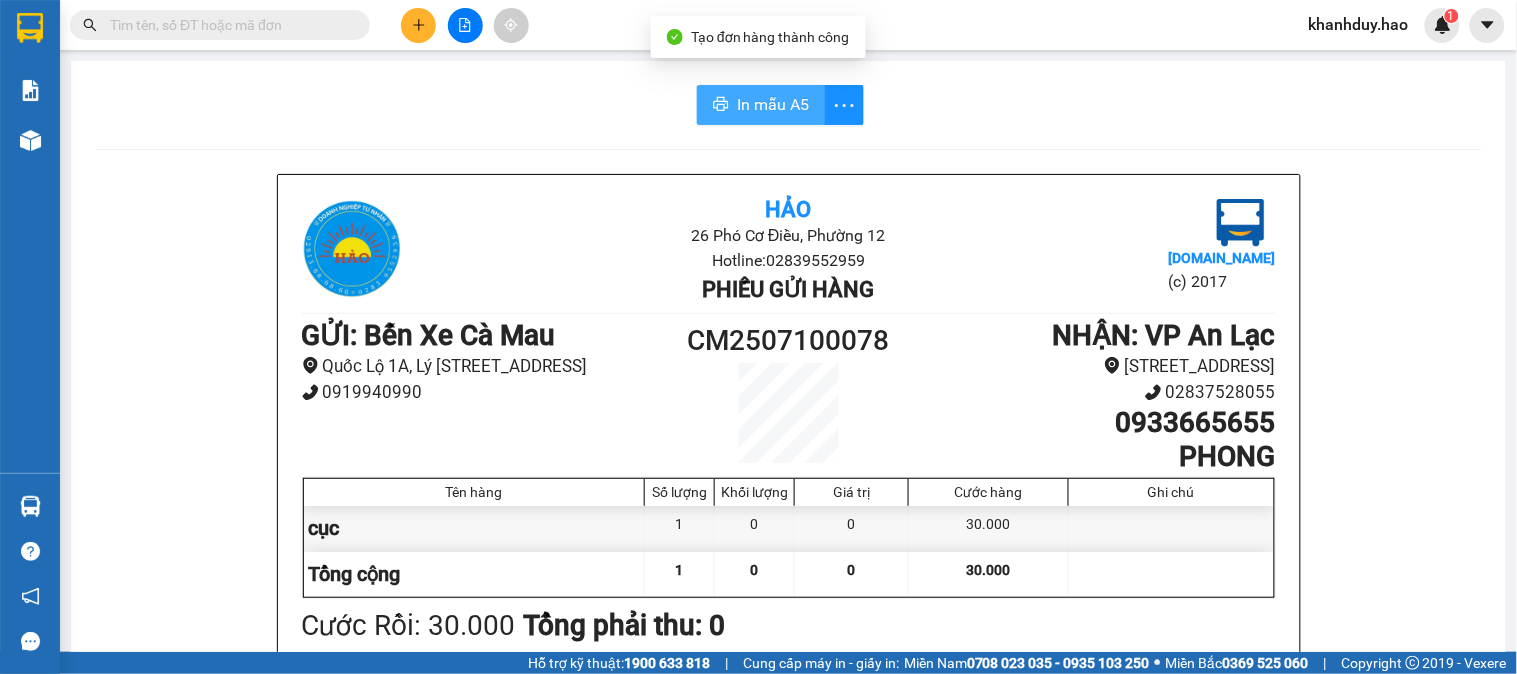 click on "In mẫu A5" at bounding box center [773, 104] 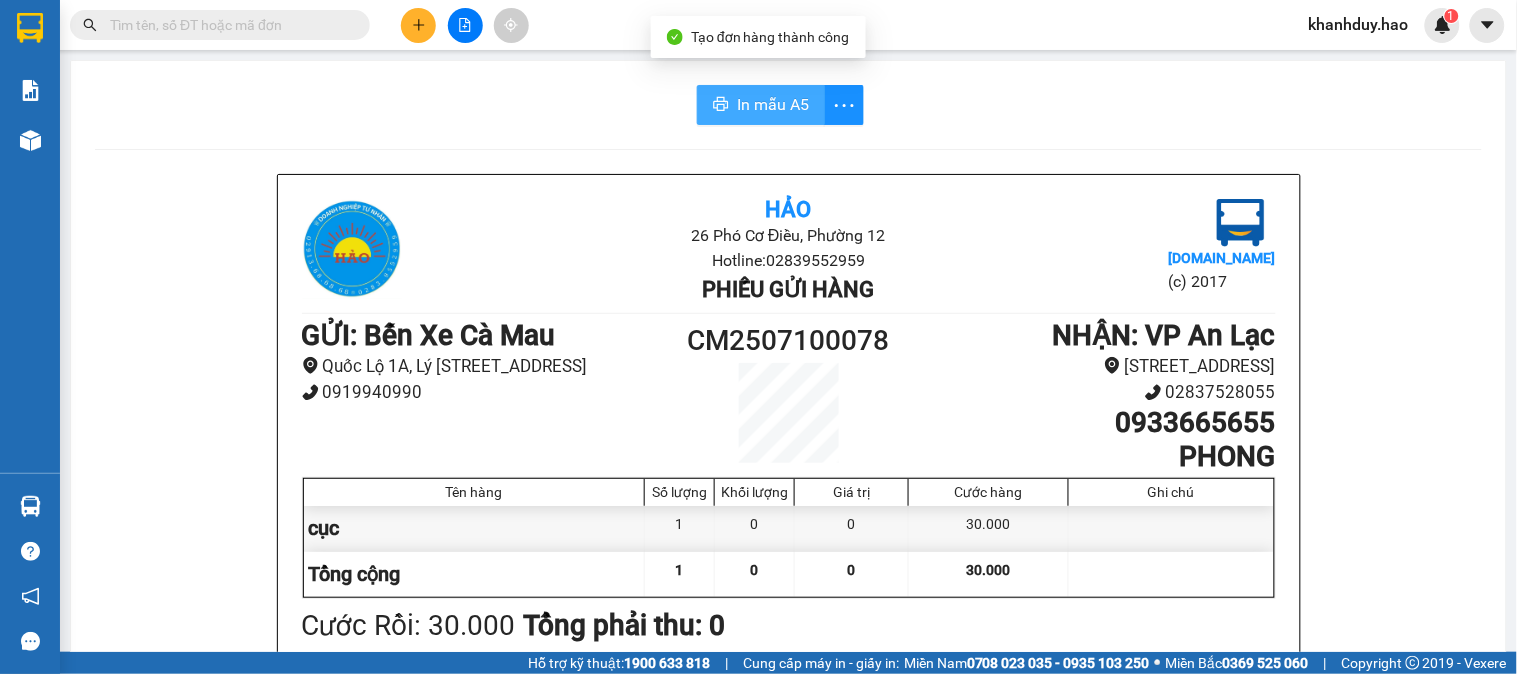 scroll, scrollTop: 0, scrollLeft: 0, axis: both 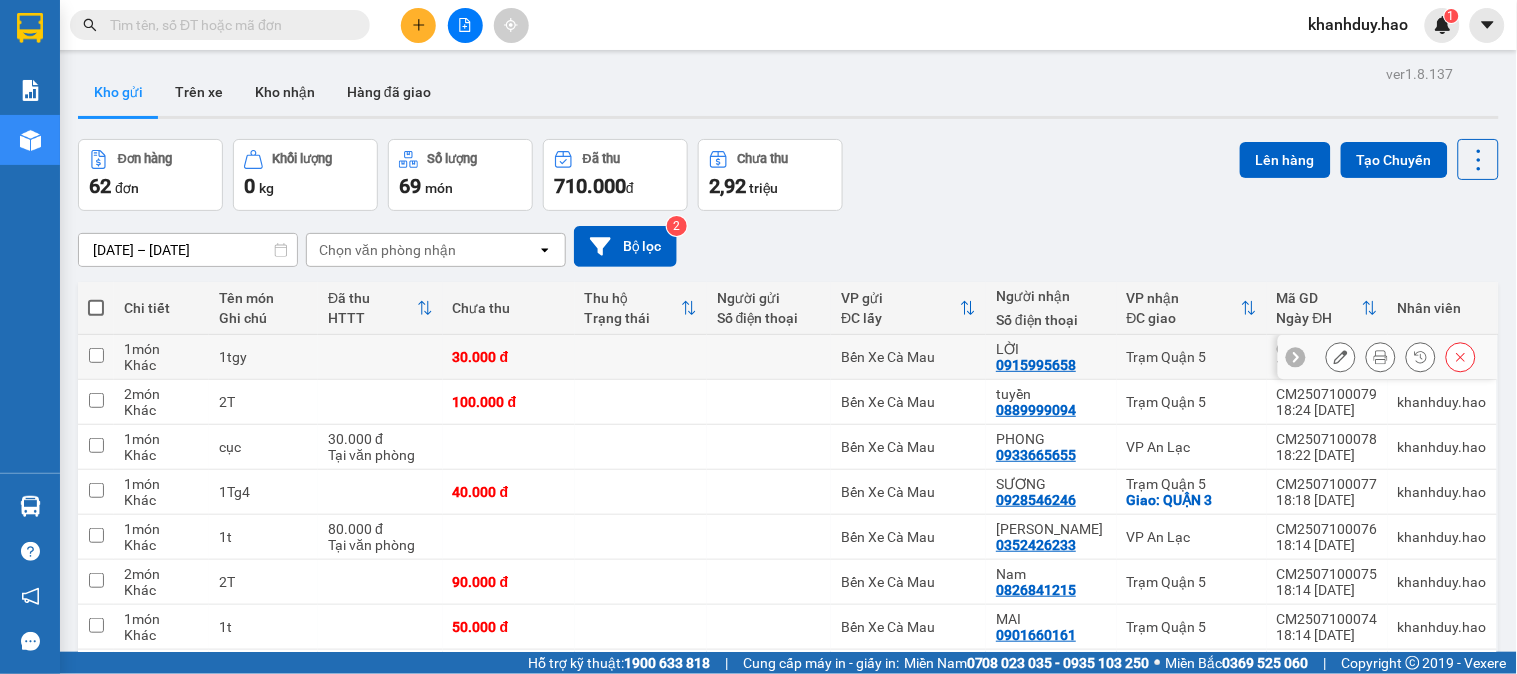 click 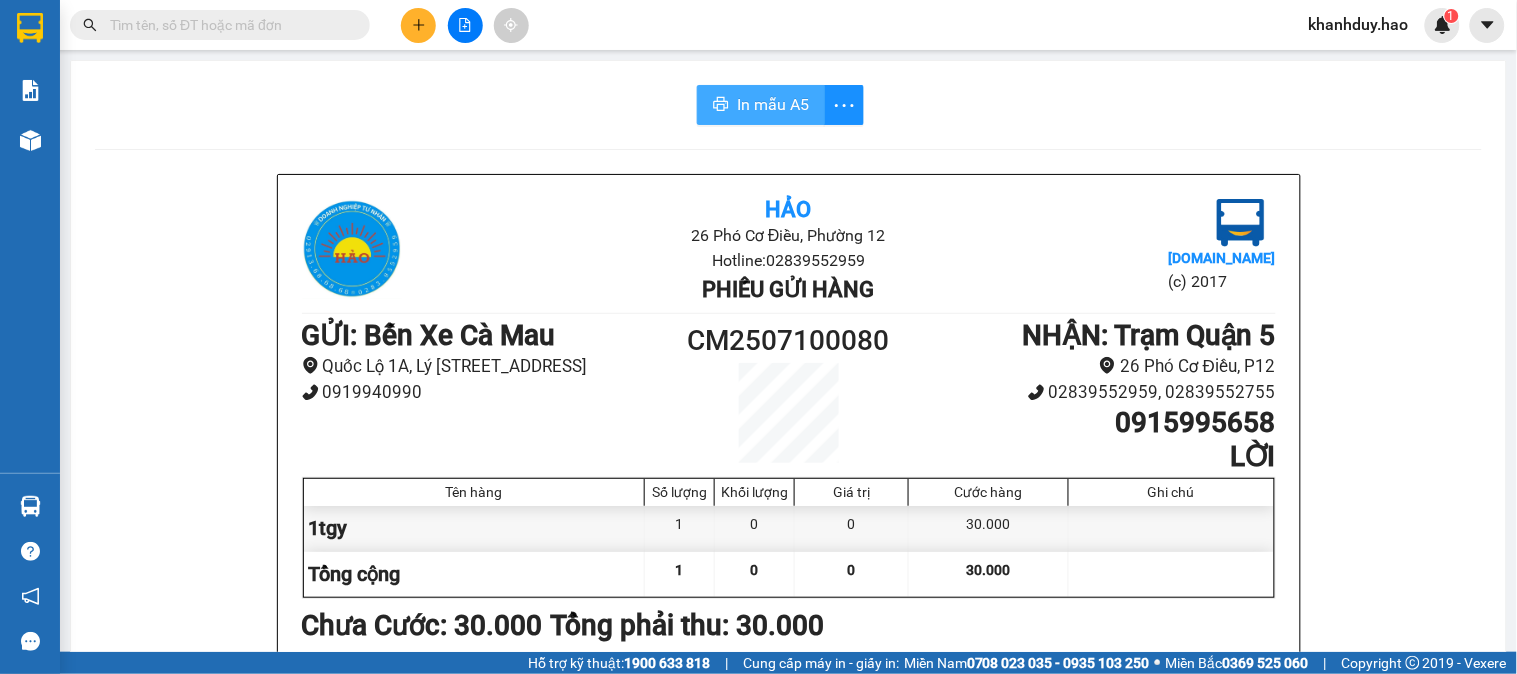 click on "In mẫu A5" at bounding box center [773, 104] 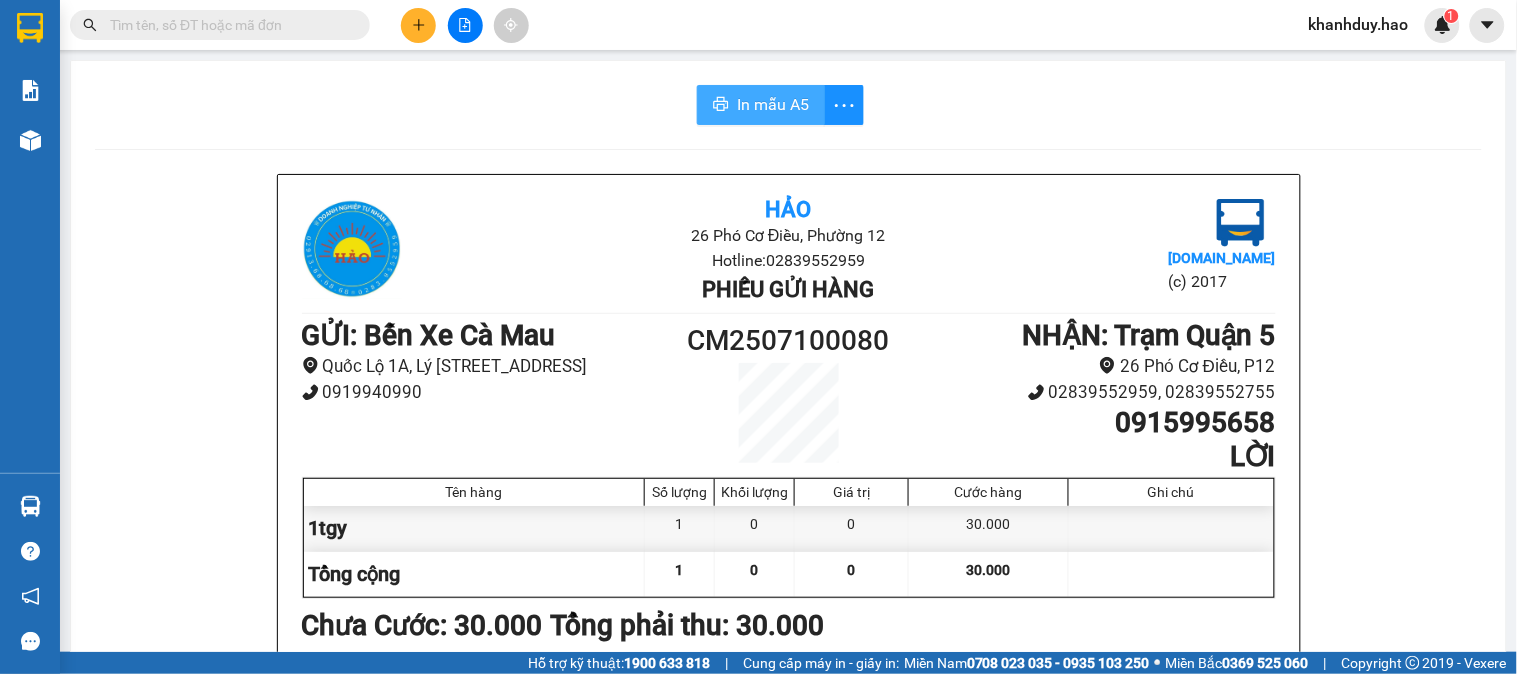 scroll, scrollTop: 0, scrollLeft: 0, axis: both 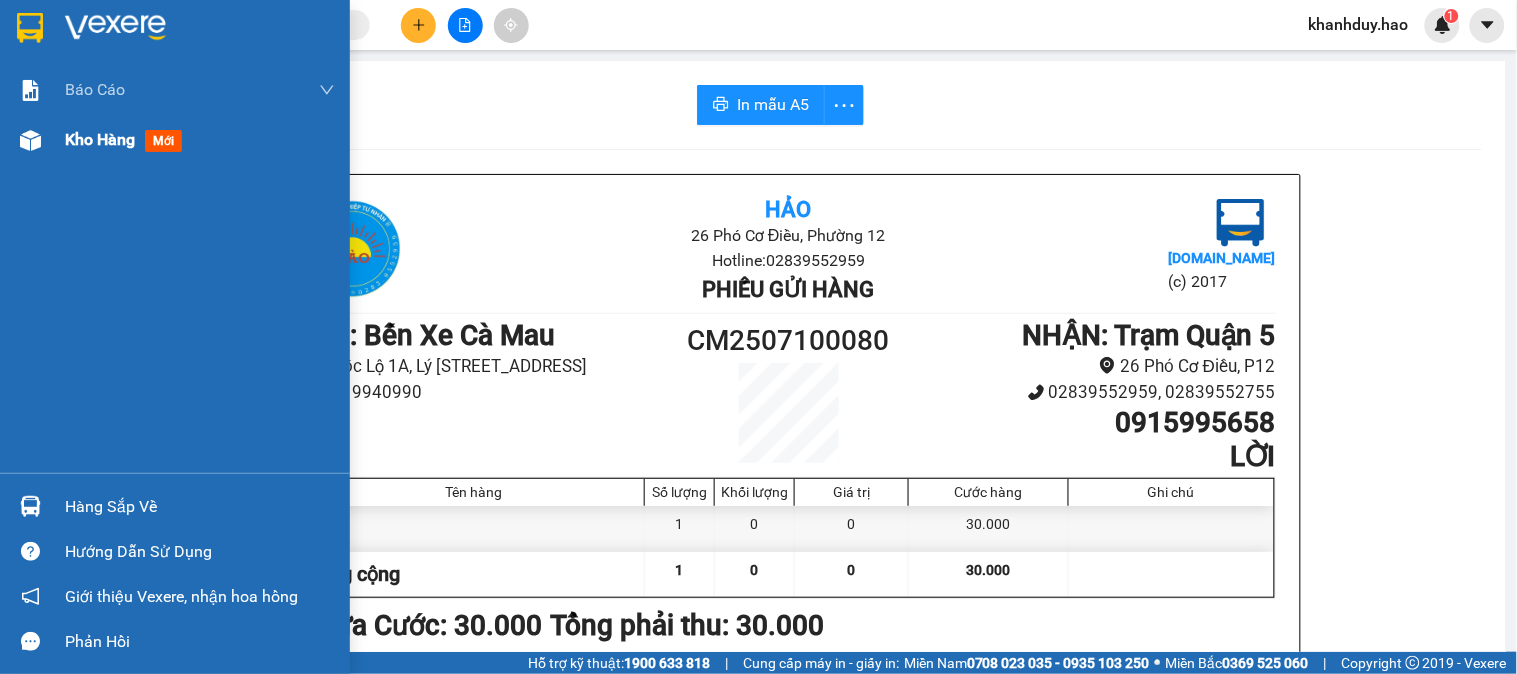 click on "Kho hàng" at bounding box center (100, 139) 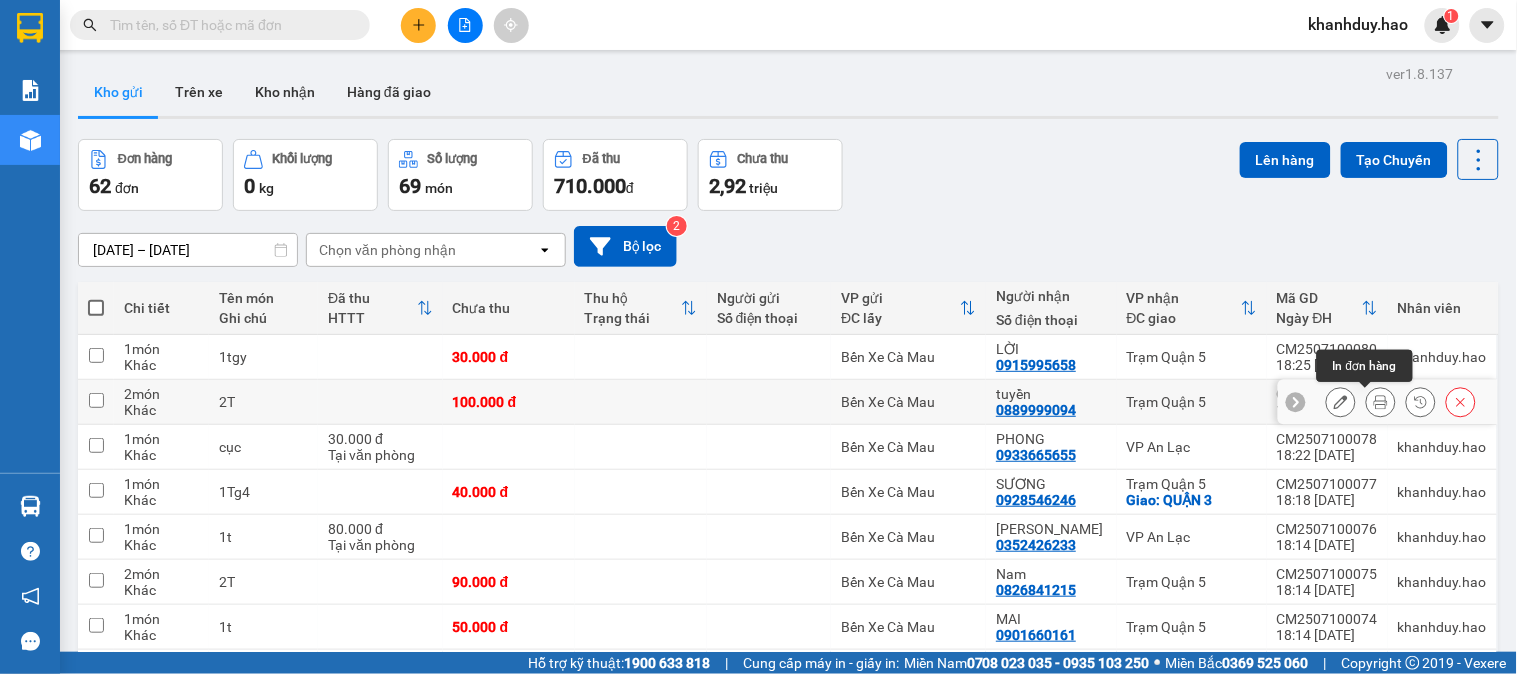 click 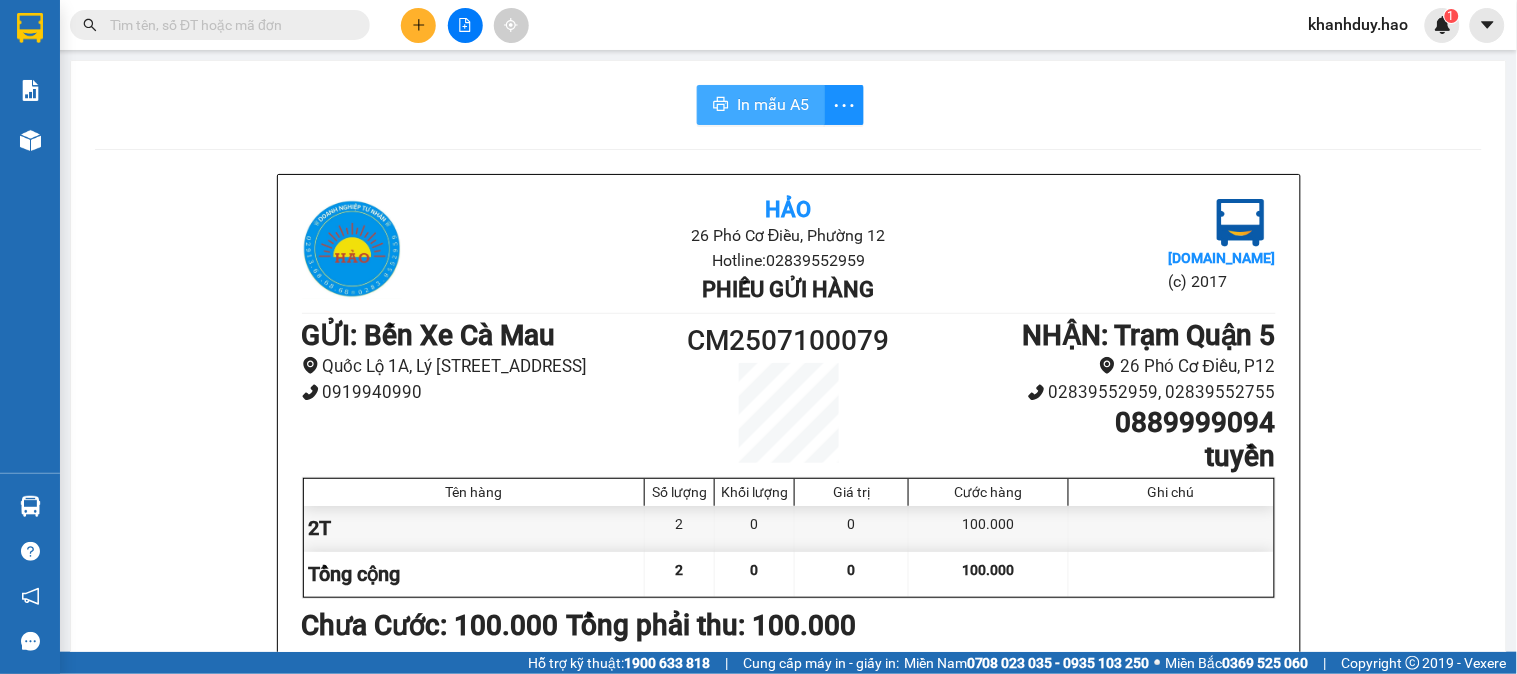 click on "In mẫu A5" at bounding box center [761, 105] 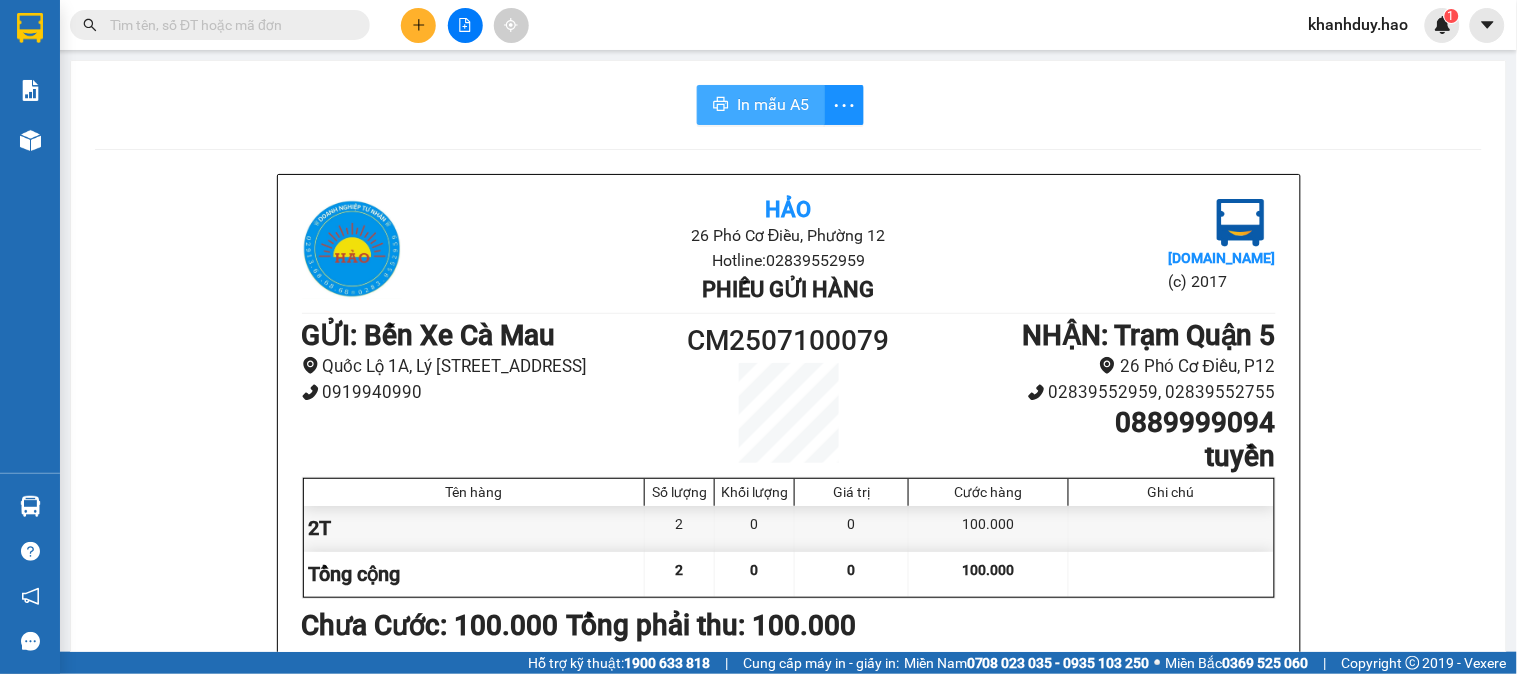 scroll, scrollTop: 0, scrollLeft: 0, axis: both 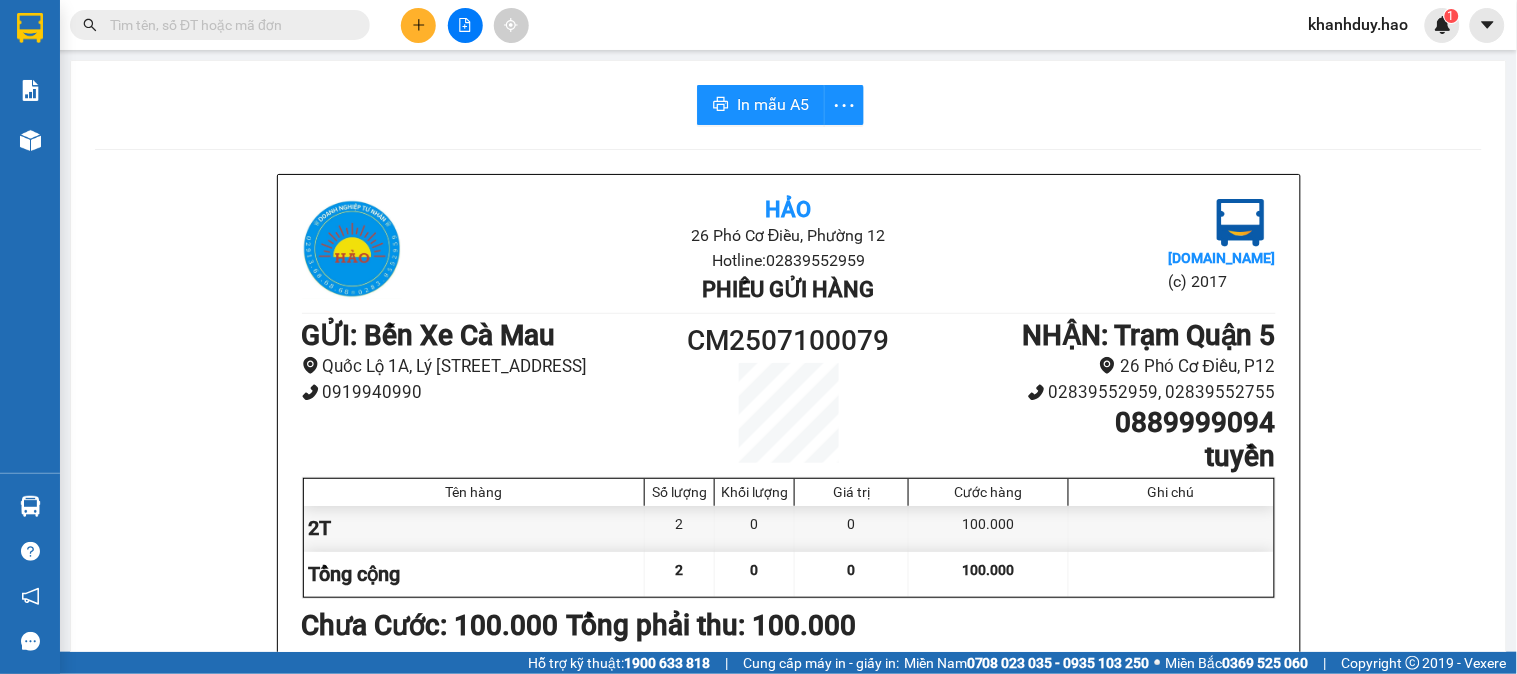 click on "Kết quả tìm kiếm ( 0 )  Bộ lọc  No Data khanhduy.hao 1" at bounding box center (758, 25) 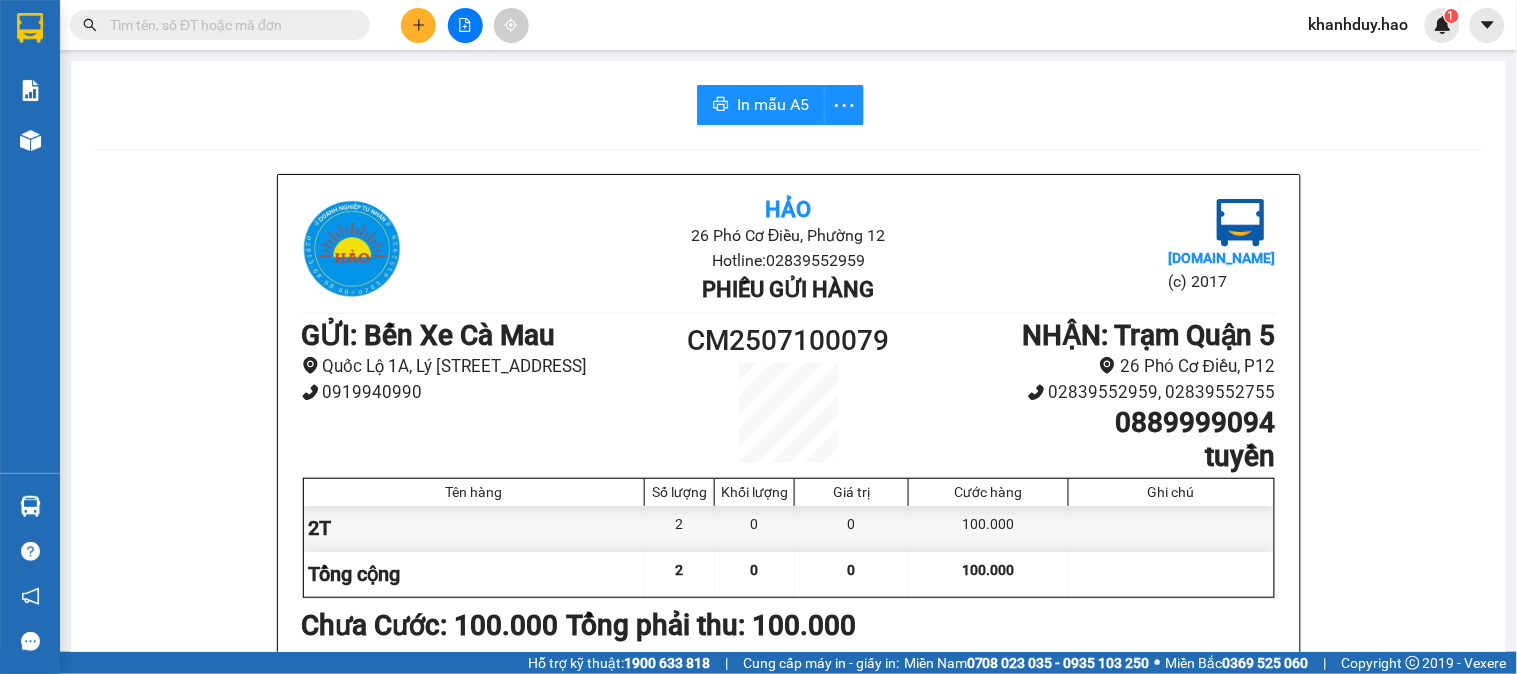 click at bounding box center (418, 25) 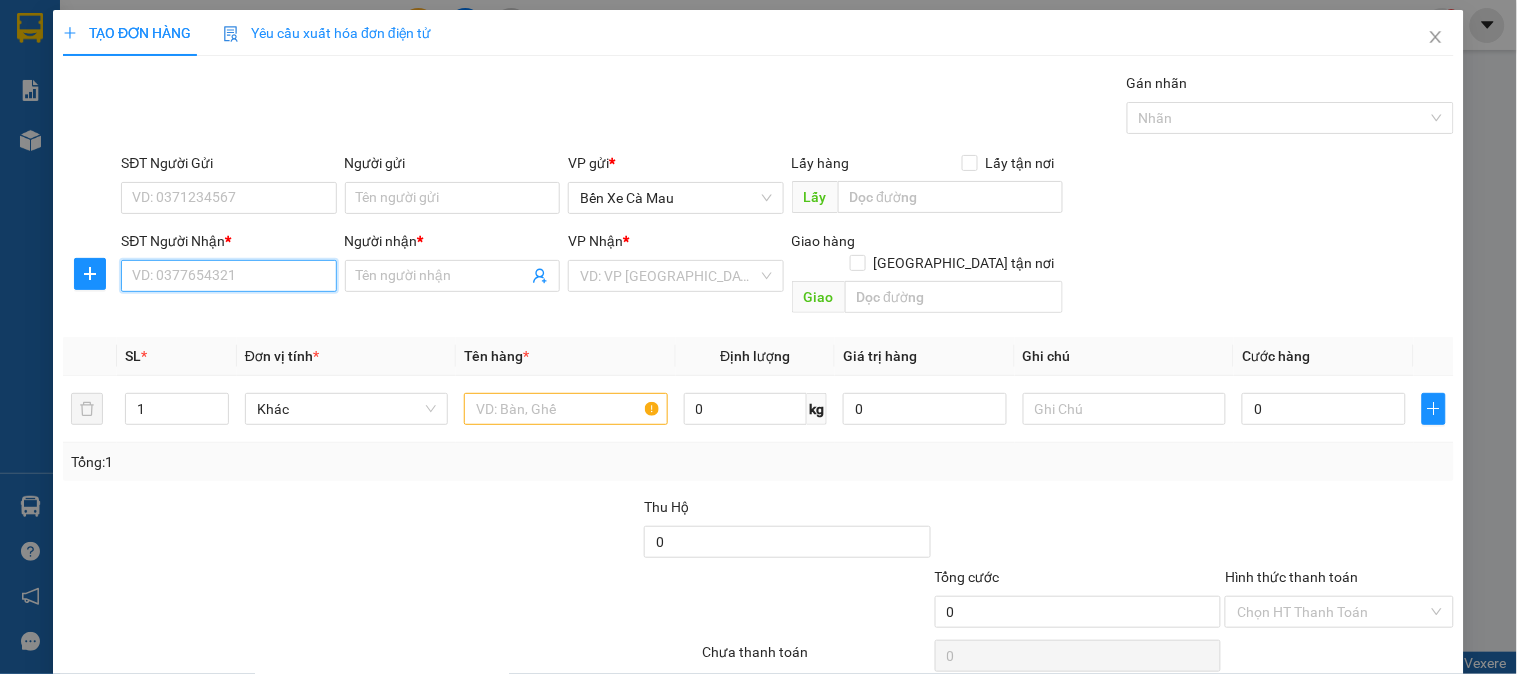 click on "SĐT Người Nhận  *" at bounding box center (228, 276) 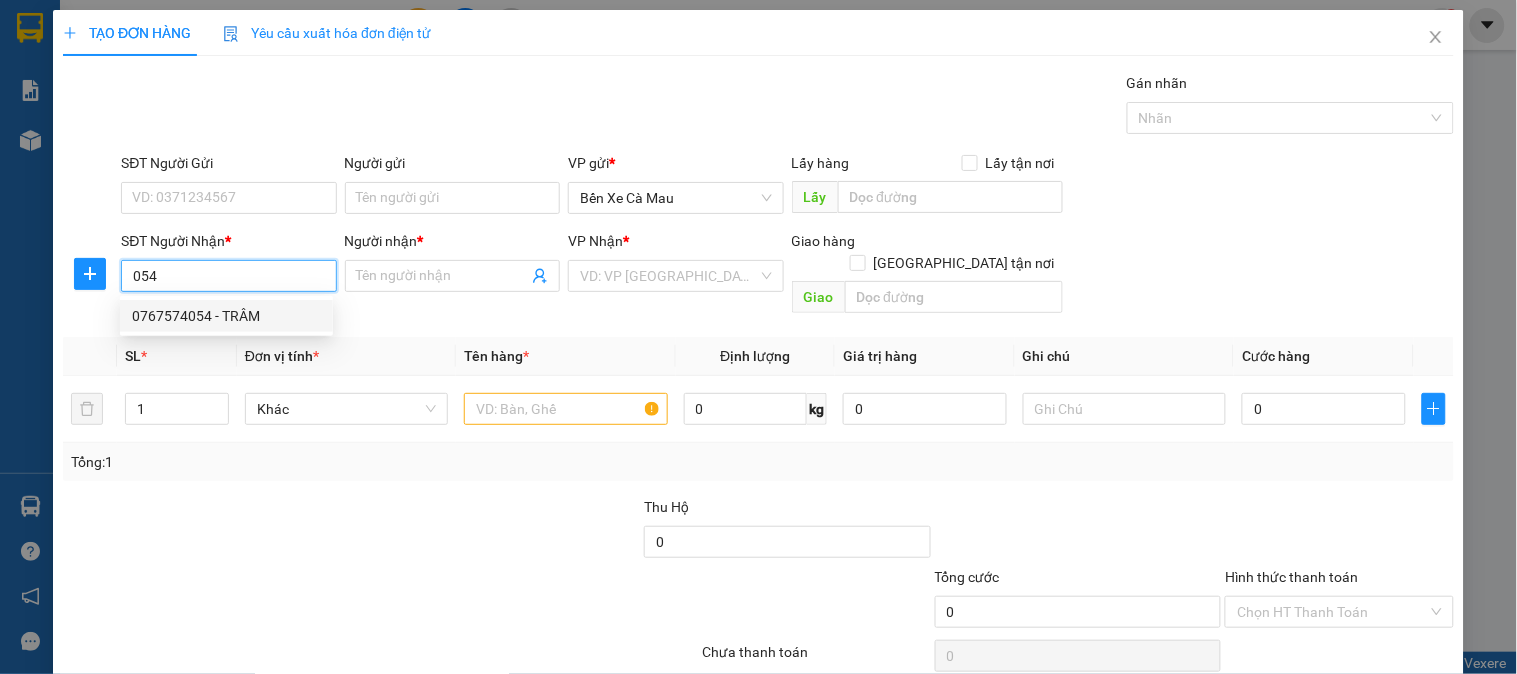 click on "0767574054 - TRÂM" at bounding box center [226, 316] 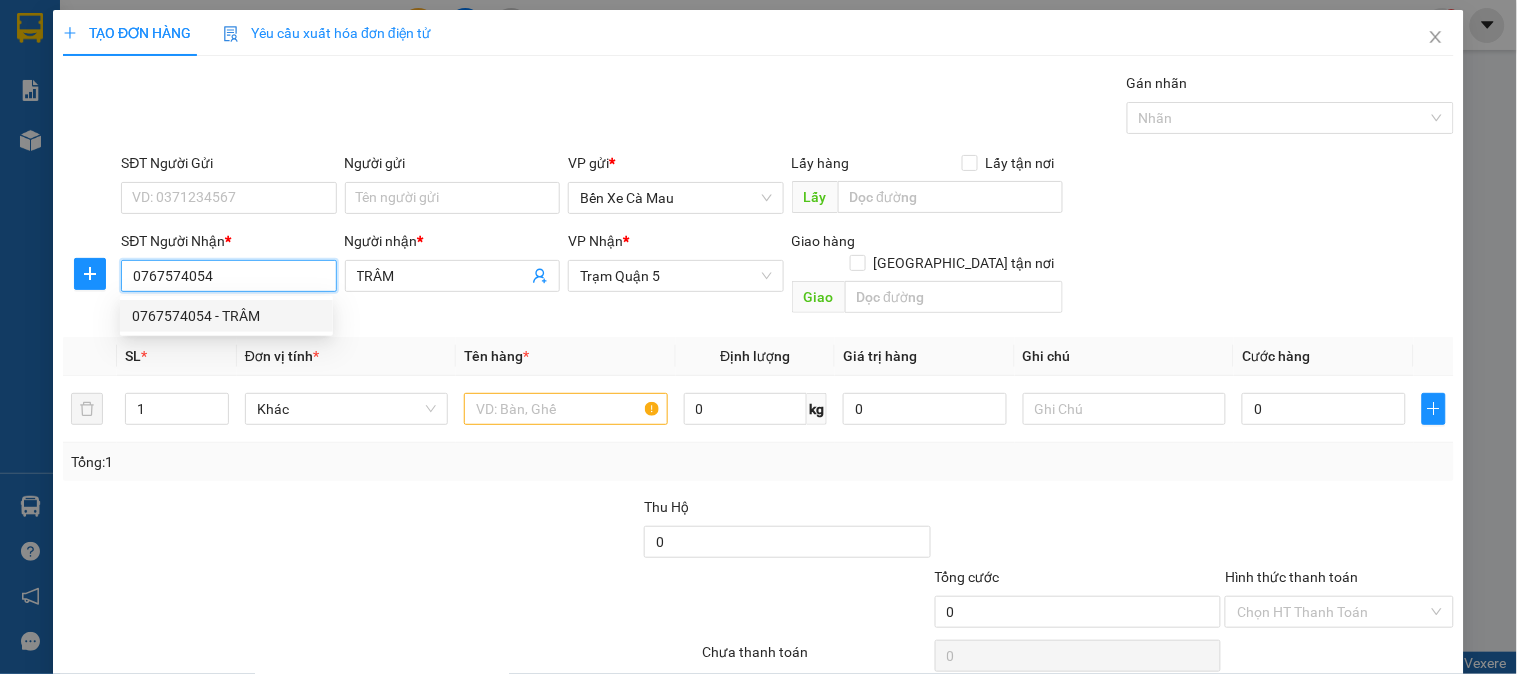 type on "100.000" 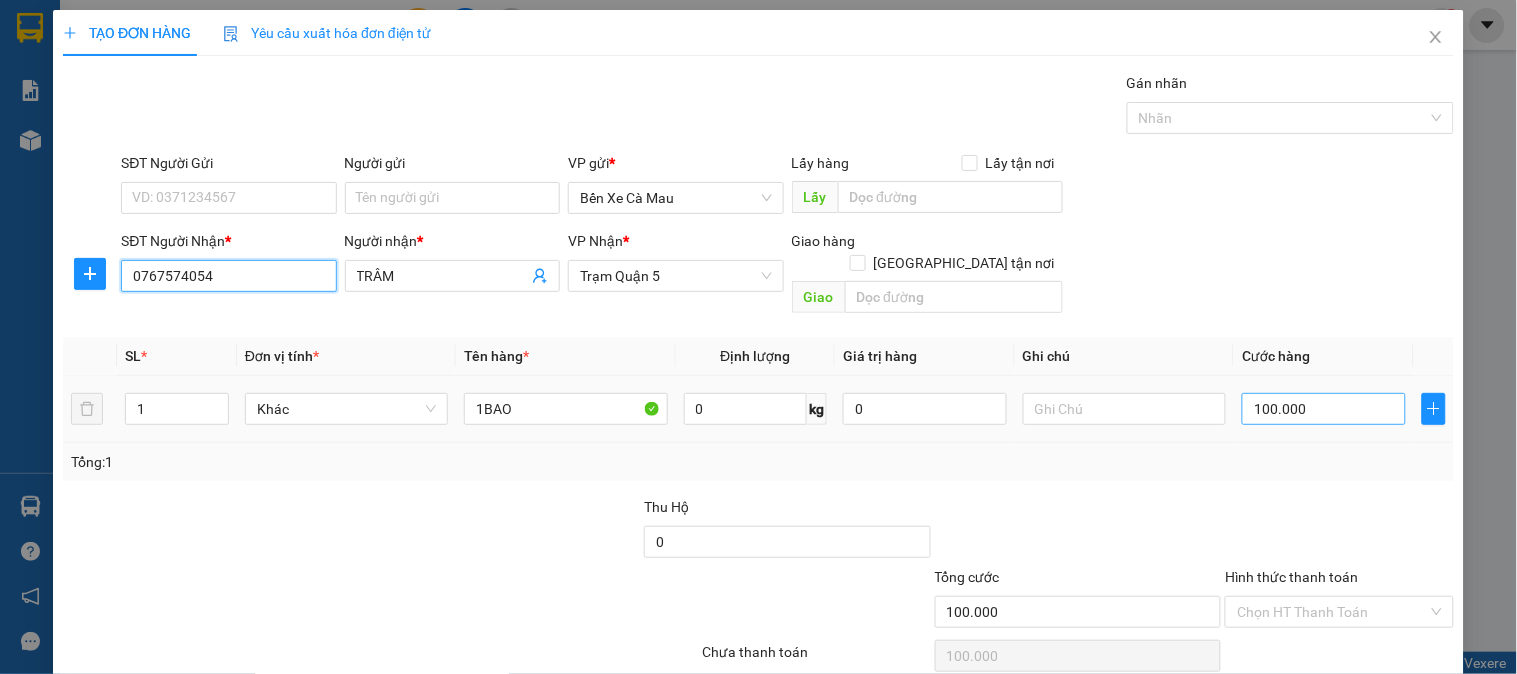 type on "0767574054" 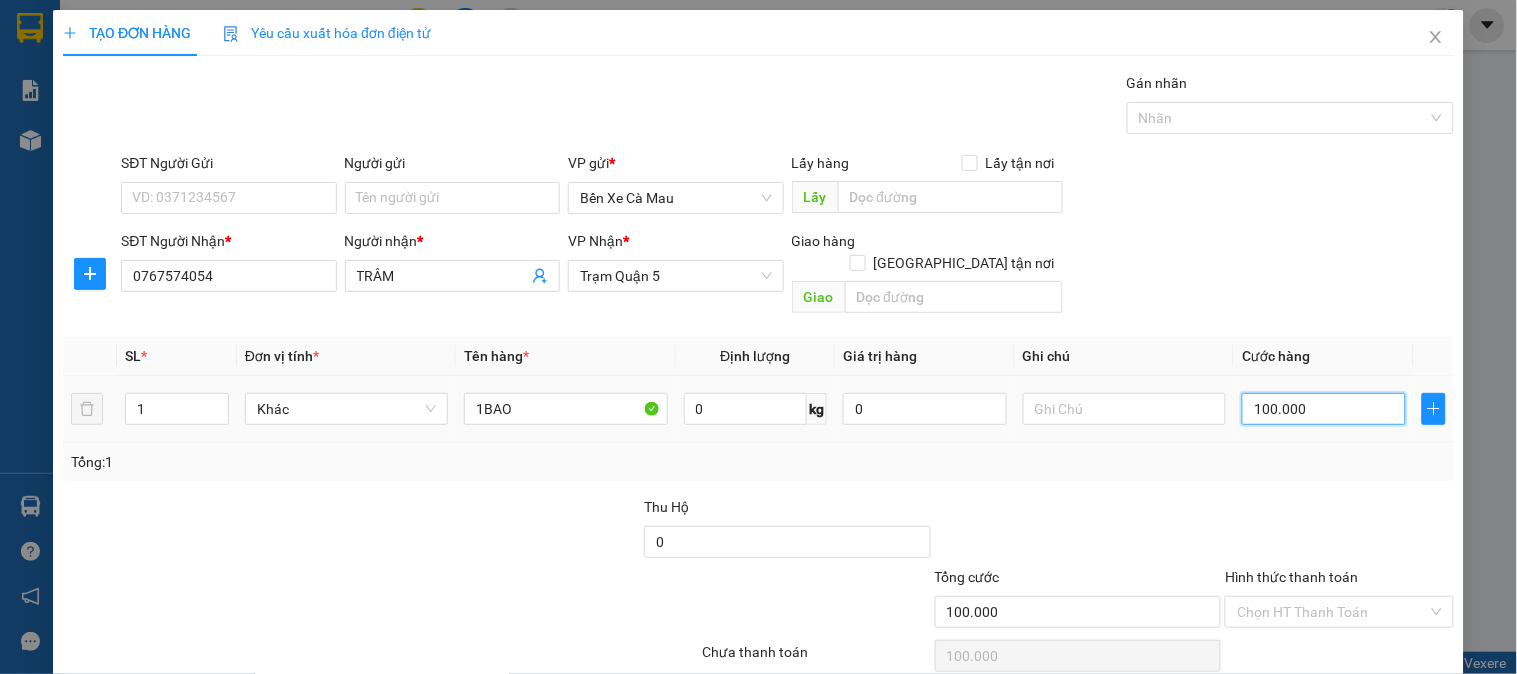 click on "100.000" at bounding box center [1324, 409] 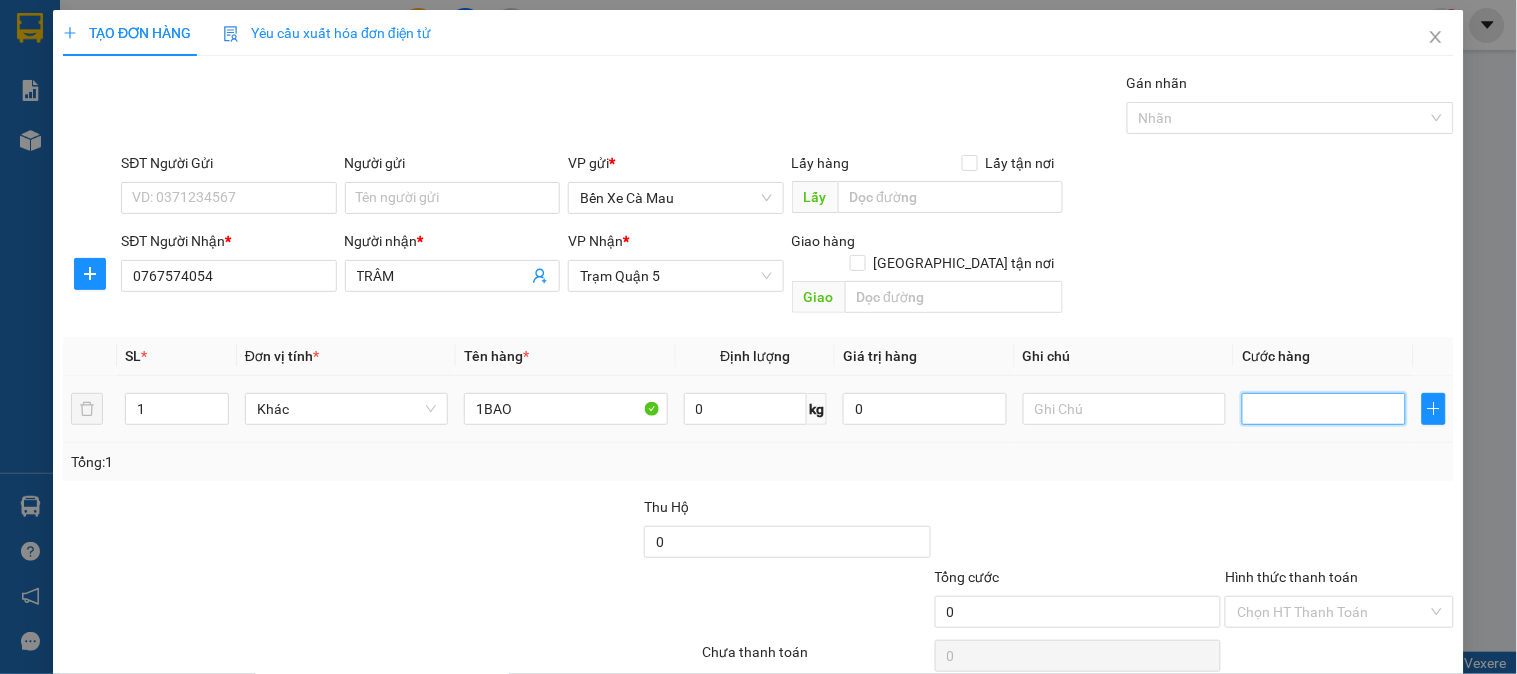type on "8" 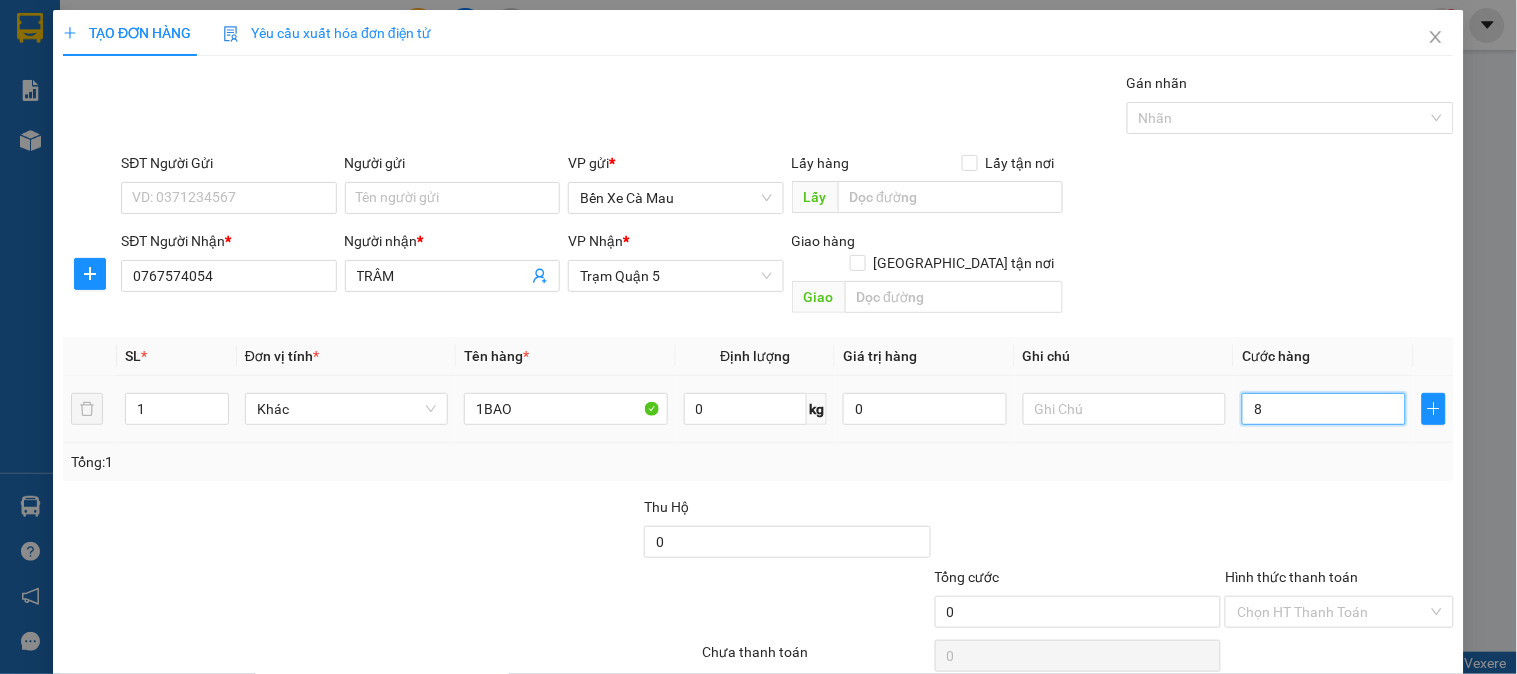 type on "8" 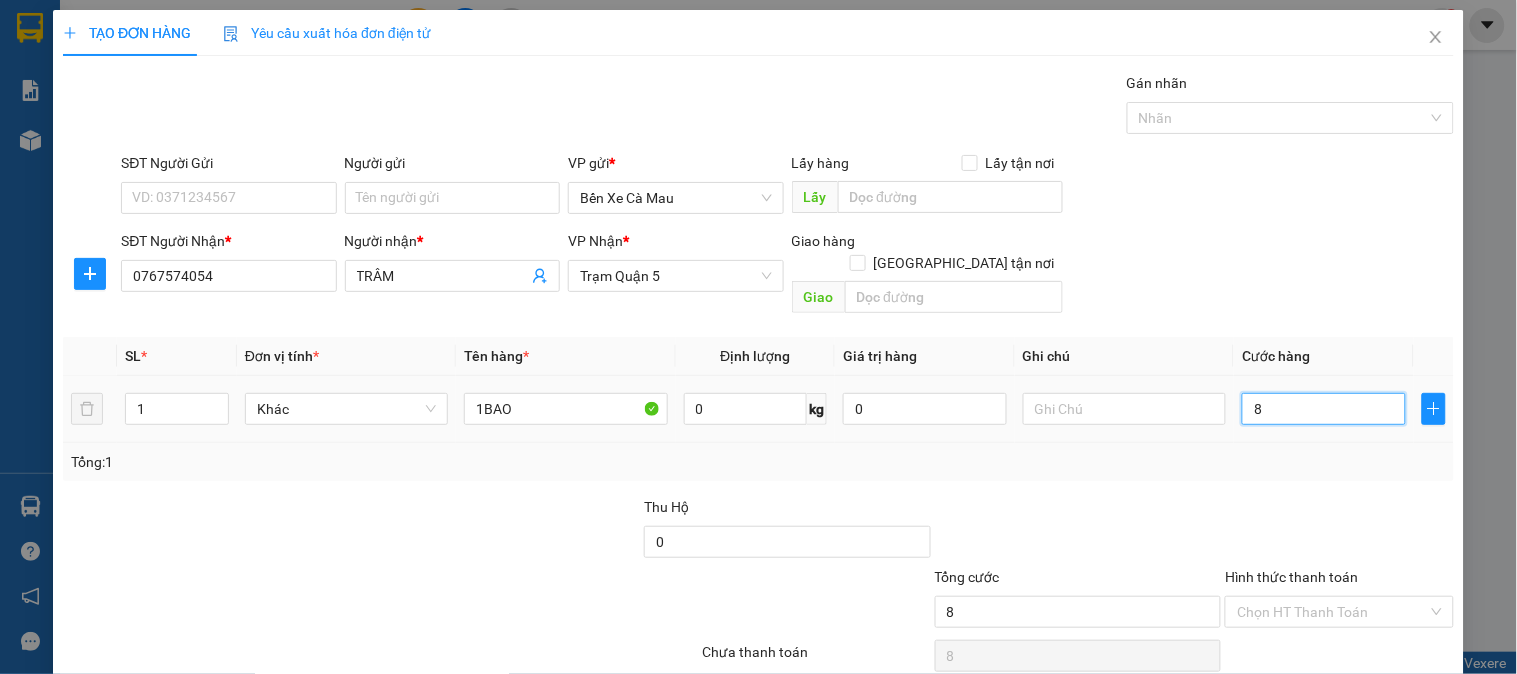 type on "80" 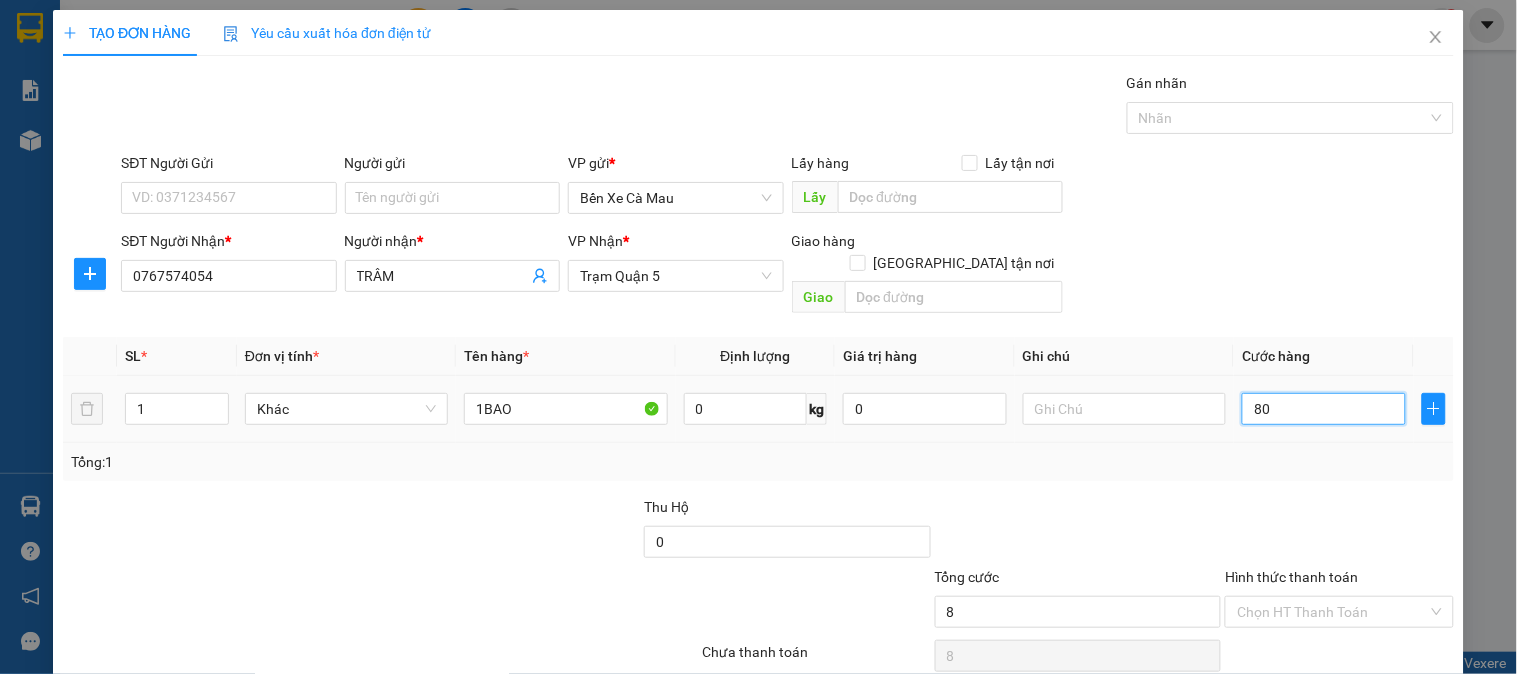 type on "80" 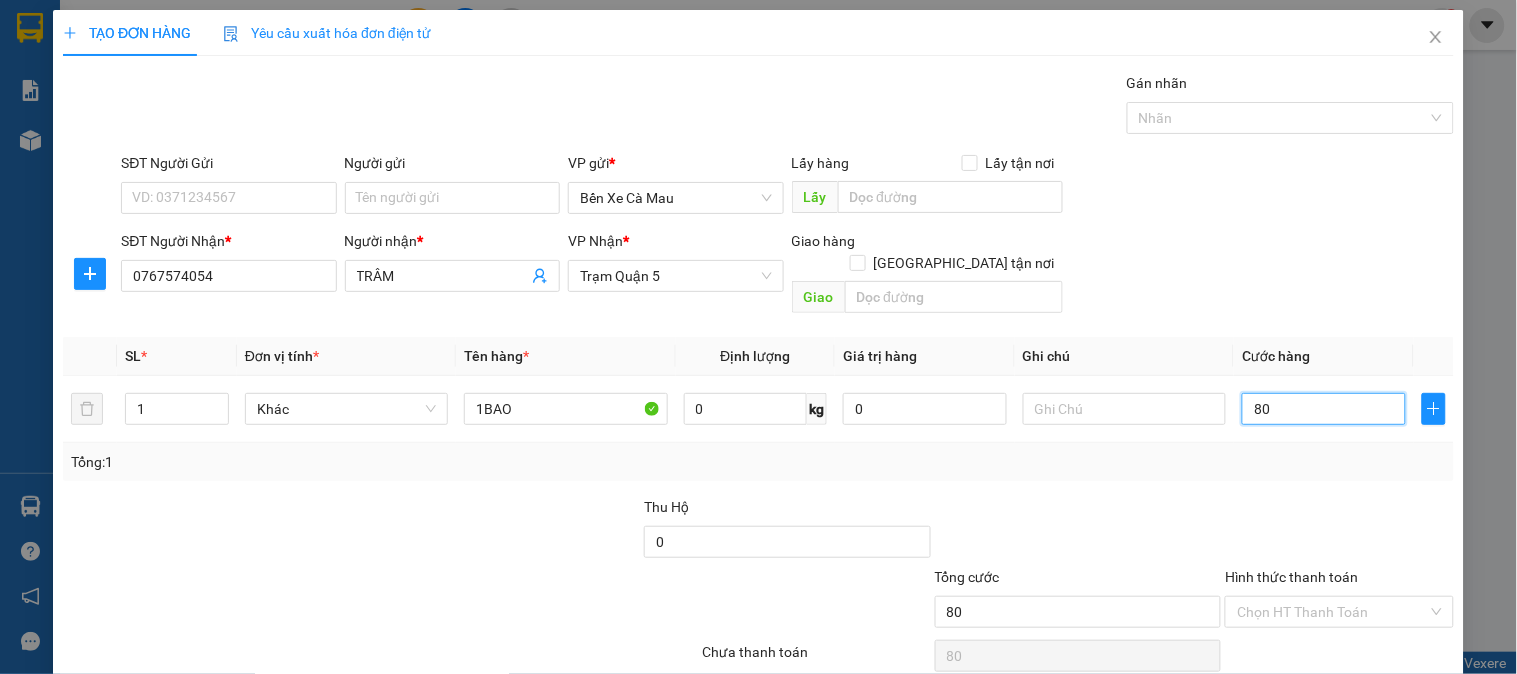 type on "80" 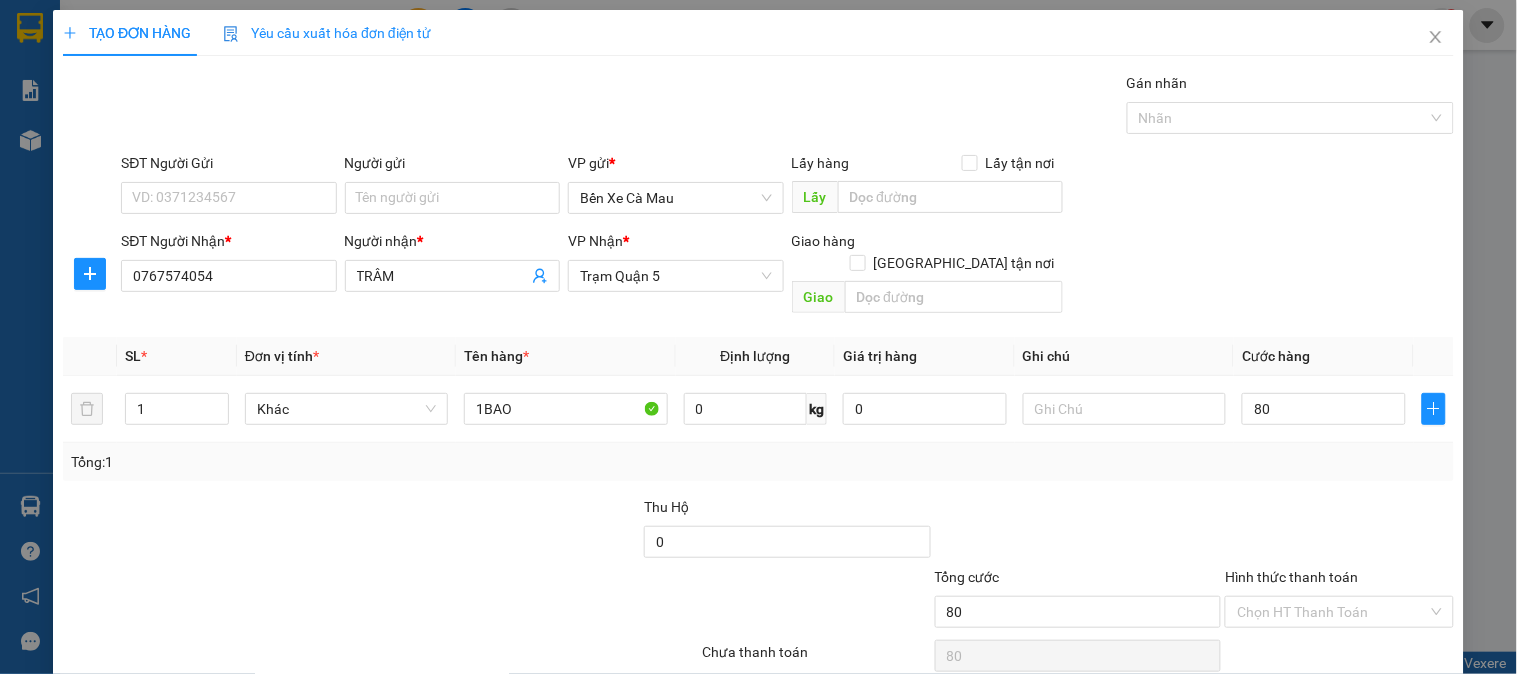 type on "80.000" 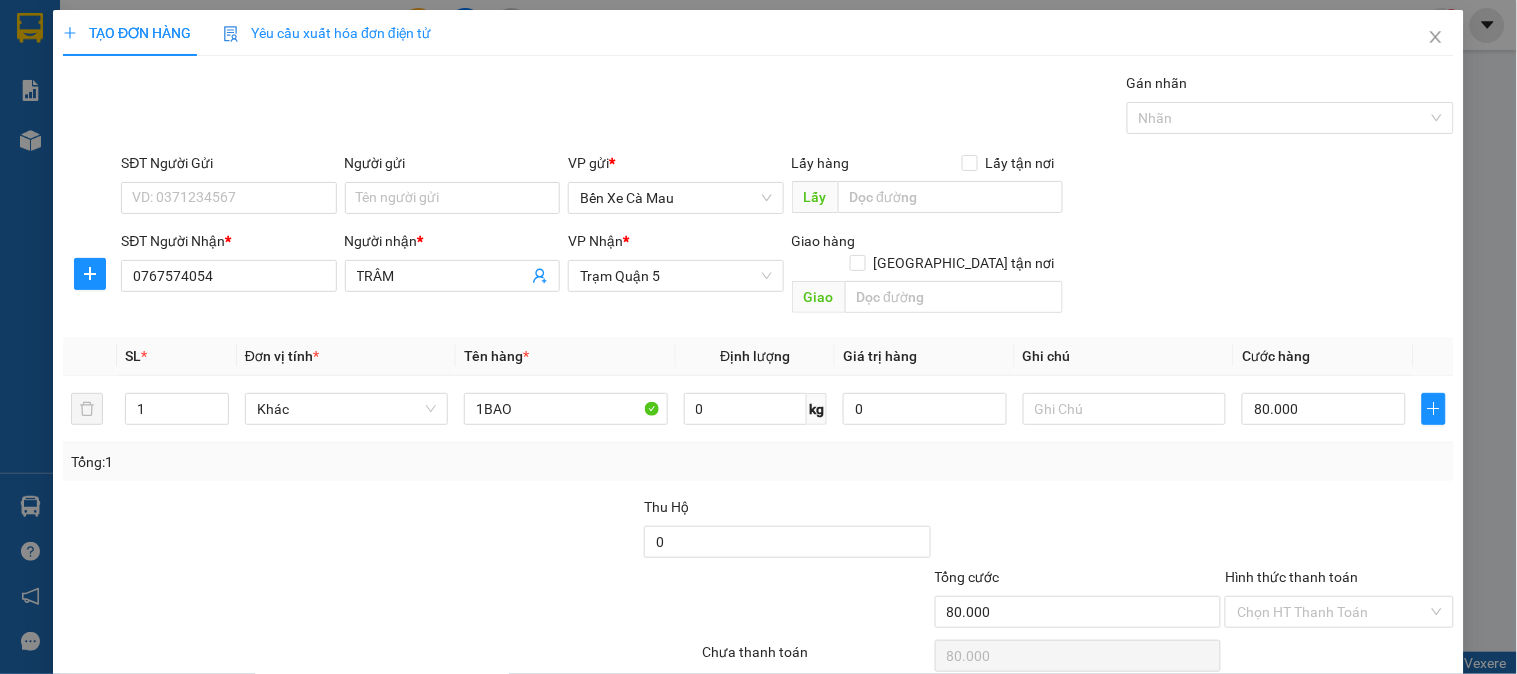click on "SĐT Người Nhận  * 0767574054 Người nhận  * TRÂM VP Nhận  * Trạm [GEOGRAPHIC_DATA] tận nơi [GEOGRAPHIC_DATA]" at bounding box center [787, 276] 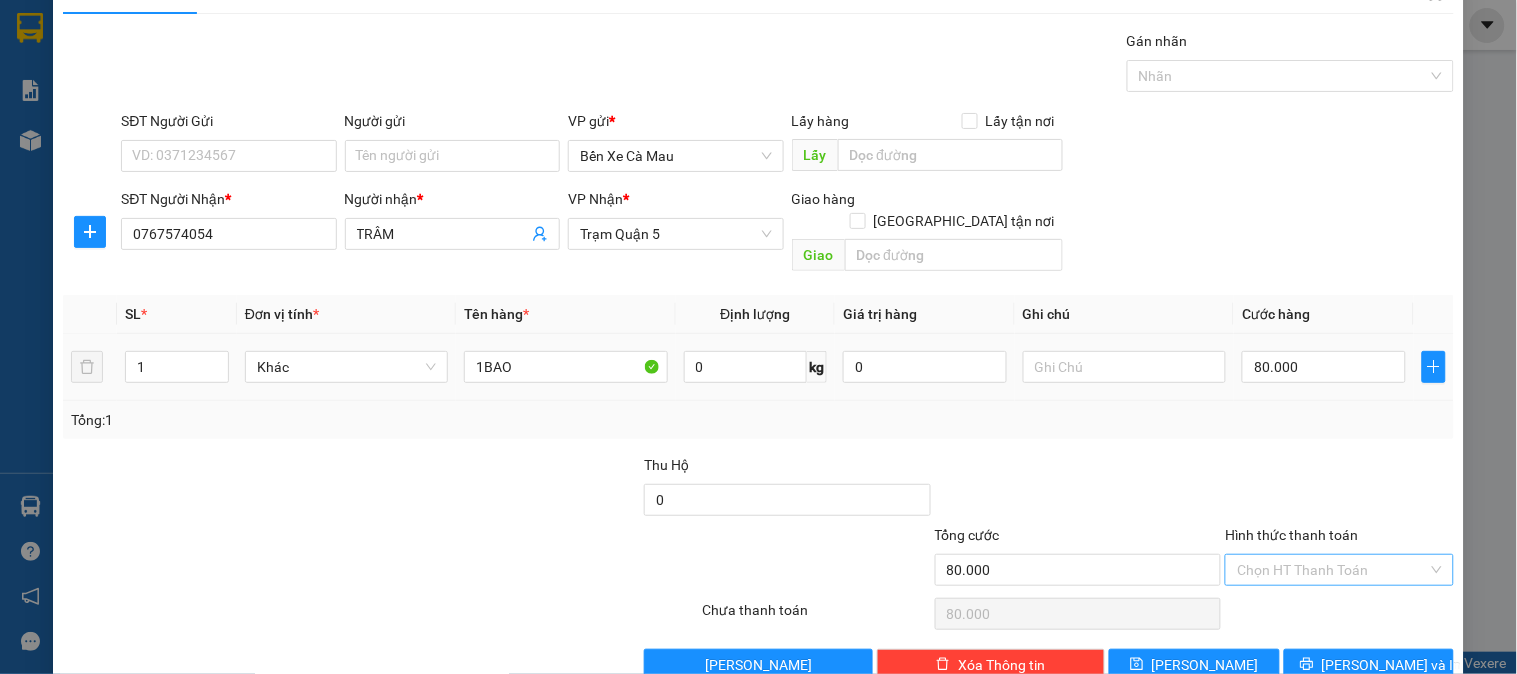 scroll, scrollTop: 65, scrollLeft: 0, axis: vertical 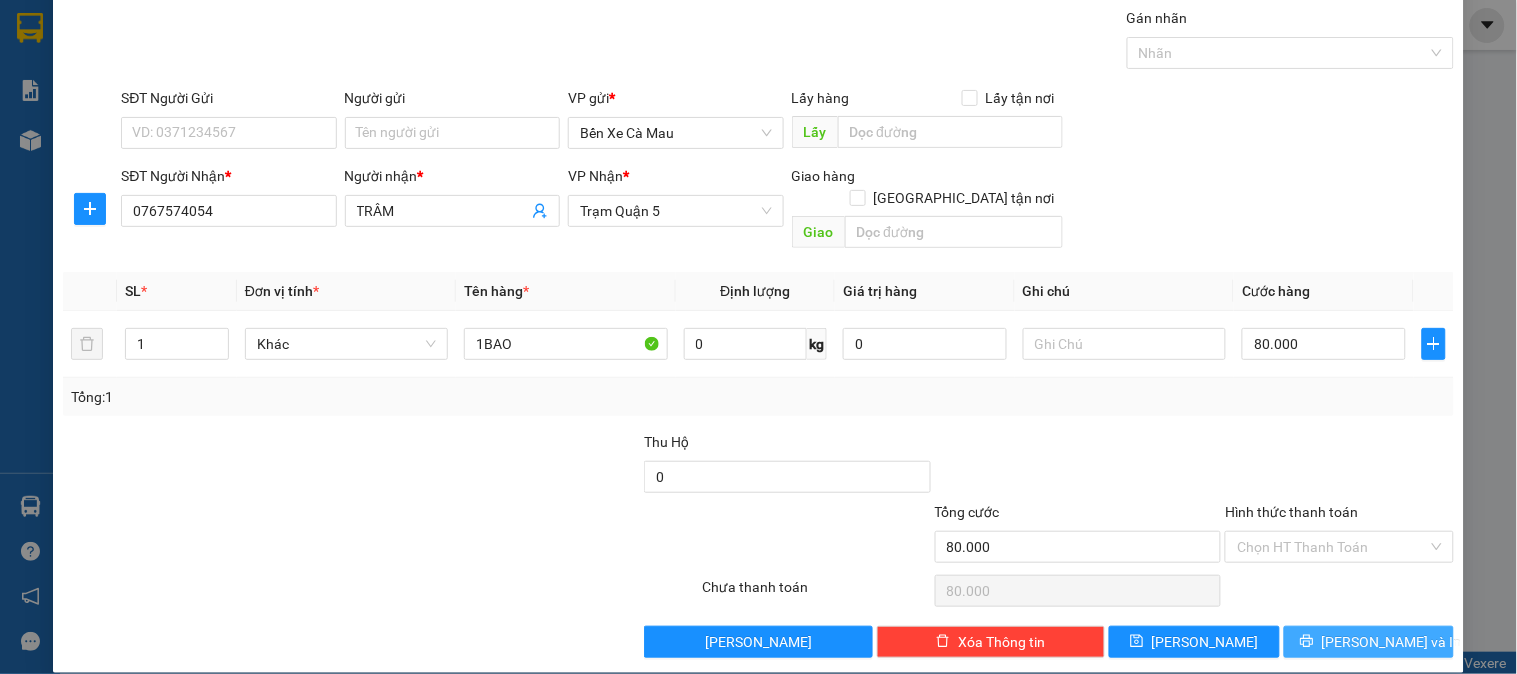 drag, startPoint x: 1364, startPoint y: 590, endPoint x: 1367, endPoint y: 616, distance: 26.172504 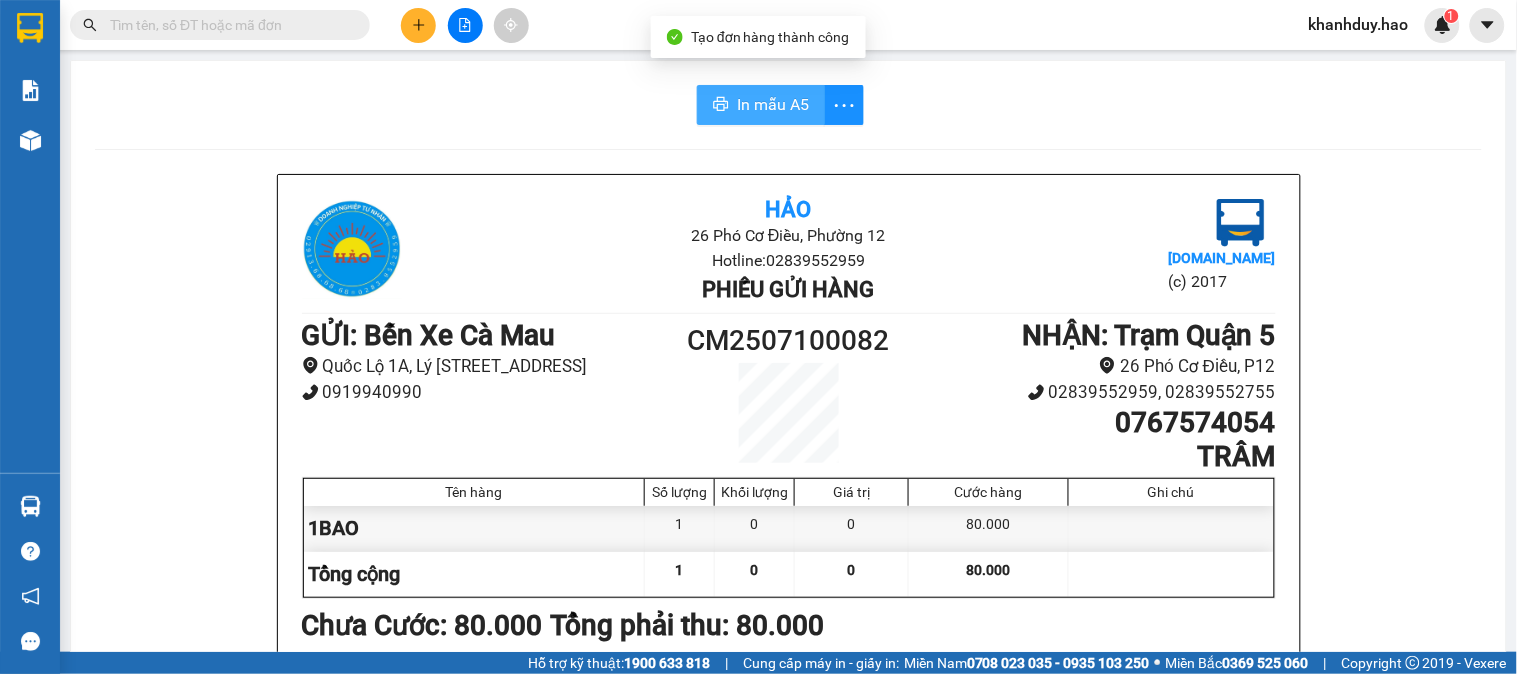 click on "In mẫu A5" at bounding box center [761, 105] 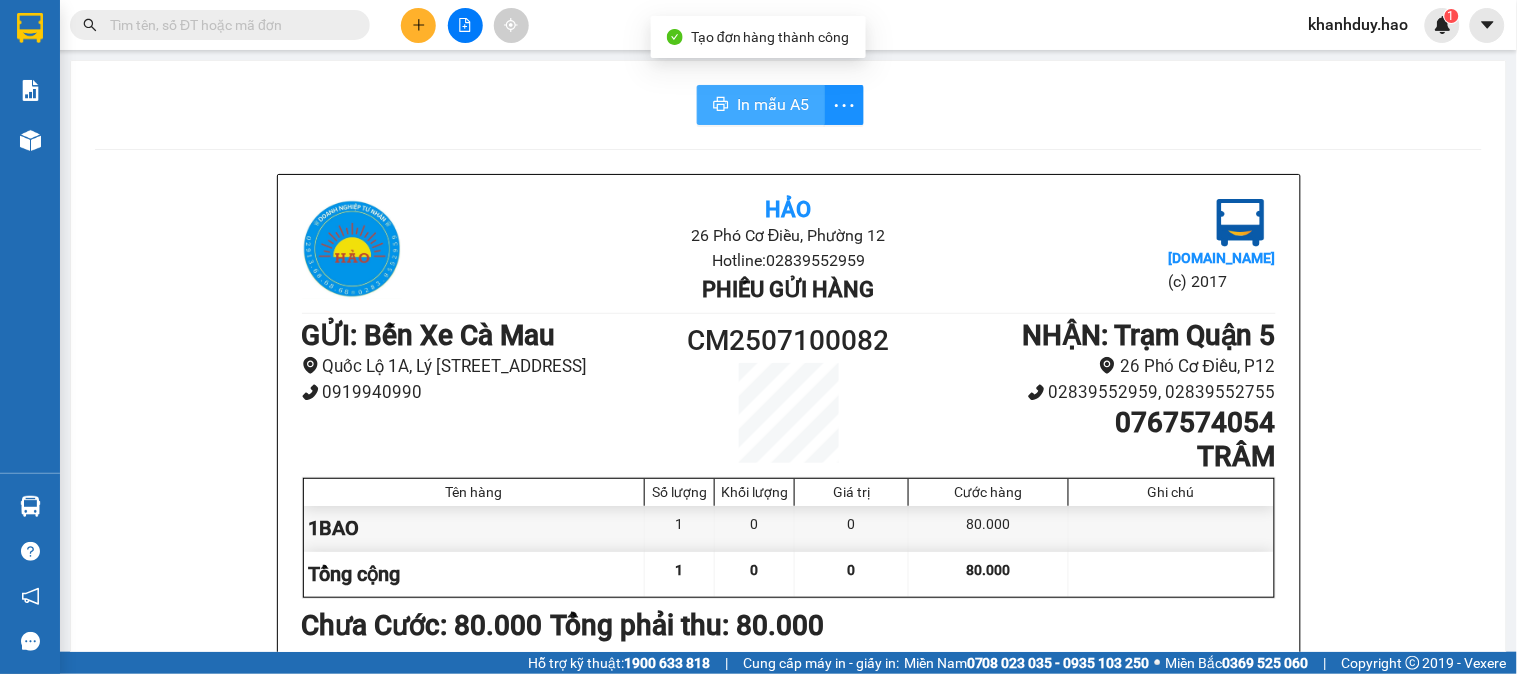 scroll, scrollTop: 0, scrollLeft: 0, axis: both 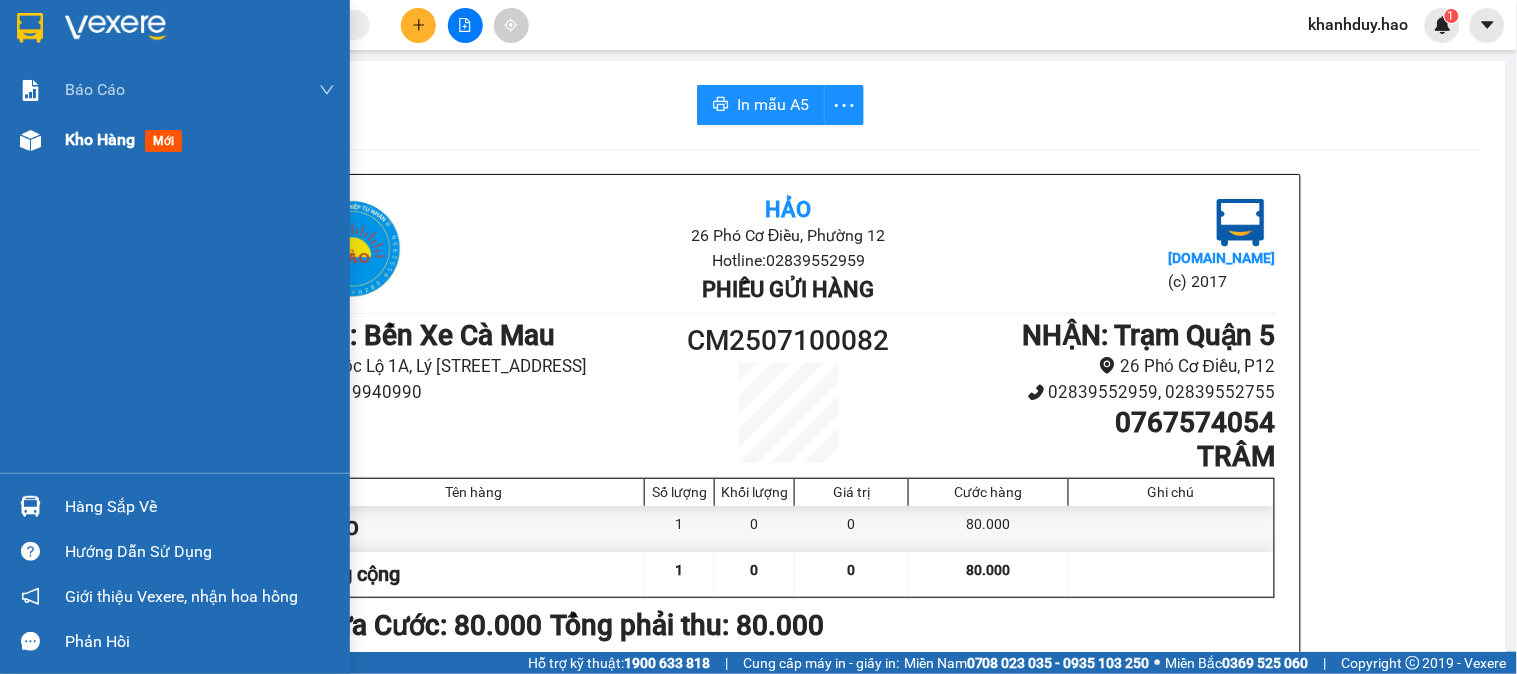 click at bounding box center [30, 140] 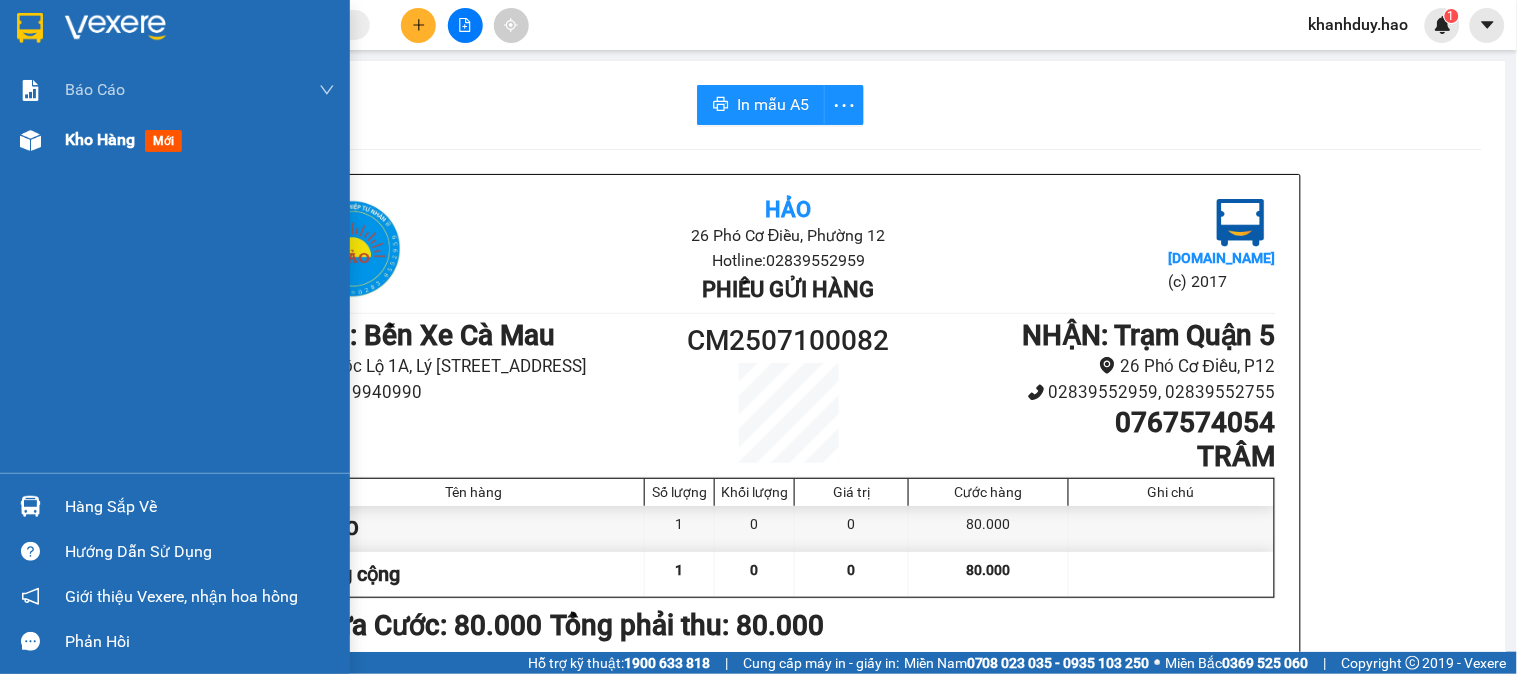 click at bounding box center (30, 140) 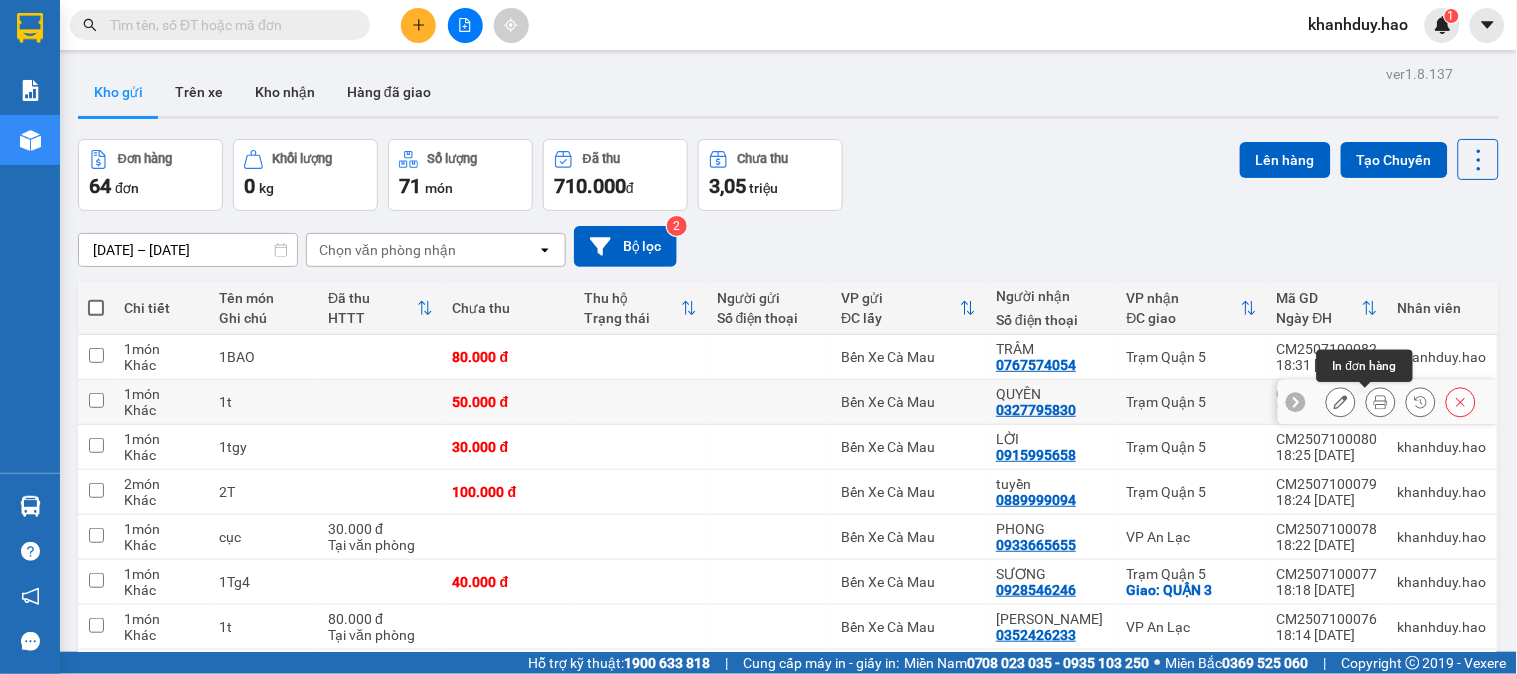 click 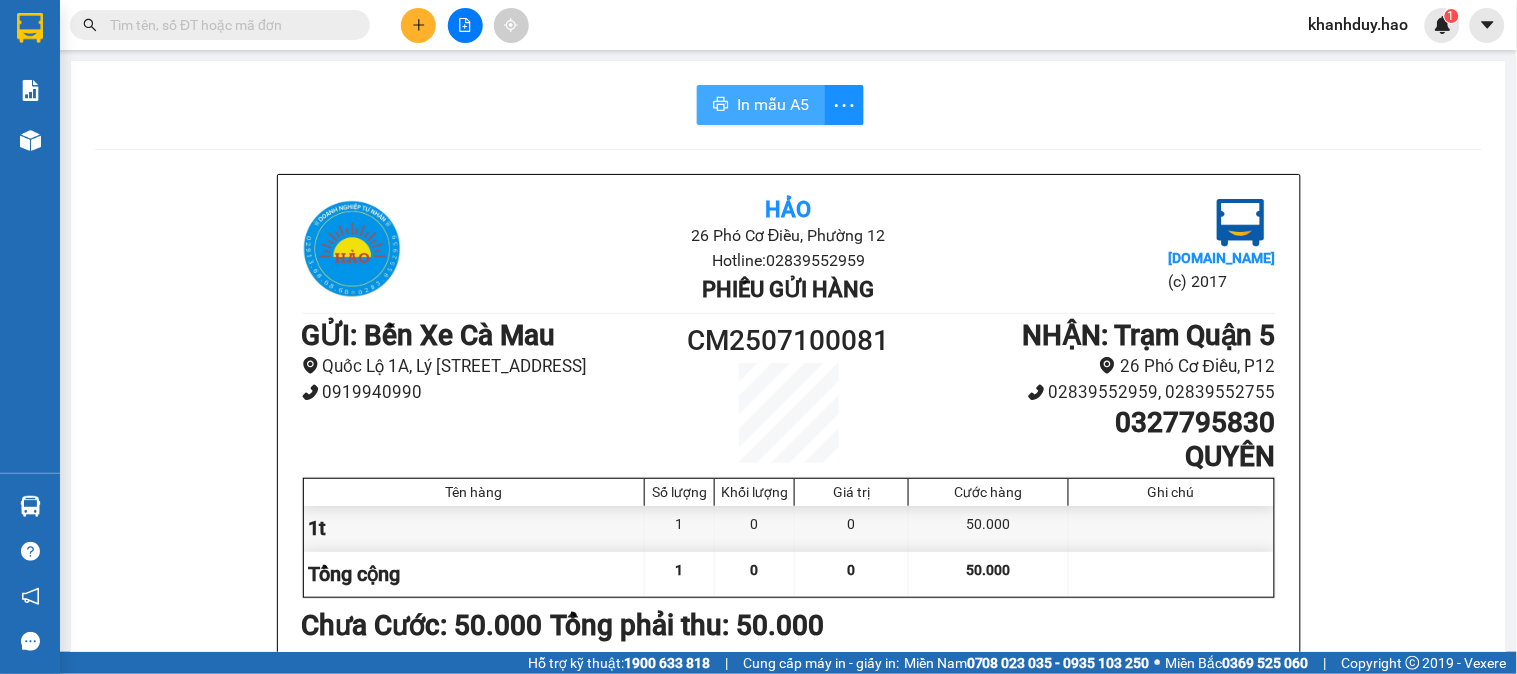 click on "In mẫu A5" at bounding box center [773, 104] 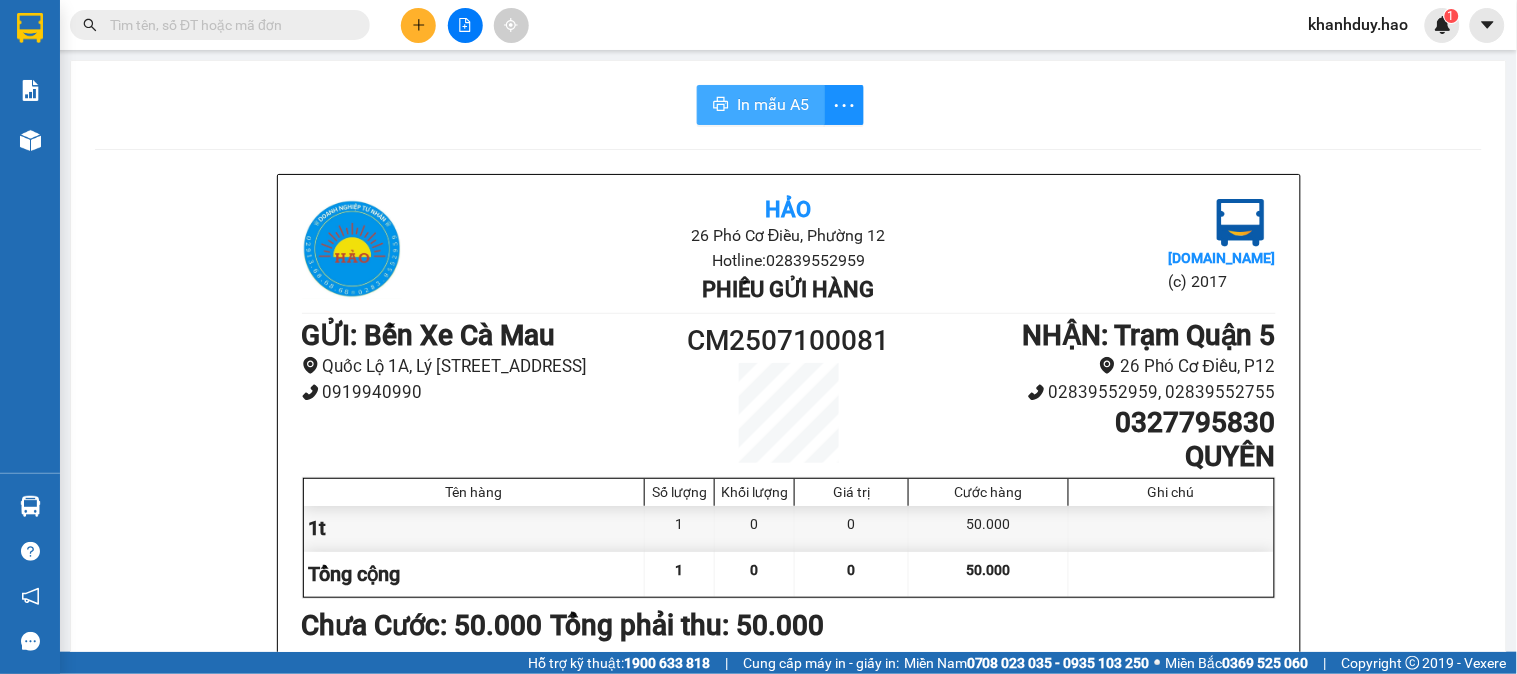 scroll, scrollTop: 0, scrollLeft: 0, axis: both 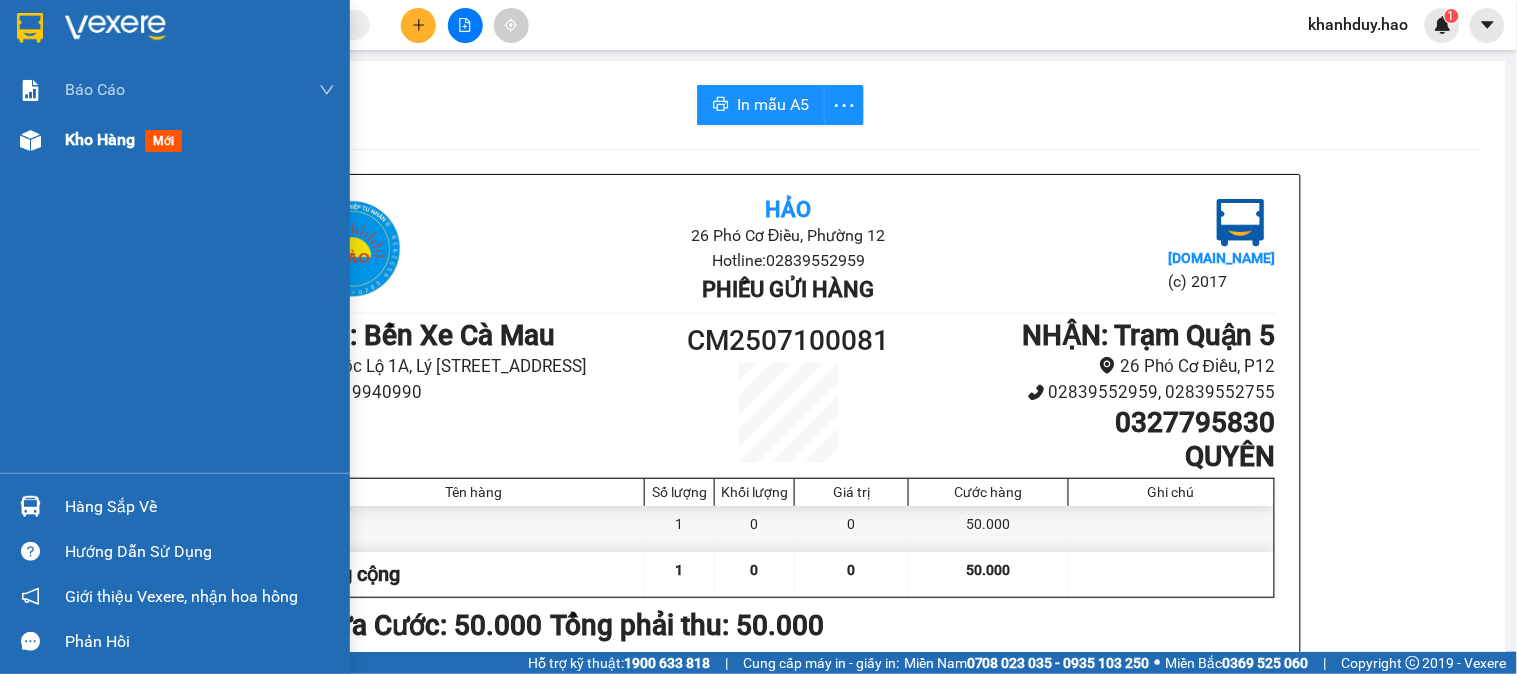 click on "mới" at bounding box center [163, 141] 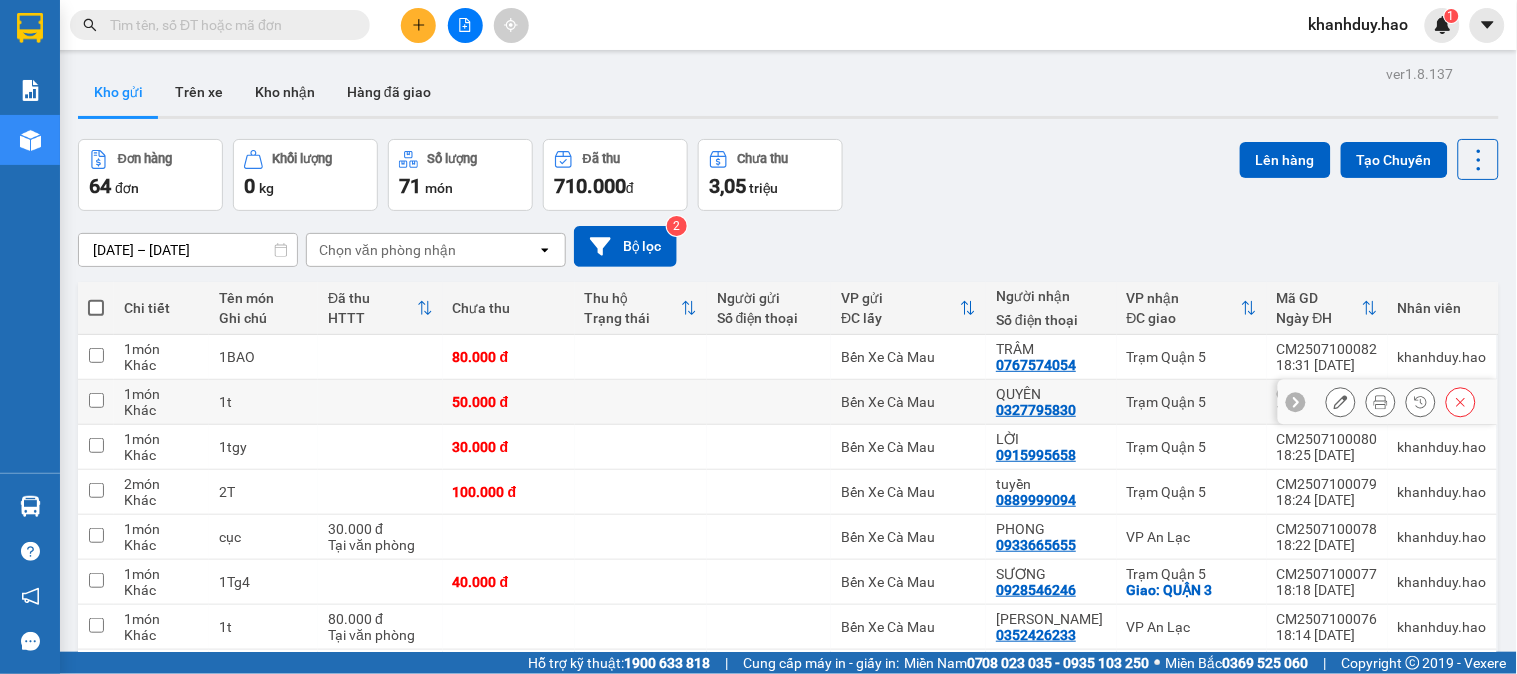 click at bounding box center [1381, 402] 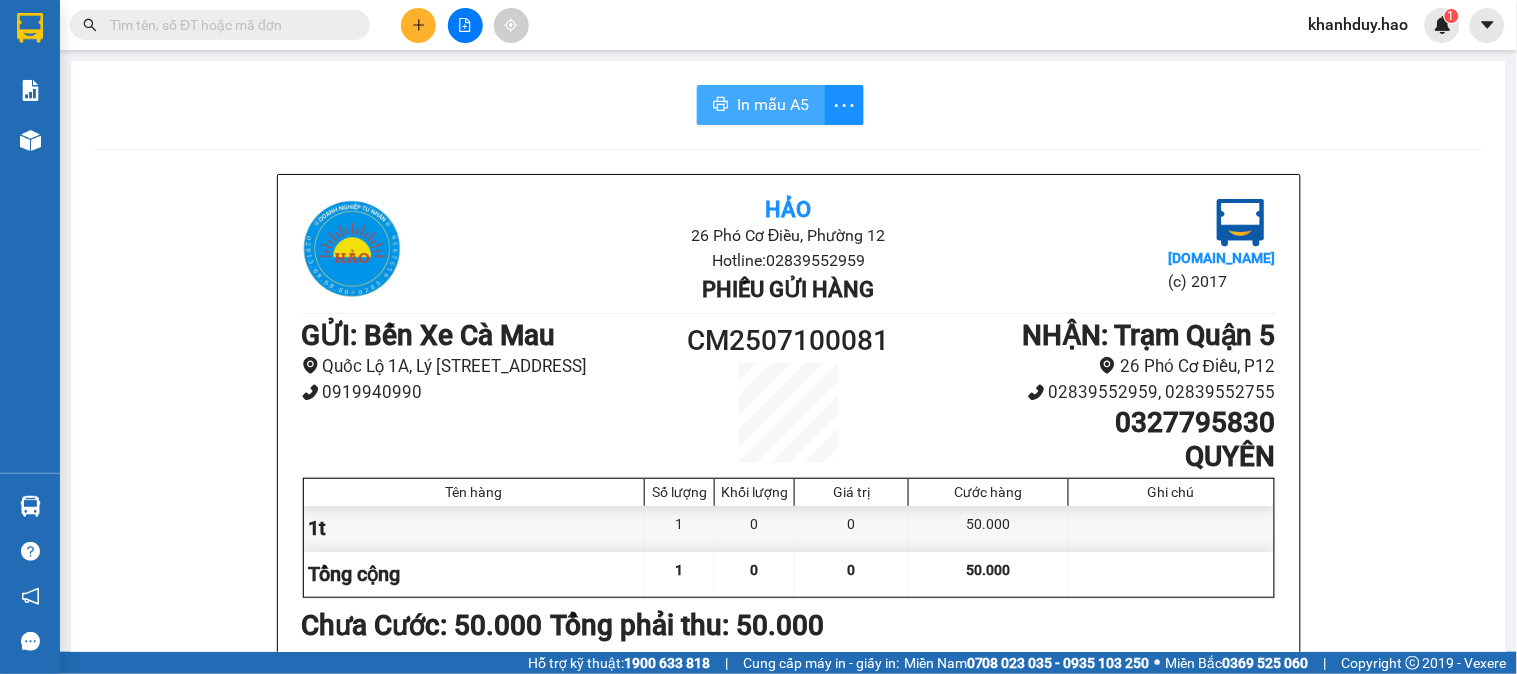 click on "In mẫu A5" at bounding box center [773, 104] 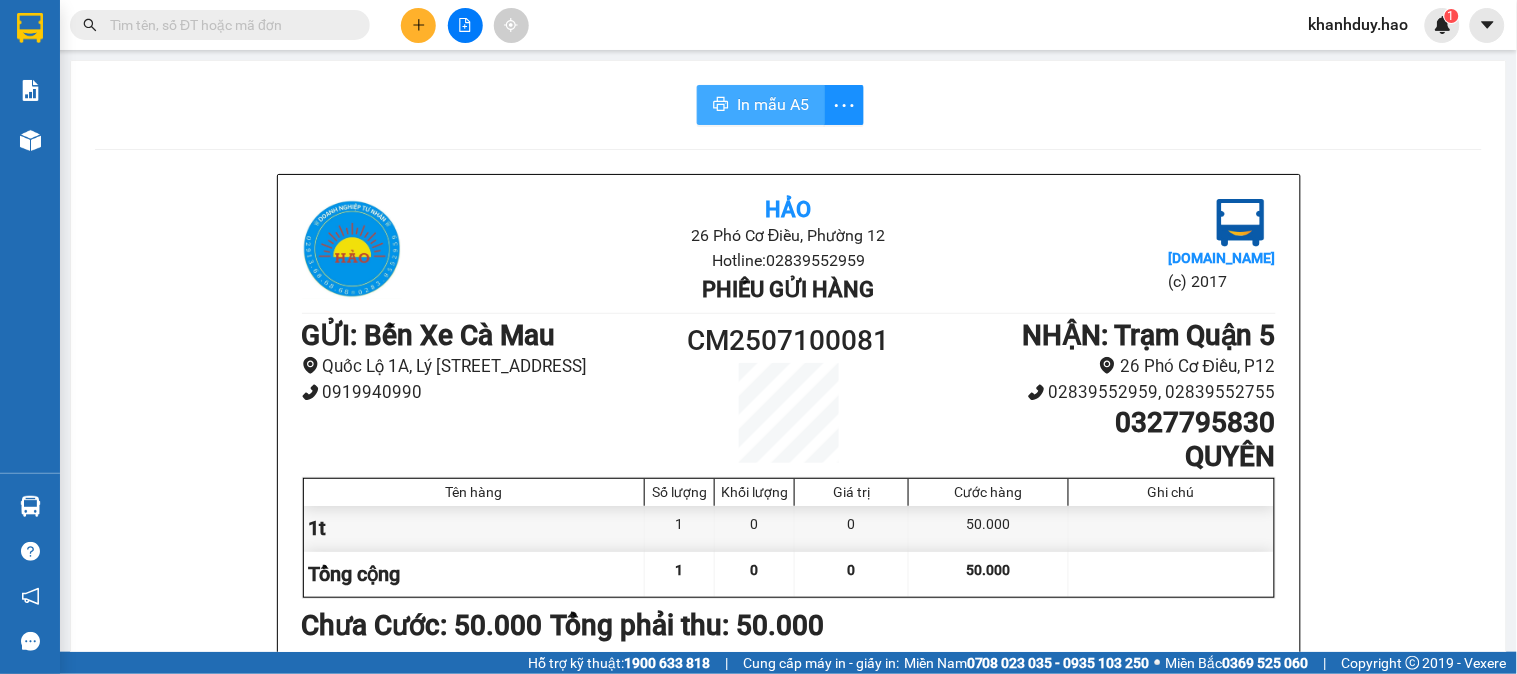 scroll, scrollTop: 0, scrollLeft: 0, axis: both 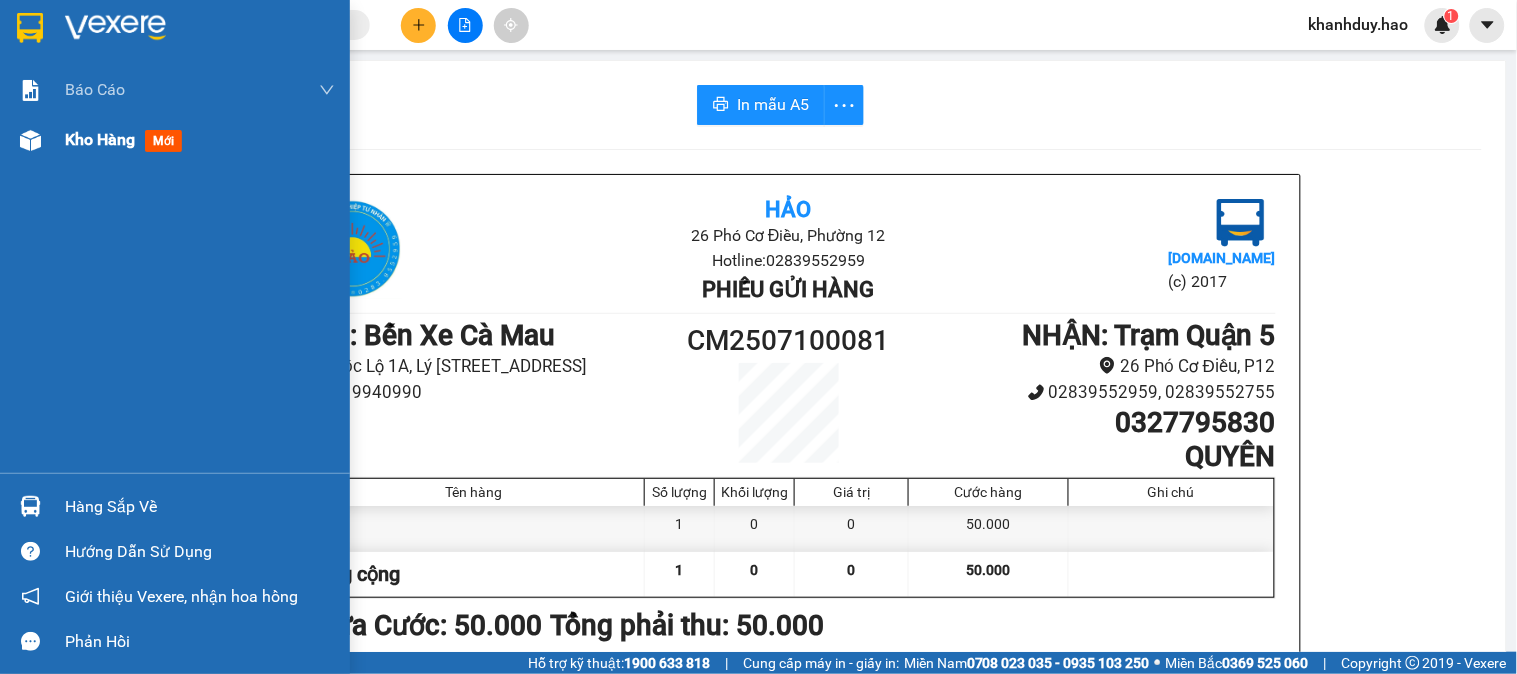 click on "mới" at bounding box center (163, 141) 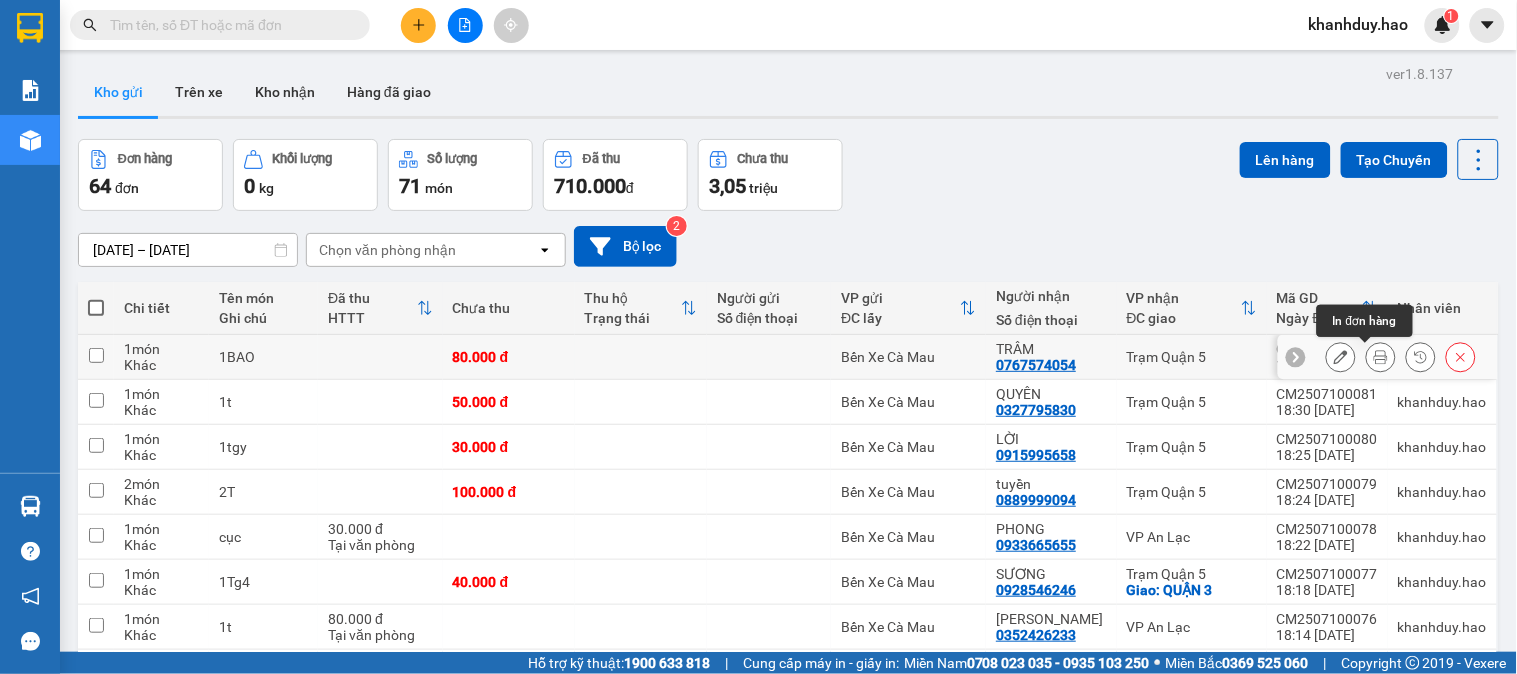 click 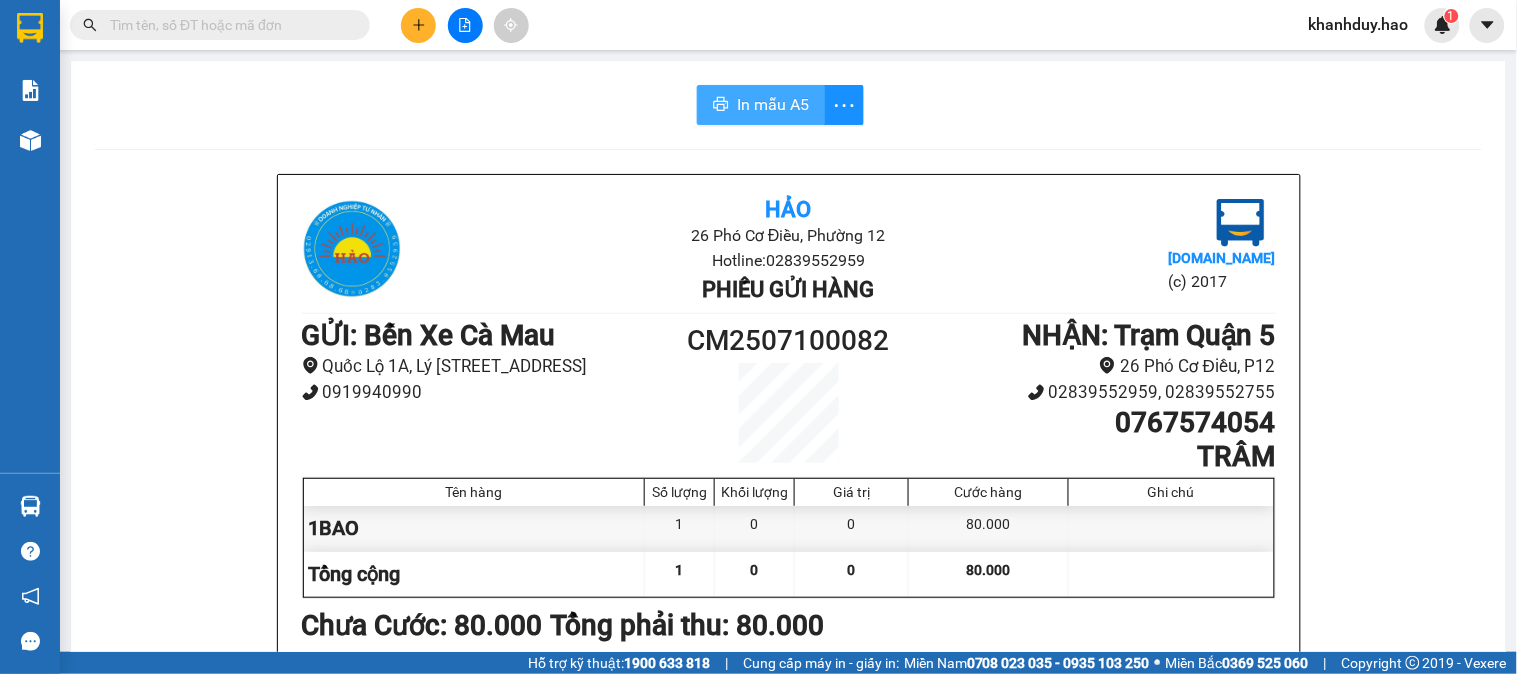 click on "In mẫu A5" at bounding box center (773, 104) 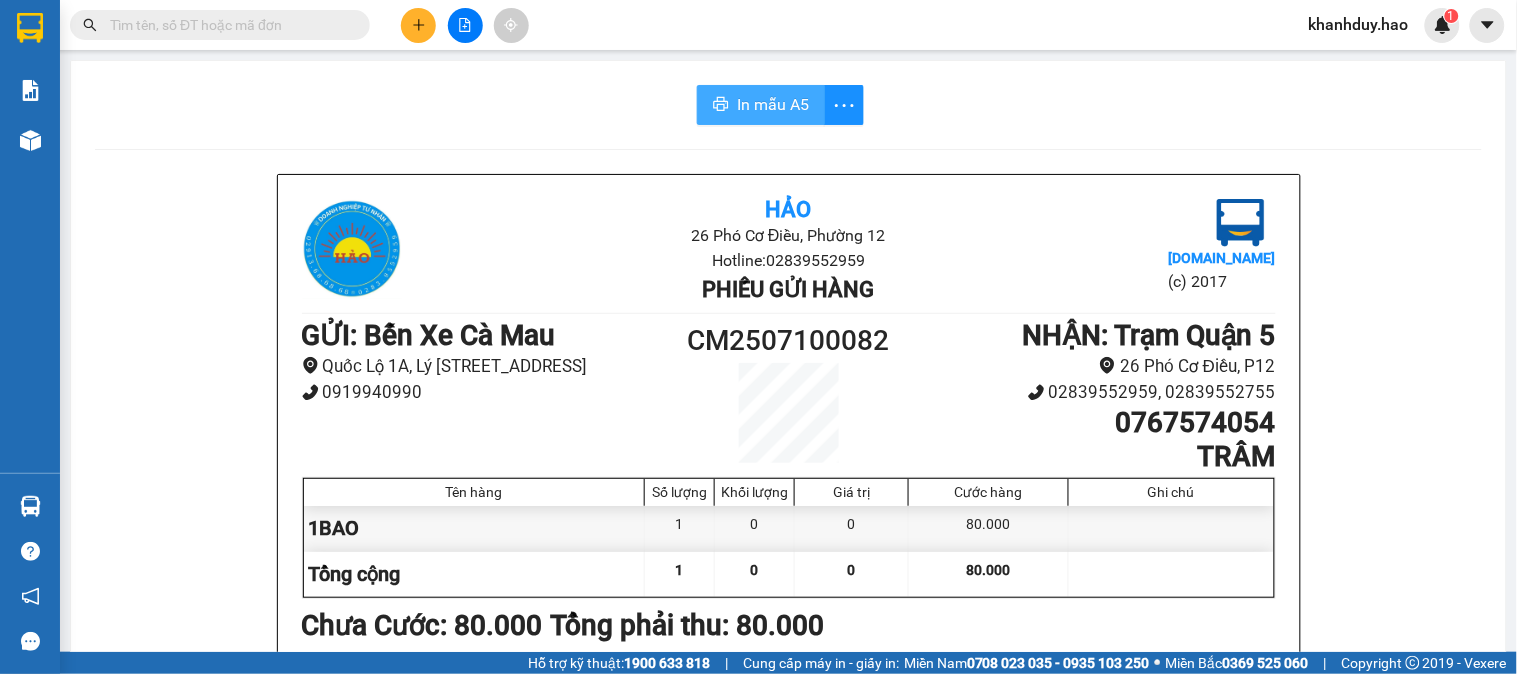 scroll, scrollTop: 0, scrollLeft: 0, axis: both 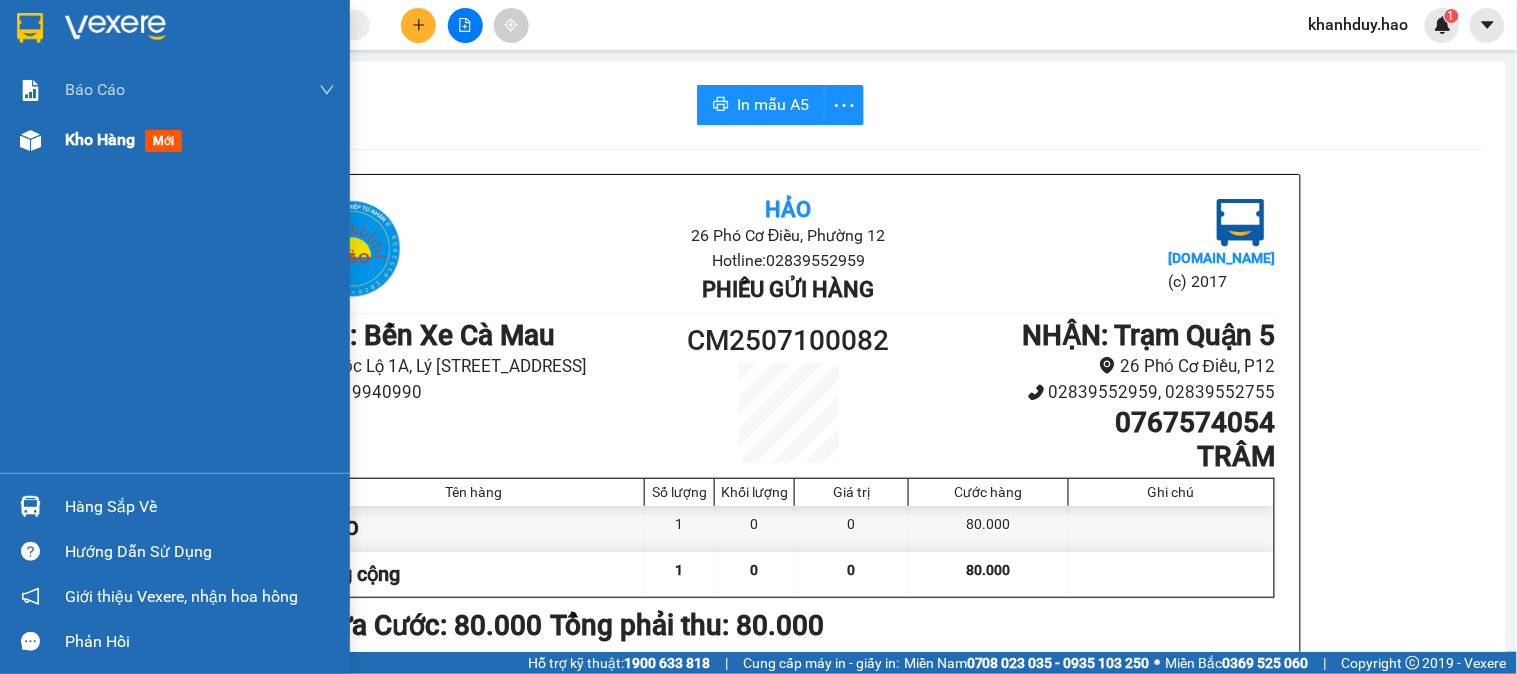 click on "mới" at bounding box center [163, 141] 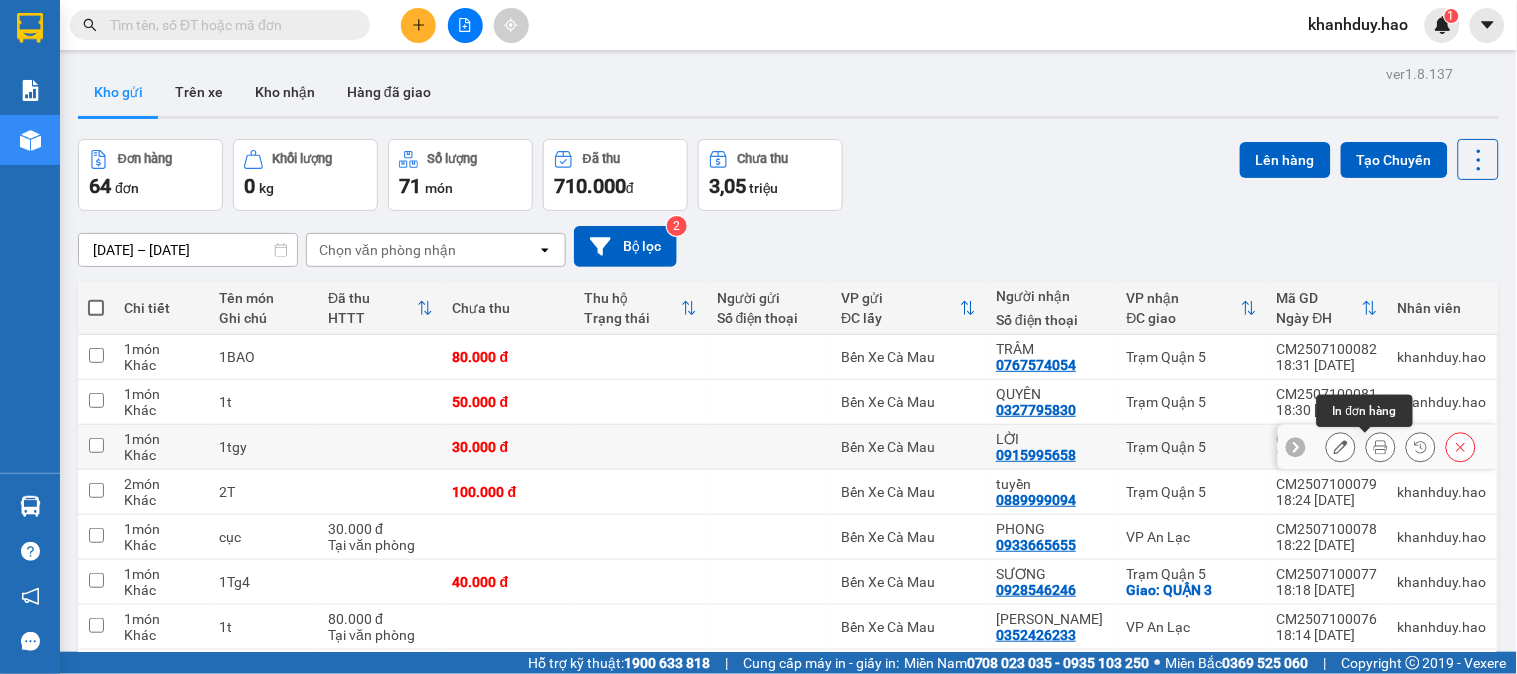 click 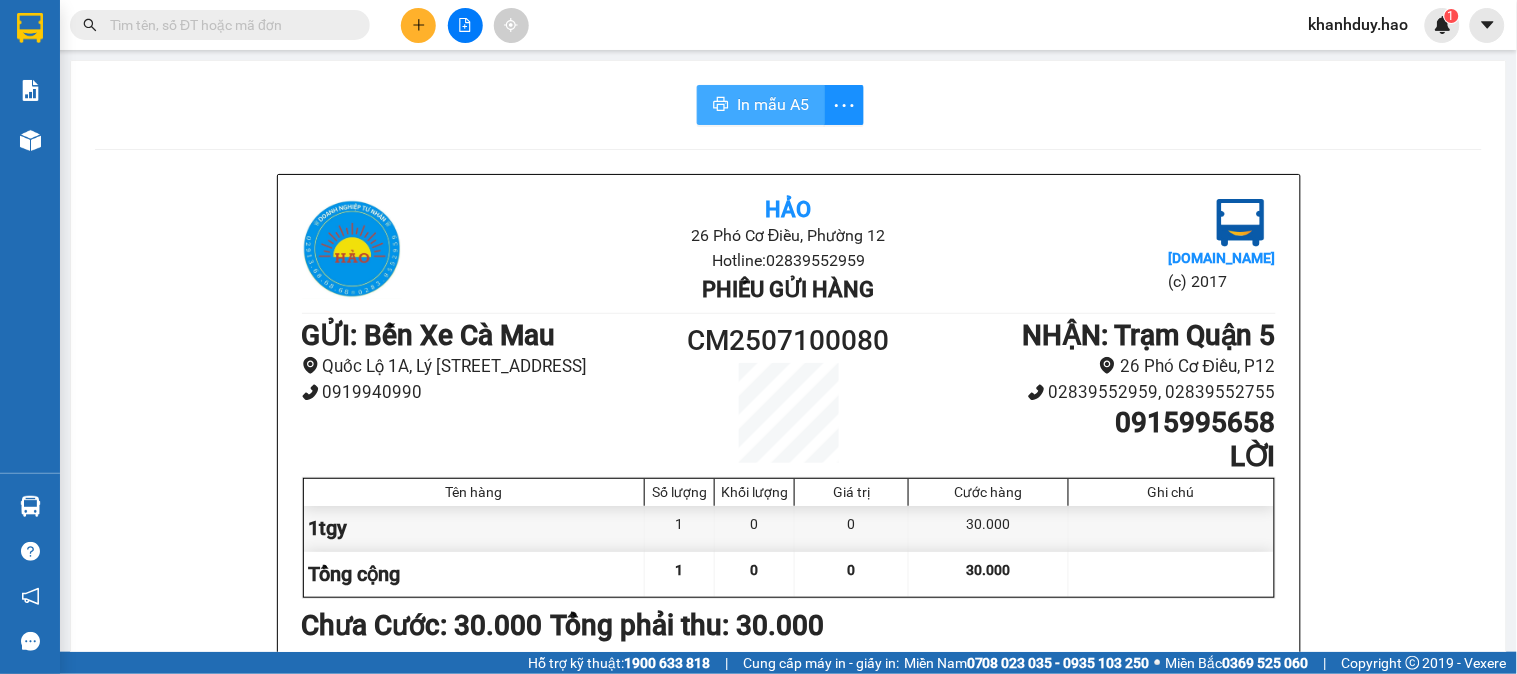 click on "In mẫu A5" at bounding box center [773, 104] 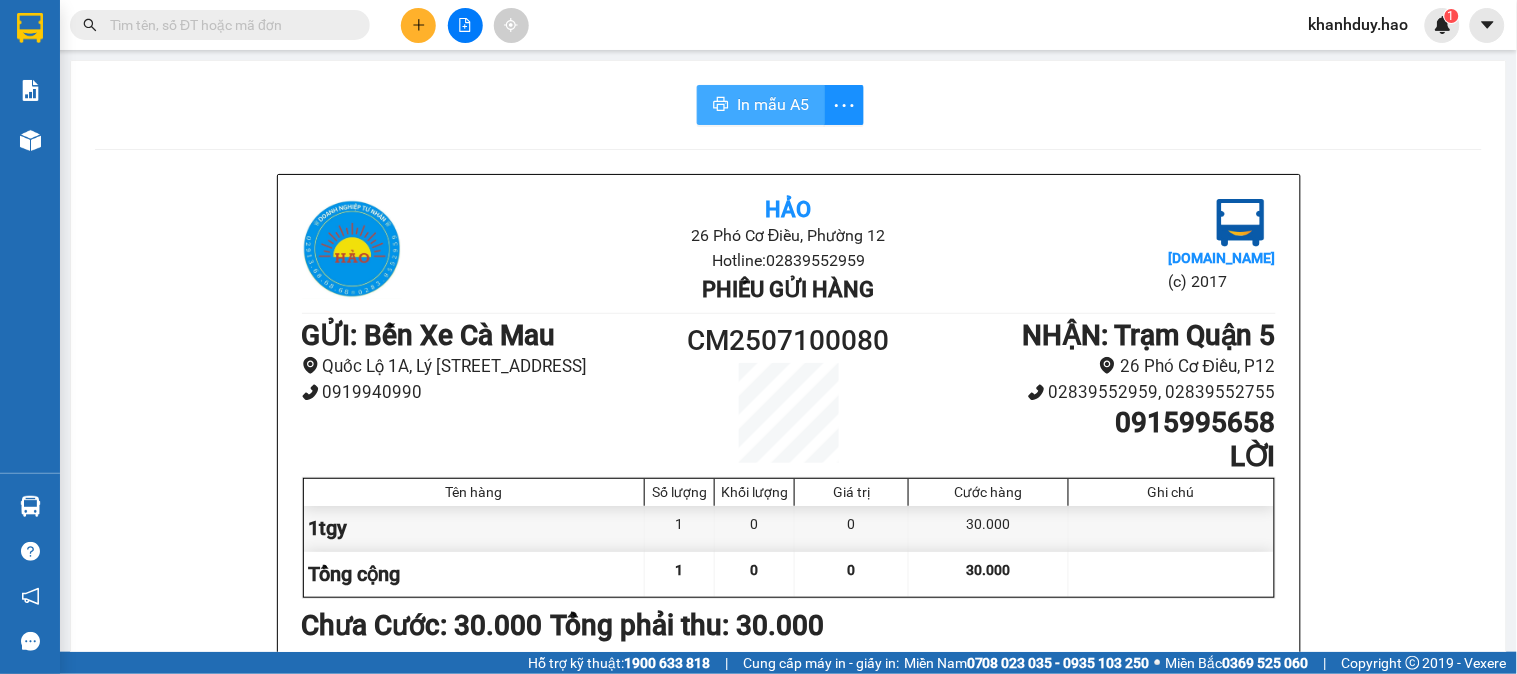 scroll, scrollTop: 0, scrollLeft: 0, axis: both 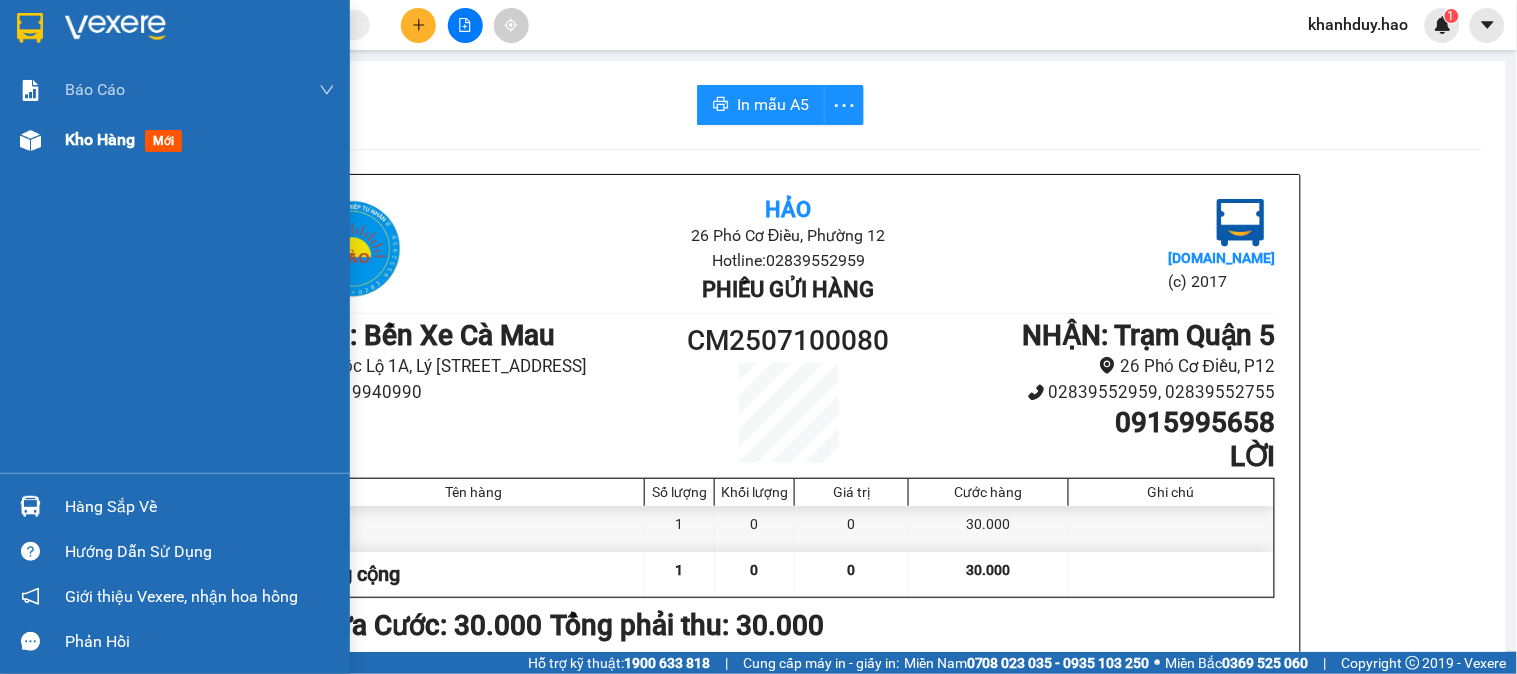 click on "mới" at bounding box center (163, 141) 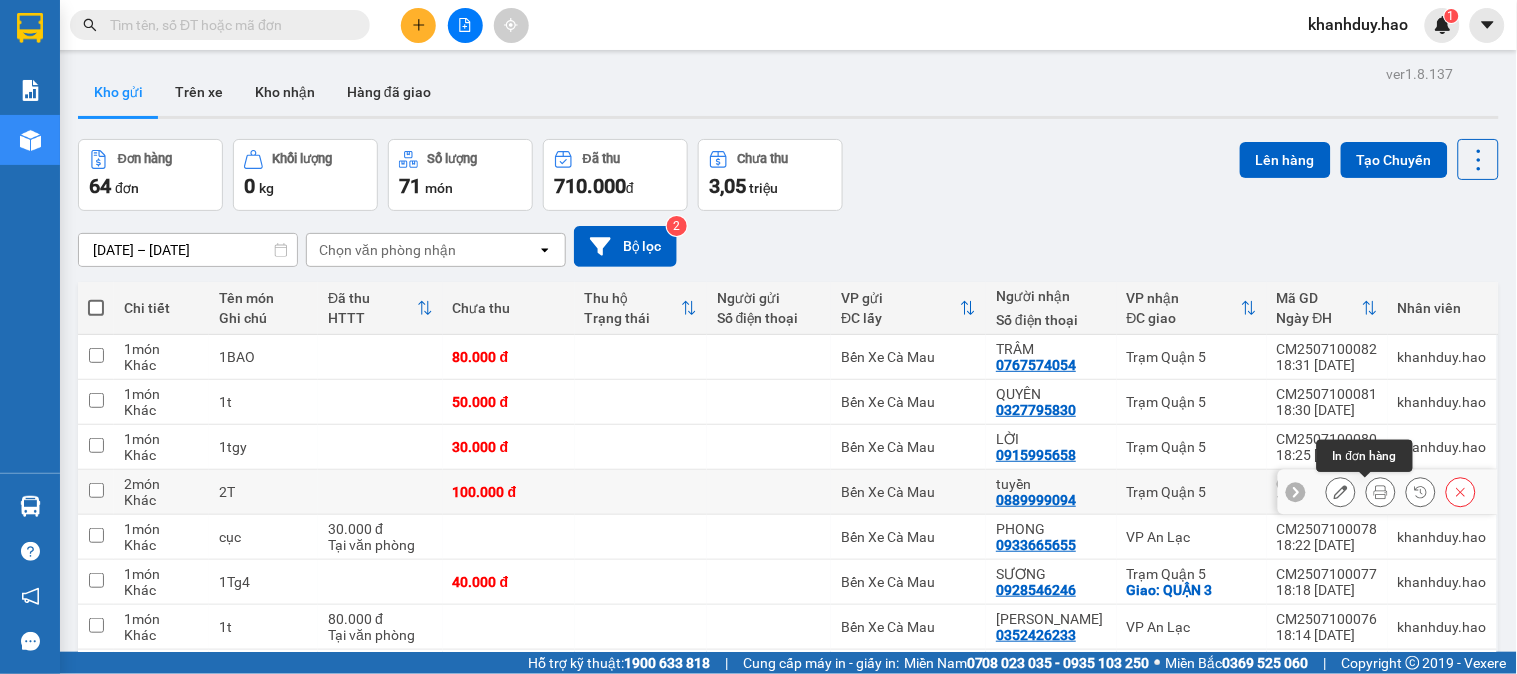 click 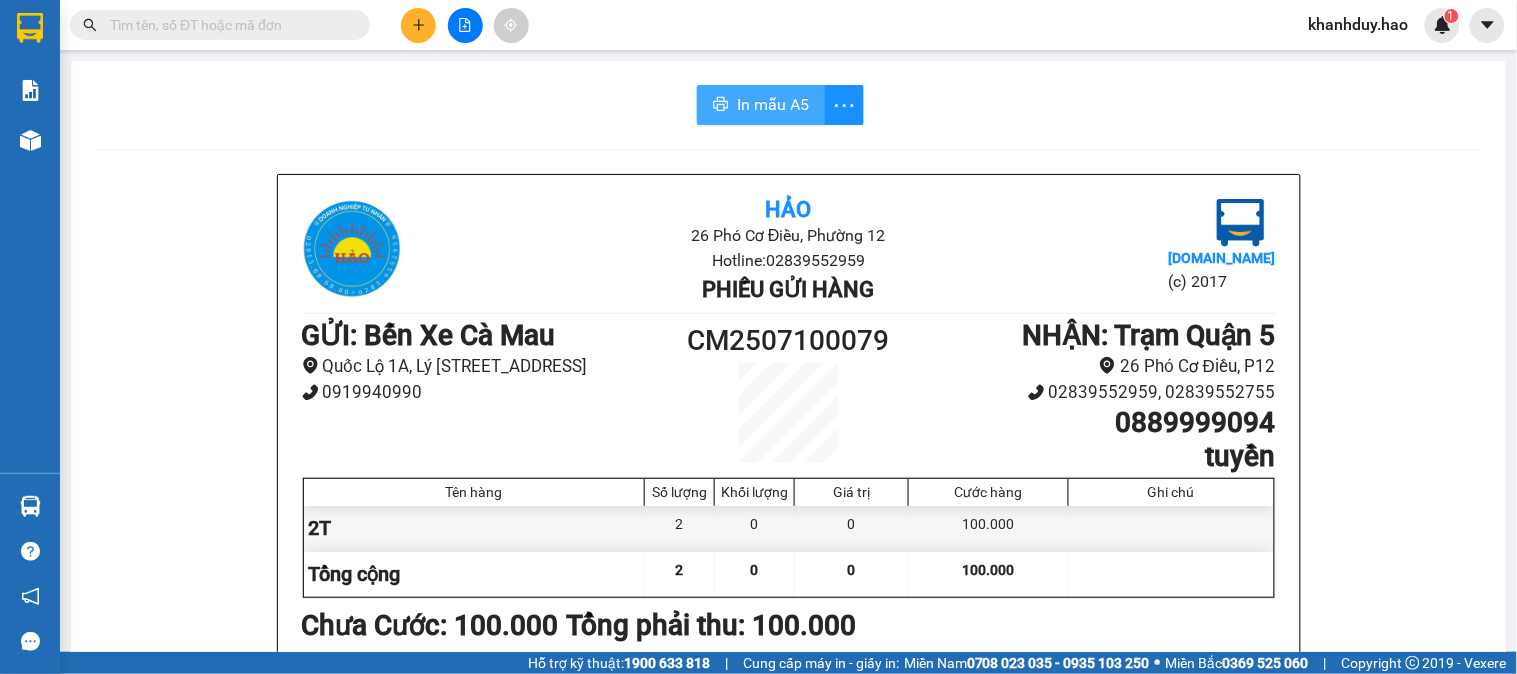 click on "In mẫu A5" at bounding box center [773, 104] 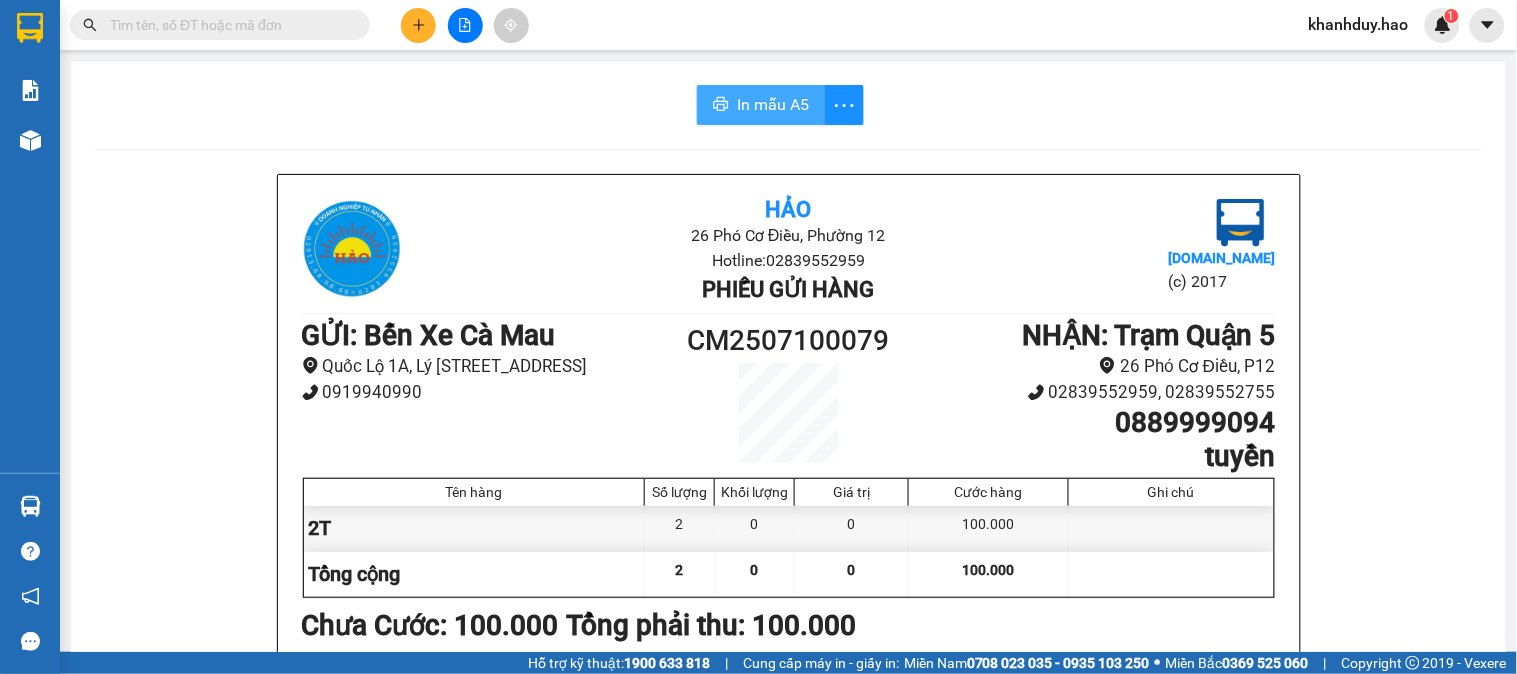 scroll, scrollTop: 0, scrollLeft: 0, axis: both 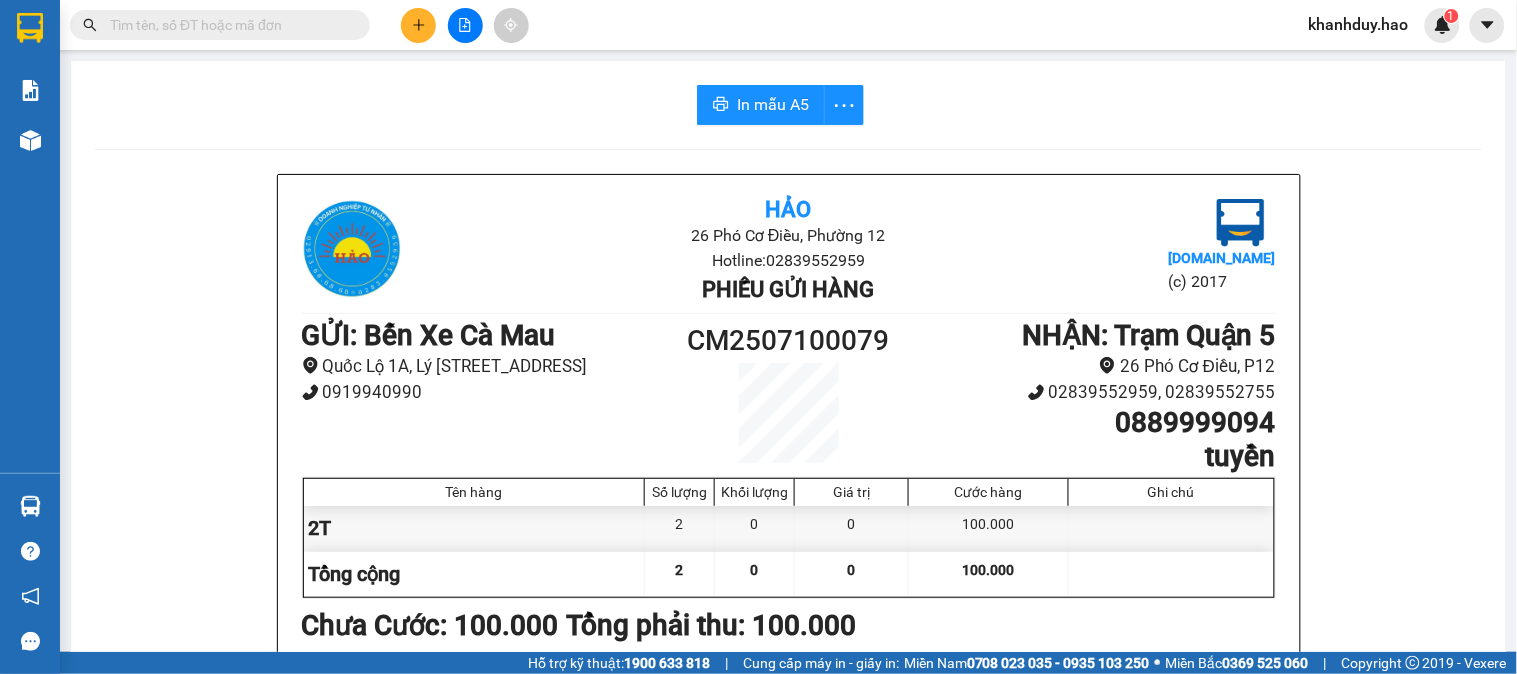 click at bounding box center (418, 25) 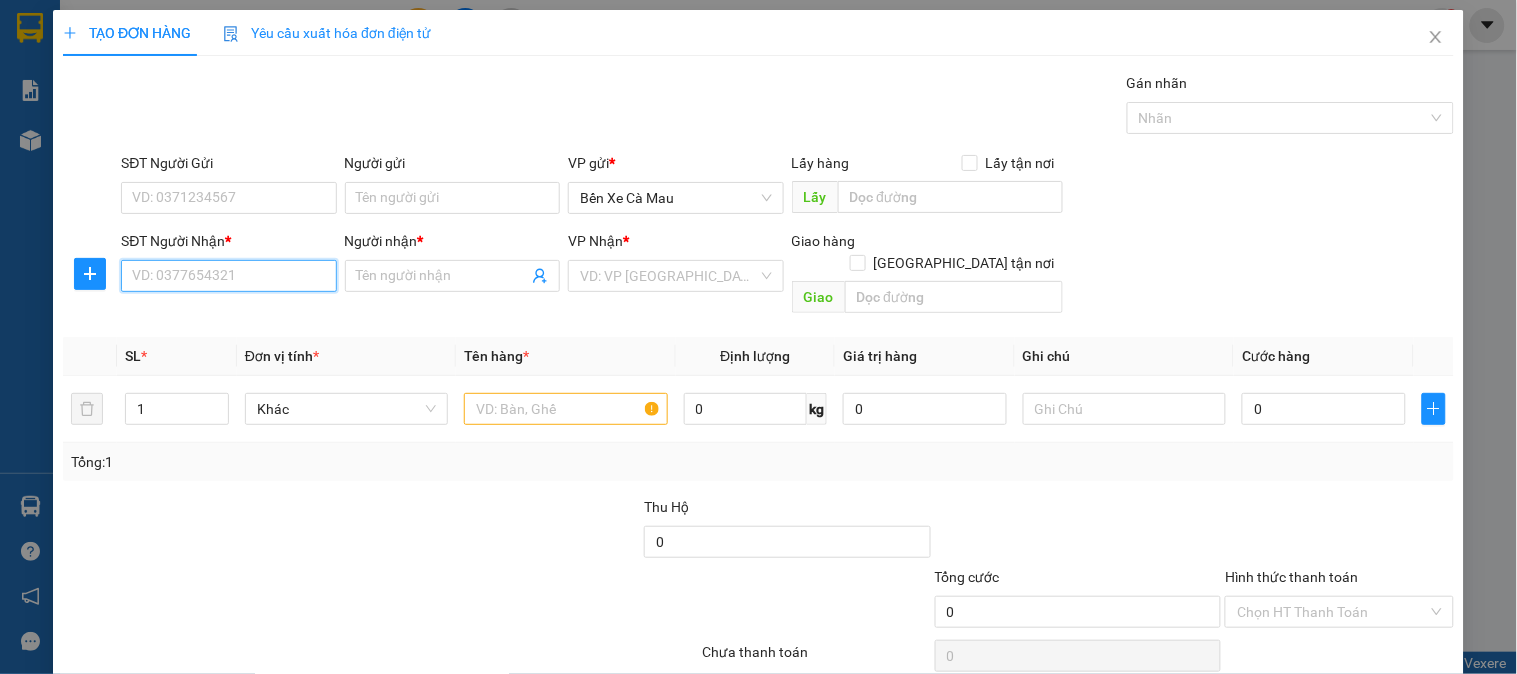 click on "SĐT Người Nhận  *" at bounding box center (228, 276) 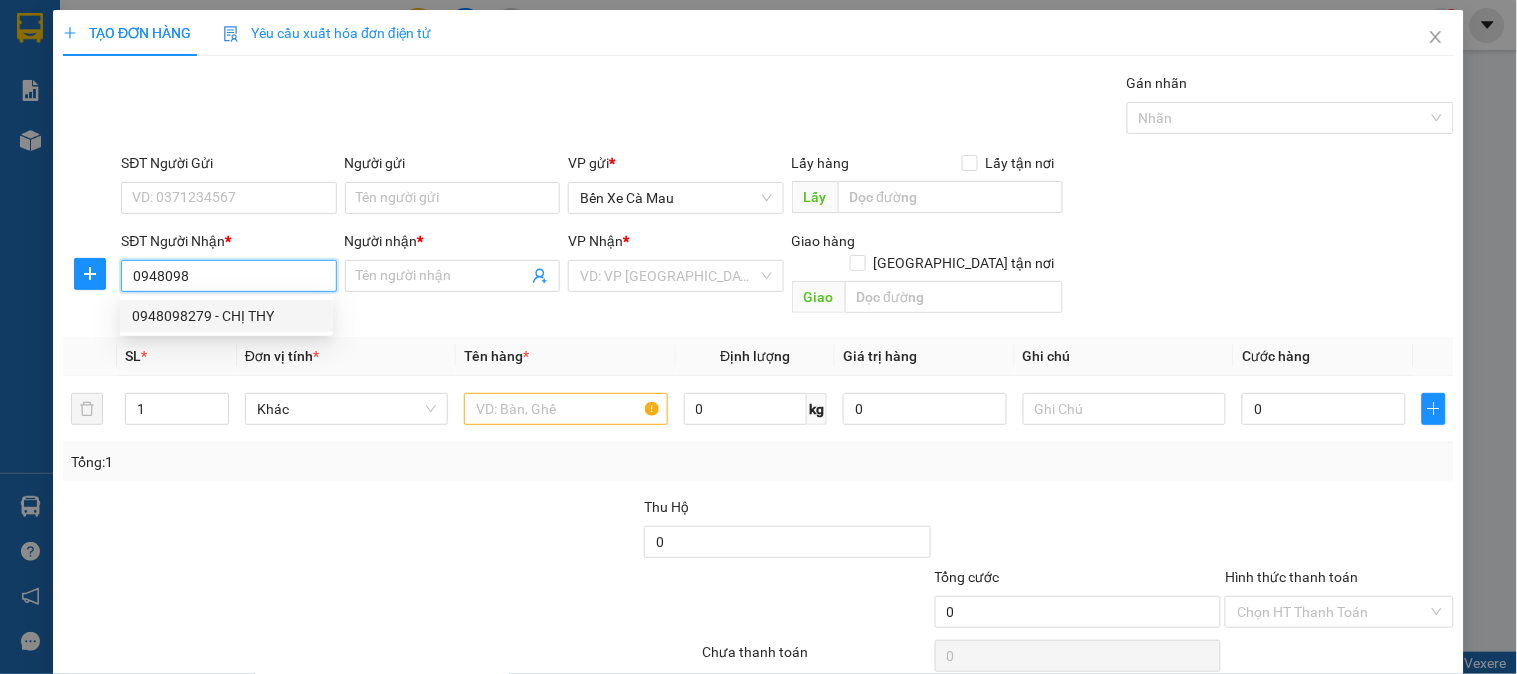 click on "0948098279 - CHỊ THY" at bounding box center (226, 316) 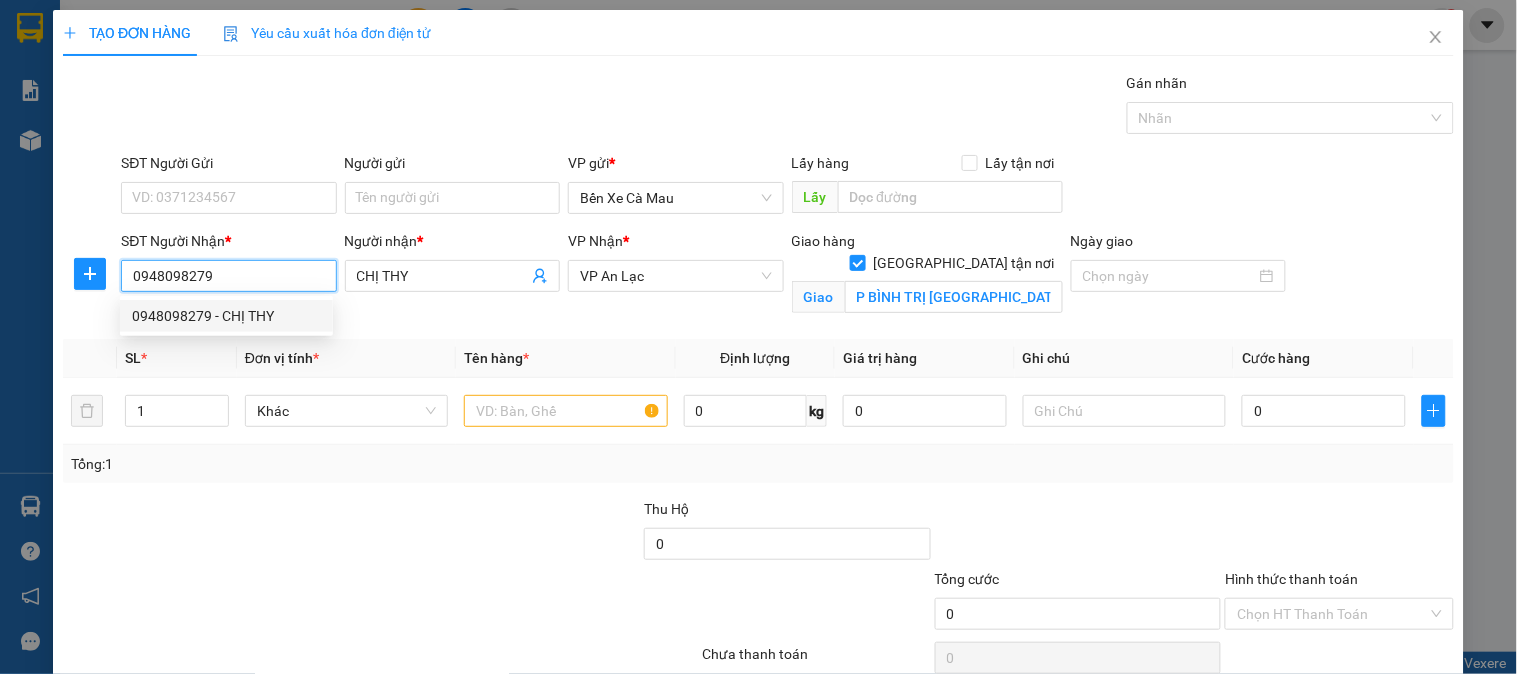 type on "40.000" 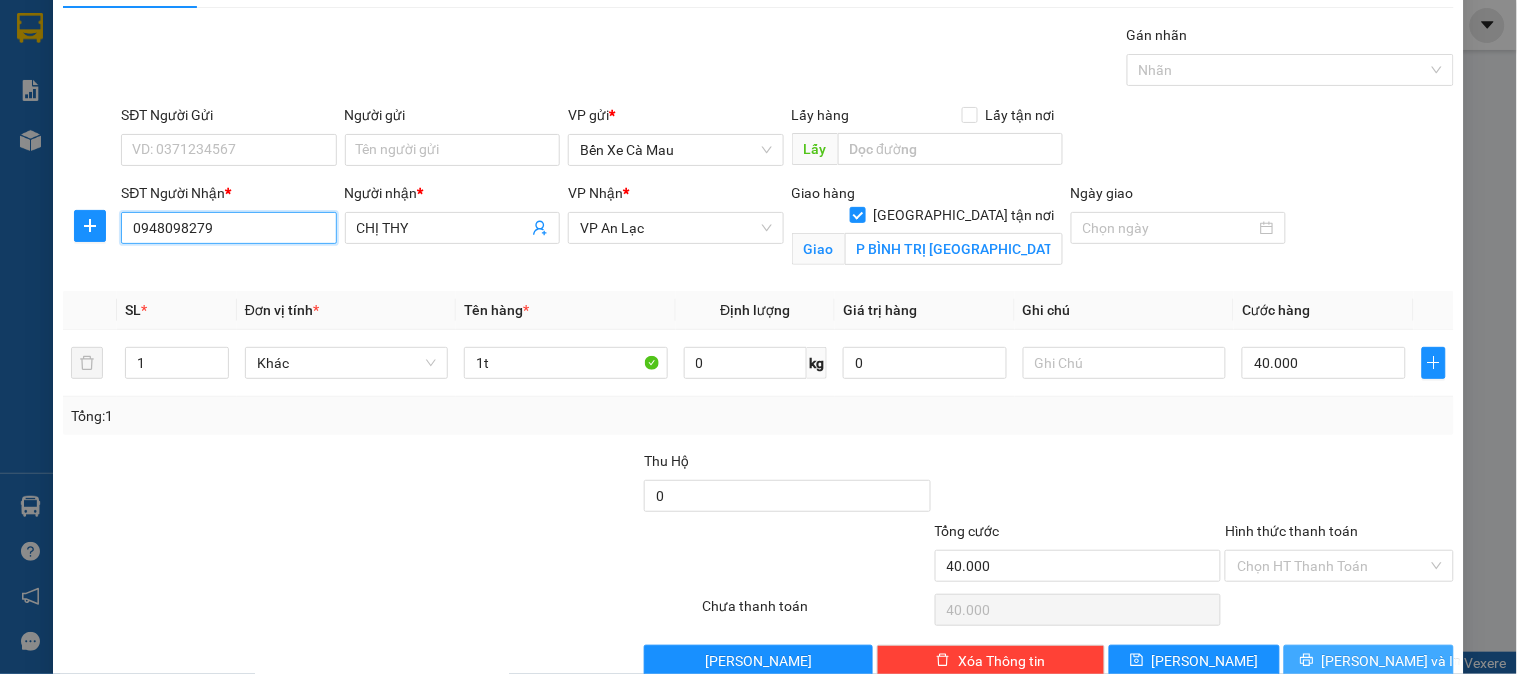 scroll, scrollTop: 90, scrollLeft: 0, axis: vertical 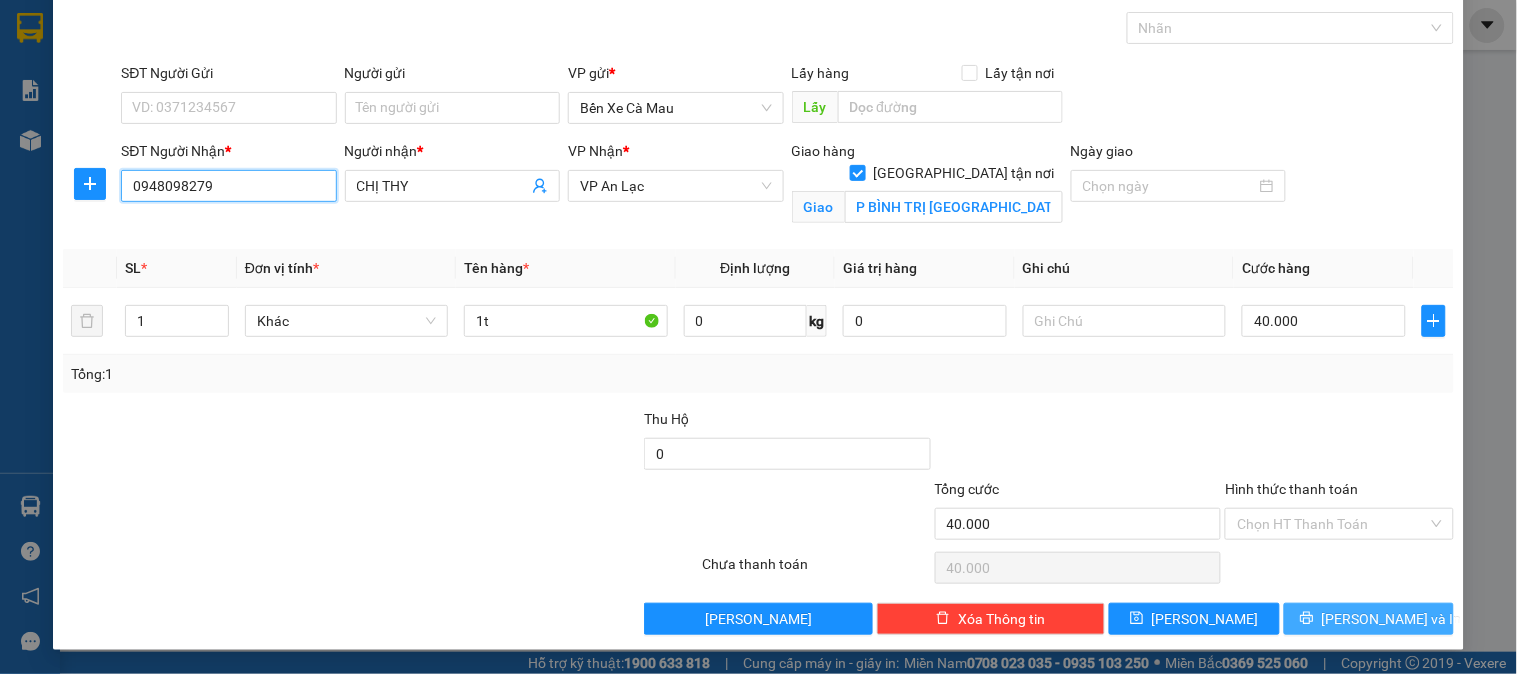 type on "0948098279" 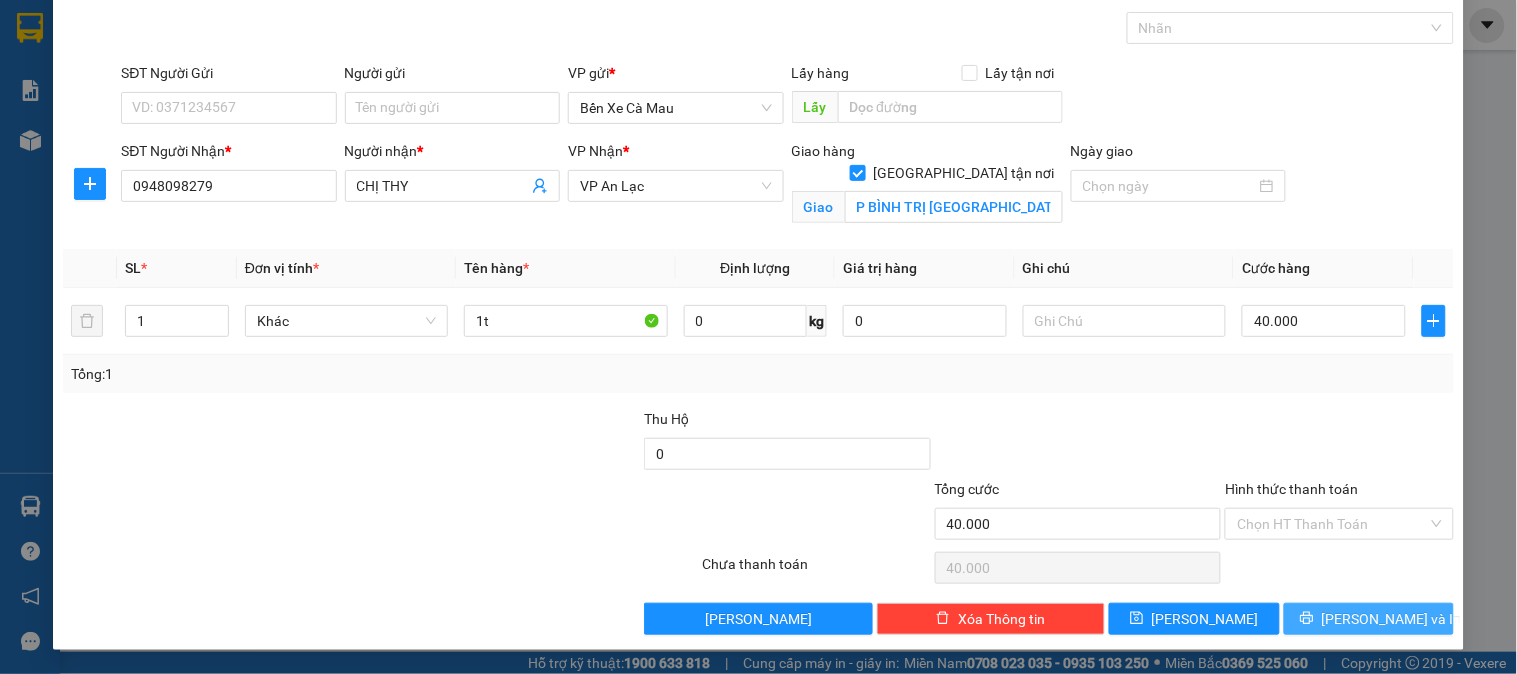 click on "[PERSON_NAME] và In" at bounding box center (1369, 619) 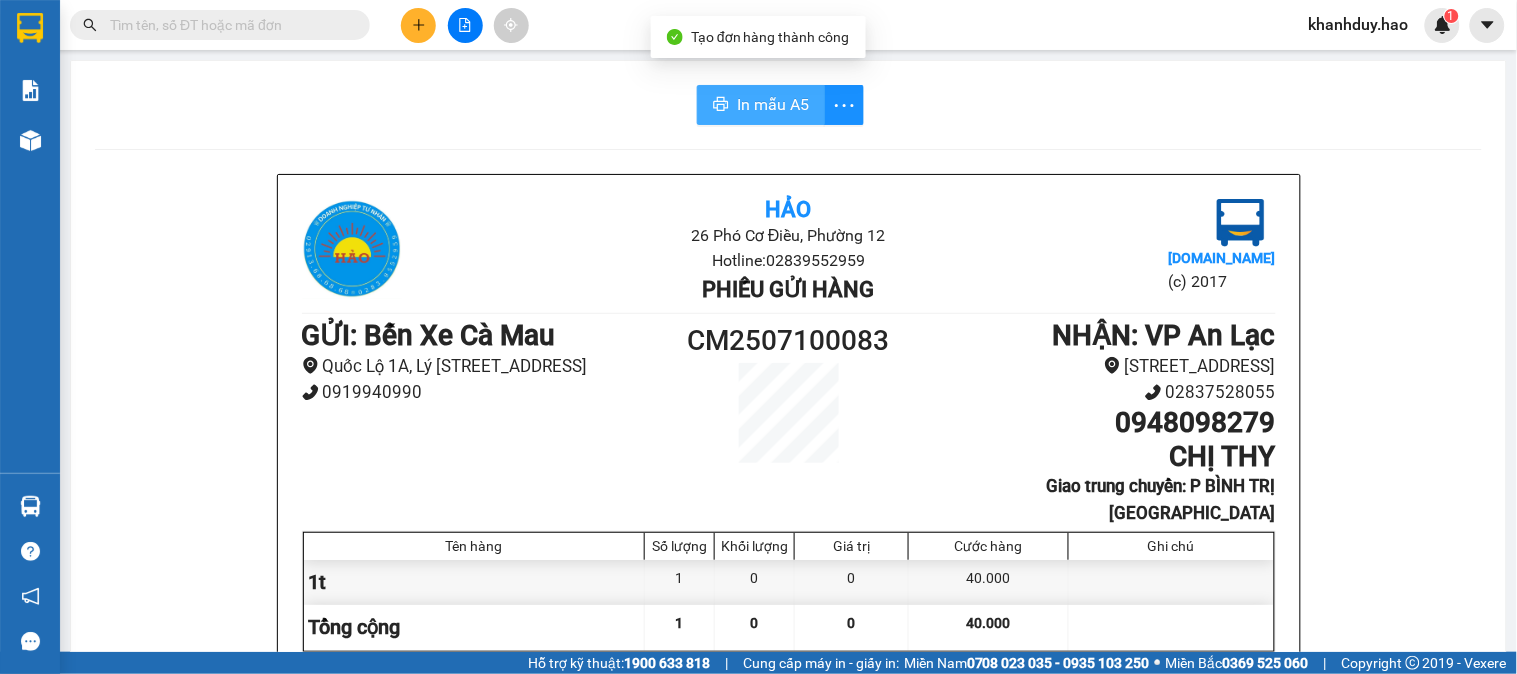 click on "In mẫu A5" at bounding box center [773, 104] 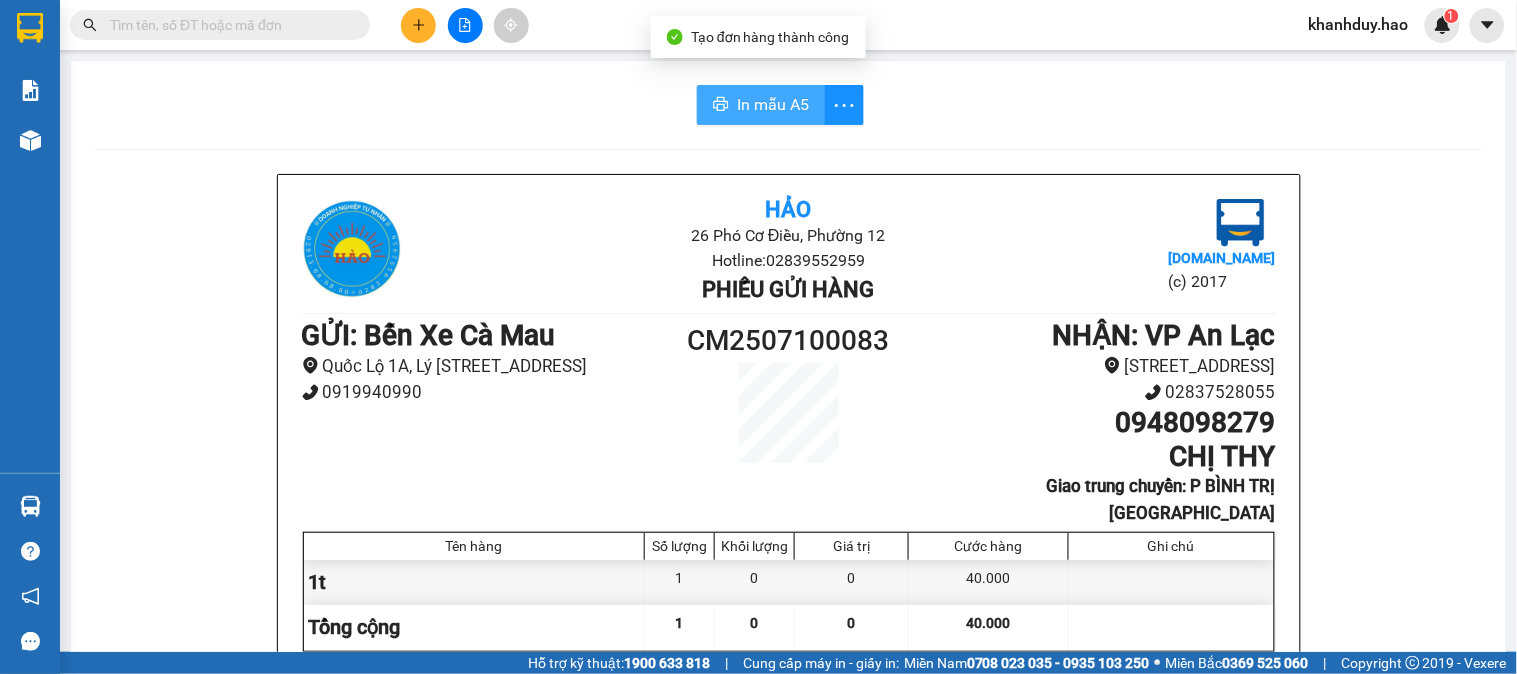 scroll, scrollTop: 0, scrollLeft: 0, axis: both 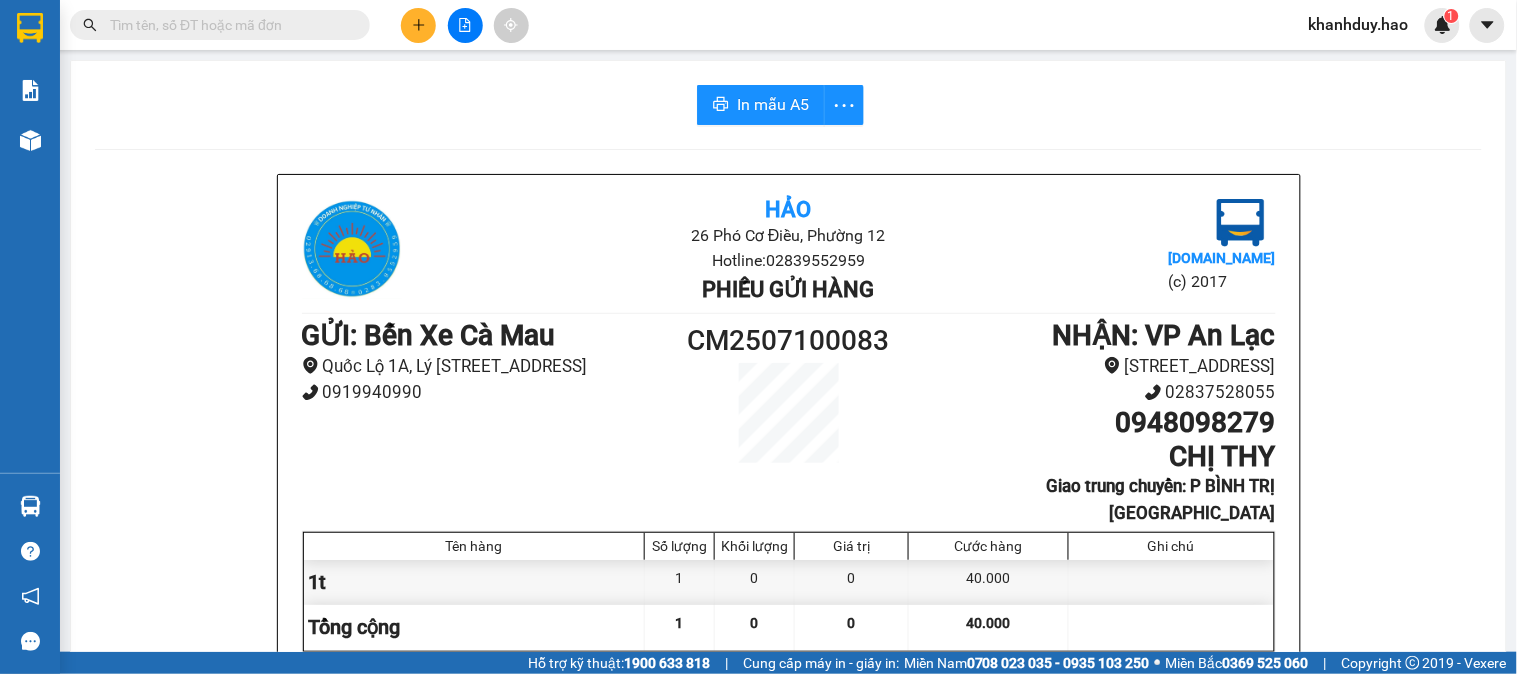 click at bounding box center (418, 25) 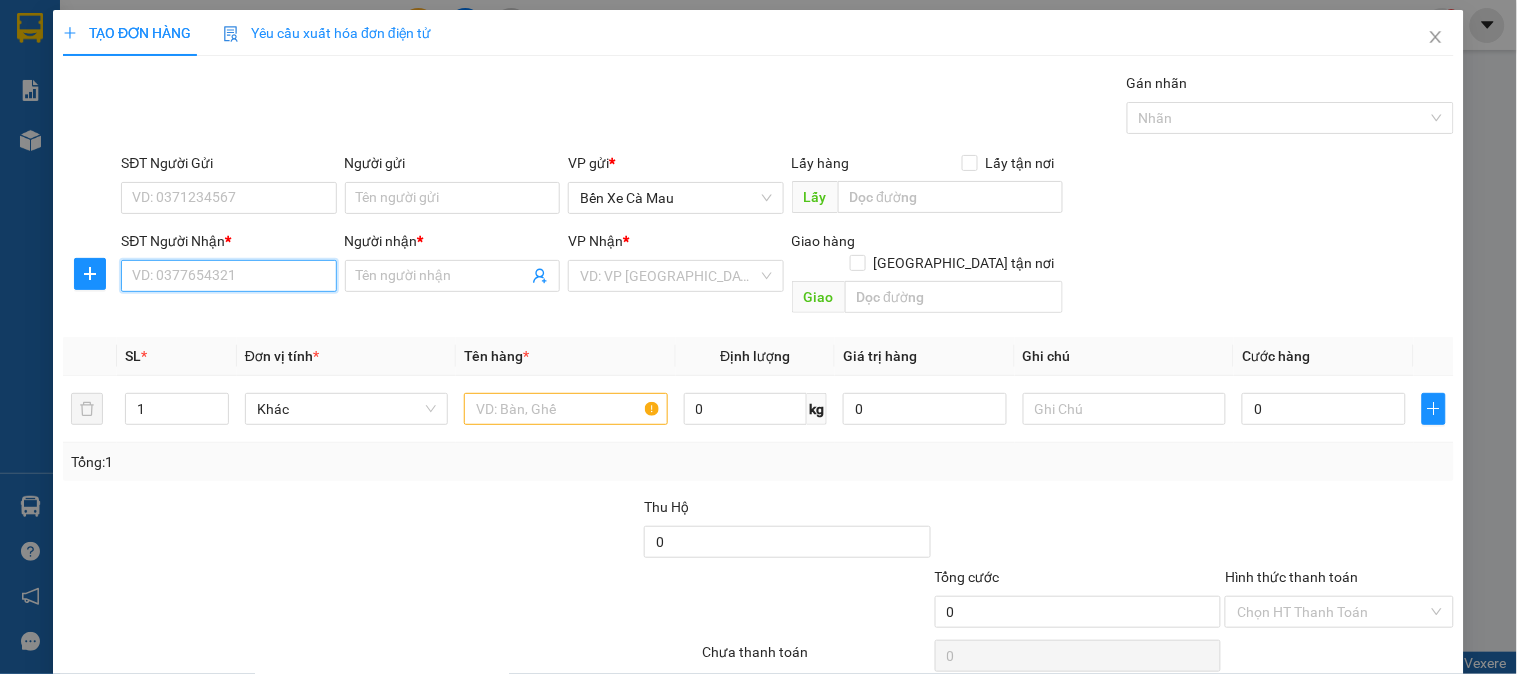 click on "SĐT Người Nhận  *" at bounding box center (228, 276) 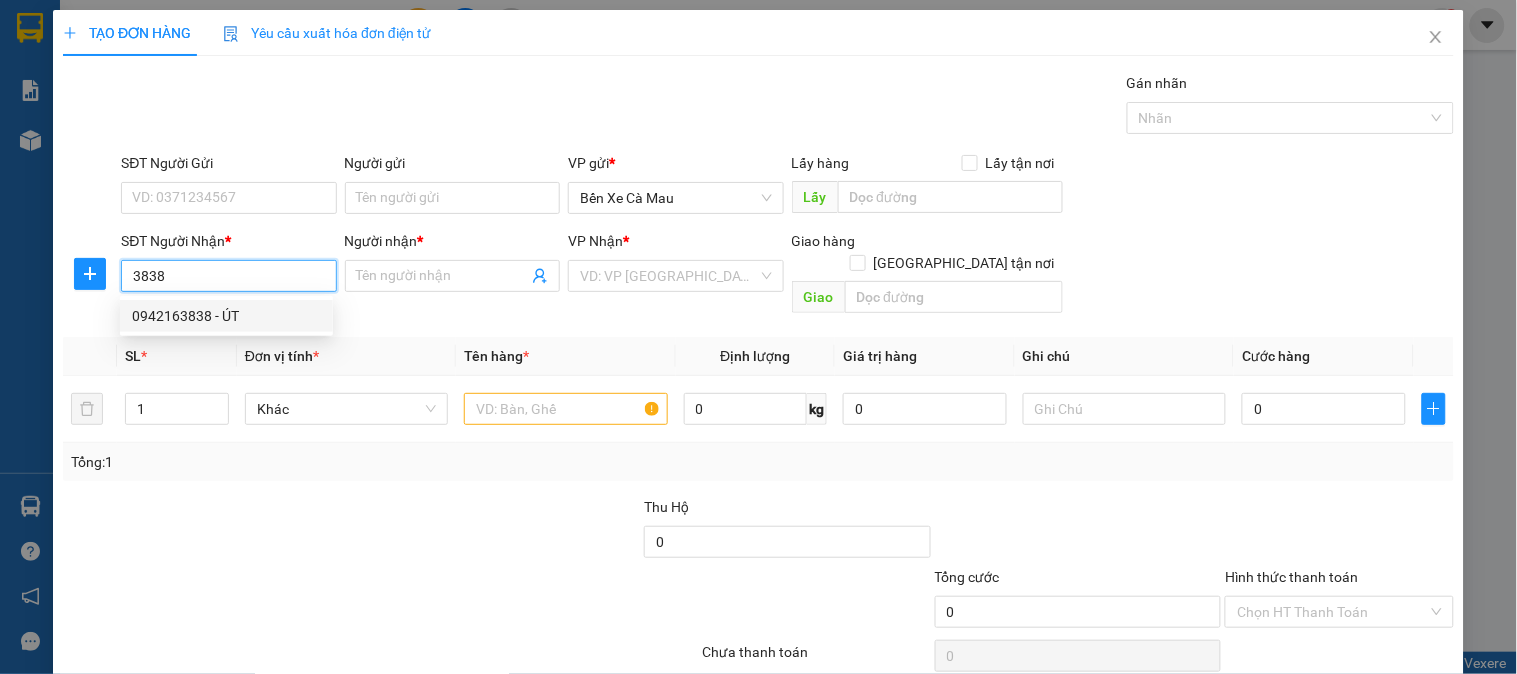 click on "0942163838 - ÚT" at bounding box center [226, 316] 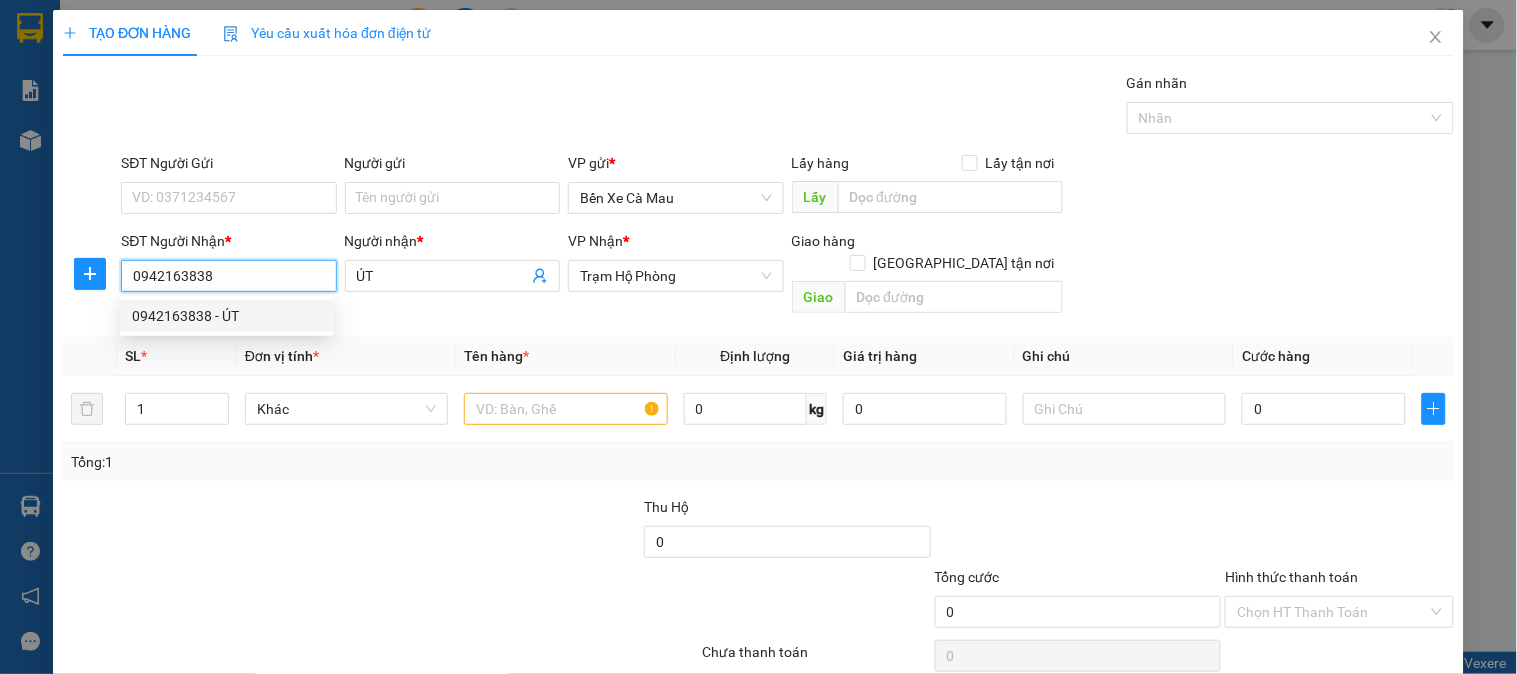 type on "20.000" 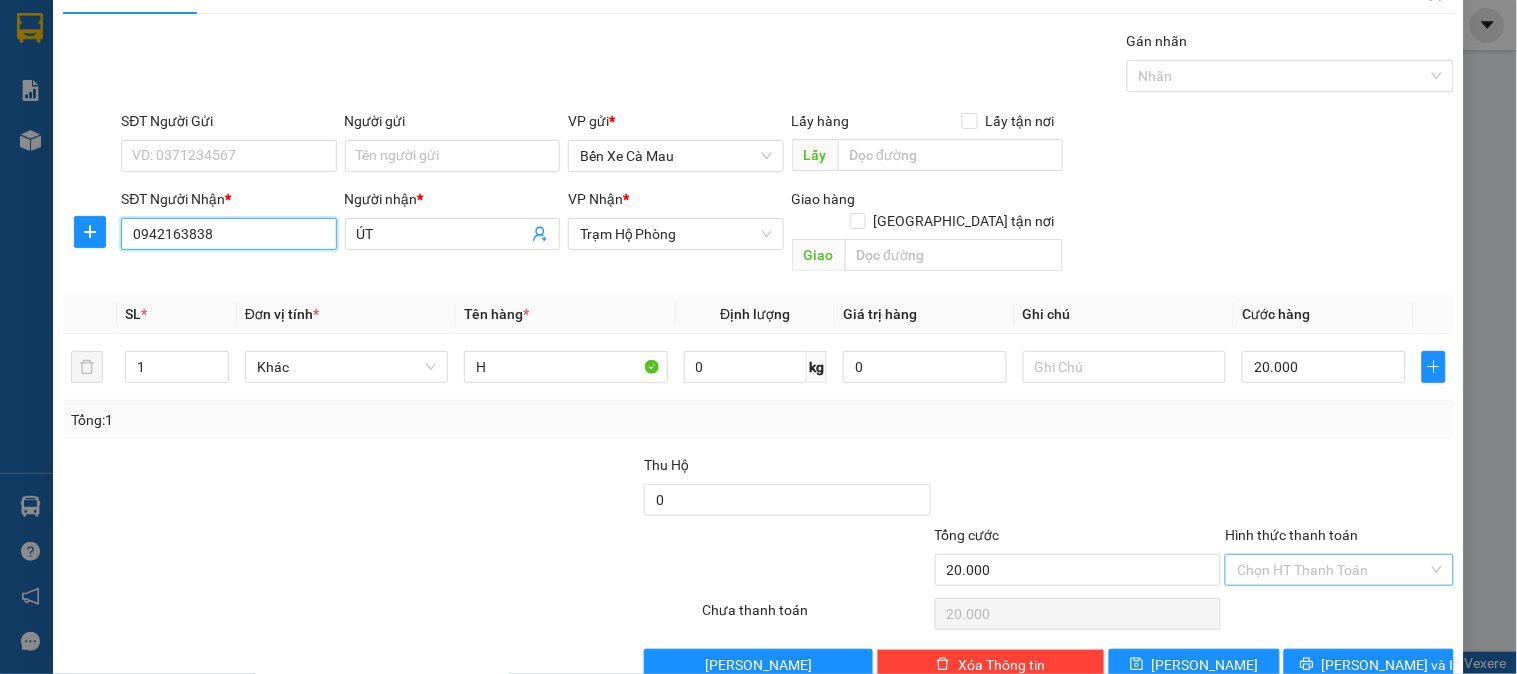 scroll, scrollTop: 65, scrollLeft: 0, axis: vertical 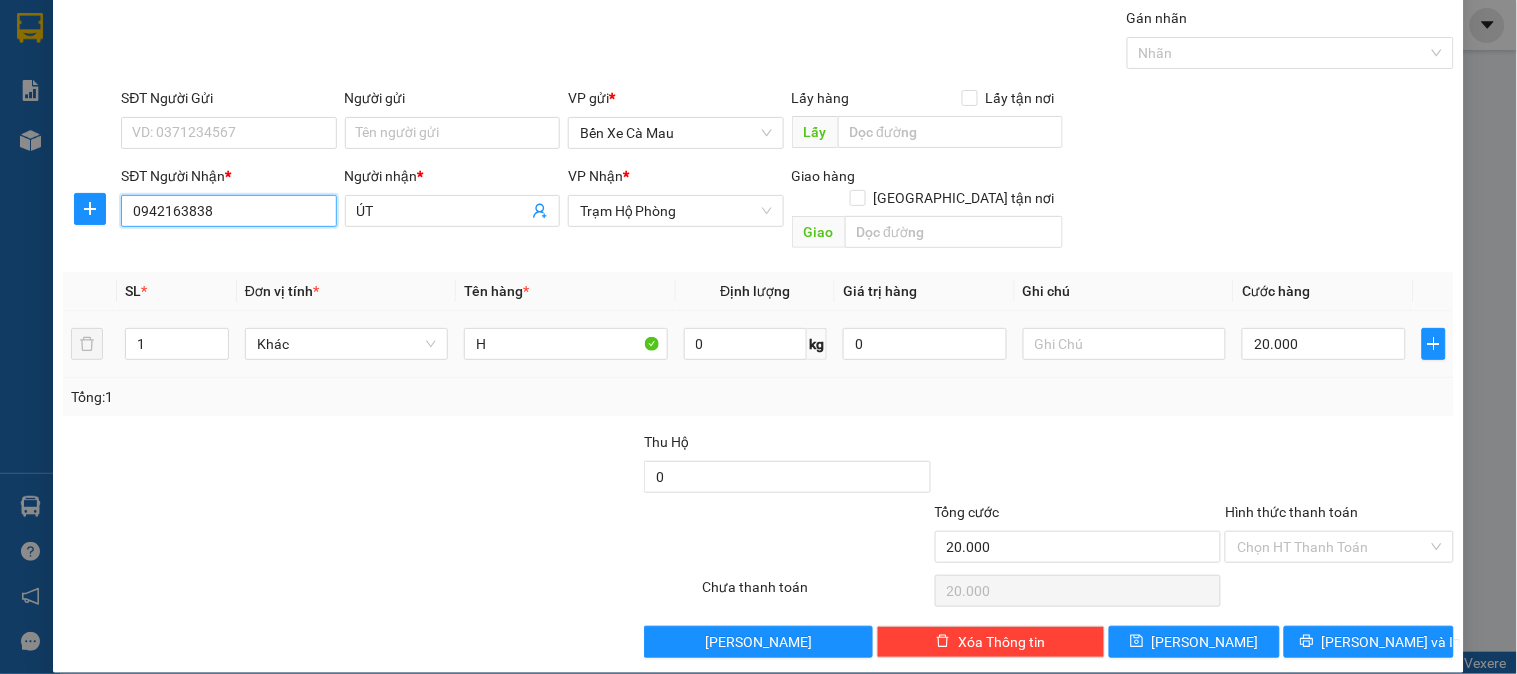 type on "0942163838" 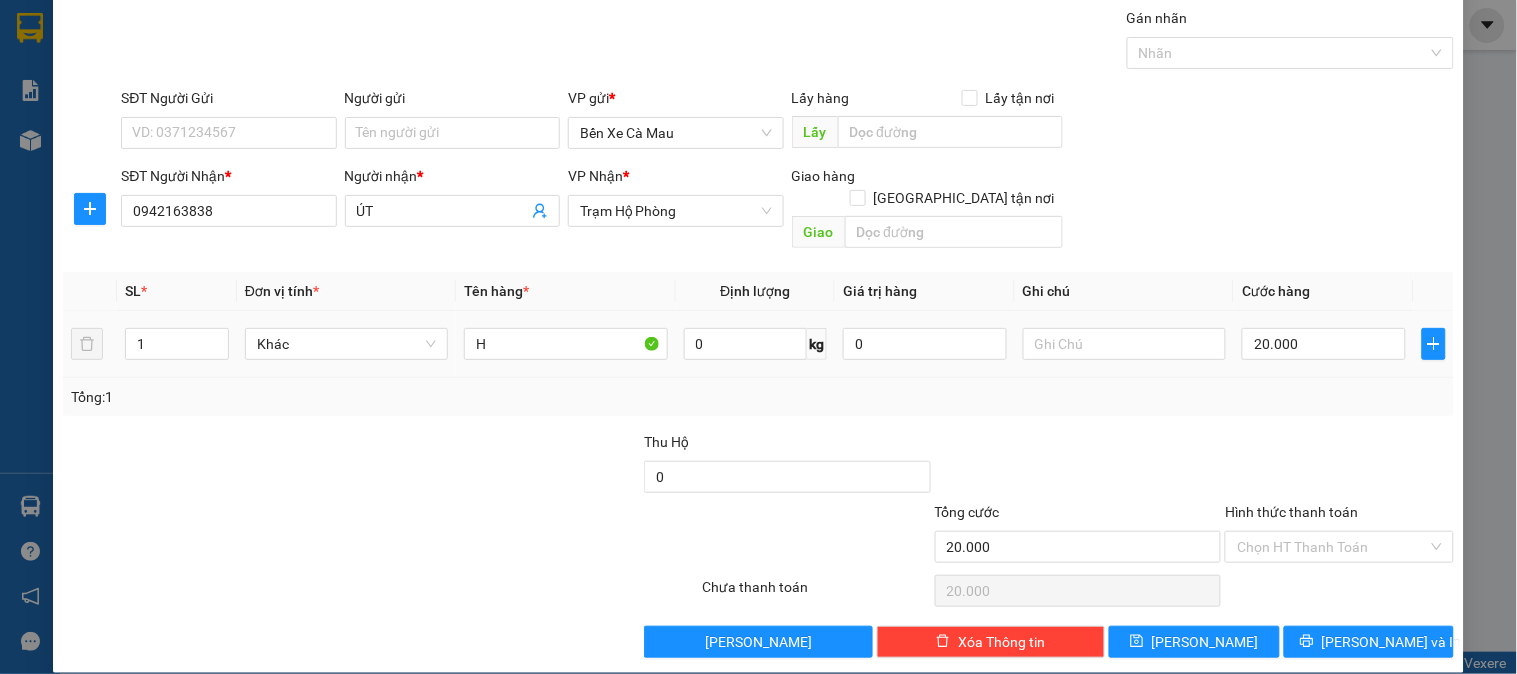 click on "20.000" at bounding box center [1324, 344] 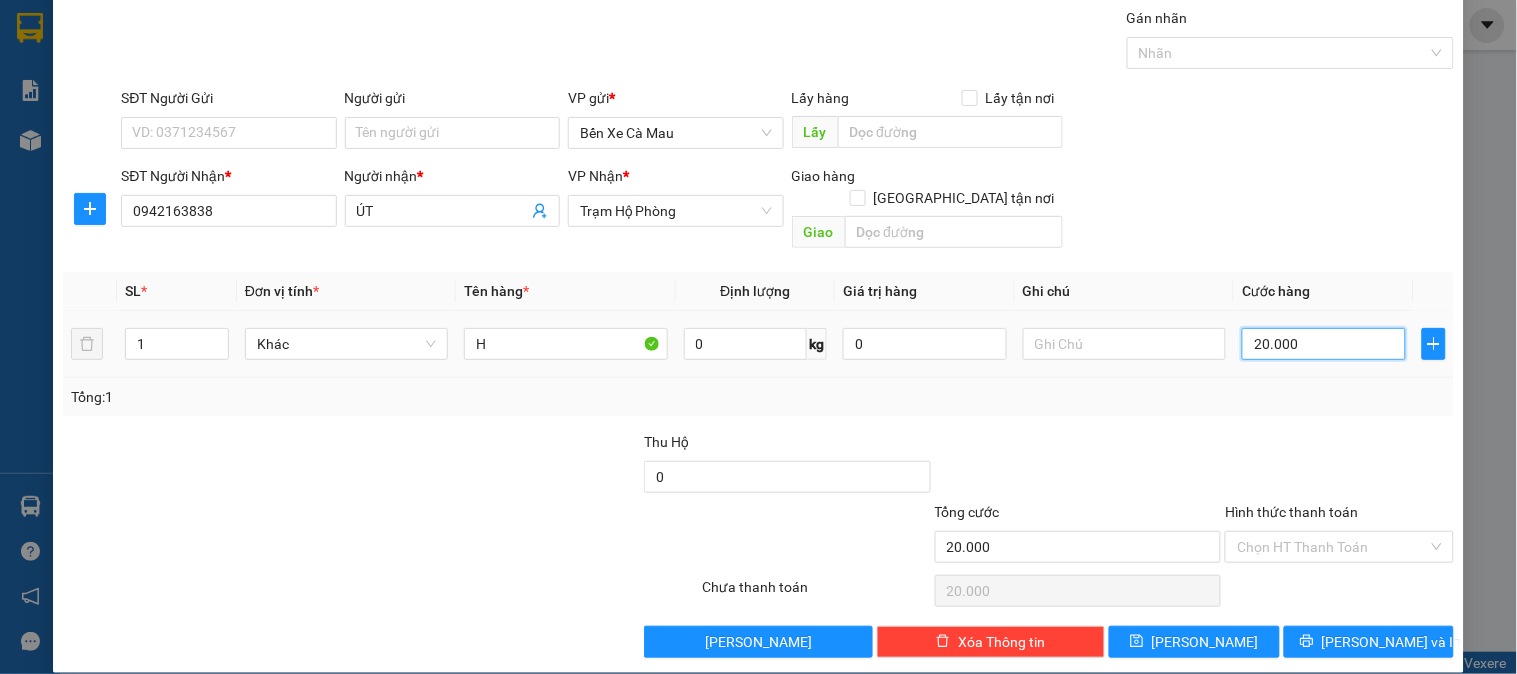 click on "20.000" at bounding box center (1324, 344) 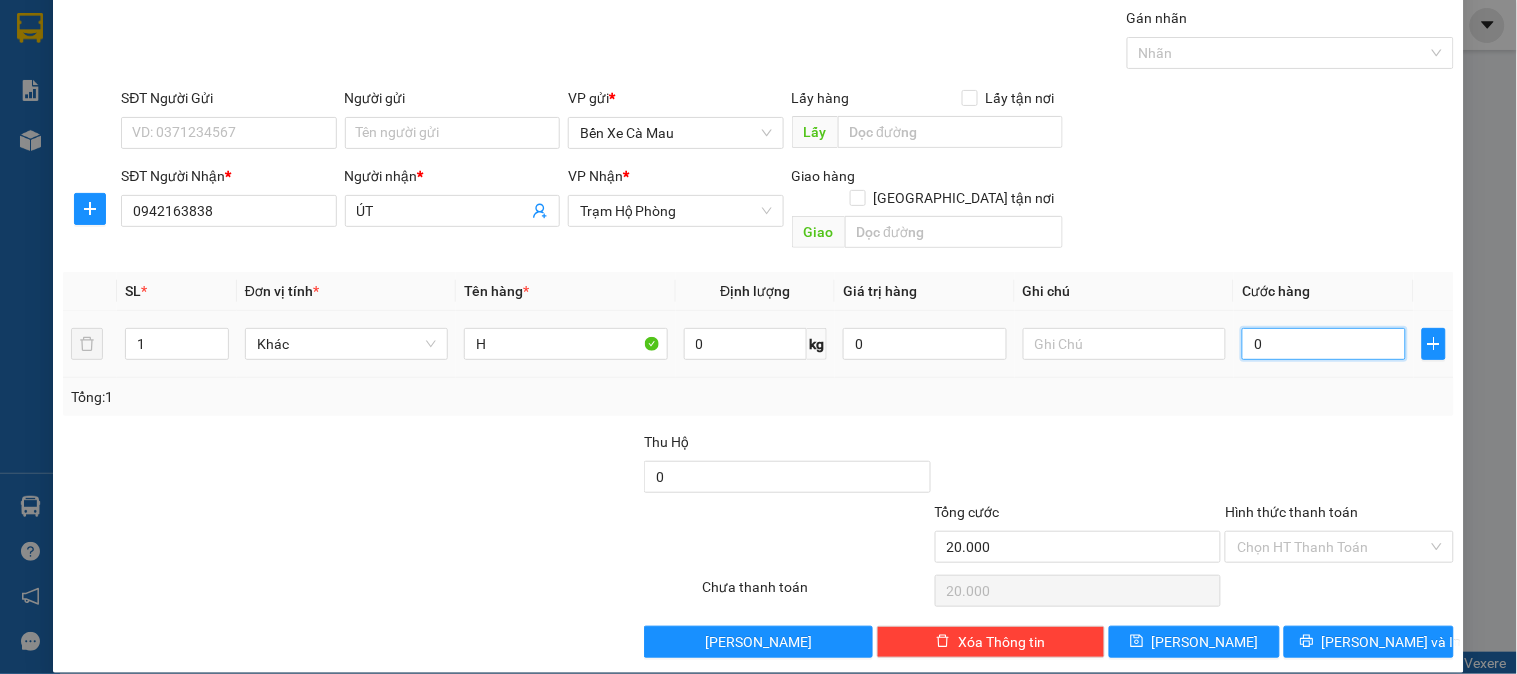 type on "0" 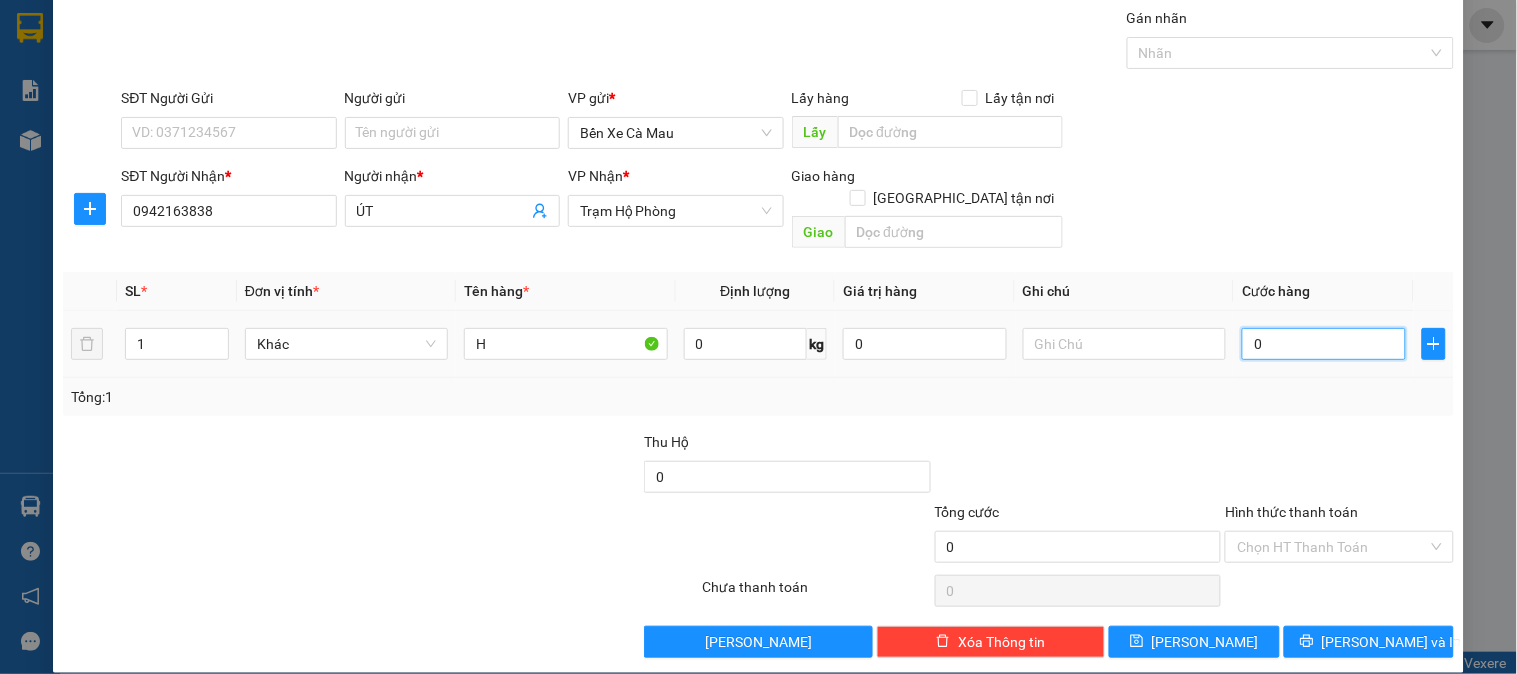 type on "03" 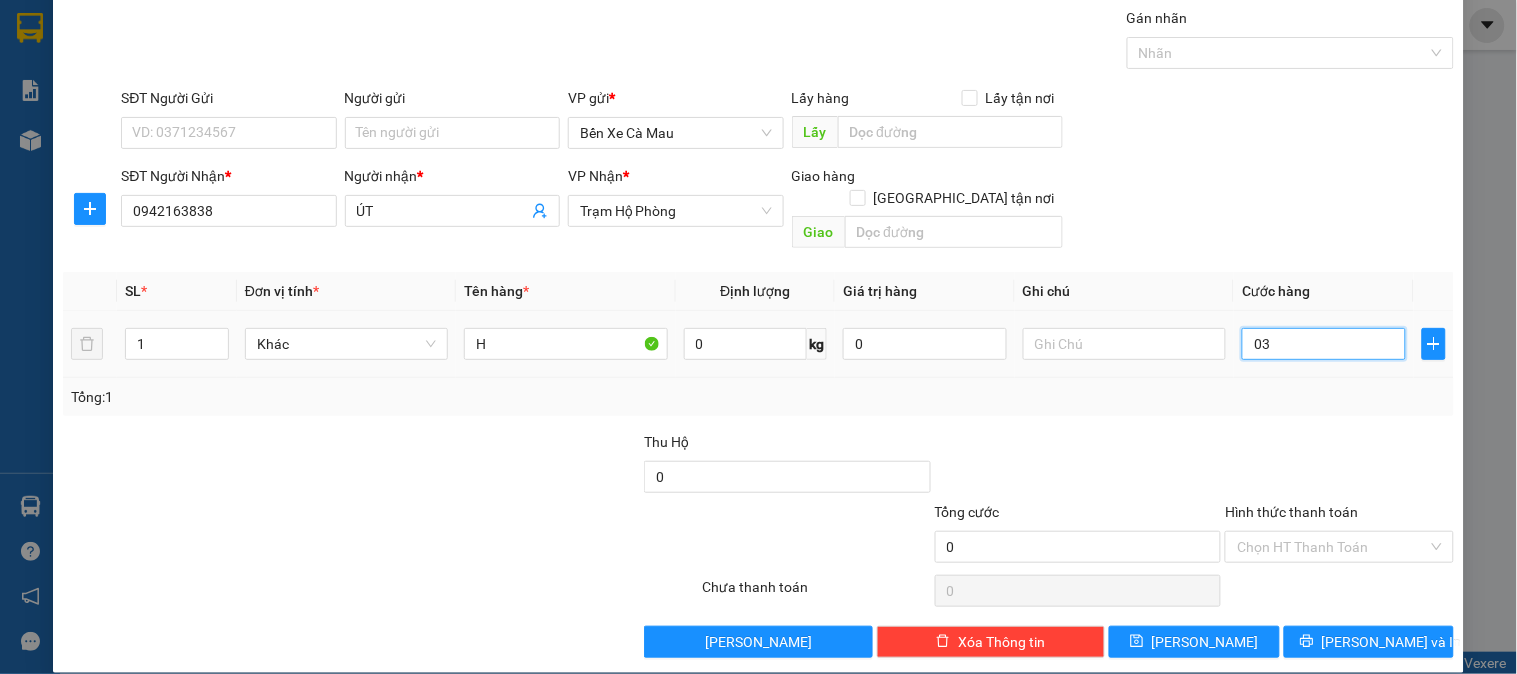 type on "3" 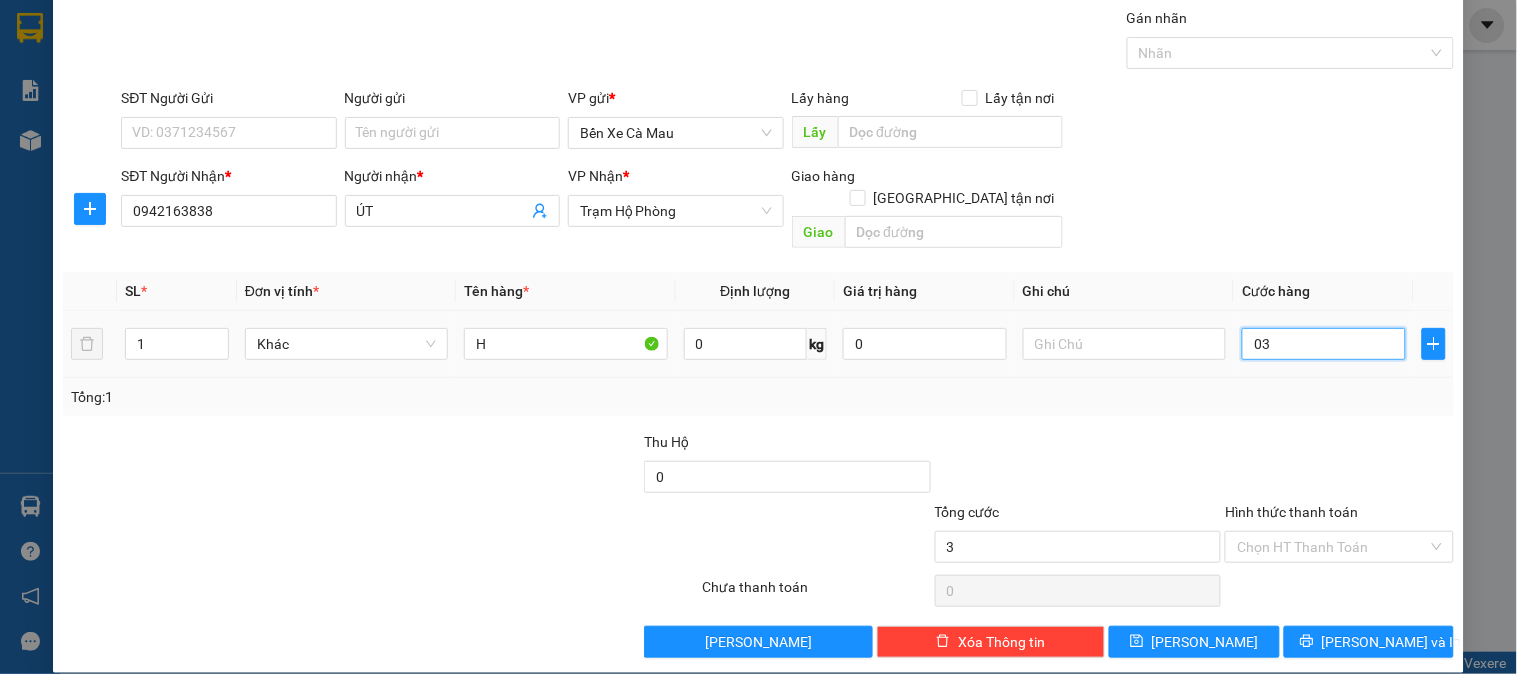 type on "3" 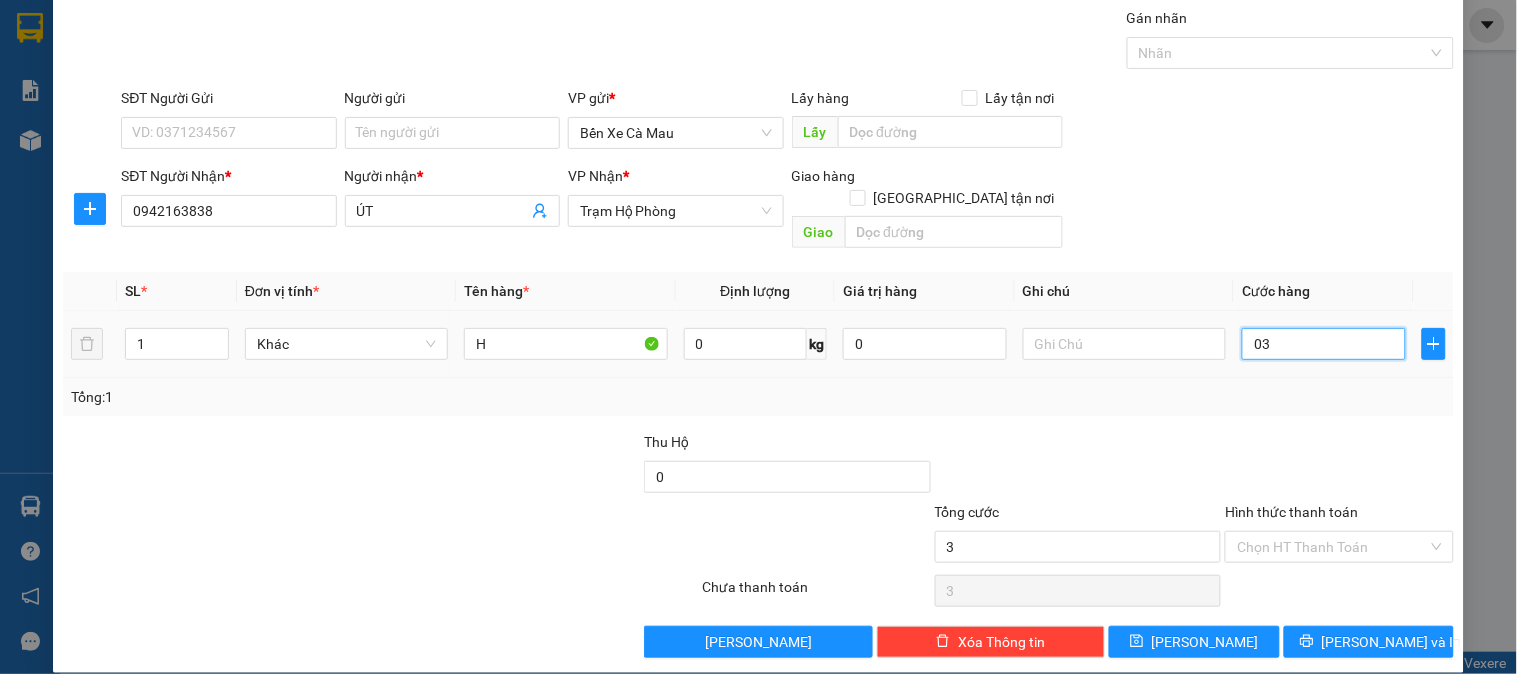 type on "030" 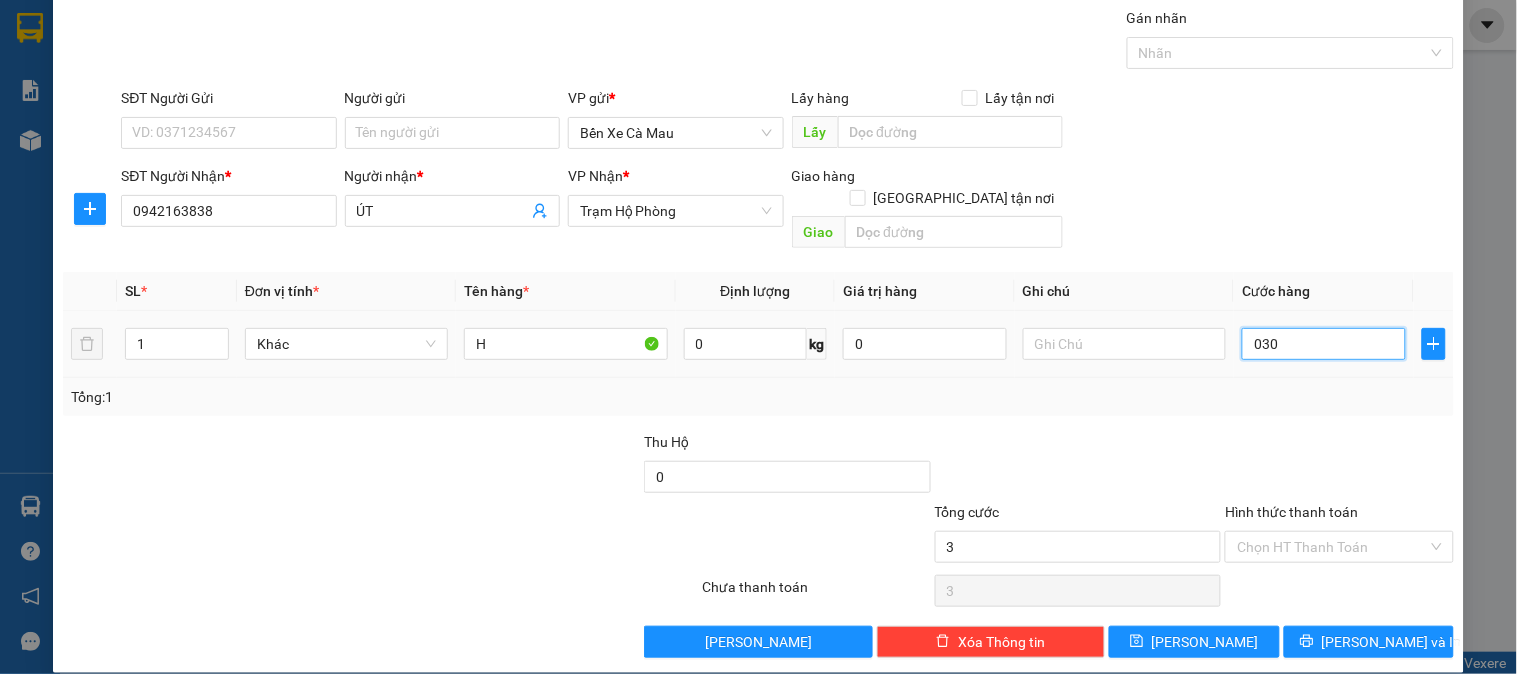 type on "30" 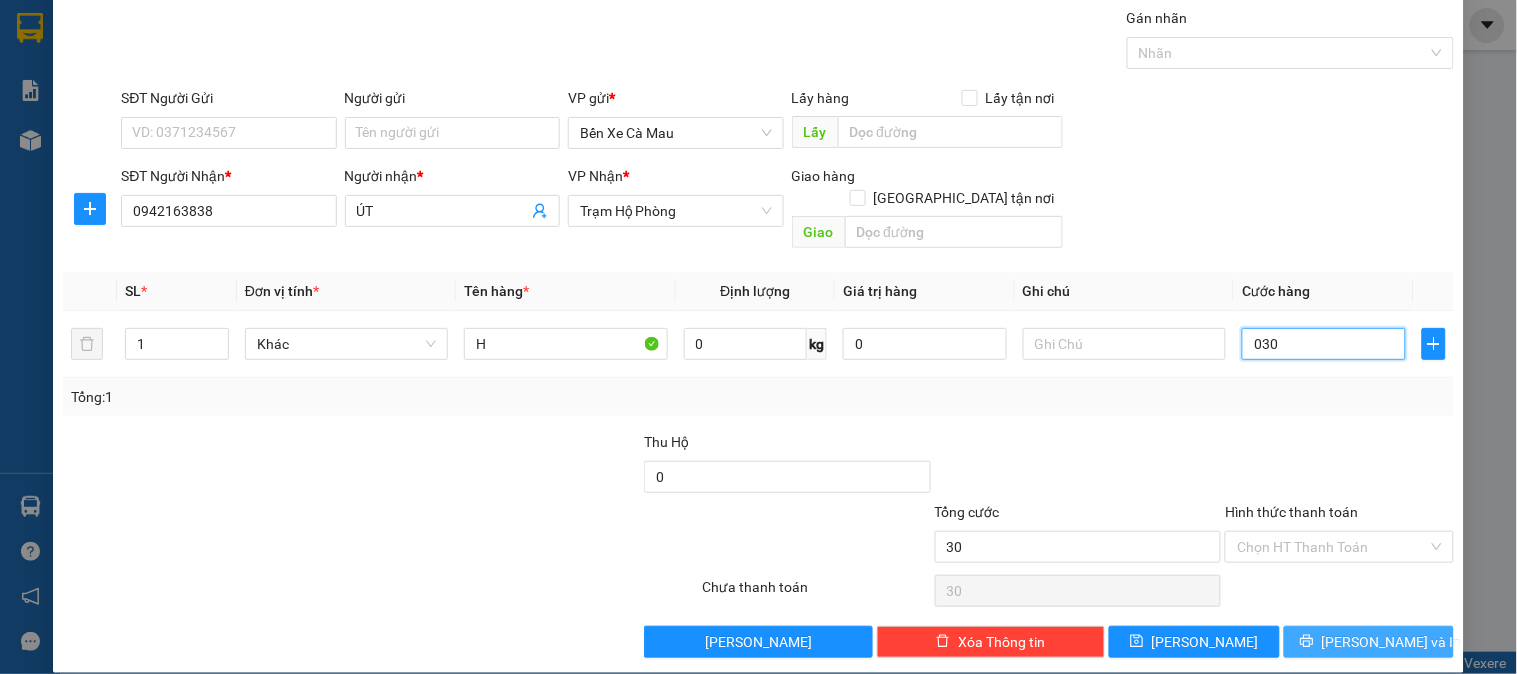 type on "030" 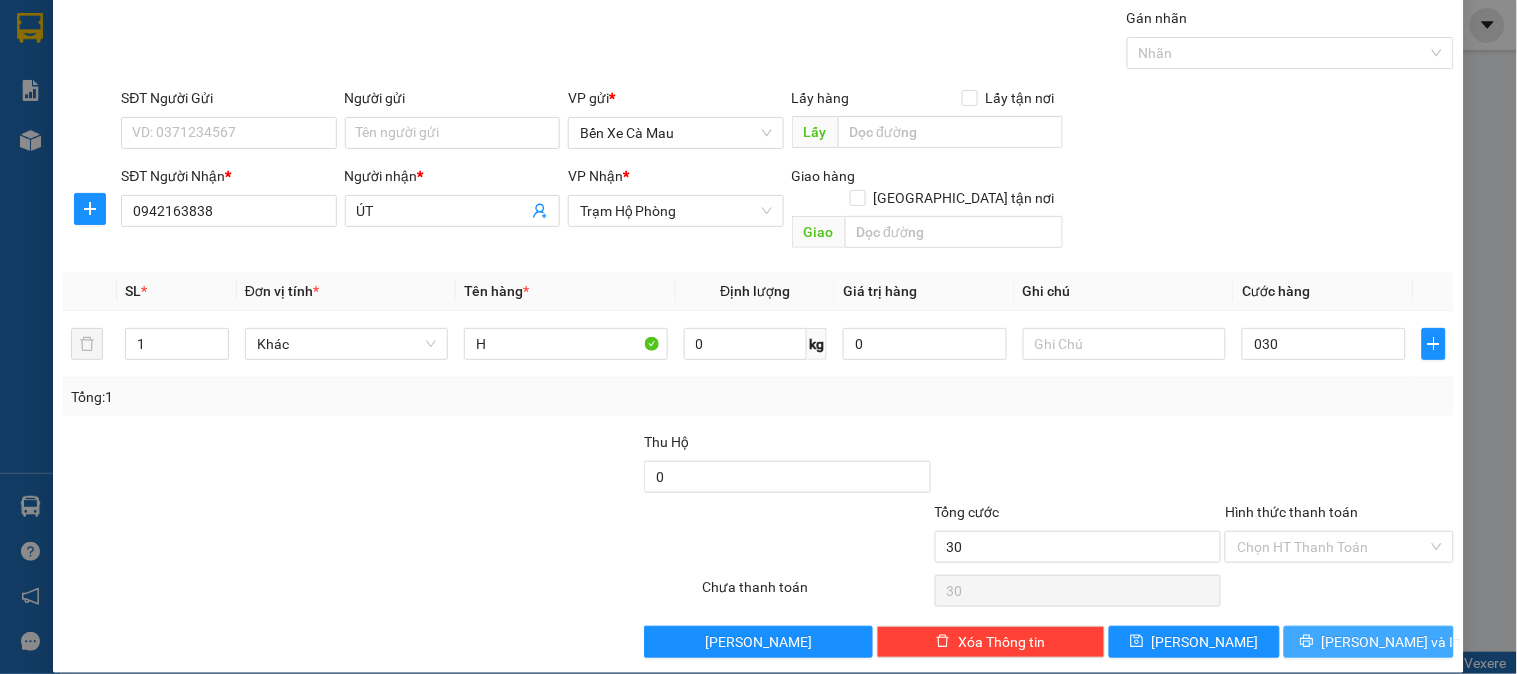 type on "30.000" 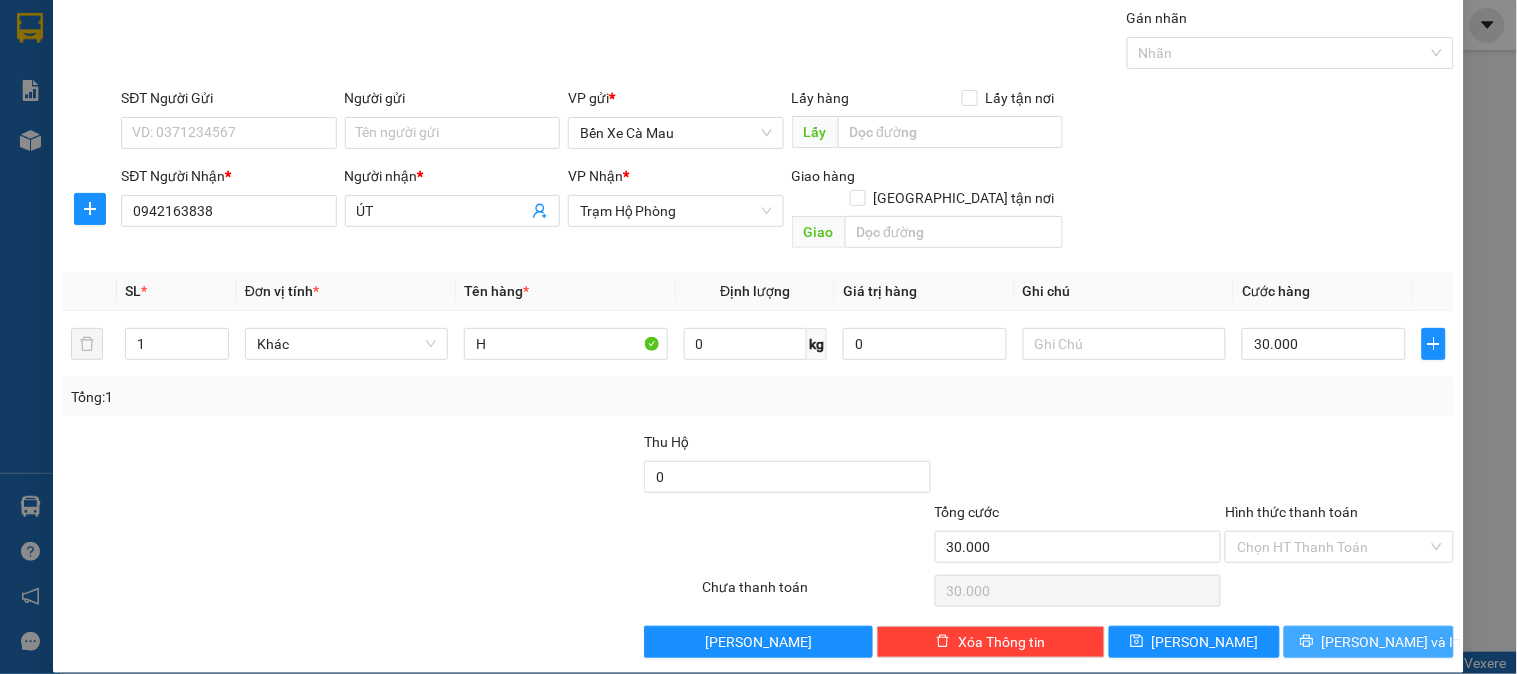 click on "[PERSON_NAME] và In" at bounding box center (1392, 642) 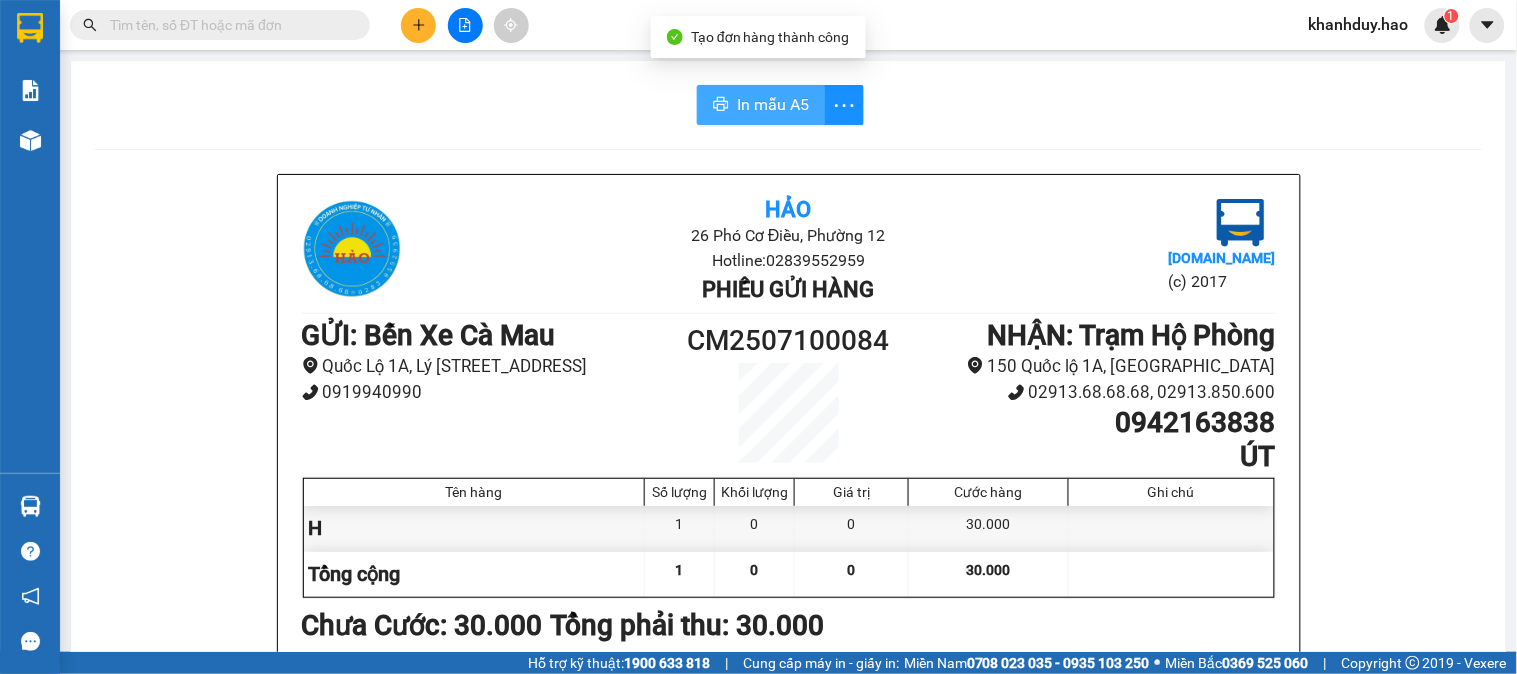 click on "In mẫu A5" at bounding box center (773, 104) 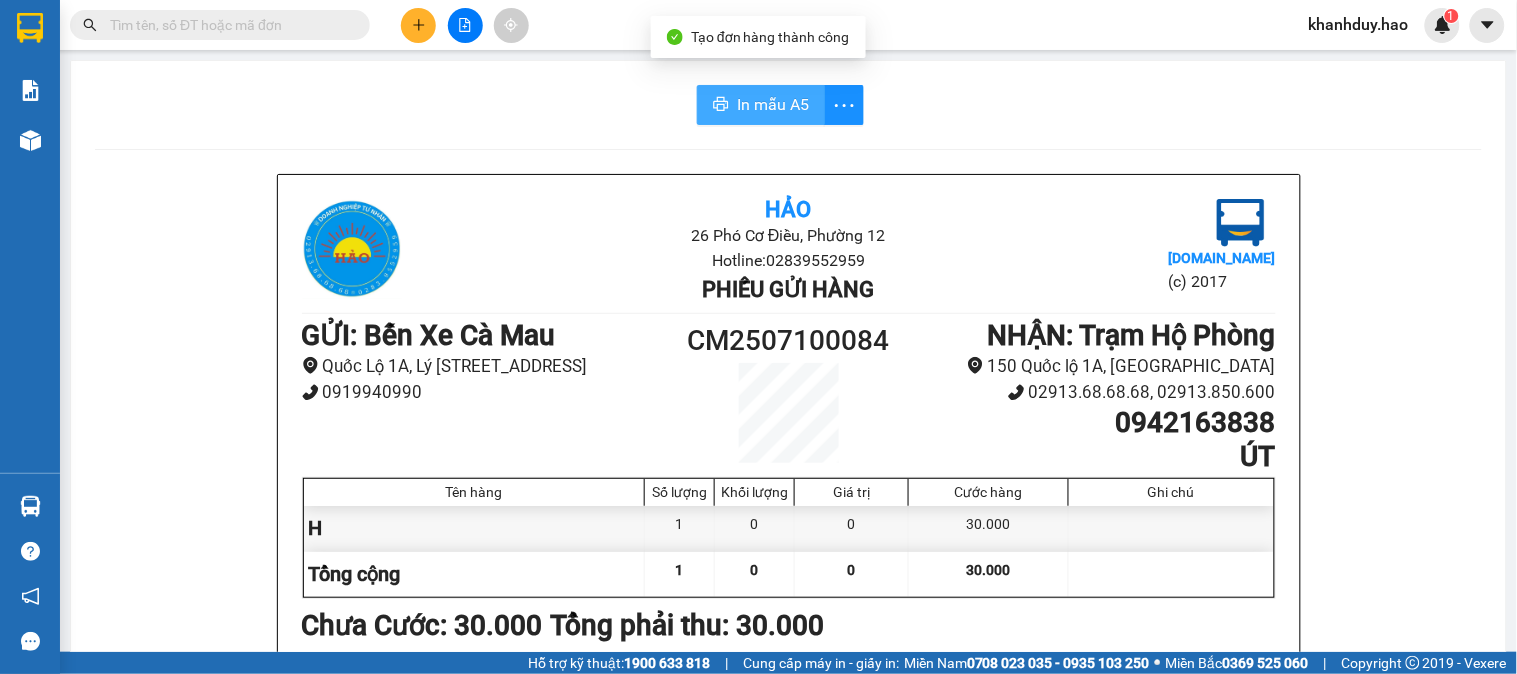 scroll, scrollTop: 0, scrollLeft: 0, axis: both 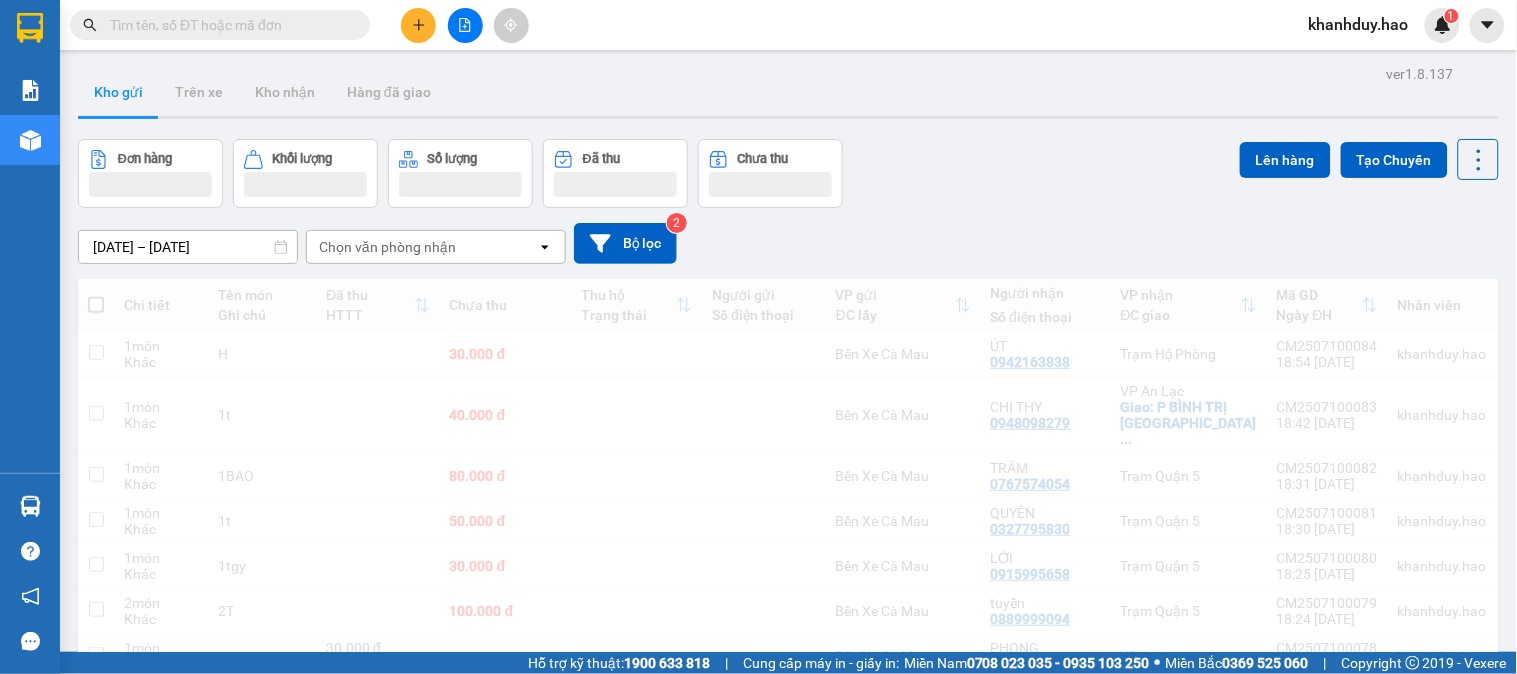 click at bounding box center (220, 25) 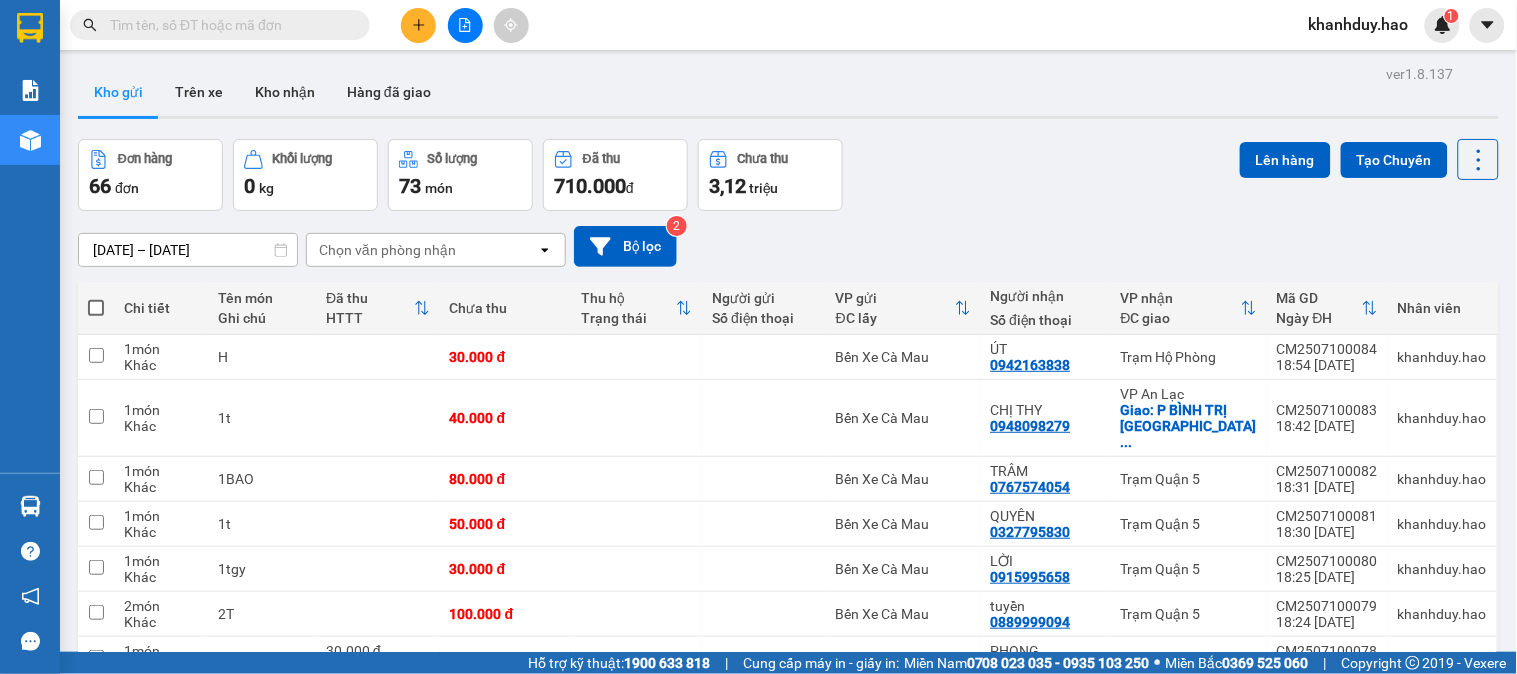 click at bounding box center (220, 25) 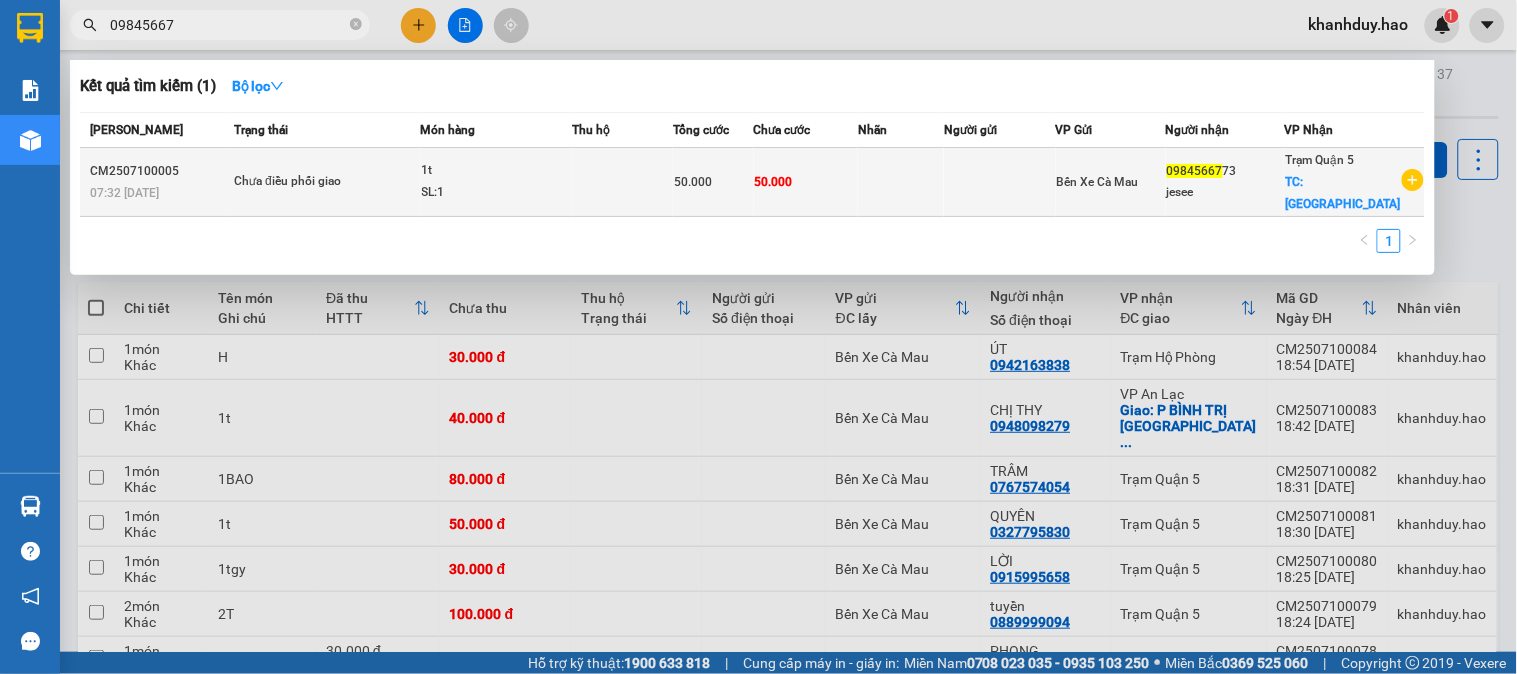 type on "09845667" 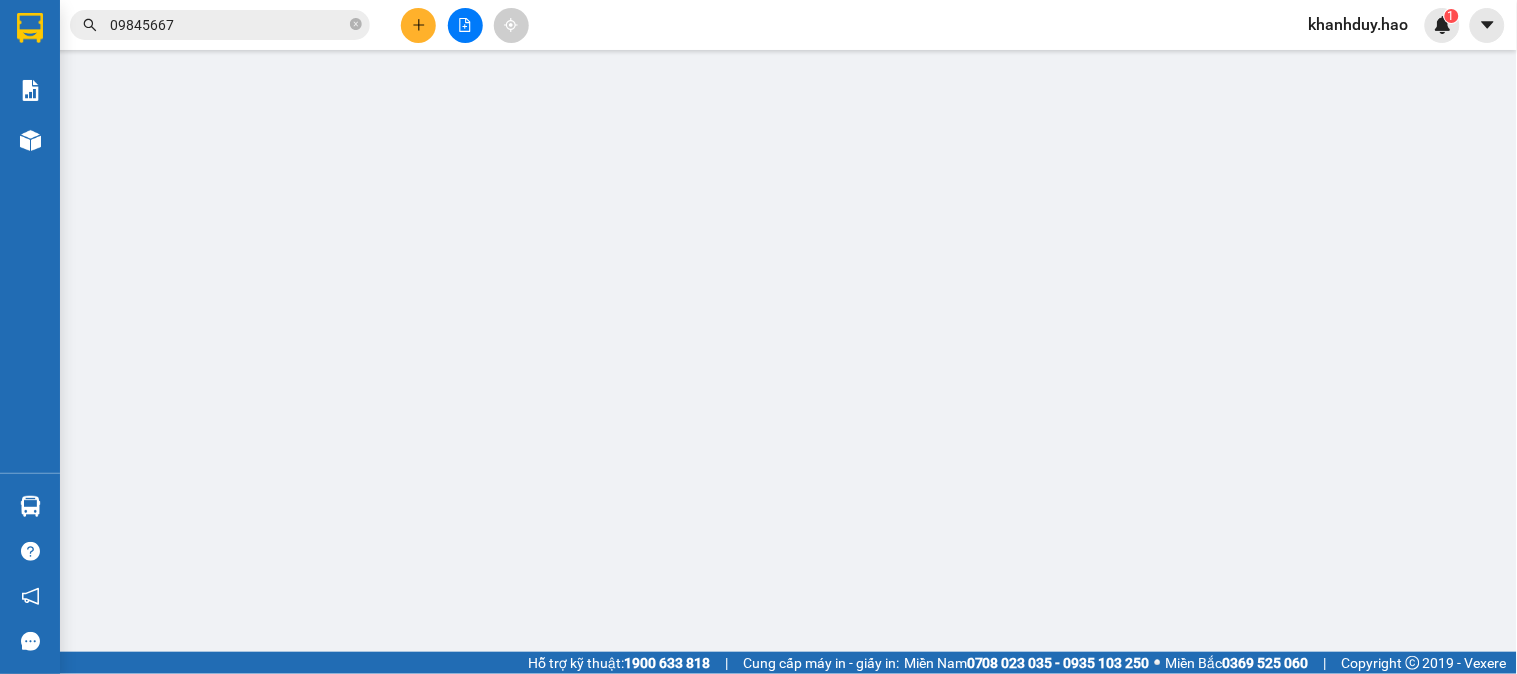type on "0984566773" 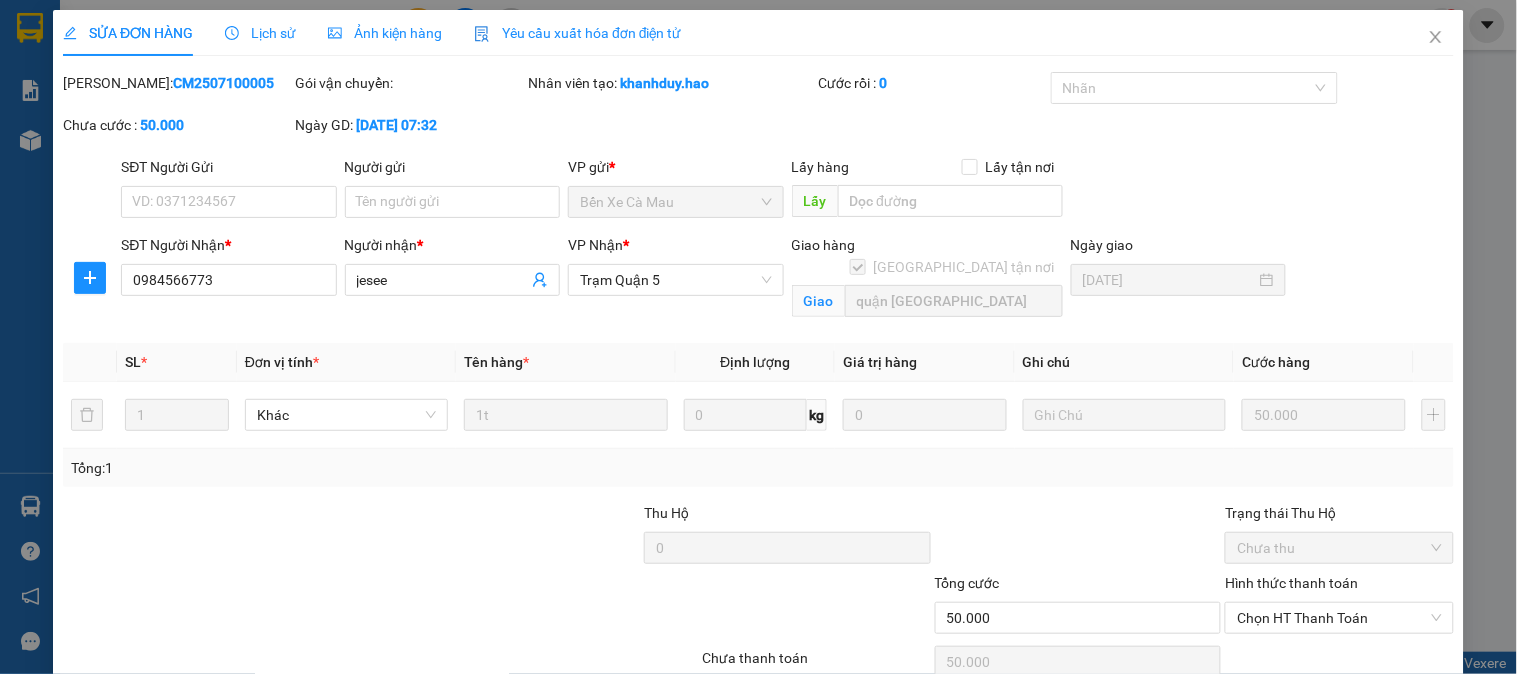 click on "SỬA ĐƠN HÀNG Lịch sử Ảnh kiện hàng Yêu cầu xuất hóa đơn điện tử" at bounding box center [372, 33] 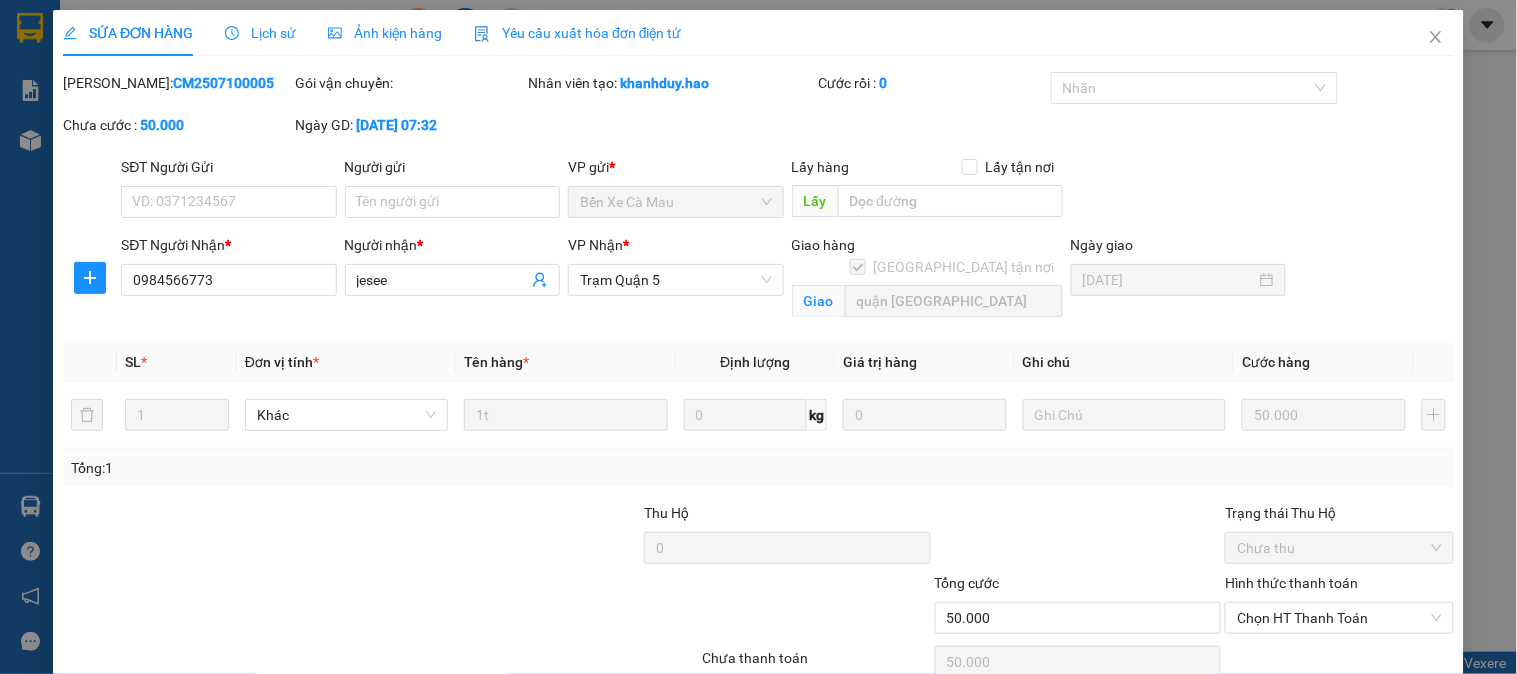 click on "Lịch sử" at bounding box center (260, 33) 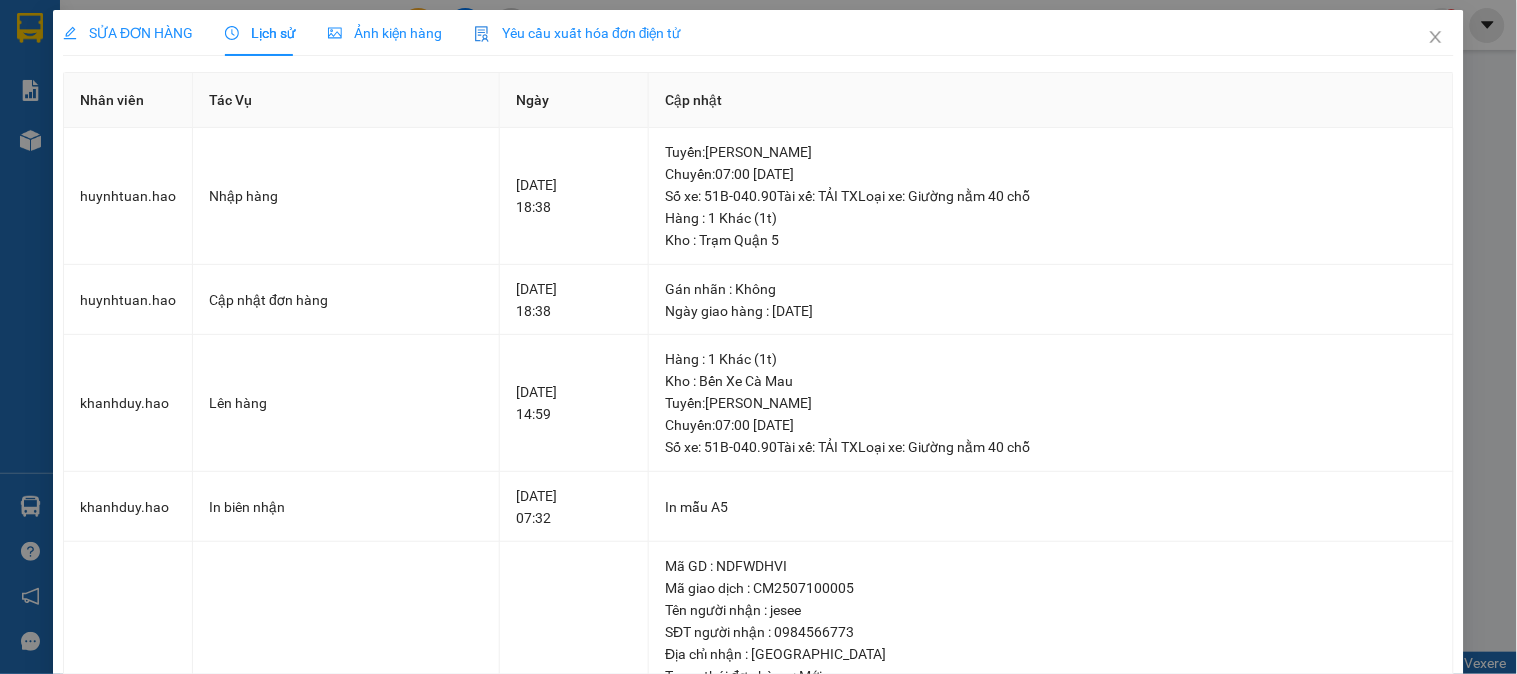 click on "Ảnh kiện hàng" at bounding box center (385, 33) 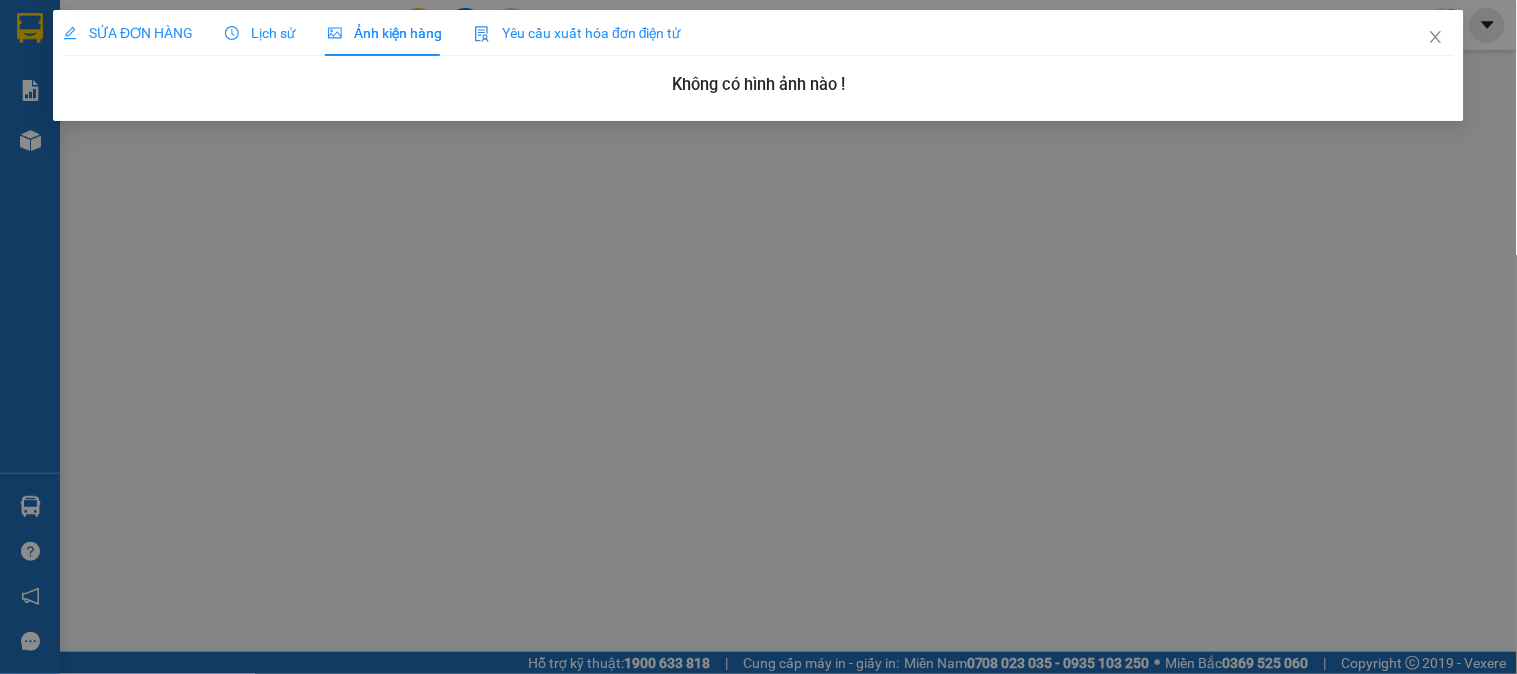 click on "SỬA ĐƠN HÀNG Lịch sử Ảnh kiện hàng Yêu cầu xuất hóa đơn điện tử Total Paid Fee 0 Total UnPaid Fee 50.000 Cash Collection Total Fee Mã ĐH:  CM2507100005 Gói vận chuyển:   Nhân viên tạo:   khanhduy.hao Cước rồi :   0   Nhãn Chưa cước :   50.000 Ngày GD:   [DATE] 07:32 SĐT Người Gửi VD: 0371234567 Người gửi Tên người gửi VP gửi  * Bến Xe Cà Mau Lấy hàng Lấy tận nơi Lấy SĐT Người Nhận  * 0984566773 Người nhận  * jesee VP Nhận  * Trạm [GEOGRAPHIC_DATA] tận nơi [GEOGRAPHIC_DATA] Ngày giao [DATE] SL  * Đơn vị tính  * Tên hàng  * Định lượng Giá trị hàng Ghi chú Cước hàng                   1 Khác 1t 0 kg 0 50.000 Tổng:  1 Thu Hộ 0 Trạng thái Thu Hộ   Chưa thu Tổng cước 50.000 Hình thức thanh toán Chọn HT Thanh Toán Số tiền thu trước 0 Chọn HT Thanh Toán Chưa thanh toán 50.000 Chọn HT Thanh Toán Xuất hóa đơn hàng Ngày" at bounding box center [758, 337] 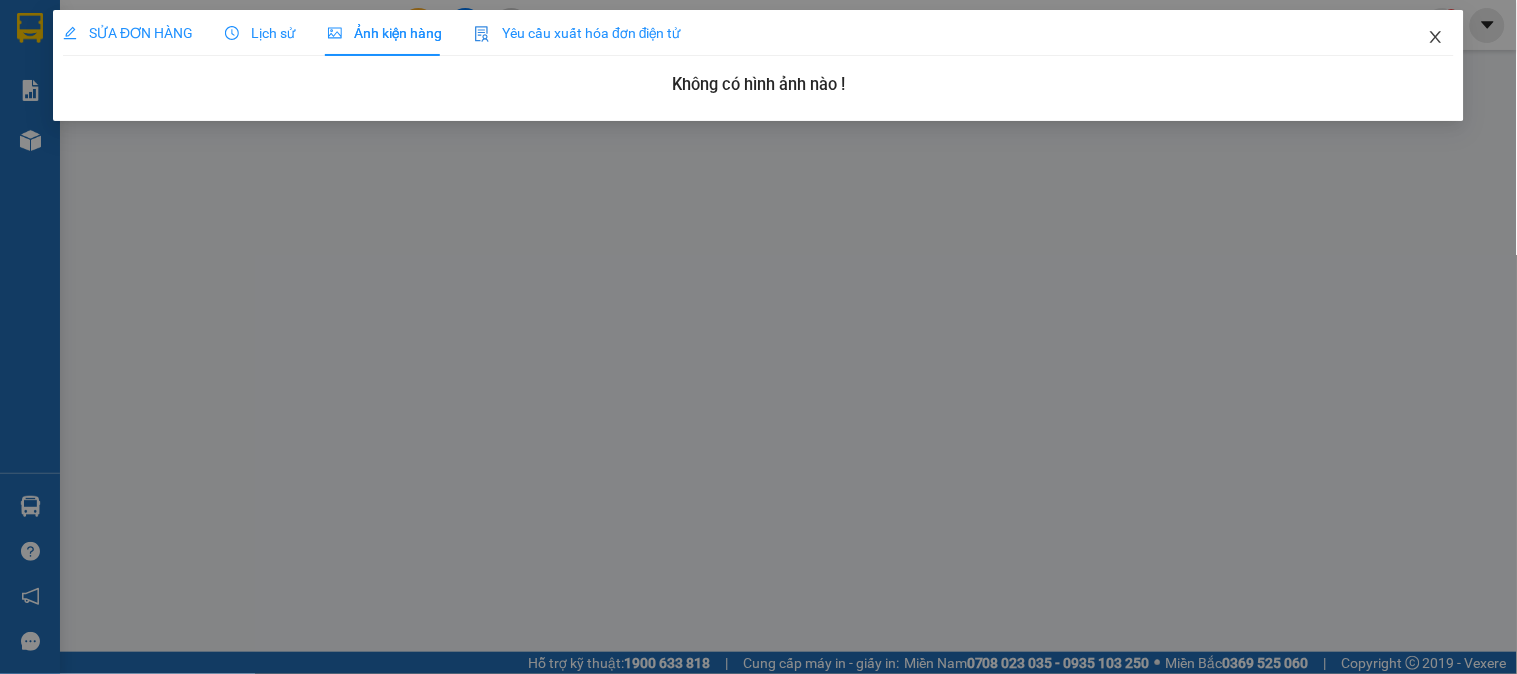 click 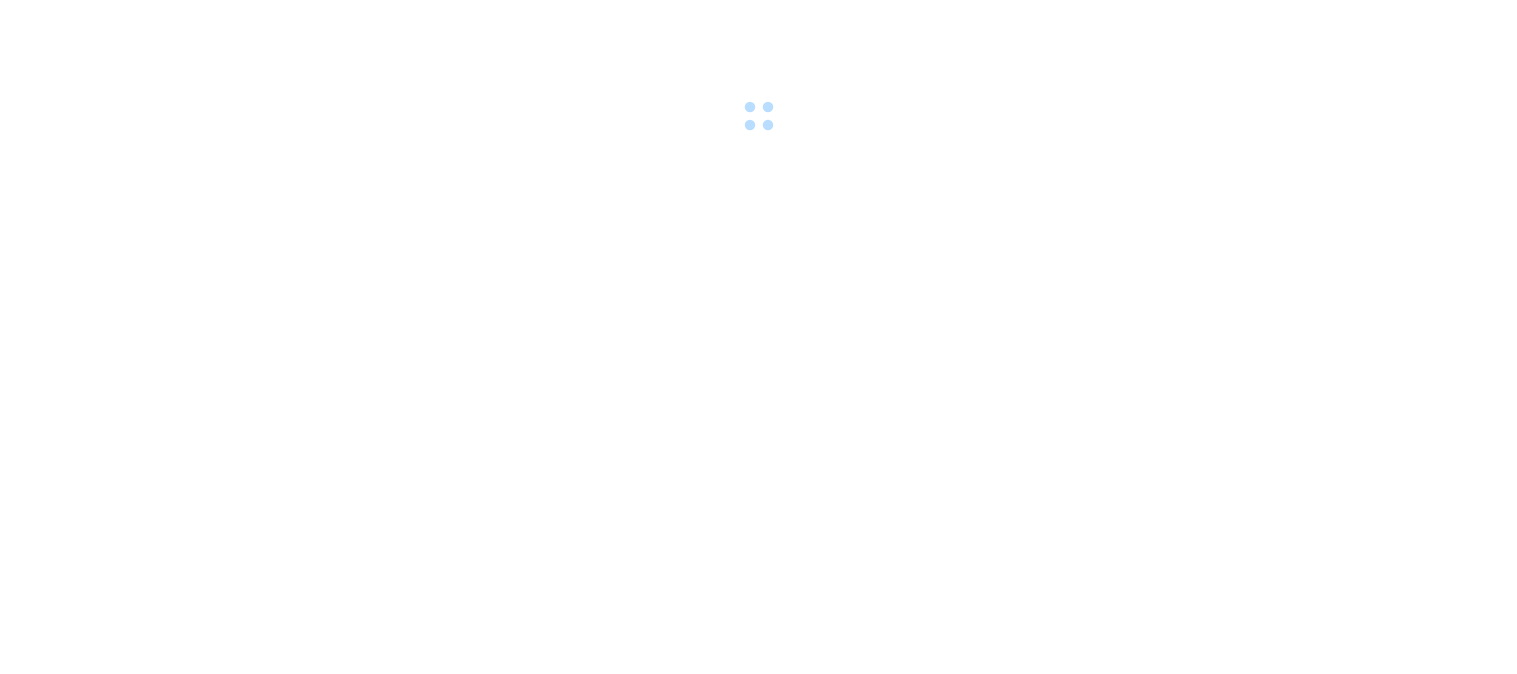 scroll, scrollTop: 0, scrollLeft: 0, axis: both 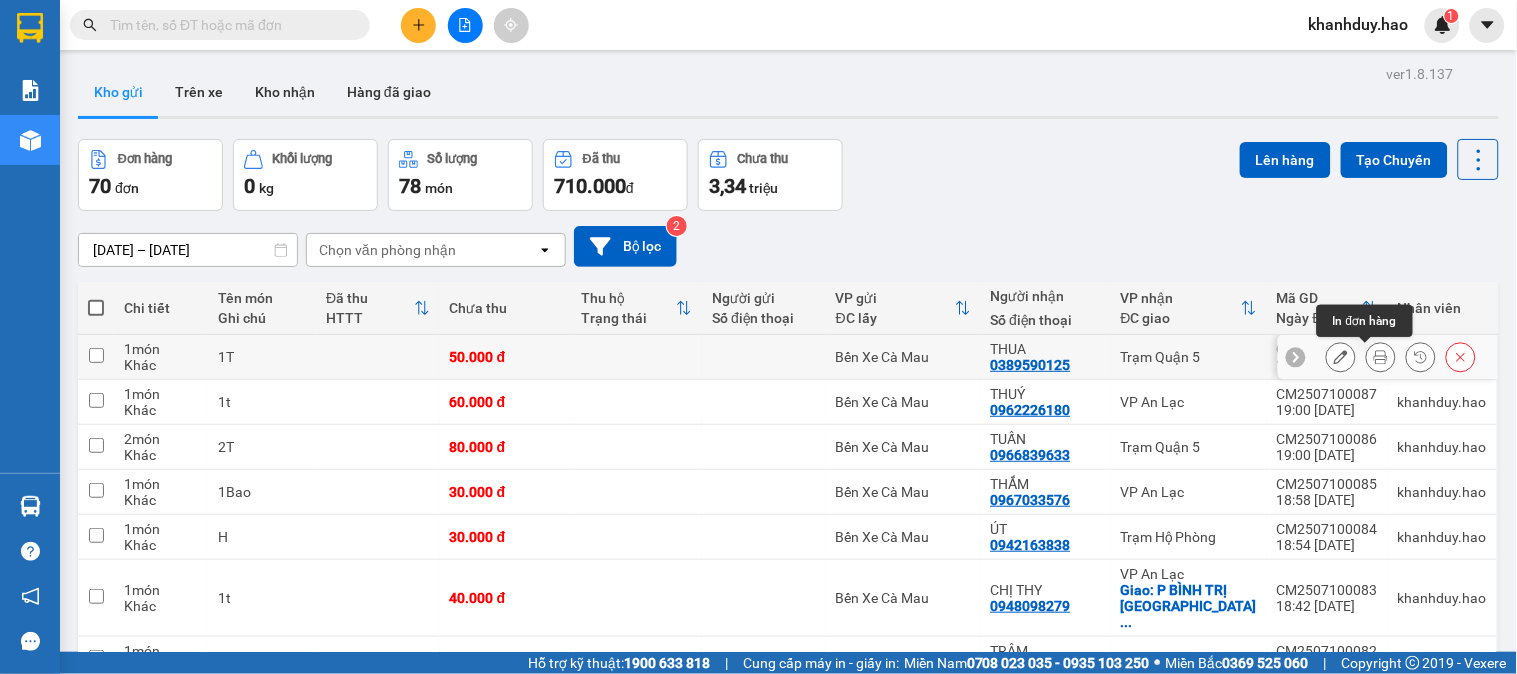 click 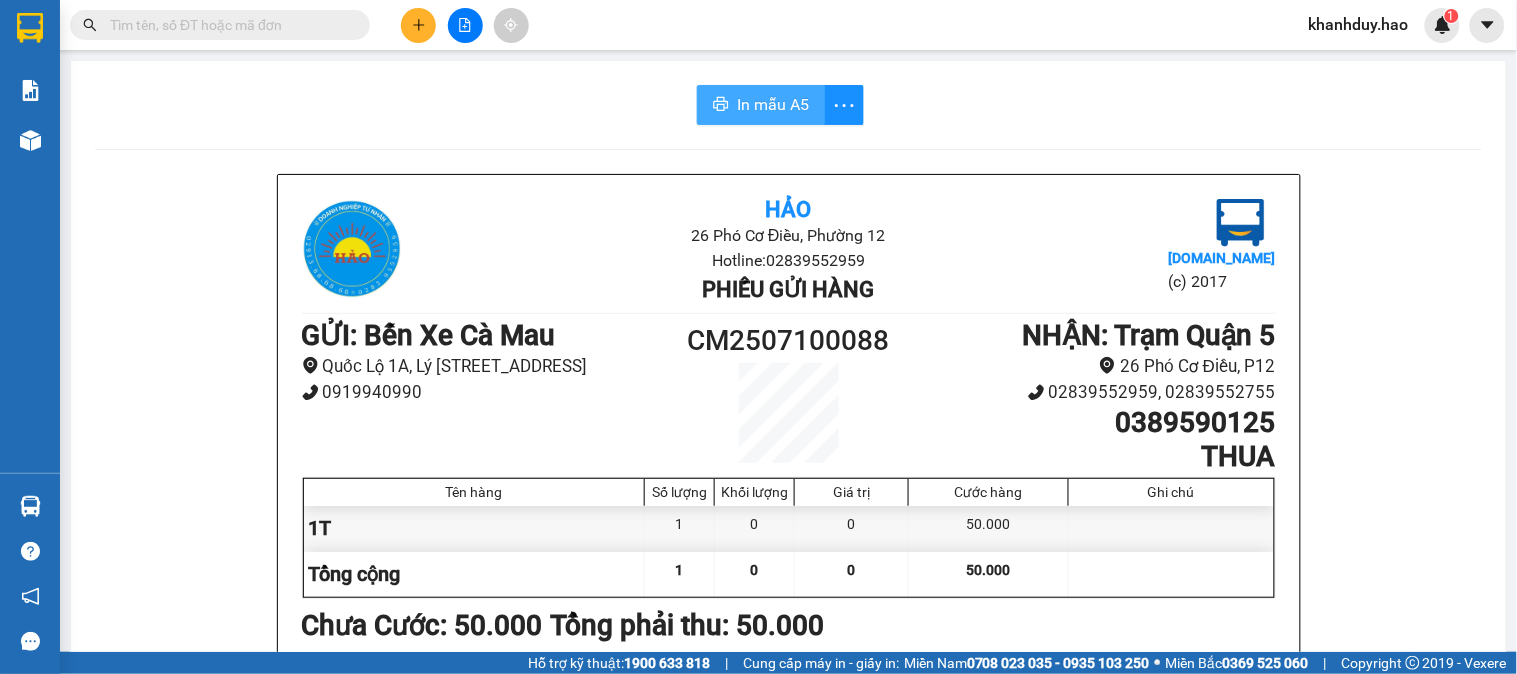 click on "In mẫu A5" at bounding box center (773, 104) 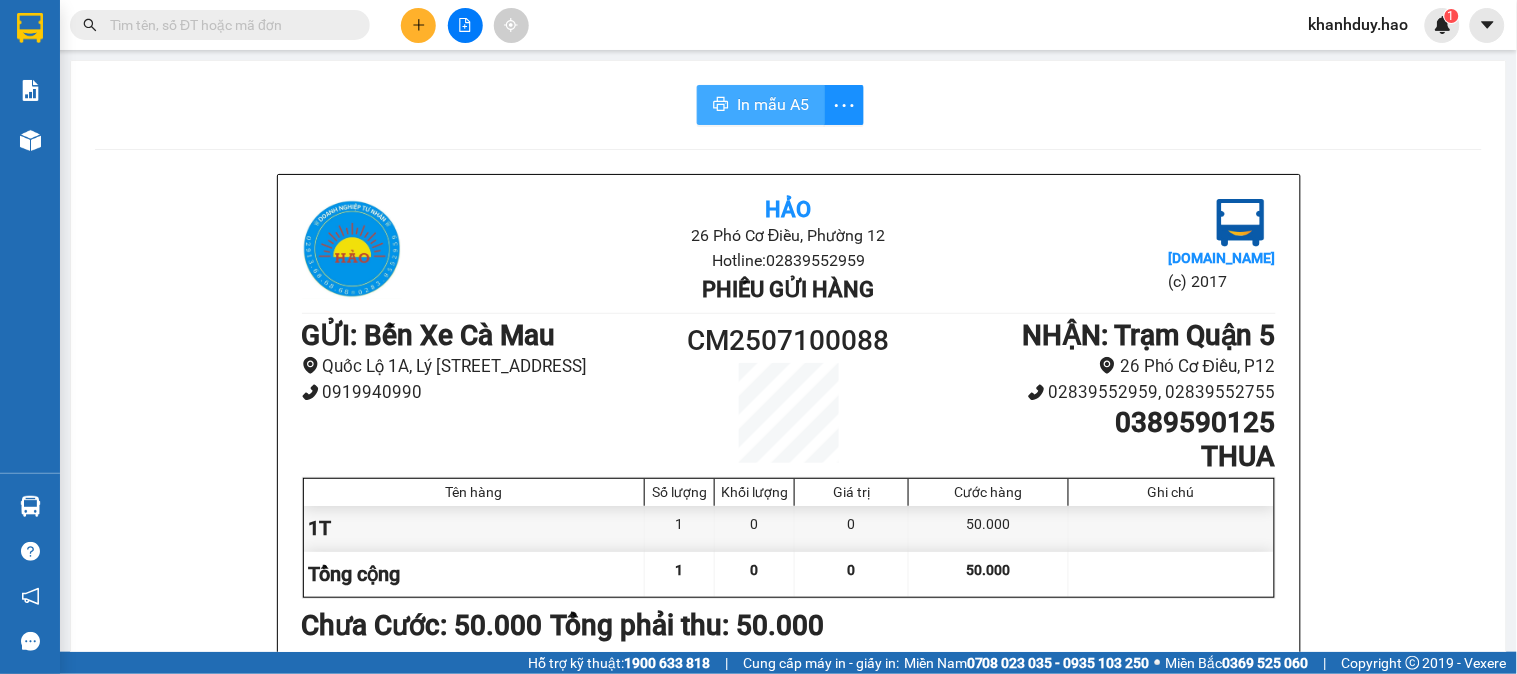 scroll, scrollTop: 0, scrollLeft: 0, axis: both 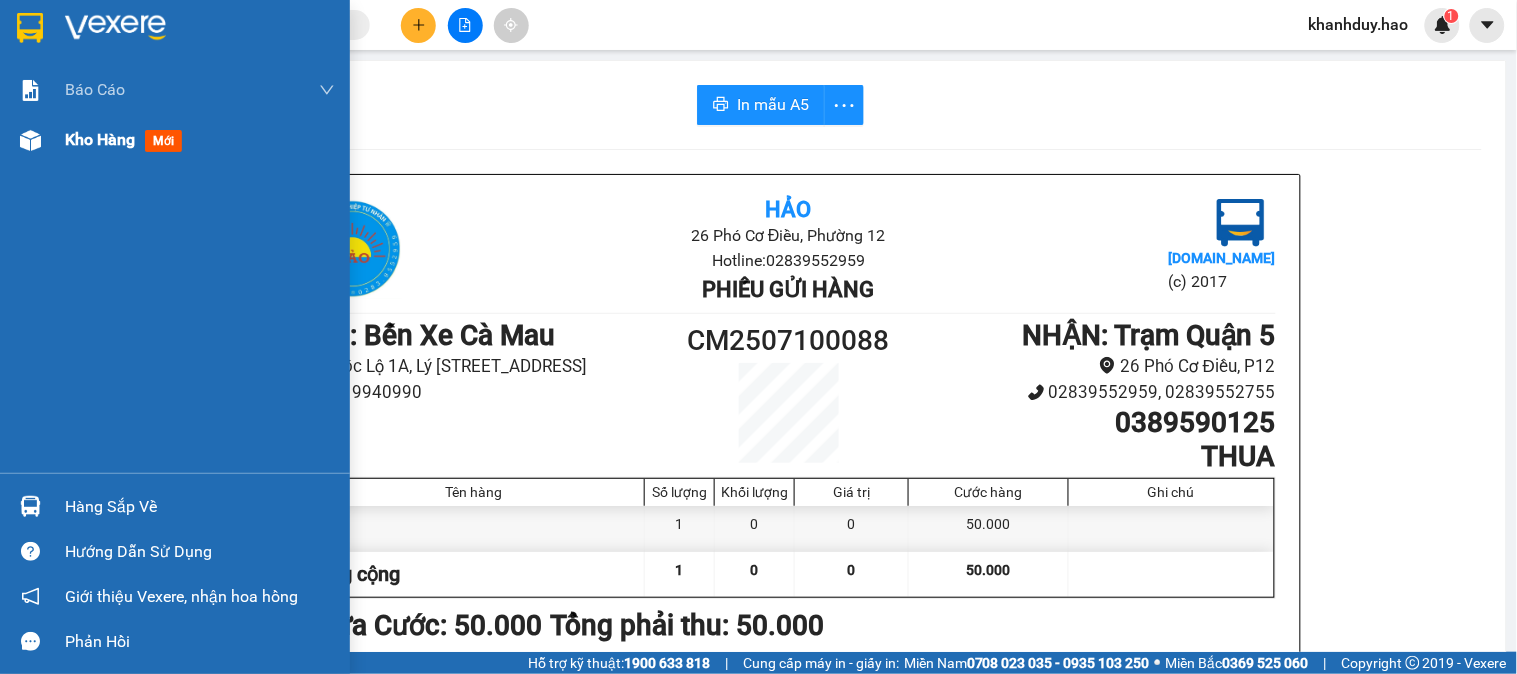 click on "Kho hàng" at bounding box center (100, 139) 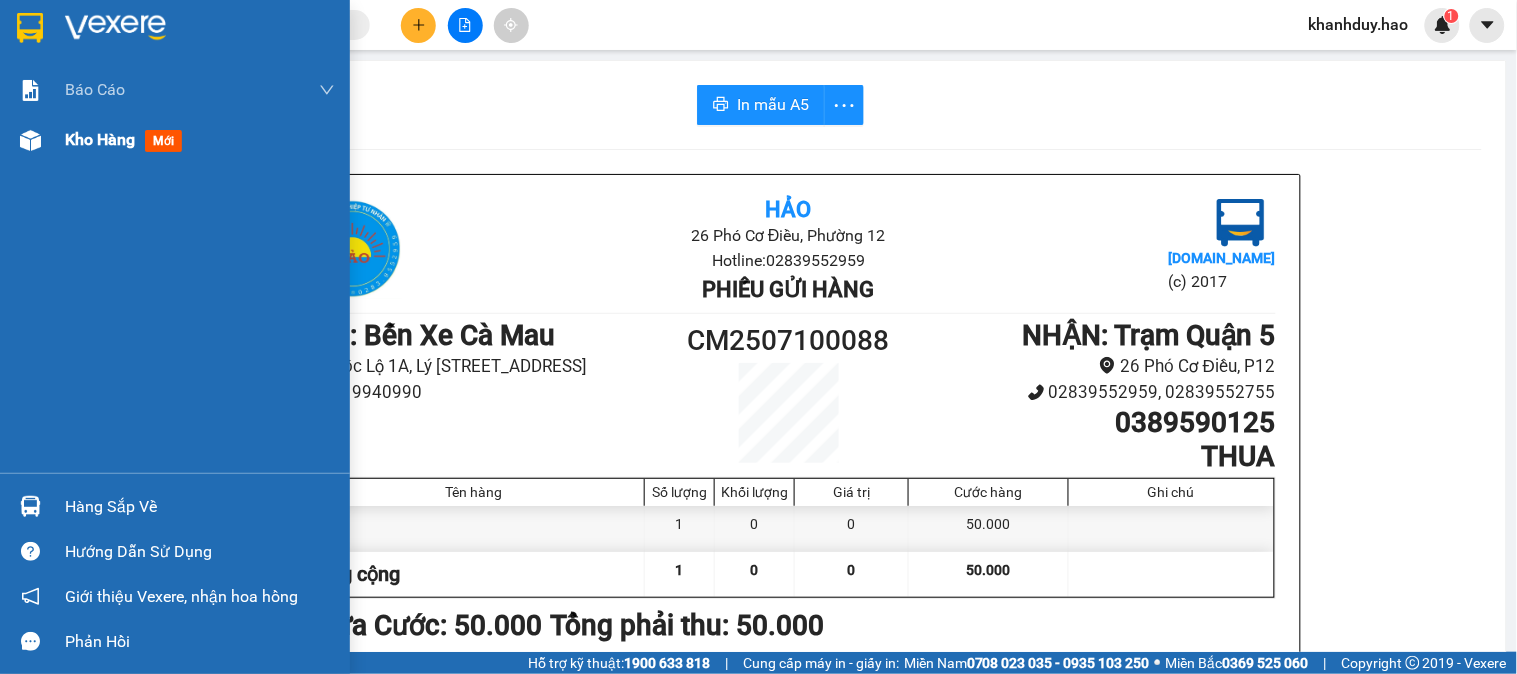 click on "Kho hàng" at bounding box center [100, 139] 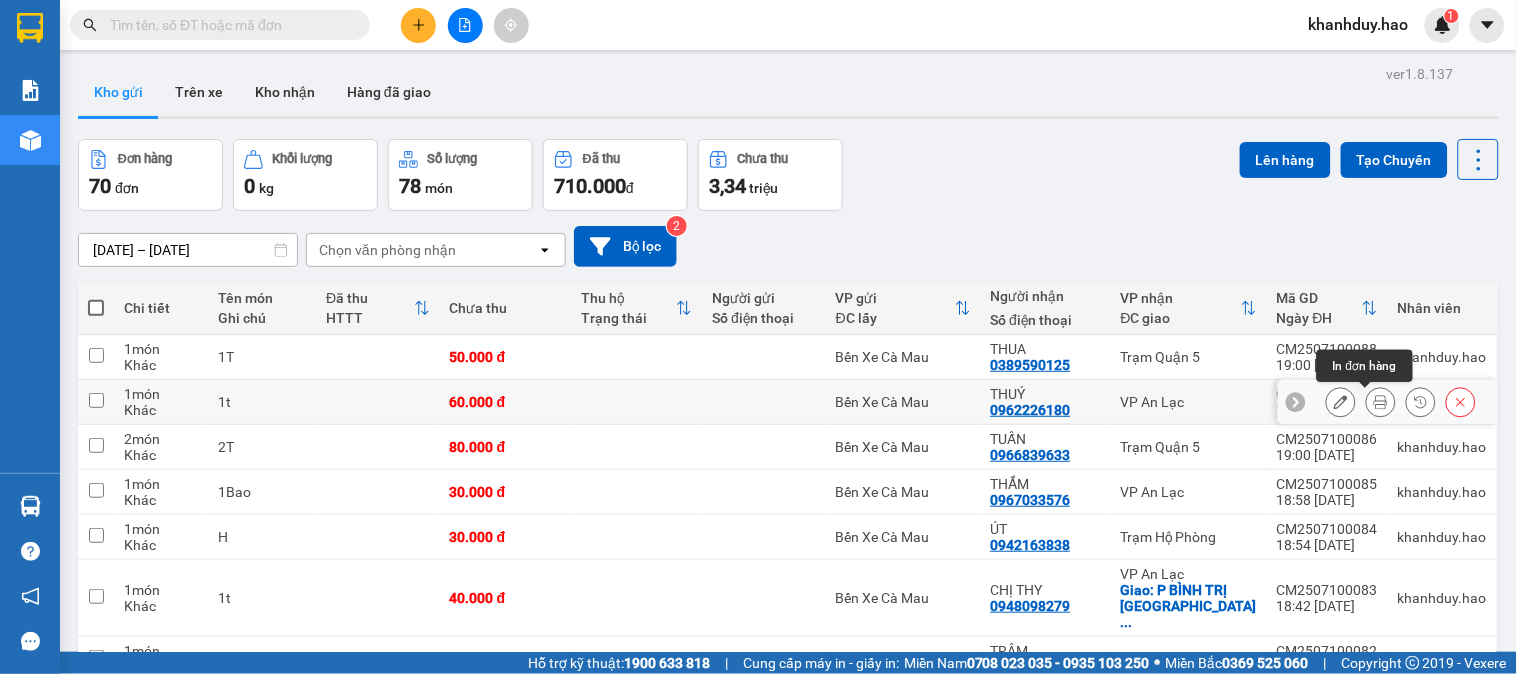 click at bounding box center (1381, 402) 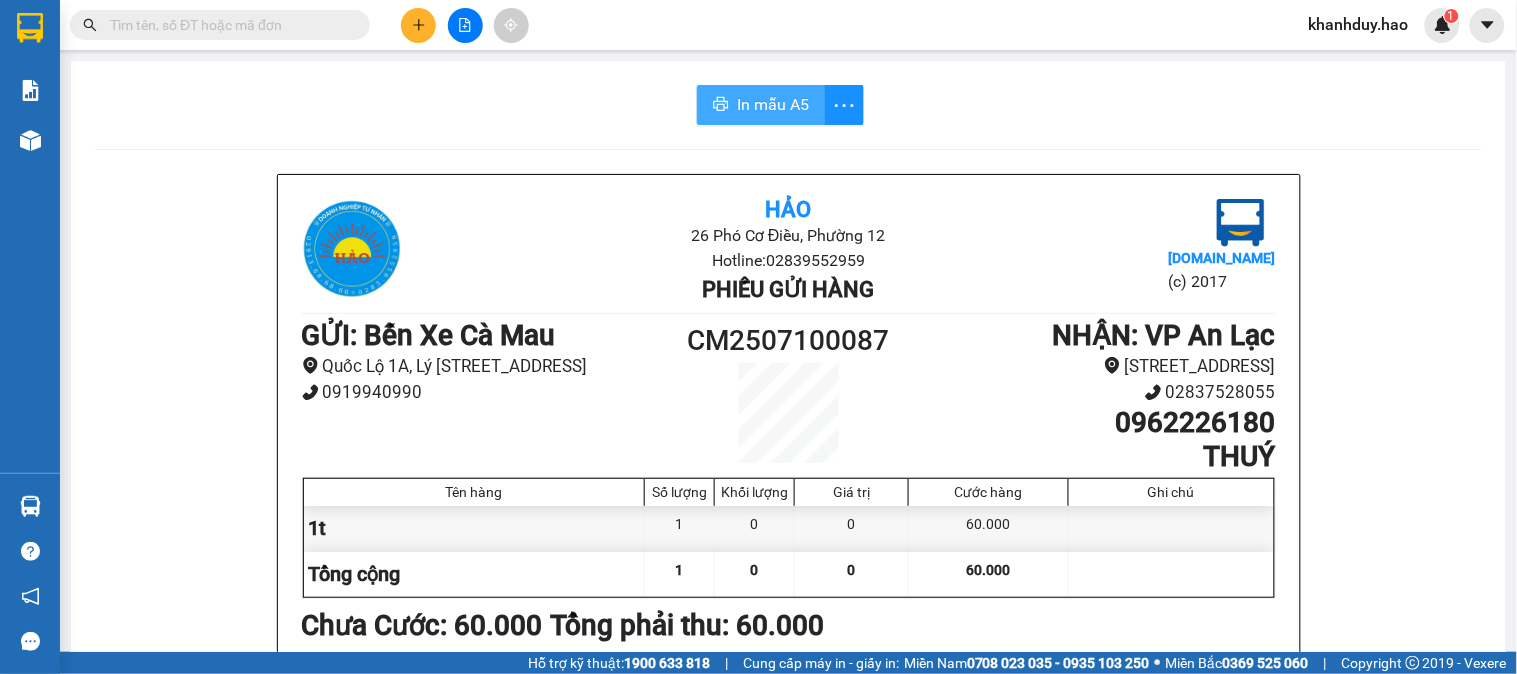 click on "In mẫu A5" at bounding box center [773, 104] 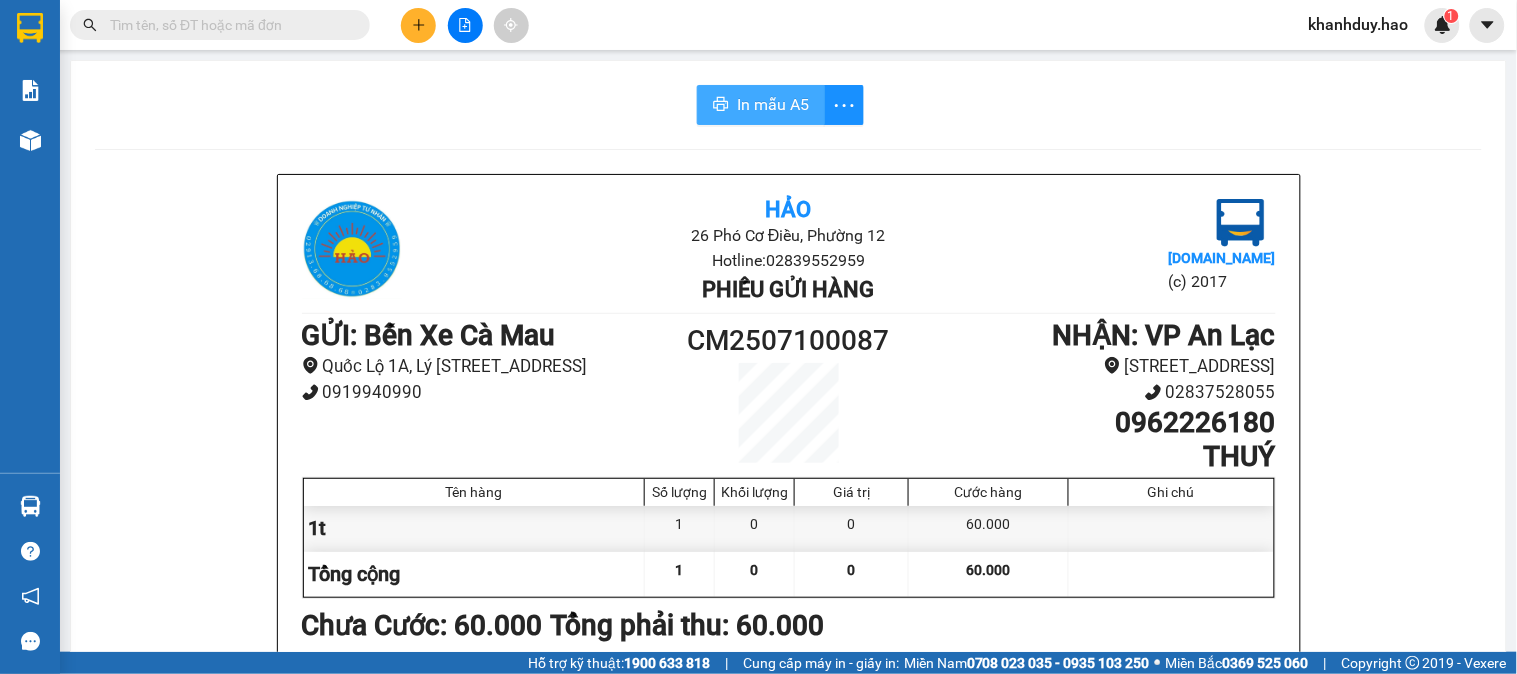 scroll, scrollTop: 0, scrollLeft: 0, axis: both 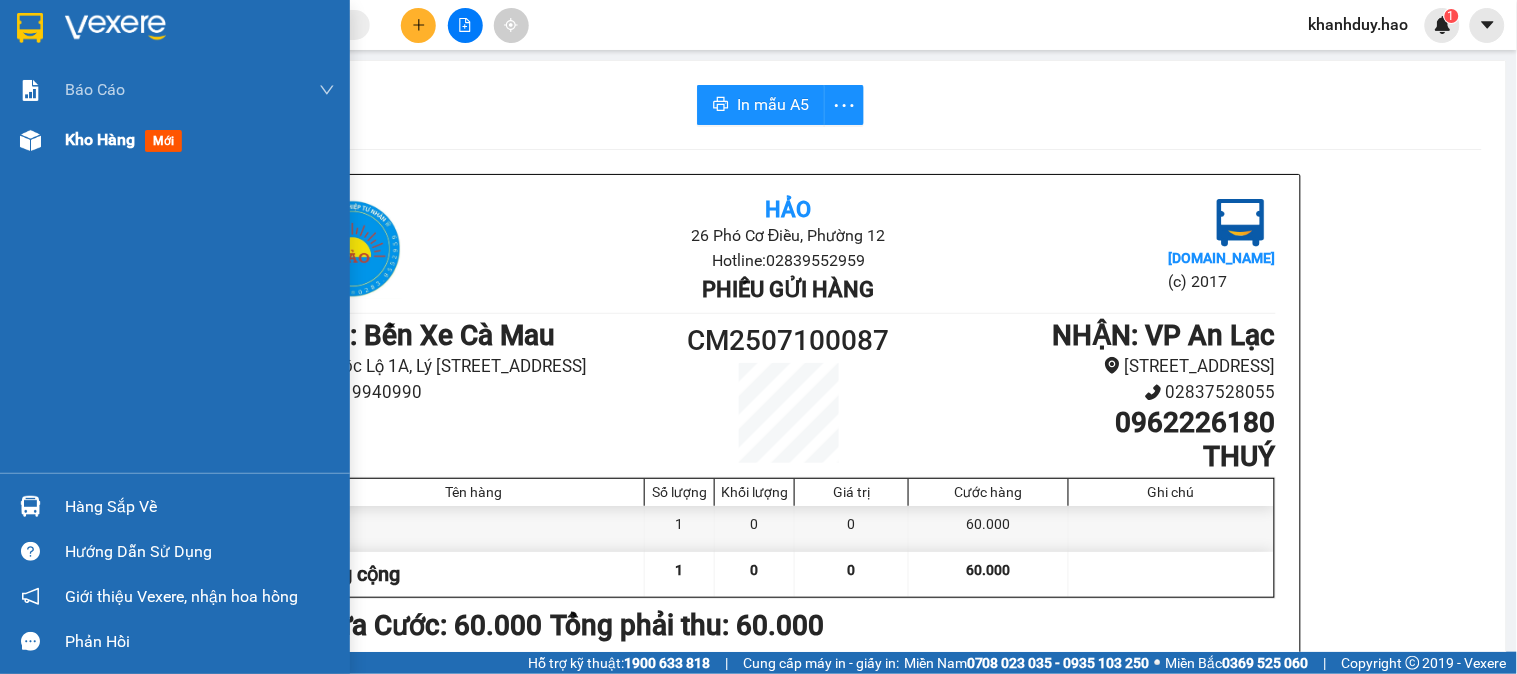 click on "Kho hàng mới" at bounding box center [200, 140] 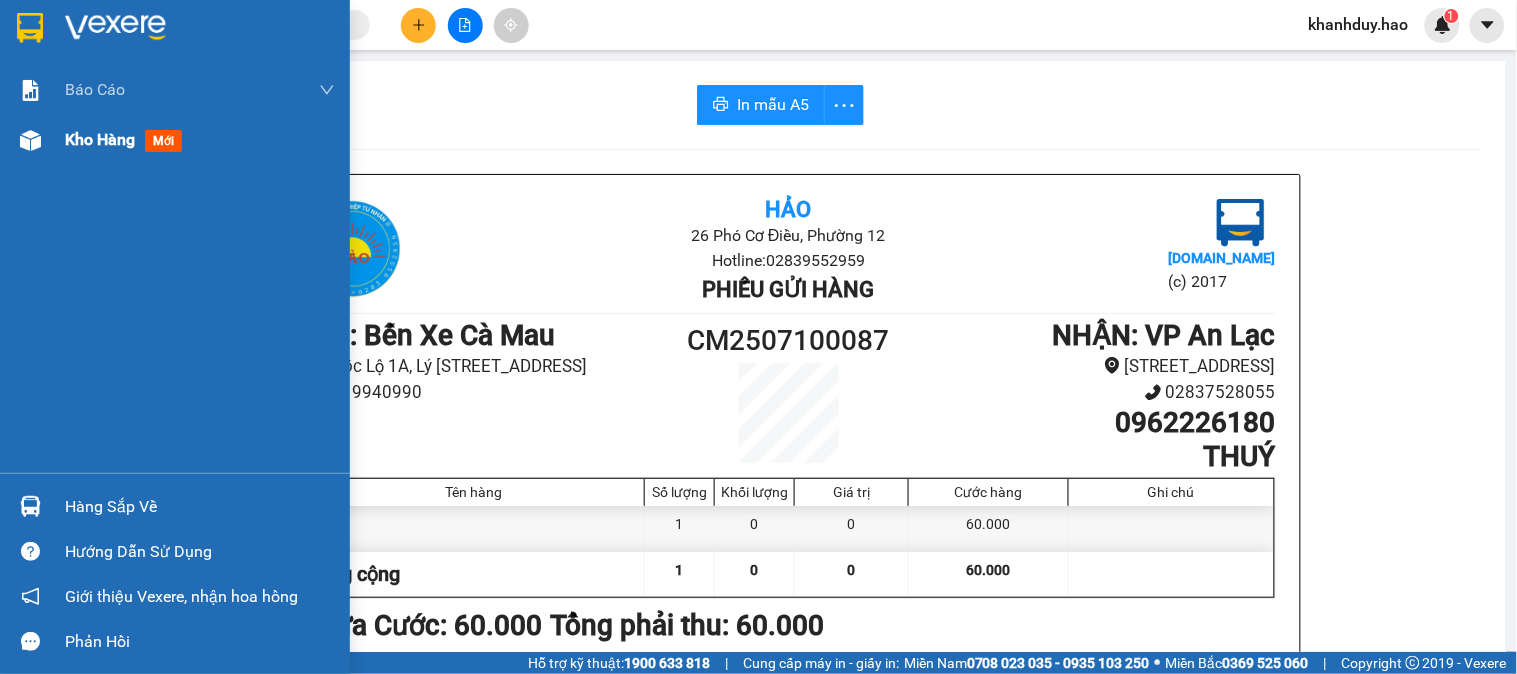 click on "Kho hàng mới" at bounding box center (200, 140) 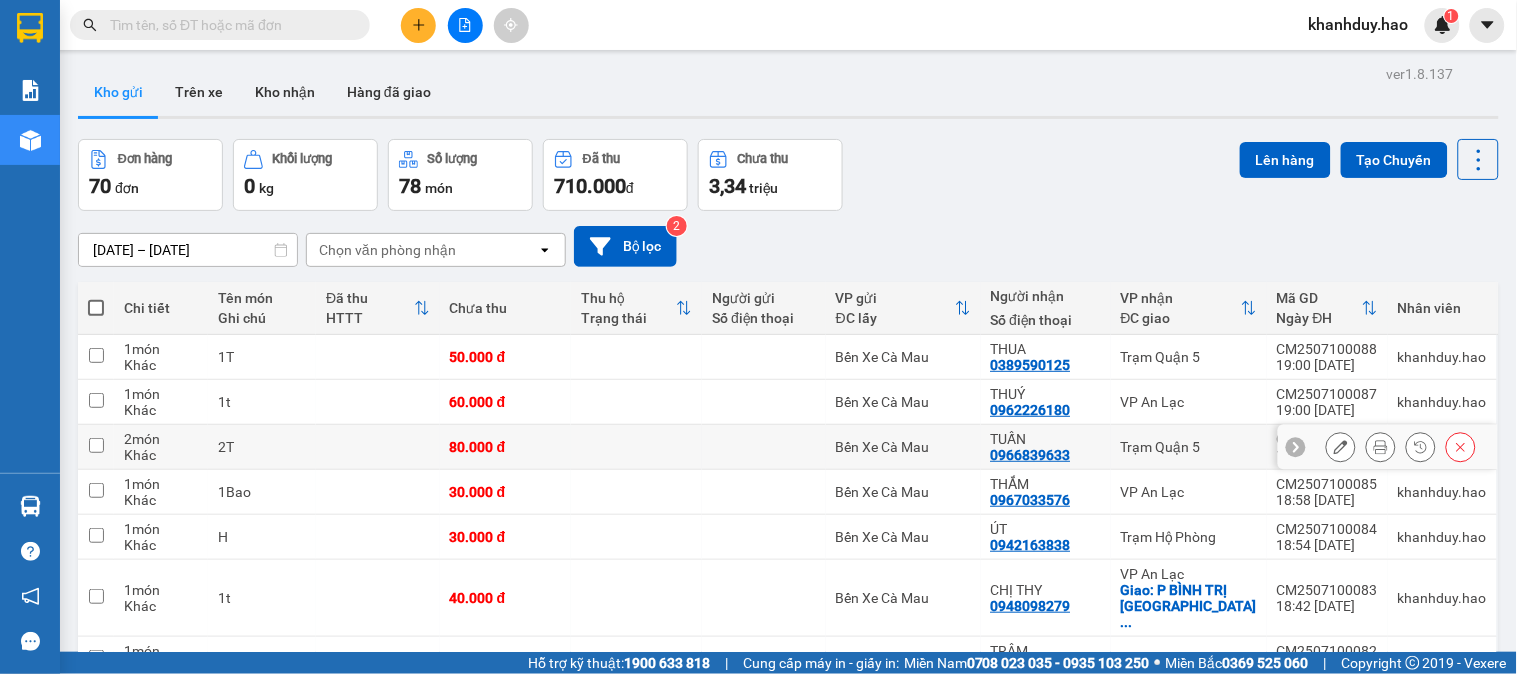 click at bounding box center [1381, 447] 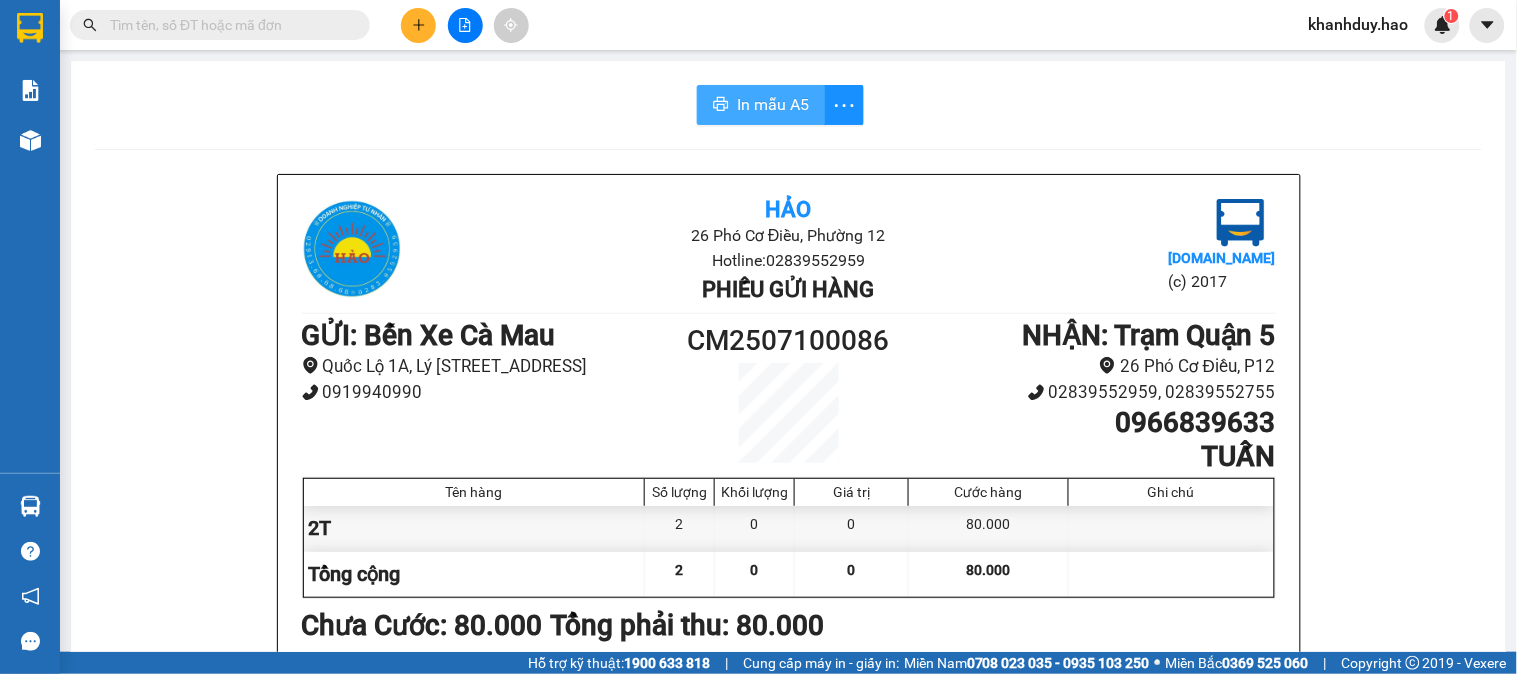 click on "In mẫu A5" at bounding box center [761, 105] 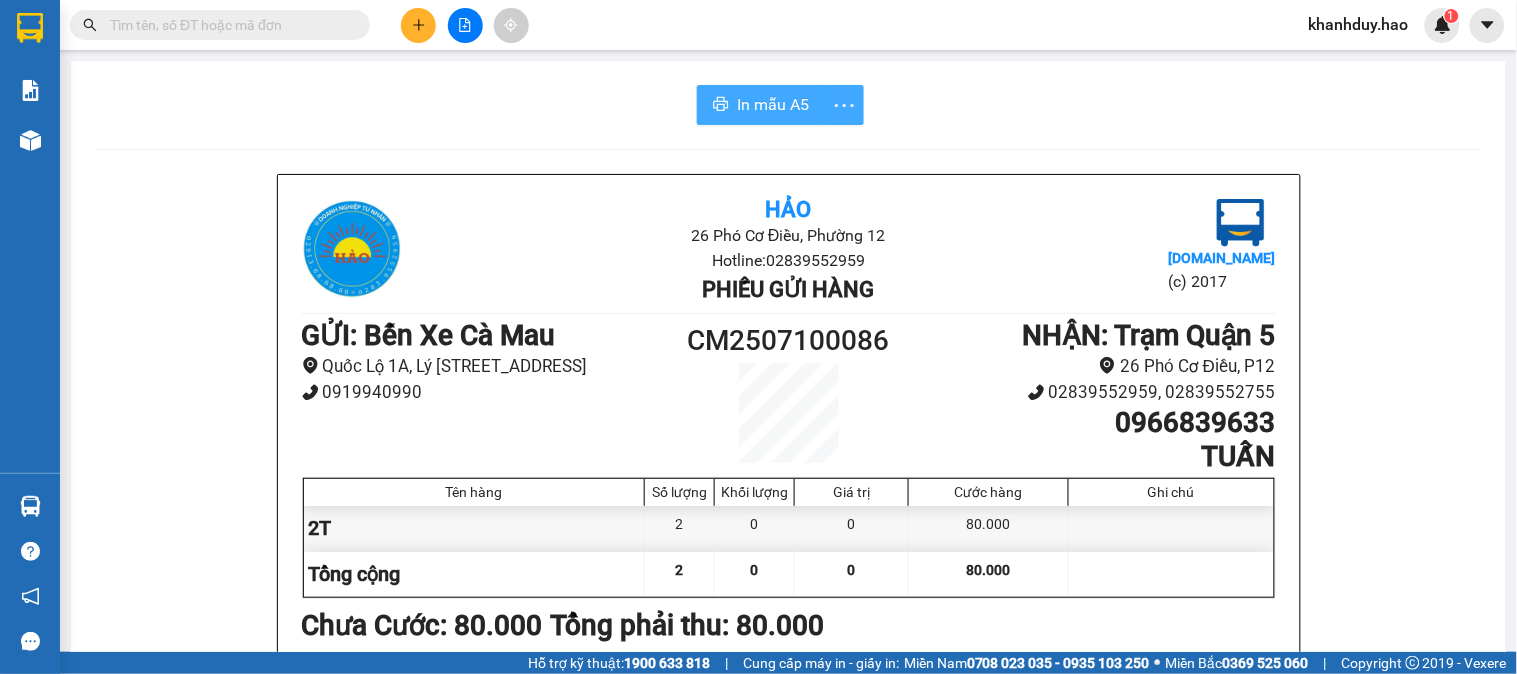 scroll, scrollTop: 0, scrollLeft: 0, axis: both 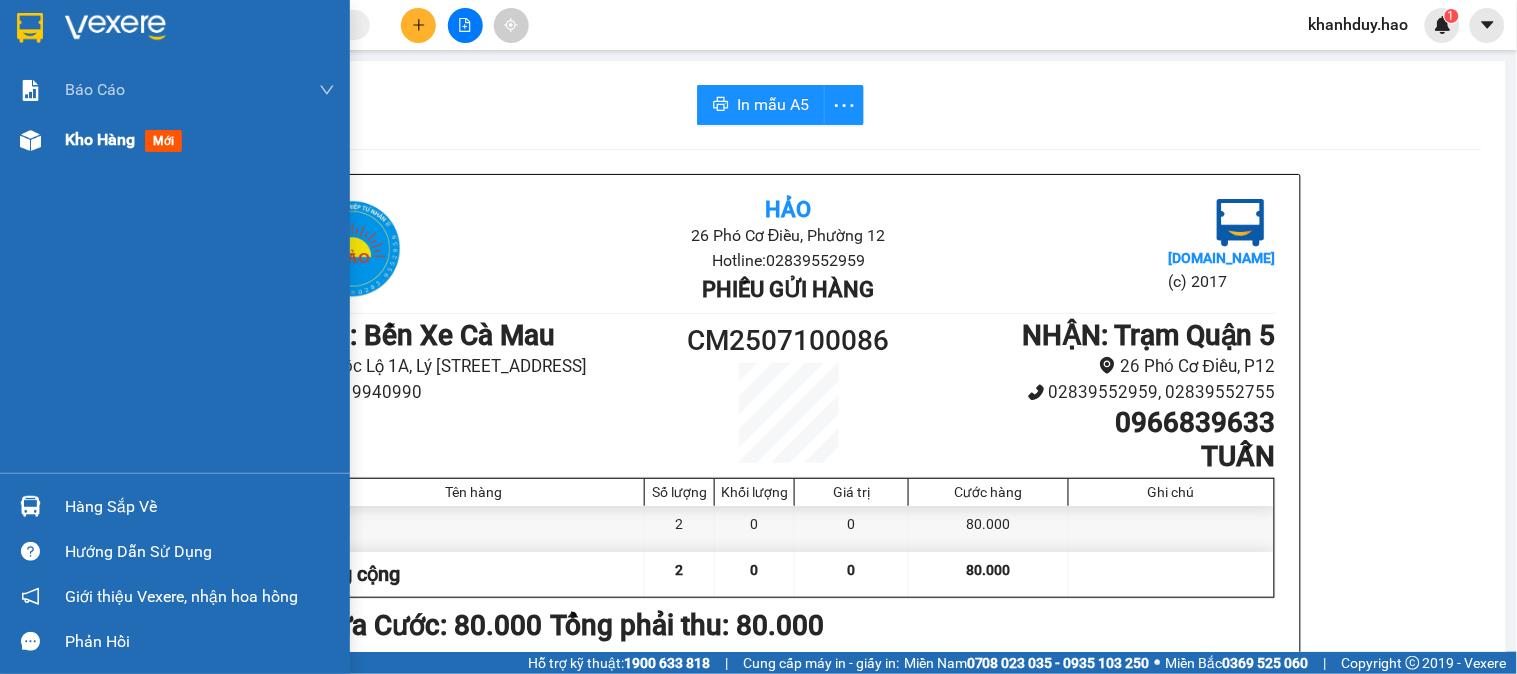 click on "Kho hàng" at bounding box center [100, 139] 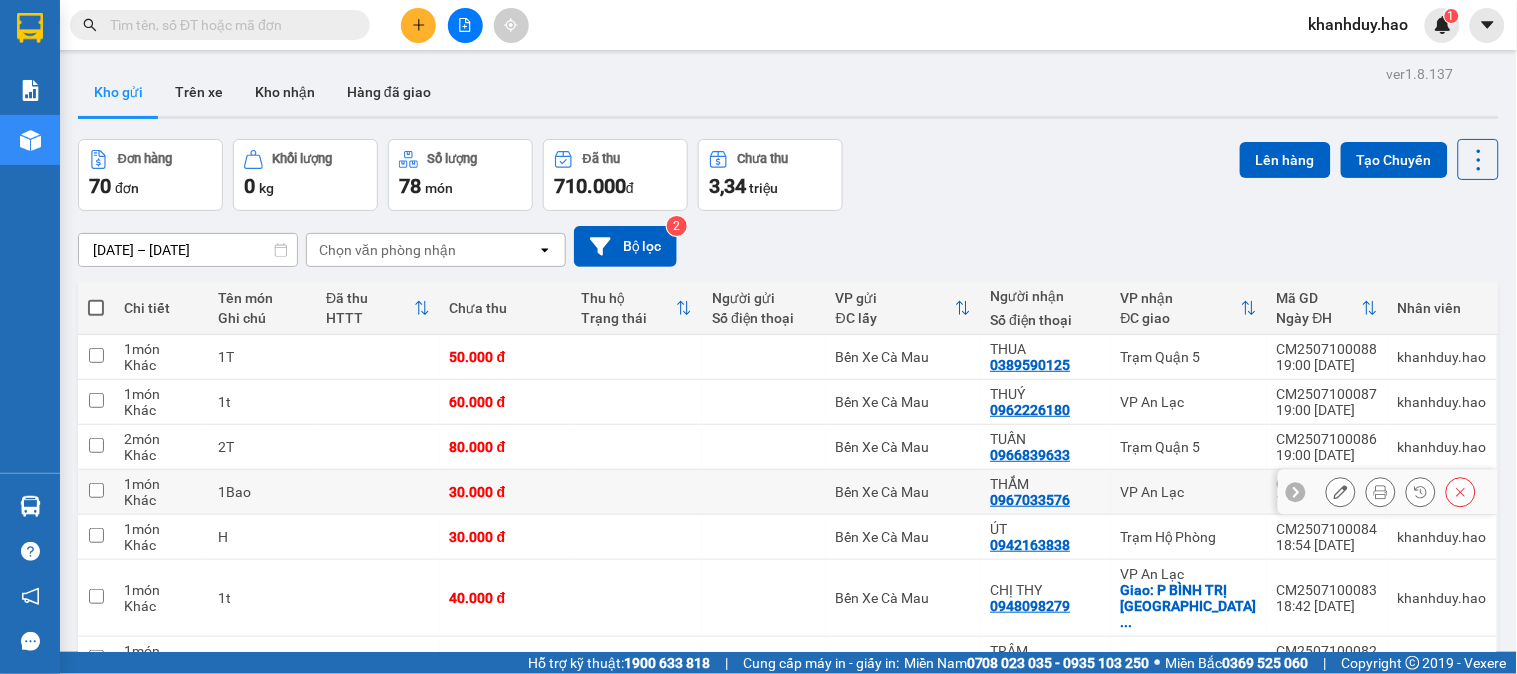 click 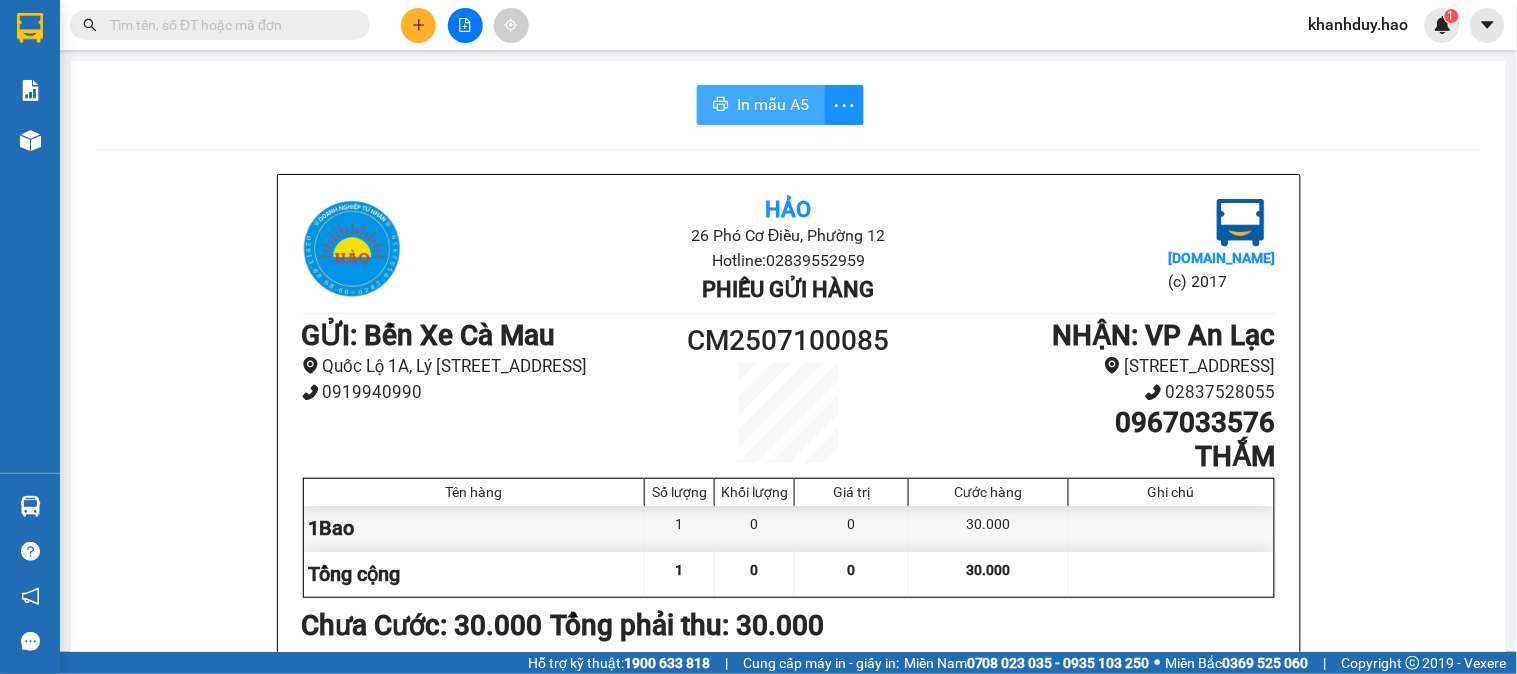 click on "In mẫu A5" at bounding box center [761, 105] 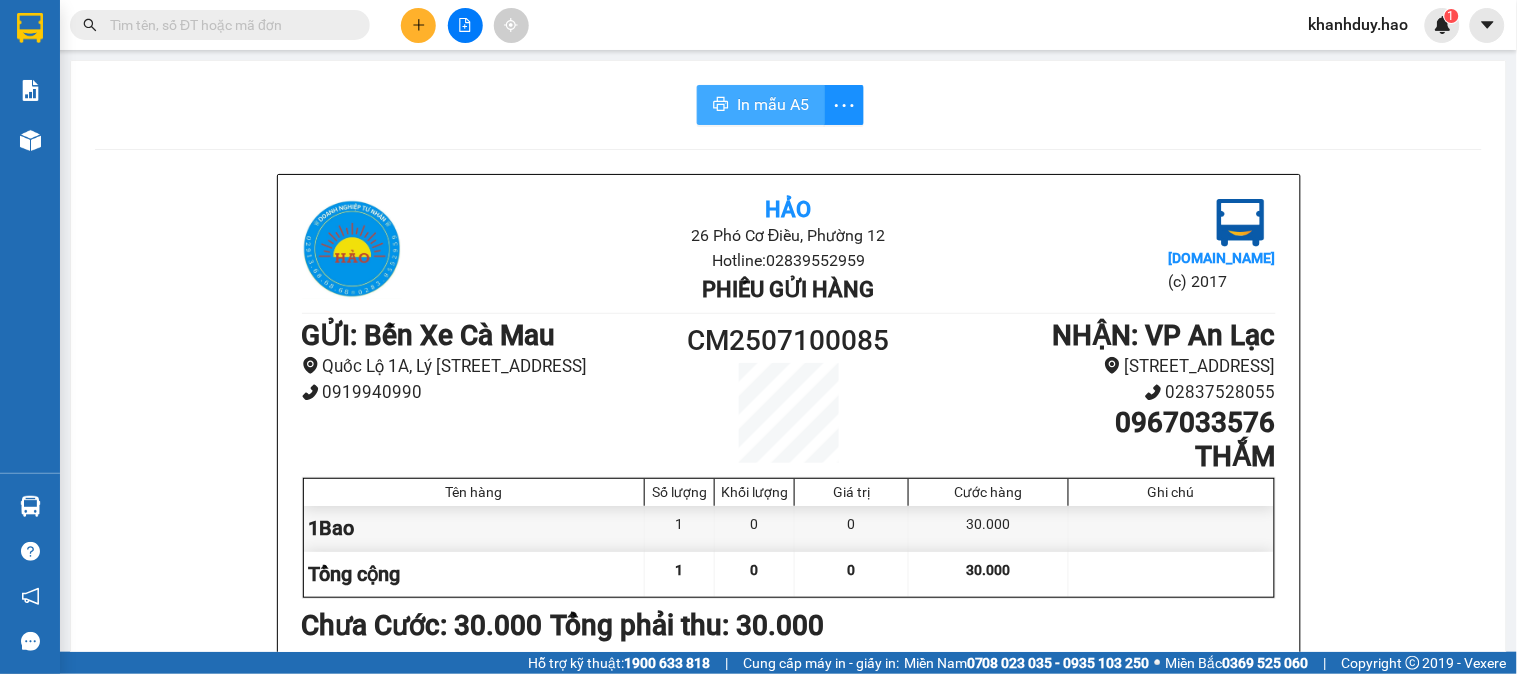 scroll, scrollTop: 0, scrollLeft: 0, axis: both 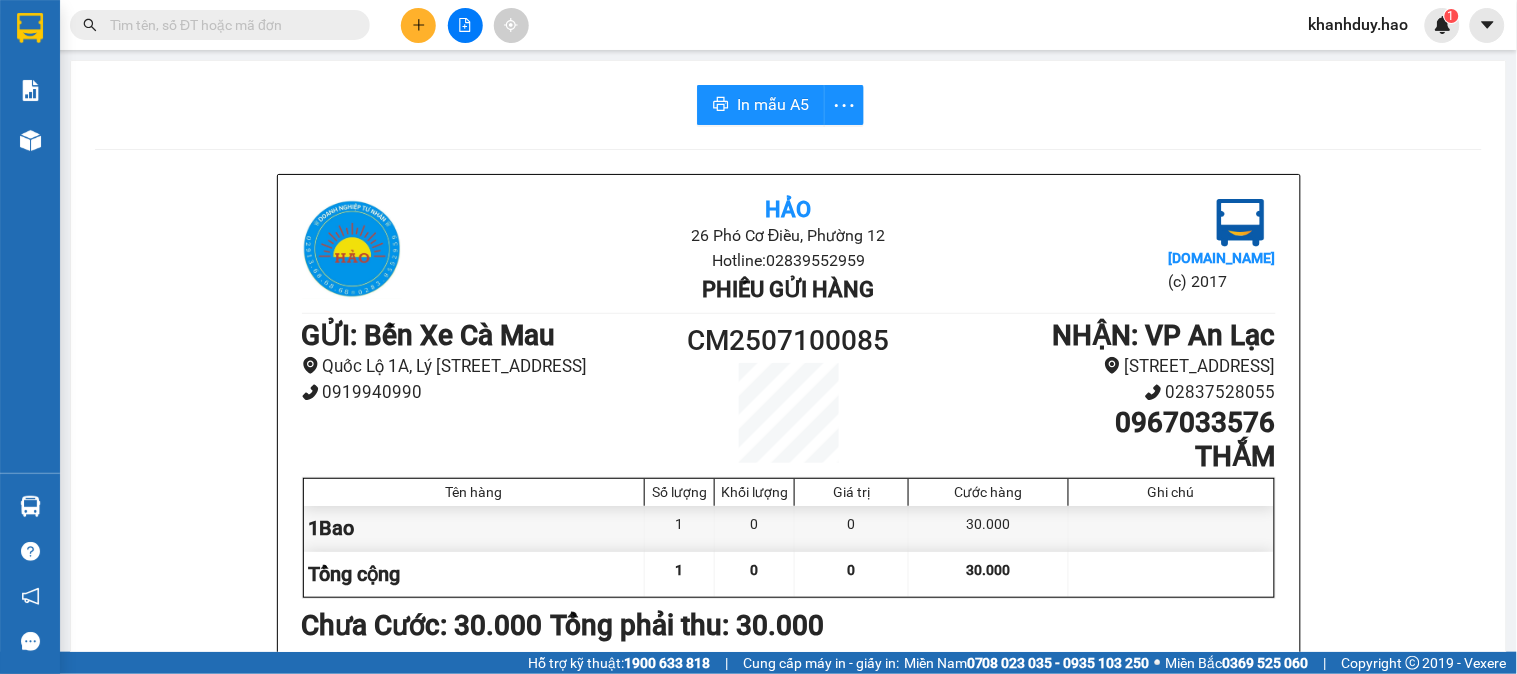 click 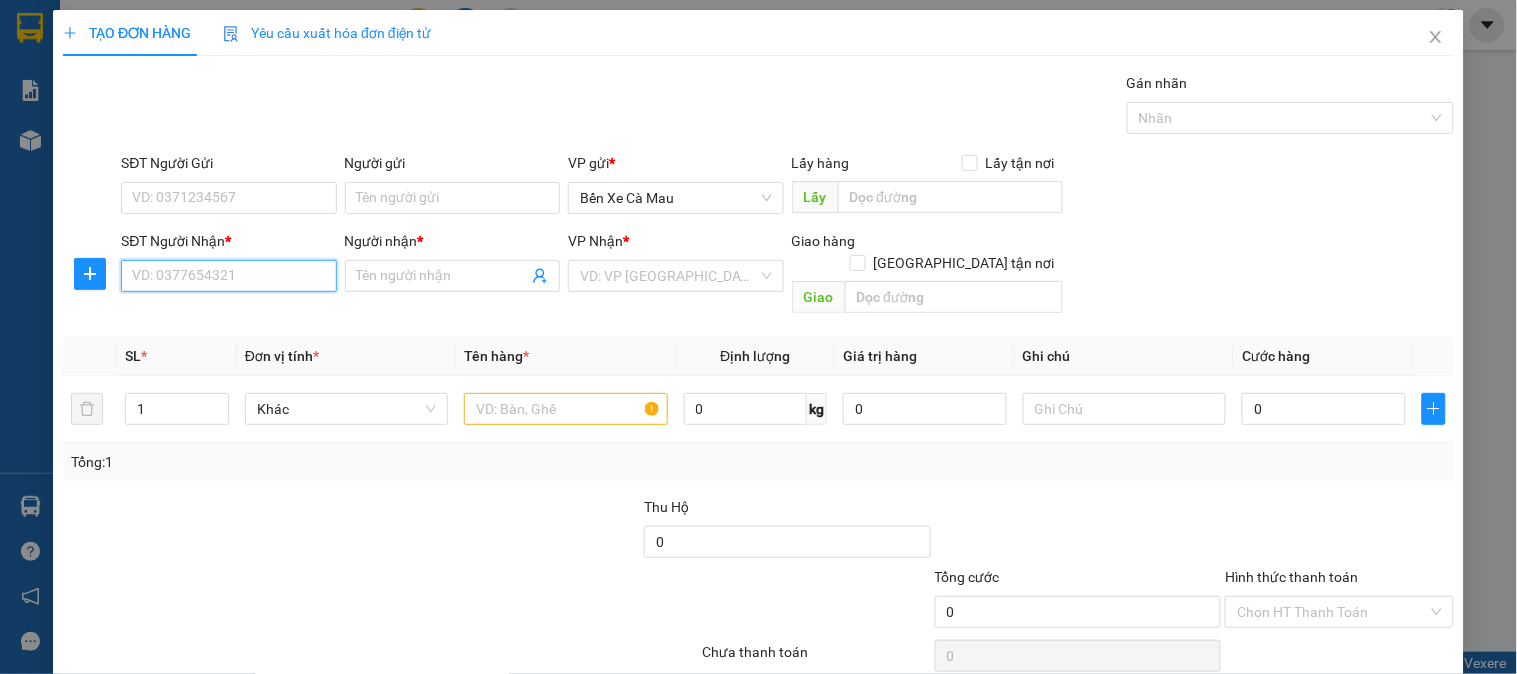 click on "SĐT Người Nhận  *" at bounding box center [228, 276] 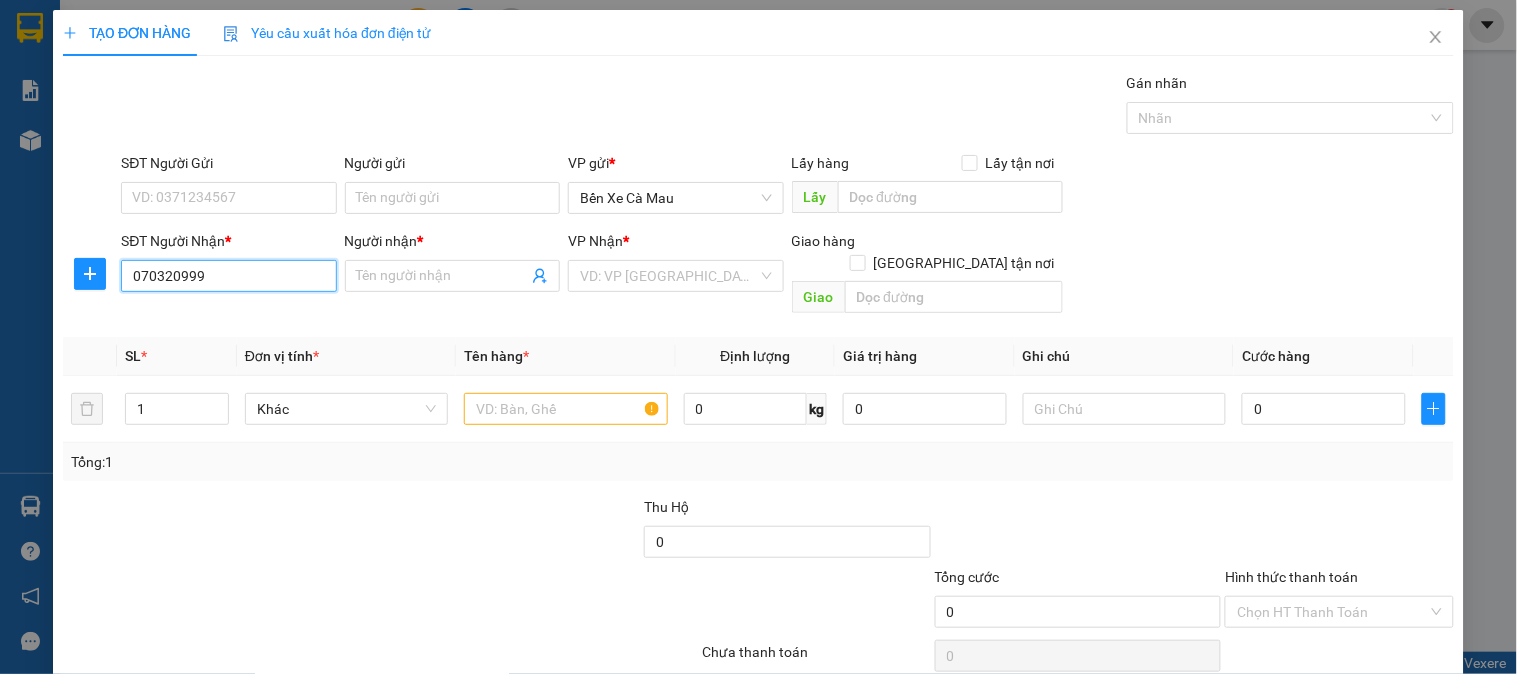 type on "0703209999" 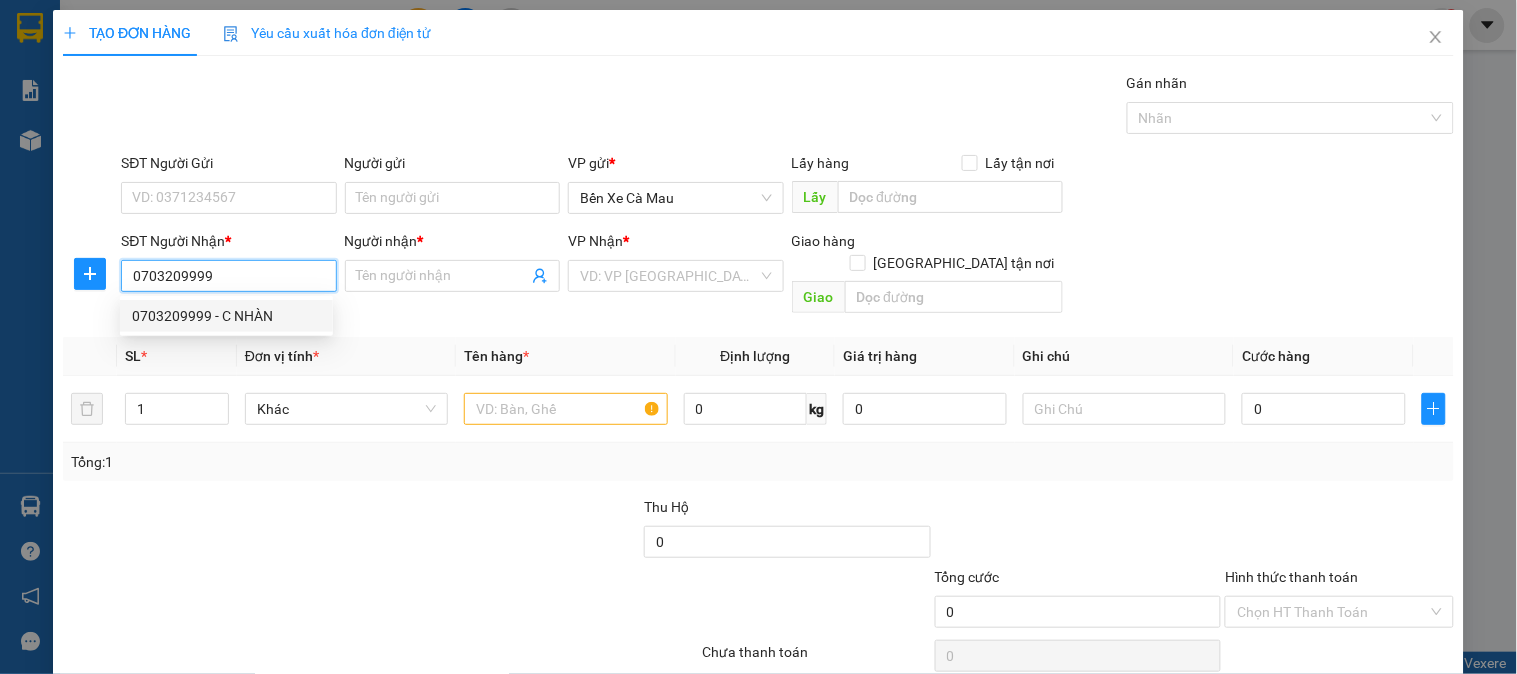 click on "0703209999 - C NHÀN" at bounding box center [226, 316] 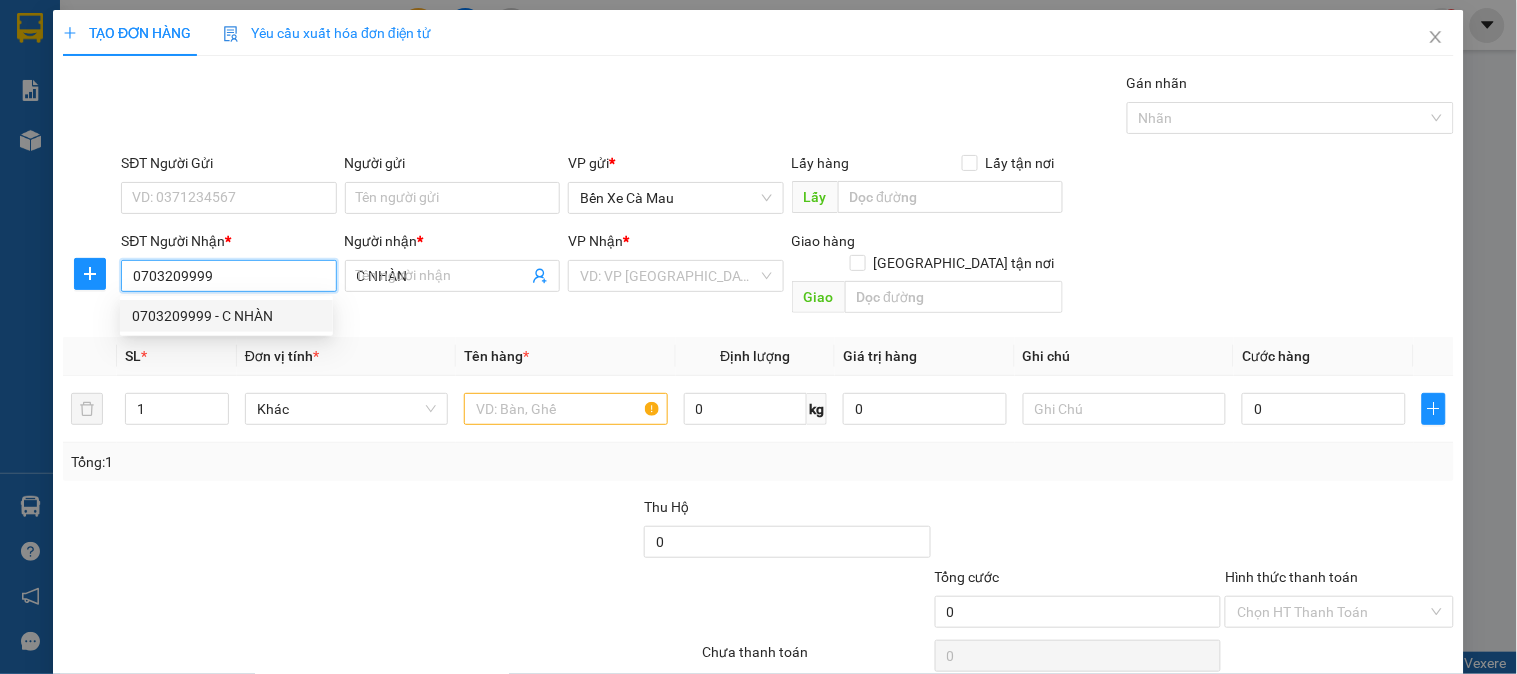 type on "160.000" 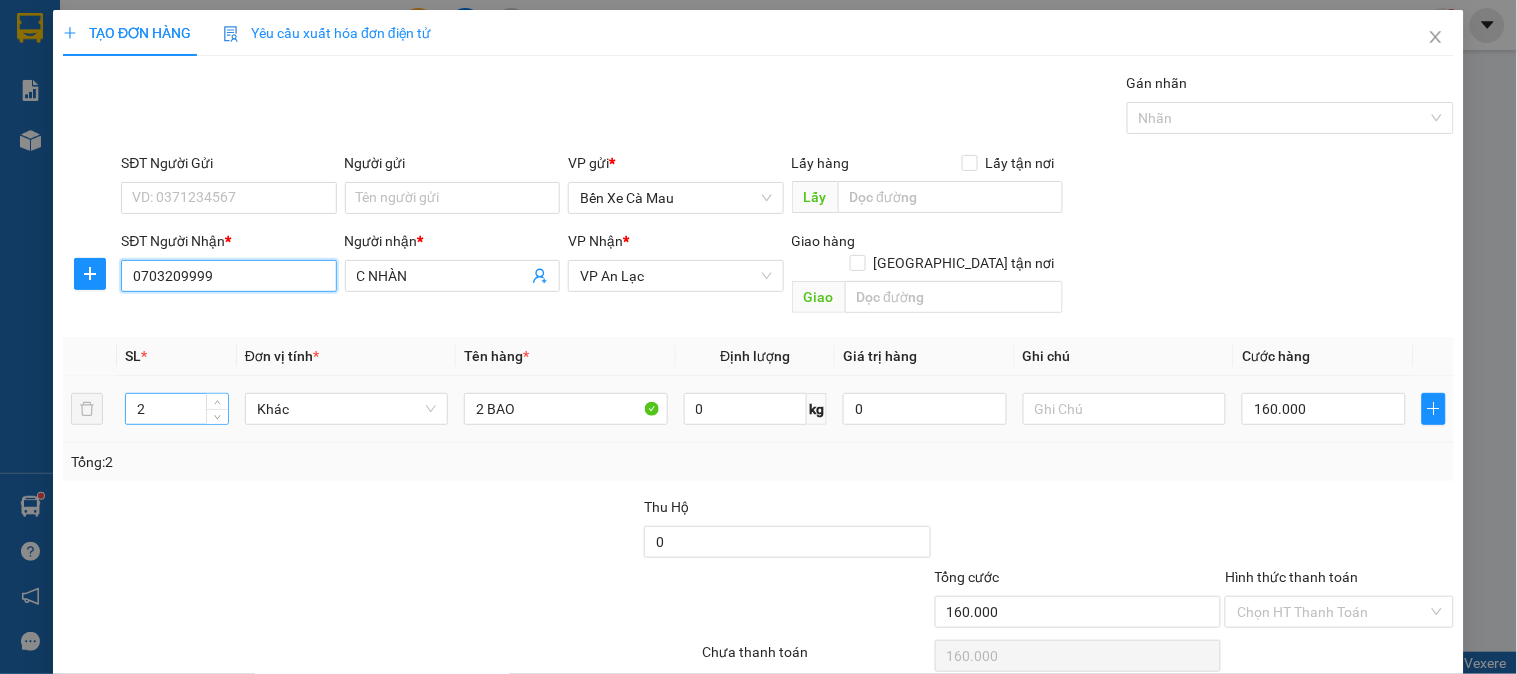 type on "0703209999" 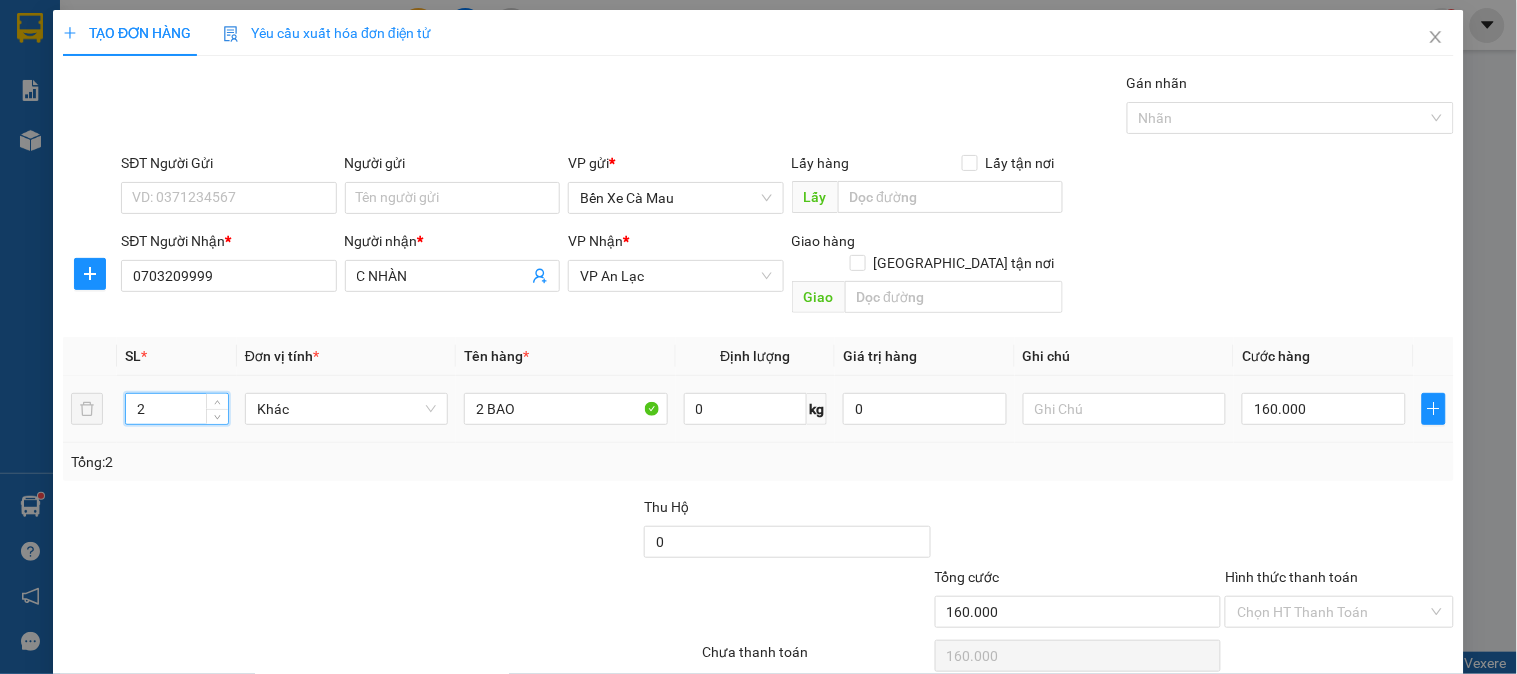 click on "2" at bounding box center (177, 409) 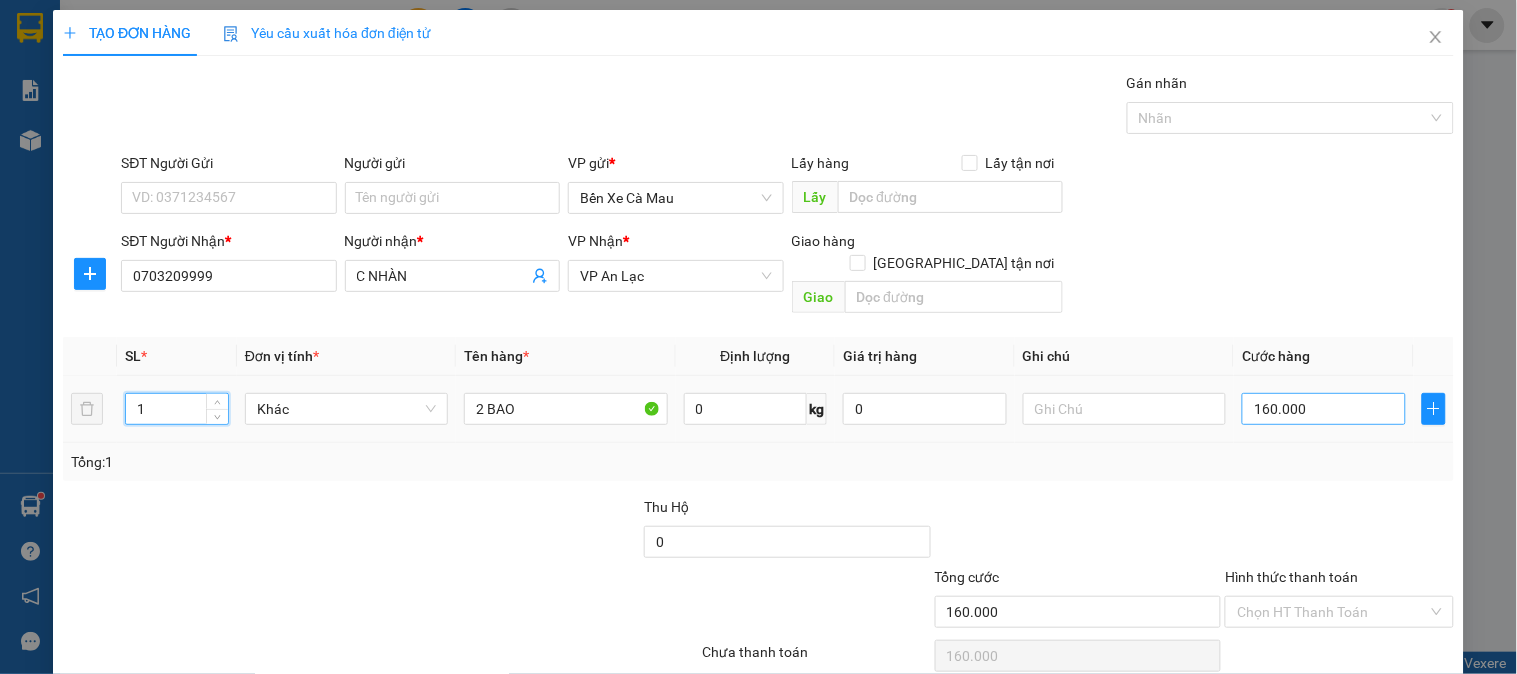 type on "1" 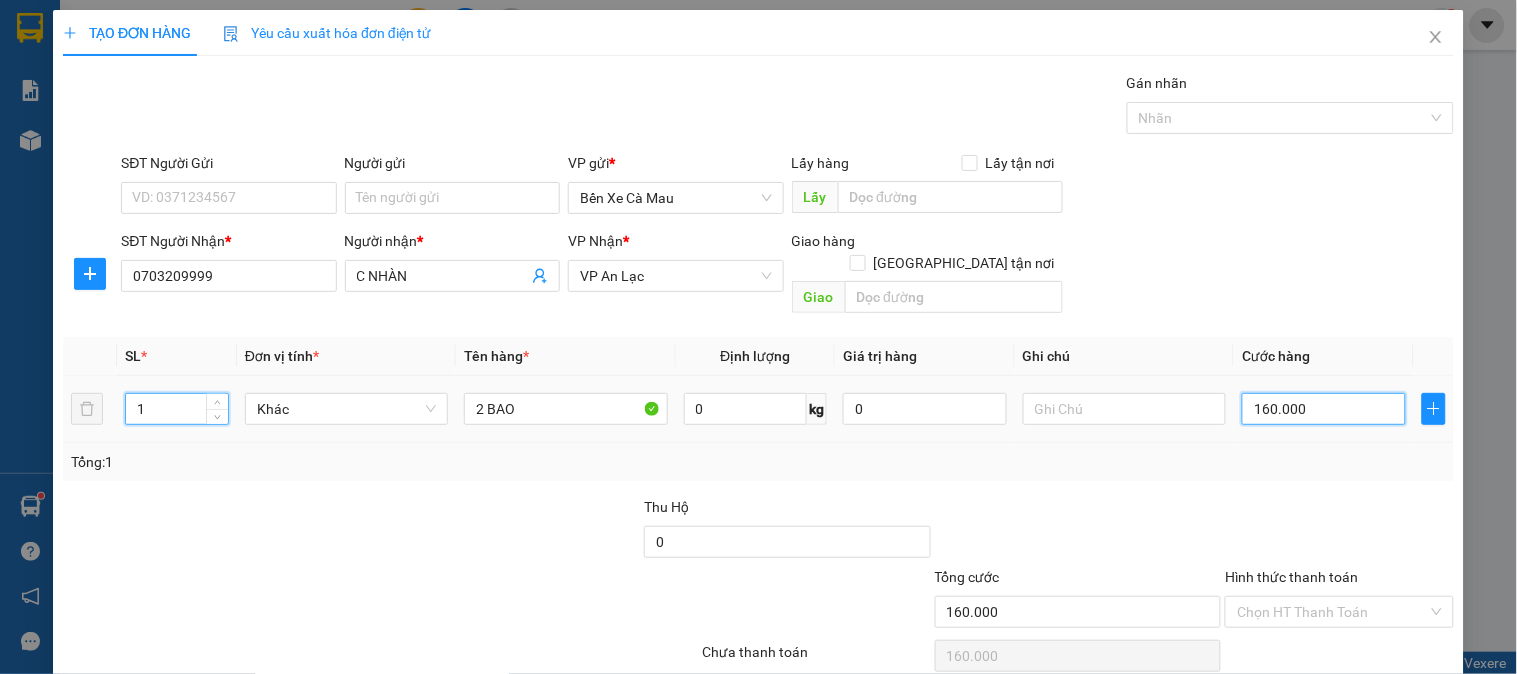 type on "0" 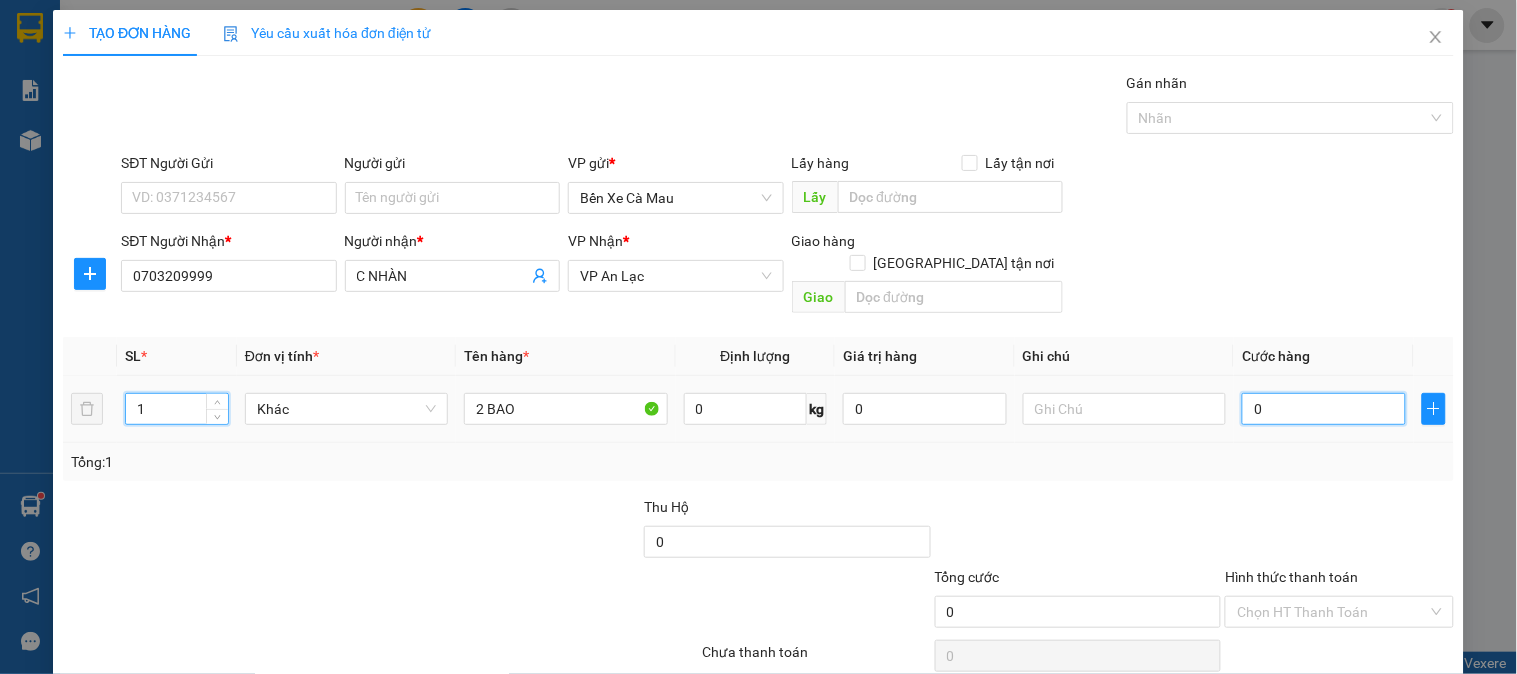 click on "0" at bounding box center (1324, 409) 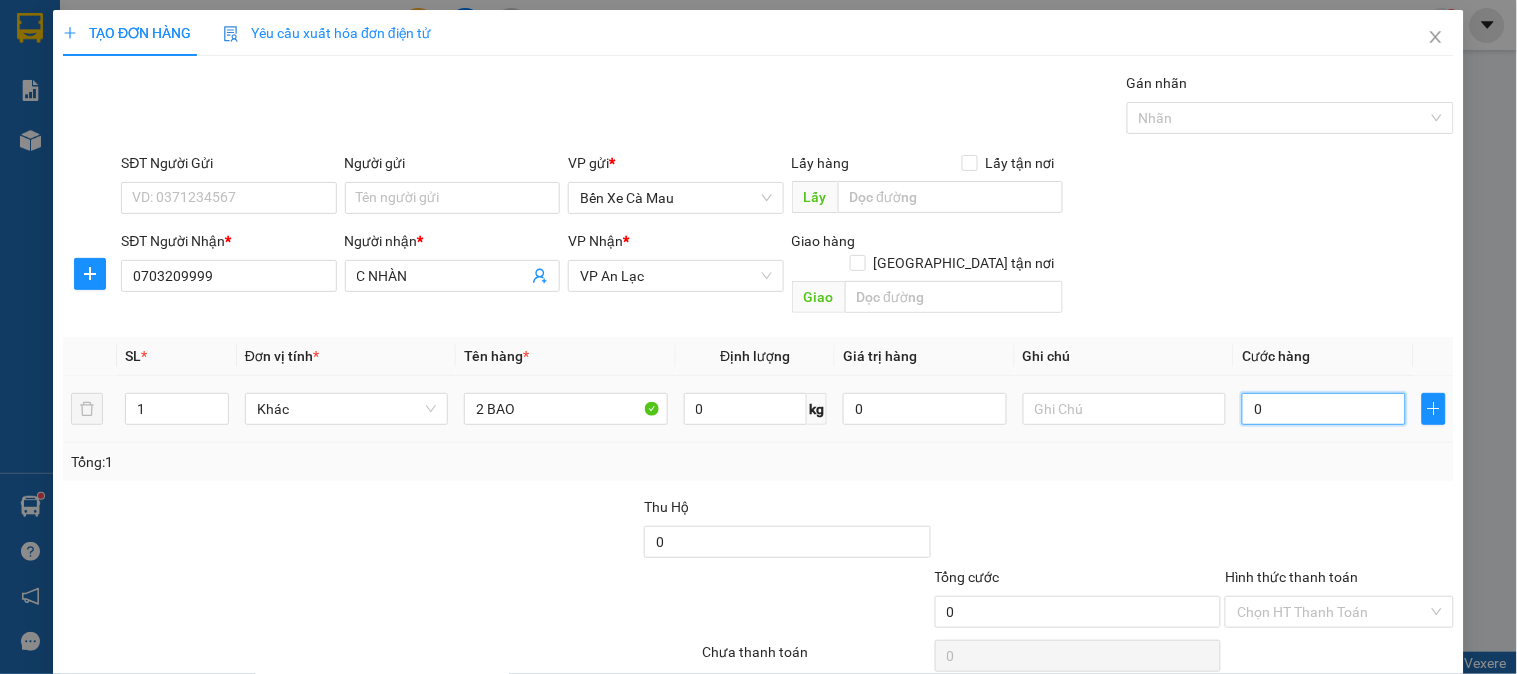 type on "00" 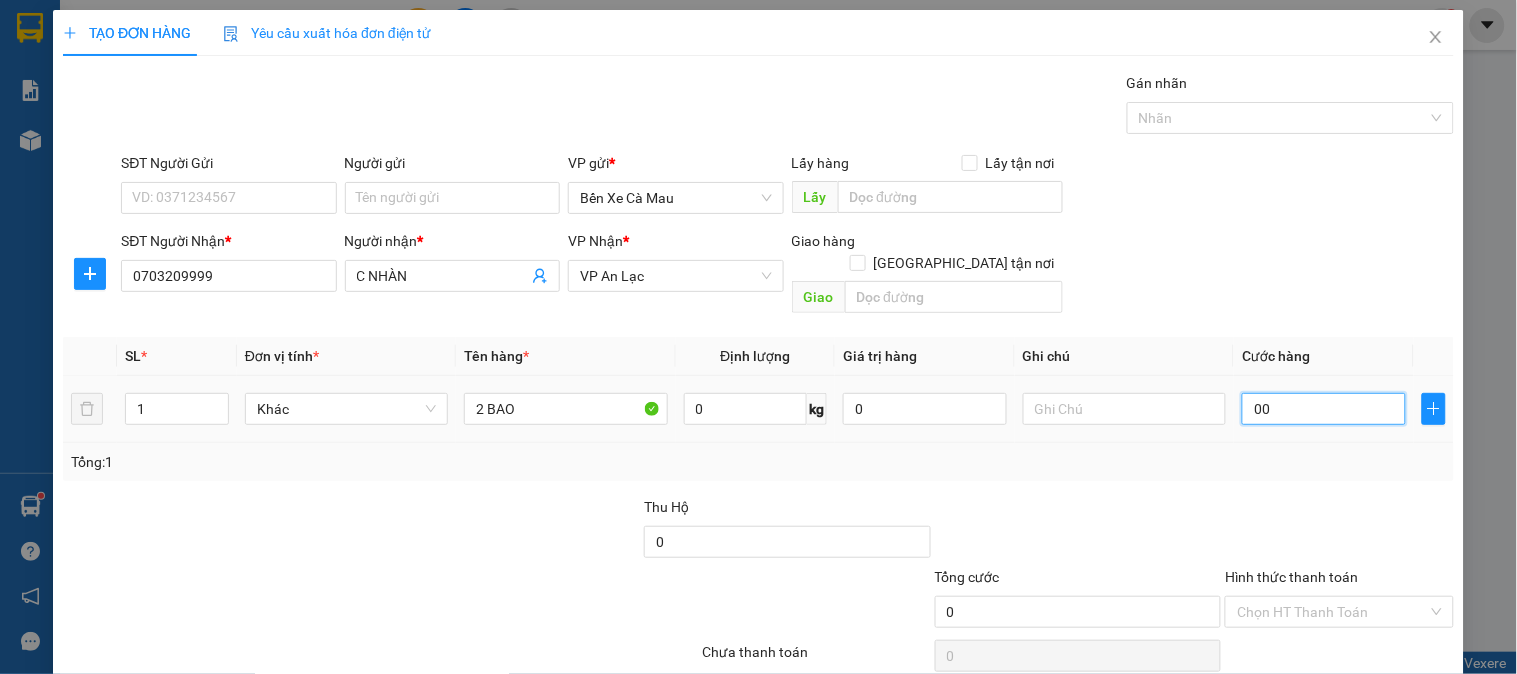 type on "8" 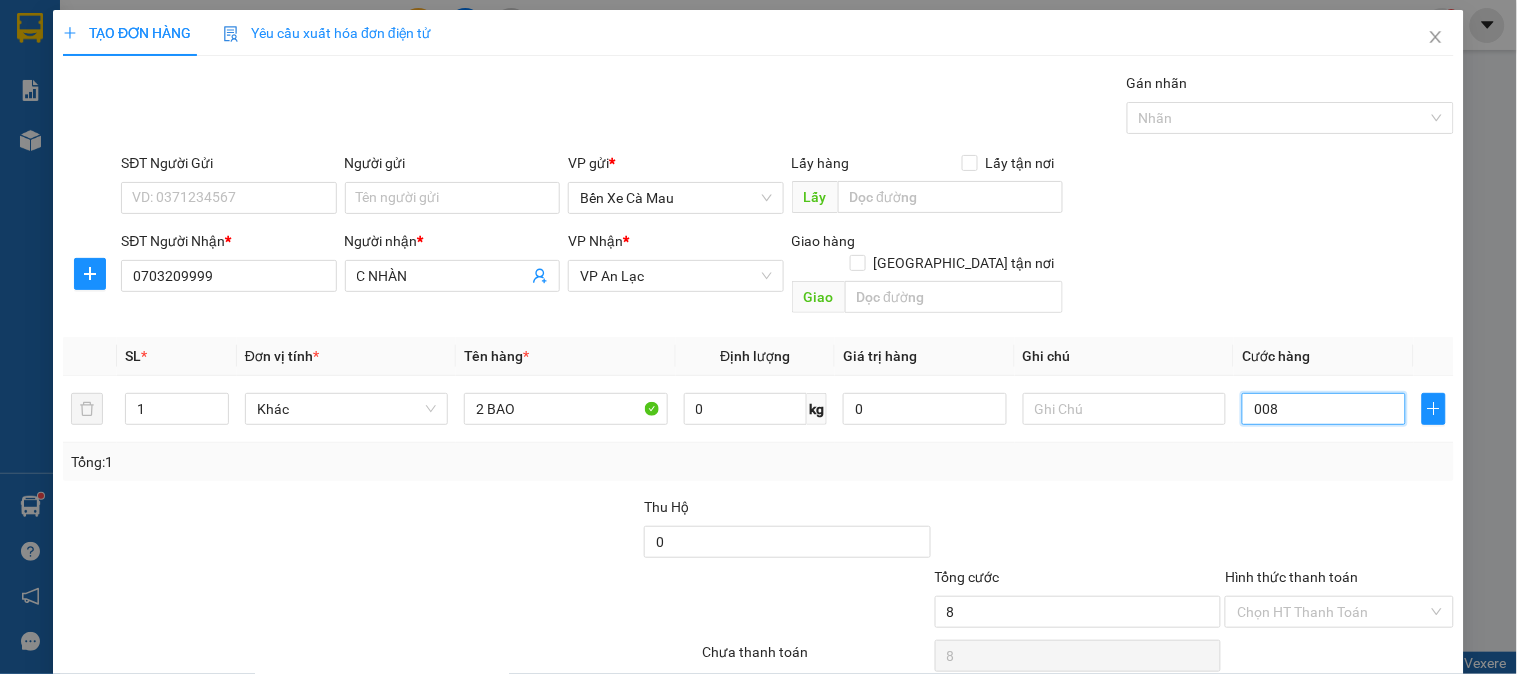 type on "80" 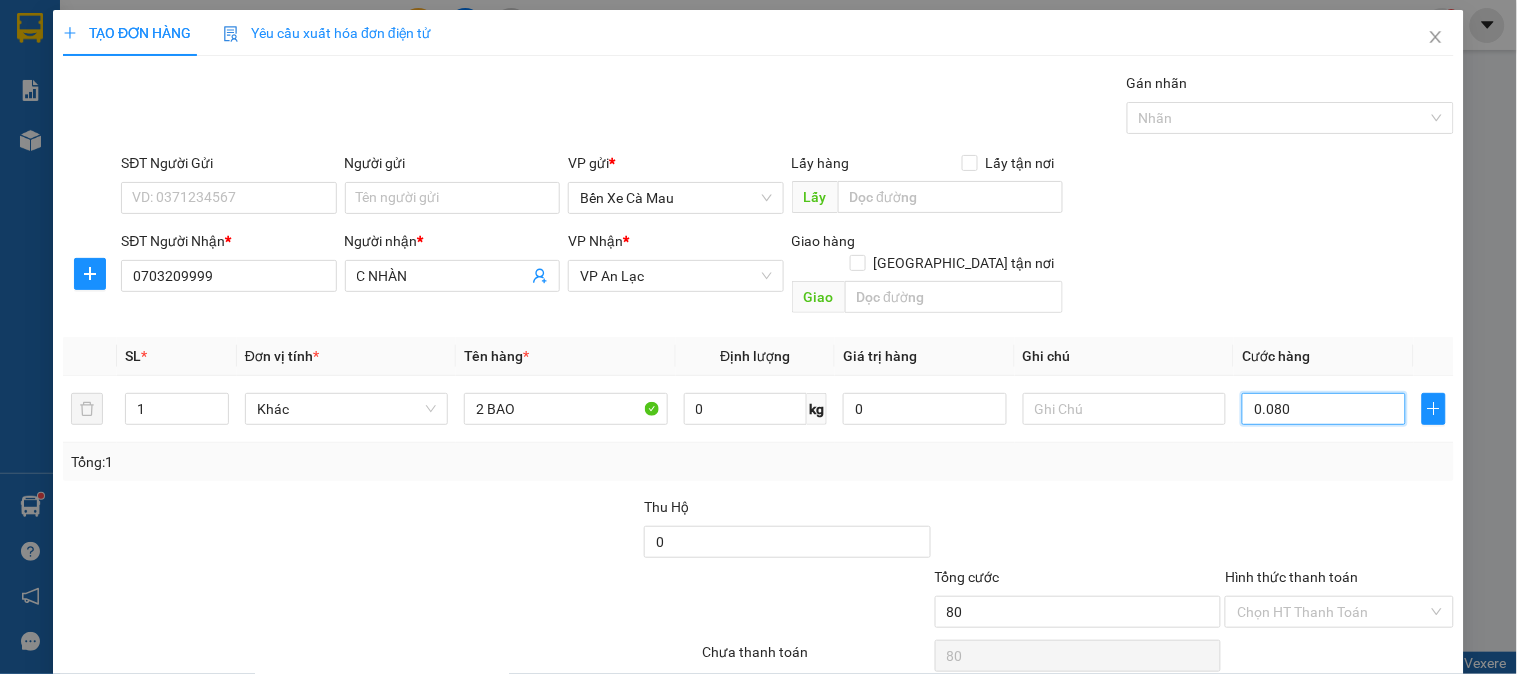 type on "0.080" 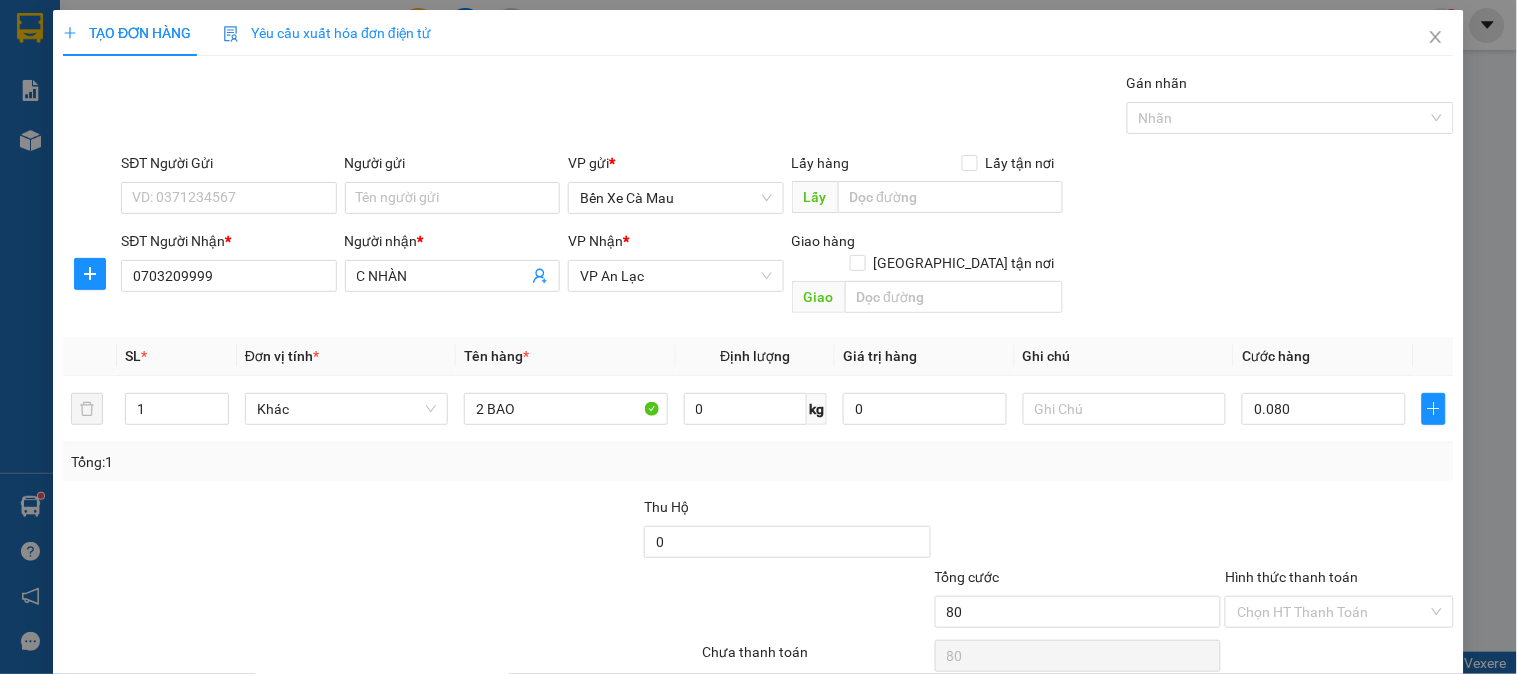 type on "80.000" 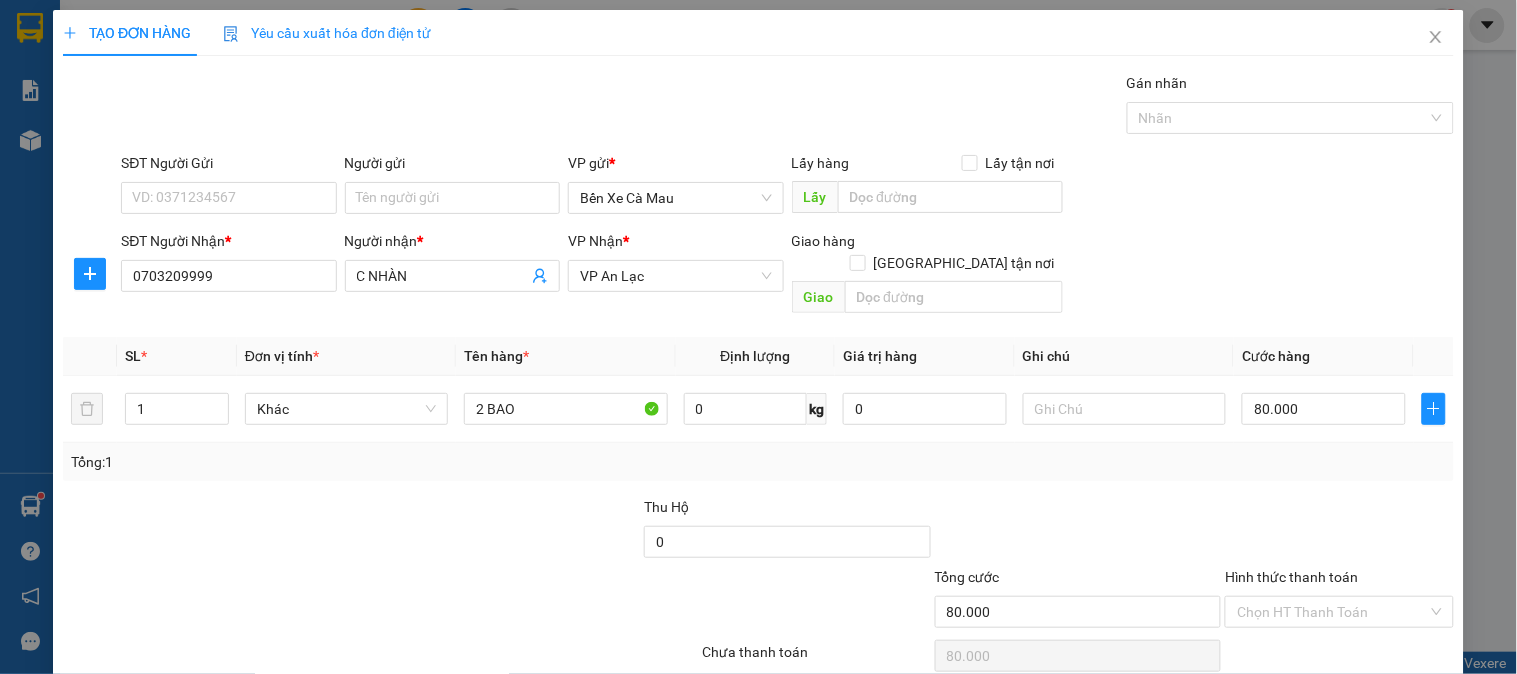 click on "Cước hàng" at bounding box center [1324, 356] 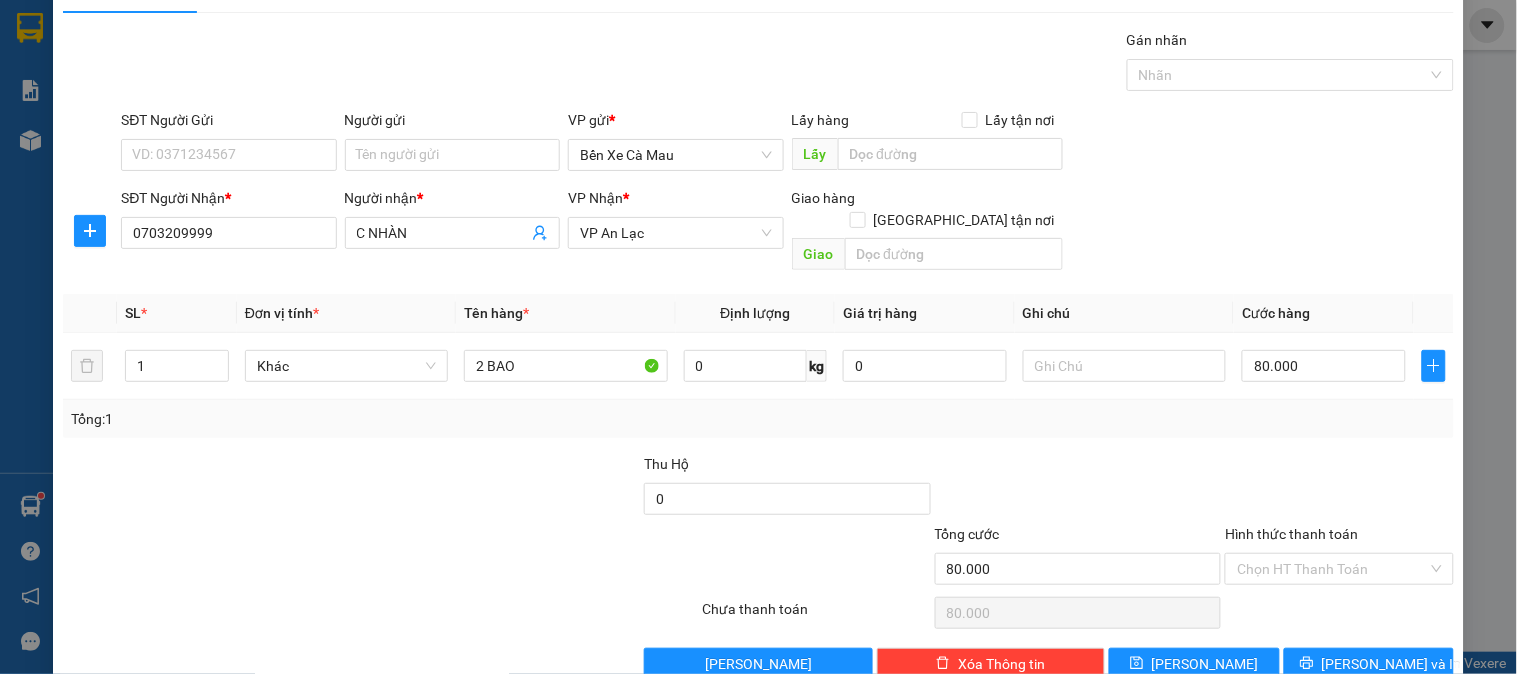 scroll, scrollTop: 65, scrollLeft: 0, axis: vertical 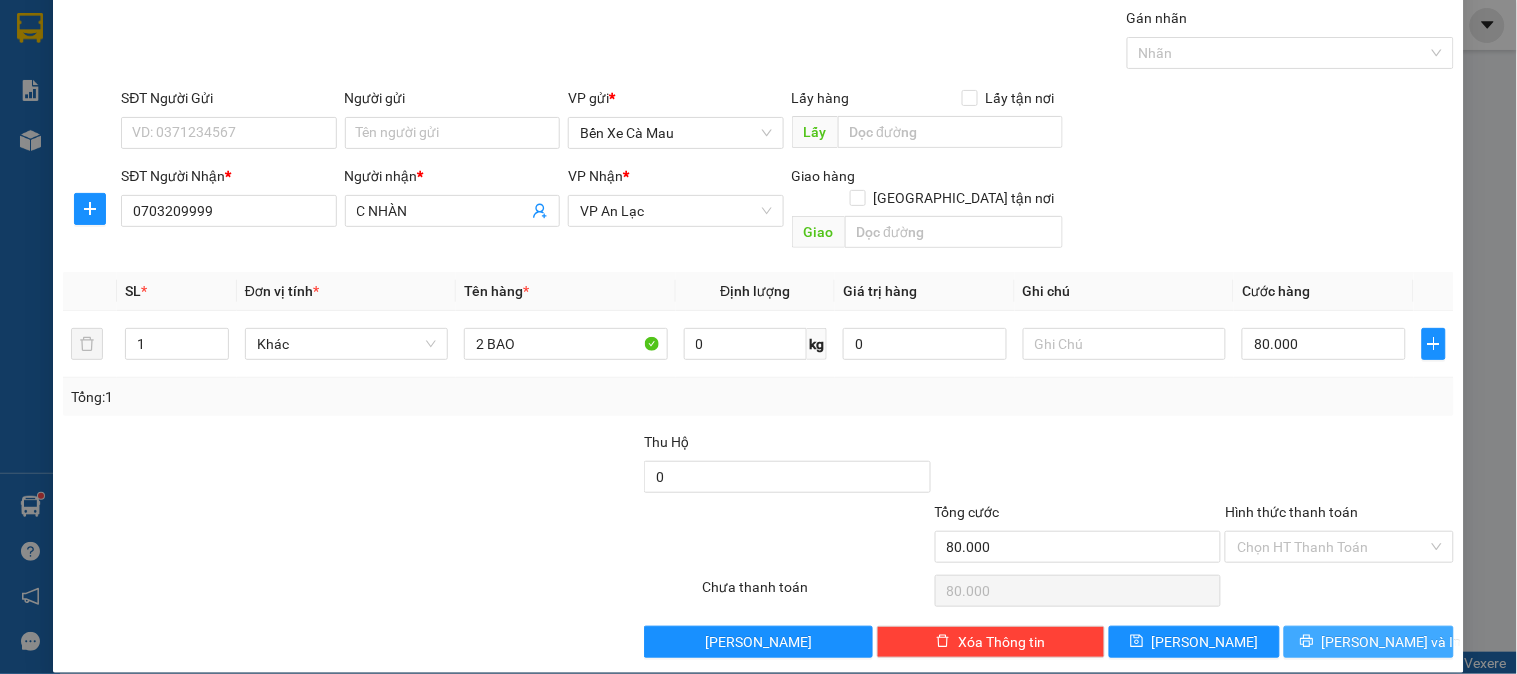 drag, startPoint x: 1325, startPoint y: 617, endPoint x: 1306, endPoint y: 616, distance: 19.026299 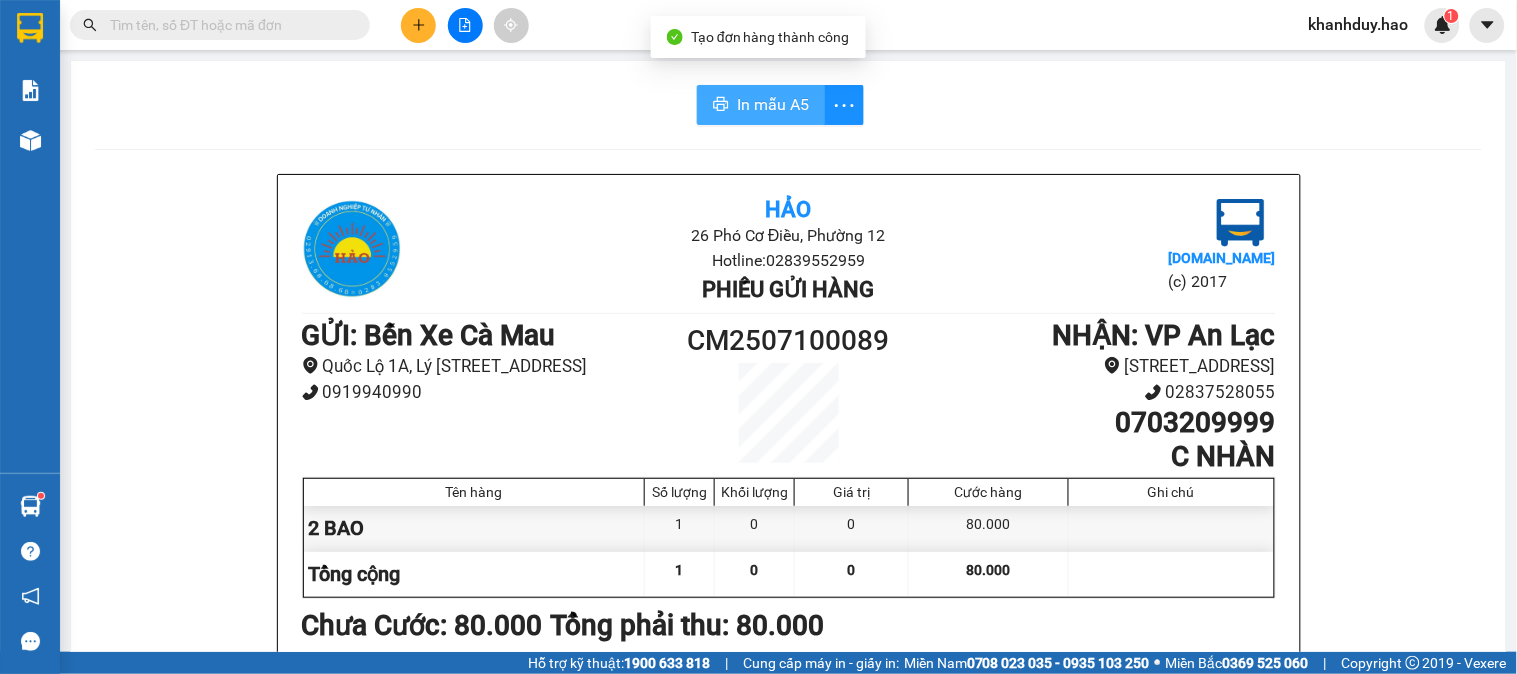 click on "In mẫu A5" at bounding box center (773, 104) 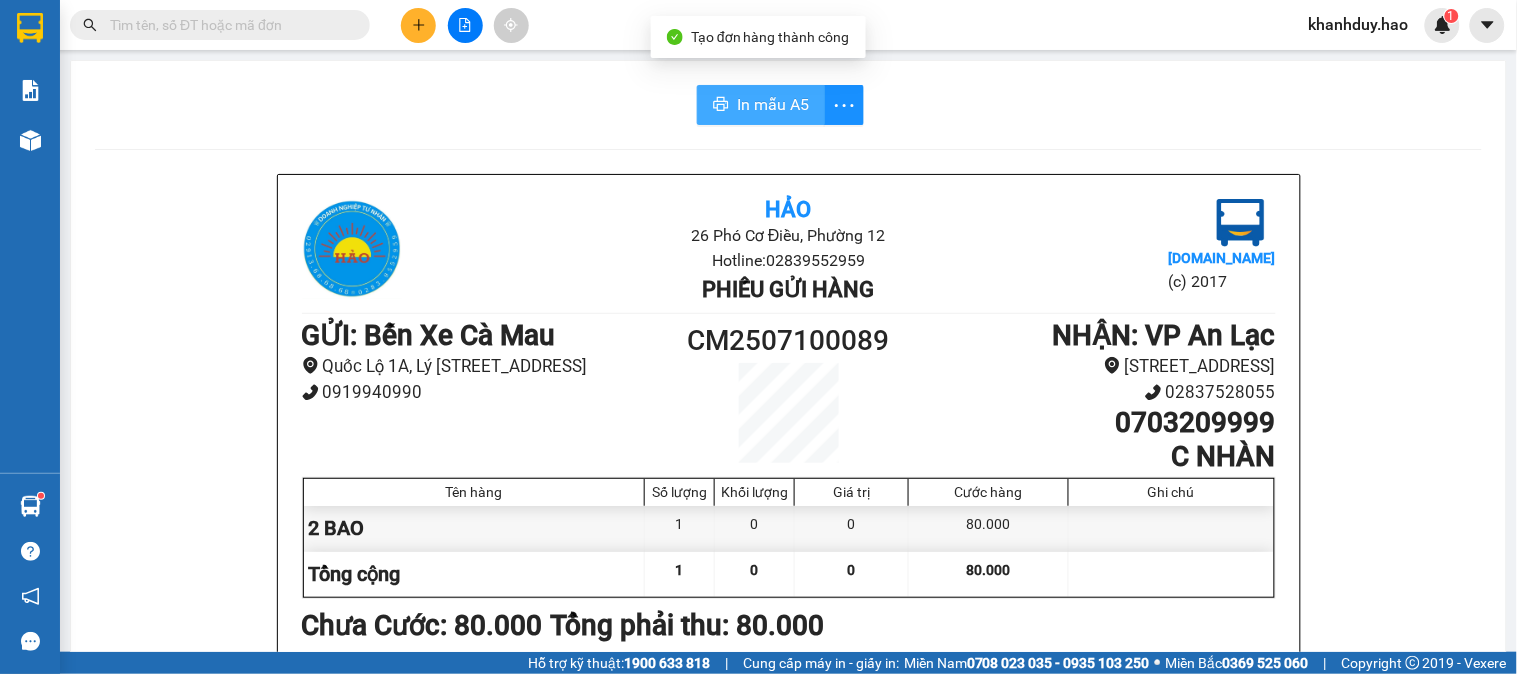 scroll, scrollTop: 0, scrollLeft: 0, axis: both 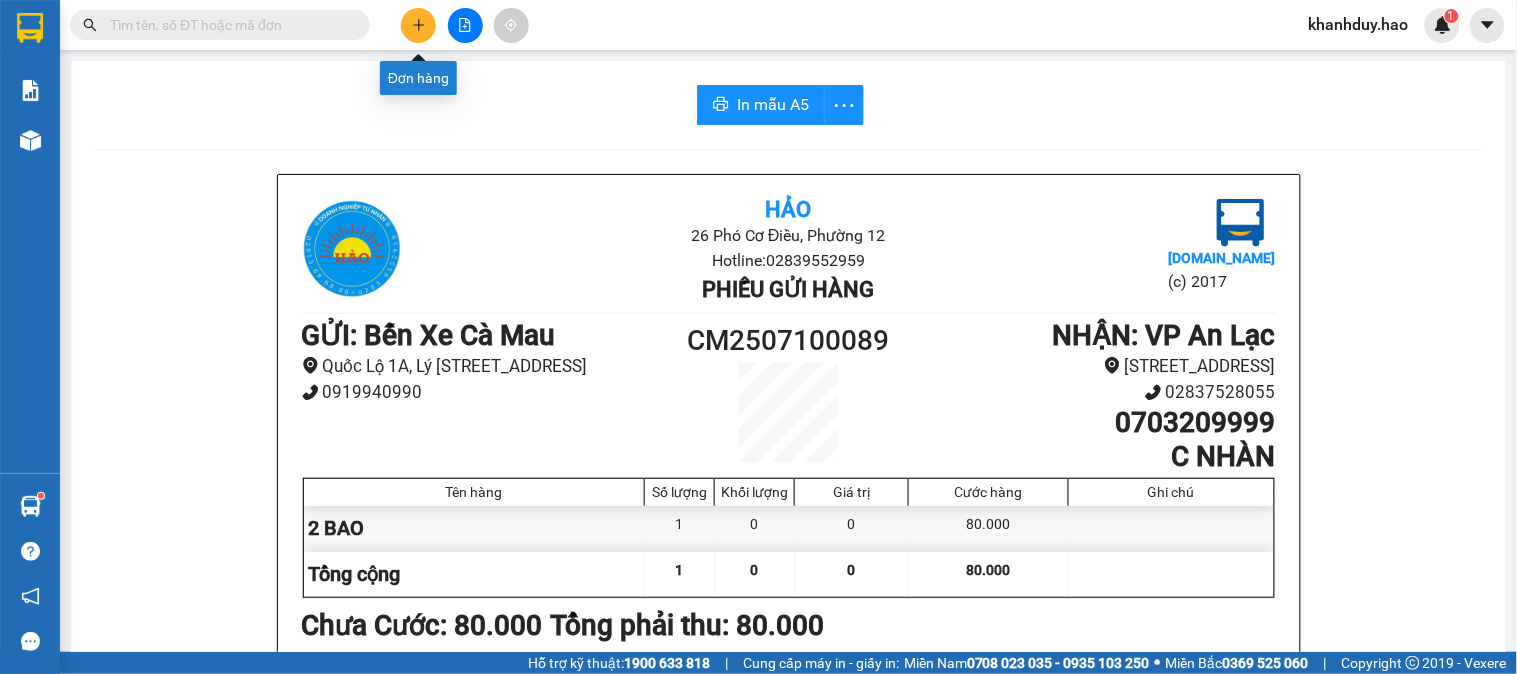click 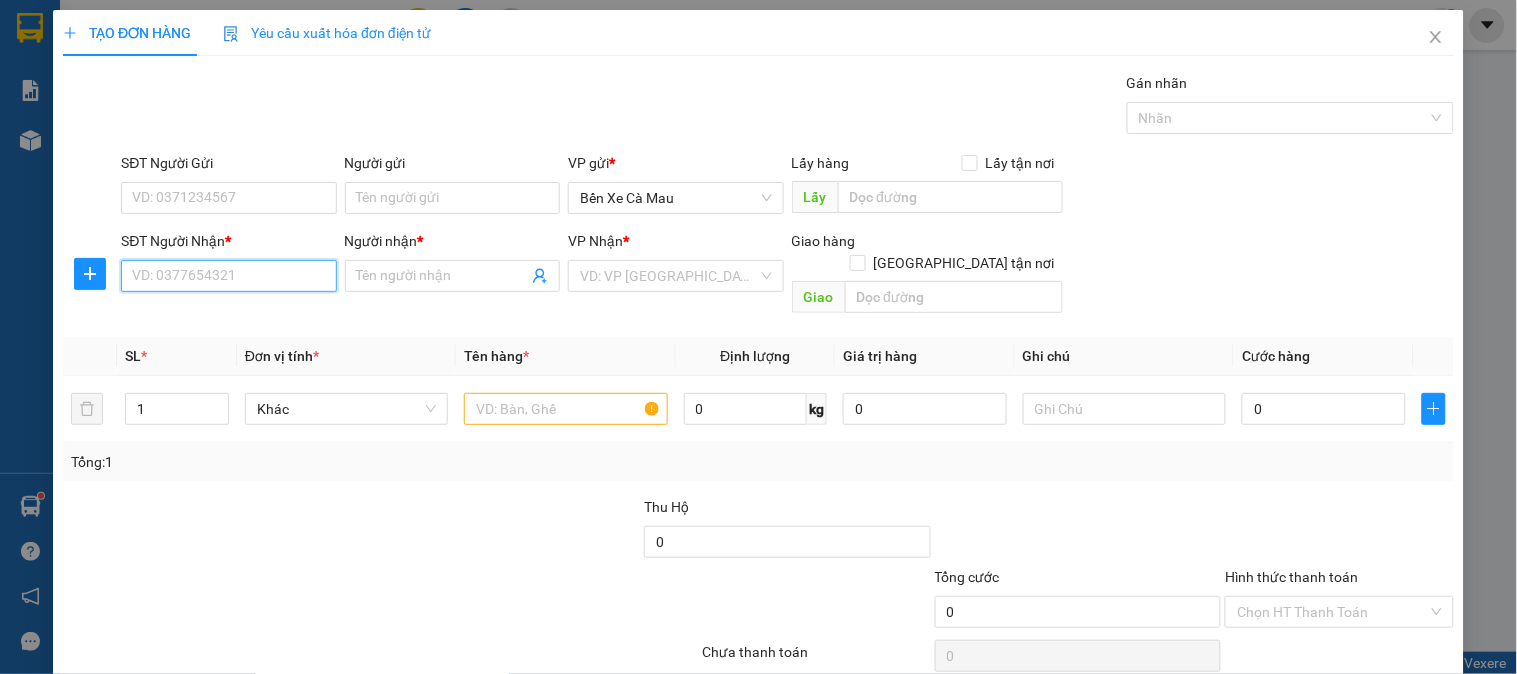 click on "SĐT Người Nhận  *" at bounding box center (228, 276) 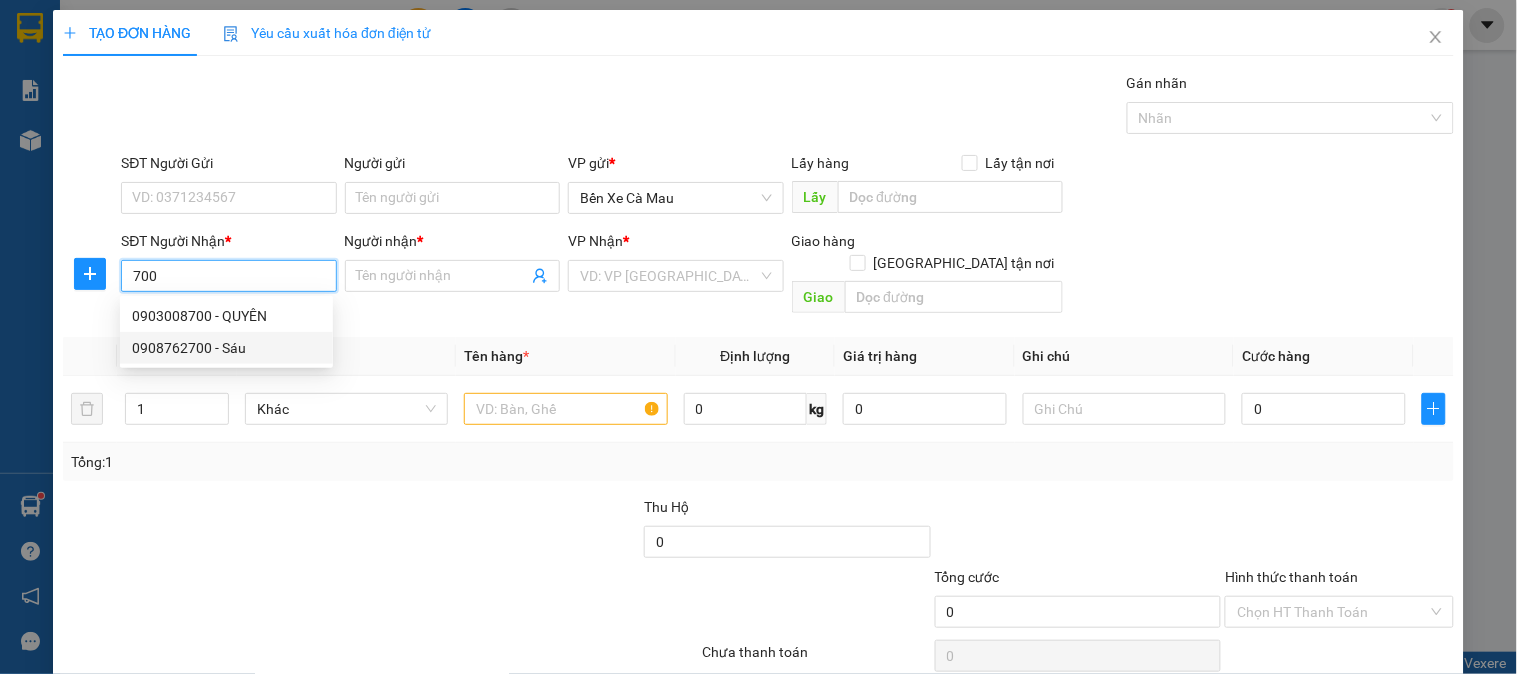 click on "0908762700 - Sáu" at bounding box center (226, 348) 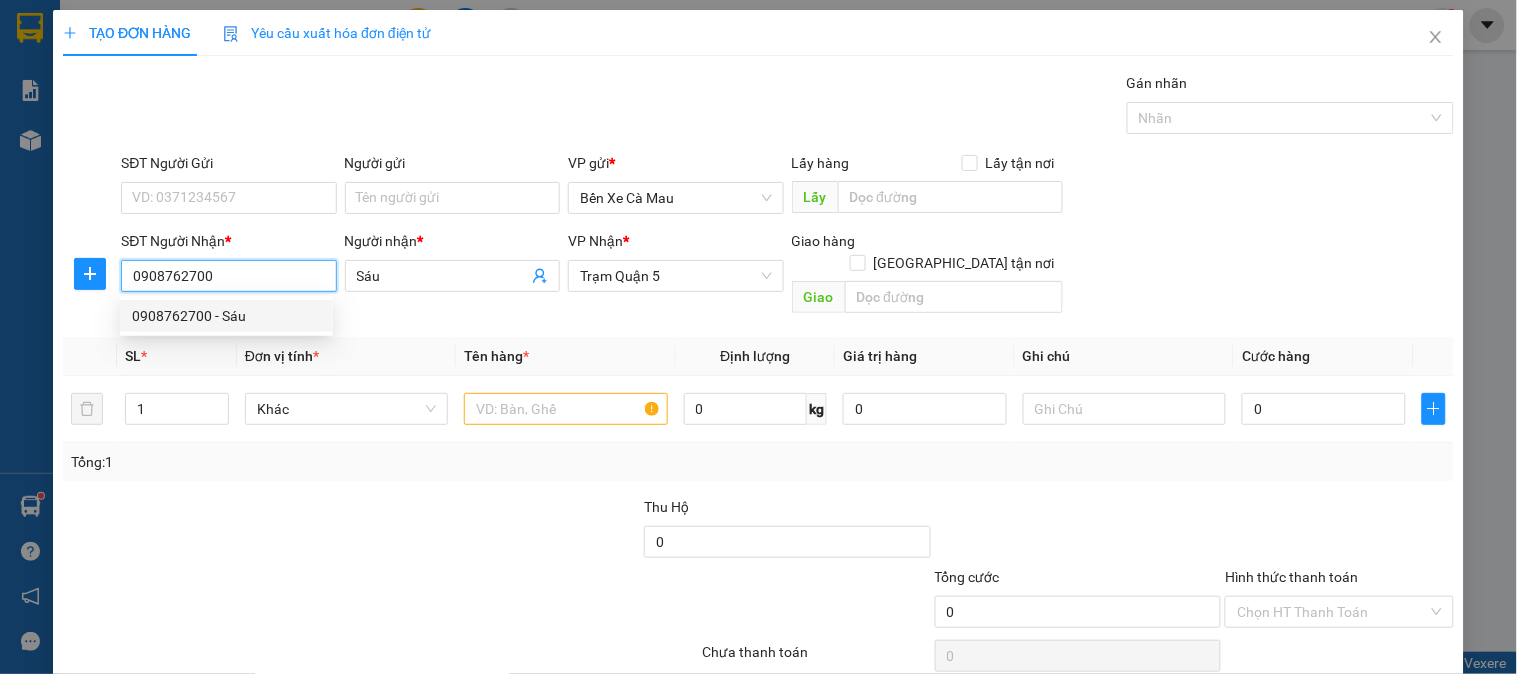 type on "50.000" 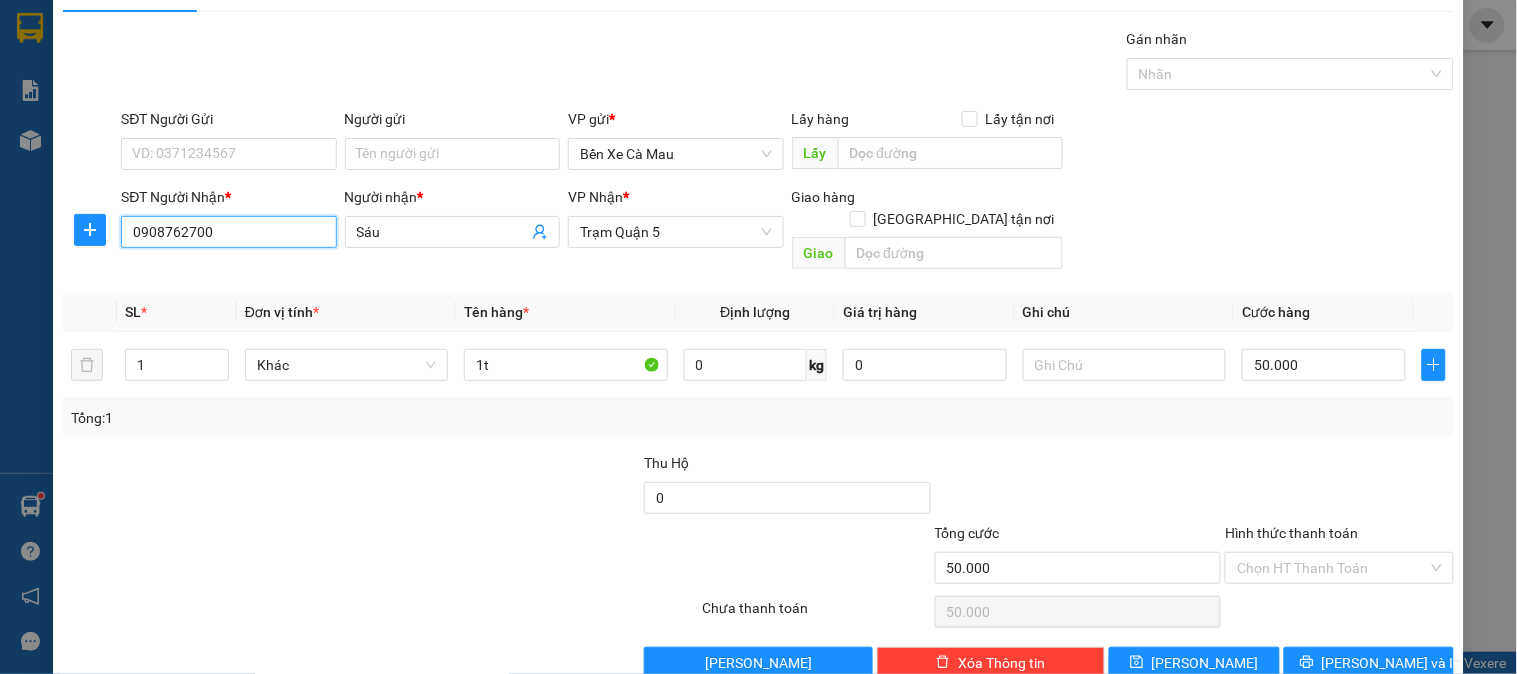 scroll, scrollTop: 65, scrollLeft: 0, axis: vertical 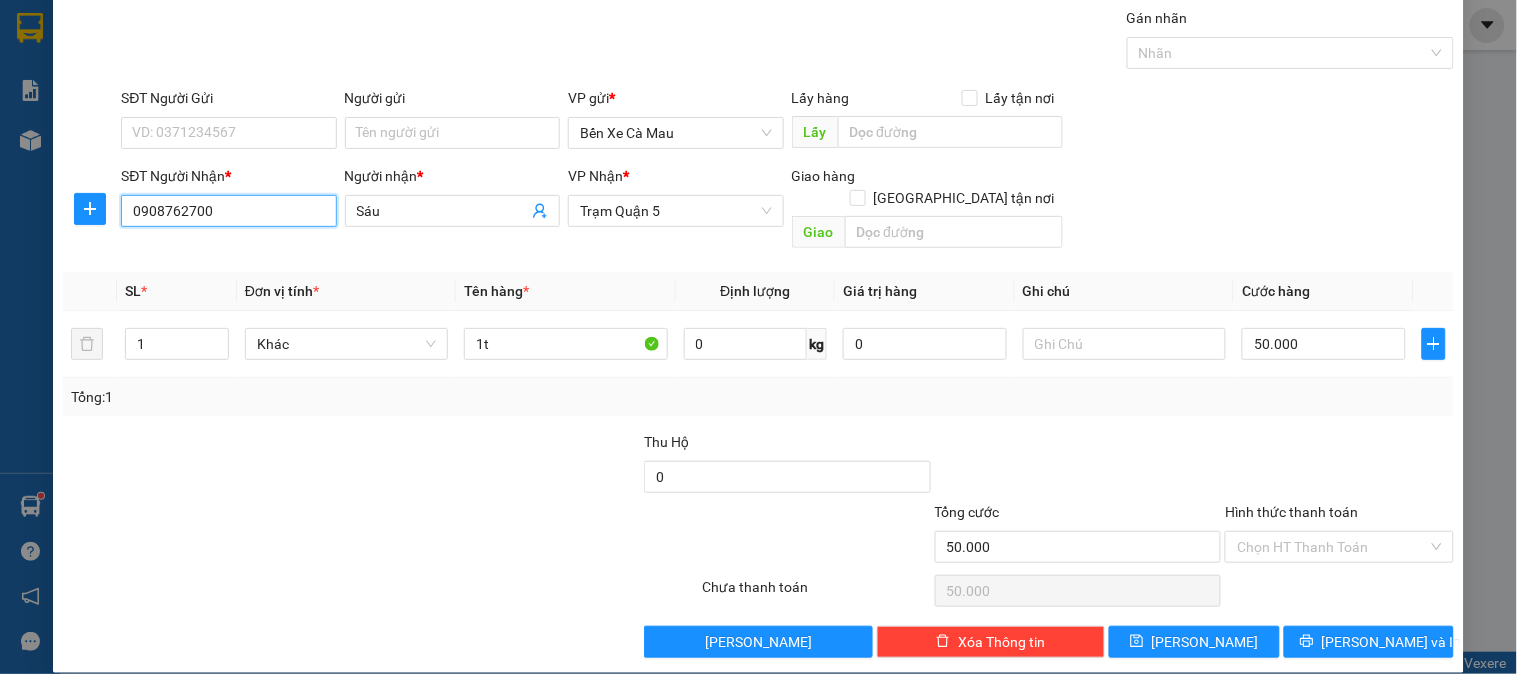 type on "0908762700" 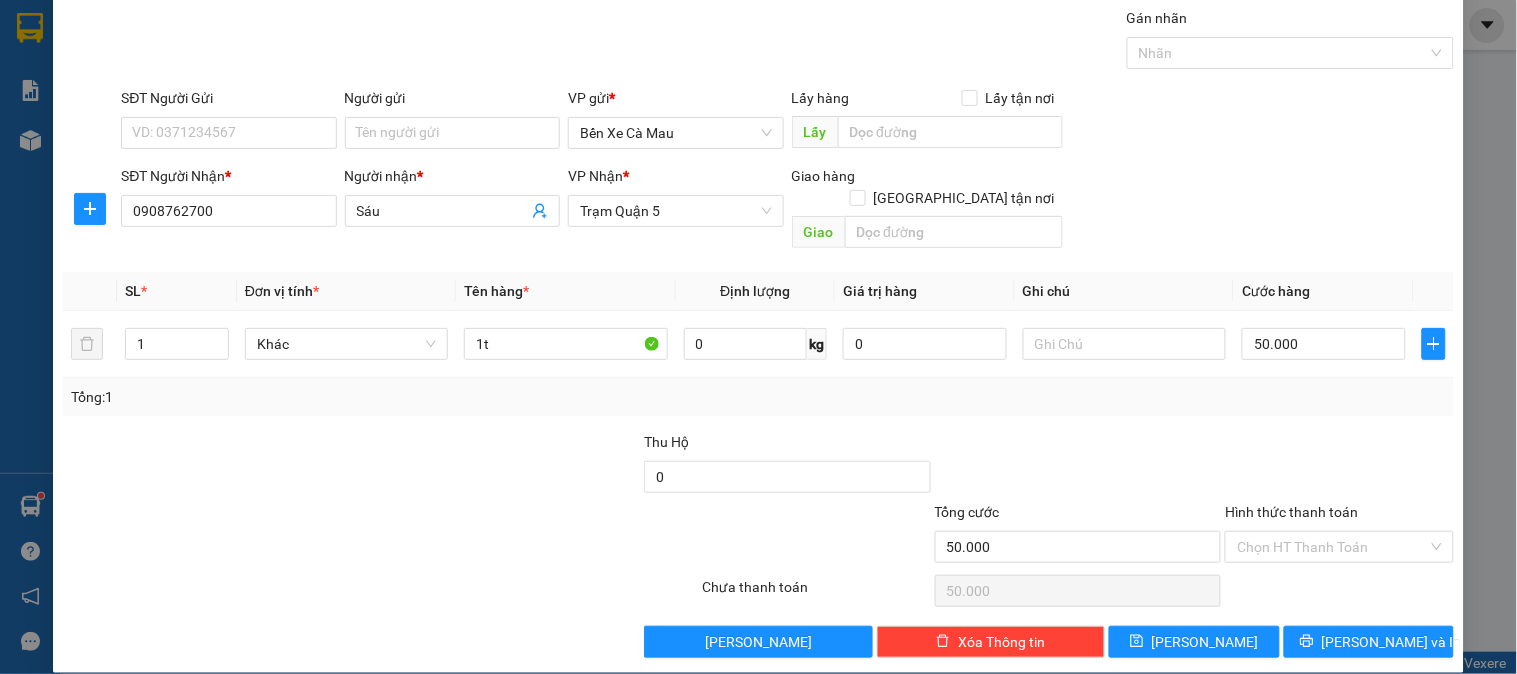 click on "Hình thức thanh toán" at bounding box center (1291, 512) 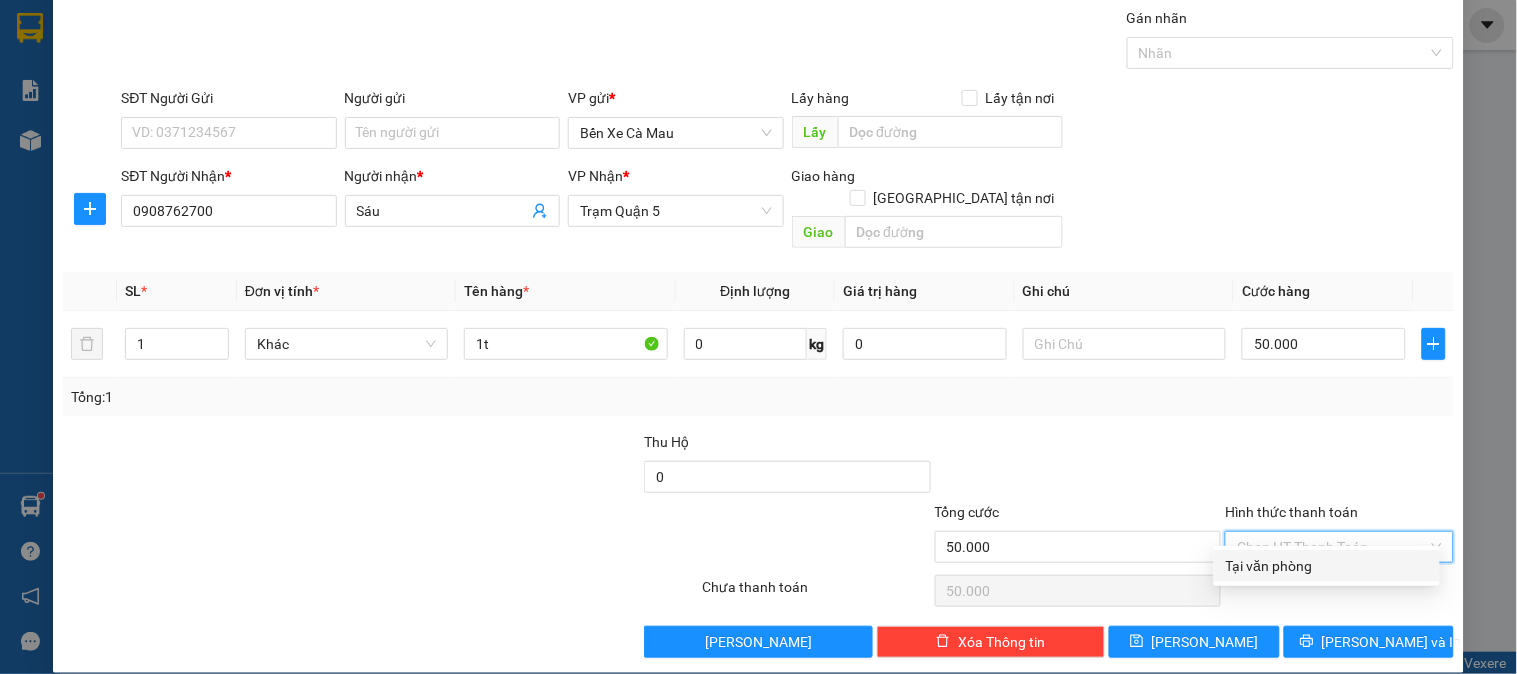 click on "Tại văn phòng" at bounding box center (1327, 566) 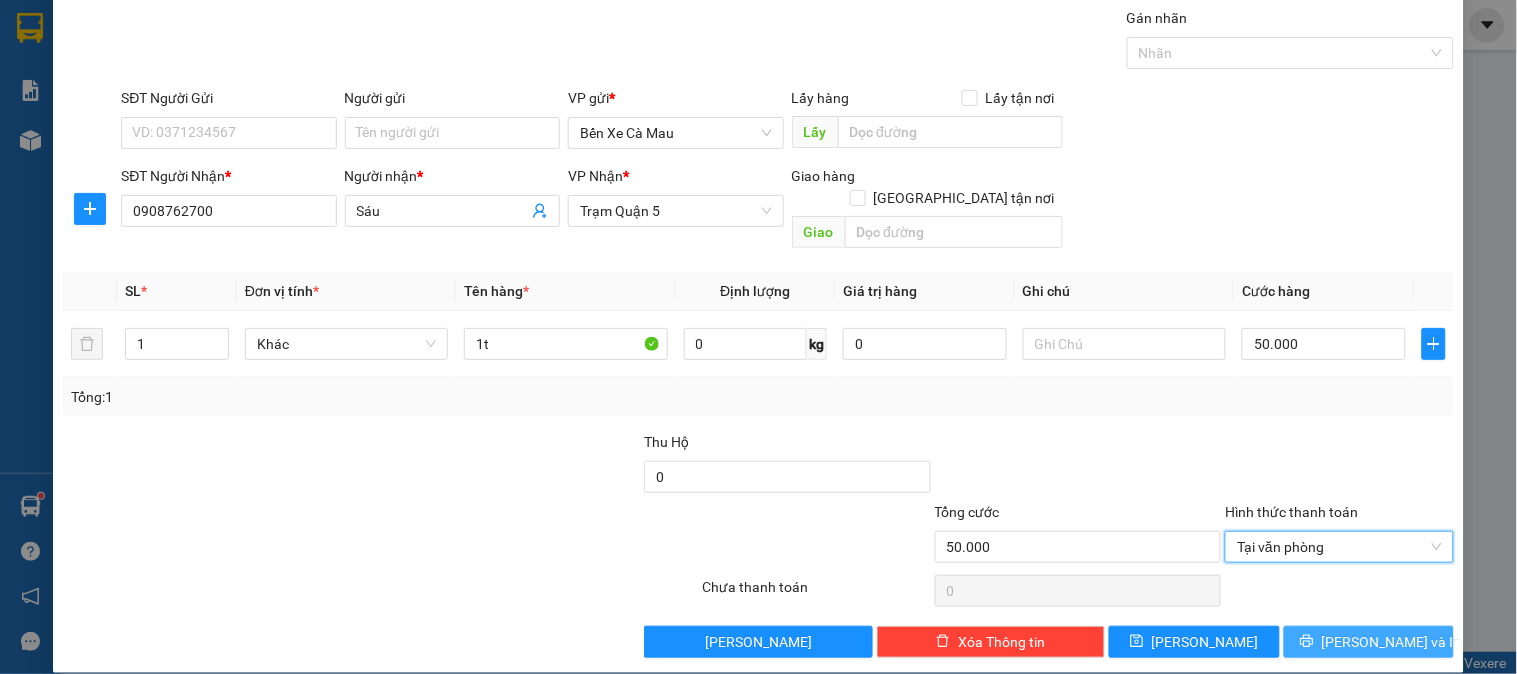click 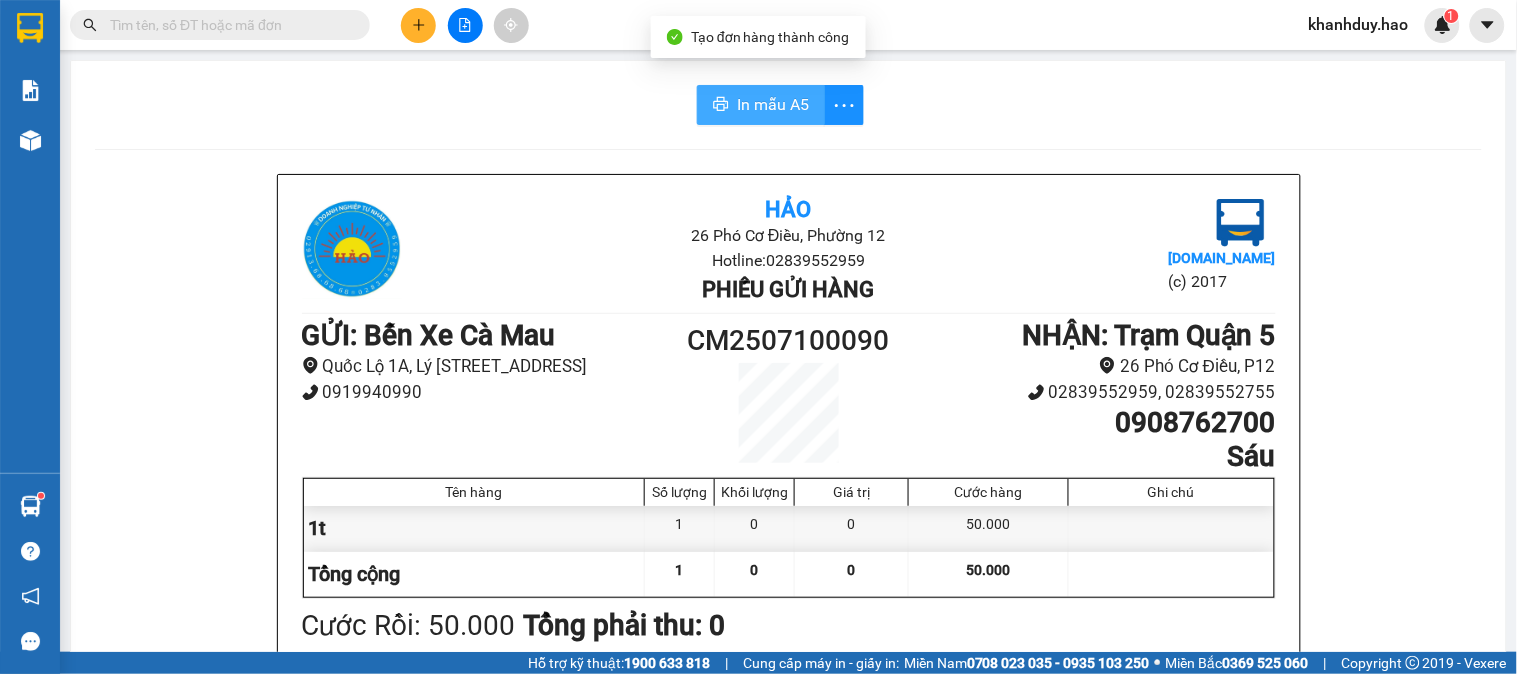 click on "In mẫu A5" at bounding box center [773, 104] 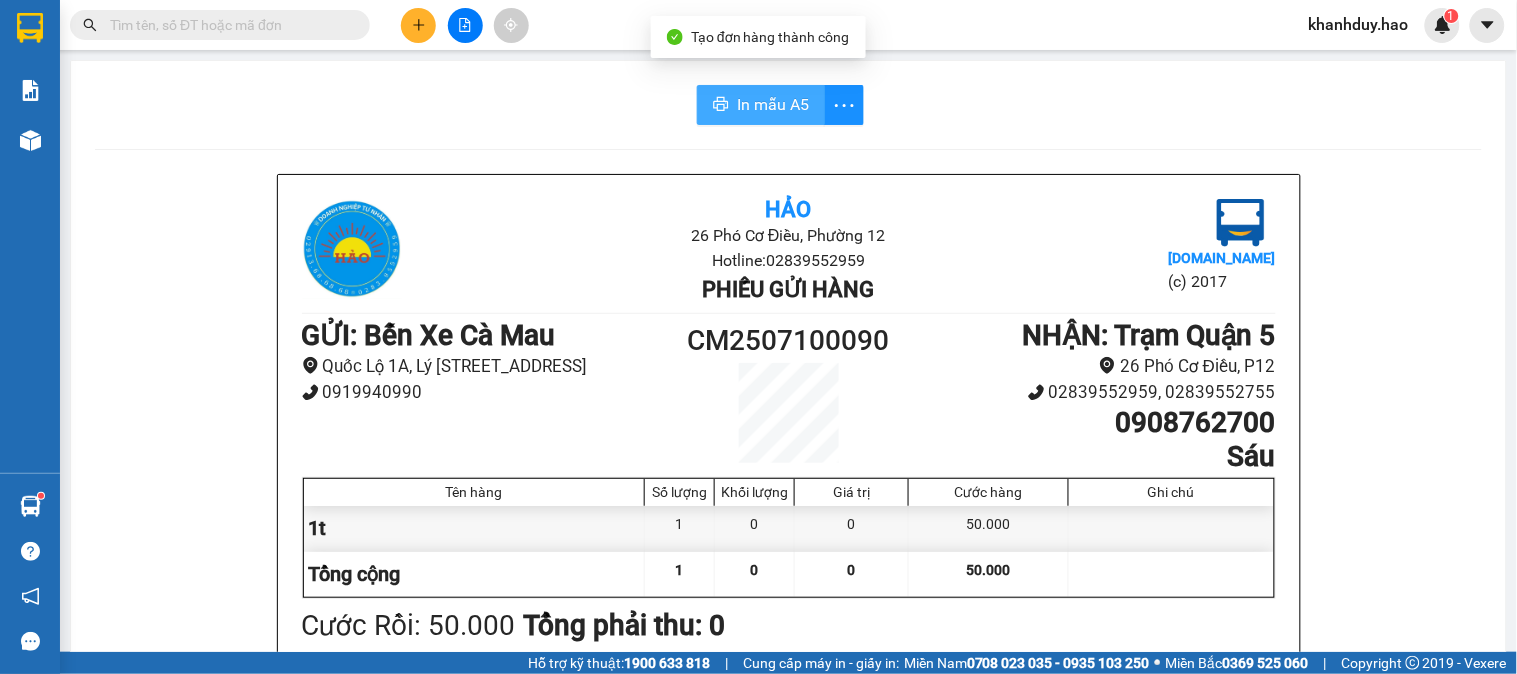scroll, scrollTop: 0, scrollLeft: 0, axis: both 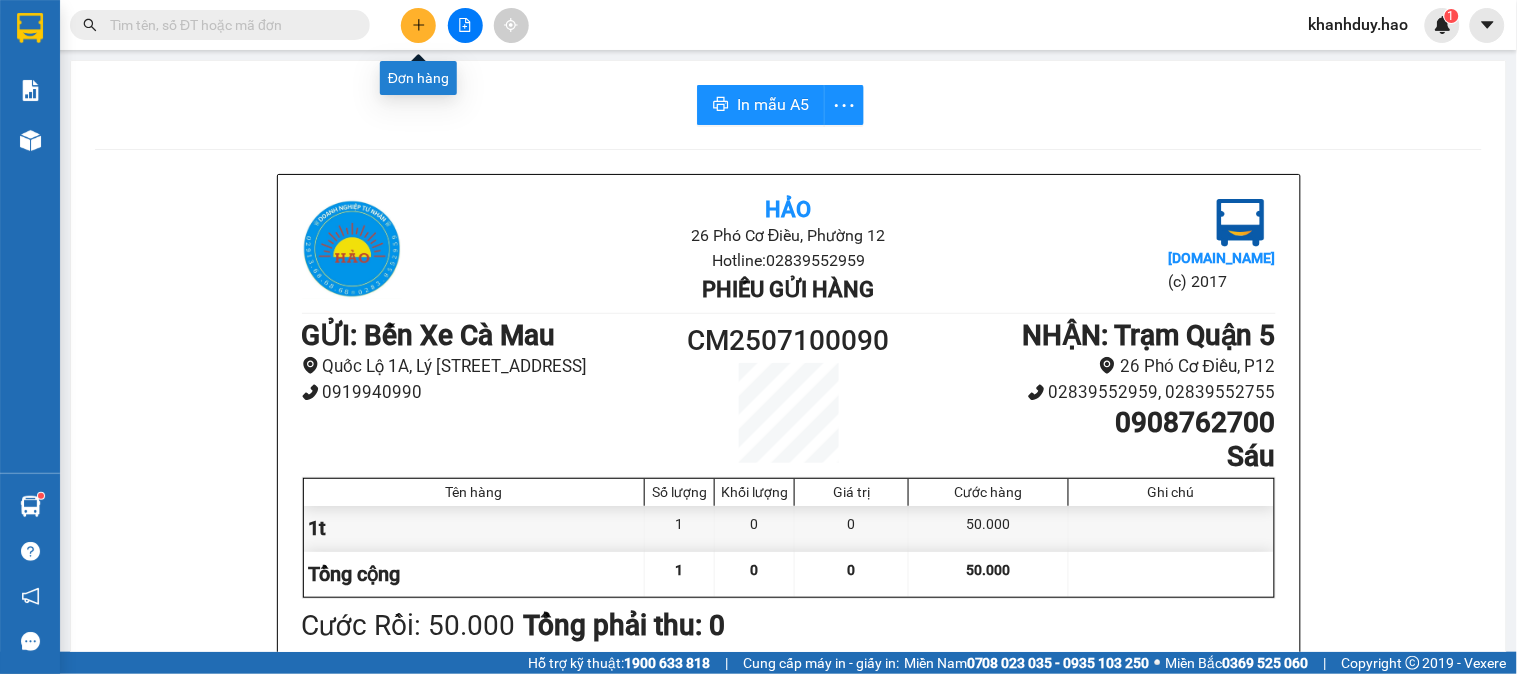click at bounding box center (418, 25) 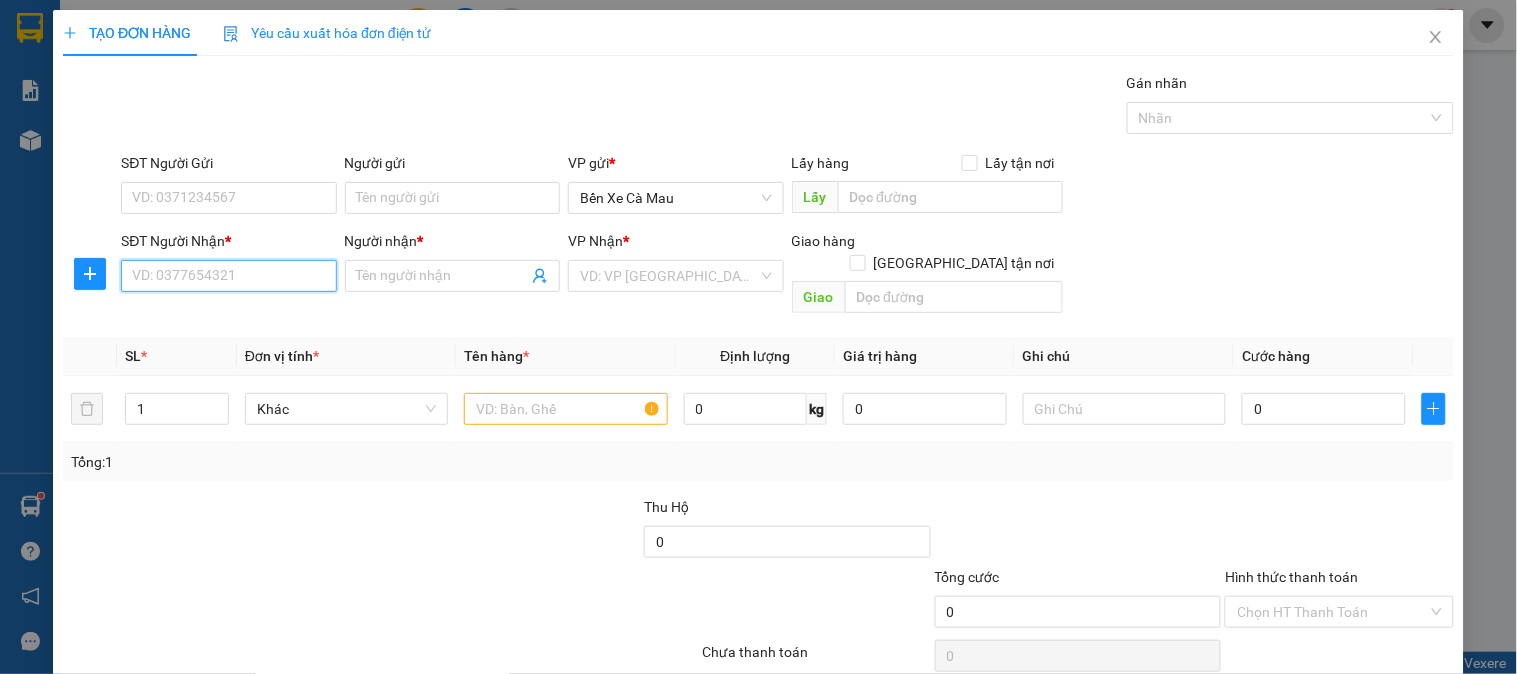 click on "SĐT Người Nhận  *" at bounding box center (228, 276) 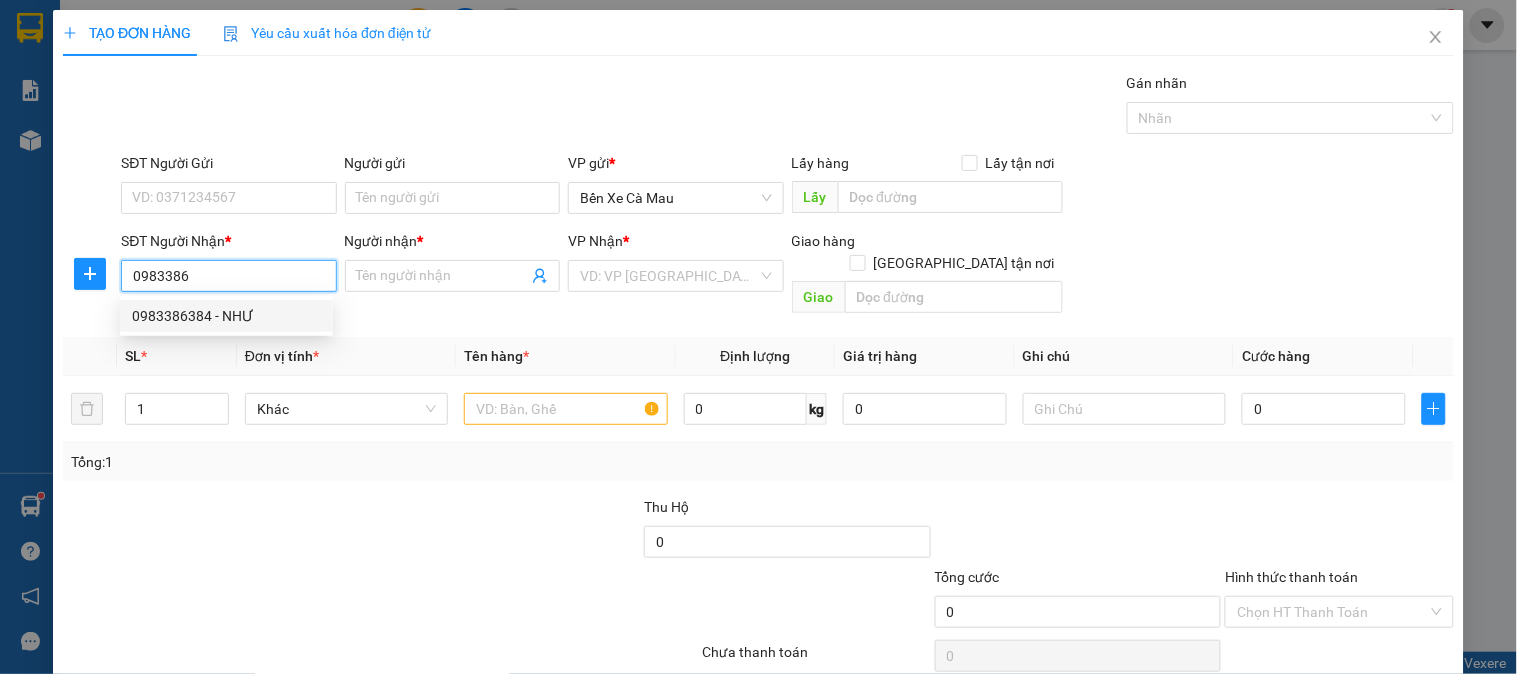 click on "0983386384 - NHƯ" at bounding box center [226, 316] 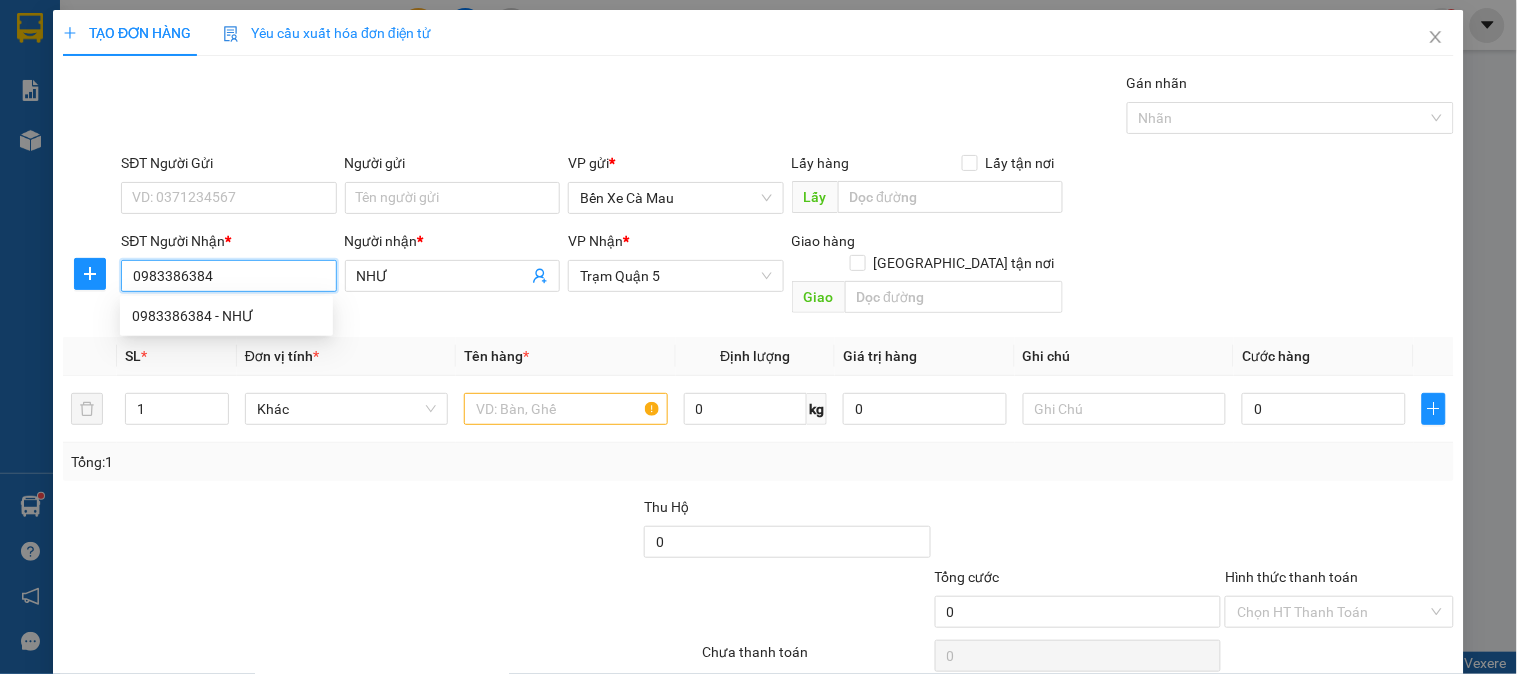 type on "90.000" 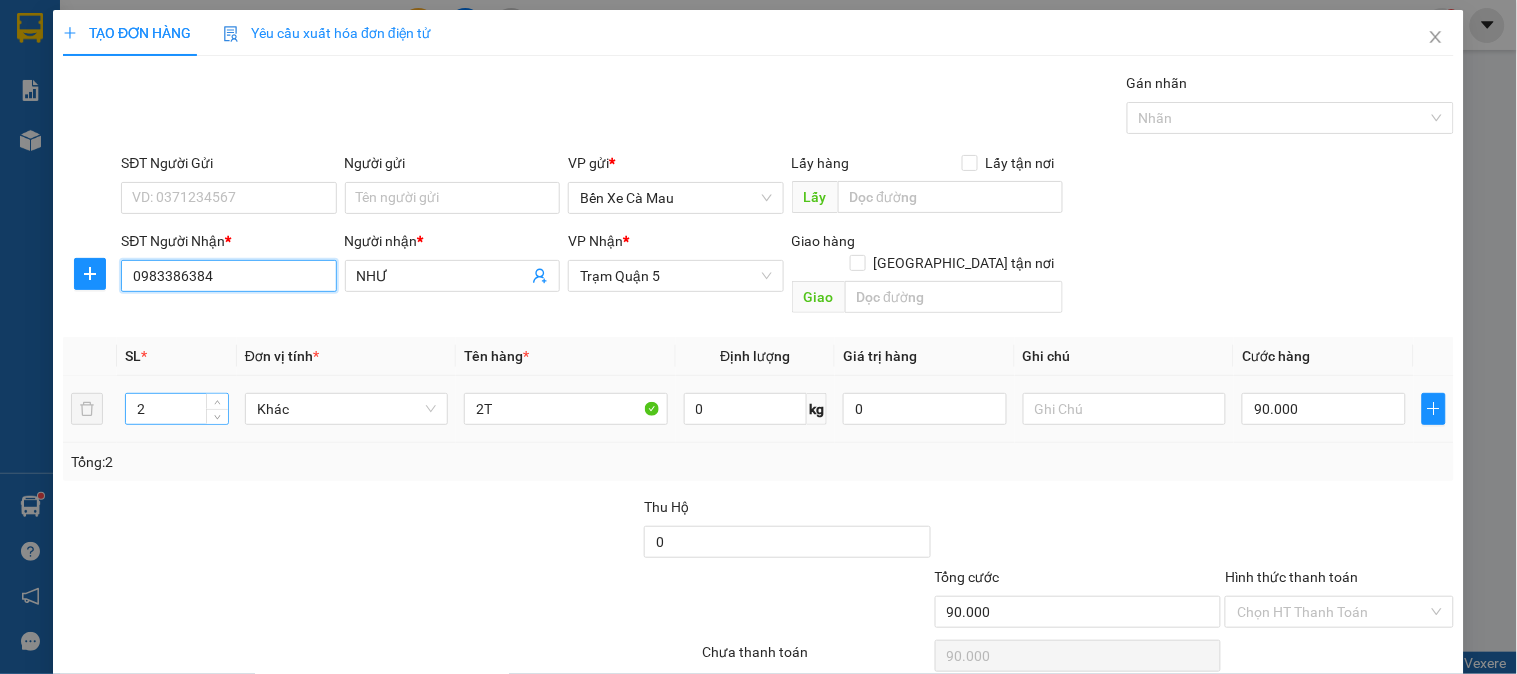 type on "0983386384" 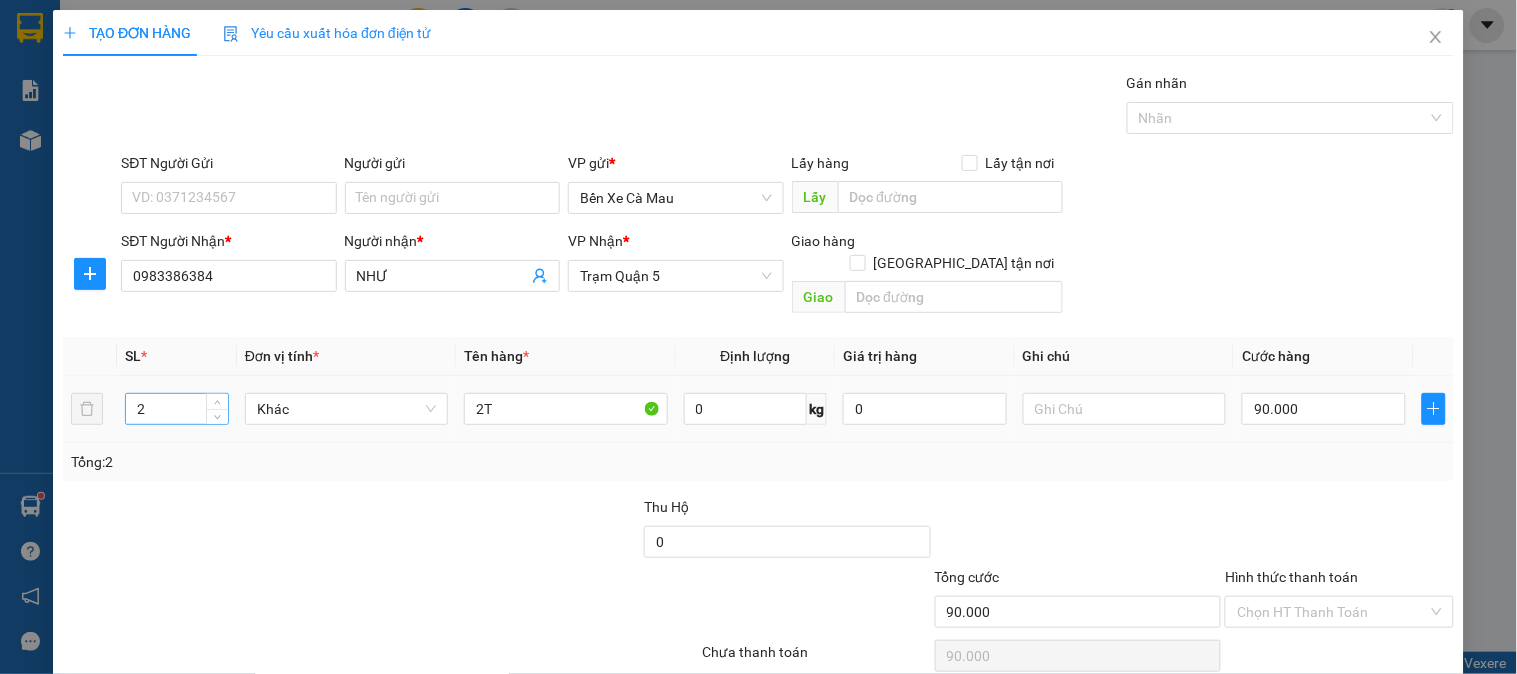 click on "2" at bounding box center (177, 409) 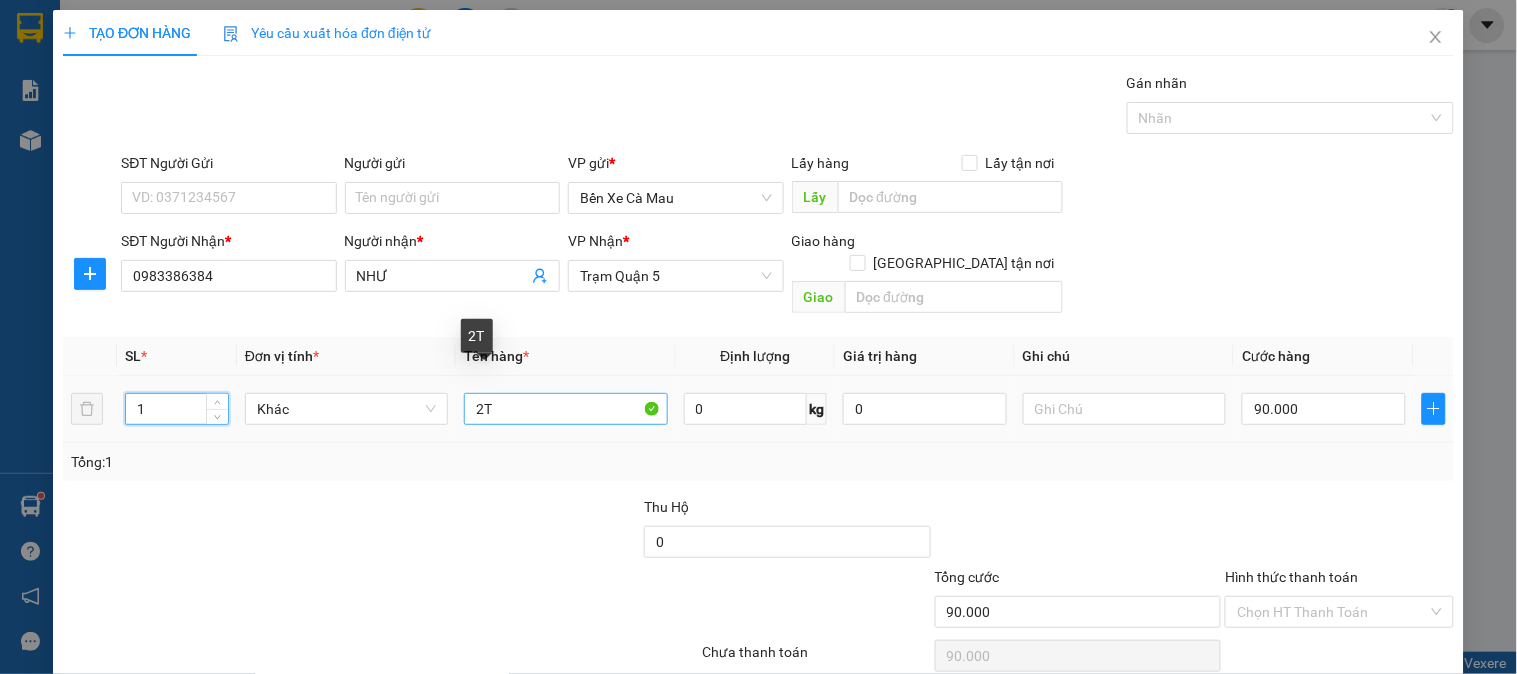 type on "1" 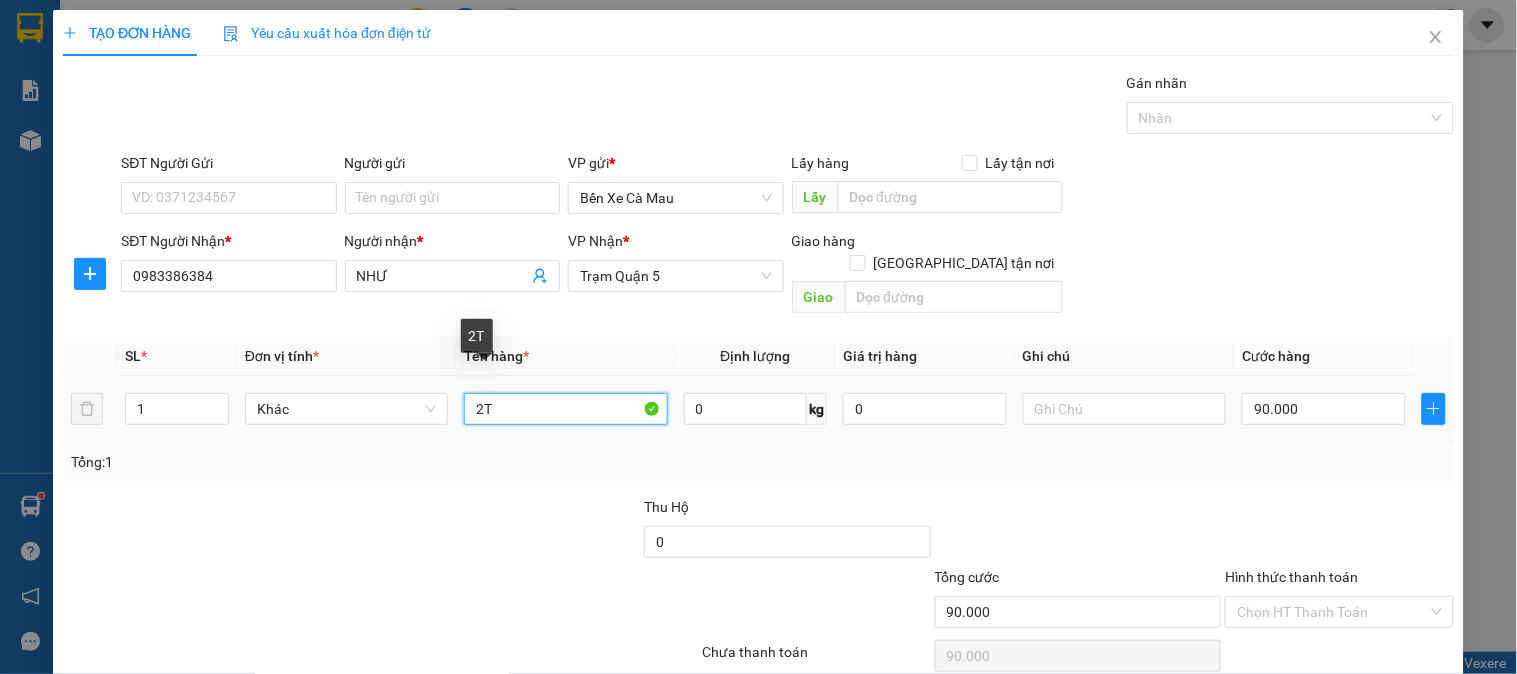 click on "2T" at bounding box center (565, 409) 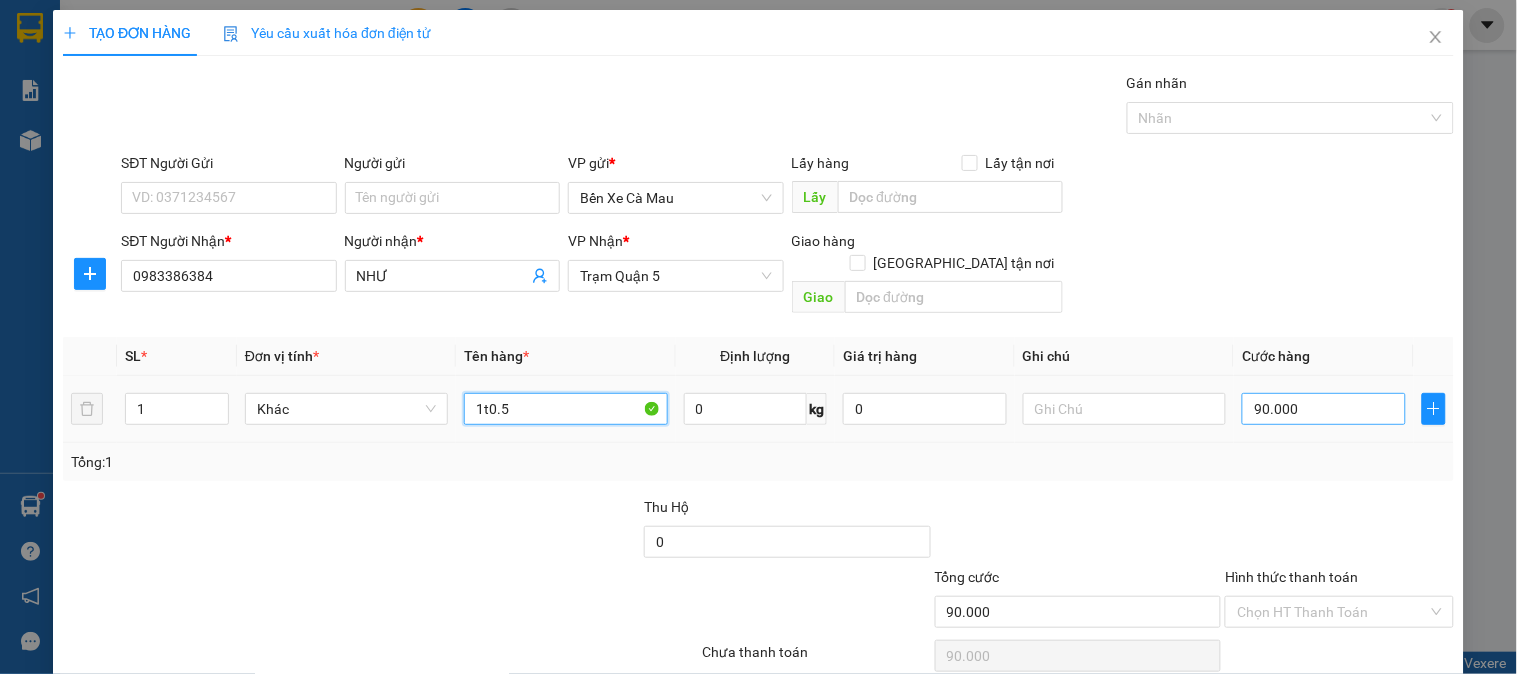 type on "1t0.5" 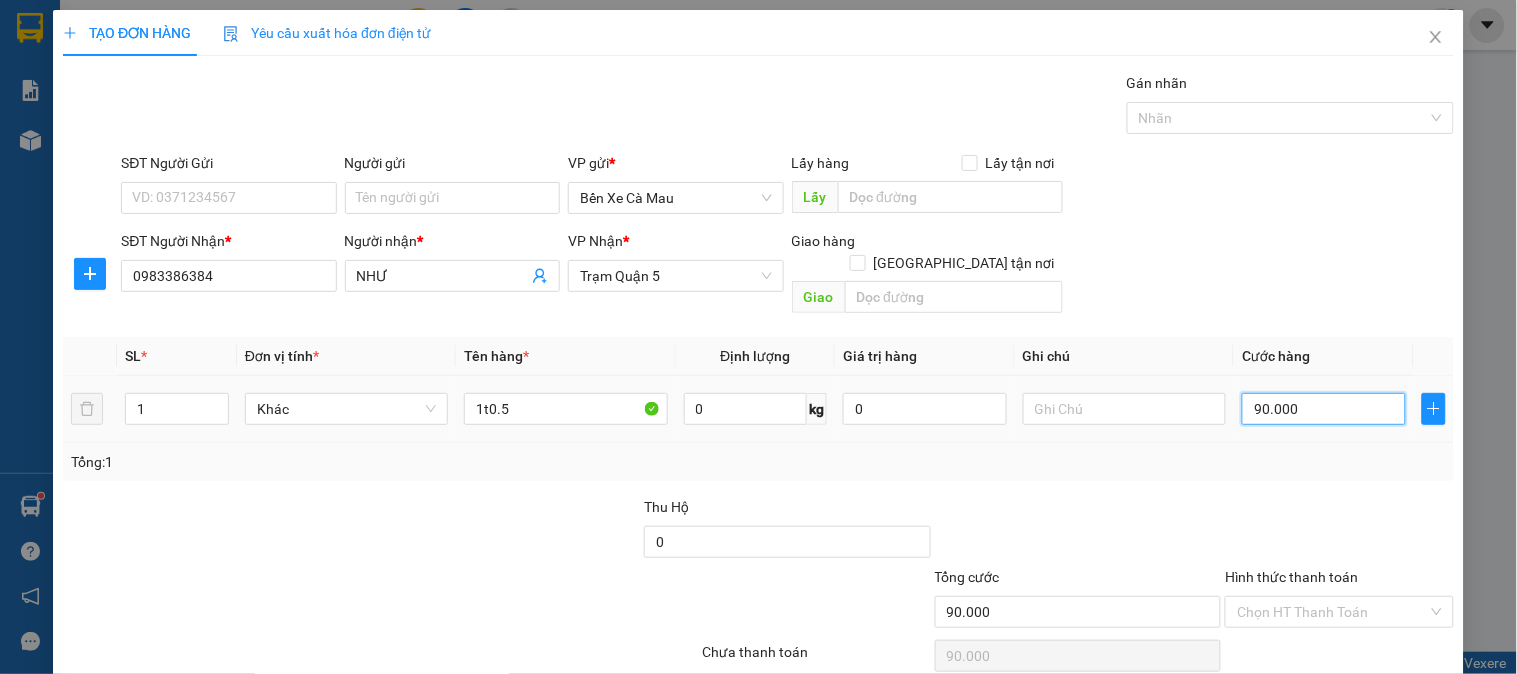 click on "90.000" at bounding box center (1324, 409) 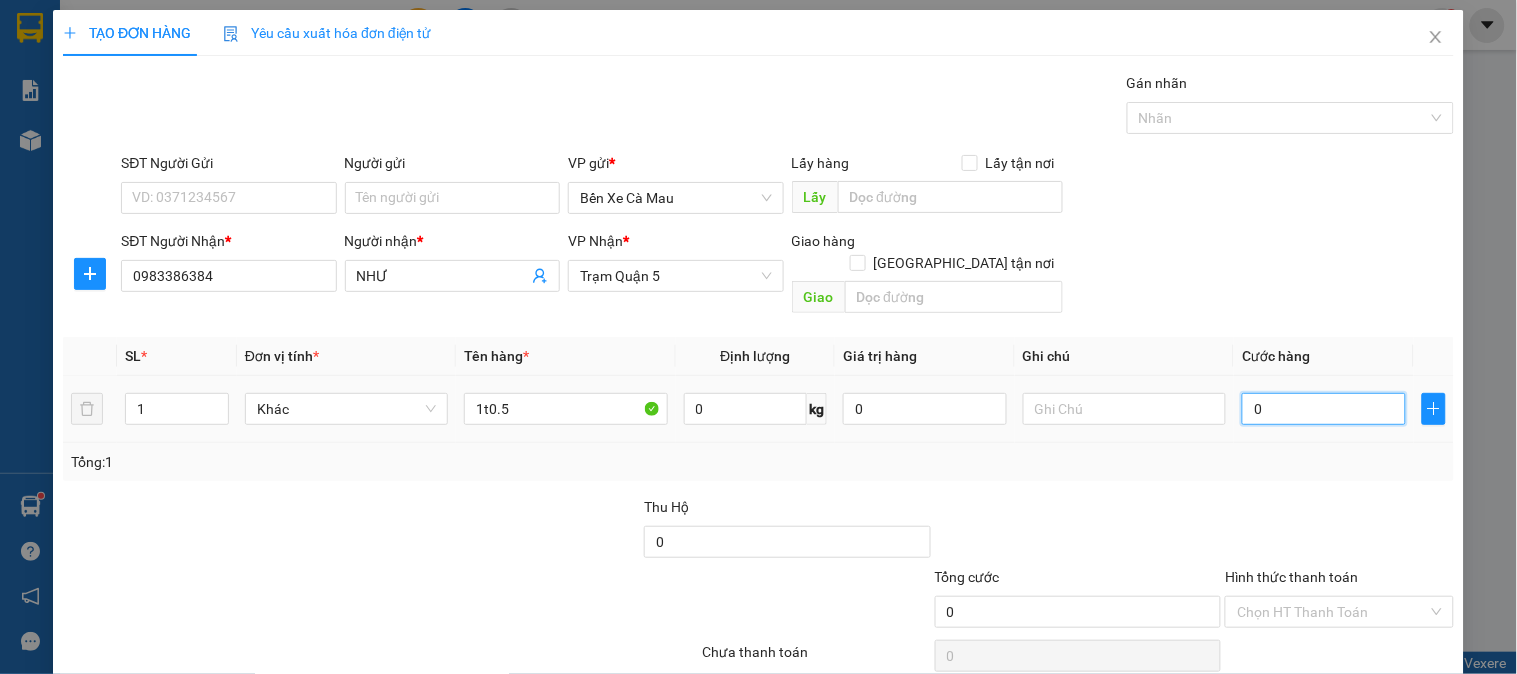 type on "5" 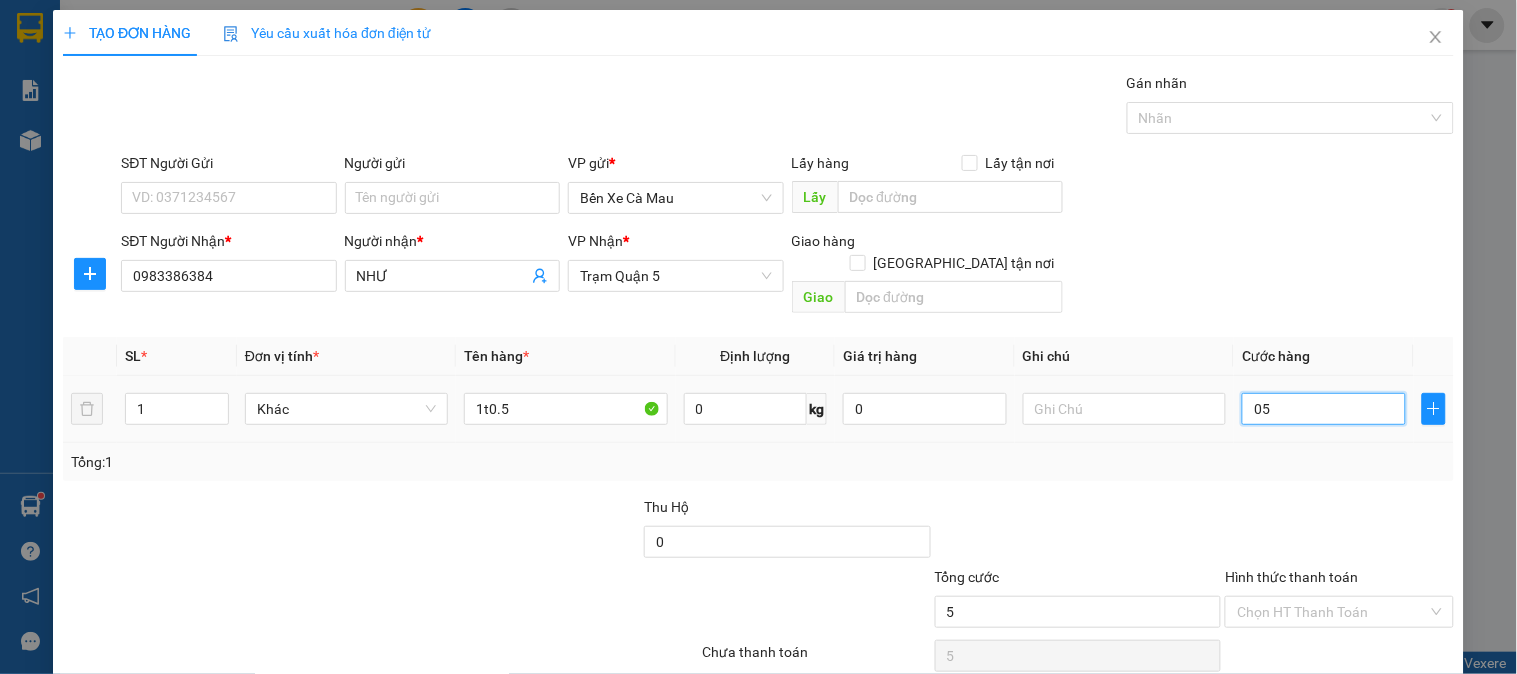 type on "50" 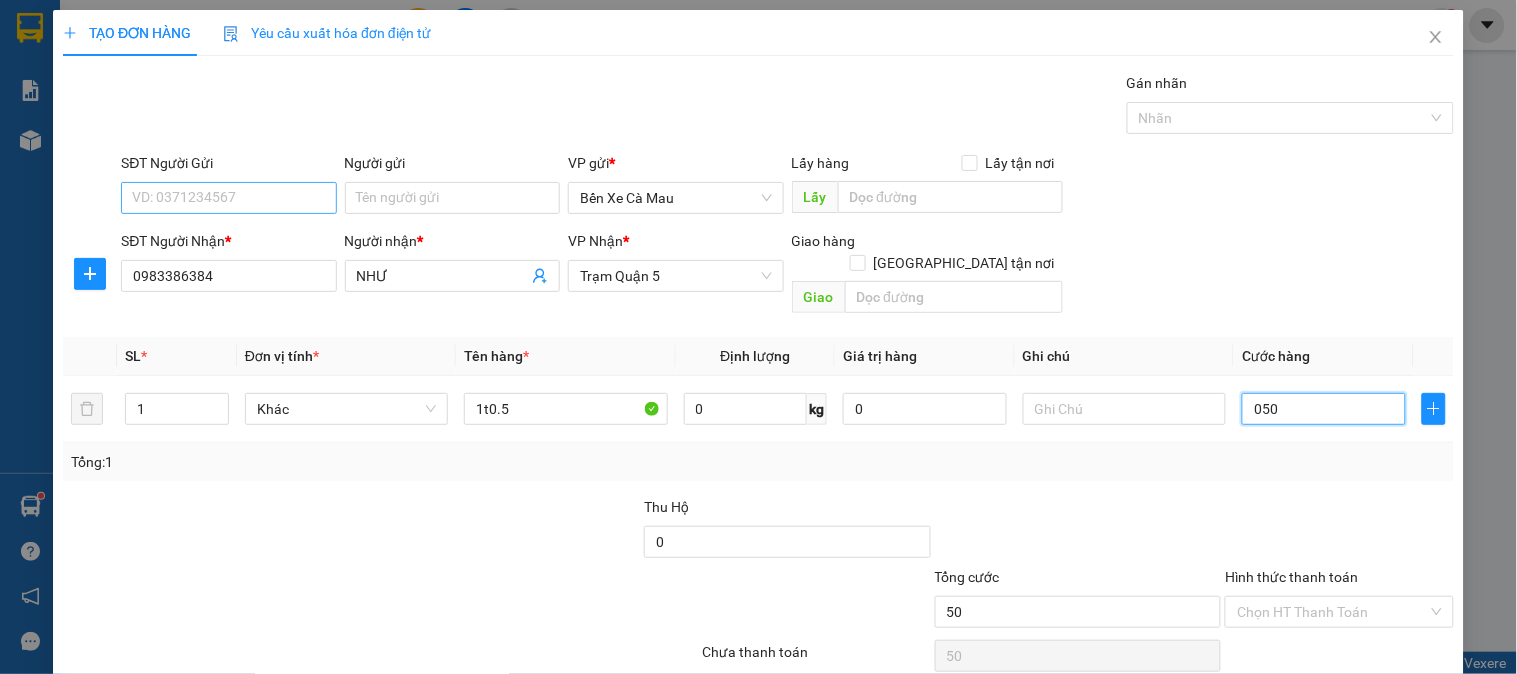 type on "050" 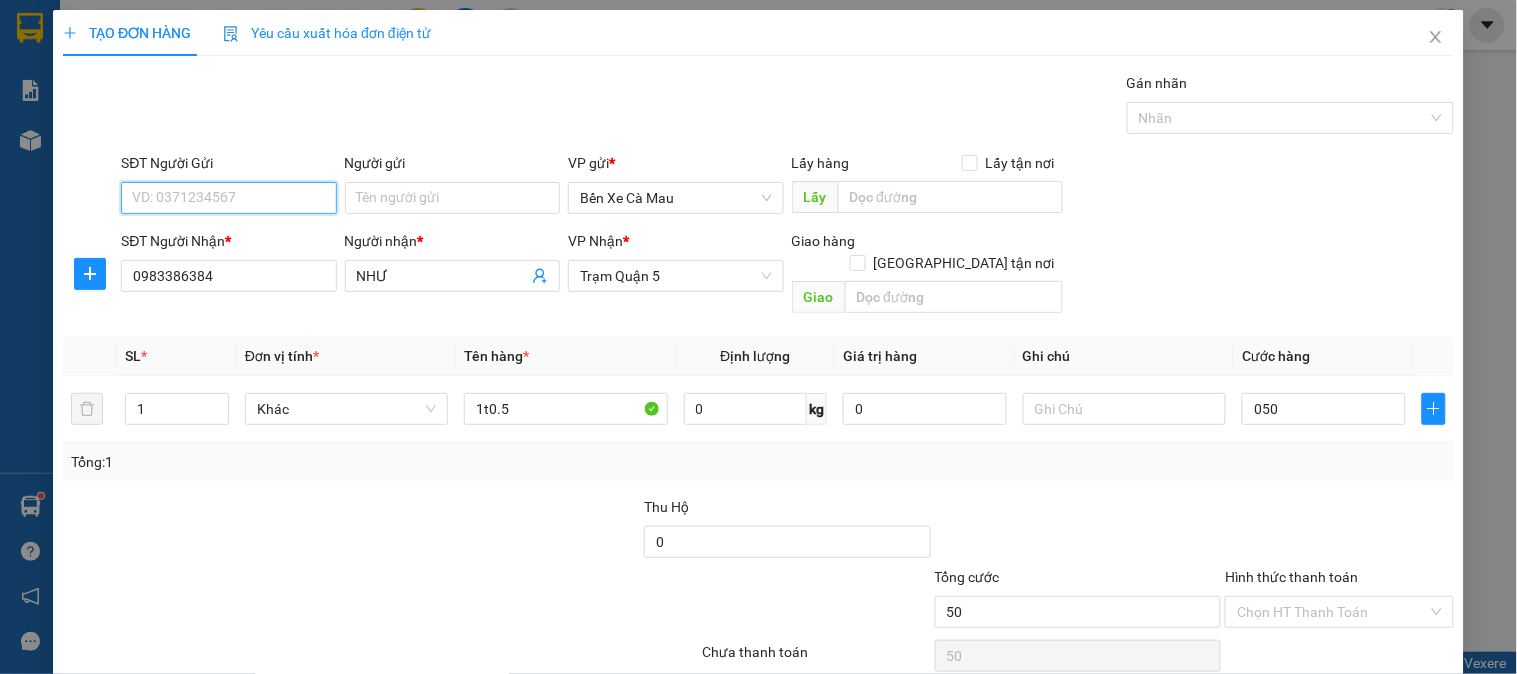 type on "50.000" 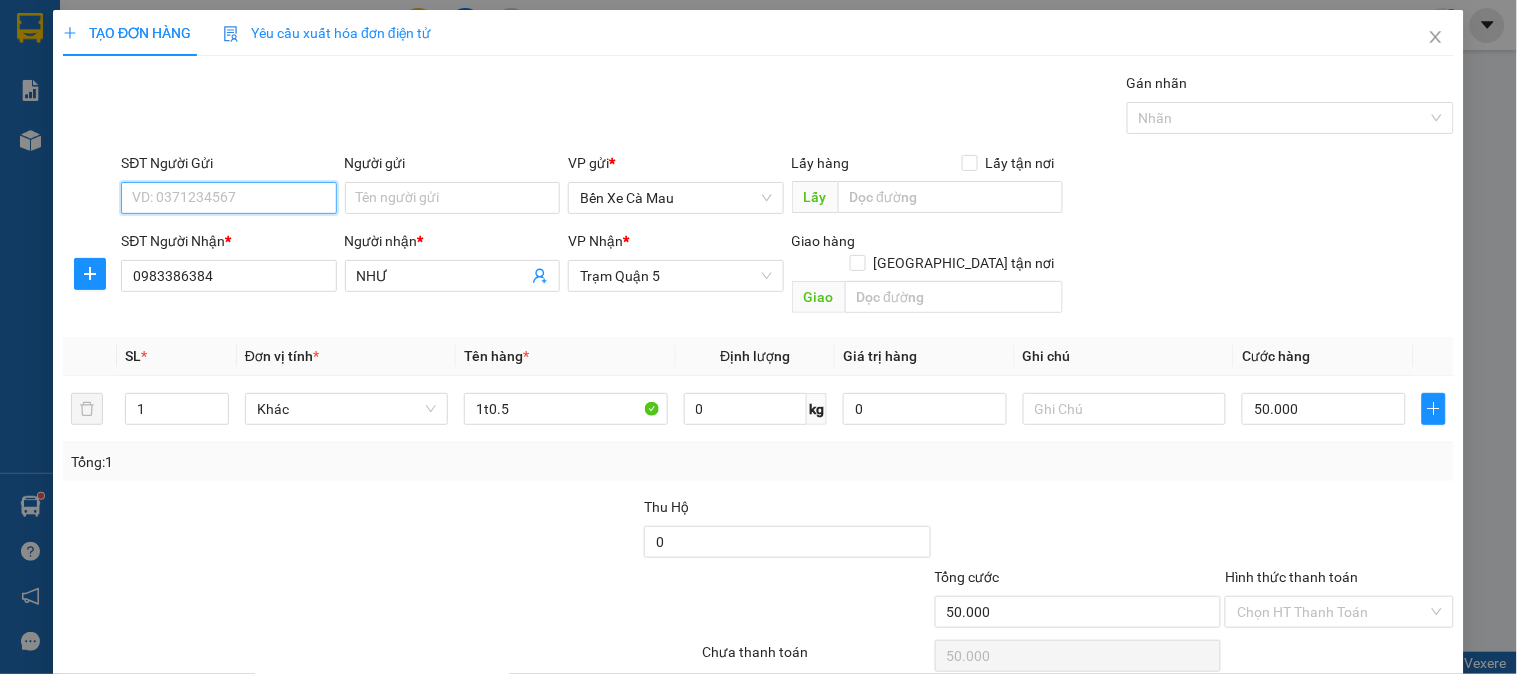 click on "SĐT Người Gửi" at bounding box center [228, 198] 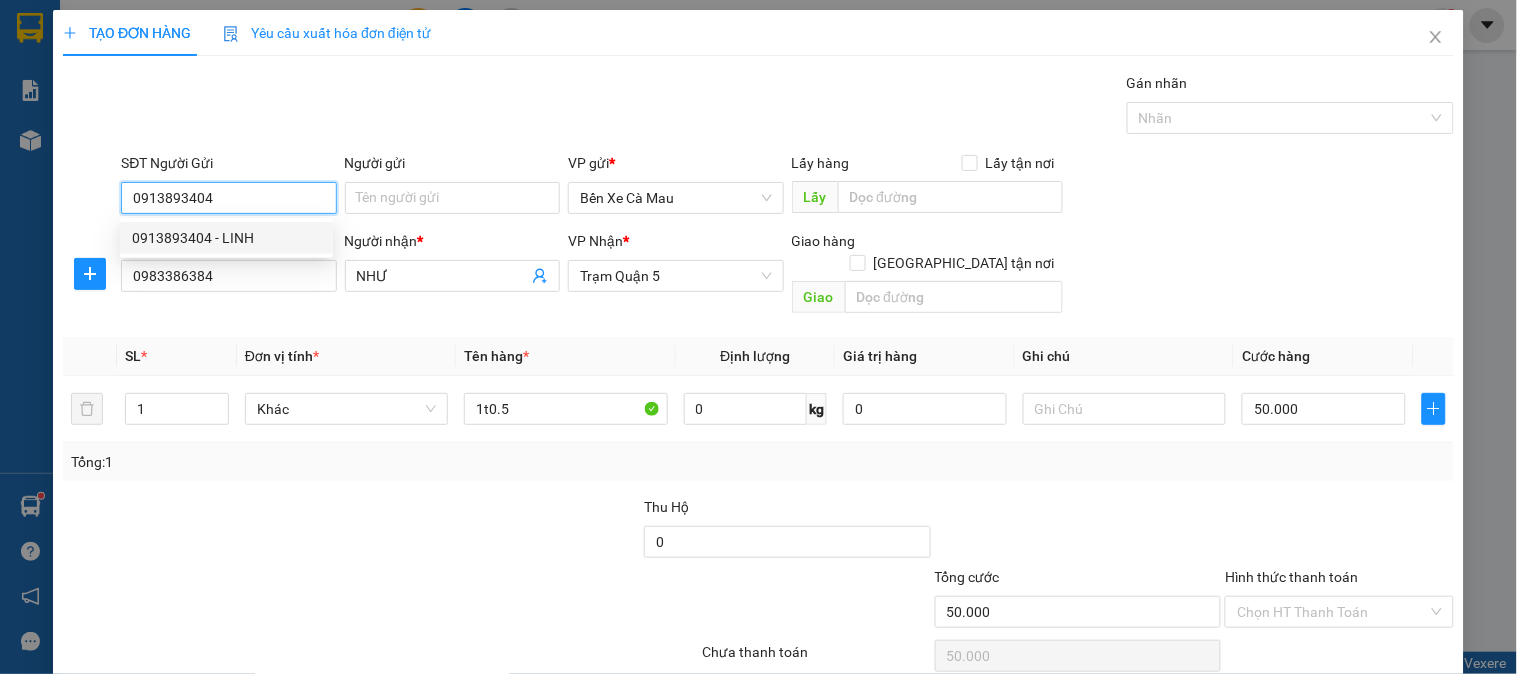 type on "0913893404" 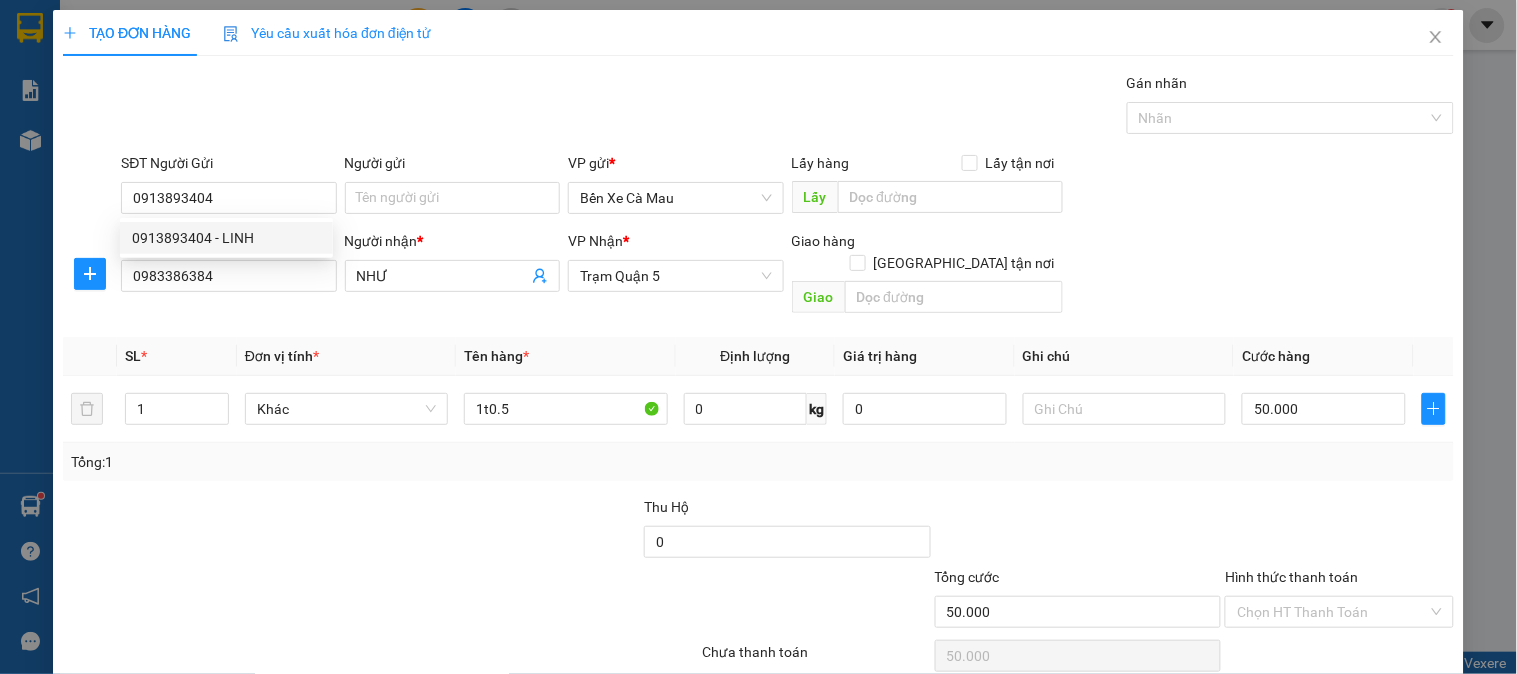 click on "Hình thức thanh toán" at bounding box center [1291, 577] 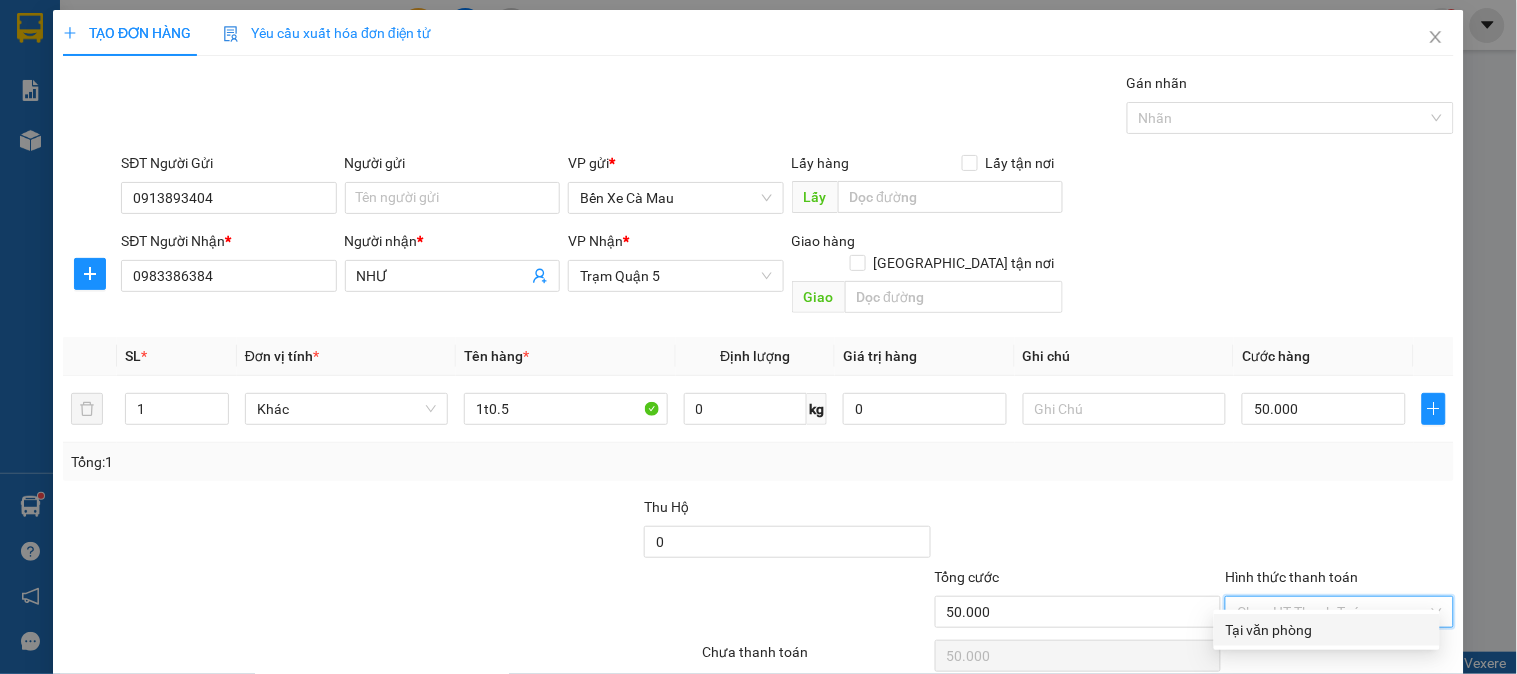 click on "Tại văn phòng" at bounding box center (1327, 630) 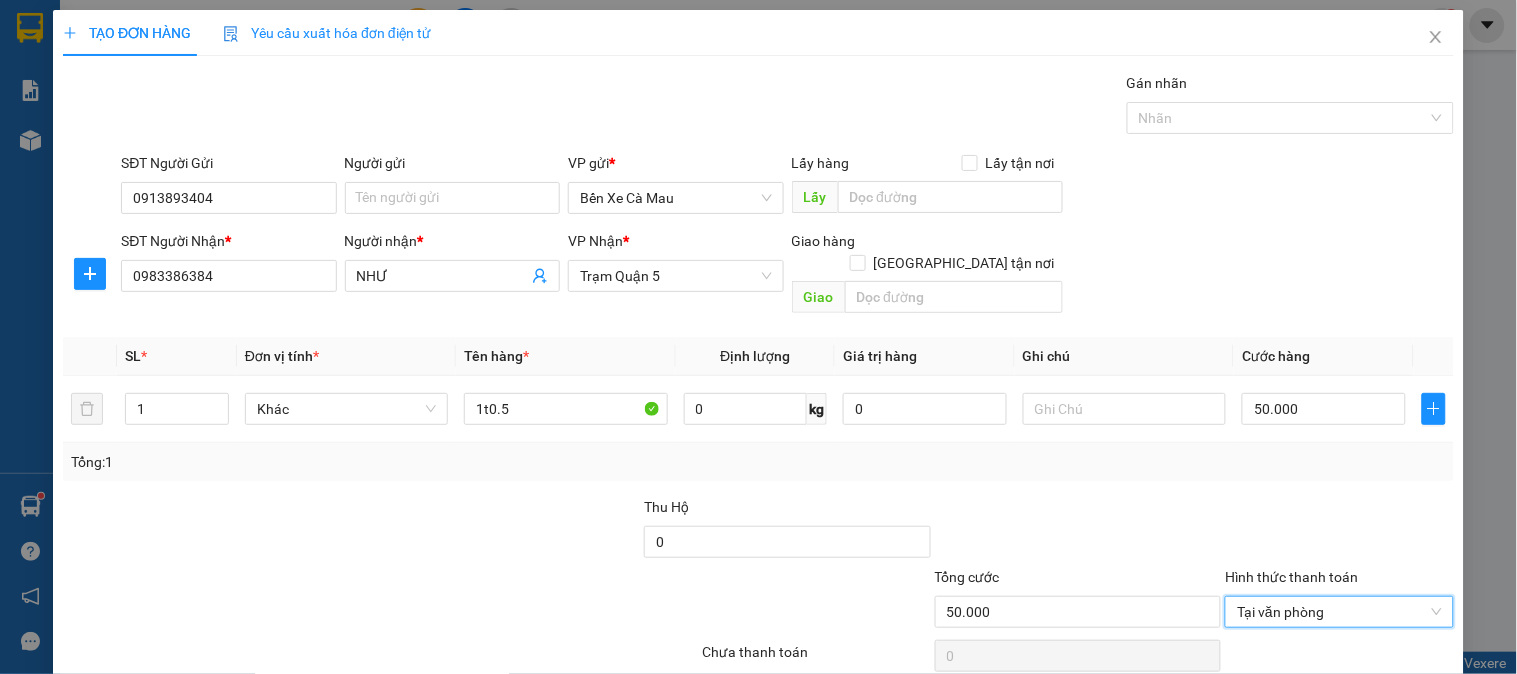 scroll, scrollTop: 65, scrollLeft: 0, axis: vertical 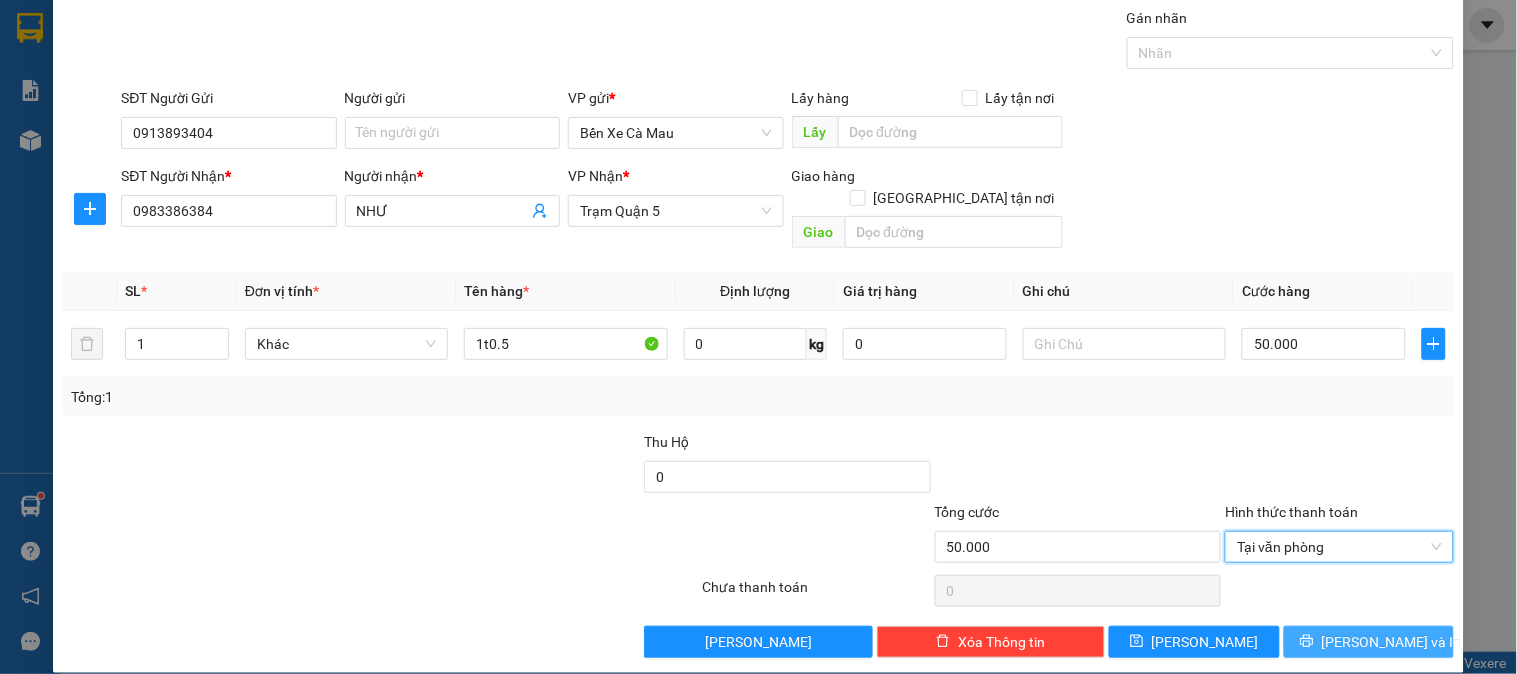 click on "[PERSON_NAME] và In" at bounding box center (1392, 642) 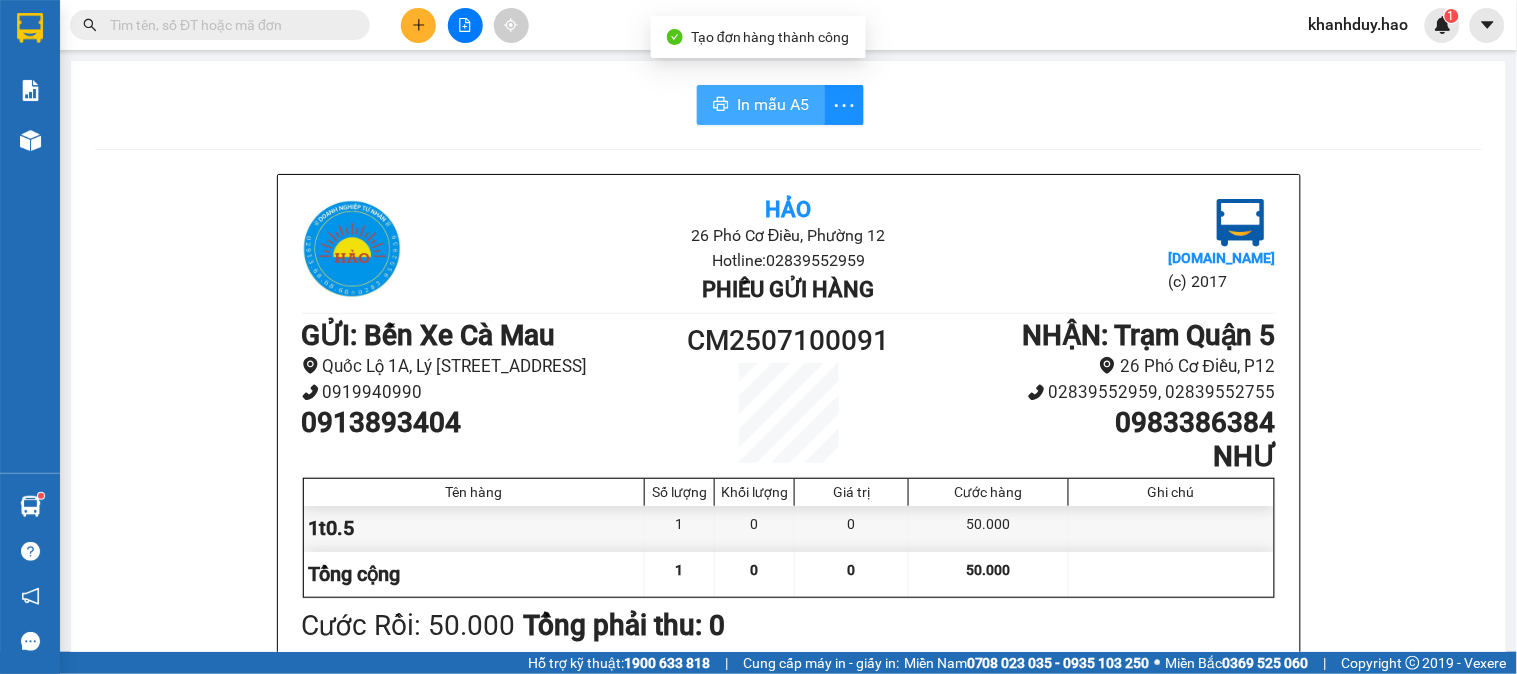 click on "In mẫu A5" at bounding box center [773, 104] 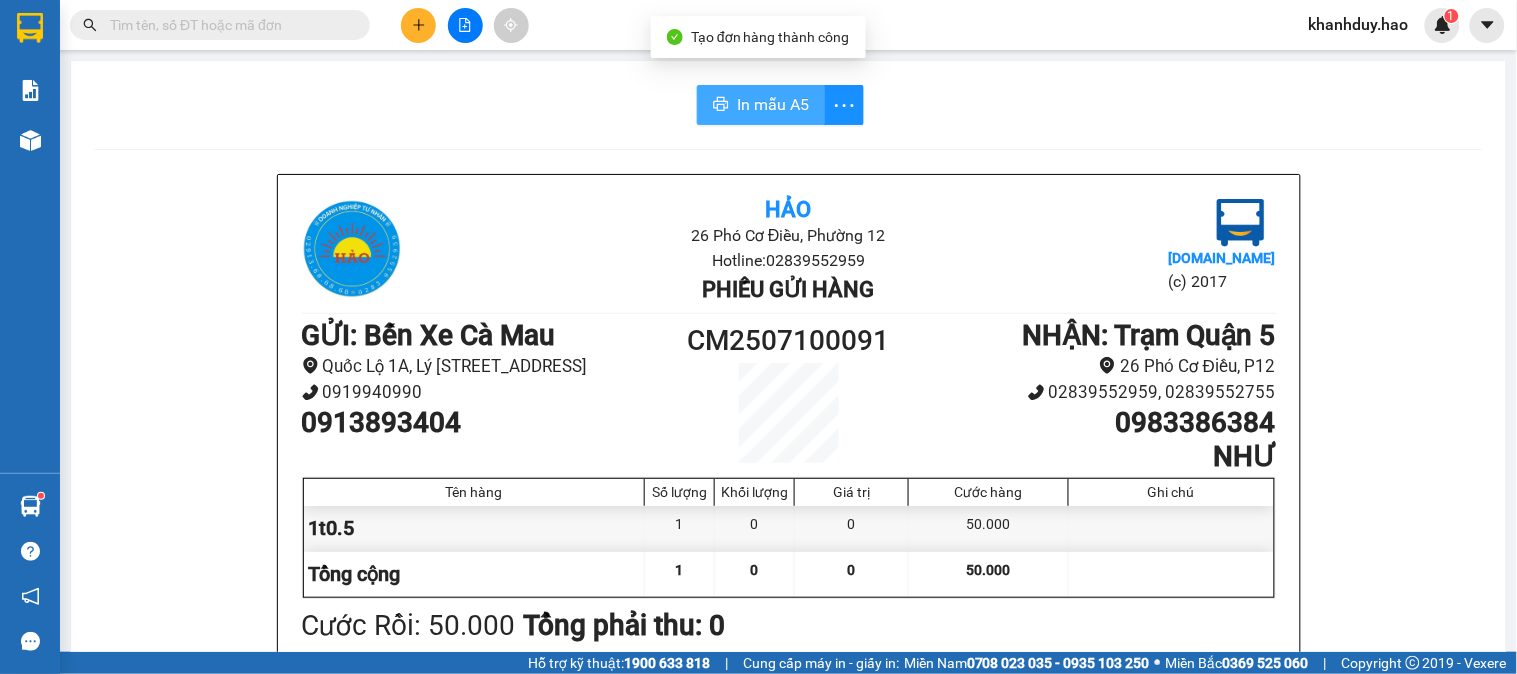 scroll, scrollTop: 0, scrollLeft: 0, axis: both 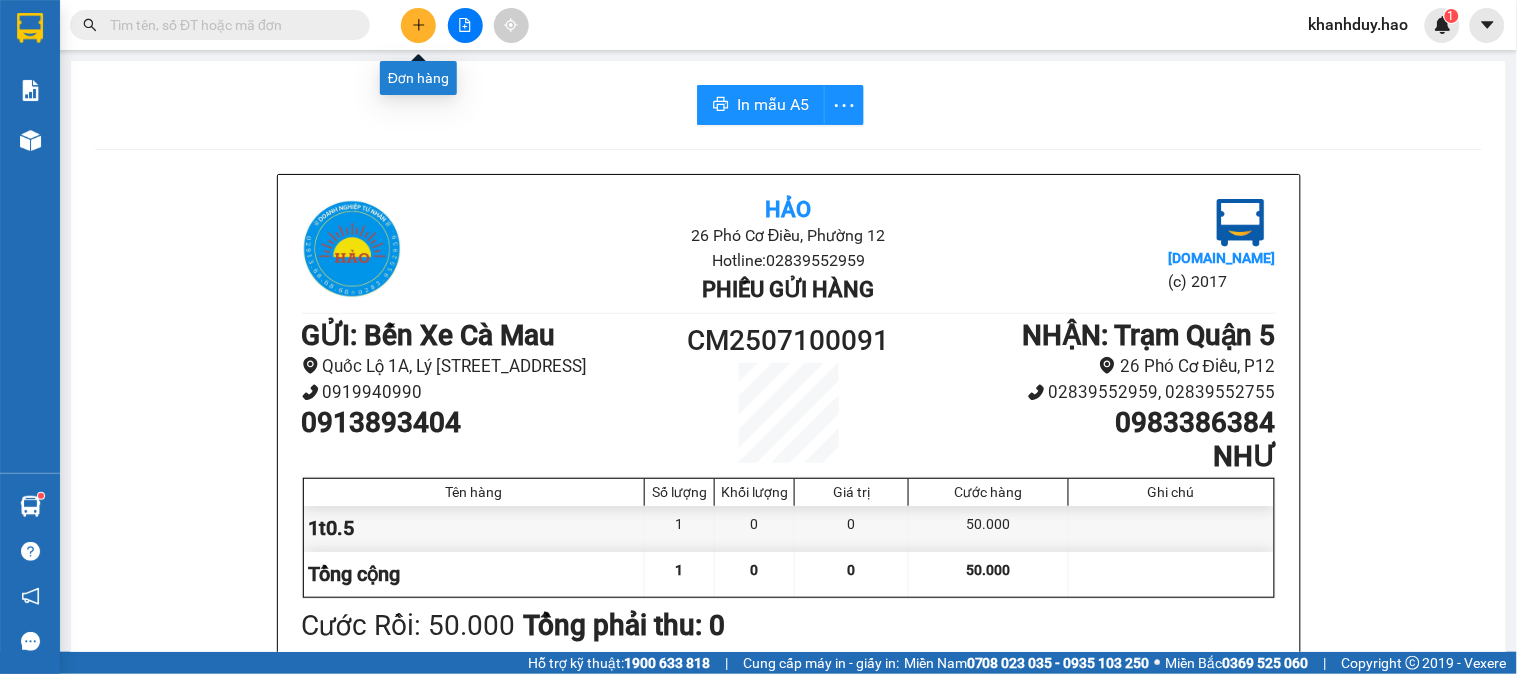 click 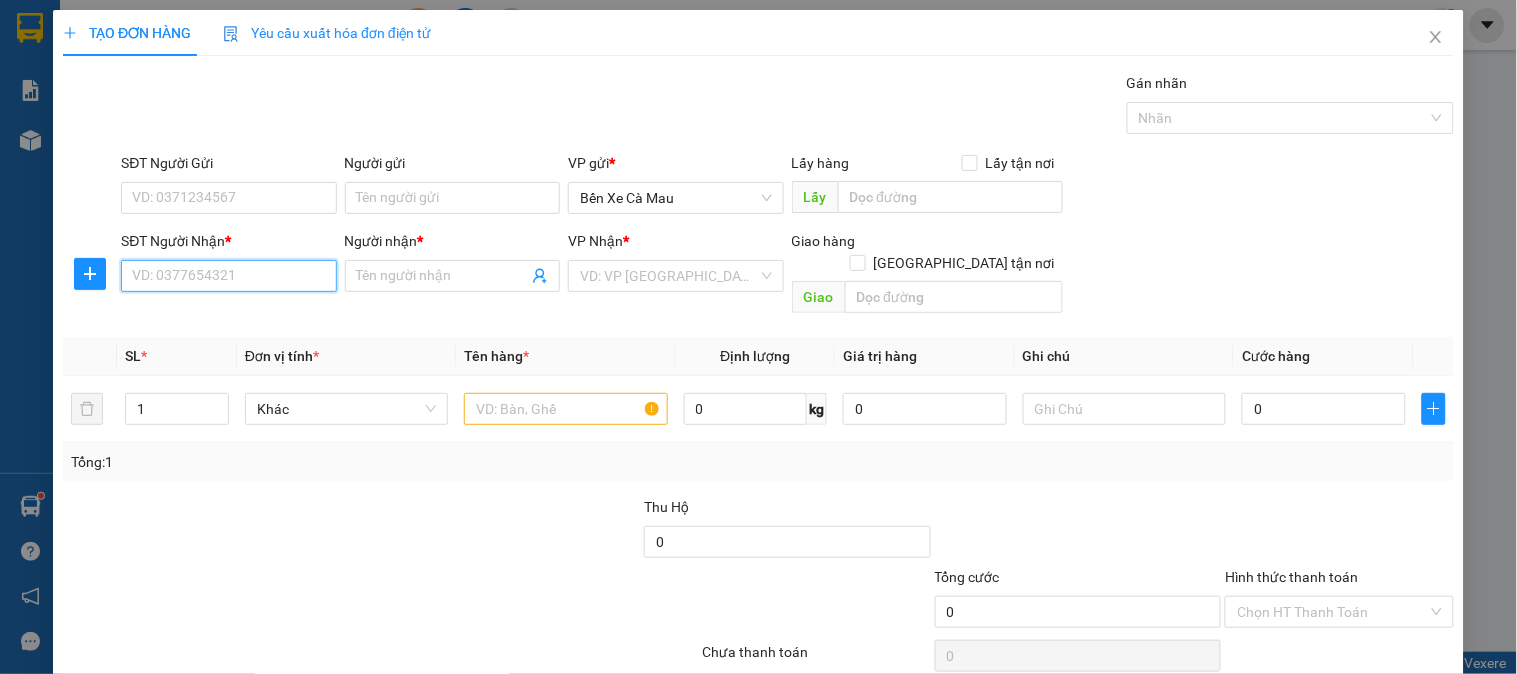 click on "SĐT Người Nhận  *" at bounding box center (228, 276) 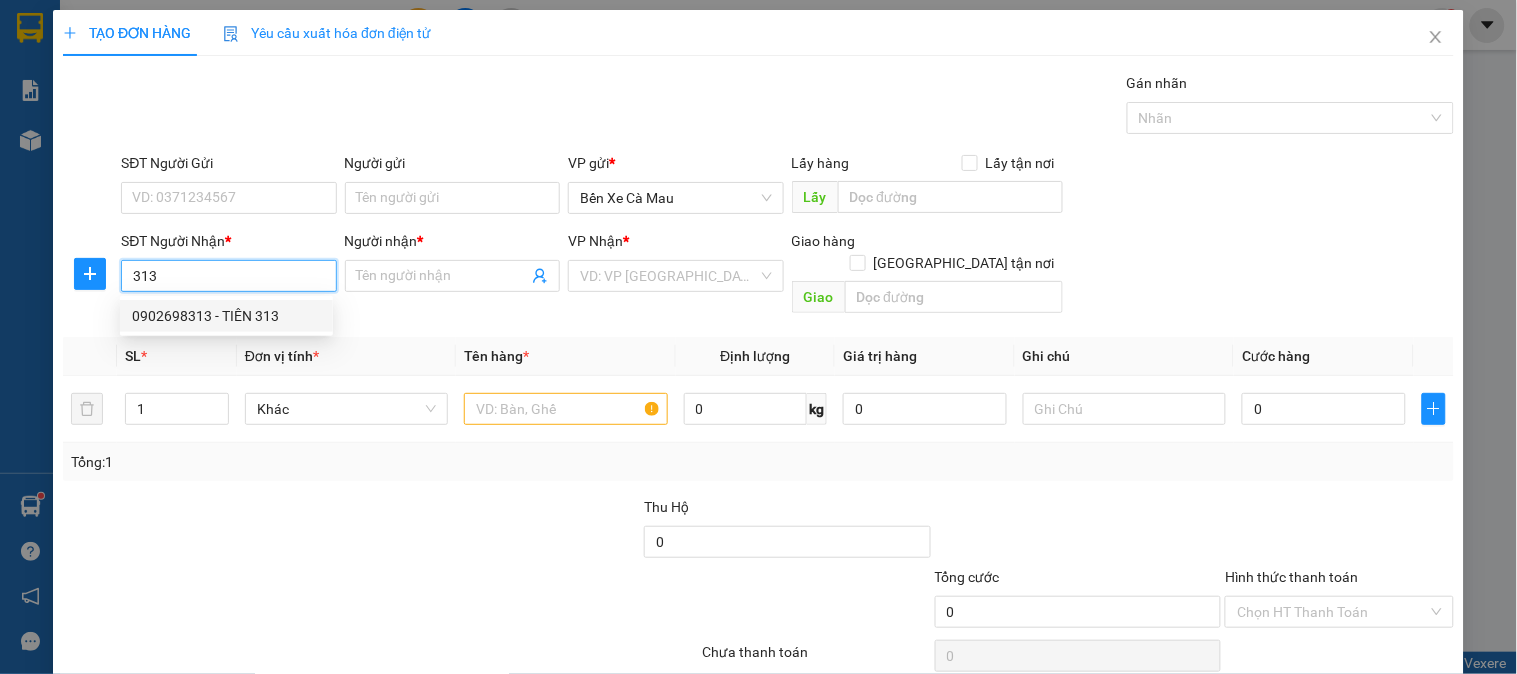 click on "0902698313 - TIÊN 313" at bounding box center (226, 316) 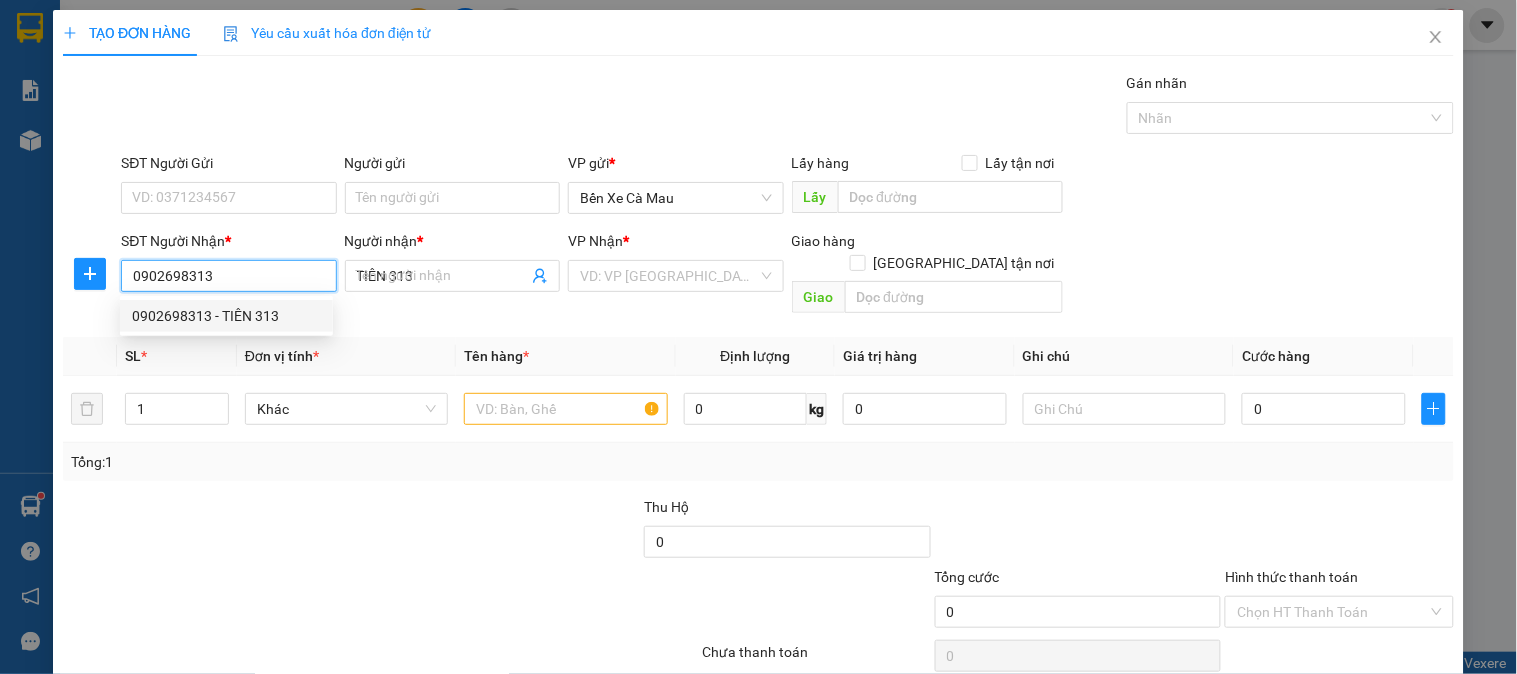 type on "30.000" 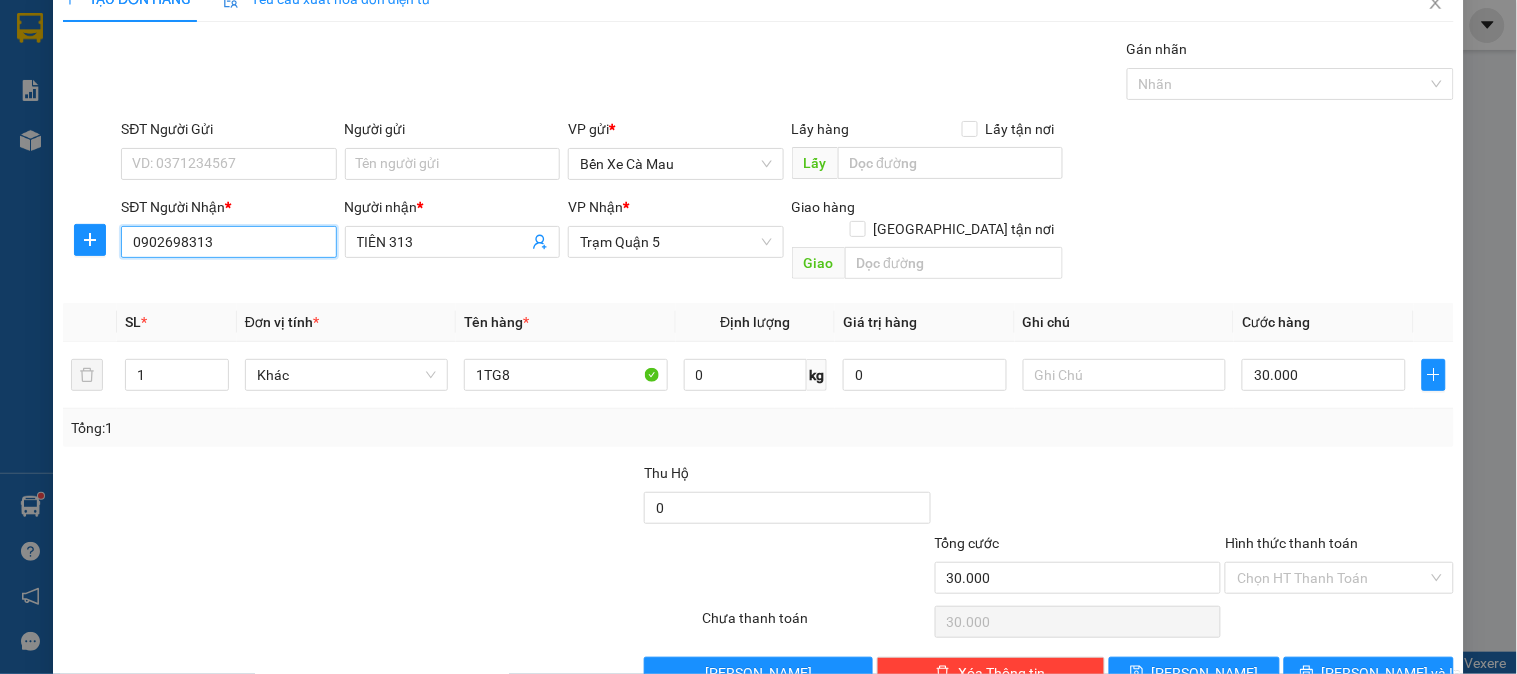 scroll, scrollTop: 65, scrollLeft: 0, axis: vertical 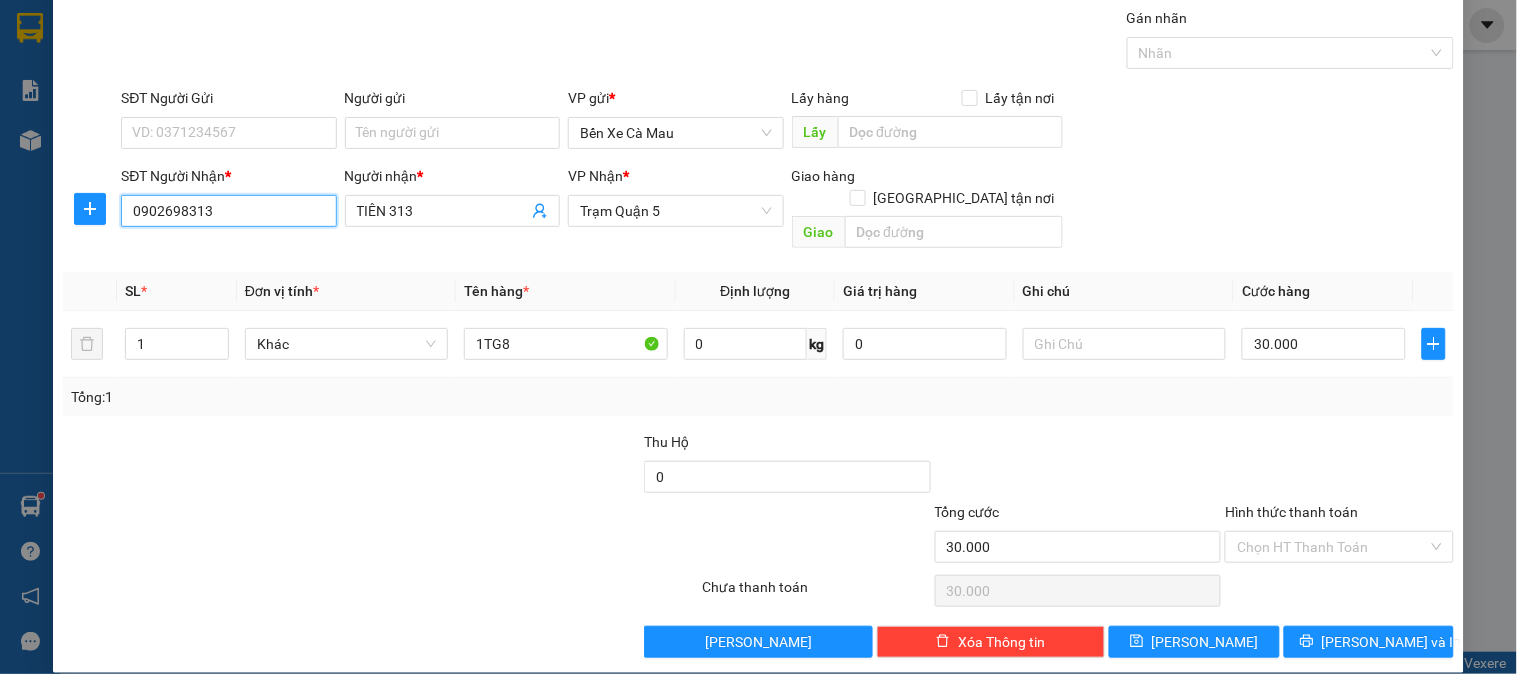 type on "0902698313" 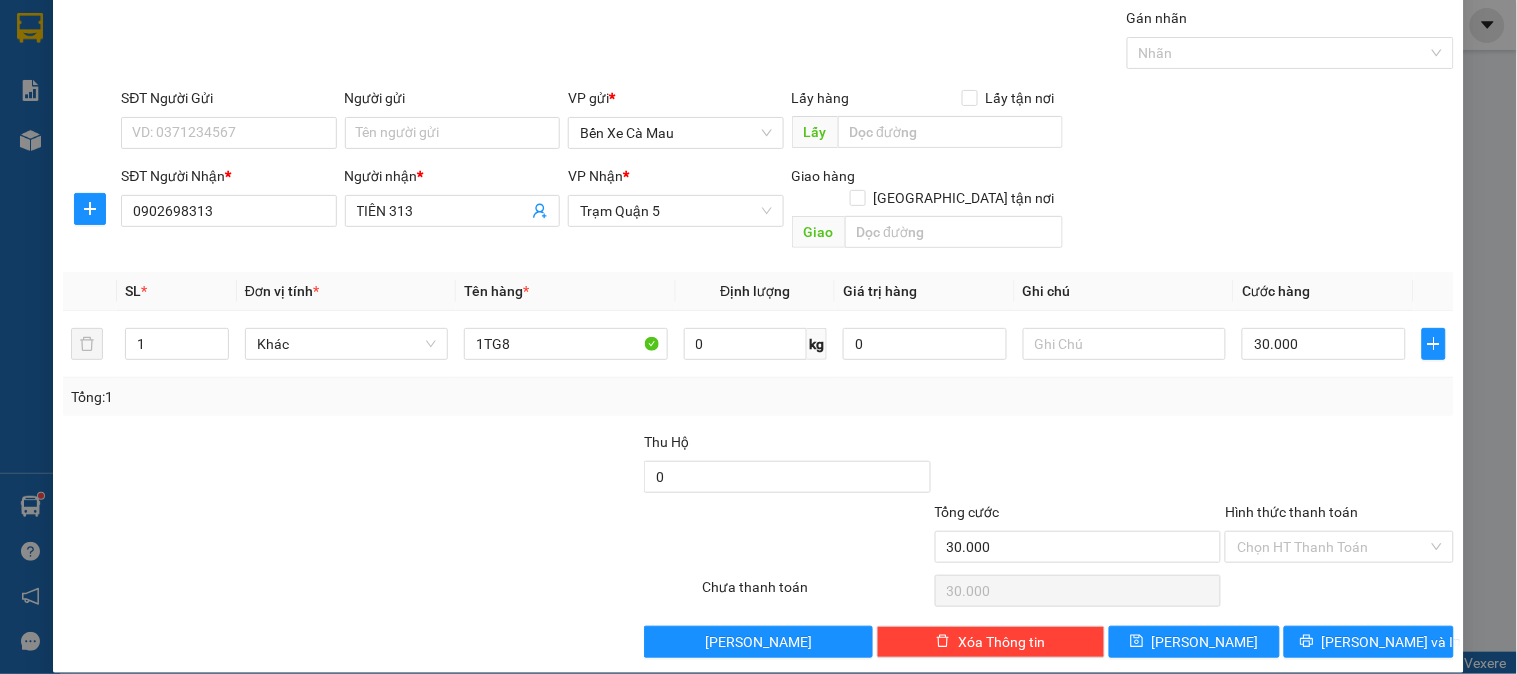 click on "TẠO ĐƠN HÀNG Yêu cầu xuất hóa đơn điện tử Transit Pickup Surcharge Ids Transit Deliver Surcharge Ids Transit Deliver Surcharge Transit Deliver Surcharge Gán nhãn   Nhãn SĐT Người Gửi VD: 0371234567 Người gửi Tên người gửi VP gửi  * Bến Xe Cà Mau Lấy hàng Lấy tận nơi Lấy SĐT Người Nhận  * 0902698313 0902698313 Người nhận  * TIÊN 313 VP Nhận  * Trạm Quận 5 Giao hàng Giao tận nơi Giao SL  * Đơn vị tính  * Tên hàng  * Định lượng Giá trị hàng Ghi chú Cước hàng                   1 Khác 1TG8 0 kg 0 30.000 Tổng:  1 Thu Hộ 0 Tổng cước 30.000 Hình thức thanh toán Chọn HT Thanh Toán Số tiền thu trước 0 Chưa thanh toán 30.000 Chọn HT Thanh Toán Lưu nháp Xóa Thông tin Lưu Lưu và In" at bounding box center (758, 309) 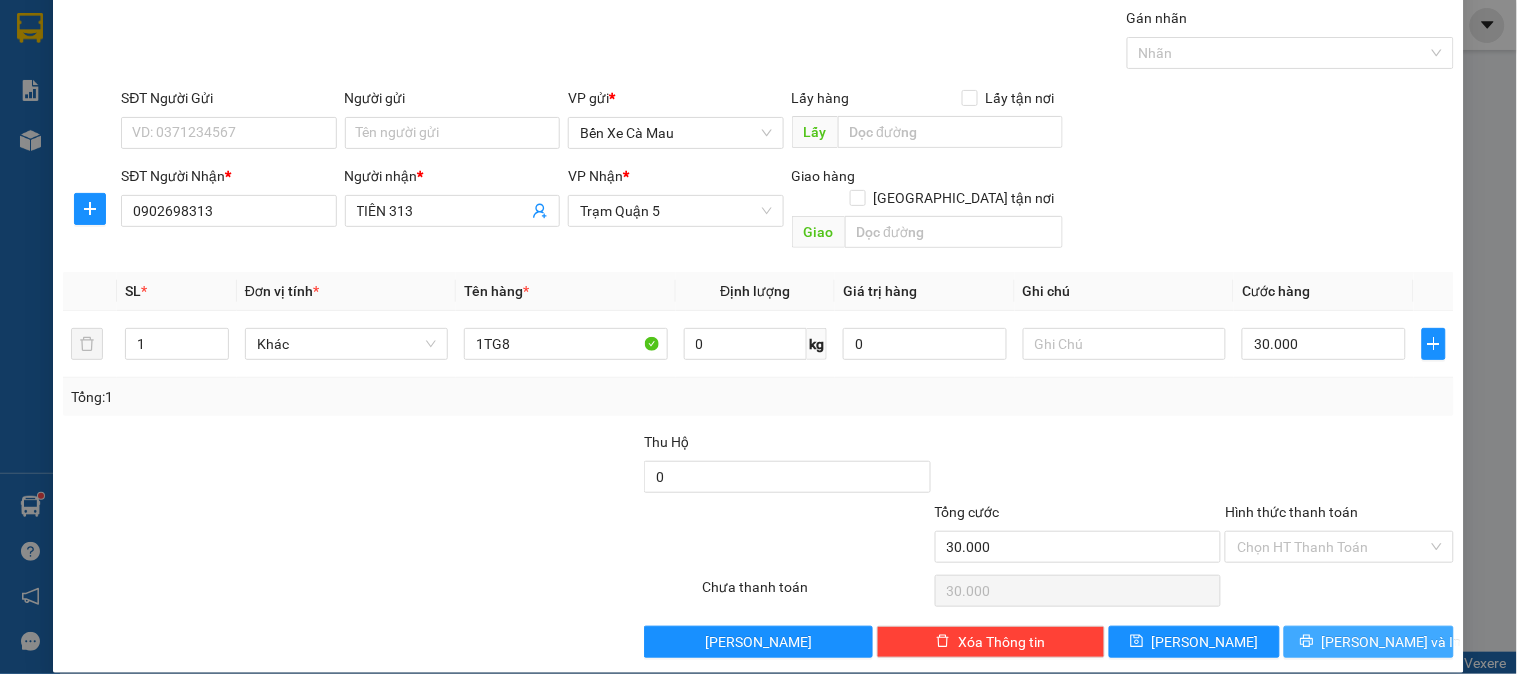 click on "[PERSON_NAME] và In" at bounding box center (1369, 642) 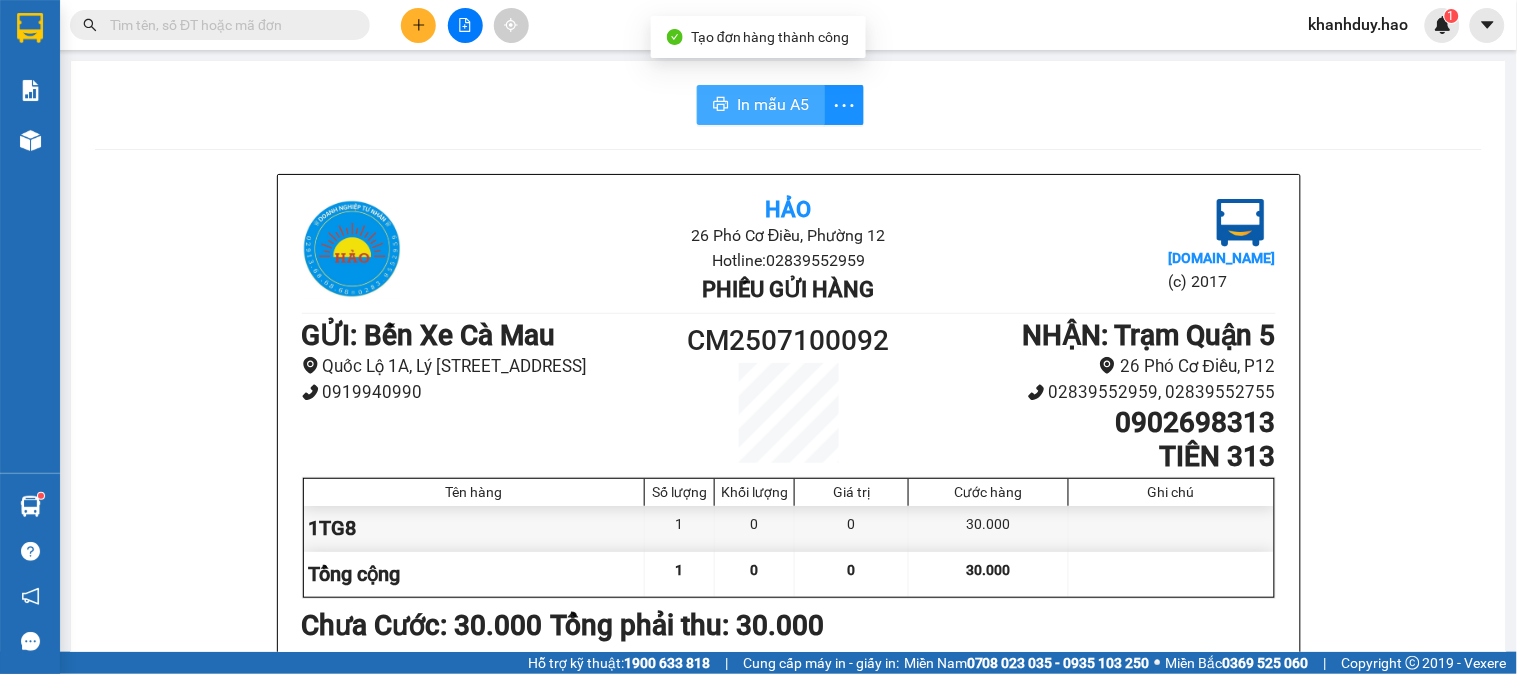 click on "In mẫu A5" at bounding box center (773, 104) 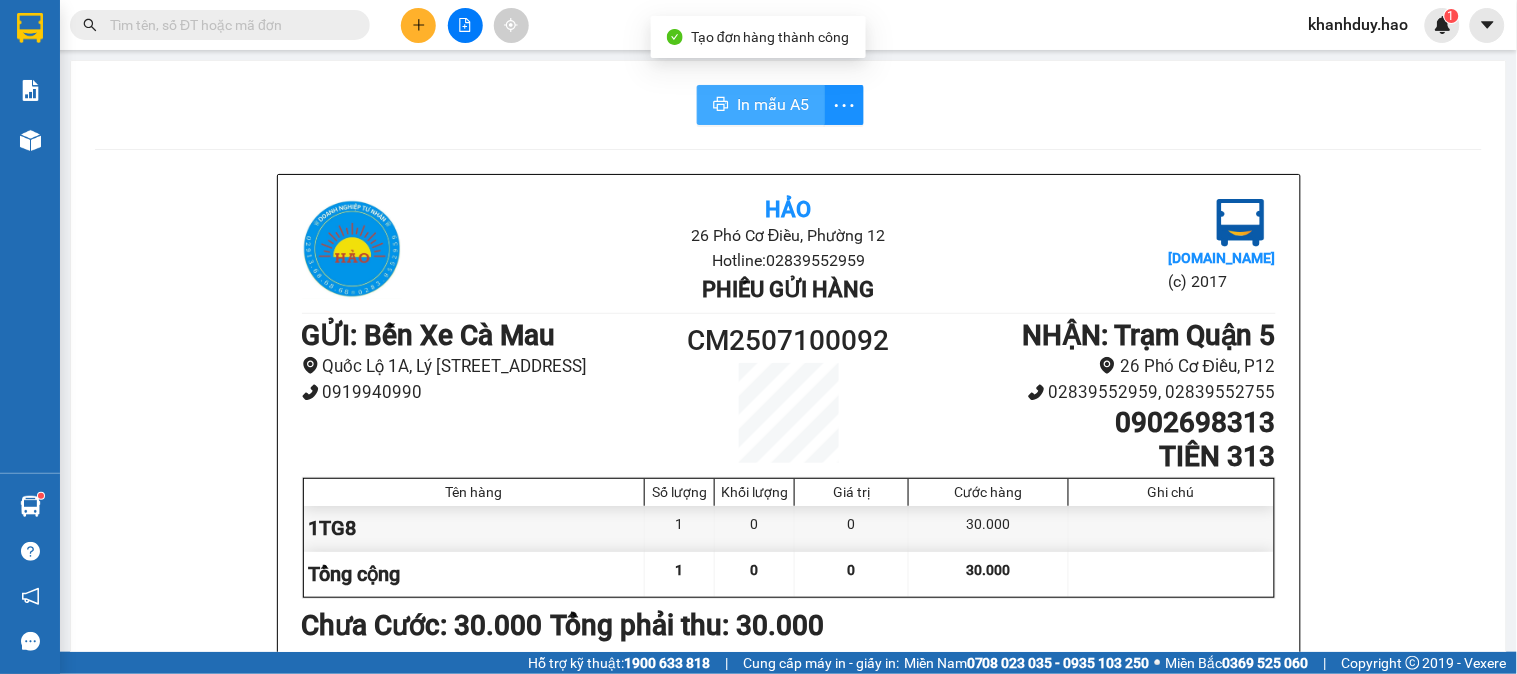 scroll, scrollTop: 0, scrollLeft: 0, axis: both 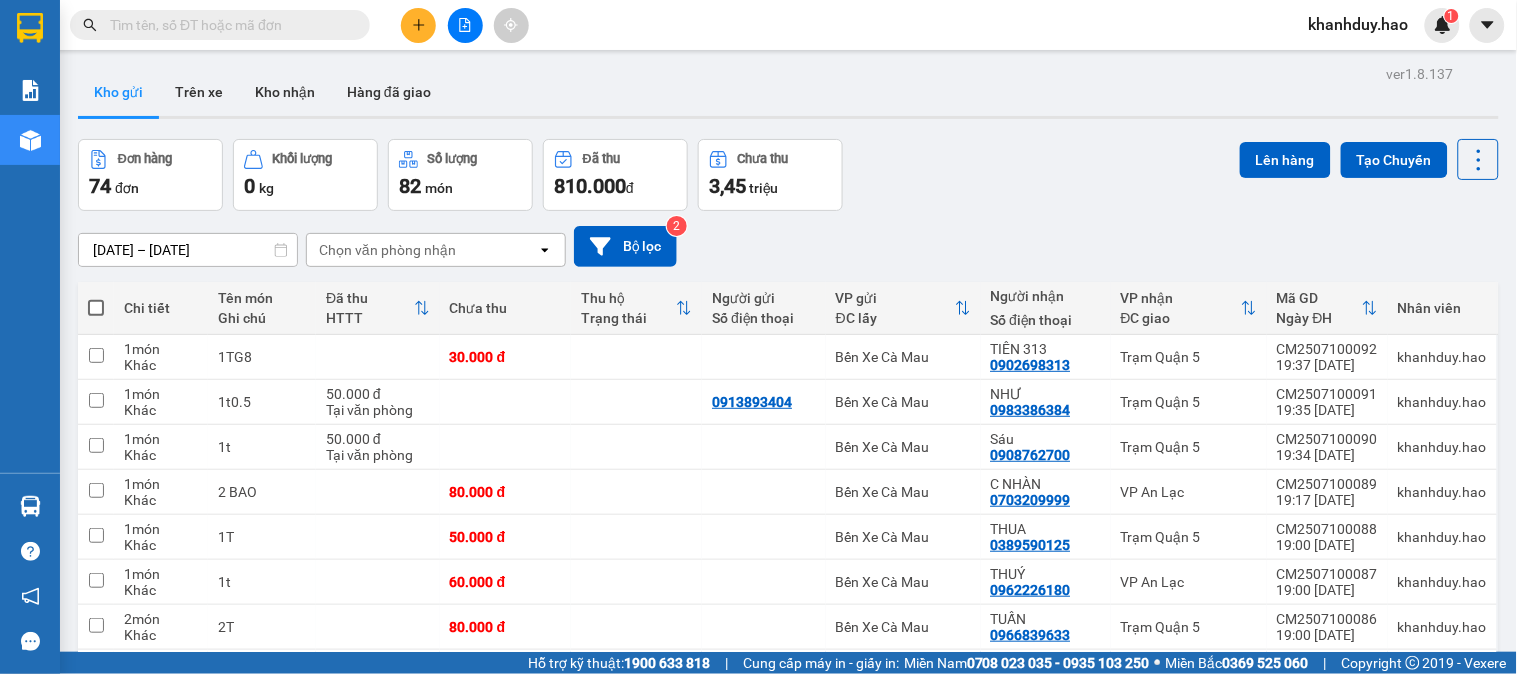 click 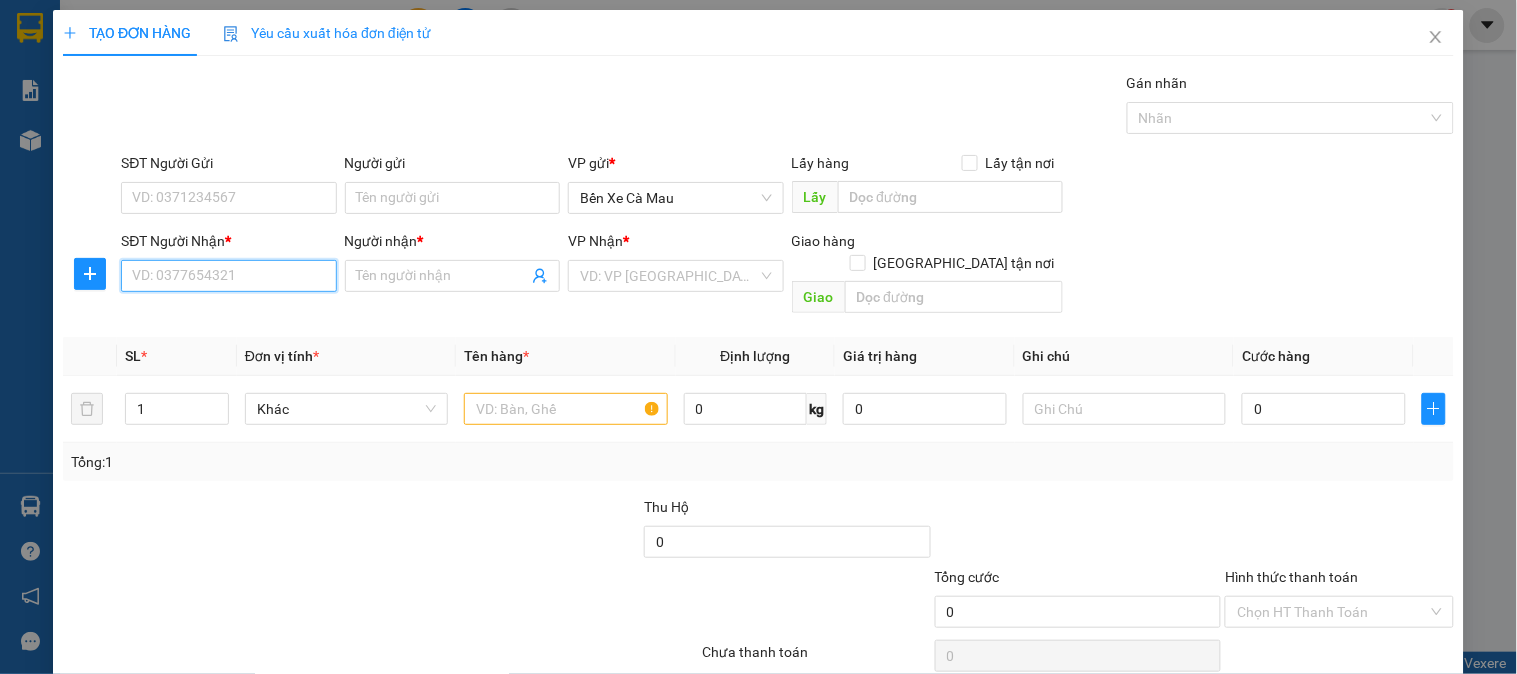 click on "SĐT Người Nhận  *" at bounding box center (228, 276) 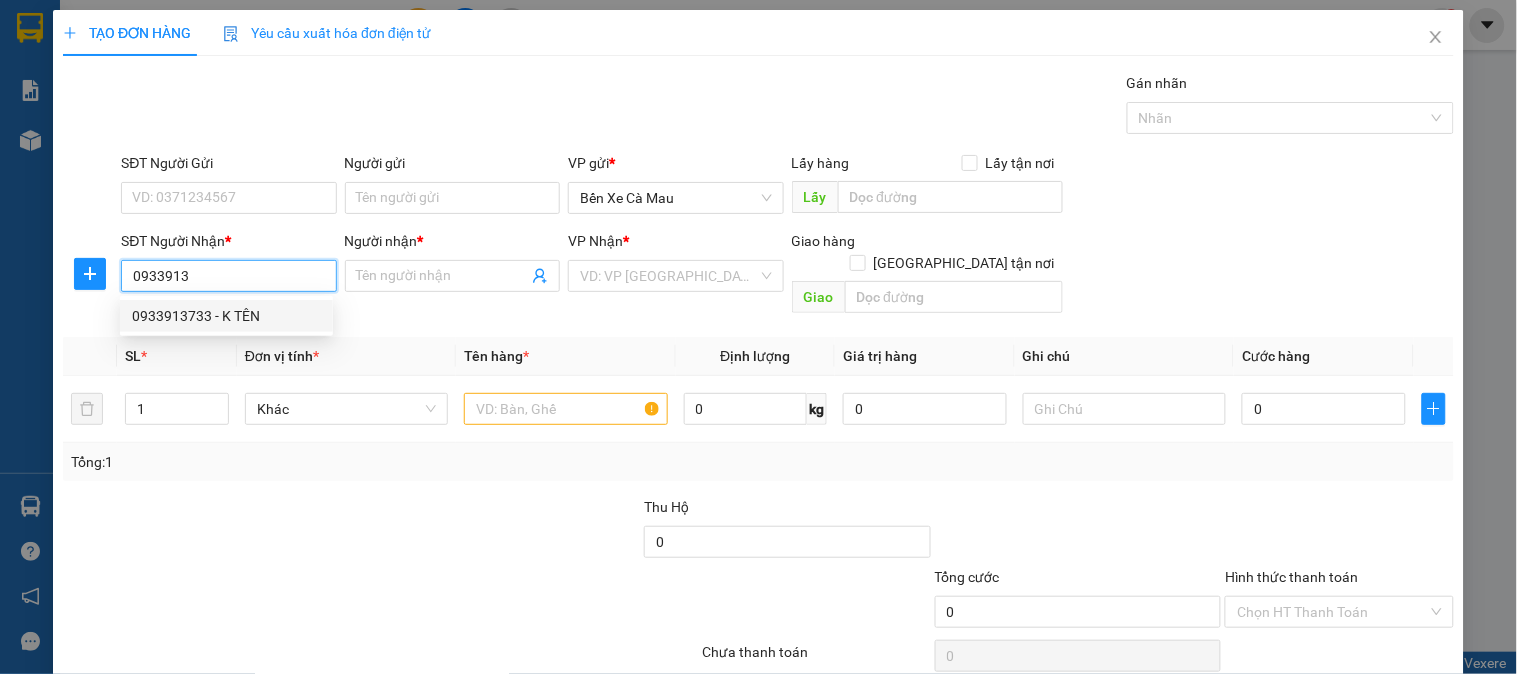 click on "0933913733 - K TÊN" at bounding box center (226, 316) 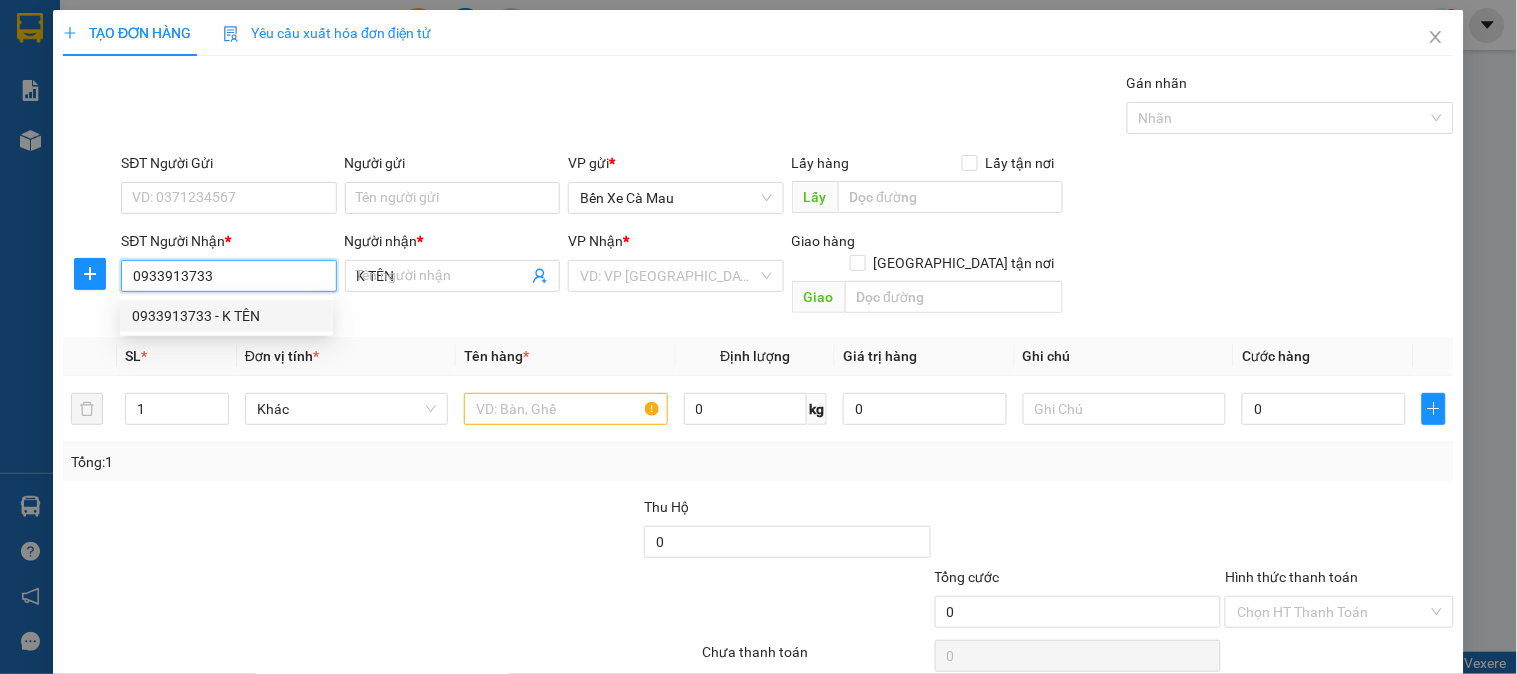 type on "70.000" 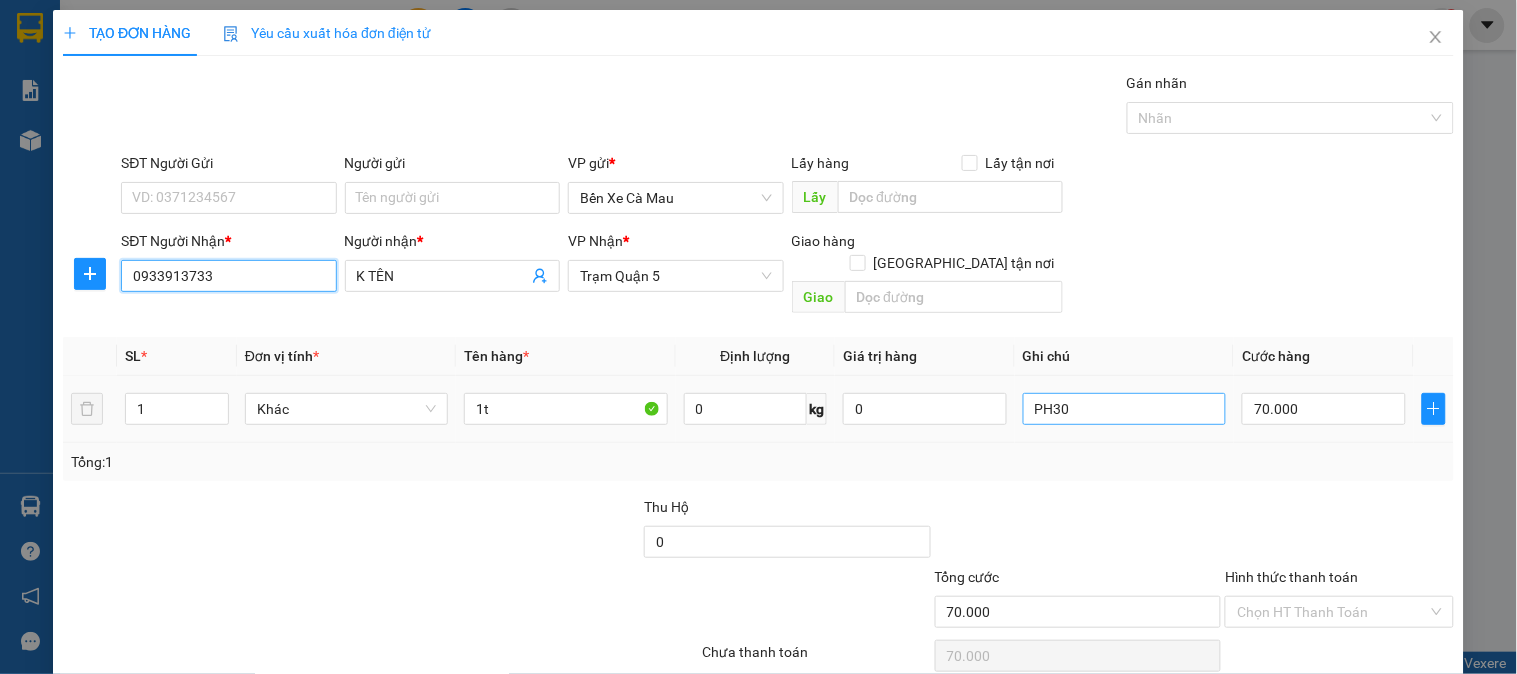 type on "0933913733" 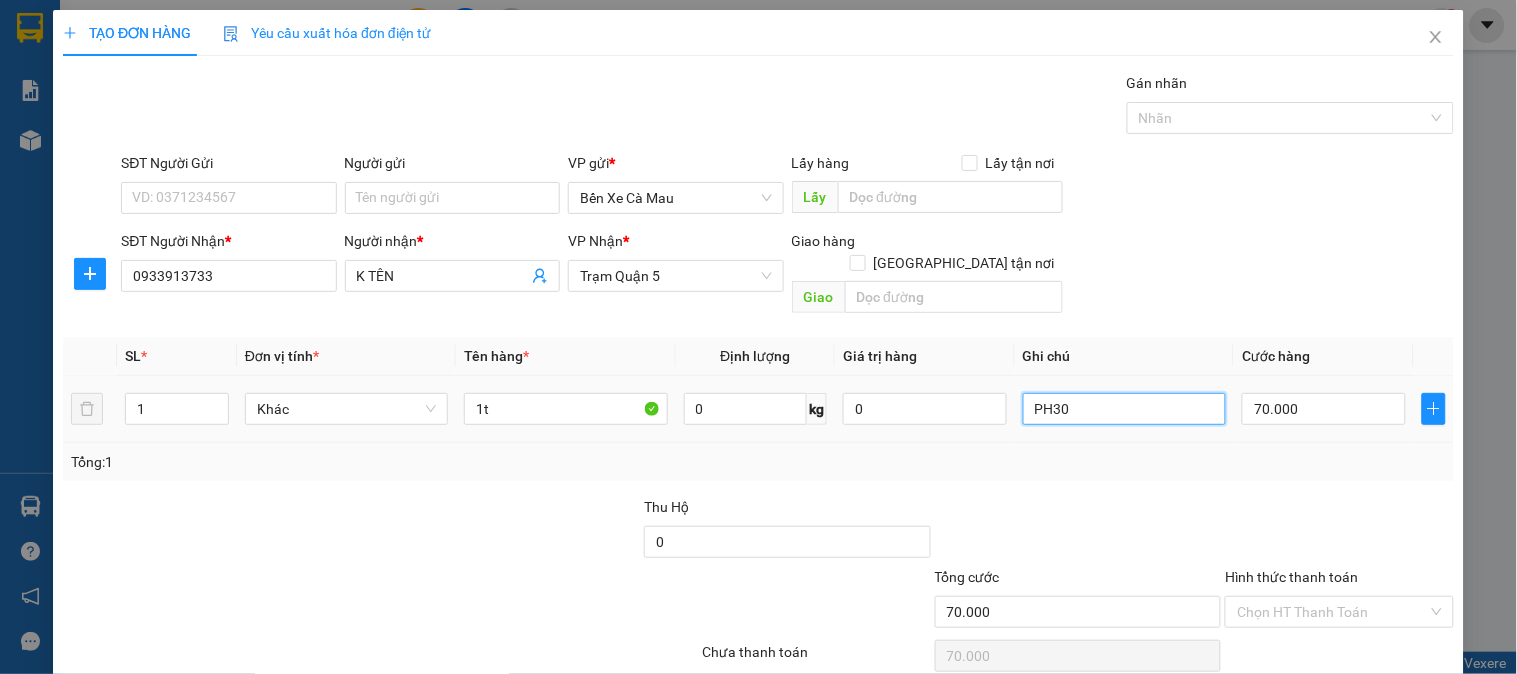 click on "PH30" at bounding box center (1124, 409) 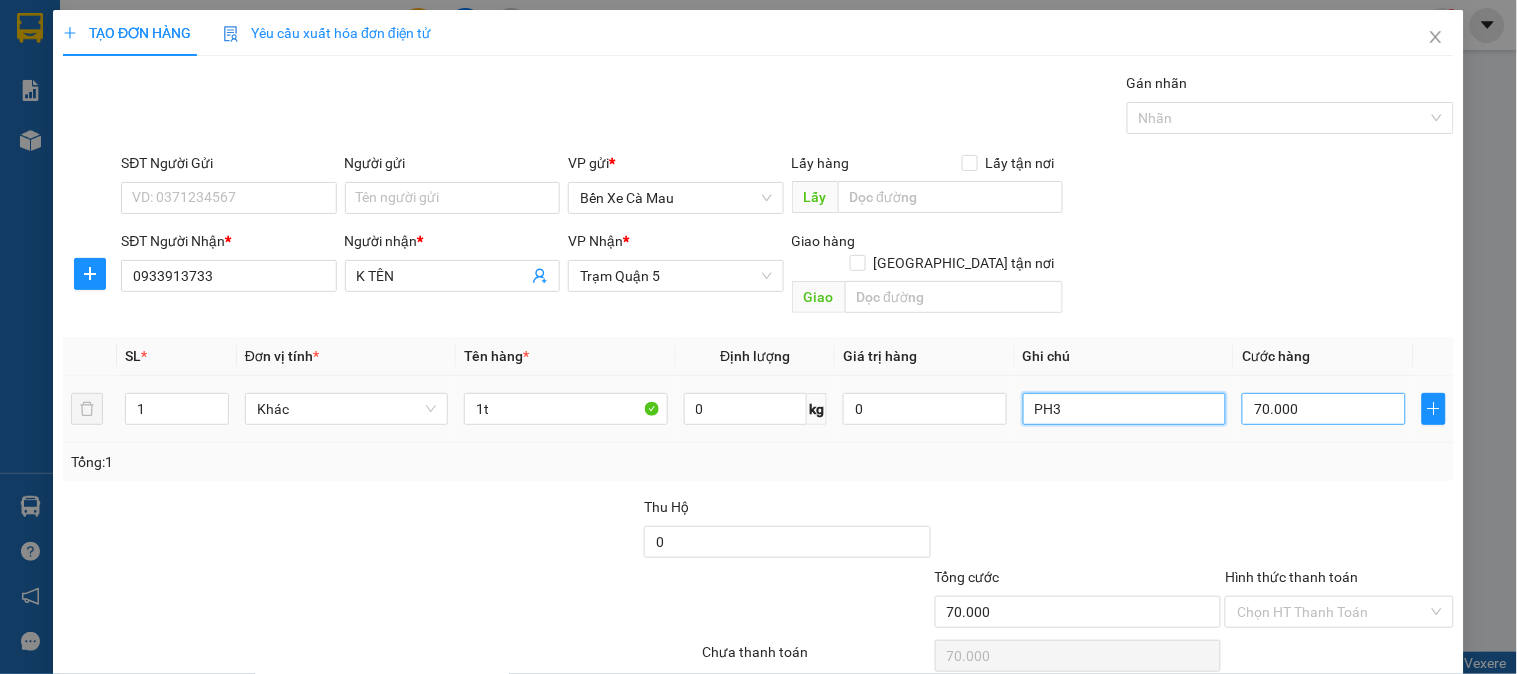 type on "PH3" 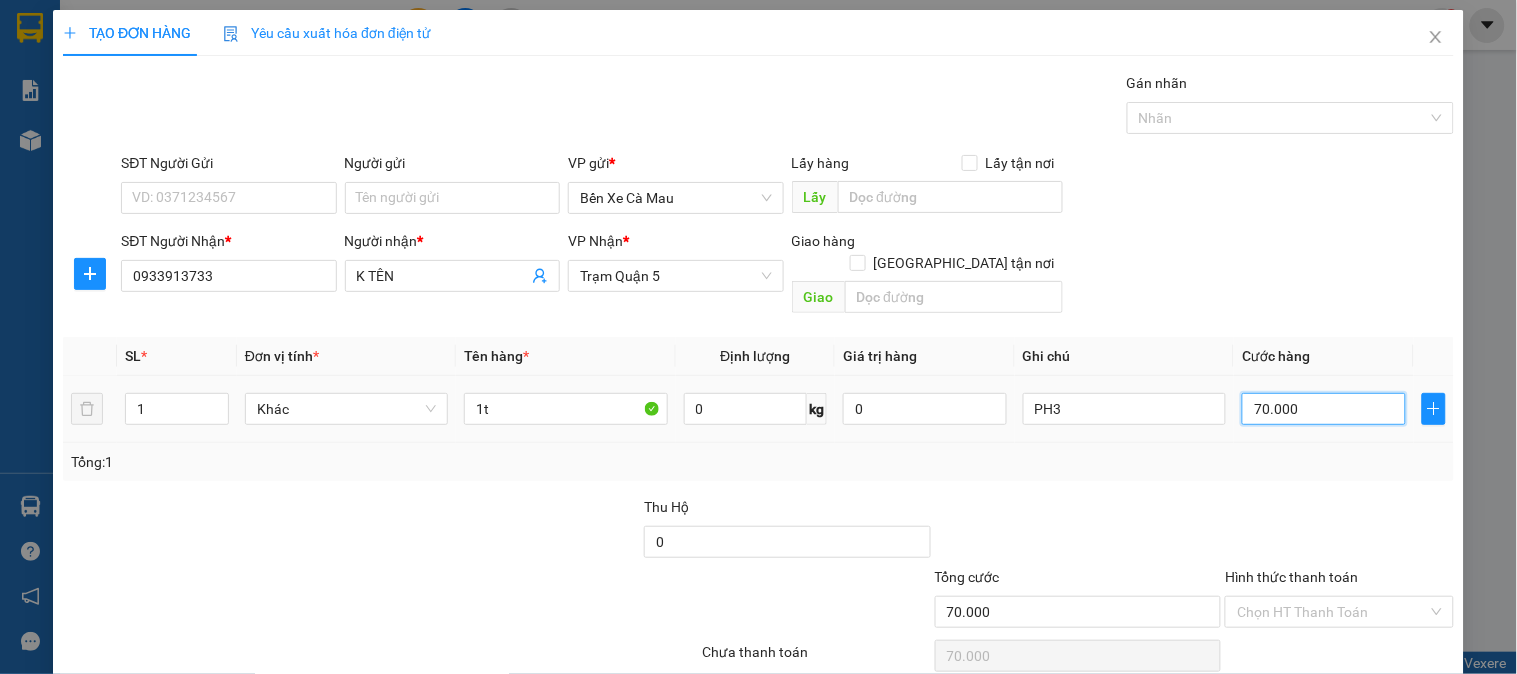 type on "0" 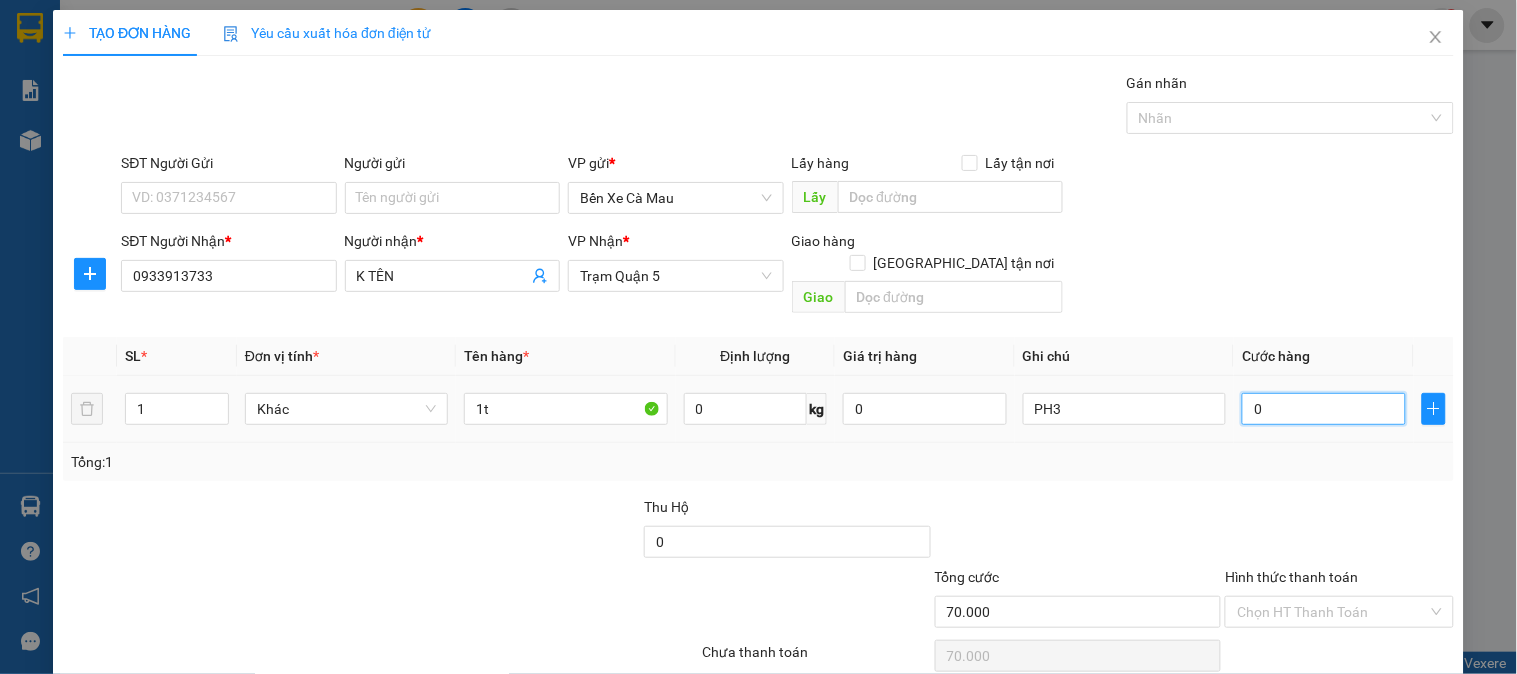 type on "0" 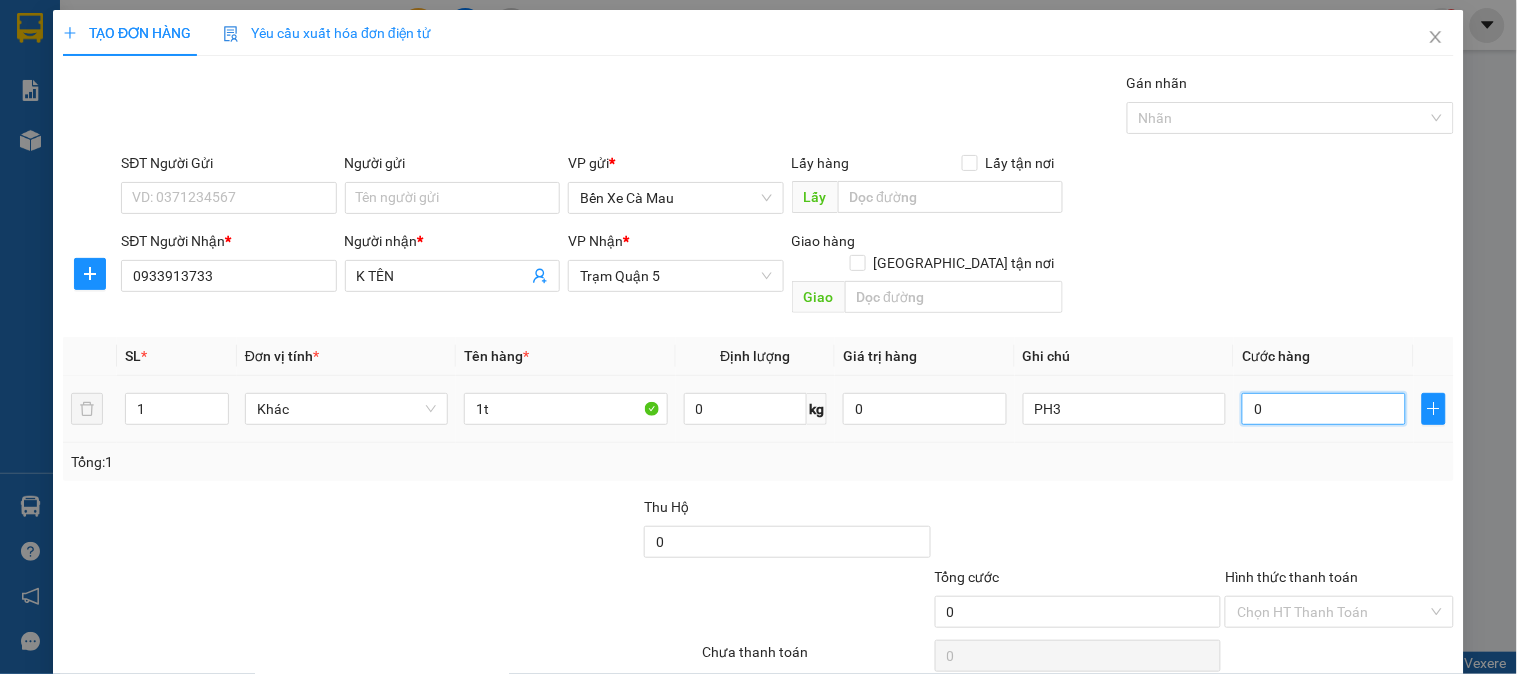 click on "0" at bounding box center (1324, 409) 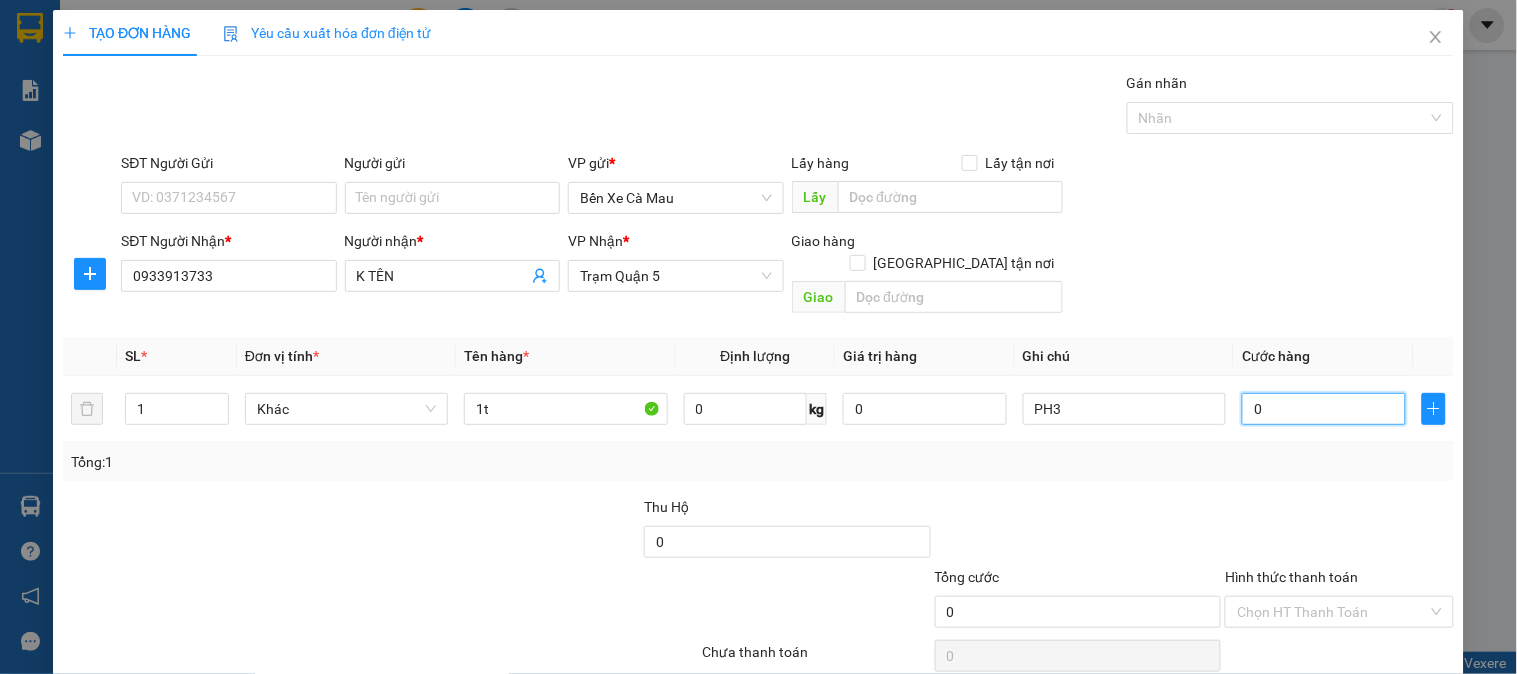 type on "3" 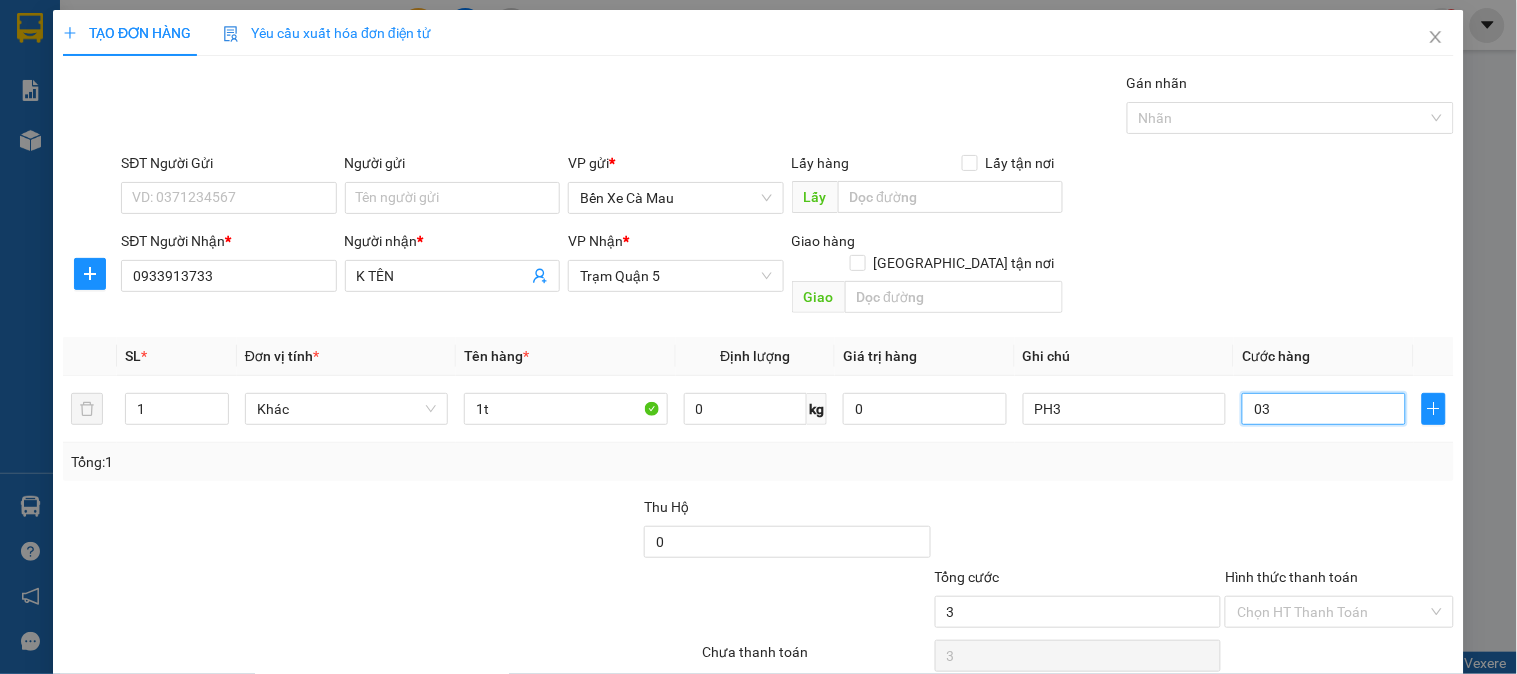type on "30" 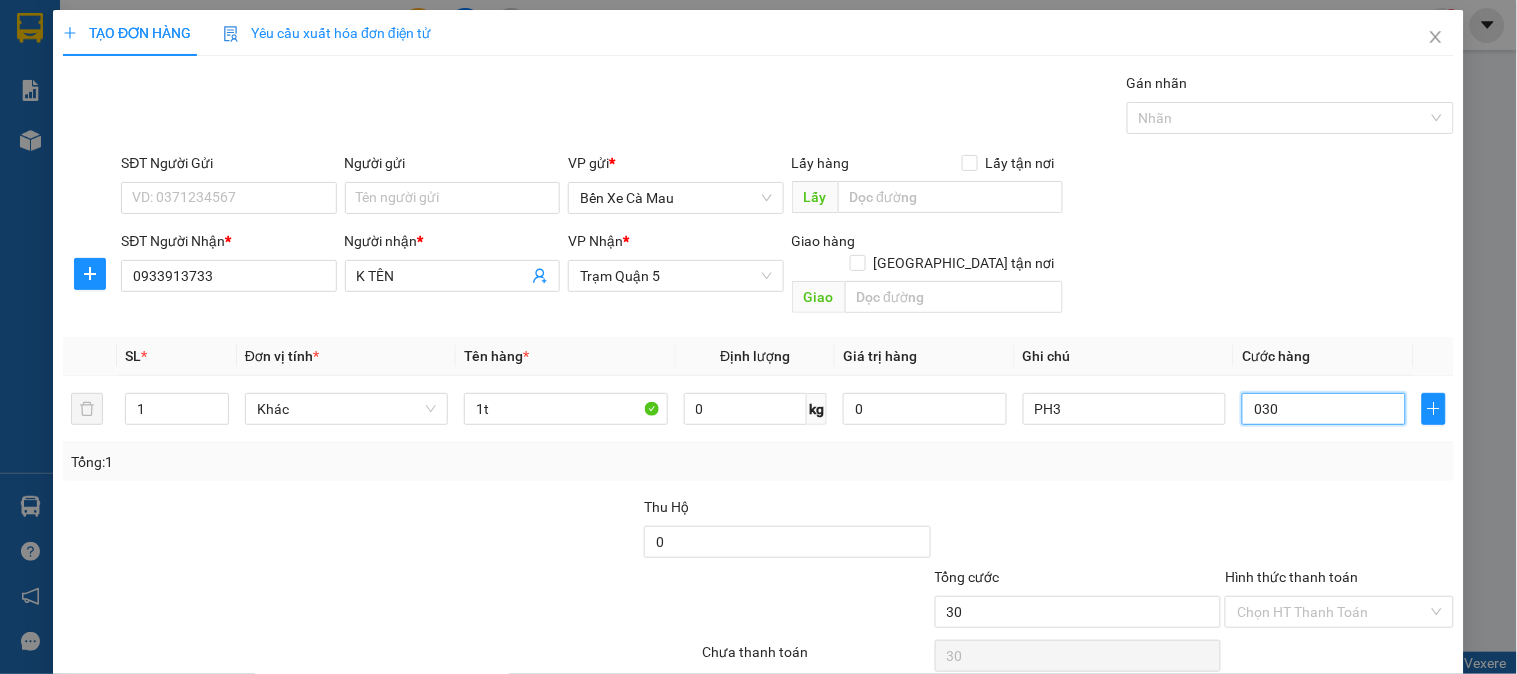 type on "030" 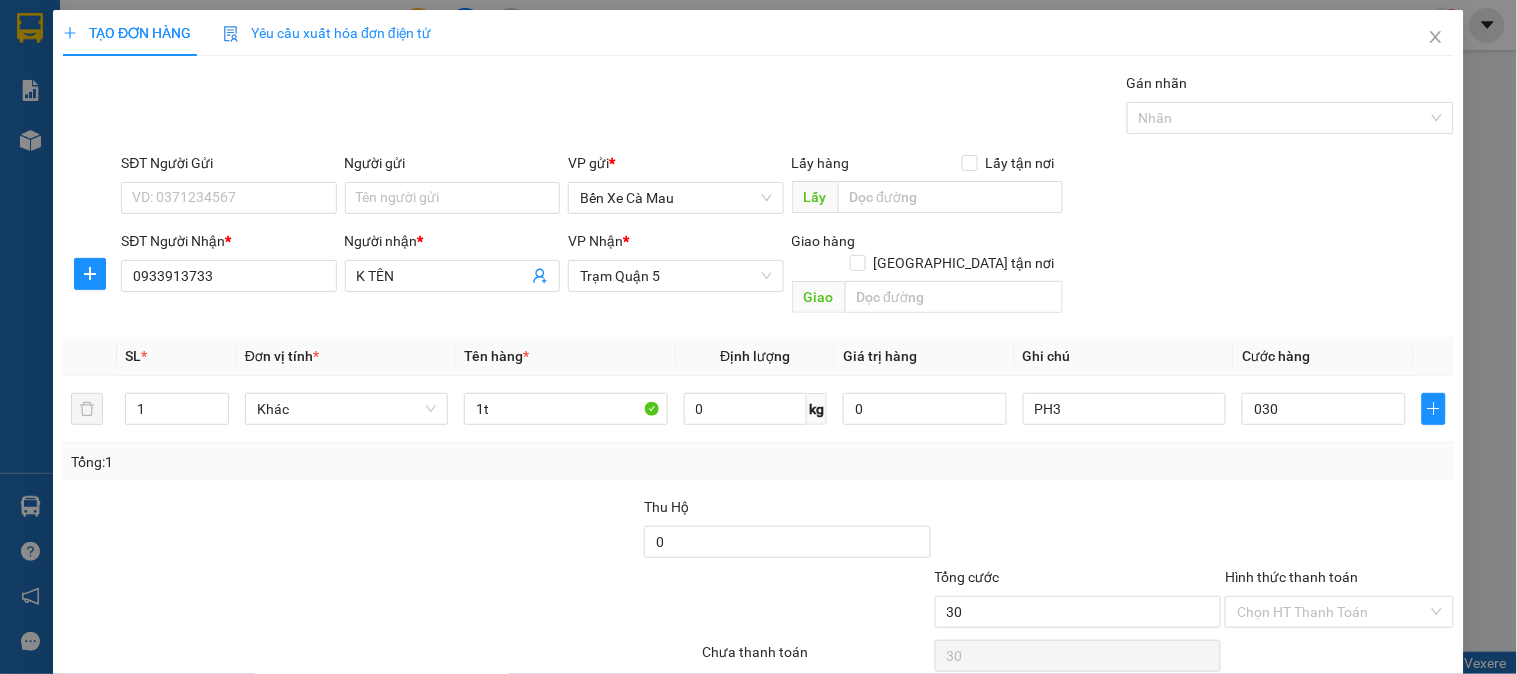 type on "30.000" 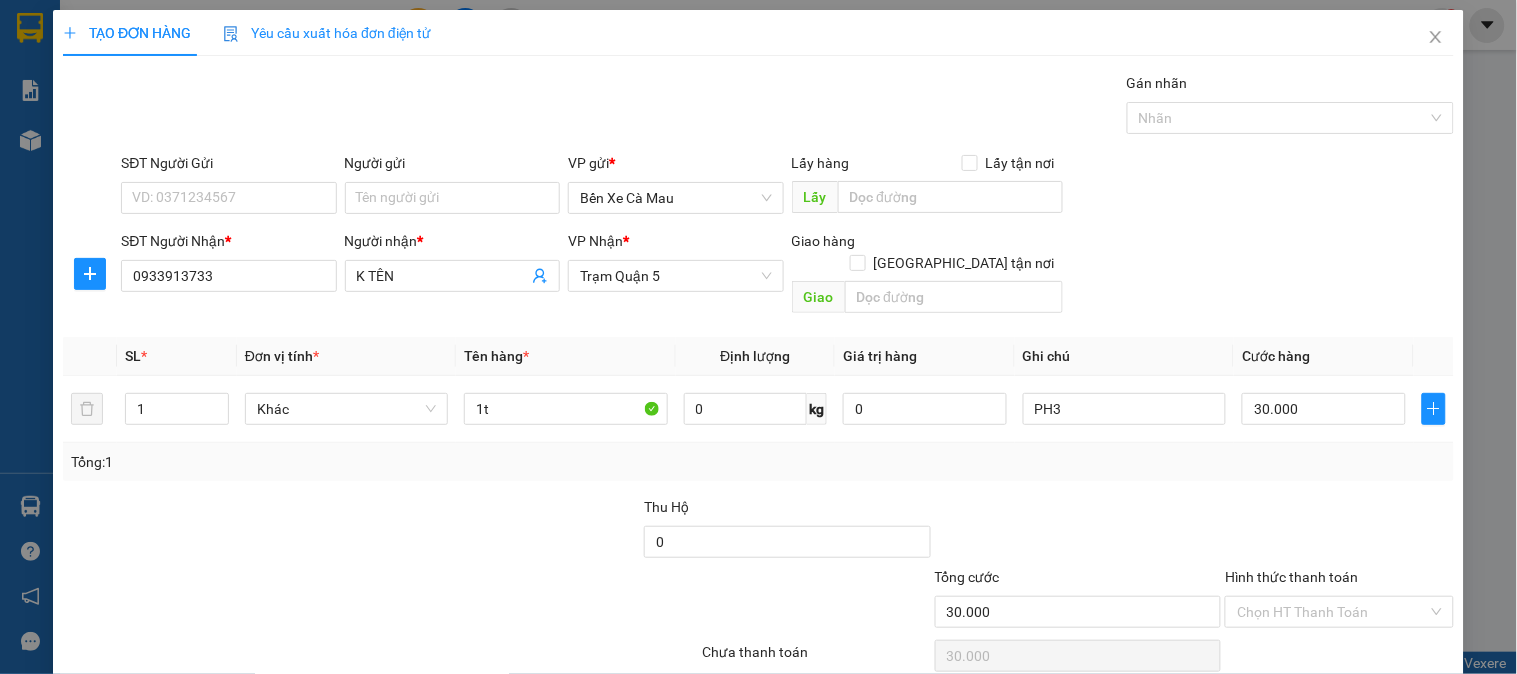 click on "SĐT Người Gửi VD: 0371234567 Người gửi Tên người gửi VP gửi  * Bến Xe Cà Mau Lấy hàng Lấy tận nơi Lấy SĐT Người Nhận  * 0933913733 Người nhận  * K TÊN VP Nhận  * Trạm Quận 5 Giao hàng Giao tận nơi Giao" at bounding box center [758, 237] 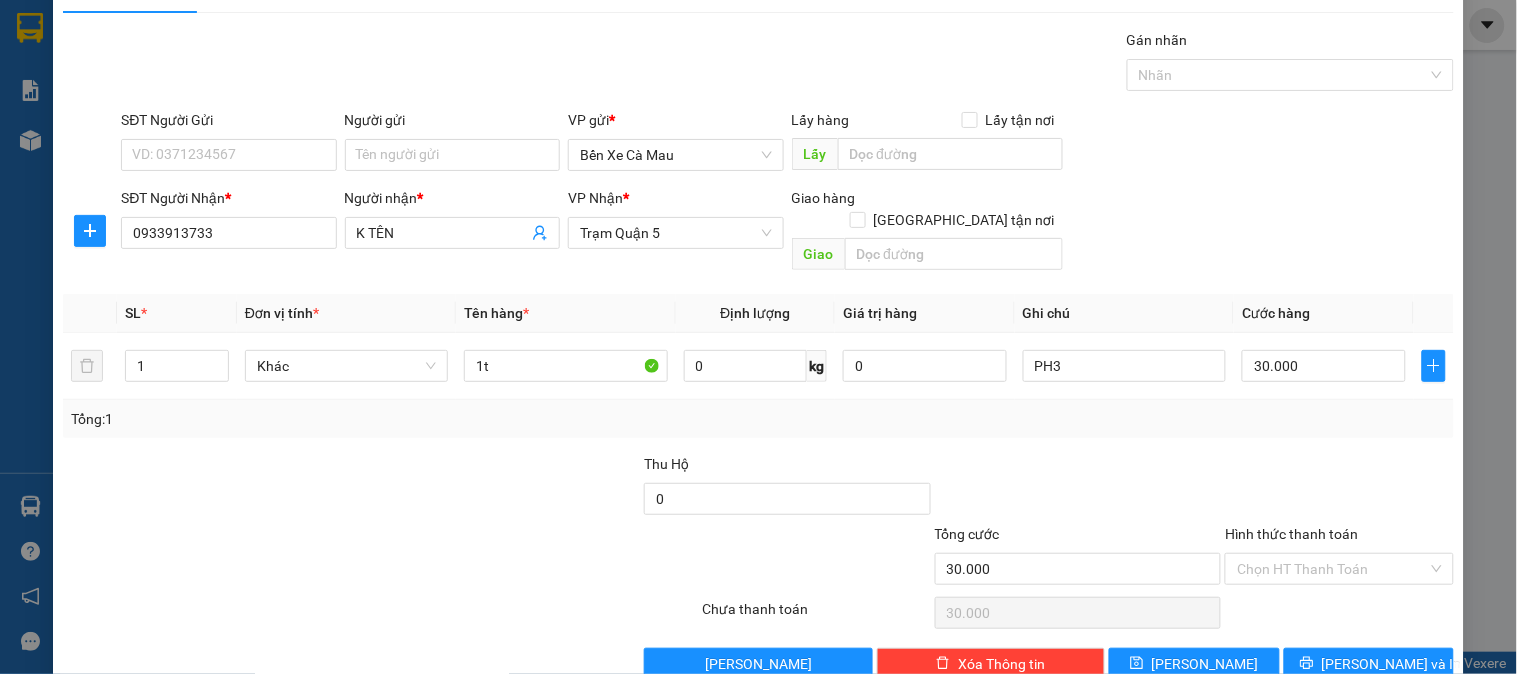 scroll, scrollTop: 65, scrollLeft: 0, axis: vertical 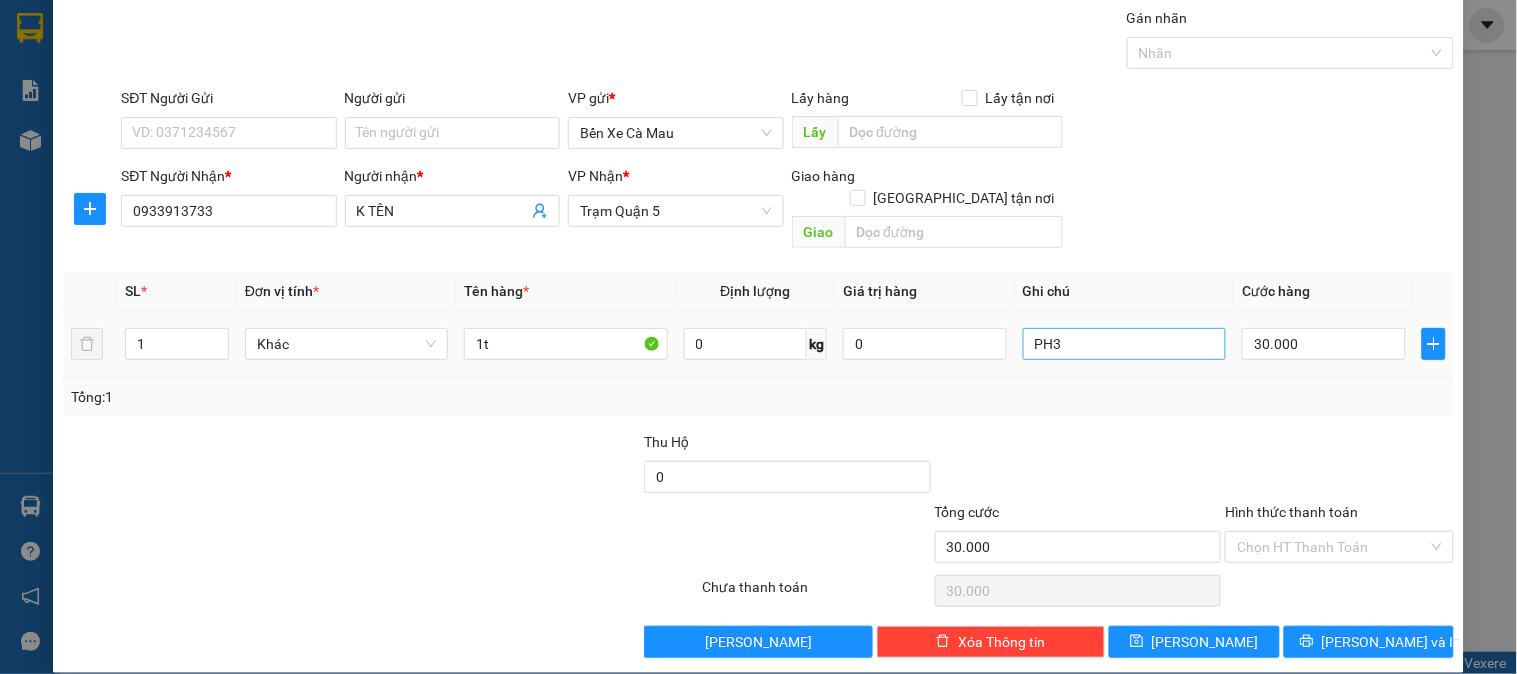drag, startPoint x: 1151, startPoint y: 301, endPoint x: 1151, endPoint y: 312, distance: 11 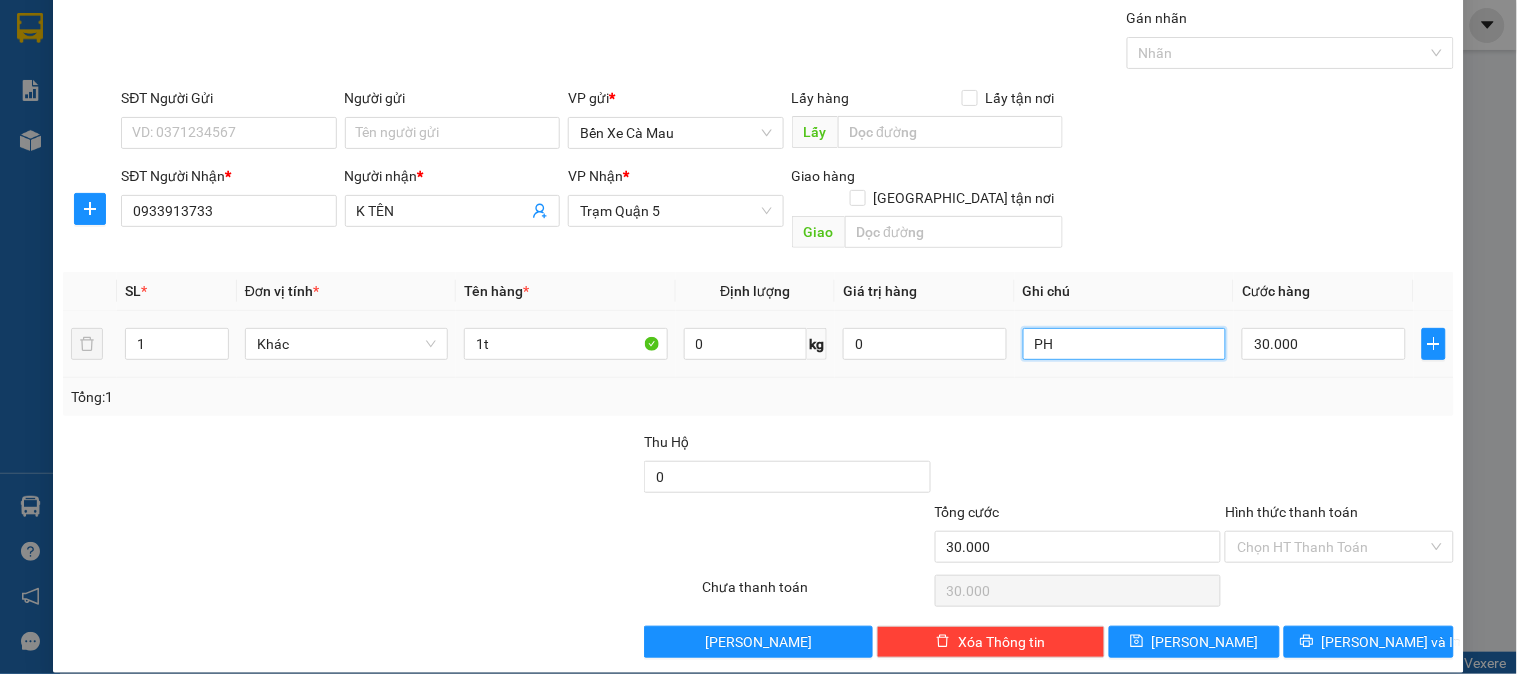 click on "PH" at bounding box center (1124, 344) 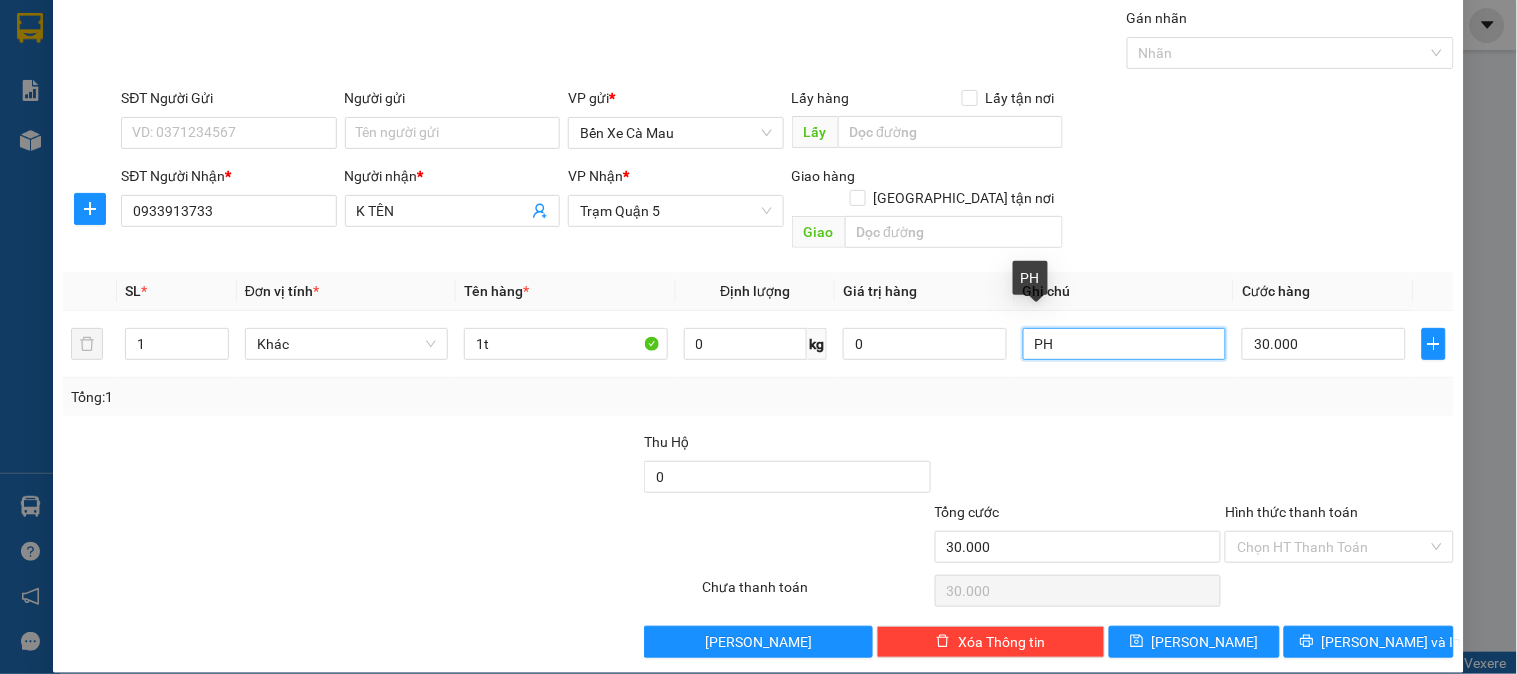type on "P" 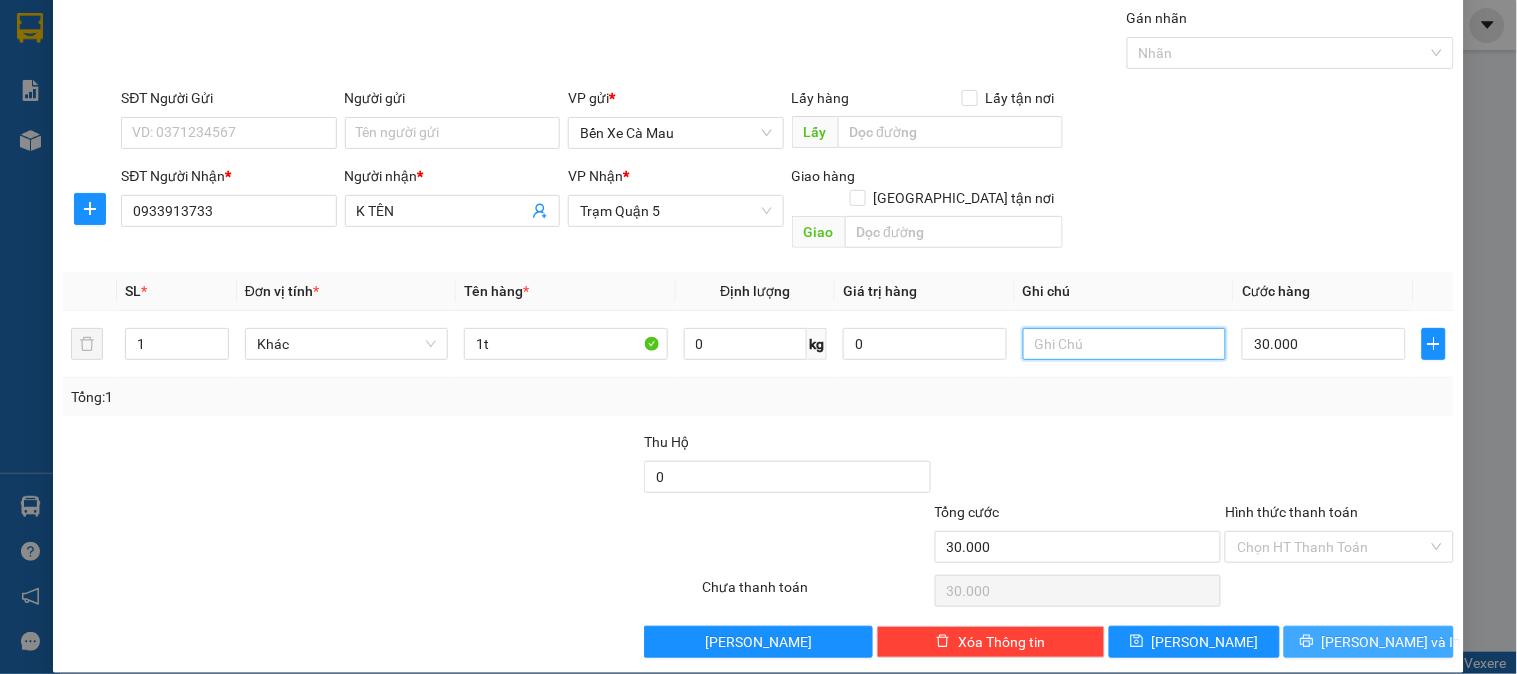 type 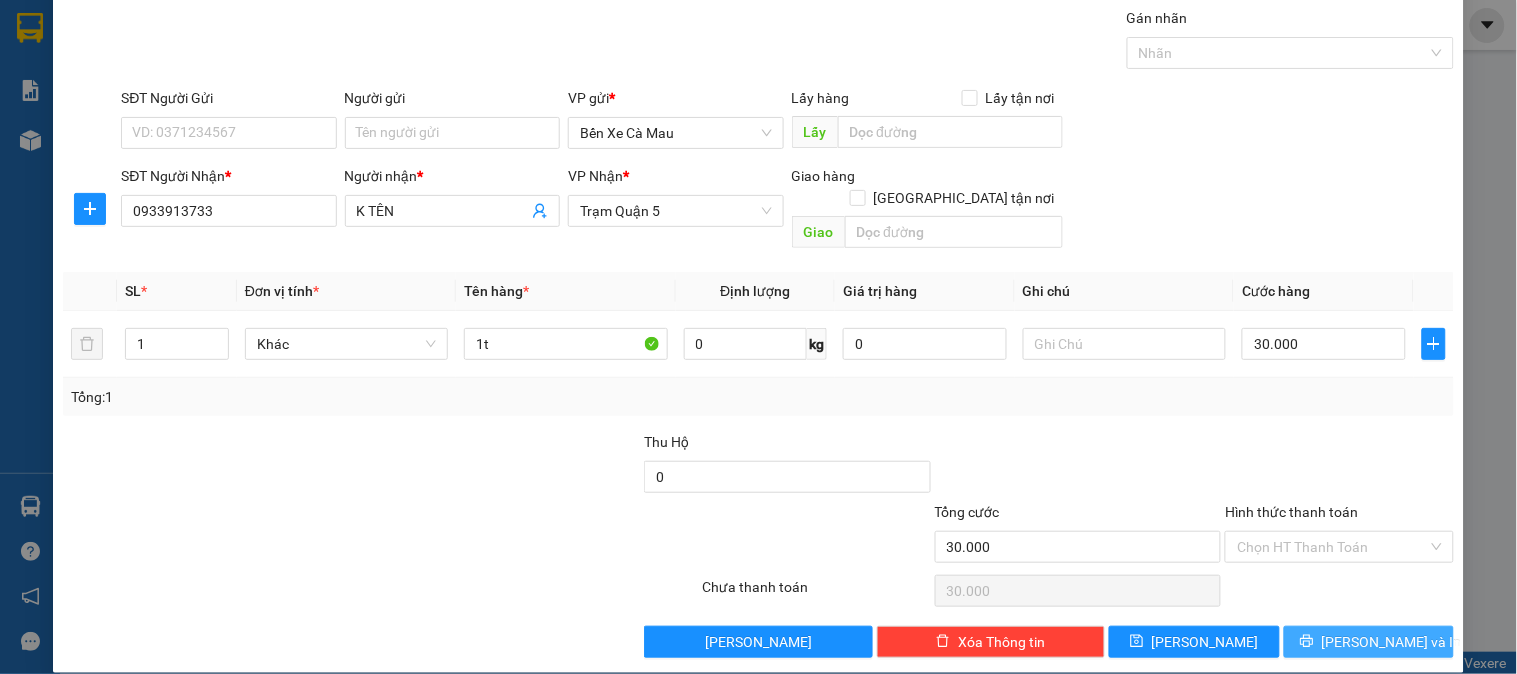 click on "[PERSON_NAME] và In" at bounding box center (1392, 642) 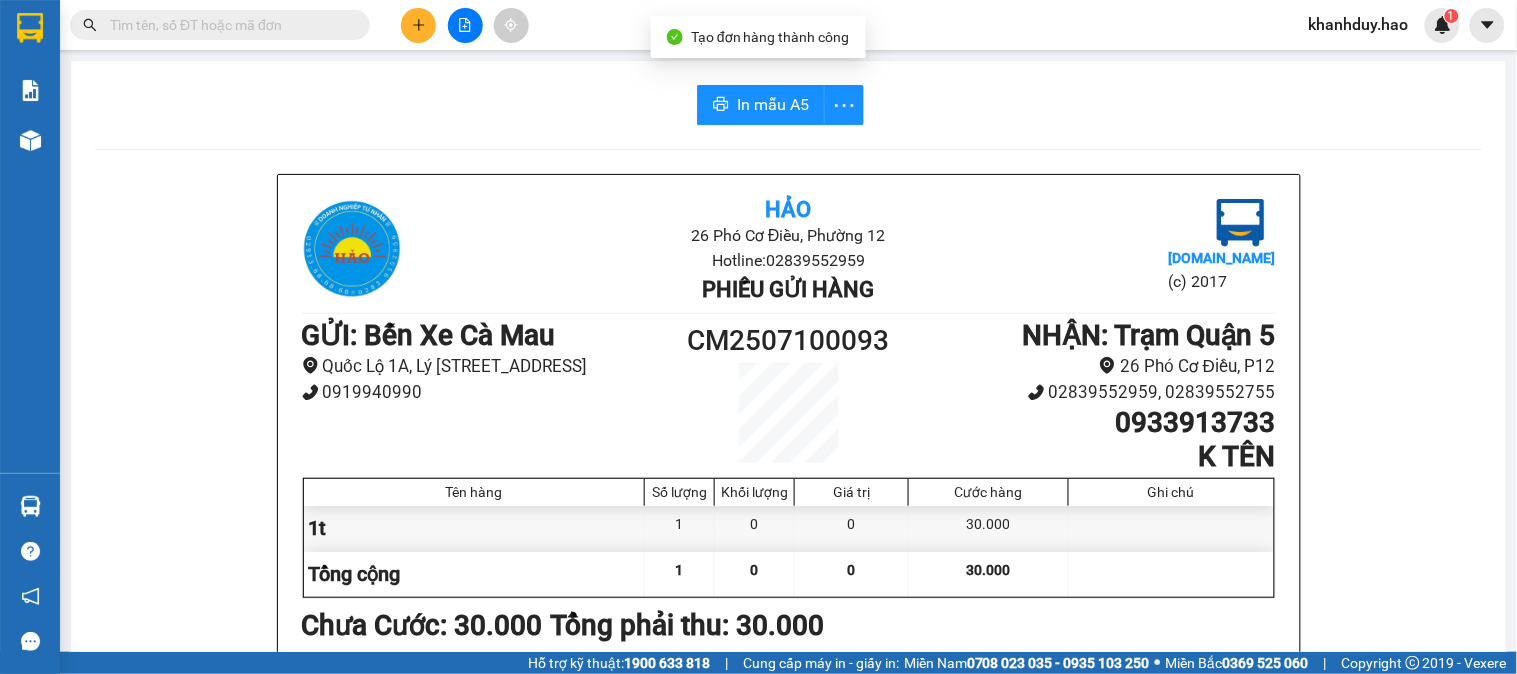 click on "In mẫu A5
Hảo 26 Phó Cơ Điều, Phường 12 Hotline:  02839552959 Phiếu gửi hàng Vexere.com (c) 2017 GỬI :   Bến Xe Cà Mau   Quốc Lộ 1A, Lý Thường Kiệt, Khóm 5, Phường 6   0919940990 CM2507100093 NHẬN :   Trạm Quận 5   26 Phó Cơ Điều, P12   02839552959, 02839552755 0933913733 K TÊN Tên hàng Số lượng Khối lượng Giá trị Cước hàng Ghi chú 1t 1 0 0 30.000 Tổng cộng 1 0 0 30.000 Loading... Chưa Cước : 30.000 Tổng phải thu: 30.000 Người gửi hàng xác nhận (Tôi đã đọc và đồng ý nộp dung phiếu gửi hàng) NV kiểm tra hàng (Kí và ghi rõ họ tên) 19:54, ngày 10 tháng 07 năm 2025 NV nhận hàng (Kí và ghi rõ họ tên) Khánh Duy NV nhận hàng (Kí và ghi rõ họ tên) Quy định nhận/gửi hàng : Không vận chuyển hàng cấm. Vui lòng nhận hàng kể từ ngày gửi-nhận trong vòng 7 ngày. Nếu qua 7 ngày, mất mát công ty sẽ không chịu trách nhiệm.  Hảo   SL:" at bounding box center (788, 834) 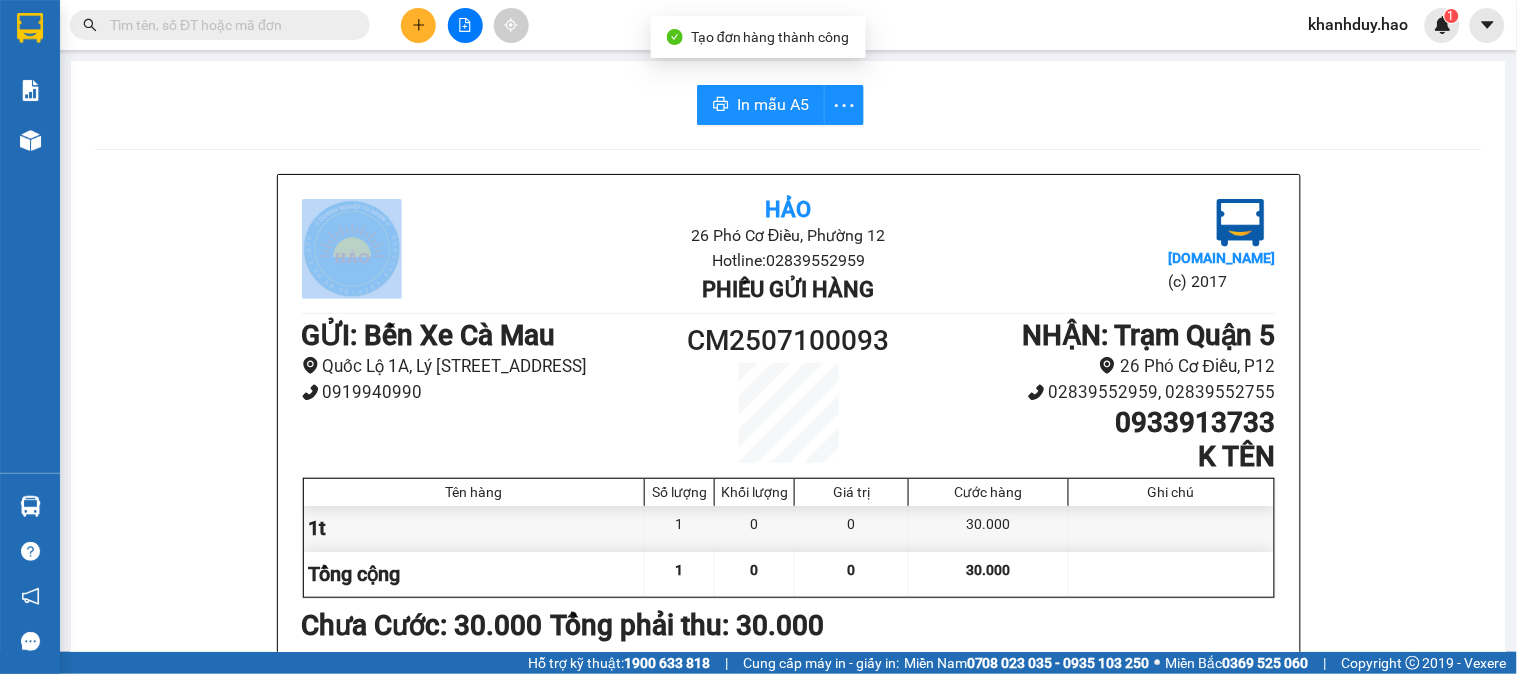 click on "In mẫu A5
Hảo 26 Phó Cơ Điều, Phường 12 Hotline:  02839552959 Phiếu gửi hàng Vexere.com (c) 2017 GỬI :   Bến Xe Cà Mau   Quốc Lộ 1A, Lý Thường Kiệt, Khóm 5, Phường 6   0919940990 CM2507100093 NHẬN :   Trạm Quận 5   26 Phó Cơ Điều, P12   02839552959, 02839552755 0933913733 K TÊN Tên hàng Số lượng Khối lượng Giá trị Cước hàng Ghi chú 1t 1 0 0 30.000 Tổng cộng 1 0 0 30.000 Loading... Chưa Cước : 30.000 Tổng phải thu: 30.000 Người gửi hàng xác nhận (Tôi đã đọc và đồng ý nộp dung phiếu gửi hàng) NV kiểm tra hàng (Kí và ghi rõ họ tên) 19:54, ngày 10 tháng 07 năm 2025 NV nhận hàng (Kí và ghi rõ họ tên) Khánh Duy NV nhận hàng (Kí và ghi rõ họ tên) Quy định nhận/gửi hàng : Không vận chuyển hàng cấm. Vui lòng nhận hàng kể từ ngày gửi-nhận trong vòng 7 ngày. Nếu qua 7 ngày, mất mát công ty sẽ không chịu trách nhiệm.  Hảo   SL:" at bounding box center [788, 834] 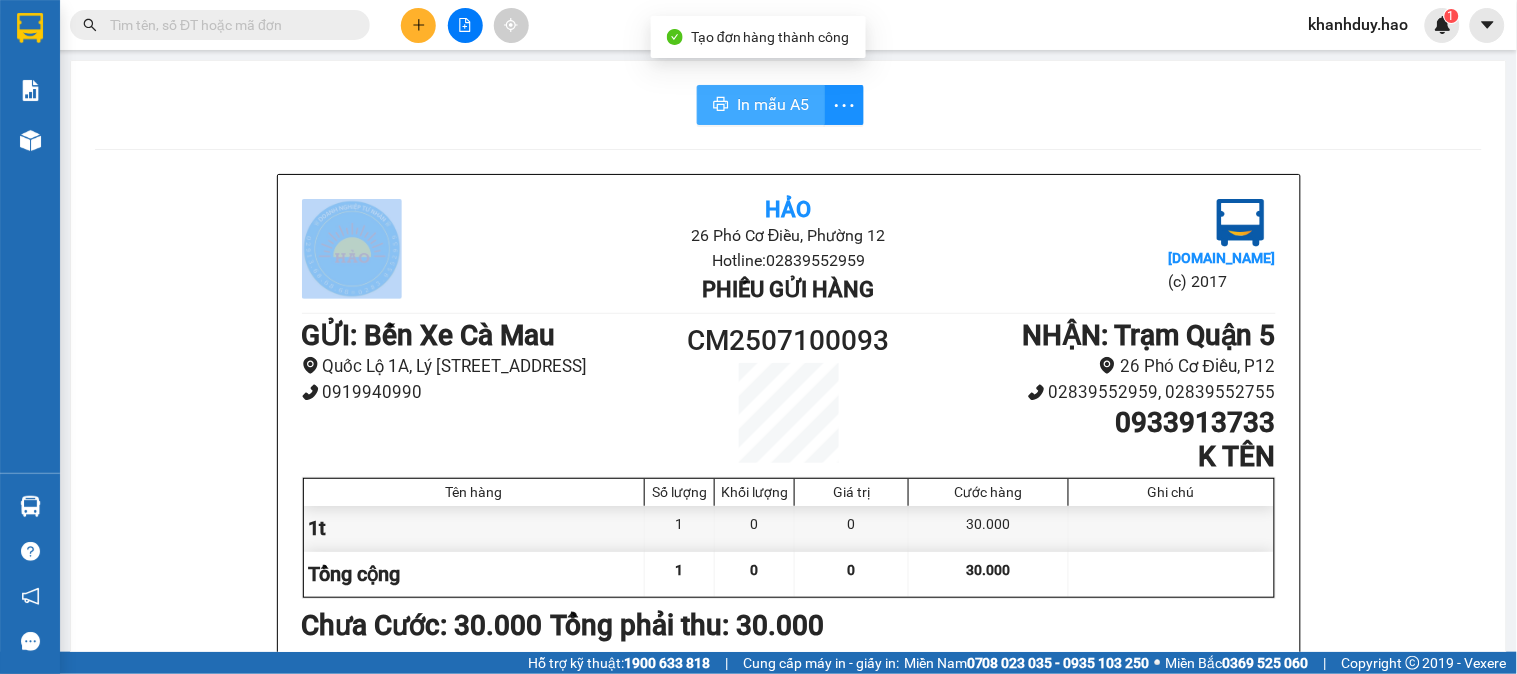 click on "In mẫu A5" at bounding box center (773, 104) 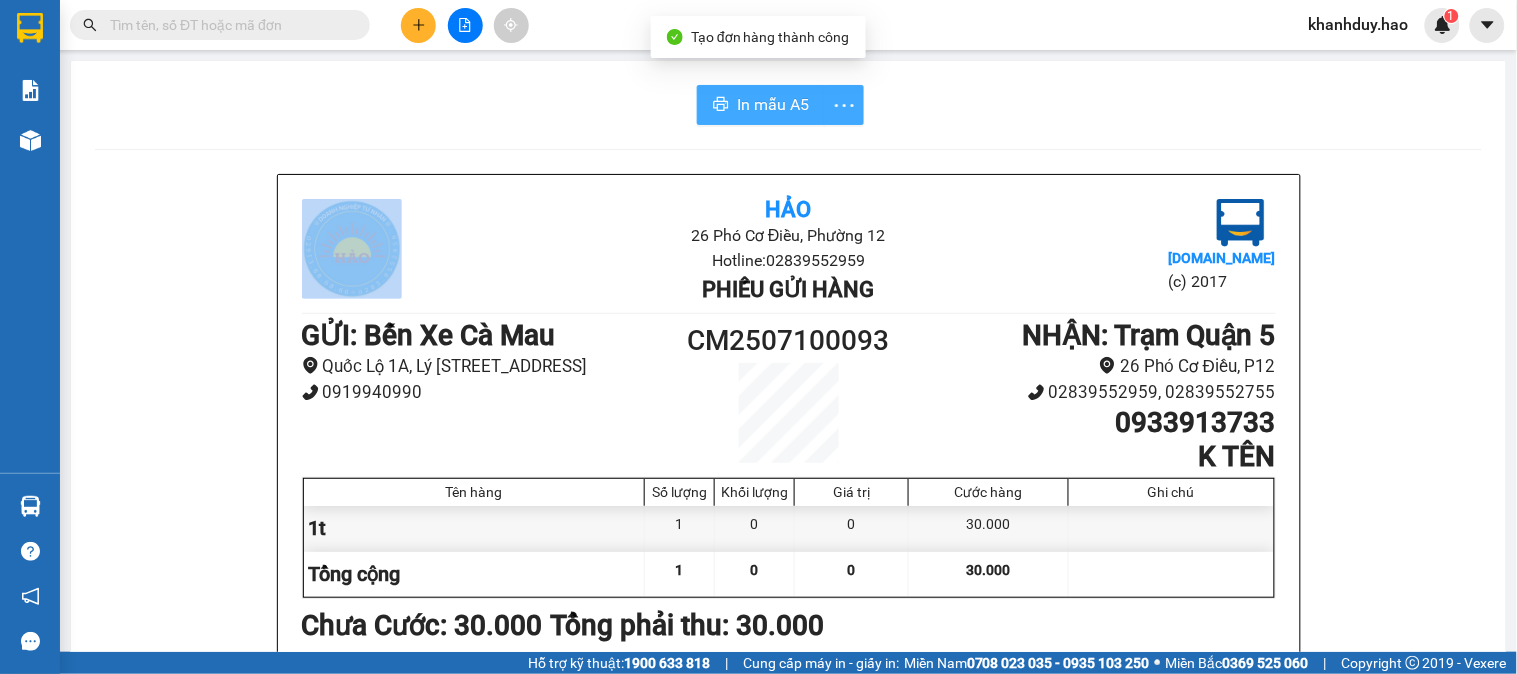 scroll, scrollTop: 0, scrollLeft: 0, axis: both 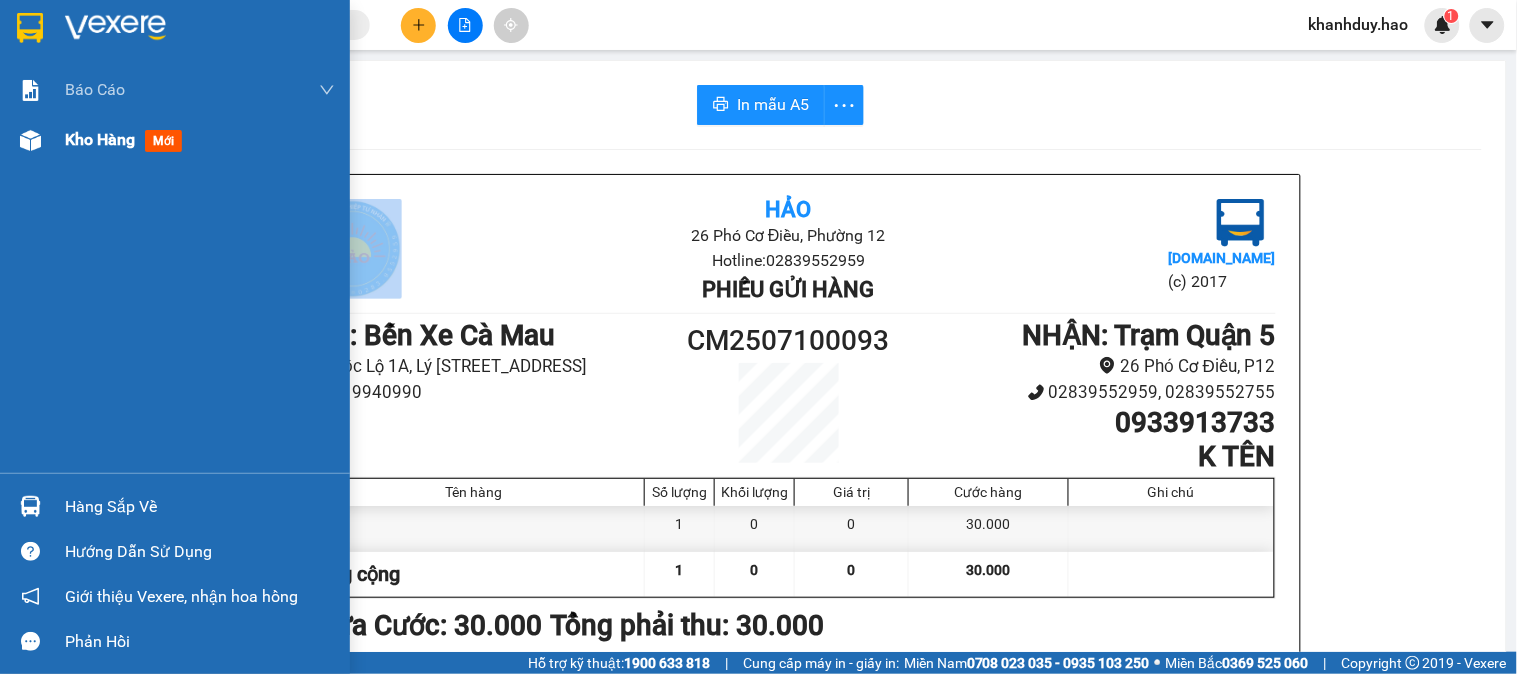 click on "Kho hàng mới" at bounding box center [200, 140] 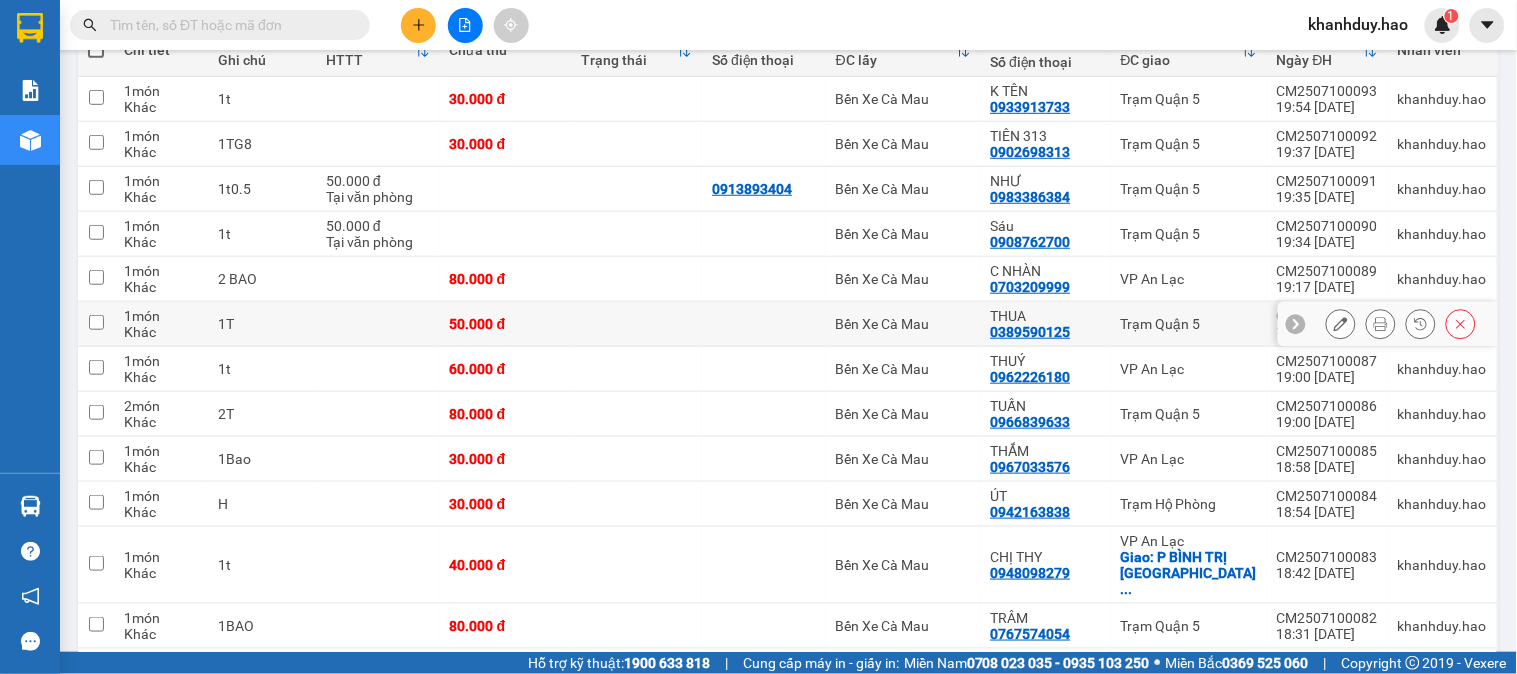 scroll, scrollTop: 228, scrollLeft: 0, axis: vertical 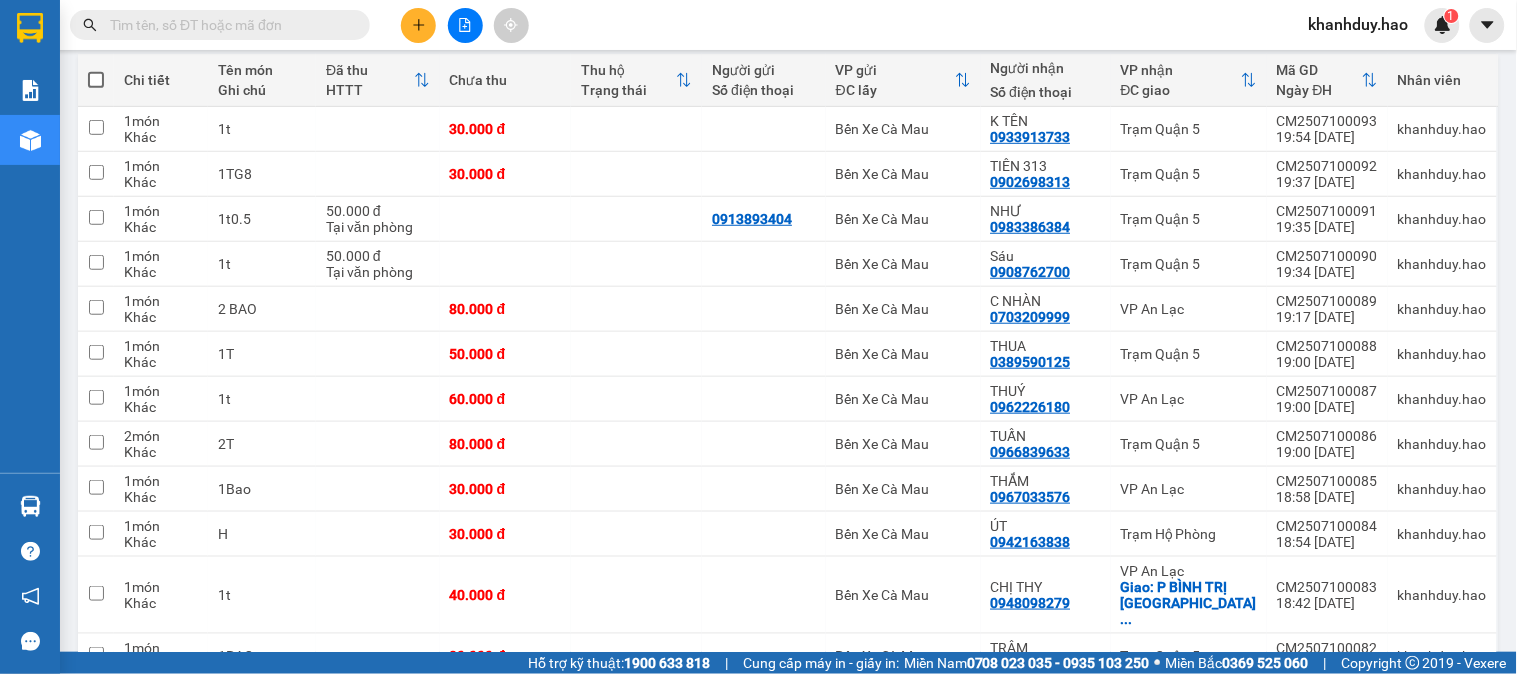 click at bounding box center (228, 25) 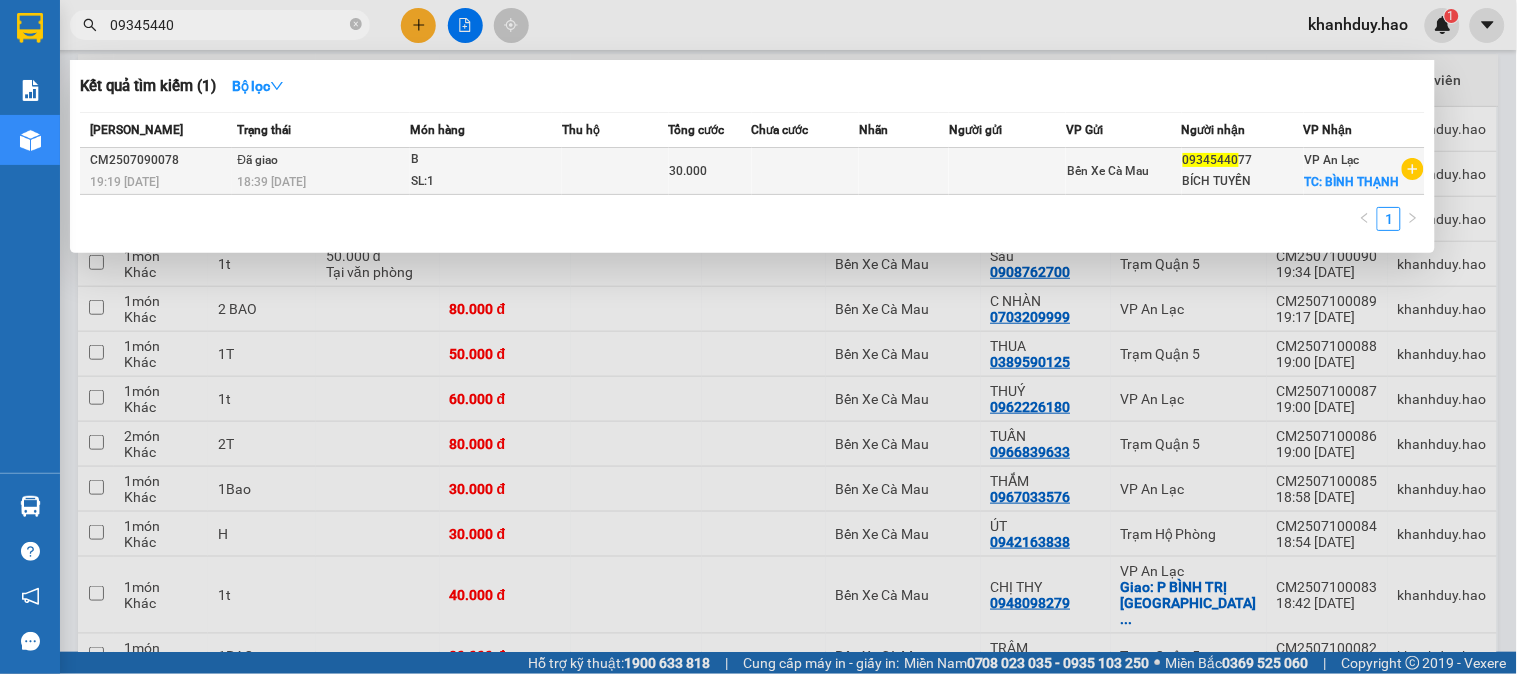 type on "09345440" 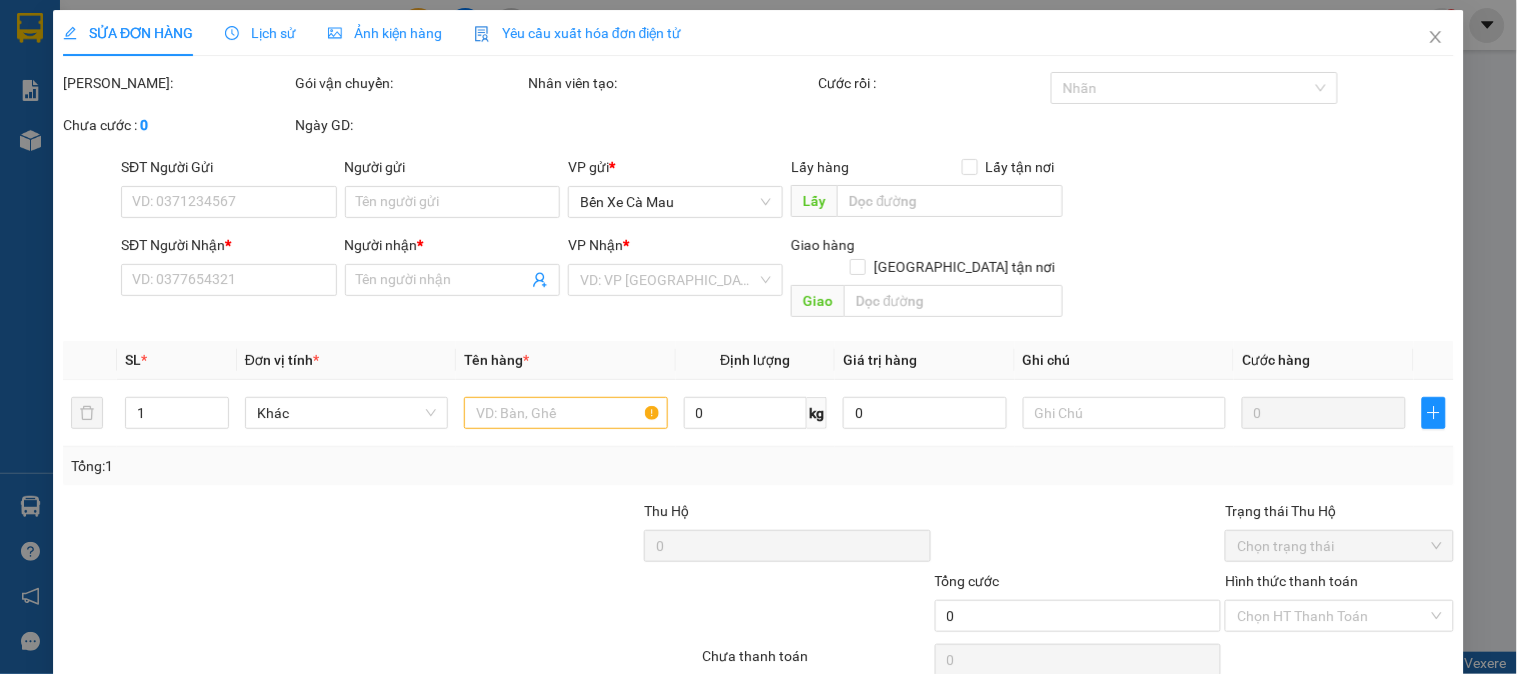 scroll, scrollTop: 0, scrollLeft: 0, axis: both 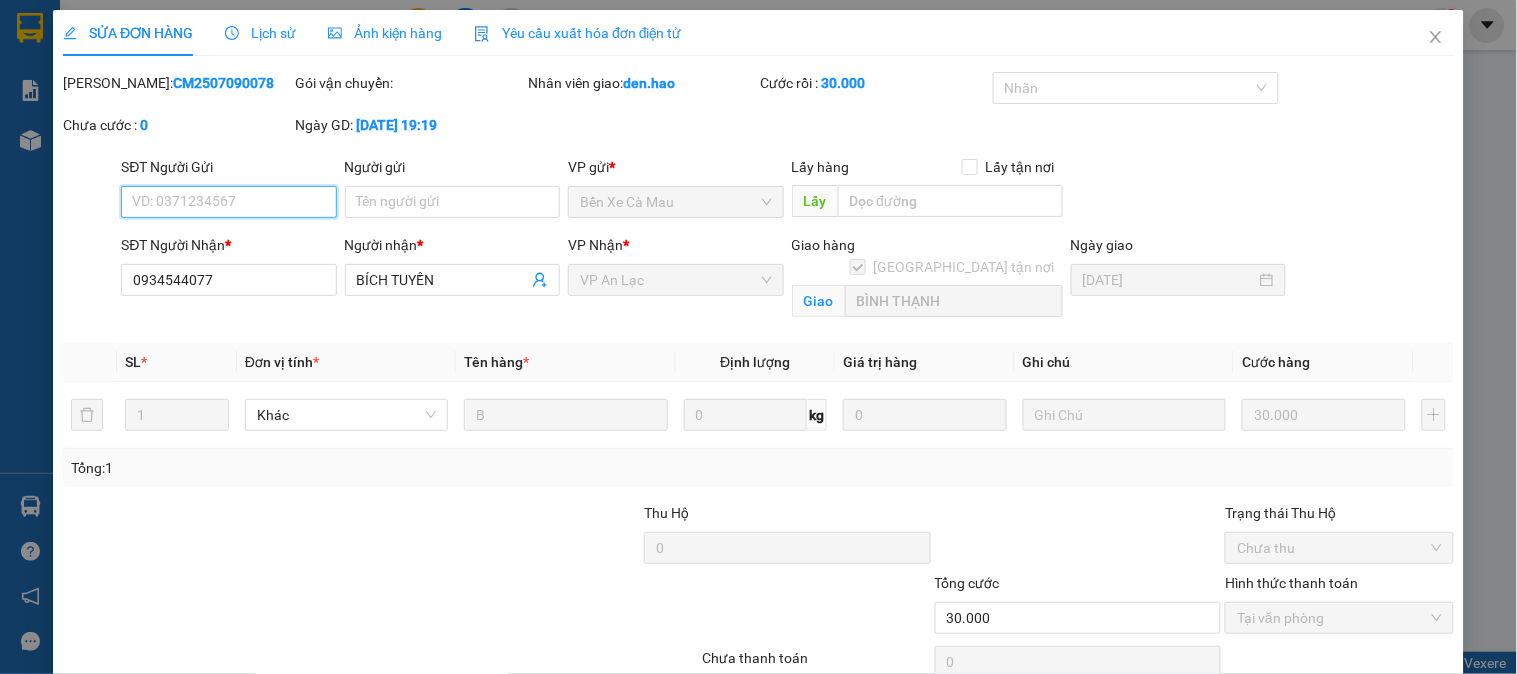 click on "Ảnh kiện hàng" at bounding box center (385, 33) 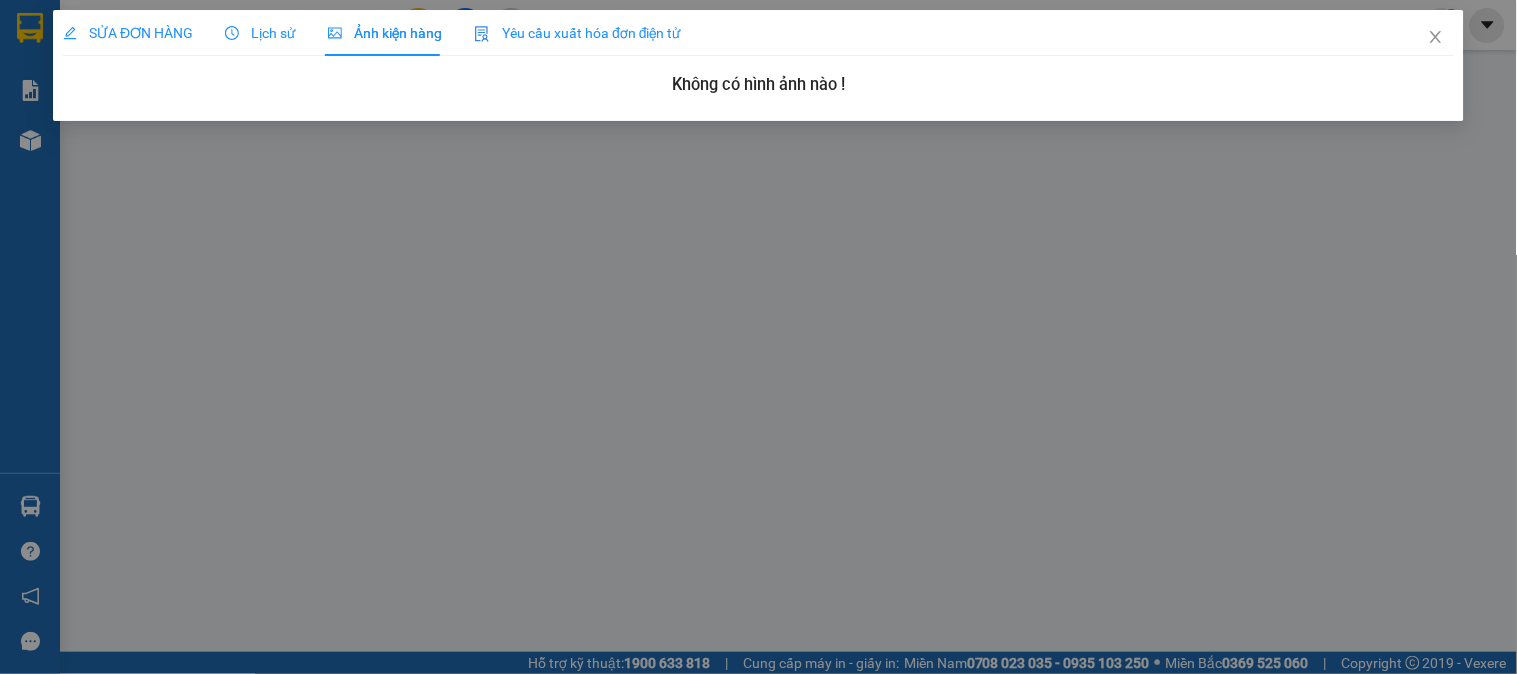 click on "Ảnh kiện hàng" at bounding box center (385, 33) 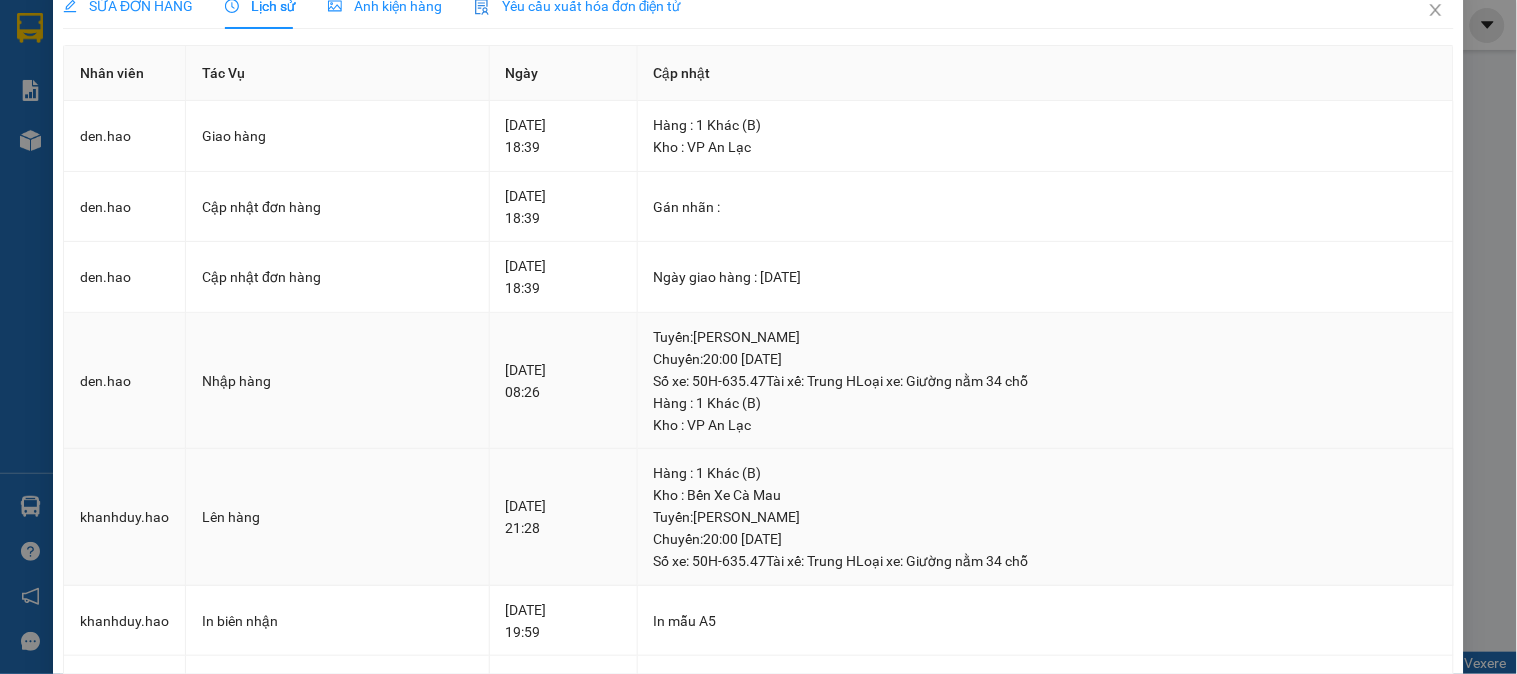 scroll, scrollTop: 0, scrollLeft: 0, axis: both 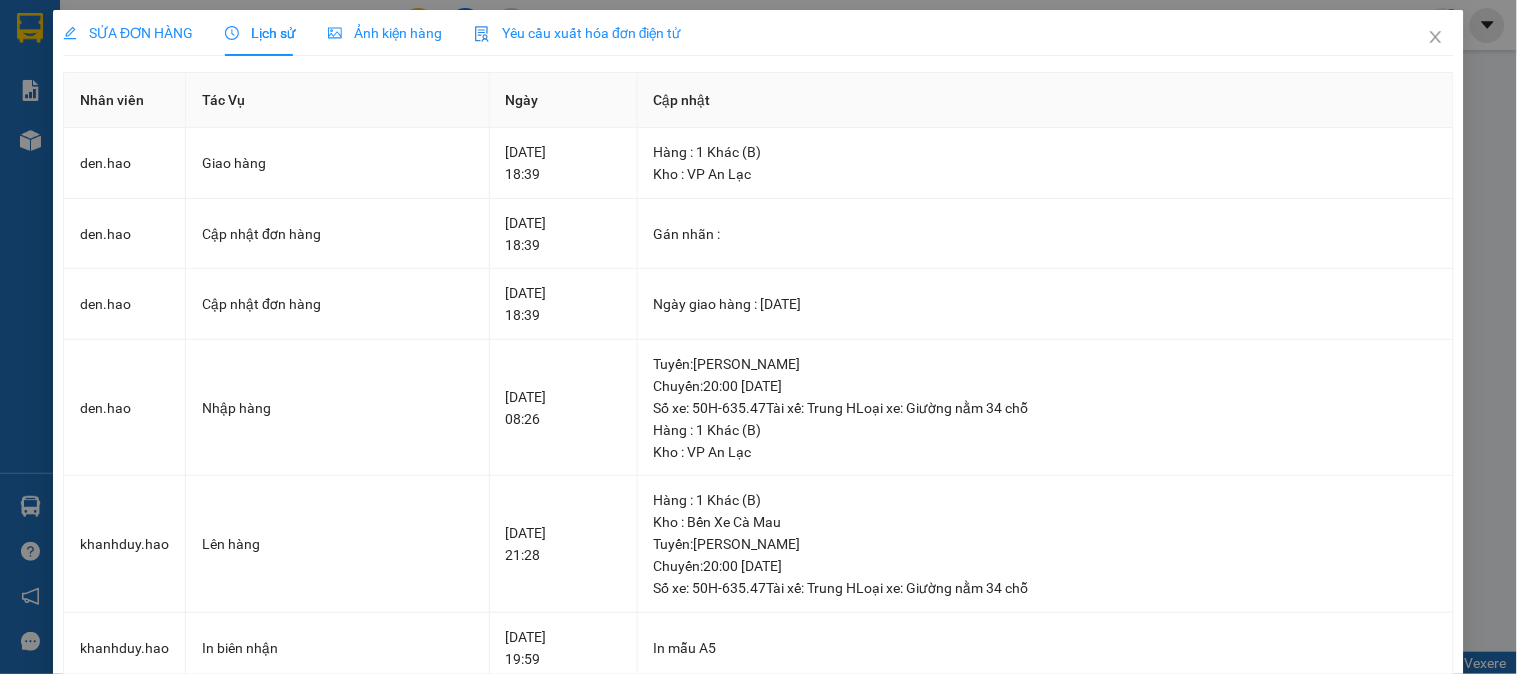 click 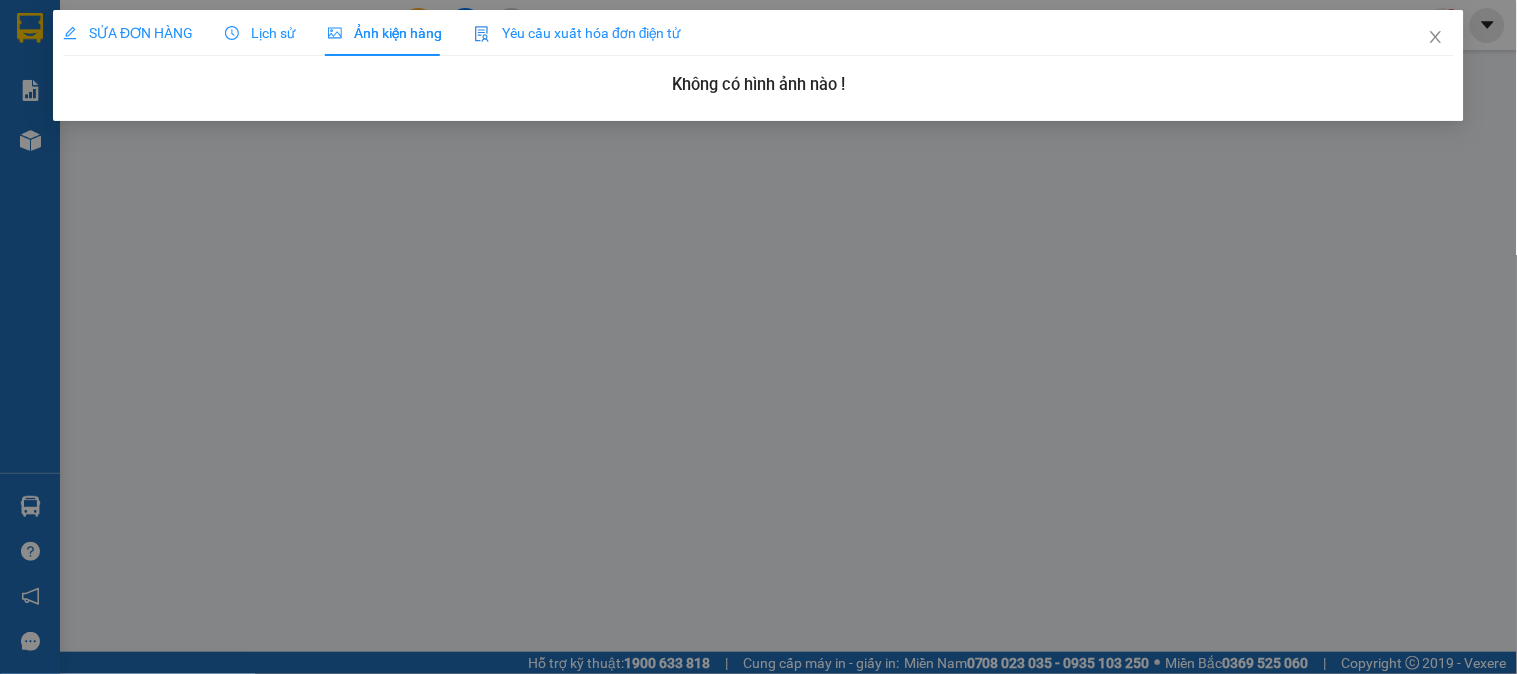 click on "Lịch sử" at bounding box center [260, 33] 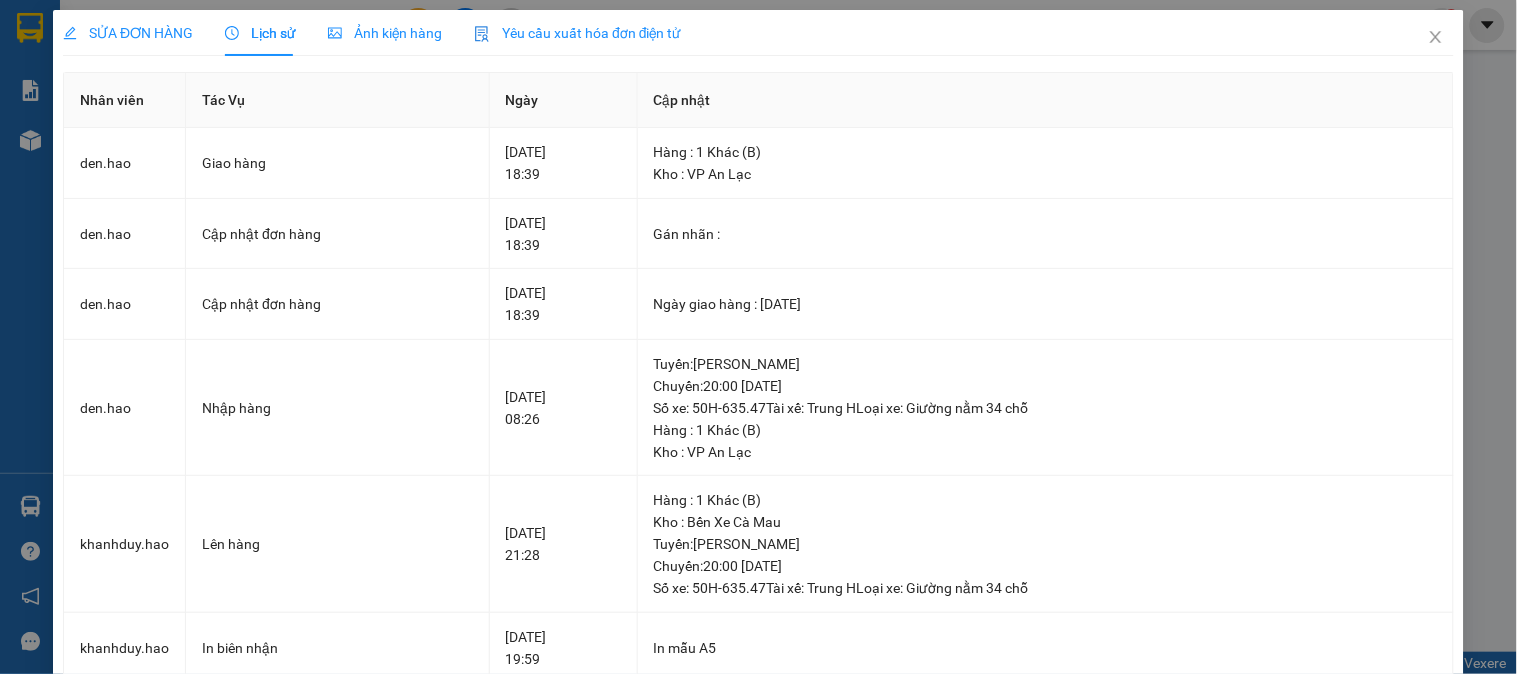 click on "SỬA ĐƠN HÀNG" at bounding box center (128, 33) 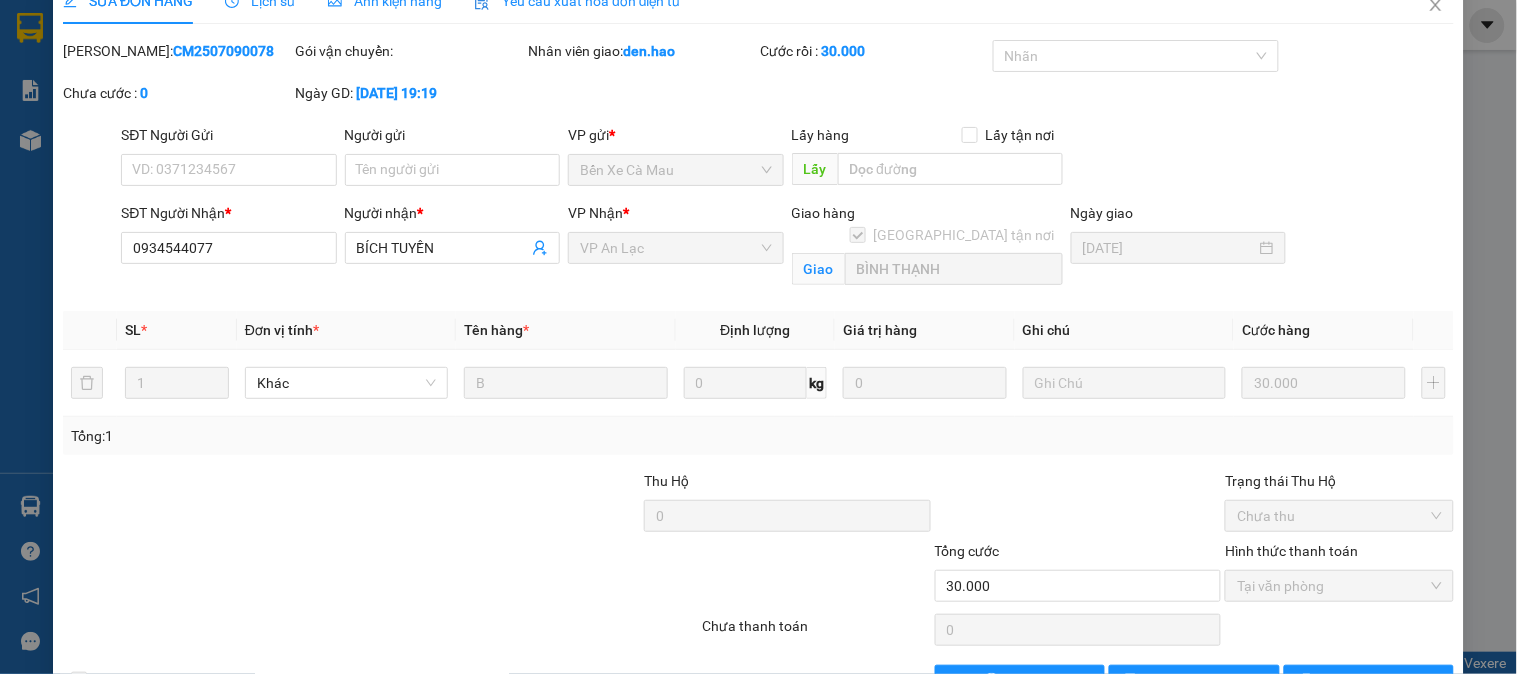 scroll, scrollTop: 0, scrollLeft: 0, axis: both 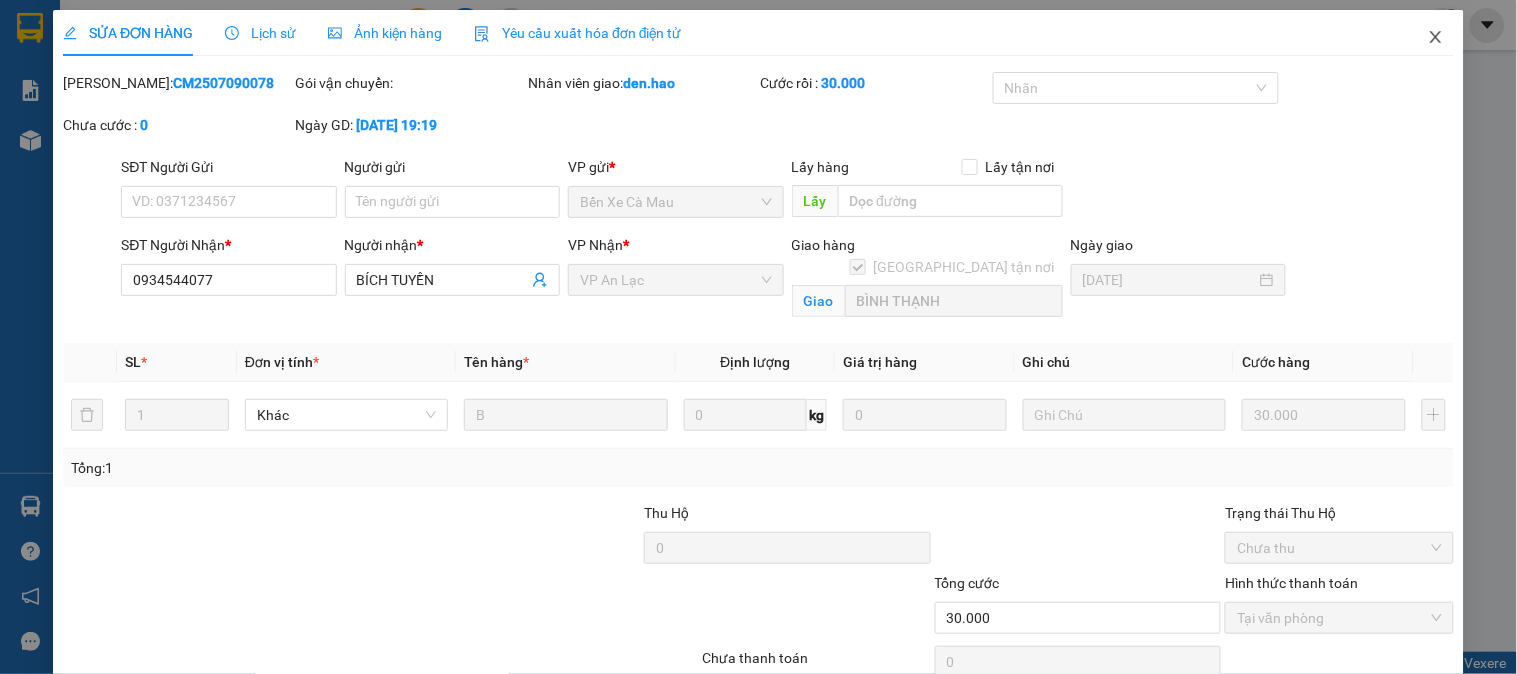 click at bounding box center (1436, 38) 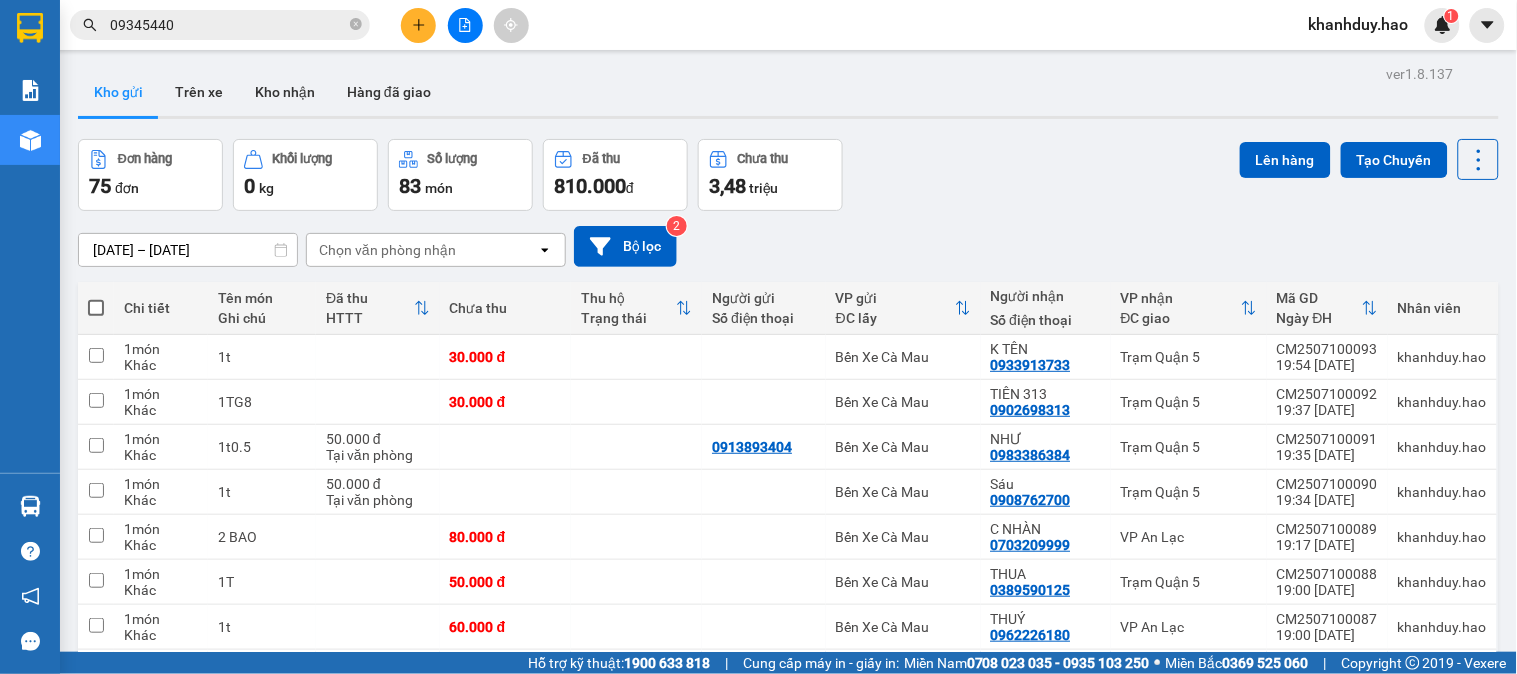 click 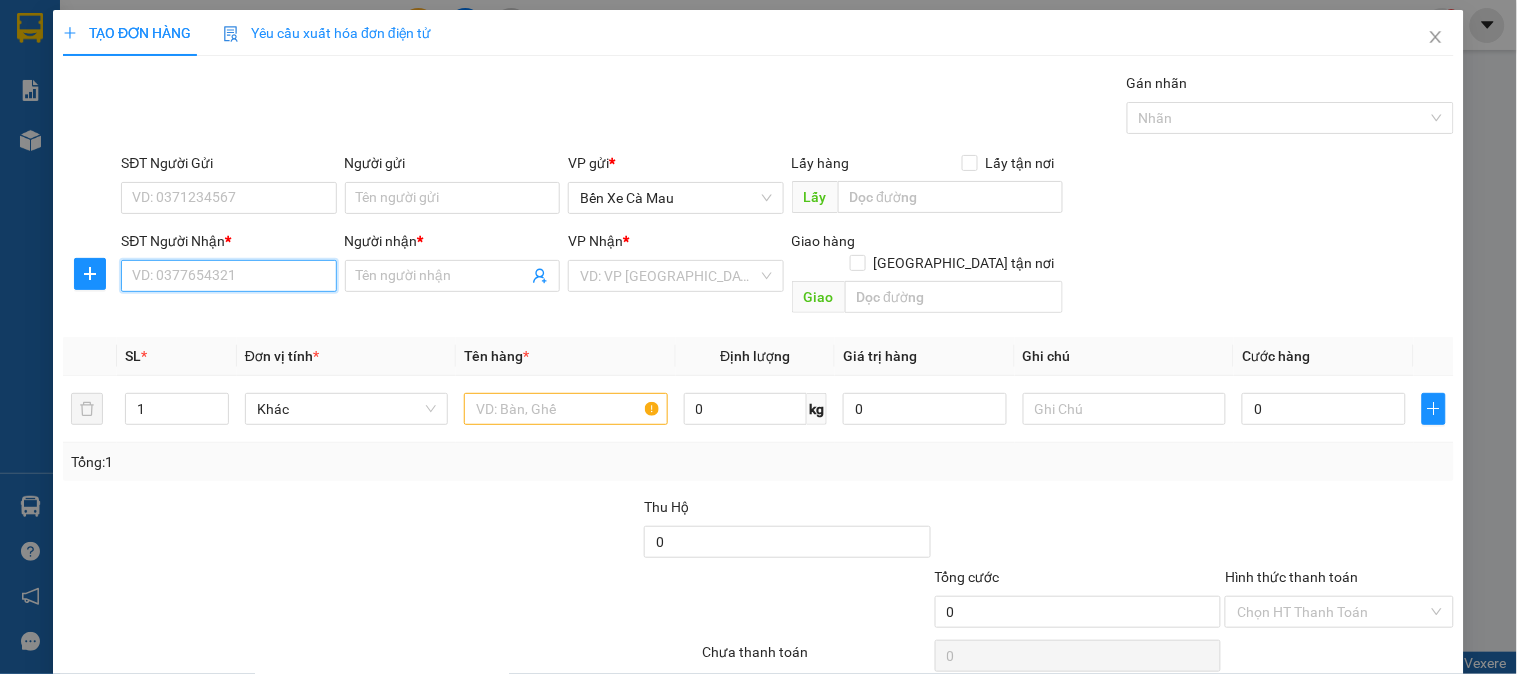 click on "SĐT Người Nhận  *" at bounding box center [228, 276] 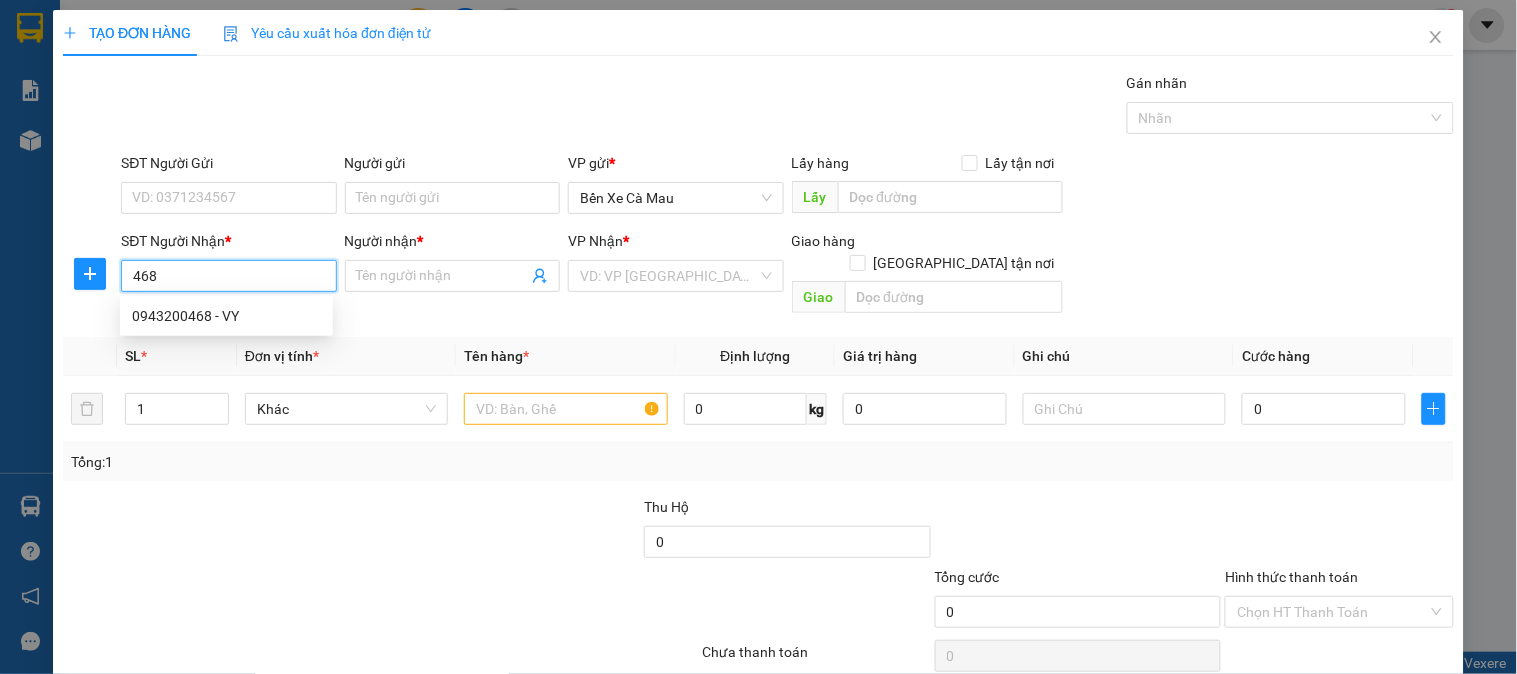 click on "0943200468 - VY" at bounding box center (226, 316) 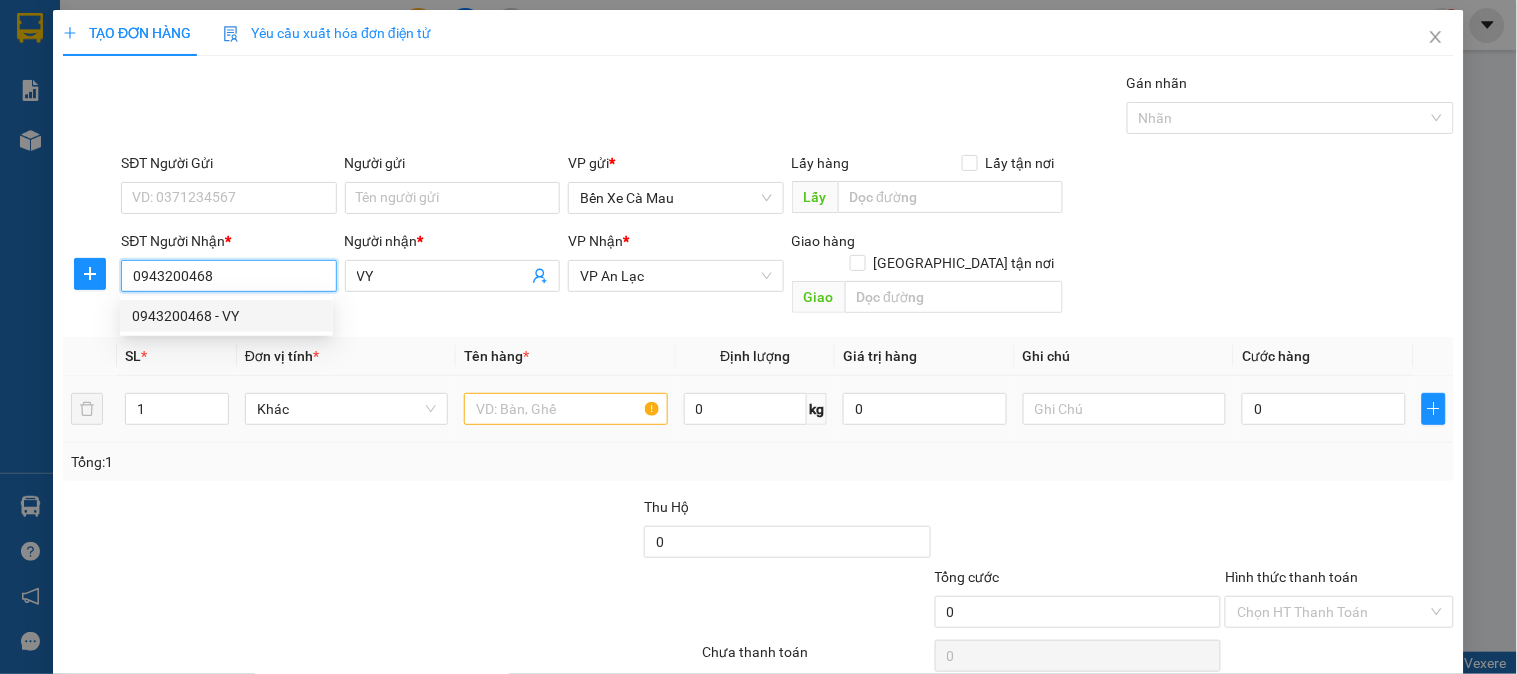 type on "260.000" 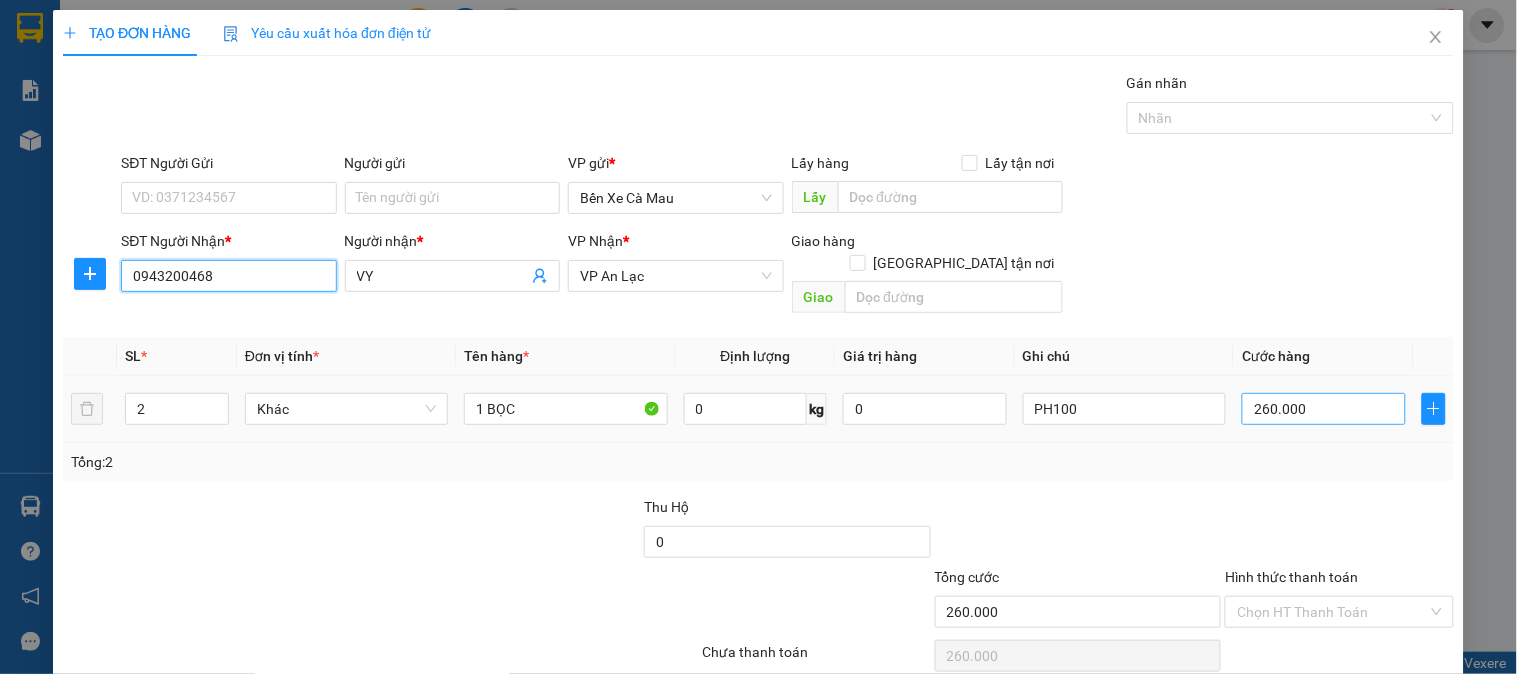 type on "0943200468" 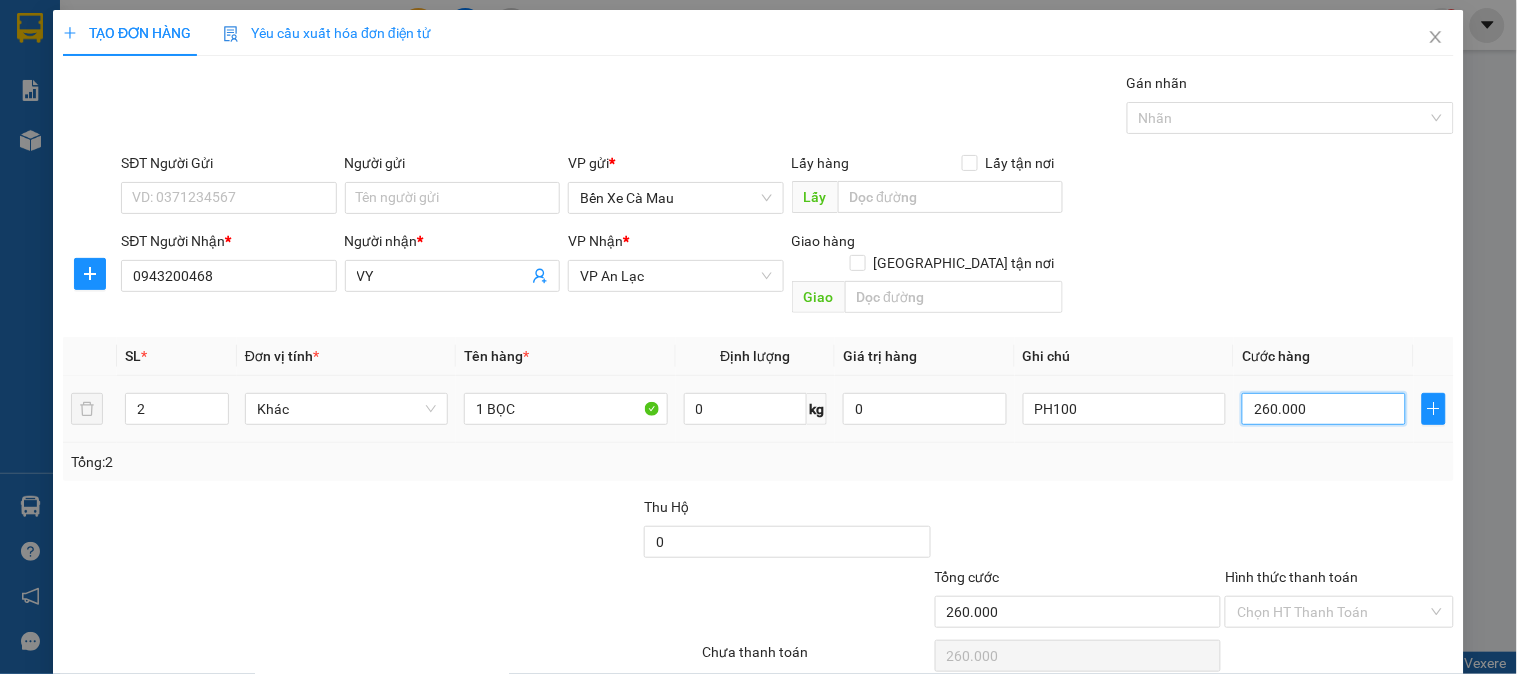 click on "260.000" at bounding box center (1324, 409) 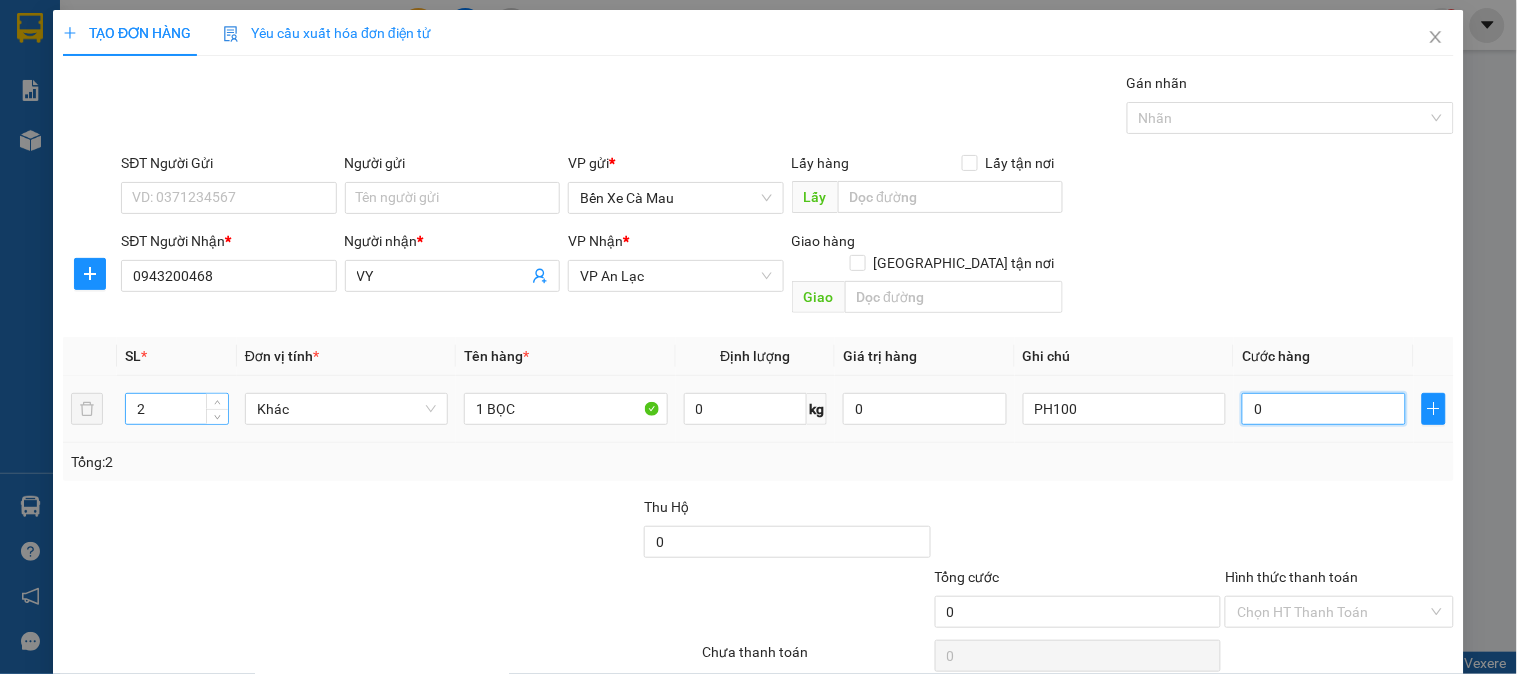 type on "0" 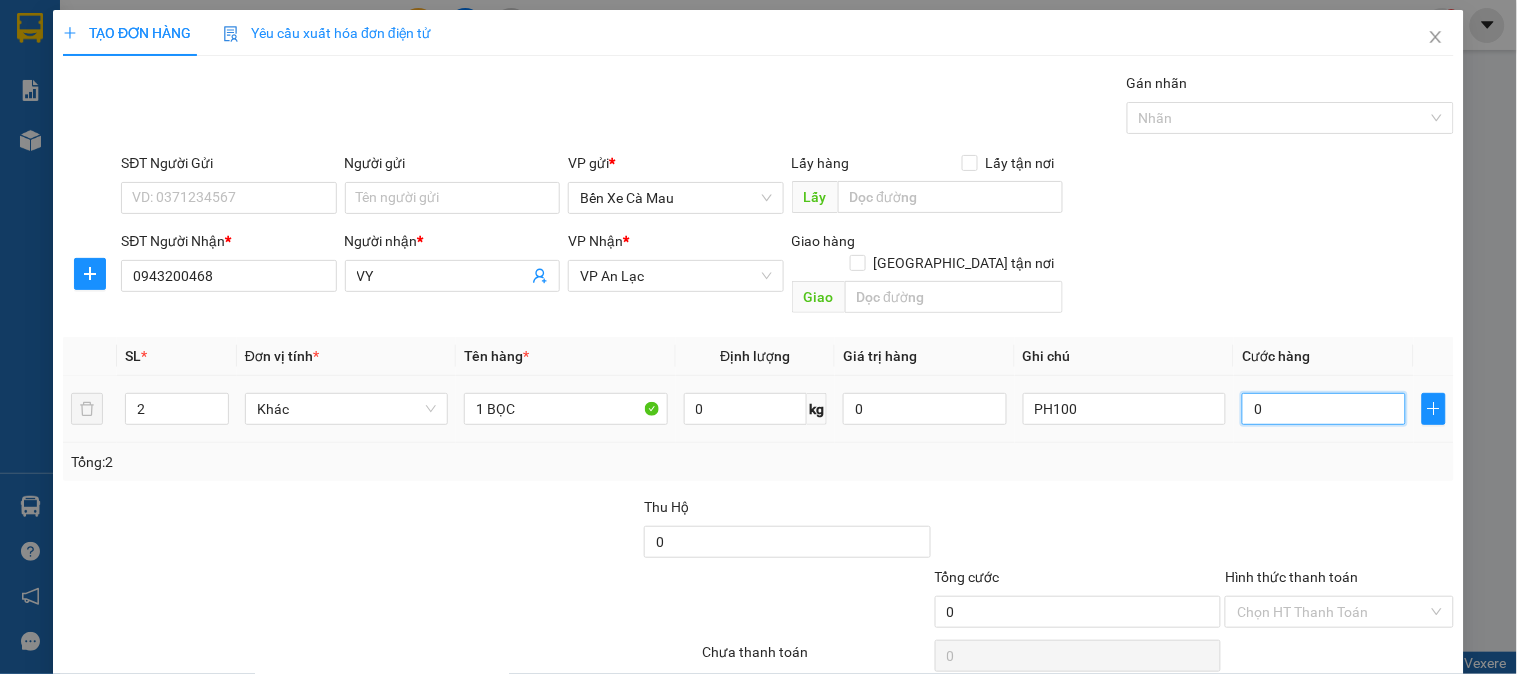 type on "3" 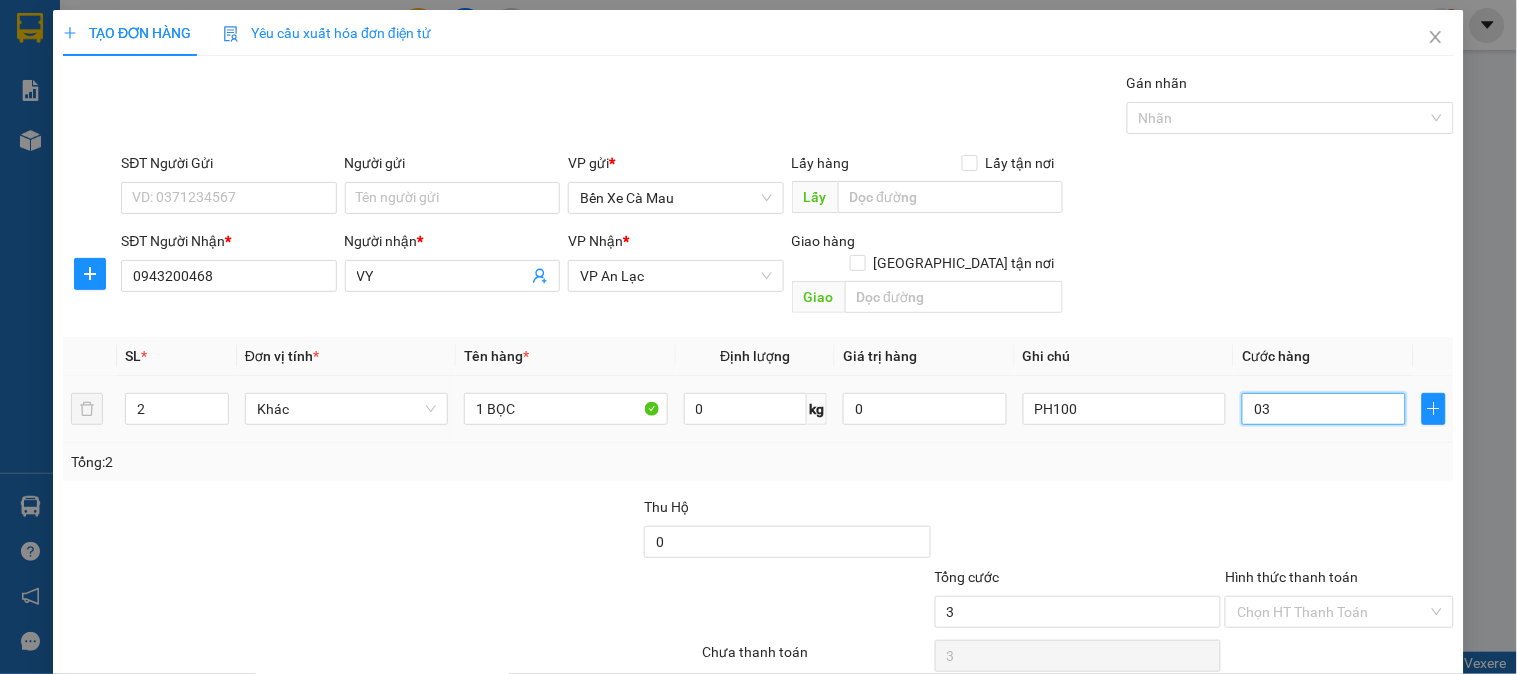 type on "30" 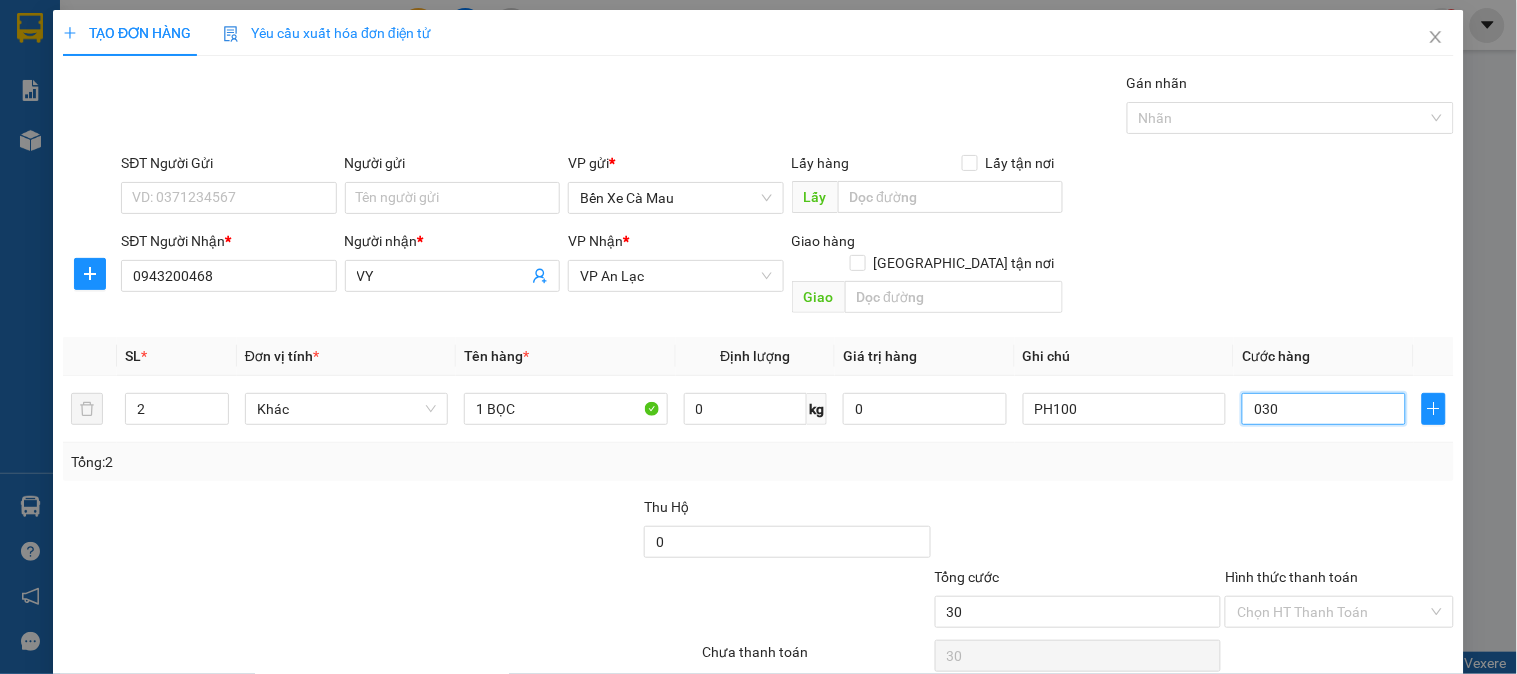 type on "300" 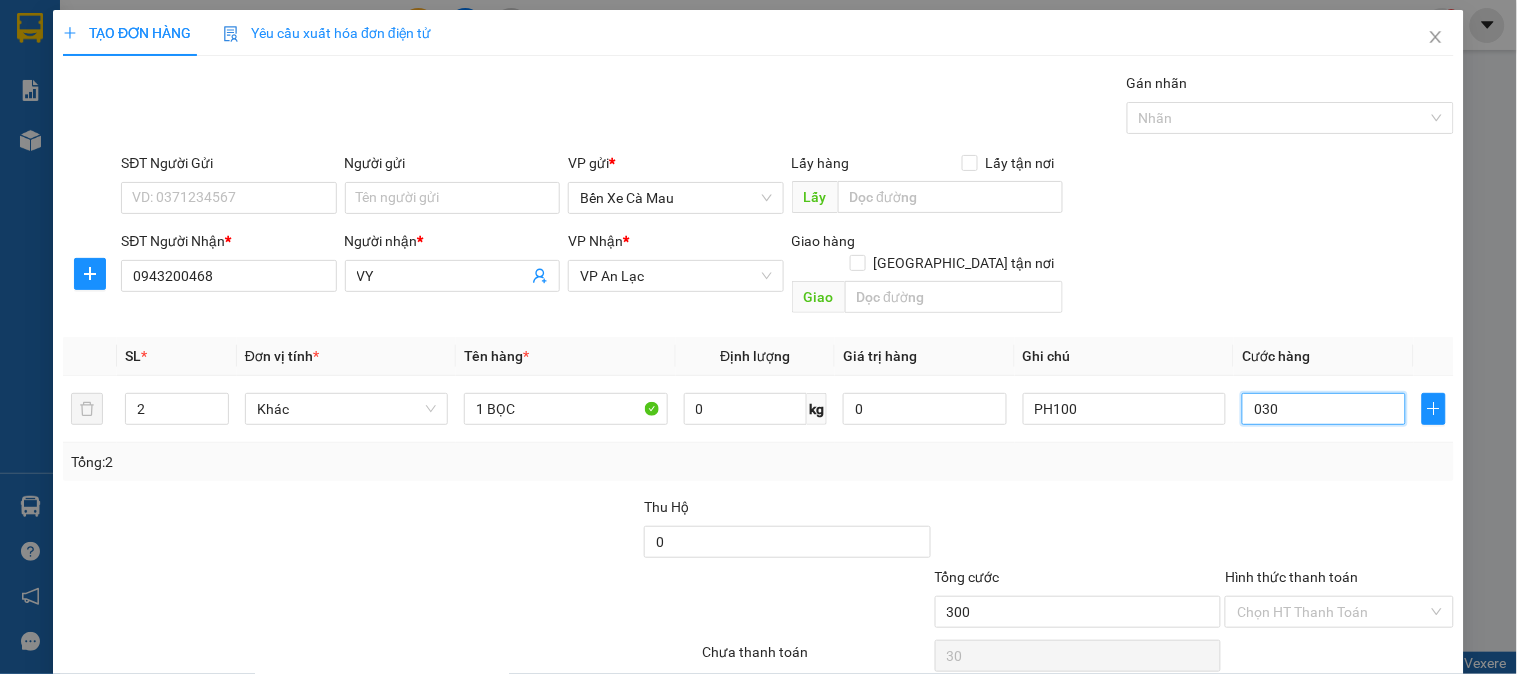 type on "300" 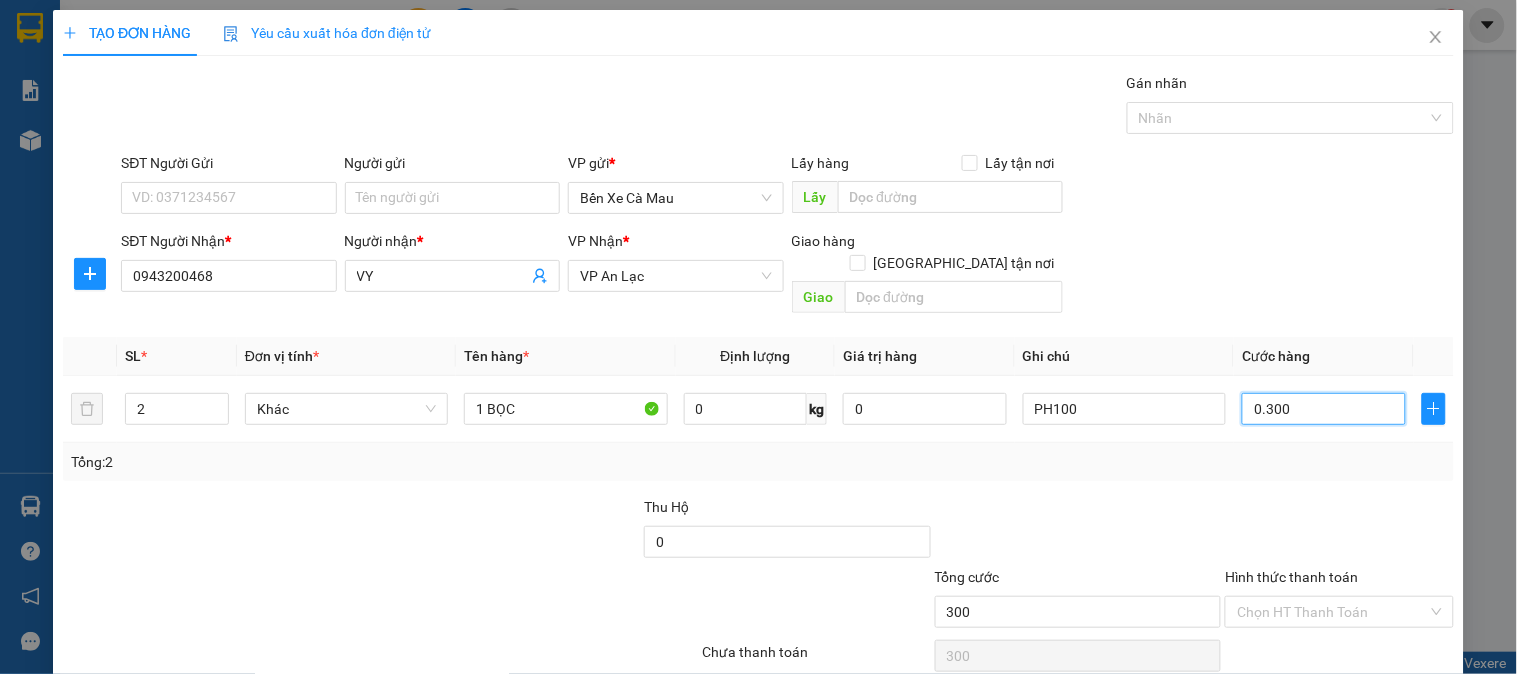 type on "0.300" 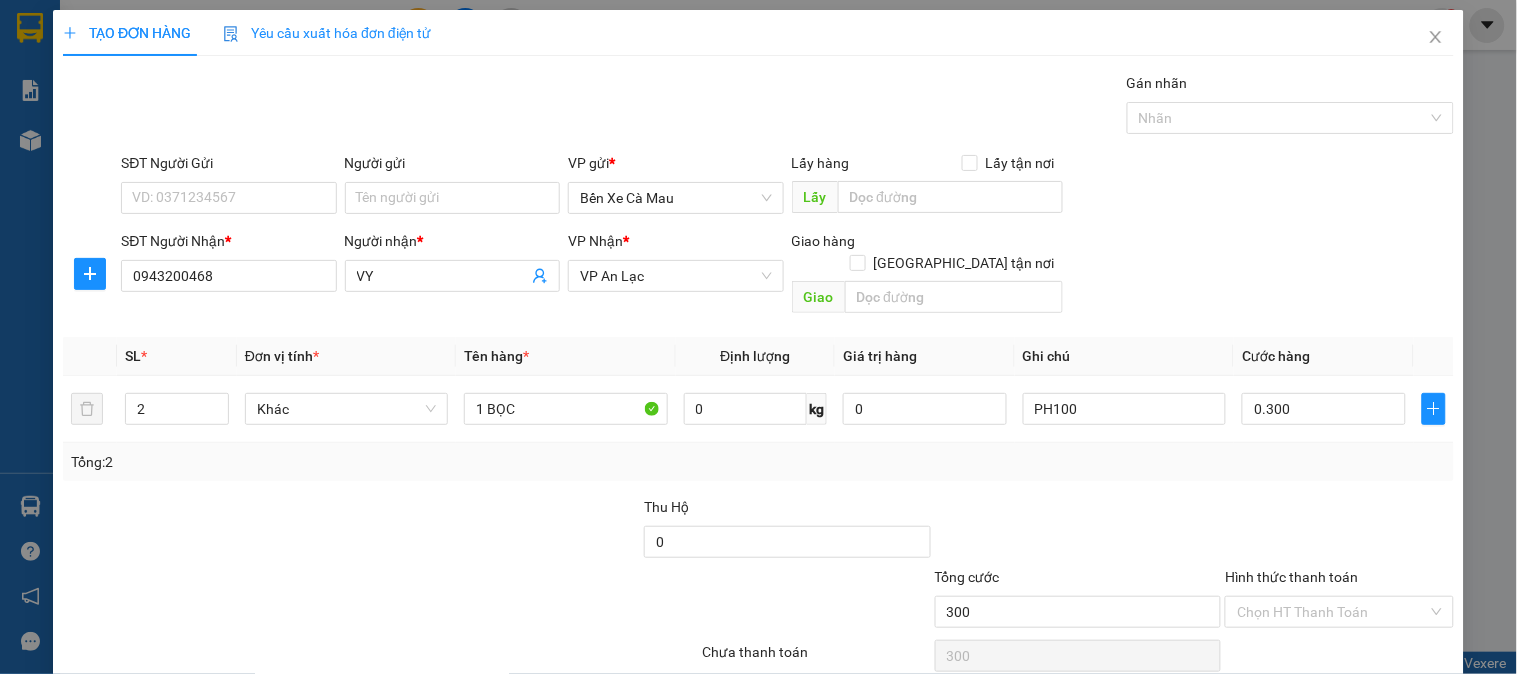 type on "300.000" 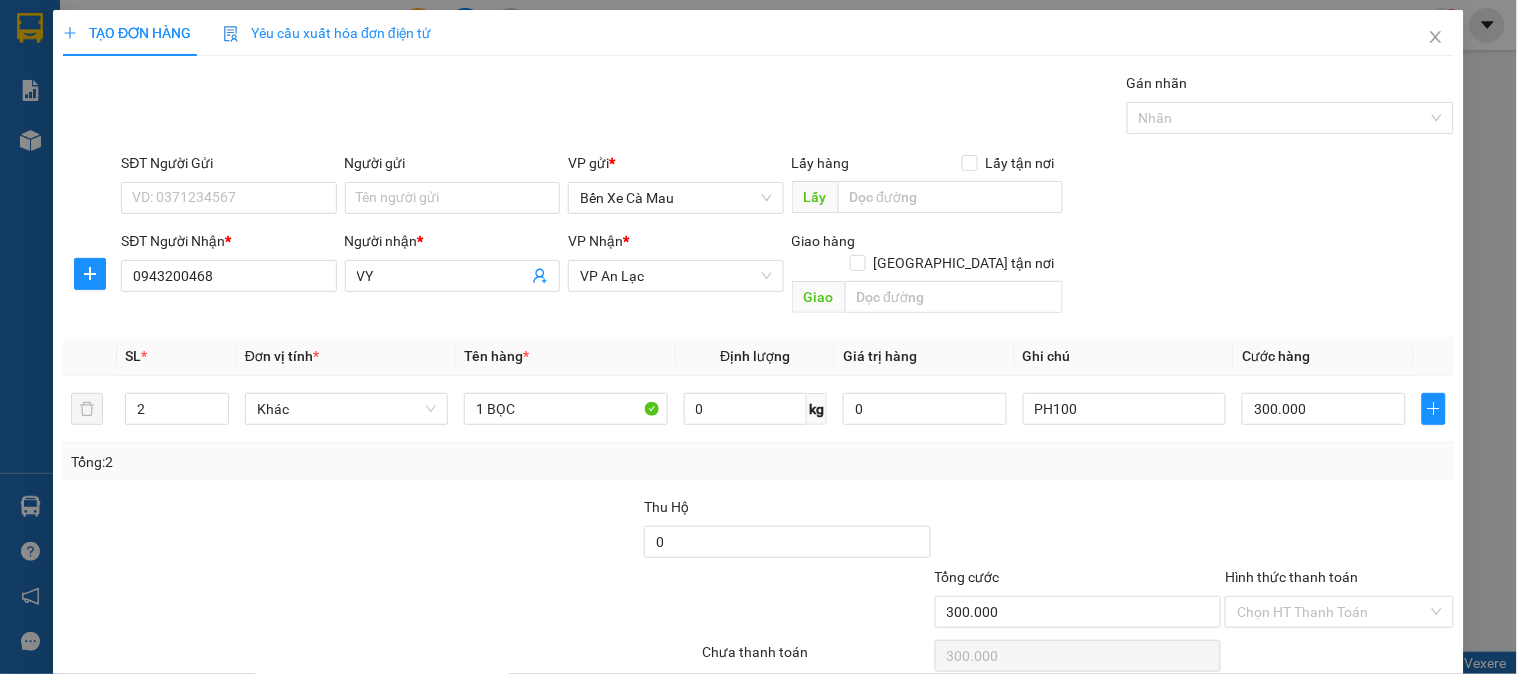 click on "SĐT Người Nhận  * 0943200468 Người nhận  * VY VP Nhận  * VP An Lạc Giao hàng Giao tận nơi Giao" at bounding box center [787, 276] 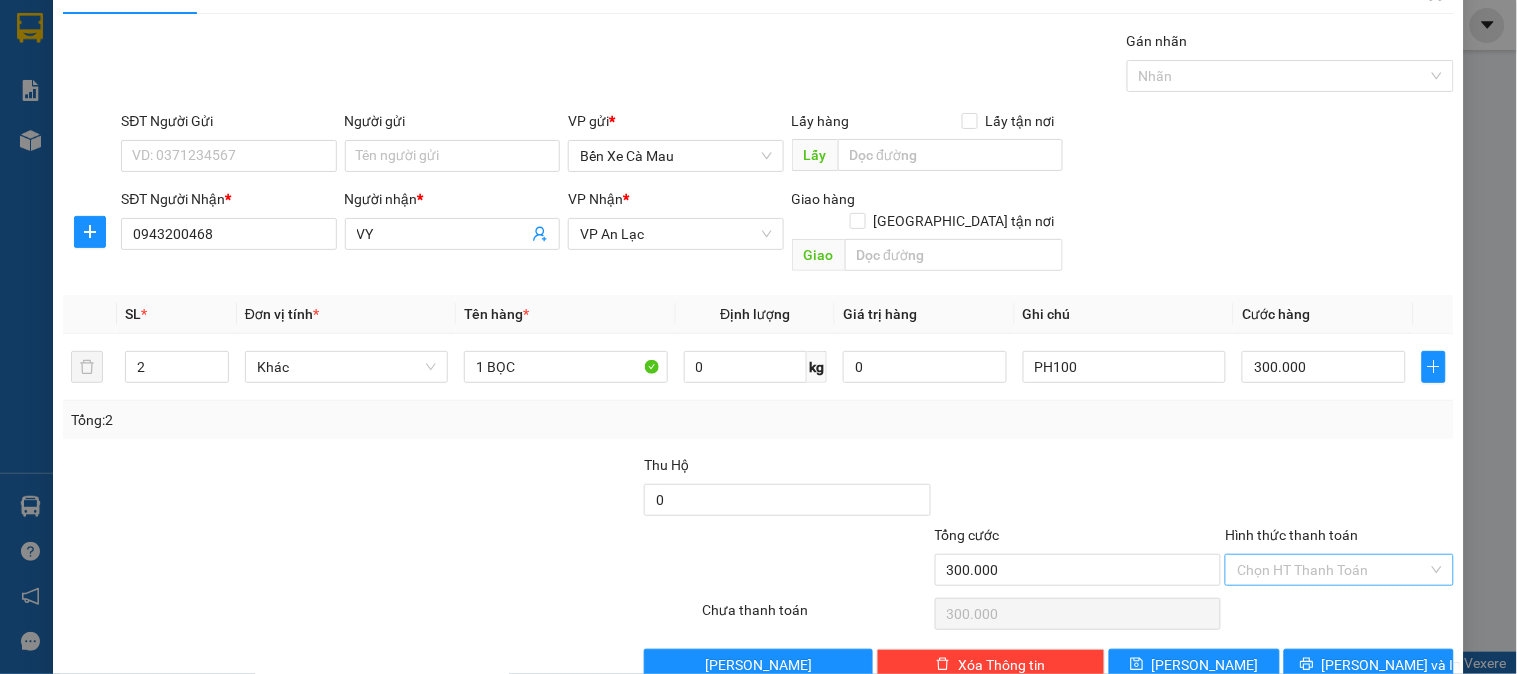 scroll, scrollTop: 65, scrollLeft: 0, axis: vertical 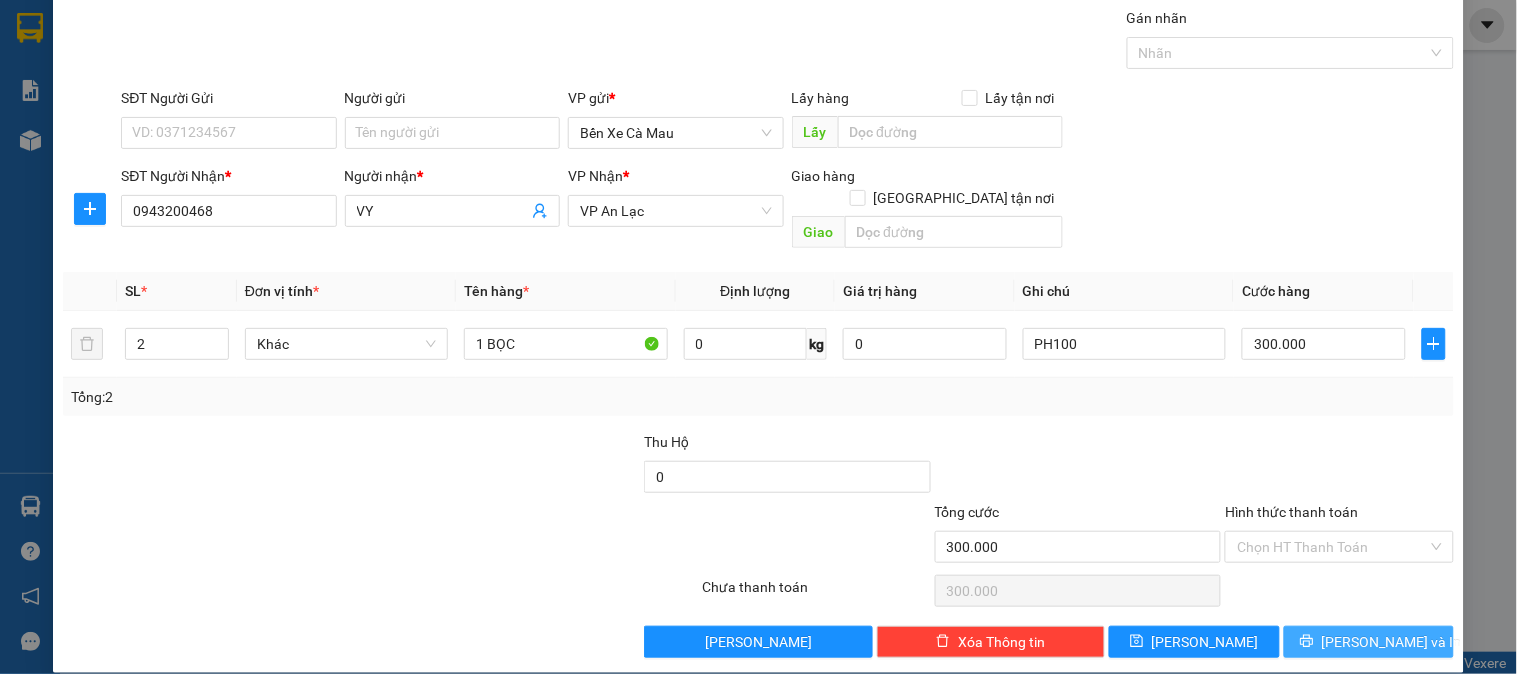 click on "Lưu và In" at bounding box center [1392, 642] 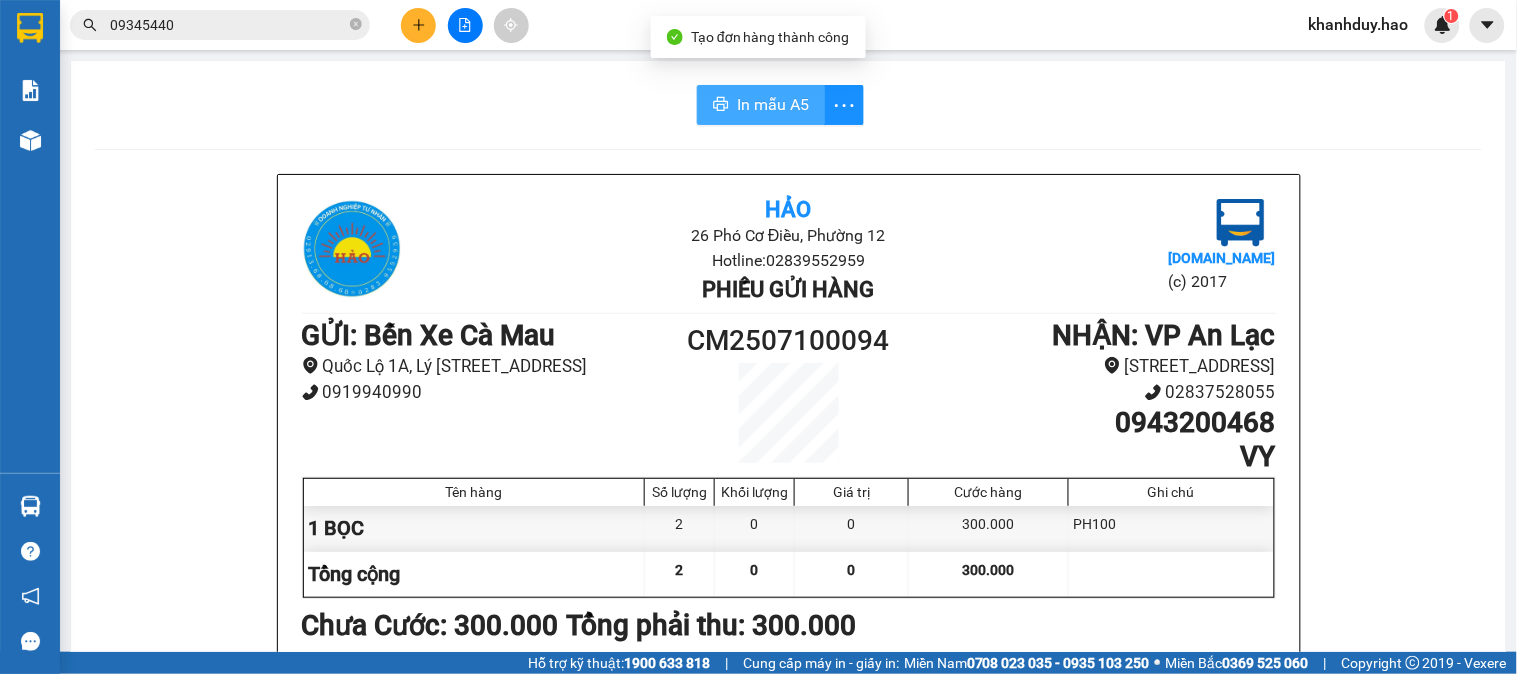 click on "In mẫu A5" at bounding box center [773, 104] 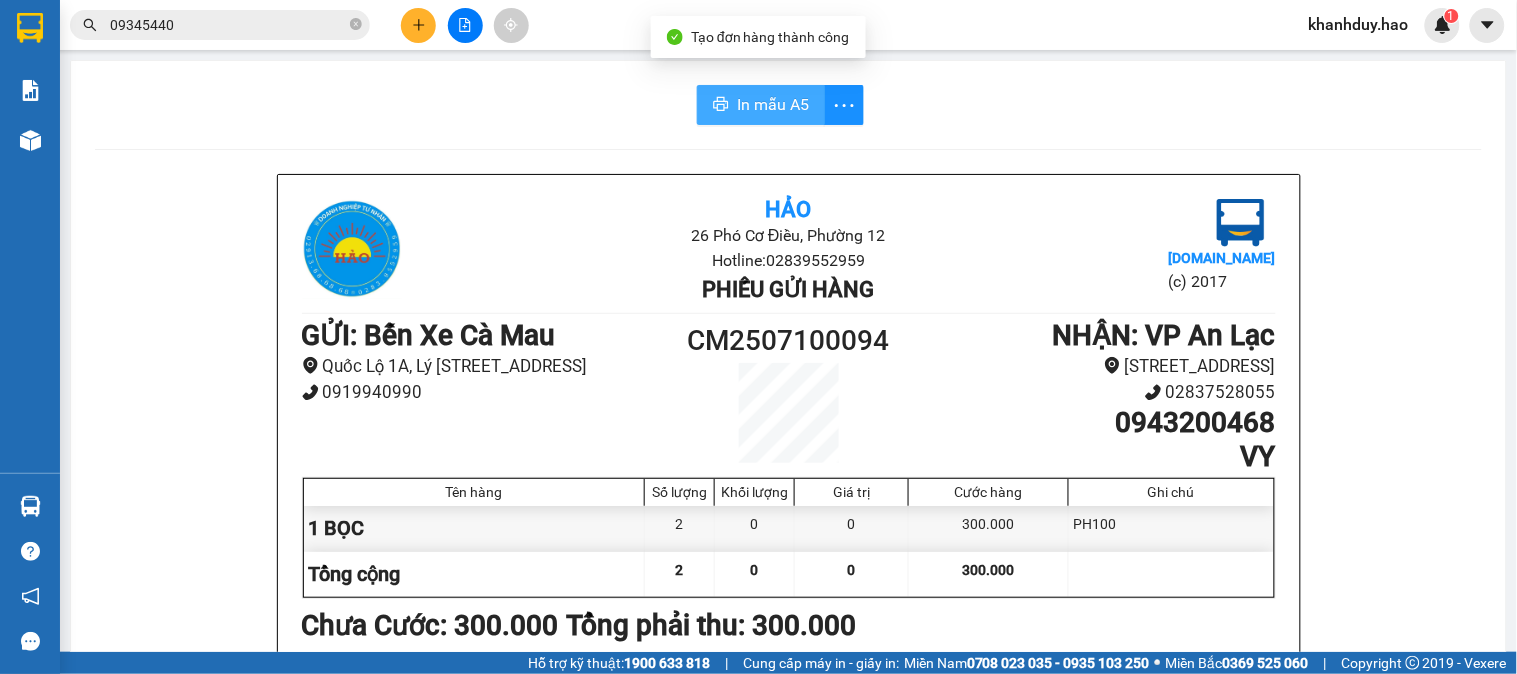 scroll, scrollTop: 0, scrollLeft: 0, axis: both 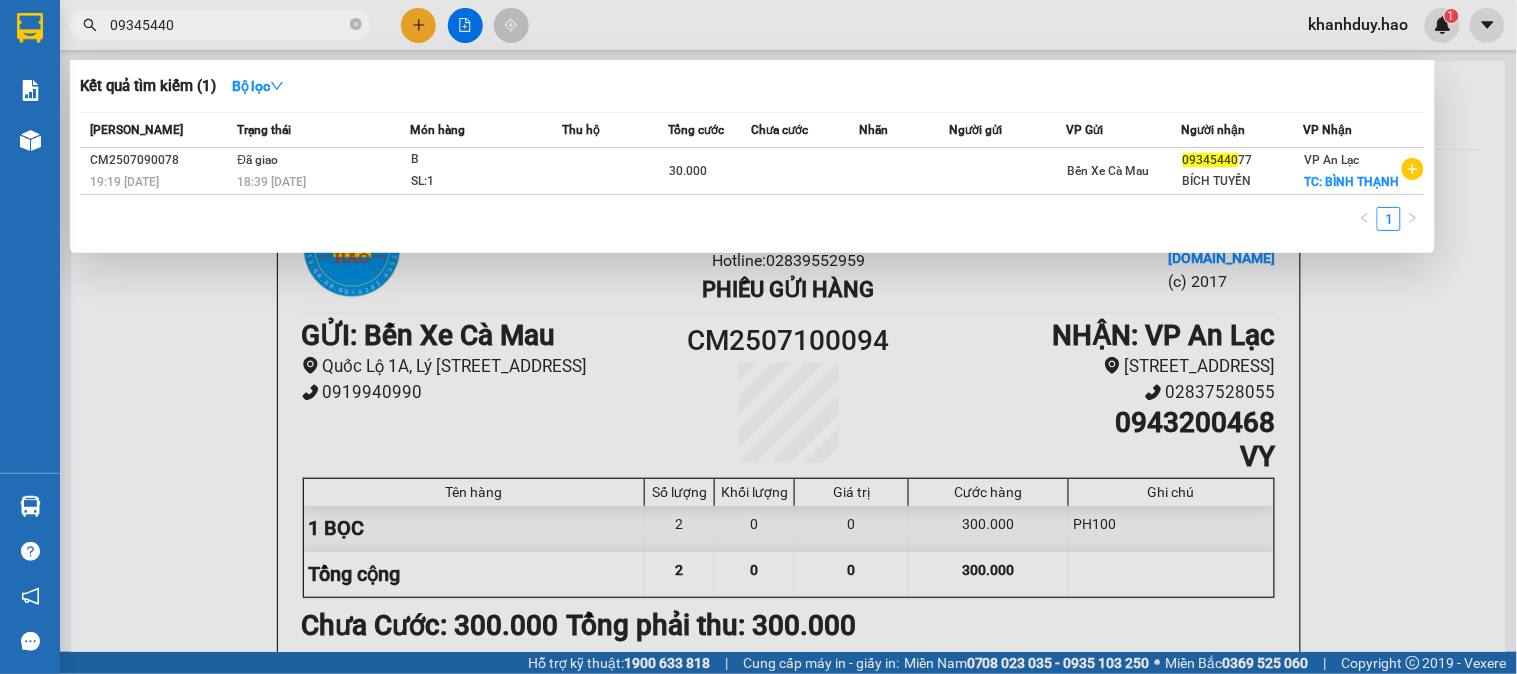 click on "09345440" at bounding box center (228, 25) 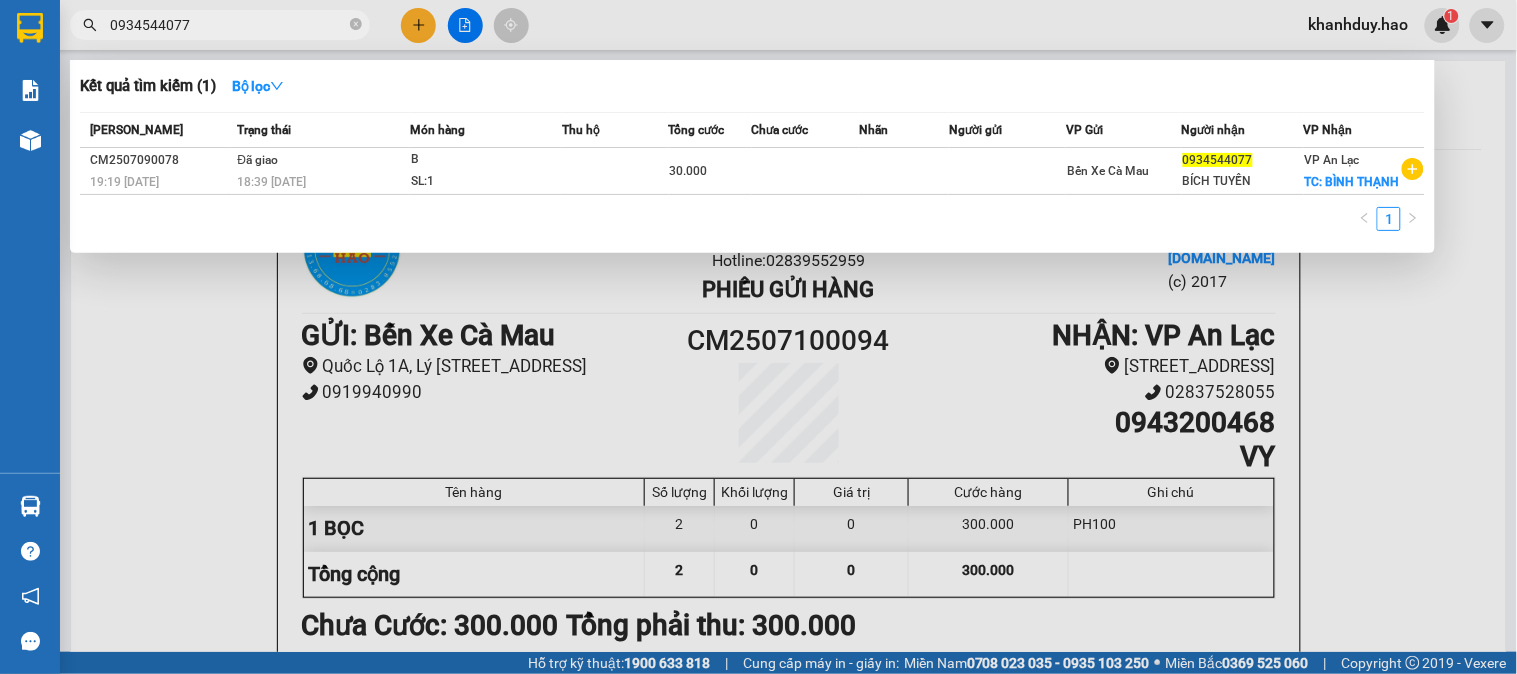 type on "0934544077" 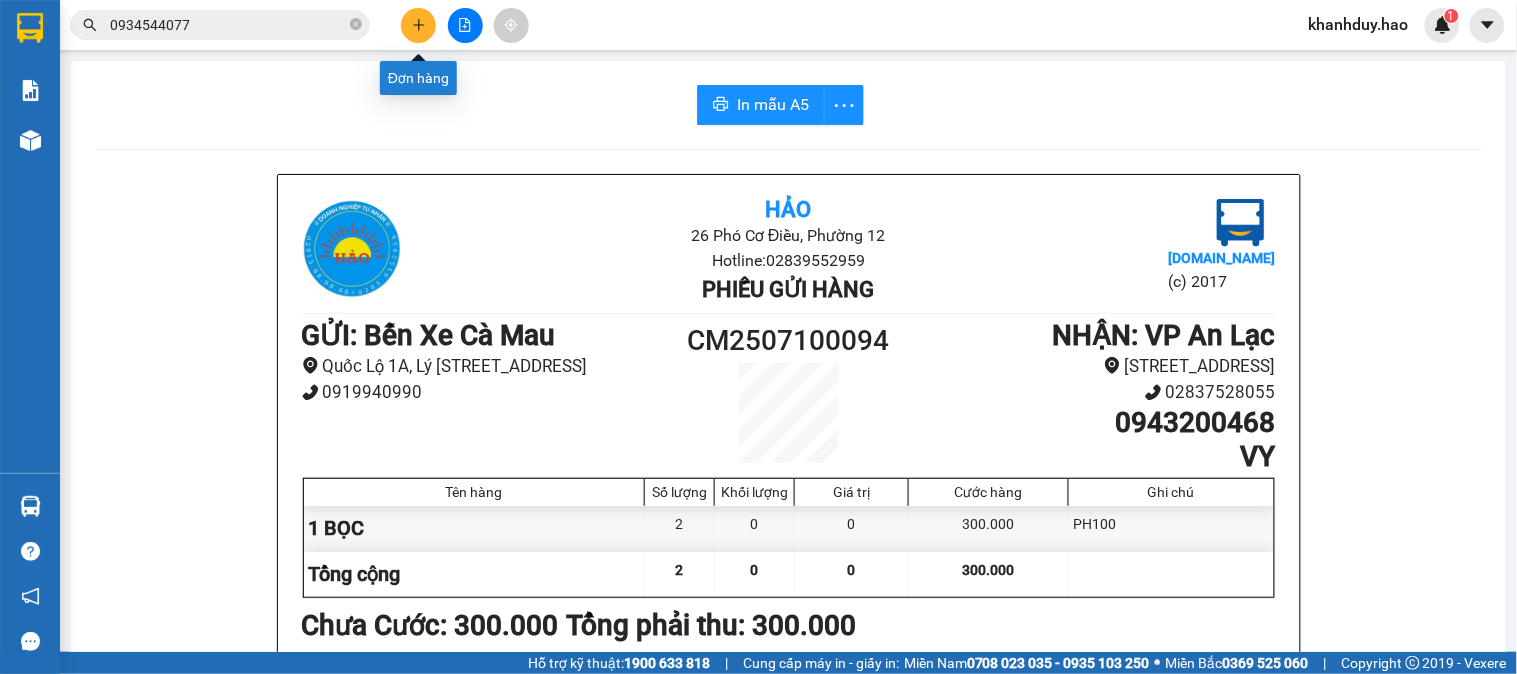 click at bounding box center [418, 25] 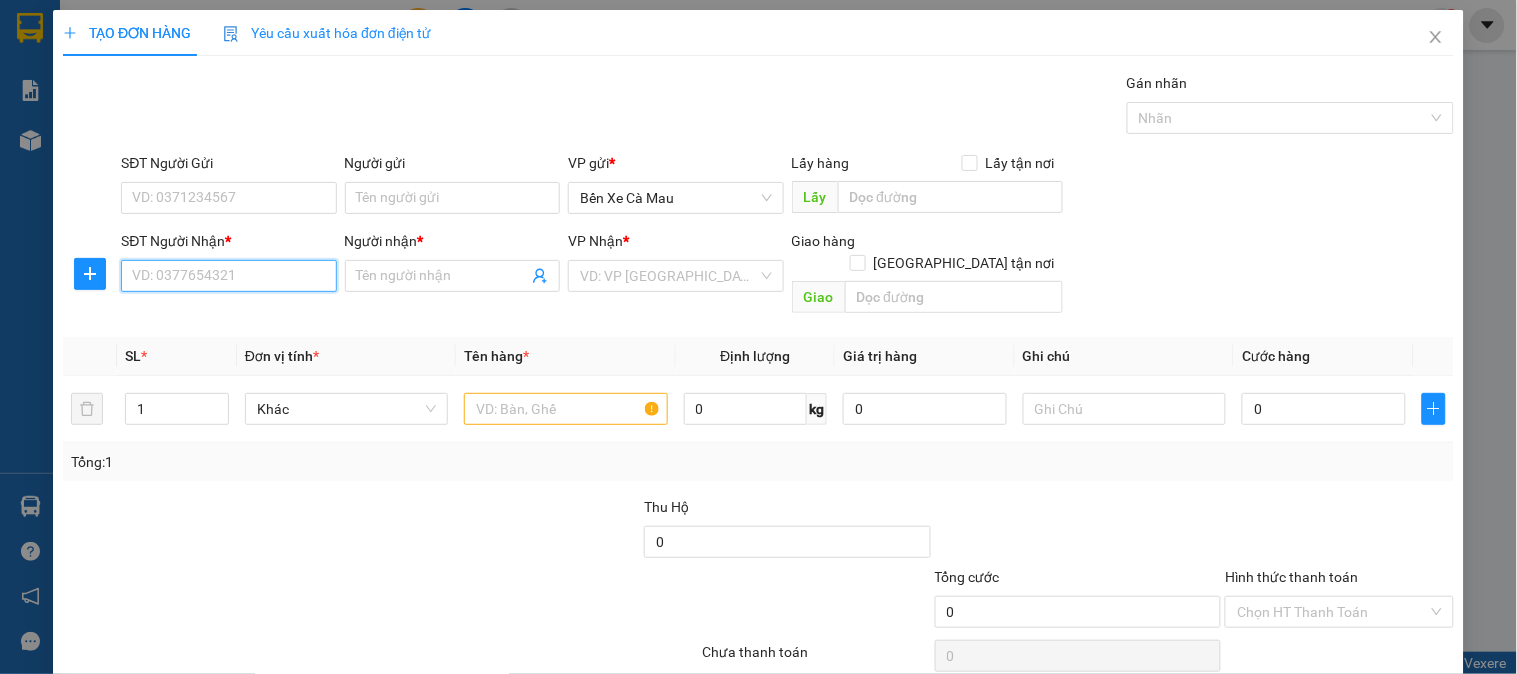 click on "SĐT Người Nhận  *" at bounding box center (228, 276) 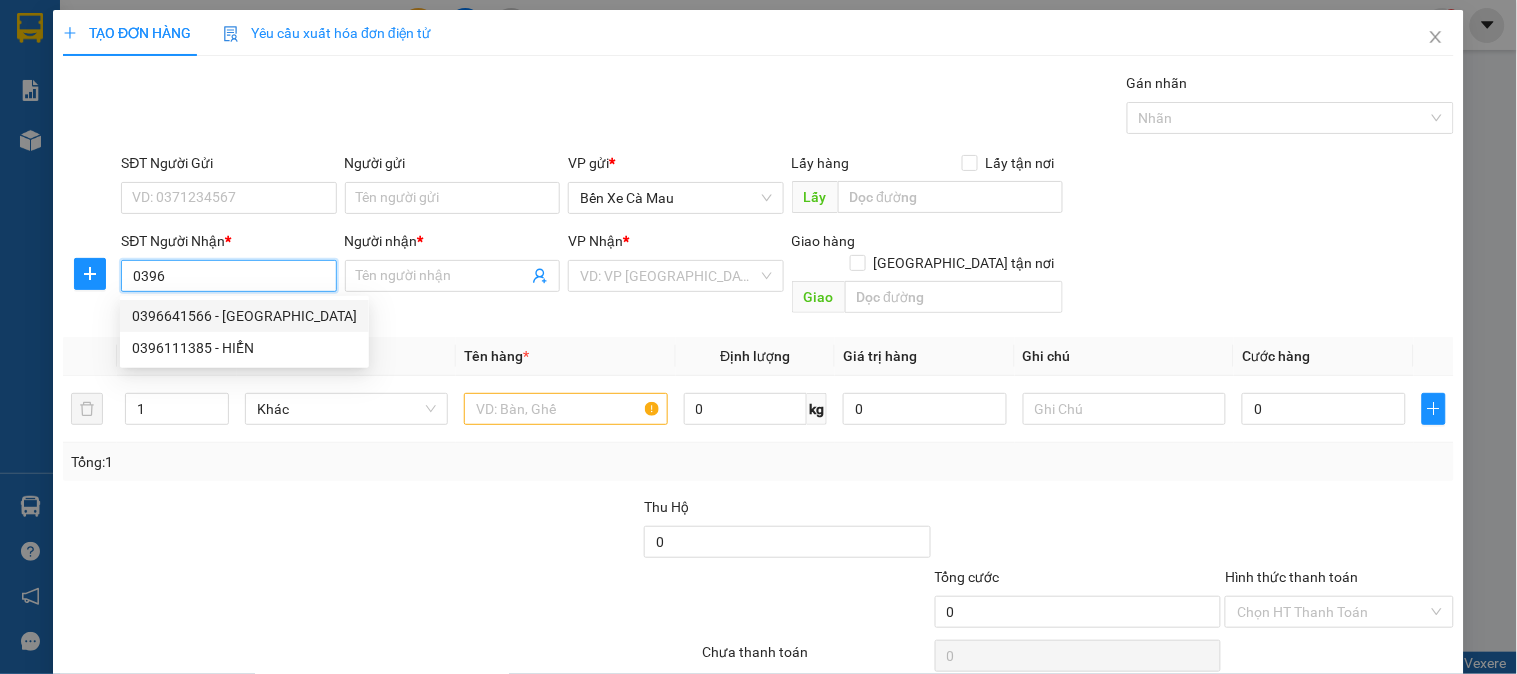 drag, startPoint x: 270, startPoint y: 311, endPoint x: 416, endPoint y: 308, distance: 146.03082 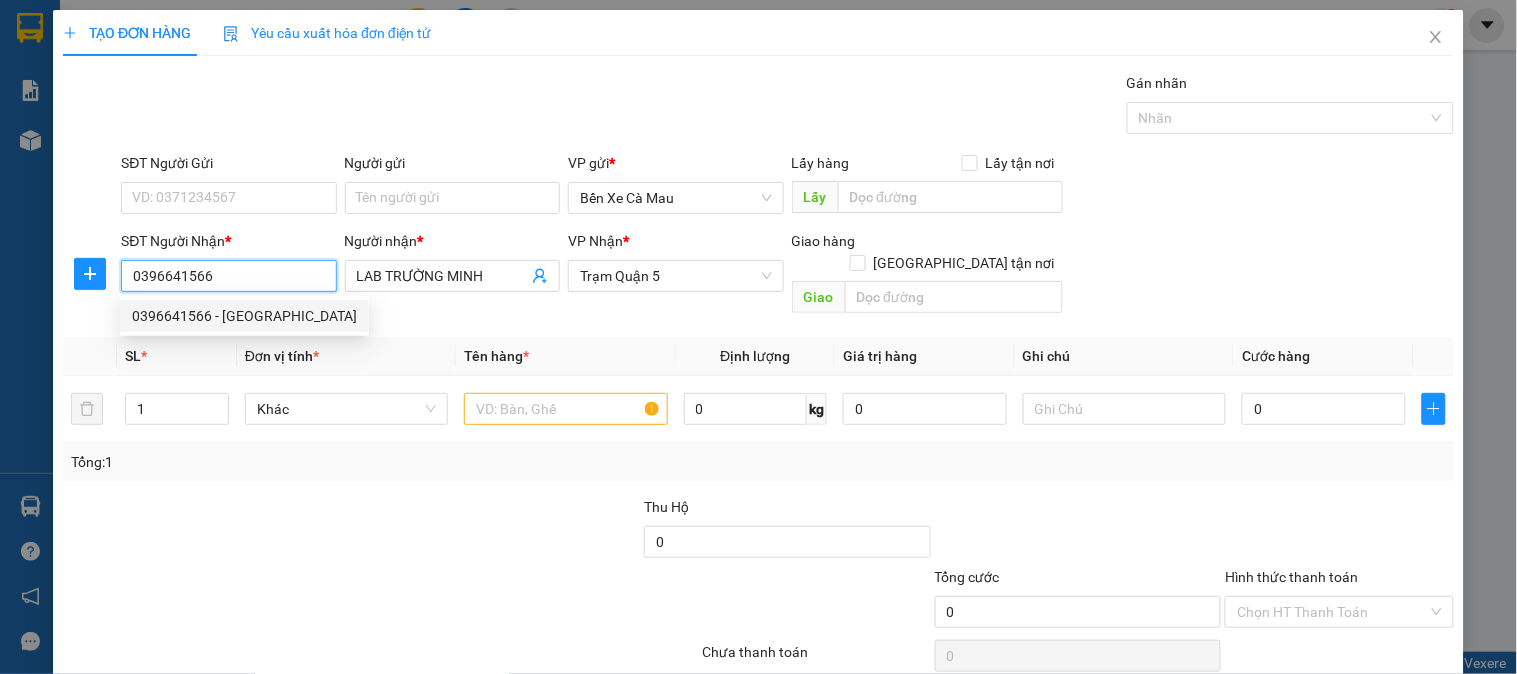 type on "20.000" 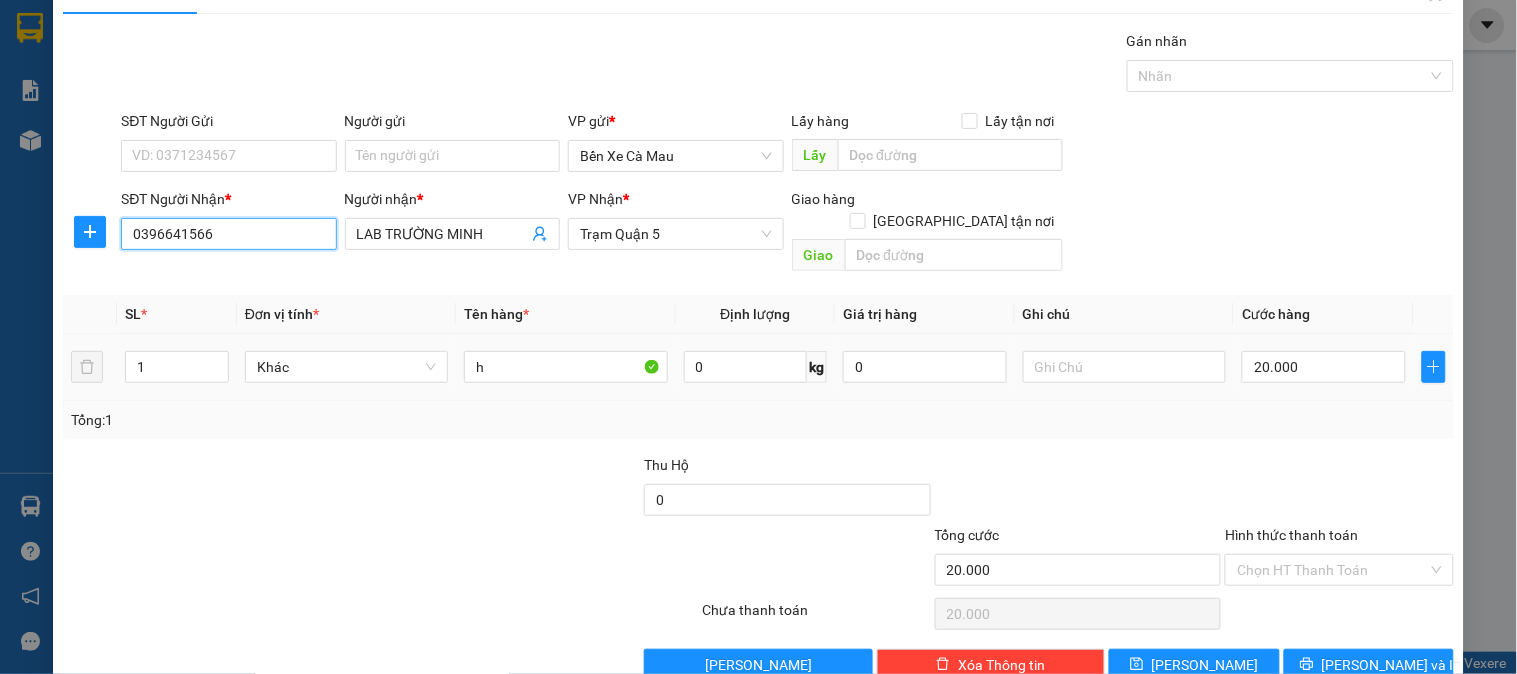 scroll, scrollTop: 65, scrollLeft: 0, axis: vertical 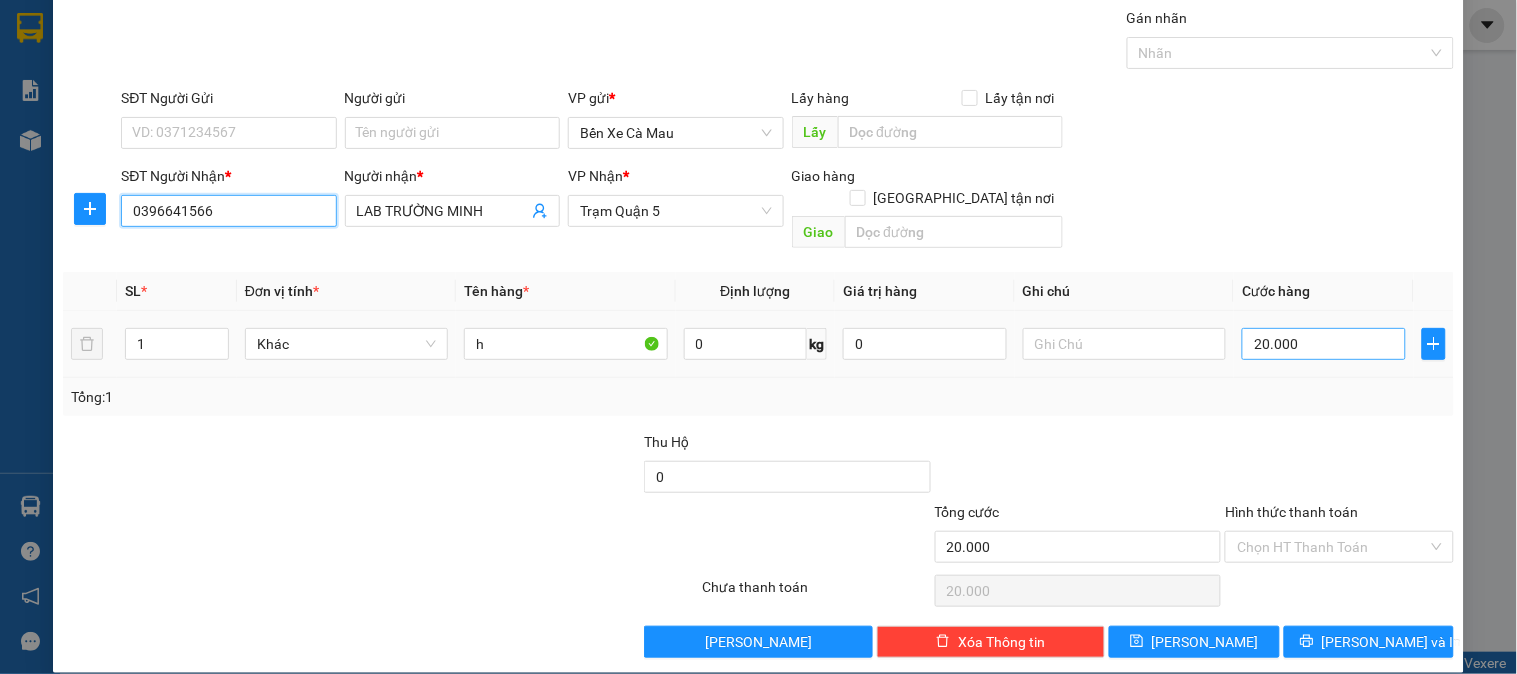 type on "0396641566" 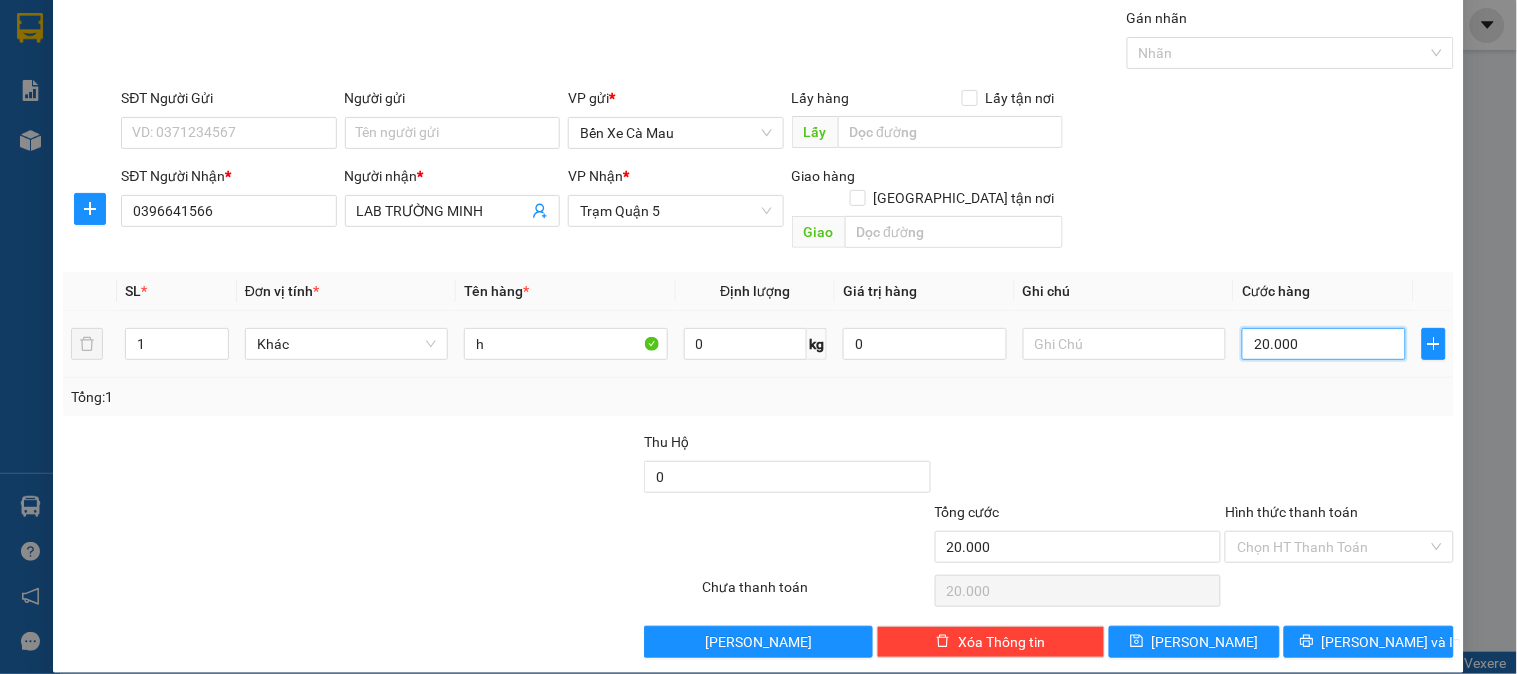 click on "20.000" at bounding box center [1324, 344] 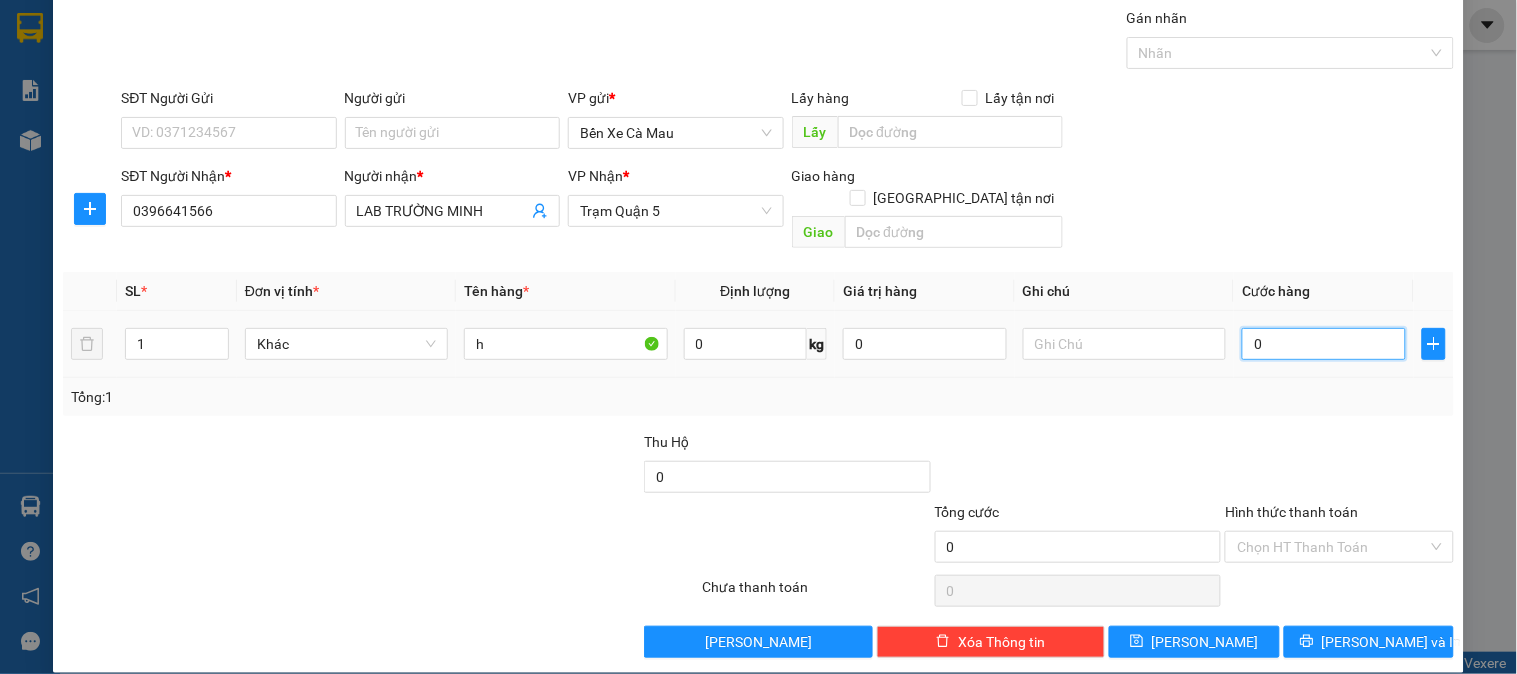 type on "03" 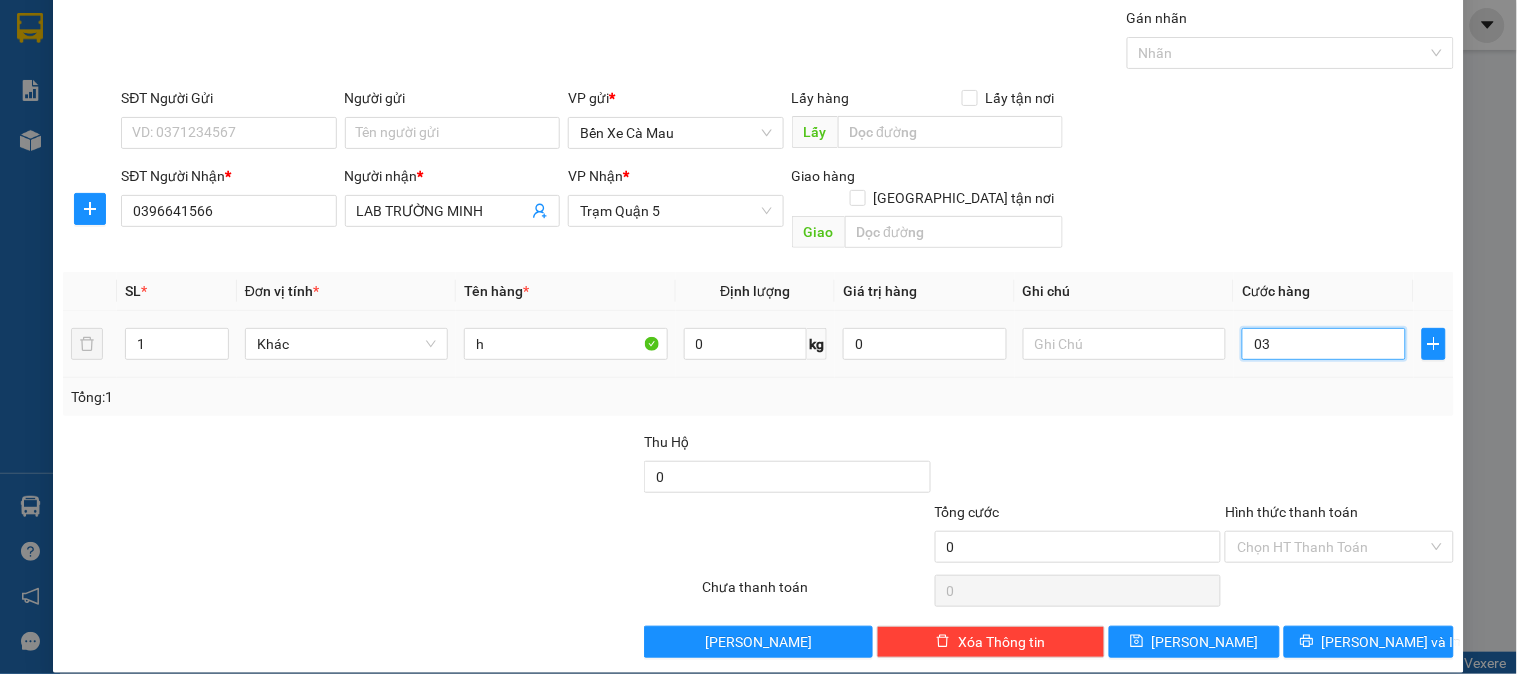 type on "3" 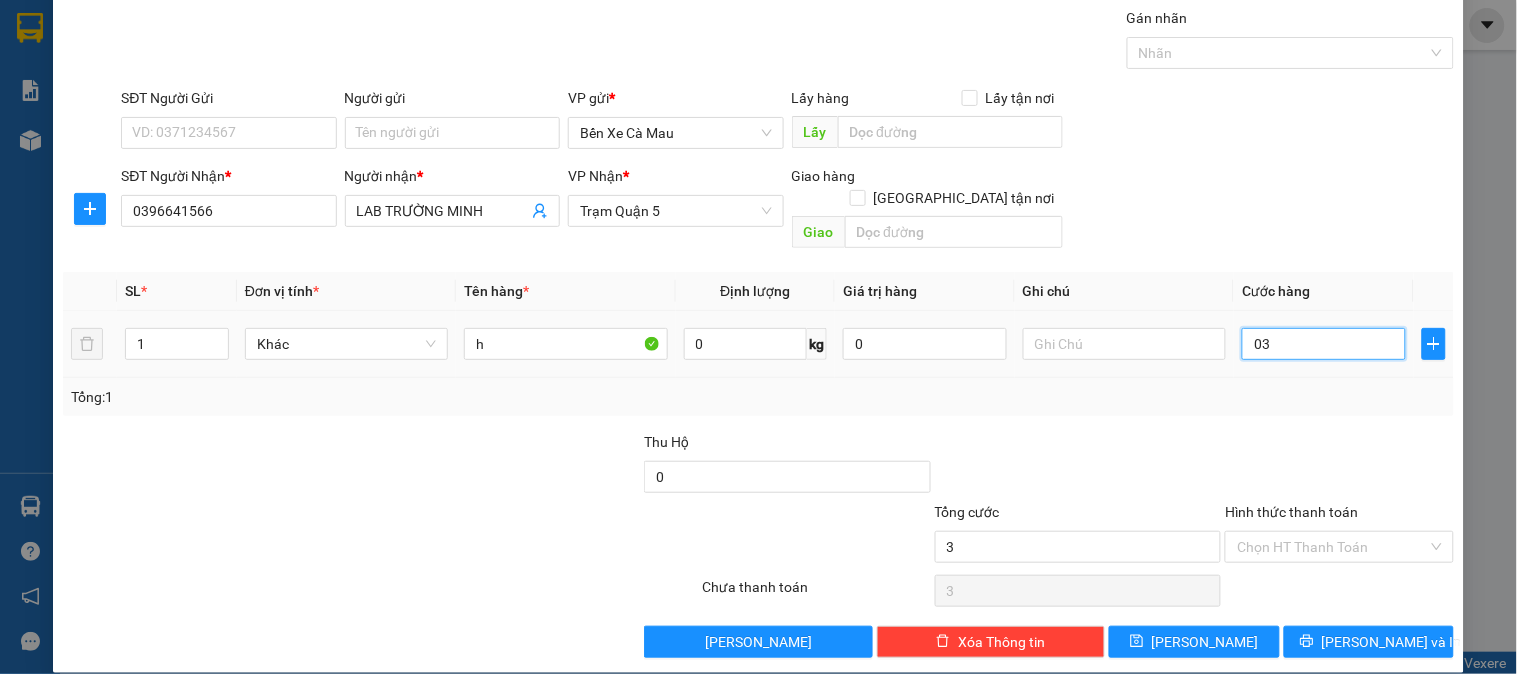 type on "30" 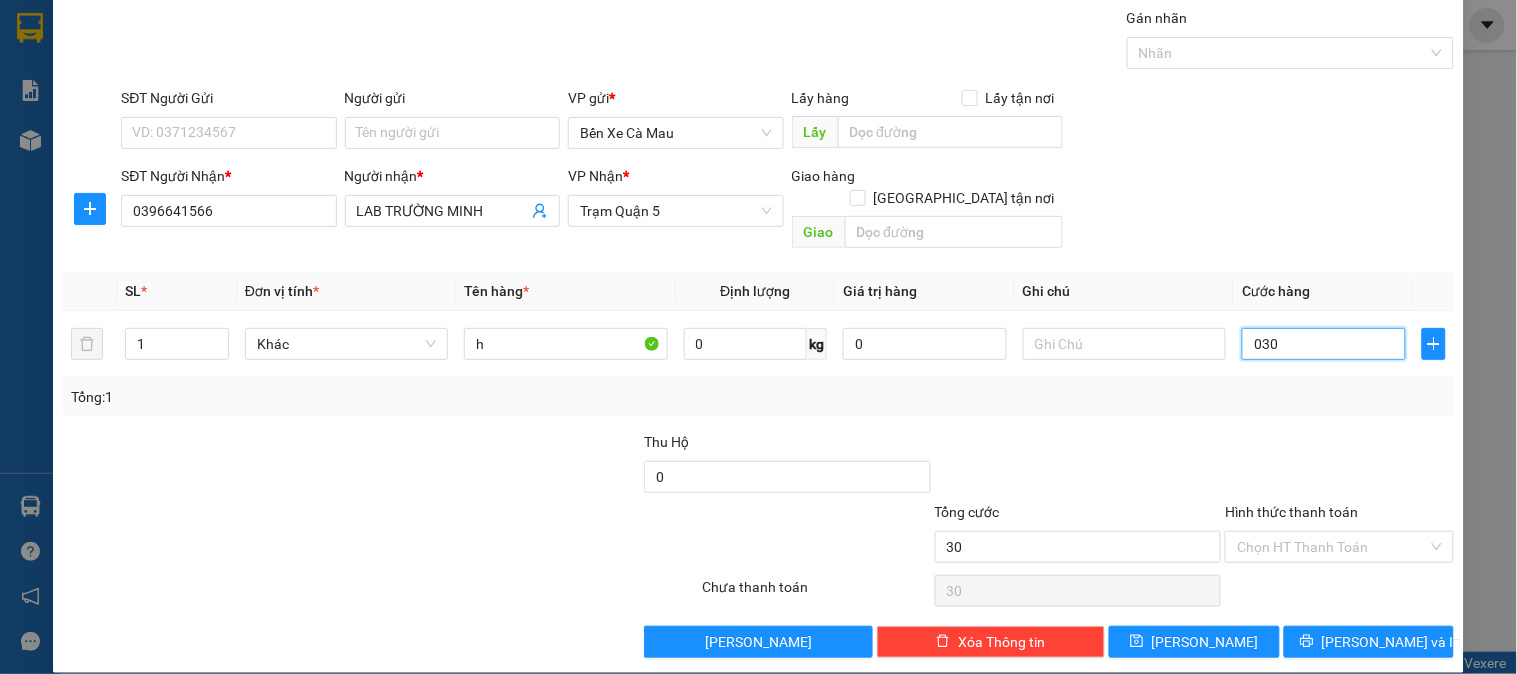 type on "030" 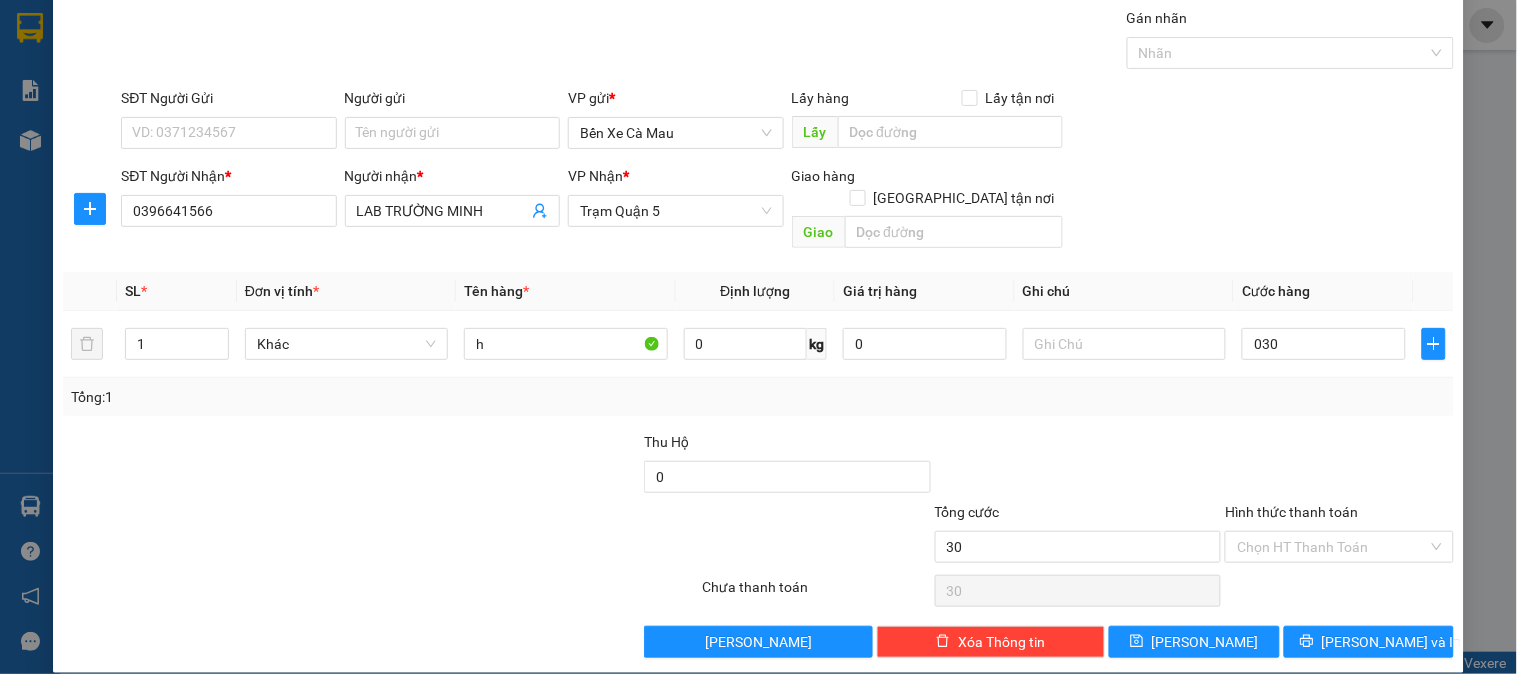 type on "30.000" 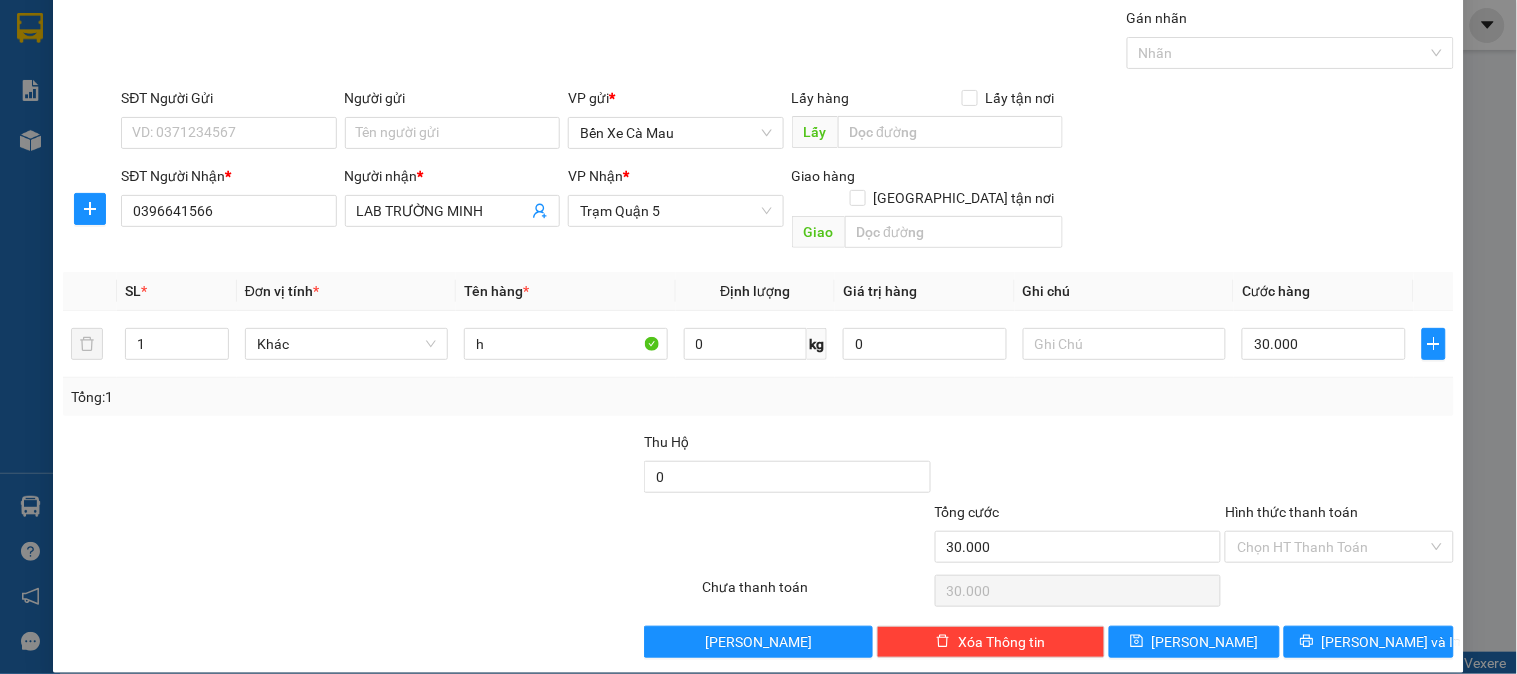 click on "Cước hàng" at bounding box center (1324, 291) 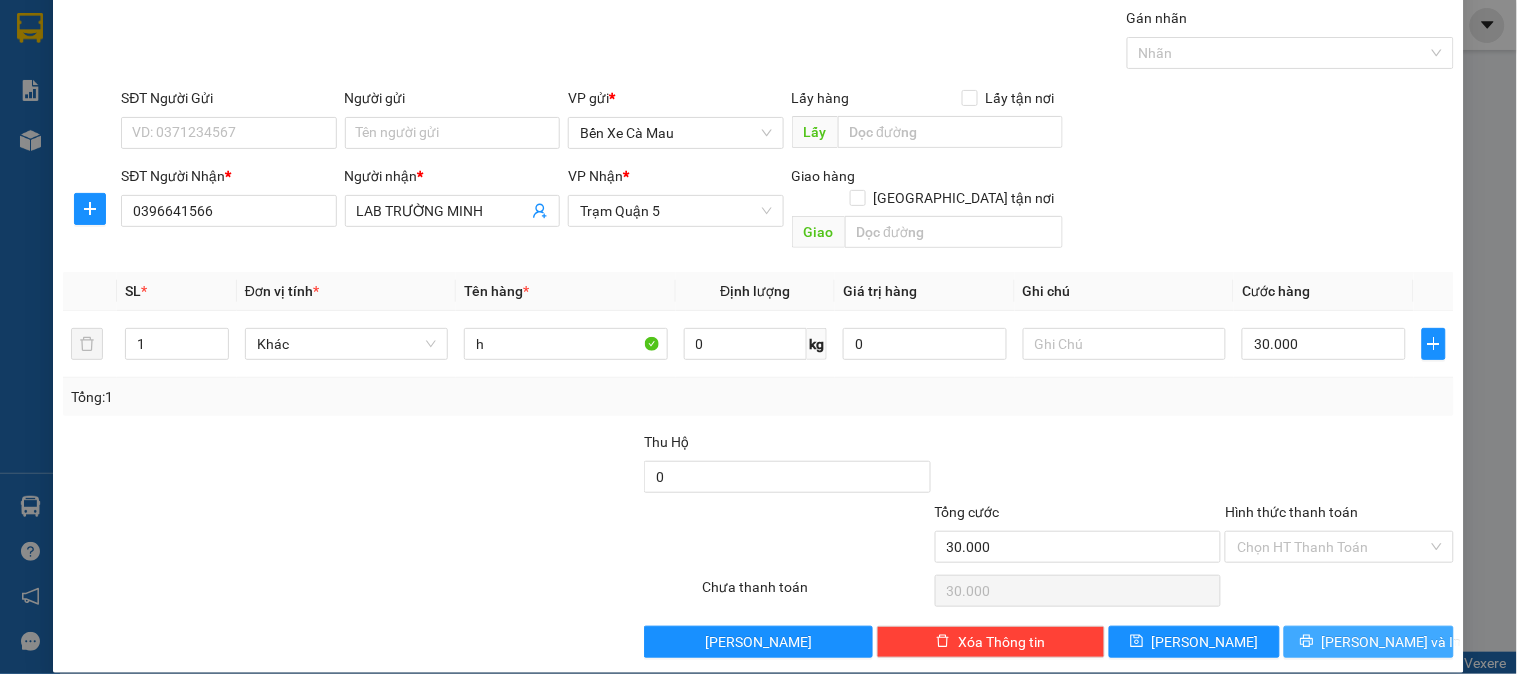 click on "Lưu và In" at bounding box center (1392, 642) 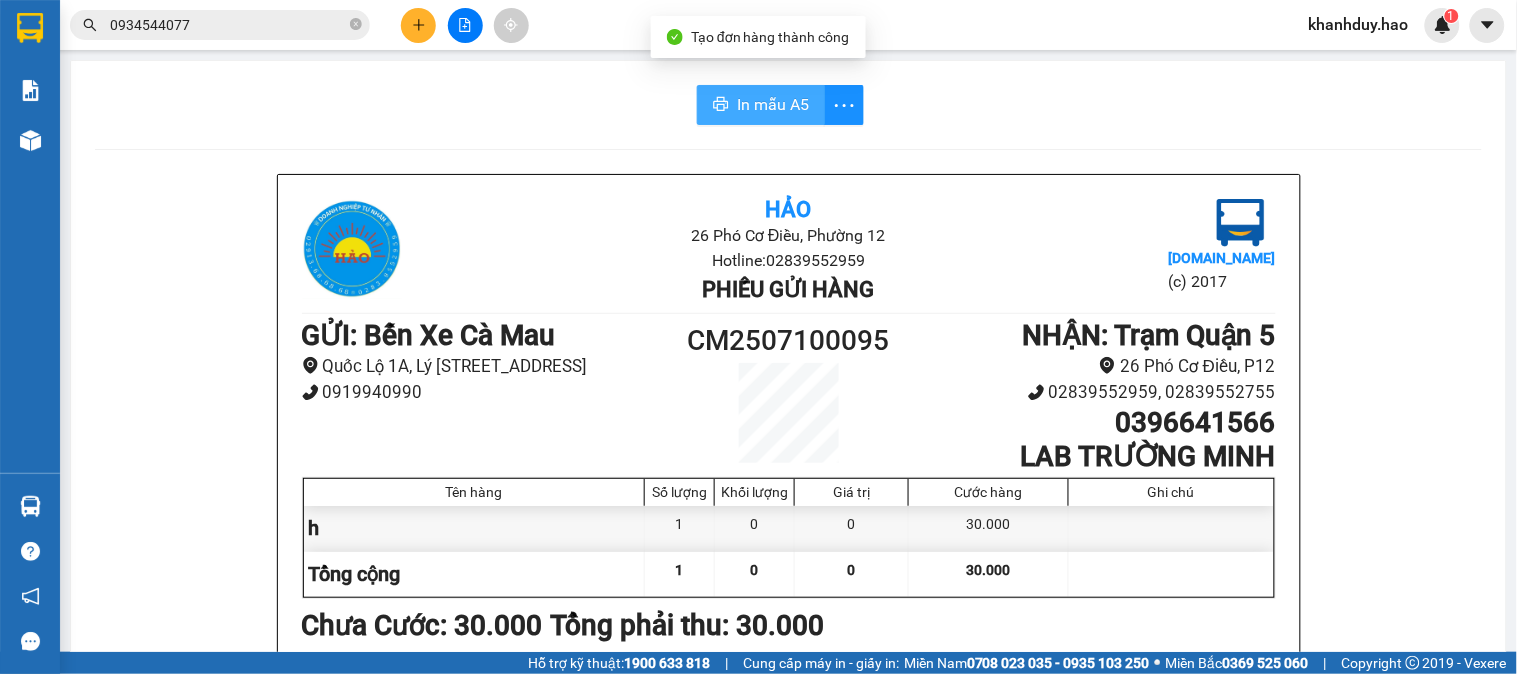 click on "In mẫu A5" at bounding box center [773, 104] 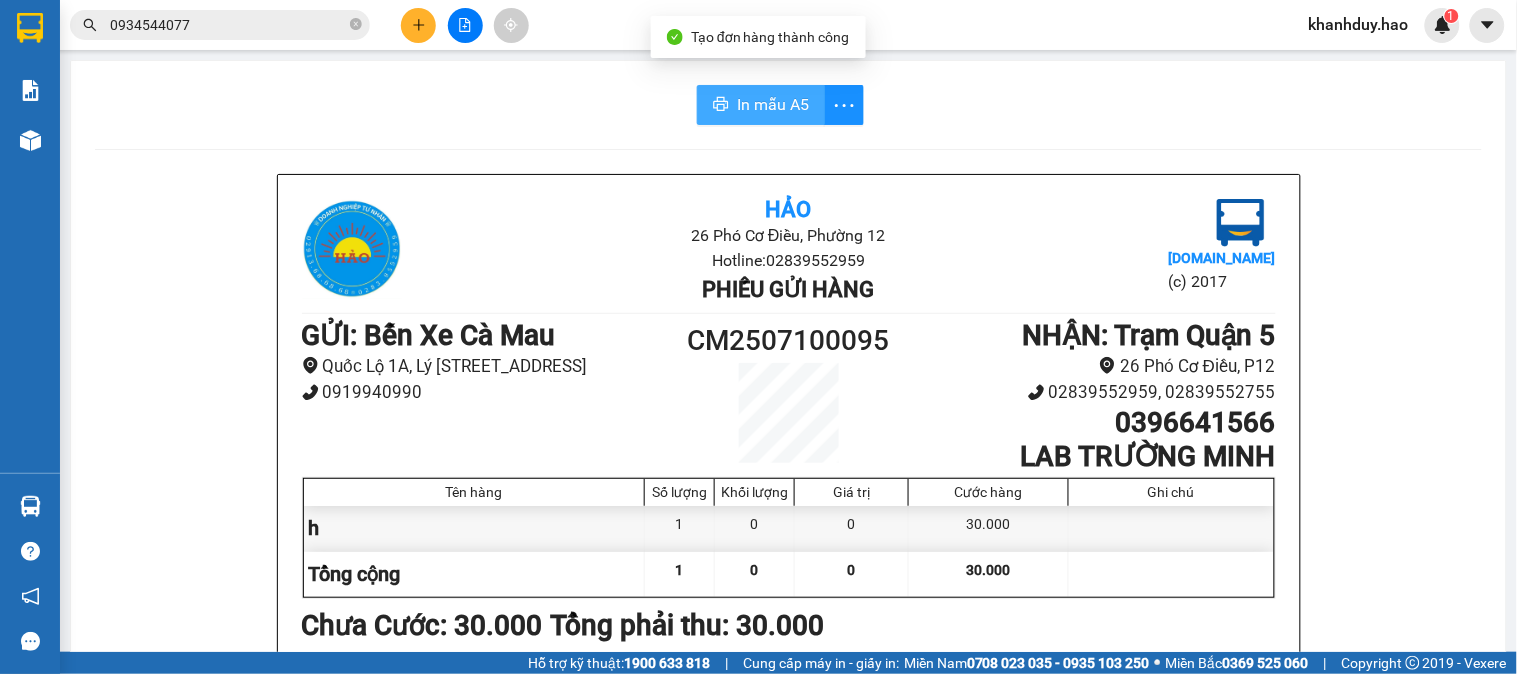 scroll, scrollTop: 0, scrollLeft: 0, axis: both 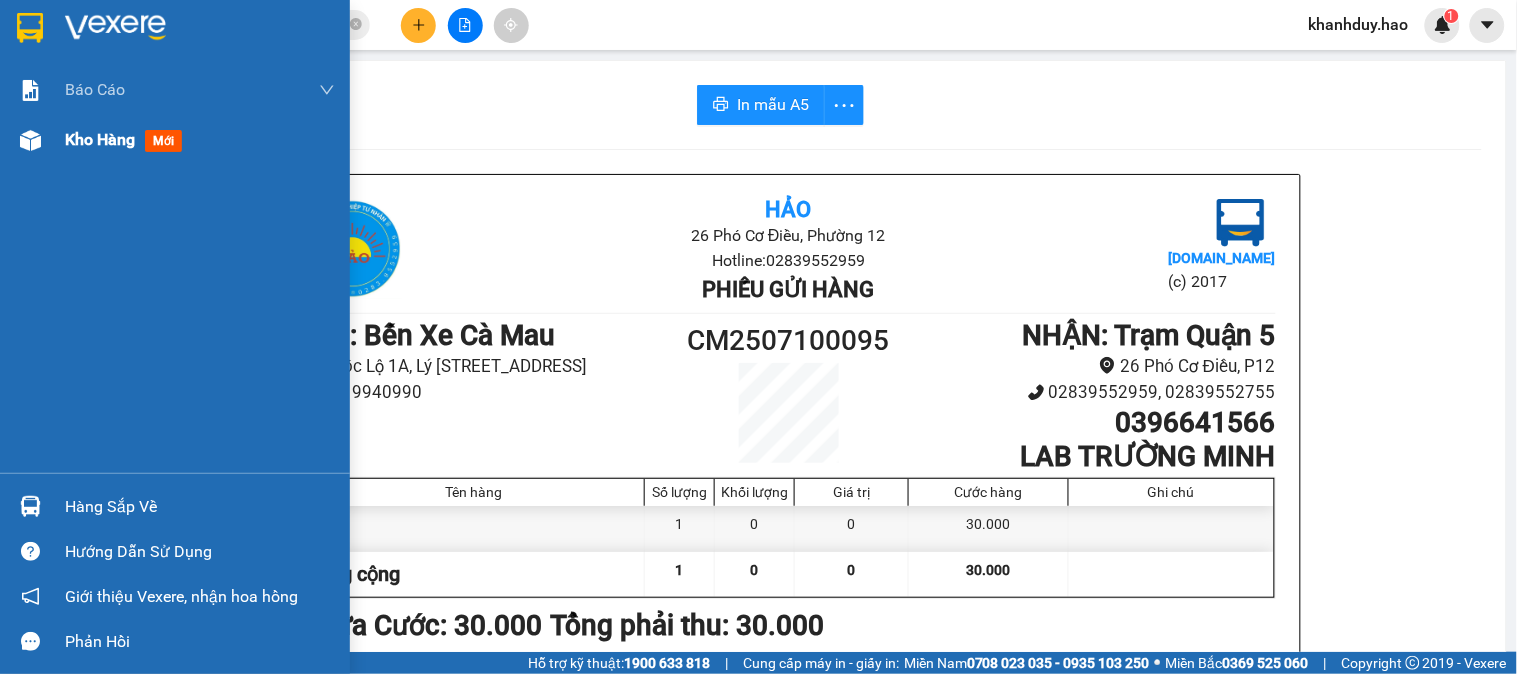 click on "Kho hàng mới" at bounding box center (200, 140) 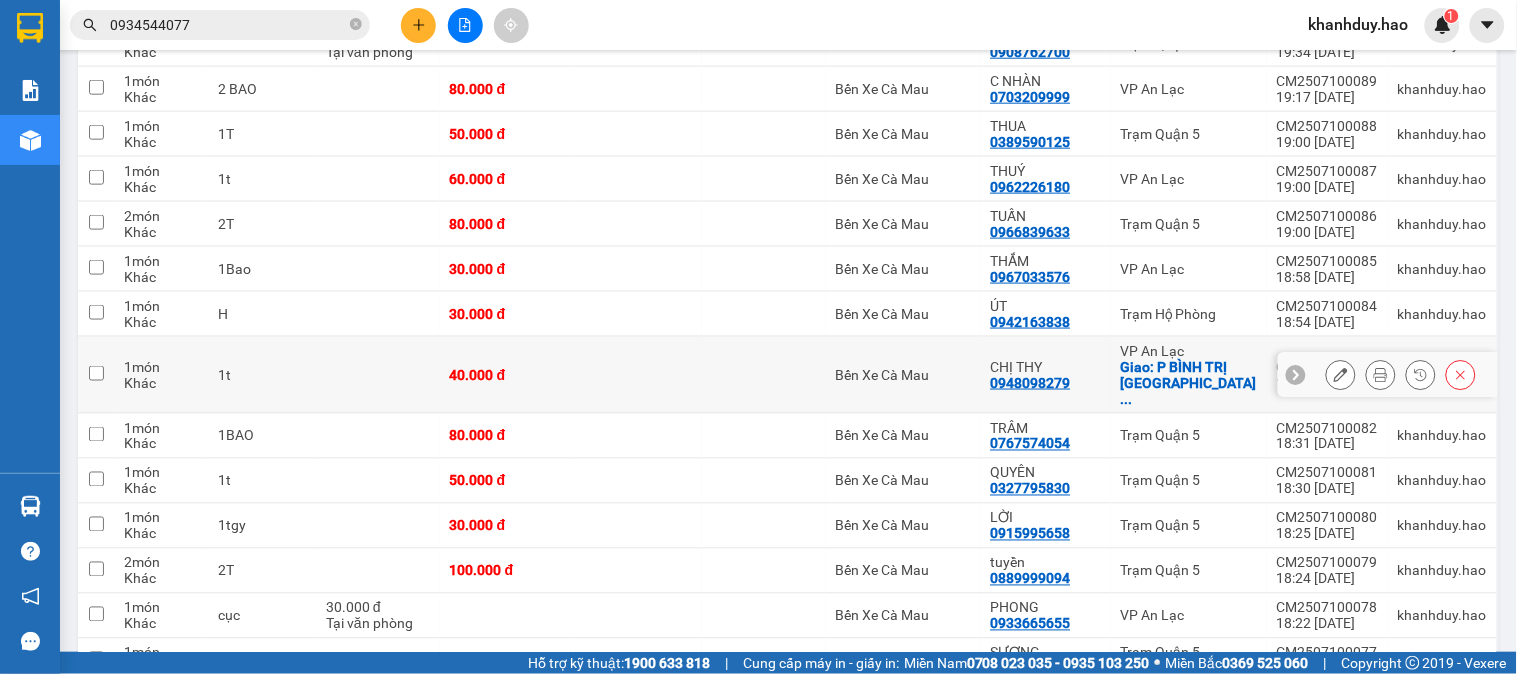 scroll, scrollTop: 0, scrollLeft: 0, axis: both 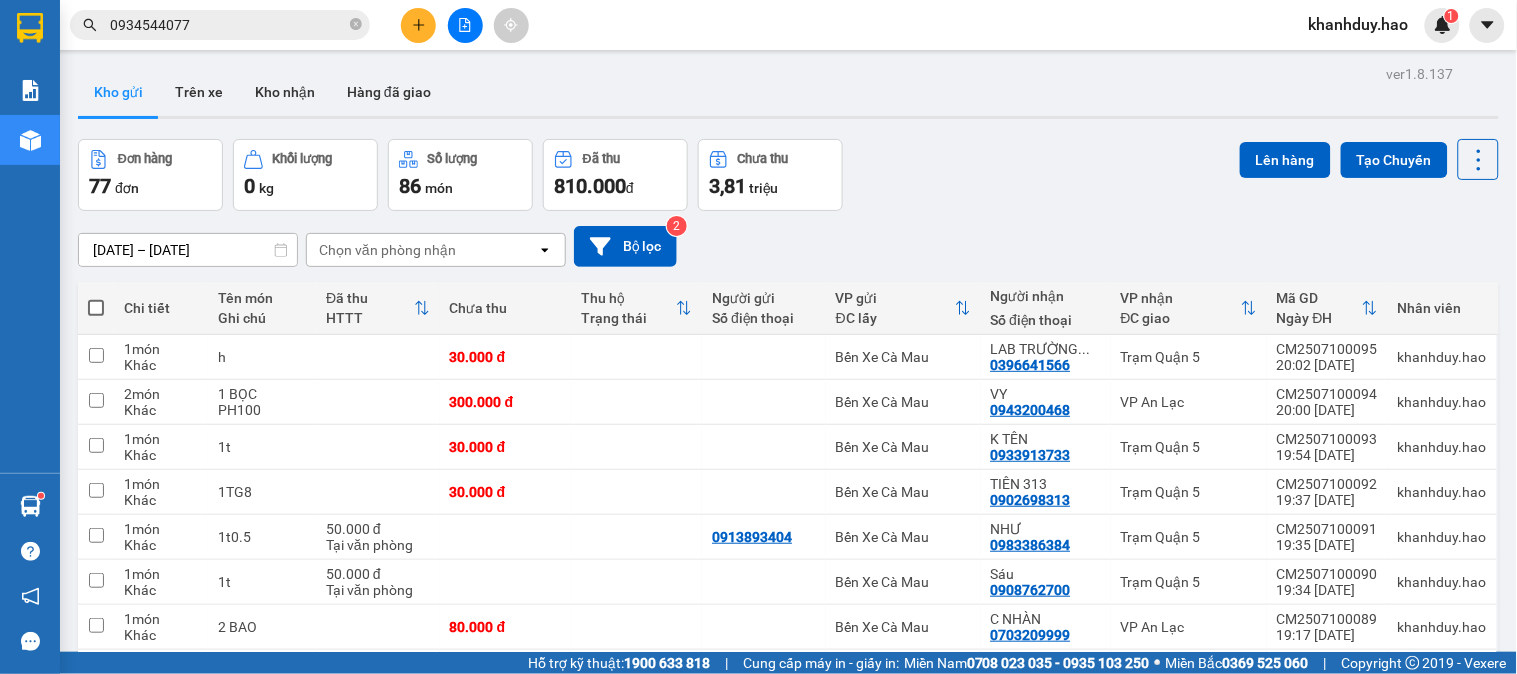 click on "0934544077" at bounding box center (228, 25) 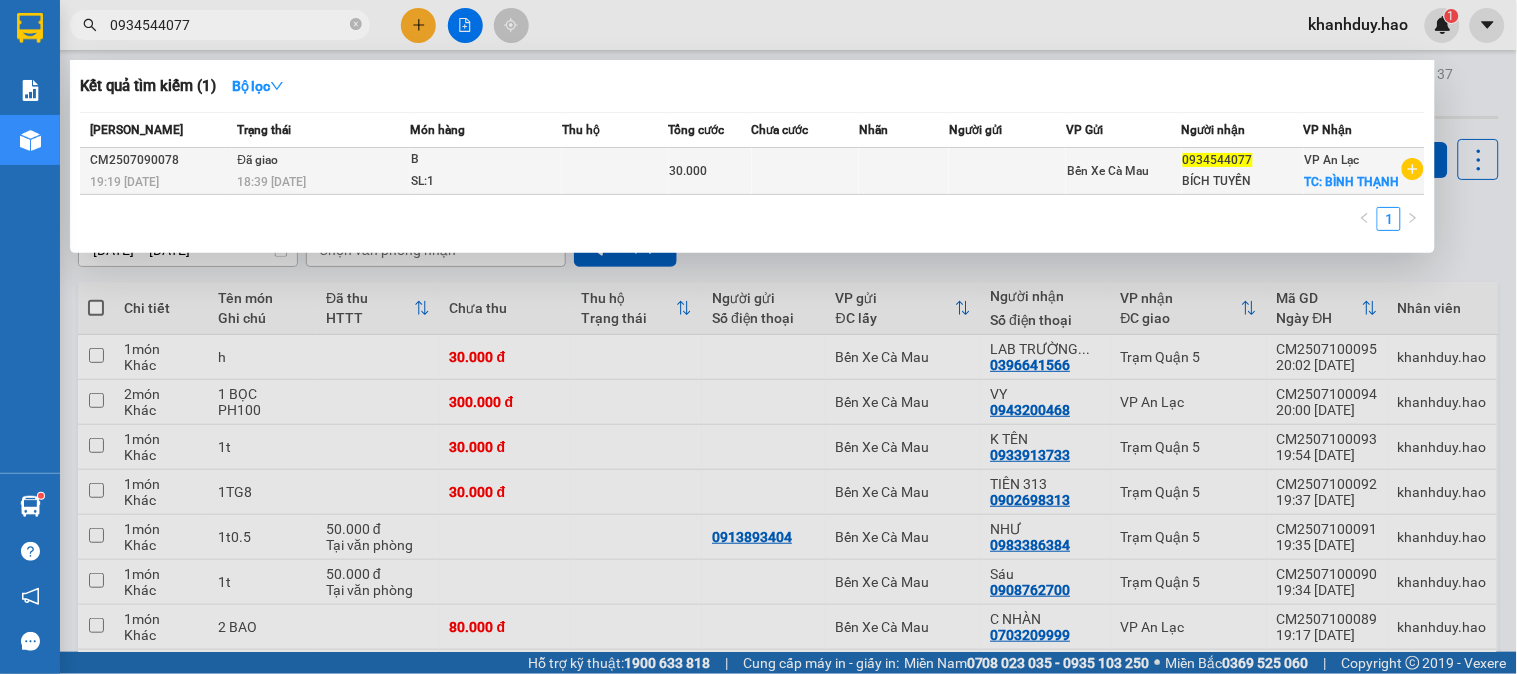 click at bounding box center (805, 171) 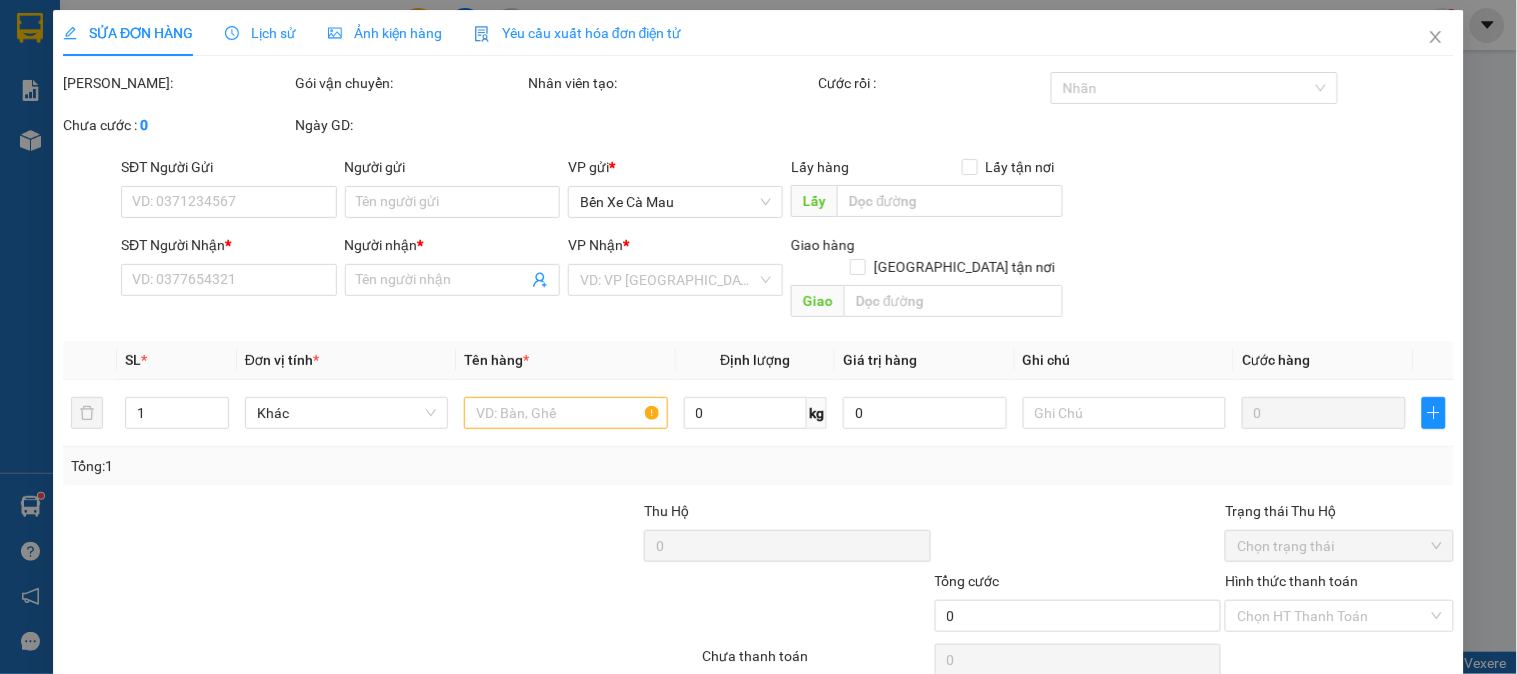 type on "0934544077" 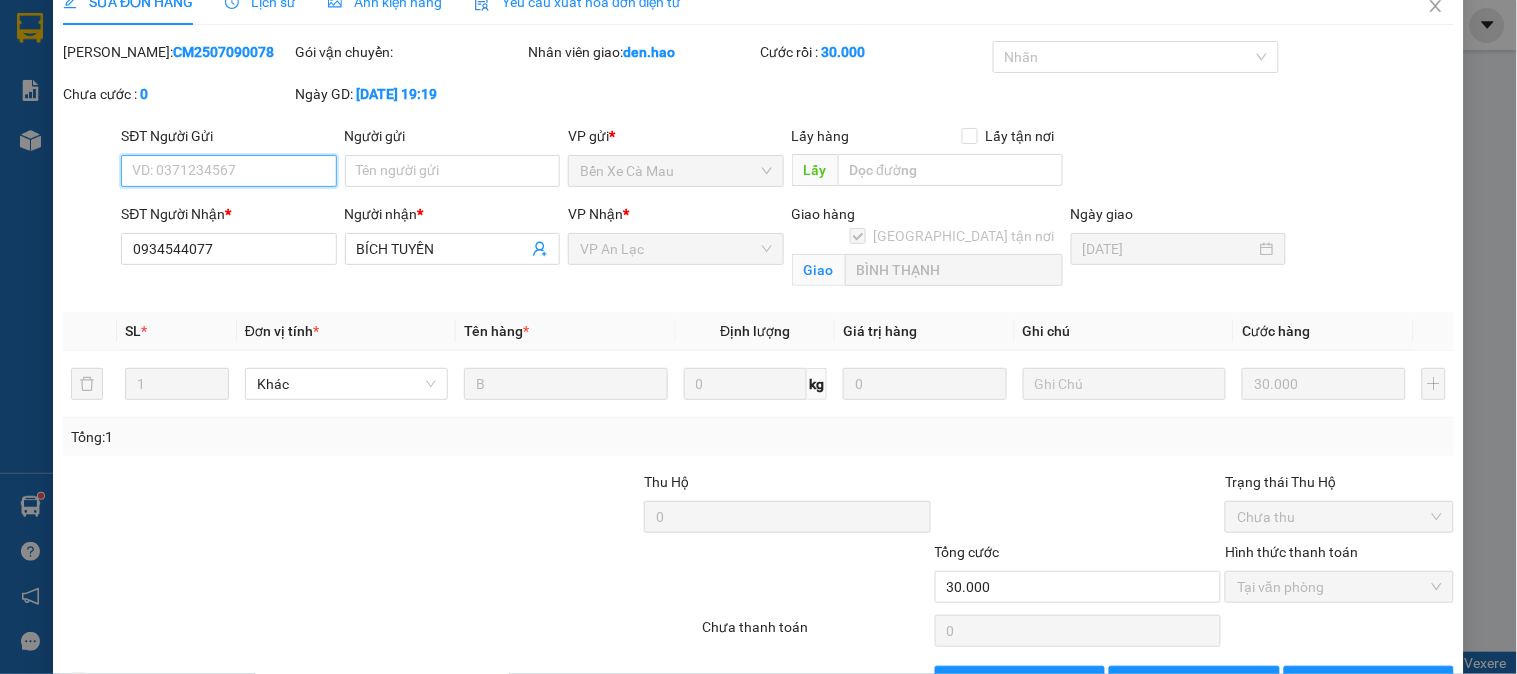 scroll, scrollTop: 0, scrollLeft: 0, axis: both 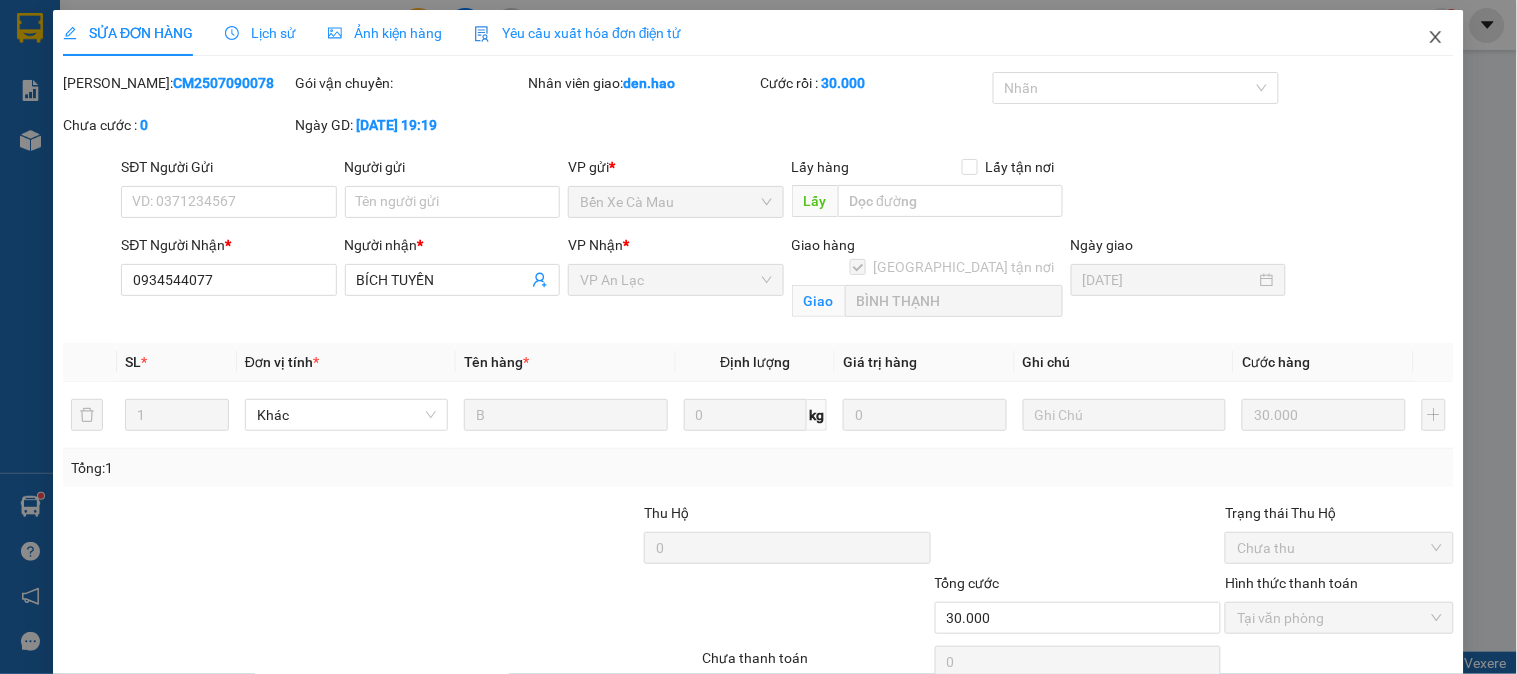 click at bounding box center (1436, 38) 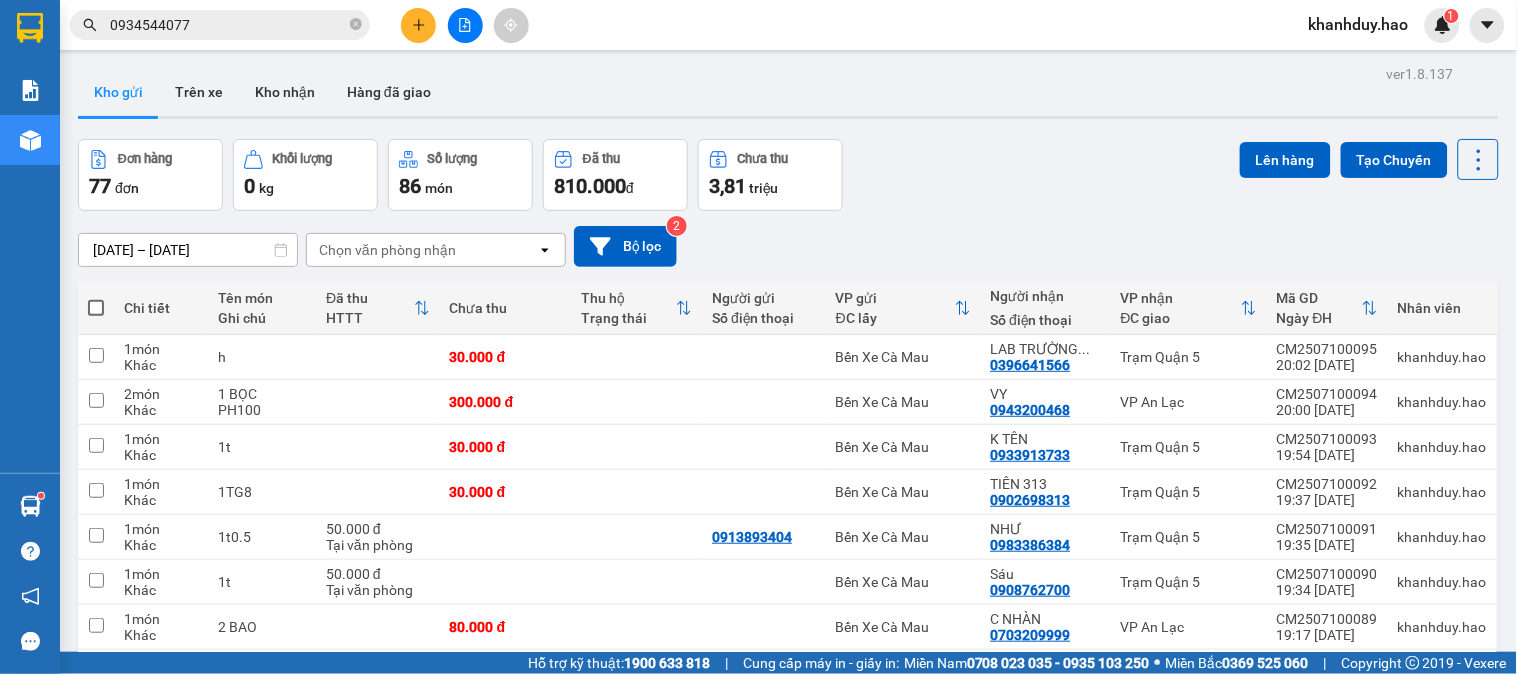 click on "Kết quả tìm kiếm ( 1 )  Bộ lọc  Mã ĐH Trạng thái Món hàng Thu hộ Tổng cước Chưa cước Nhãn Người gửi VP Gửi Người nhận VP Nhận CM2507090078 19:19 - 09/07 Đã giao   18:39 - 10/07 B SL:  1 30.000 Bến Xe Cà Mau 0934544077 BÍCH TUYỀN VP An Lạc TC: BÌNH THẠNH  1 0934544077 khanhduy.hao 1" at bounding box center [758, 25] 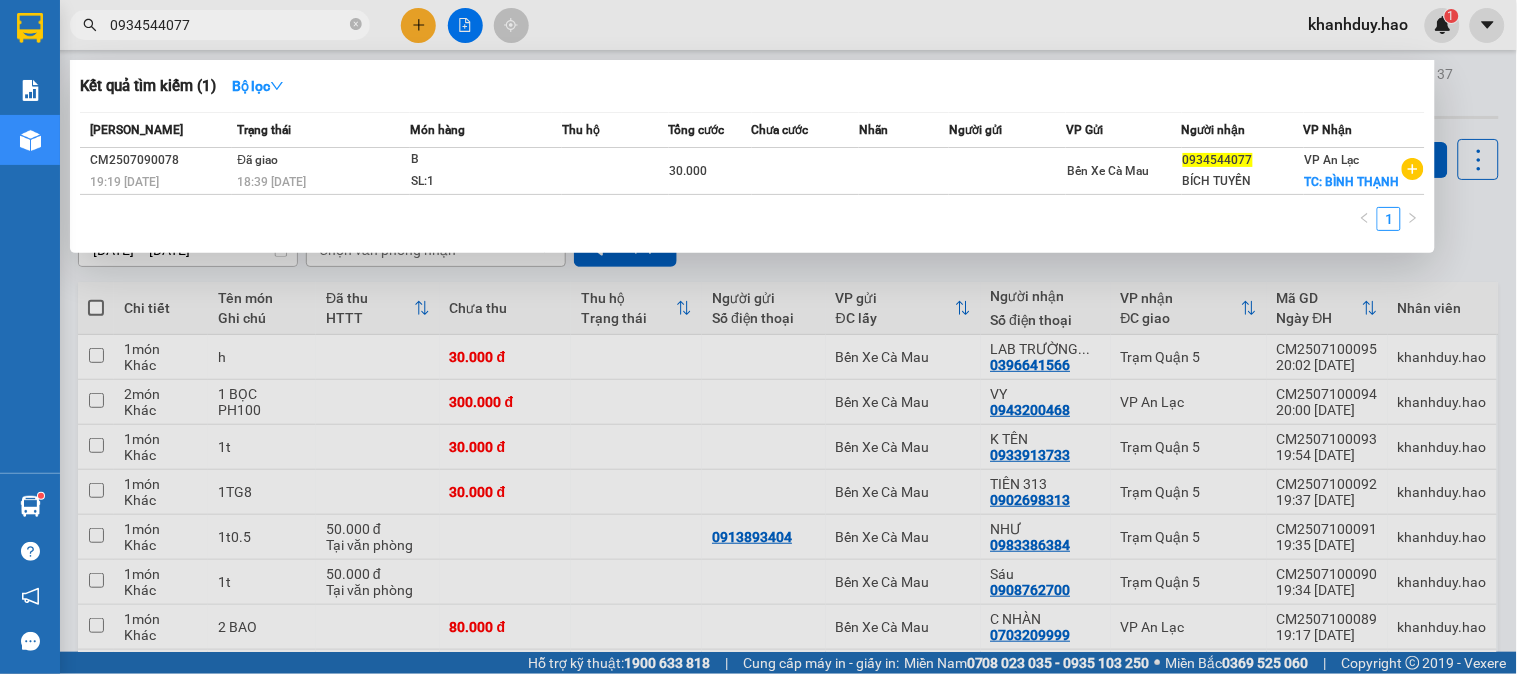 click on "0934544077" at bounding box center [228, 25] 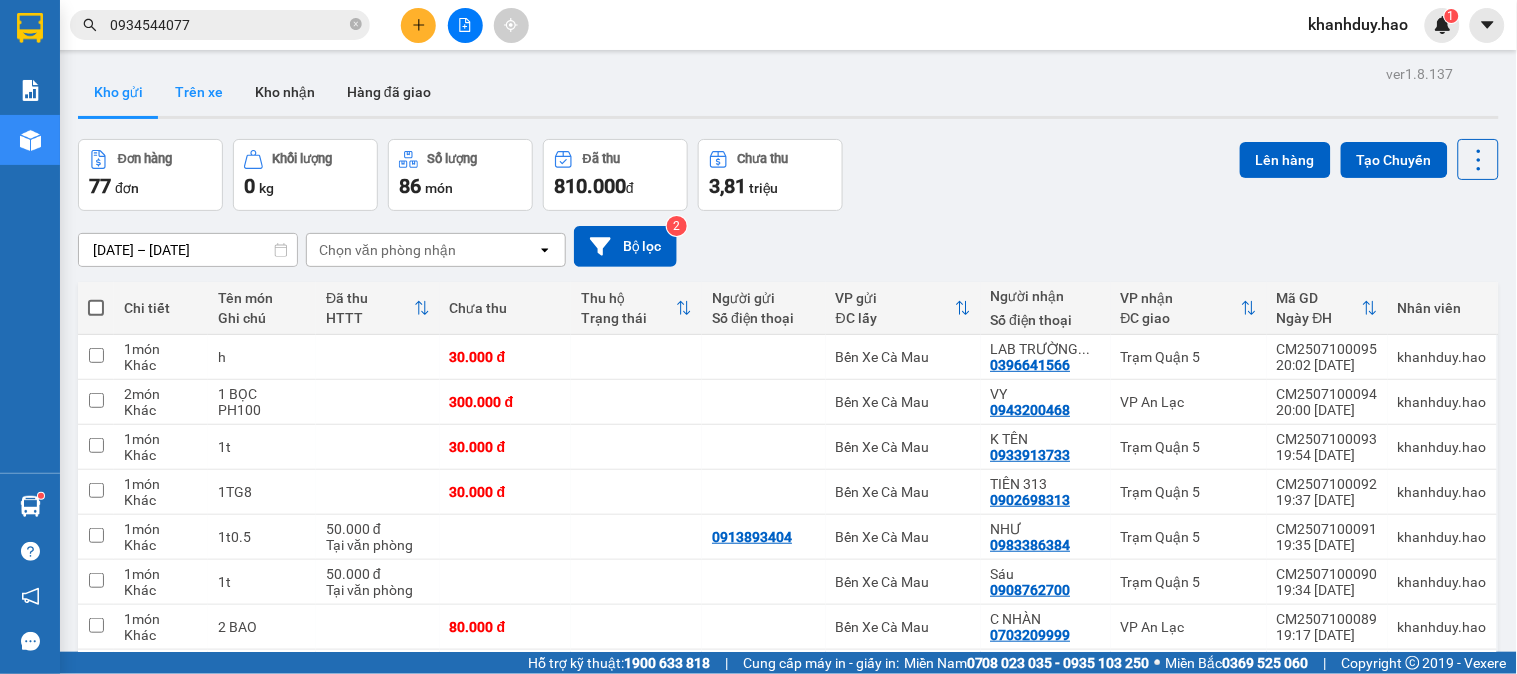 click on "Trên xe" at bounding box center (199, 92) 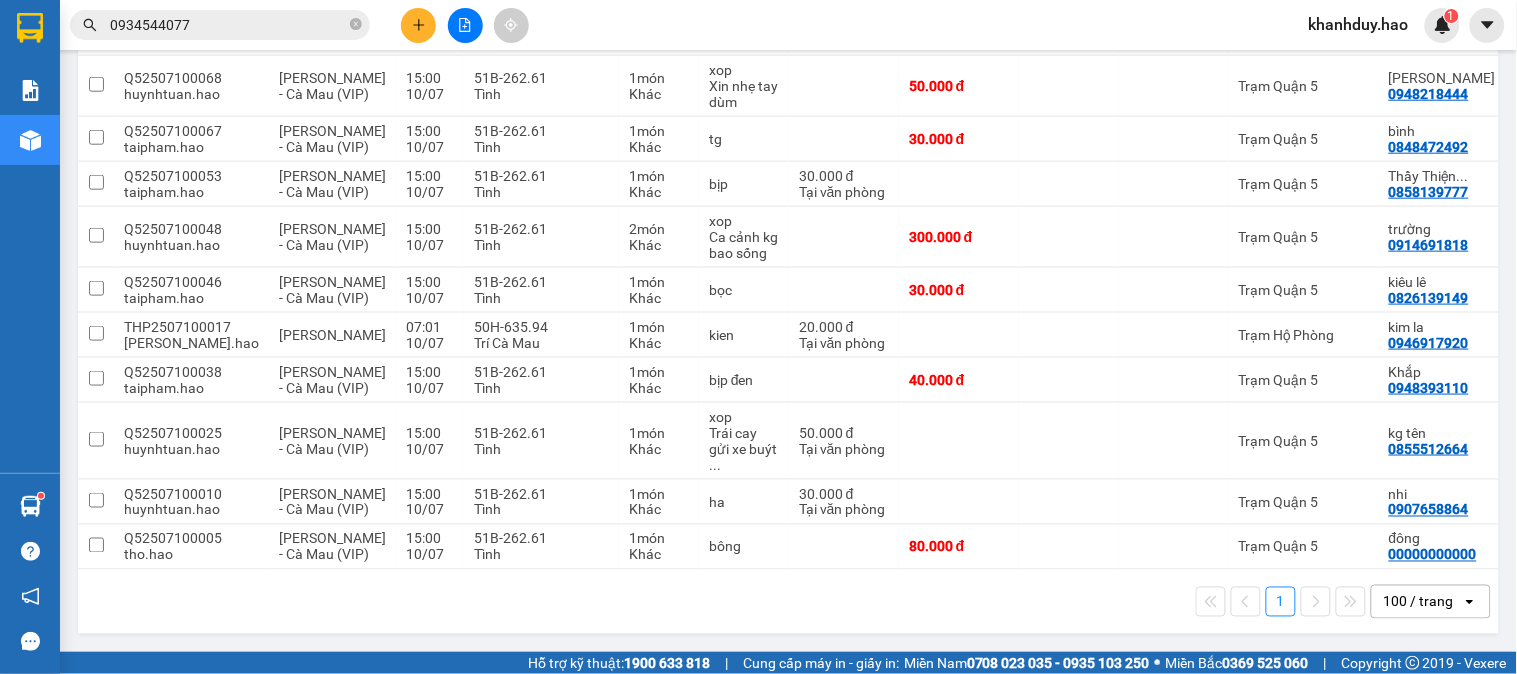 scroll, scrollTop: 2702, scrollLeft: 0, axis: vertical 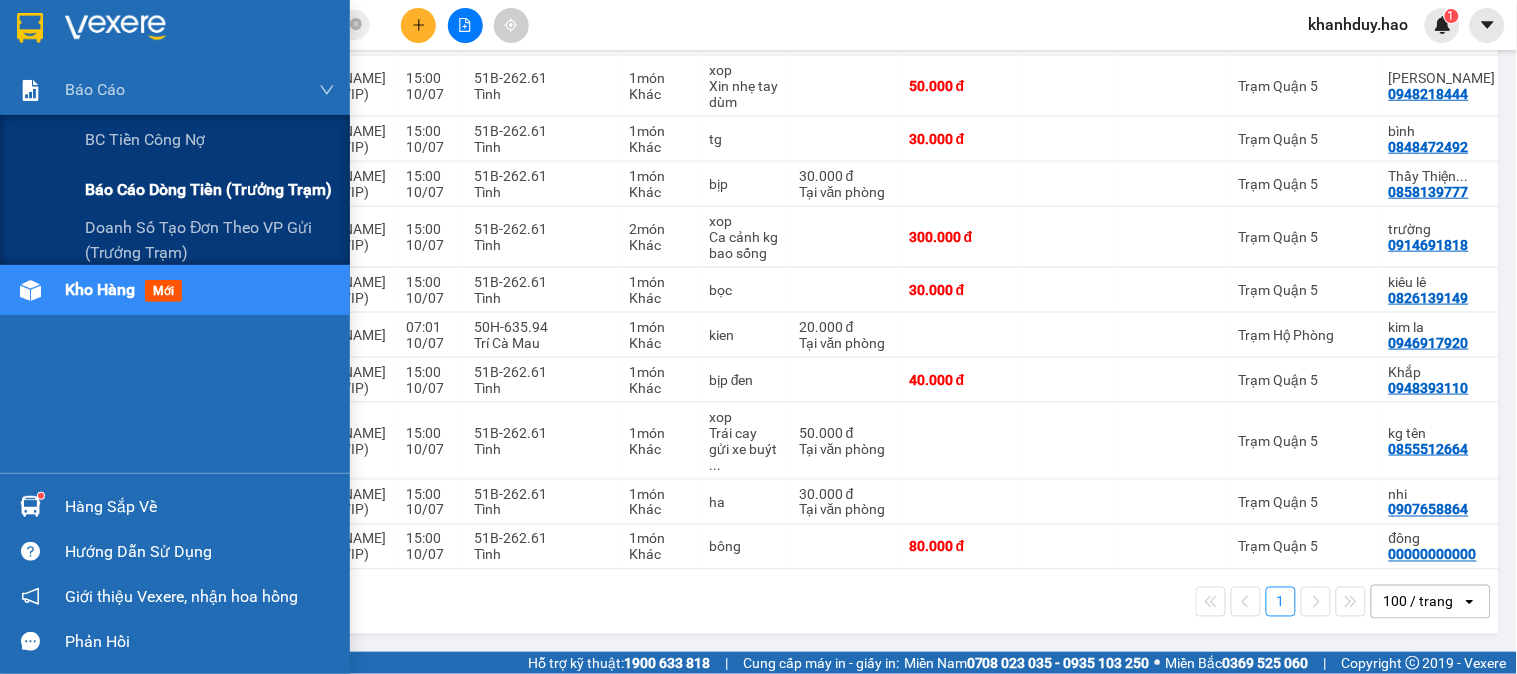 click on "Báo cáo dòng tiền (trưởng trạm)" at bounding box center (208, 189) 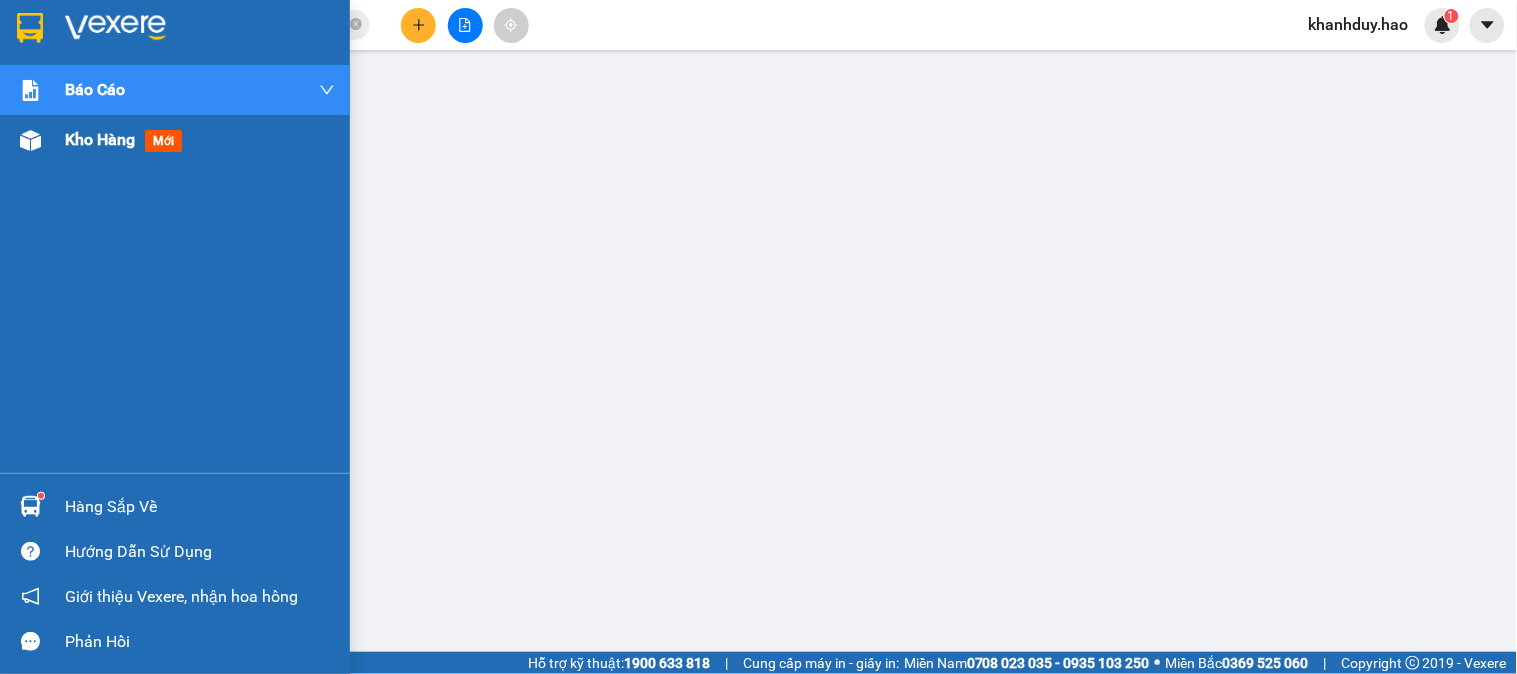click on "Kho hàng" at bounding box center (100, 139) 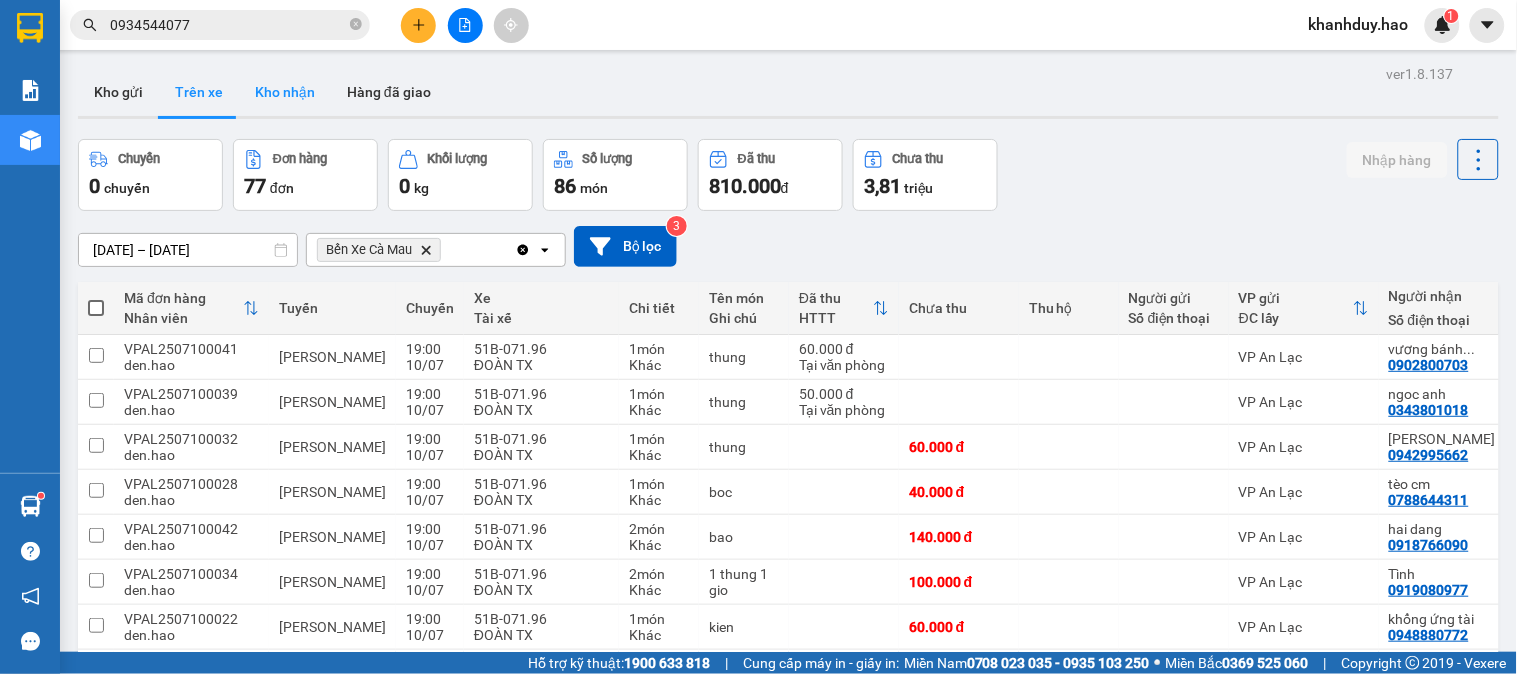 click on "Kho nhận" at bounding box center [285, 92] 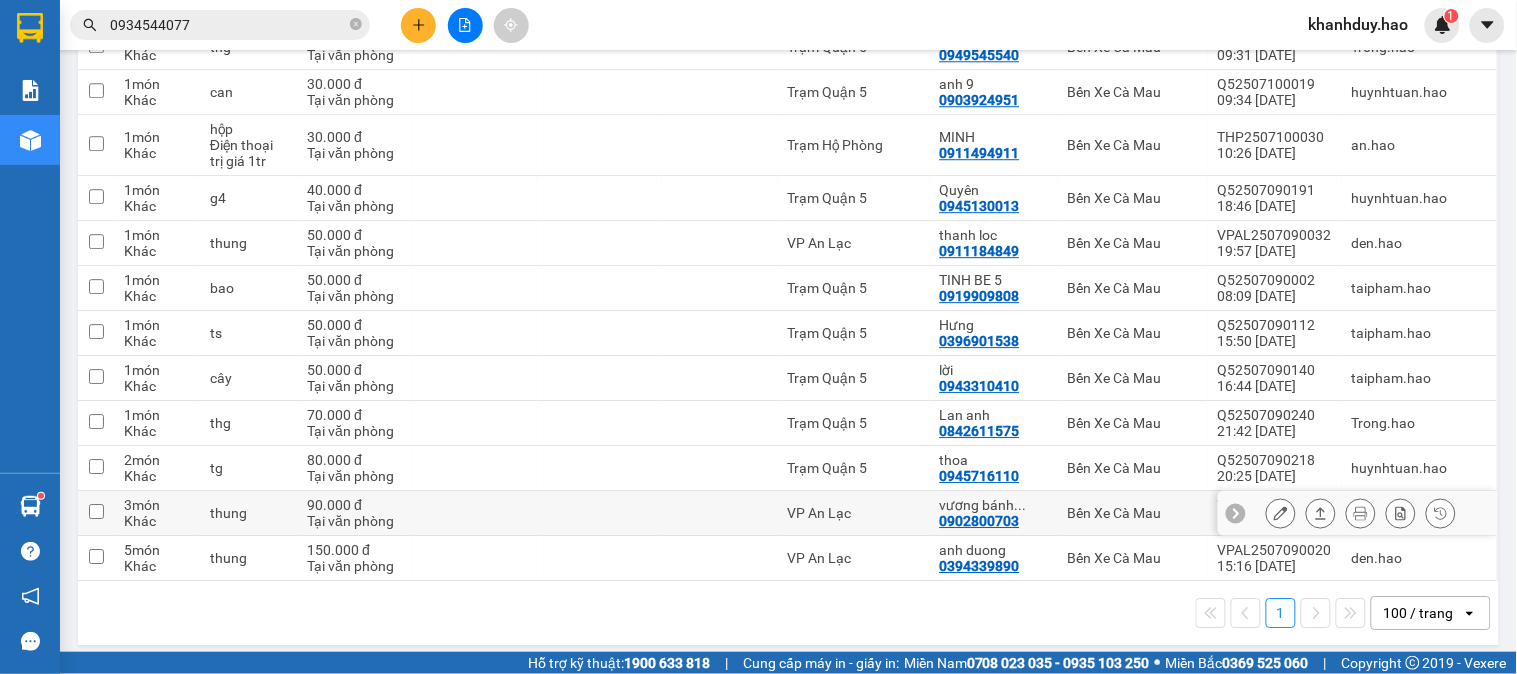 scroll, scrollTop: 1376, scrollLeft: 0, axis: vertical 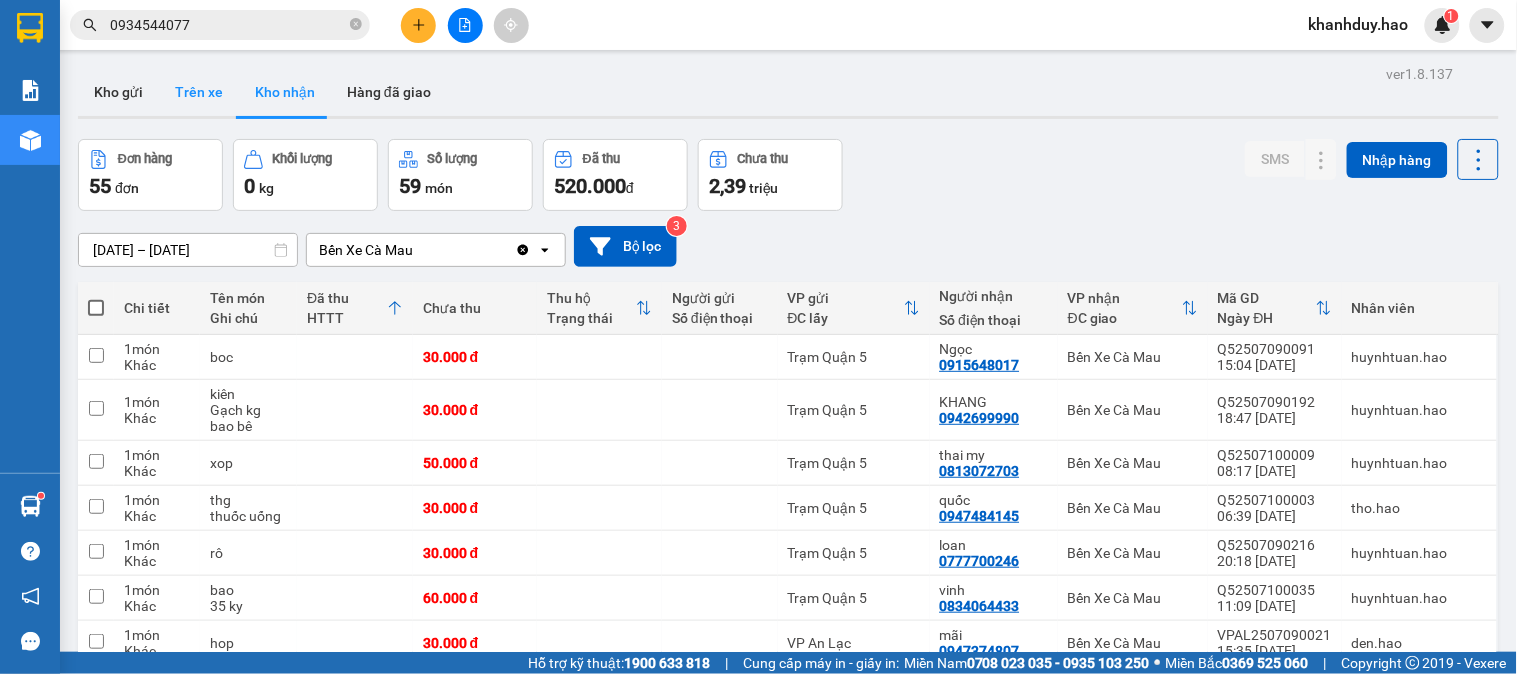 click on "Trên xe" at bounding box center [199, 92] 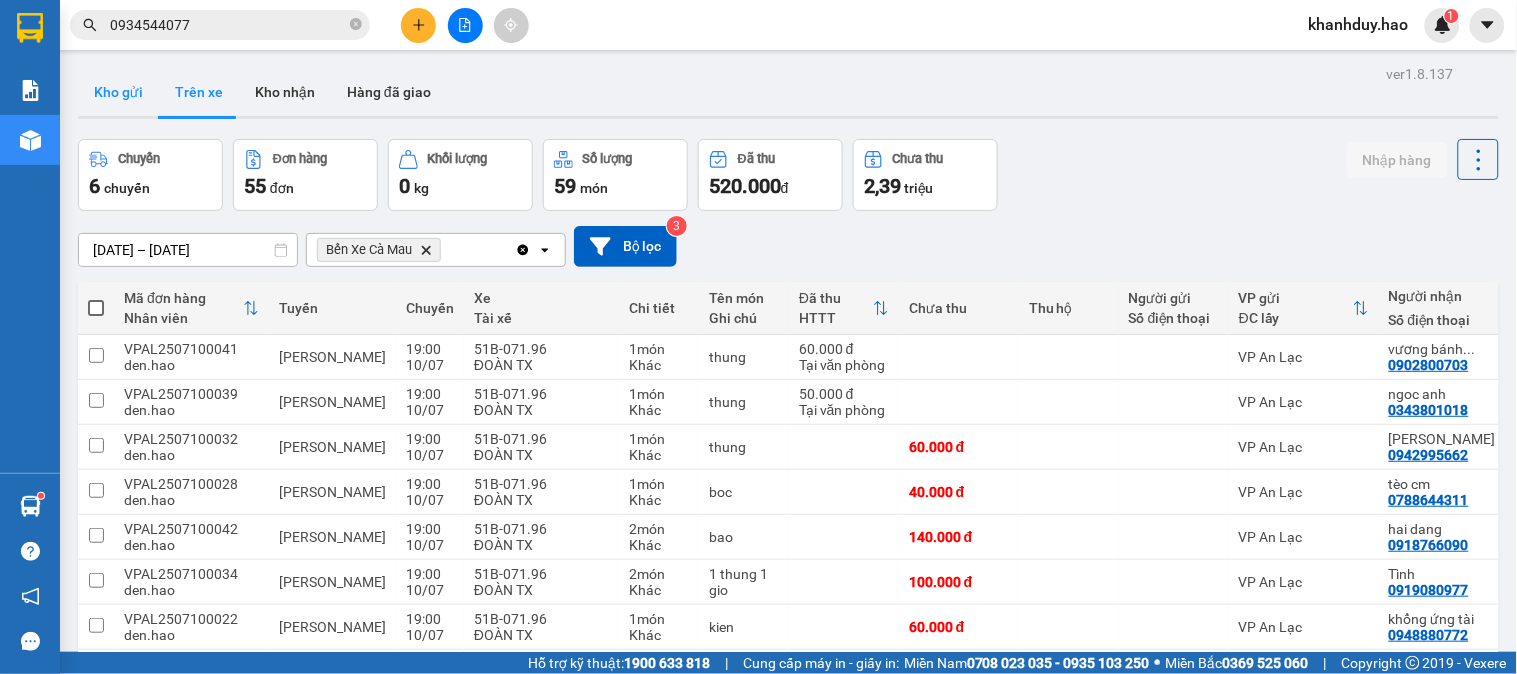 click on "Kho gửi" at bounding box center (118, 92) 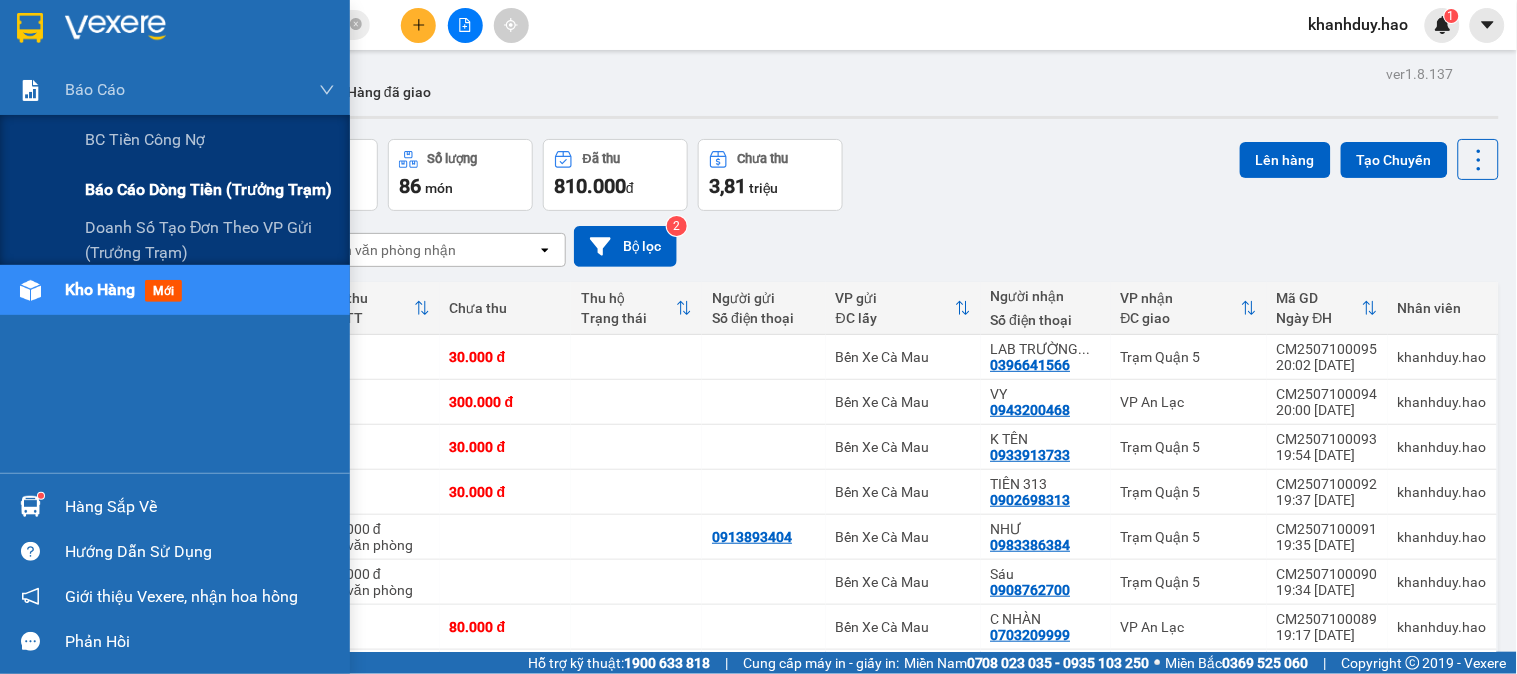 click on "Báo cáo dòng tiền (trưởng trạm)" at bounding box center [210, 190] 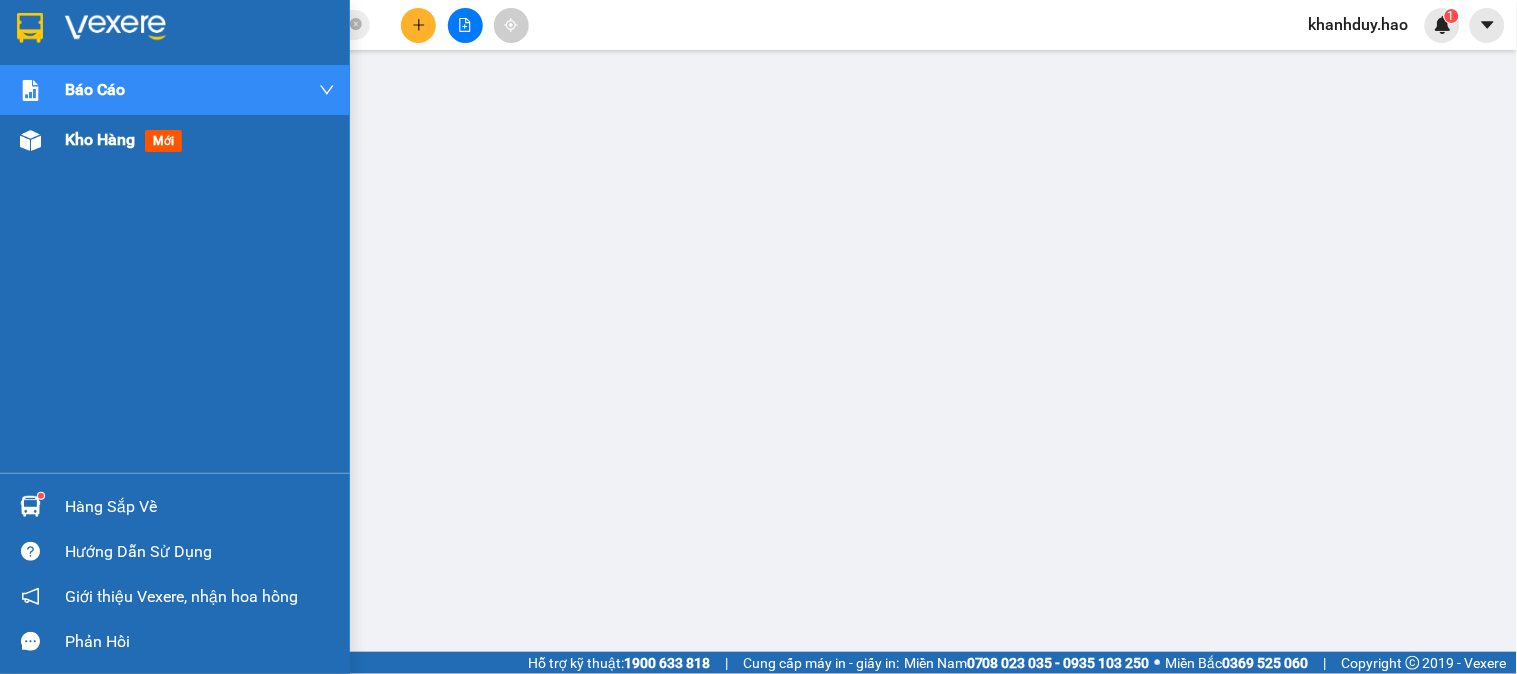 click on "Kho hàng" at bounding box center [100, 139] 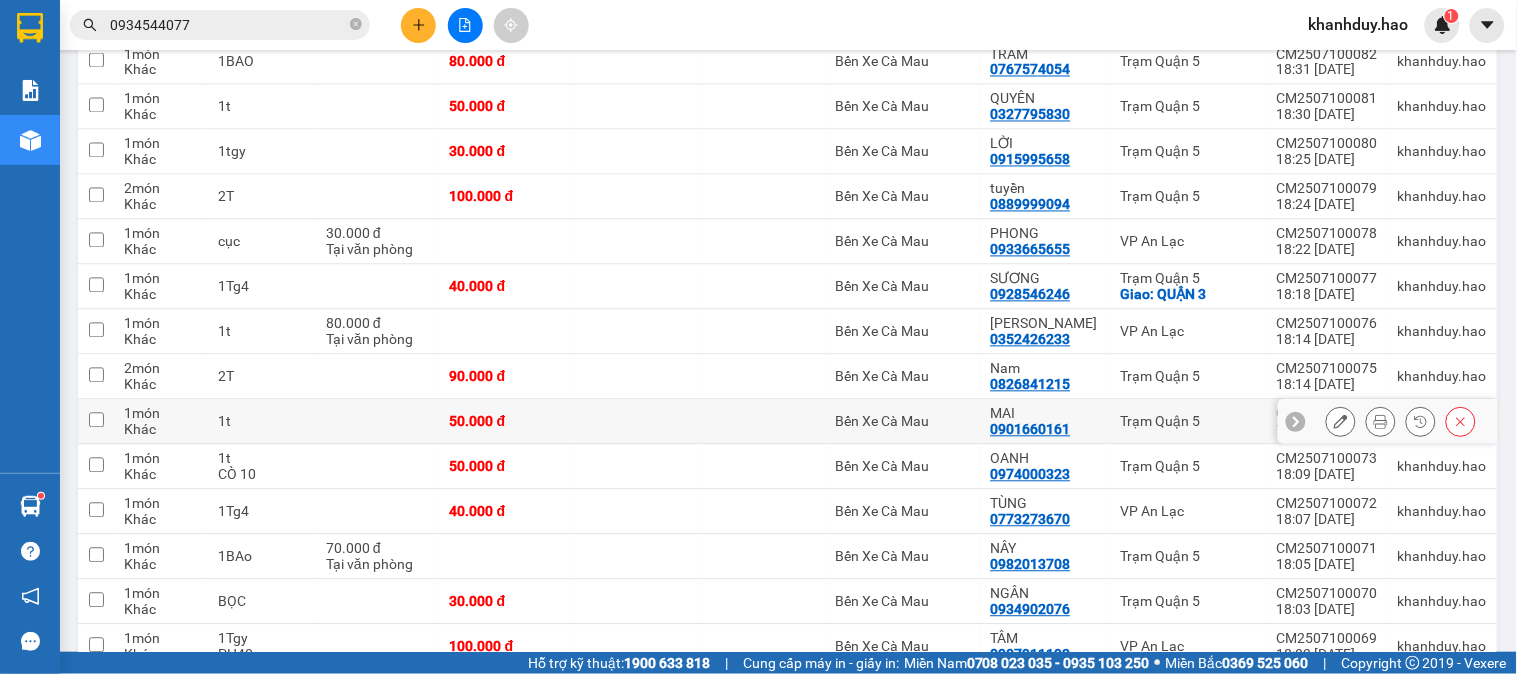 scroll, scrollTop: 1000, scrollLeft: 0, axis: vertical 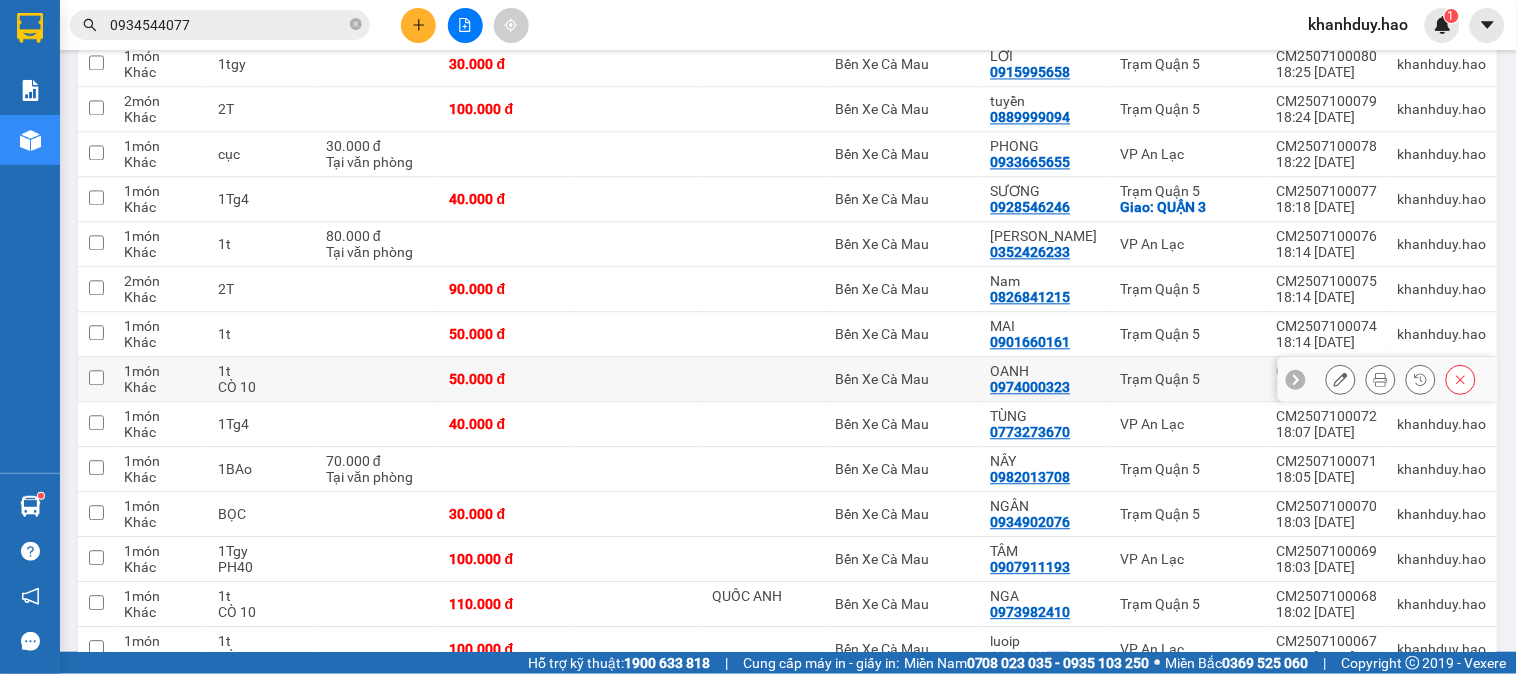 click at bounding box center (378, 379) 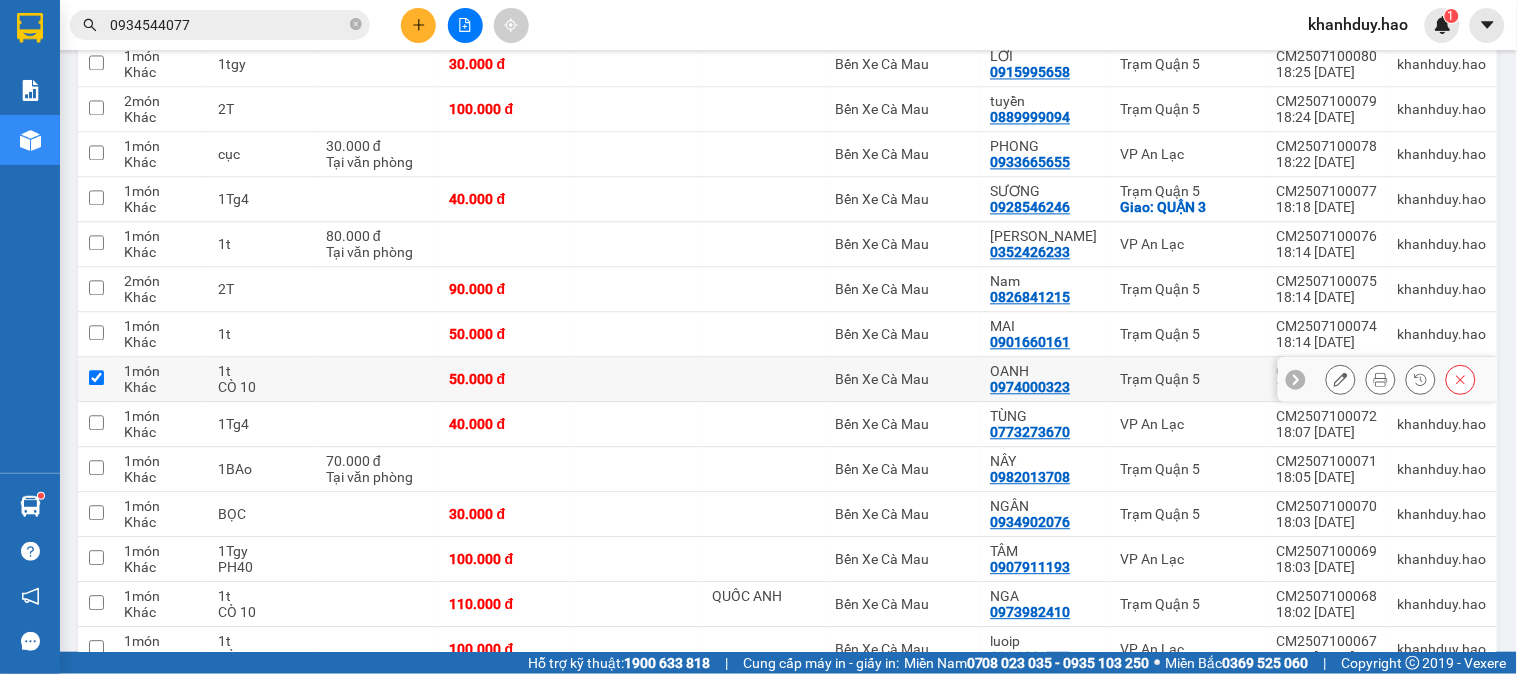 checkbox on "true" 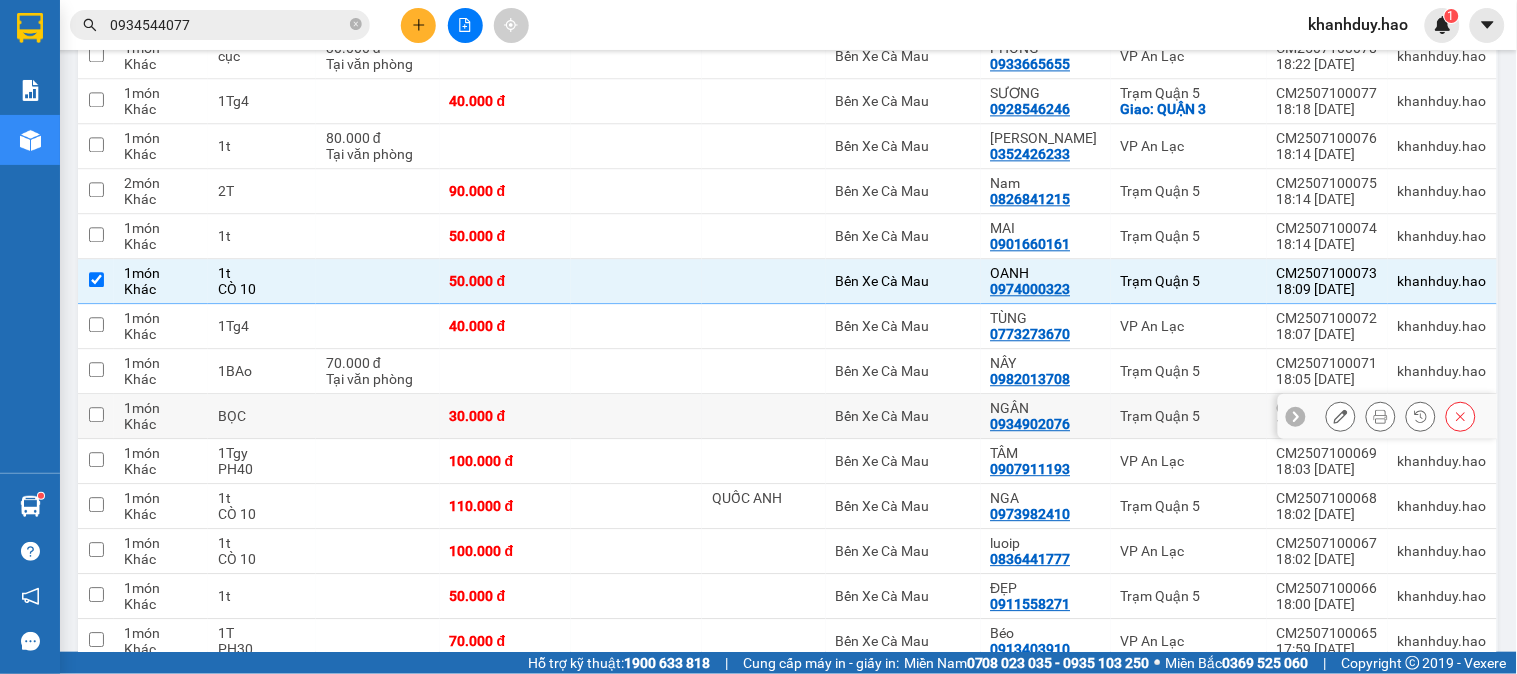 scroll, scrollTop: 1111, scrollLeft: 0, axis: vertical 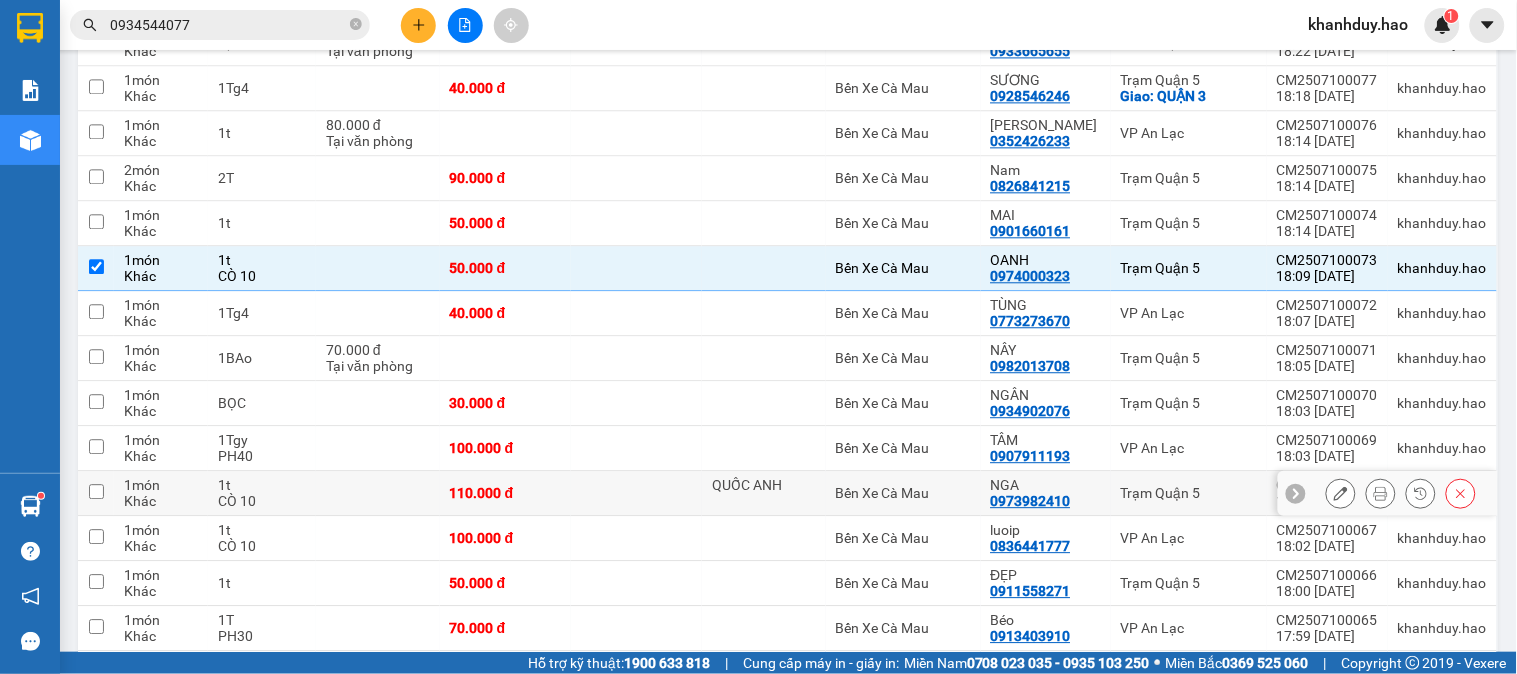 click at bounding box center [378, 493] 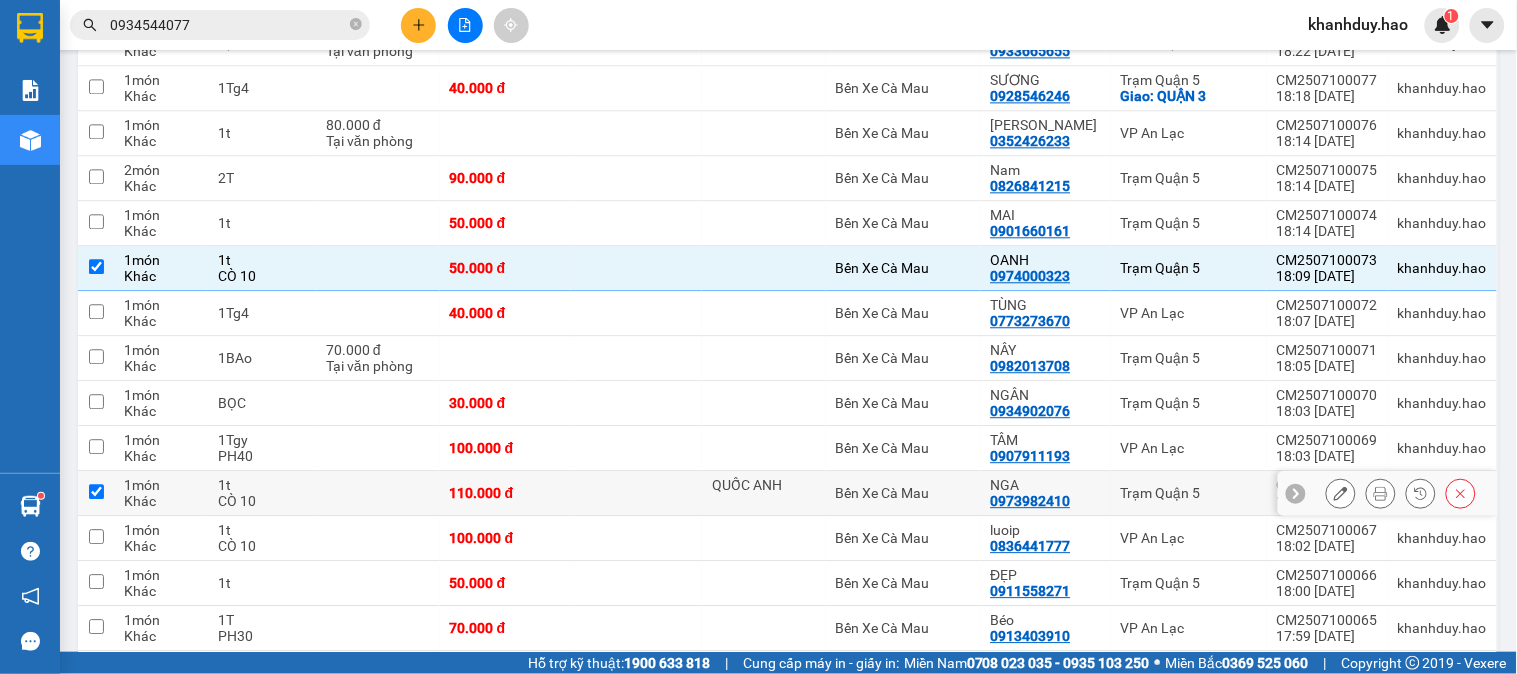checkbox on "true" 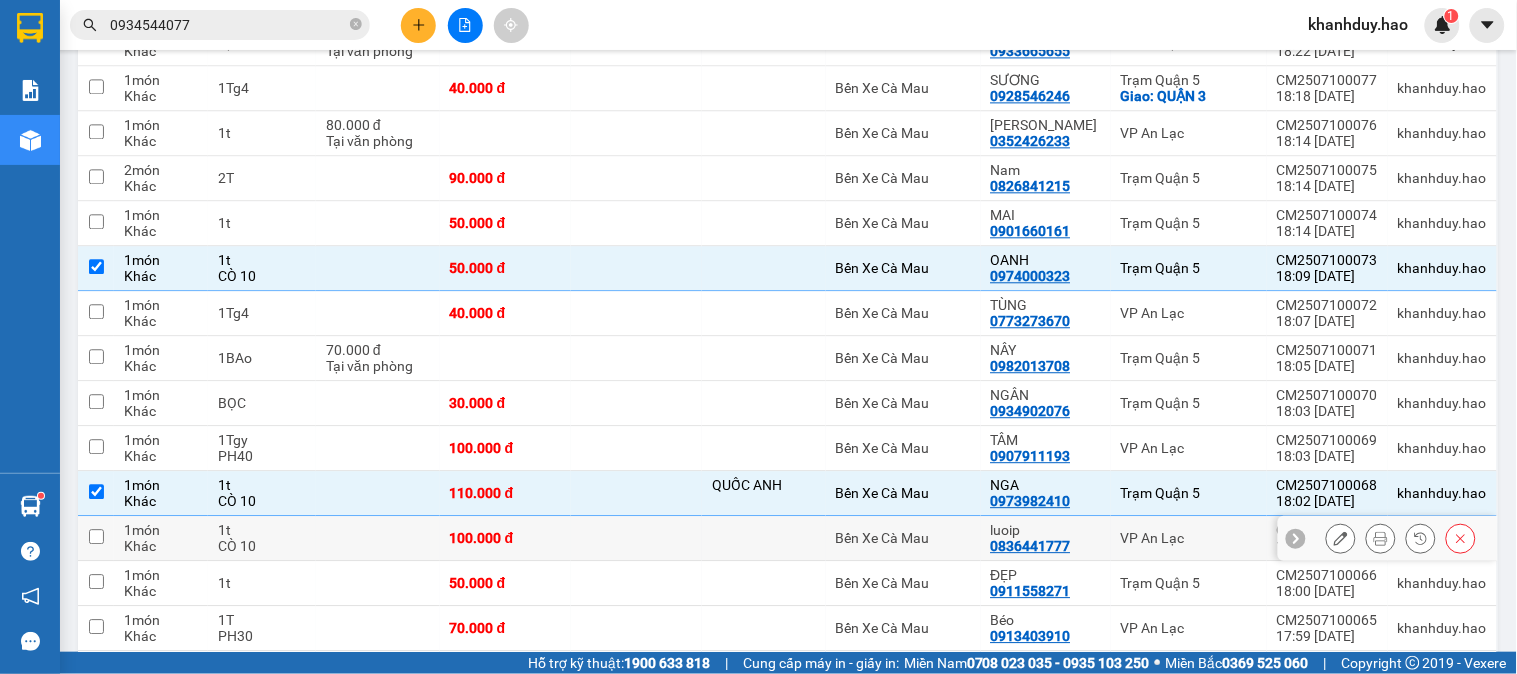 click at bounding box center (378, 538) 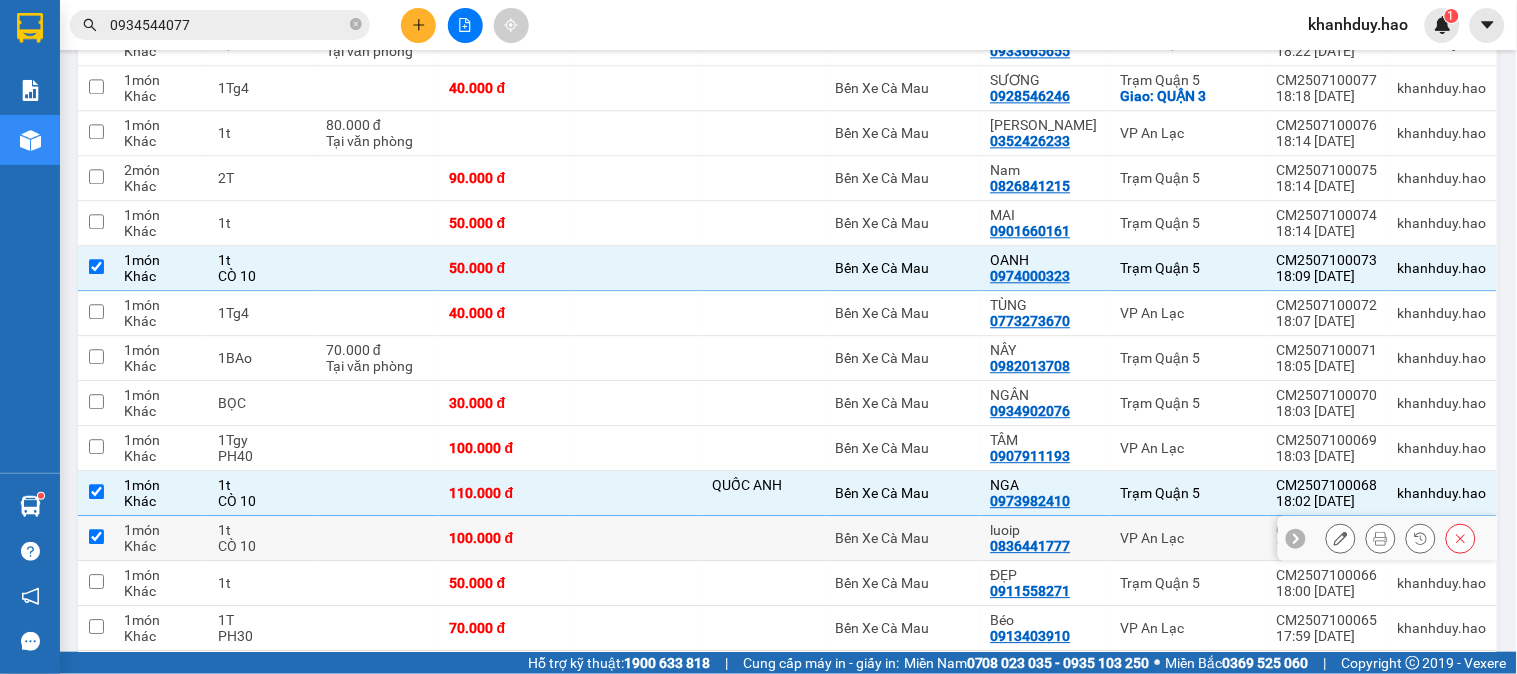 checkbox on "true" 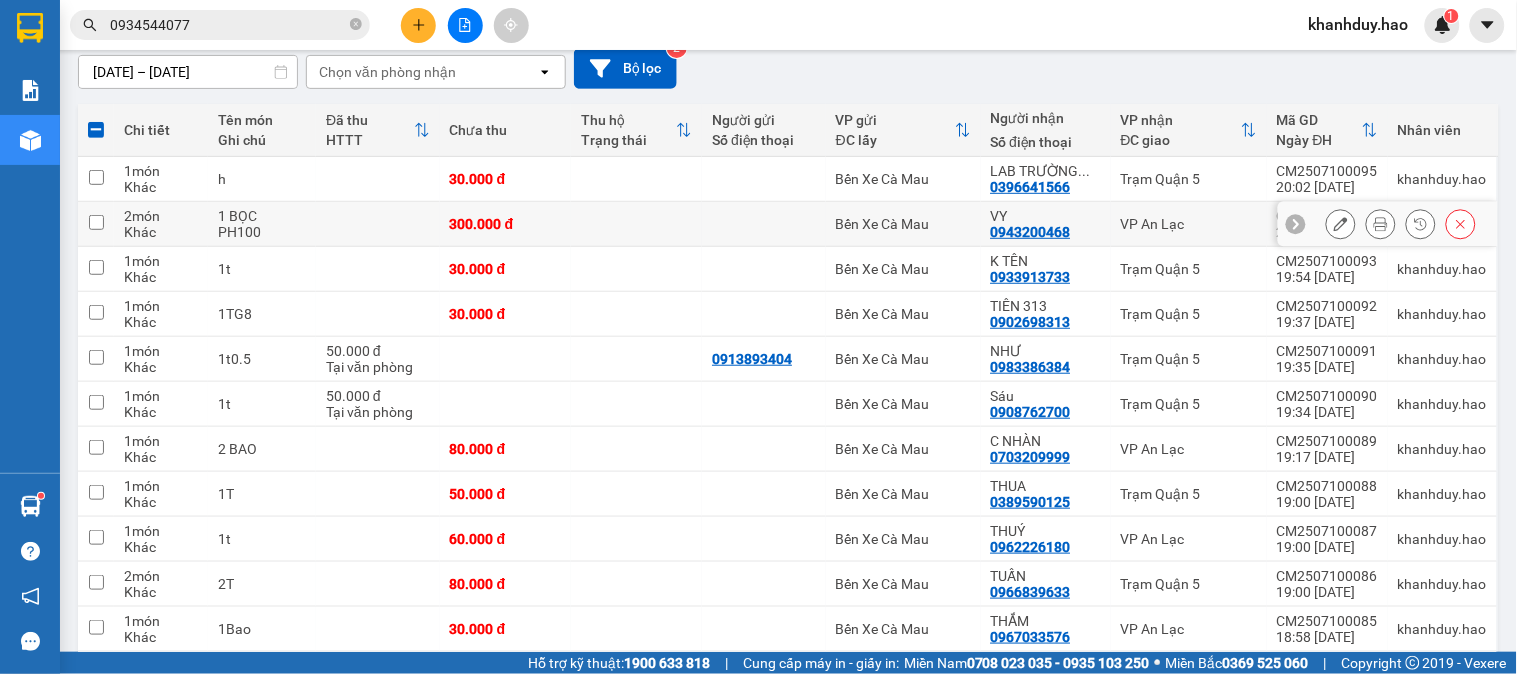 scroll, scrollTop: 0, scrollLeft: 0, axis: both 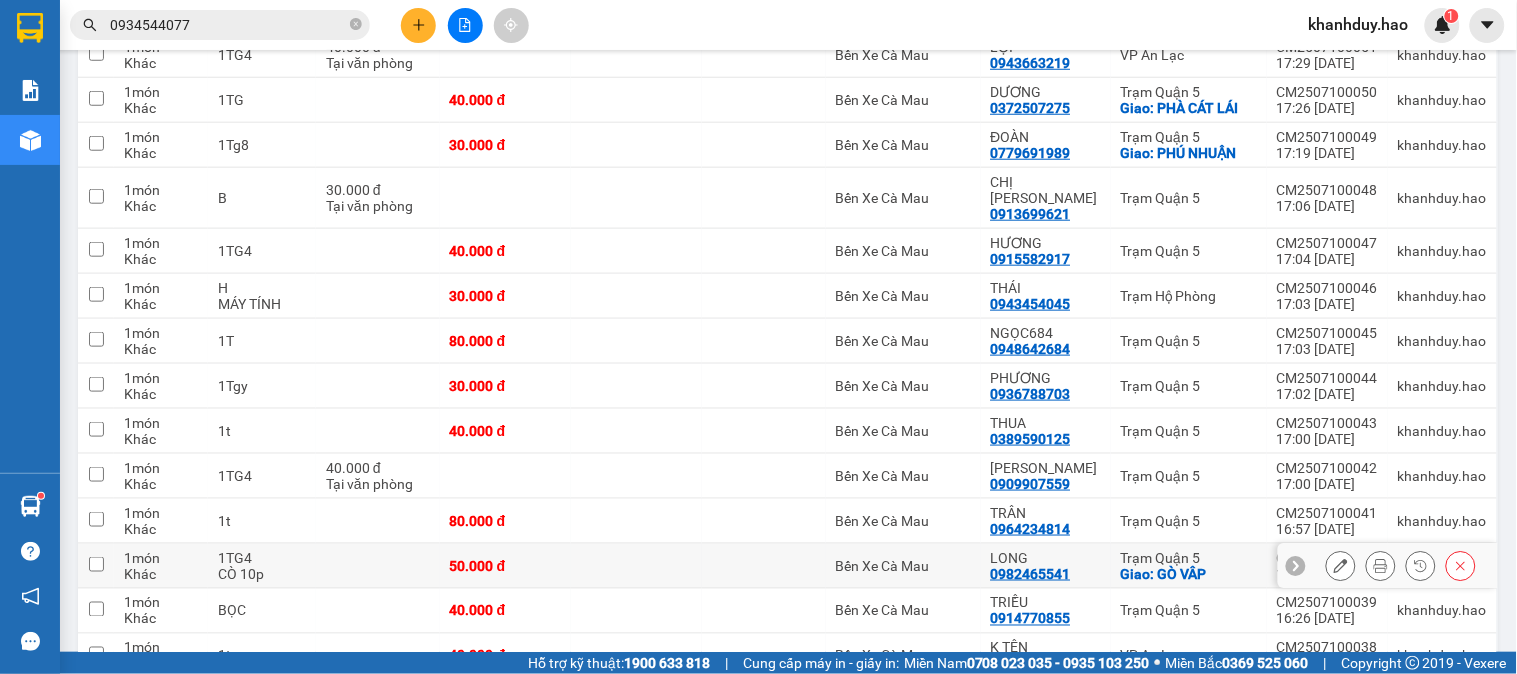 click on "1TG4" at bounding box center [262, 558] 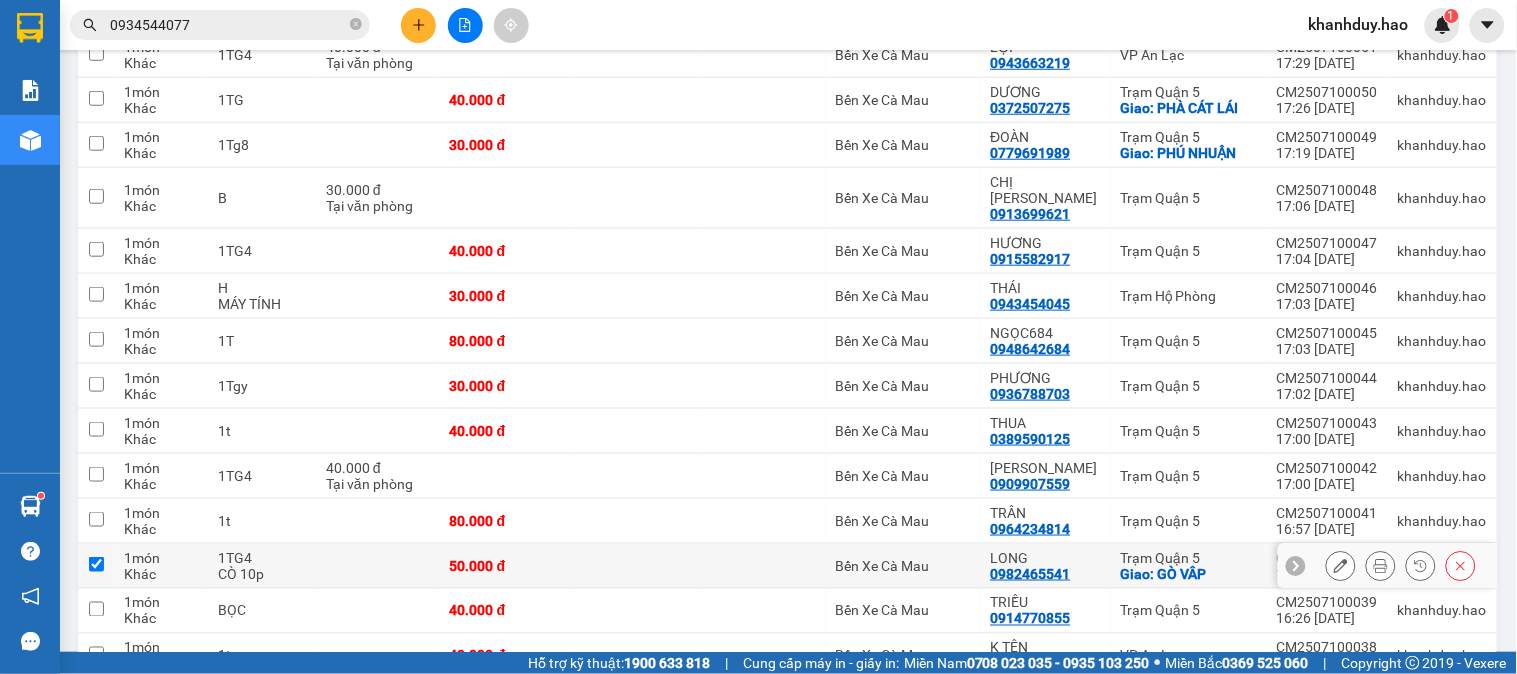 checkbox on "true" 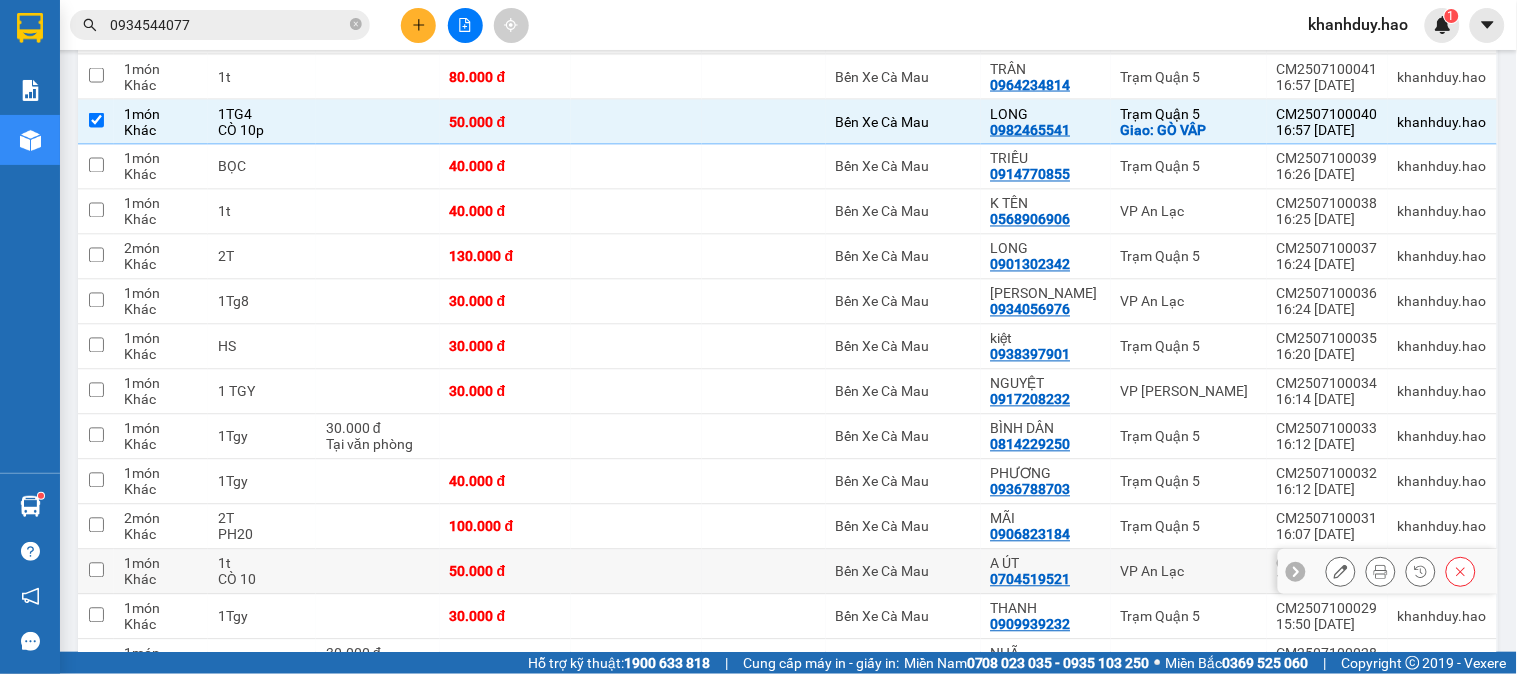 click on "1t" at bounding box center [262, 564] 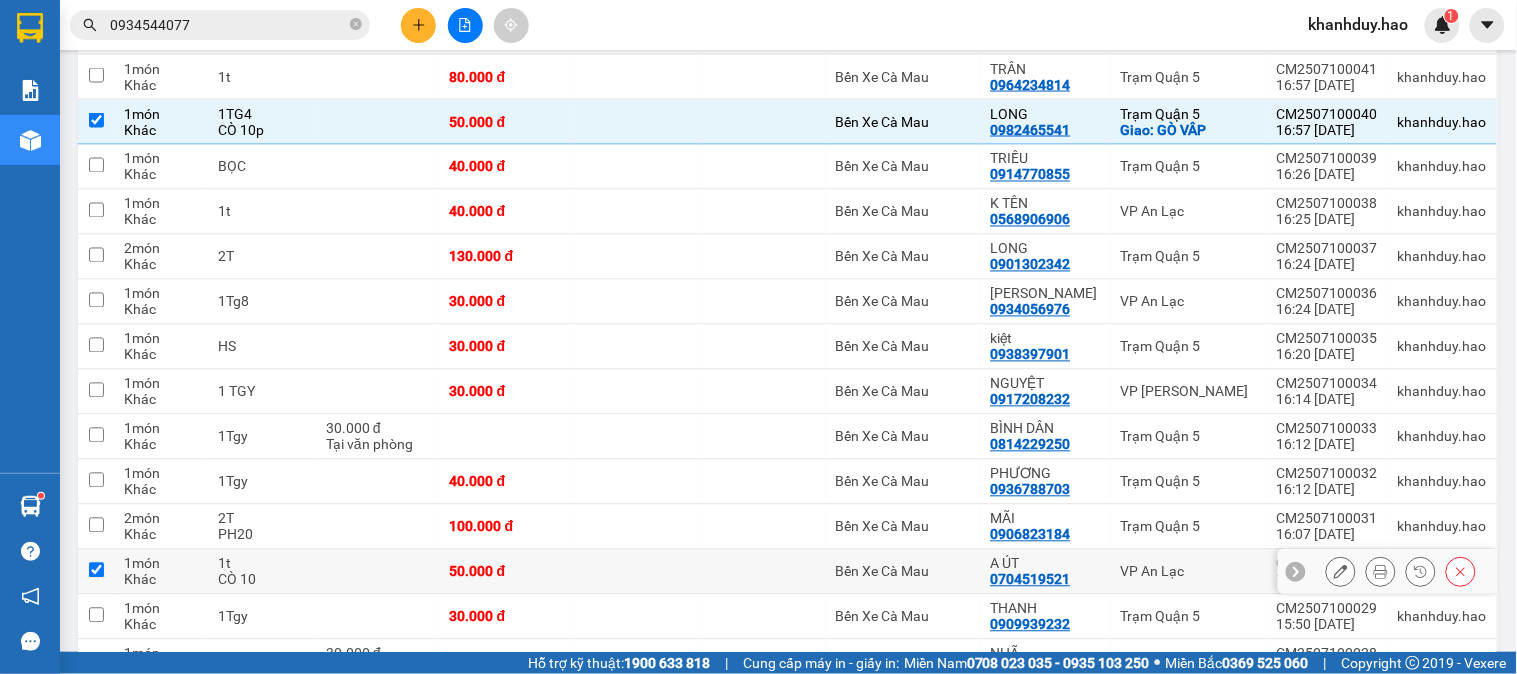 checkbox on "true" 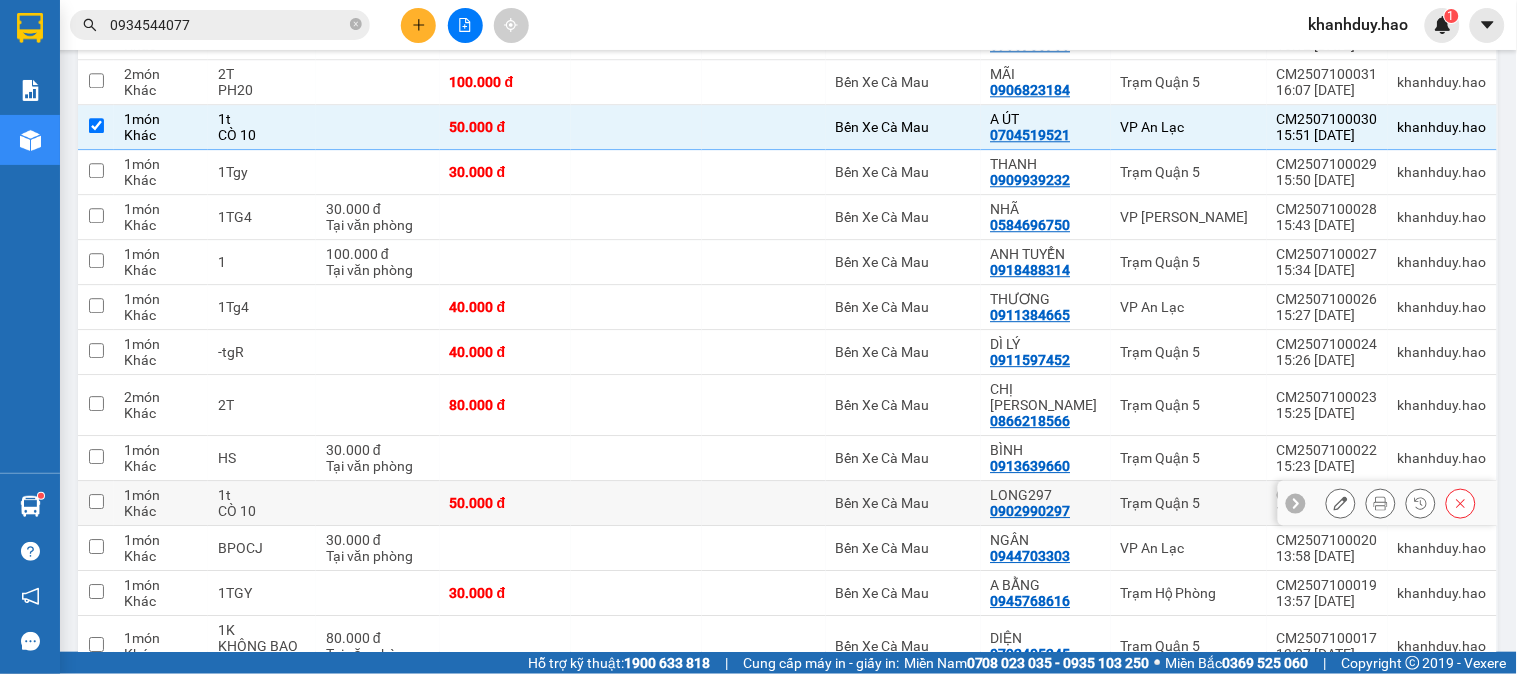 click on "1t CÒ 10" at bounding box center [262, 503] 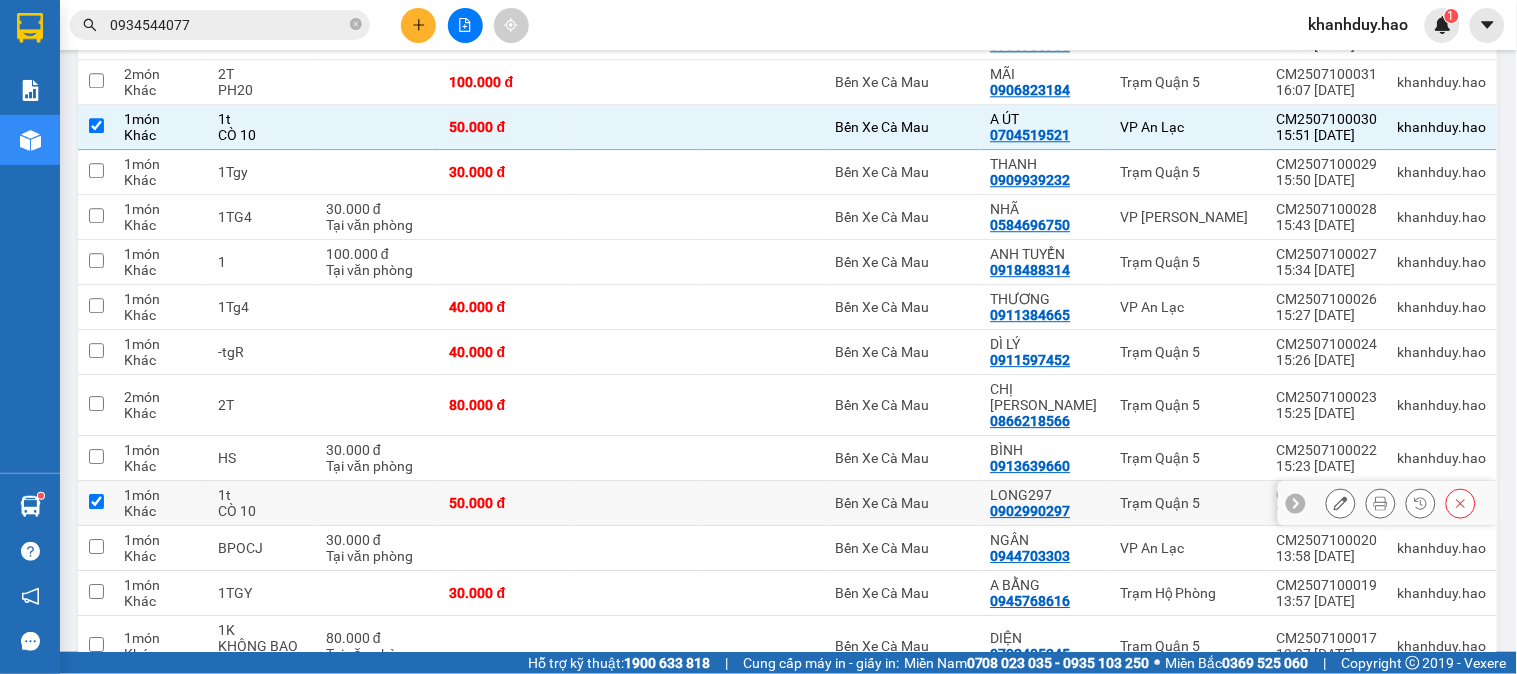 checkbox on "true" 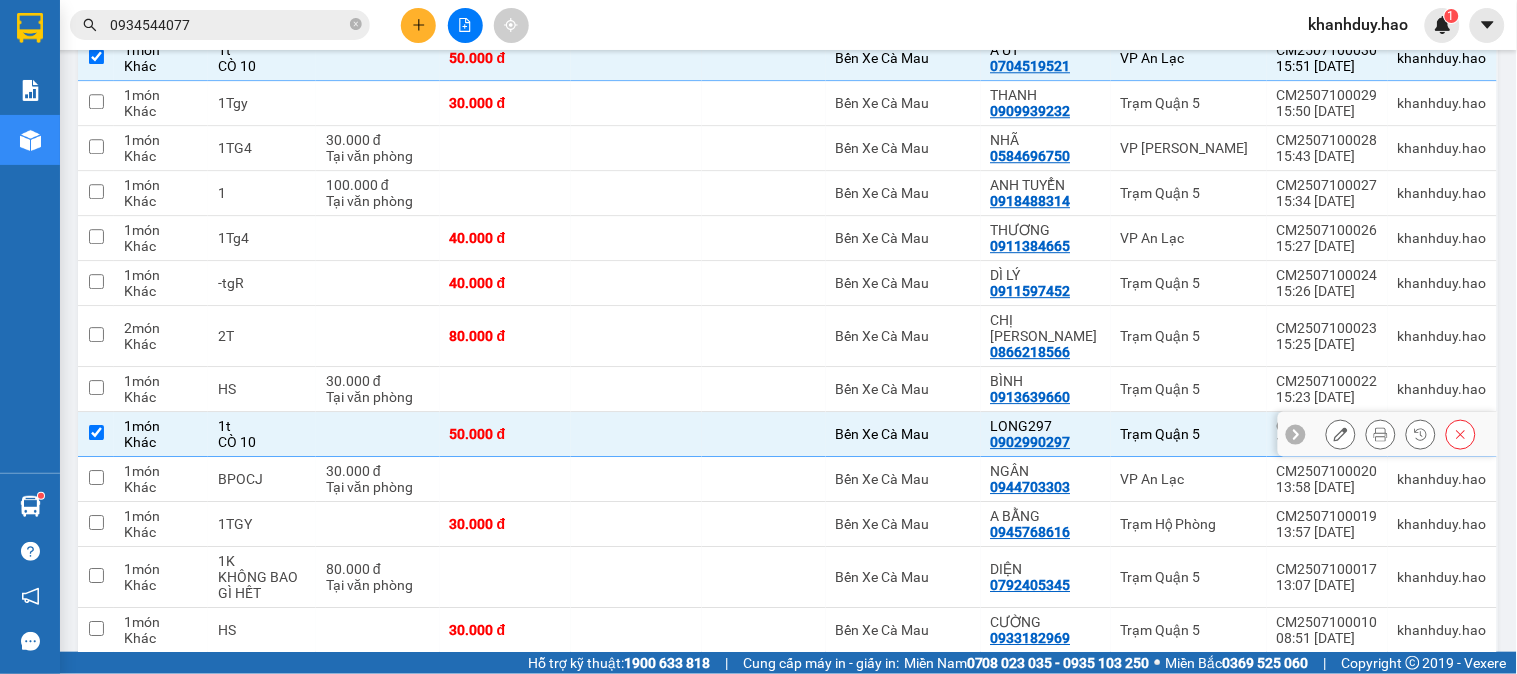 scroll, scrollTop: 3318, scrollLeft: 0, axis: vertical 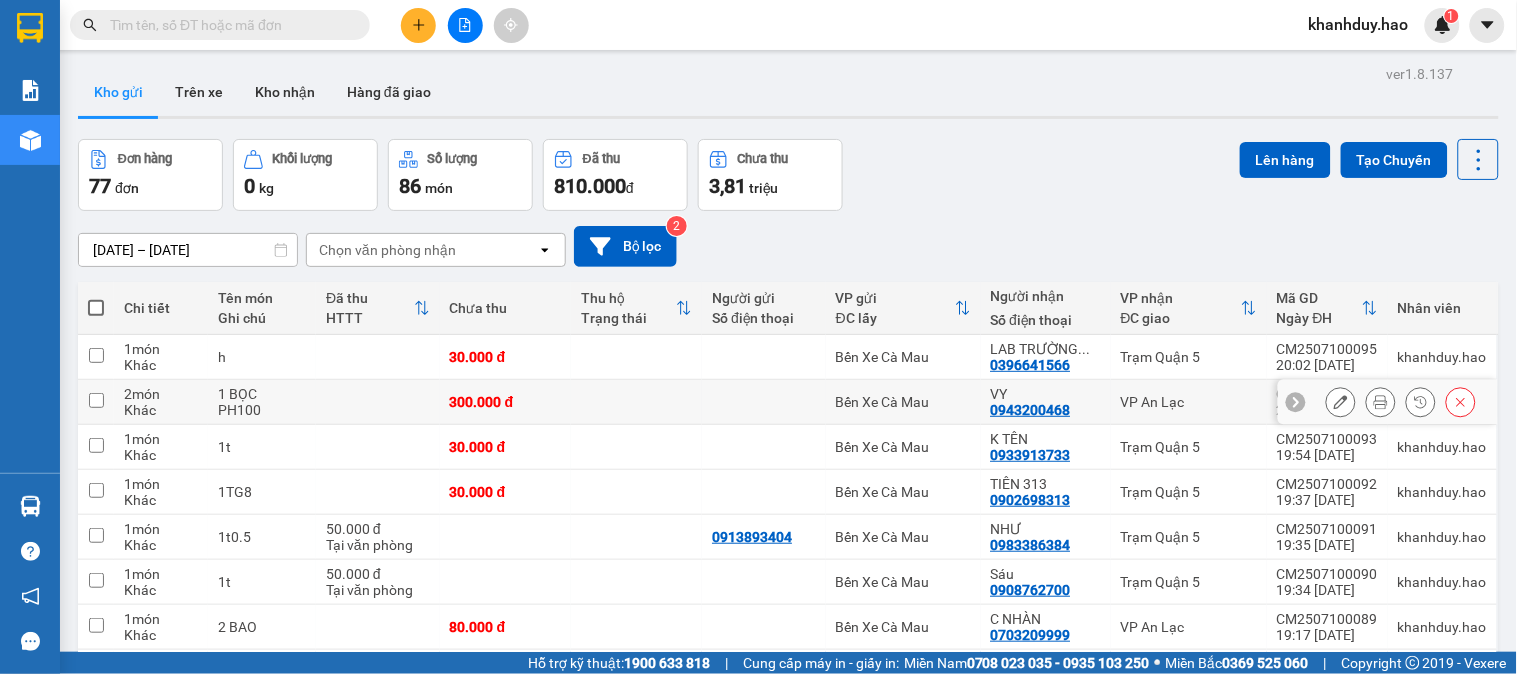 click at bounding box center [378, 402] 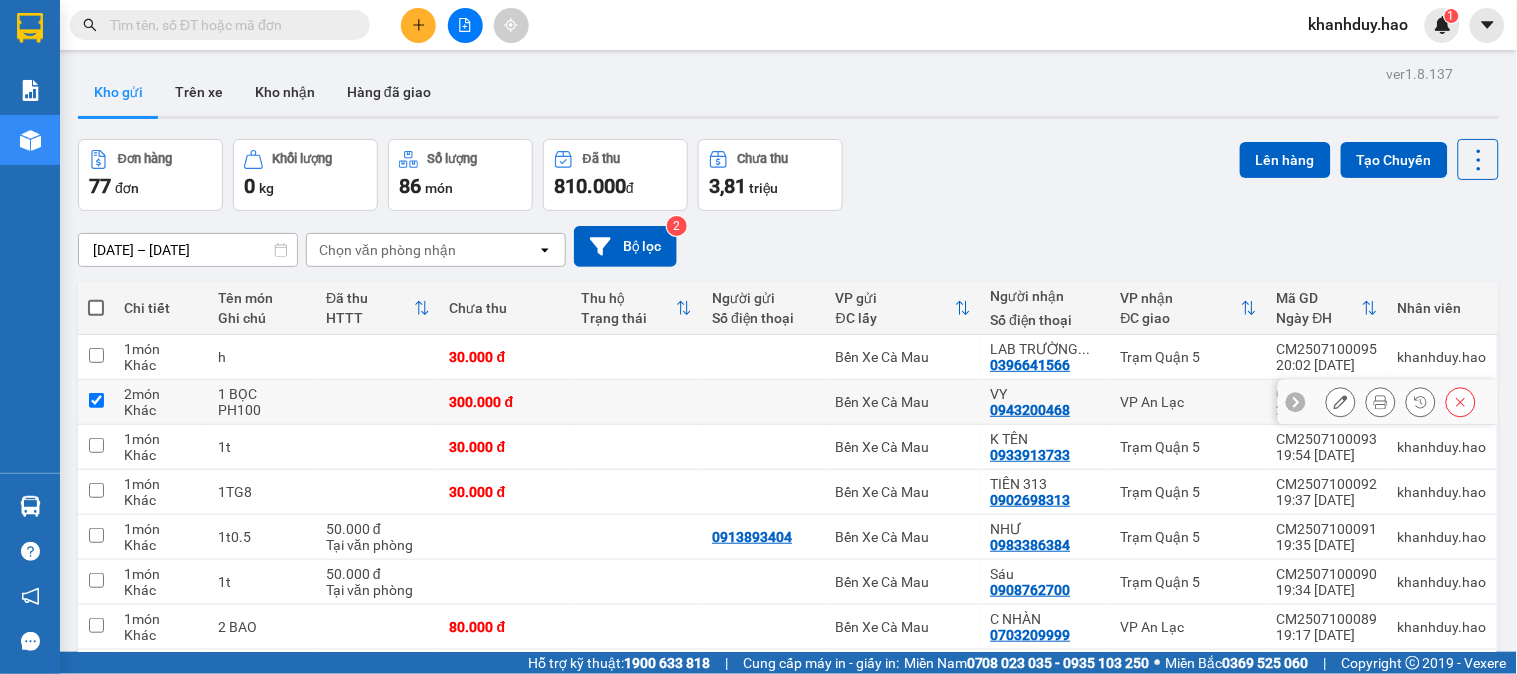 checkbox on "true" 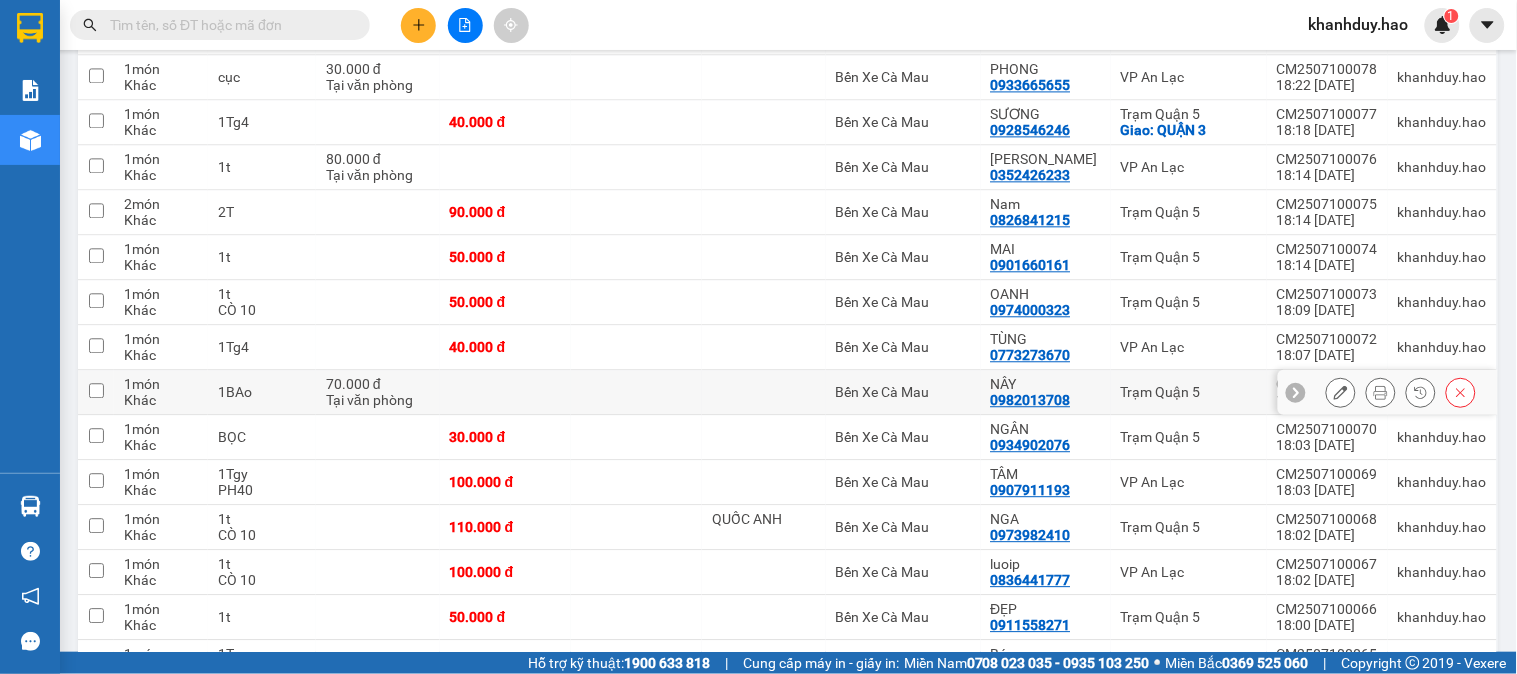 scroll, scrollTop: 1111, scrollLeft: 0, axis: vertical 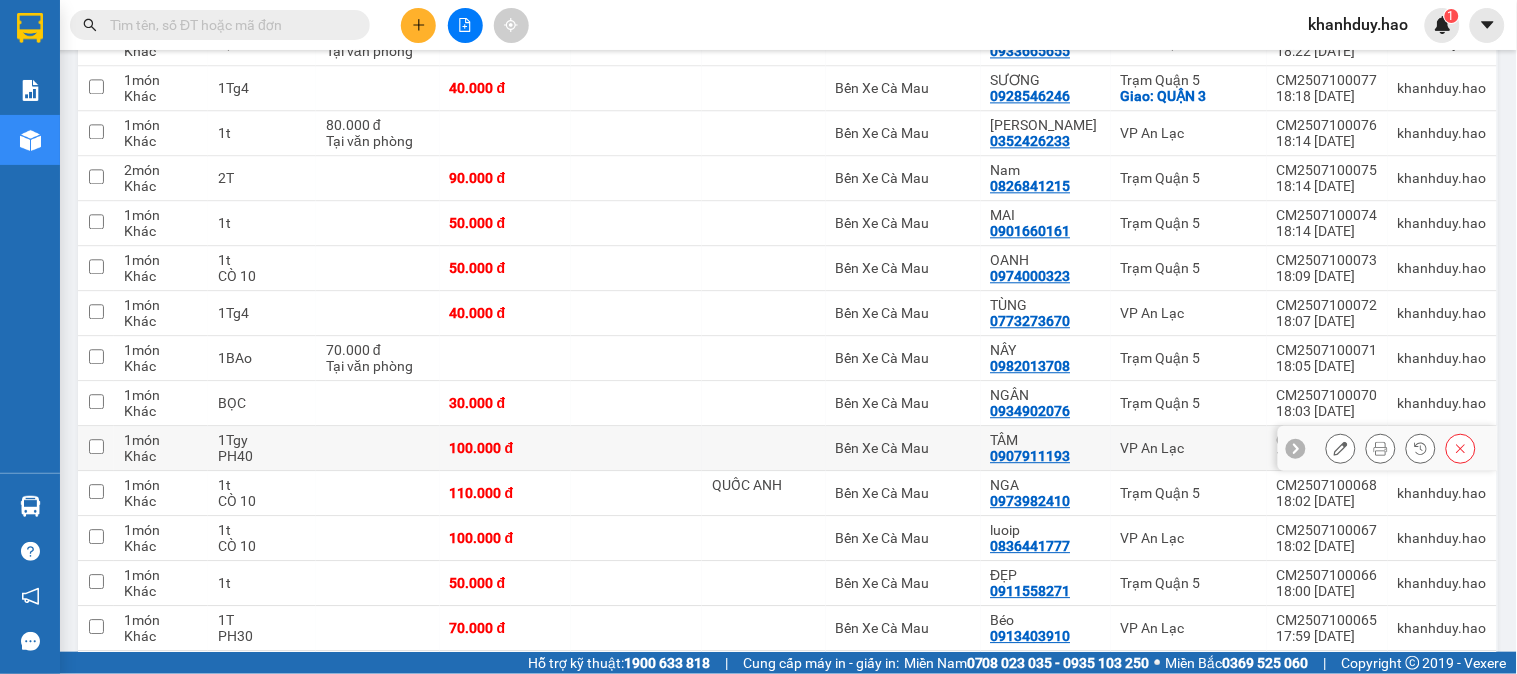 click at bounding box center (378, 448) 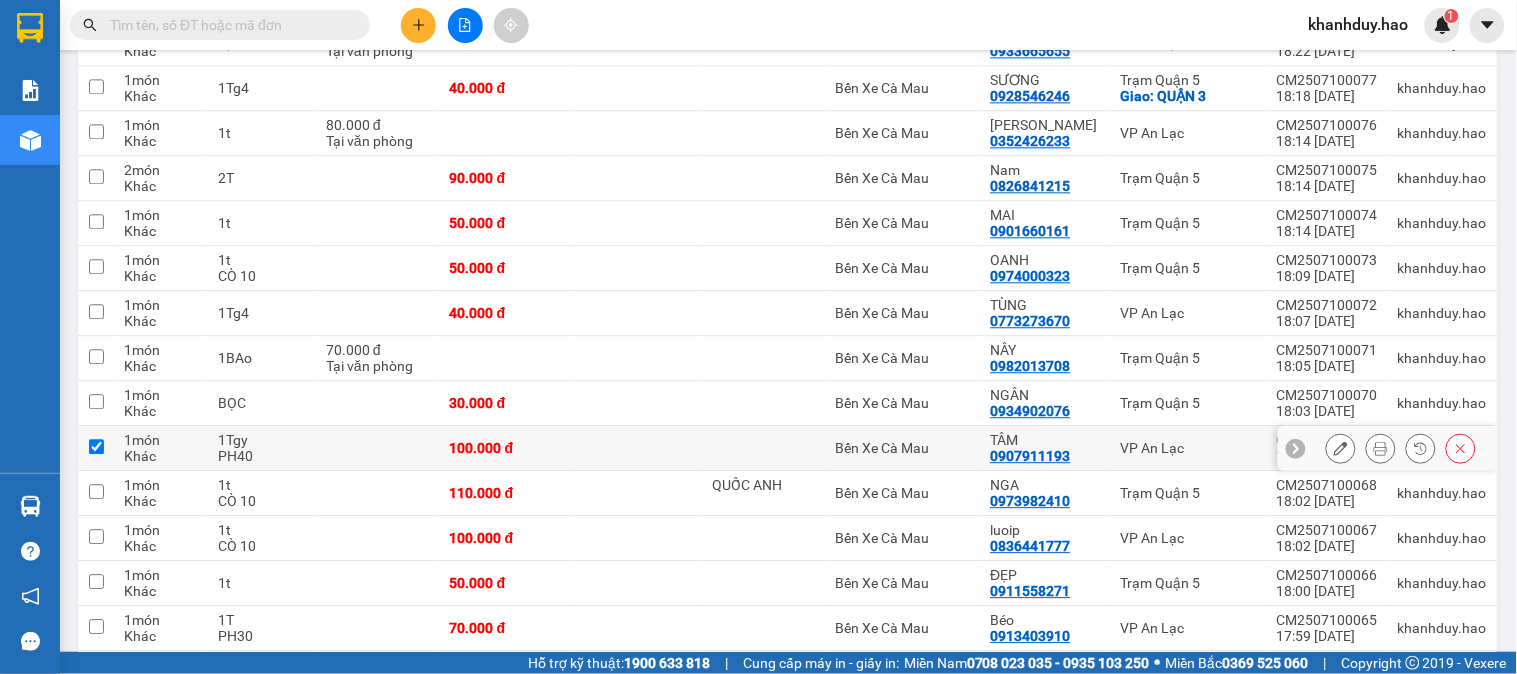 checkbox on "true" 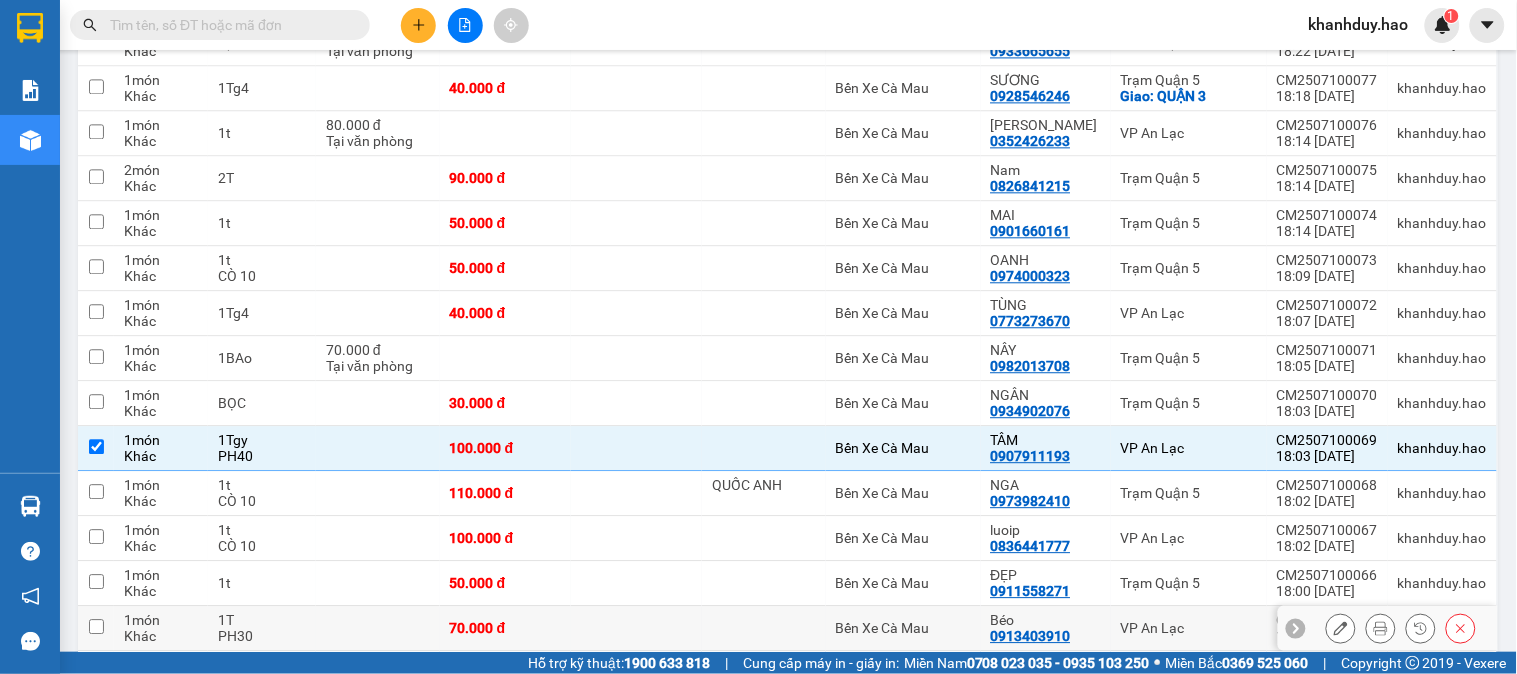 scroll, scrollTop: 1222, scrollLeft: 0, axis: vertical 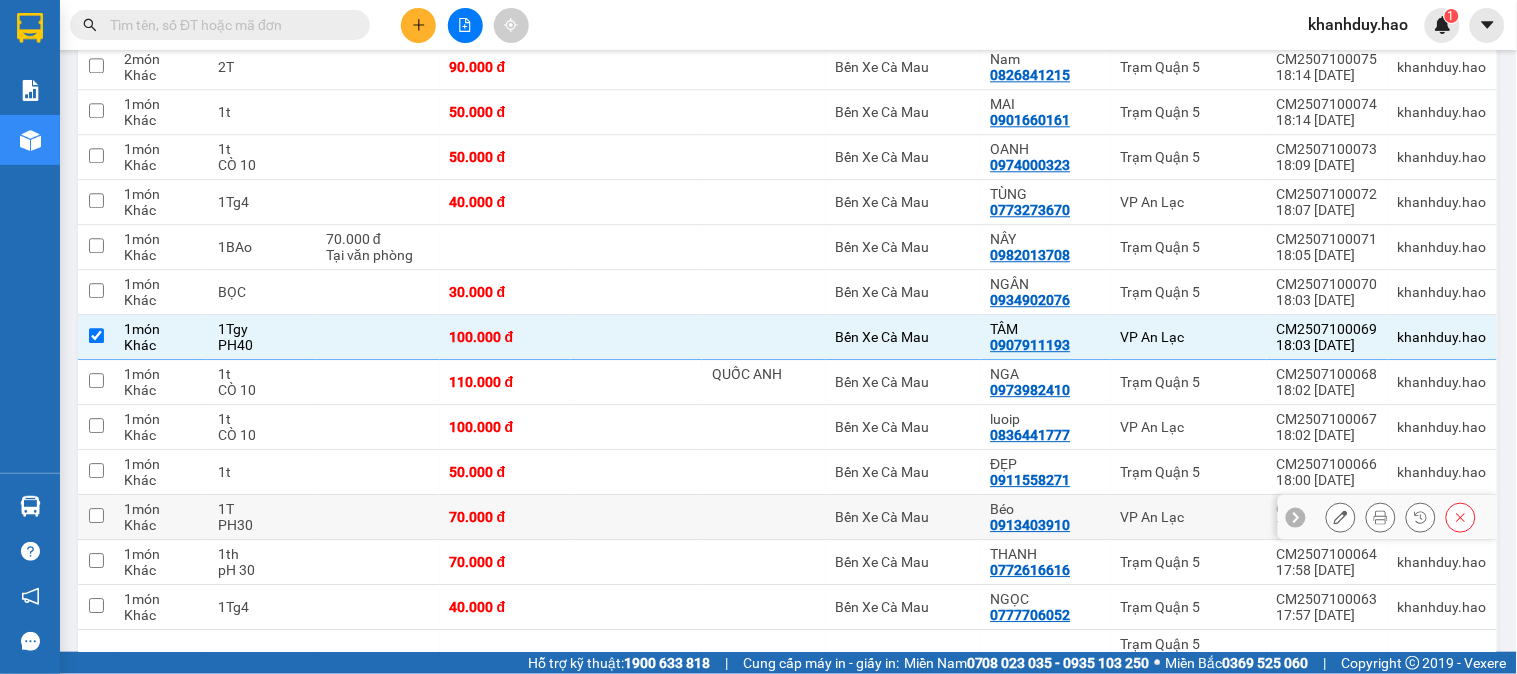 click at bounding box center [378, 517] 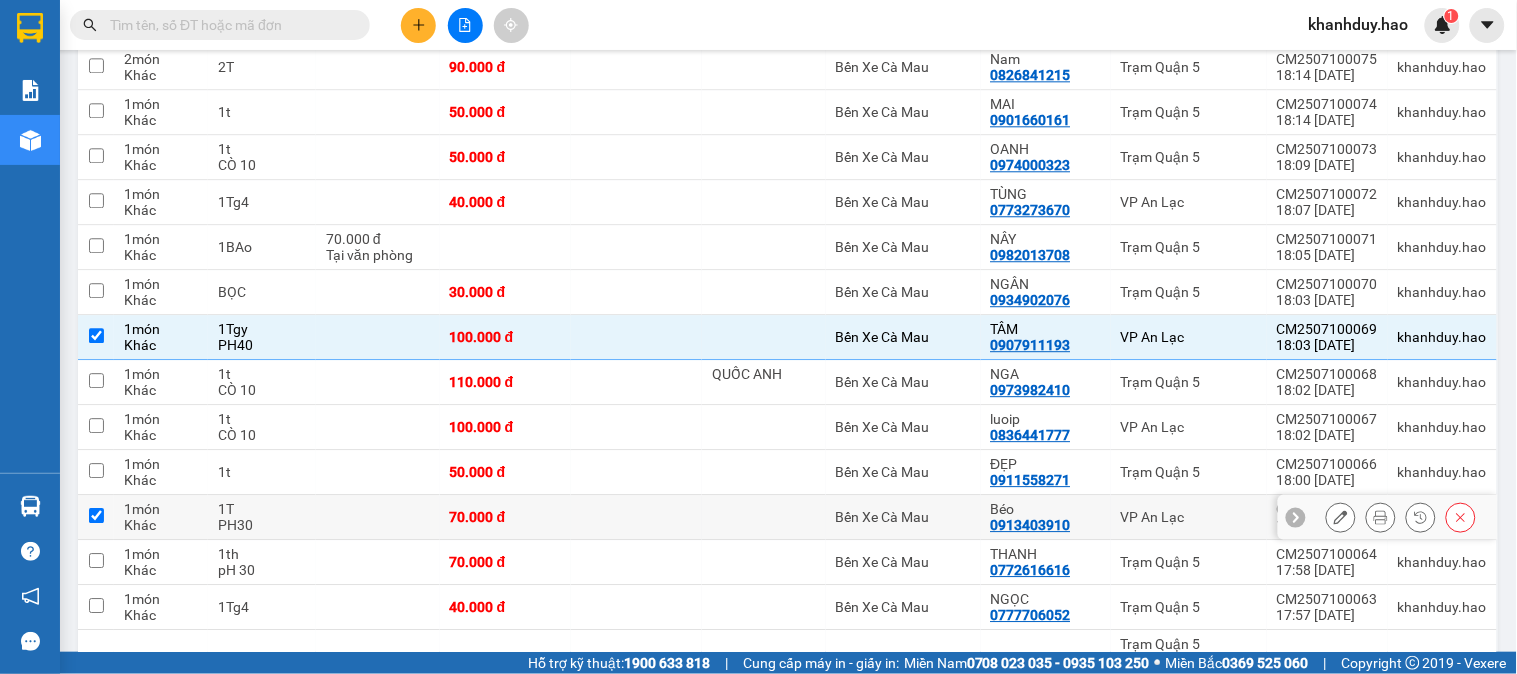 checkbox on "true" 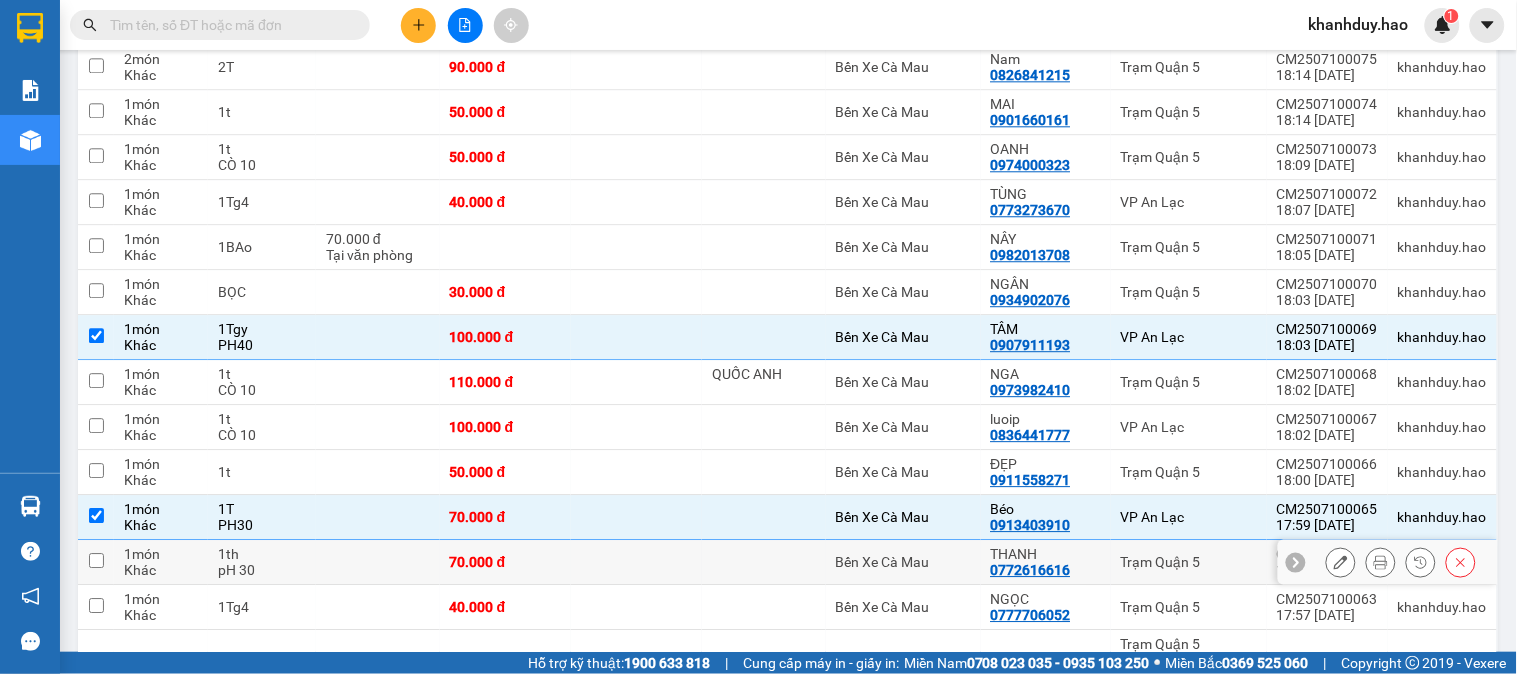 click at bounding box center [378, 562] 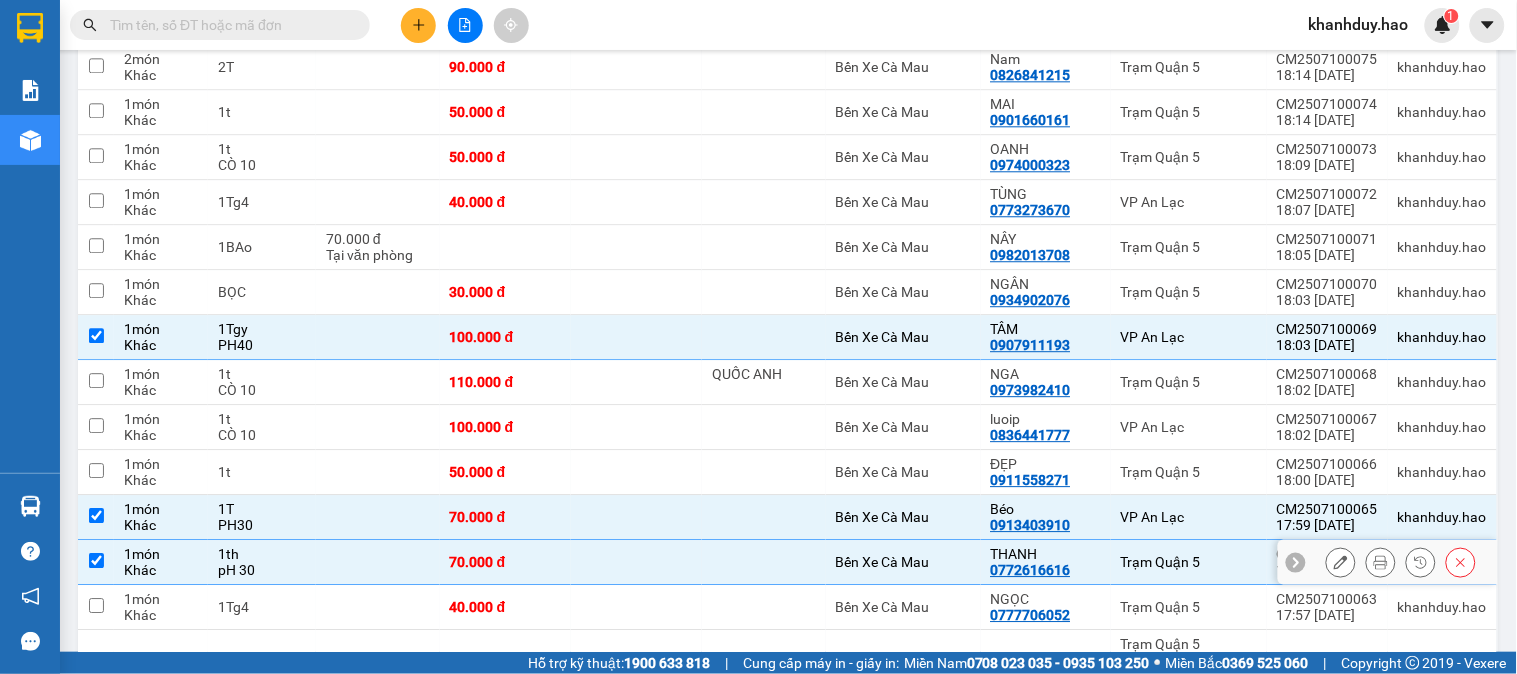 checkbox on "true" 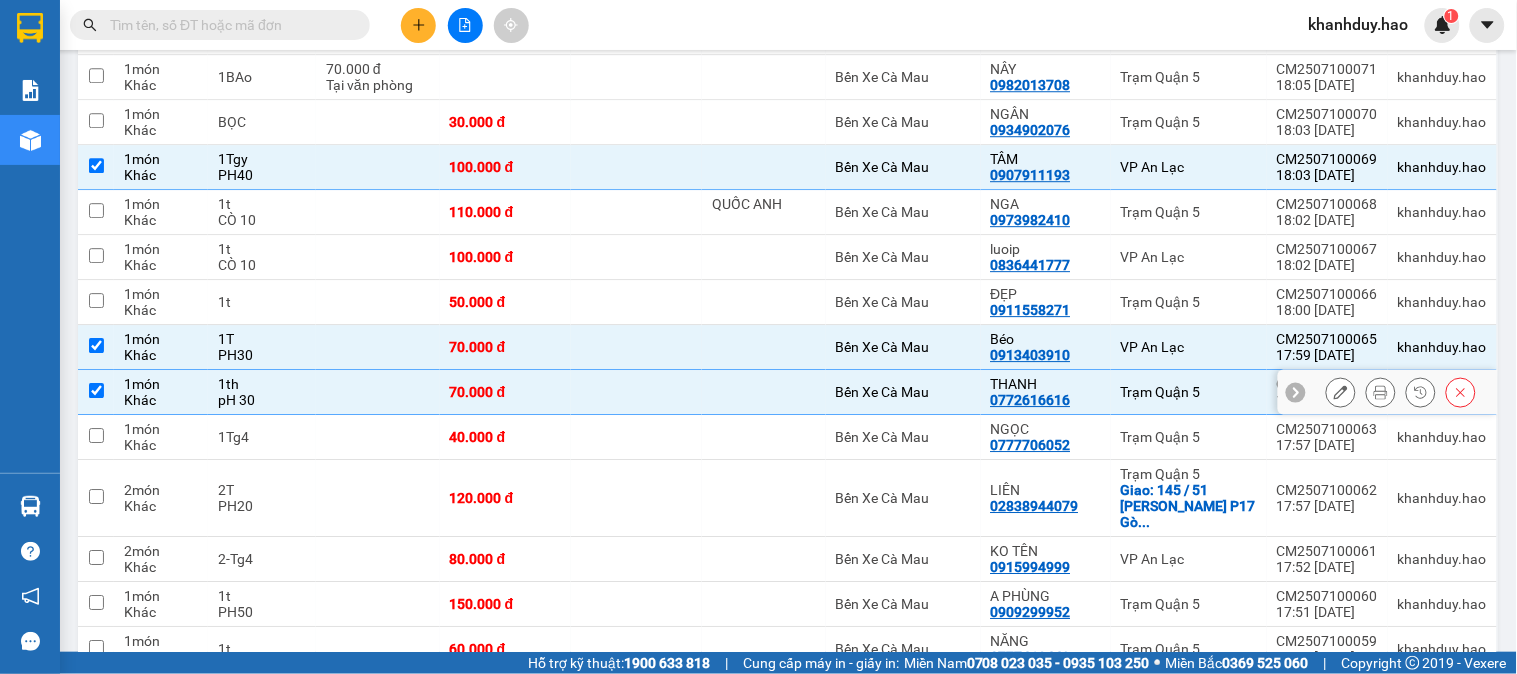 scroll, scrollTop: 1444, scrollLeft: 0, axis: vertical 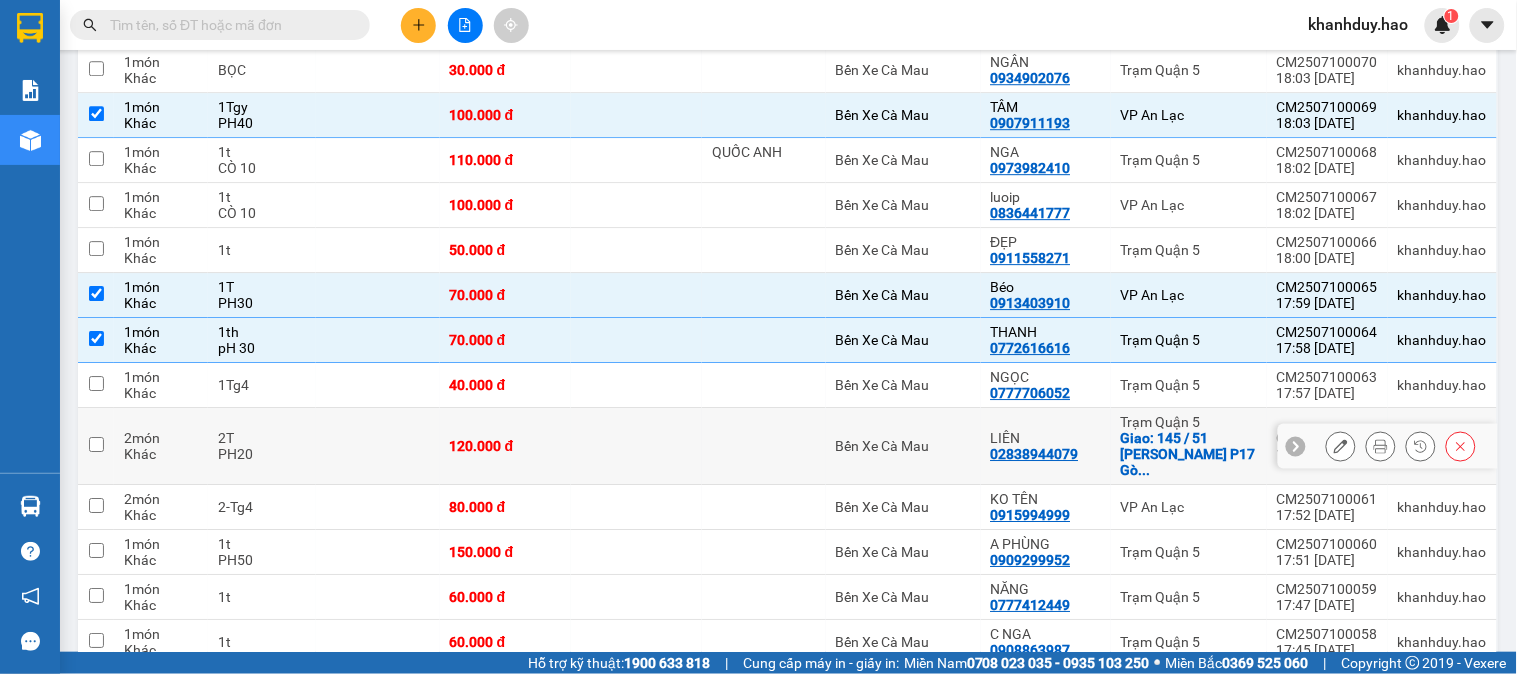 click at bounding box center [378, 446] 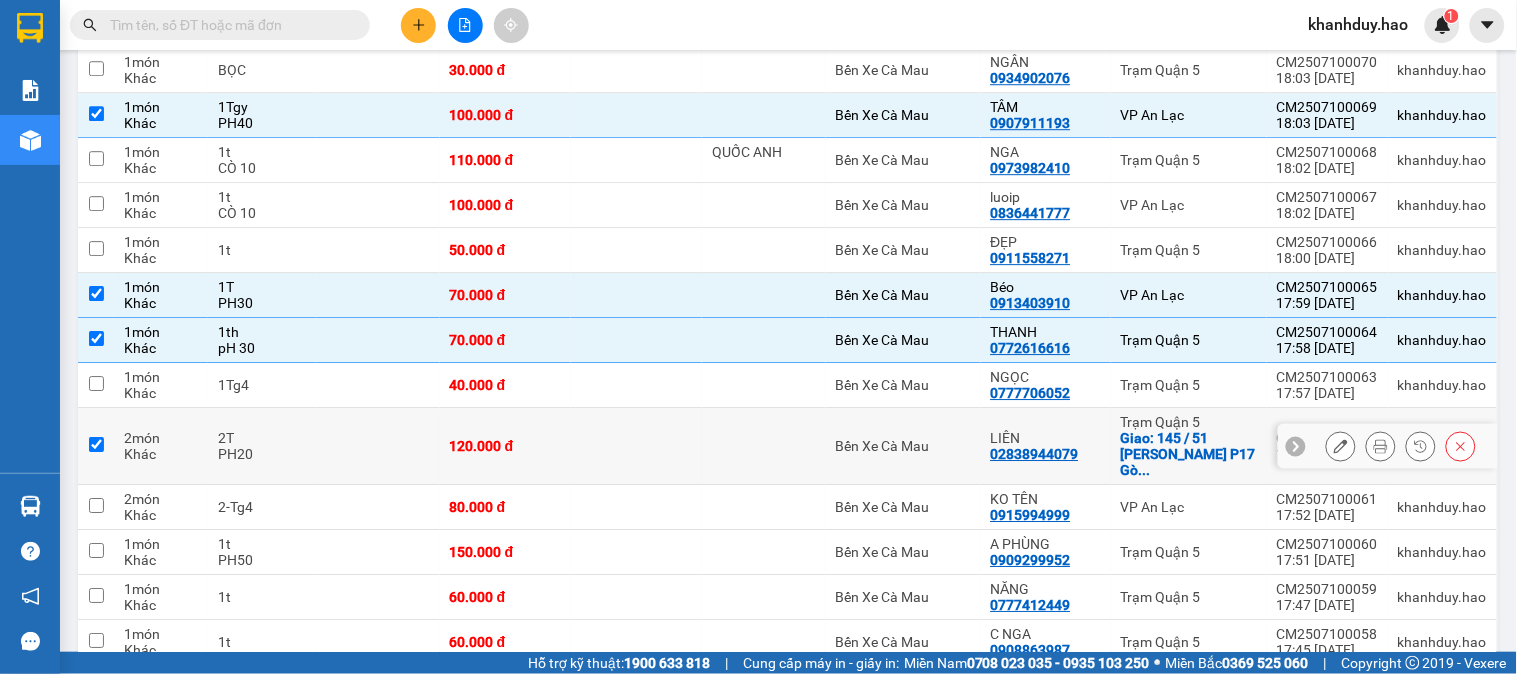 checkbox on "true" 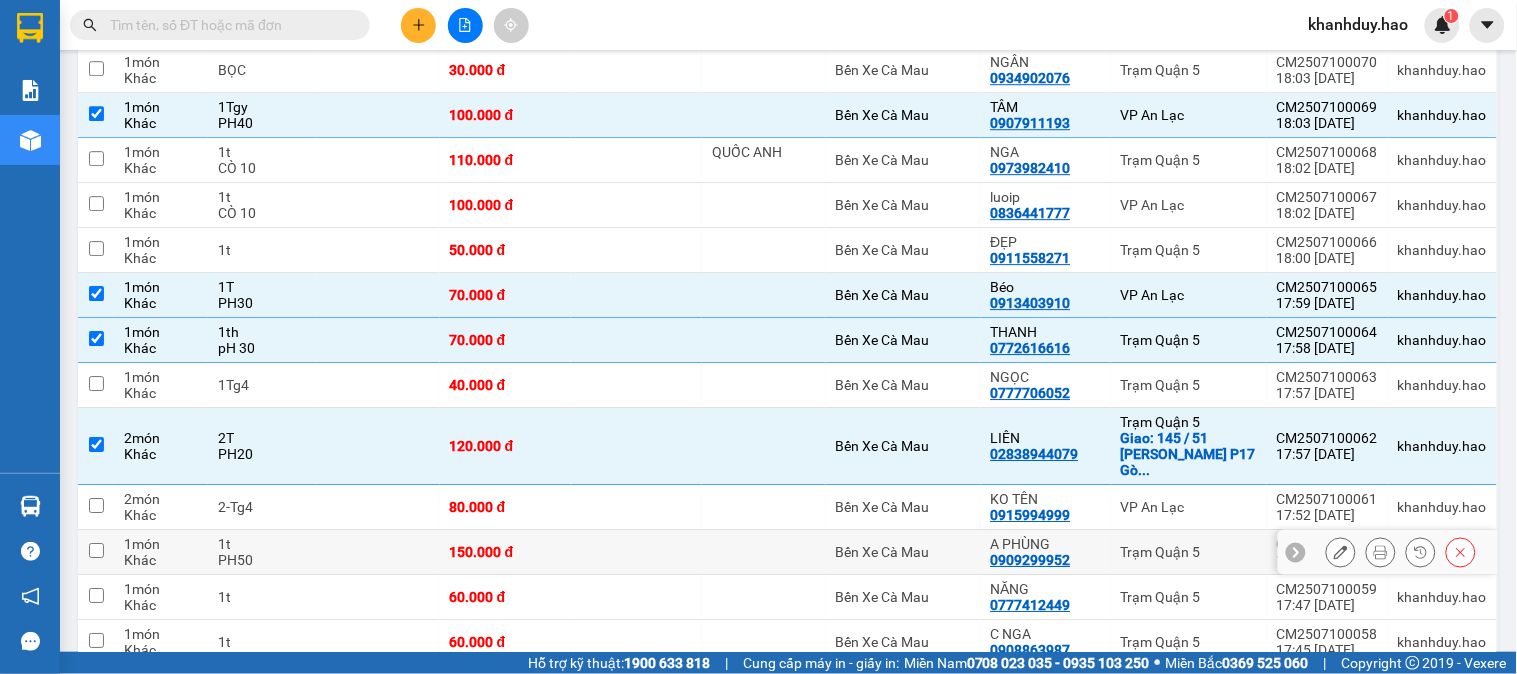 click at bounding box center [378, 552] 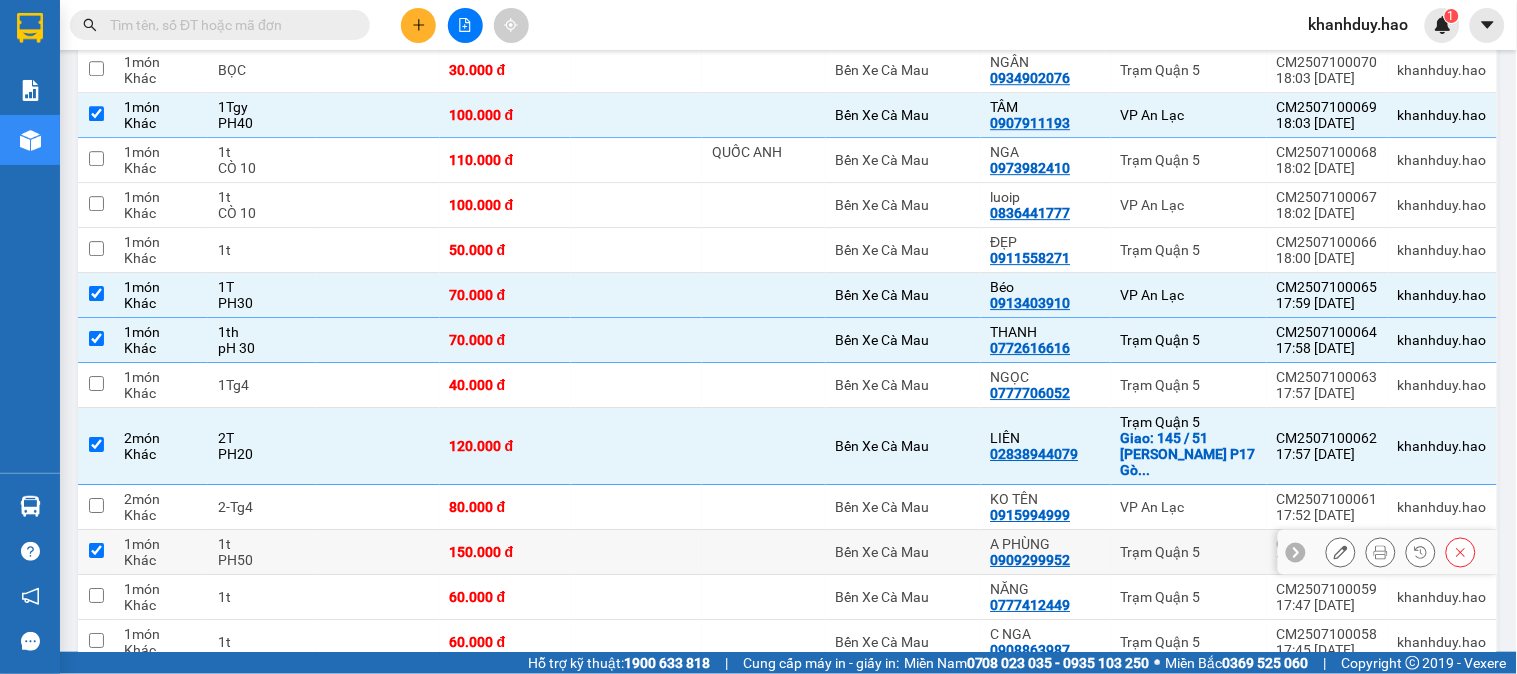 checkbox on "true" 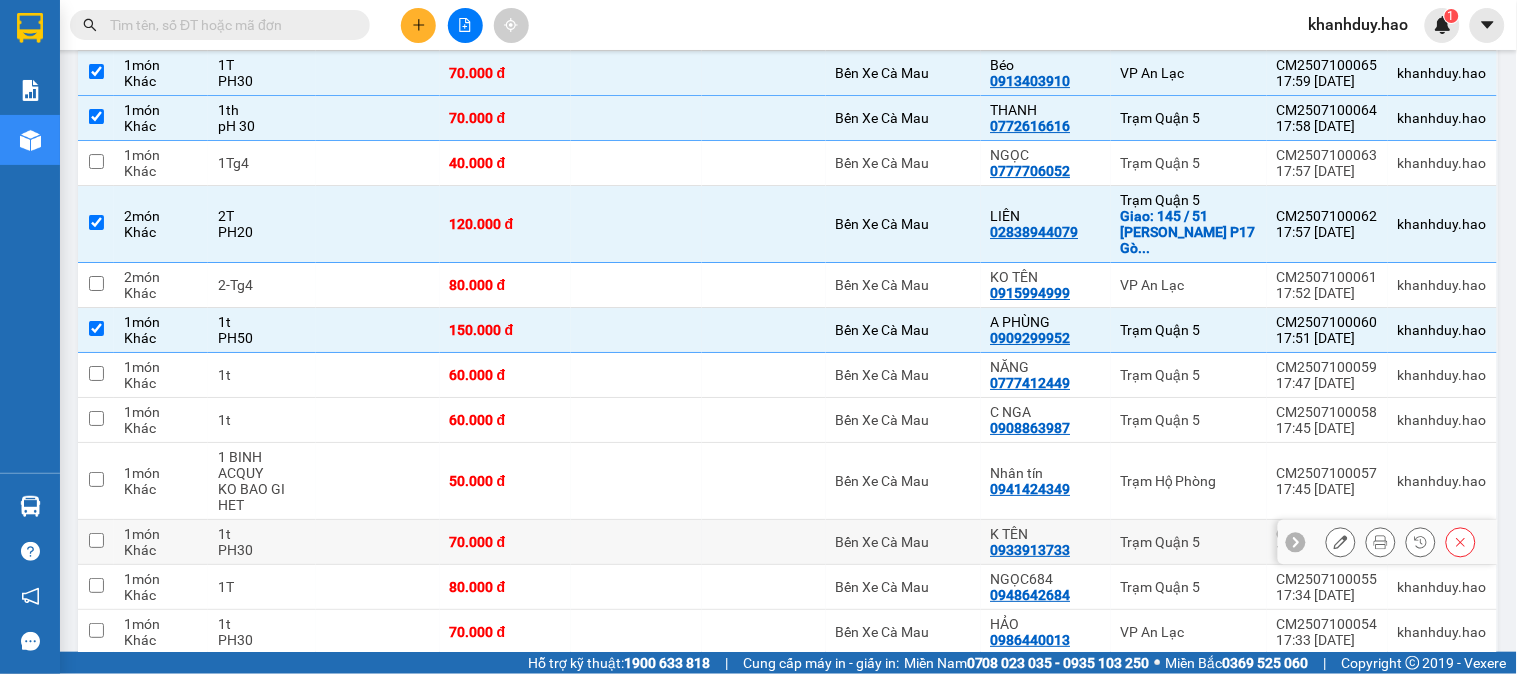 scroll, scrollTop: 1777, scrollLeft: 0, axis: vertical 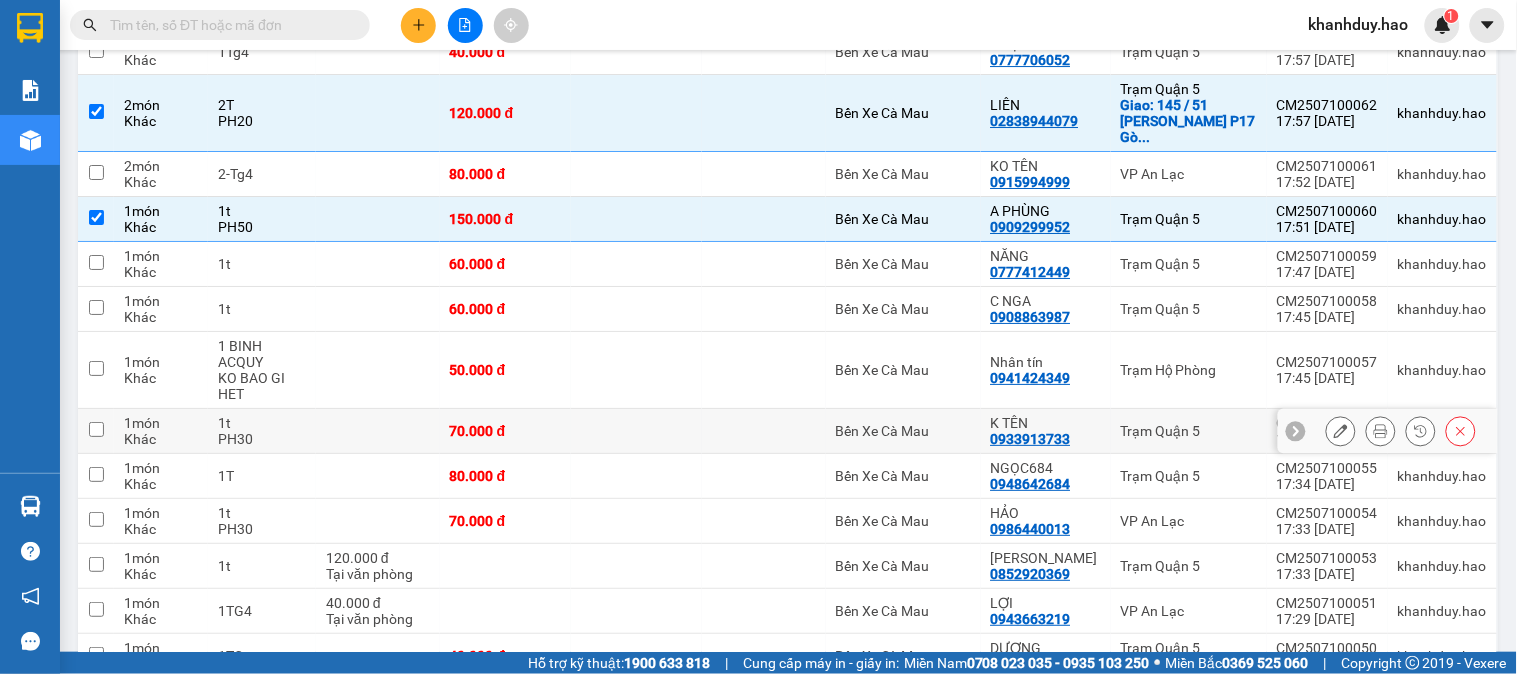 click at bounding box center (378, 431) 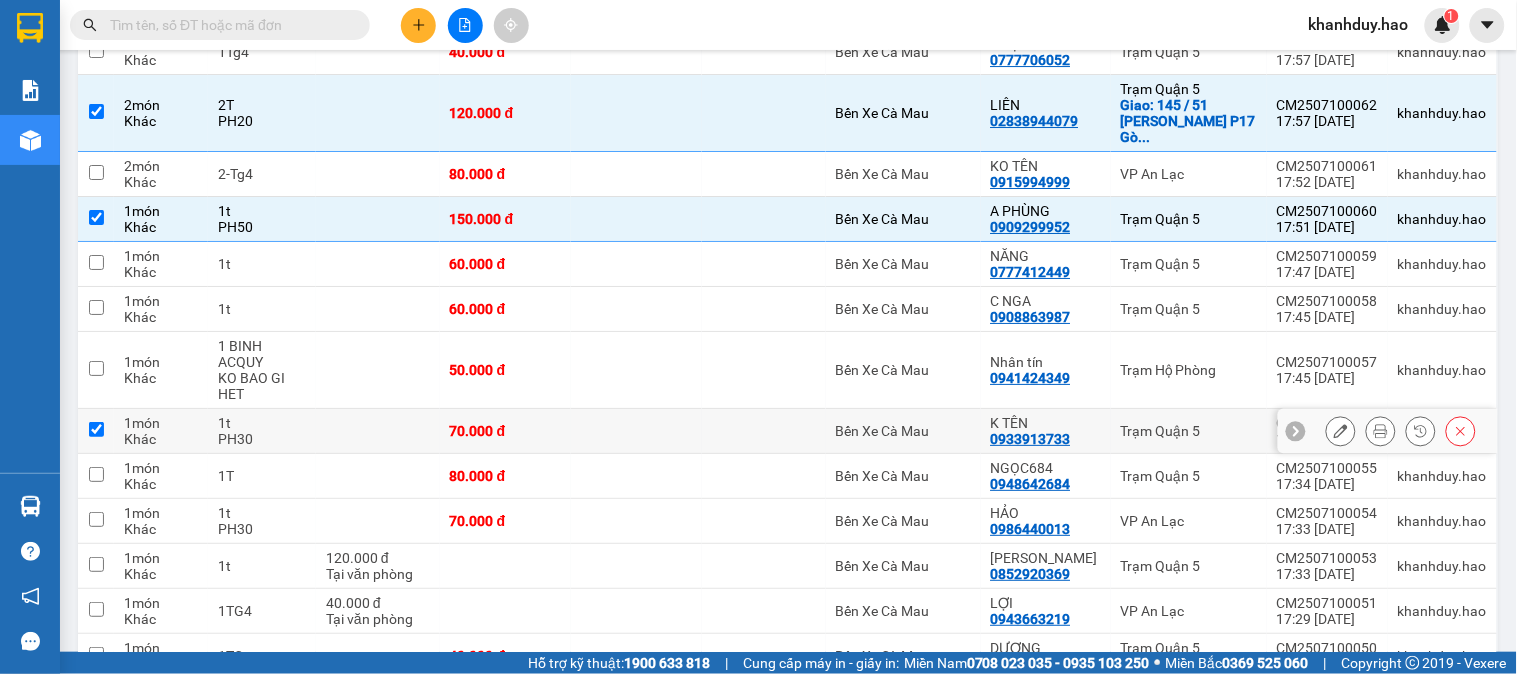 checkbox on "true" 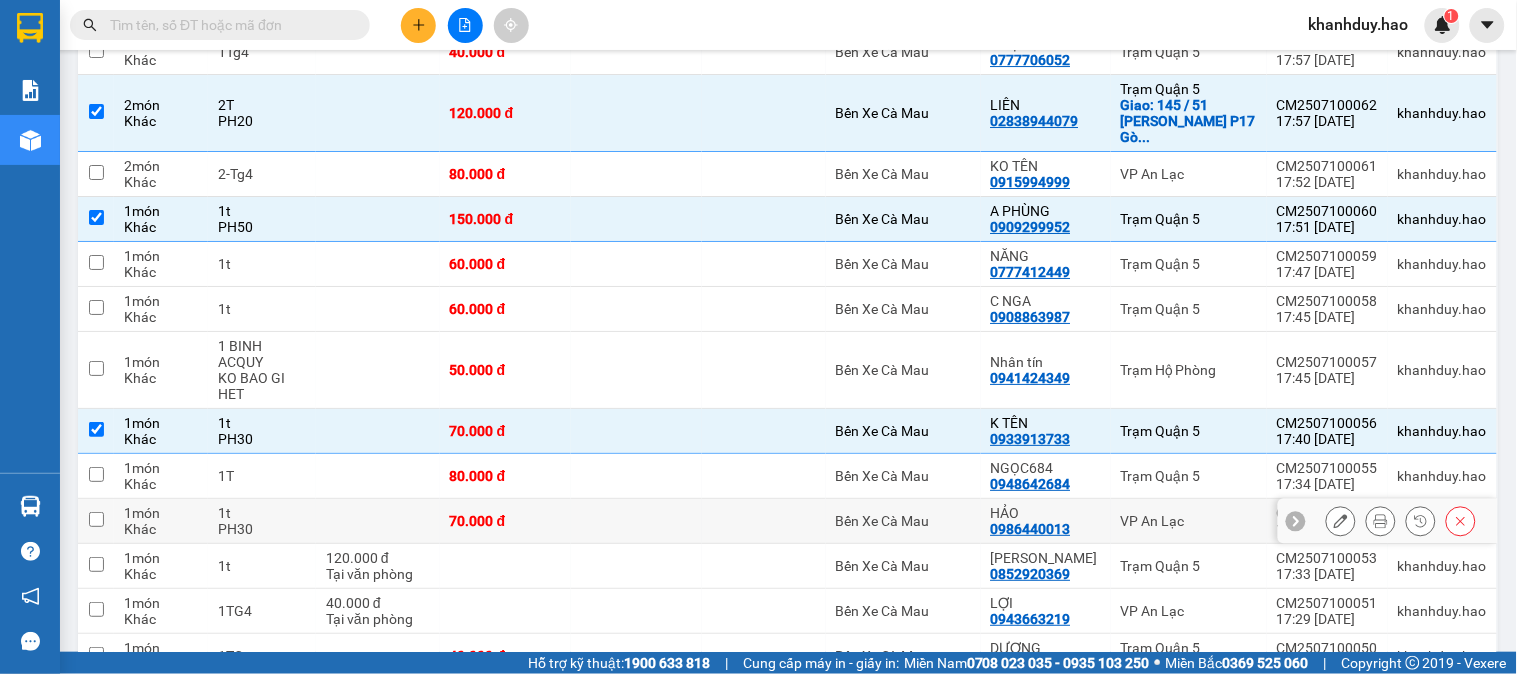 click at bounding box center [378, 521] 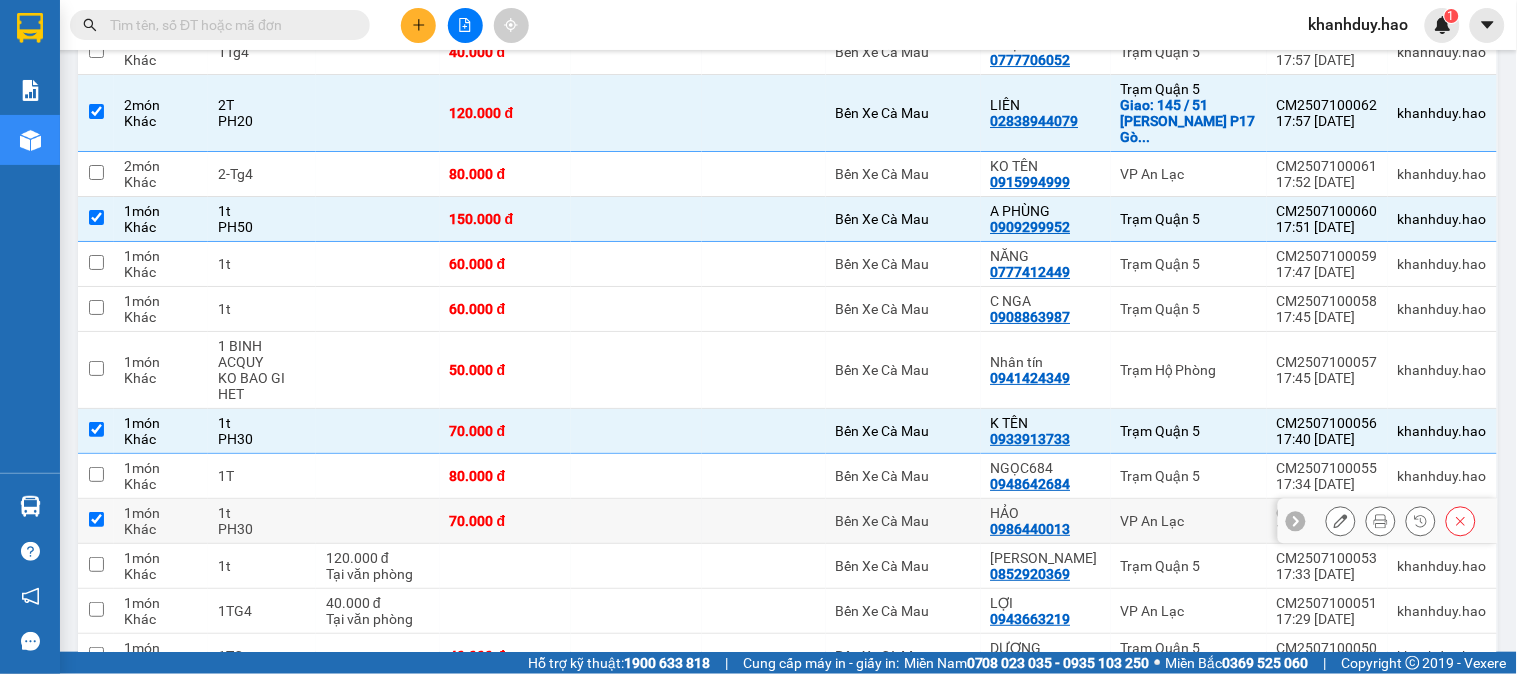 checkbox on "true" 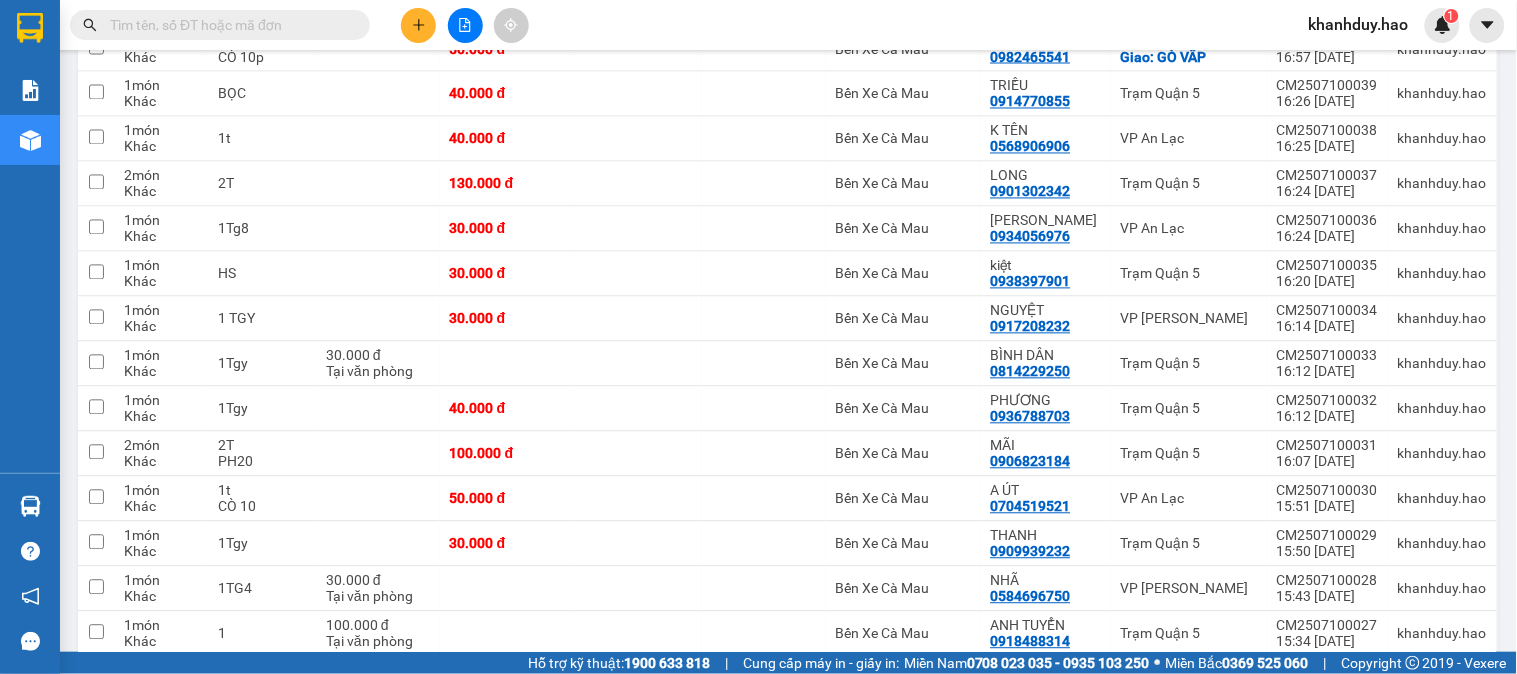 scroll, scrollTop: 2888, scrollLeft: 0, axis: vertical 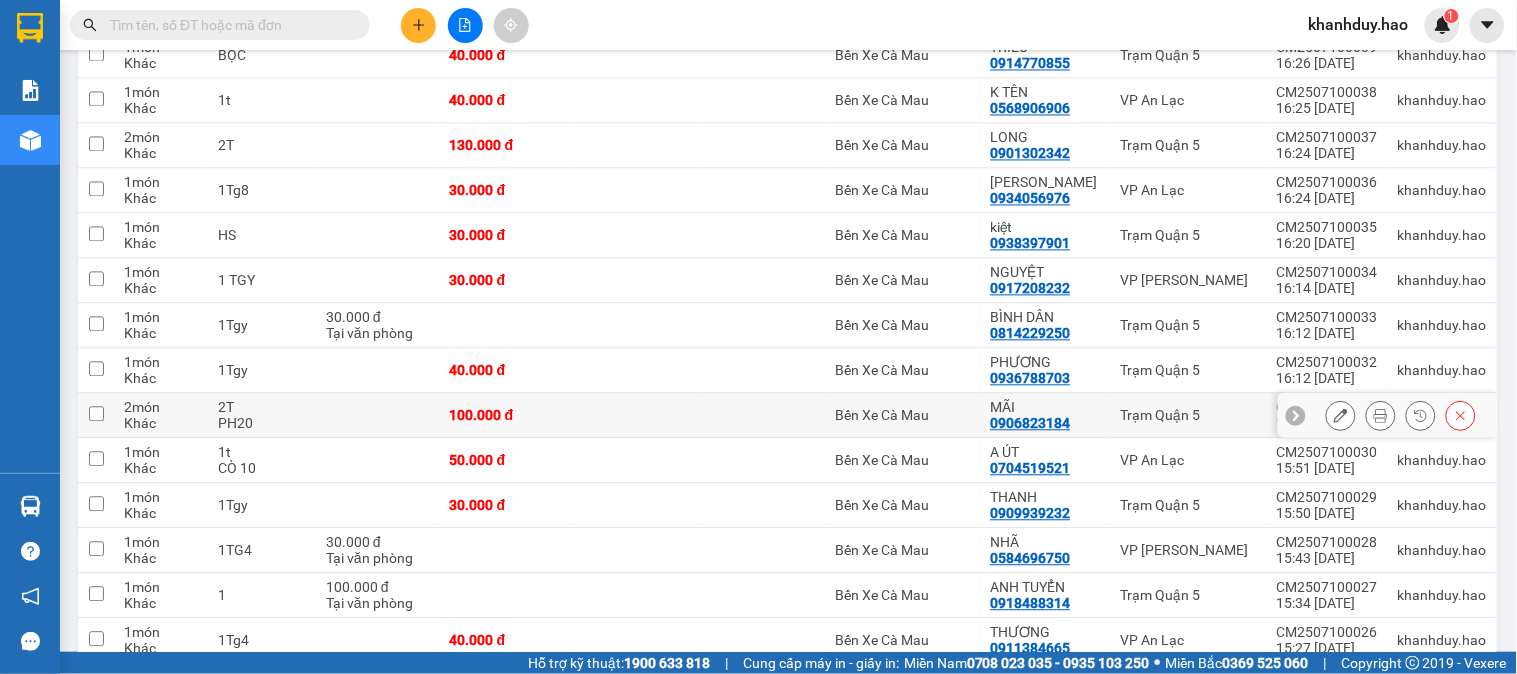 click at bounding box center [378, 416] 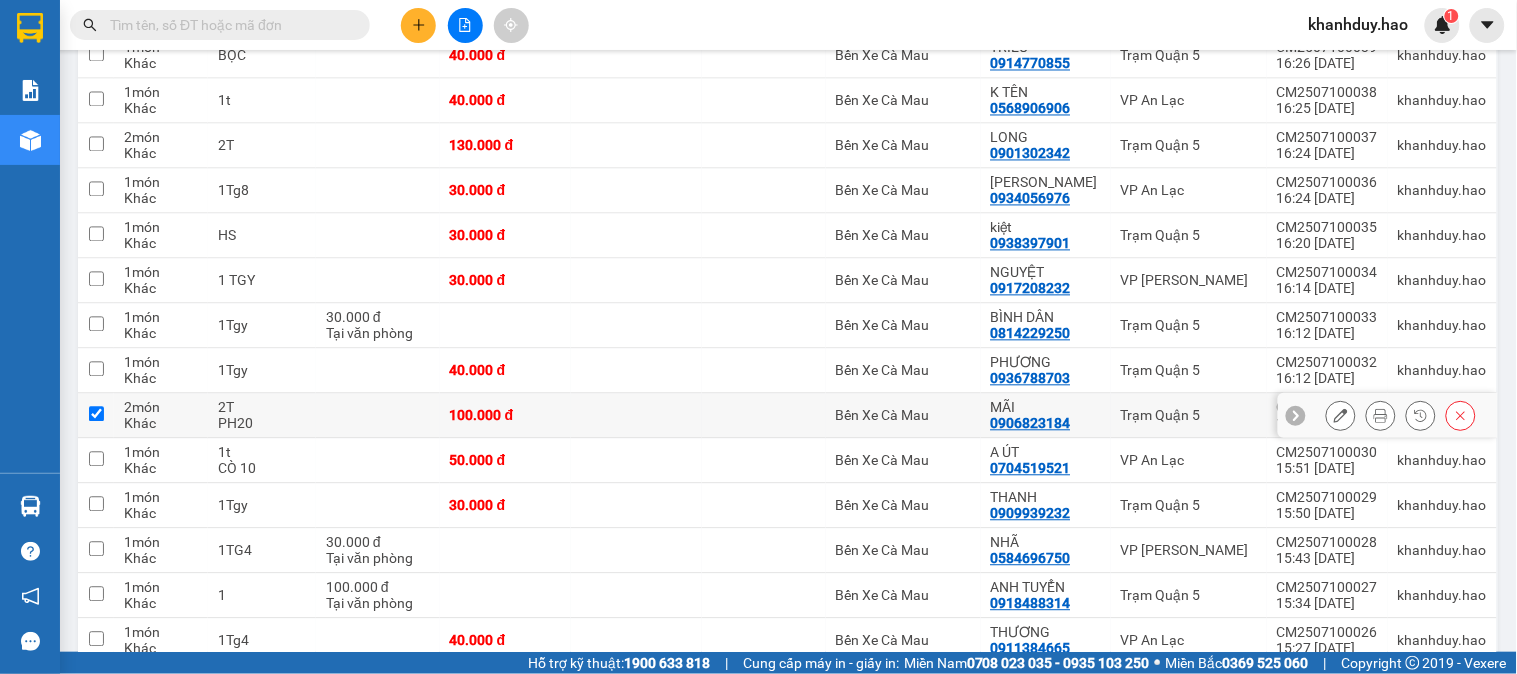 checkbox on "true" 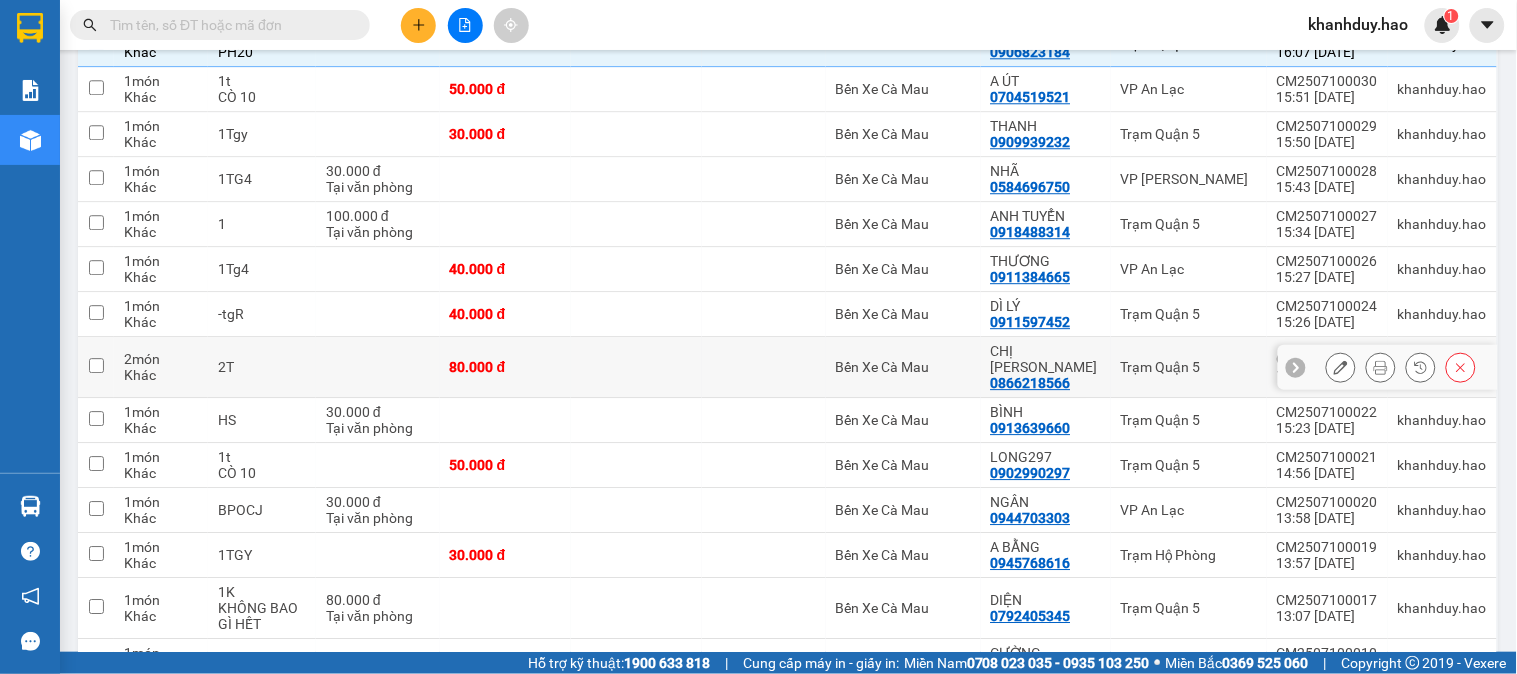 scroll, scrollTop: 3318, scrollLeft: 0, axis: vertical 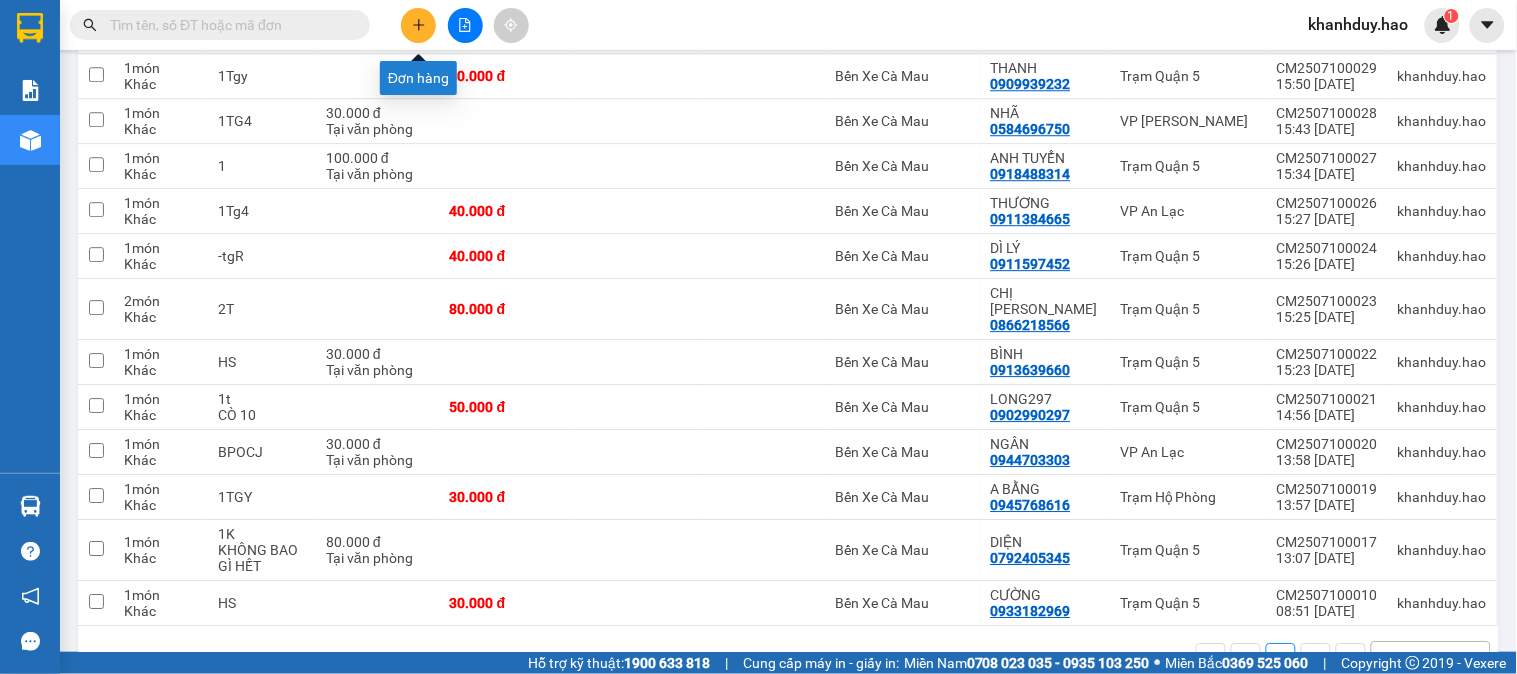 click at bounding box center (418, 25) 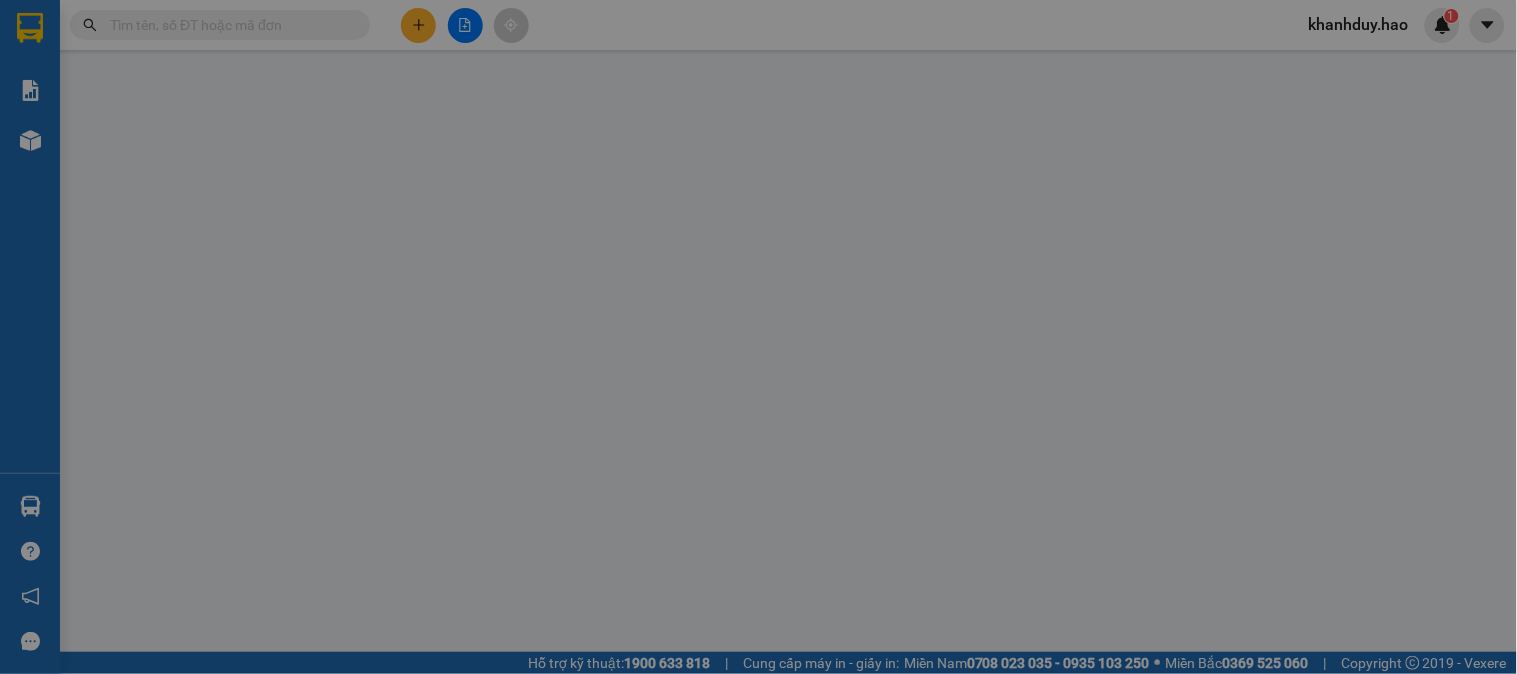 scroll, scrollTop: 0, scrollLeft: 0, axis: both 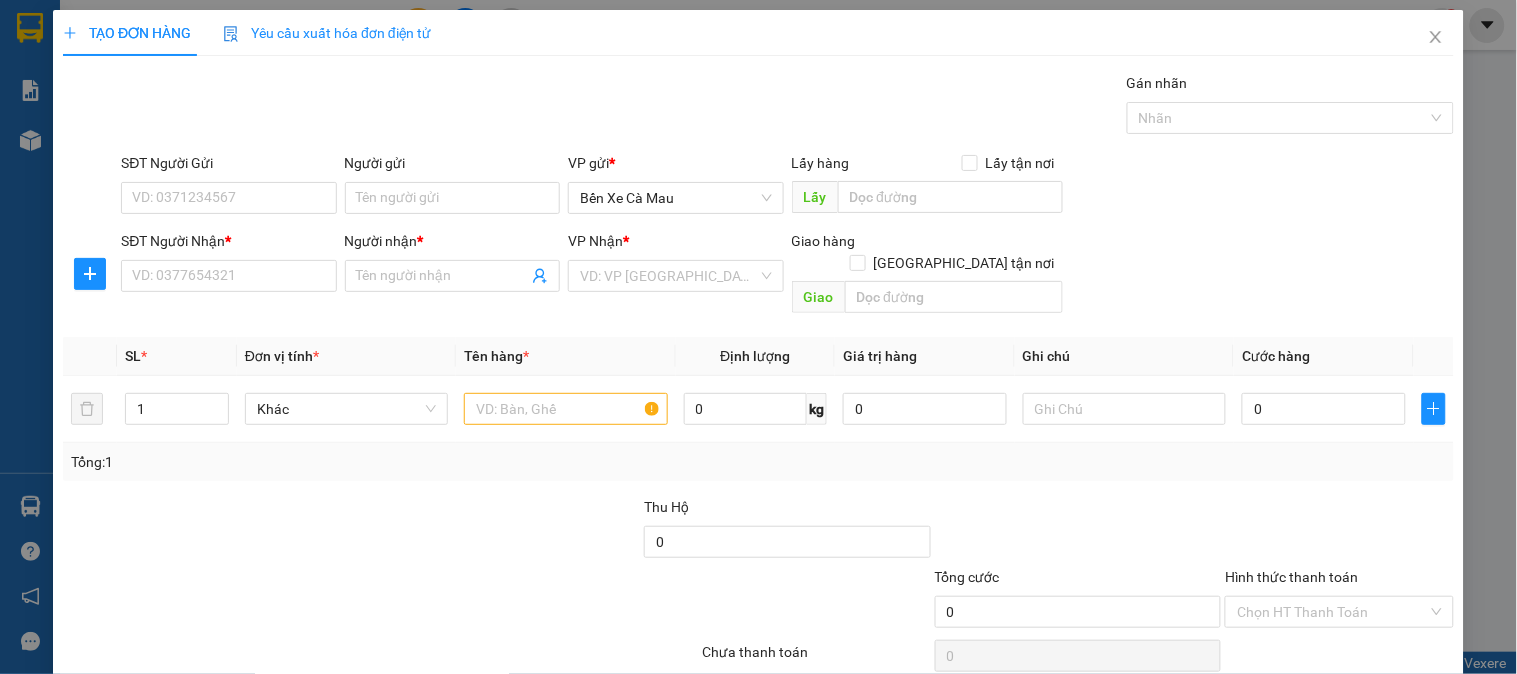 click on "Transit Pickup Surcharge Ids Transit Deliver Surcharge Ids Transit Deliver Surcharge Transit Deliver Surcharge Gán nhãn   Nhãn SĐT Người Gửi VD: 0371234567 Người gửi Tên người gửi VP gửi  * Bến Xe Cà Mau Lấy hàng Lấy tận nơi Lấy SĐT Người Nhận  * VD: 0377654321 Người nhận  * Tên người nhận VP Nhận  * VD: VP Sài Gòn Giao hàng Giao tận nơi Giao SL  * Đơn vị tính  * Tên hàng  * Định lượng Giá trị hàng Ghi chú Cước hàng                   1 Khác 0 kg 0 0 Tổng:  1 Thu Hộ 0 Tổng cước 0 Hình thức thanh toán Chọn HT Thanh Toán Số tiền thu trước Chưa thanh toán 0 Chọn HT Thanh Toán Lưu nháp Xóa Thông tin Lưu Lưu và In" at bounding box center [758, 397] 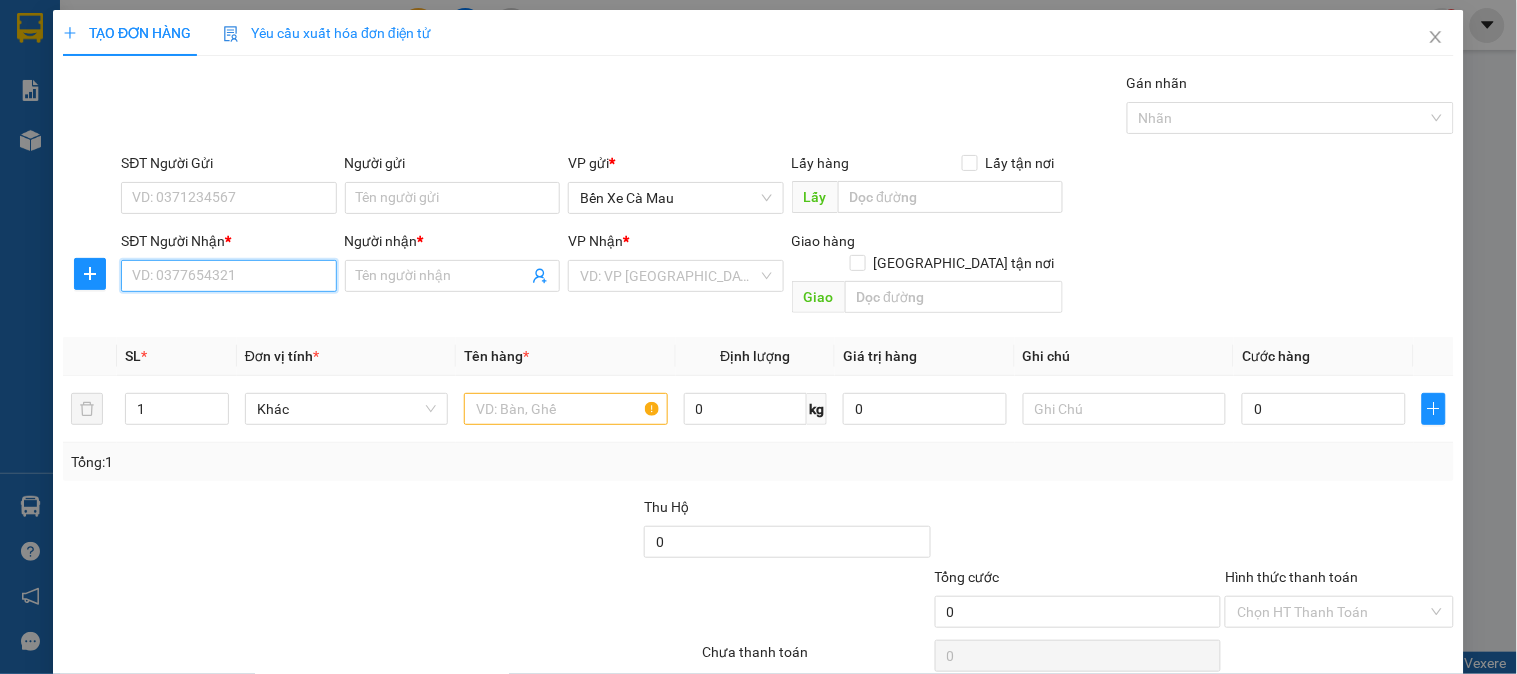 click on "SĐT Người Nhận  *" at bounding box center [228, 276] 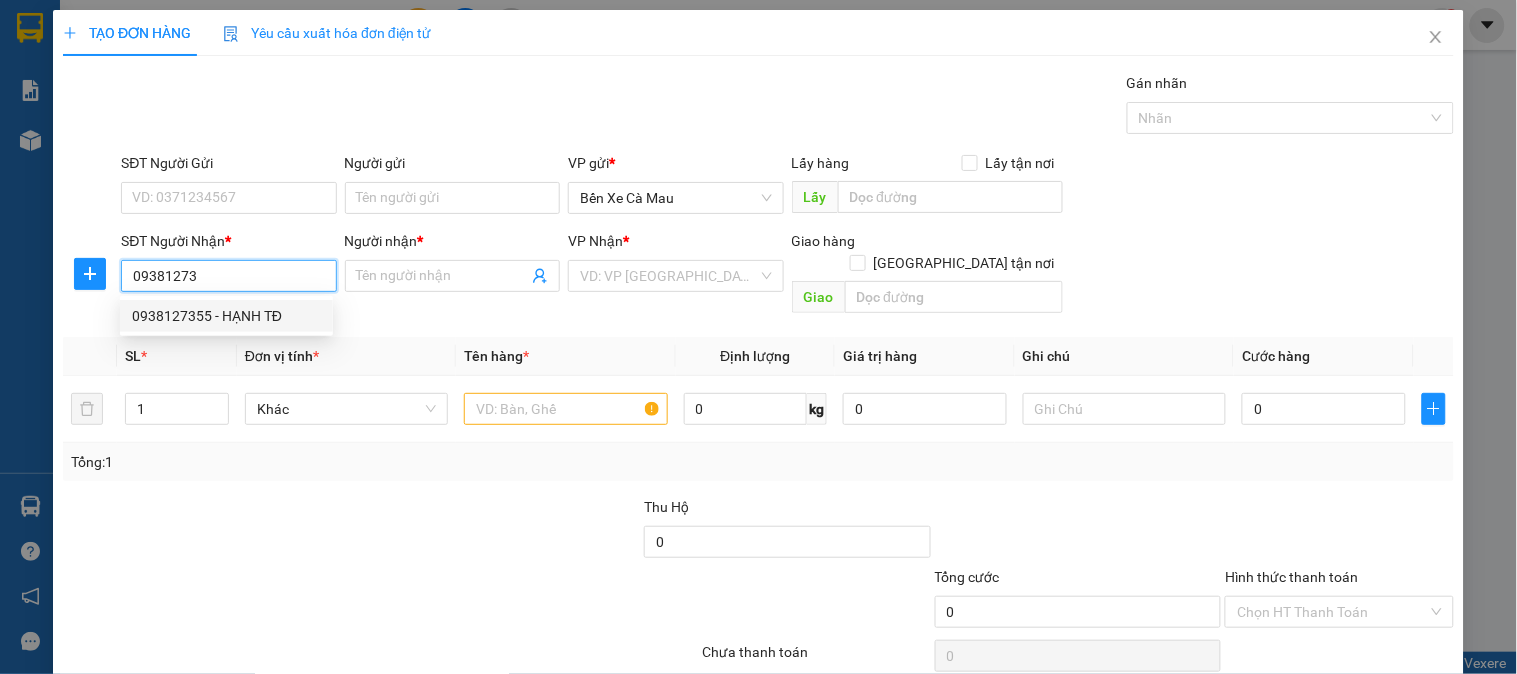 click on "0938127355 - HẠNH TĐ" at bounding box center [226, 316] 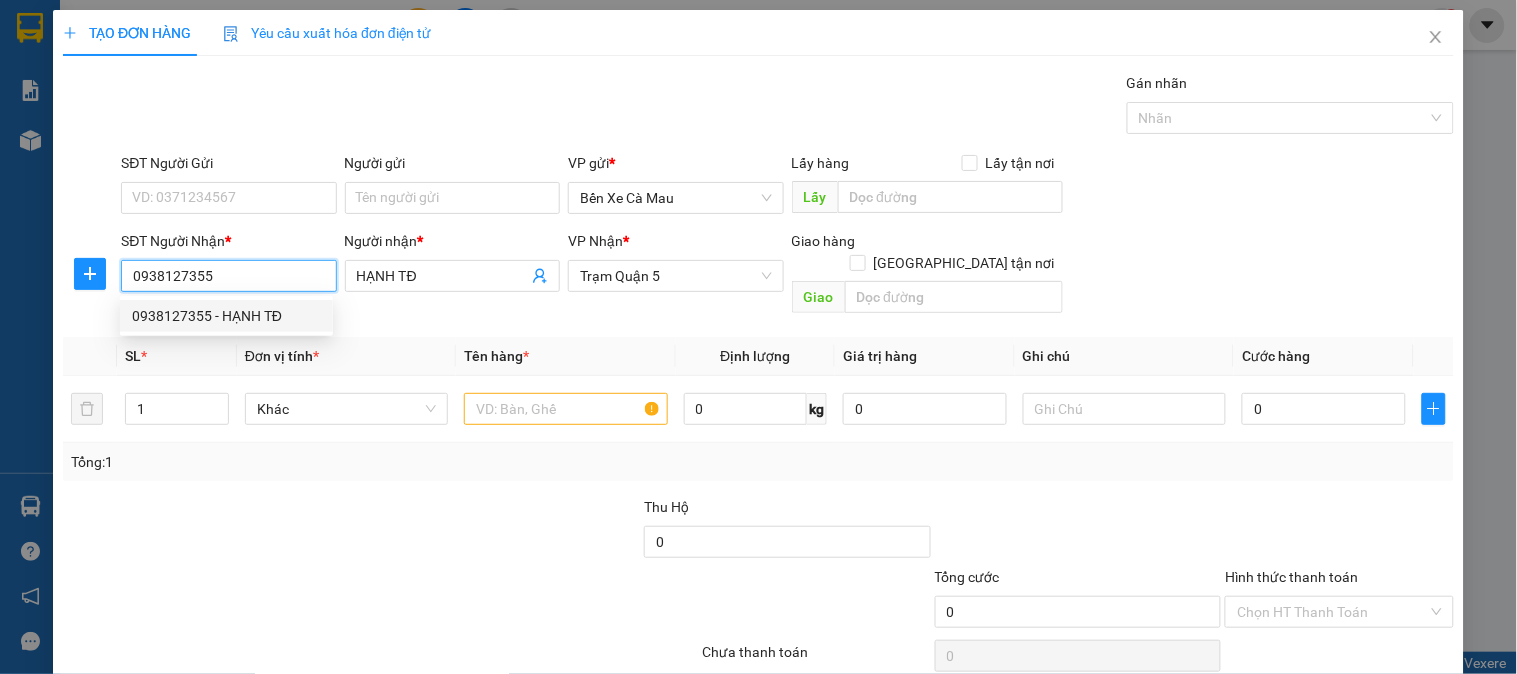 type on "40.000" 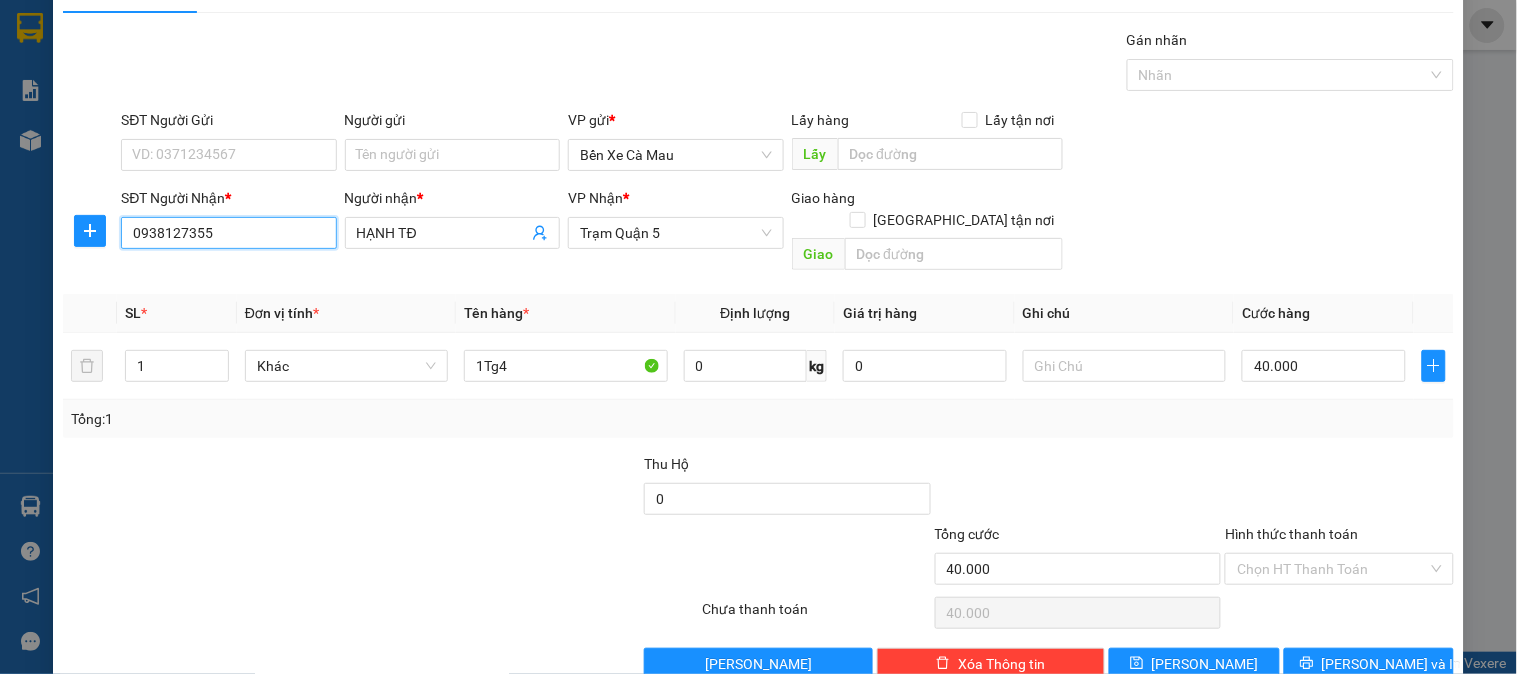 scroll, scrollTop: 65, scrollLeft: 0, axis: vertical 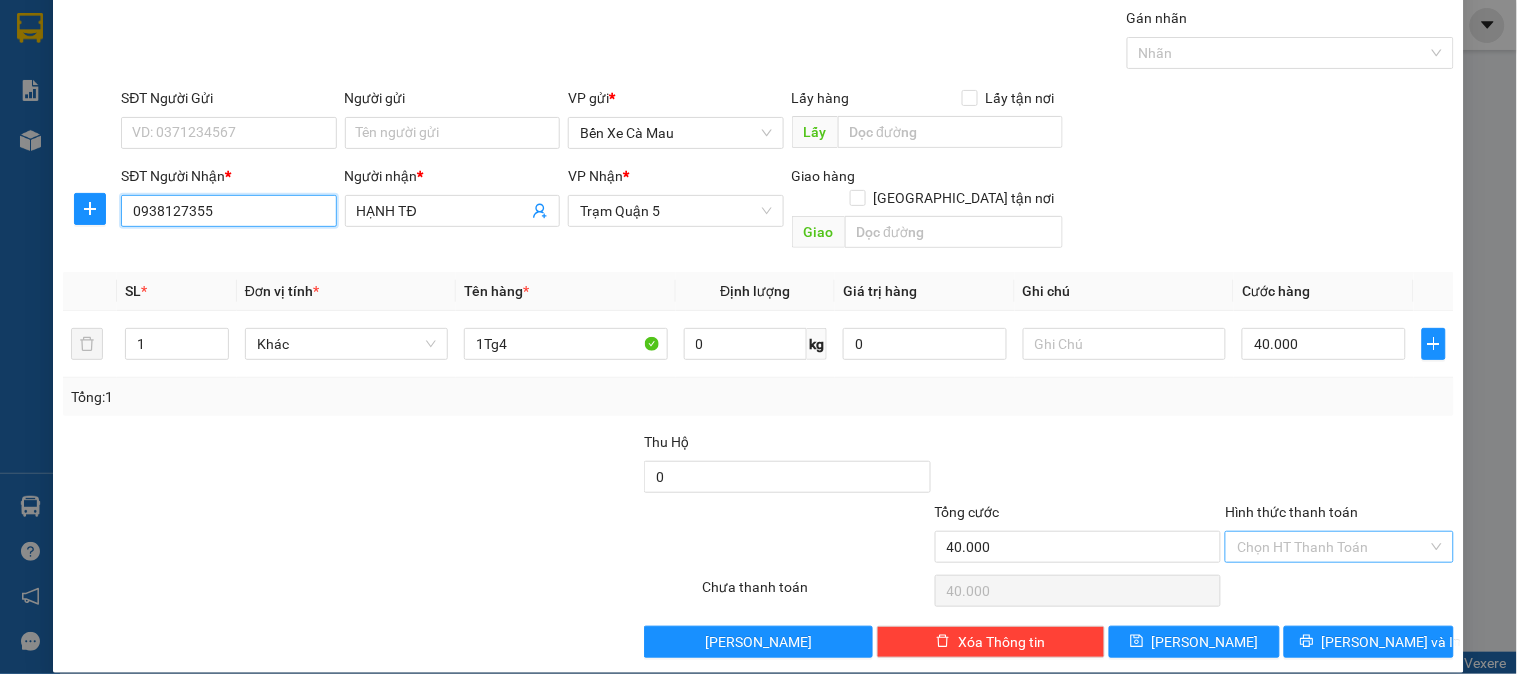 type on "0938127355" 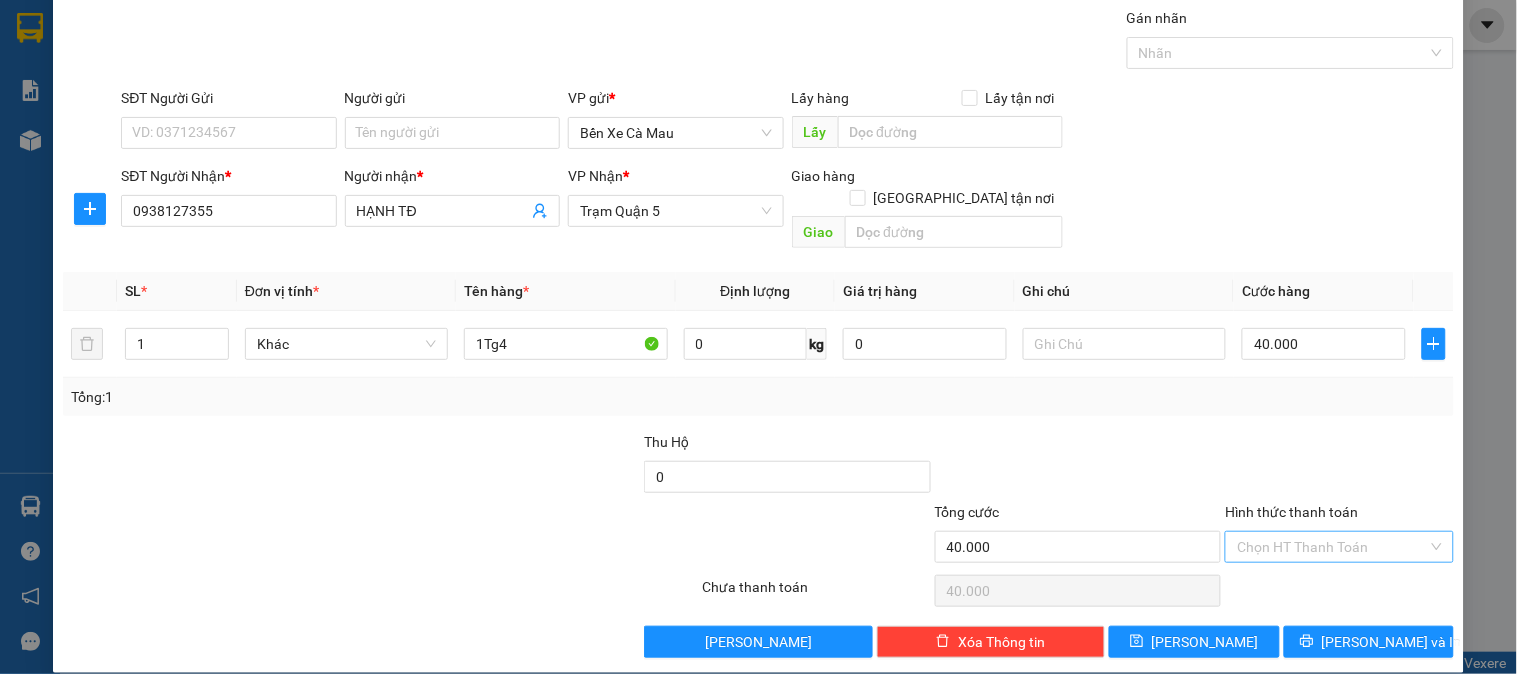 click on "Hình thức thanh toán" at bounding box center [1332, 547] 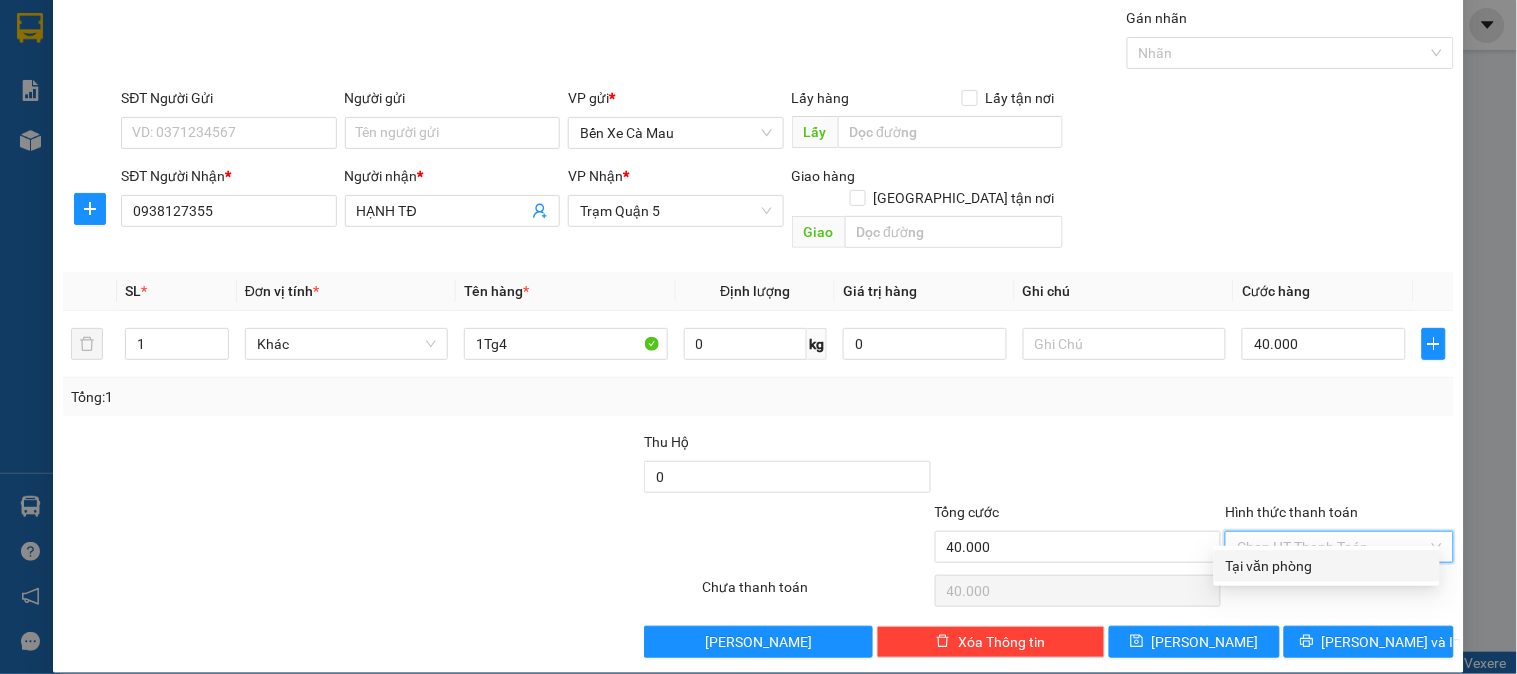 click on "Tại văn phòng" at bounding box center [1327, 566] 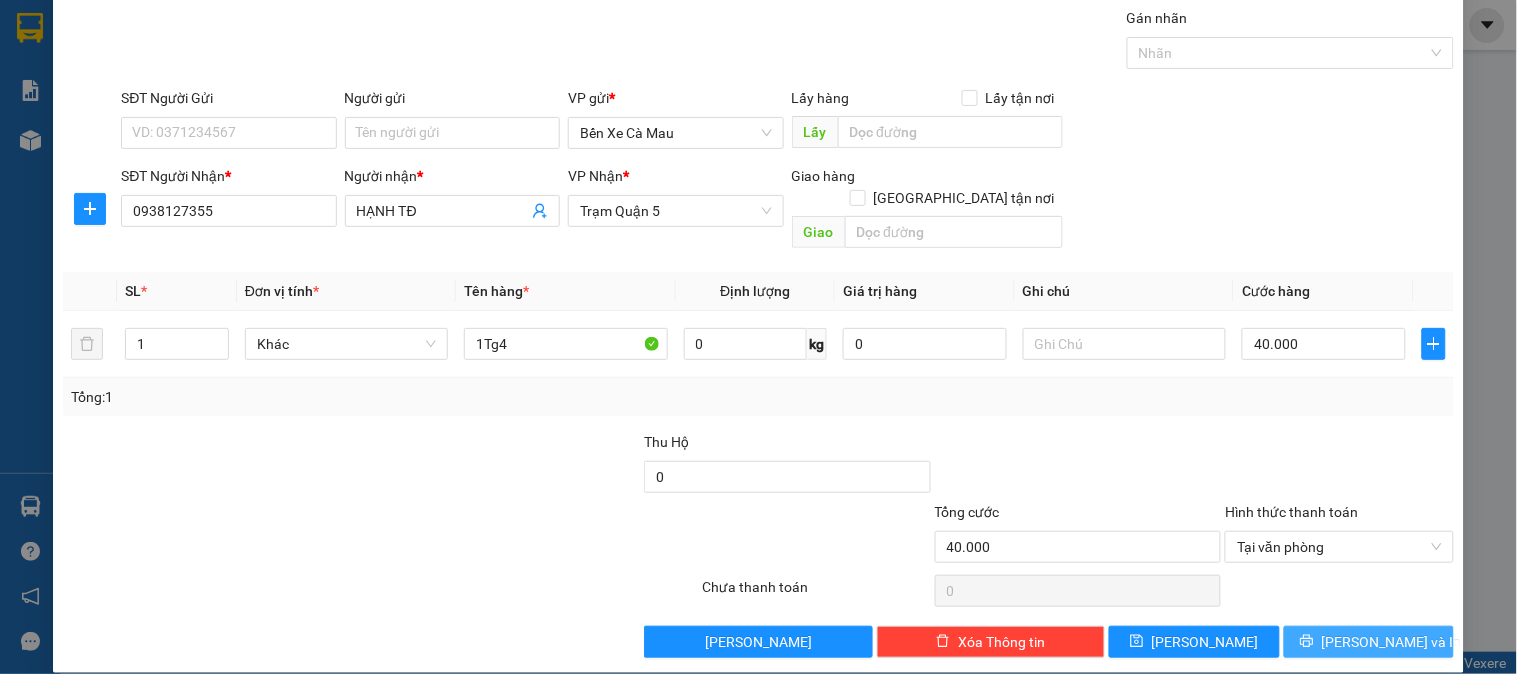 click on "Lưu và In" at bounding box center [1369, 642] 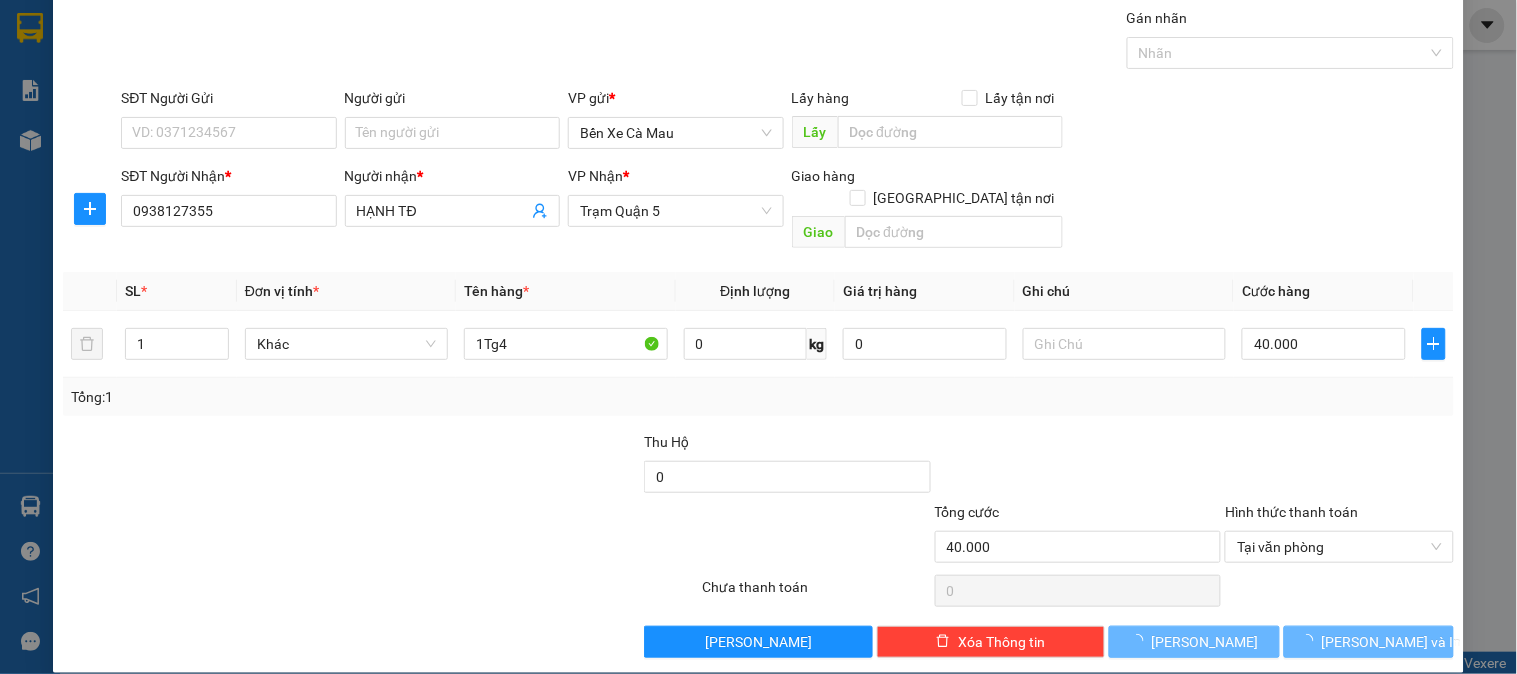 click on "VP gửi  *" at bounding box center (675, 98) 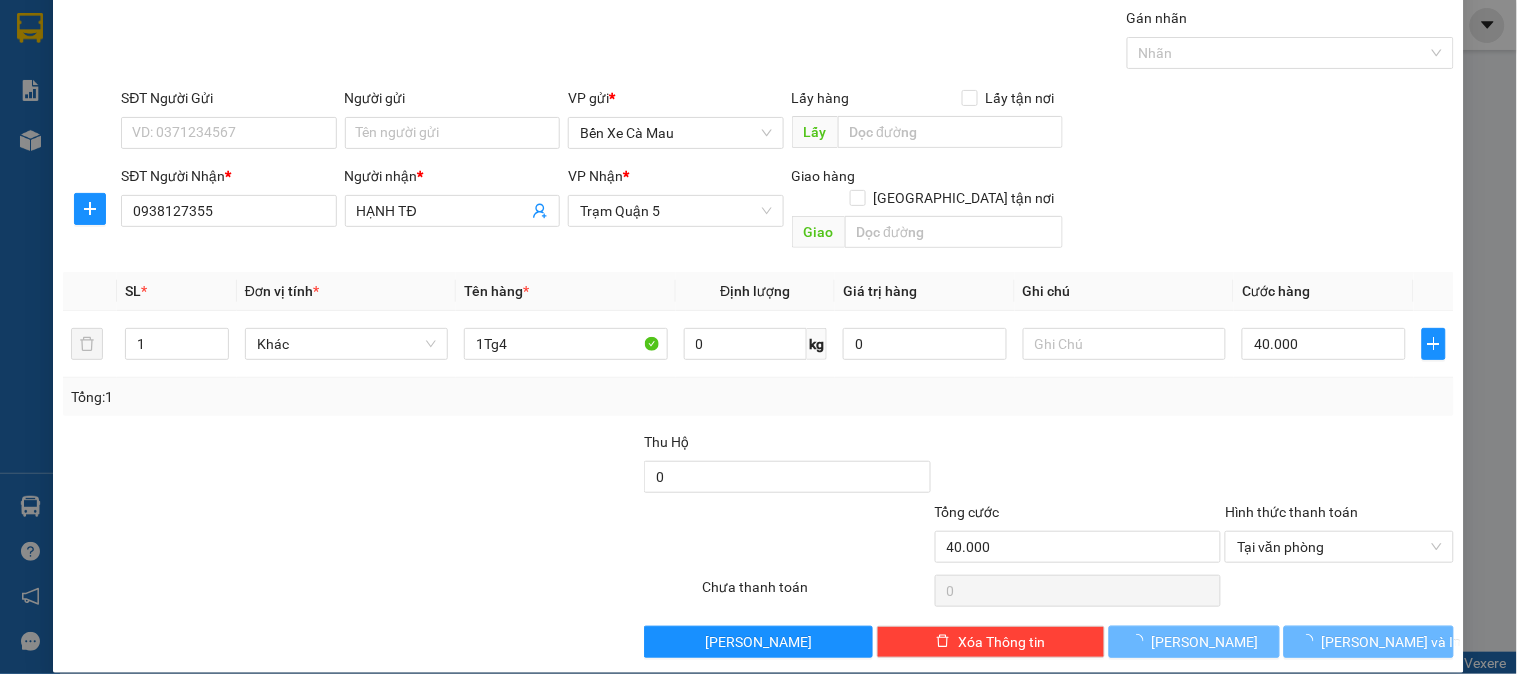 click on "VP gửi  *" at bounding box center (675, 102) 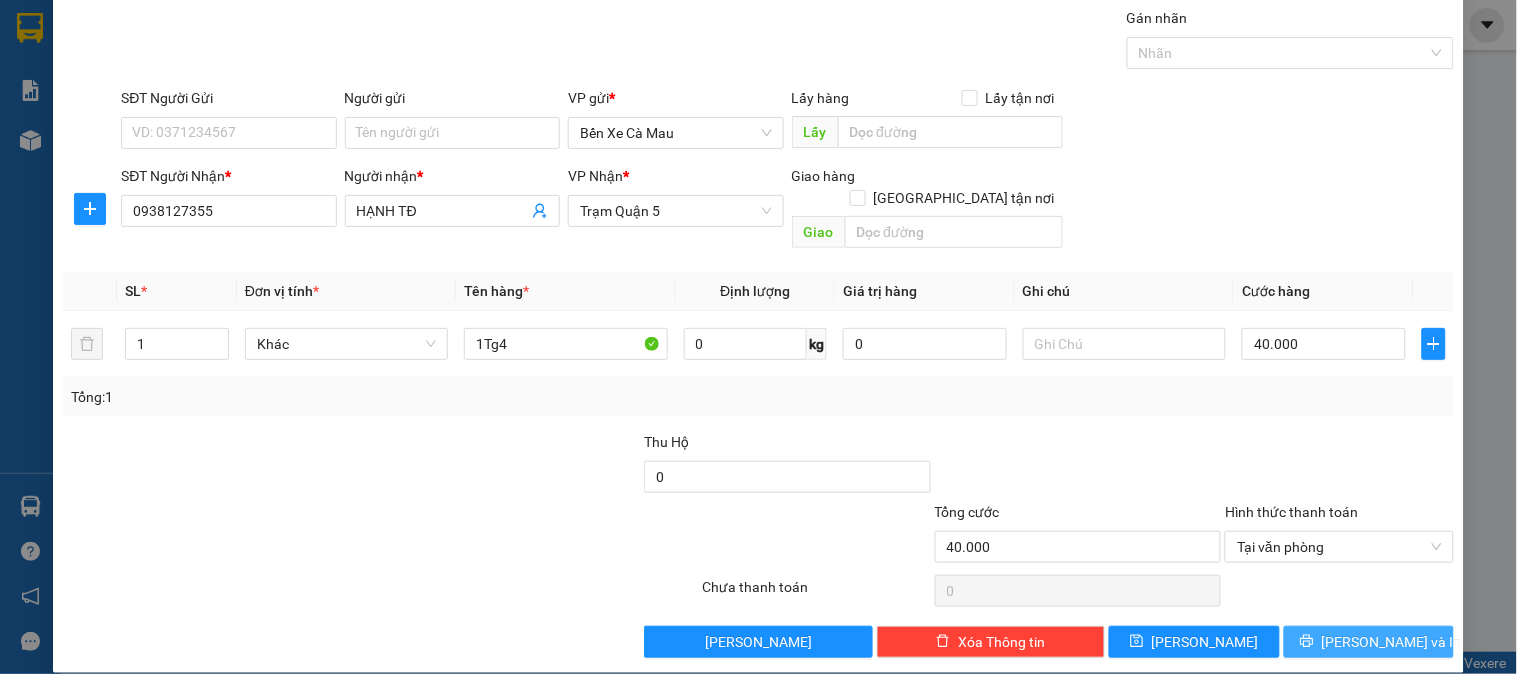 drag, startPoint x: 1314, startPoint y: 623, endPoint x: 1285, endPoint y: 604, distance: 34.669872 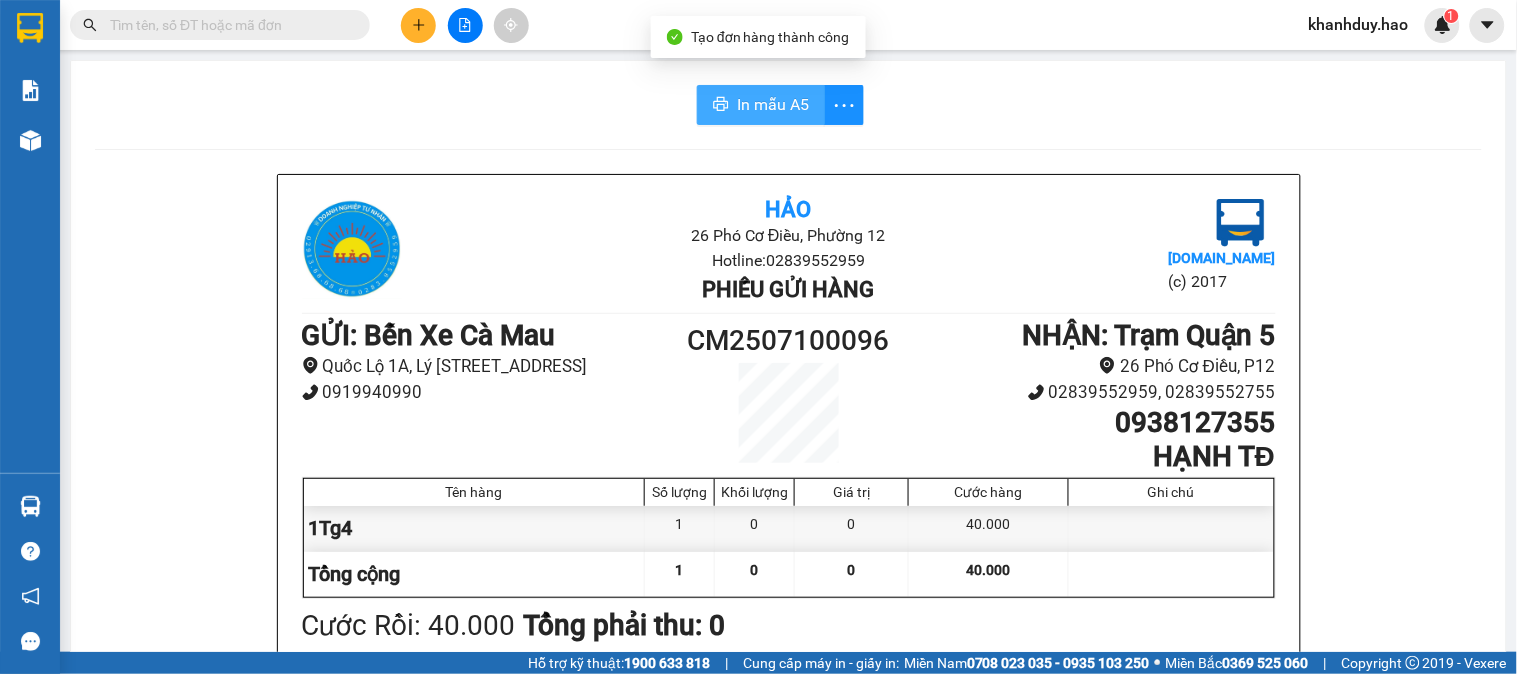 click on "In mẫu A5" at bounding box center (773, 104) 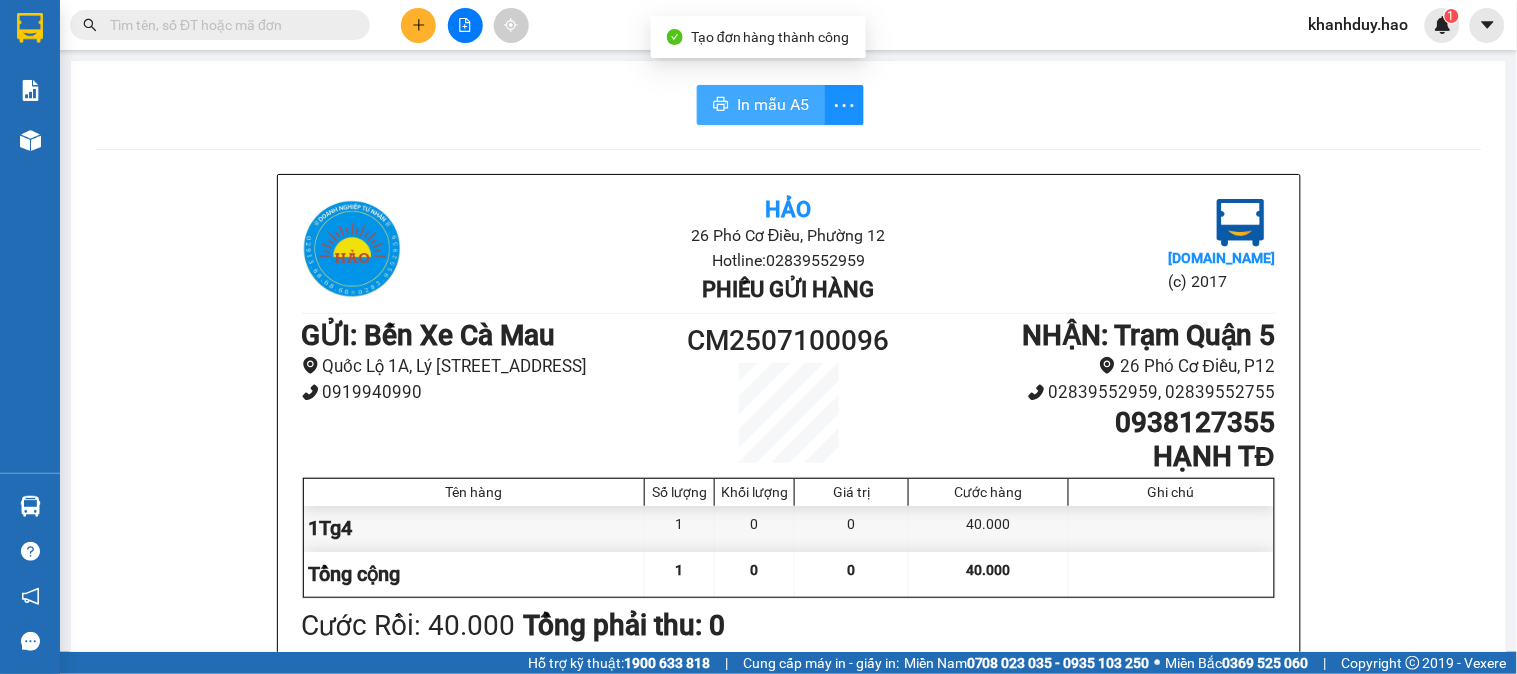 scroll, scrollTop: 0, scrollLeft: 0, axis: both 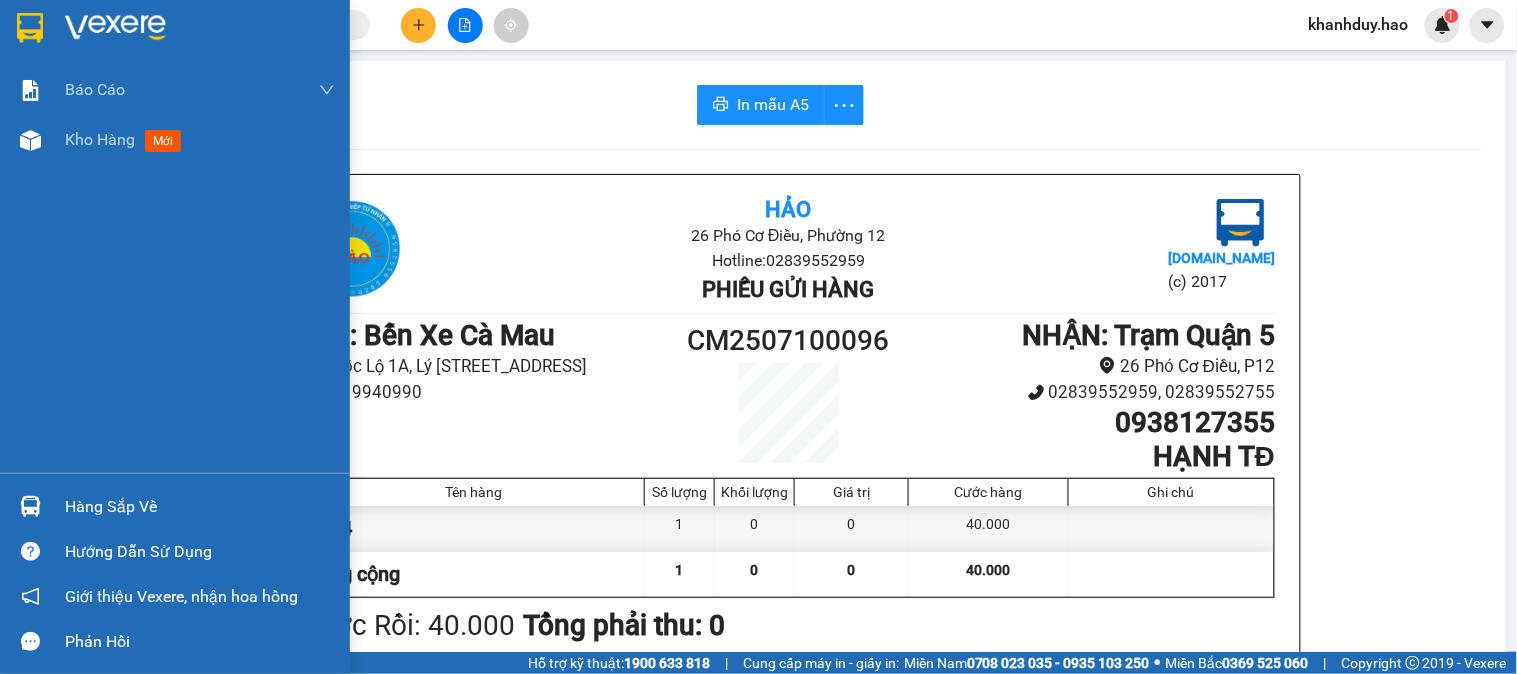 click on "Báo cáo BC tiền công nợ Báo cáo dòng tiền (trưởng trạm) Doanh số tạo đơn theo VP gửi (trưởng trạm)     Kho hàng mới" at bounding box center [175, 269] 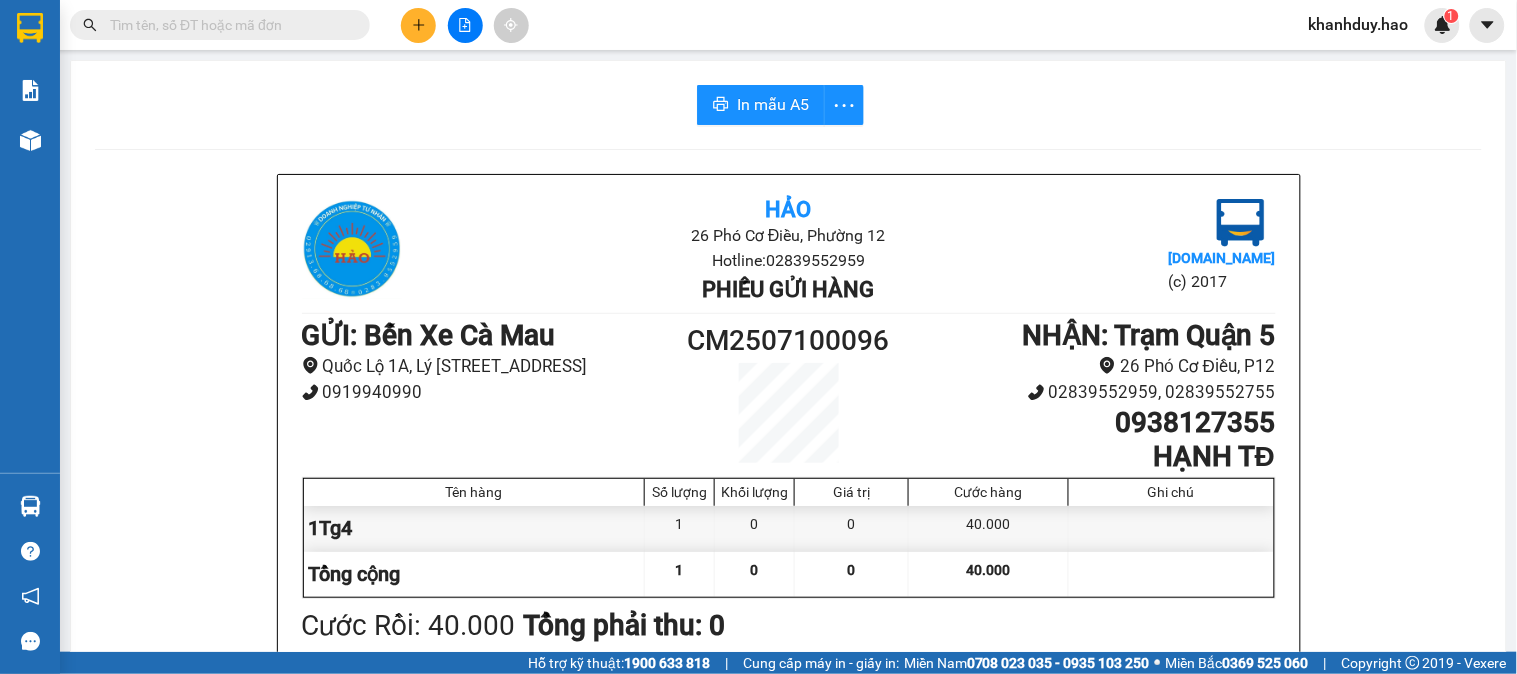 click at bounding box center (228, 25) 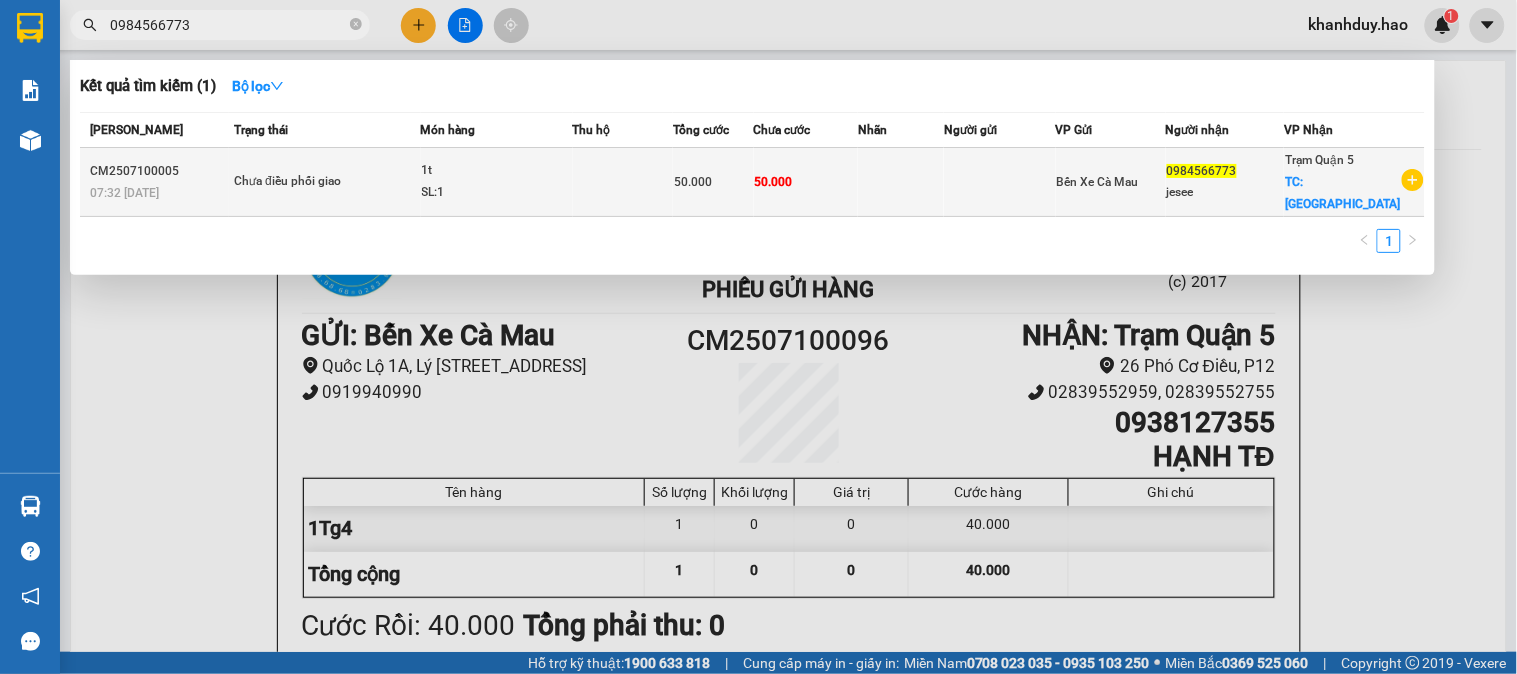 type on "0984566773" 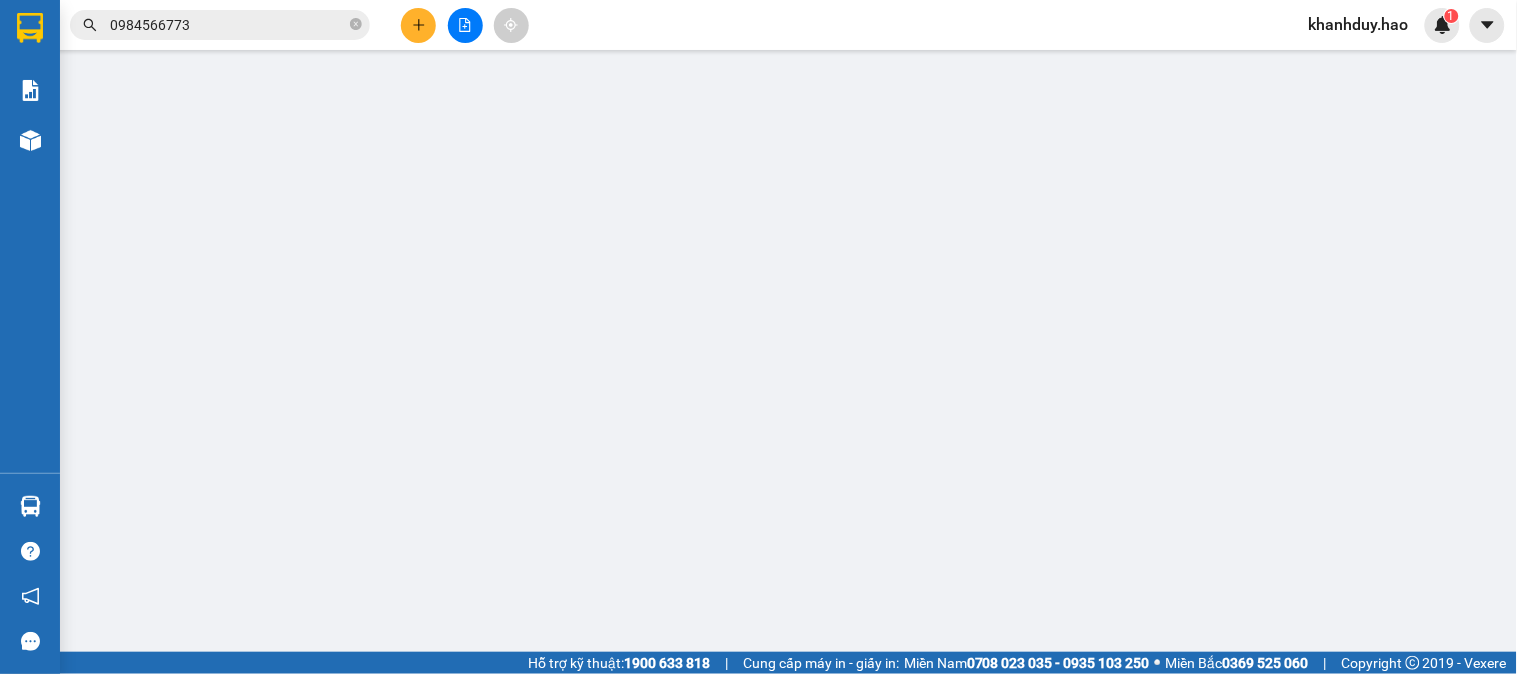 type on "0984566773" 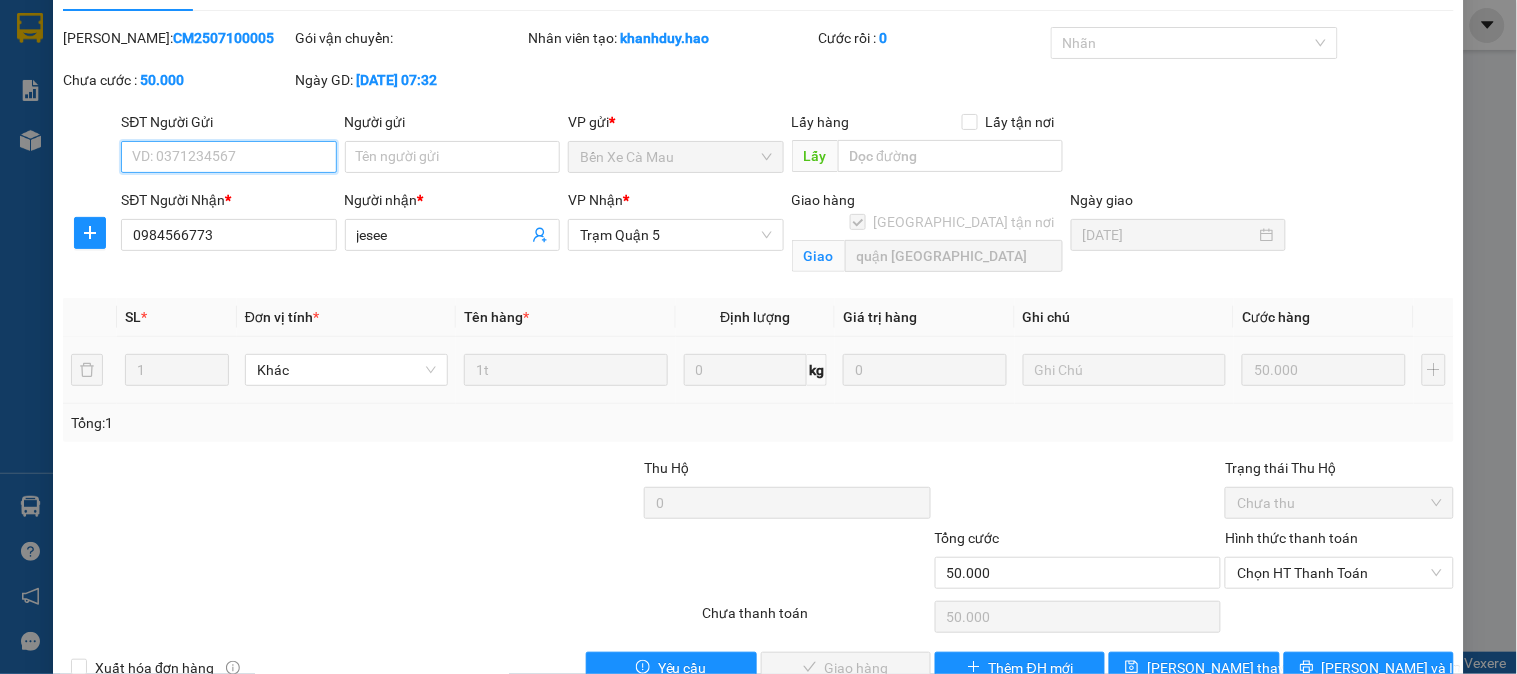 scroll, scrollTop: 0, scrollLeft: 0, axis: both 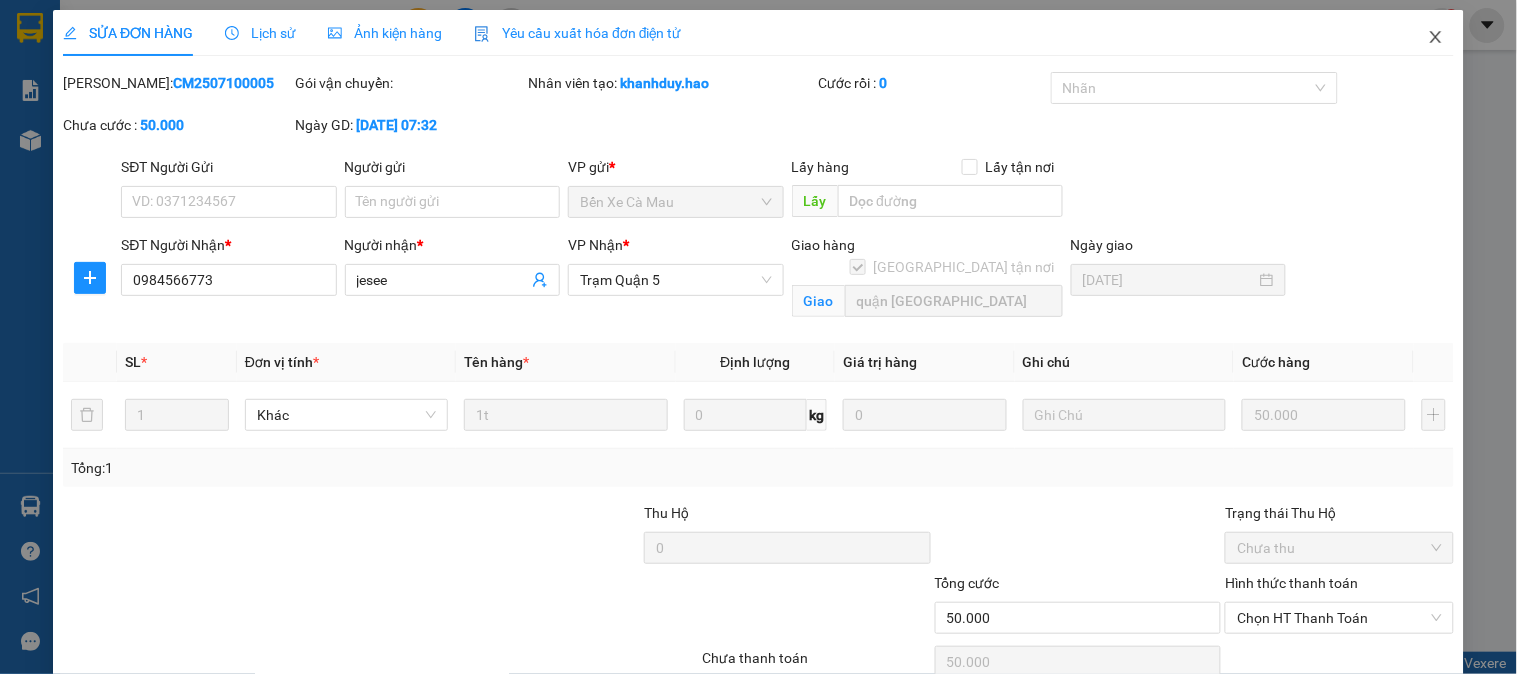 click 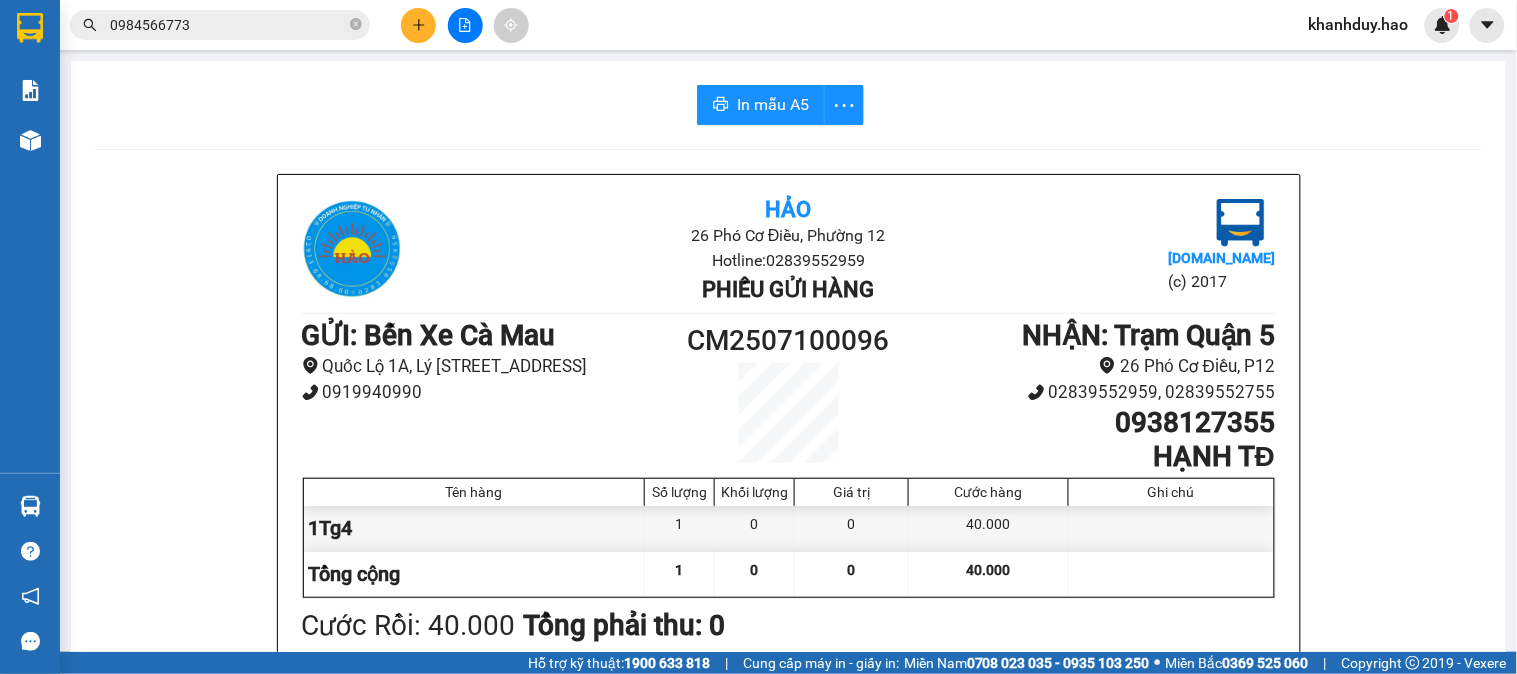 click 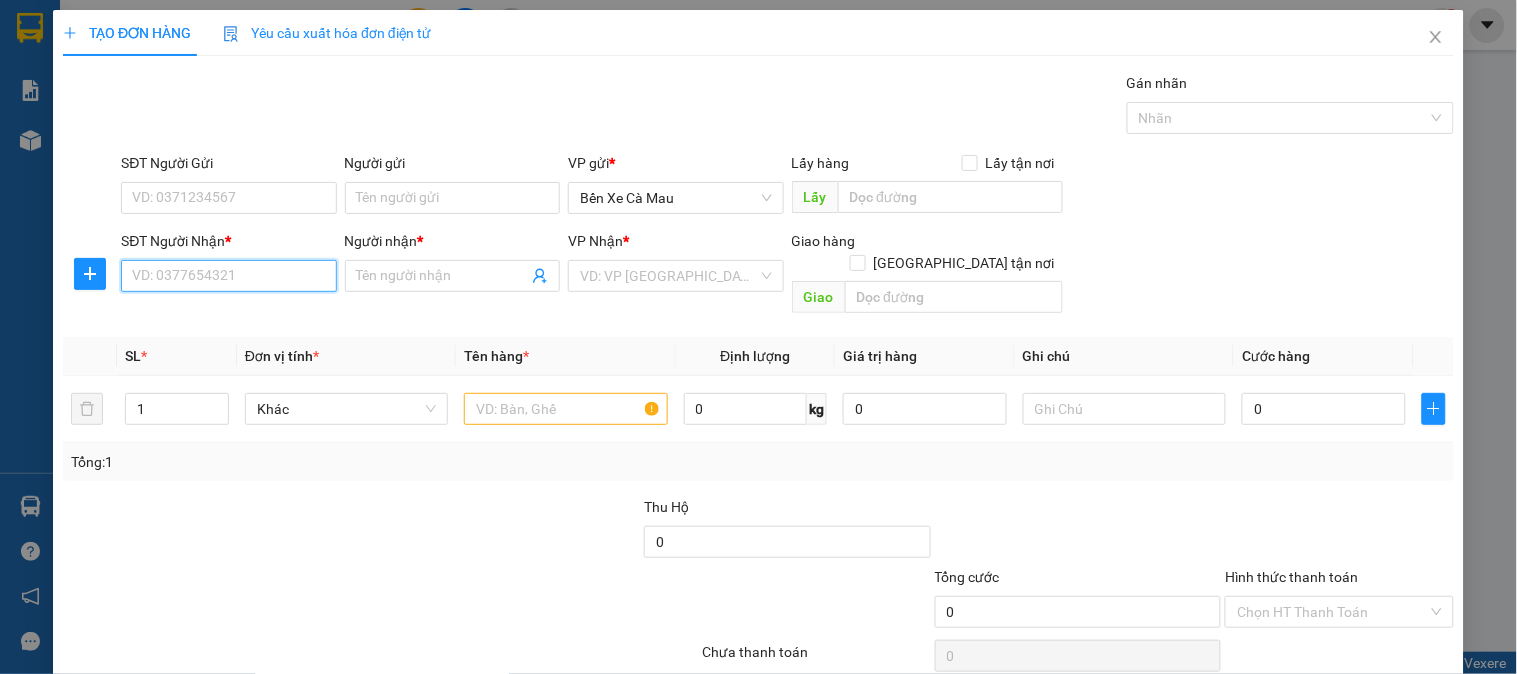click on "SĐT Người Nhận  *" at bounding box center (228, 276) 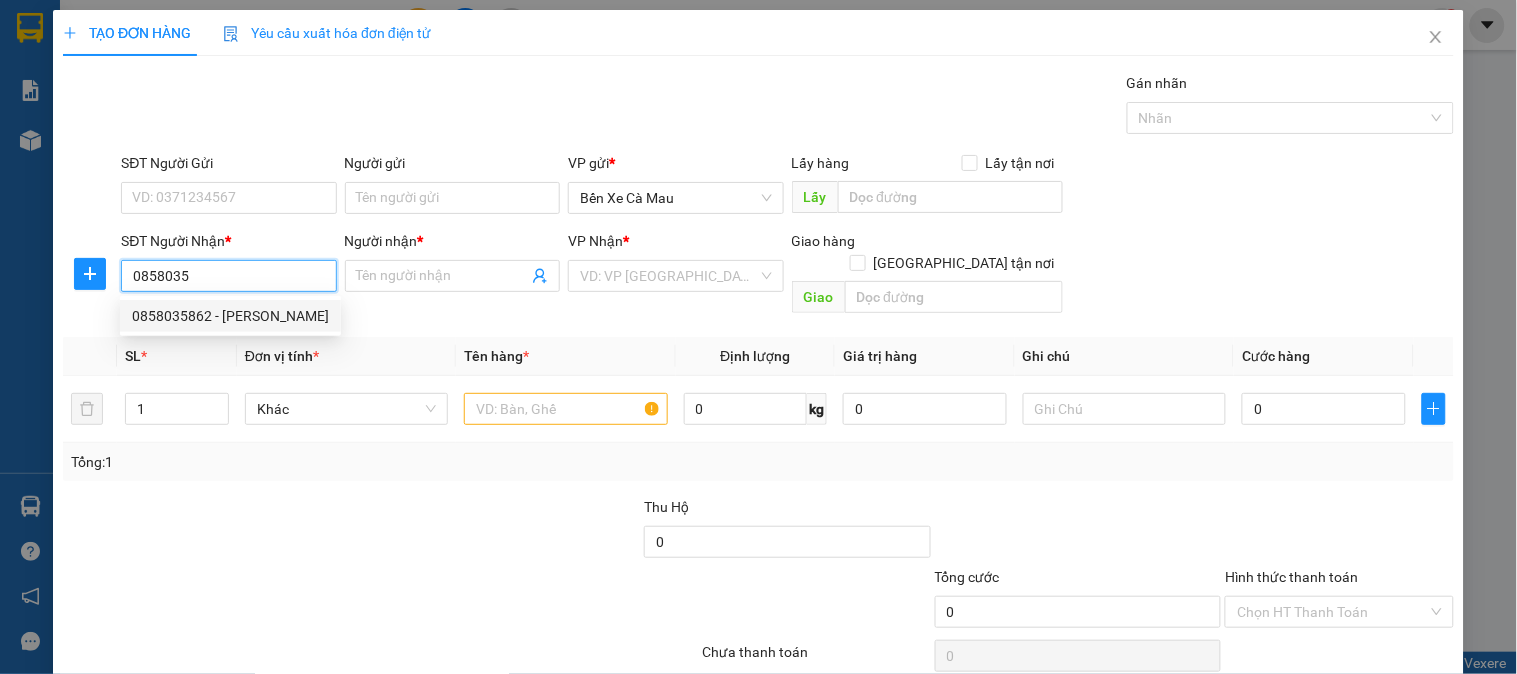 click on "0858035862 - THUỲ LINH" at bounding box center [230, 316] 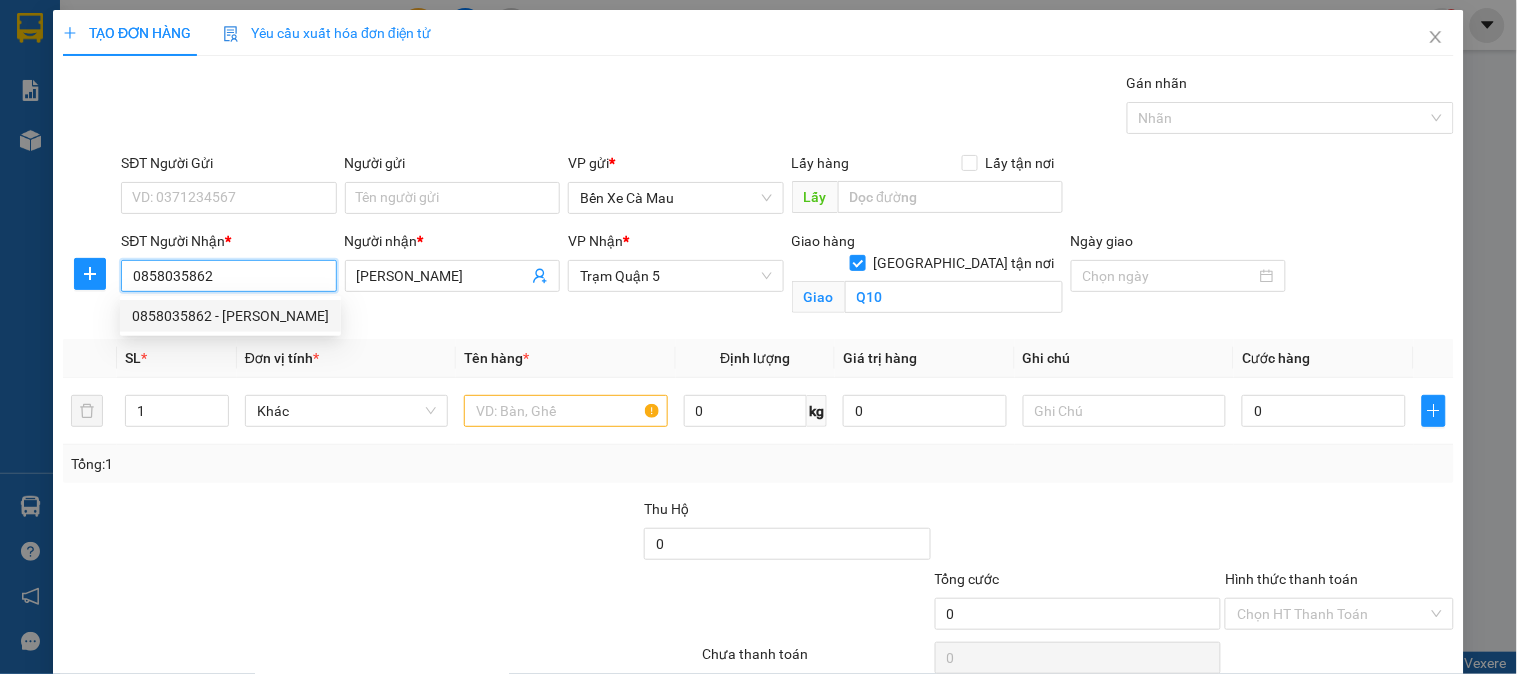 type on "30.000" 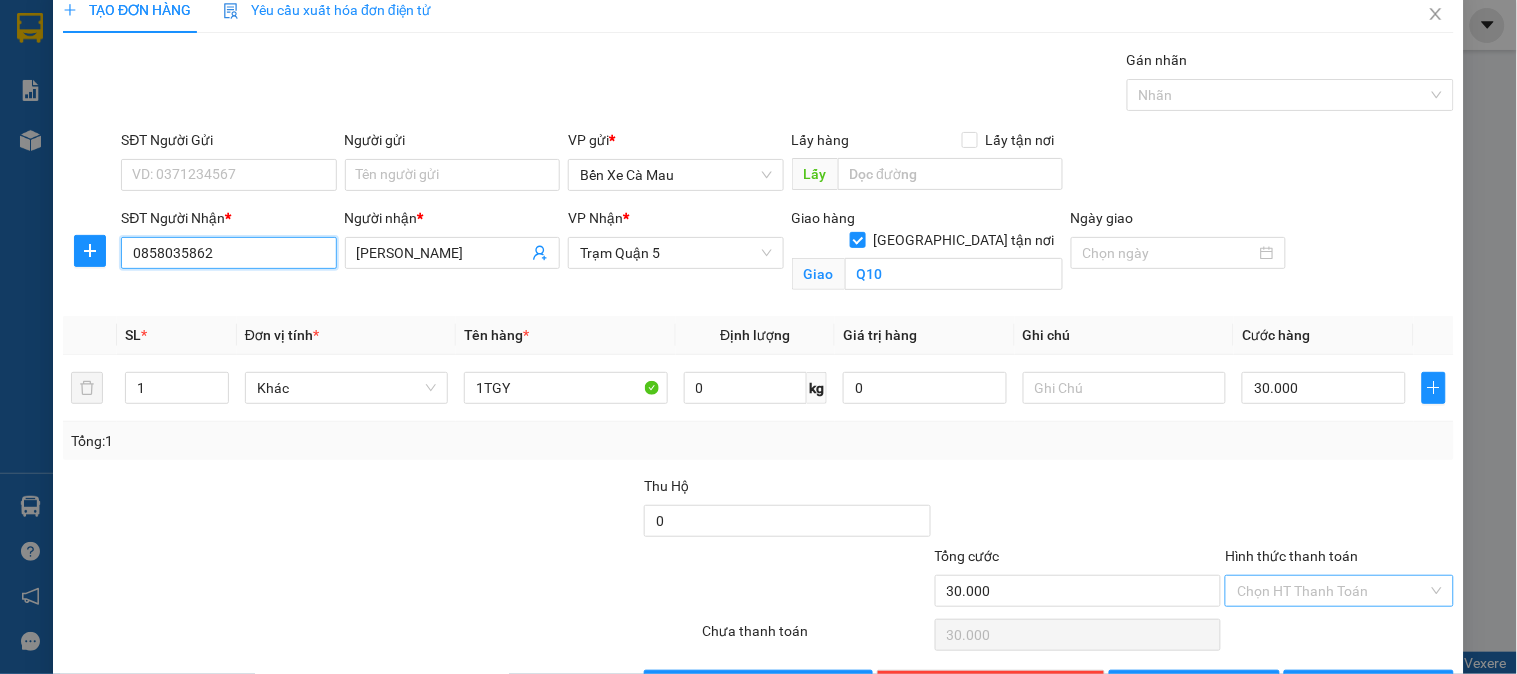scroll, scrollTop: 90, scrollLeft: 0, axis: vertical 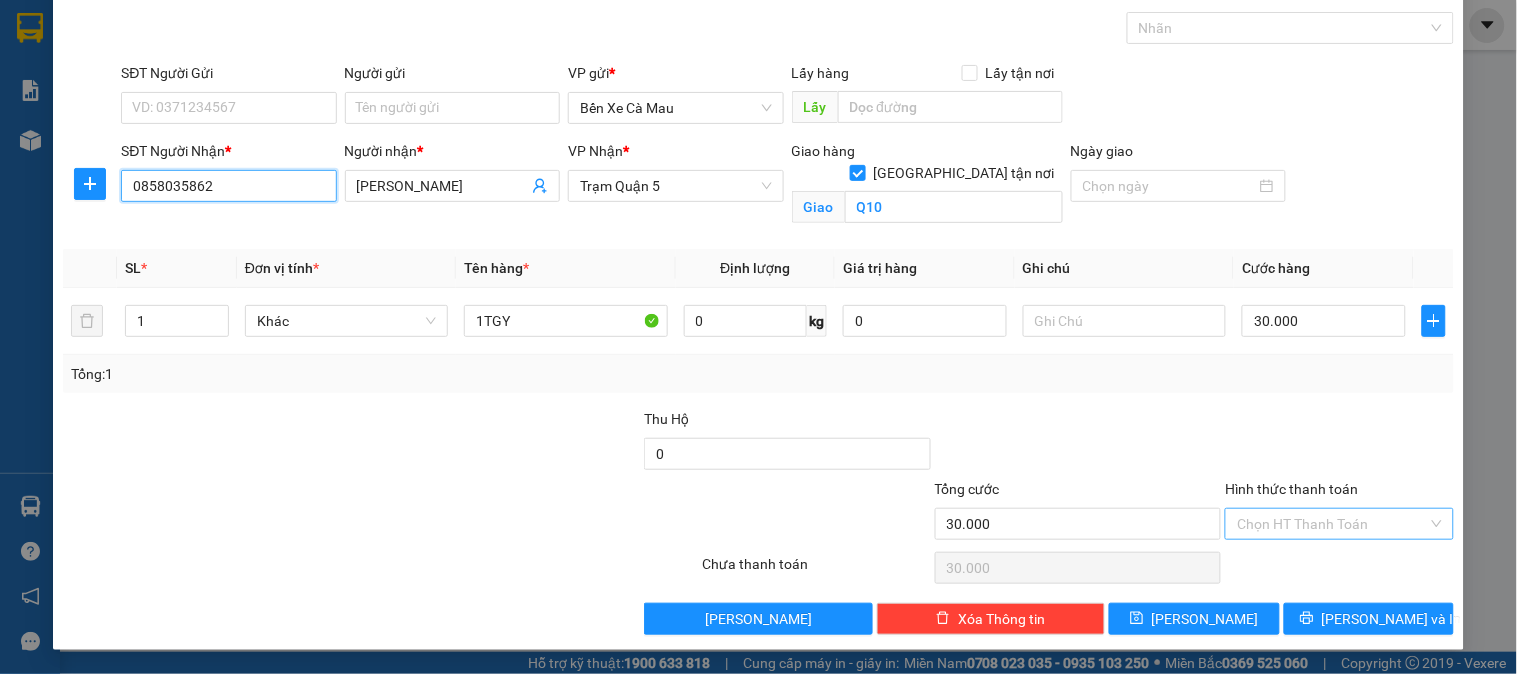 type on "0858035862" 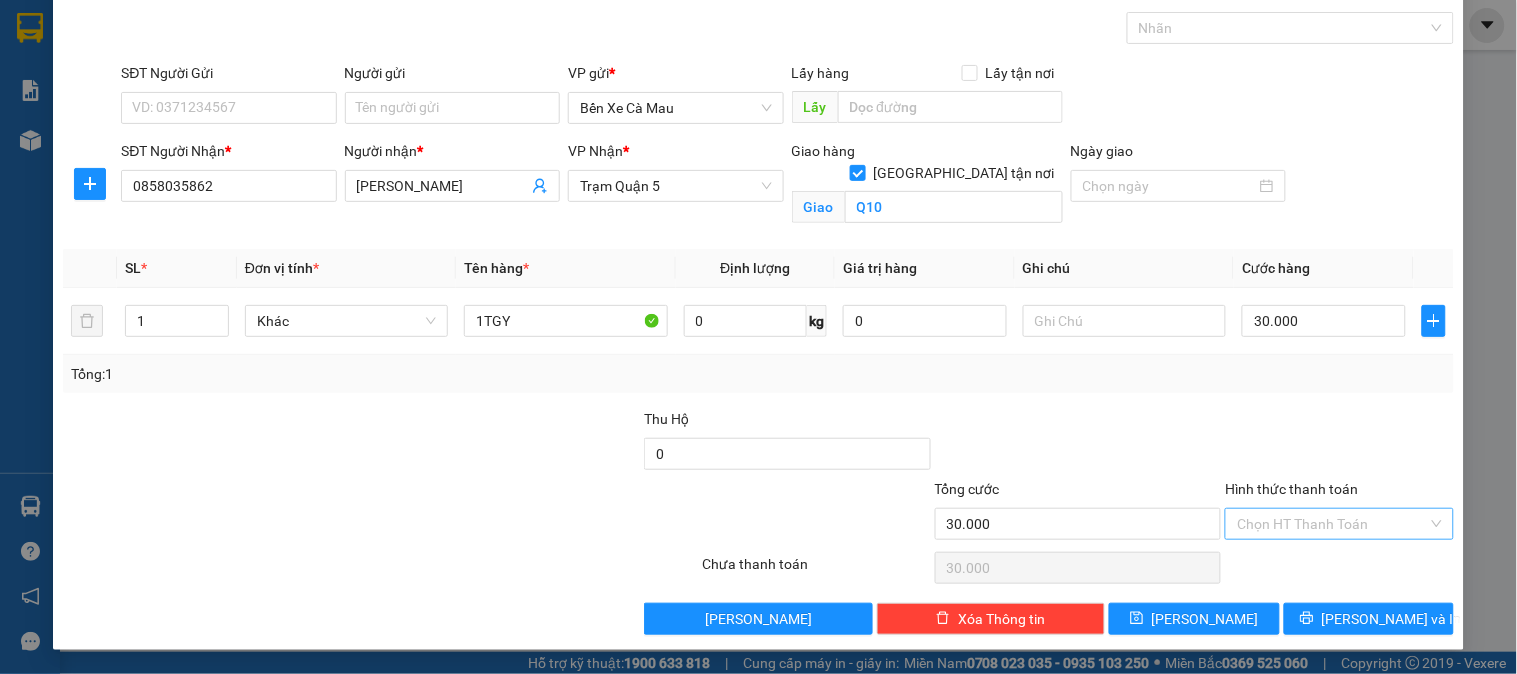 click on "Hình thức thanh toán" at bounding box center [1332, 524] 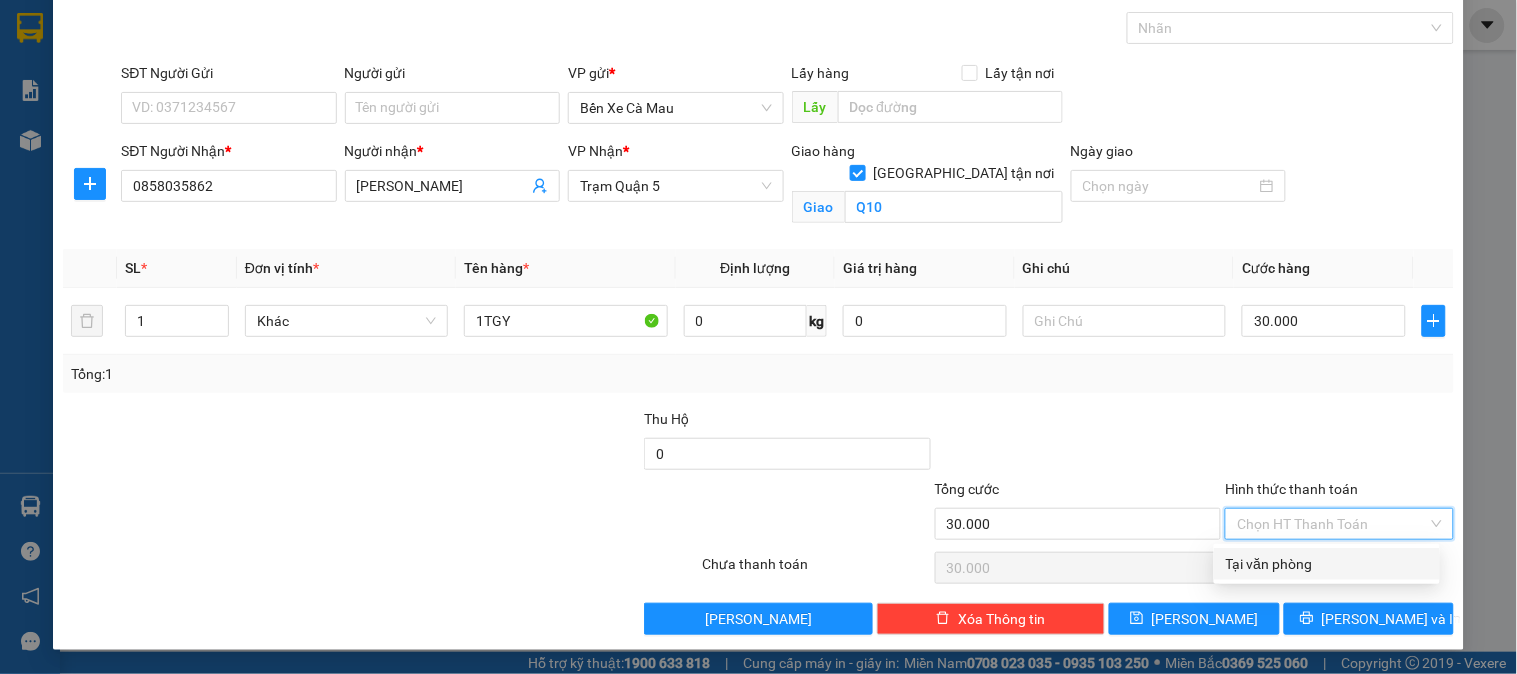 click on "Tại văn phòng" at bounding box center [1327, 564] 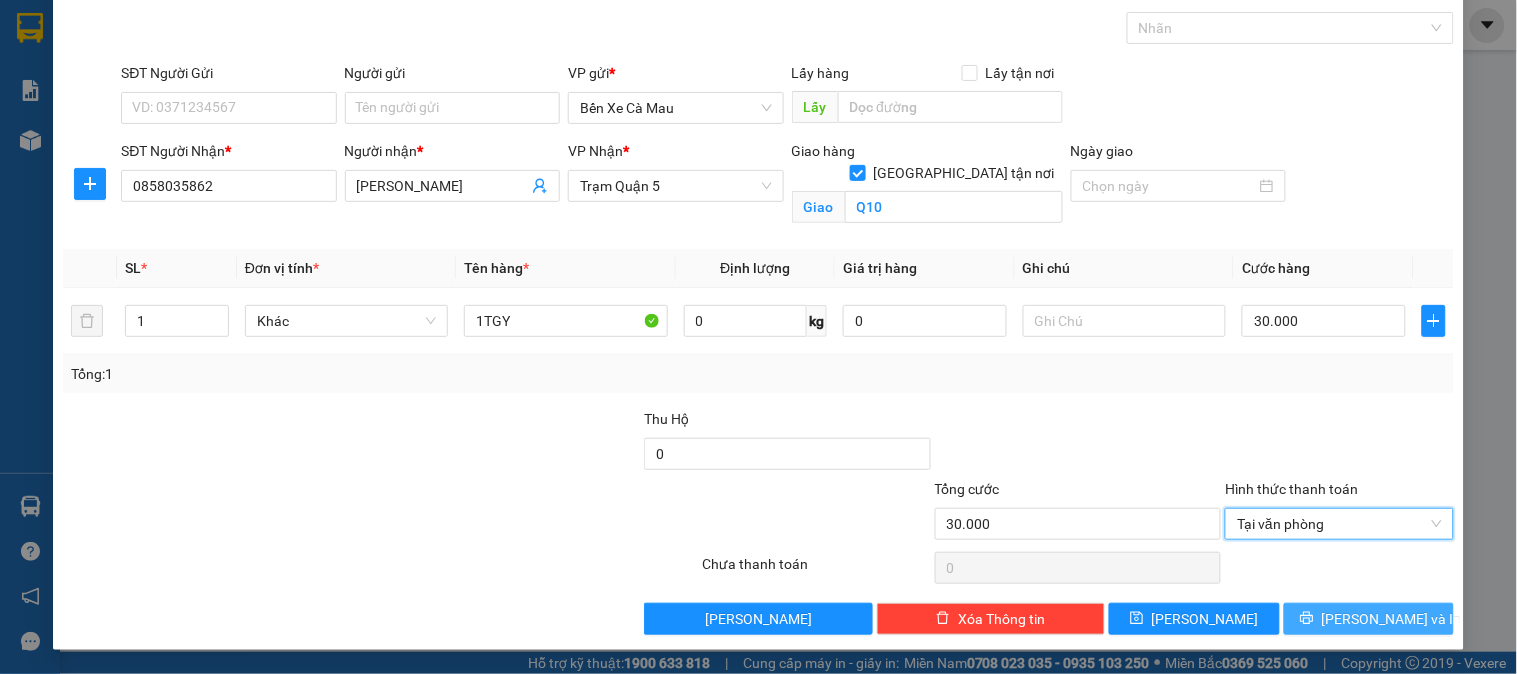 click on "Lưu và In" at bounding box center [1369, 619] 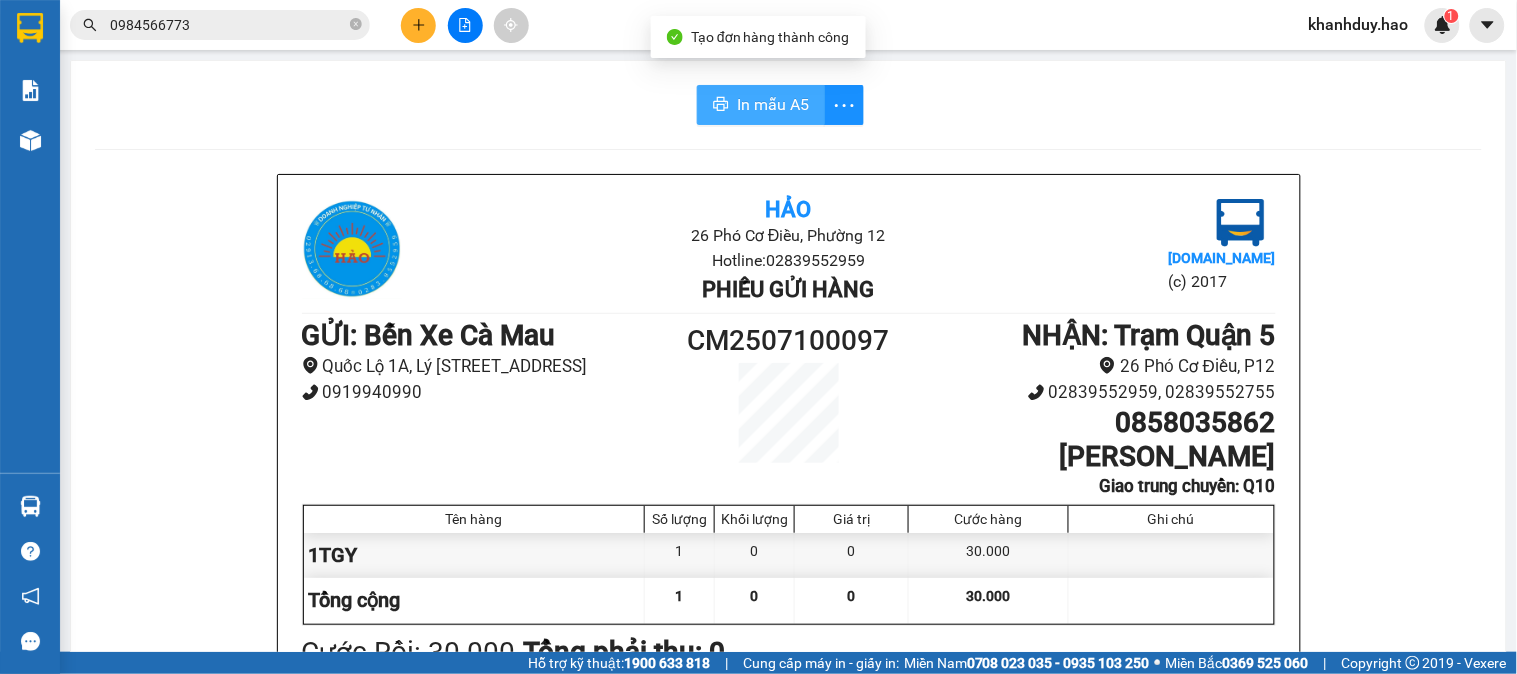click on "In mẫu A5" at bounding box center [773, 104] 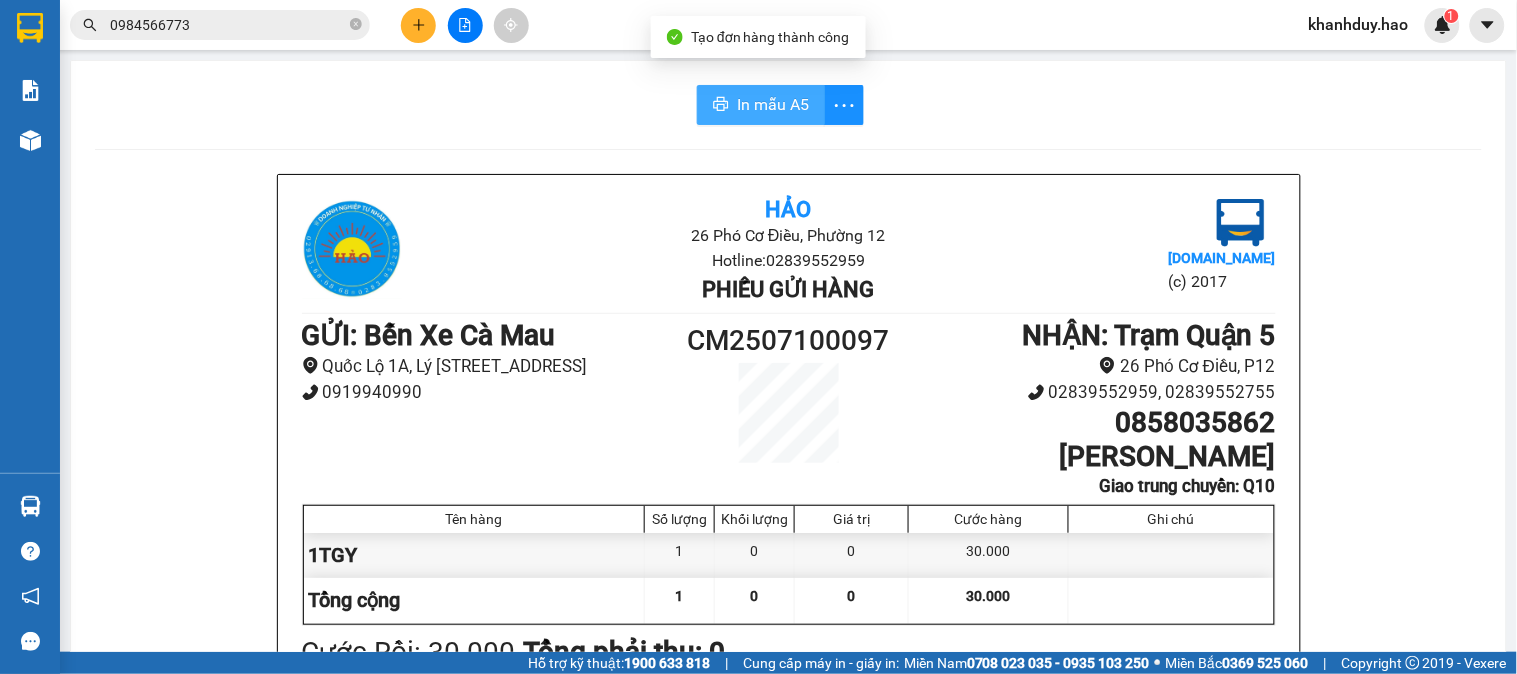 scroll, scrollTop: 0, scrollLeft: 0, axis: both 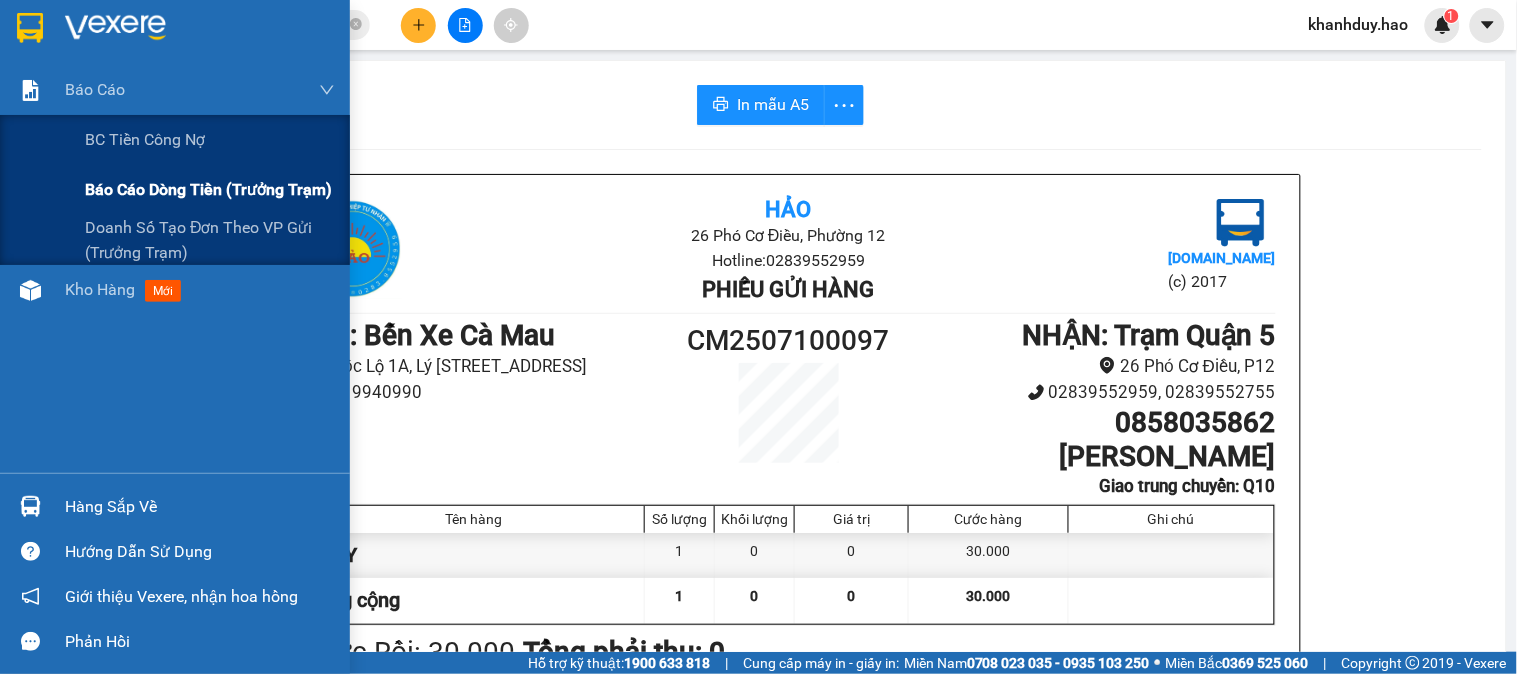 drag, startPoint x: 131, startPoint y: 170, endPoint x: 141, endPoint y: 182, distance: 15.6205 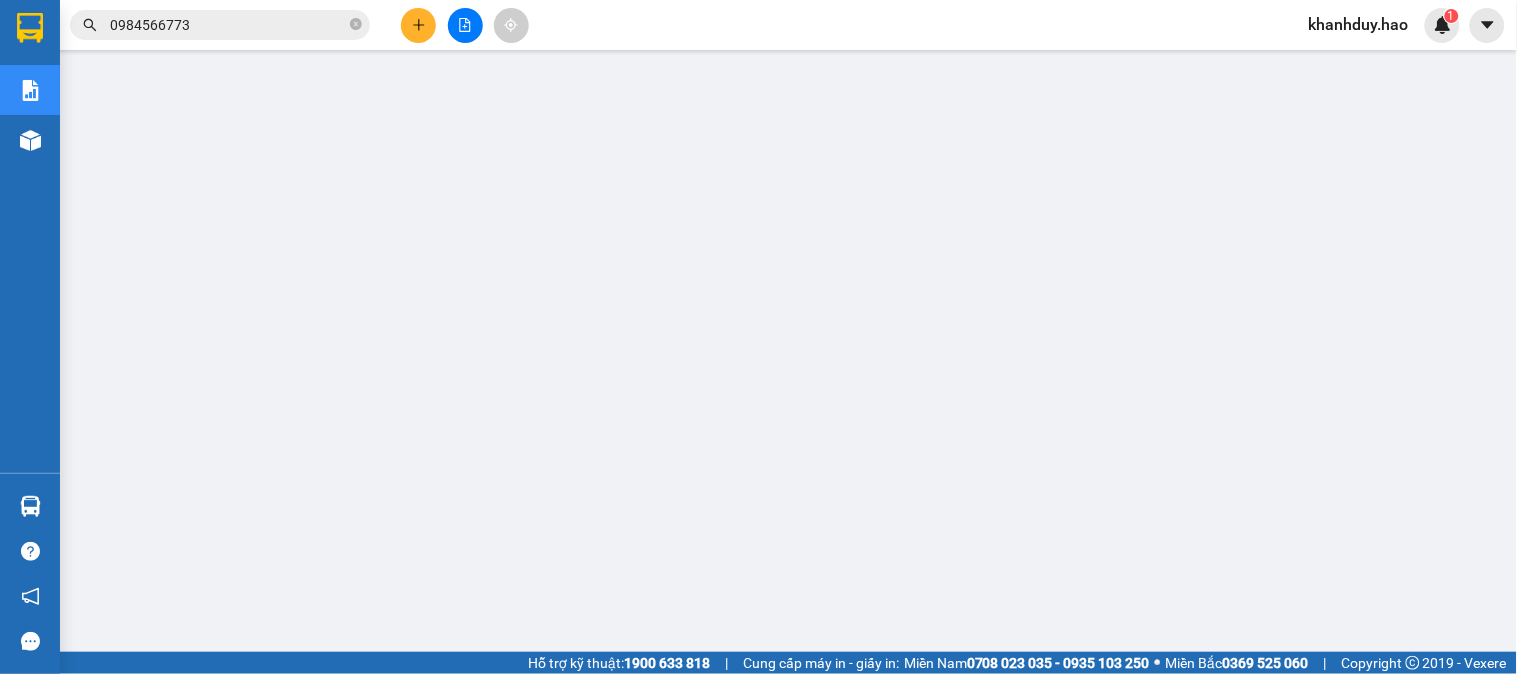 click 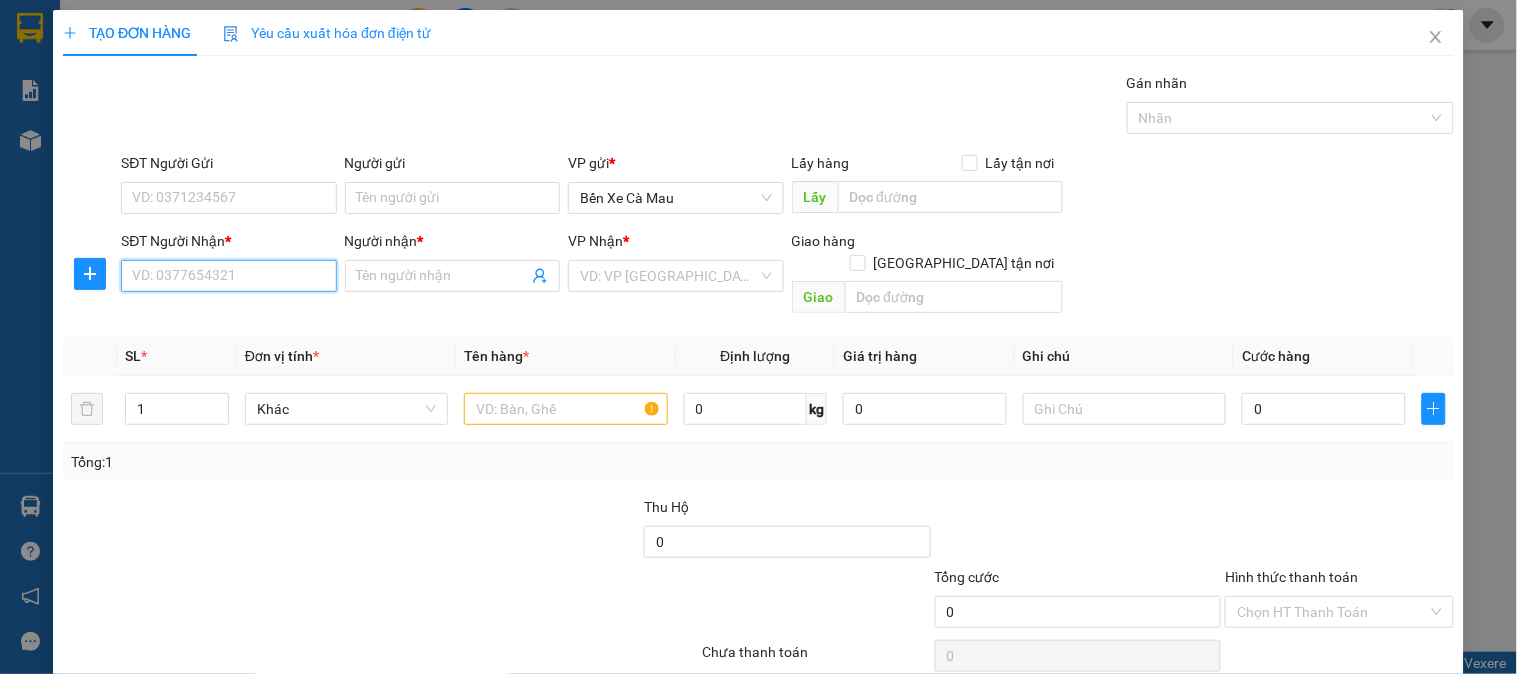 click on "SĐT Người Nhận  *" at bounding box center (228, 276) 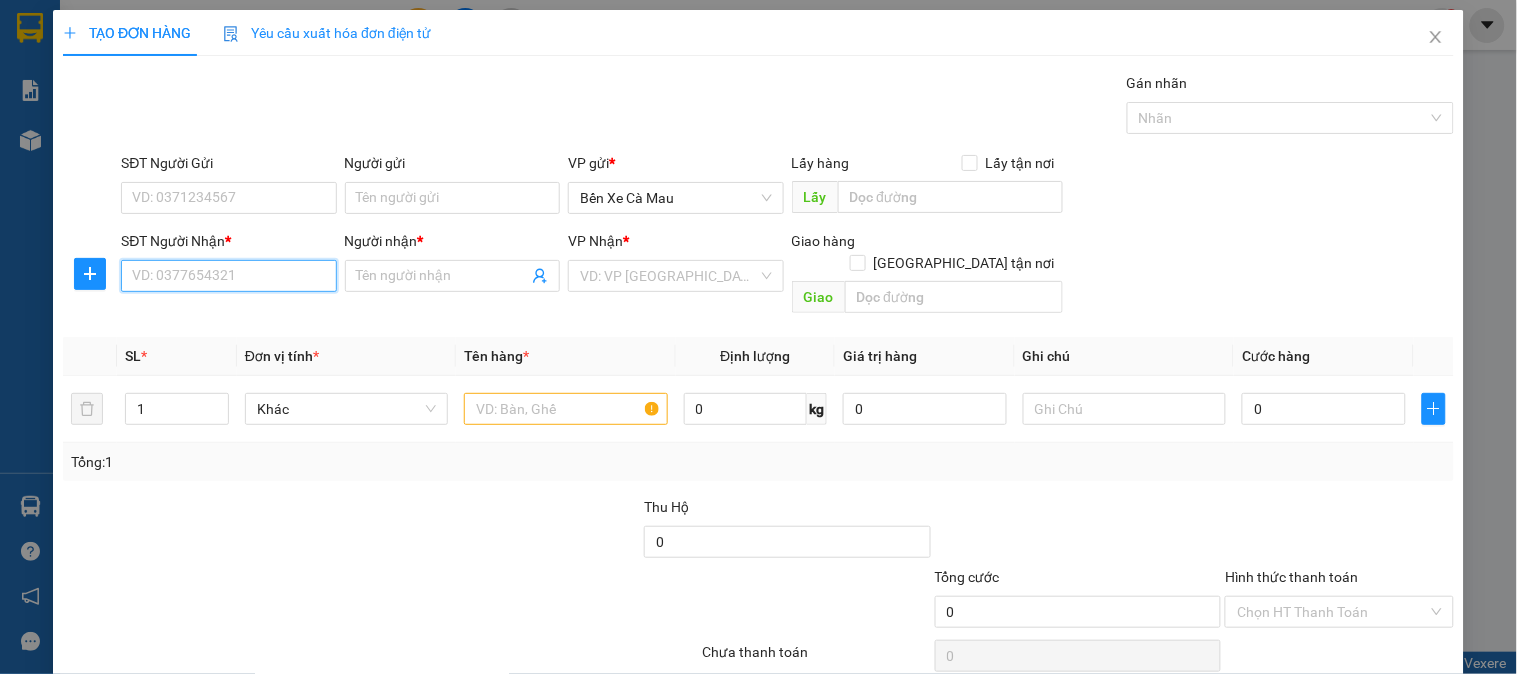 click on "SĐT Người Nhận  *" at bounding box center [228, 276] 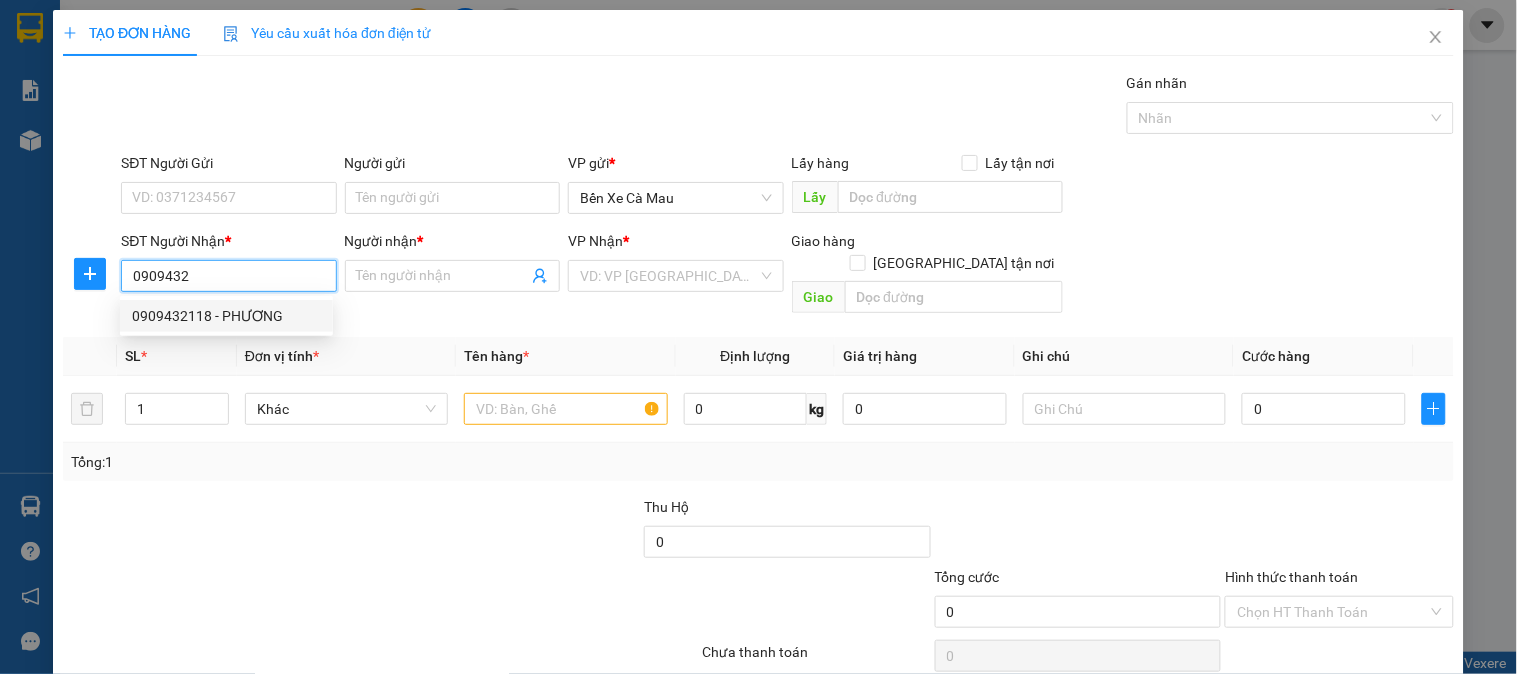 click on "0909432118 - PHƯƠNG" at bounding box center [226, 316] 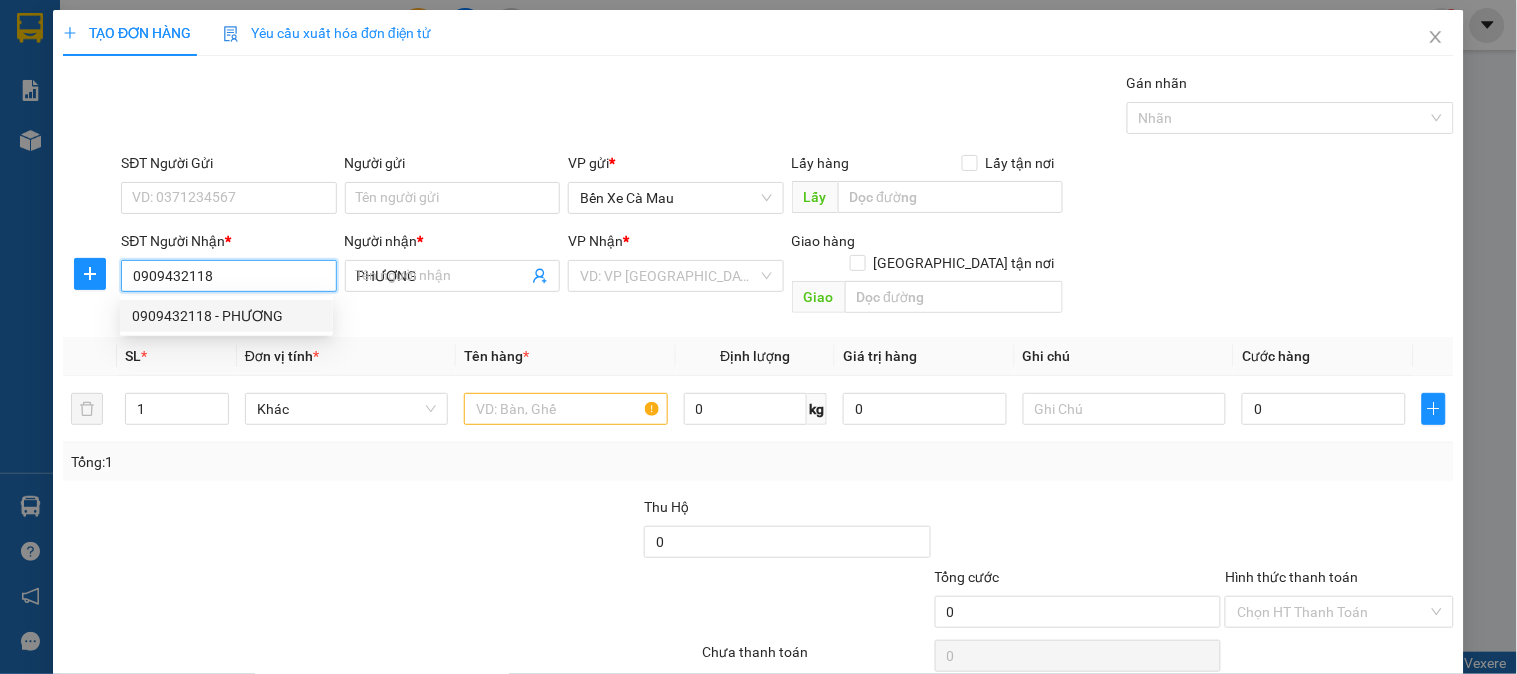 type on "30.000" 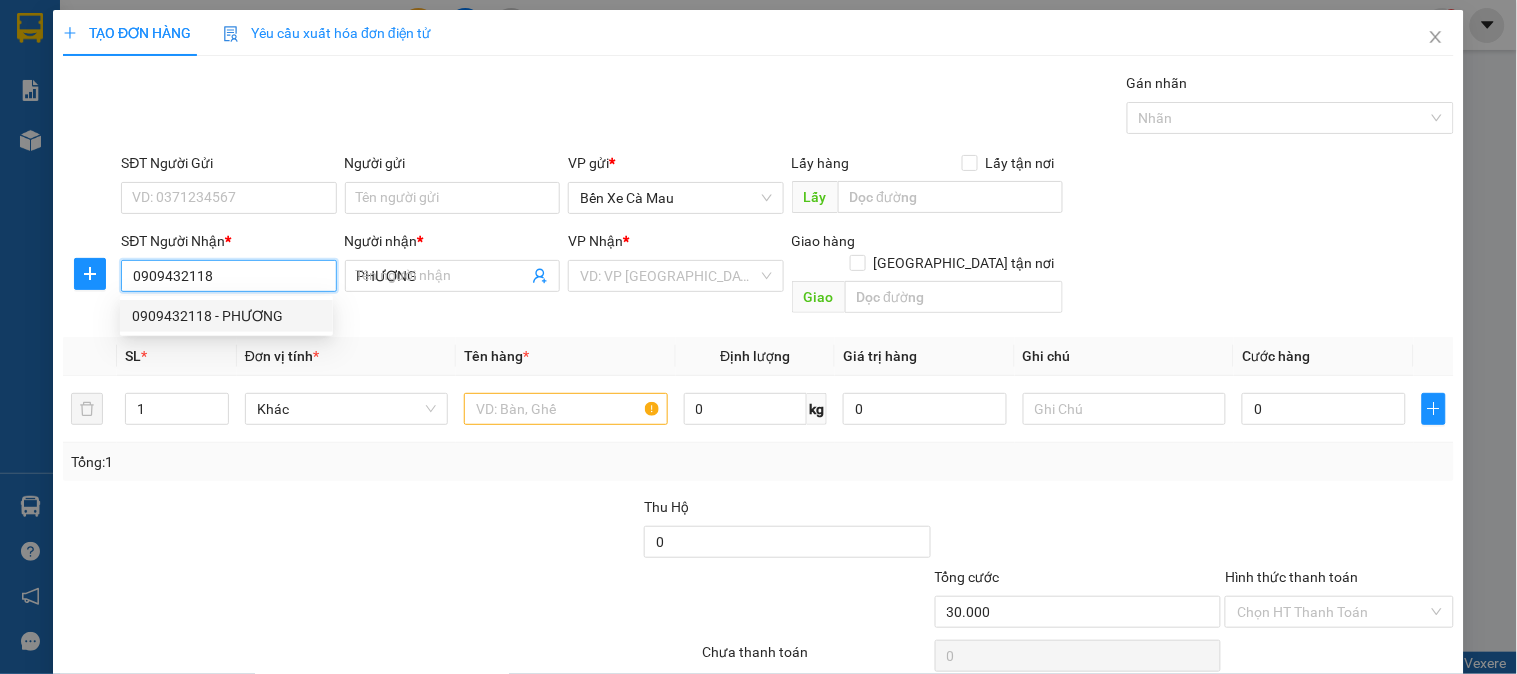 type on "30.000" 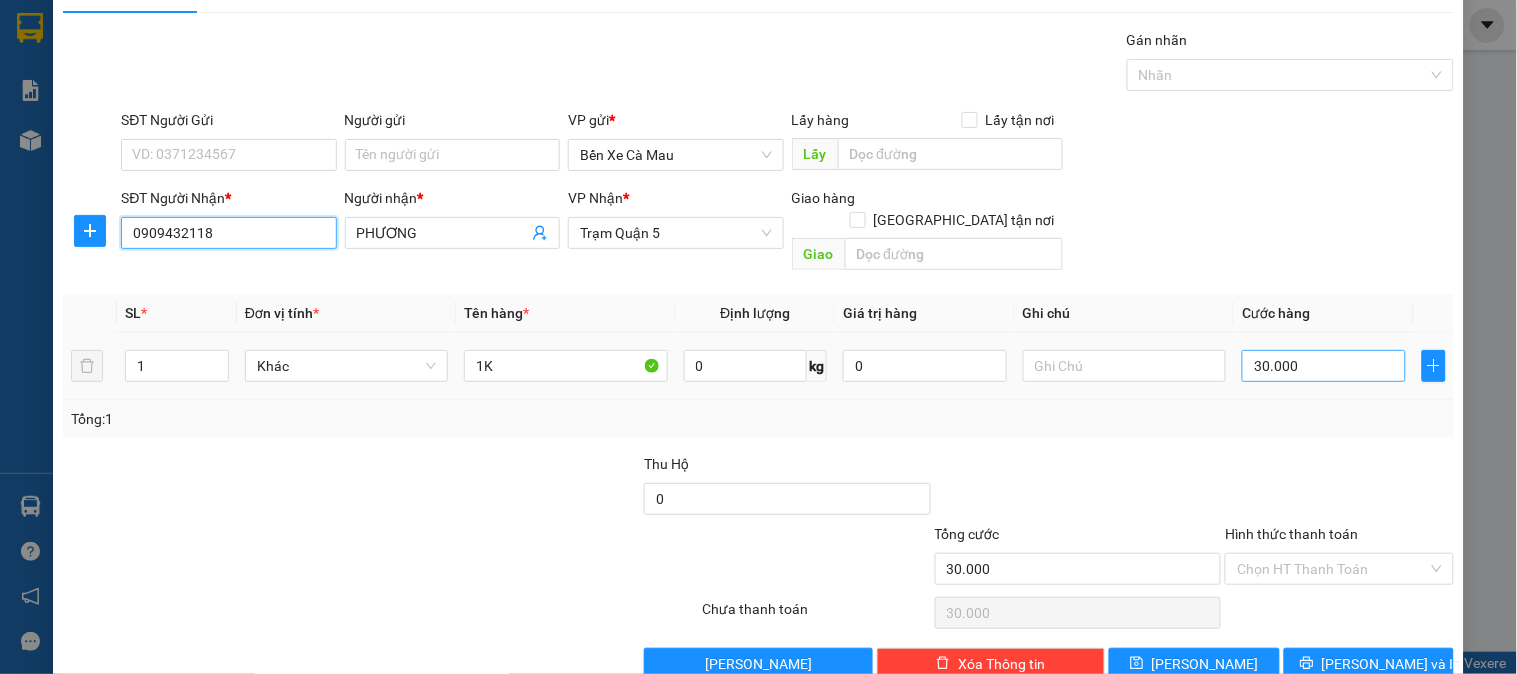 scroll, scrollTop: 65, scrollLeft: 0, axis: vertical 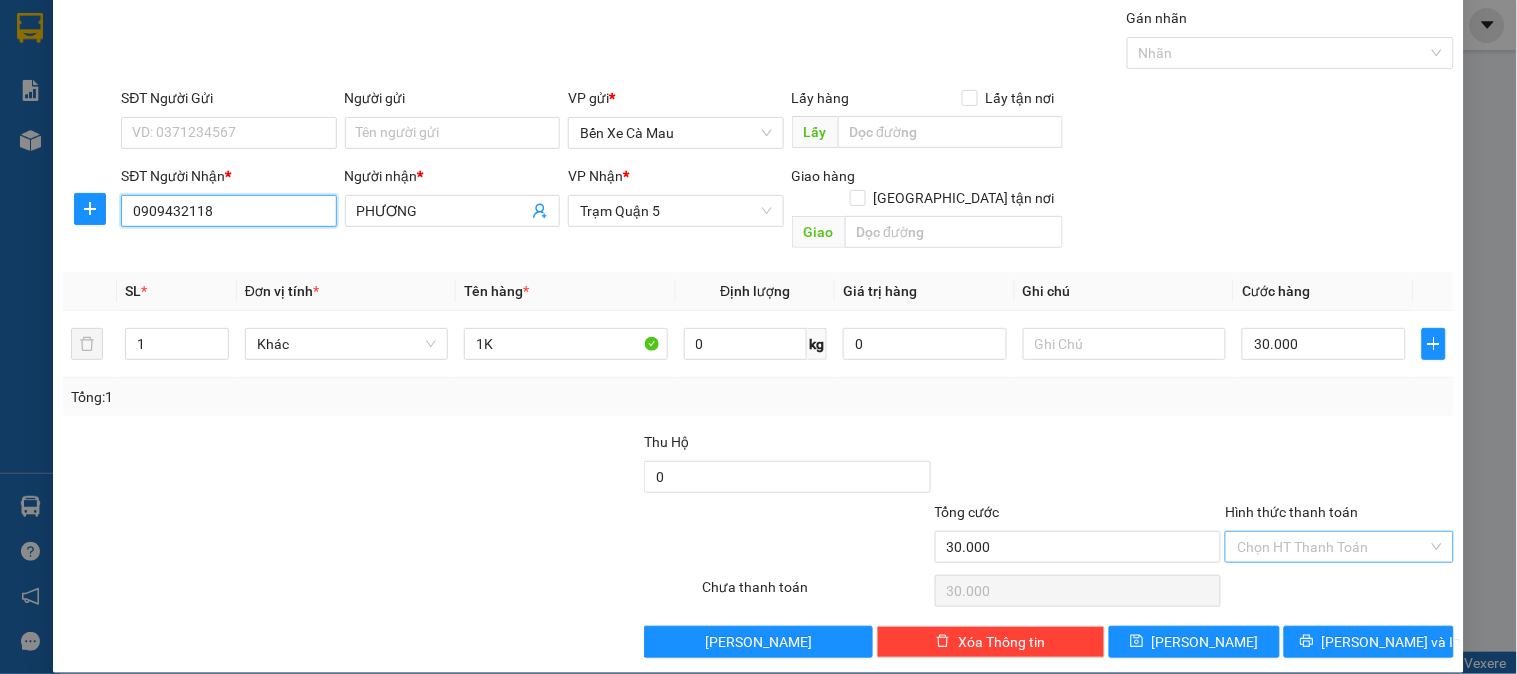 type on "0909432118" 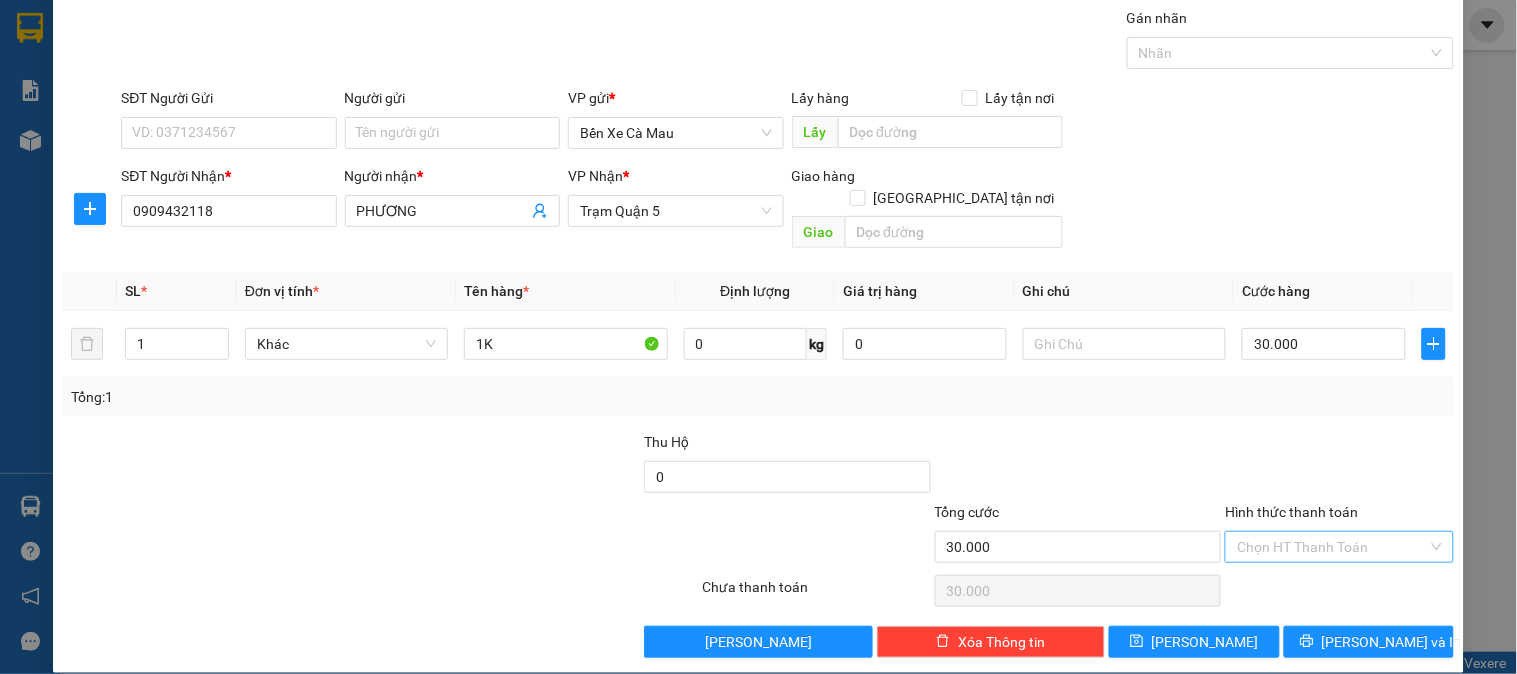 click on "Hình thức thanh toán" at bounding box center [1332, 547] 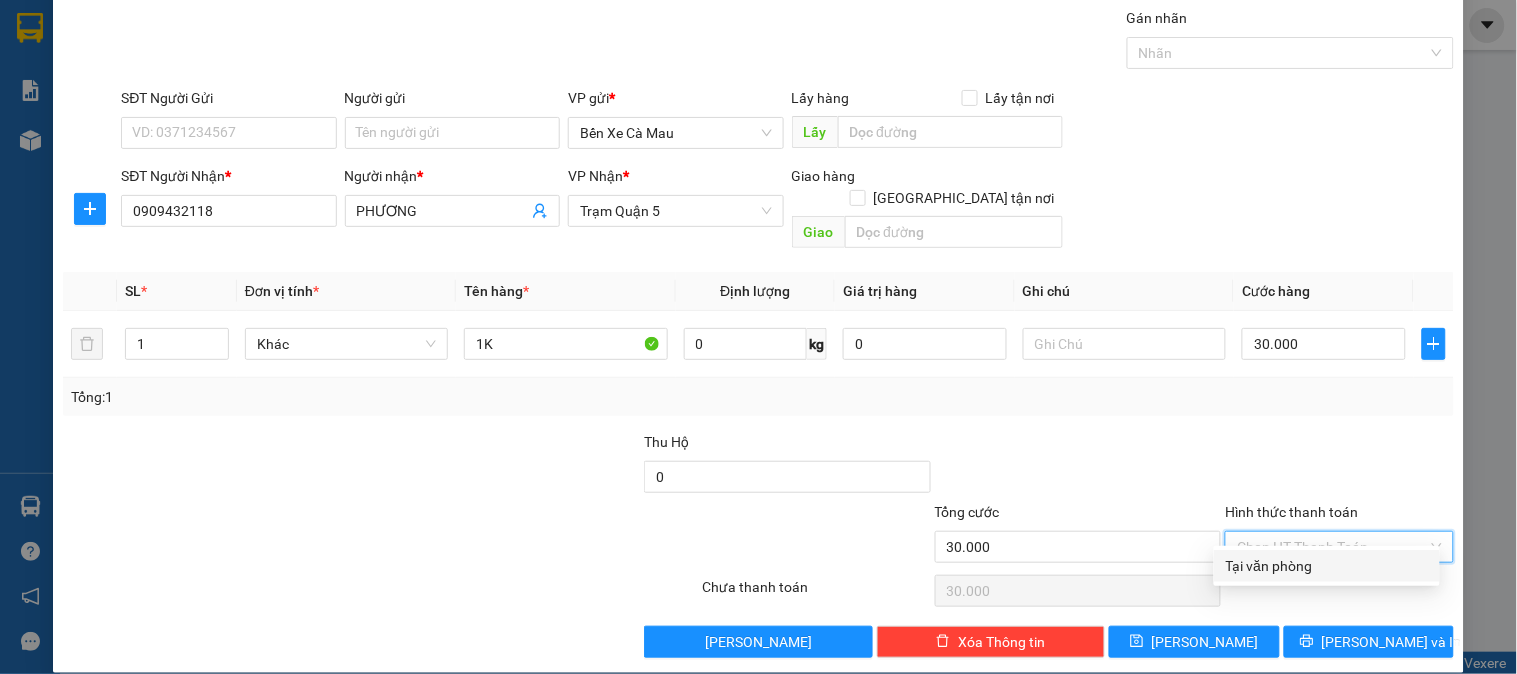 click on "Tại văn phòng" at bounding box center [1327, 566] 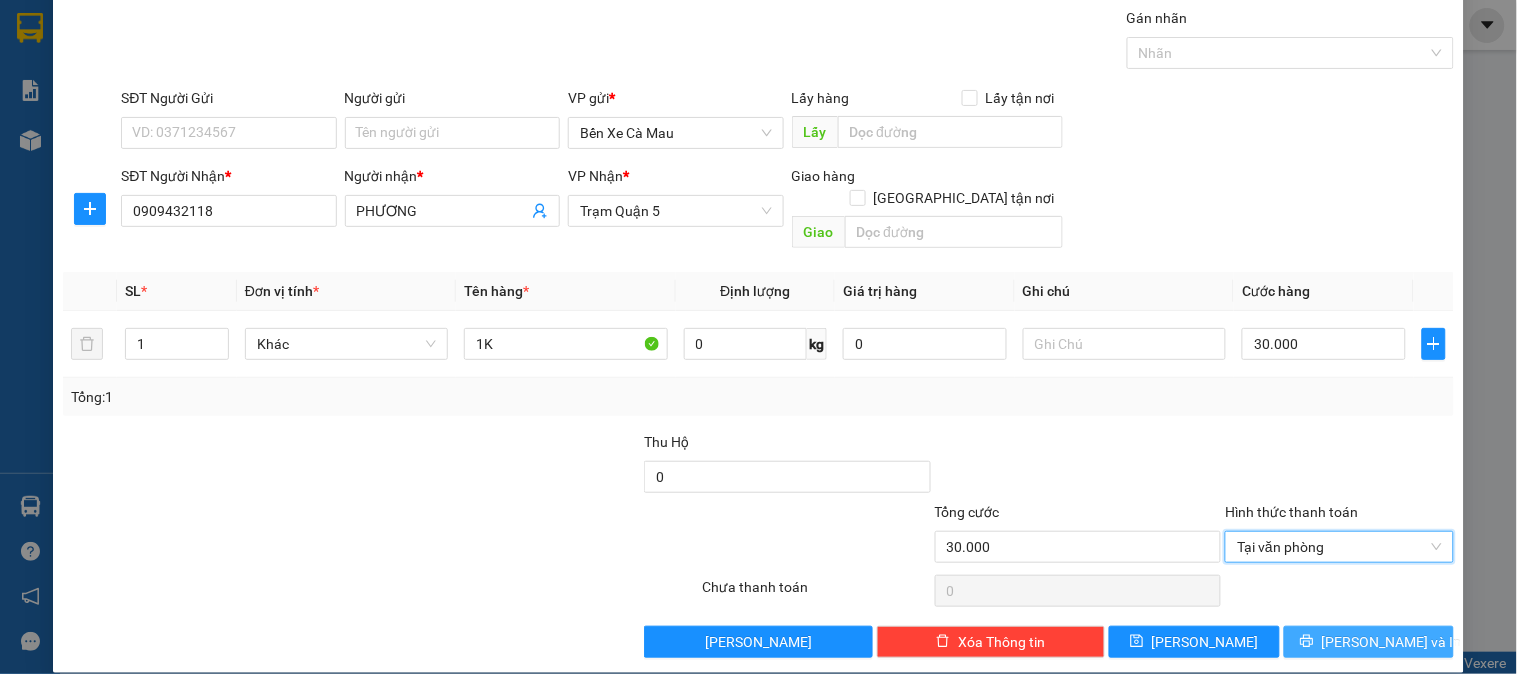 click on "Lưu và In" at bounding box center (1392, 642) 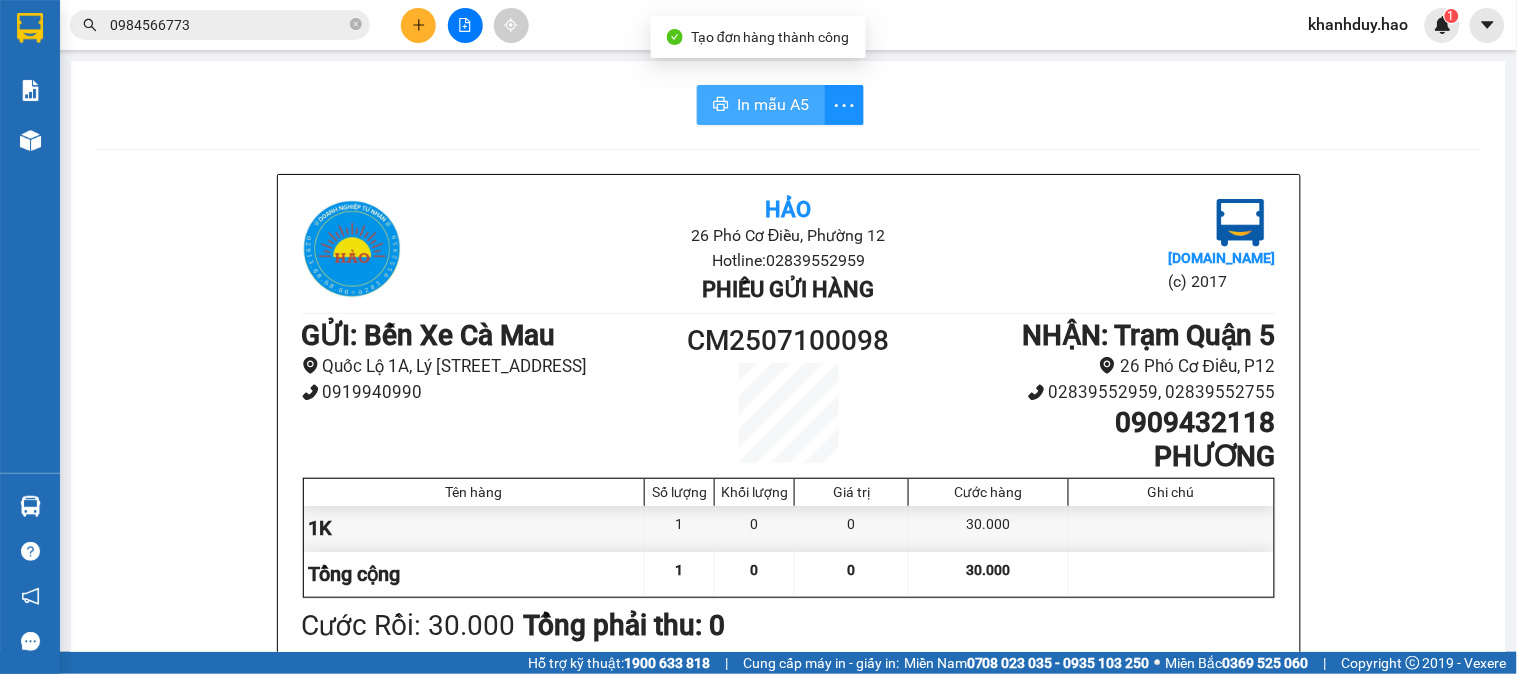 click on "In mẫu A5" at bounding box center [761, 105] 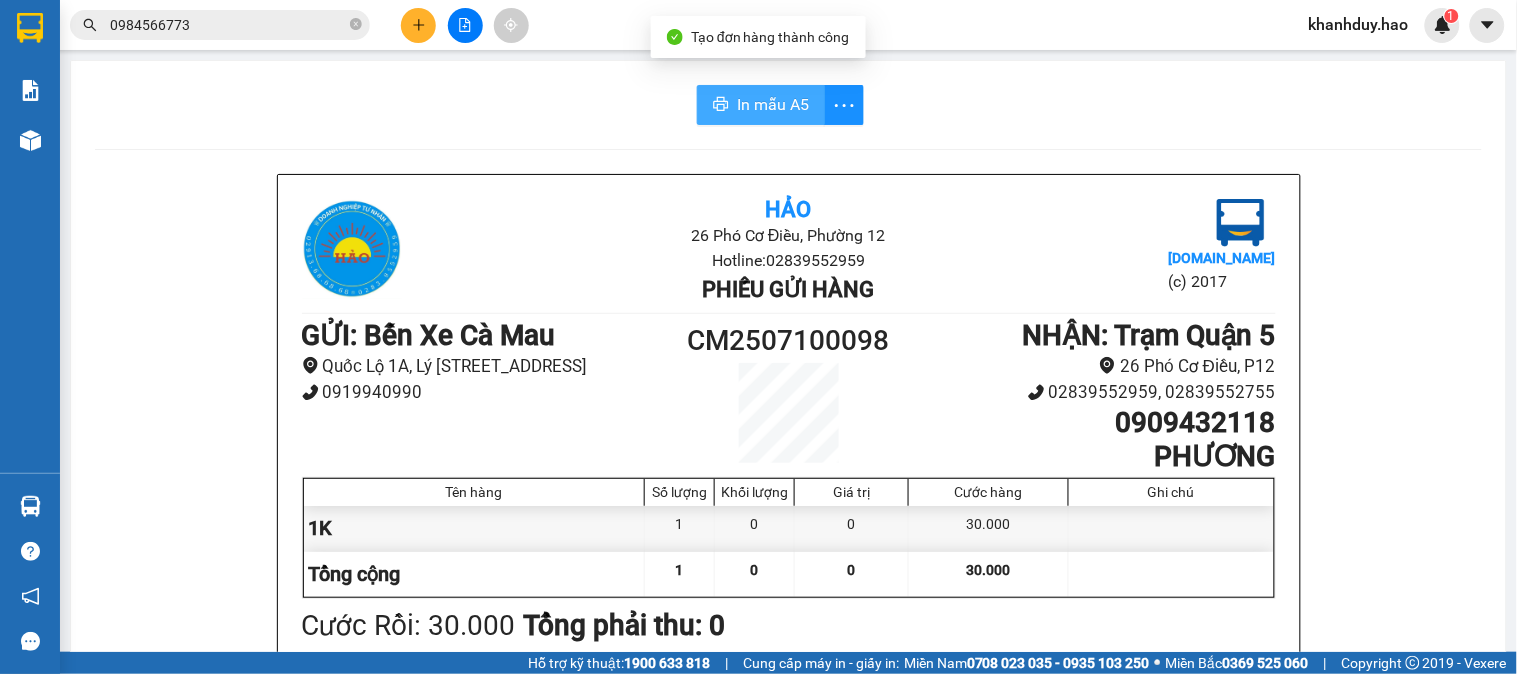 scroll, scrollTop: 0, scrollLeft: 0, axis: both 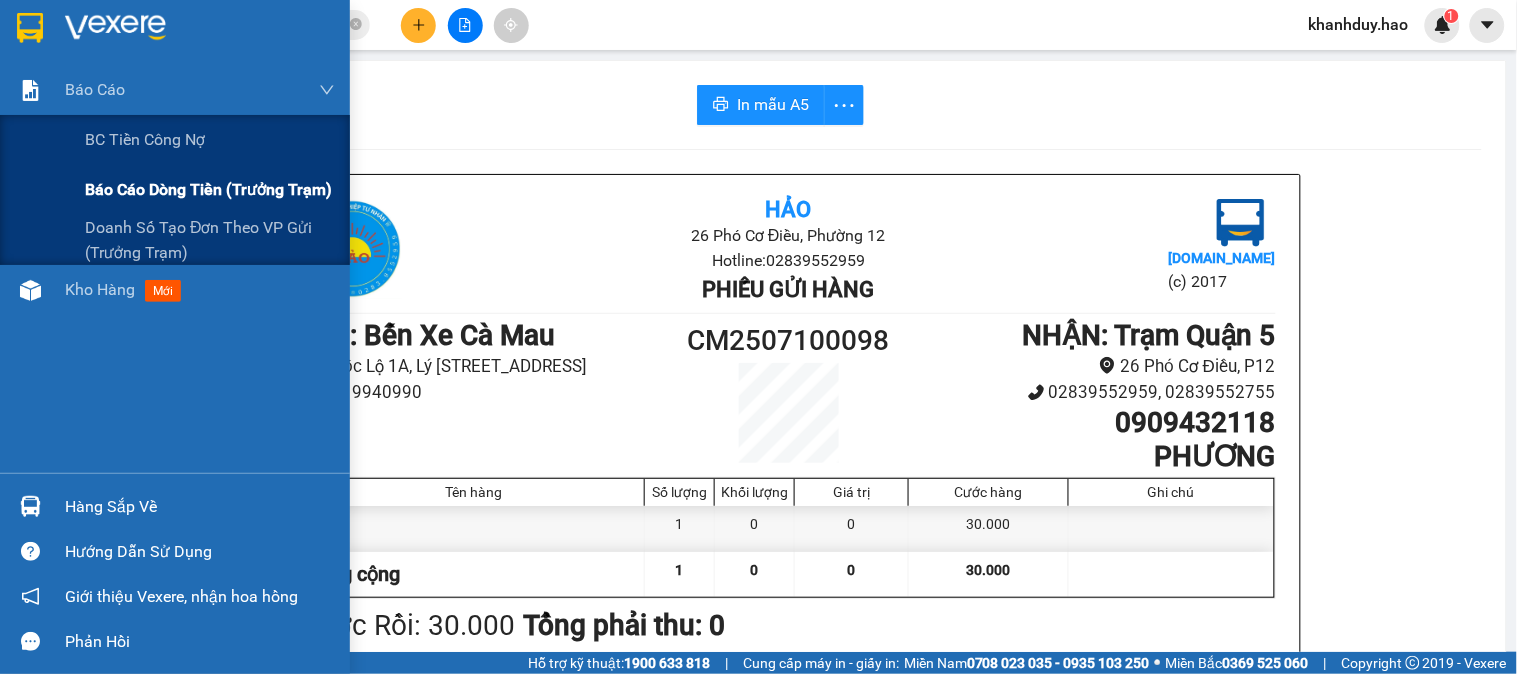 click on "Báo cáo dòng tiền (trưởng trạm)" at bounding box center (210, 190) 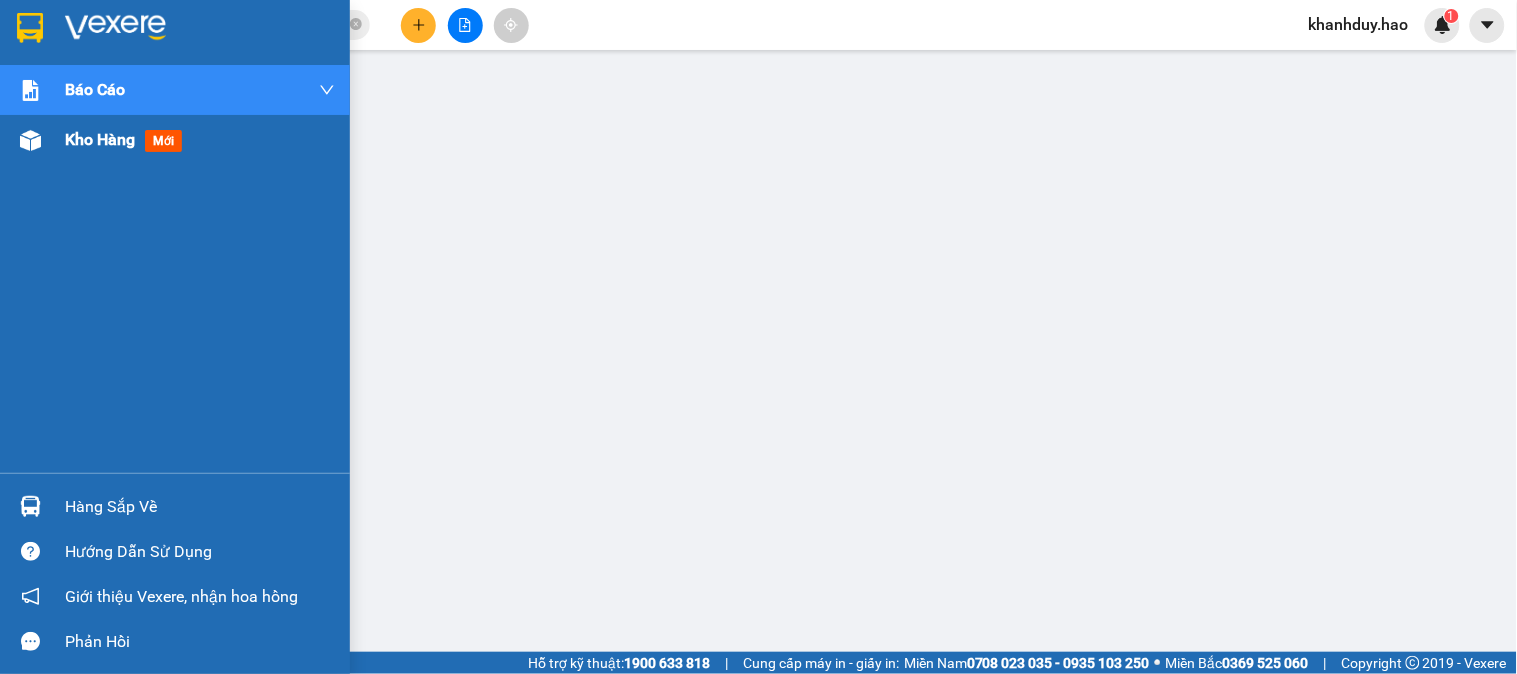 click on "Kho hàng mới" at bounding box center (127, 139) 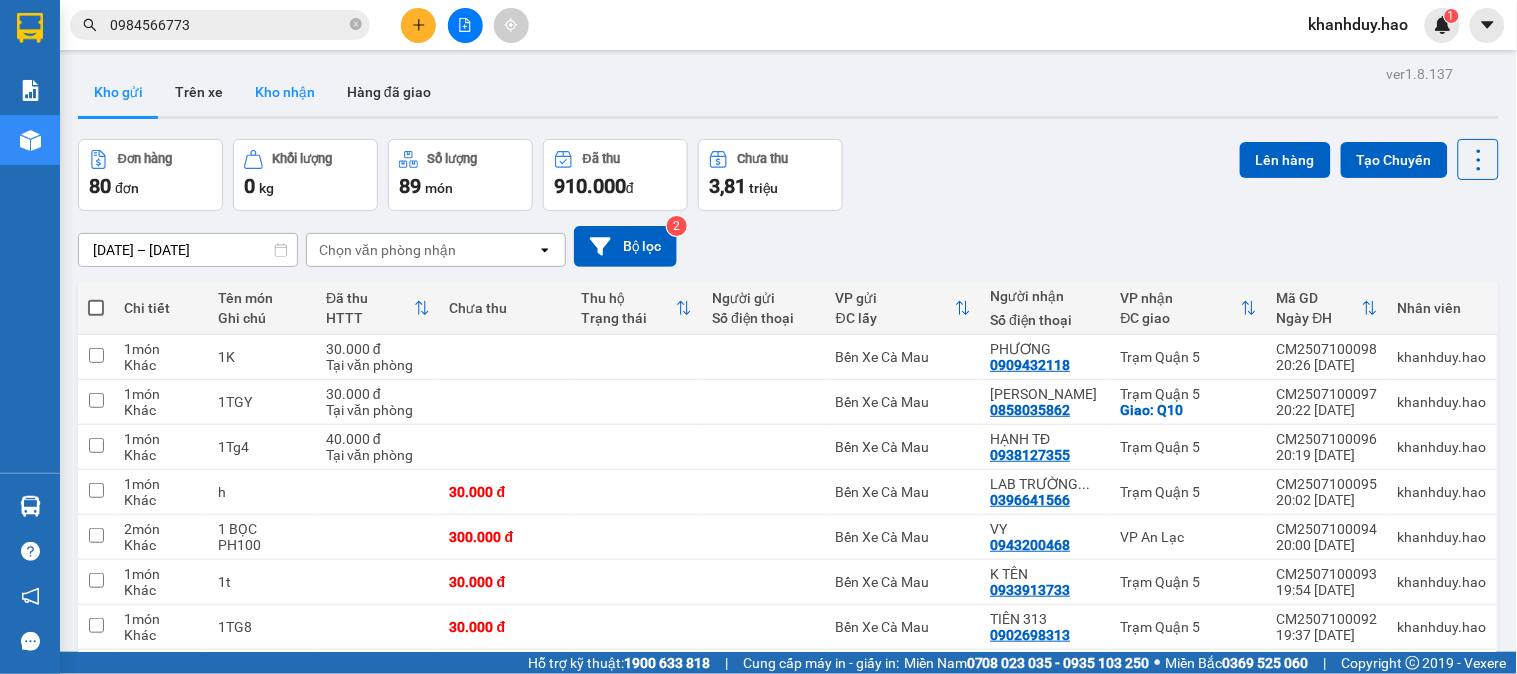 click on "Kho nhận" at bounding box center [285, 92] 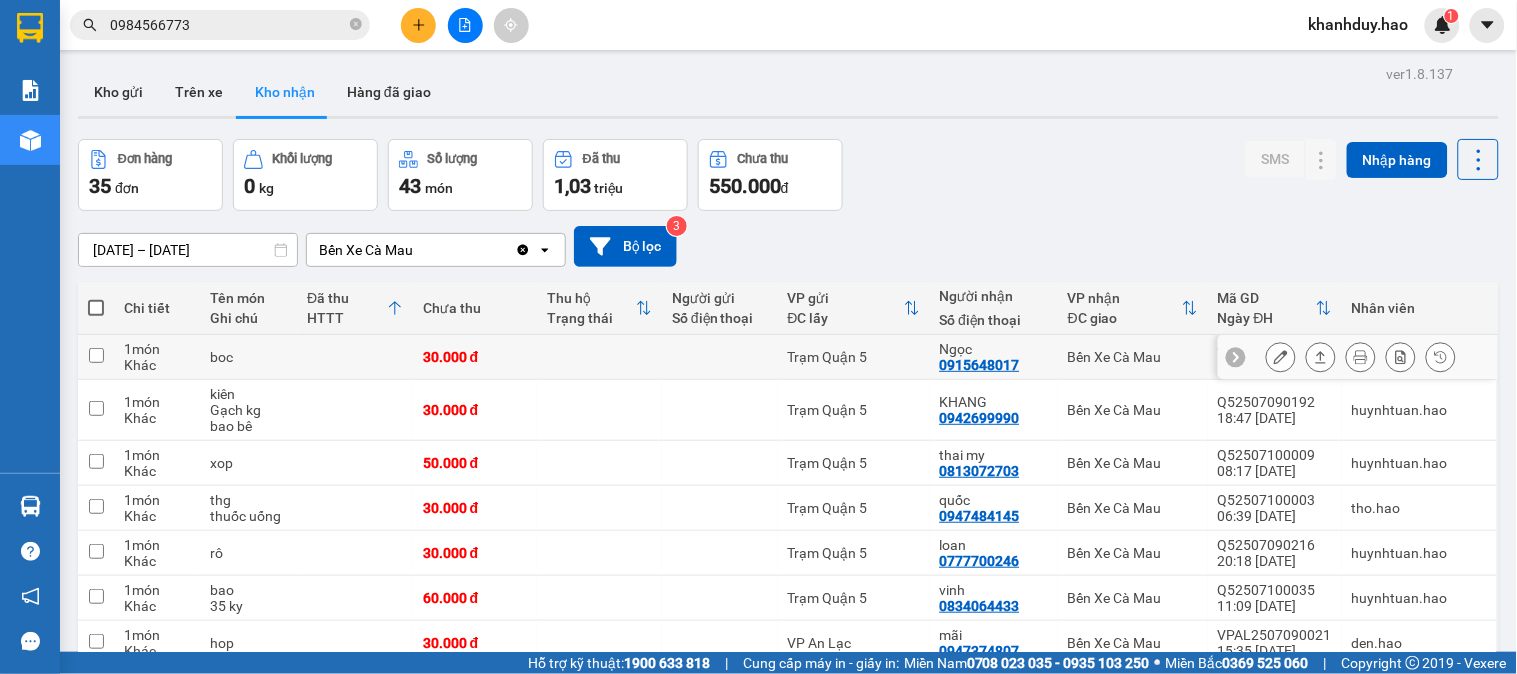 click at bounding box center [1361, 357] 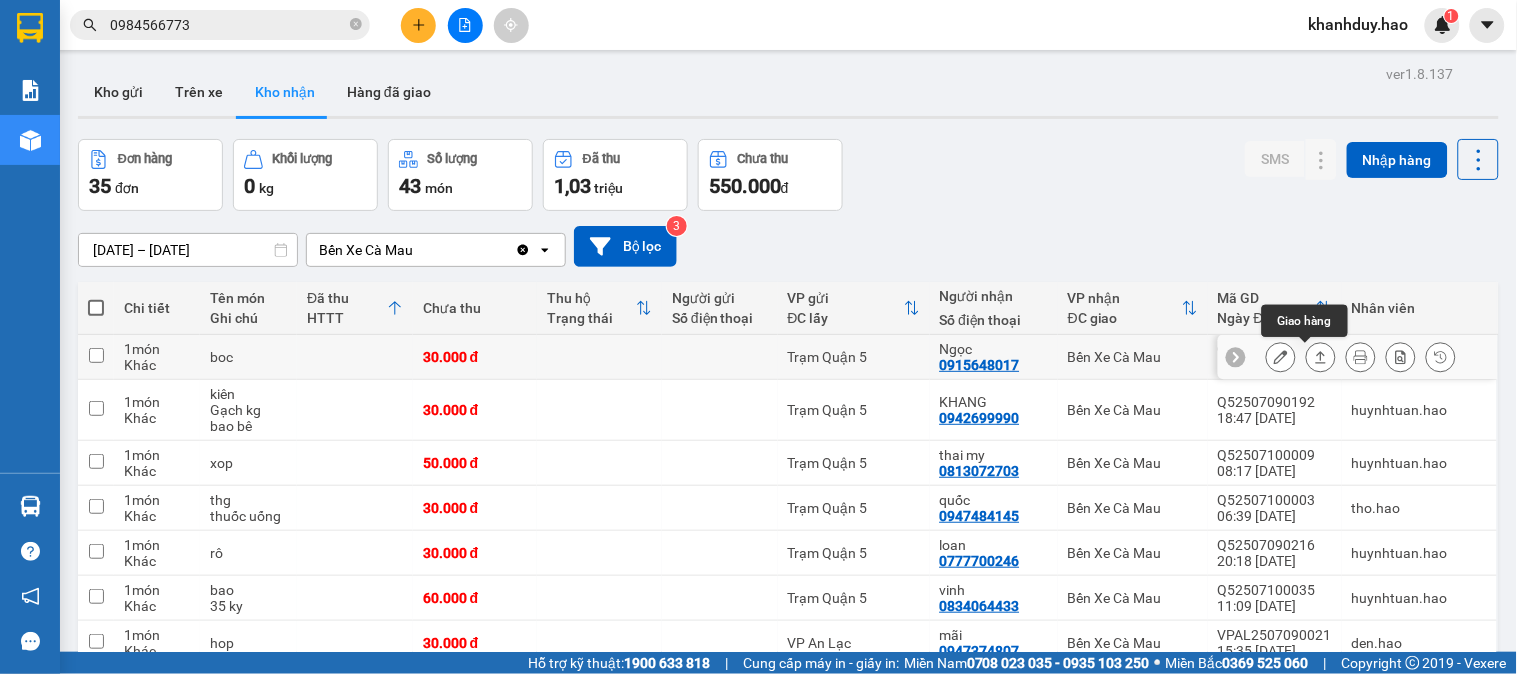 click 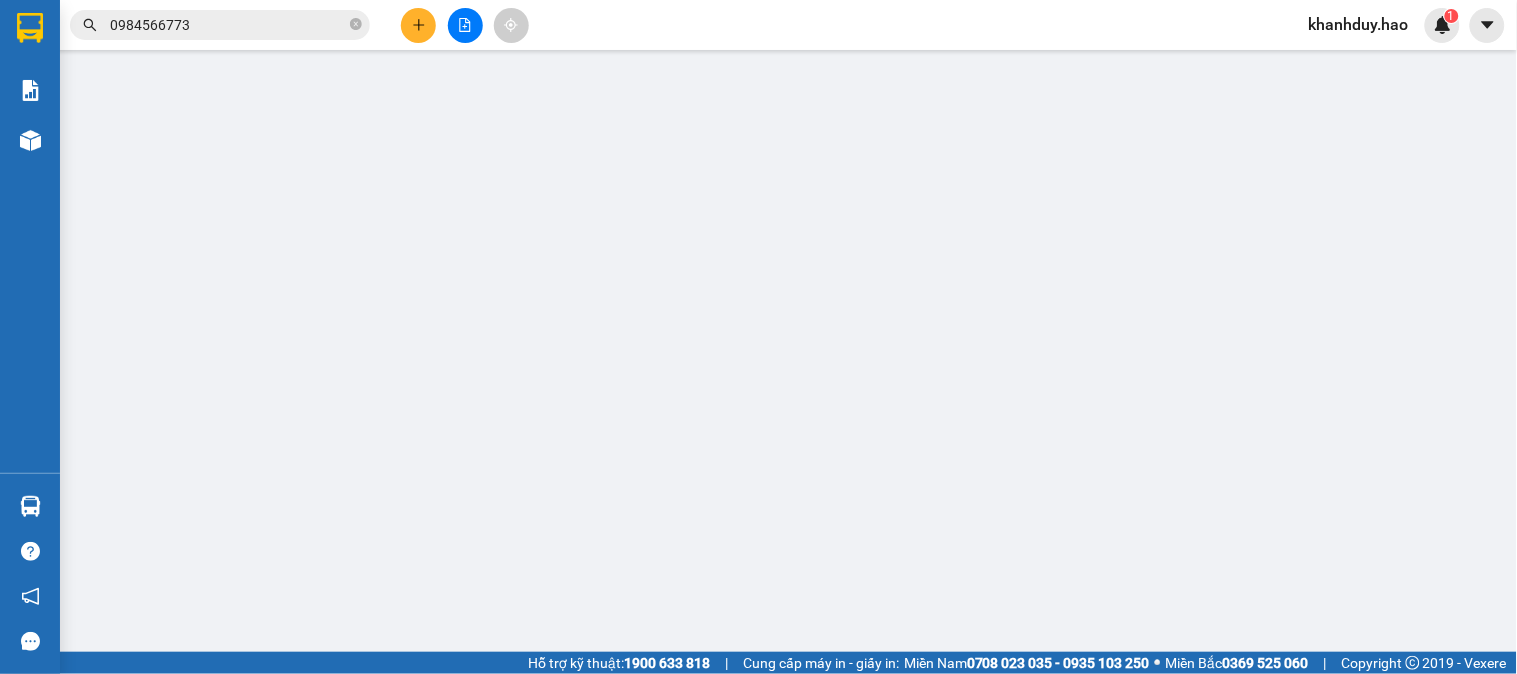 type on "0915648017" 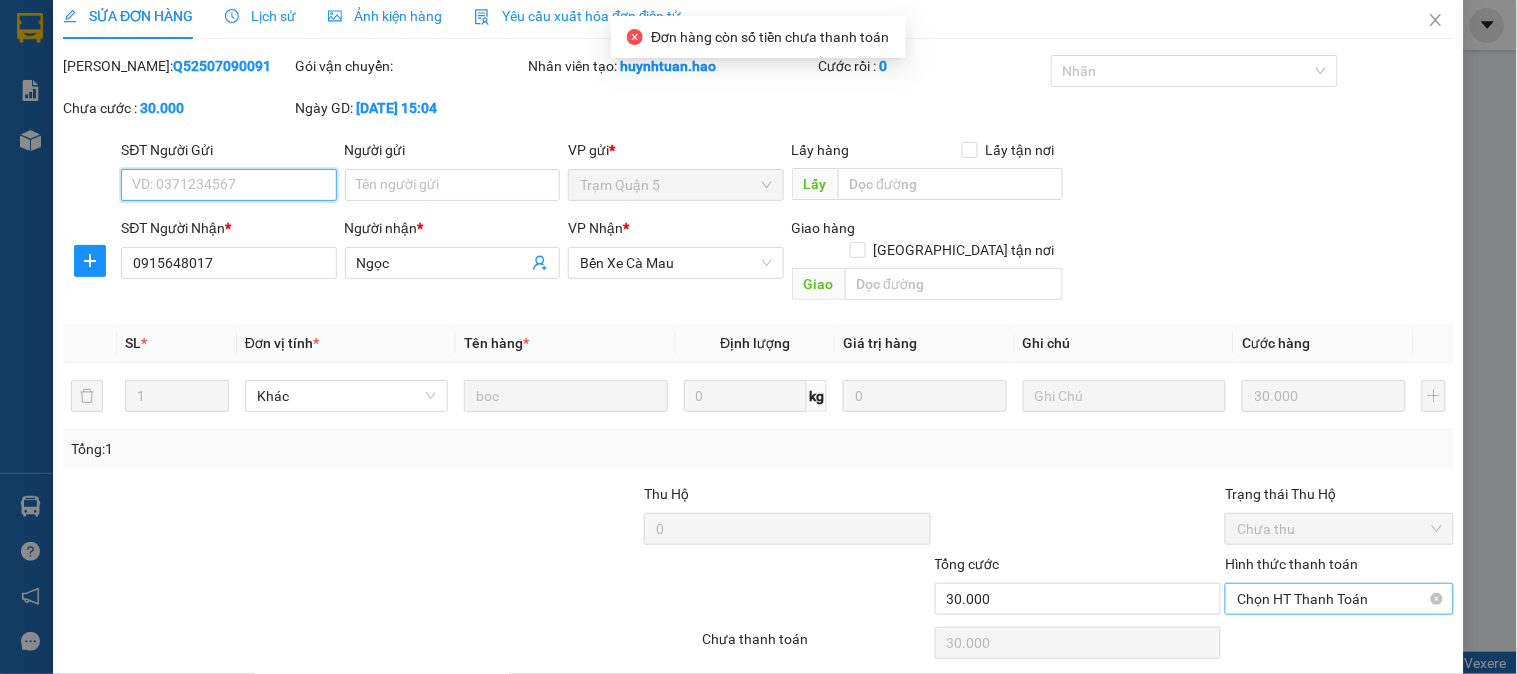 scroll, scrollTop: 70, scrollLeft: 0, axis: vertical 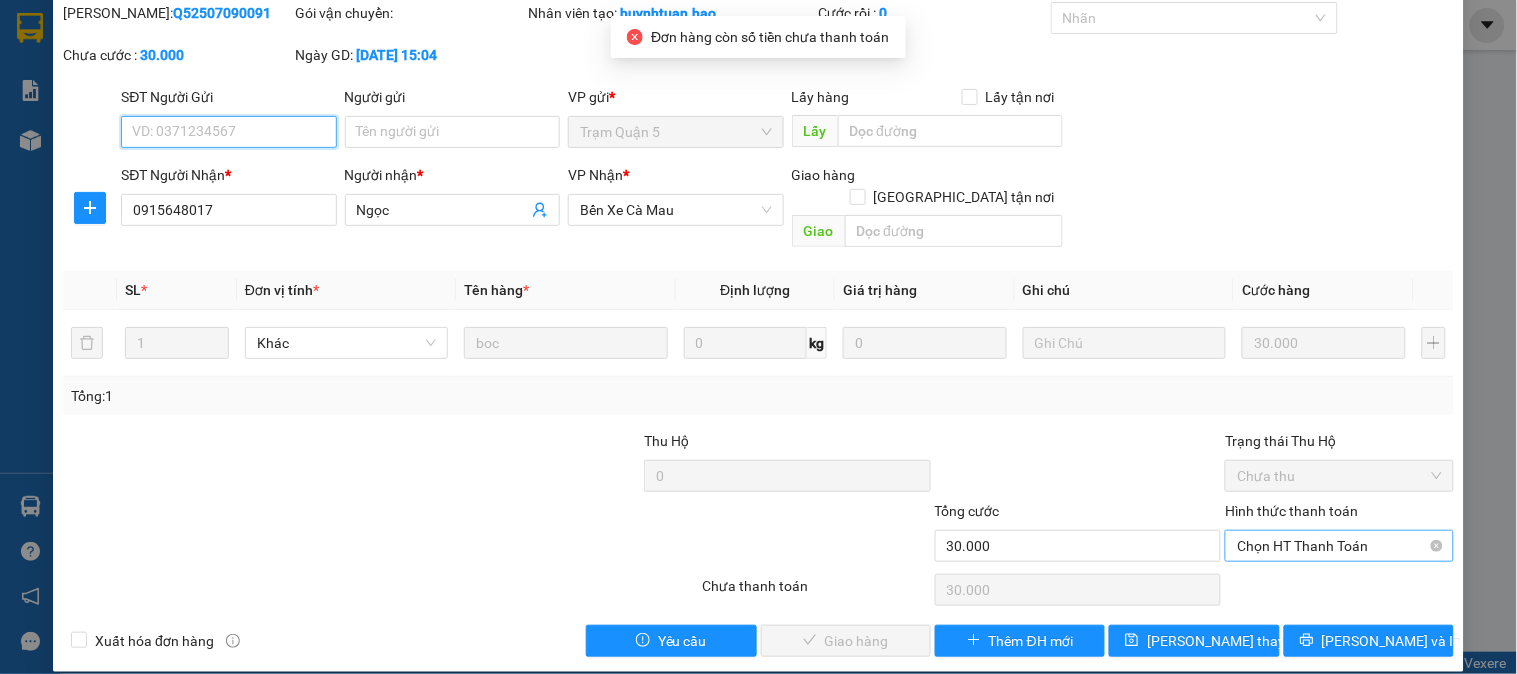 click on "Chọn HT Thanh Toán" at bounding box center [1339, 546] 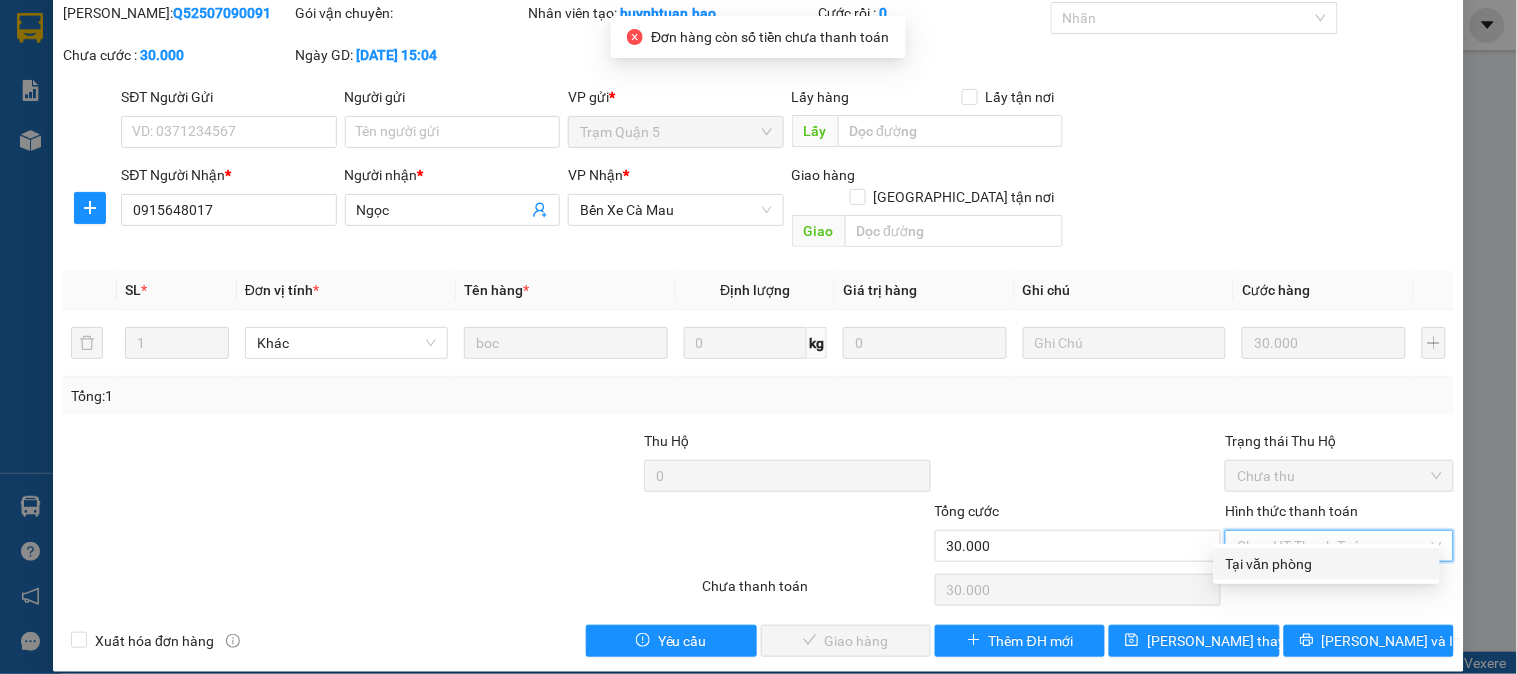 click on "Tại văn phòng" at bounding box center (1327, 564) 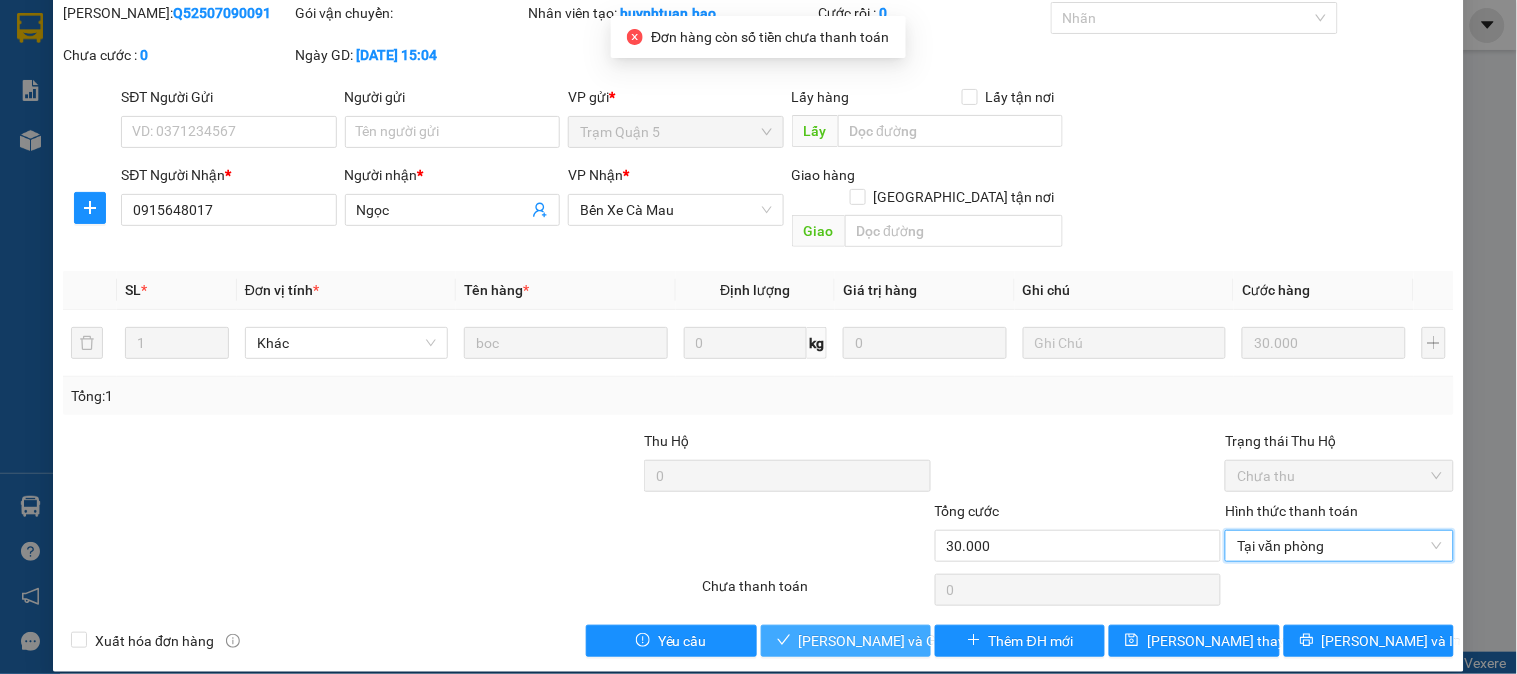 click on "Lưu và Giao hàng" at bounding box center [846, 641] 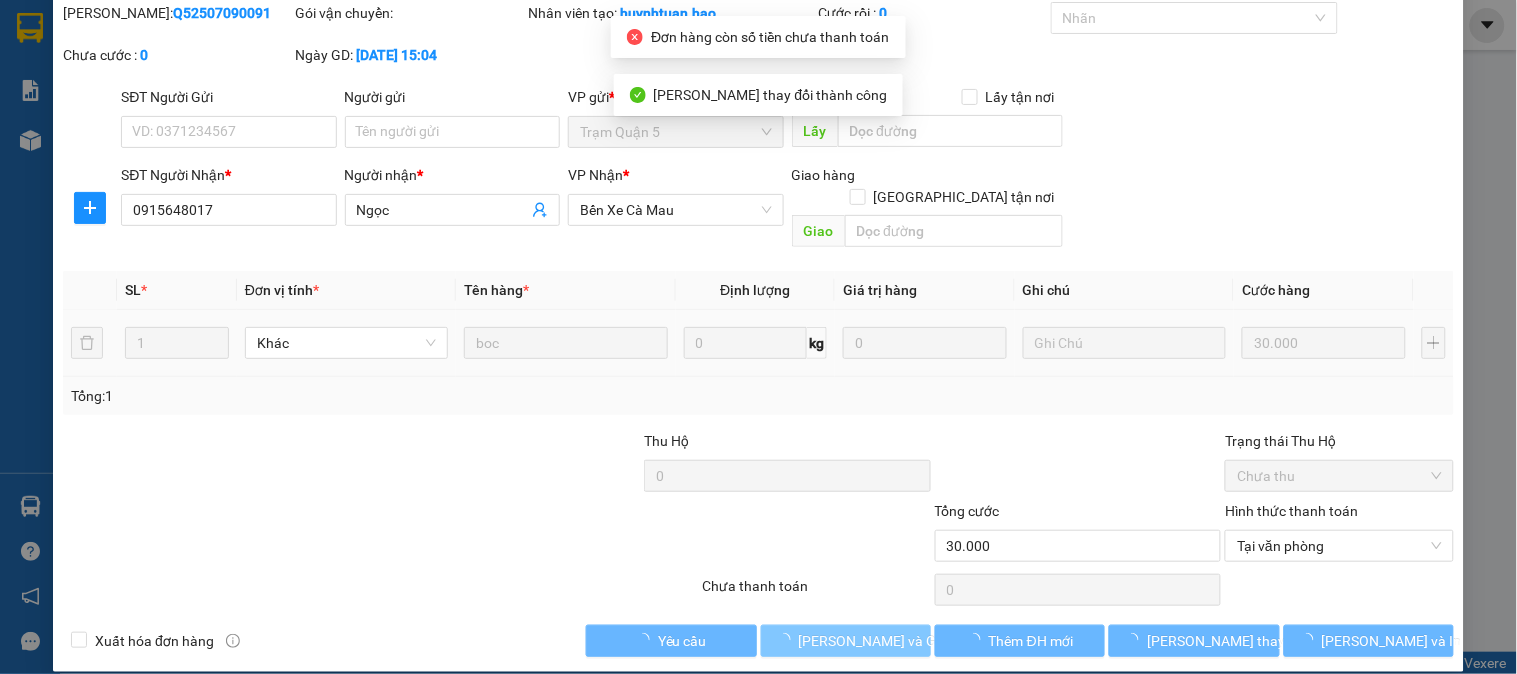 scroll, scrollTop: 27, scrollLeft: 0, axis: vertical 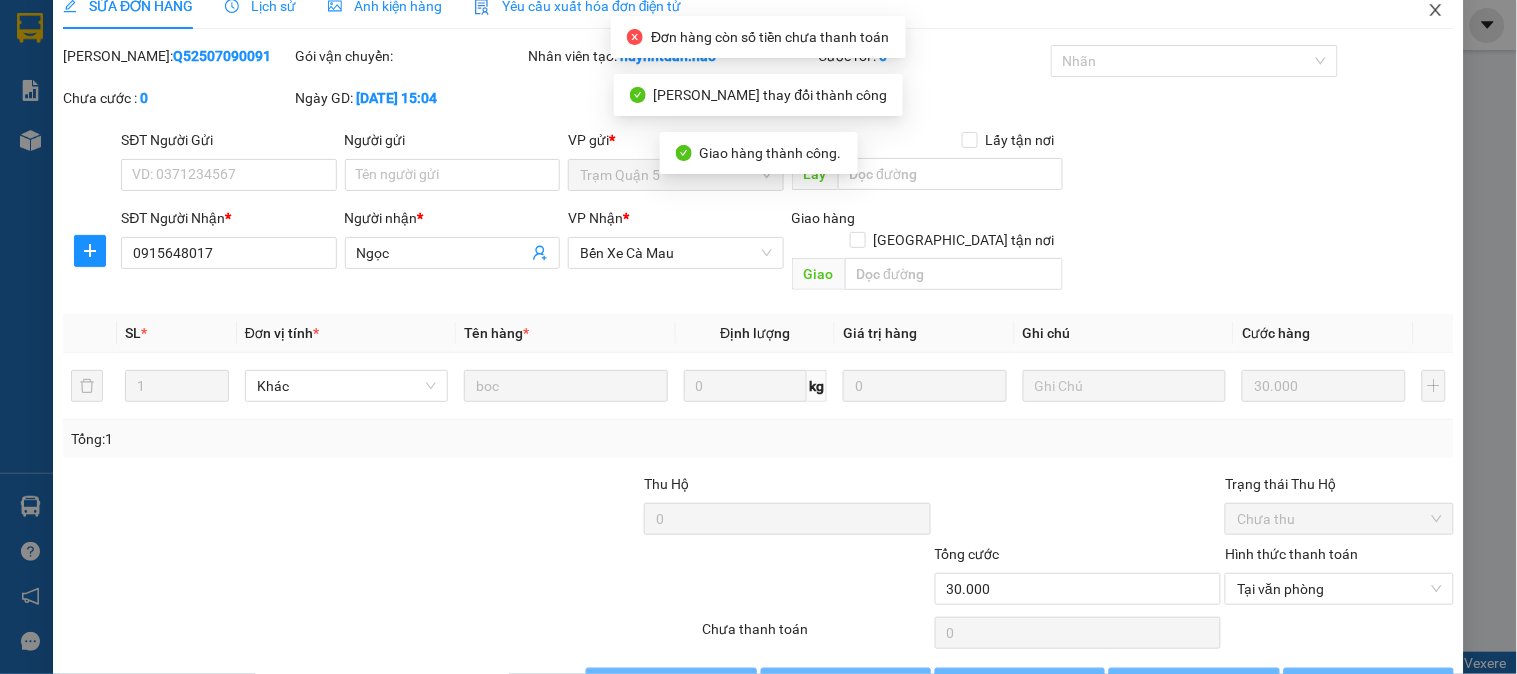 click at bounding box center (1436, 11) 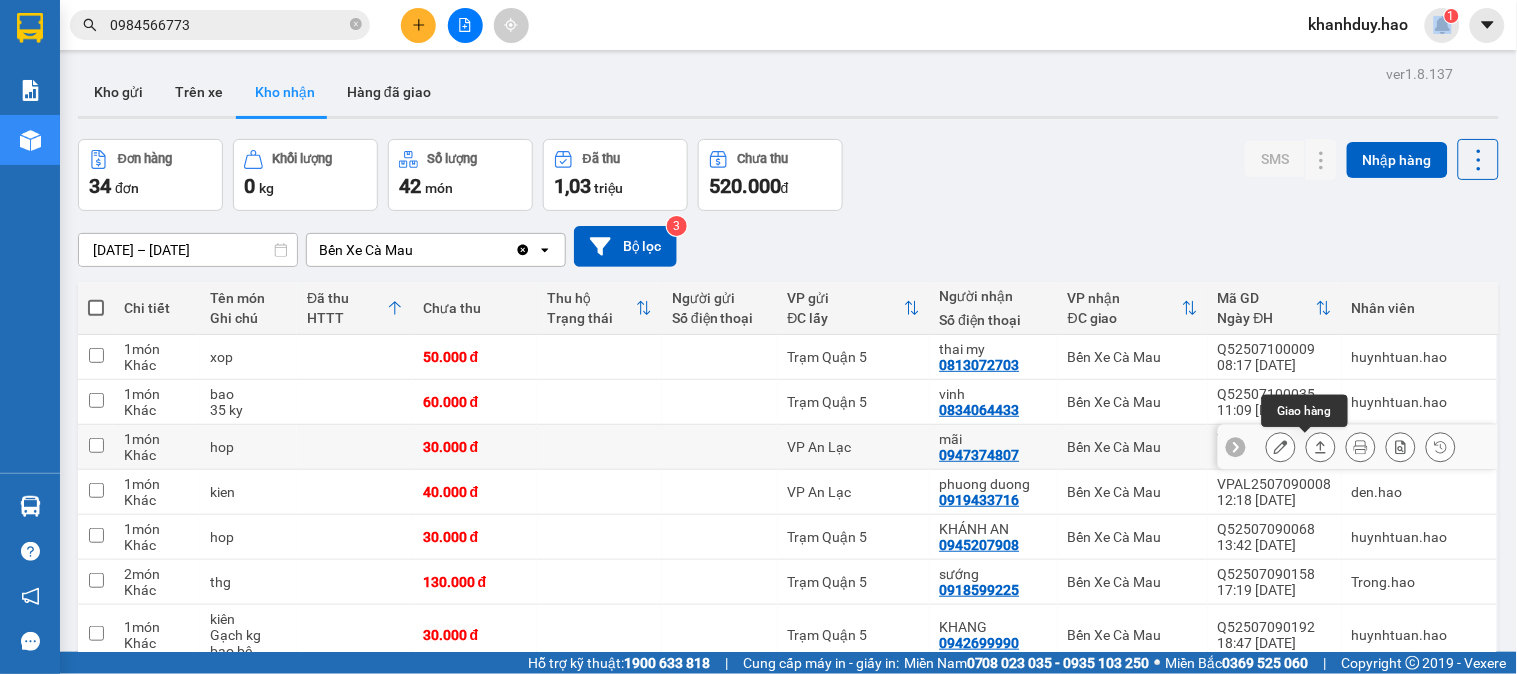 click 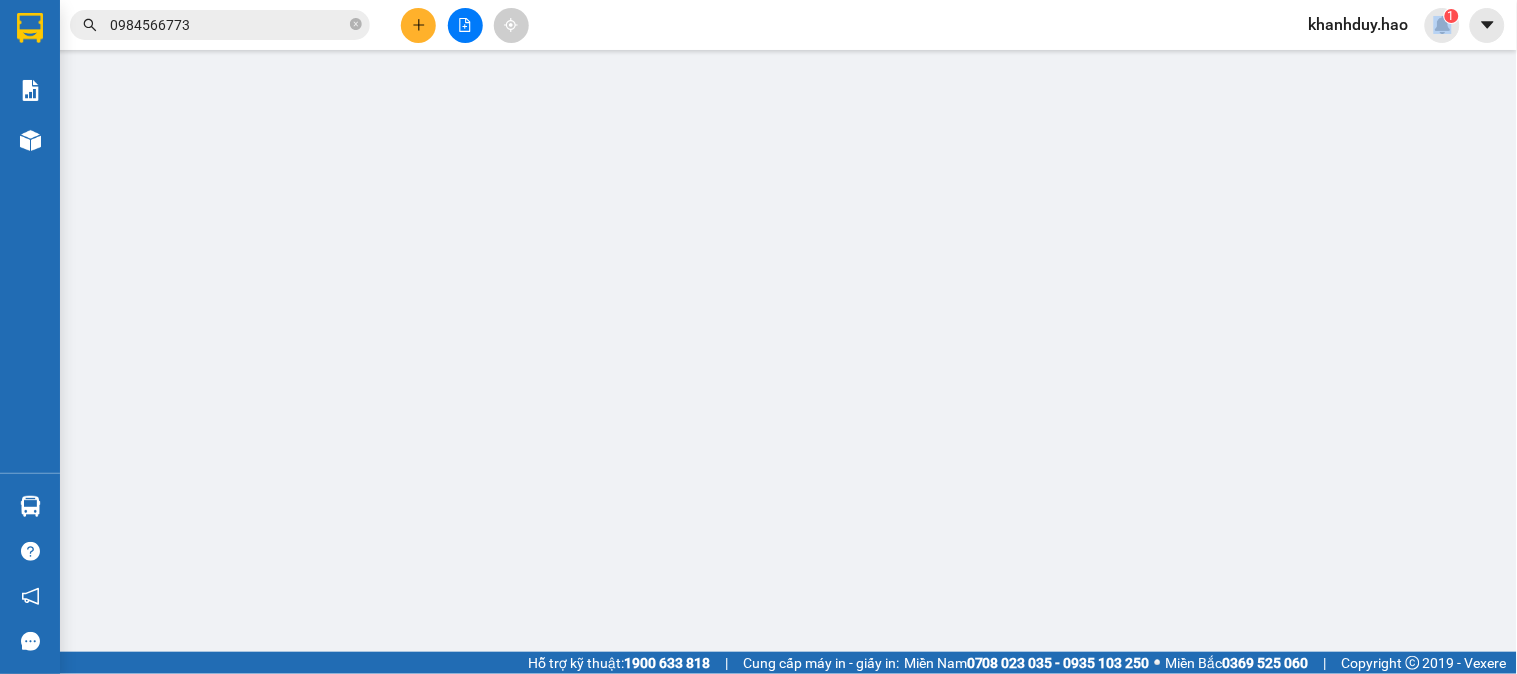type on "0947374807" 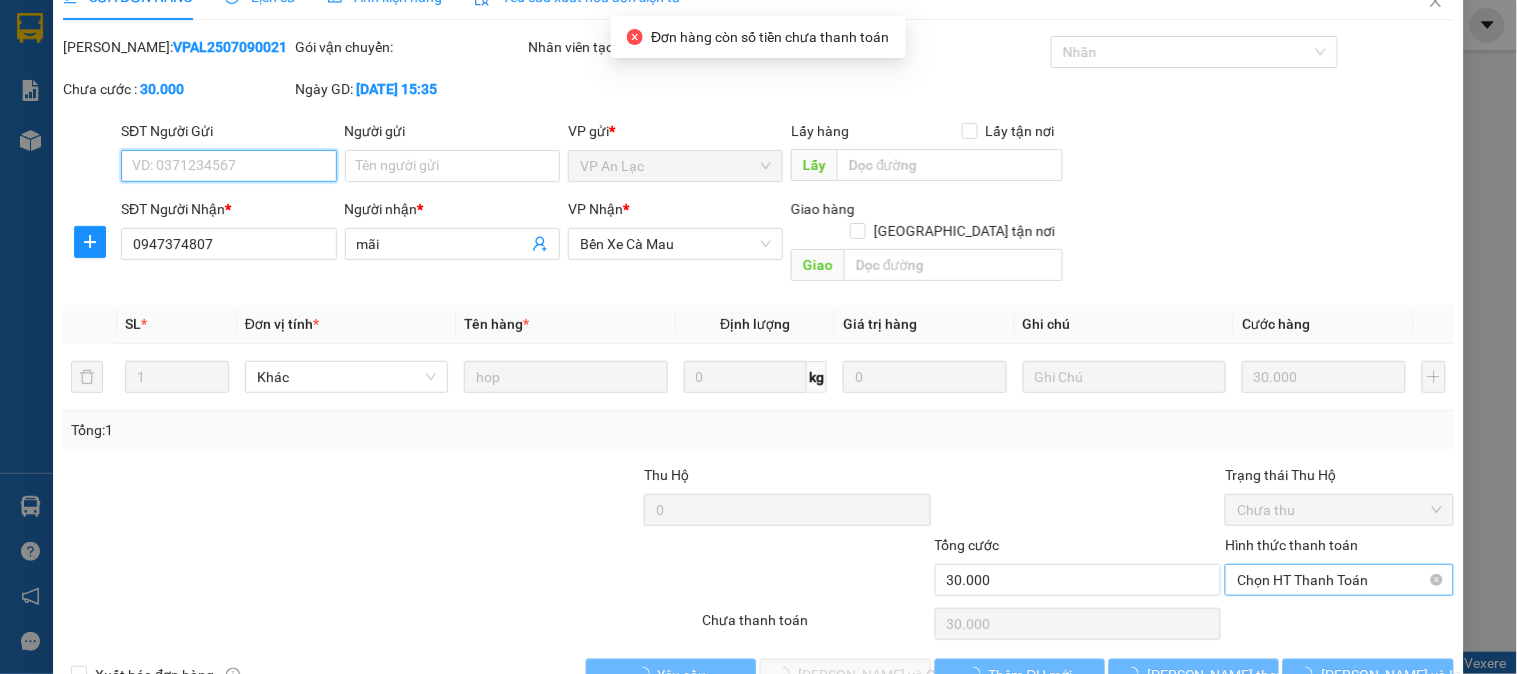 scroll, scrollTop: 60, scrollLeft: 0, axis: vertical 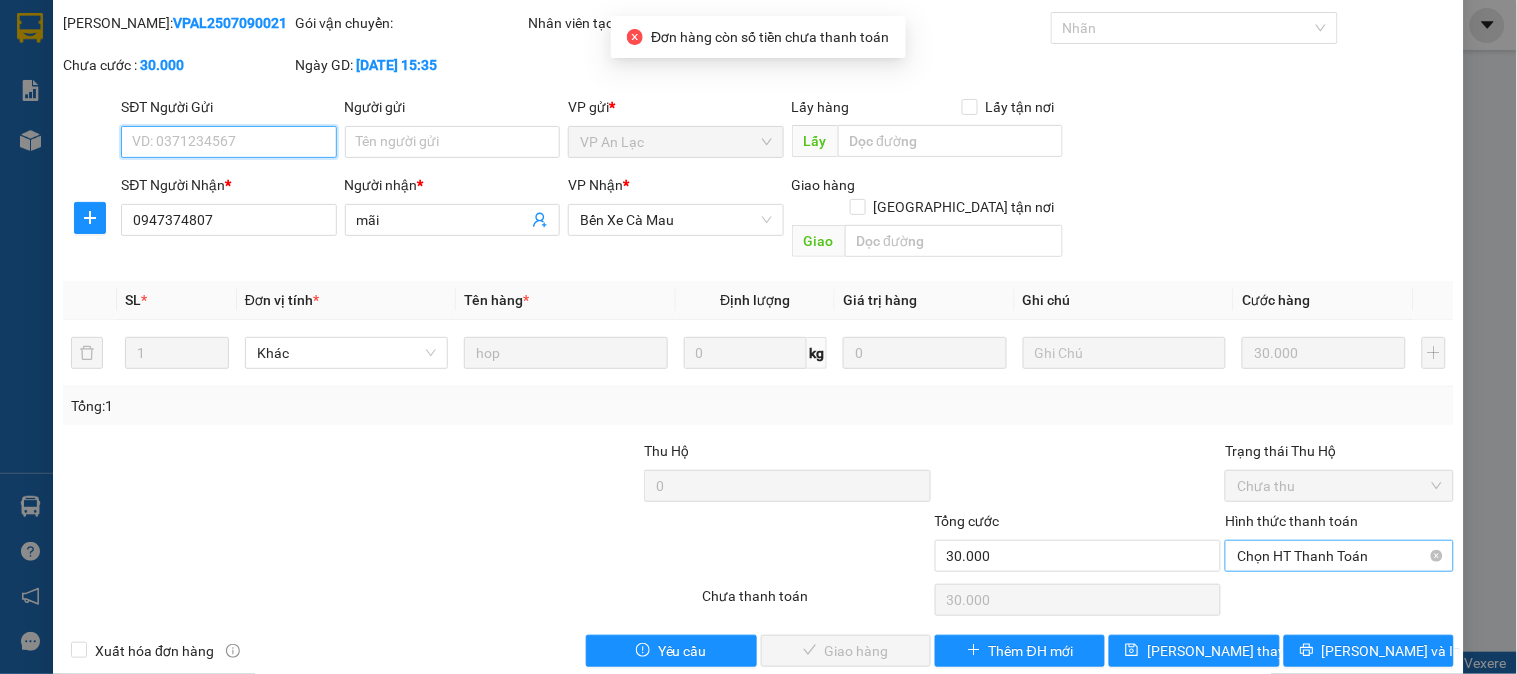 click on "Chọn HT Thanh Toán" at bounding box center (1339, 556) 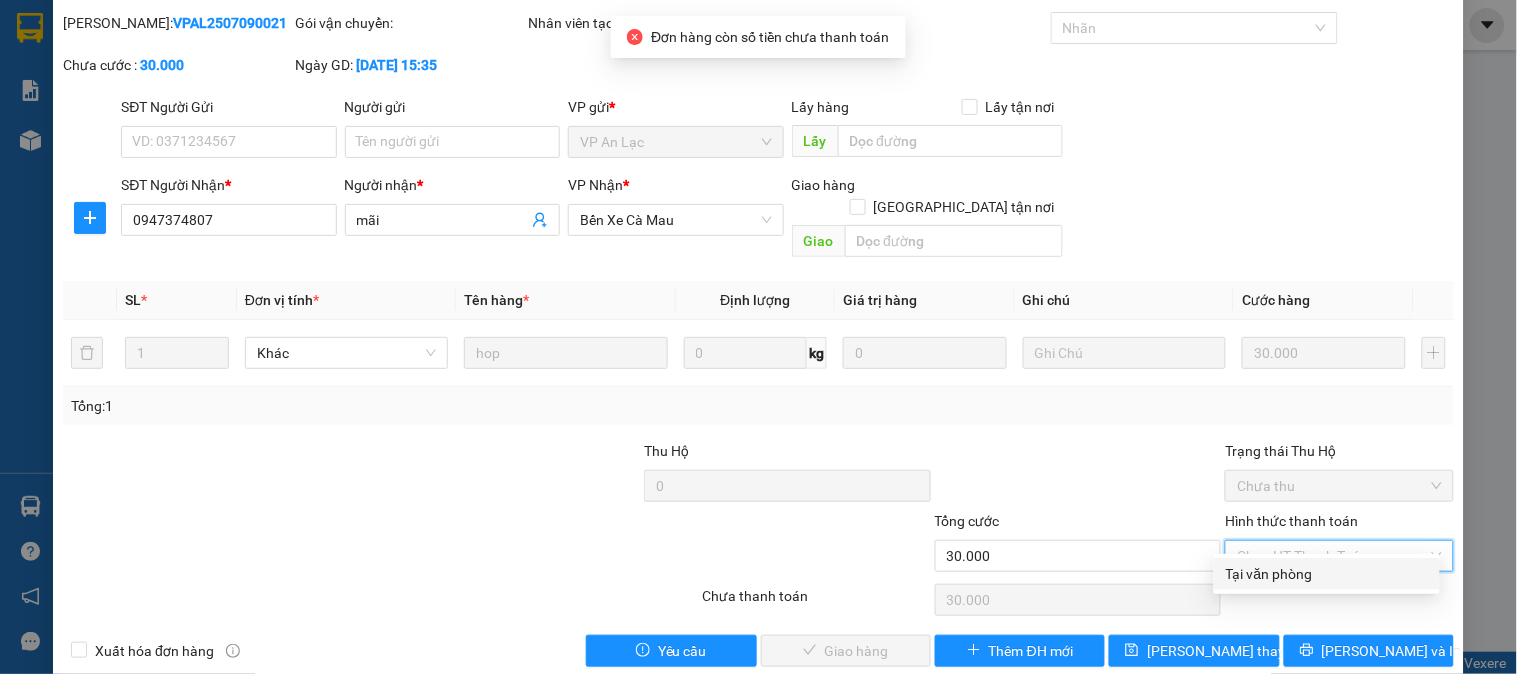 click on "Tại văn phòng" at bounding box center [1327, 574] 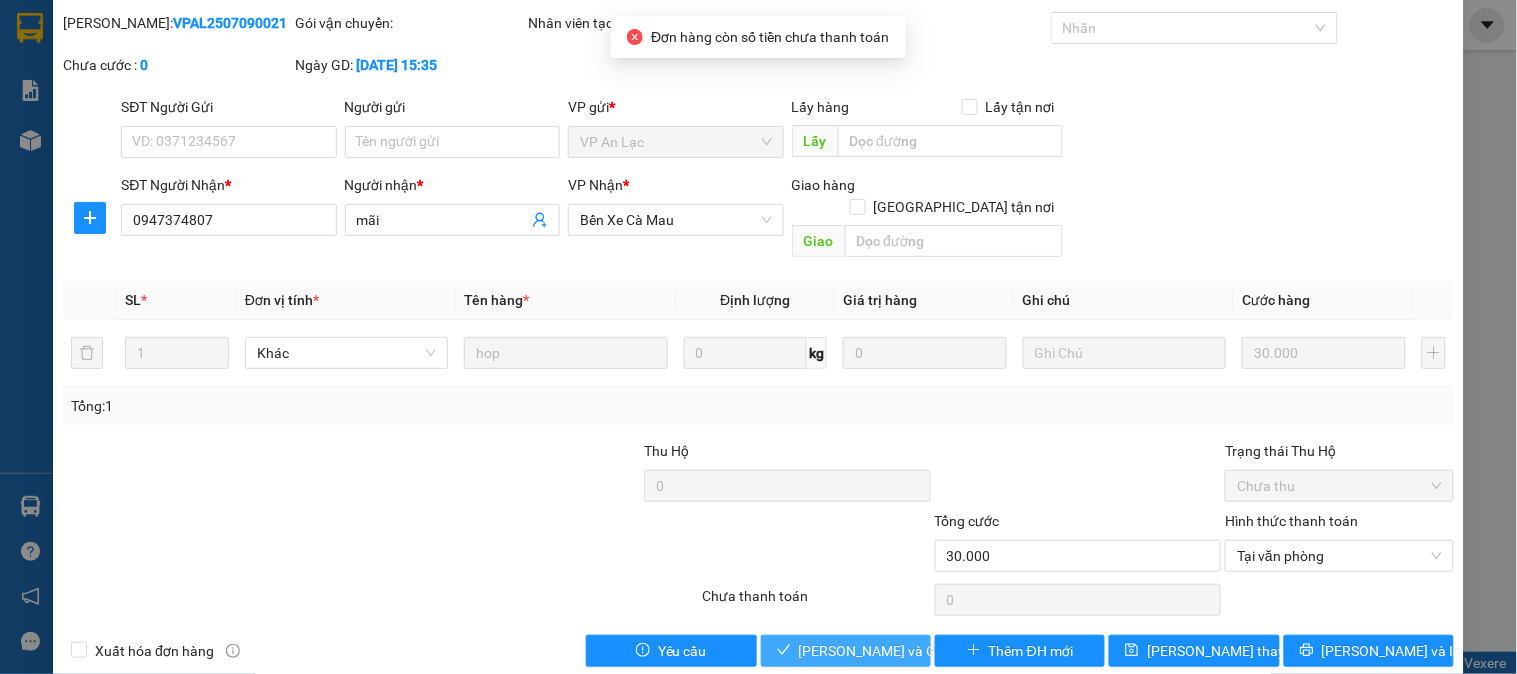 click on "Lưu và Giao hàng" at bounding box center (895, 651) 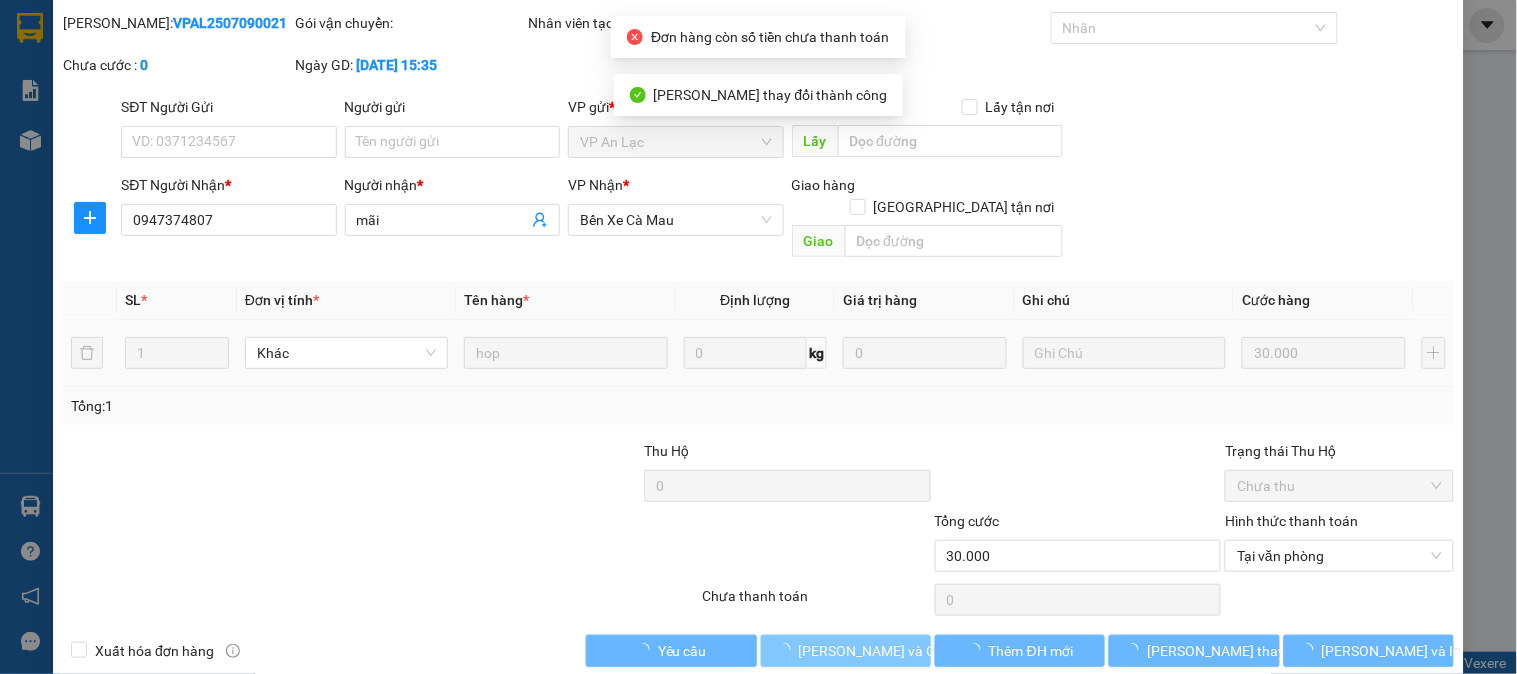 scroll, scrollTop: 0, scrollLeft: 0, axis: both 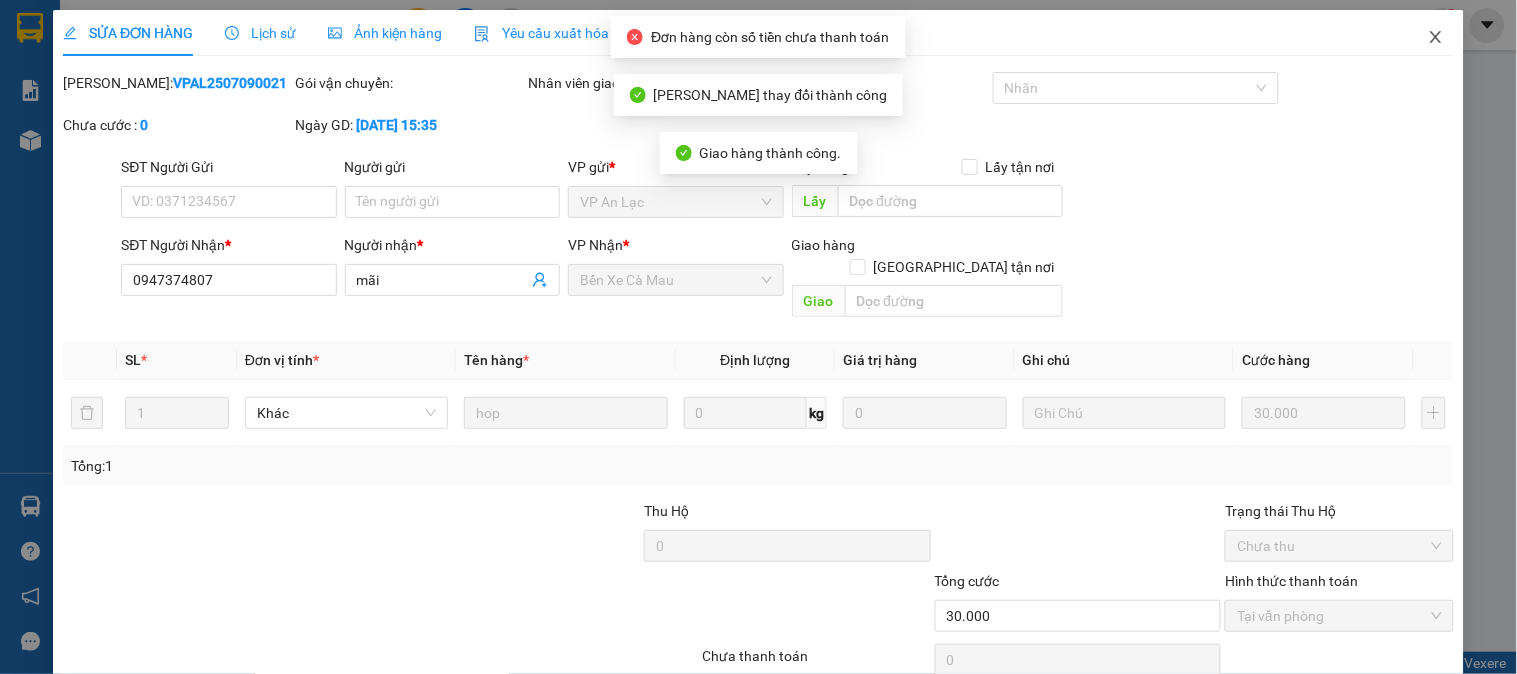 click at bounding box center [1436, 38] 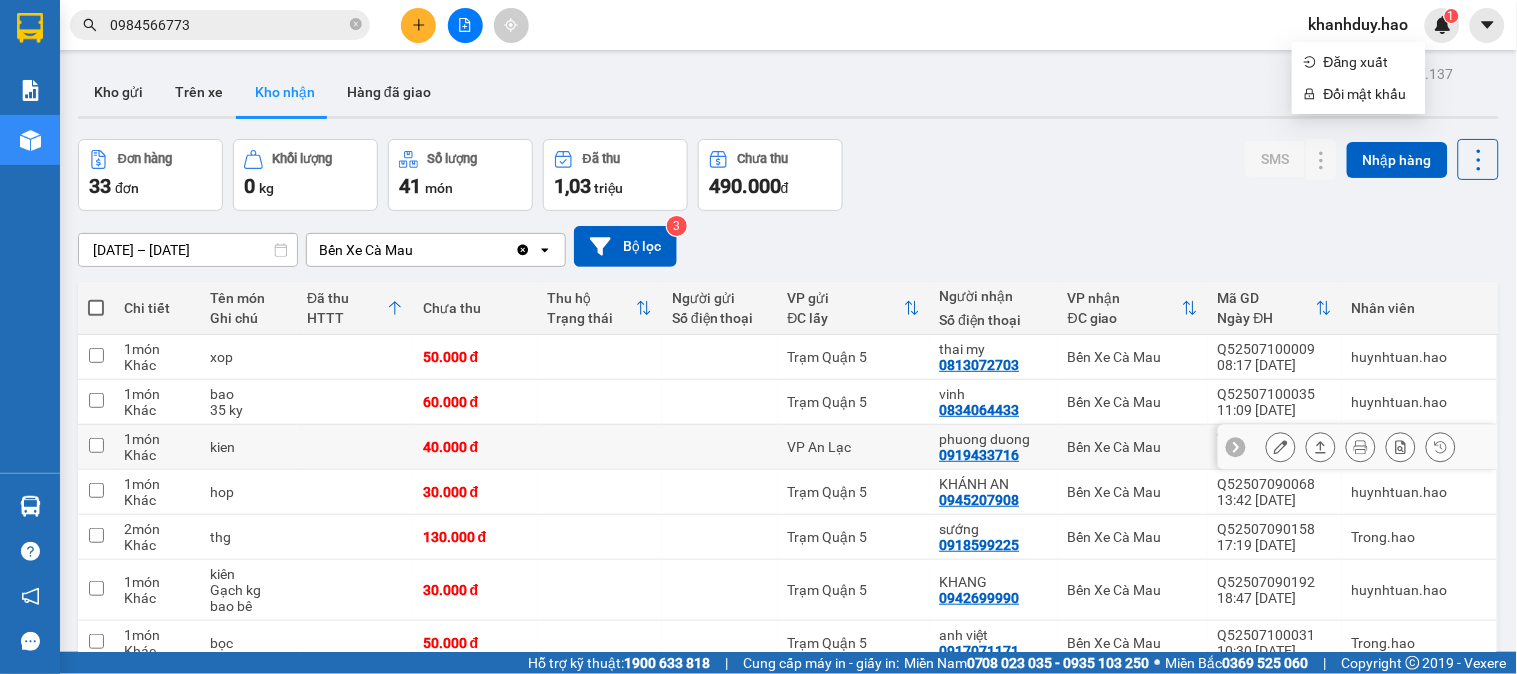 click at bounding box center (1321, 447) 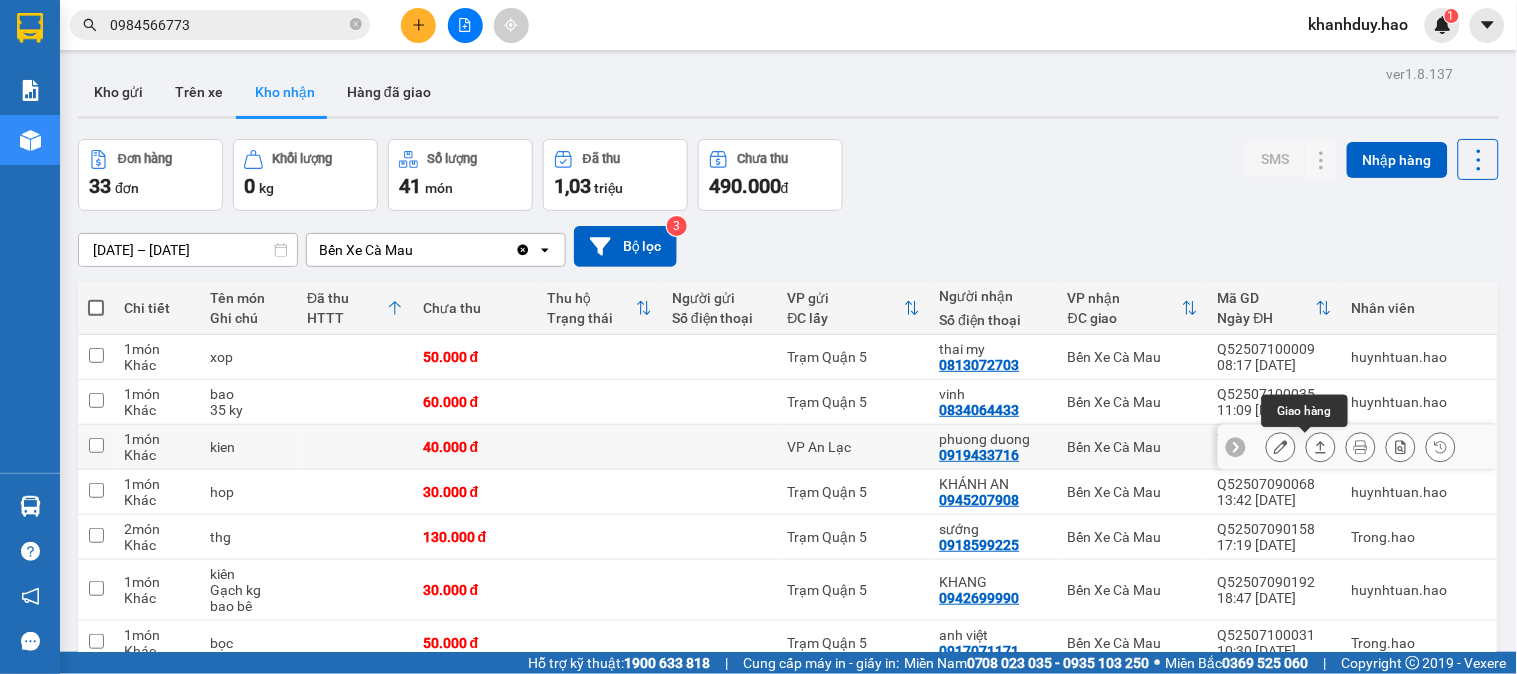 click 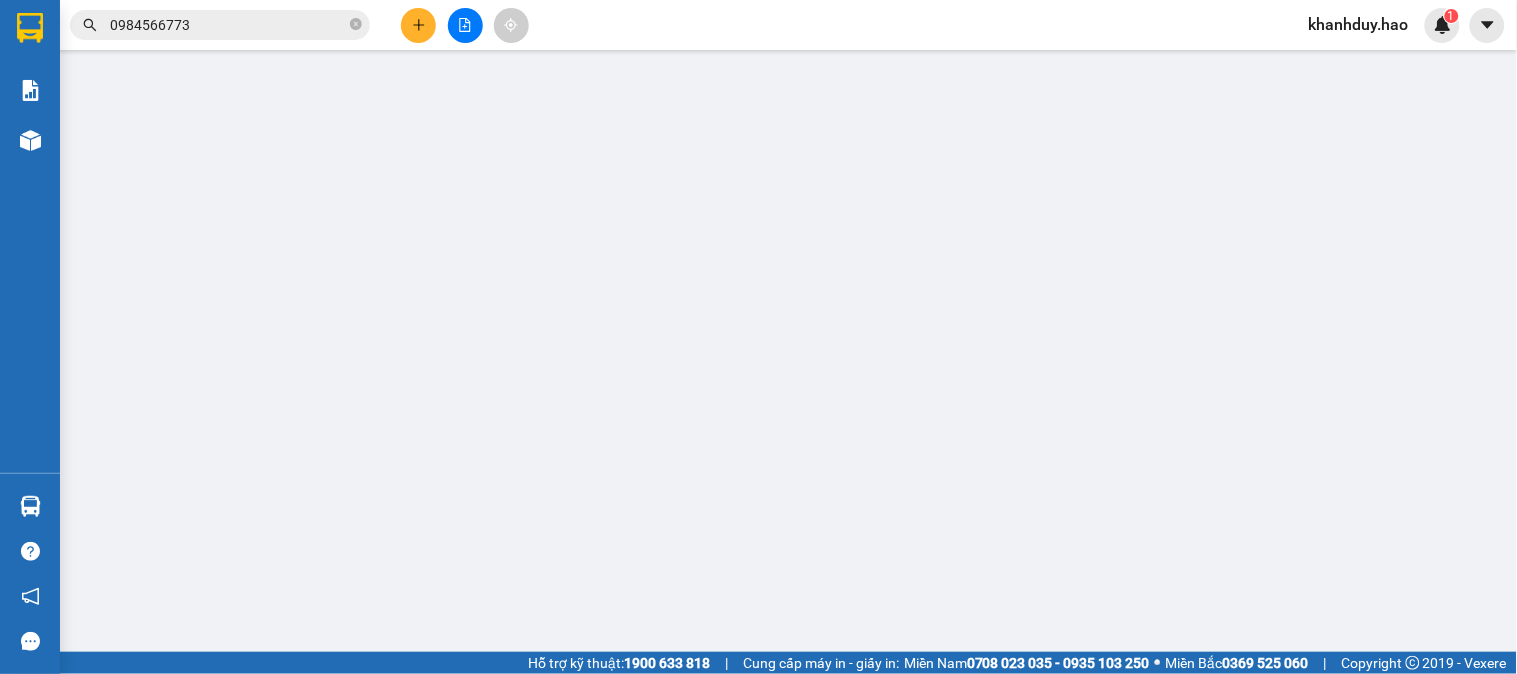 type on "0919433716" 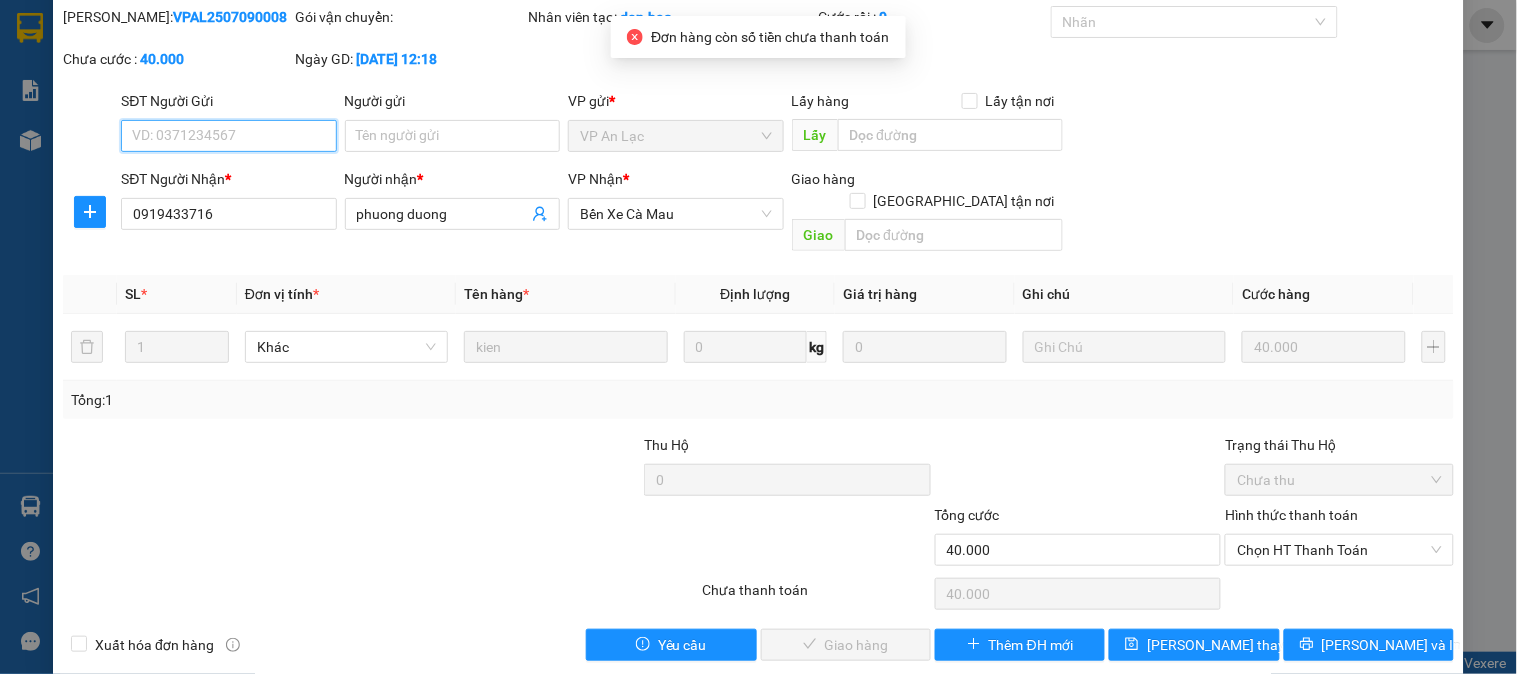 scroll, scrollTop: 70, scrollLeft: 0, axis: vertical 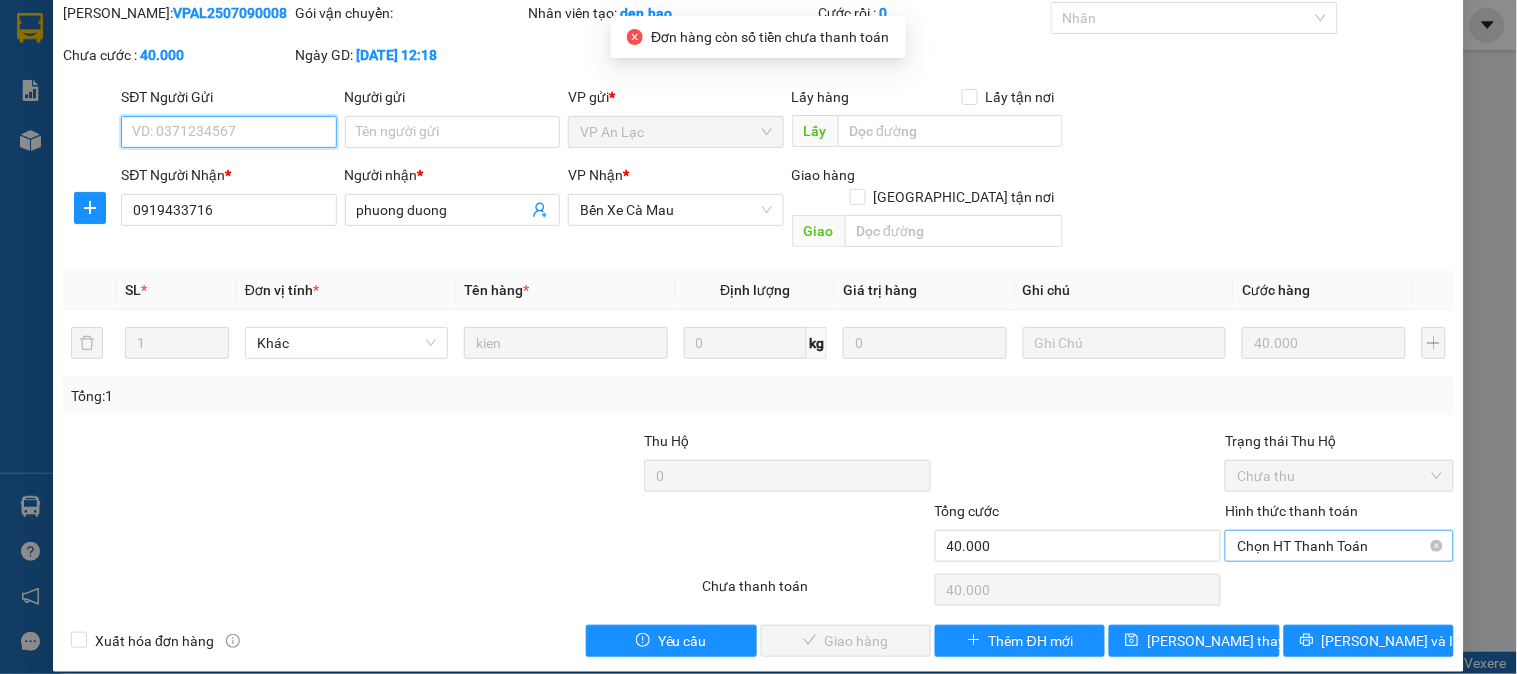 click on "Chọn HT Thanh Toán" at bounding box center (1339, 546) 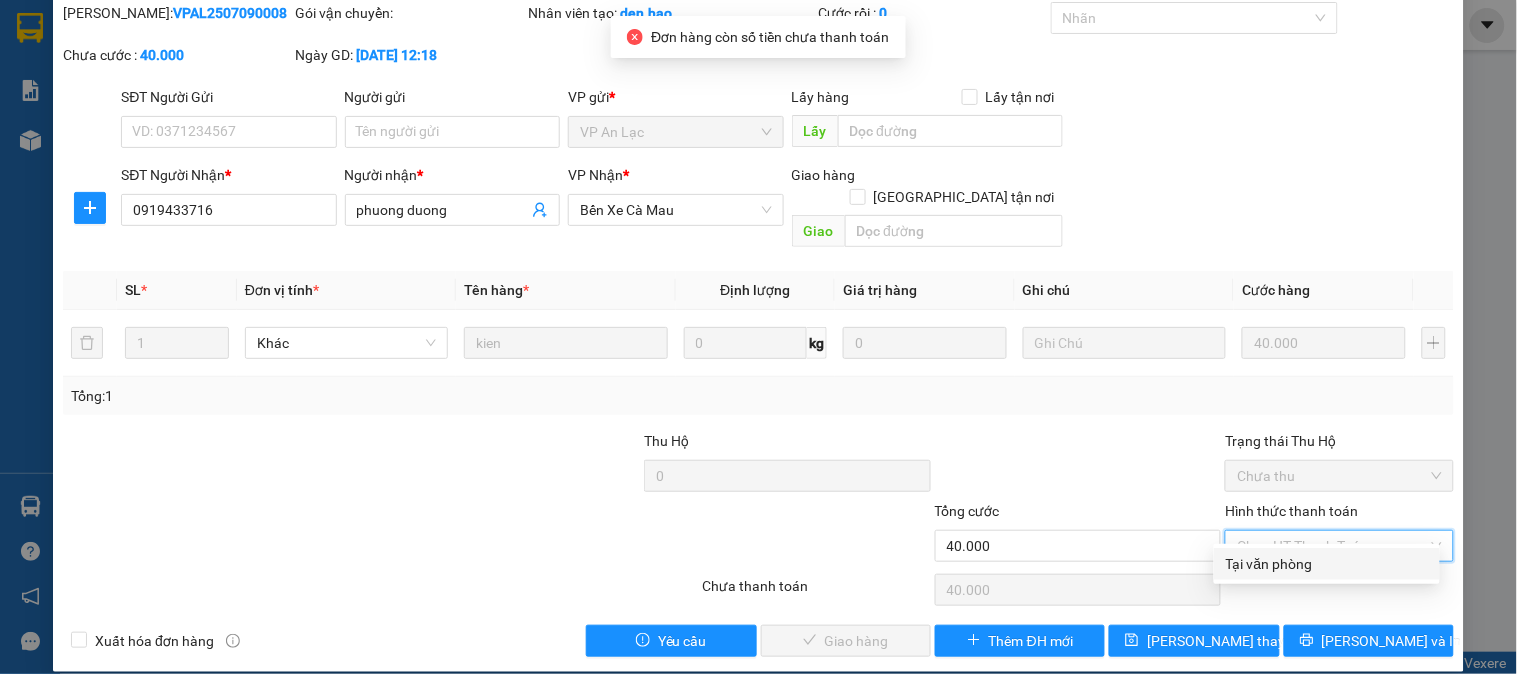 click on "Tại văn phòng" at bounding box center (1327, 564) 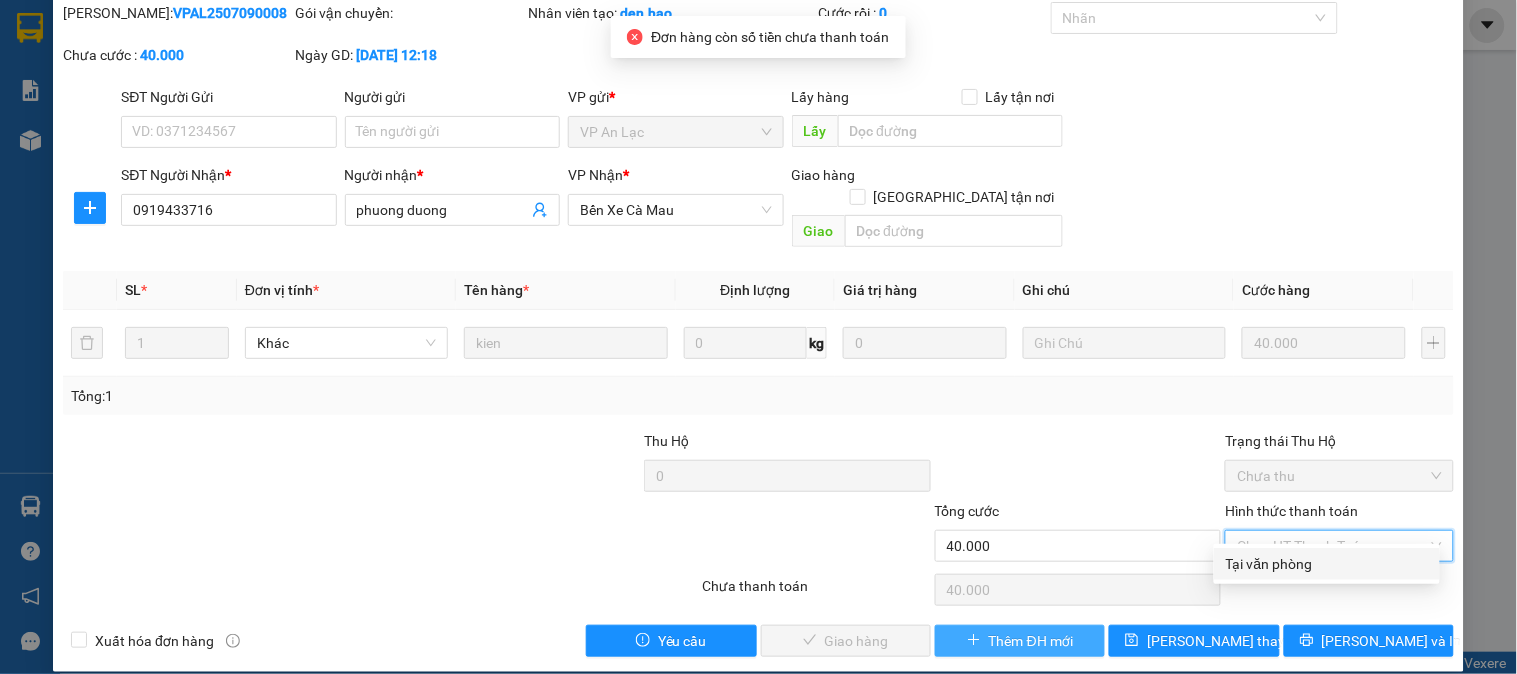 type on "0" 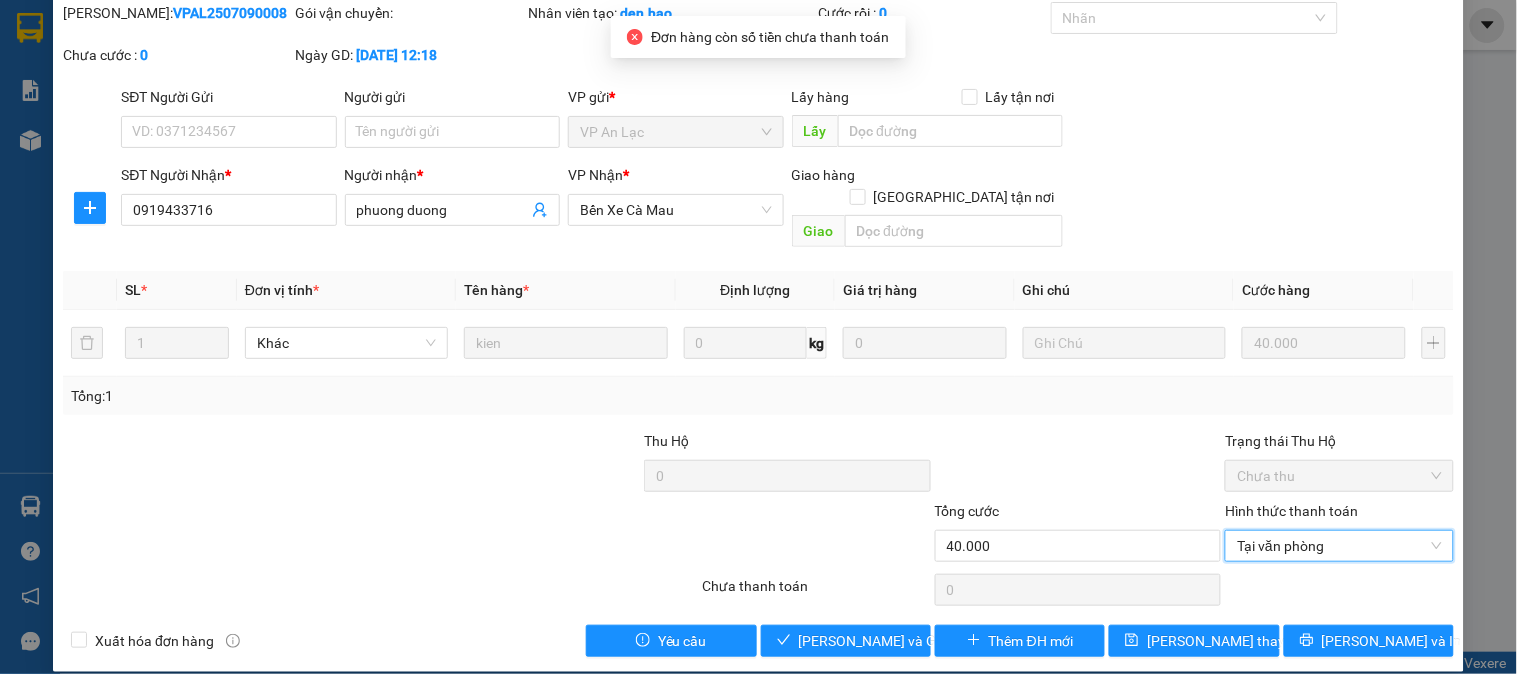 click on "Total Paid Fee 0 Total UnPaid Fee 40.000 Cash Collection Total Fee Mã ĐH:  VPAL2507090008 Gói vận chuyển:   Nhân viên tạo:   den.hao Cước rồi :   0   Nhãn Chưa cước :   0 Ngày GD:   09-07-2025 lúc 12:18 SĐT Người Gửi VD: 0371234567 Người gửi Tên người gửi VP gửi  * VP An Lạc Lấy hàng Lấy tận nơi Lấy SĐT Người Nhận  * 0919433716 Người nhận  * phuong duong VP Nhận  * Bến Xe Cà Mau Giao hàng Giao tận nơi Giao SL  * Đơn vị tính  * Tên hàng  * Định lượng Giá trị hàng Ghi chú Cước hàng                   1 Khác kien 0 kg 0 40.000 Tổng:  1 Thu Hộ 0 Trạng thái Thu Hộ   Chưa thu Tổng cước 40.000 Hình thức thanh toán Tại văn phòng Tại văn phòng Số tiền thu trước 0 Tại văn phòng Chưa thanh toán 0 Xuất hóa đơn hàng Yêu cầu Lưu và Giao hàng Thêm ĐH mới Lưu thay đổi Lưu và In Tại văn phòng Tại văn phòng" at bounding box center (758, 329) 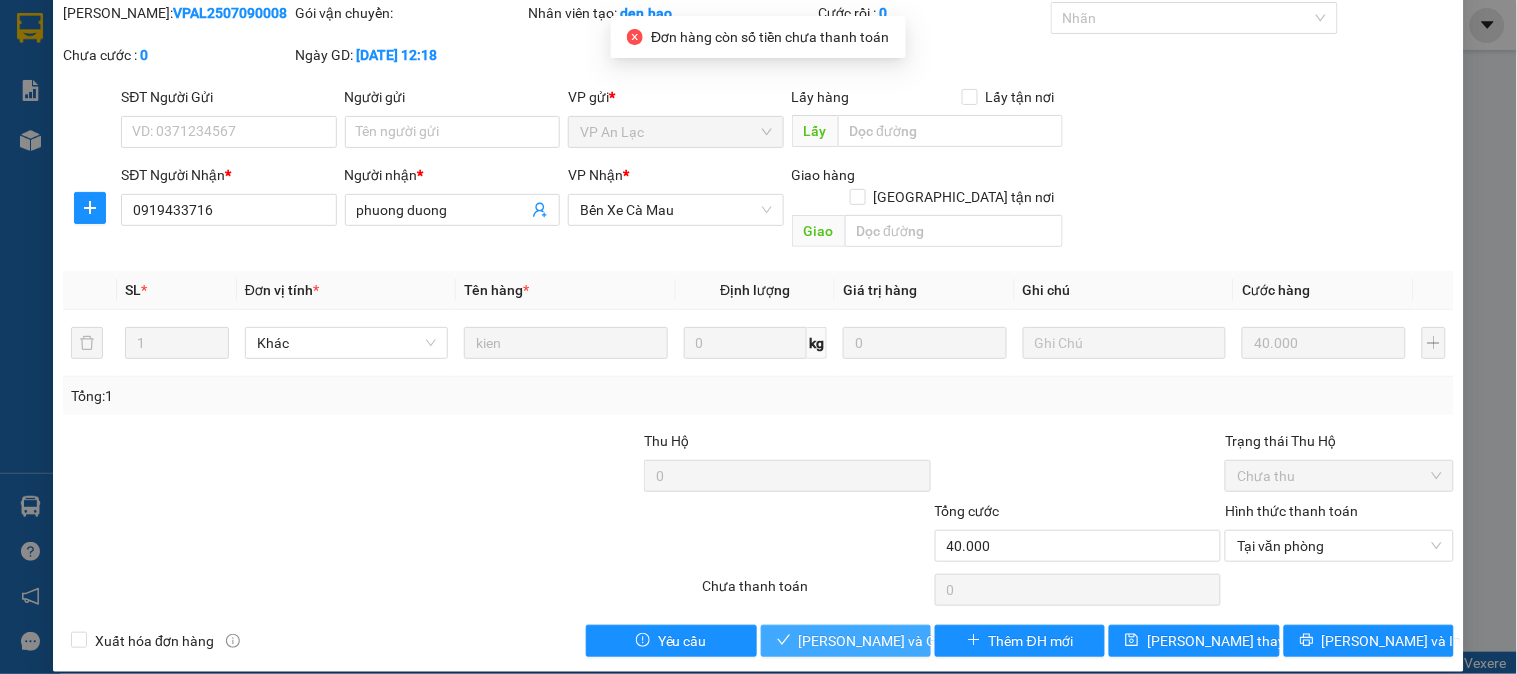 click on "Lưu và Giao hàng" at bounding box center (846, 641) 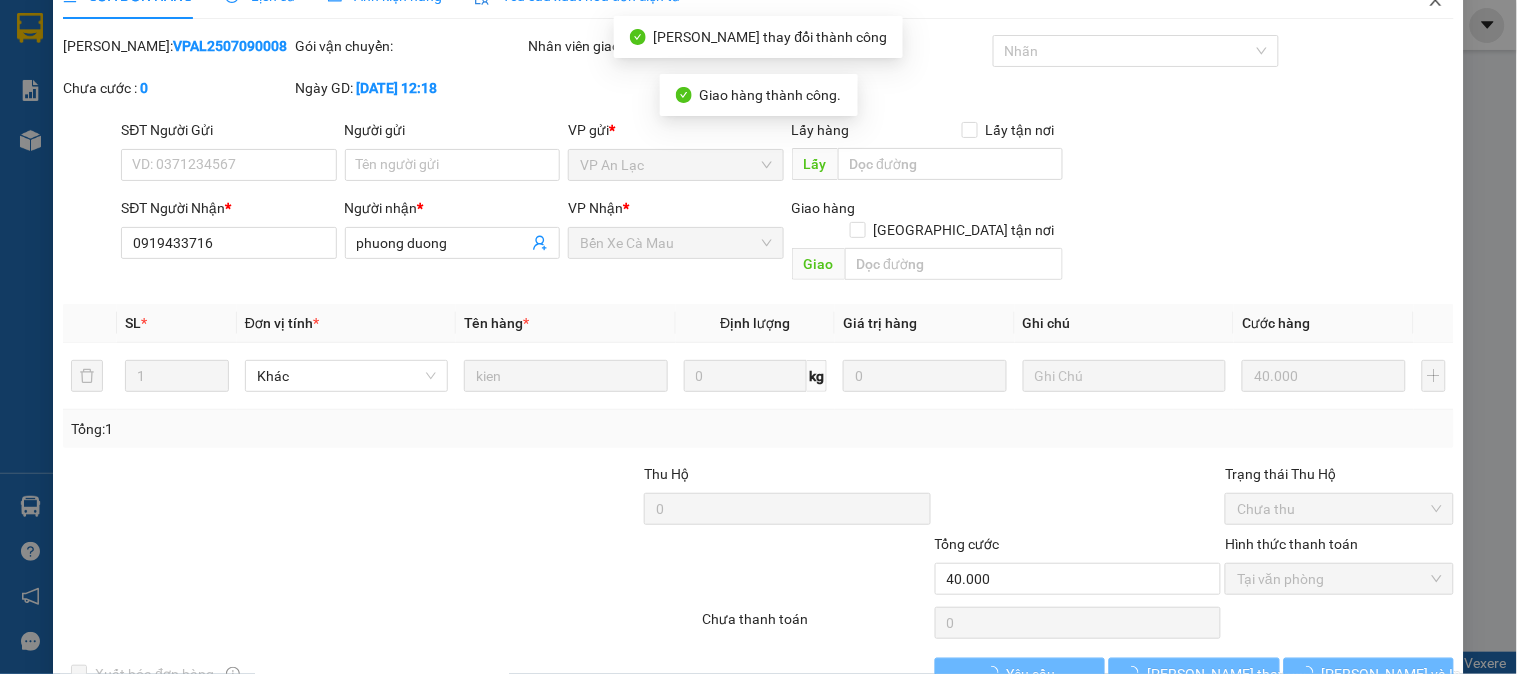 scroll, scrollTop: 0, scrollLeft: 0, axis: both 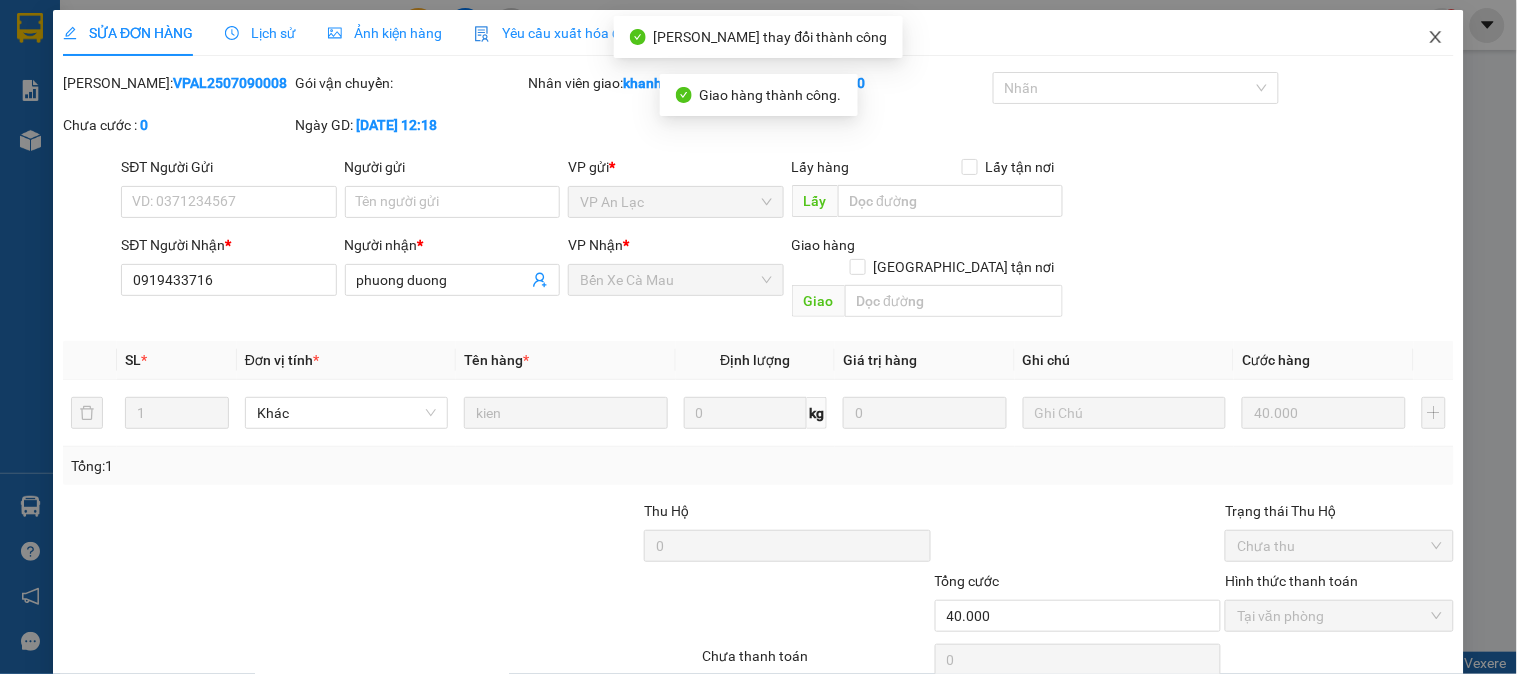 click 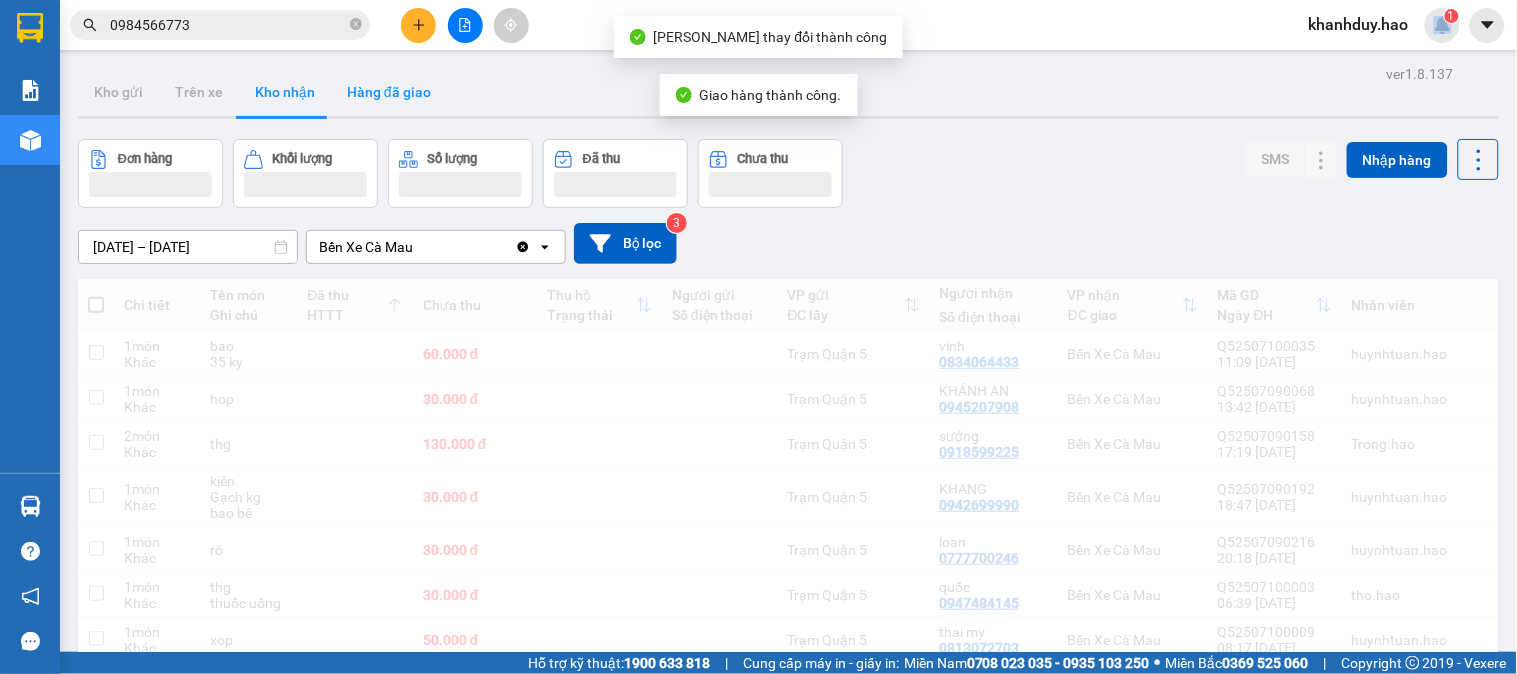 click on "Hàng đã giao" at bounding box center (389, 92) 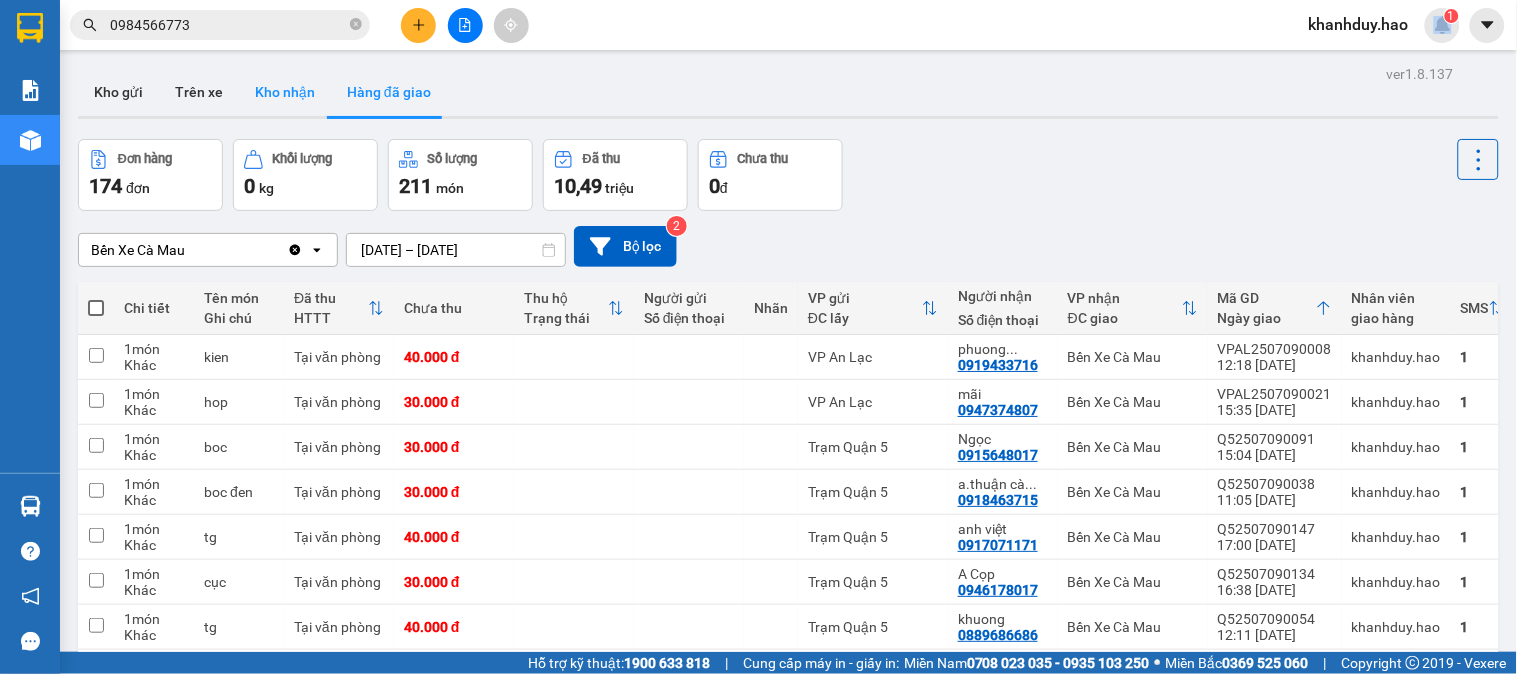 click on "Kho nhận" at bounding box center [285, 92] 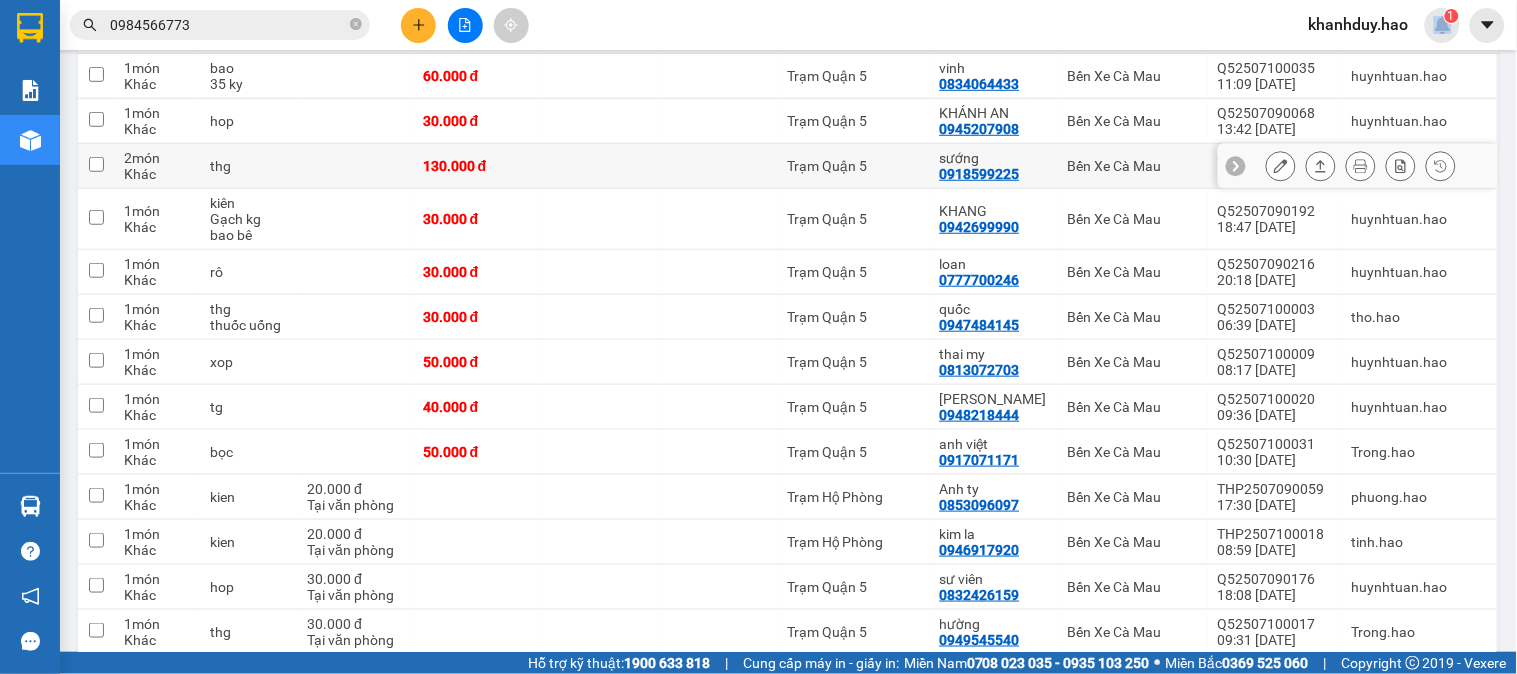 scroll, scrollTop: 333, scrollLeft: 0, axis: vertical 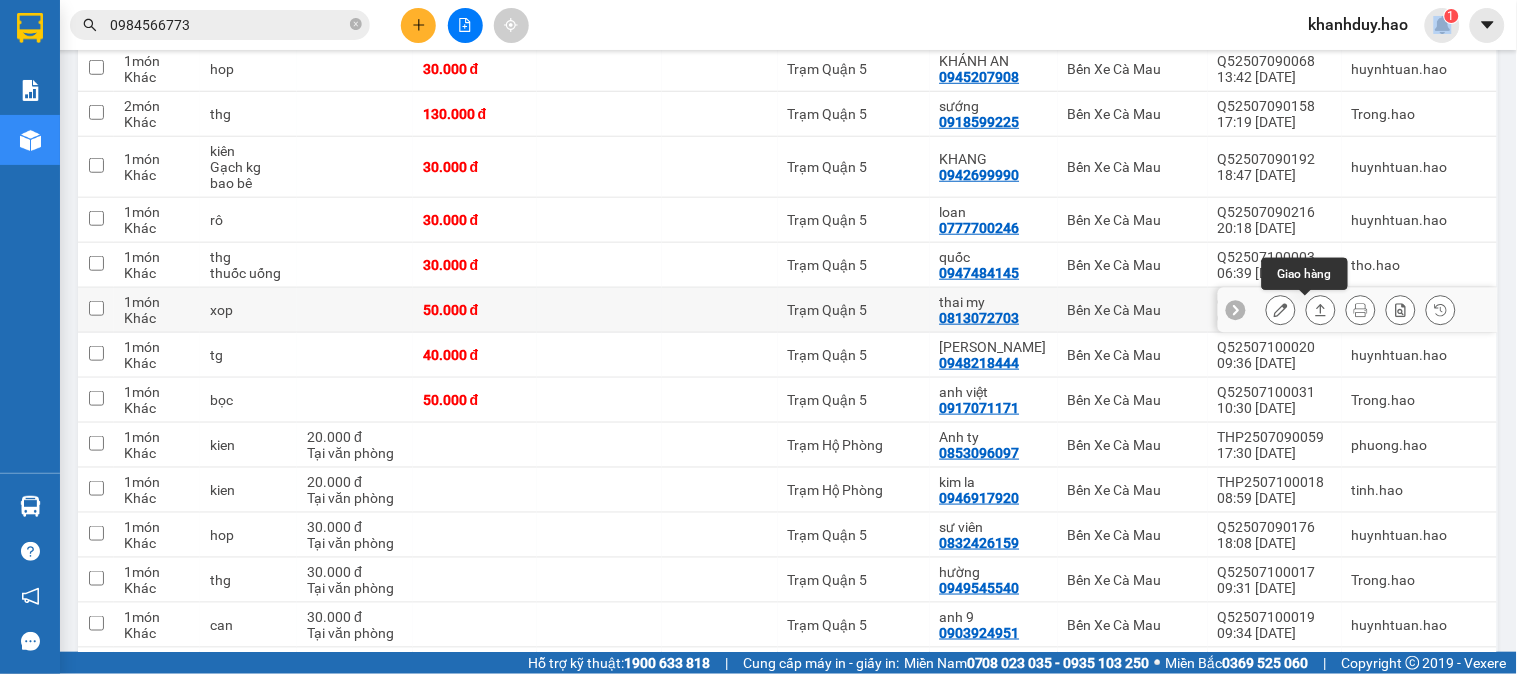 click 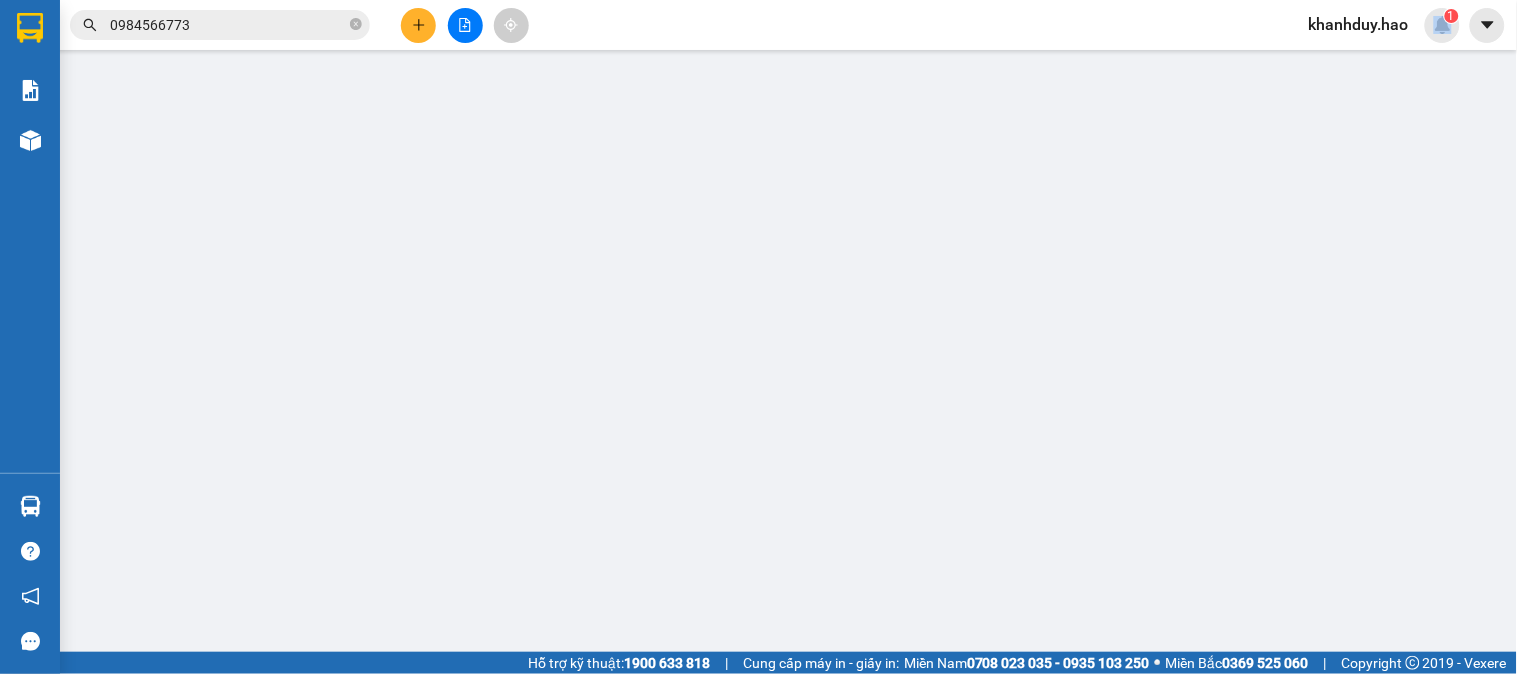type on "0813072703" 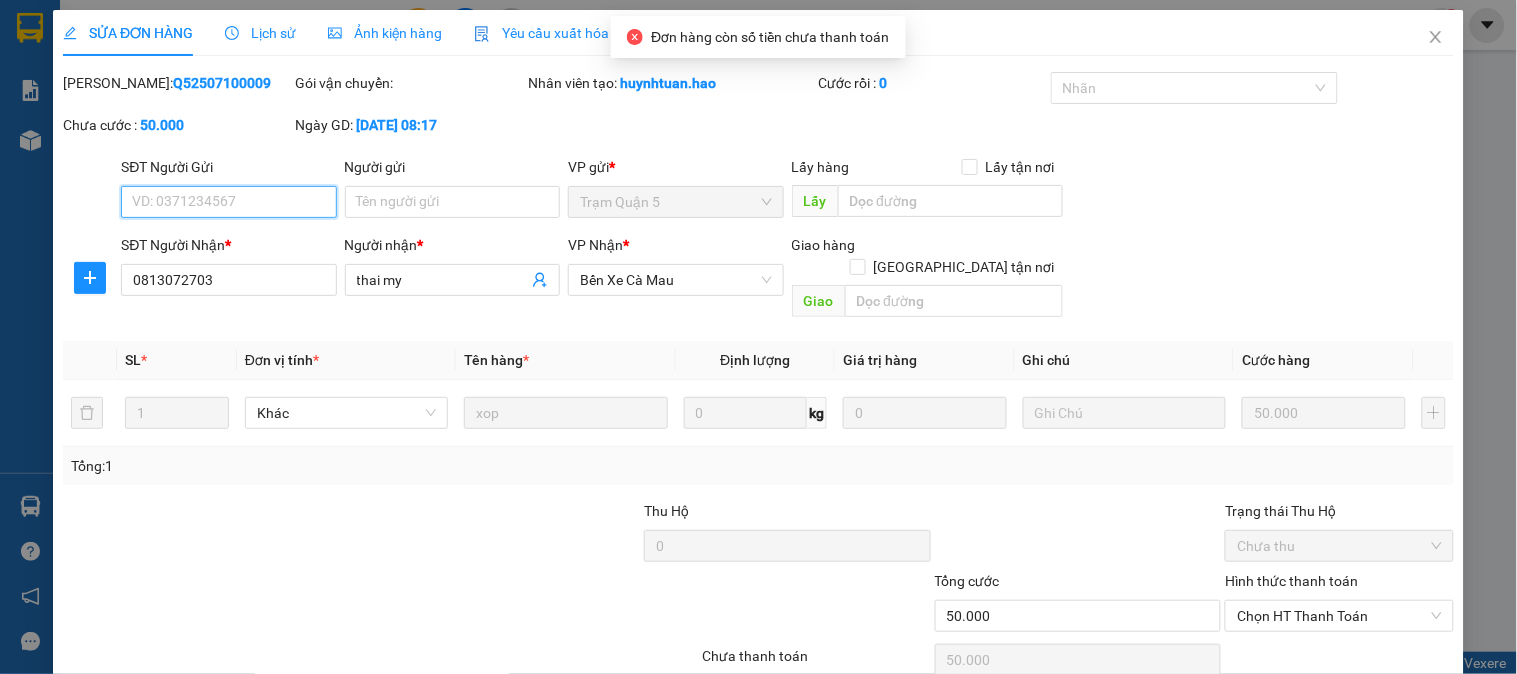 scroll, scrollTop: 0, scrollLeft: 0, axis: both 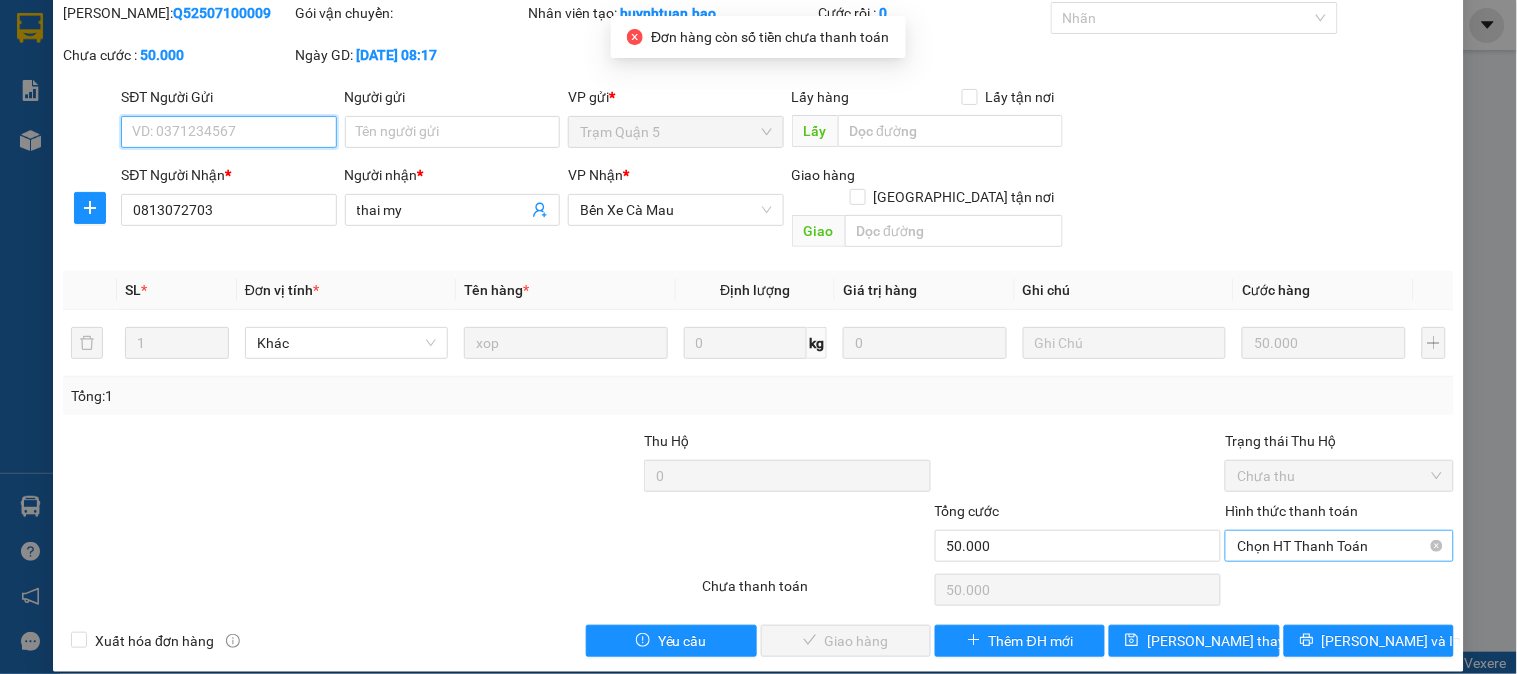 click on "Chọn HT Thanh Toán" at bounding box center (1339, 546) 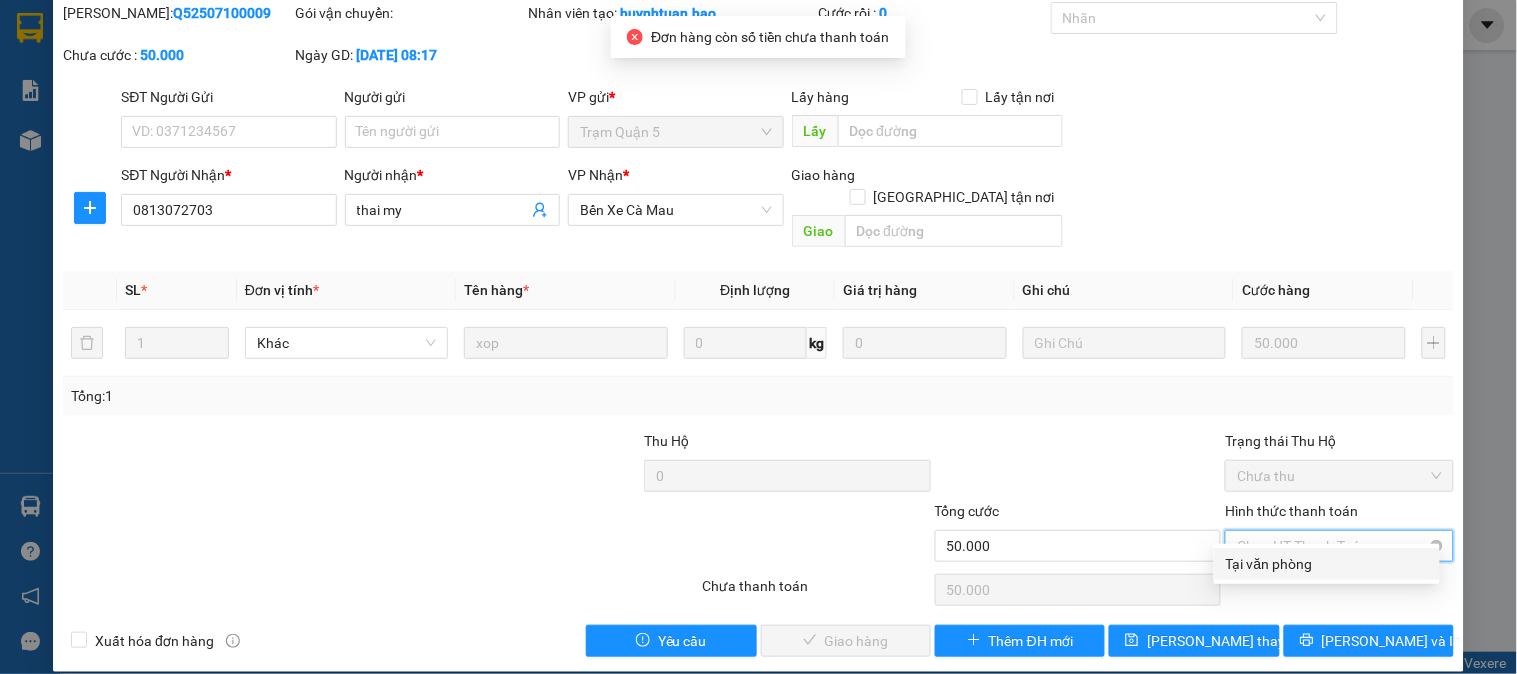 click on "Tại văn phòng" at bounding box center [1327, 564] 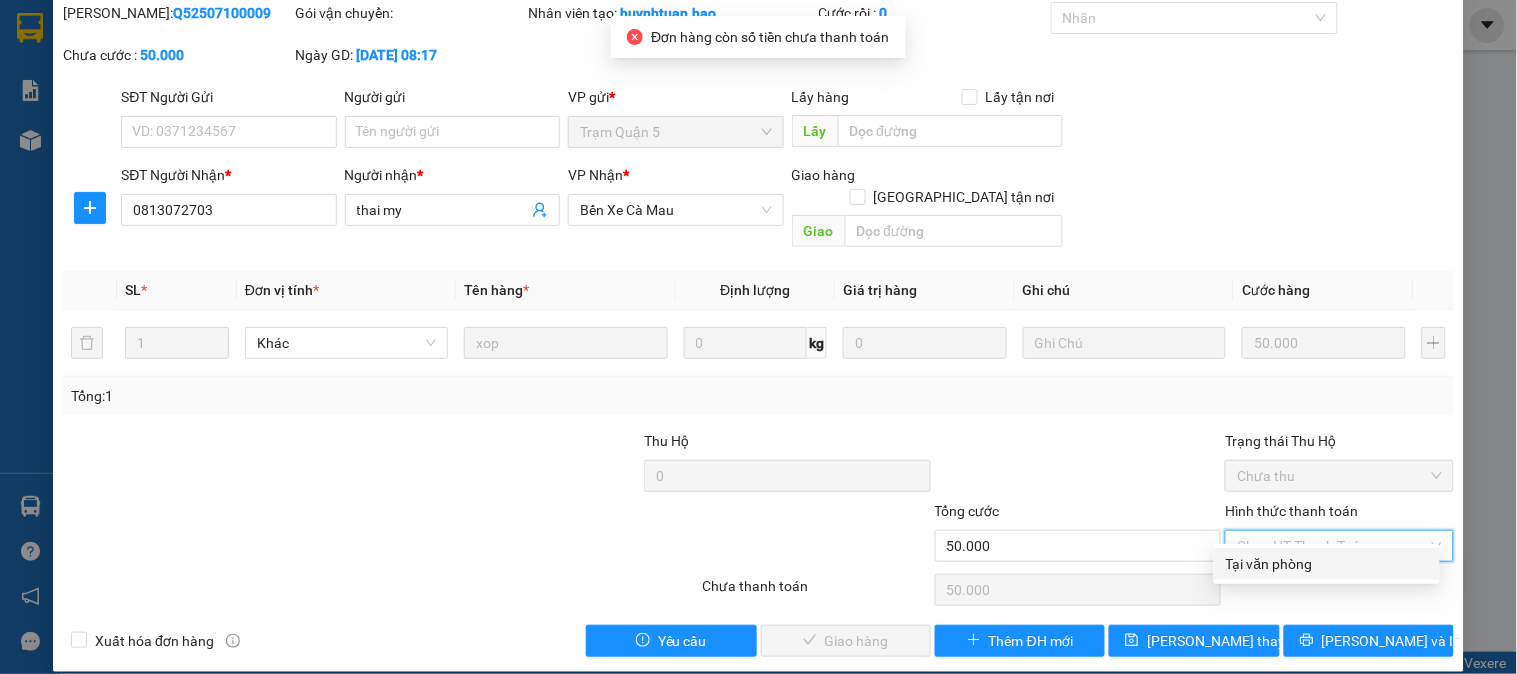 type on "0" 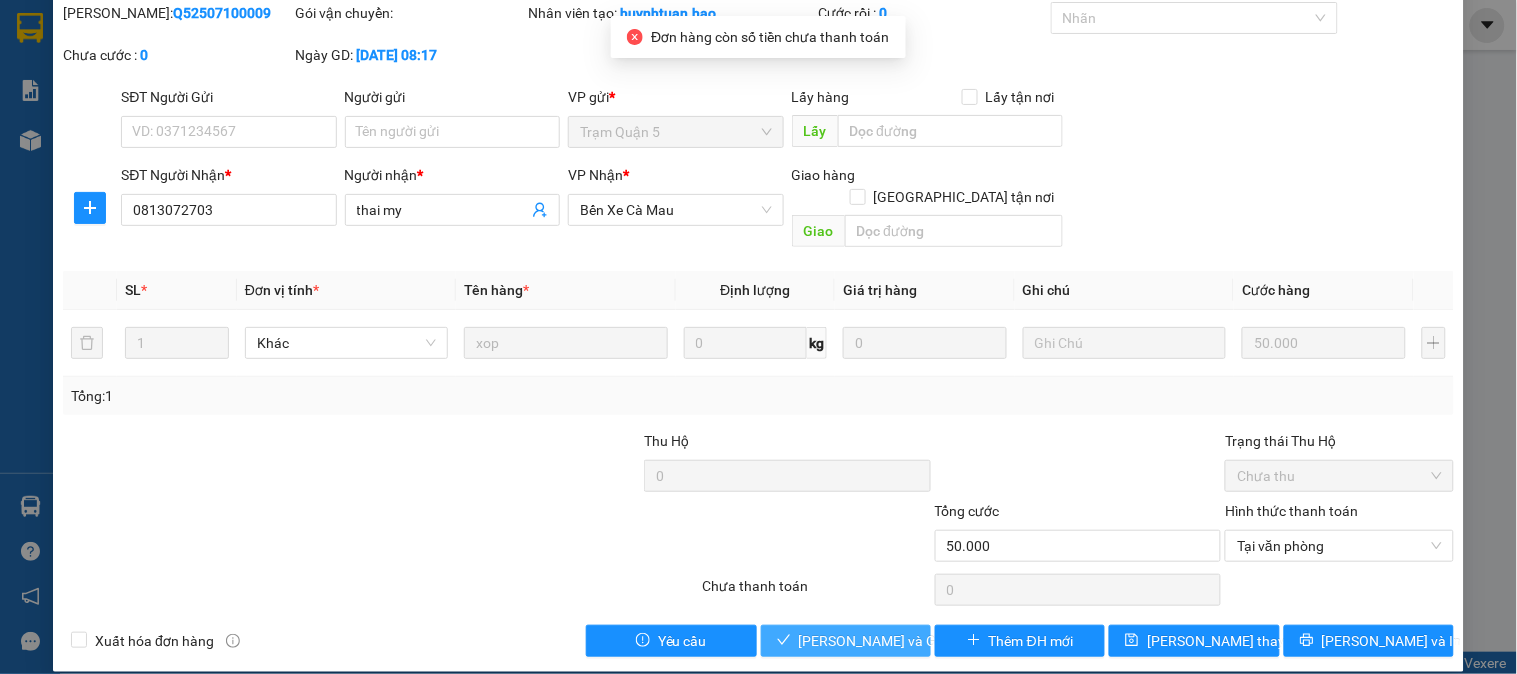 click on "Lưu và Giao hàng" at bounding box center [846, 641] 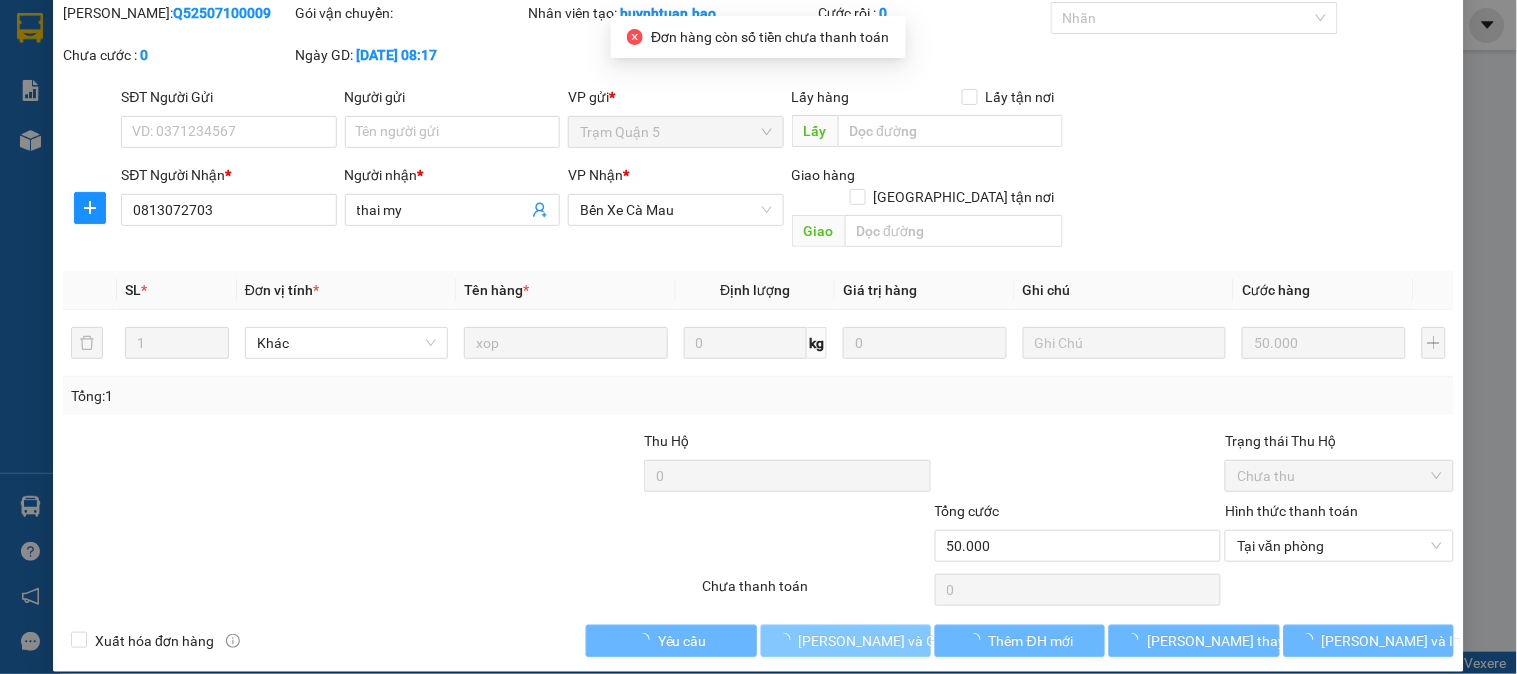 click on "Lưu và Giao hàng" at bounding box center (846, 641) 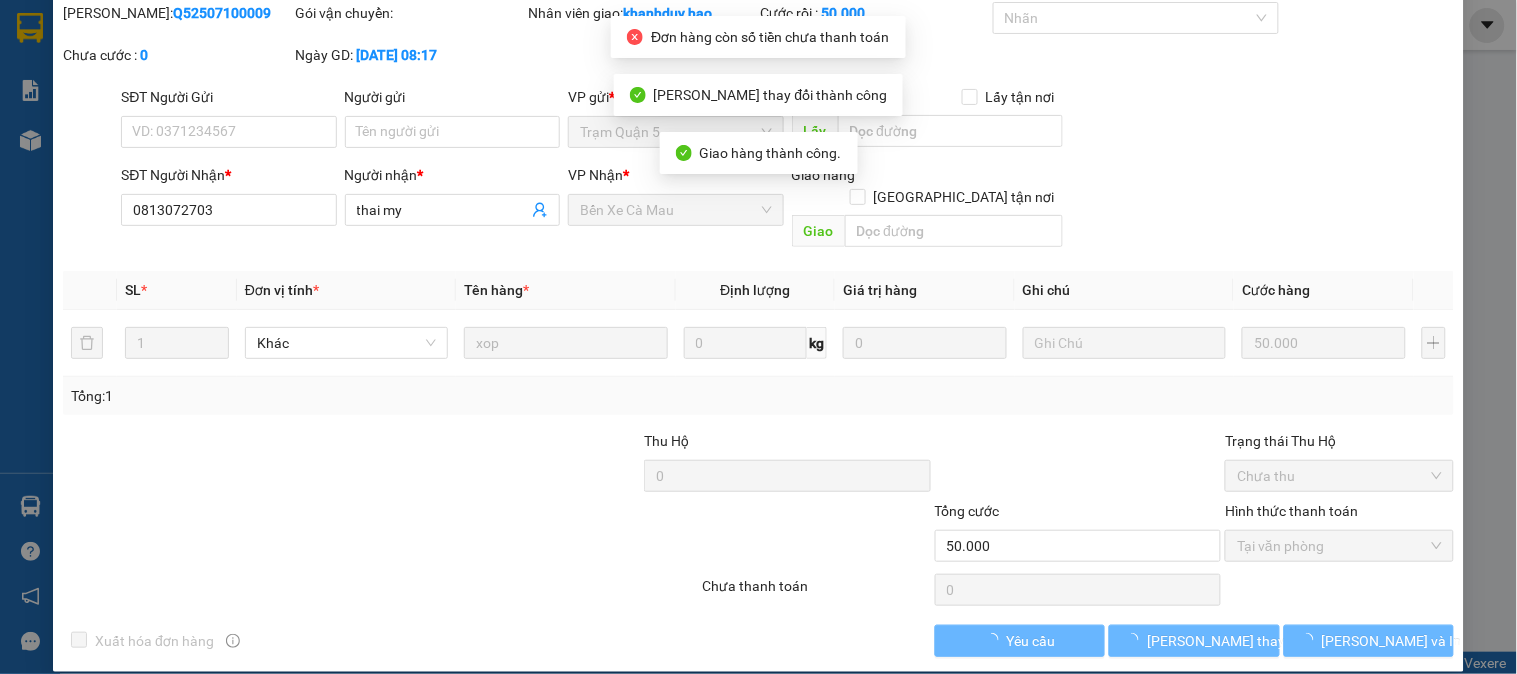 scroll, scrollTop: 0, scrollLeft: 0, axis: both 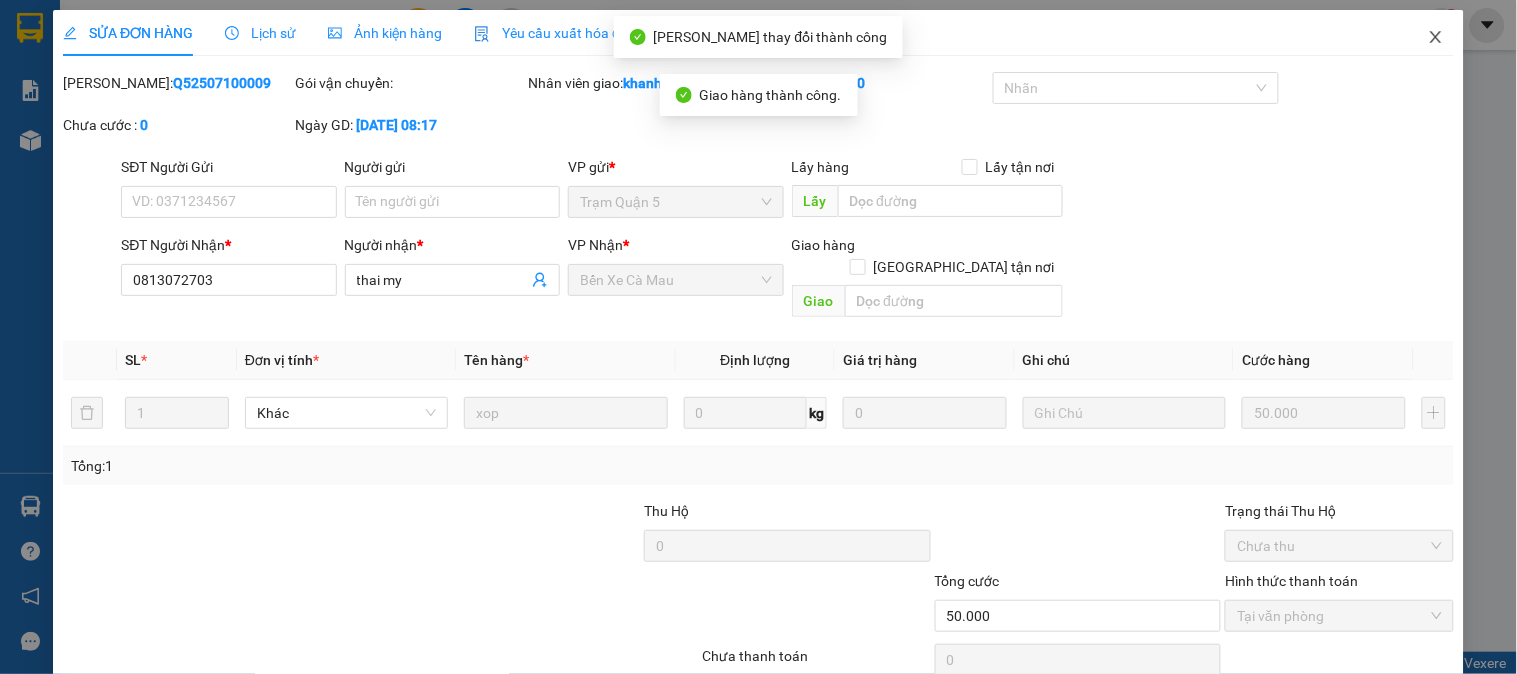 click at bounding box center [1436, 38] 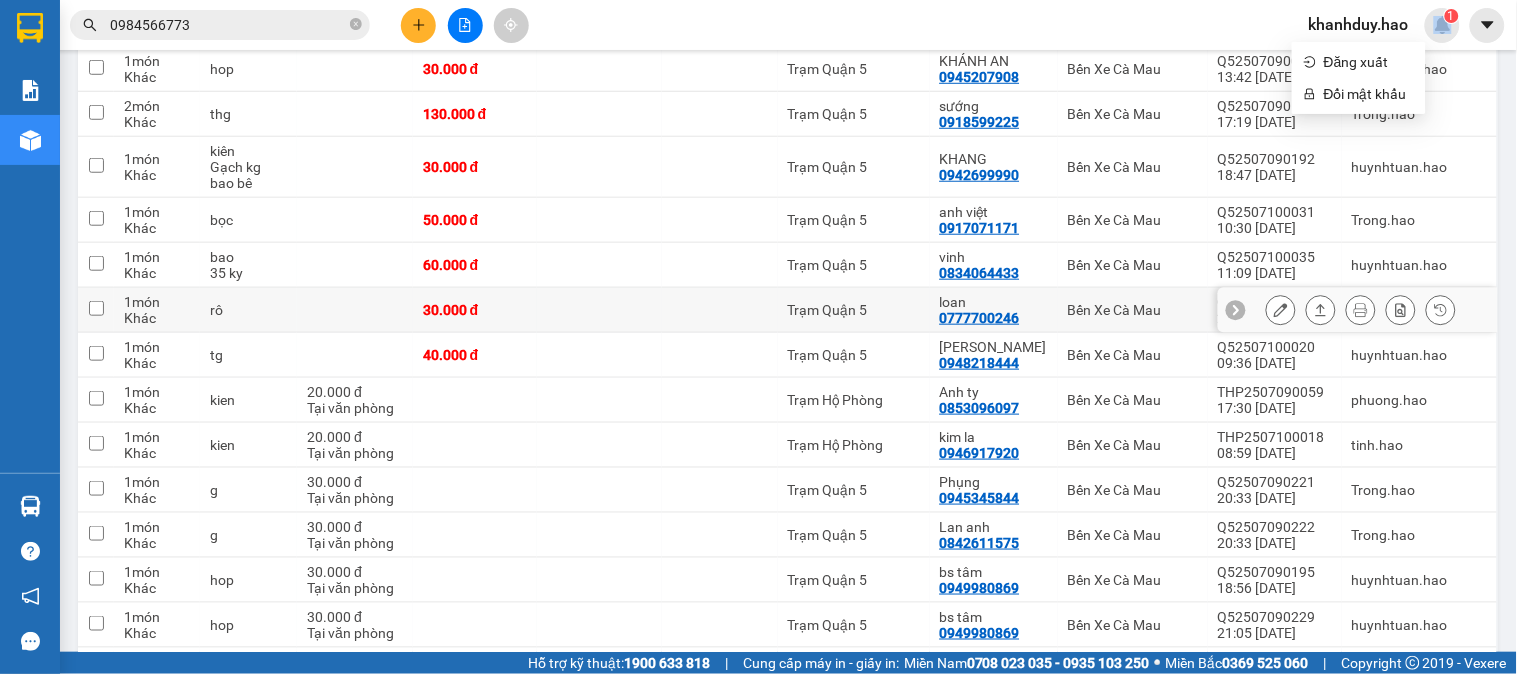 scroll, scrollTop: 222, scrollLeft: 0, axis: vertical 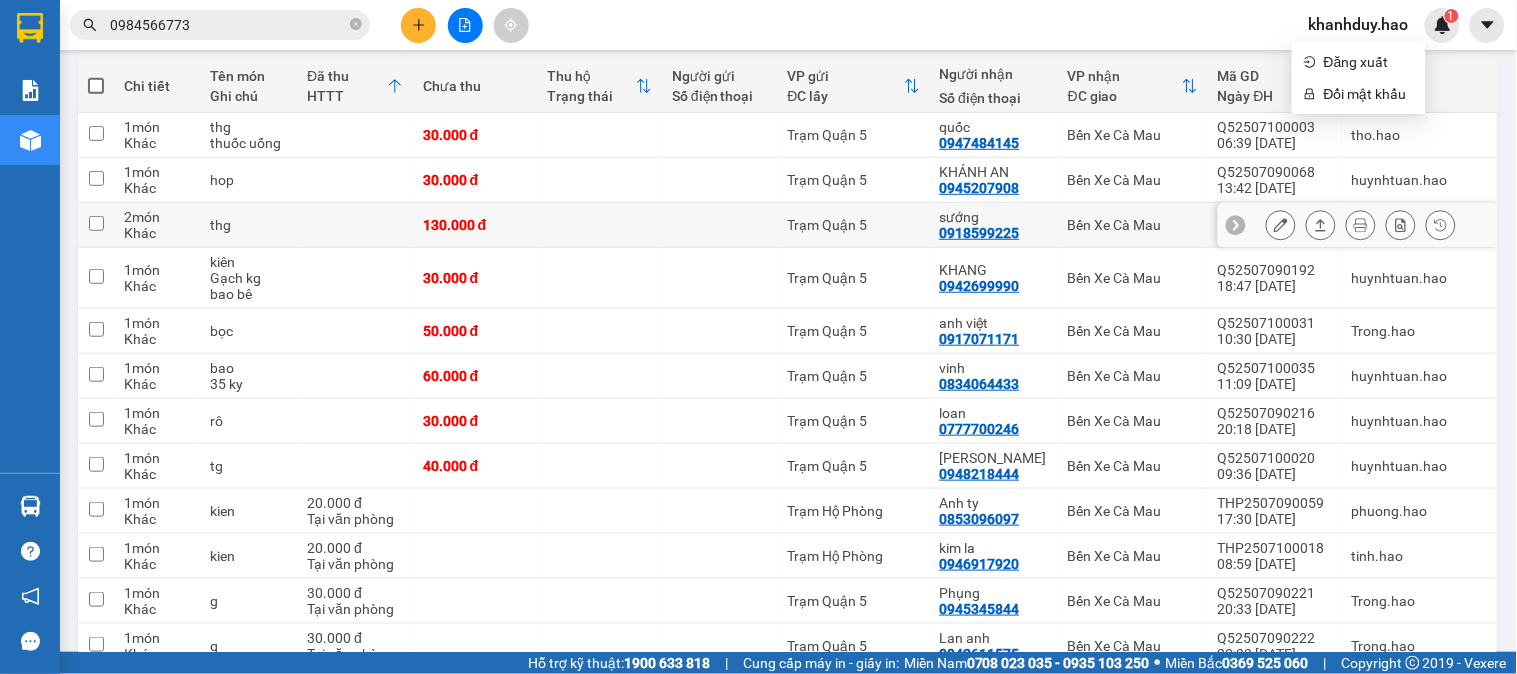 click on "Bến Xe Cà Mau" at bounding box center [1133, 225] 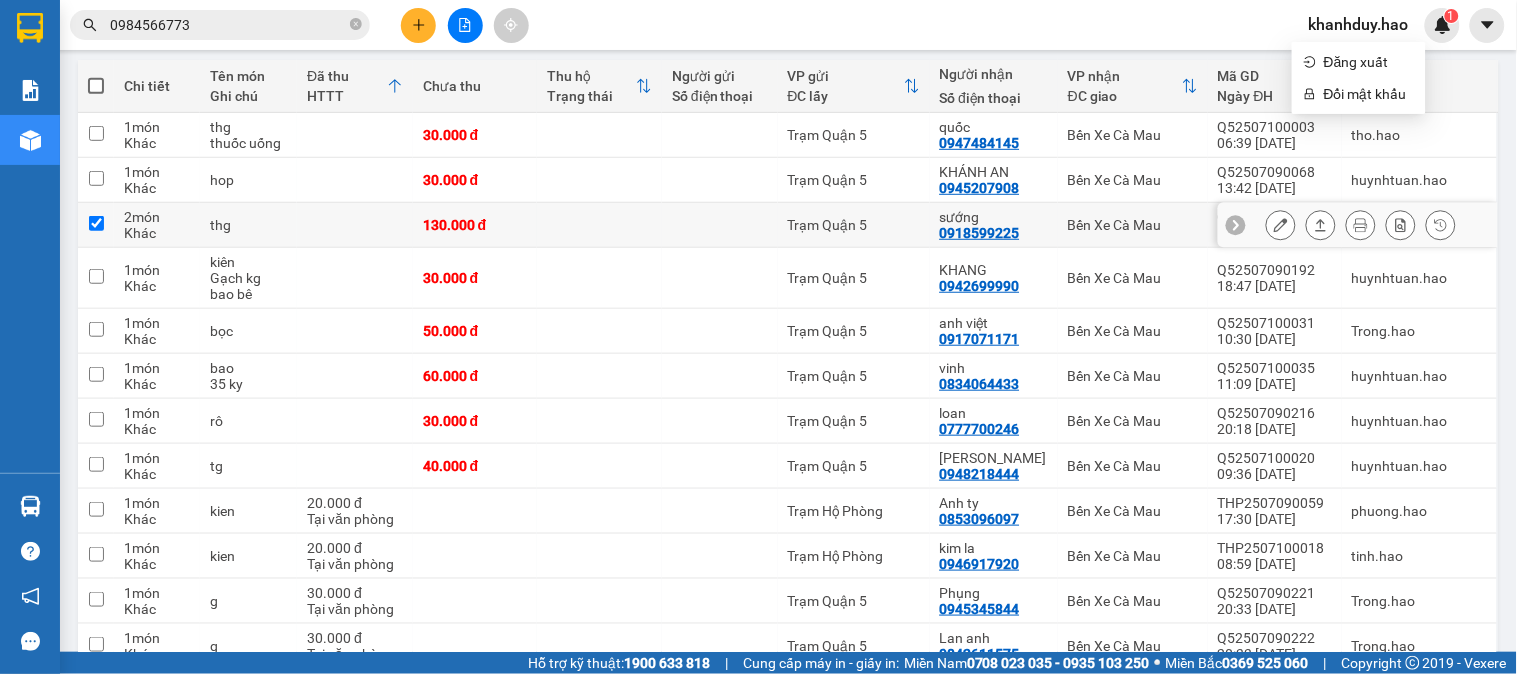 checkbox on "true" 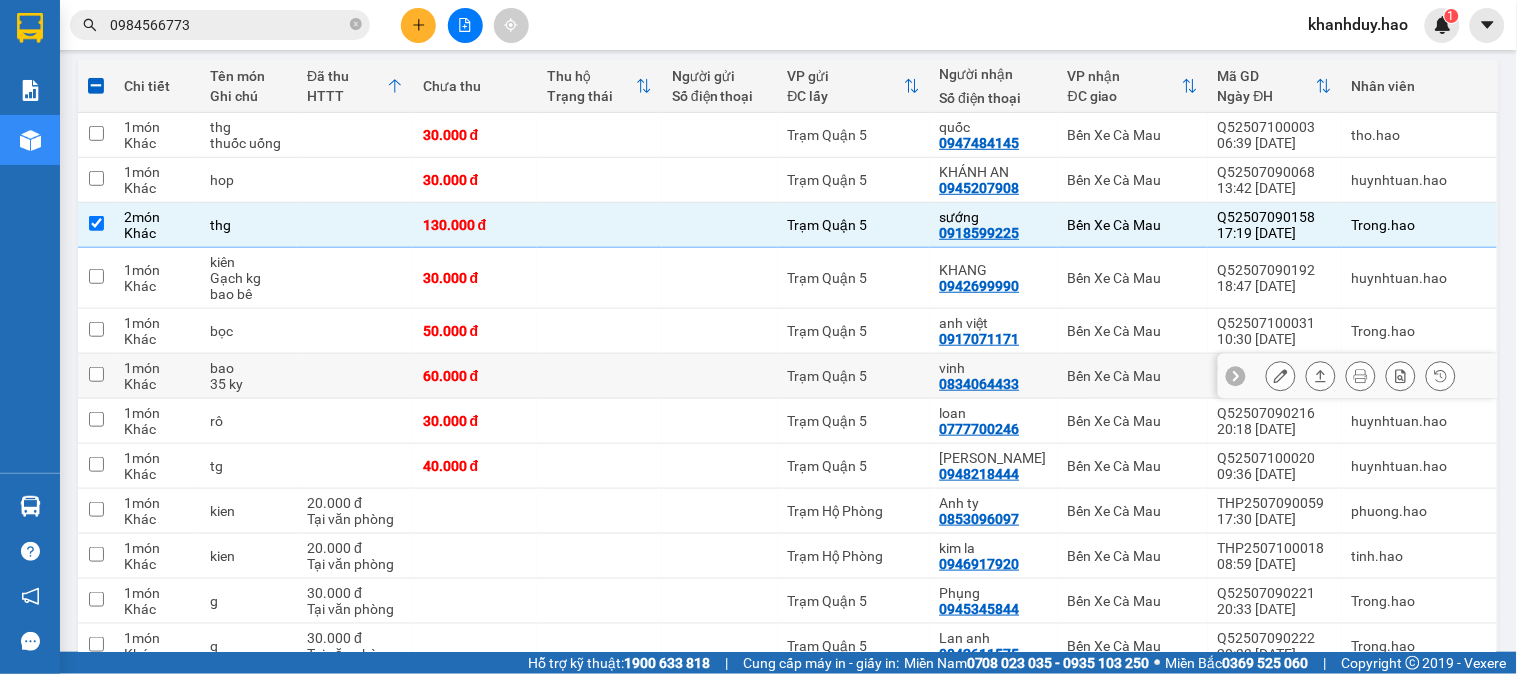 click on "vinh 0834064433" at bounding box center [994, 376] 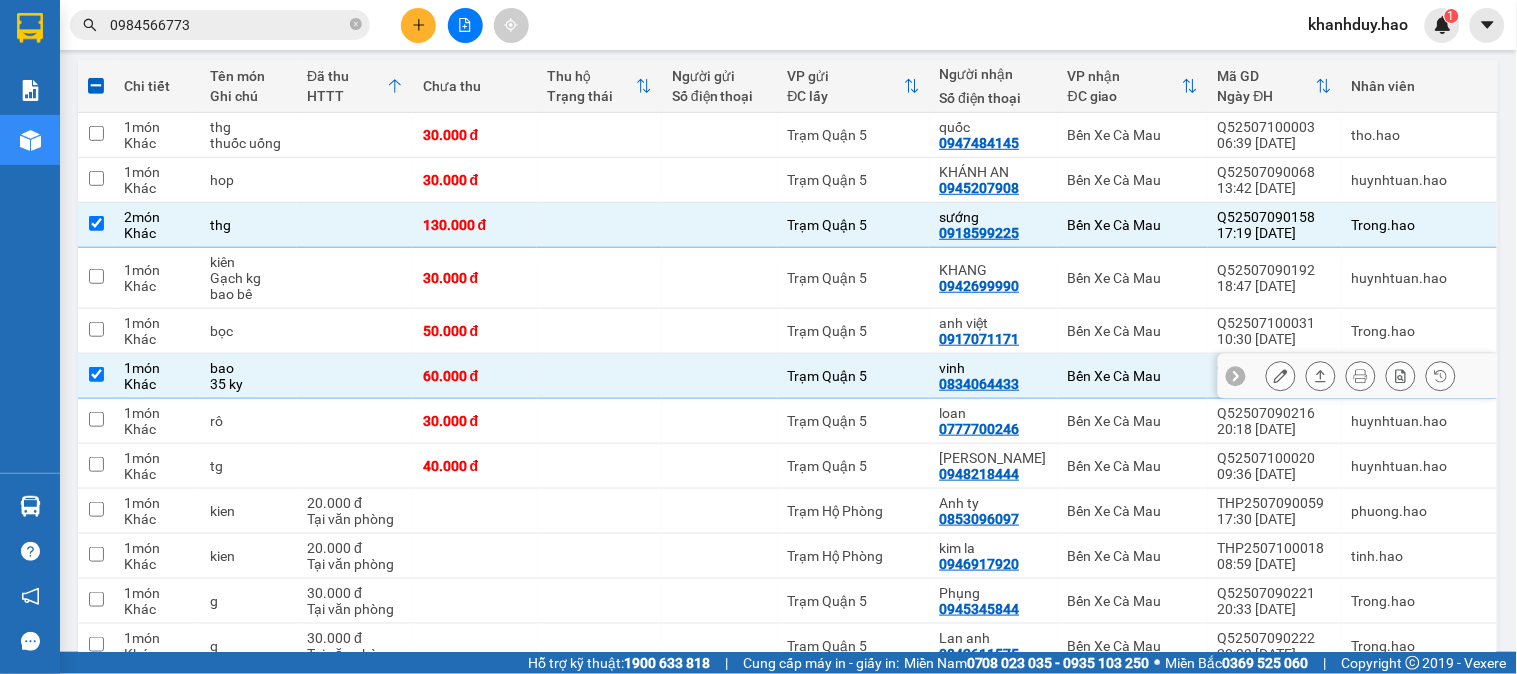 click on "vinh 0834064433" at bounding box center [994, 376] 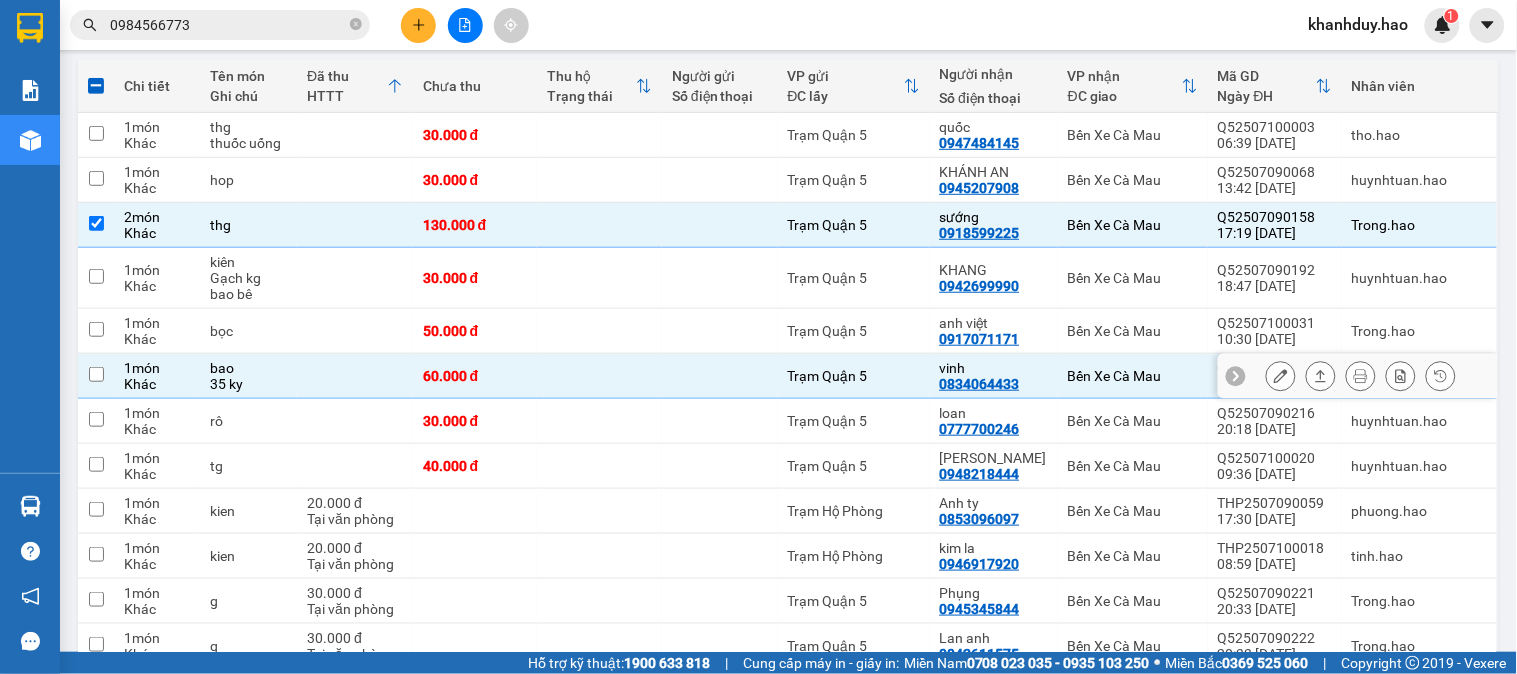 checkbox on "false" 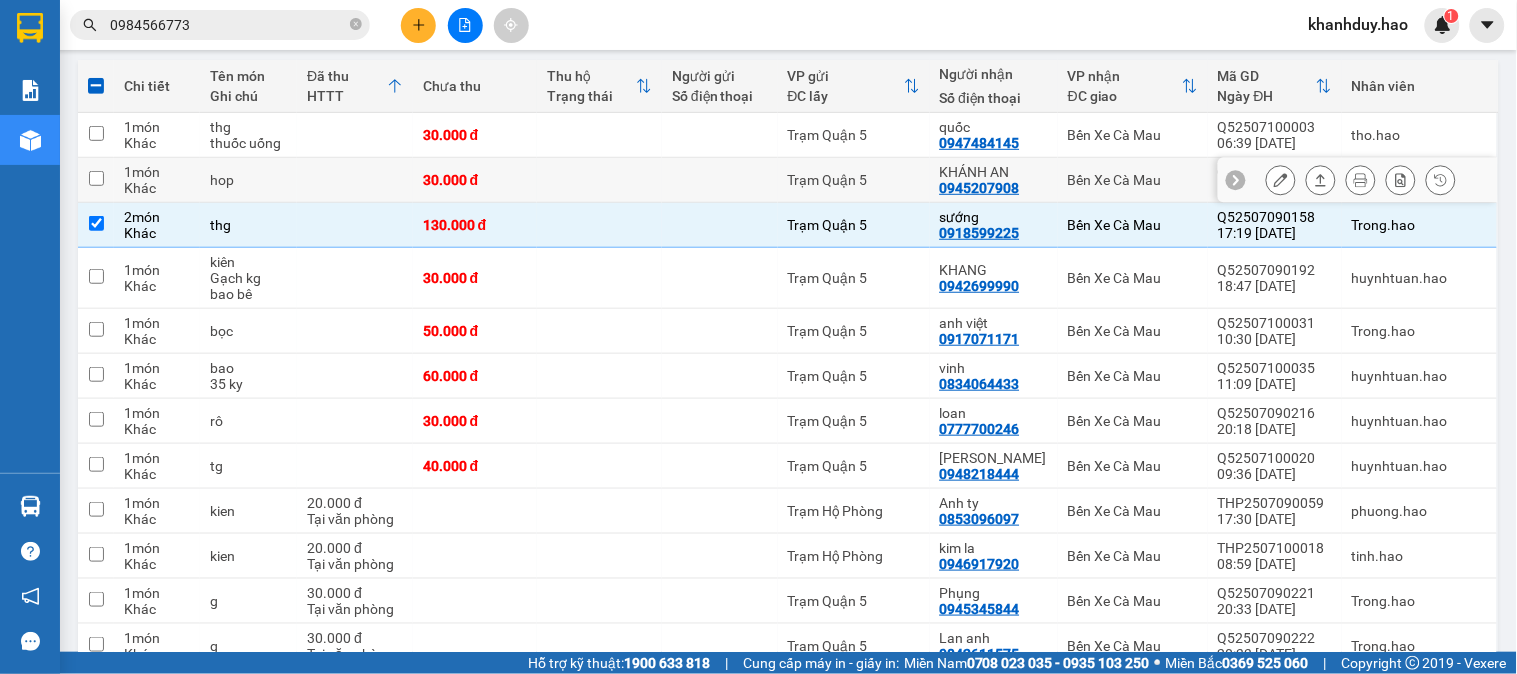 click on "Trạm Quận 5" at bounding box center [854, 180] 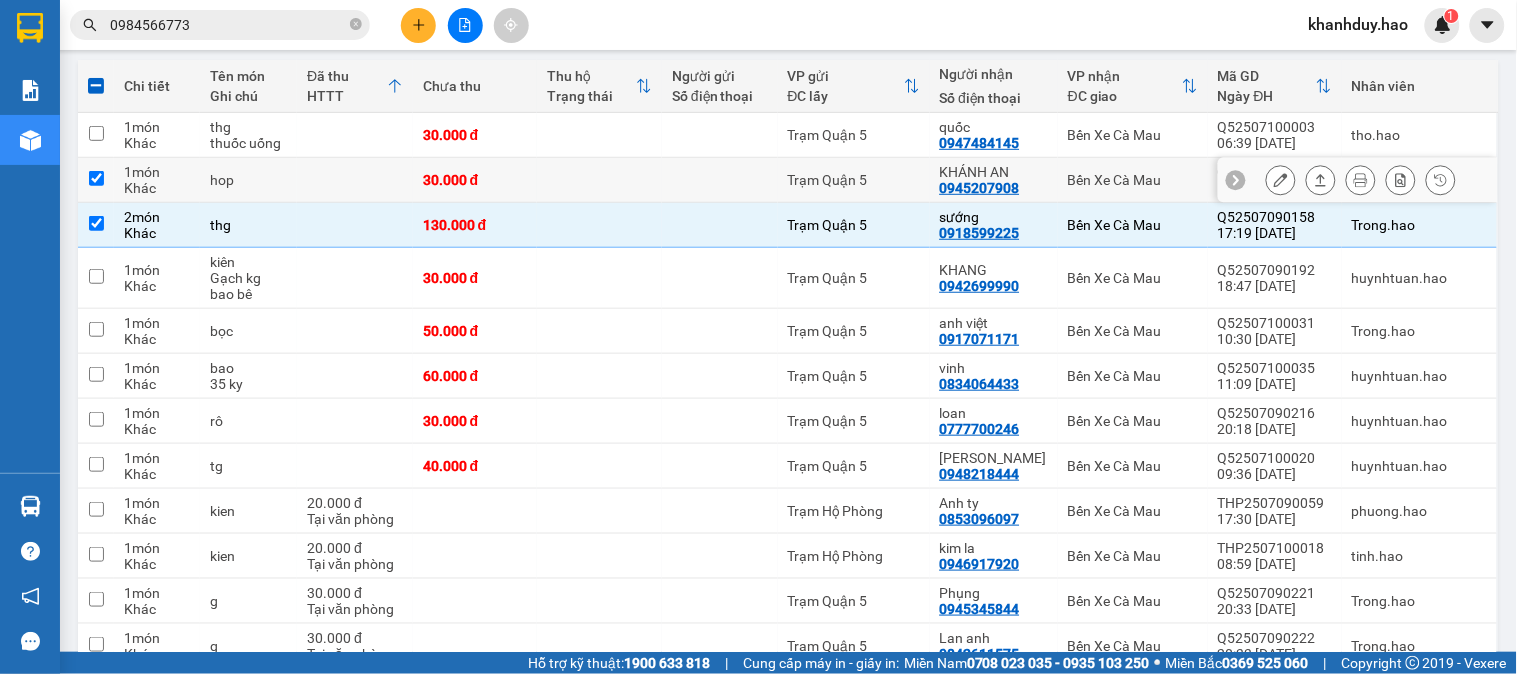checkbox on "true" 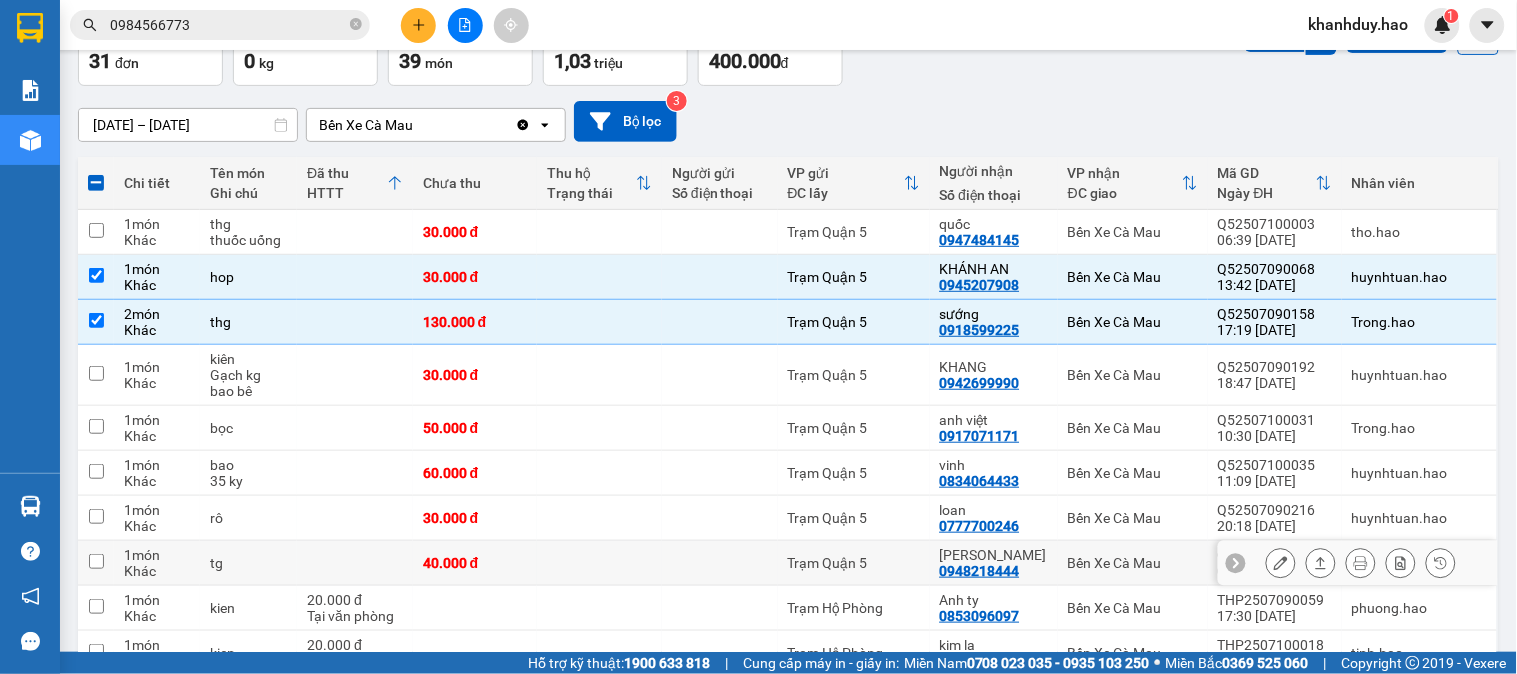 scroll, scrollTop: 0, scrollLeft: 0, axis: both 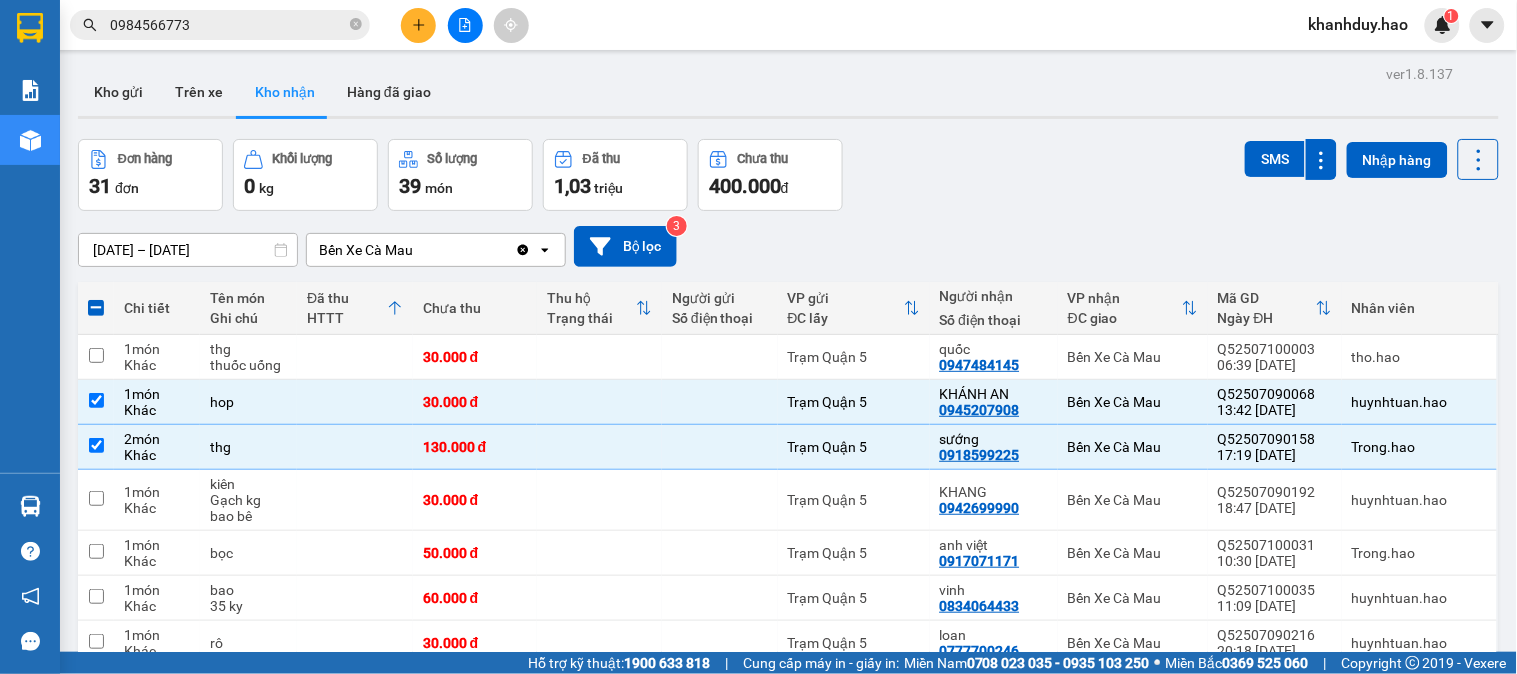 click on "10/07/2025 – 10/07/2025" at bounding box center (188, 250) 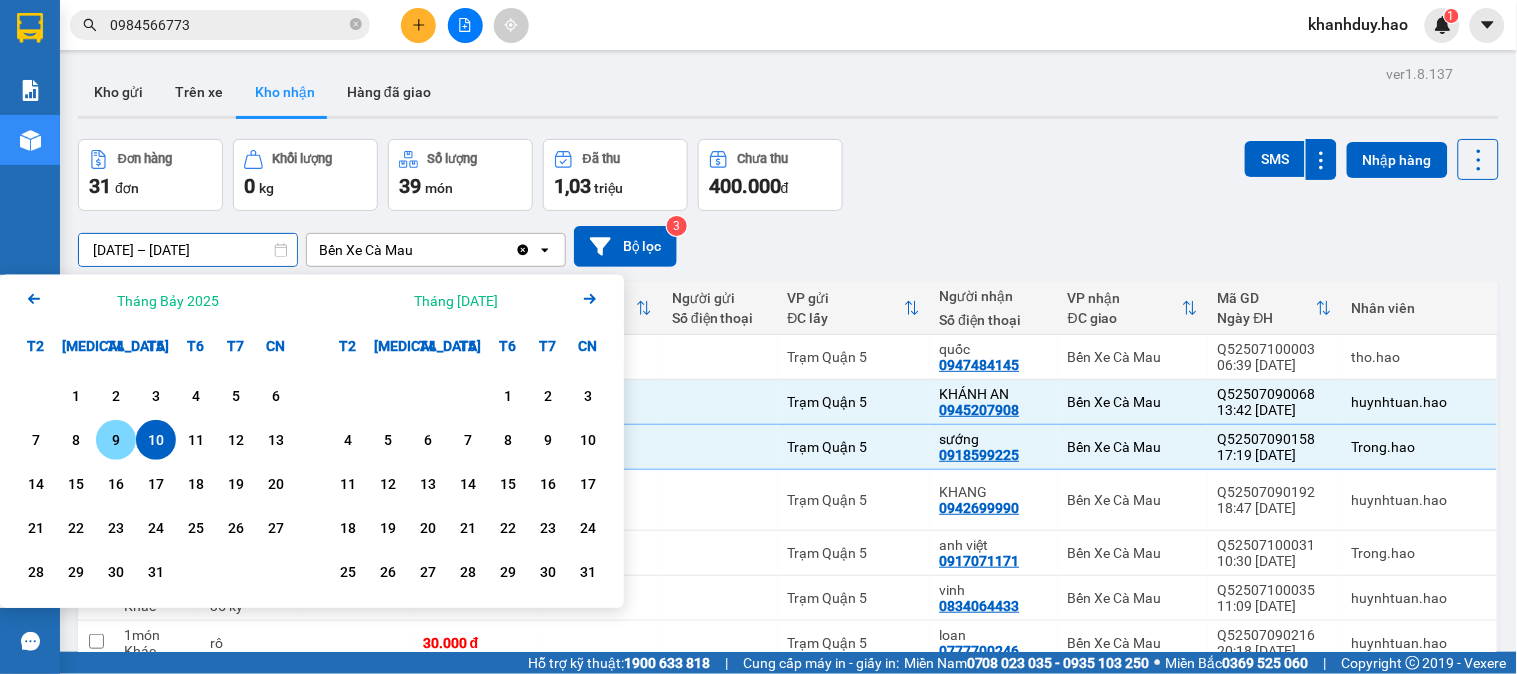 click on "9" at bounding box center [116, 440] 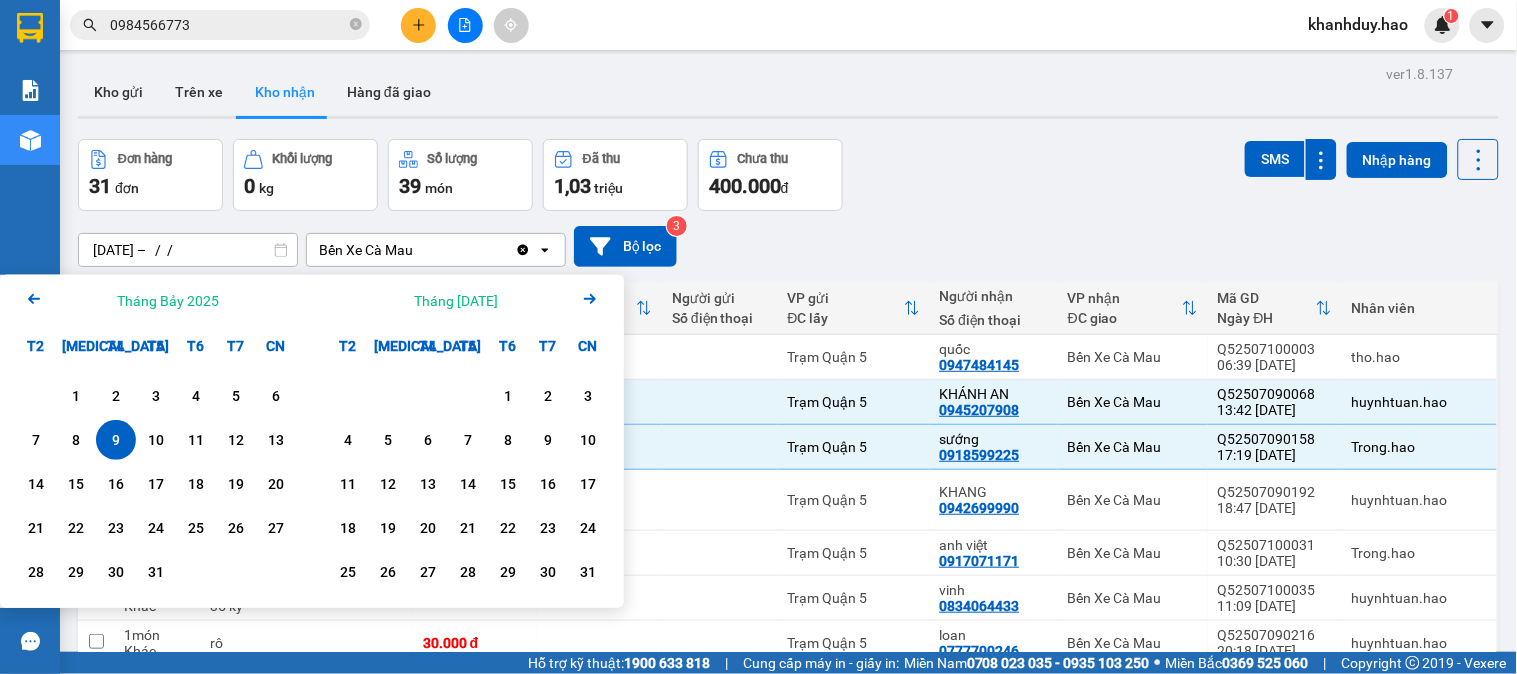 click on "9" at bounding box center [116, 440] 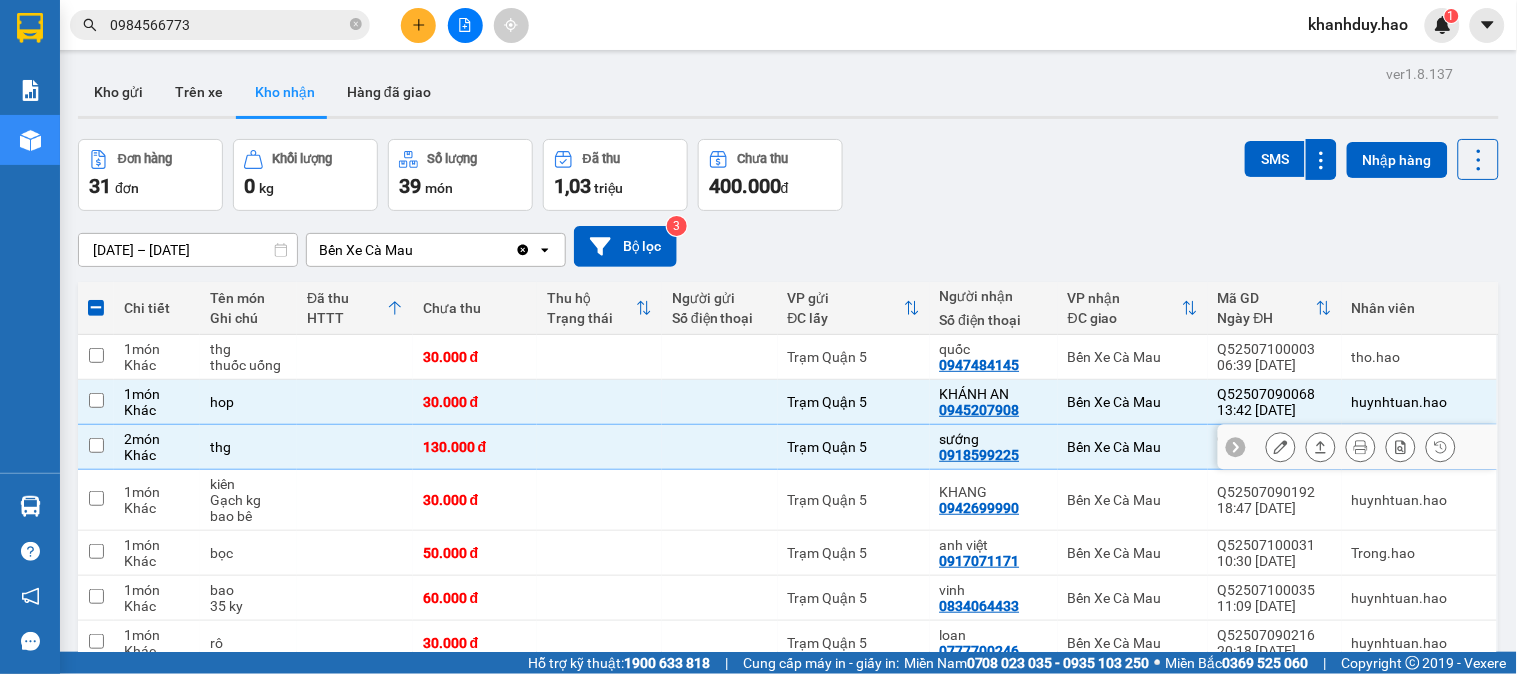 checkbox on "false" 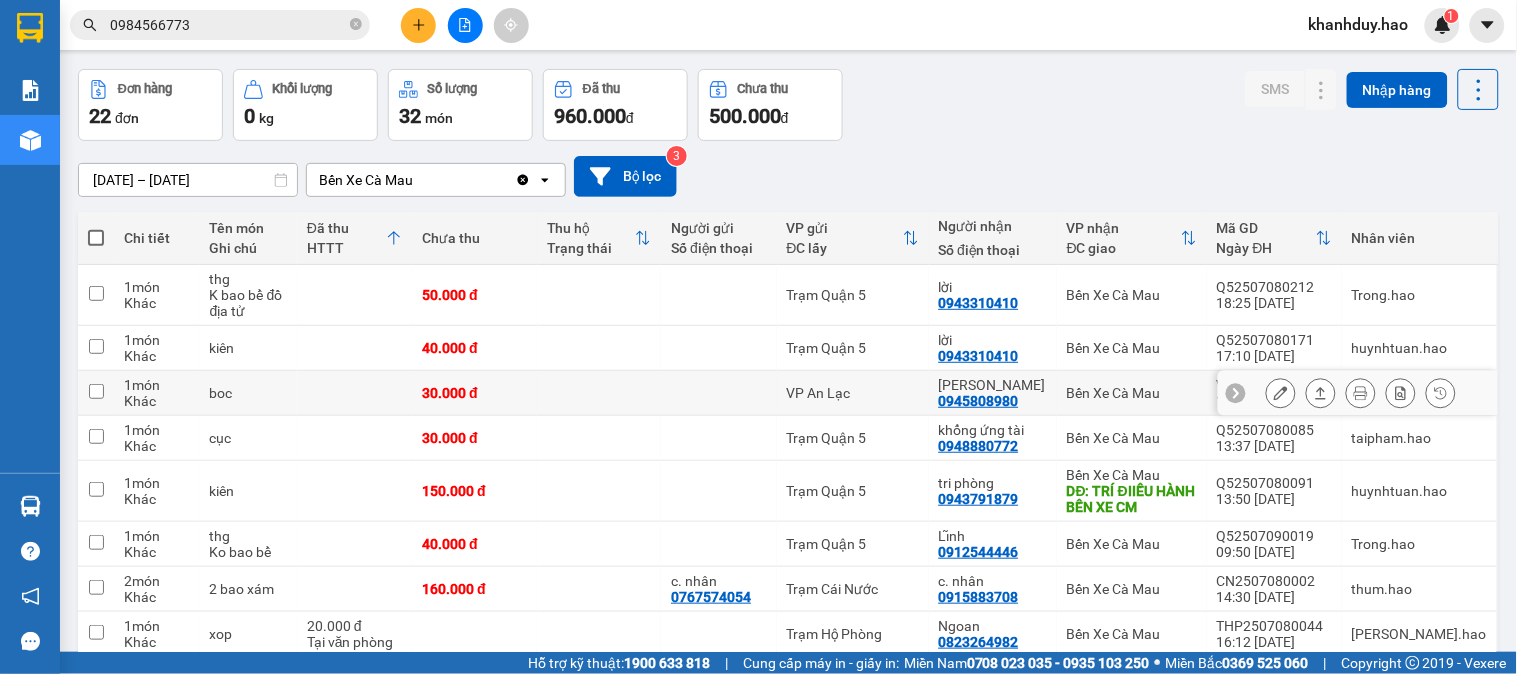 scroll, scrollTop: 0, scrollLeft: 0, axis: both 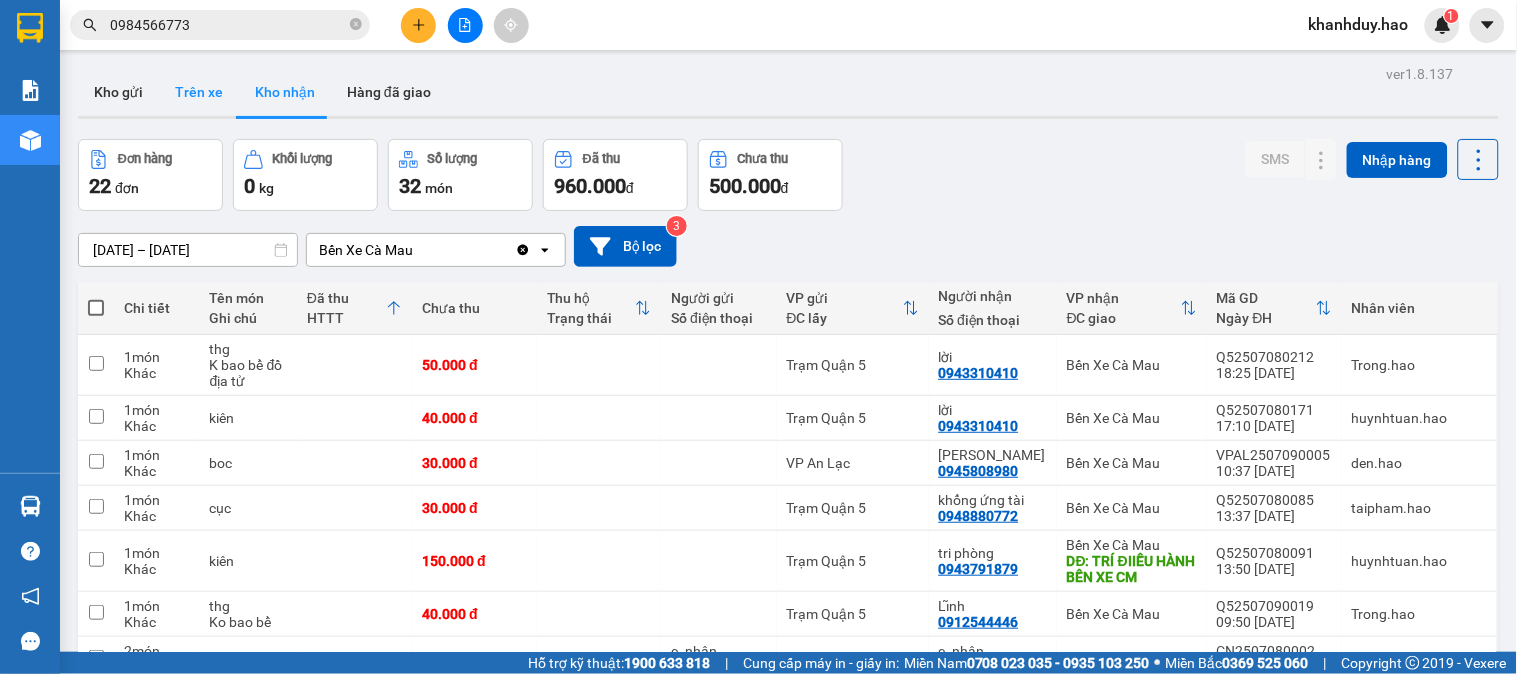 click on "Trên xe" at bounding box center (199, 92) 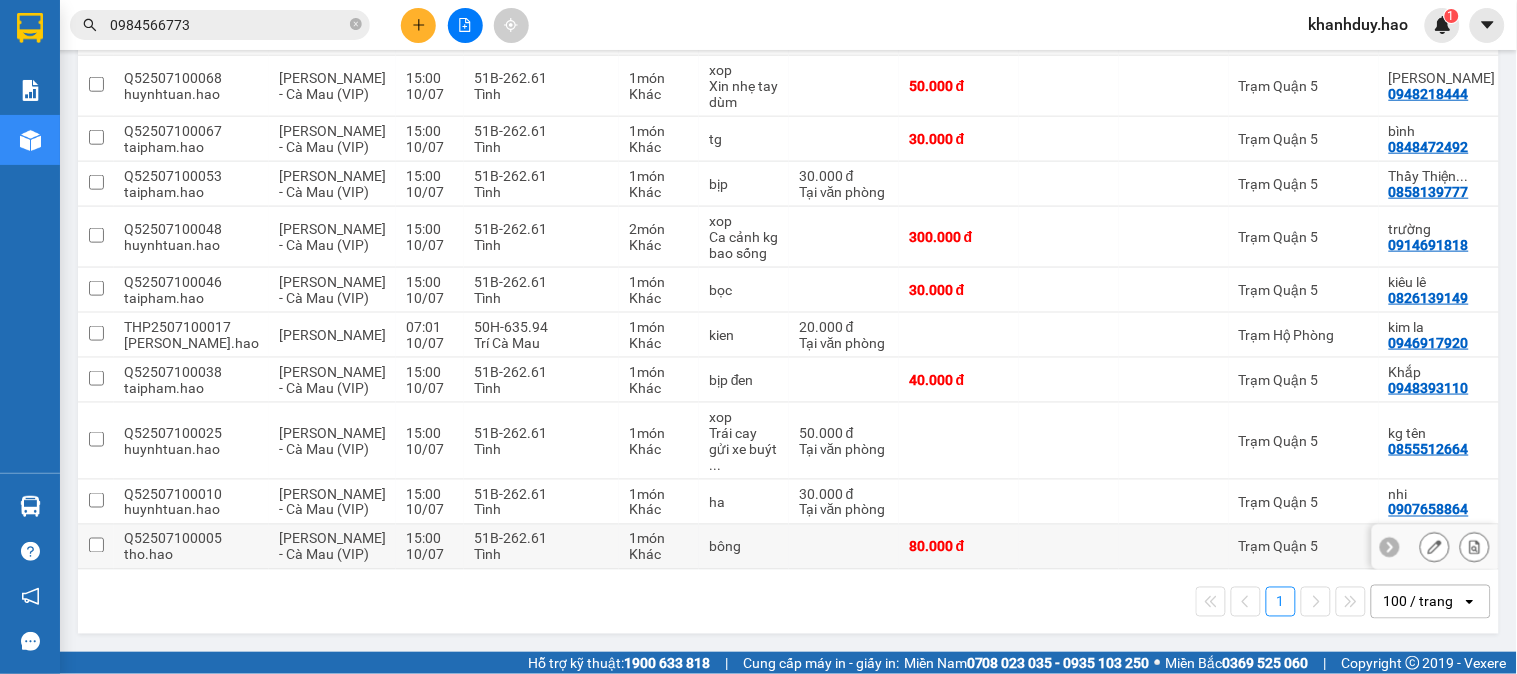 scroll, scrollTop: 2702, scrollLeft: 0, axis: vertical 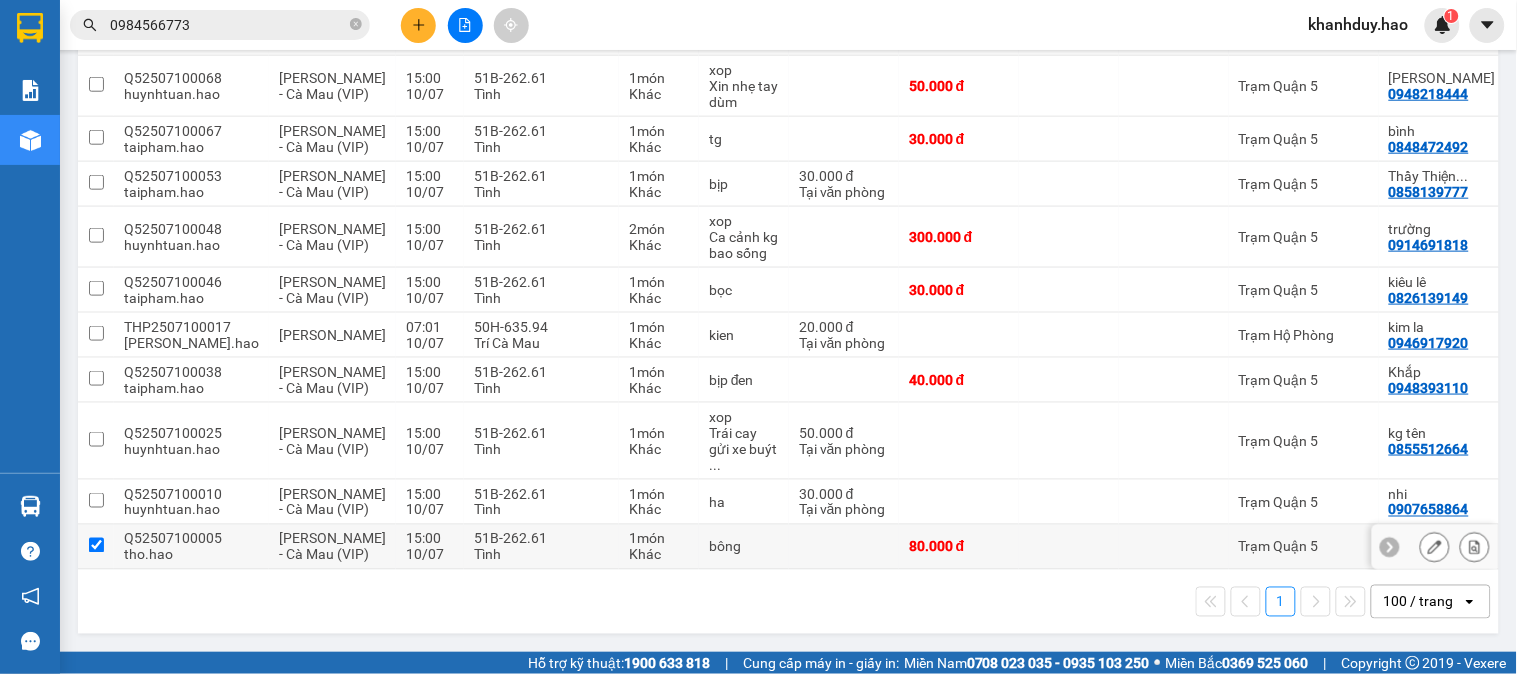 checkbox on "true" 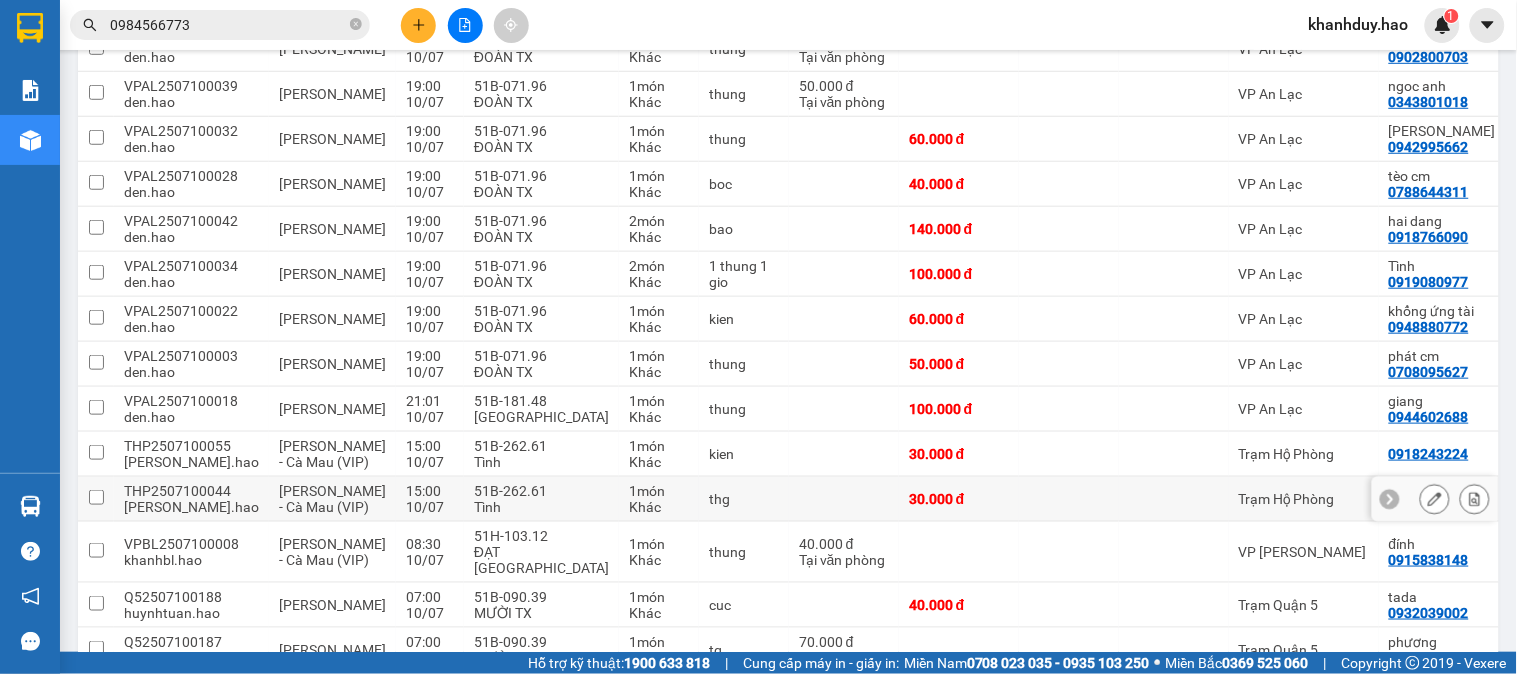 scroll, scrollTop: 257, scrollLeft: 0, axis: vertical 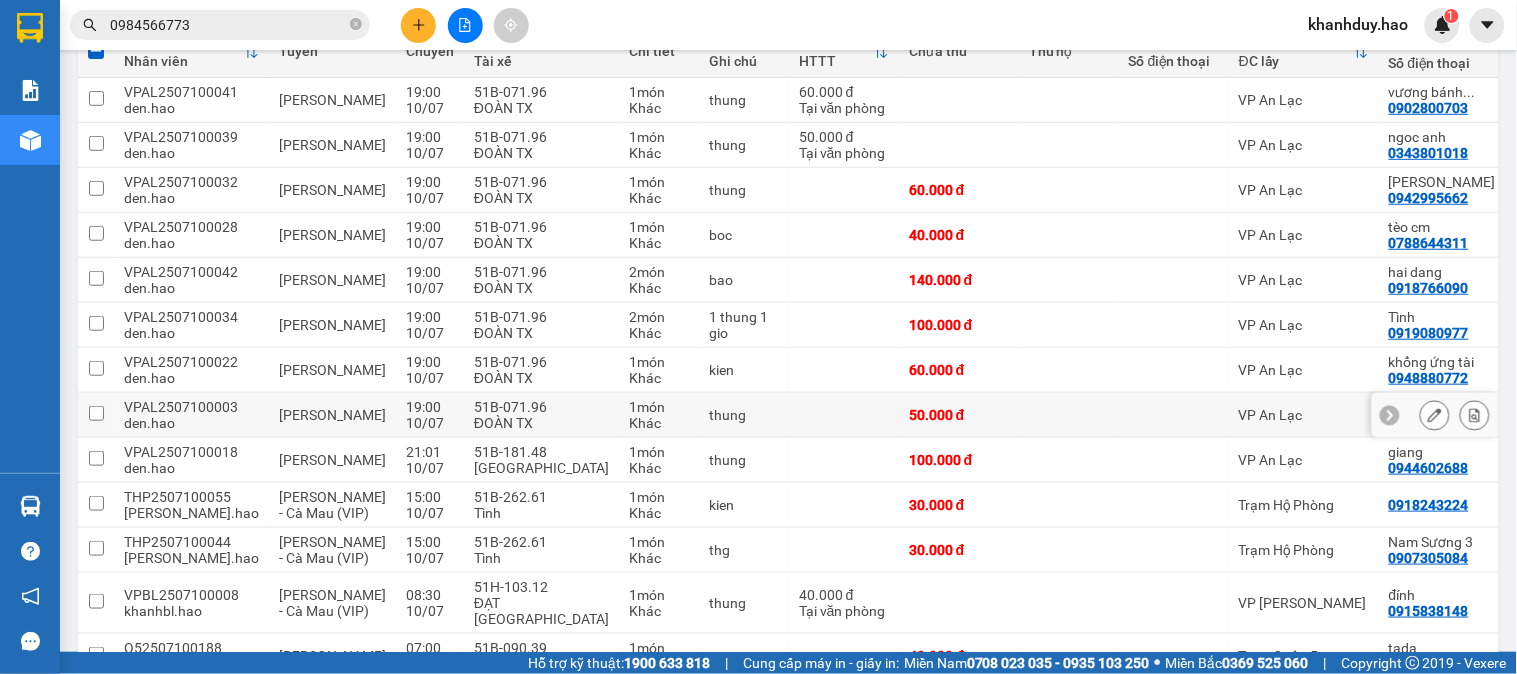 click on "VP An Lạc" at bounding box center [1304, 415] 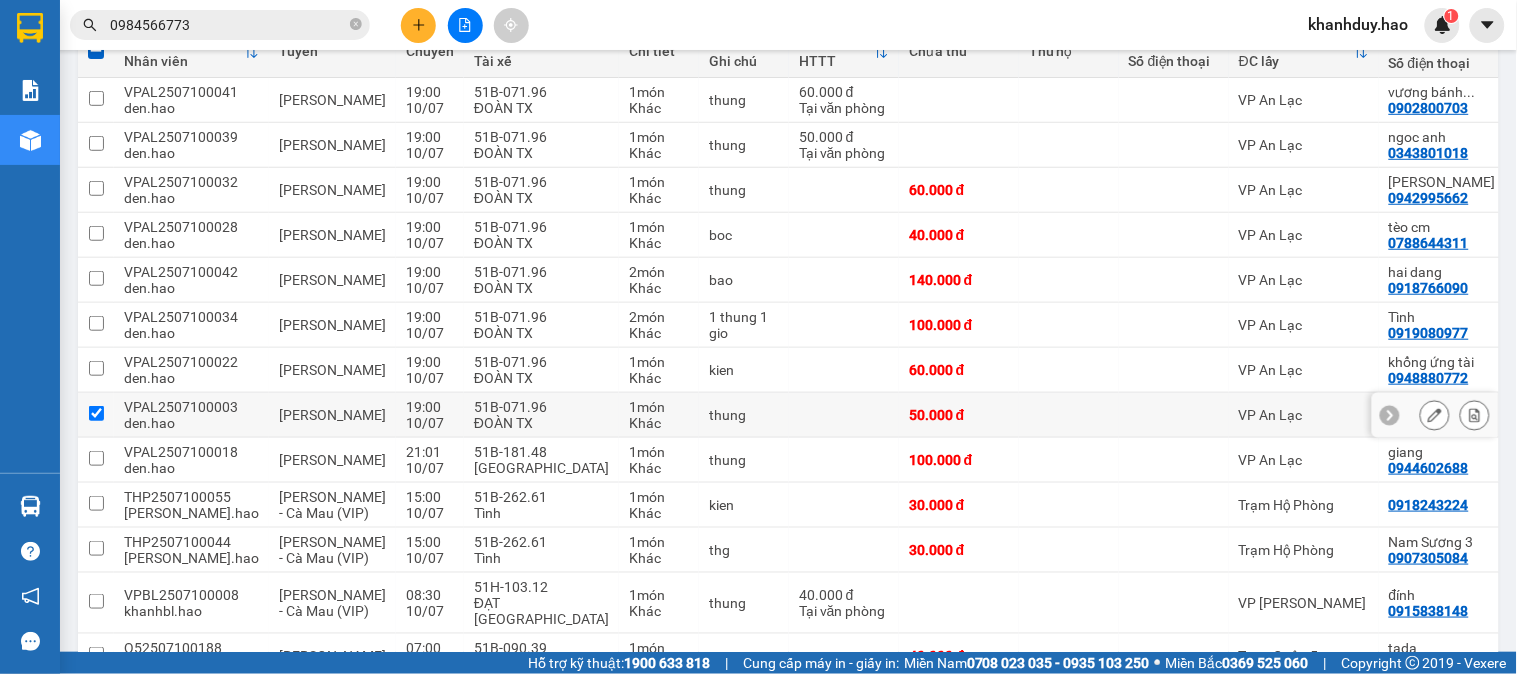 checkbox on "true" 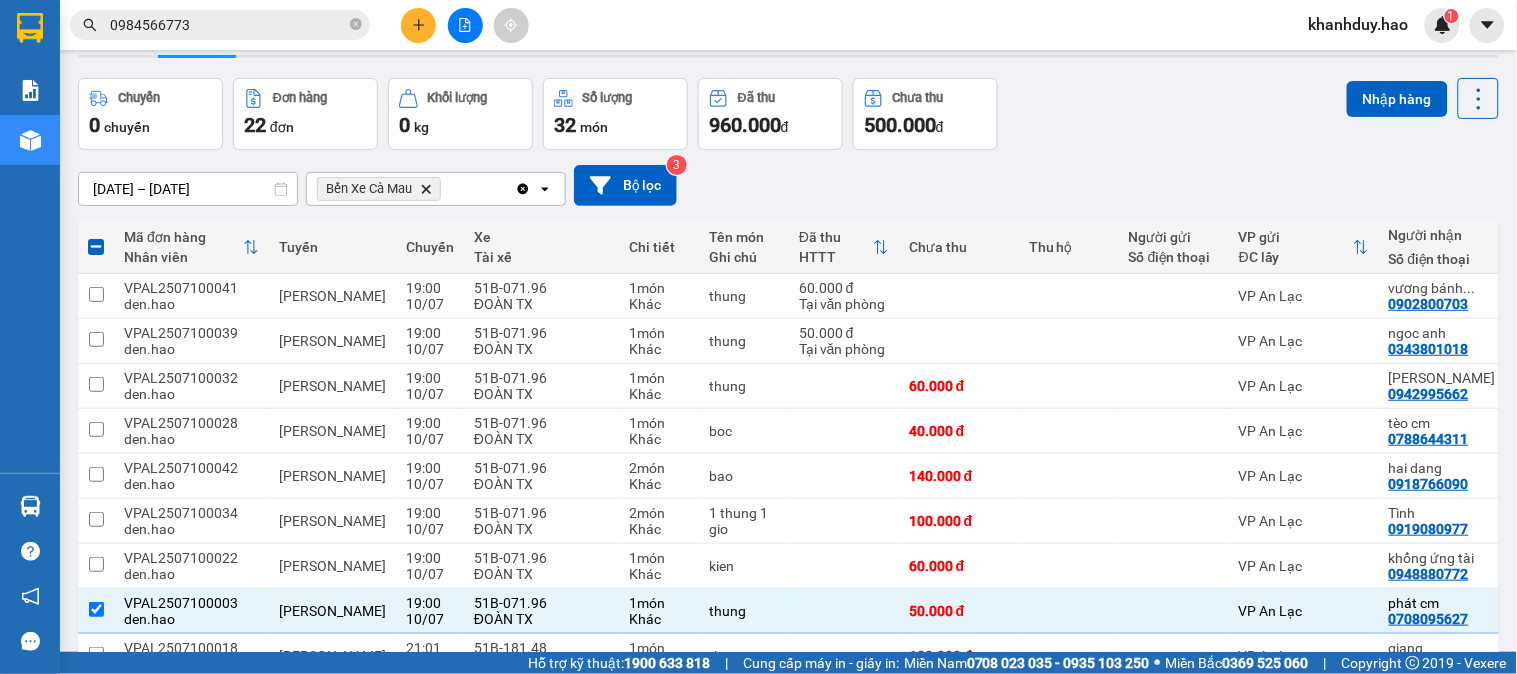 scroll, scrollTop: 0, scrollLeft: 0, axis: both 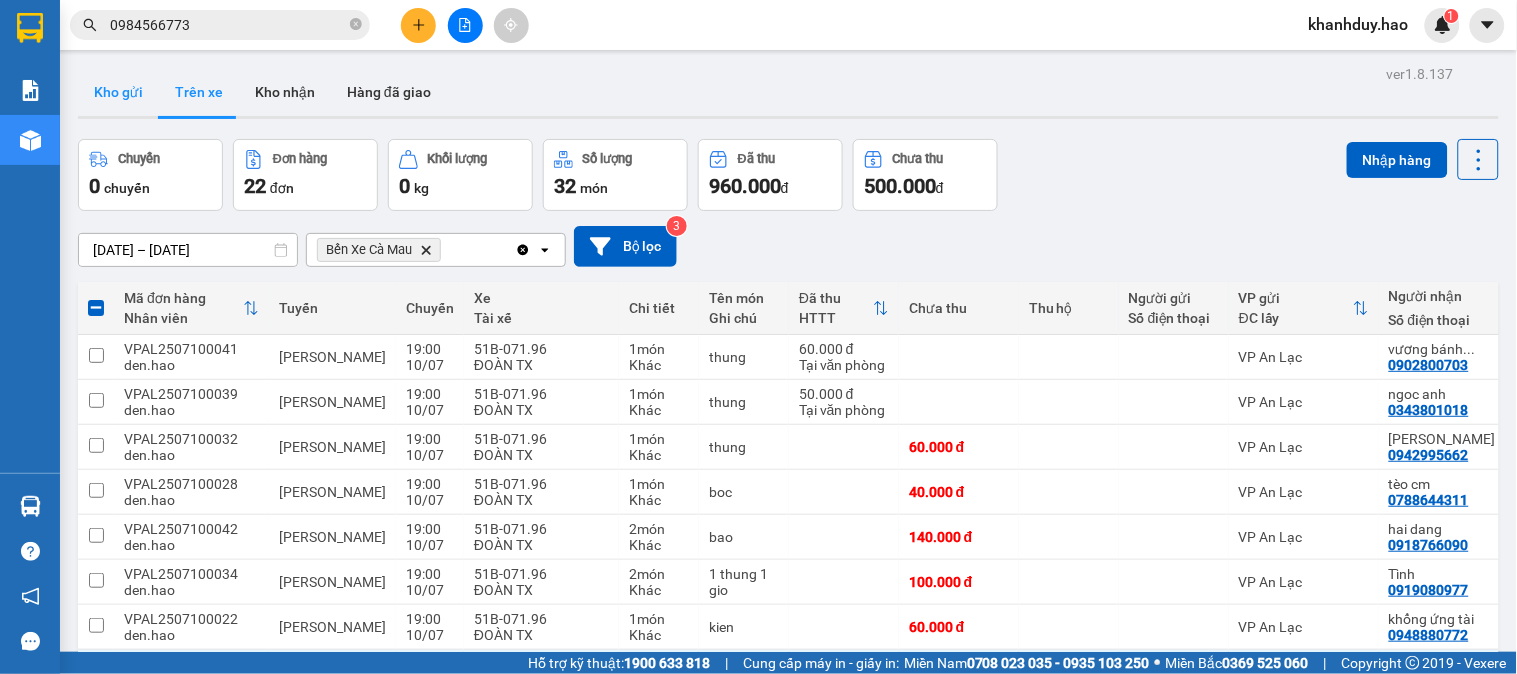 click on "Kho gửi" at bounding box center (118, 92) 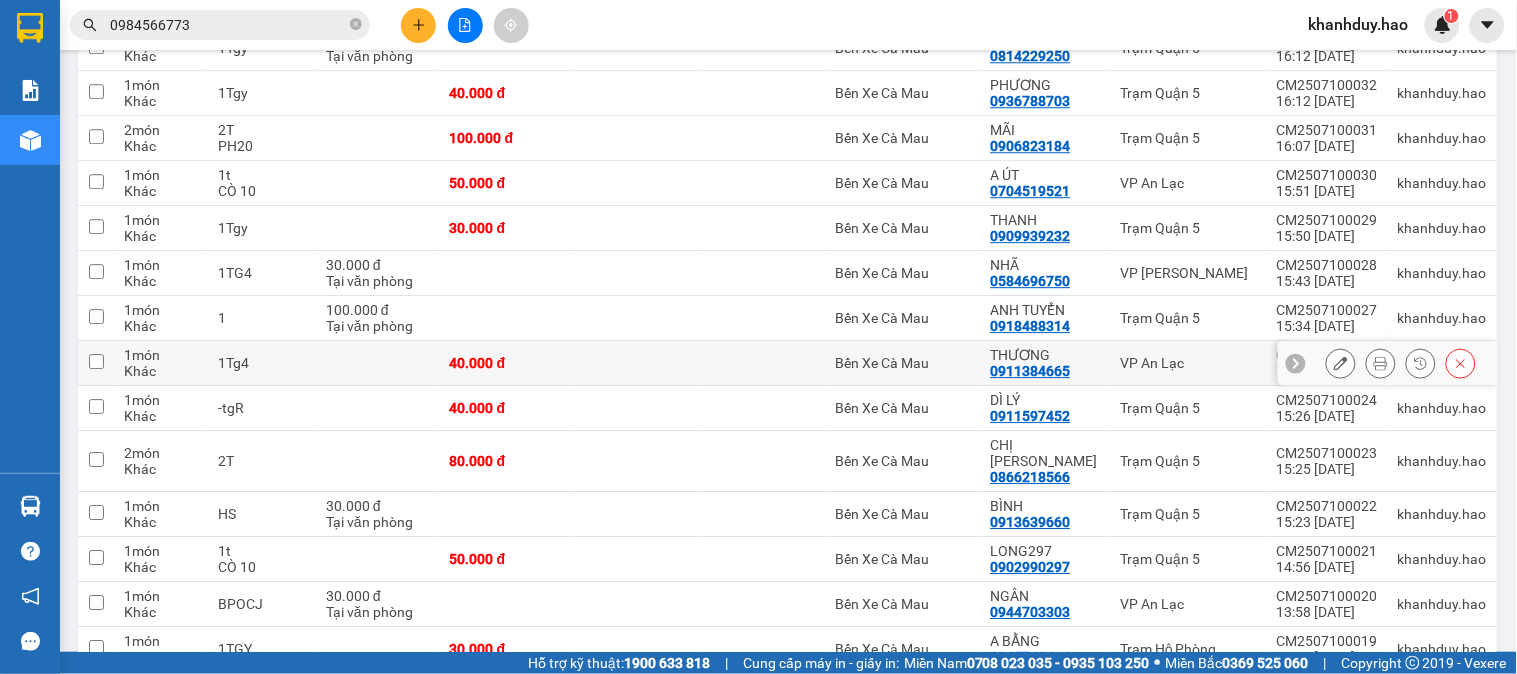 scroll, scrollTop: 3454, scrollLeft: 0, axis: vertical 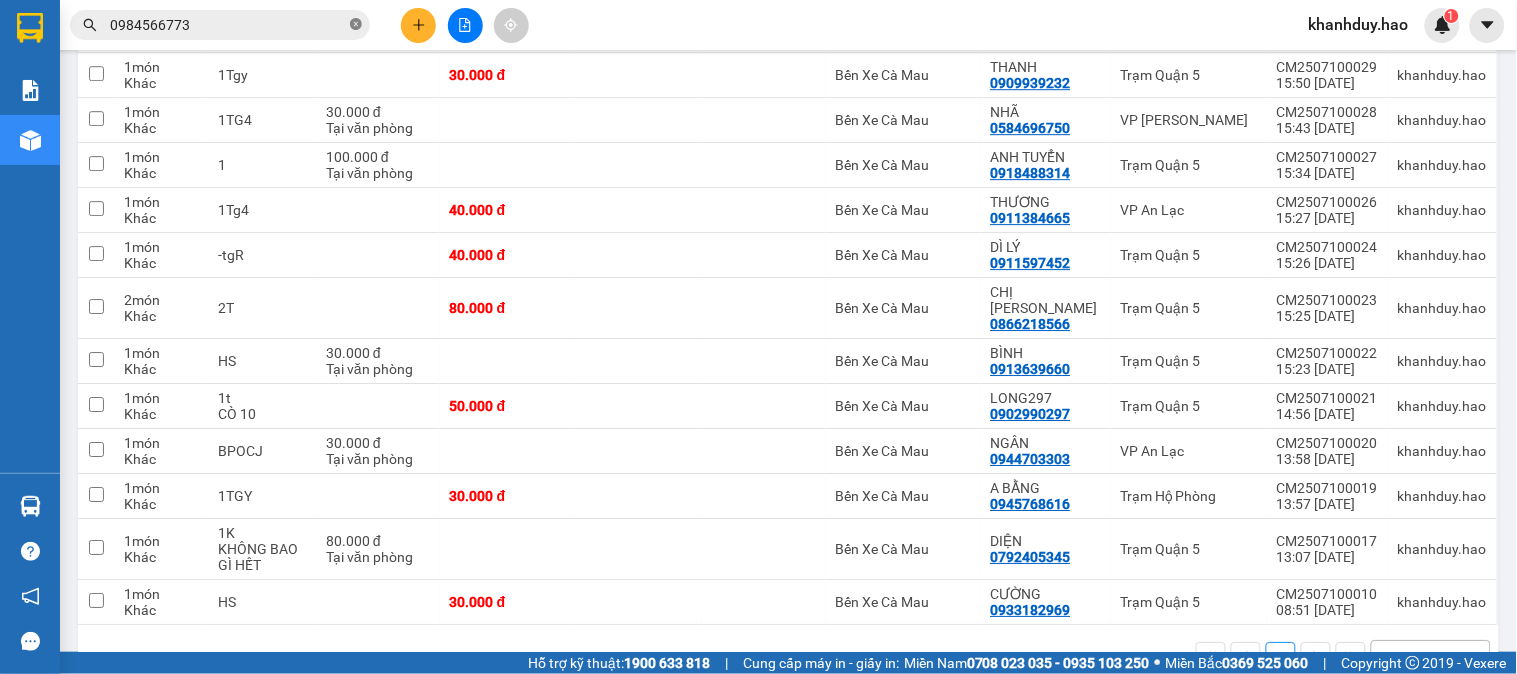 click 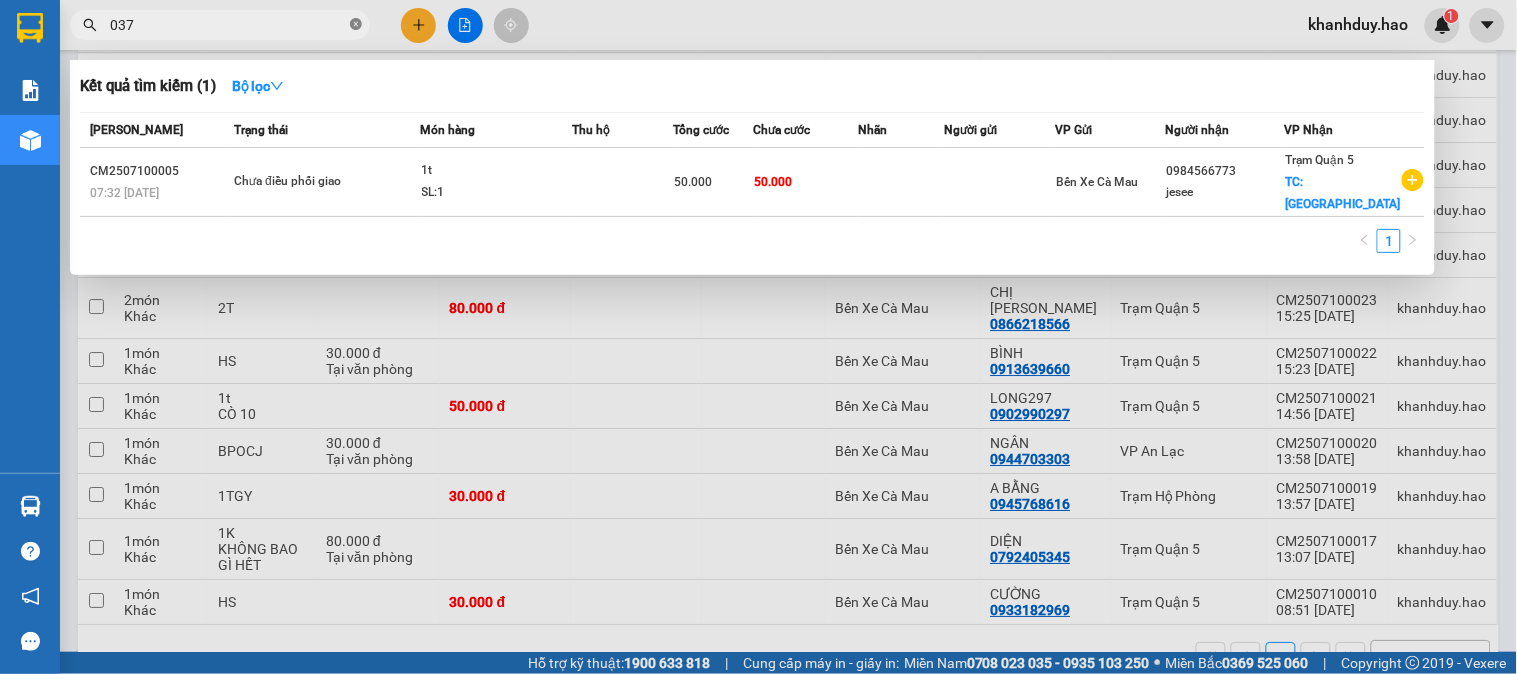 type on "0379" 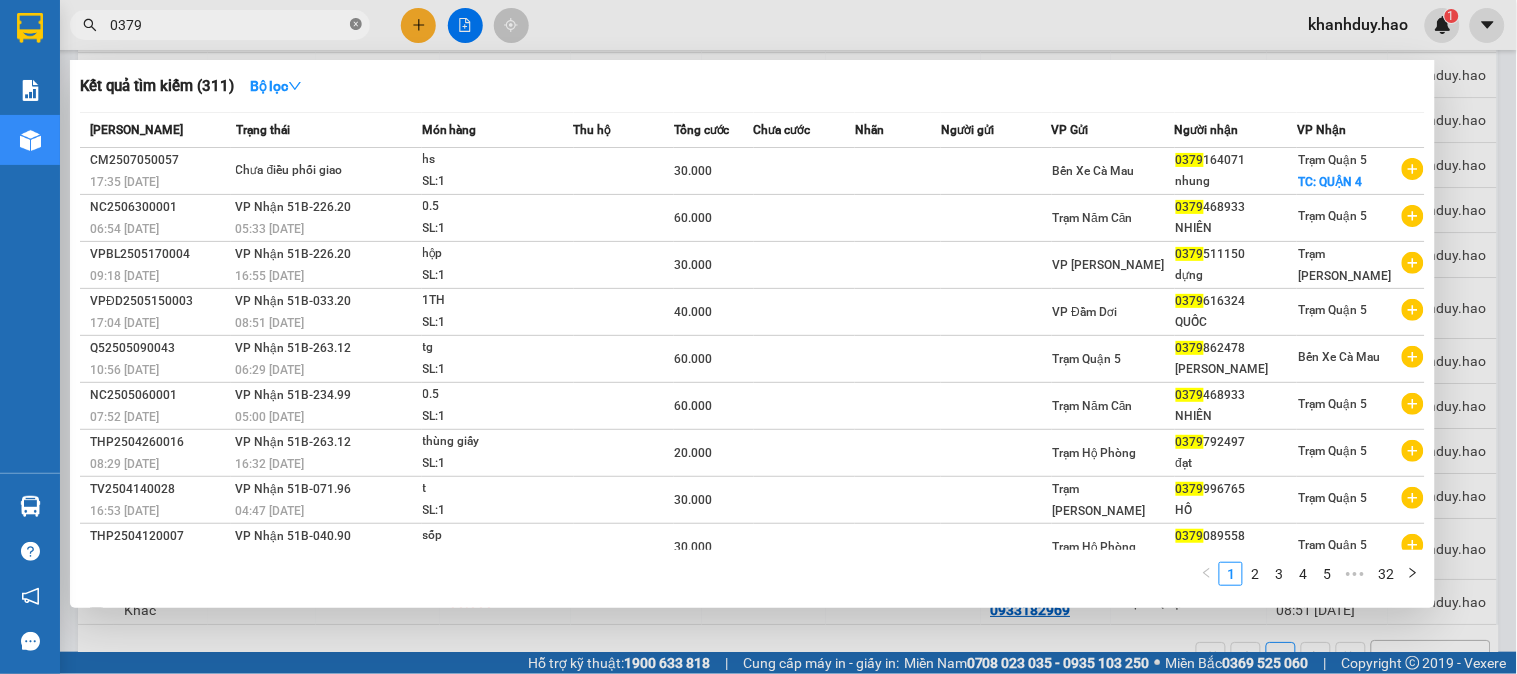 click 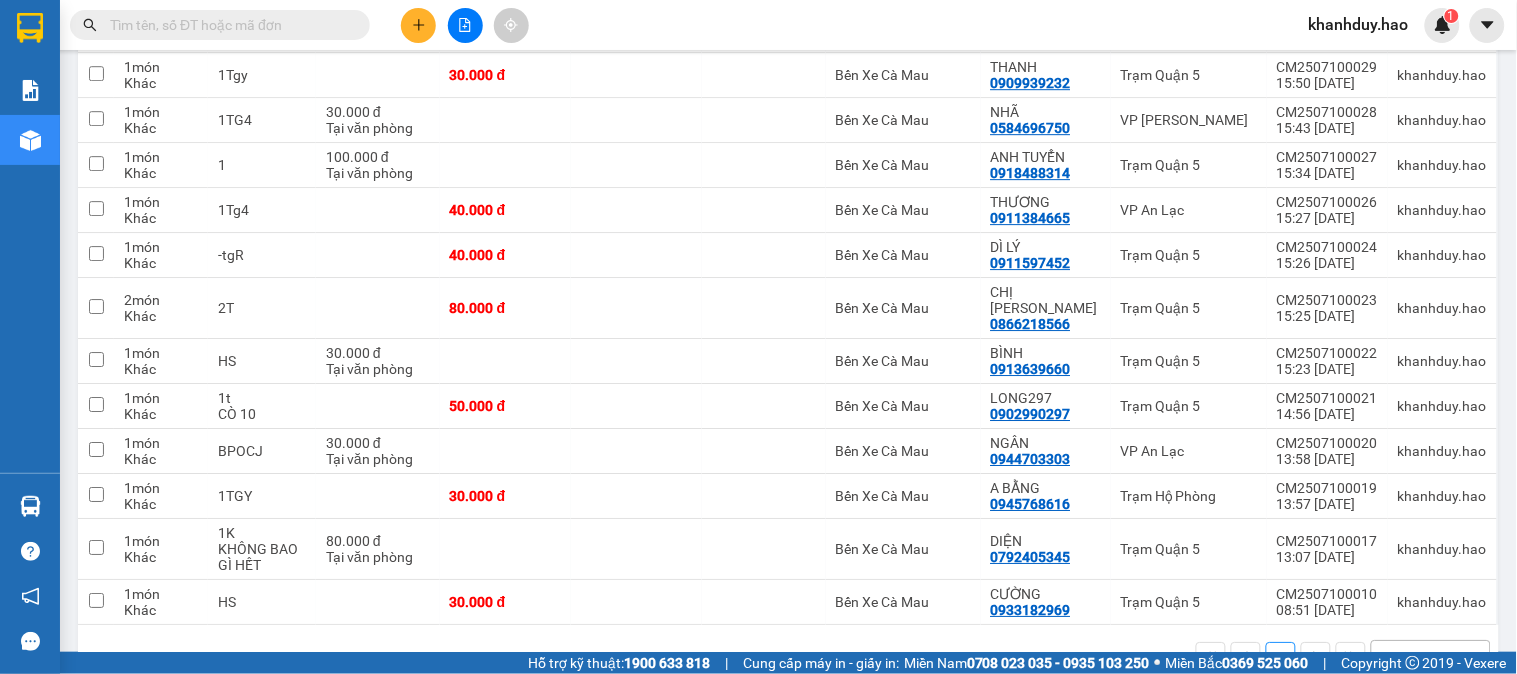 click at bounding box center [418, 25] 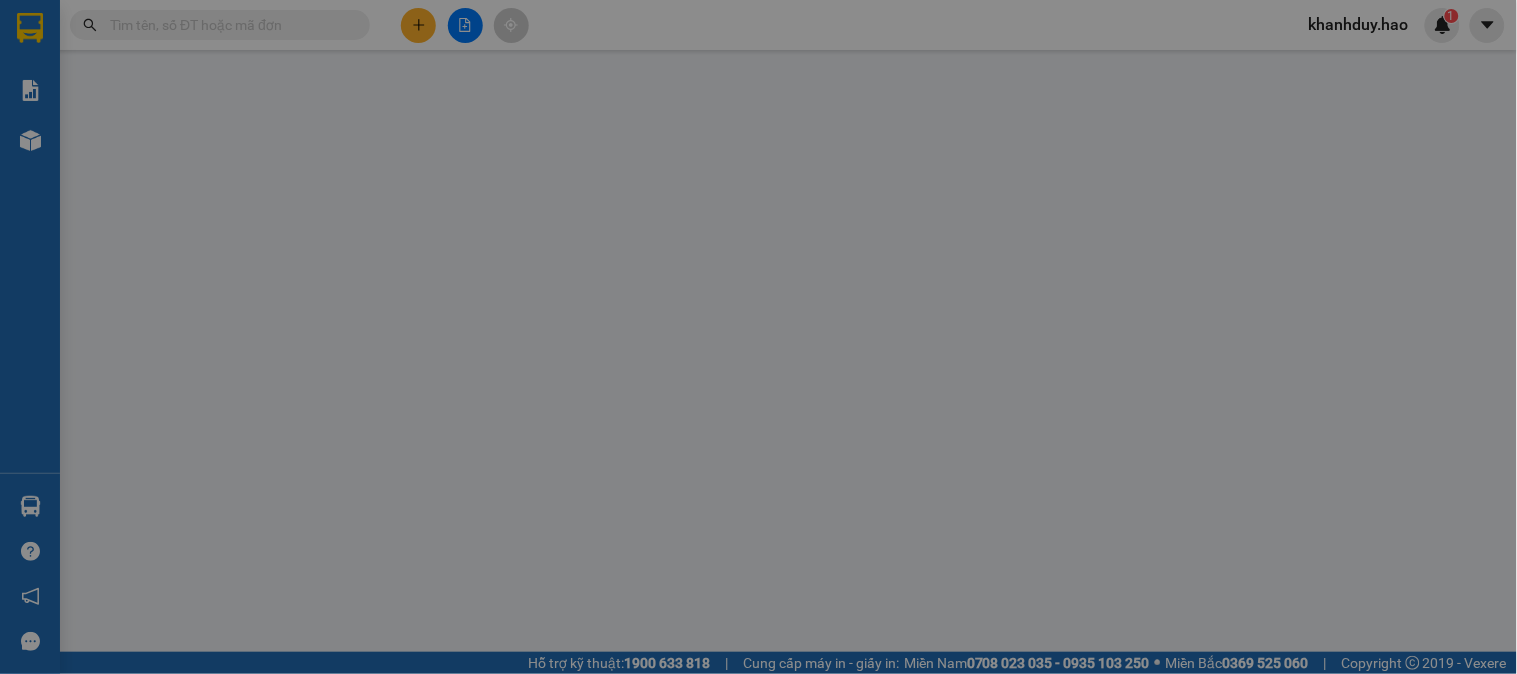 scroll, scrollTop: 0, scrollLeft: 0, axis: both 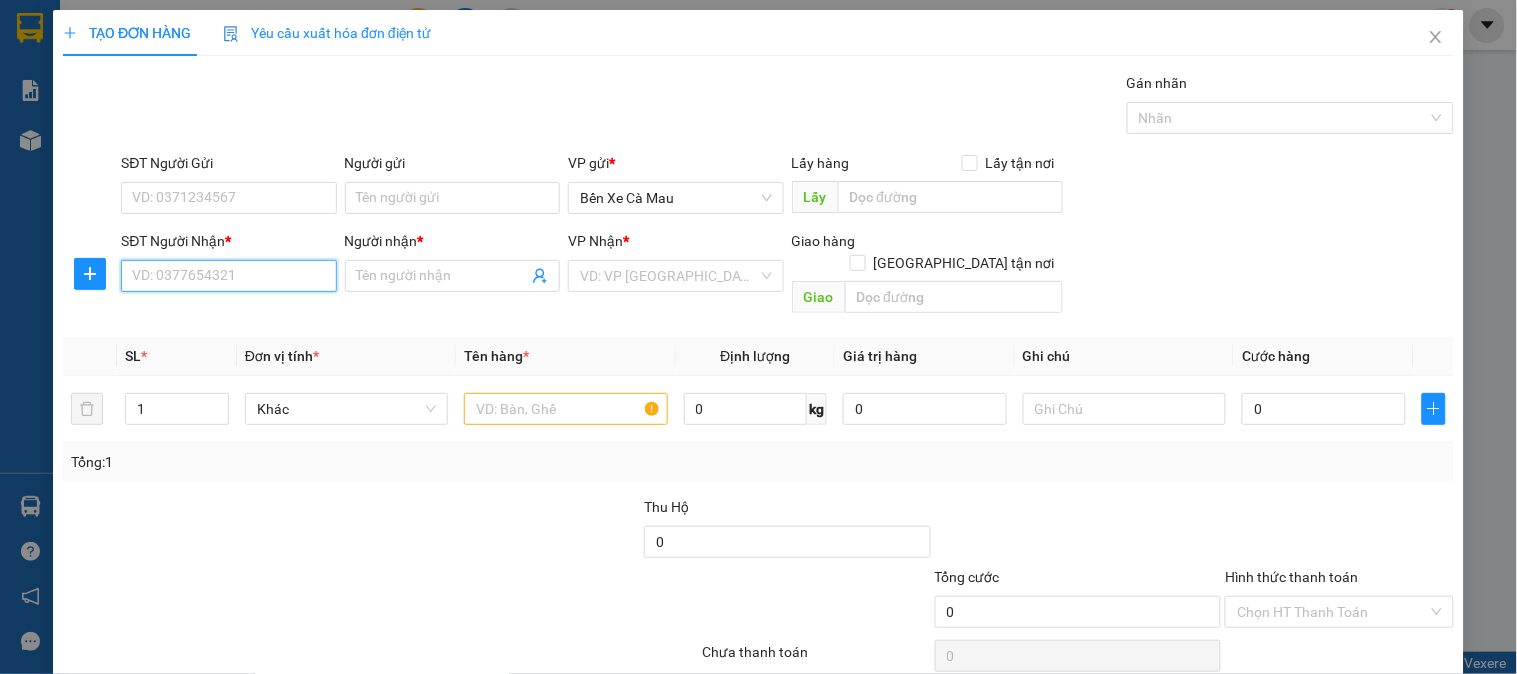 click on "SĐT Người Nhận  *" at bounding box center (228, 276) 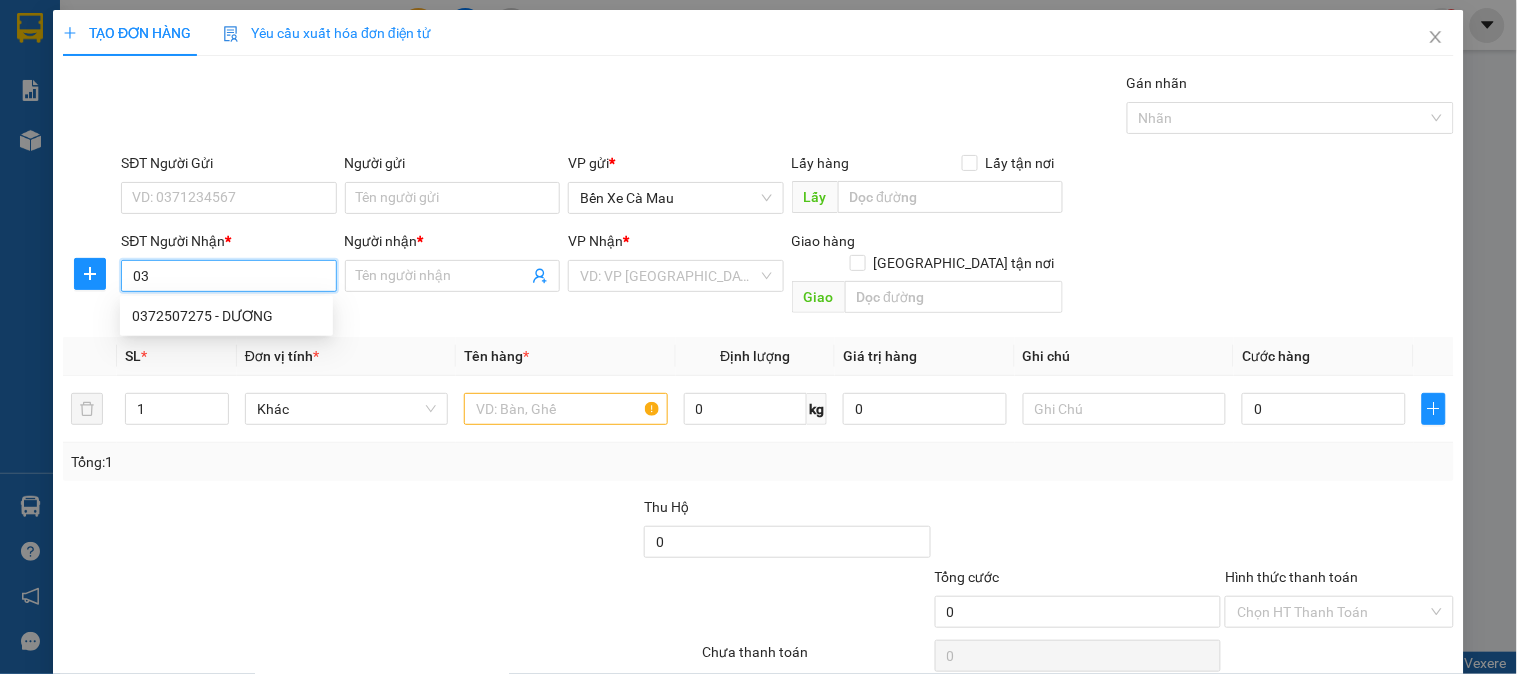 type on "0" 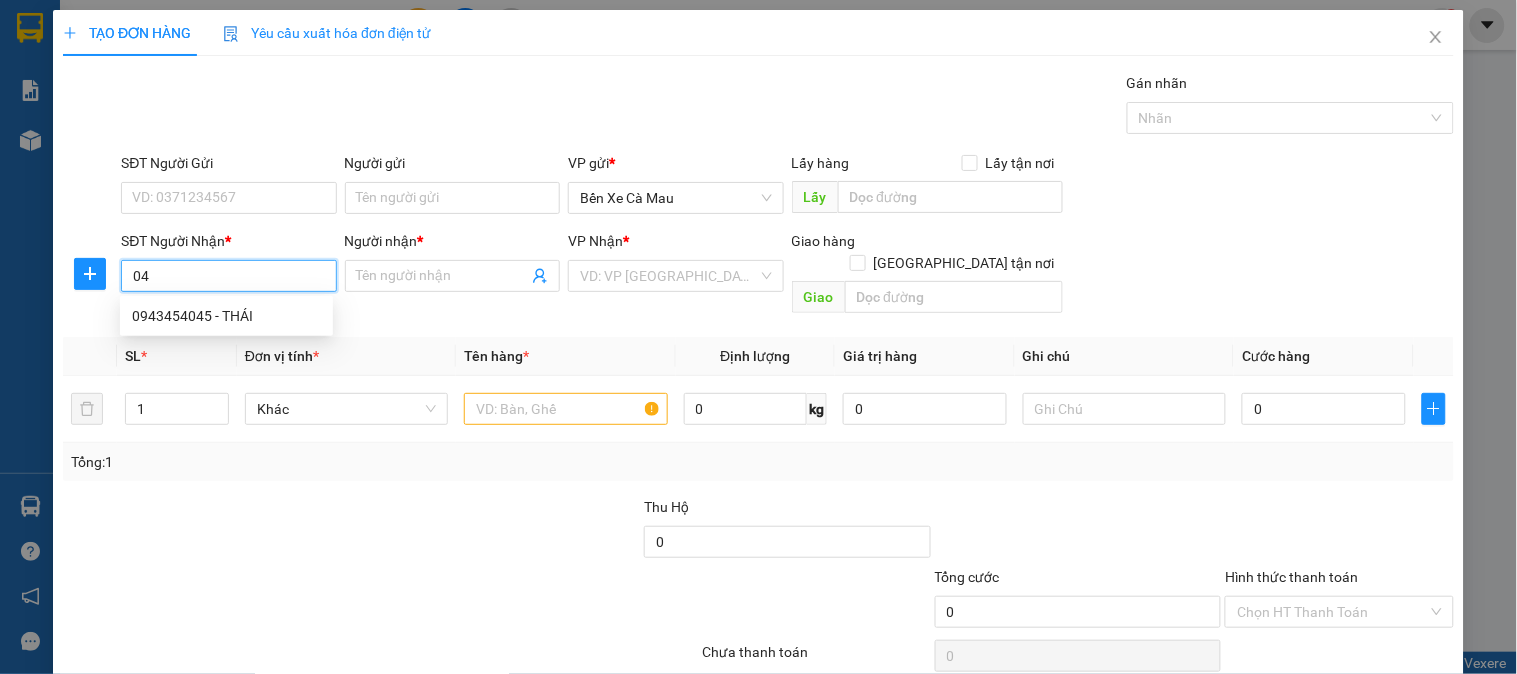 type on "0" 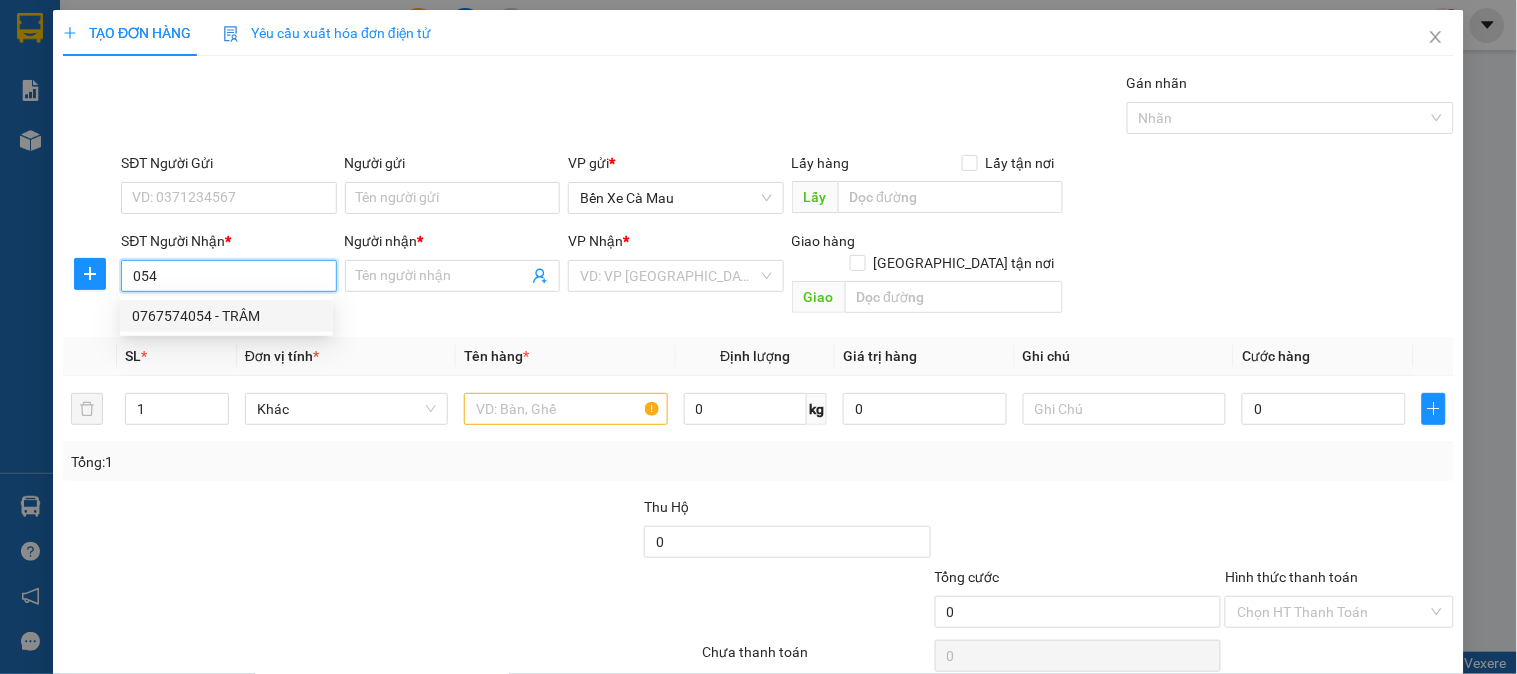 click on "0767574054 - TRÂM" at bounding box center [226, 316] 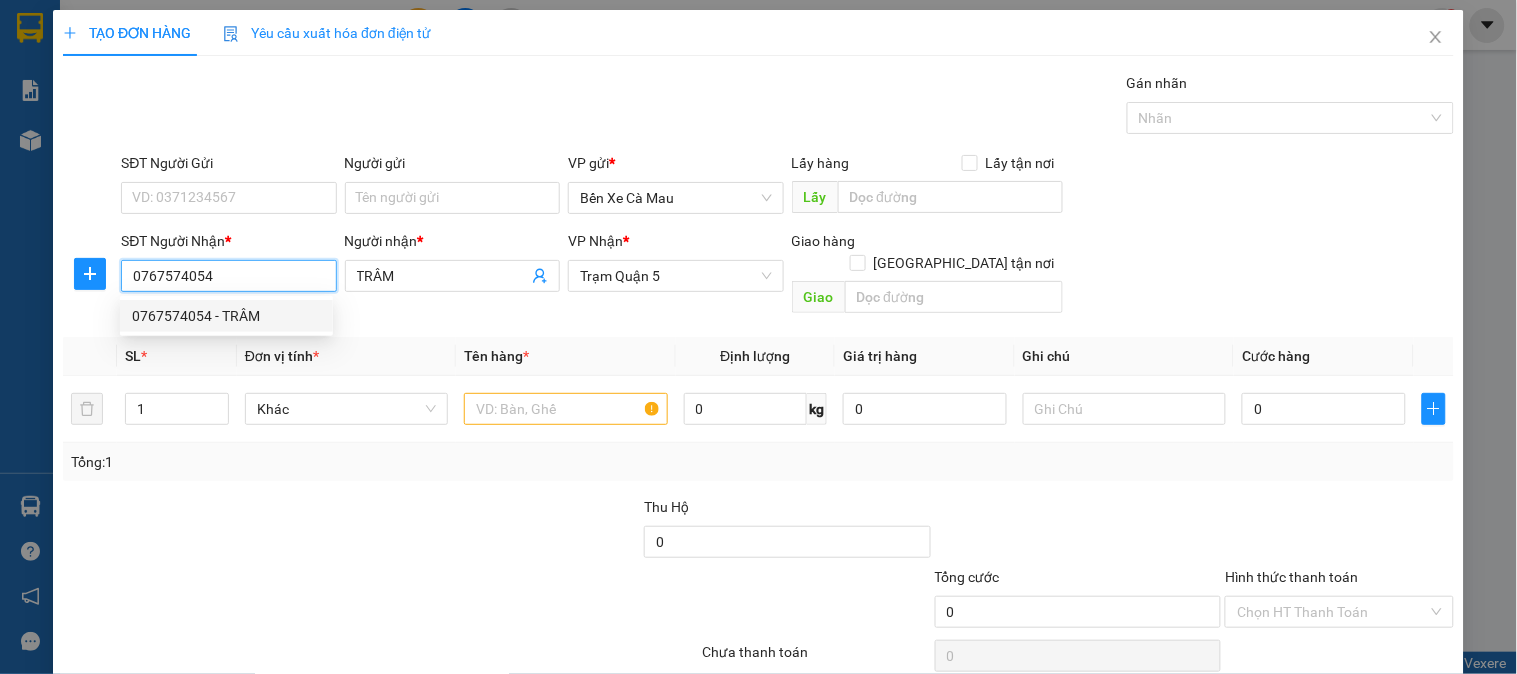 type on "80.000" 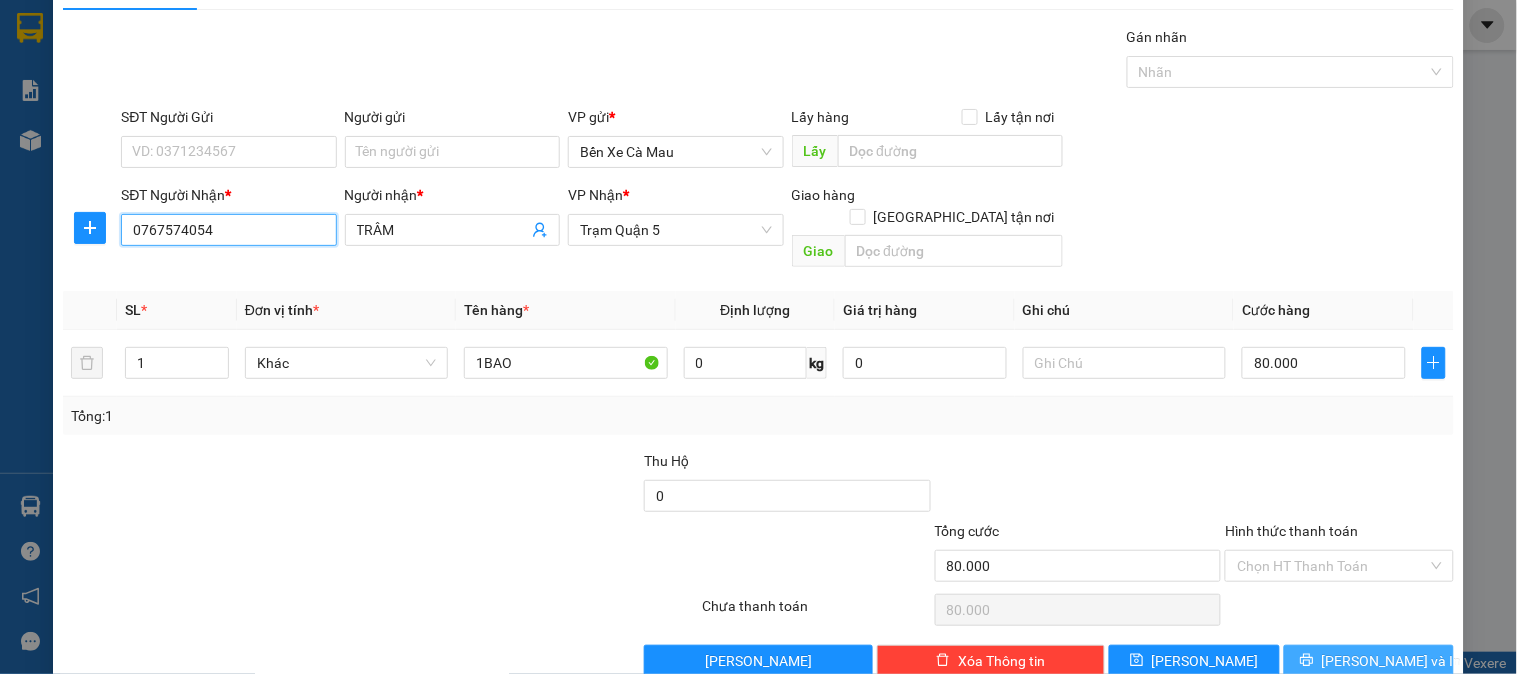 scroll, scrollTop: 65, scrollLeft: 0, axis: vertical 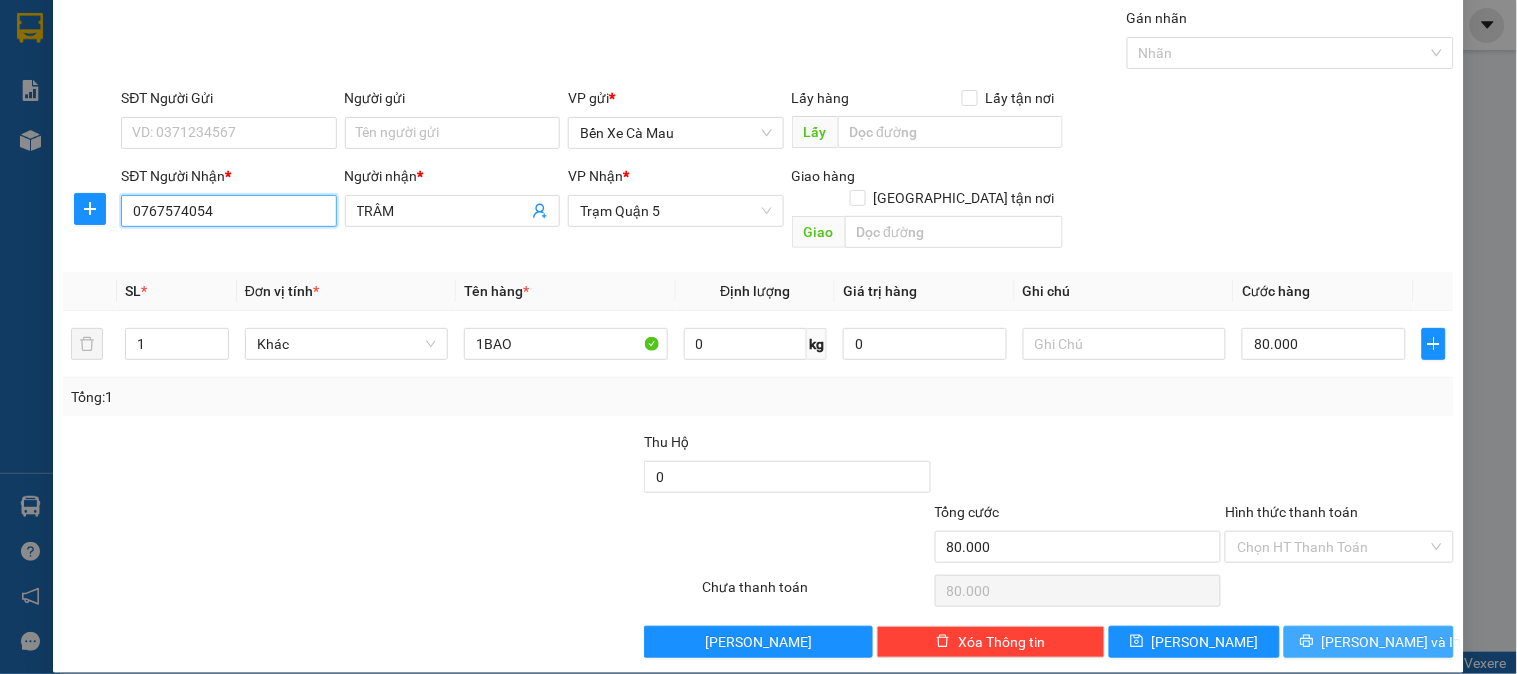 type on "0767574054" 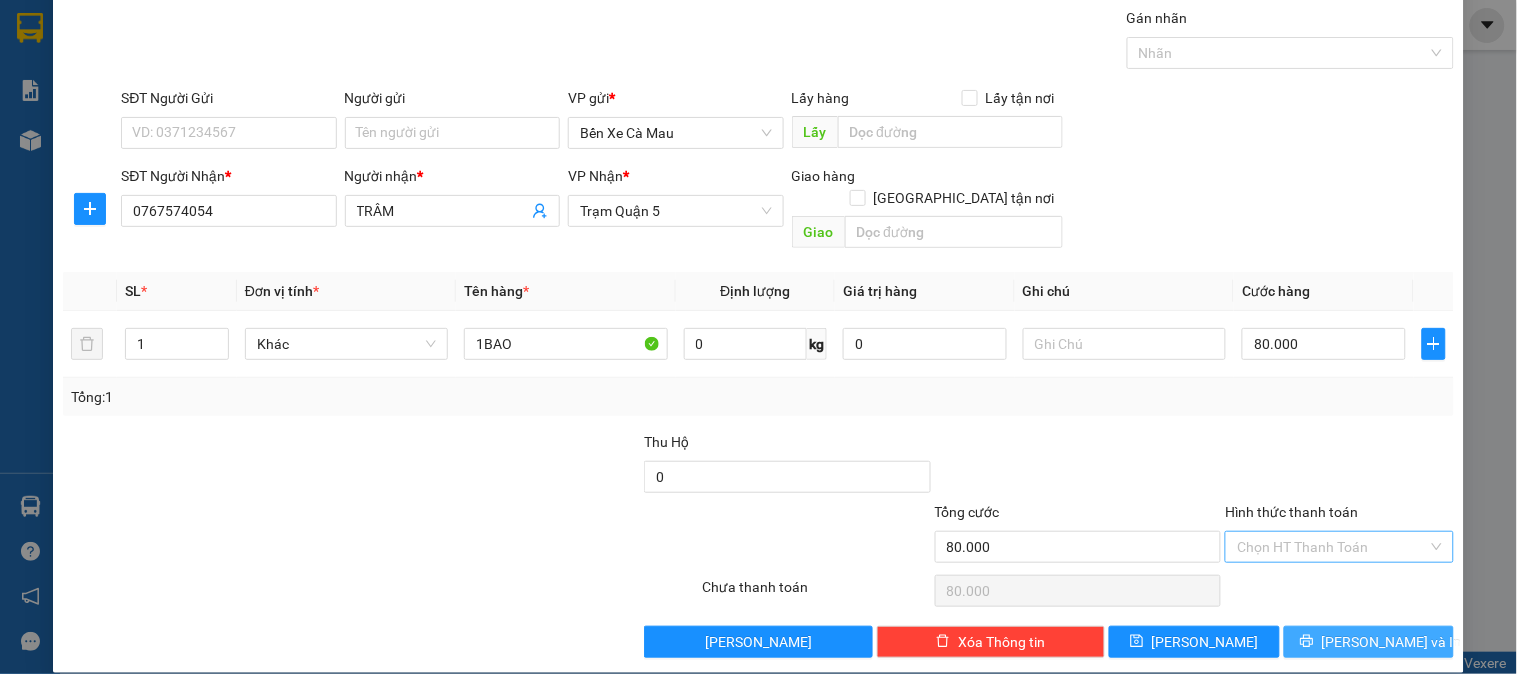 drag, startPoint x: 1340, startPoint y: 626, endPoint x: 1294, endPoint y: 524, distance: 111.89281 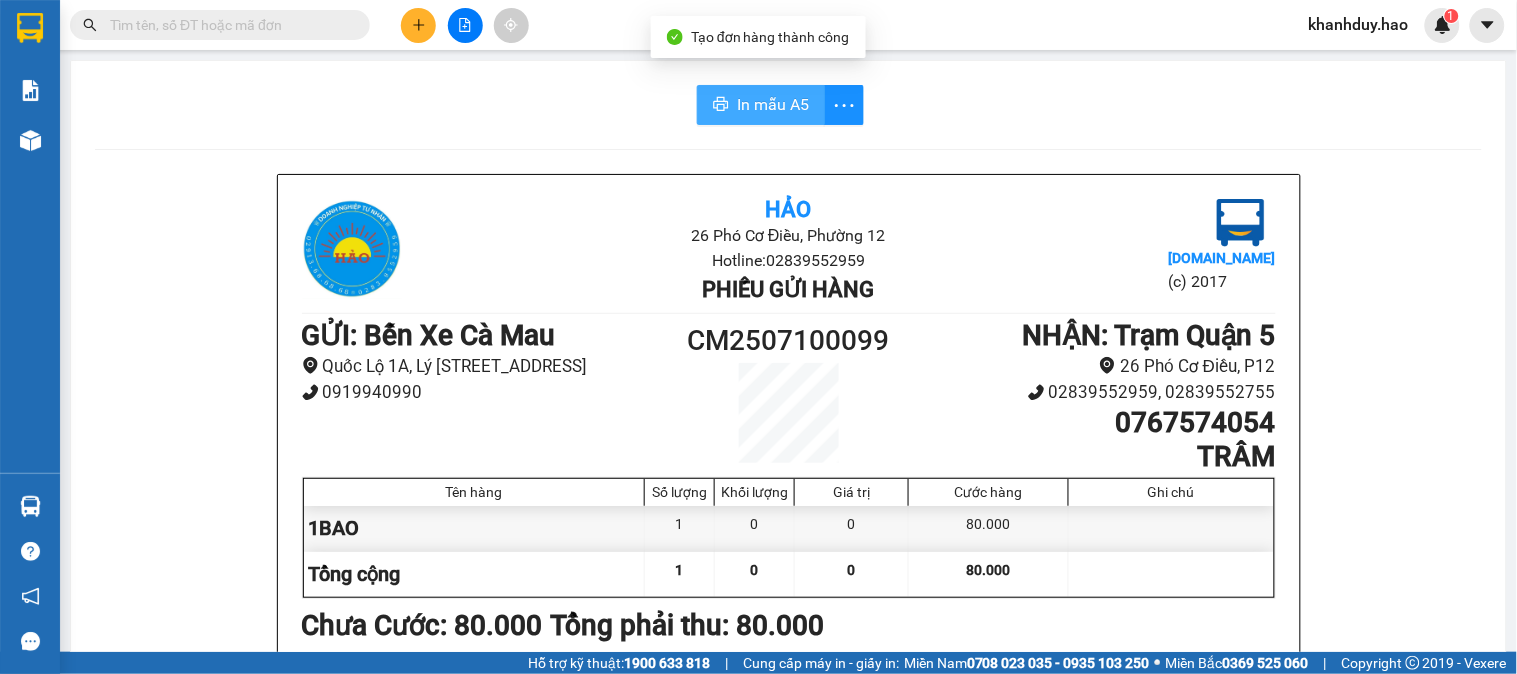 click on "In mẫu A5" at bounding box center [773, 104] 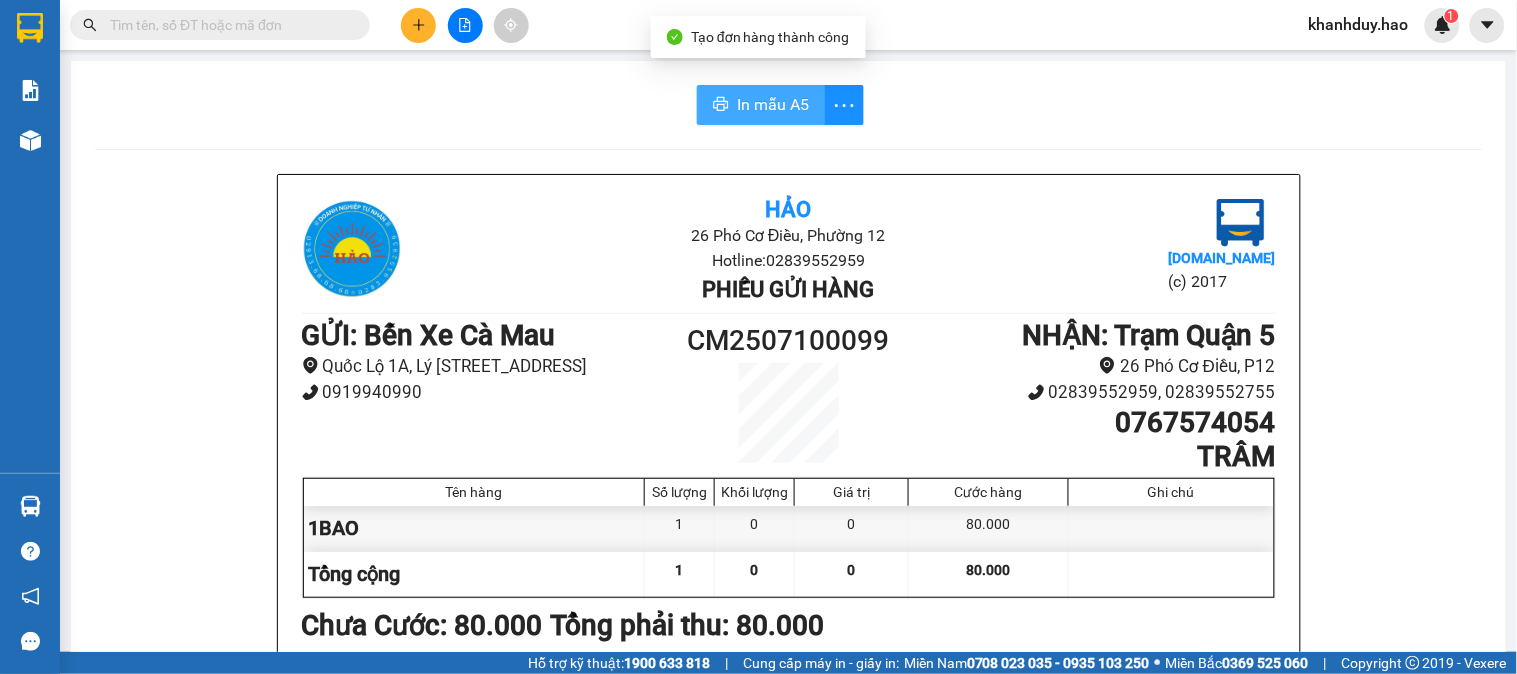 scroll, scrollTop: 0, scrollLeft: 0, axis: both 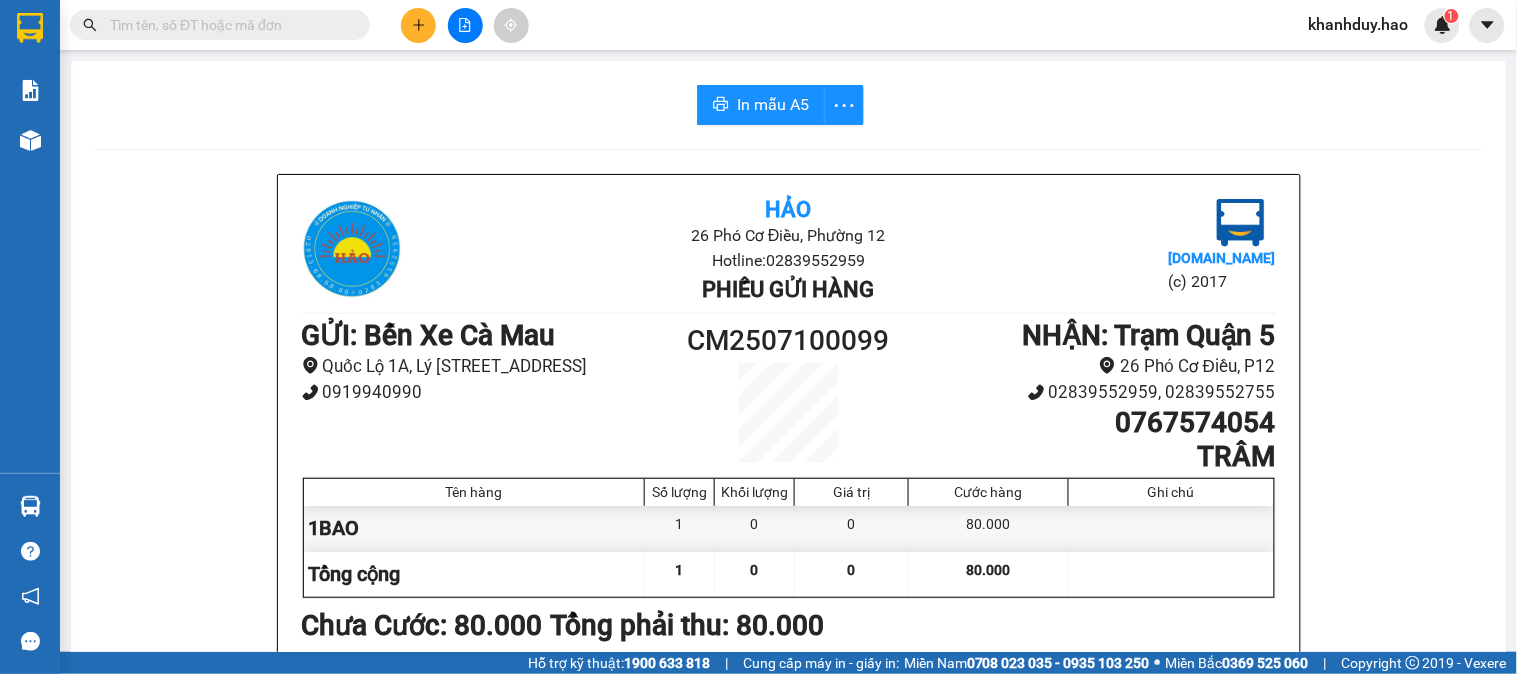 click at bounding box center [418, 25] 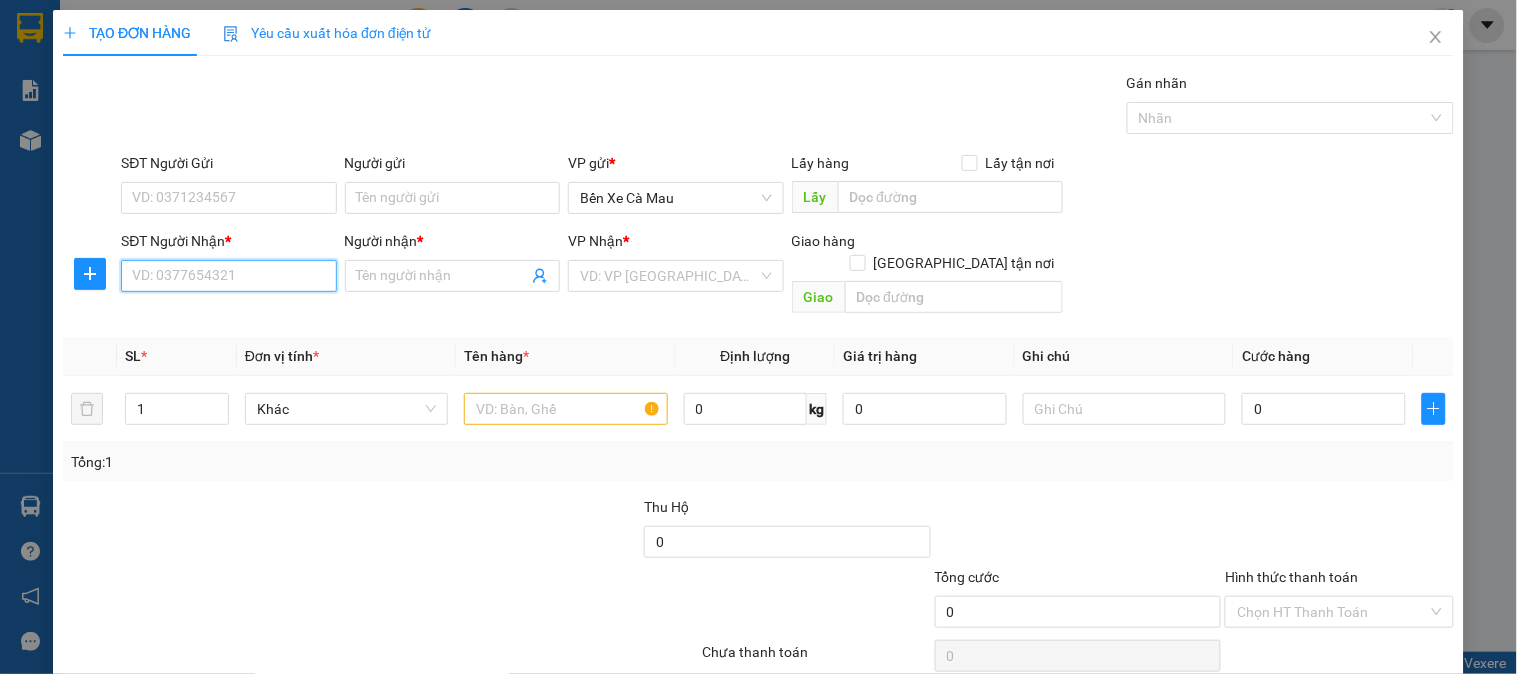 click on "SĐT Người Nhận  *" at bounding box center [228, 276] 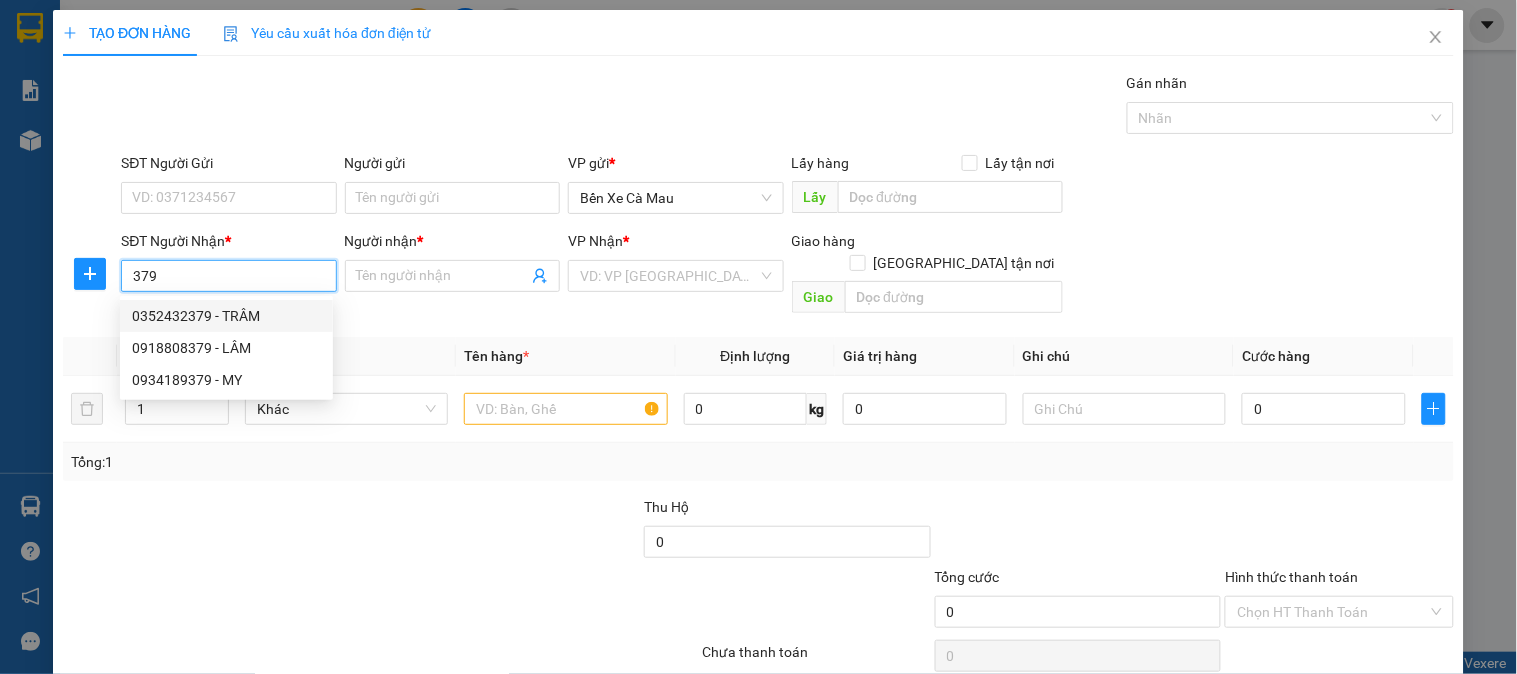 click on "0352432379 - TRÂM" at bounding box center (226, 316) 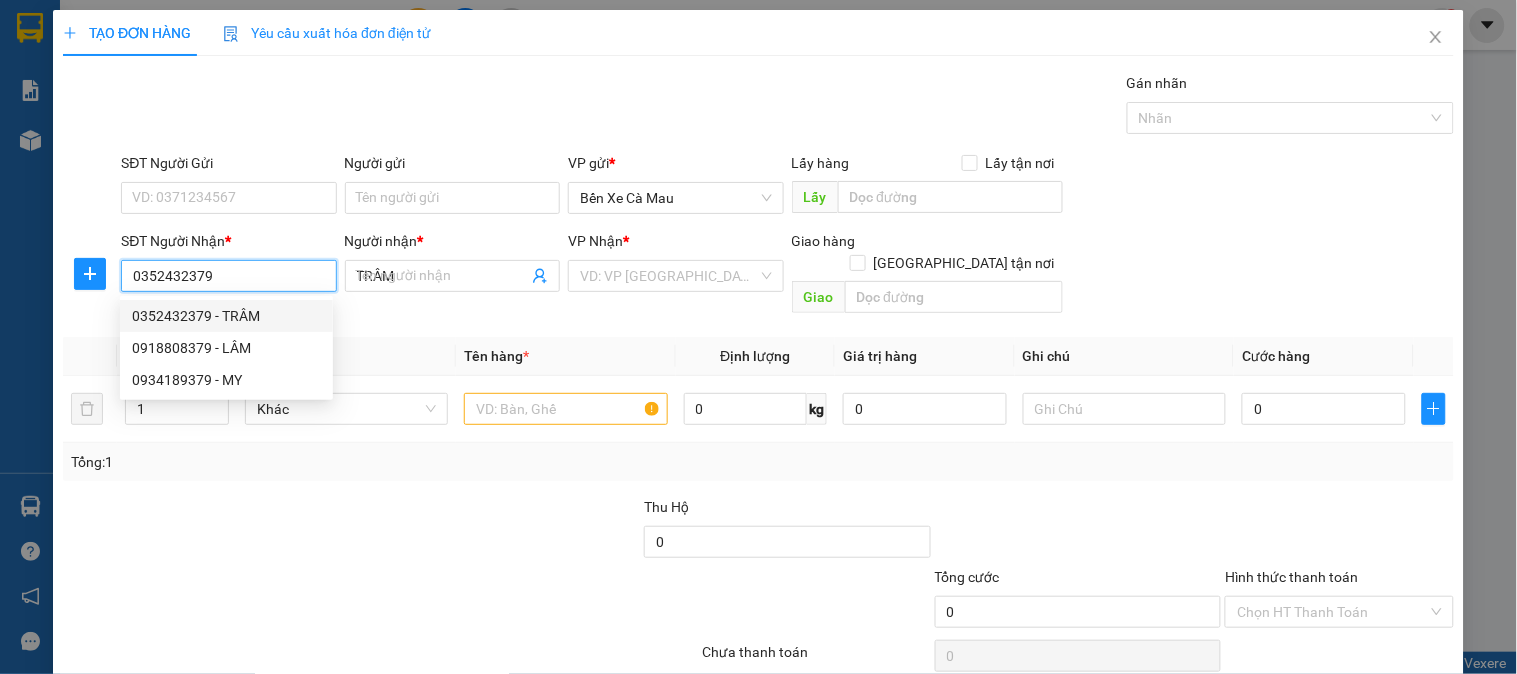 type on "130.000" 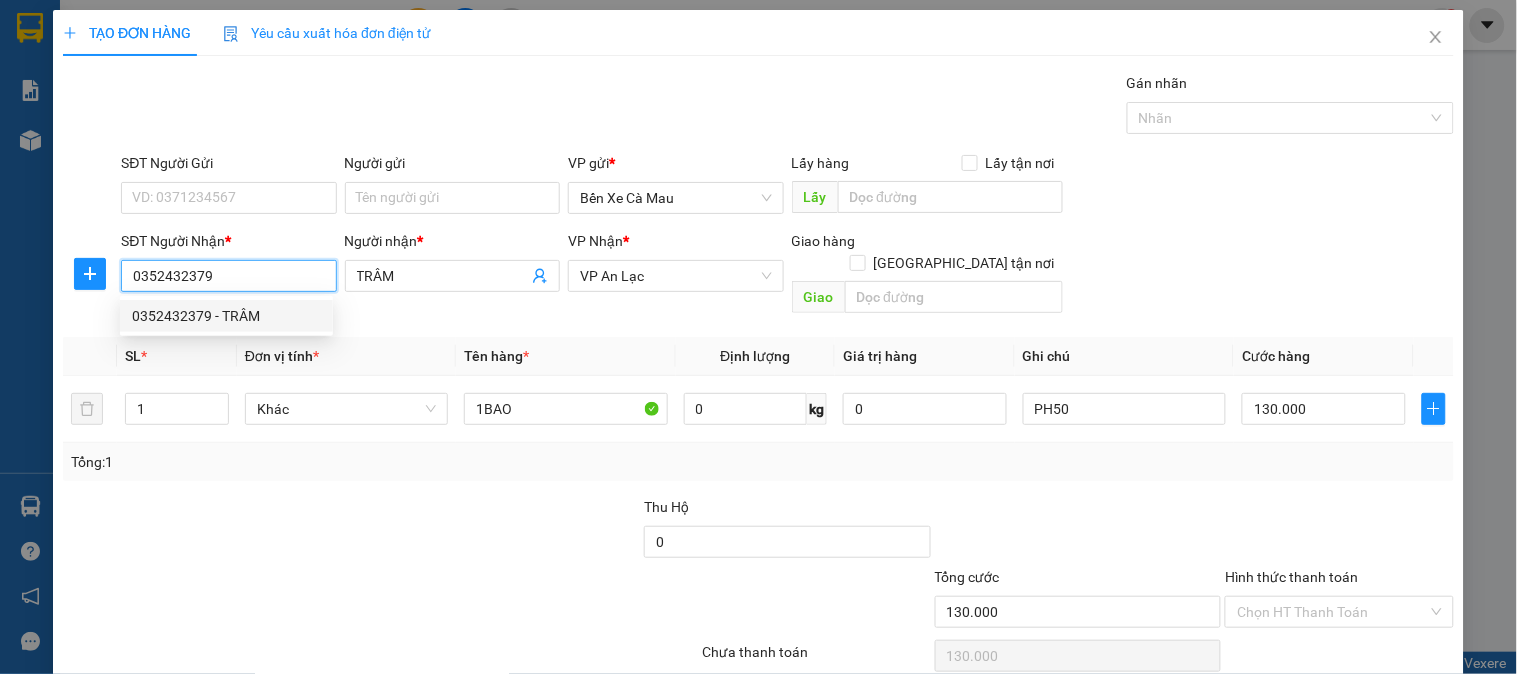 drag, startPoint x: 253, startPoint y: 281, endPoint x: 133, endPoint y: 287, distance: 120.14991 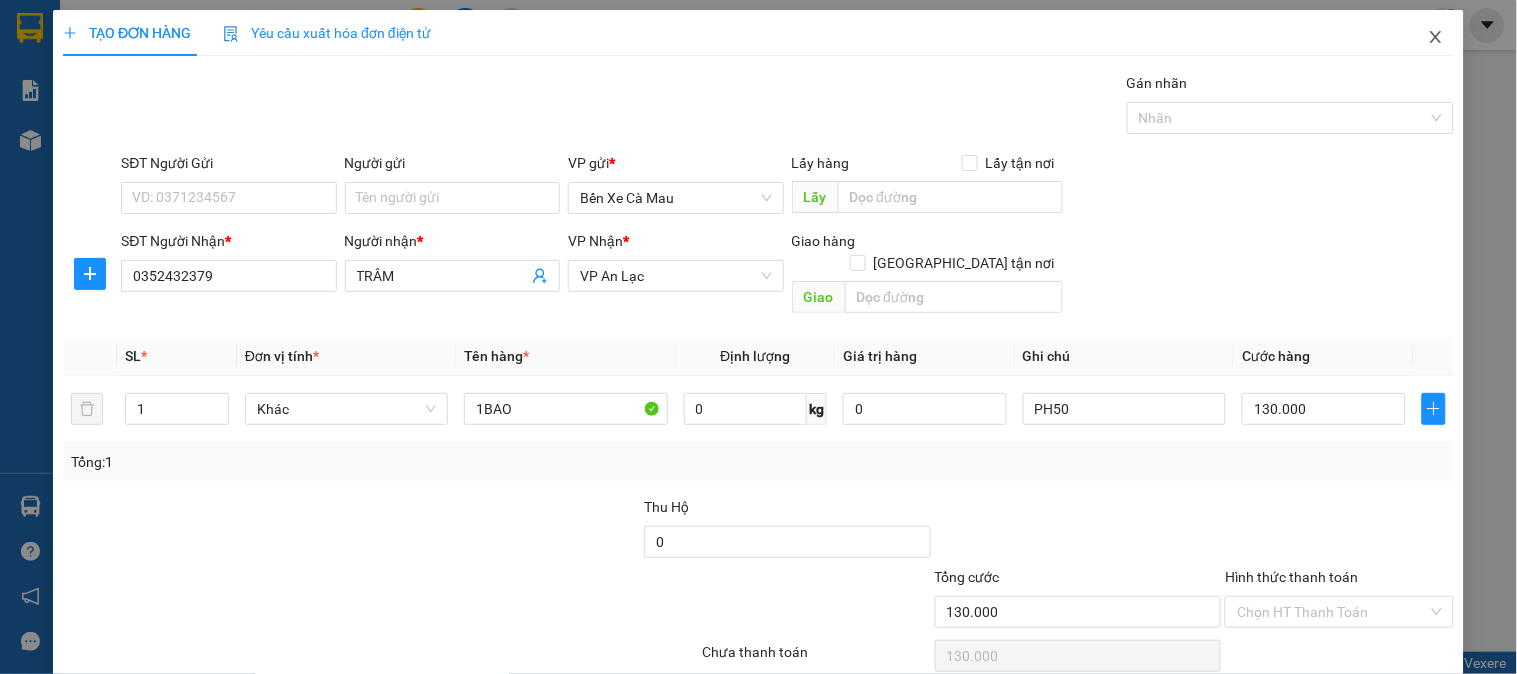 click 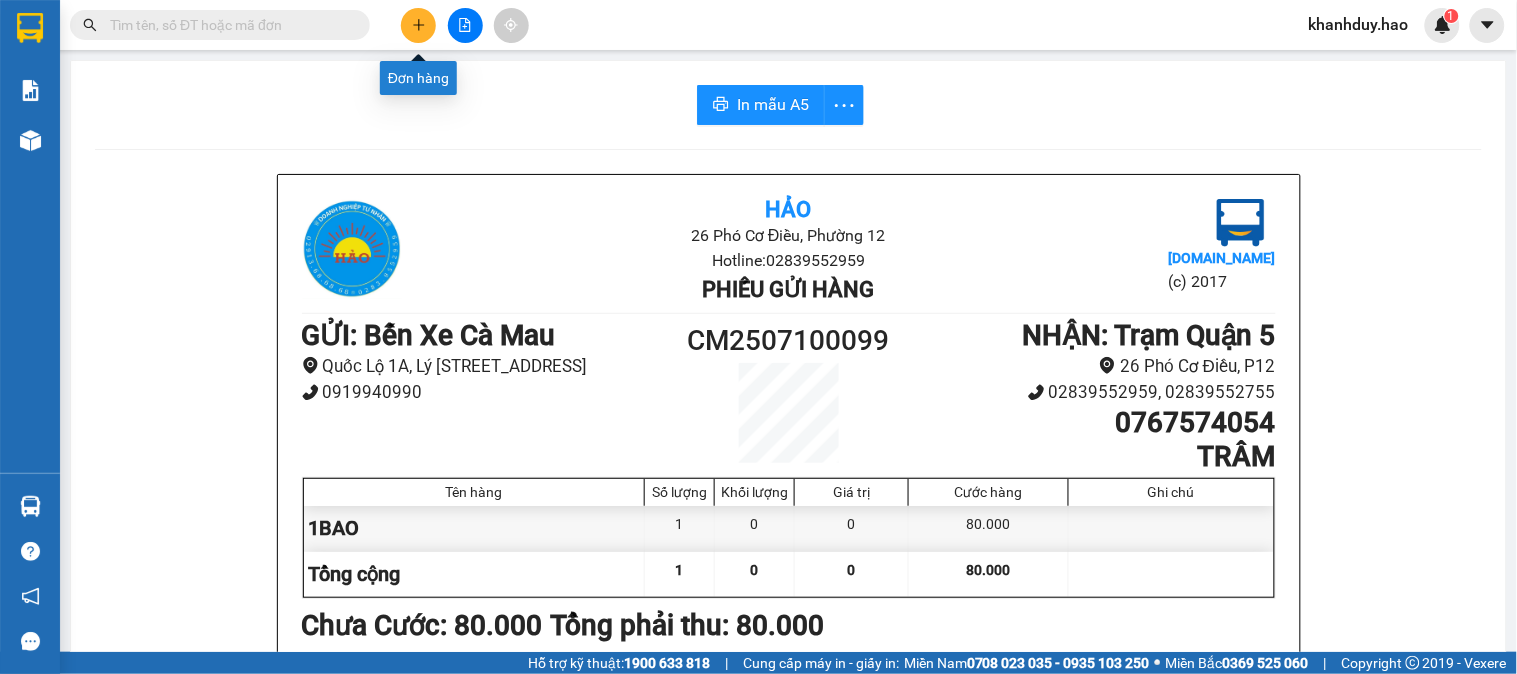 click 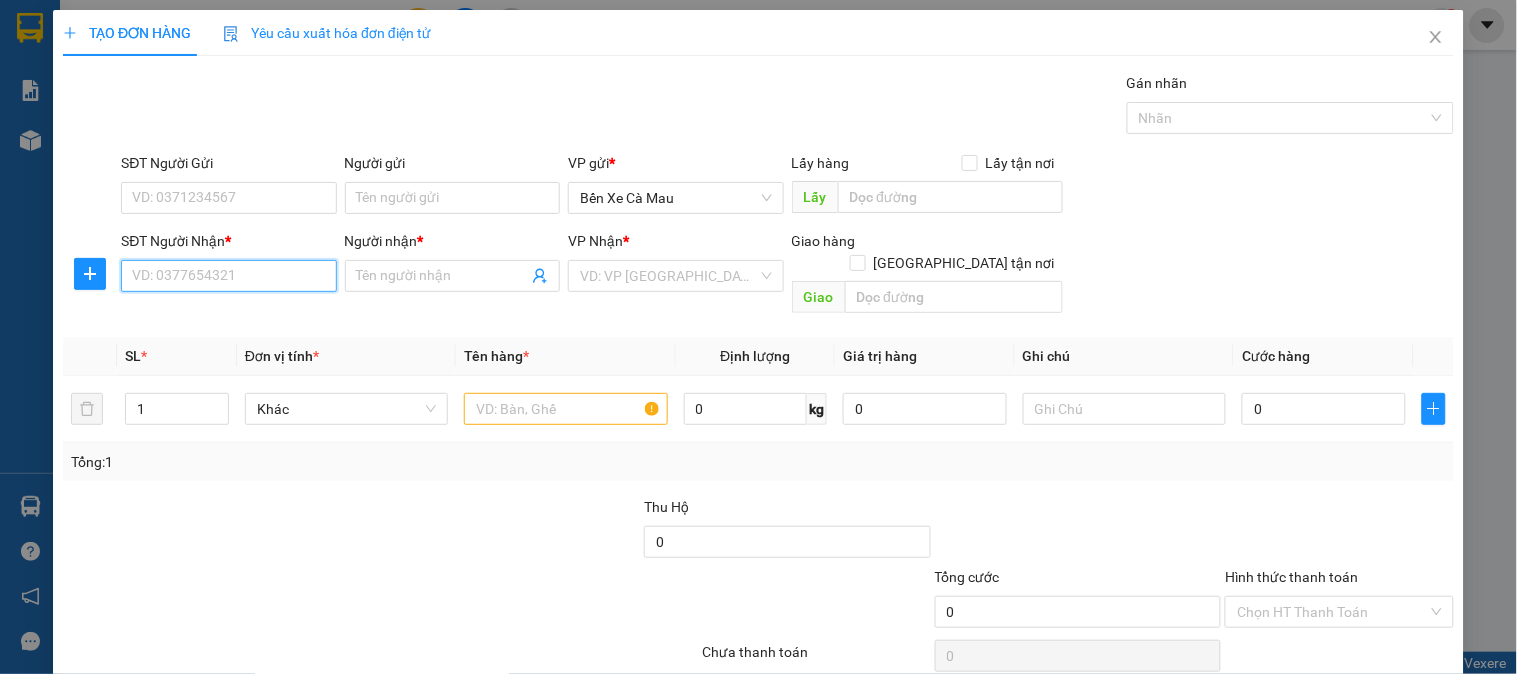 click on "SĐT Người Nhận  *" at bounding box center (228, 276) 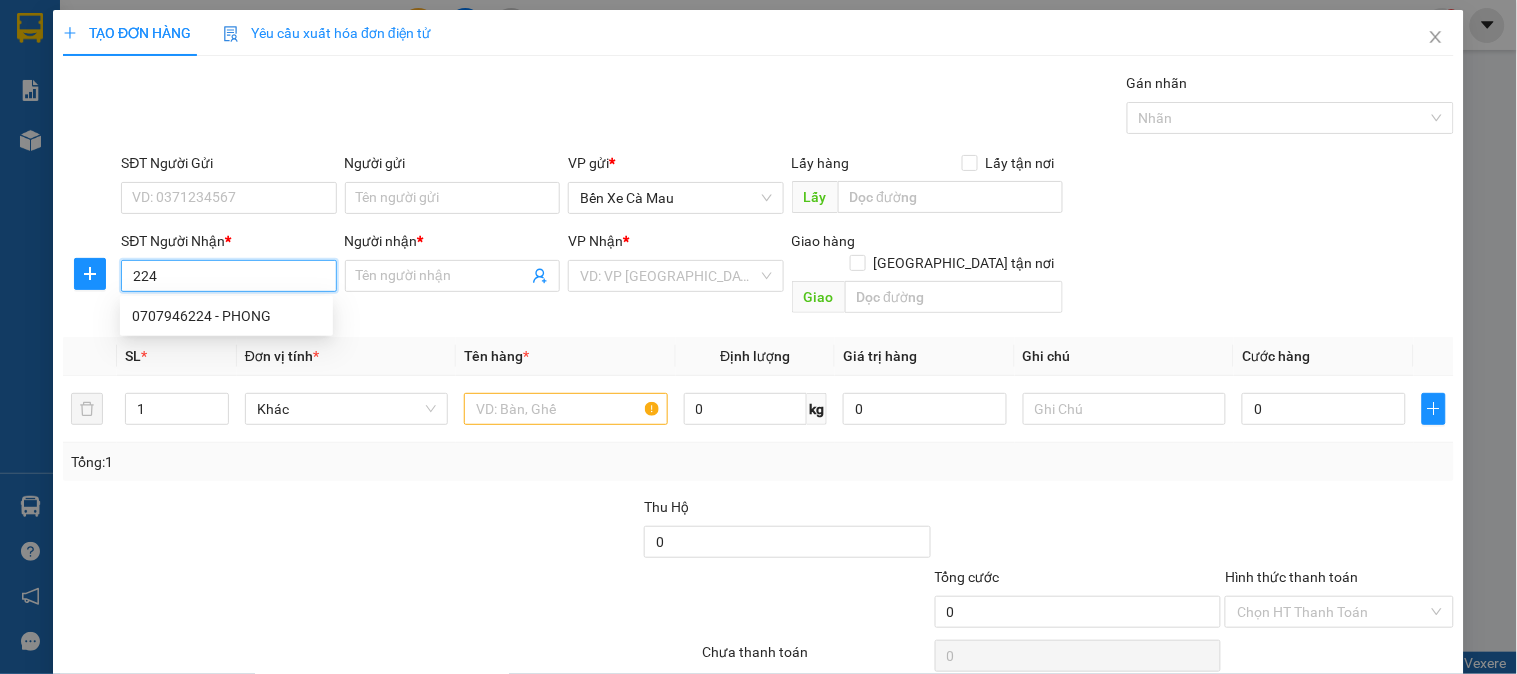 click on "0707946224 - PHONG" at bounding box center (226, 316) 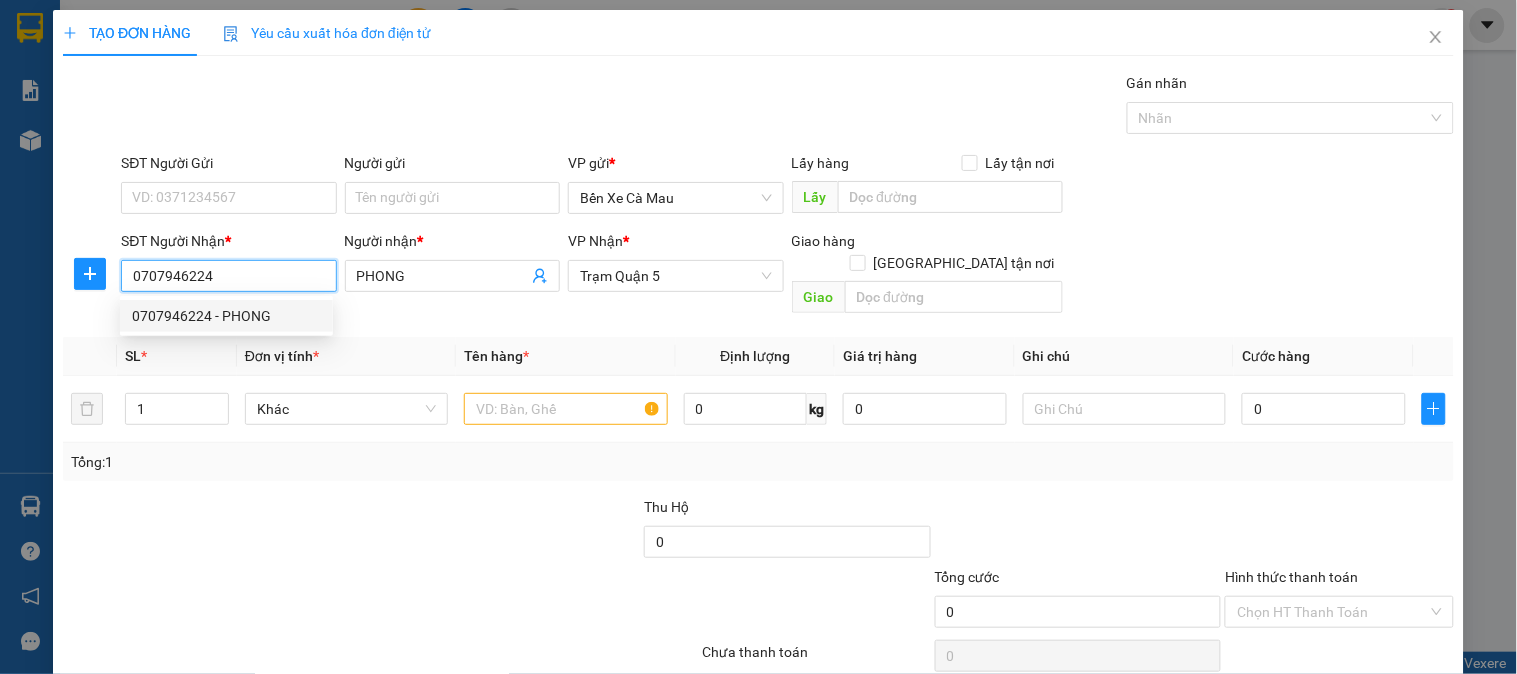 type on "160.000" 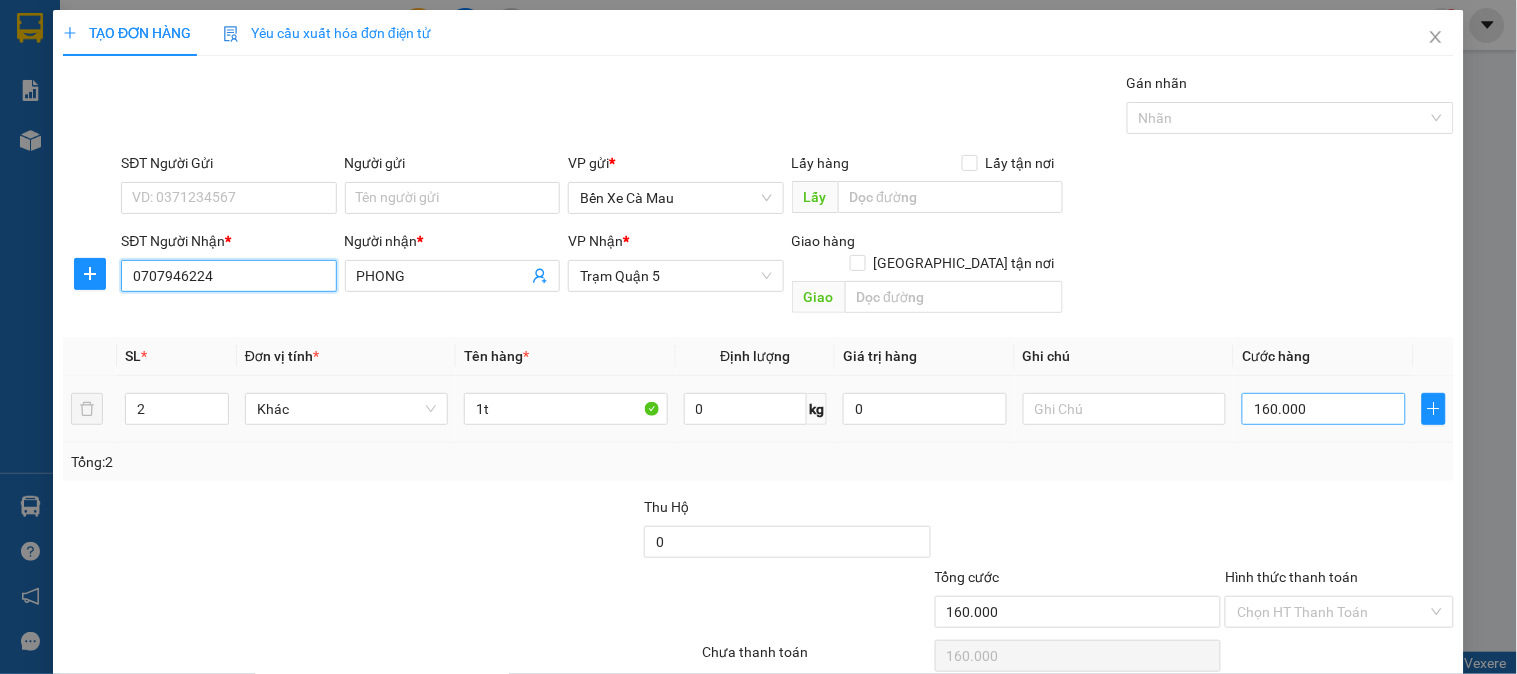type on "0707946224" 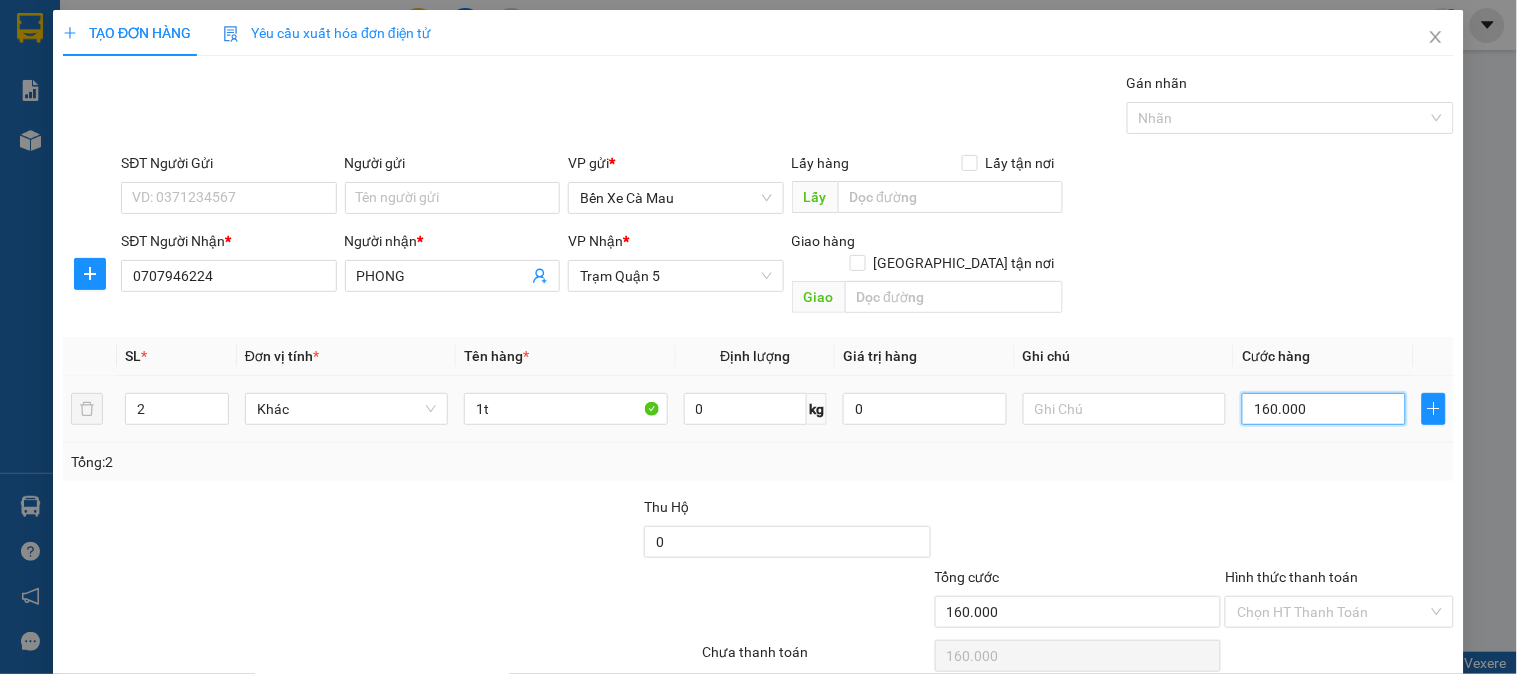 type on "0" 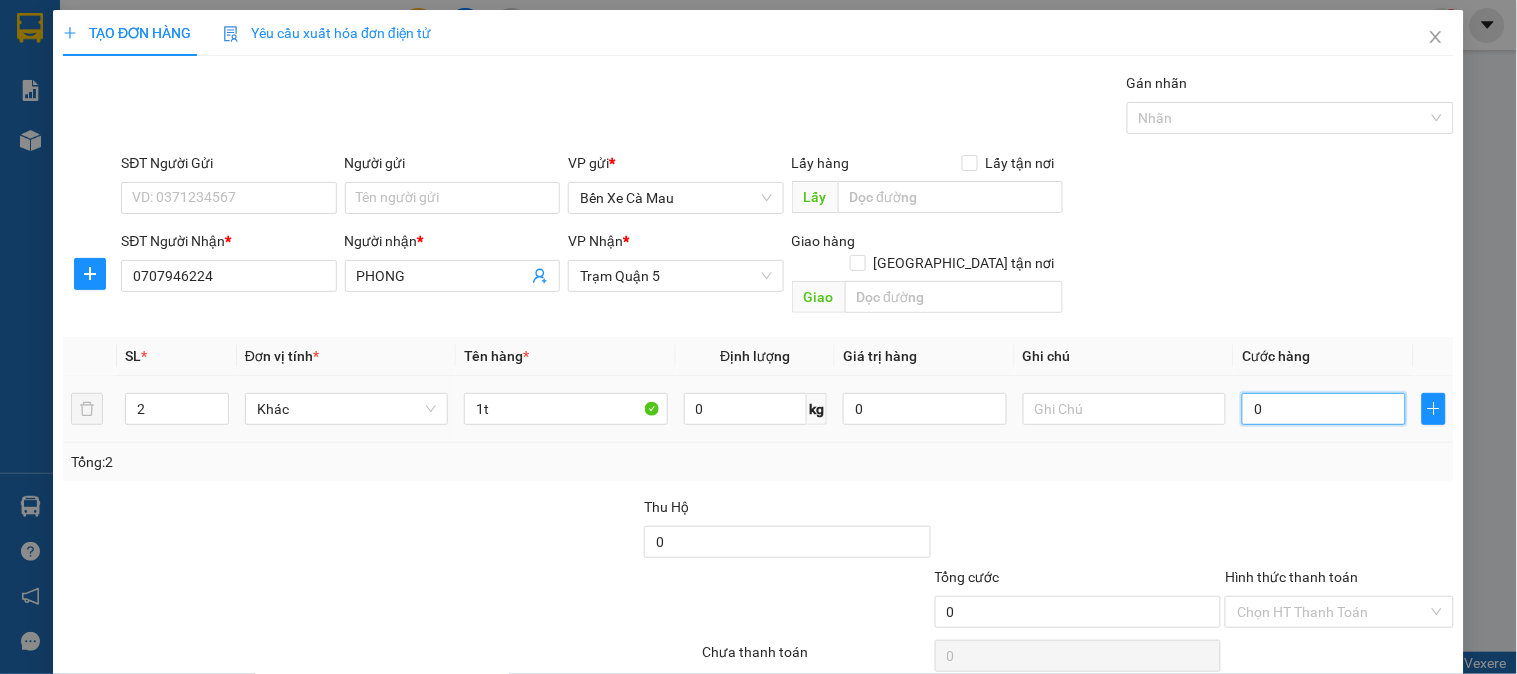 click on "0" at bounding box center [1324, 409] 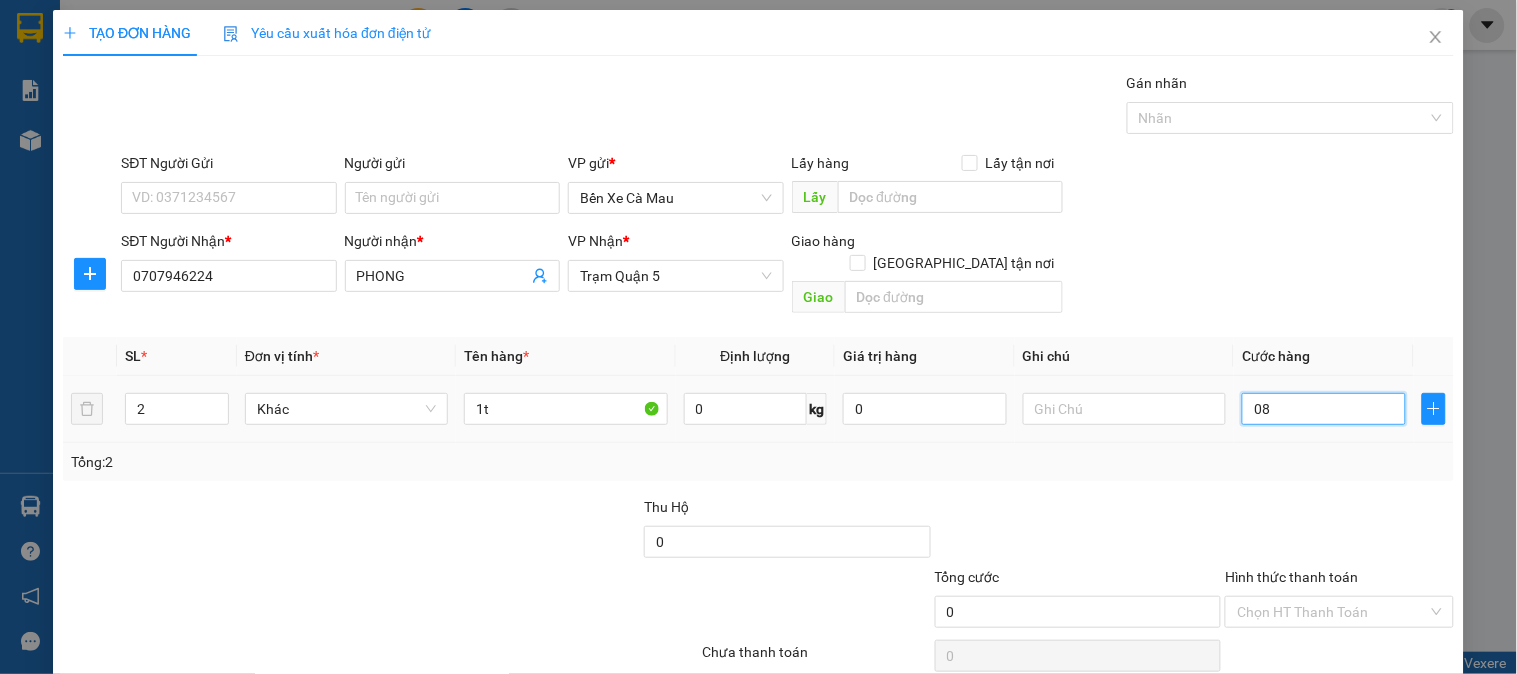 type on "8" 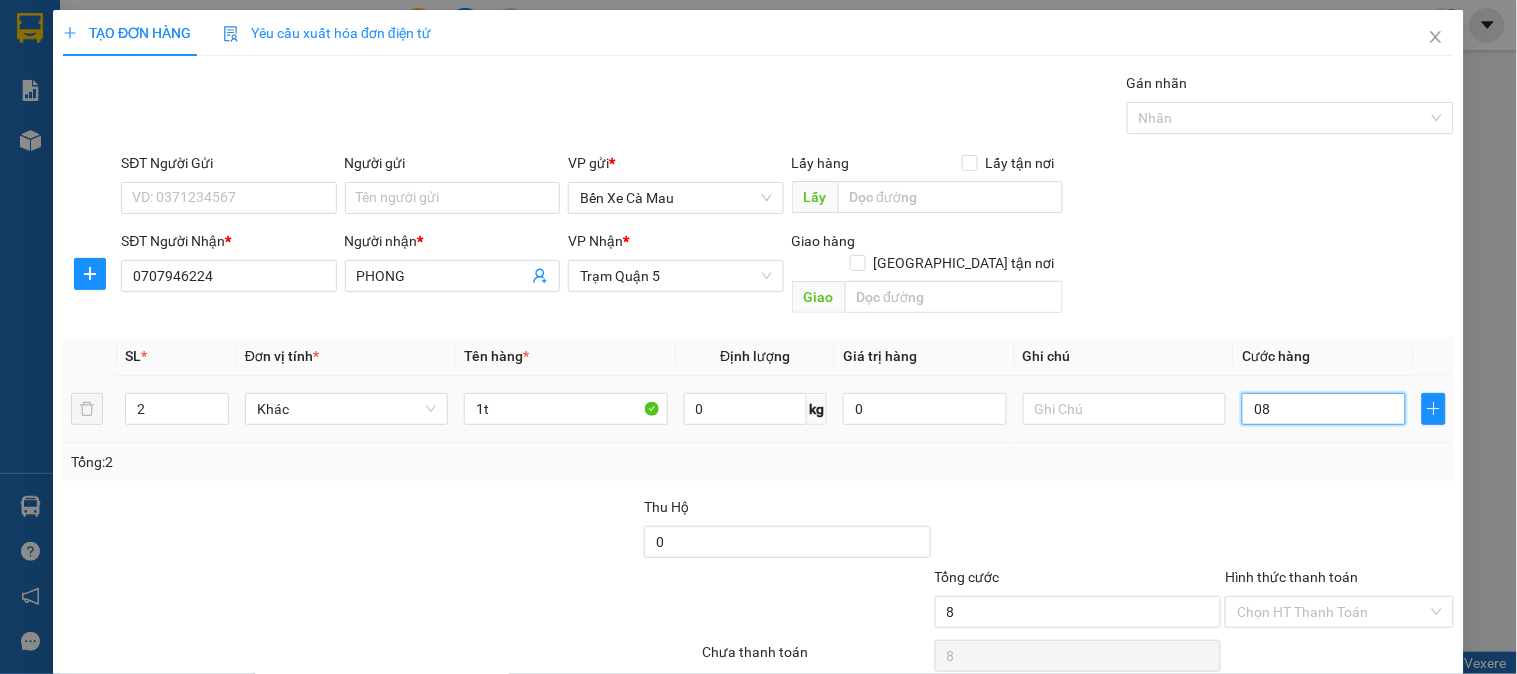 type on "80" 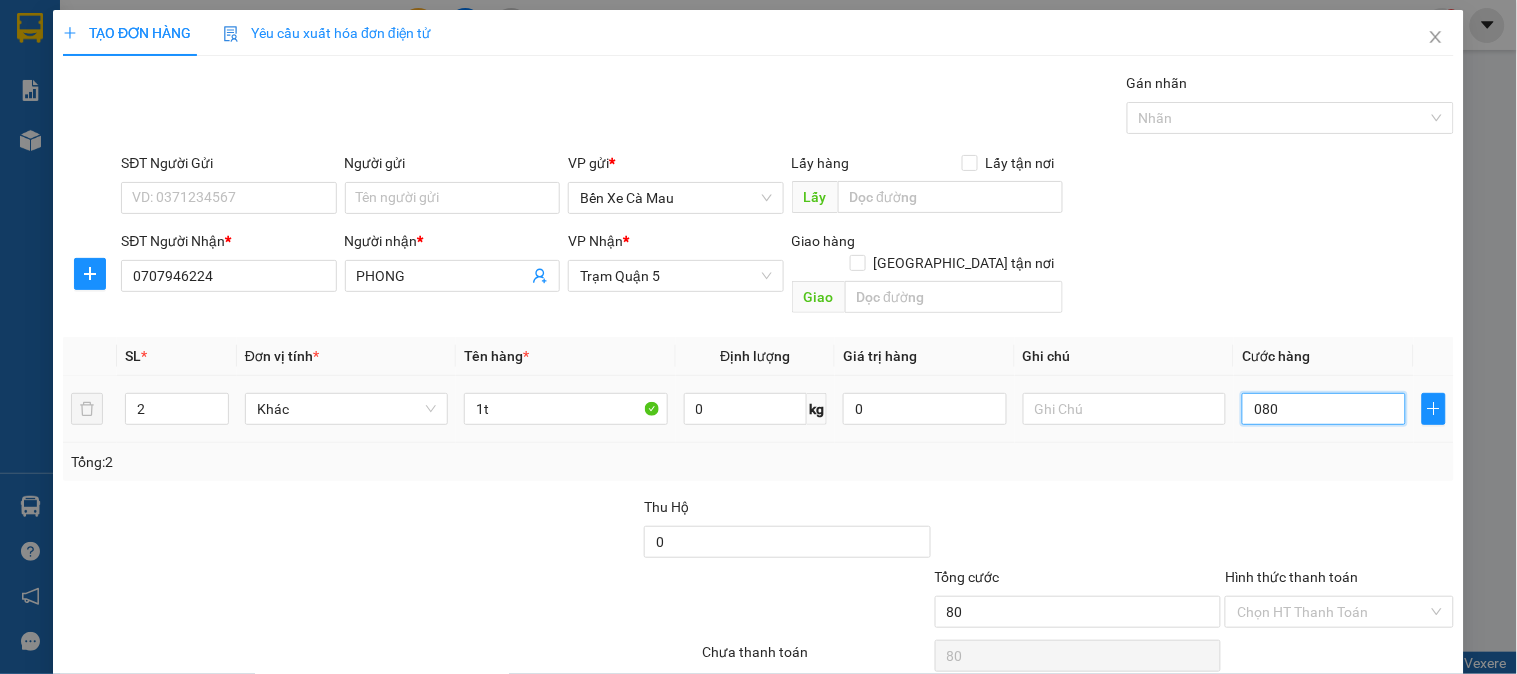 type on "080" 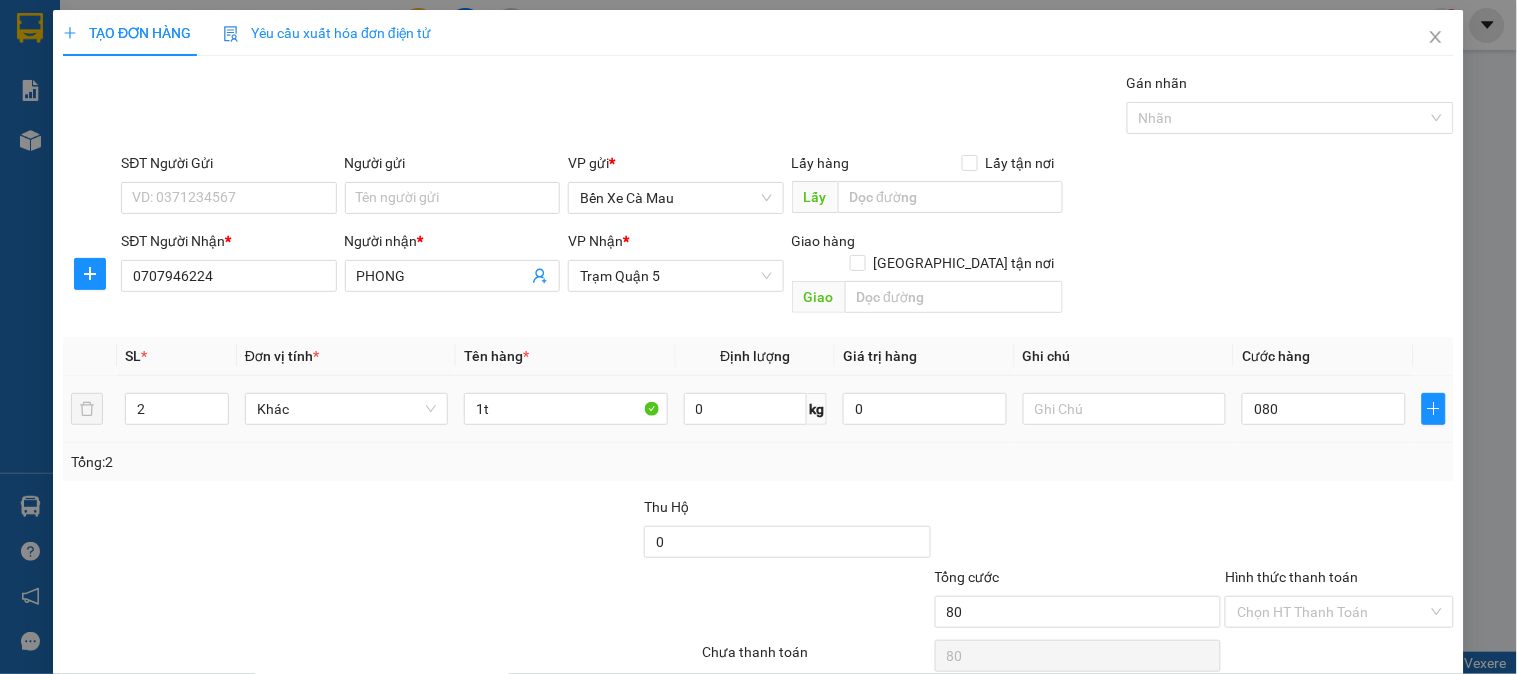 type on "80.000" 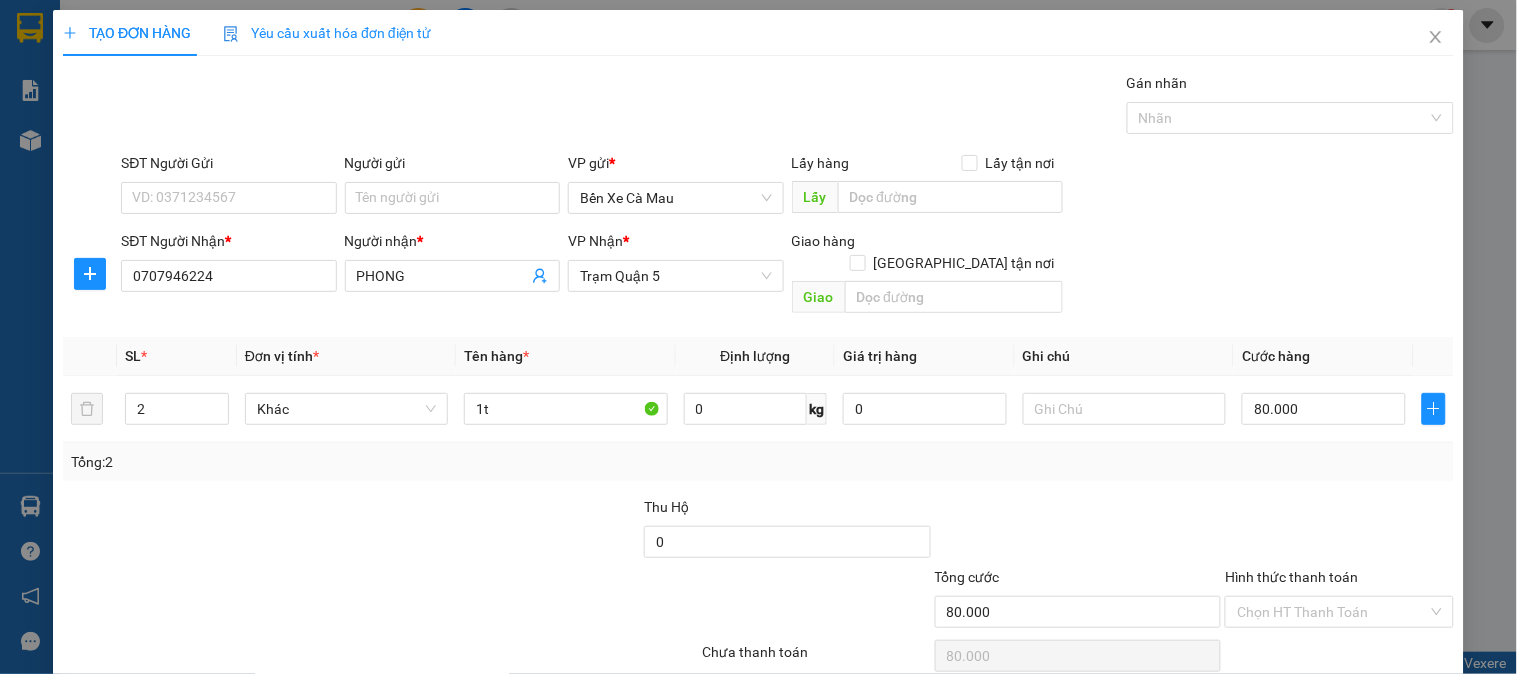 click on "SĐT Người Nhận  * 0707946224 Người nhận  * PHONG VP Nhận  * Trạm Quận 5 Giao hàng Giao tận nơi Giao" at bounding box center [787, 276] 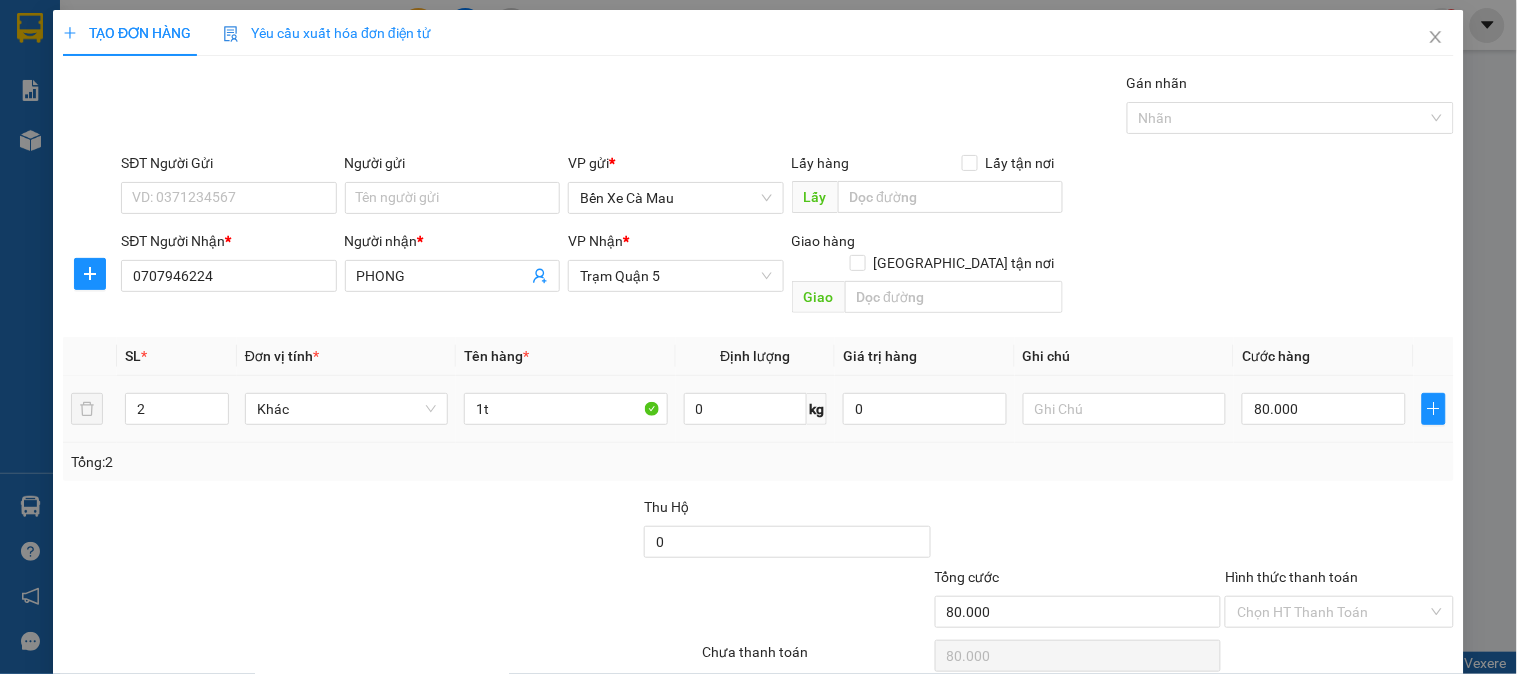 click on "2" at bounding box center (177, 409) 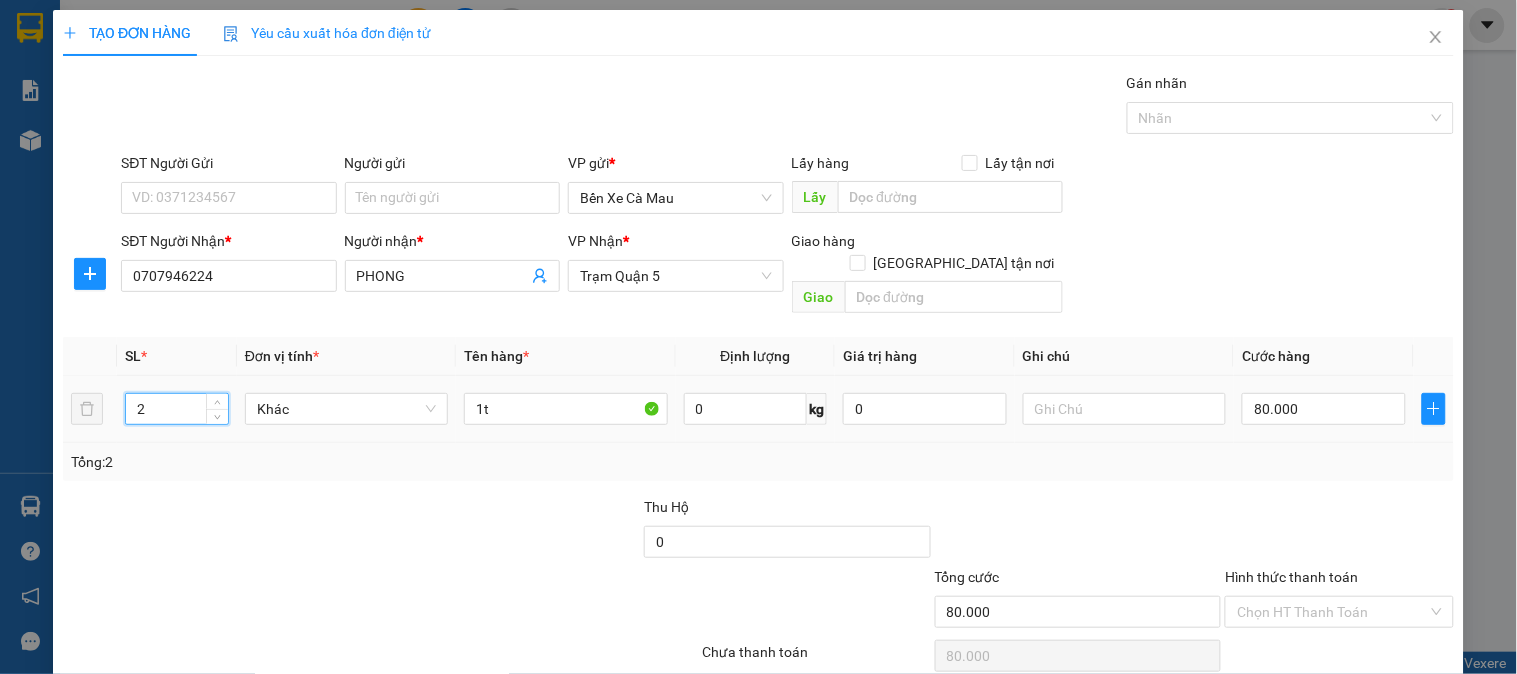 click on "2" at bounding box center (177, 409) 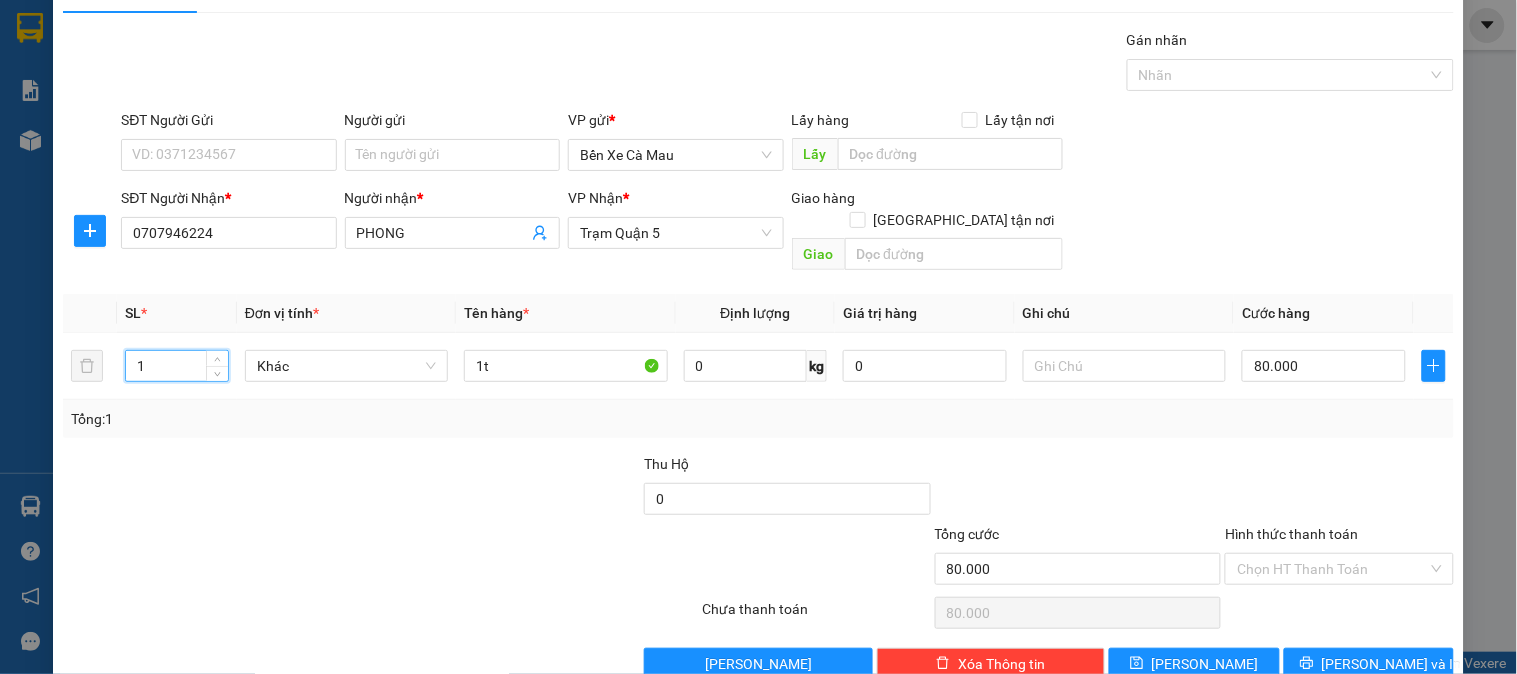 scroll, scrollTop: 65, scrollLeft: 0, axis: vertical 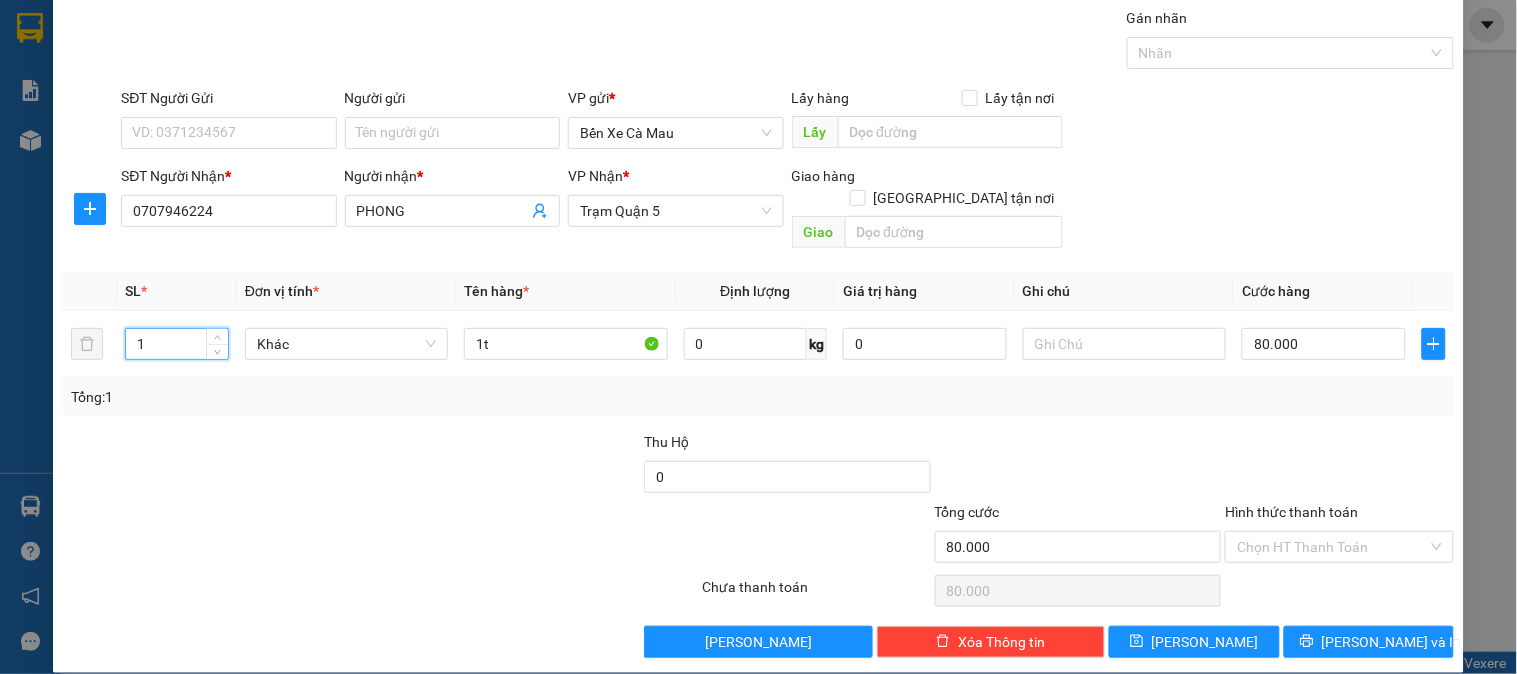 type on "1" 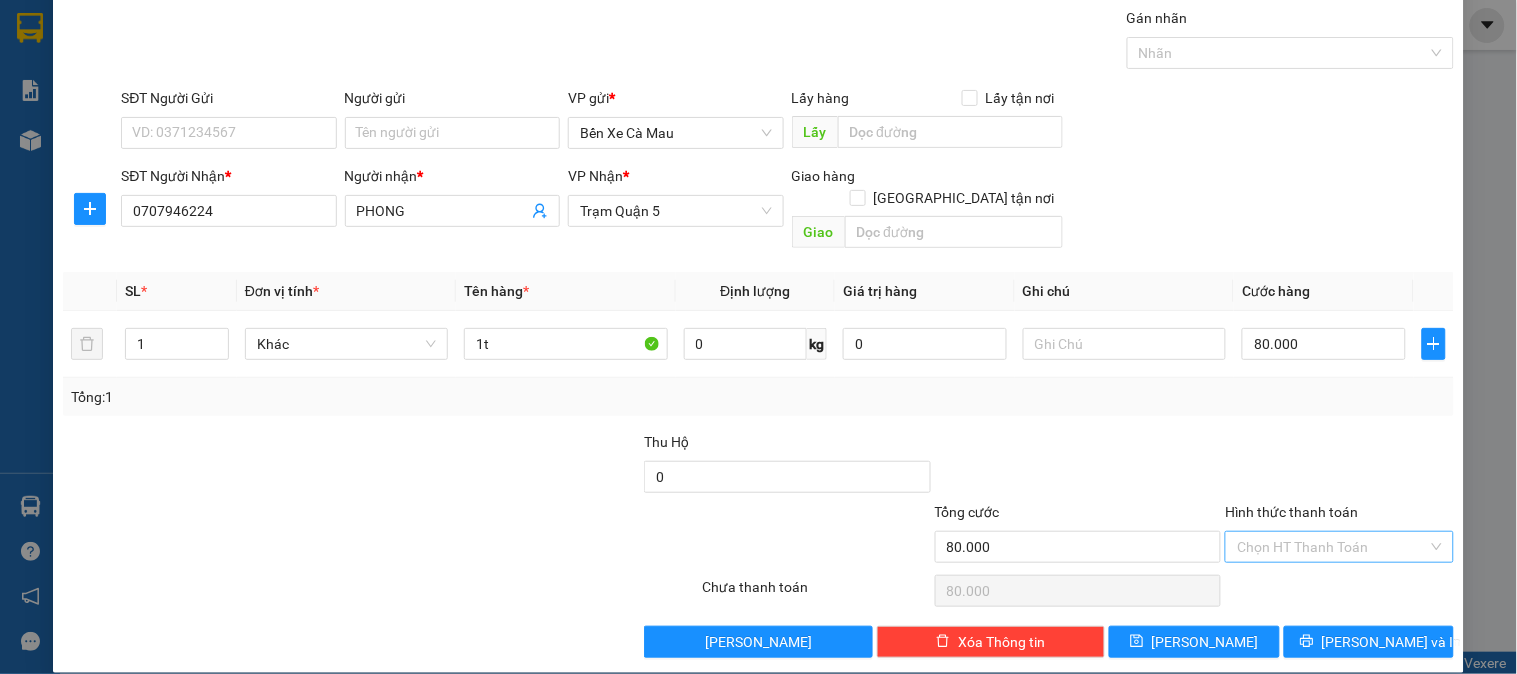 click on "Hình thức thanh toán" at bounding box center [1332, 547] 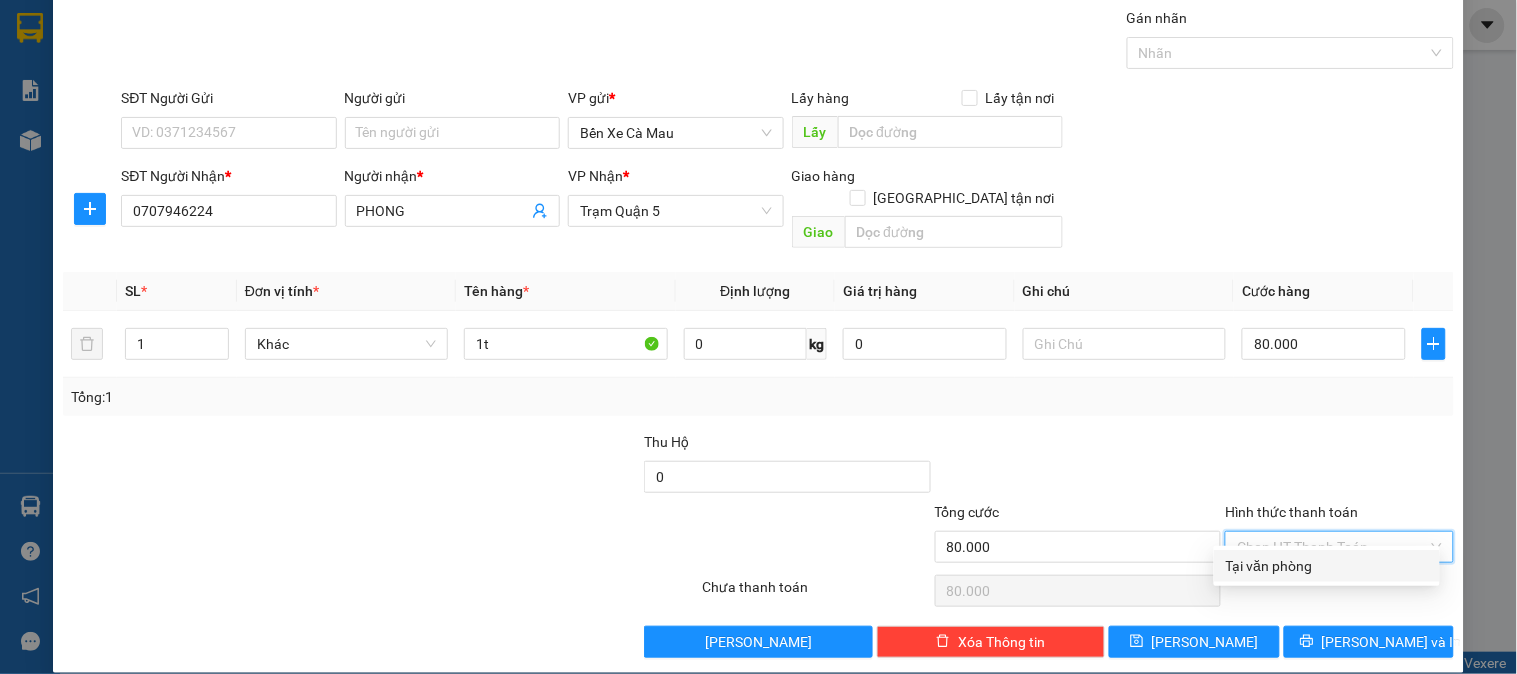 click on "Transit Pickup Surcharge Ids Transit Deliver Surcharge Ids Transit Deliver Surcharge Transit Deliver Surcharge Gán nhãn   Nhãn SĐT Người Gửi VD: 0371234567 Người gửi Tên người gửi VP gửi  * Bến Xe Cà Mau Lấy hàng Lấy tận nơi Lấy SĐT Người Nhận  * 0707946224 Người nhận  * PHONG VP Nhận  * Trạm Quận 5 Giao hàng Giao tận nơi Giao SL  * Đơn vị tính  * Tên hàng  * Định lượng Giá trị hàng Ghi chú Cước hàng                   1 Khác 1t 0 kg 0 80.000 Tổng:  1 Thu Hộ 0 Tổng cước 80.000 Hình thức thanh toán Chọn HT Thanh Toán Số tiền thu trước 0 Chưa thanh toán 80.000 Chọn HT Thanh Toán Lưu nháp Xóa Thông tin Lưu Lưu và In Tại văn phòng Tại văn phòng" at bounding box center [758, 332] 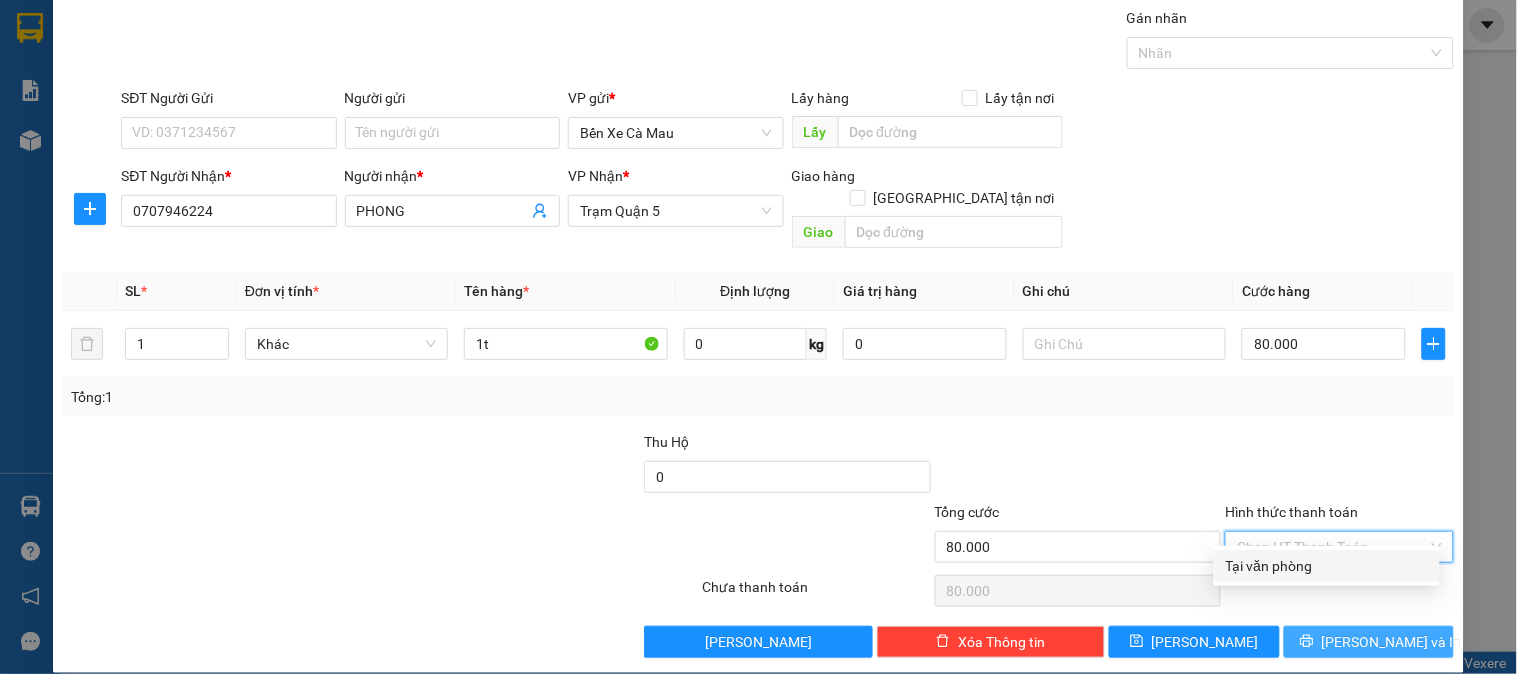 click on "Tại văn phòng" at bounding box center (1327, 566) 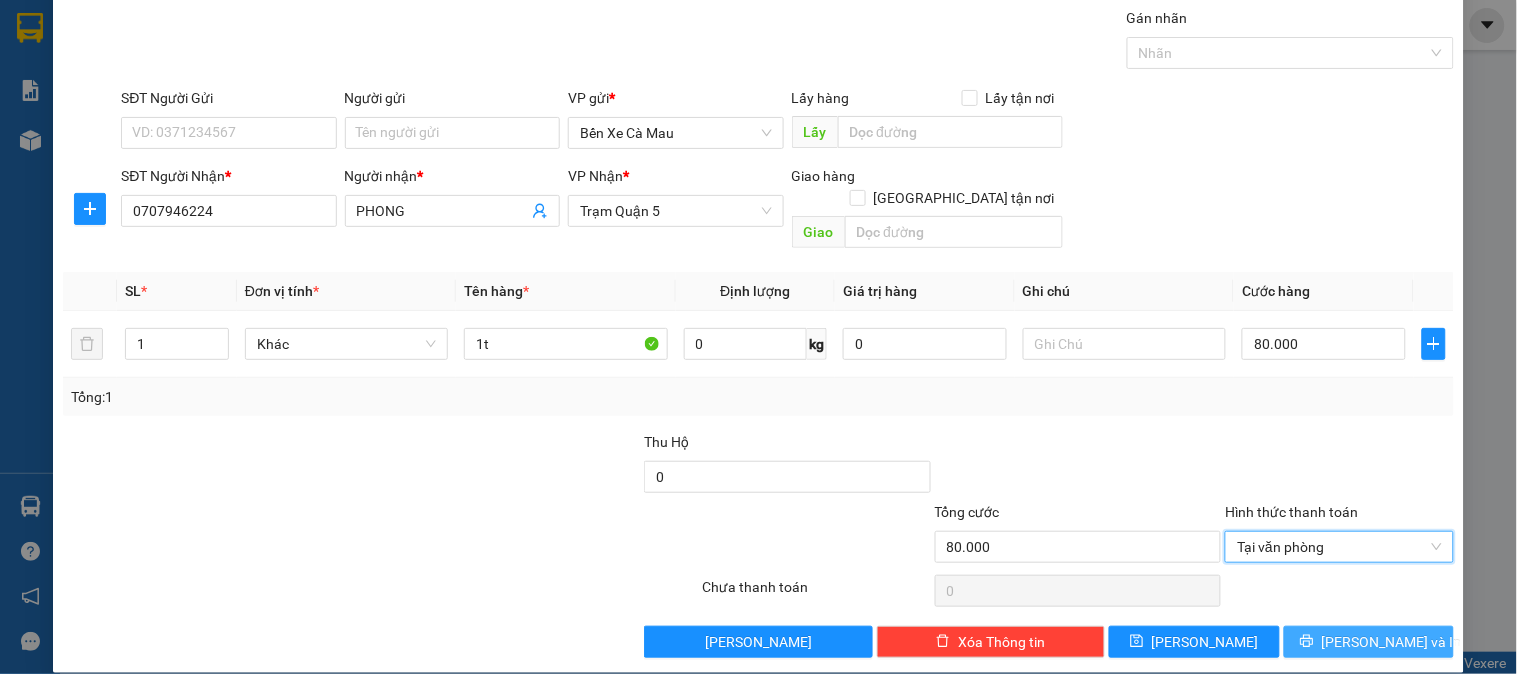 click on "Lưu và In" at bounding box center [1369, 642] 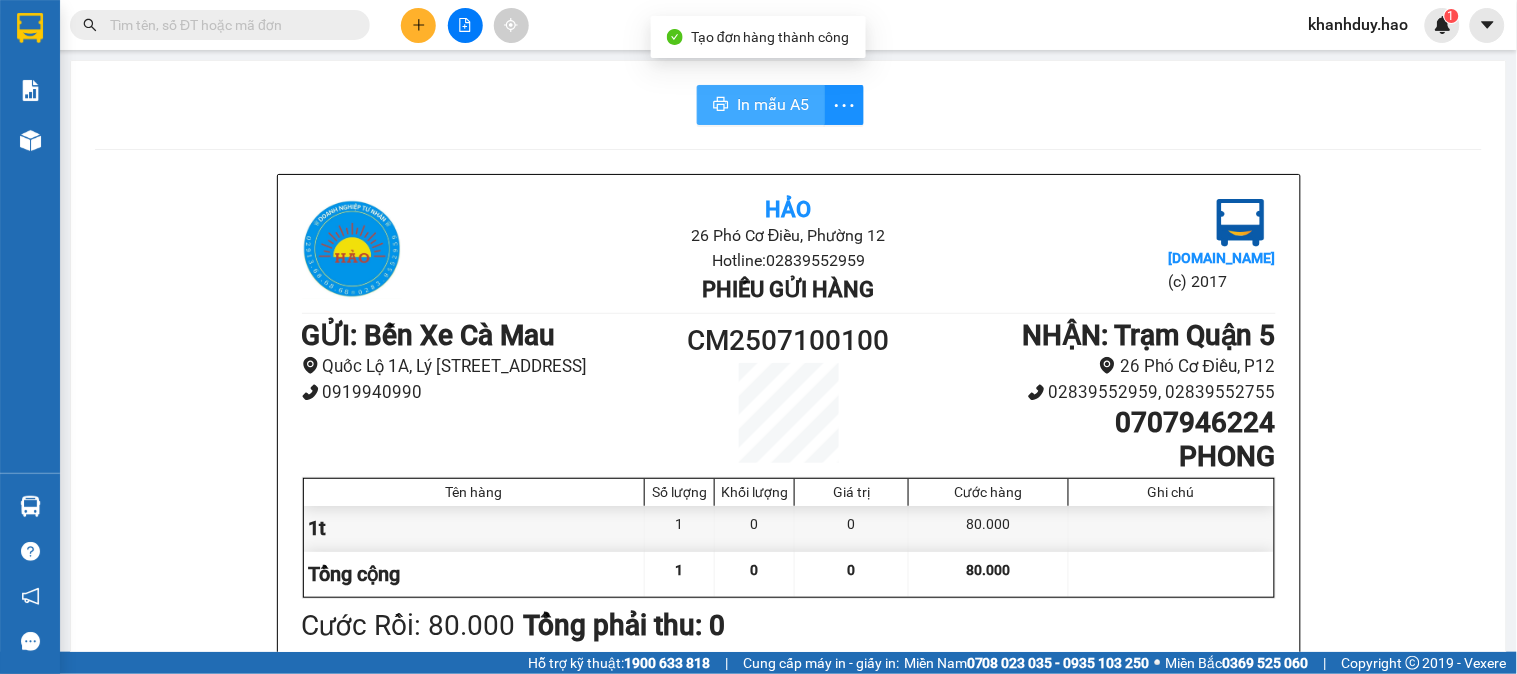 click on "In mẫu A5" at bounding box center [773, 104] 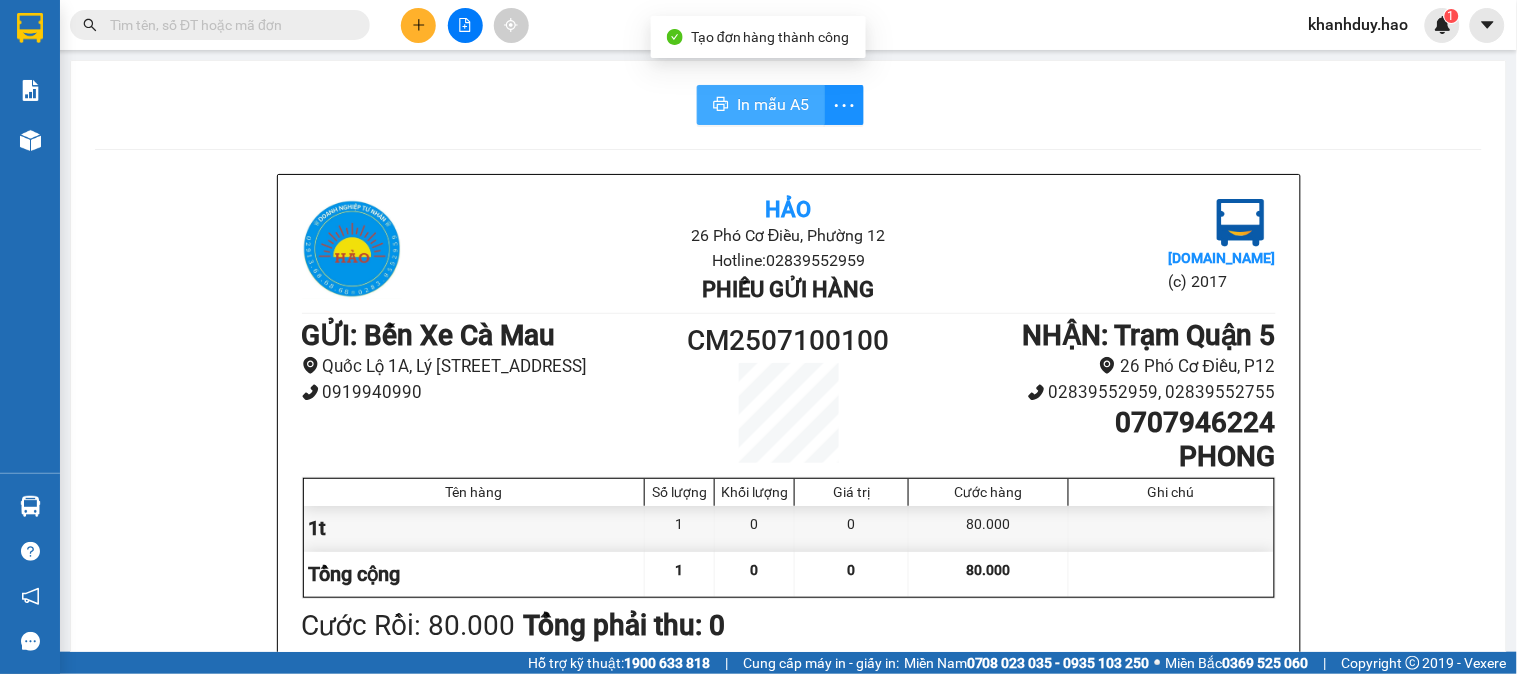 scroll, scrollTop: 0, scrollLeft: 0, axis: both 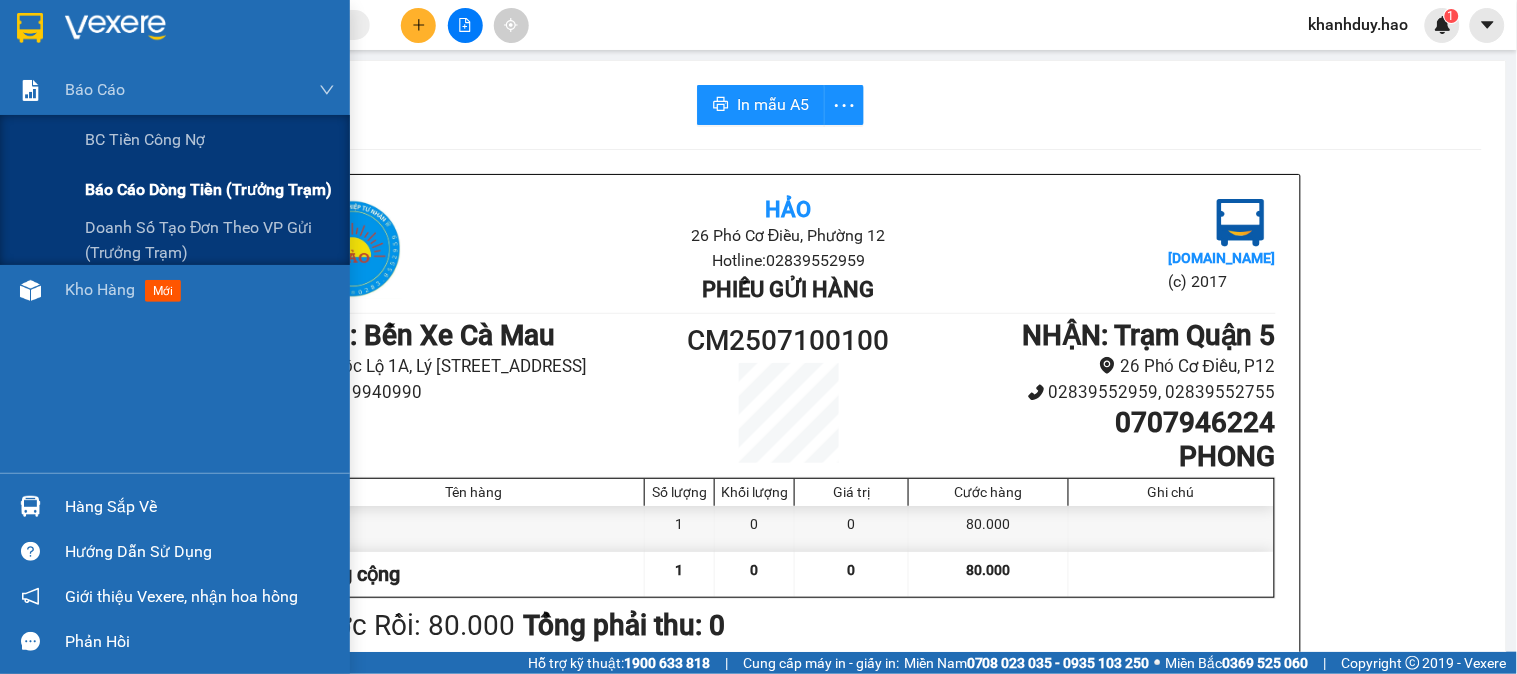 click on "Báo cáo dòng tiền (trưởng trạm)" at bounding box center [208, 189] 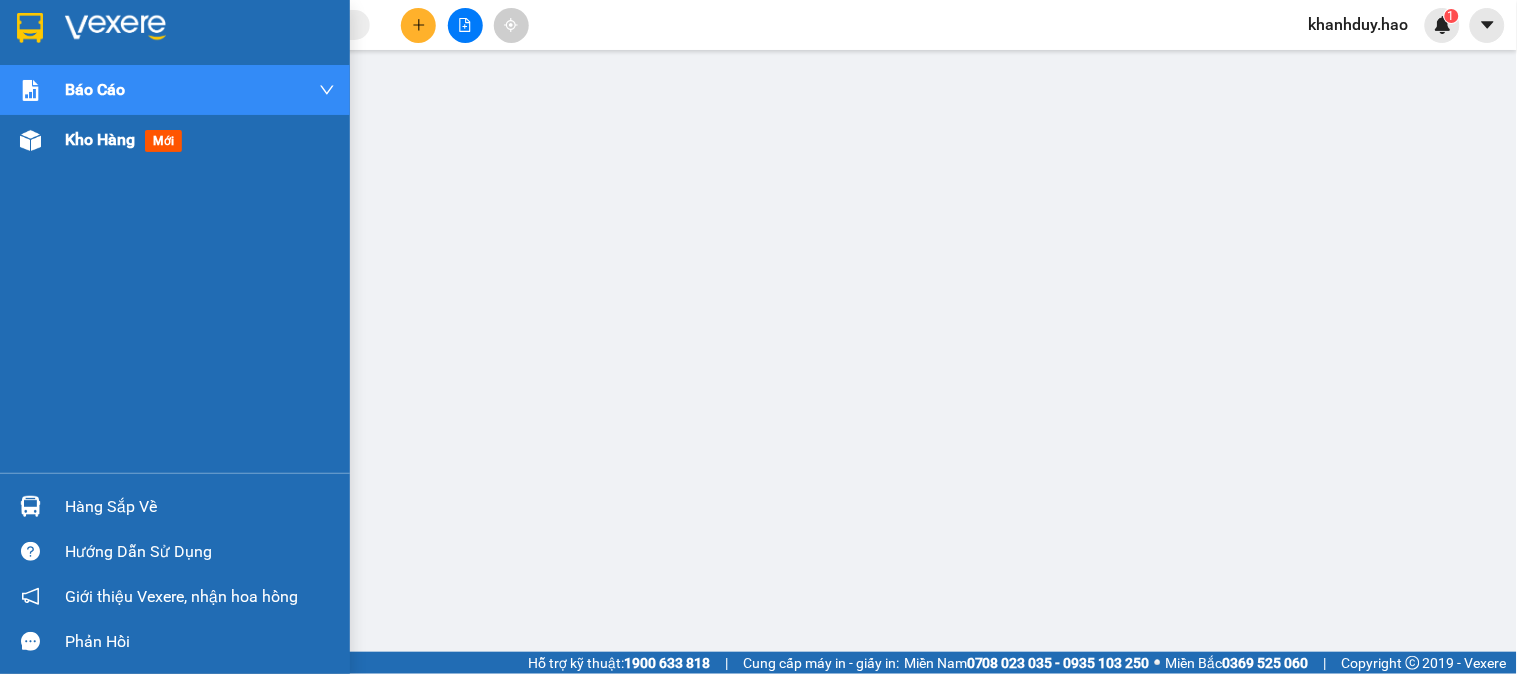 drag, startPoint x: 24, startPoint y: 181, endPoint x: 42, endPoint y: 142, distance: 42.953465 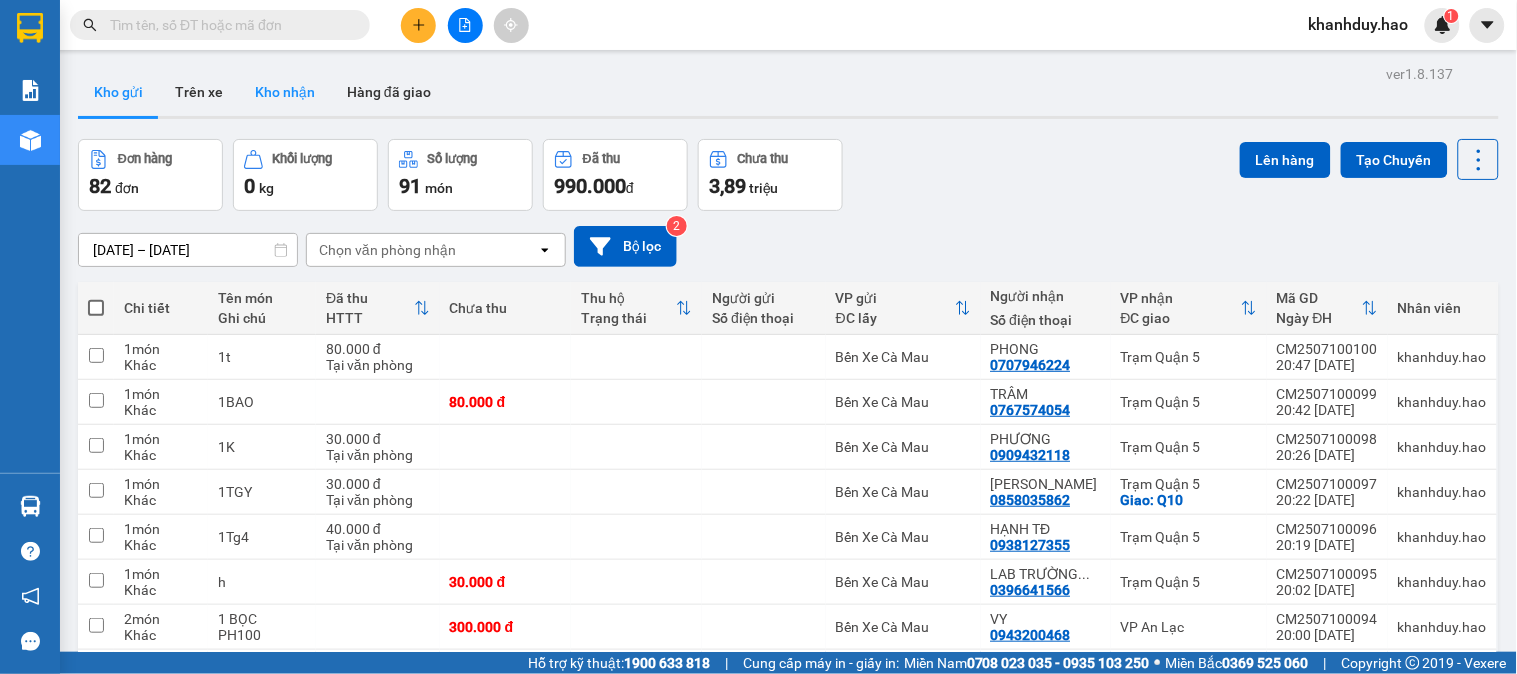click on "Kho nhận" at bounding box center (285, 92) 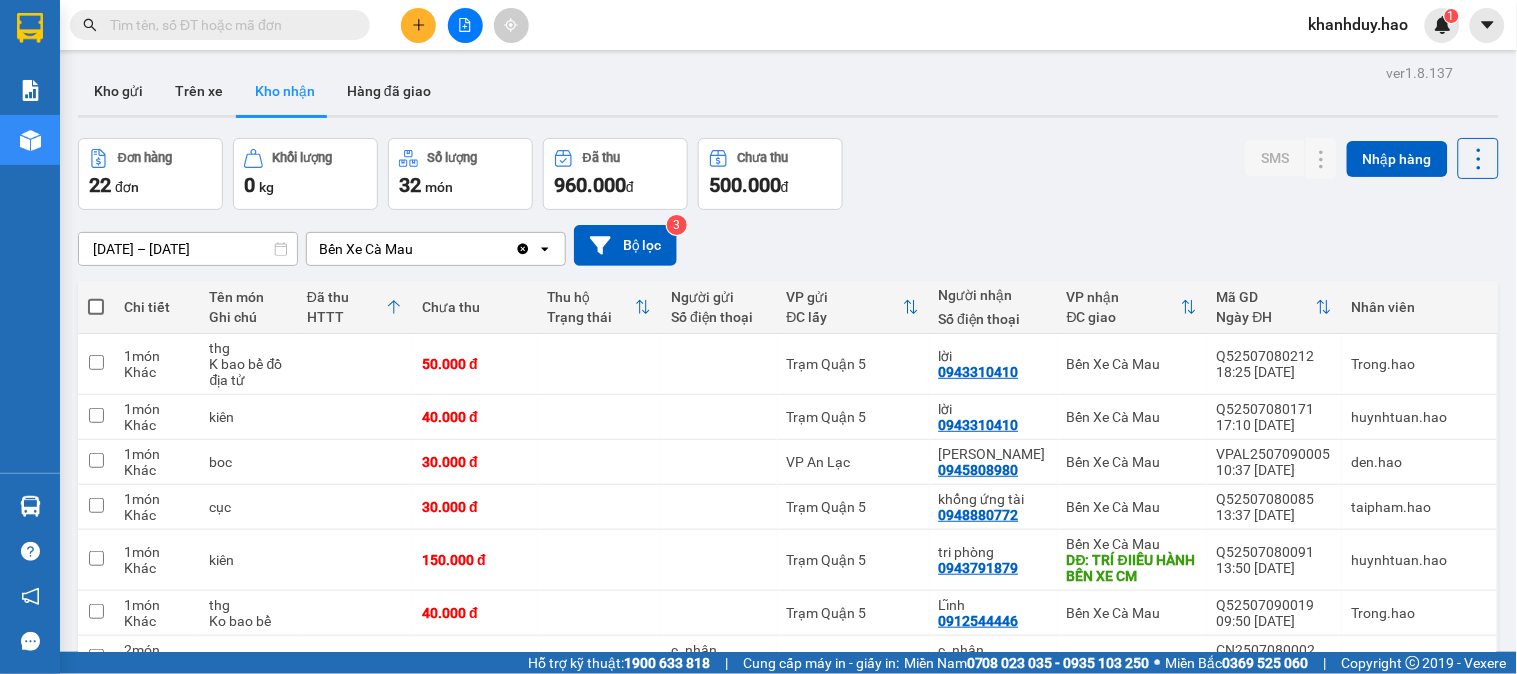 scroll, scrollTop: 0, scrollLeft: 0, axis: both 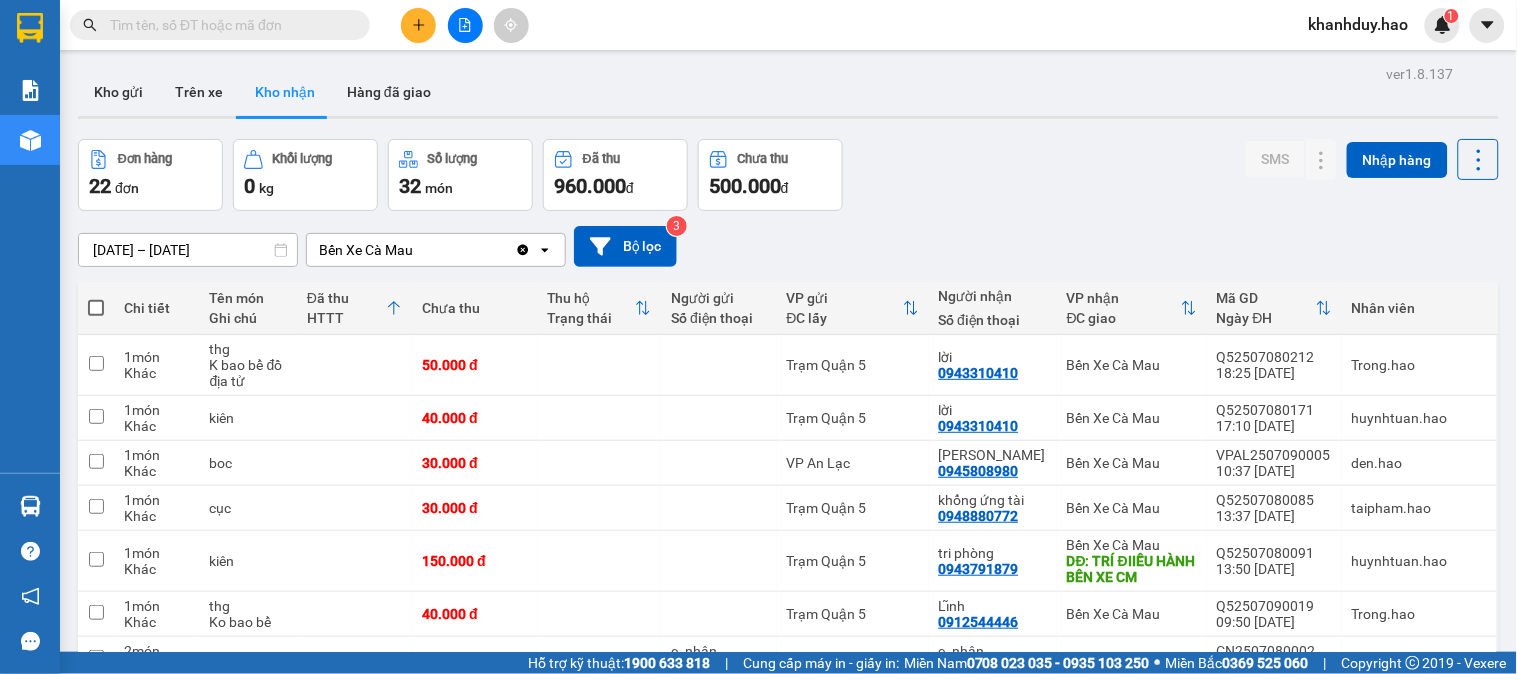 click on "09/07/2025 – 09/07/2025 Press the down arrow key to interact with the calendar and select a date. Press the escape button to close the calendar. Selected date range is from 09/07/2025 to 09/07/2025. Bến Xe Cà Mau Clear value open Bộ lọc 3" at bounding box center [788, 246] 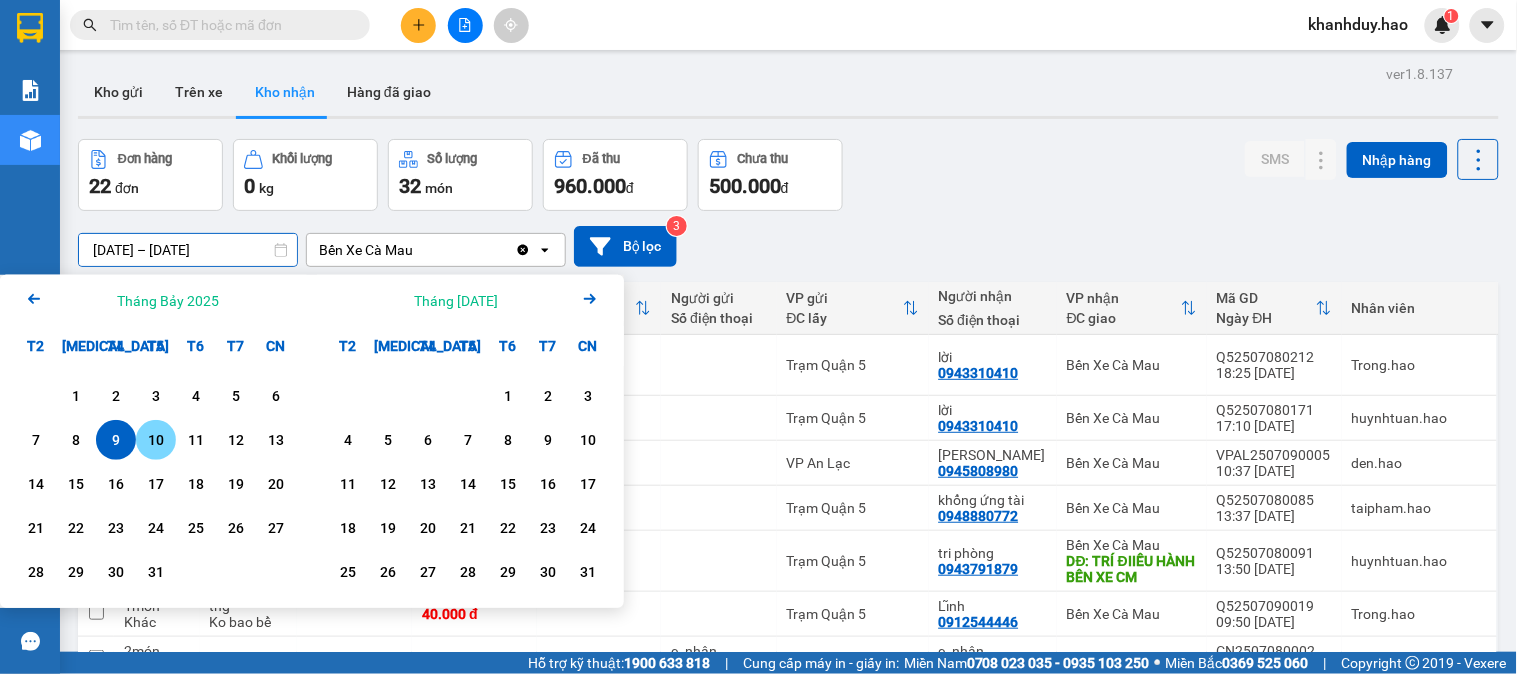 click on "10" at bounding box center [156, 440] 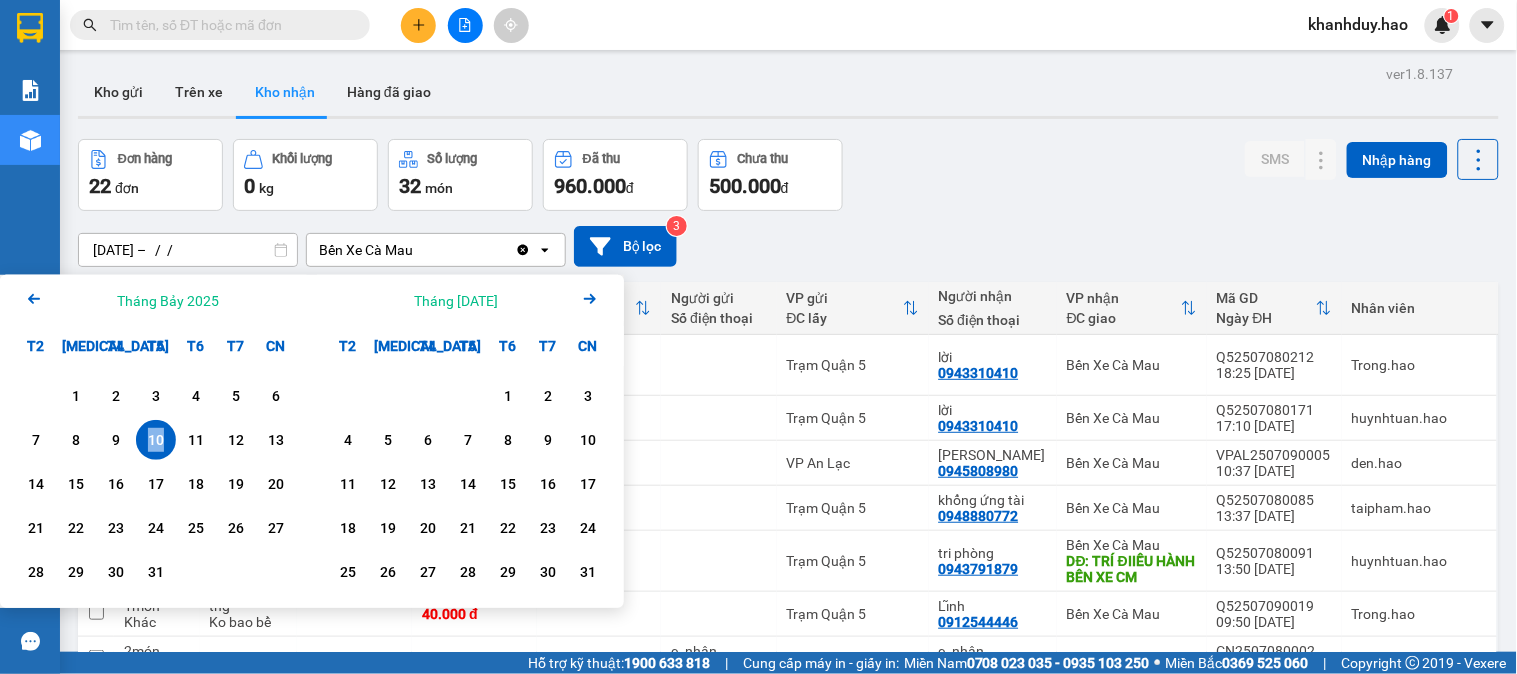 click on "10" at bounding box center (156, 440) 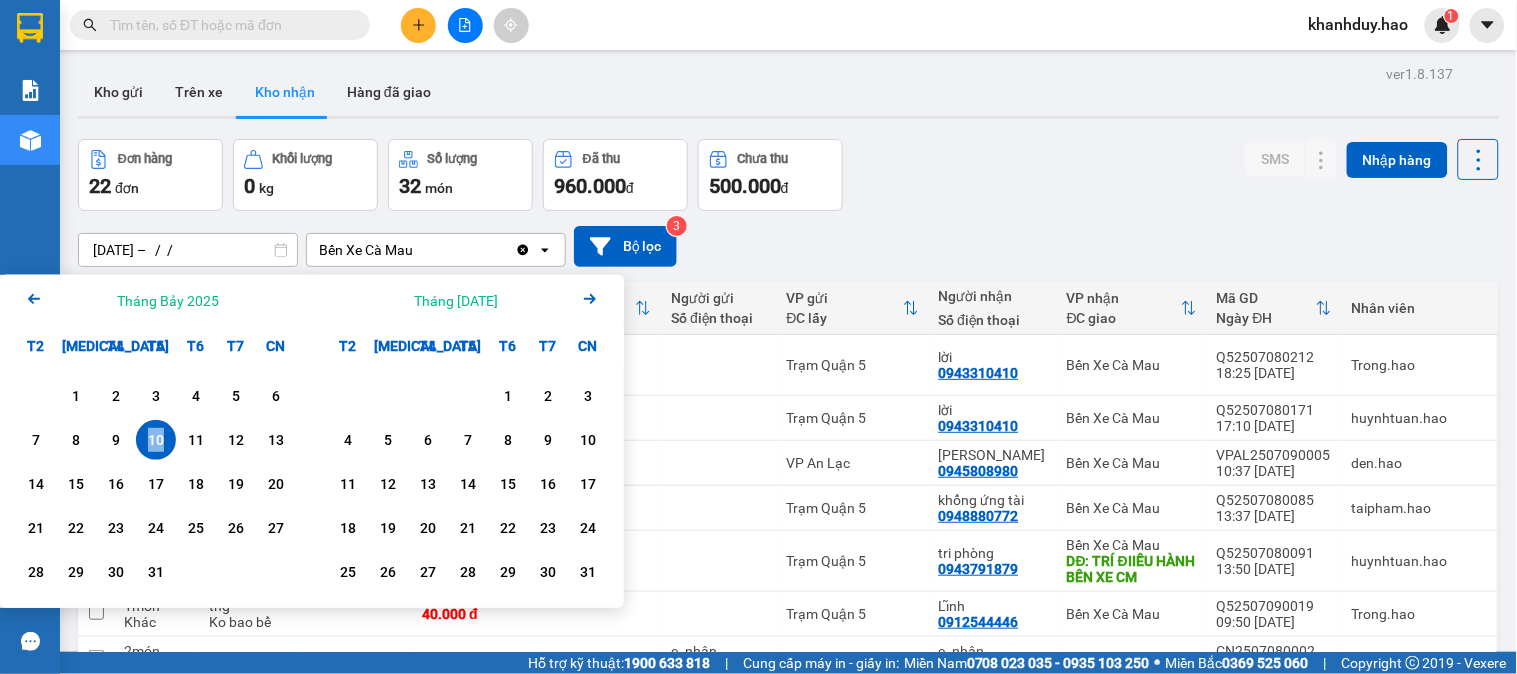 type on "10/07/2025 – 10/07/2025" 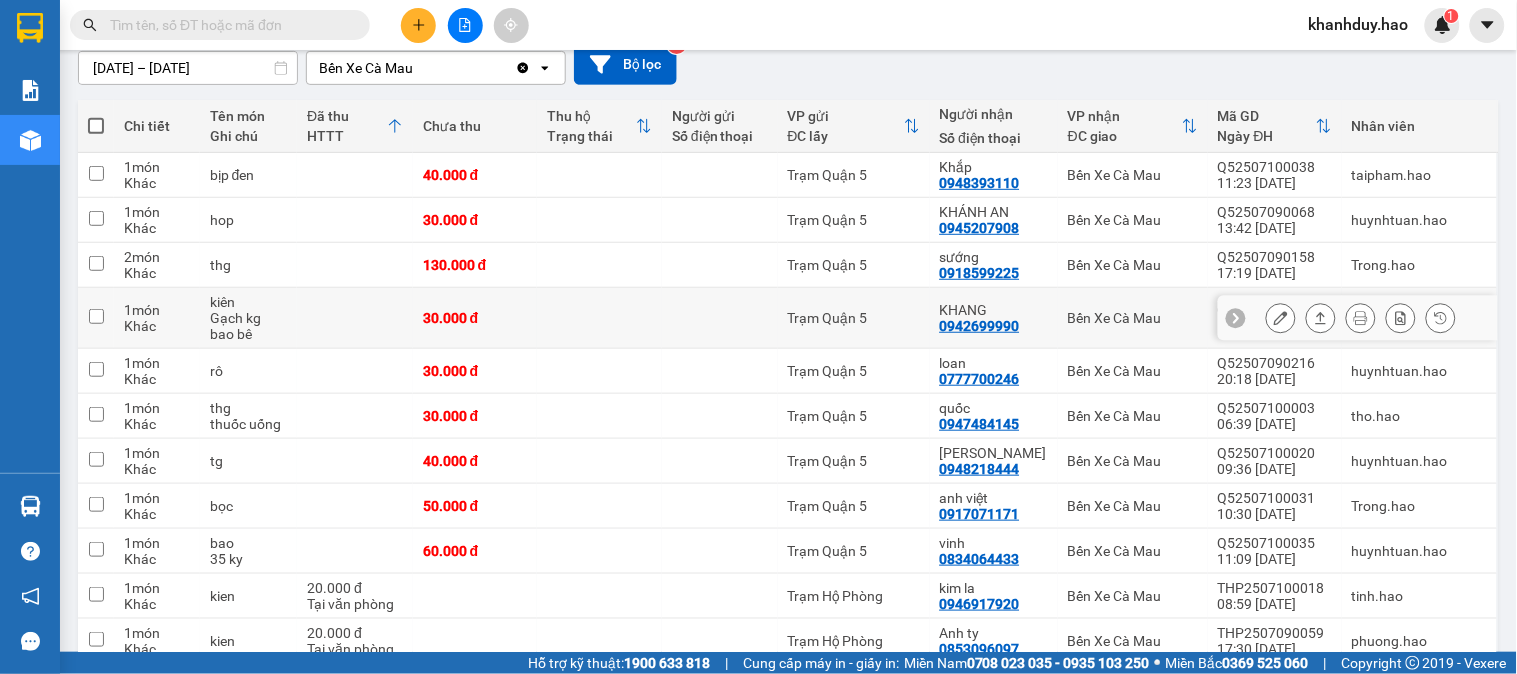 scroll, scrollTop: 333, scrollLeft: 0, axis: vertical 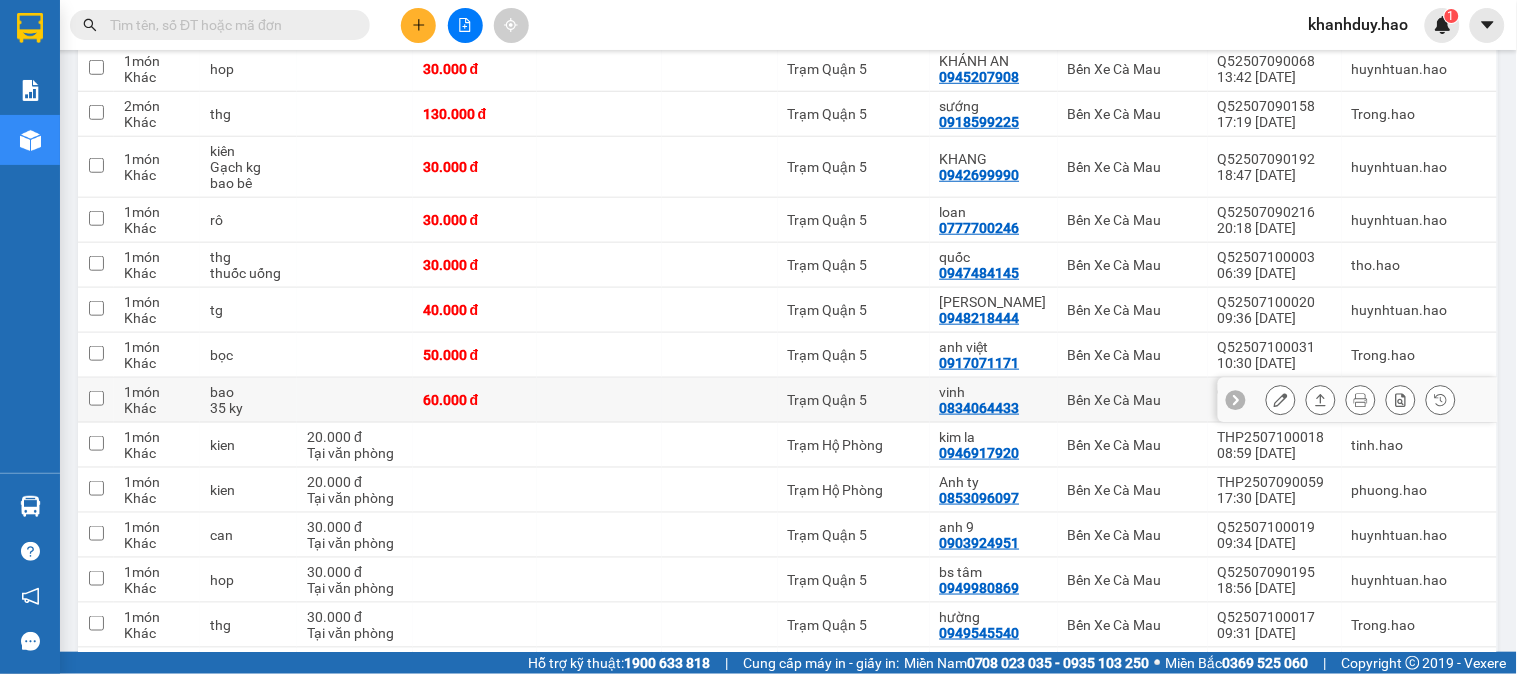 click at bounding box center [1321, 400] 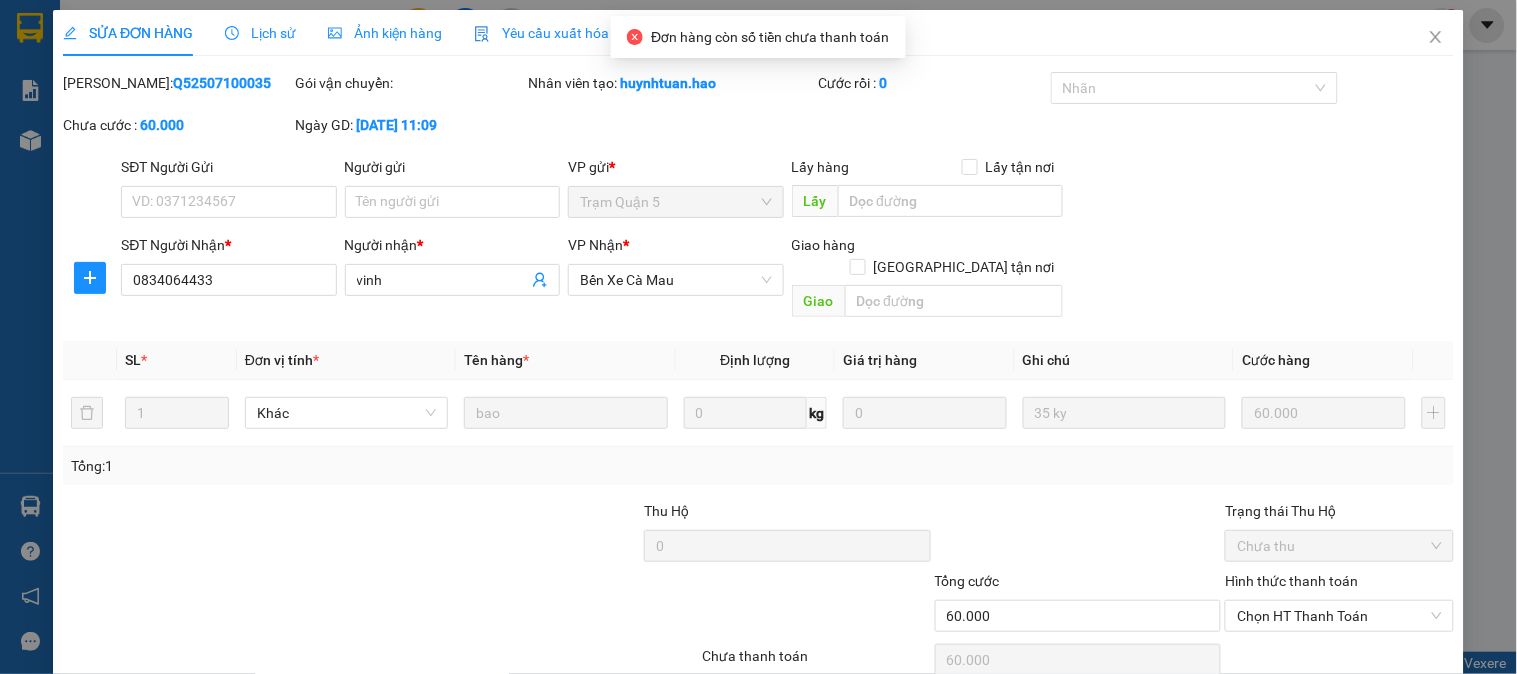 type on "0834064433" 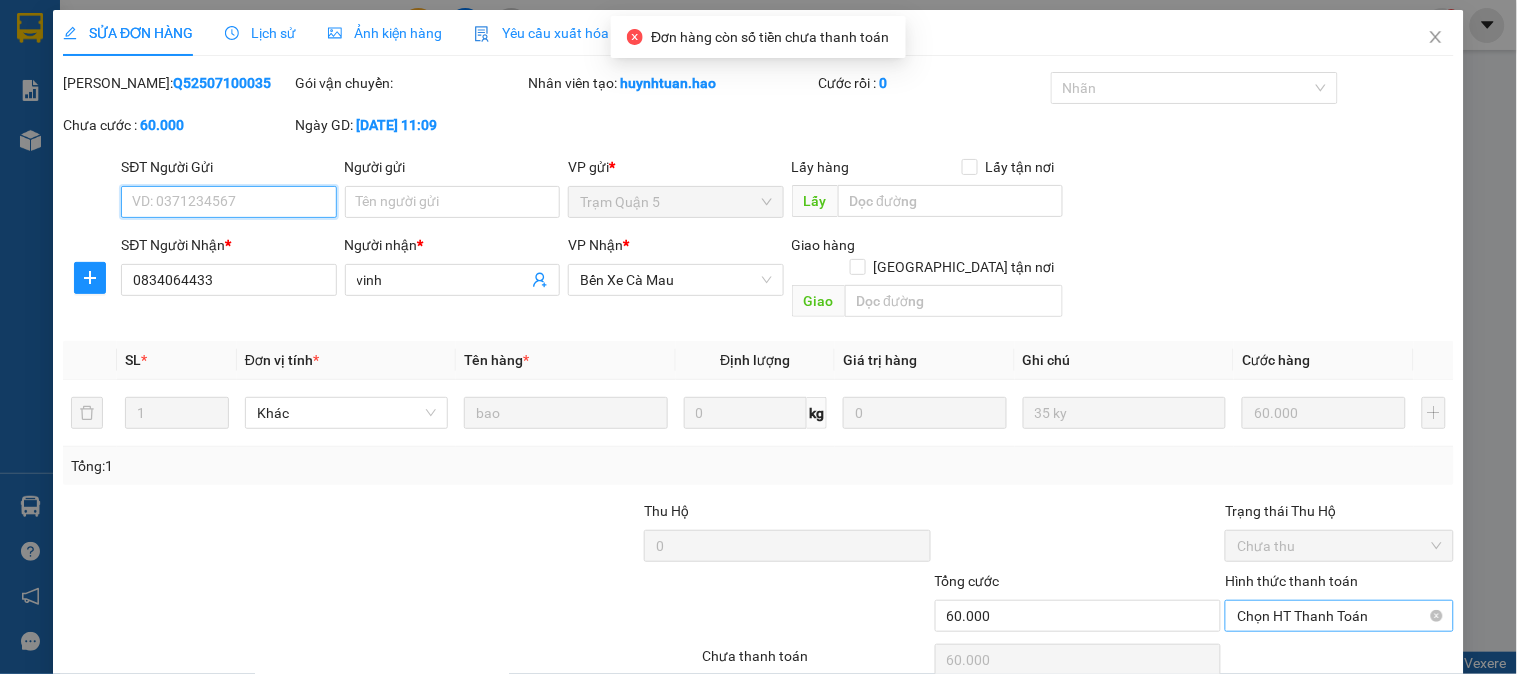 scroll, scrollTop: 70, scrollLeft: 0, axis: vertical 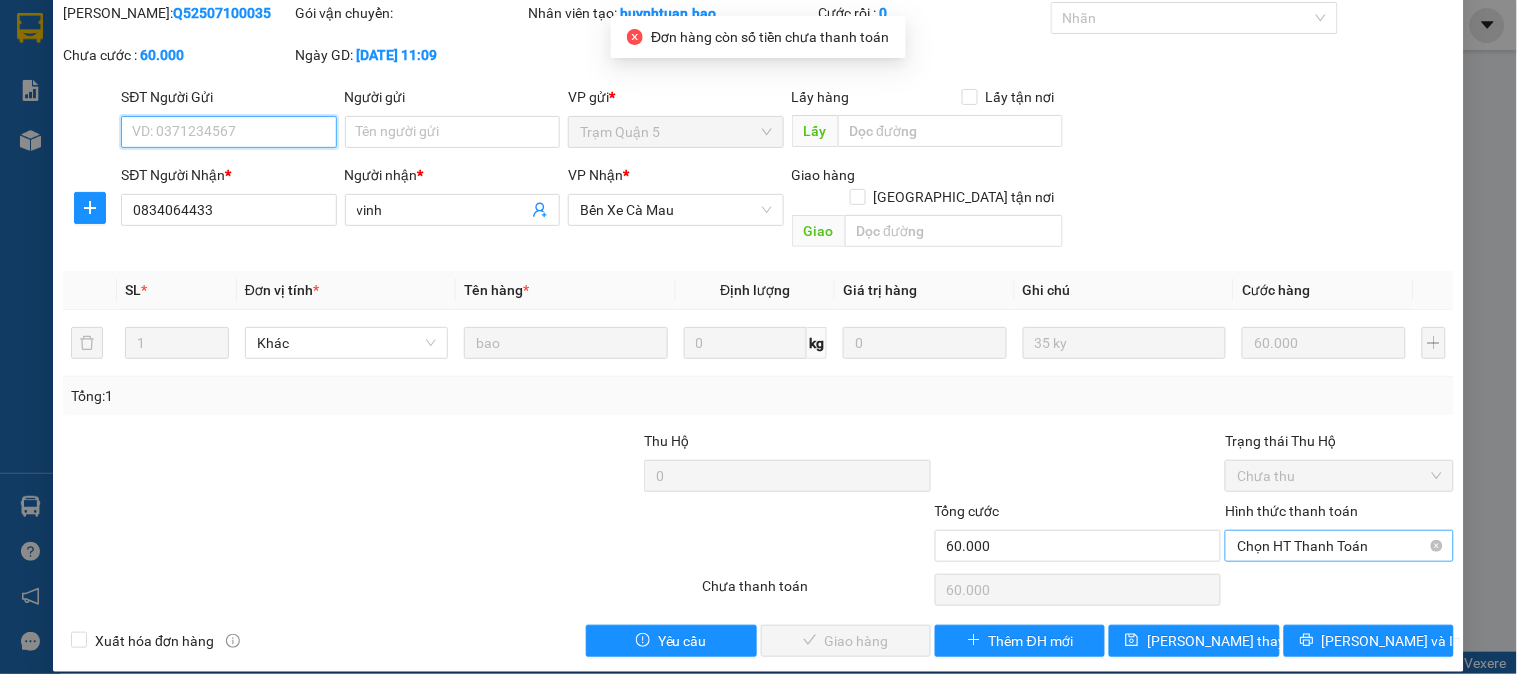 click on "Chọn HT Thanh Toán" at bounding box center [1339, 546] 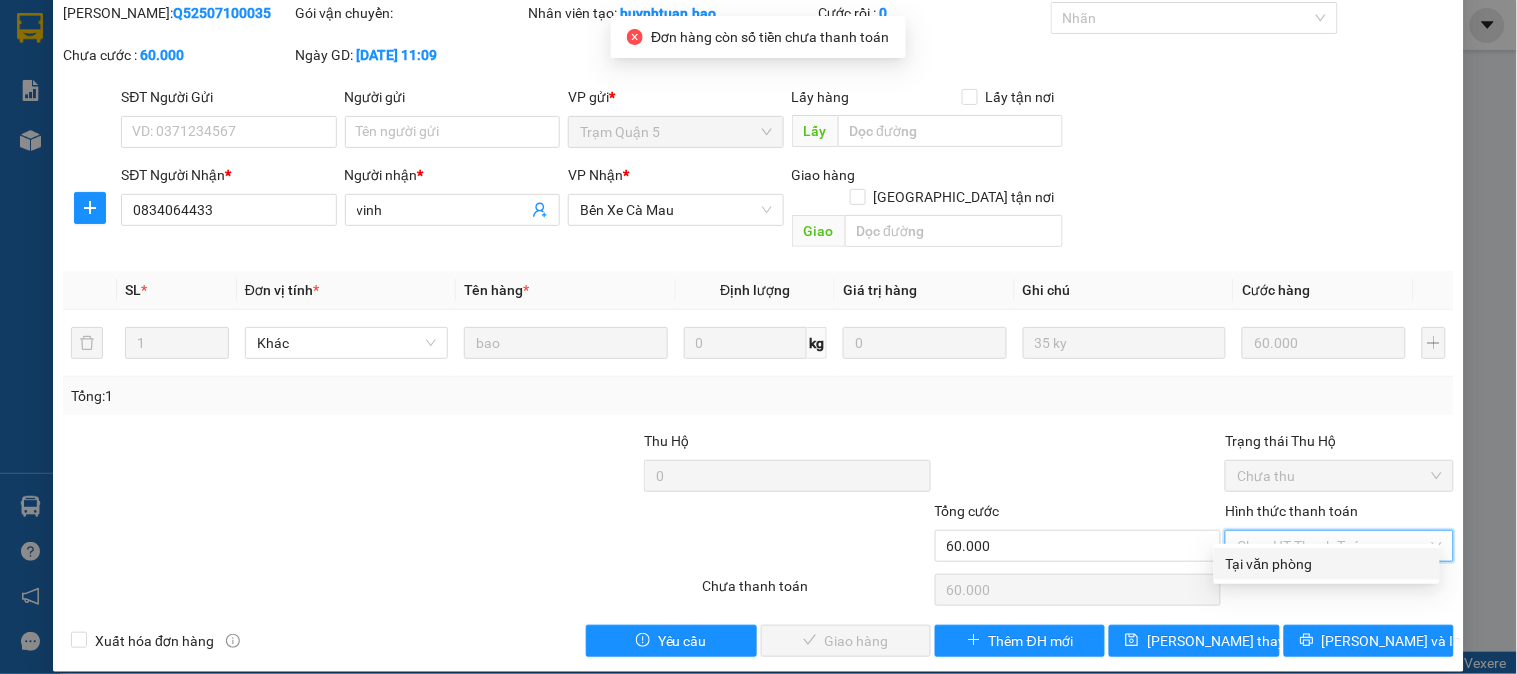 click on "Tại văn phòng" at bounding box center [1327, 564] 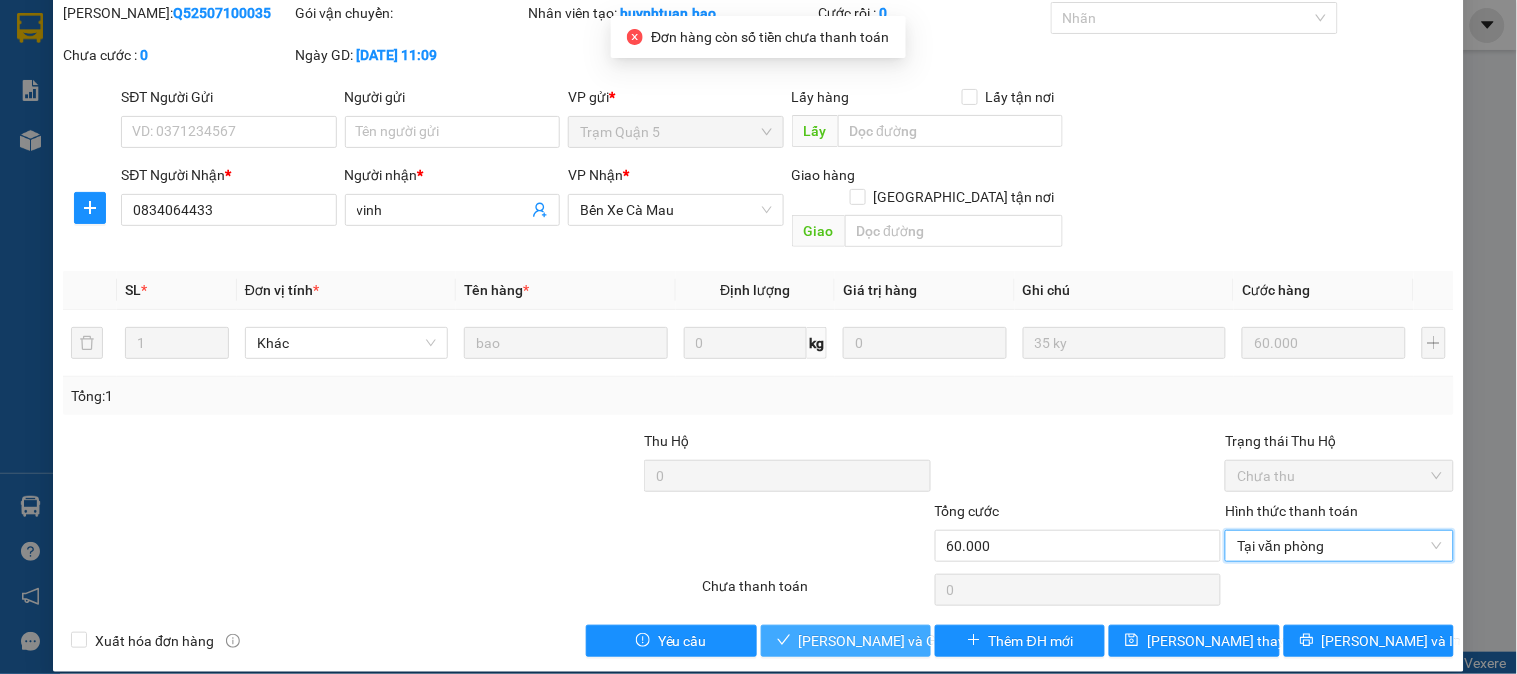 click on "Lưu và Giao hàng" at bounding box center (846, 641) 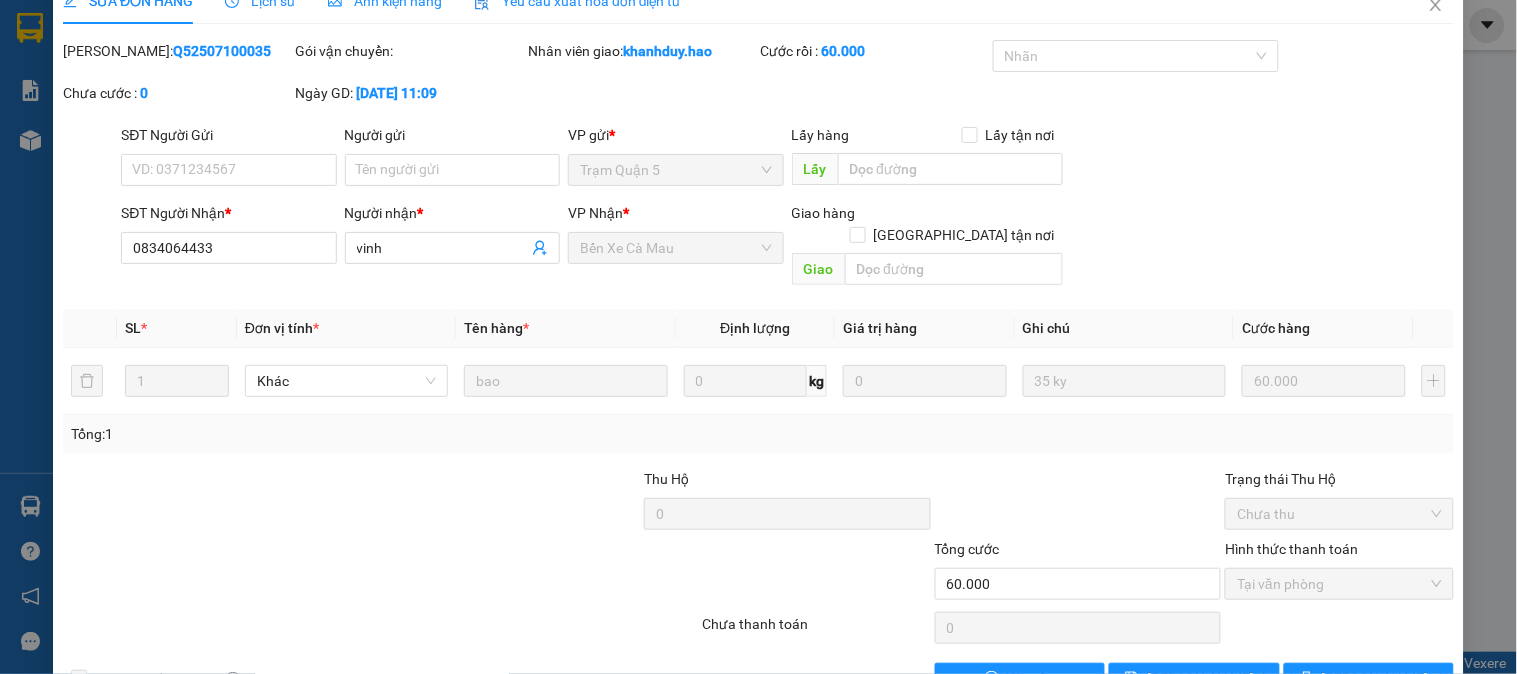 scroll, scrollTop: 0, scrollLeft: 0, axis: both 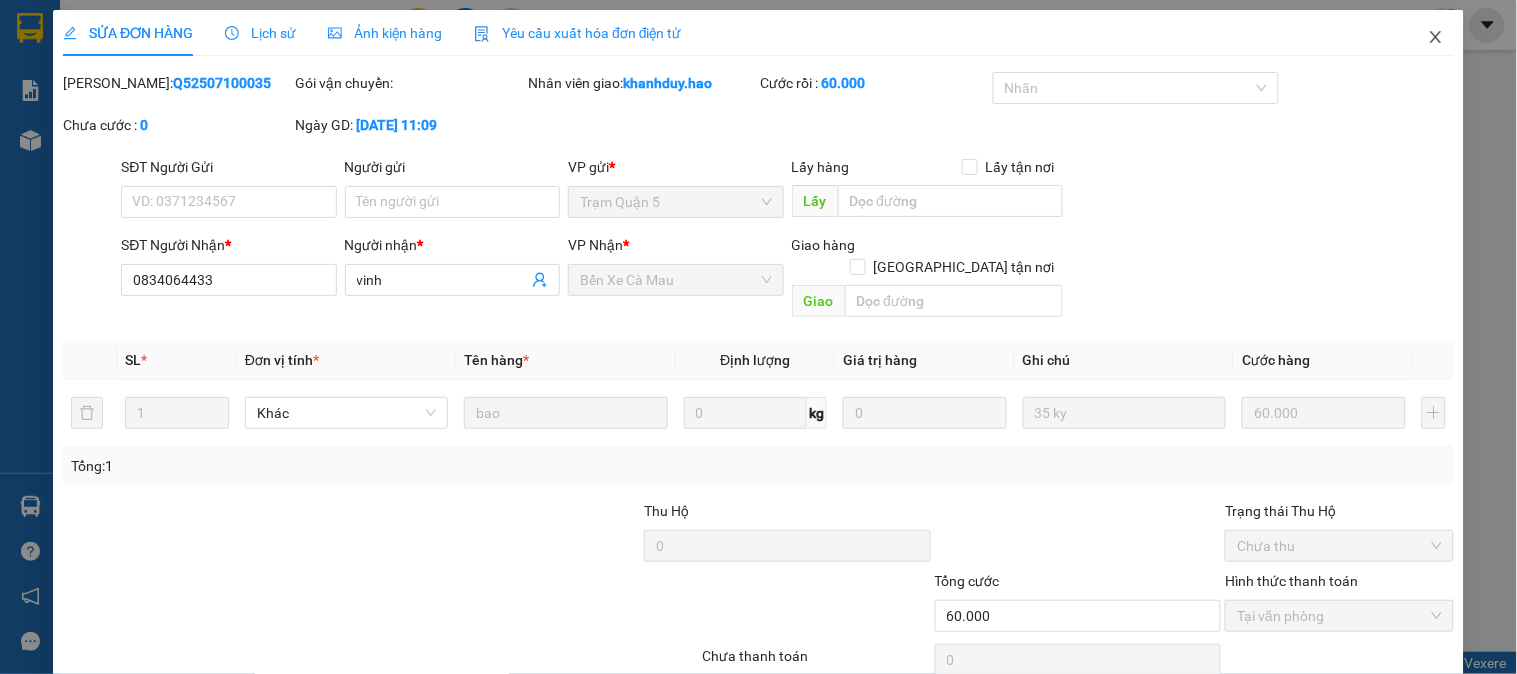 click 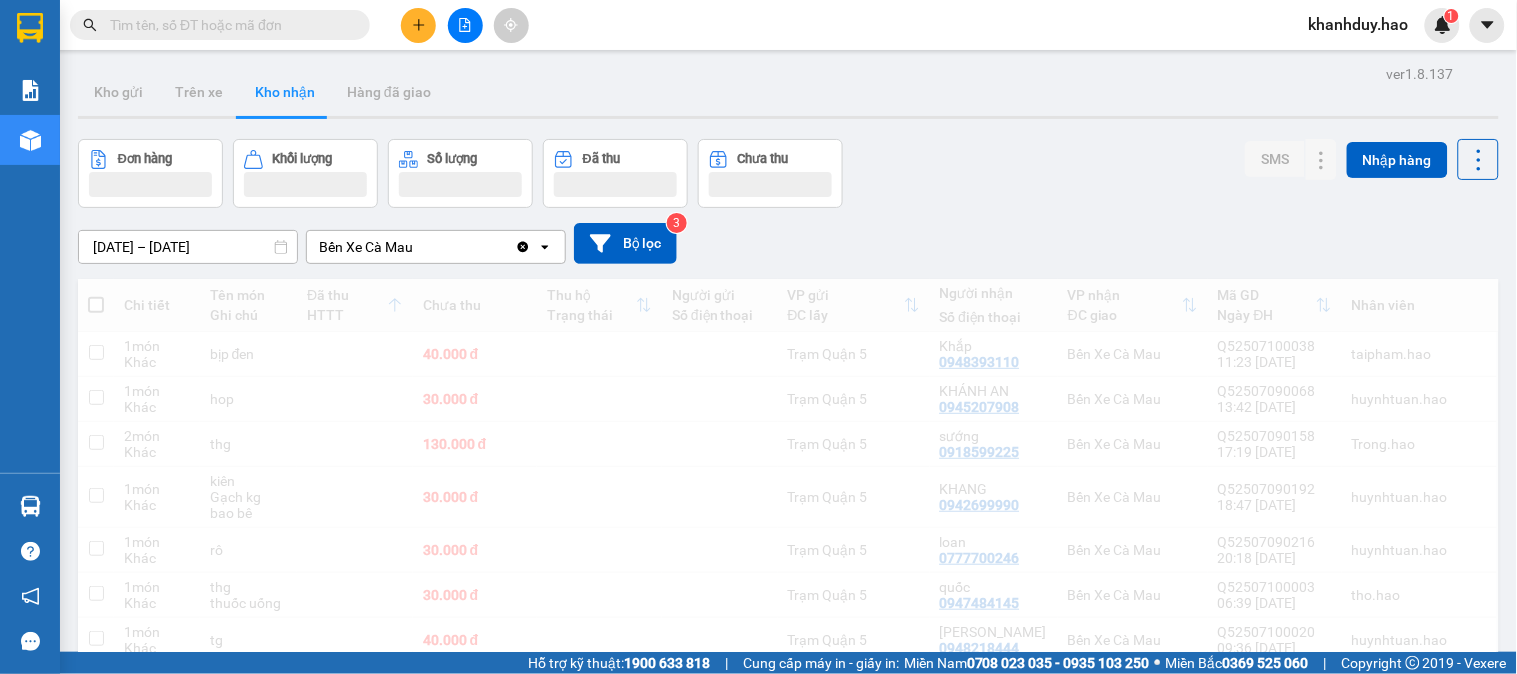 click 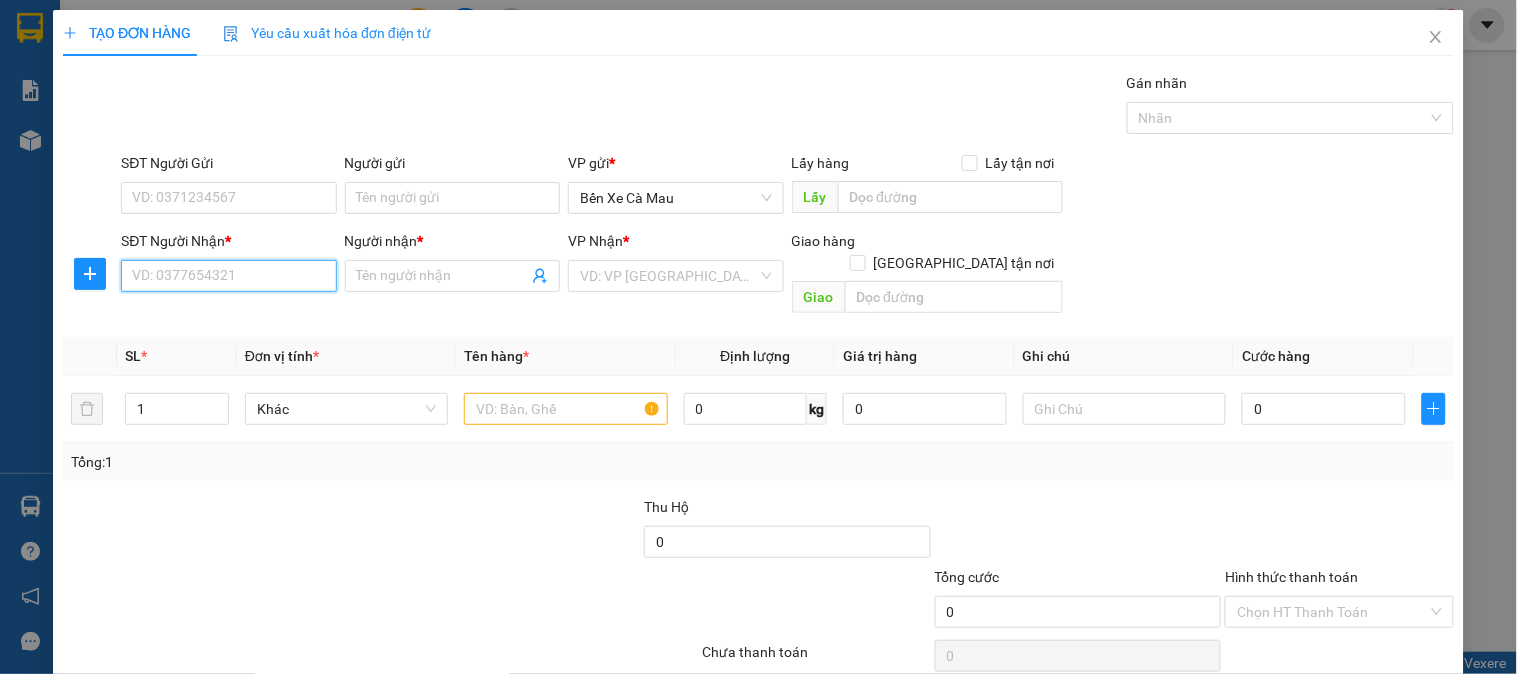 click on "SĐT Người Nhận  *" at bounding box center [228, 276] 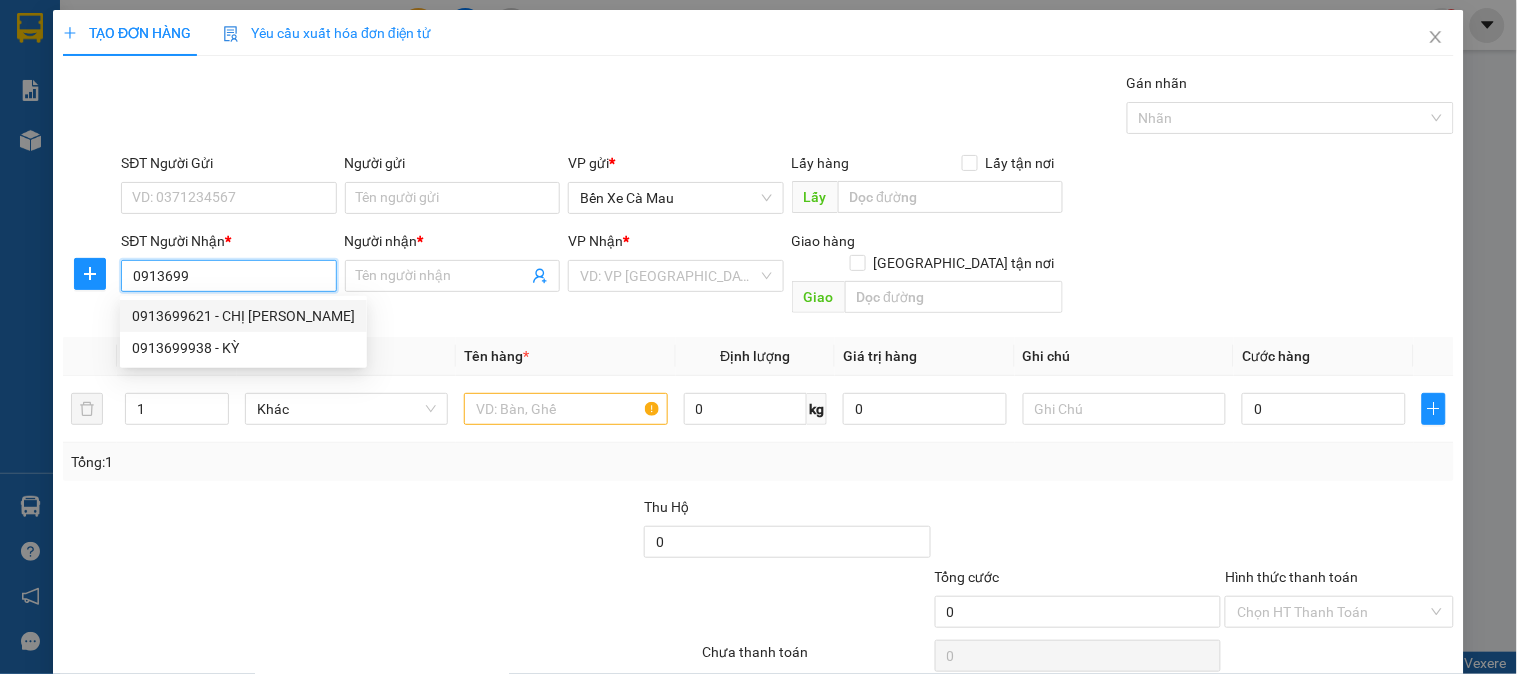 click on "0913699621 - CHỊ ĐÀO" at bounding box center [243, 316] 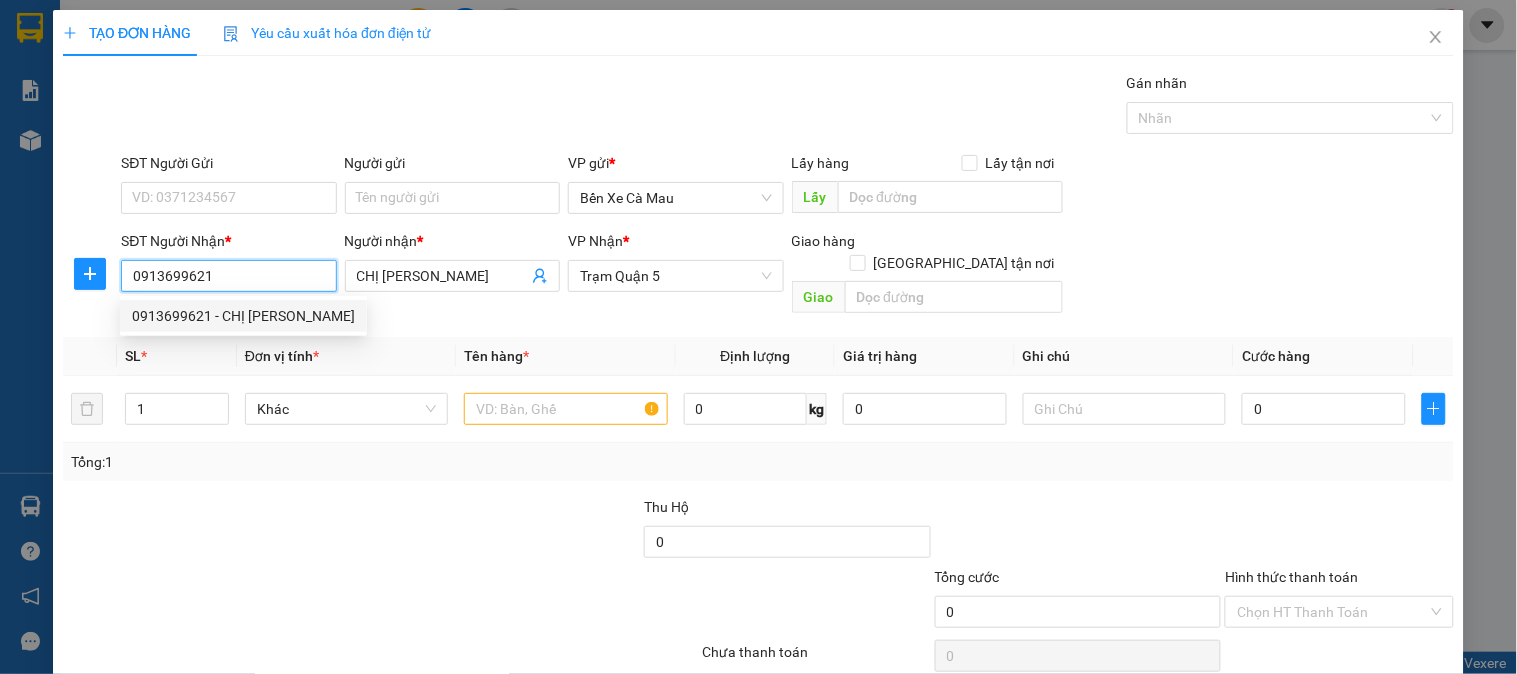 type on "30.000" 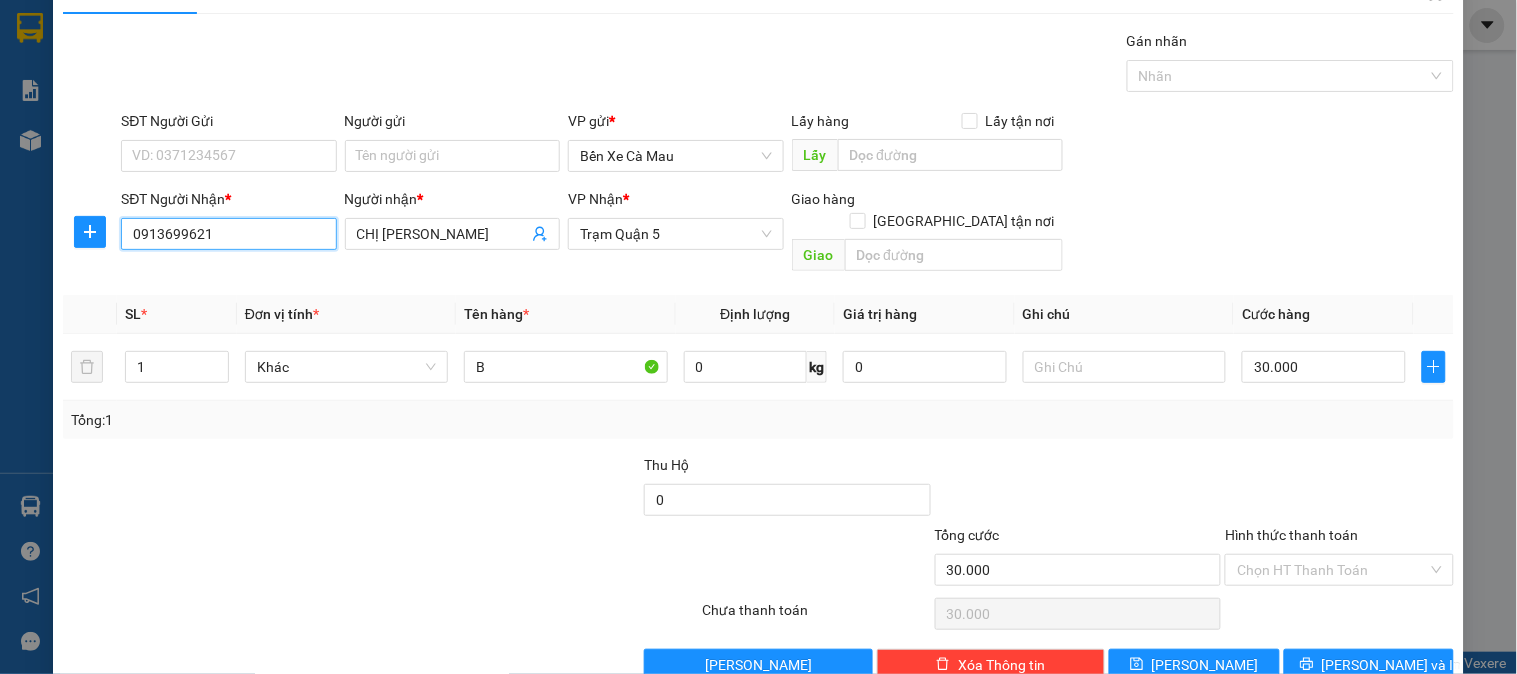 scroll, scrollTop: 65, scrollLeft: 0, axis: vertical 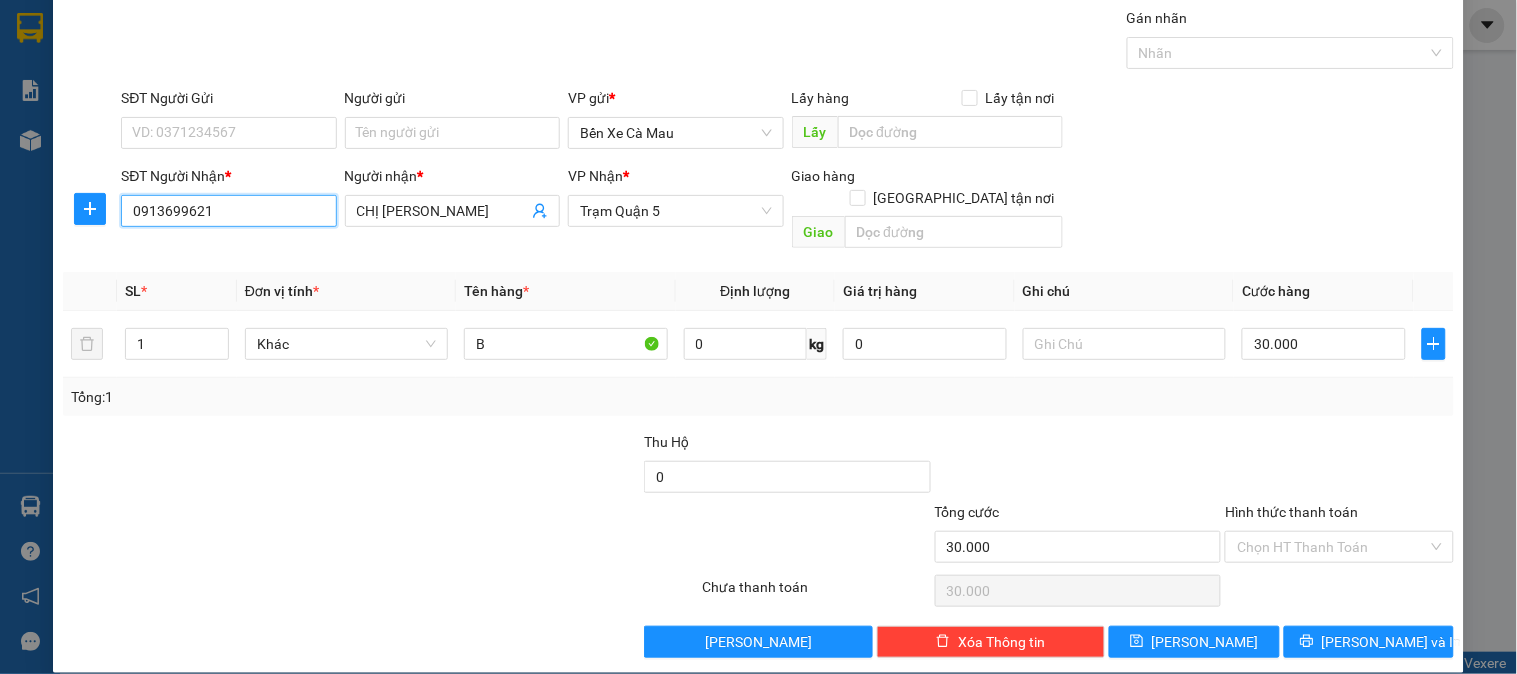 type on "0913699621" 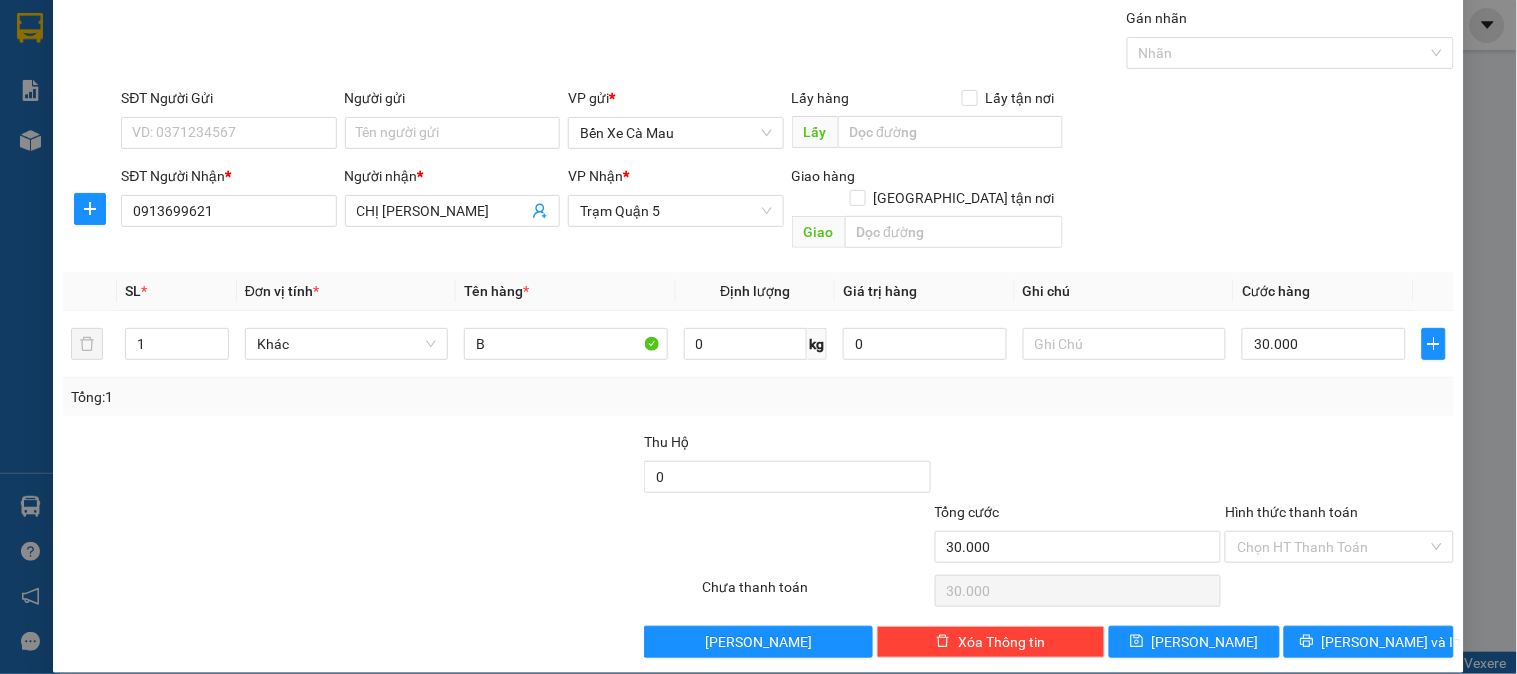 click on "Hình thức thanh toán Chọn HT Thanh Toán" at bounding box center (1339, 536) 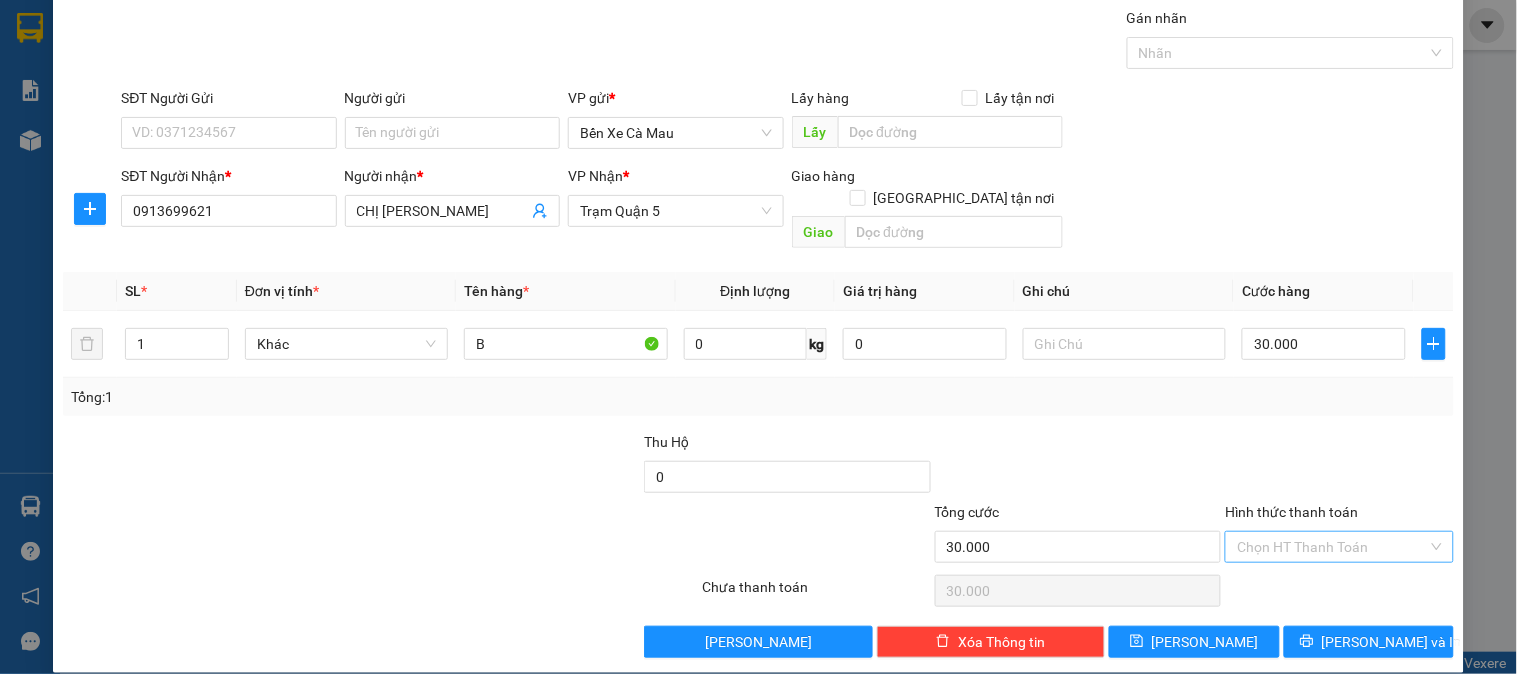 click on "Hình thức thanh toán" at bounding box center [1332, 547] 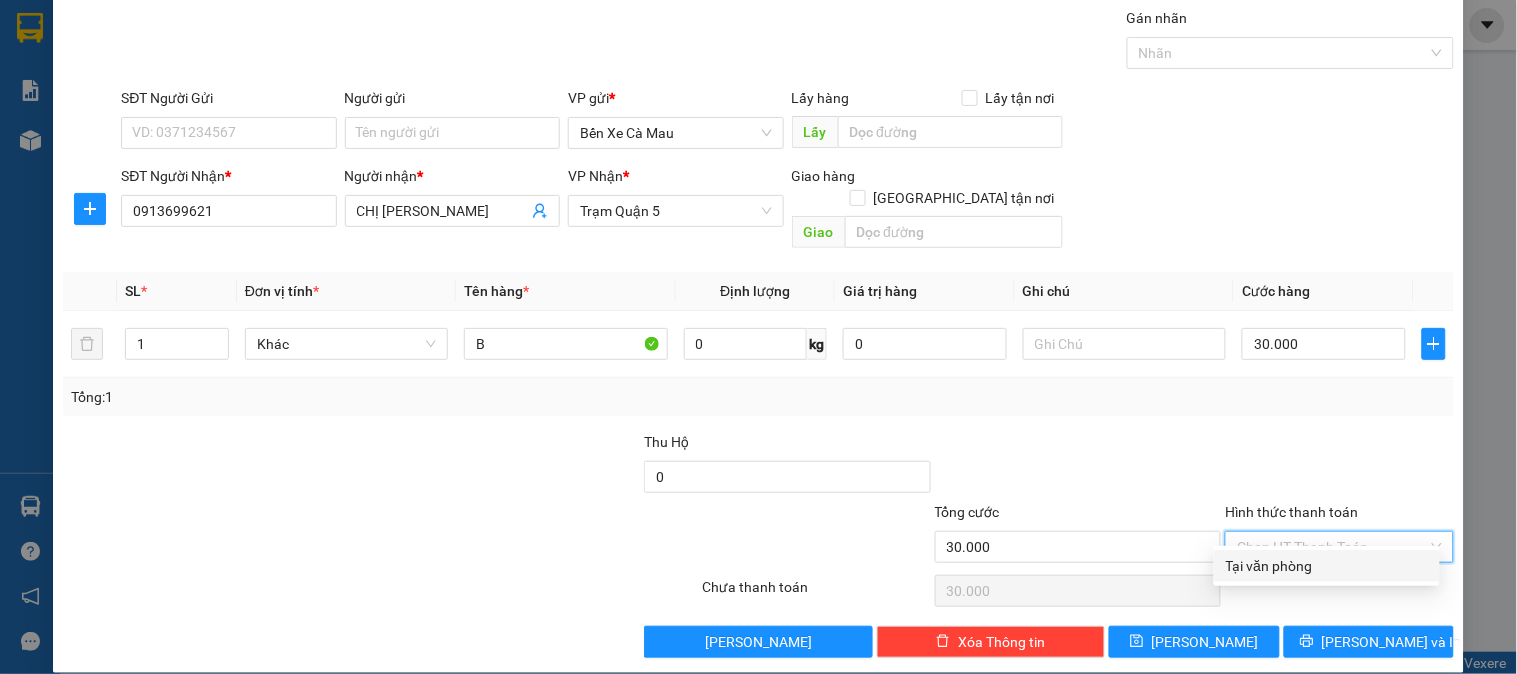 drag, startPoint x: 1303, startPoint y: 560, endPoint x: 1331, endPoint y: 603, distance: 51.312767 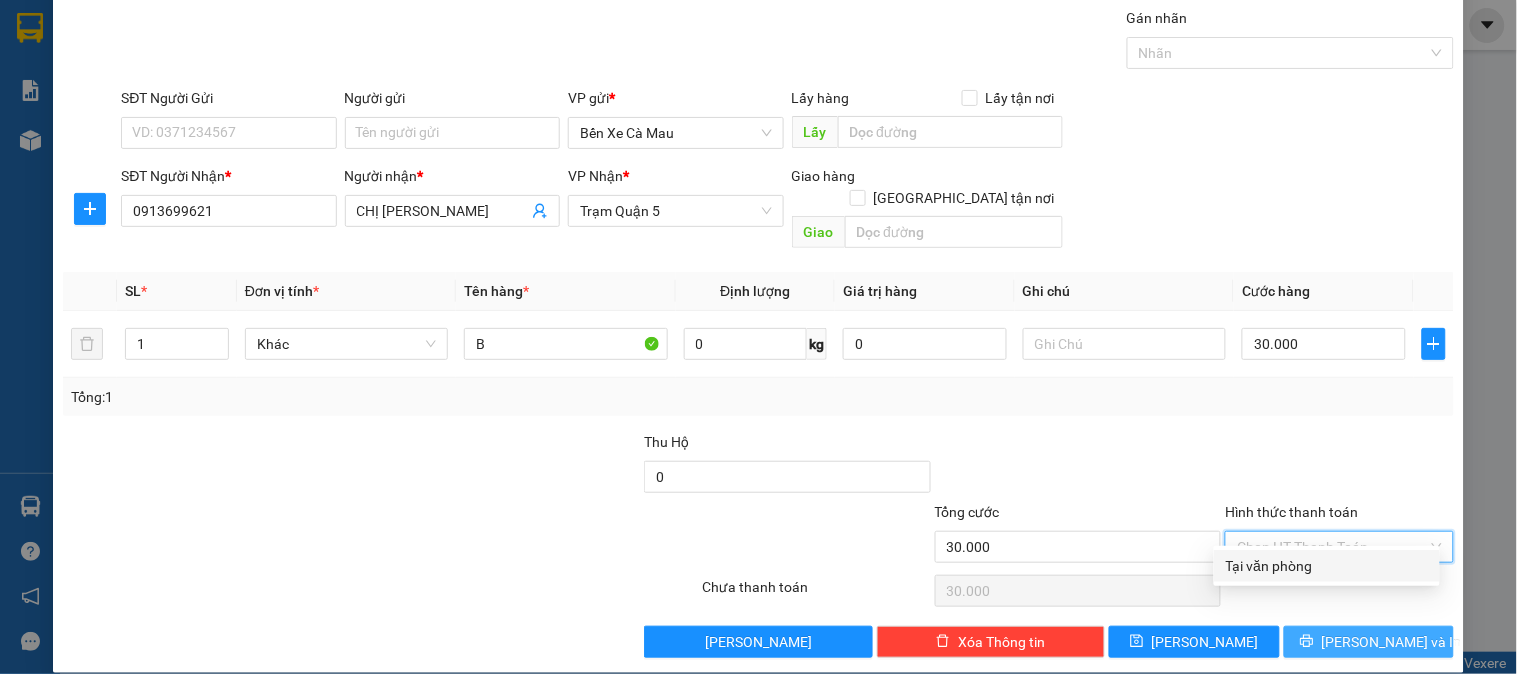 click on "Tại văn phòng" at bounding box center (1327, 566) 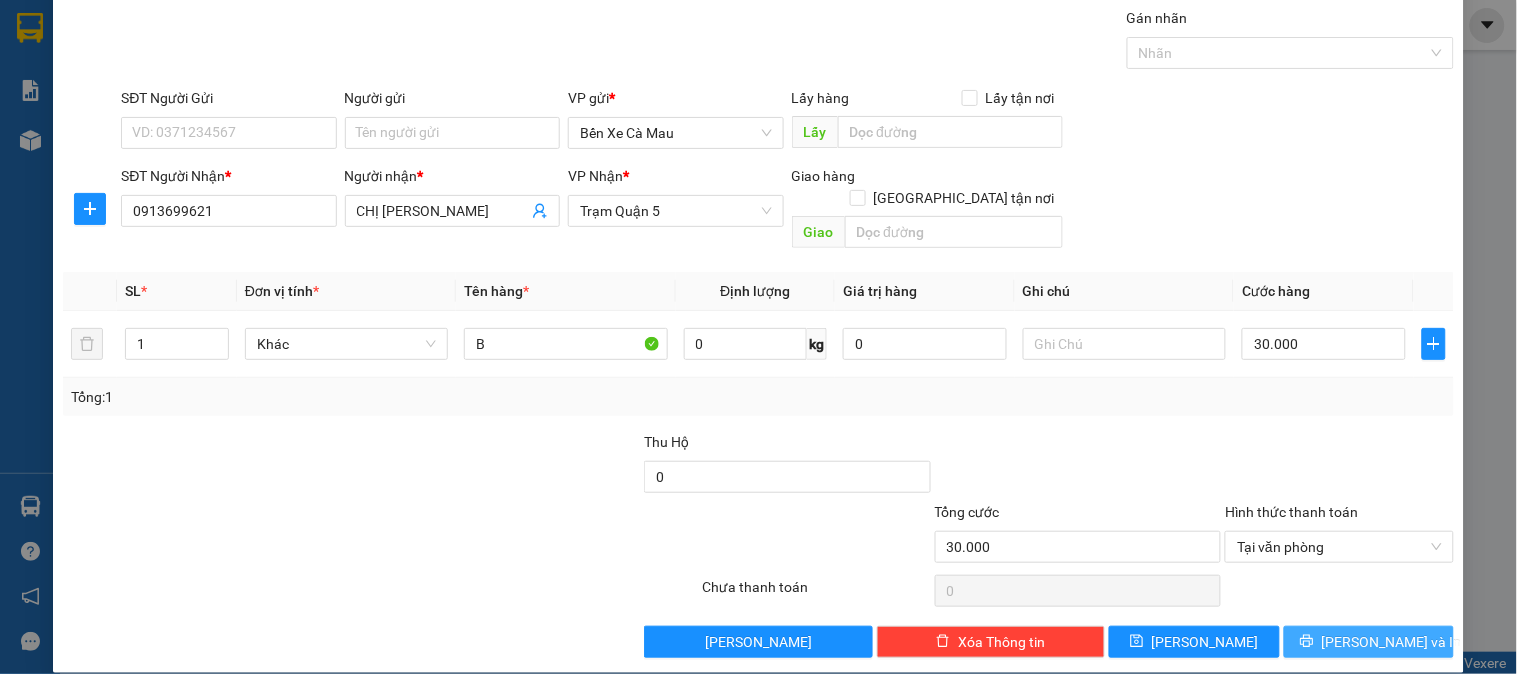 click on "Lưu và In" at bounding box center [1369, 642] 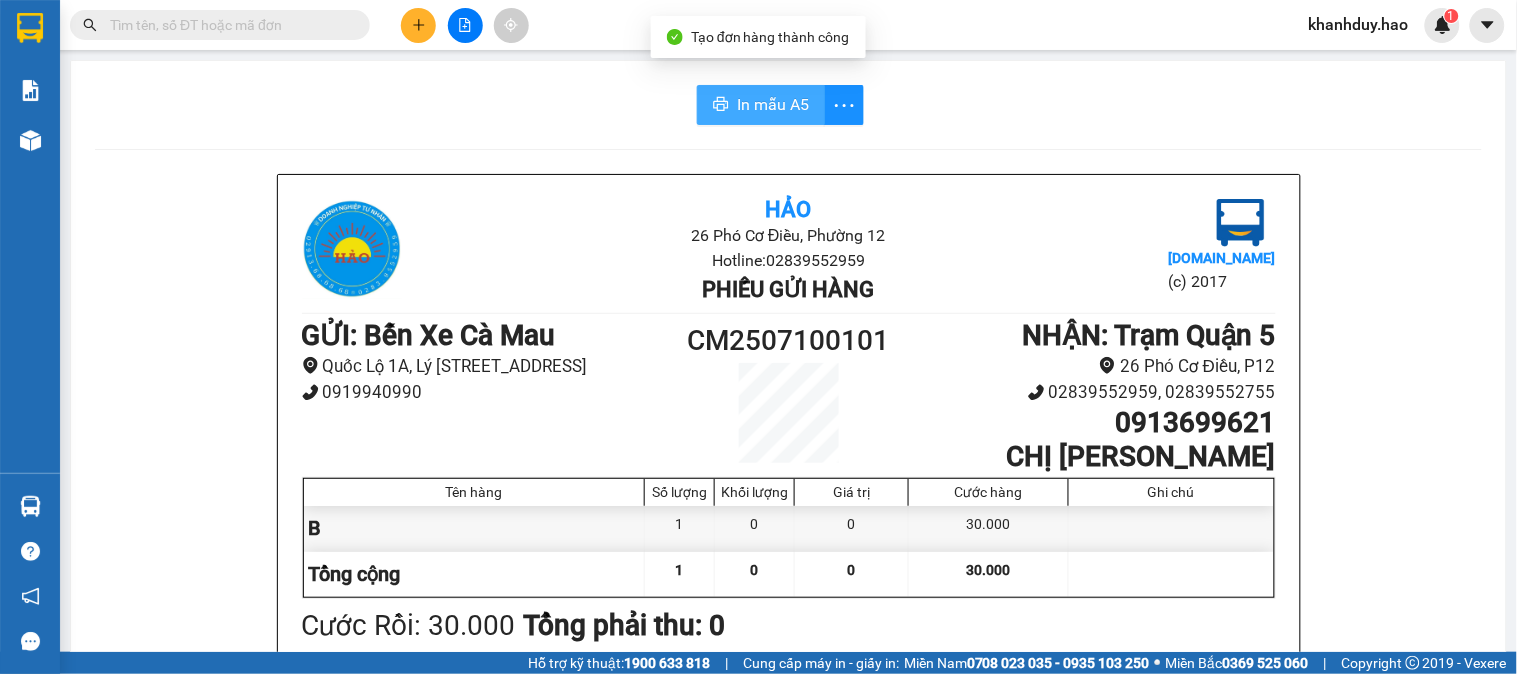 click on "In mẫu A5" at bounding box center (773, 104) 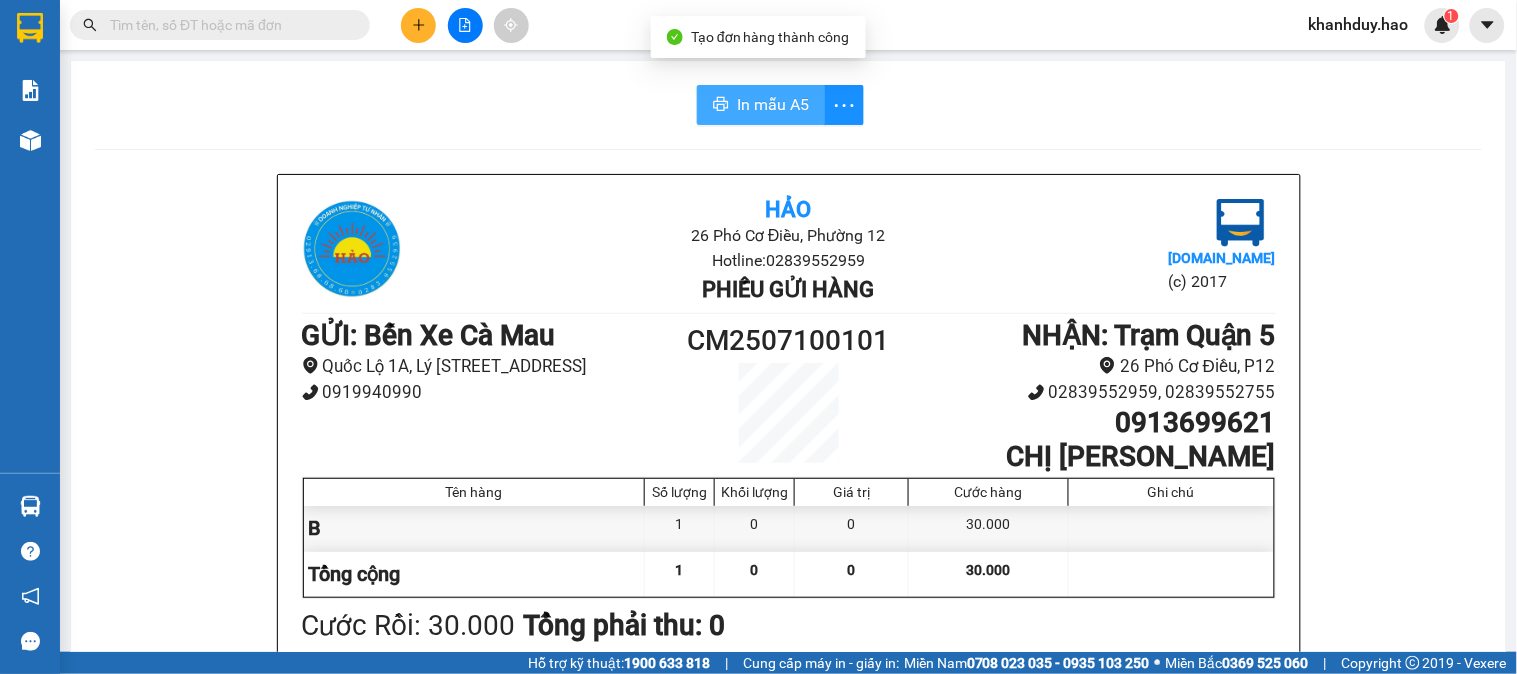 scroll, scrollTop: 0, scrollLeft: 0, axis: both 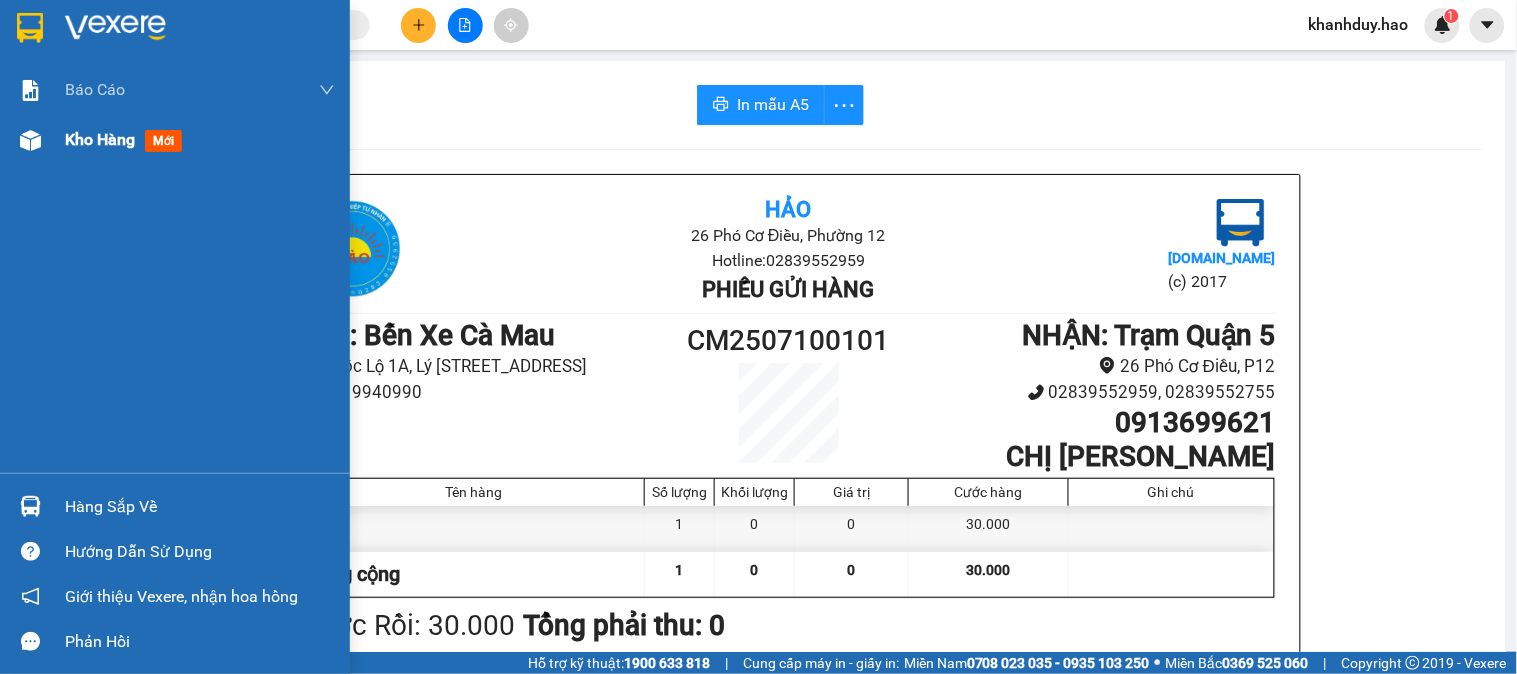click on "Kho hàng mới" at bounding box center [175, 140] 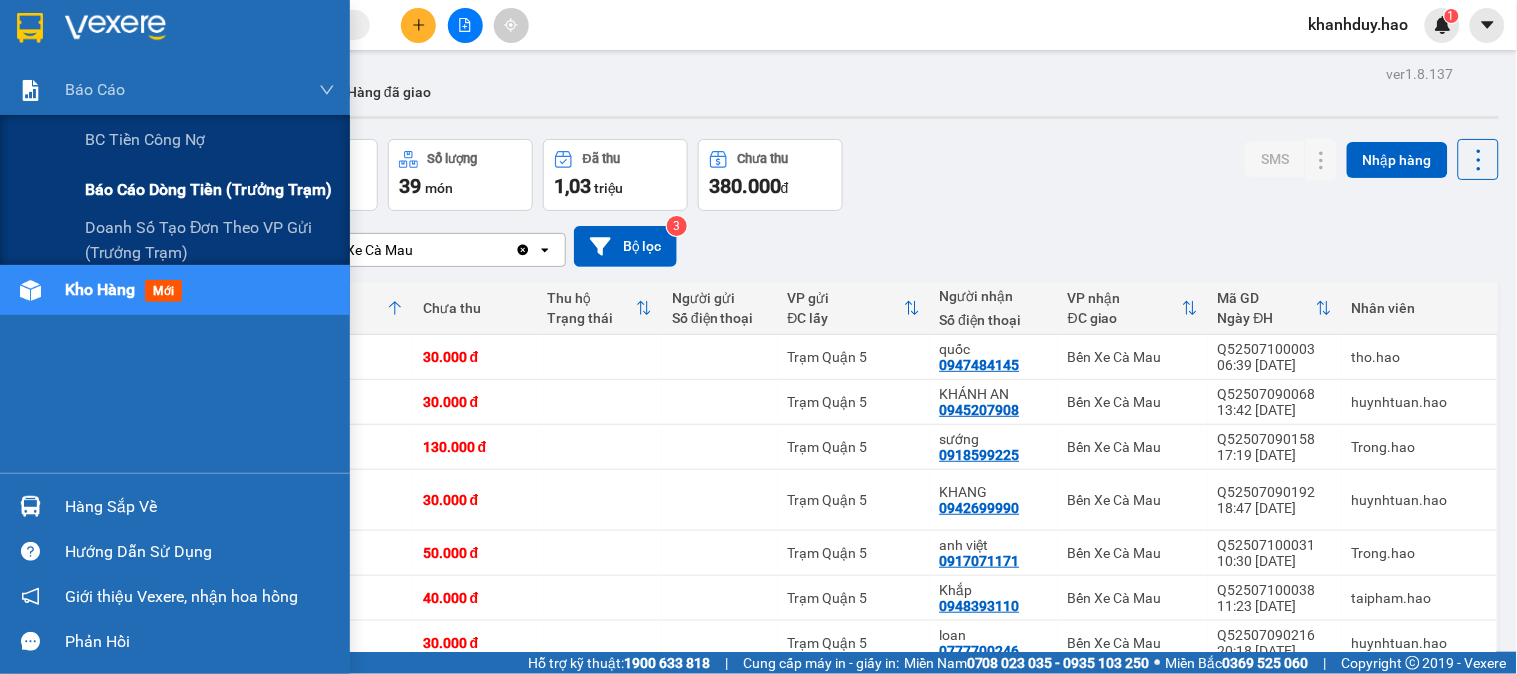 click on "Báo cáo dòng tiền (trưởng trạm)" at bounding box center [208, 189] 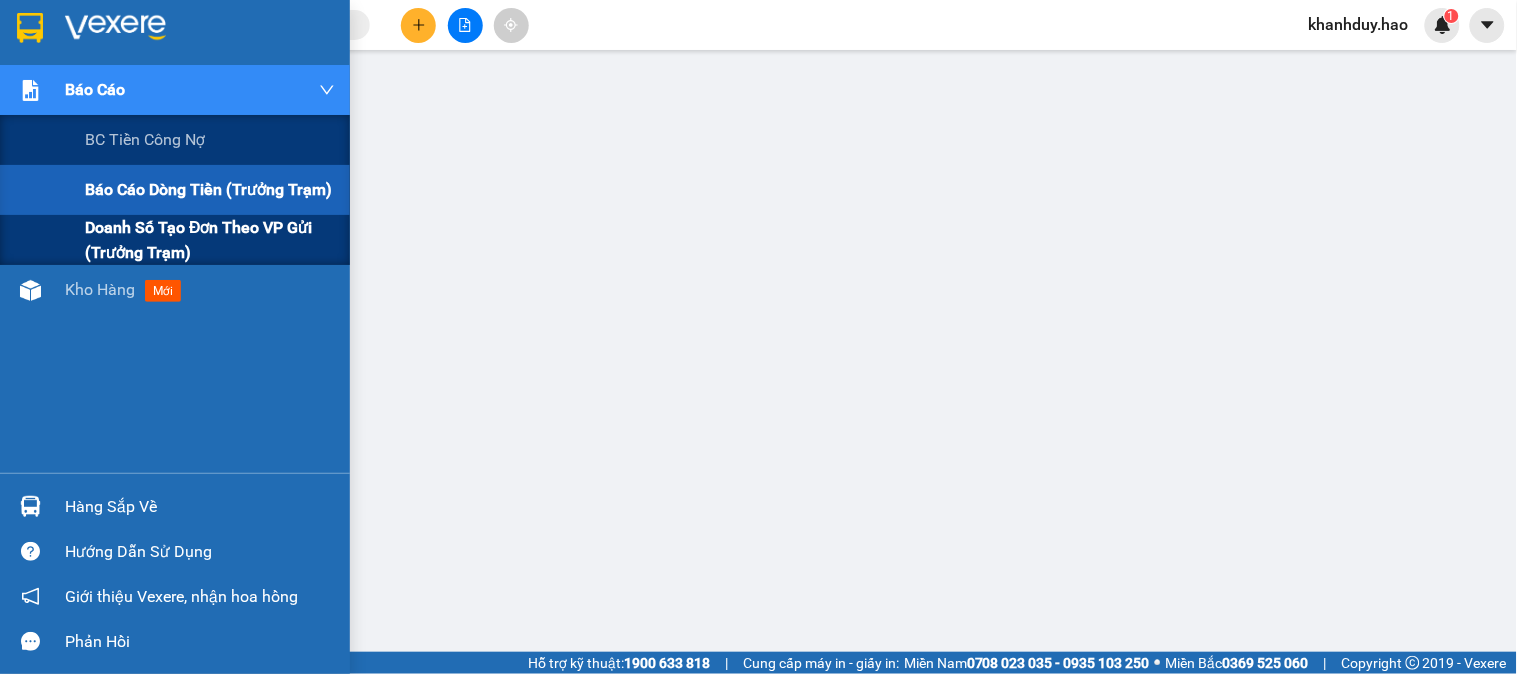 click on "Doanh số tạo đơn theo VP gửi (trưởng trạm)" at bounding box center (210, 240) 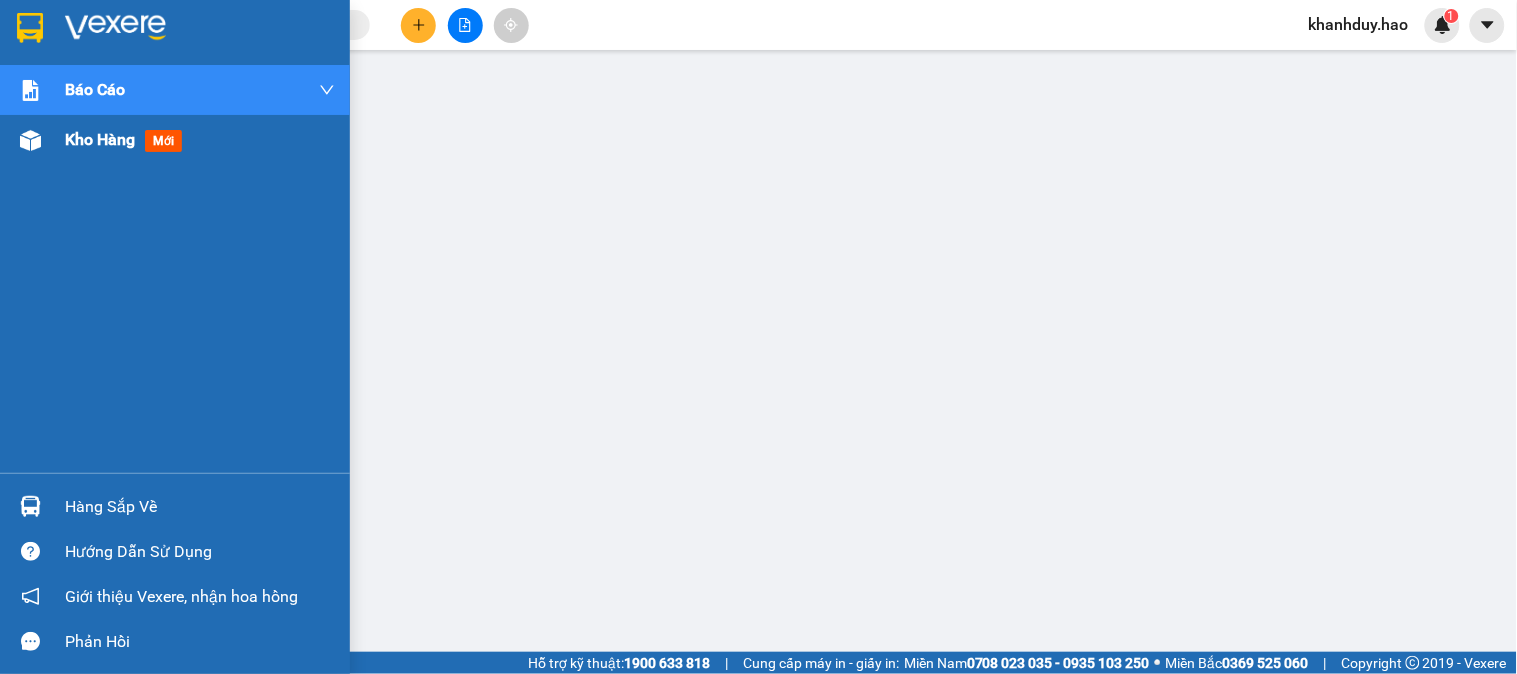 click on "Kho hàng mới" at bounding box center (200, 140) 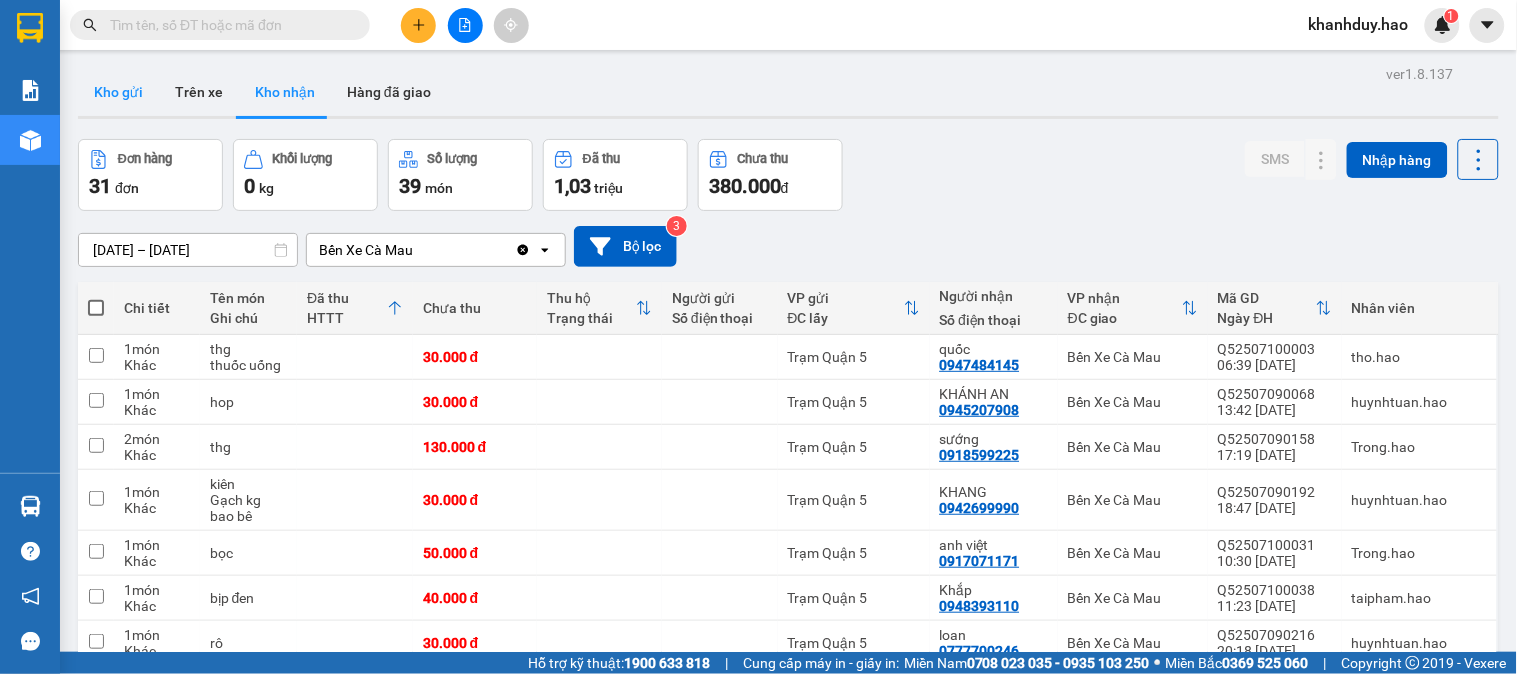 click on "Kho gửi" at bounding box center (118, 92) 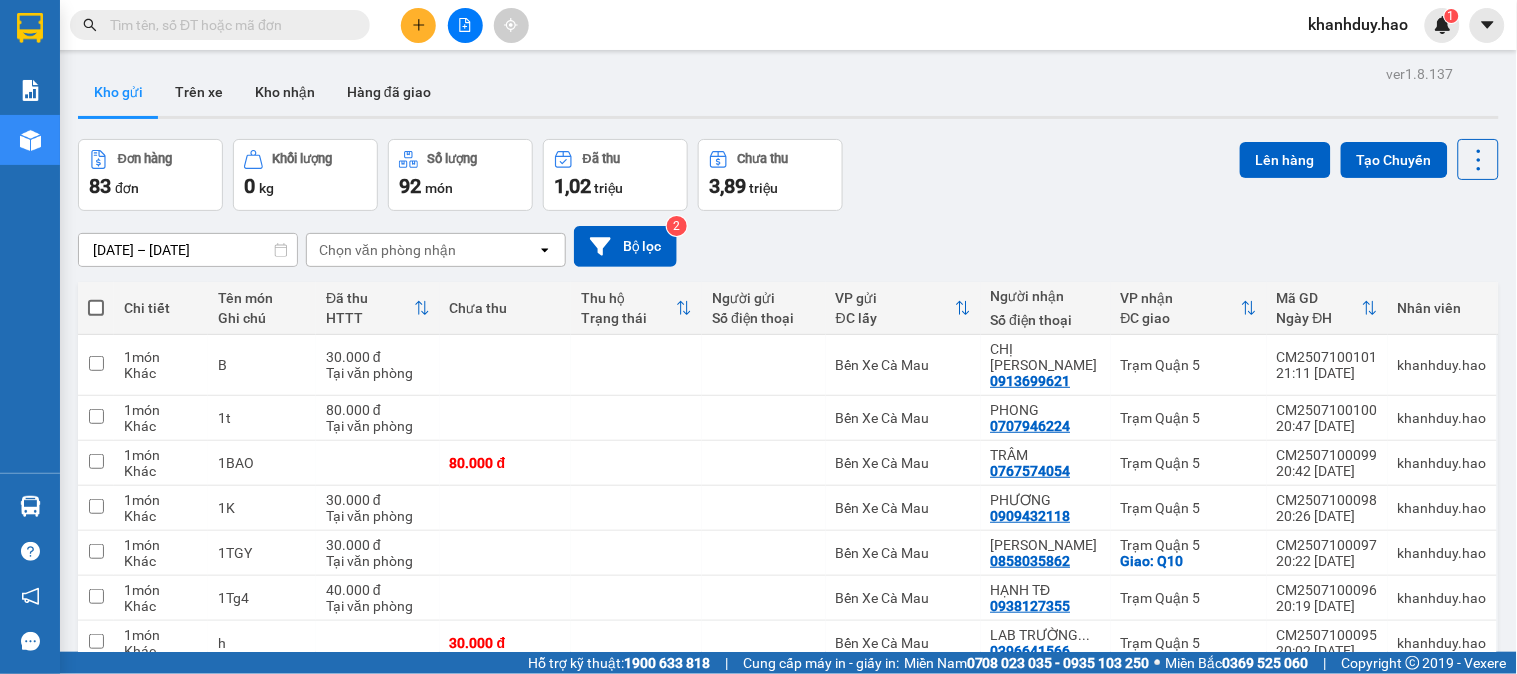 drag, startPoint x: 104, startPoint y: 313, endPoint x: 113, endPoint y: 307, distance: 10.816654 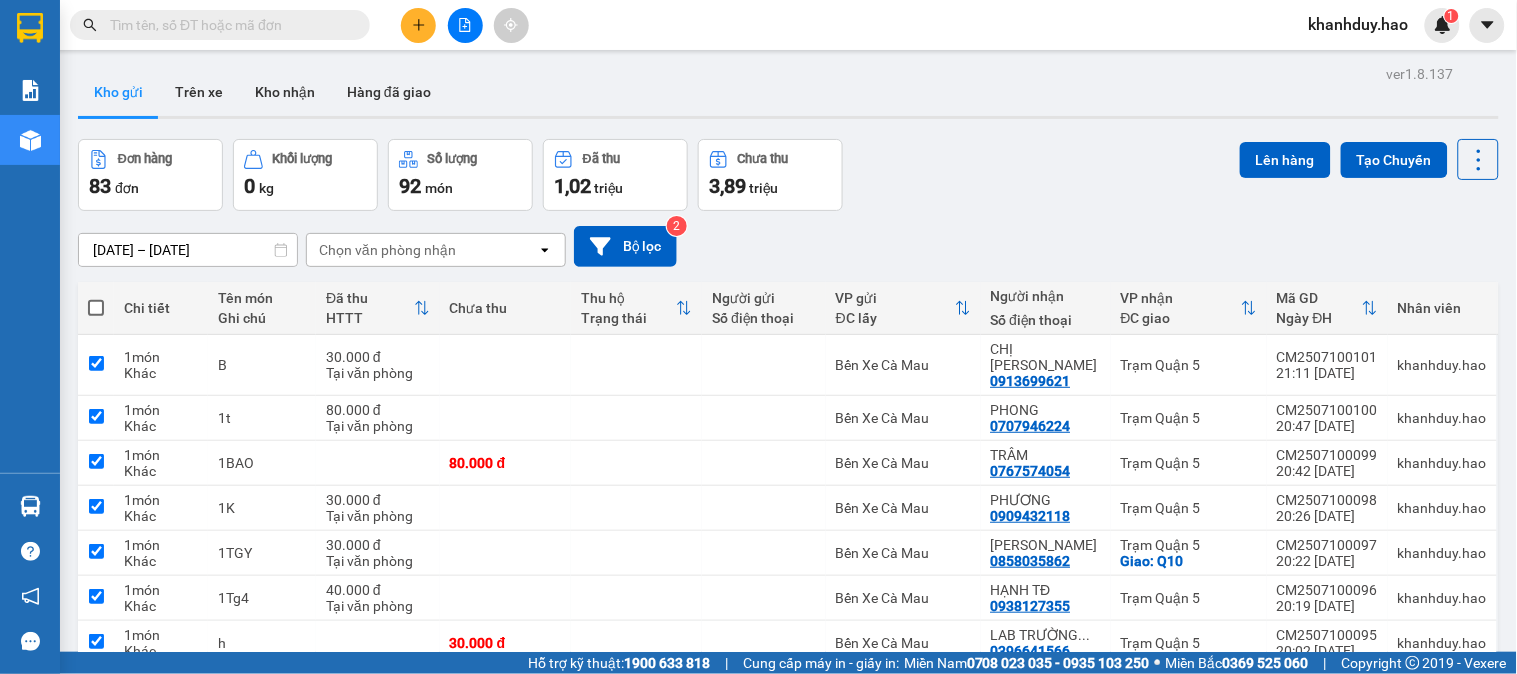 checkbox on "true" 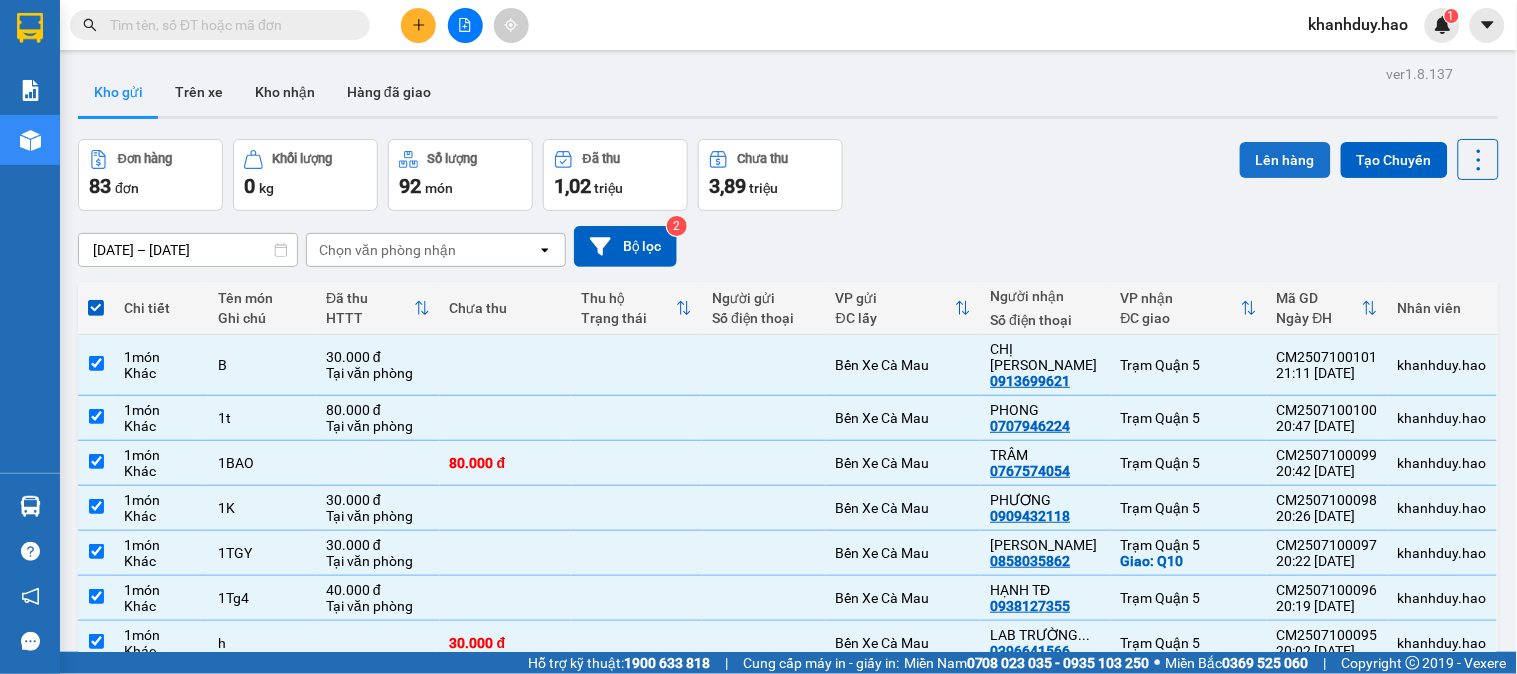 click on "Lên hàng" at bounding box center [1285, 160] 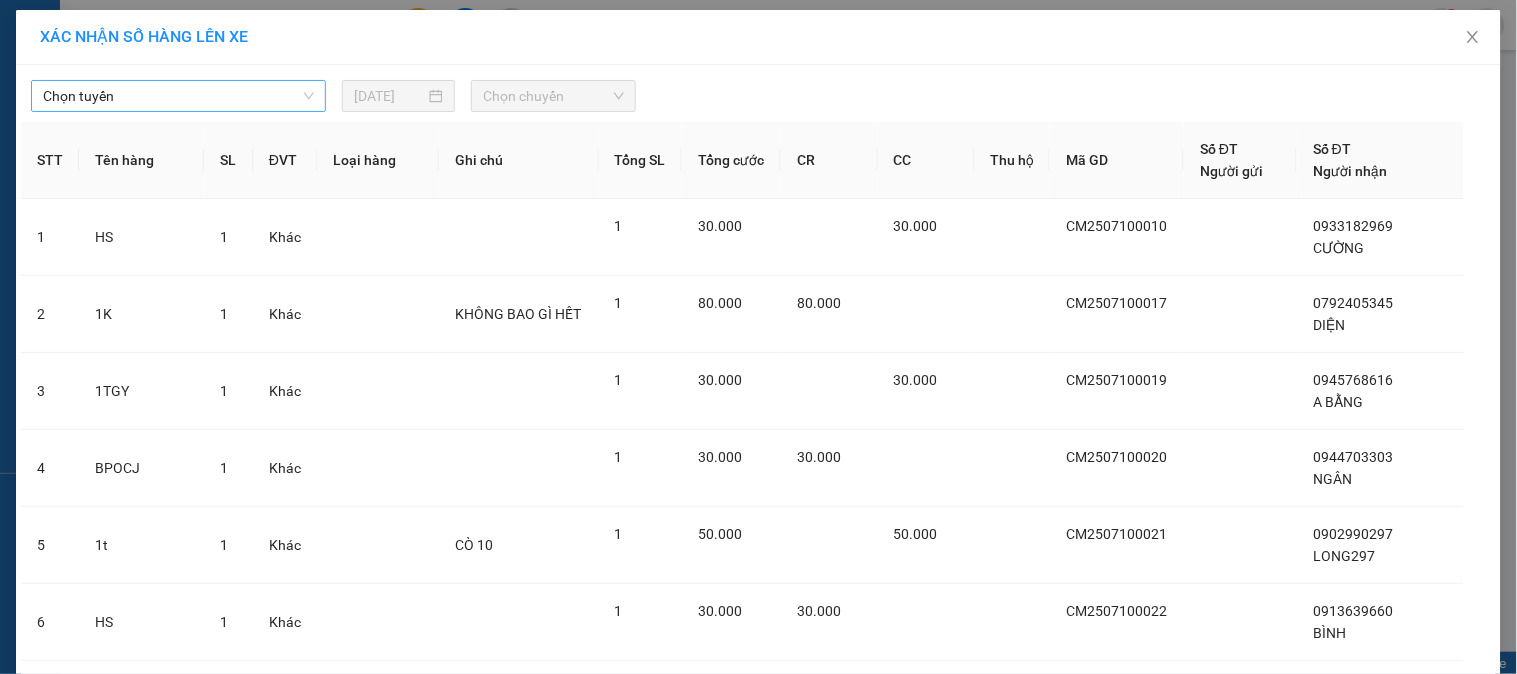 click on "Chọn tuyến" at bounding box center [178, 96] 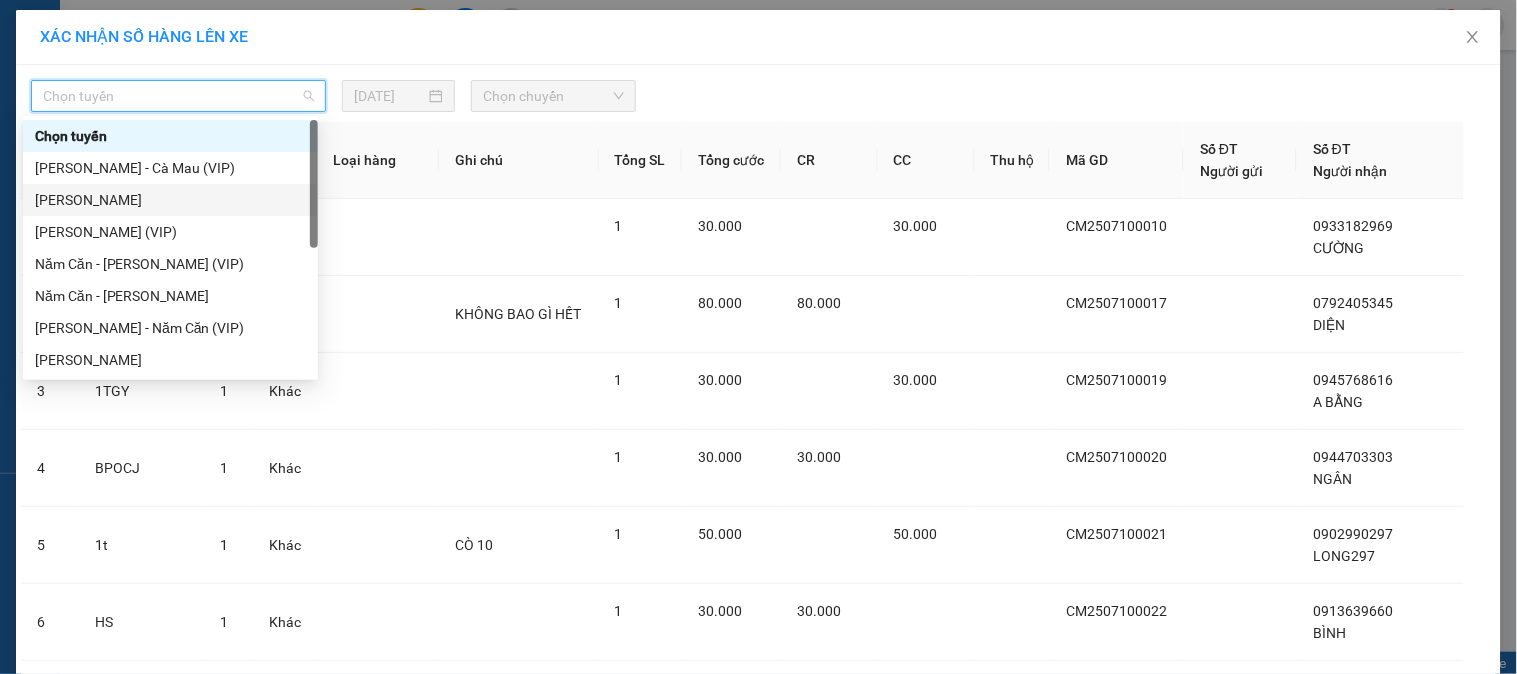 drag, startPoint x: 183, startPoint y: 191, endPoint x: 534, endPoint y: 147, distance: 353.74707 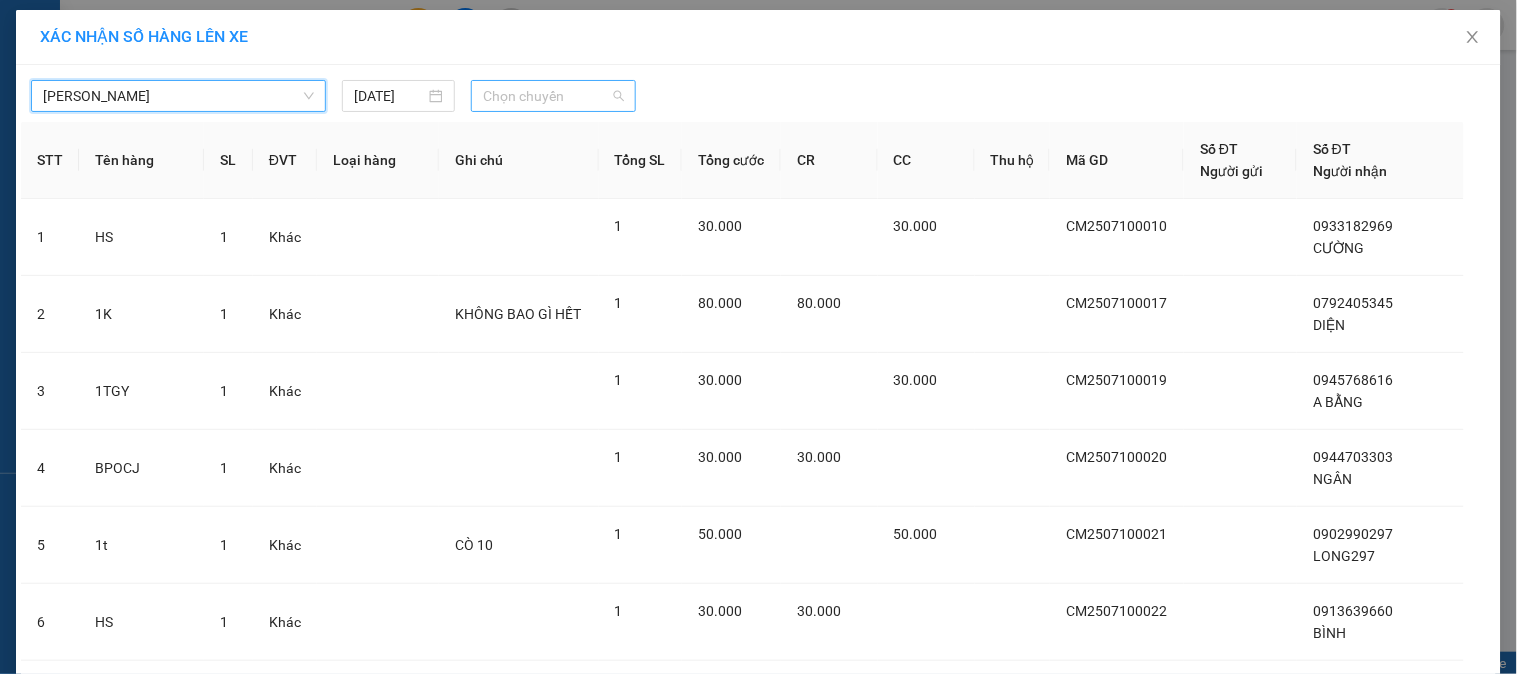 click on "Chọn chuyến" at bounding box center [553, 96] 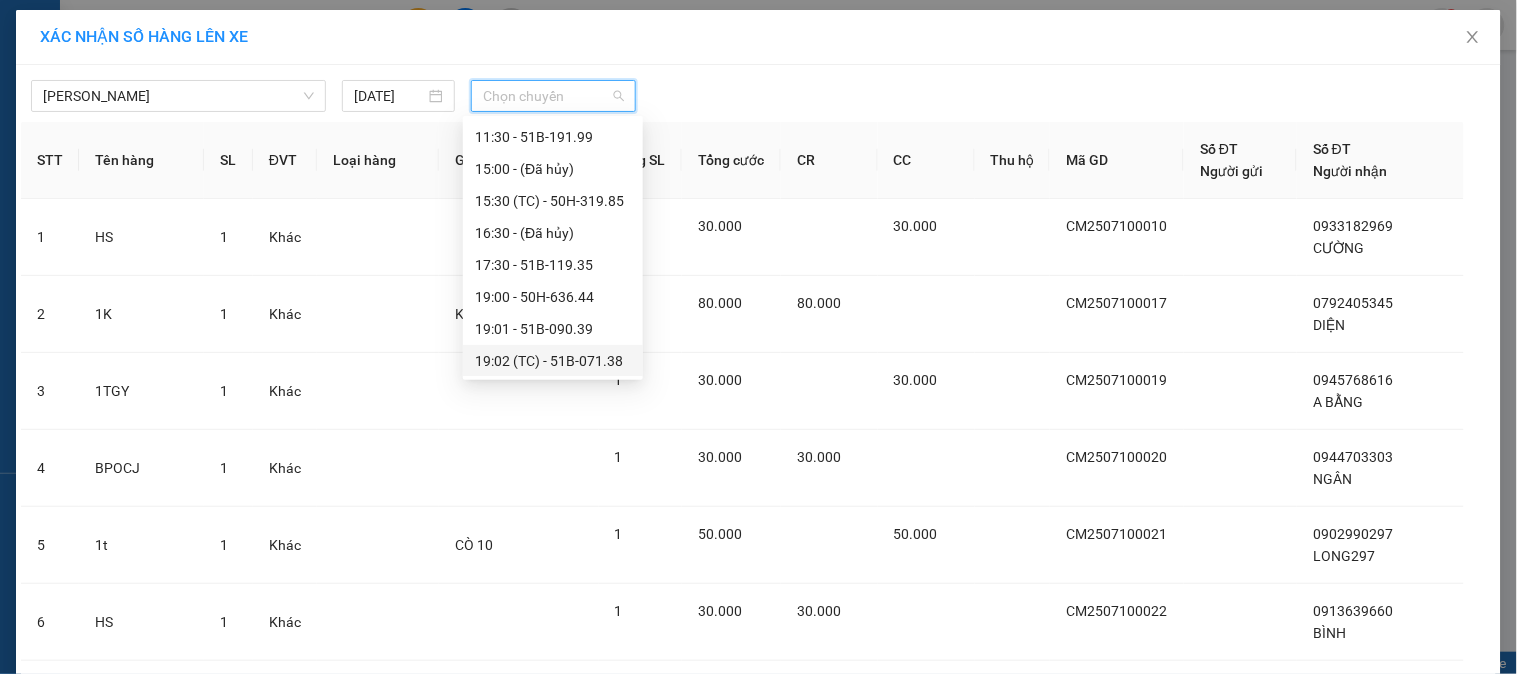 scroll, scrollTop: 134, scrollLeft: 0, axis: vertical 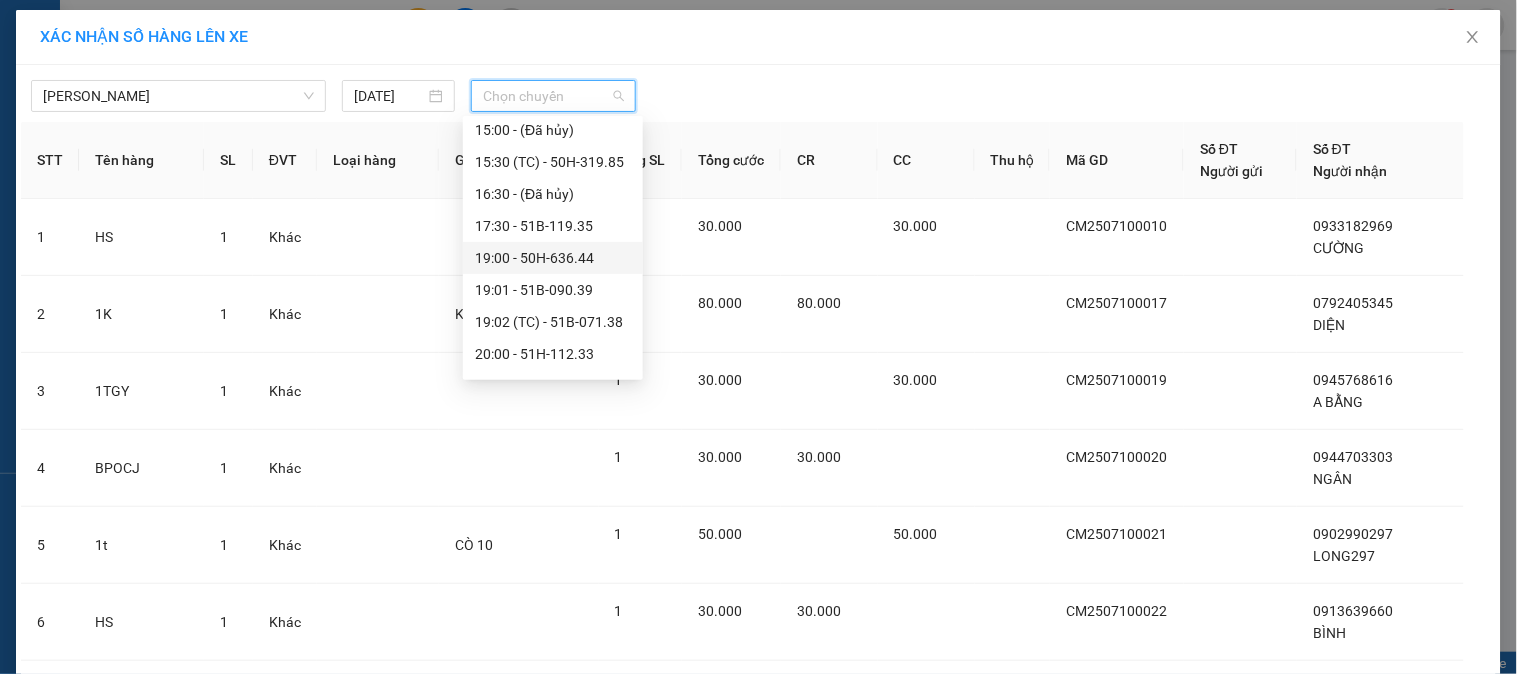 click on "19:00     - 50H-636.44" at bounding box center [553, 258] 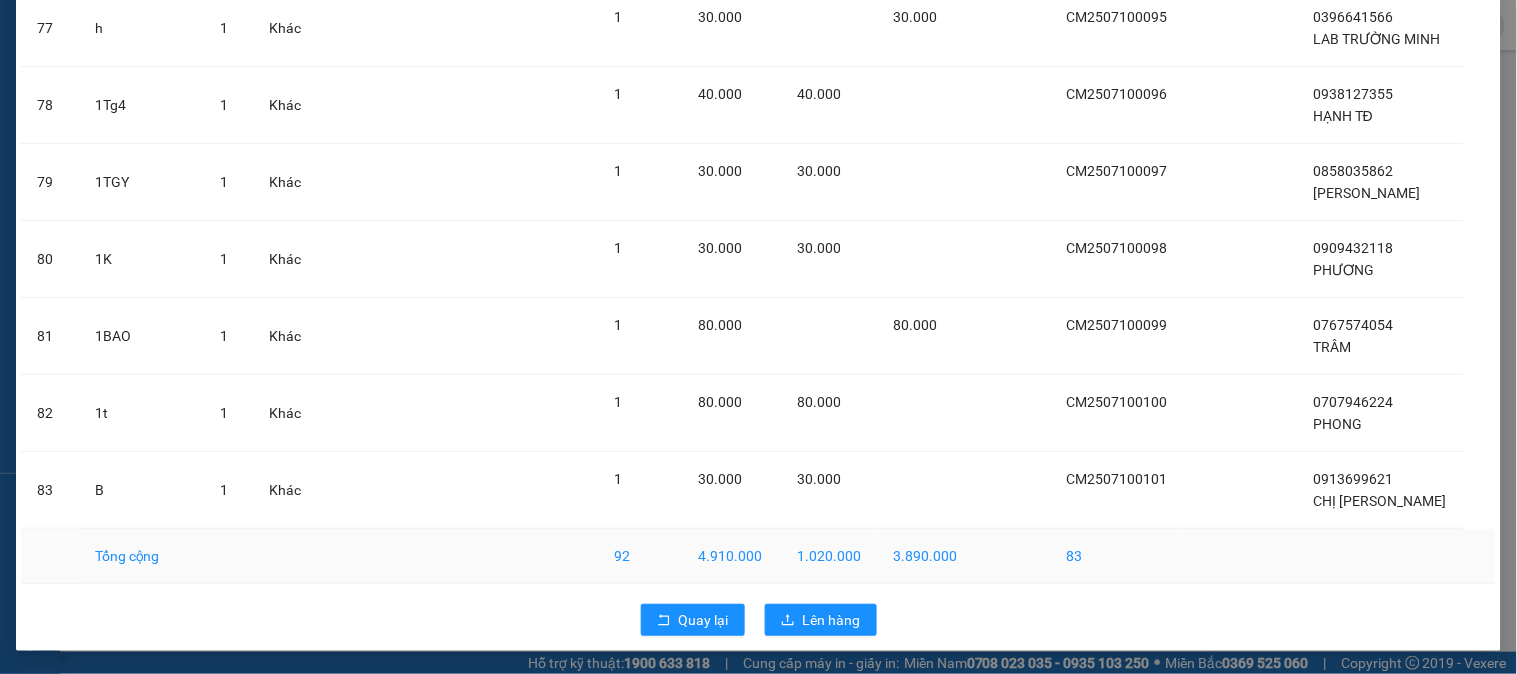 scroll, scrollTop: 6077, scrollLeft: 0, axis: vertical 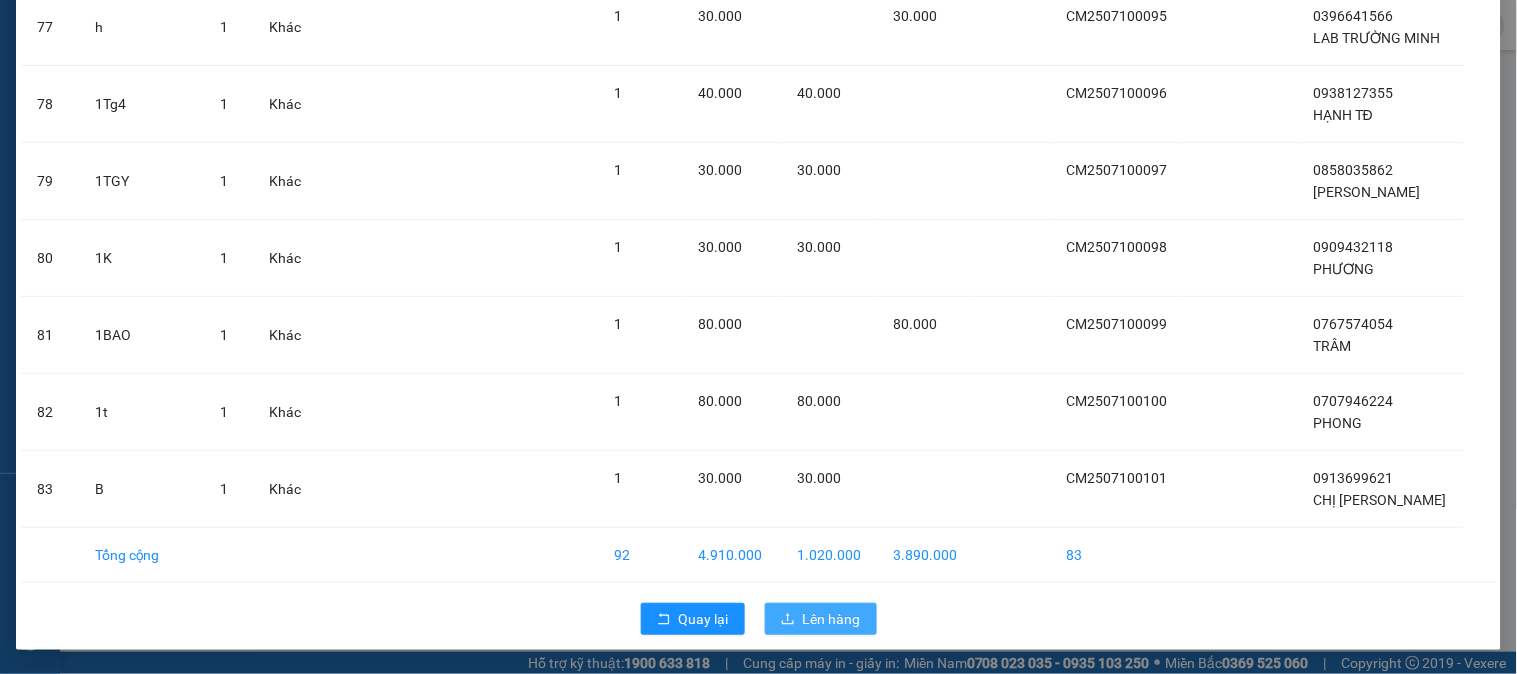 click on "Lên hàng" at bounding box center (832, 619) 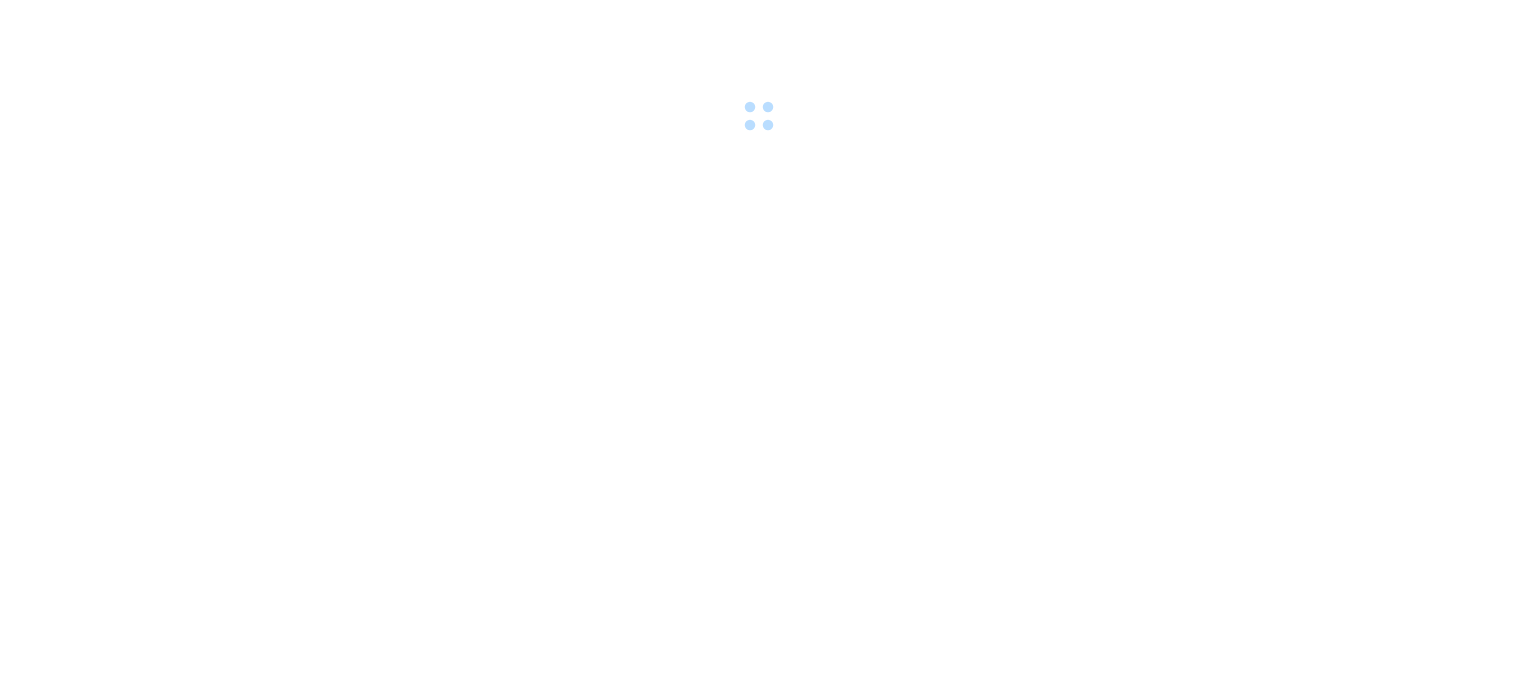 scroll, scrollTop: 0, scrollLeft: 0, axis: both 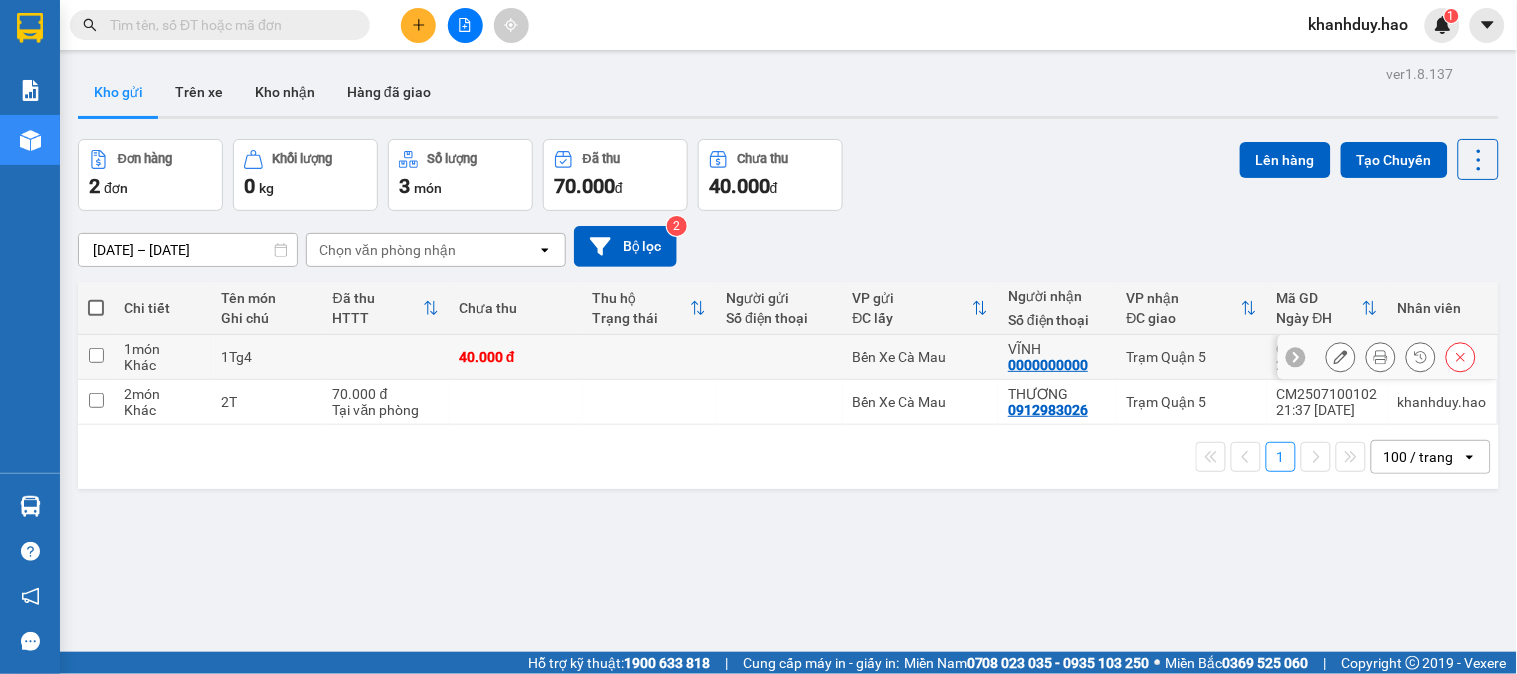 click at bounding box center [1381, 357] 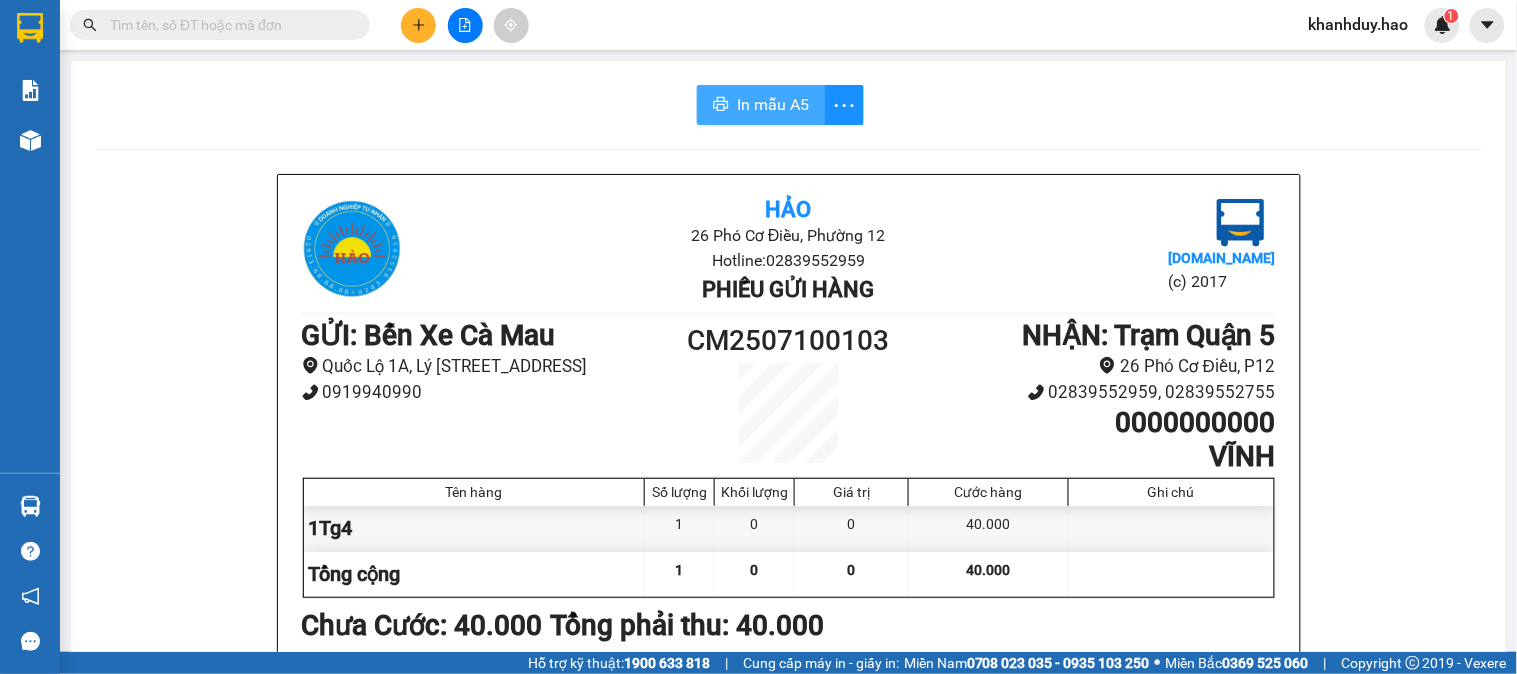 drag, startPoint x: 728, startPoint y: 84, endPoint x: 734, endPoint y: 100, distance: 17.088007 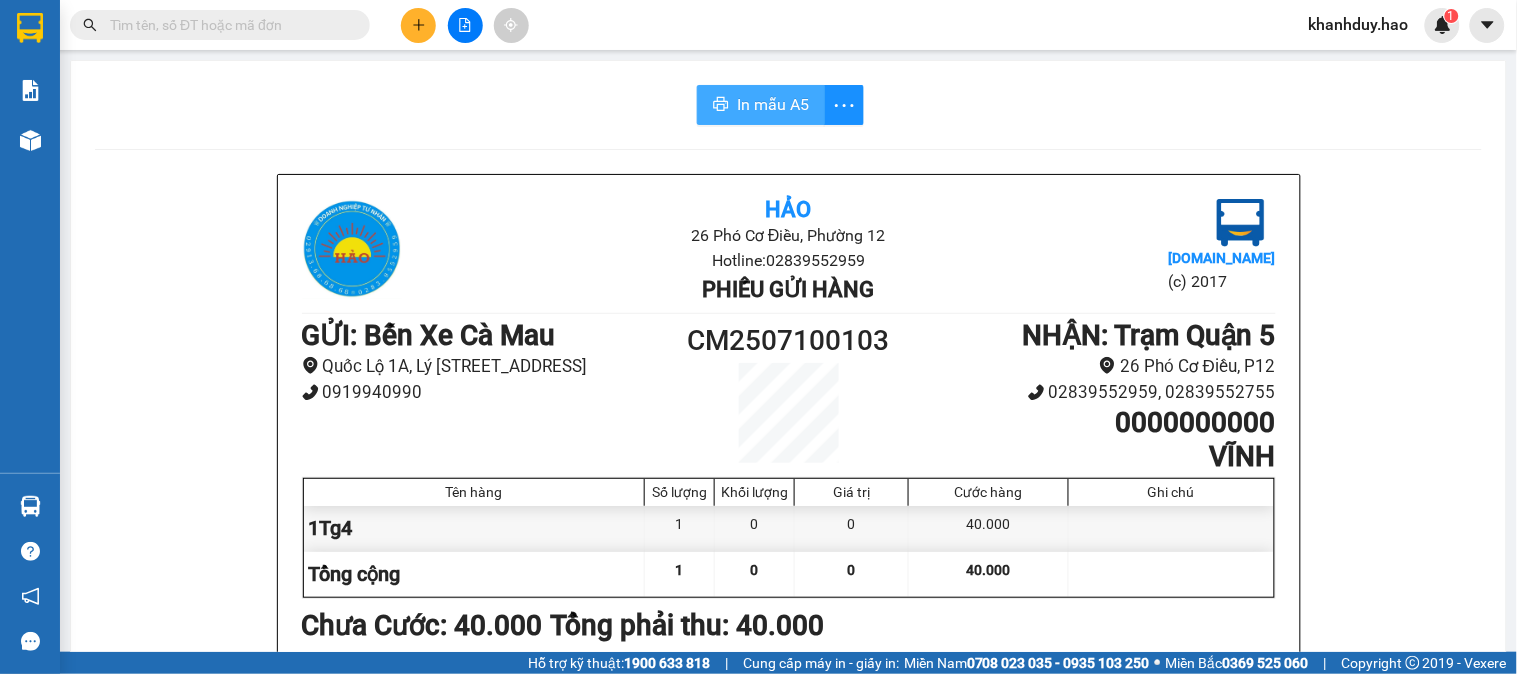 click on "In mẫu A5" at bounding box center (773, 104) 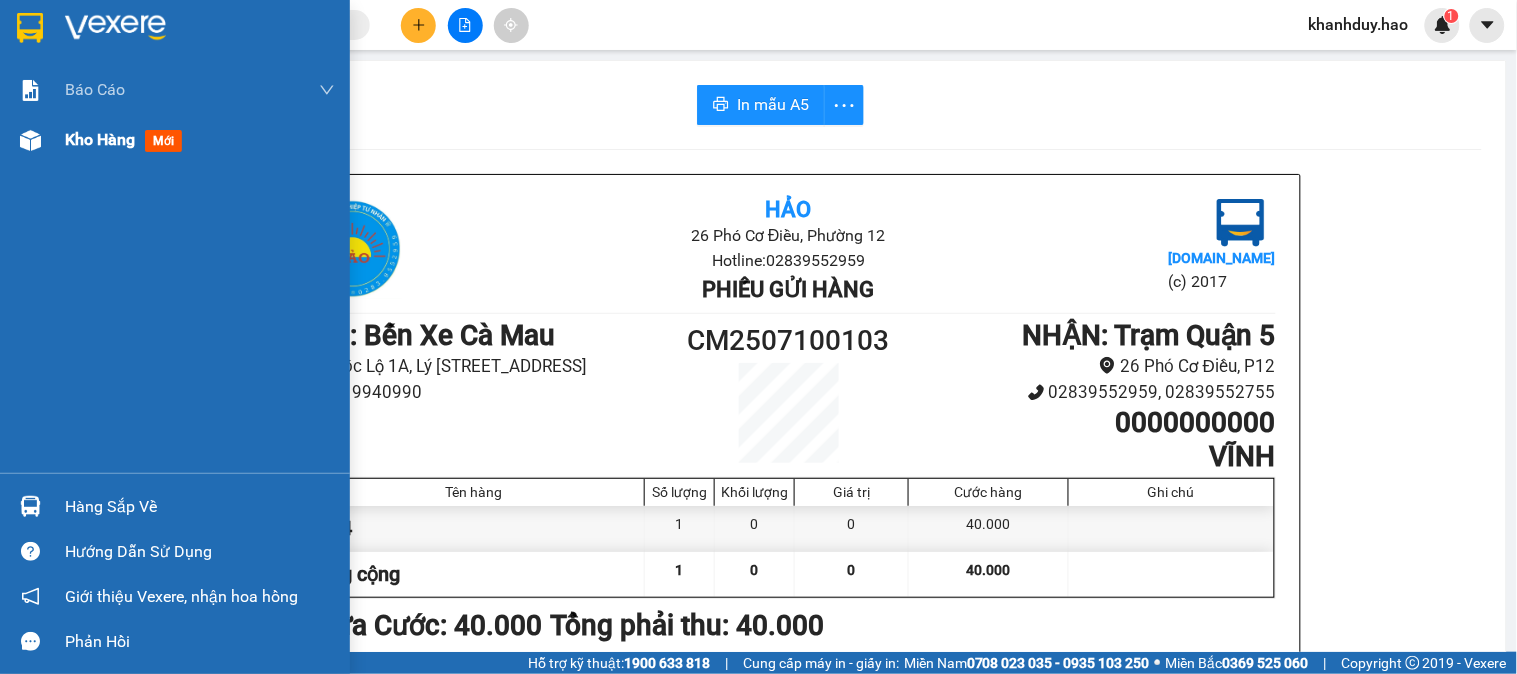 click at bounding box center (30, 140) 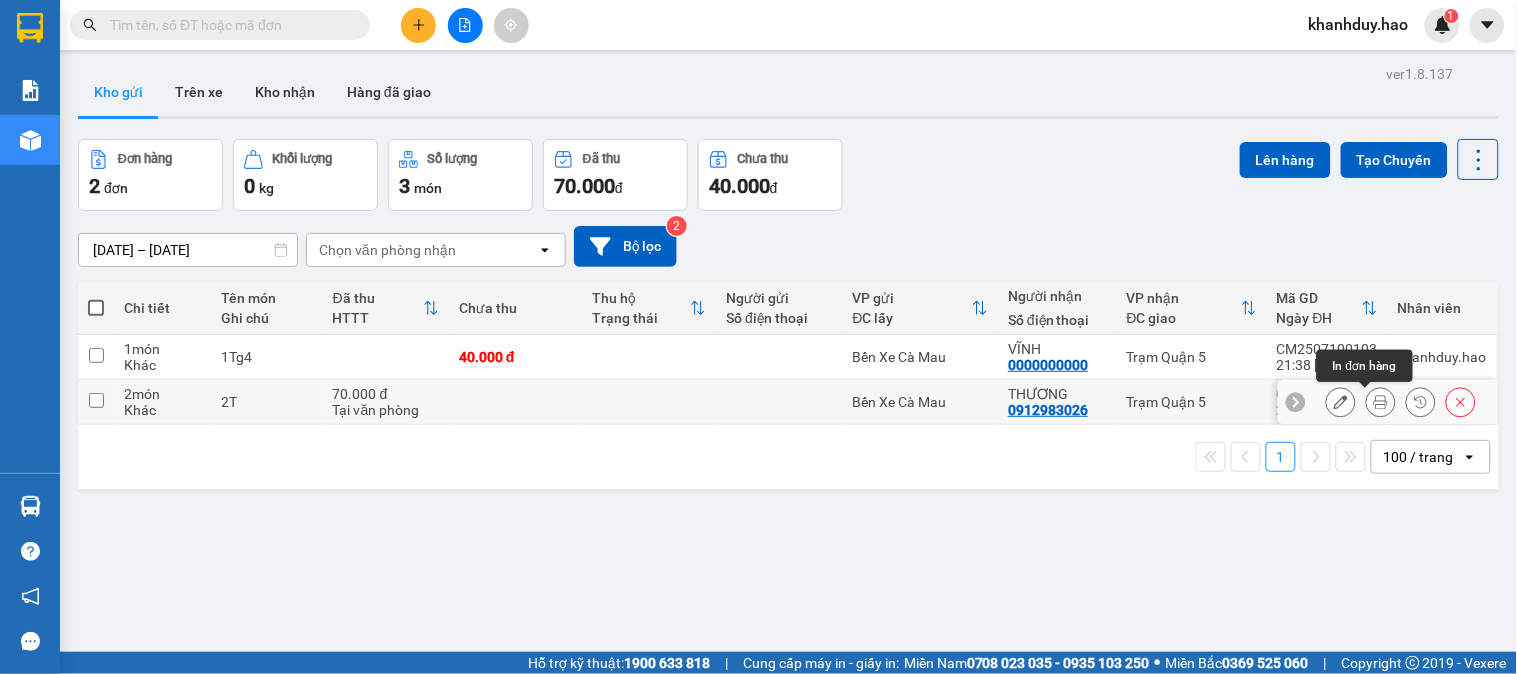 click at bounding box center (1381, 402) 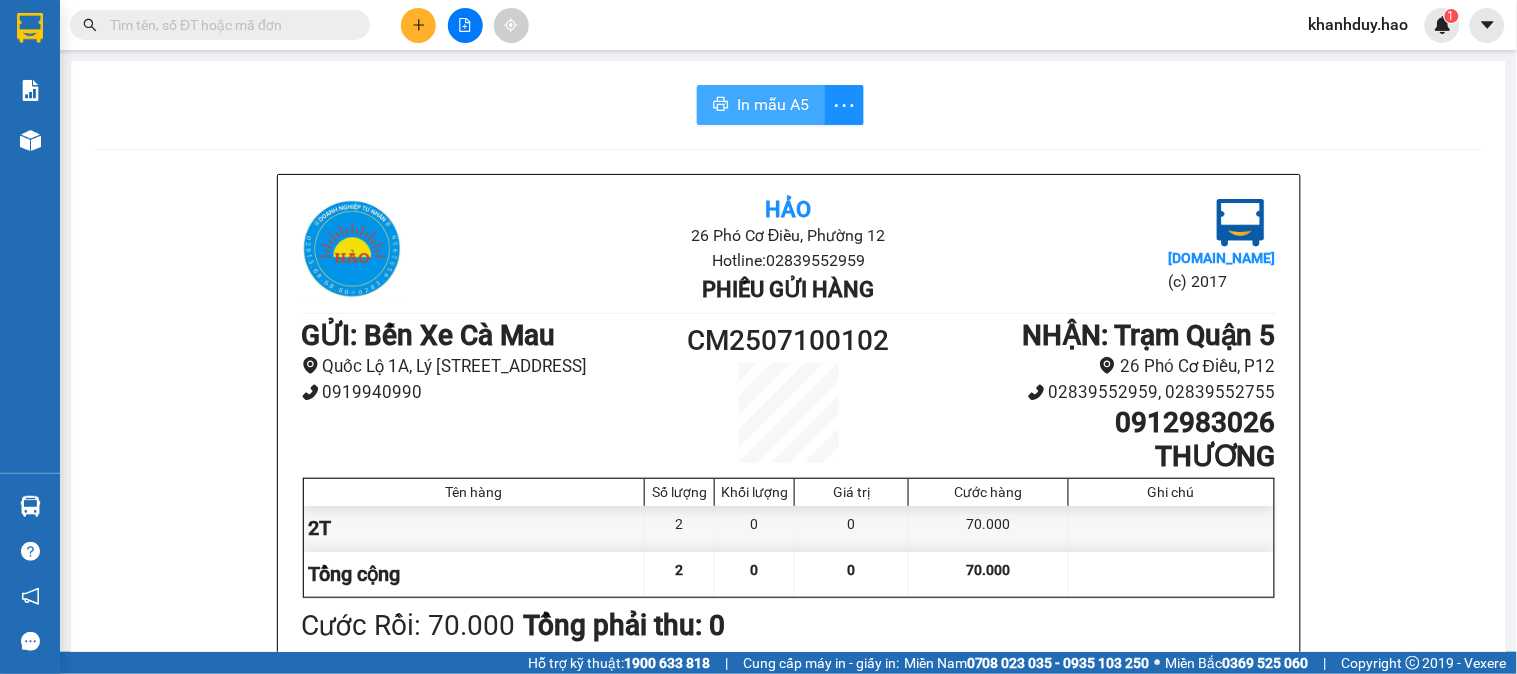 click on "In mẫu A5" at bounding box center (773, 104) 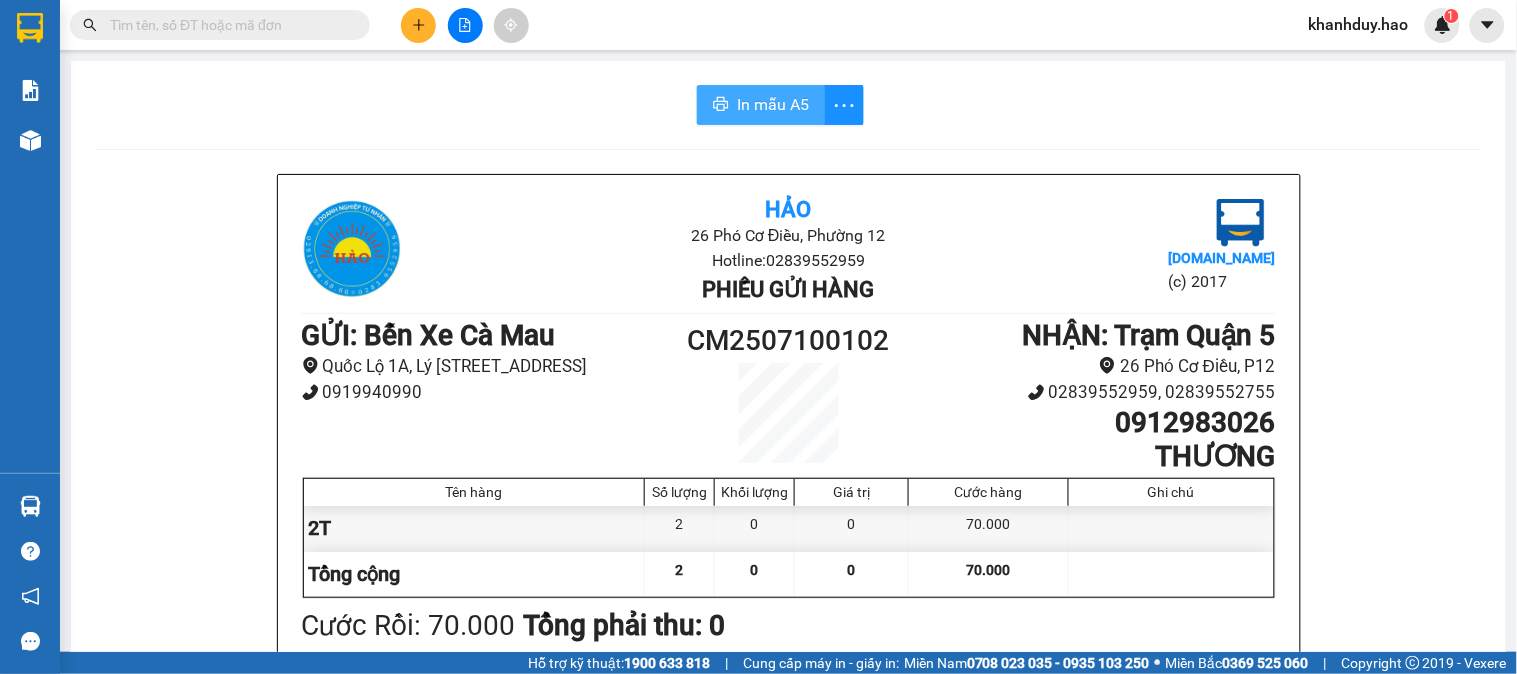 scroll, scrollTop: 0, scrollLeft: 0, axis: both 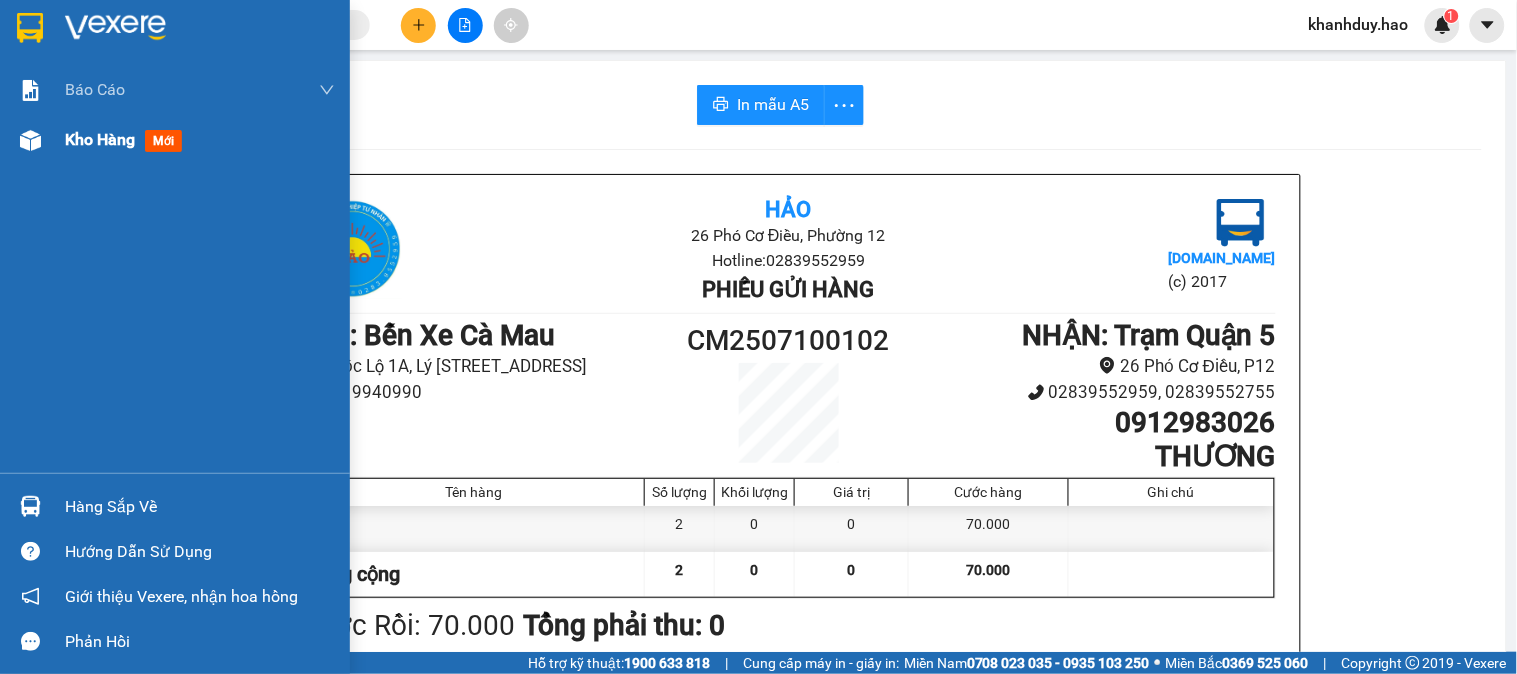 click on "Kho hàng mới" at bounding box center [127, 139] 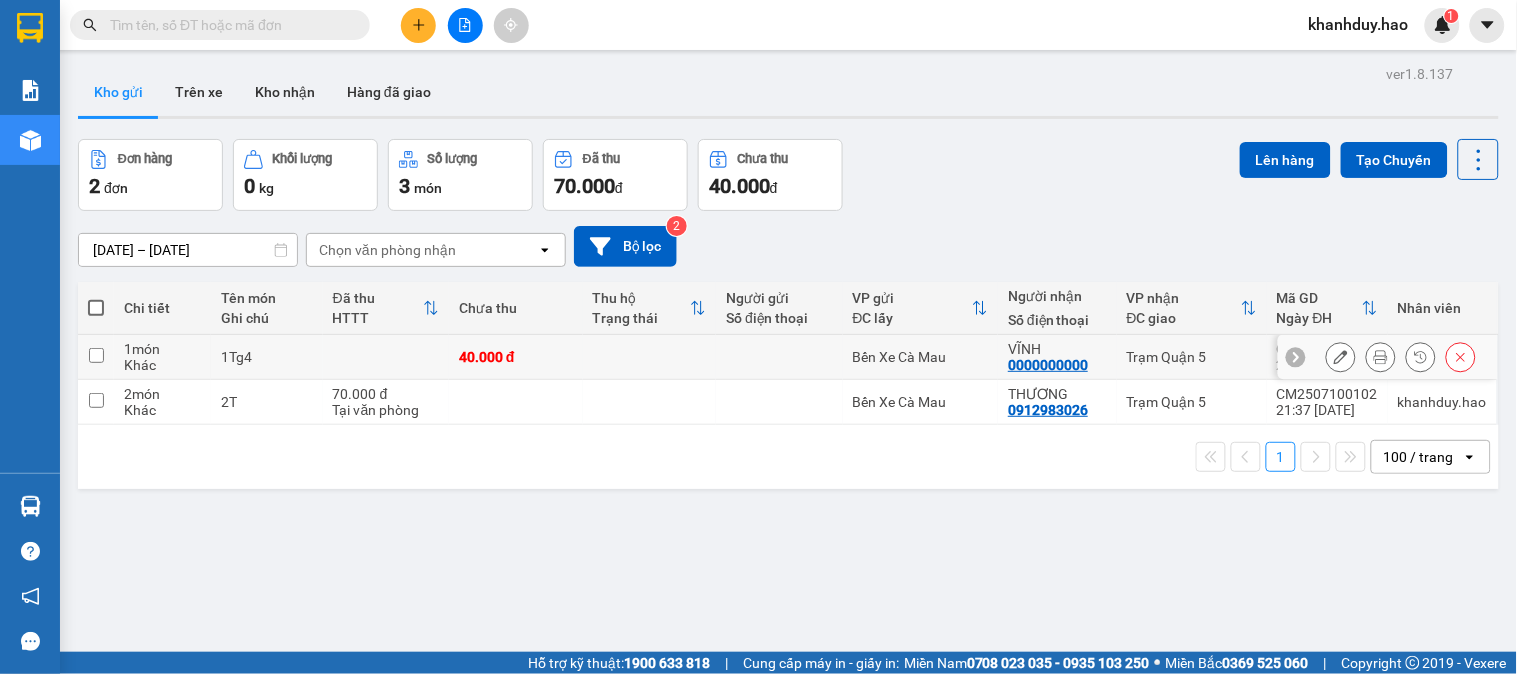click on "Trạm Quận 5" at bounding box center (1192, 357) 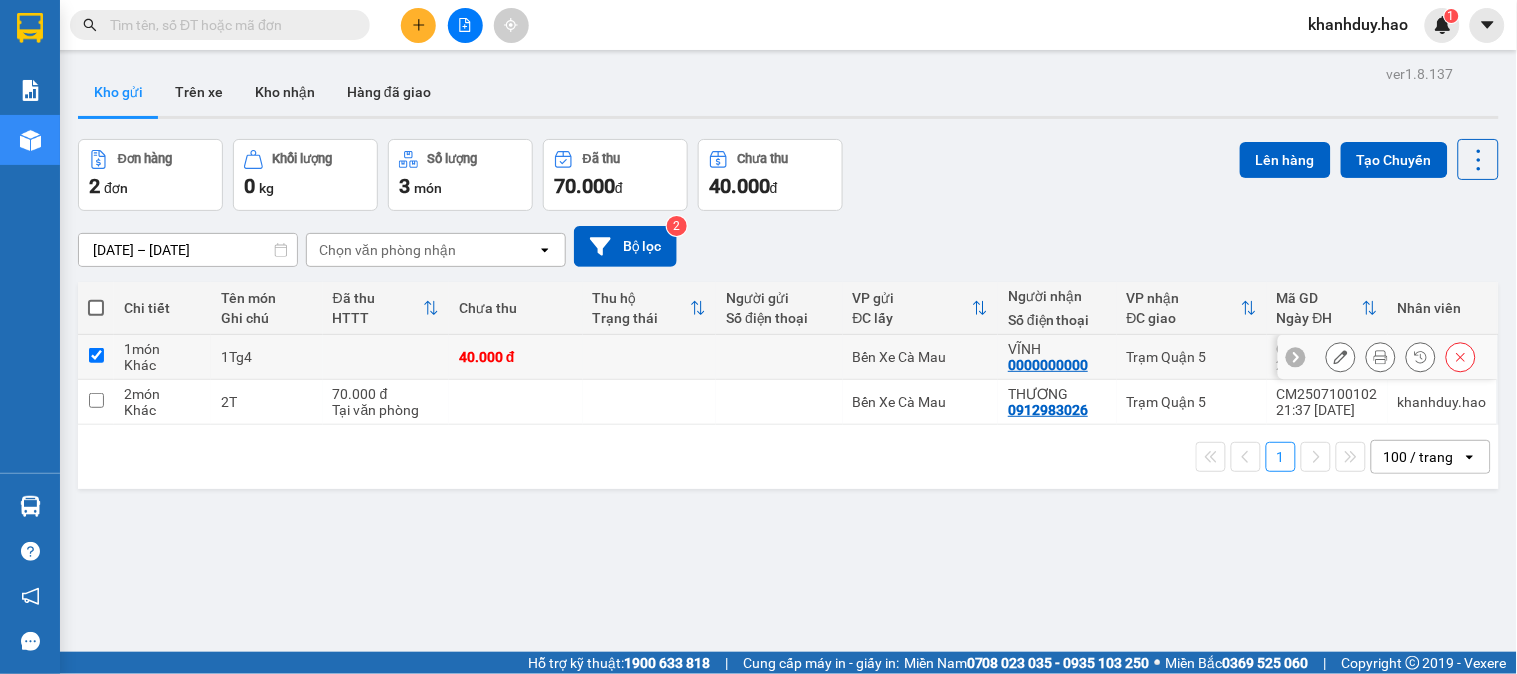 checkbox on "true" 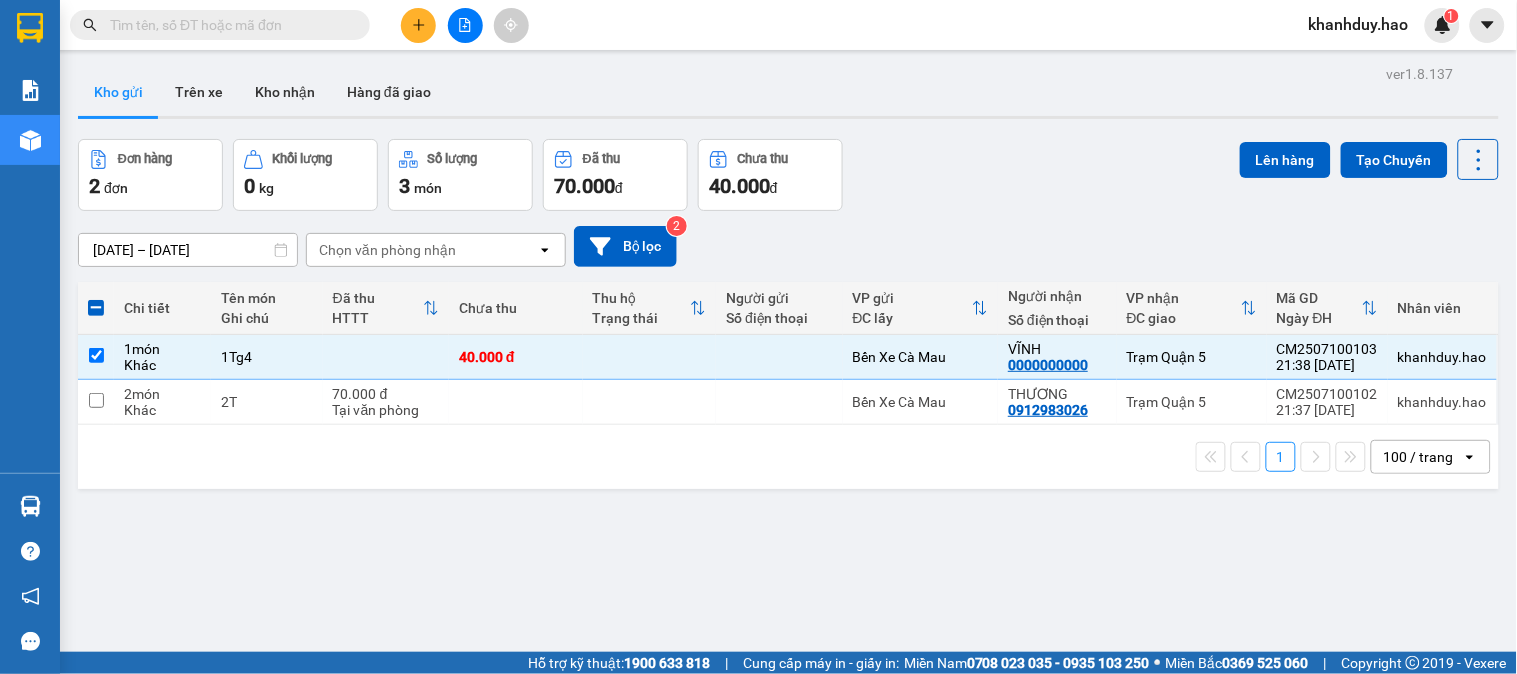 click on "1 100 / trang open" at bounding box center [788, 457] 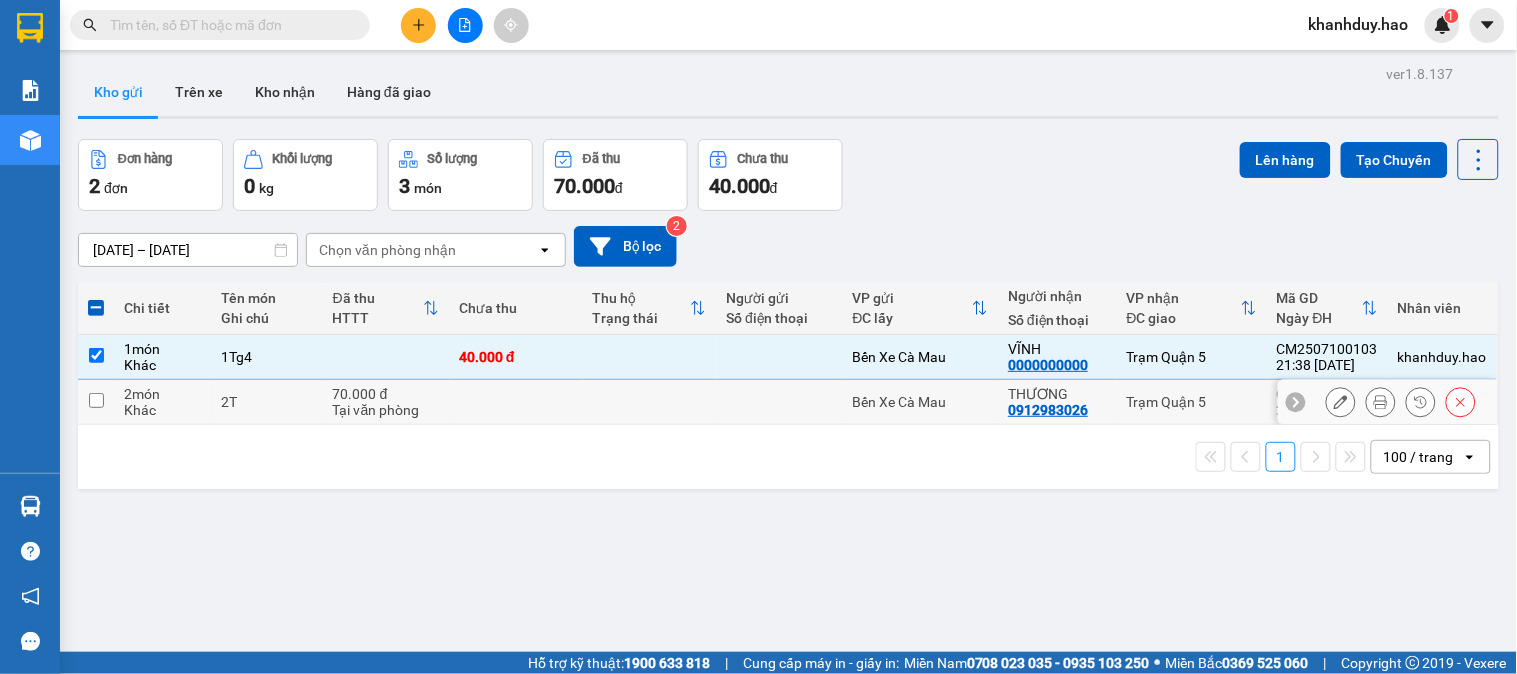click on "Trạm Quận 5" at bounding box center [1192, 402] 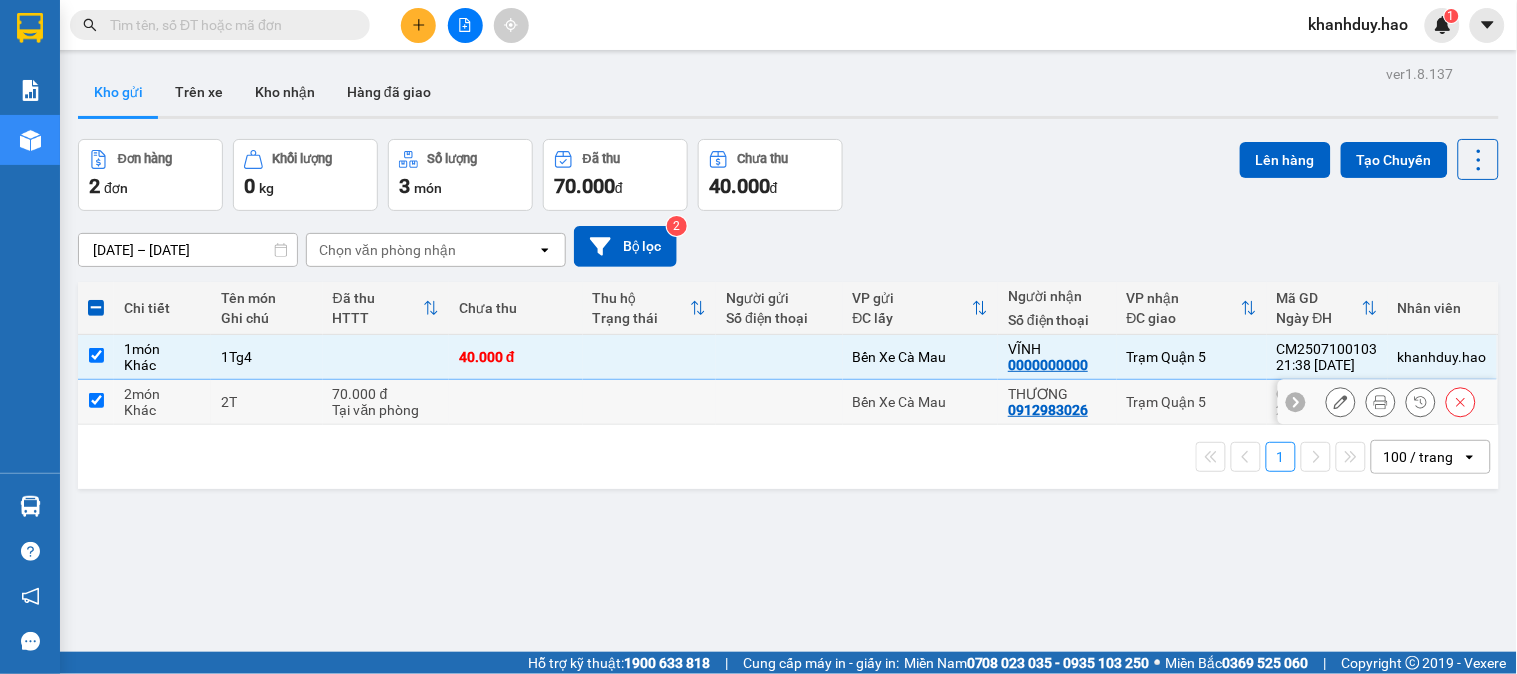 checkbox on "true" 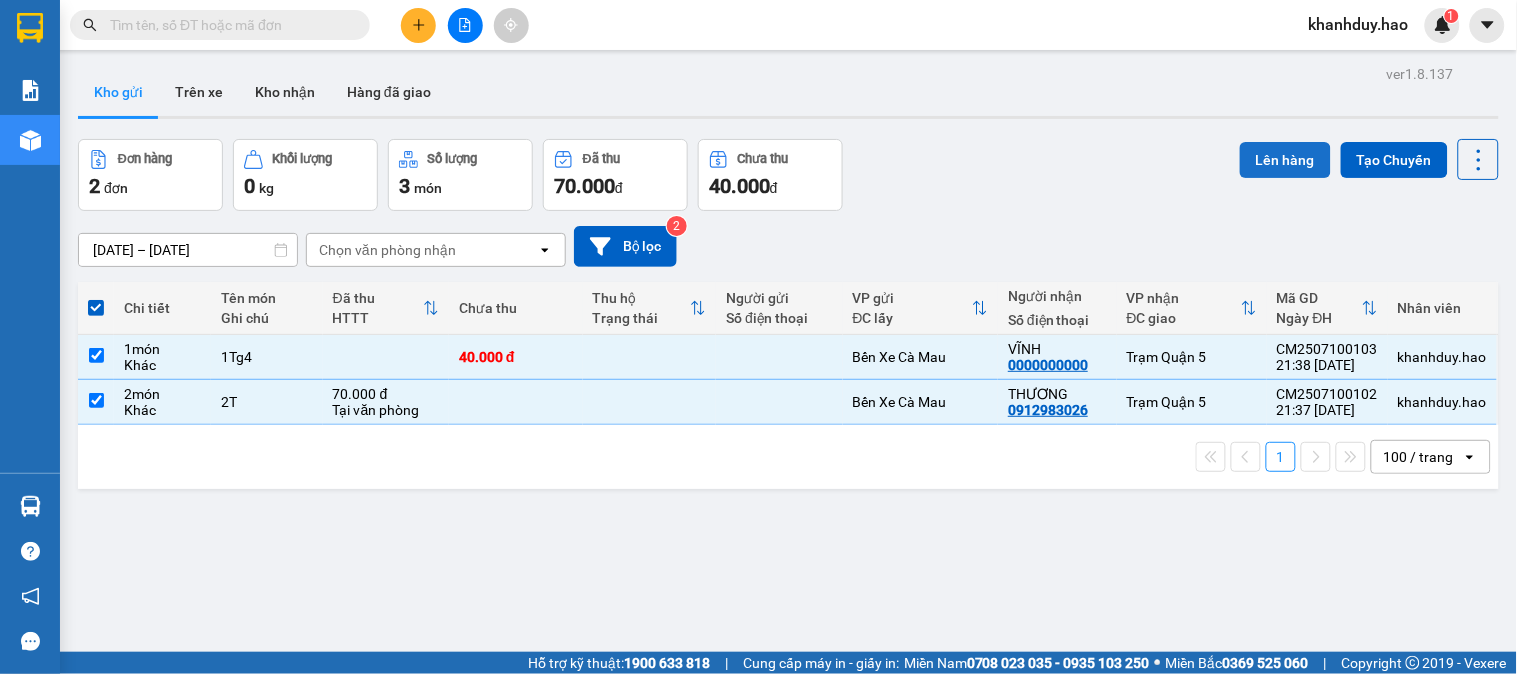 click on "Lên hàng" at bounding box center (1285, 160) 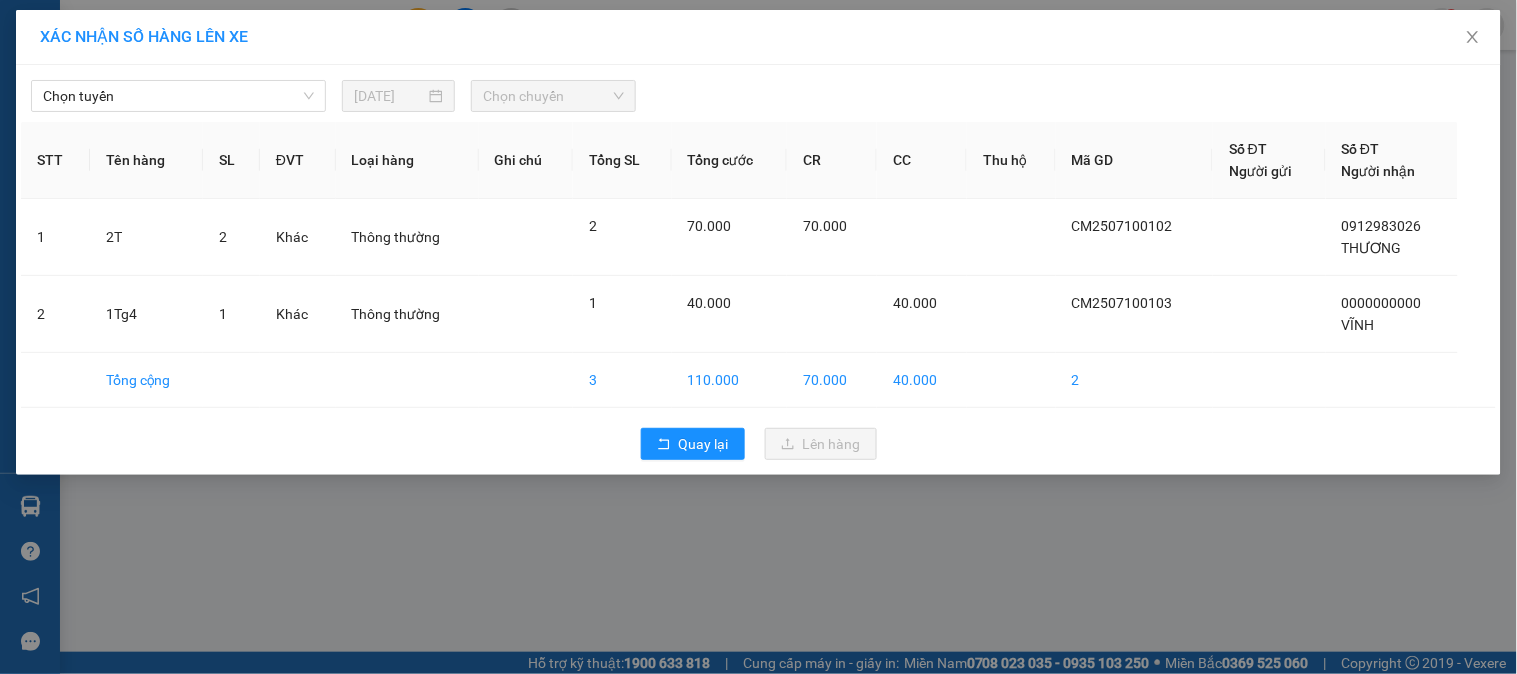 click on "Chọn tuyến" at bounding box center (178, 96) 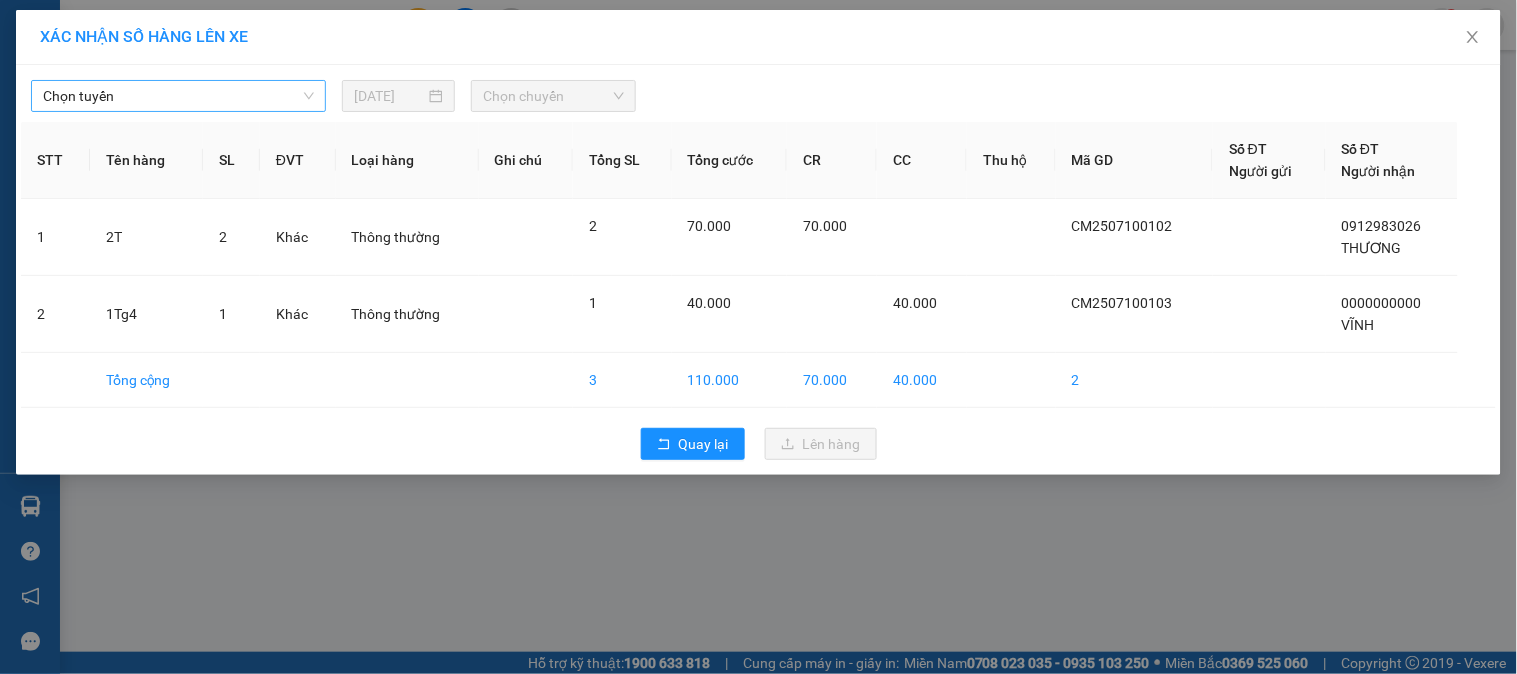 click on "Chọn tuyến" at bounding box center [178, 96] 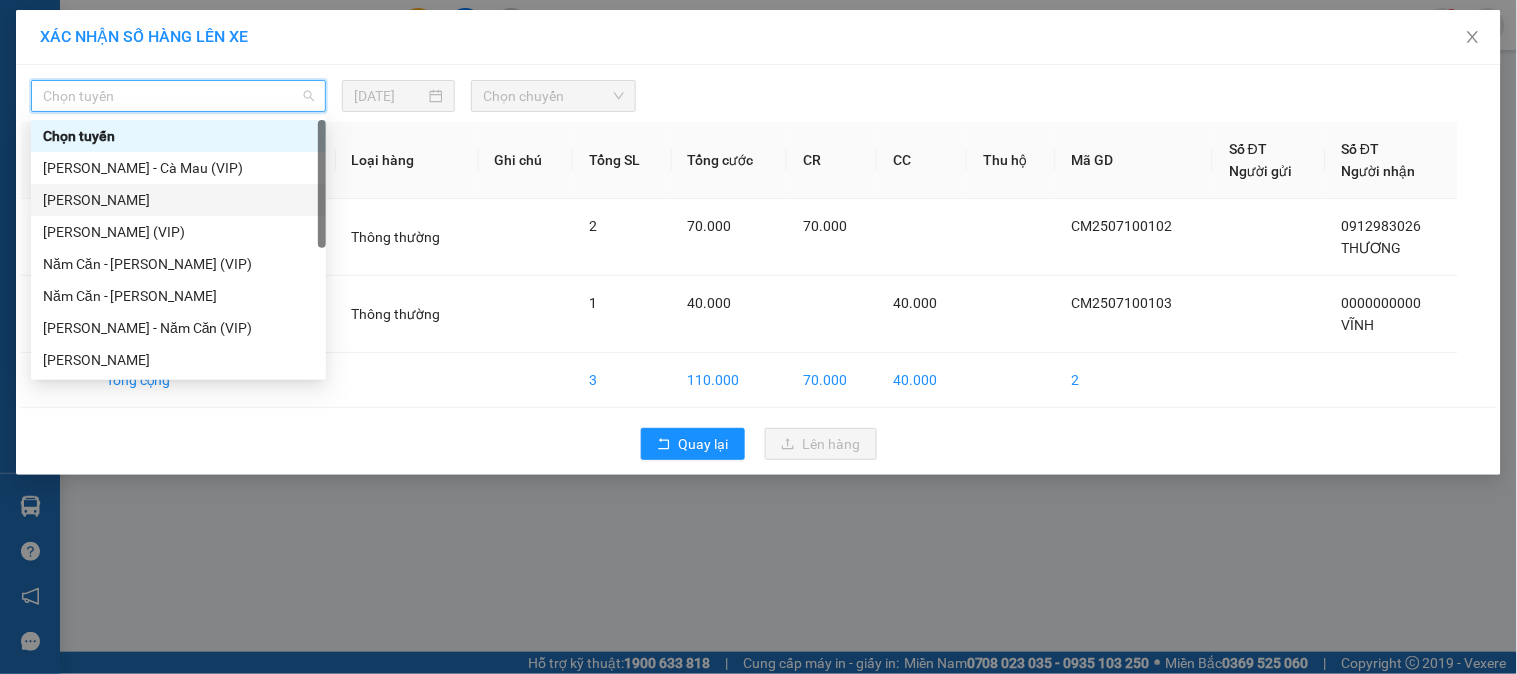 drag, startPoint x: 196, startPoint y: 201, endPoint x: 385, endPoint y: 142, distance: 197.99495 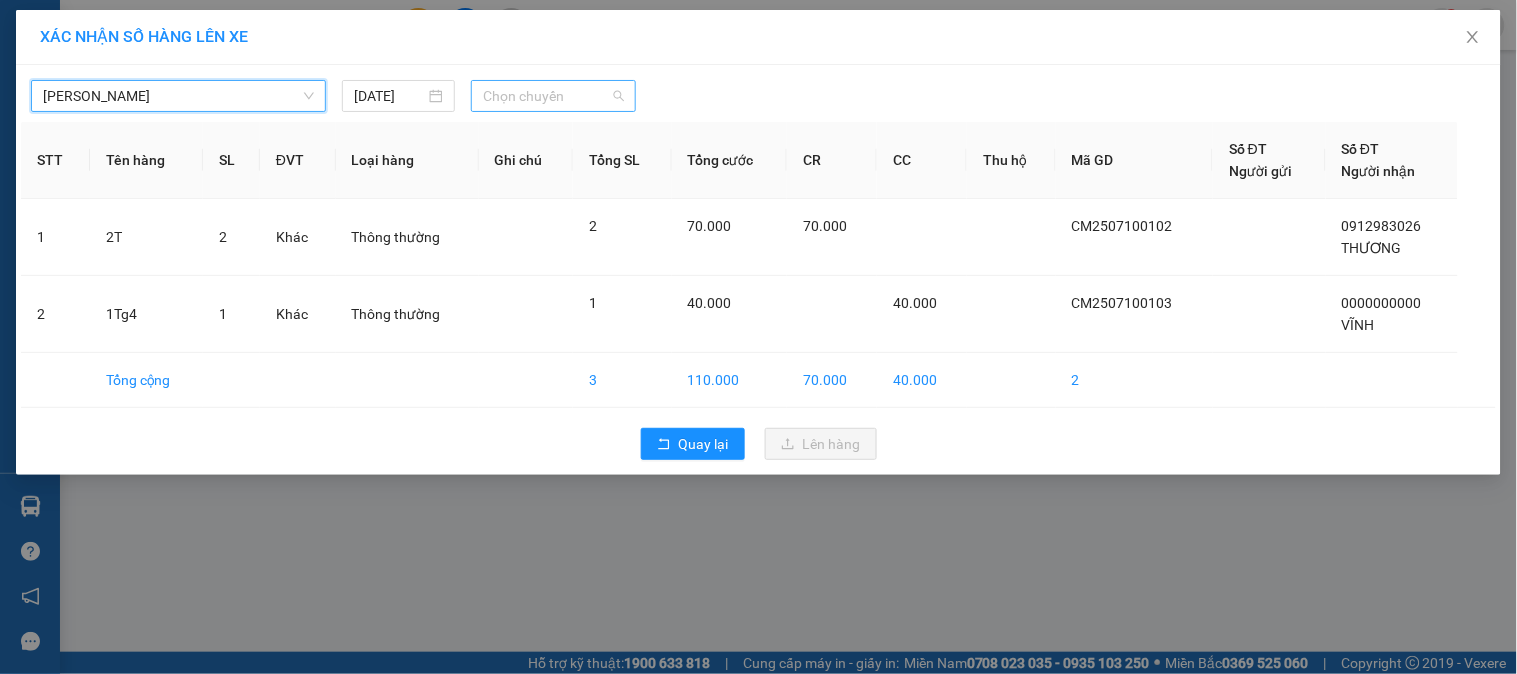 click on "Chọn chuyến" at bounding box center (553, 96) 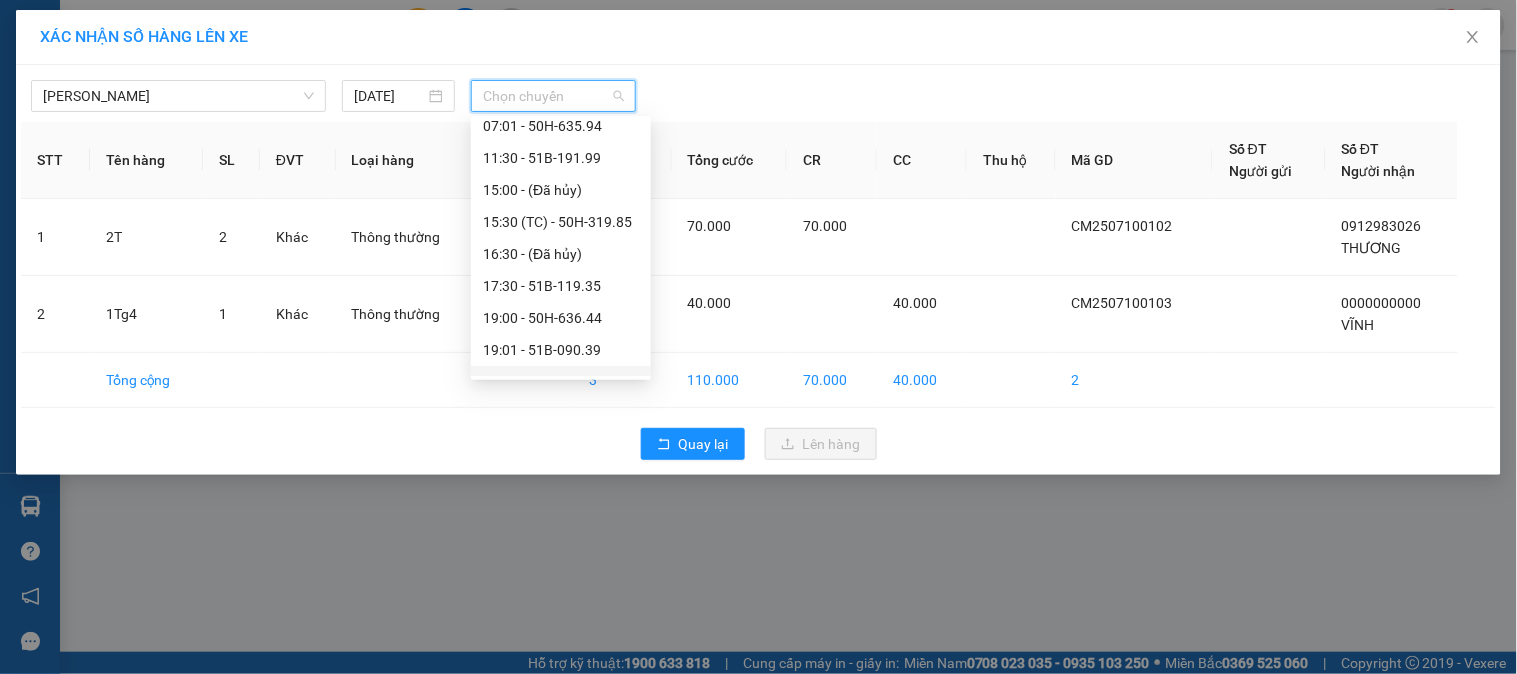 scroll, scrollTop: 111, scrollLeft: 0, axis: vertical 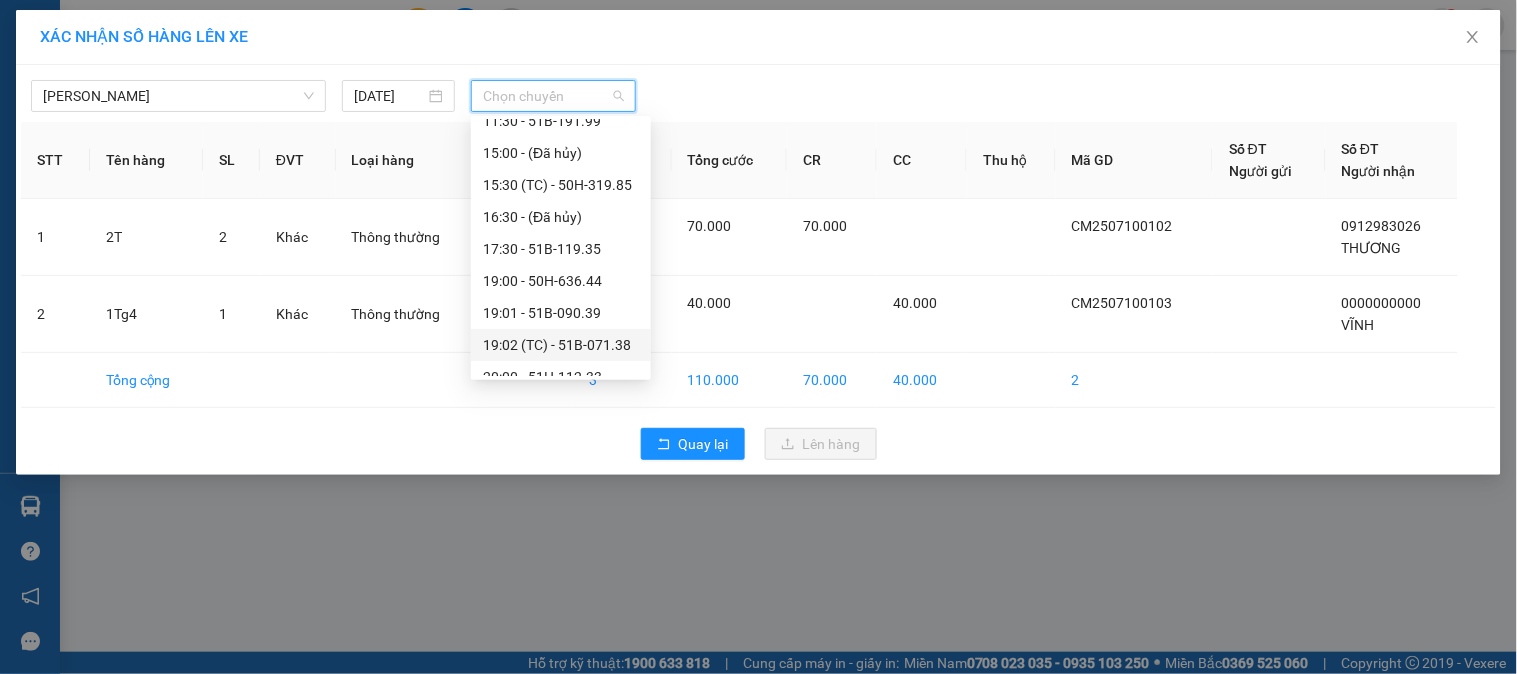 click on "19:02   (TC)   - 51B-071.38" at bounding box center [561, 345] 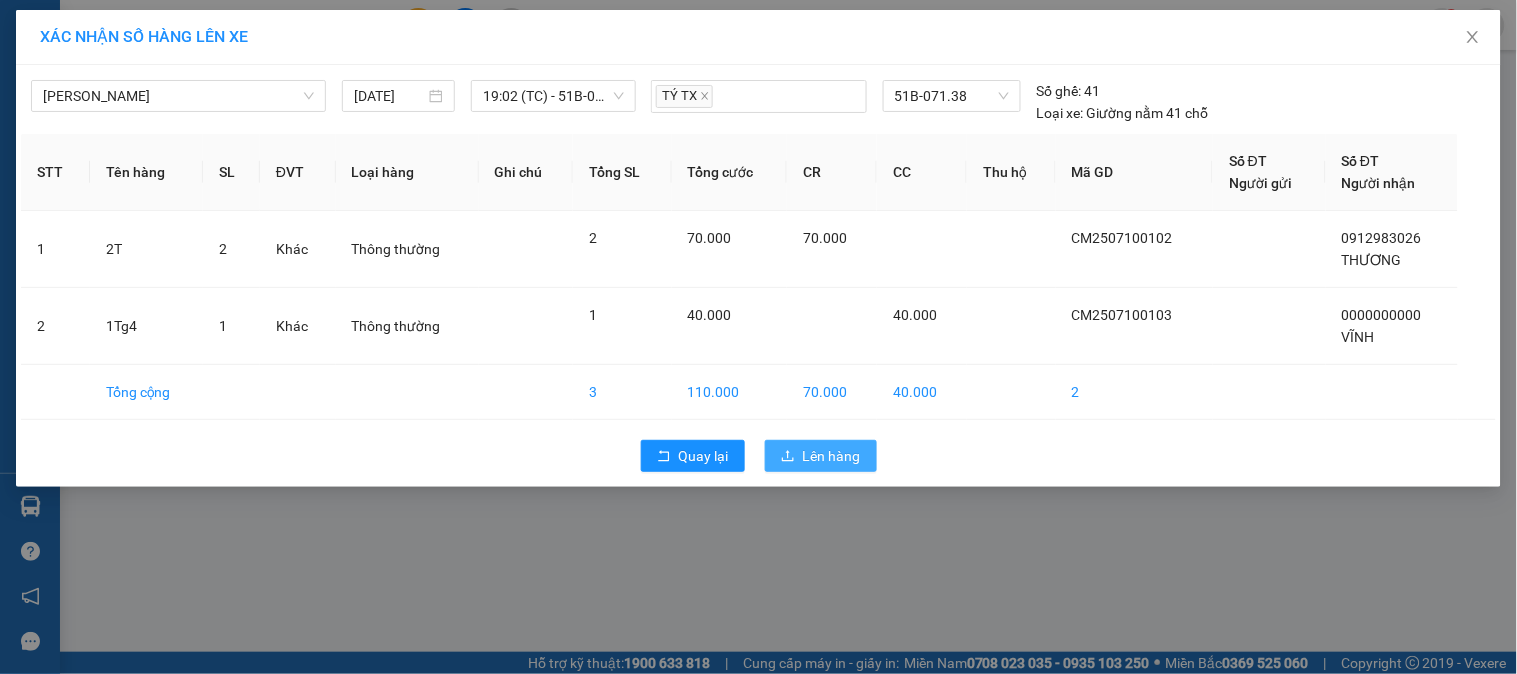 click on "Lên hàng" at bounding box center (832, 456) 